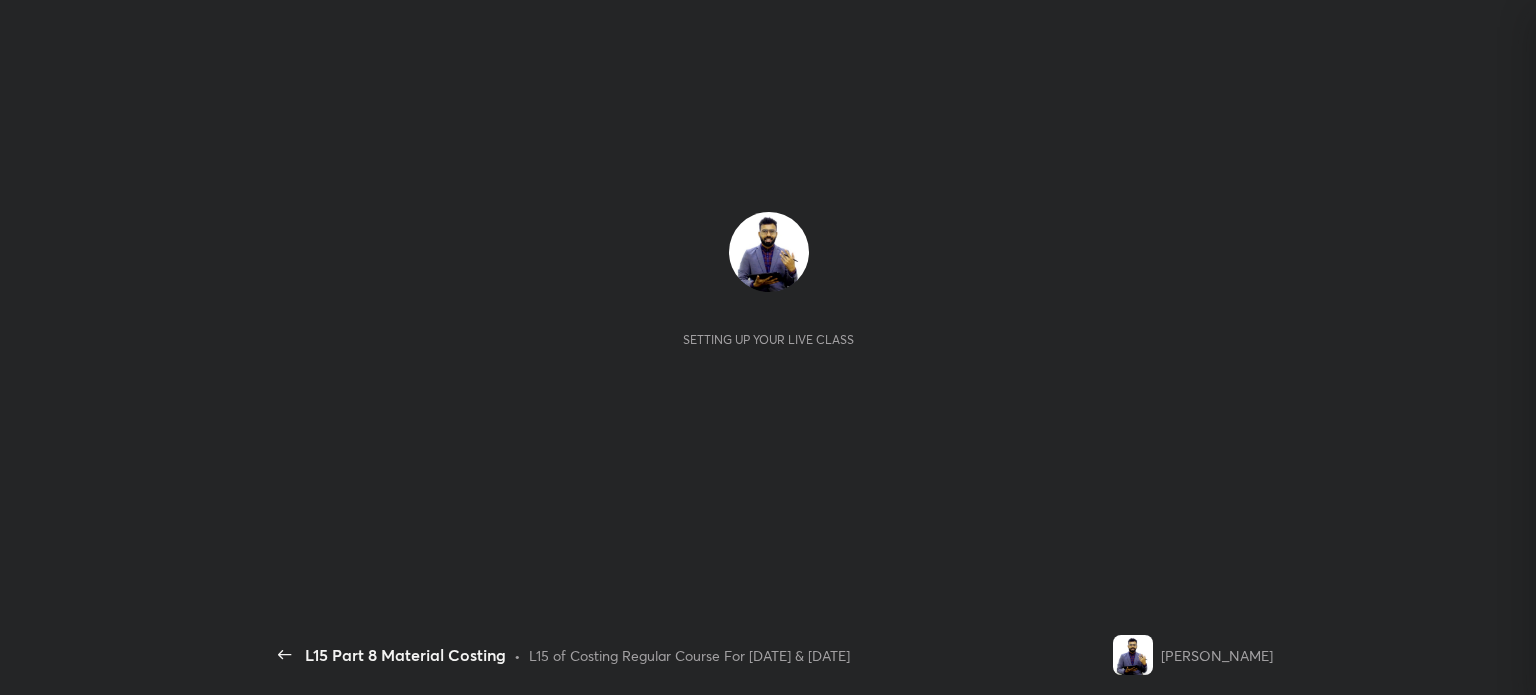 scroll, scrollTop: 0, scrollLeft: 0, axis: both 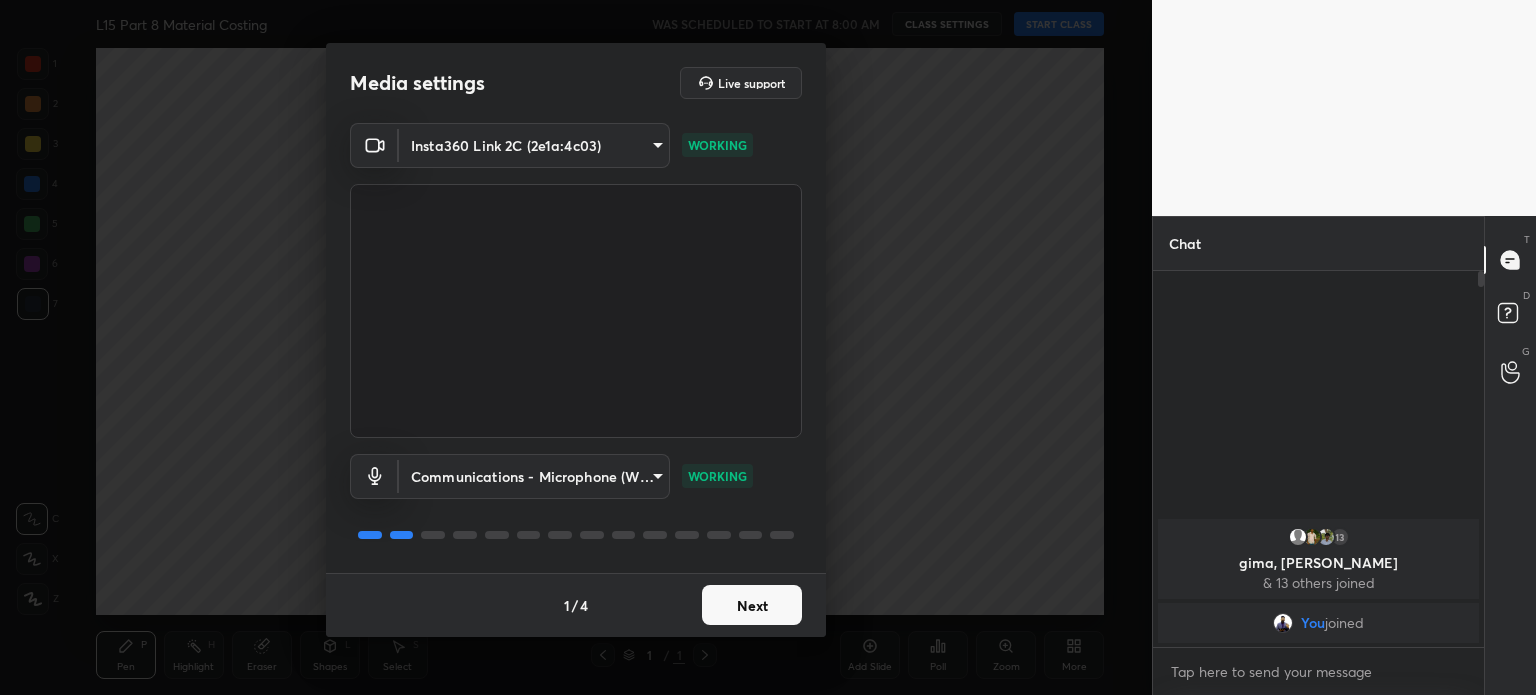 click on "Next" at bounding box center (752, 605) 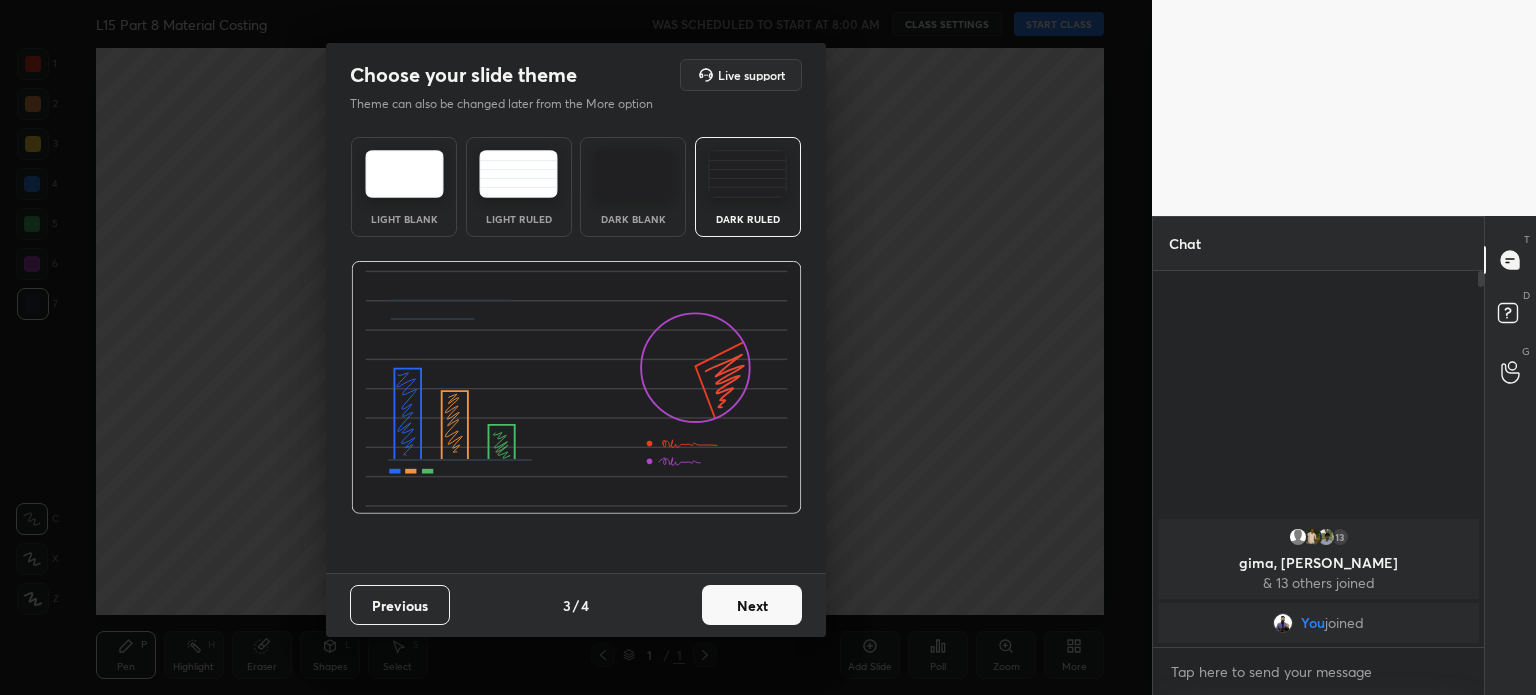 click on "Next" at bounding box center (752, 605) 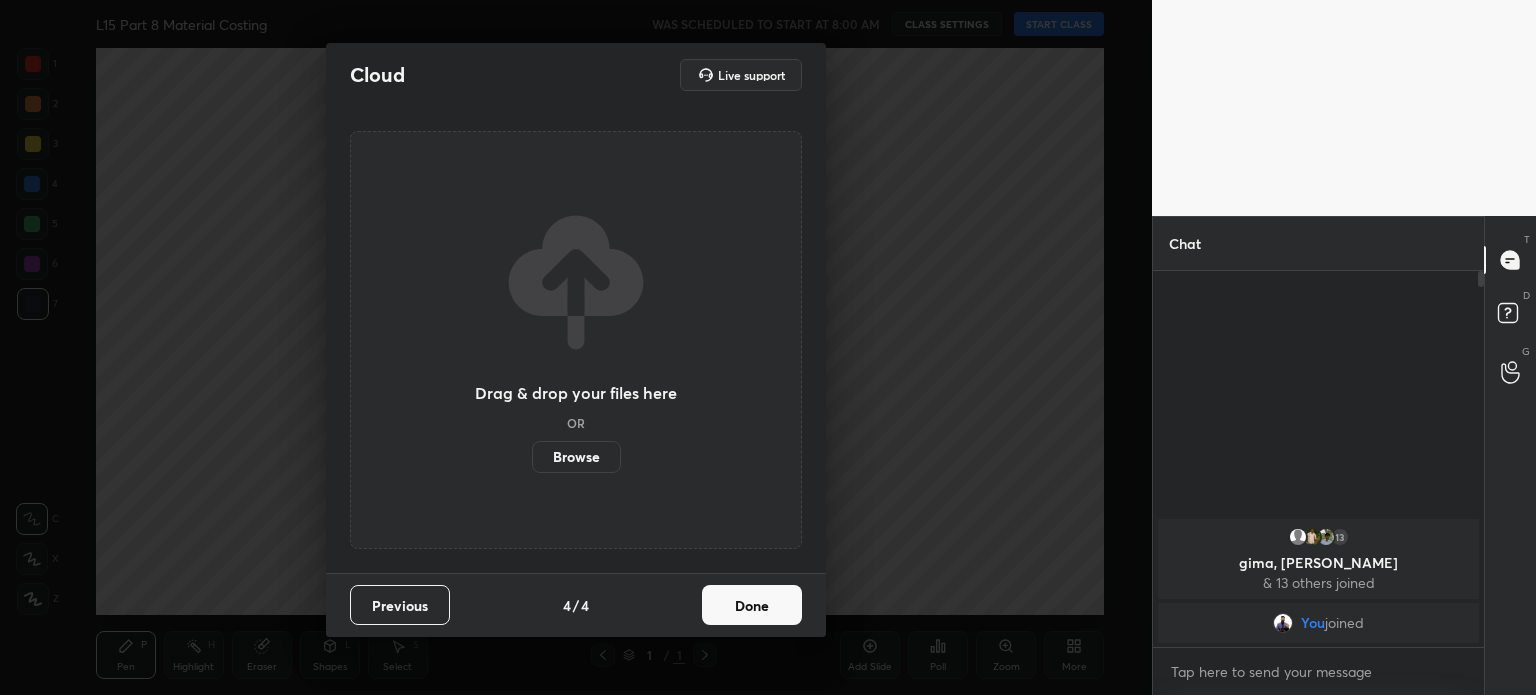 click on "Done" at bounding box center (752, 605) 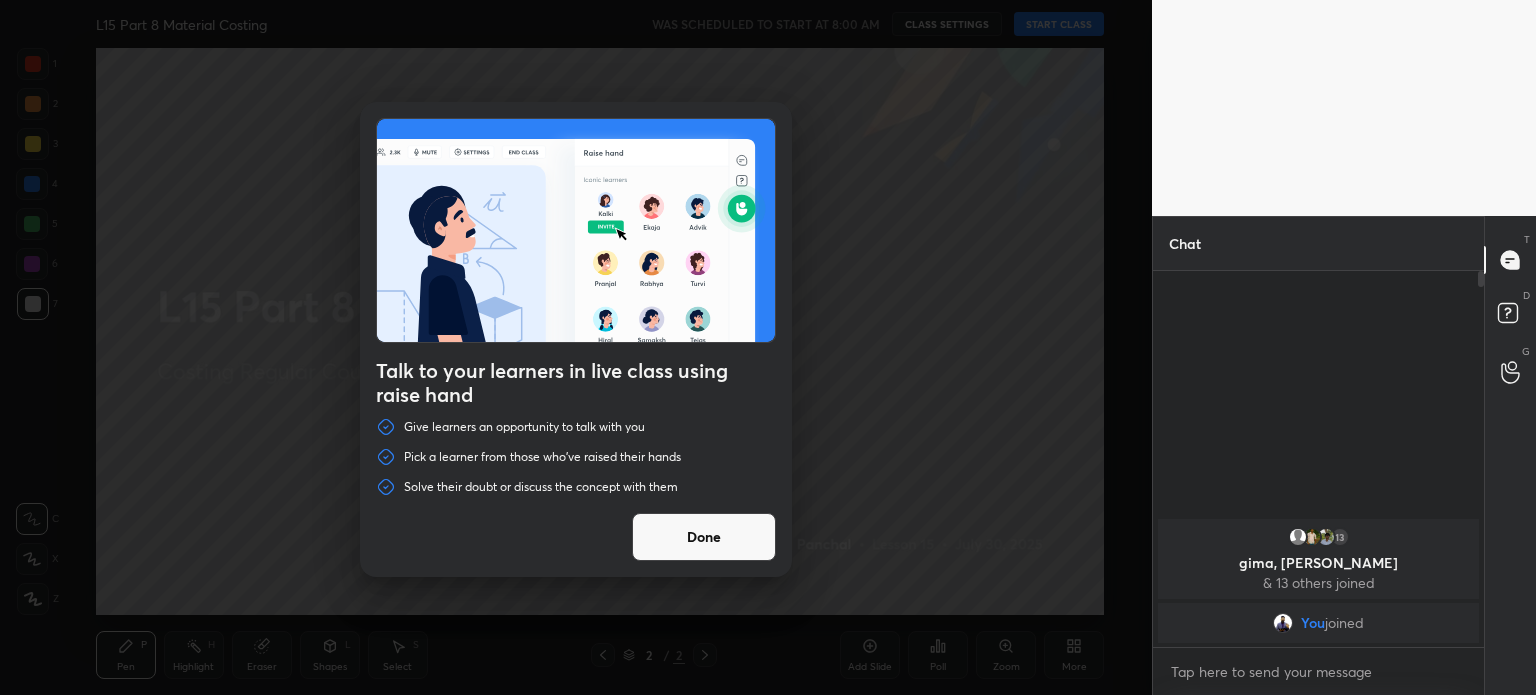 click on "Done" at bounding box center (704, 537) 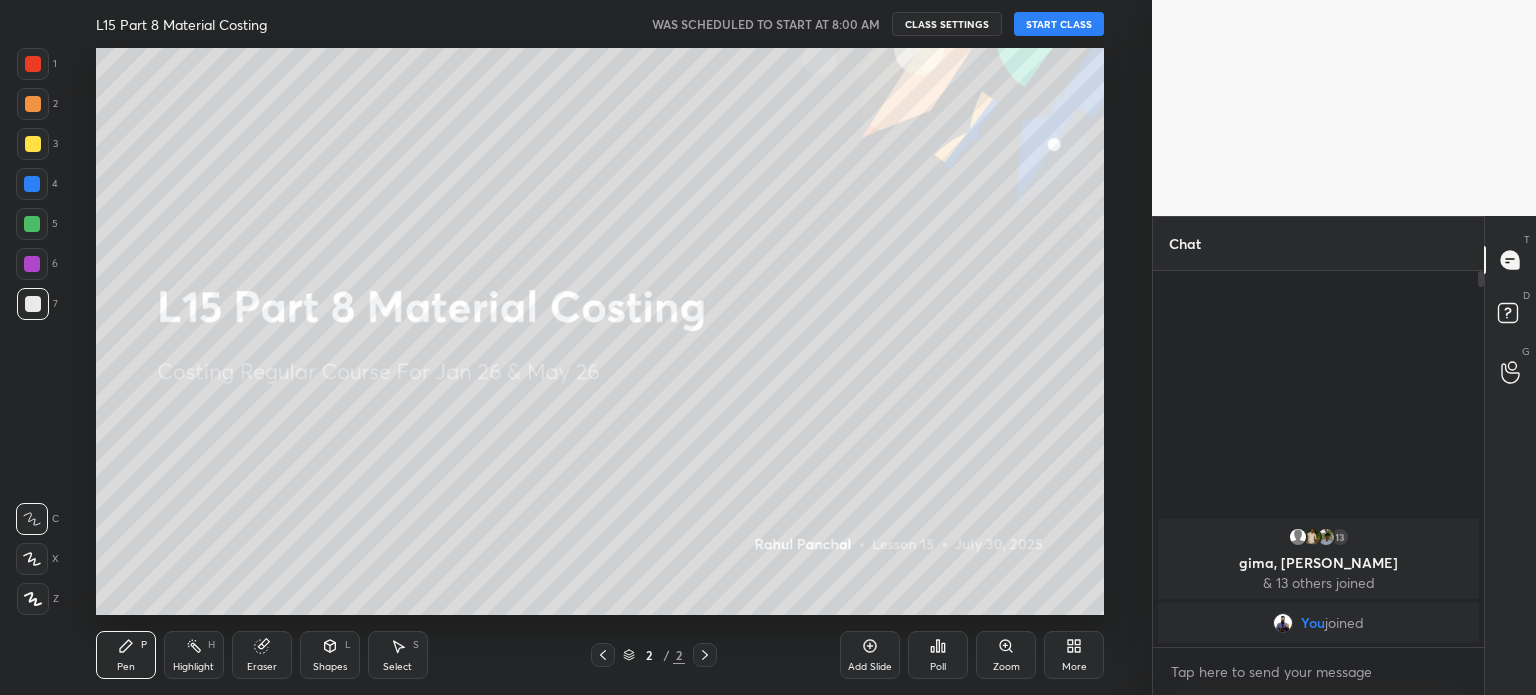 click on "START CLASS" at bounding box center (1059, 24) 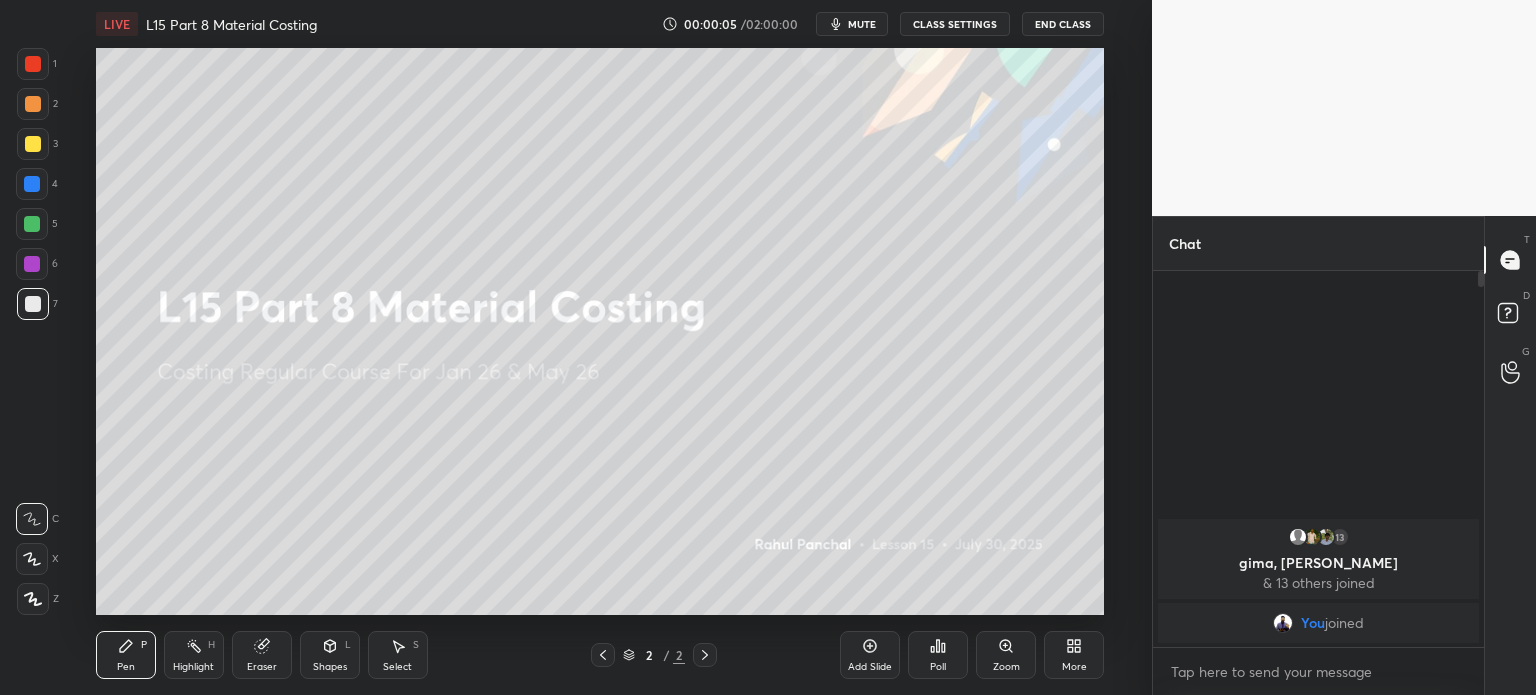 click on "mute" at bounding box center [862, 24] 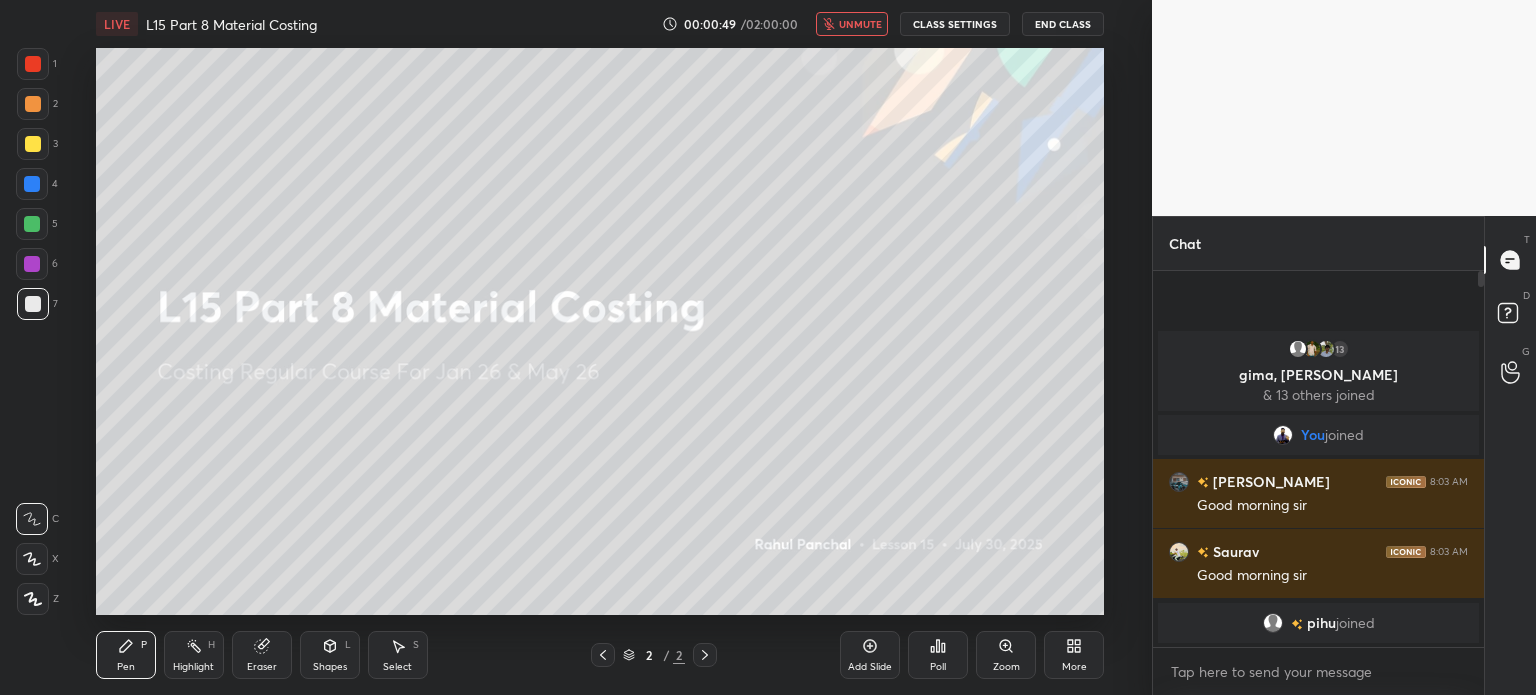 click on "unmute" at bounding box center (852, 24) 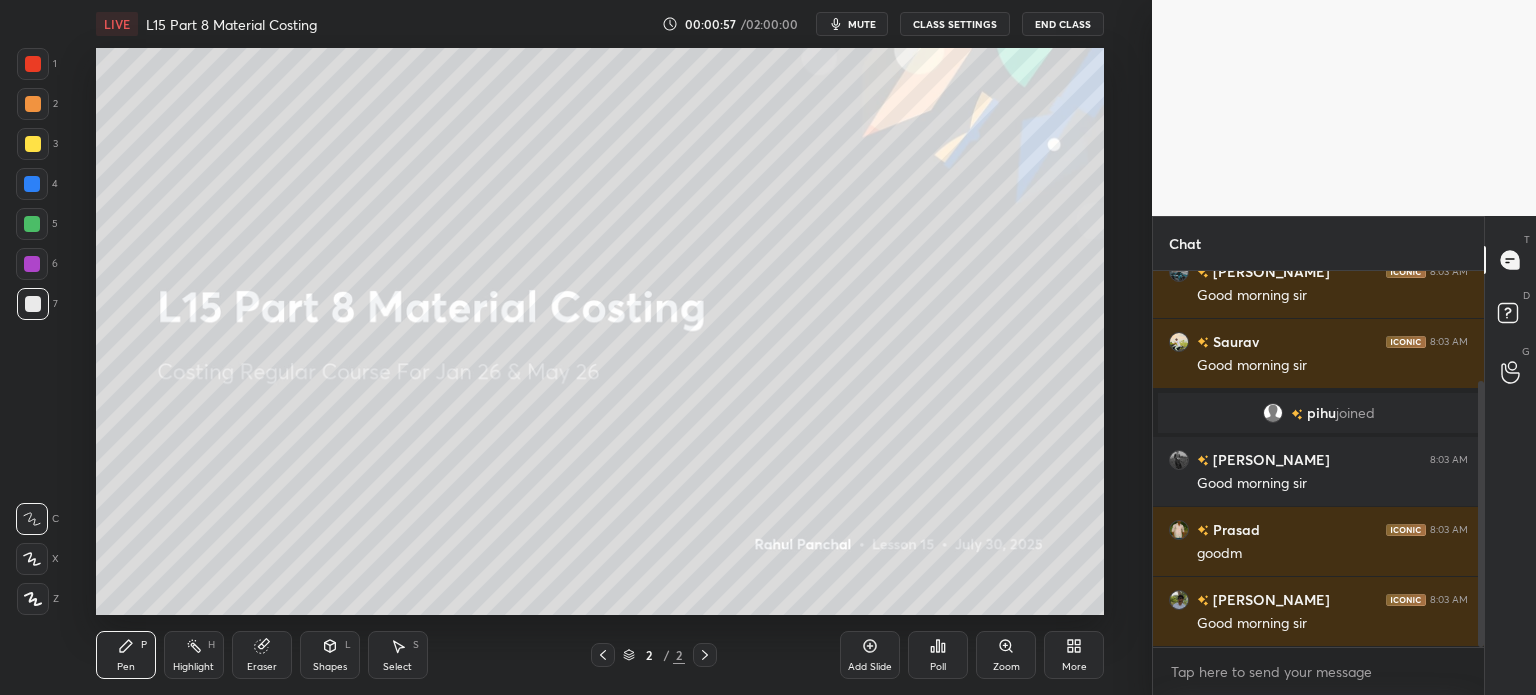 scroll, scrollTop: 224, scrollLeft: 0, axis: vertical 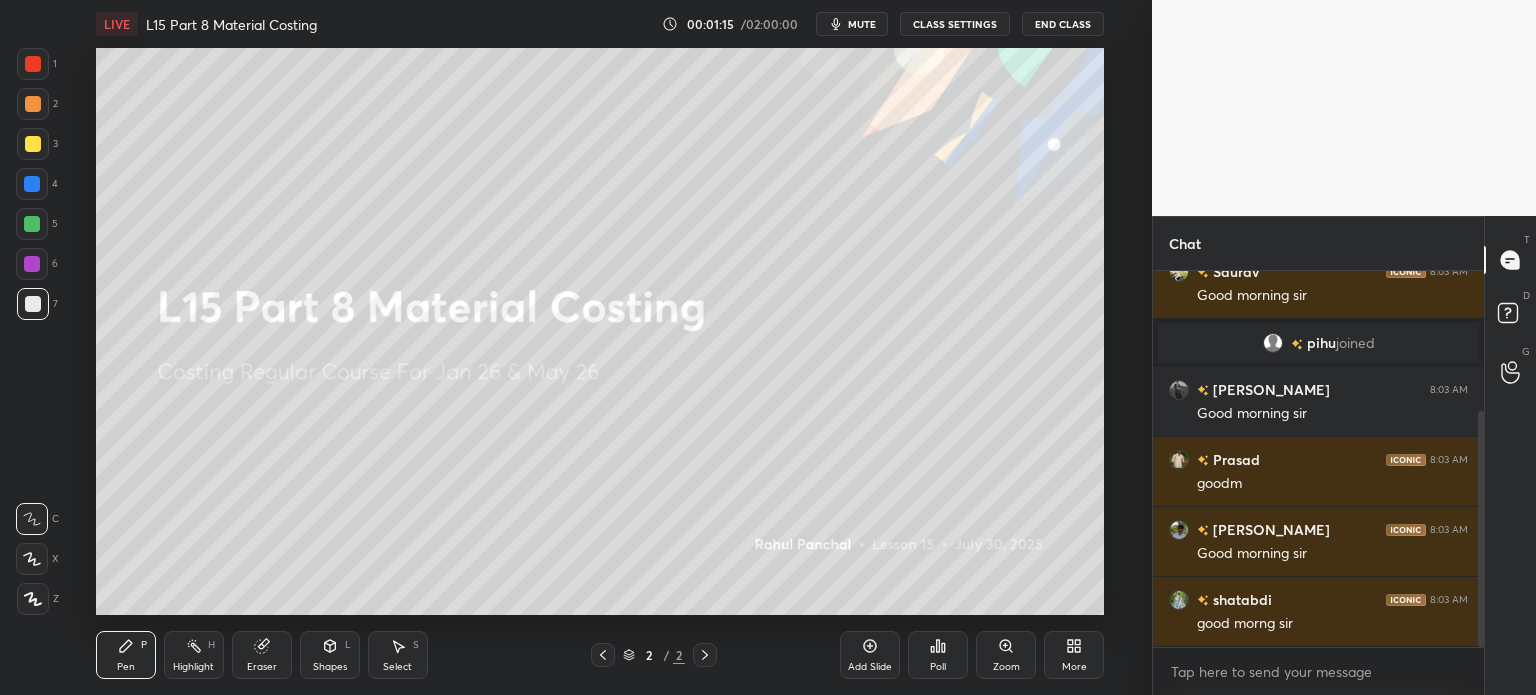 click at bounding box center (33, 64) 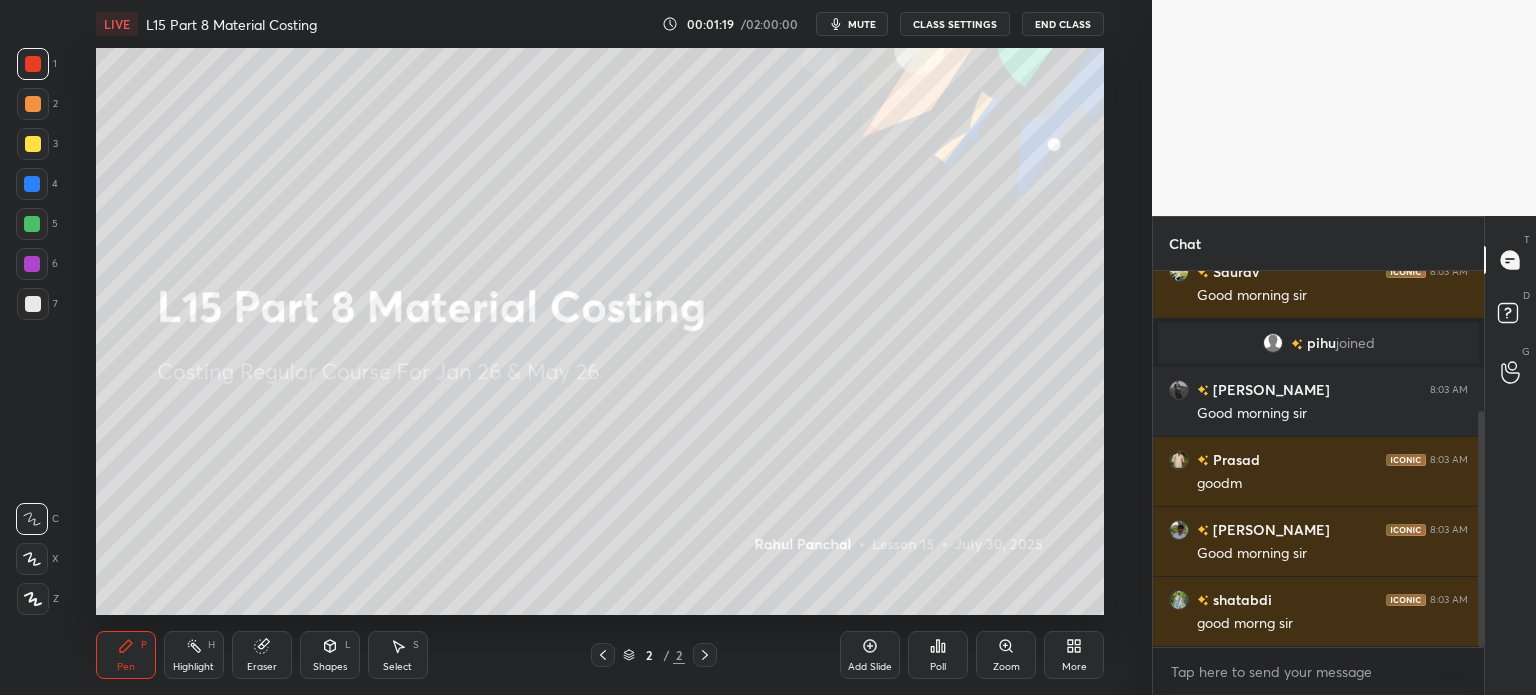 click on "Eraser" at bounding box center (262, 667) 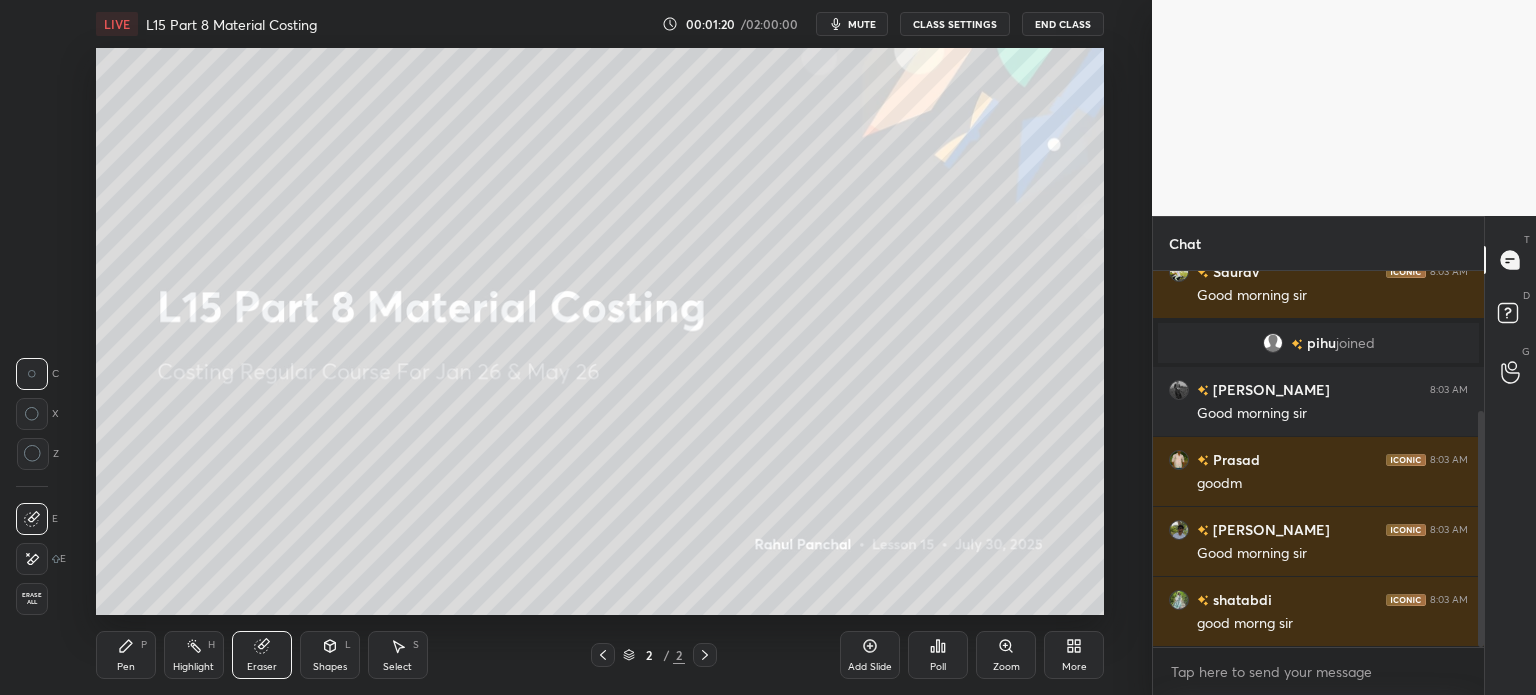 click on "1 2 3 4 5 6 7 C X Z C X Z E E Erase all   H H LIVE L15 Part 8 Material Costing 00:01:20 /  02:00:00 mute CLASS SETTINGS End Class Setting up your live class Poll for   secs No correct answer Start poll Back L15 Part 8 Material Costing • L15 of Costing Regular Course For Jan 26 & May 26 Rahul Panchal Pen P Highlight H Eraser Shapes L Select S 2 / 2 Add Slide Poll Zoom More" at bounding box center (568, 347) 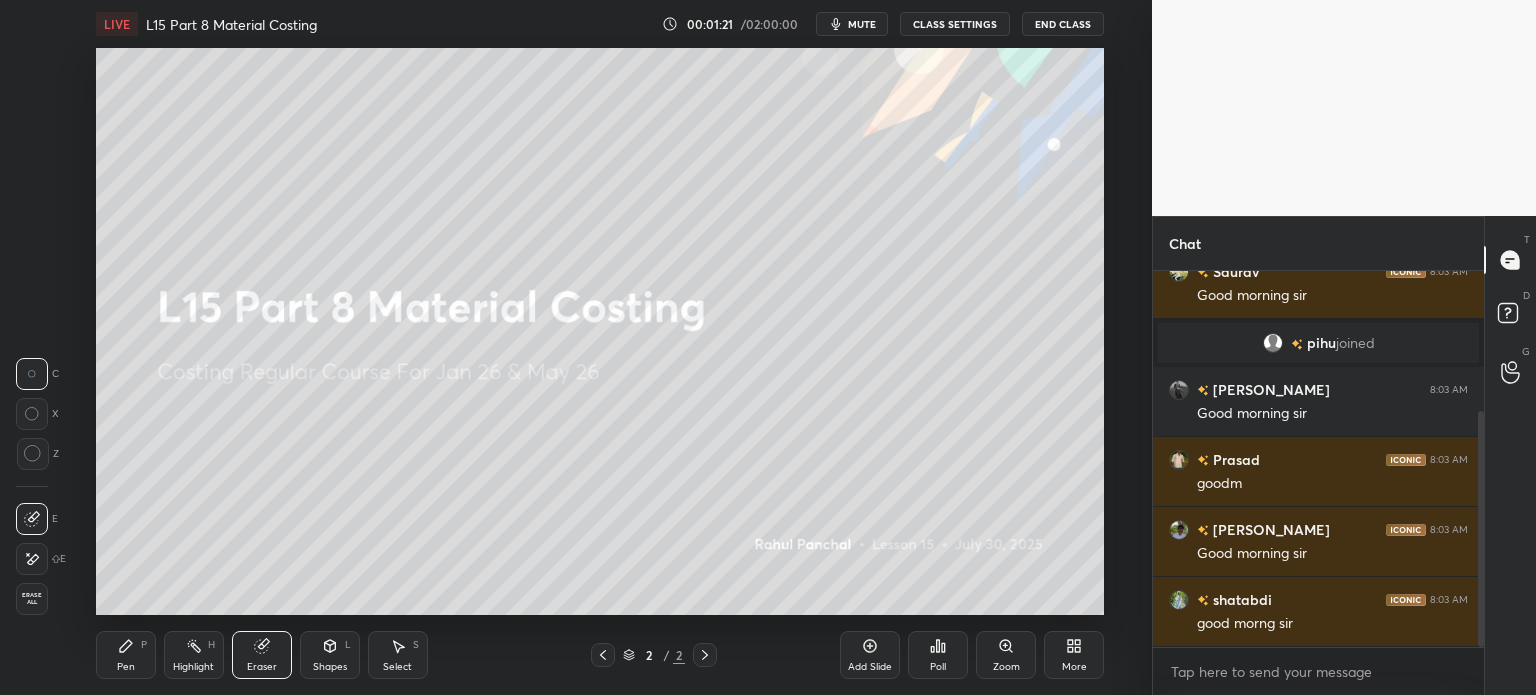 click on "Erase all" at bounding box center (32, 599) 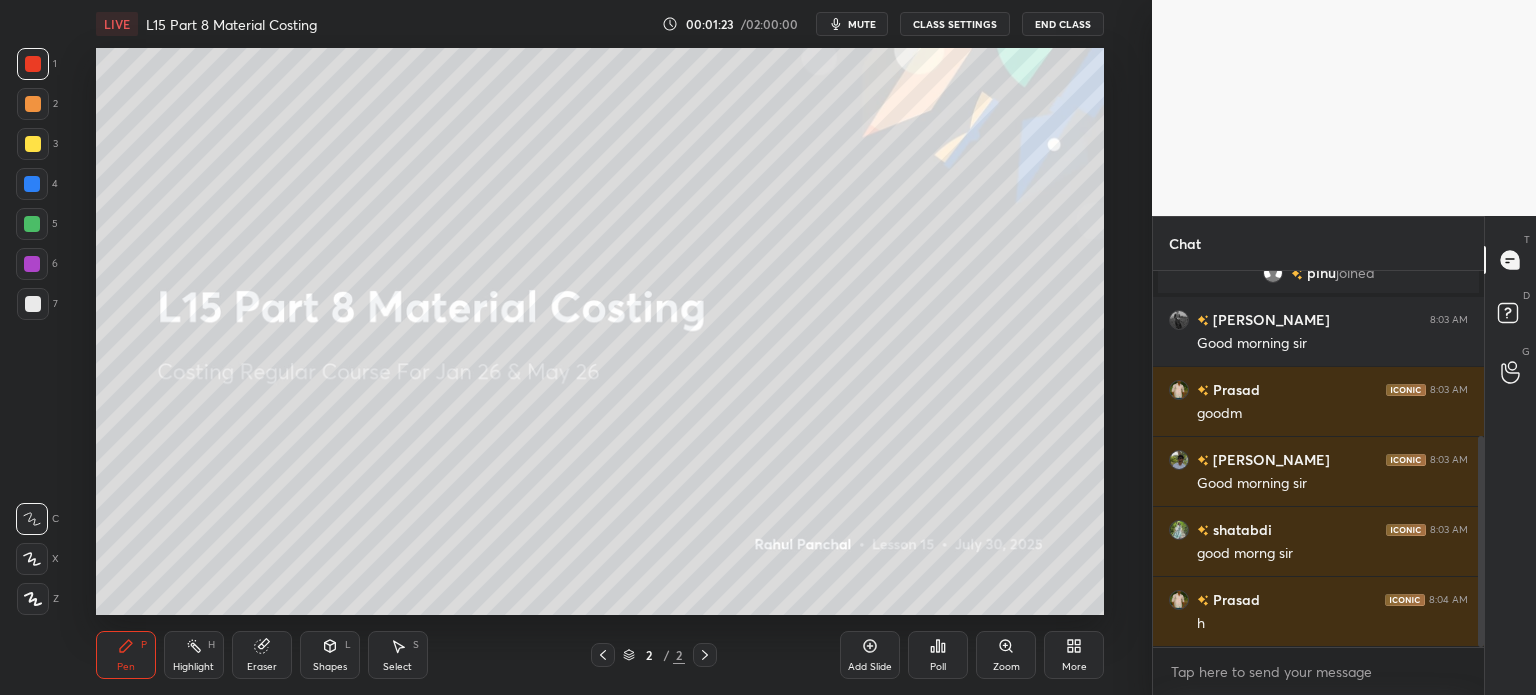 click on "More" at bounding box center (1074, 655) 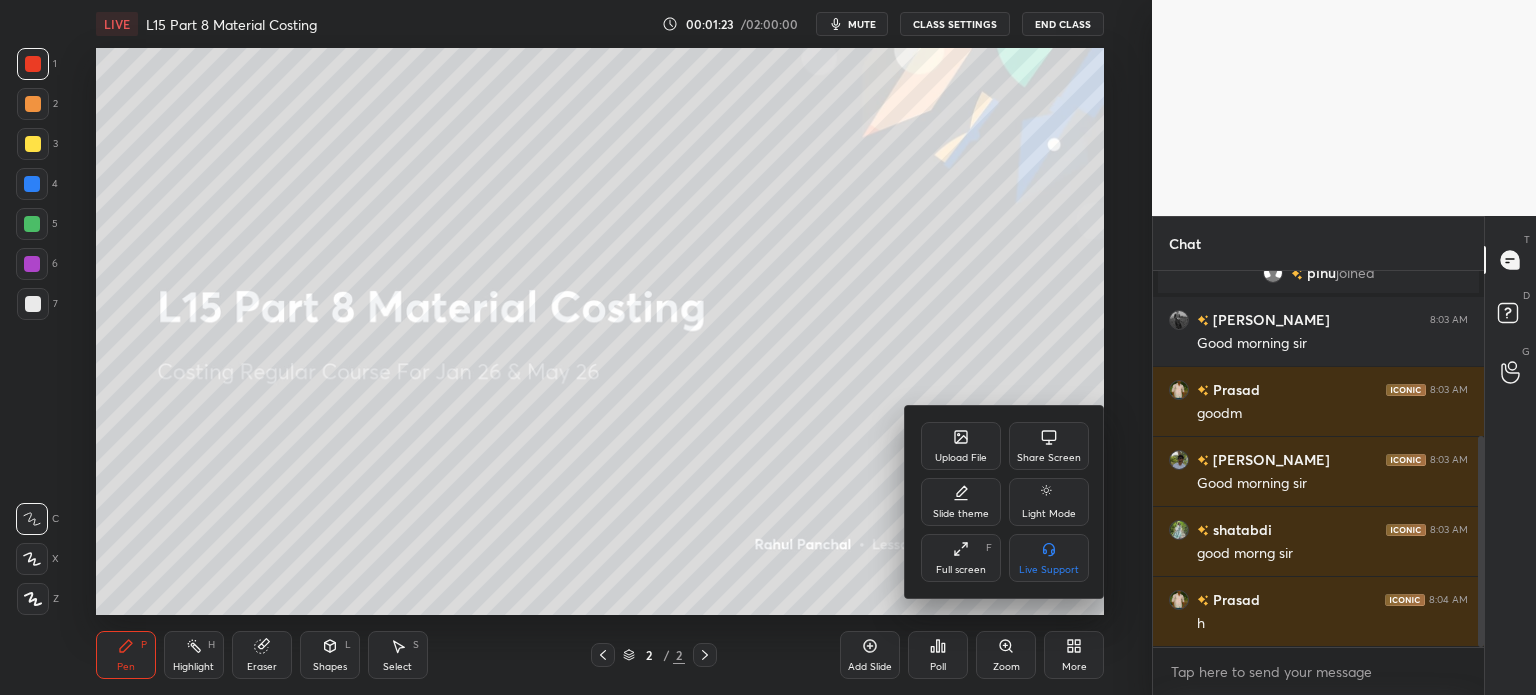 click 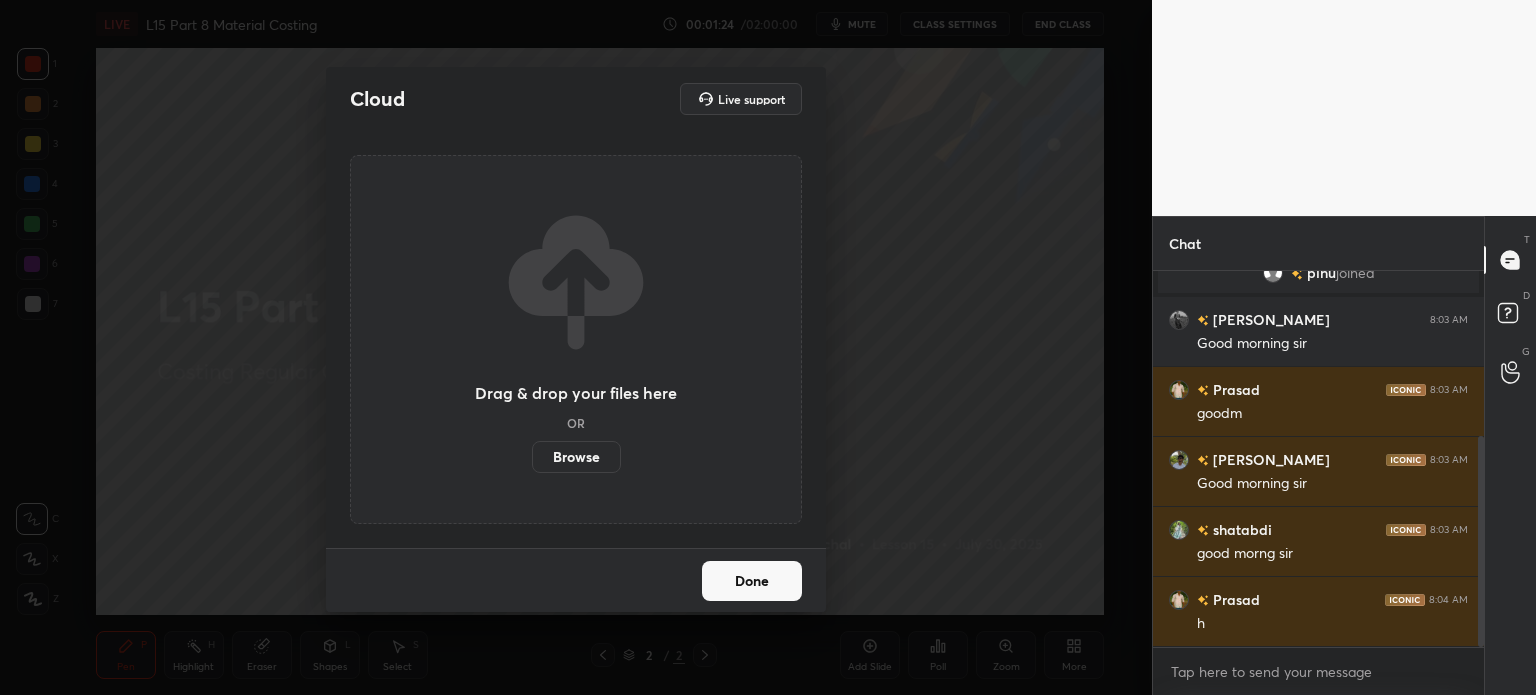 click on "Browse" at bounding box center [576, 457] 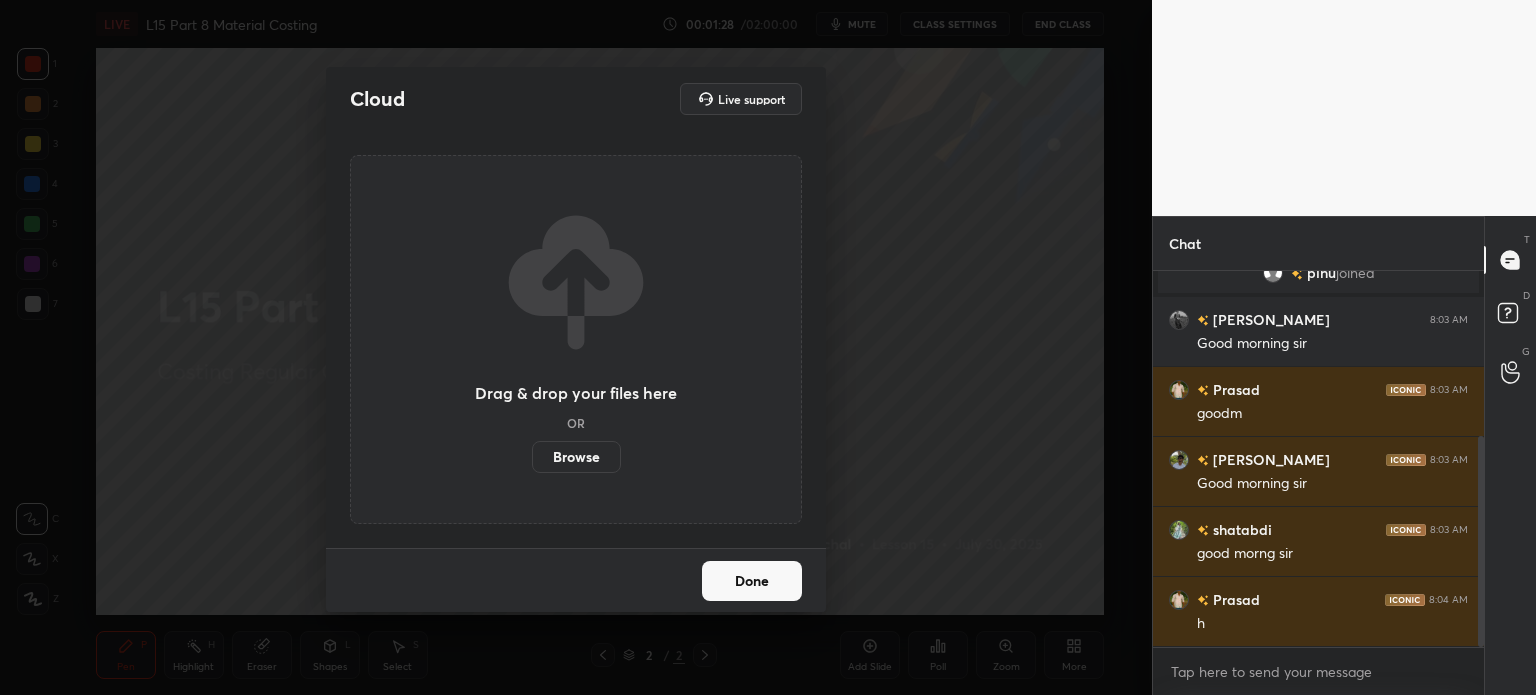 scroll, scrollTop: 342, scrollLeft: 0, axis: vertical 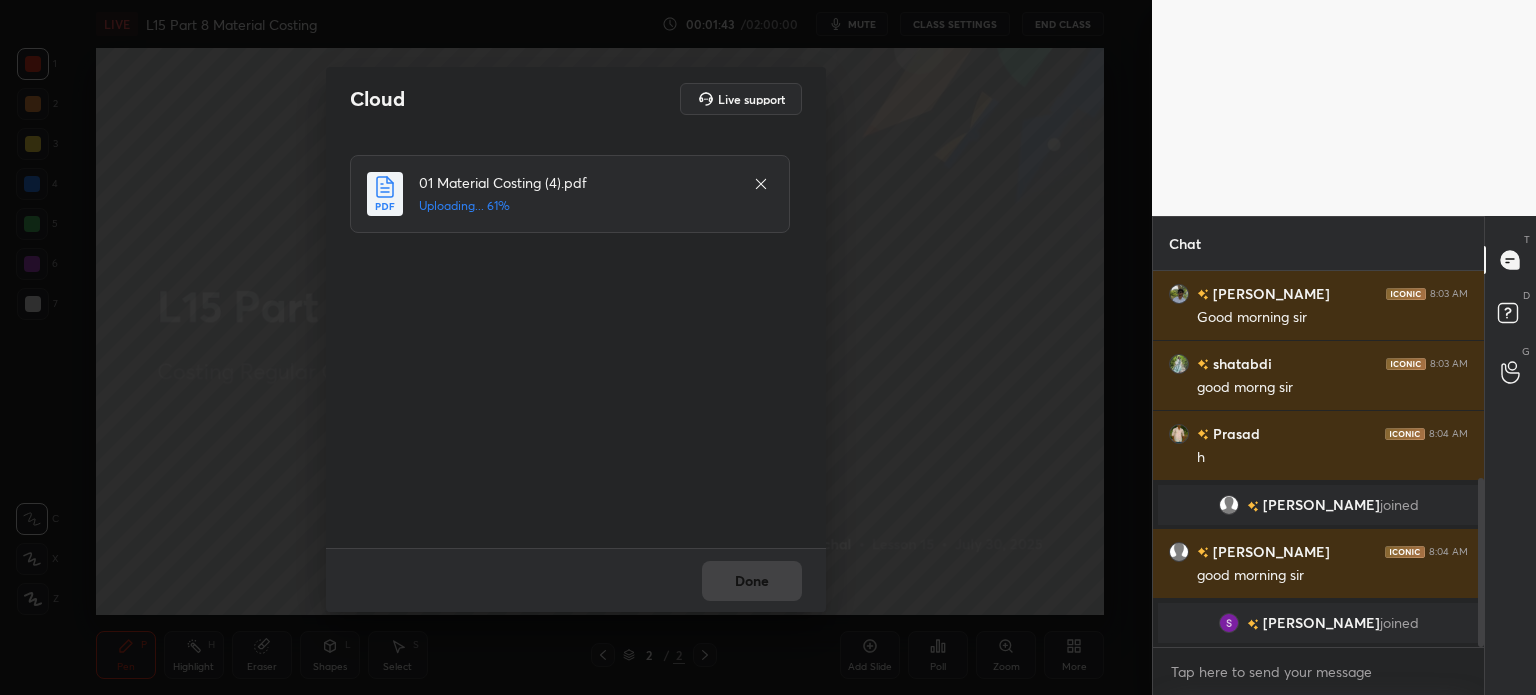 click on "Done" at bounding box center [576, 580] 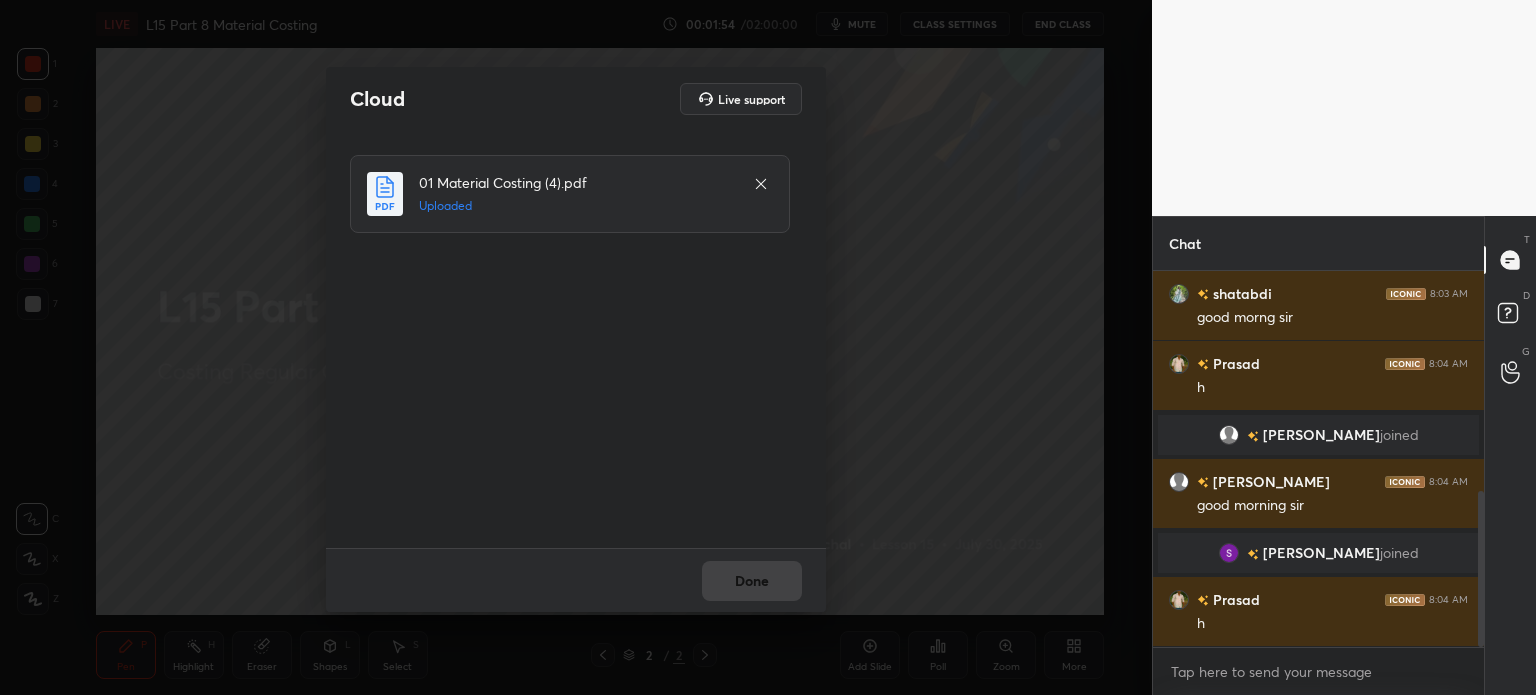 scroll, scrollTop: 530, scrollLeft: 0, axis: vertical 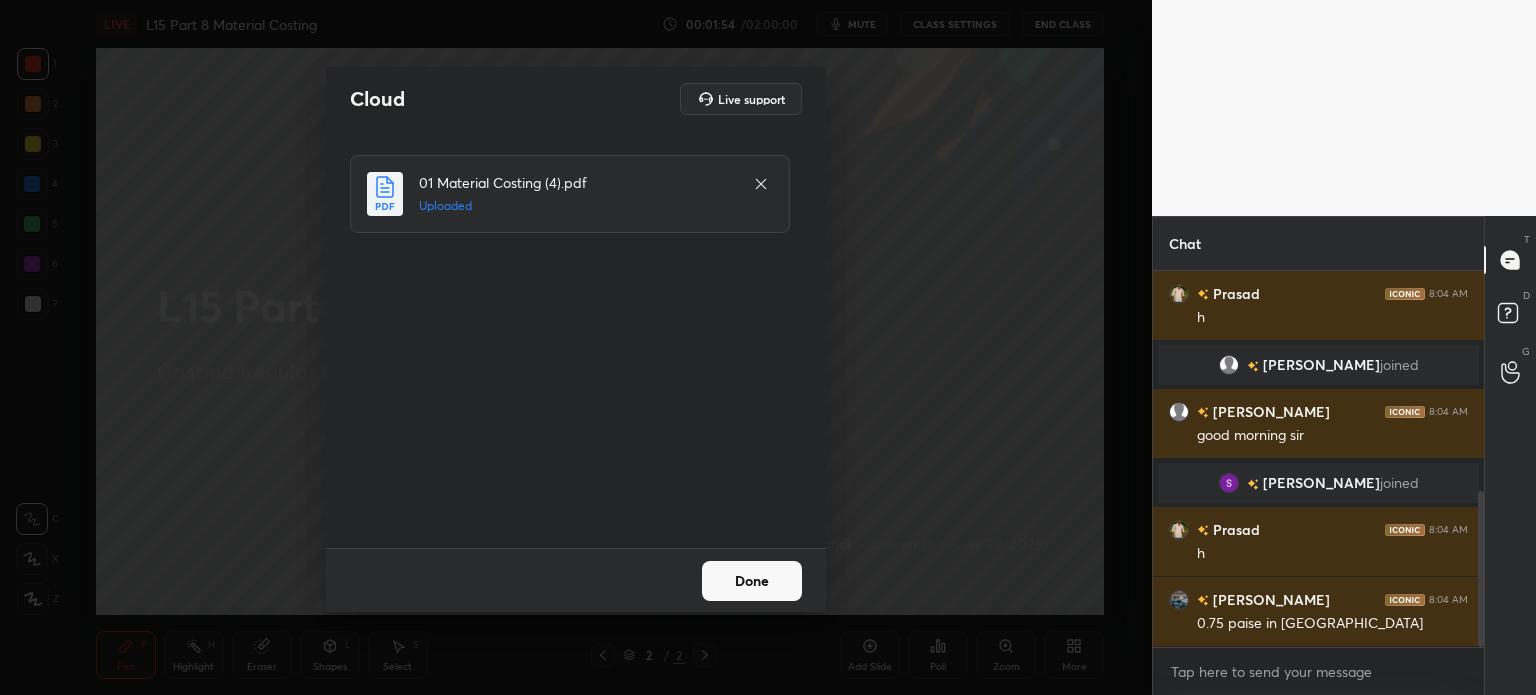 click on "Done" at bounding box center (752, 581) 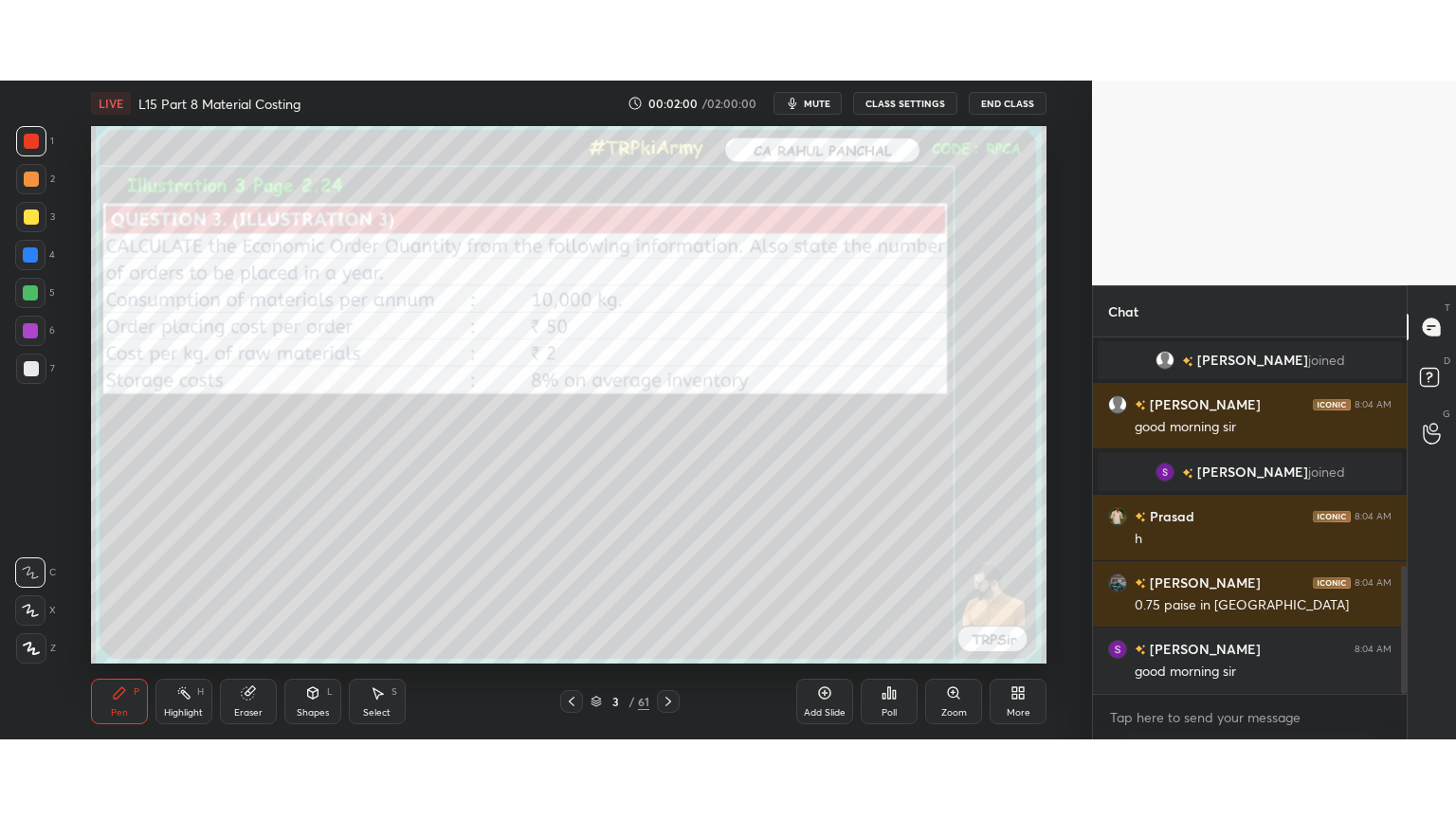 scroll, scrollTop: 635, scrollLeft: 0, axis: vertical 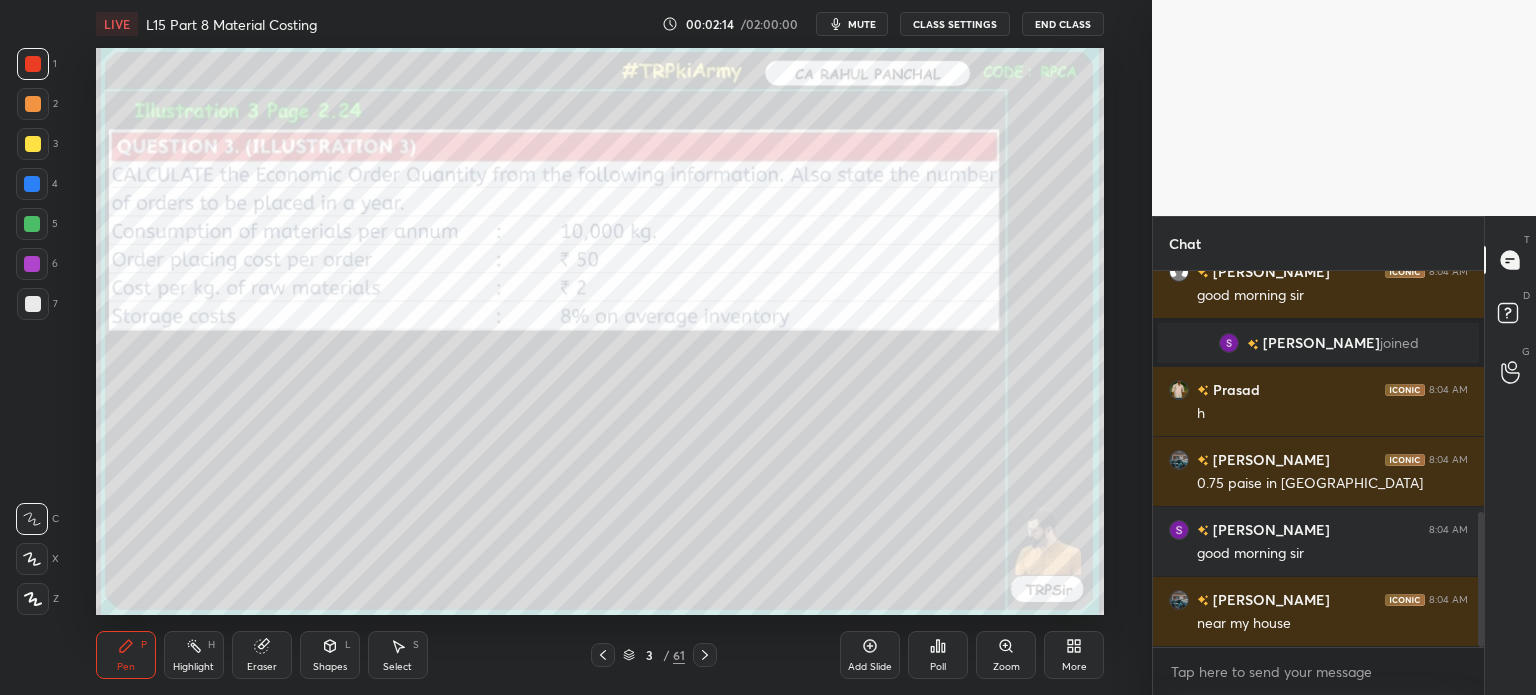 click 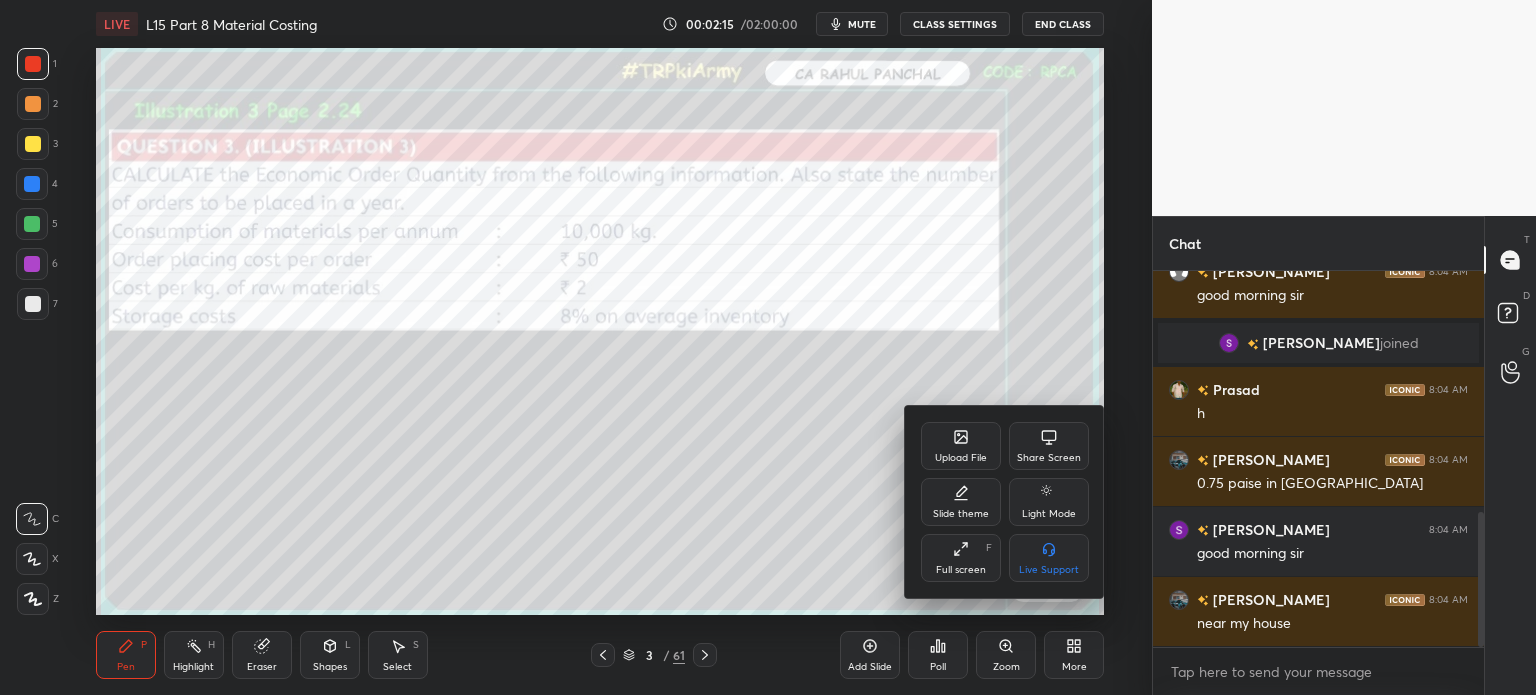 click on "Full screen F" at bounding box center (961, 558) 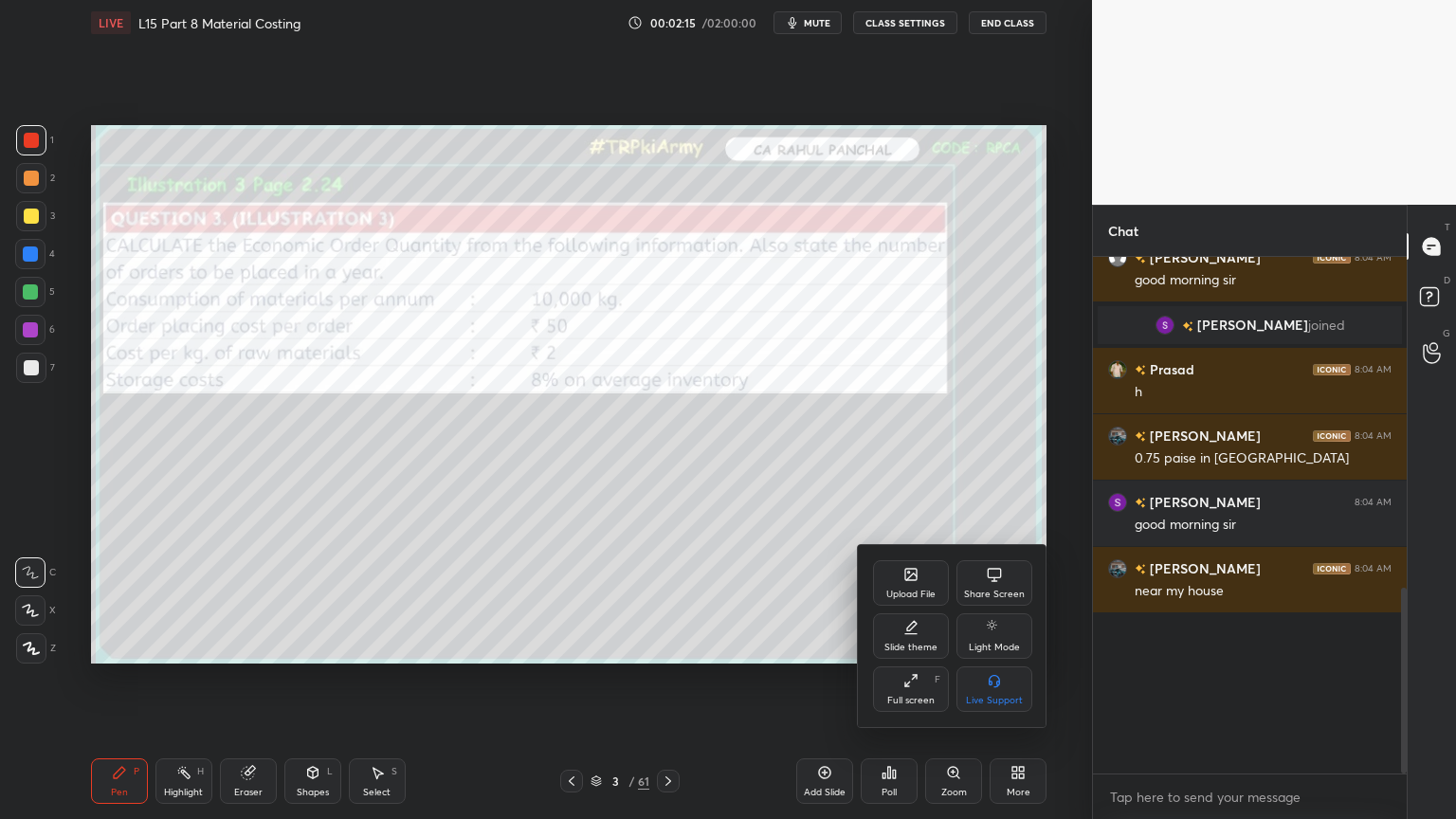 scroll, scrollTop: 94094, scrollLeft: 93776, axis: both 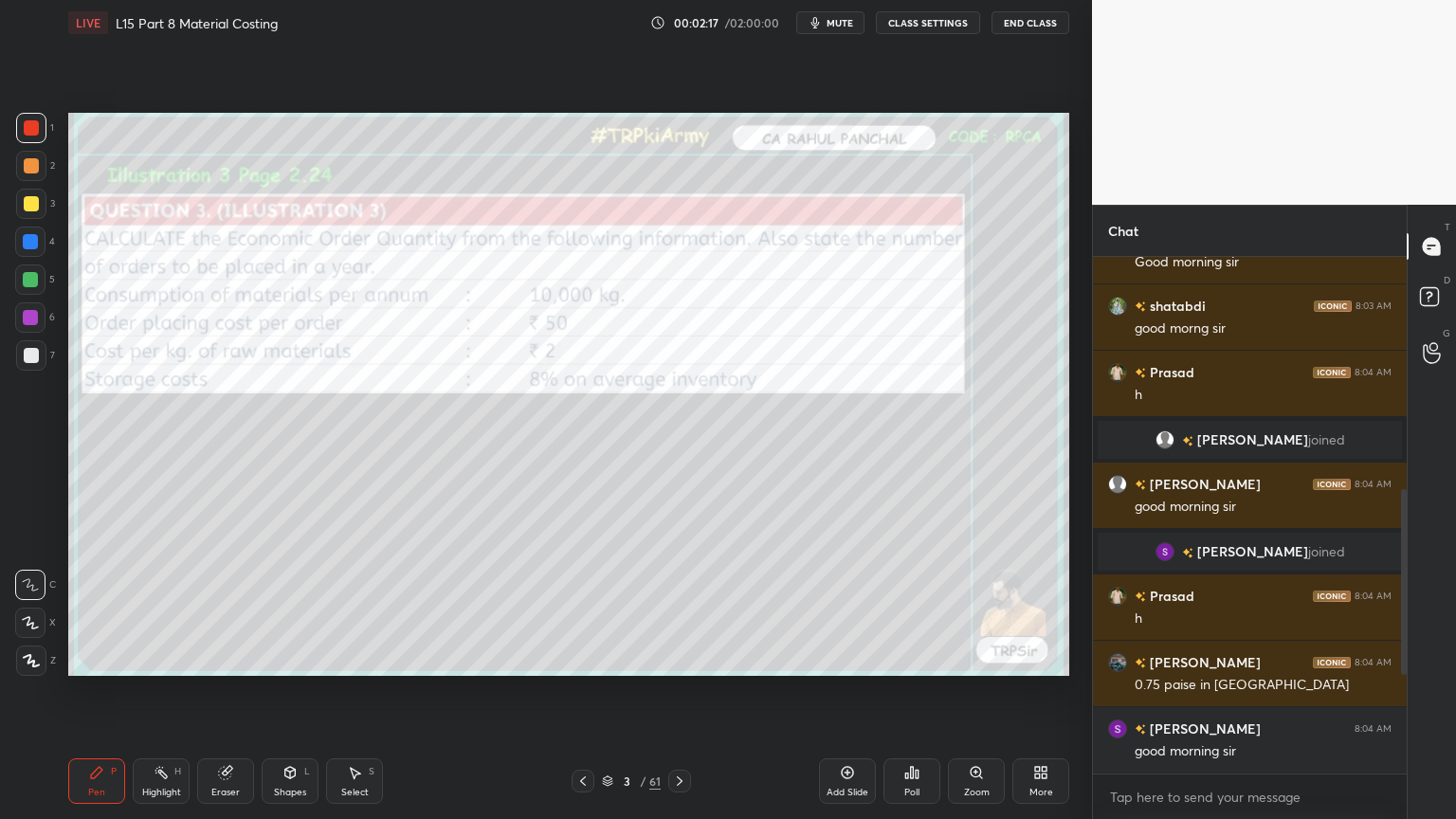 click 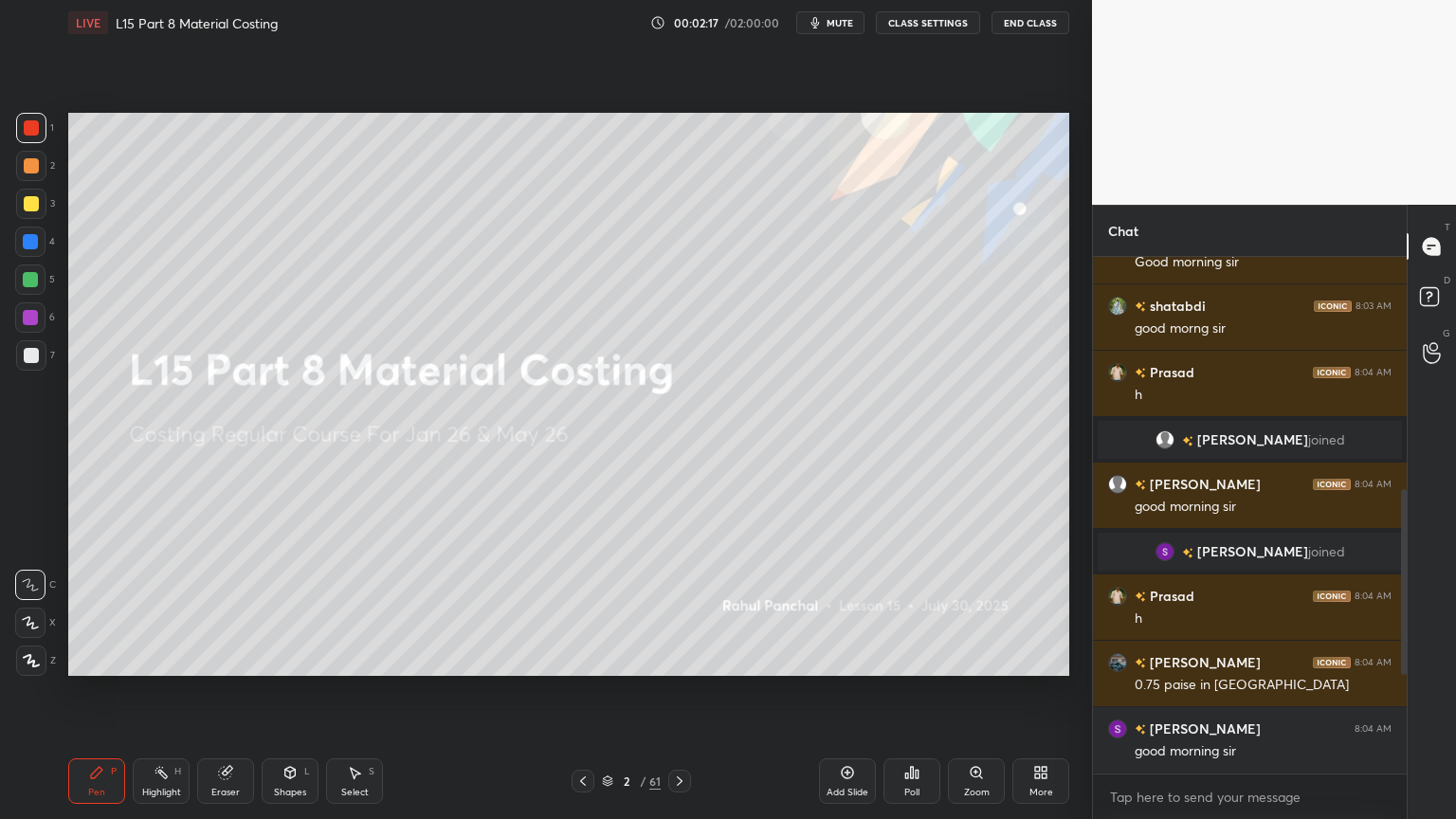 click 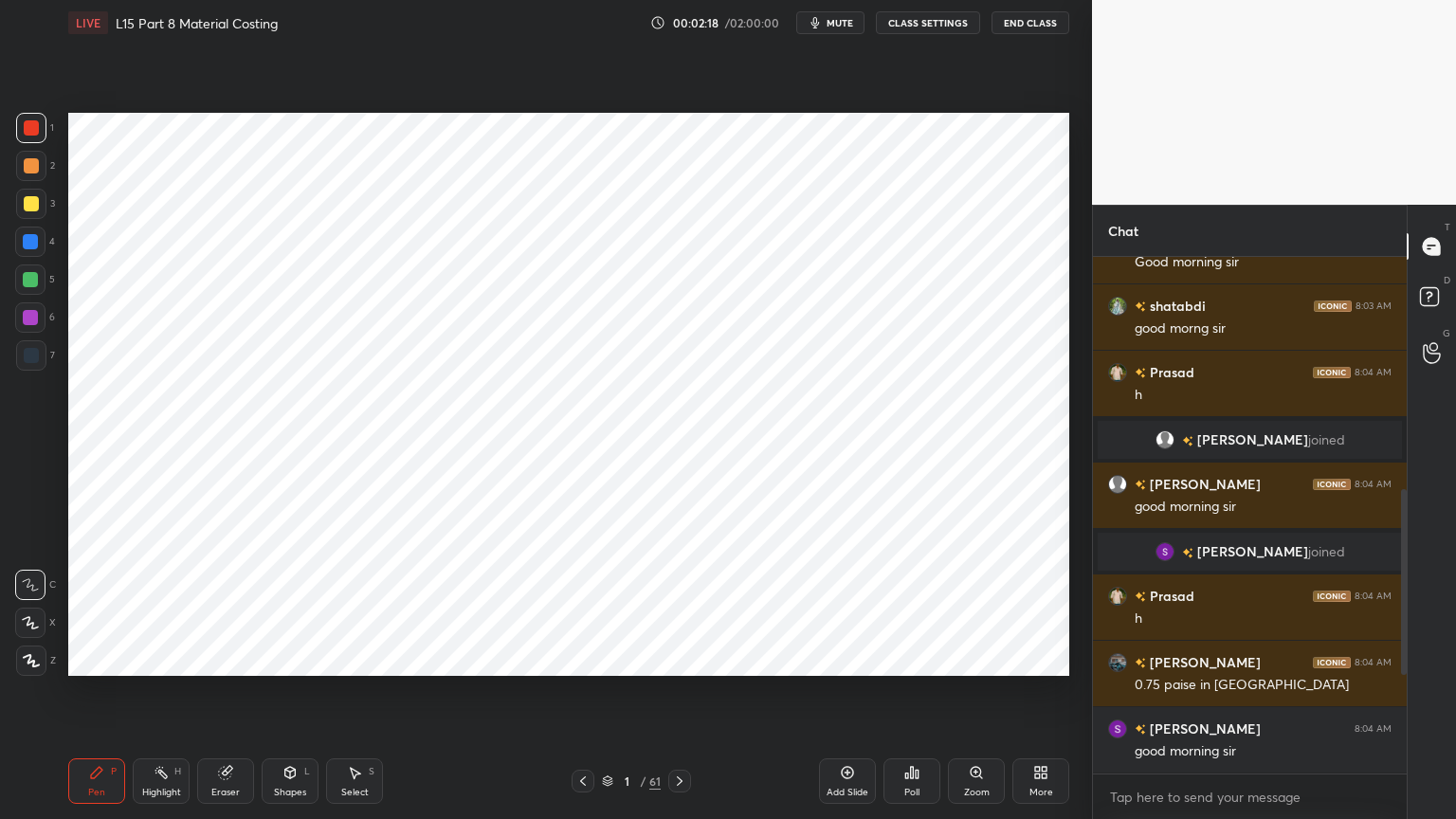 click 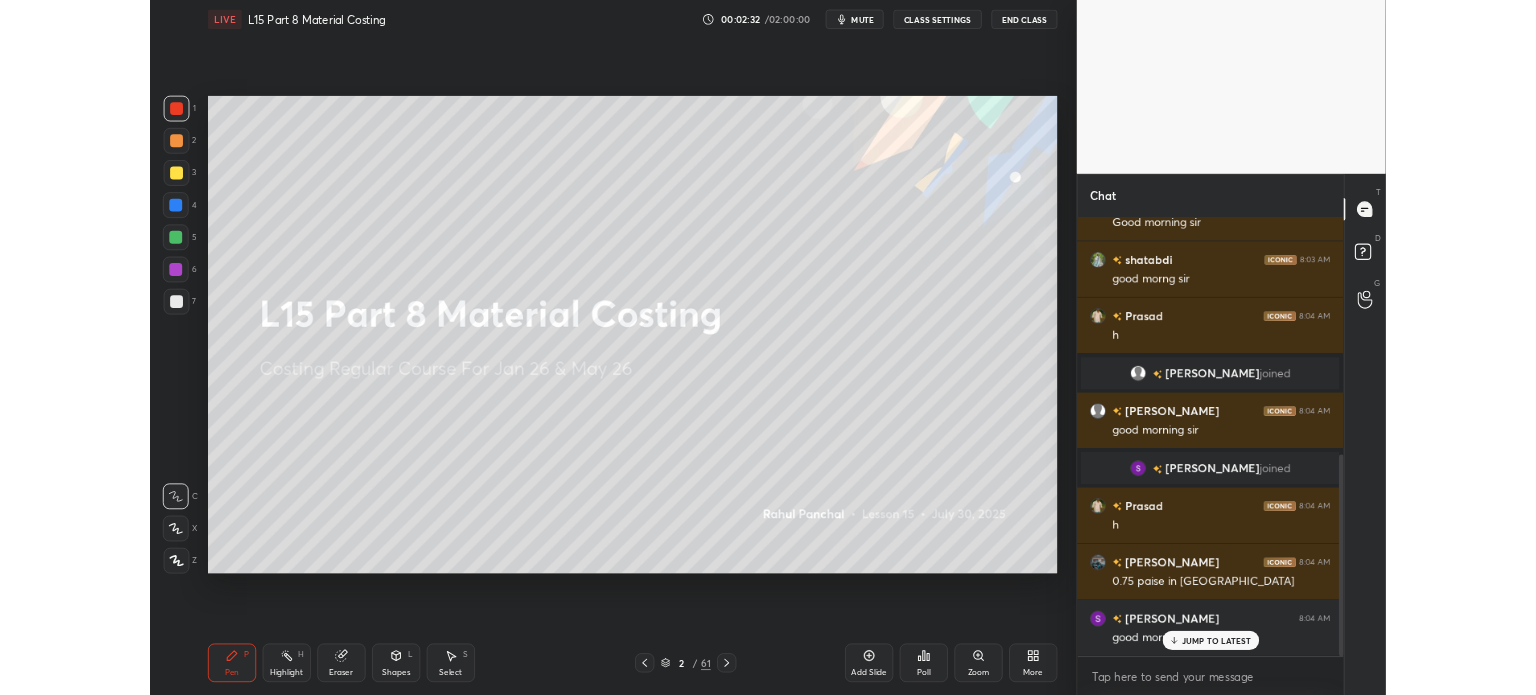 scroll, scrollTop: 640, scrollLeft: 0, axis: vertical 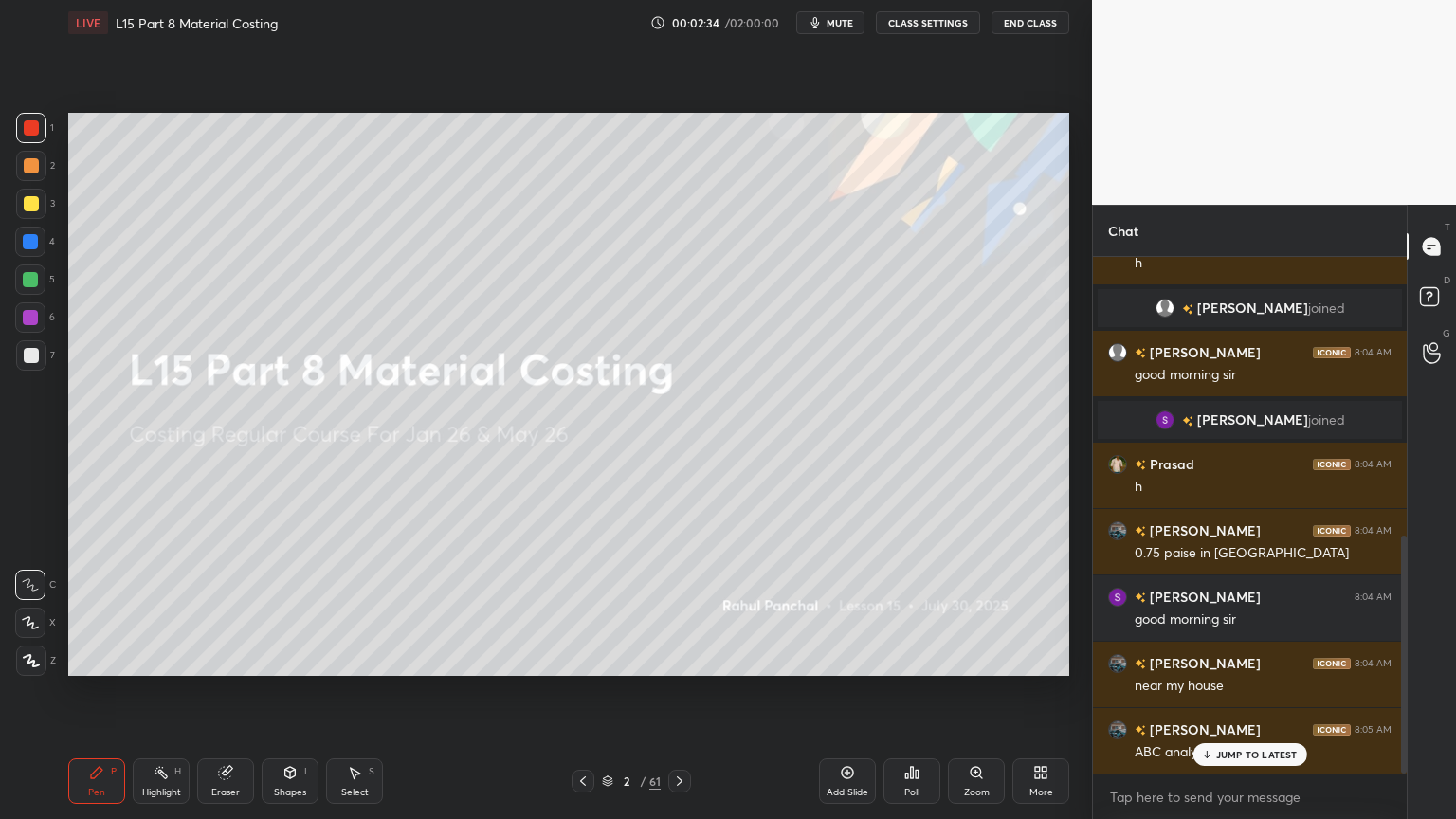 click at bounding box center [31, 204] 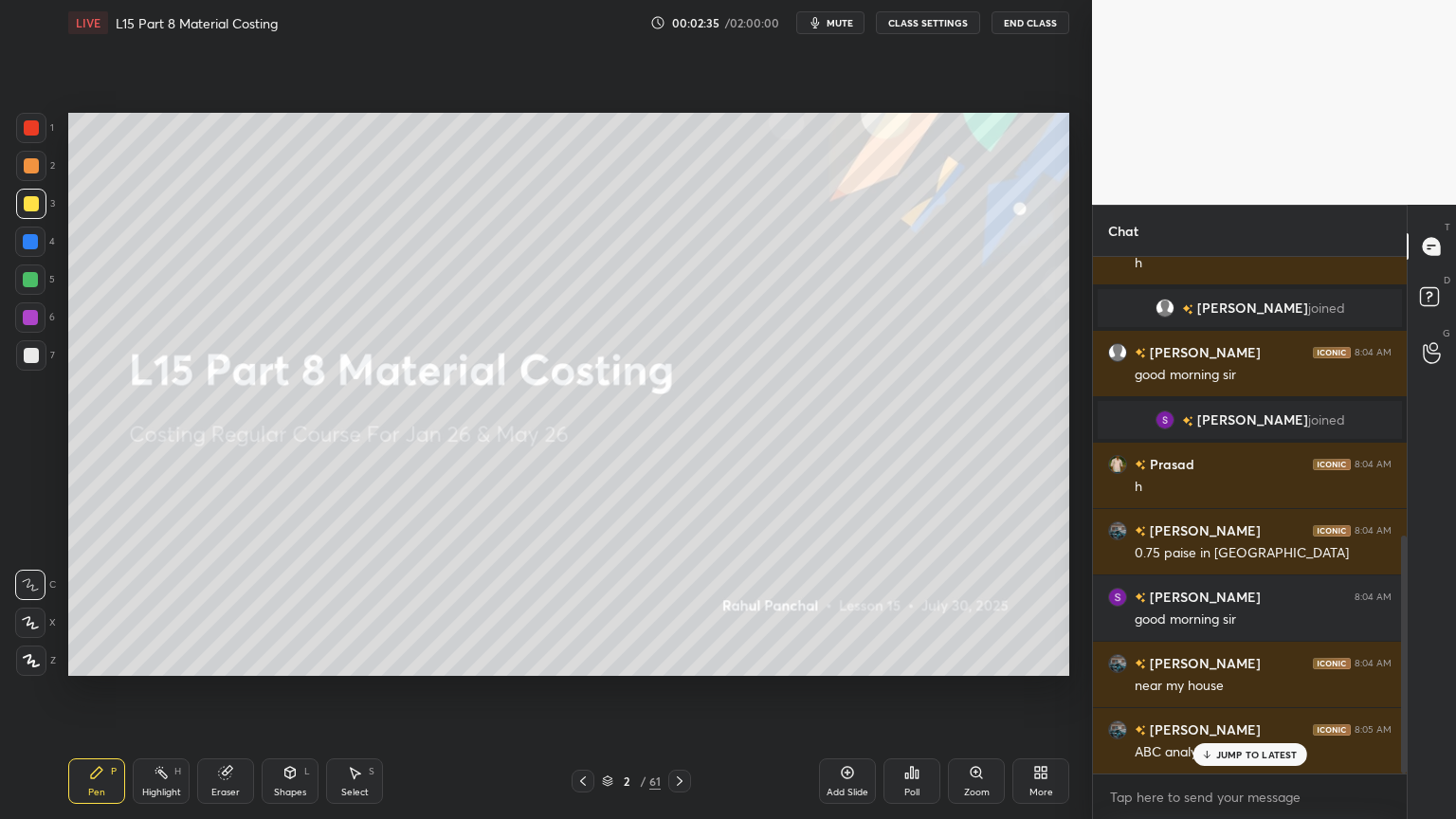 click on "Pen P Highlight H Eraser Shapes L Select S 2 / 61 Add Slide Poll Zoom More" at bounding box center [569, 781] 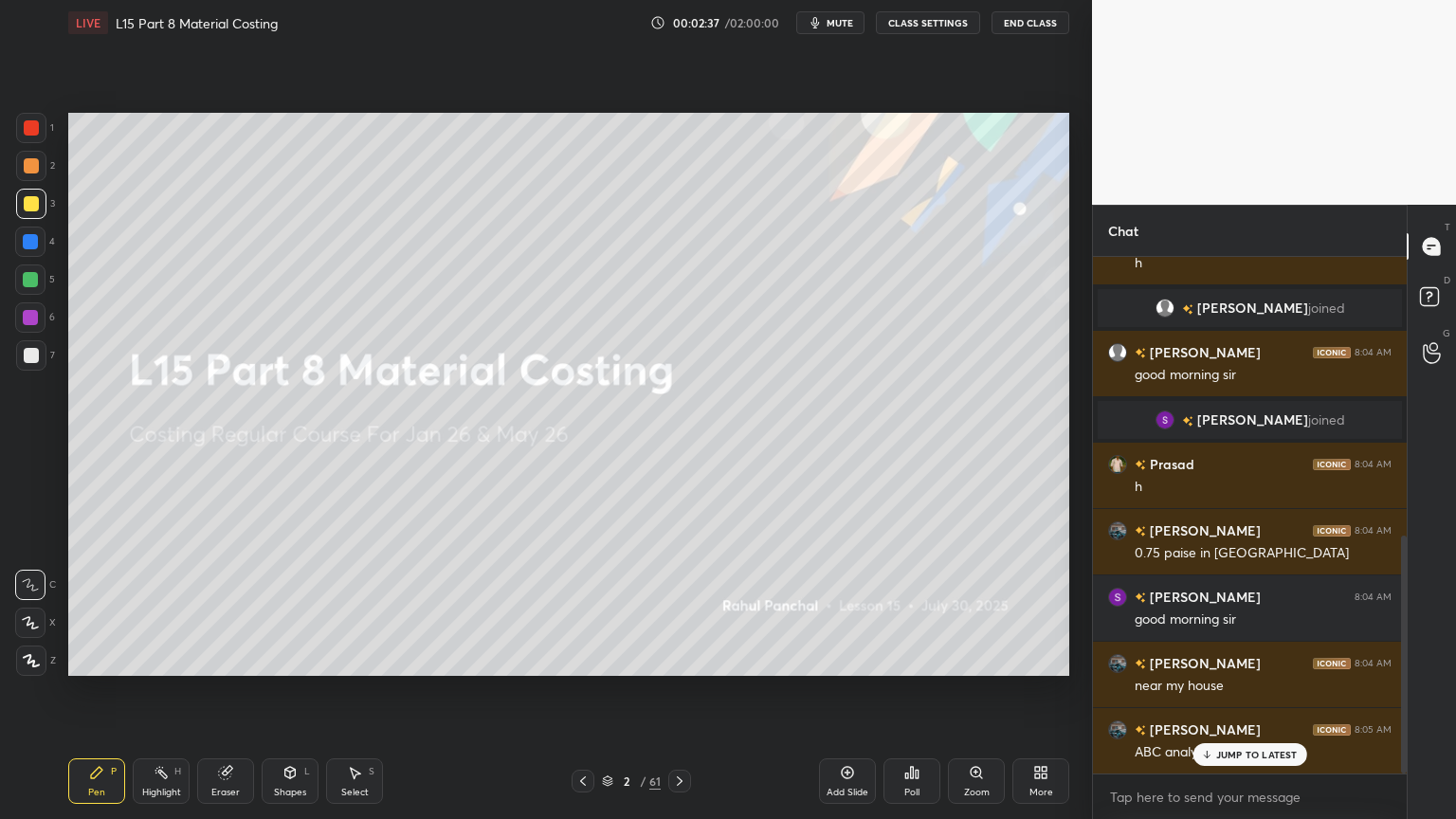 click on "More" at bounding box center [1041, 781] 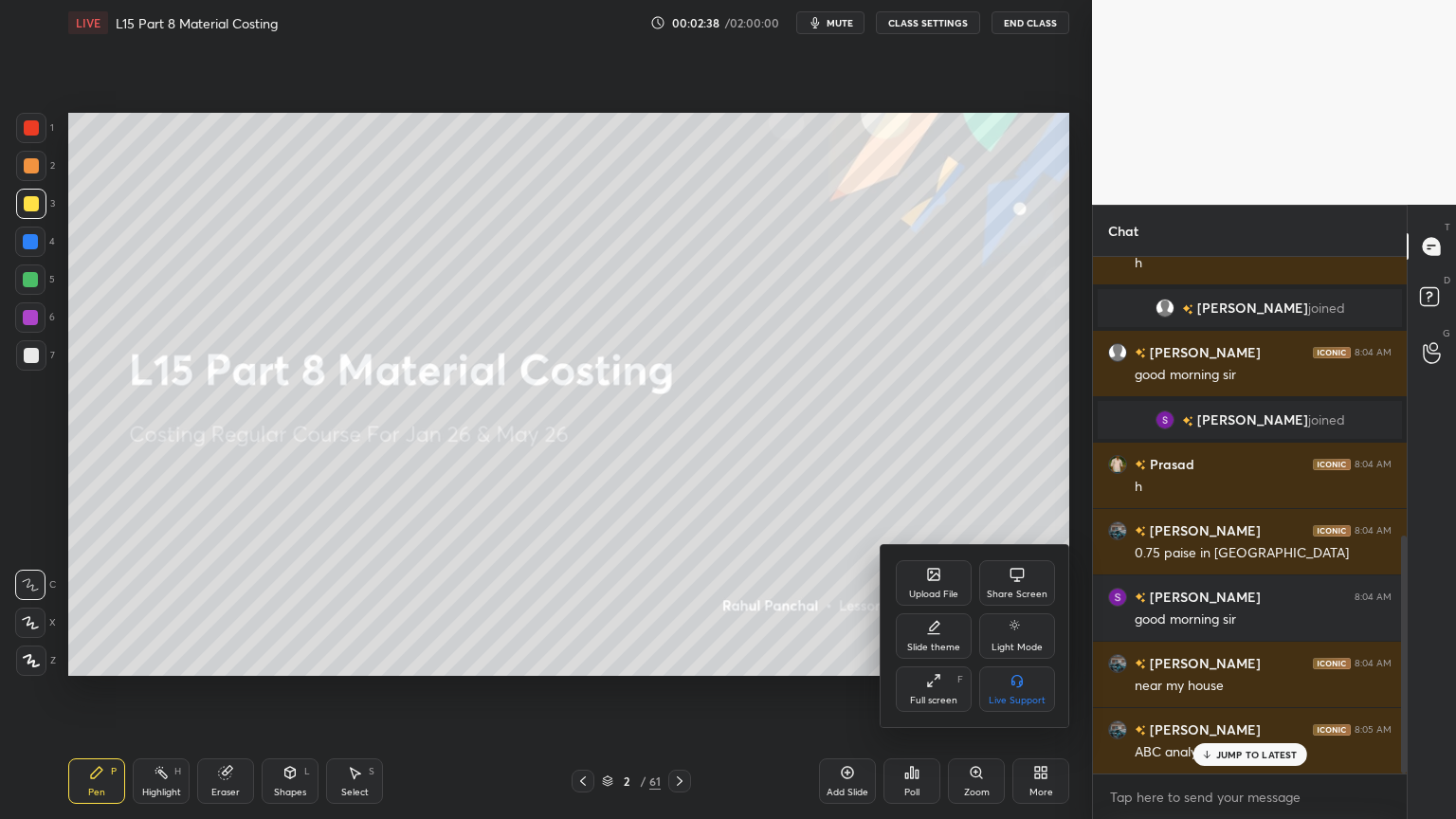 click on "Full screen F" at bounding box center (934, 689) 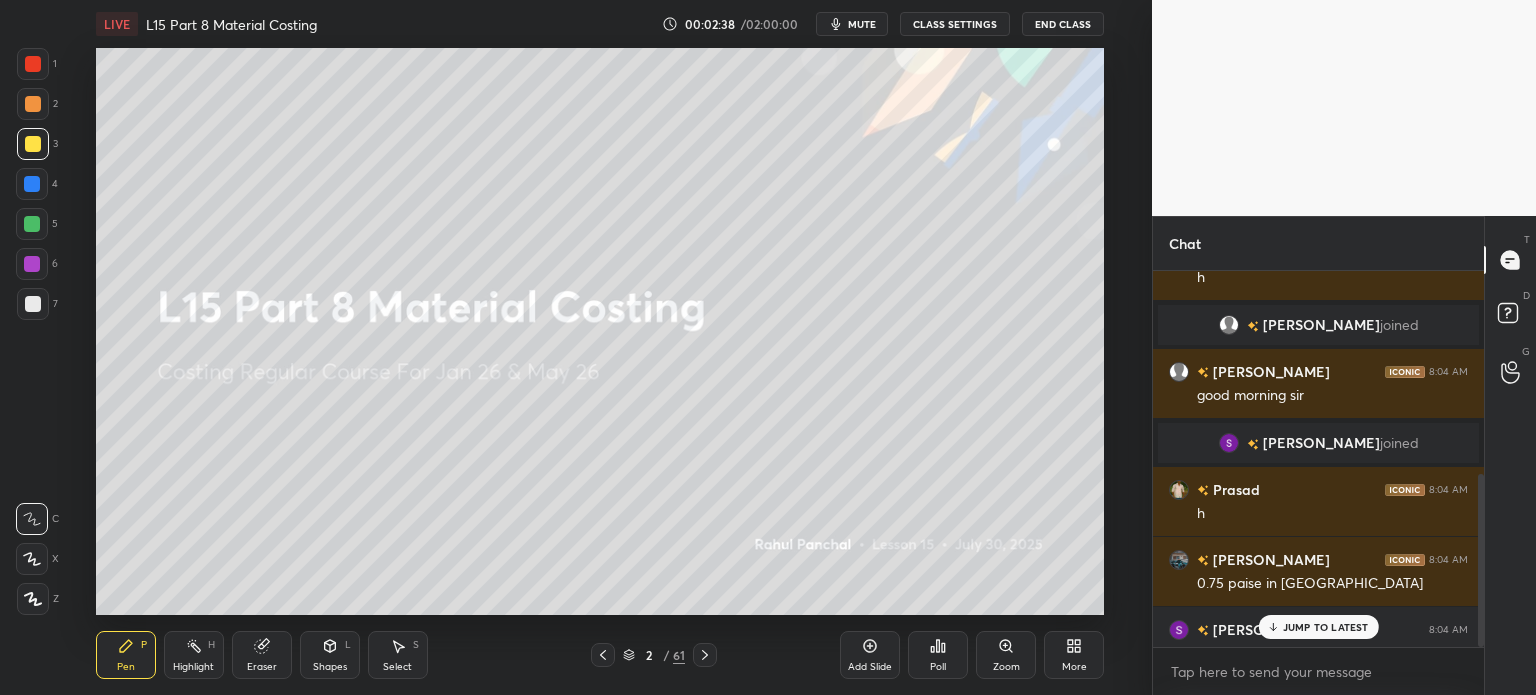 scroll, scrollTop: 567, scrollLeft: 1072, axis: both 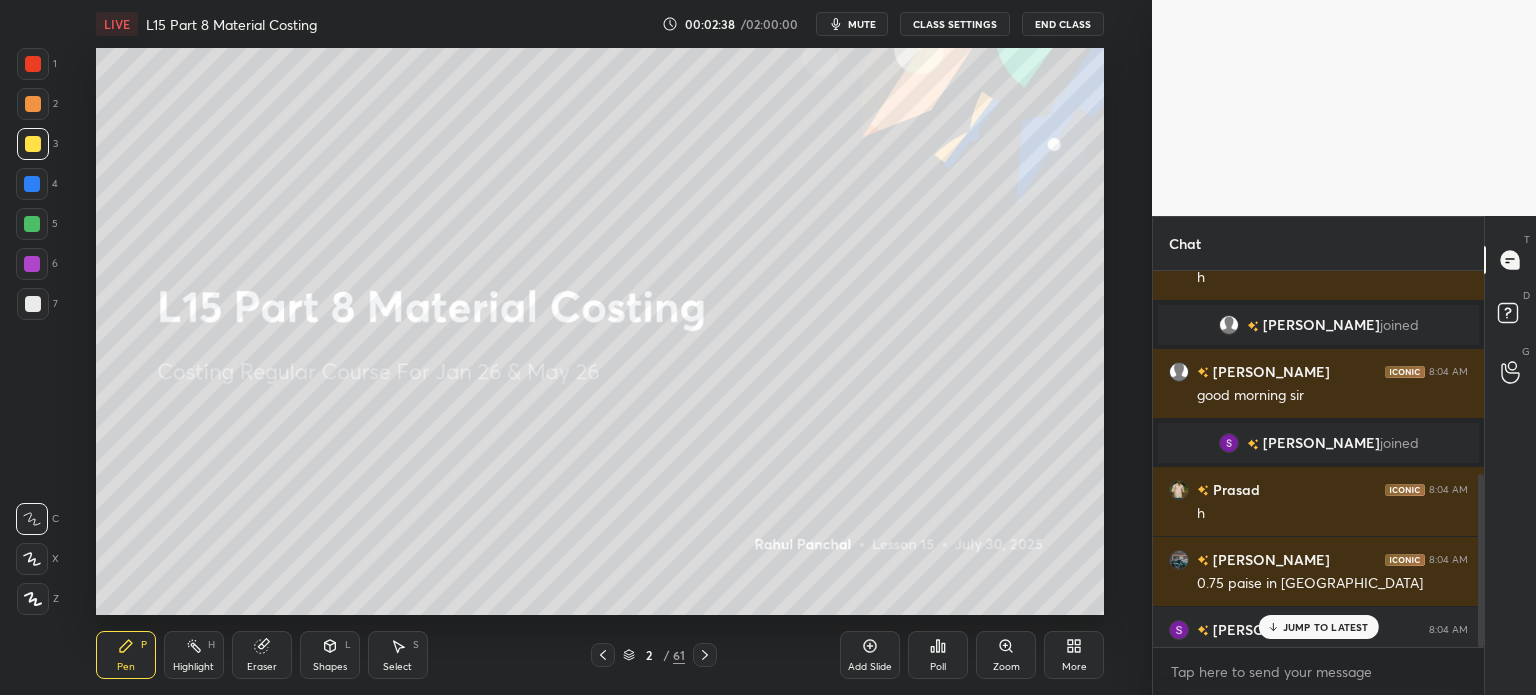 type on "x" 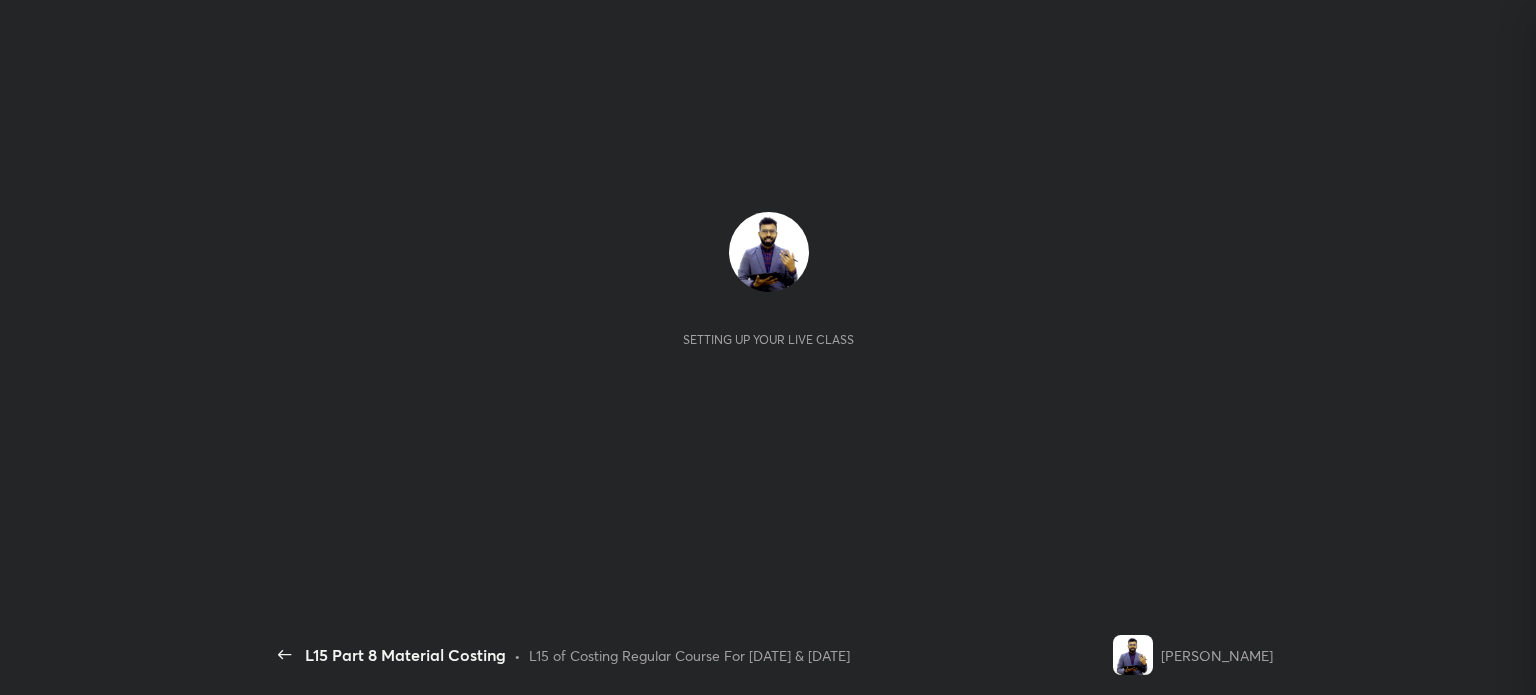 scroll, scrollTop: 0, scrollLeft: 0, axis: both 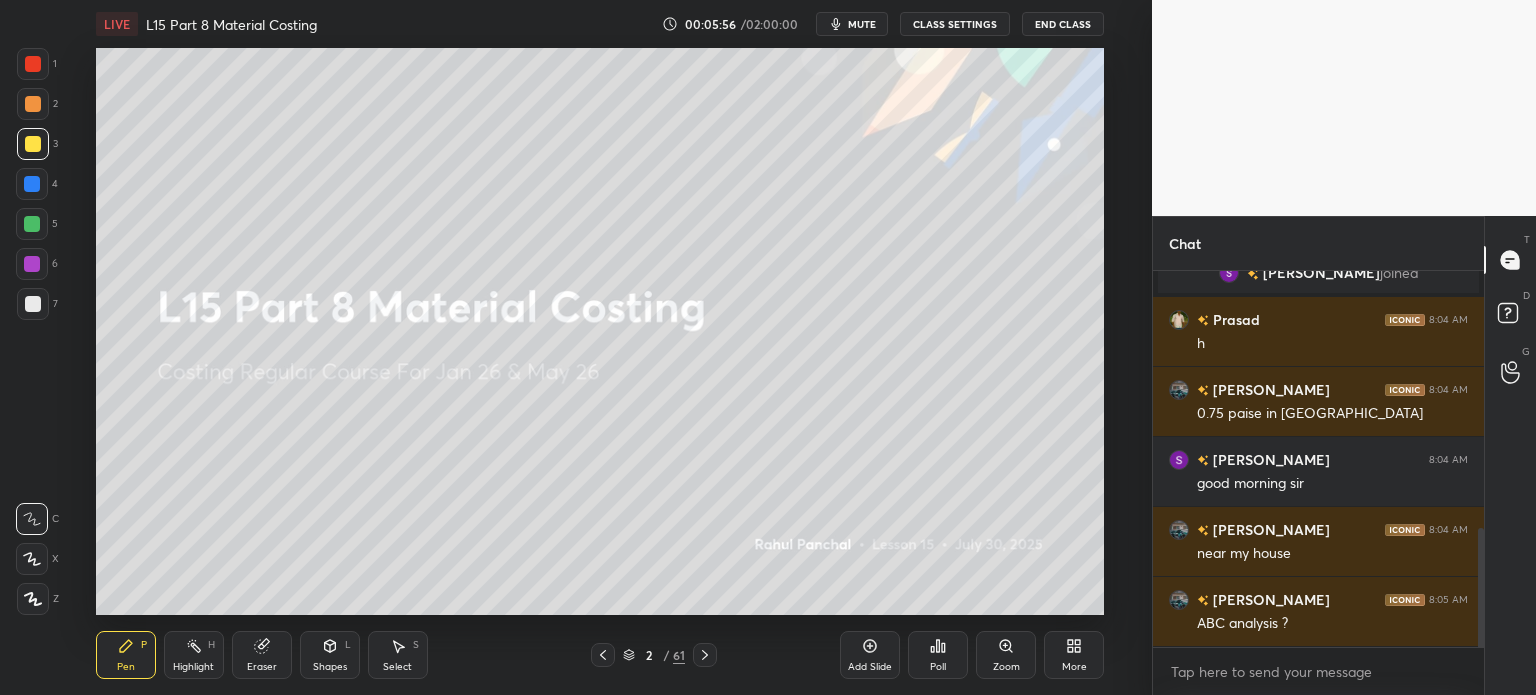 click on "Eraser" at bounding box center (262, 667) 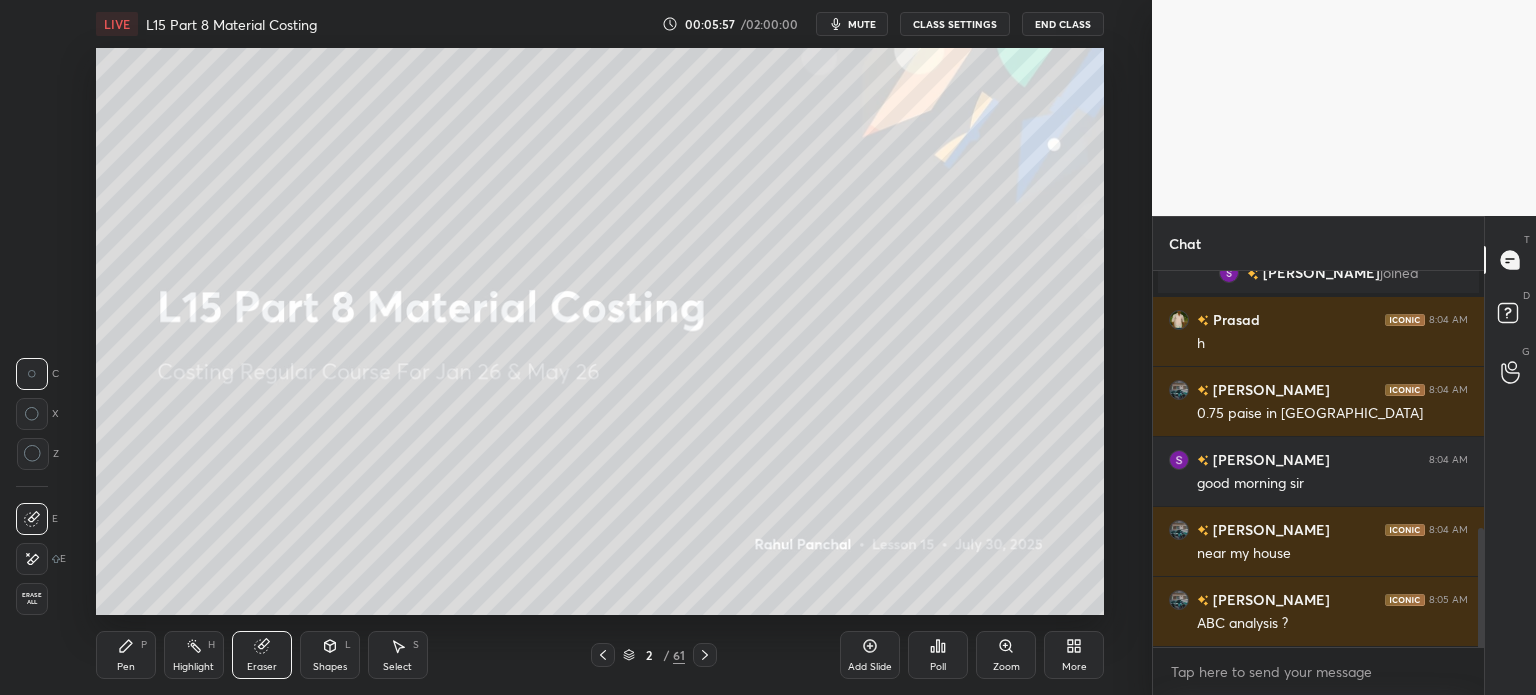 click on "Erase all" at bounding box center (32, 599) 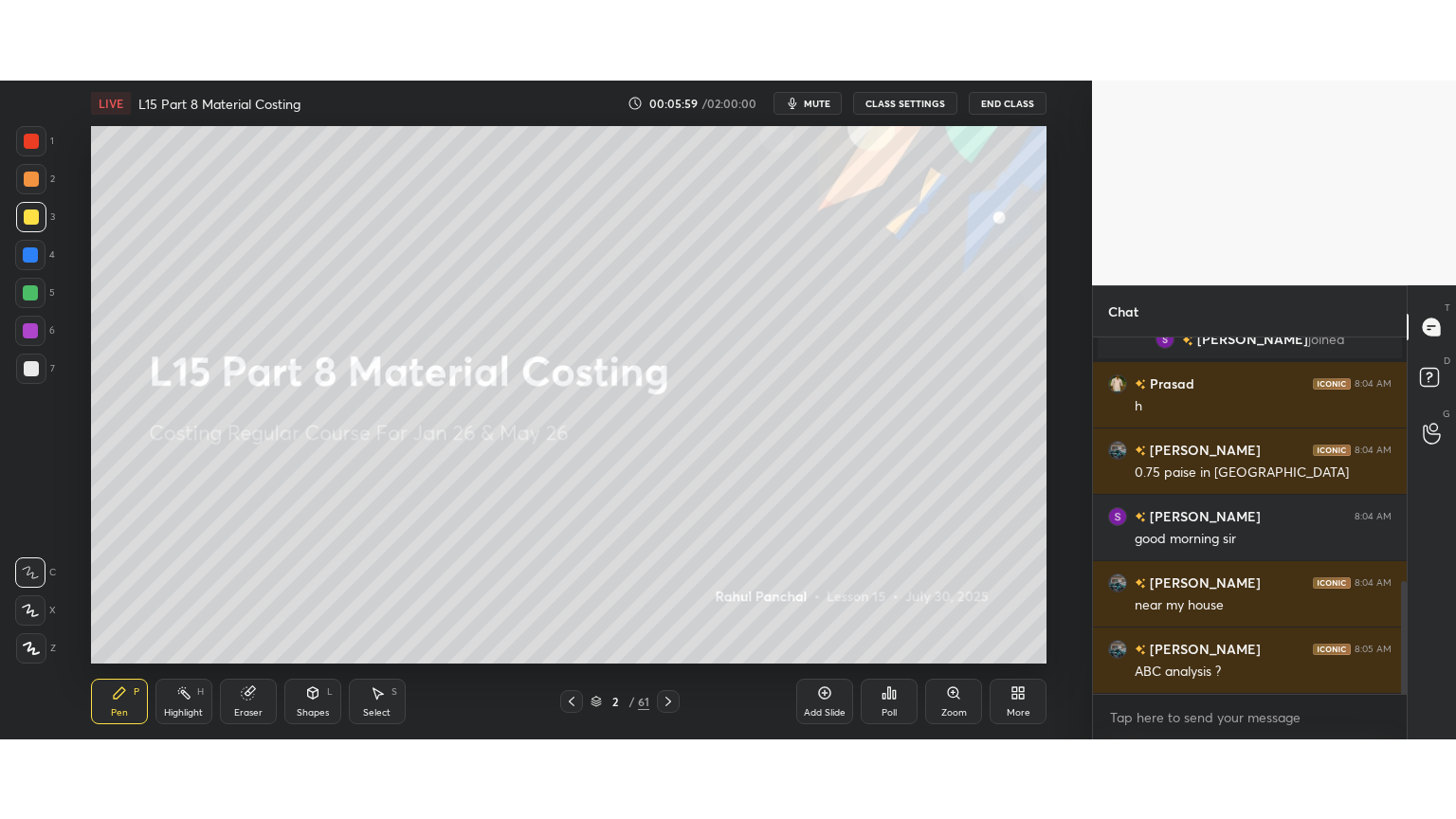 scroll, scrollTop: 813, scrollLeft: 0, axis: vertical 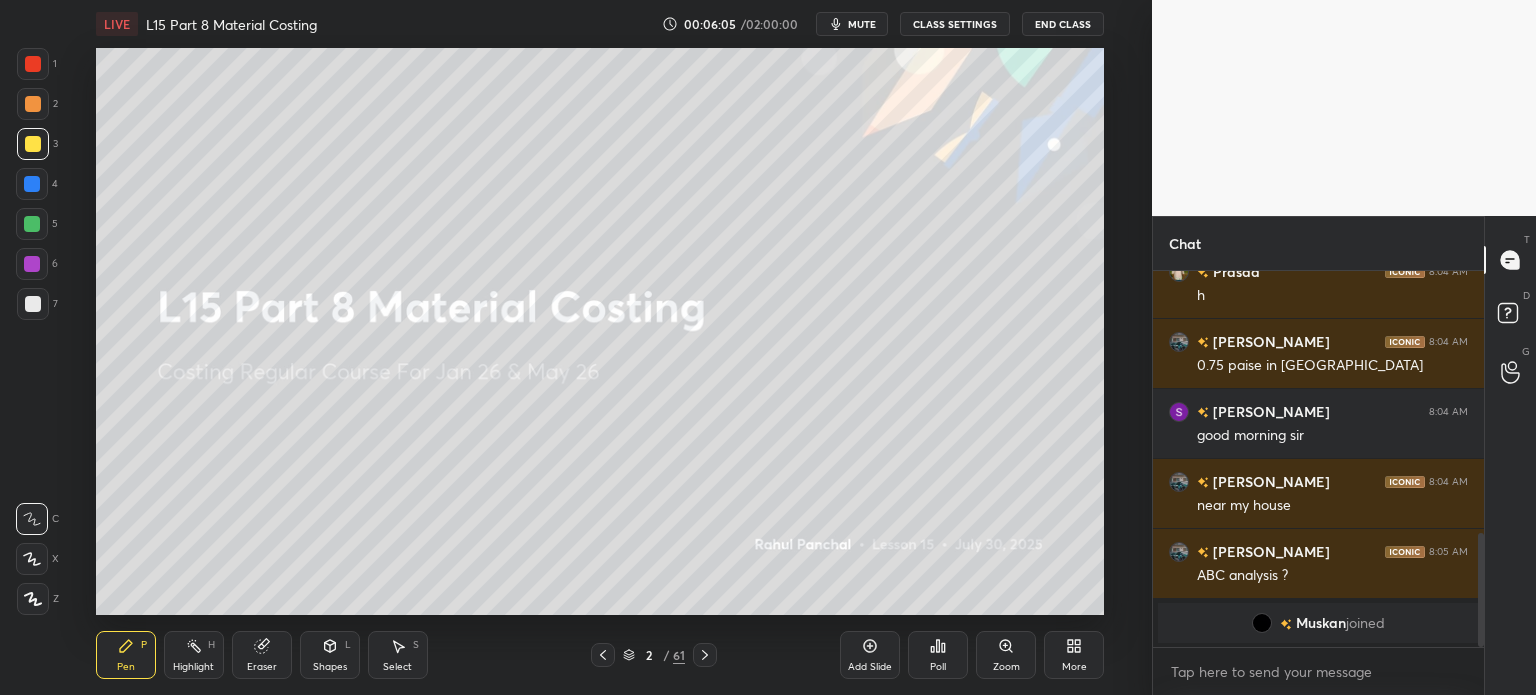 click 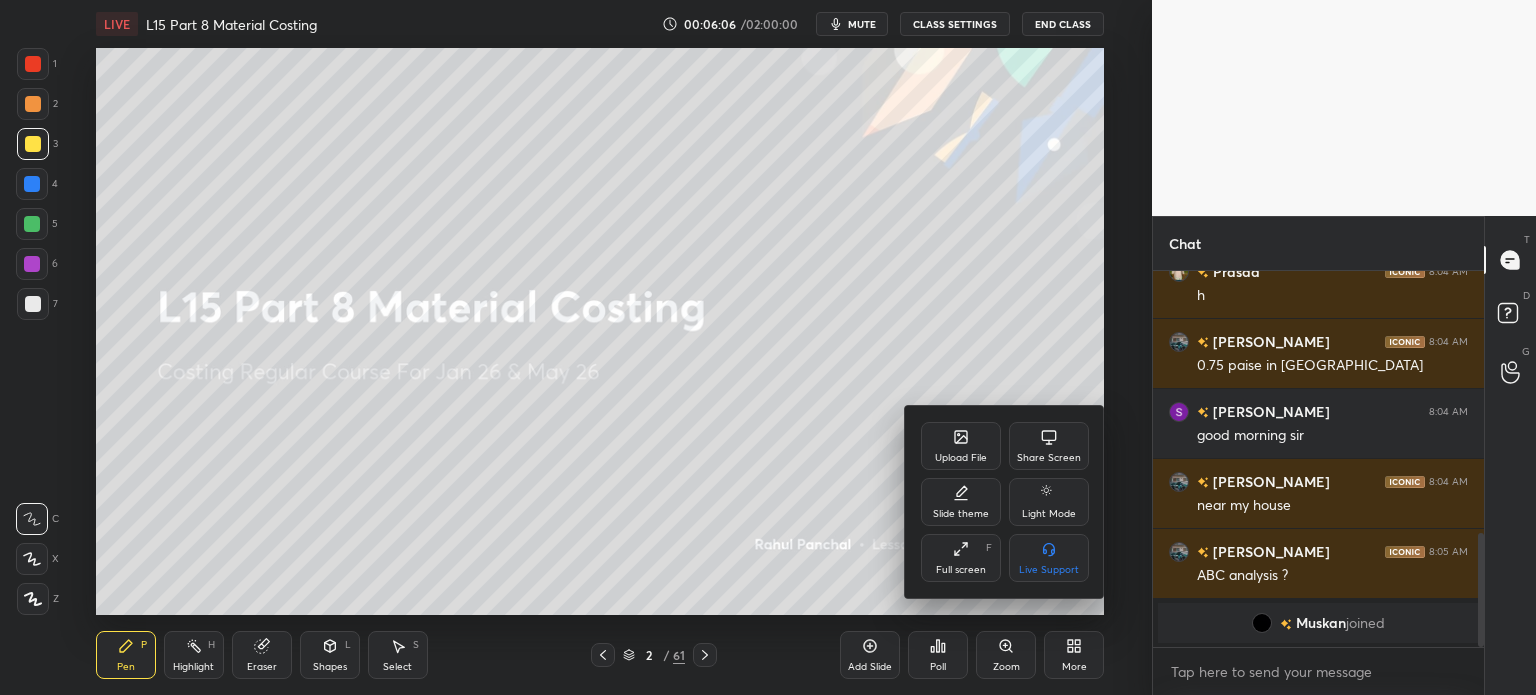 click 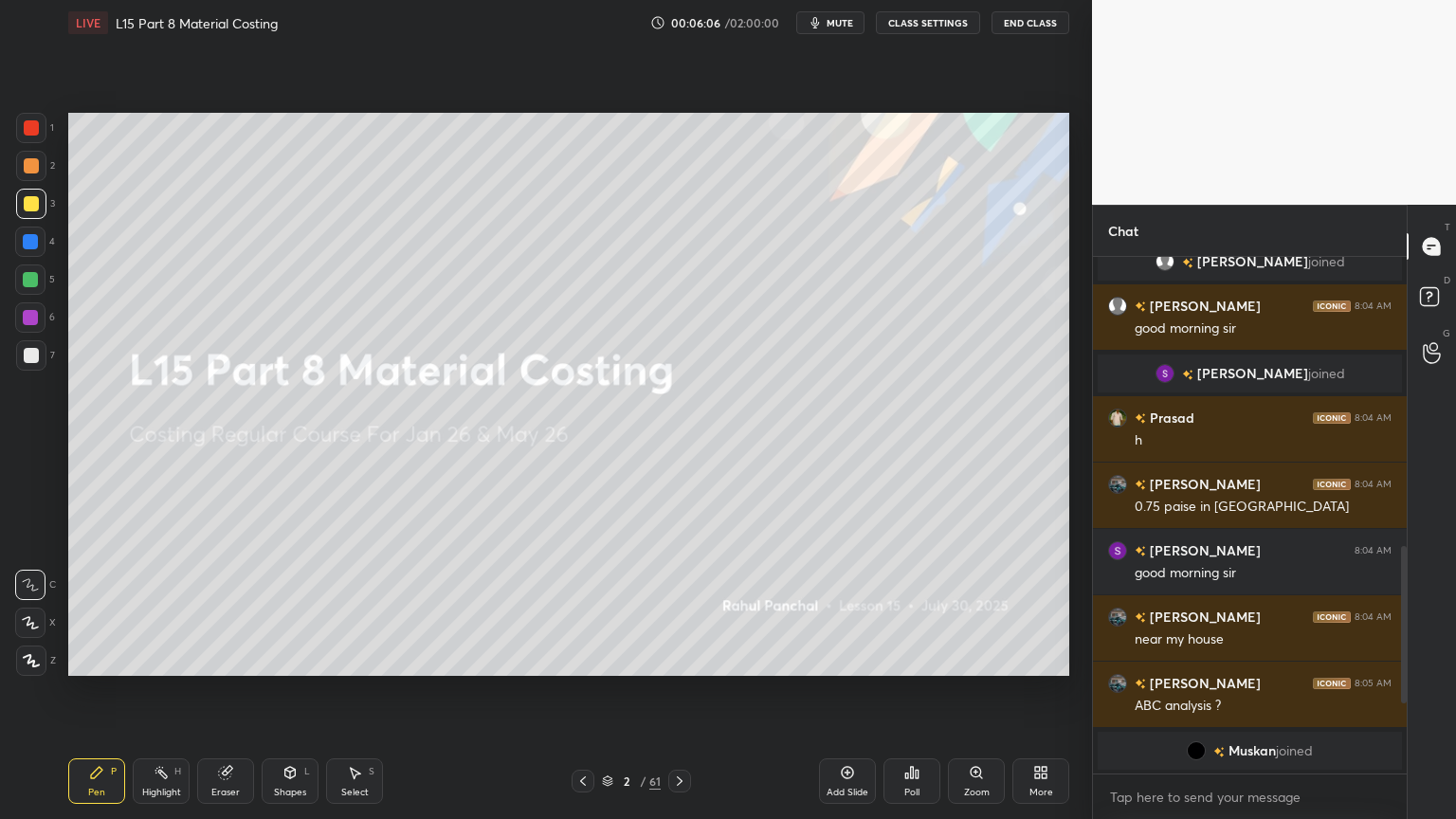 scroll, scrollTop: 94094, scrollLeft: 93776, axis: both 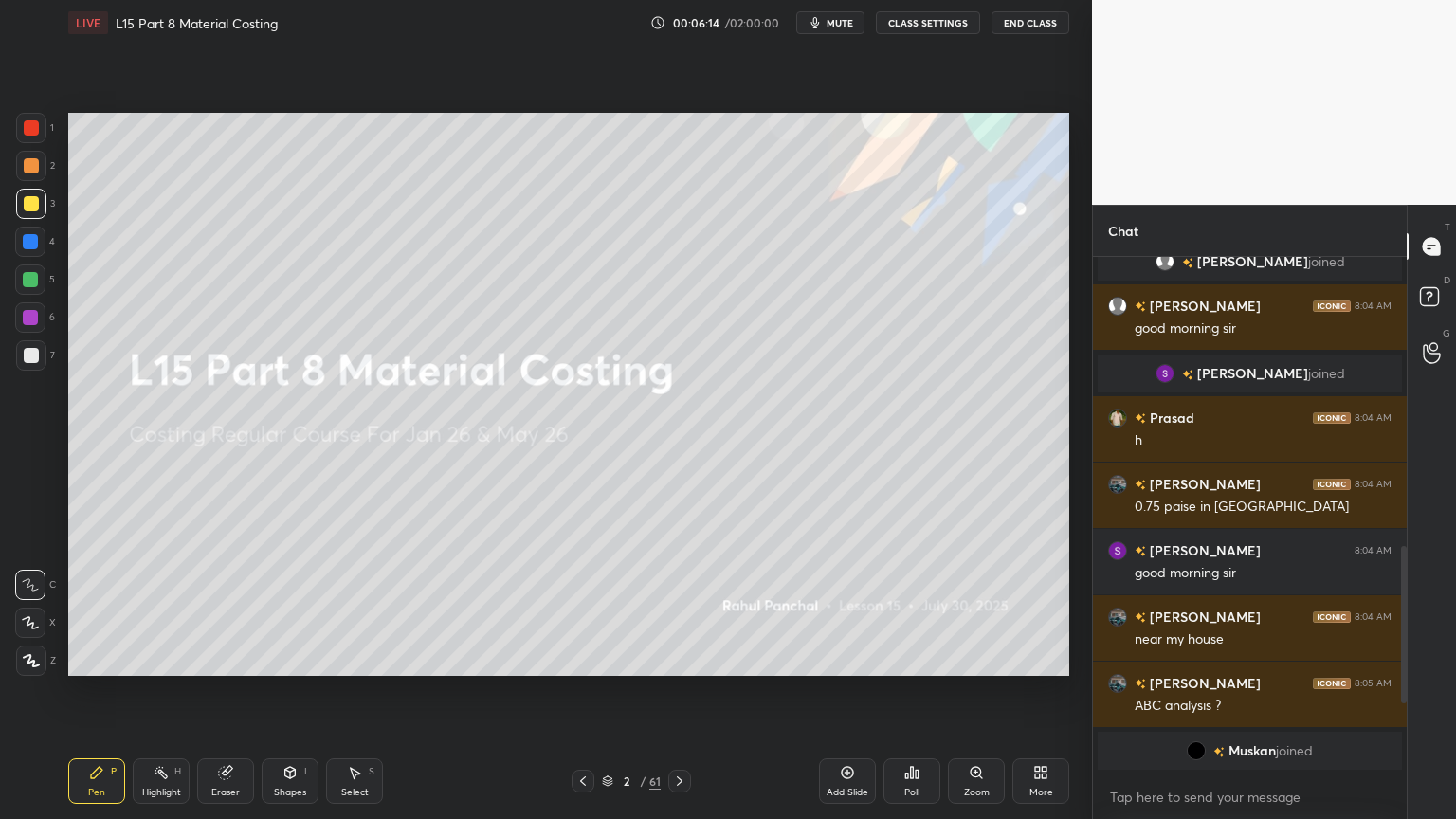 click 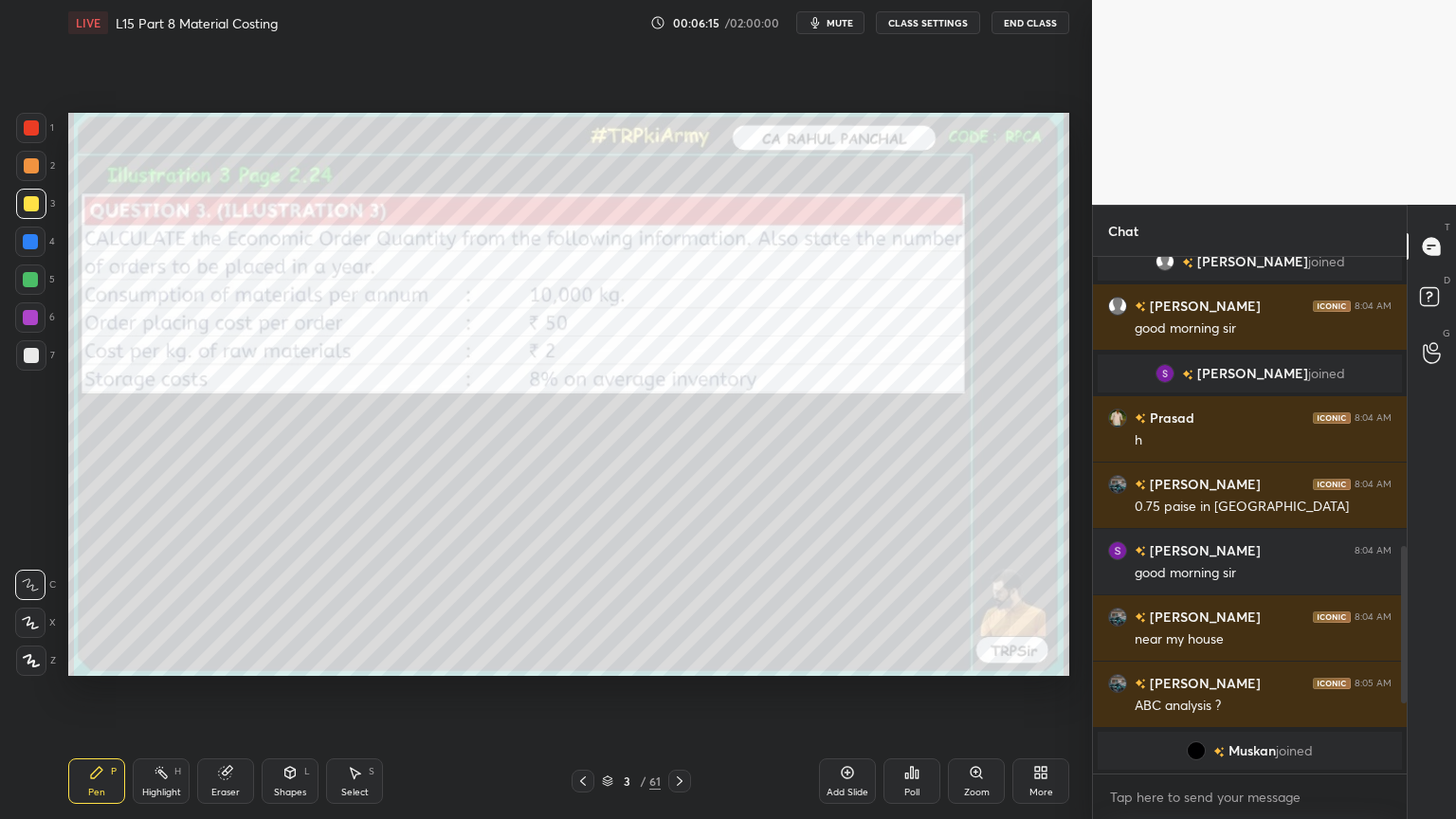 click 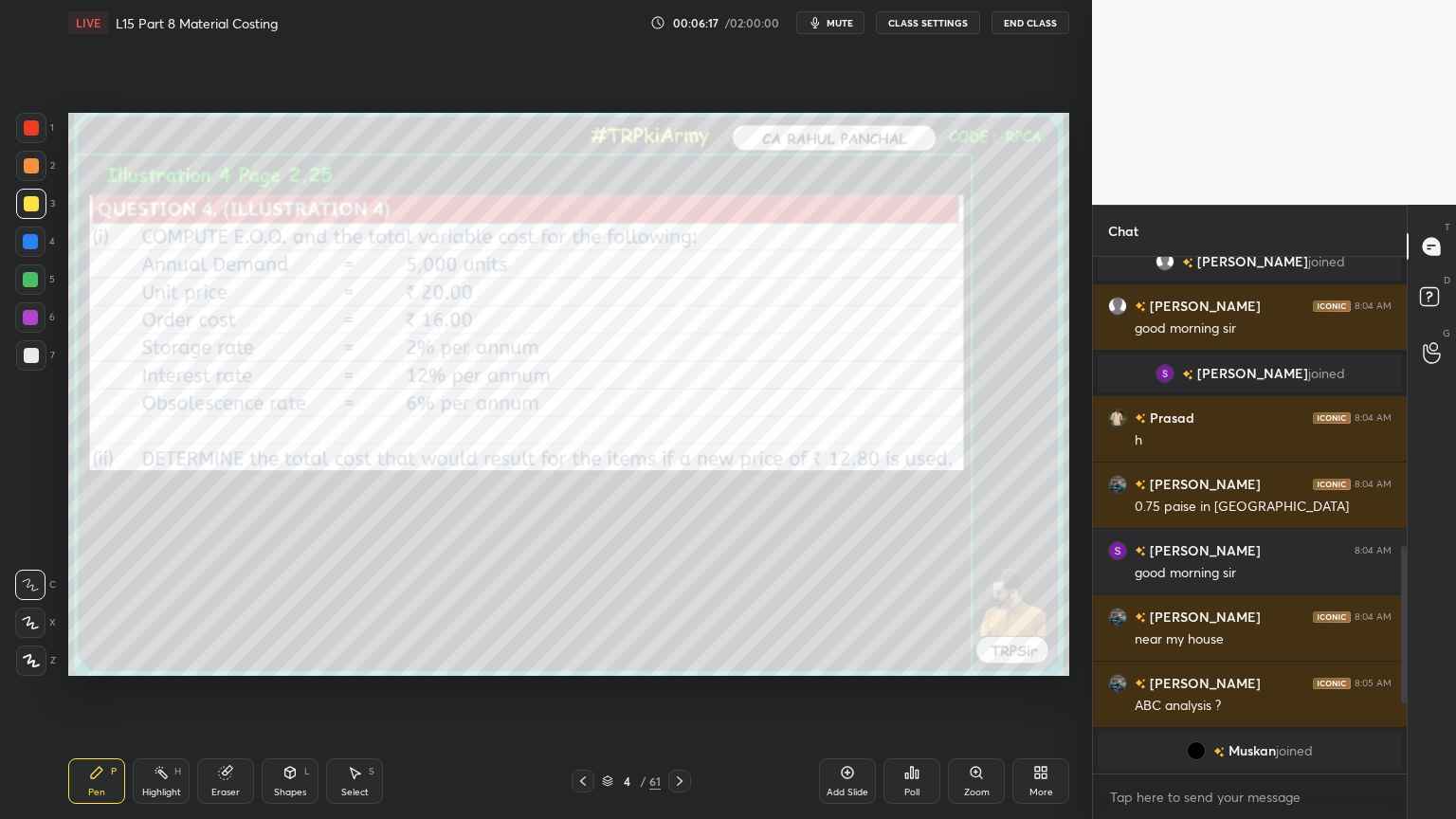 click at bounding box center [31, 128] 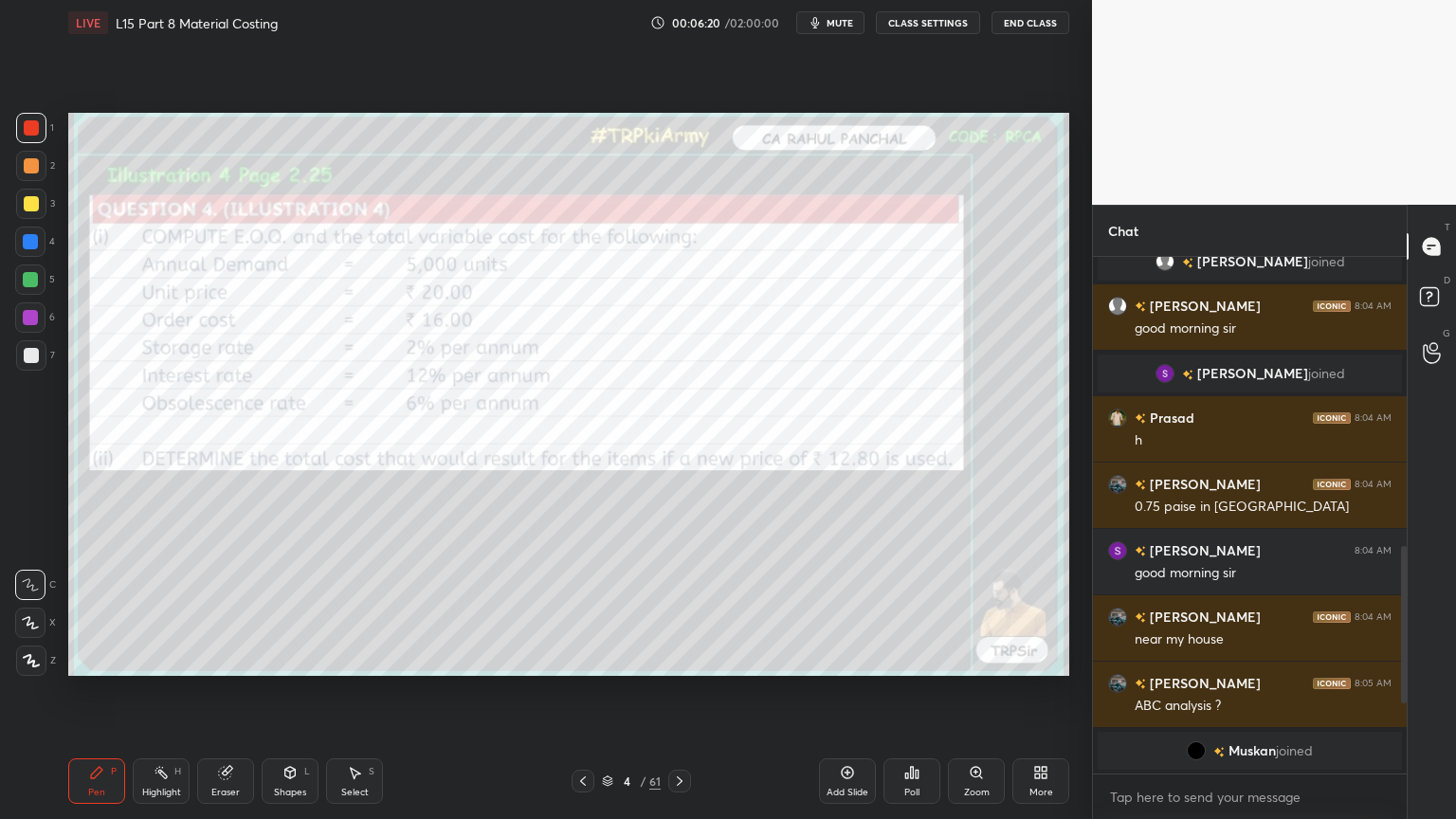 click on "Eraser" at bounding box center (226, 781) 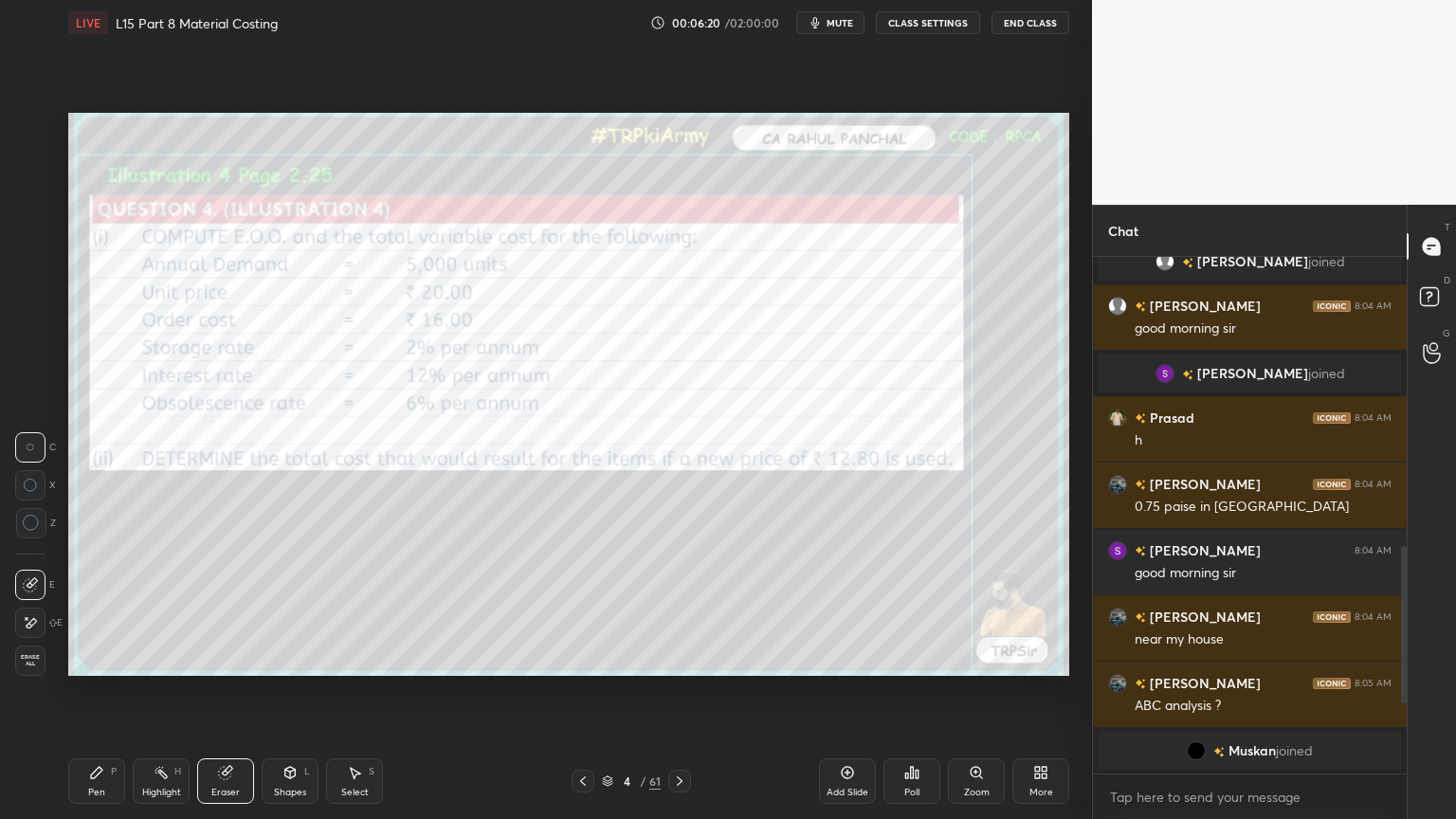 click on "Erase all" at bounding box center (30, 661) 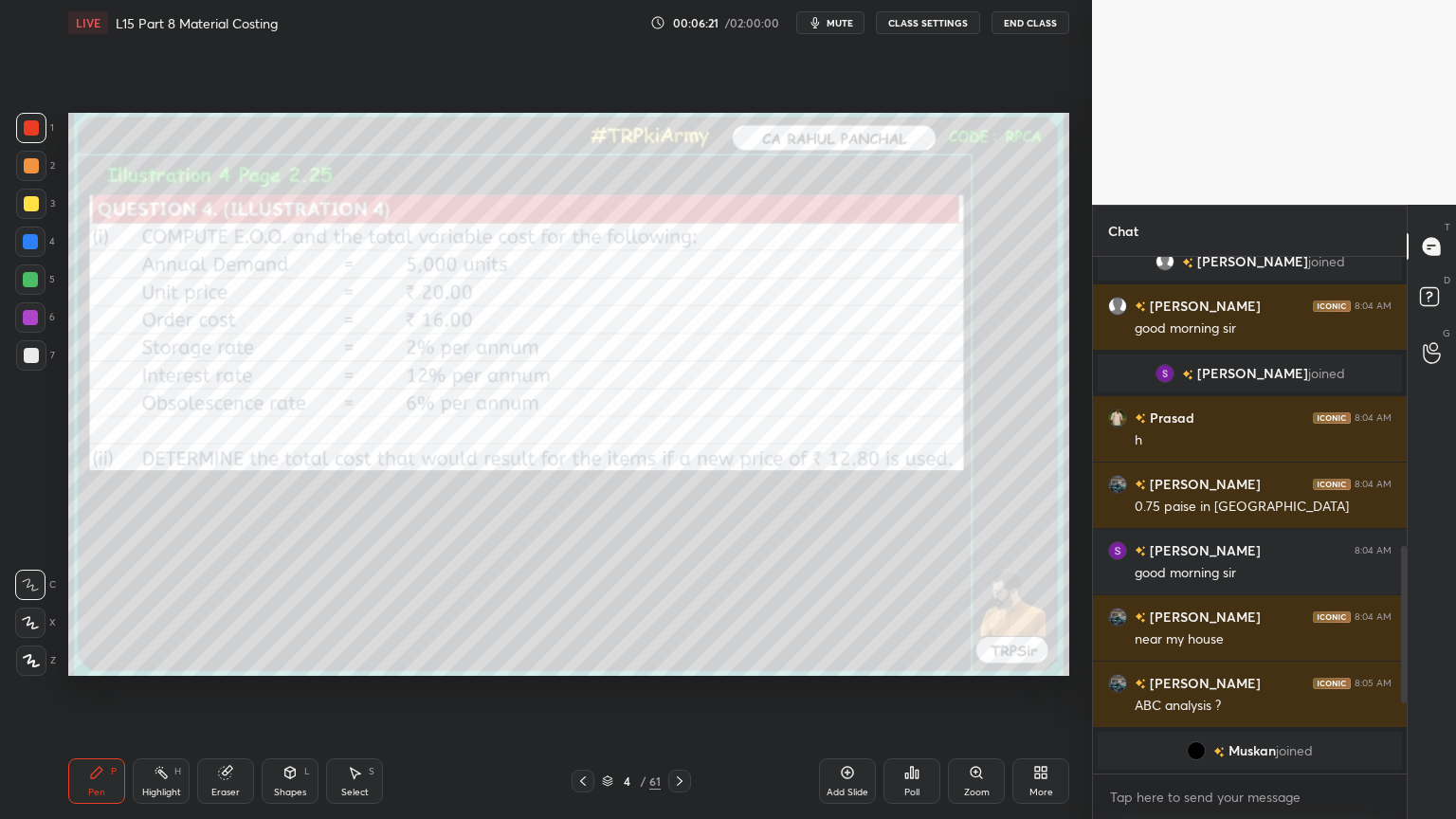 click on "Pen P" at bounding box center (97, 781) 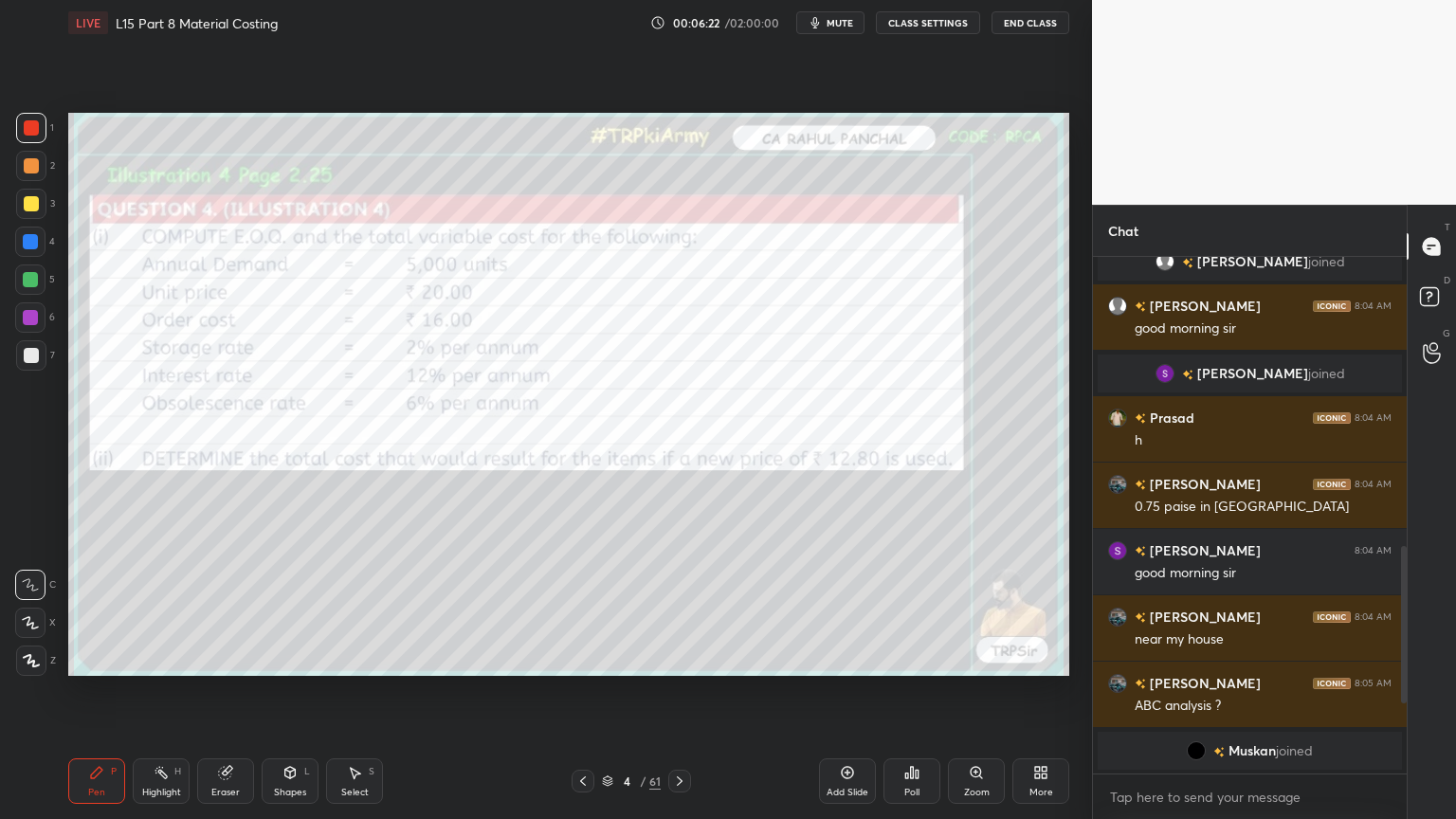click at bounding box center (30, 280) 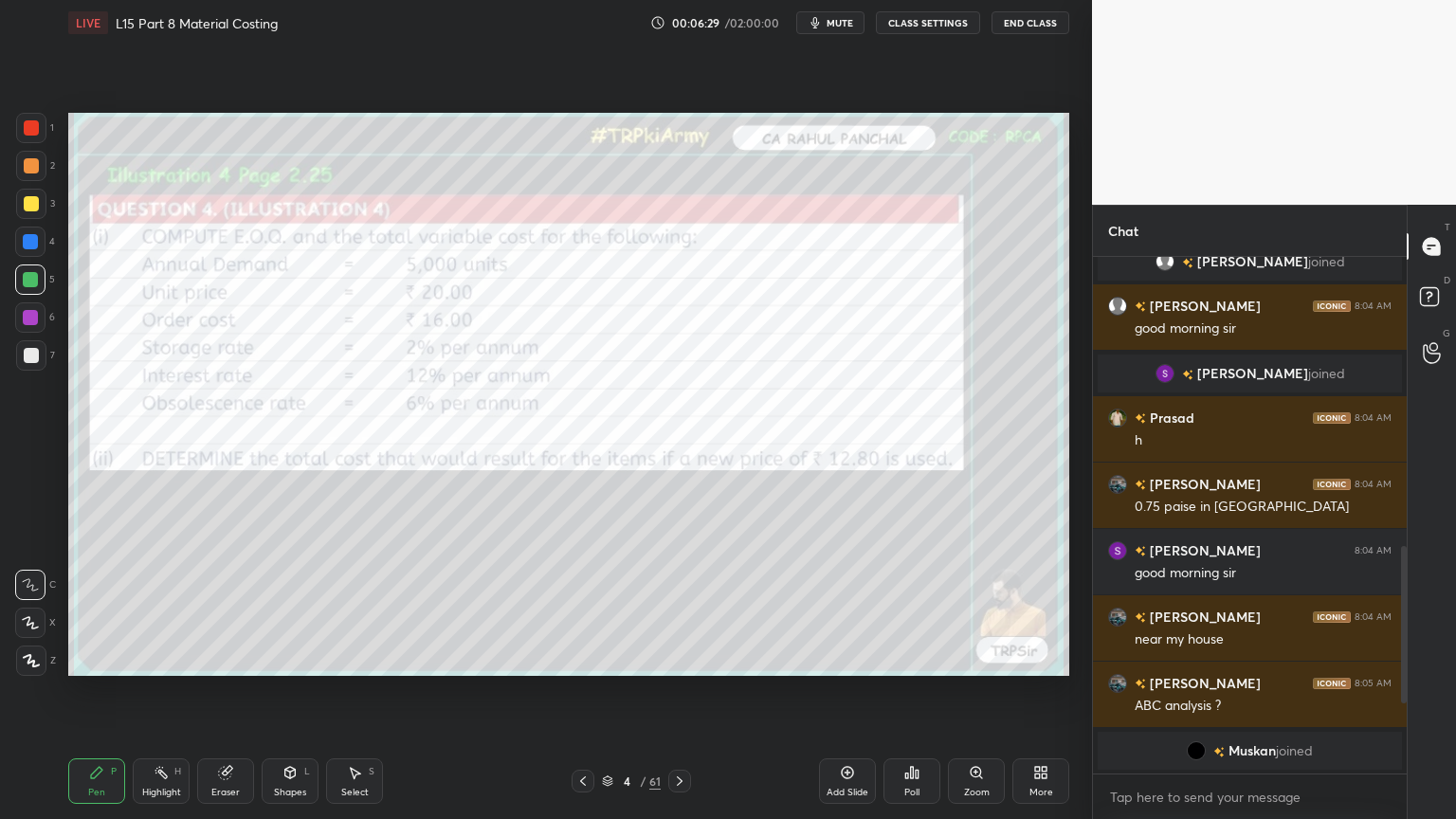 click at bounding box center (31, 128) 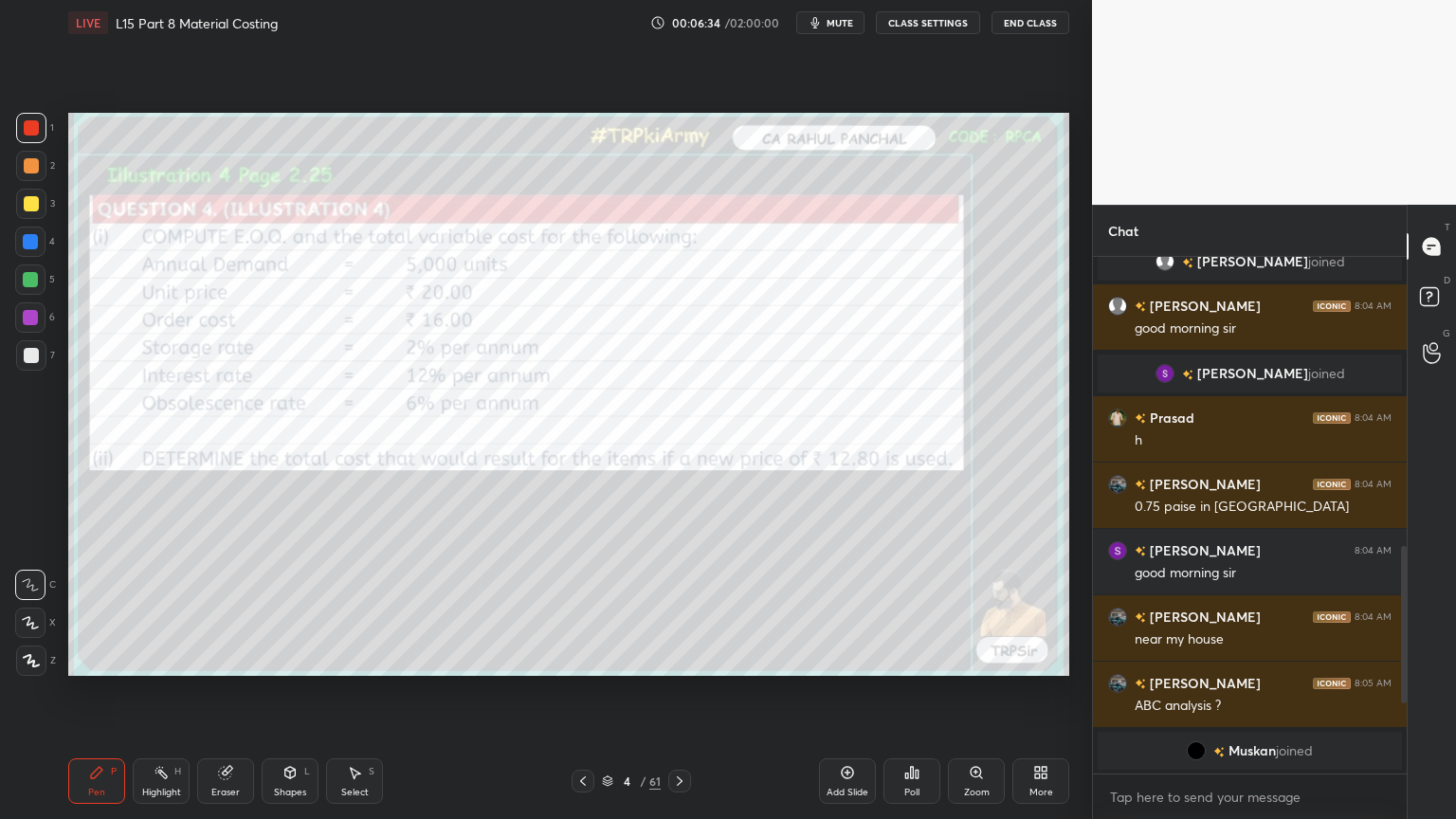 scroll, scrollTop: 719, scrollLeft: 0, axis: vertical 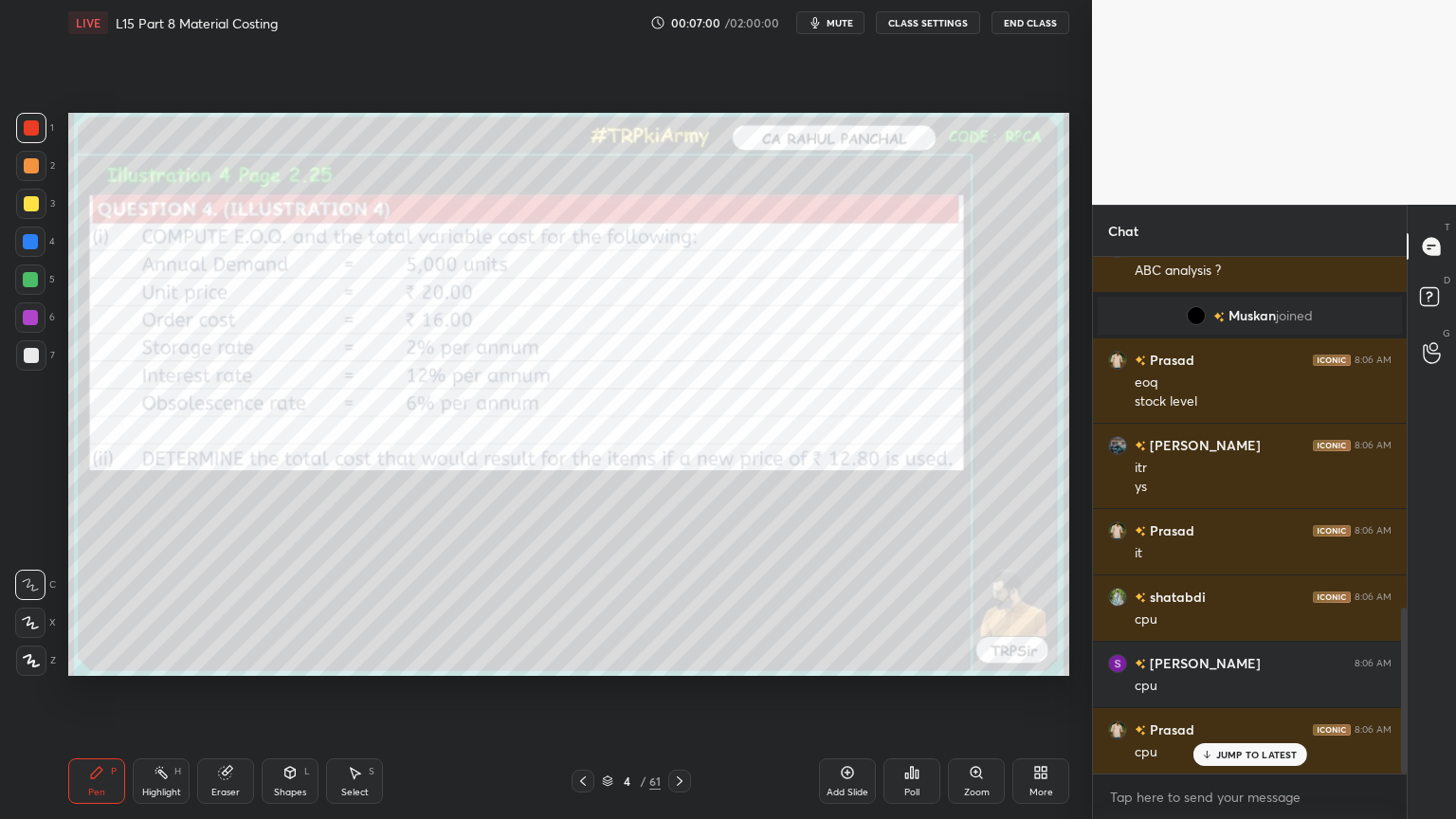 click 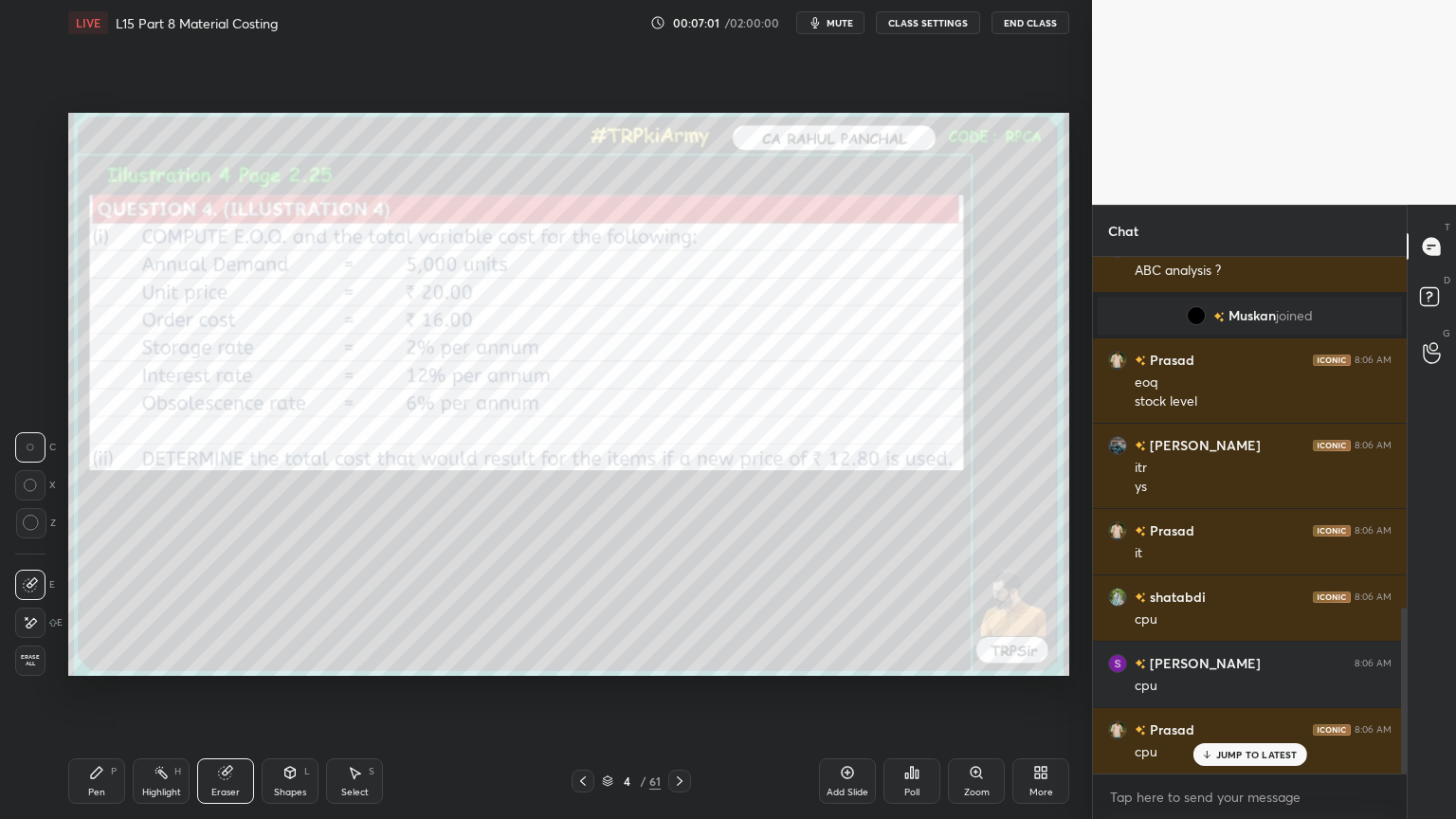 click on "Erase all" at bounding box center [32, 661] 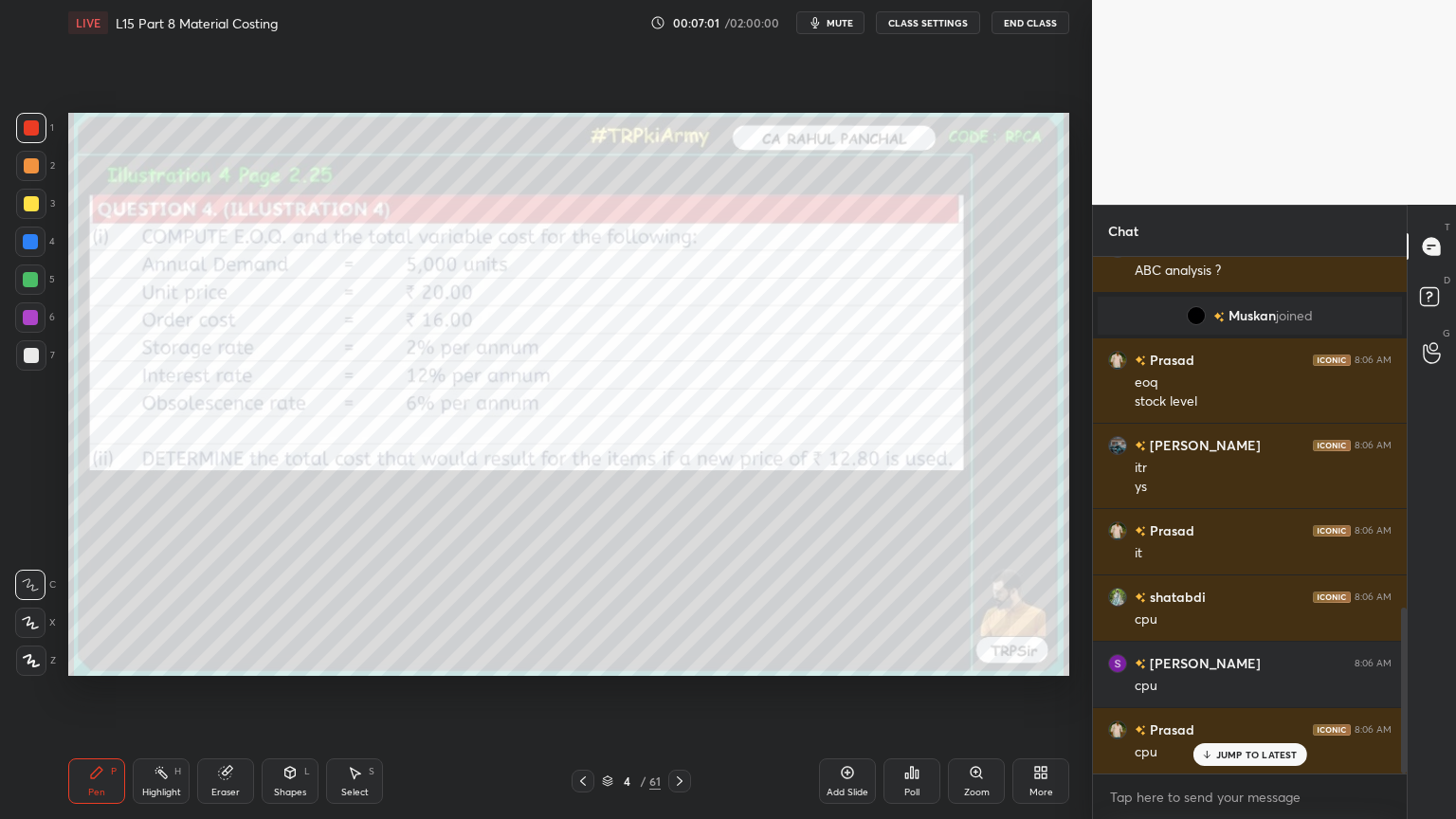 click on "Pen P Highlight H Eraser Shapes L Select S 4 / 61 Add Slide Poll Zoom More" at bounding box center (569, 781) 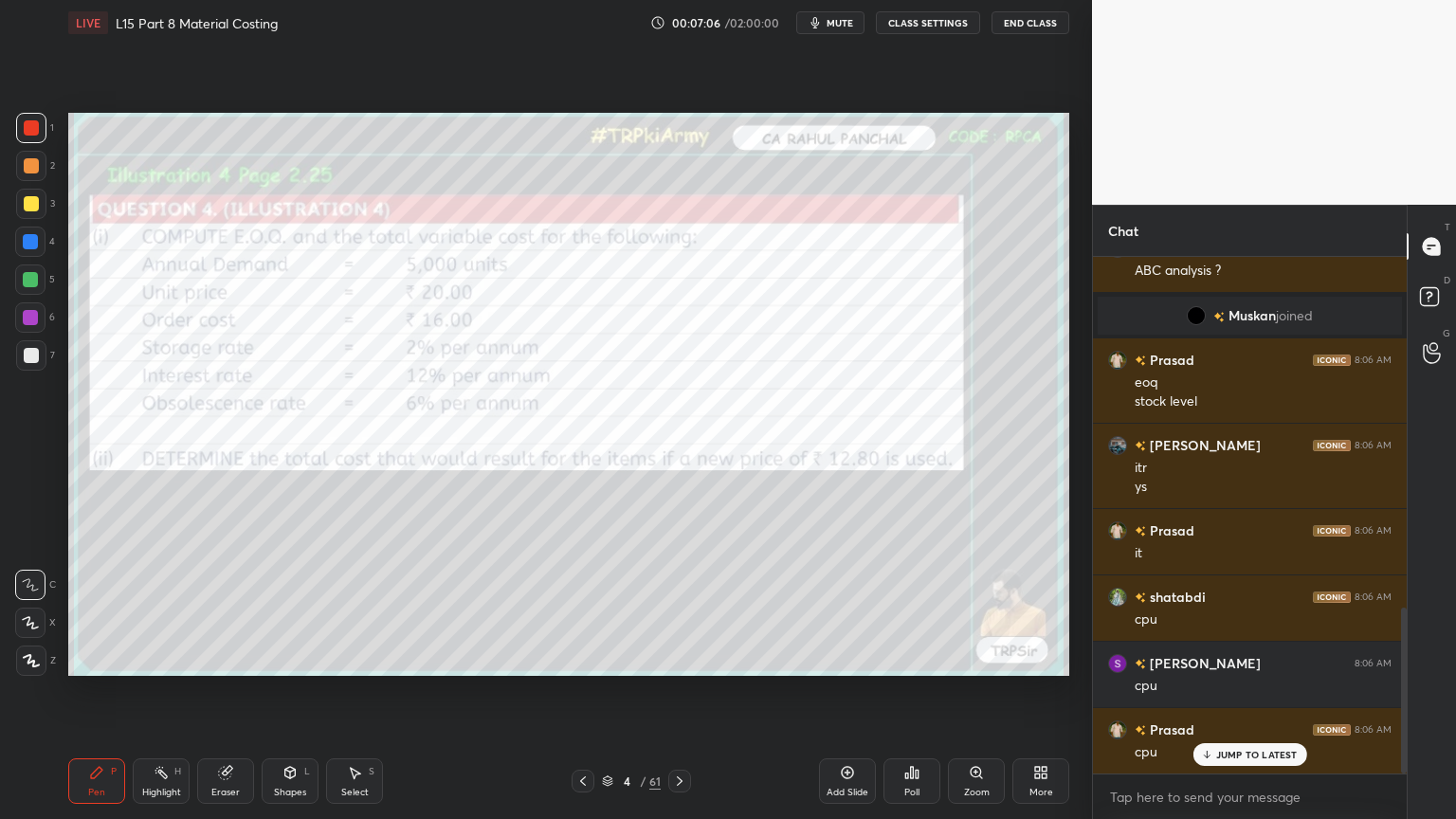 click 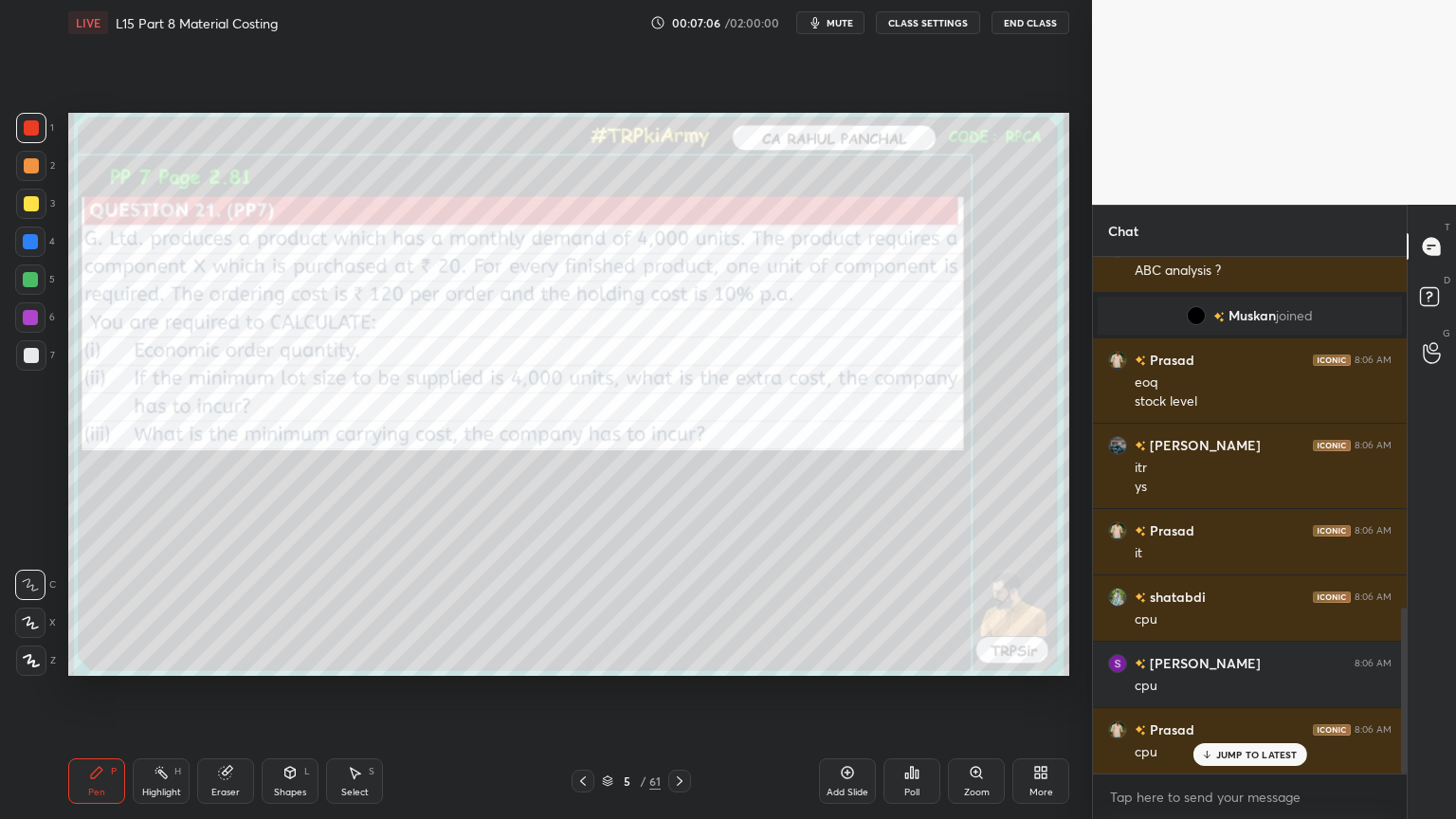 click 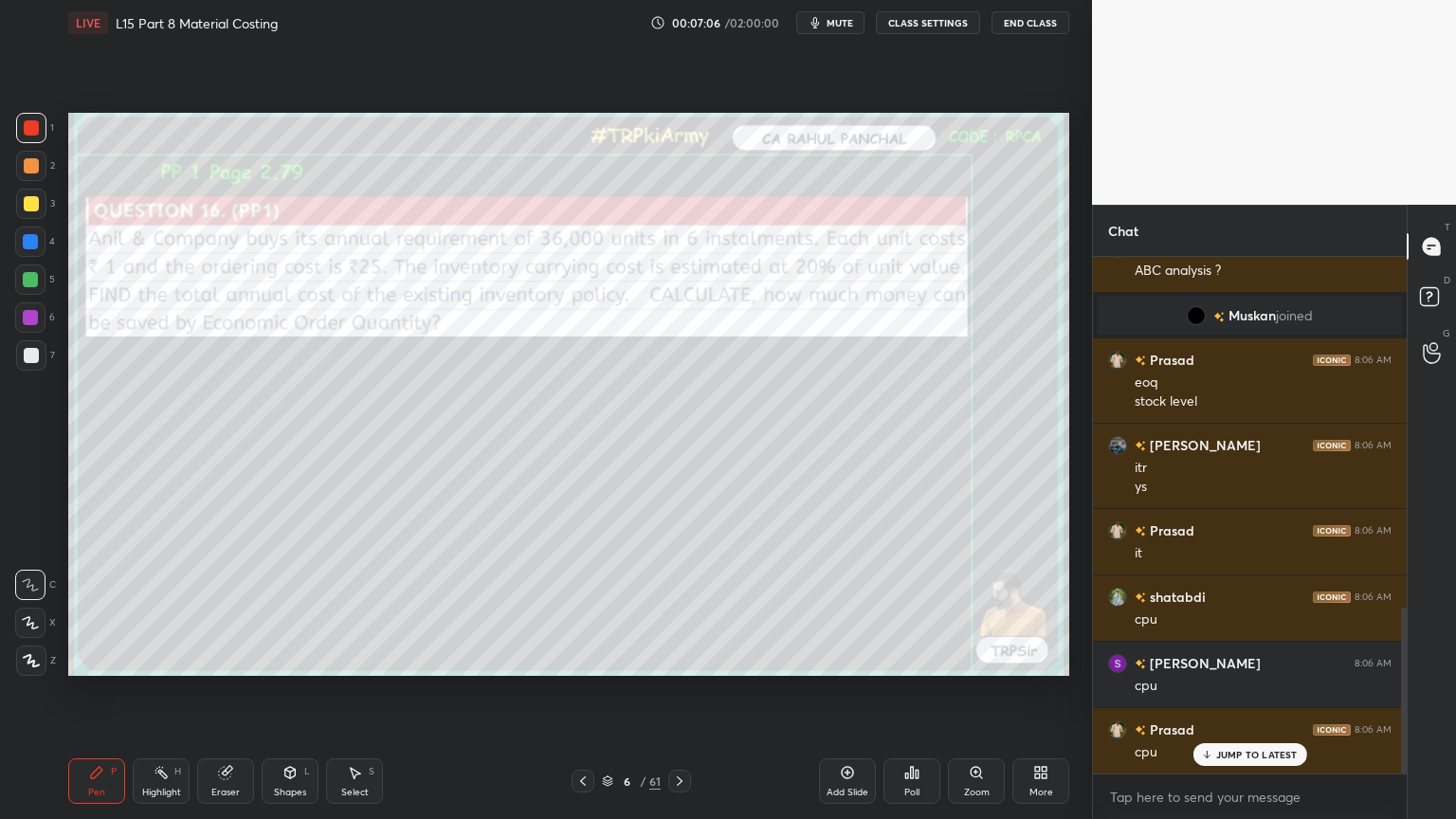 click 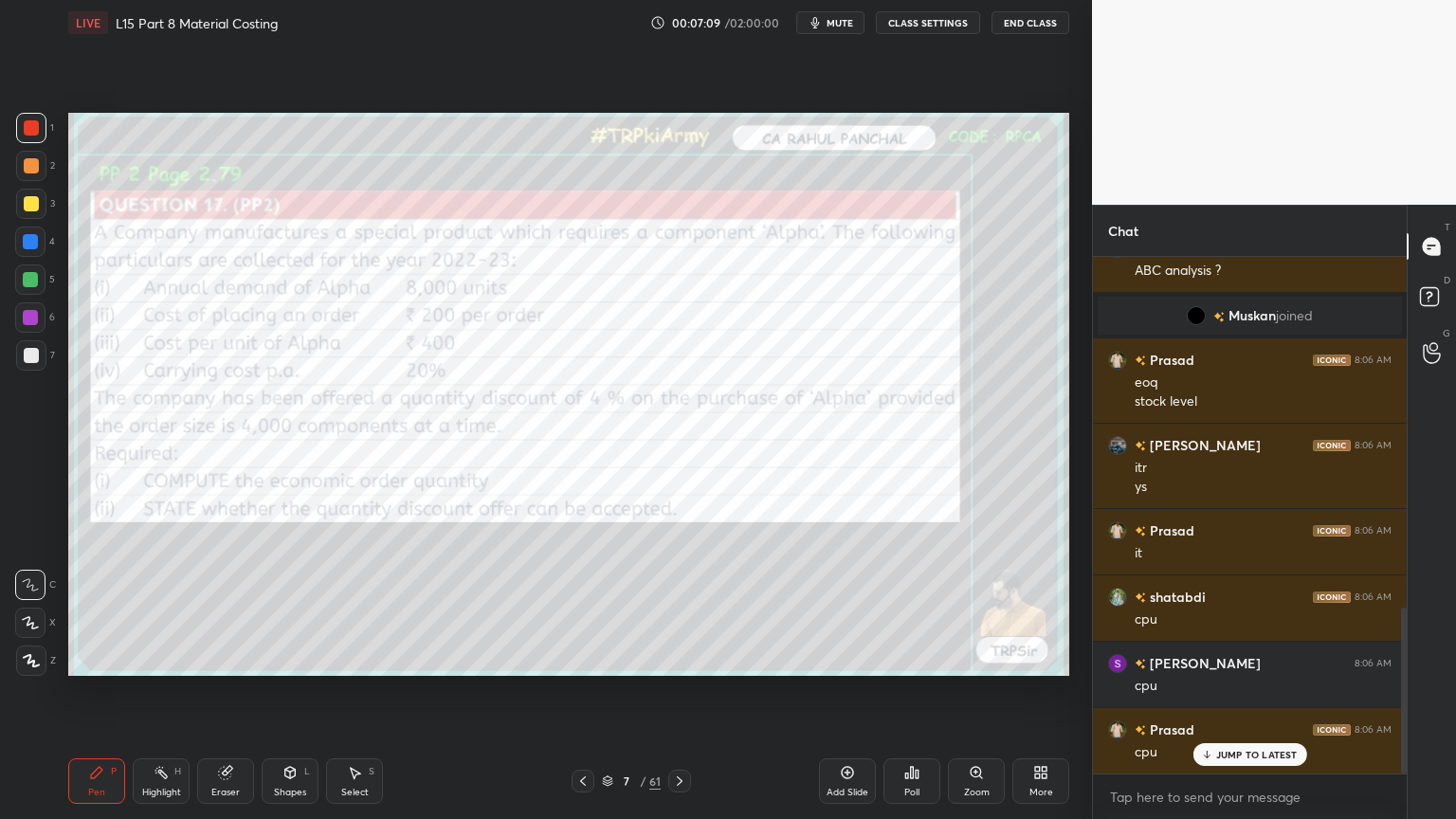 scroll, scrollTop: 1156, scrollLeft: 0, axis: vertical 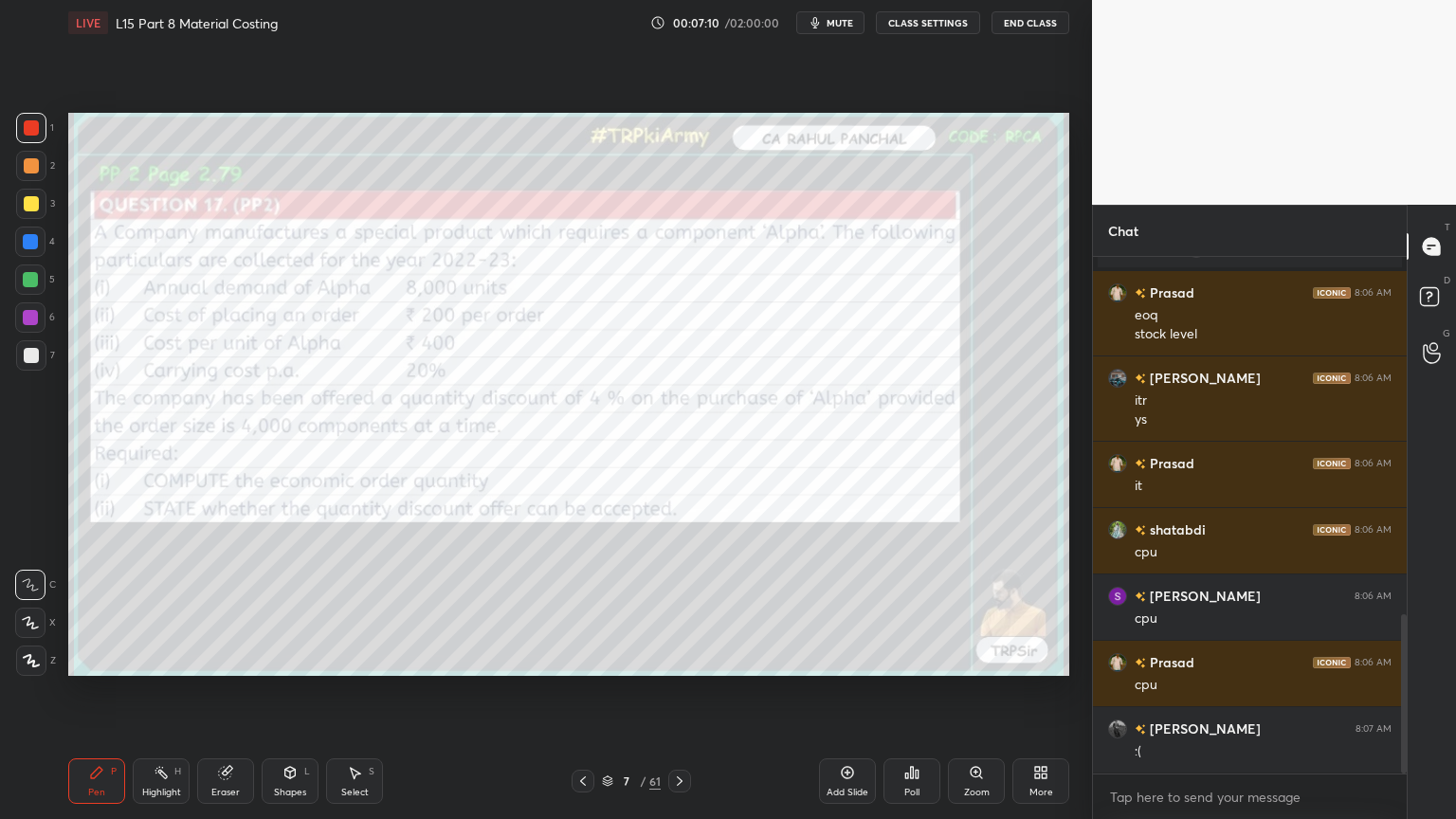 click 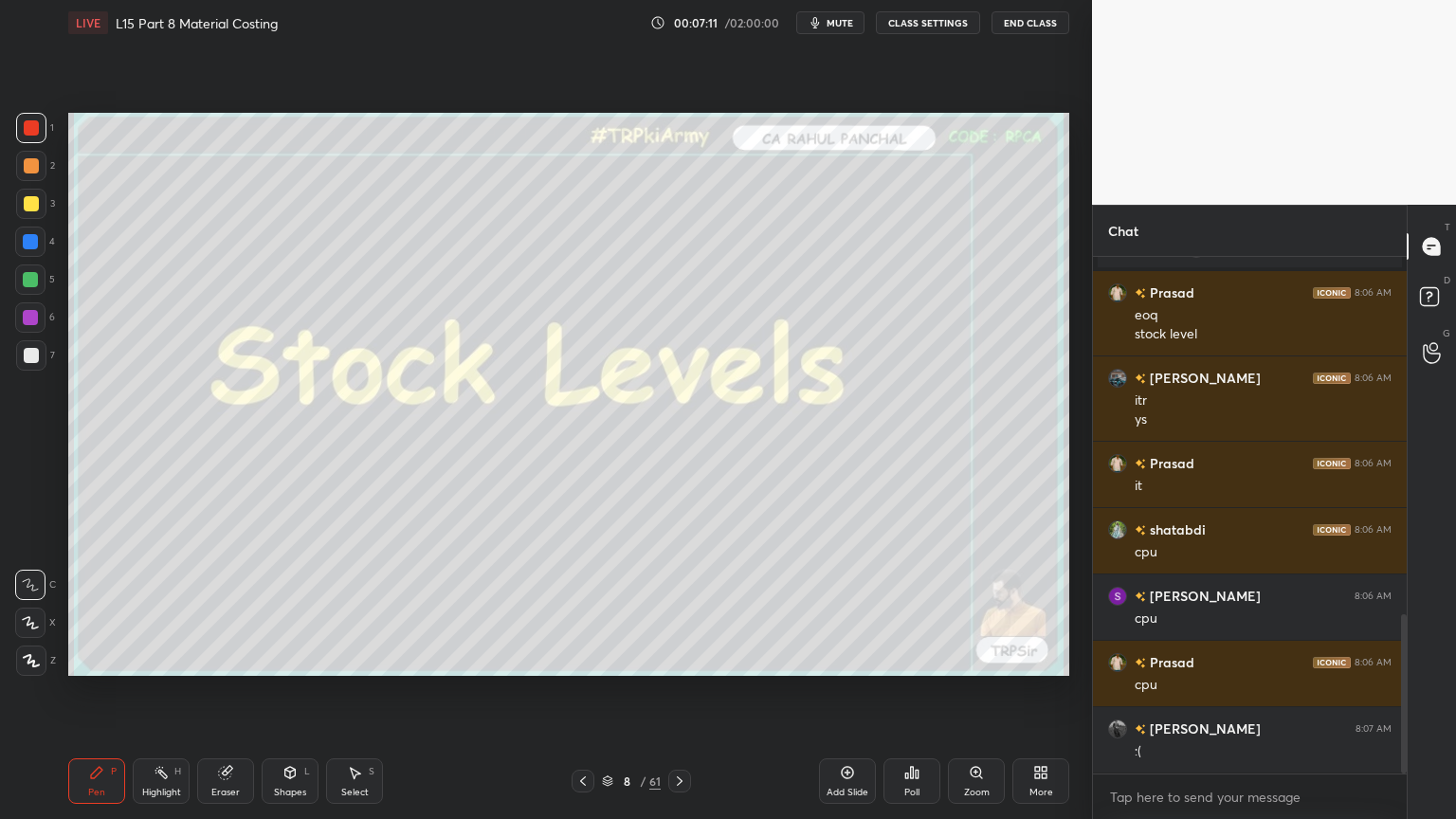 click 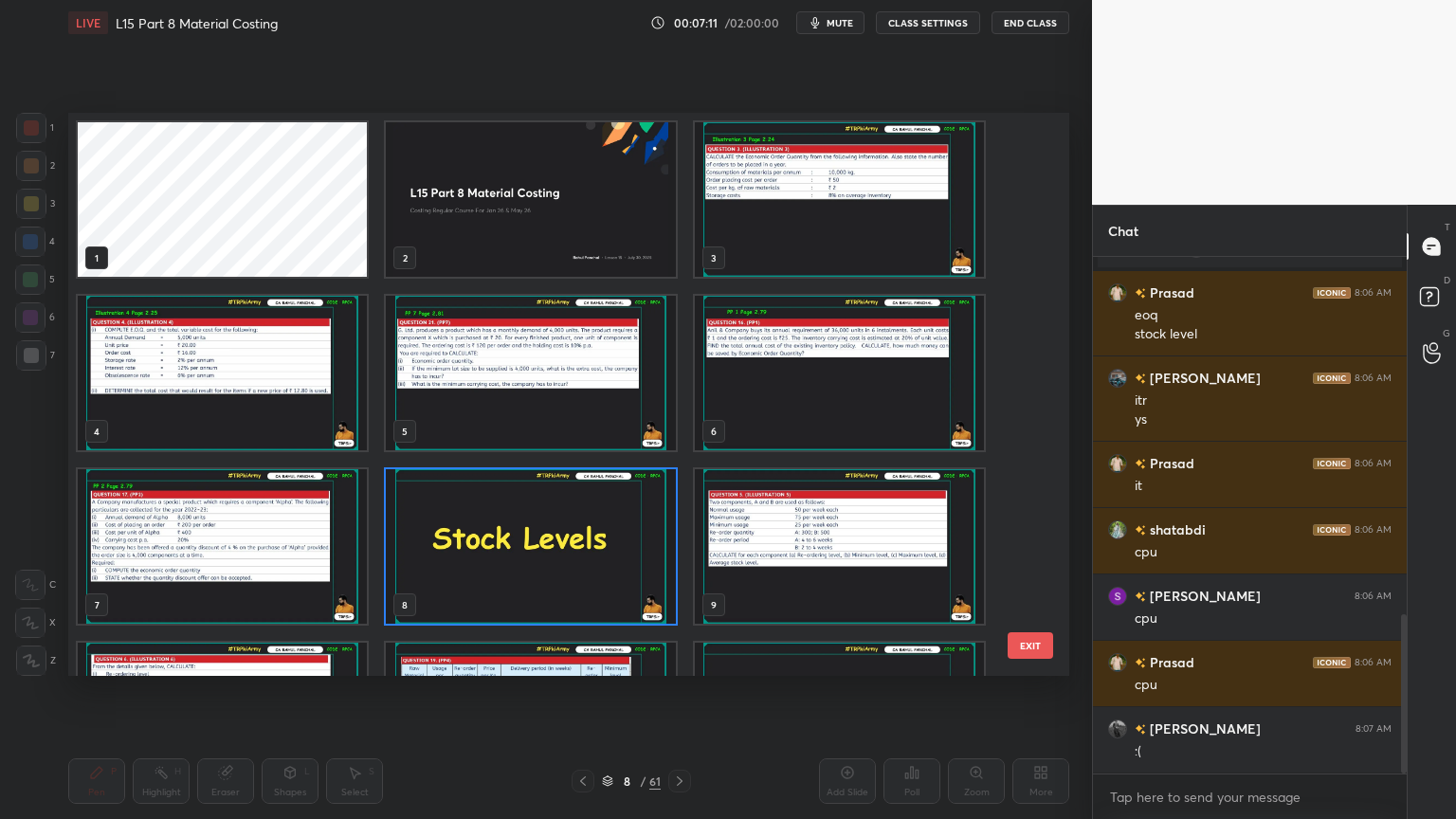 scroll, scrollTop: 6, scrollLeft: 9, axis: both 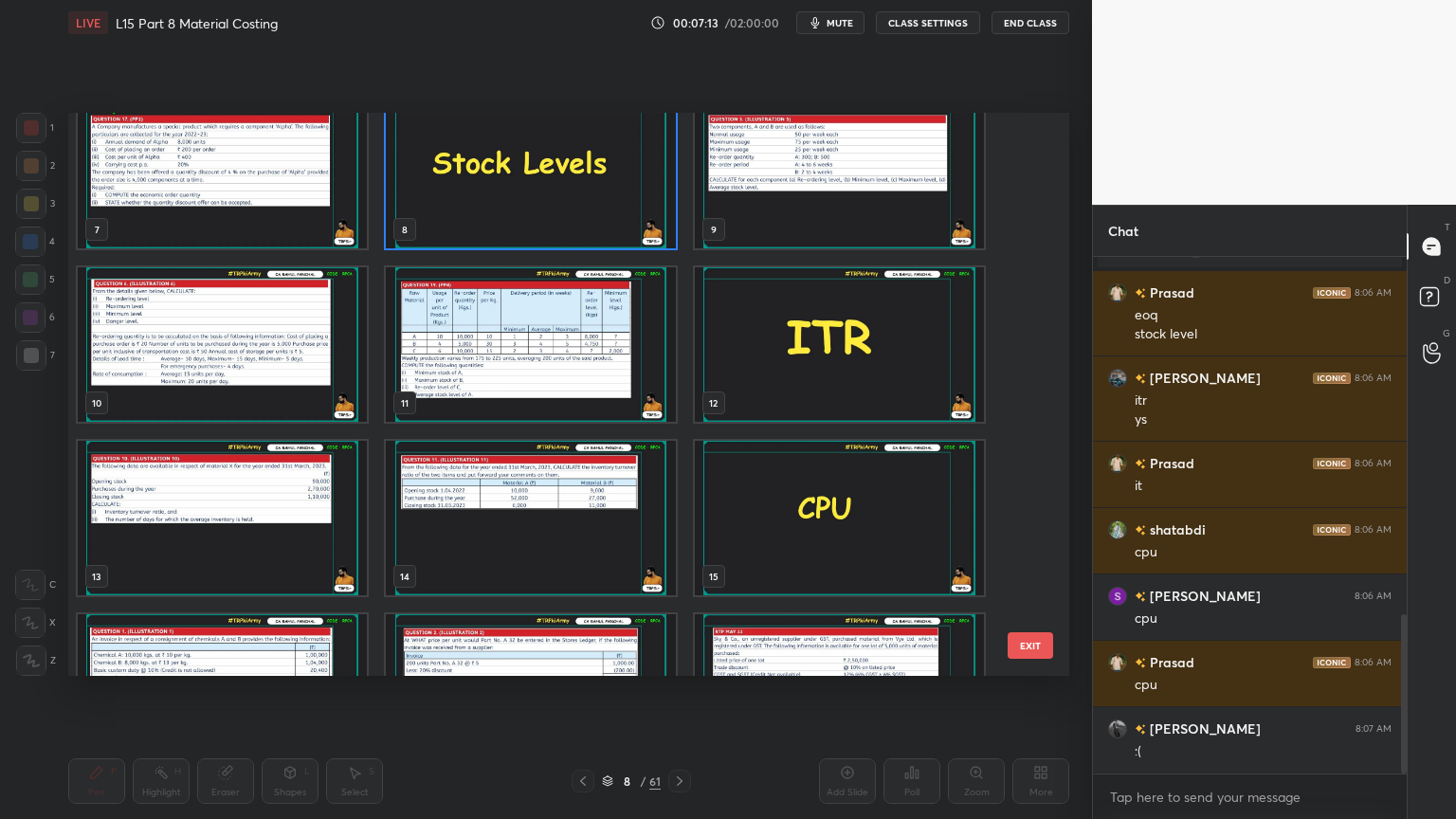 click at bounding box center (530, 344) 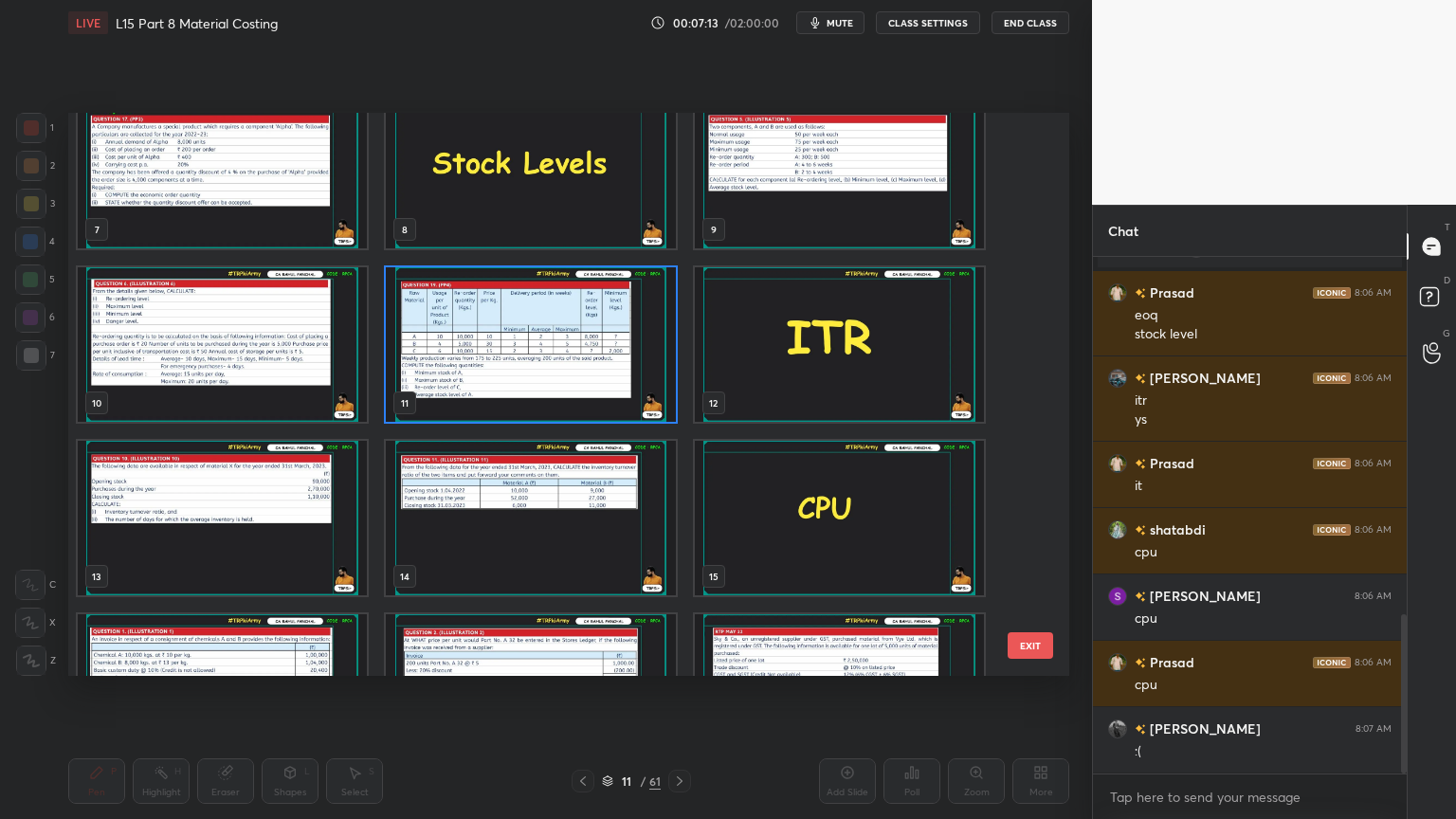 click at bounding box center (530, 344) 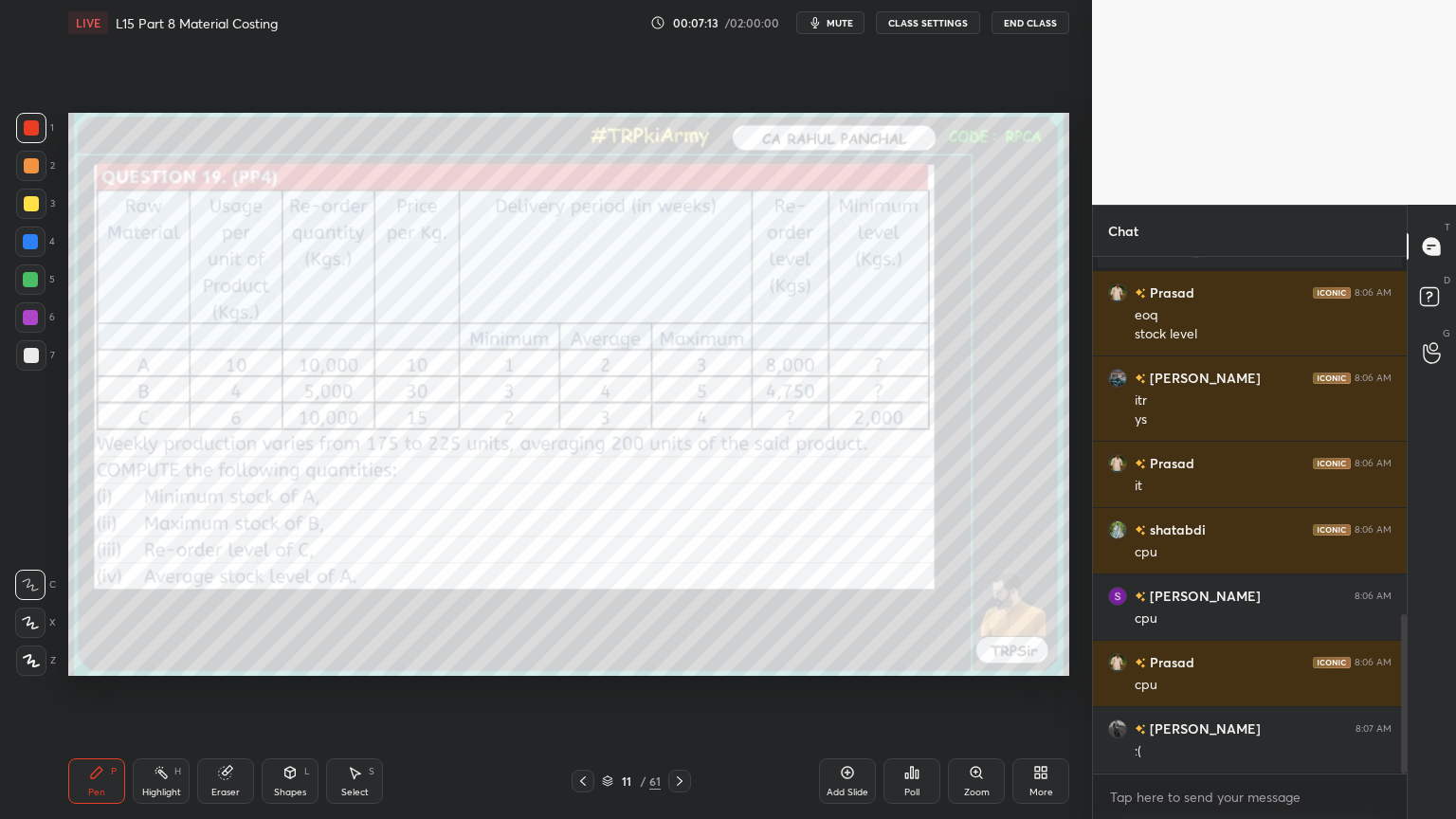 click at bounding box center (530, 344) 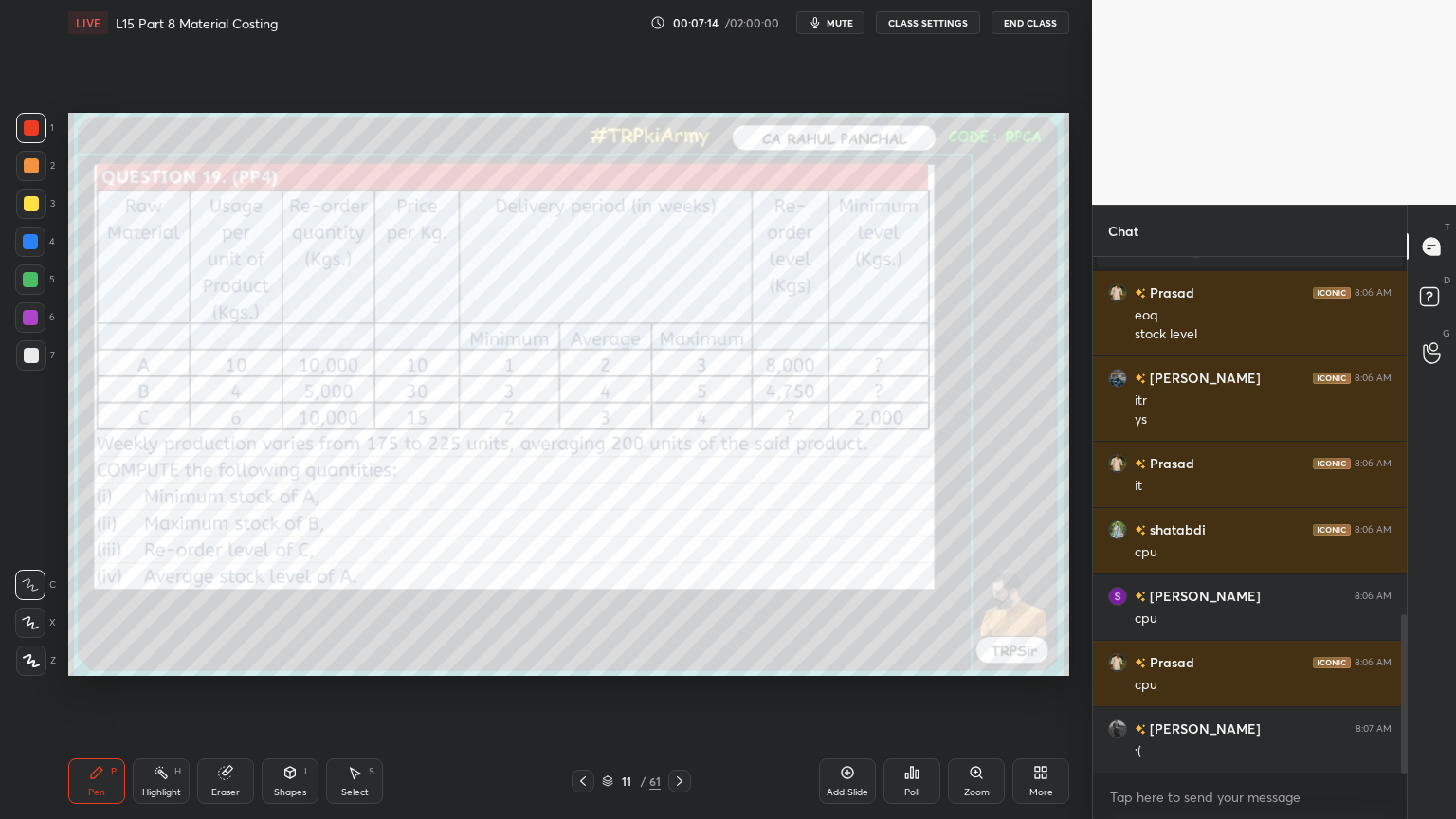 click 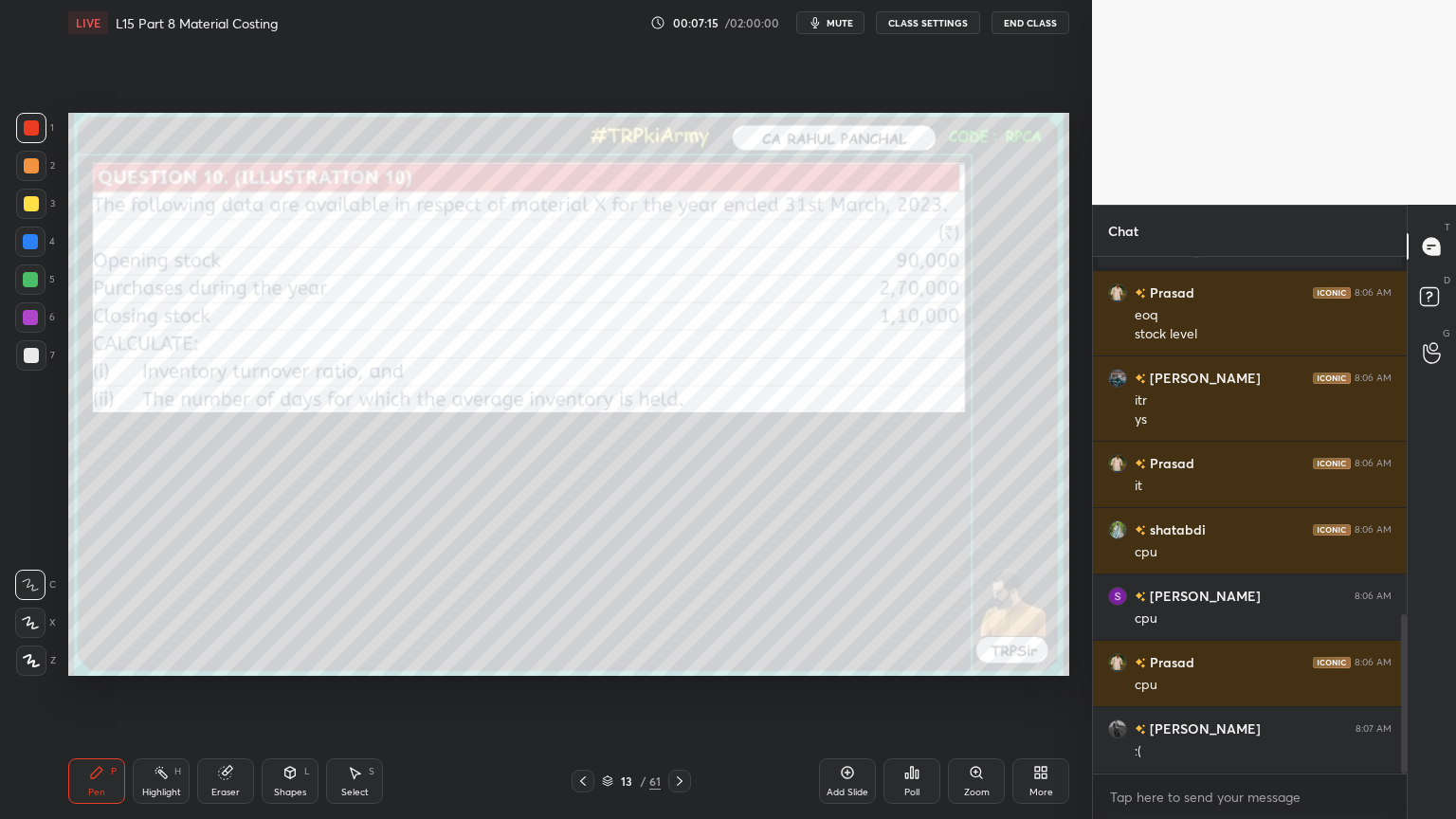 click 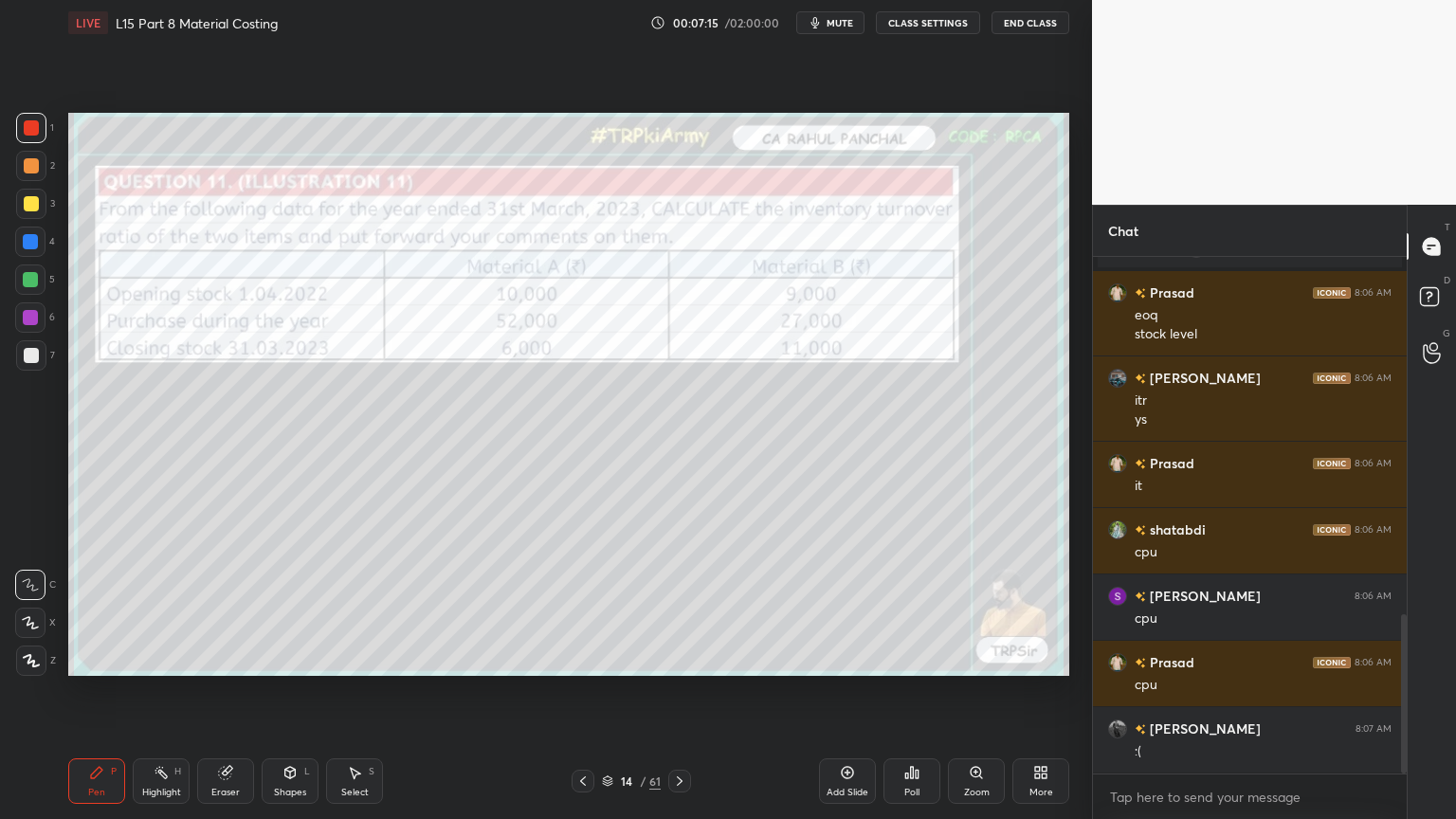 click 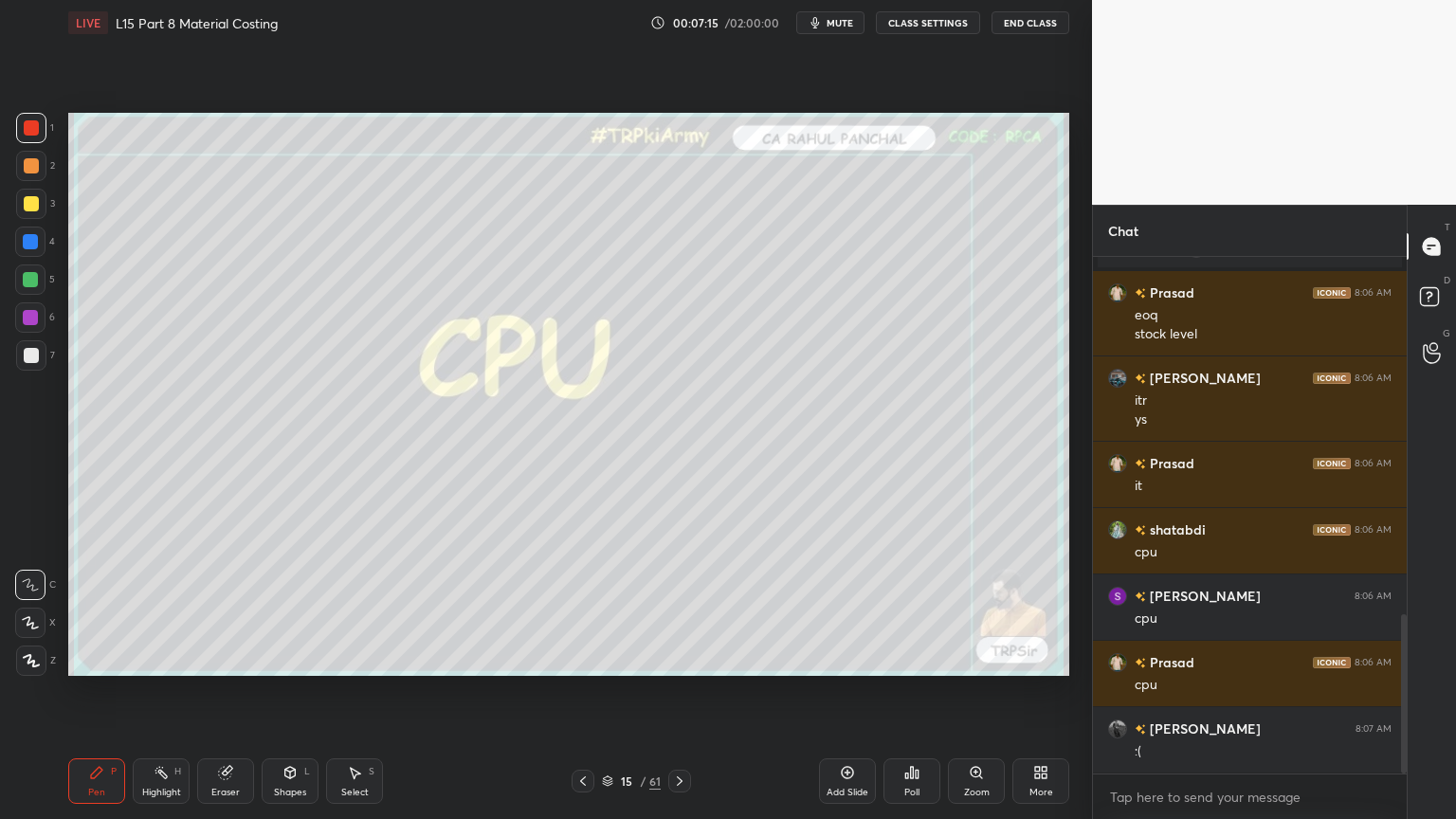 click 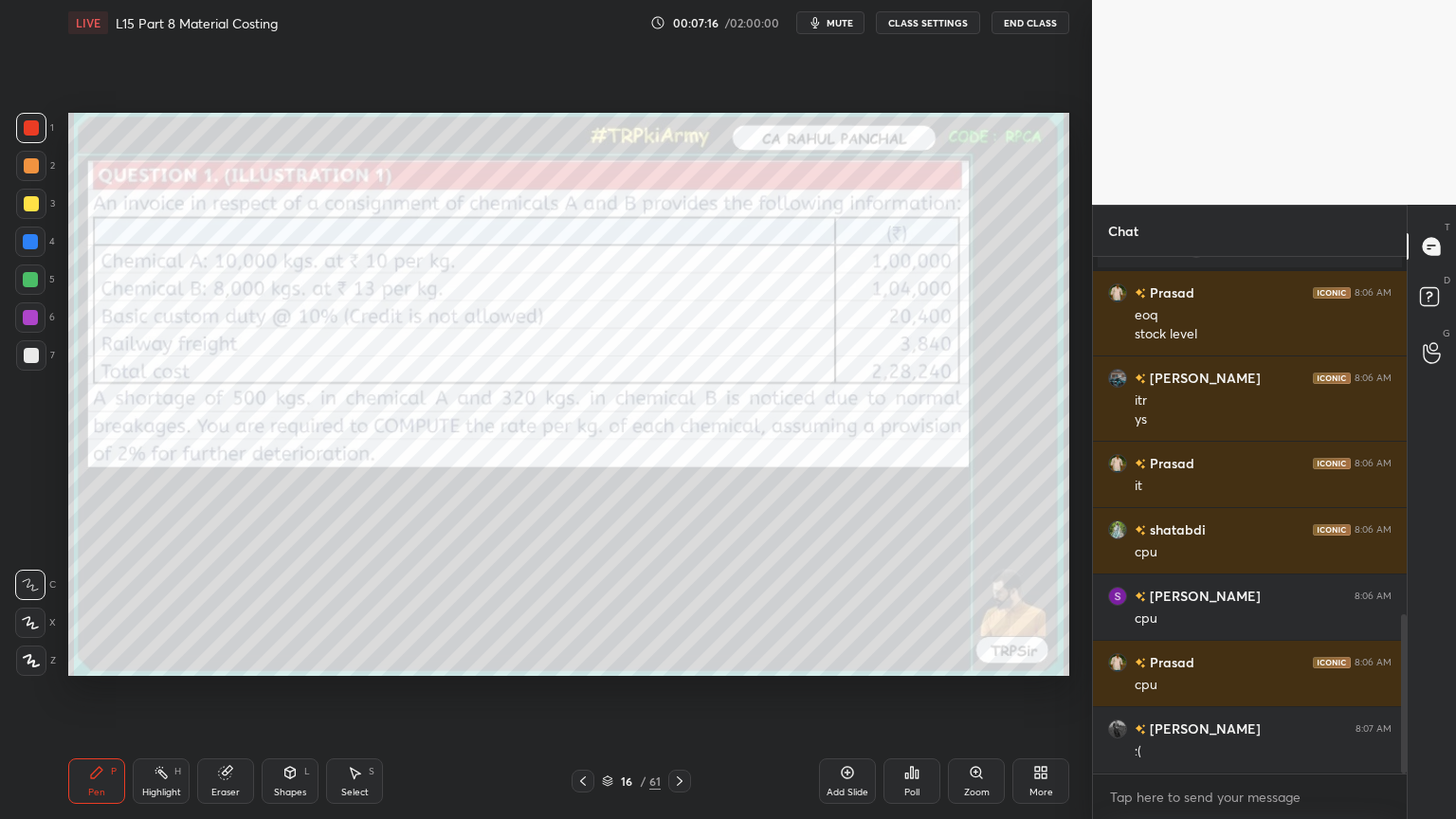click 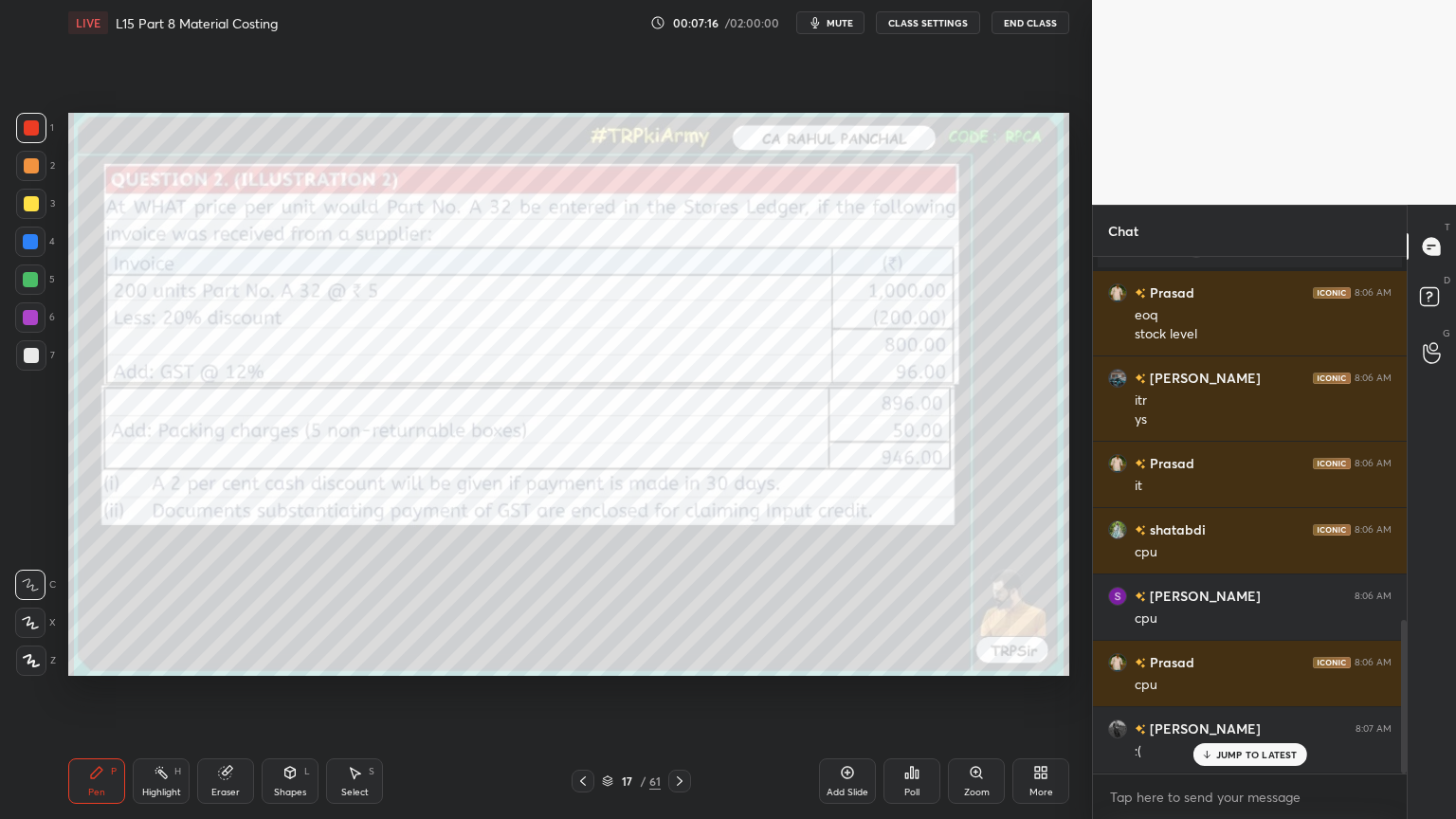 scroll, scrollTop: 1221, scrollLeft: 0, axis: vertical 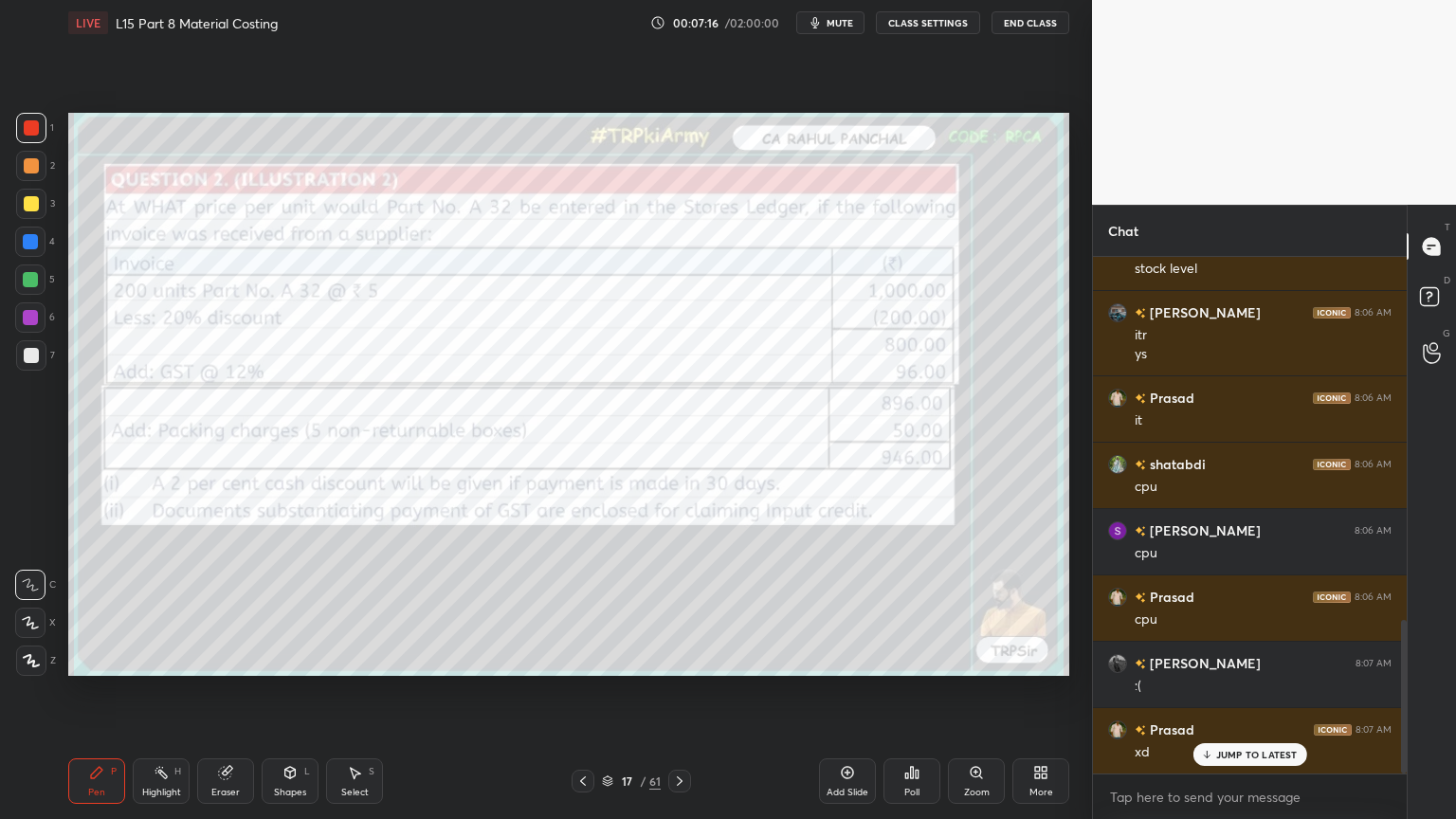click 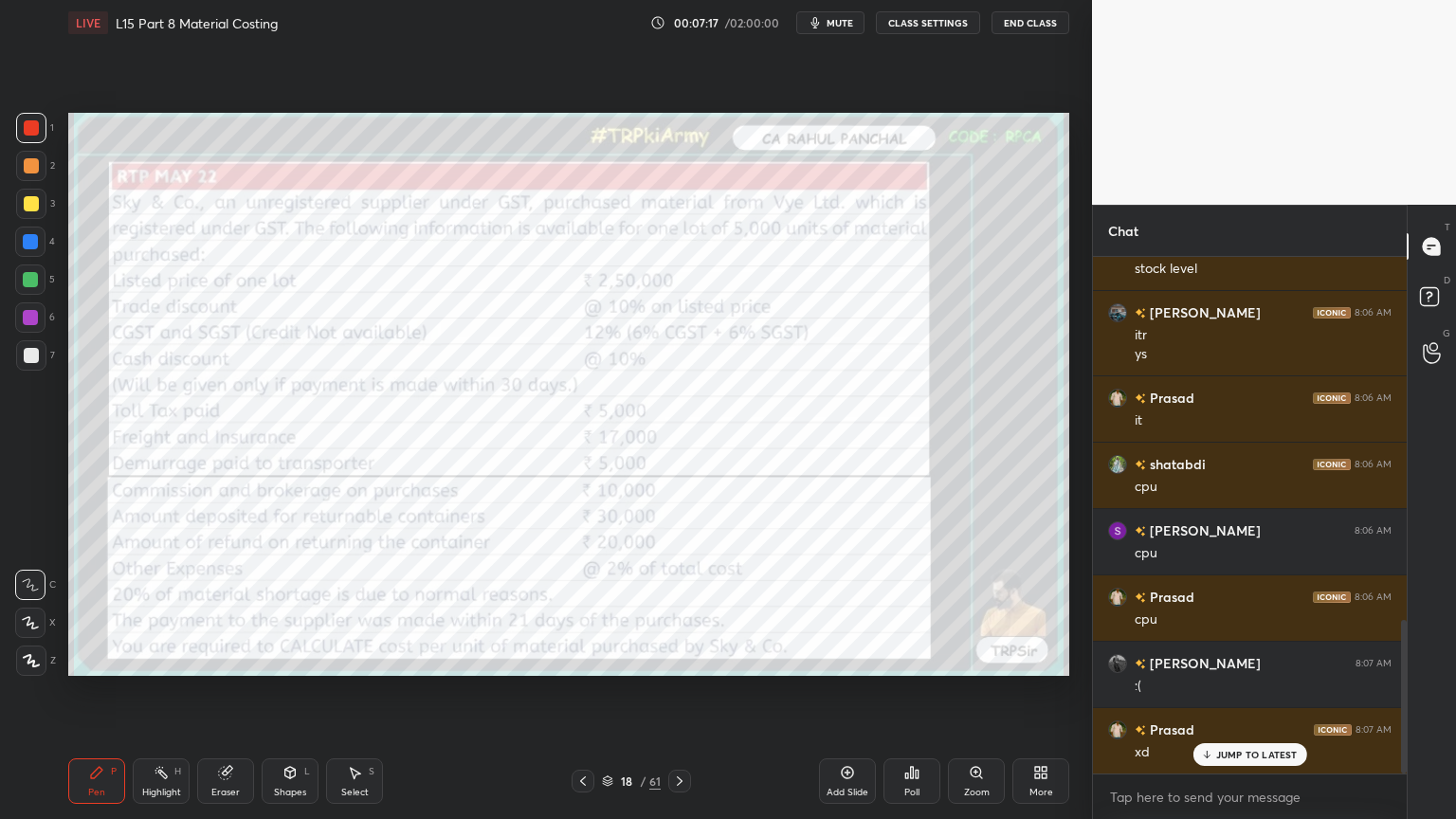 click 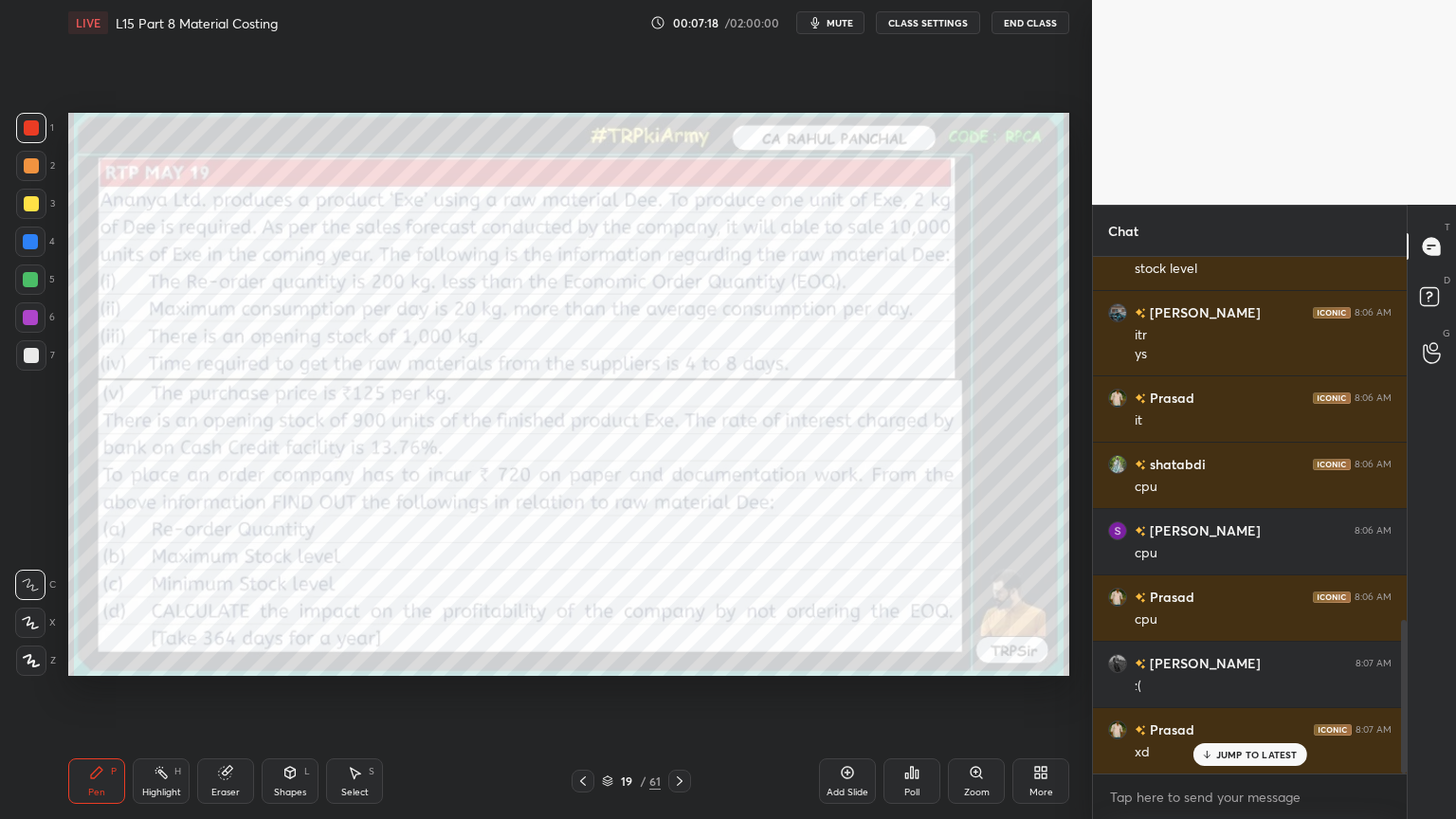 click 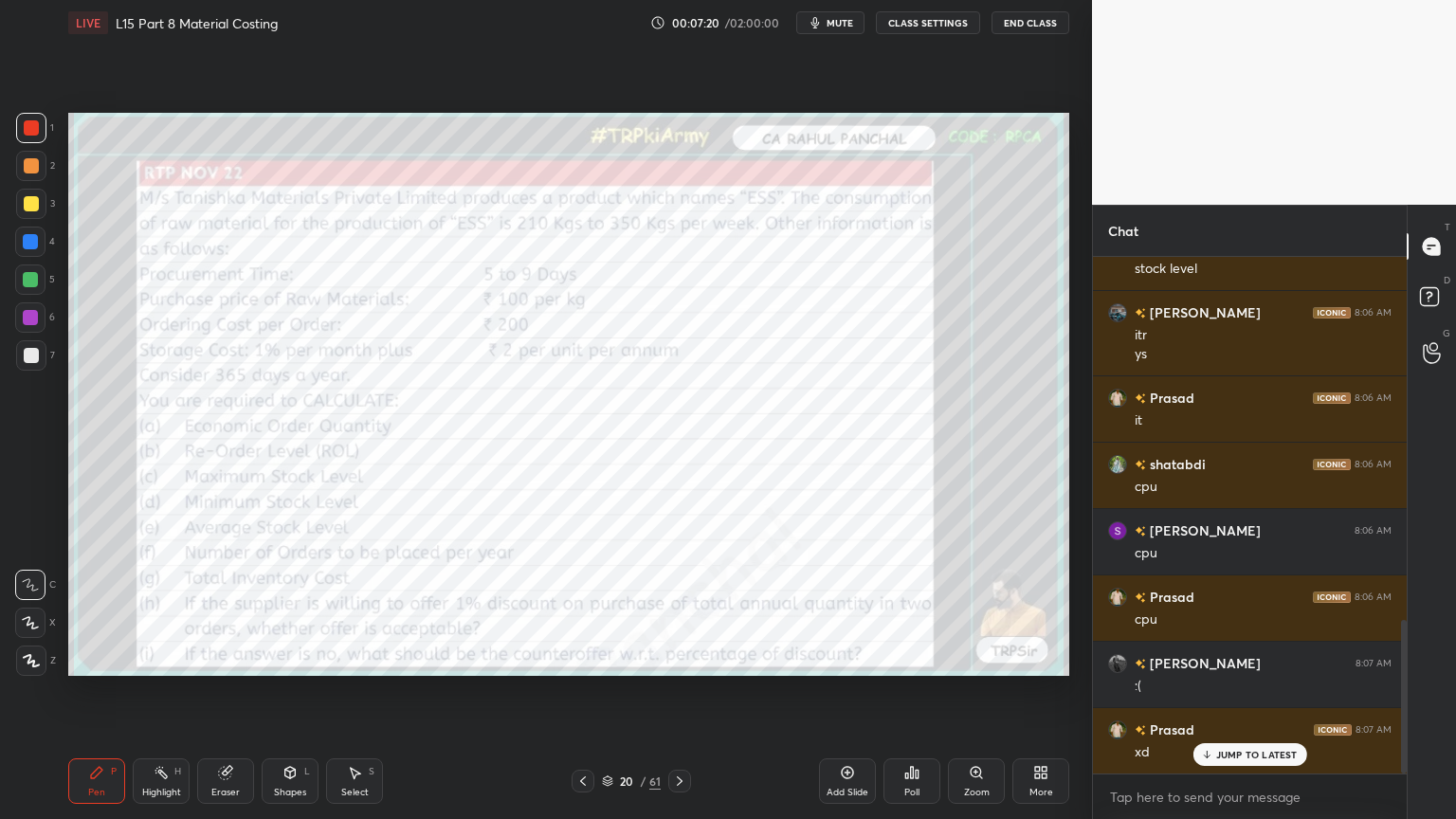 click on "Pen P Highlight H Eraser Shapes L Select S 20 / 61 Add Slide Poll Zoom More" at bounding box center [569, 781] 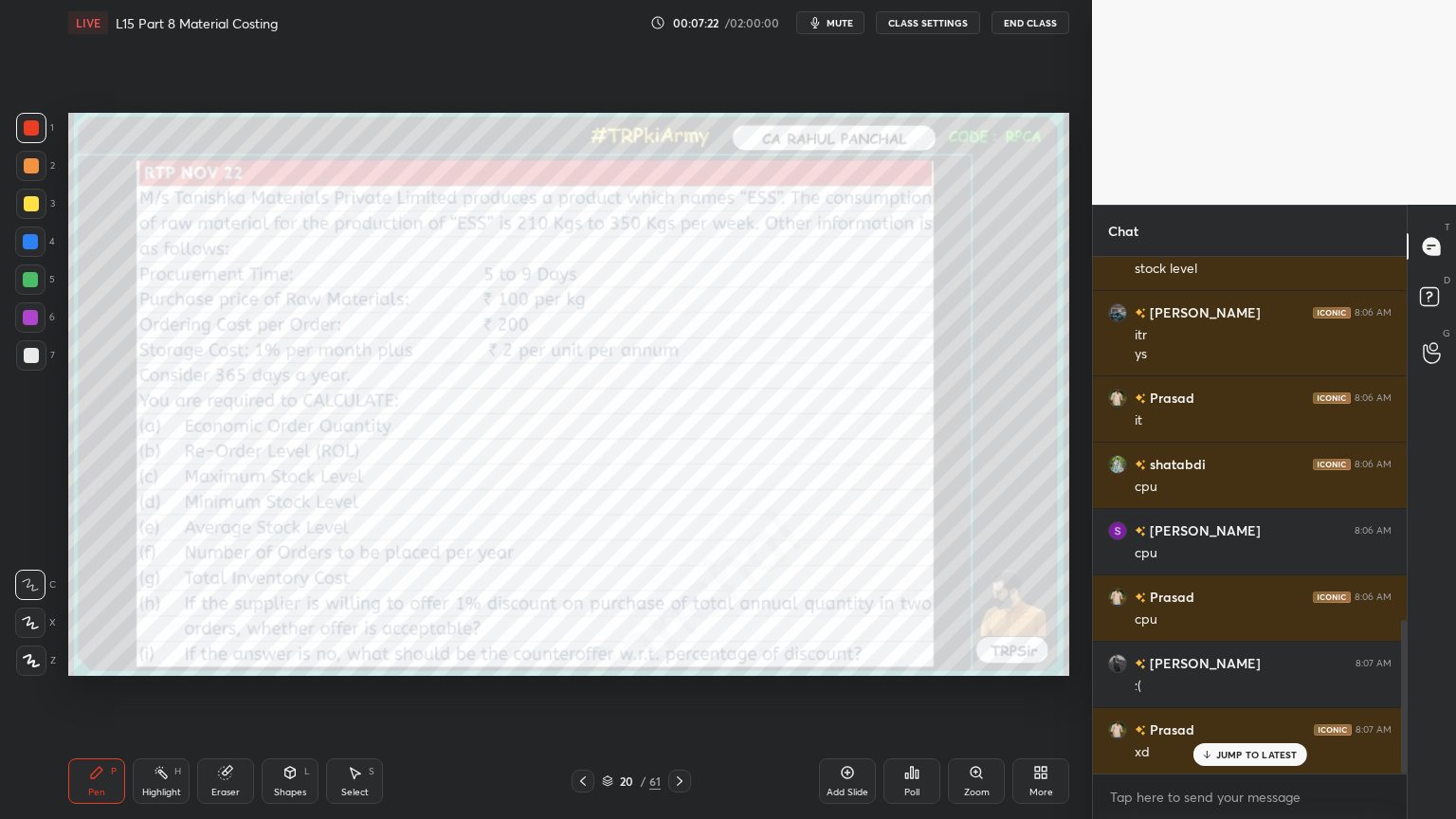 click 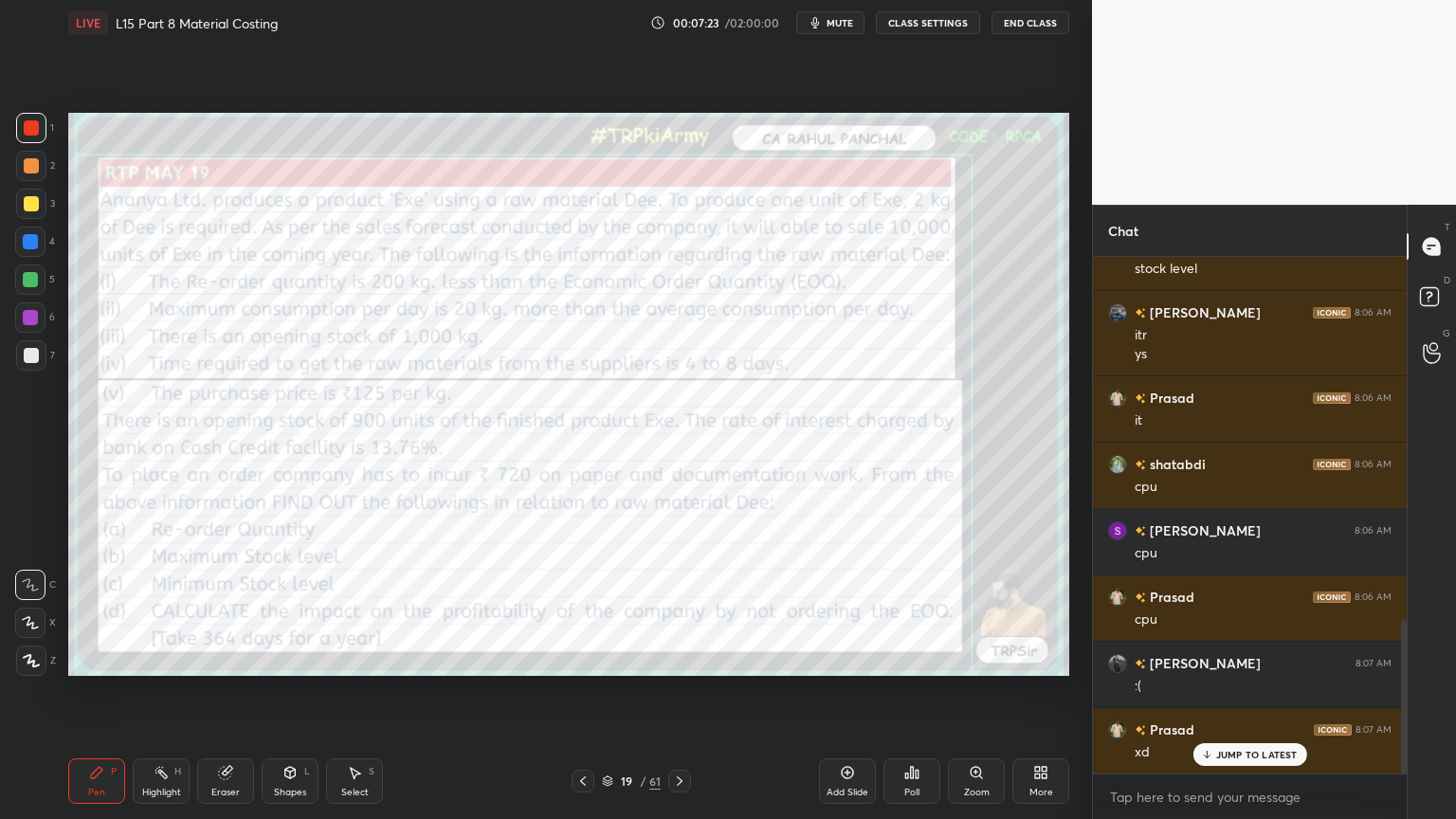 scroll, scrollTop: 1266, scrollLeft: 0, axis: vertical 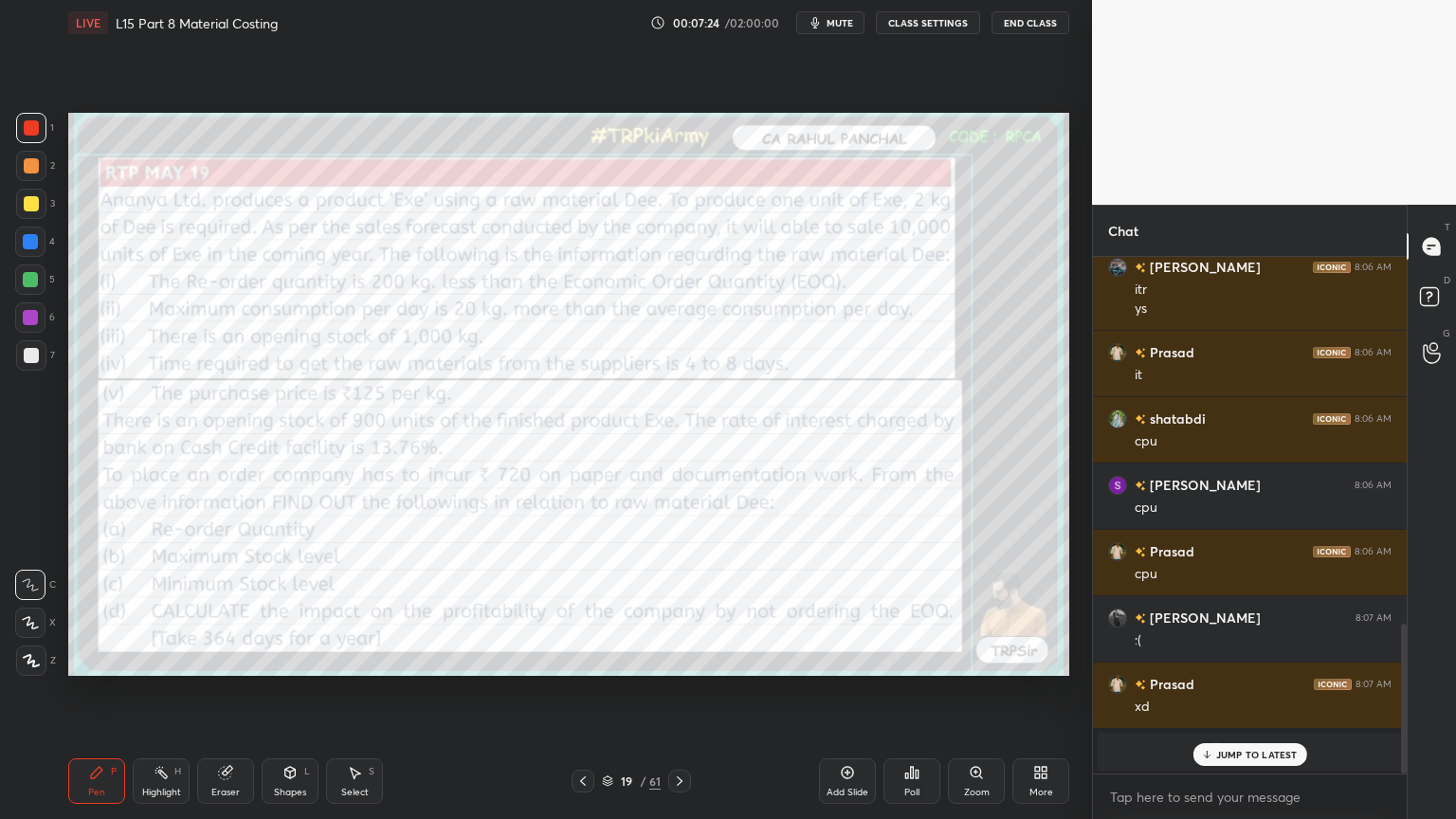 click on "1" at bounding box center [35, 128] 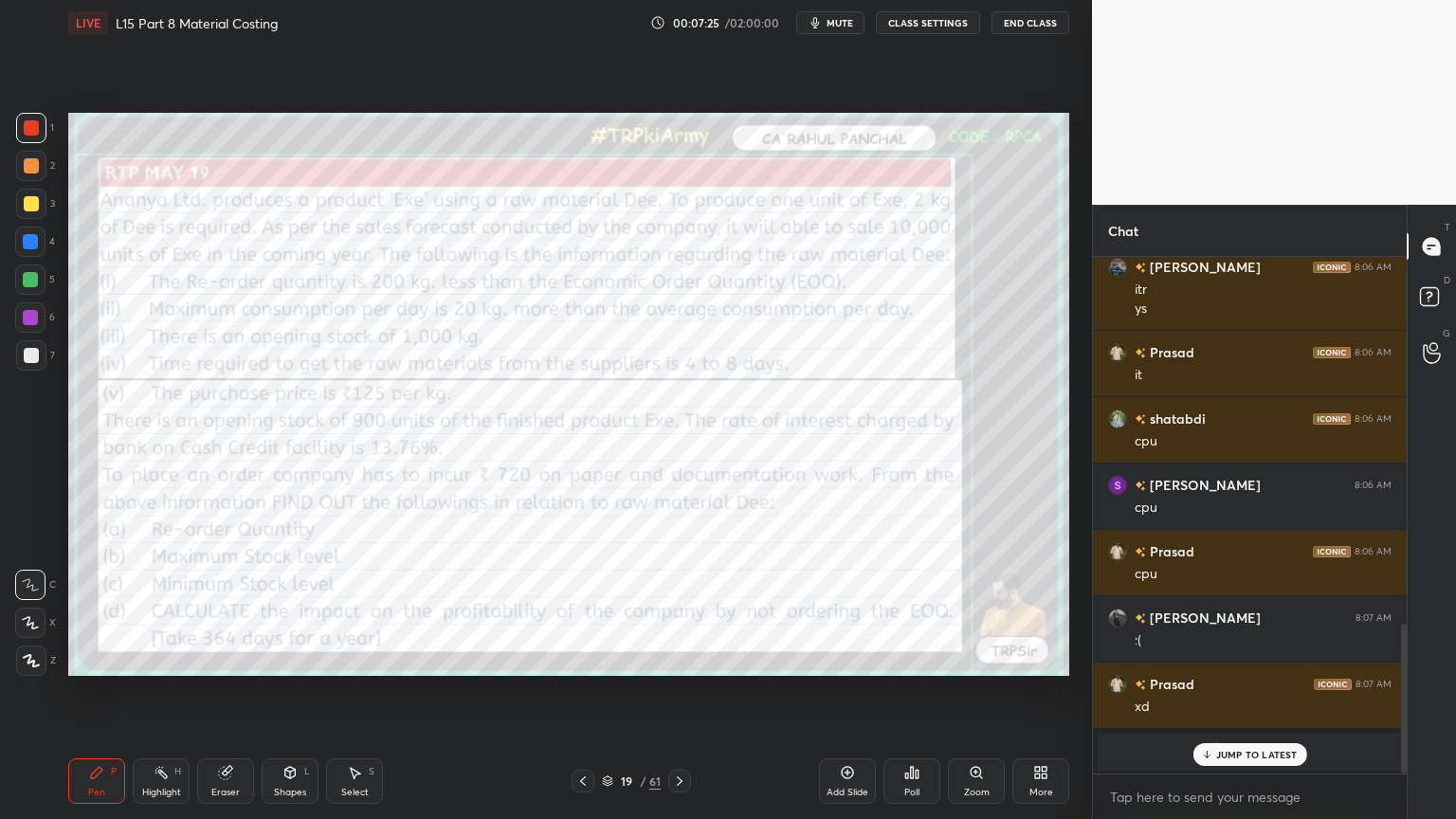 scroll, scrollTop: 1334, scrollLeft: 0, axis: vertical 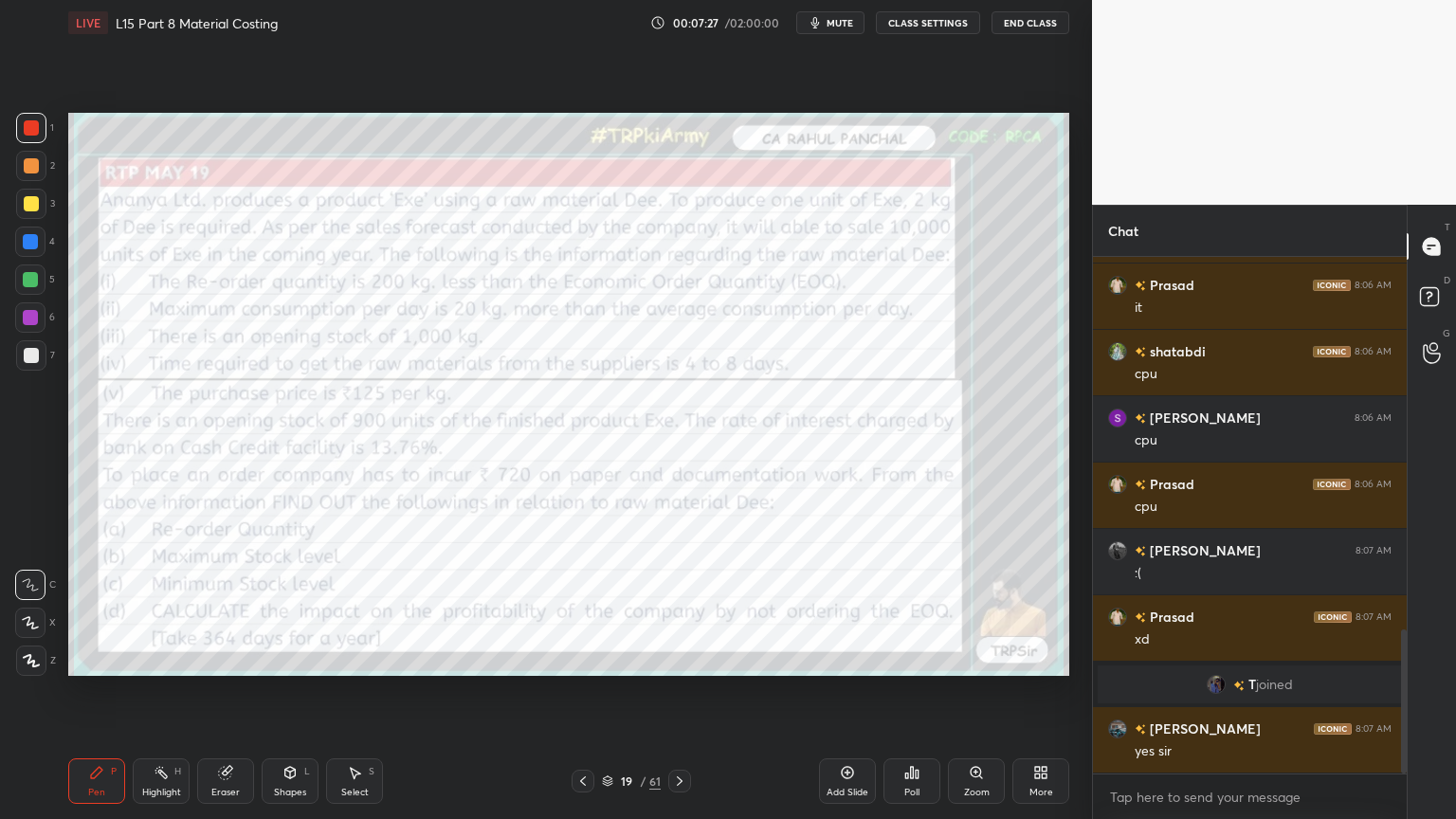 click 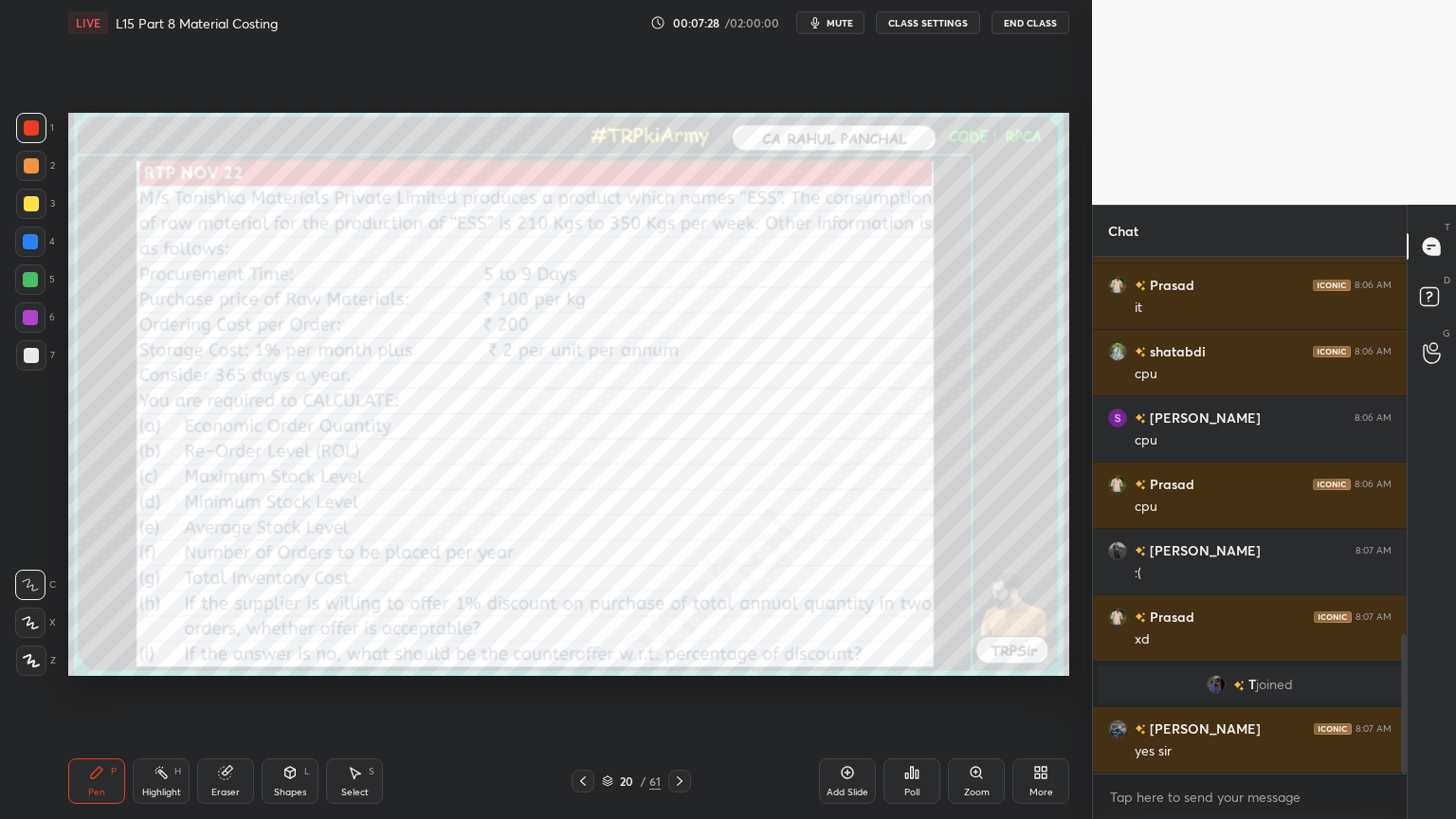 scroll, scrollTop: 1399, scrollLeft: 0, axis: vertical 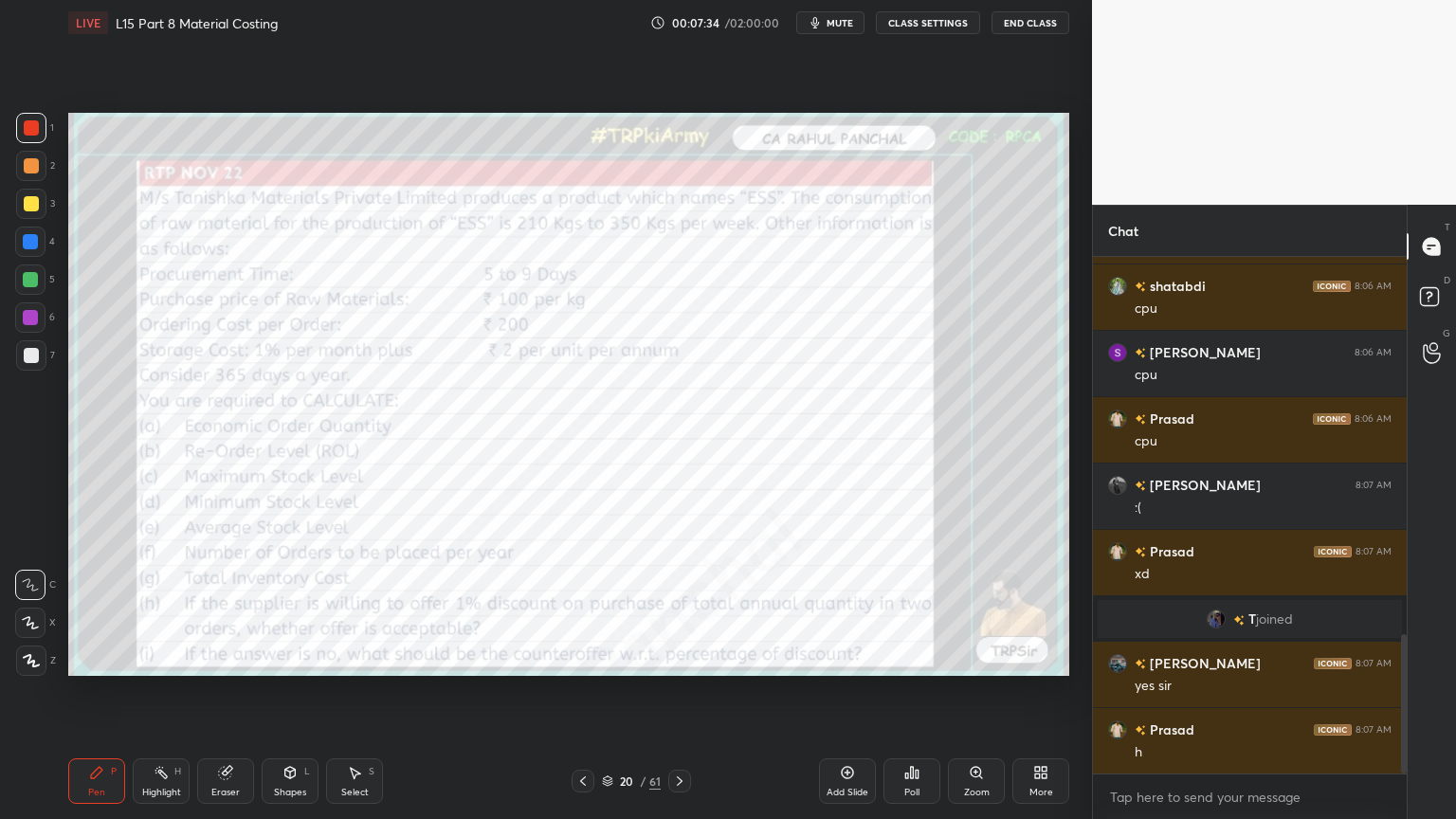 click 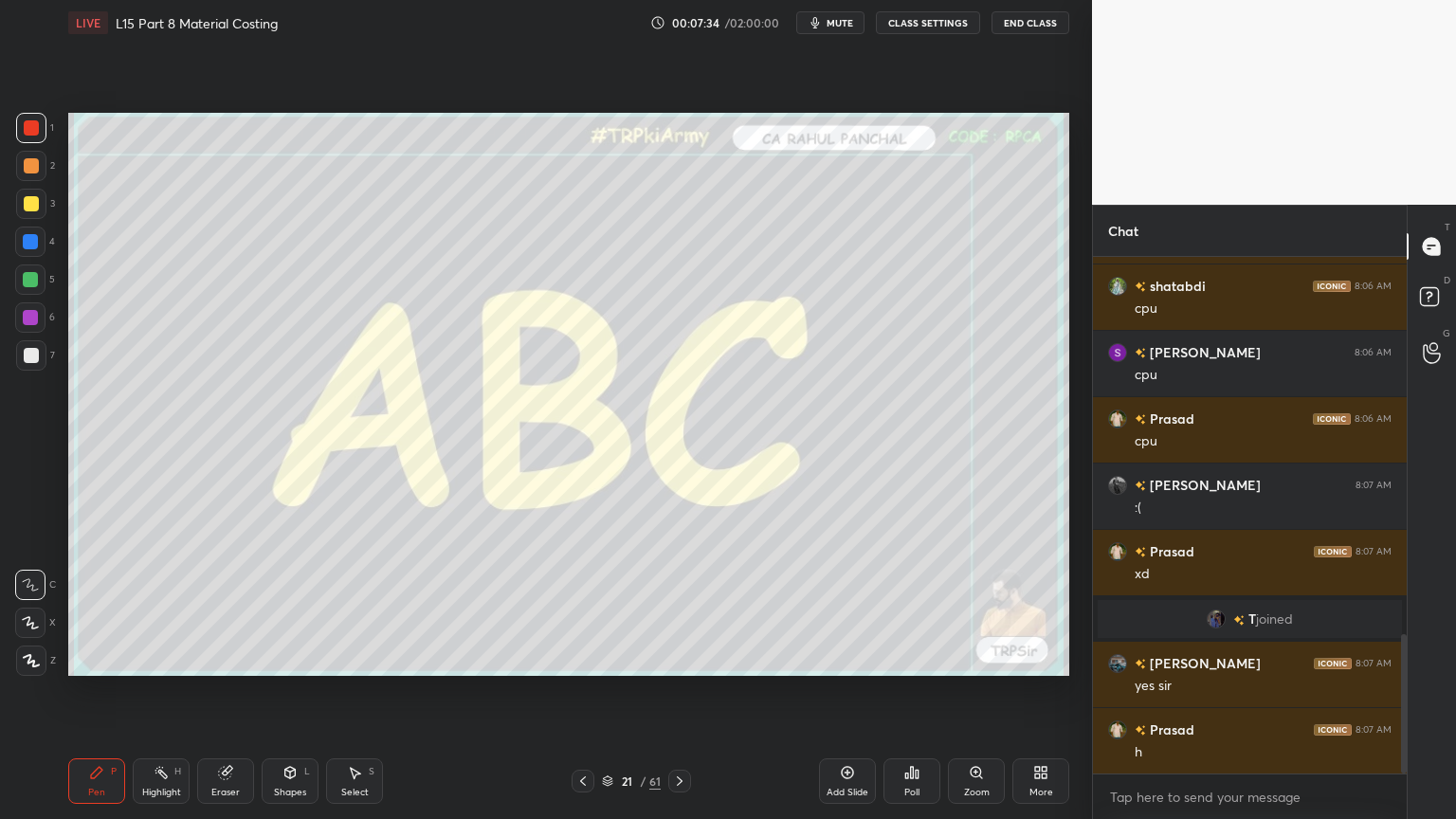 scroll, scrollTop: 1445, scrollLeft: 0, axis: vertical 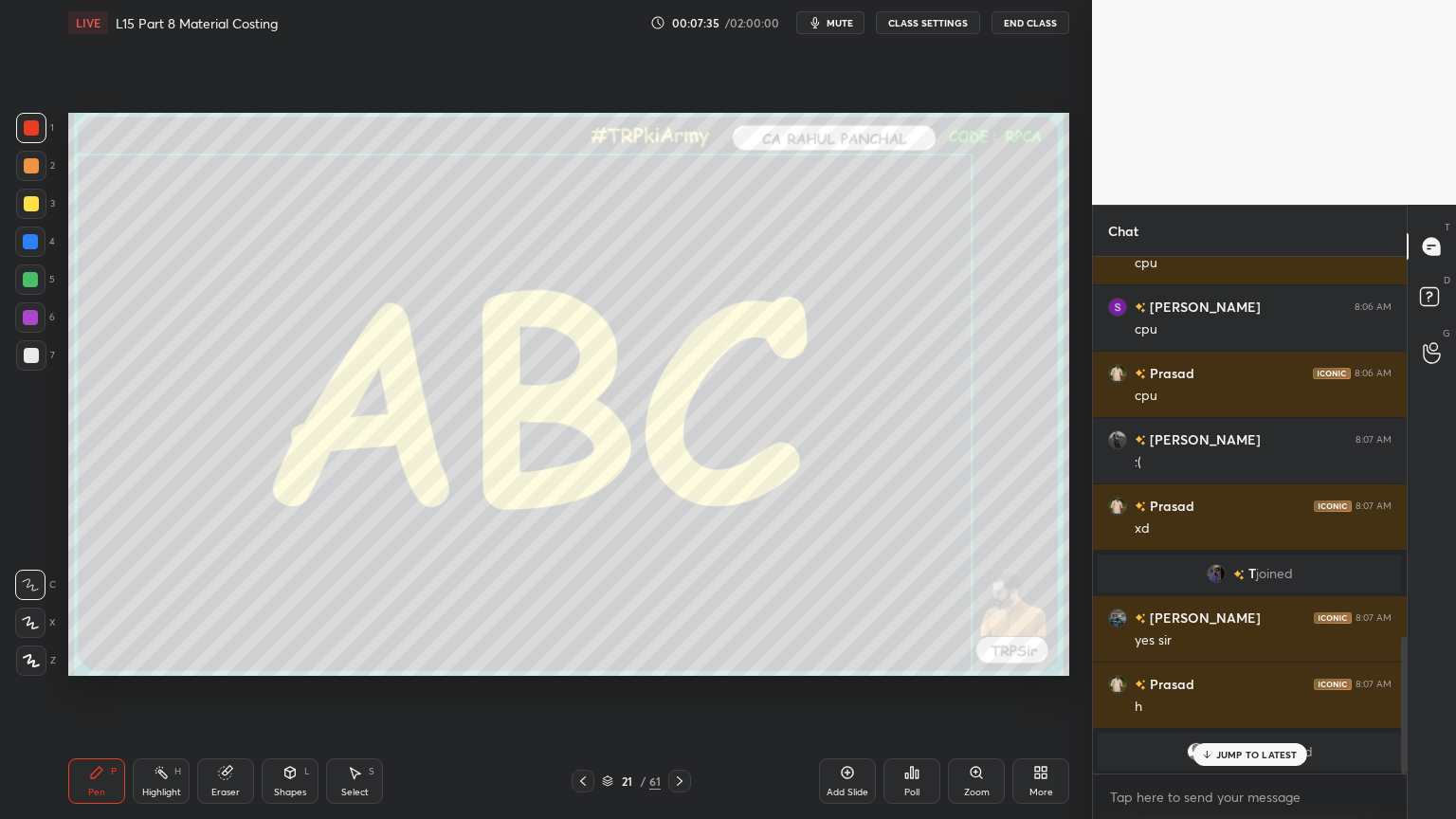 click 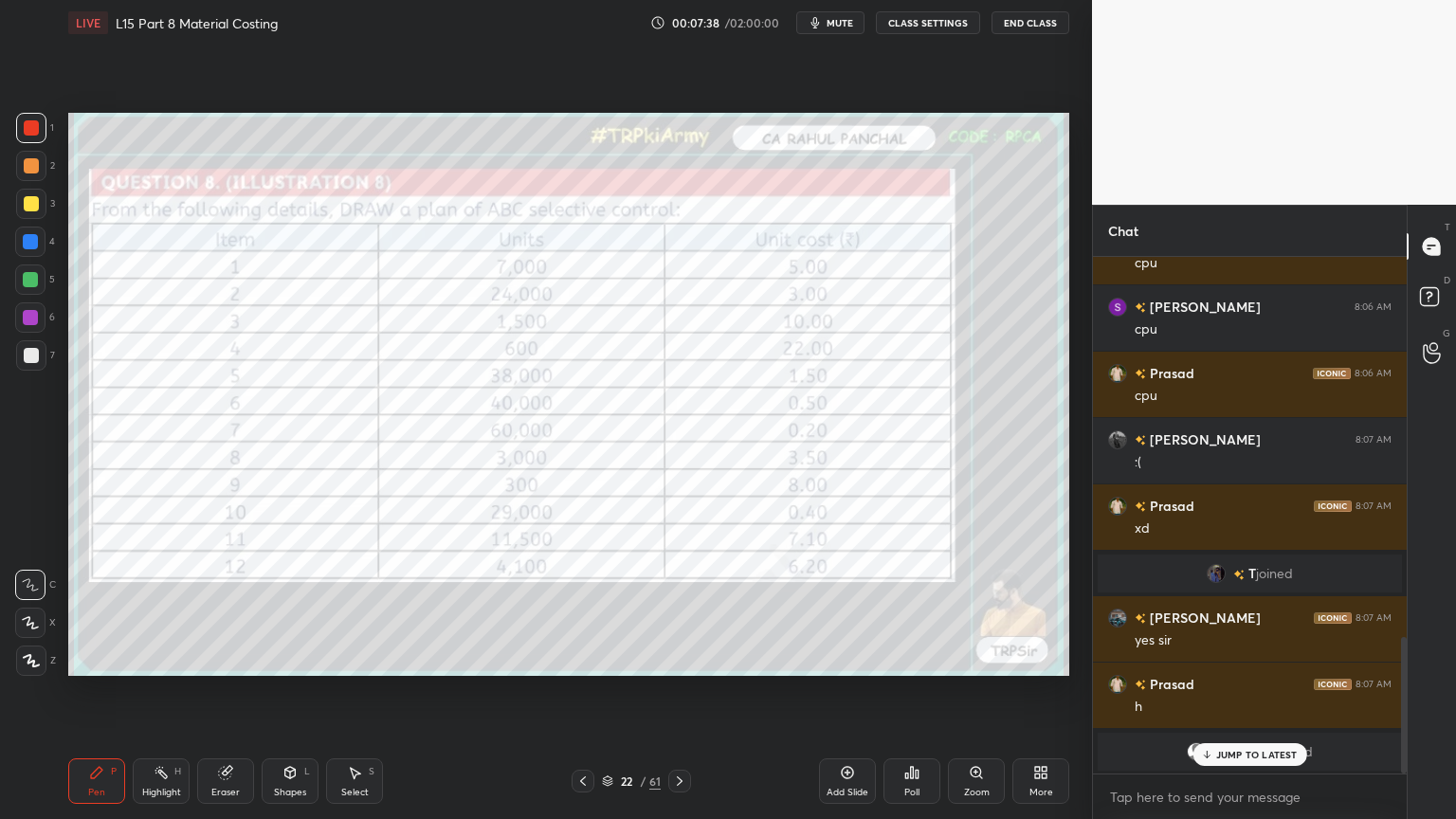 click at bounding box center (680, 781) 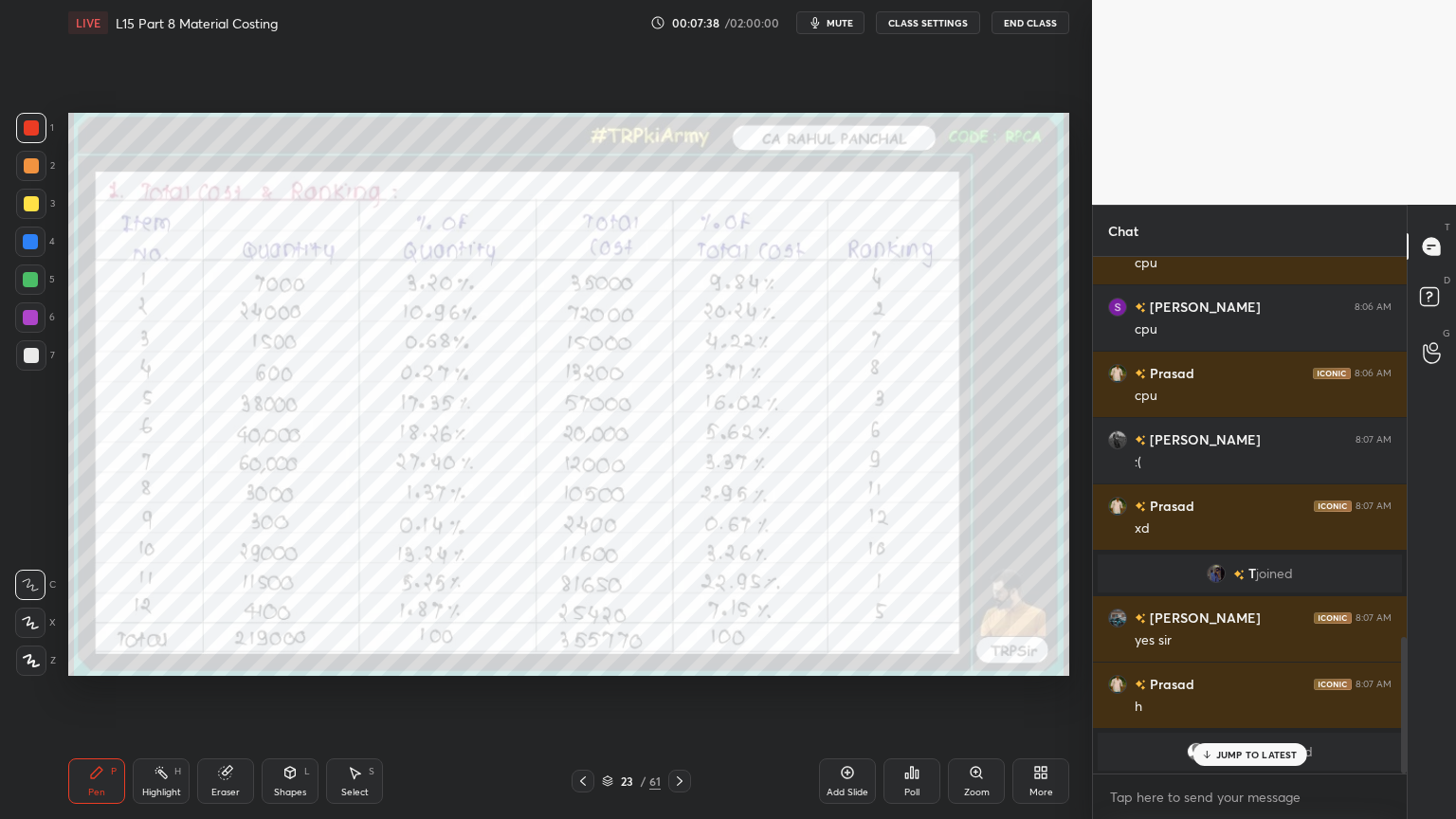 click at bounding box center [680, 781] 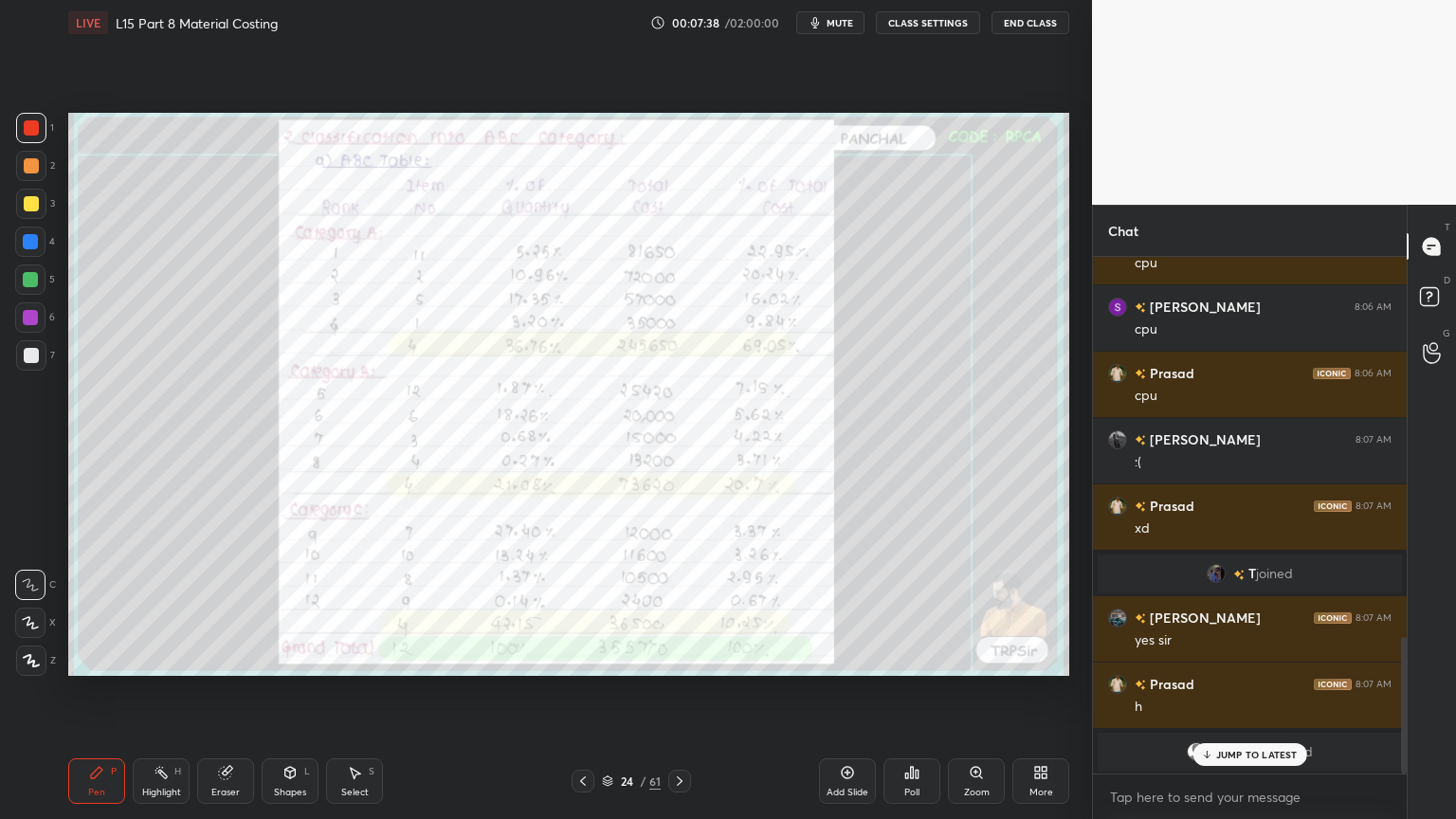 click 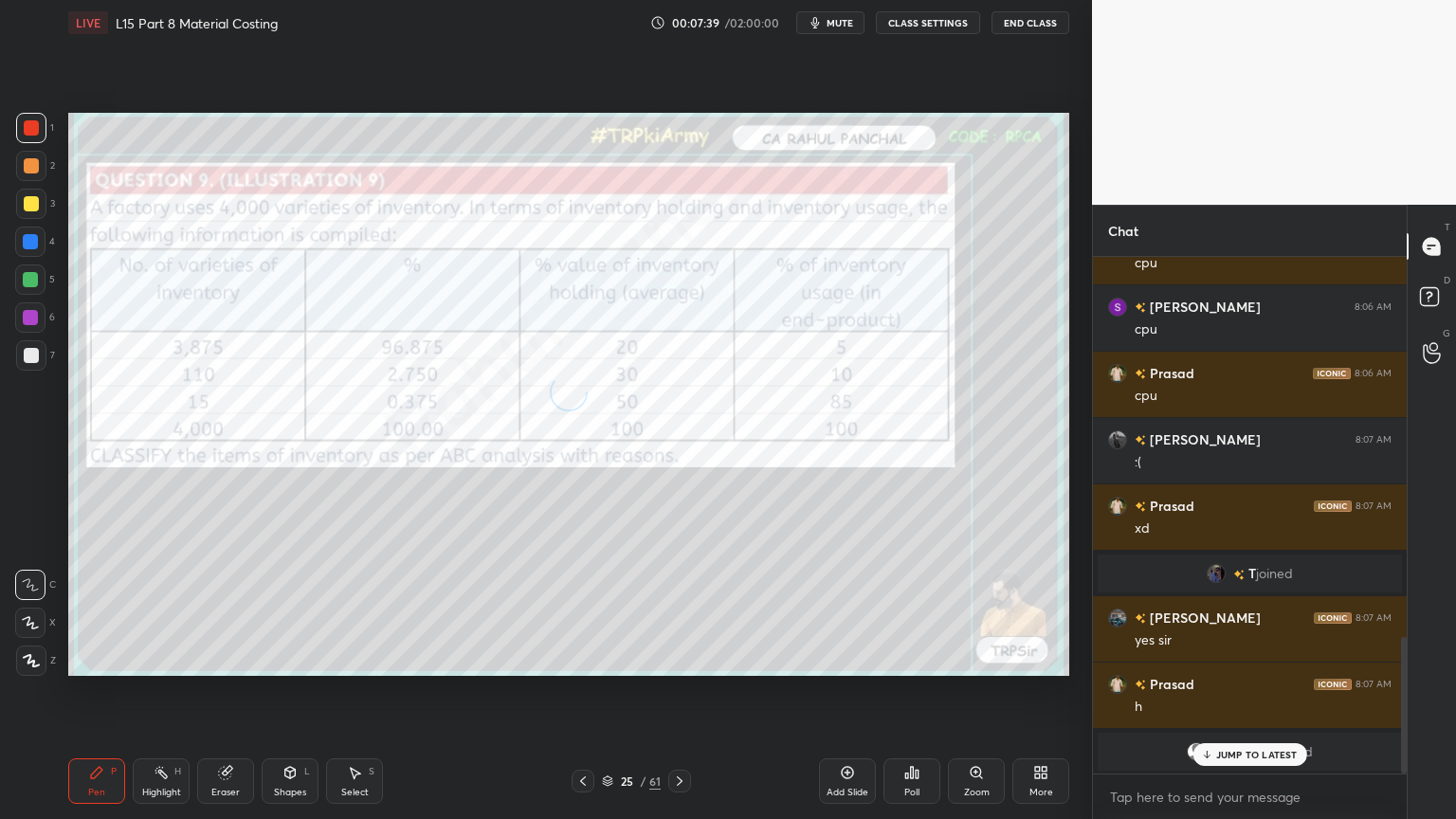 click 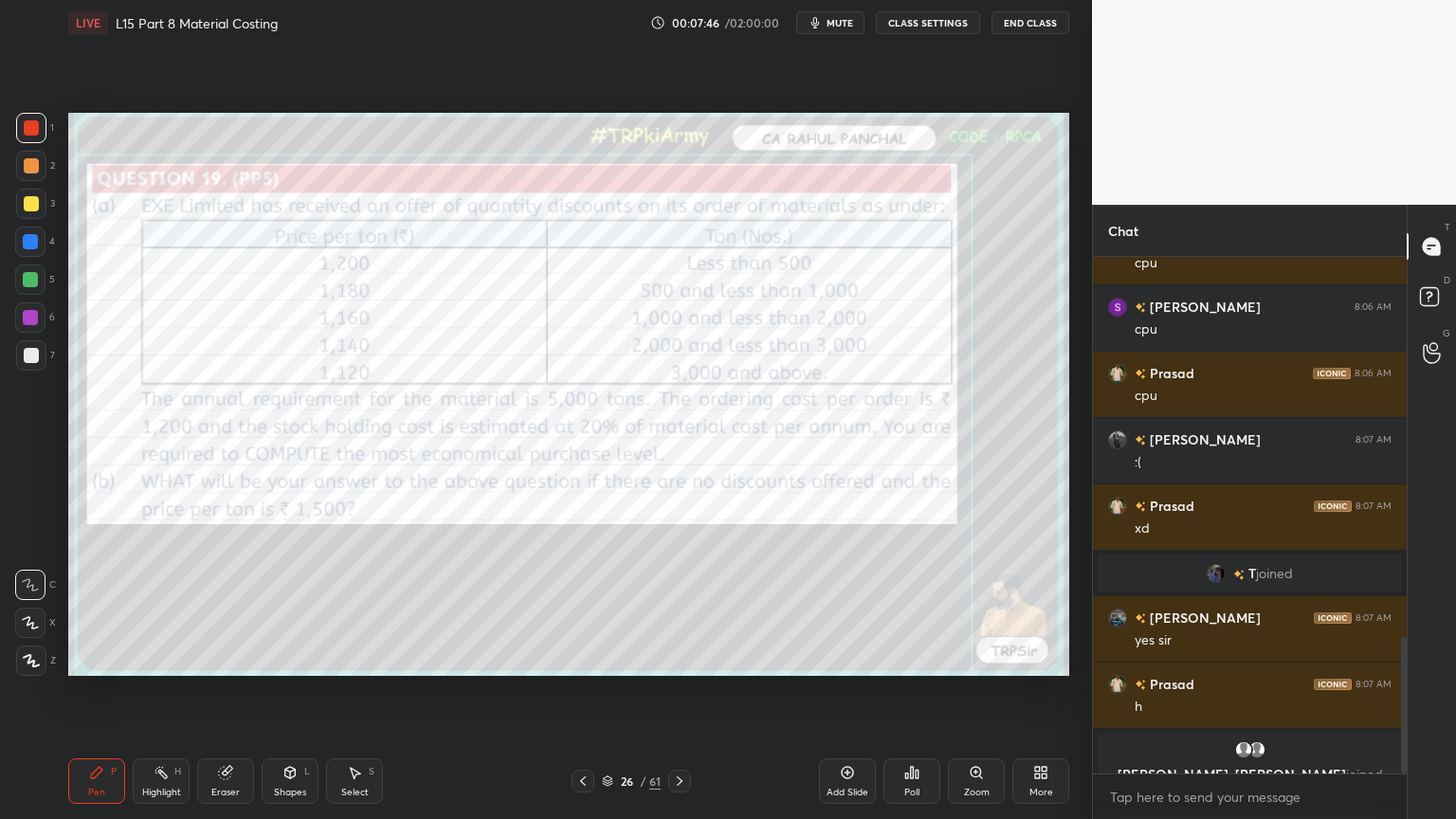 click 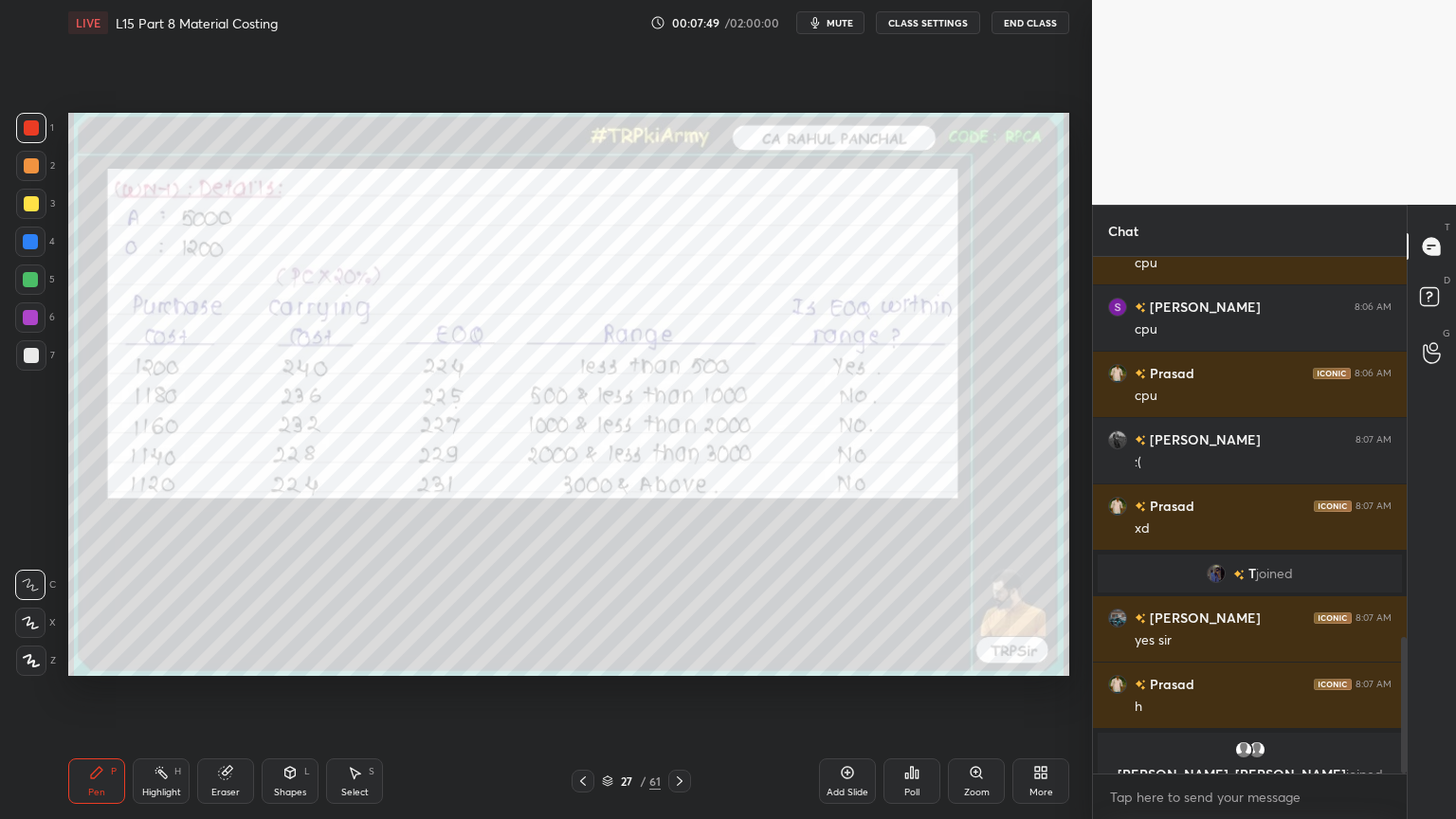 click 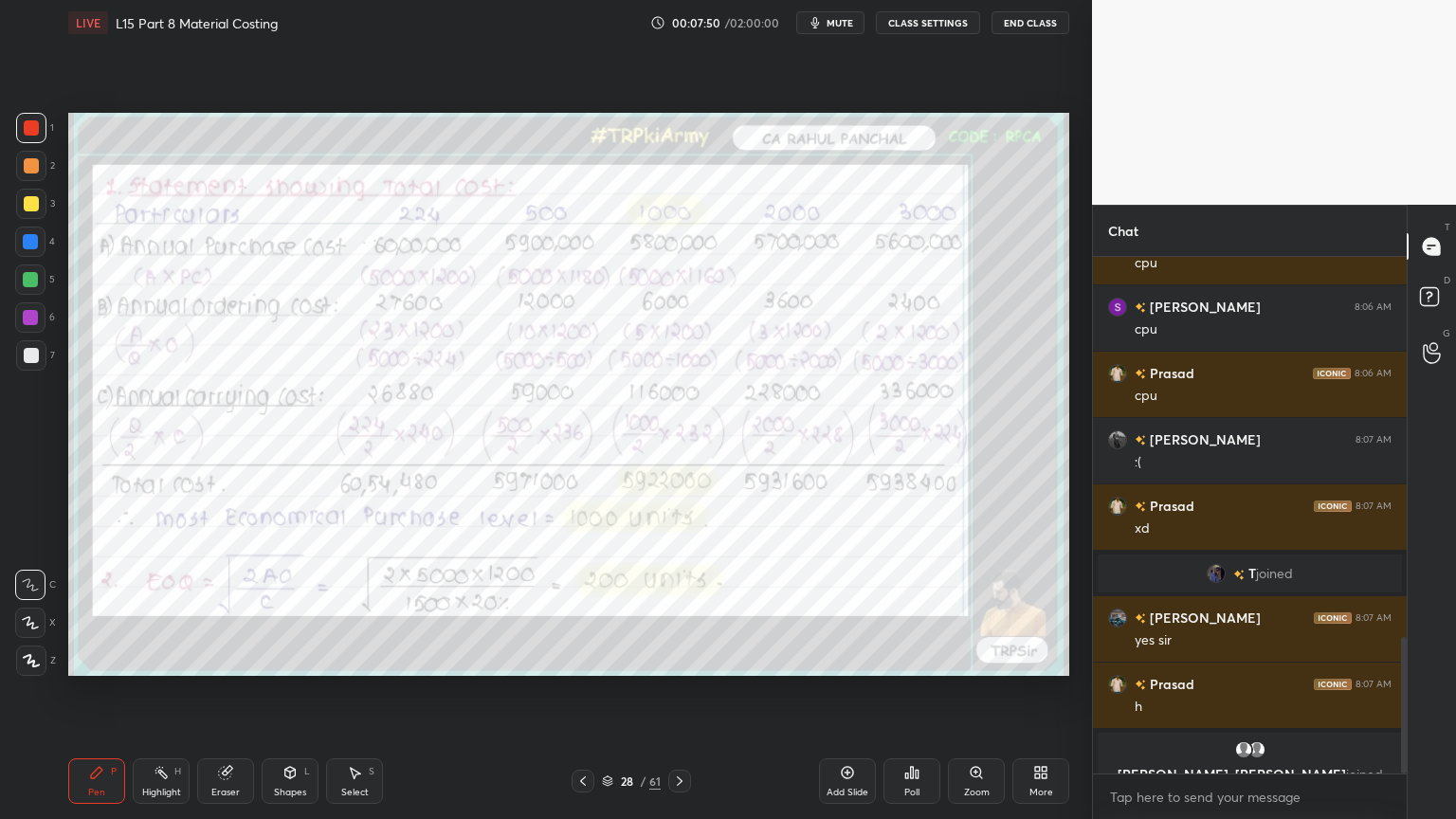 click 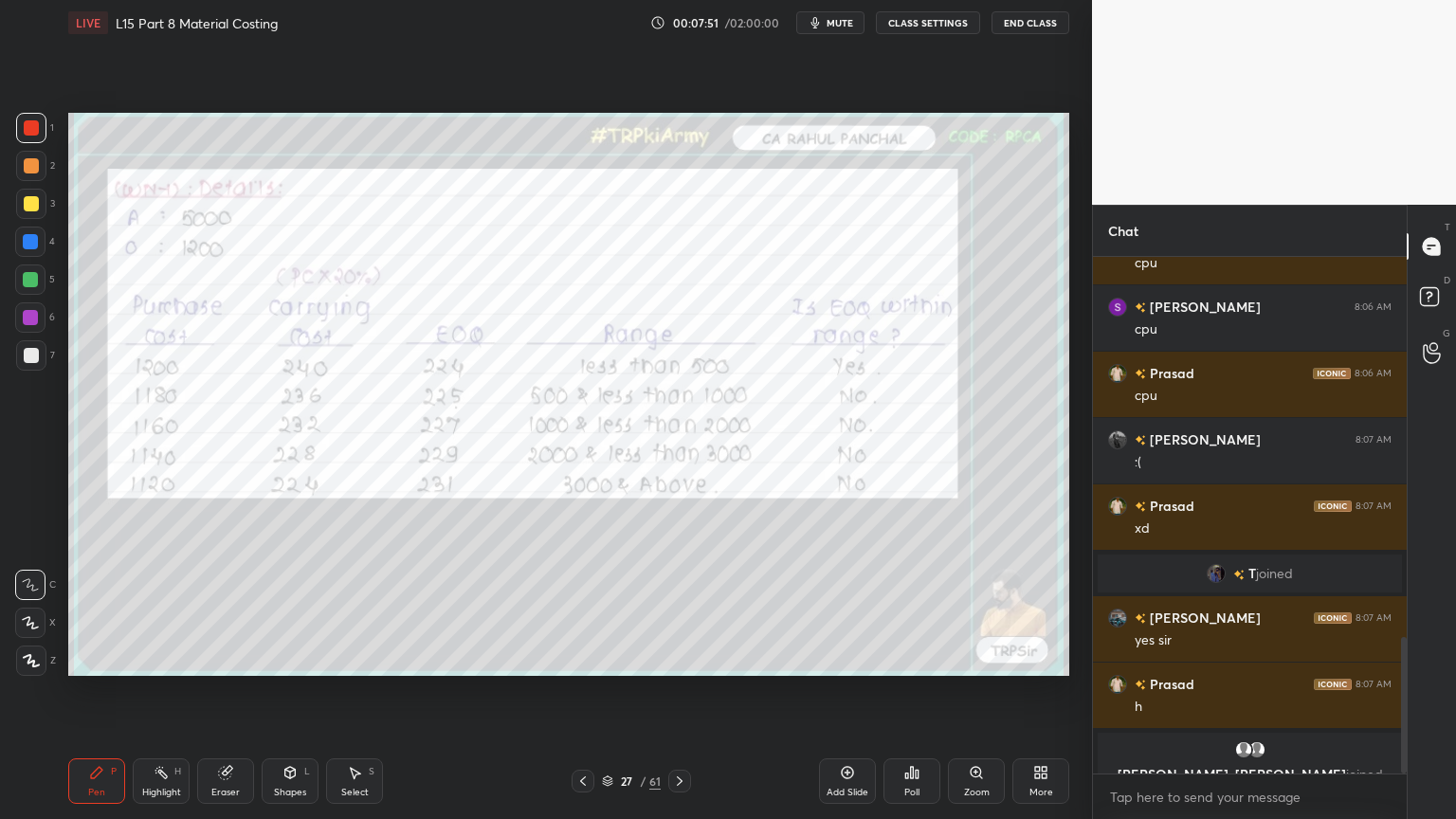 click 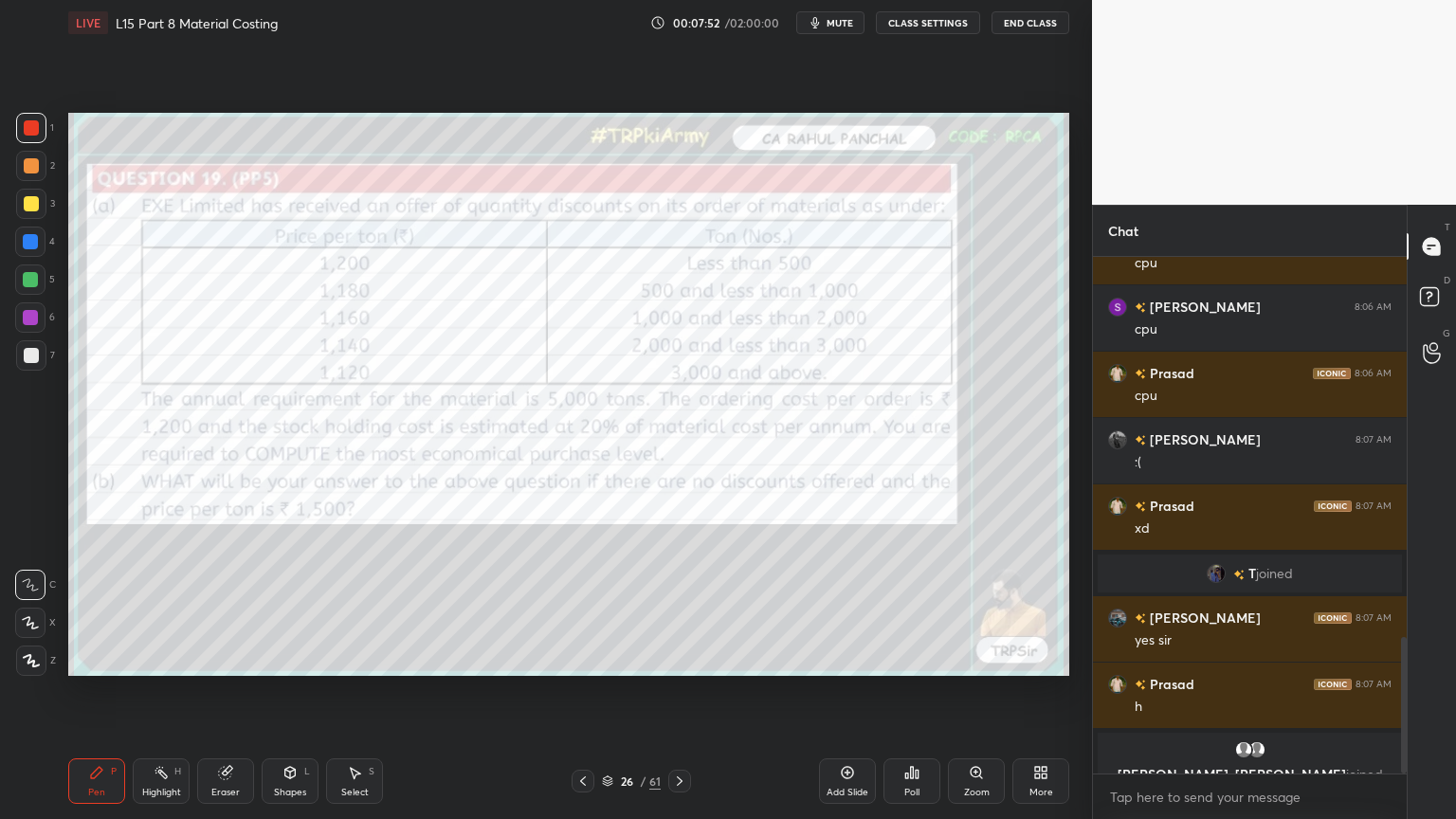 click 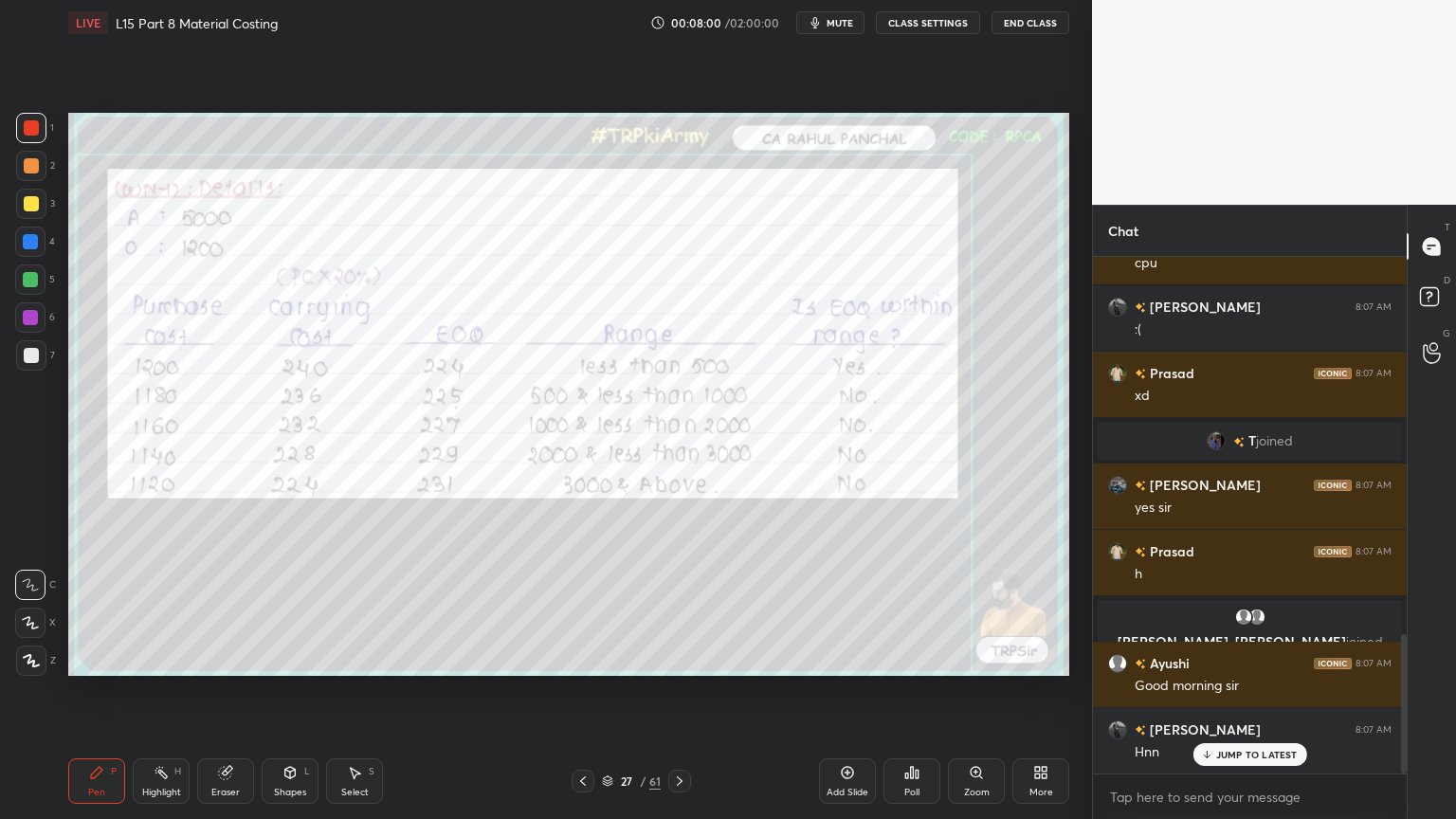 scroll, scrollTop: 1466, scrollLeft: 0, axis: vertical 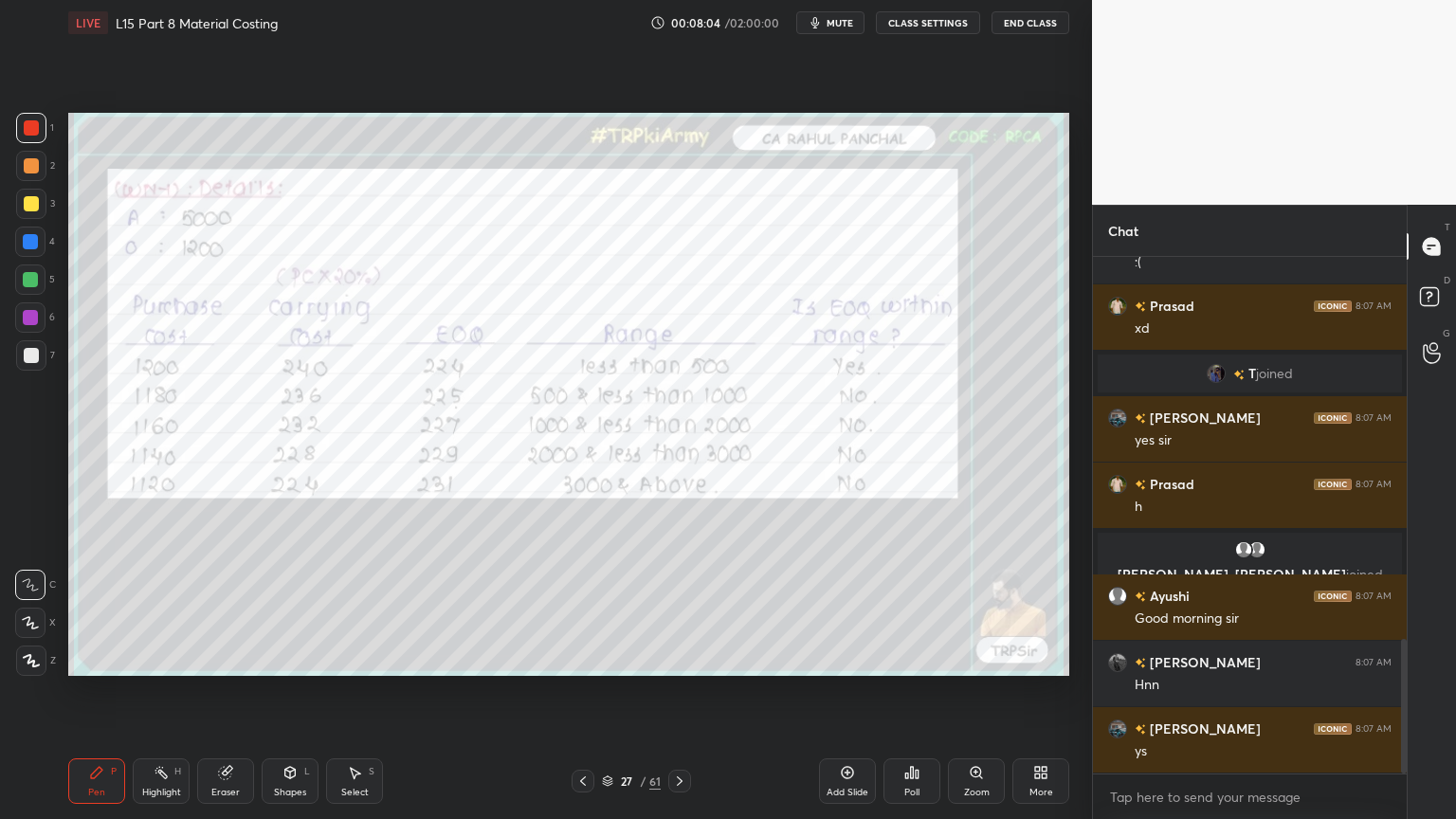 click 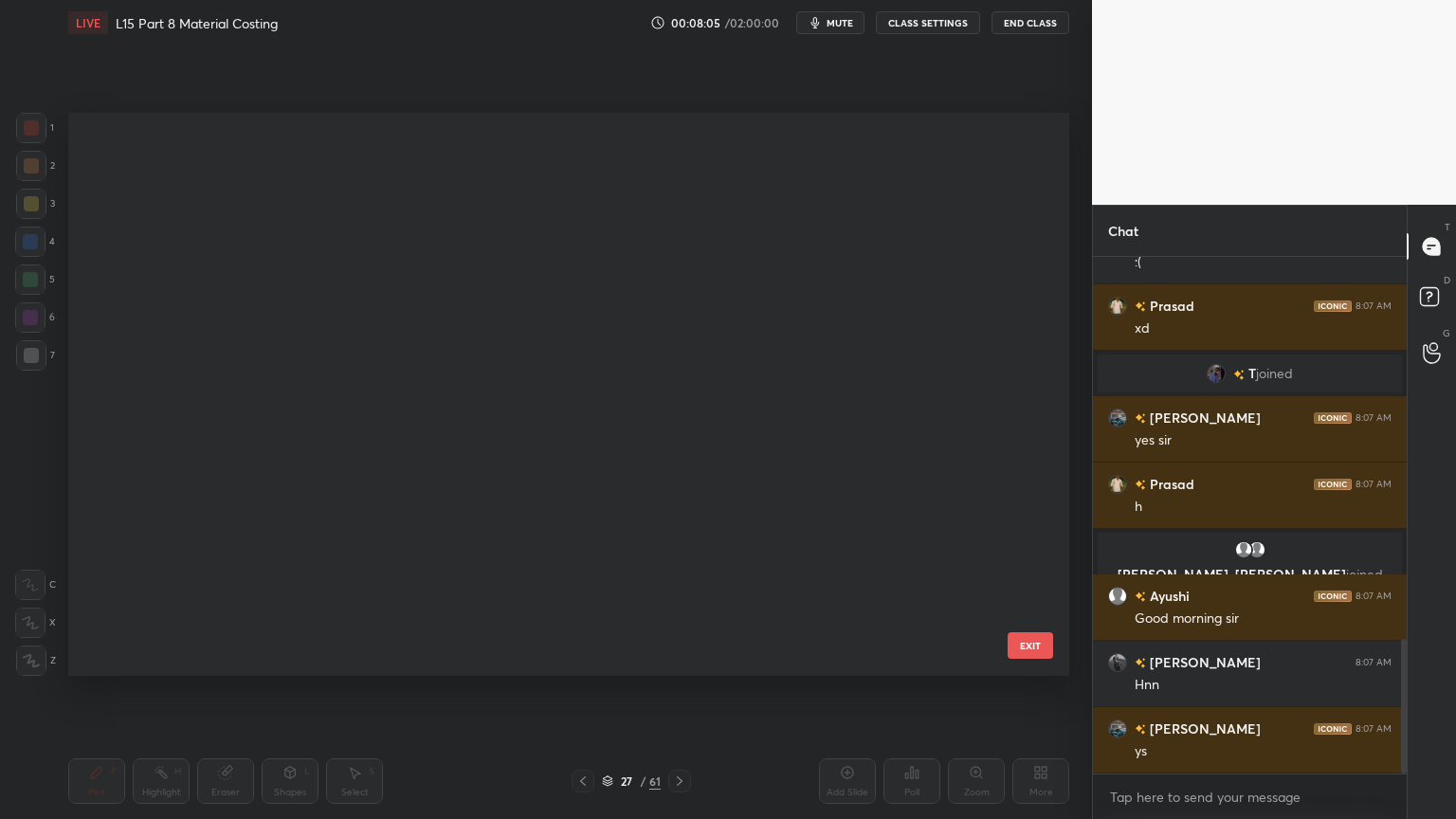 scroll, scrollTop: 997, scrollLeft: 0, axis: vertical 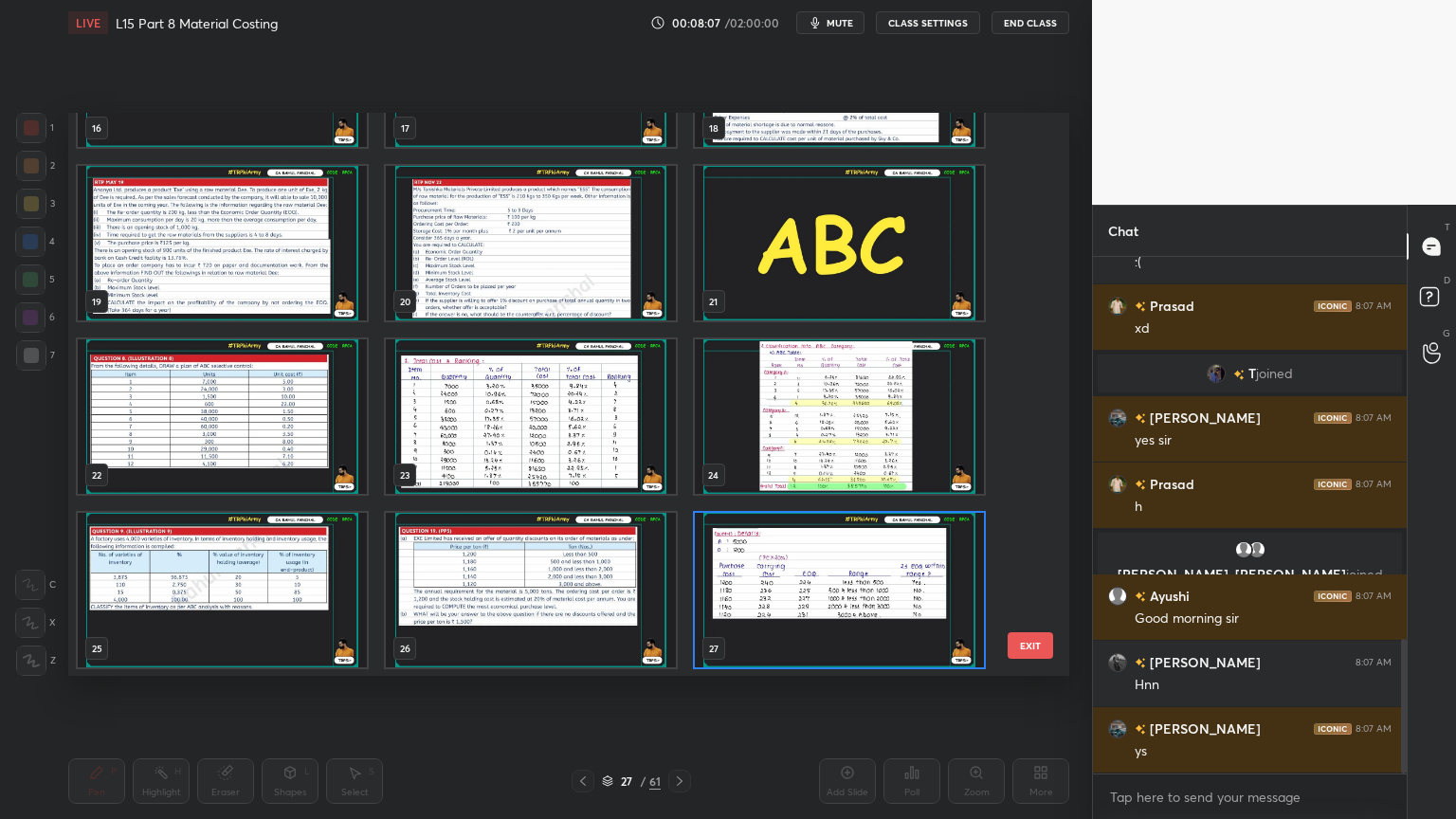 click at bounding box center [530, 590] 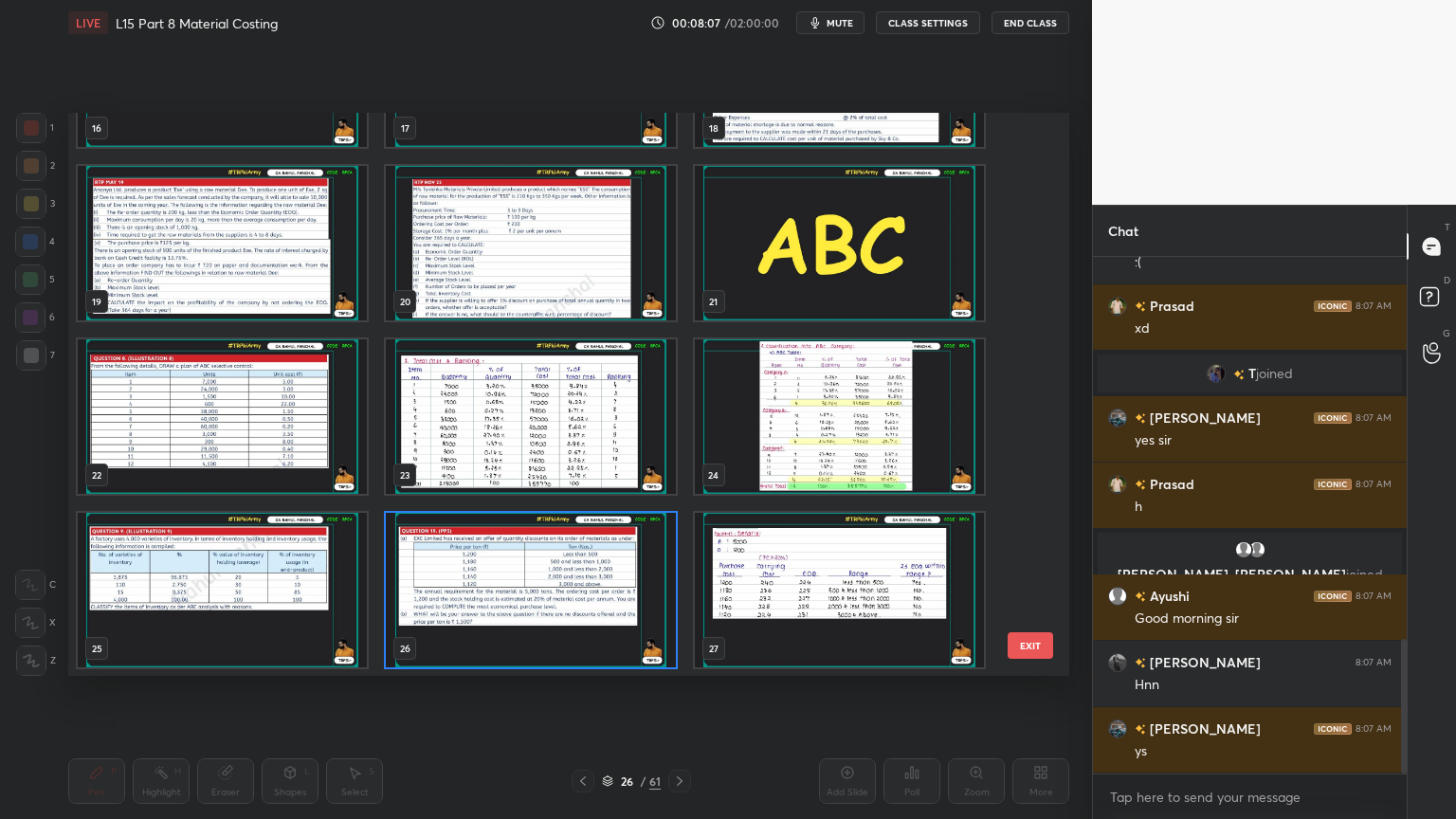 click at bounding box center (530, 590) 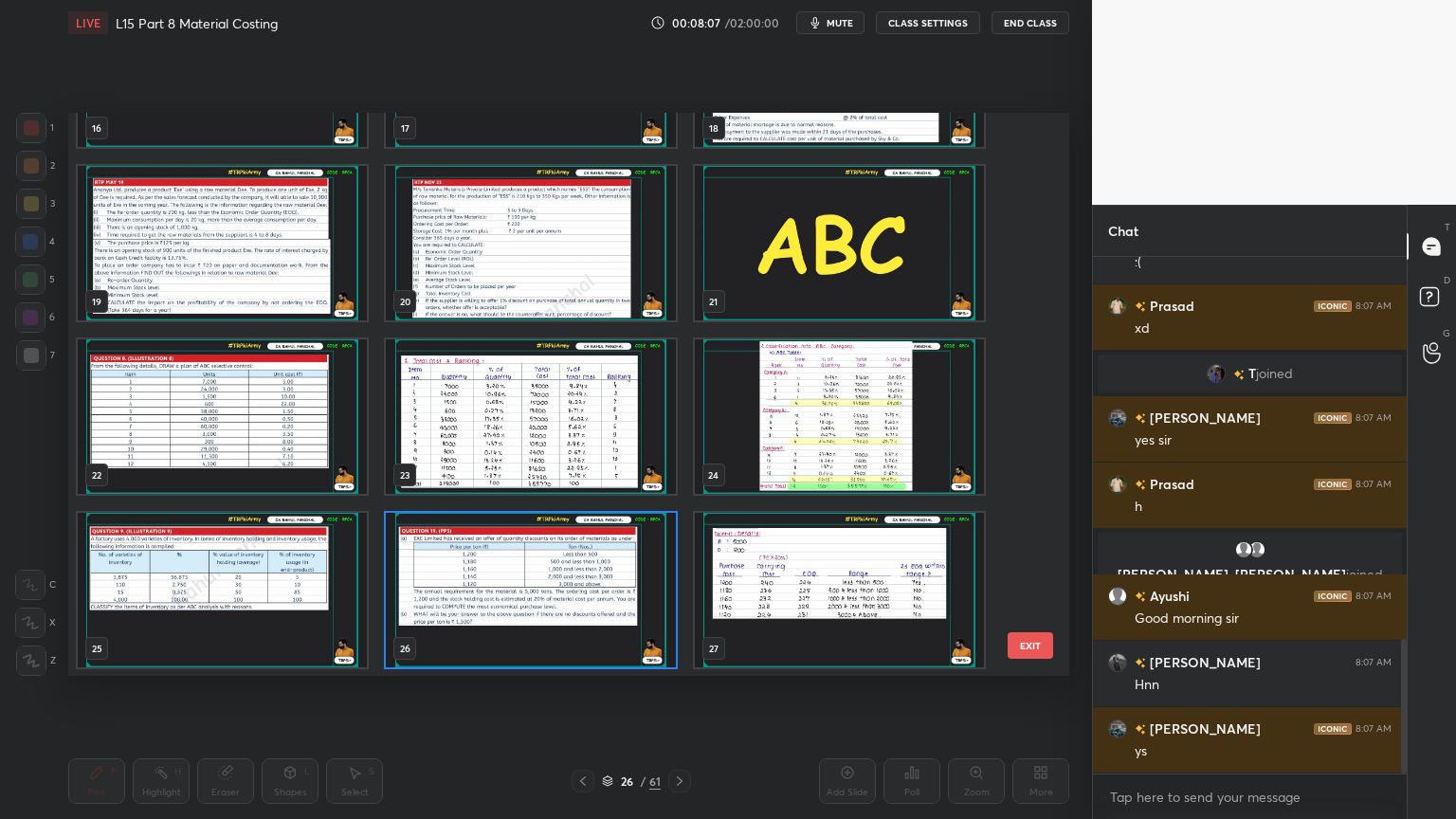 click at bounding box center (530, 590) 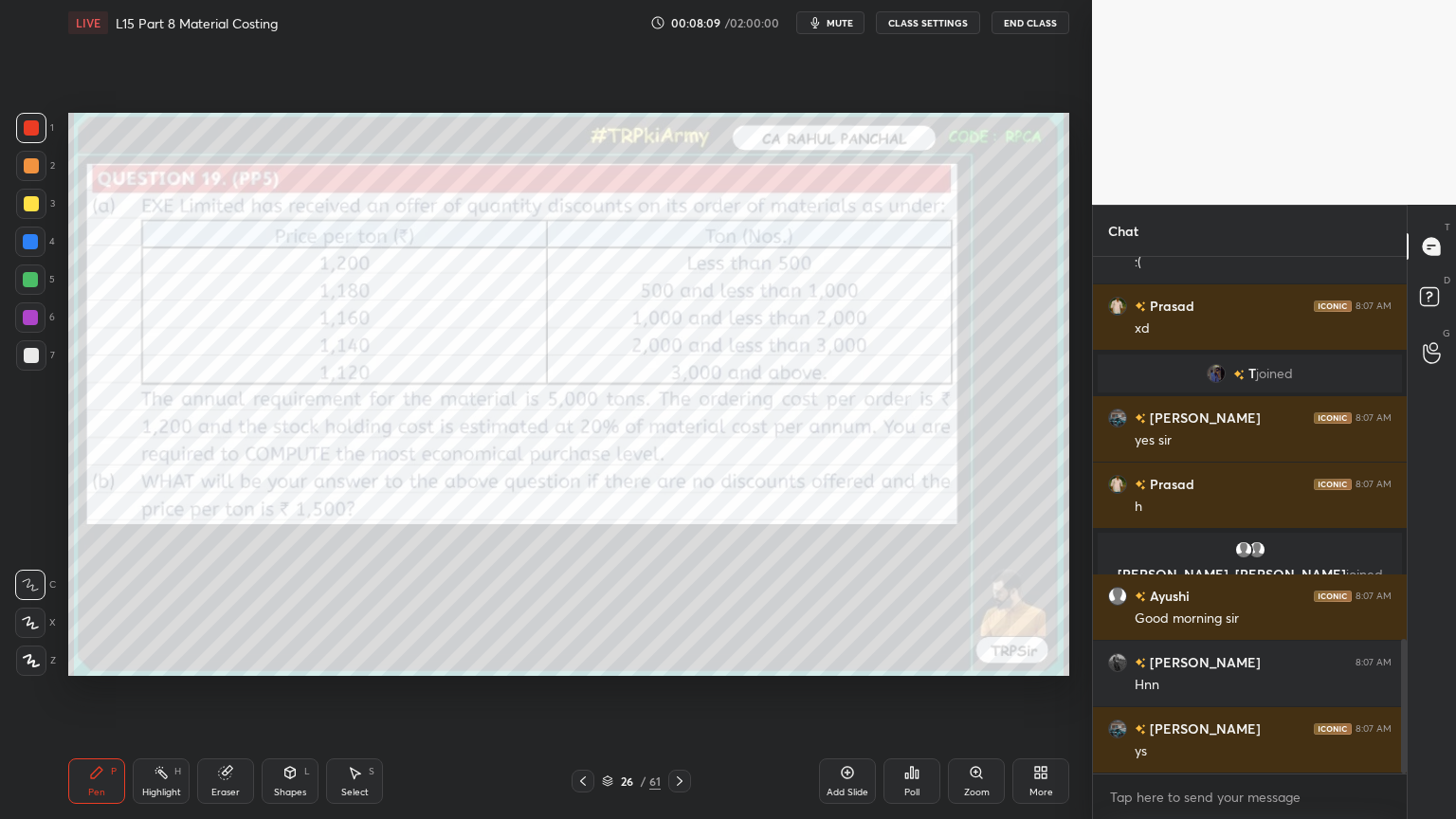 click on "More" at bounding box center [1041, 781] 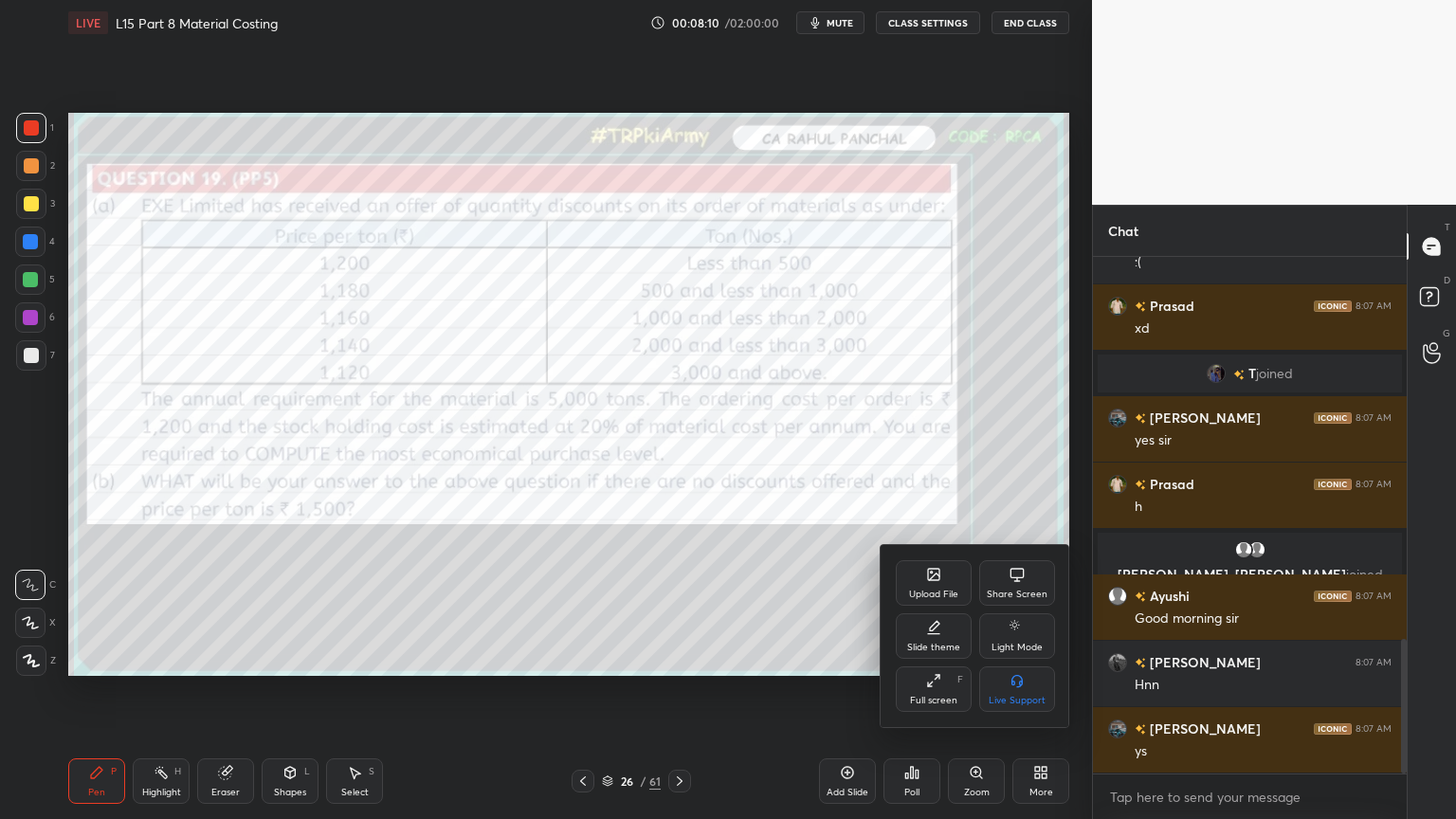 click on "Slide theme" at bounding box center (934, 636) 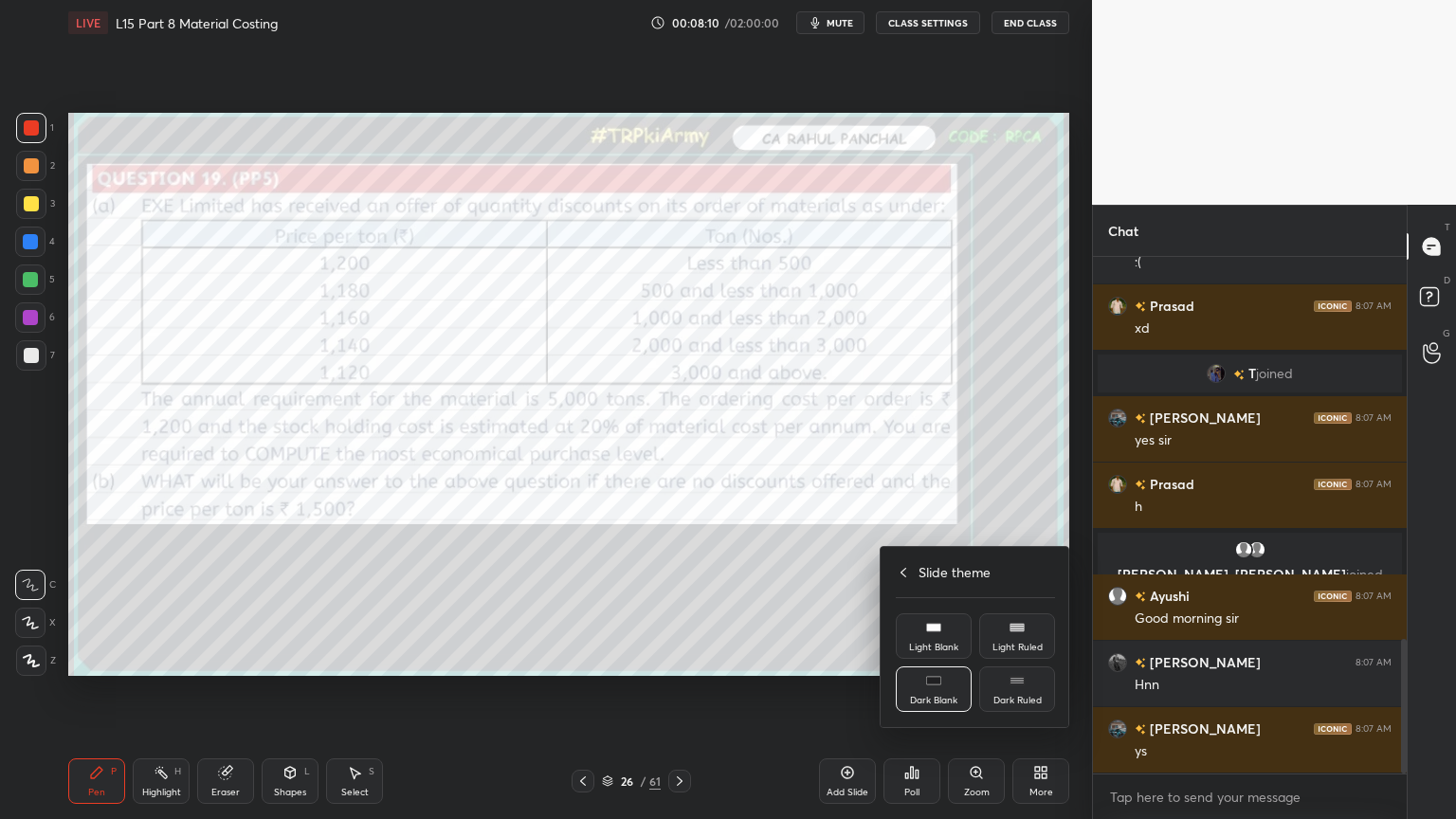 click 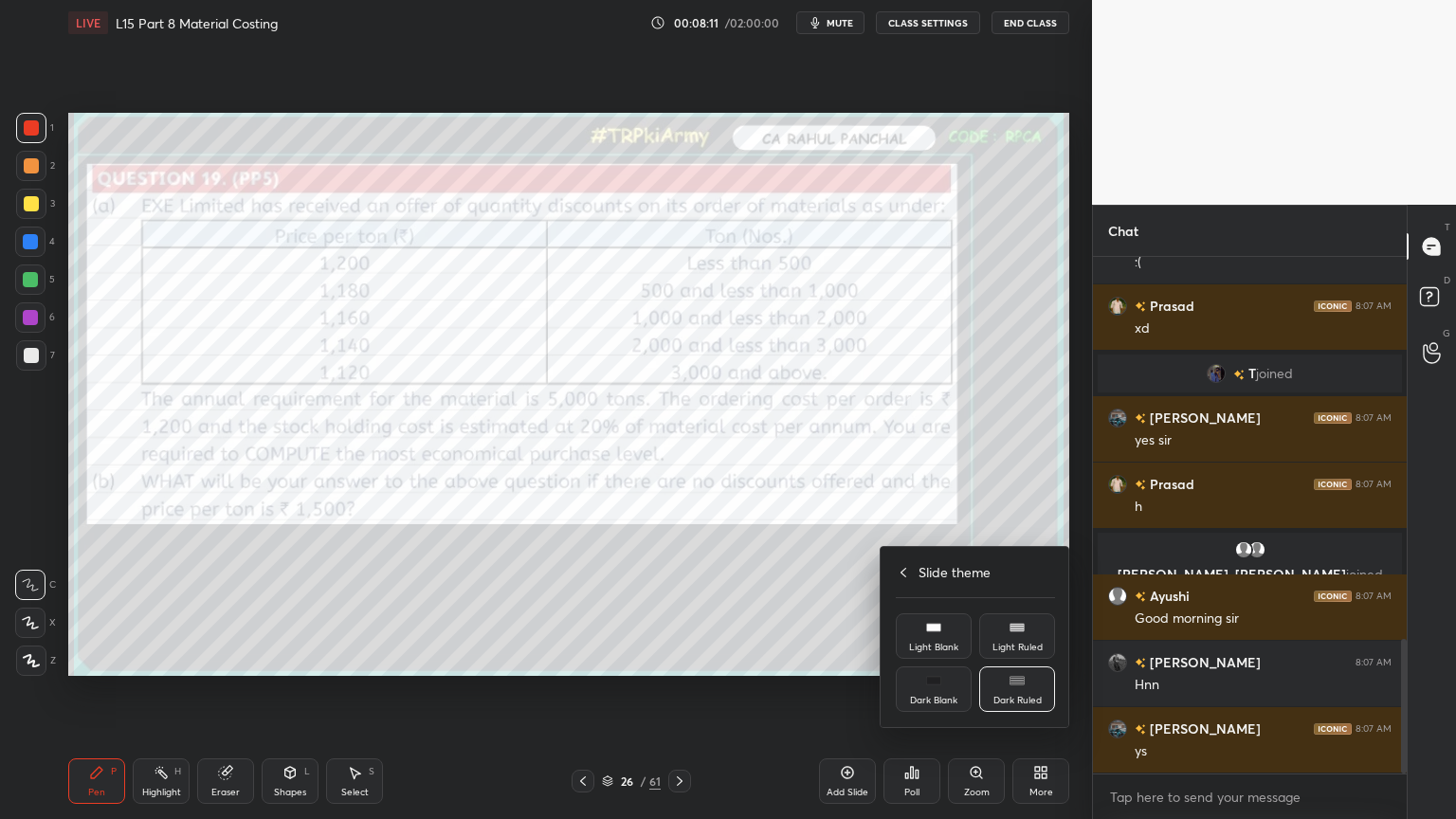 click on "Slide theme" at bounding box center (975, 572) 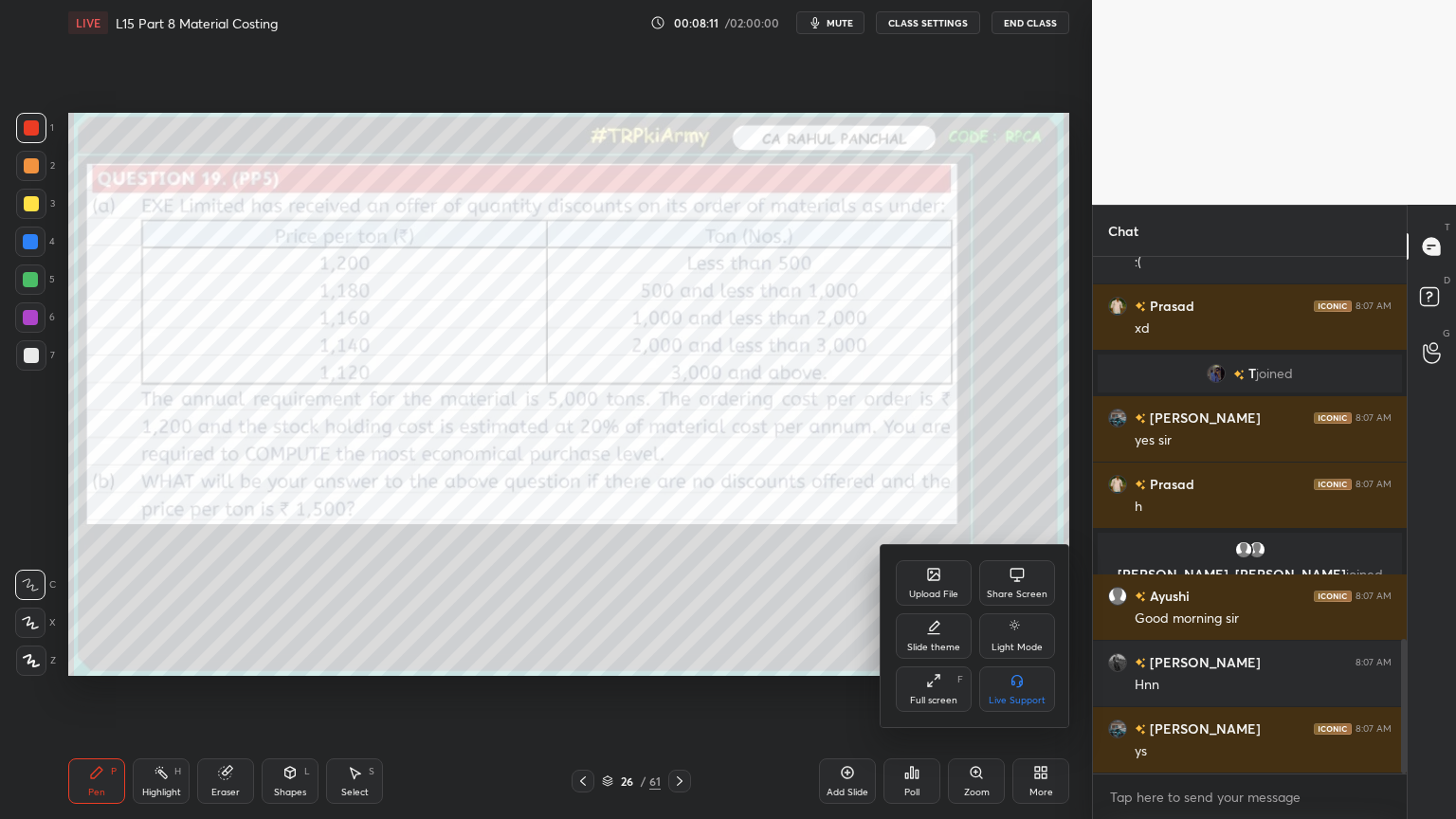 click at bounding box center [728, 410] 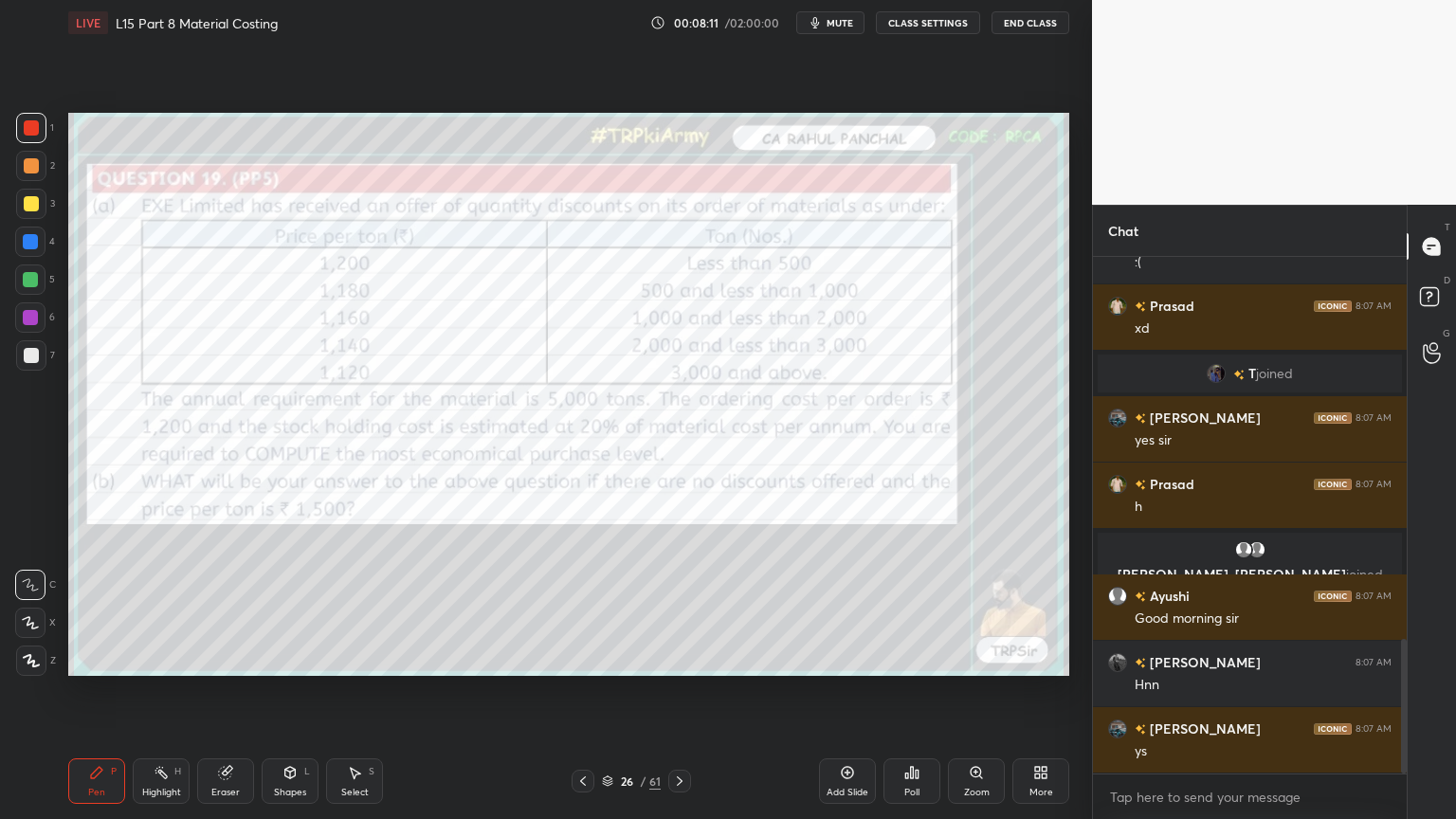 click 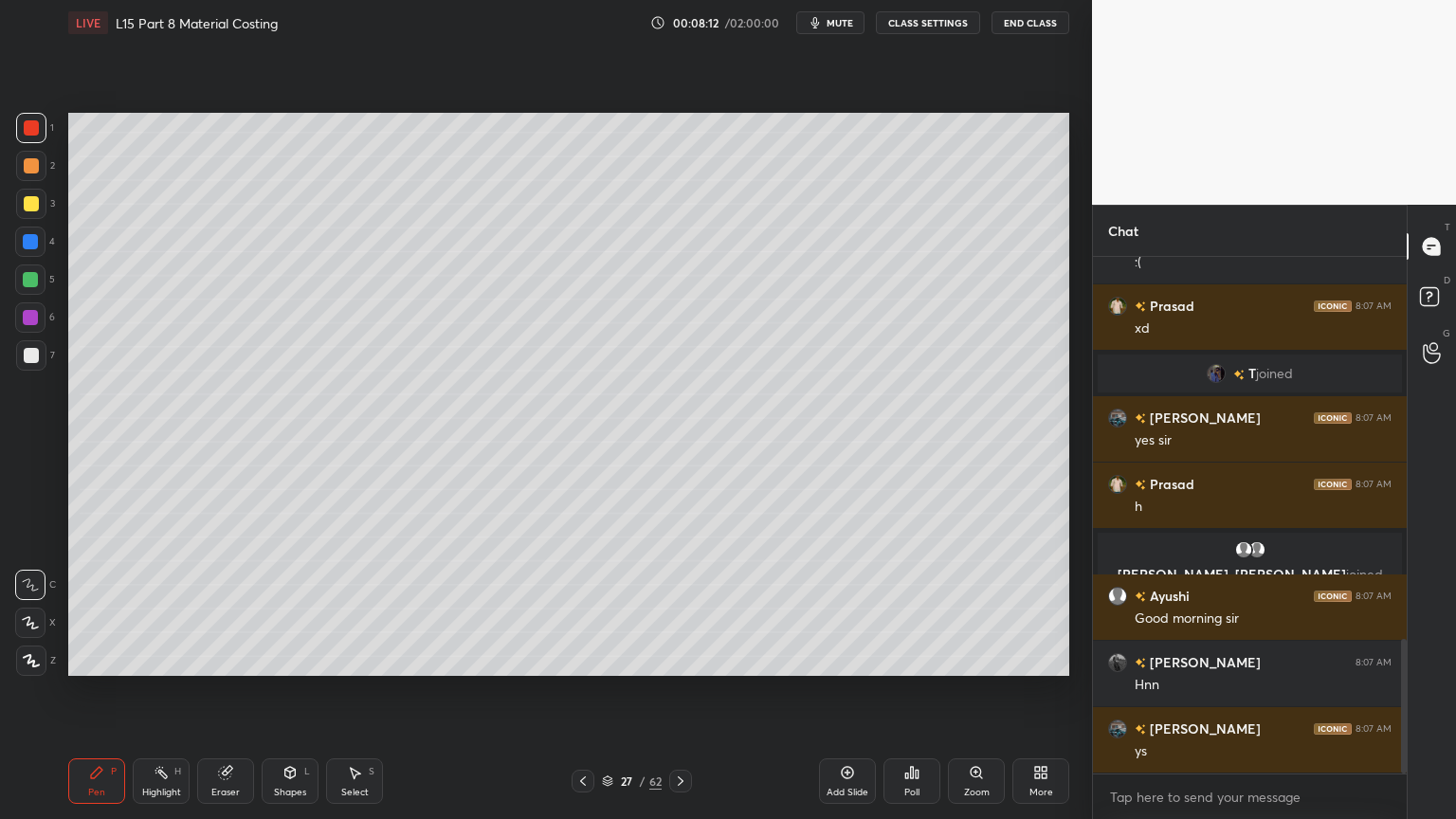 click on "4" at bounding box center [35, 242] 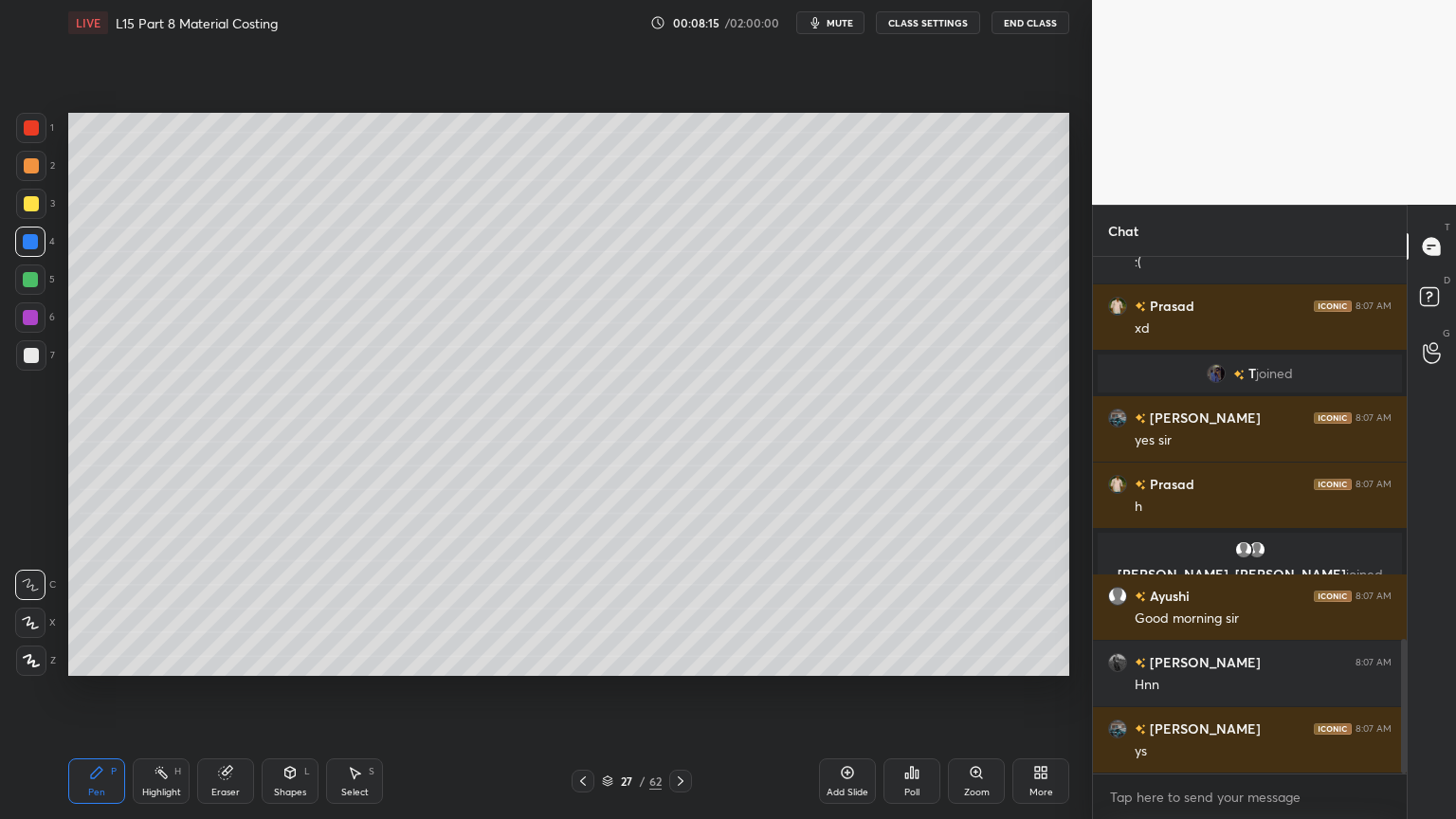 scroll, scrollTop: 1532, scrollLeft: 0, axis: vertical 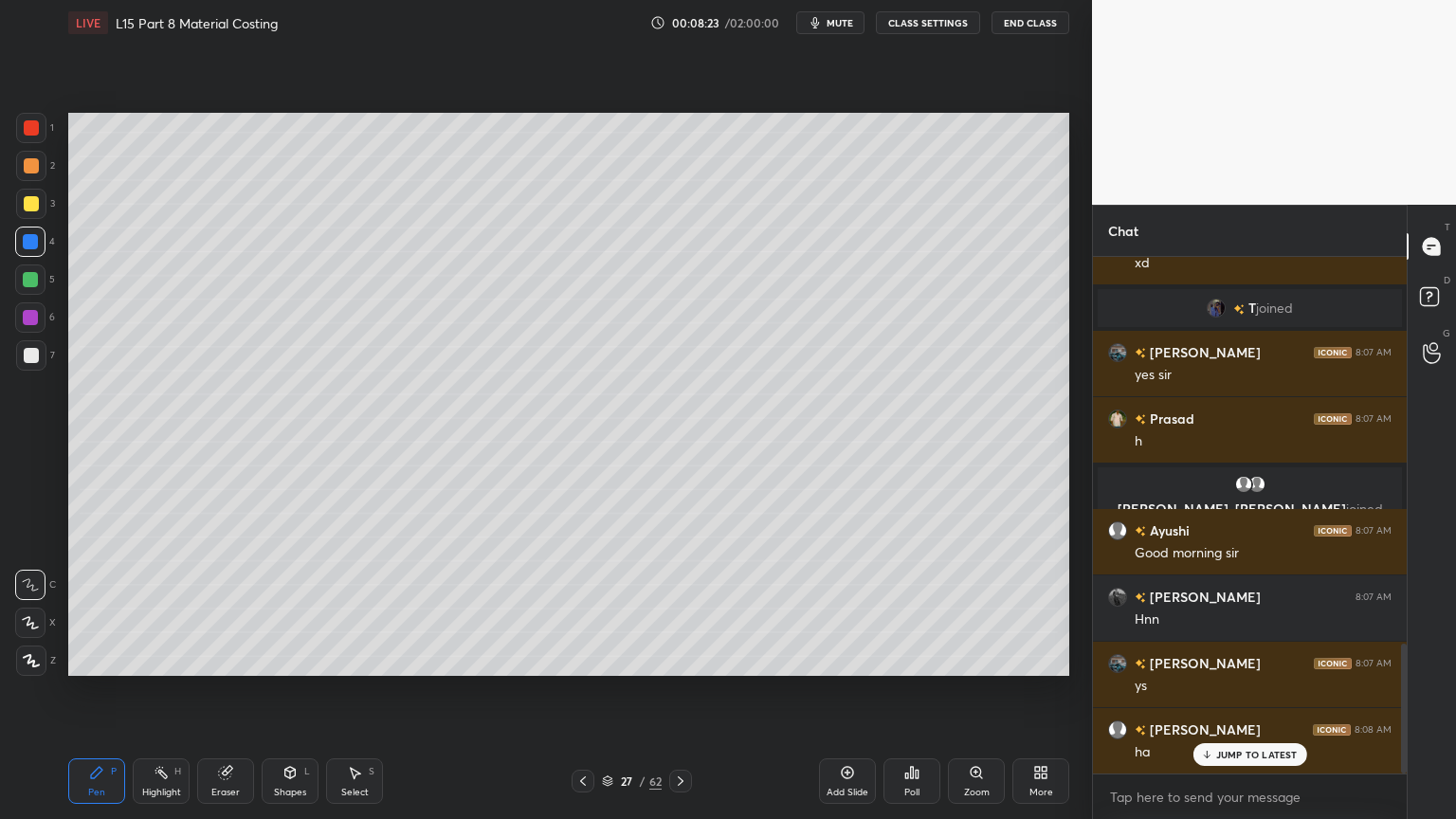 click 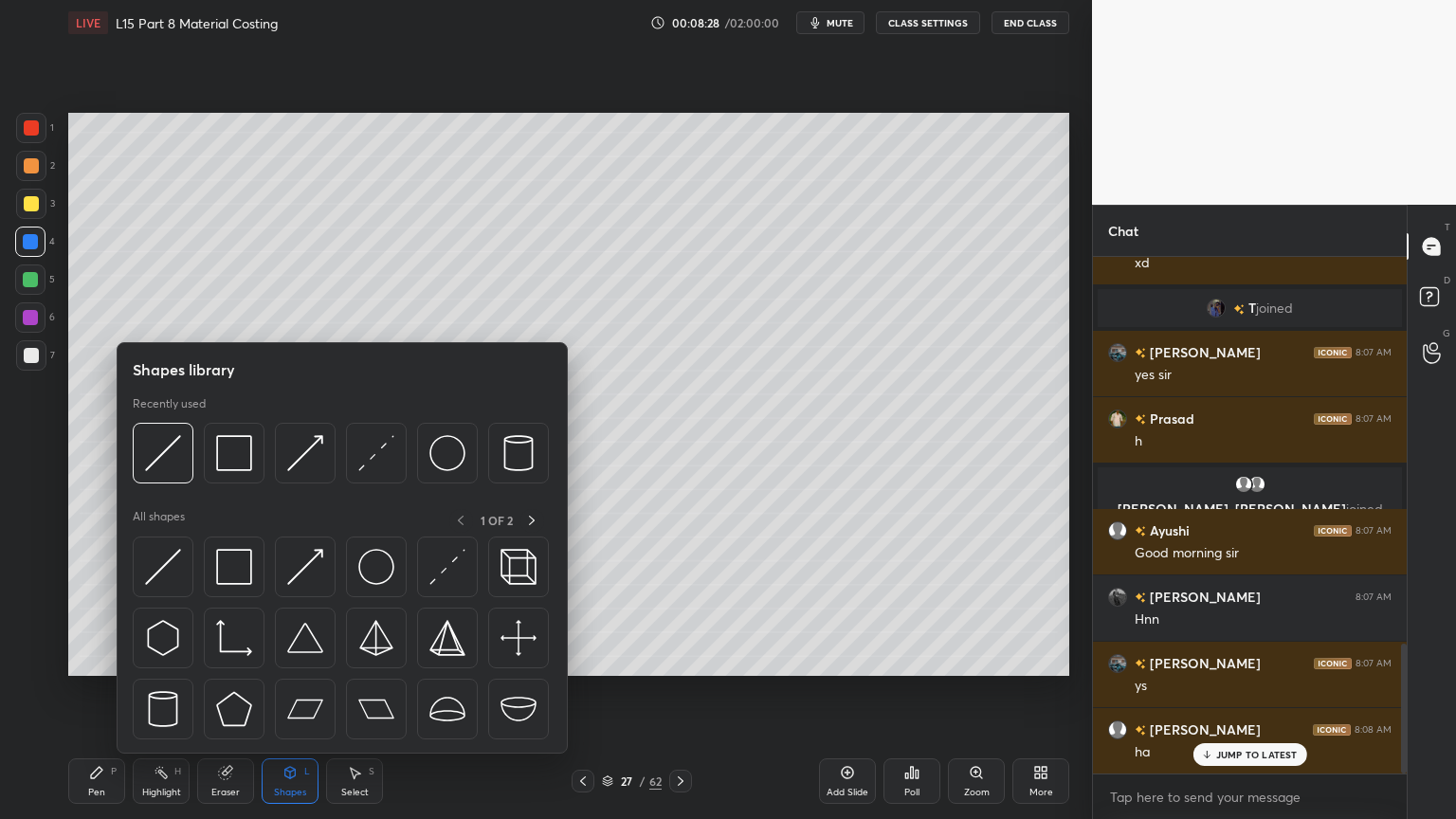 click at bounding box center (234, 453) 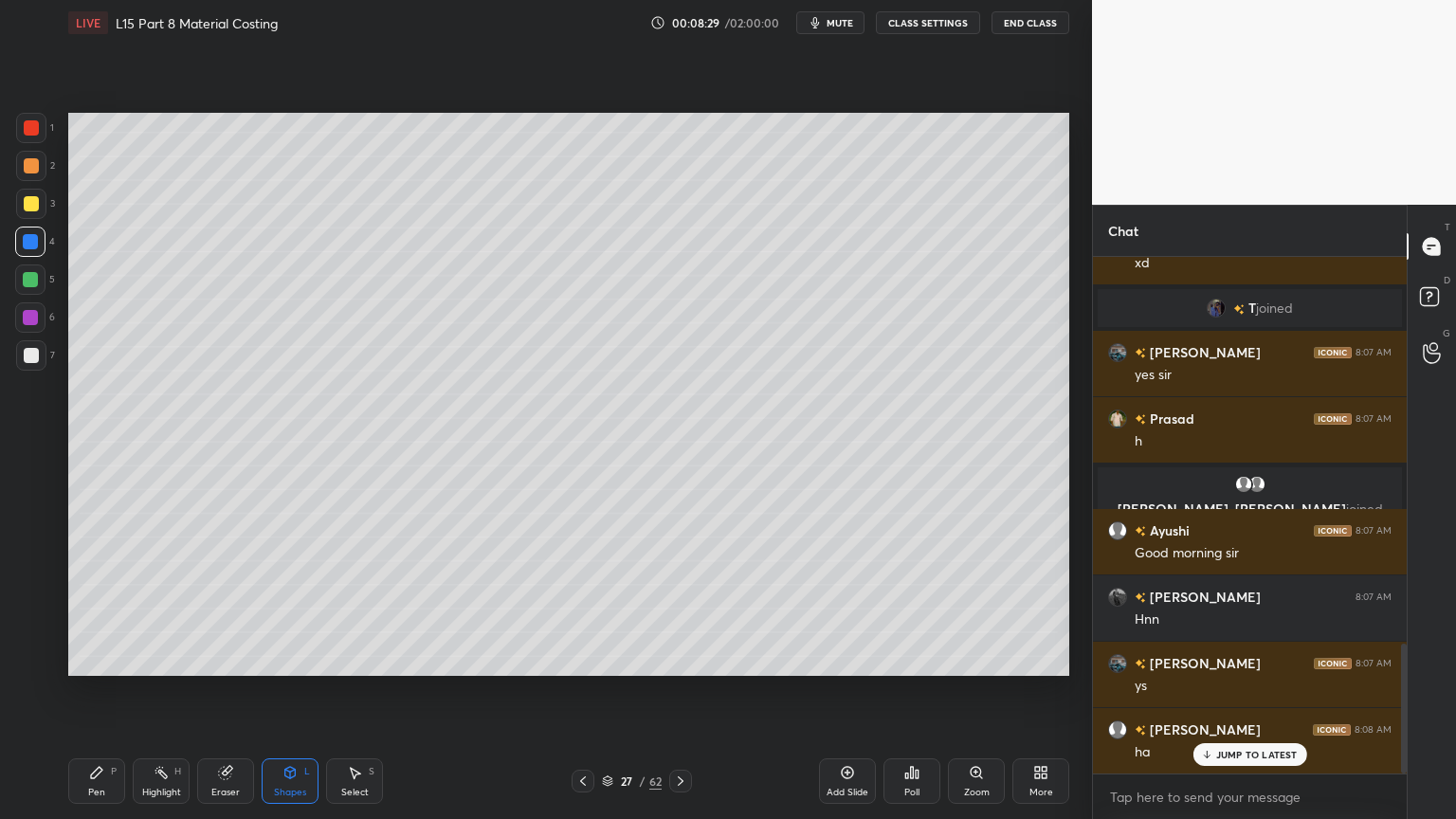 click on "Shapes" at bounding box center [290, 792] 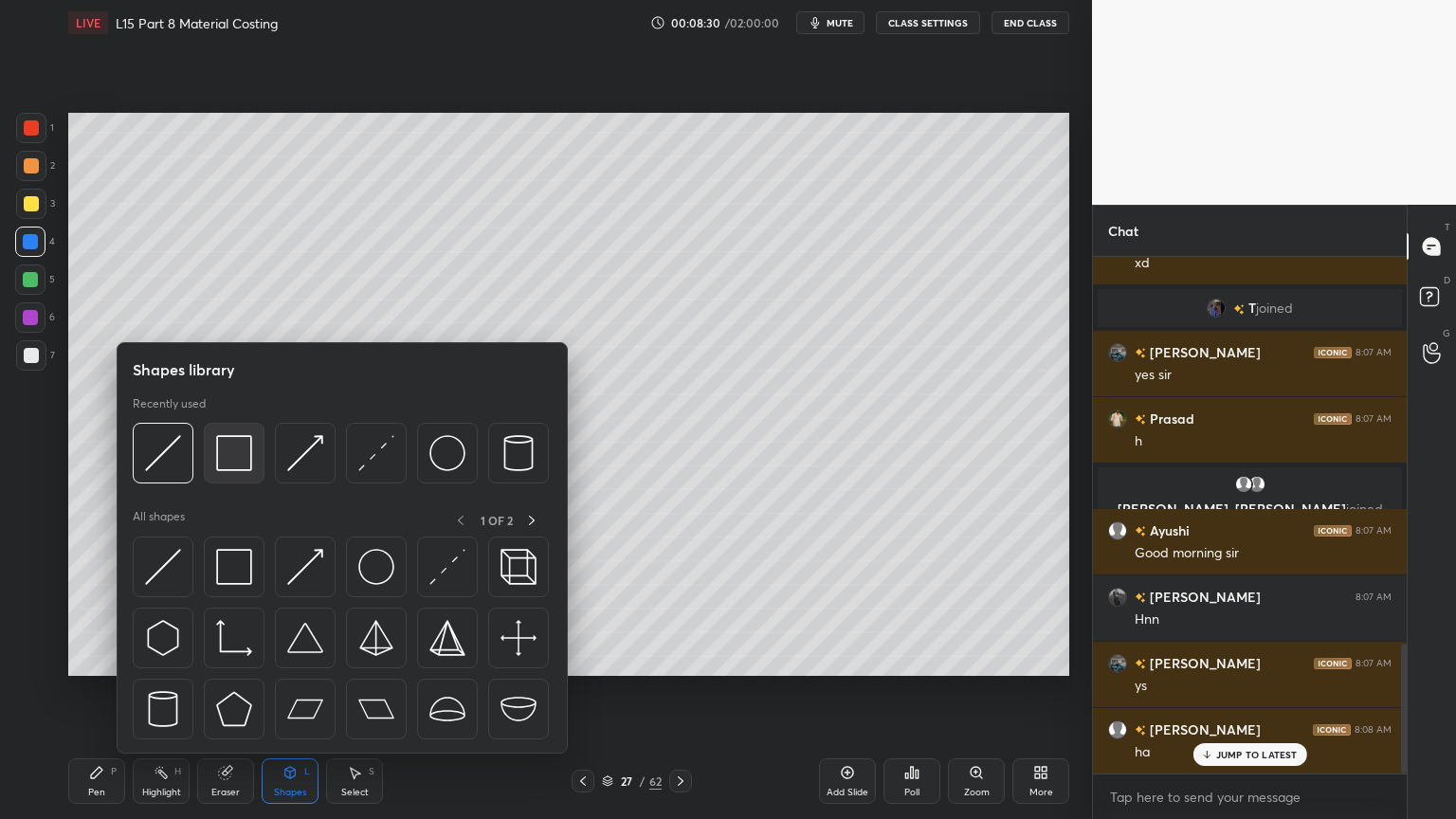 click at bounding box center [234, 453] 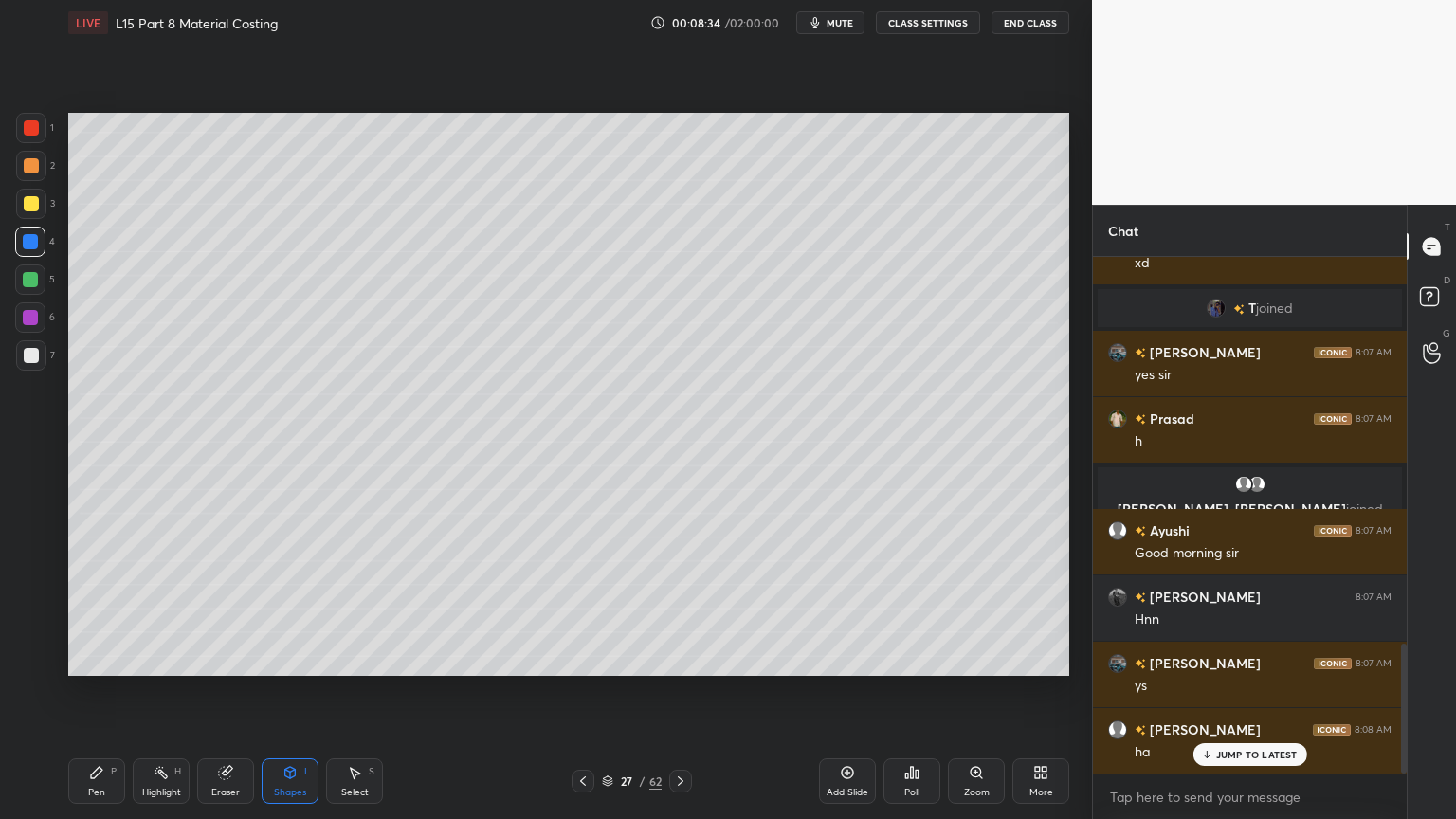 click at bounding box center [583, 781] 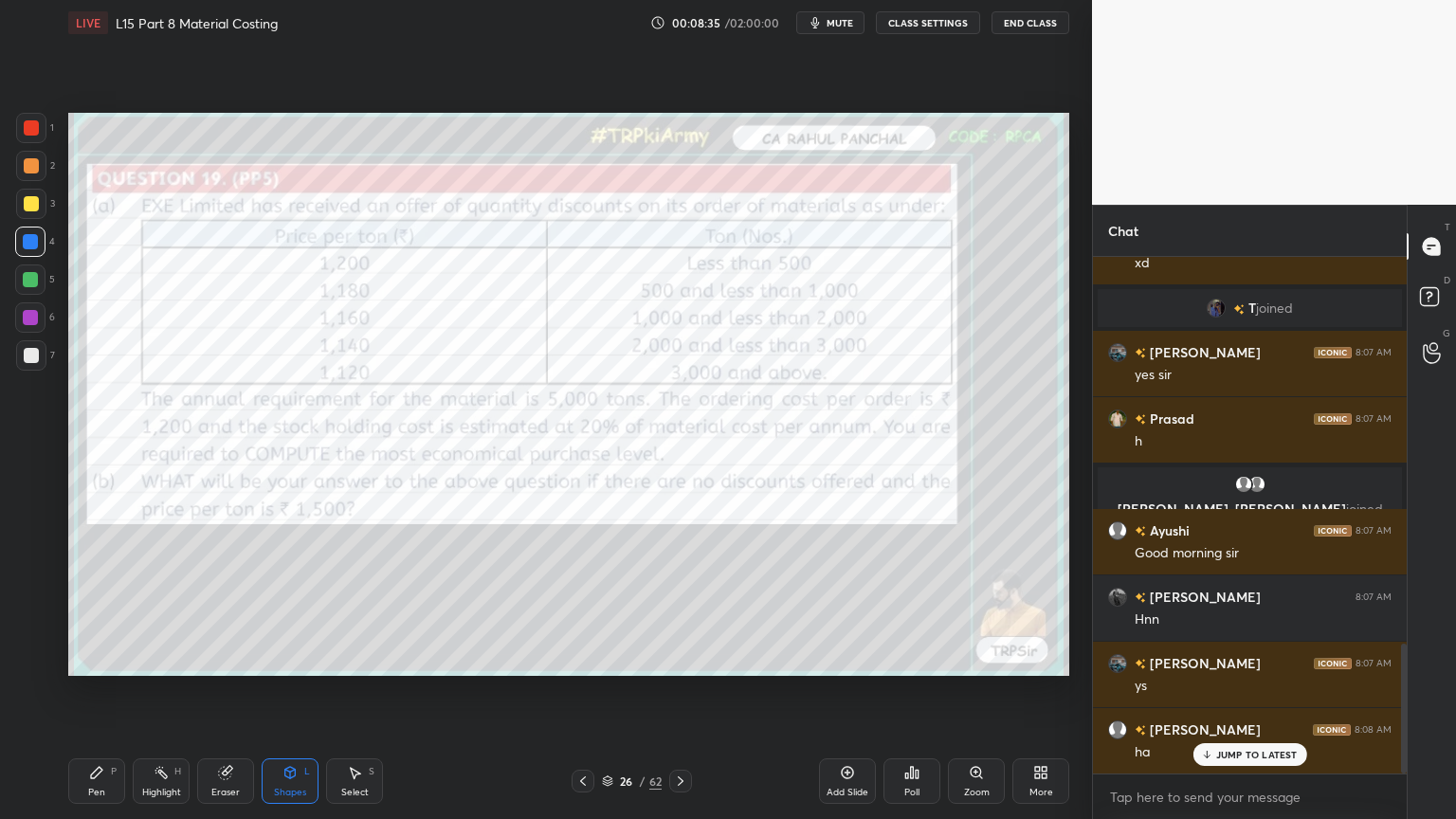 click on "Pen P Highlight H Eraser Shapes L Select S 26 / 62 Add Slide Poll Zoom More" at bounding box center [569, 781] 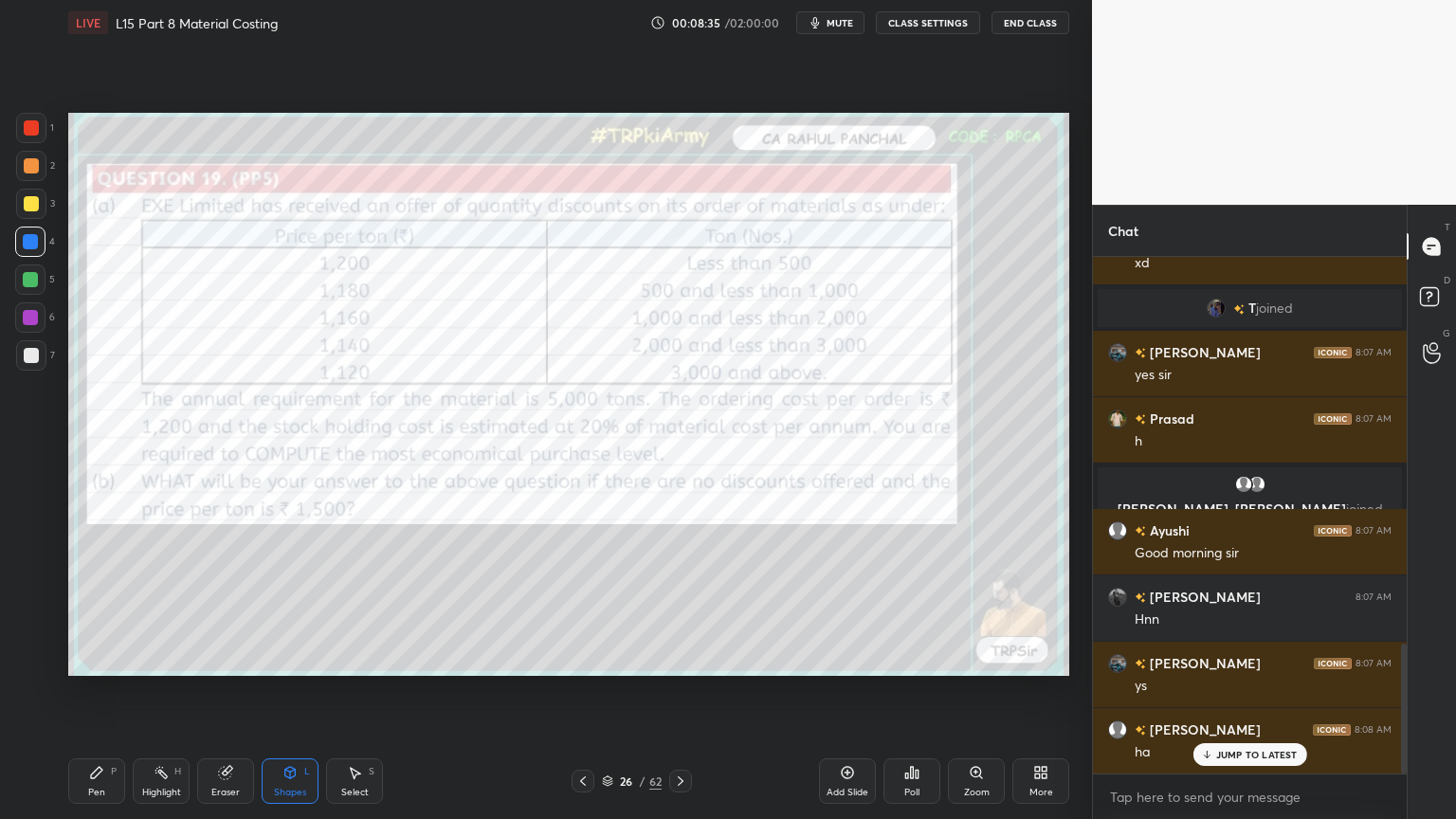 click on "Pen P Highlight H Eraser Shapes L Select S 26 / 62 Add Slide Poll Zoom More" at bounding box center [569, 781] 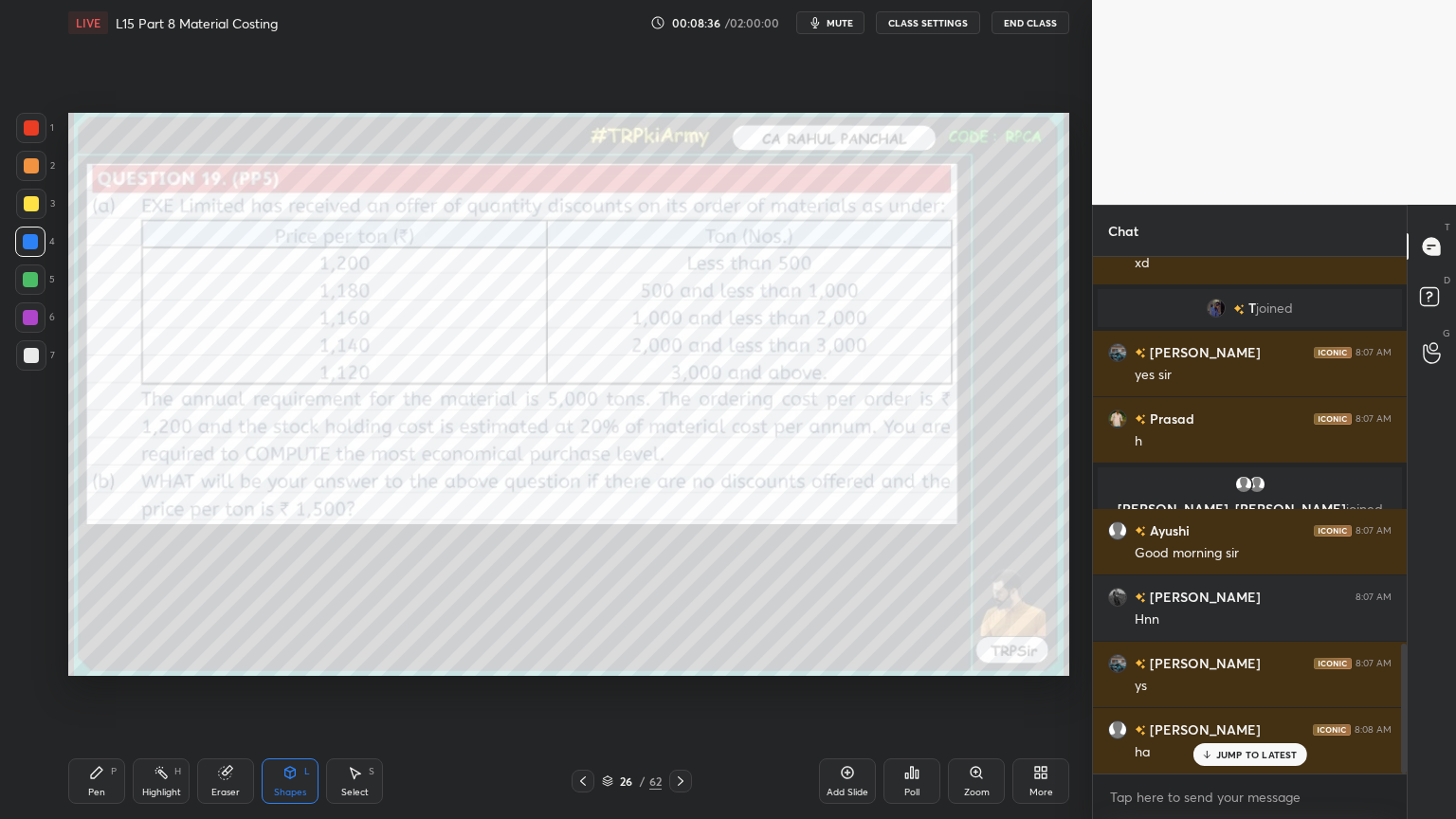 click on "Pen" at bounding box center (97, 792) 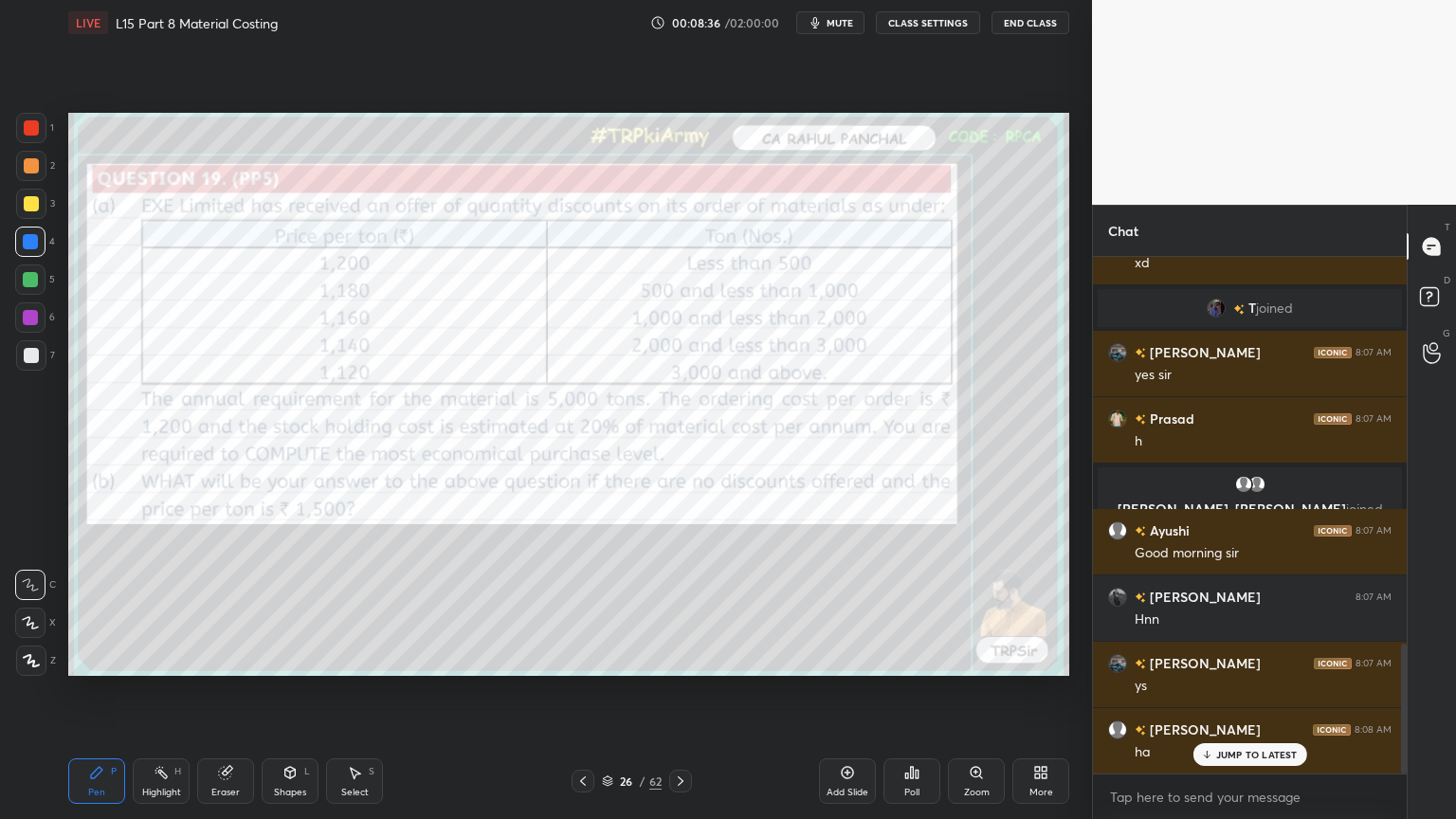 click on "1" at bounding box center (35, 128) 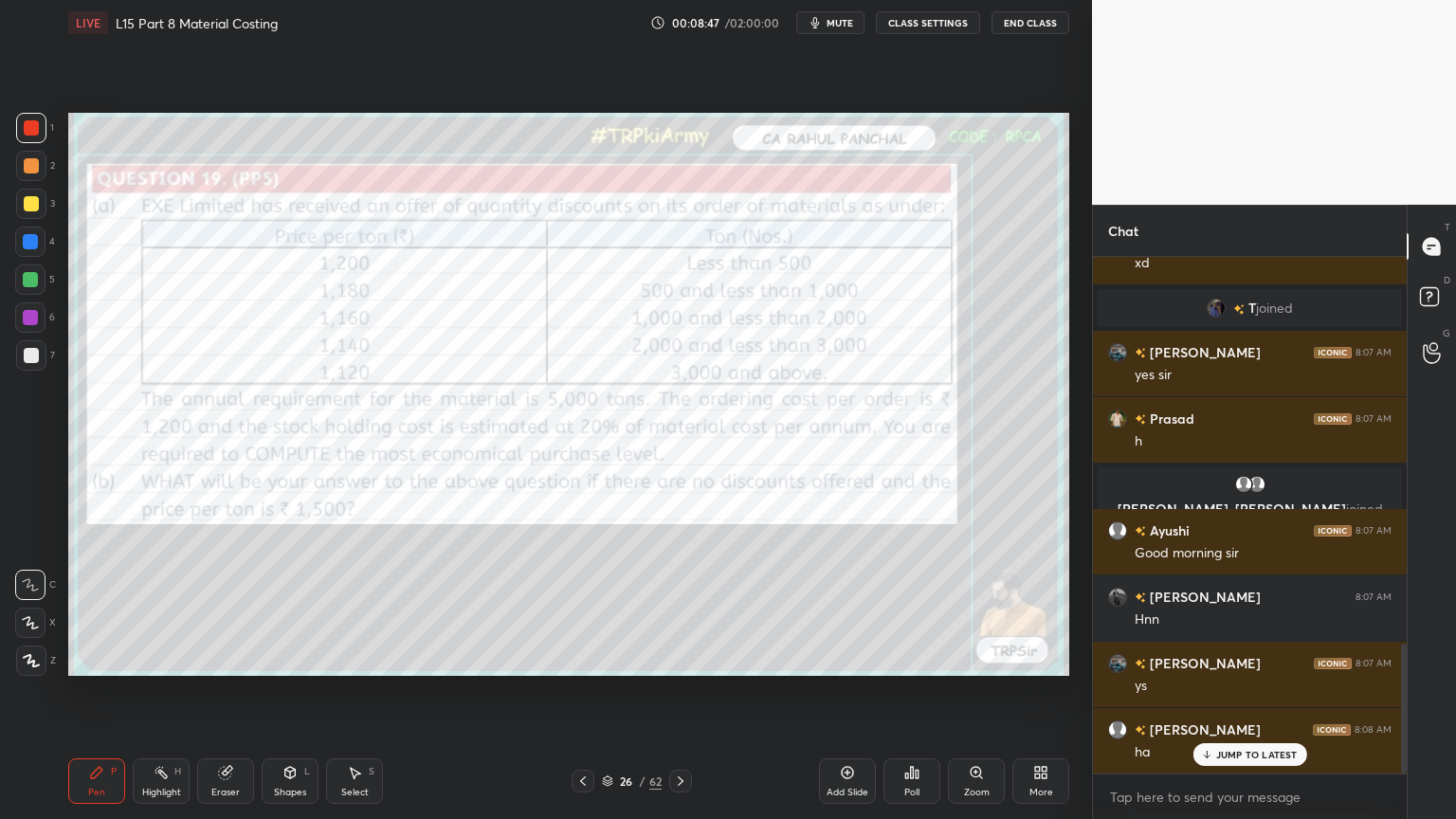 click 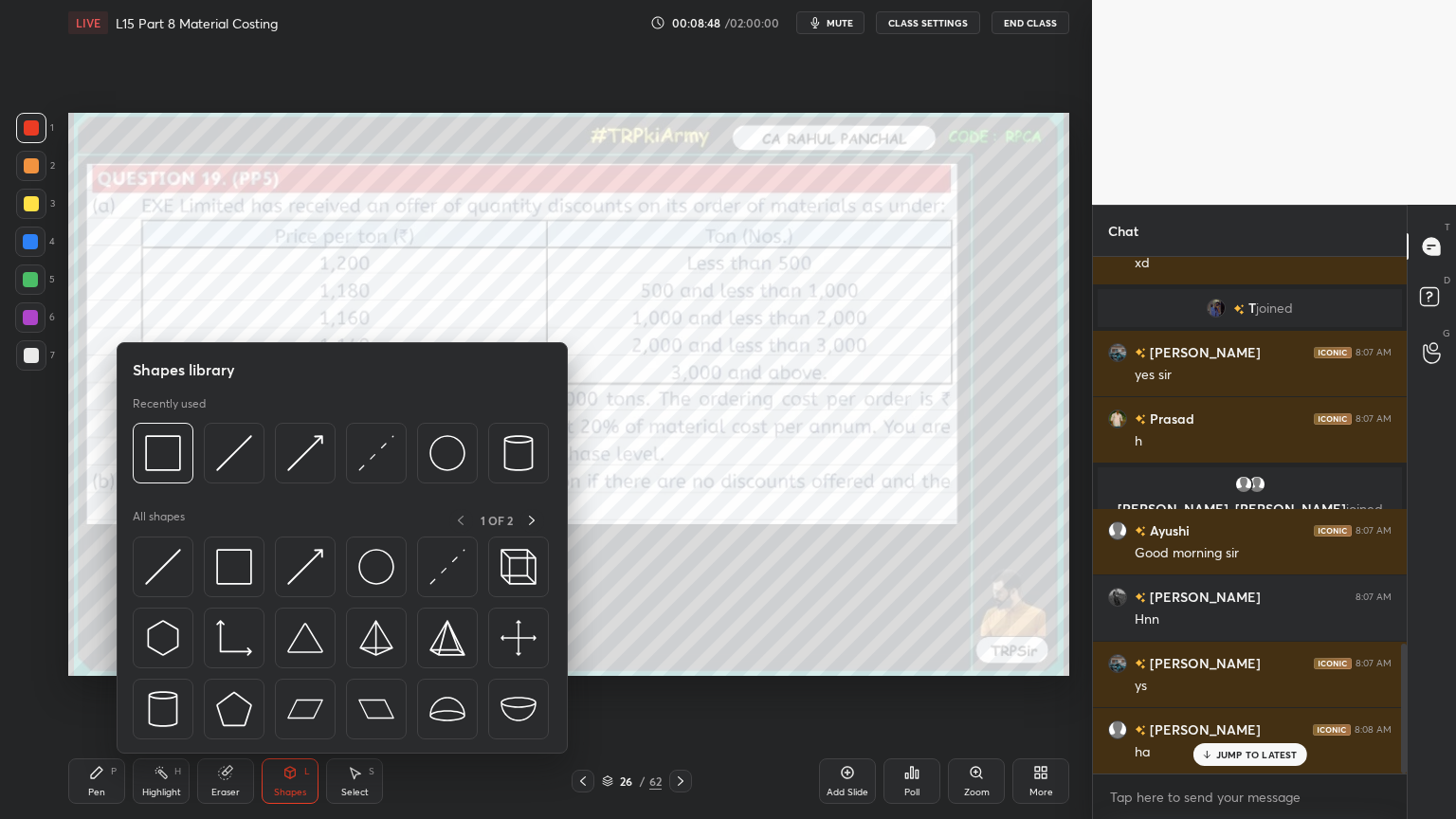 click at bounding box center (163, 453) 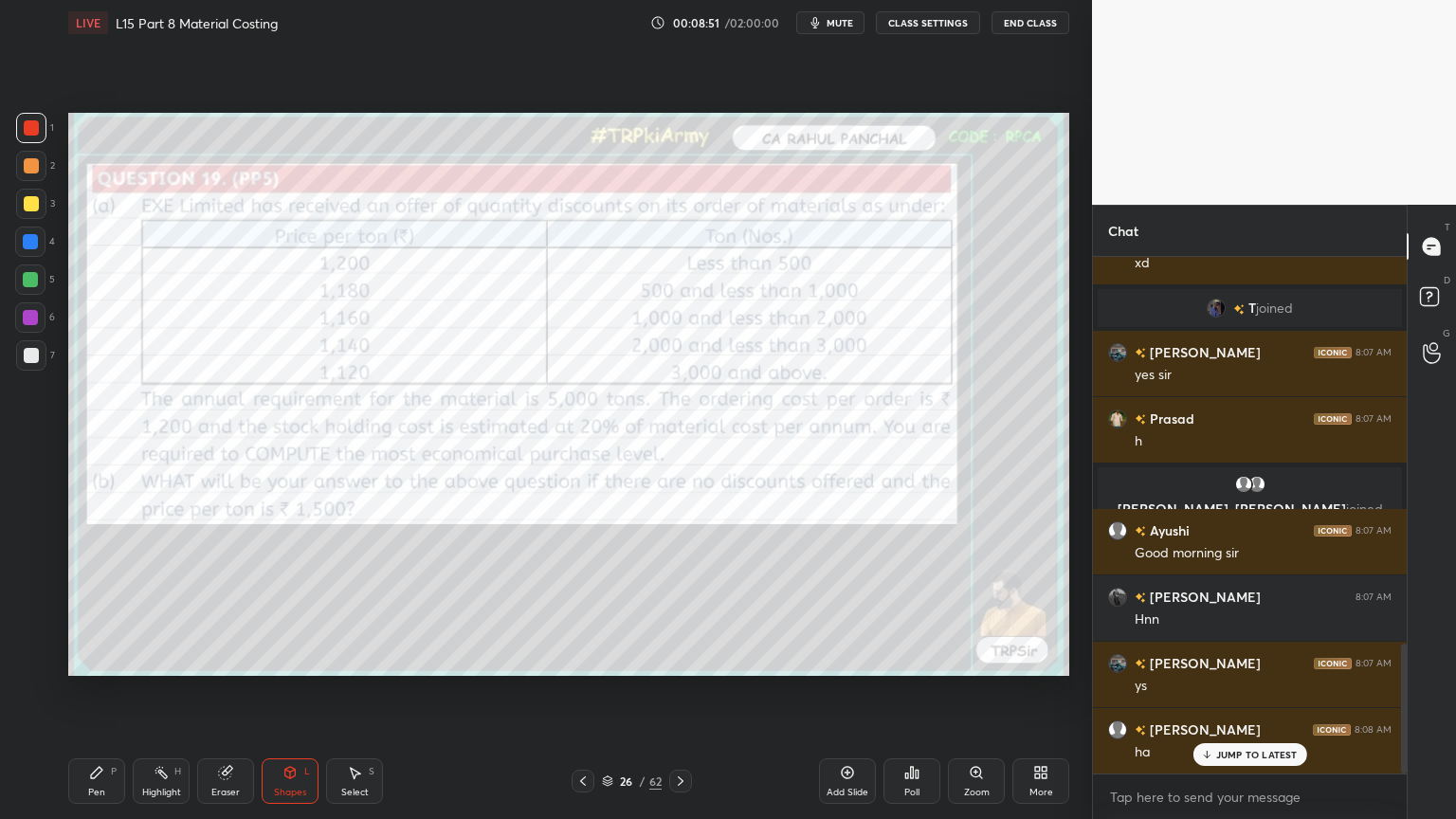 click 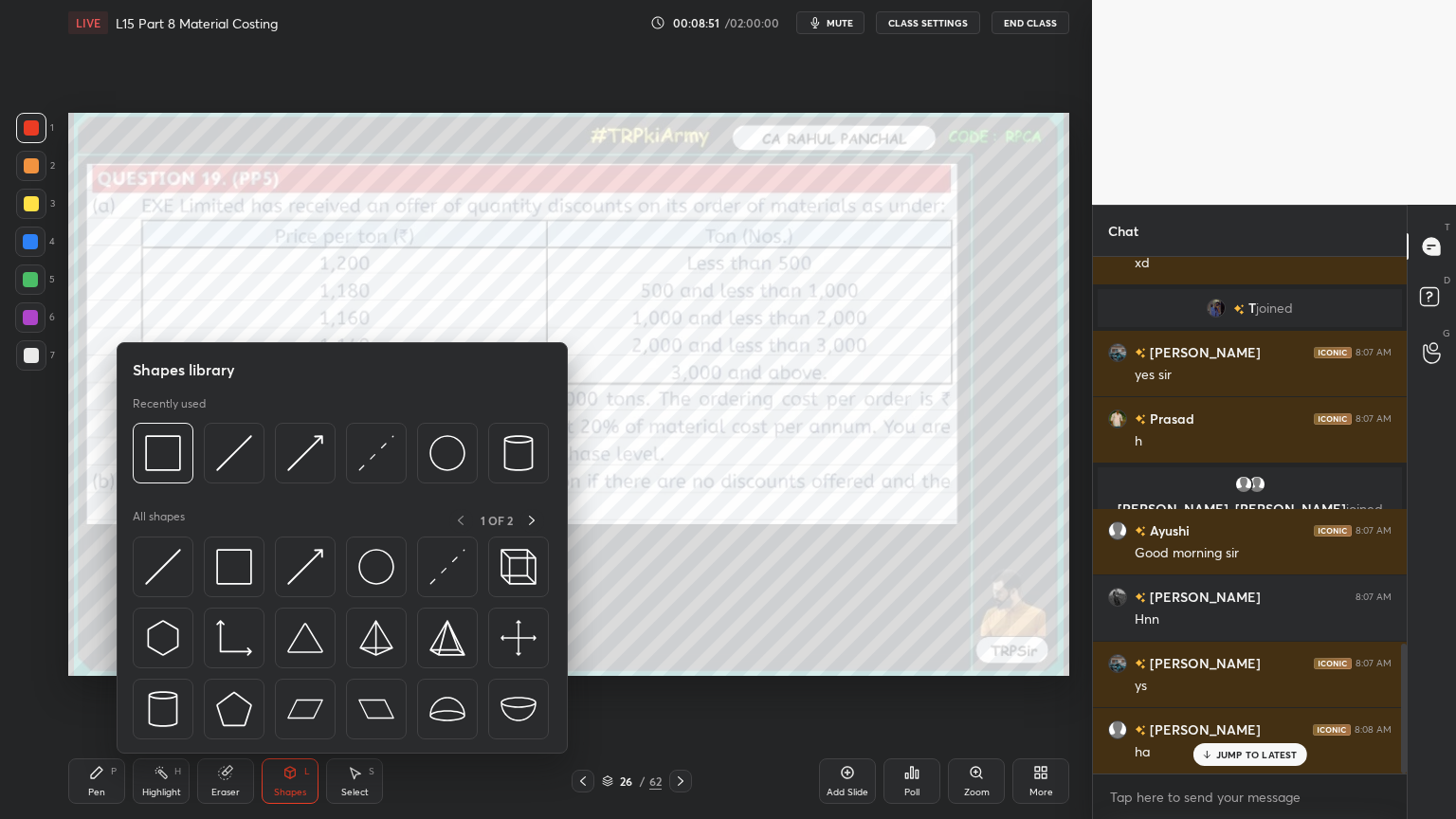 click at bounding box center [163, 453] 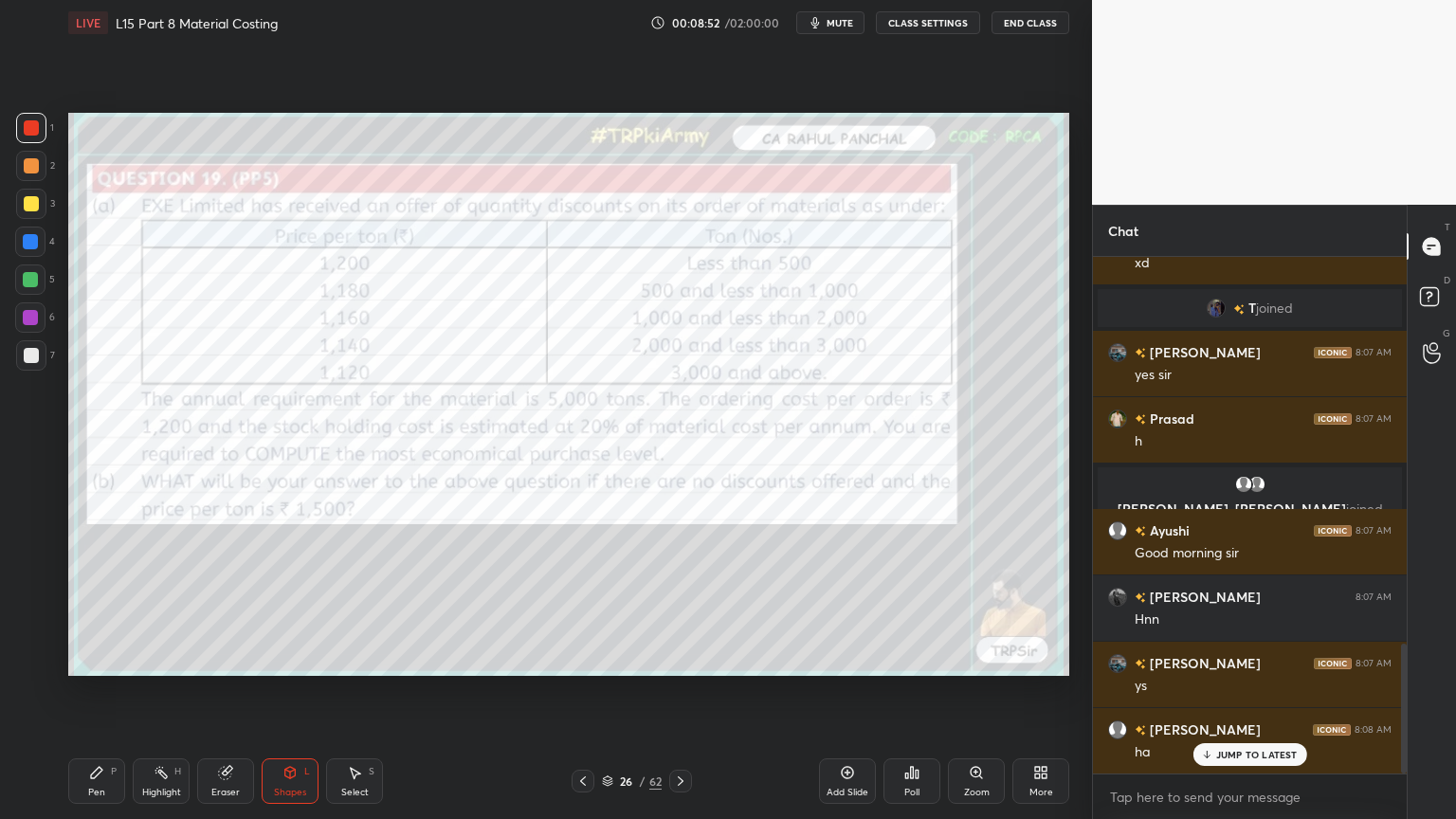 click on "P" at bounding box center [114, 772] 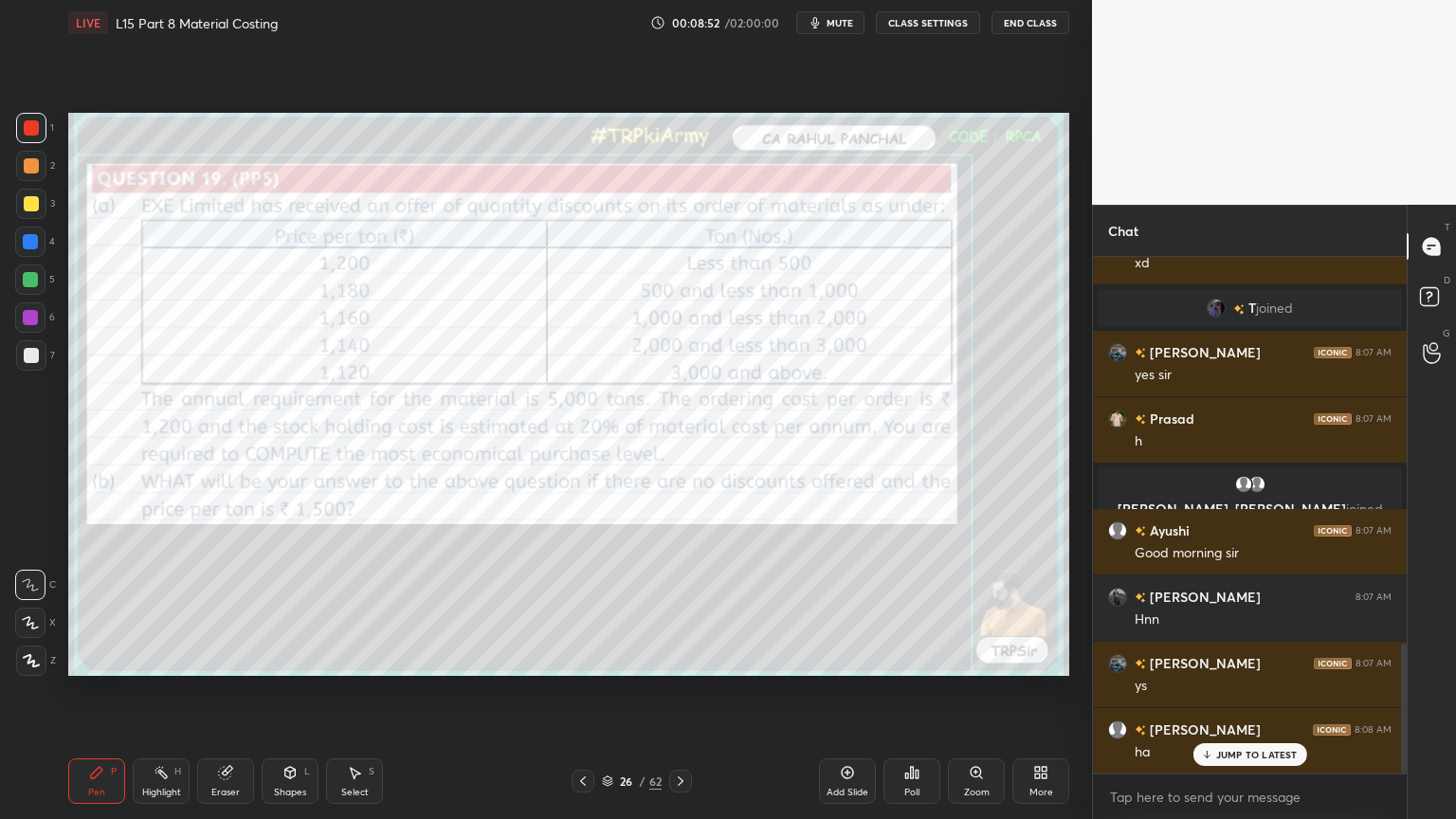 click on "Shapes L" at bounding box center (290, 781) 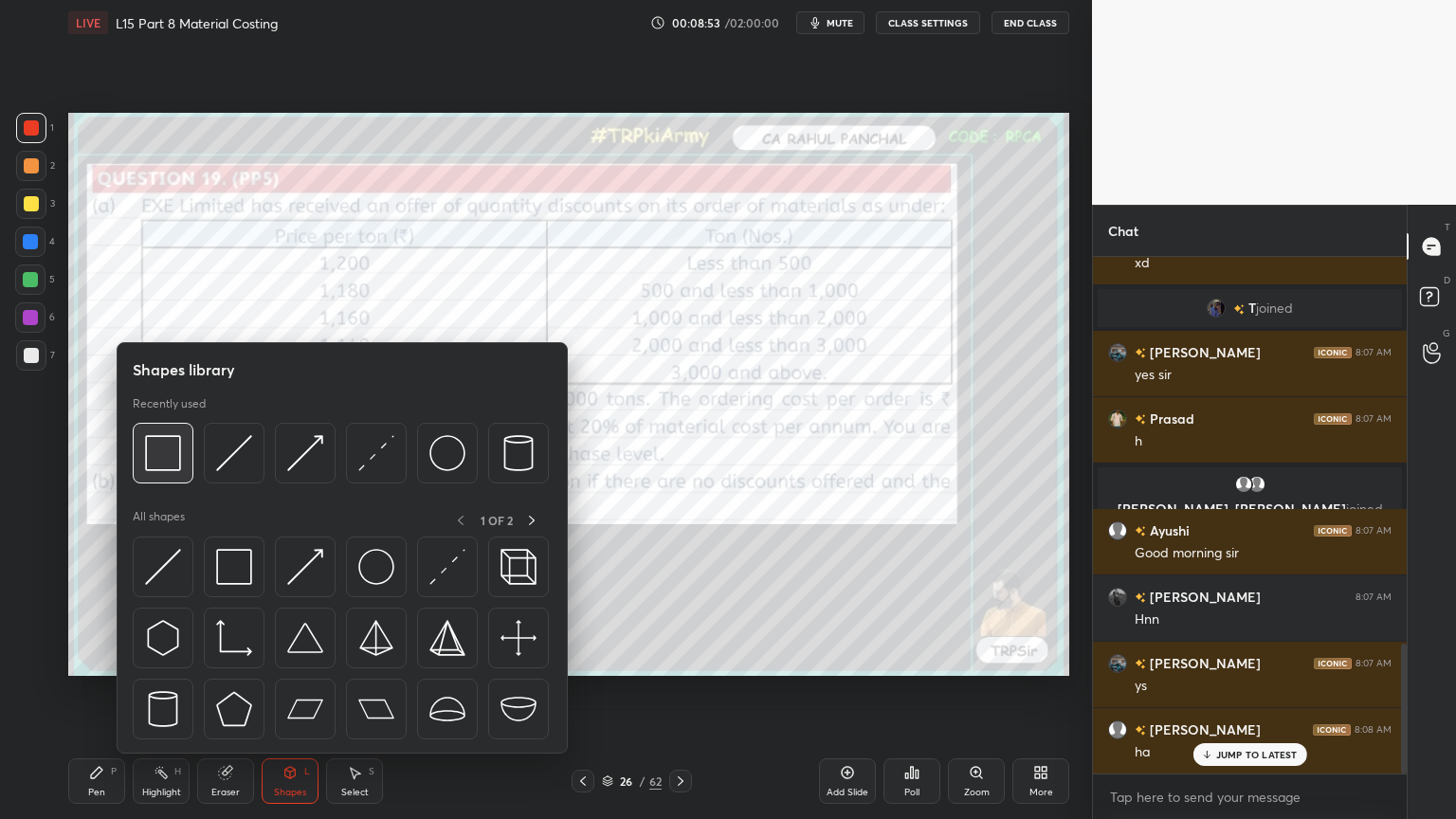 click at bounding box center [163, 453] 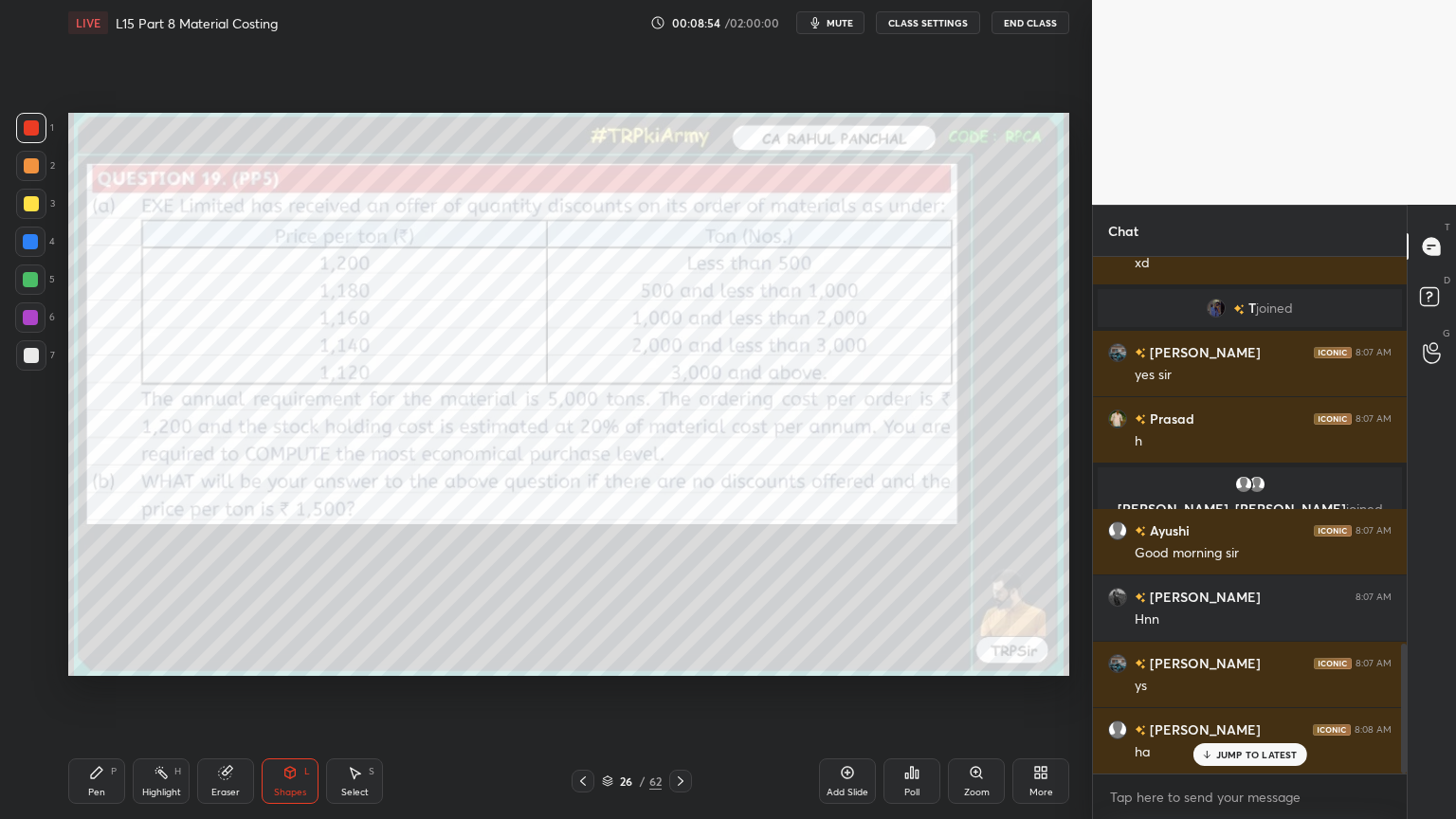 scroll, scrollTop: 1599, scrollLeft: 0, axis: vertical 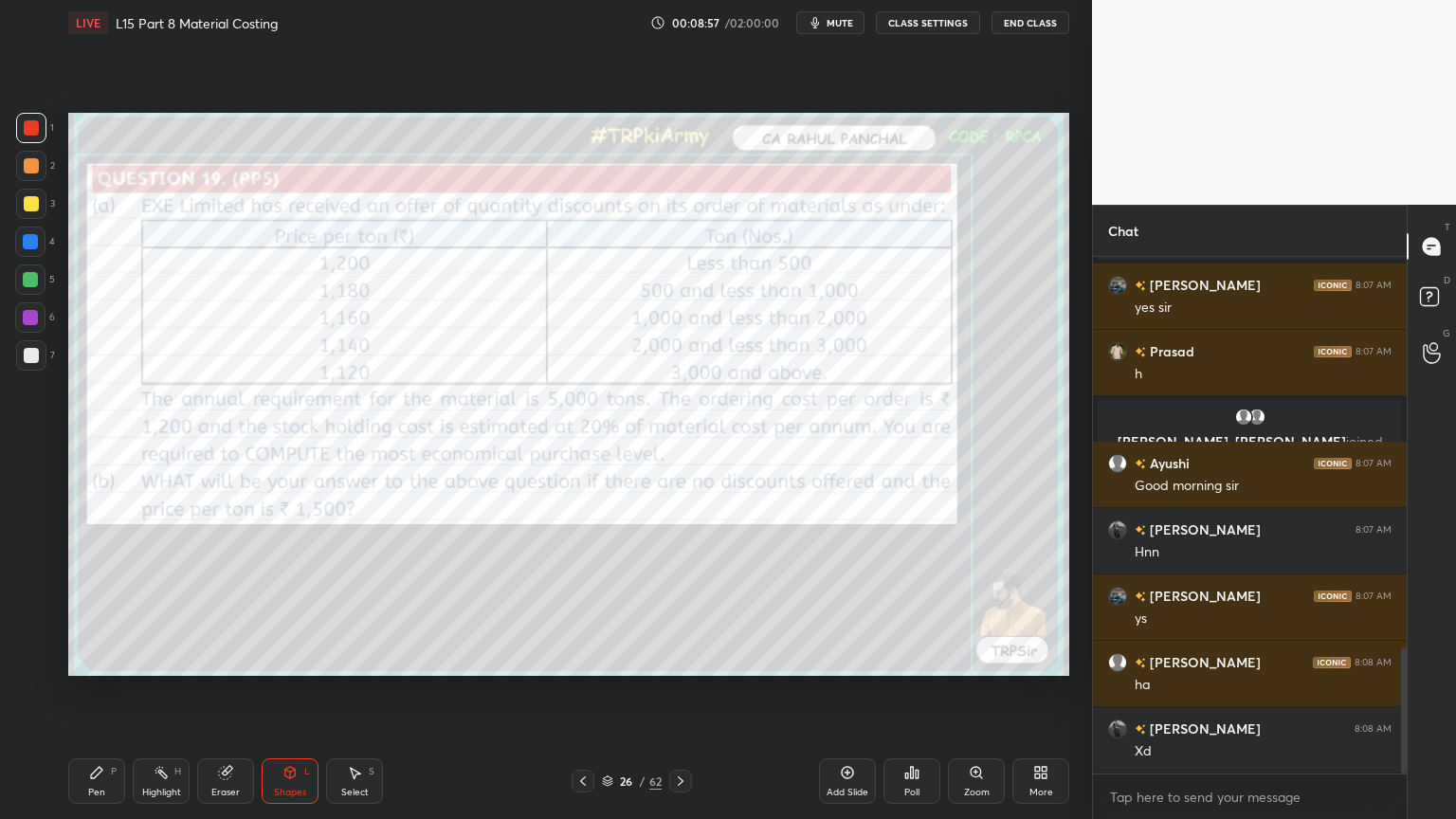 click on "Pen P" at bounding box center [97, 781] 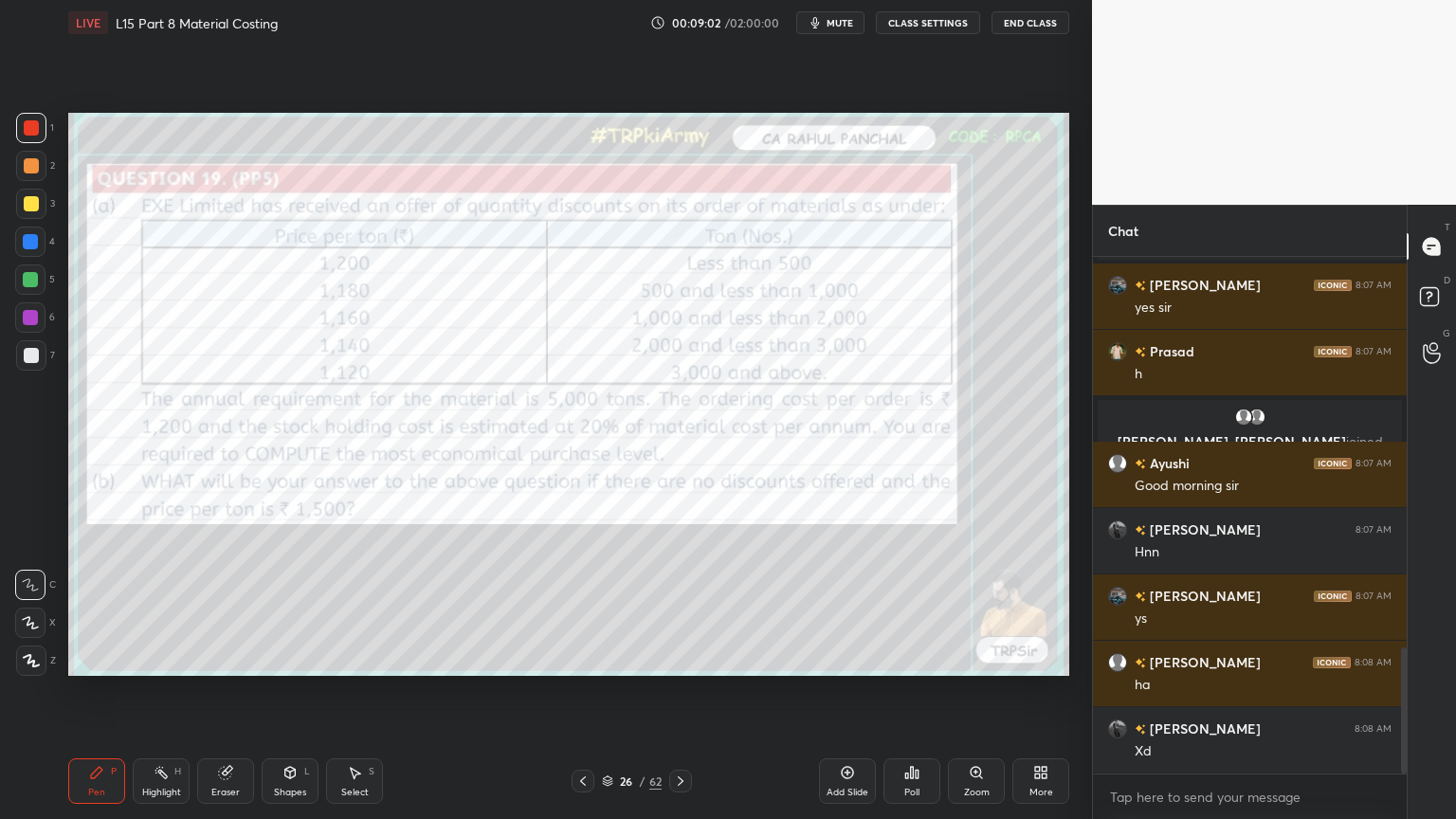 click 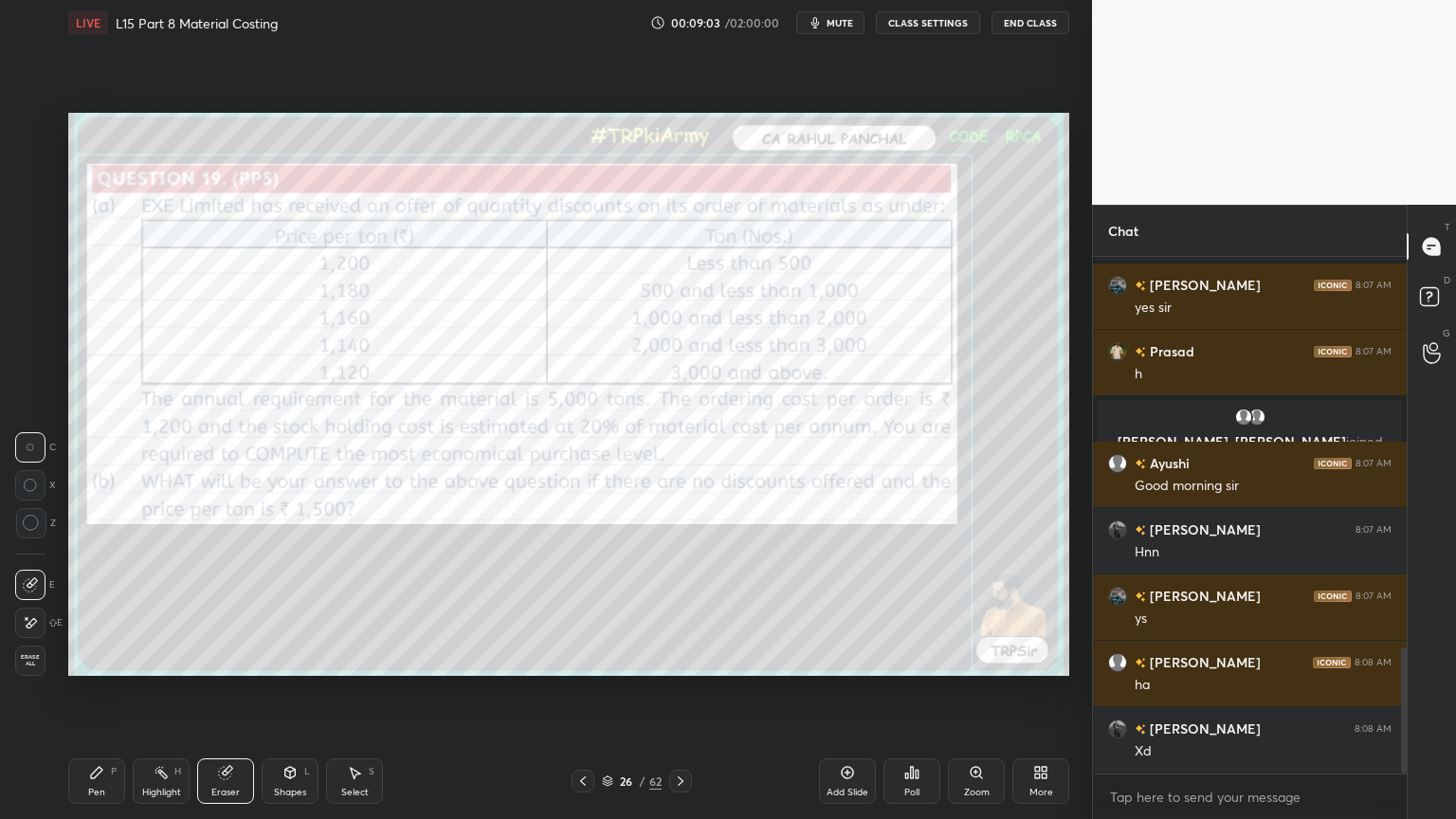 click on "1 2 3 4 5 6 7 C X Z C X Z E E Erase all   H H" at bounding box center [30, 394] 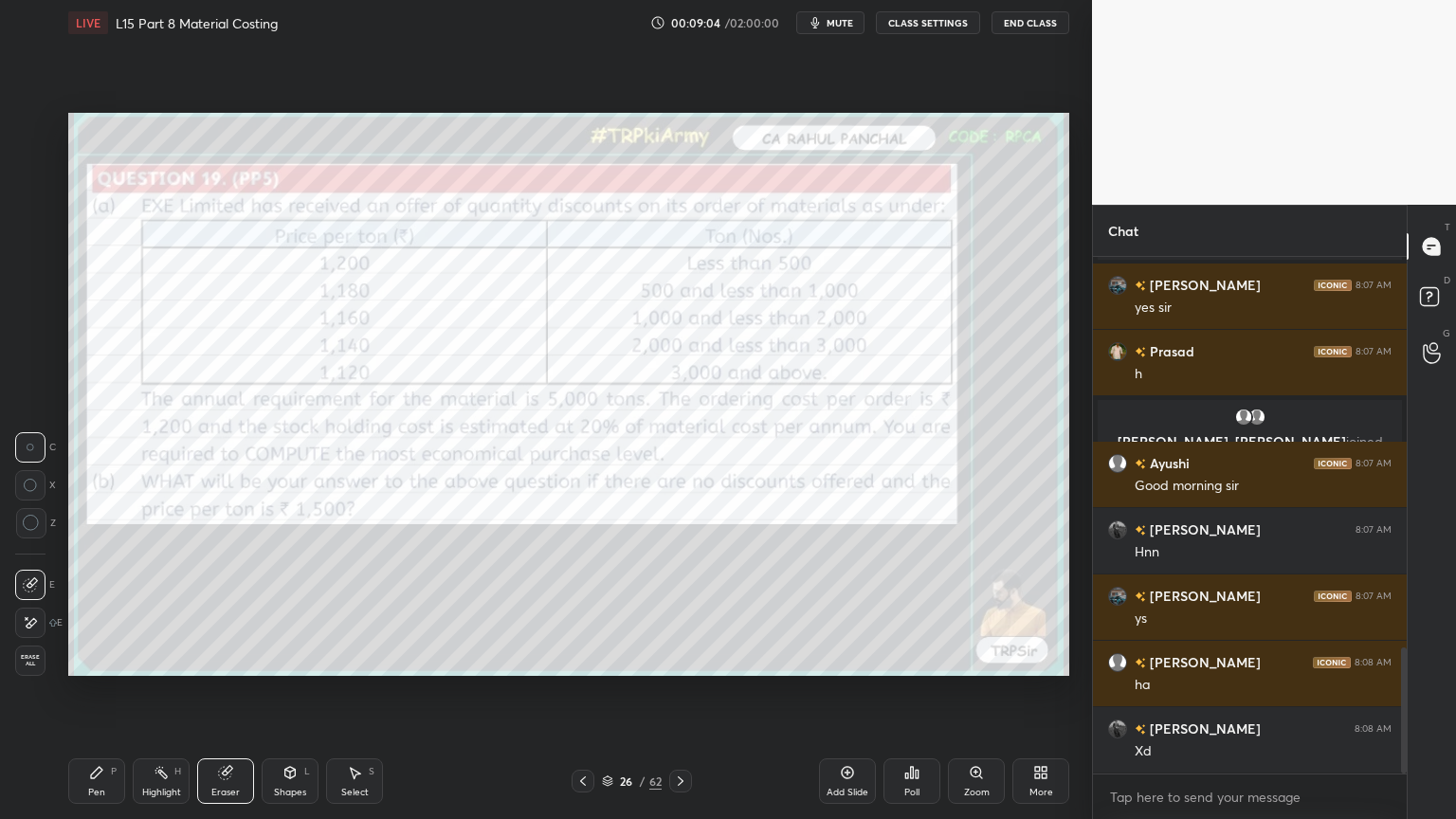 scroll, scrollTop: 1665, scrollLeft: 0, axis: vertical 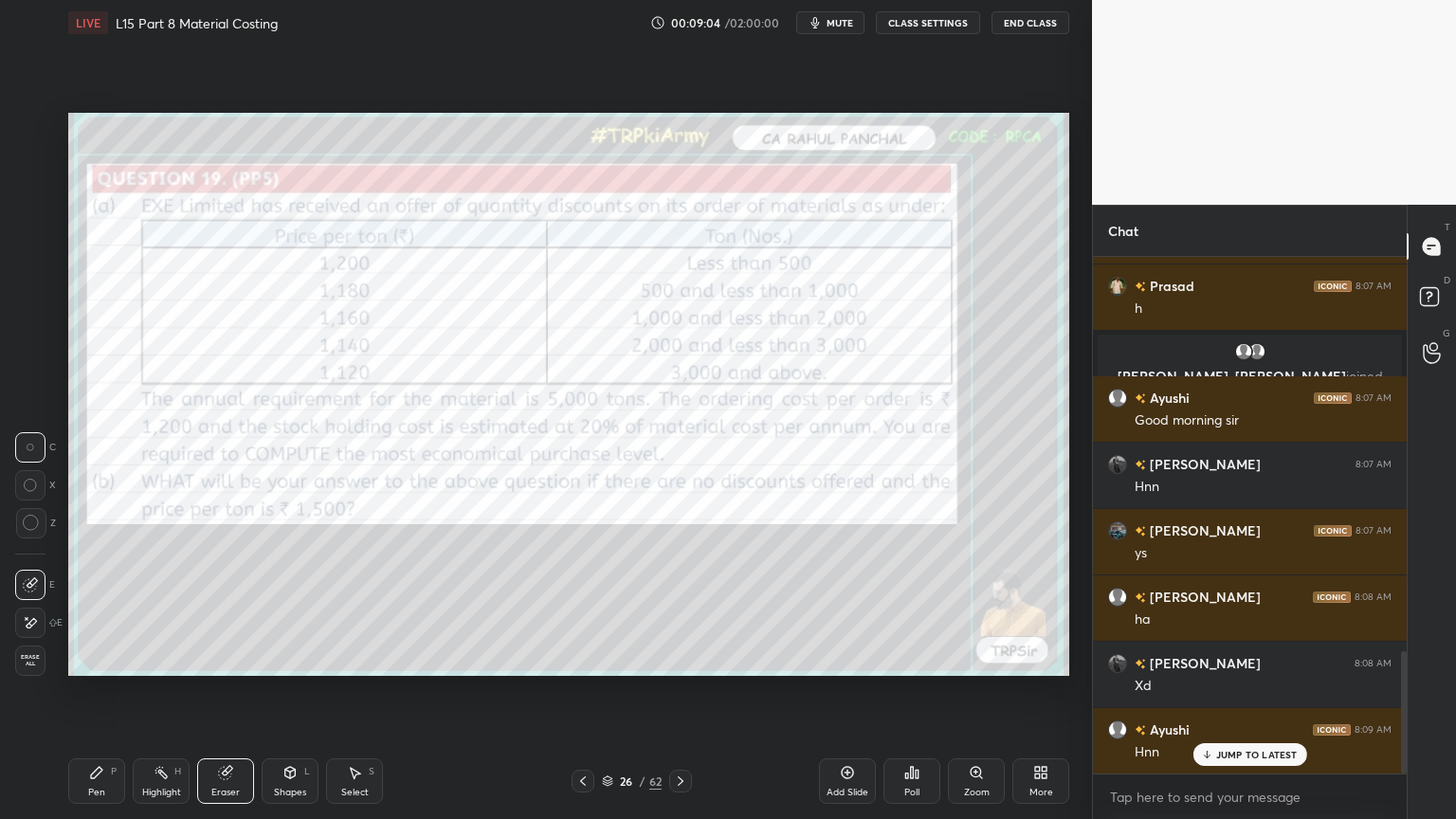 click on "1 2 3 4 5 6 7 C X Z C X Z E E Erase all   H H" at bounding box center (30, 394) 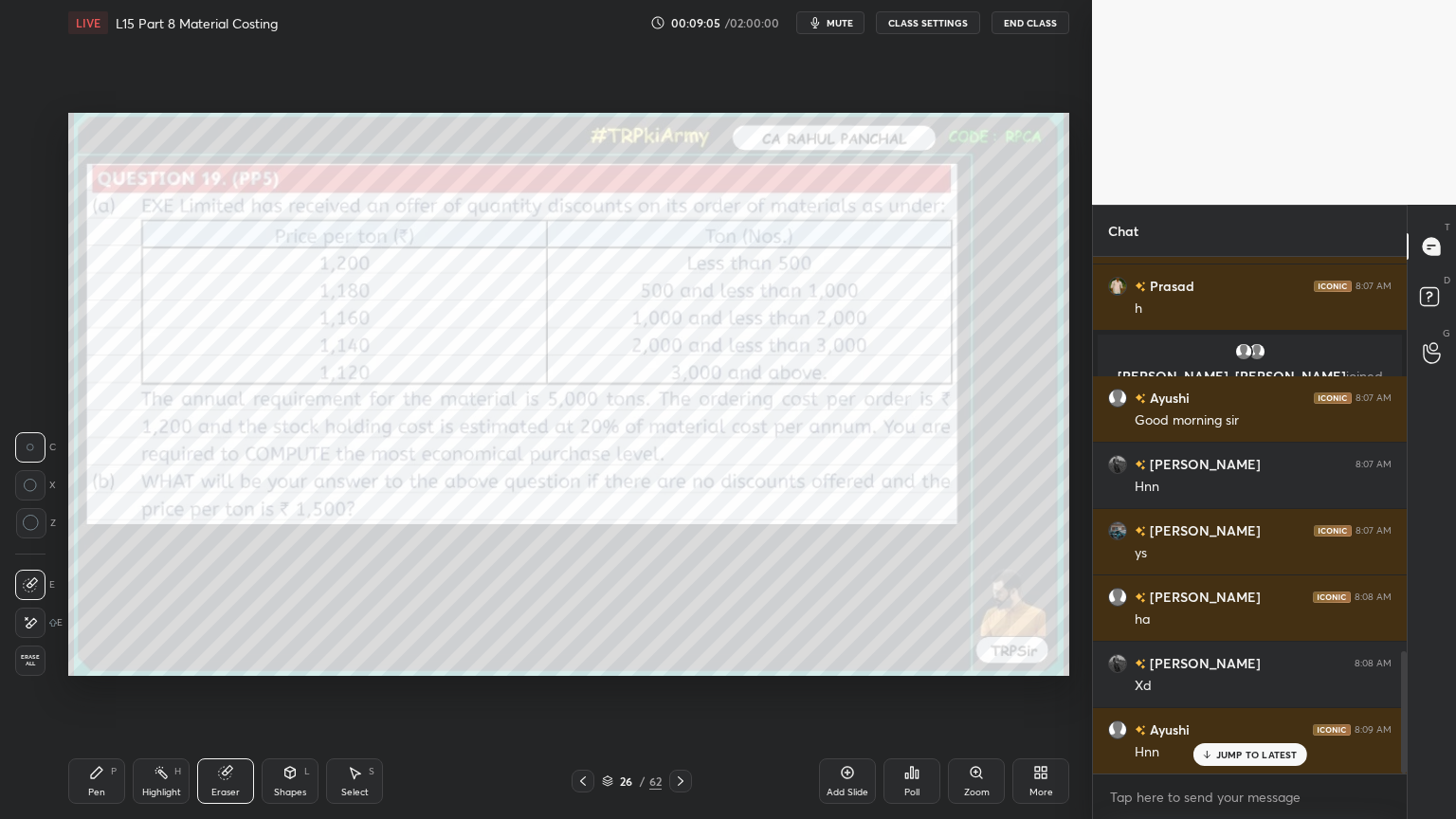 click on "Setting up your live class Poll for   secs No correct answer Start poll" at bounding box center (569, 394) 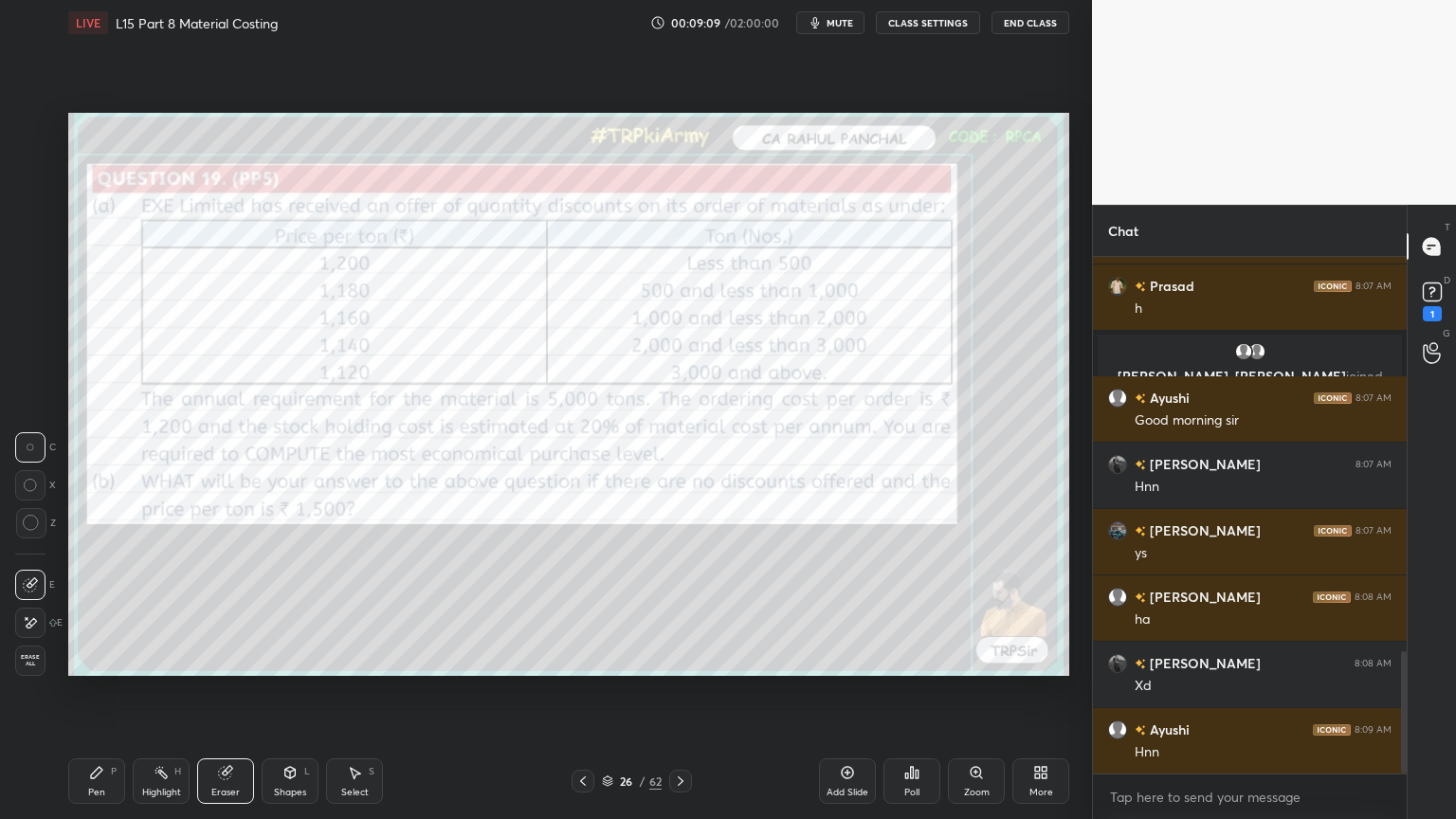 click 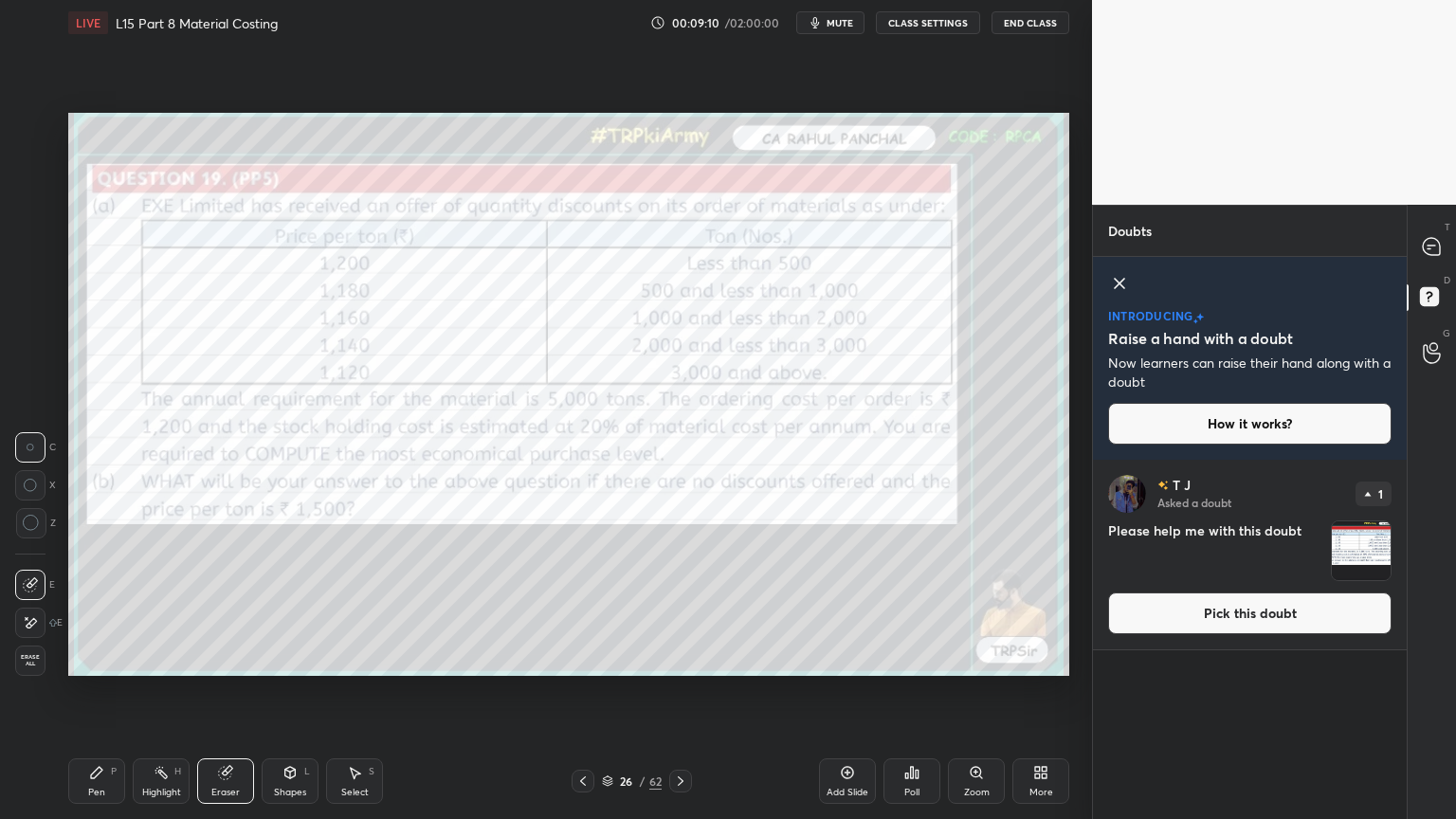 click at bounding box center [1432, 246] 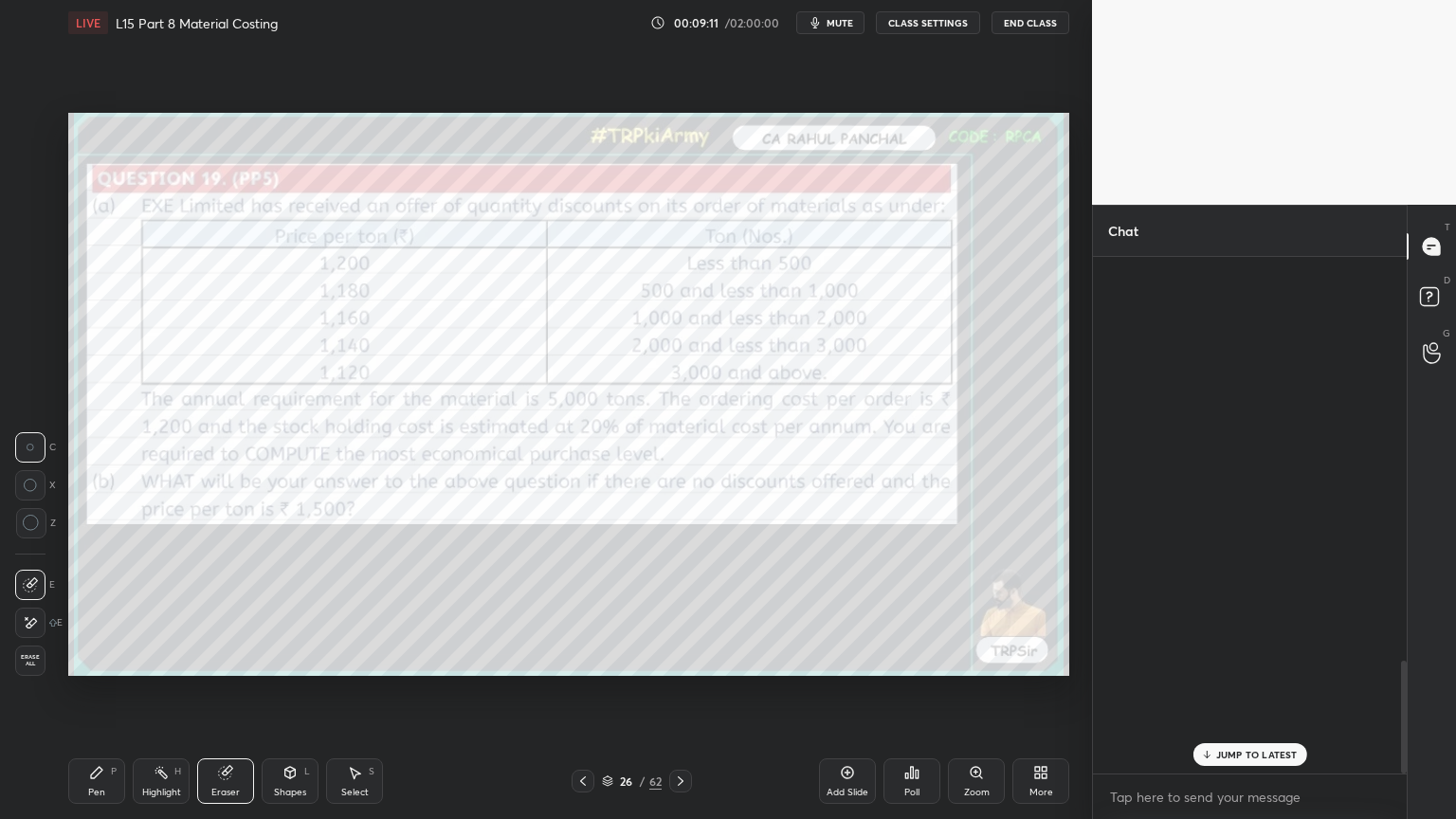 scroll, scrollTop: 1843, scrollLeft: 0, axis: vertical 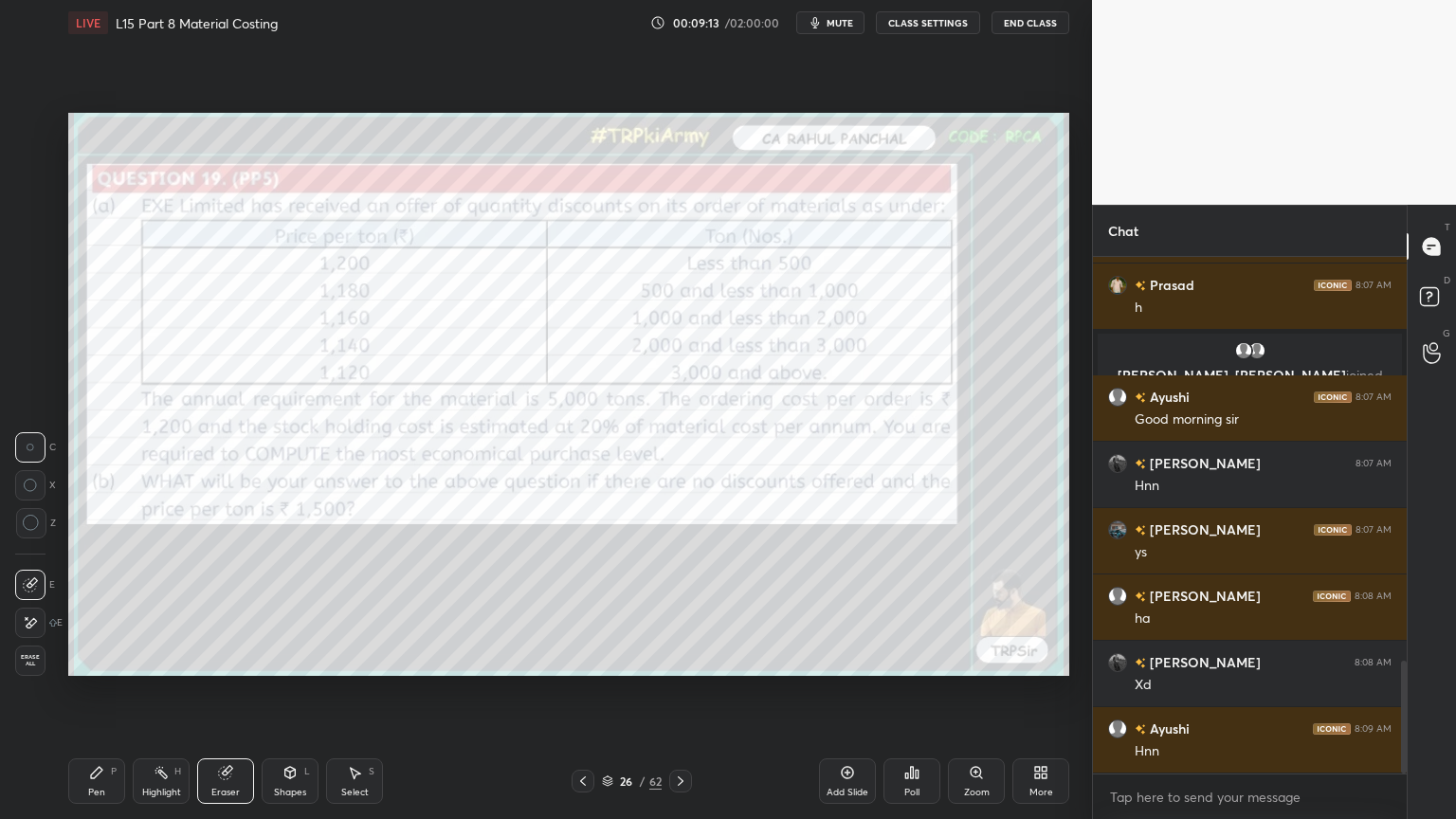 click 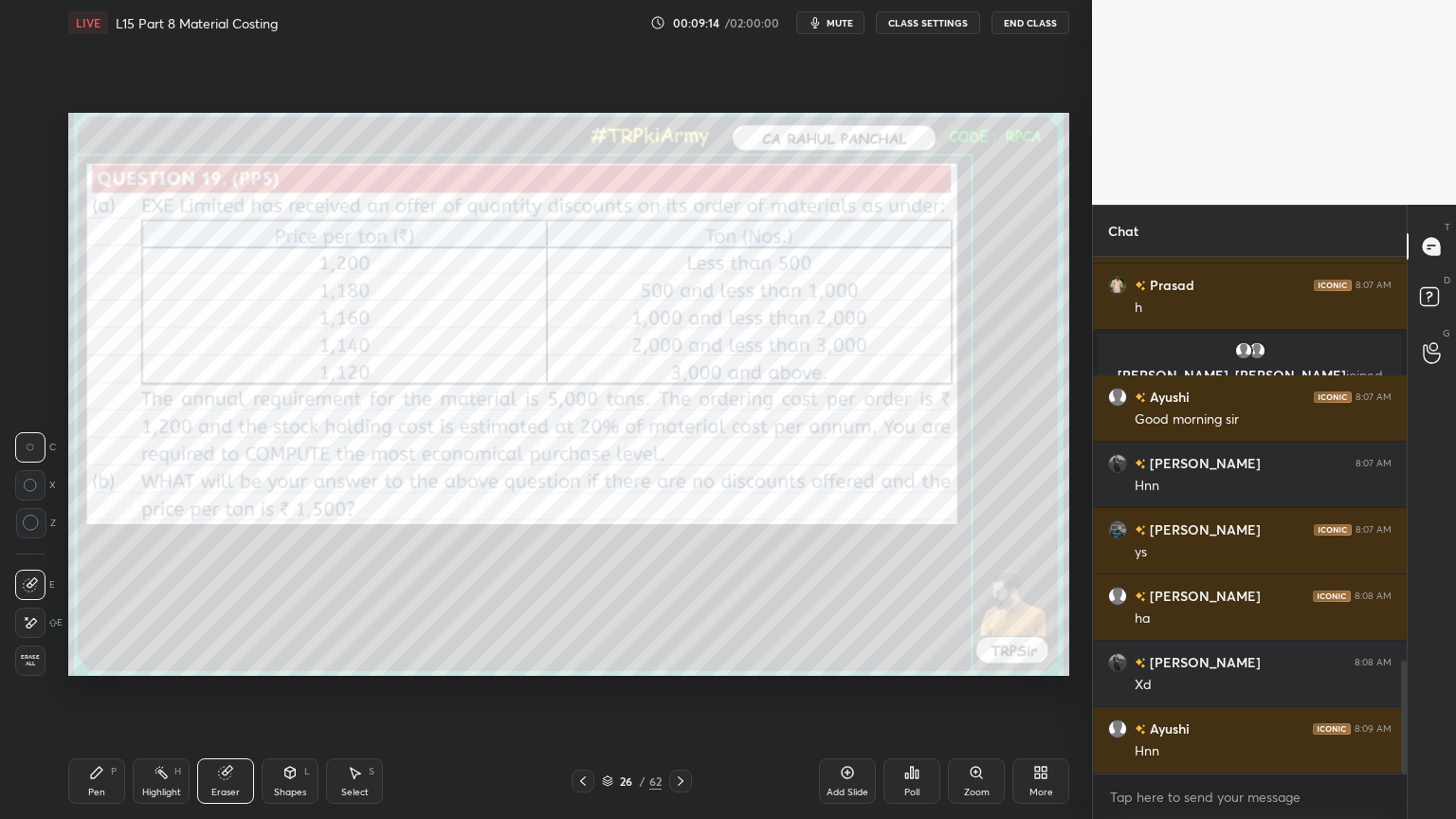 click on "Shapes L" at bounding box center [290, 781] 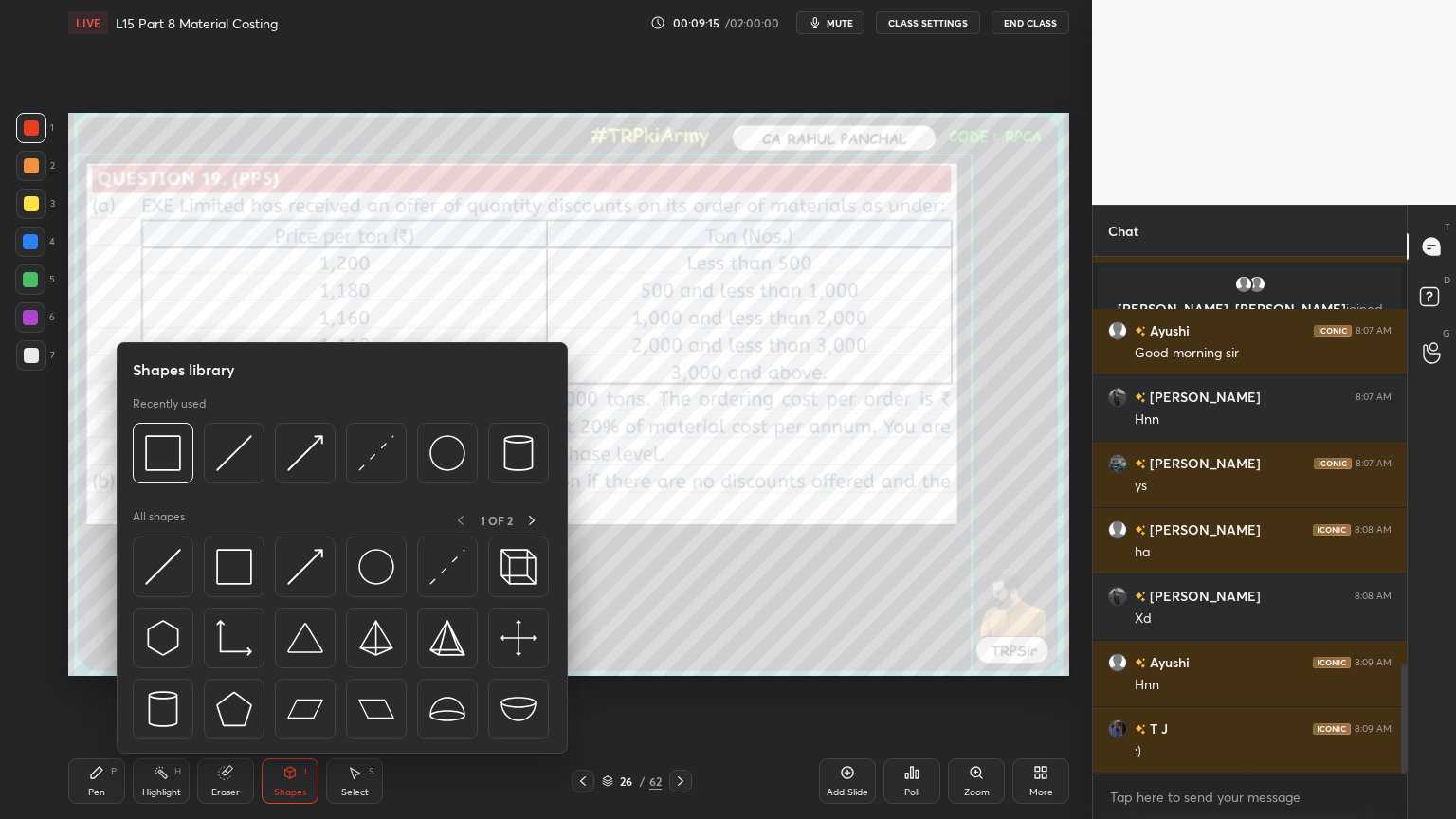 click at bounding box center [163, 453] 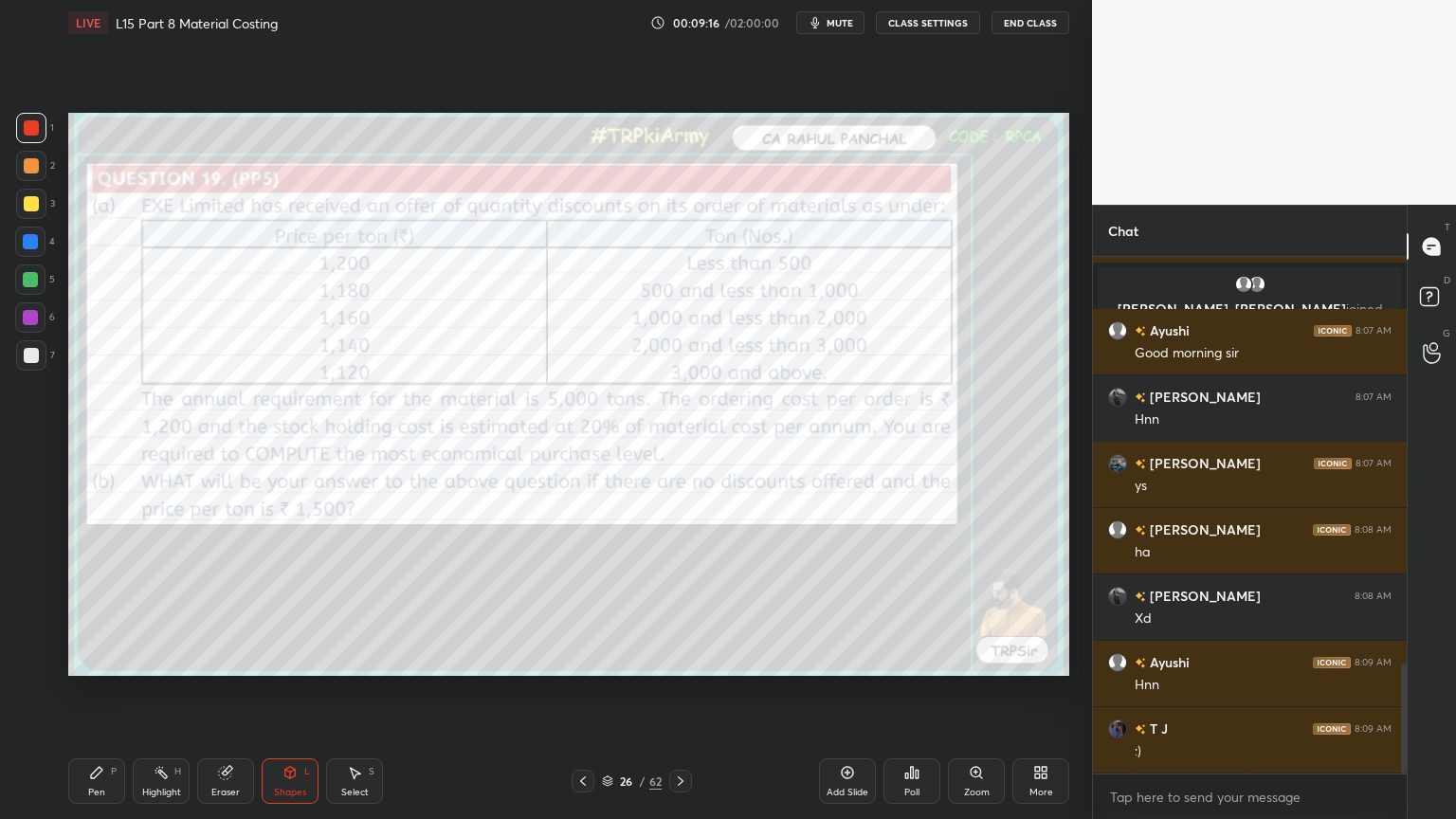 click on "Eraser" at bounding box center [226, 792] 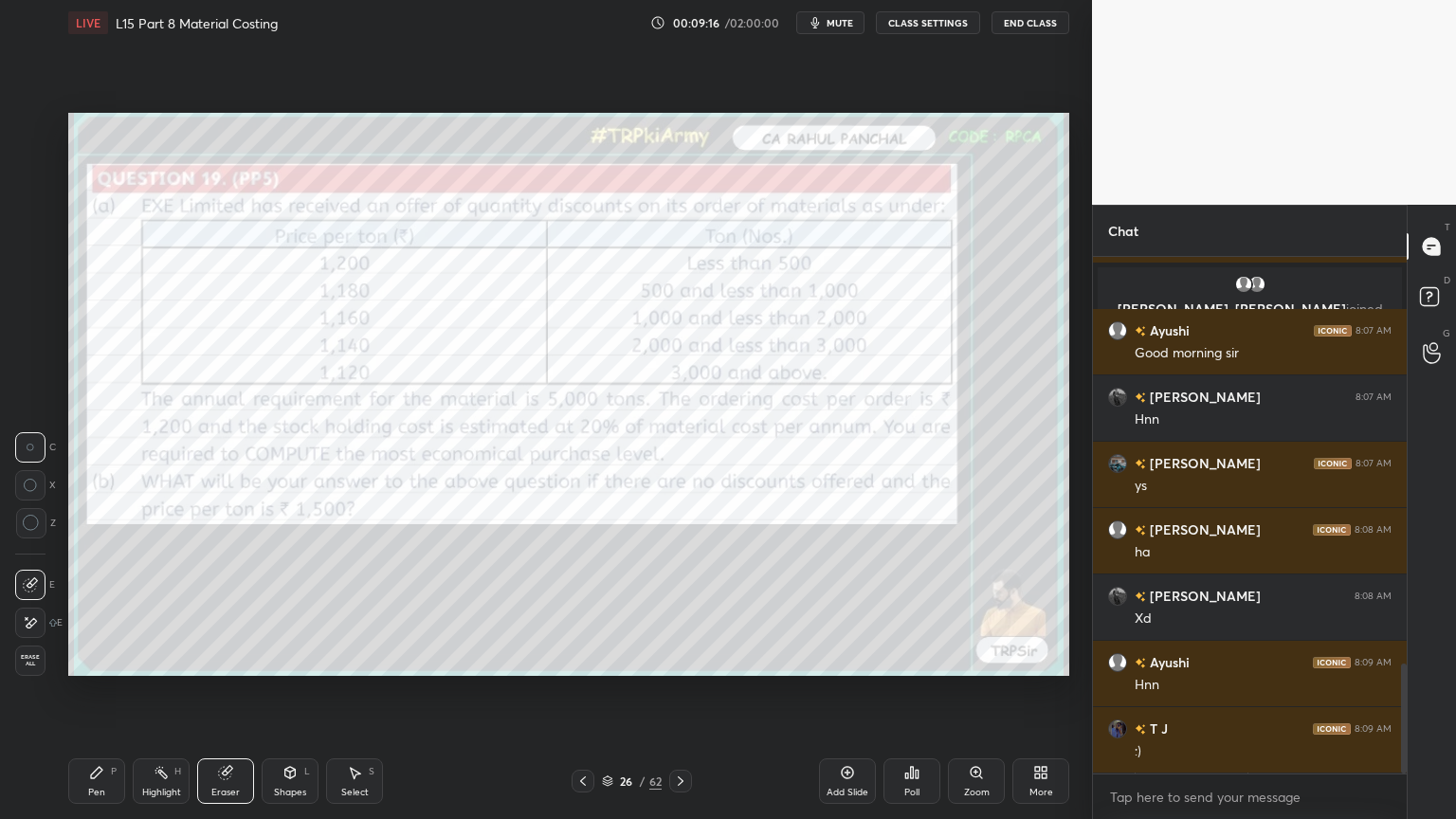 click on "Shapes L" at bounding box center (290, 781) 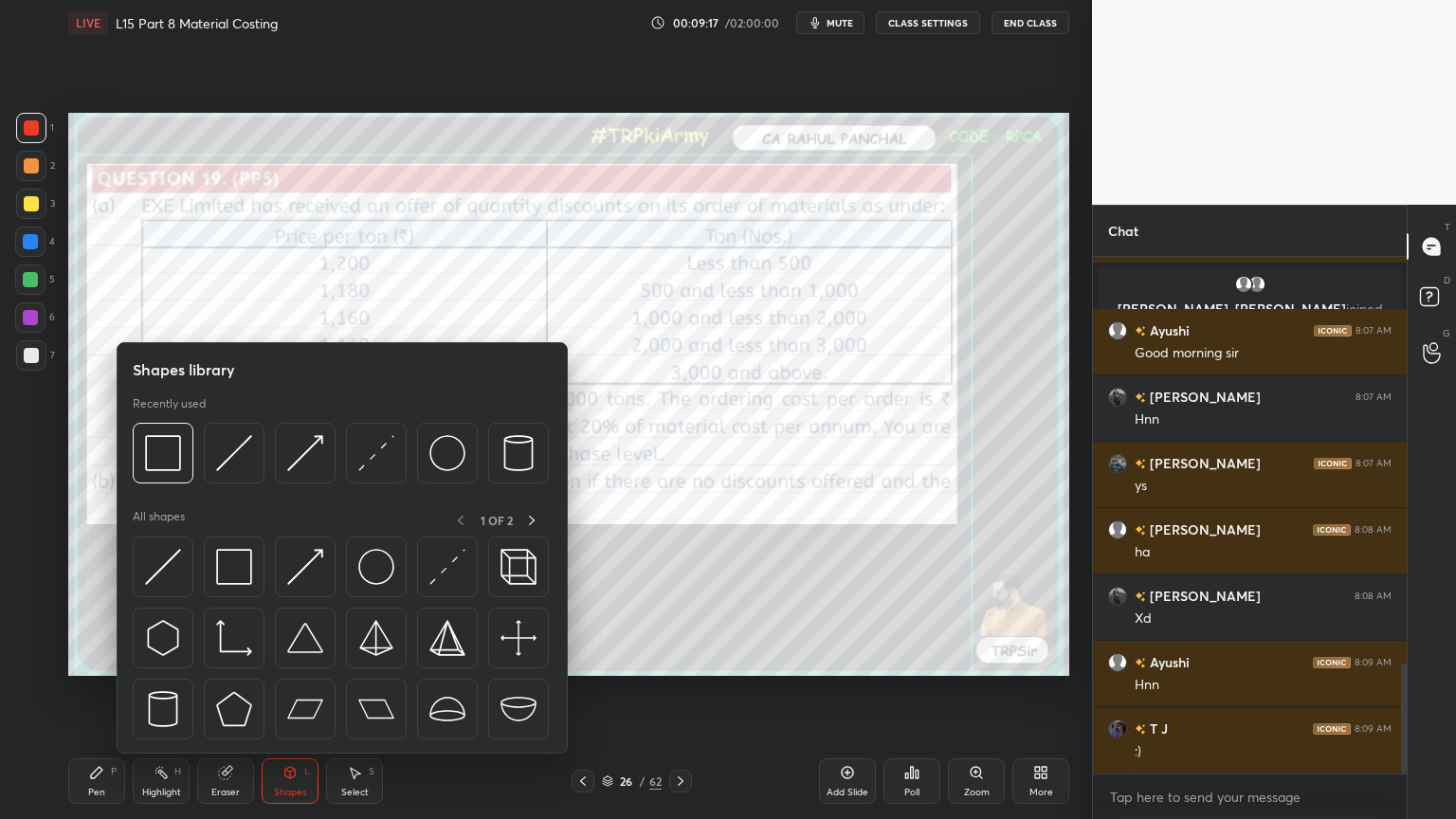 click at bounding box center (163, 453) 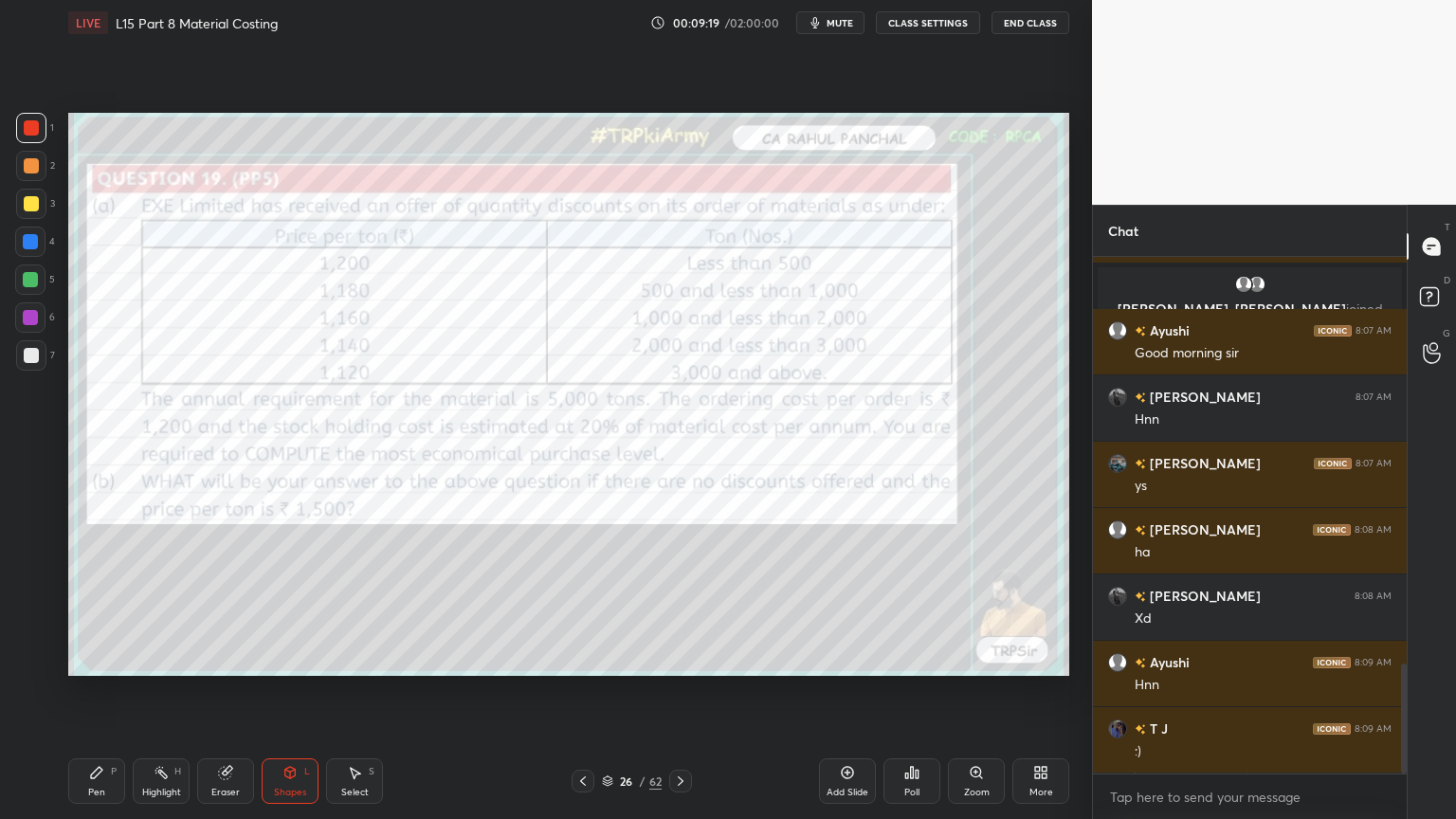 click on "Eraser" at bounding box center [226, 781] 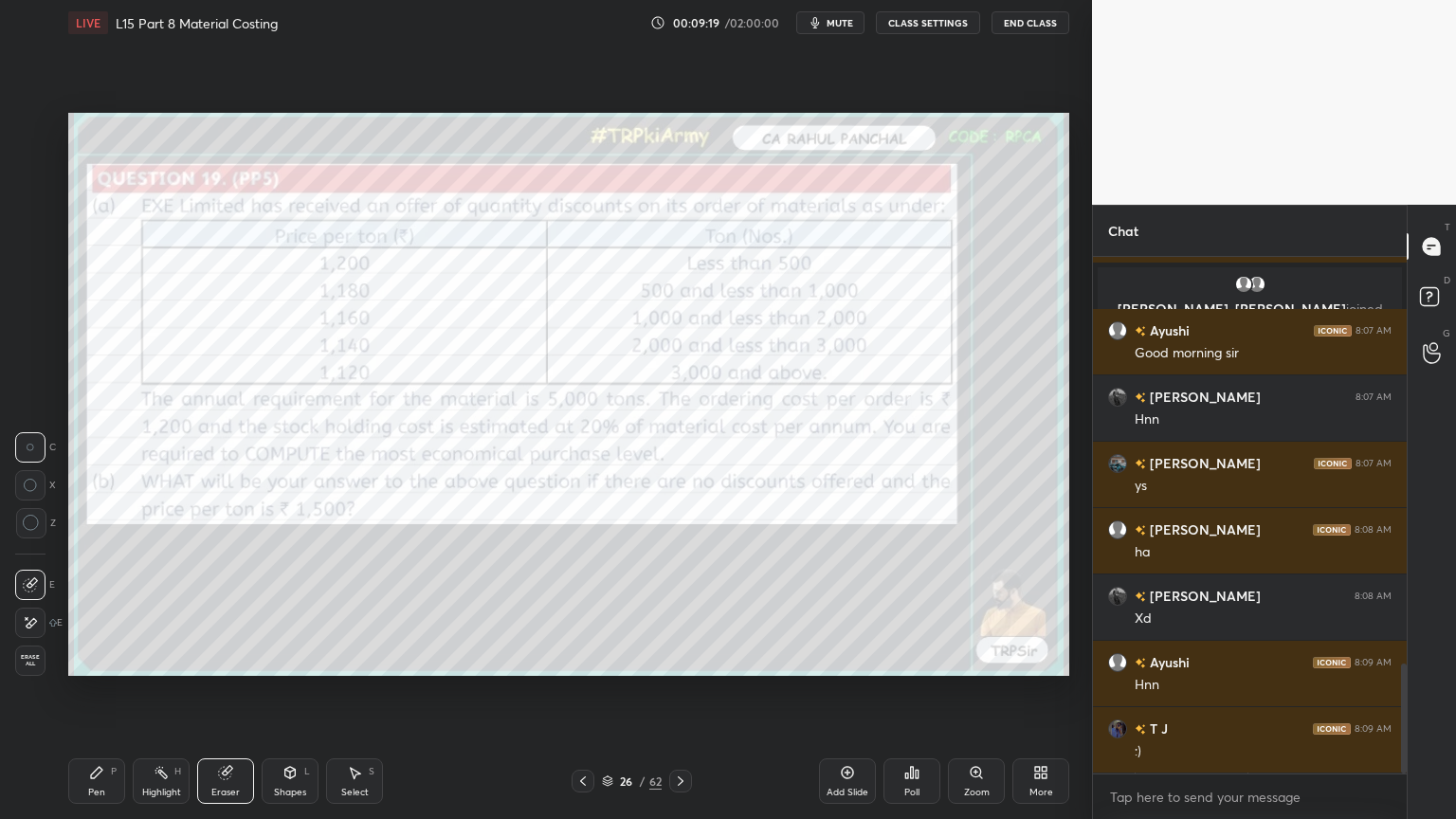 click on "Erase all" at bounding box center [30, 661] 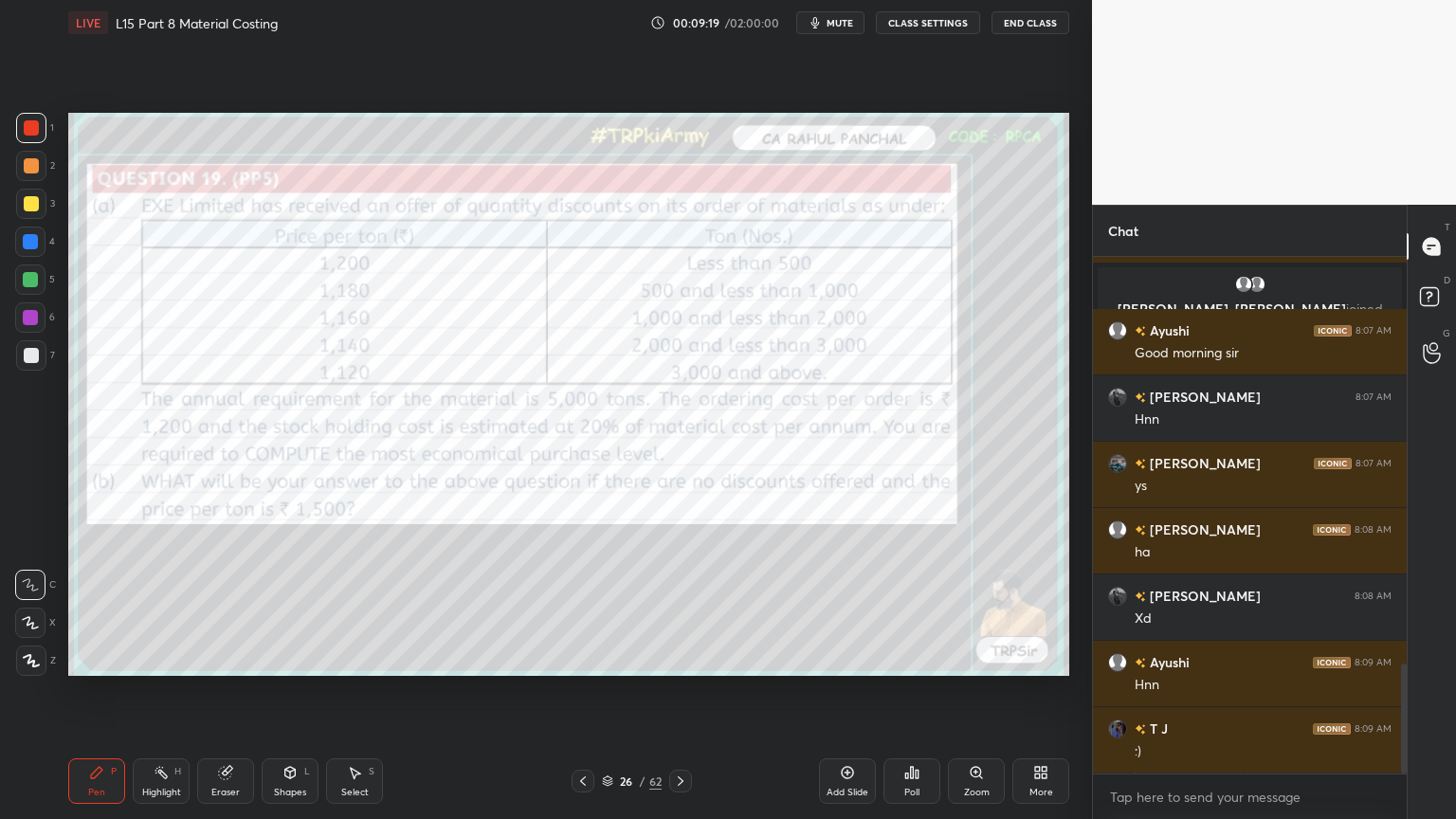 click on "Shapes" at bounding box center (290, 792) 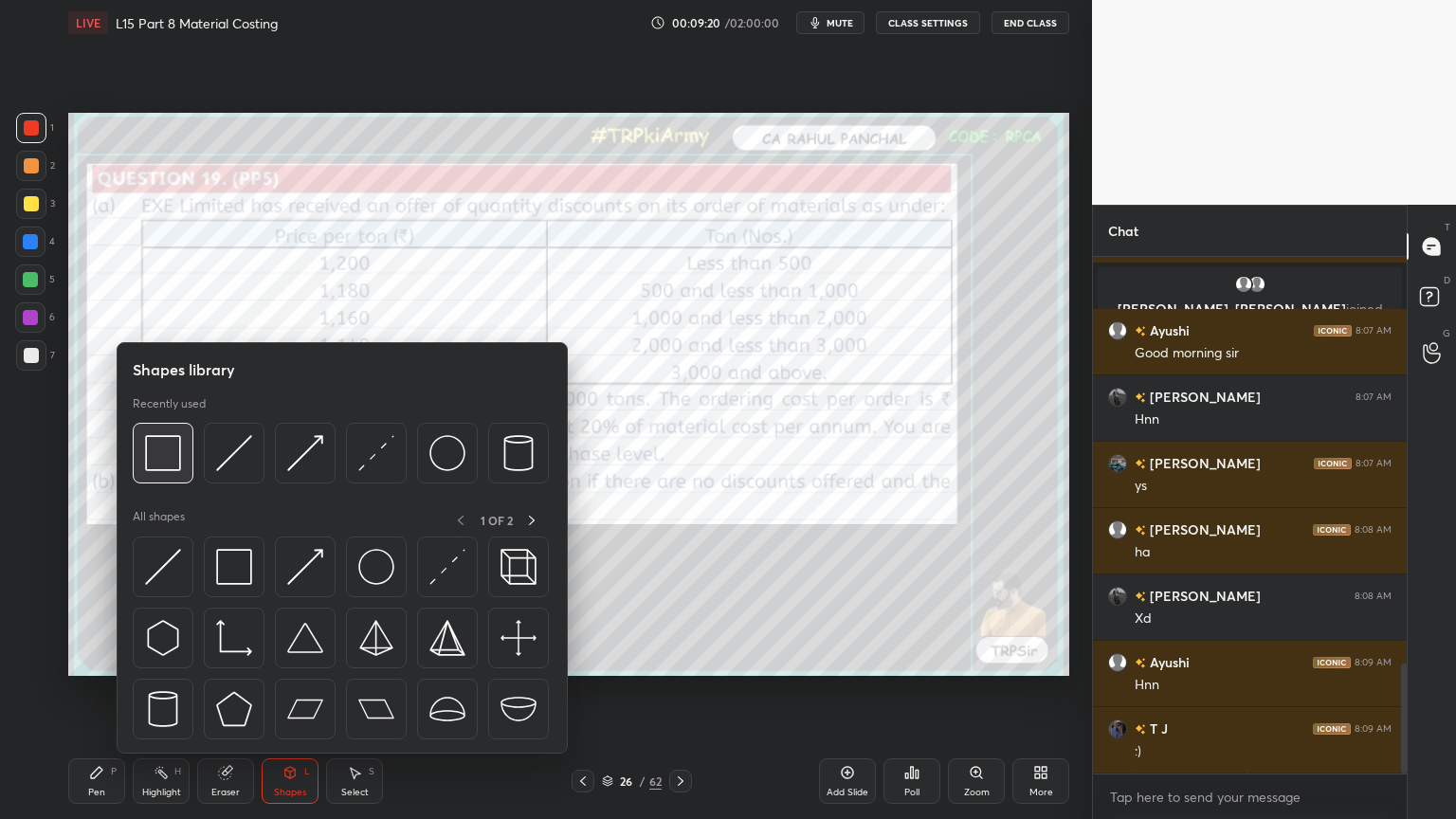 click at bounding box center [163, 453] 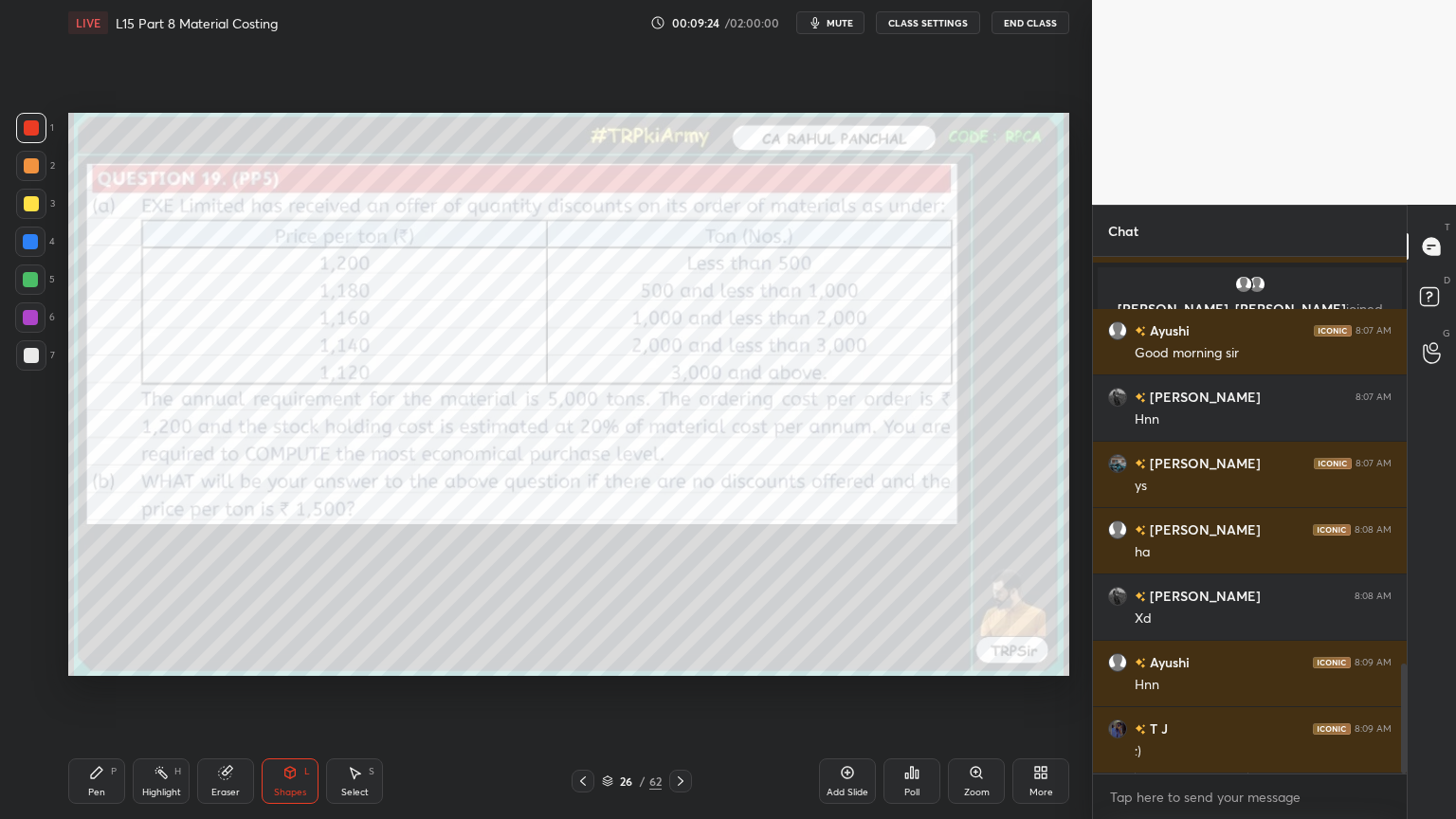 click on "Pen P Highlight H Eraser Shapes L Select S 26 / 62 Add Slide Poll Zoom More" at bounding box center [569, 781] 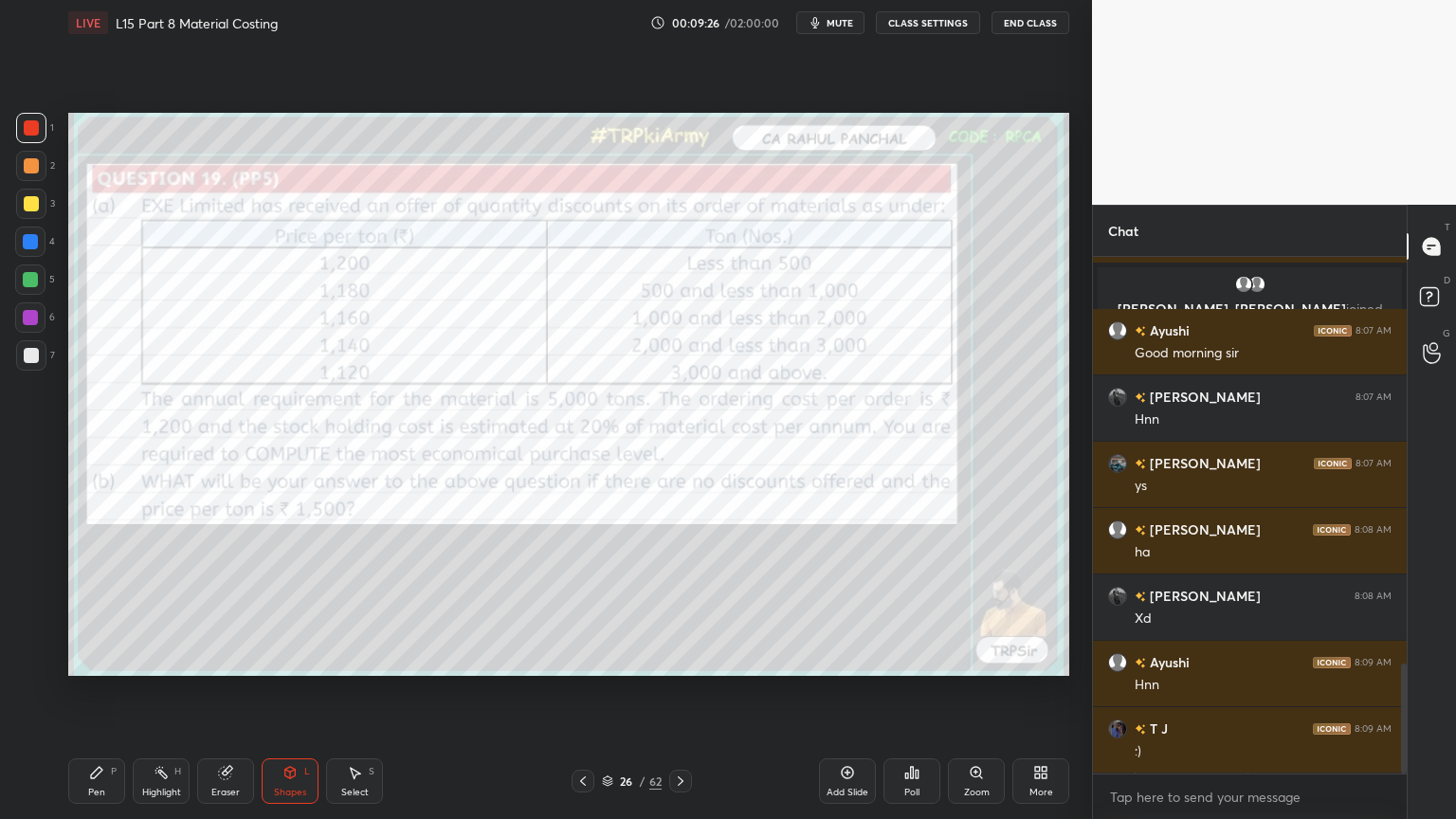 click on "Pen P" at bounding box center (97, 781) 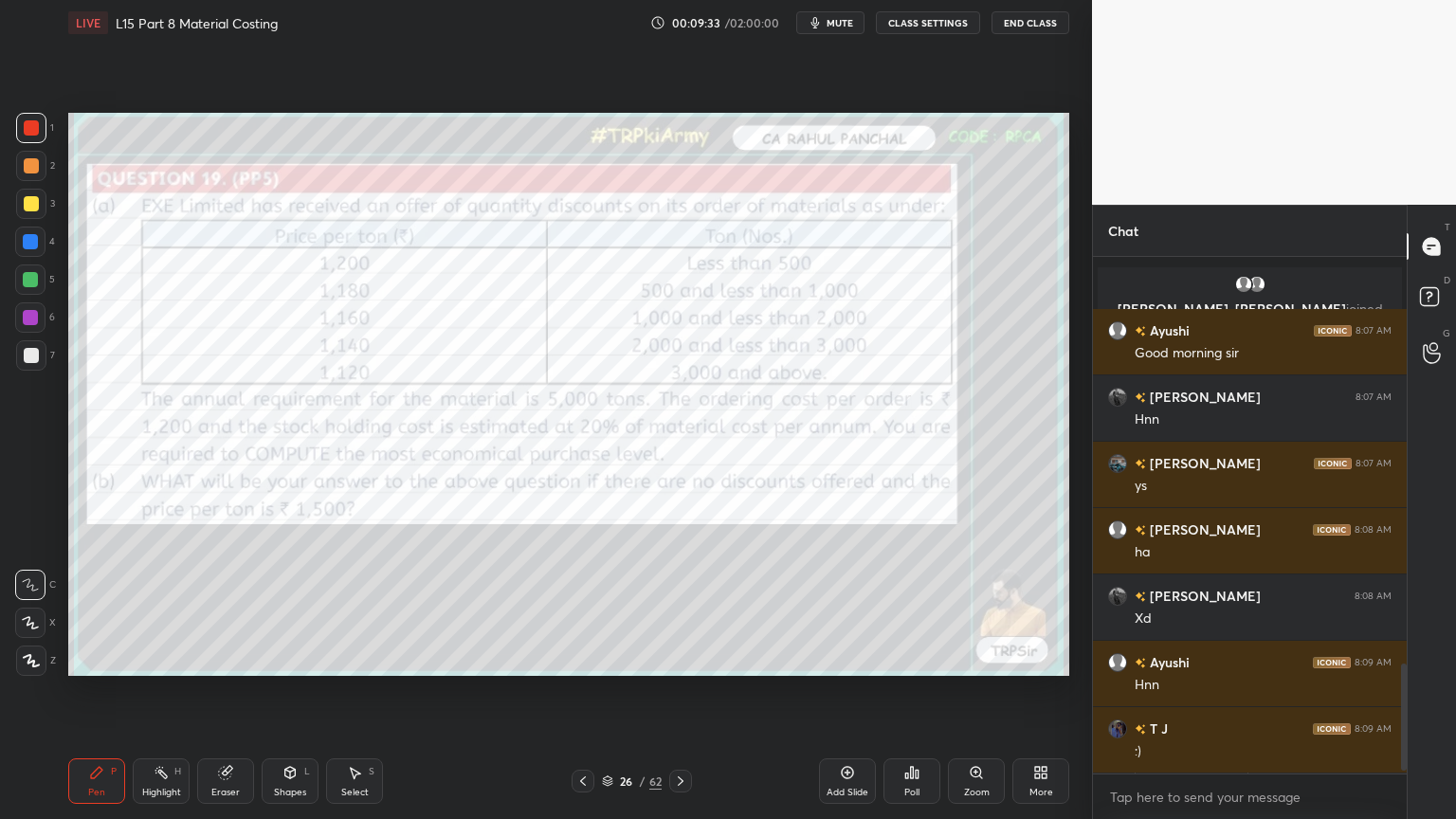 scroll, scrollTop: 1975, scrollLeft: 0, axis: vertical 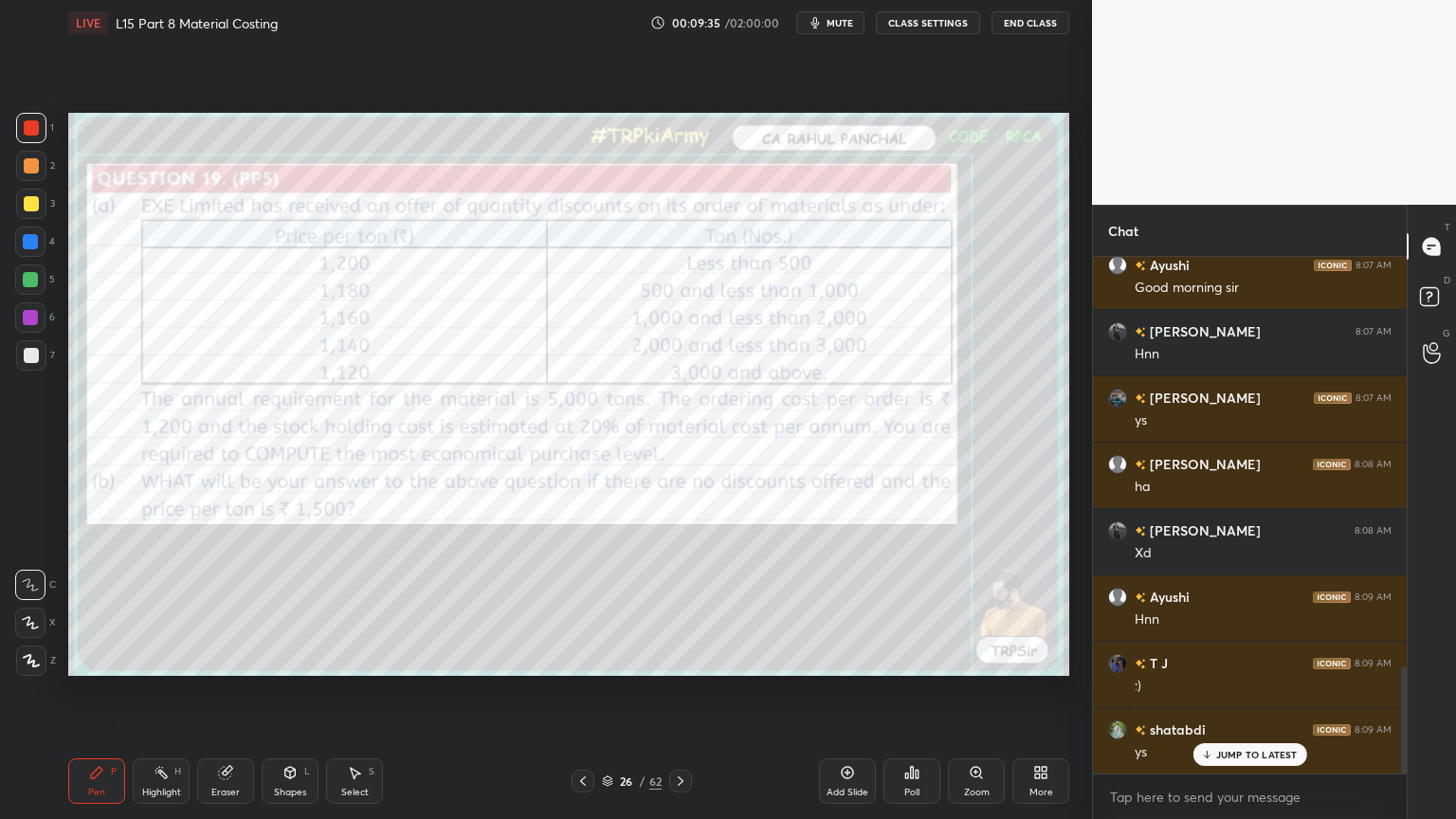 click on "Eraser" at bounding box center (226, 781) 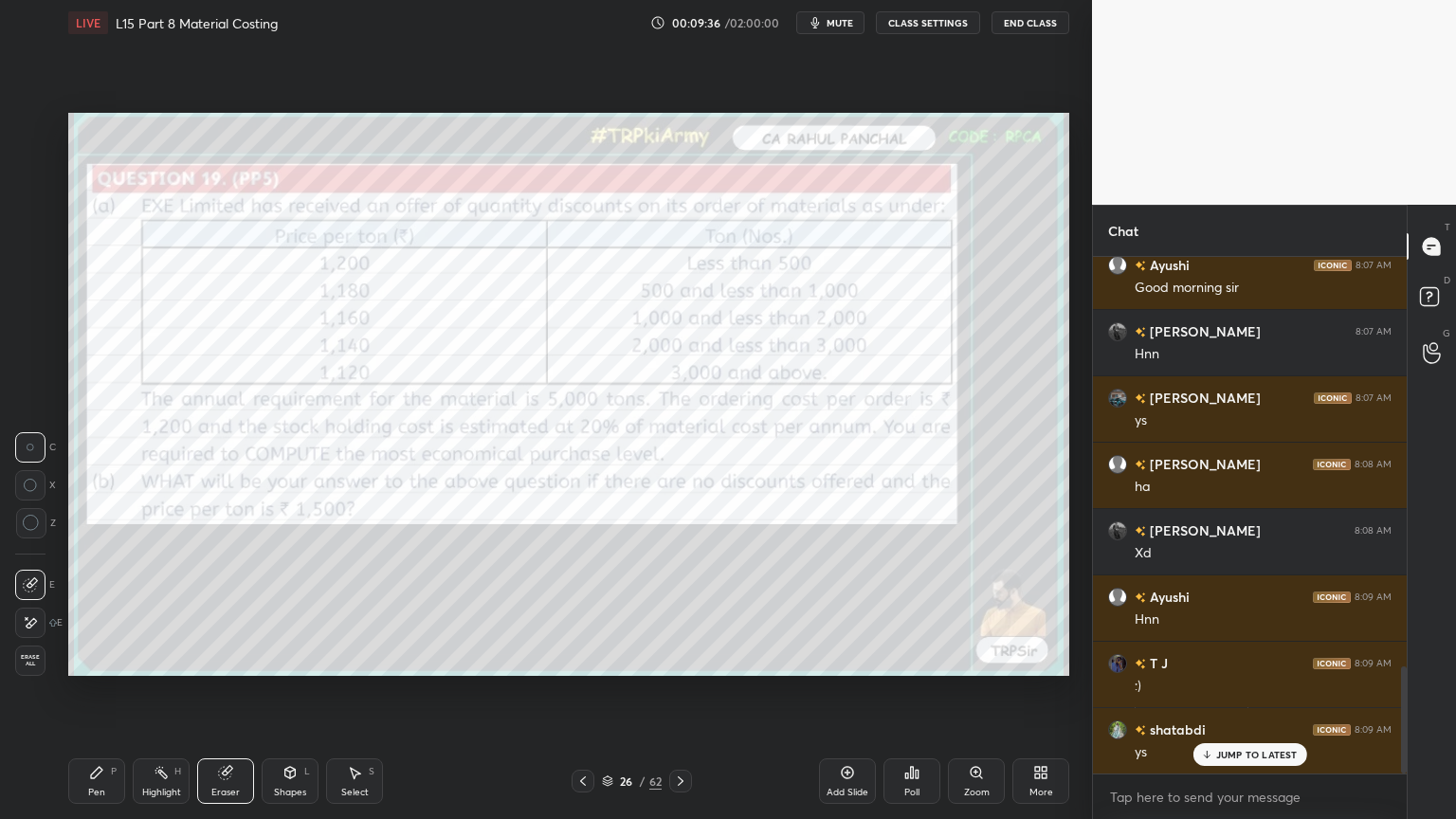 click on "Erase all" at bounding box center [30, 661] 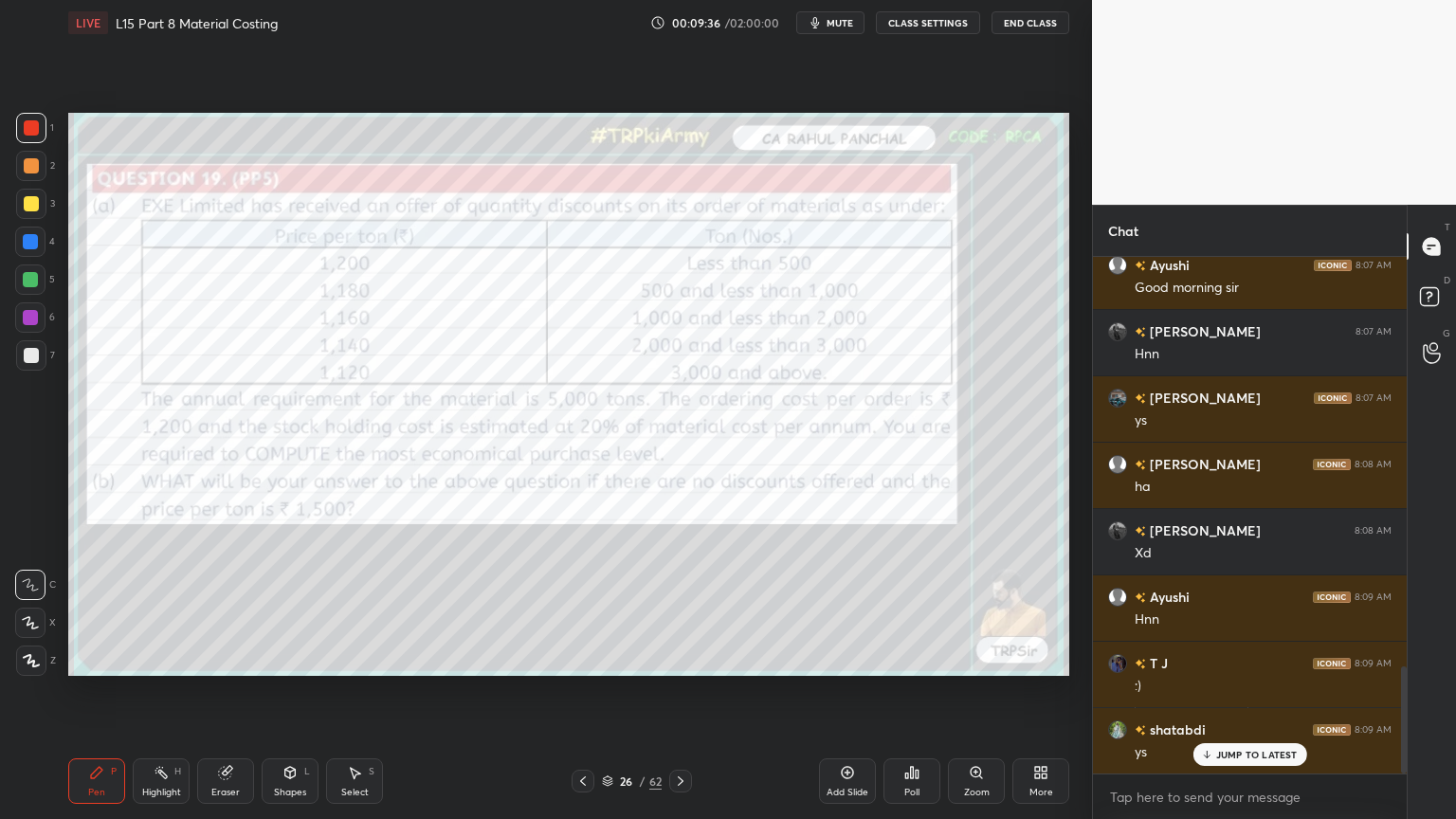 click on "Pen P Highlight H Eraser Shapes L Select S 26 / 62 Add Slide Poll Zoom More" at bounding box center [569, 781] 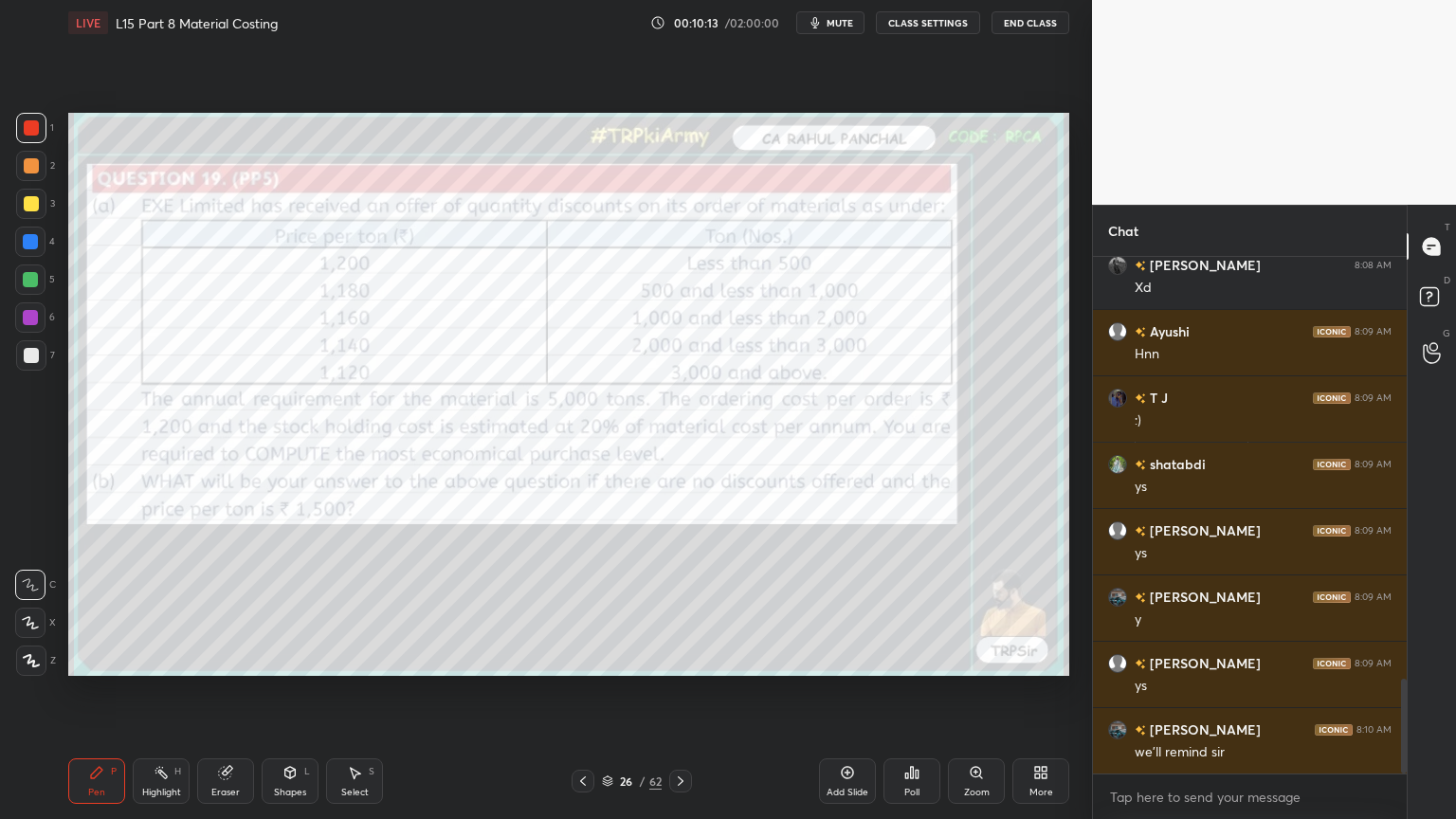 scroll, scrollTop: 2308, scrollLeft: 0, axis: vertical 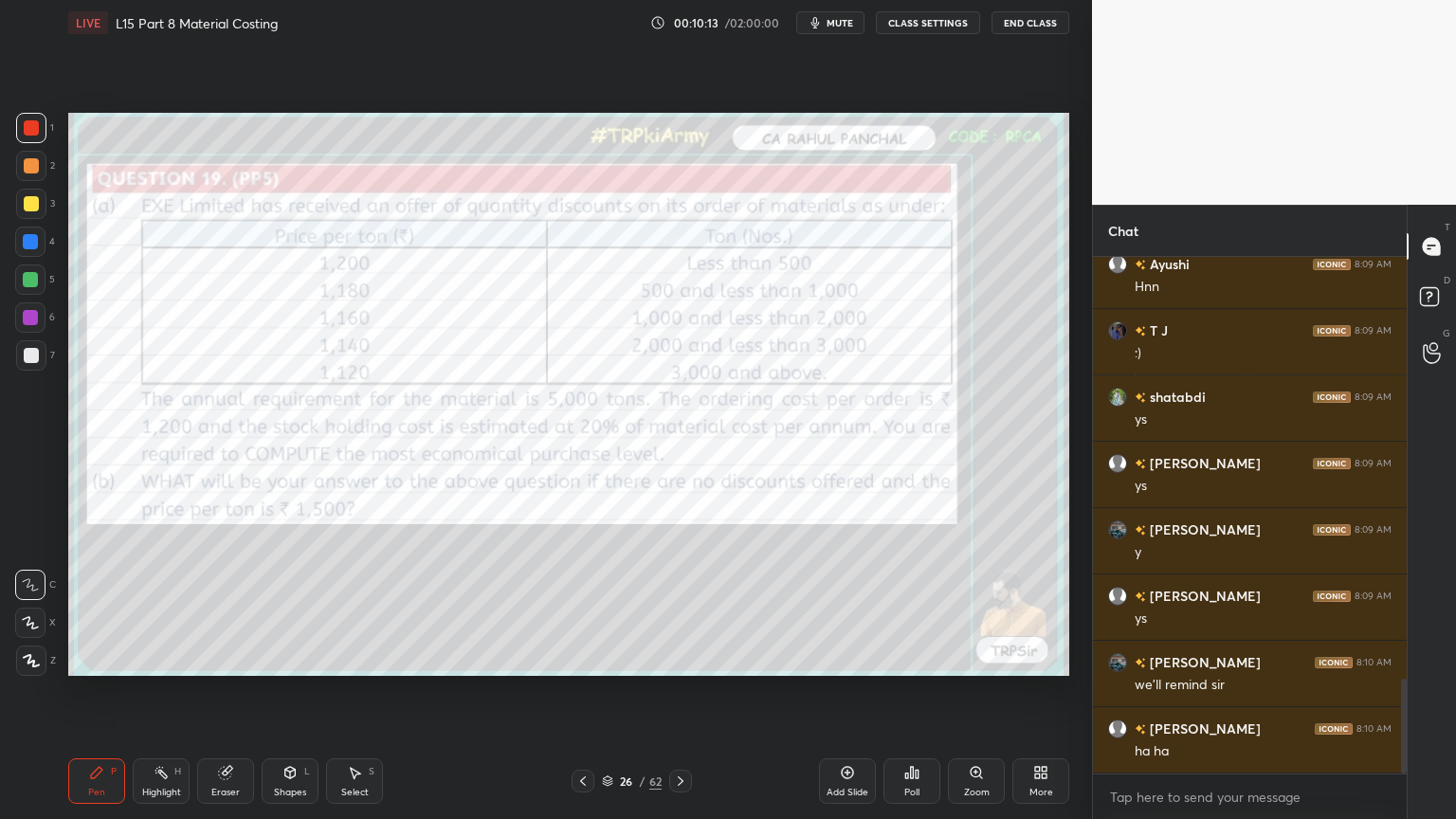 click on "Pen P Highlight H Eraser Shapes L Select S 26 / 62 Add Slide Poll Zoom More" at bounding box center [569, 781] 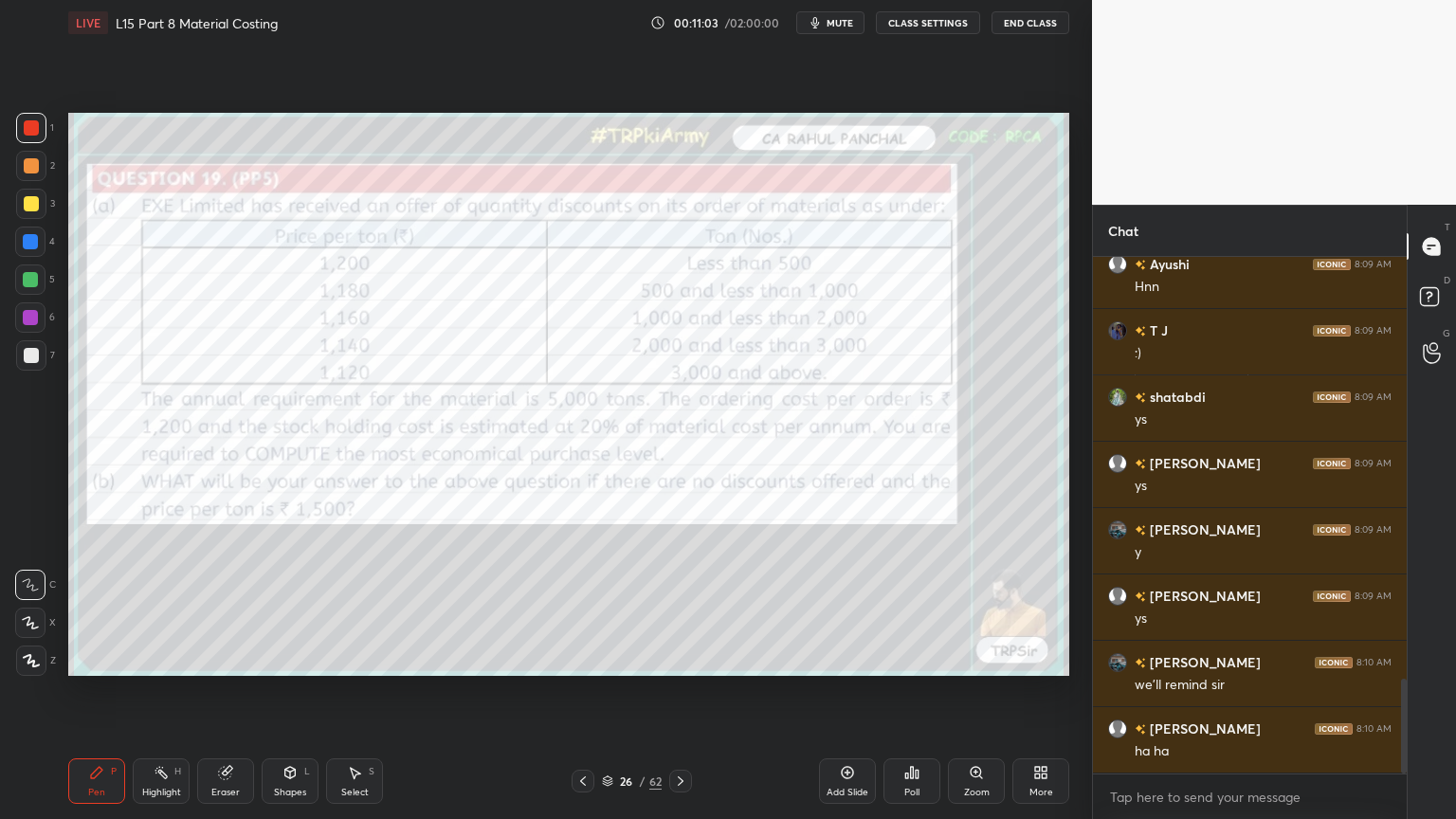 scroll, scrollTop: 2374, scrollLeft: 0, axis: vertical 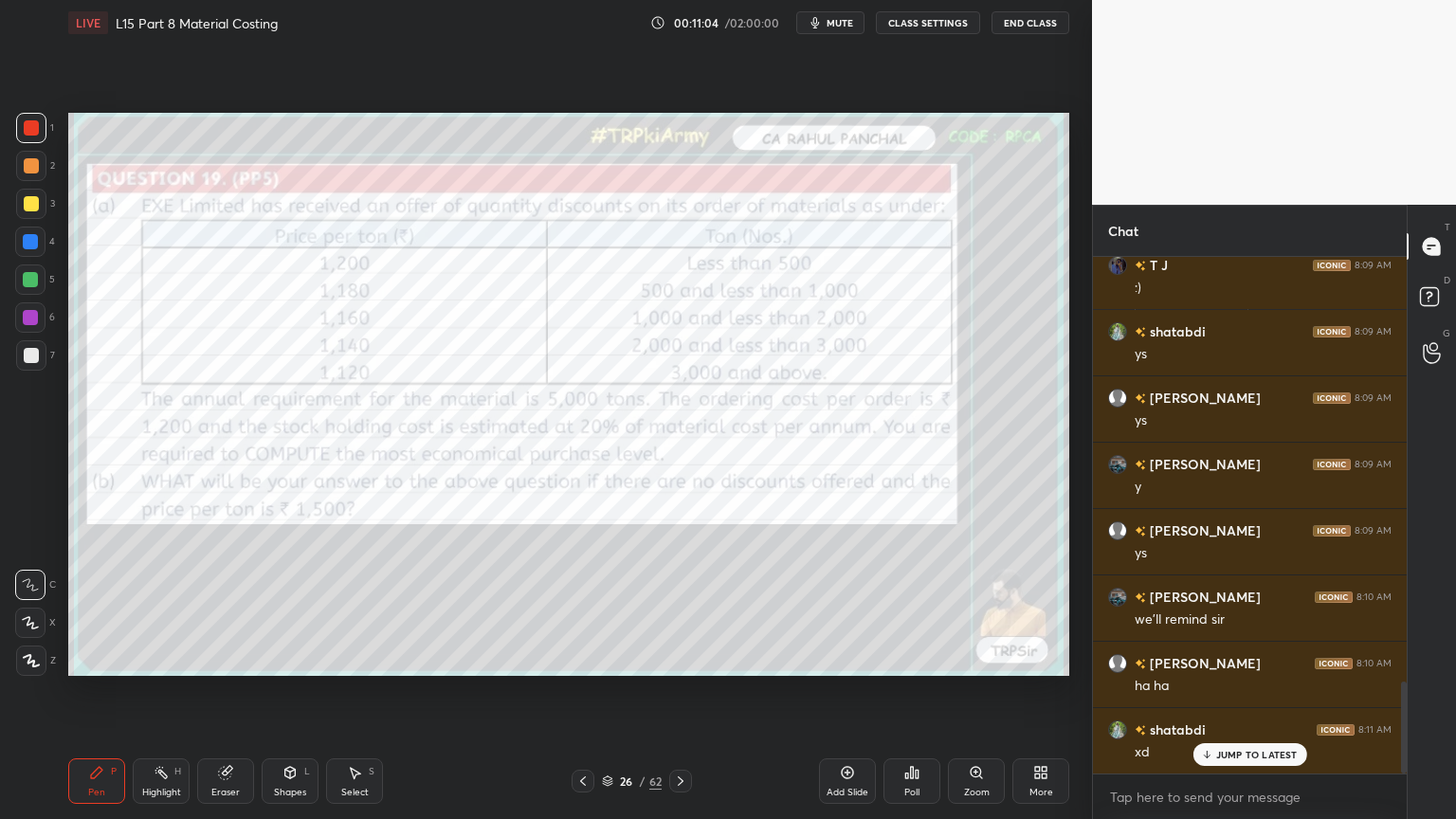 click on "Pen P Highlight H Eraser Shapes L Select S 26 / 62 Add Slide Poll Zoom More" at bounding box center [569, 781] 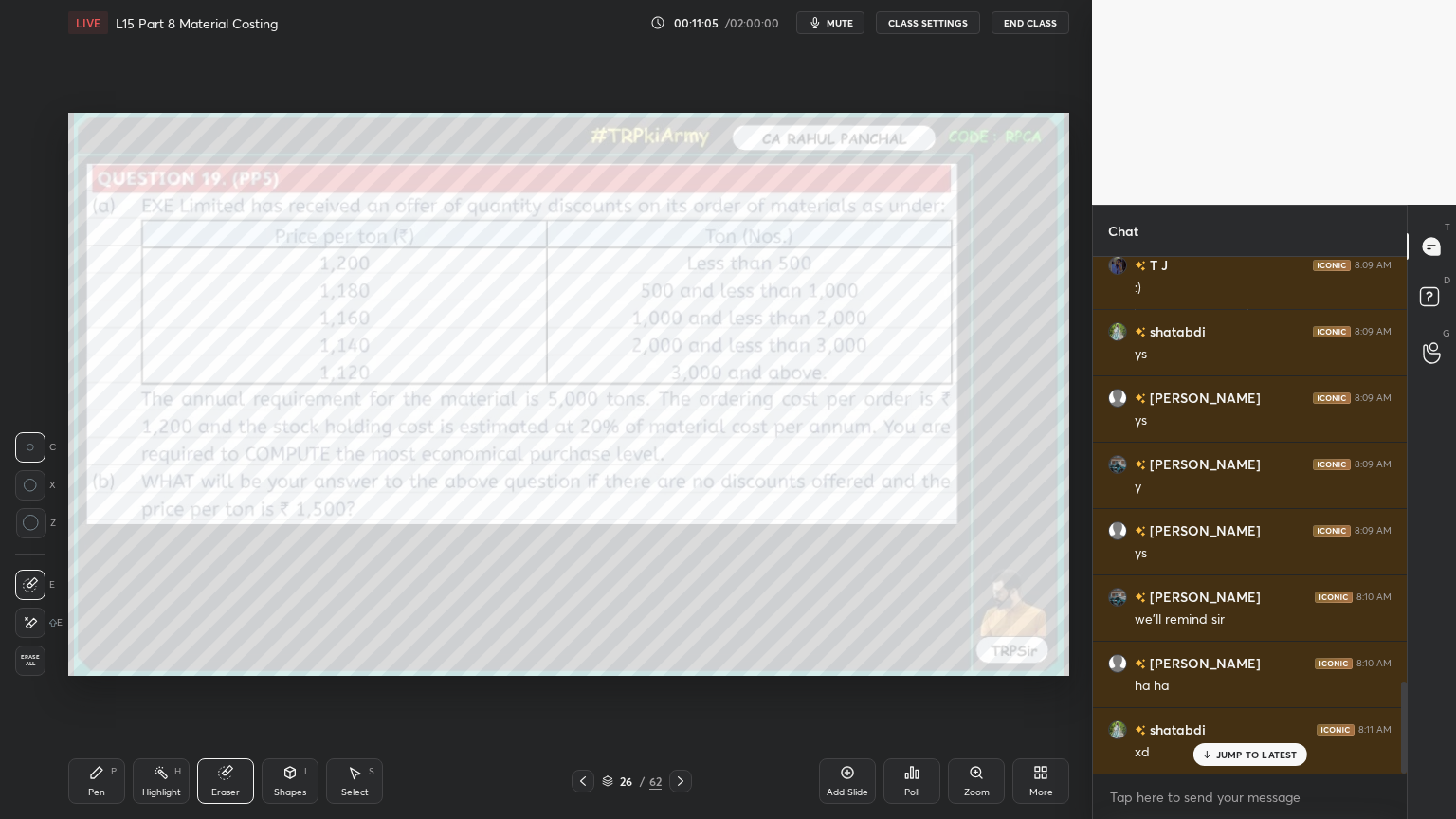 click on "Erase all" at bounding box center (30, 661) 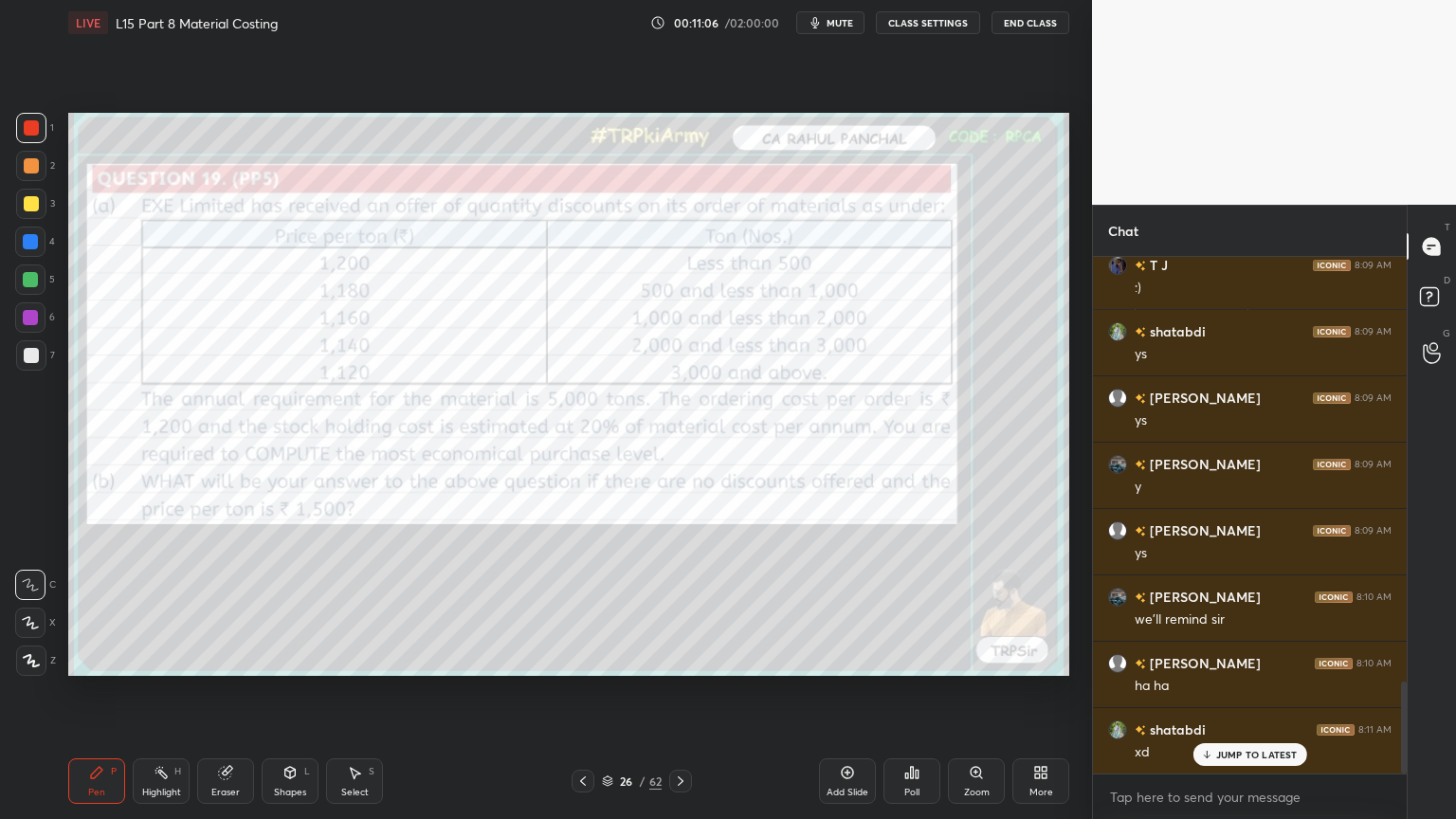 click on "Setting up your live class Poll for   secs No correct answer Start poll" at bounding box center [569, 394] 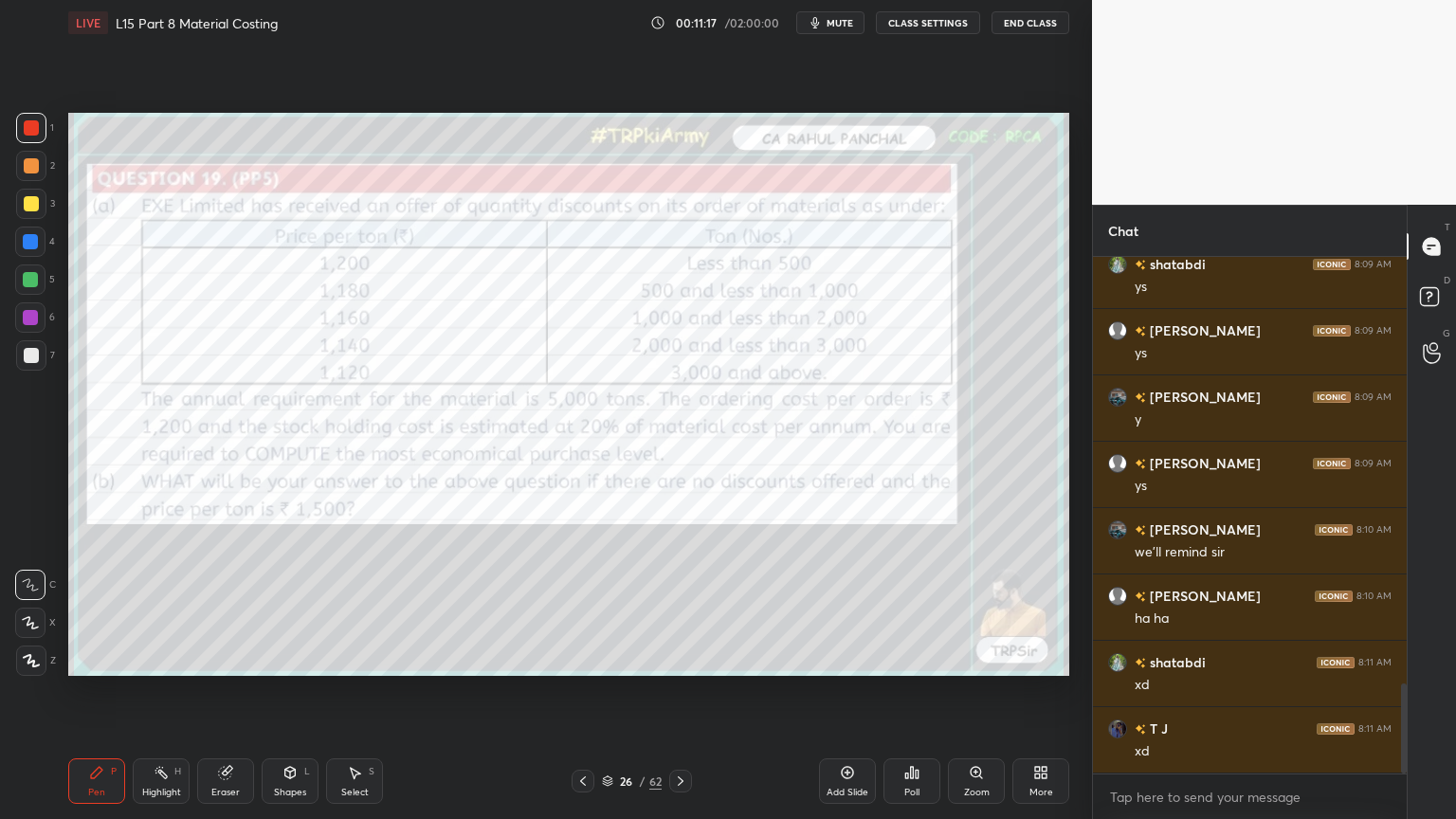 scroll, scrollTop: 2506, scrollLeft: 0, axis: vertical 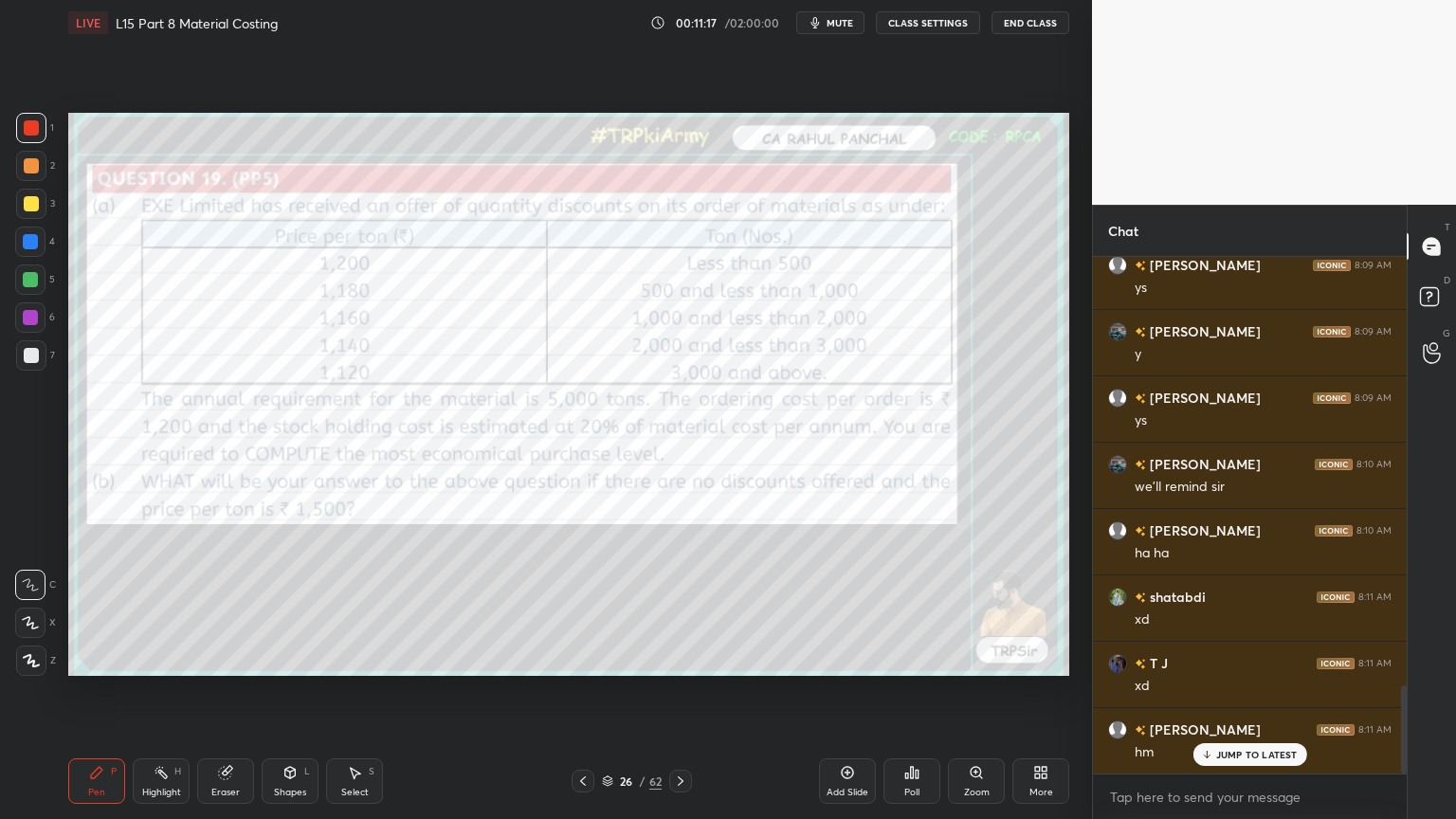 click on "Eraser" at bounding box center (226, 781) 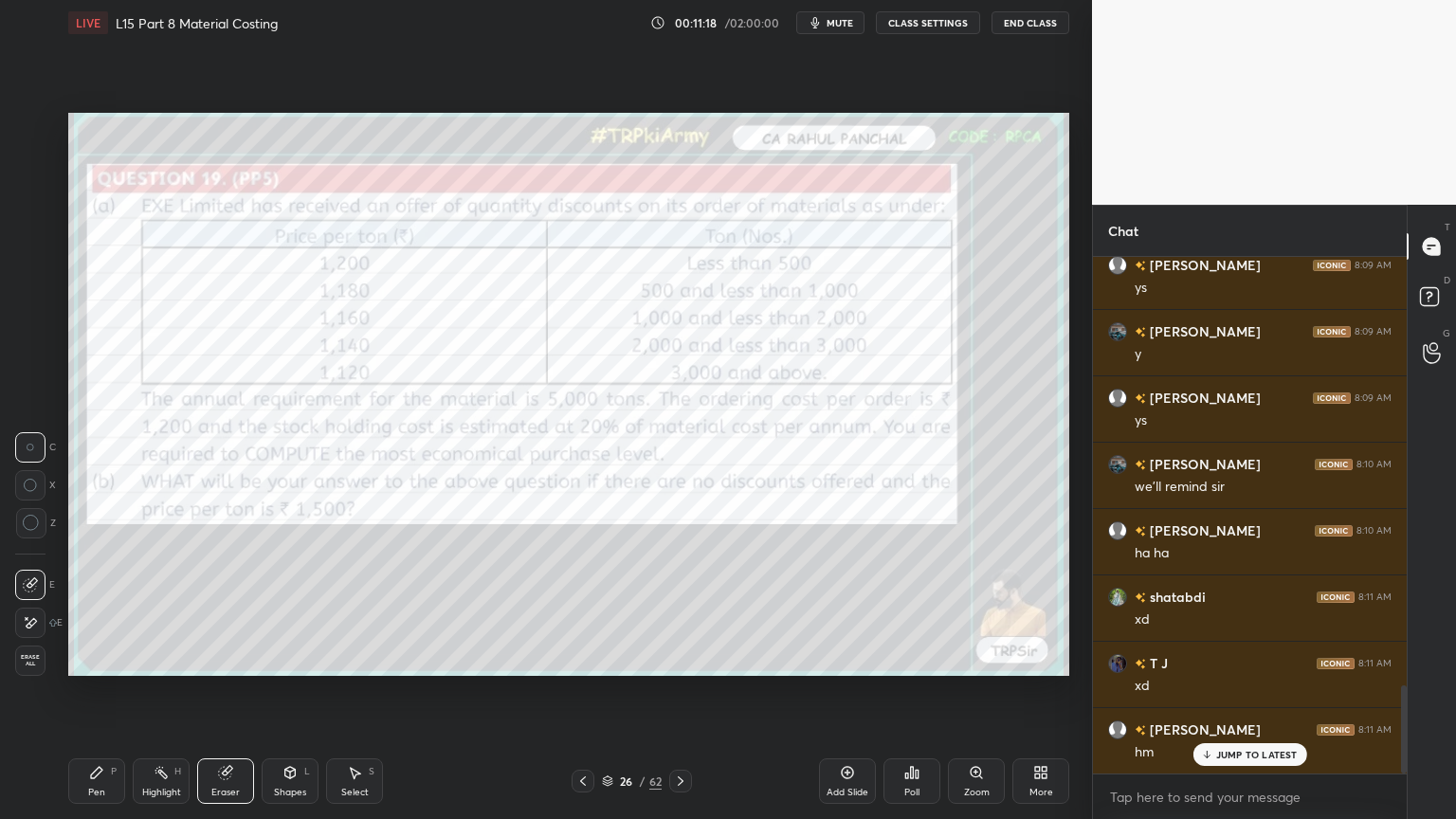 click on "Erase all" at bounding box center (30, 661) 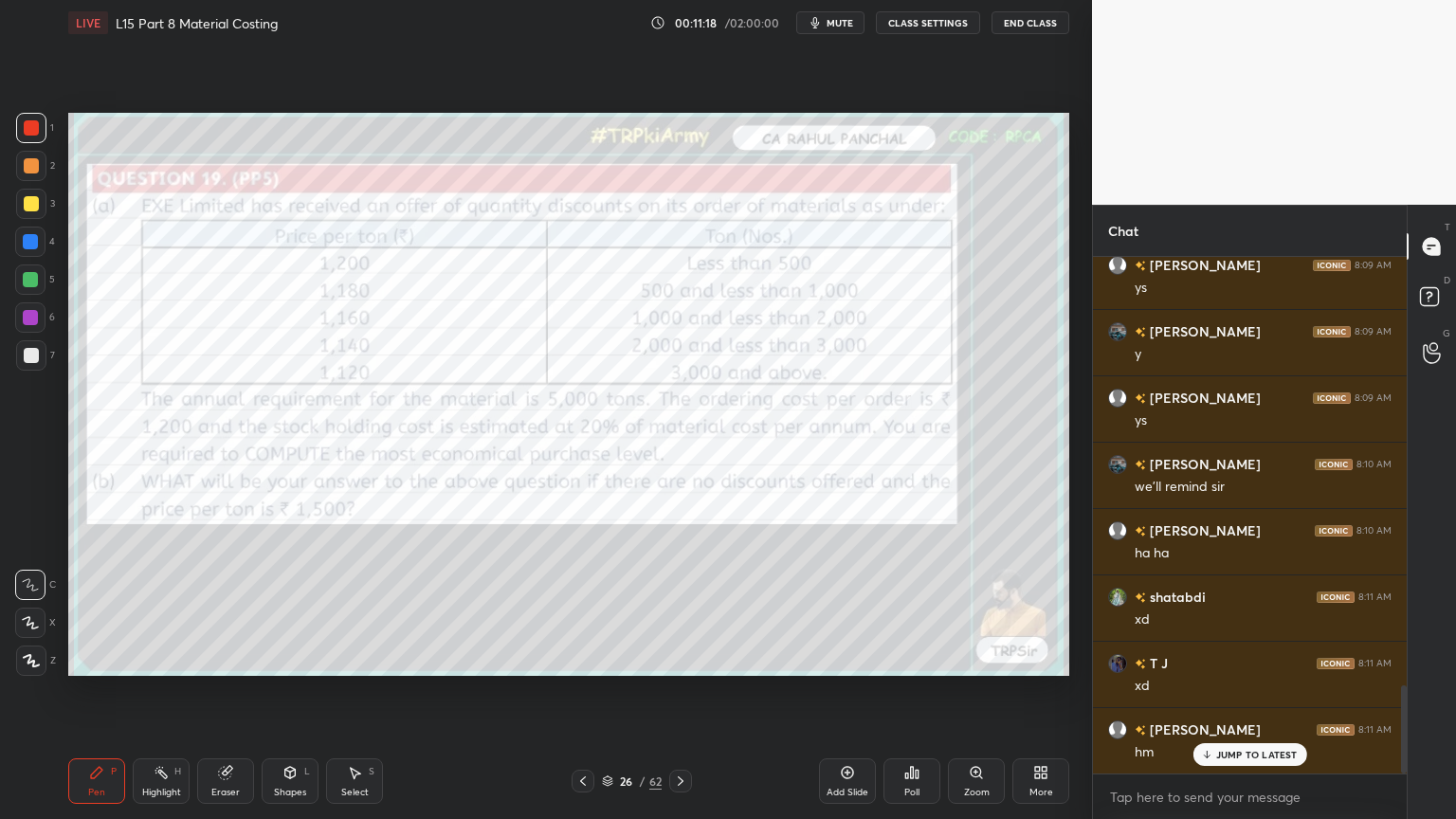 click on "Setting up your live class Poll for   secs No correct answer Start poll" at bounding box center (569, 394) 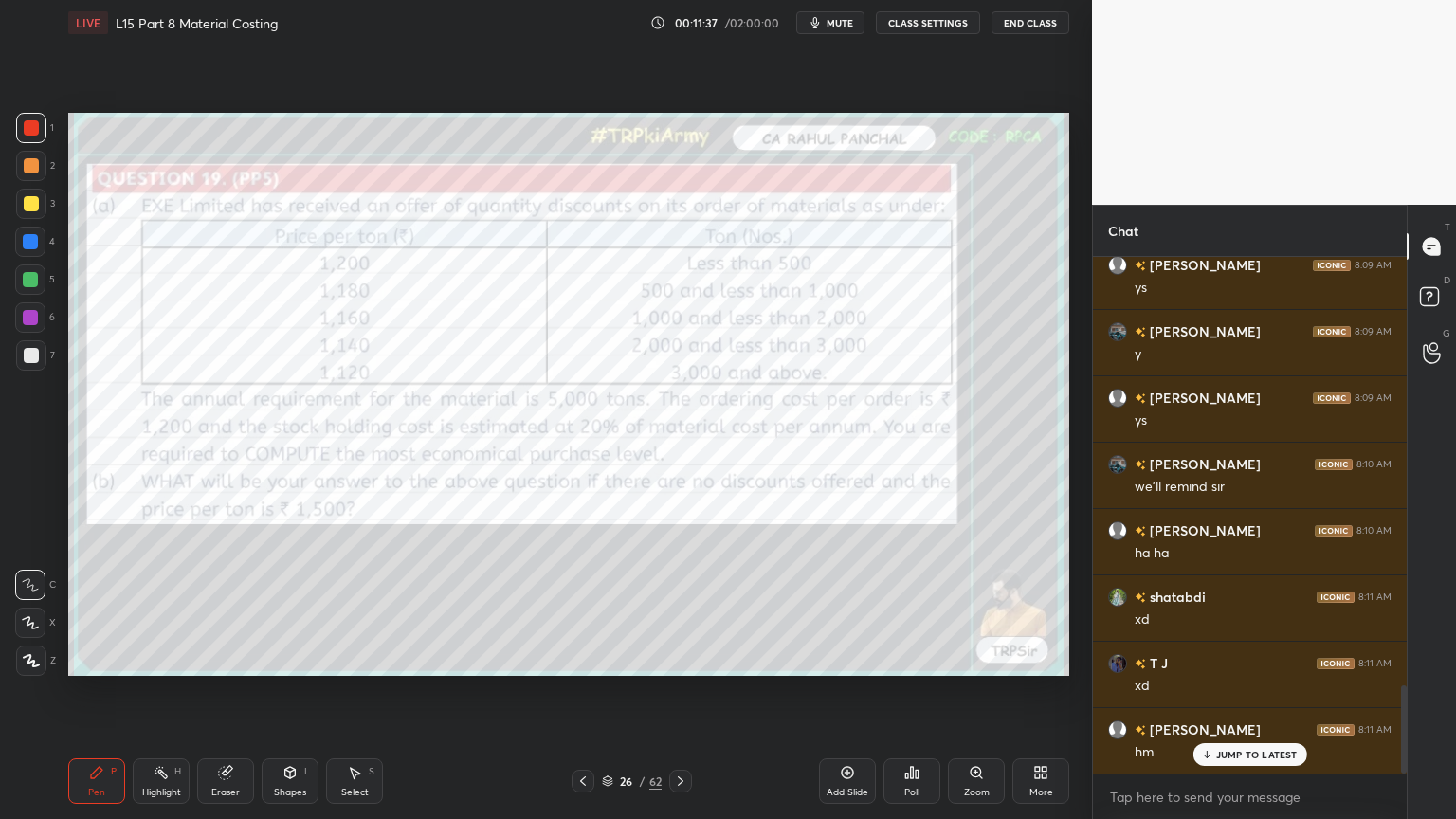 click 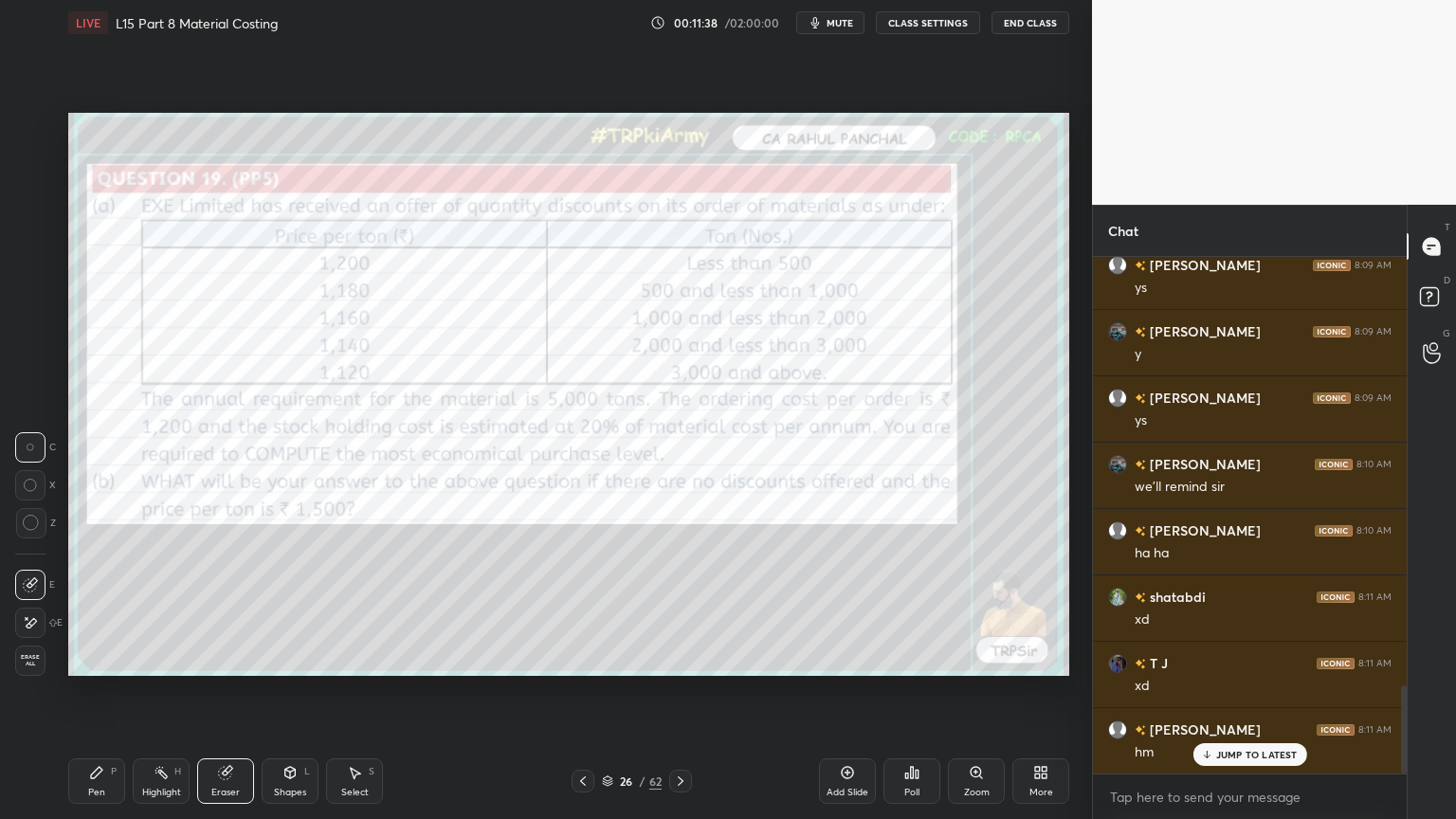 click on "Erase all" at bounding box center (30, 661) 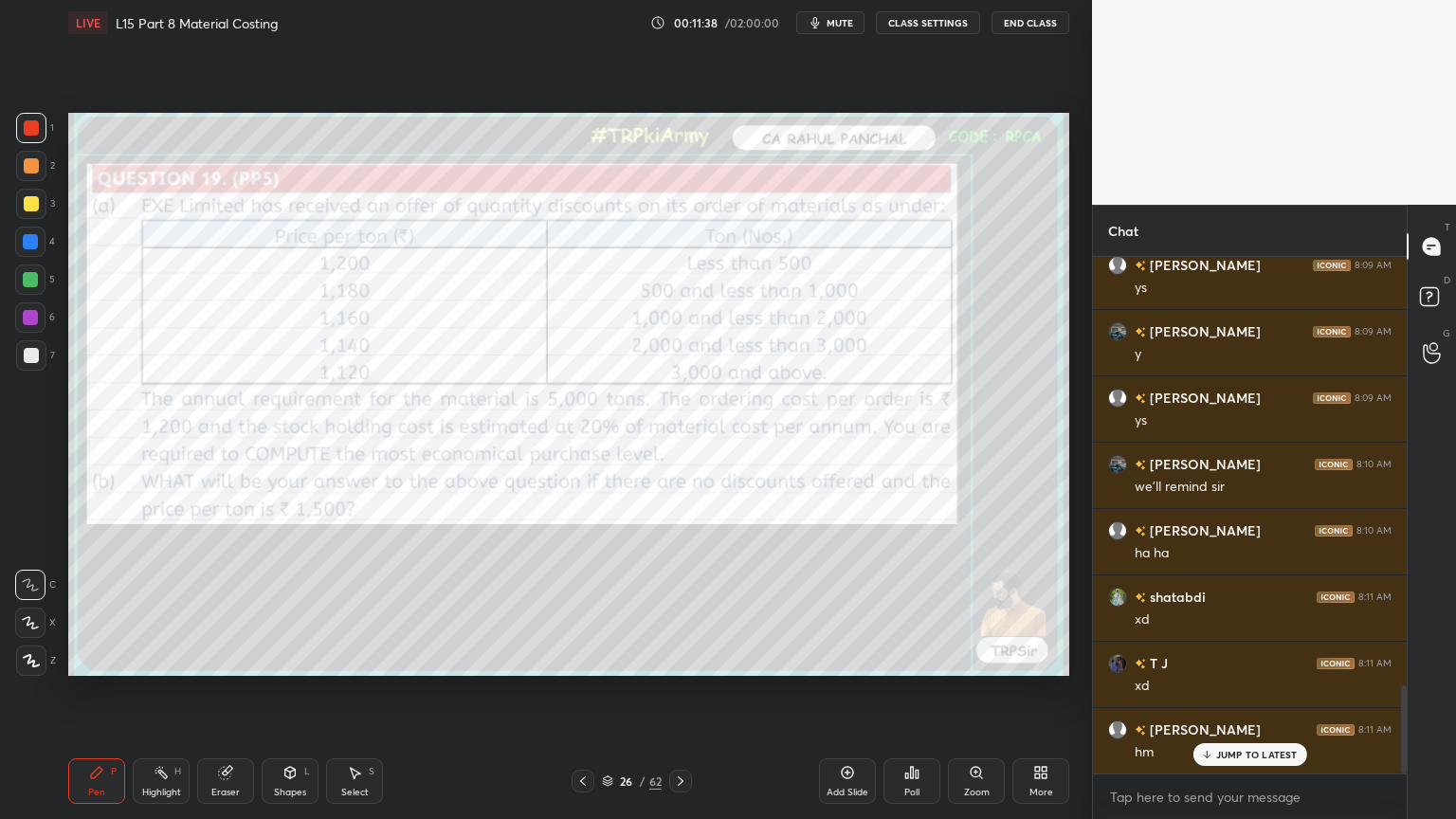 click on "Pen P Highlight H Eraser Shapes L Select S 26 / 62 Add Slide Poll Zoom More" at bounding box center (569, 781) 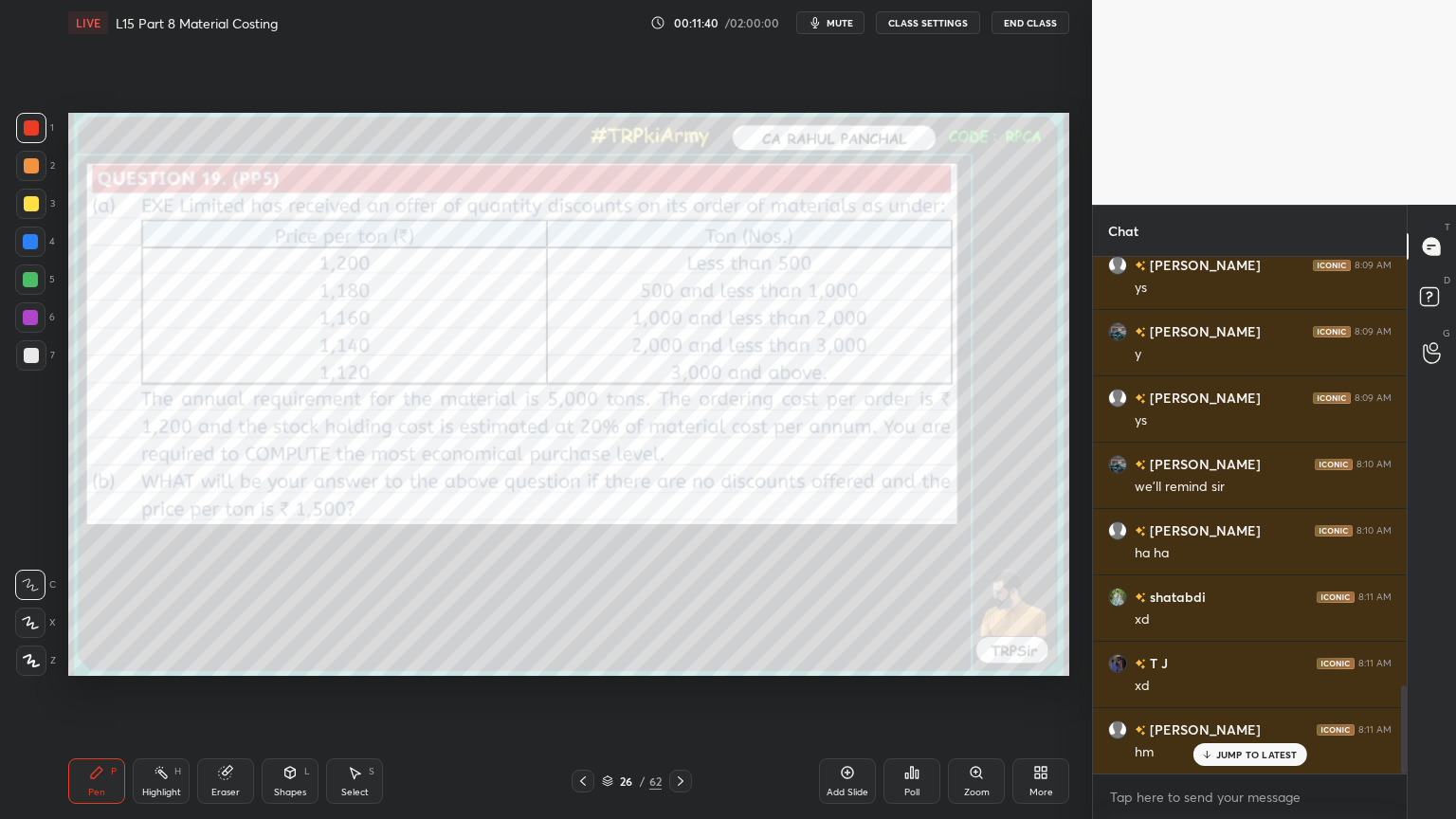scroll, scrollTop: 2574, scrollLeft: 0, axis: vertical 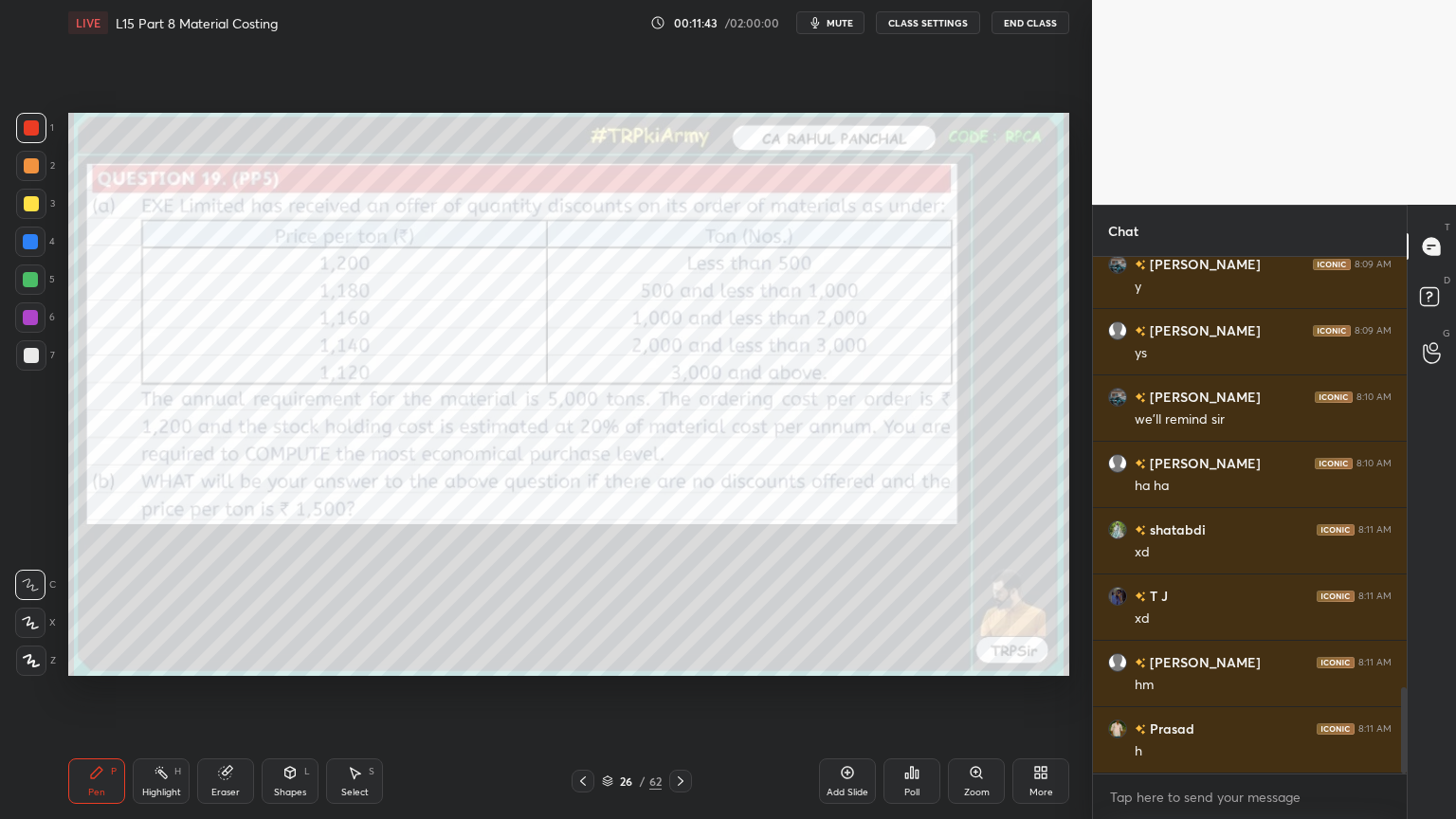 click on "Eraser" at bounding box center (226, 781) 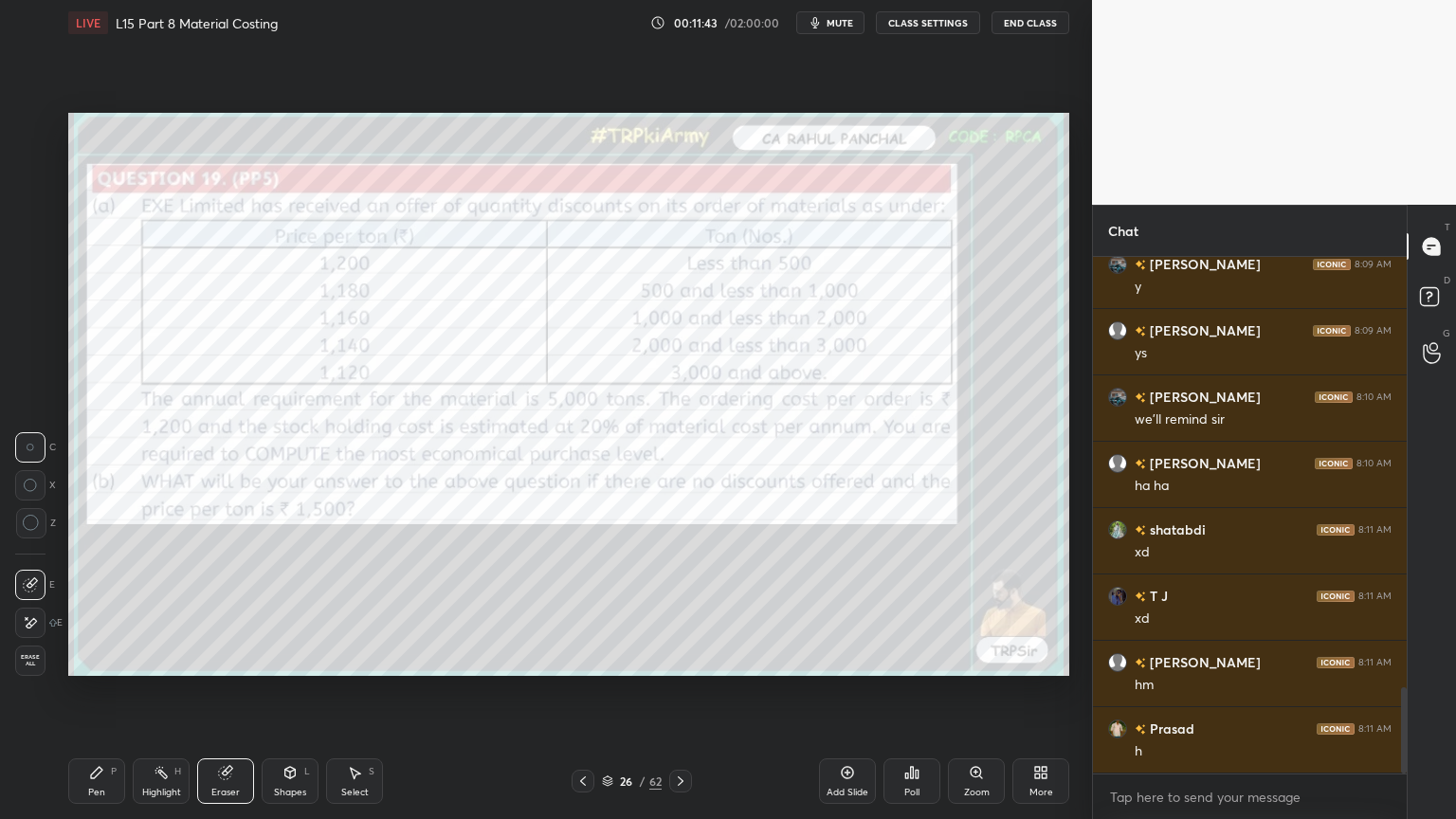 click on "Erase all" at bounding box center (30, 661) 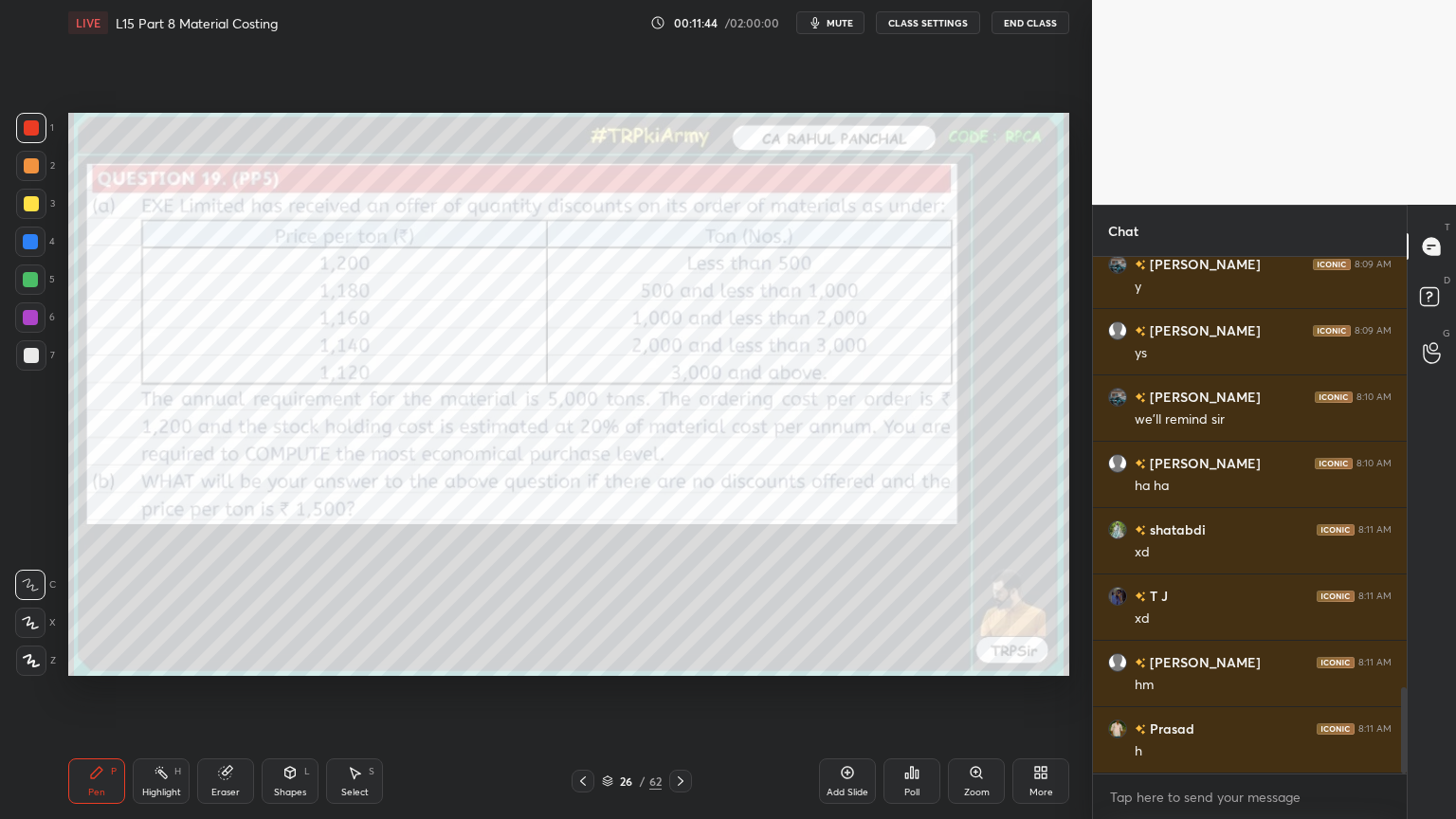 click on "Setting up your live class Poll for   secs No correct answer Start poll" at bounding box center (569, 394) 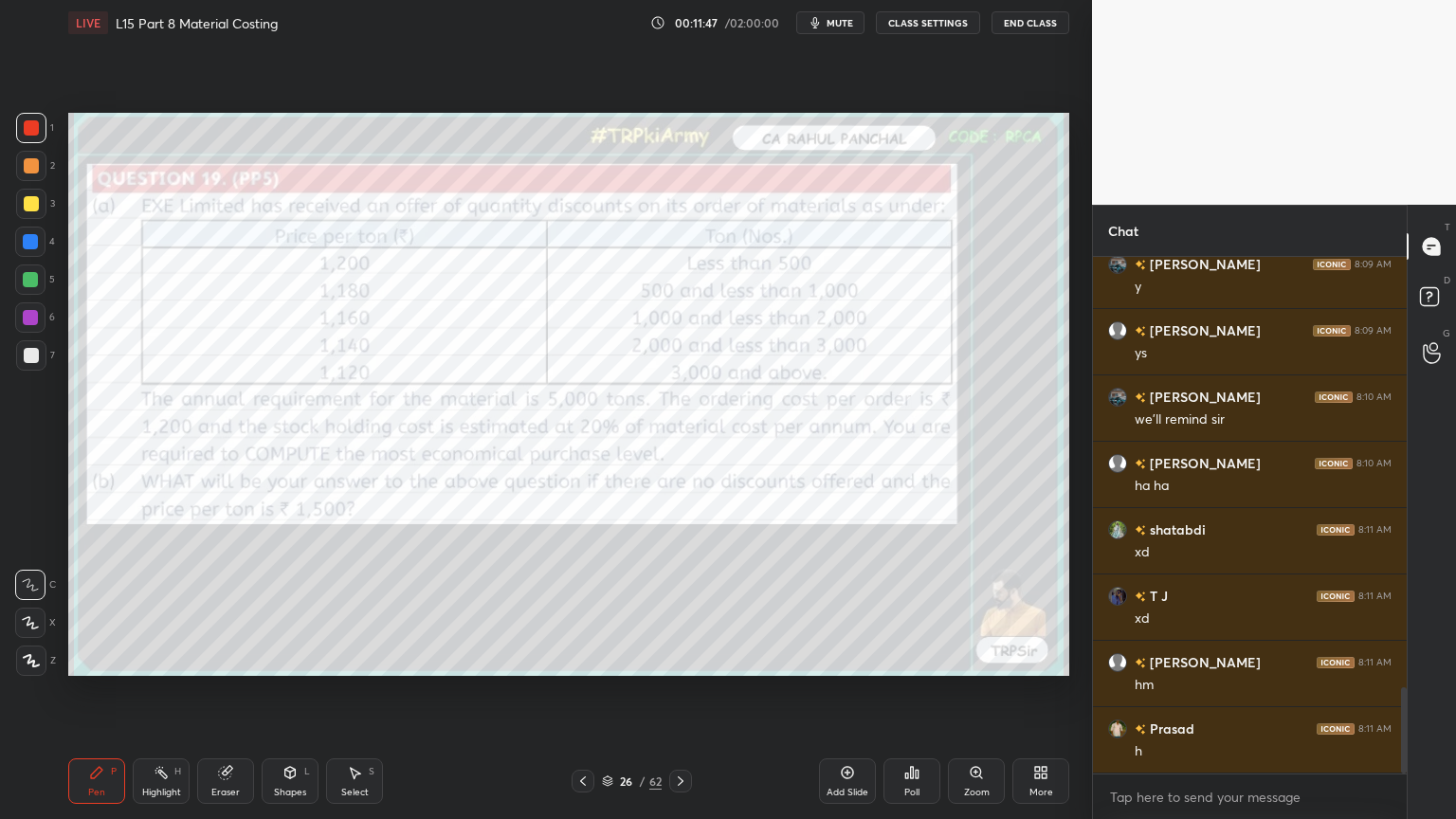 click on "Eraser" at bounding box center (226, 781) 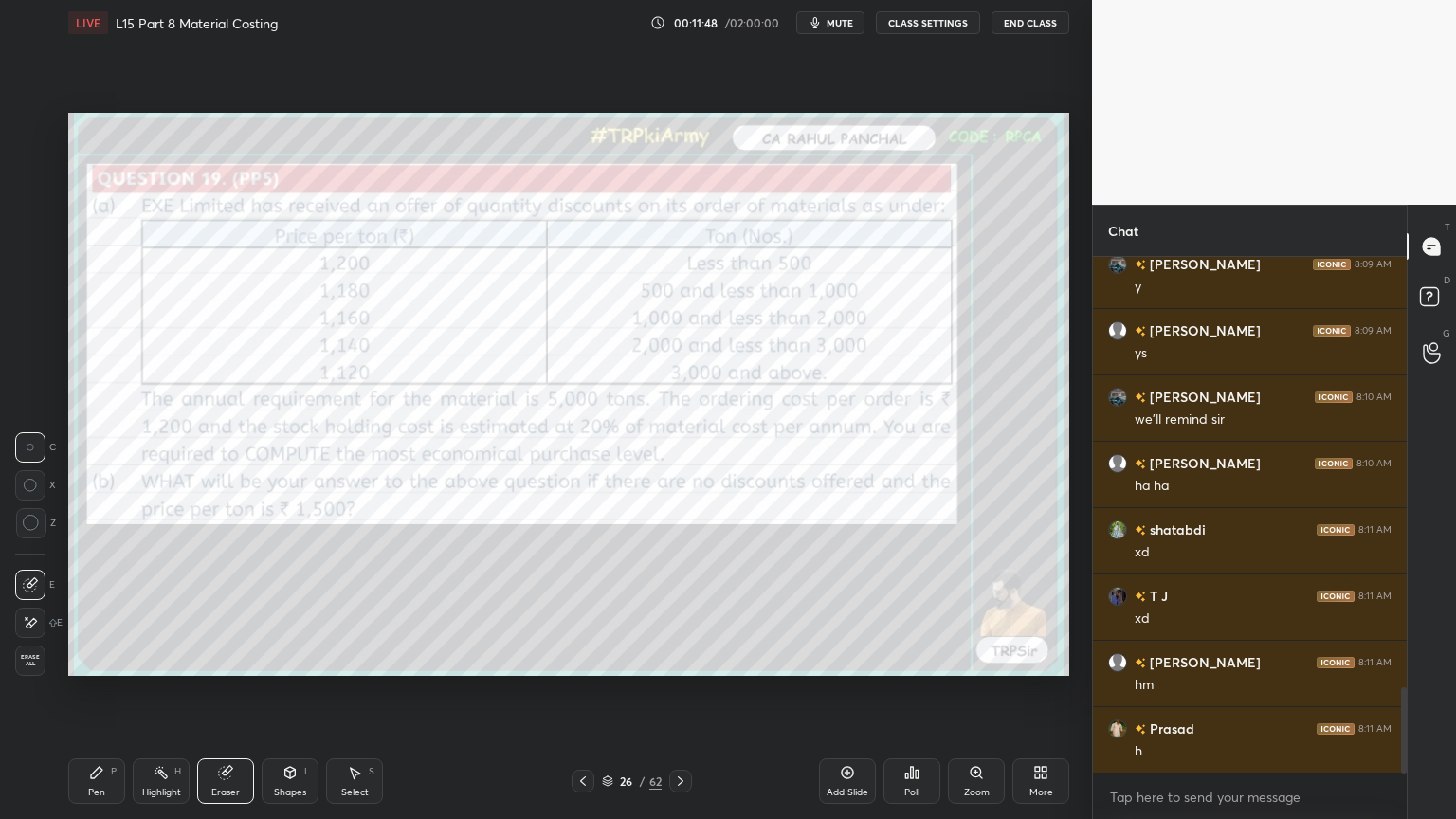 click on "Eraser" at bounding box center (226, 781) 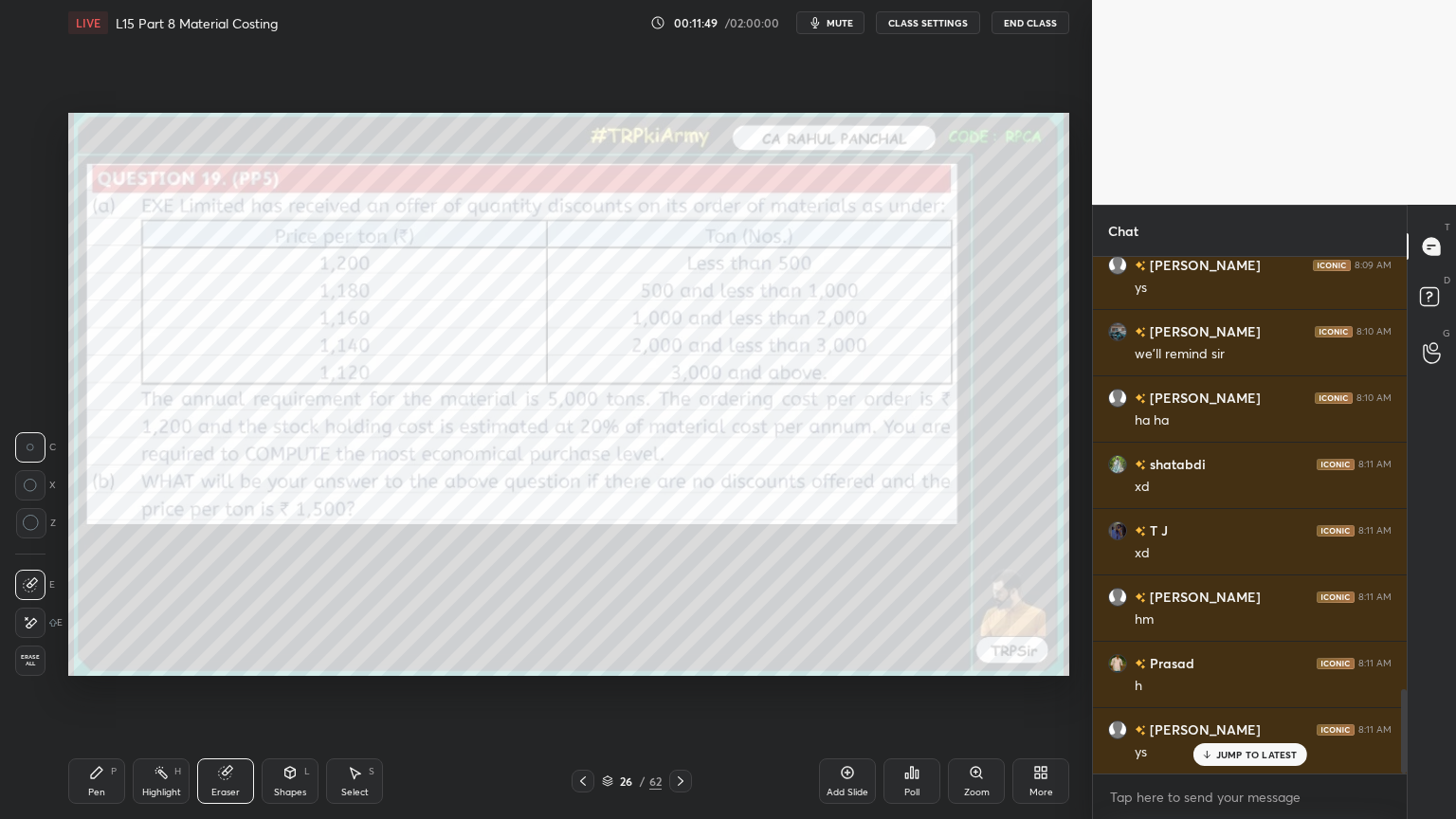 click on "Erase all" at bounding box center [30, 661] 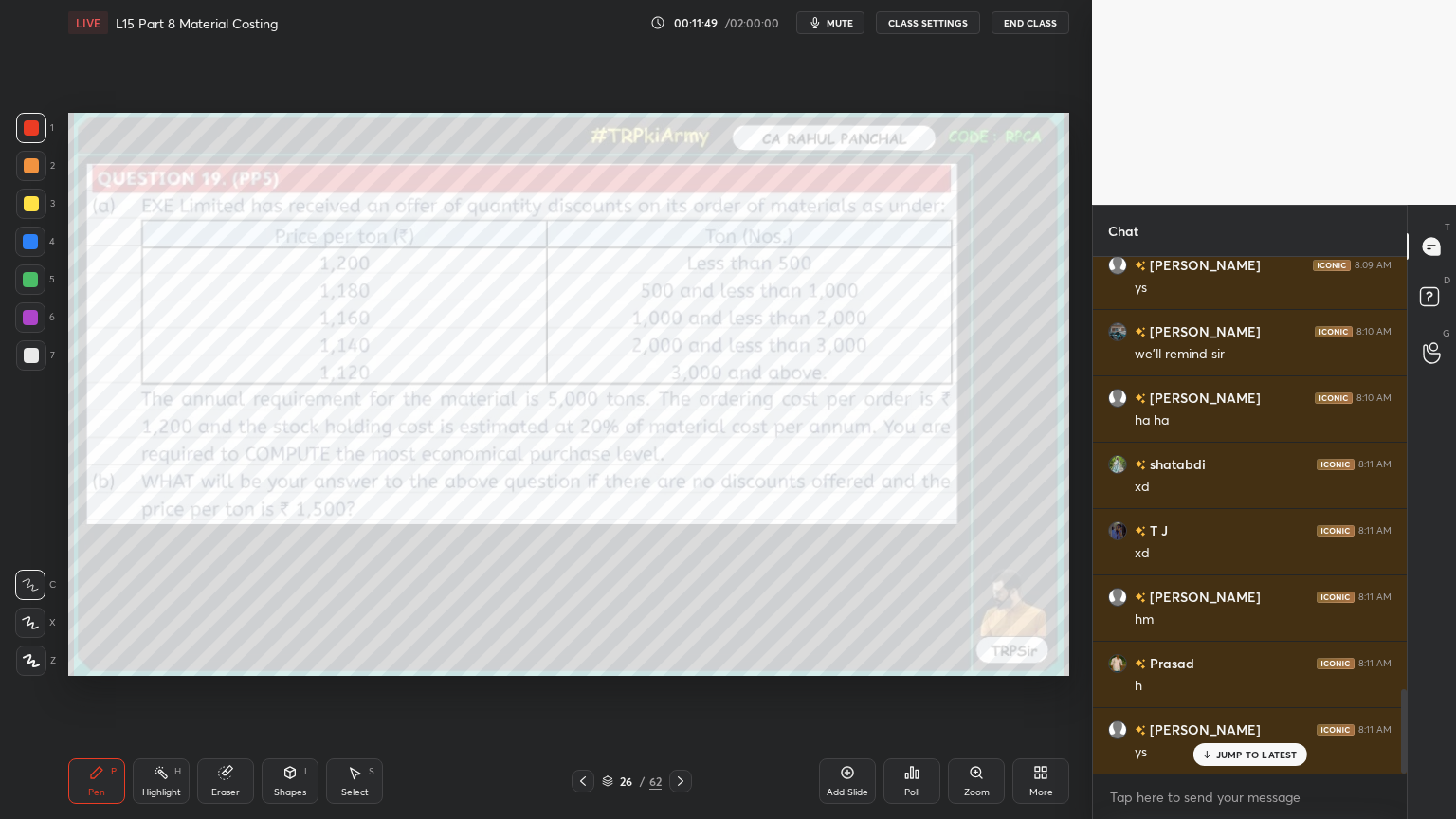 click on "Setting up your live class Poll for   secs No correct answer Start poll" at bounding box center (569, 394) 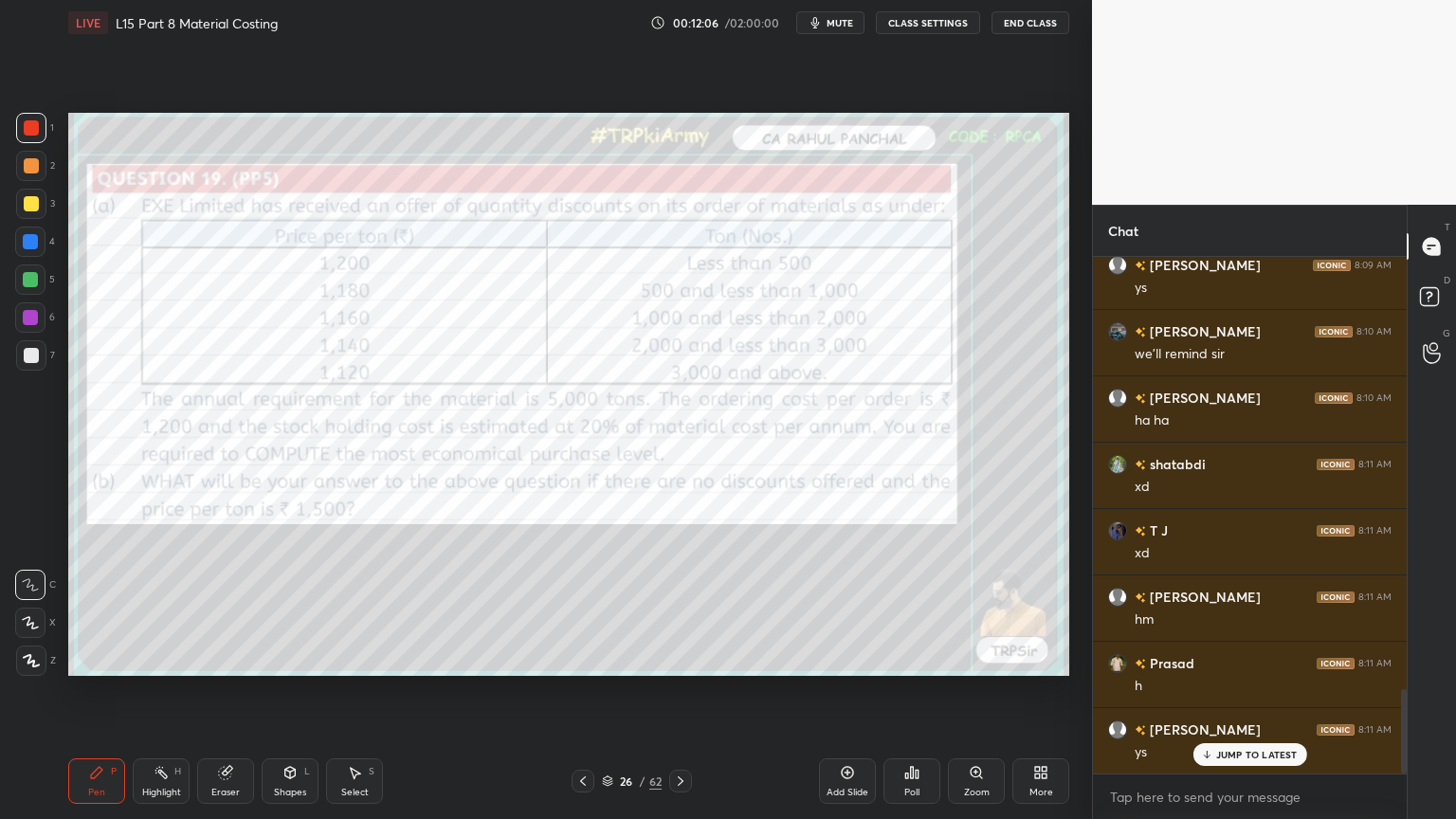 click 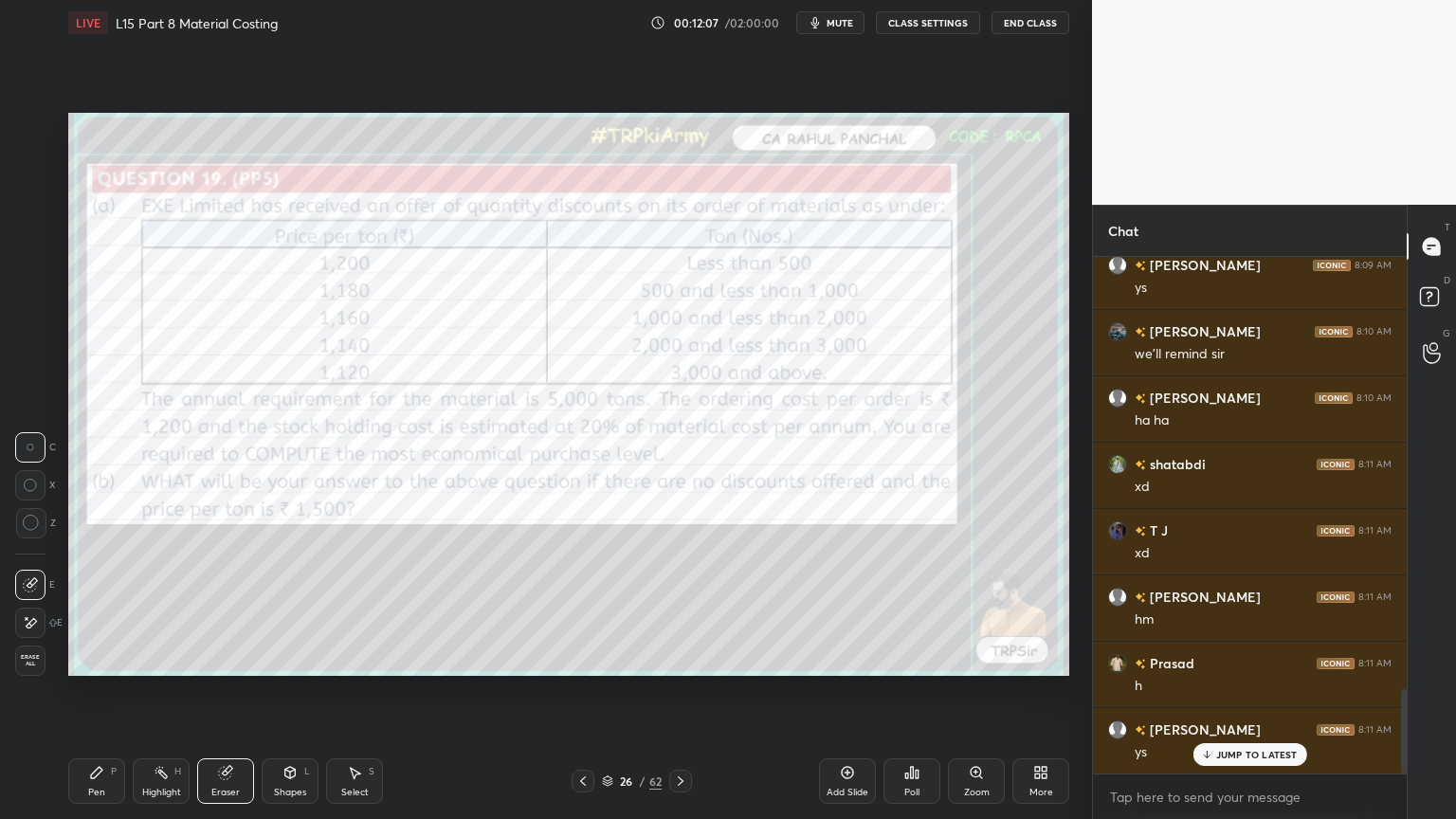 click on "Erase all" at bounding box center [30, 661] 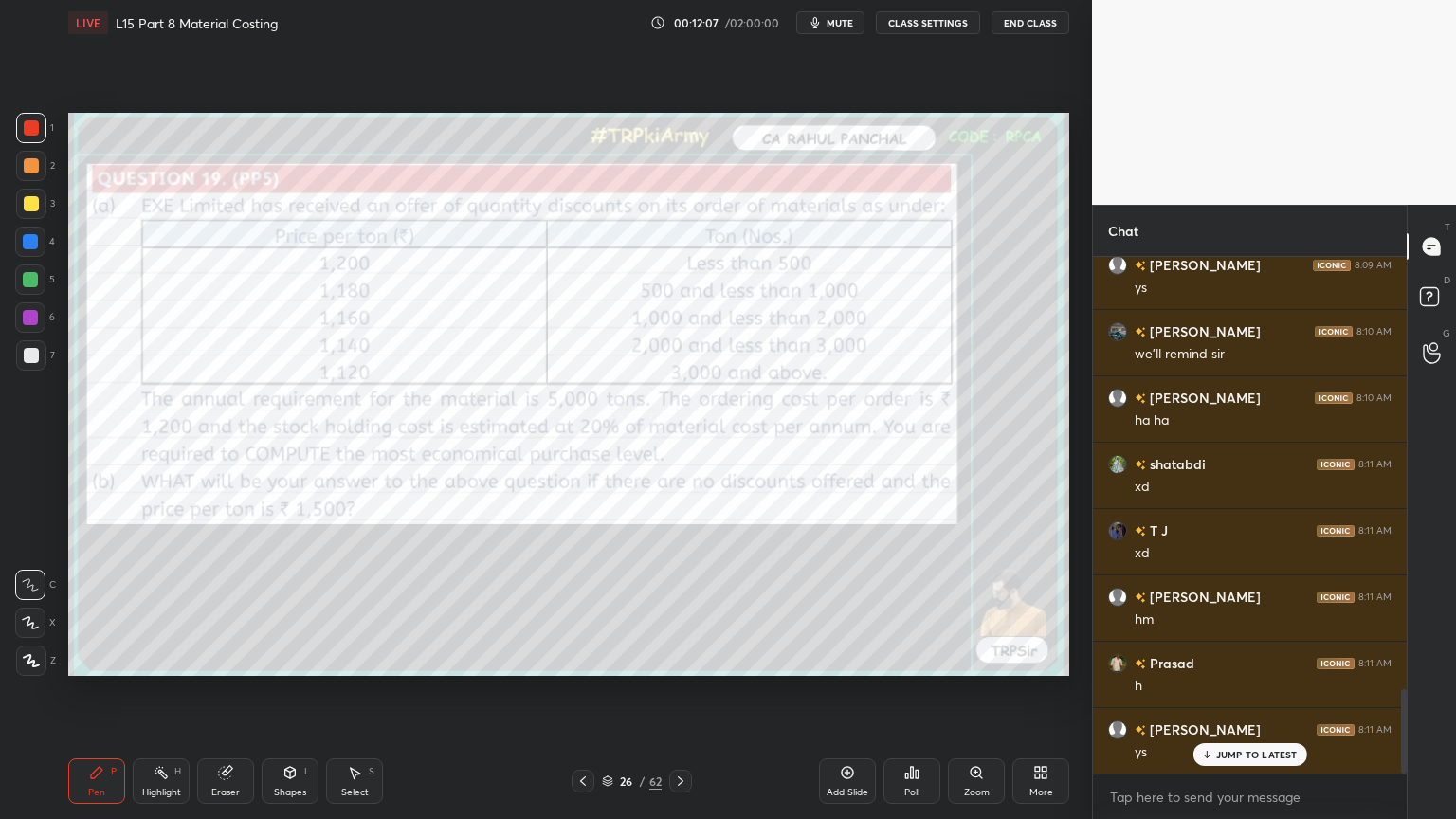 click on "Pen P" at bounding box center (97, 781) 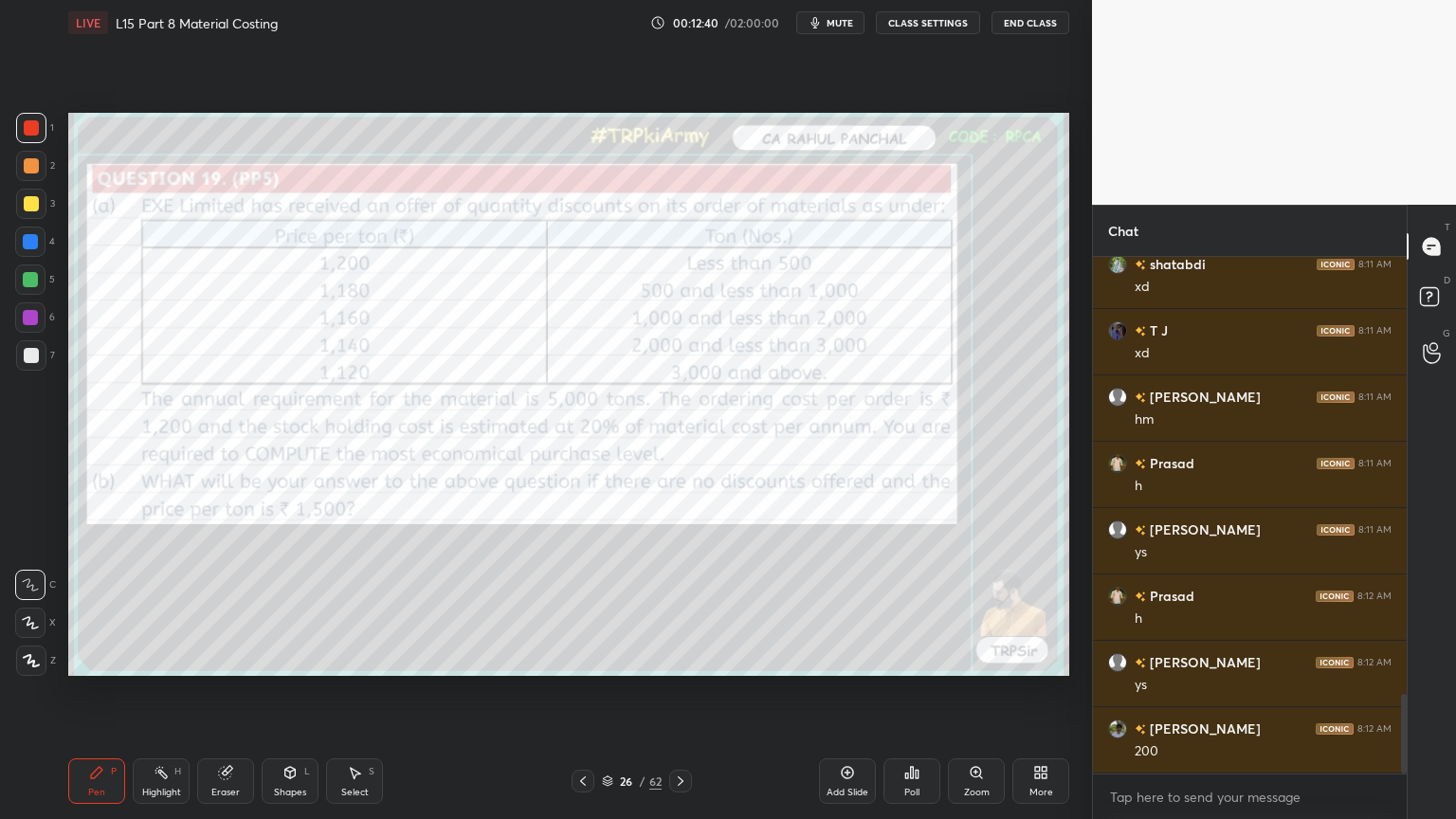 scroll, scrollTop: 2904, scrollLeft: 0, axis: vertical 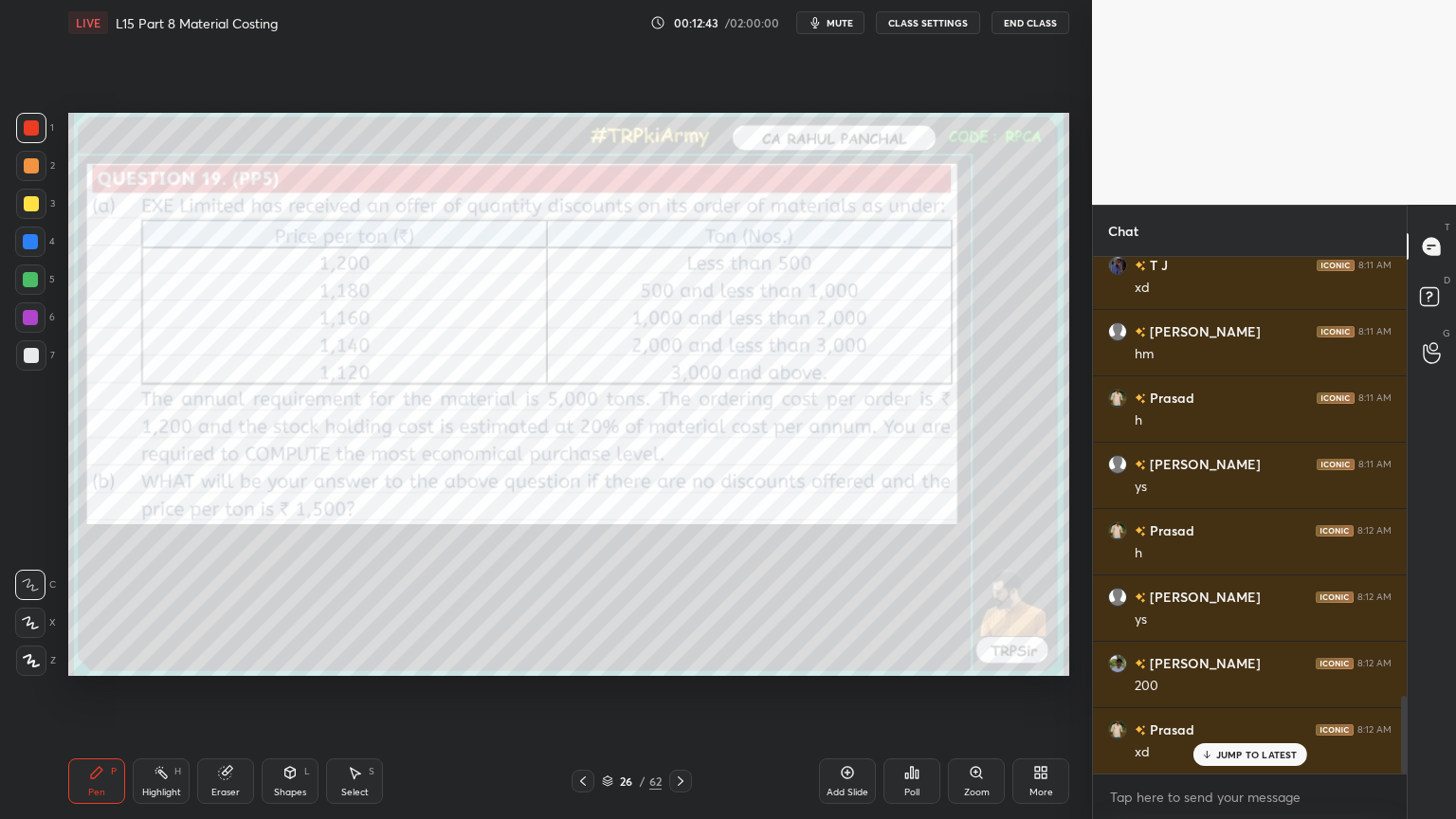 click on "Eraser" at bounding box center [226, 792] 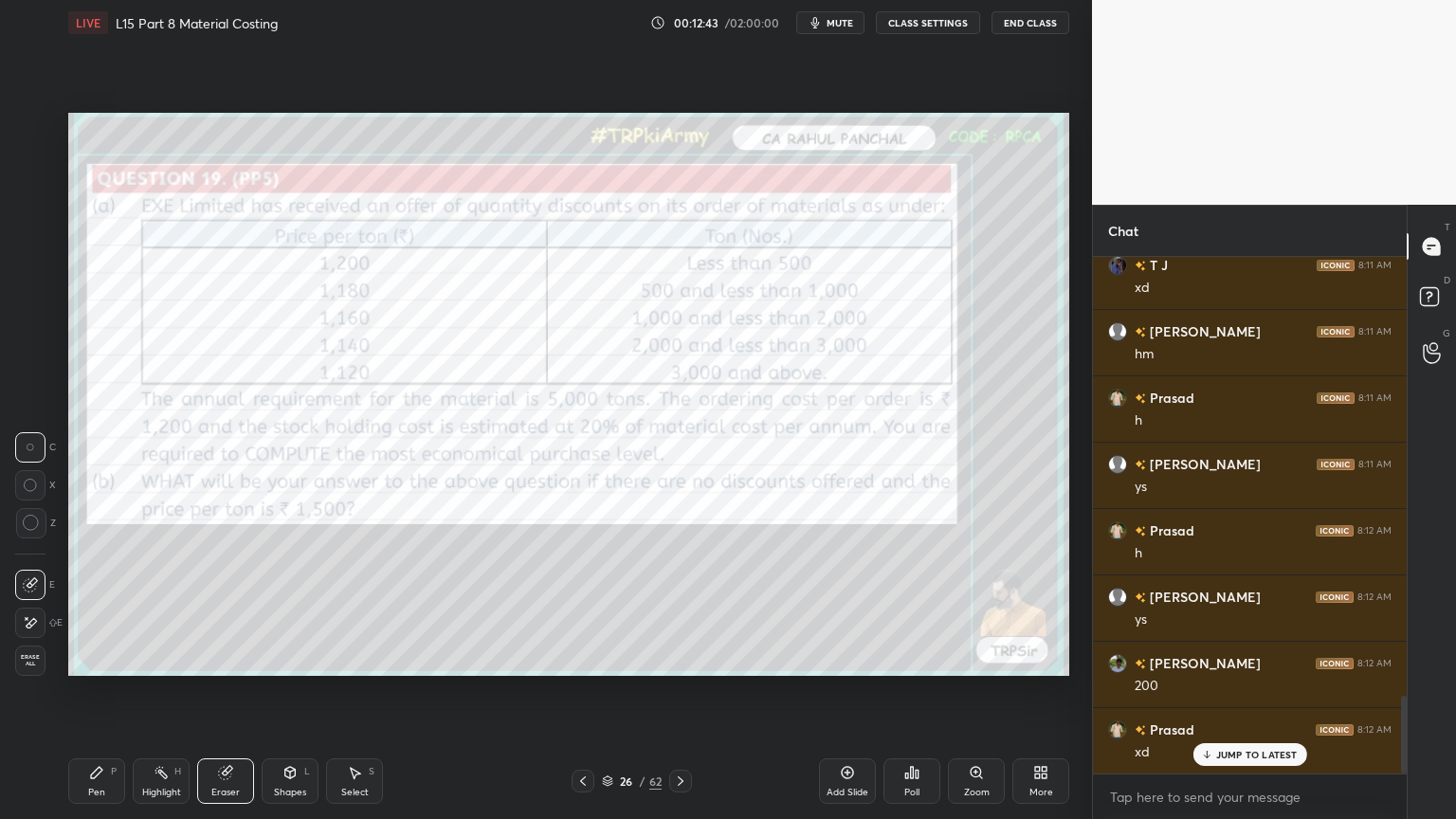 scroll, scrollTop: 2972, scrollLeft: 0, axis: vertical 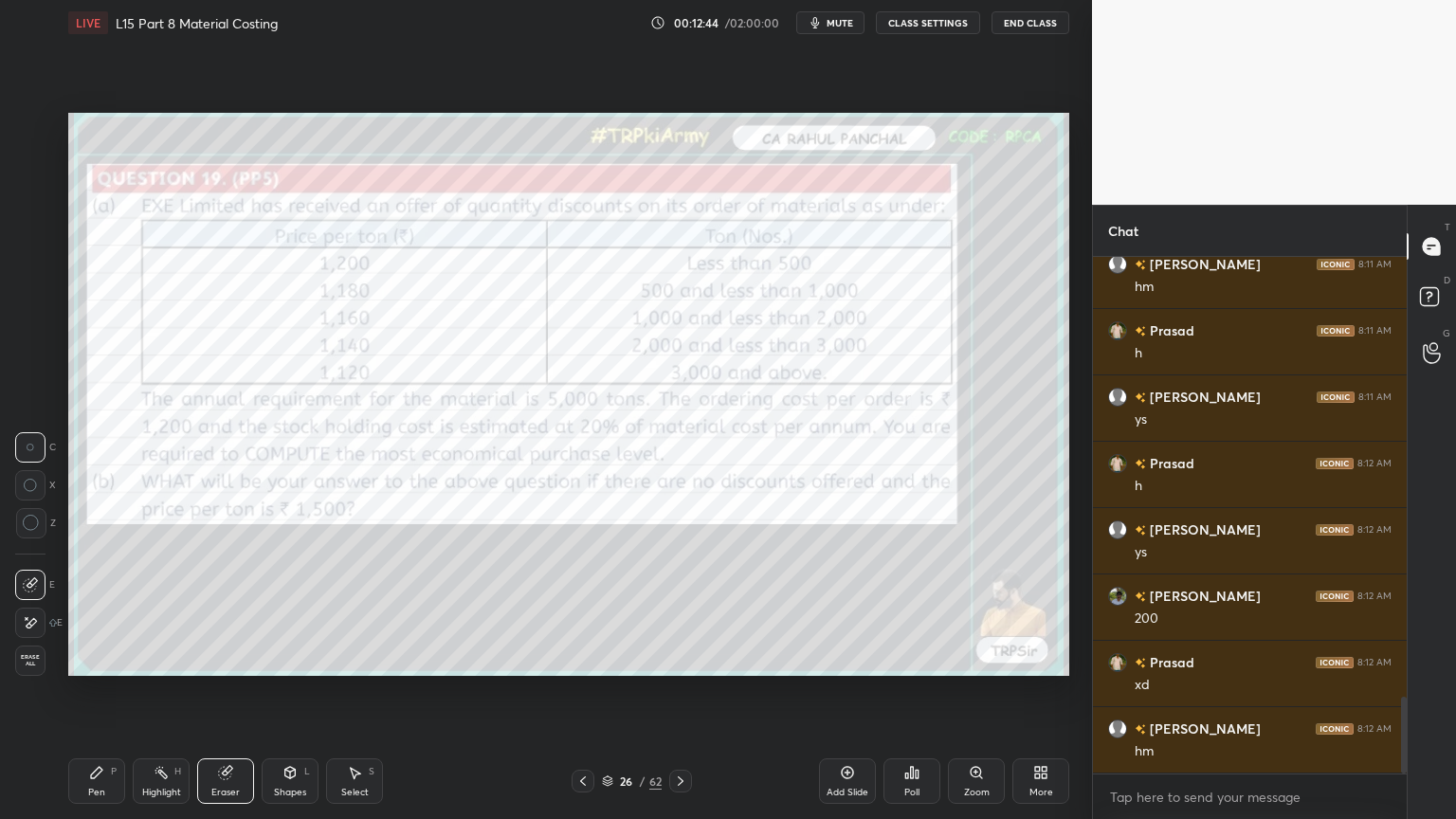 click on "Erase all" at bounding box center (30, 661) 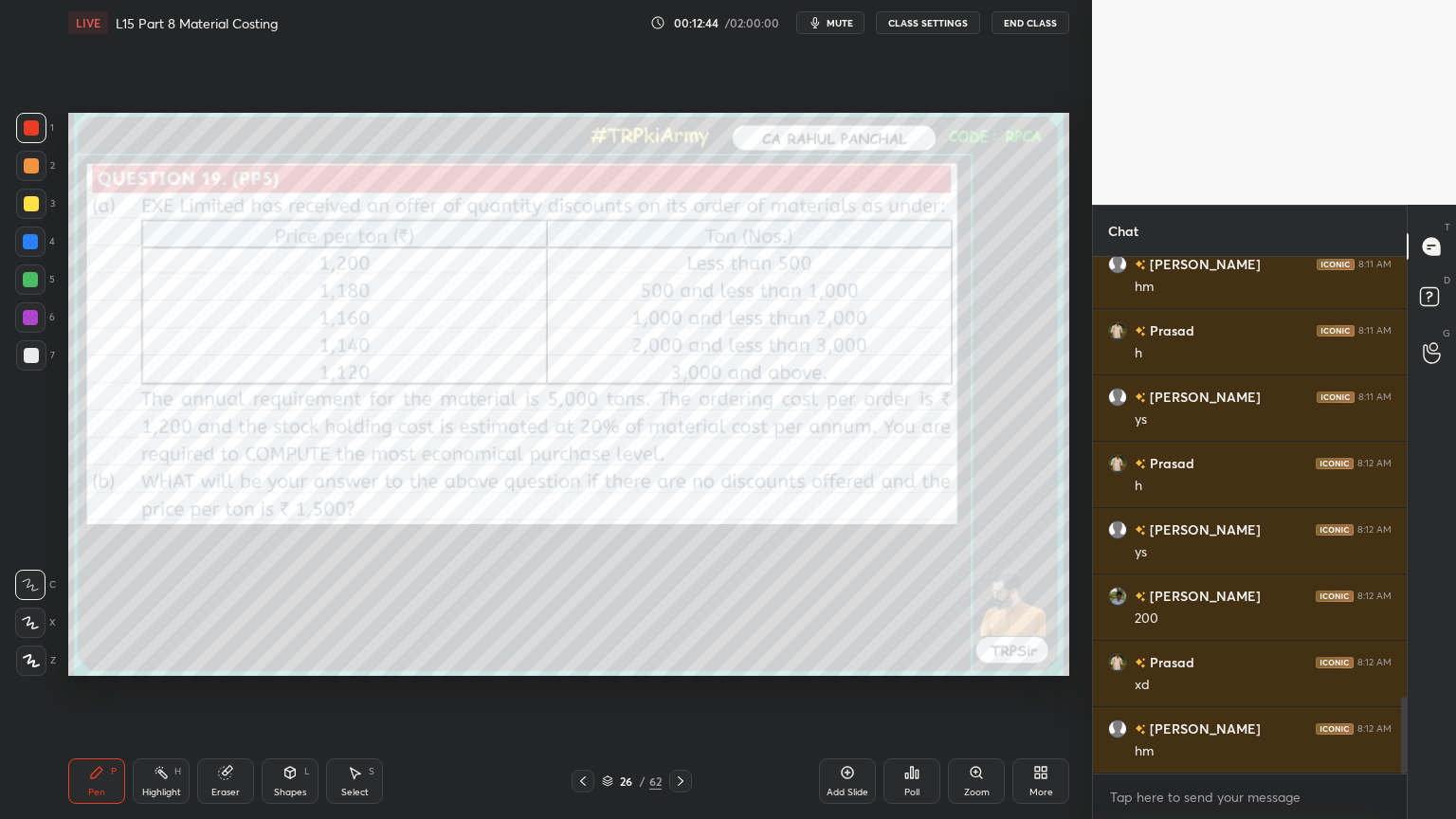 click on "Pen P Highlight H Eraser Shapes L Select S 26 / 62 Add Slide Poll Zoom More" at bounding box center (569, 781) 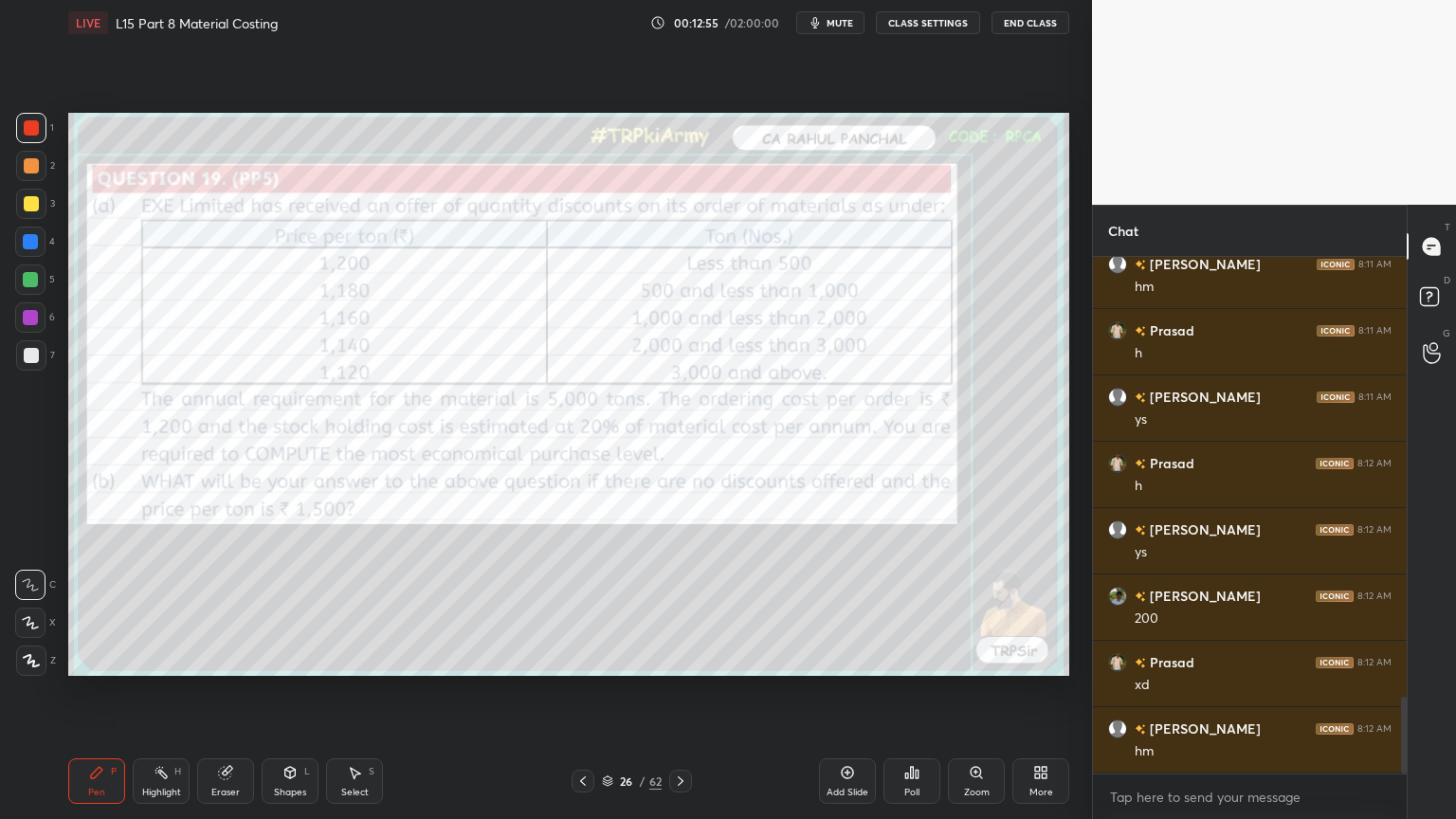 click 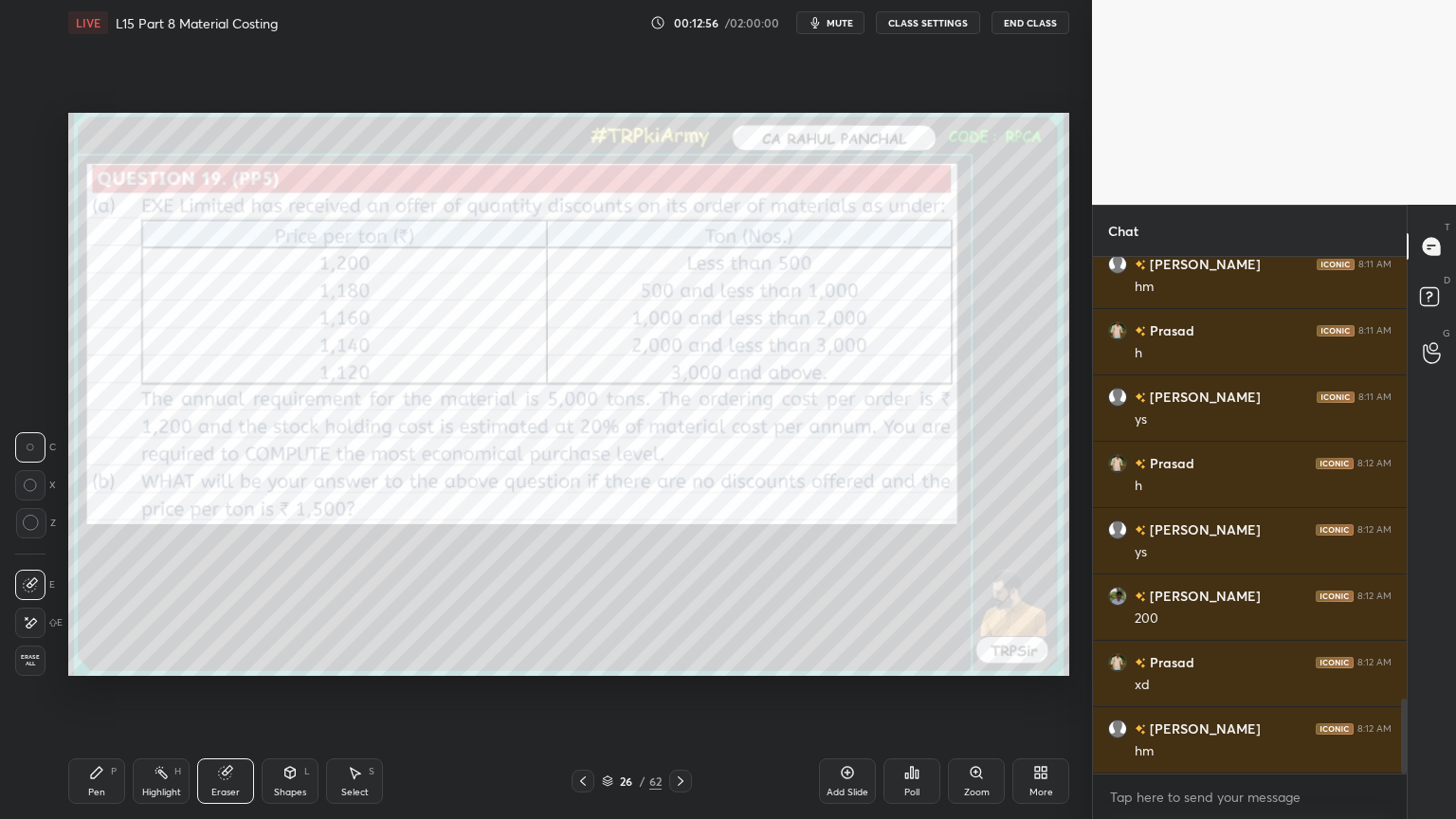 scroll, scrollTop: 3037, scrollLeft: 0, axis: vertical 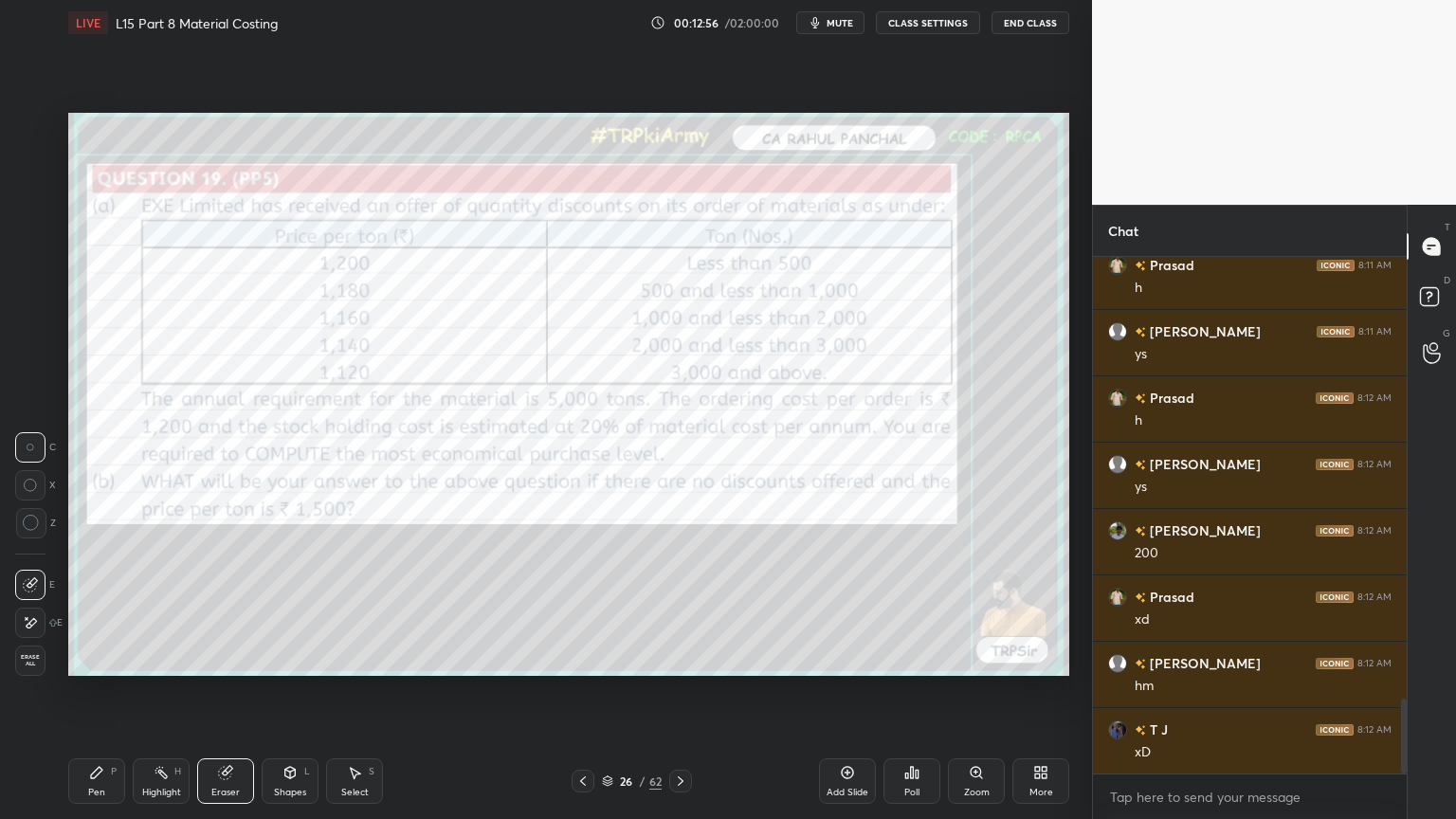 click on "Erase all" at bounding box center (30, 661) 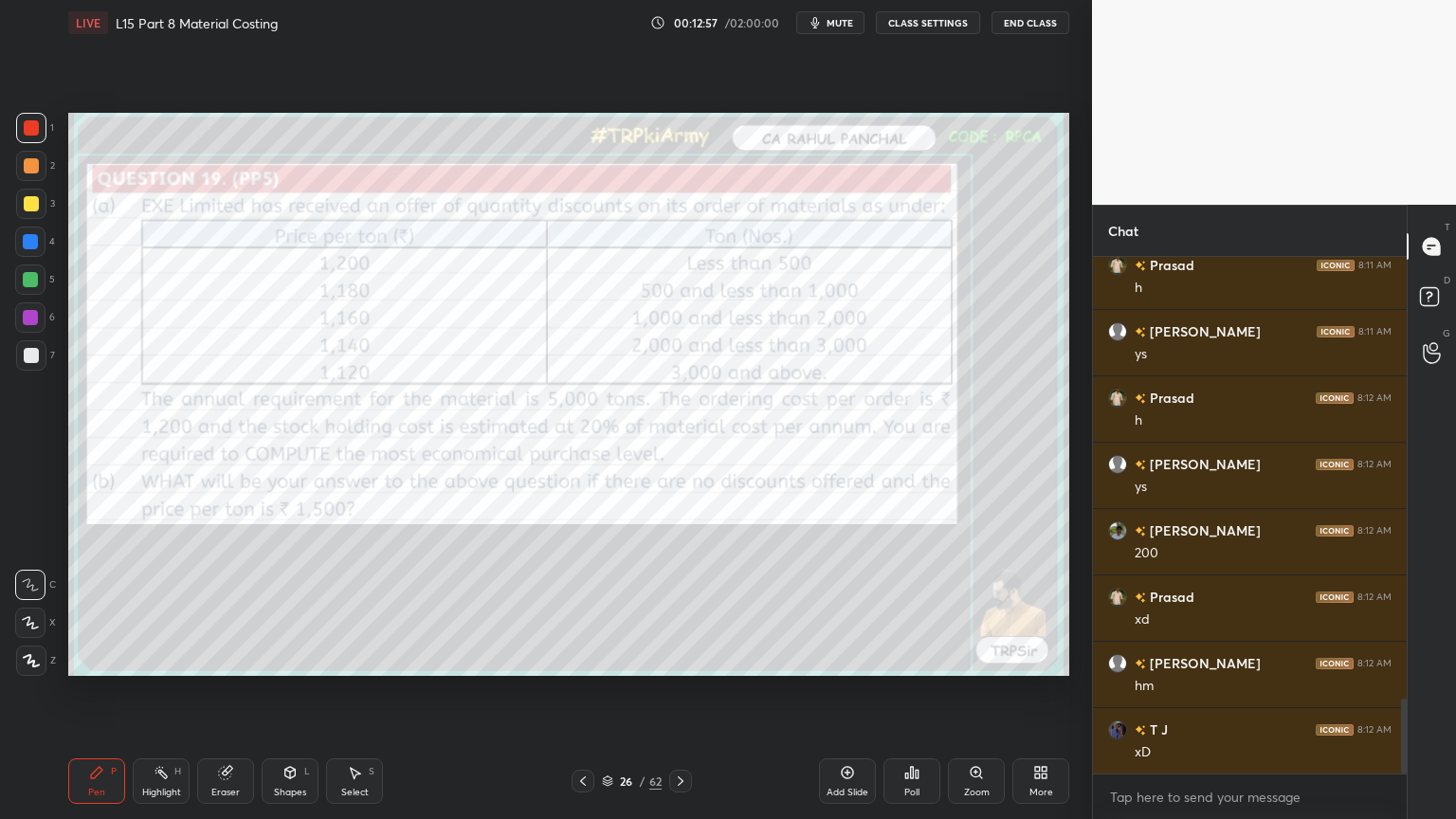 click on "Pen P Highlight H Eraser Shapes L Select S 26 / 62 Add Slide Poll Zoom More" at bounding box center [569, 781] 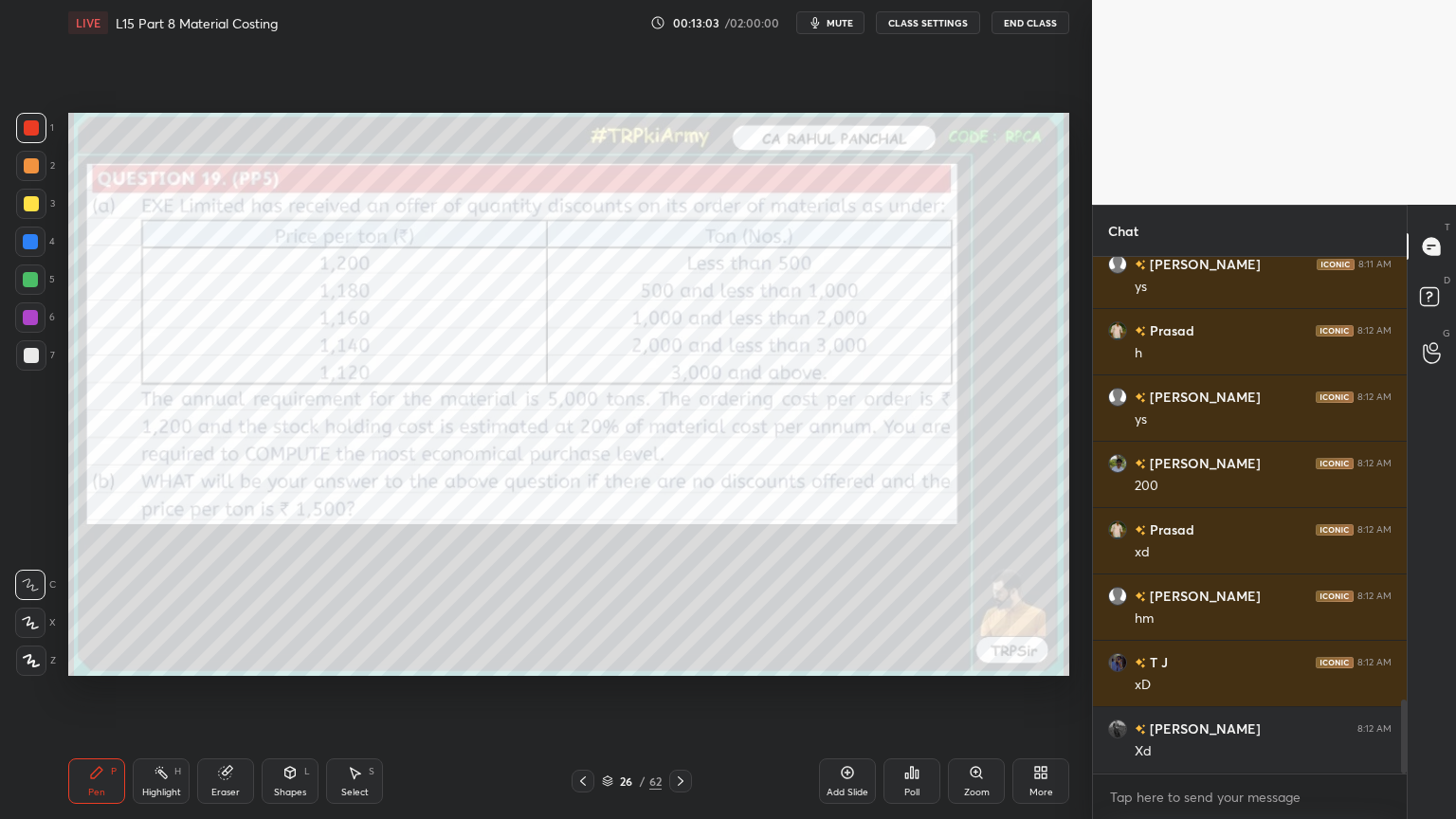 scroll, scrollTop: 3170, scrollLeft: 0, axis: vertical 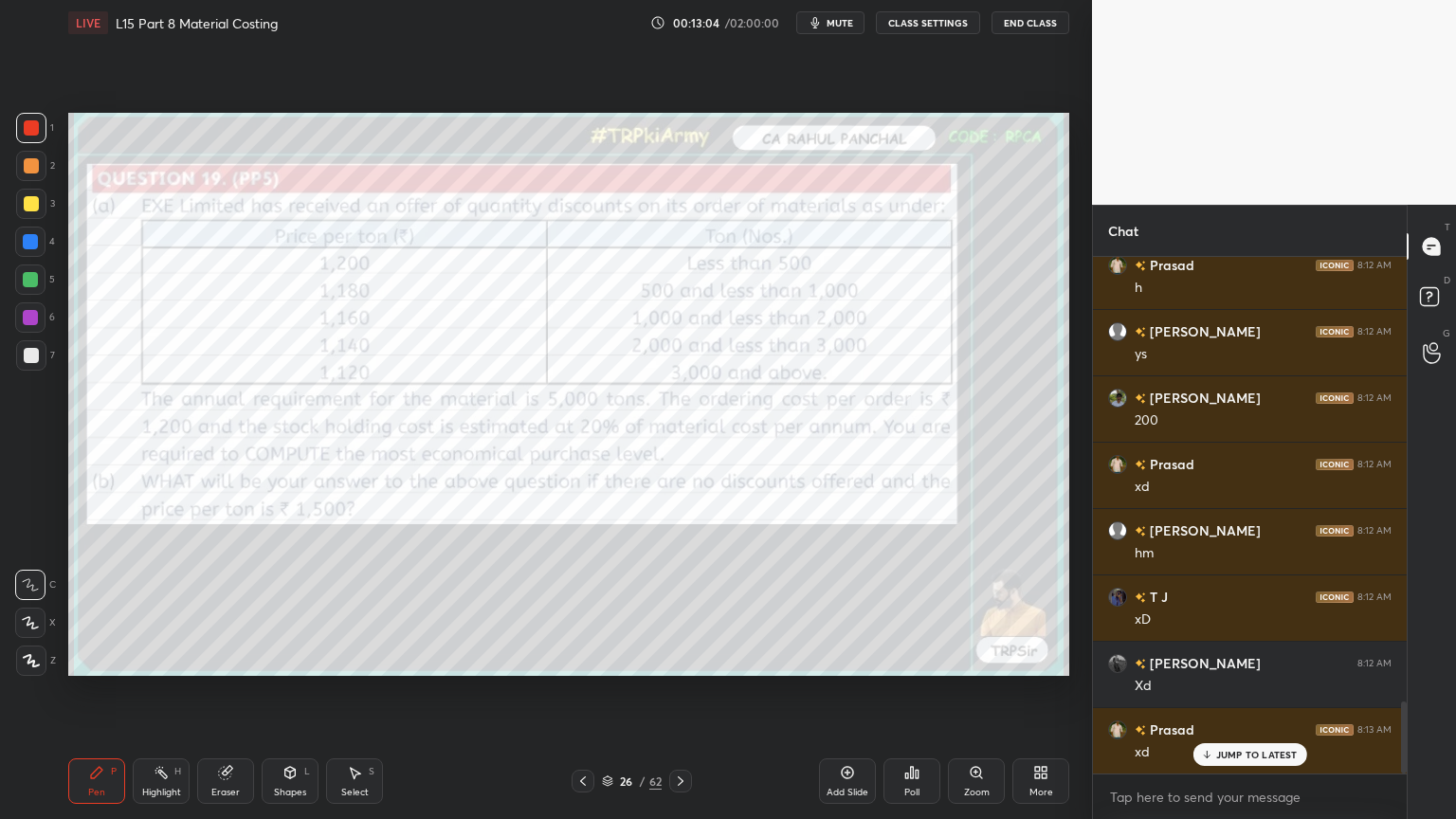 click on "Shapes L" at bounding box center (290, 781) 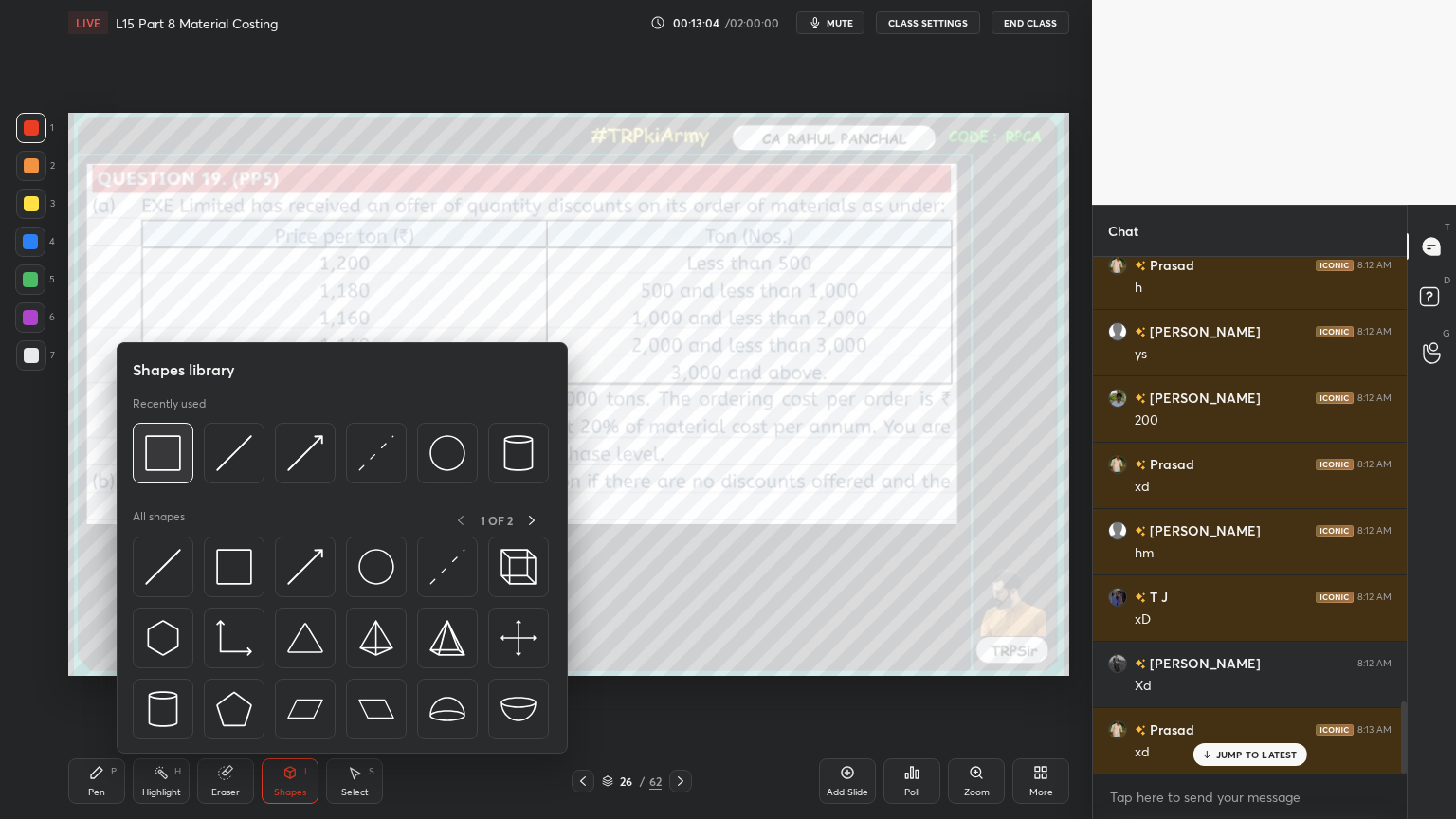 scroll, scrollTop: 3237, scrollLeft: 0, axis: vertical 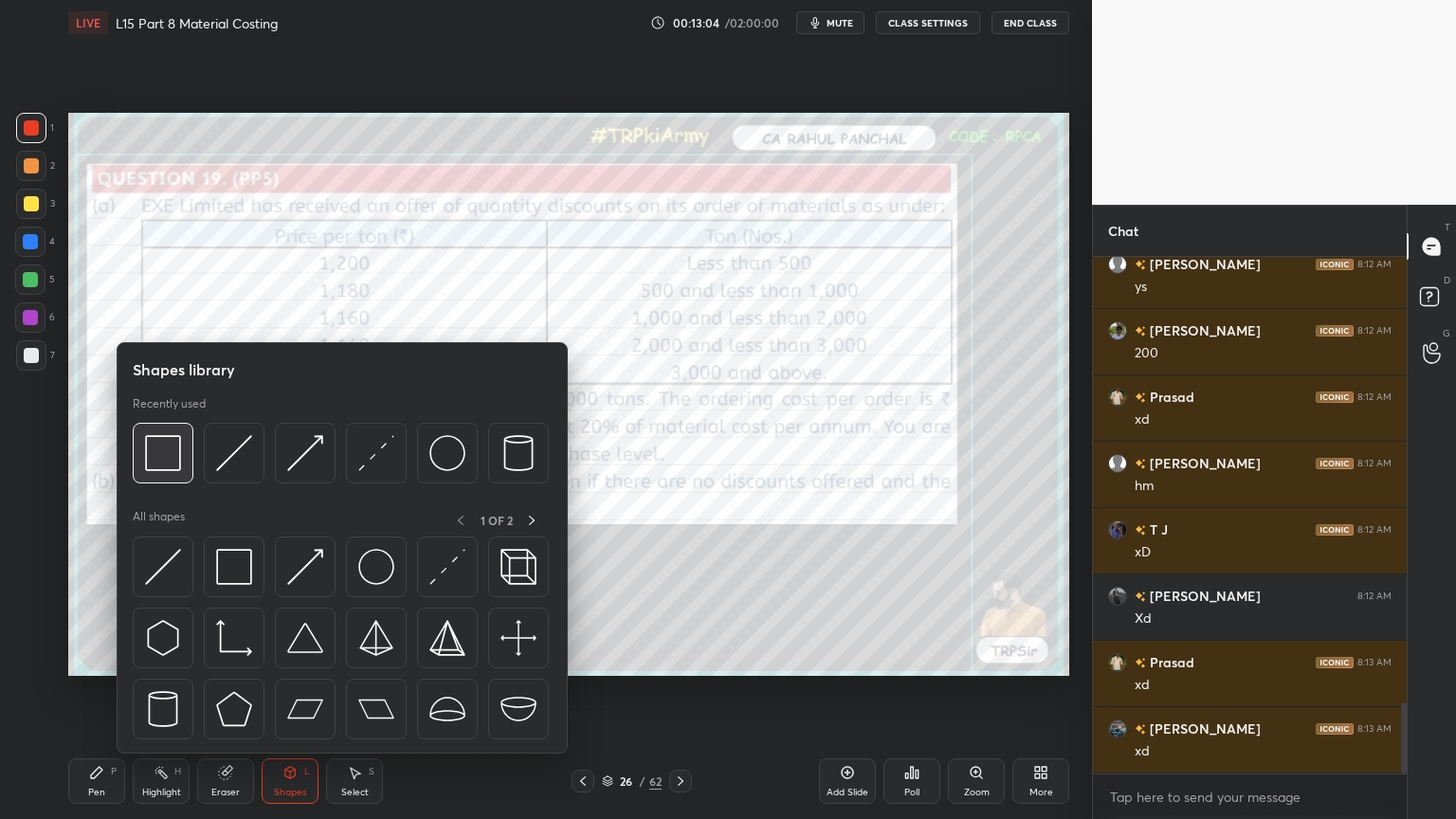 click at bounding box center [163, 453] 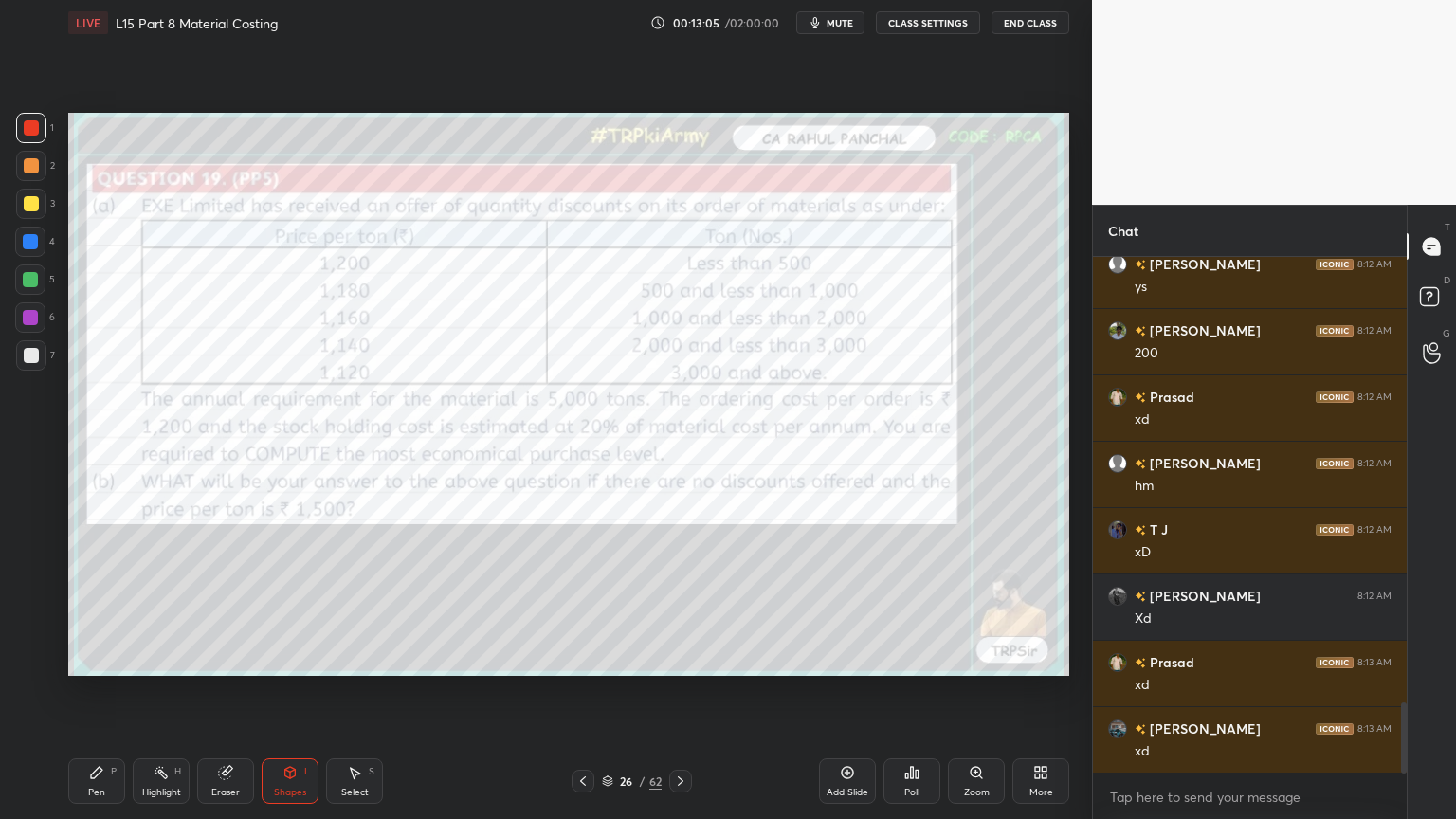 click on "Pen P" at bounding box center (97, 781) 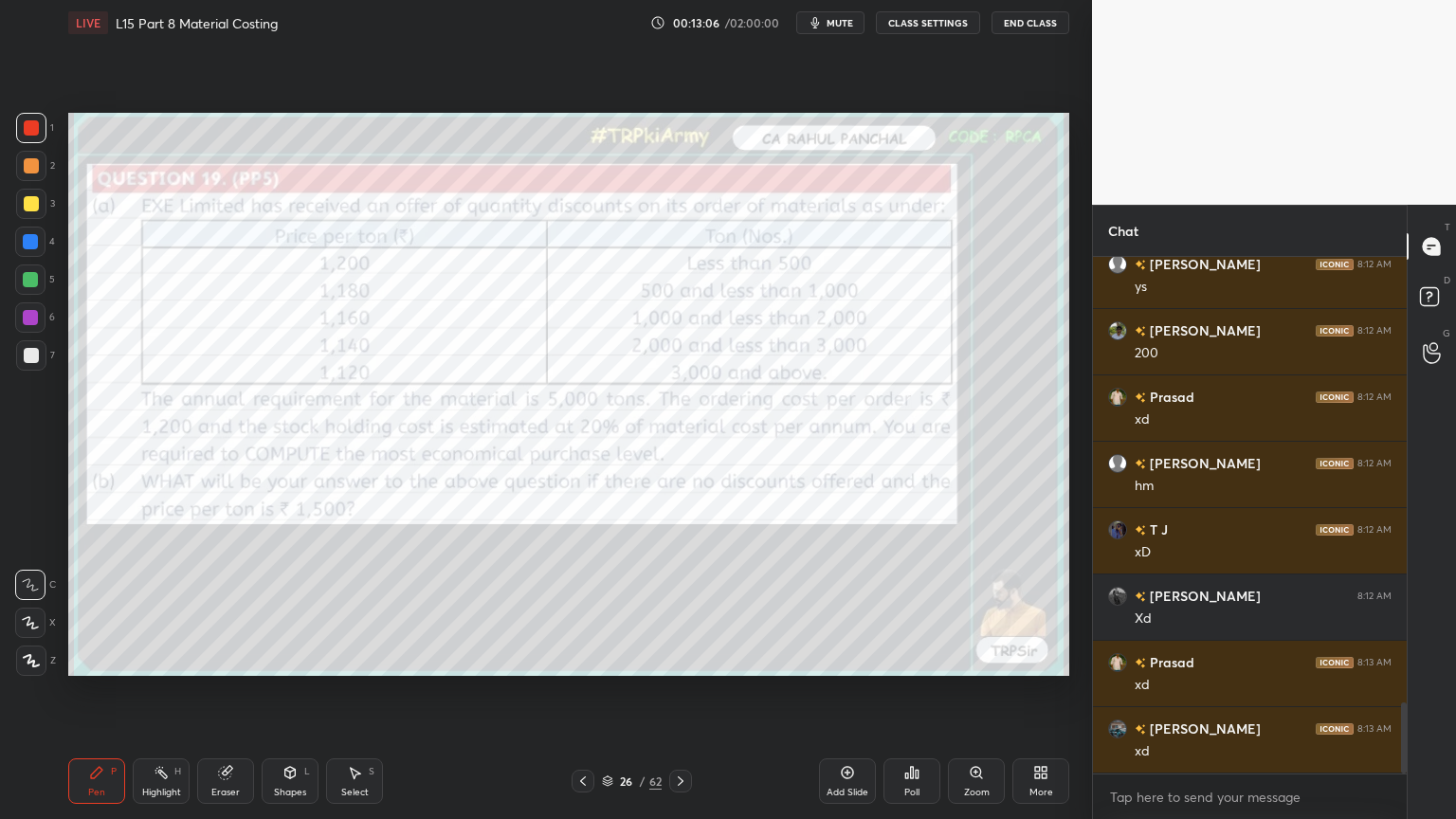click 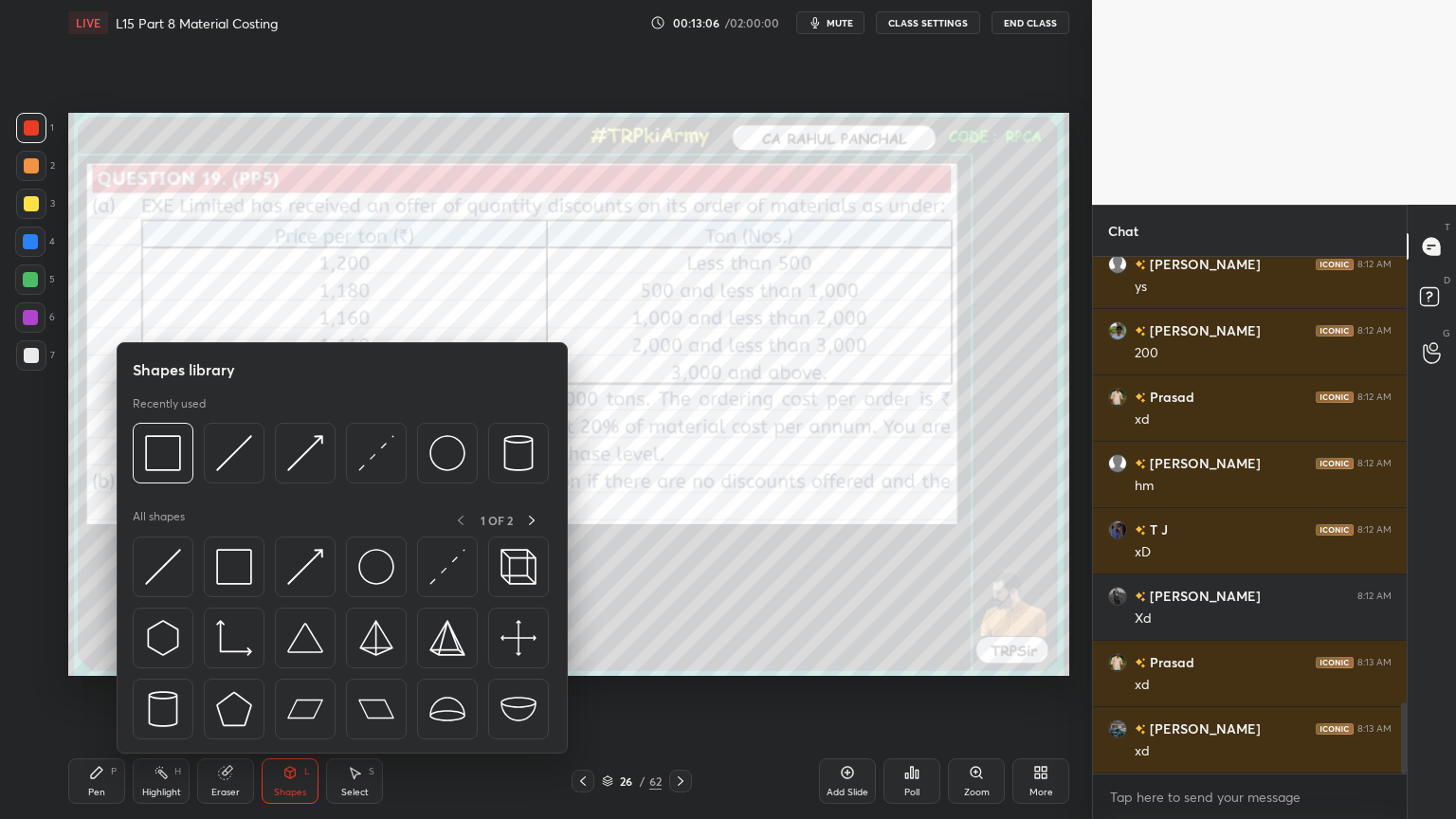 click at bounding box center (163, 453) 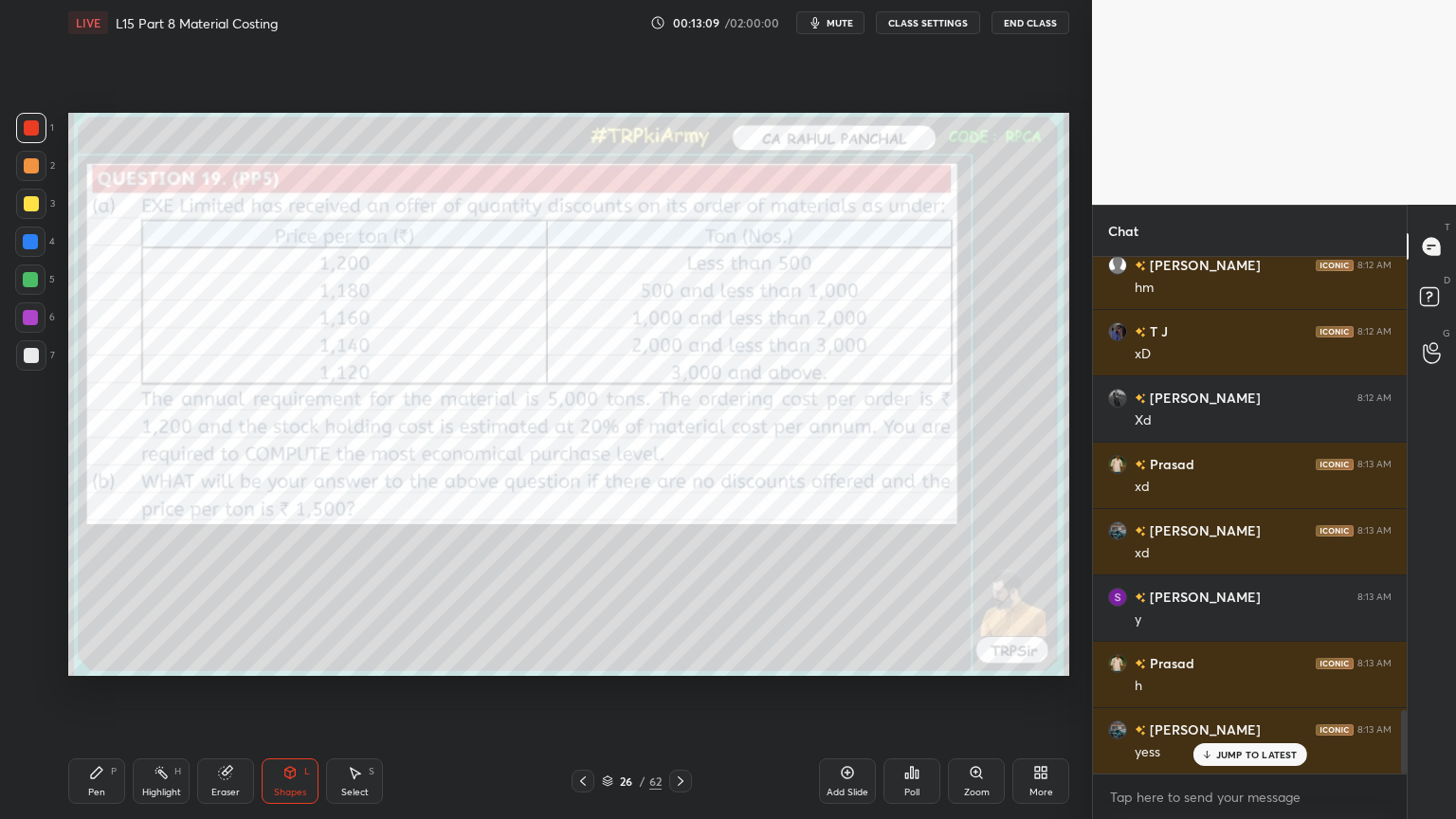scroll, scrollTop: 3701, scrollLeft: 0, axis: vertical 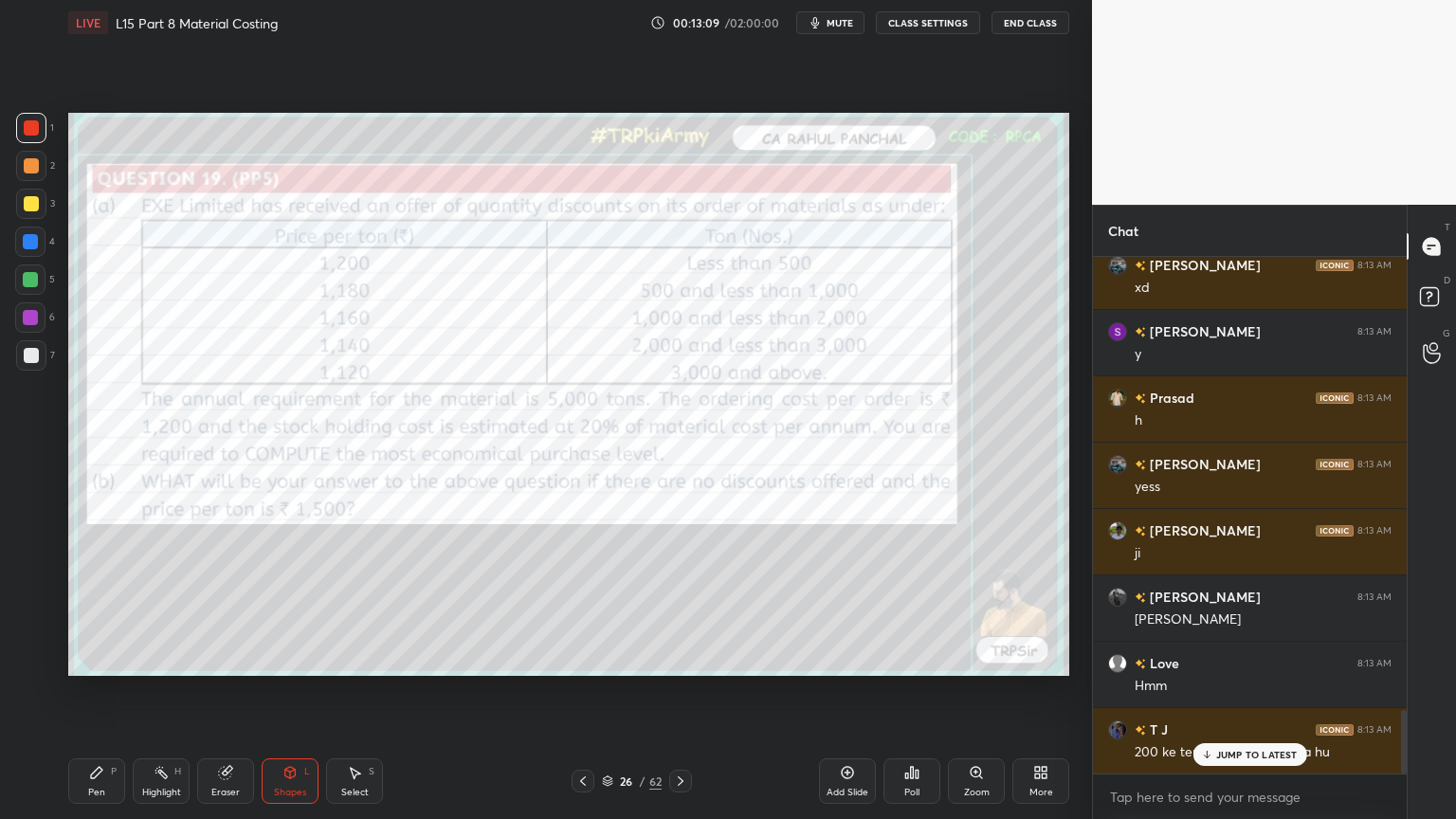 click on "Setting up your live class Poll for   secs No correct answer Start poll" at bounding box center [569, 394] 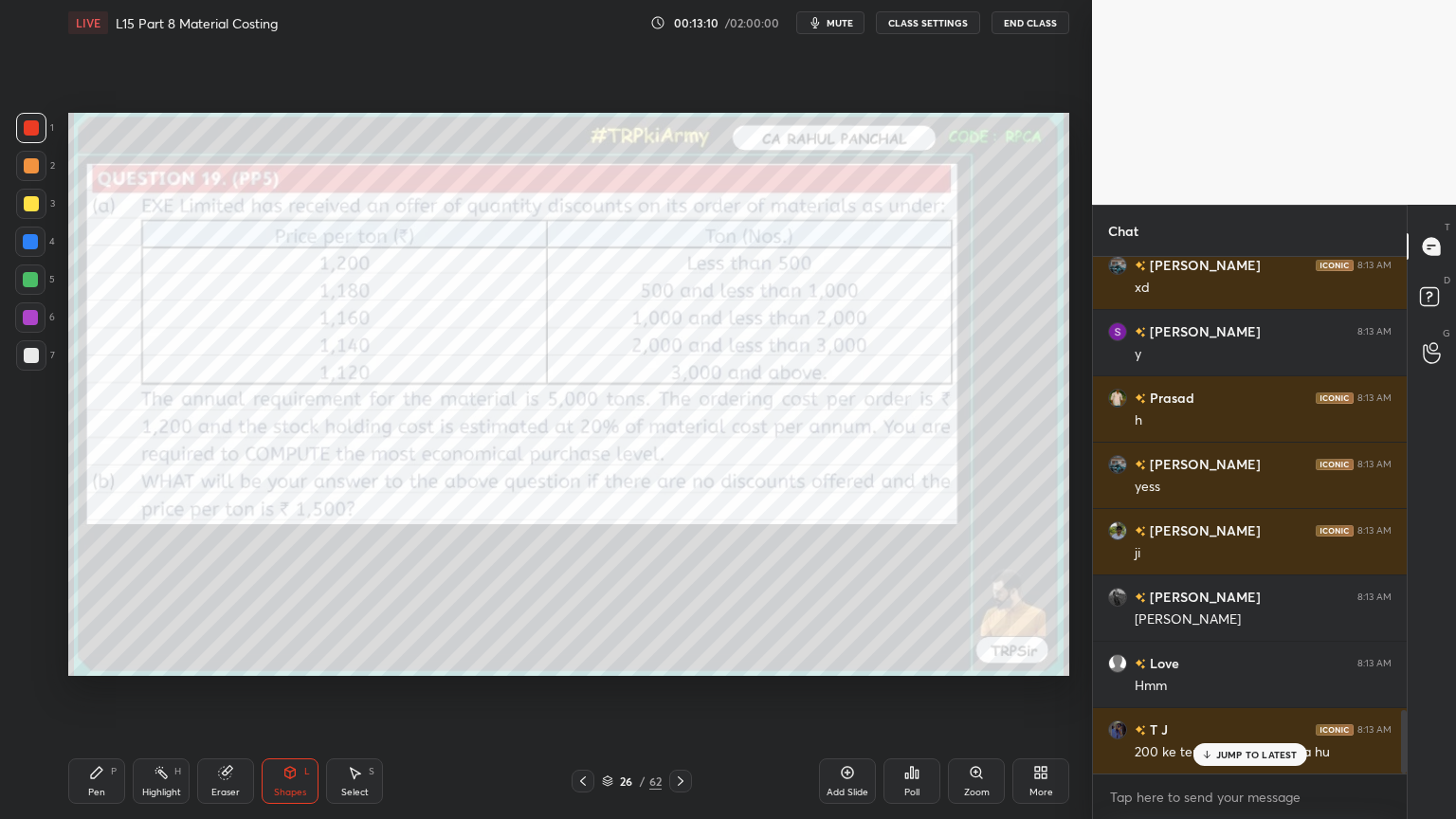 click on "LIVE L15 Part 8 Material Costing 00:13:10 /  02:00:00 mute CLASS SETTINGS End Class Setting up your live class Poll for   secs No correct answer Start poll Back L15 Part 8 Material Costing • L15 of Costing Regular Course For [DATE] & [DATE] [PERSON_NAME] Pen P Highlight H Eraser Shapes L Select S 26 / 62 Add Slide Poll Zoom More" at bounding box center [569, 410] 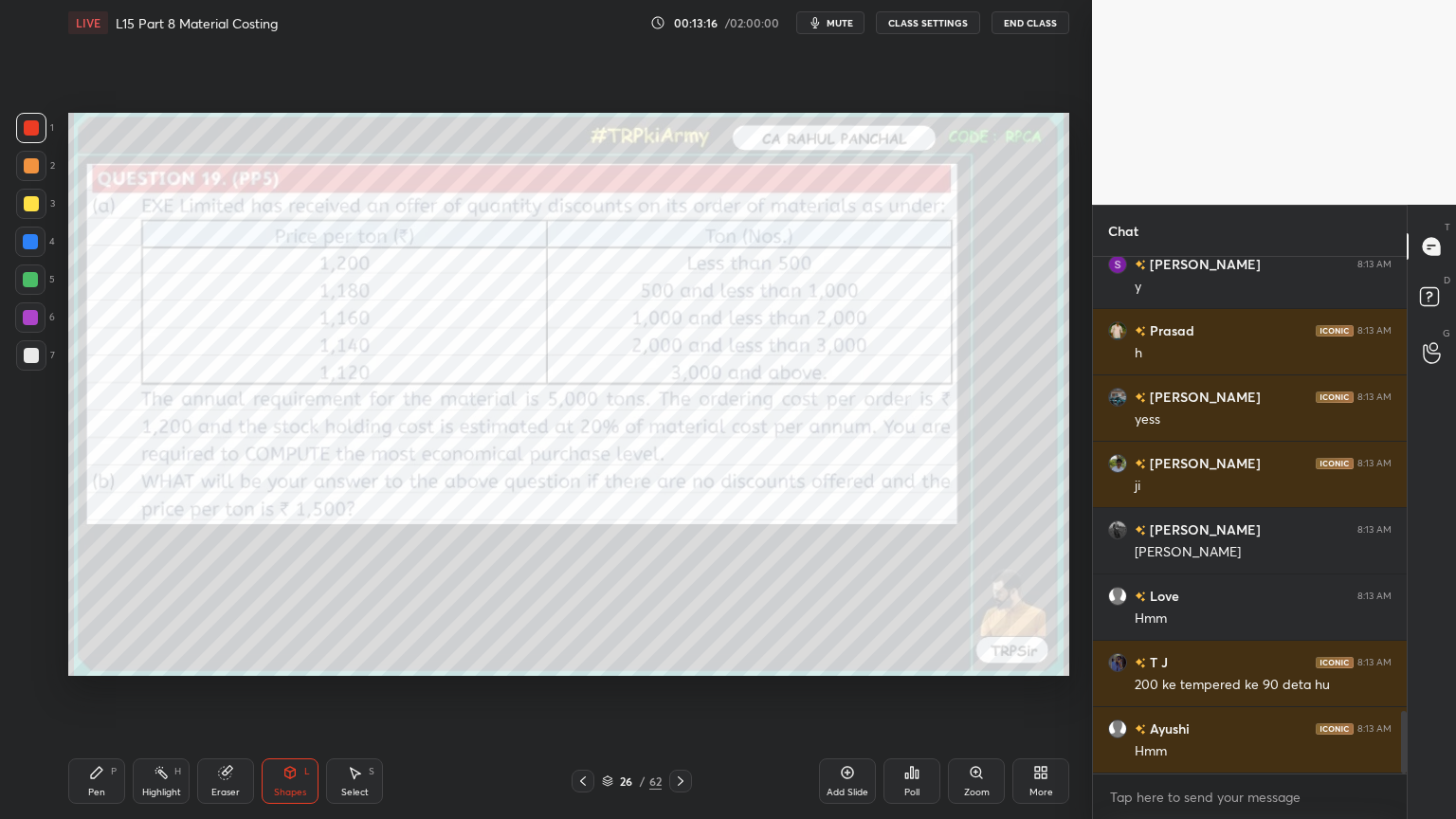 click on "LIVE L15 Part 8 Material Costing 00:13:16 /  02:00:00 mute CLASS SETTINGS End Class Setting up your live class Poll for   secs No correct answer Start poll Back L15 Part 8 Material Costing • L15 of Costing Regular Course For [DATE] & [DATE] [PERSON_NAME] Pen P Highlight H Eraser Shapes L Select S 26 / 62 Add Slide Poll Zoom More" at bounding box center [569, 410] 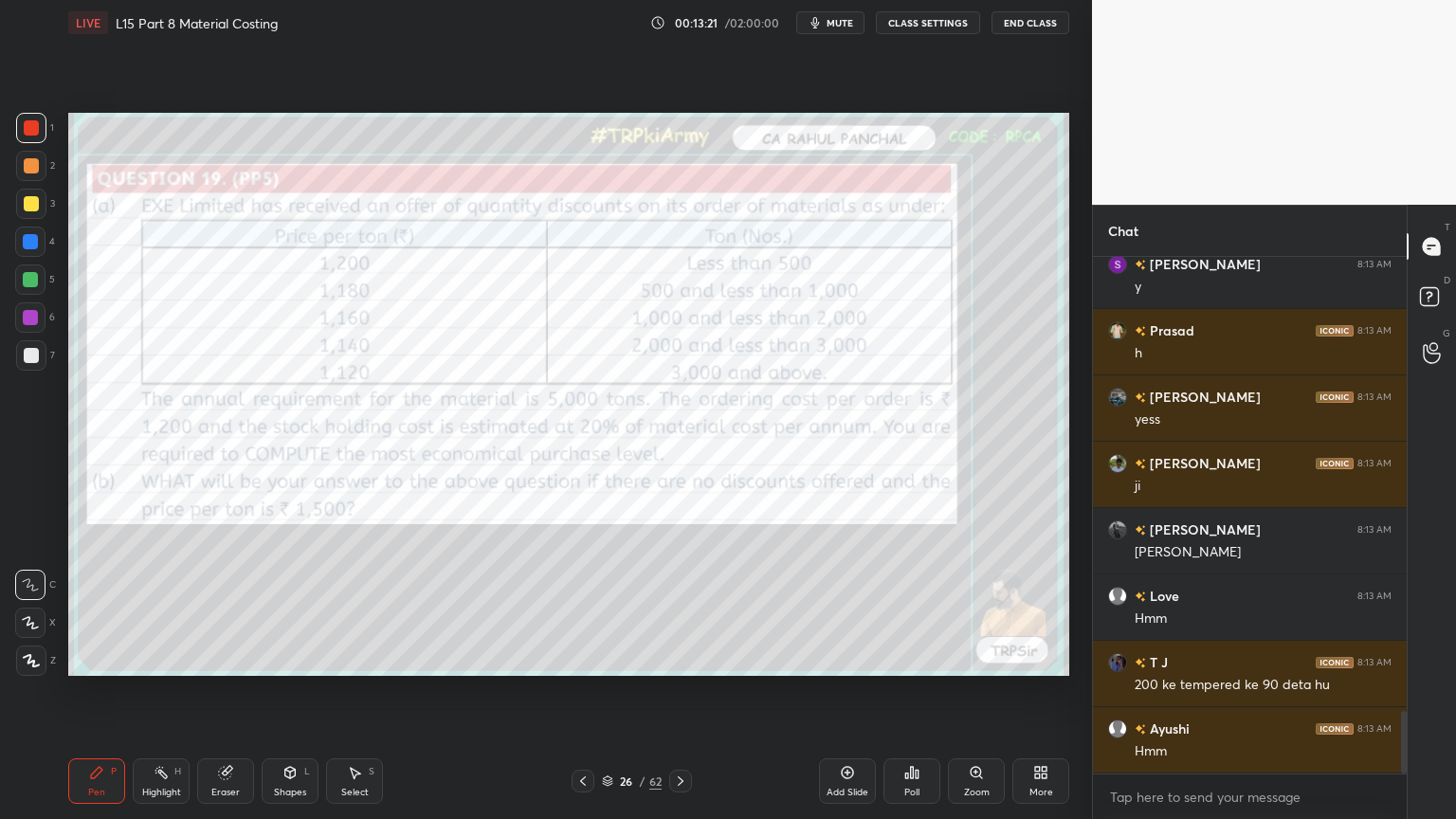 click at bounding box center (681, 781) 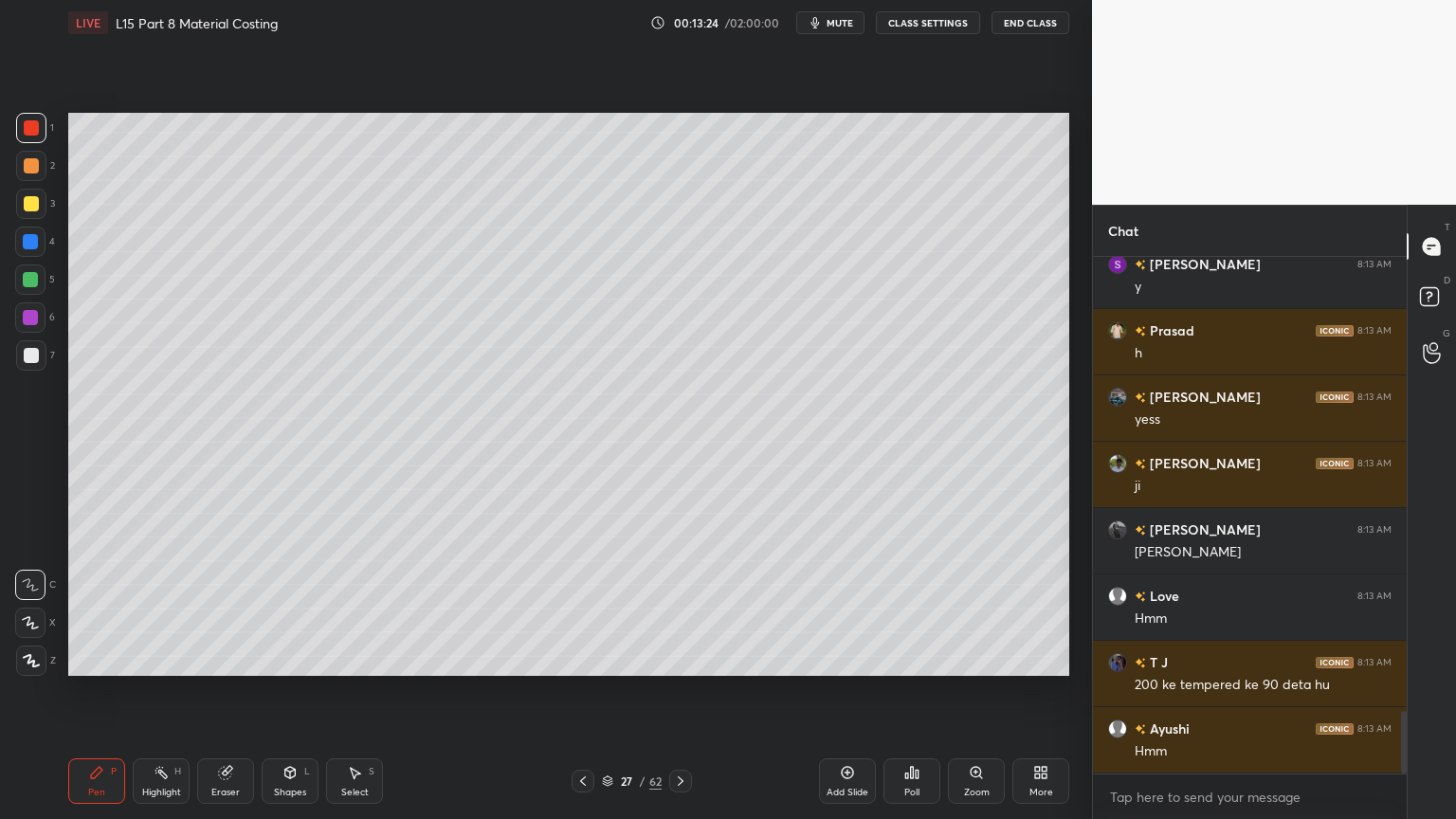 click on "1 2 3 4 5 6 7" at bounding box center (35, 246) 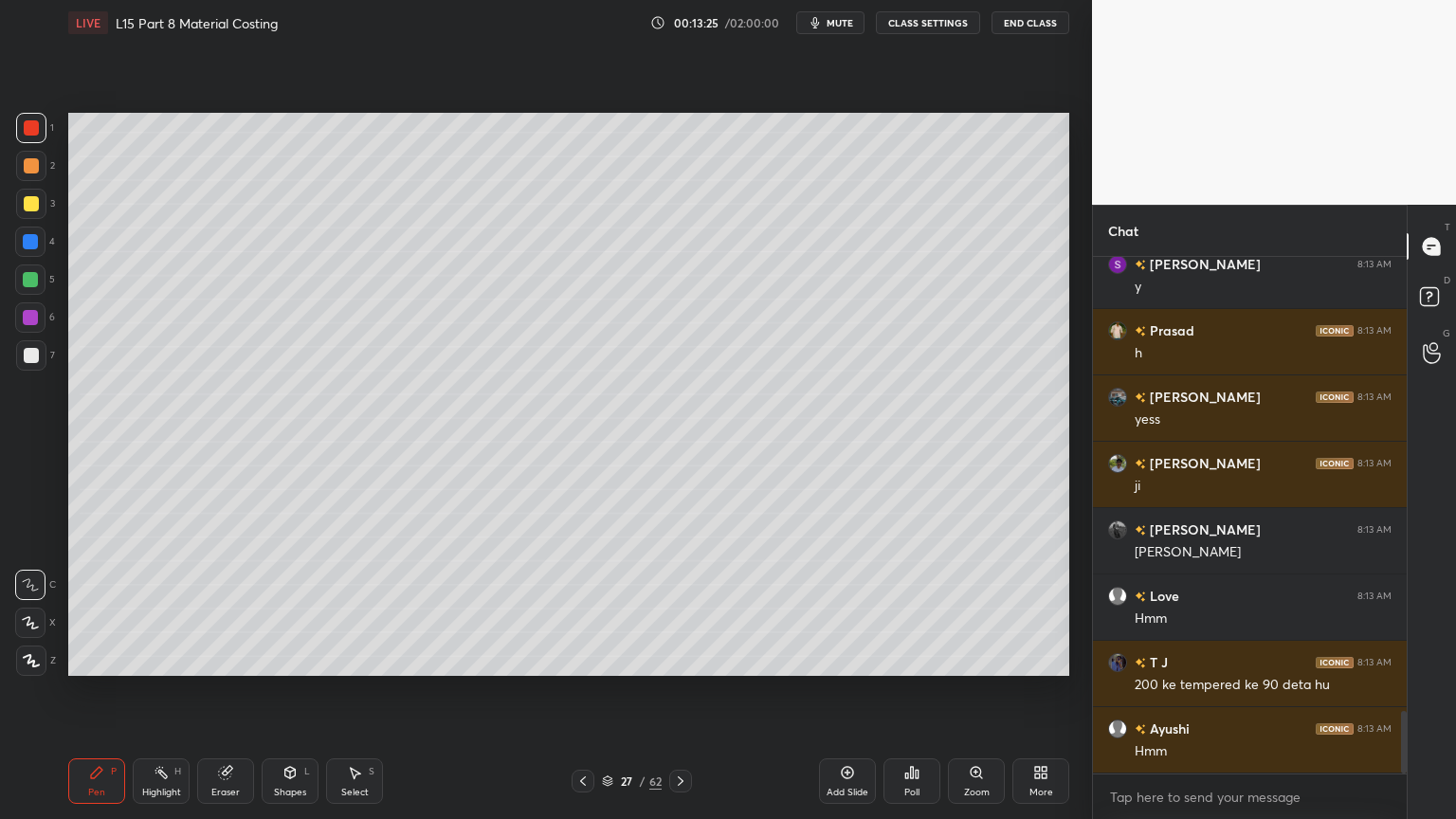click 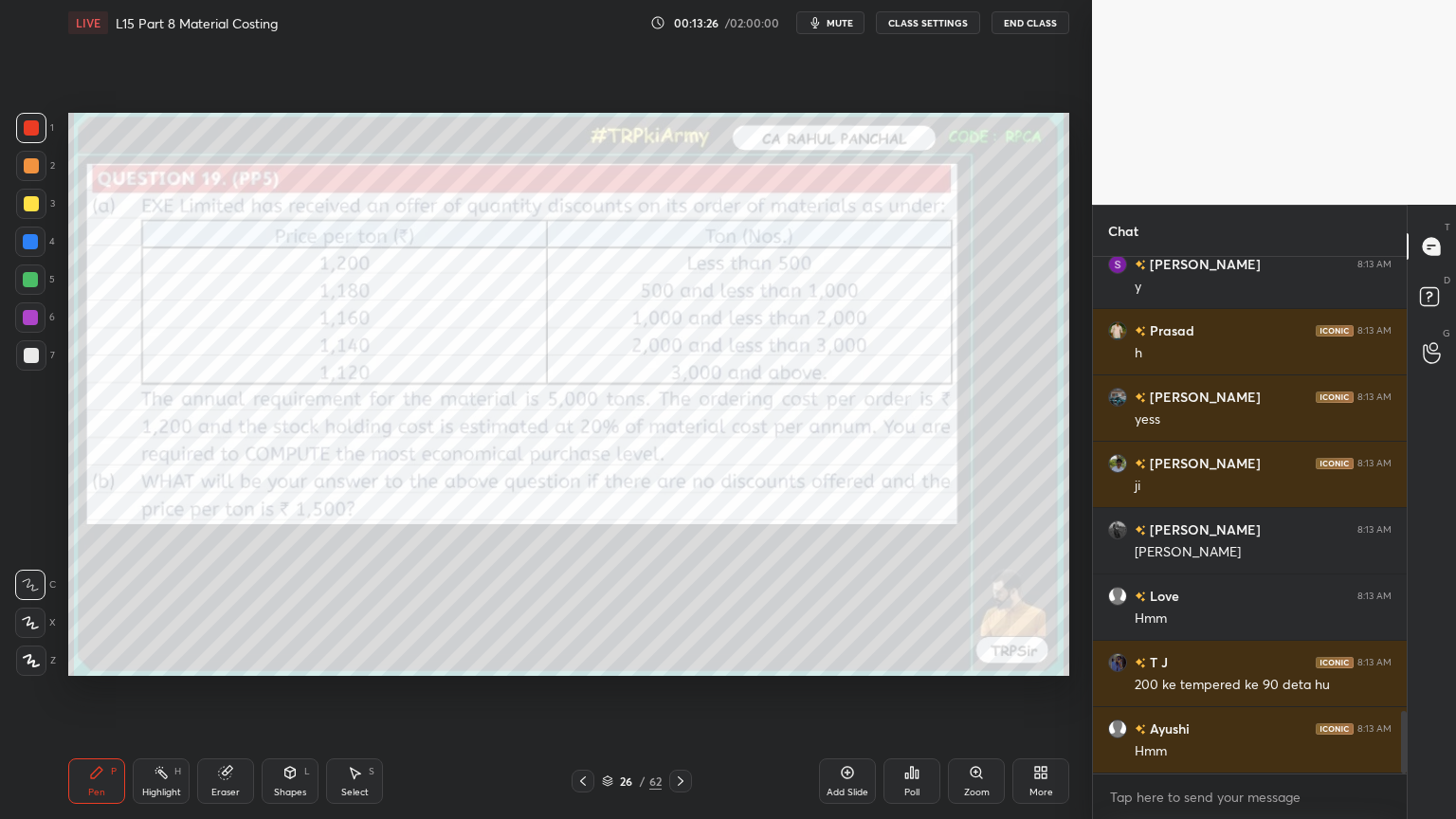 click 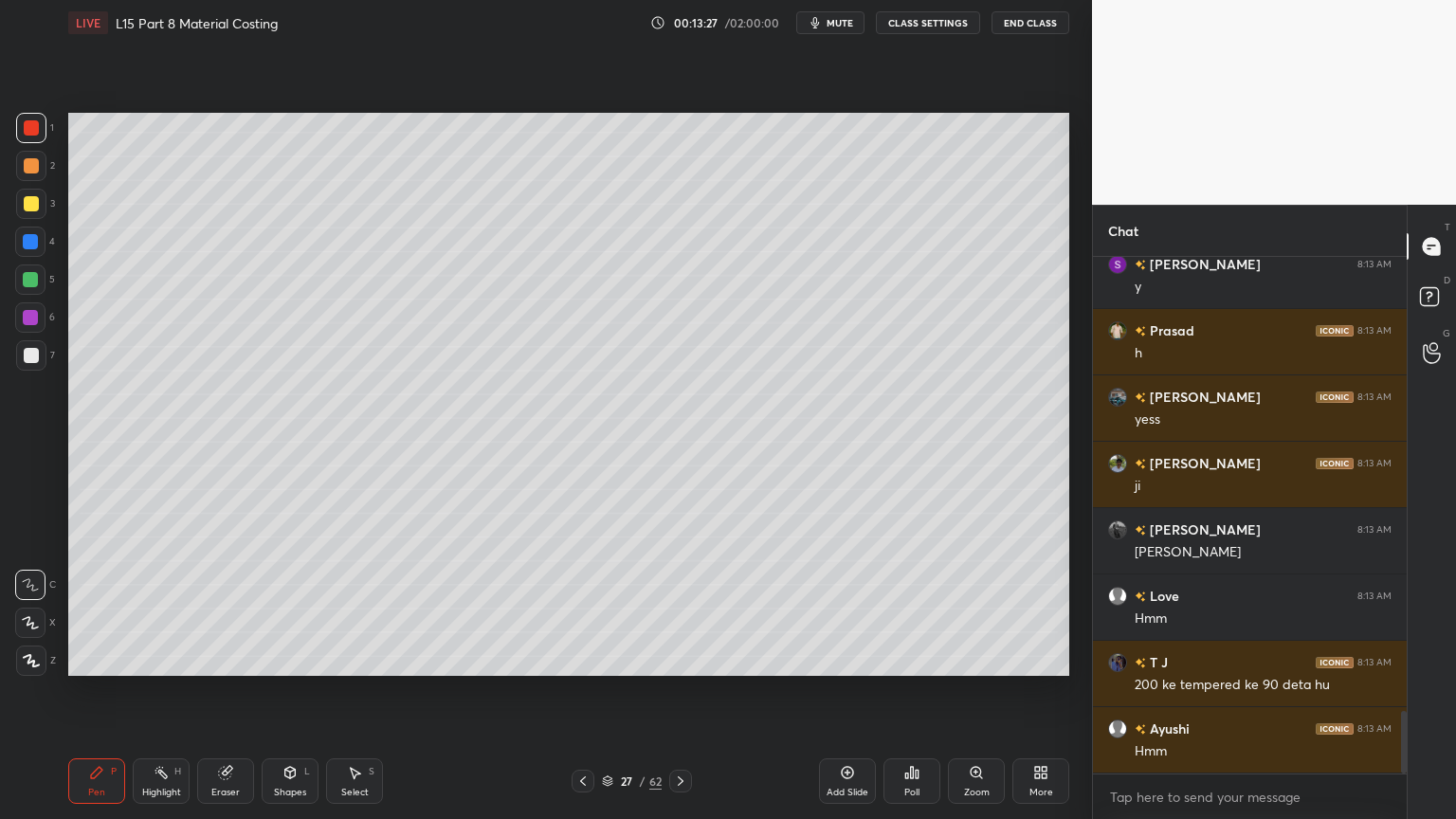 click at bounding box center [31, 204] 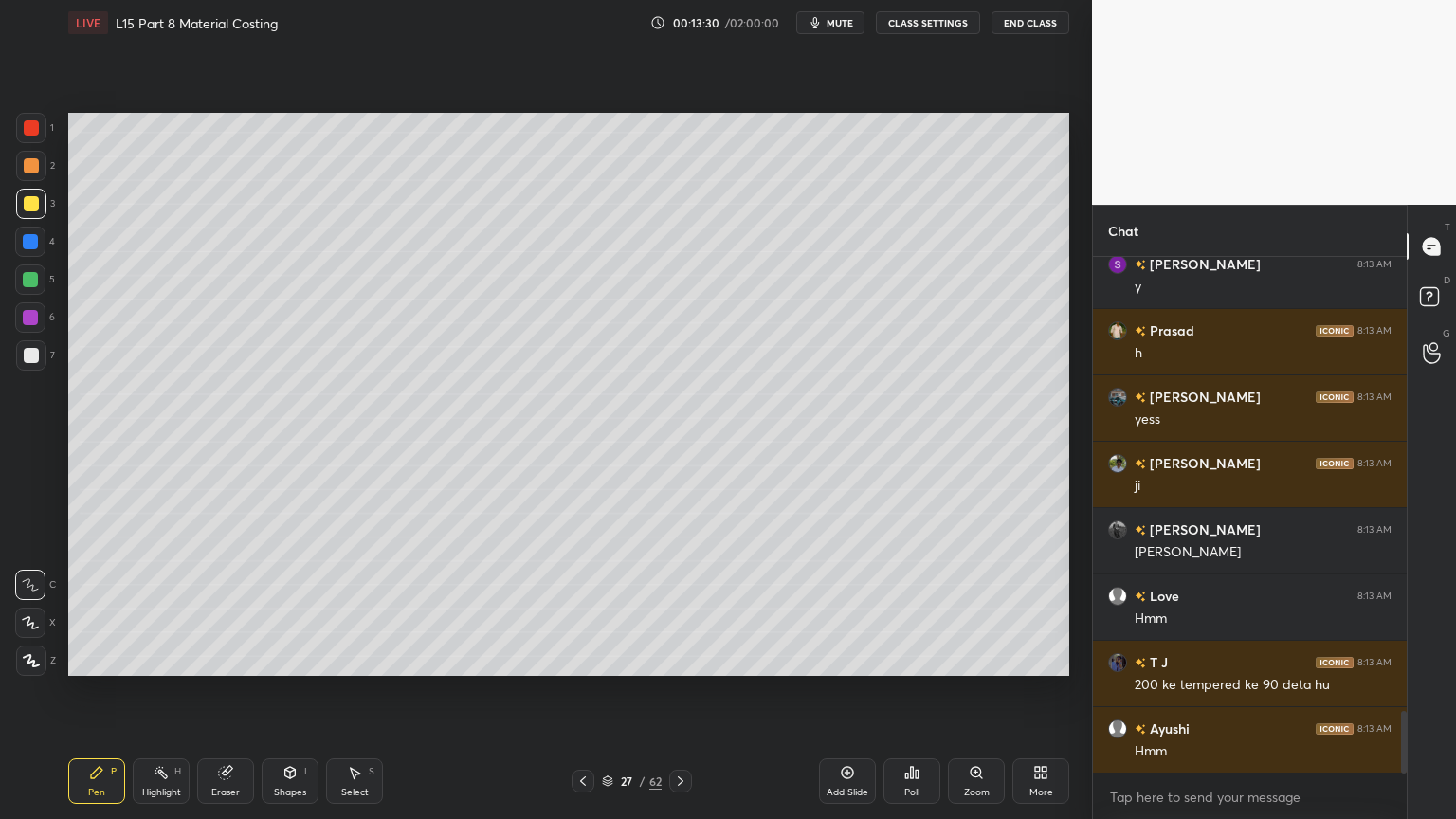 click on "1" at bounding box center [35, 128] 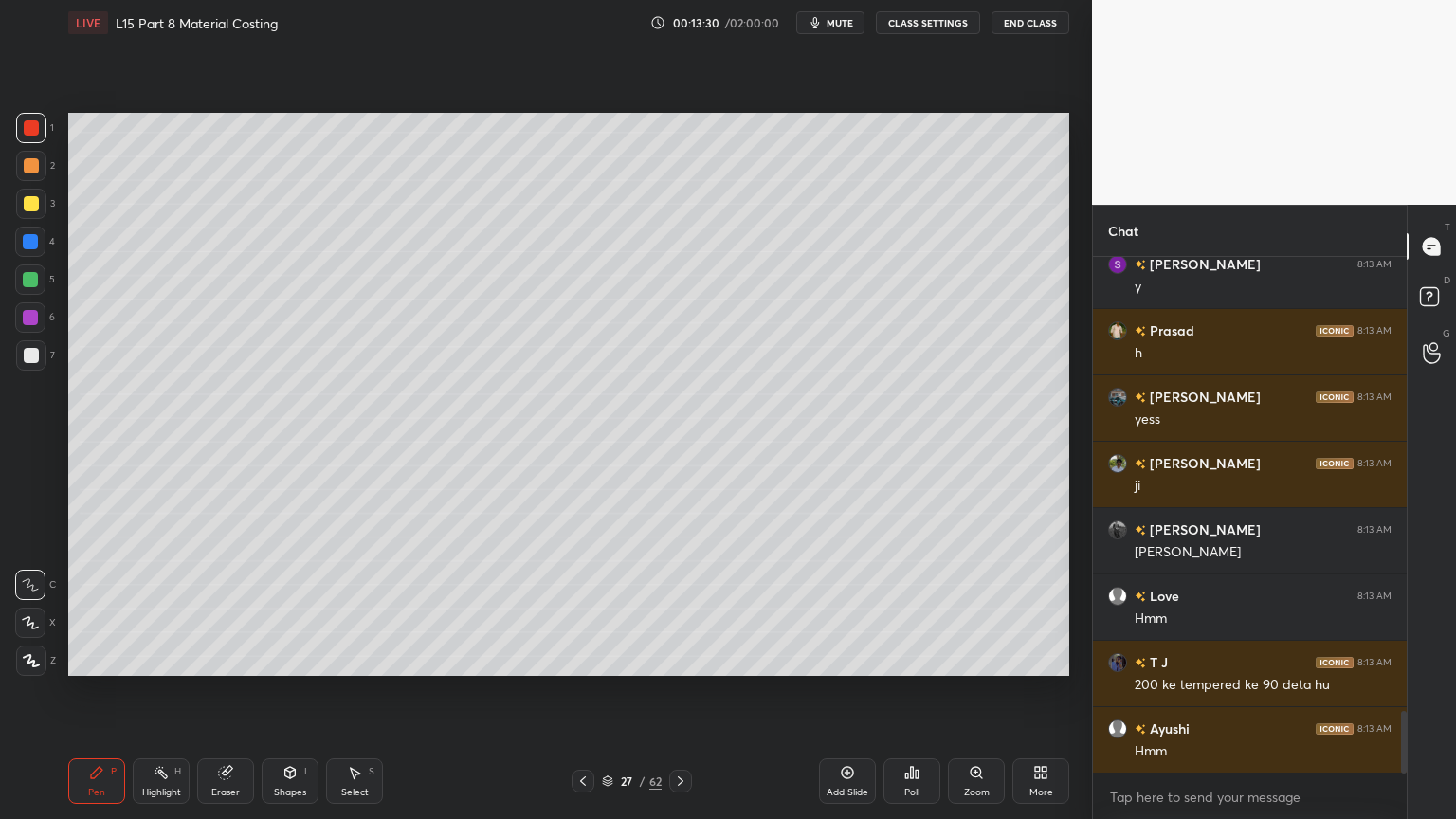 click on "Shapes L" at bounding box center (290, 781) 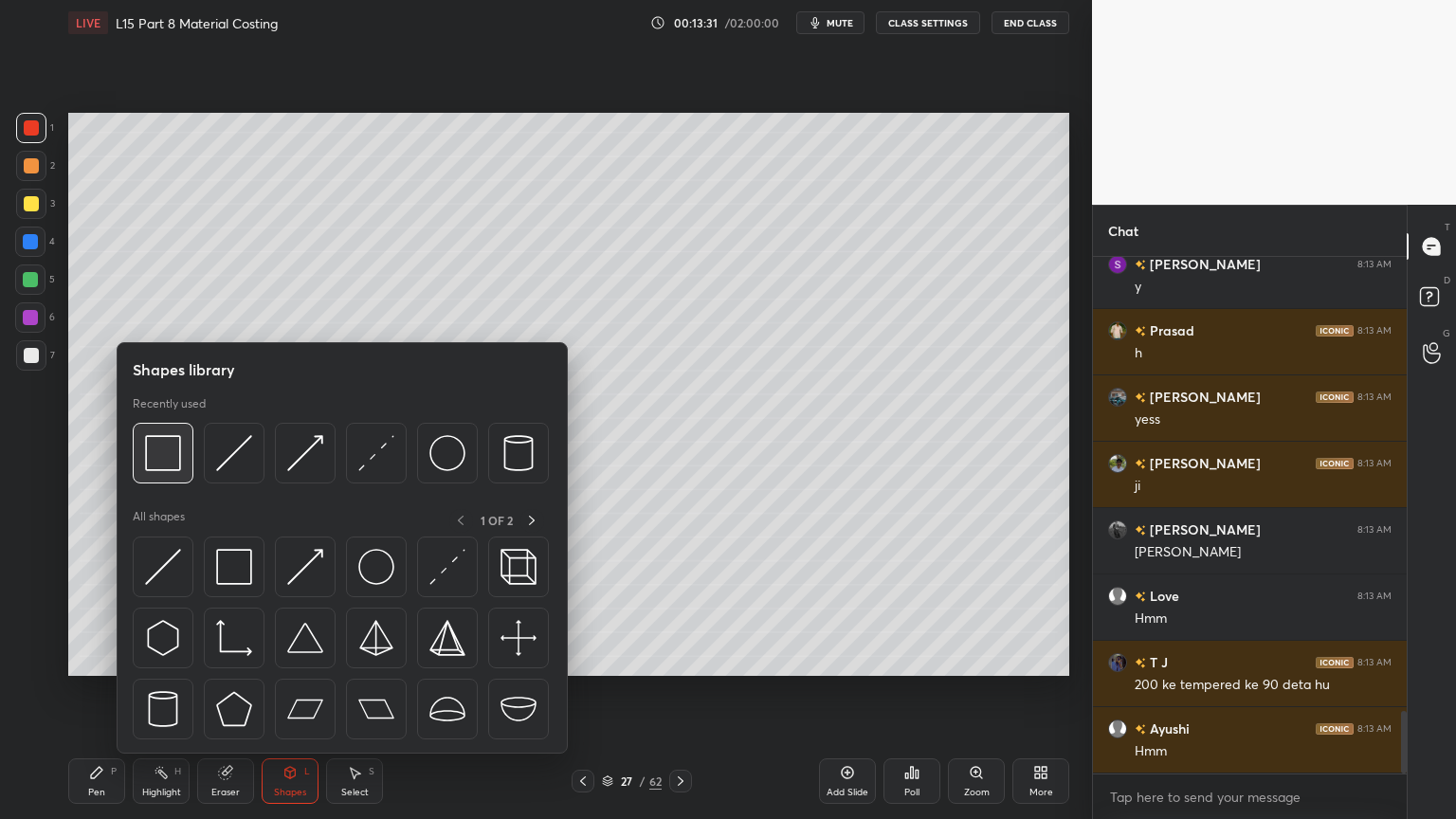 click at bounding box center (163, 453) 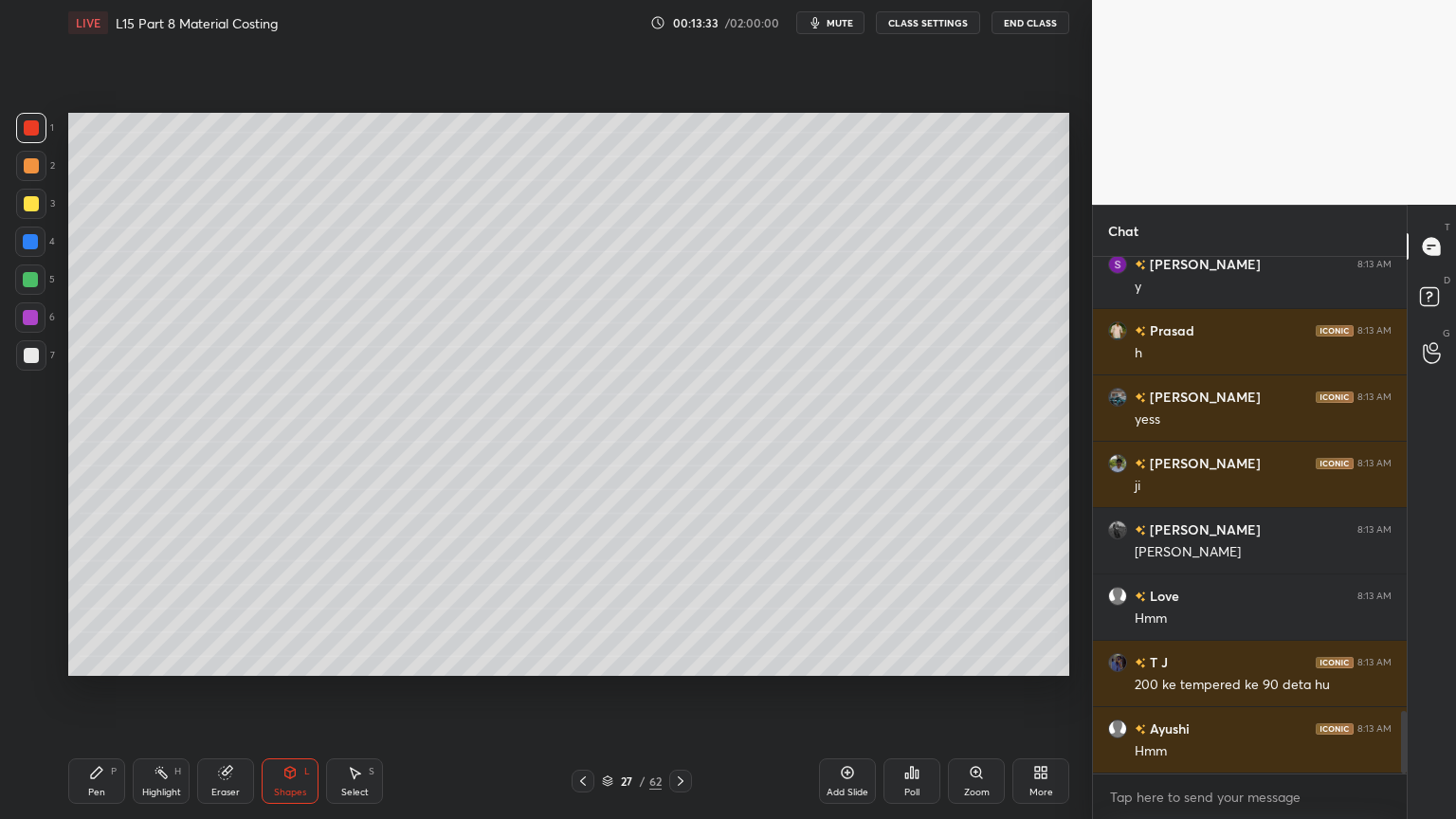 click at bounding box center (31, 204) 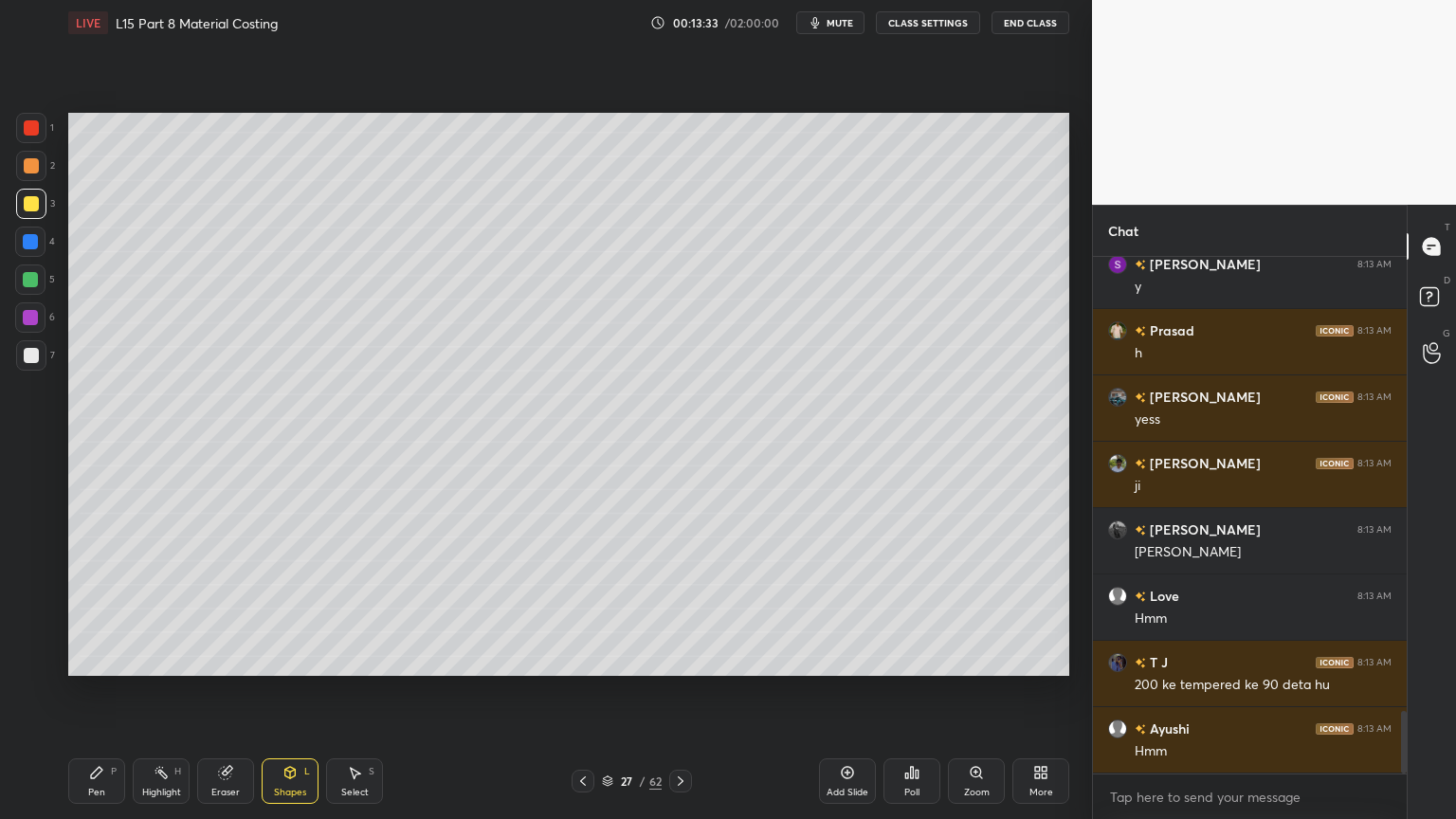 click 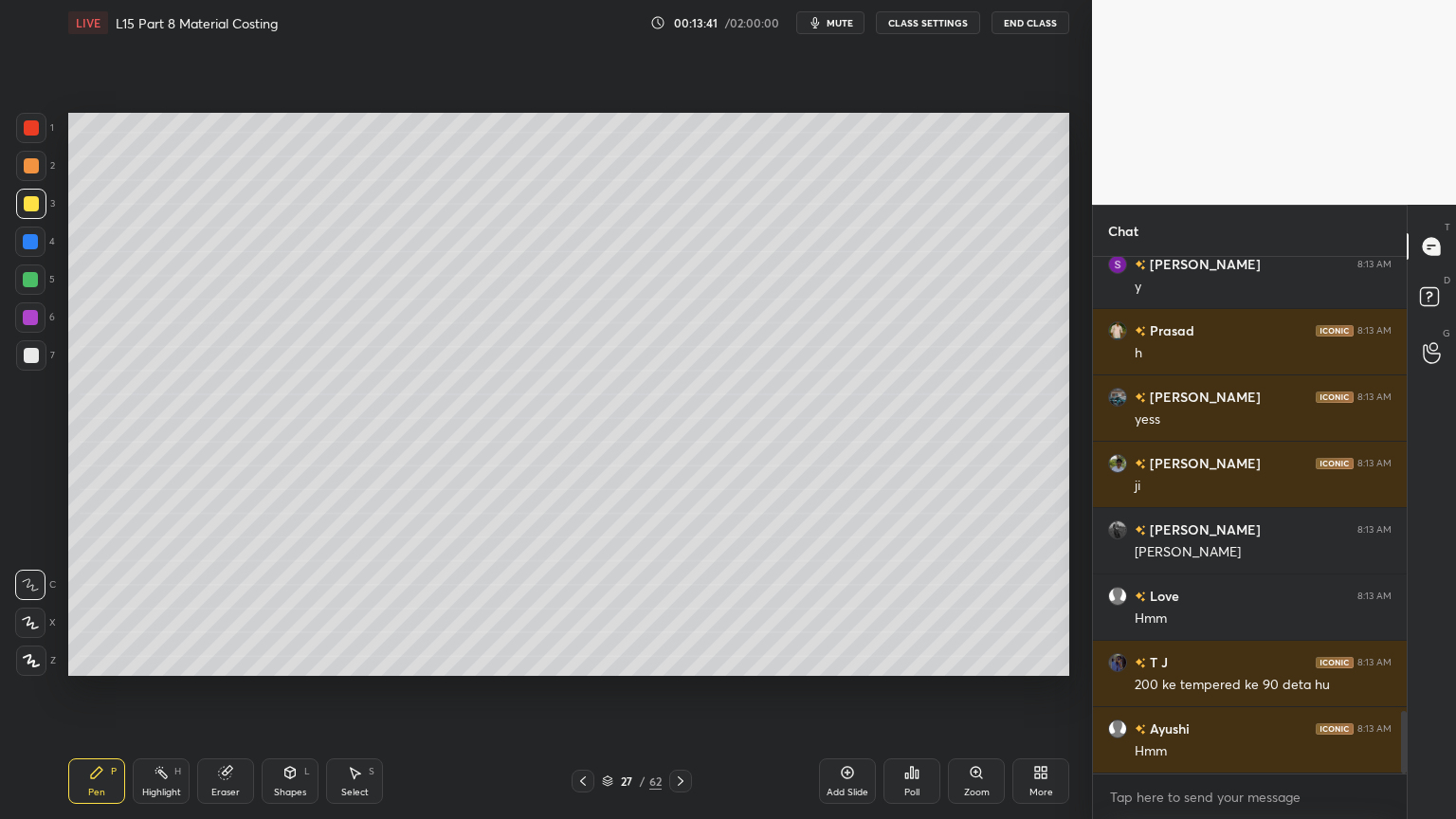 click on "Shapes L" at bounding box center (290, 781) 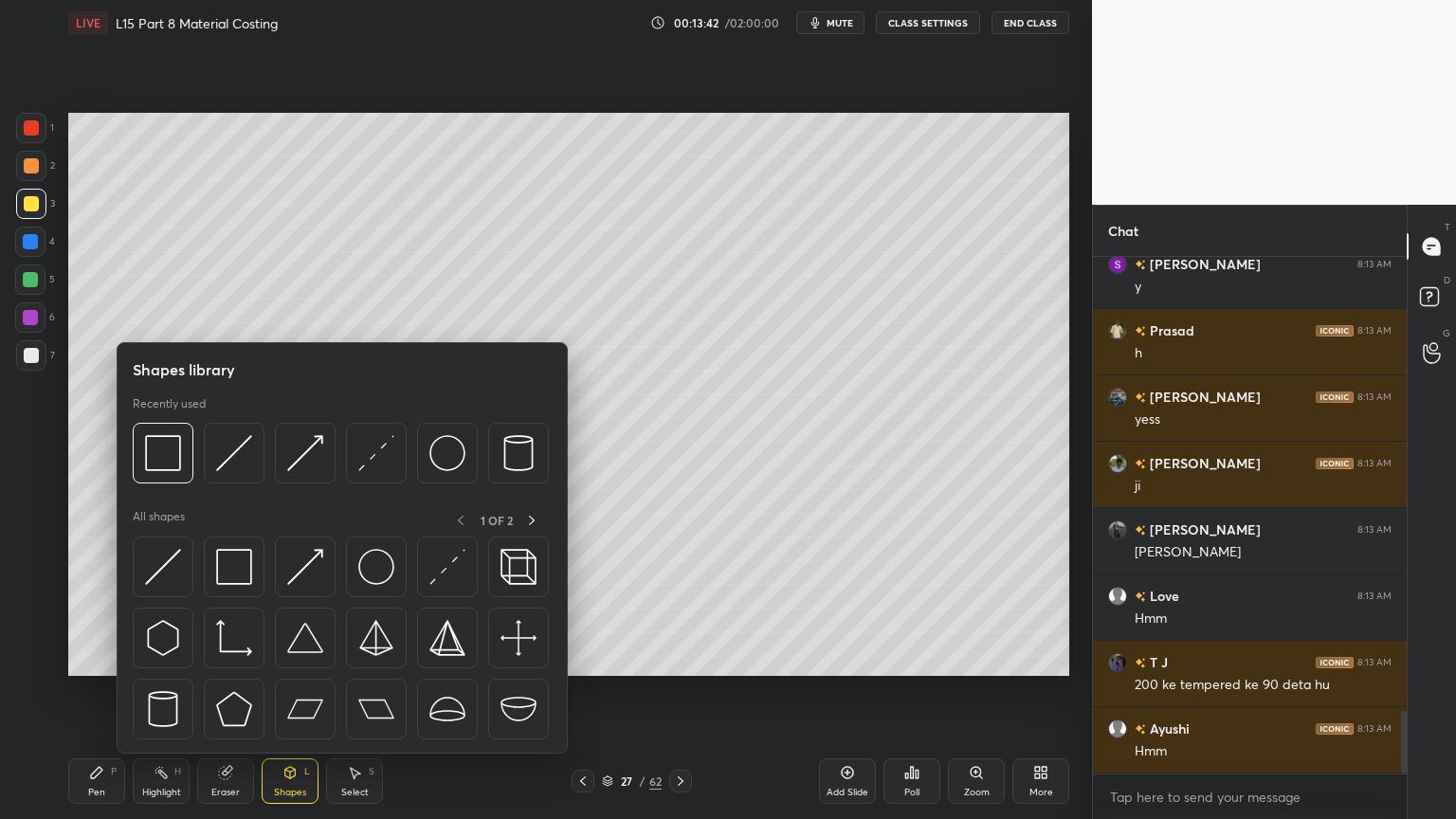 click at bounding box center [234, 453] 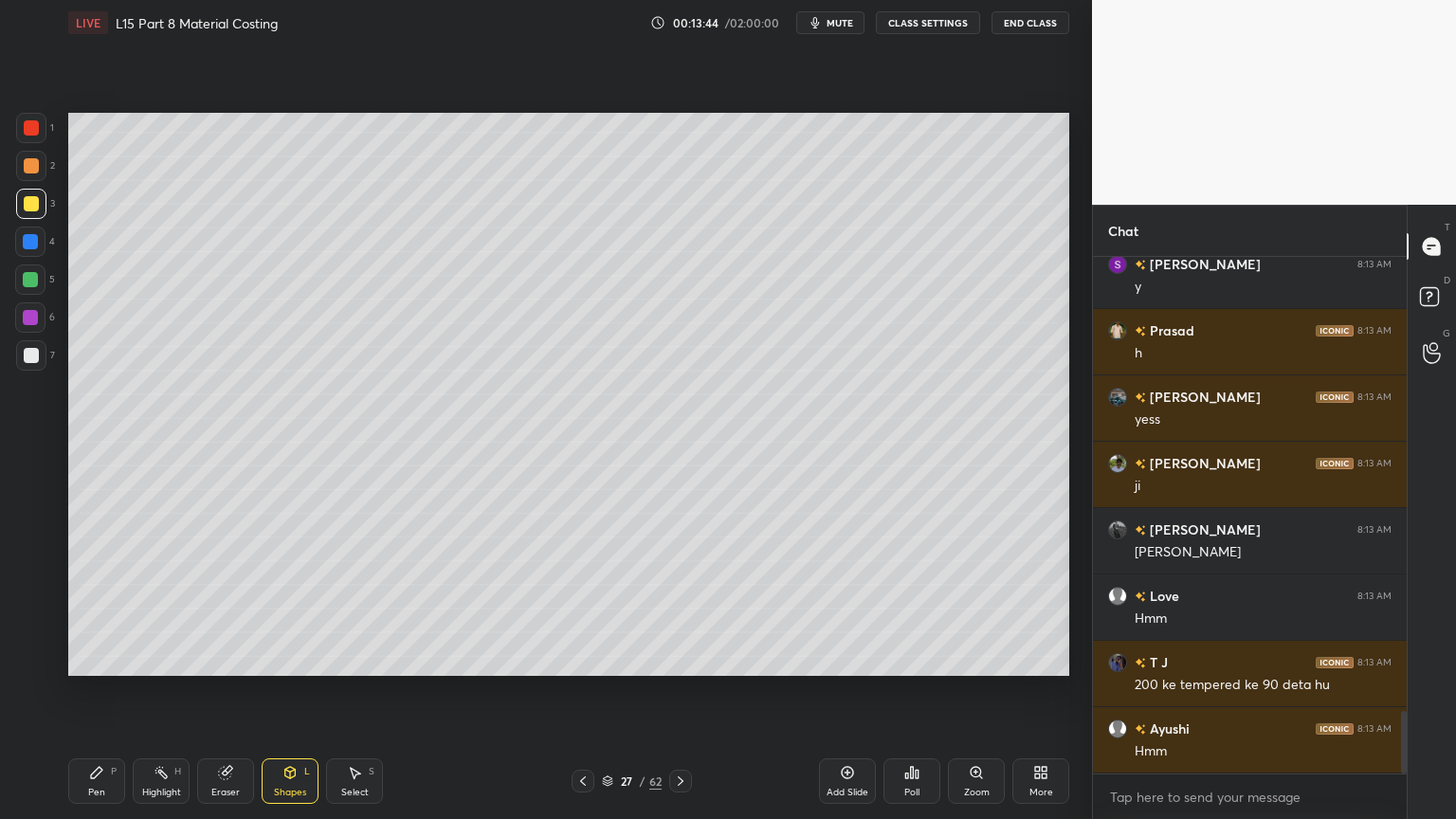 click at bounding box center (31, 166) 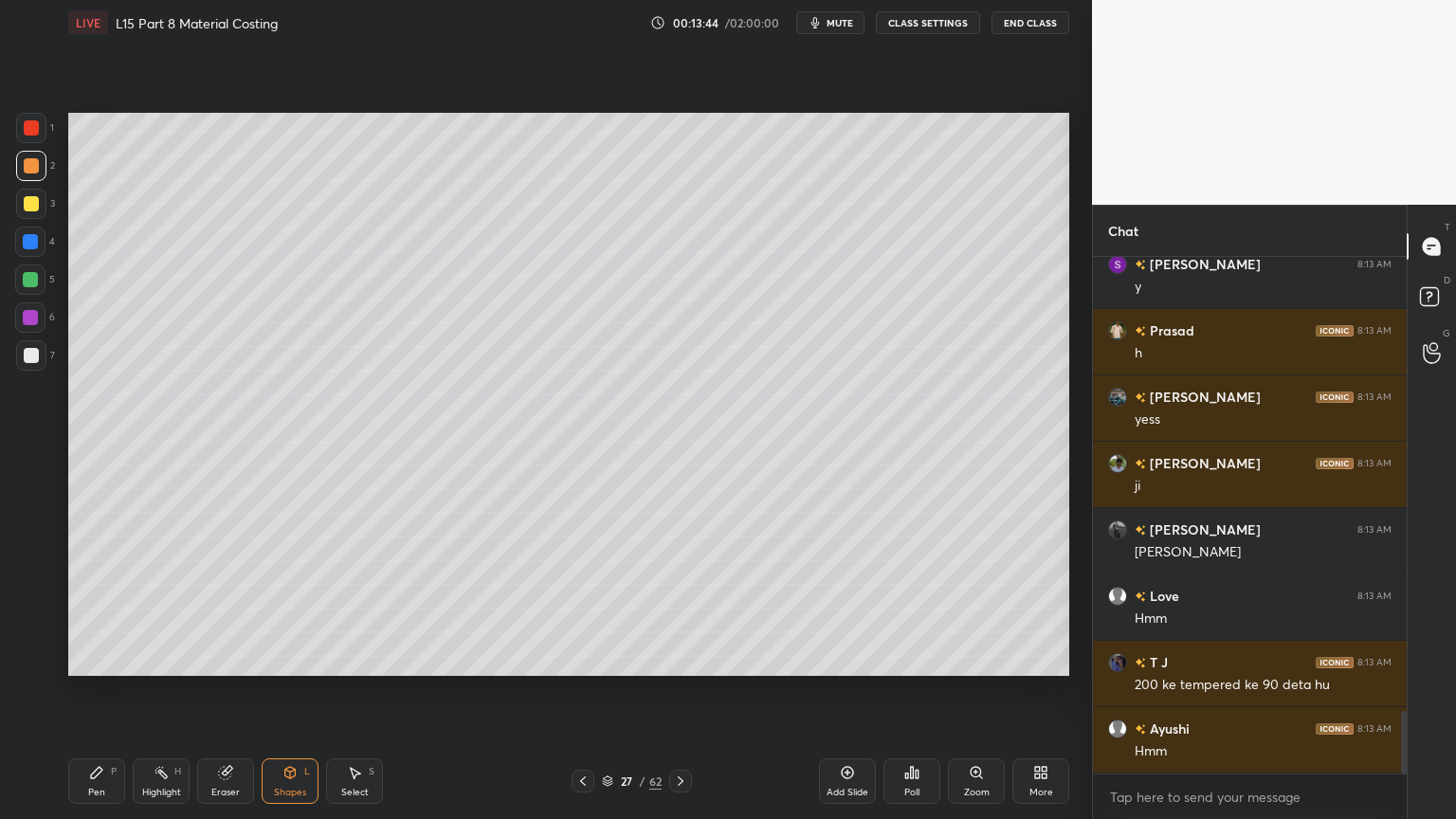 click on "Pen" at bounding box center [97, 792] 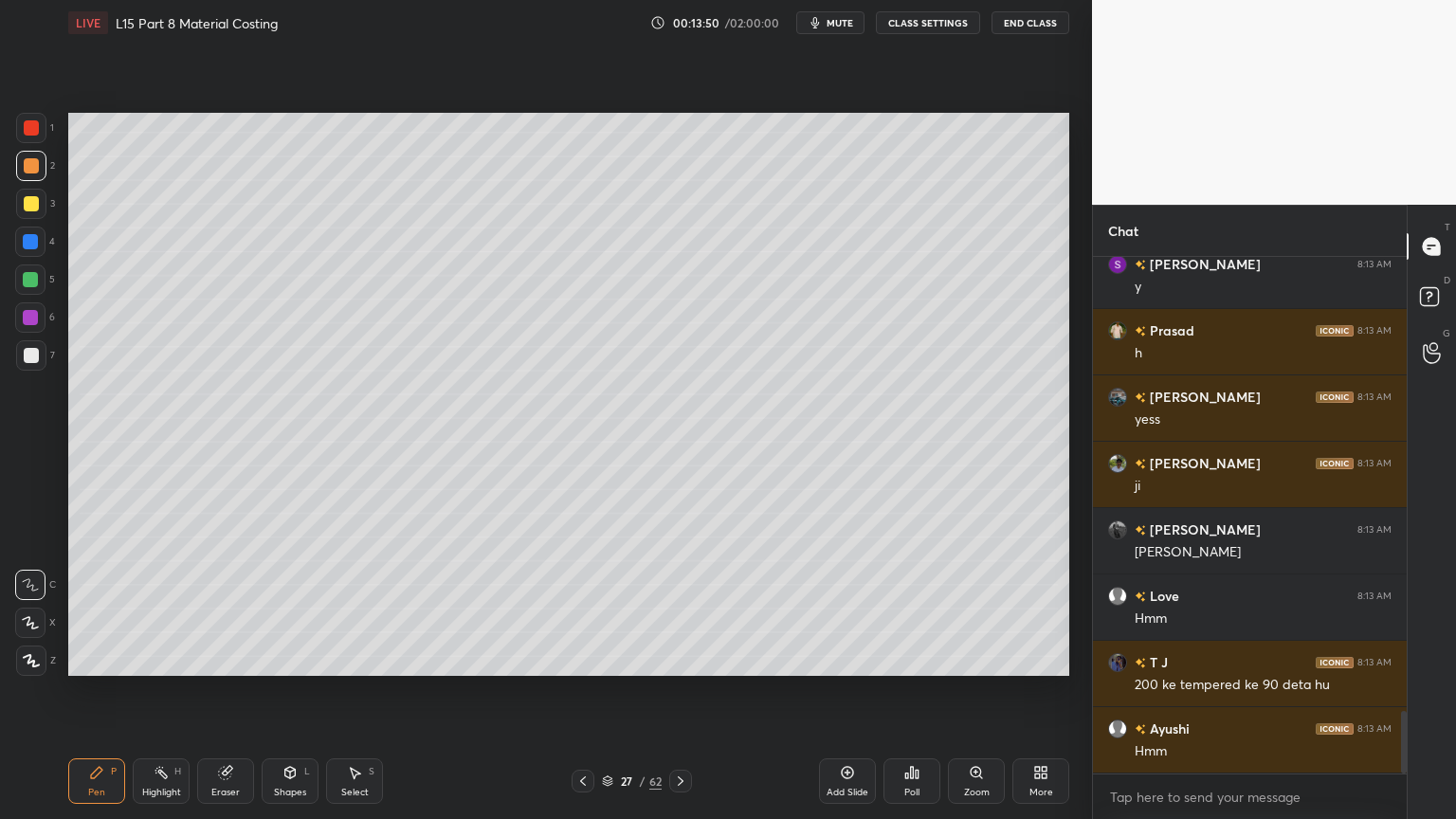 click at bounding box center [31, 355] 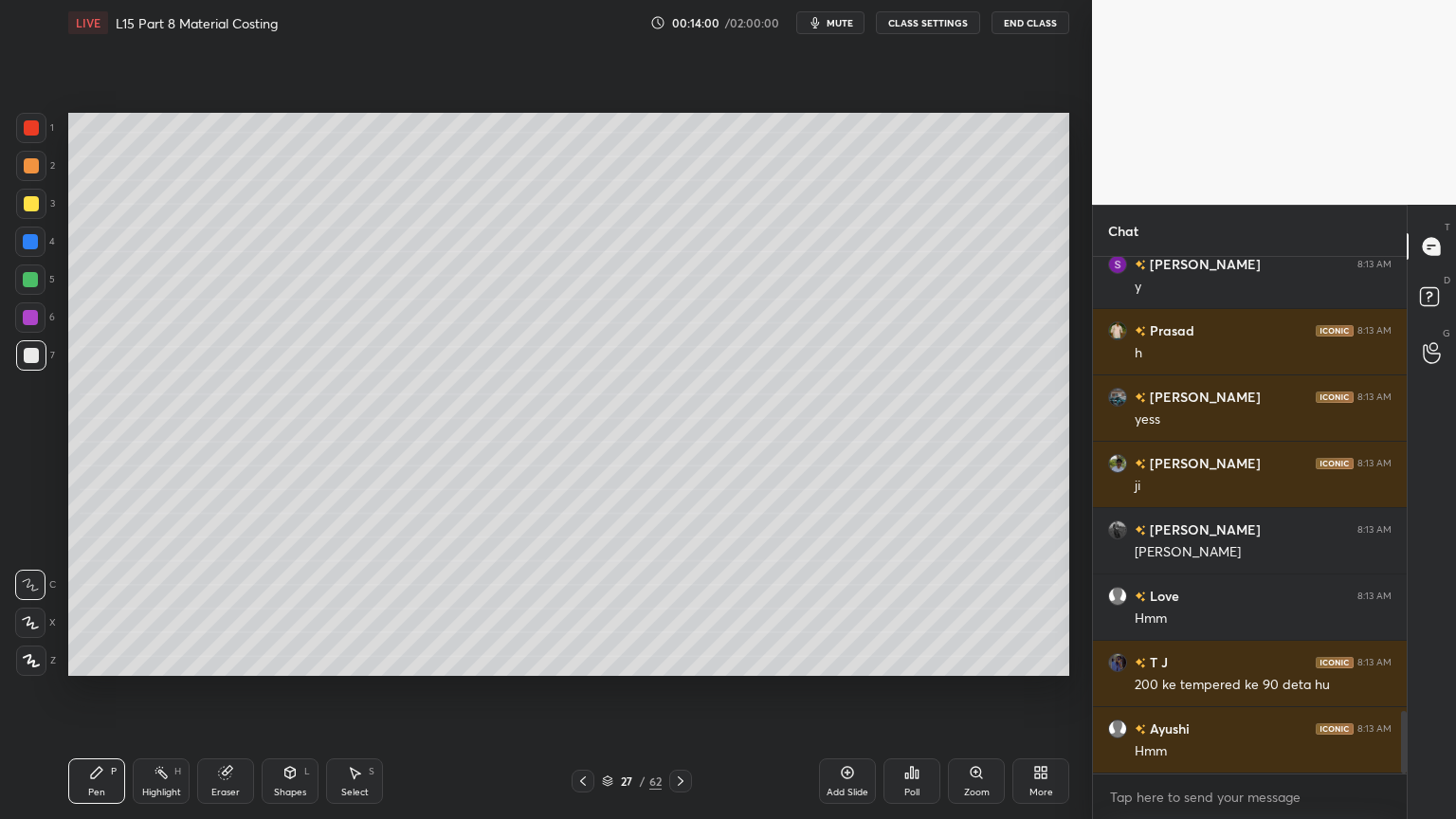 click 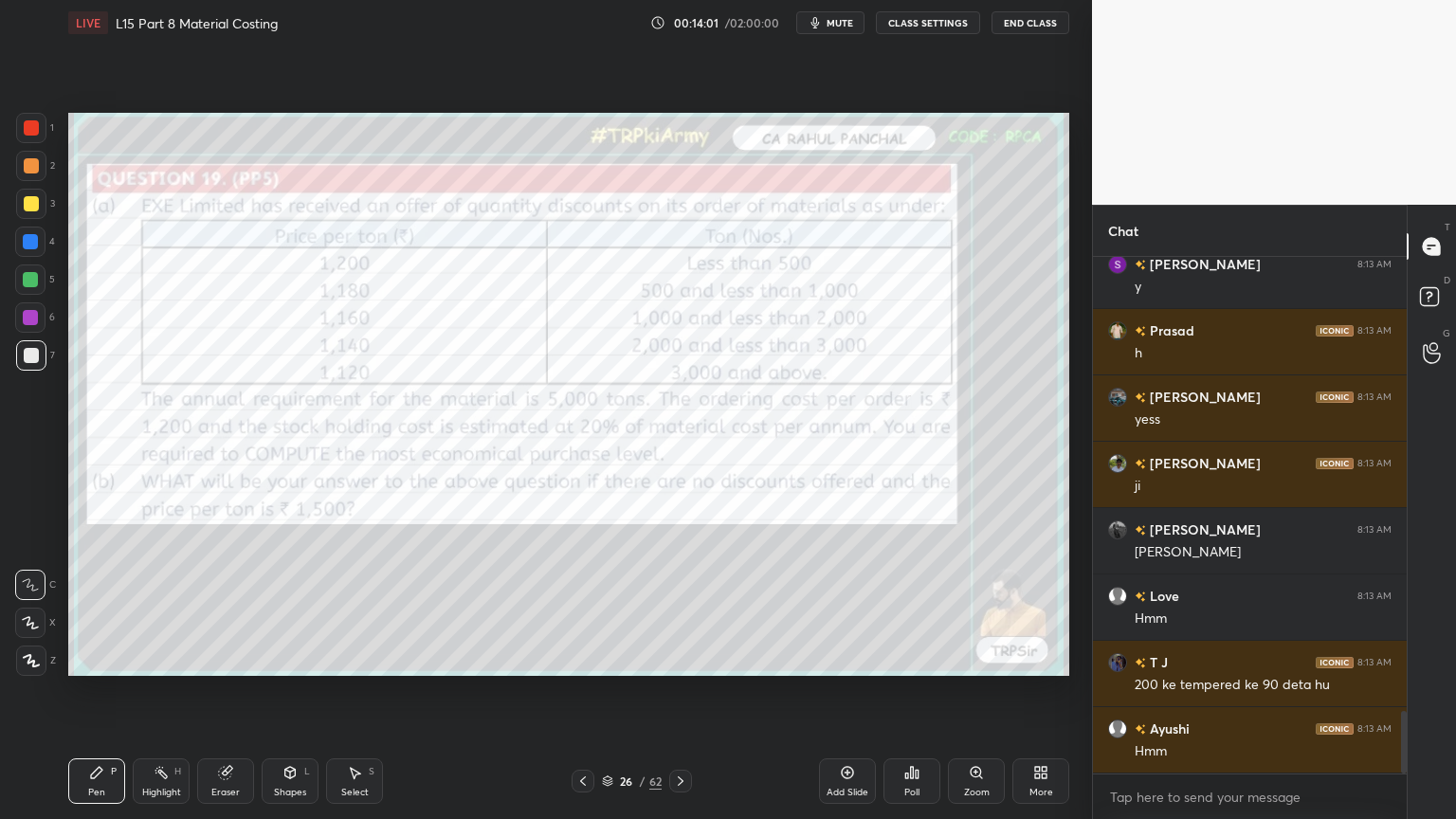 click on "Shapes L" at bounding box center [290, 781] 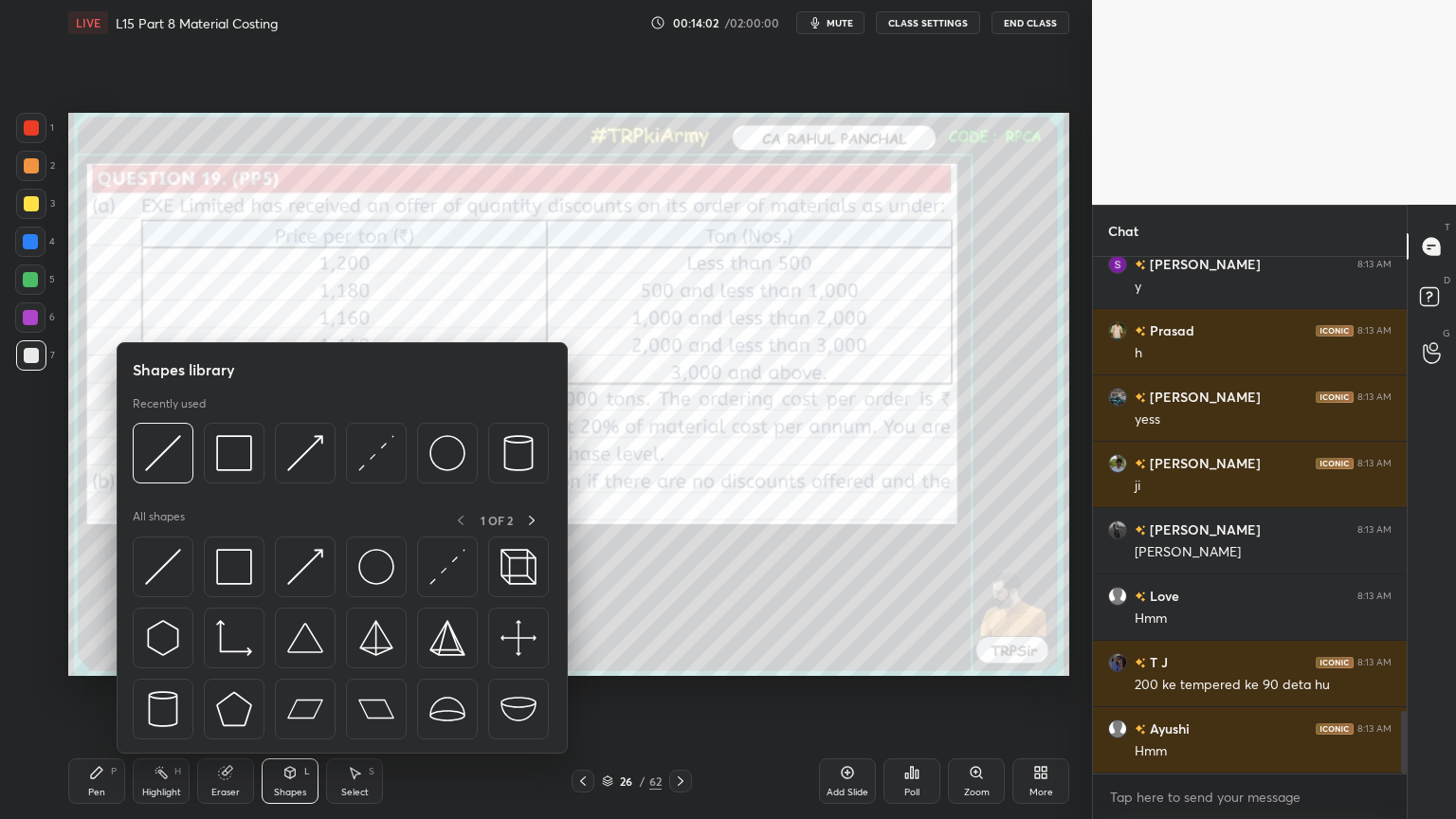 click on "Highlight H" at bounding box center [161, 781] 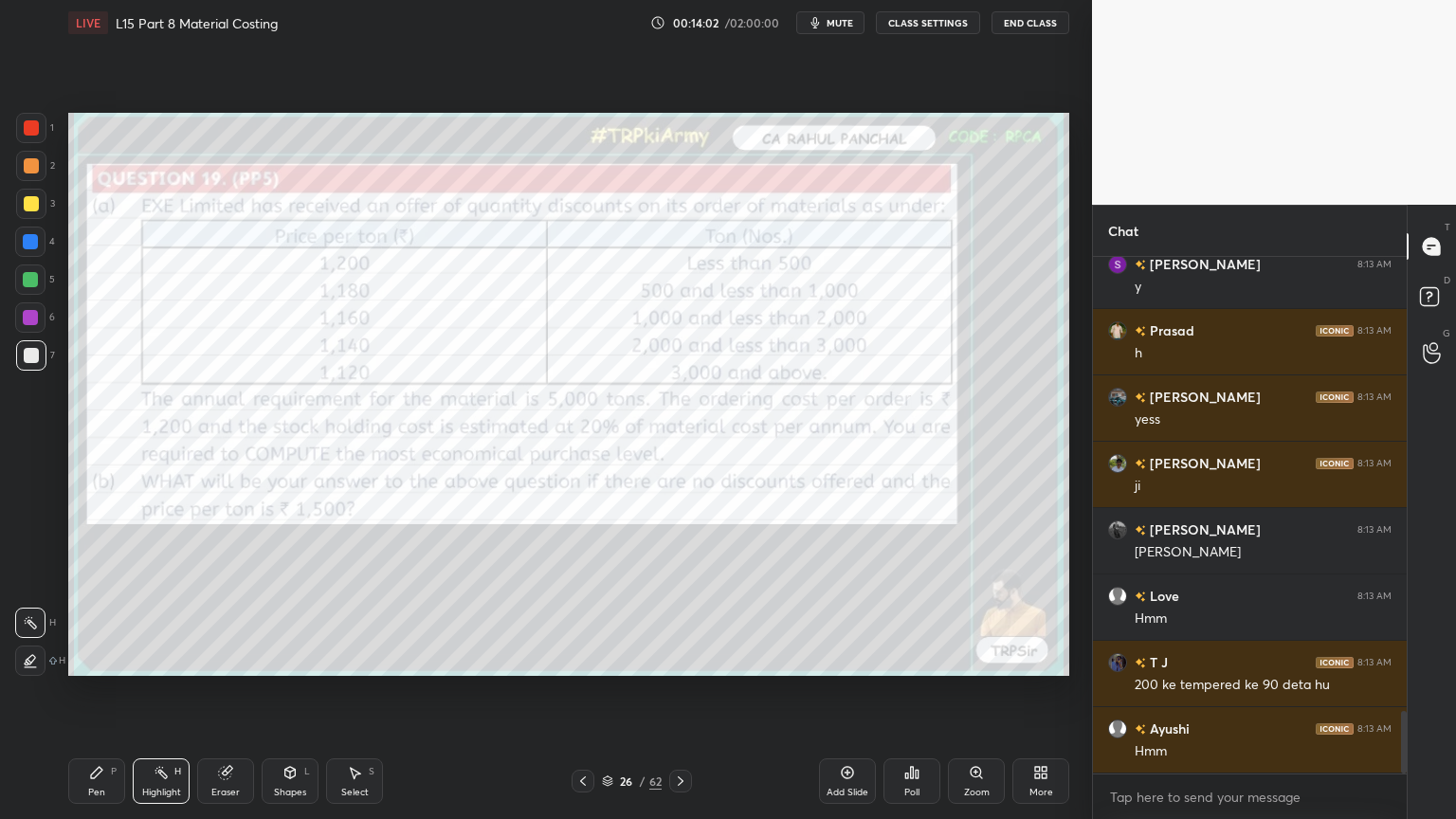 click 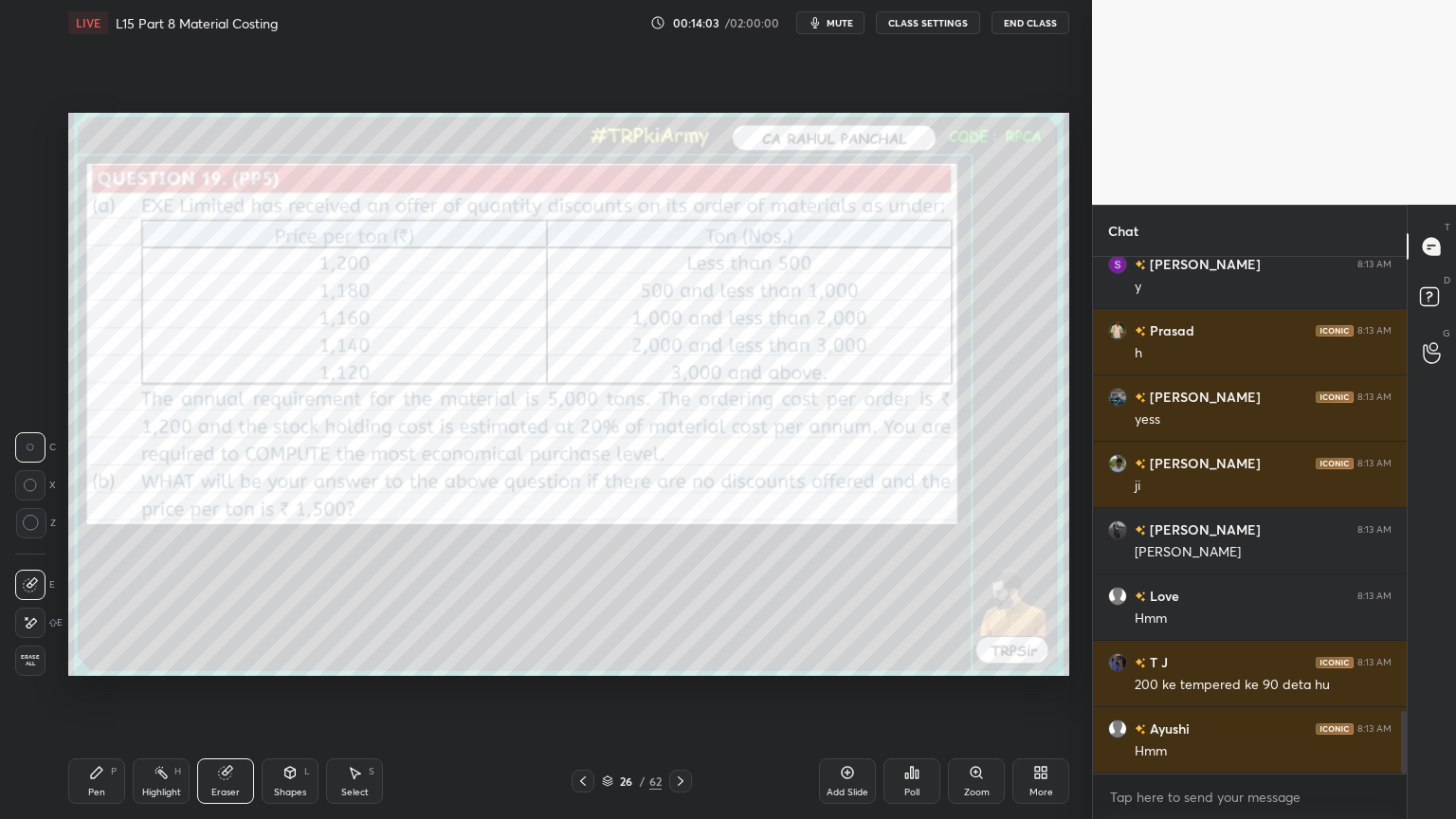 click on "Erase all" at bounding box center [30, 661] 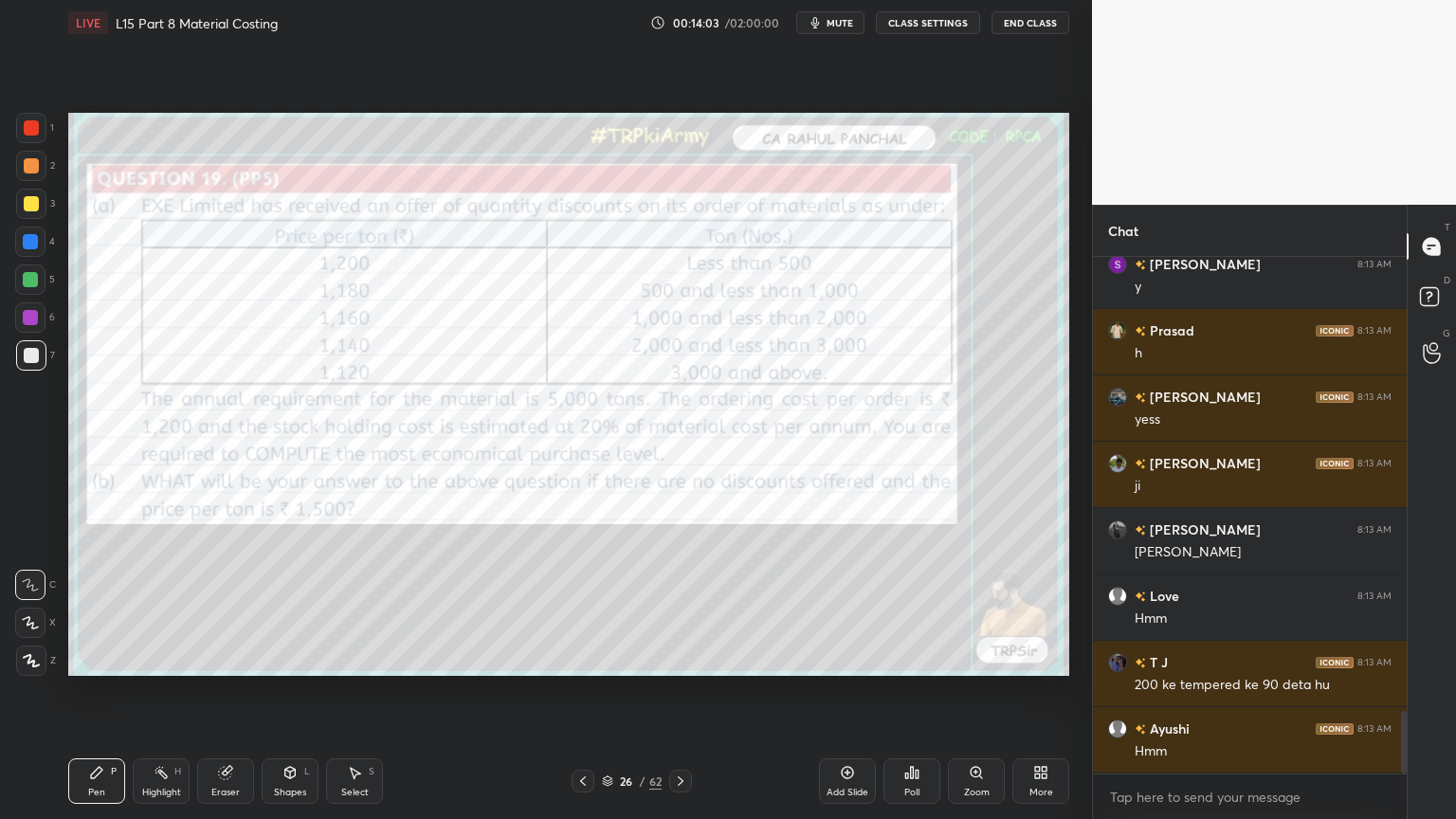 click 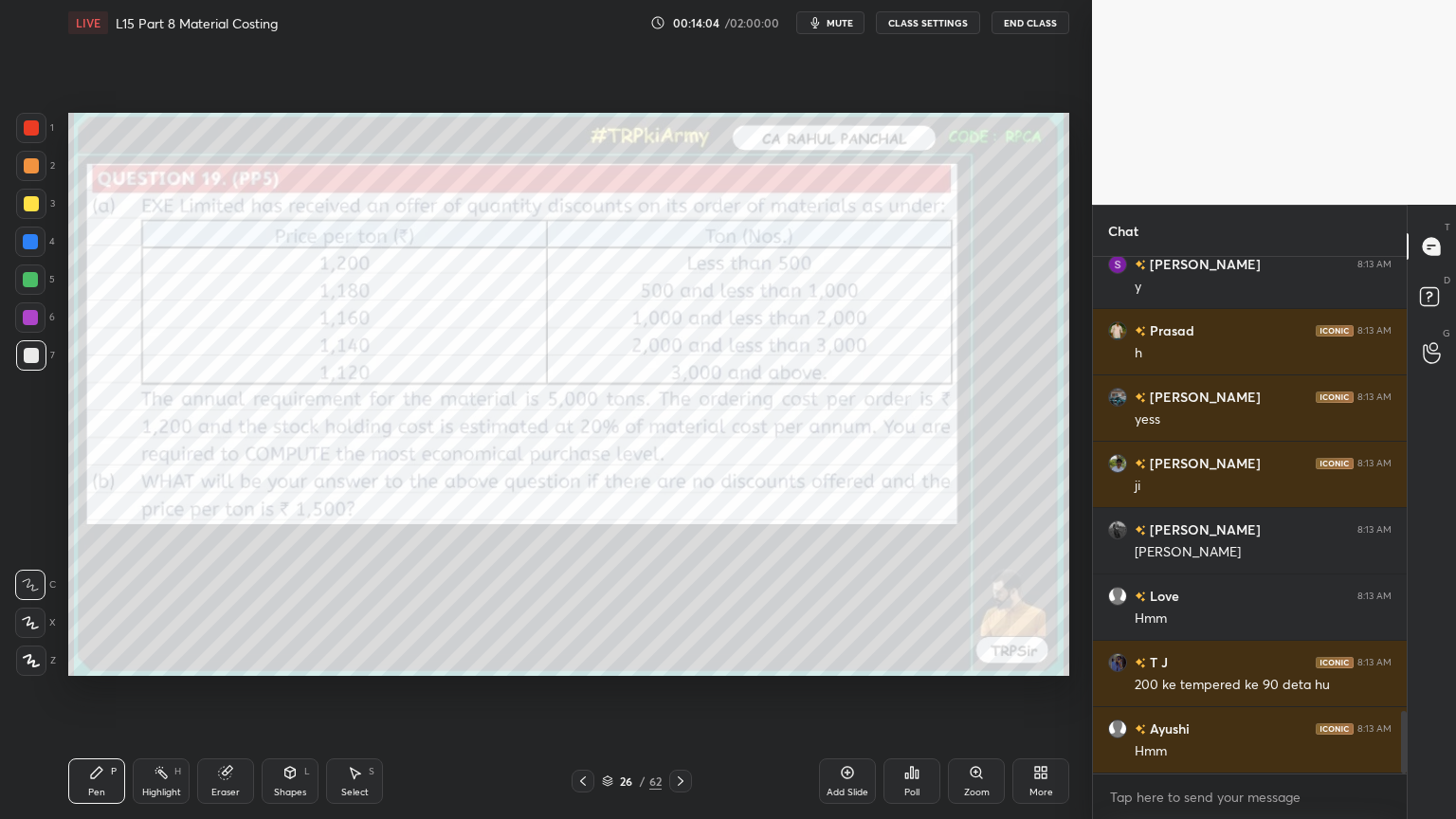 click at bounding box center [31, 128] 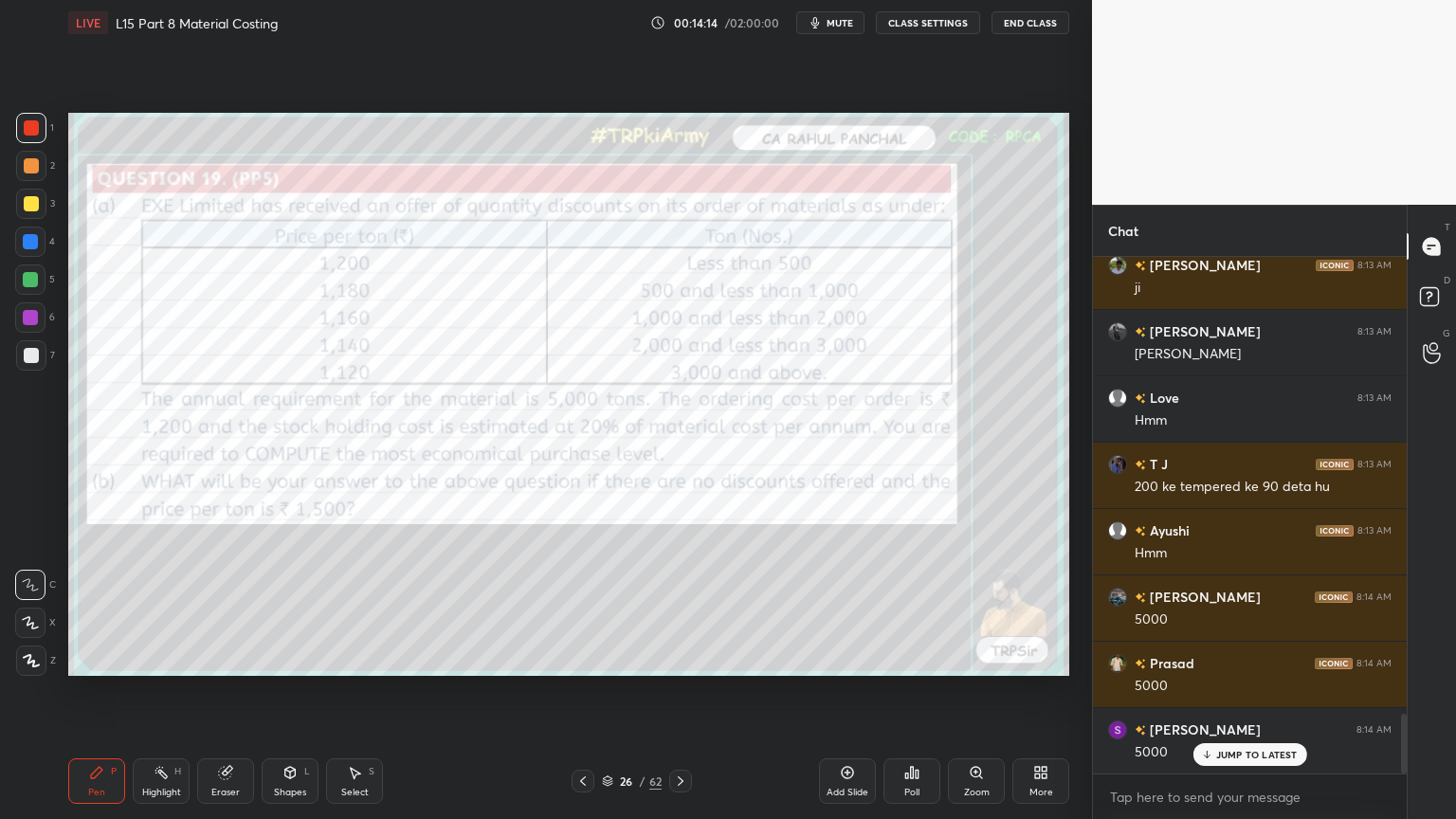 scroll, scrollTop: 4033, scrollLeft: 0, axis: vertical 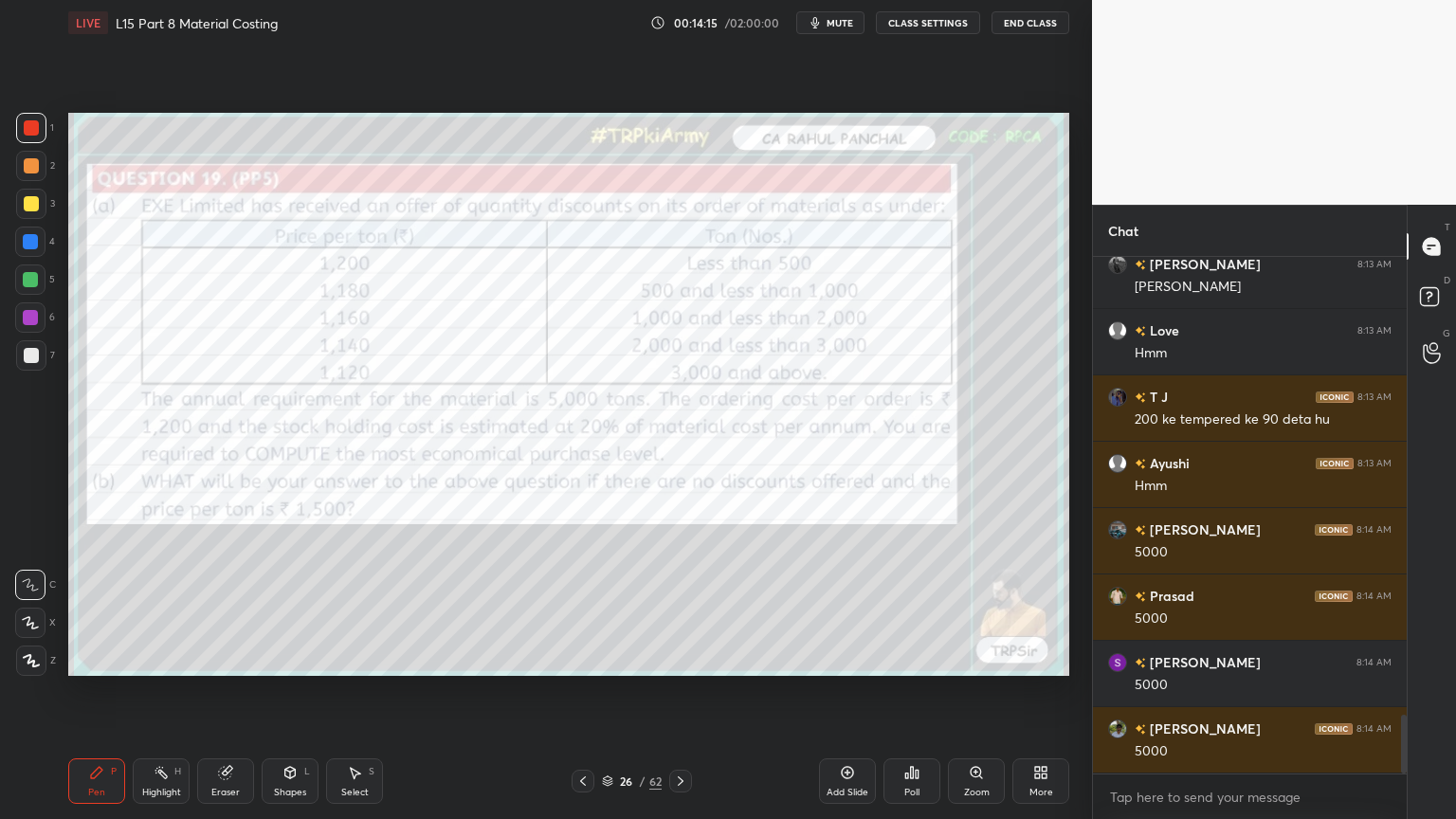 click at bounding box center [30, 318] 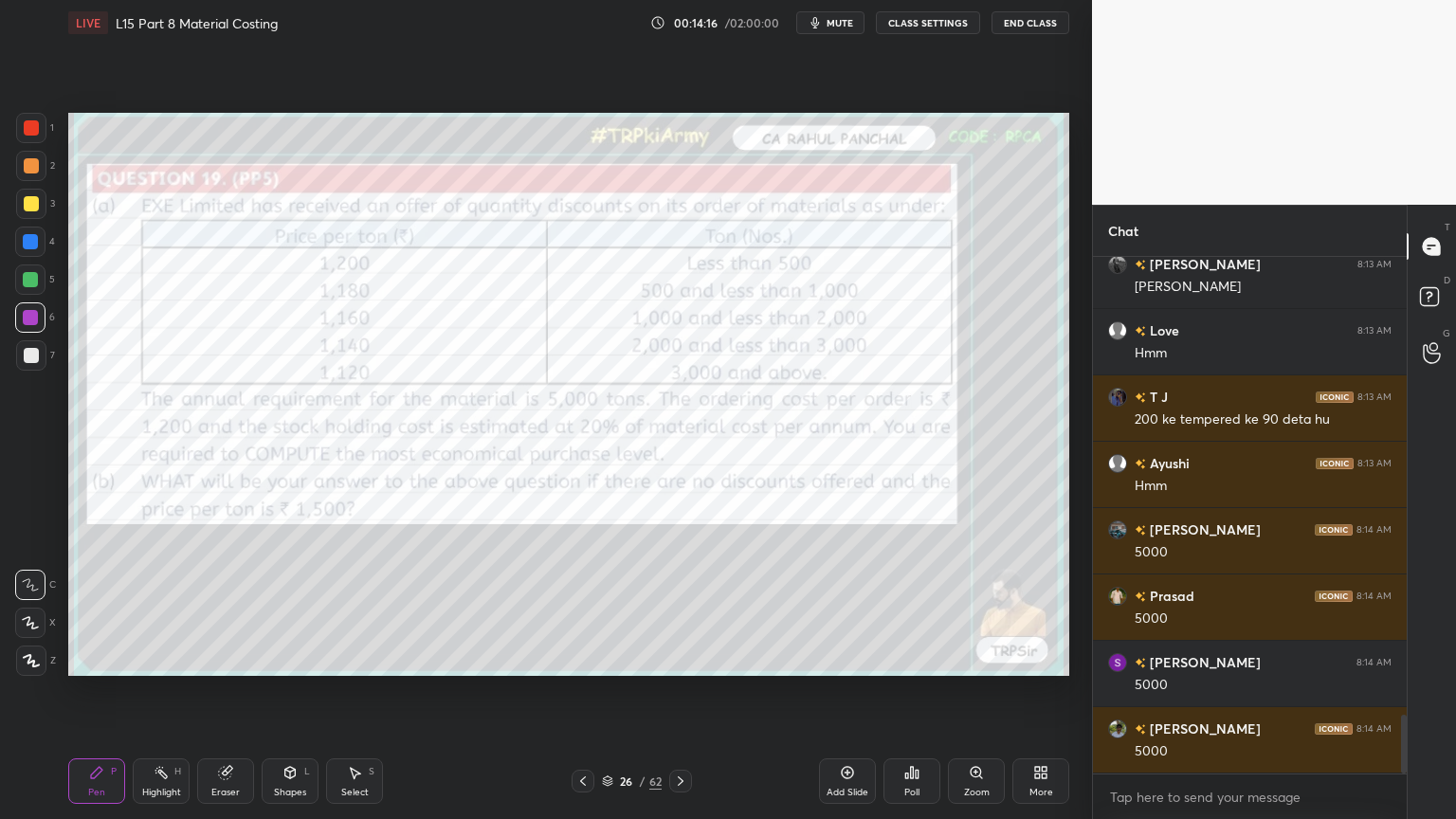 click 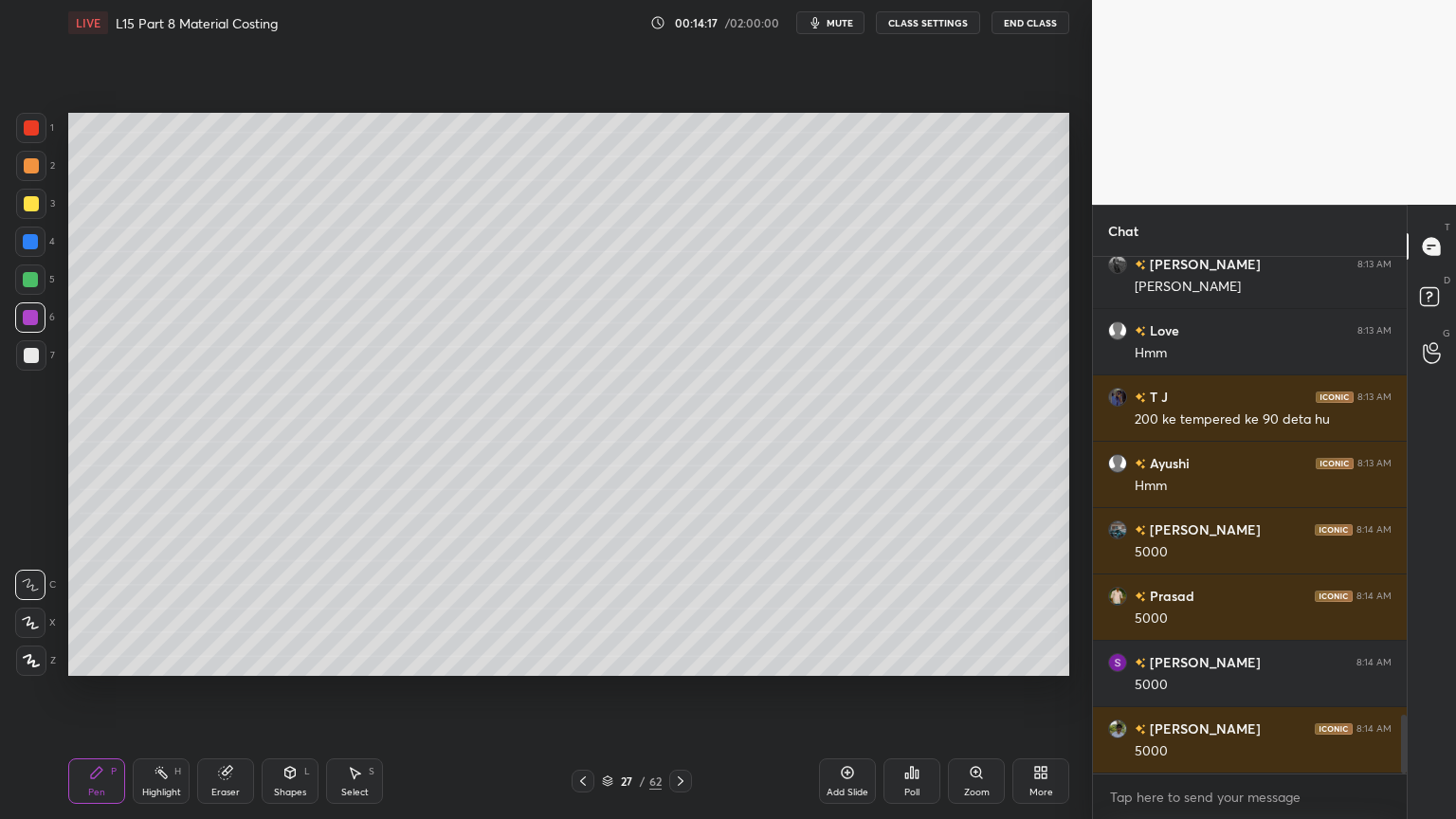 click at bounding box center [31, 355] 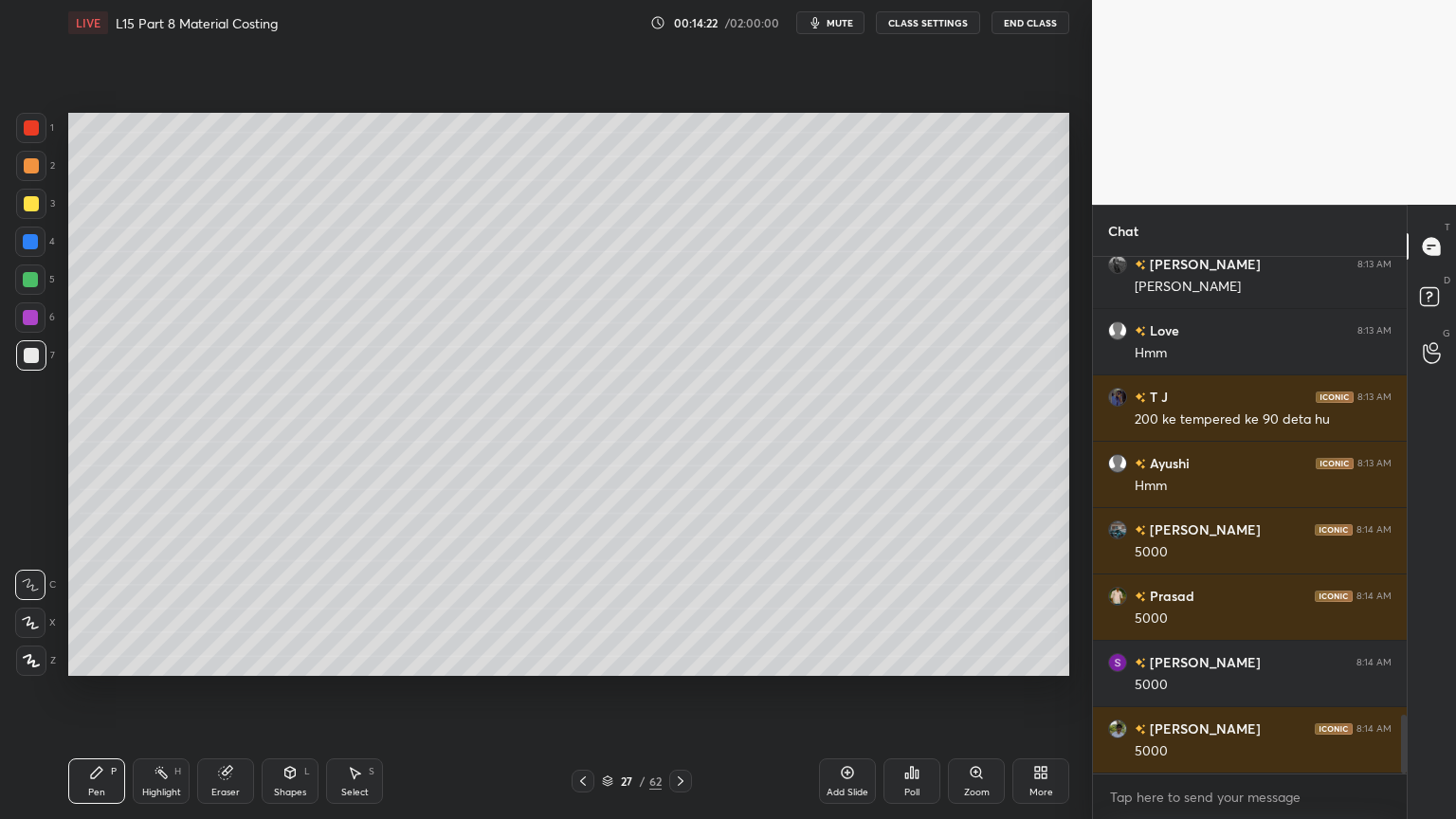 click 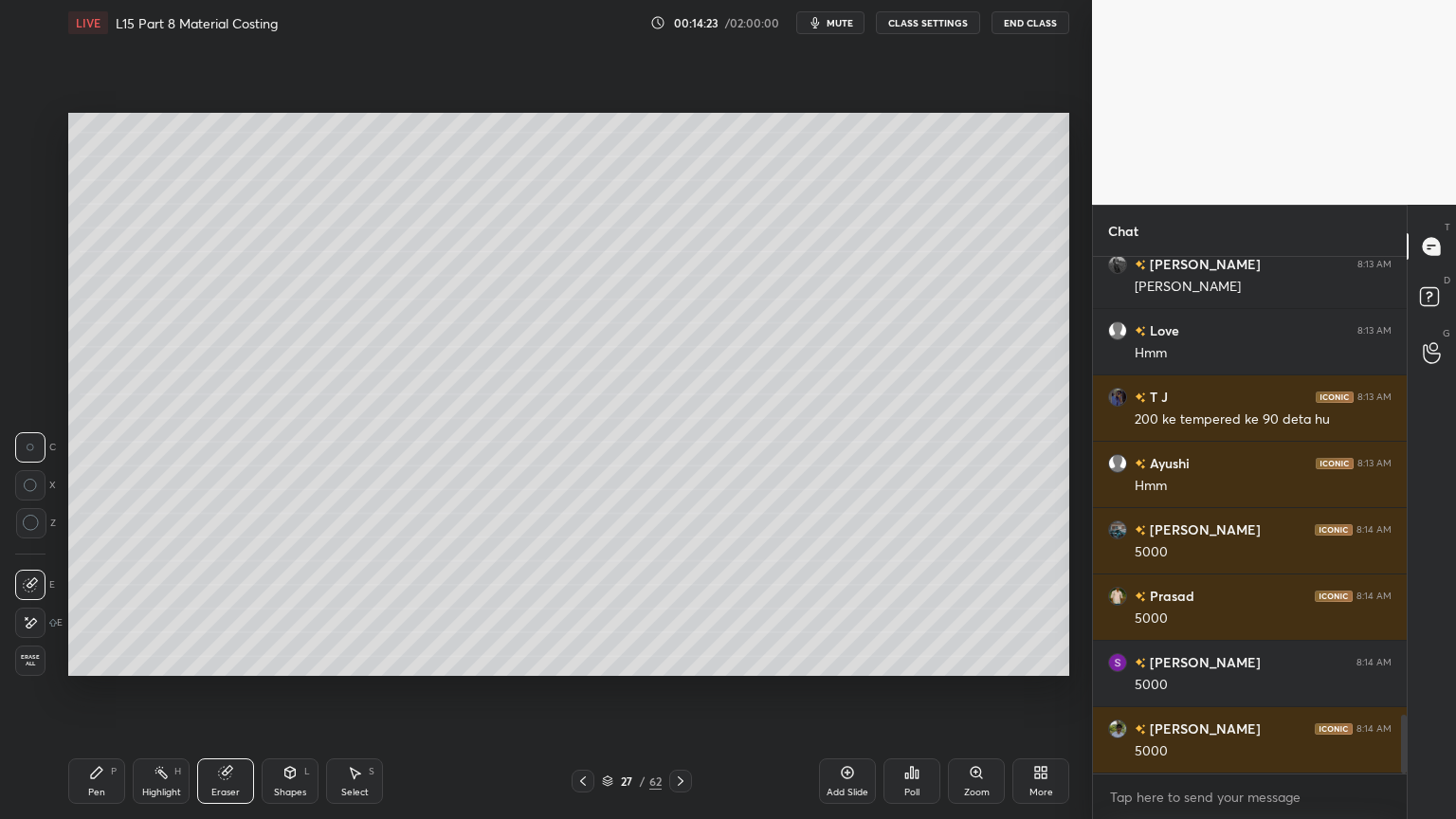 scroll, scrollTop: 4099, scrollLeft: 0, axis: vertical 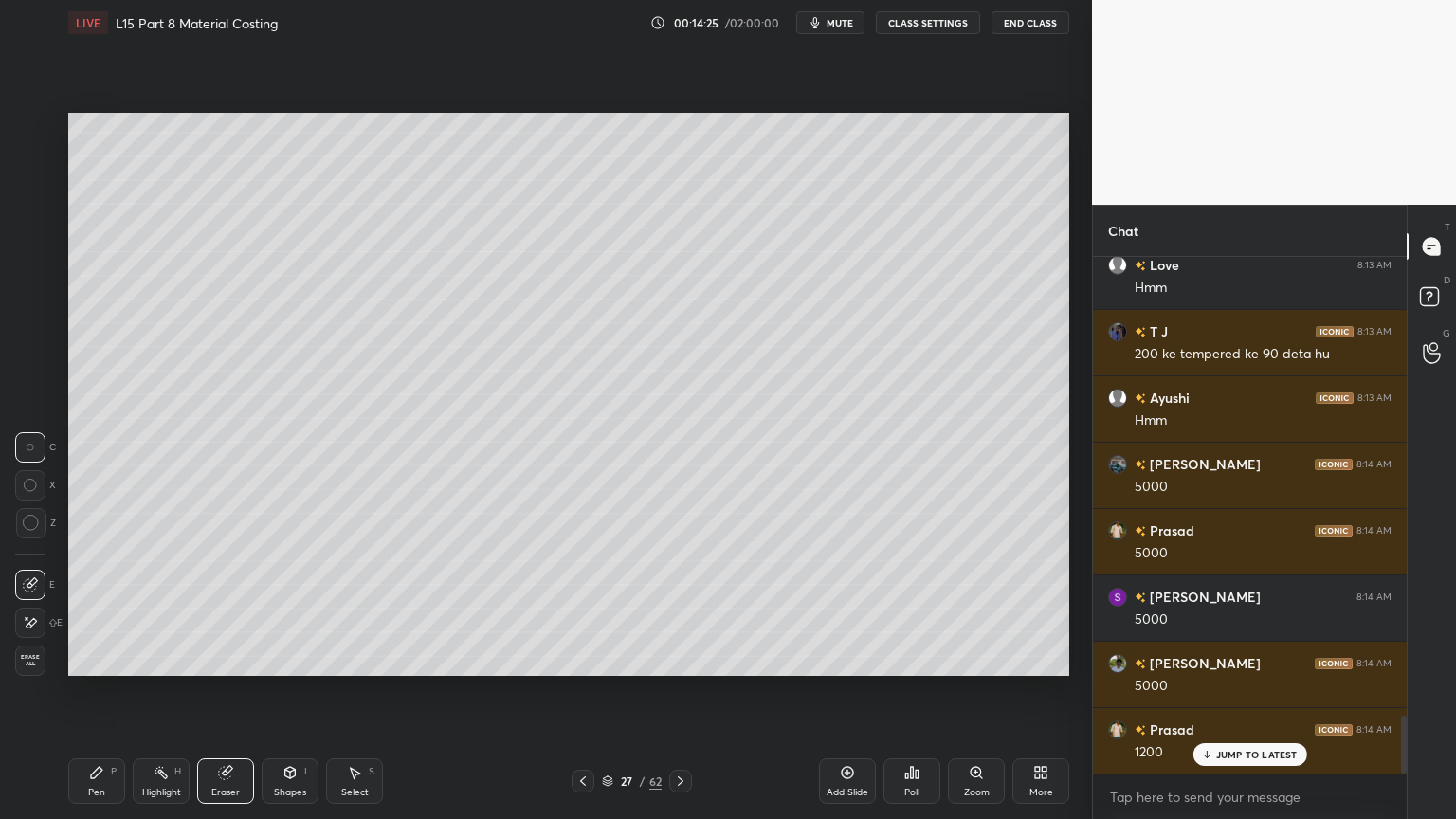 click on "Pen P" at bounding box center (97, 781) 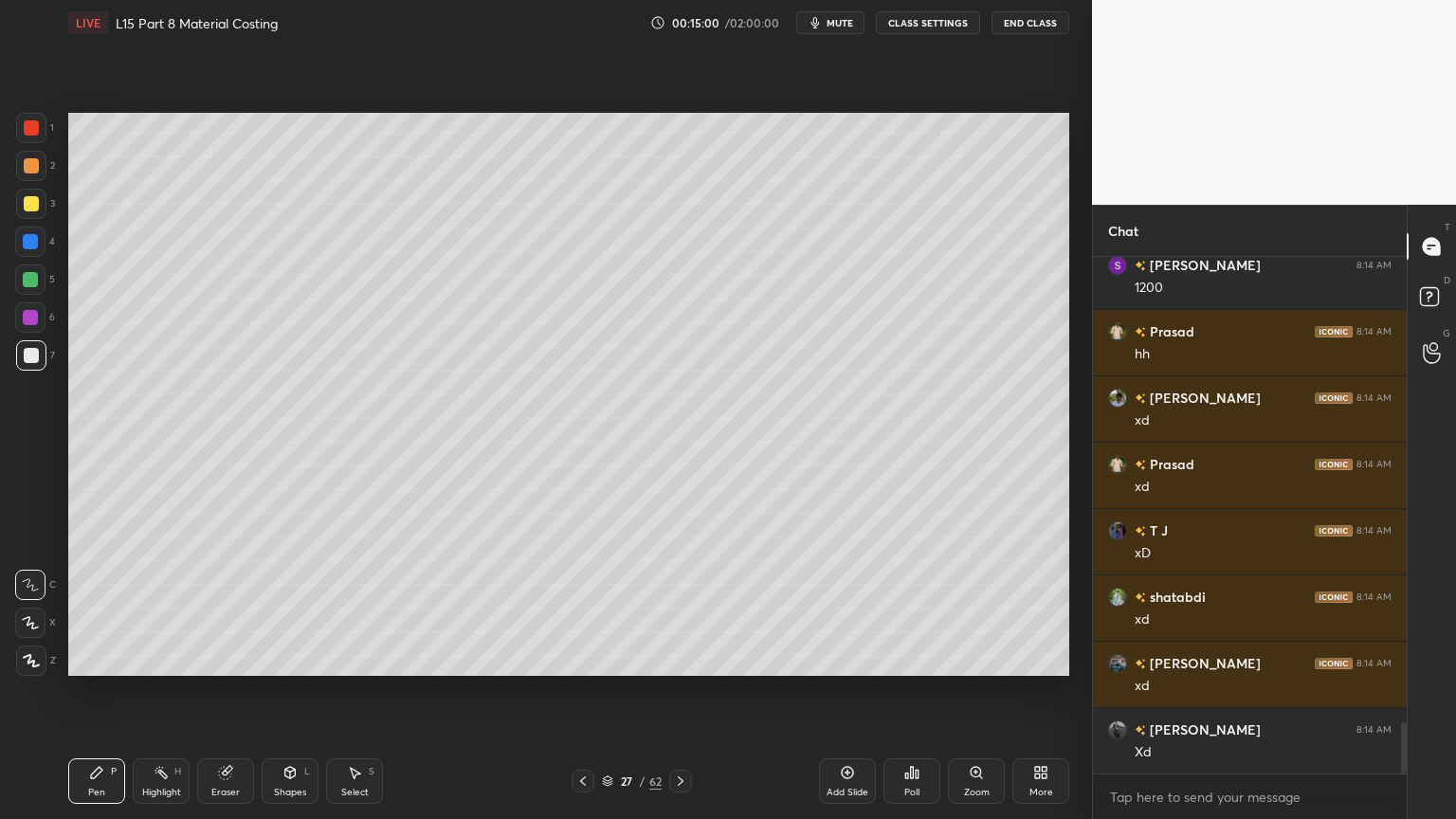 scroll, scrollTop: 4697, scrollLeft: 0, axis: vertical 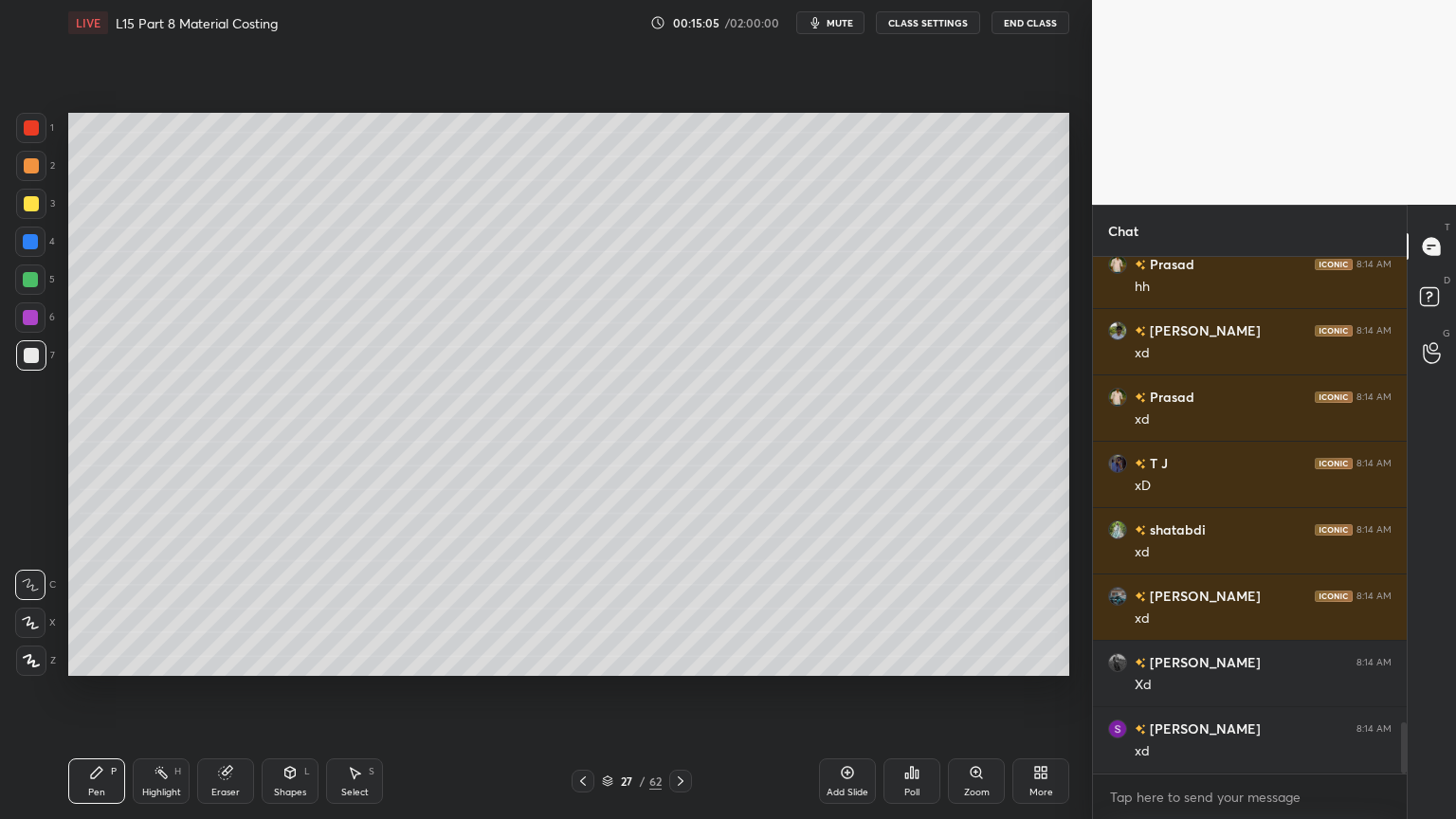 click on "Select" at bounding box center (355, 792) 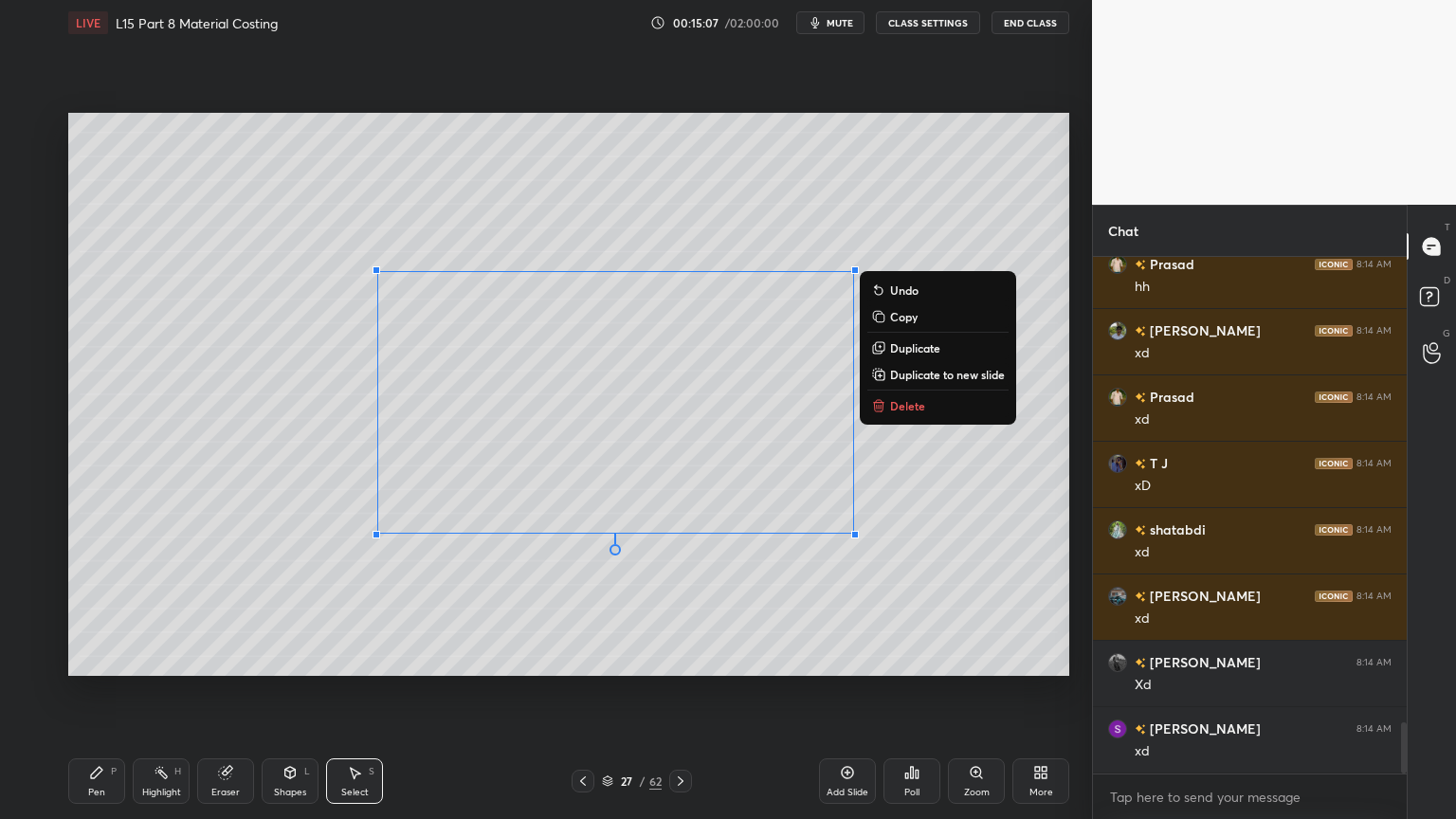 click on "Delete" at bounding box center (907, 406) 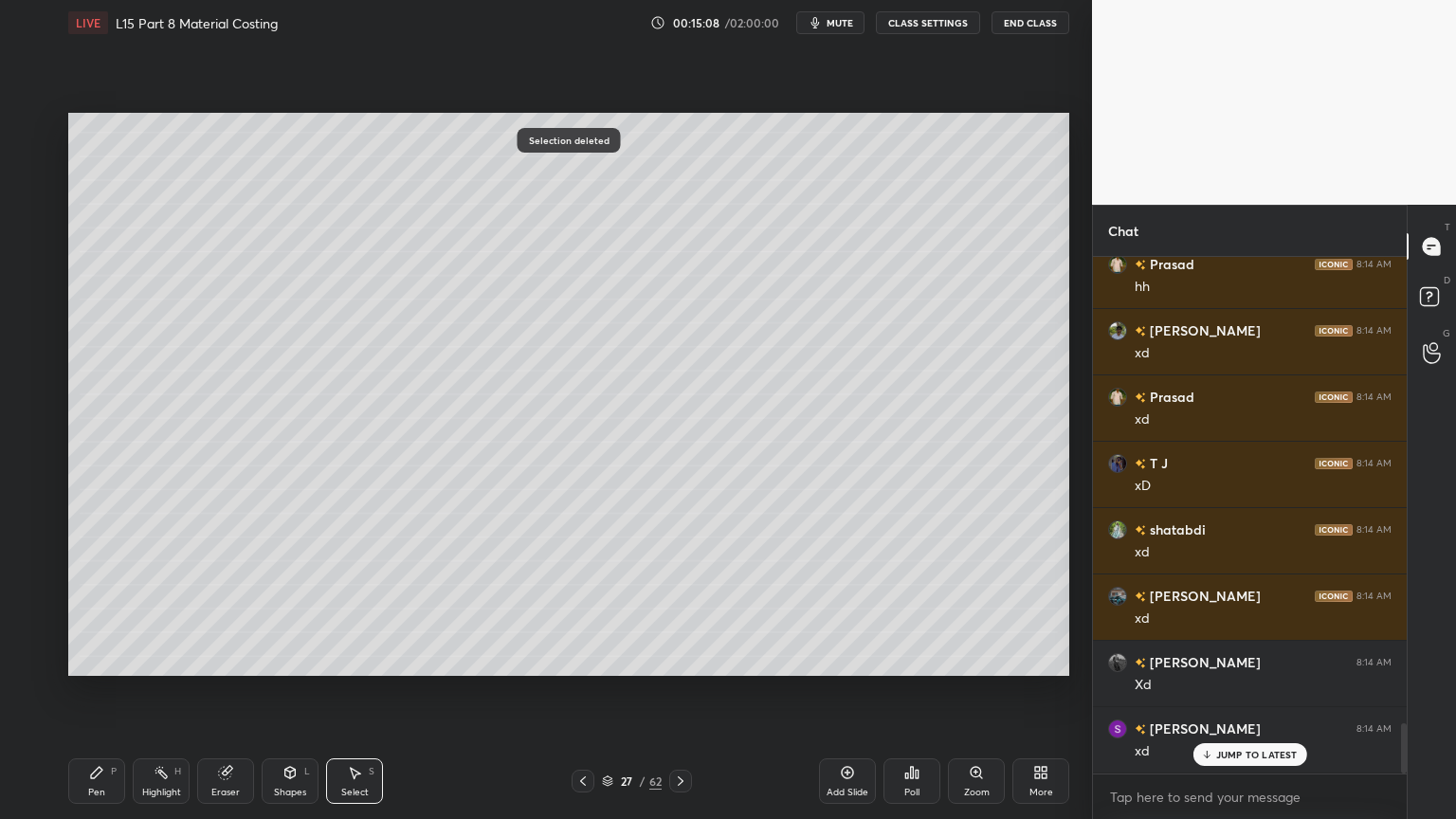scroll, scrollTop: 4762, scrollLeft: 0, axis: vertical 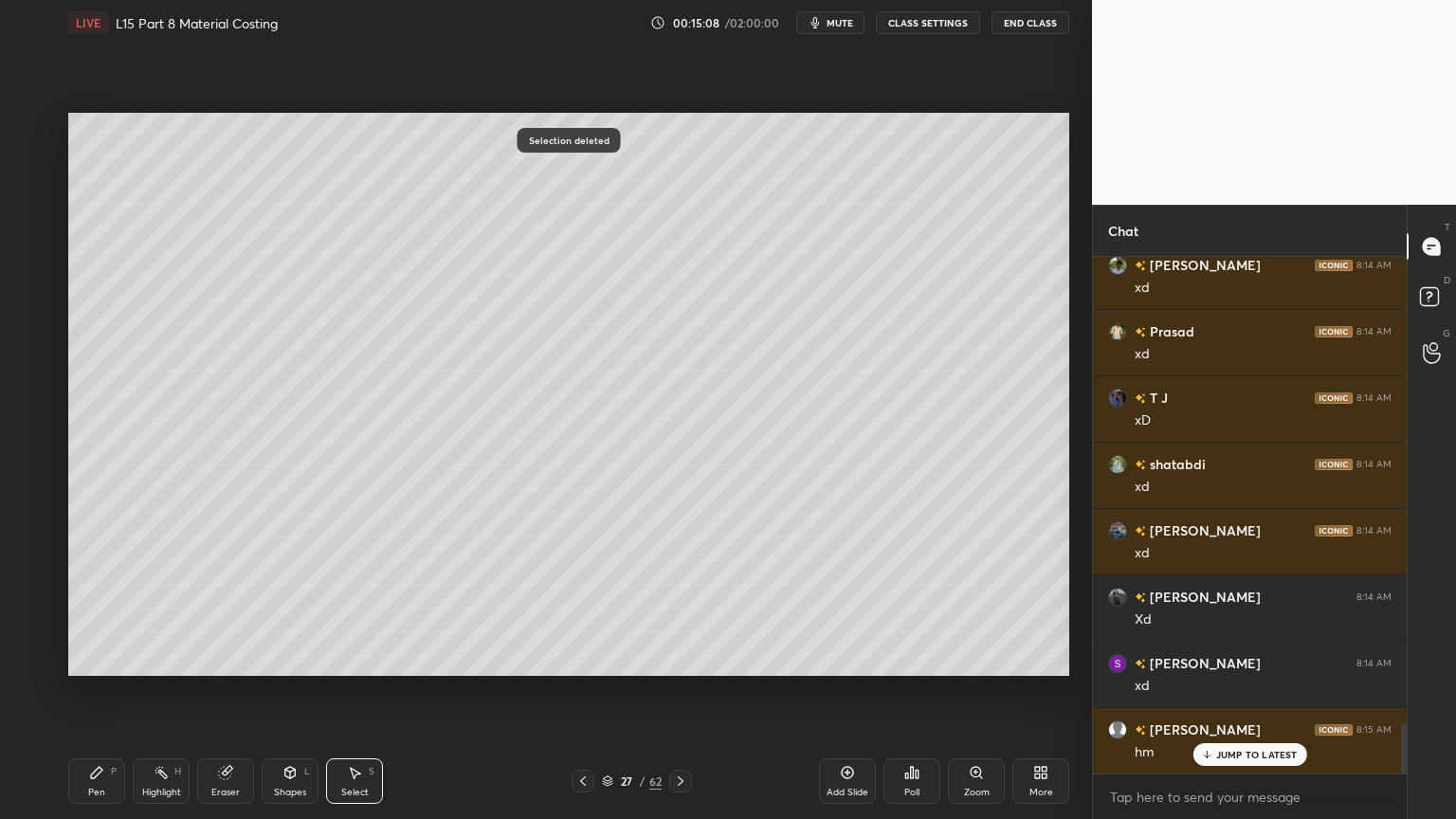 click 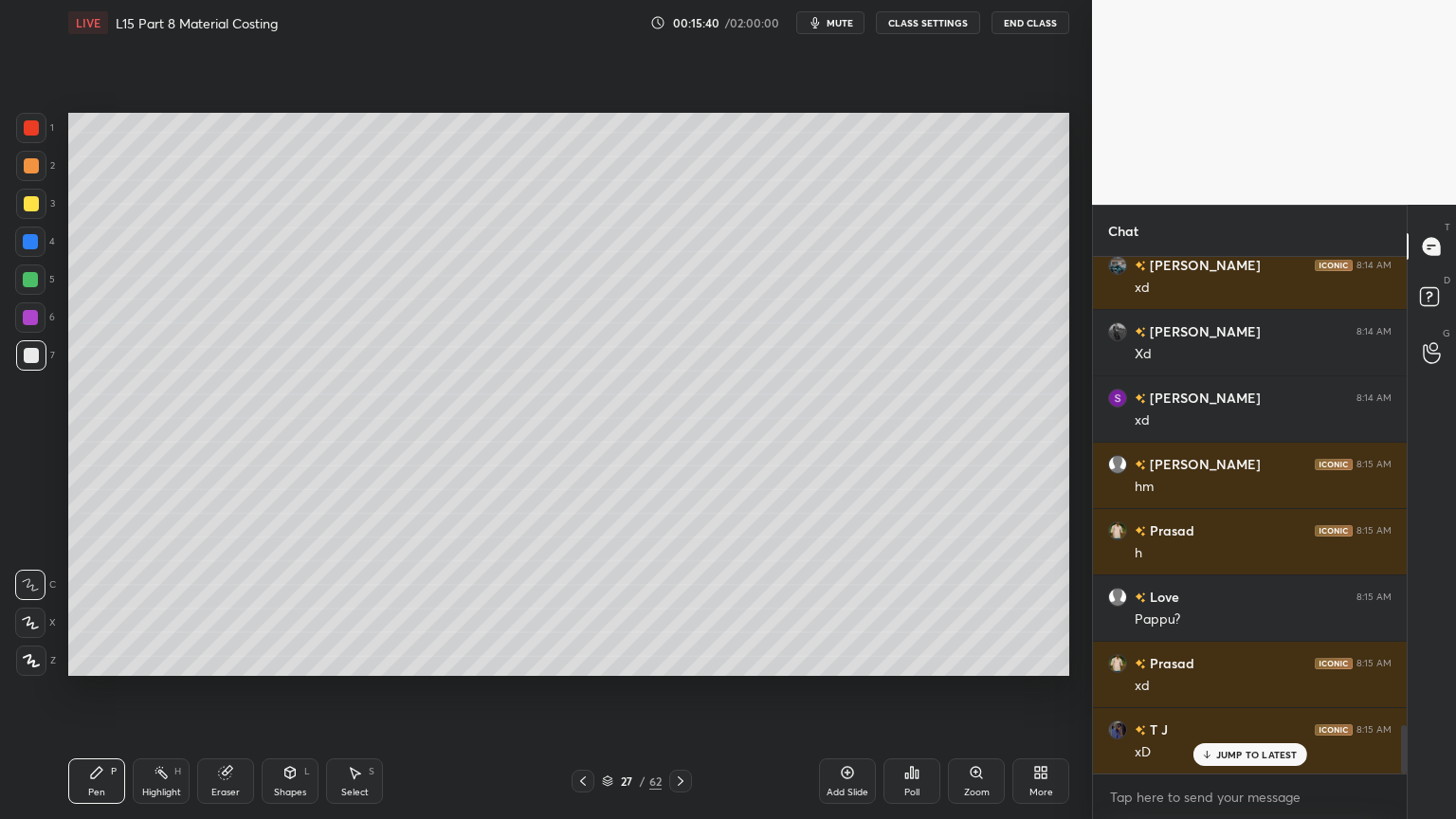 scroll, scrollTop: 5095, scrollLeft: 0, axis: vertical 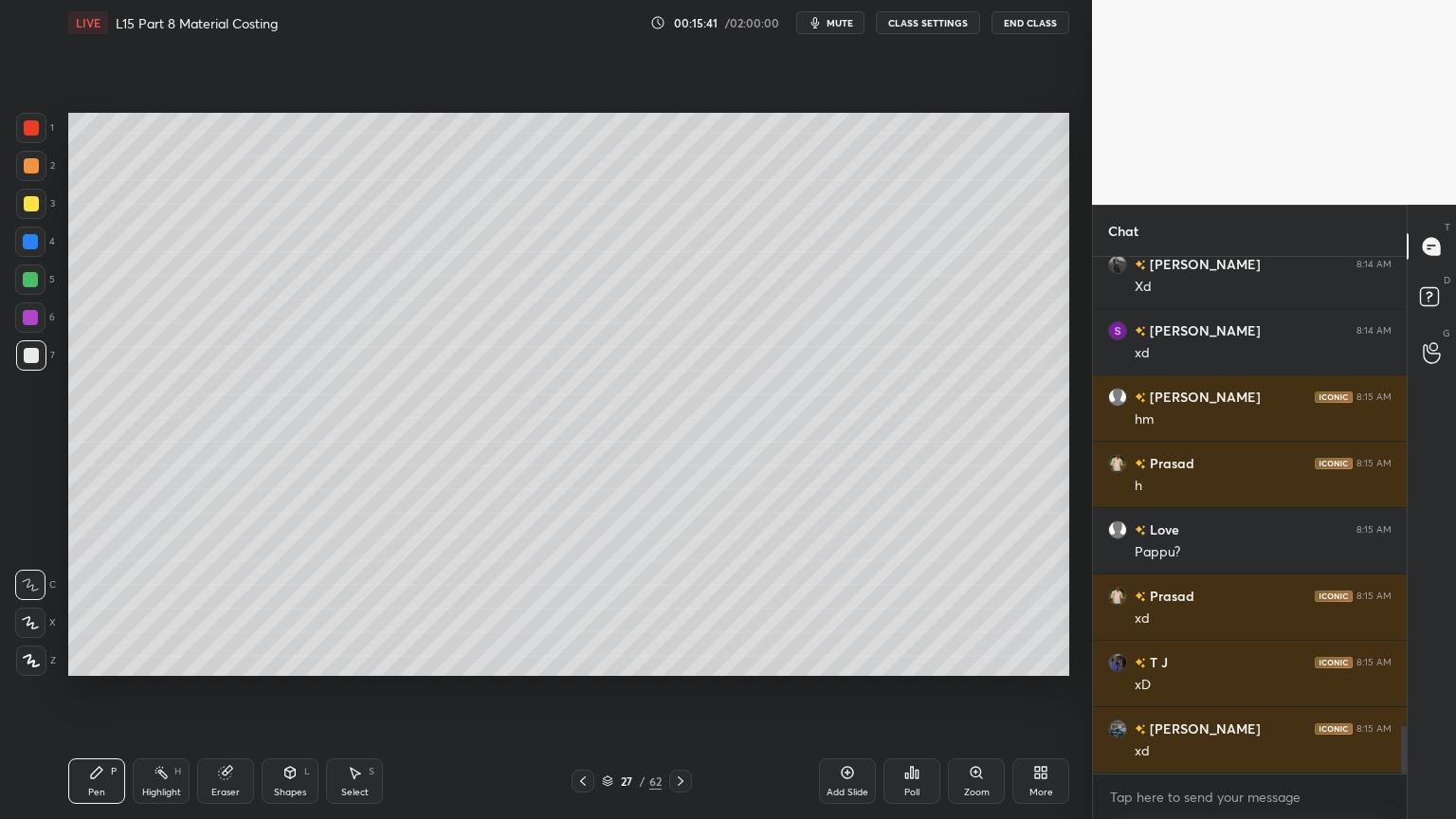 click on "Select S" at bounding box center [355, 781] 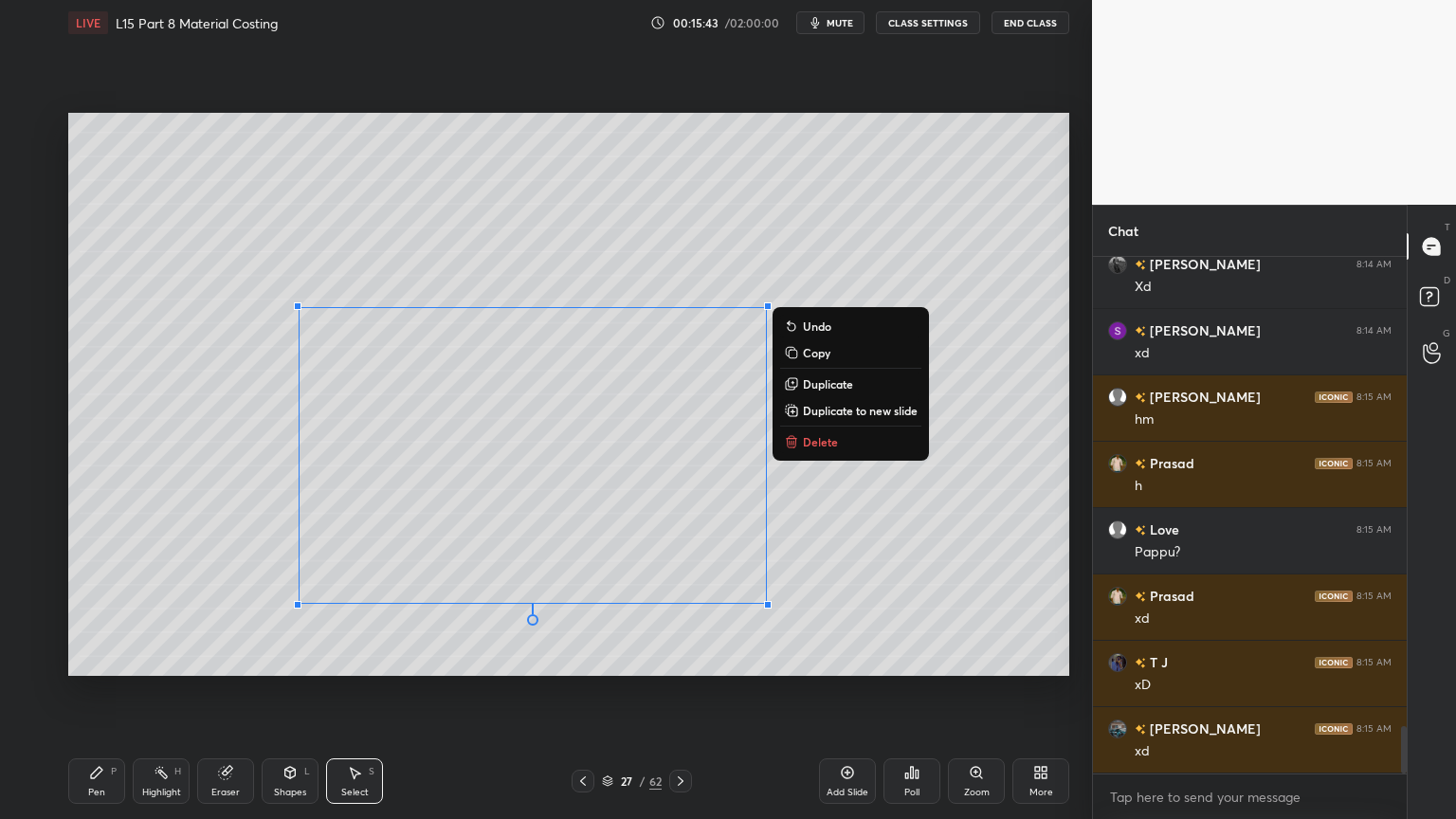 scroll, scrollTop: 5160, scrollLeft: 0, axis: vertical 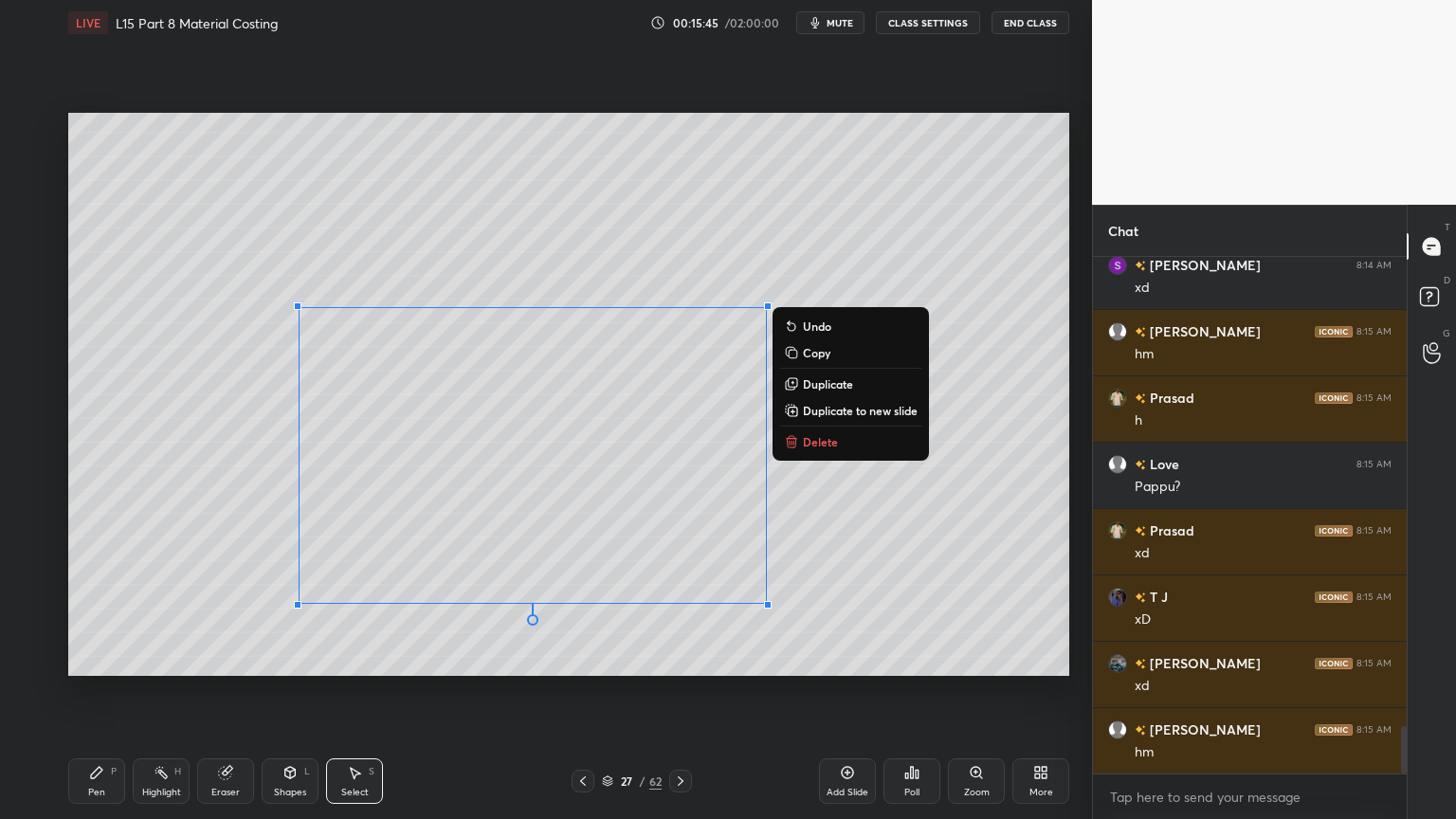 click on "Delete" at bounding box center (820, 442) 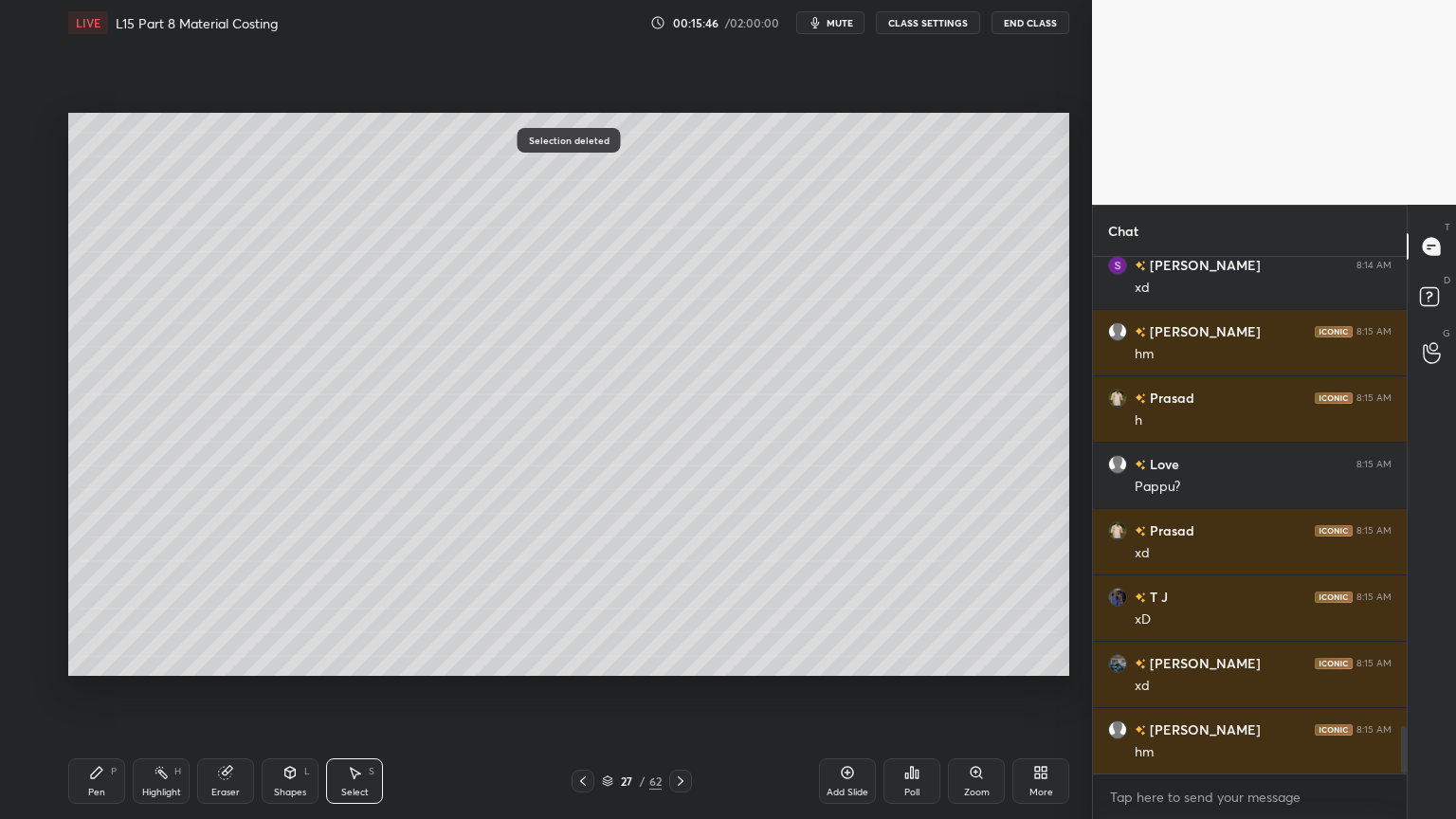 click on "LIVE L15 Part 8 Material Costing 00:15:46 /  02:00:00 mute CLASS SETTINGS End Class 0 ° Undo Copy Duplicate Duplicate to new slide Delete Selection deleted Setting up your live class Poll for   secs No correct answer Start poll Back L15 Part 8 Material Costing • L15 of Costing Regular Course For [DATE] & [DATE] [PERSON_NAME] Pen P Highlight H Eraser Shapes L Select S 27 / 62 Add Slide Poll Zoom More" at bounding box center (569, 410) 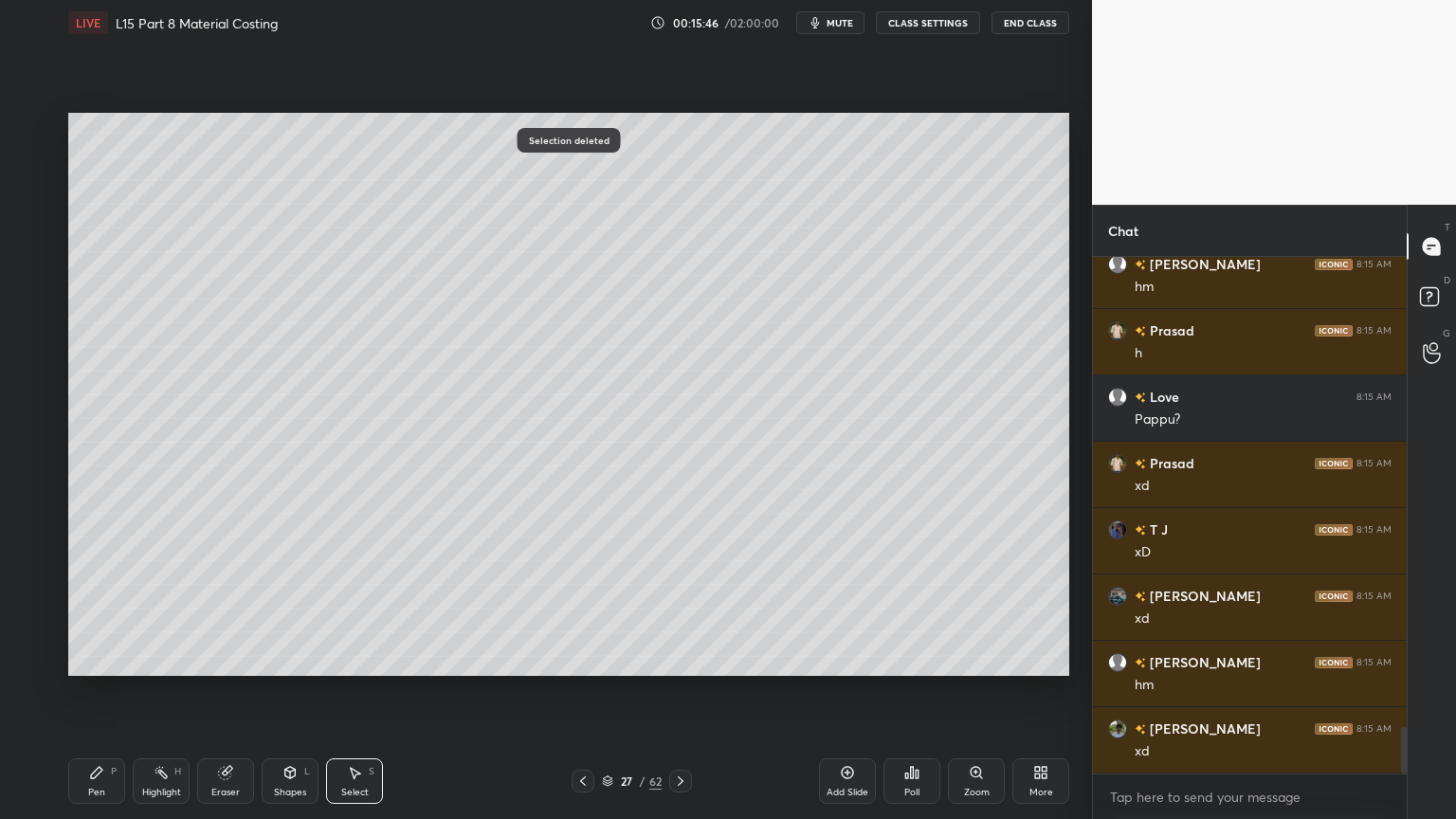 click on "Pen P" at bounding box center [97, 781] 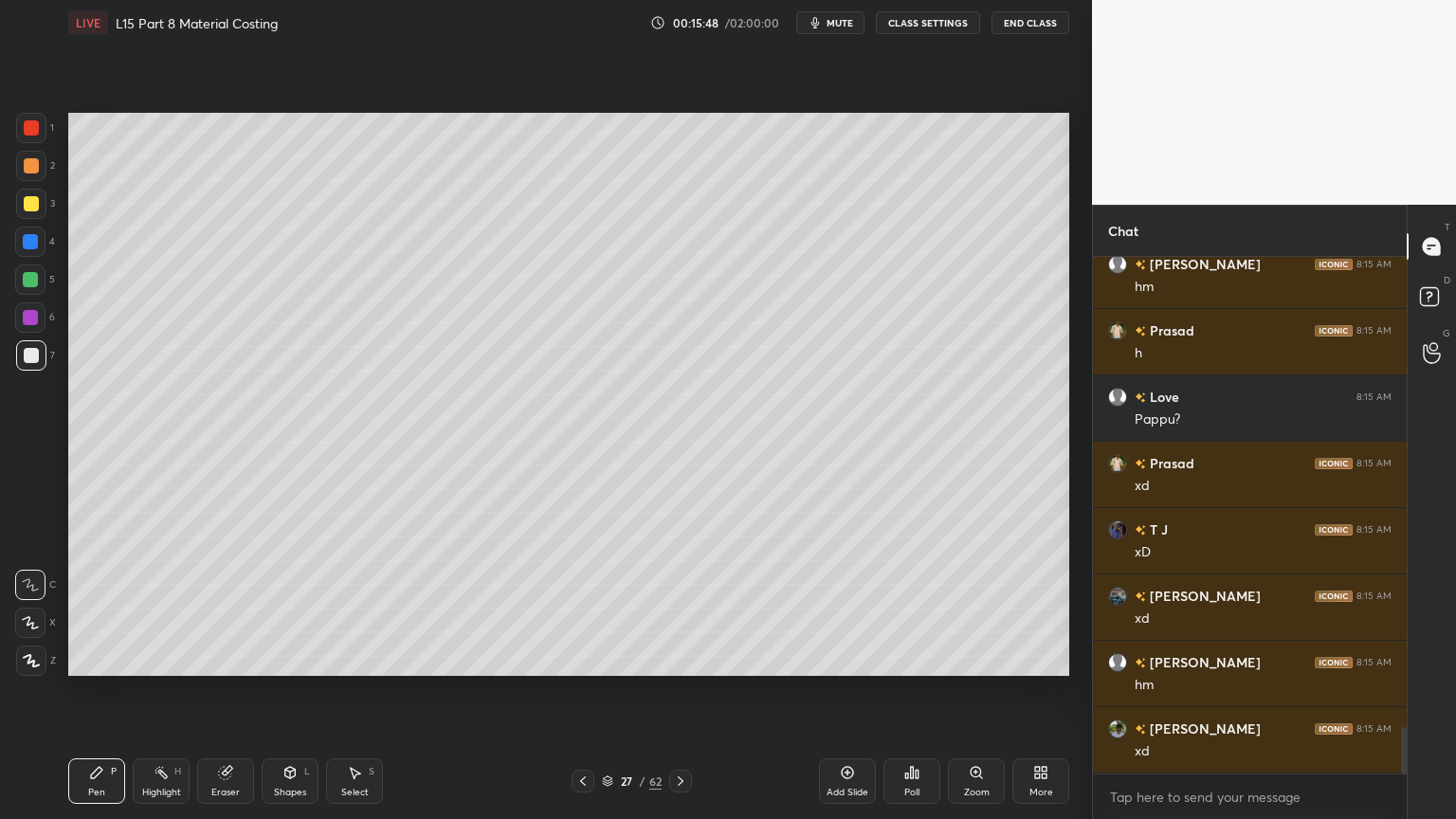 scroll, scrollTop: 5293, scrollLeft: 0, axis: vertical 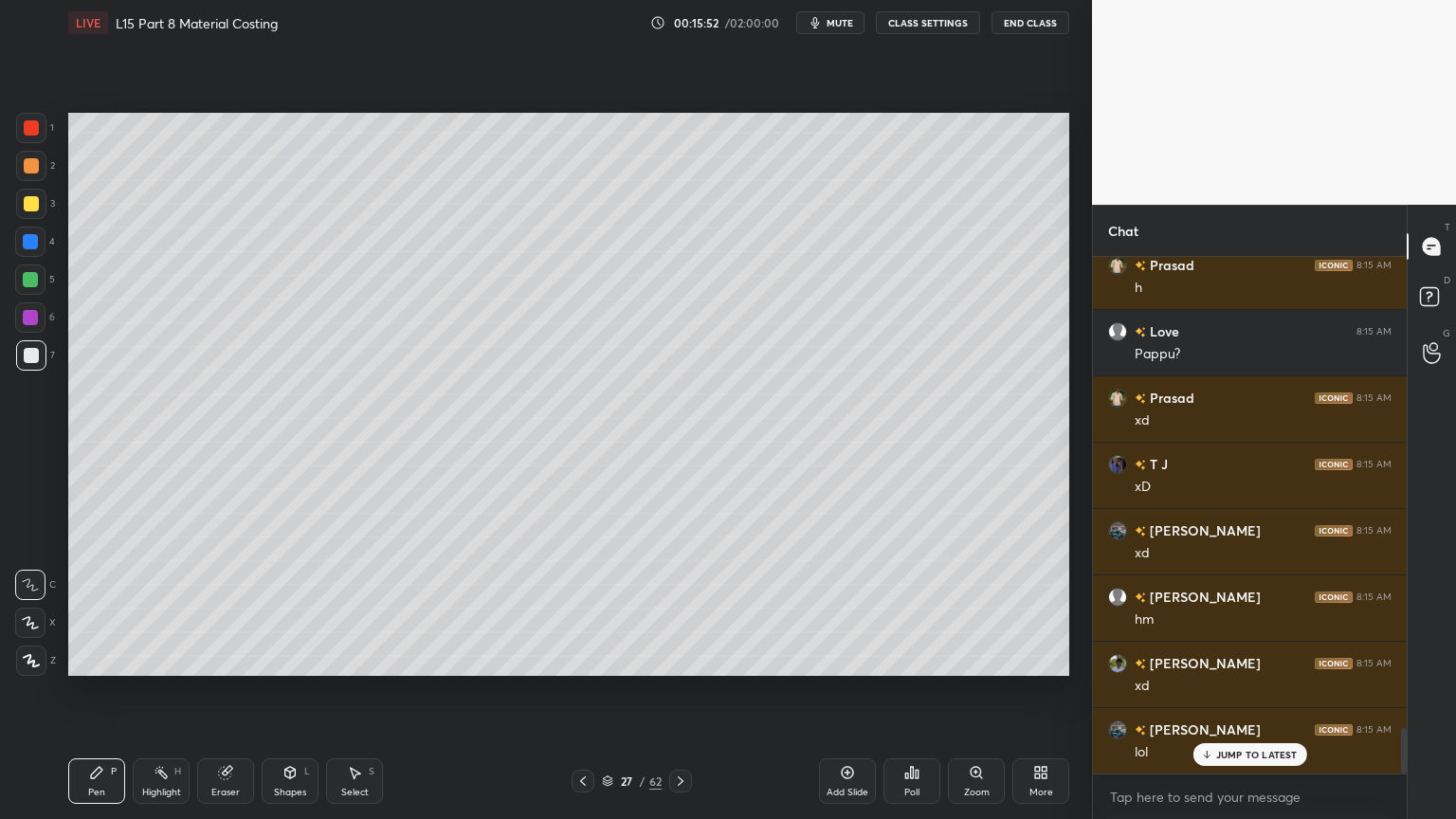 click 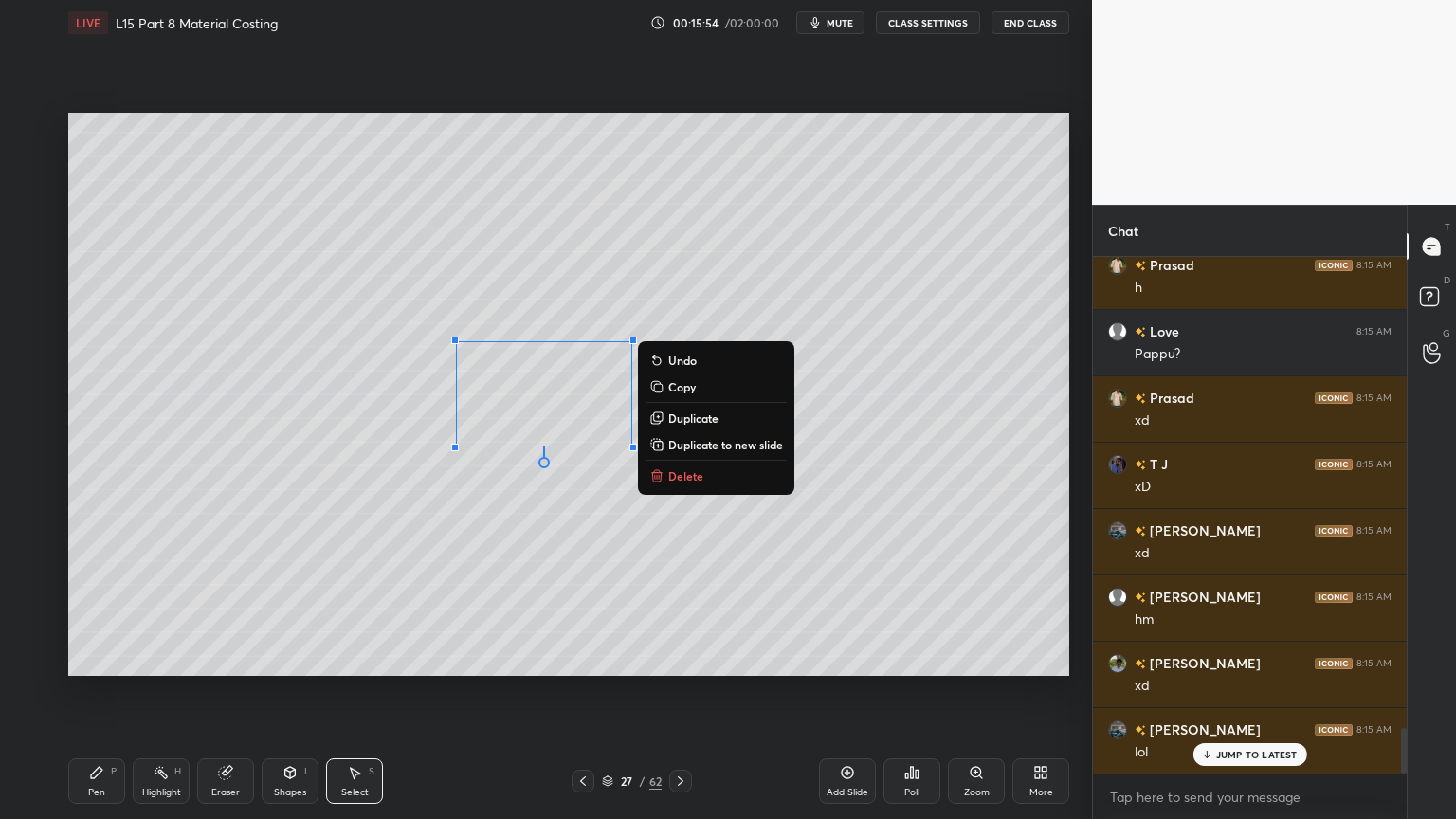 click on "0 ° Undo Copy Duplicate Duplicate to new slide Delete" at bounding box center [569, 394] 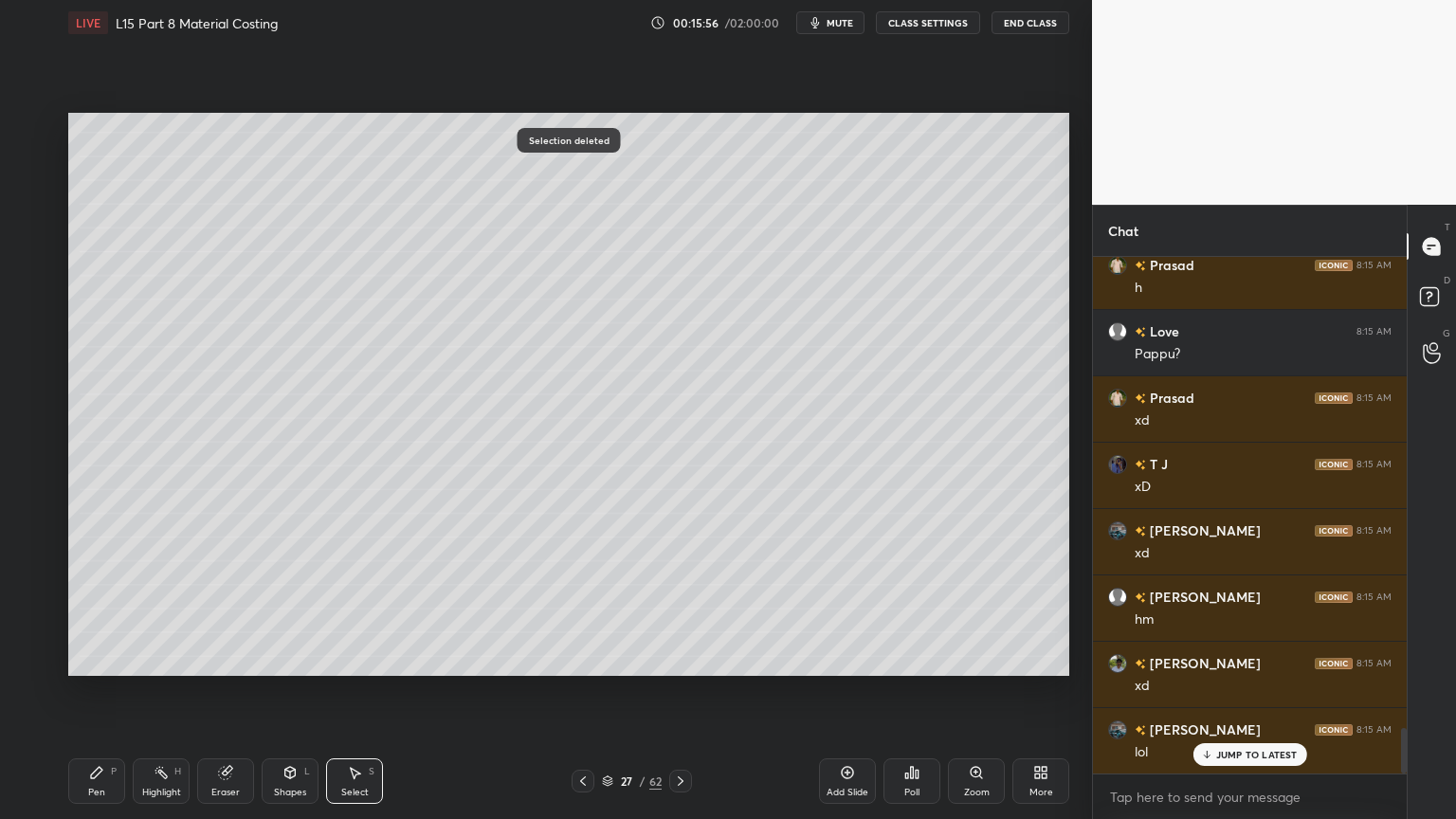 click on "Pen" at bounding box center [97, 792] 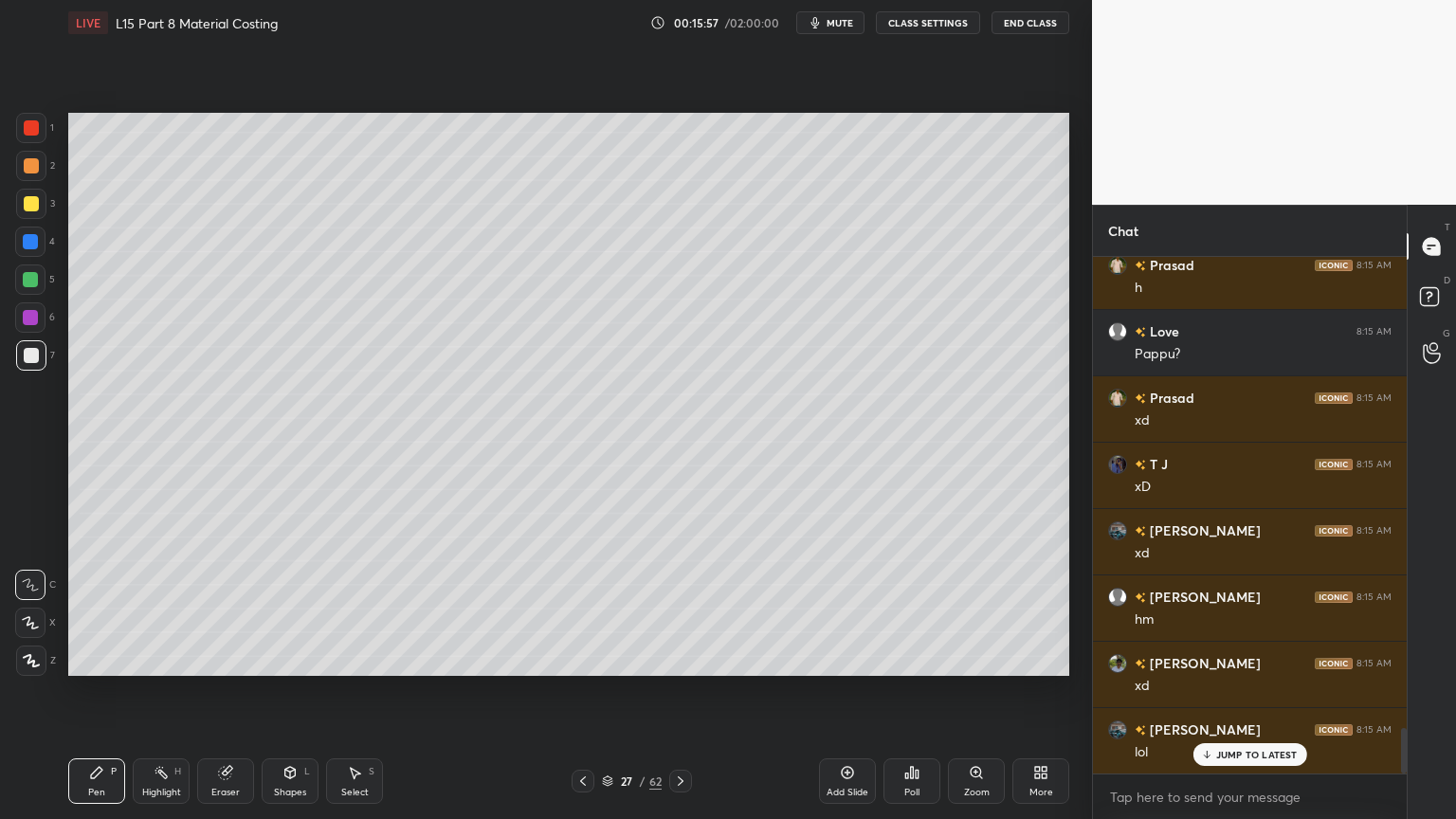 click 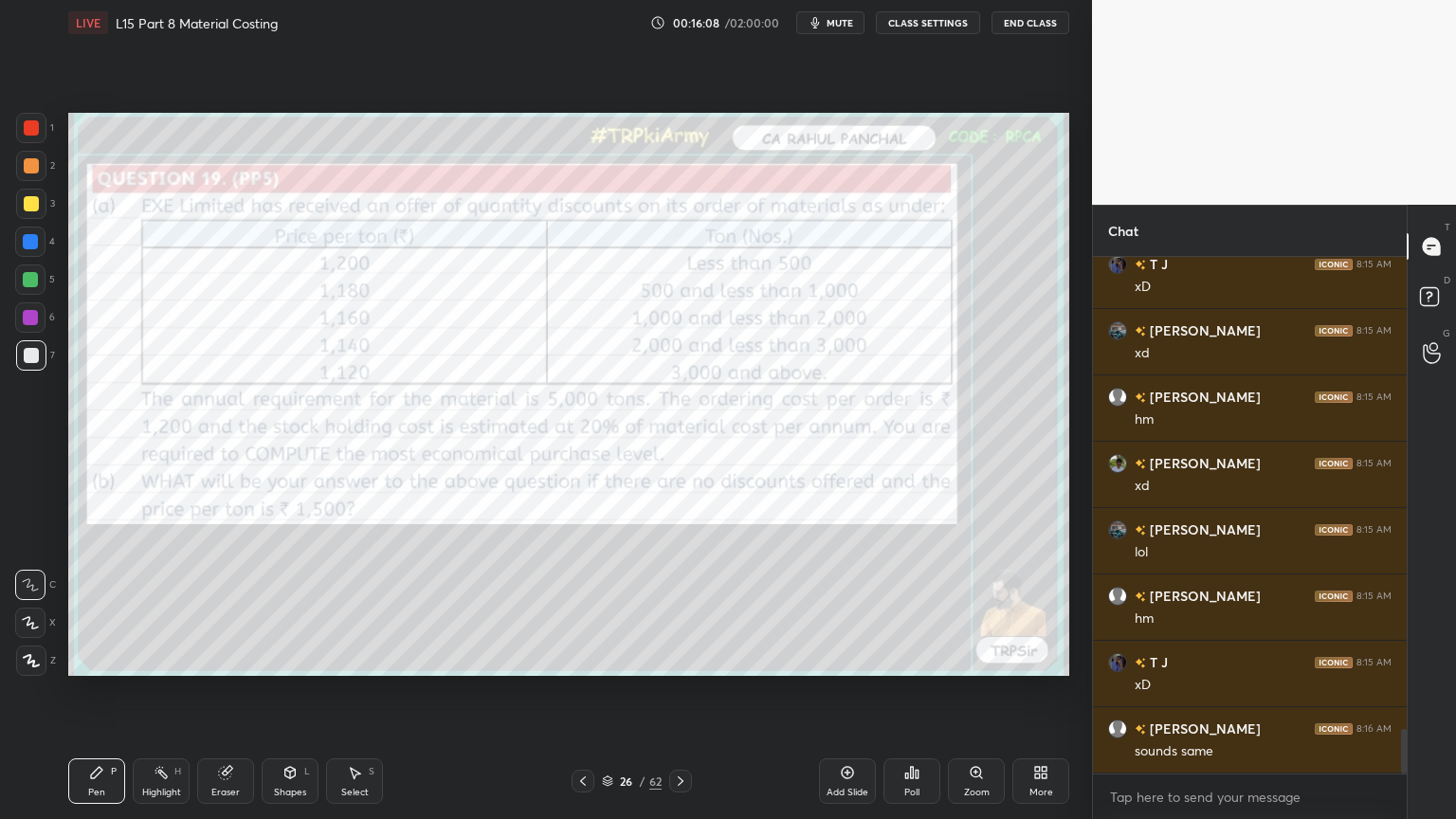scroll, scrollTop: 5559, scrollLeft: 0, axis: vertical 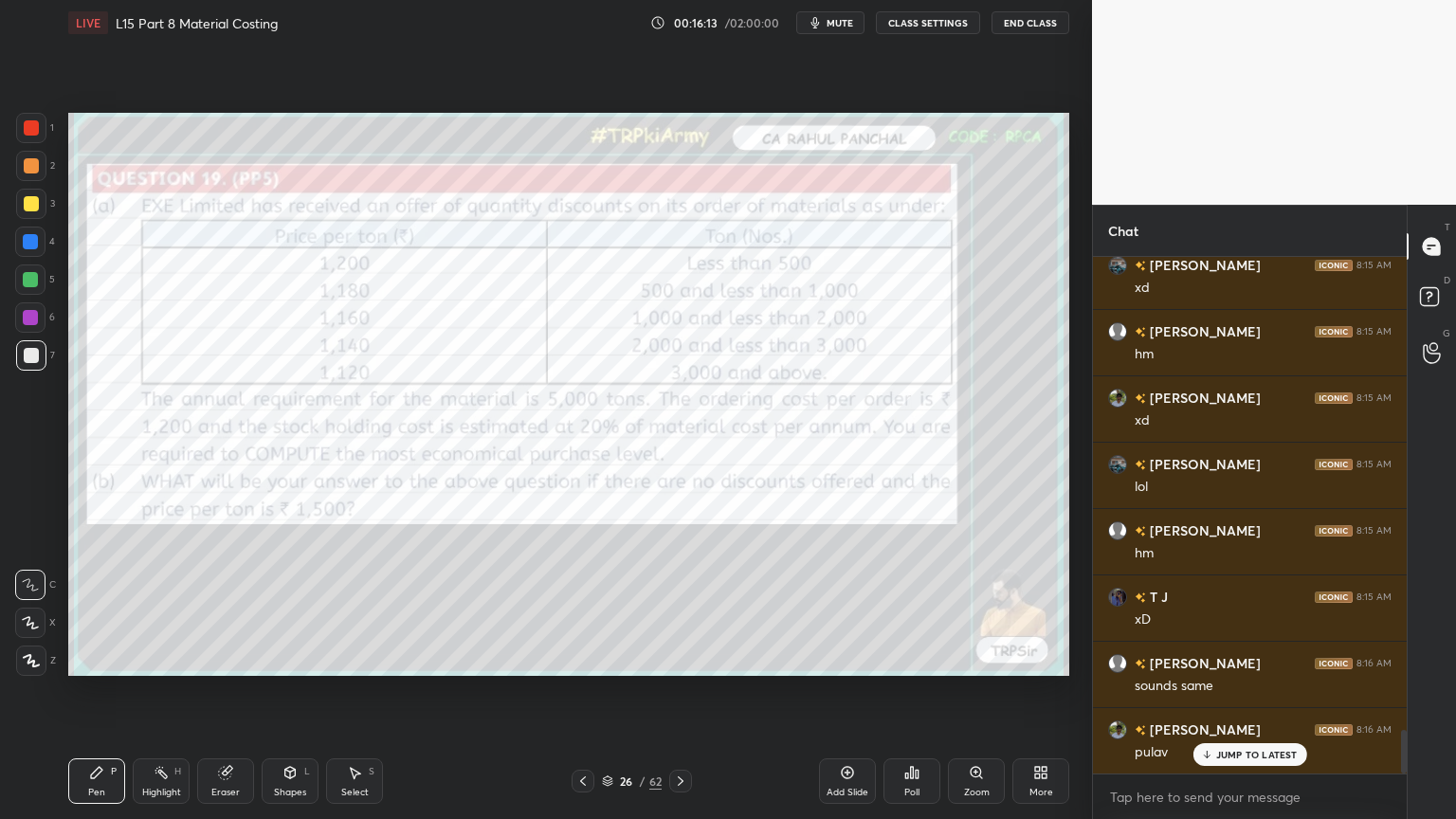 click 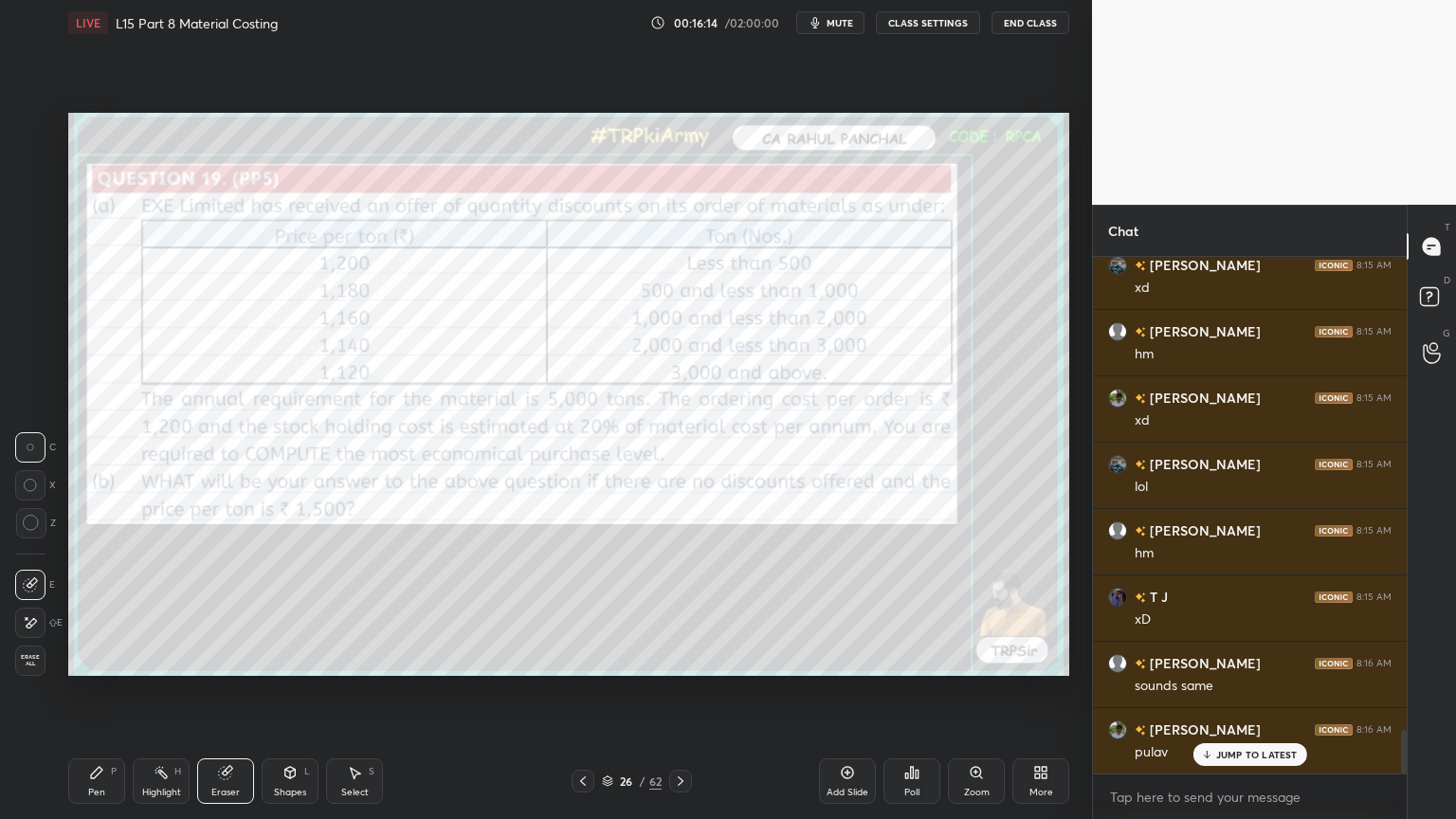 click on "Erase all" at bounding box center (30, 661) 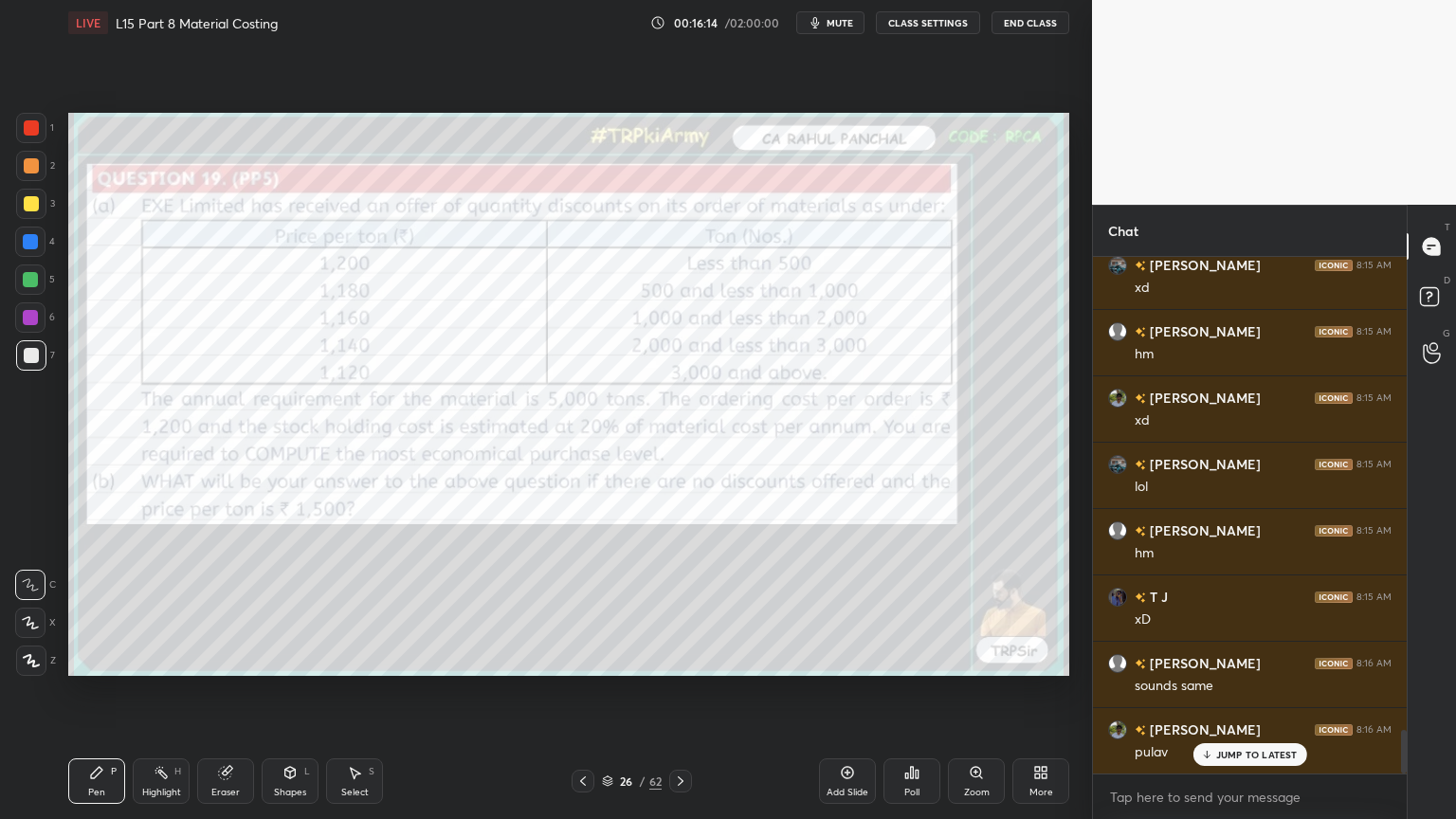 click on "Pen P Highlight H Eraser Shapes L Select S 26 / 62 Add Slide Poll Zoom More" at bounding box center (569, 781) 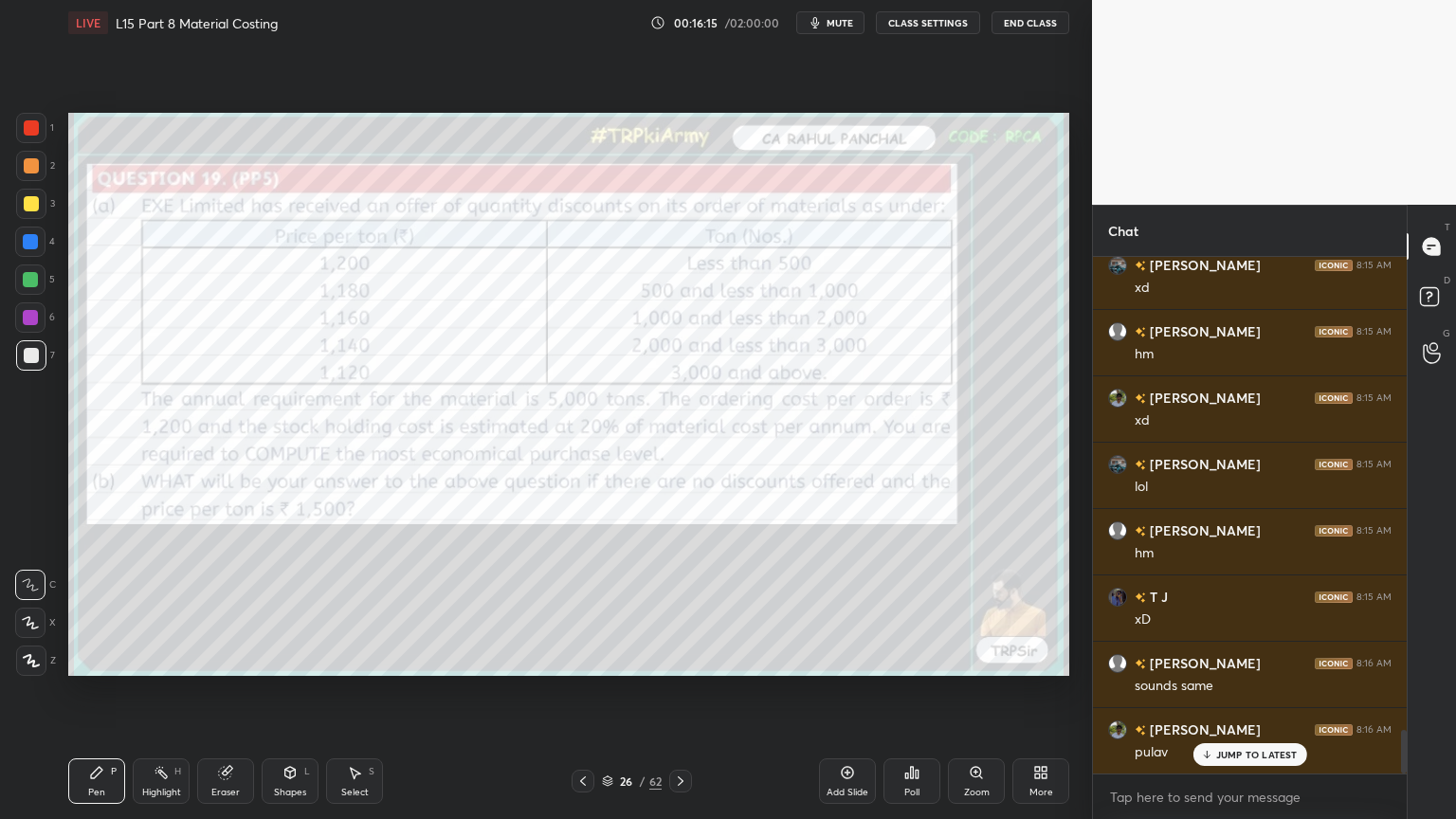 click at bounding box center [31, 128] 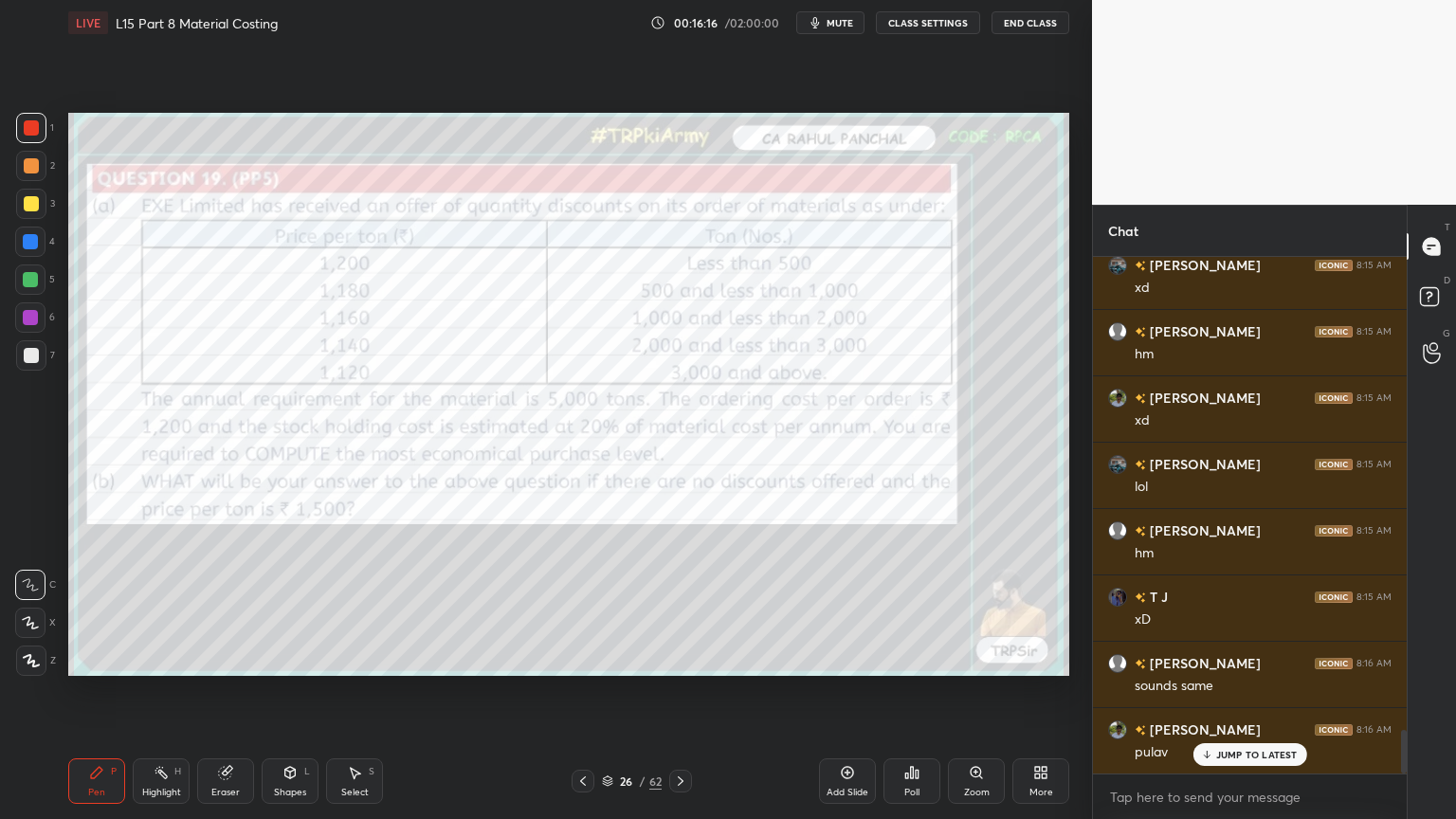click on "Shapes L" at bounding box center (290, 781) 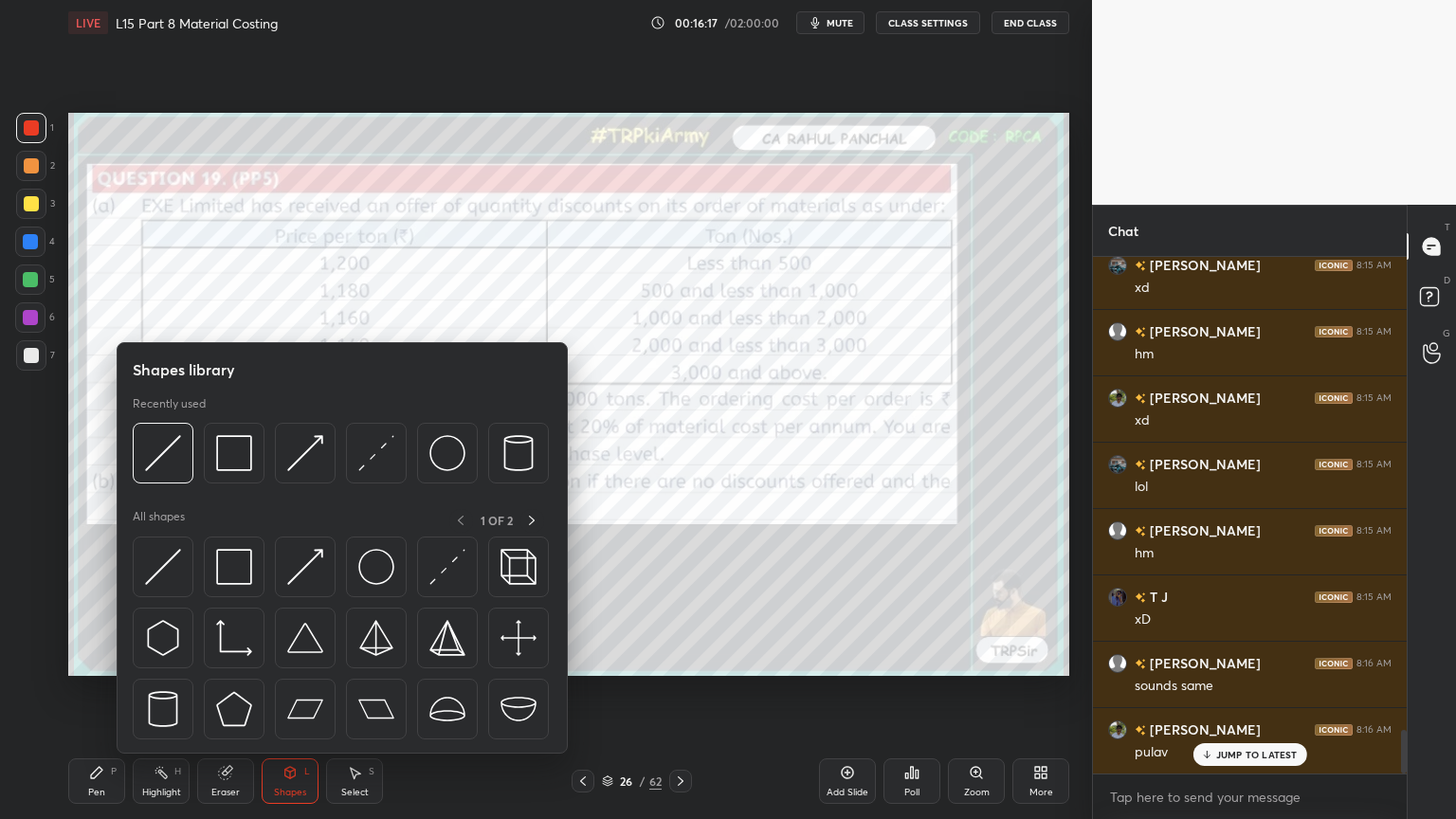 click at bounding box center [234, 453] 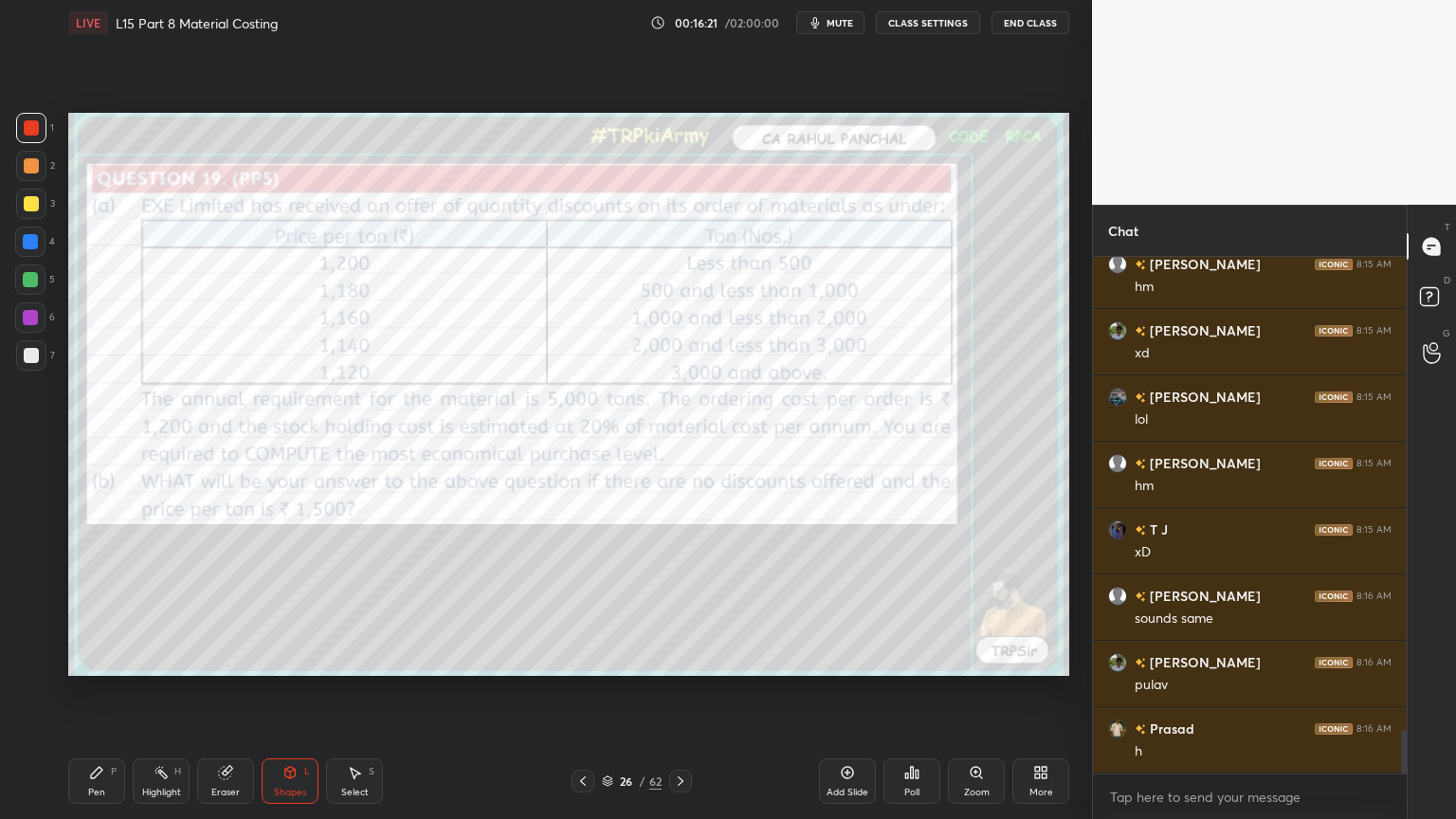 scroll, scrollTop: 5691, scrollLeft: 0, axis: vertical 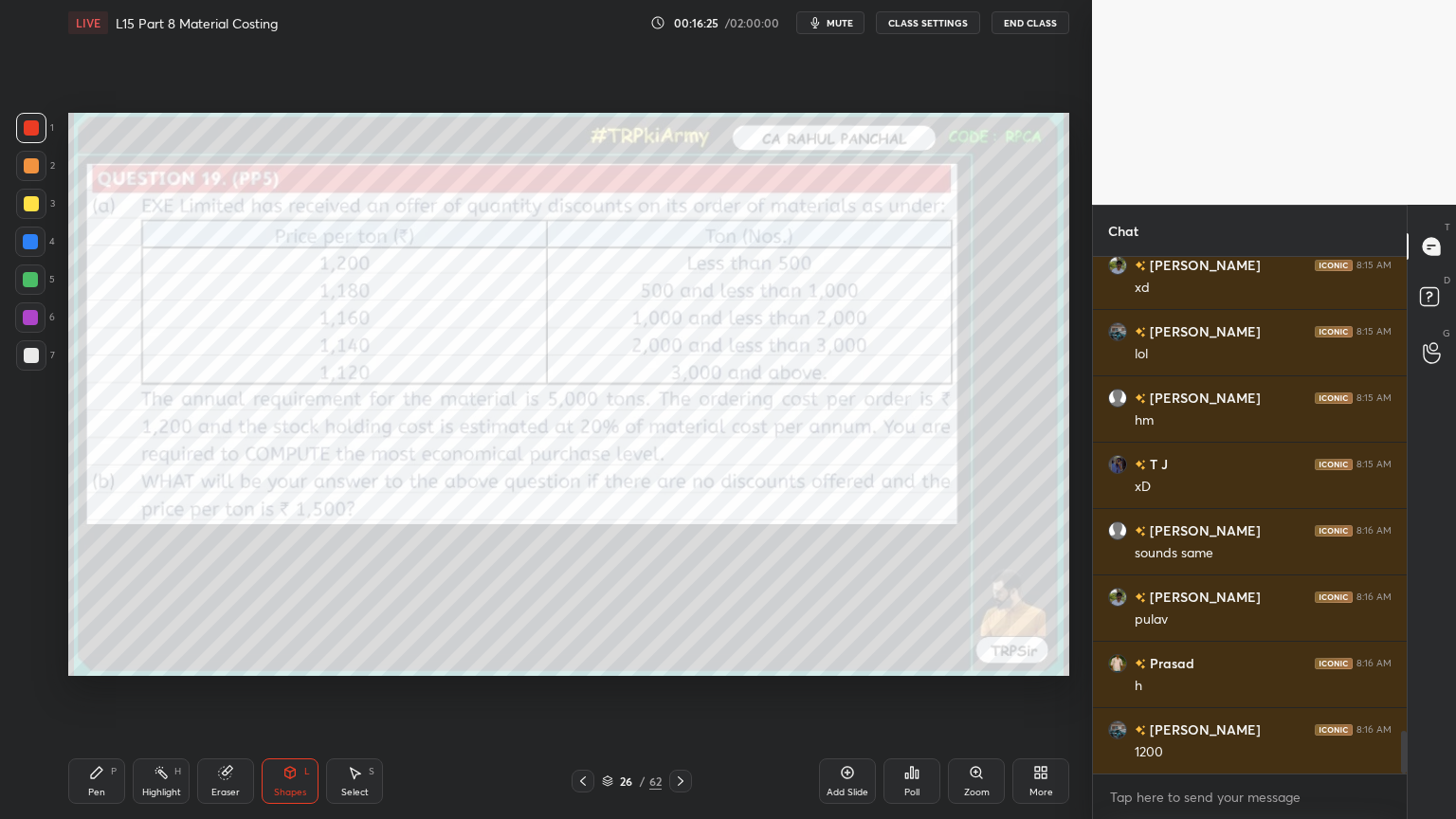 click at bounding box center [31, 355] 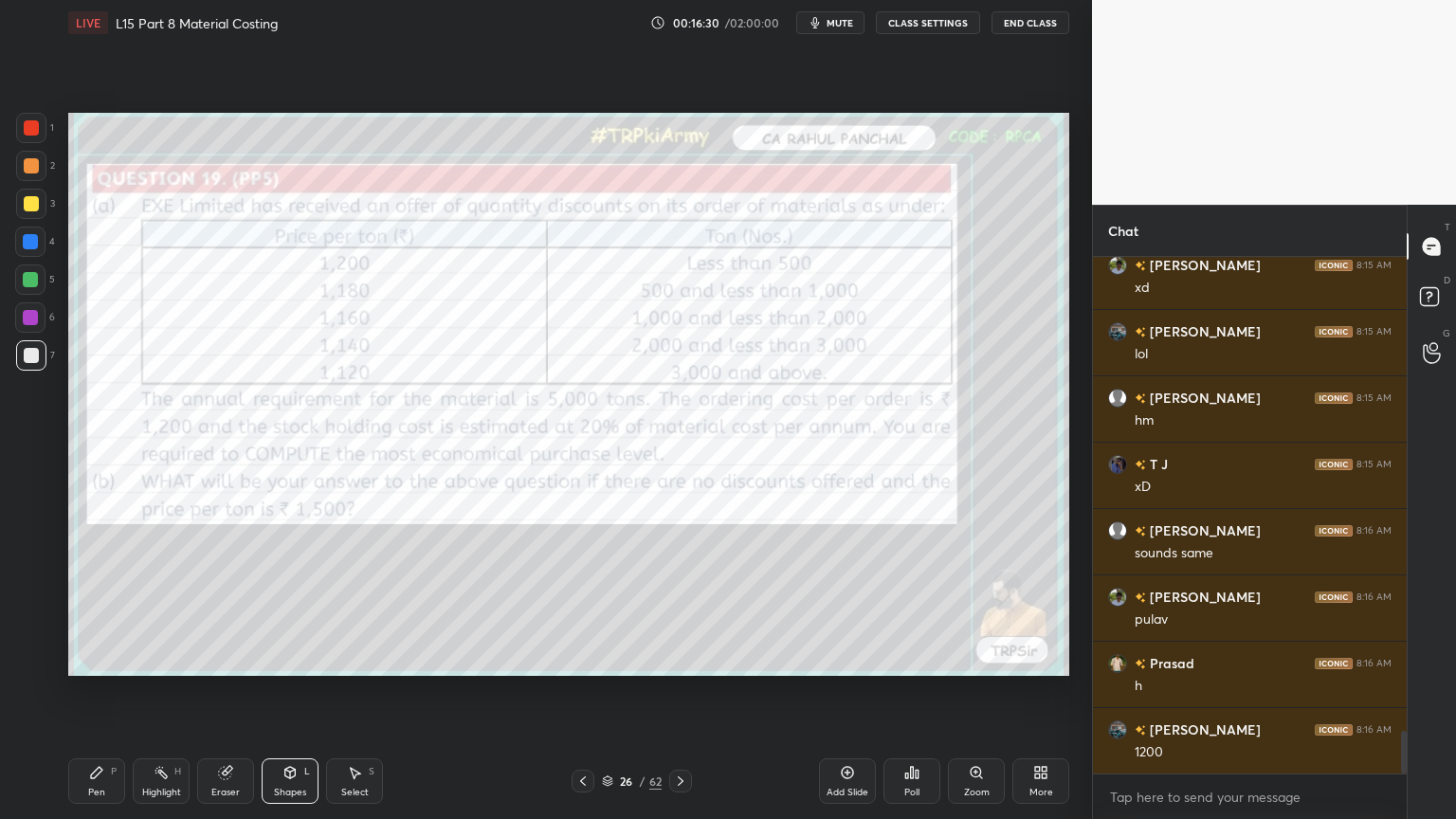 click 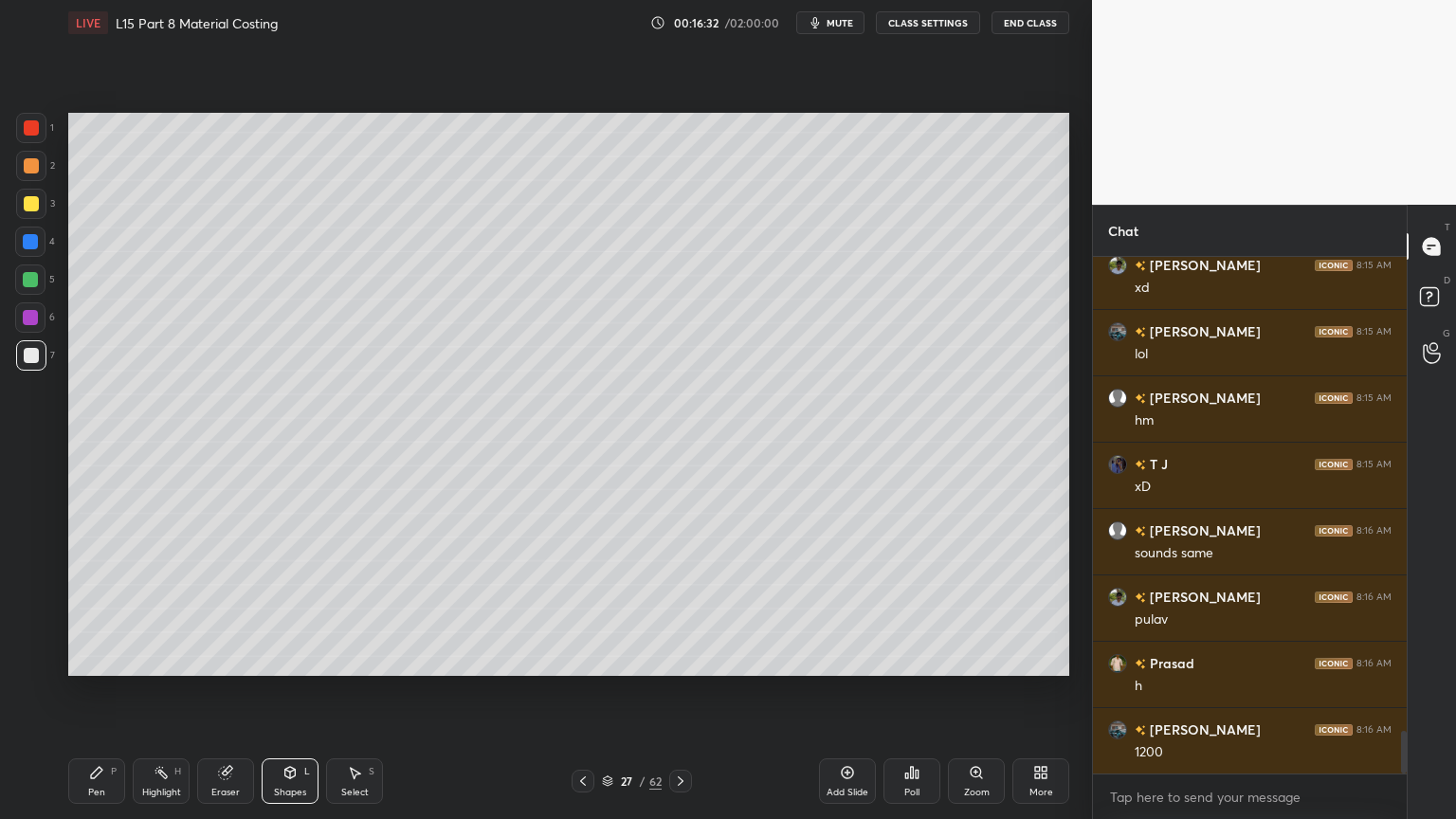 click on "Pen" at bounding box center (97, 792) 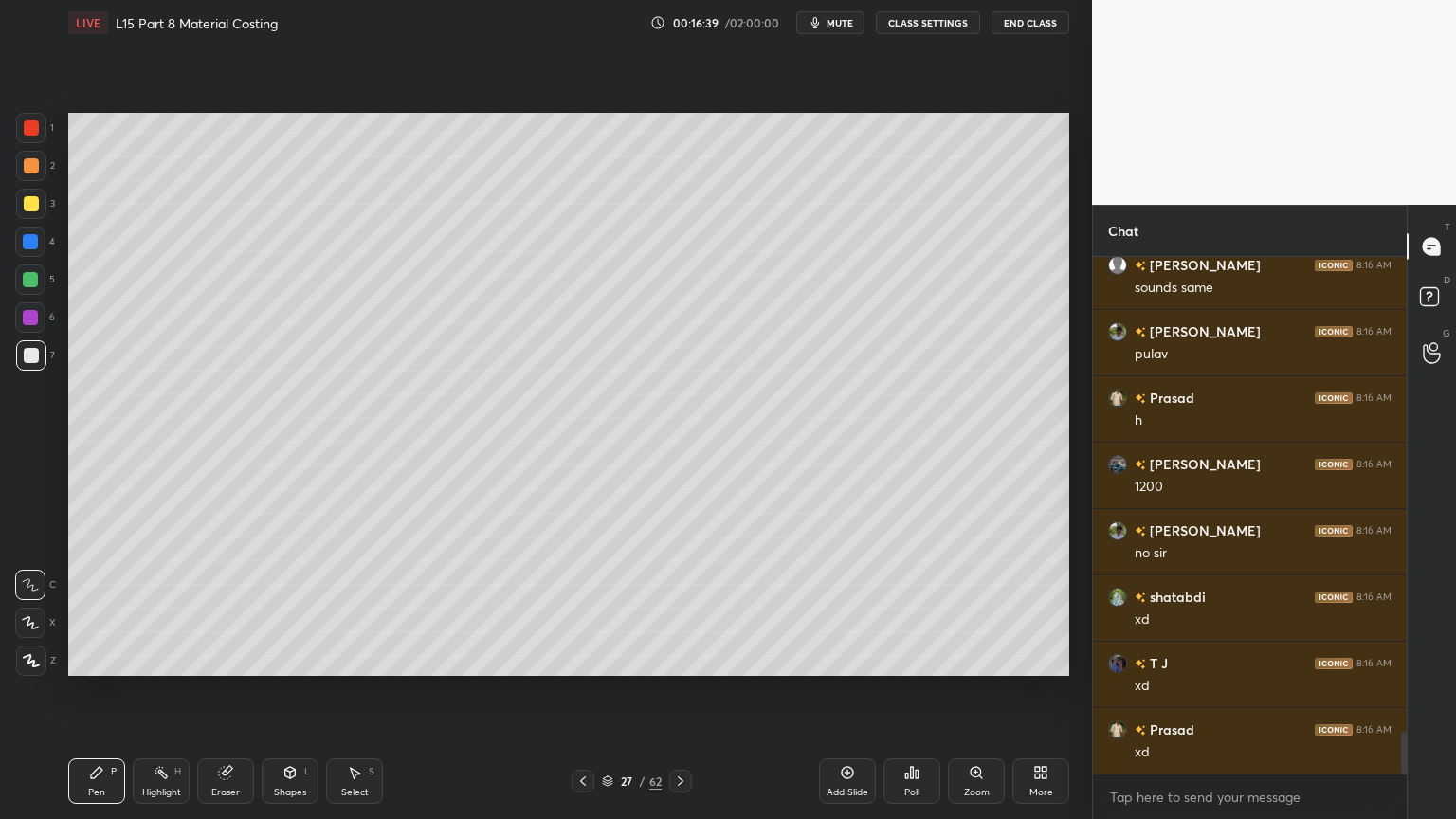 scroll, scrollTop: 6024, scrollLeft: 0, axis: vertical 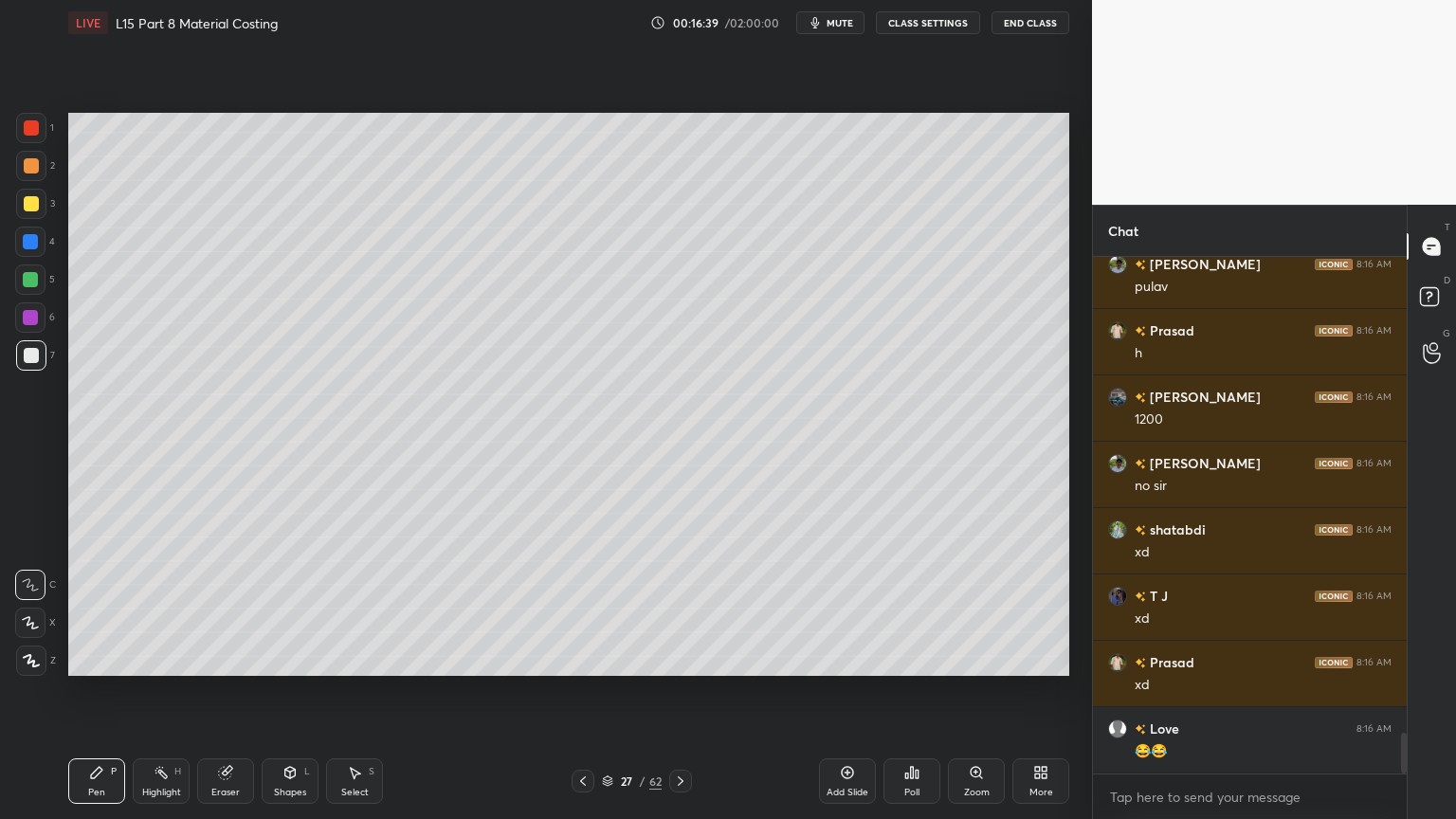 click 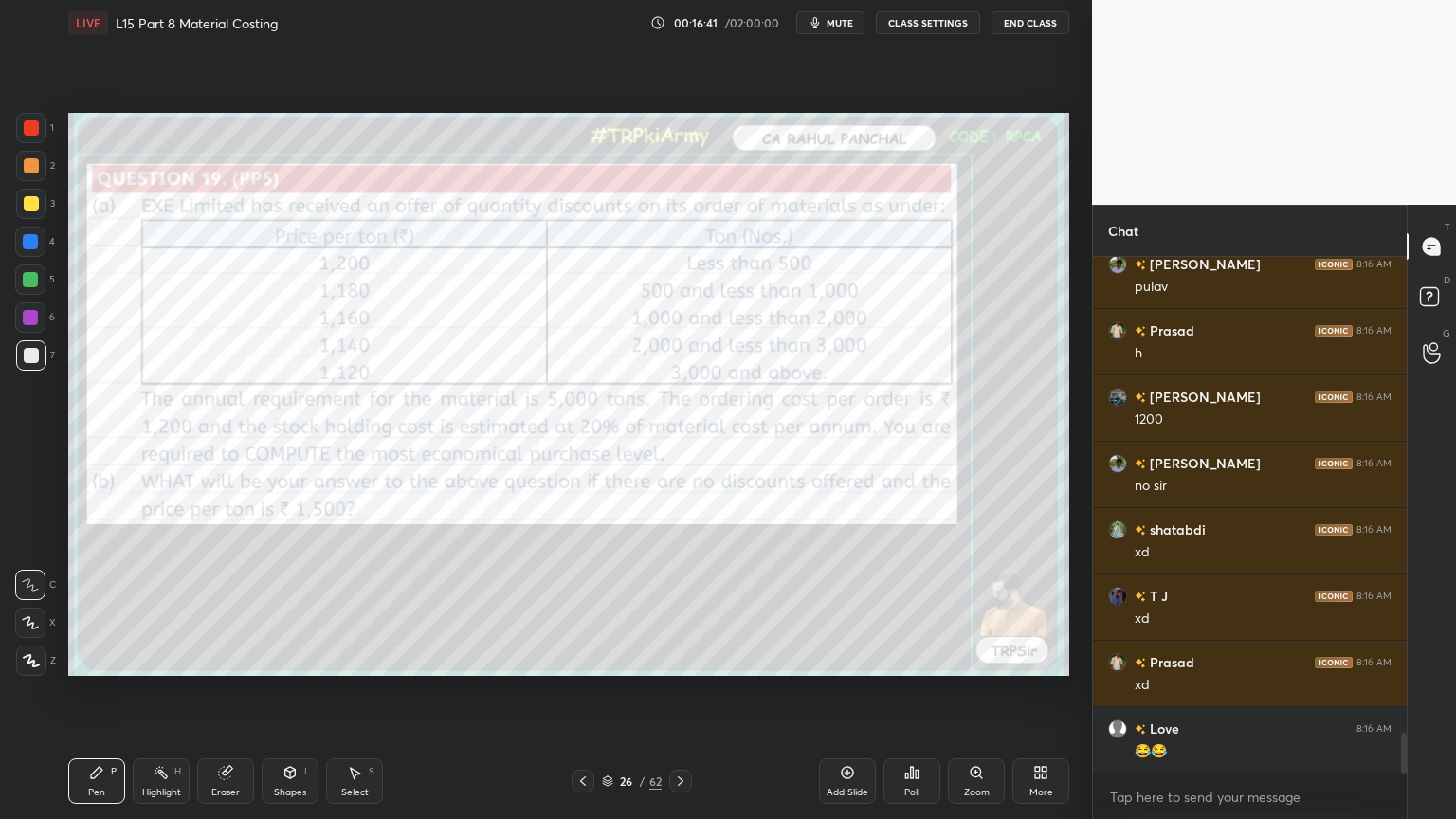 click on "Eraser" at bounding box center [226, 792] 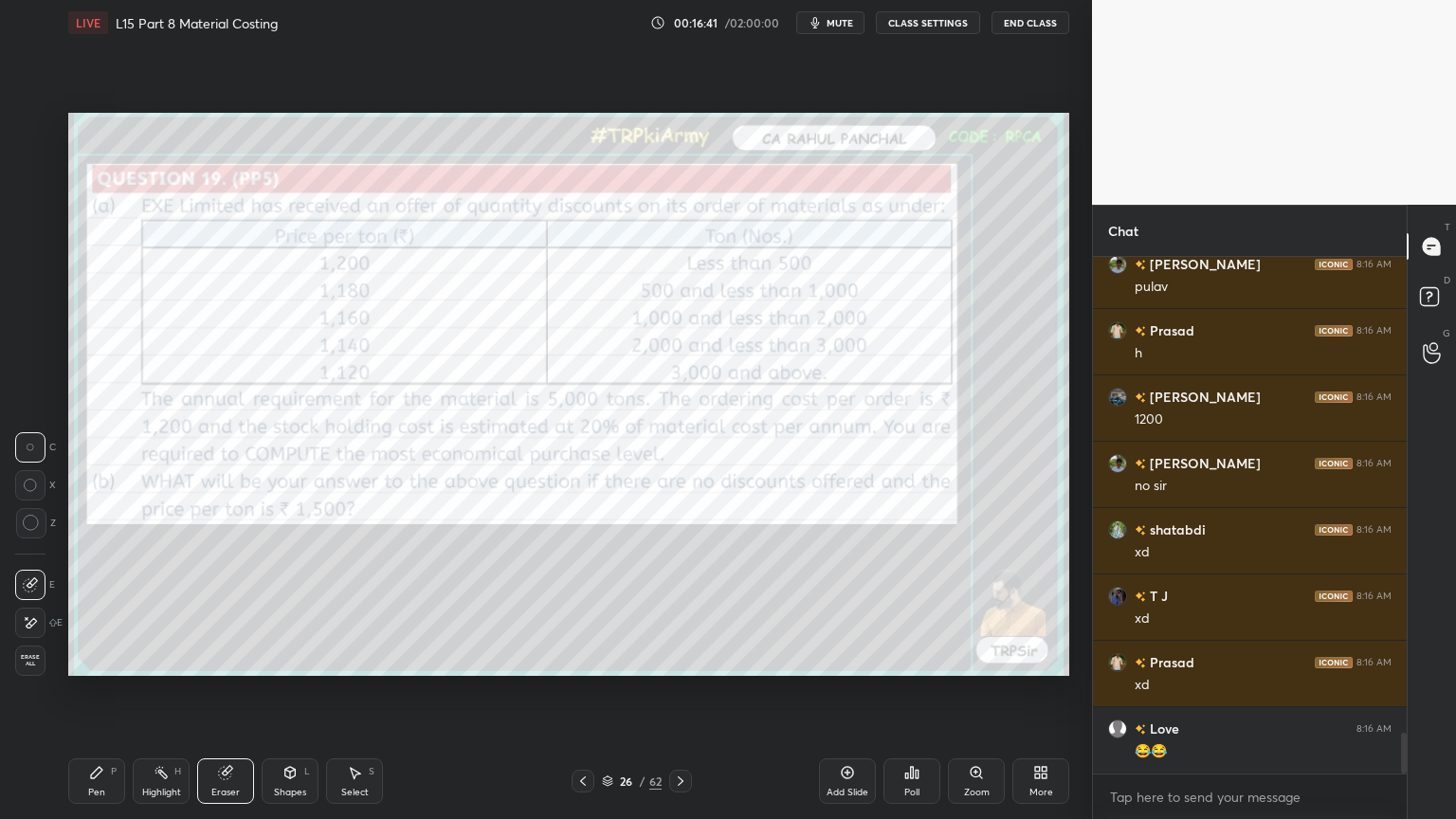 click on "Erase all" at bounding box center (30, 661) 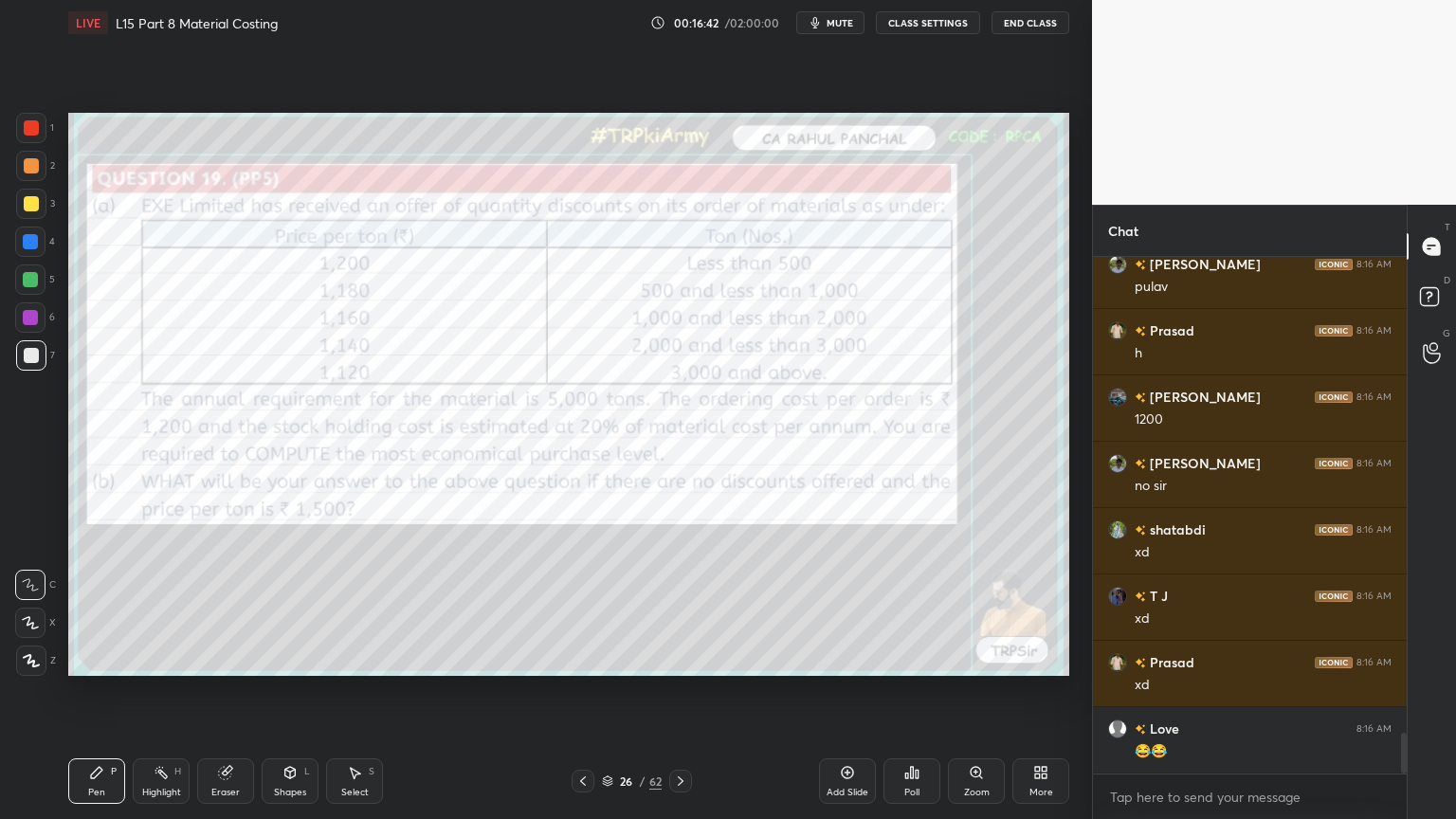 click on "Setting up your live class Poll for   secs No correct answer Start poll" at bounding box center [569, 394] 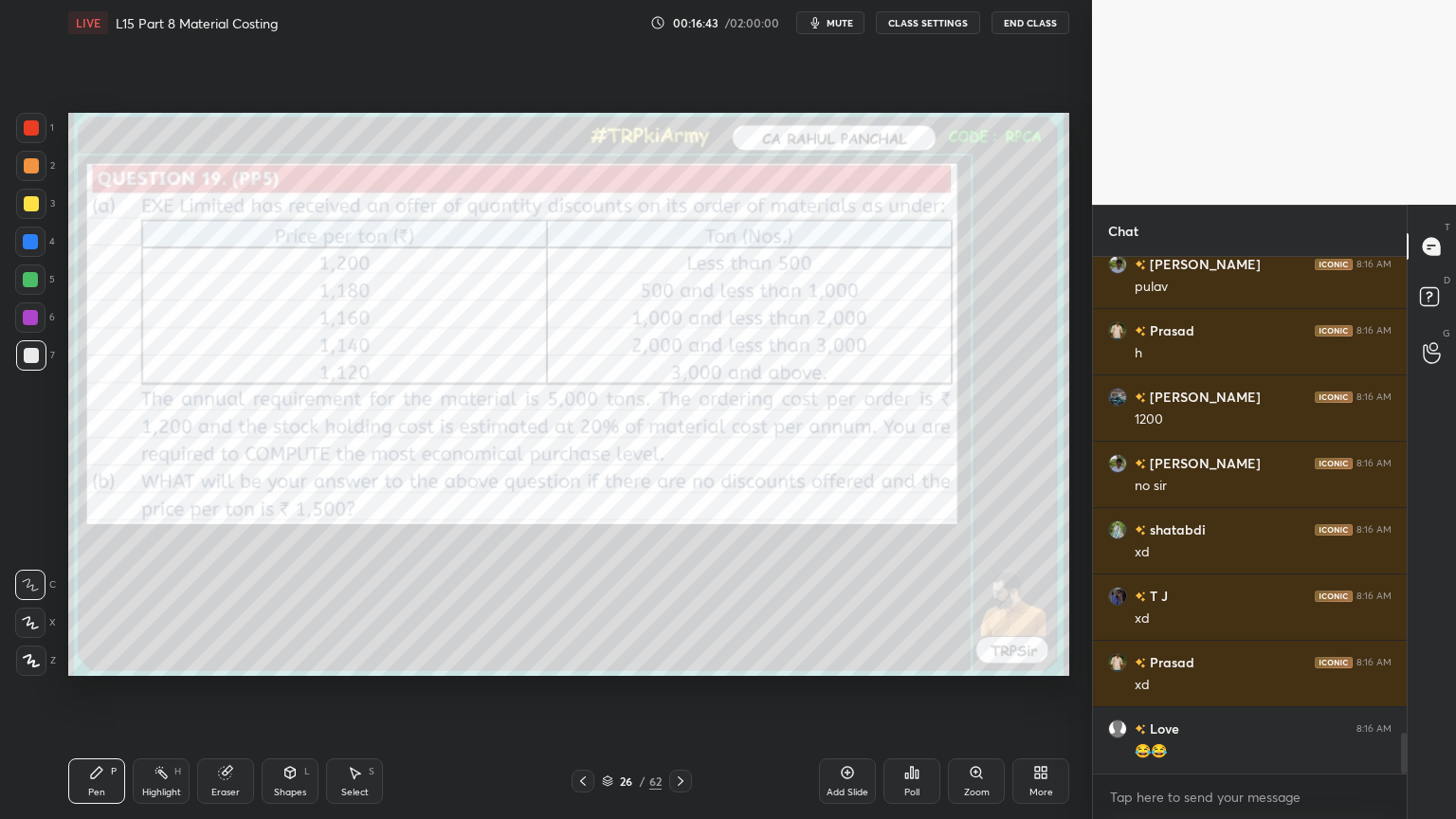 click at bounding box center [31, 128] 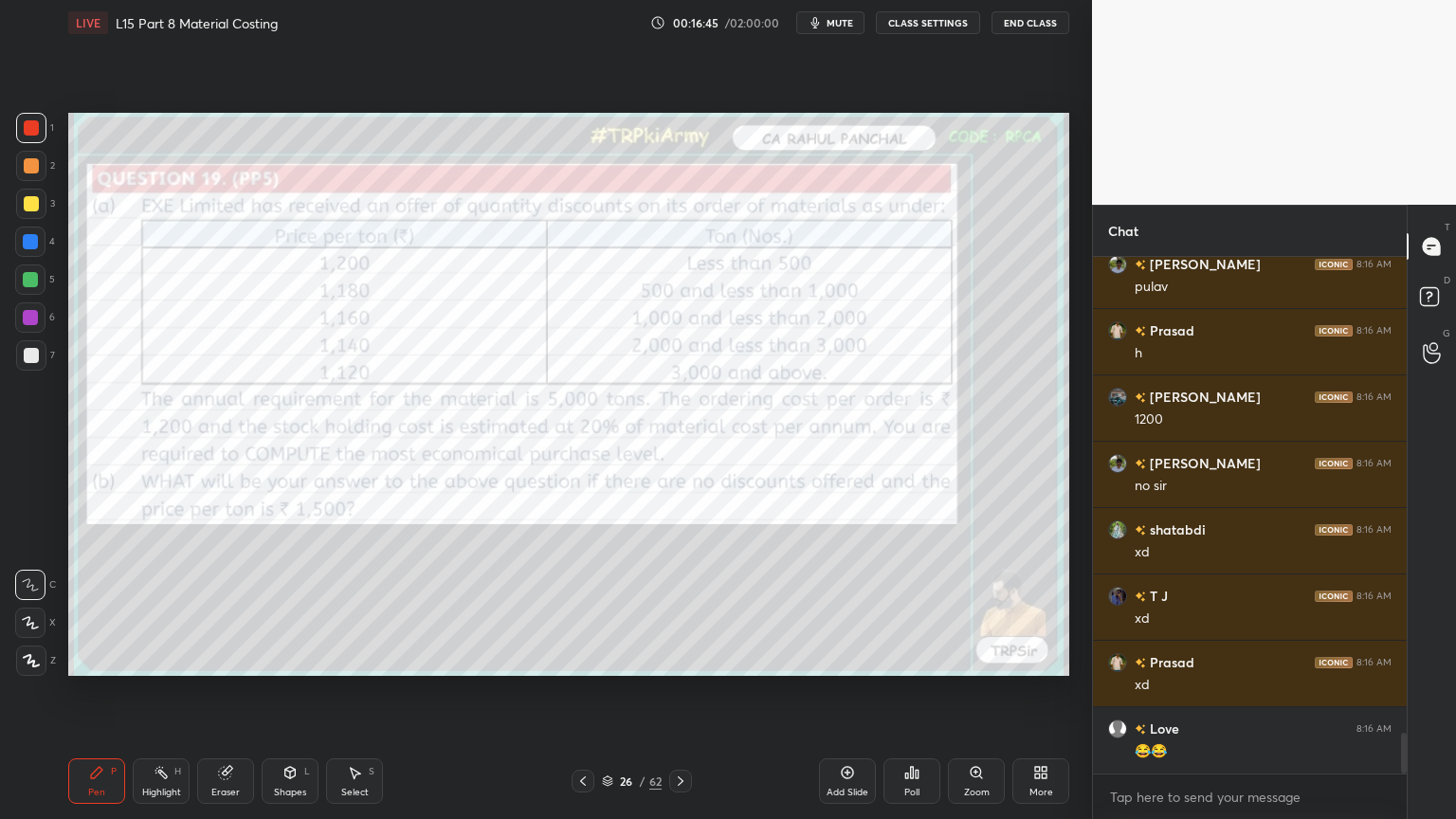 click 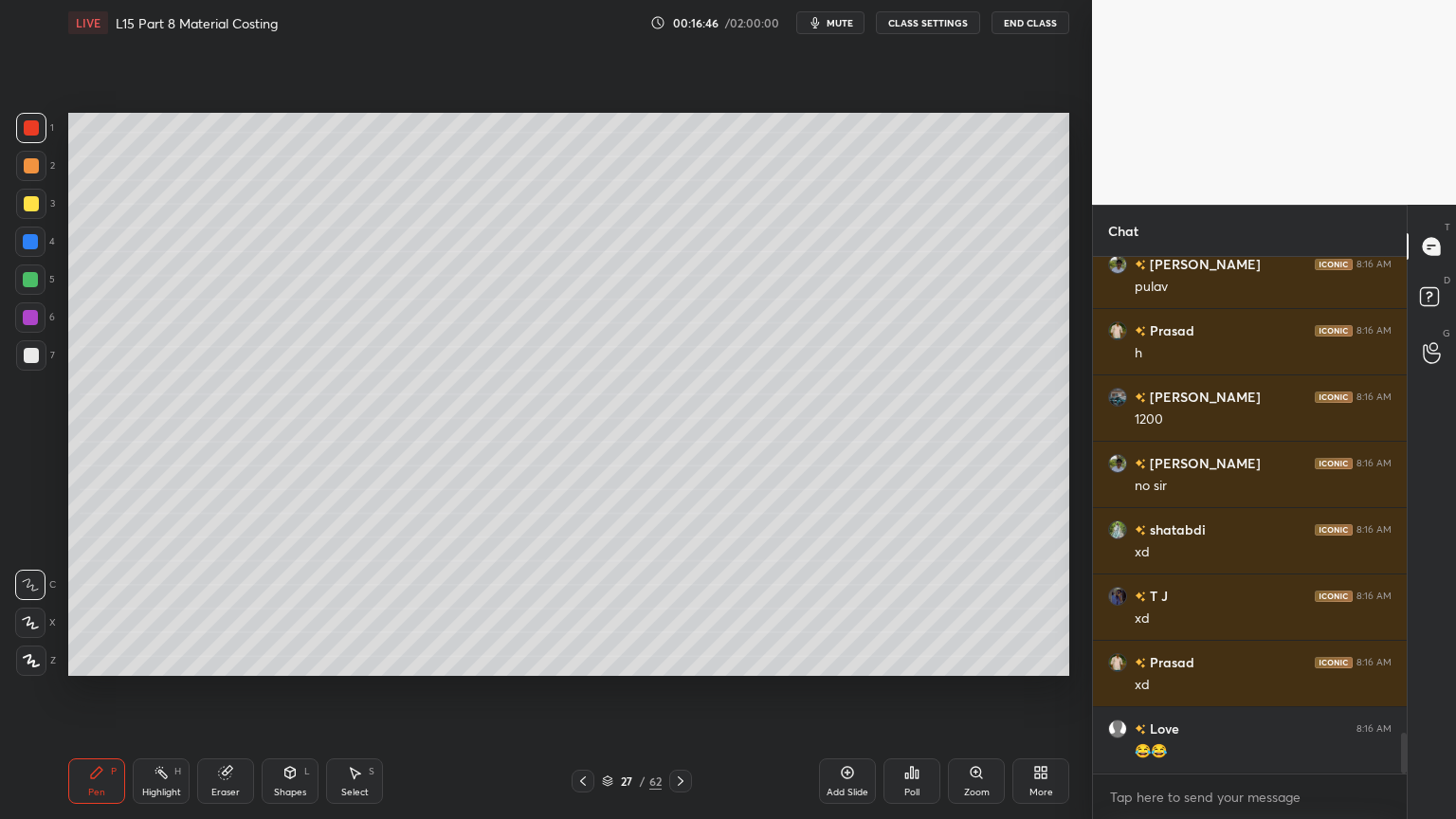 click at bounding box center [31, 166] 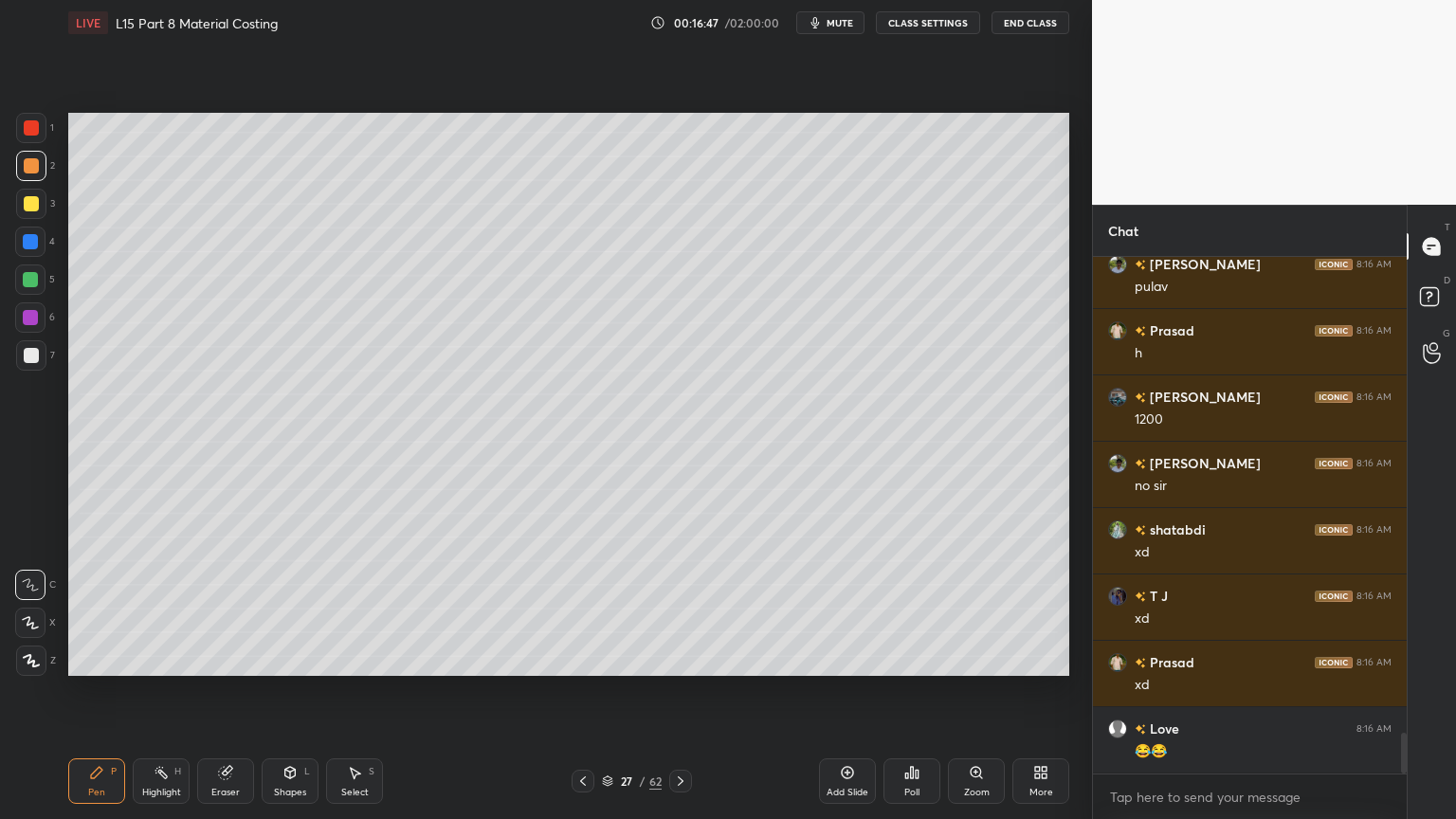 click 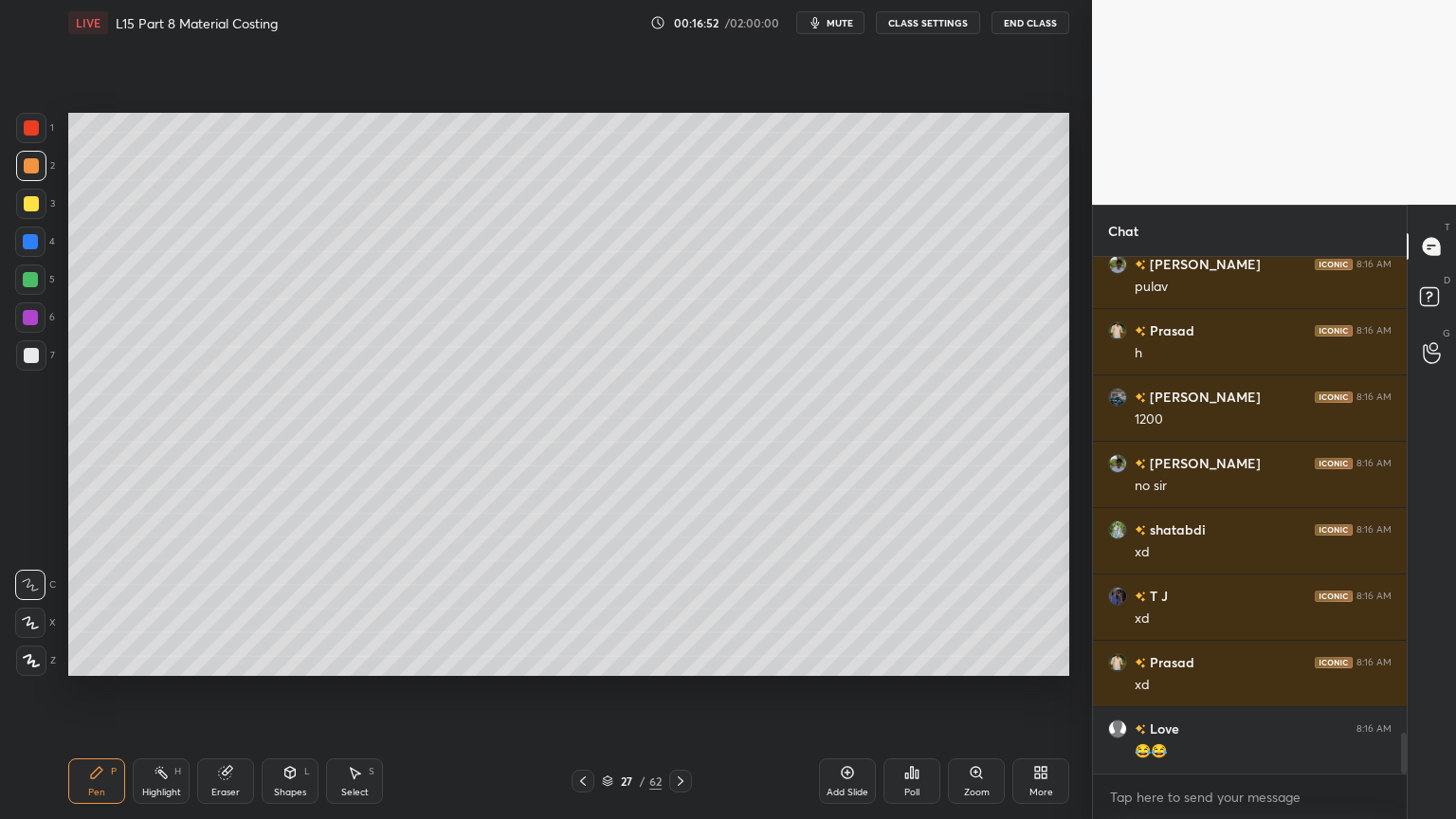 scroll, scrollTop: 6089, scrollLeft: 0, axis: vertical 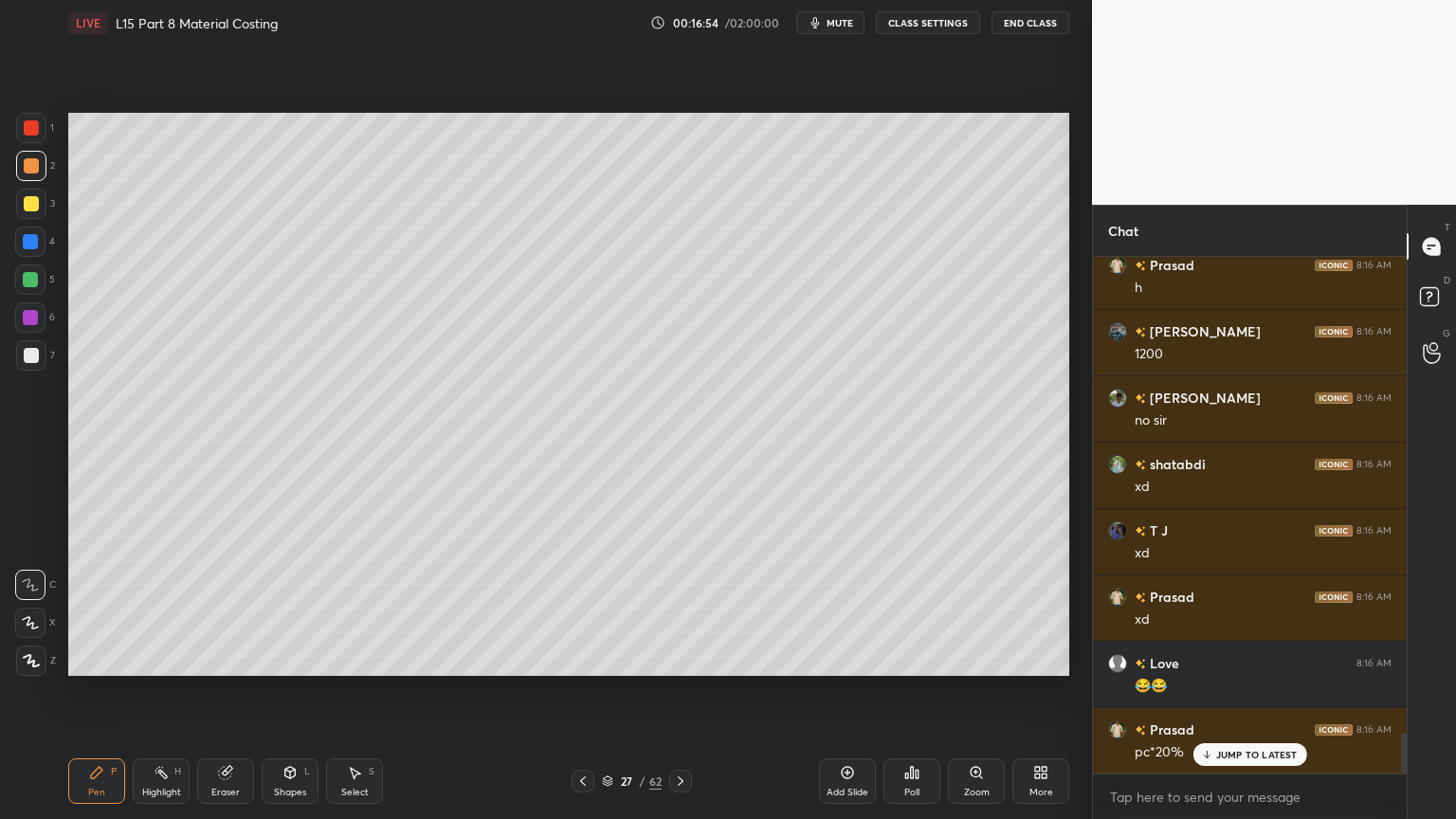 click at bounding box center (31, 355) 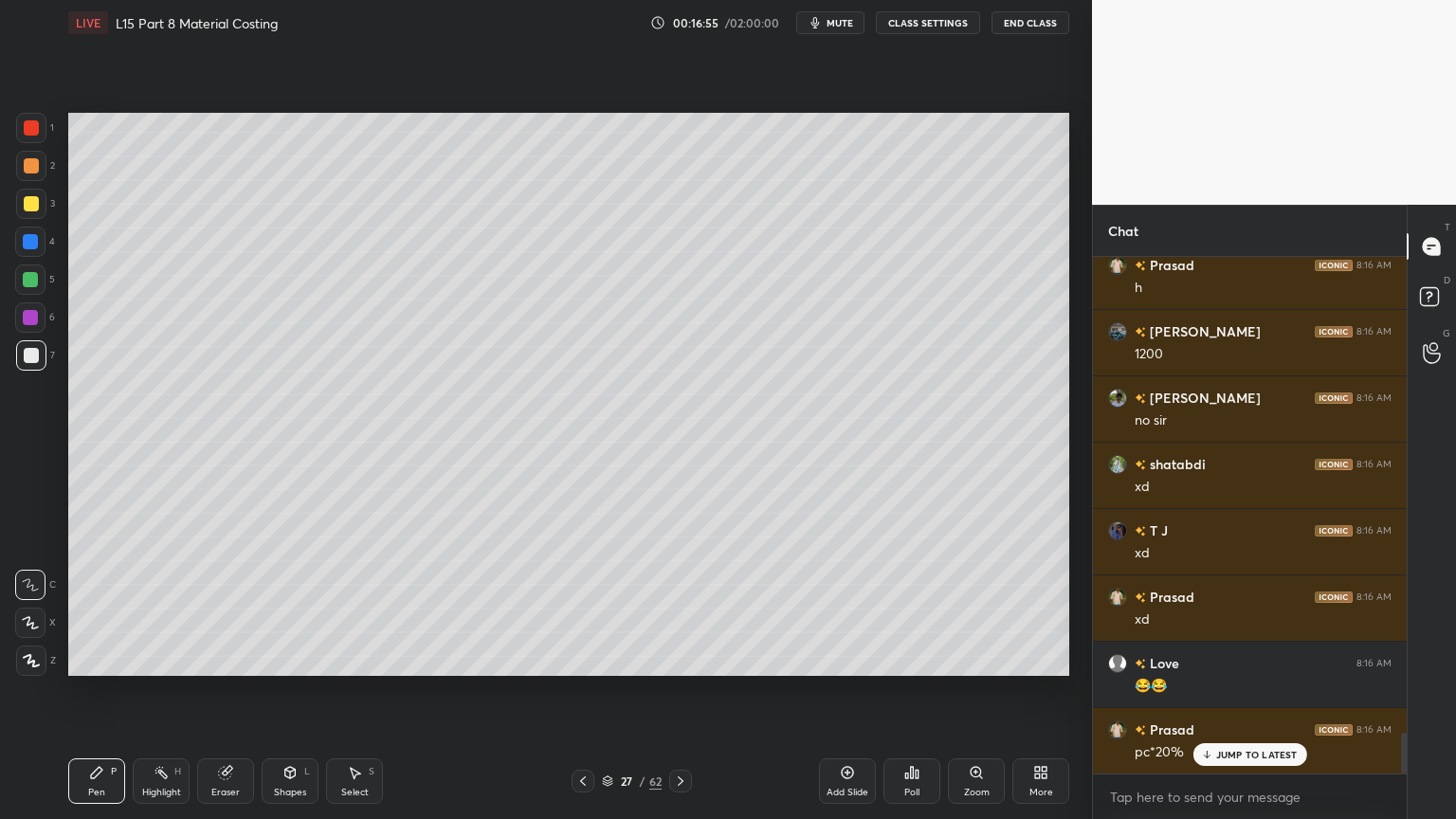 click 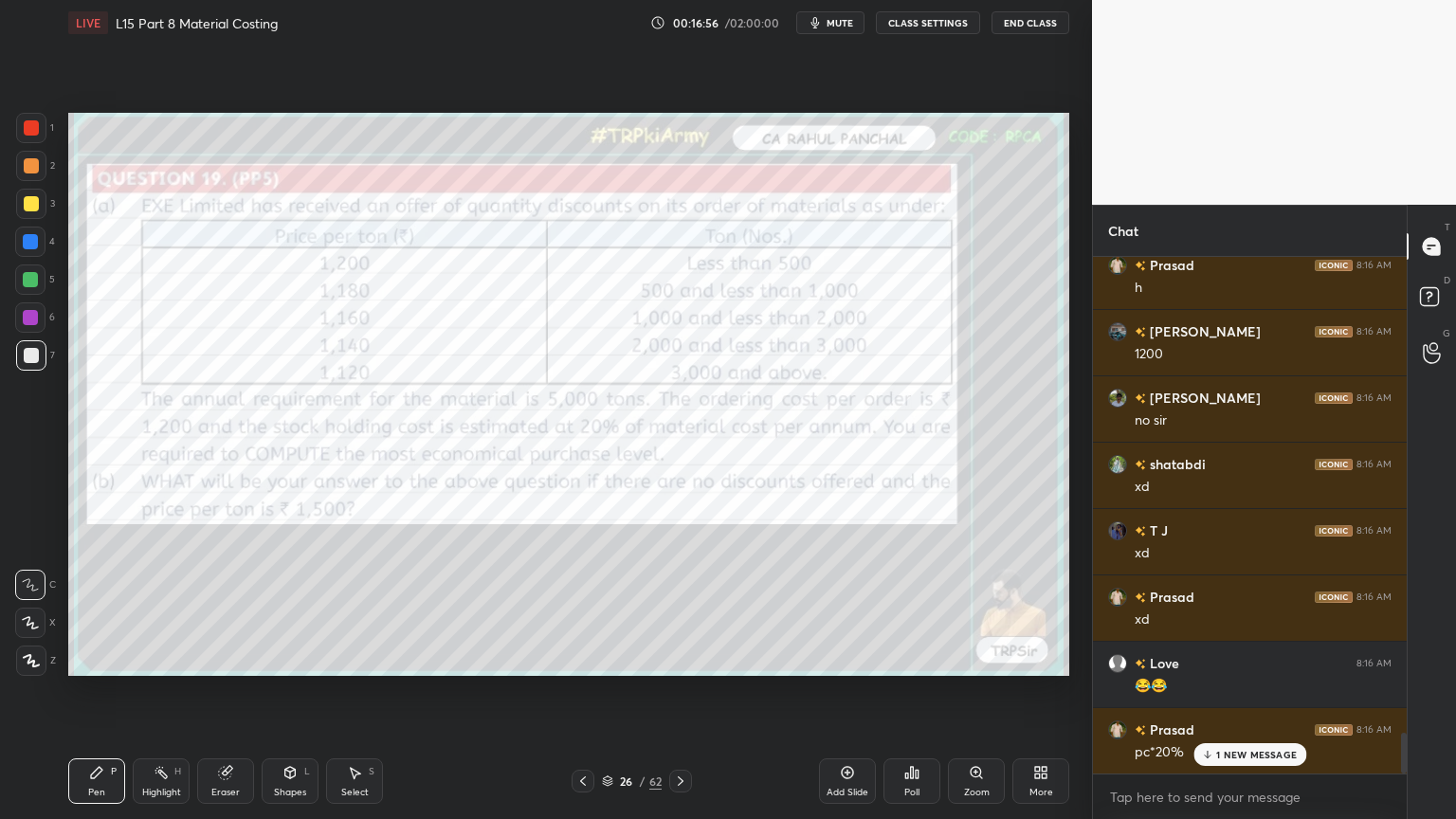 scroll, scrollTop: 6157, scrollLeft: 0, axis: vertical 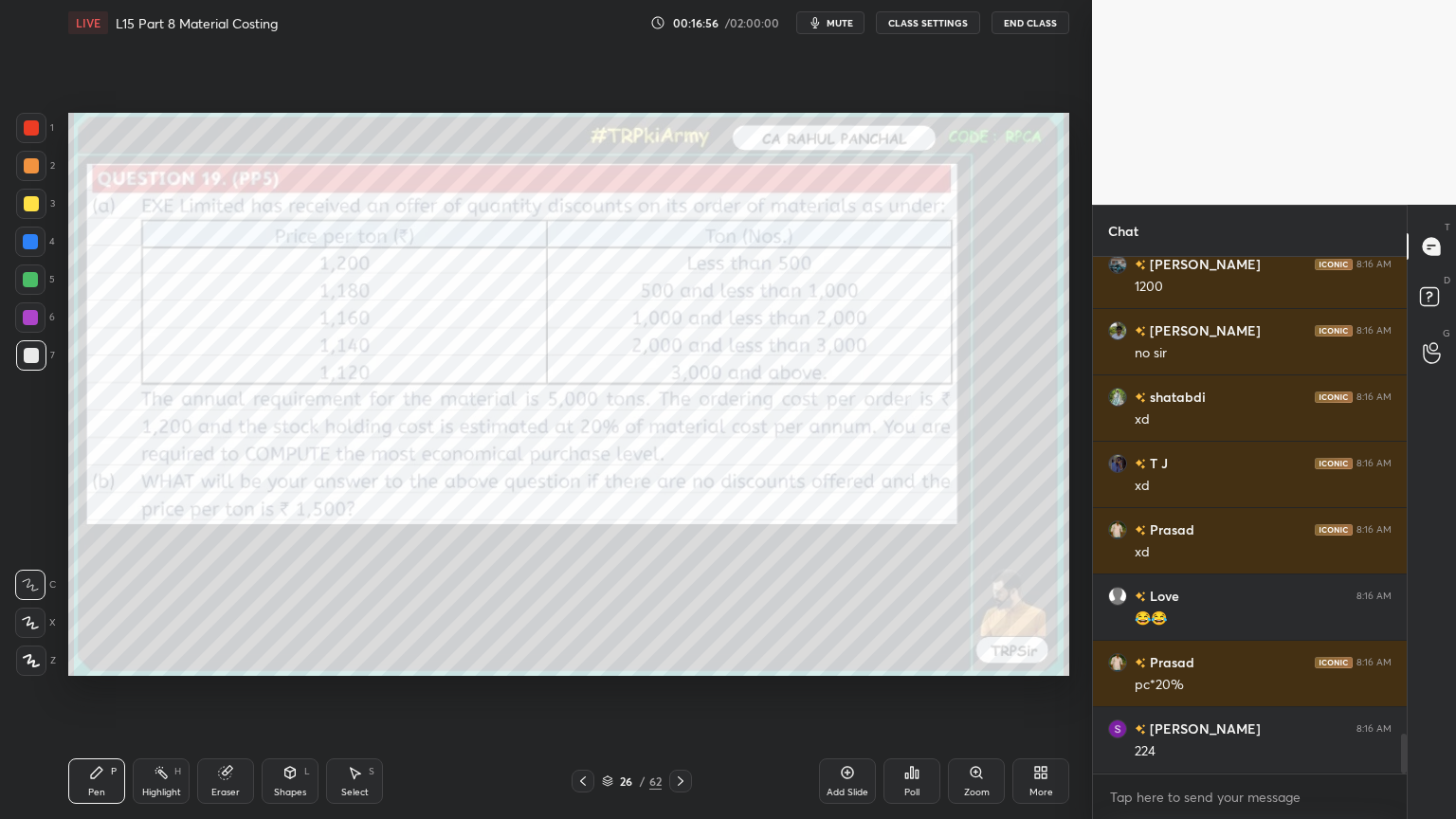 click at bounding box center (31, 128) 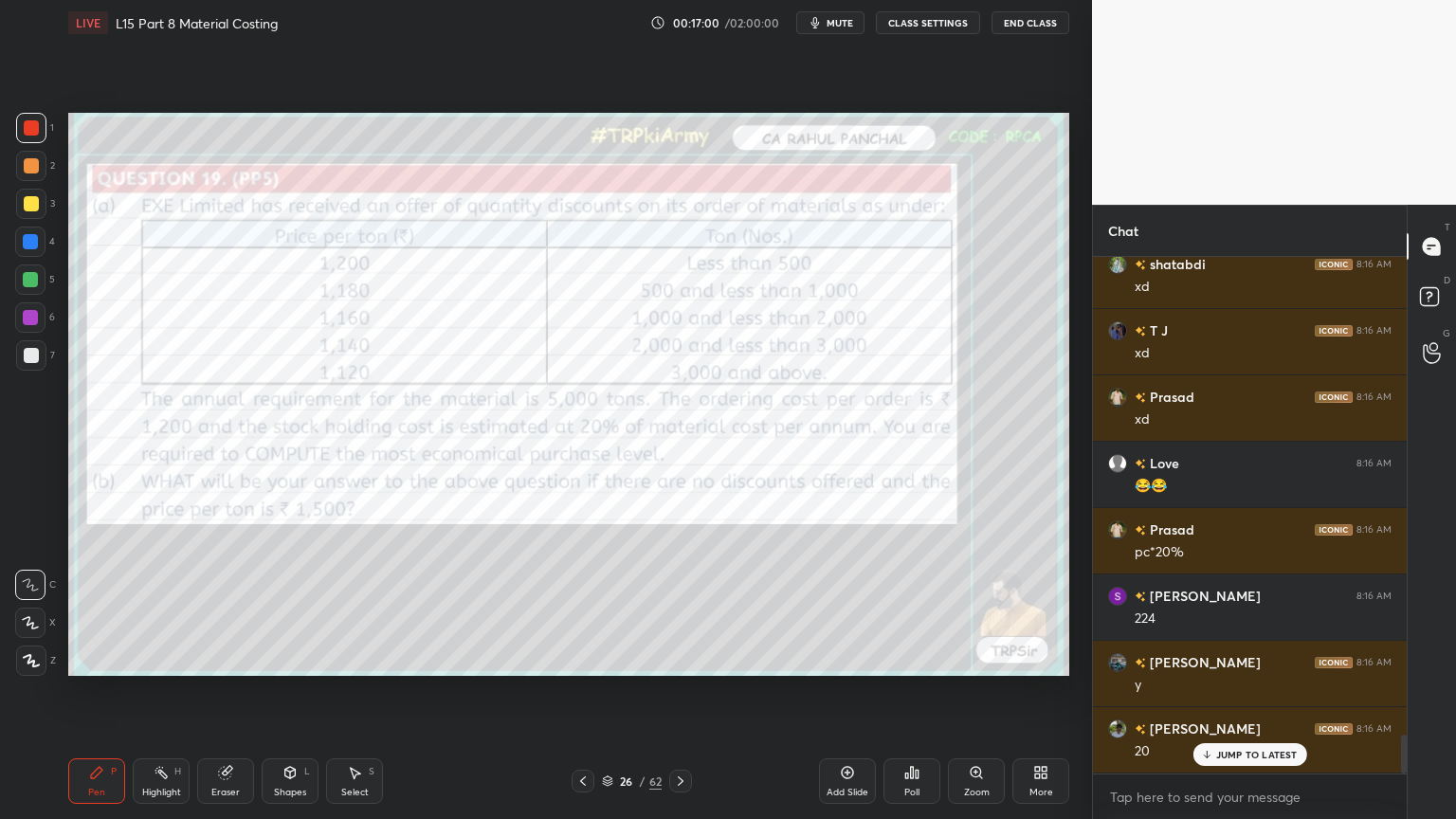 scroll, scrollTop: 6355, scrollLeft: 0, axis: vertical 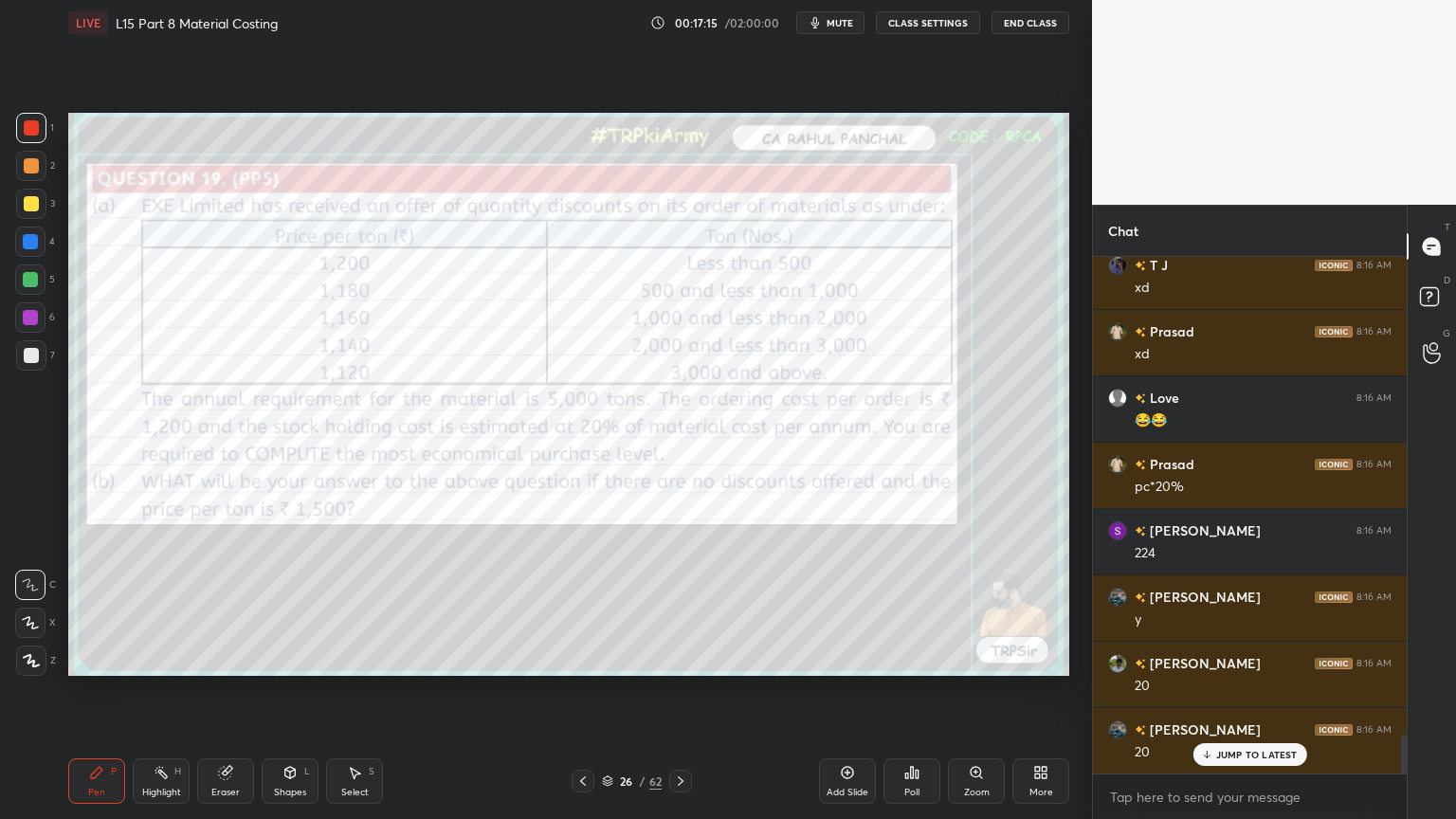 click 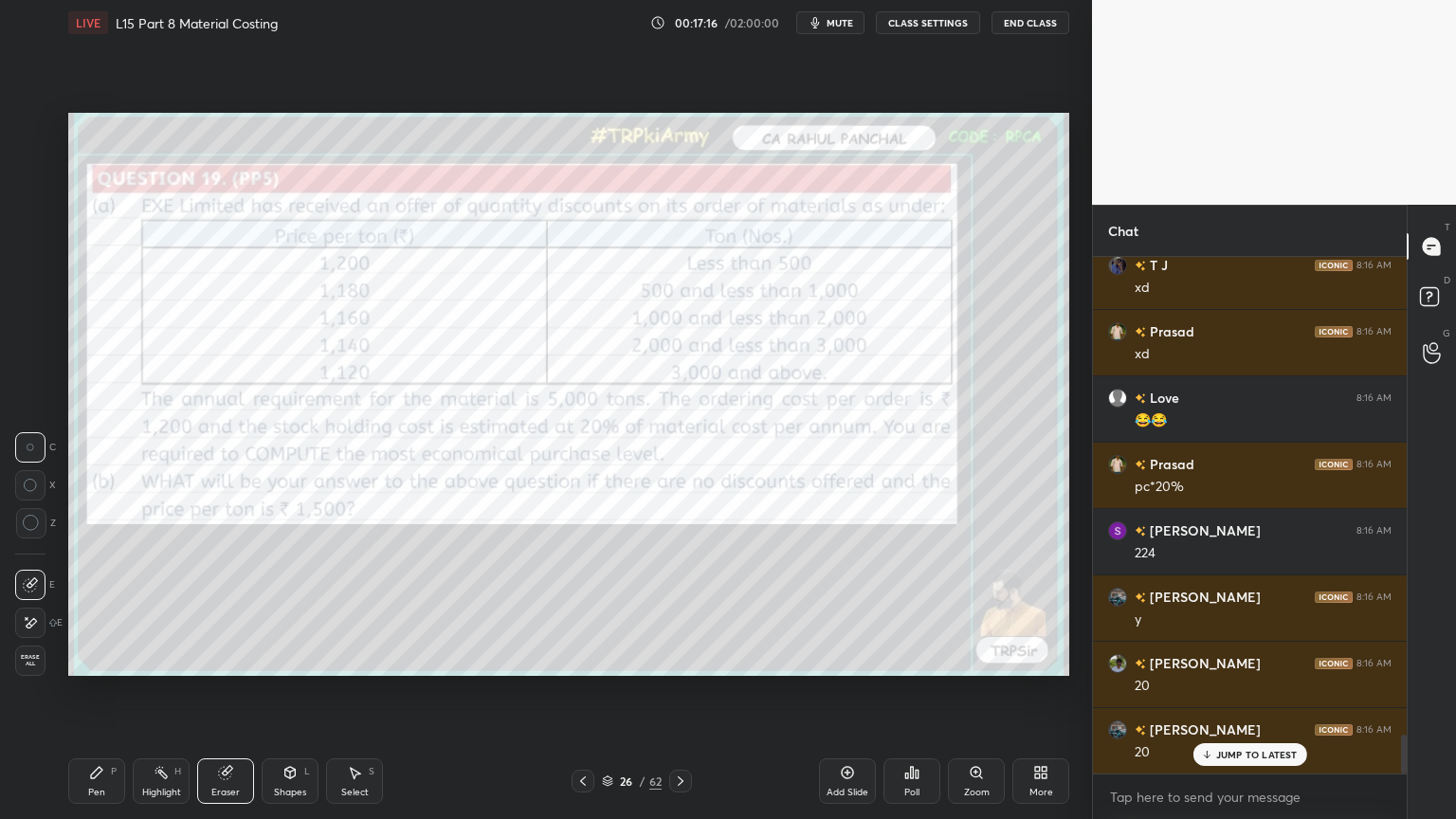 click on "Erase all" at bounding box center (30, 661) 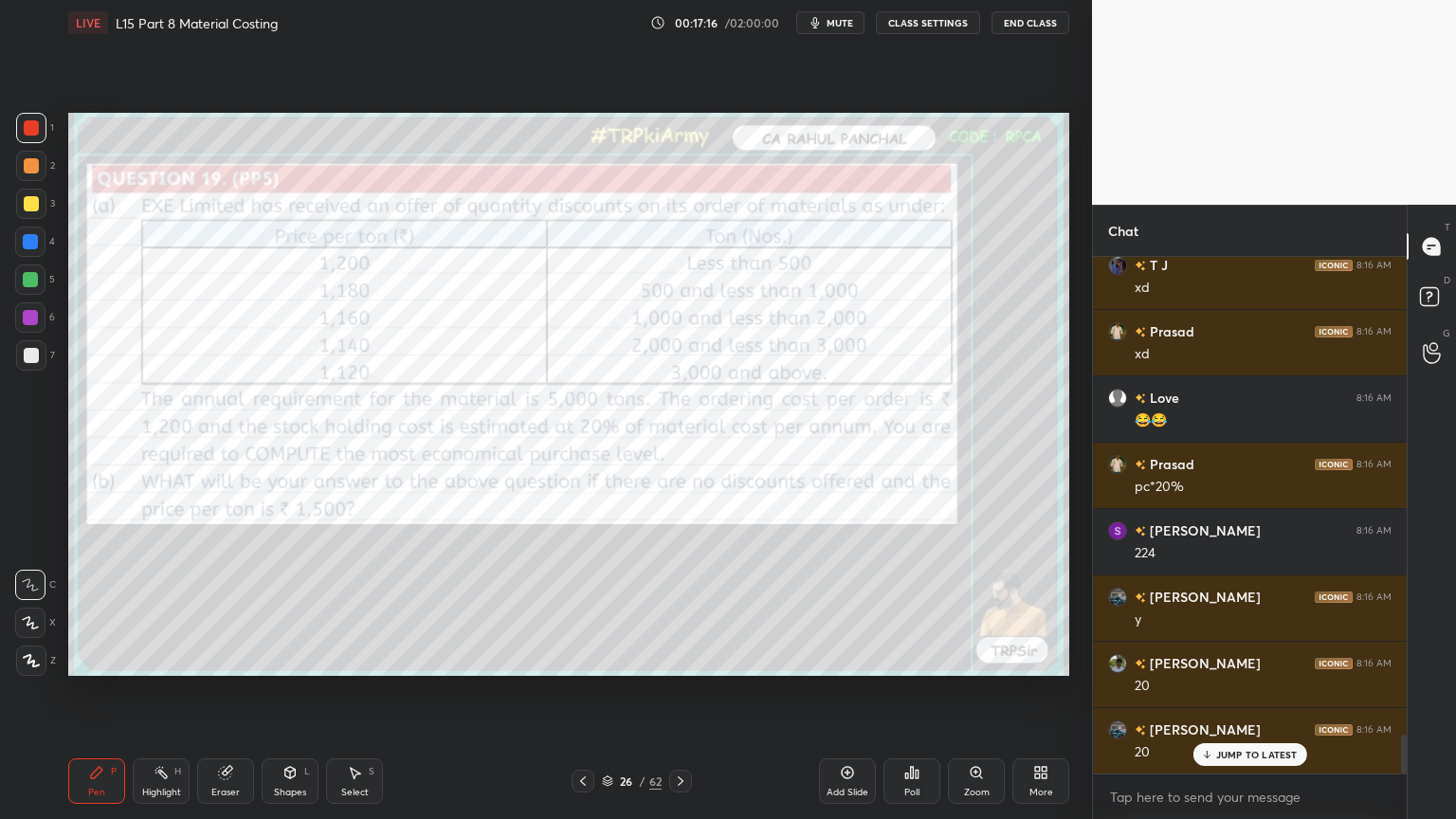 click on "Setting up your live class Poll for   secs No correct answer Start poll" at bounding box center [569, 394] 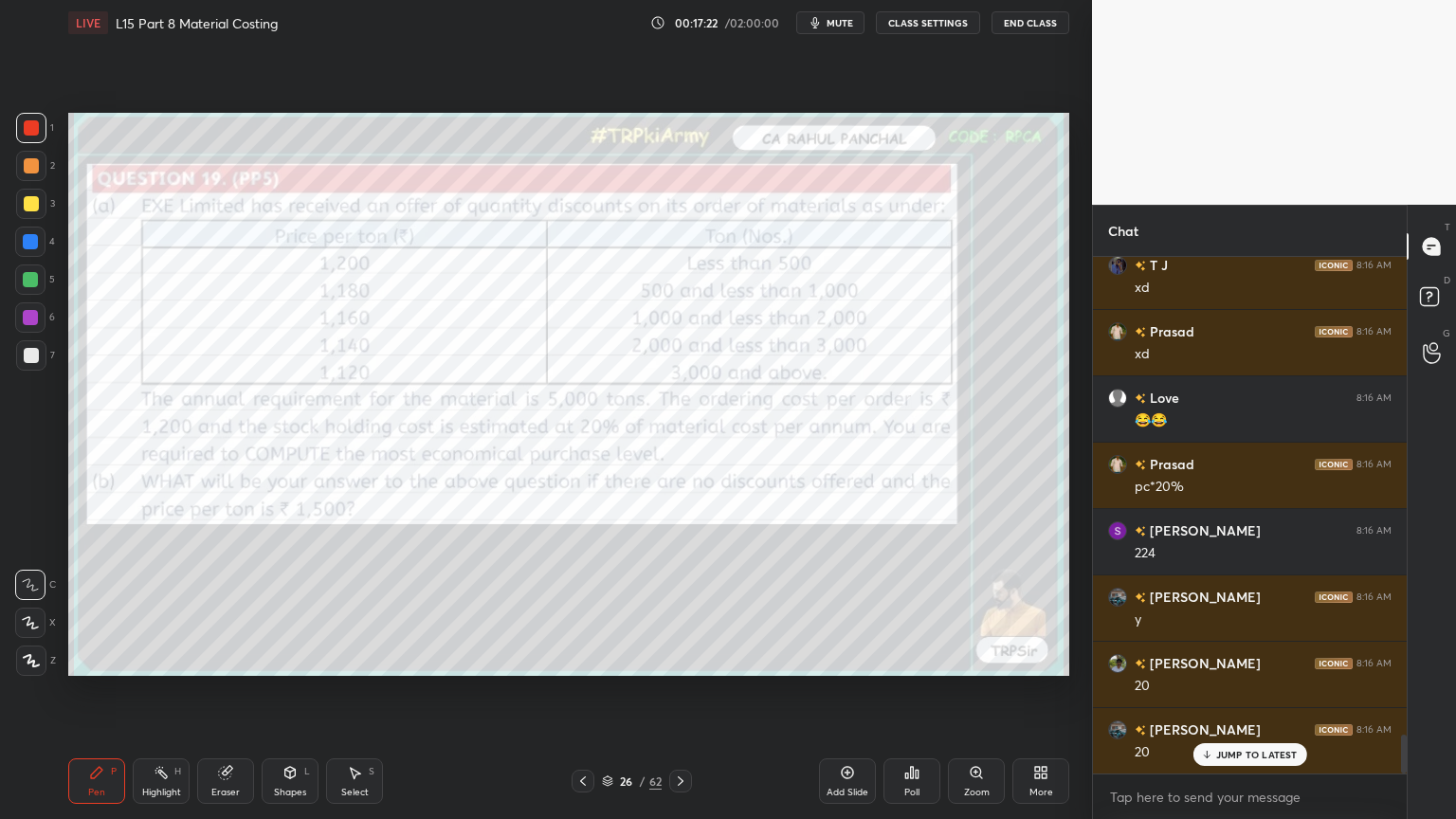 click 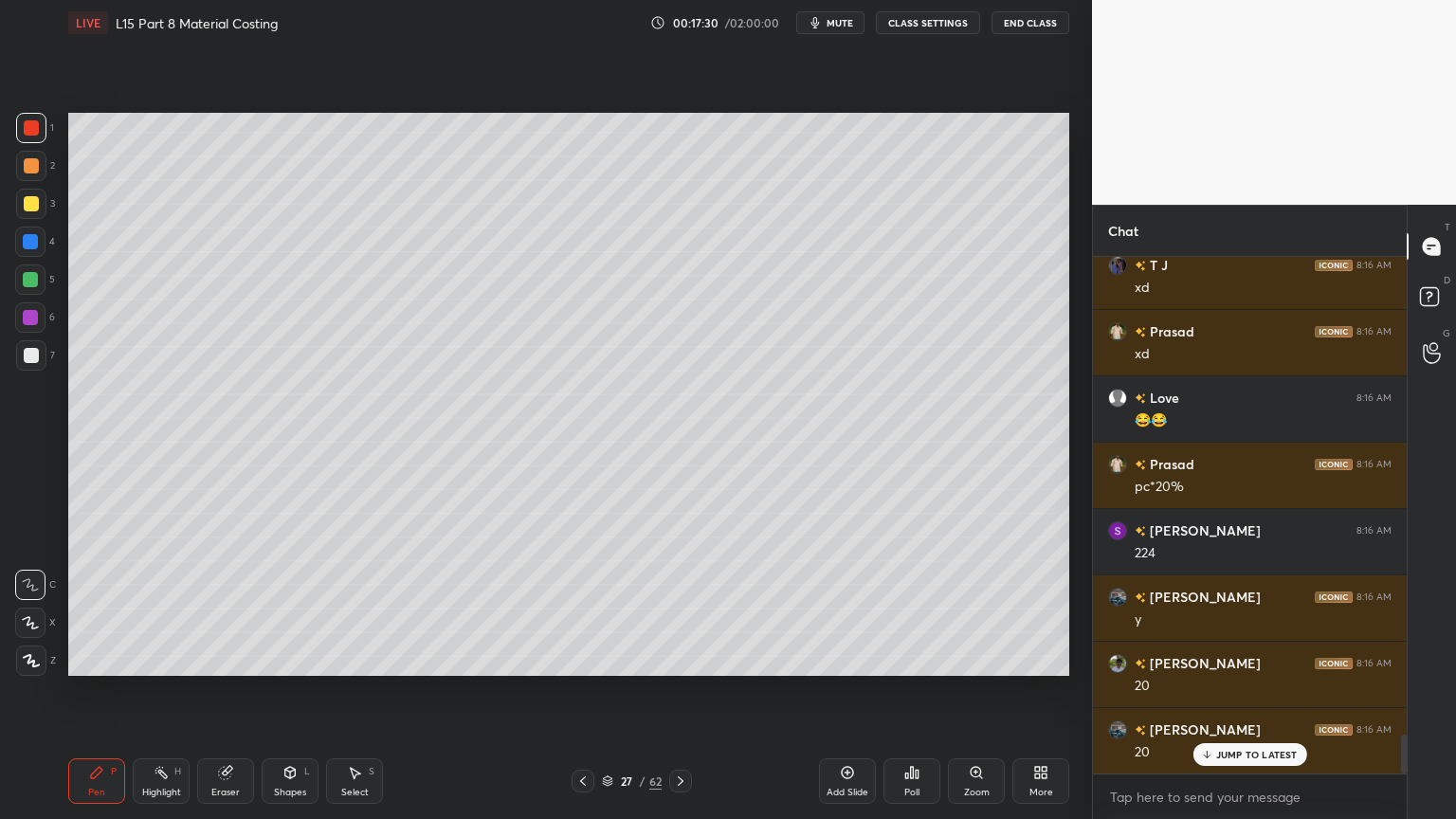 click 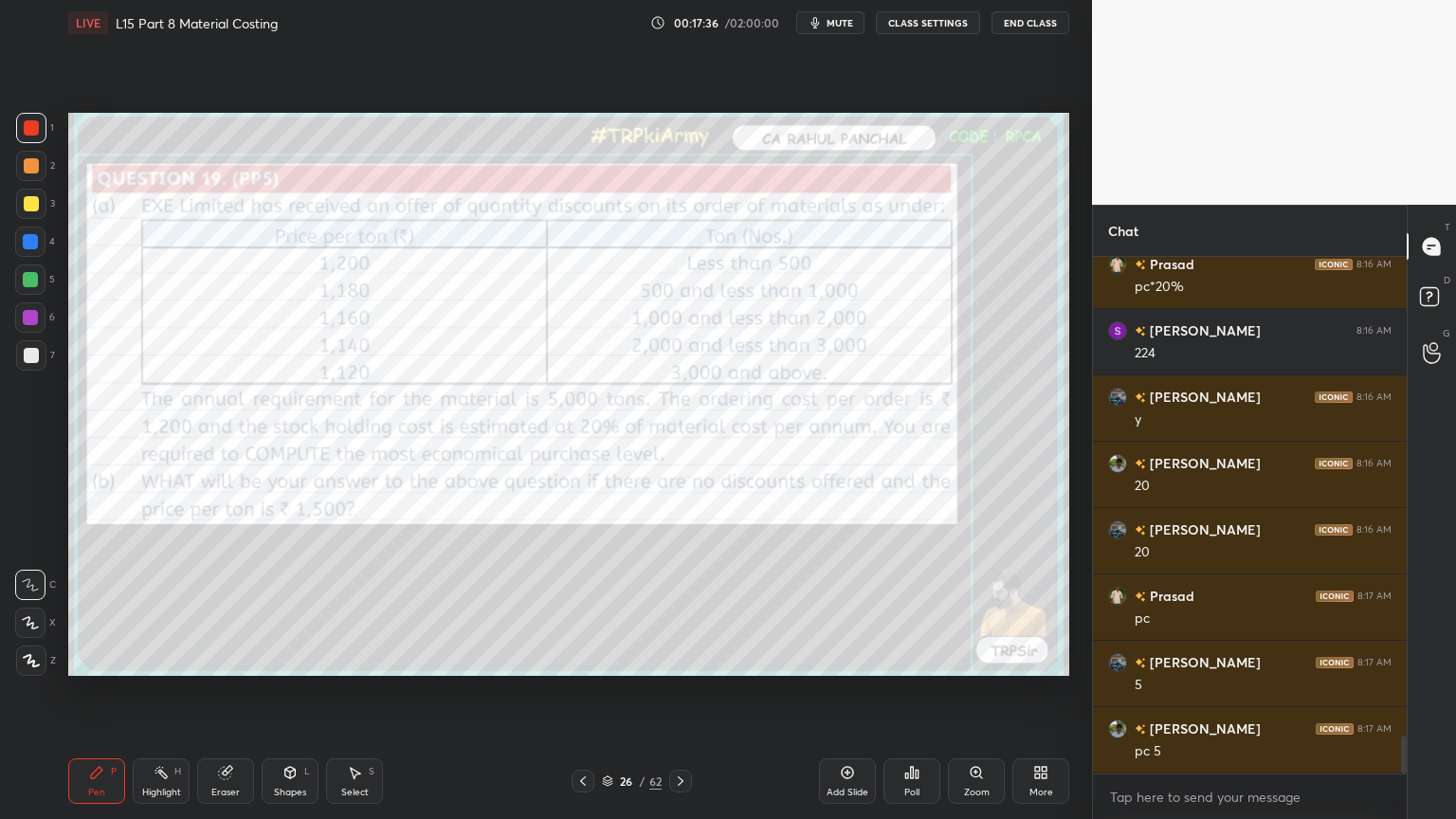 scroll, scrollTop: 6620, scrollLeft: 0, axis: vertical 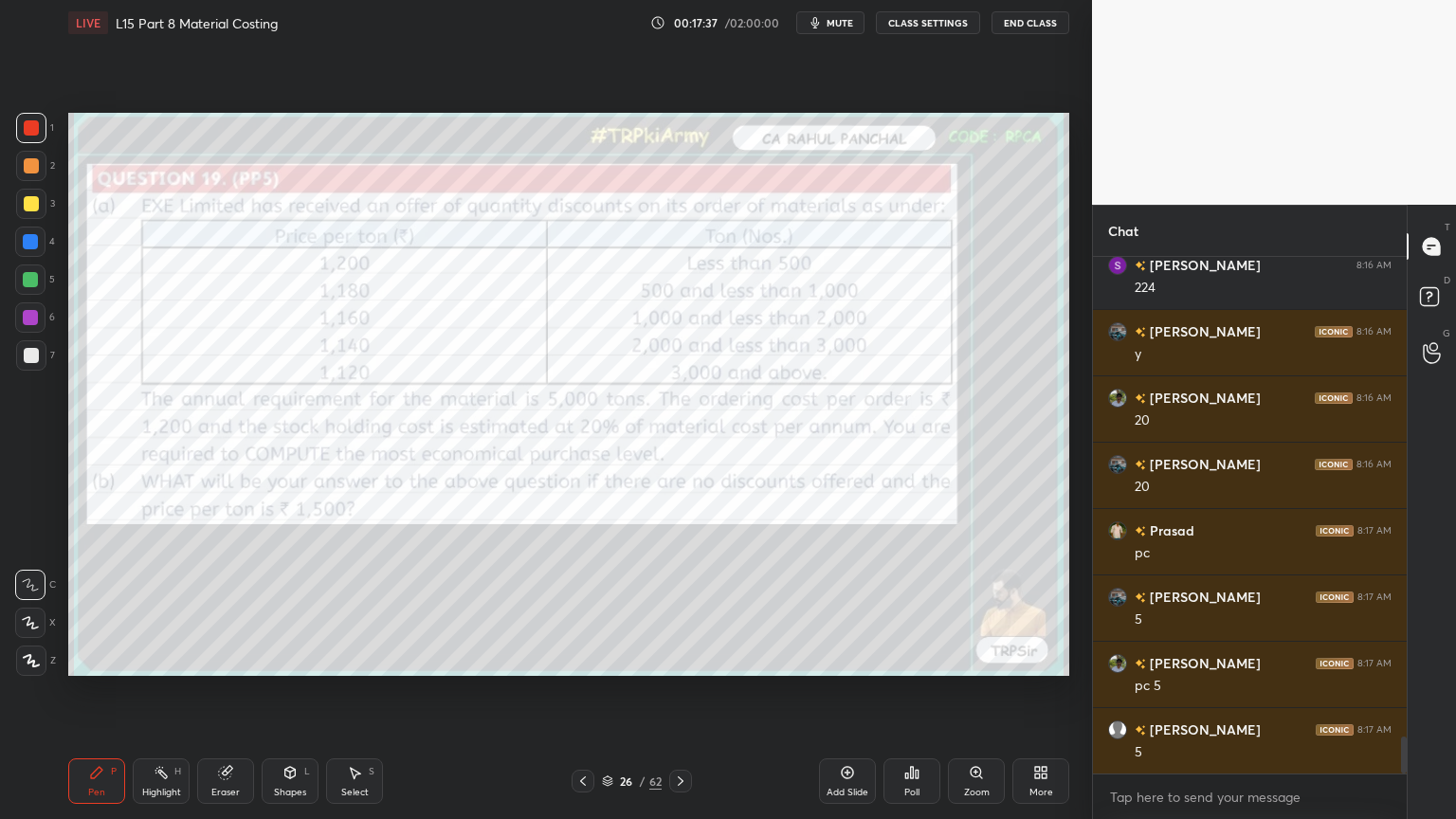 click on "Eraser" at bounding box center (226, 781) 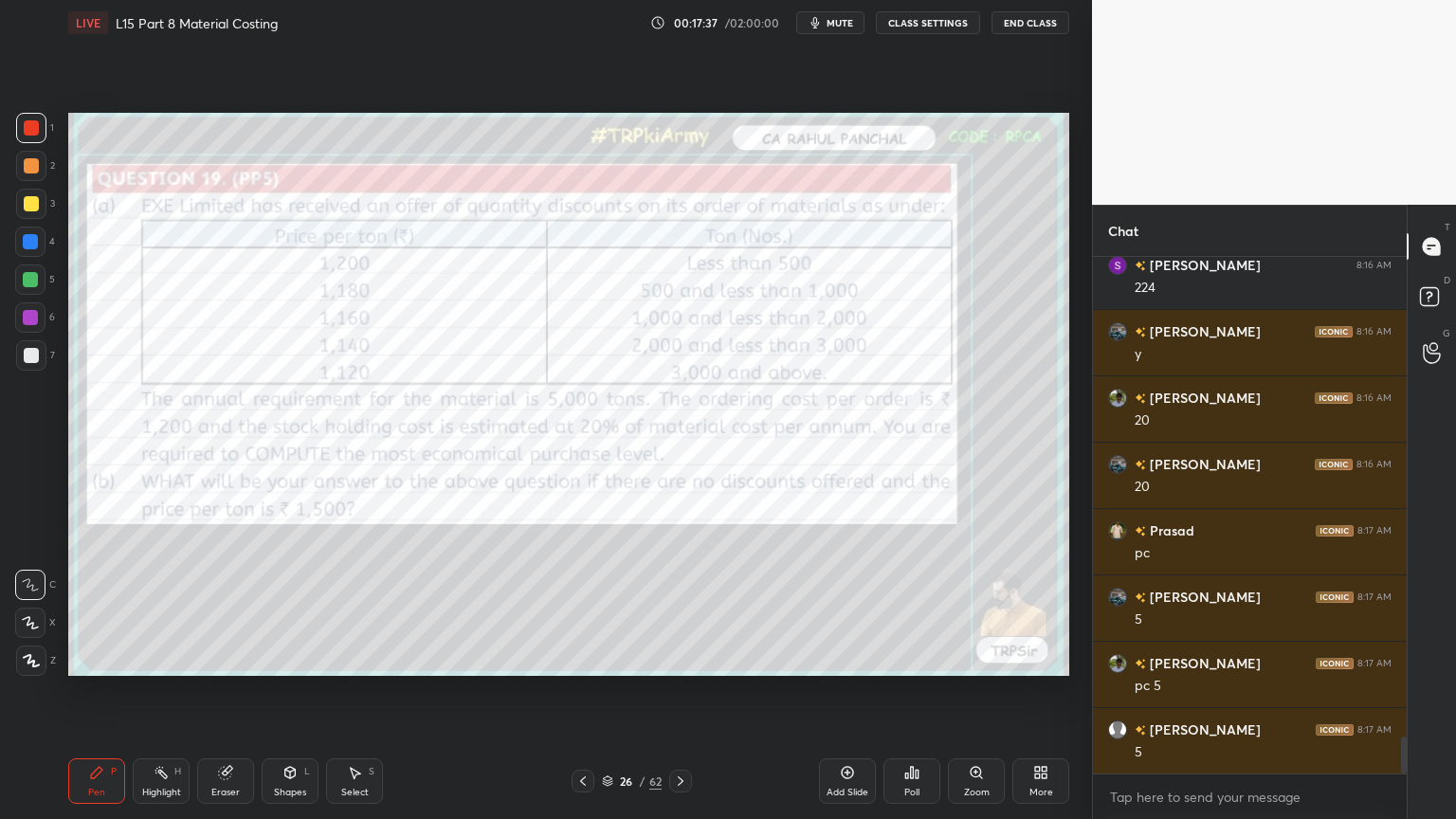 scroll, scrollTop: 6688, scrollLeft: 0, axis: vertical 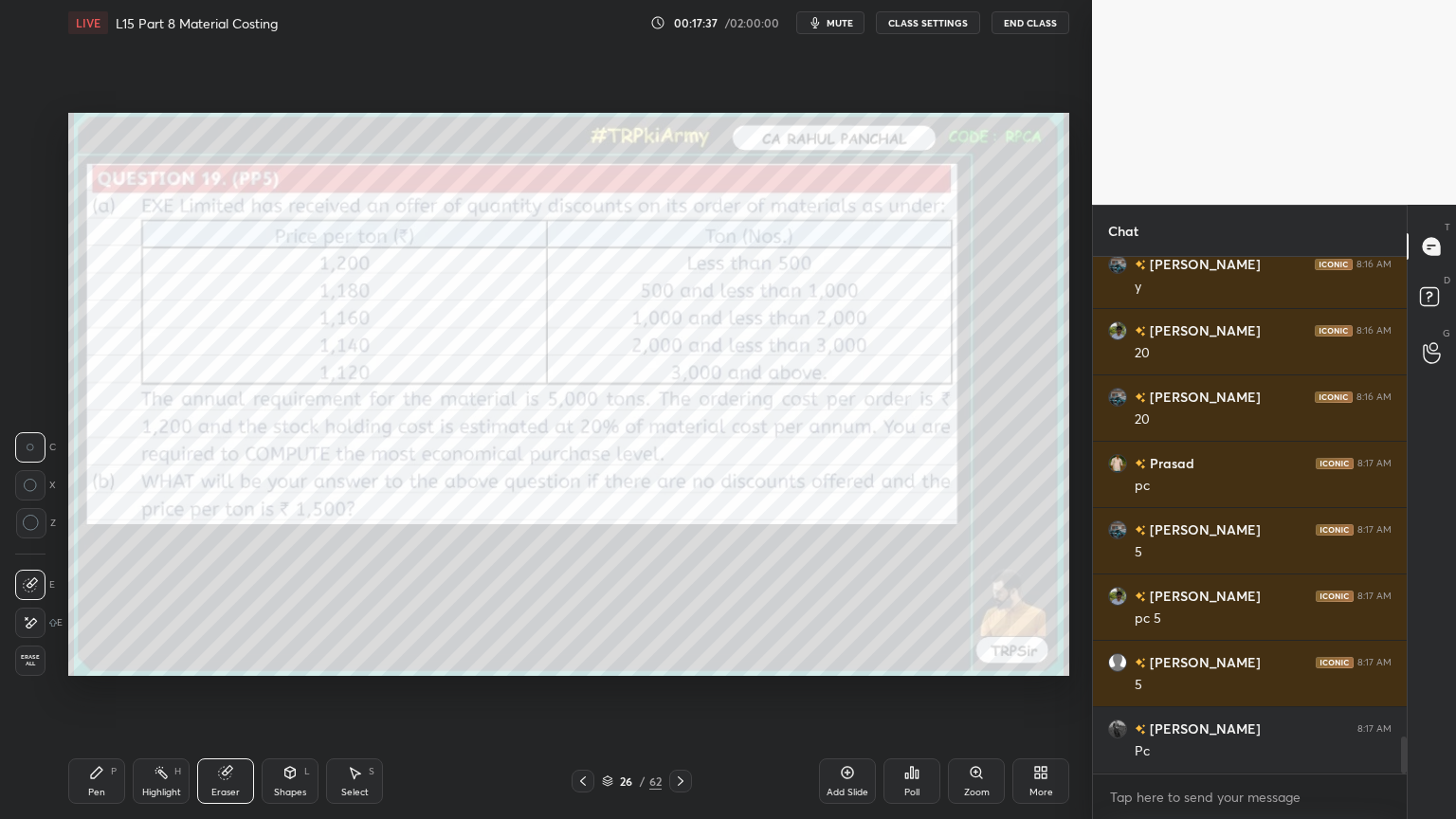 click on "Erase all" at bounding box center [30, 661] 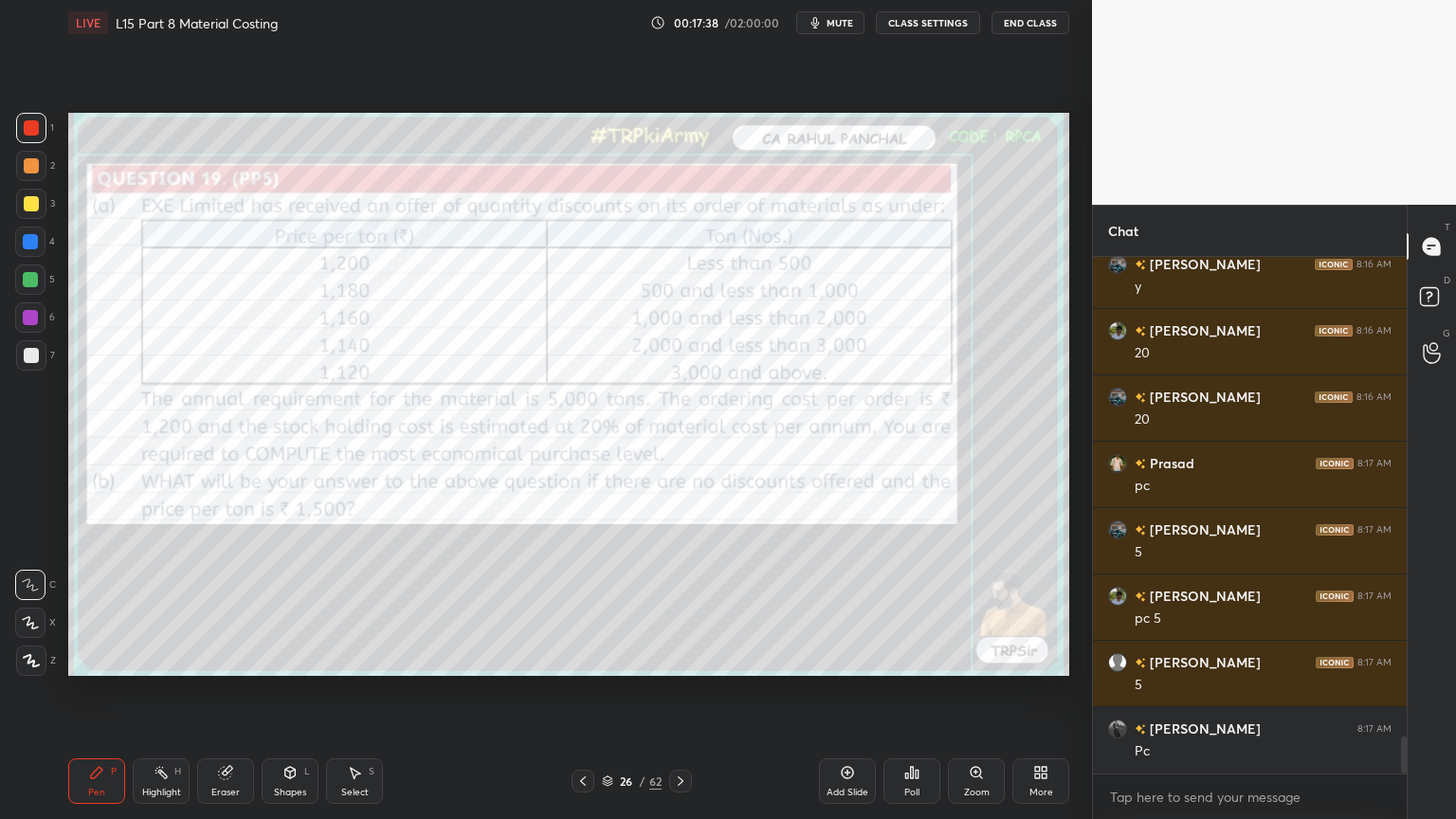 click on "Setting up your live class Poll for   secs No correct answer Start poll" at bounding box center (569, 394) 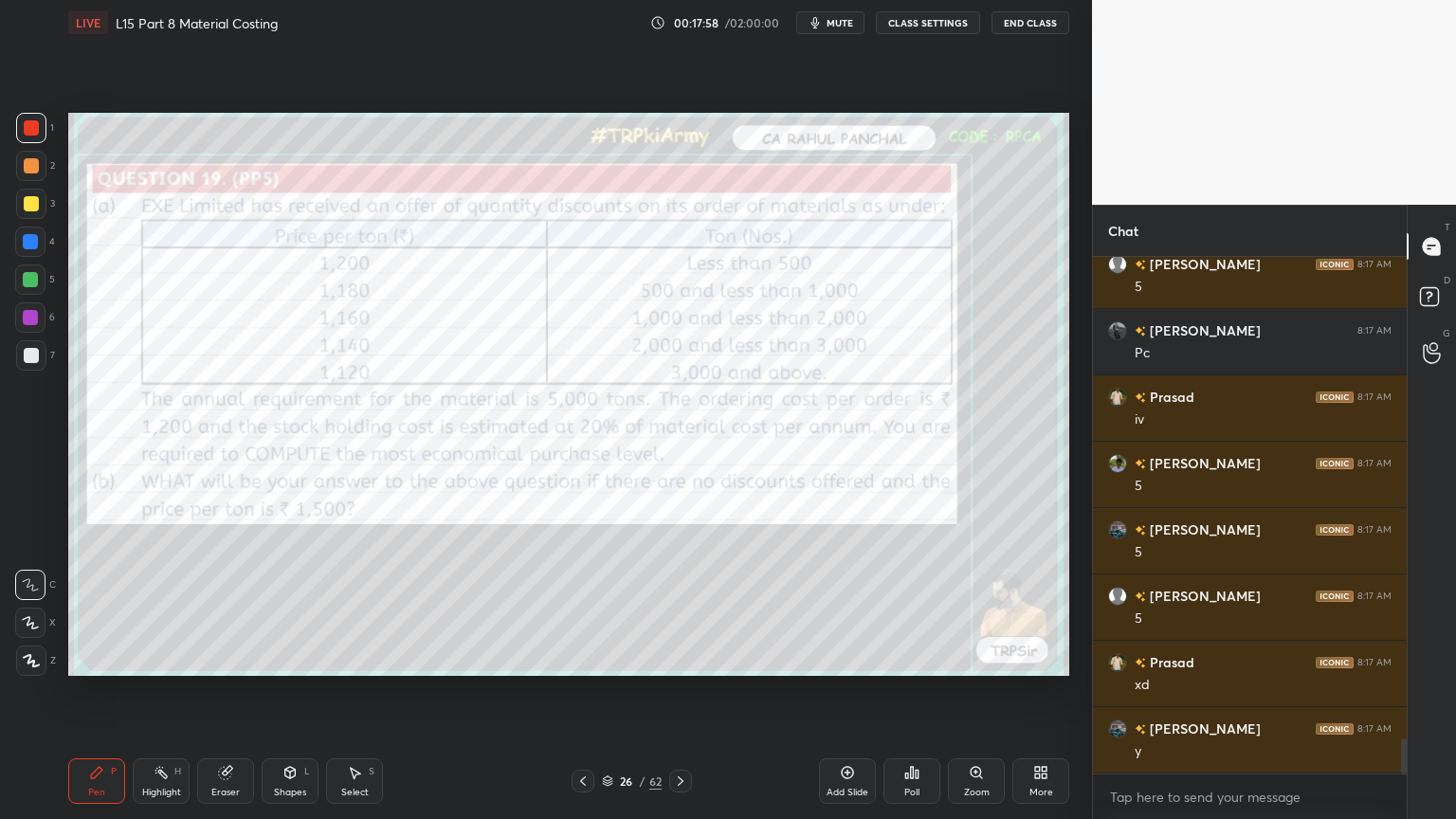 scroll, scrollTop: 7151, scrollLeft: 0, axis: vertical 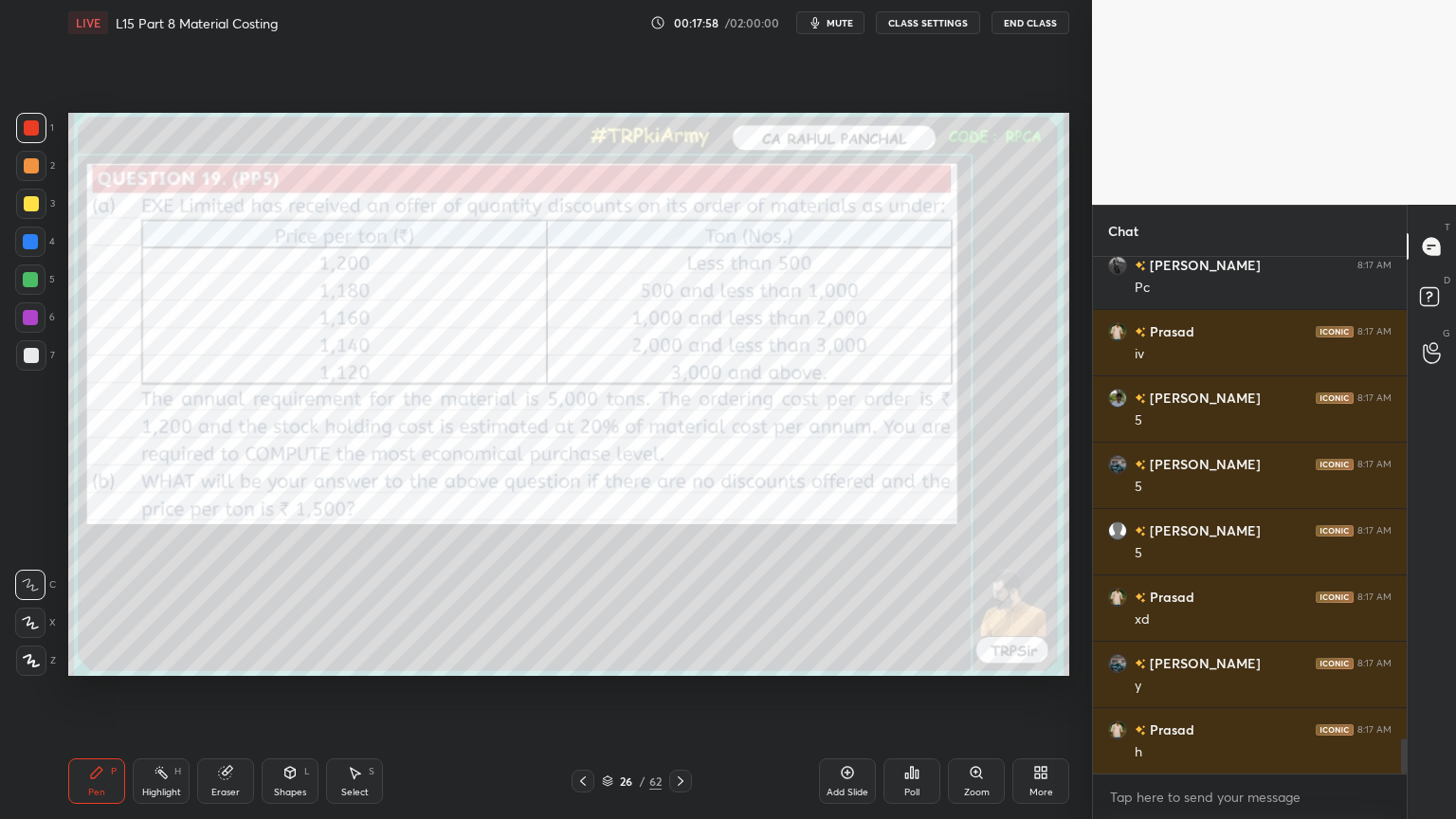 click on "Eraser" at bounding box center (226, 781) 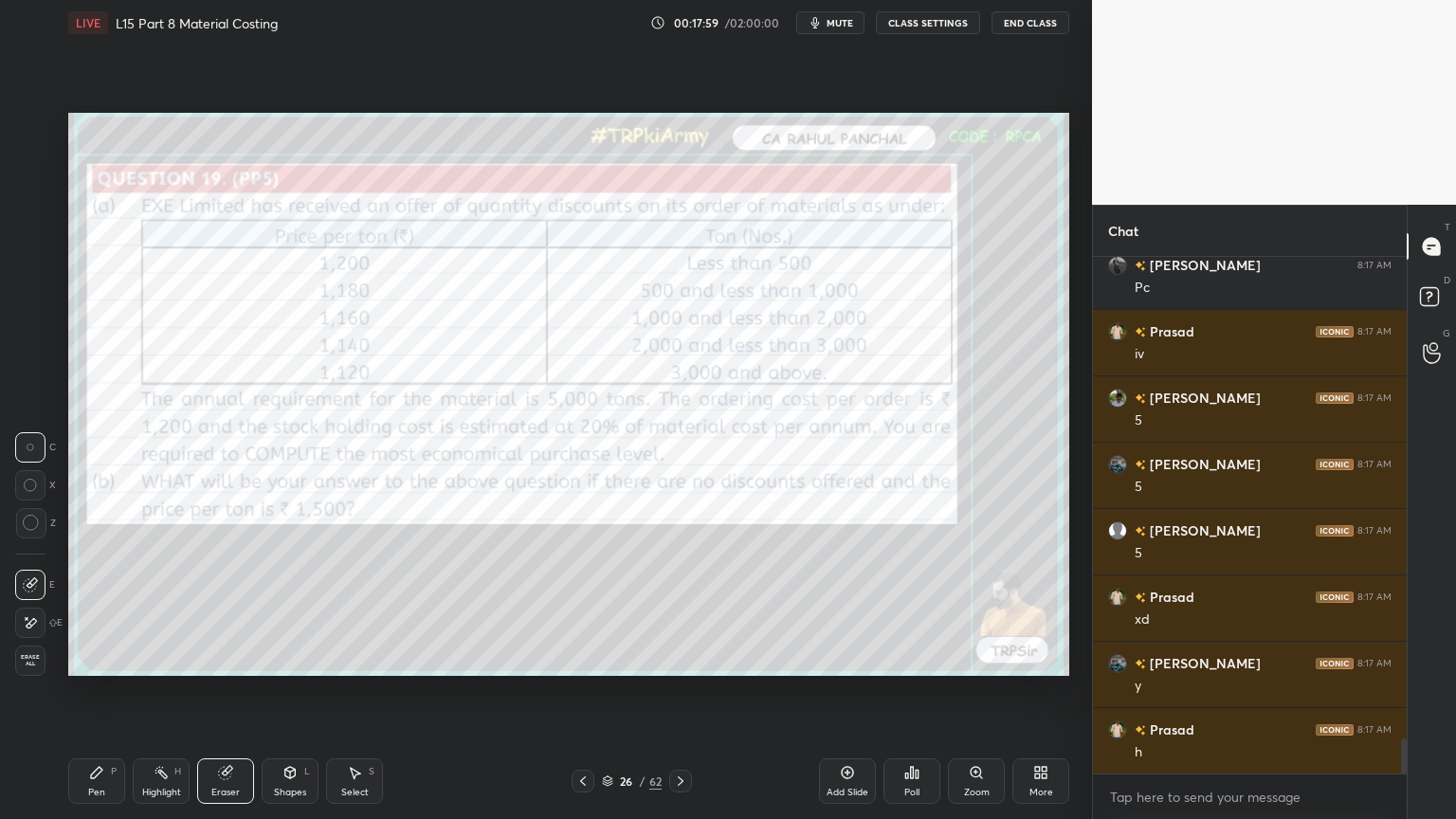click on "Erase all" at bounding box center [30, 661] 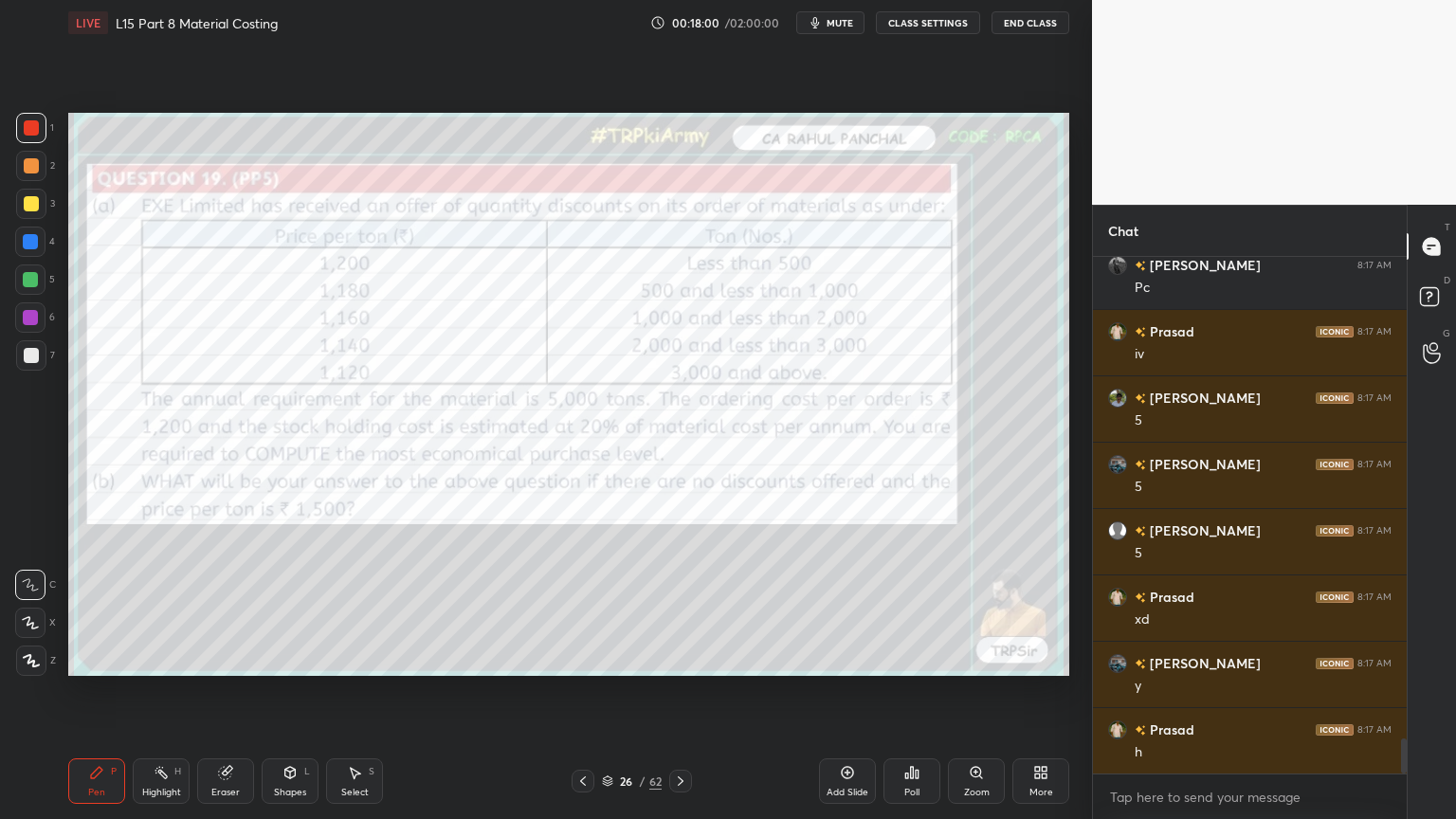 click on "Setting up your live class Poll for   secs No correct answer Start poll" at bounding box center (569, 394) 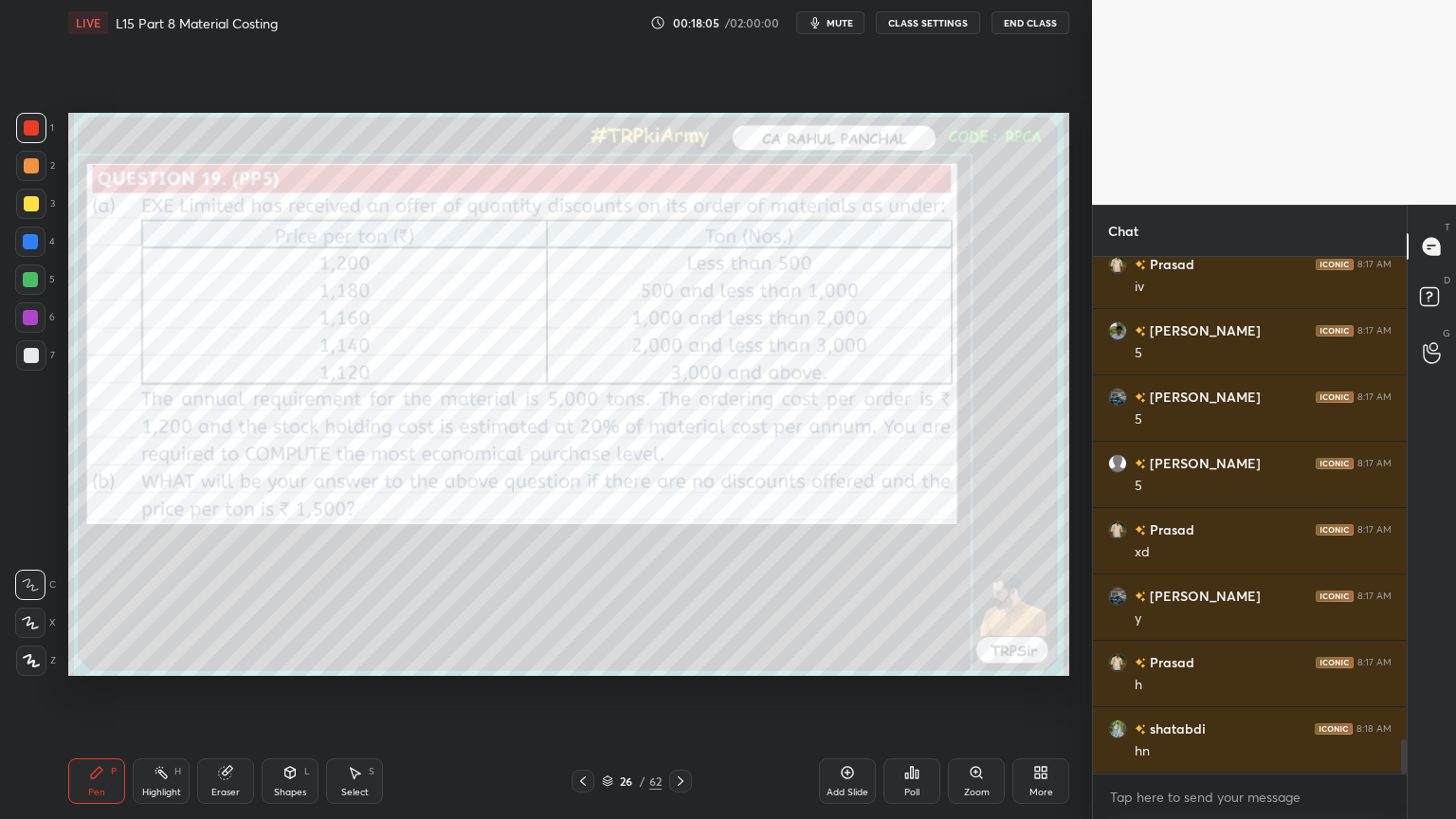 scroll, scrollTop: 7284, scrollLeft: 0, axis: vertical 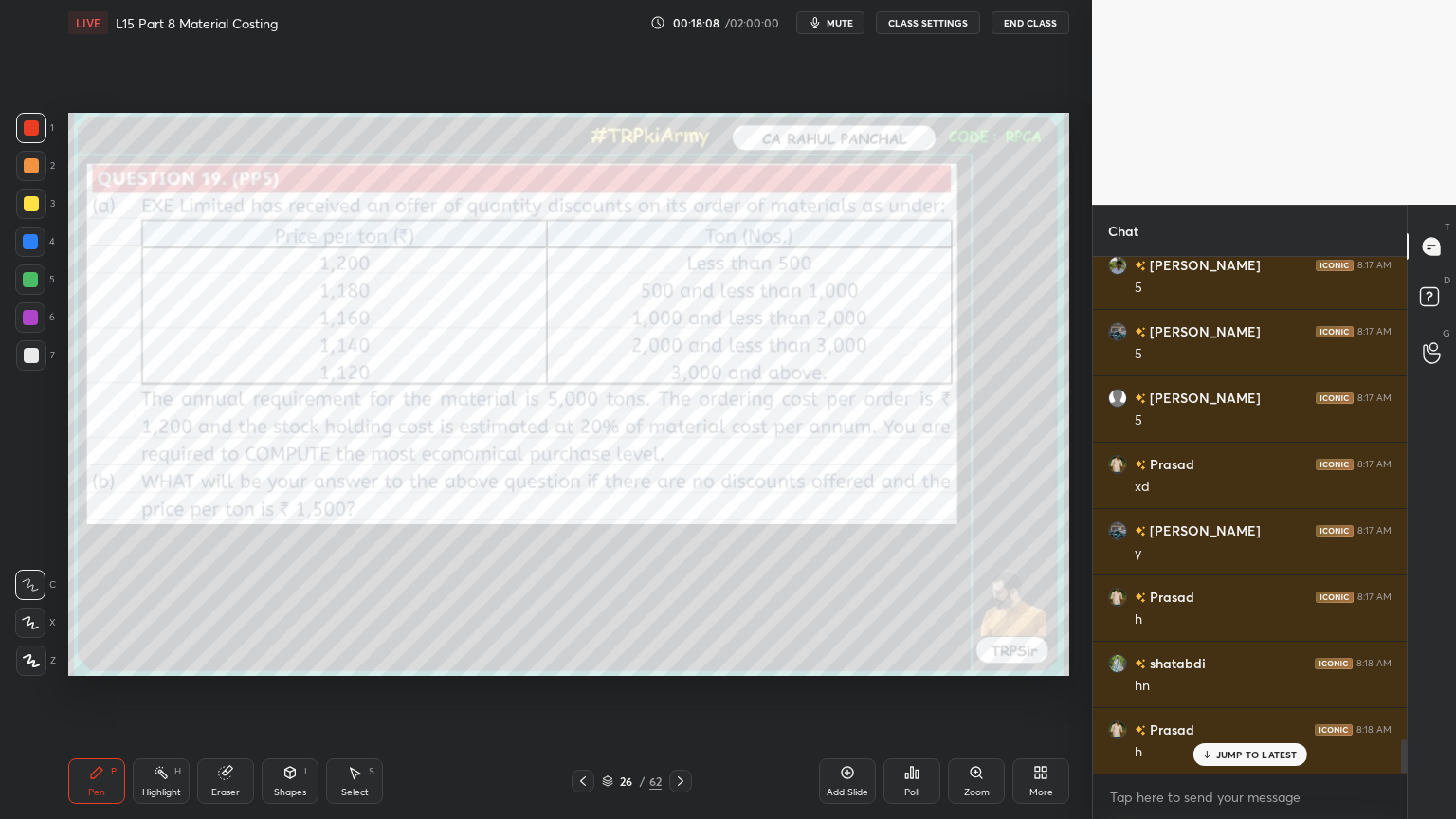 click 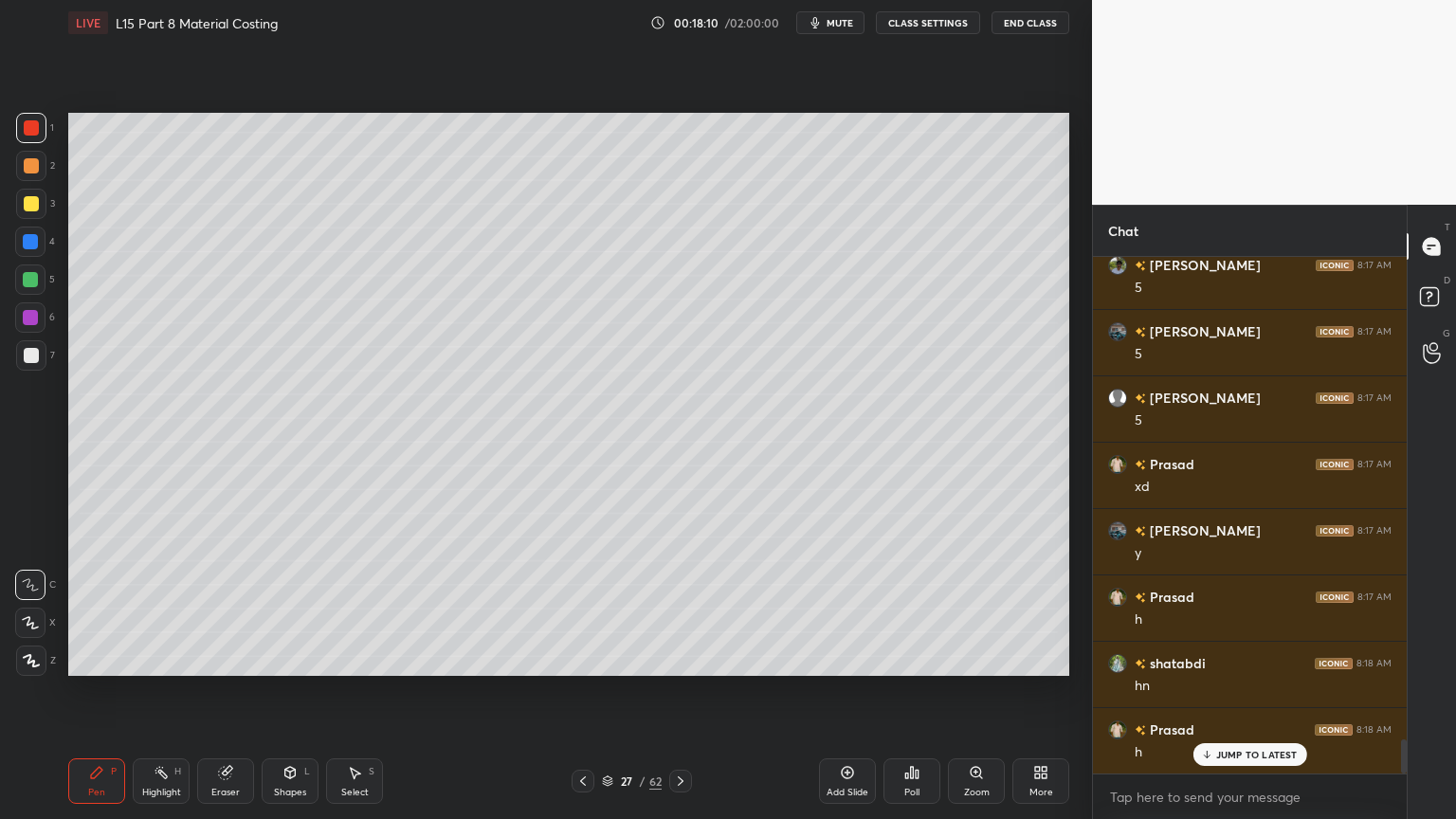 click at bounding box center [31, 204] 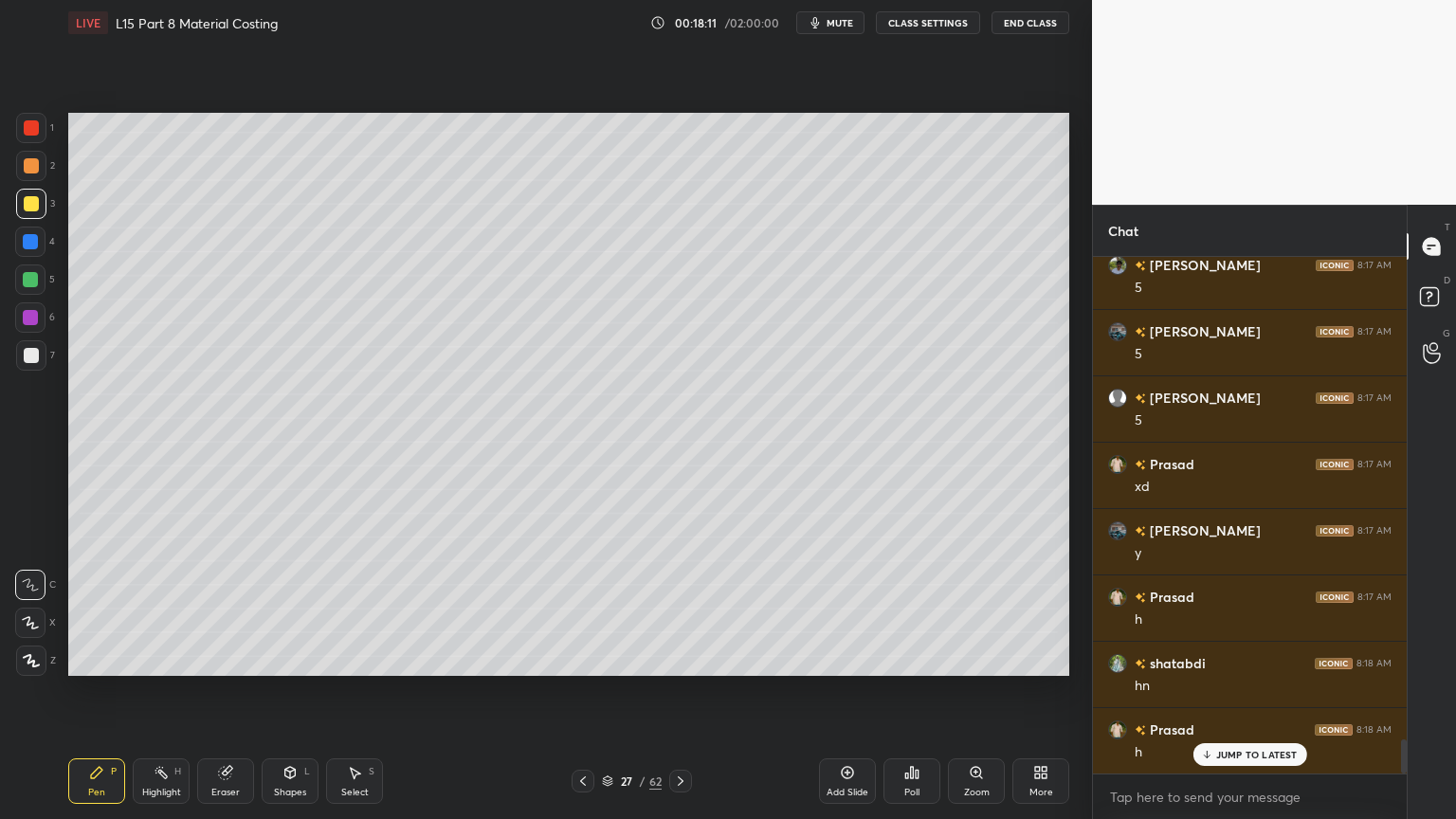 click on "Pen P" at bounding box center (97, 781) 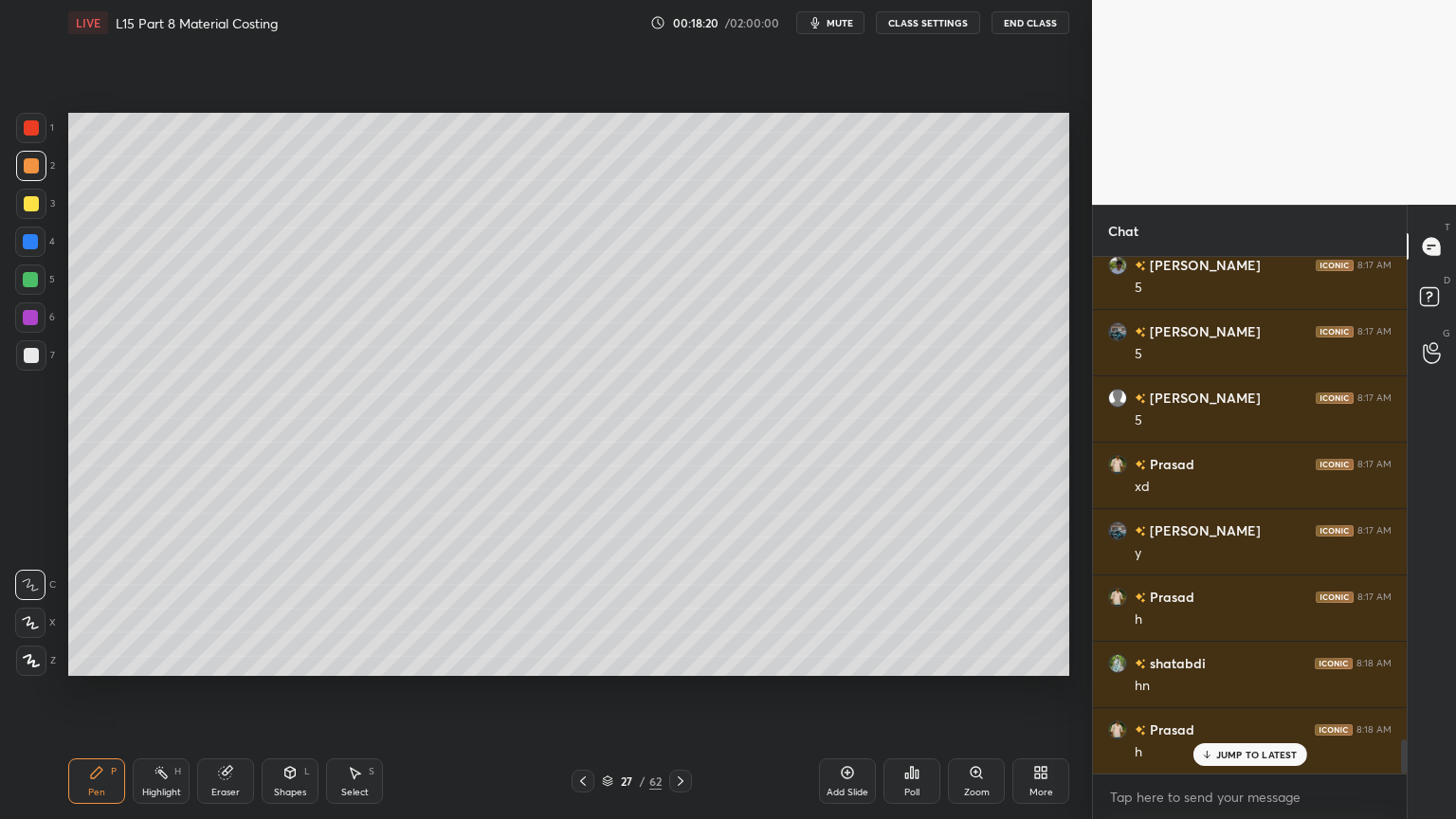 click 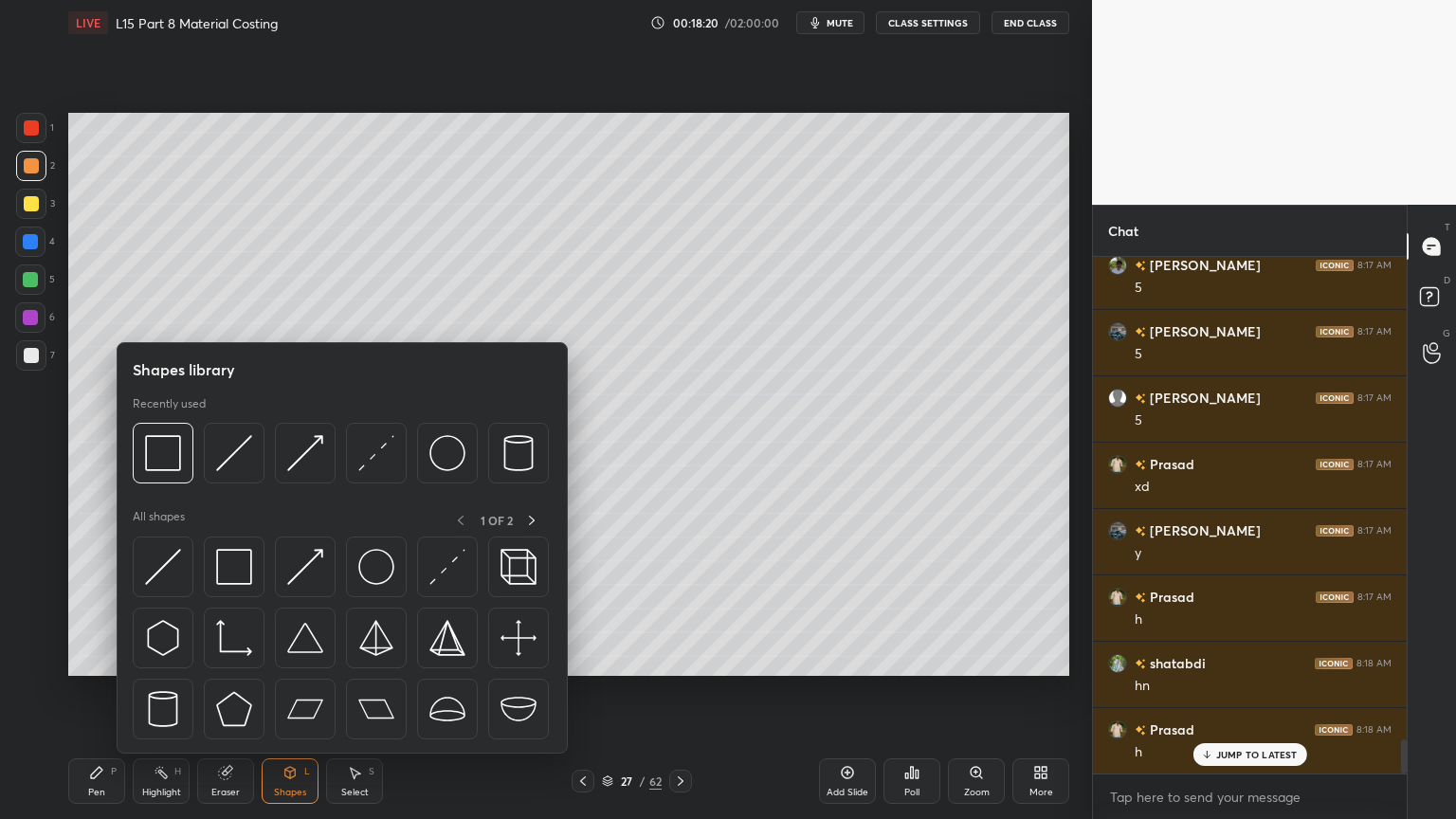 click at bounding box center (234, 453) 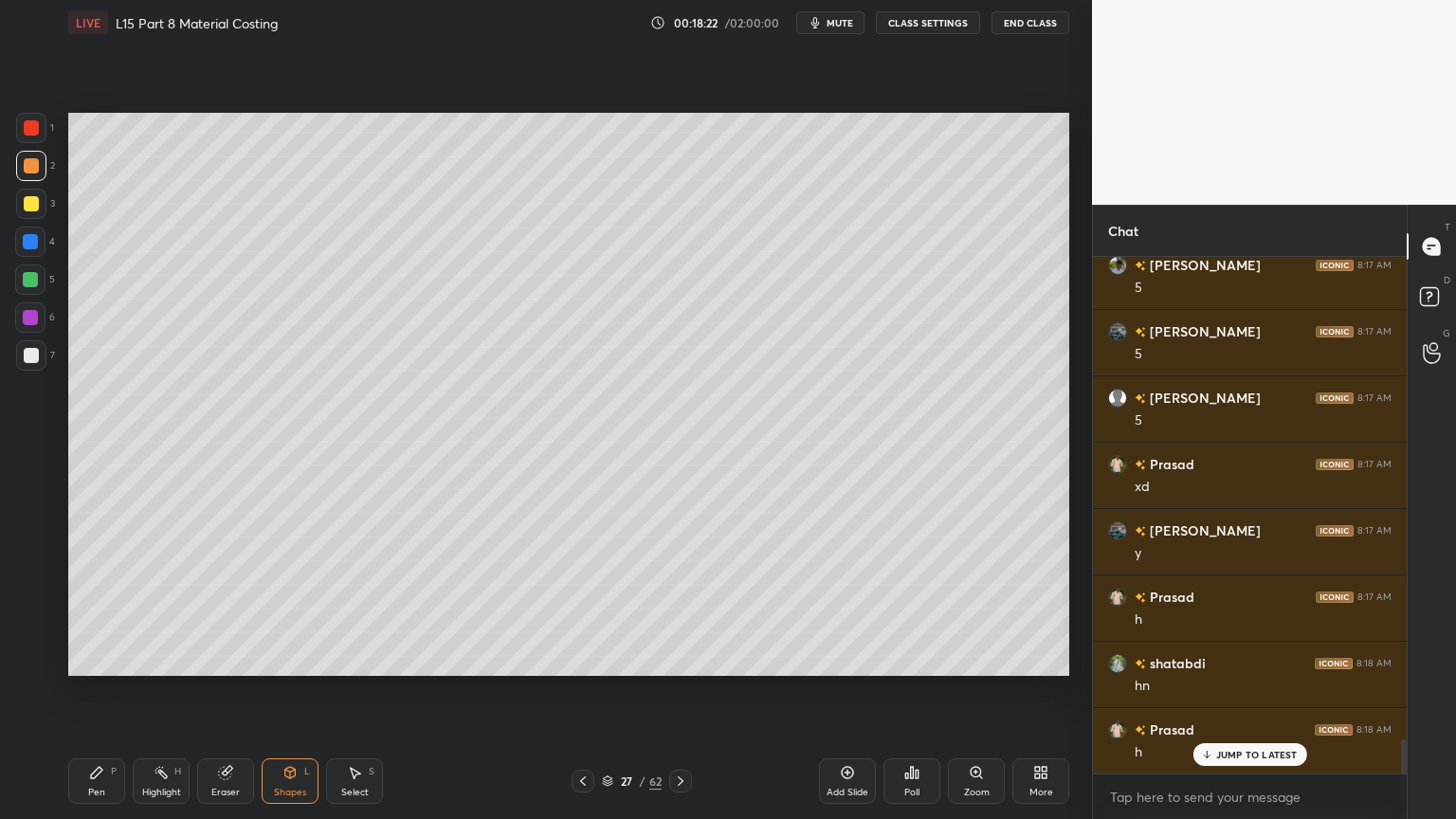 click on "Pen P" at bounding box center [97, 781] 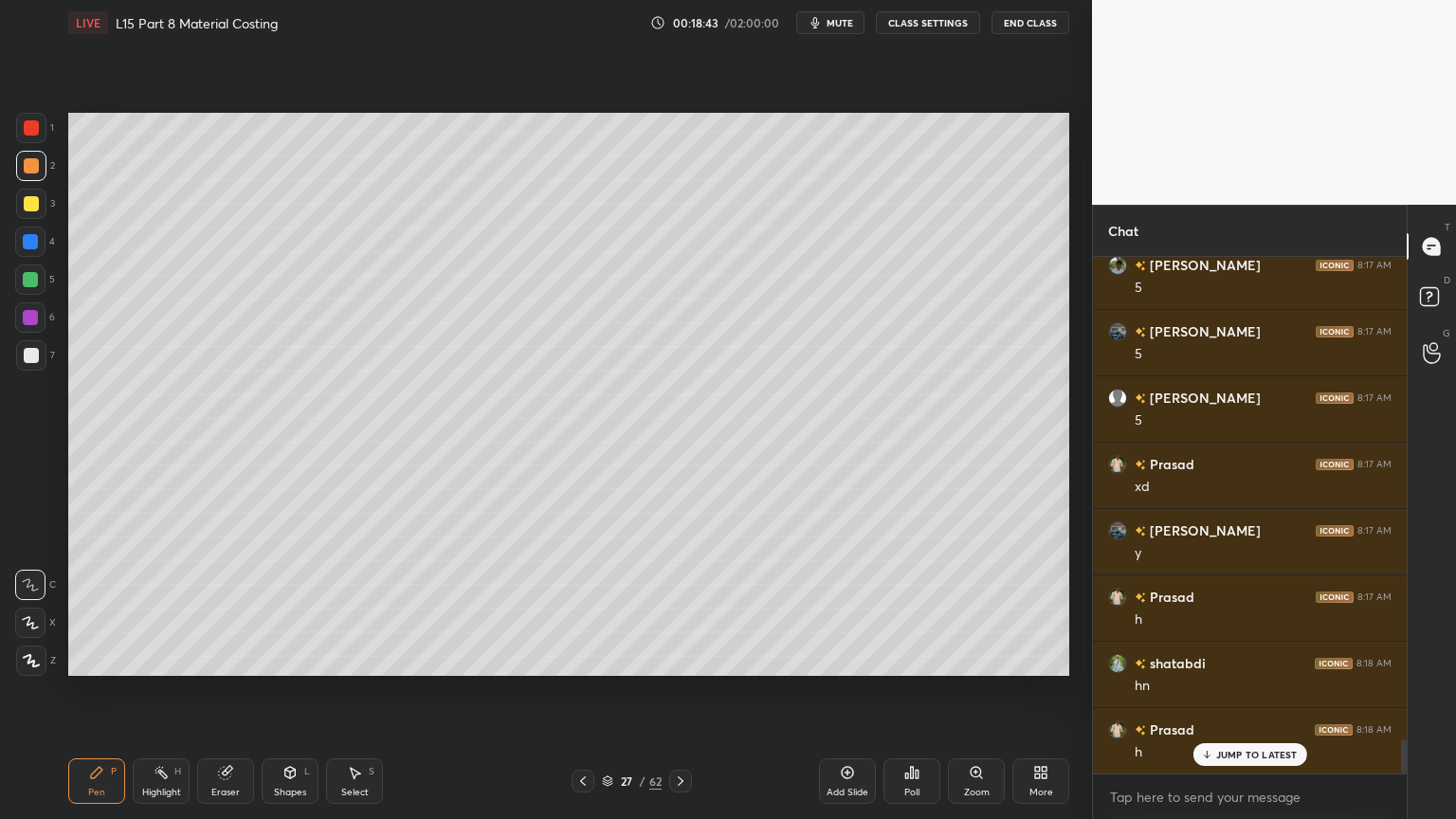 click on "Shapes L" at bounding box center (290, 781) 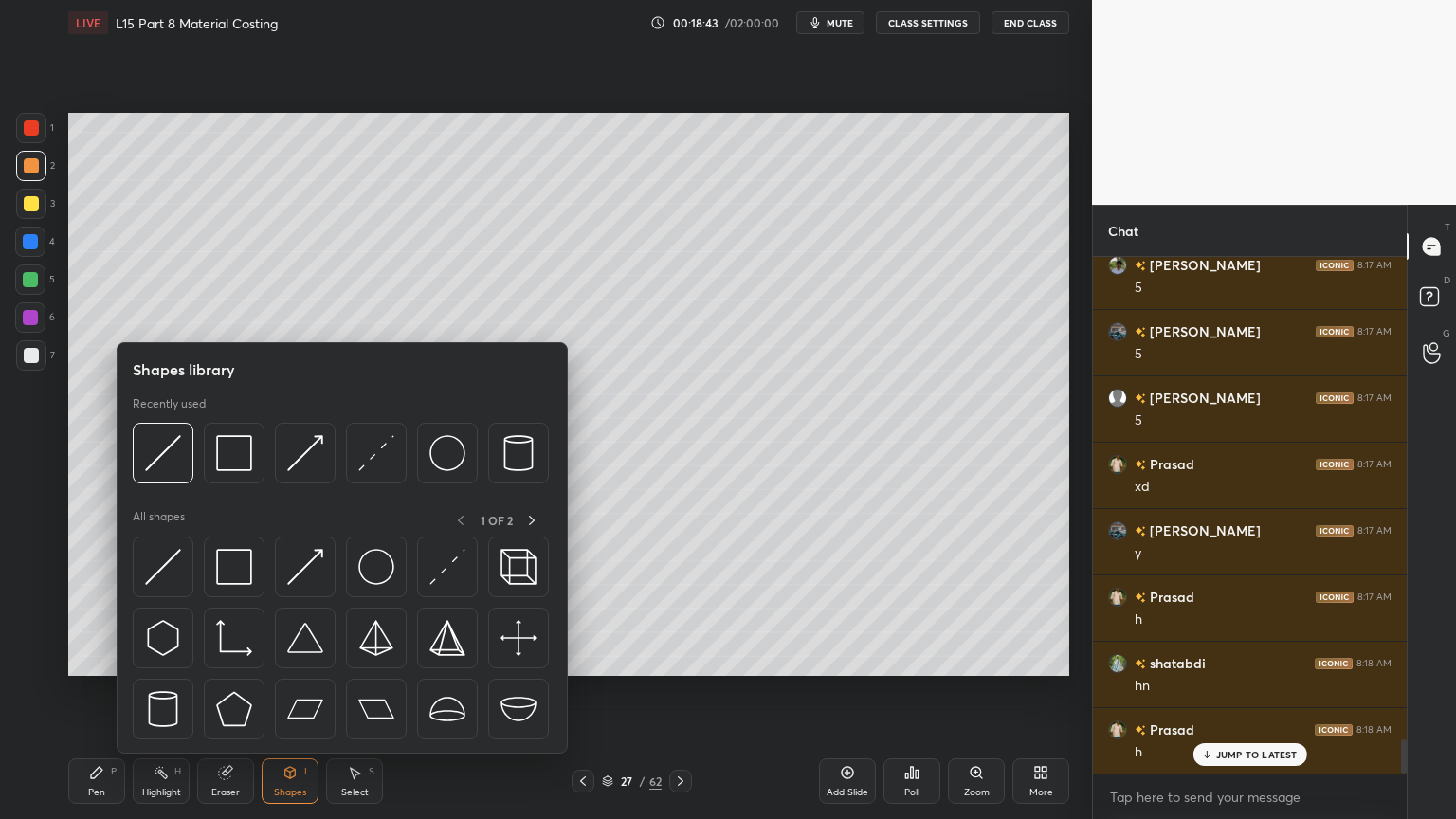 click at bounding box center (163, 453) 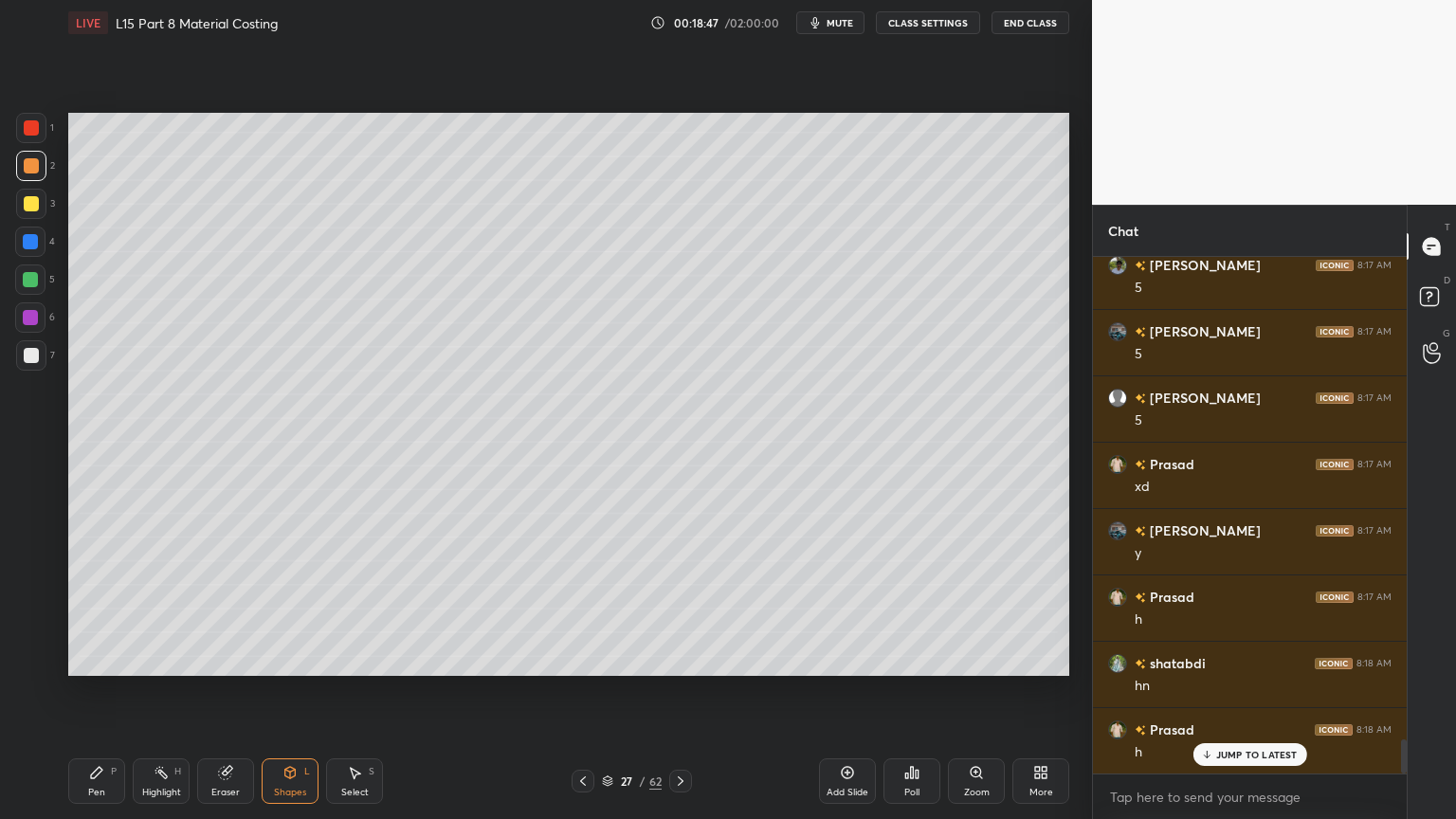 click 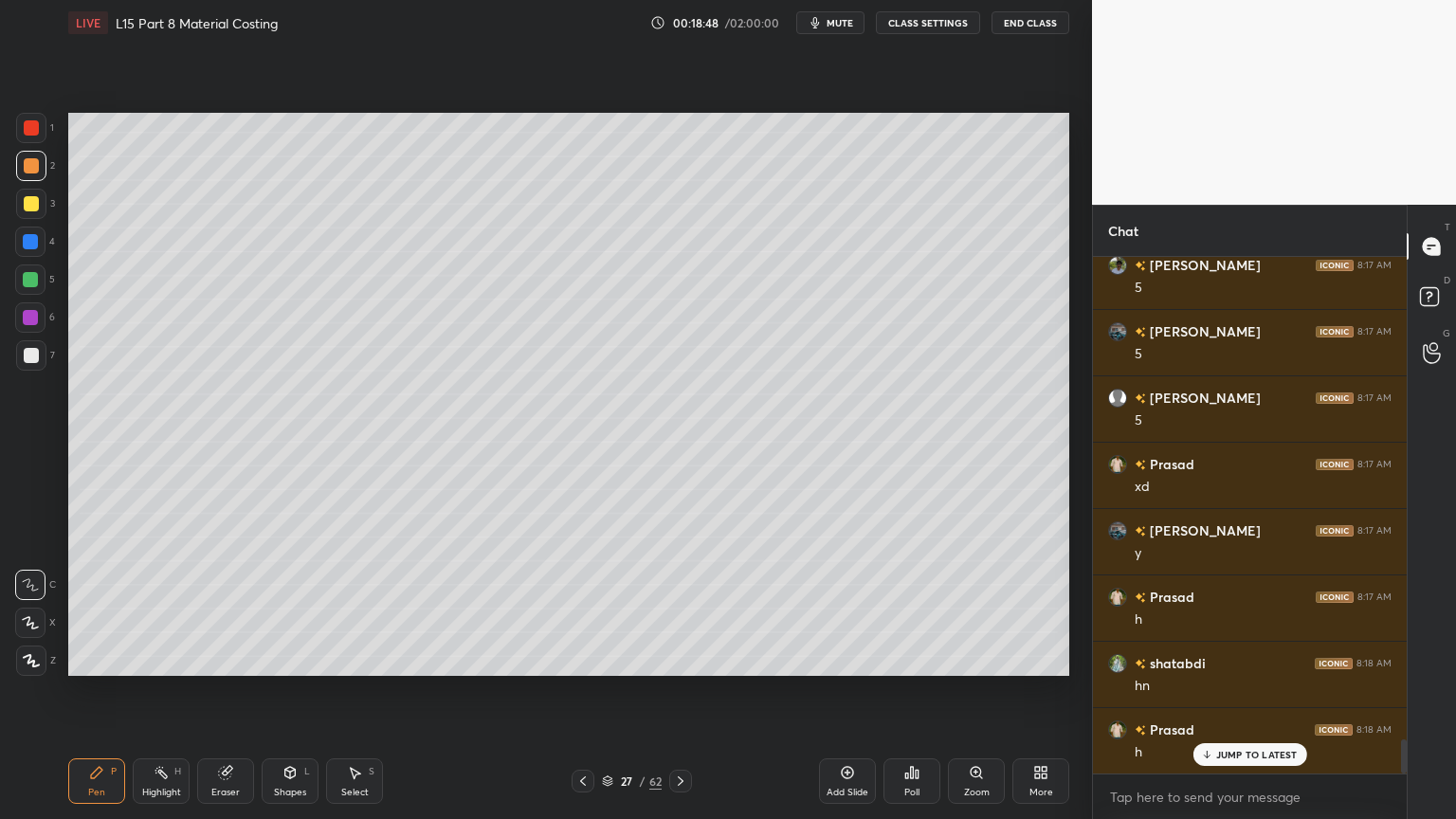 click at bounding box center [31, 355] 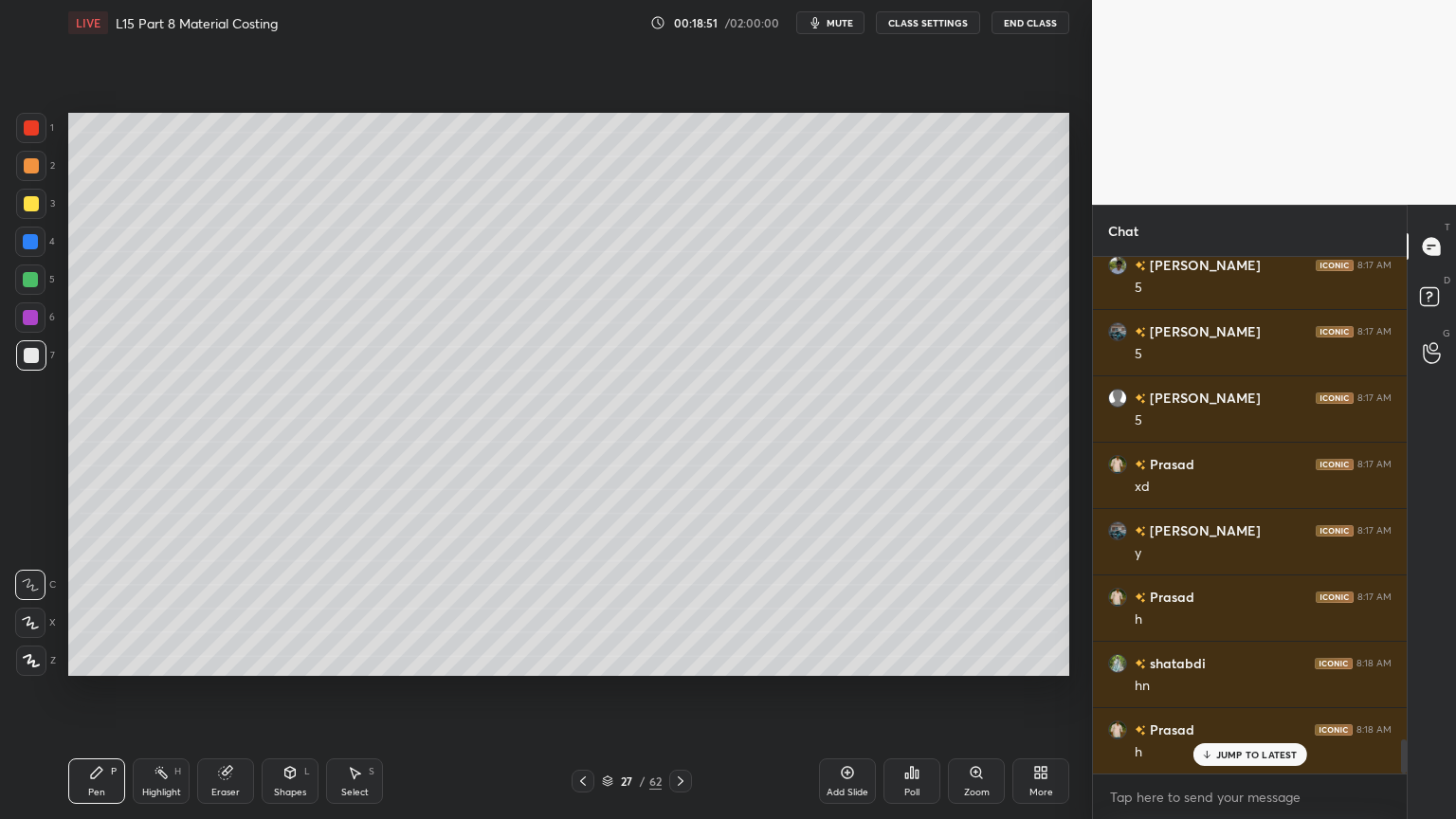 click at bounding box center [31, 204] 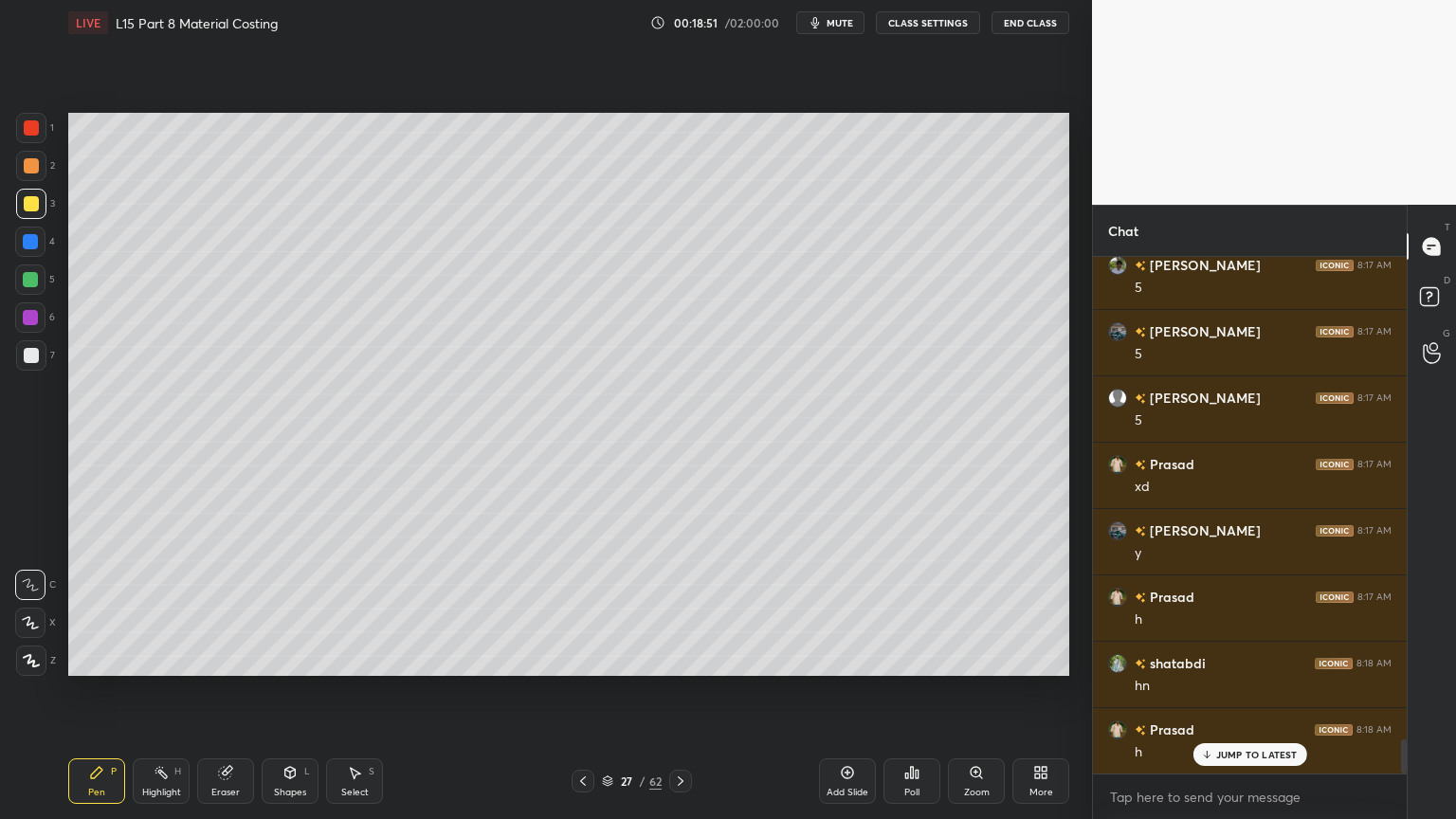 click at bounding box center (31, 166) 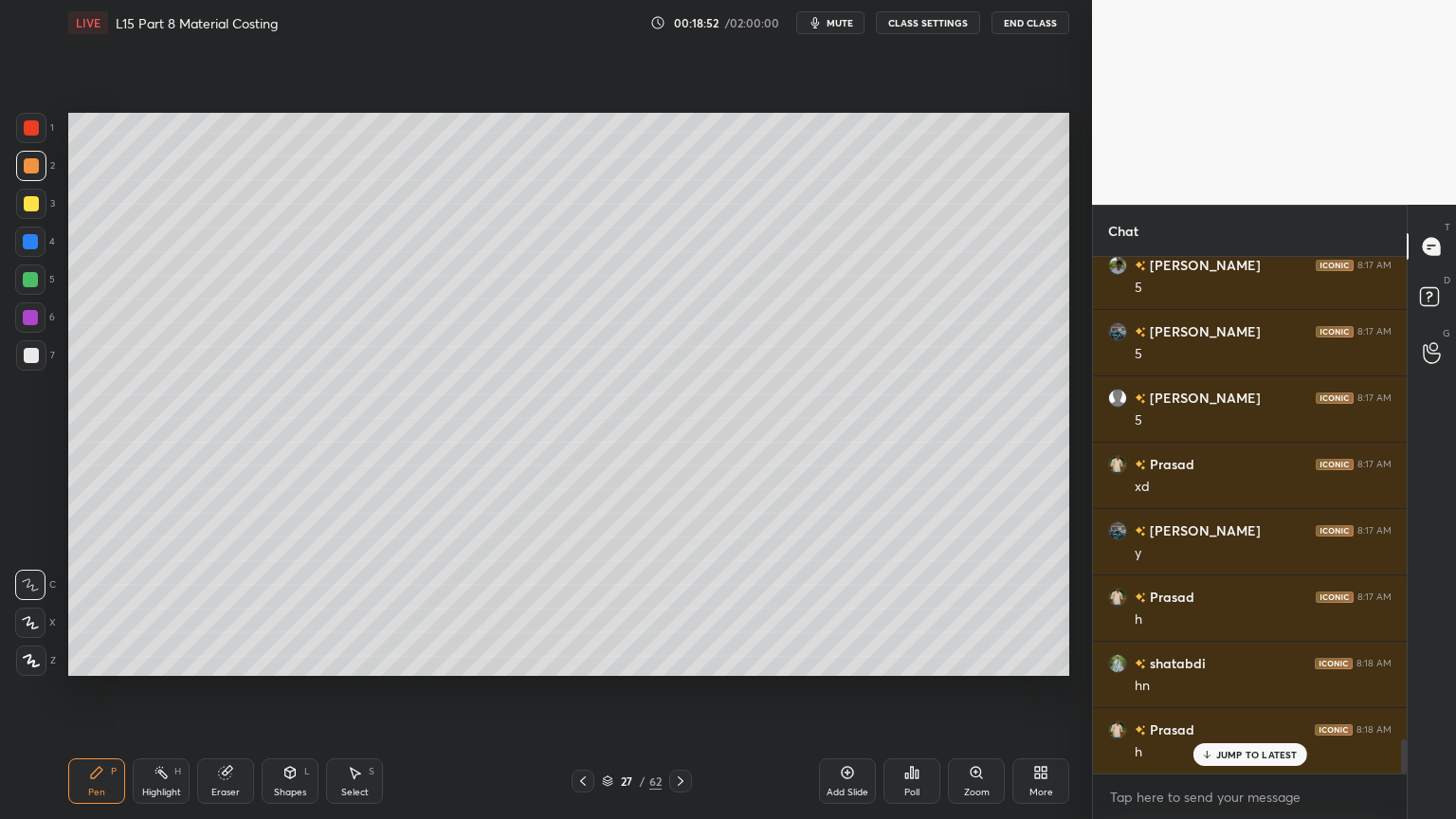 click at bounding box center [31, 128] 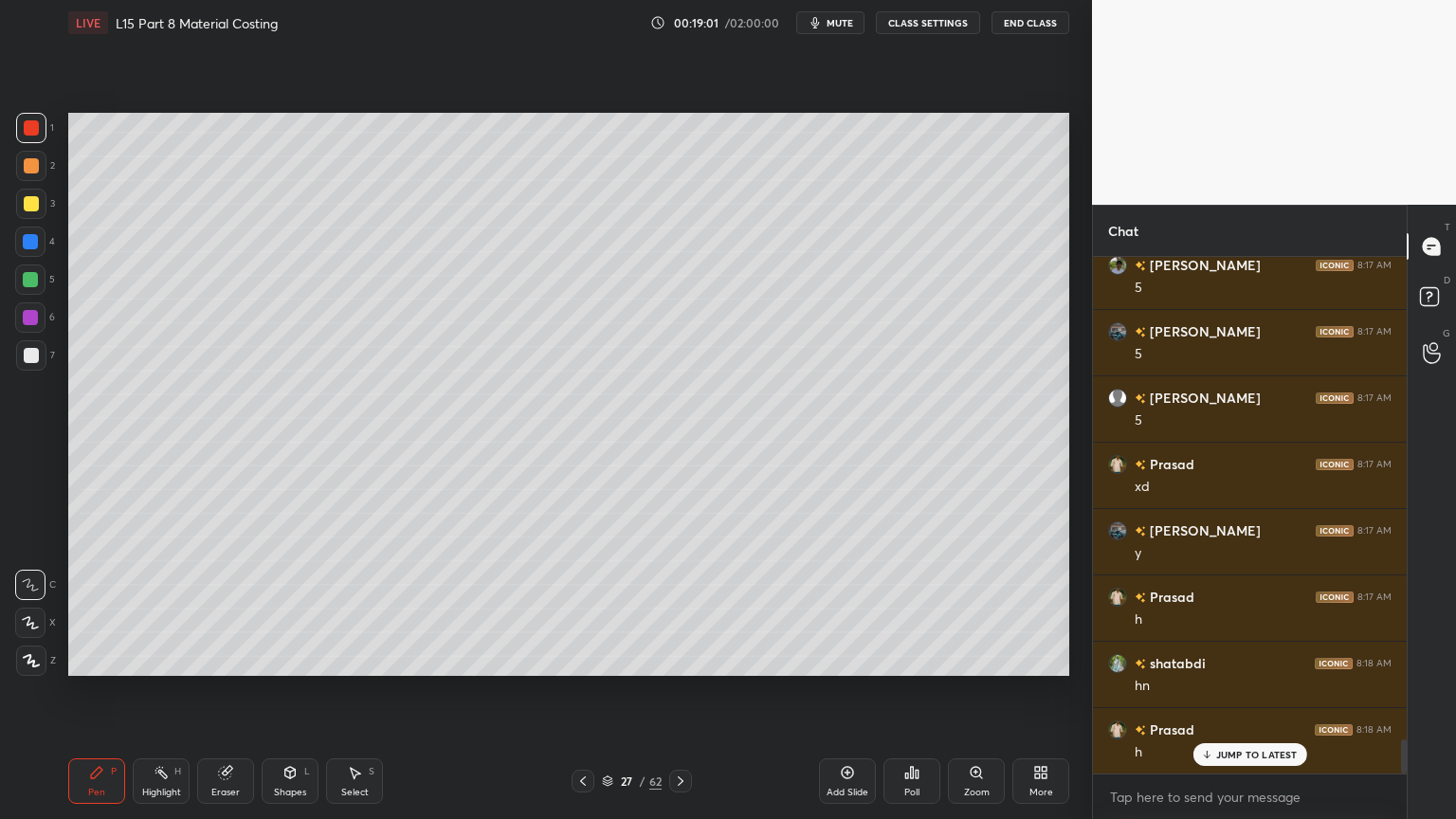 click at bounding box center (31, 355) 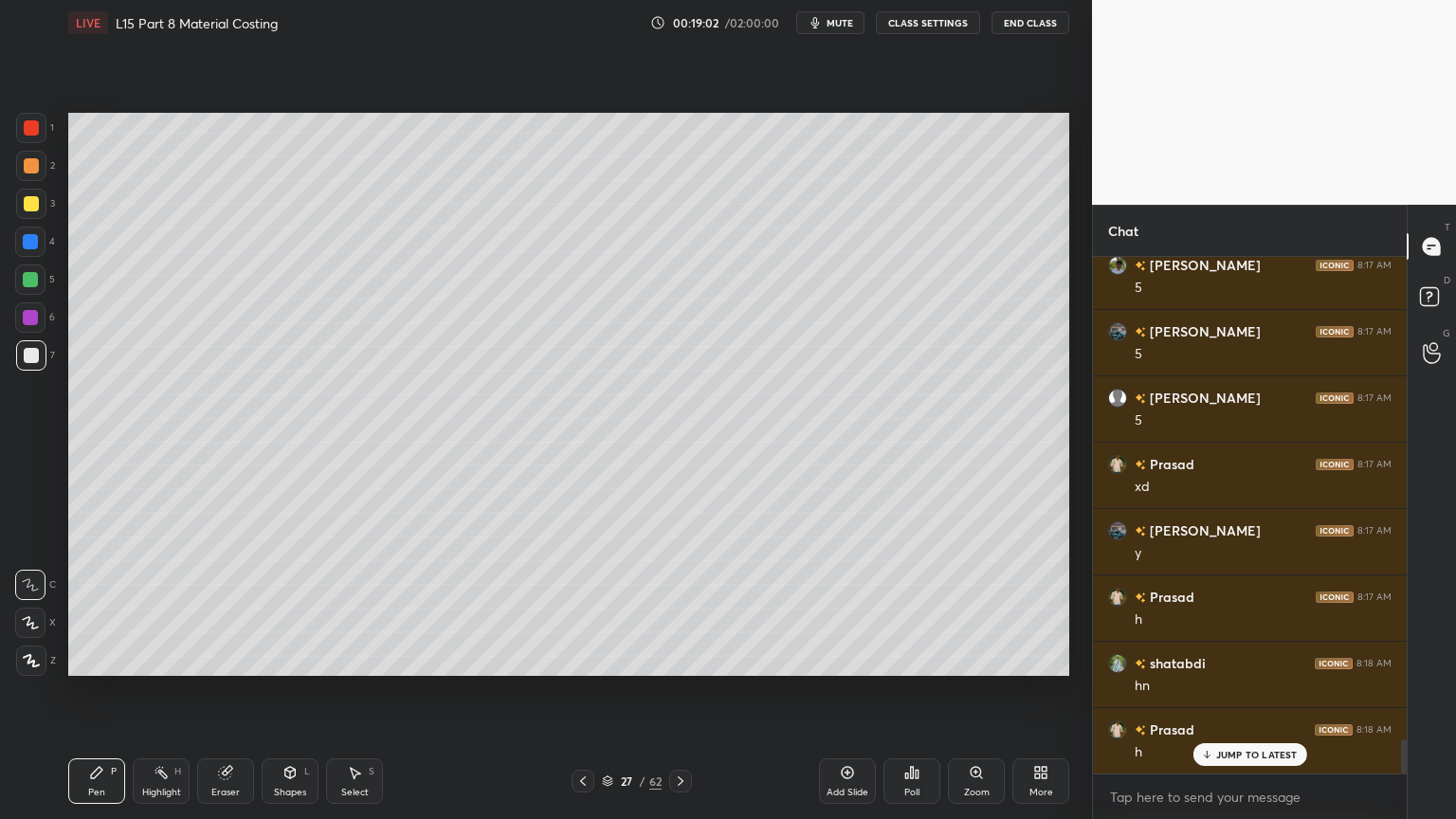 click 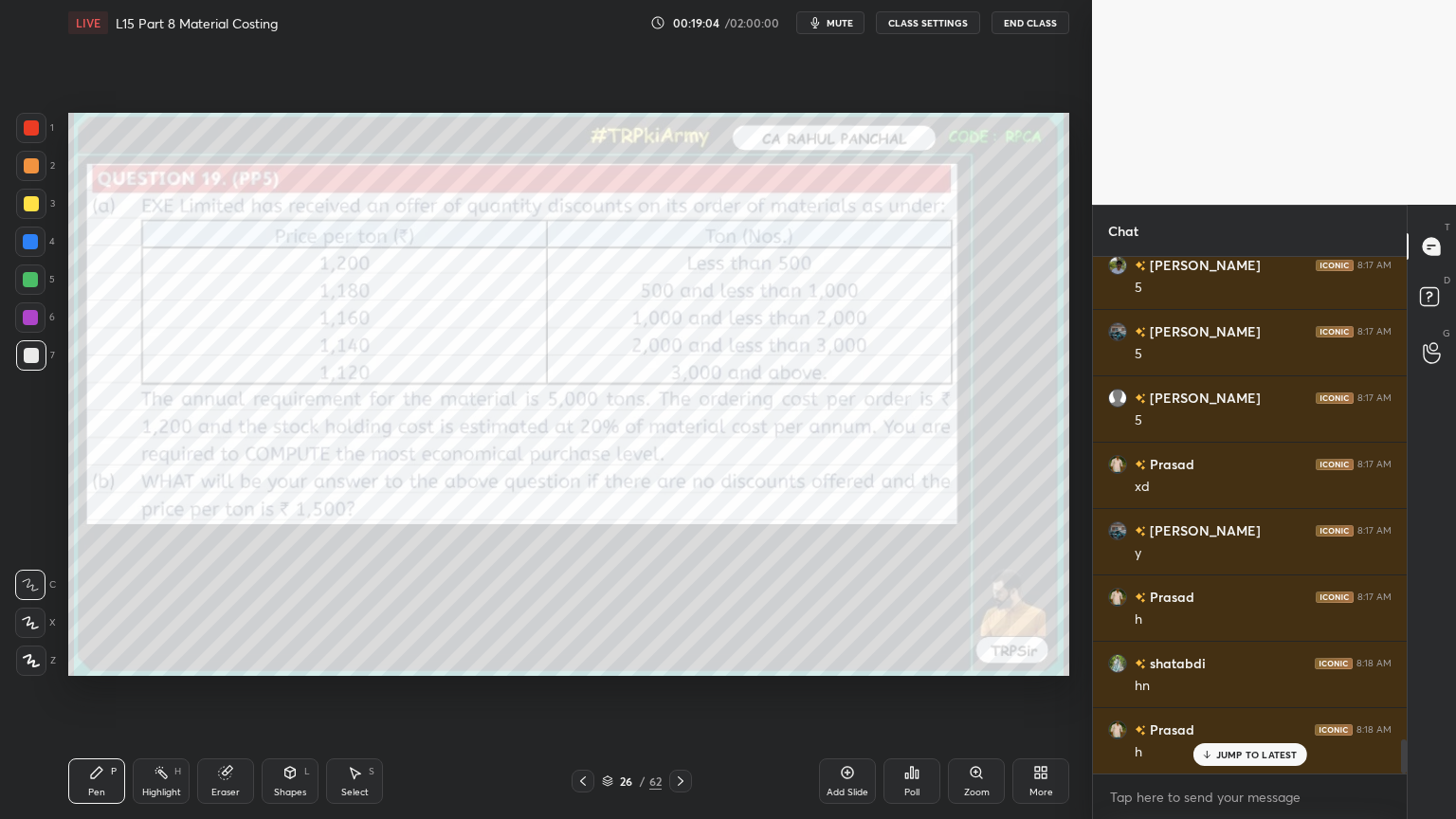 click at bounding box center [681, 781] 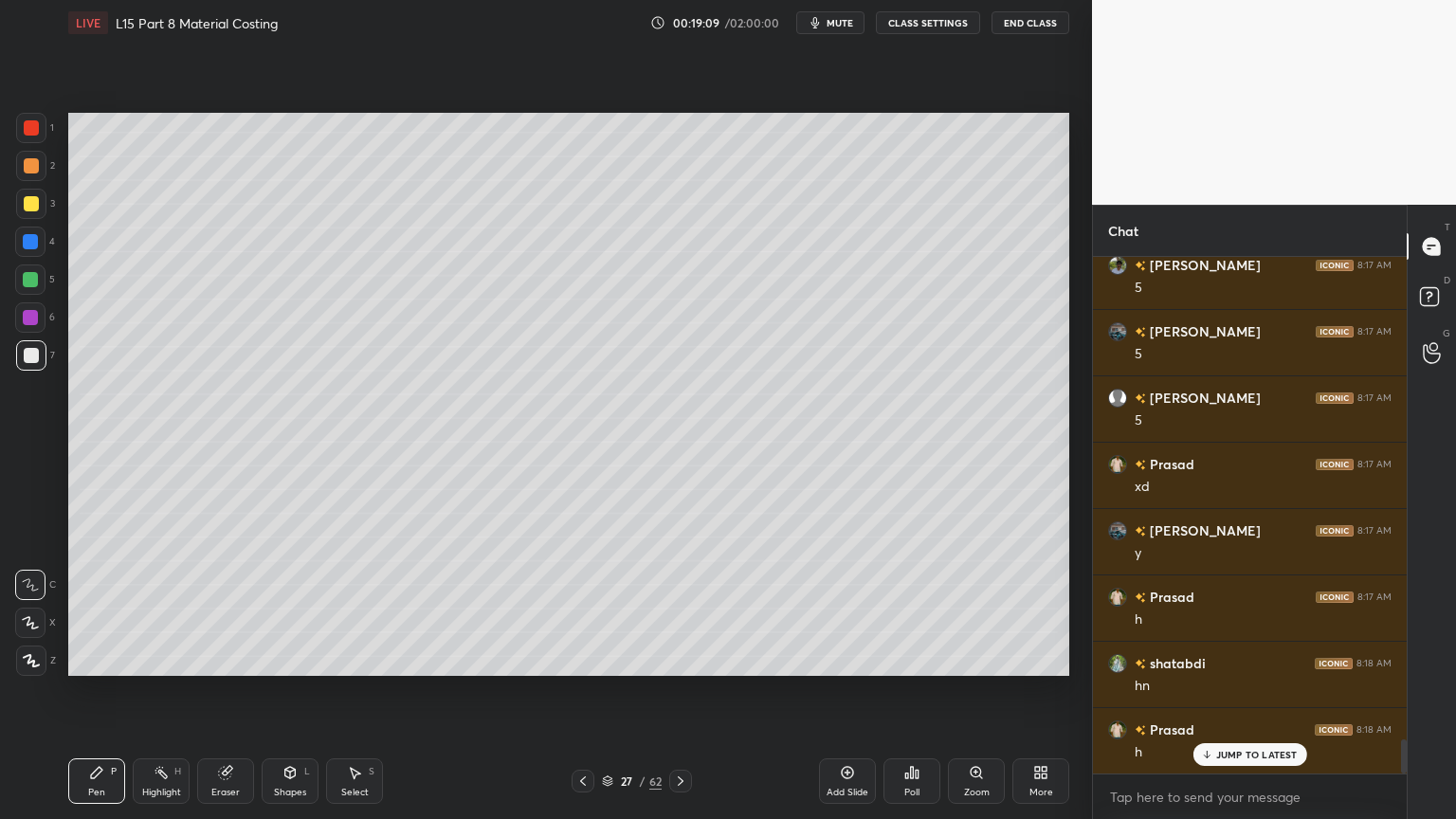 click 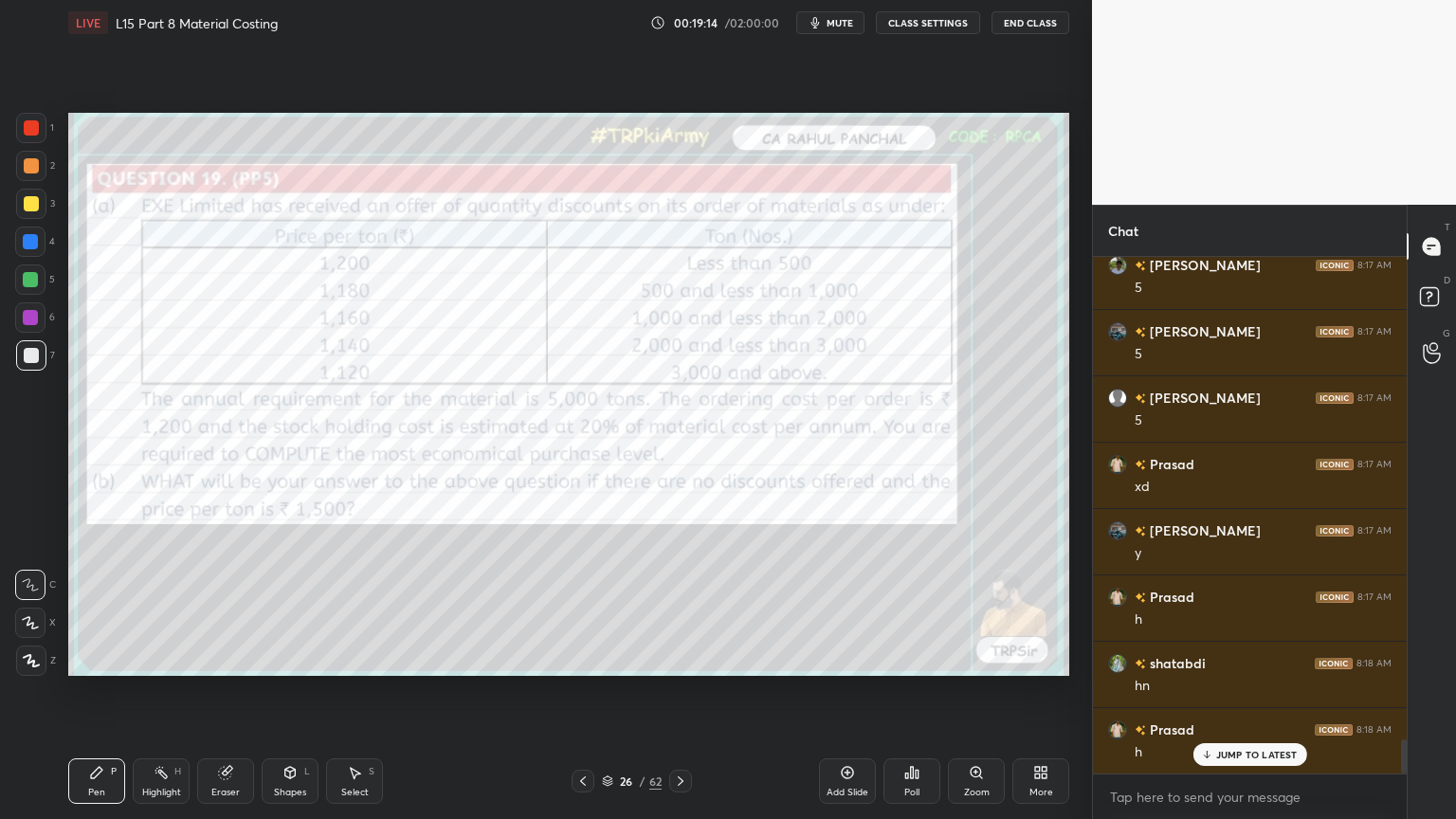 click at bounding box center [681, 781] 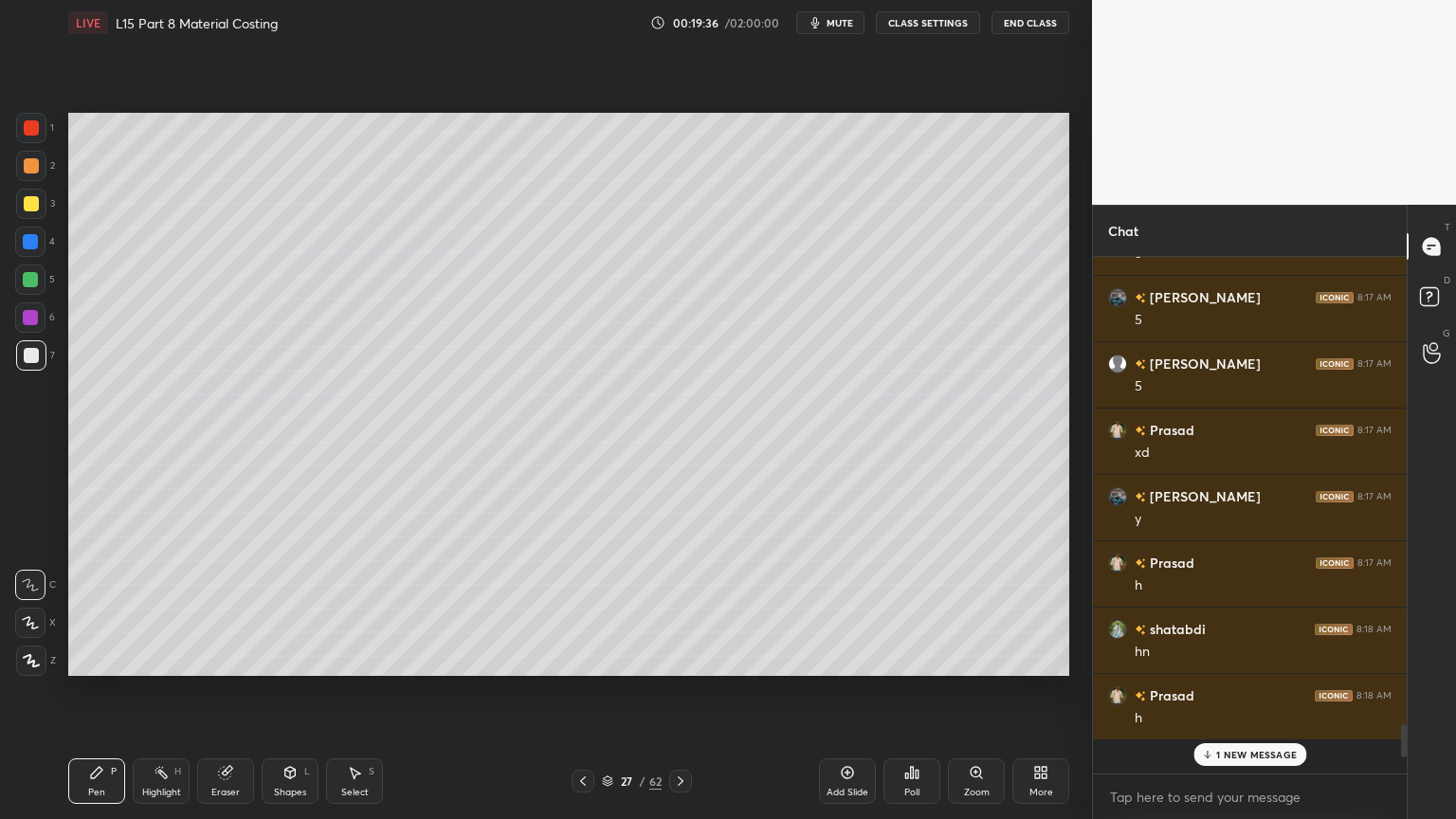 scroll, scrollTop: 7484, scrollLeft: 0, axis: vertical 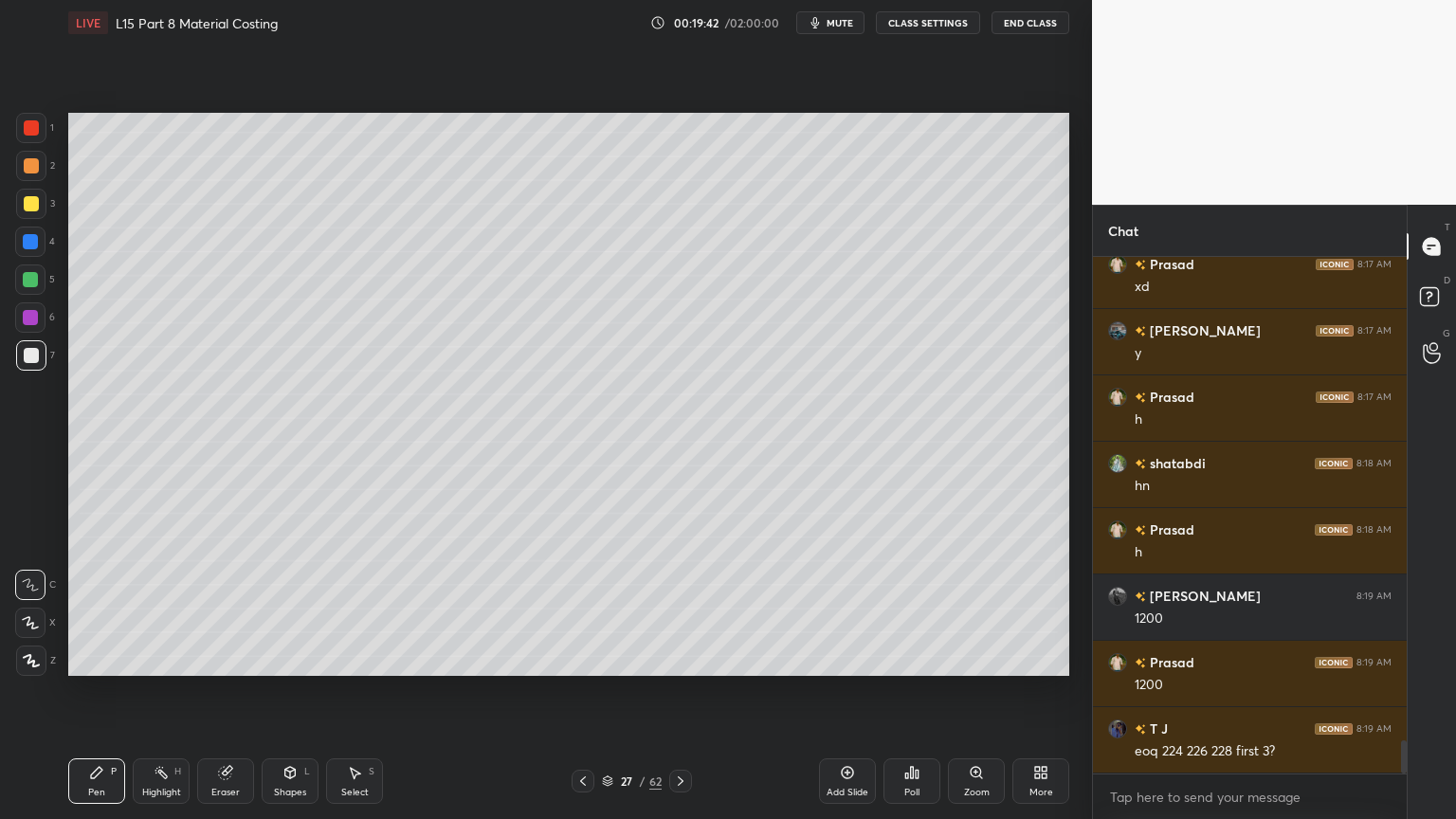 click 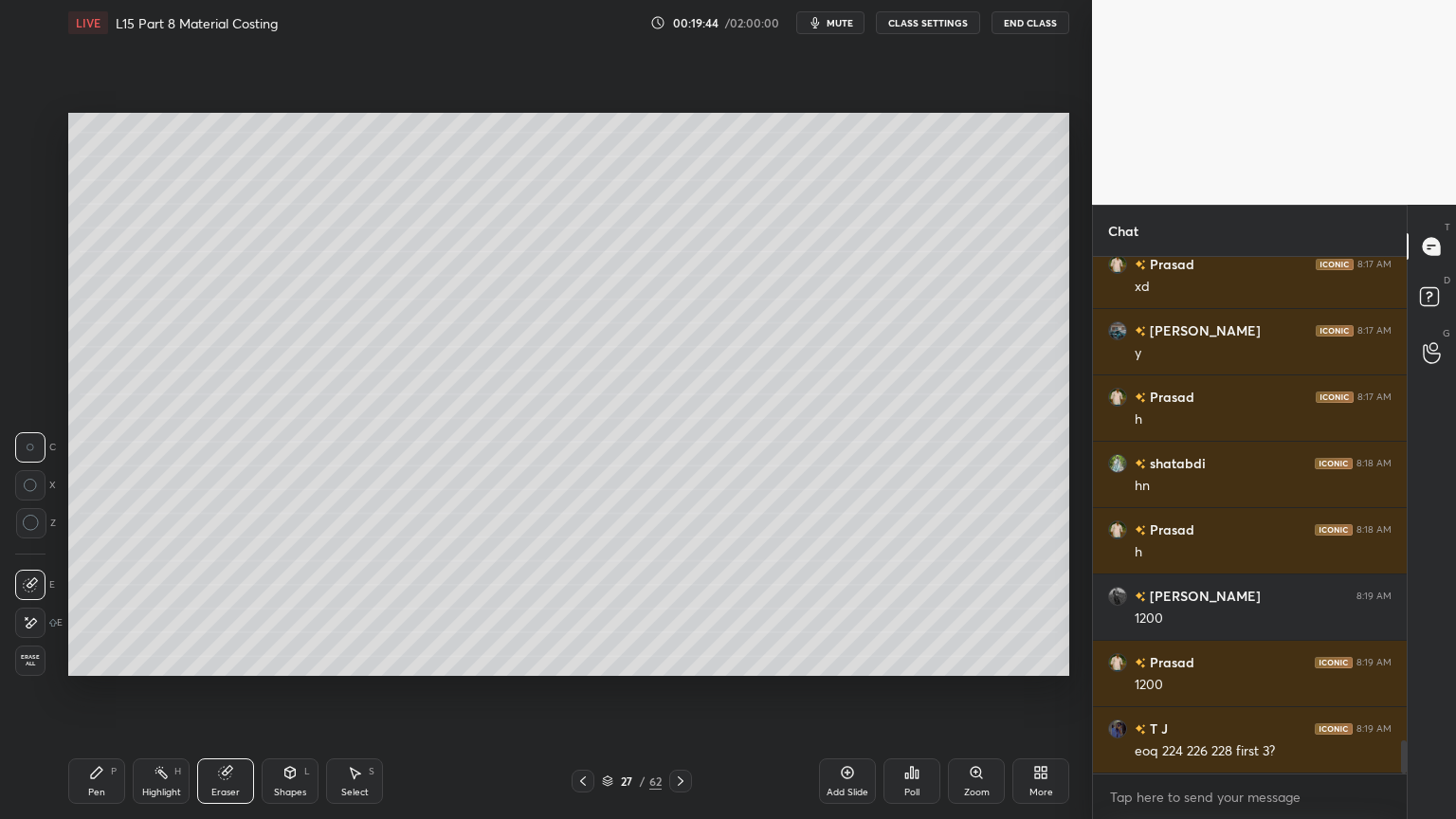 click 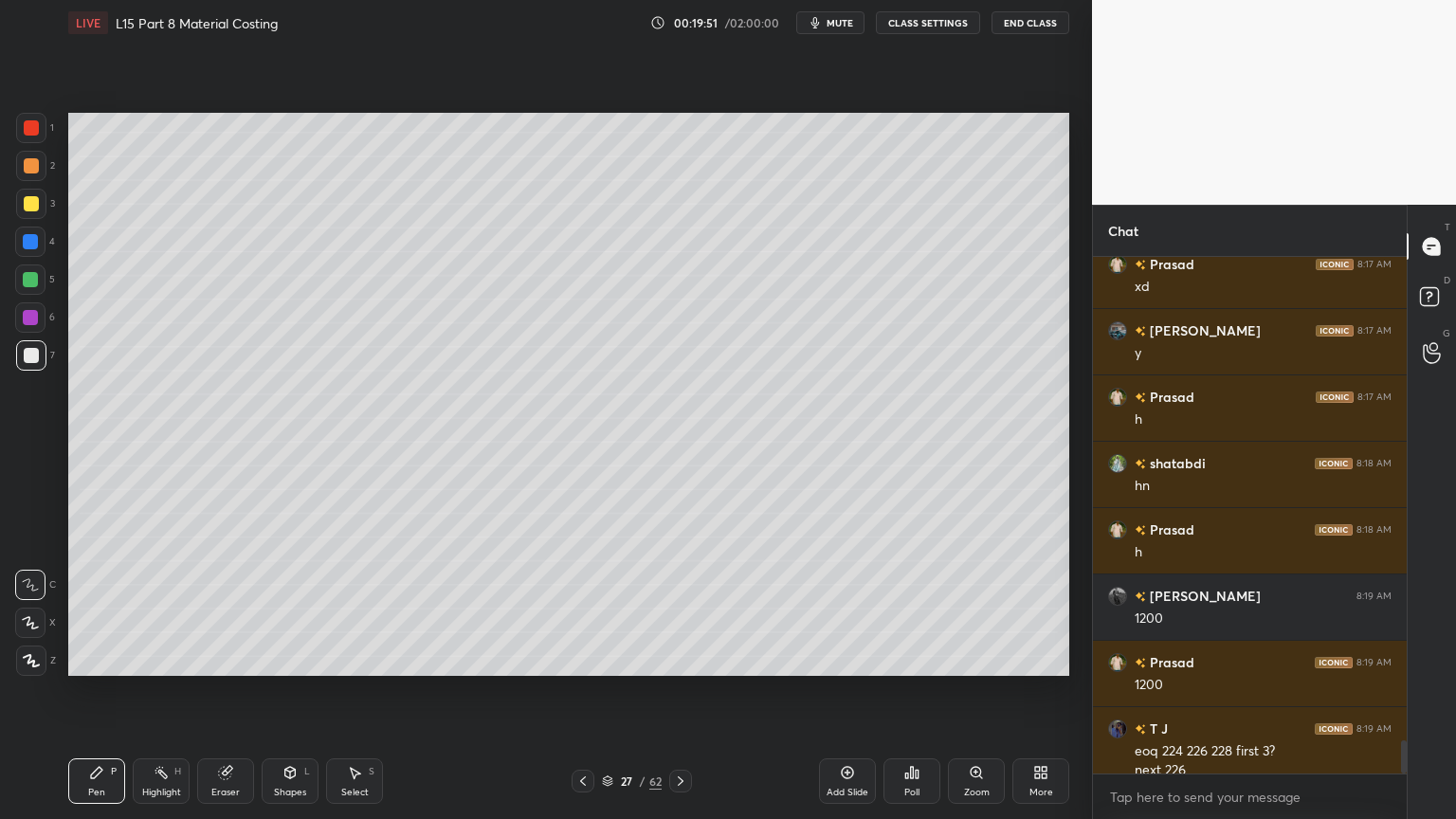 scroll, scrollTop: 7503, scrollLeft: 0, axis: vertical 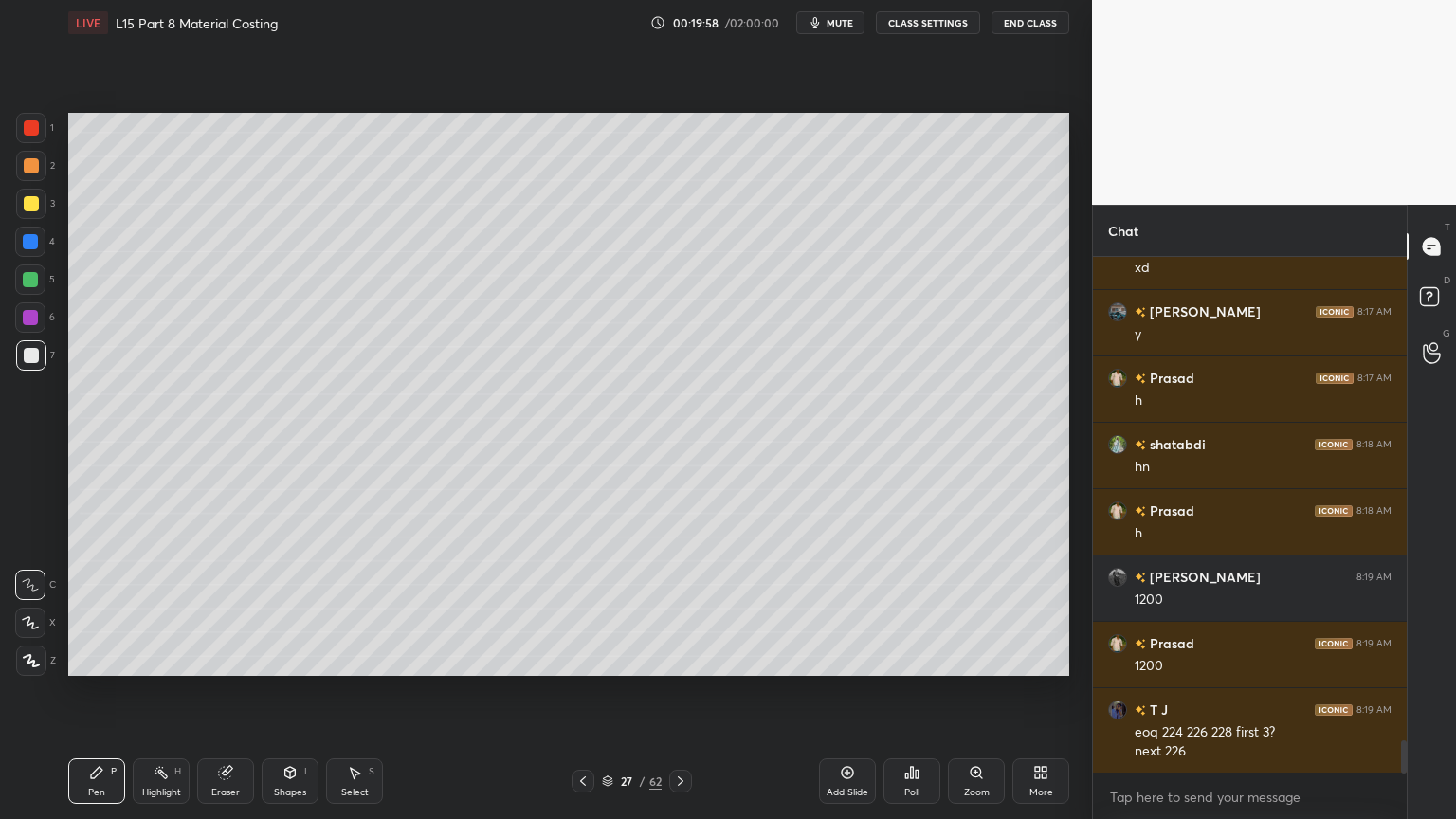 click 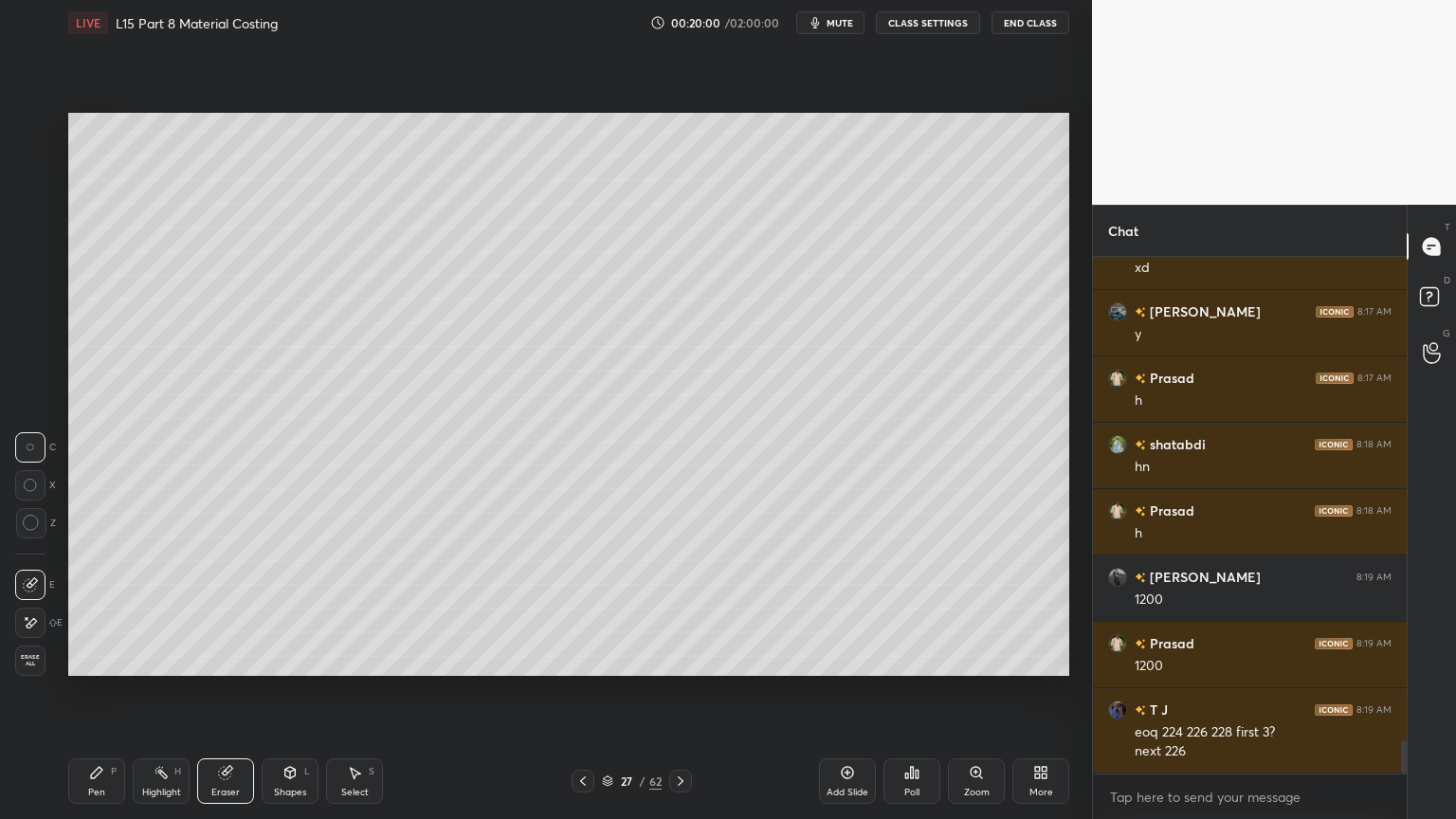 click on "Pen" at bounding box center [97, 792] 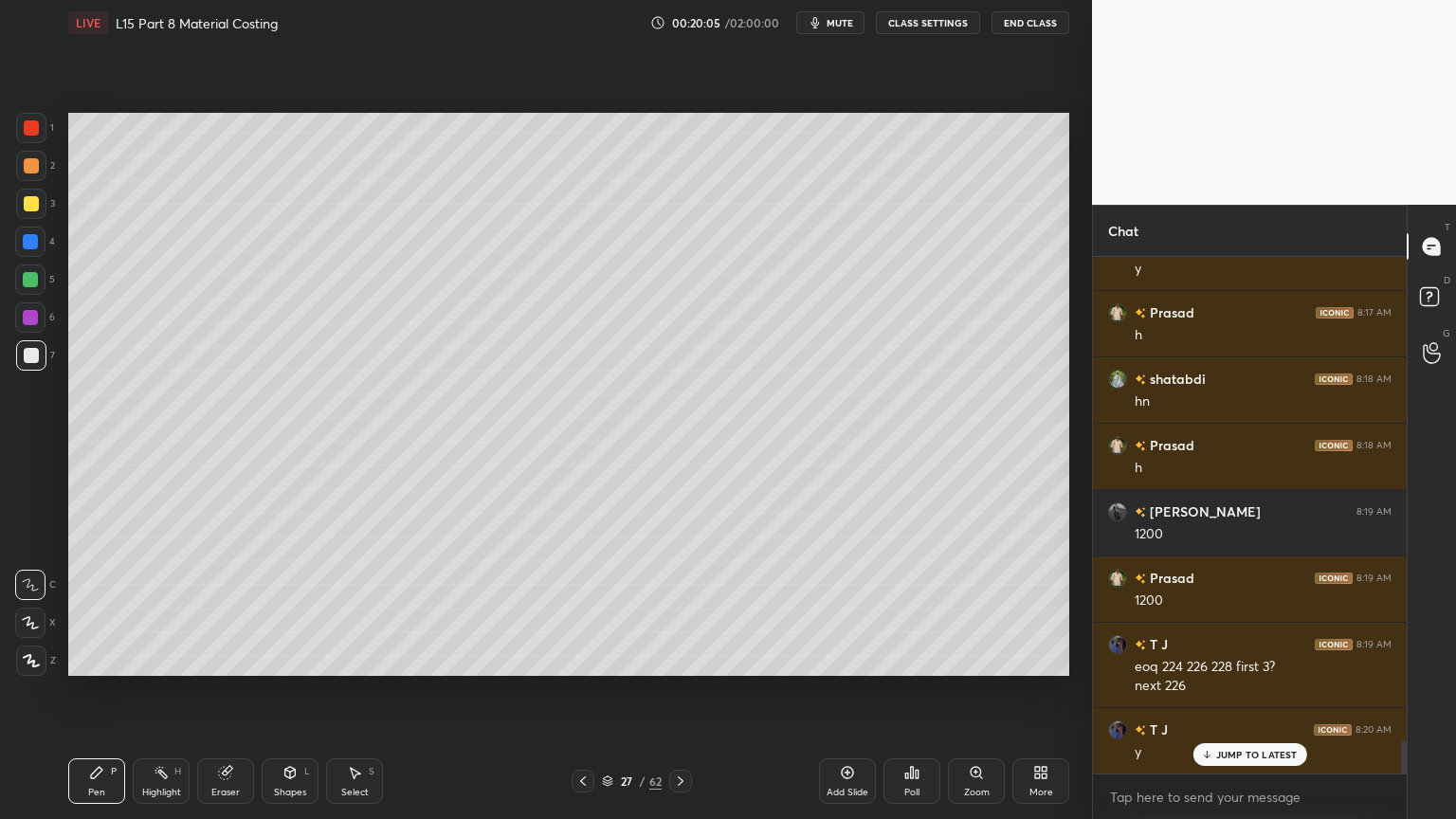 click on "Eraser" at bounding box center (226, 781) 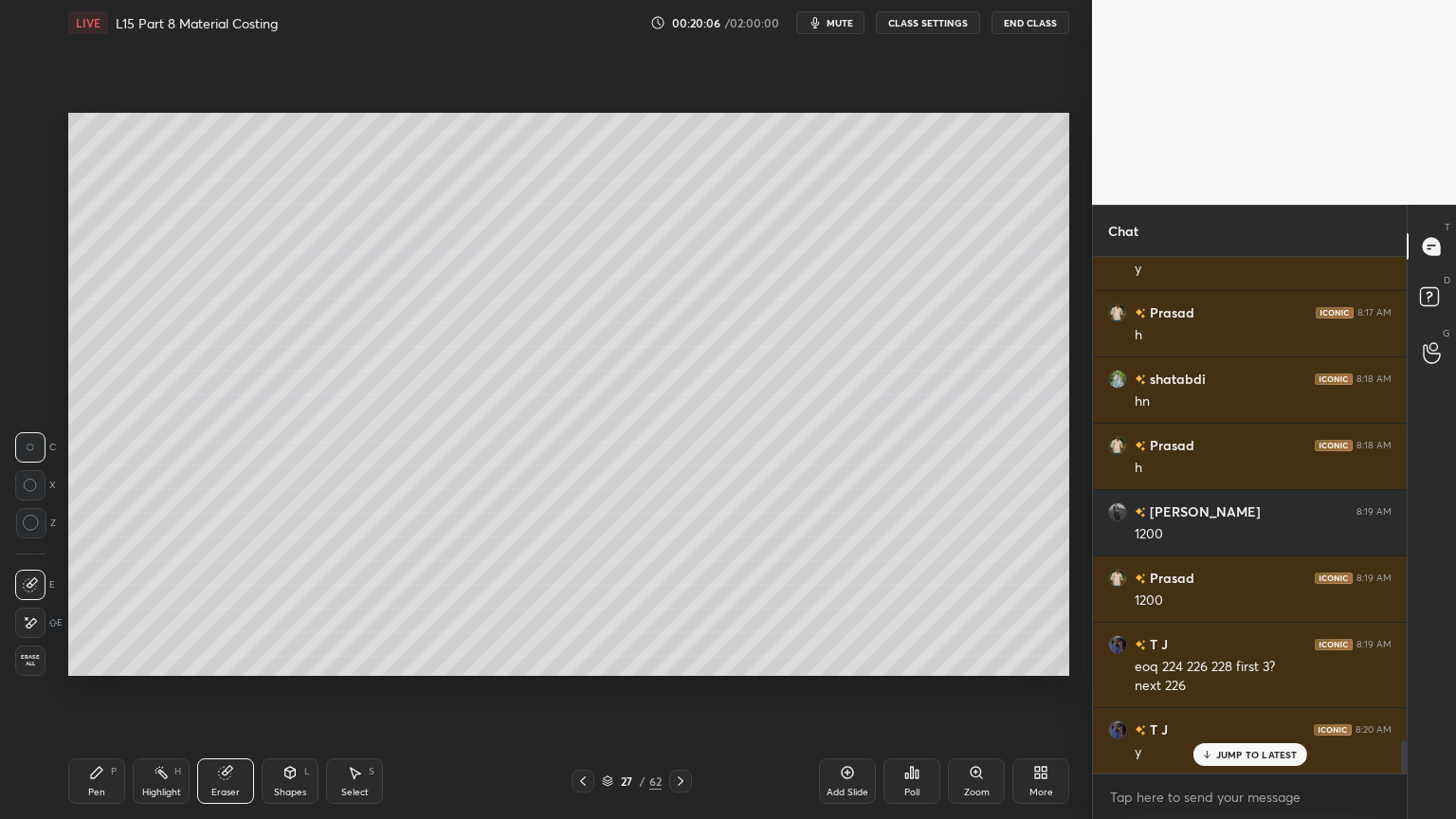 scroll, scrollTop: 7635, scrollLeft: 0, axis: vertical 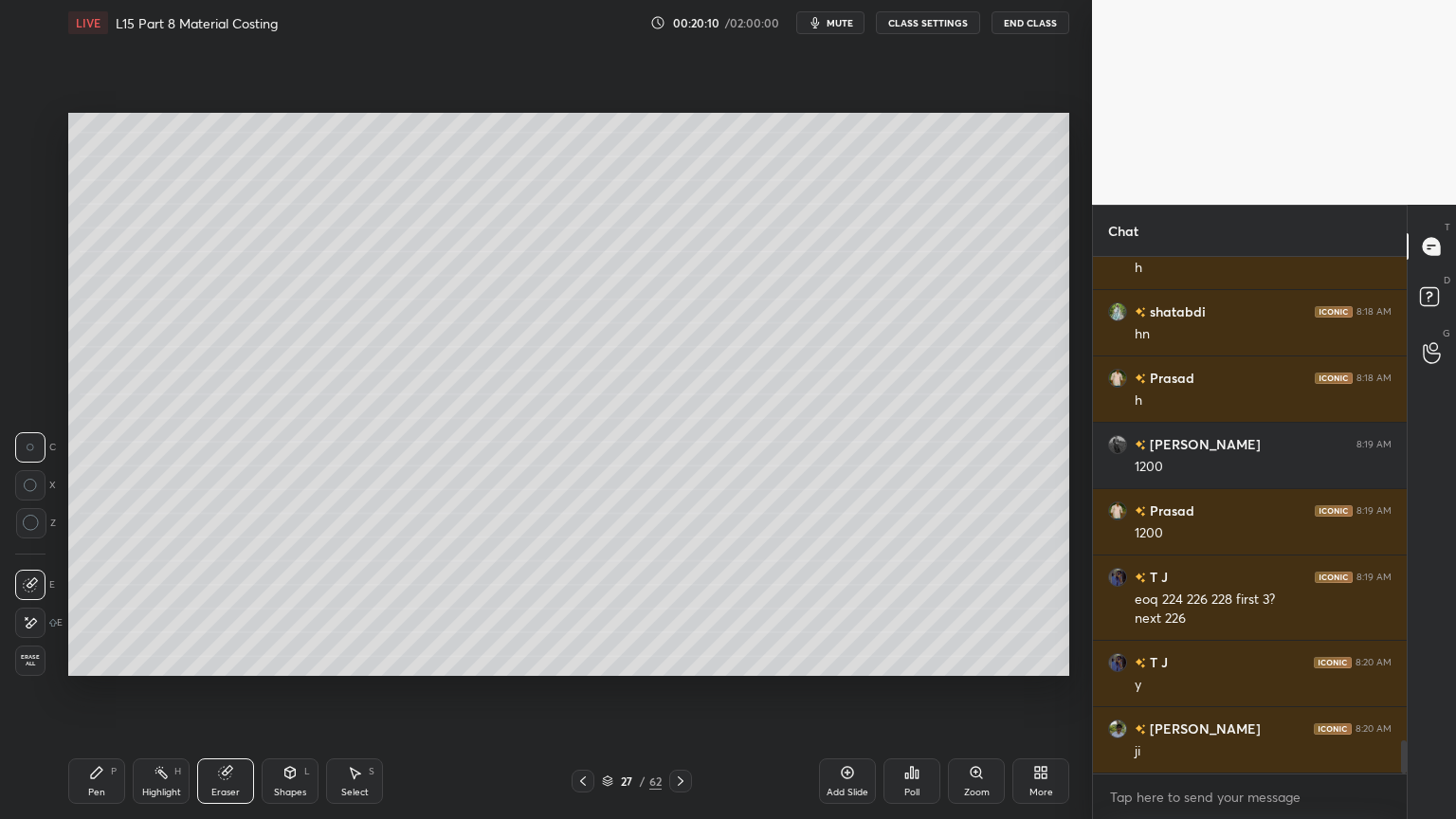 click on "Pen" at bounding box center (97, 792) 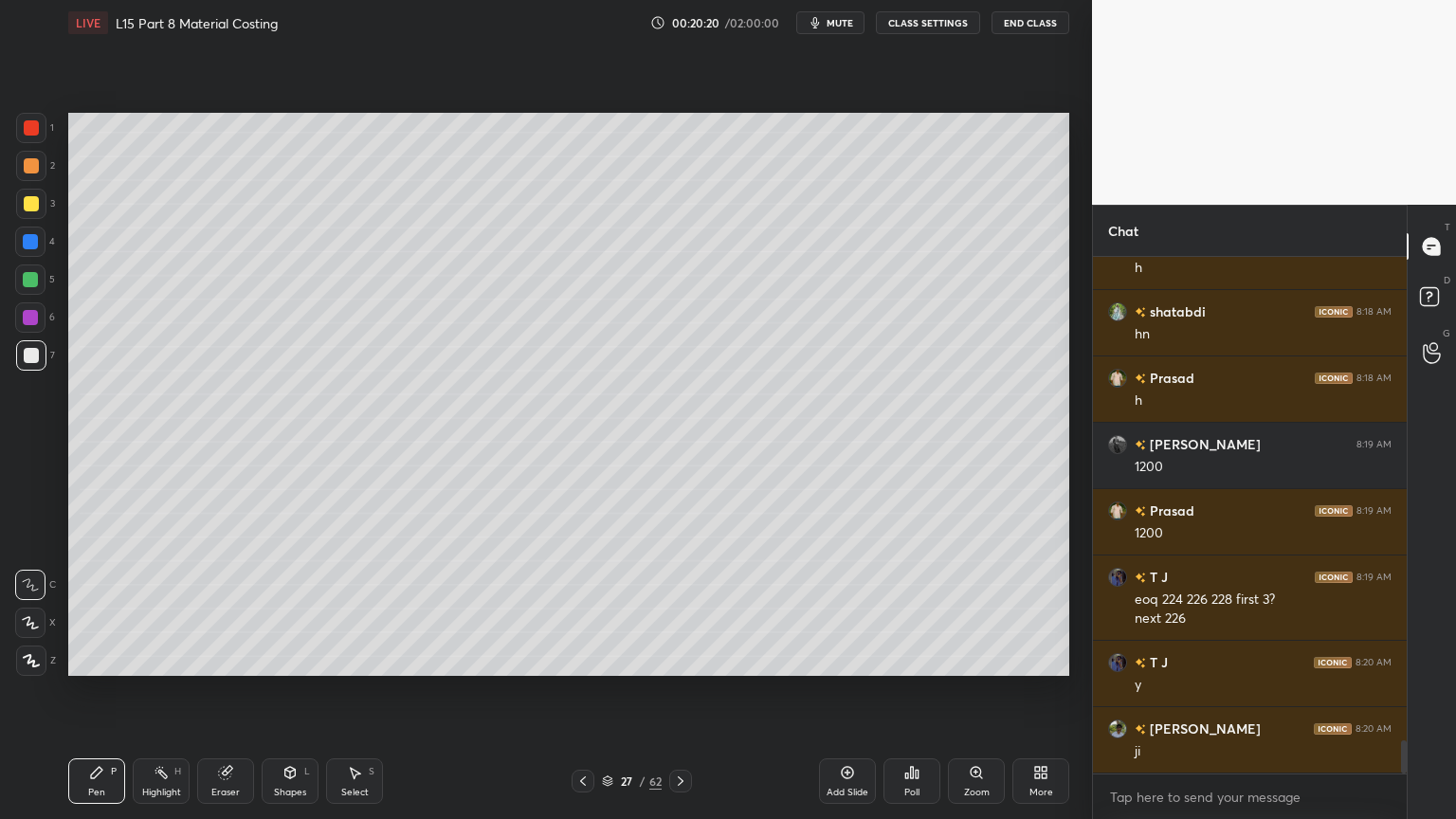 click on "Select" at bounding box center [355, 792] 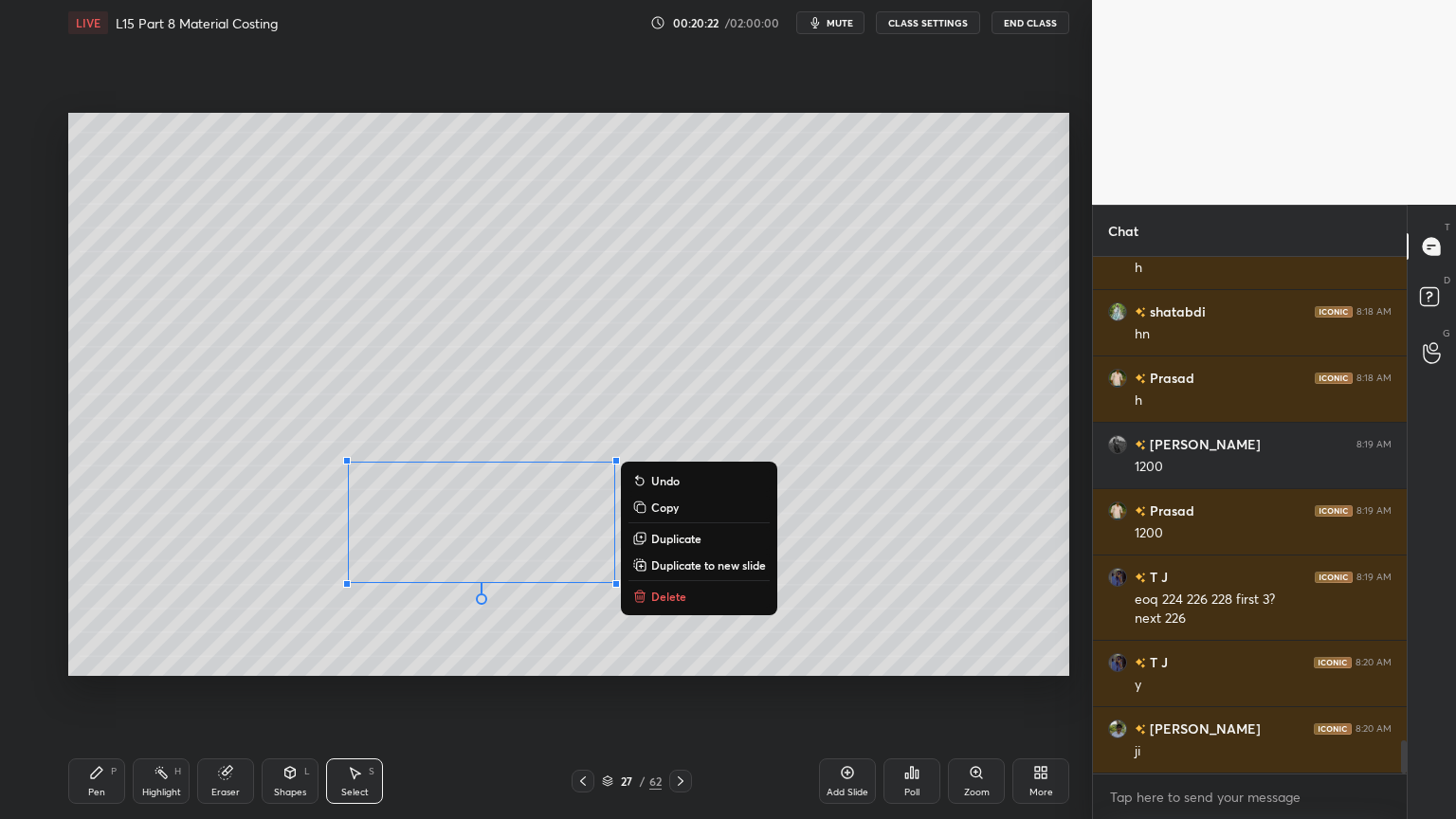 click on "Delete" at bounding box center (668, 596) 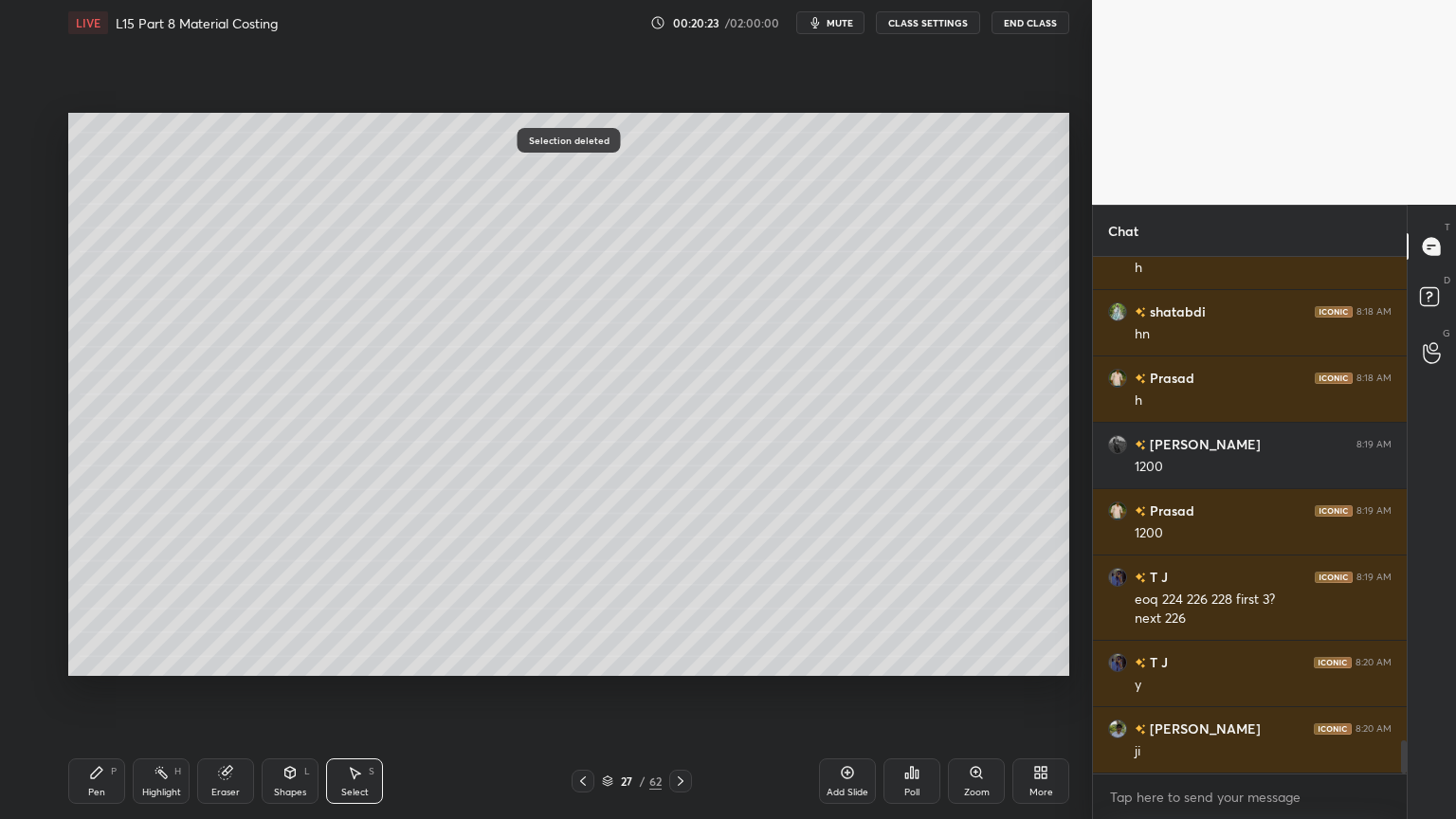click on "Pen P" at bounding box center [97, 781] 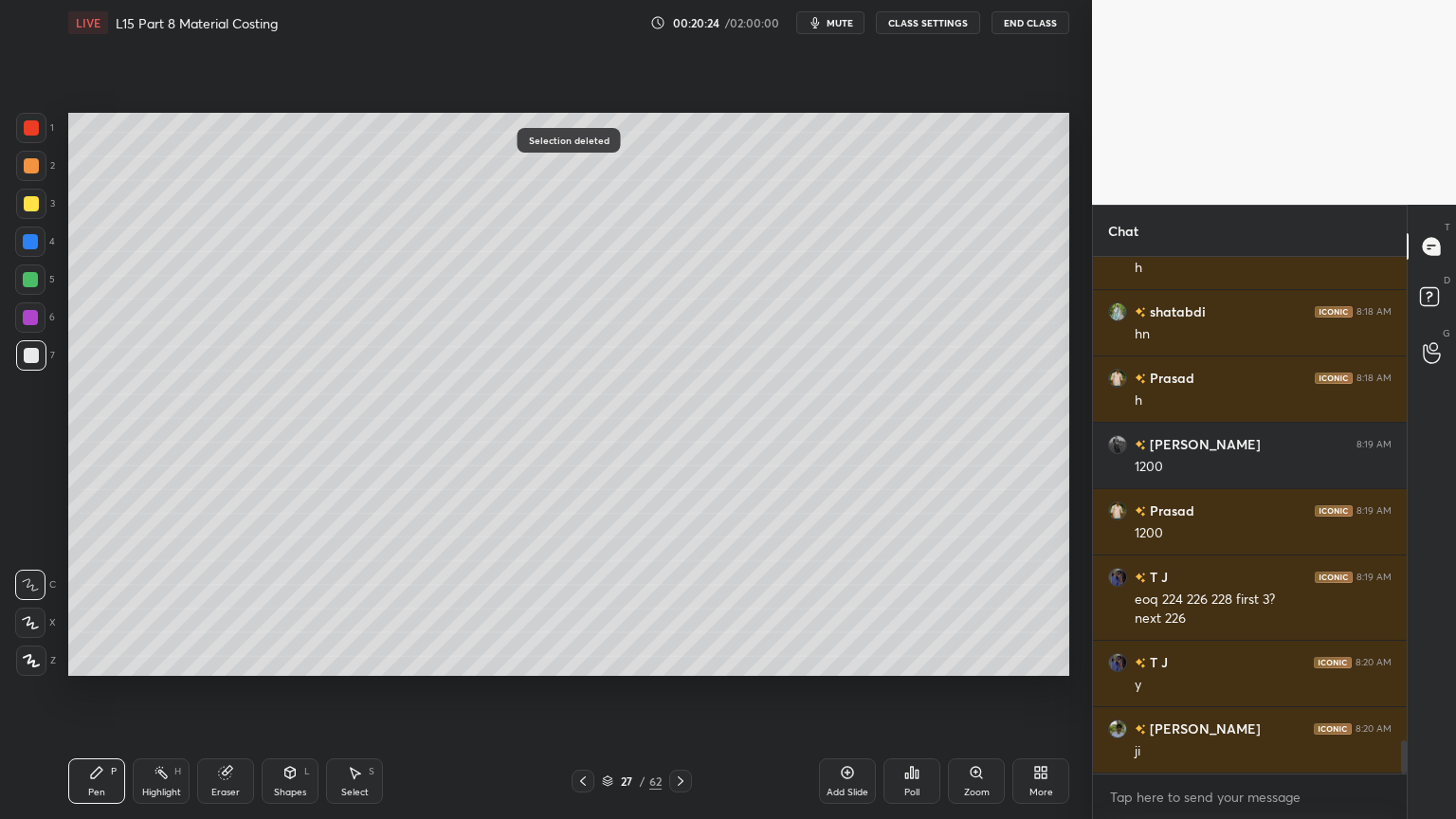 click 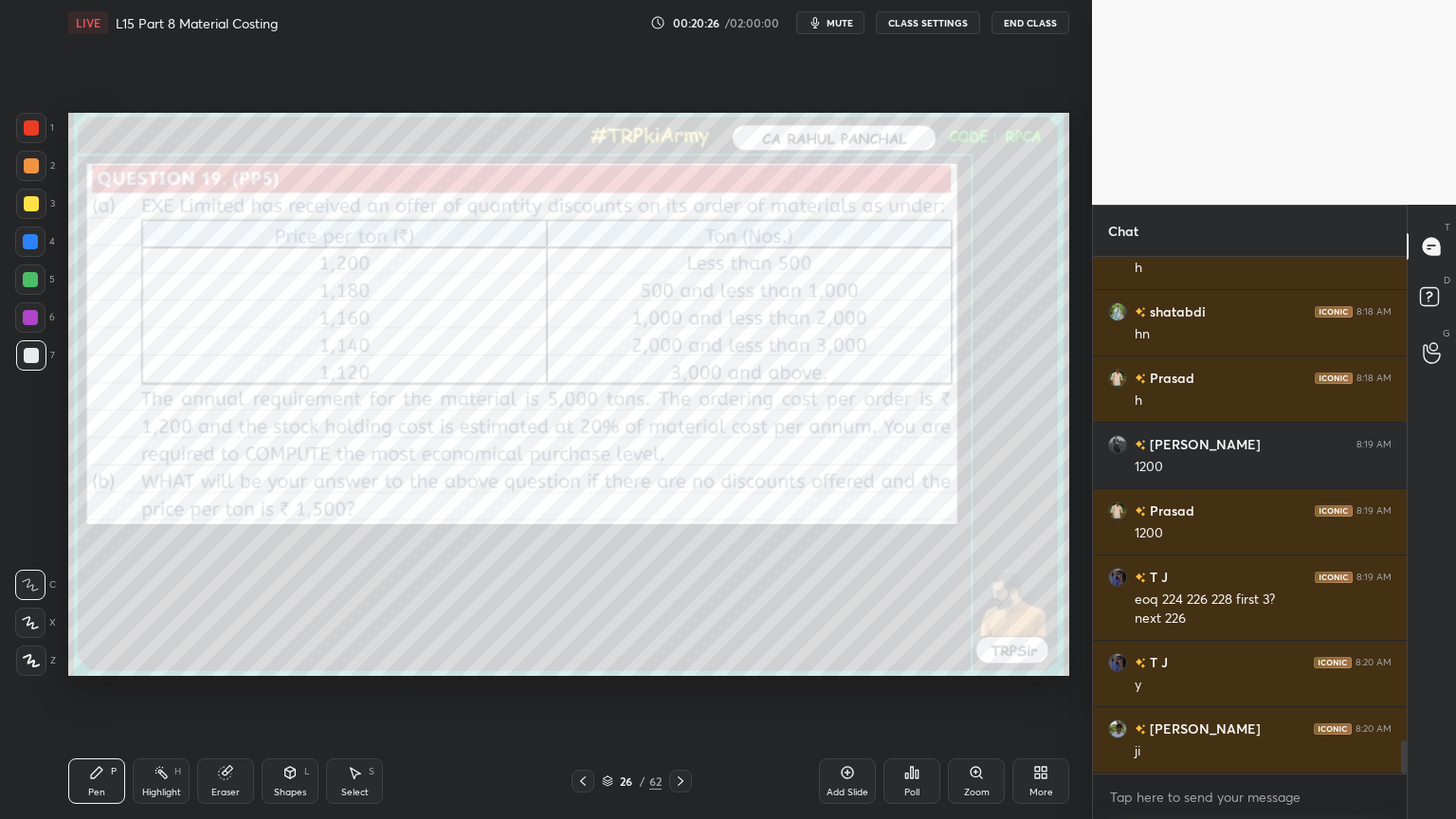 click 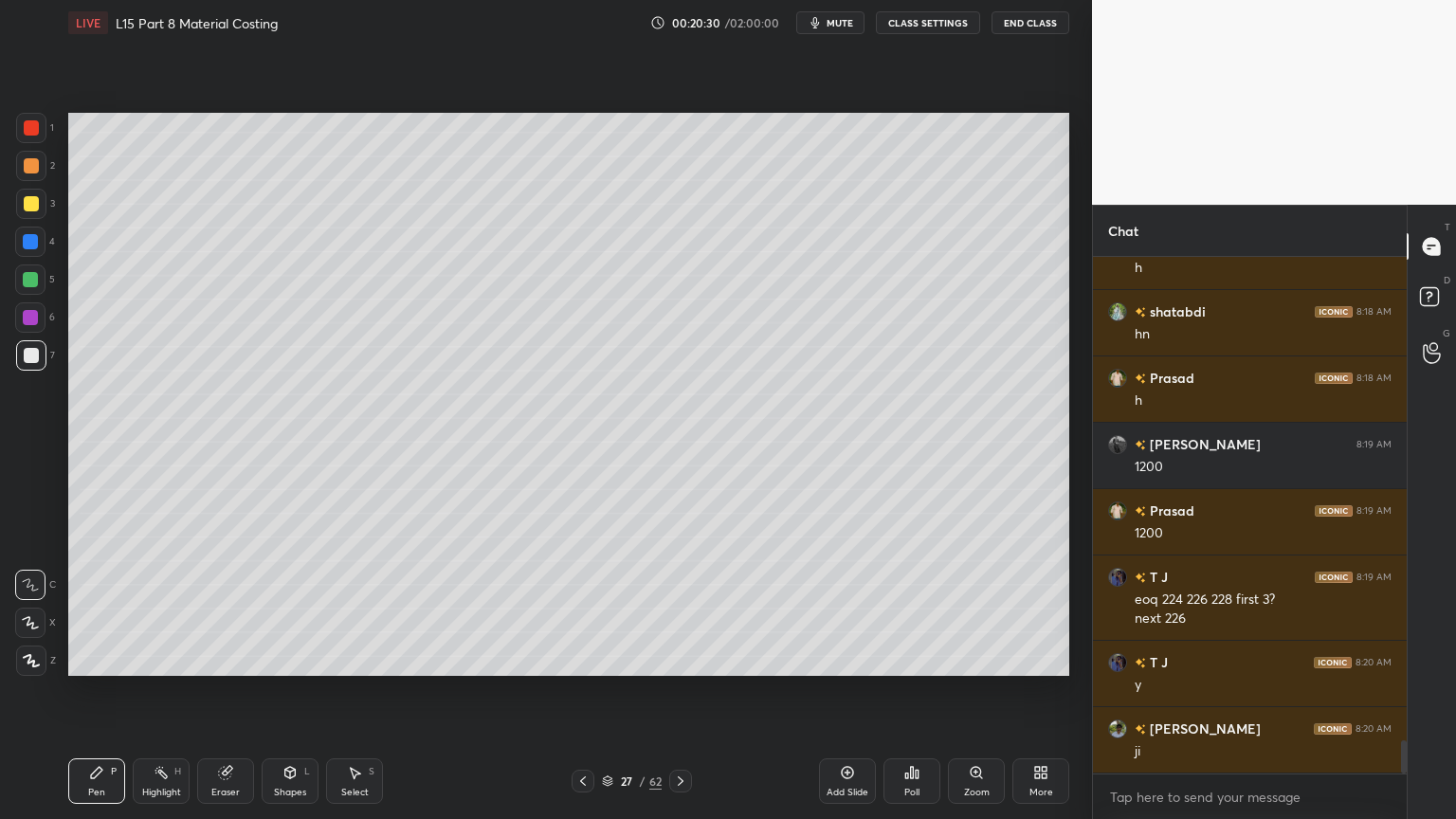 click at bounding box center [583, 781] 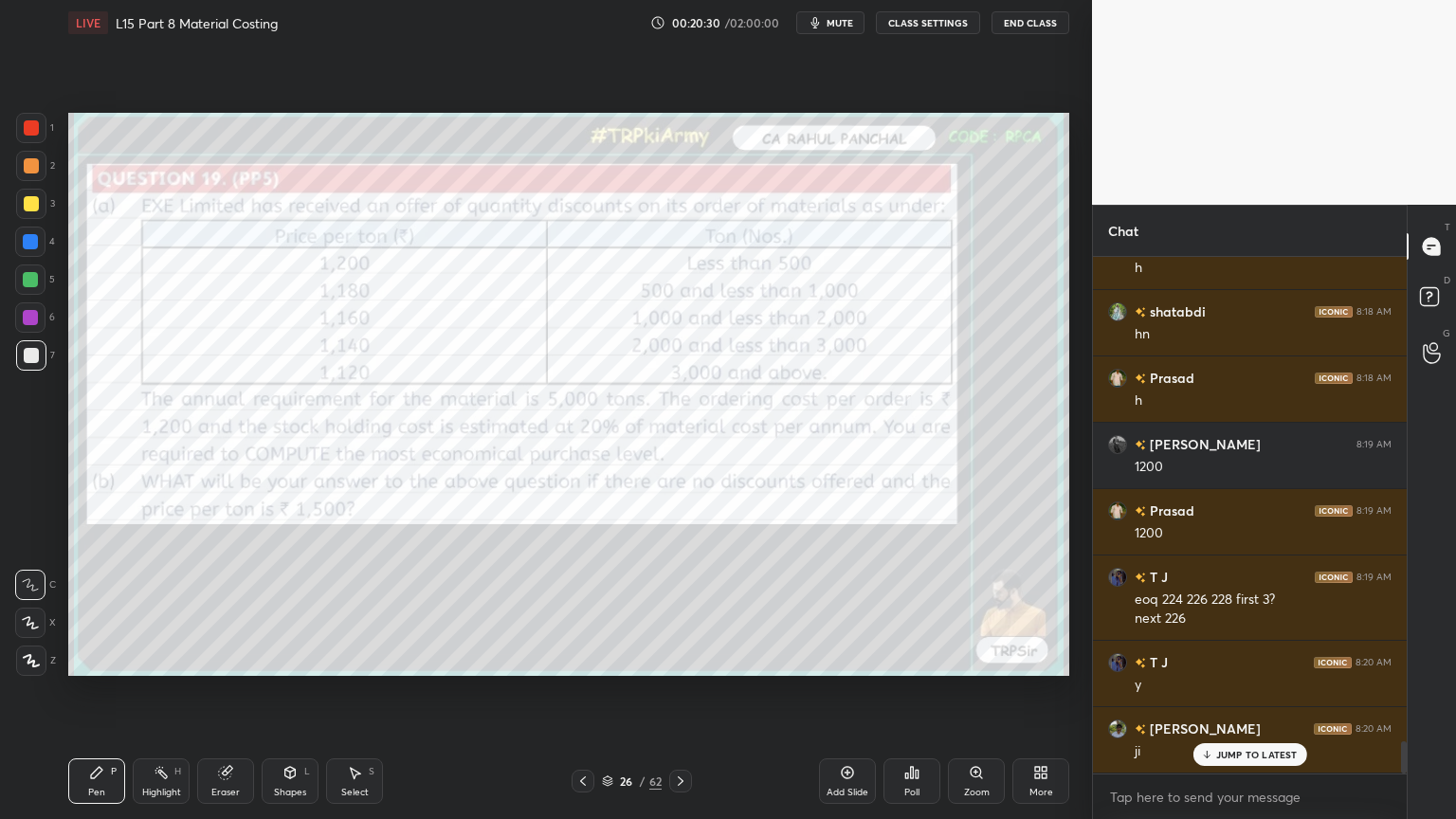 scroll, scrollTop: 7701, scrollLeft: 0, axis: vertical 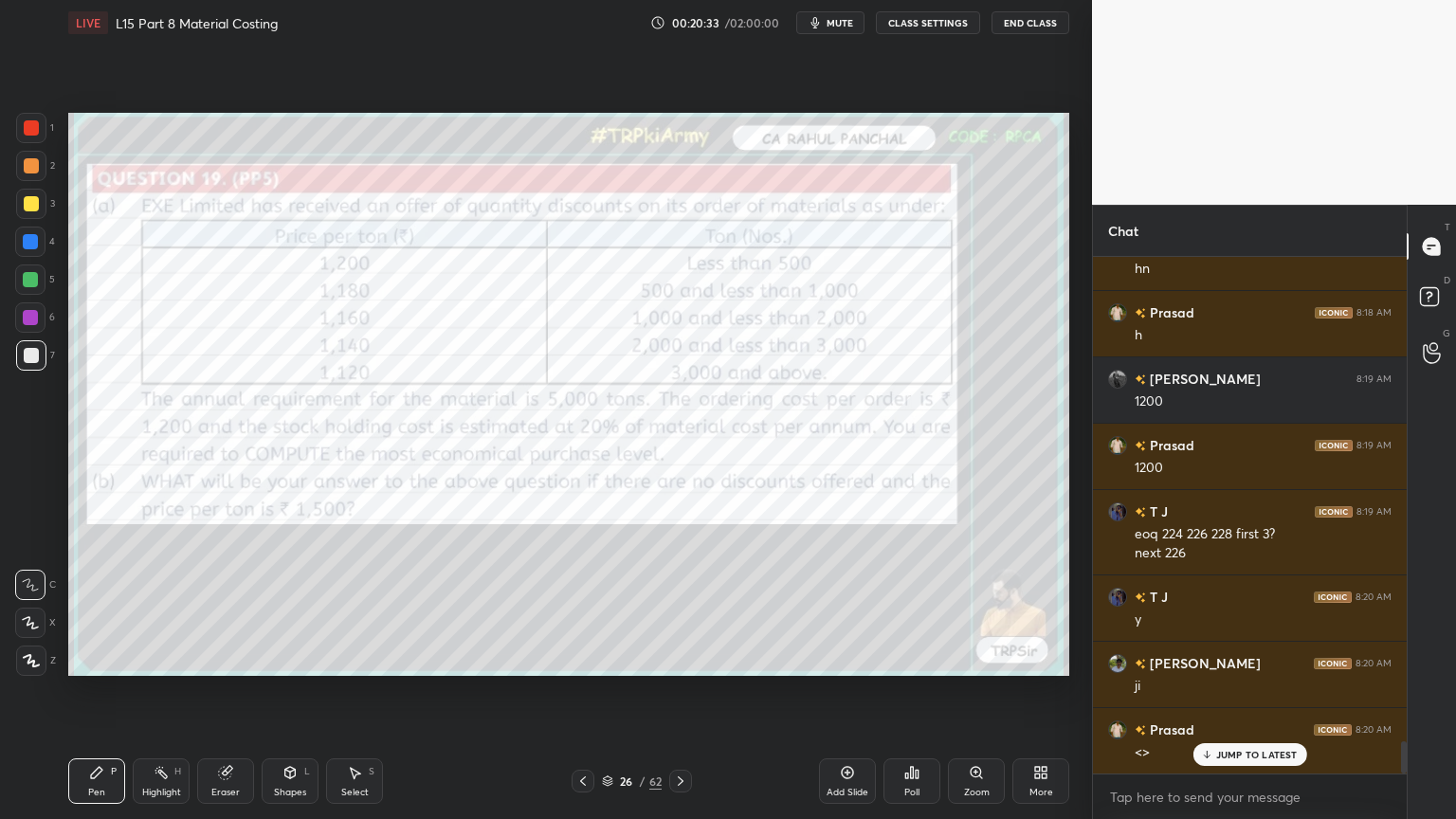 click 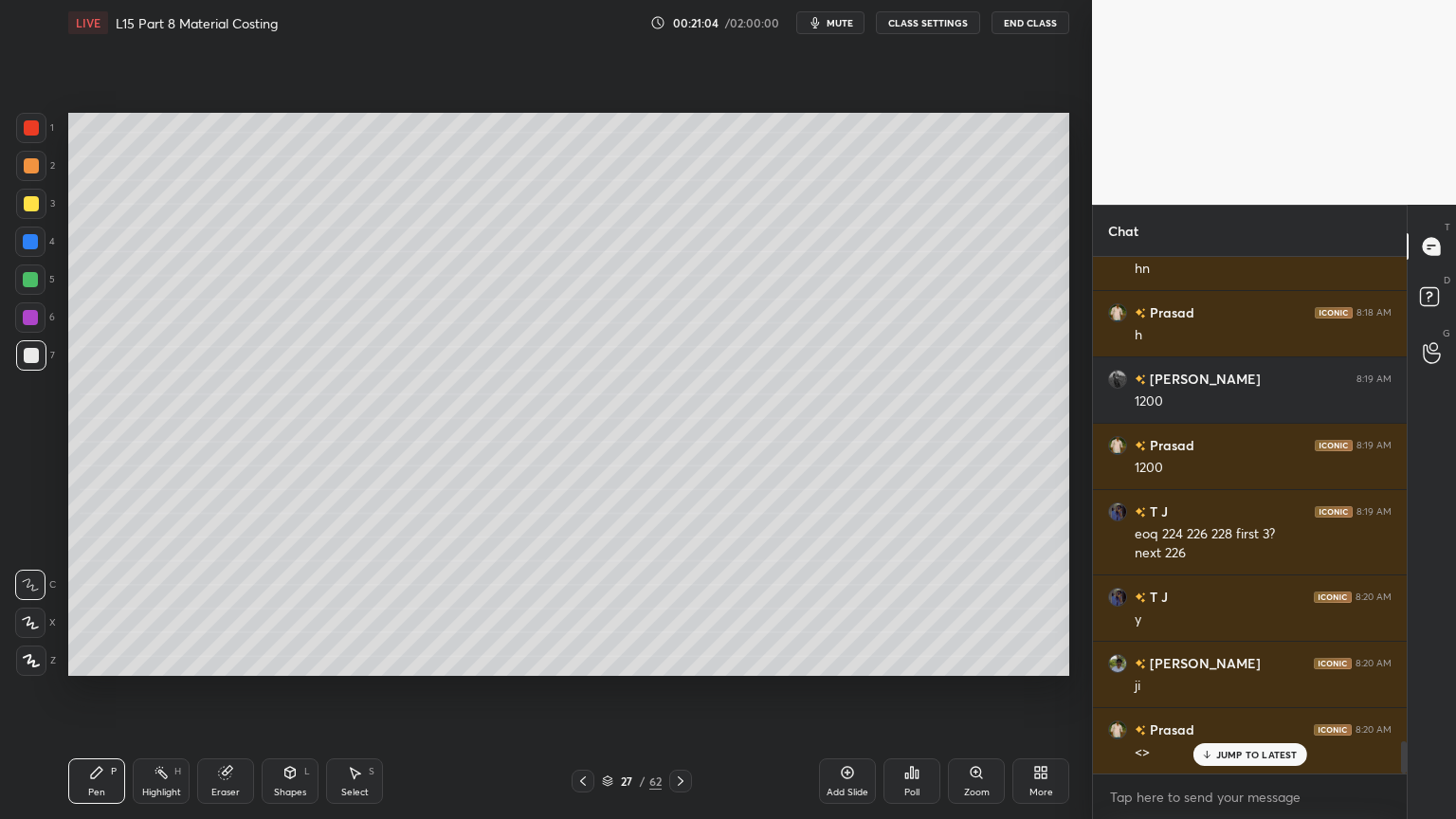 click on "Pen P Highlight H Eraser Shapes L Select S 27 / 62 Add Slide Poll Zoom More" at bounding box center [569, 781] 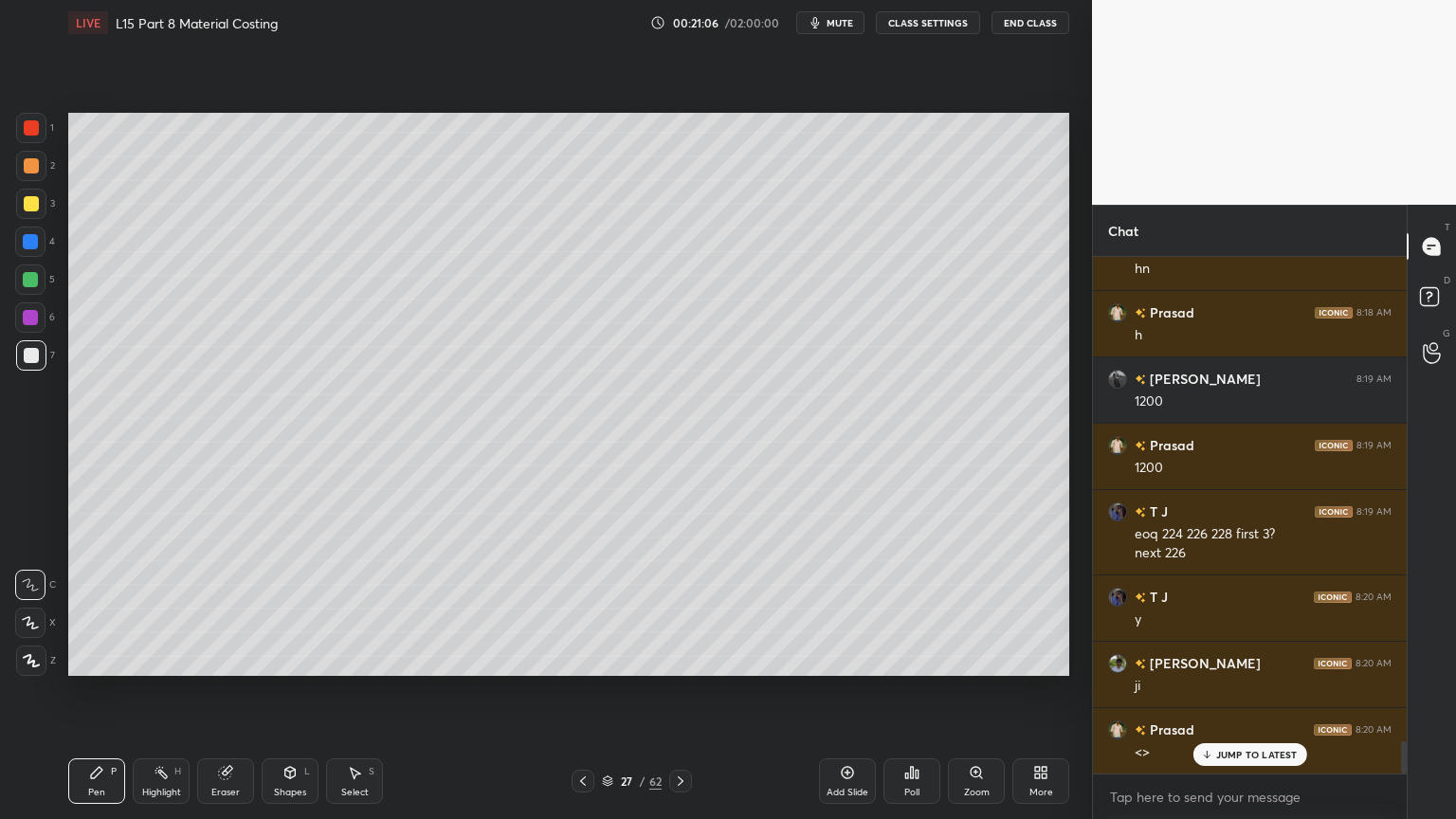 click 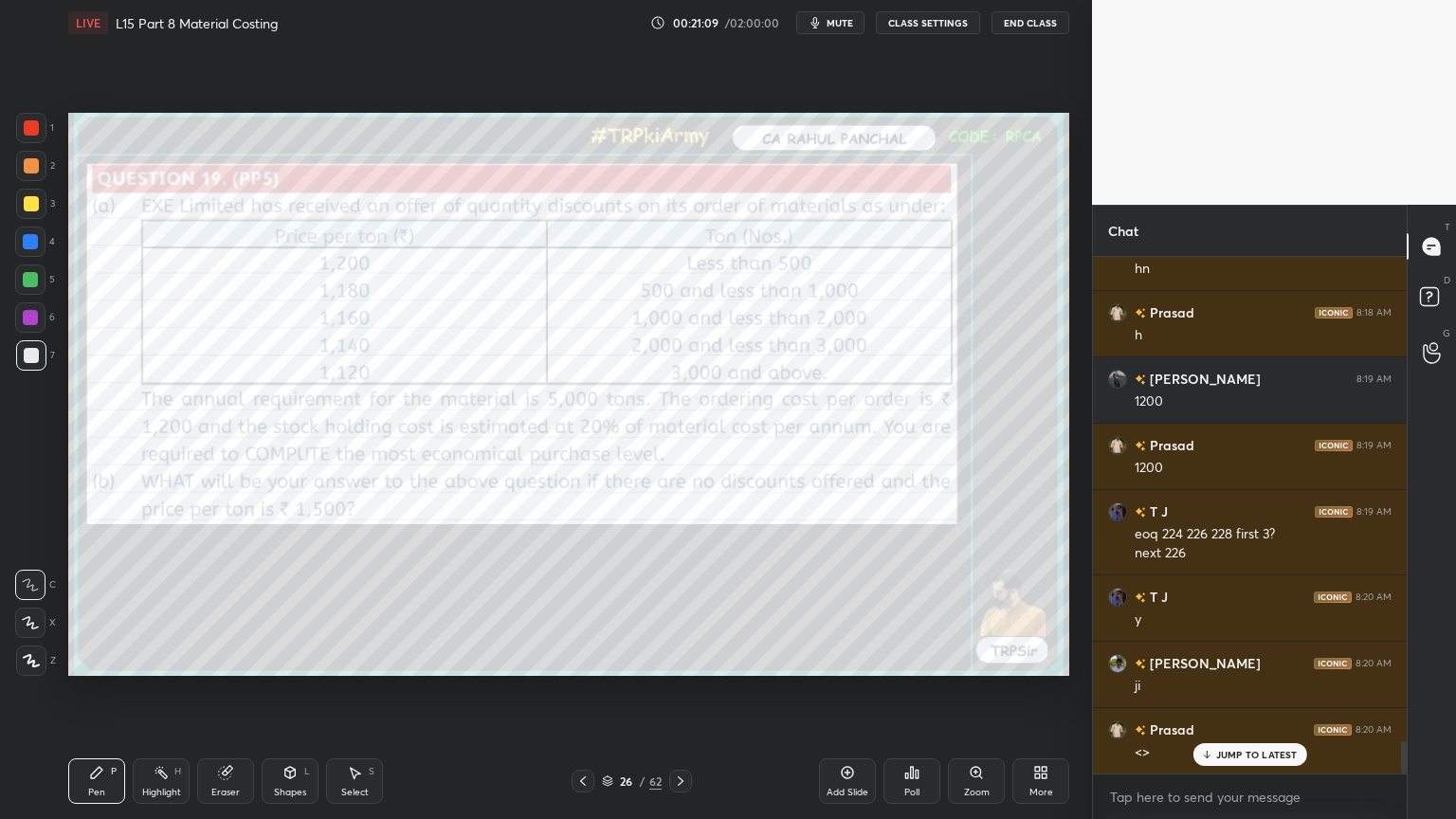 scroll, scrollTop: 7768, scrollLeft: 0, axis: vertical 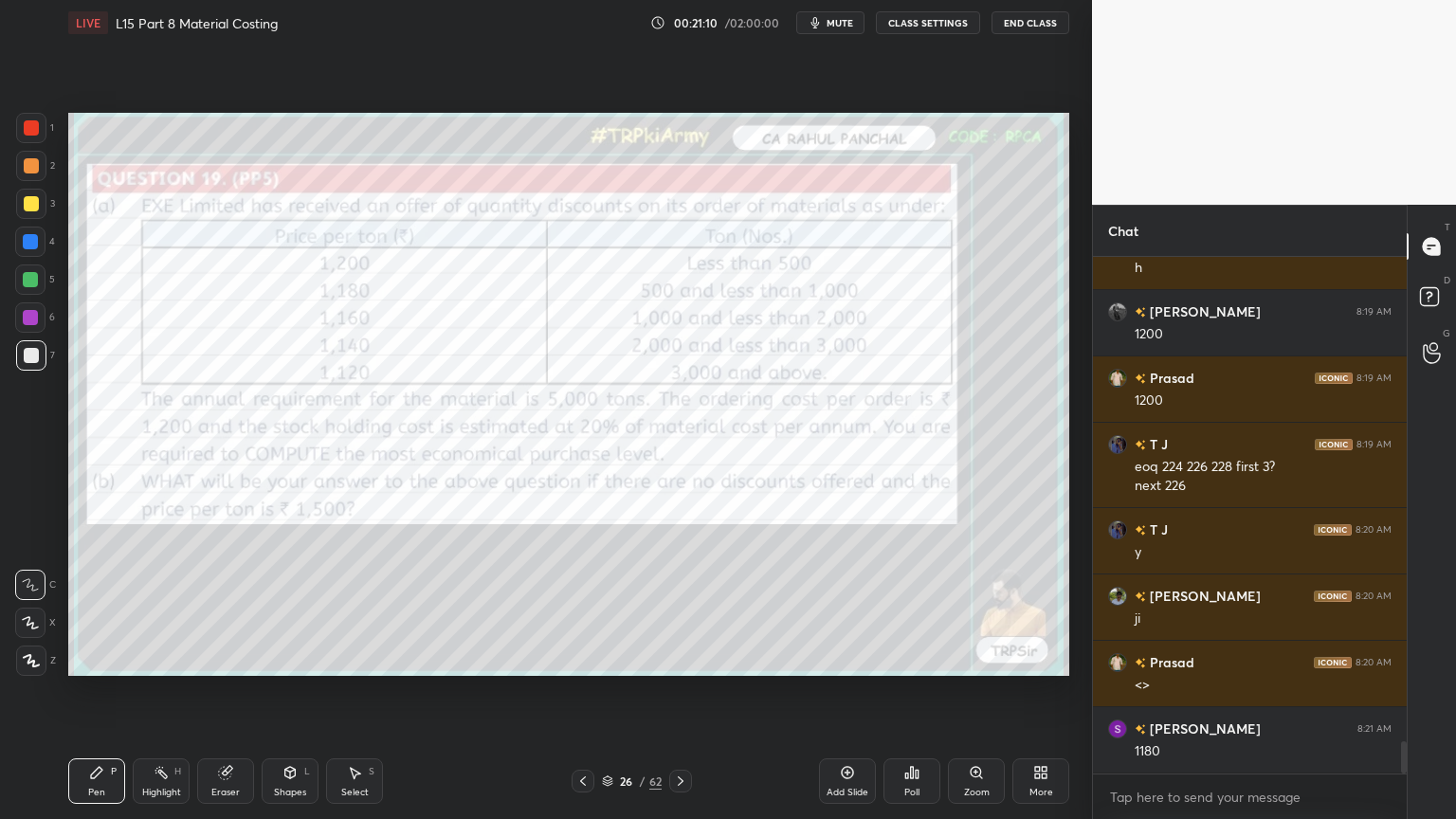 click 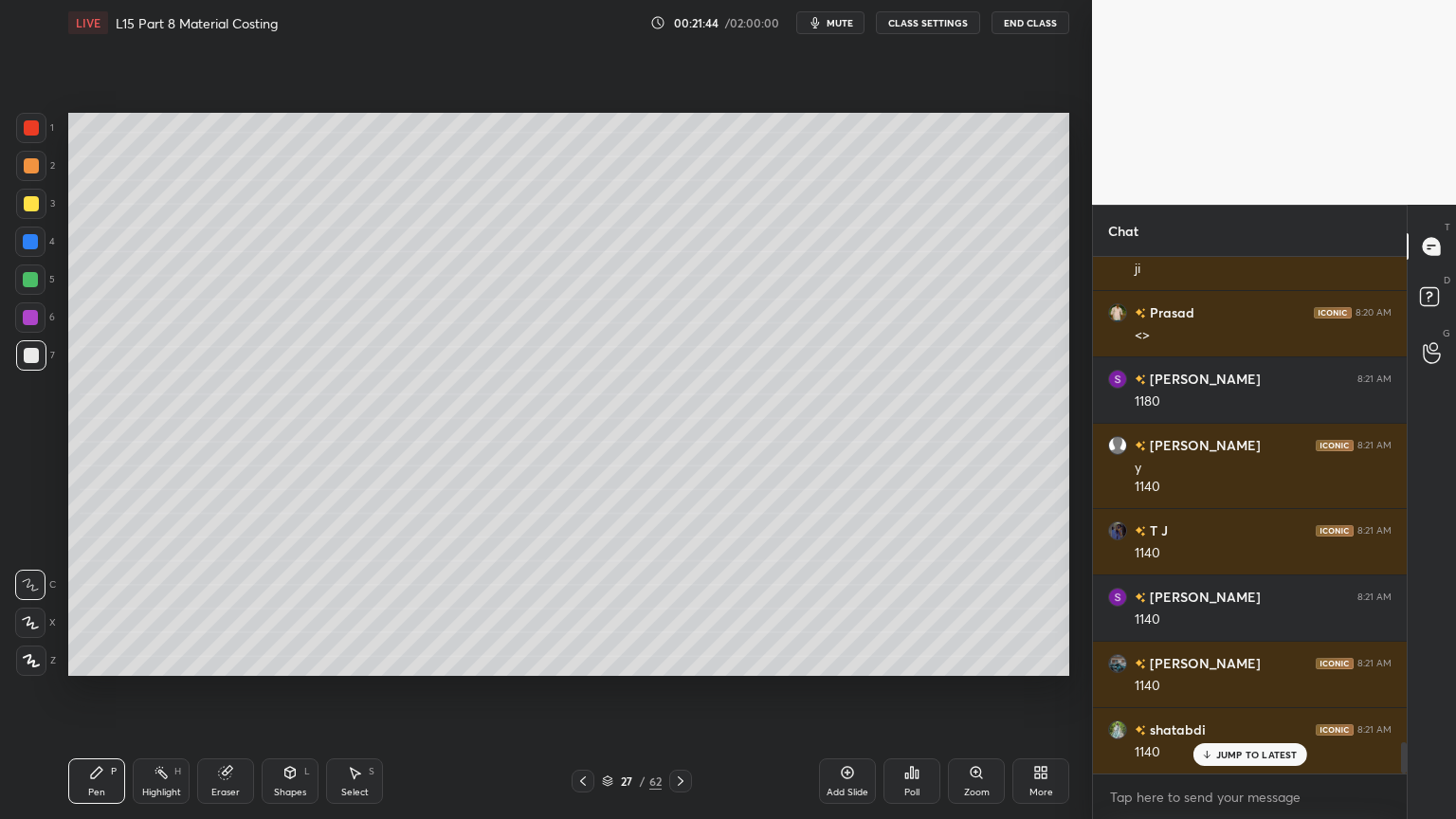 scroll, scrollTop: 8185, scrollLeft: 0, axis: vertical 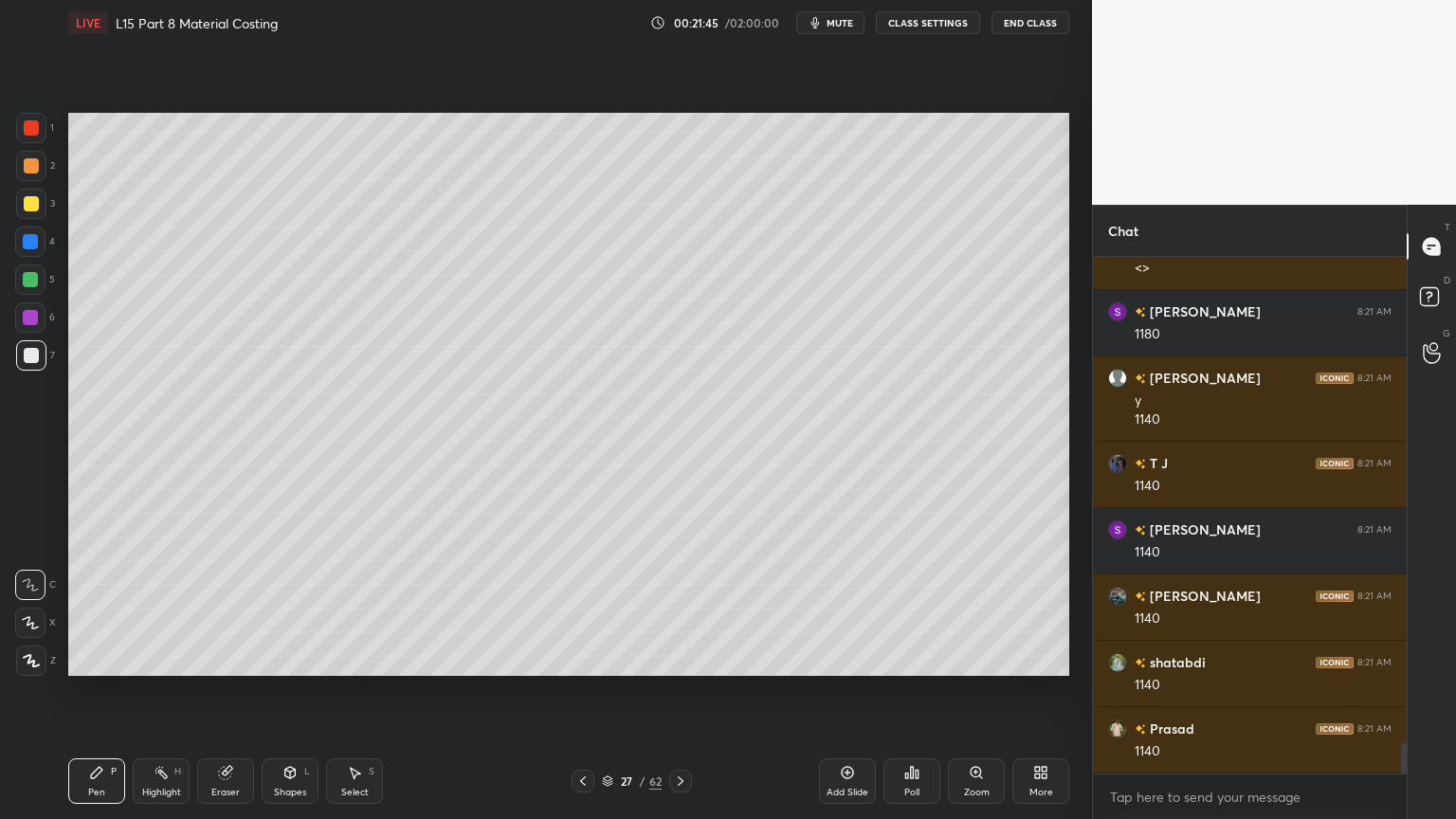 click on "Select S" at bounding box center [355, 781] 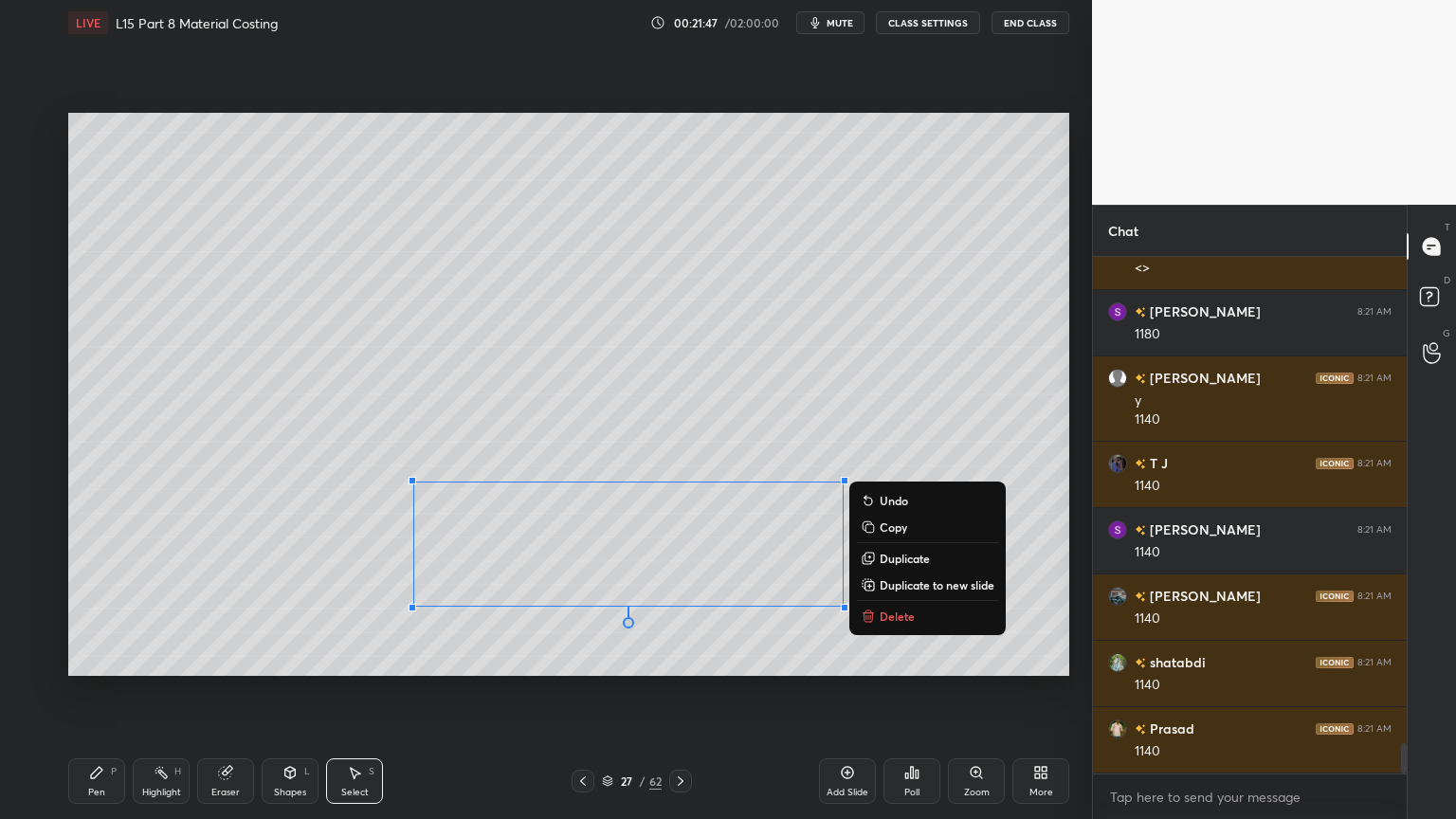 click on "Delete" at bounding box center (897, 616) 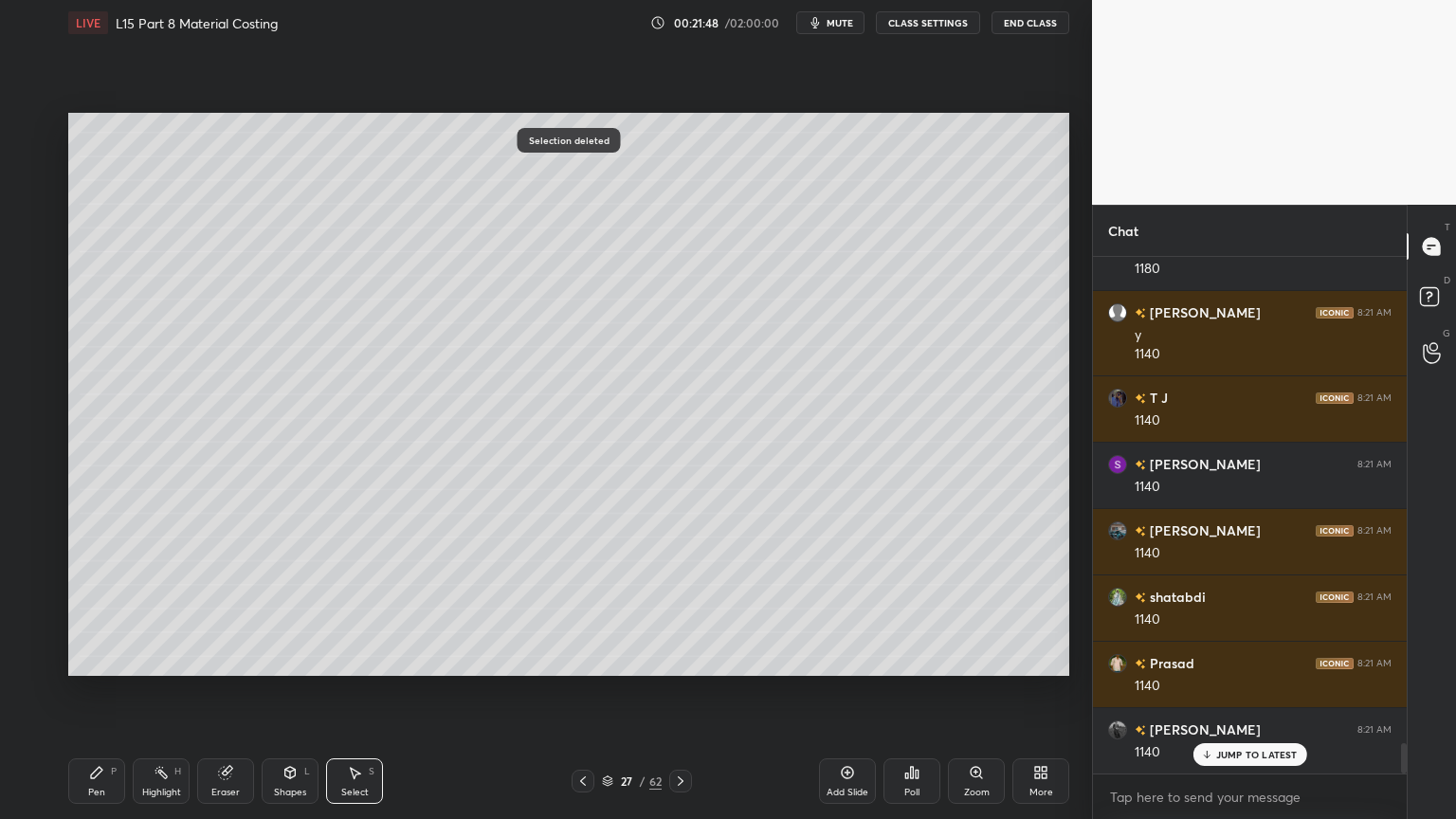 scroll, scrollTop: 8318, scrollLeft: 0, axis: vertical 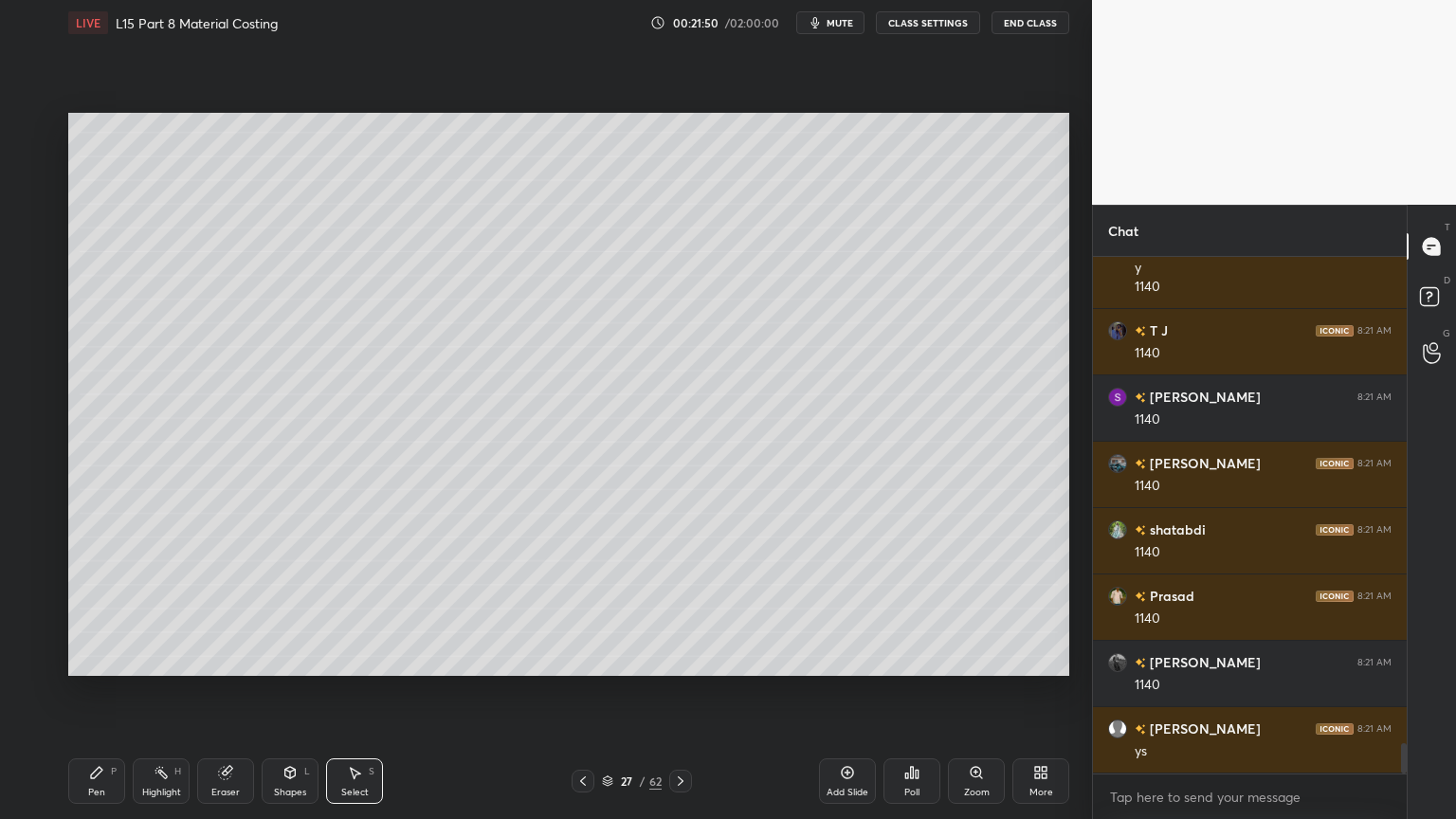 click on "Pen" at bounding box center (97, 792) 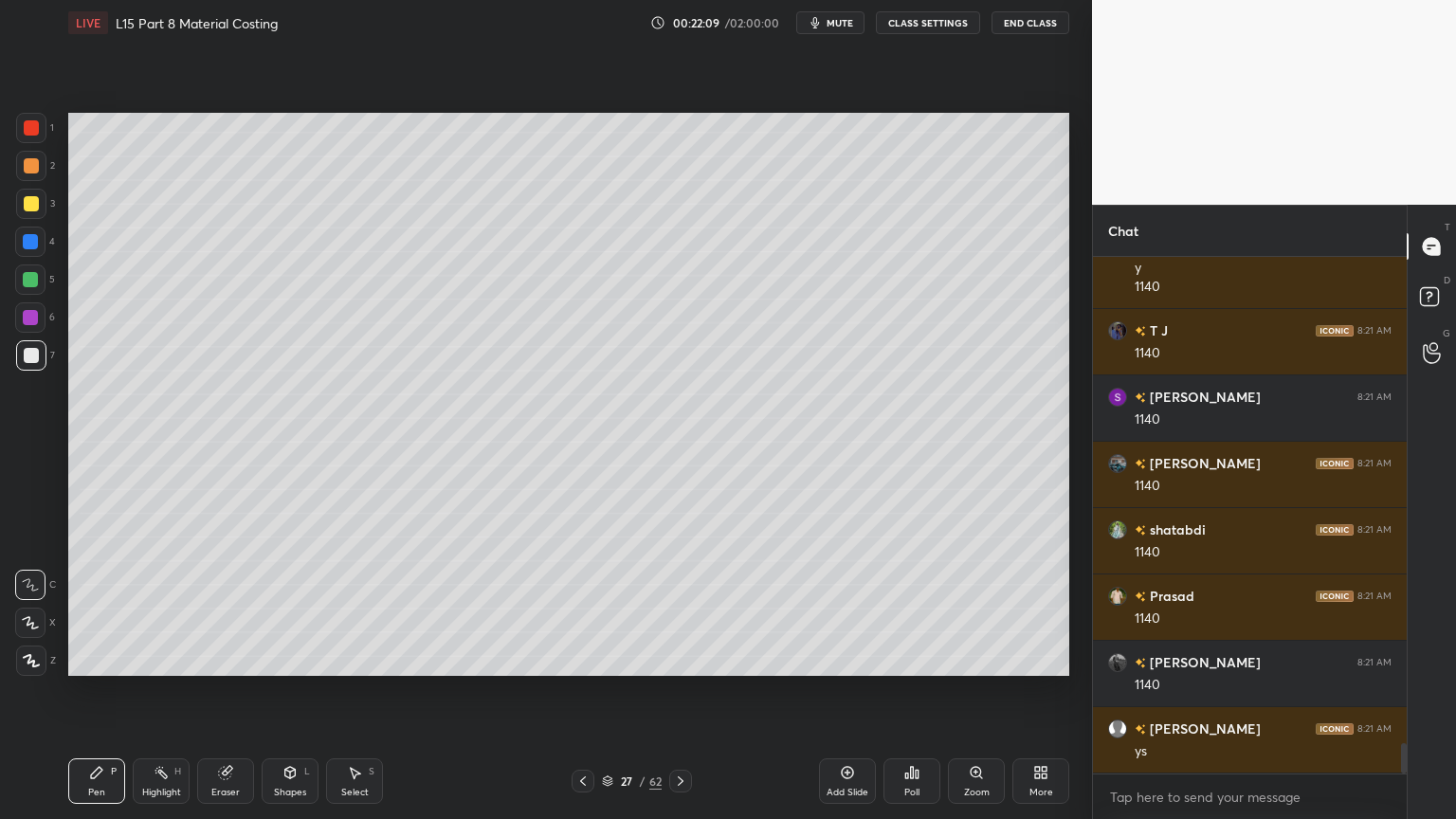 click on "Select S" at bounding box center (355, 781) 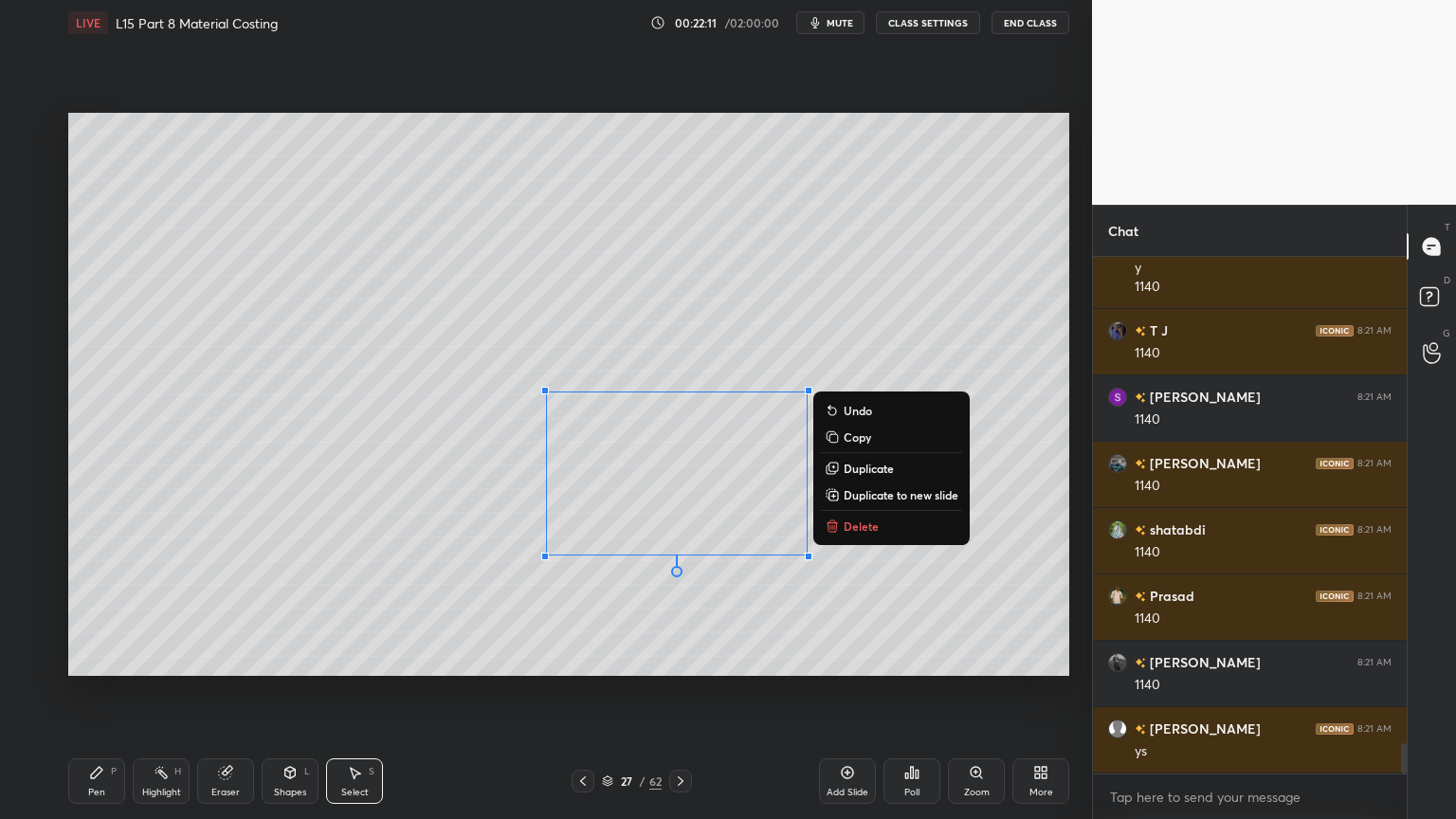 click on "Delete" at bounding box center [861, 526] 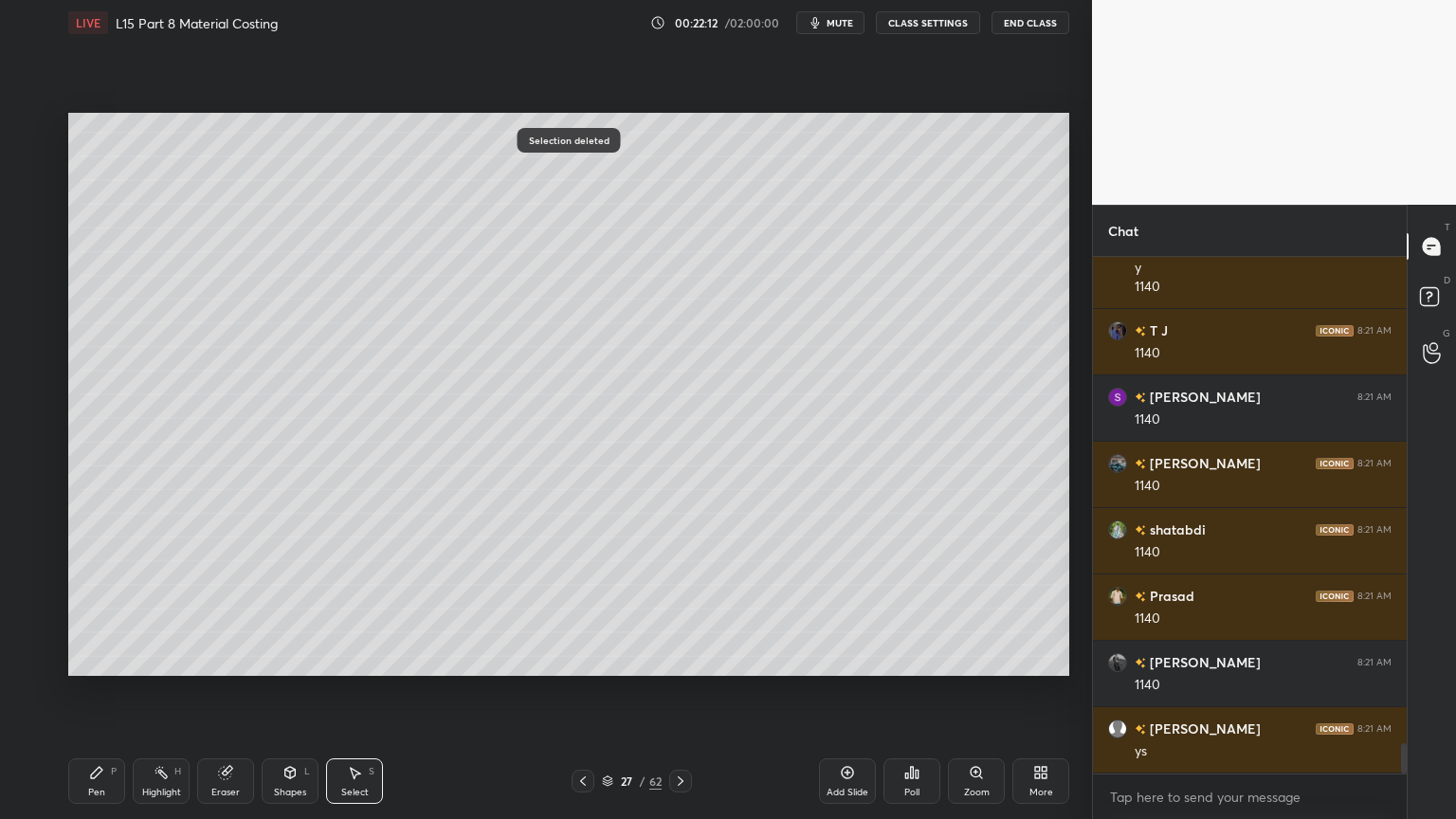 click on "Pen P" at bounding box center (97, 781) 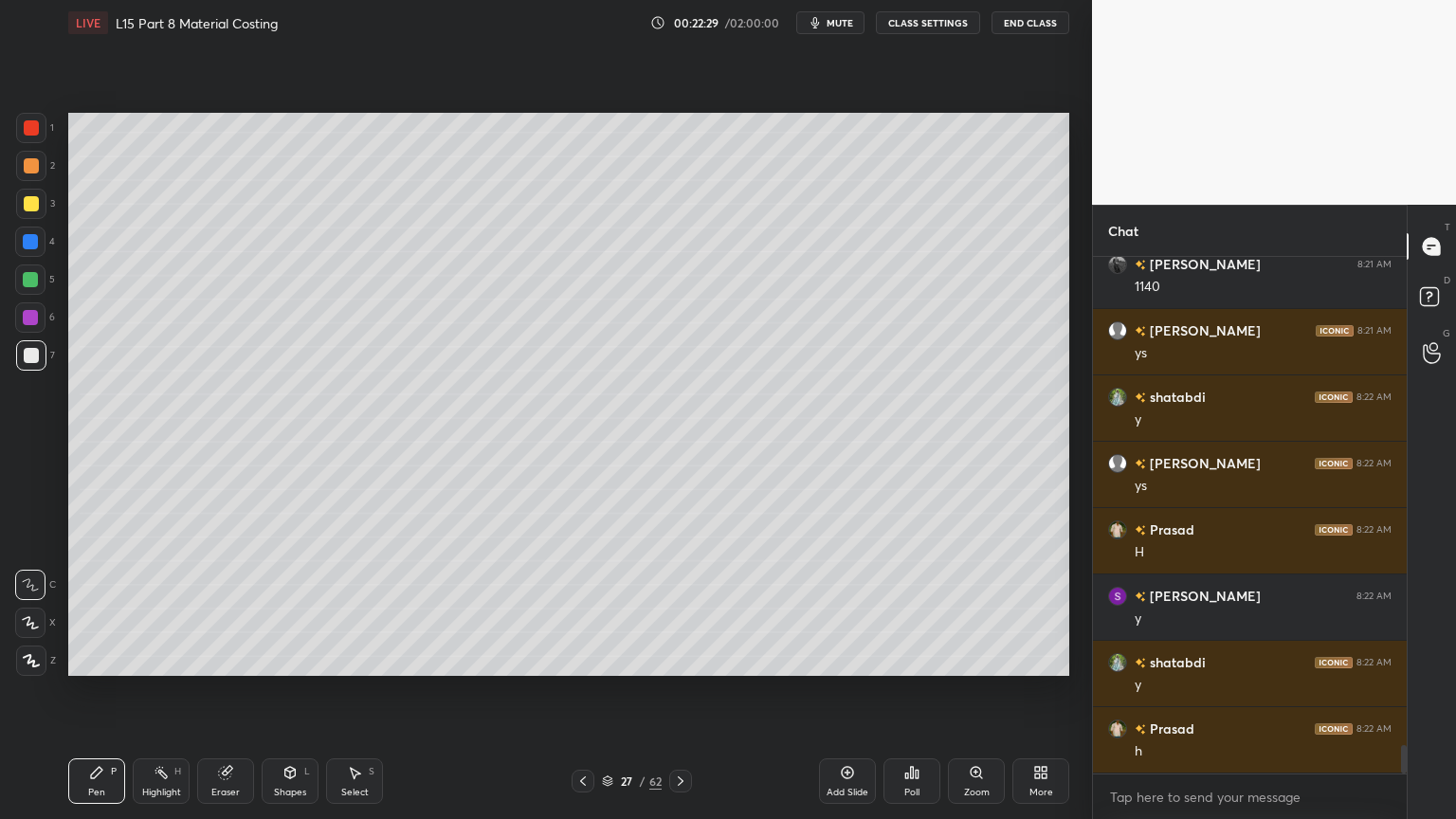scroll, scrollTop: 8782, scrollLeft: 0, axis: vertical 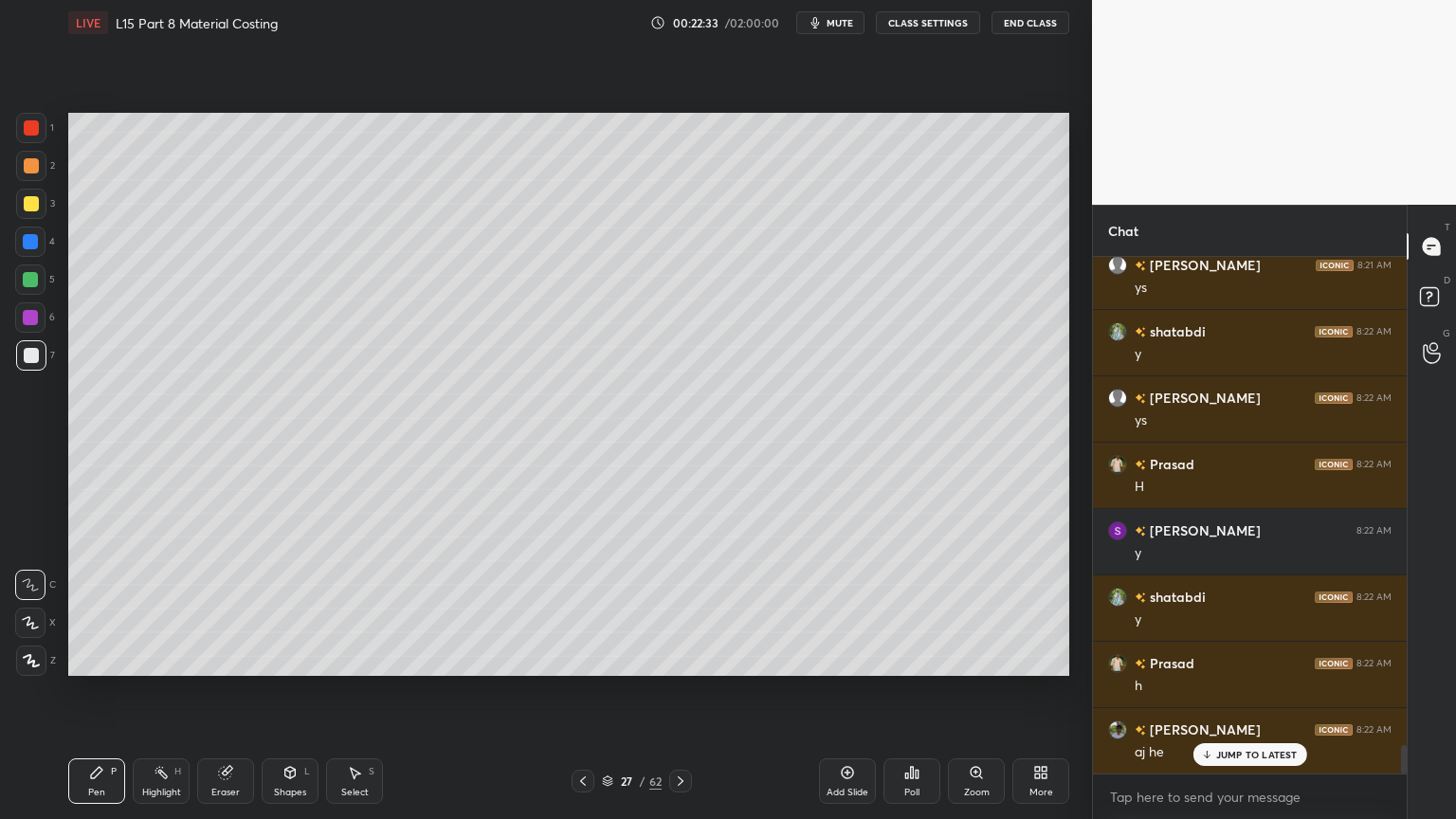 click on "Select S" at bounding box center (355, 781) 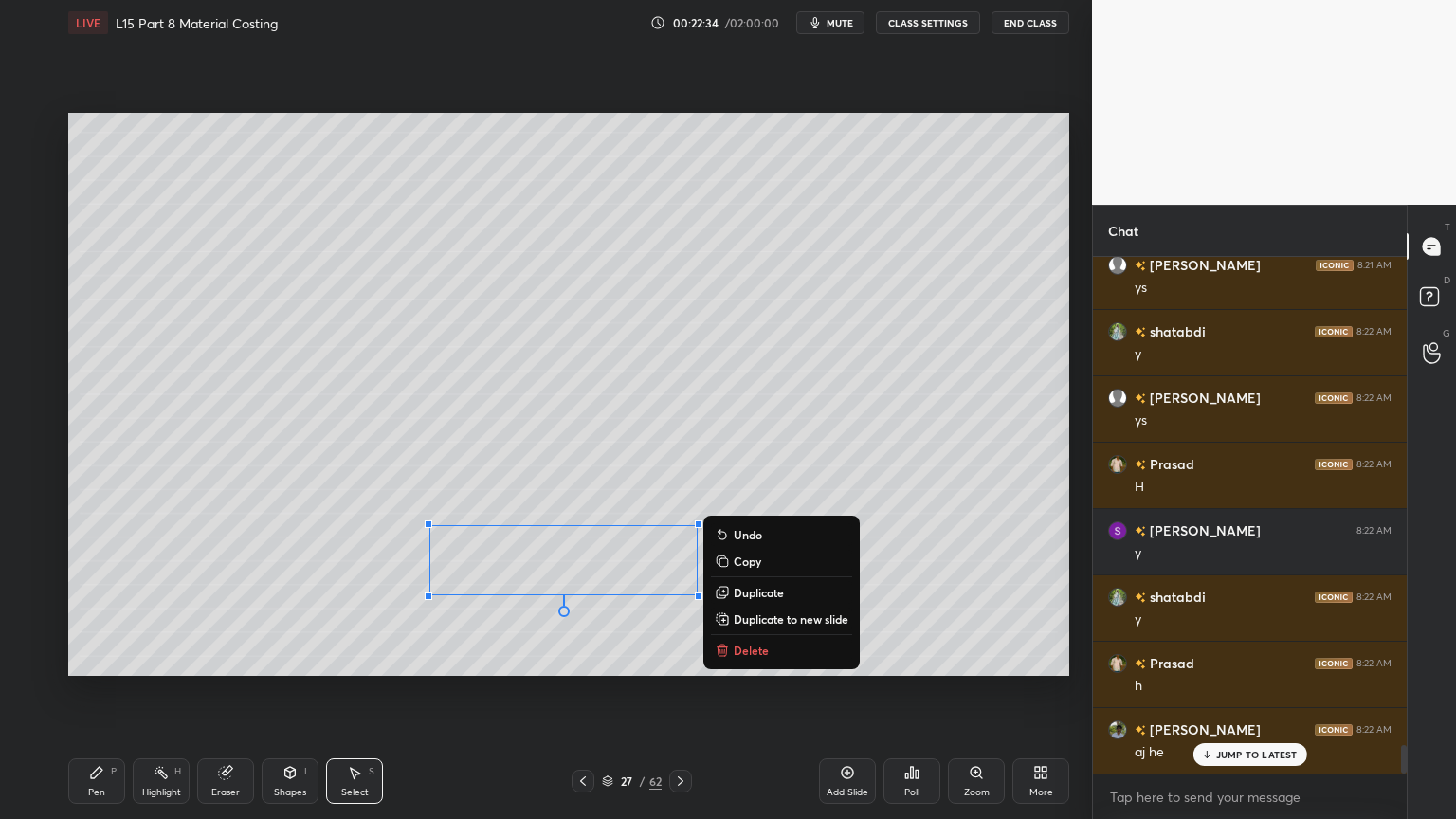 click on "Delete" at bounding box center (751, 650) 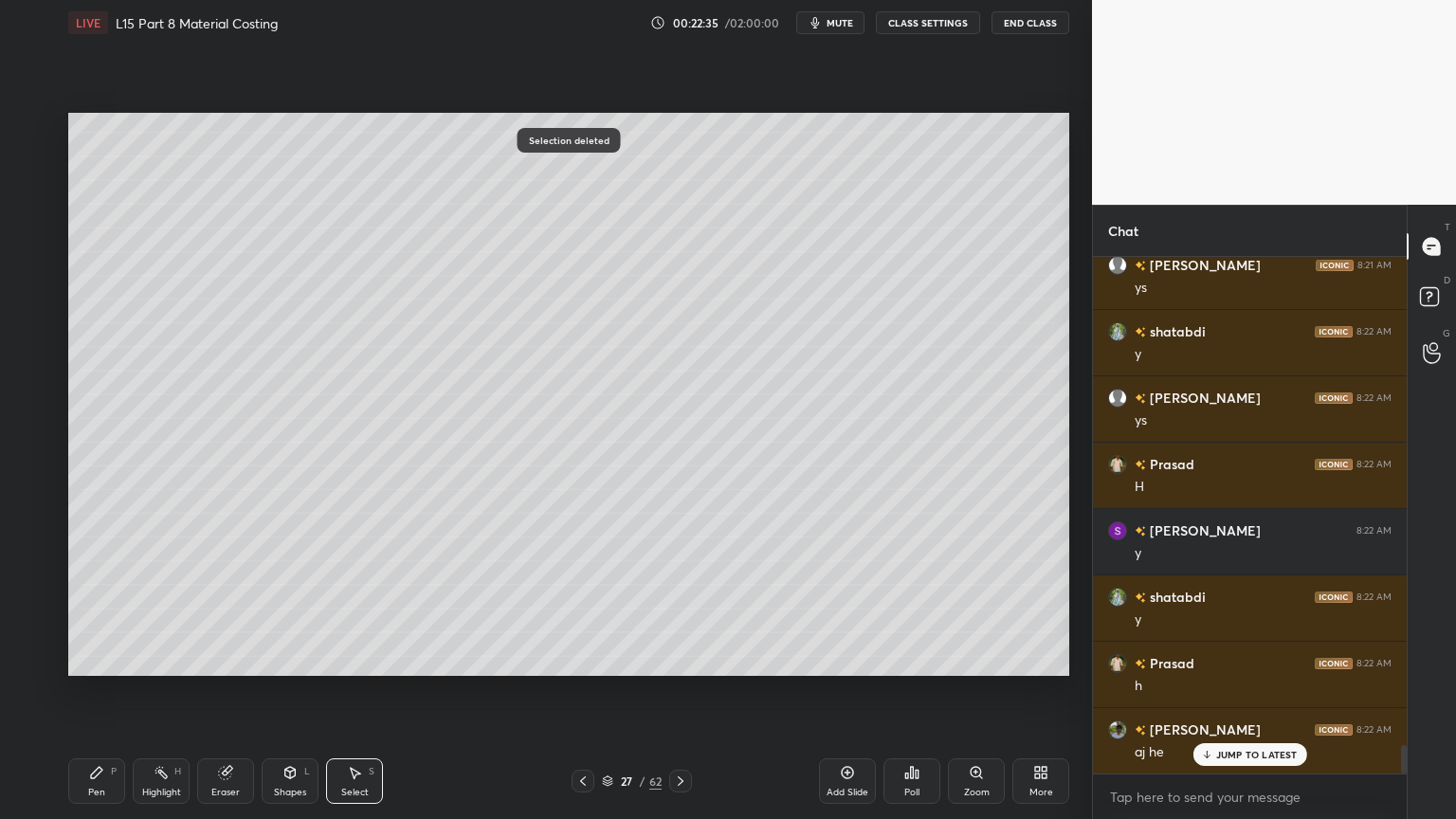 scroll, scrollTop: 8849, scrollLeft: 0, axis: vertical 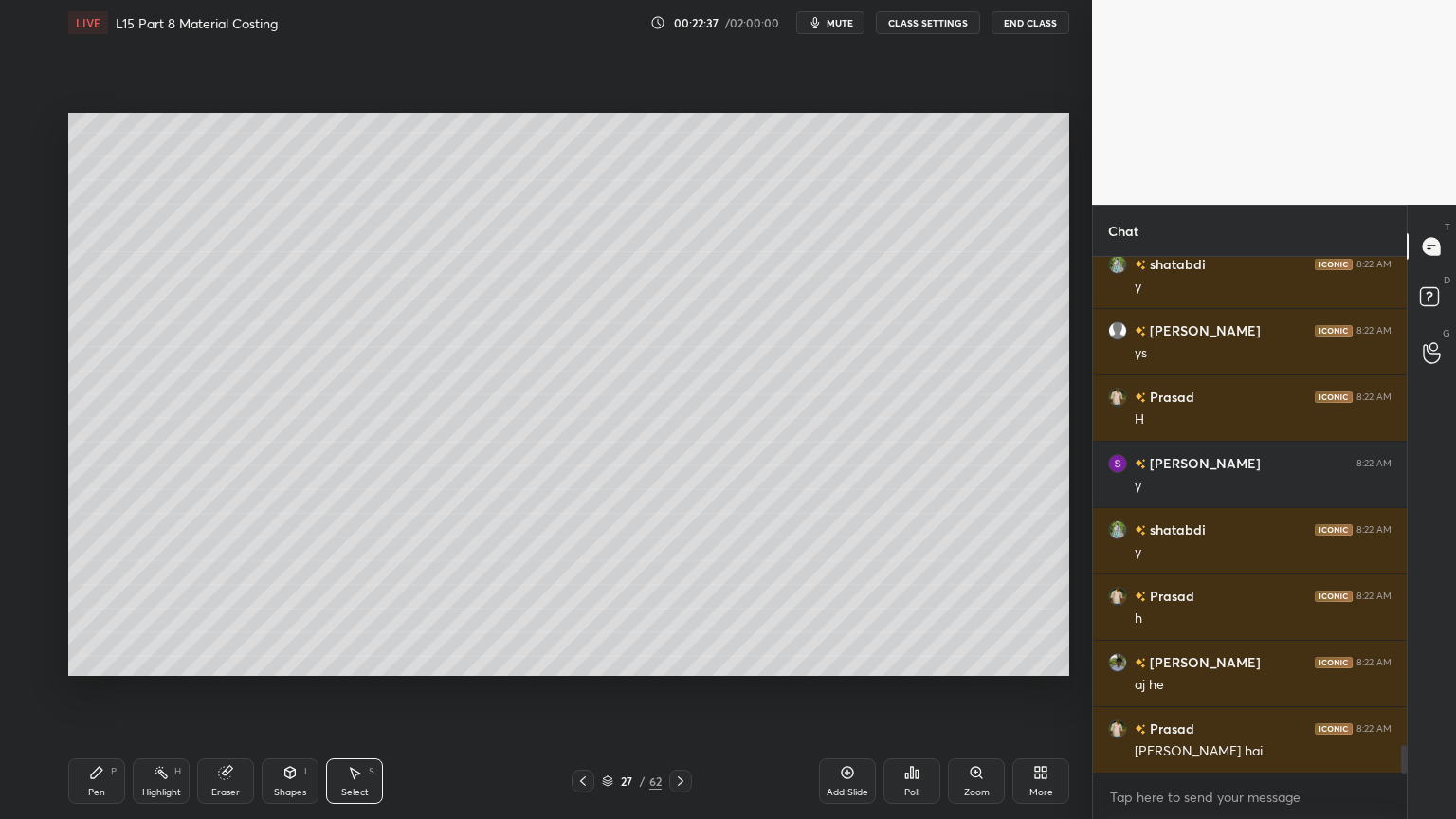 click on "Pen P Highlight H Eraser Shapes L Select S 27 / 62 Add Slide Poll Zoom More" at bounding box center [569, 781] 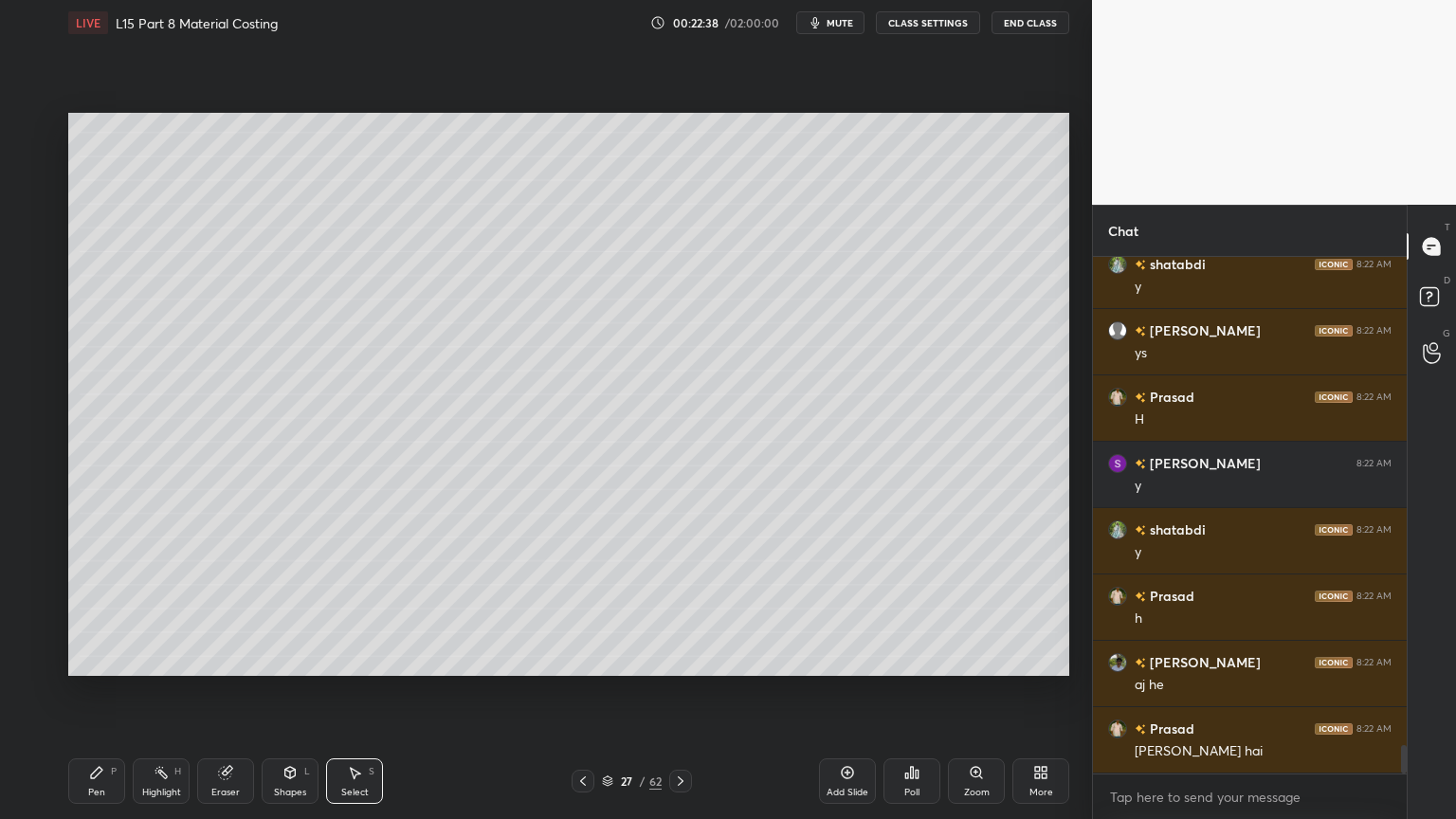 click 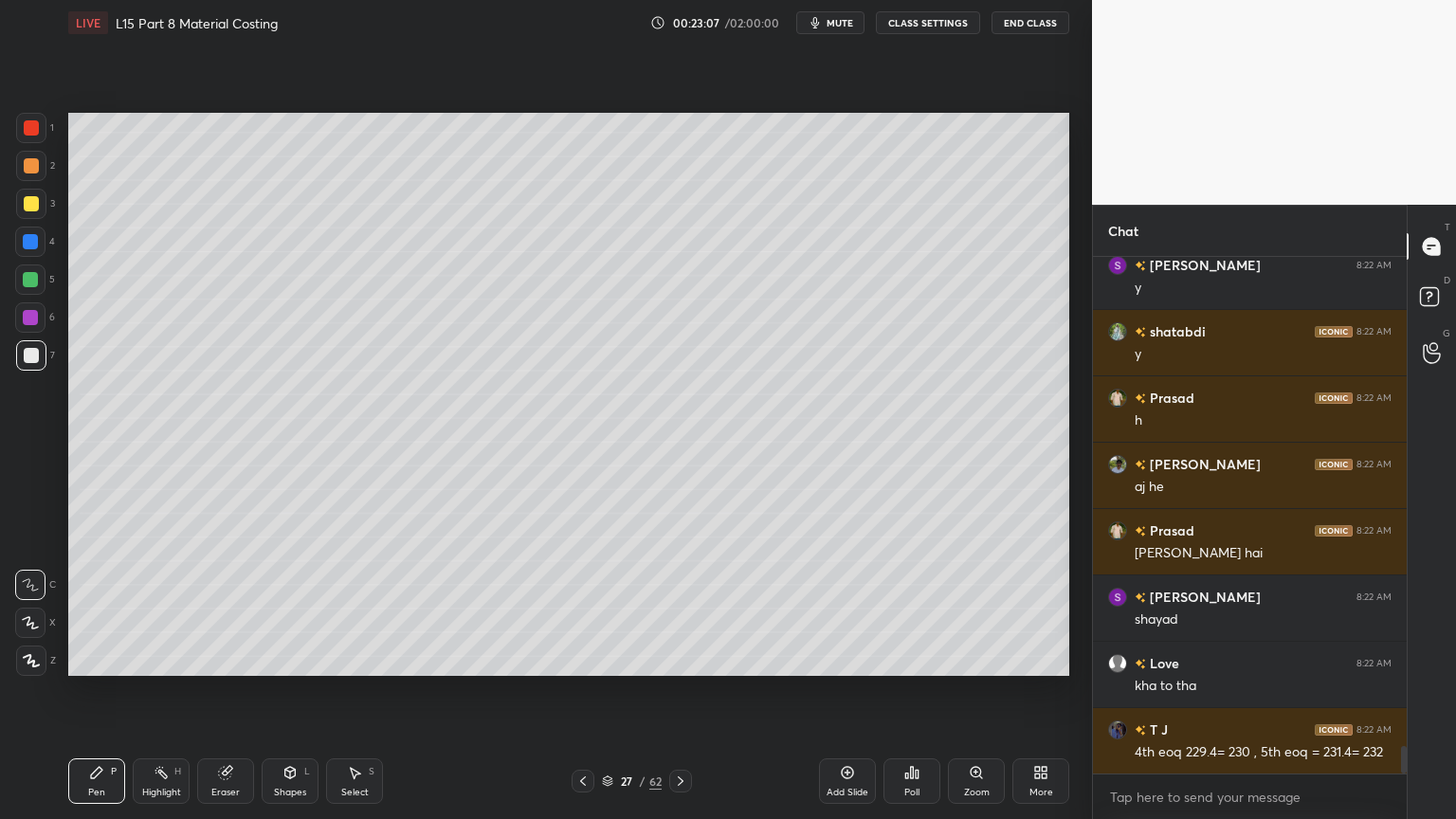 scroll, scrollTop: 9114, scrollLeft: 0, axis: vertical 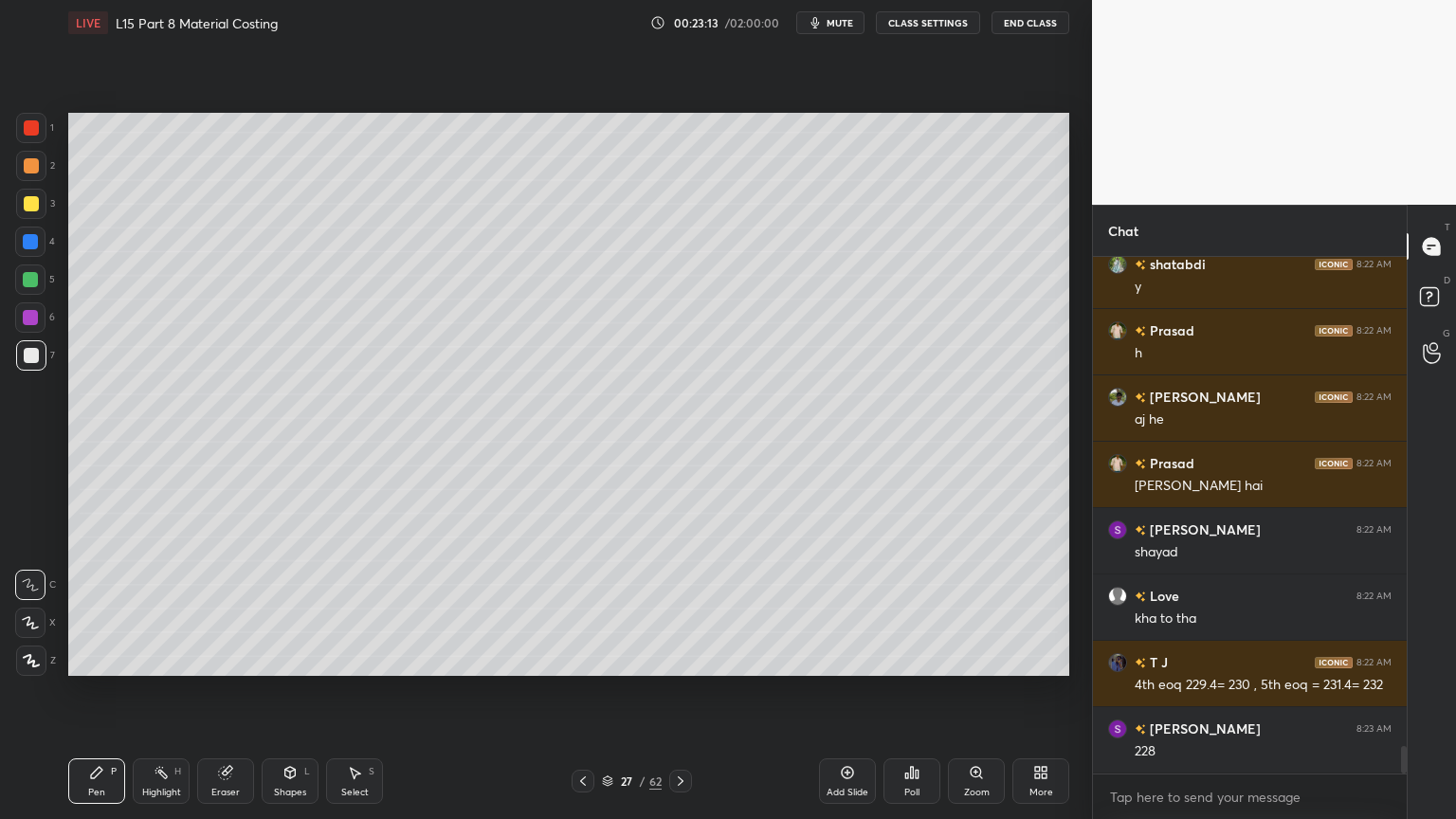 click 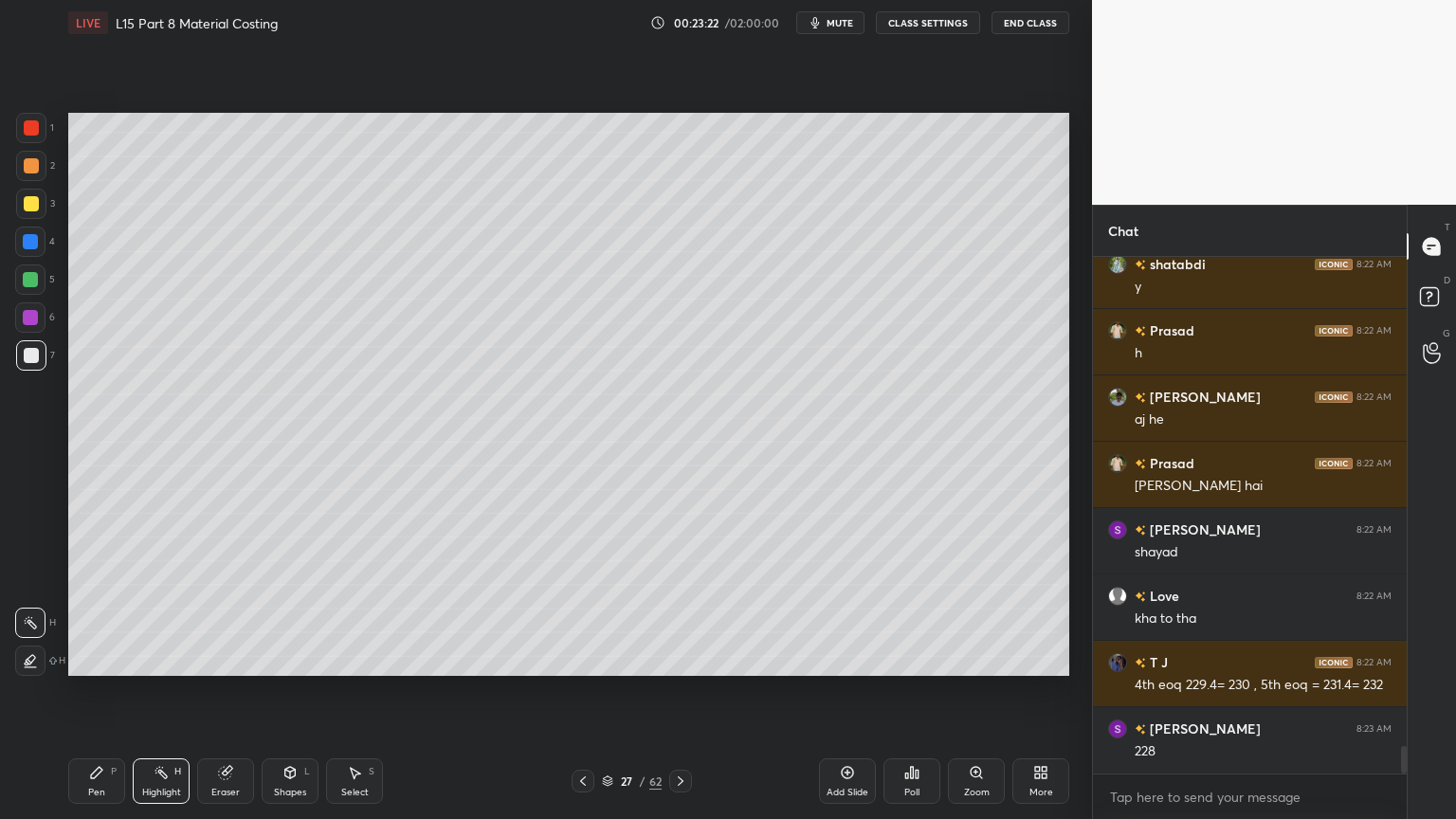 click on "P" at bounding box center (114, 772) 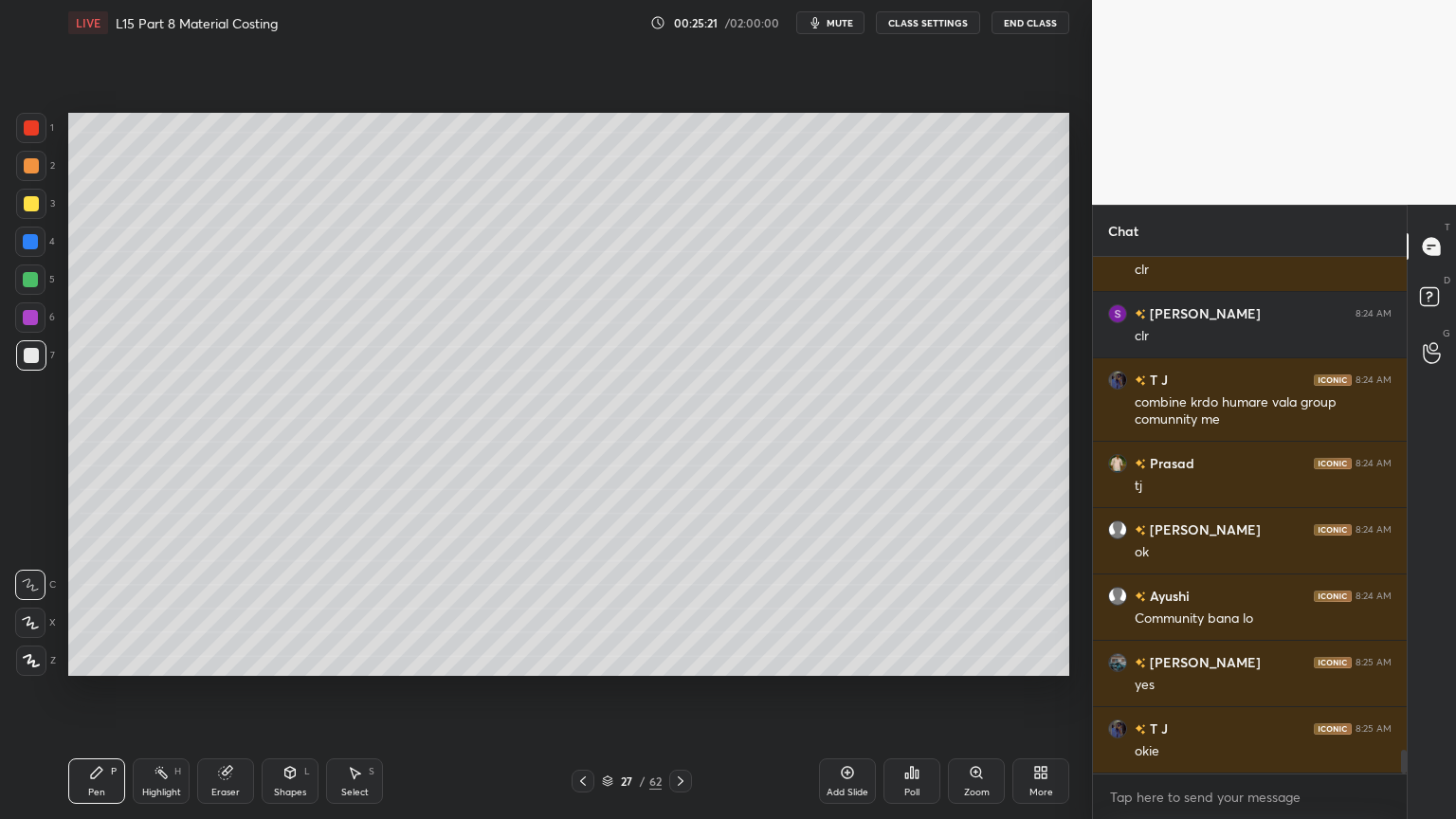 scroll, scrollTop: 10780, scrollLeft: 0, axis: vertical 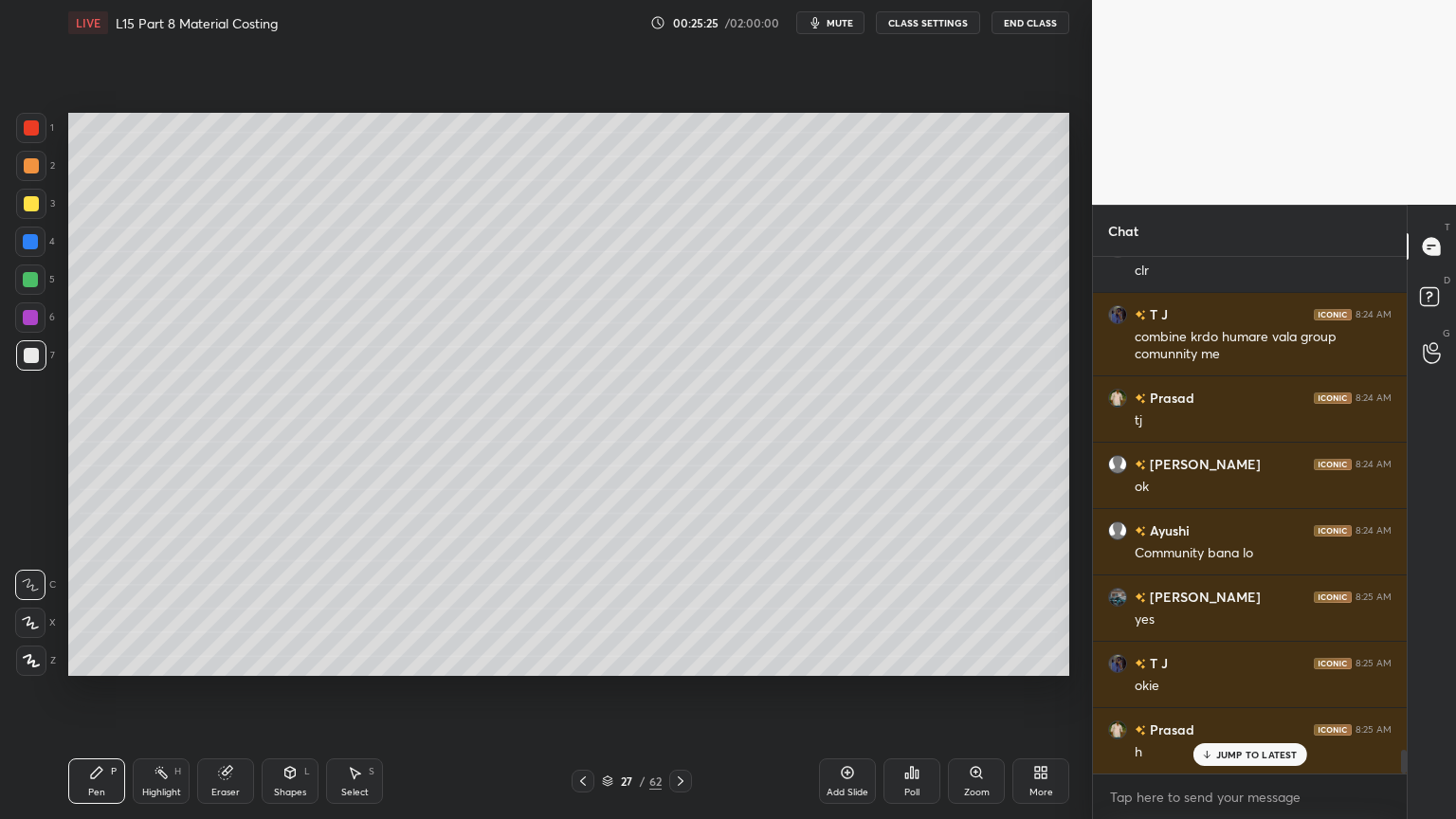 click at bounding box center (31, 204) 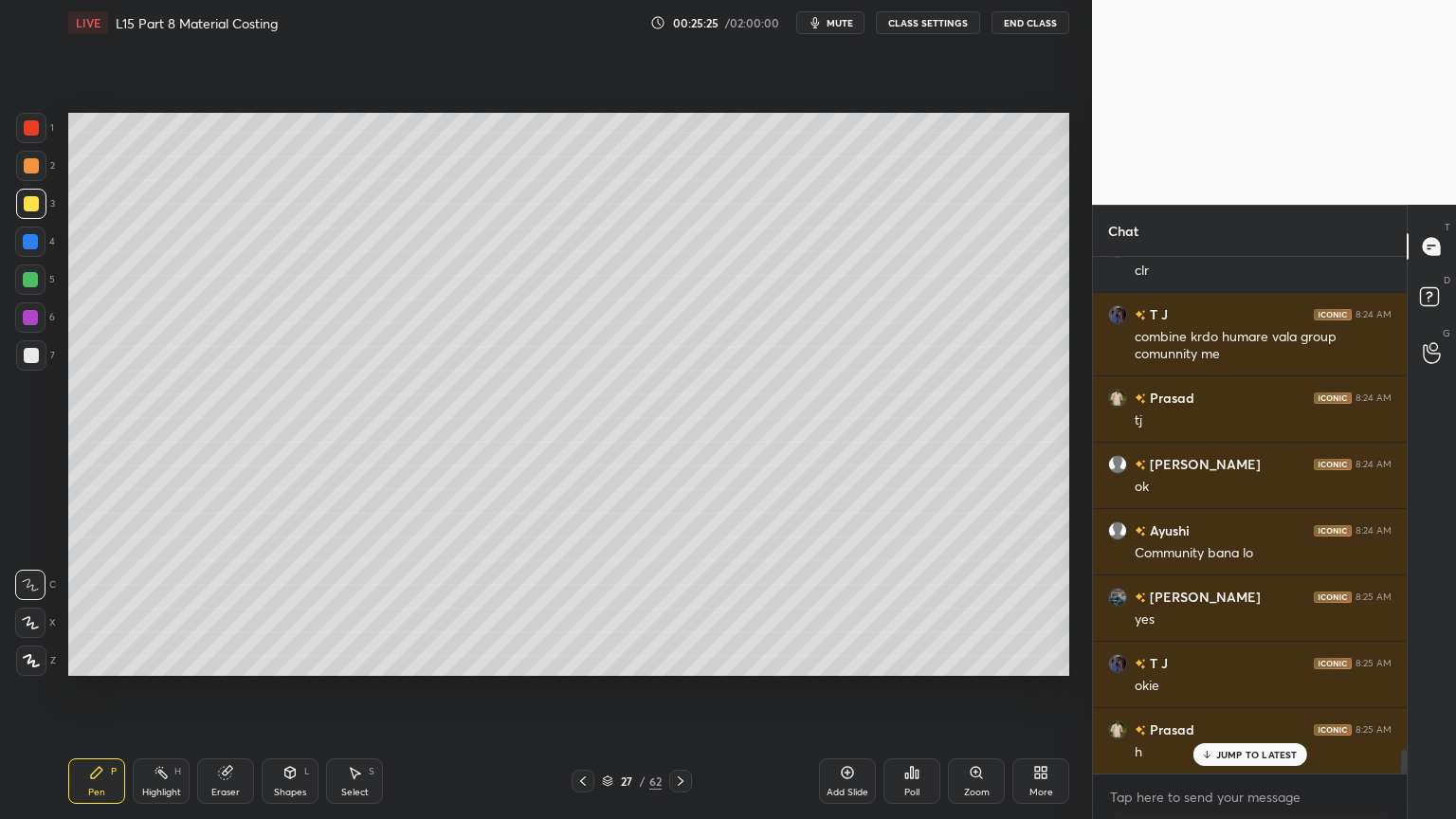 click at bounding box center (31, 166) 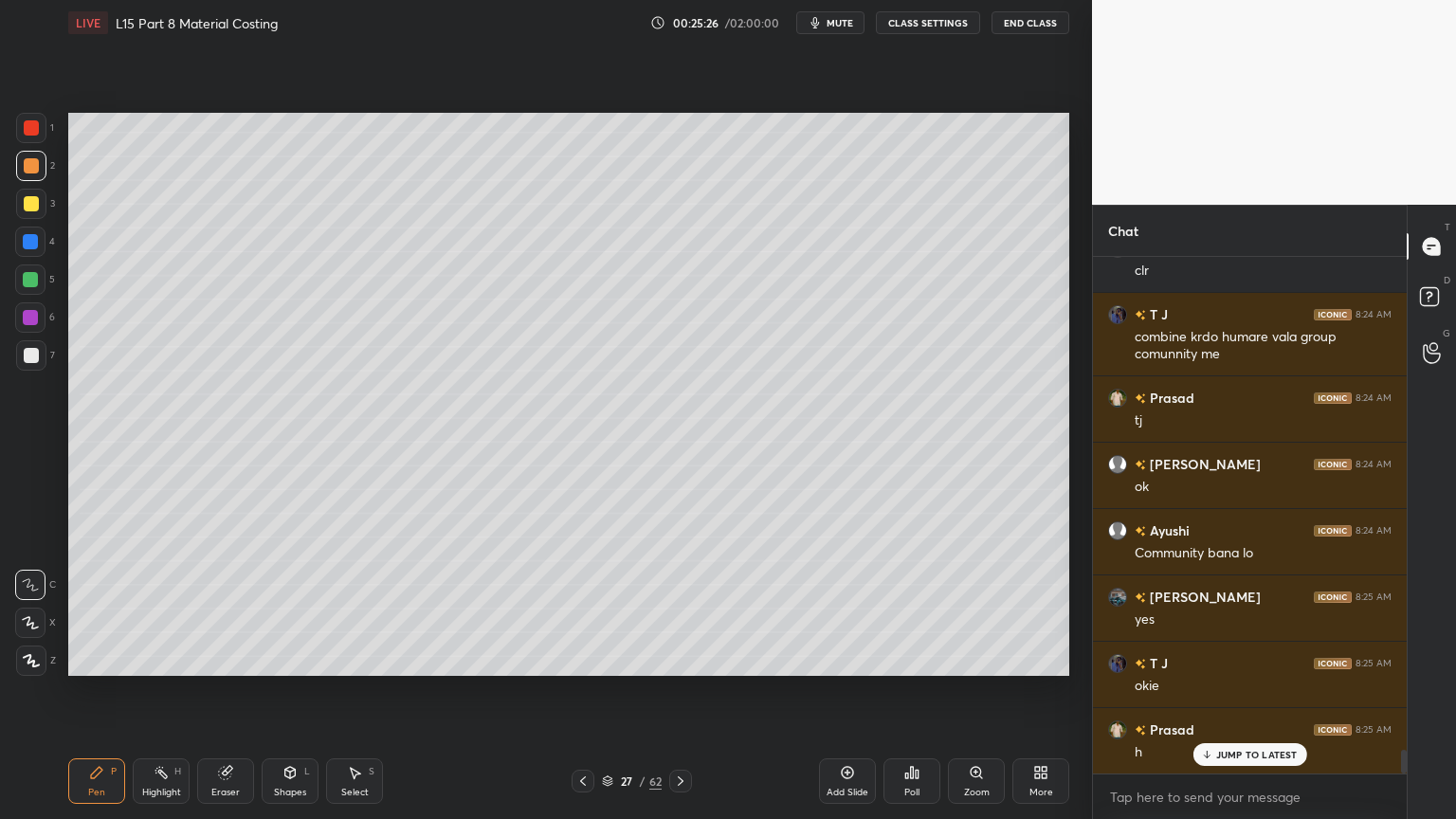click at bounding box center [31, 128] 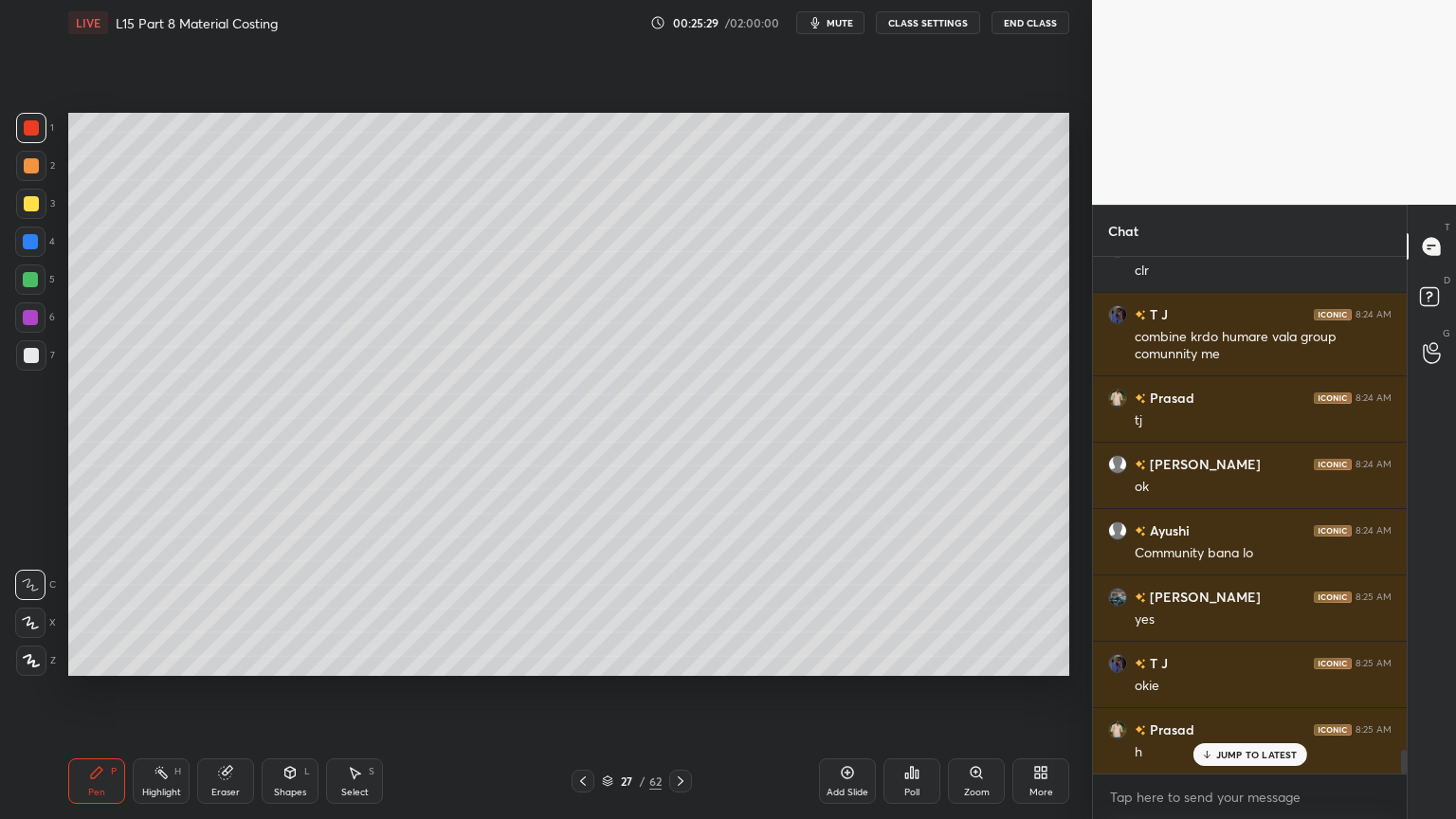 click on "Eraser" at bounding box center (226, 781) 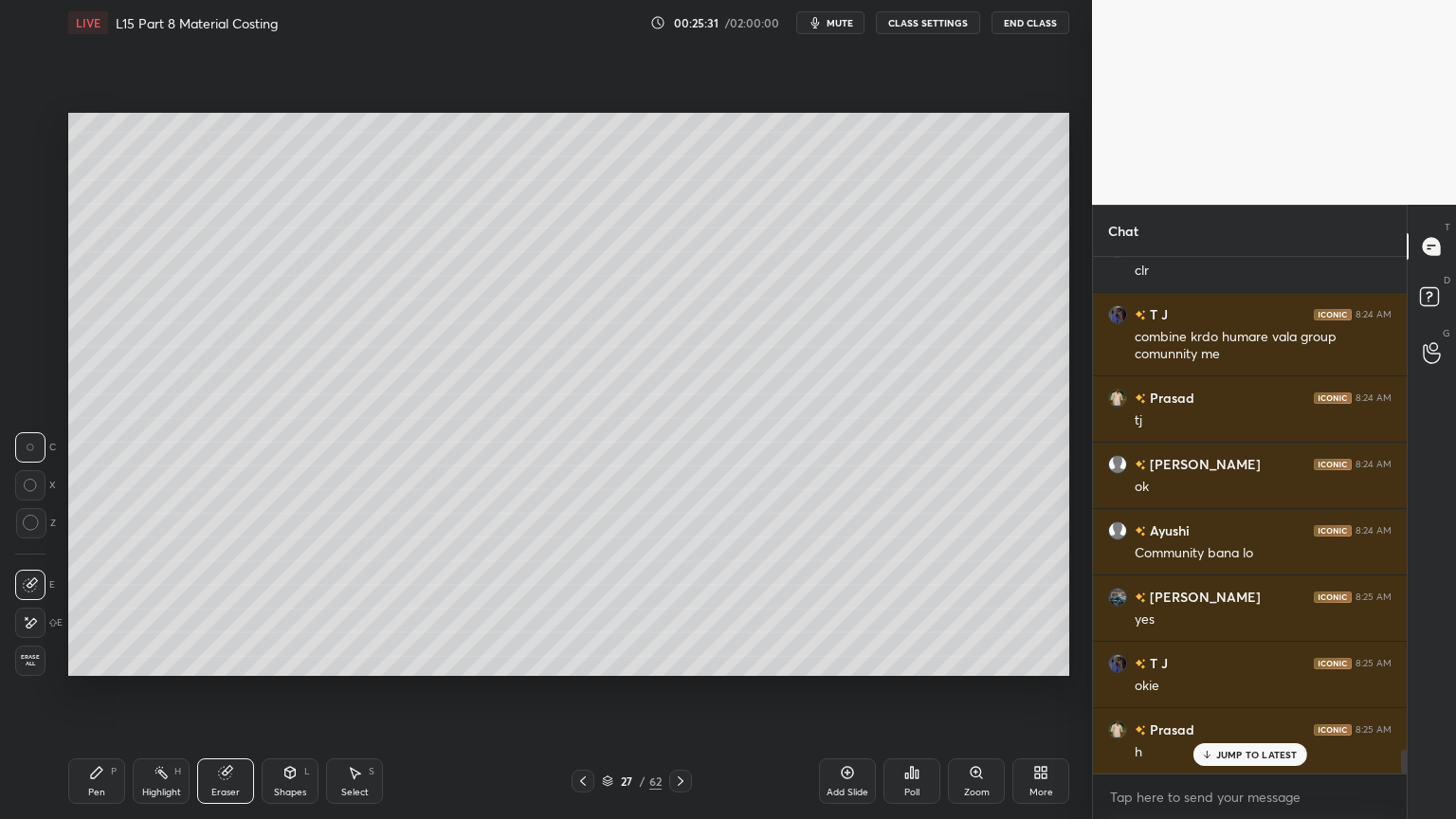 click on "Pen P" at bounding box center [97, 781] 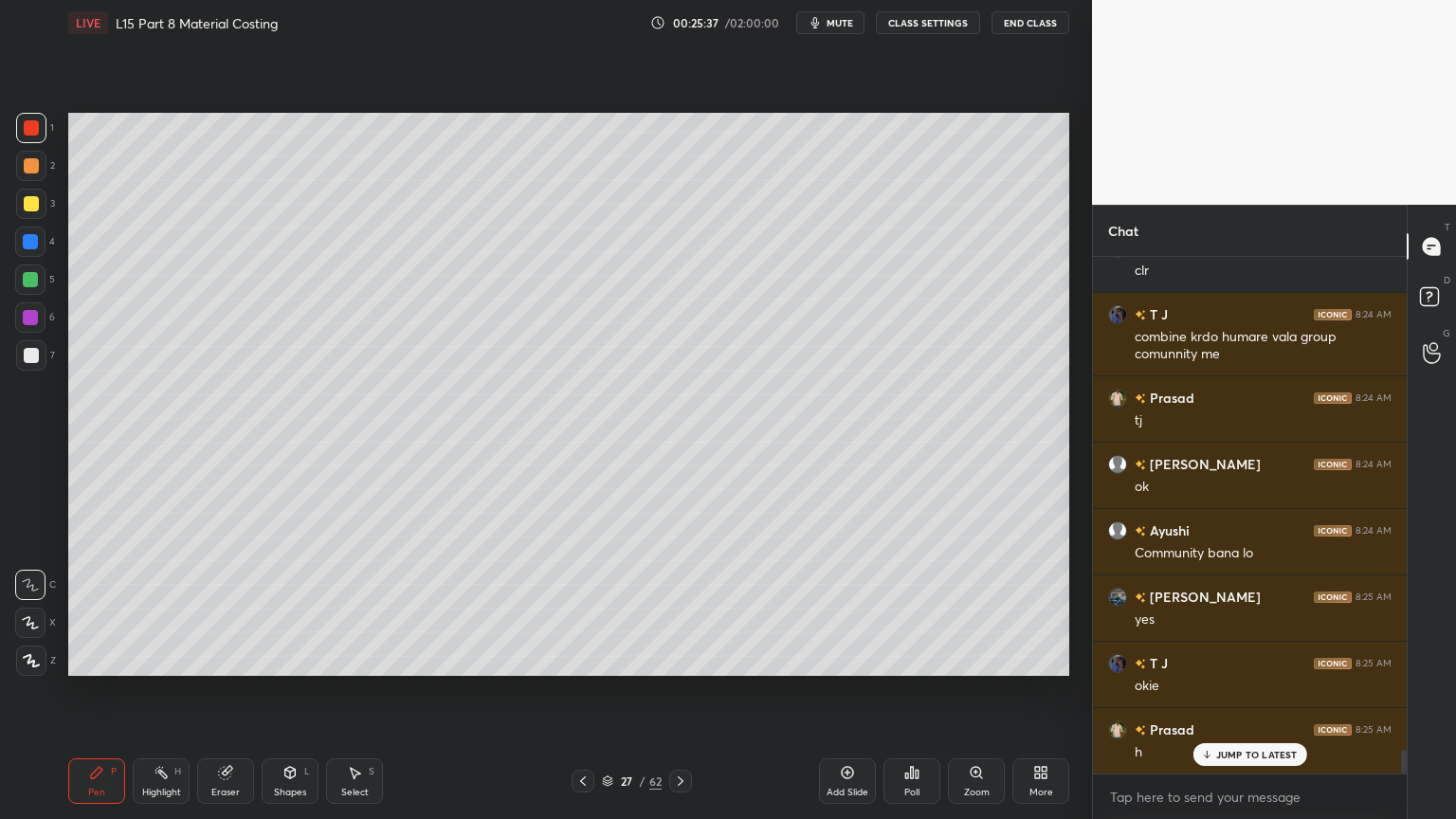 click 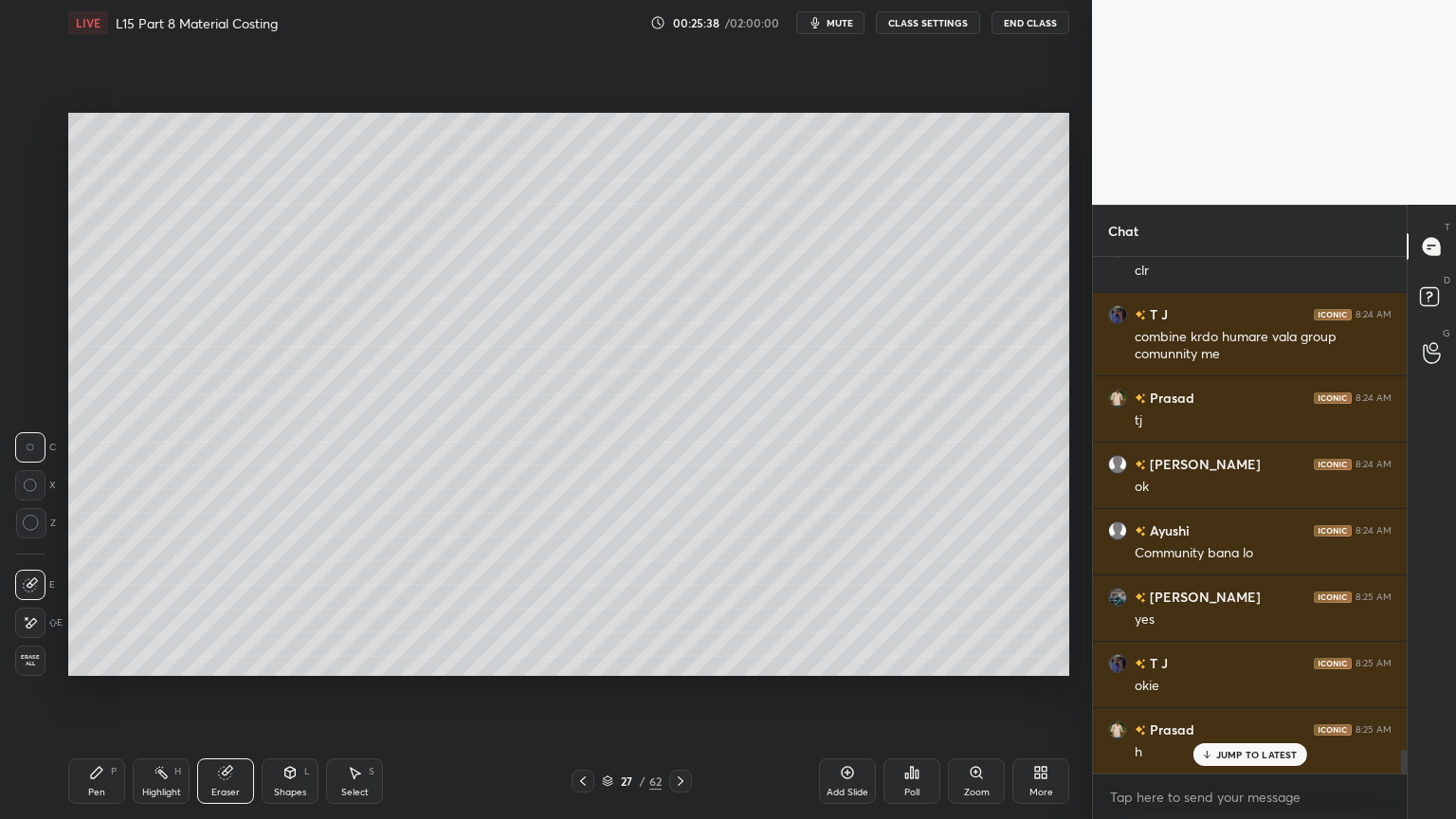 click 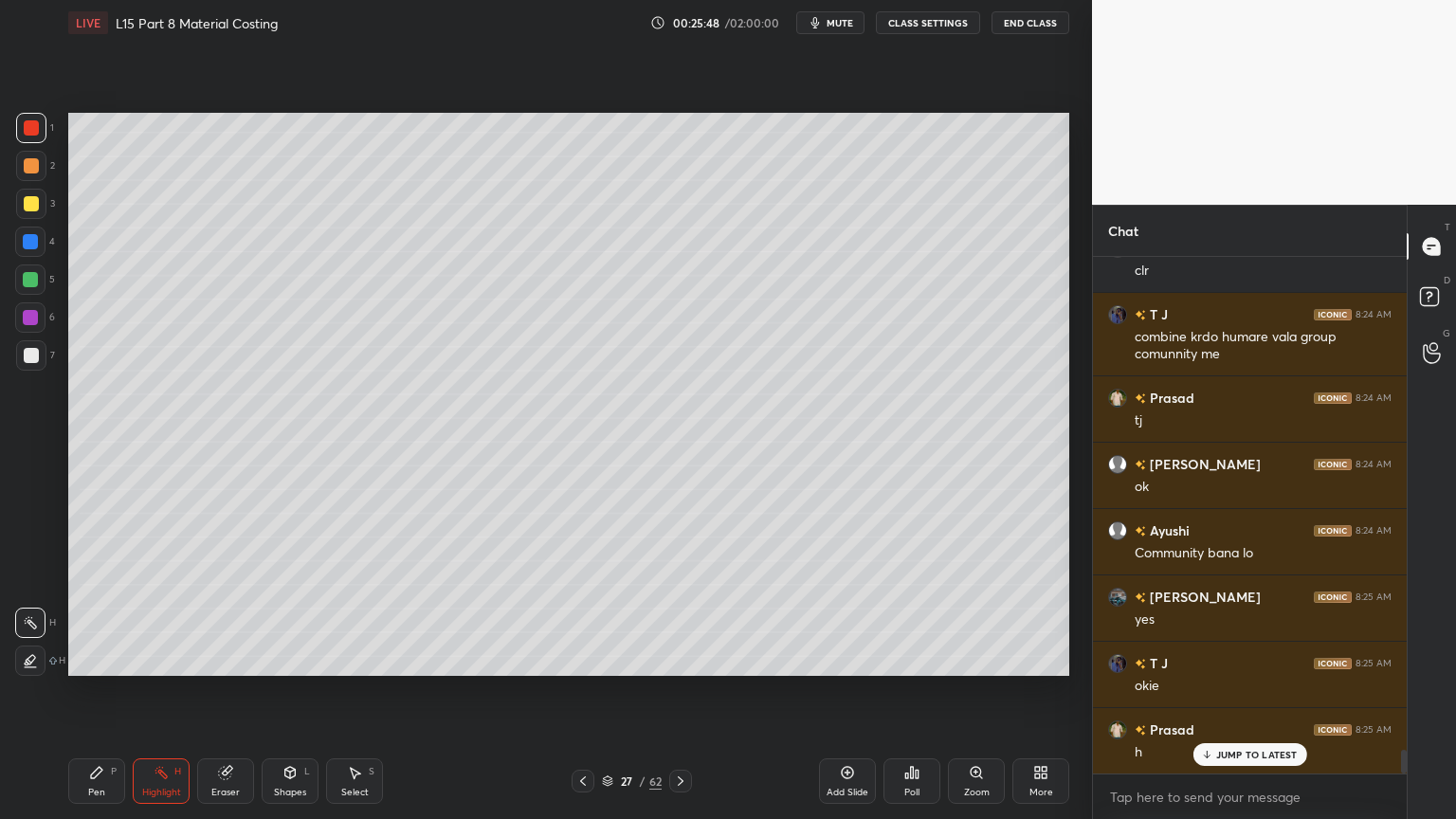 click on "Pen P" at bounding box center [97, 781] 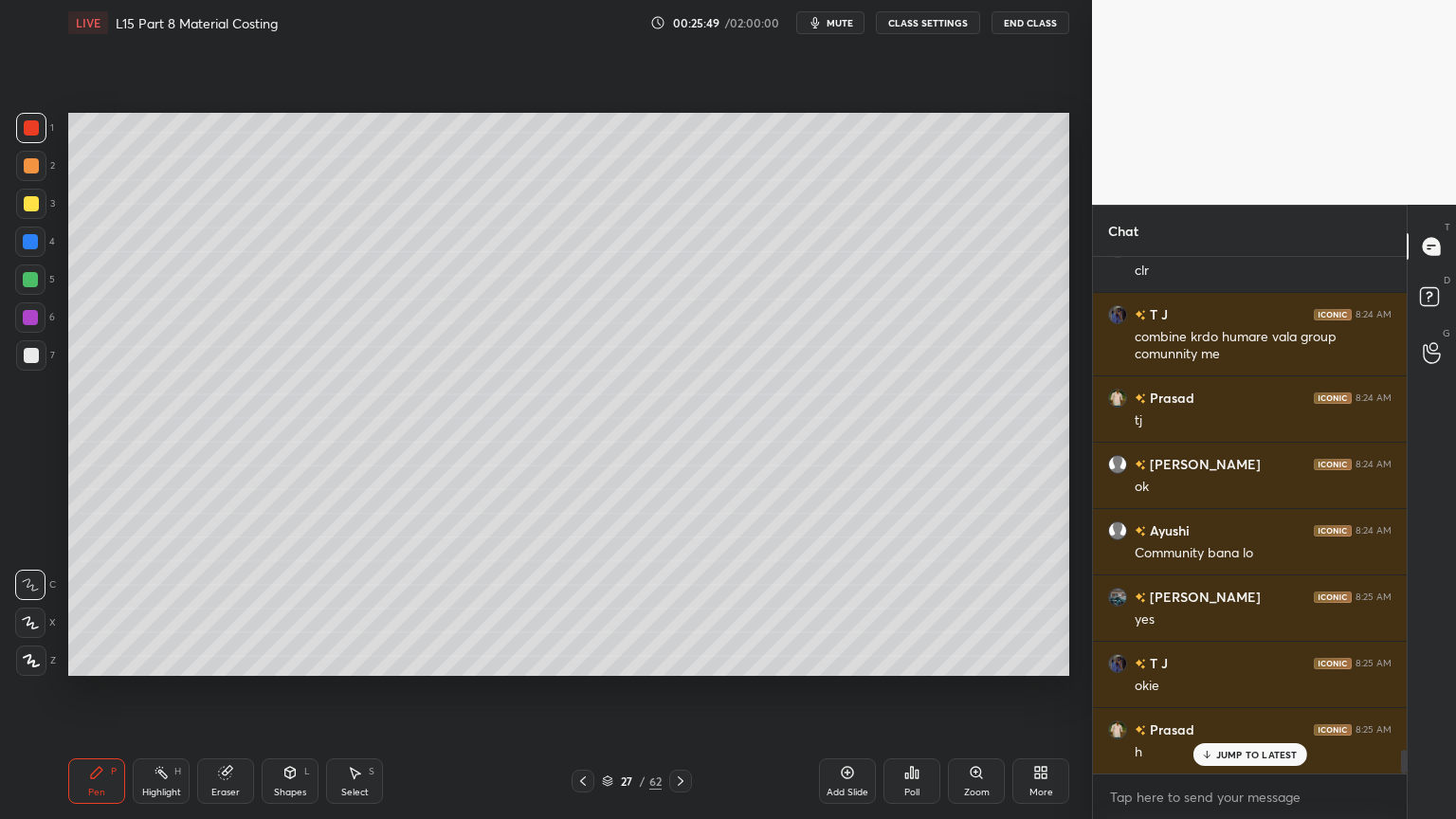 click at bounding box center [31, 355] 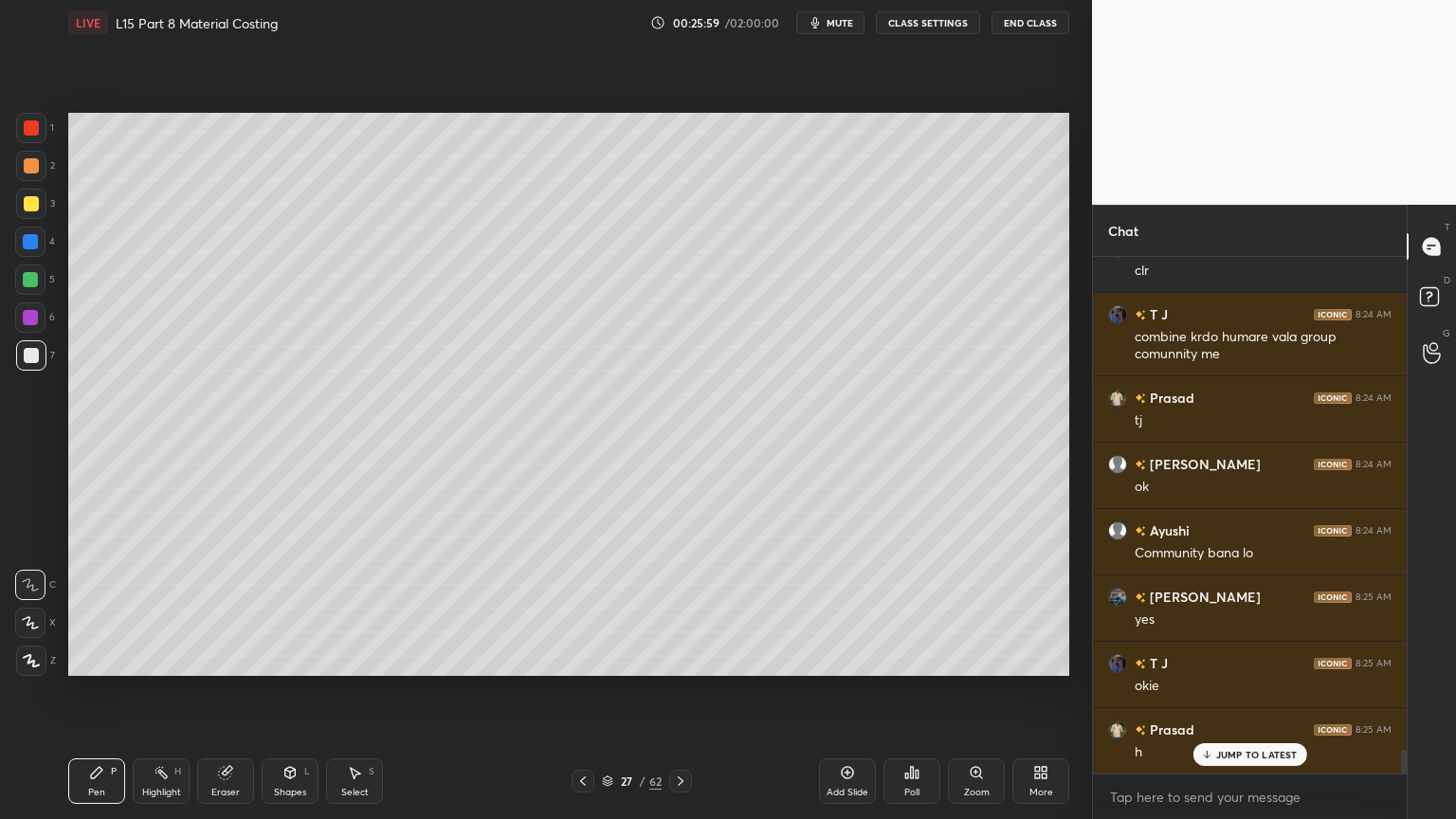 scroll, scrollTop: 10847, scrollLeft: 0, axis: vertical 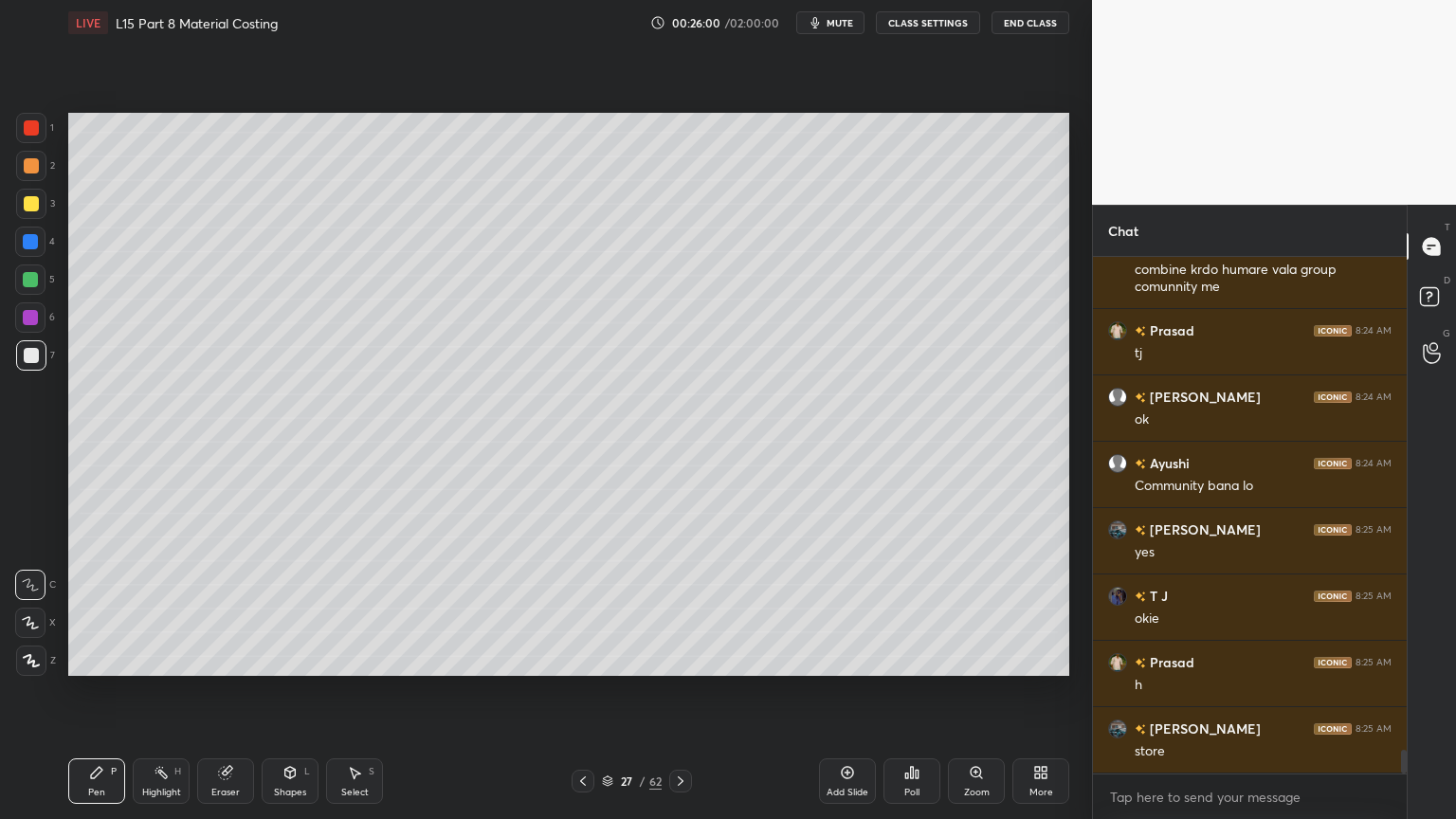 click at bounding box center [30, 318] 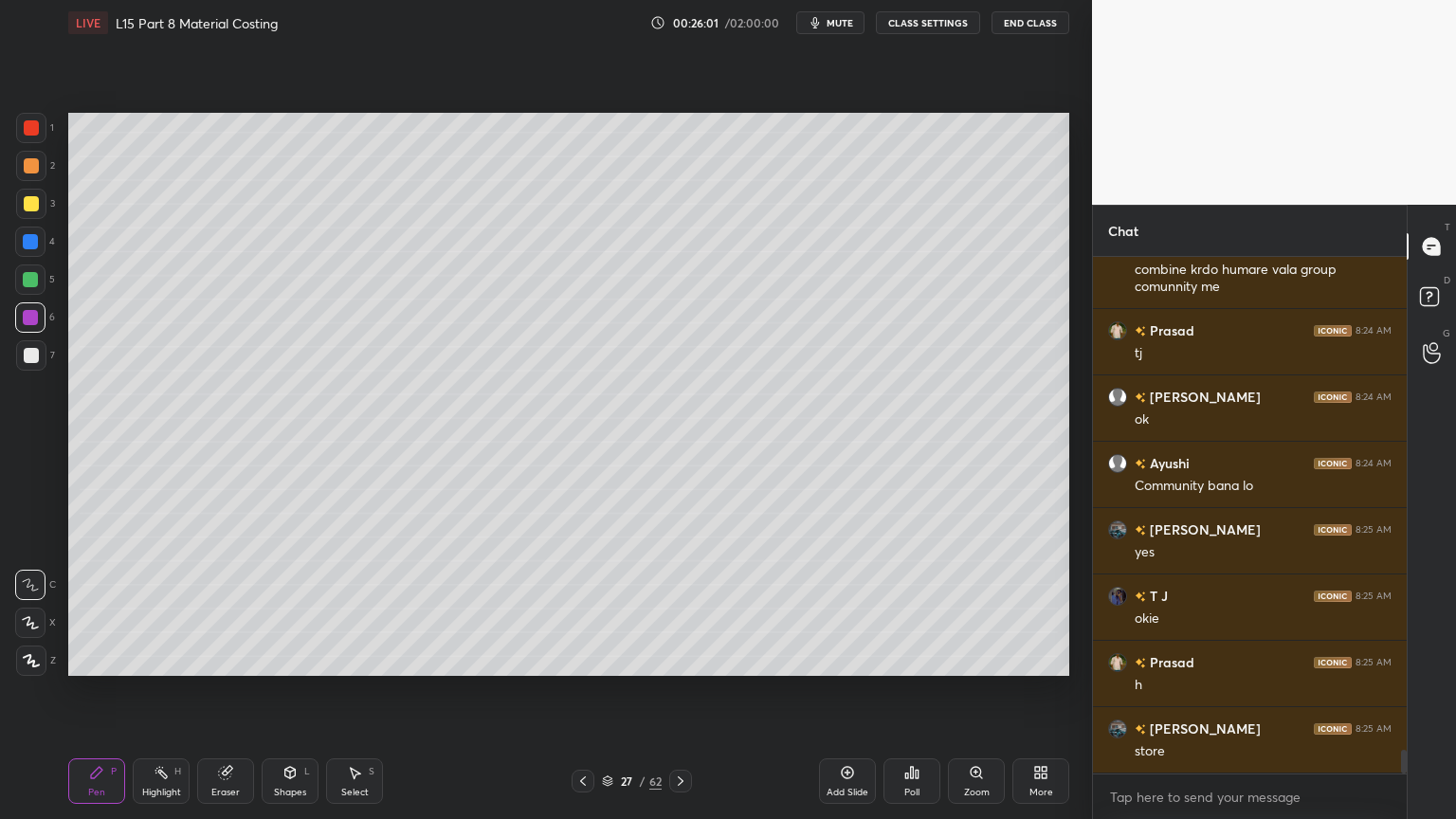 click on "5" at bounding box center [35, 283] 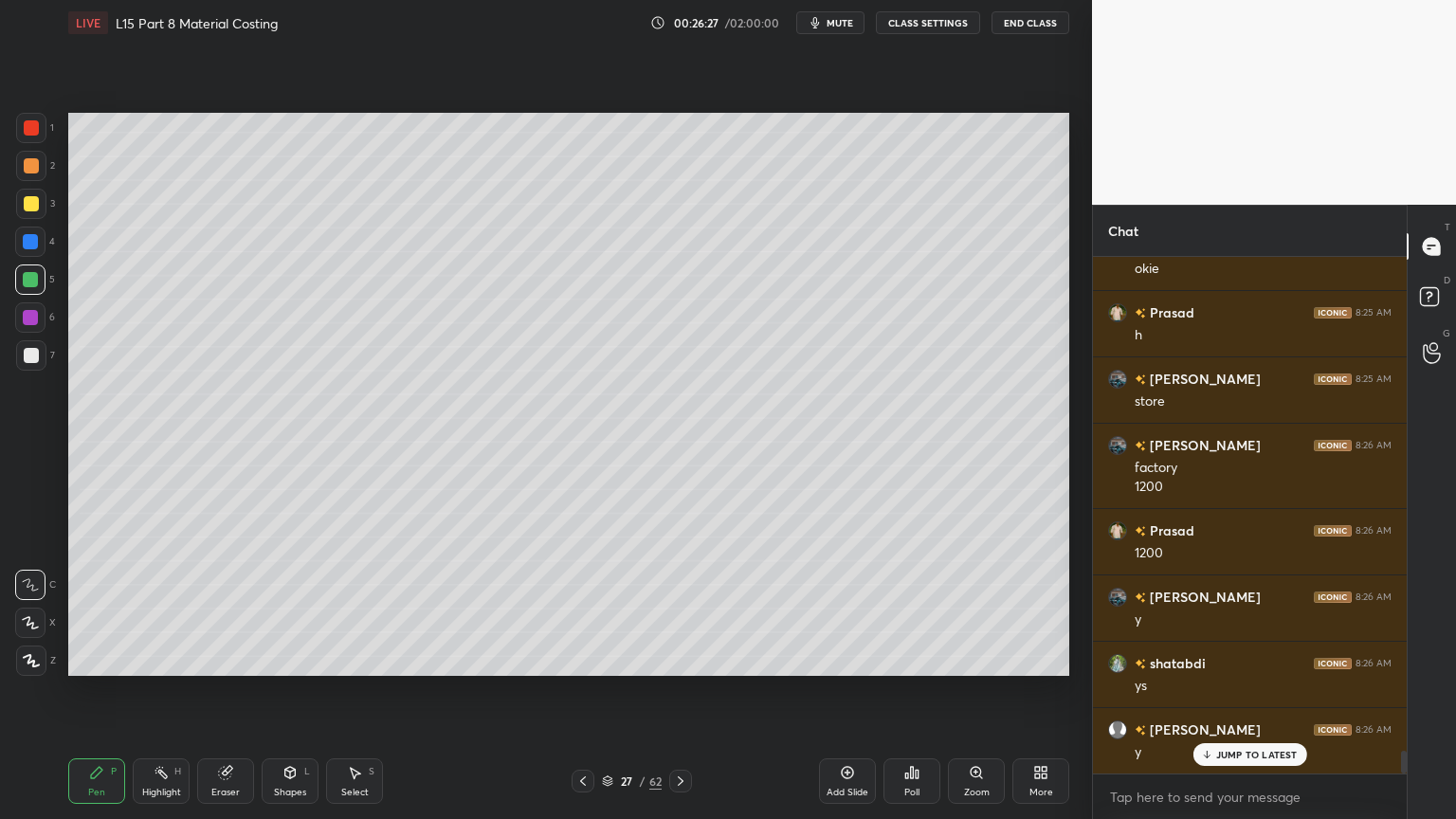 scroll, scrollTop: 11264, scrollLeft: 0, axis: vertical 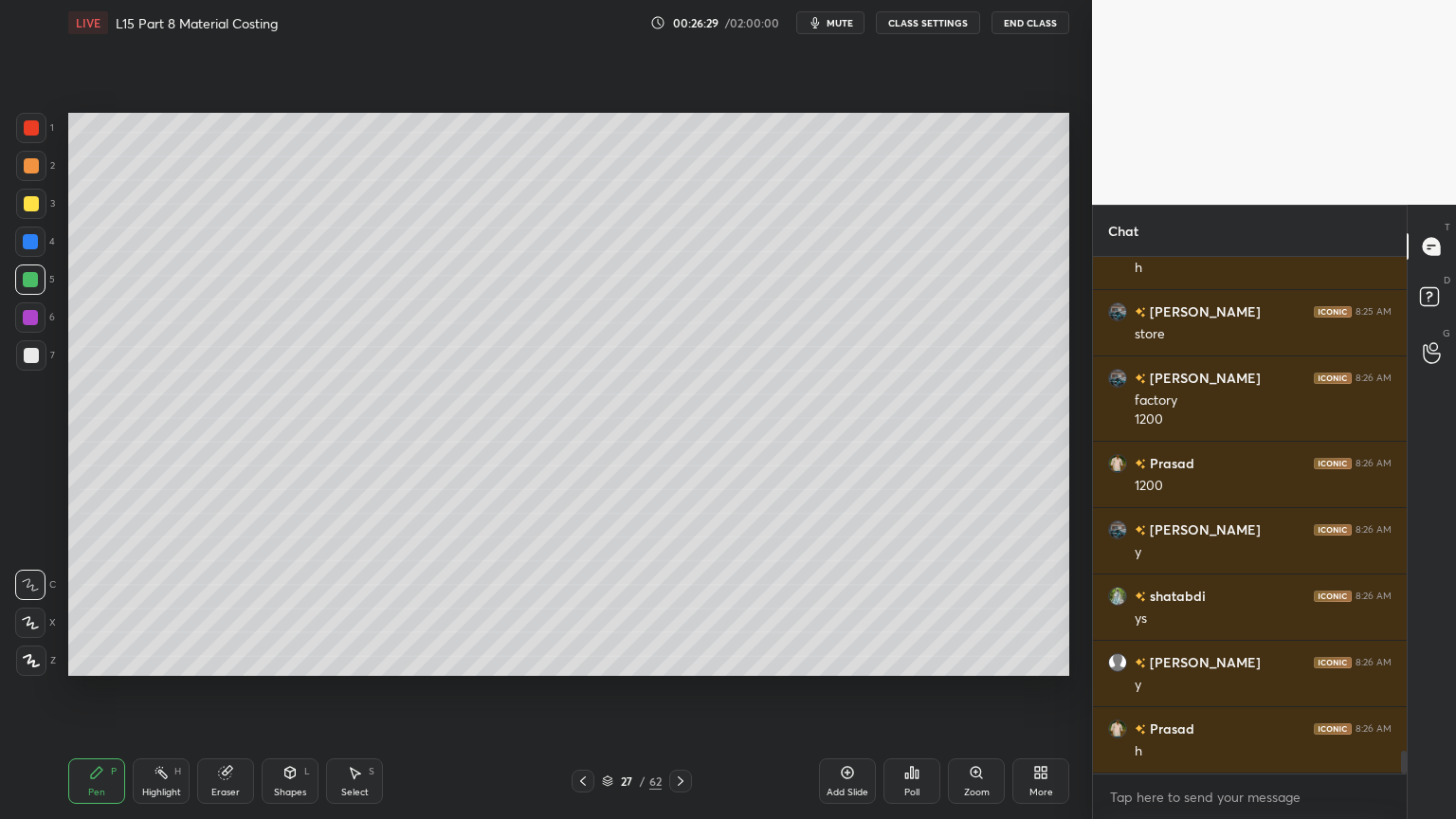 click on "Eraser" at bounding box center [226, 792] 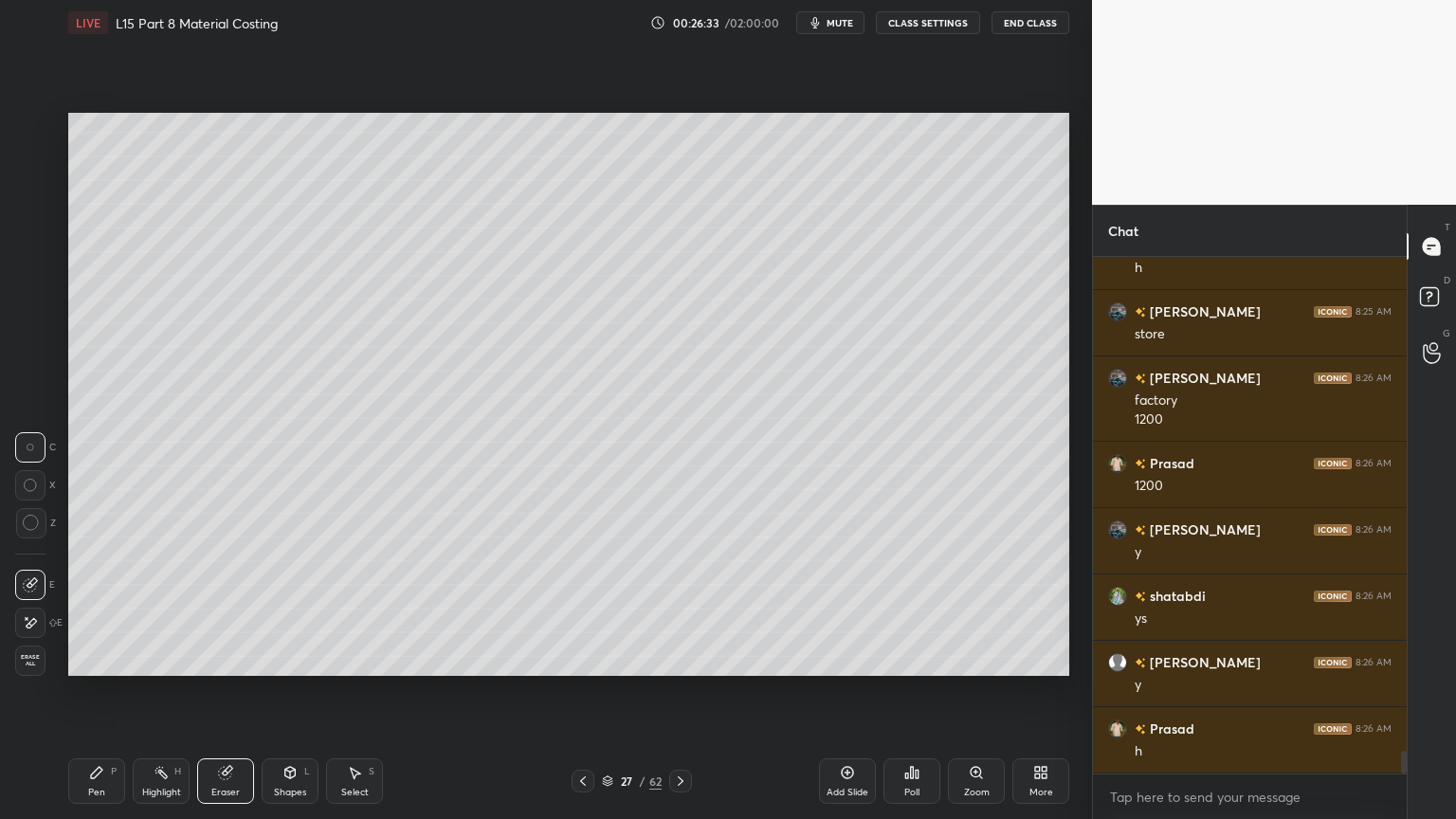 click on "Pen P" at bounding box center (97, 781) 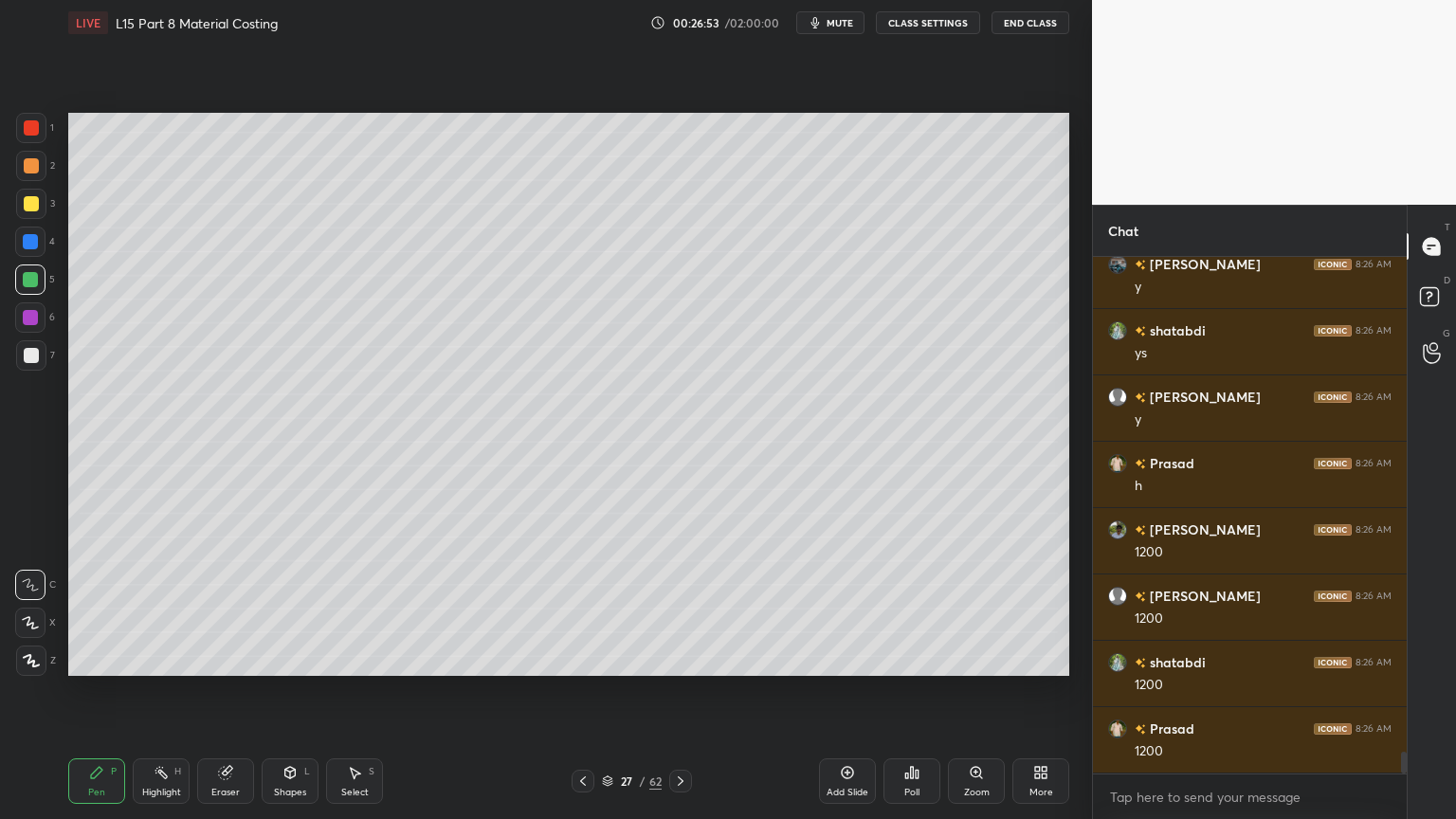 scroll, scrollTop: 11595, scrollLeft: 0, axis: vertical 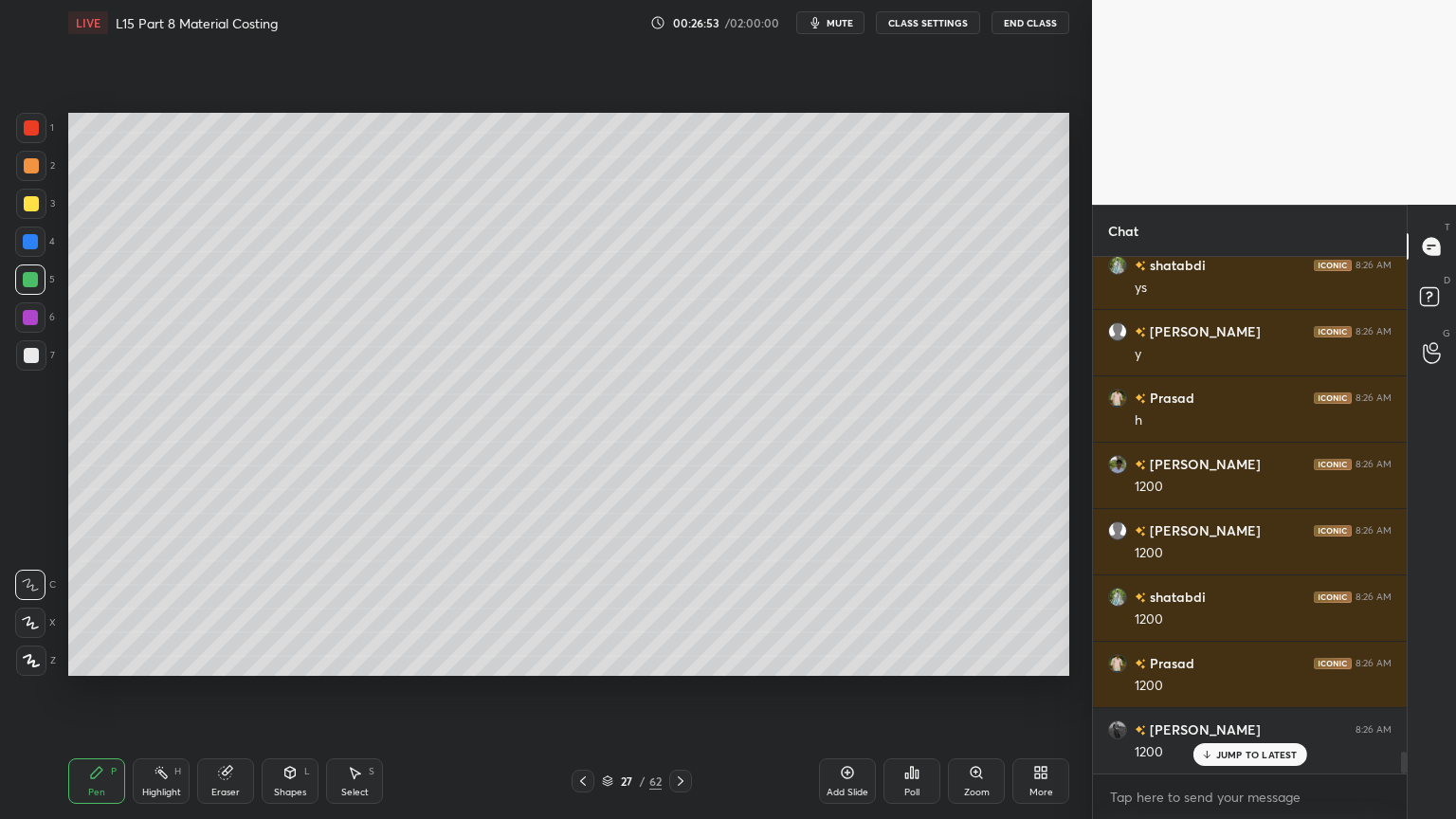 click at bounding box center [31, 355] 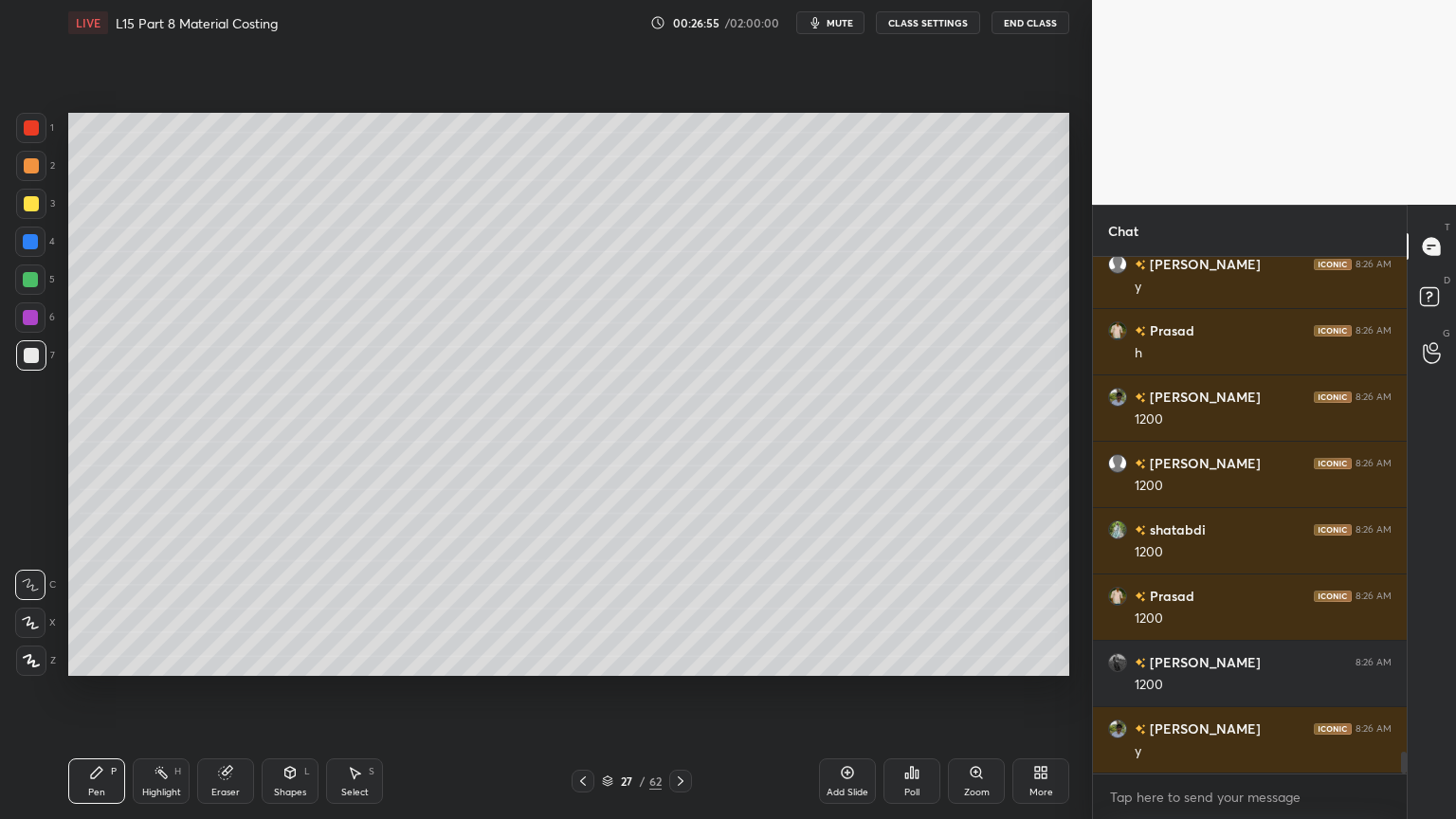scroll, scrollTop: 11728, scrollLeft: 0, axis: vertical 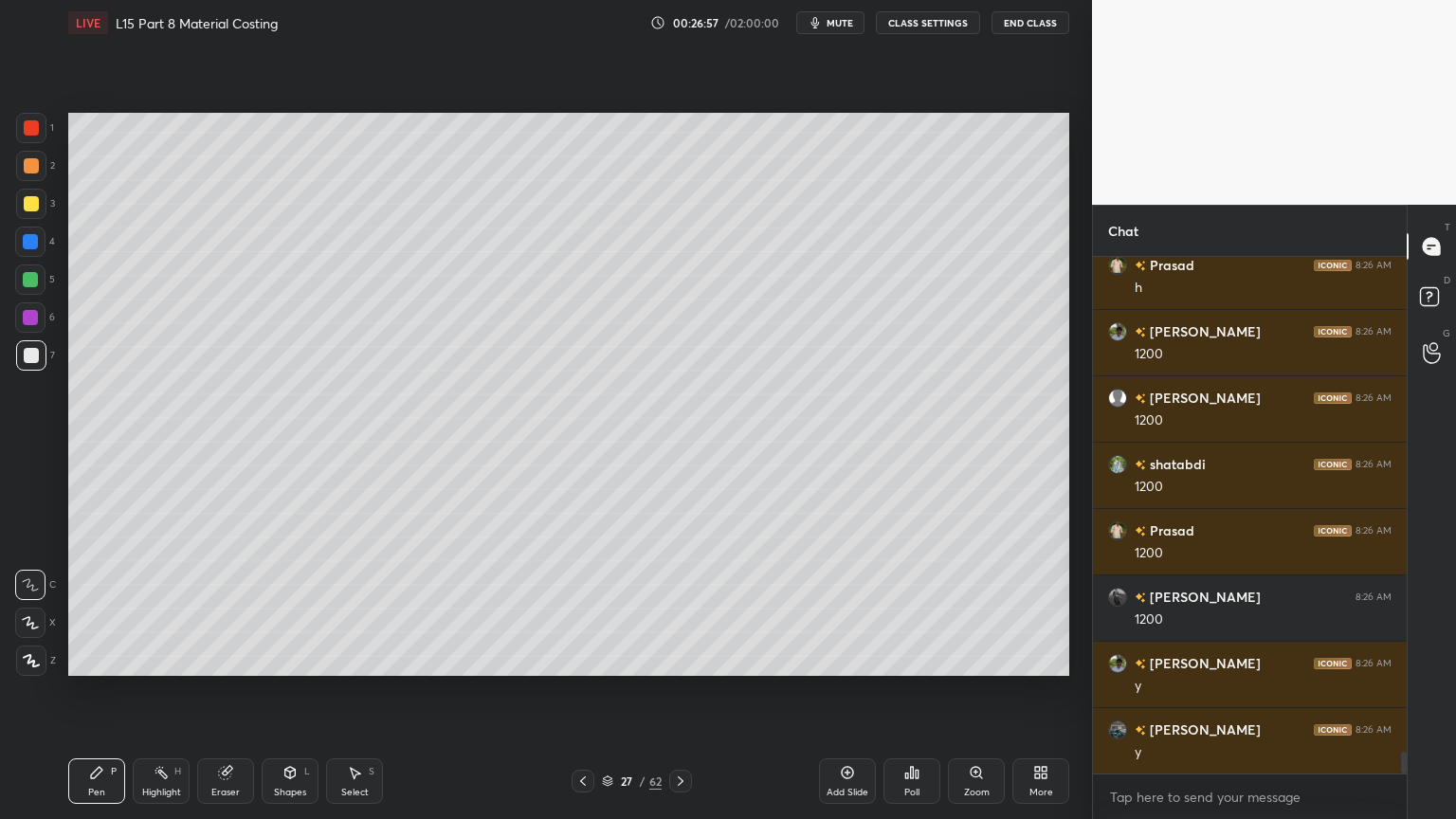 click on "Eraser" at bounding box center (226, 781) 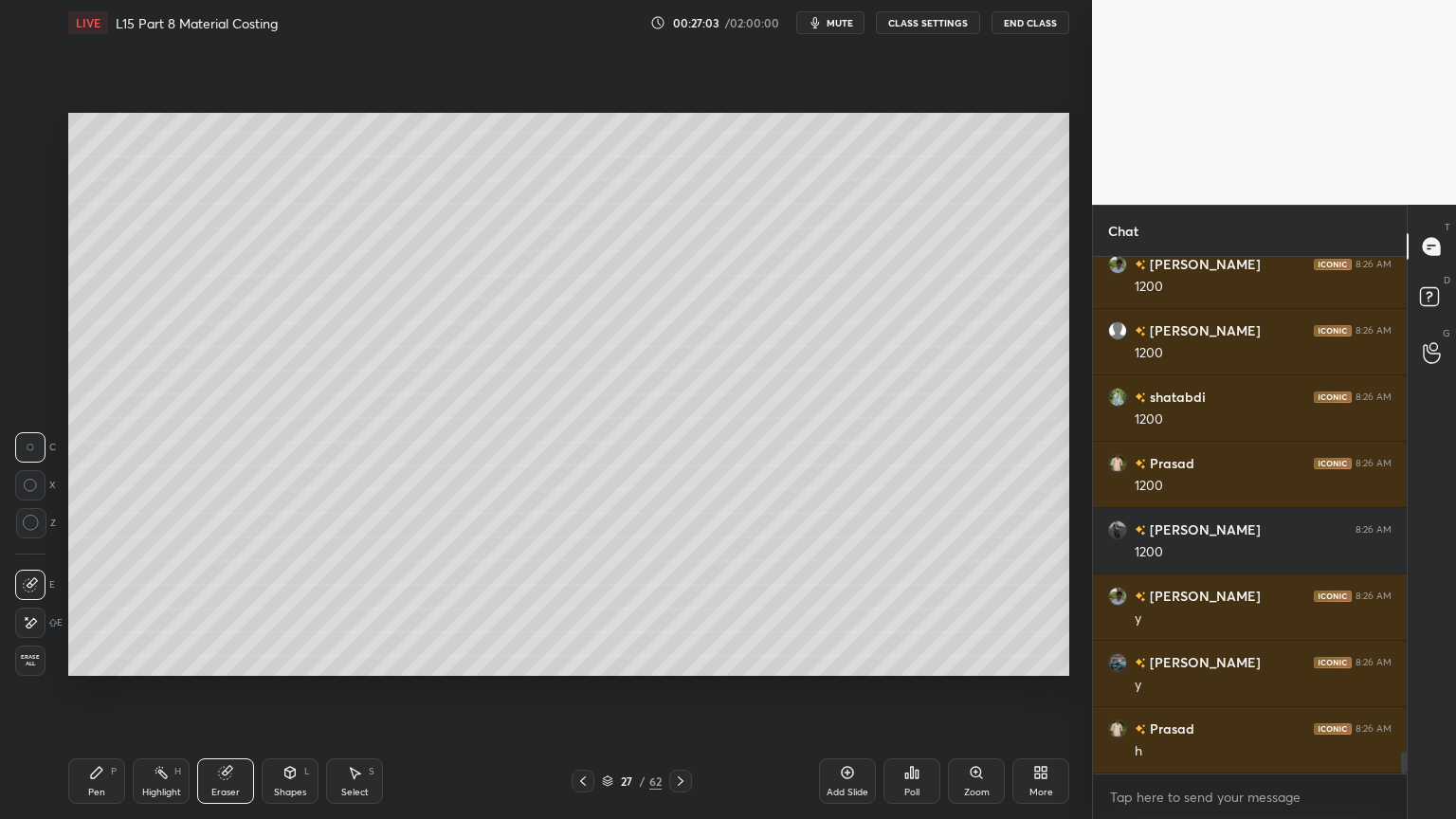click 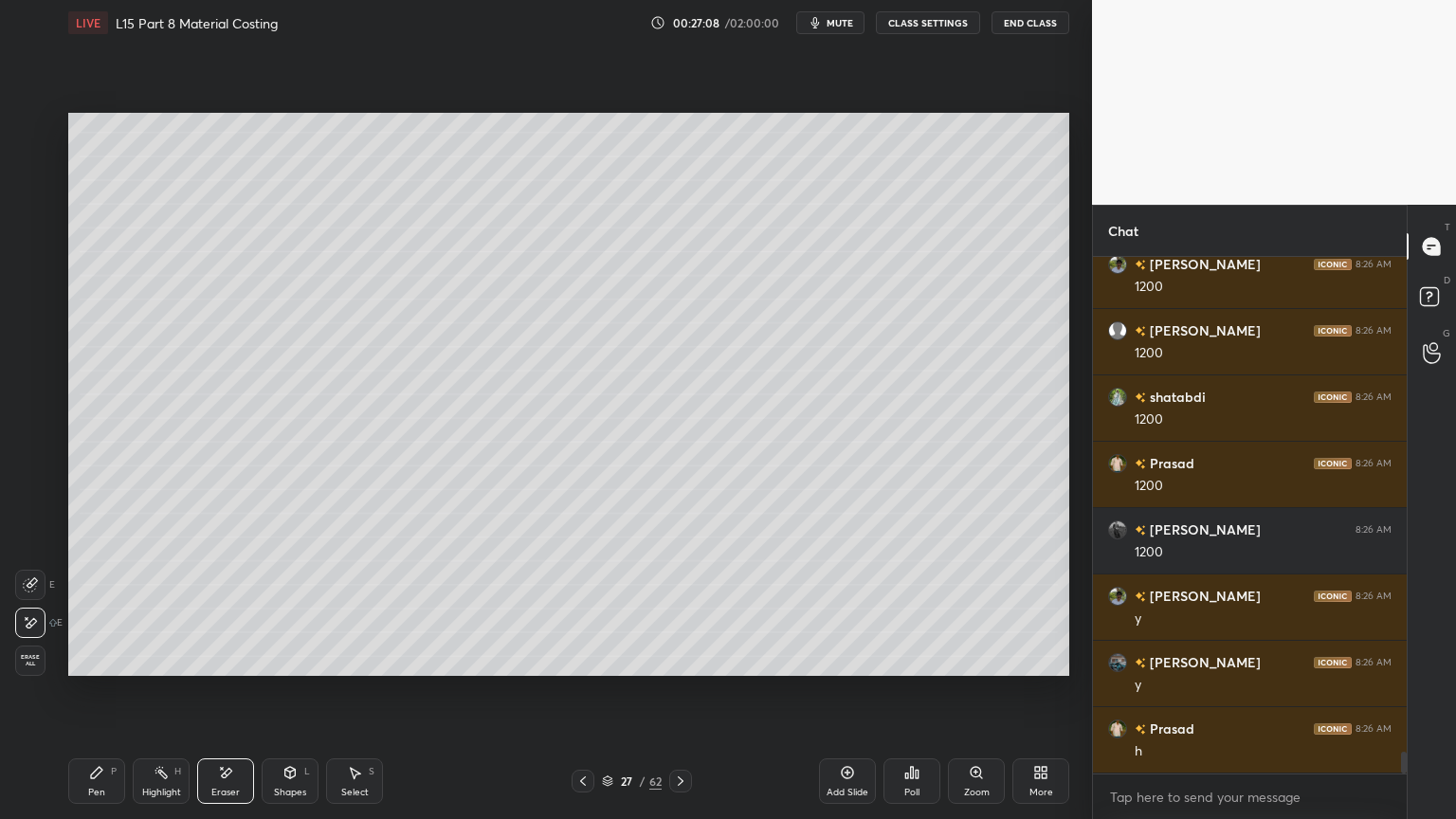click on "Pen P" at bounding box center [97, 781] 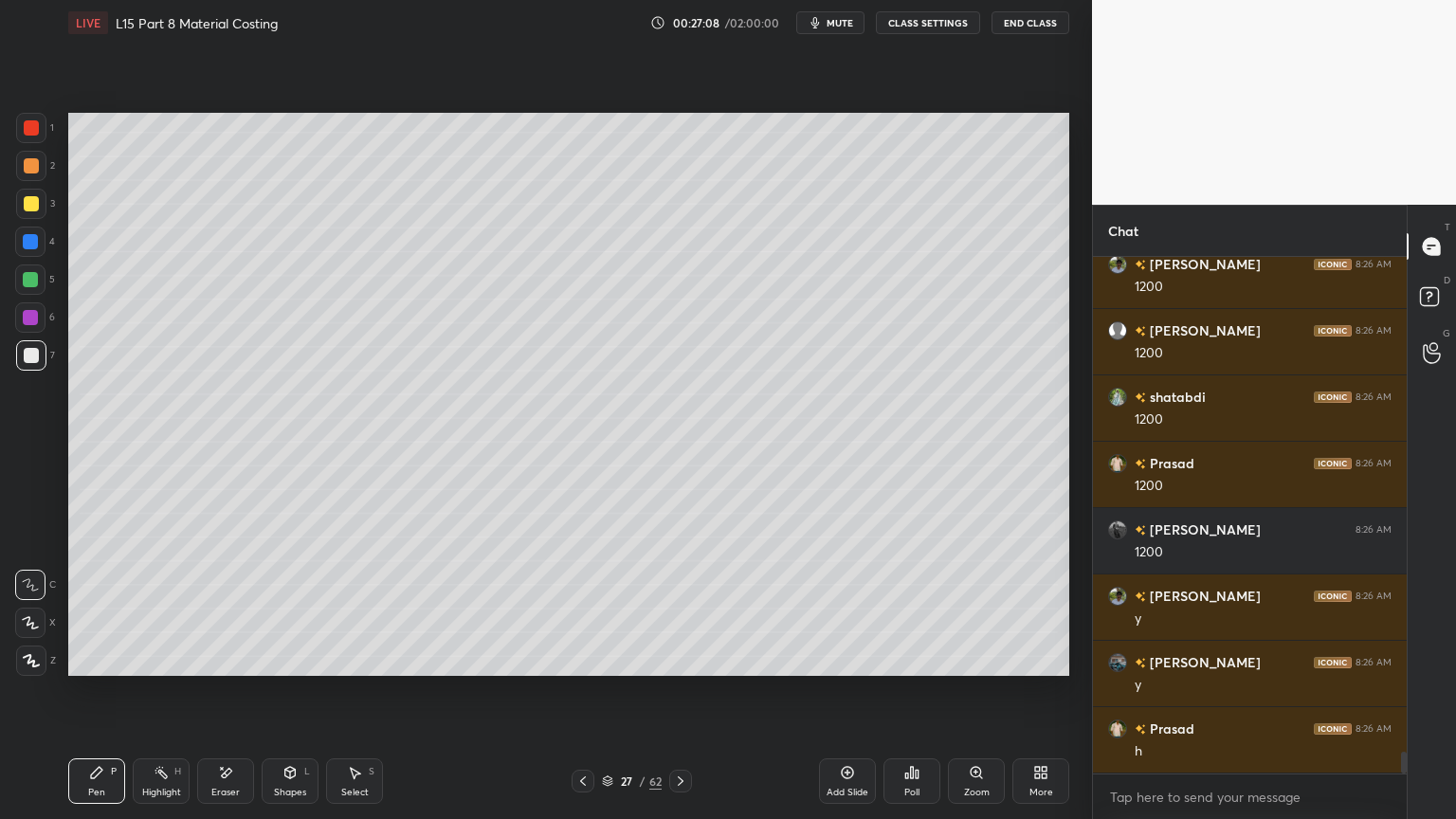 click on "6" at bounding box center (35, 321) 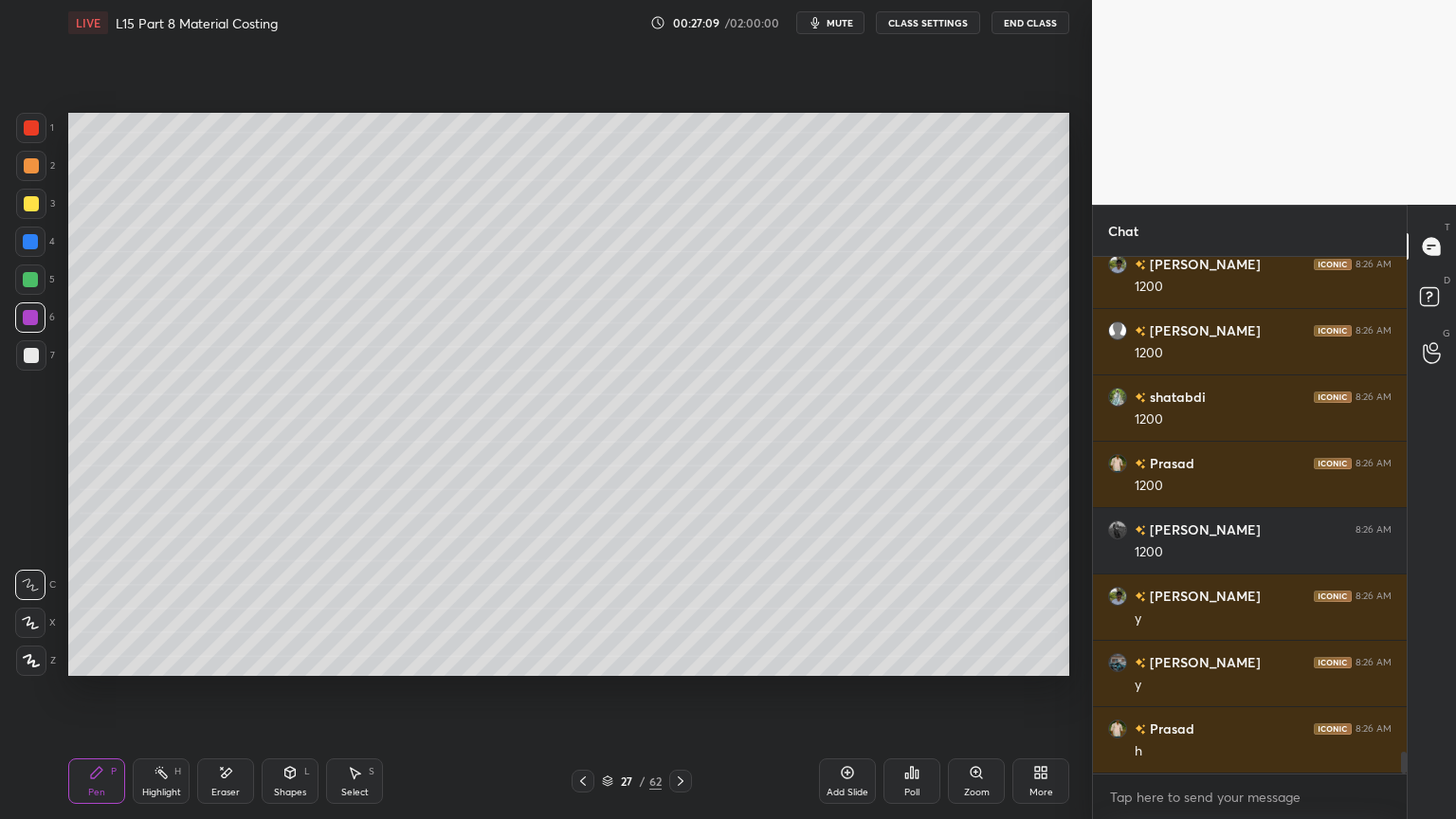 click on "5" at bounding box center (35, 283) 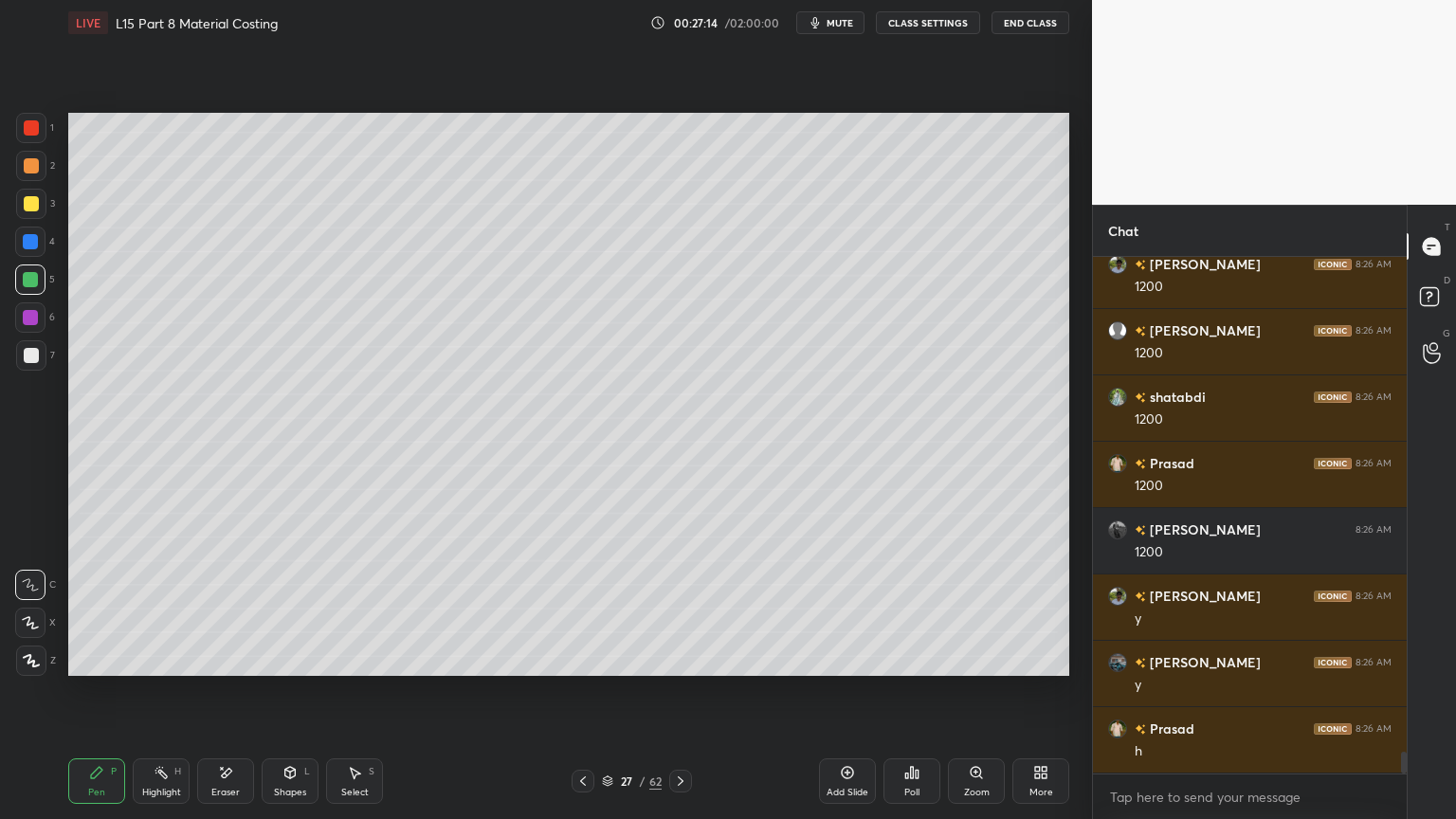 click on "Pen" at bounding box center [97, 792] 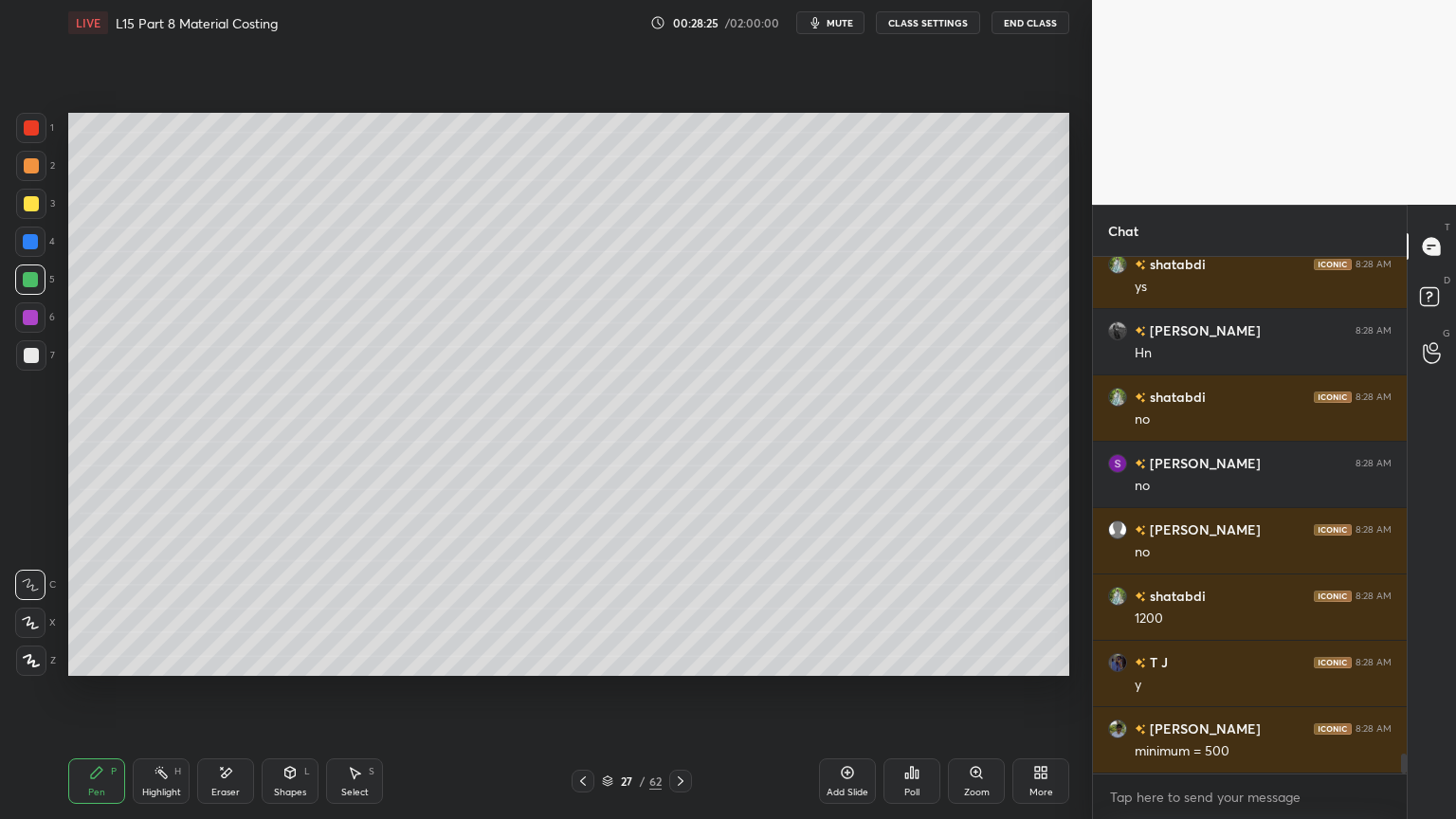 scroll, scrollTop: 13206, scrollLeft: 0, axis: vertical 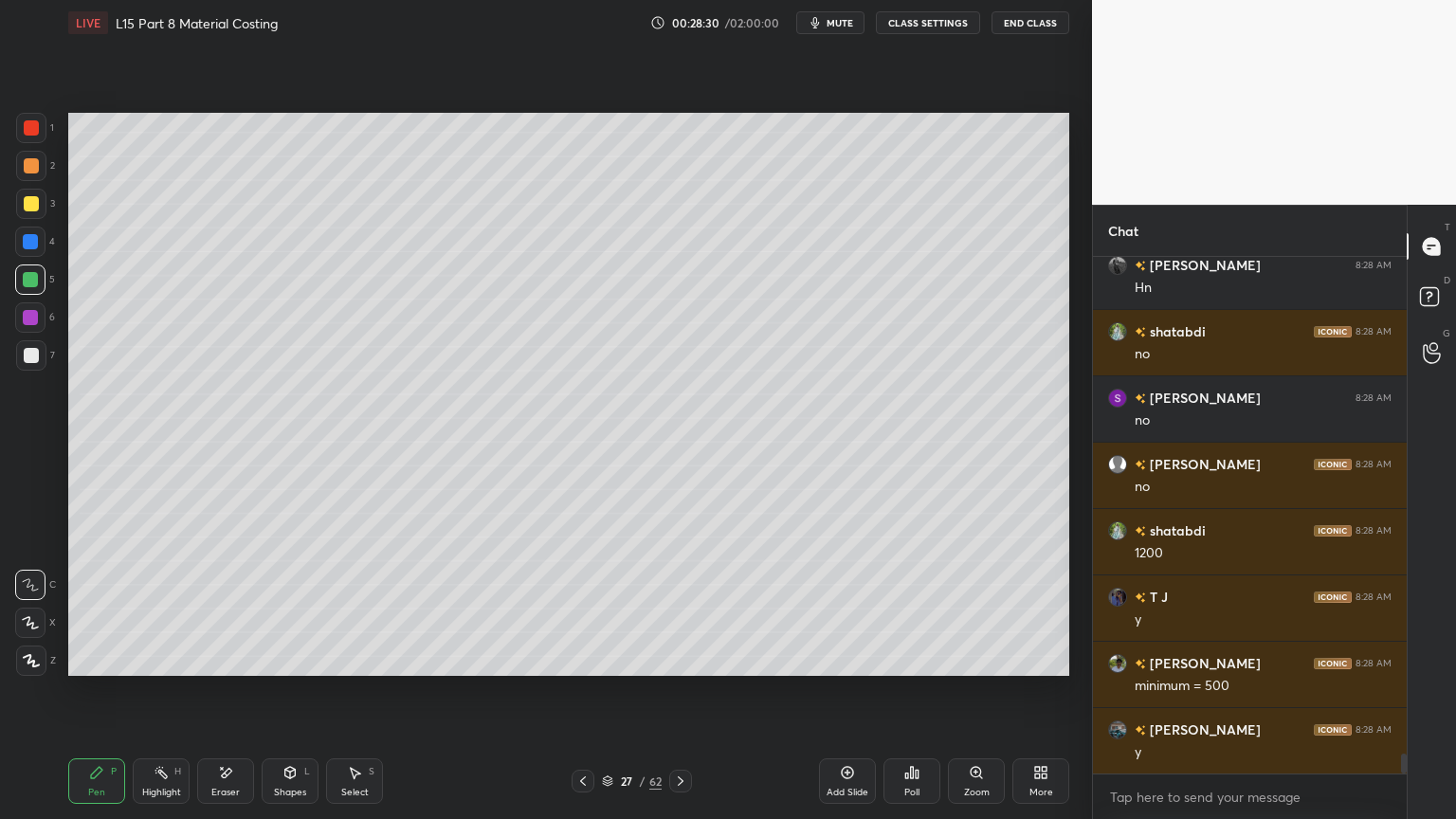 click at bounding box center [31, 355] 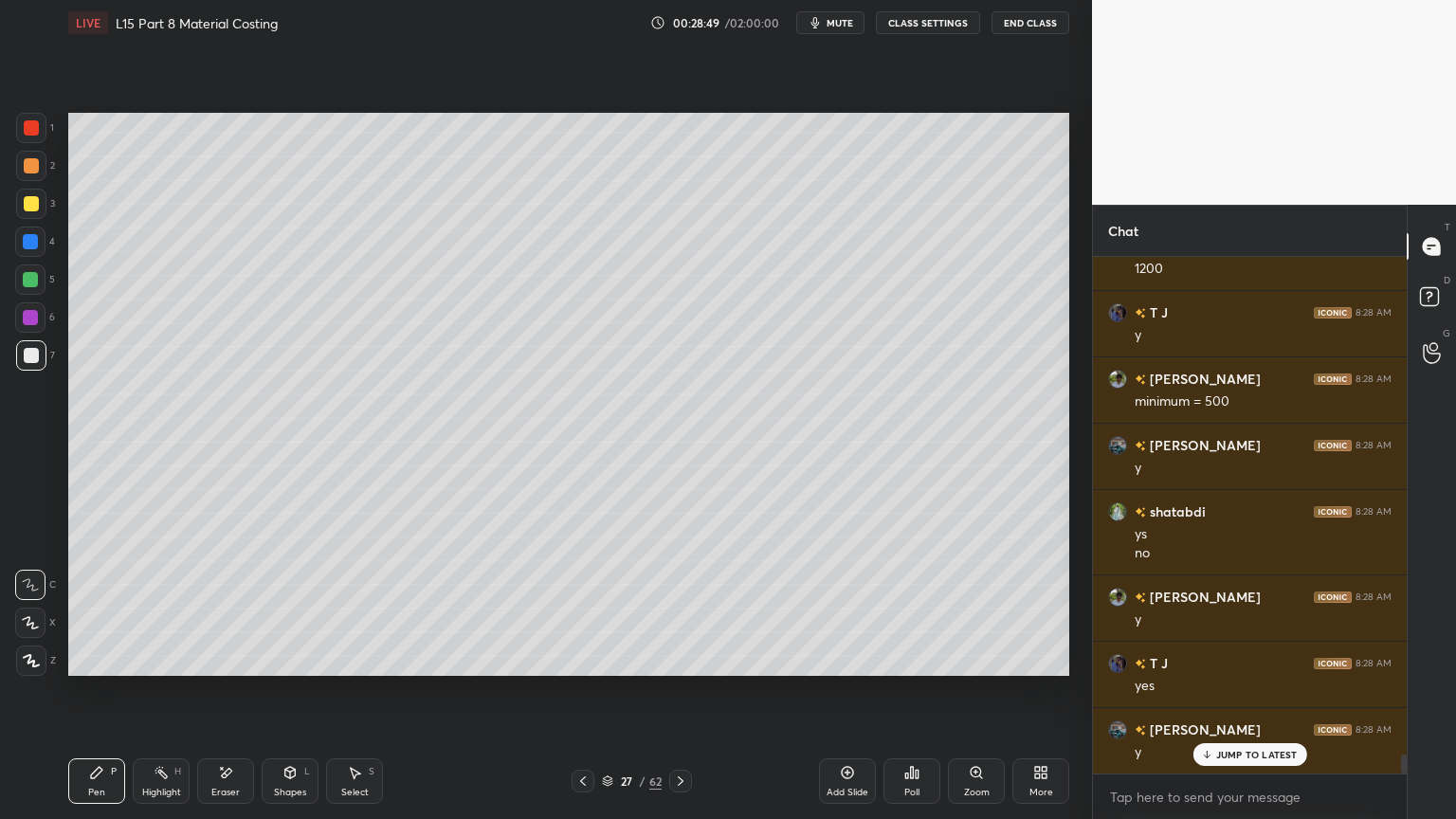 scroll, scrollTop: 13558, scrollLeft: 0, axis: vertical 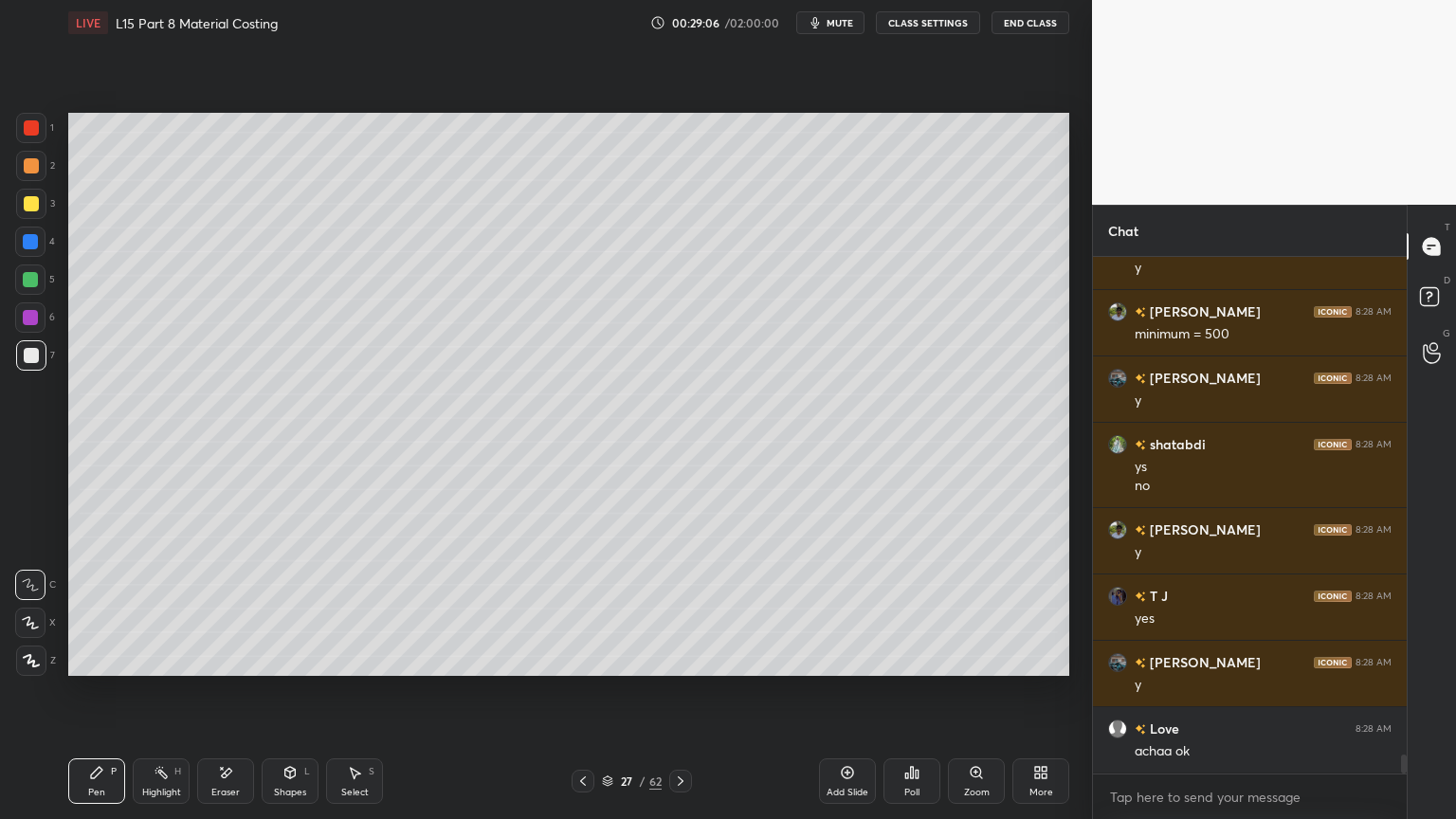 click 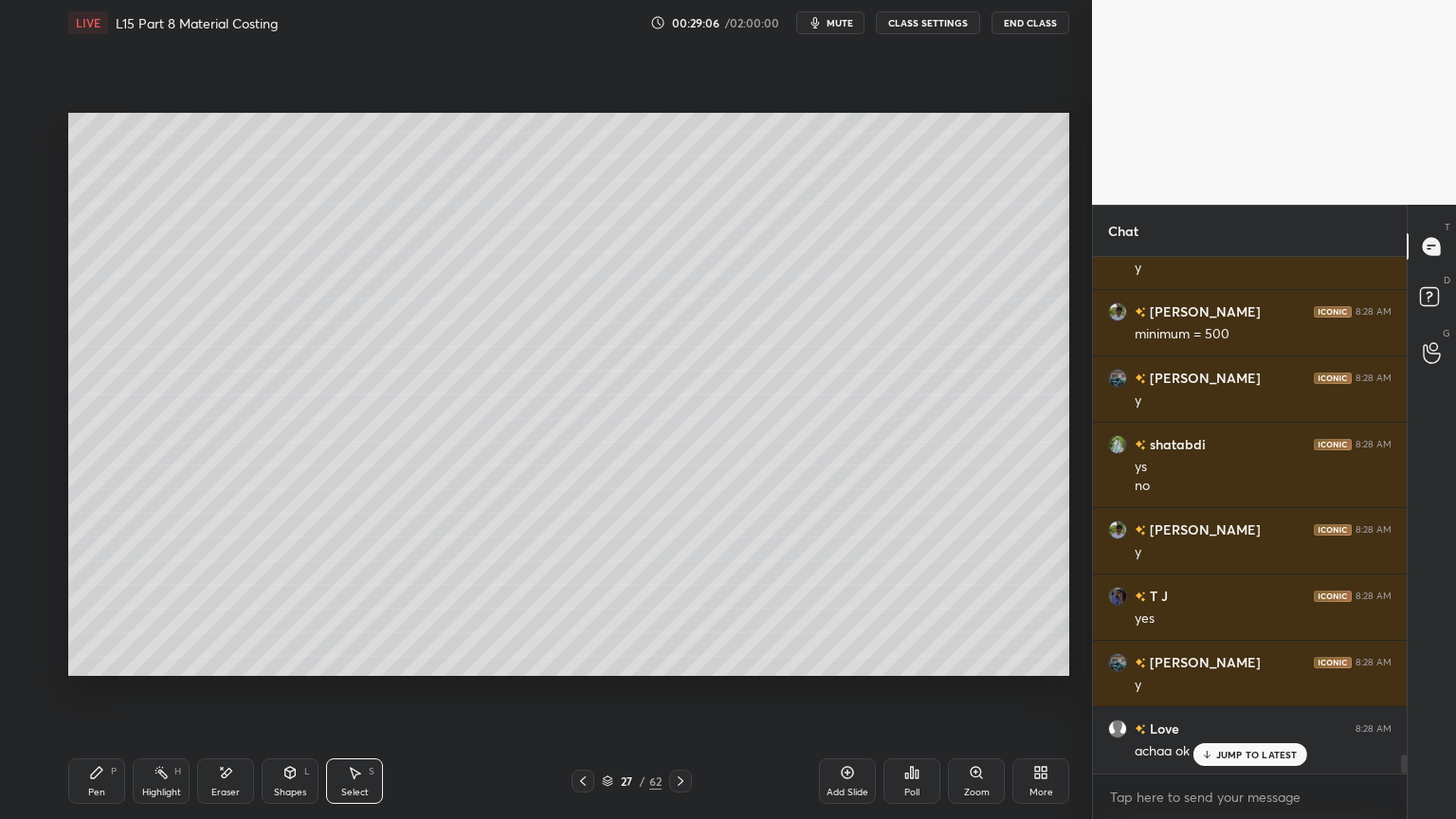 scroll, scrollTop: 13623, scrollLeft: 0, axis: vertical 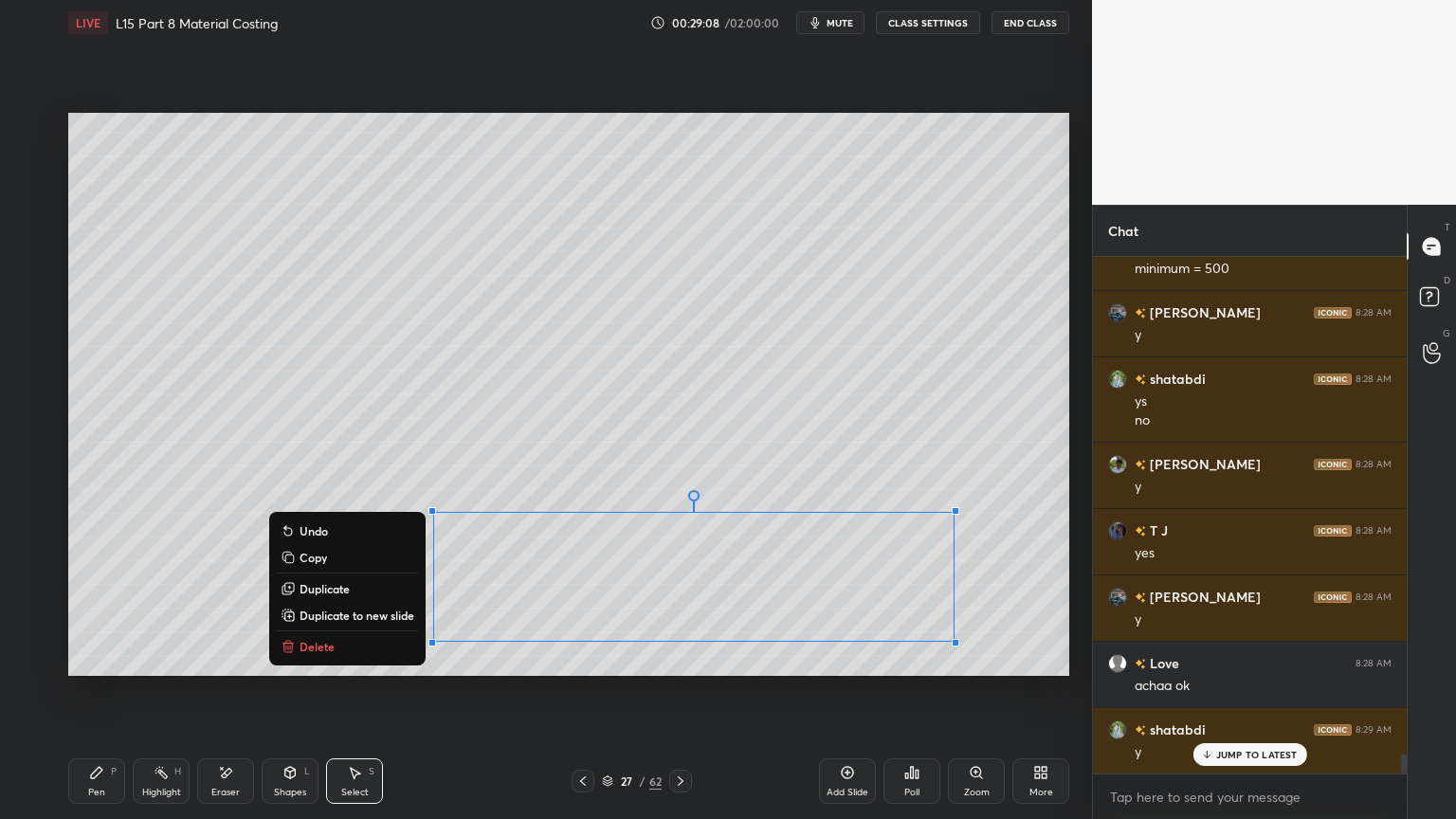 click on "Delete" at bounding box center [347, 646] 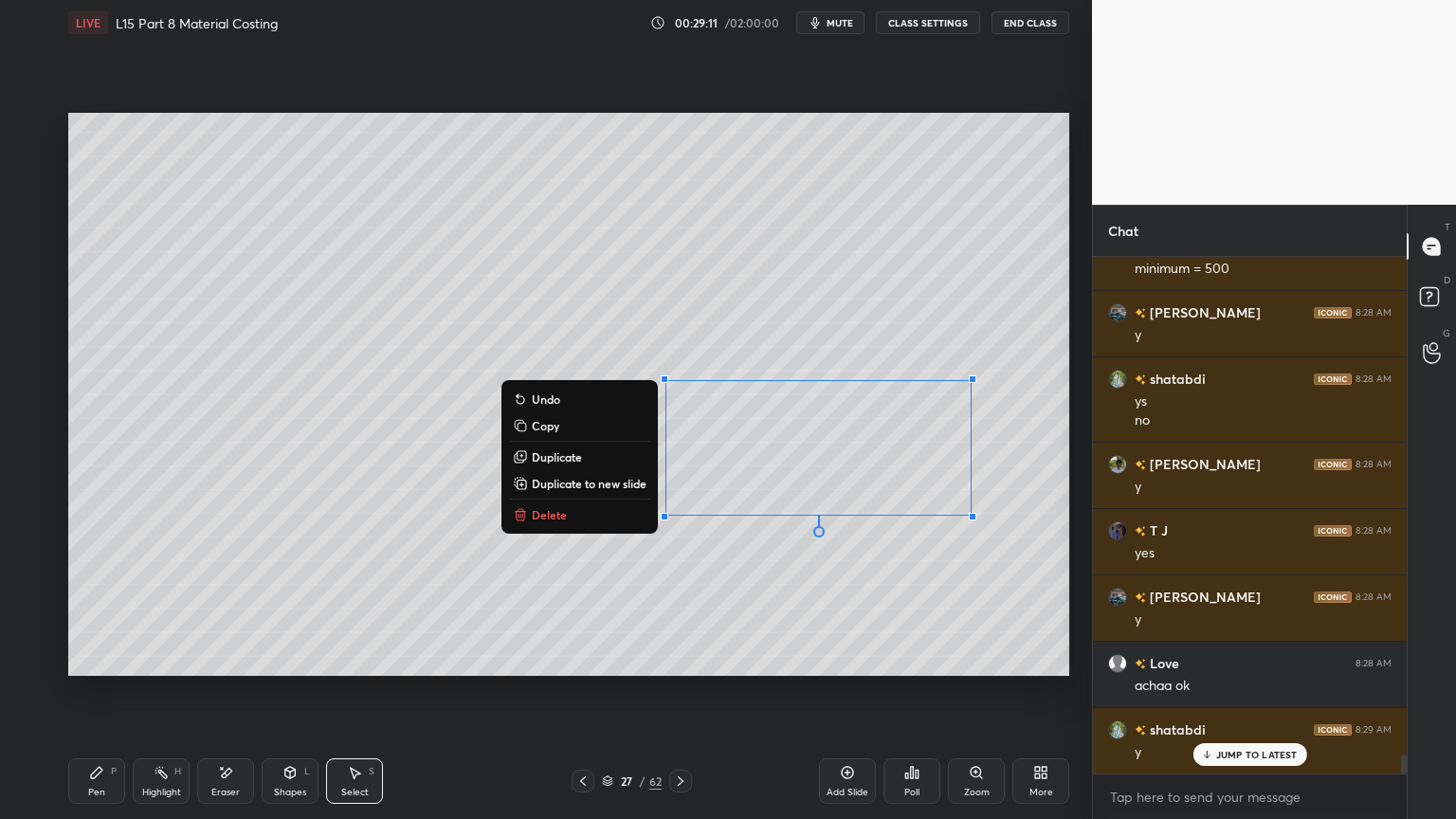 click on "Delete" at bounding box center [549, 515] 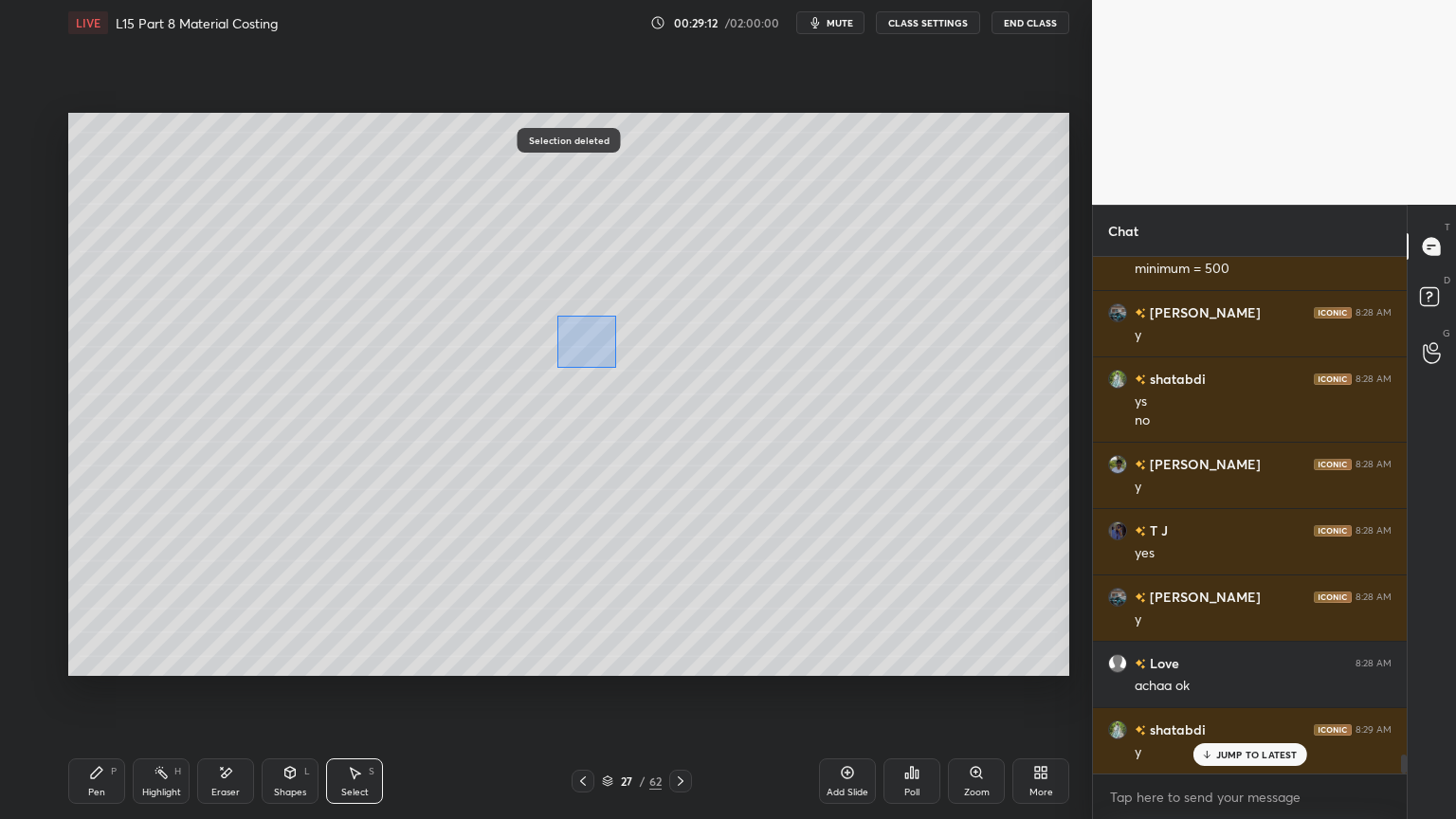 scroll, scrollTop: 13642, scrollLeft: 0, axis: vertical 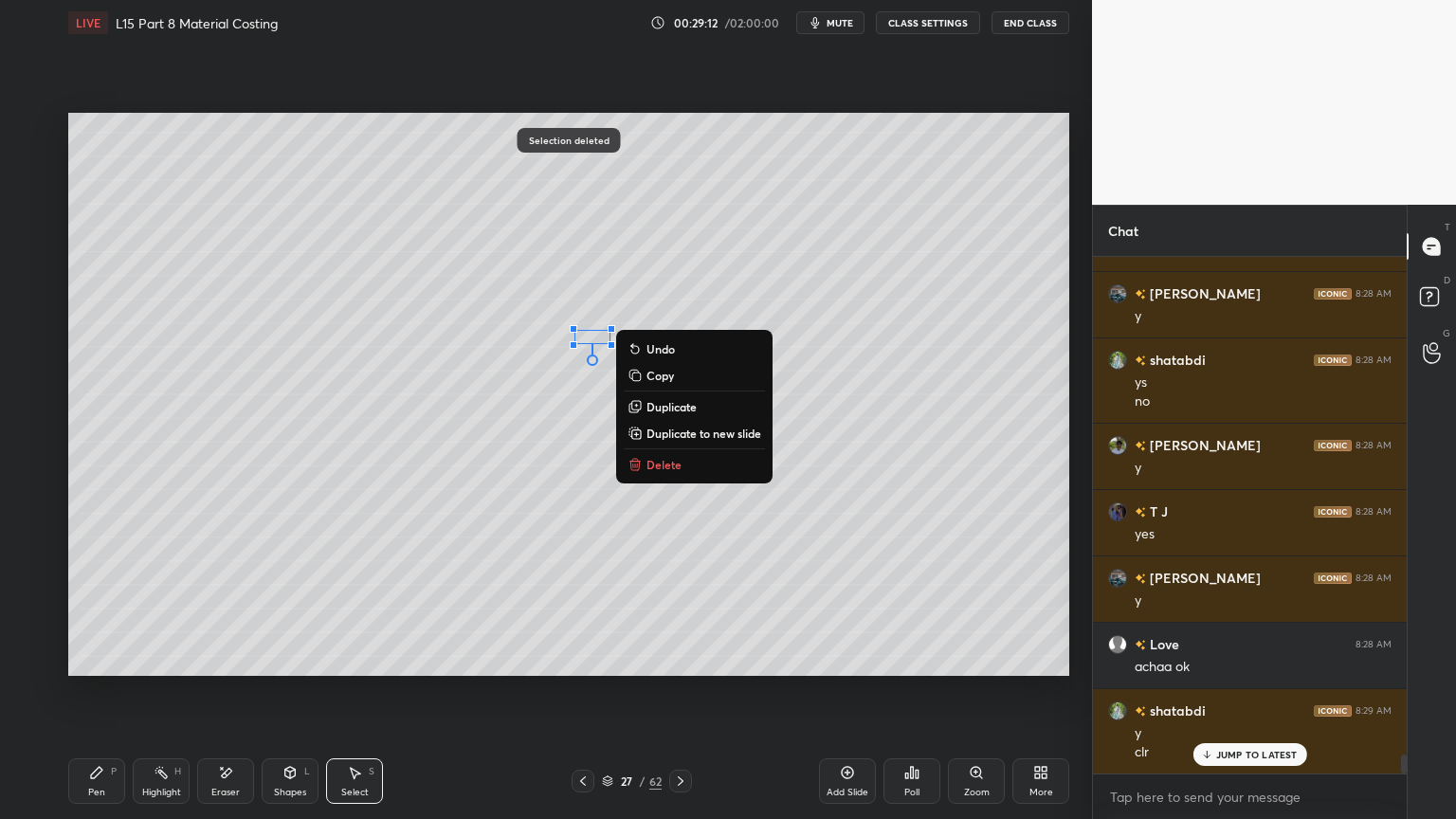 click on "Delete" at bounding box center [664, 464] 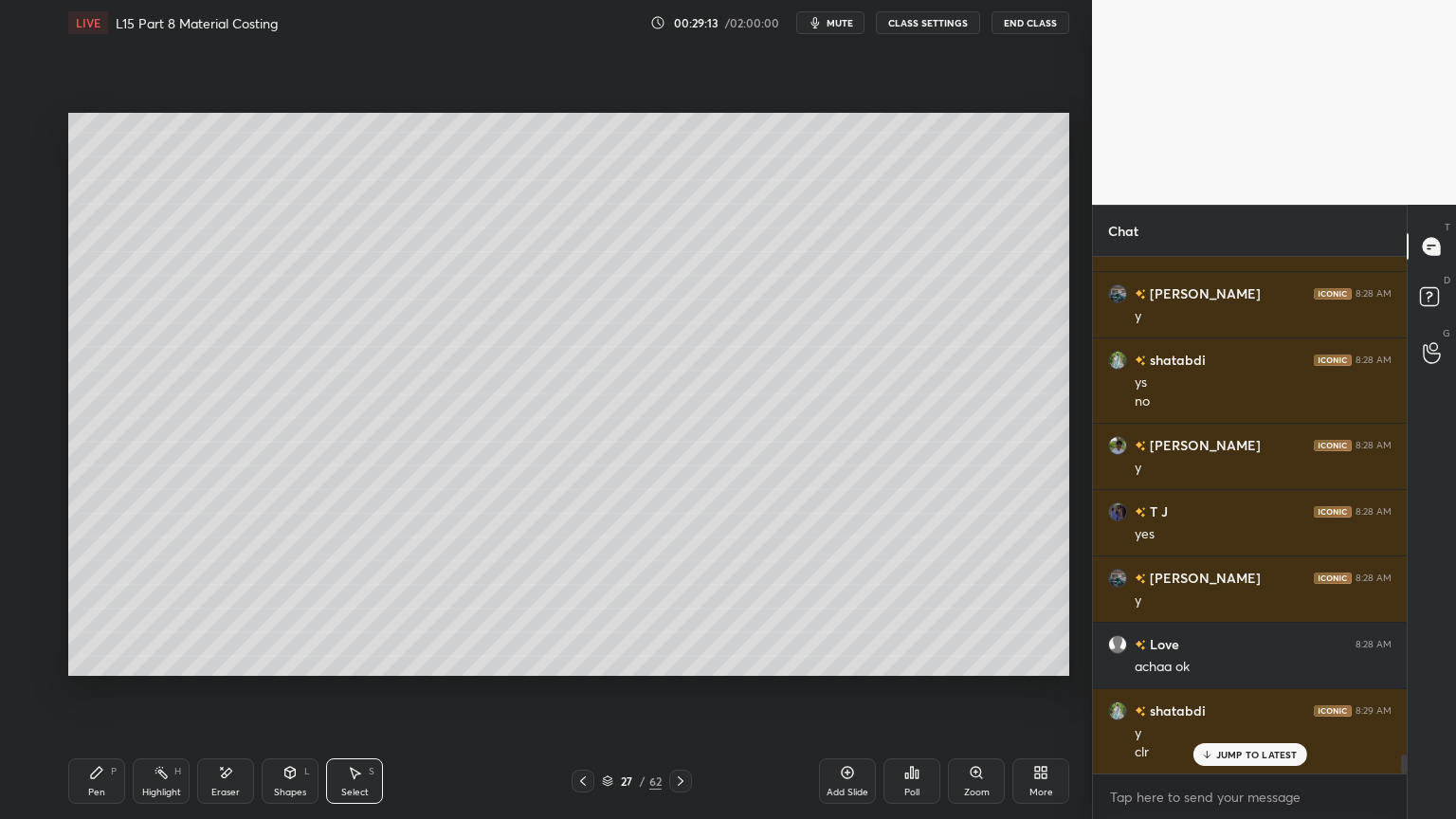 click on "Pen P" at bounding box center [97, 781] 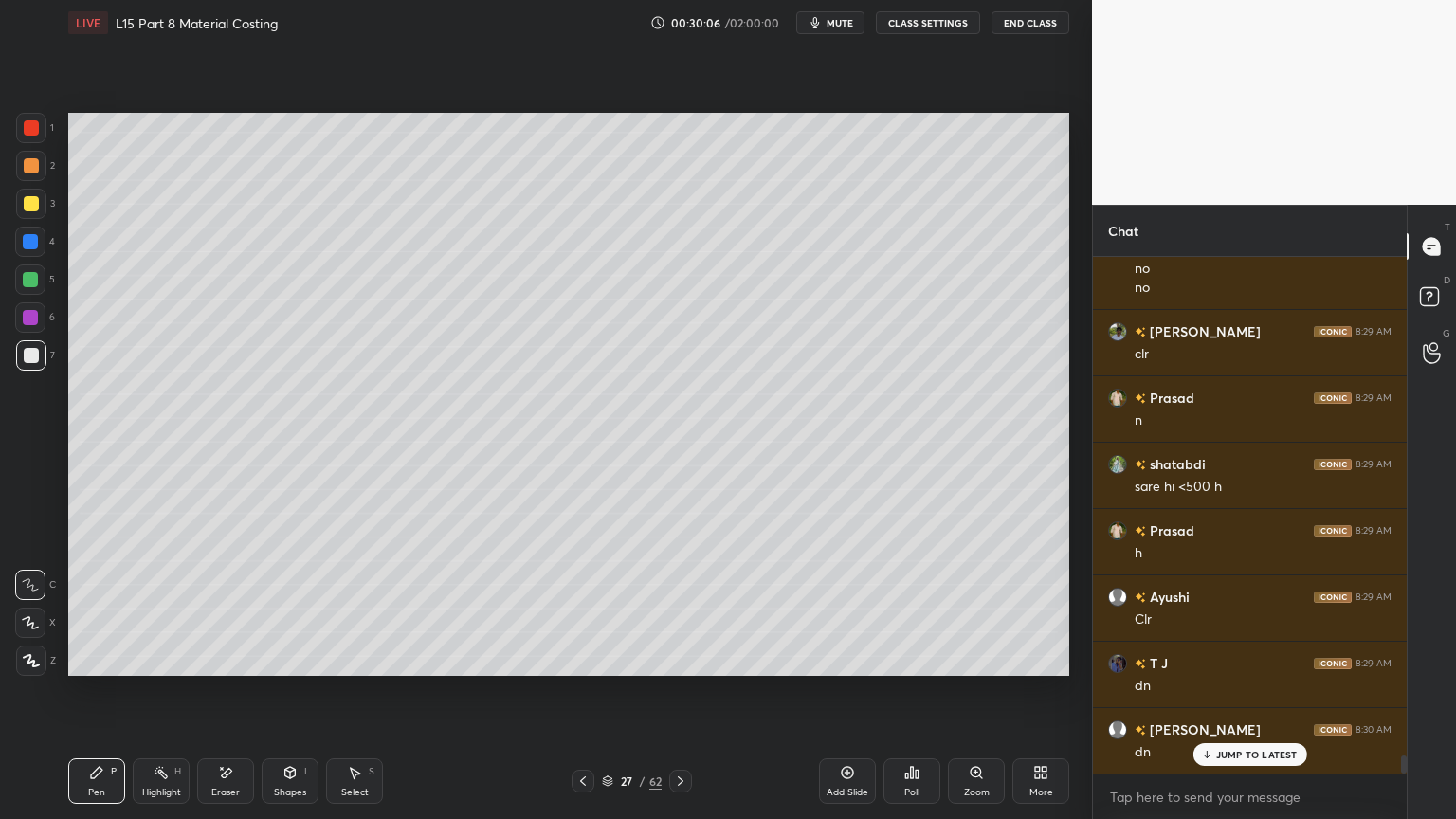 scroll, scrollTop: 14411, scrollLeft: 0, axis: vertical 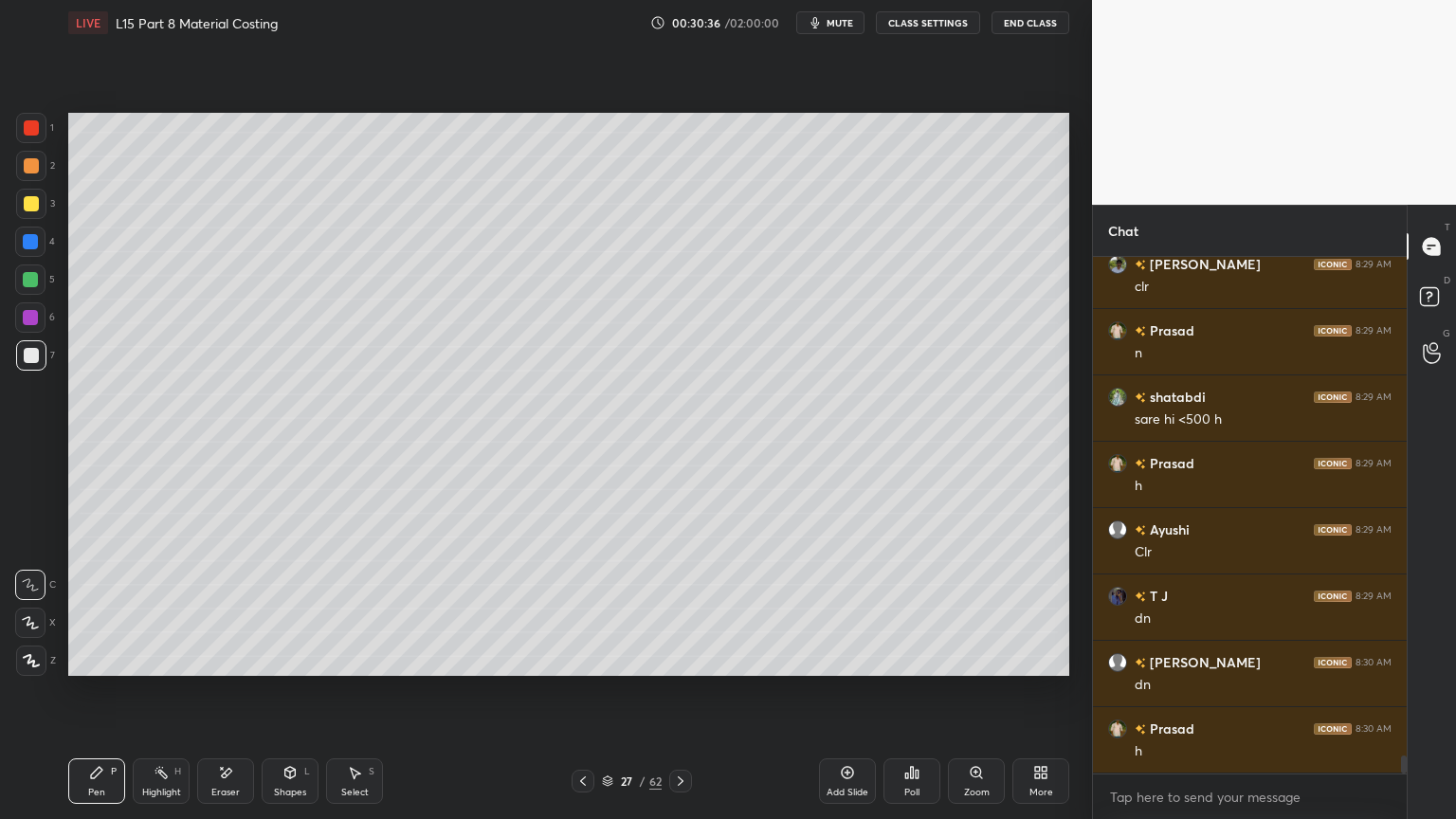 click on "Pen P" at bounding box center [97, 781] 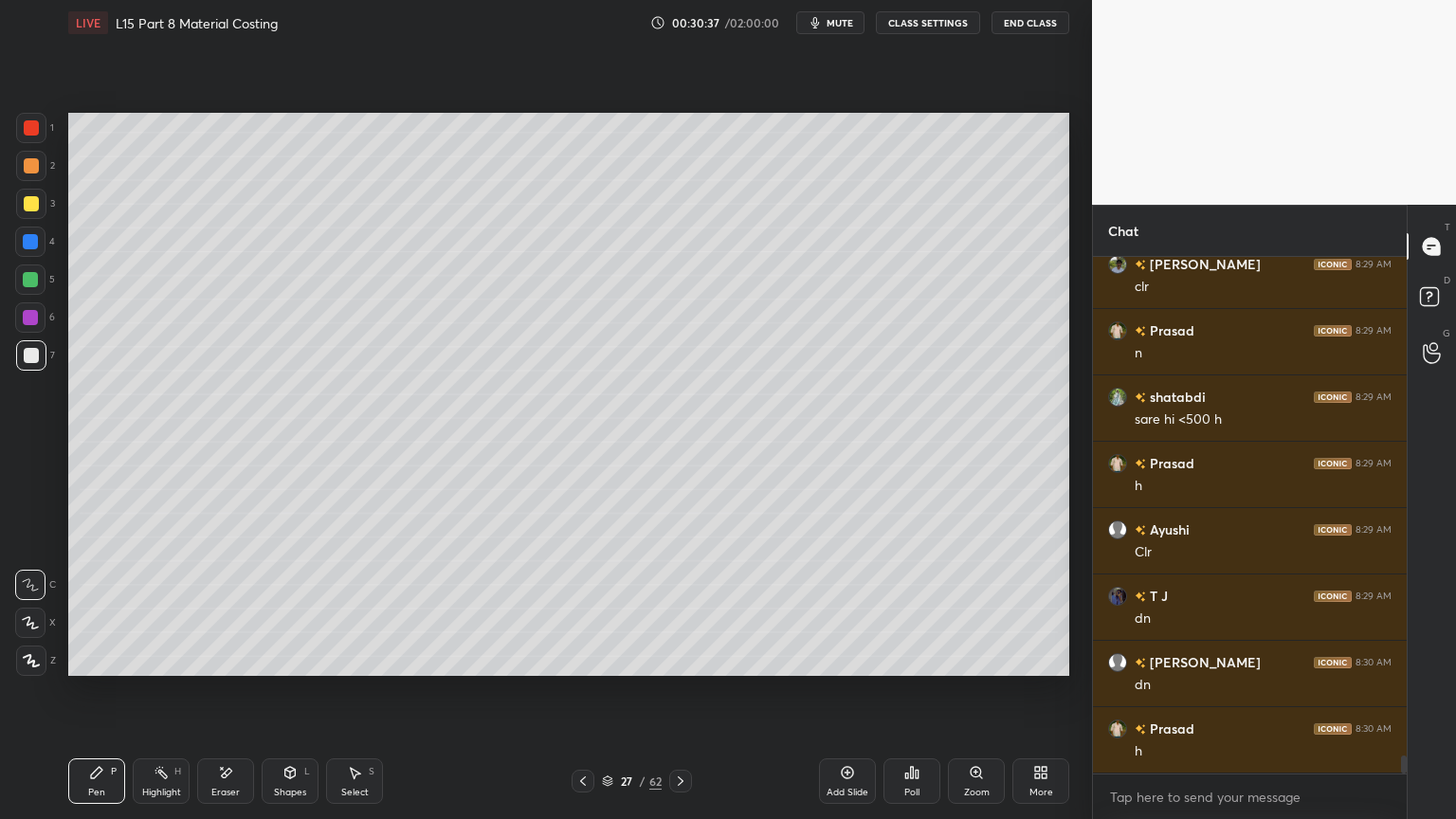 click 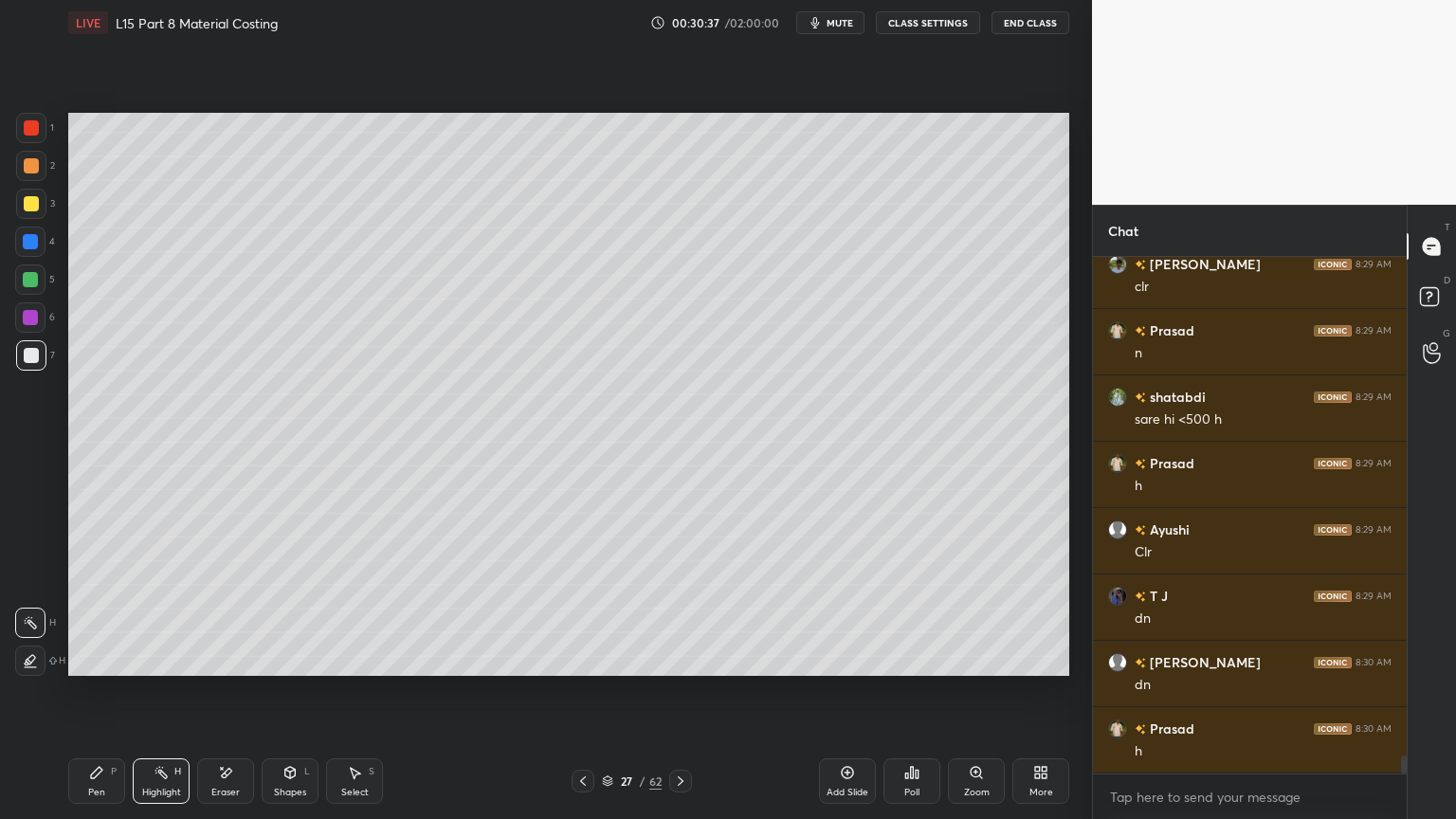 click on "Pen P" at bounding box center (97, 781) 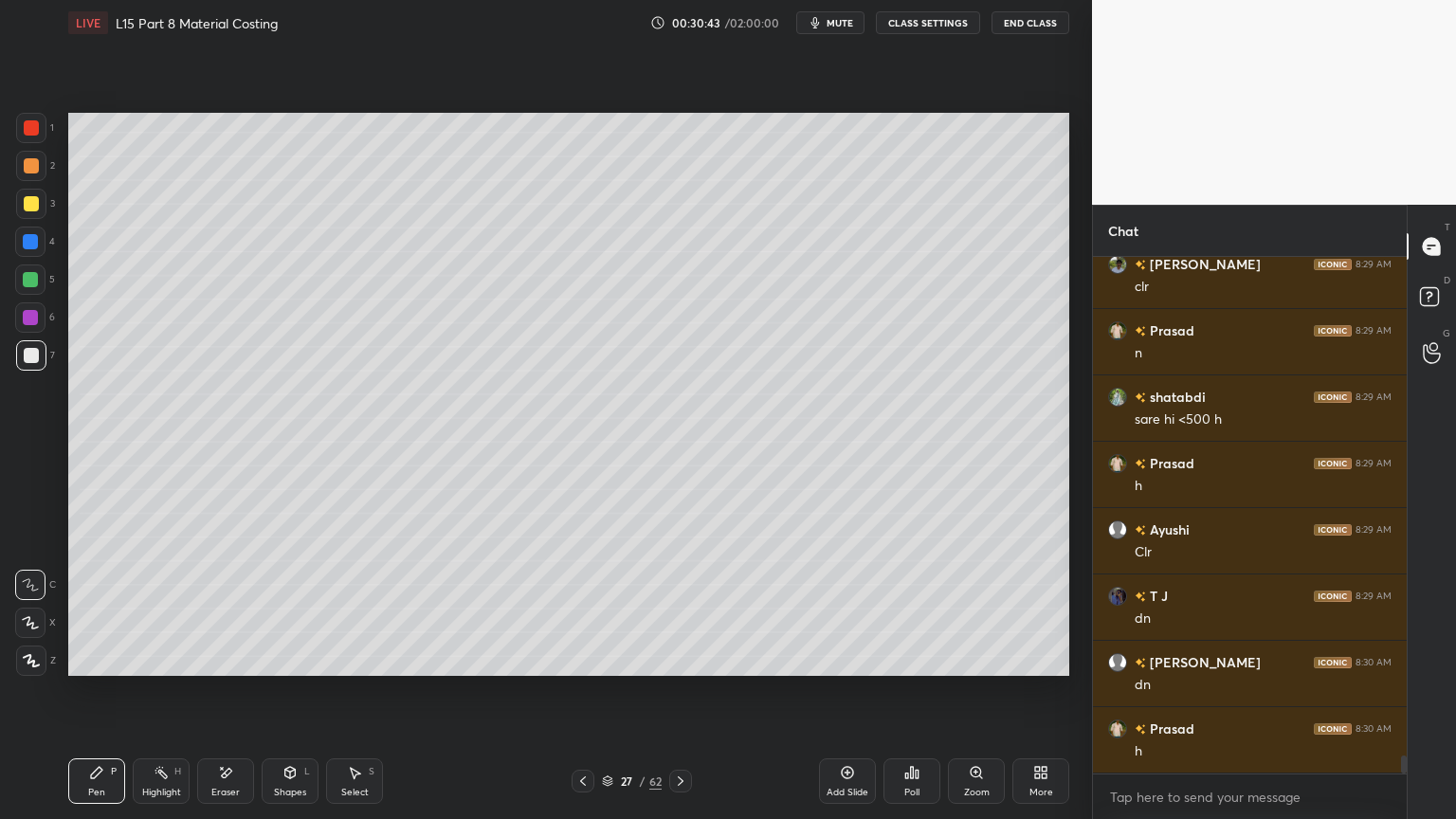 click on "Pen P" at bounding box center [97, 781] 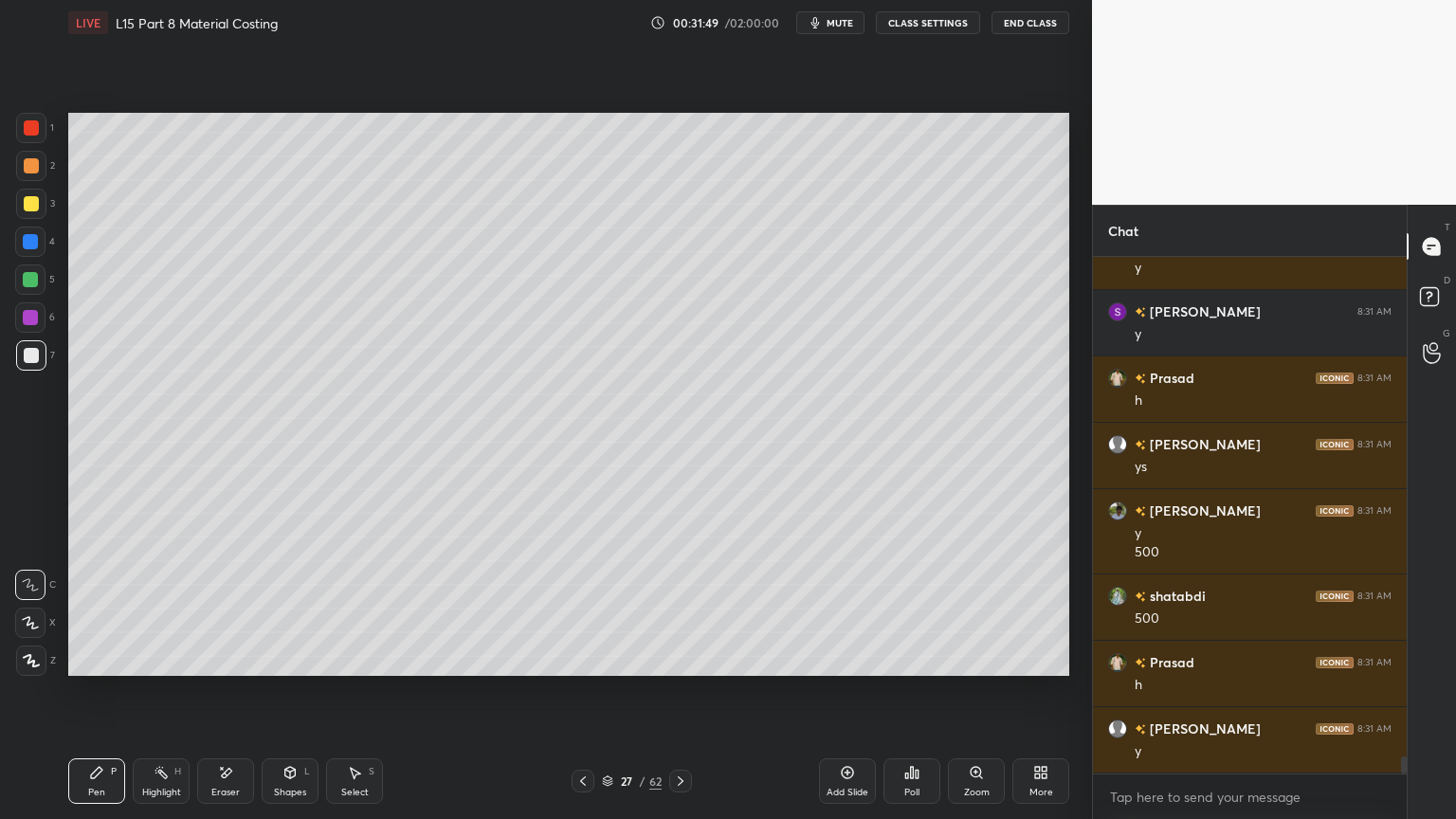 scroll, scrollTop: 15424, scrollLeft: 0, axis: vertical 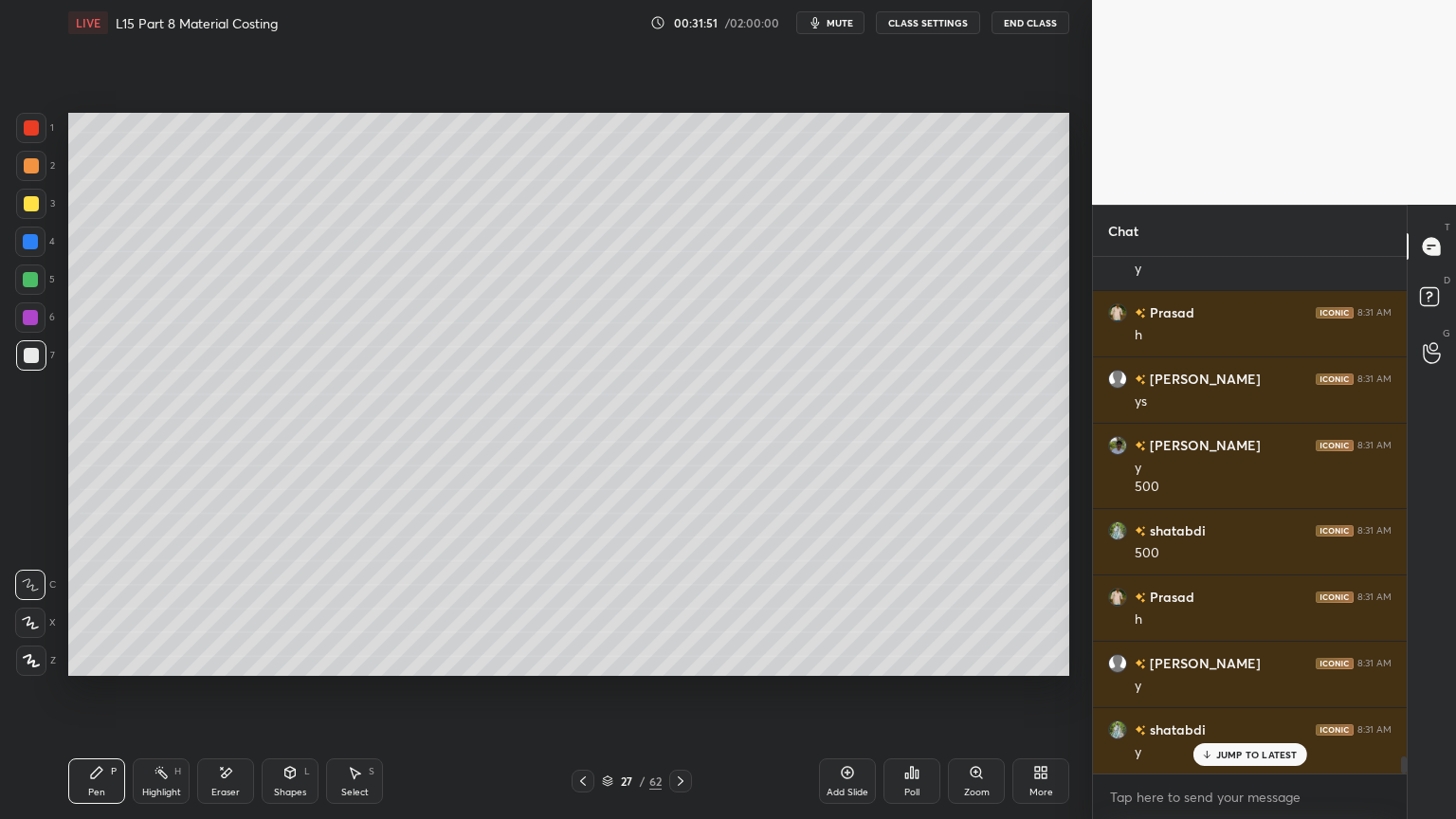 click 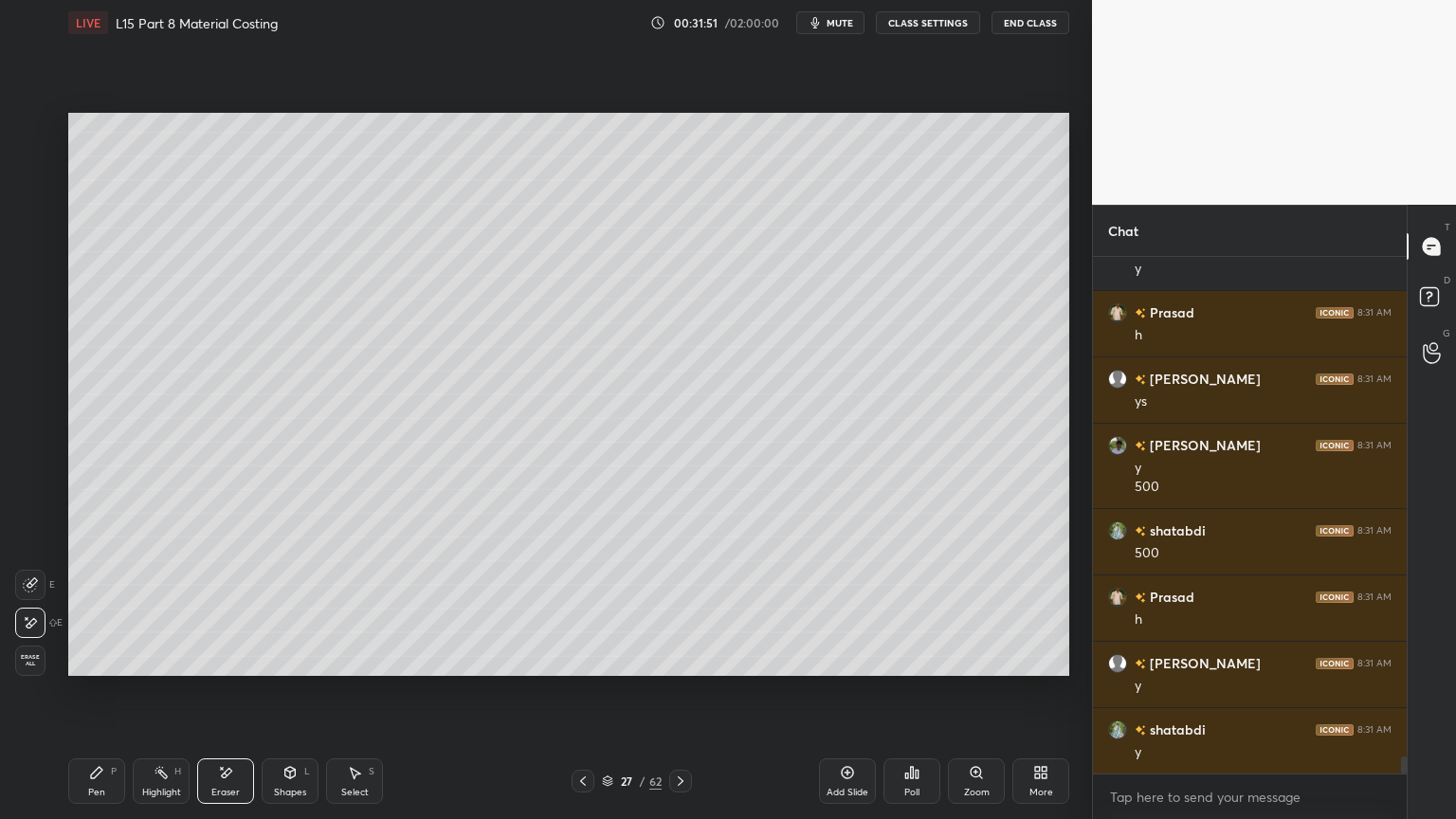 scroll, scrollTop: 15492, scrollLeft: 0, axis: vertical 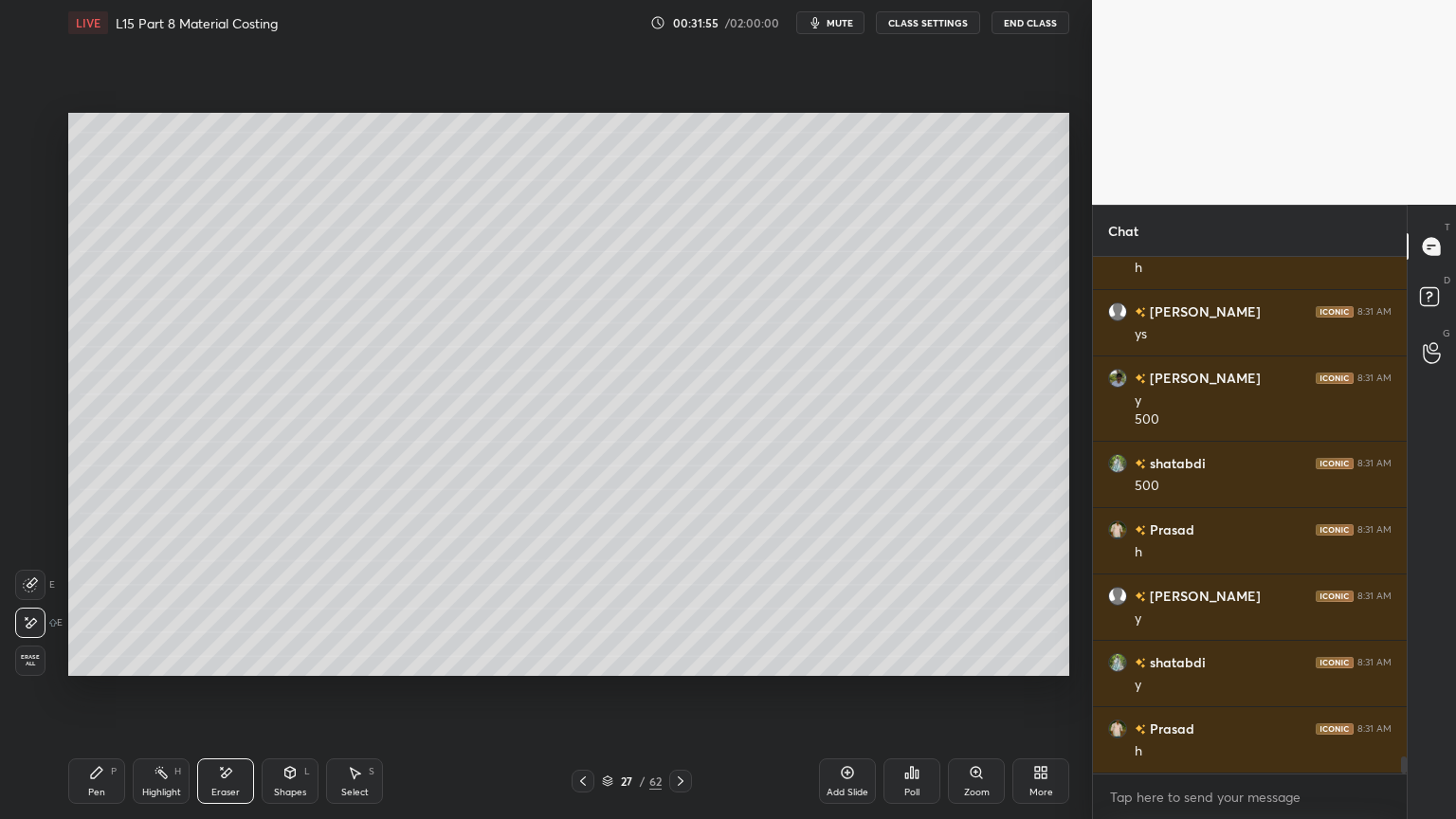 click on "Pen" at bounding box center (97, 792) 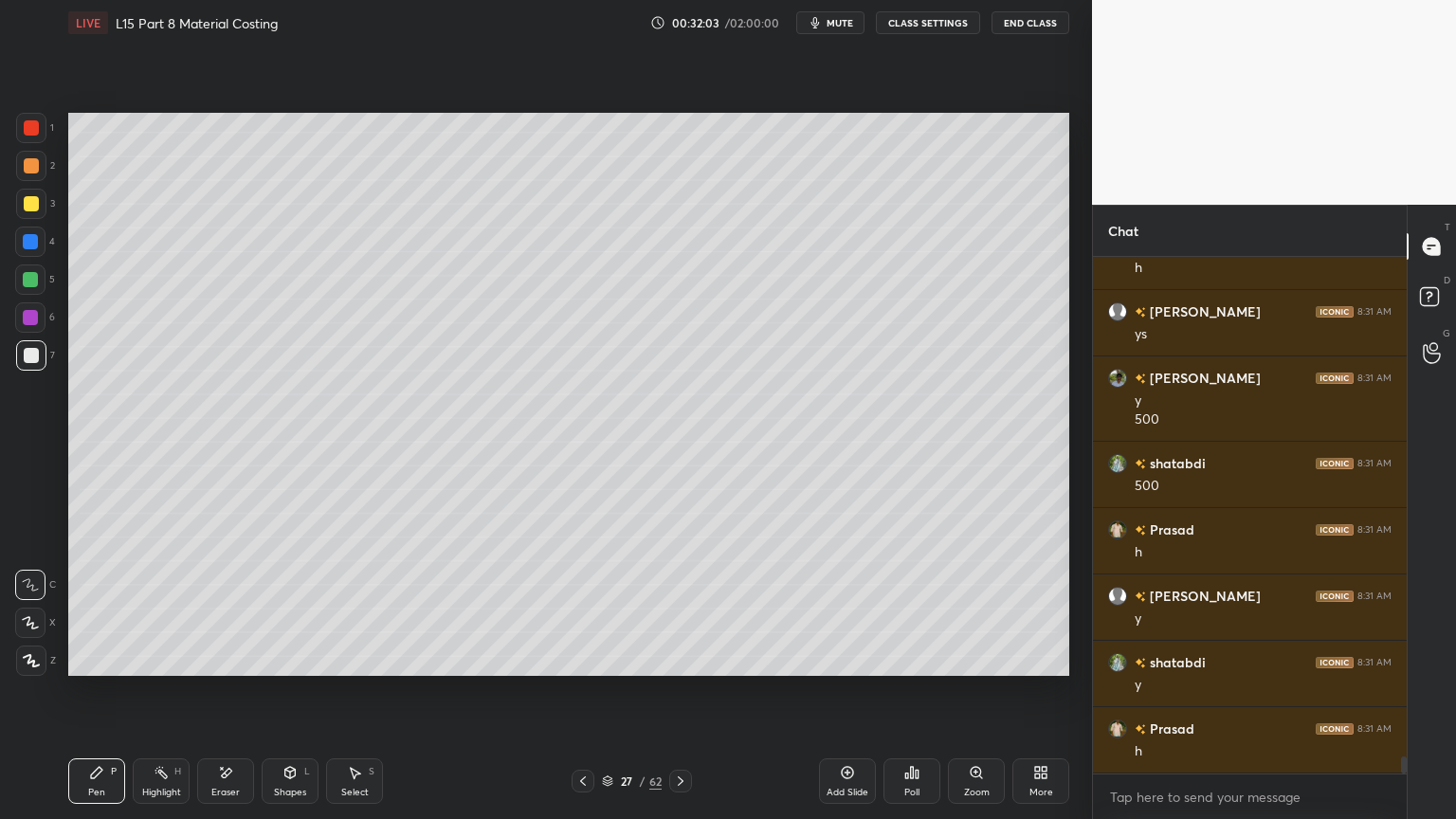 click on "Select S" at bounding box center (355, 781) 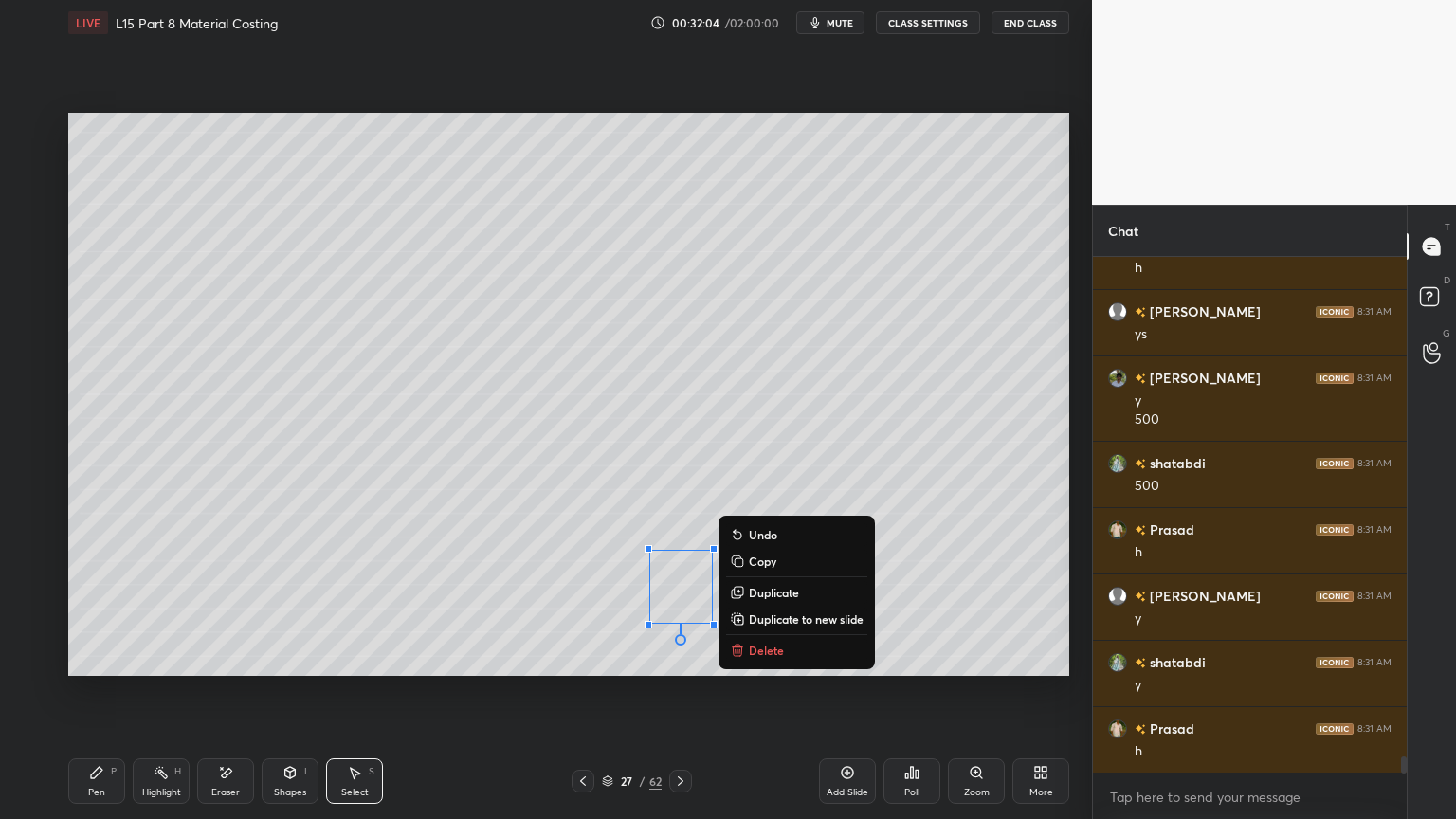 click on "Delete" at bounding box center [766, 650] 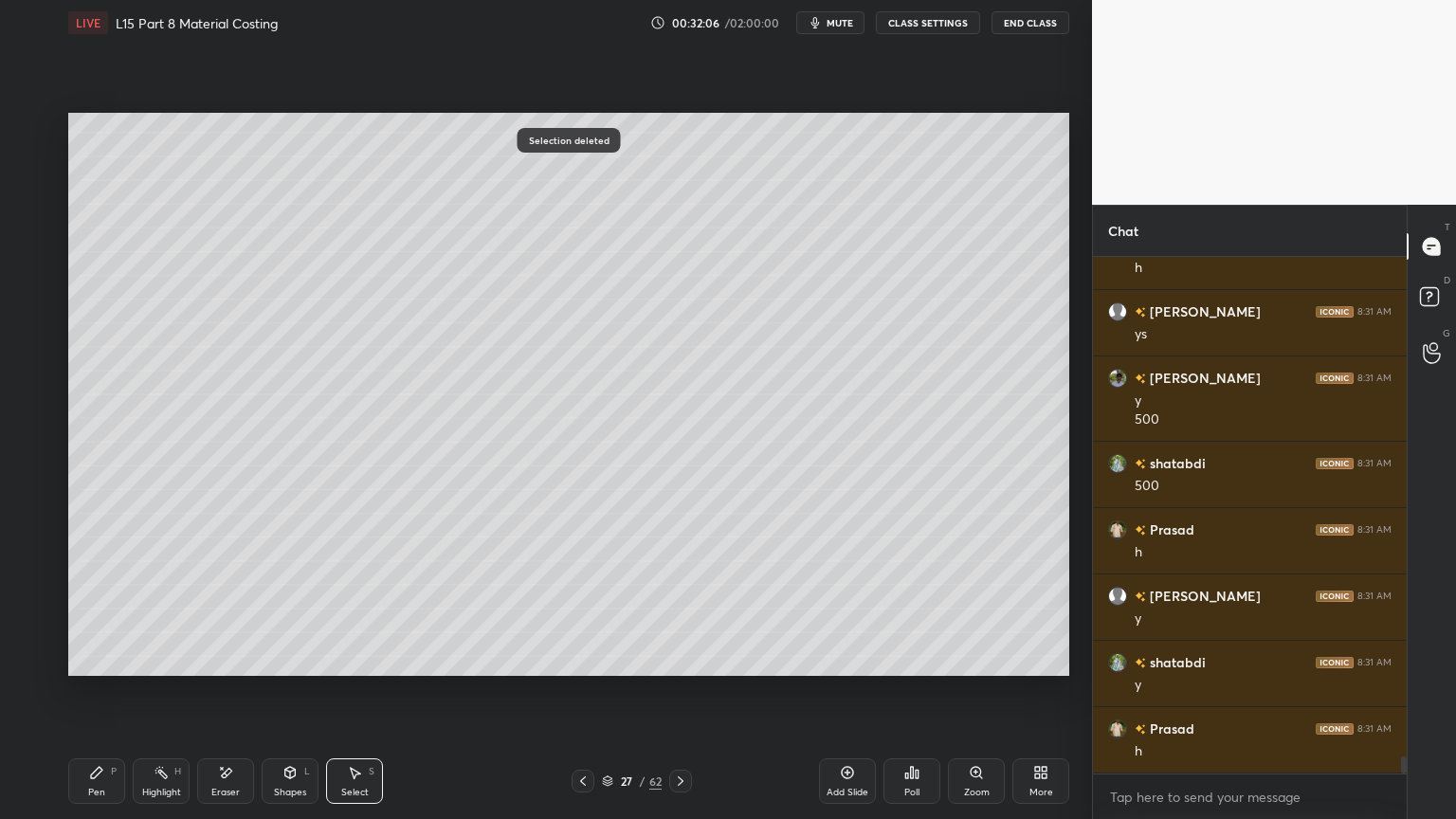 click on "Pen P" at bounding box center (97, 781) 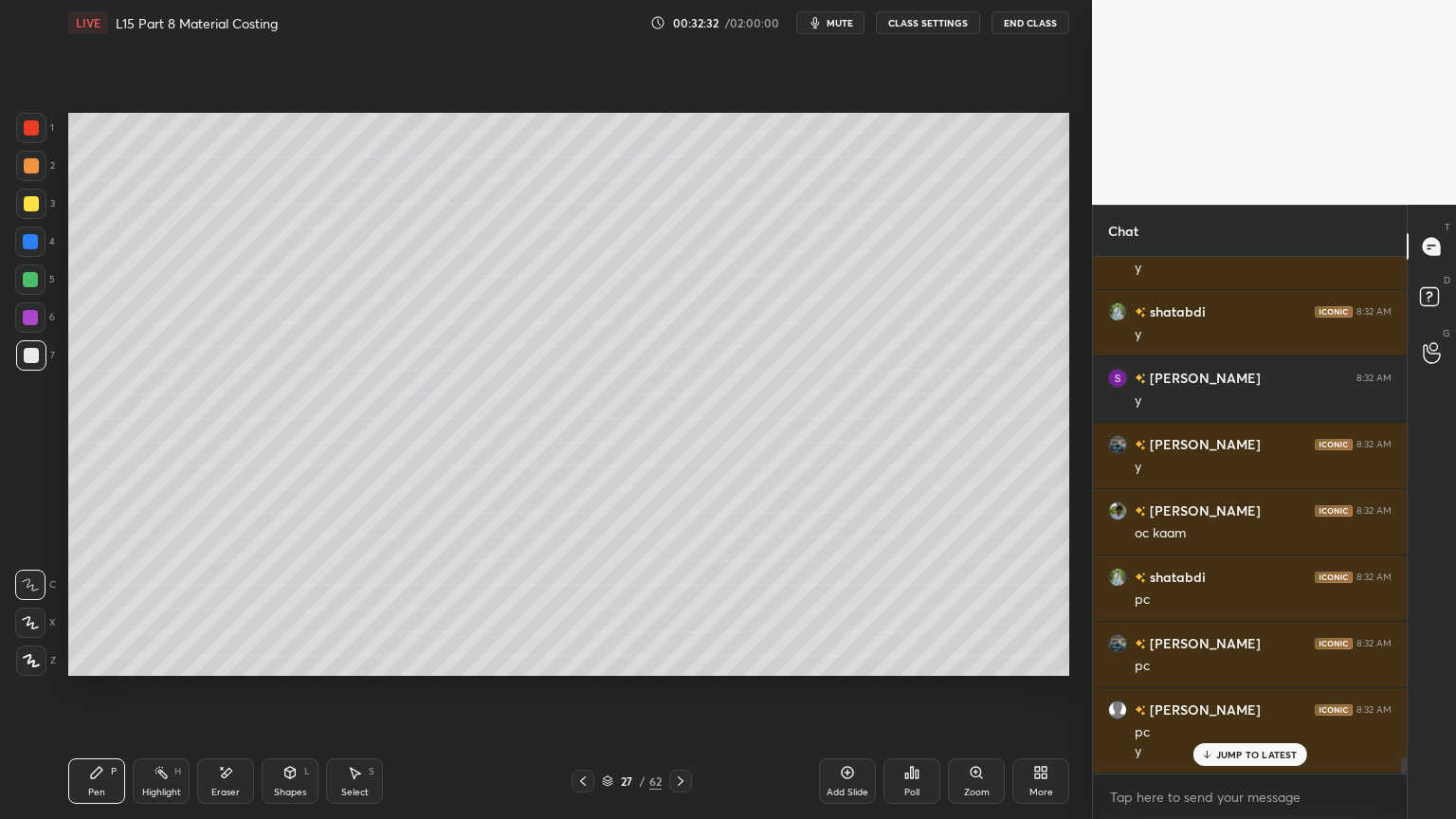 scroll, scrollTop: 16107, scrollLeft: 0, axis: vertical 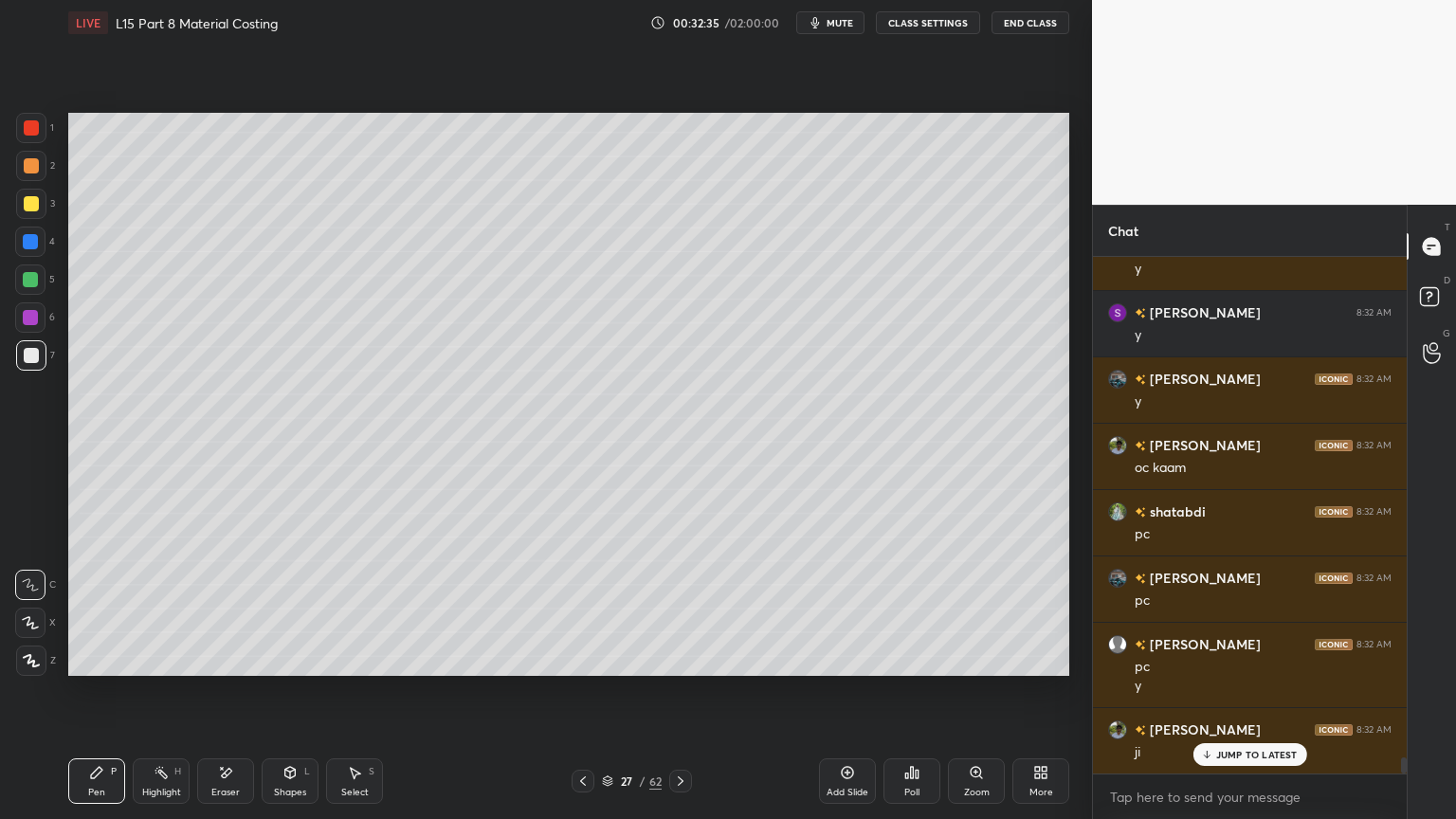 click 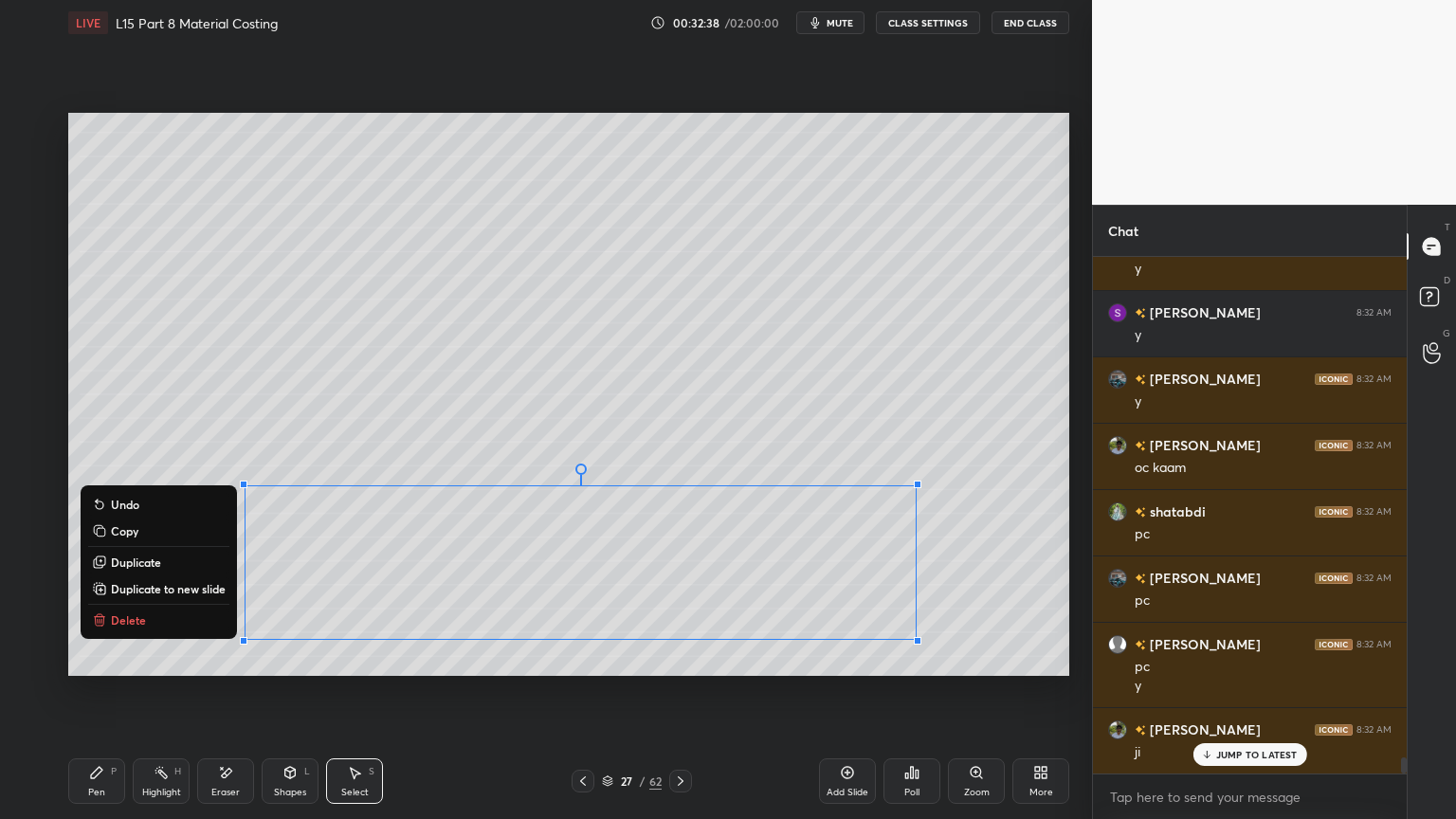 click on "Delete" at bounding box center [158, 620] 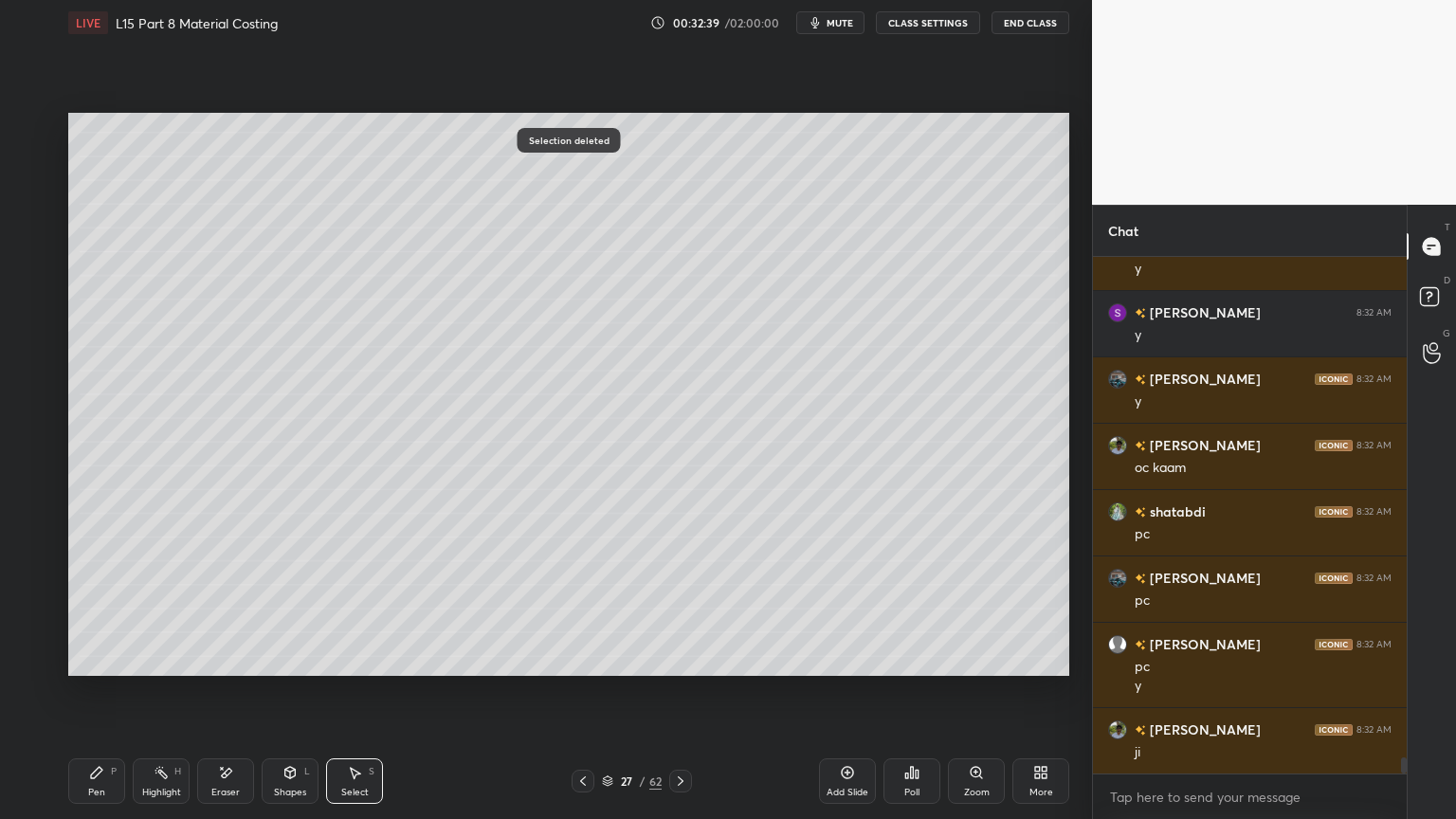 scroll, scrollTop: 16174, scrollLeft: 0, axis: vertical 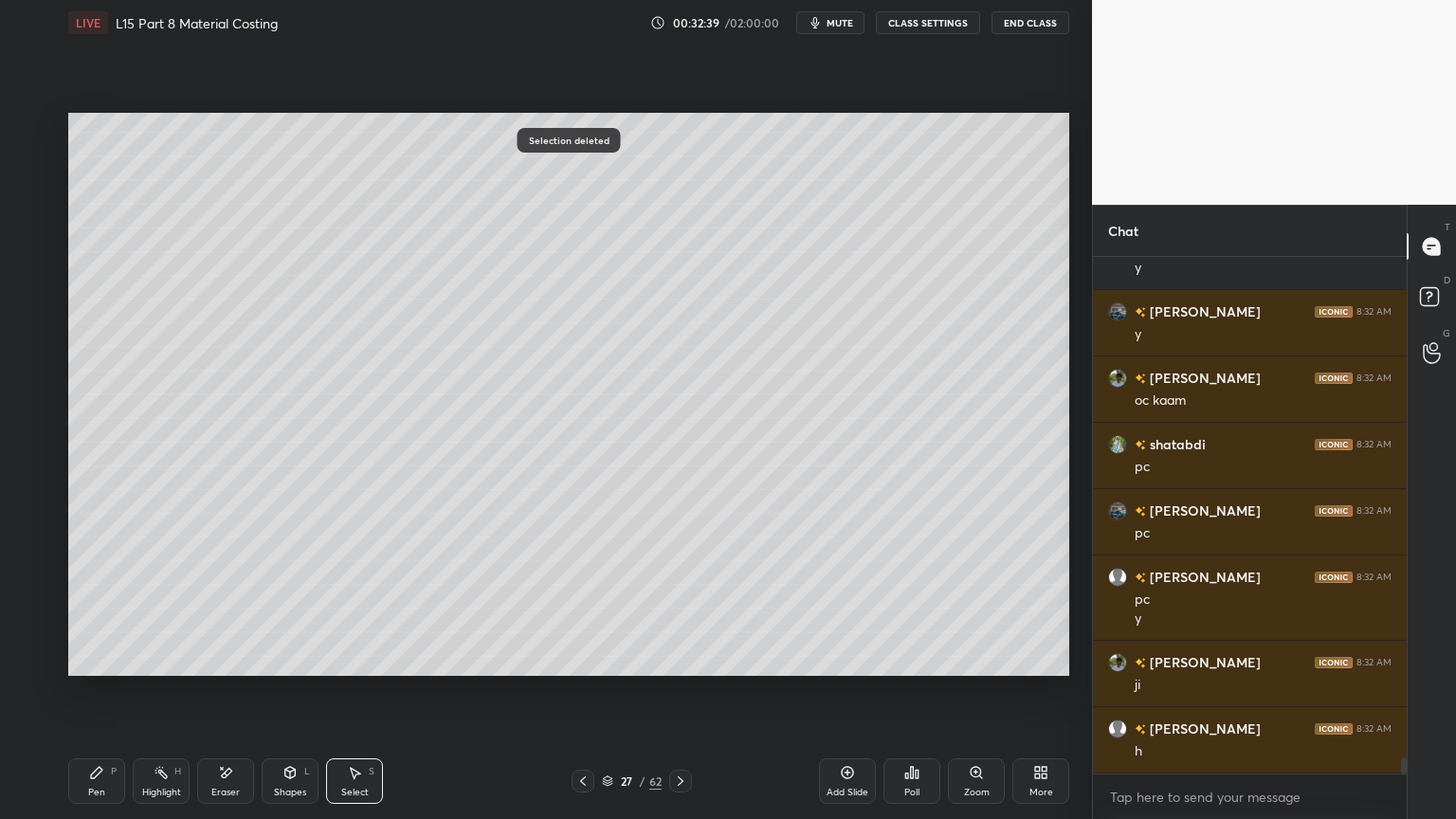 click on "Pen P Highlight H Eraser Shapes L Select S 27 / 62 Add Slide Poll Zoom More" at bounding box center [569, 781] 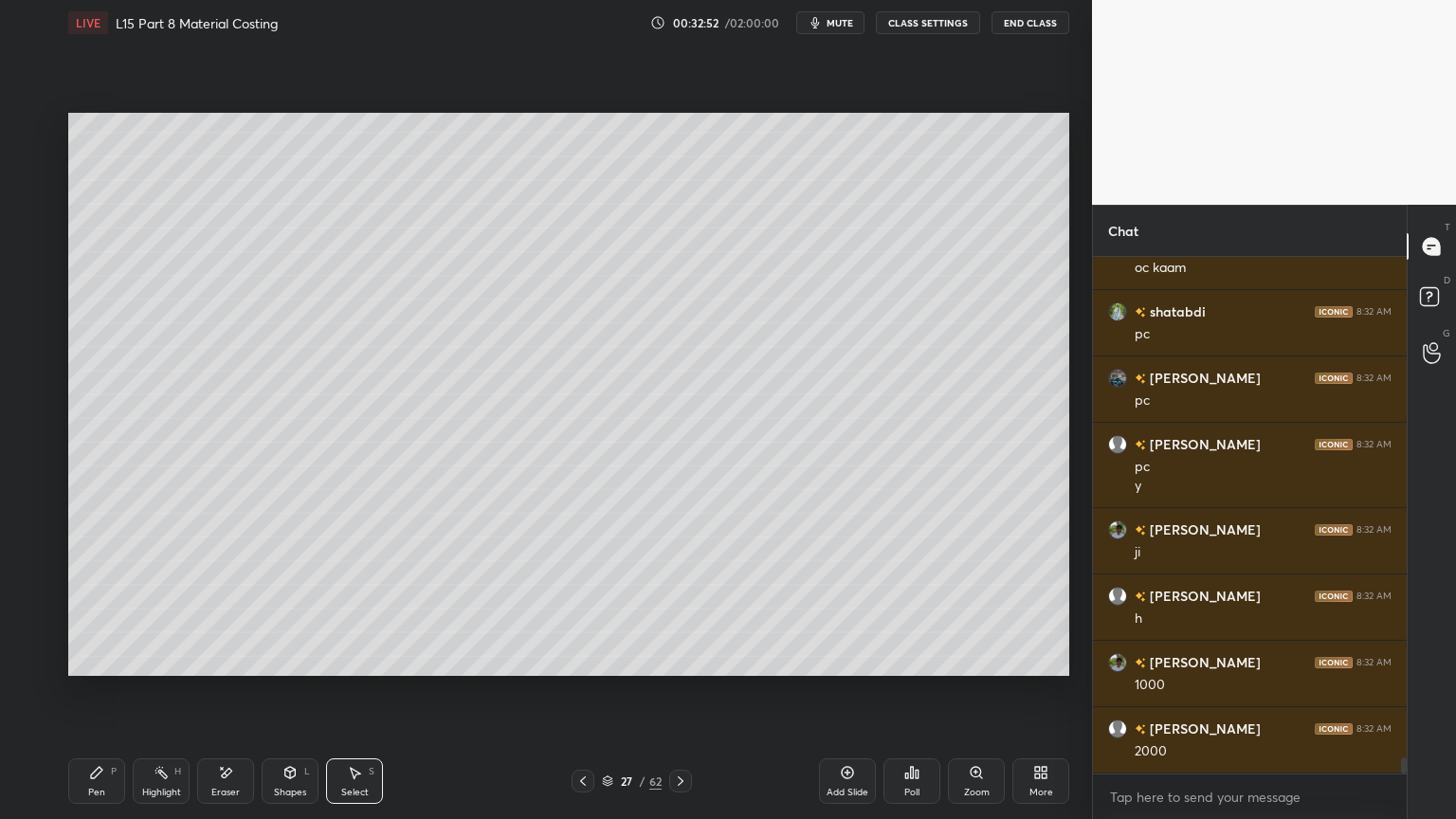scroll, scrollTop: 16326, scrollLeft: 0, axis: vertical 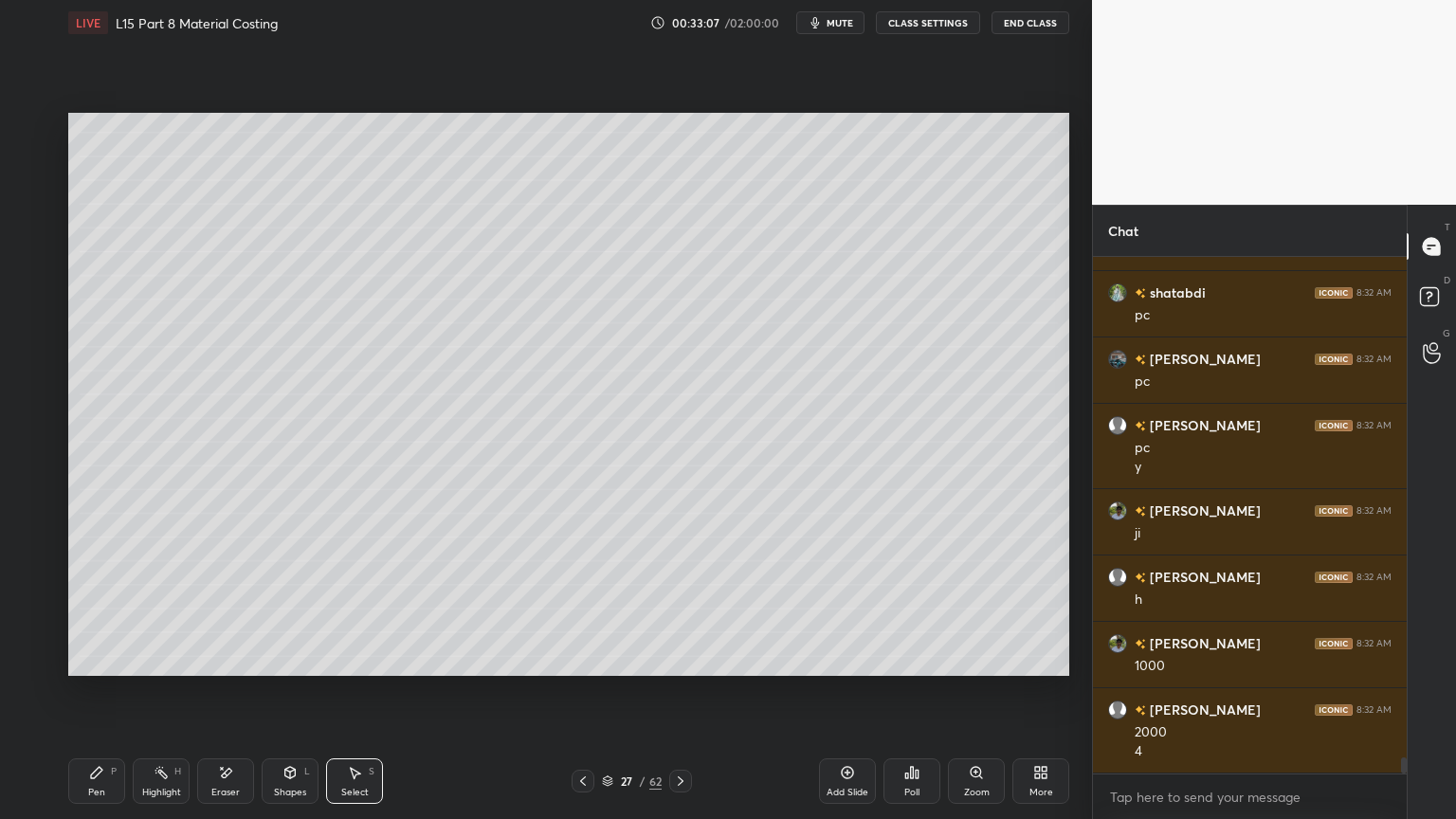 click 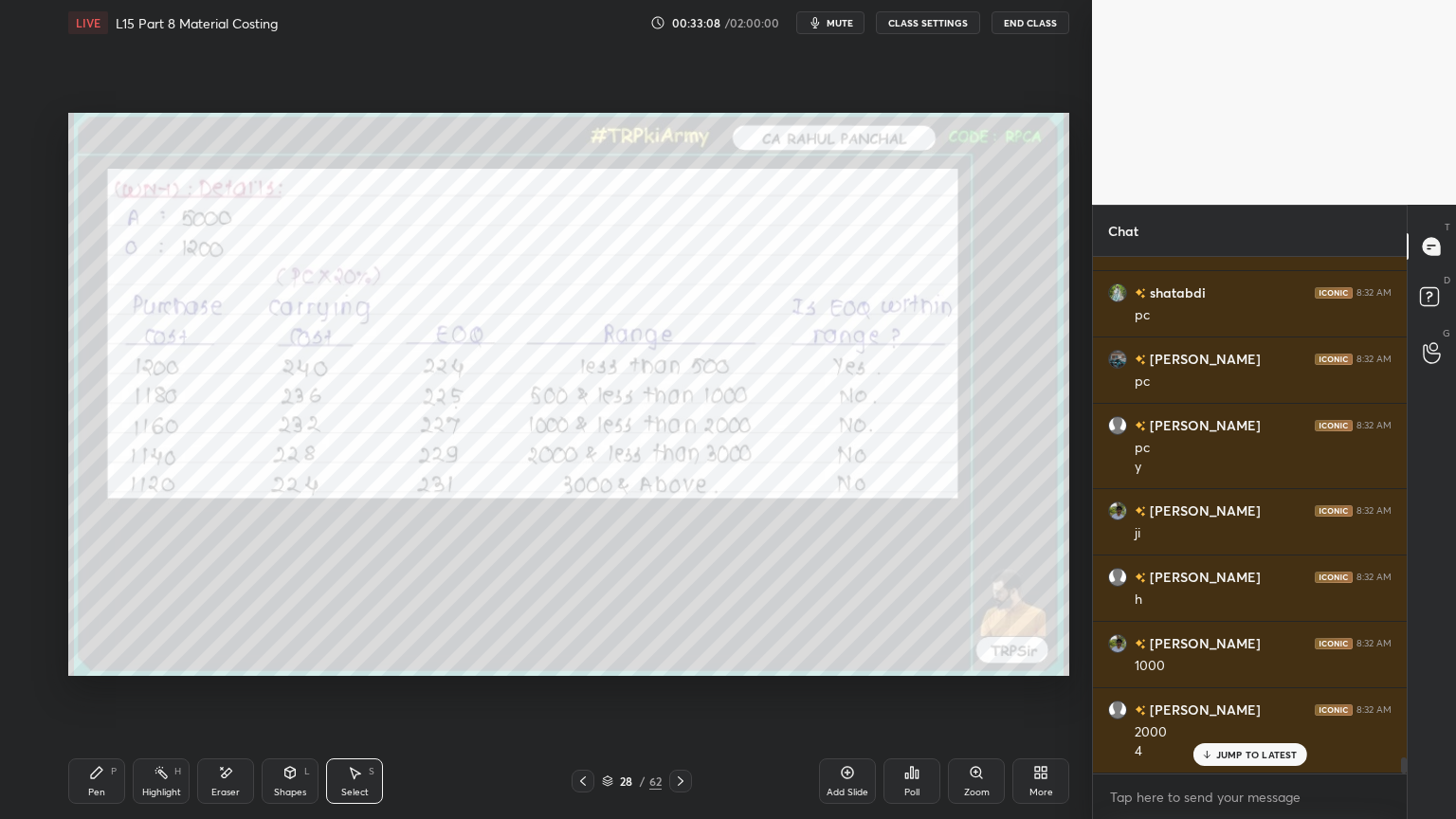 scroll, scrollTop: 16391, scrollLeft: 0, axis: vertical 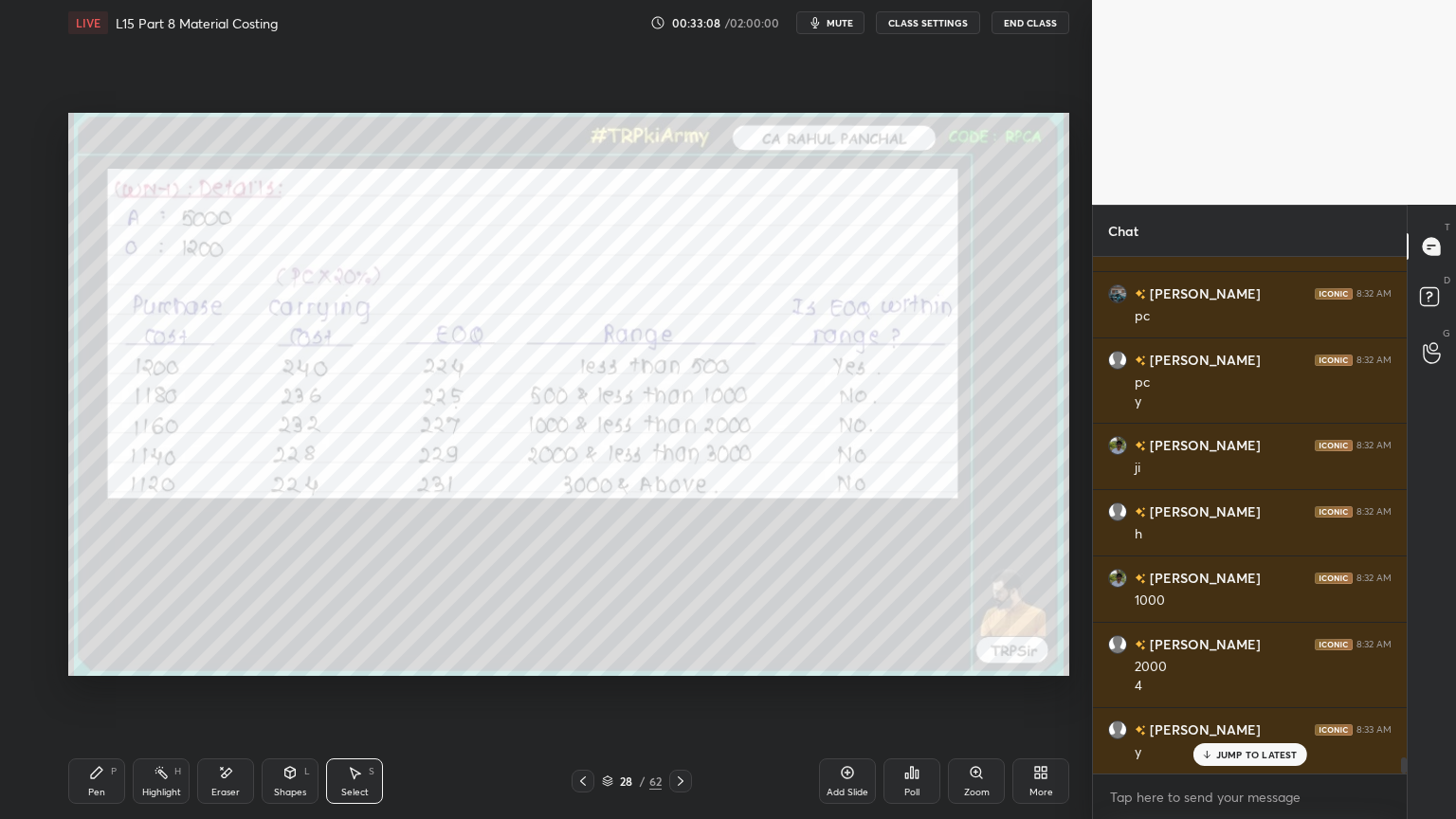 click 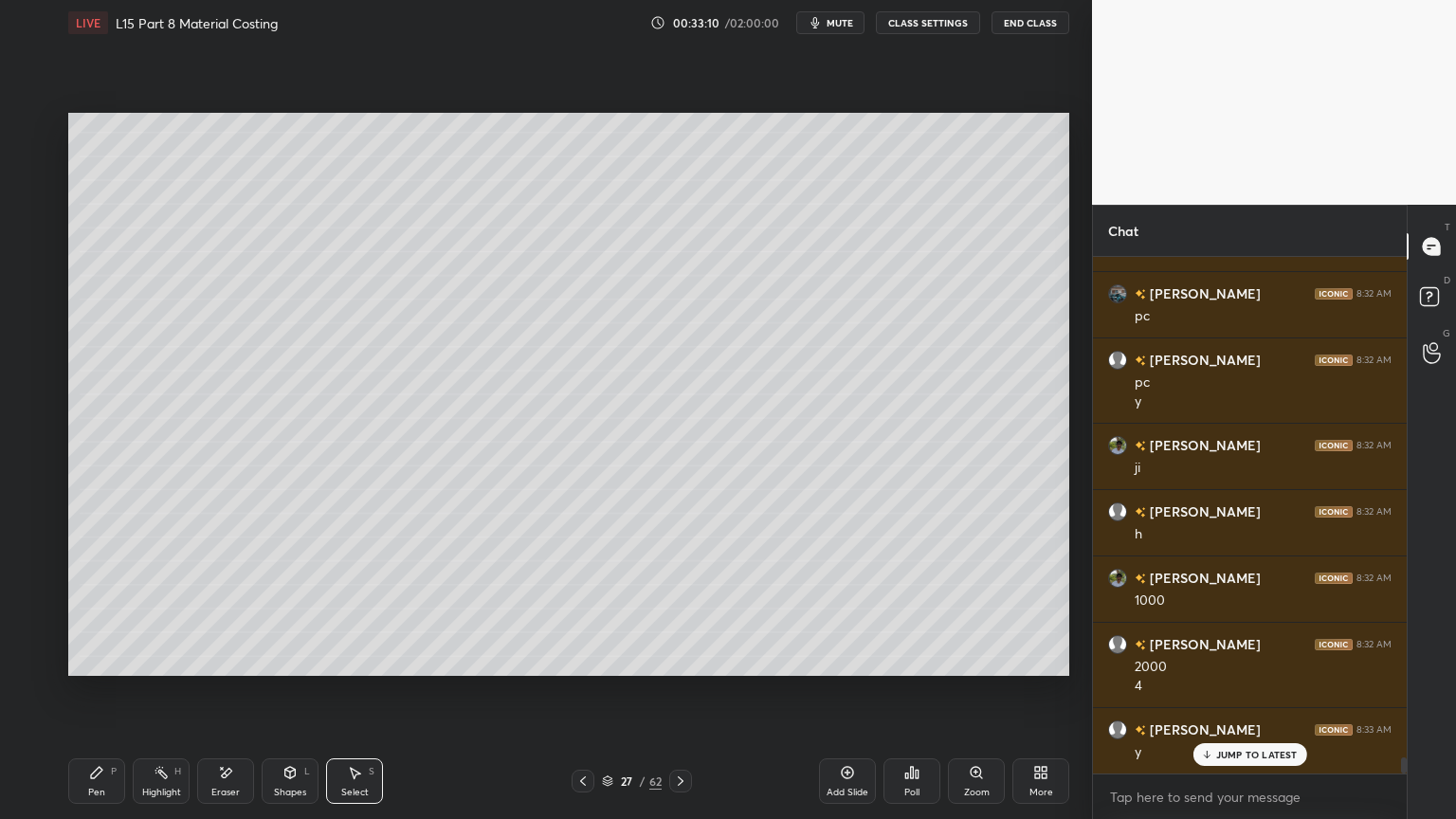 click on "Add Slide" at bounding box center [847, 792] 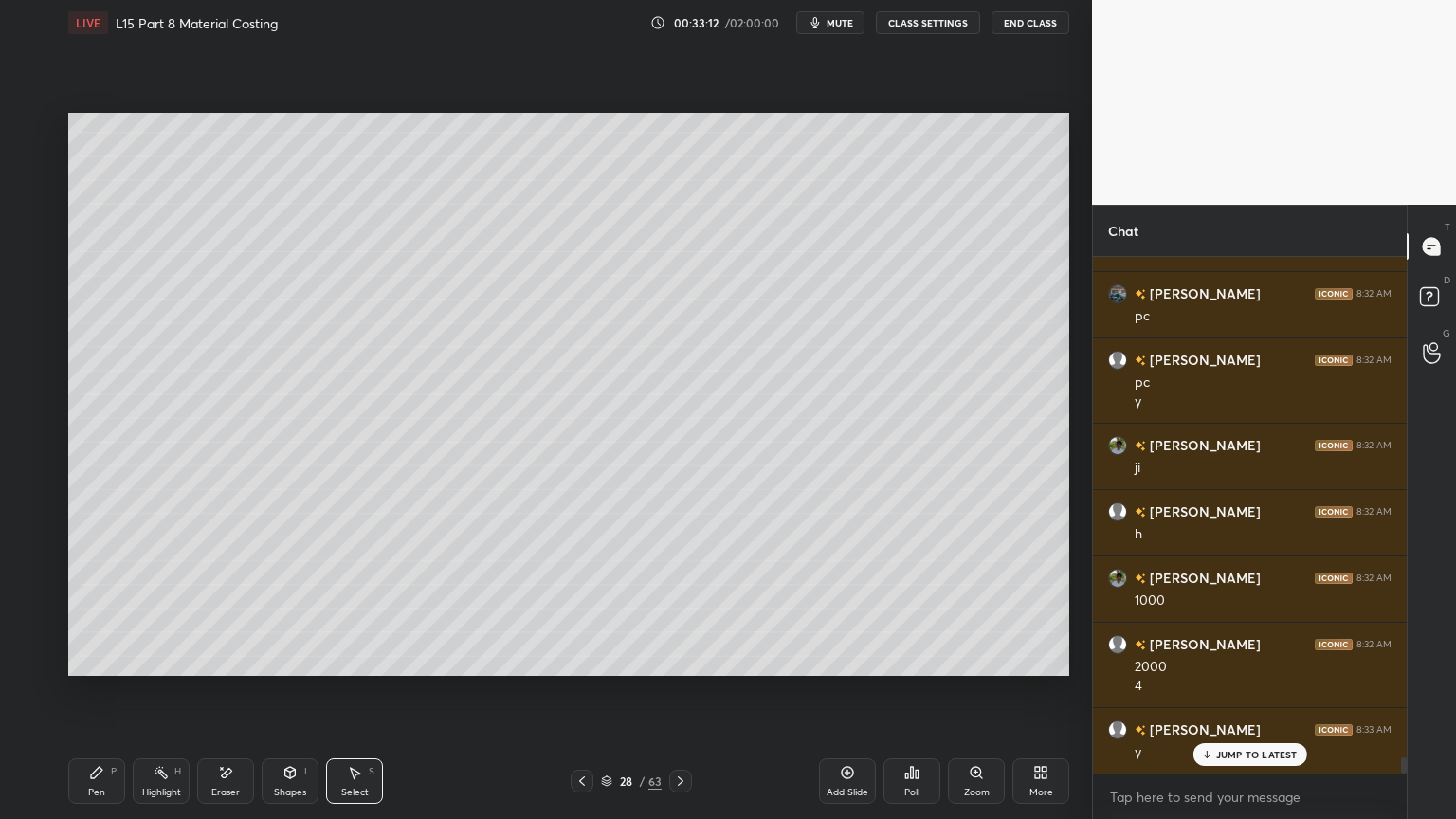 click on "Pen P" at bounding box center [97, 781] 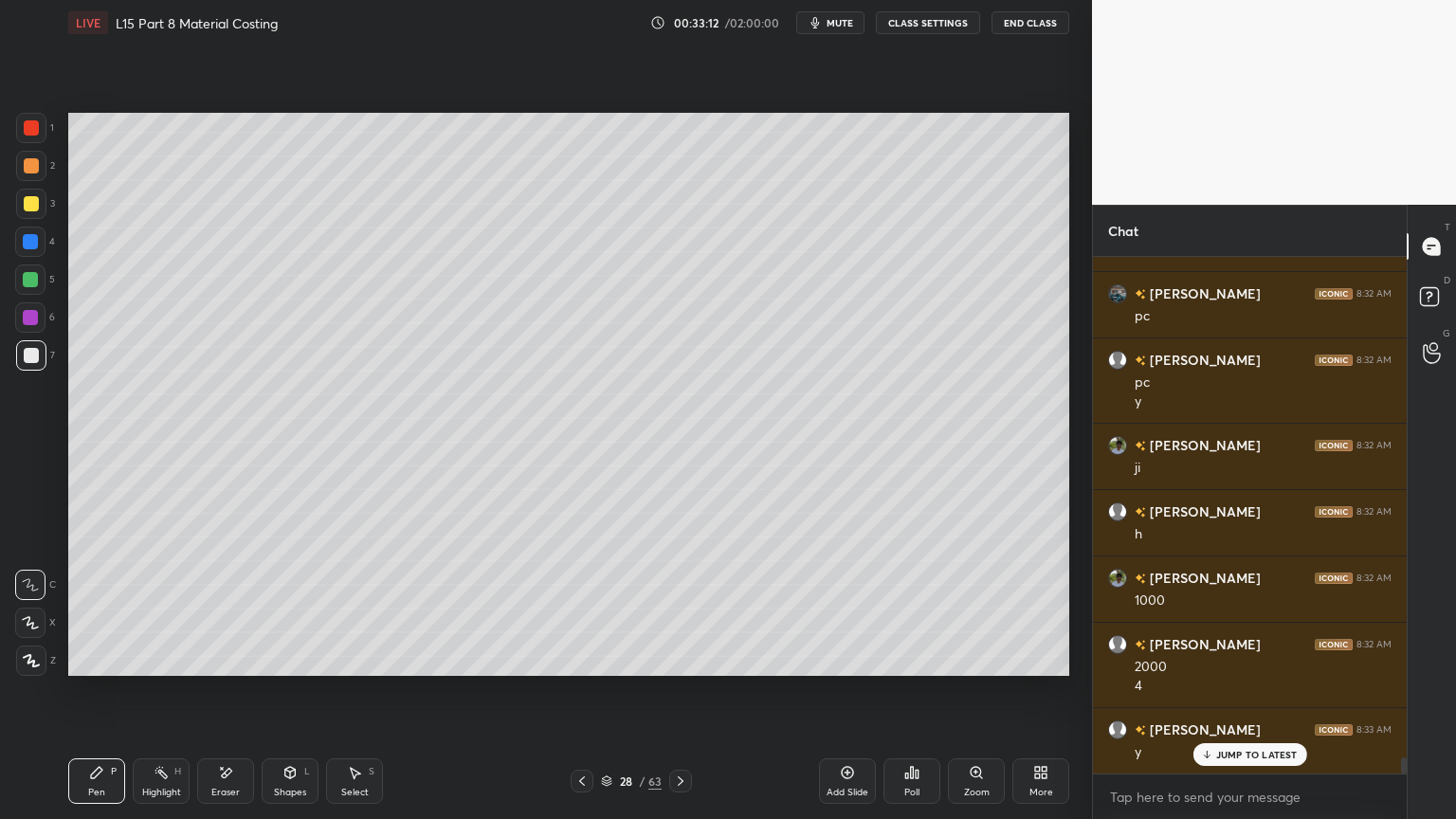 click on "Shapes L" at bounding box center [290, 781] 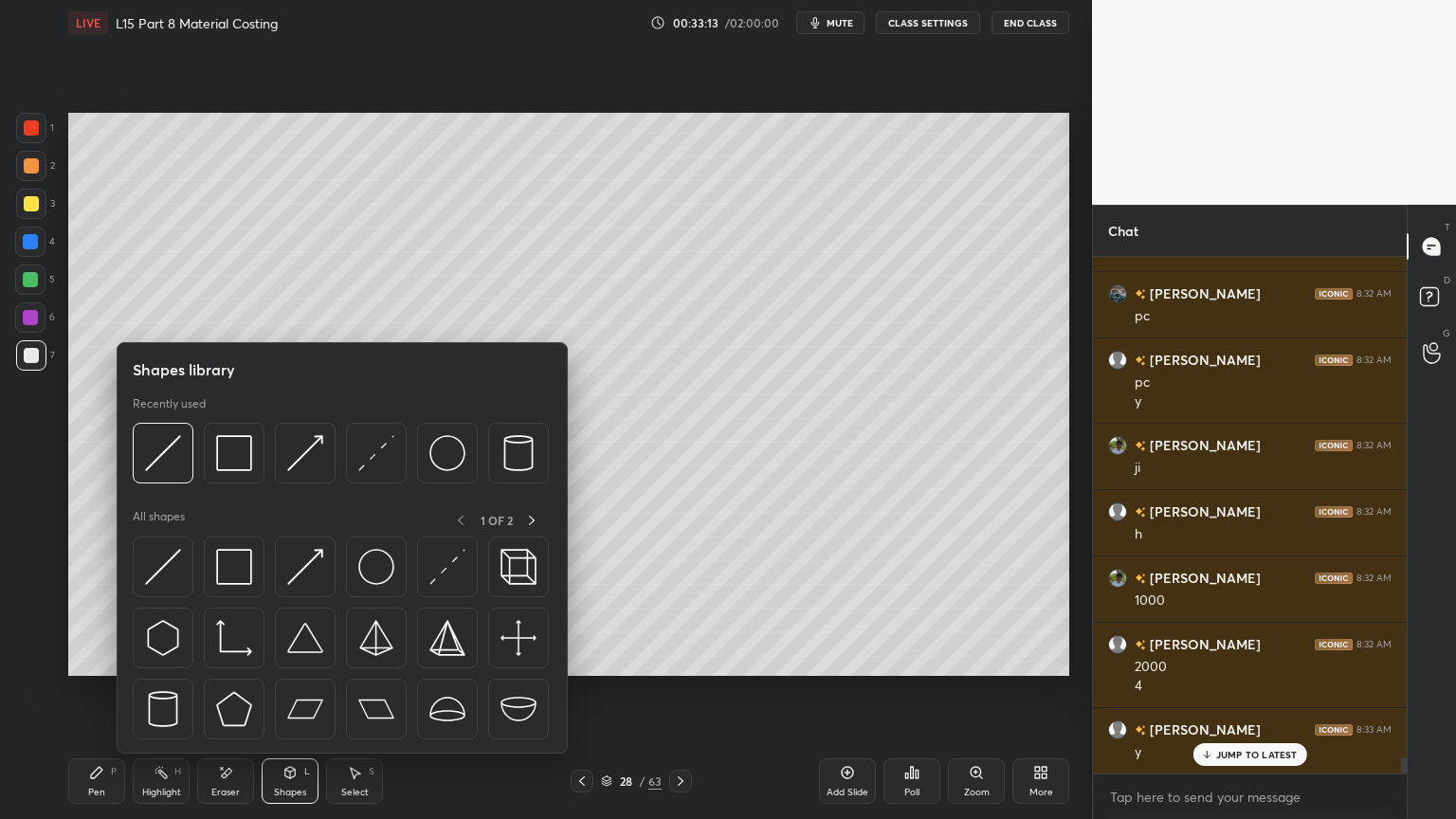 click at bounding box center [234, 453] 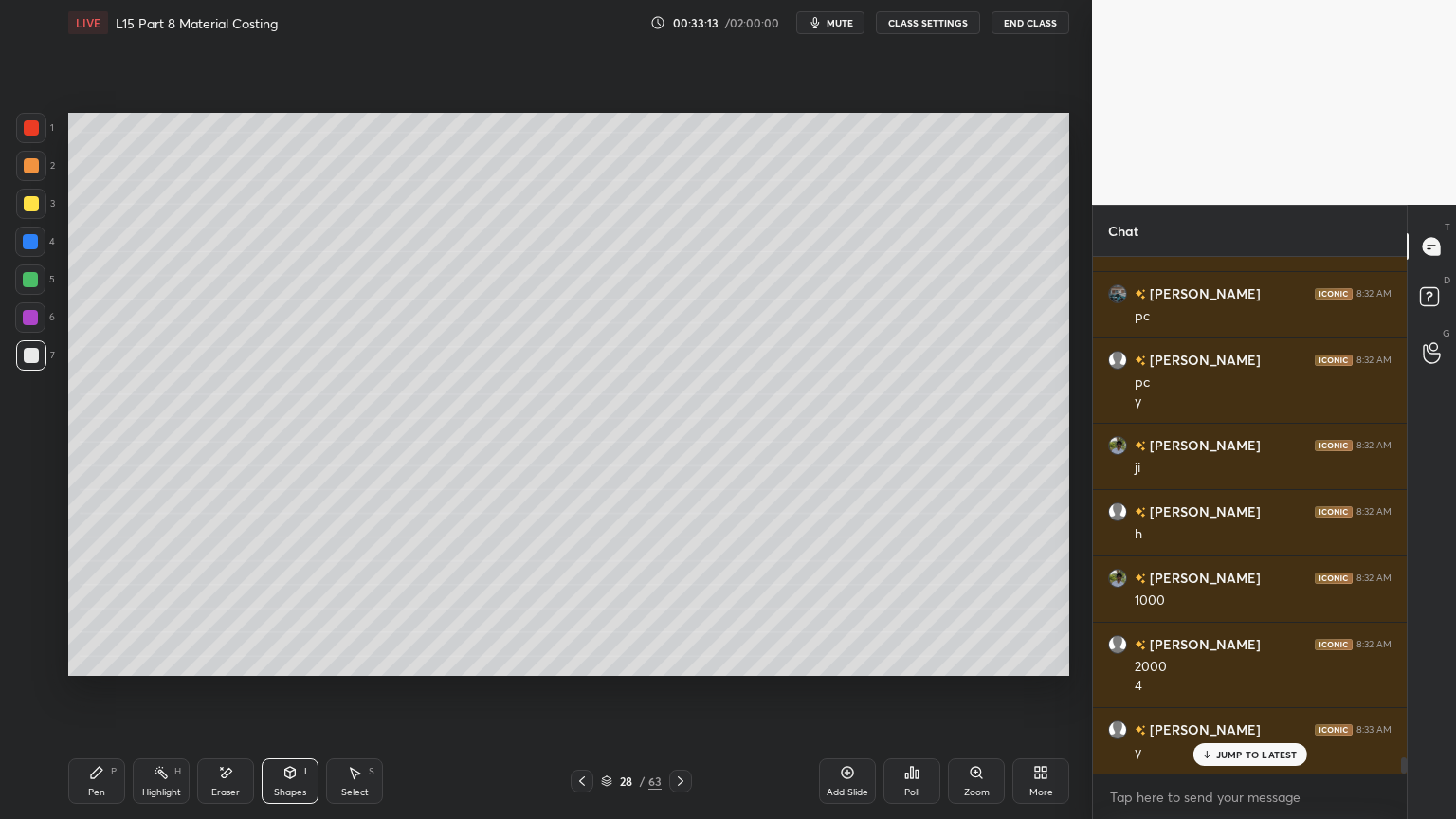 click at bounding box center [30, 242] 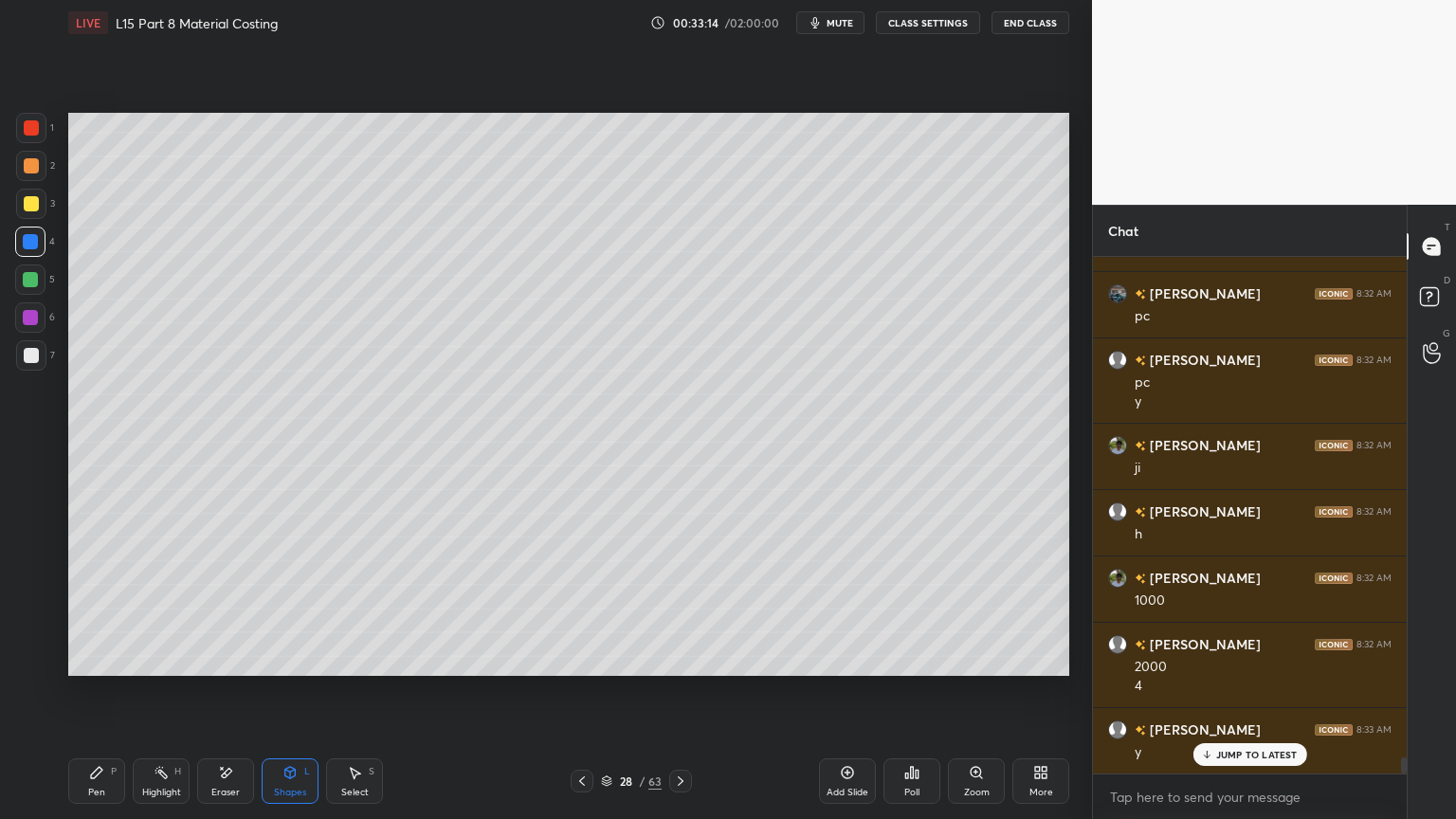 click on "Shapes" at bounding box center (290, 792) 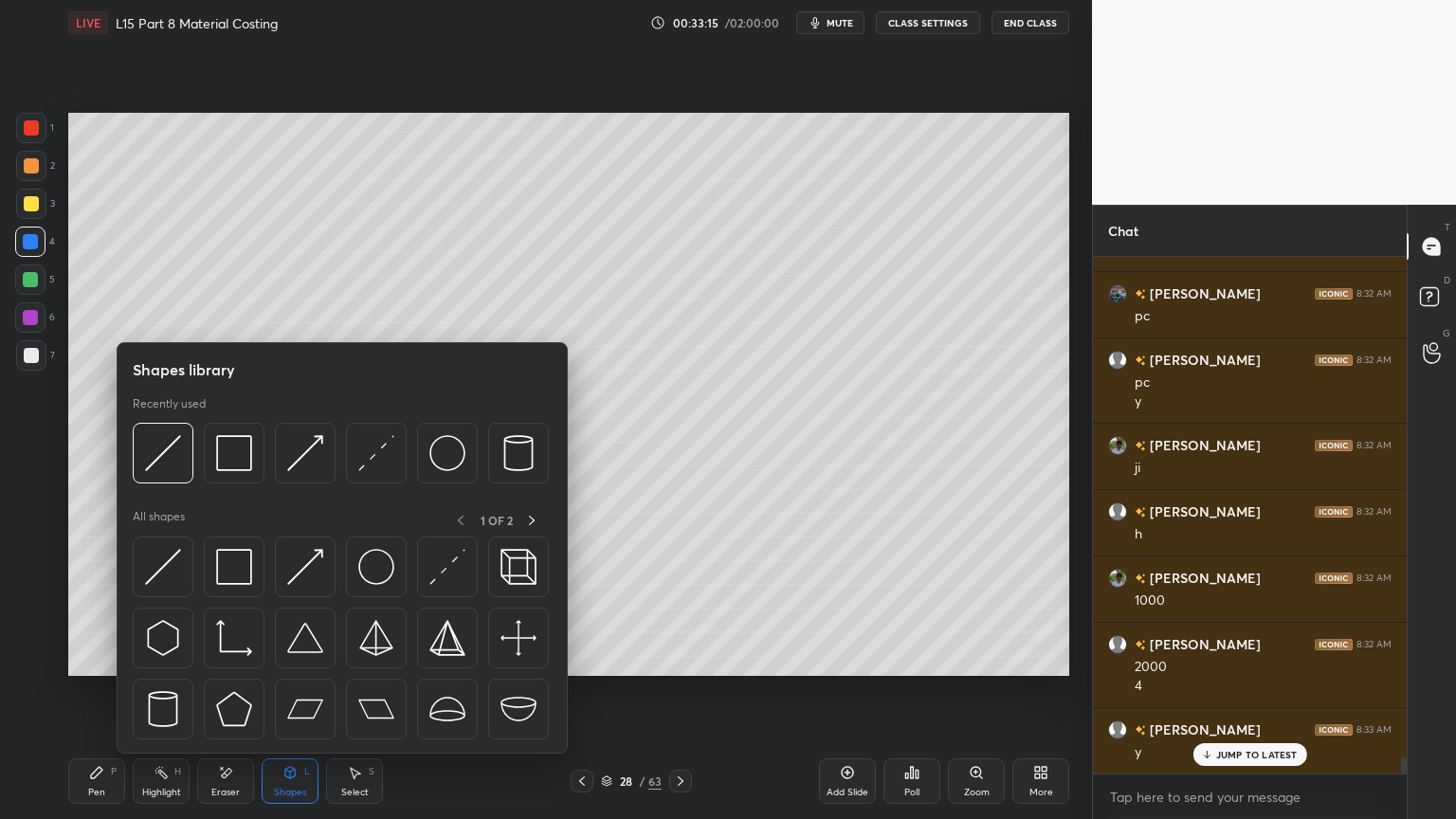 click at bounding box center (234, 453) 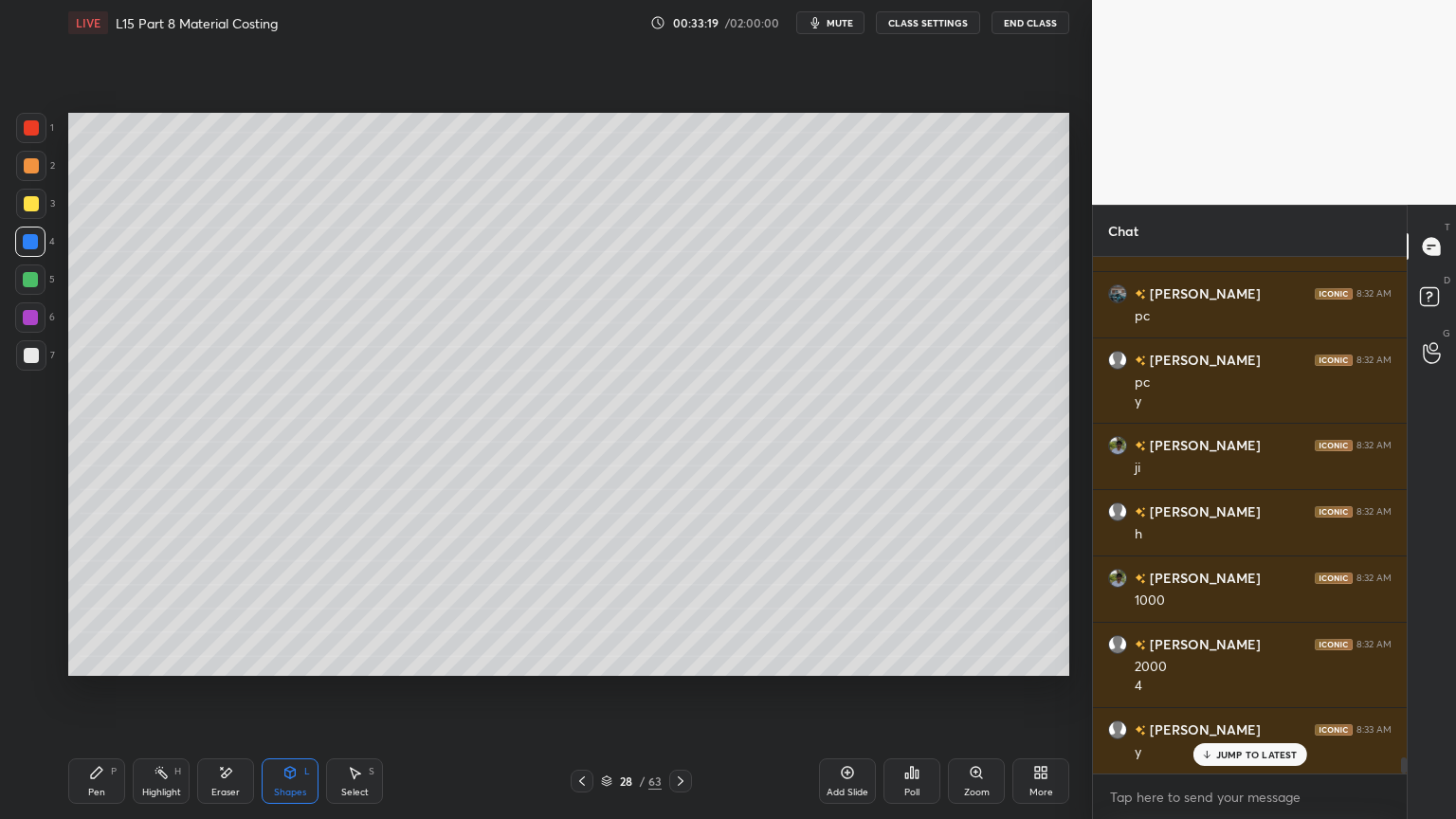 click 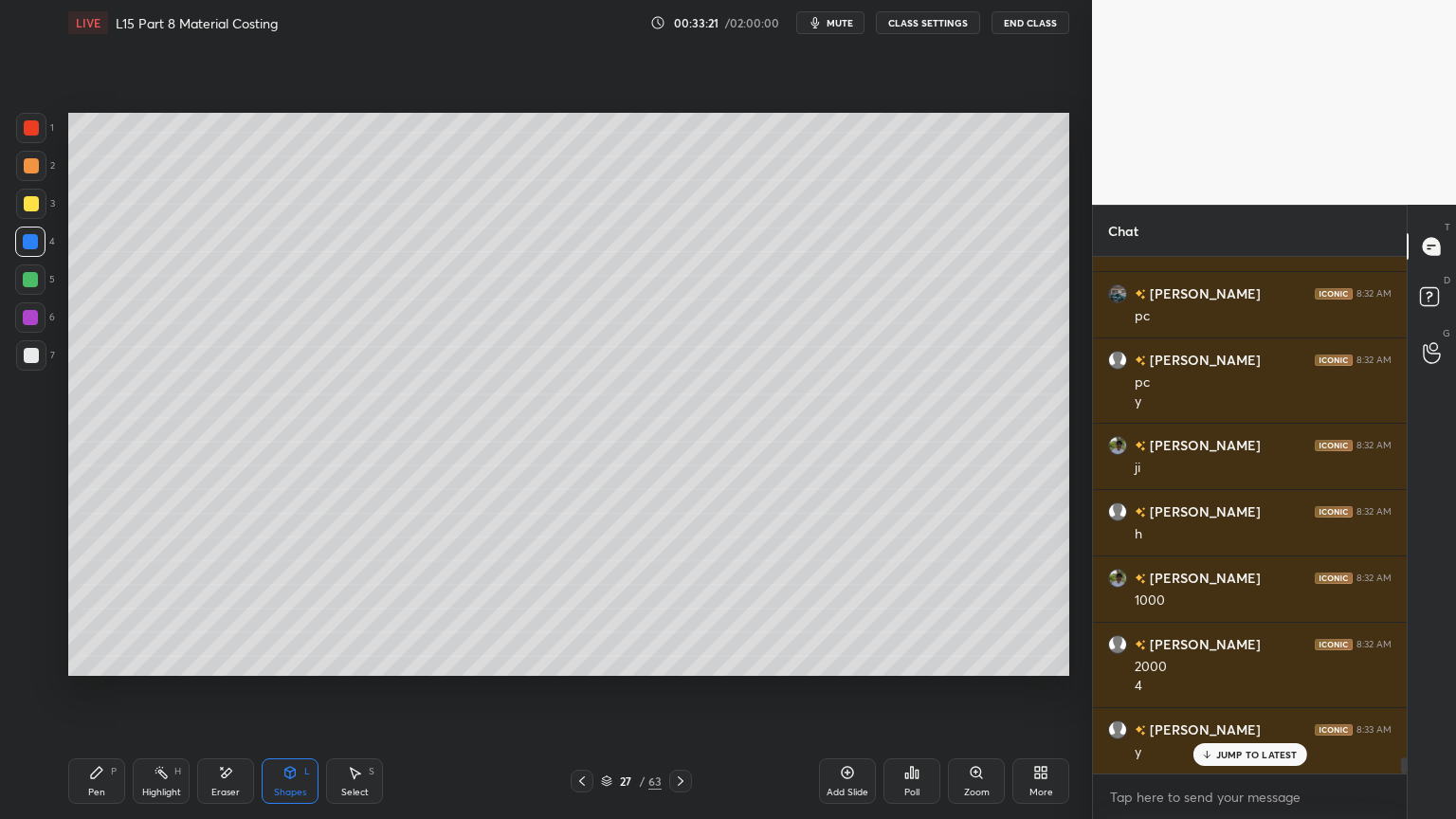 click at bounding box center (31, 204) 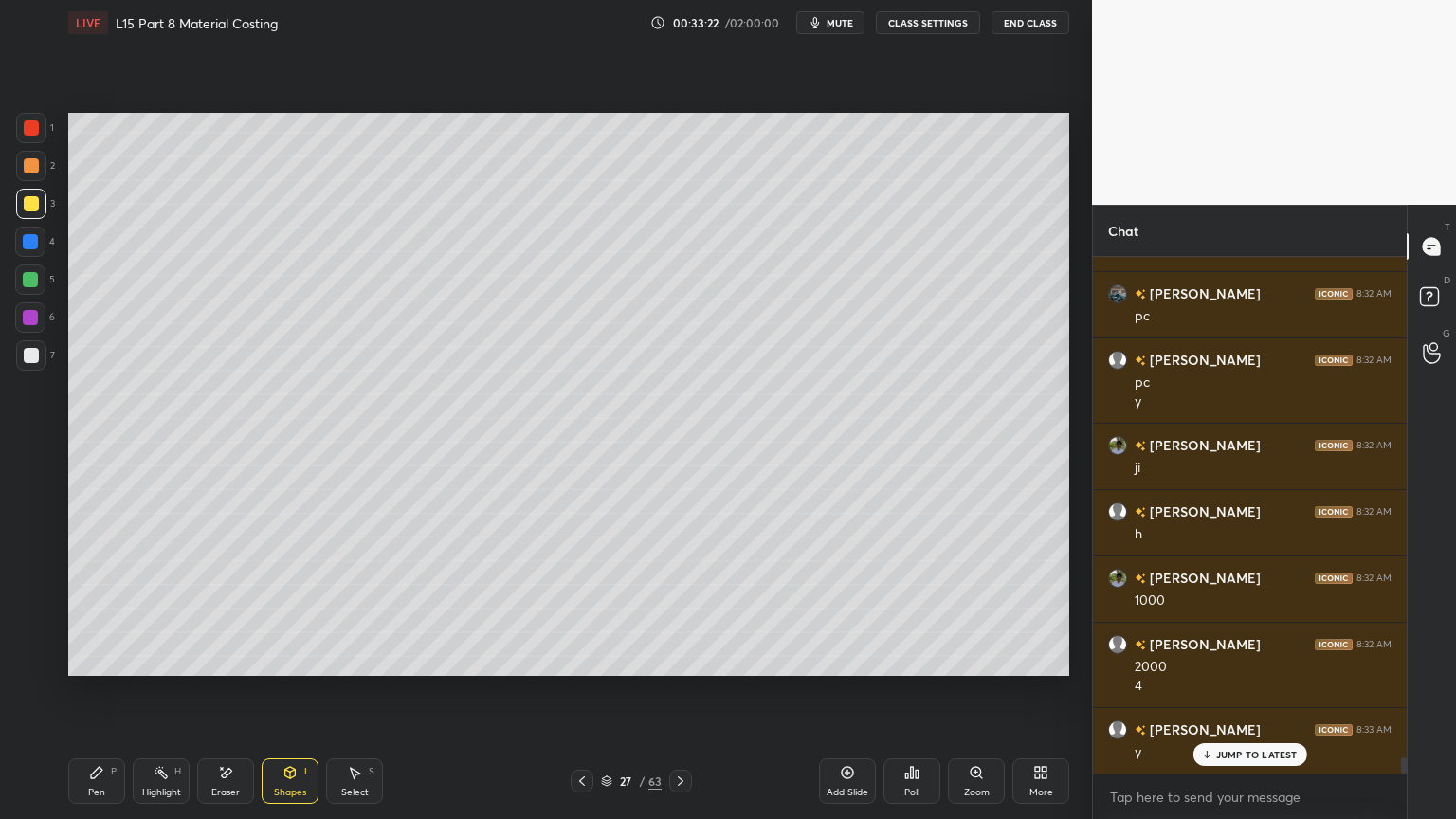 click on "2" at bounding box center [35, 170] 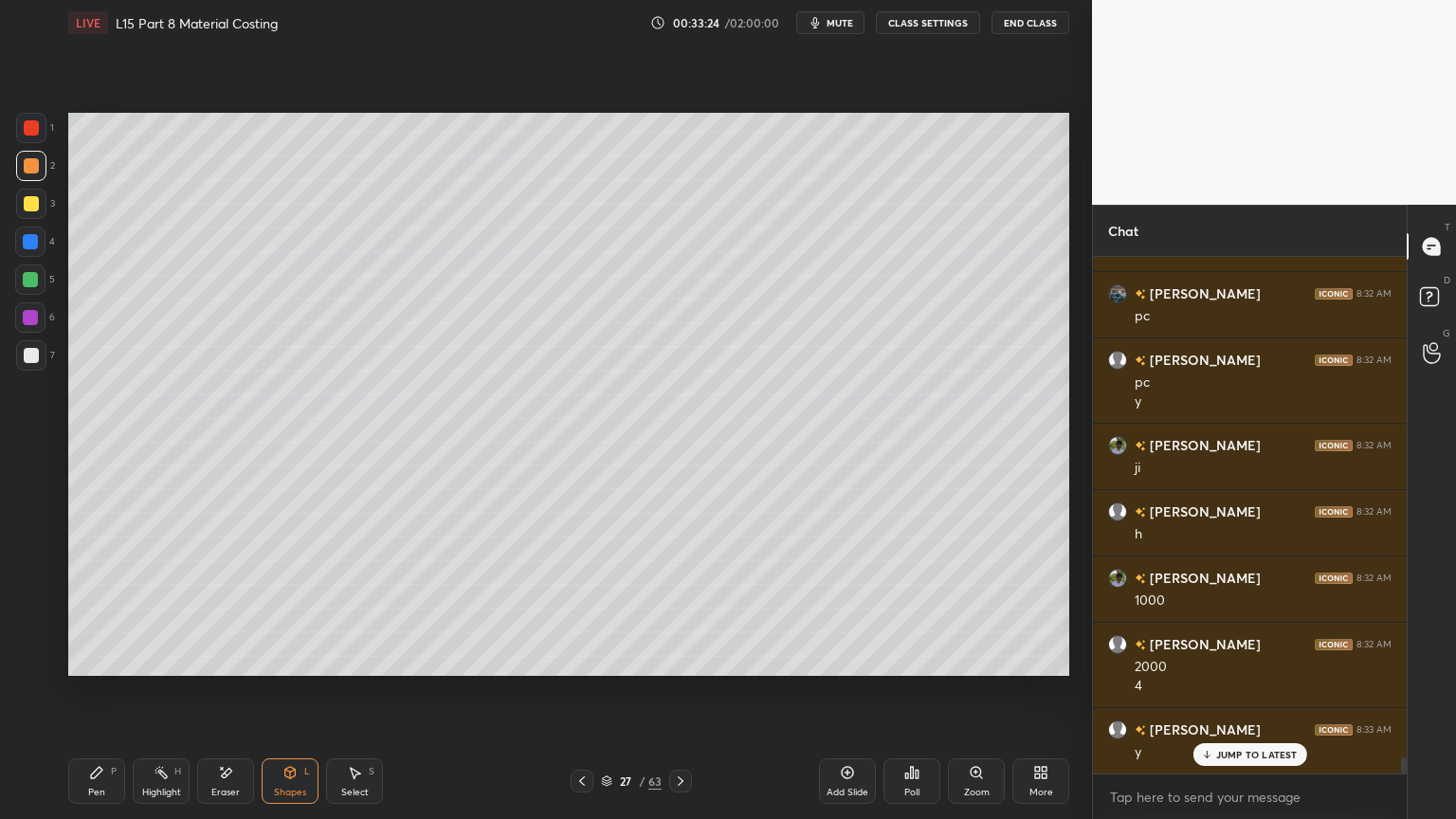 click 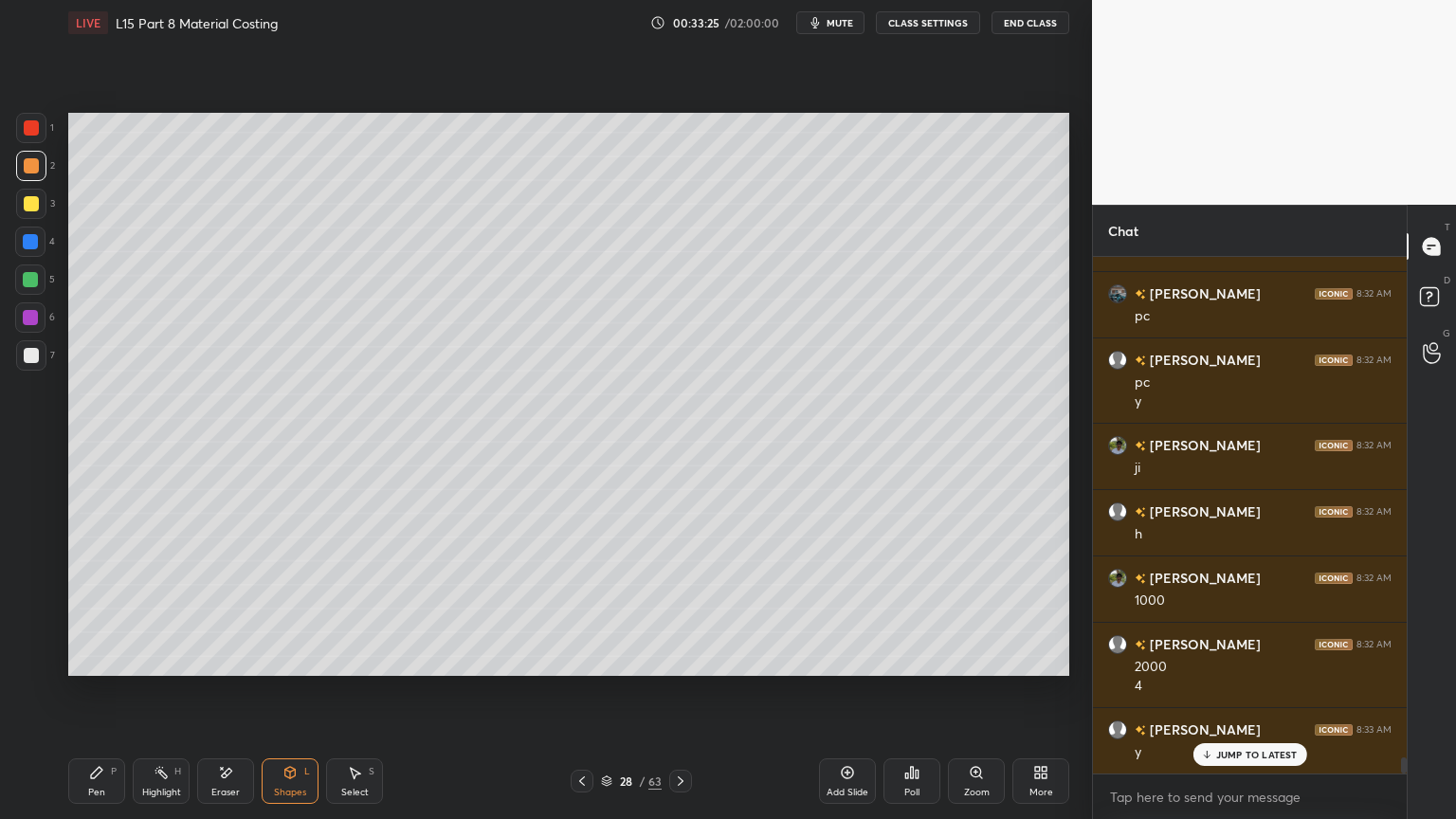 click on "Pen P" at bounding box center [97, 781] 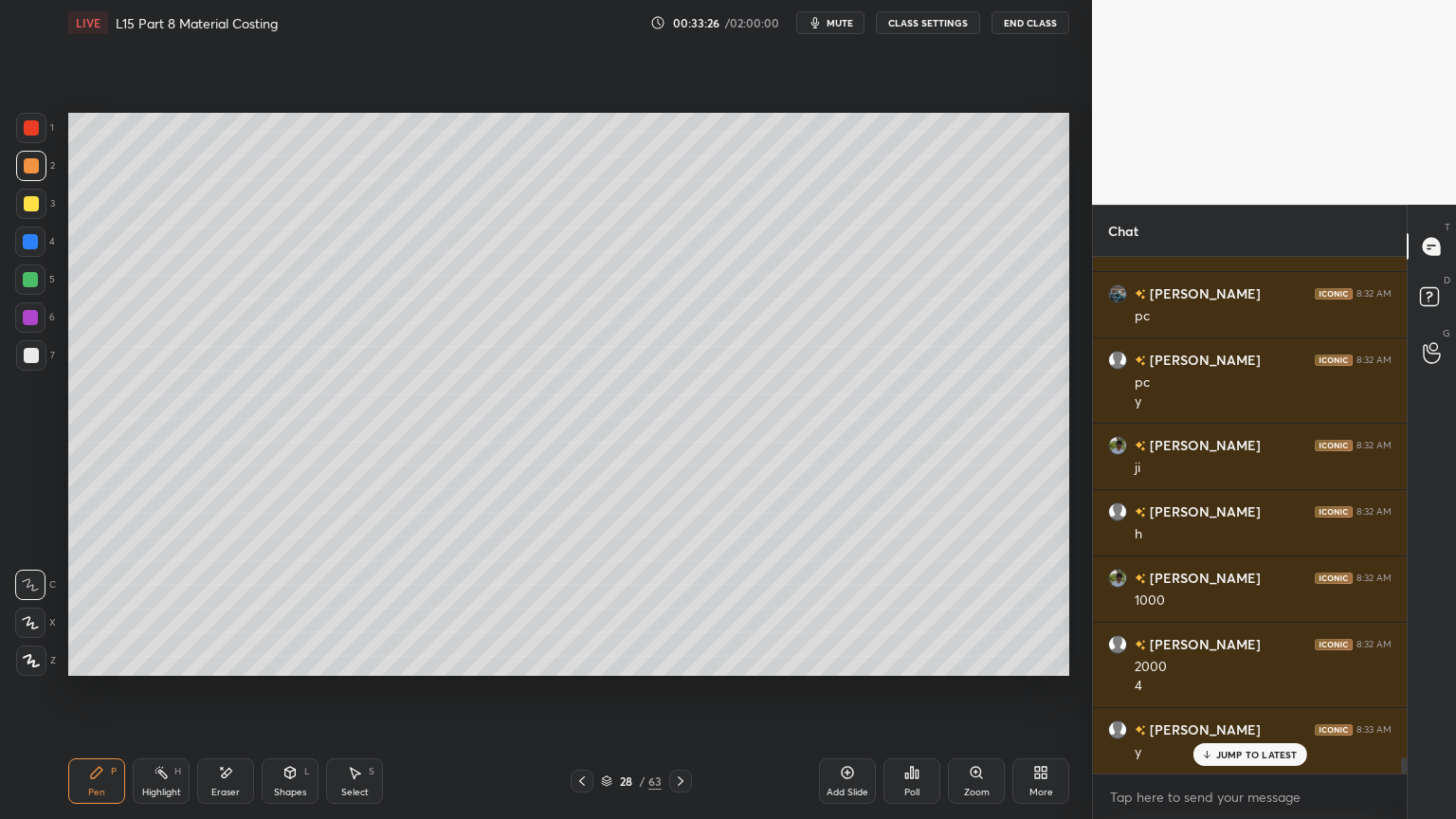 click 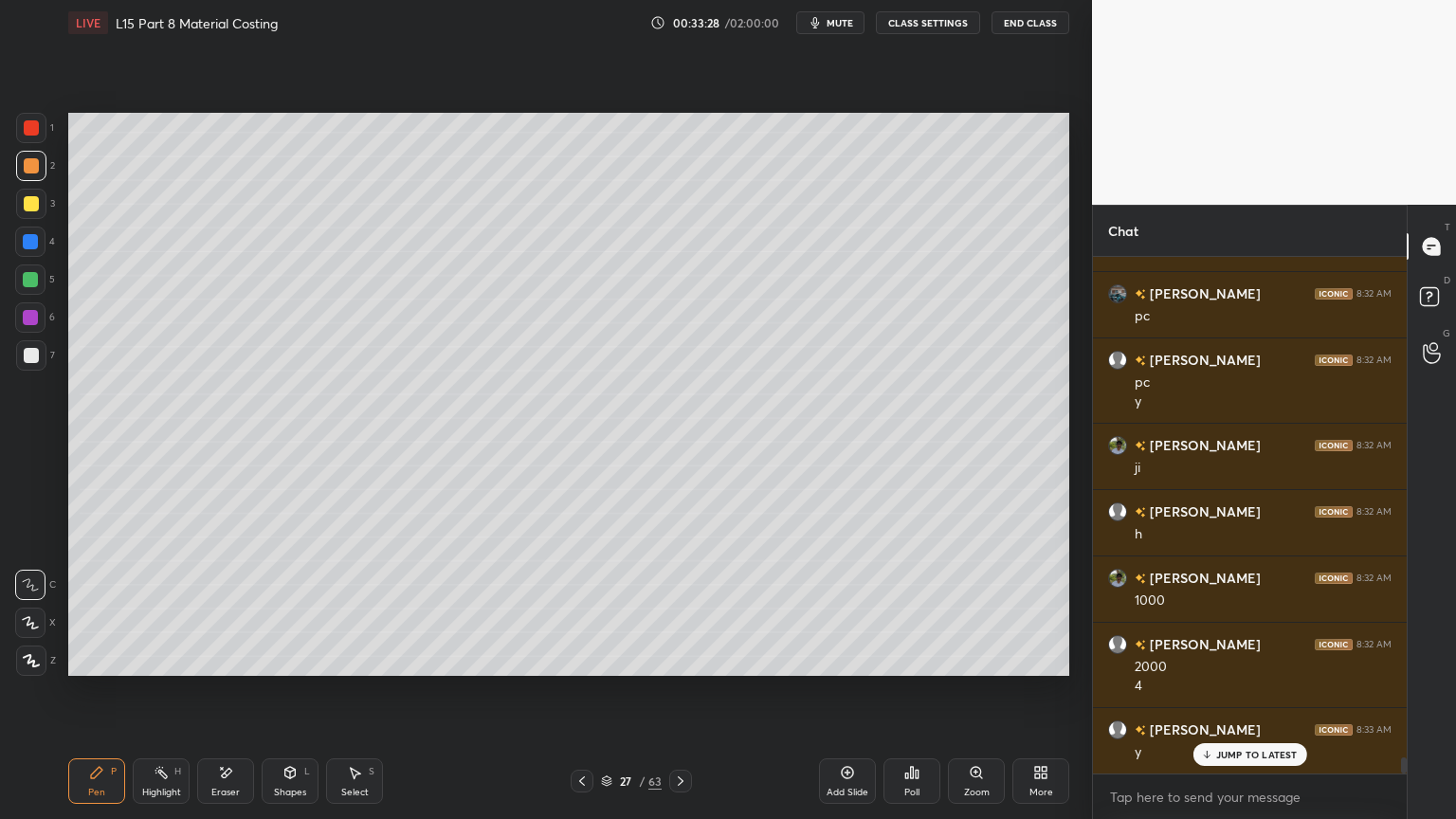 click 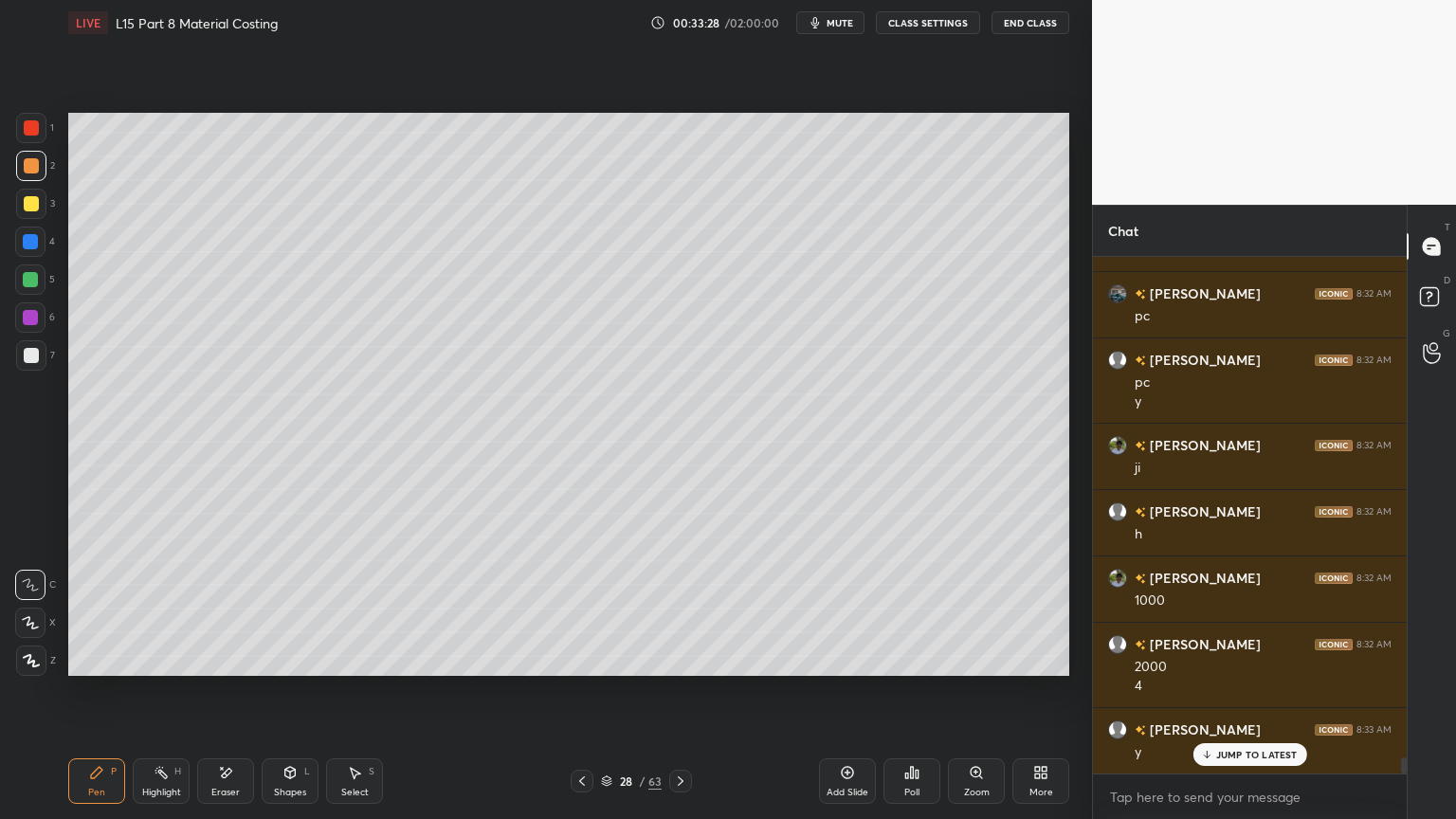 click at bounding box center (31, 204) 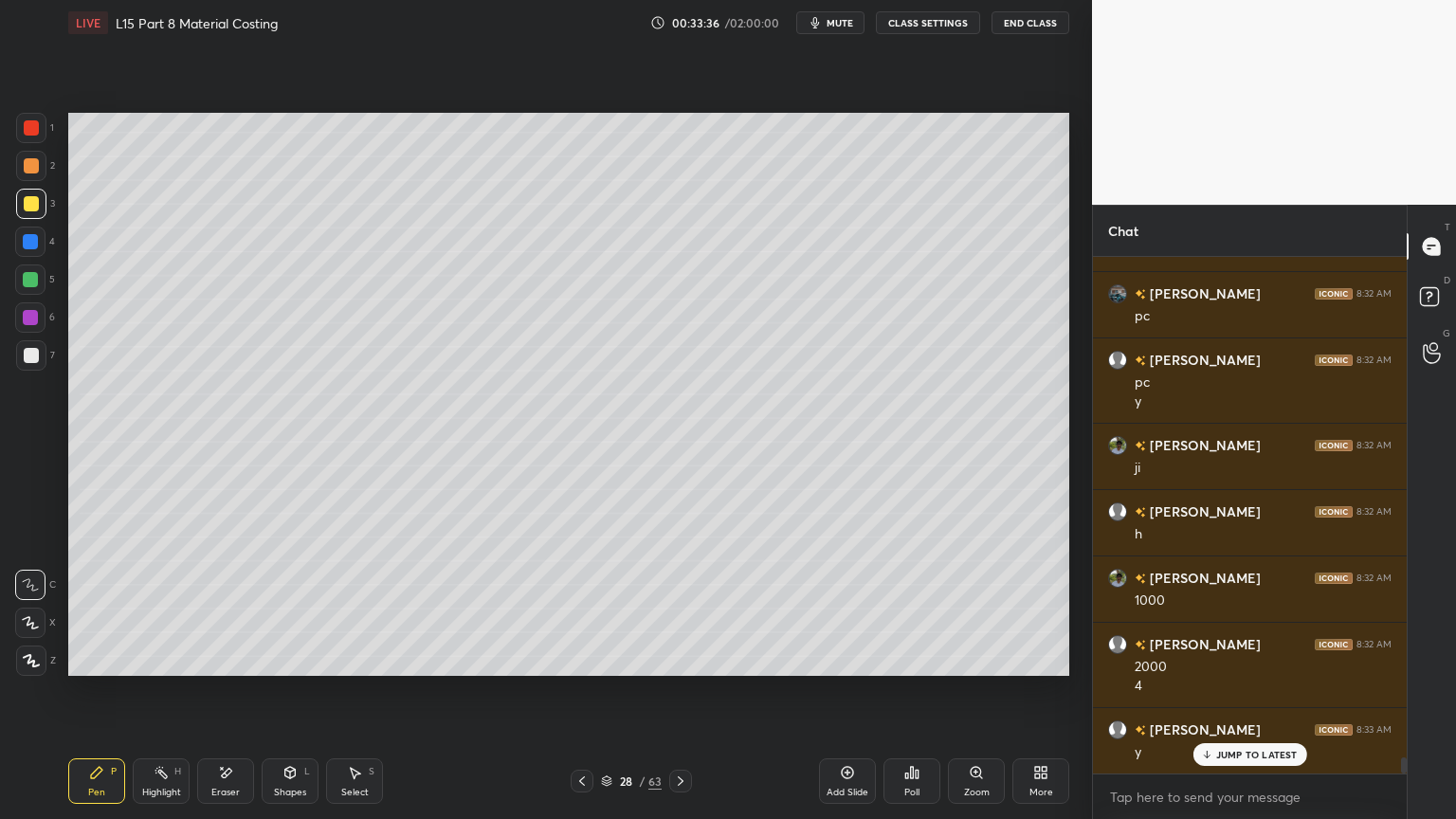 click 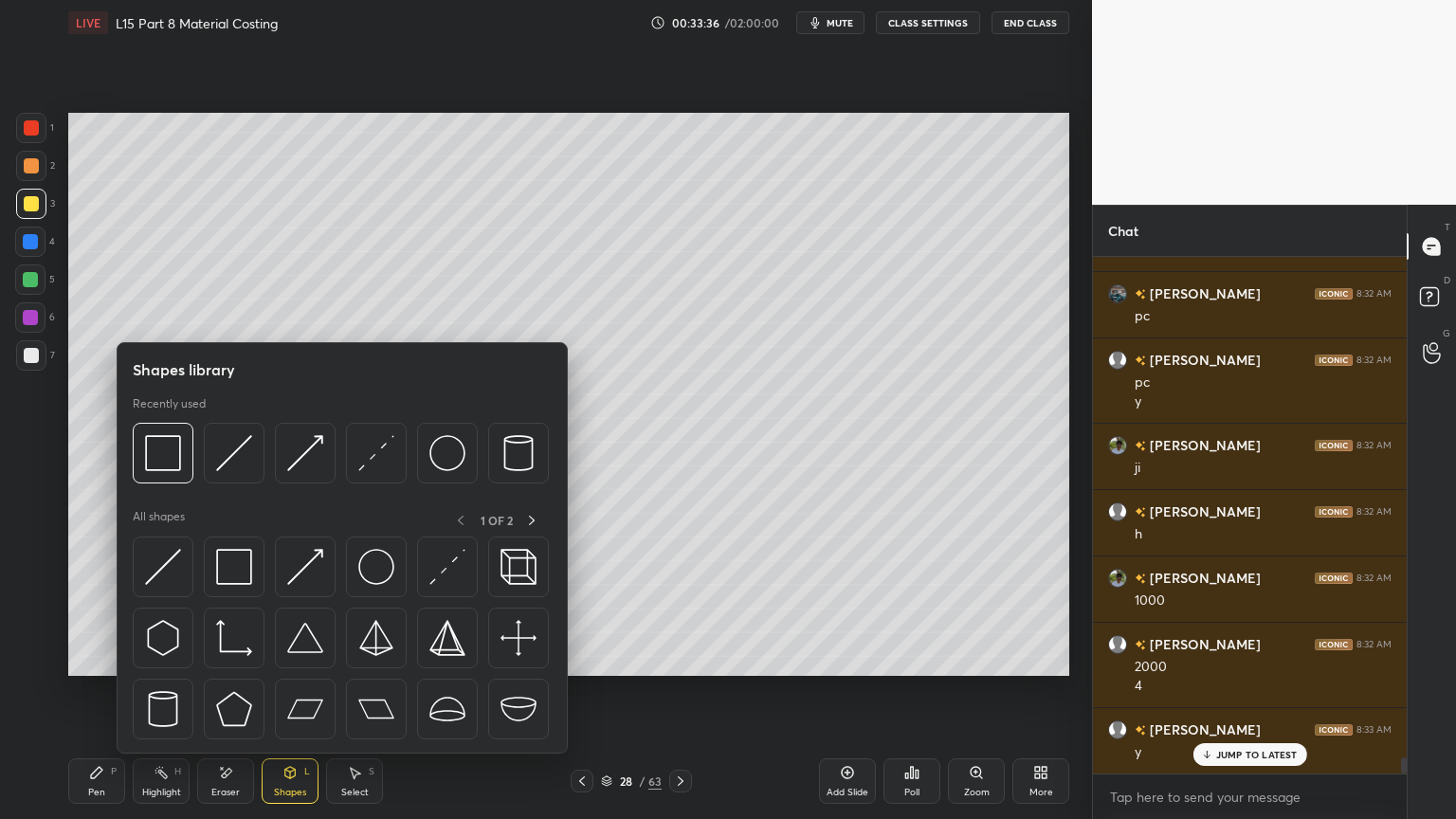 click at bounding box center [234, 453] 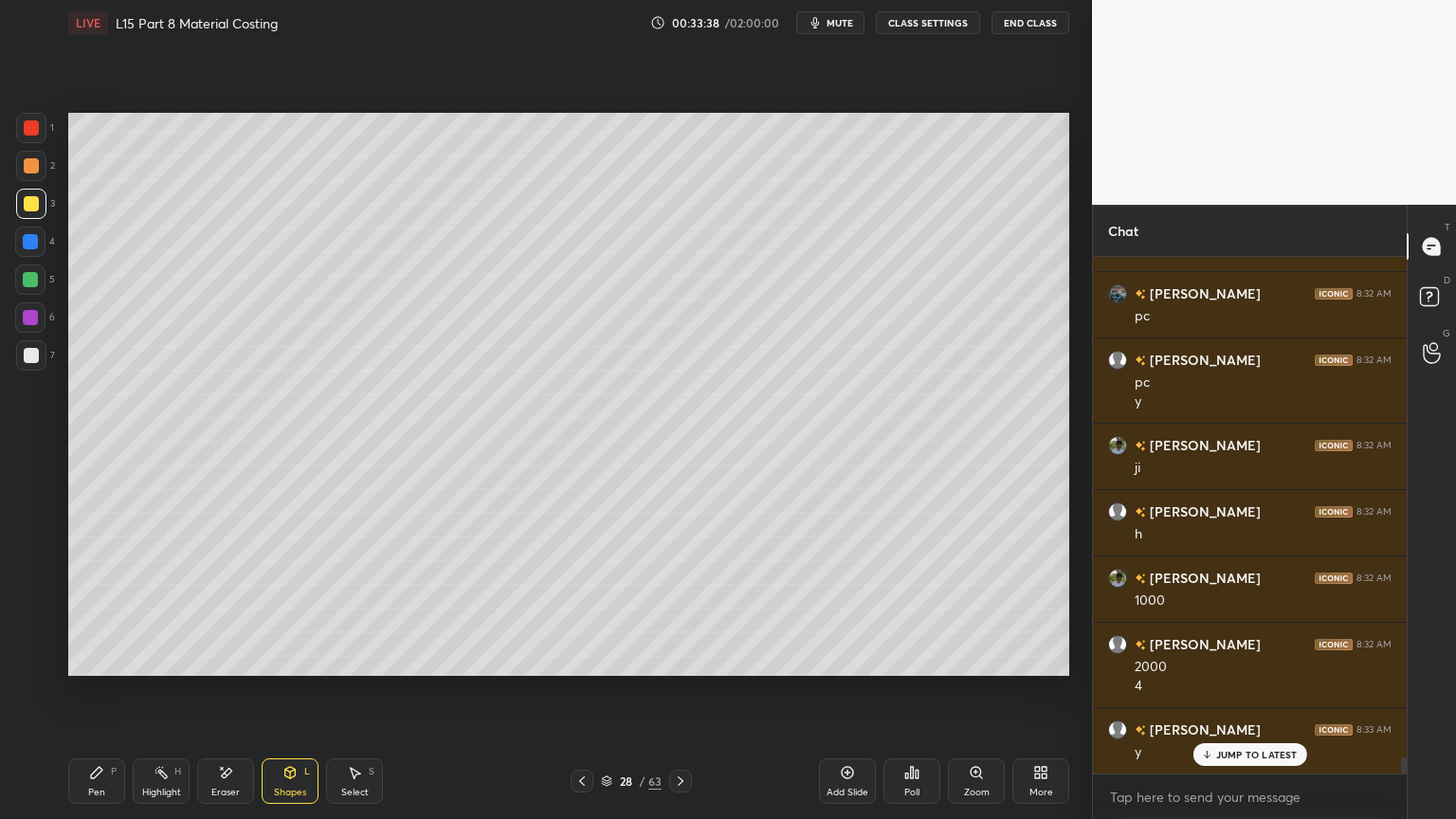 click at bounding box center [31, 166] 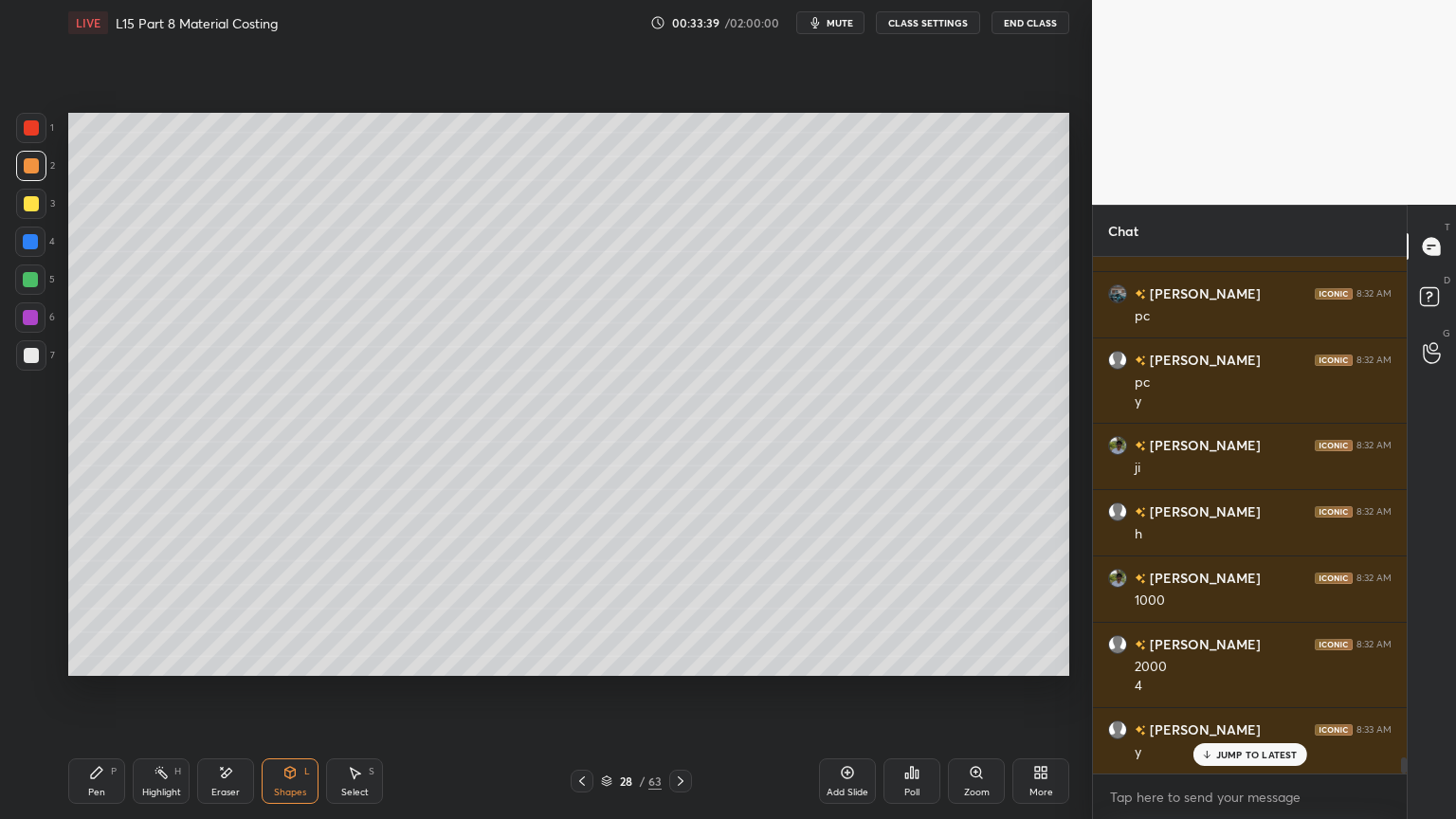 click 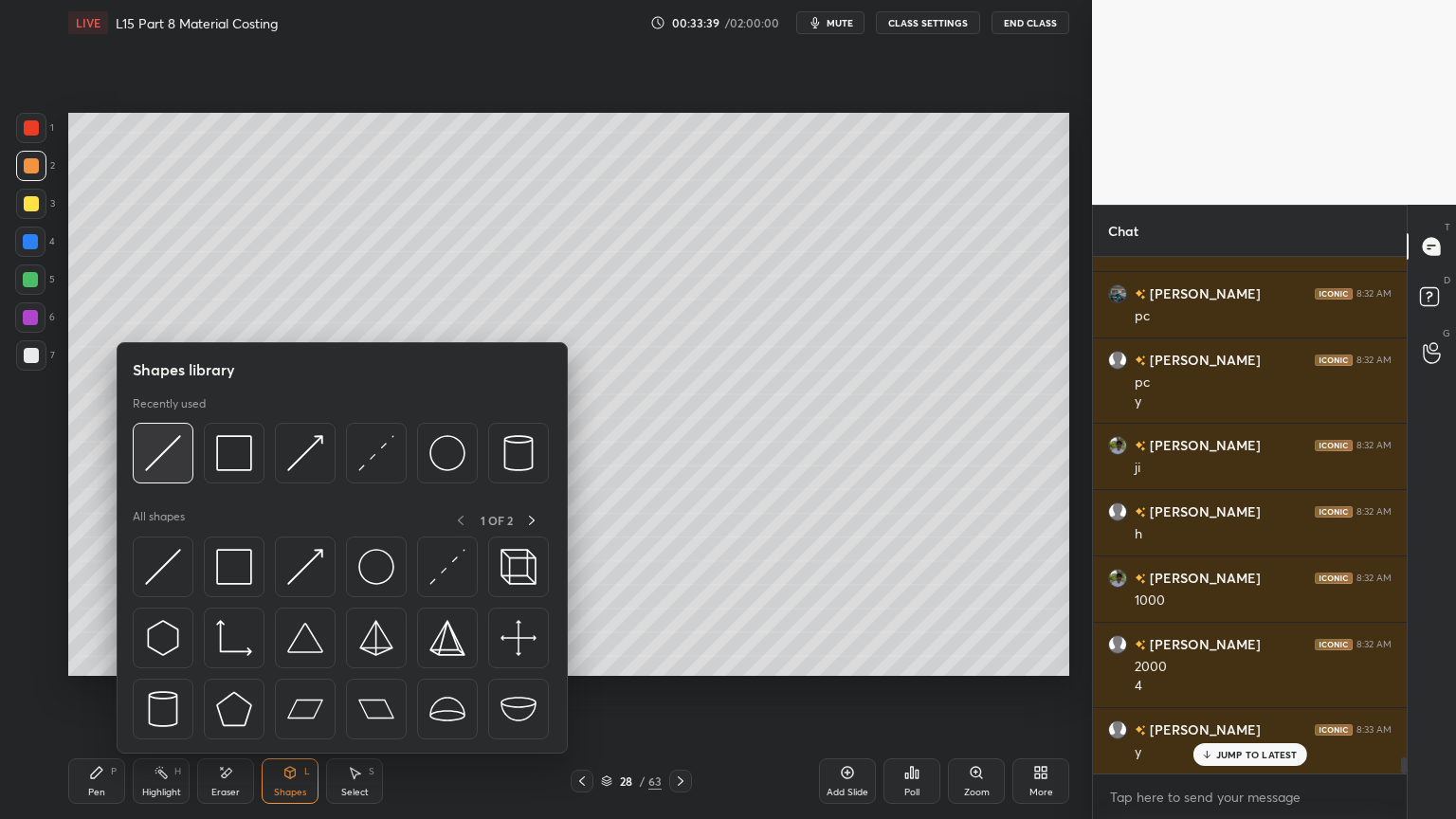 click at bounding box center (163, 453) 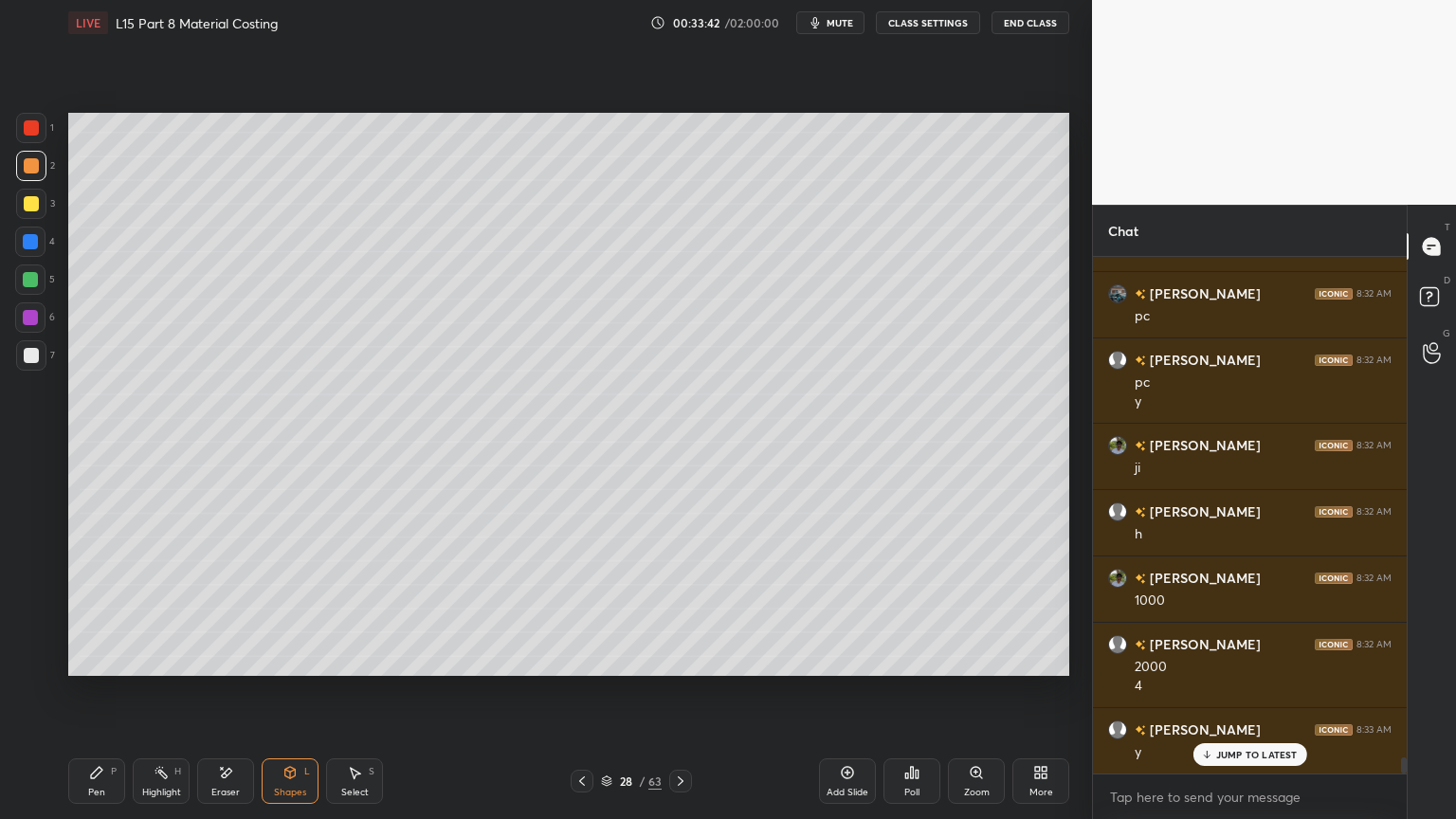 click 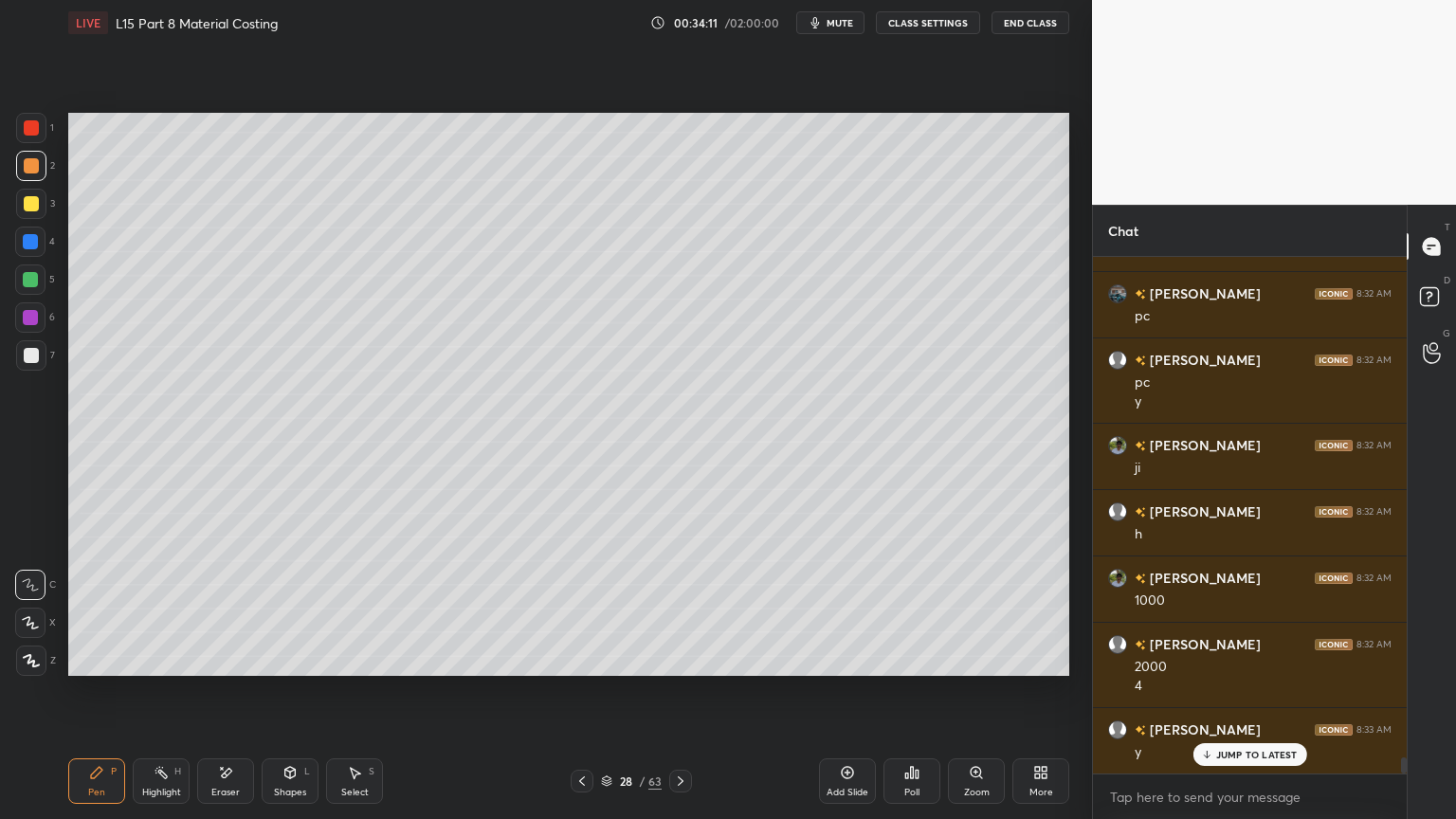 click at bounding box center [31, 355] 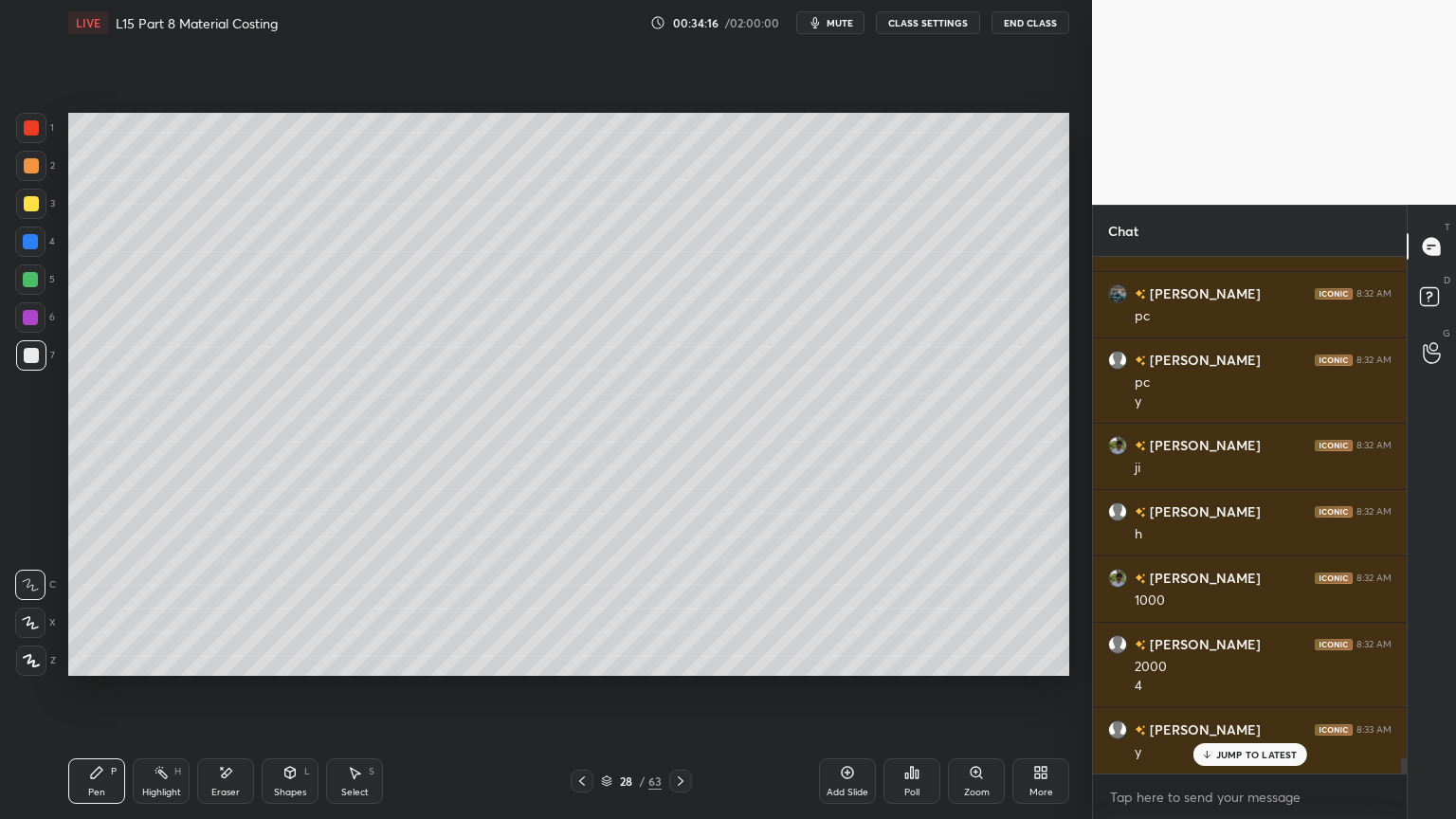 click at bounding box center (30, 280) 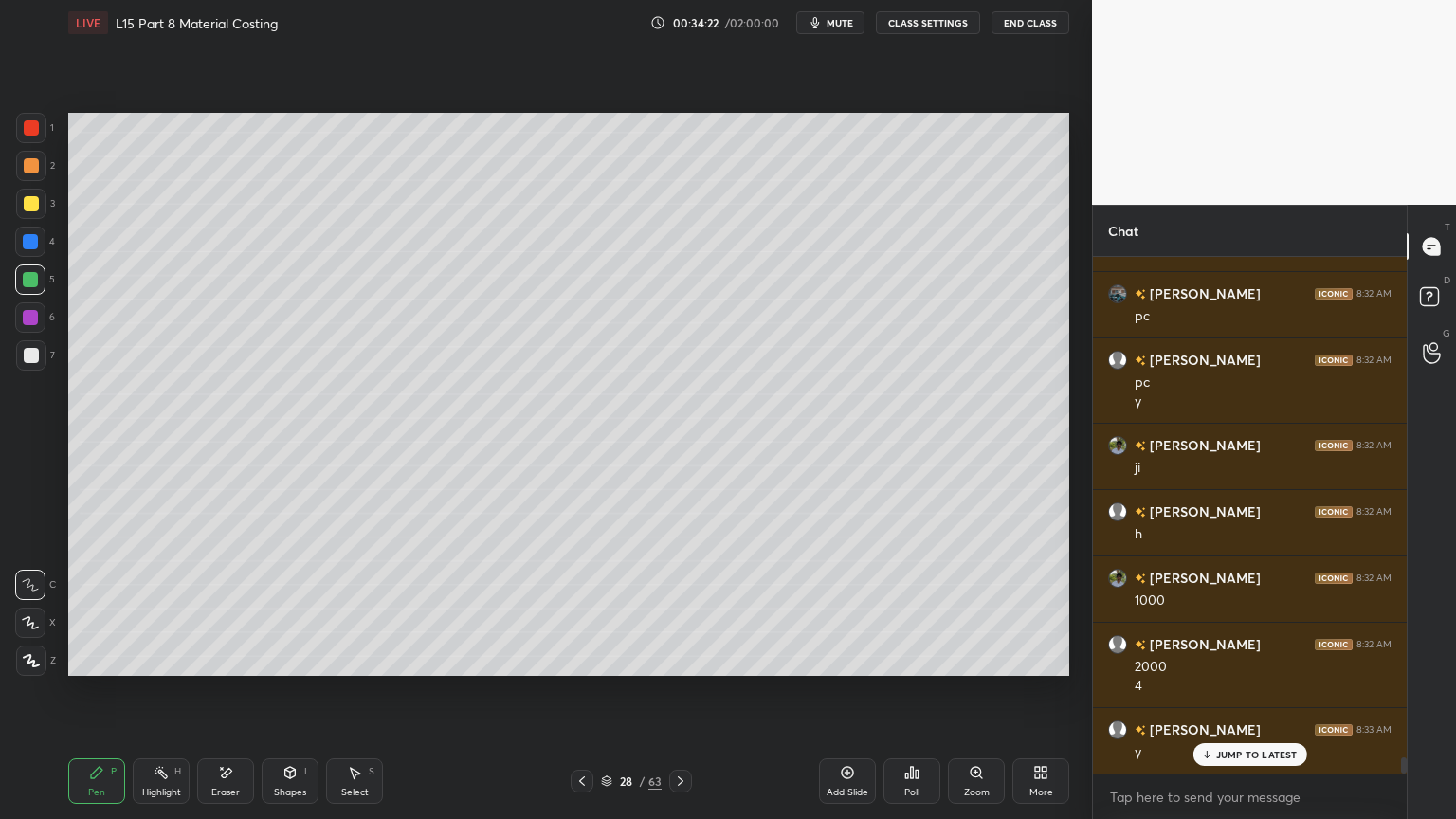 click at bounding box center [31, 355] 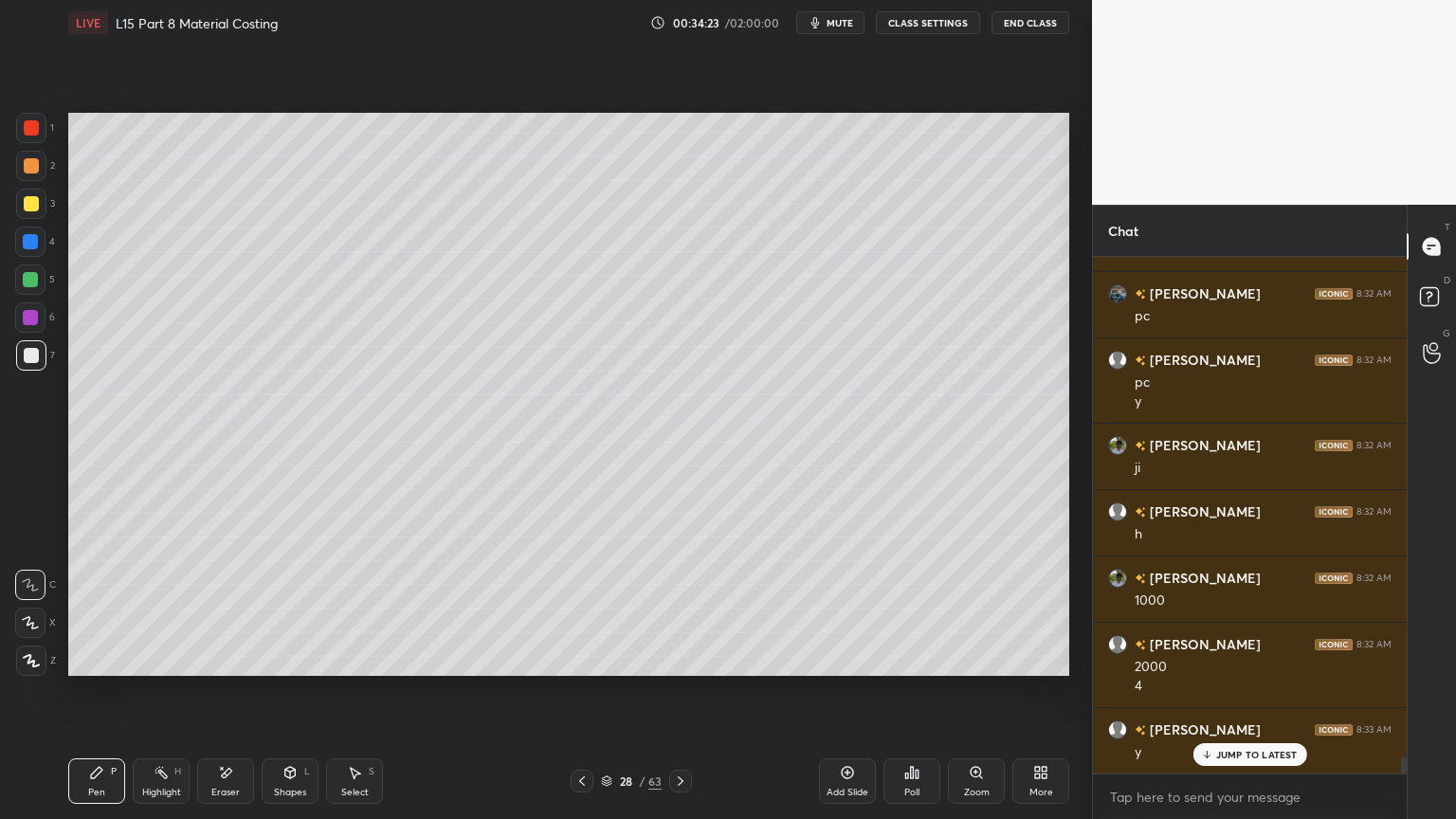 scroll, scrollTop: 16459, scrollLeft: 0, axis: vertical 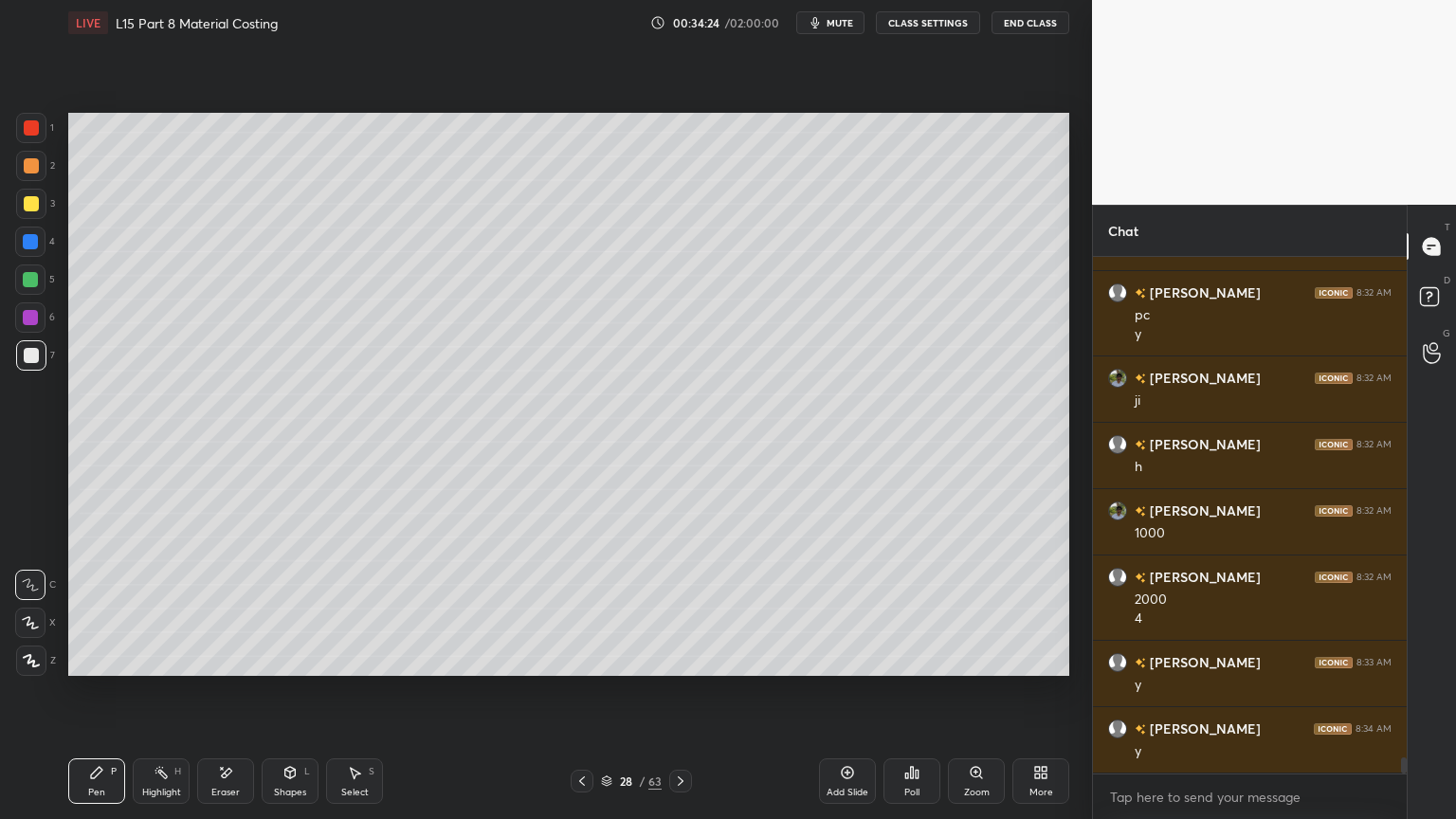 click at bounding box center [30, 280] 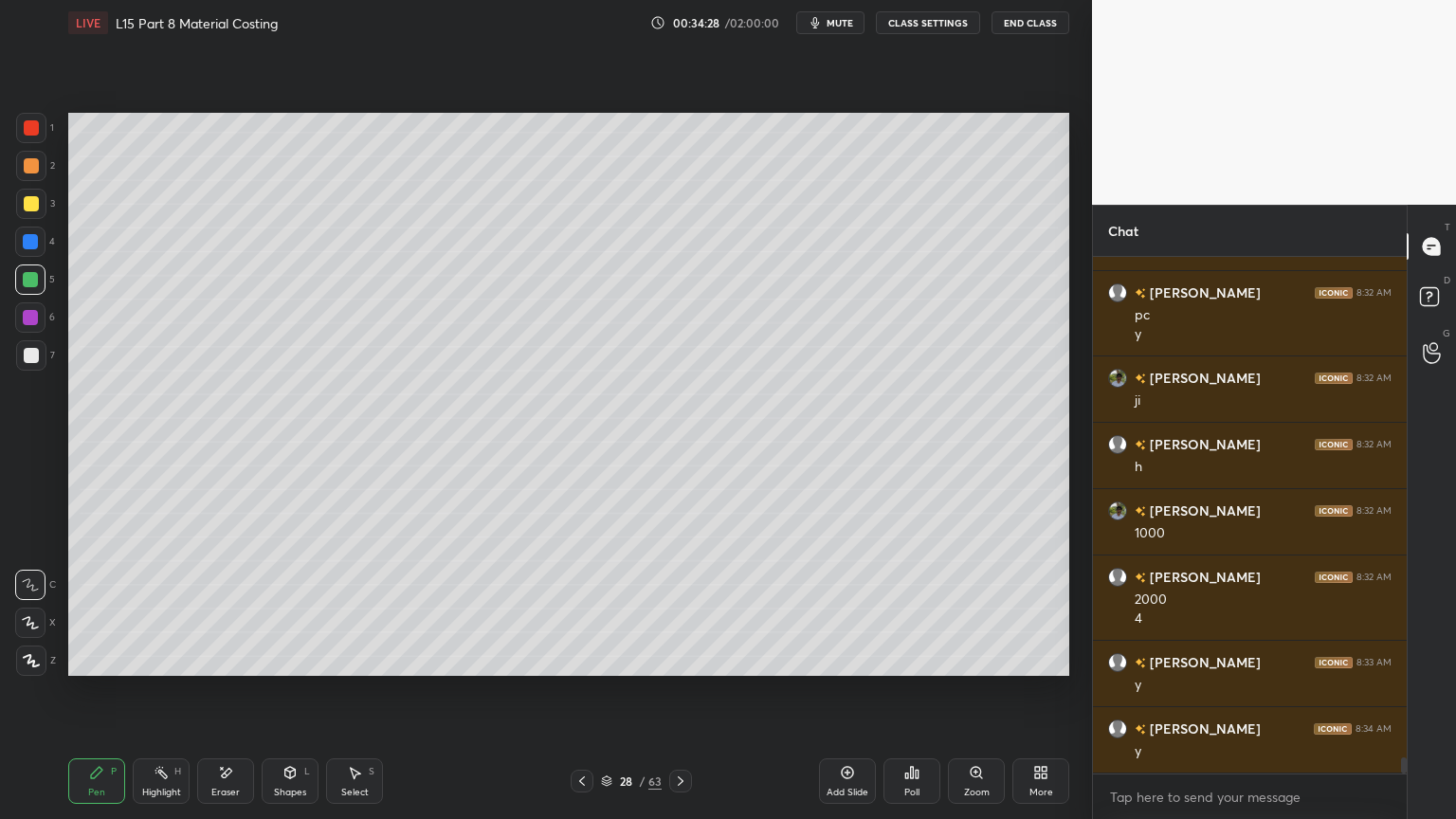 click at bounding box center (582, 781) 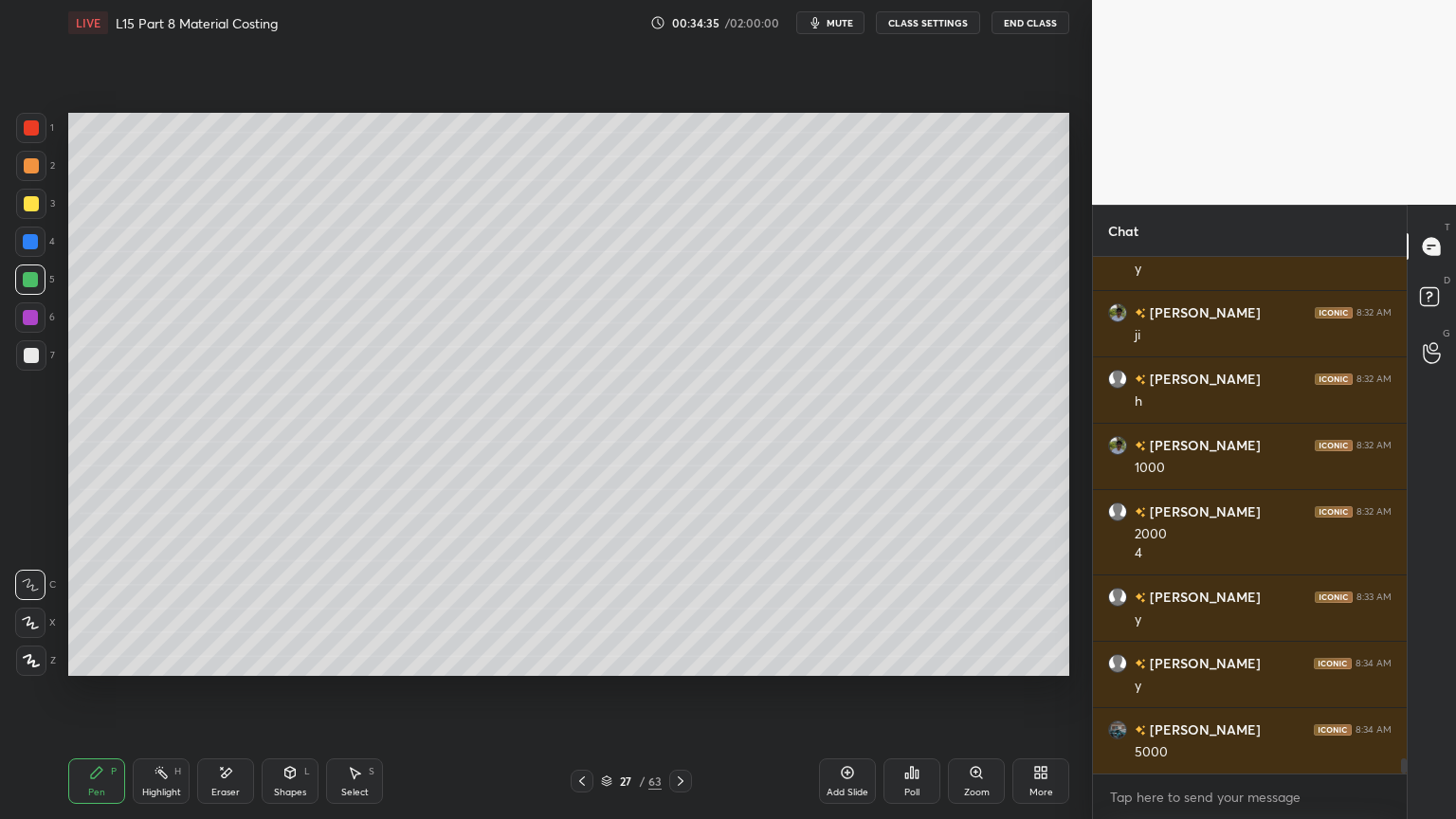 scroll, scrollTop: 16591, scrollLeft: 0, axis: vertical 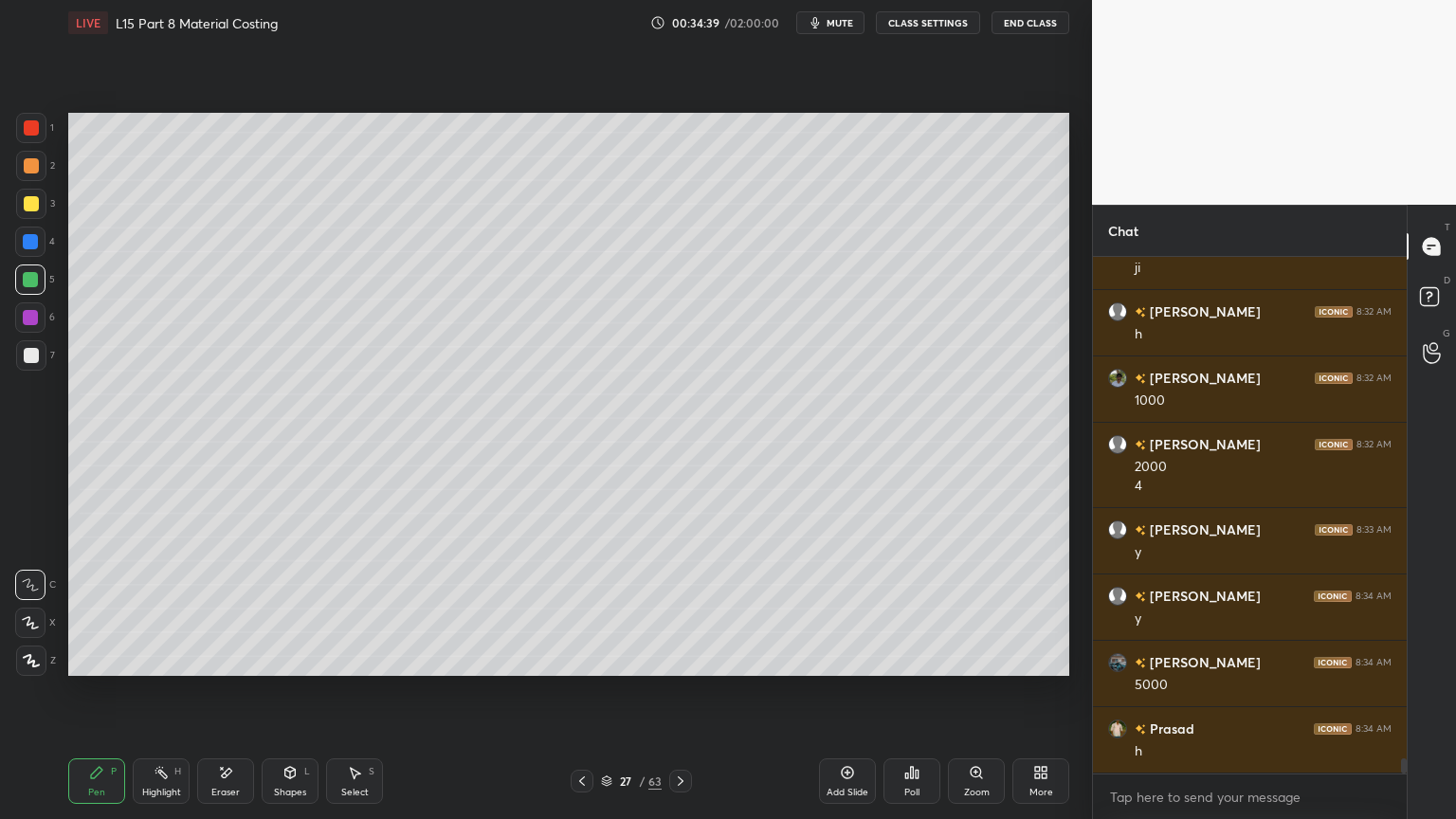 click 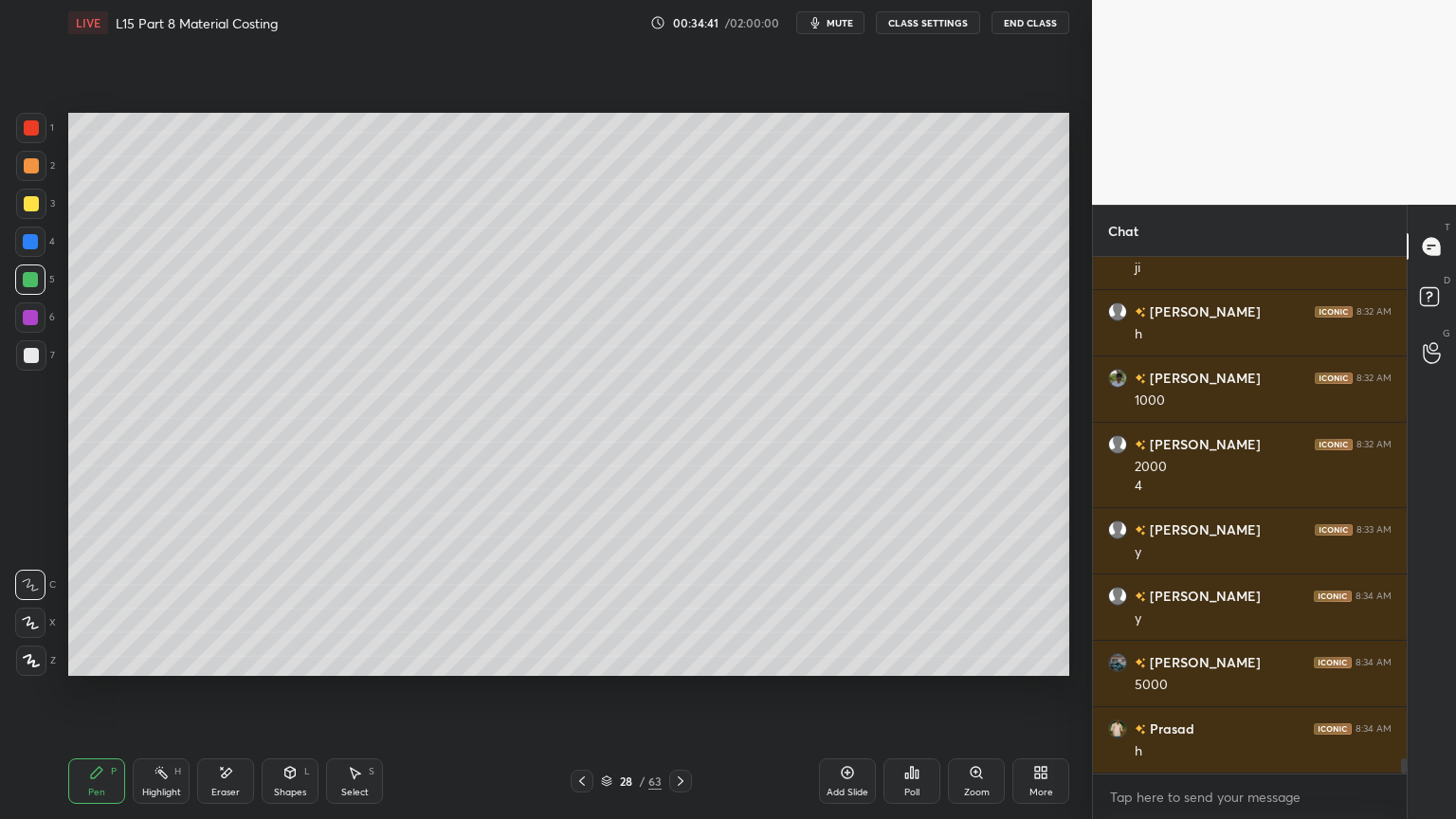 scroll, scrollTop: 16657, scrollLeft: 0, axis: vertical 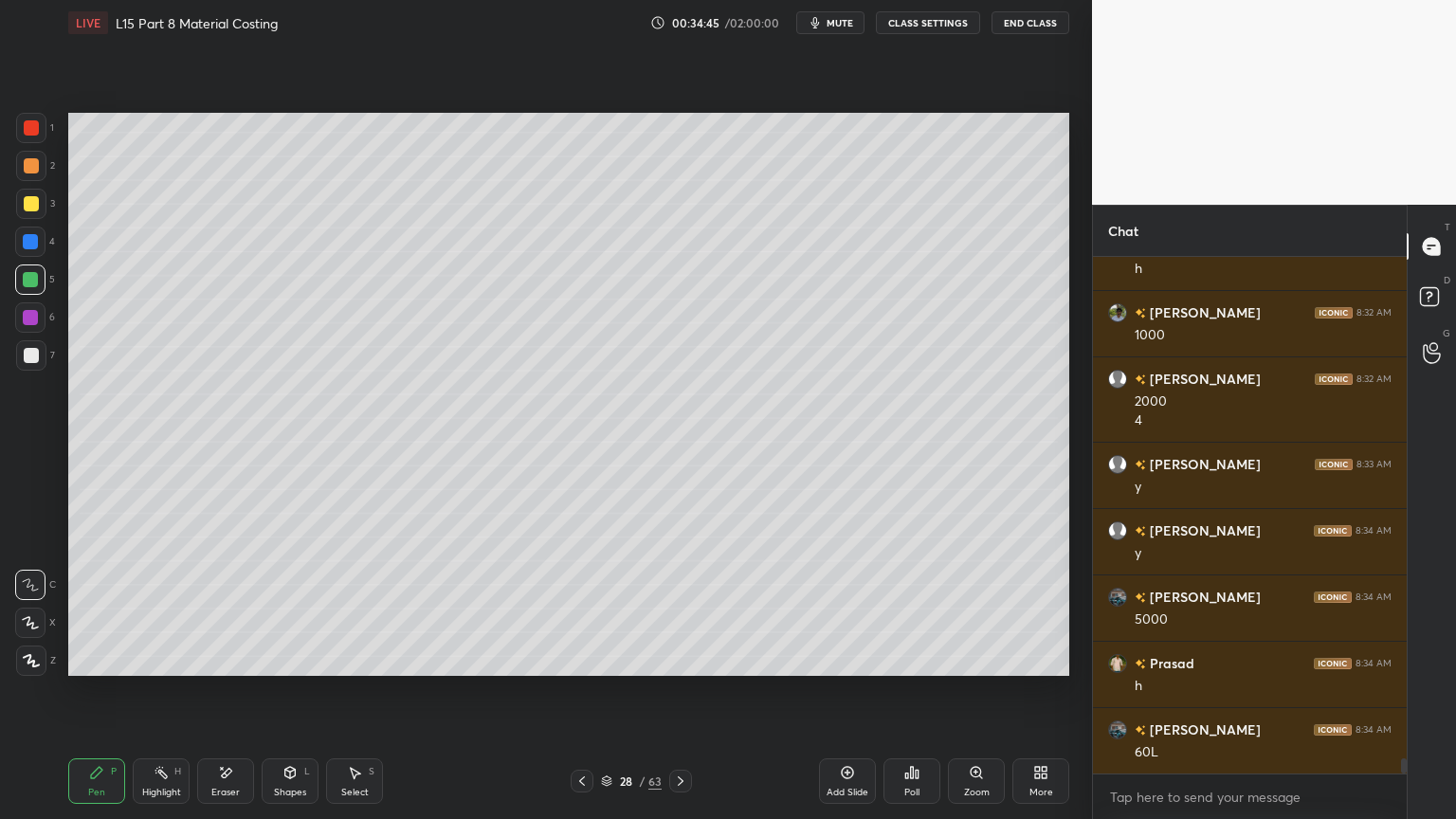 click on "7" at bounding box center [35, 359] 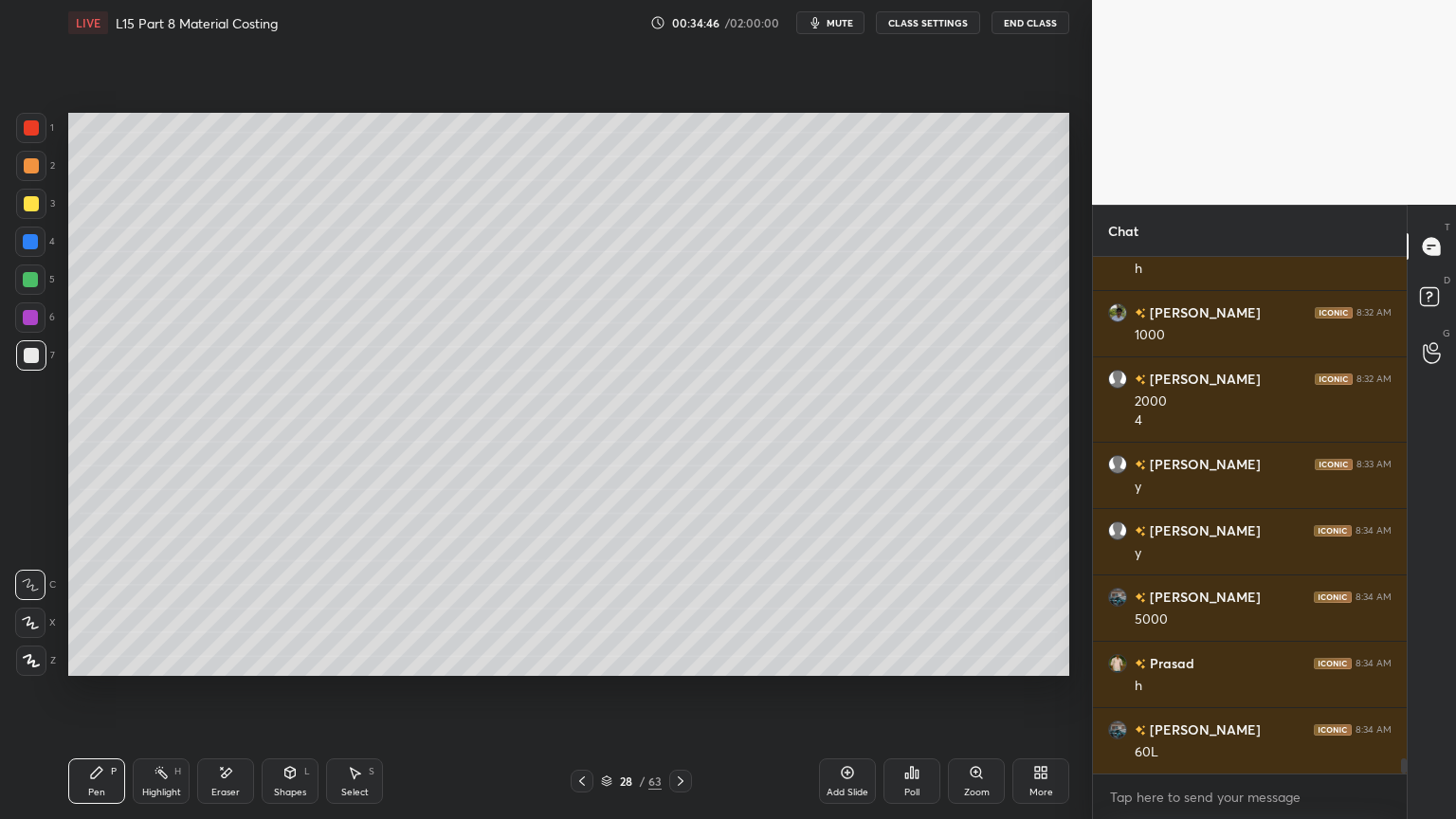 click on "Select" at bounding box center (355, 792) 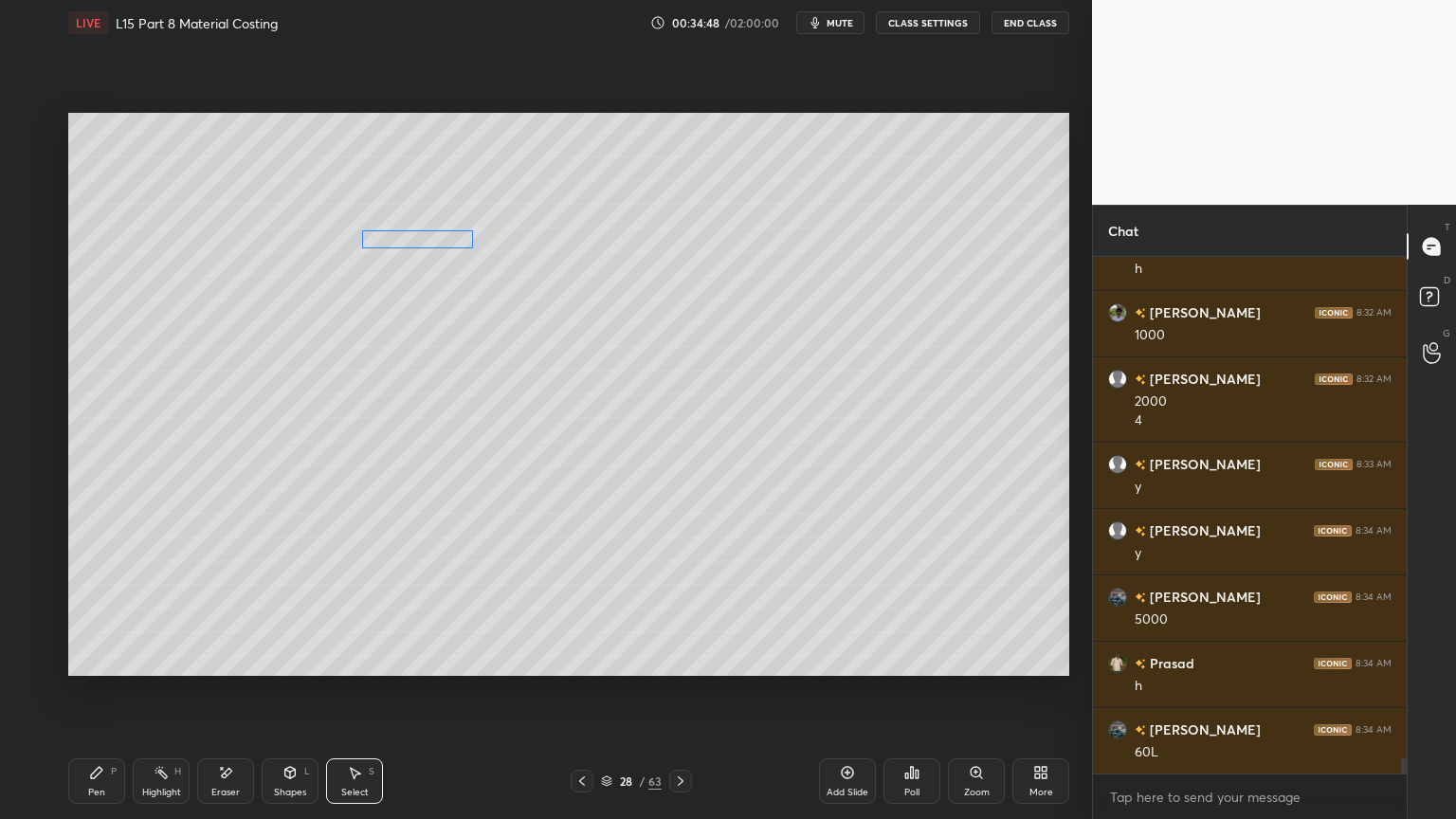 click on "0 ° Undo Copy Duplicate Duplicate to new slide Delete" at bounding box center [569, 394] 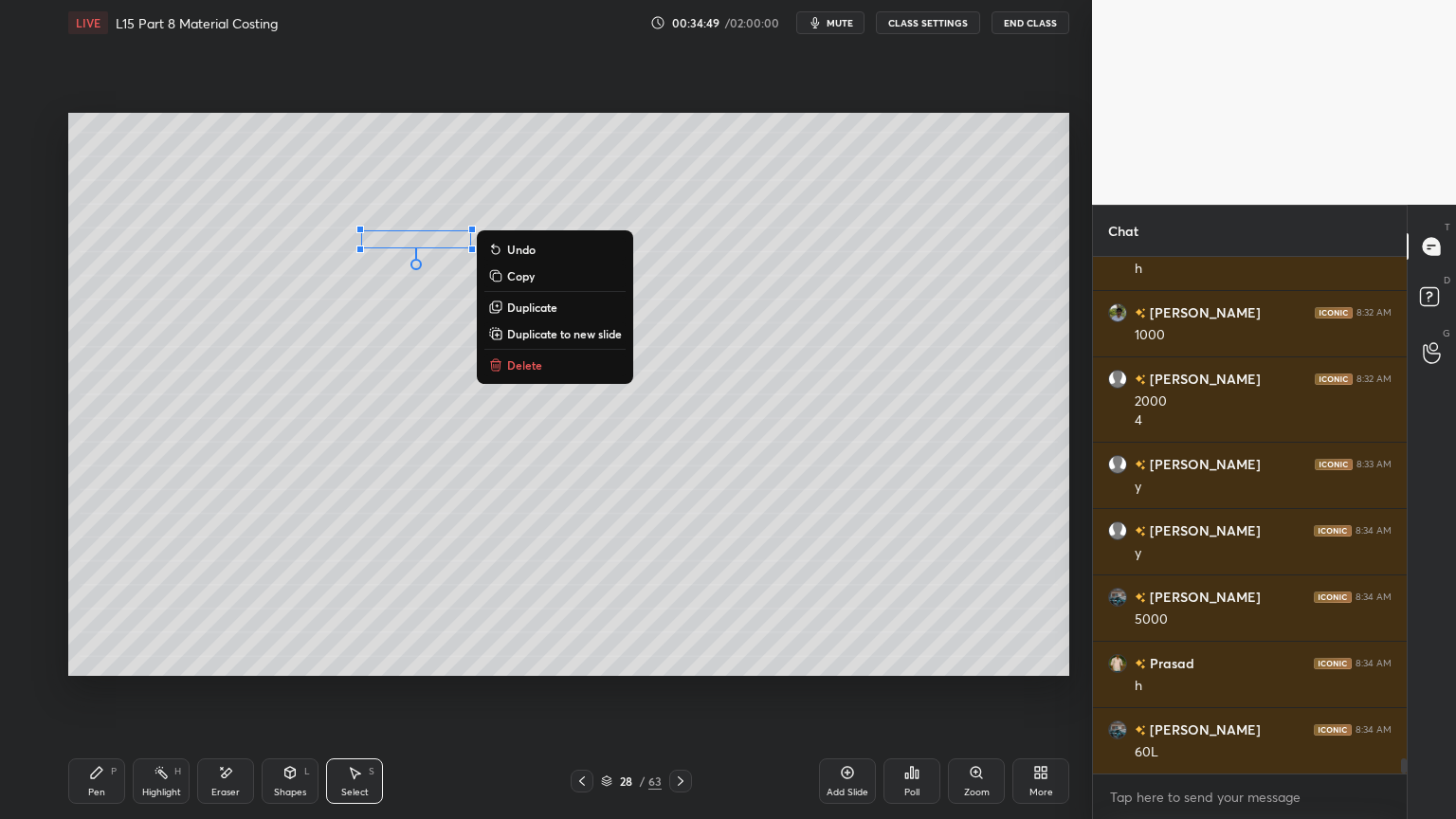 click on "Pen P" at bounding box center (97, 781) 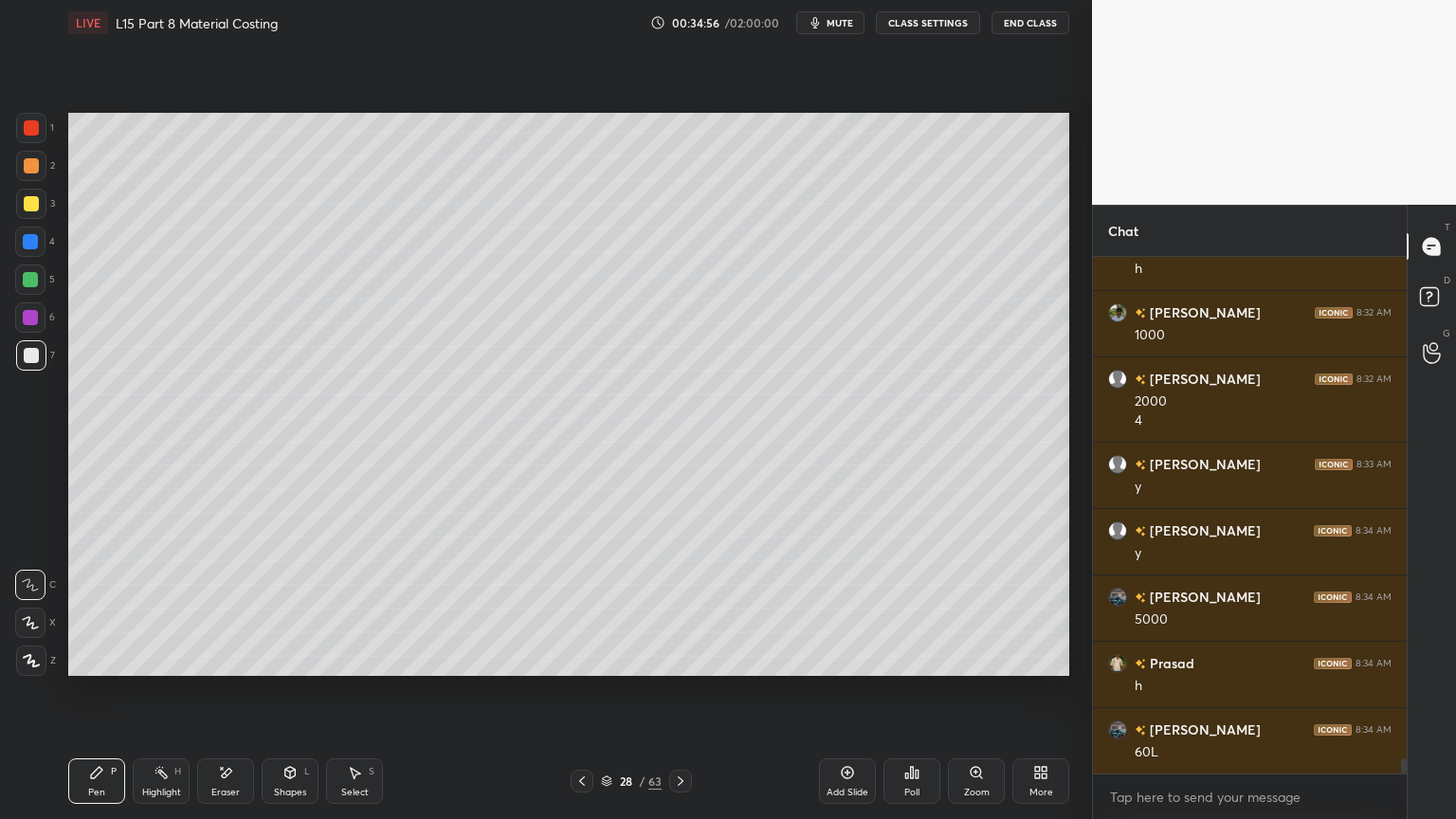 scroll, scrollTop: 16724, scrollLeft: 0, axis: vertical 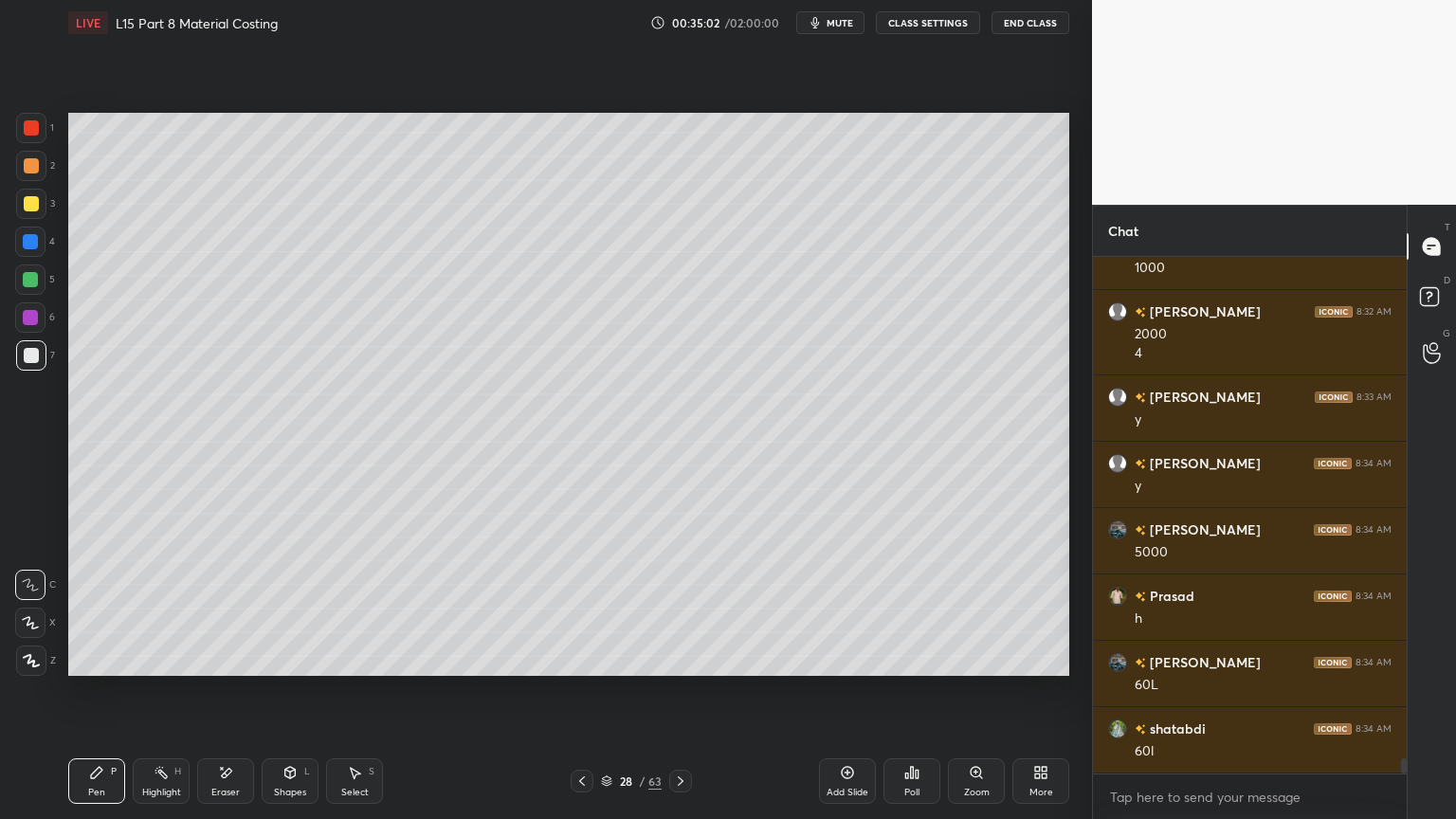 click at bounding box center [30, 280] 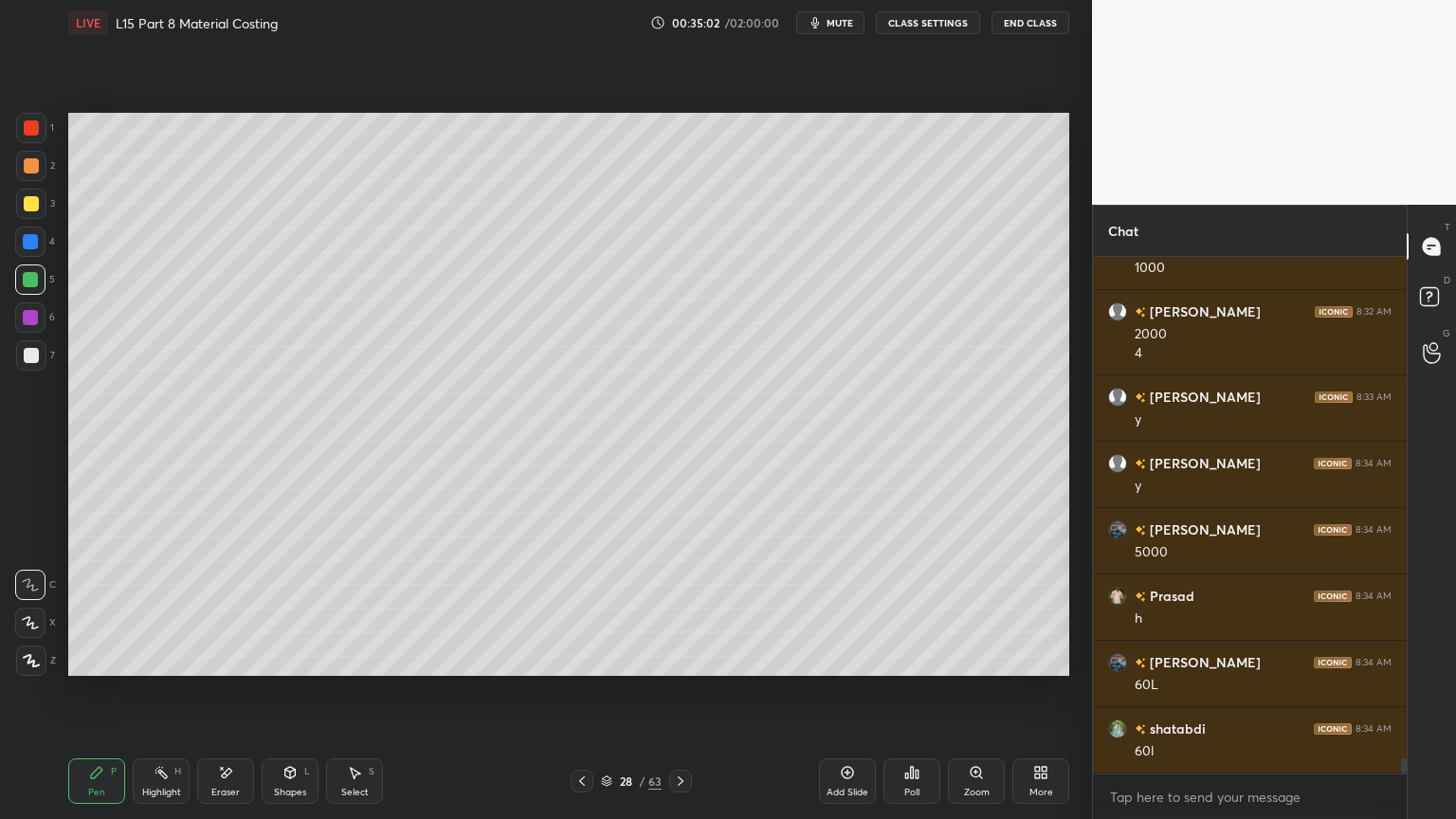 scroll, scrollTop: 16790, scrollLeft: 0, axis: vertical 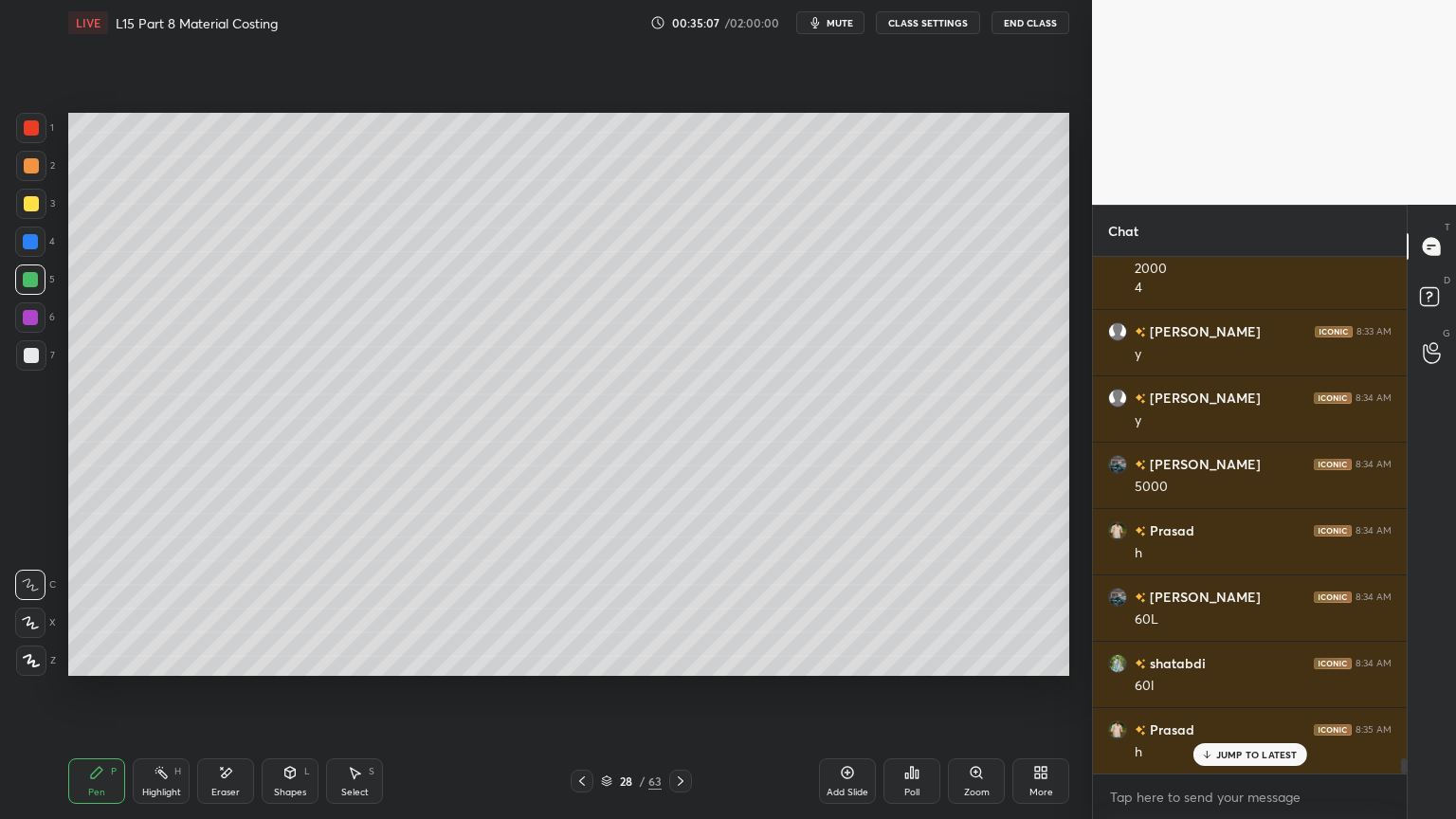click 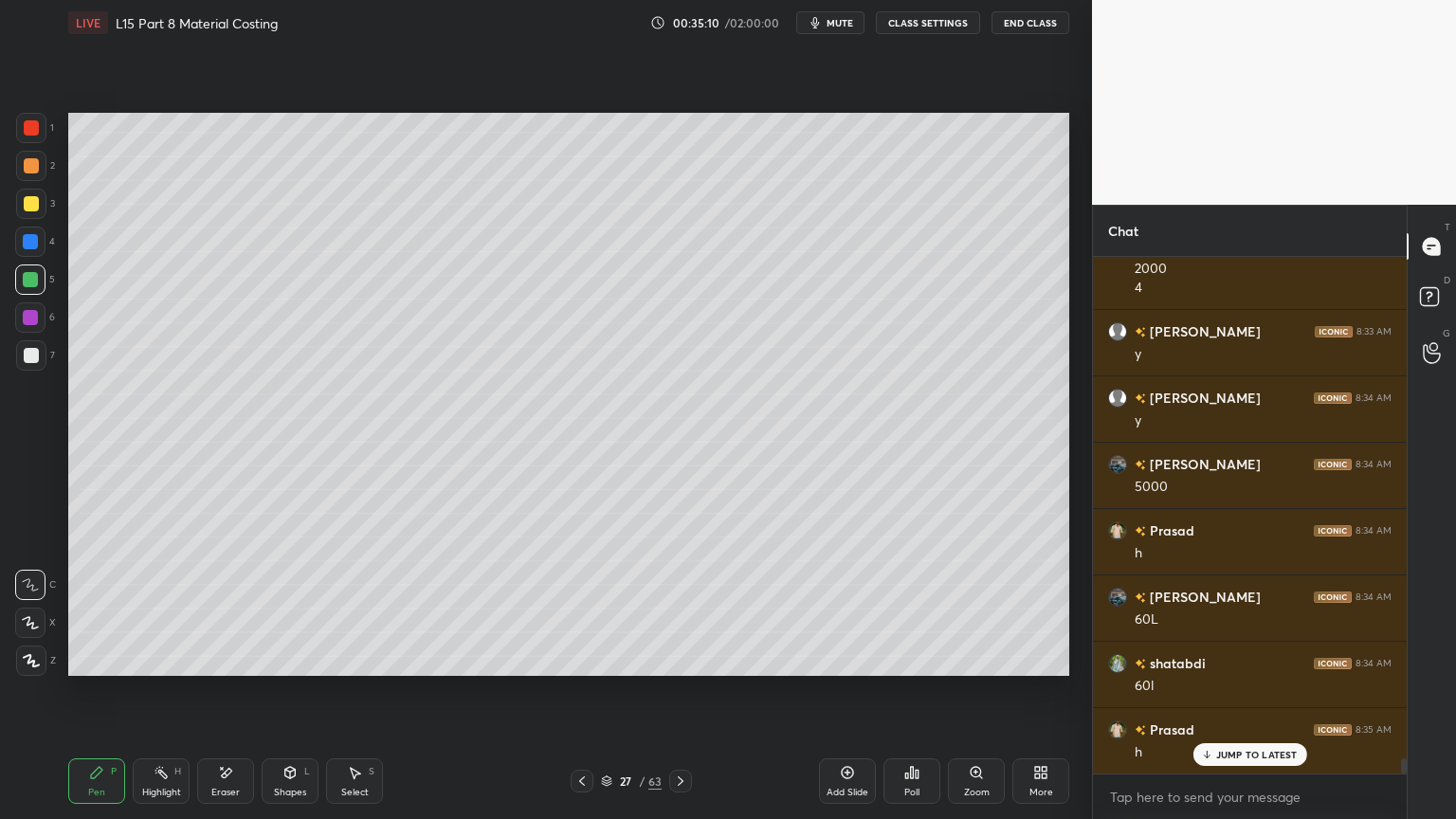 scroll, scrollTop: 16857, scrollLeft: 0, axis: vertical 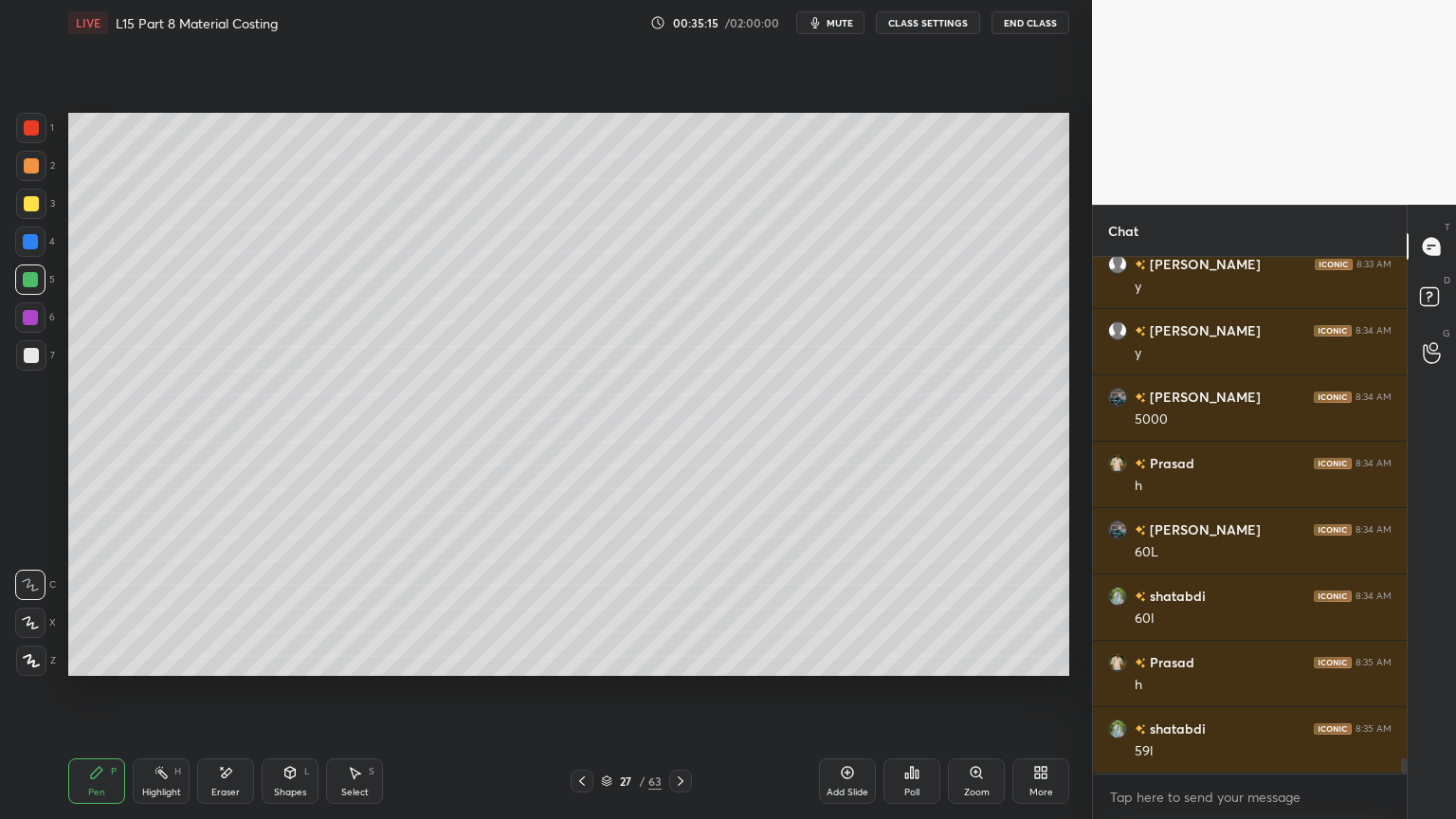 click 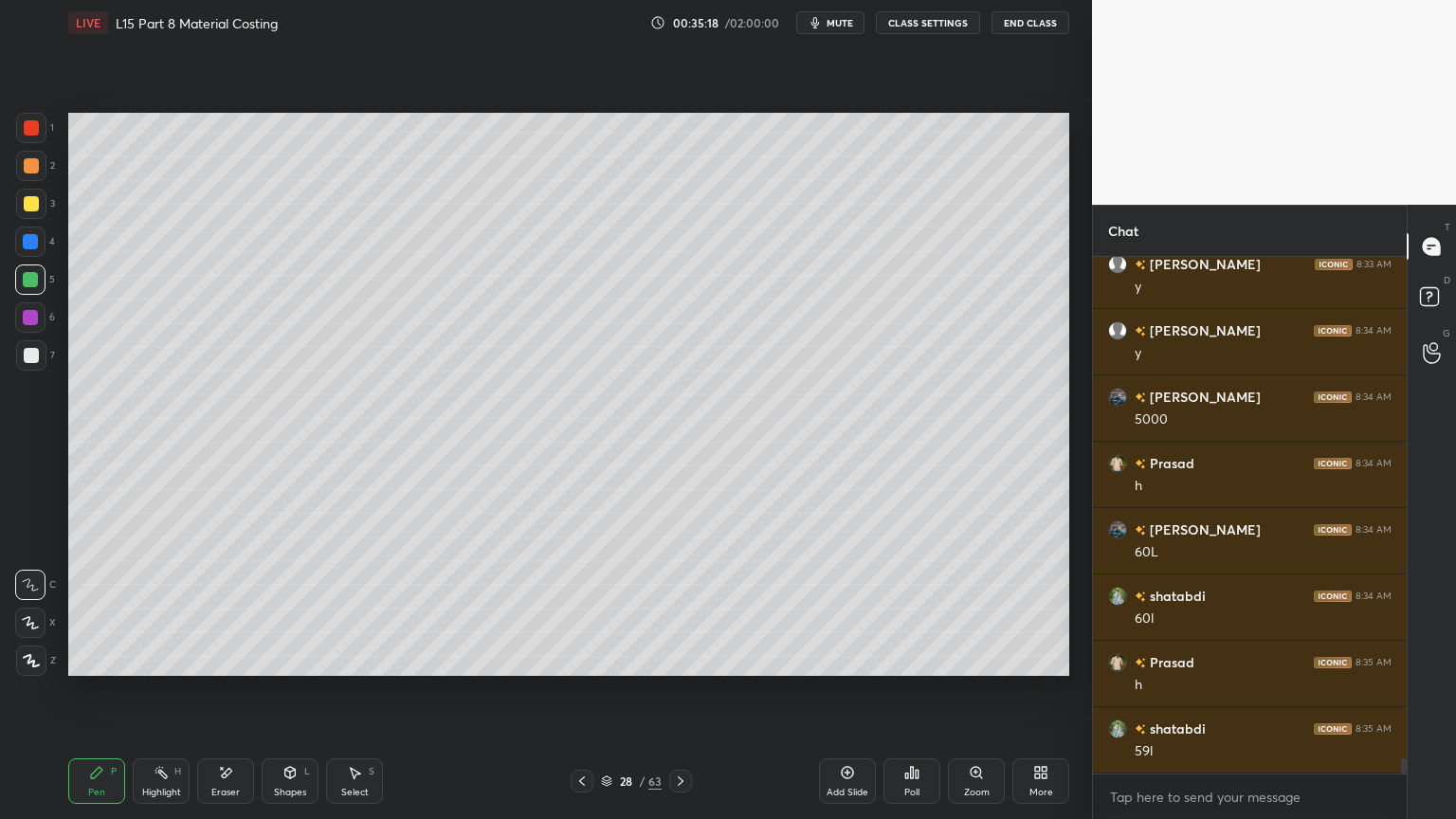 scroll, scrollTop: 16922, scrollLeft: 0, axis: vertical 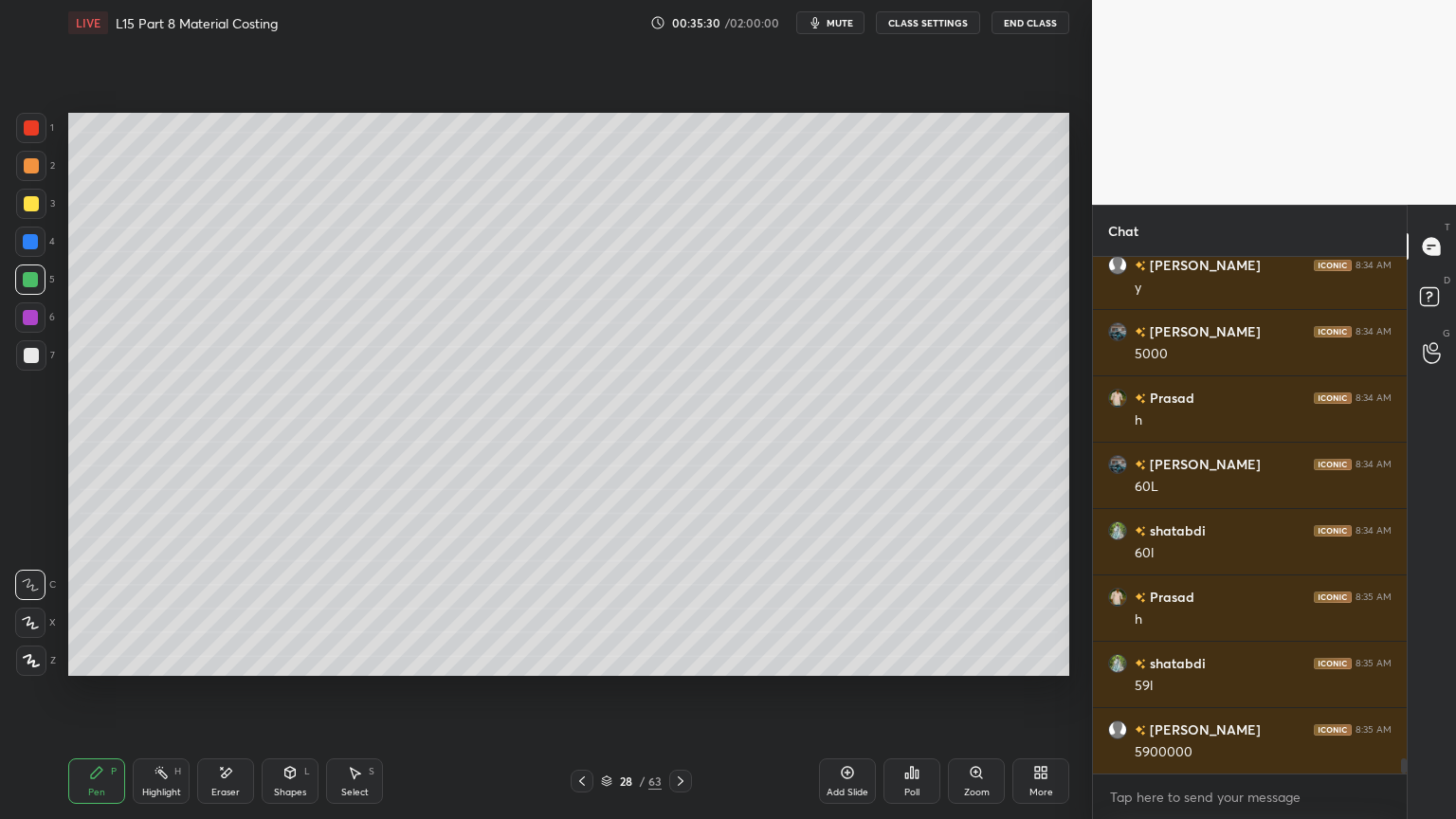 click at bounding box center (31, 355) 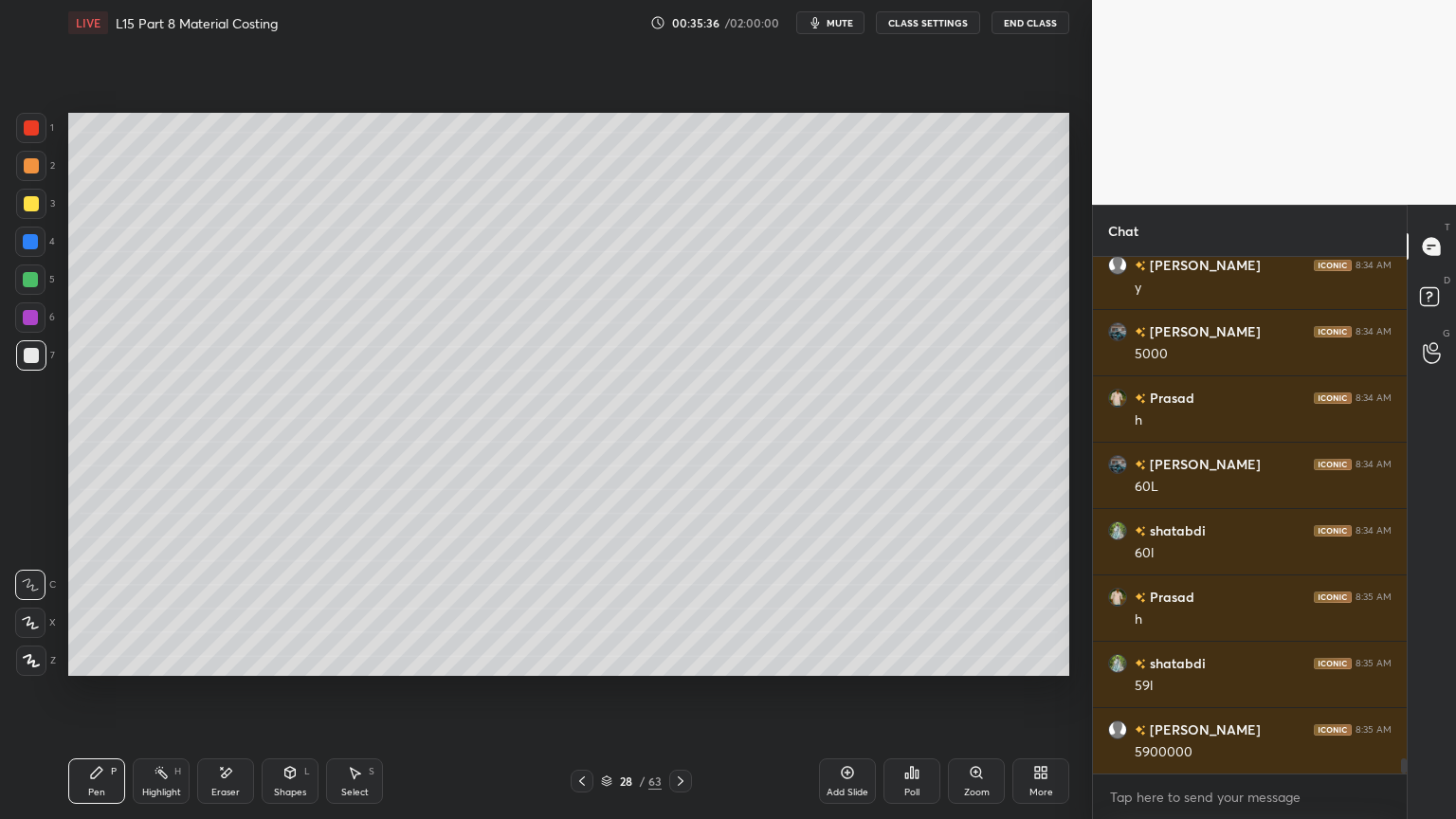 scroll, scrollTop: 16990, scrollLeft: 0, axis: vertical 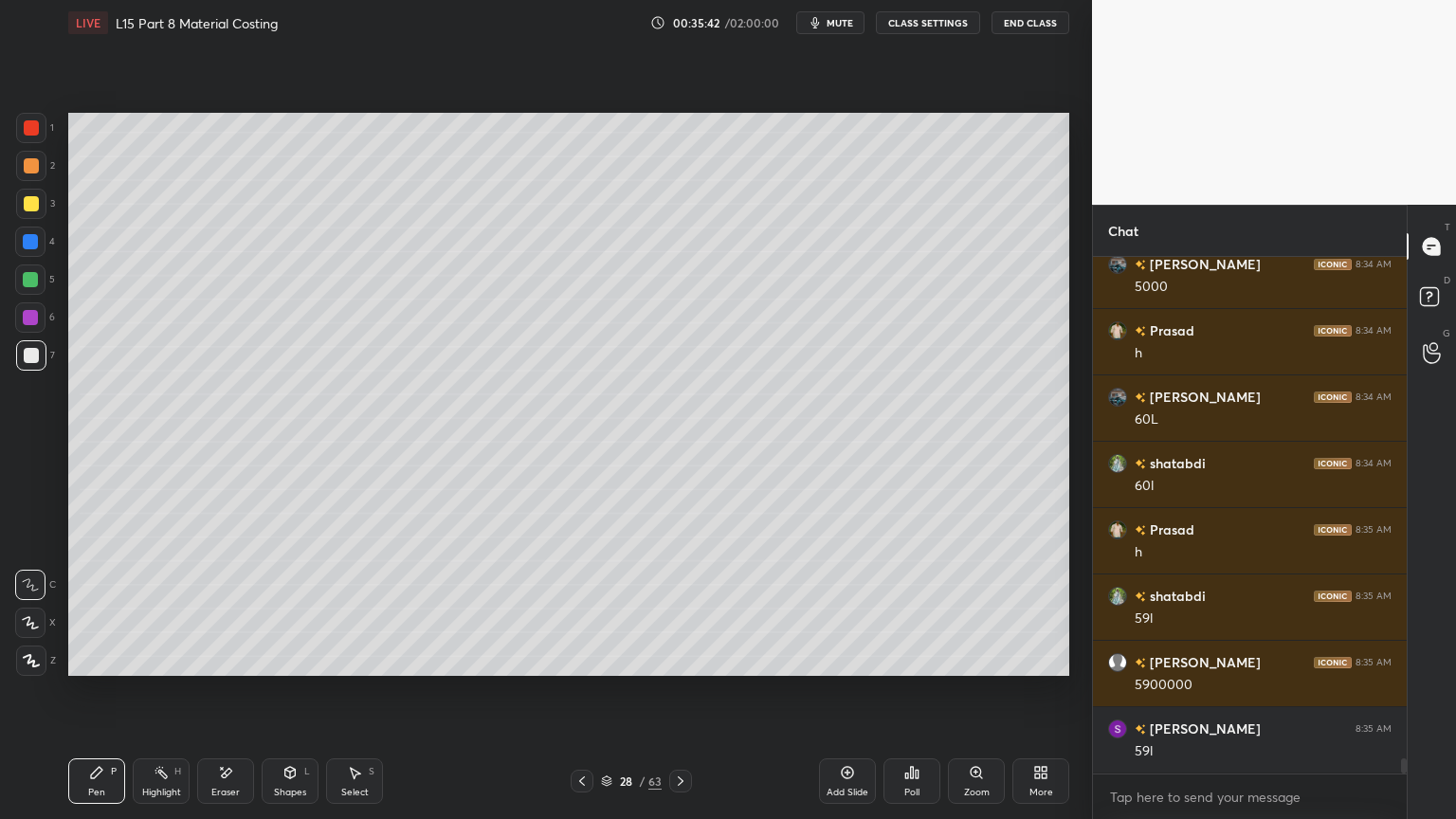 click at bounding box center (30, 280) 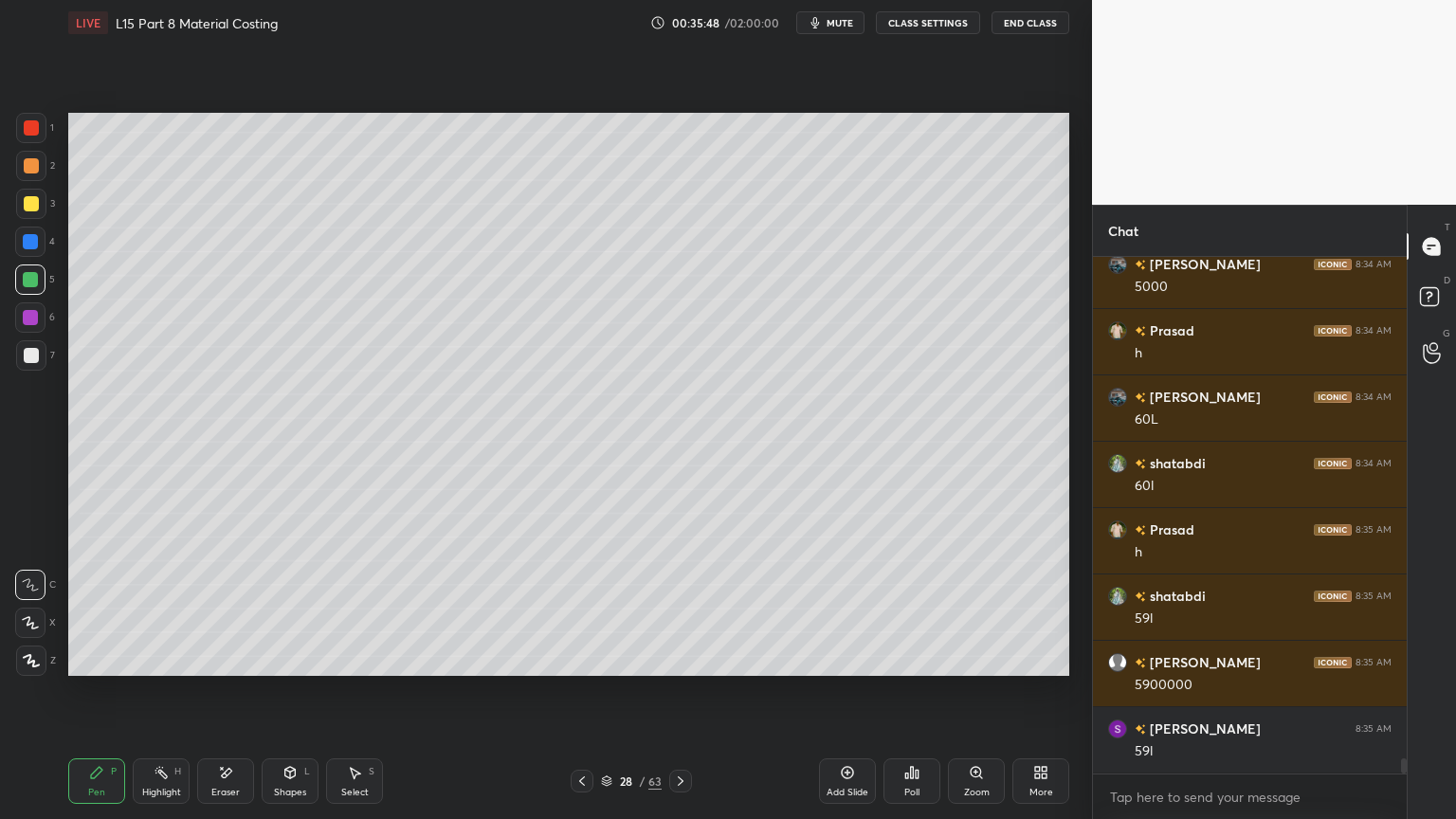 scroll, scrollTop: 17008, scrollLeft: 0, axis: vertical 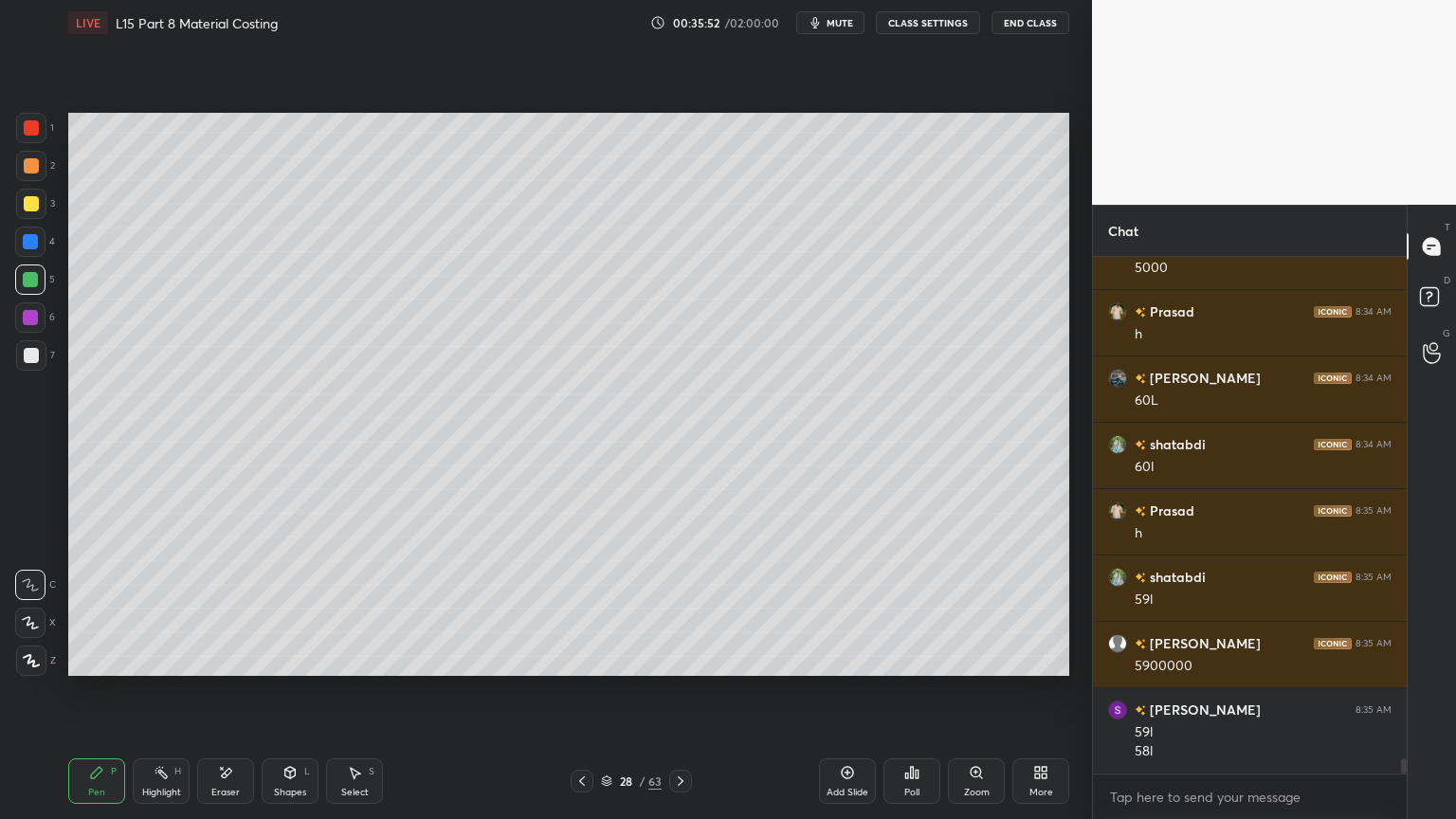 click at bounding box center (31, 355) 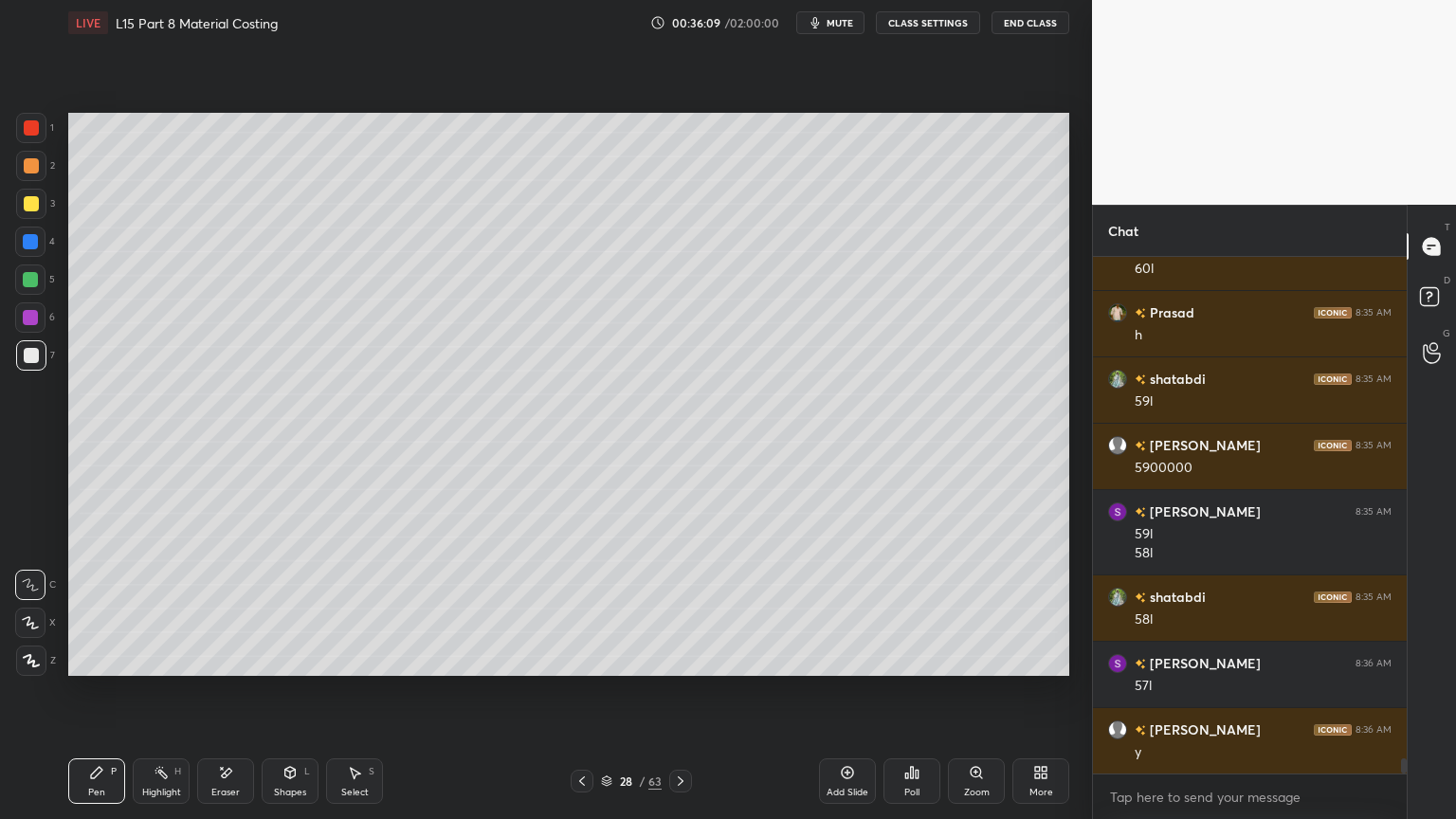 scroll, scrollTop: 17274, scrollLeft: 0, axis: vertical 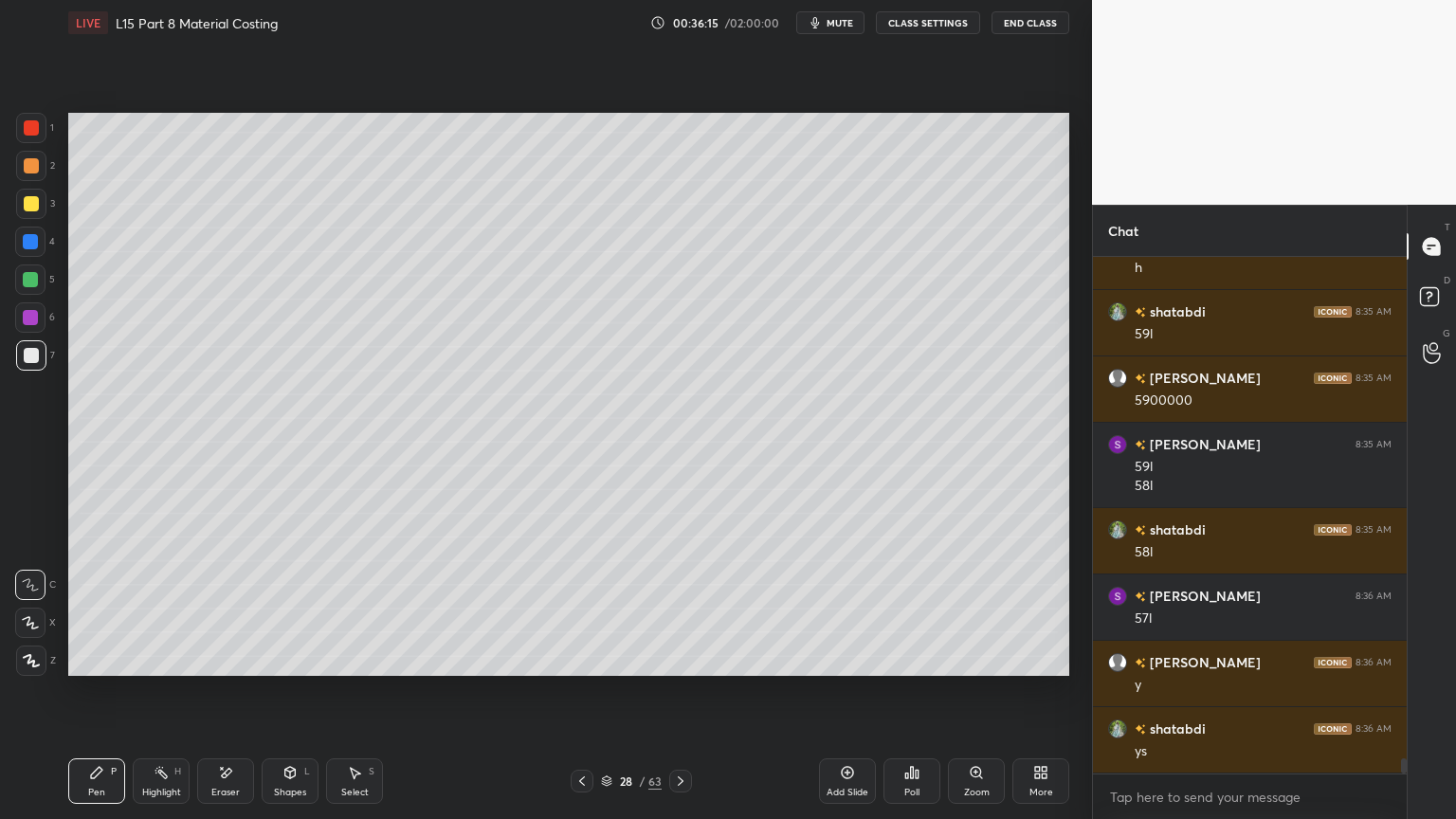 click on "Select S" at bounding box center [355, 781] 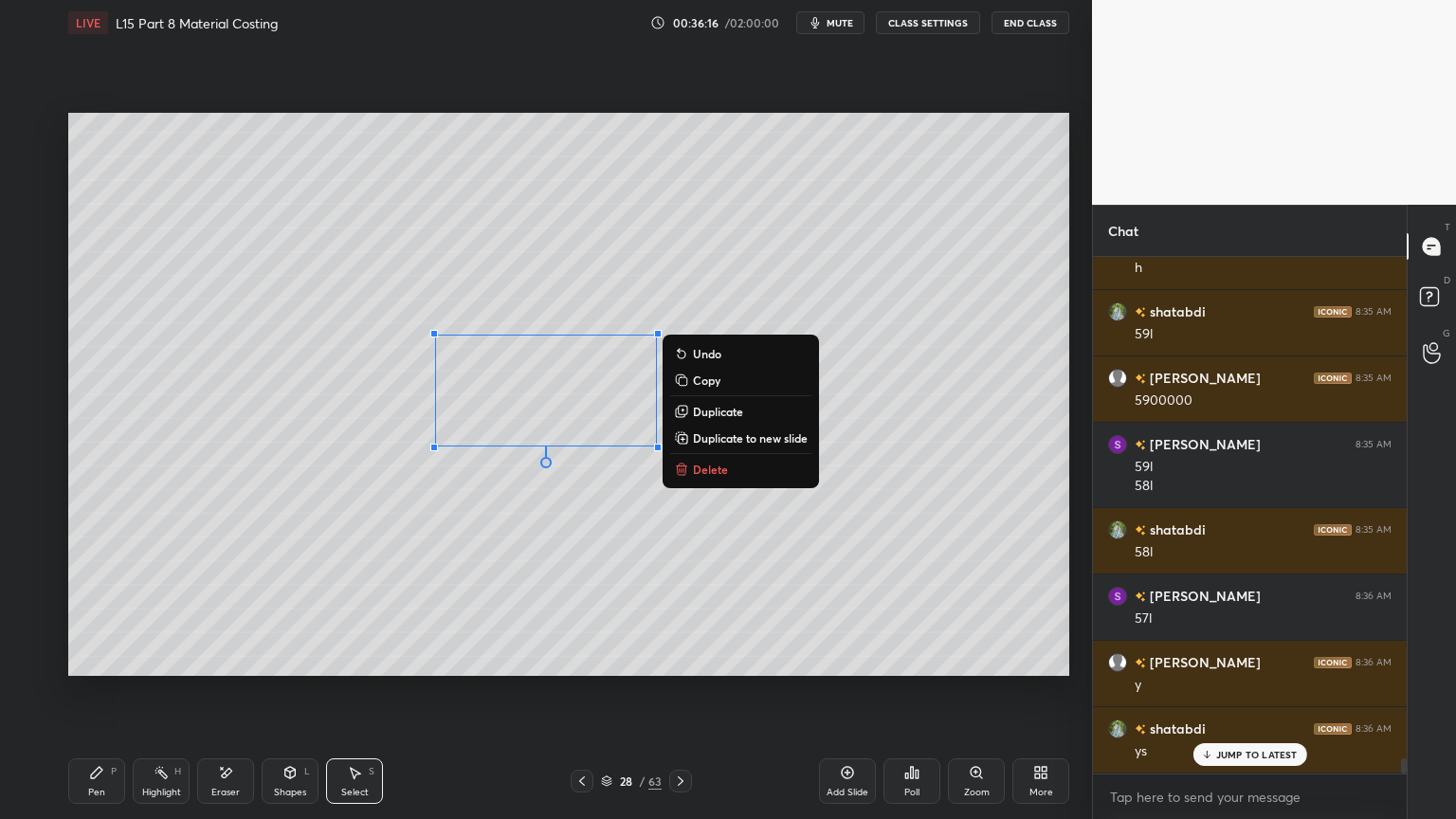 scroll, scrollTop: 17339, scrollLeft: 0, axis: vertical 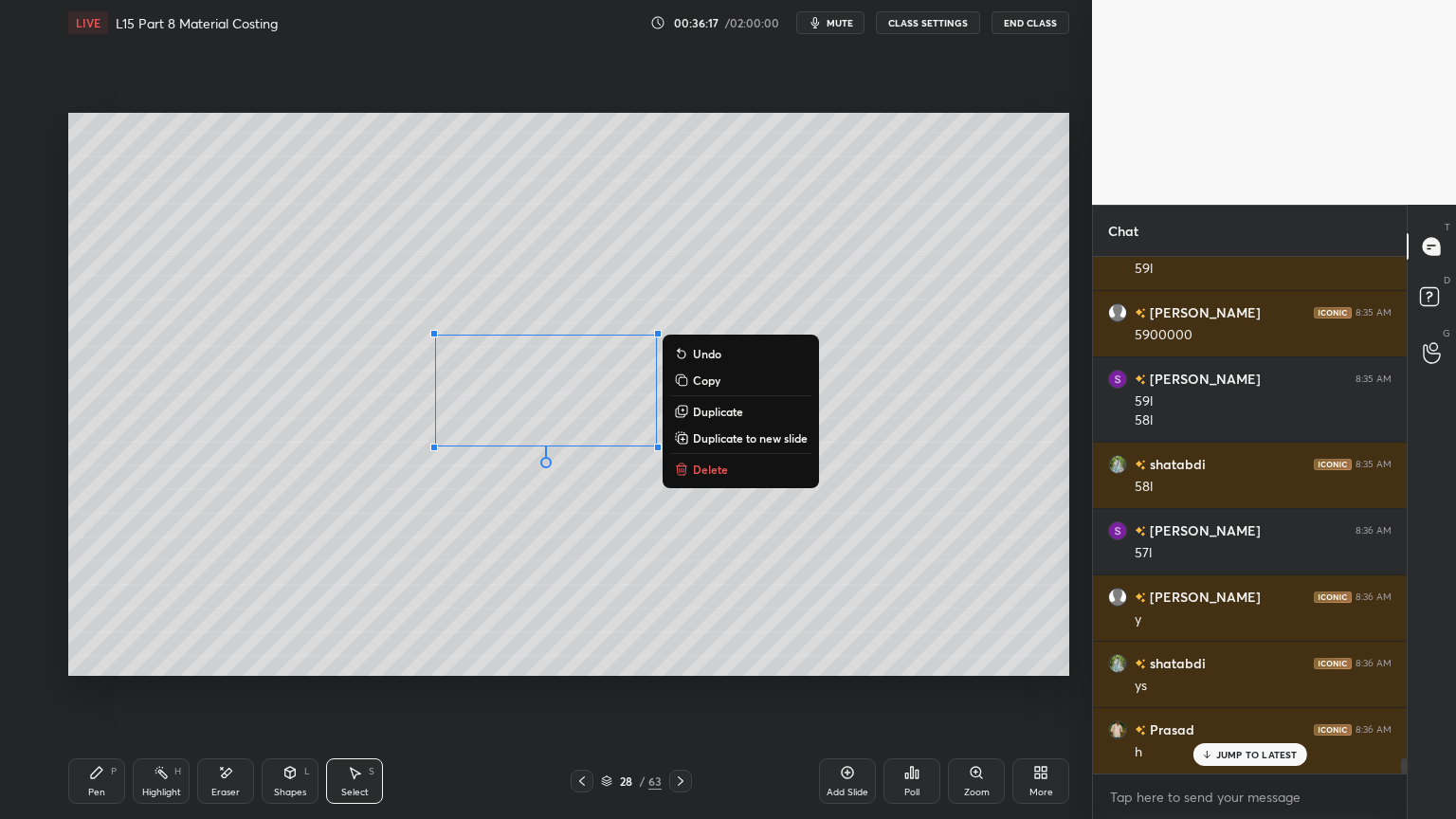 click on "Delete" at bounding box center (710, 469) 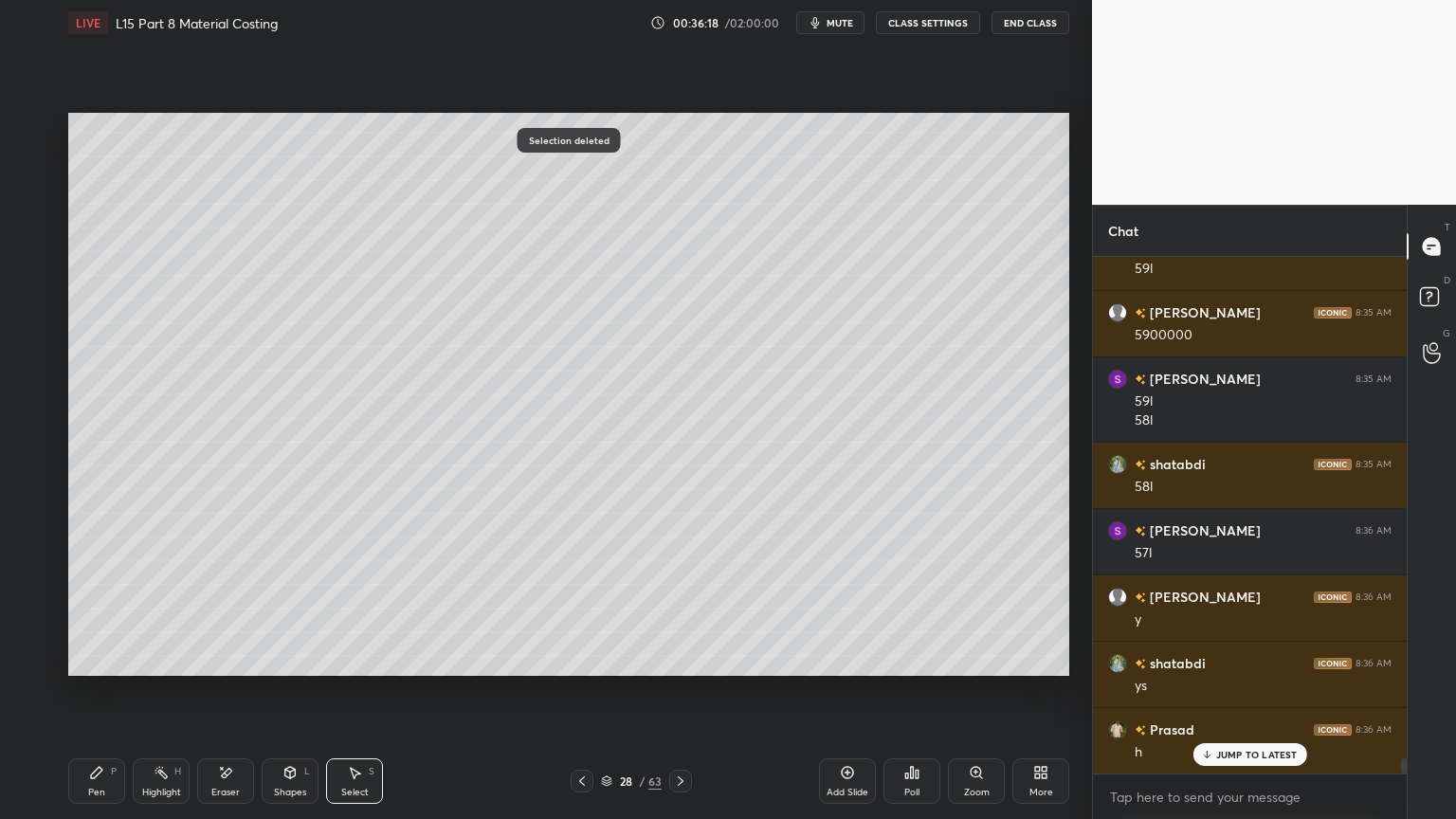 click on "Pen P" at bounding box center (97, 781) 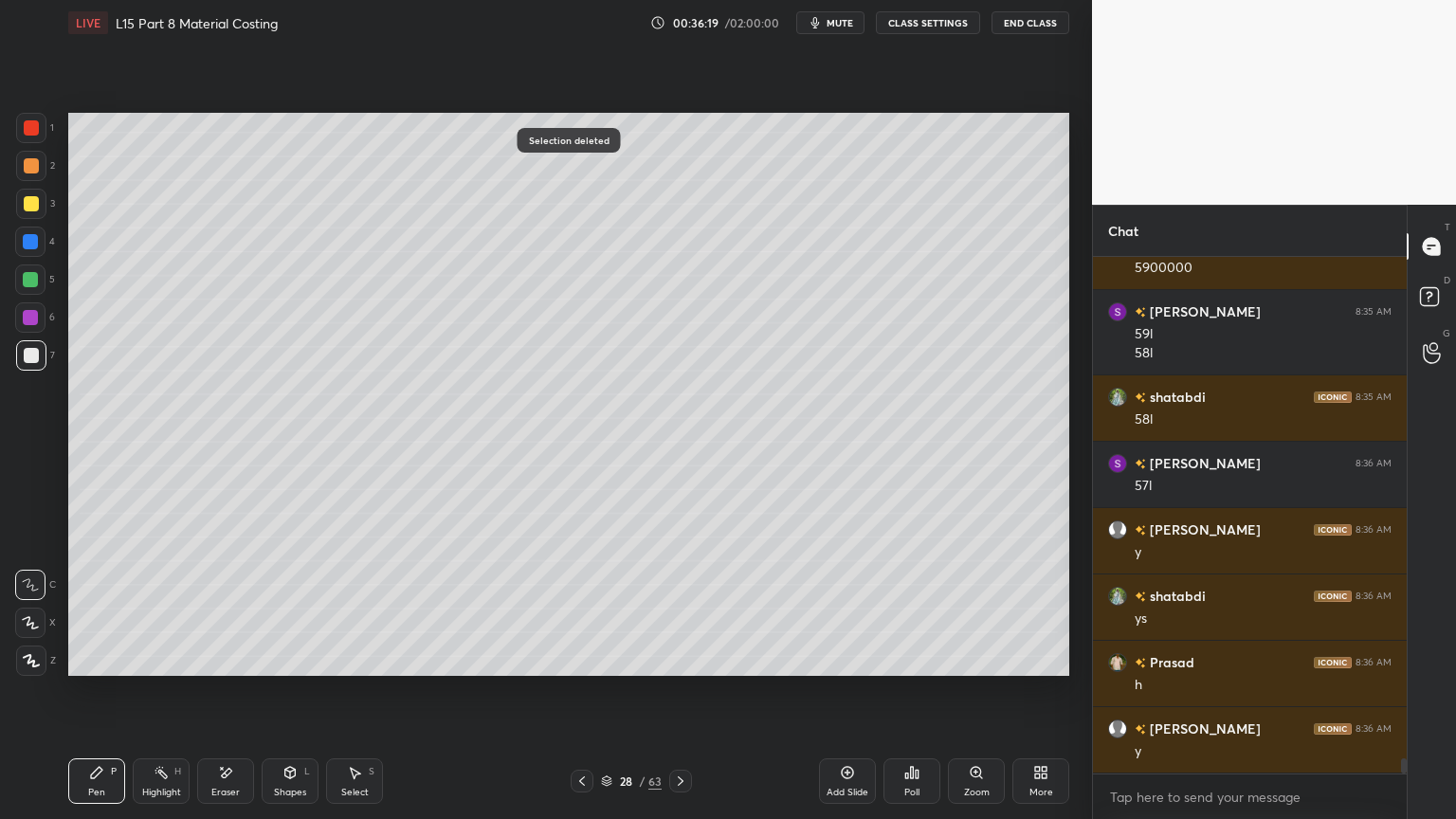 click at bounding box center [30, 280] 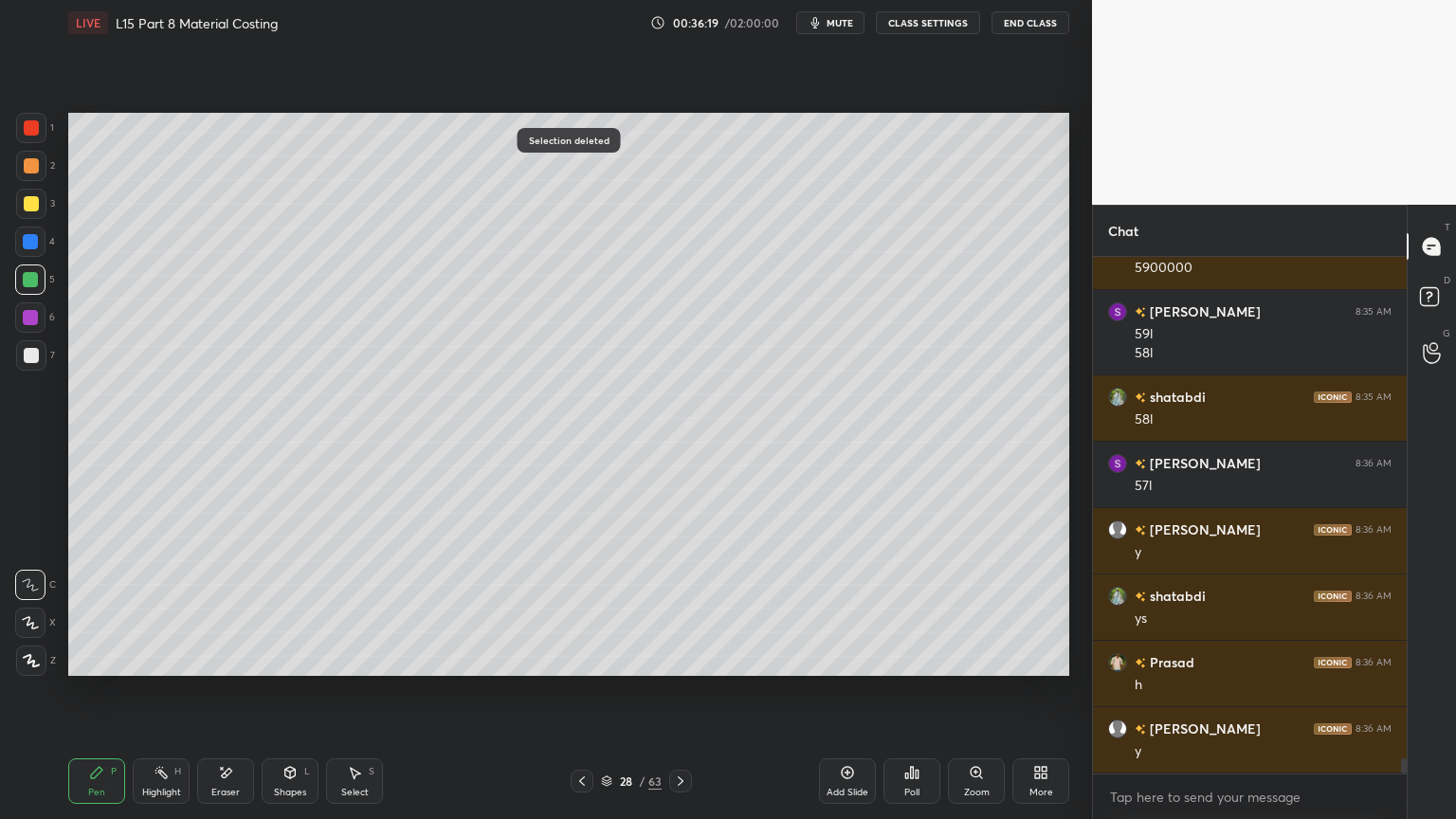 scroll, scrollTop: 17472, scrollLeft: 0, axis: vertical 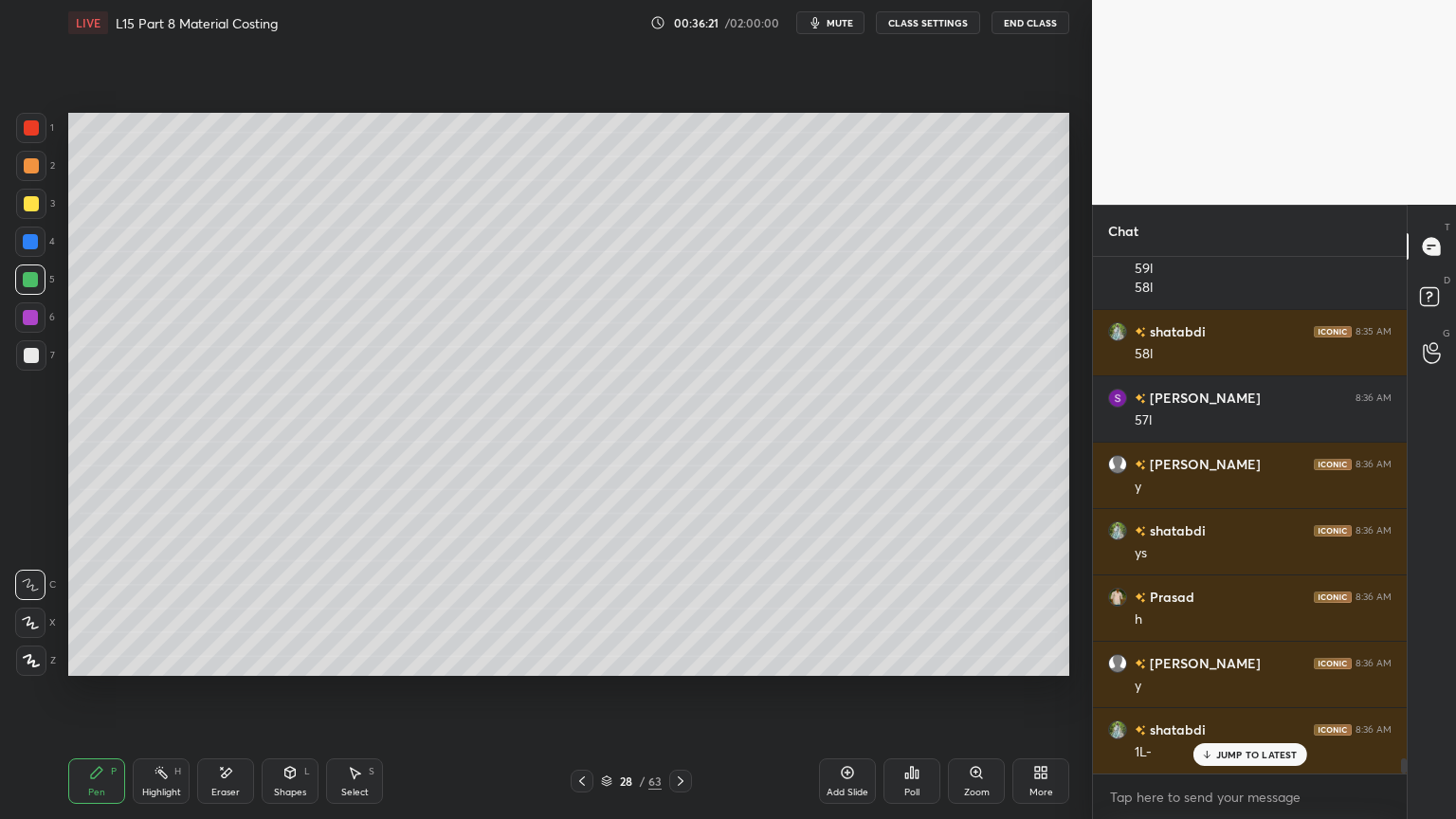 click 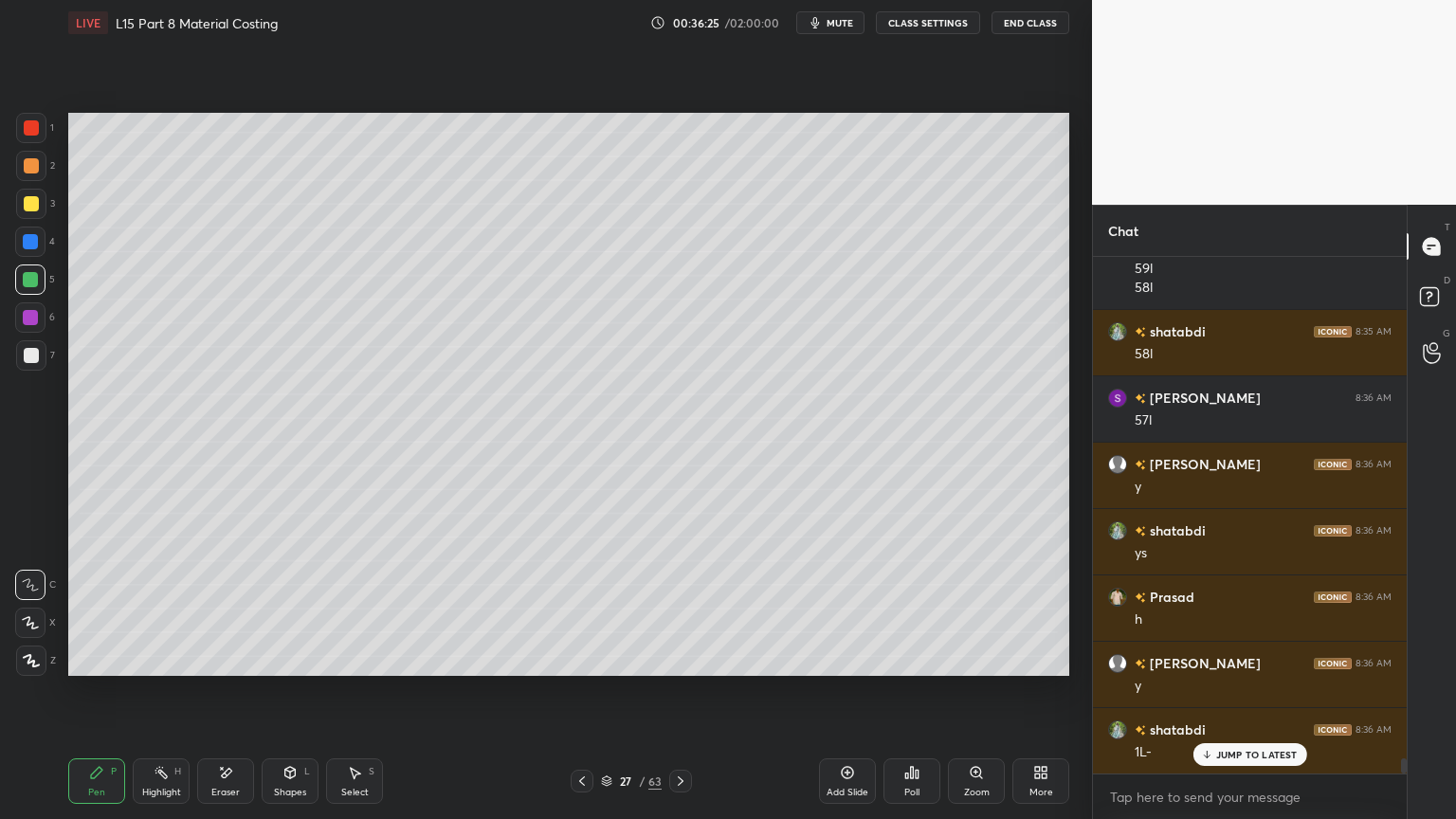 click 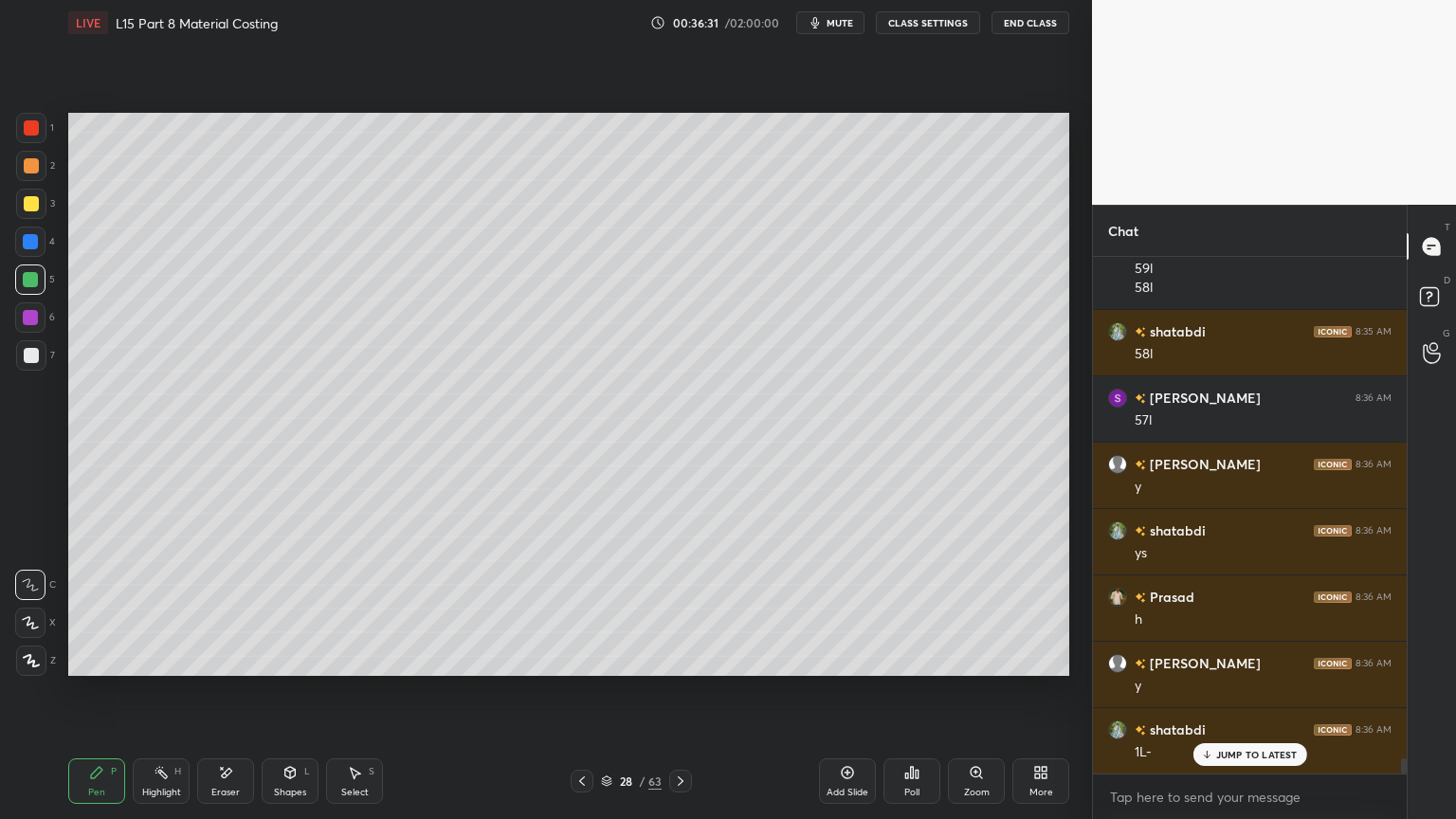 click at bounding box center (31, 355) 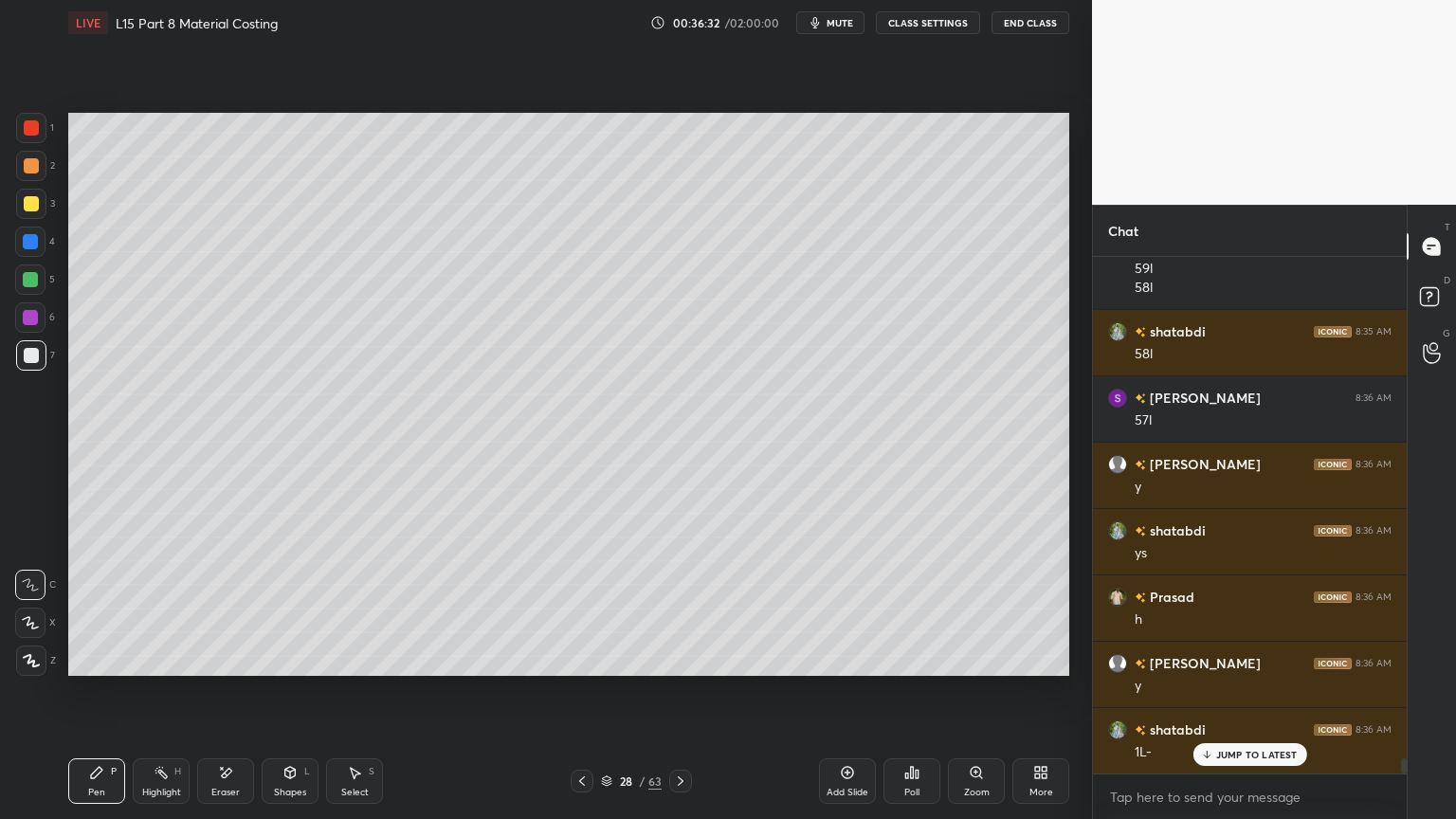 scroll, scrollTop: 17491, scrollLeft: 0, axis: vertical 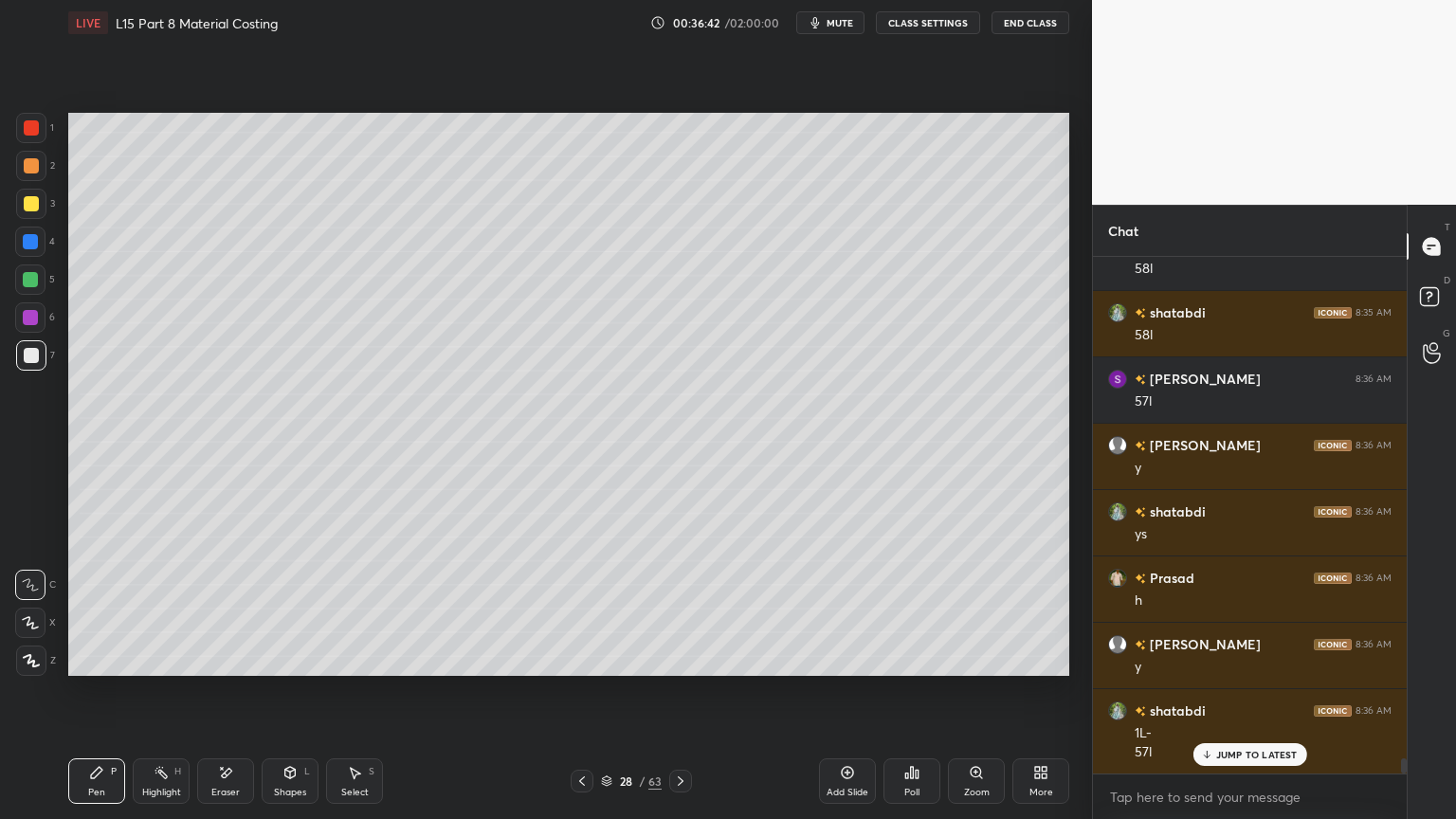 click at bounding box center [30, 280] 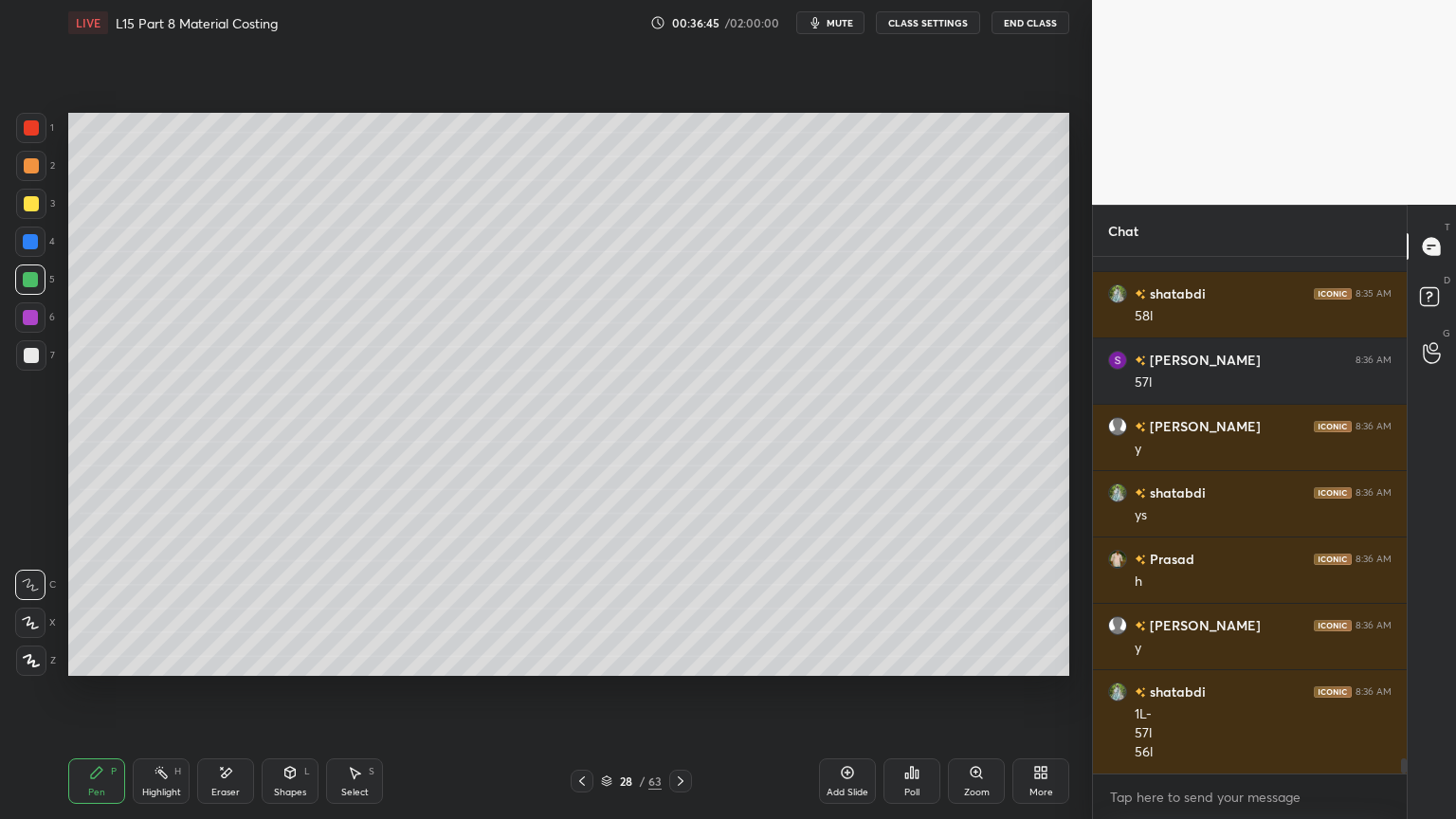 scroll, scrollTop: 17577, scrollLeft: 0, axis: vertical 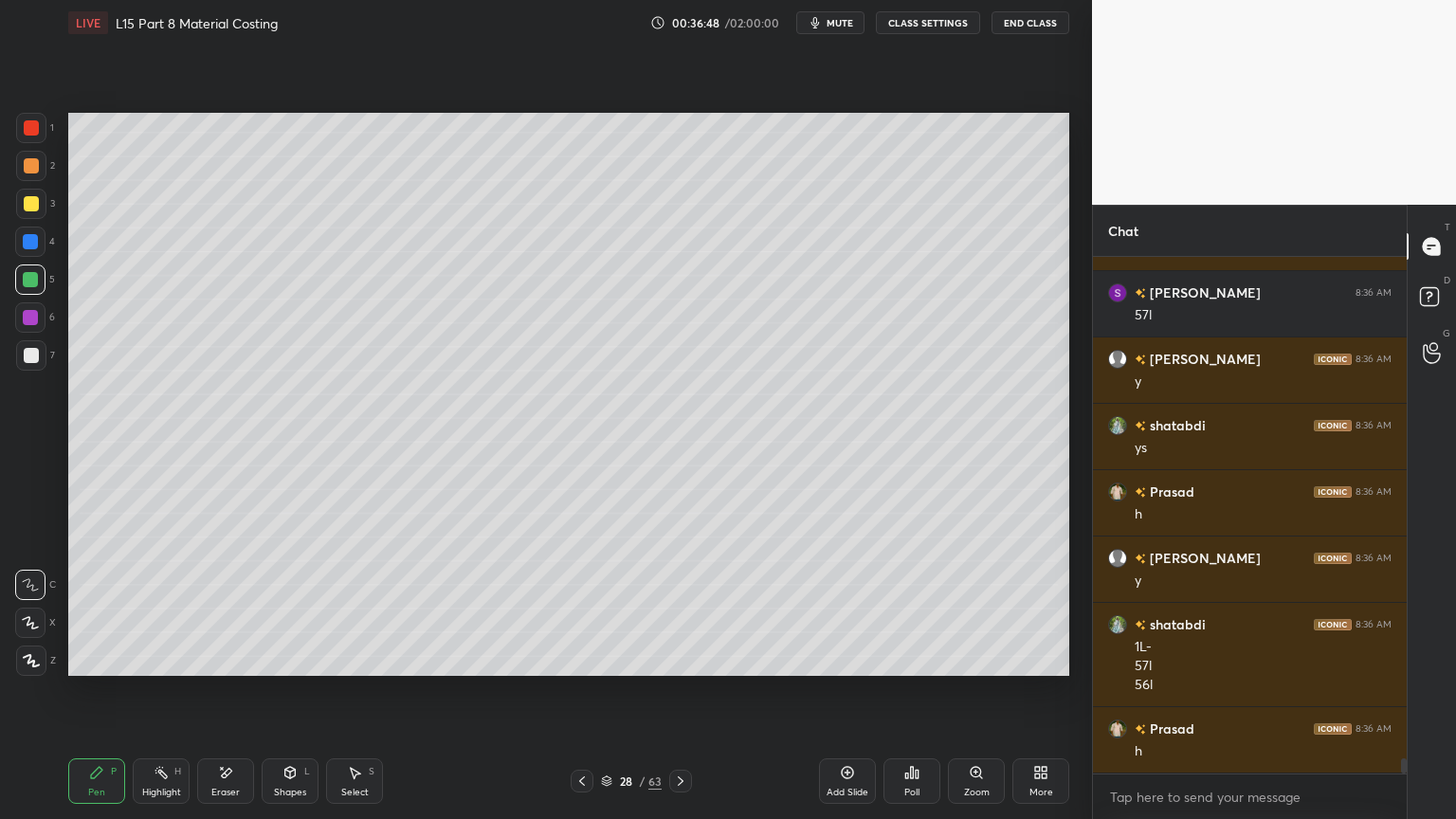 click at bounding box center [31, 355] 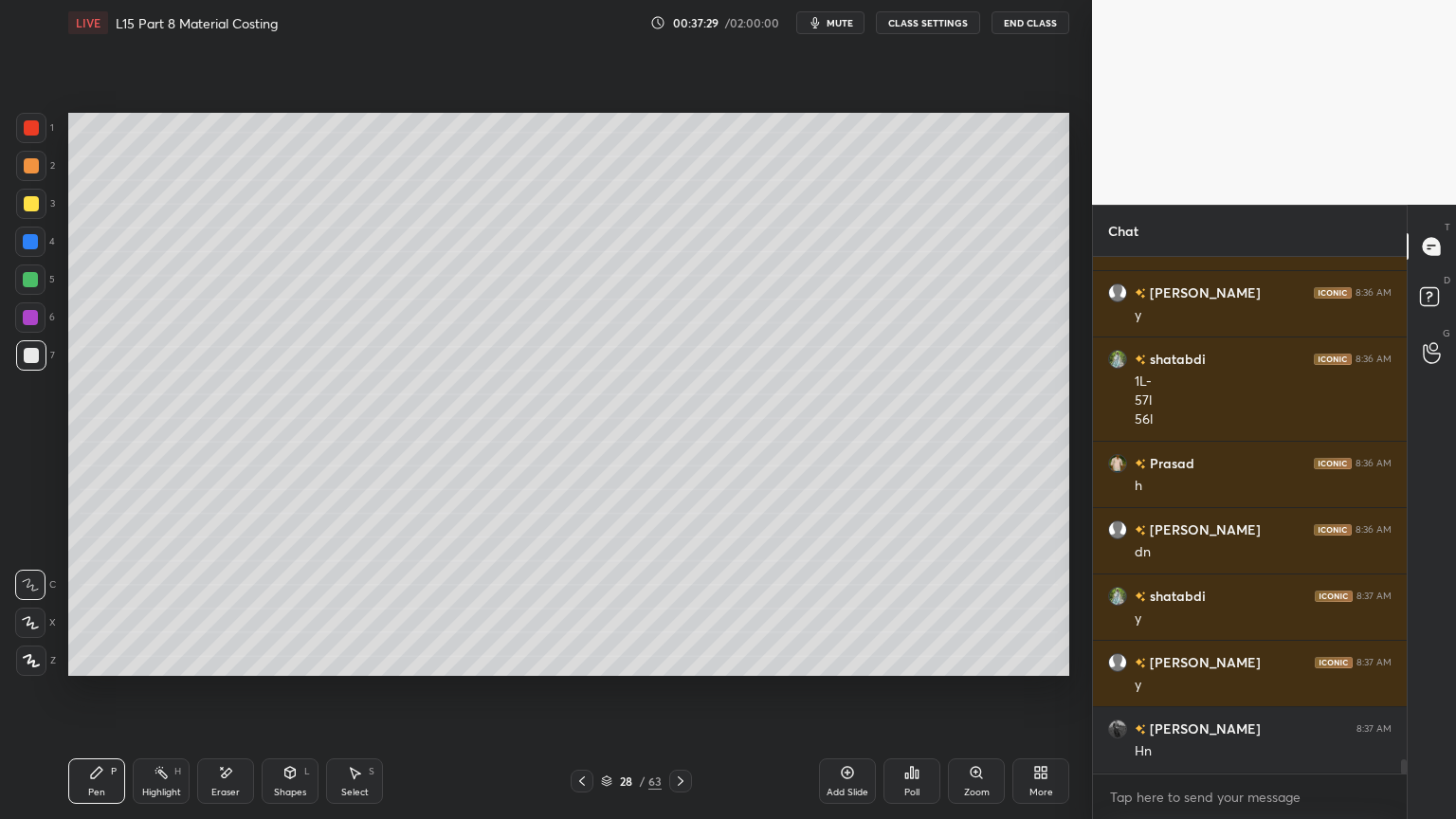 scroll, scrollTop: 17908, scrollLeft: 0, axis: vertical 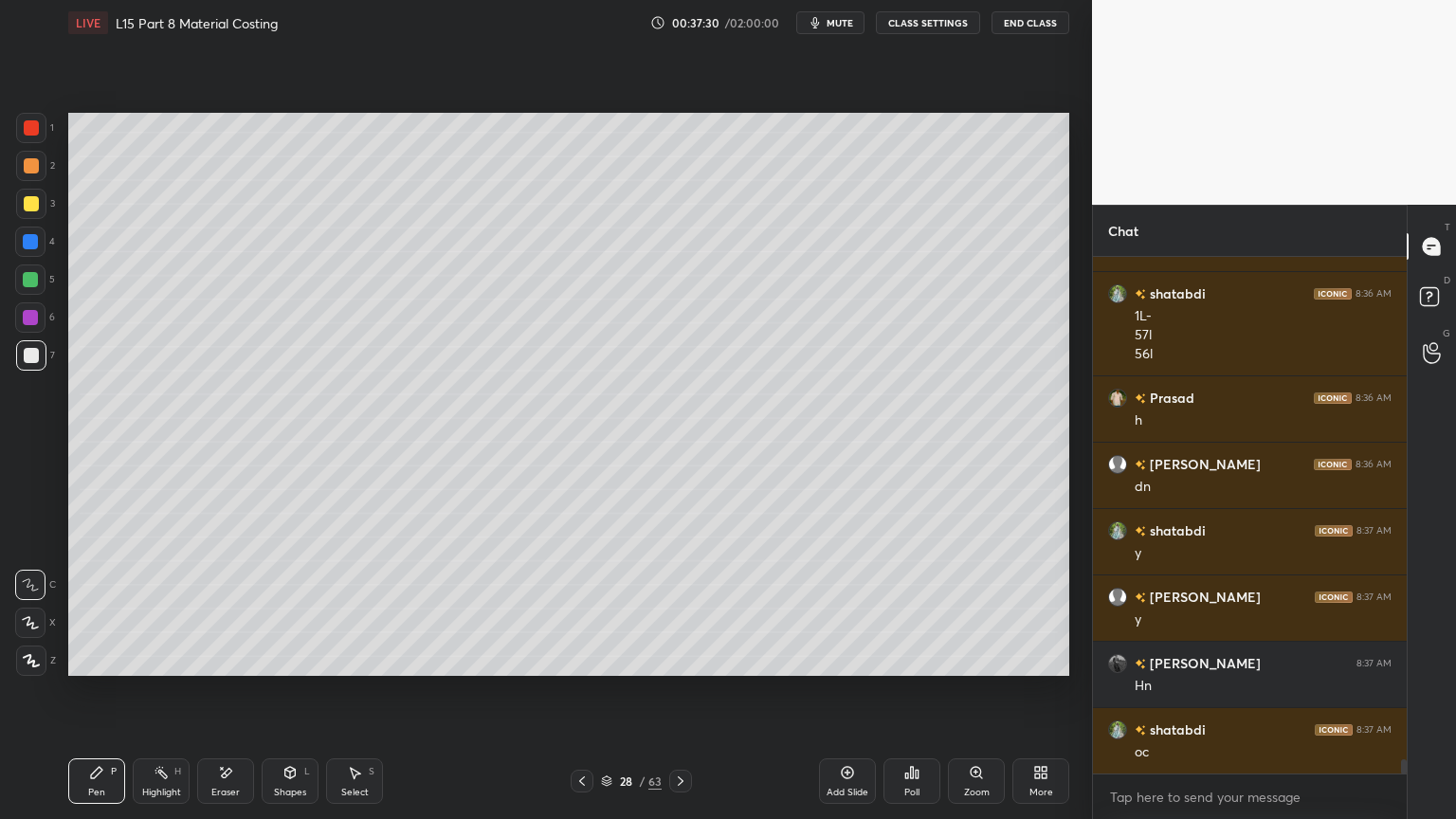 click at bounding box center (30, 280) 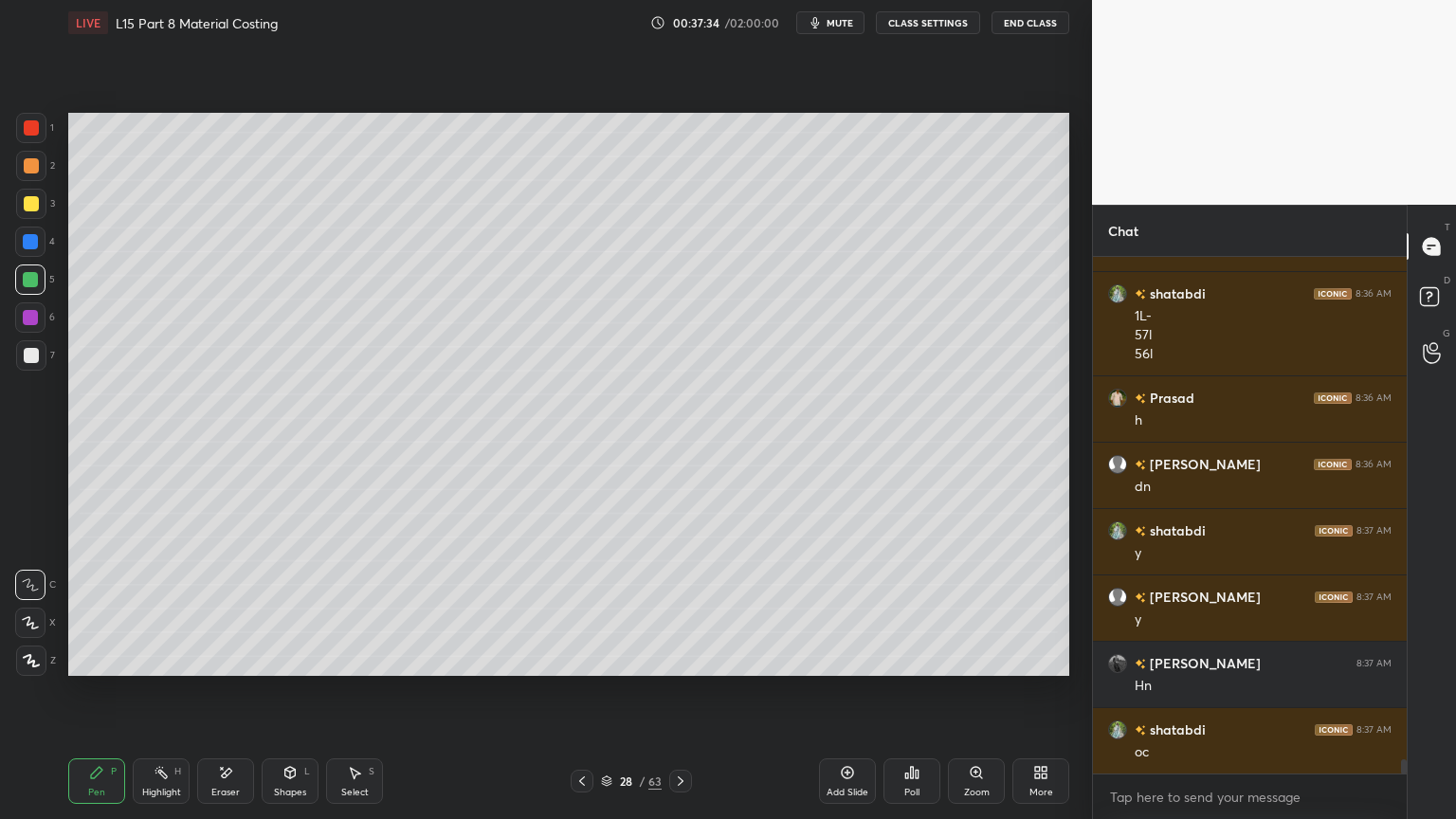 scroll, scrollTop: 17975, scrollLeft: 0, axis: vertical 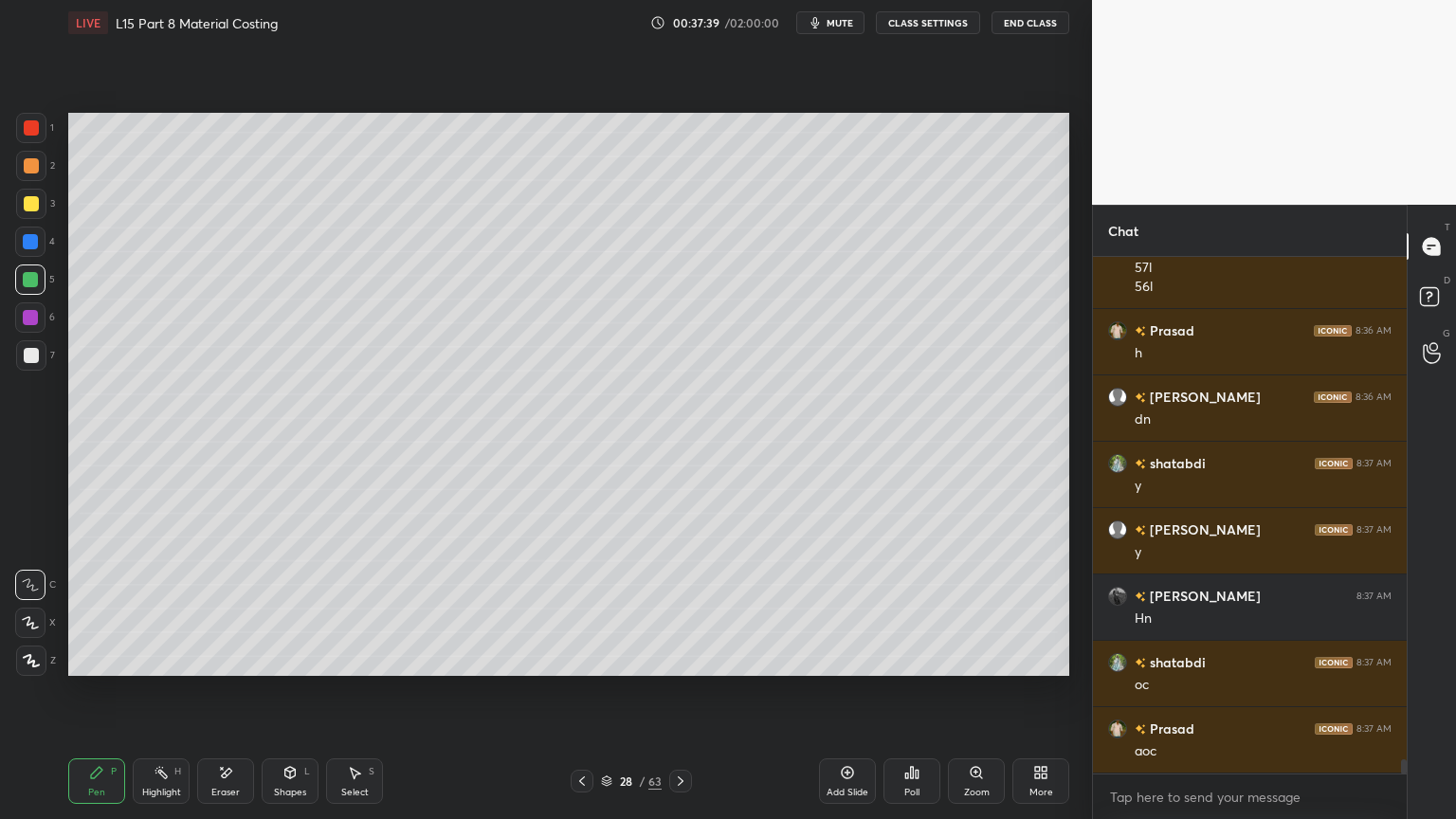 click at bounding box center (31, 355) 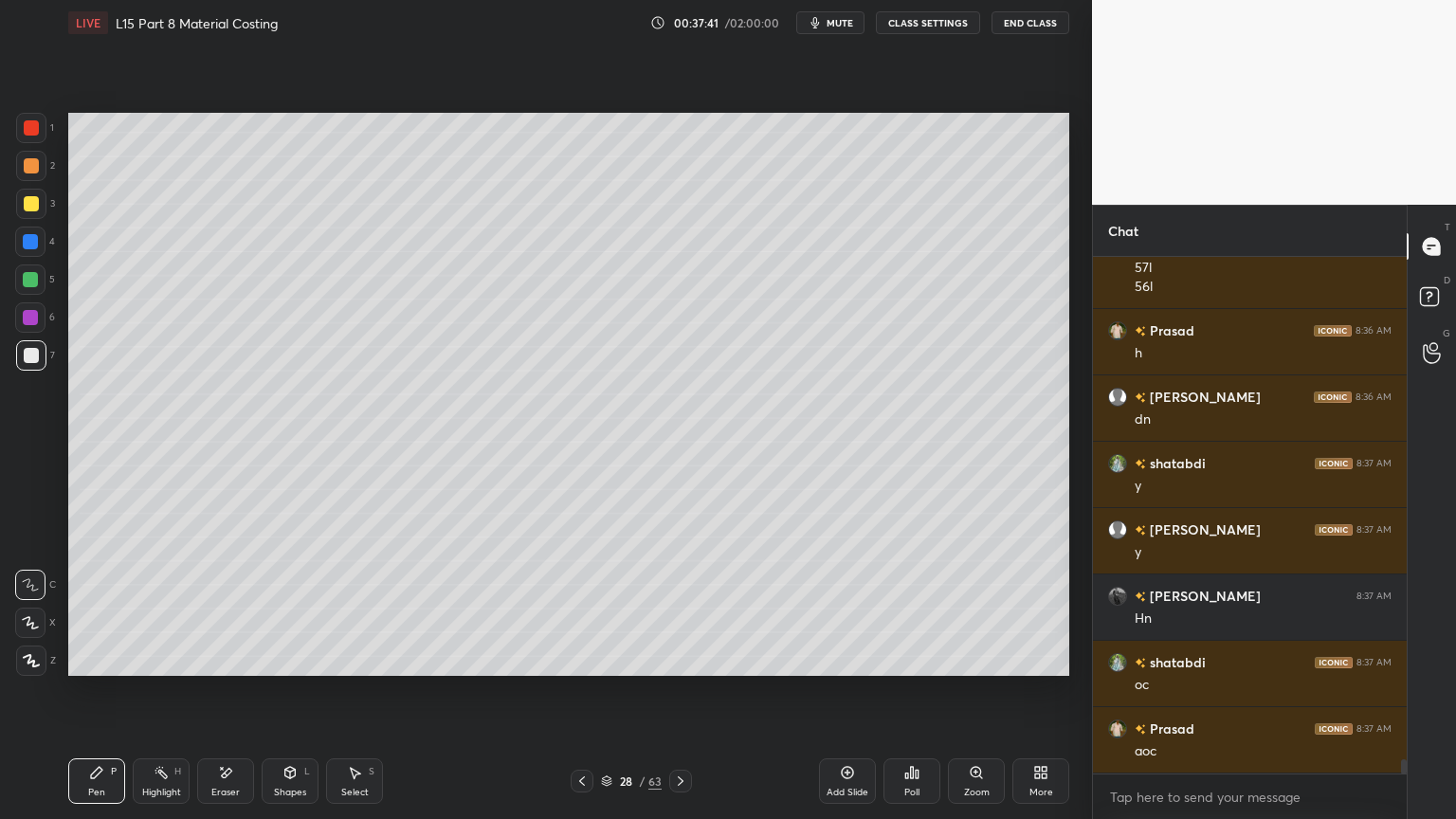 click at bounding box center [30, 280] 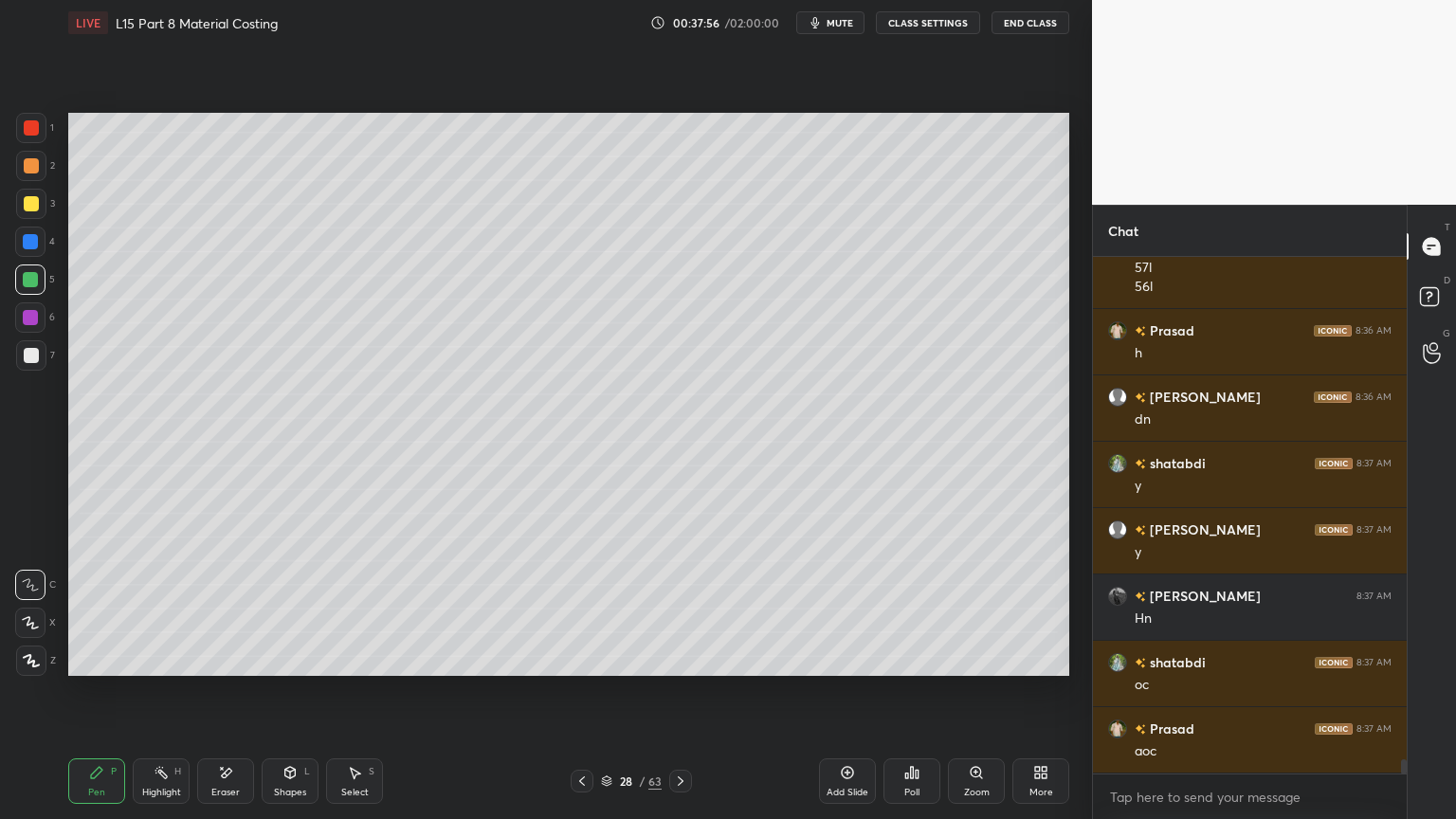scroll, scrollTop: 18041, scrollLeft: 0, axis: vertical 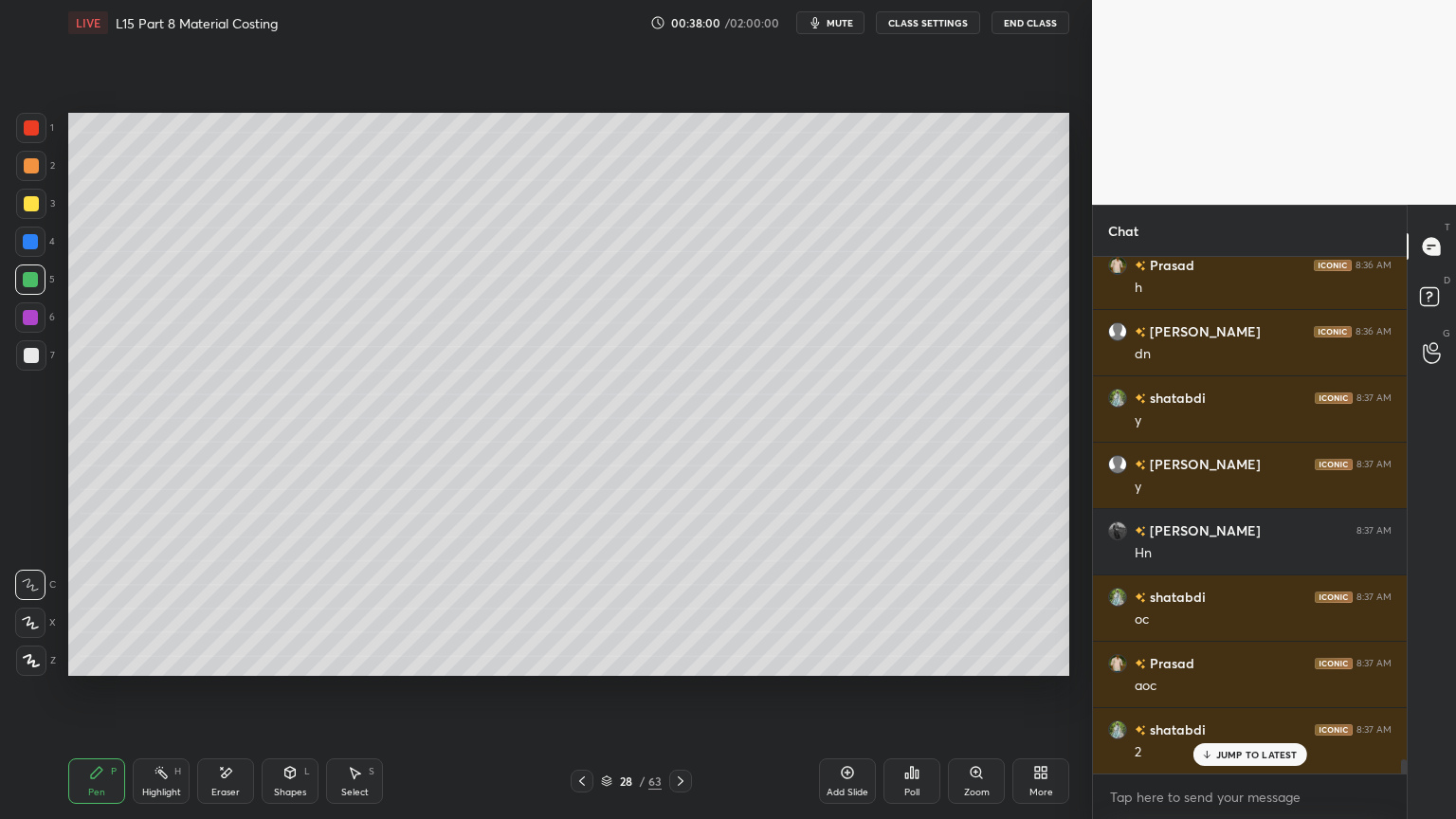 click 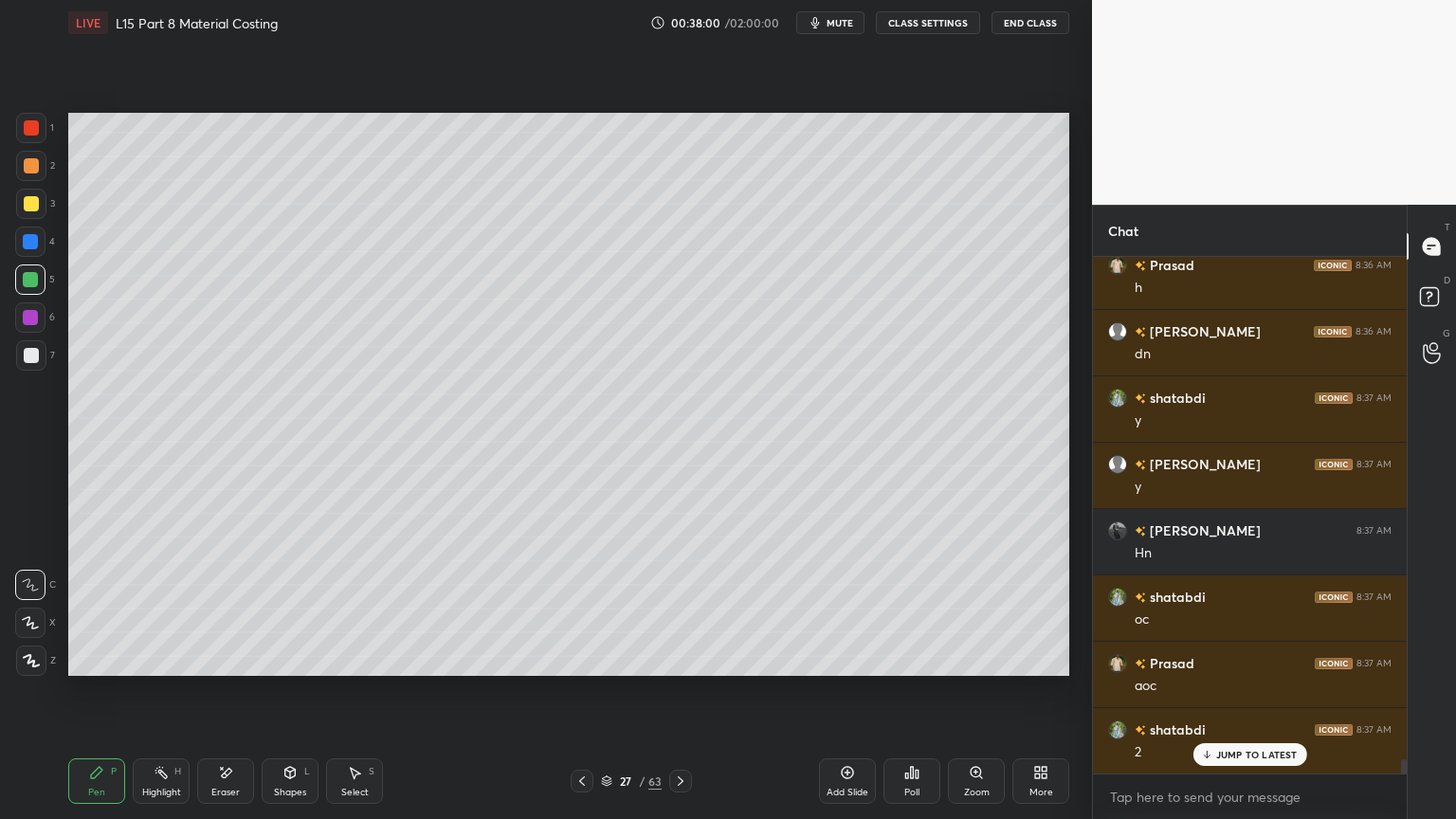 scroll, scrollTop: 18108, scrollLeft: 0, axis: vertical 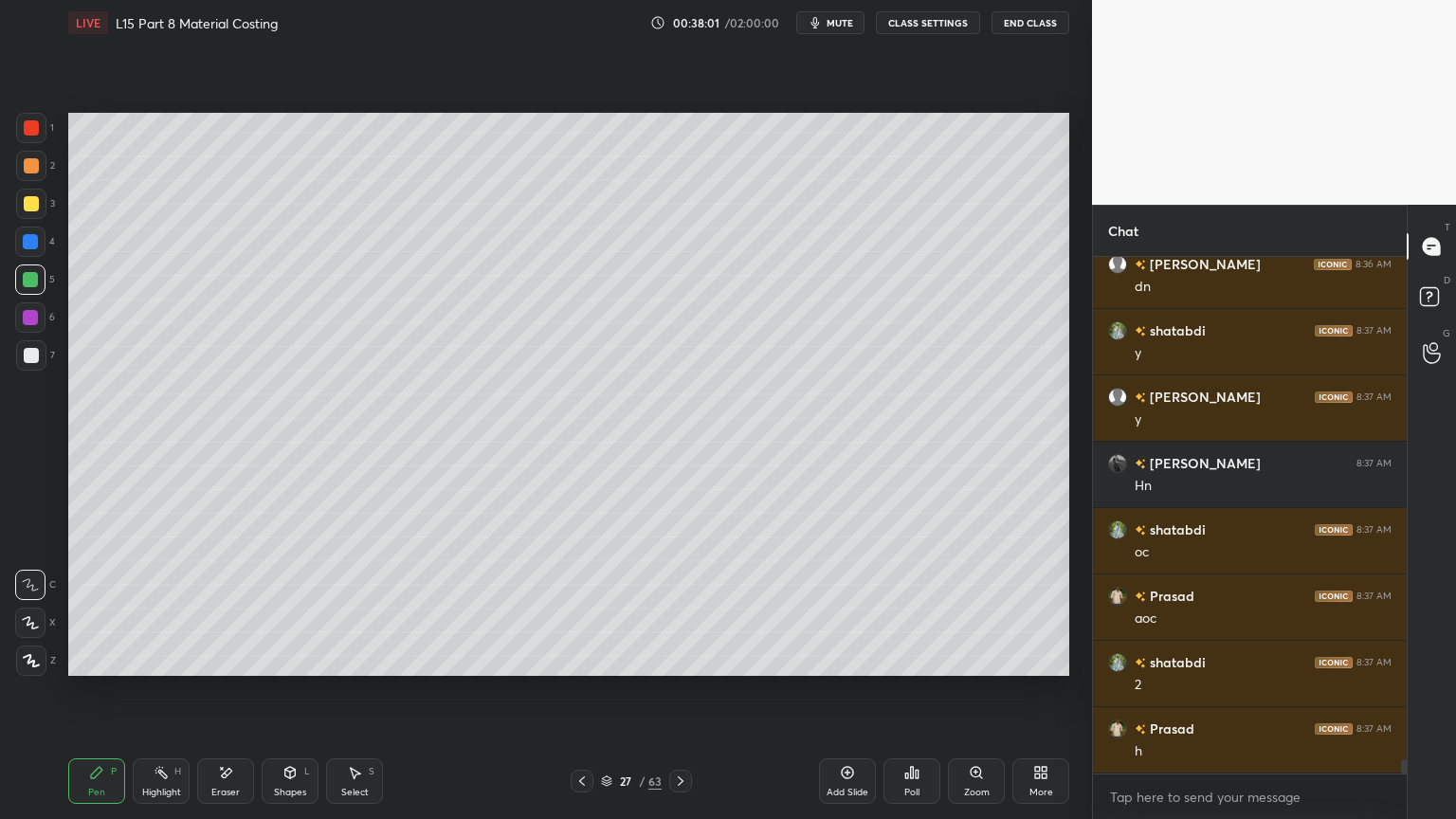 click 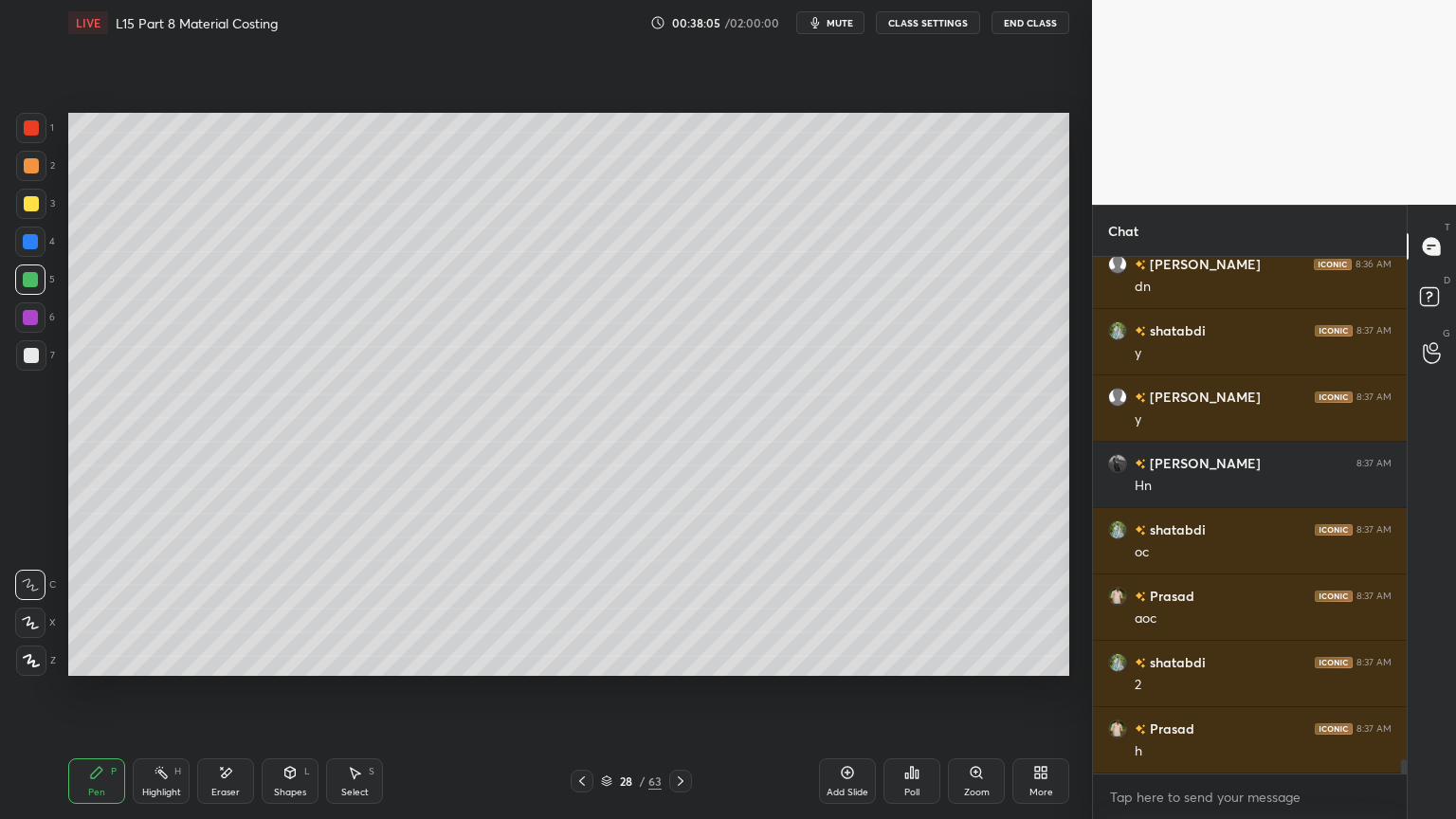 click at bounding box center [31, 355] 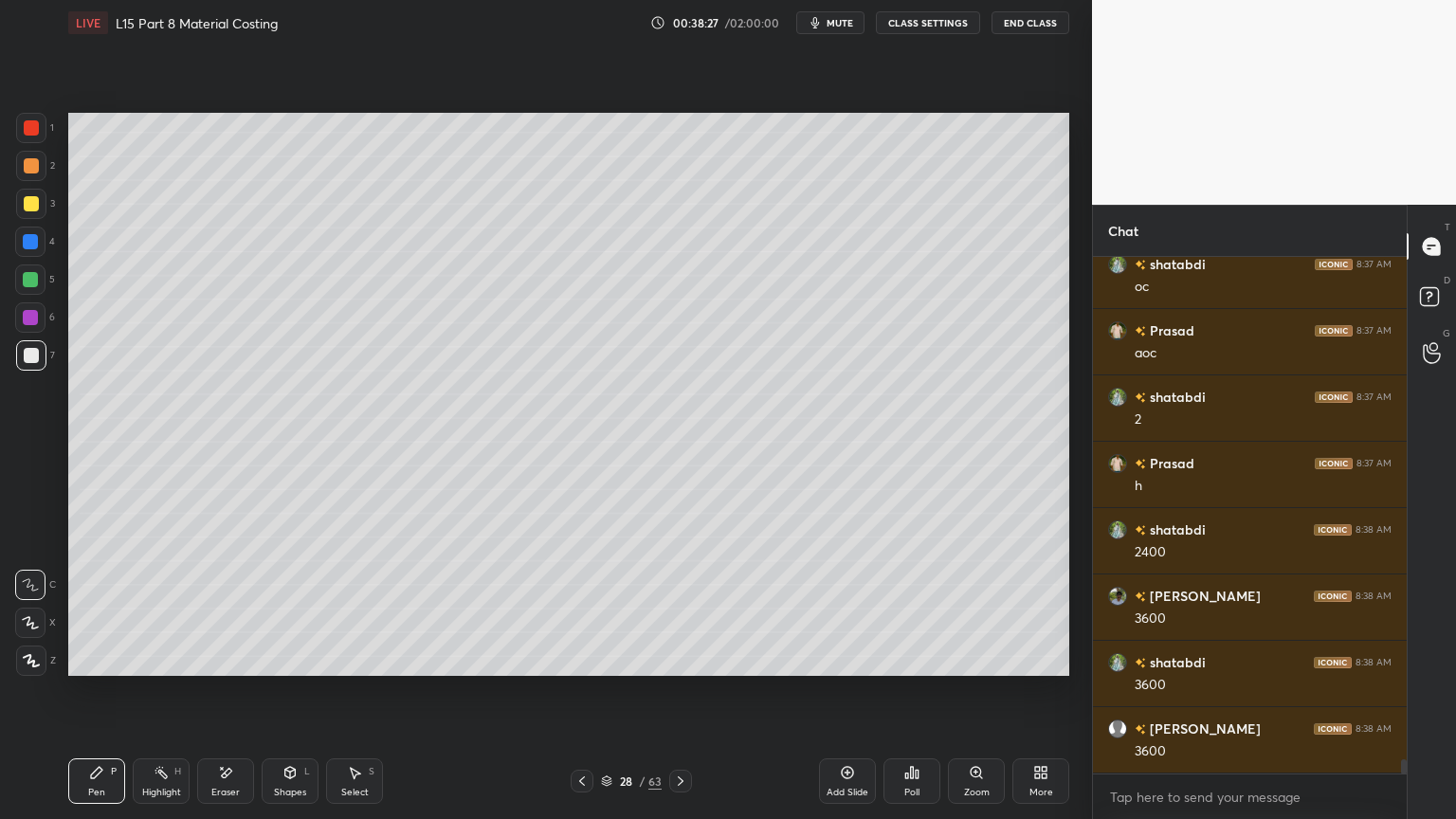 scroll, scrollTop: 18392, scrollLeft: 0, axis: vertical 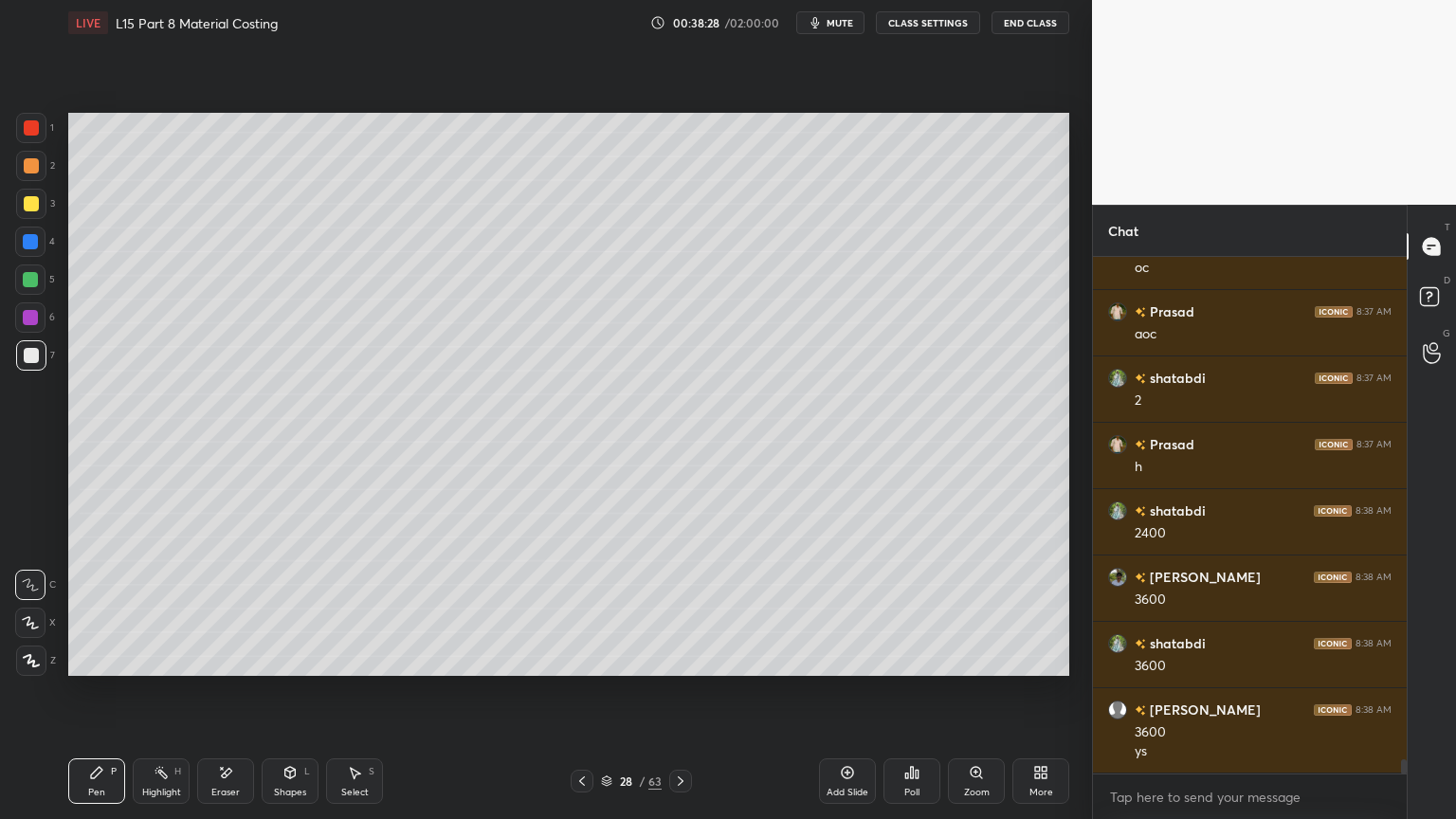 click 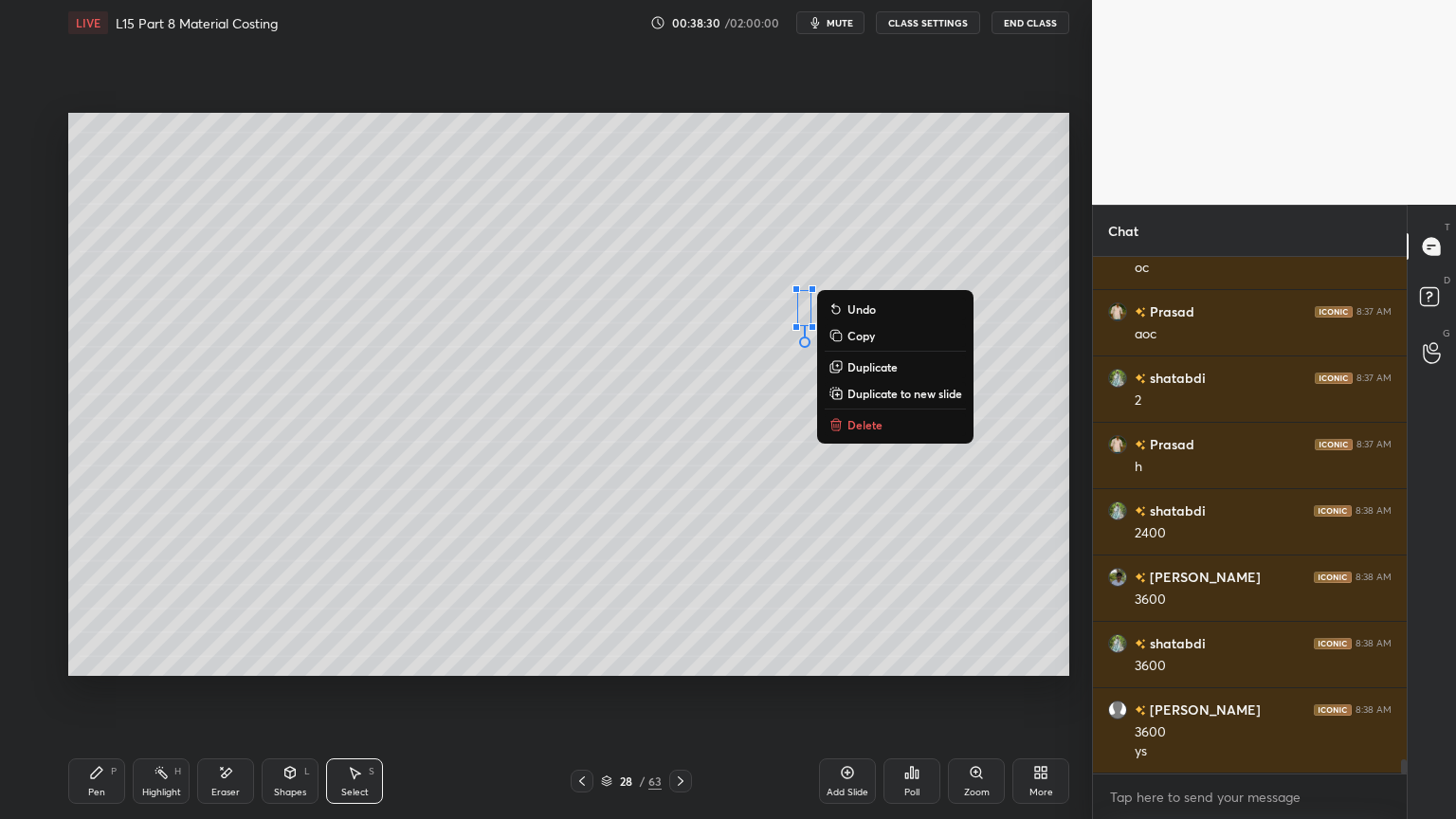 click on "Delete" at bounding box center [864, 425] 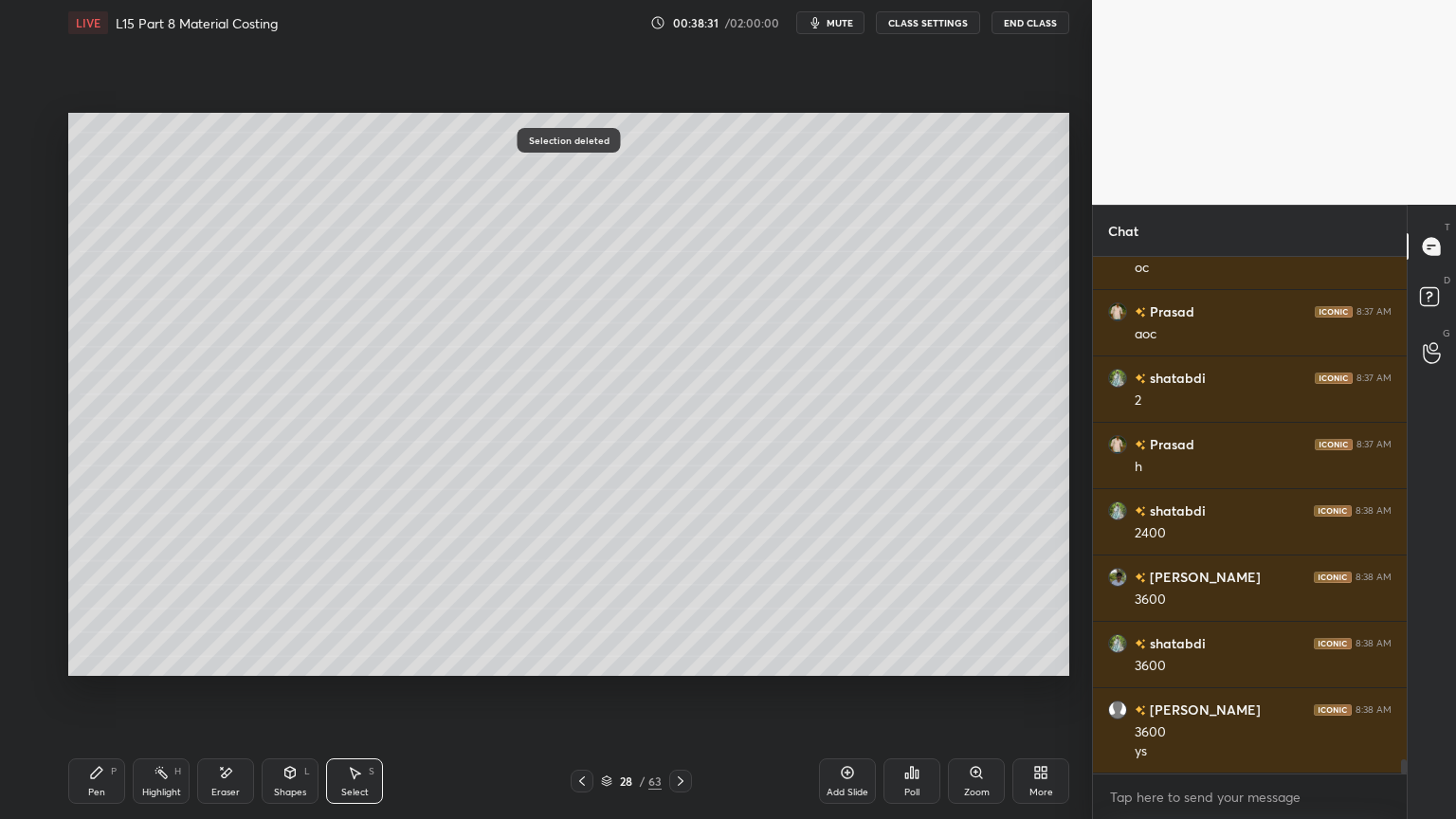 click on "Pen" at bounding box center (97, 792) 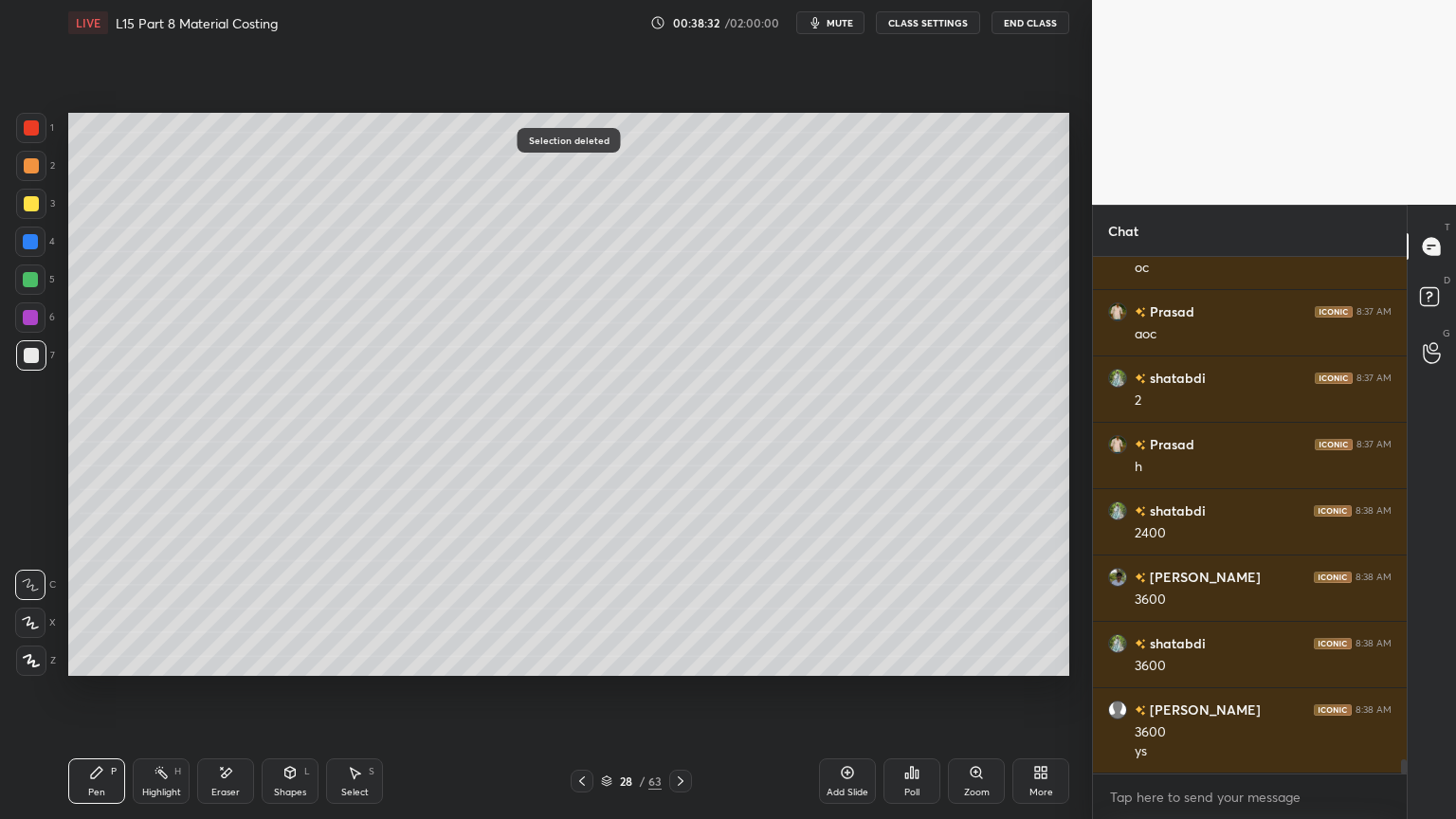 scroll, scrollTop: 18458, scrollLeft: 0, axis: vertical 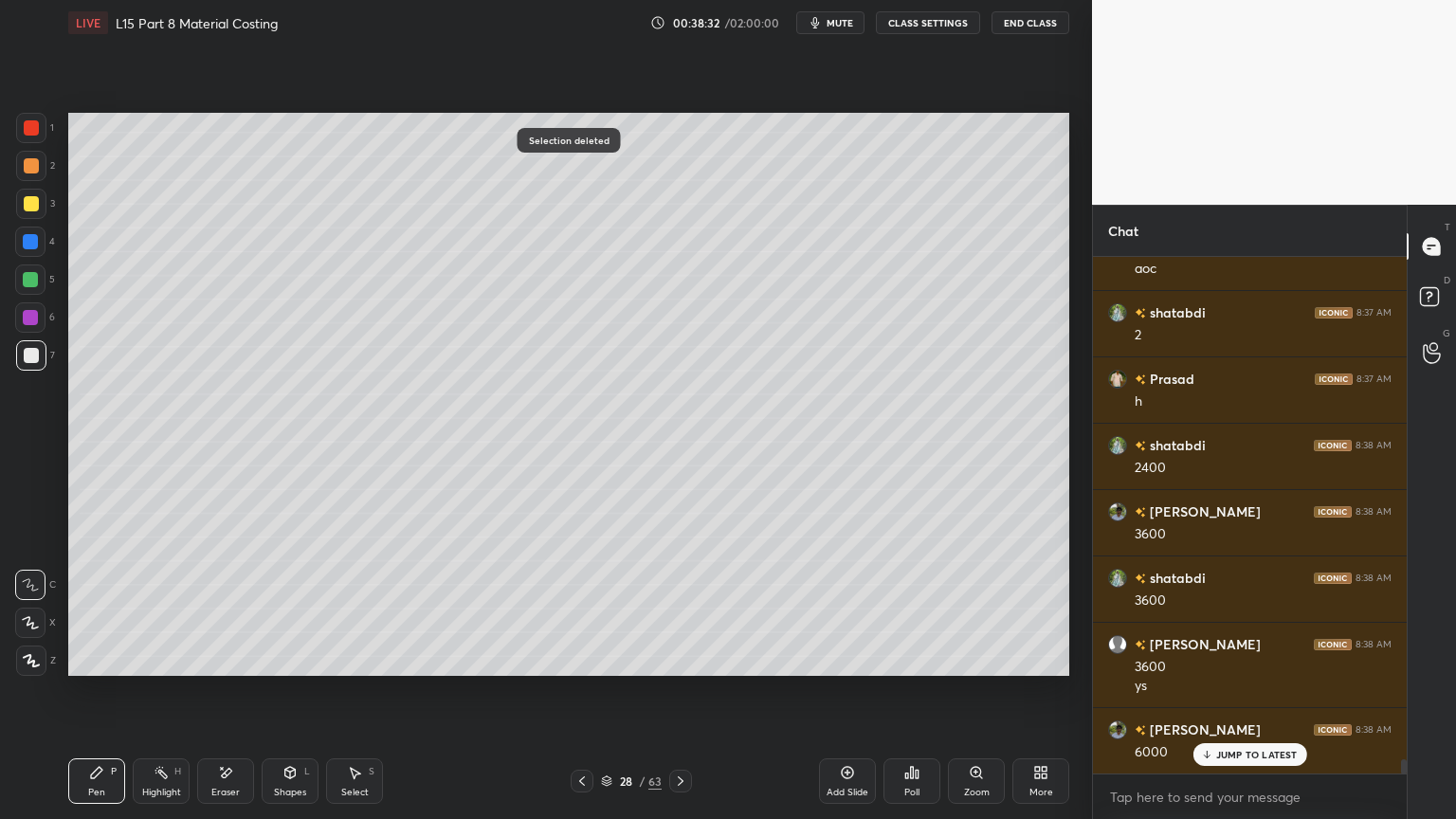 click at bounding box center [30, 280] 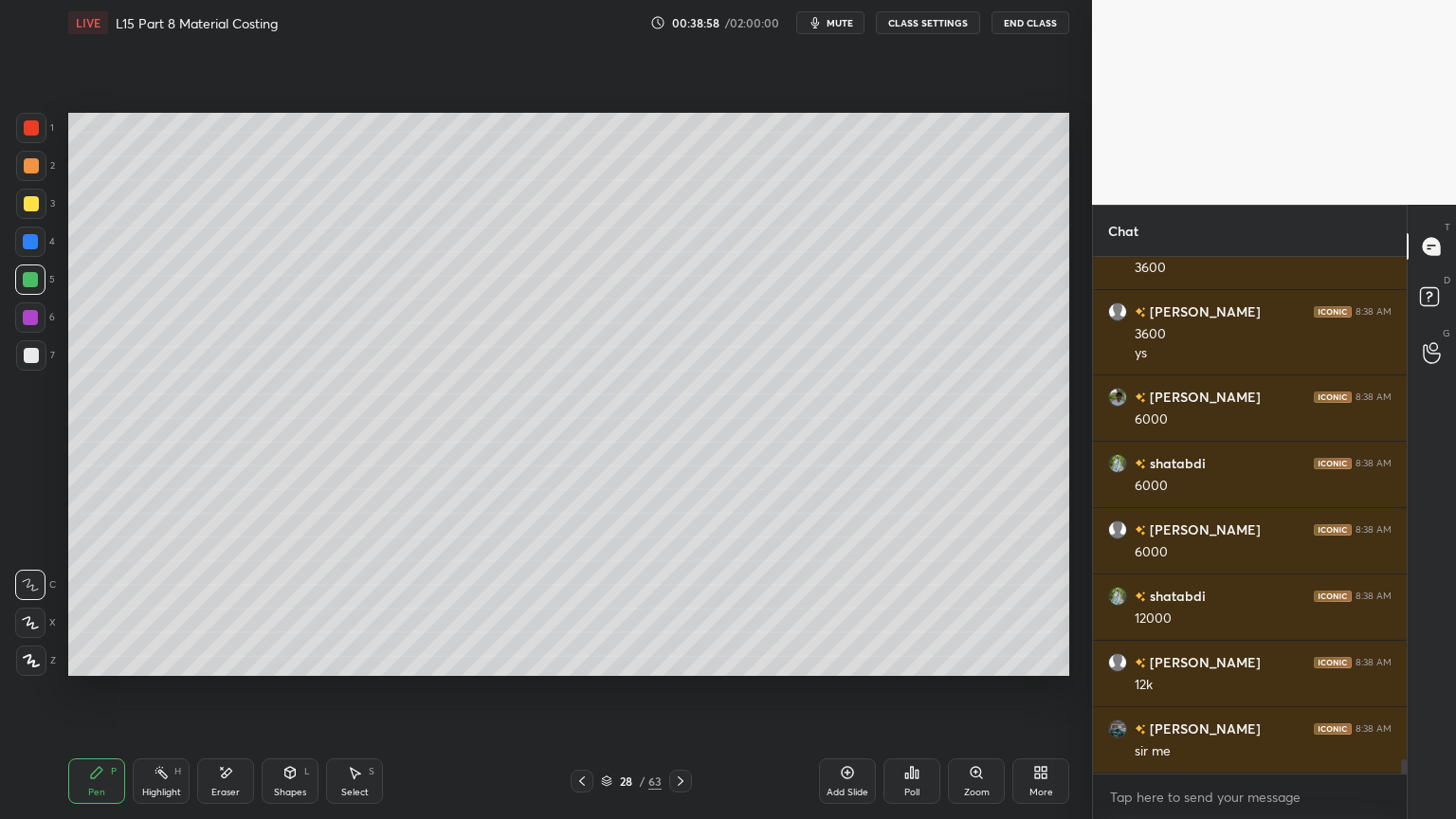scroll, scrollTop: 18856, scrollLeft: 0, axis: vertical 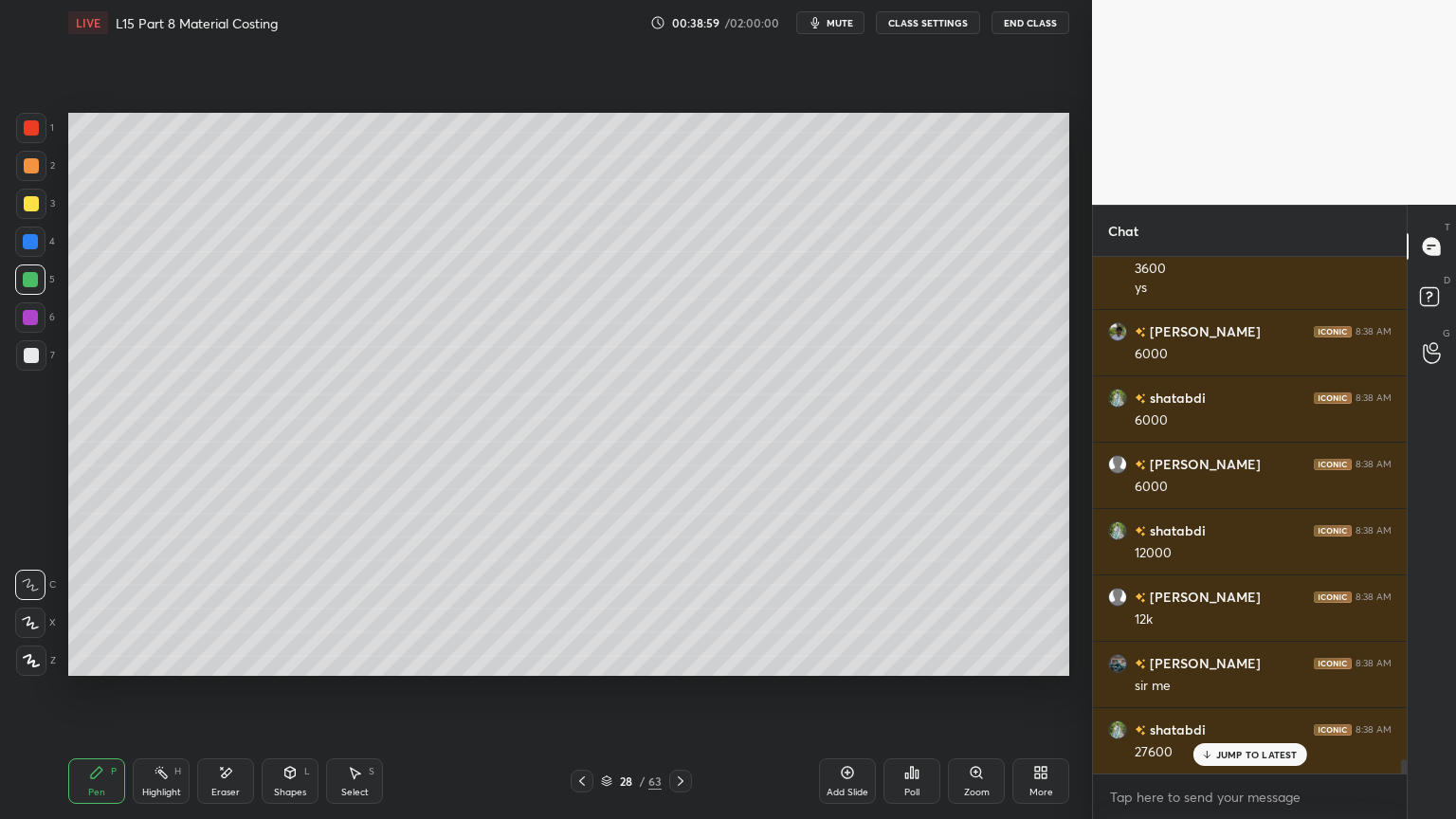 click at bounding box center [31, 355] 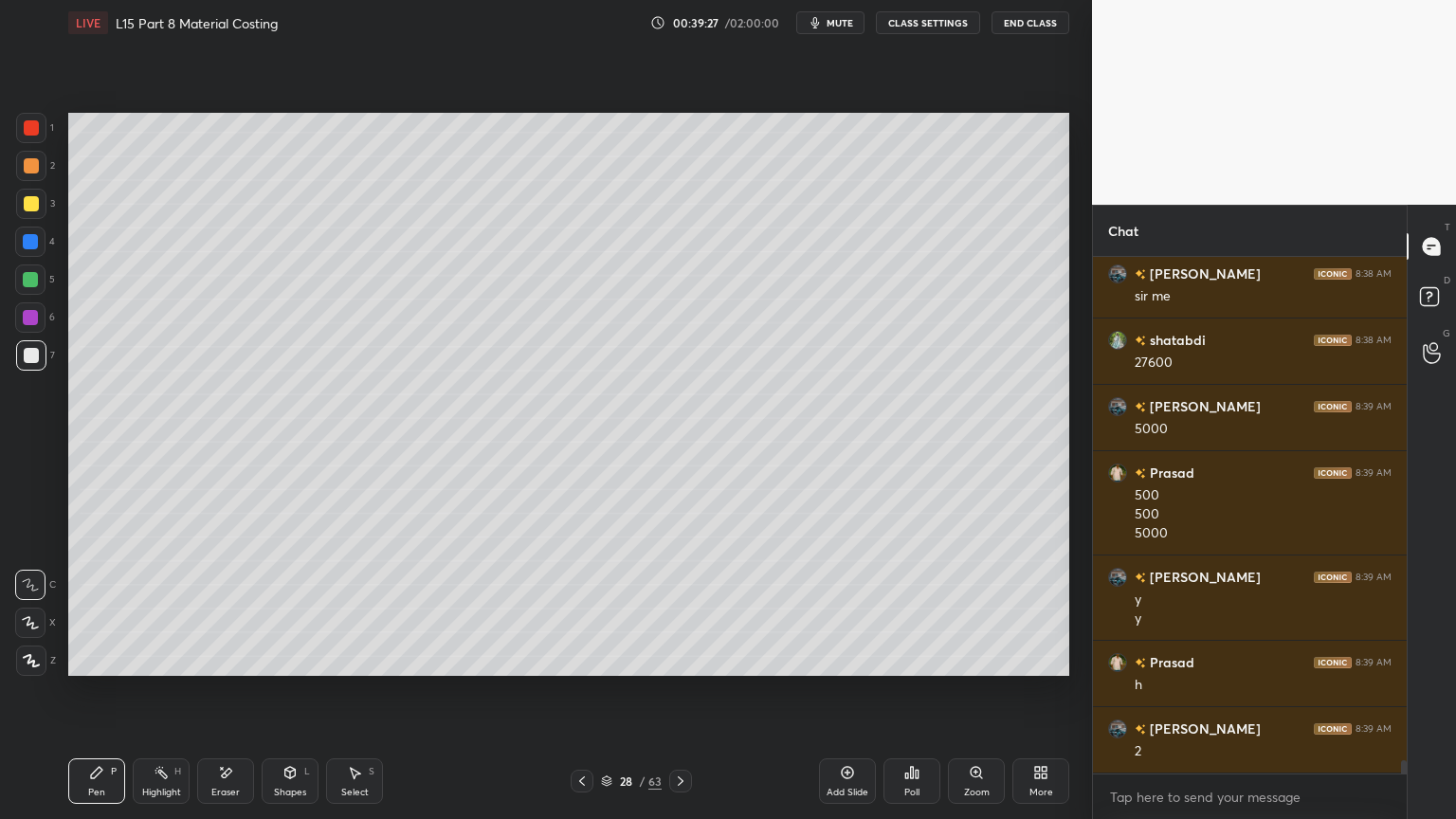 scroll, scrollTop: 19265, scrollLeft: 0, axis: vertical 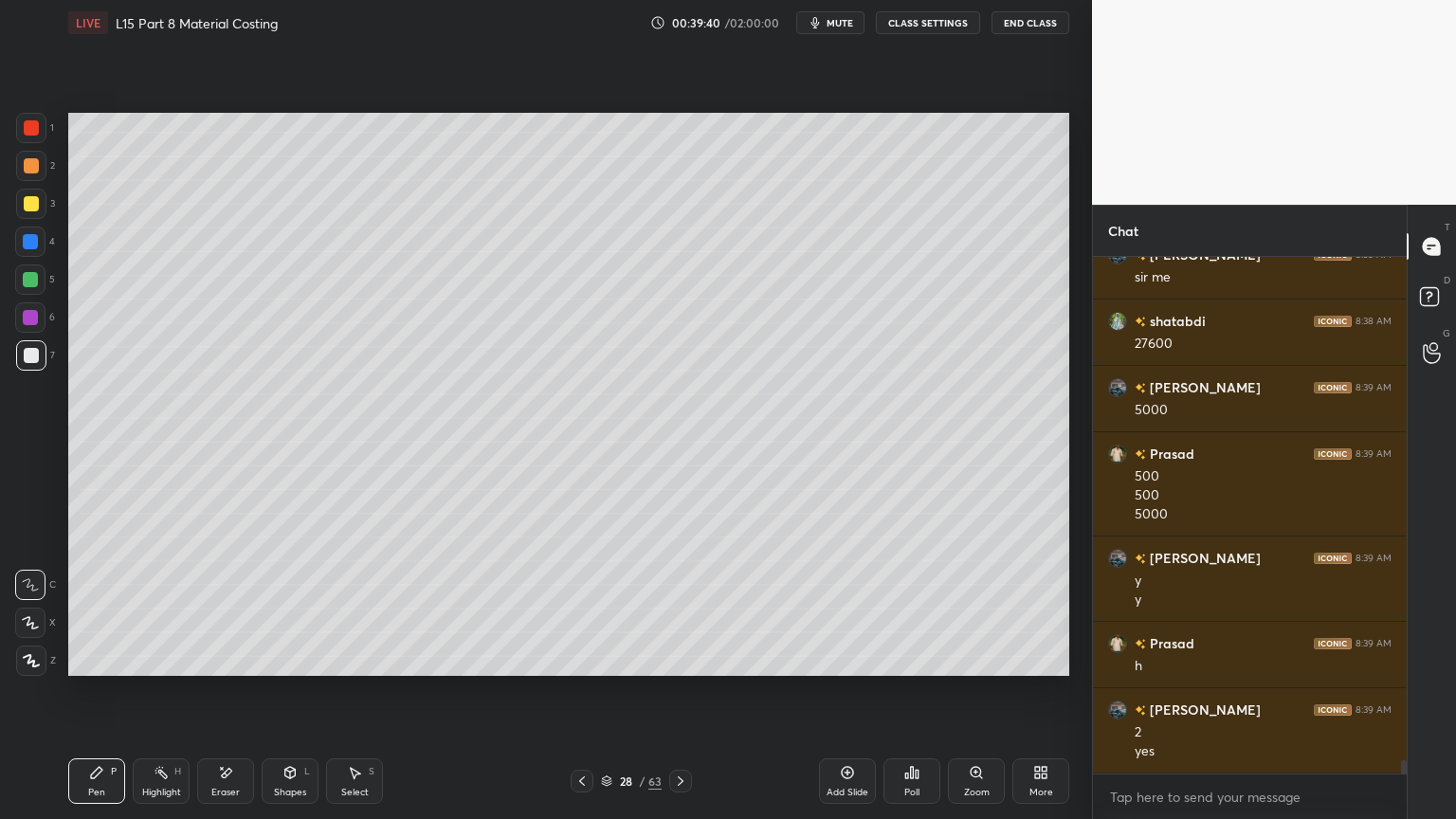 click at bounding box center [30, 280] 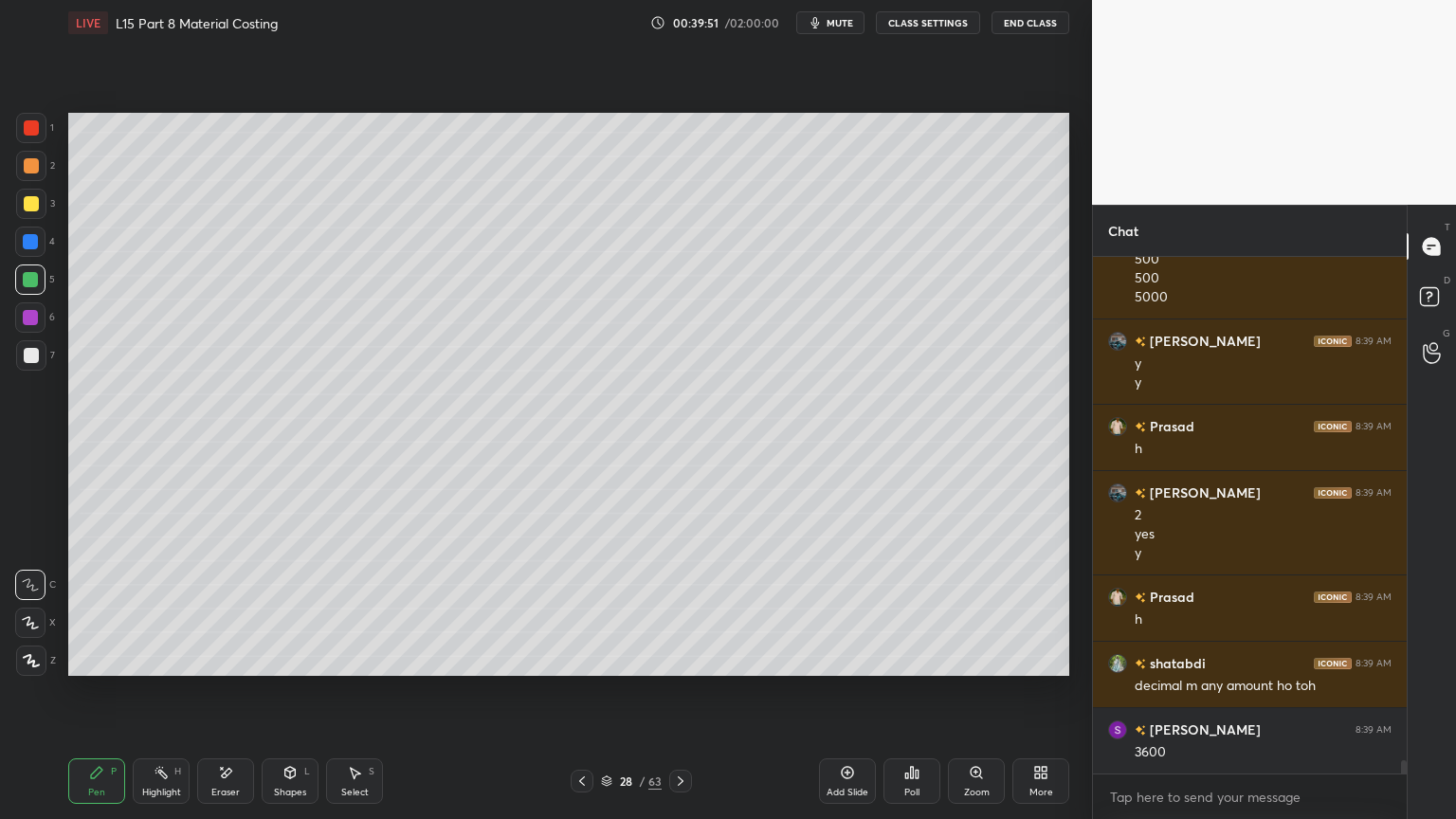 scroll, scrollTop: 19549, scrollLeft: 0, axis: vertical 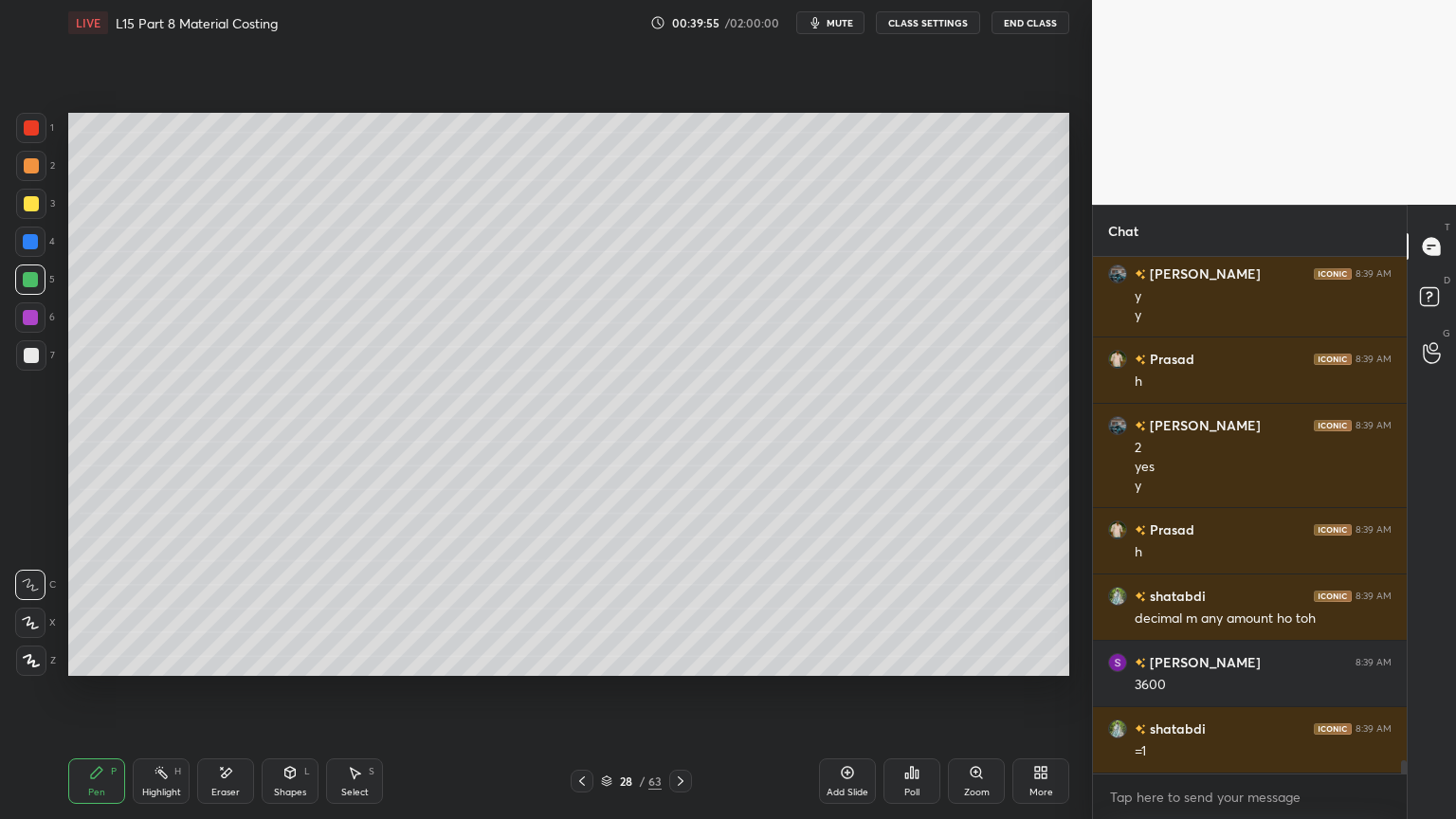 click at bounding box center (31, 355) 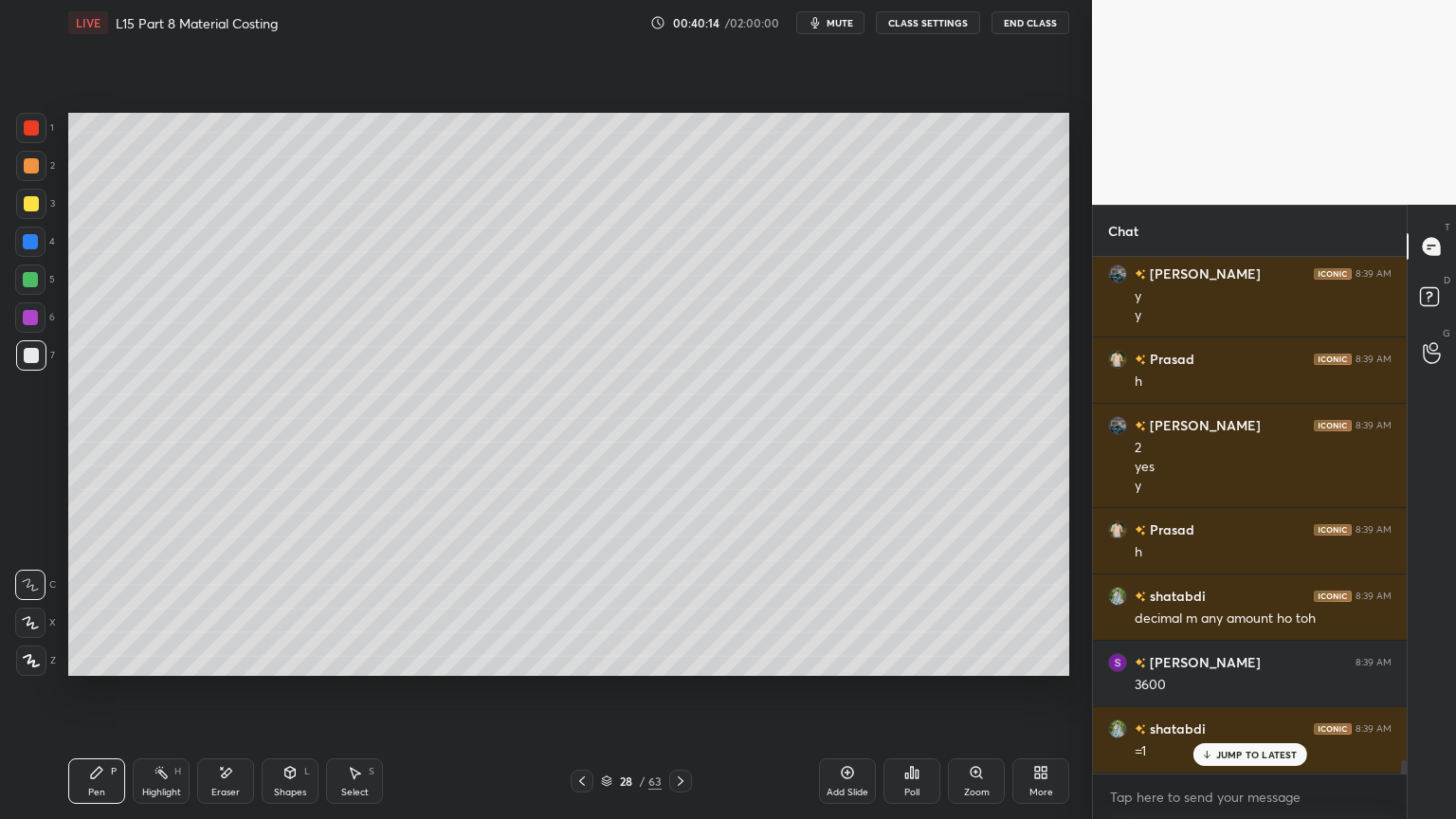 scroll, scrollTop: 19614, scrollLeft: 0, axis: vertical 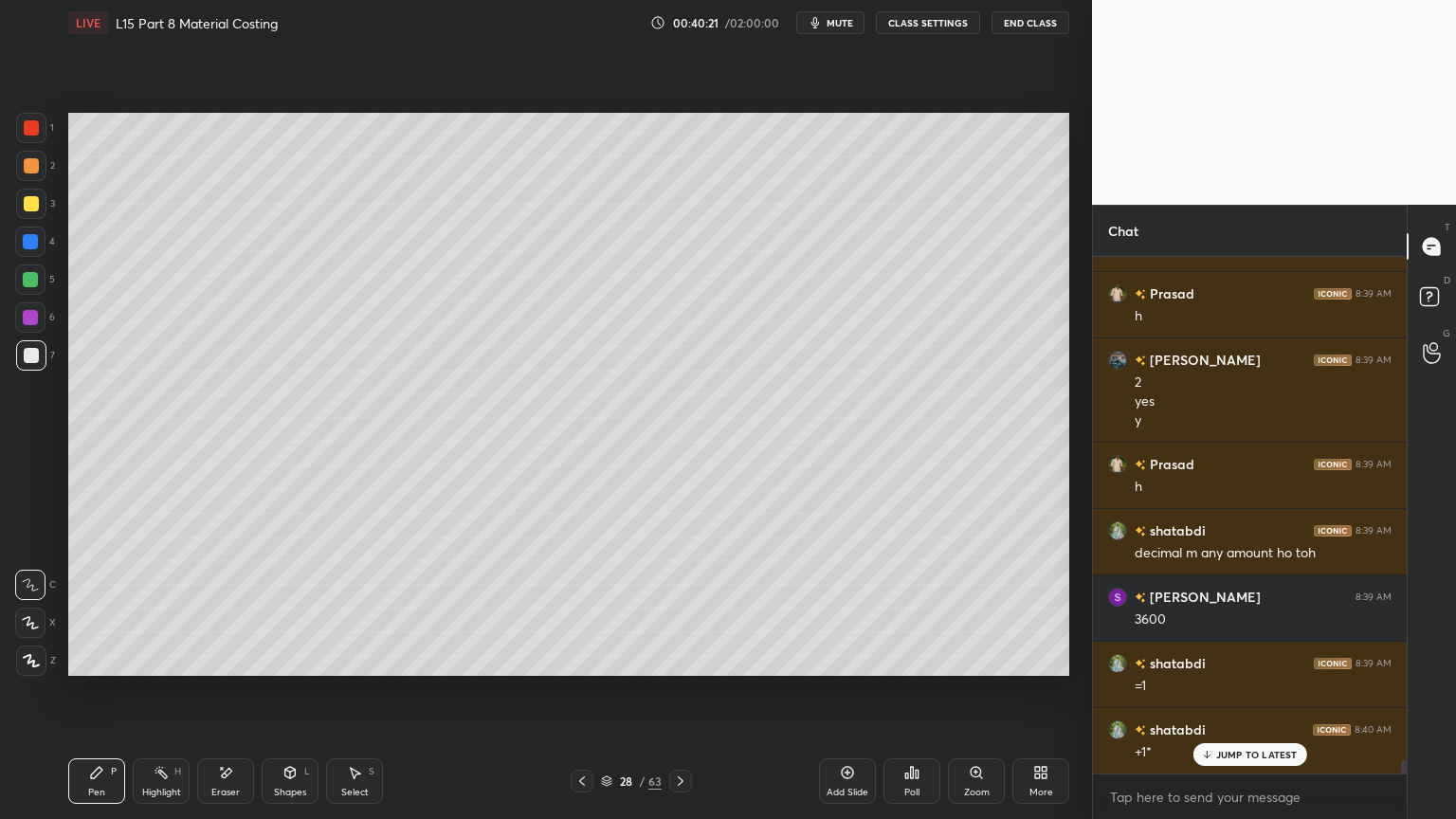 click on "Select S" at bounding box center (355, 781) 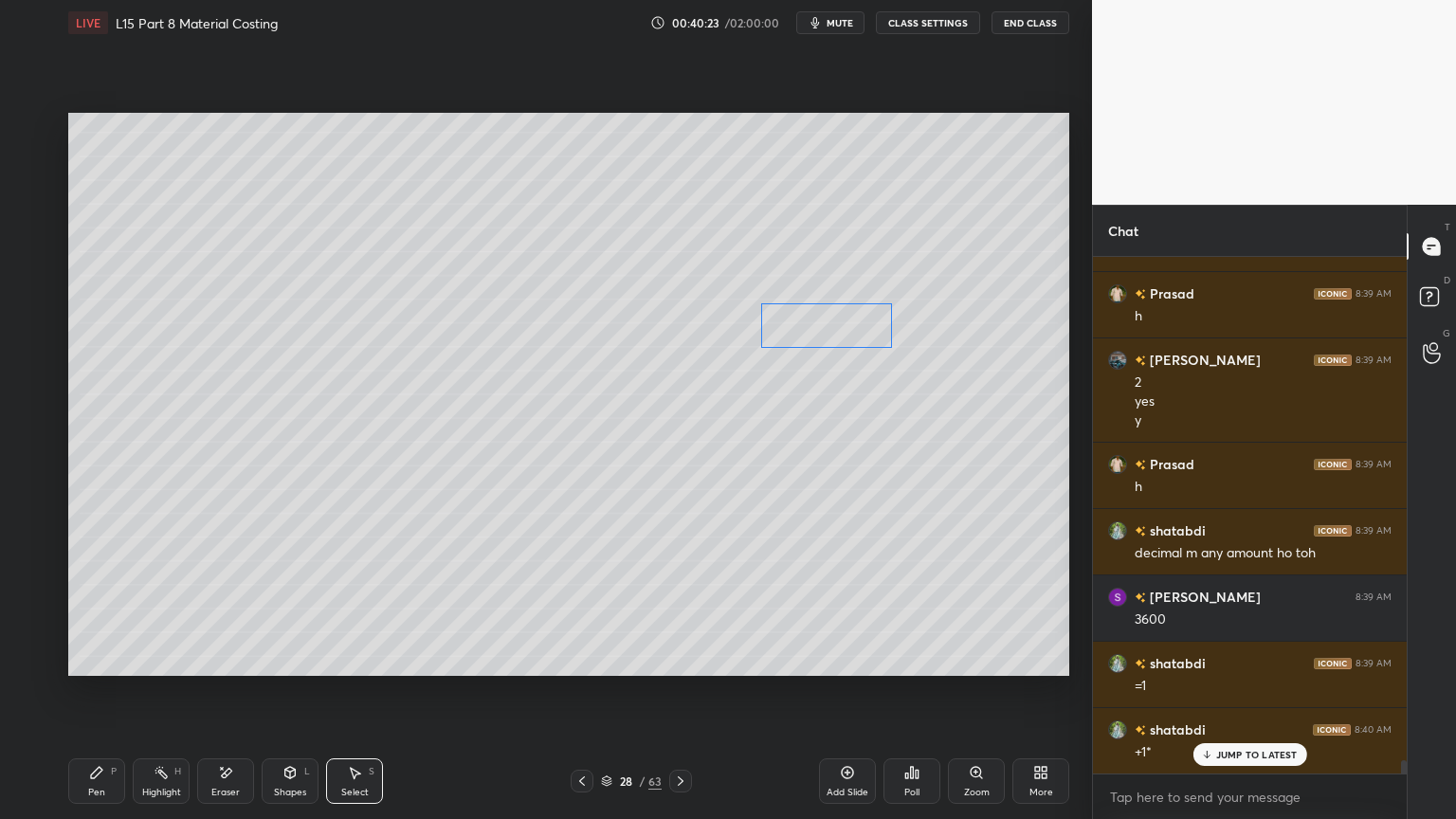 scroll, scrollTop: 19682, scrollLeft: 0, axis: vertical 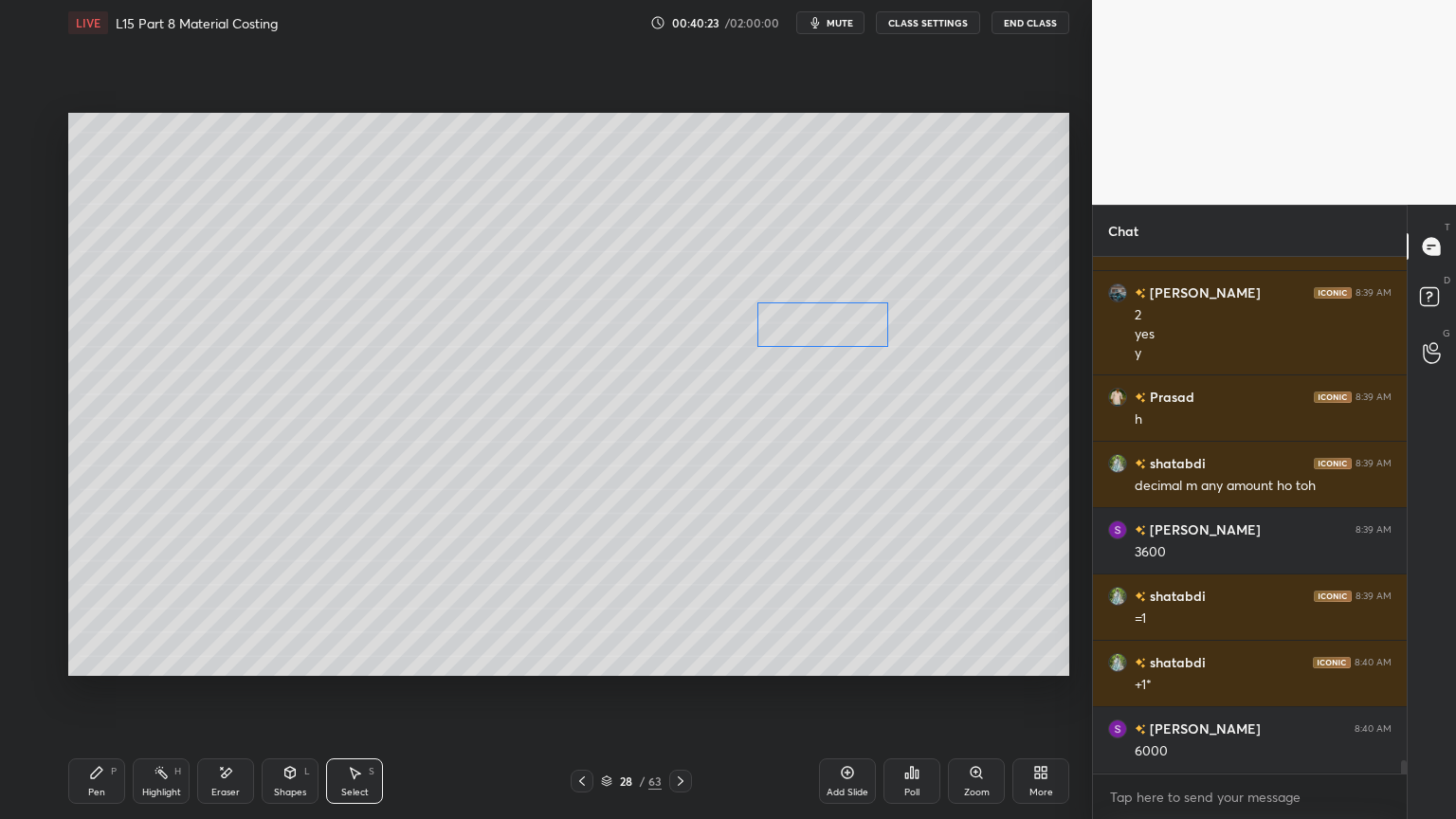 click on "0 ° Undo Copy Duplicate Duplicate to new slide Delete" at bounding box center (569, 394) 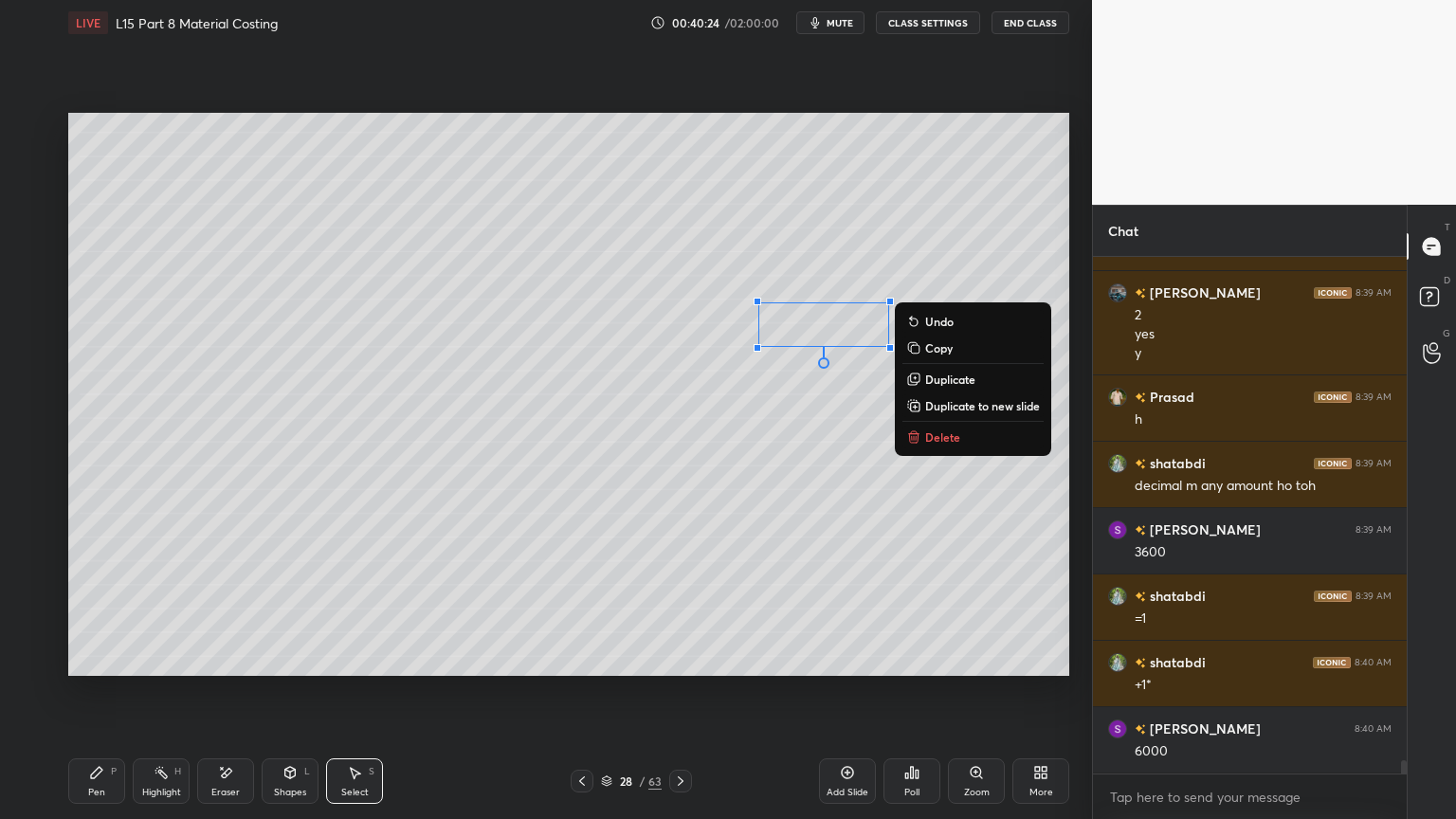click on "Select S" at bounding box center [355, 781] 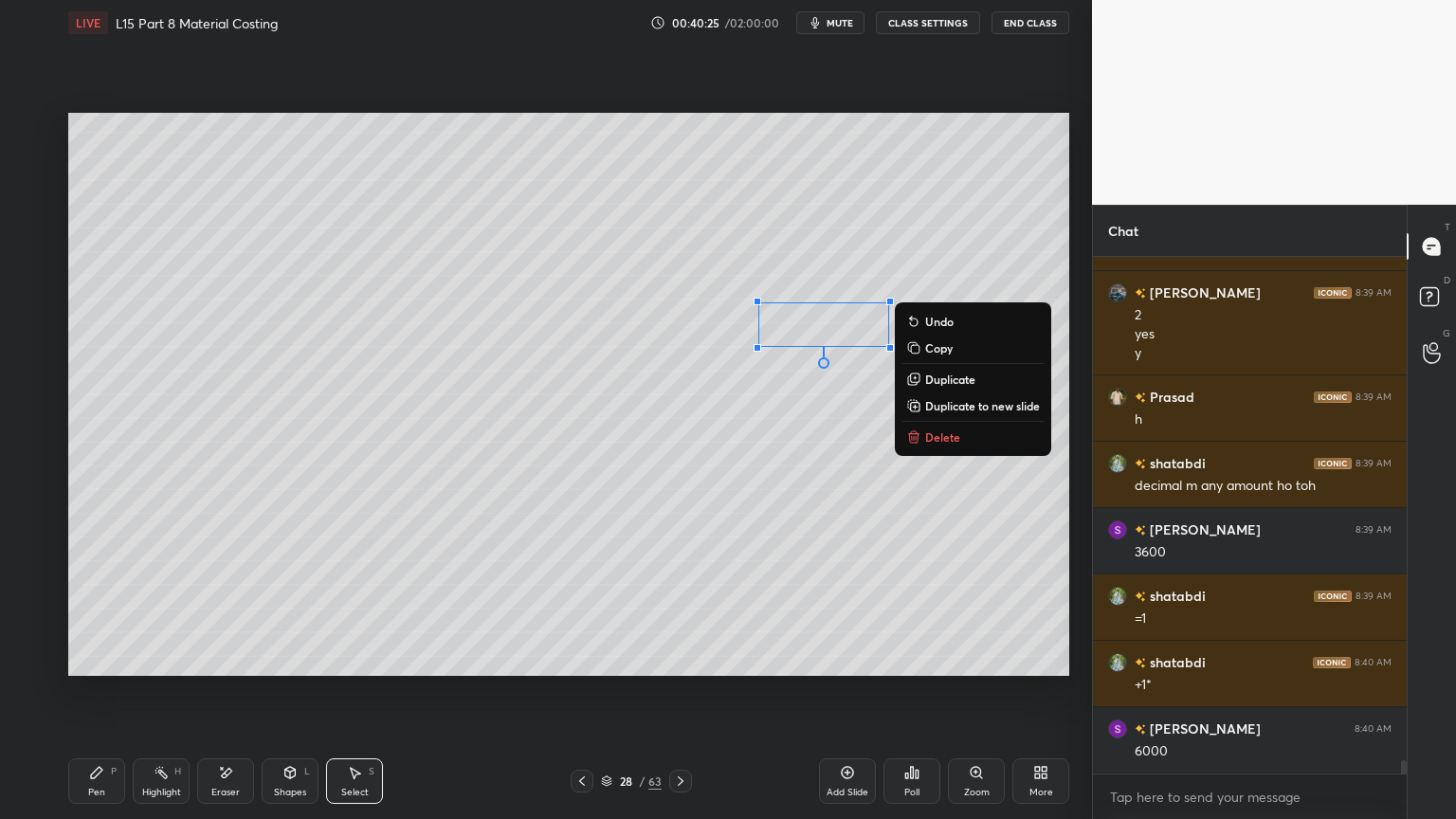 click on "0 ° Undo Copy Duplicate Duplicate to new slide Delete" at bounding box center [569, 394] 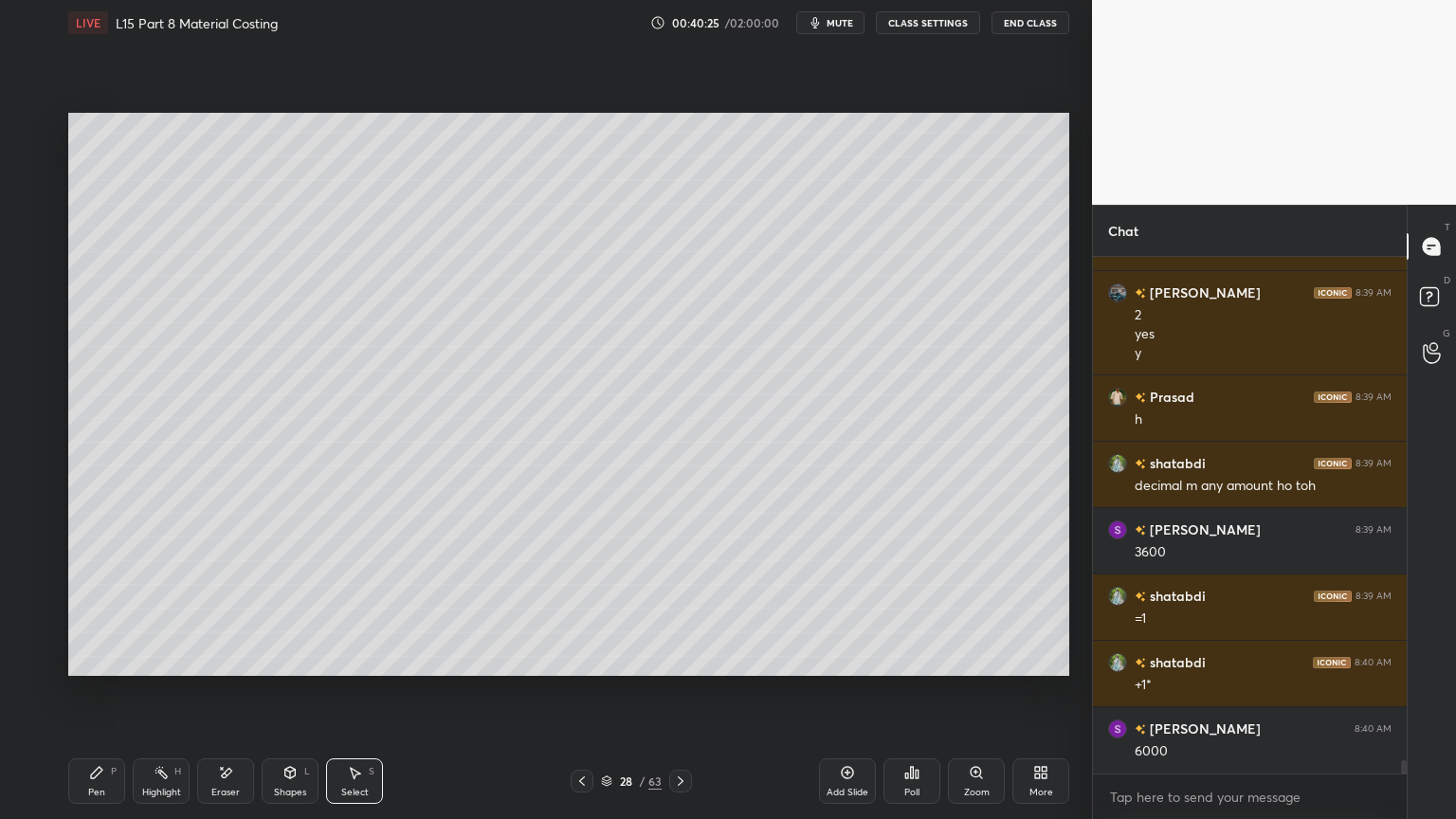 scroll, scrollTop: 19747, scrollLeft: 0, axis: vertical 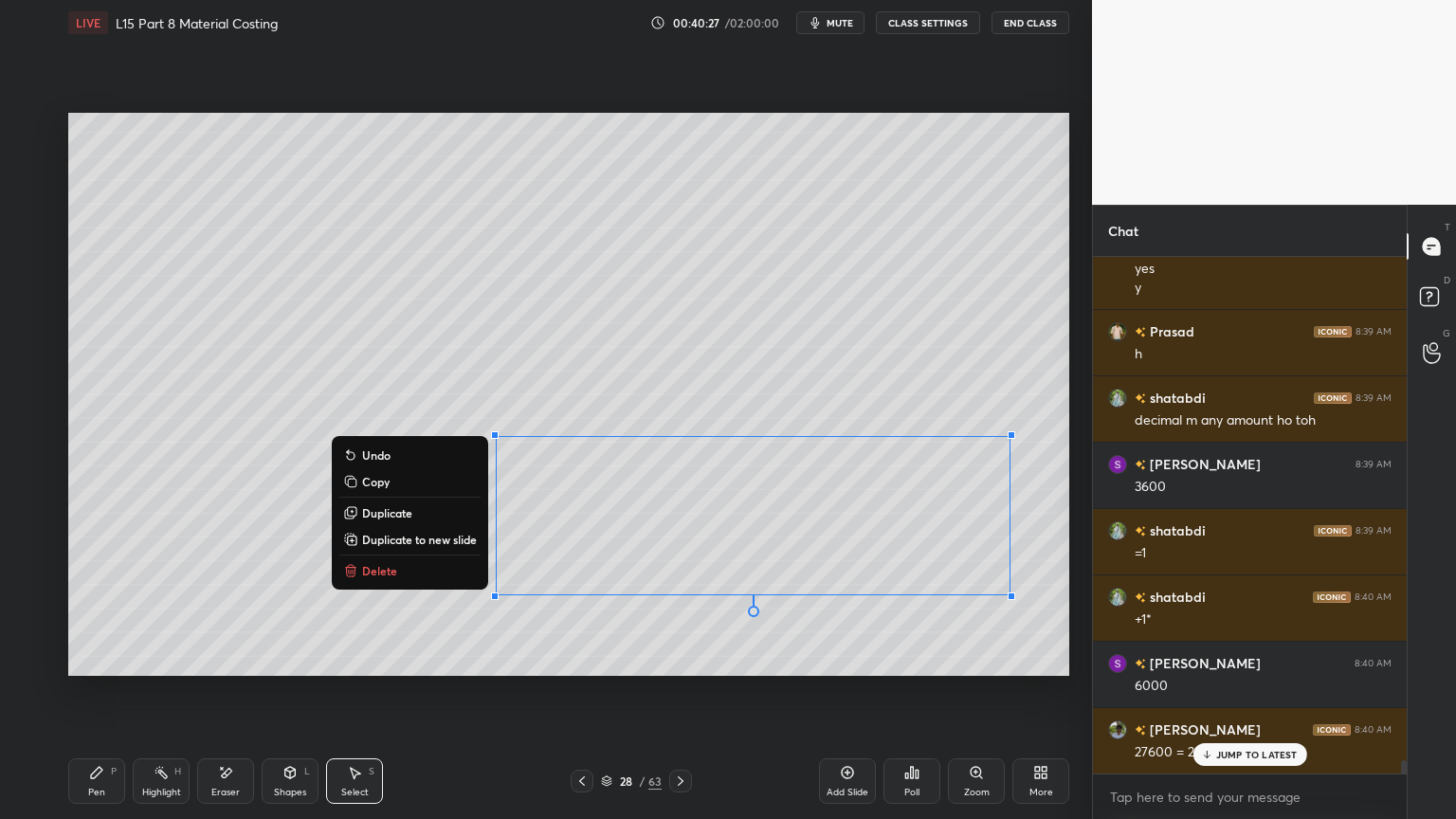 click on "Delete" at bounding box center [379, 571] 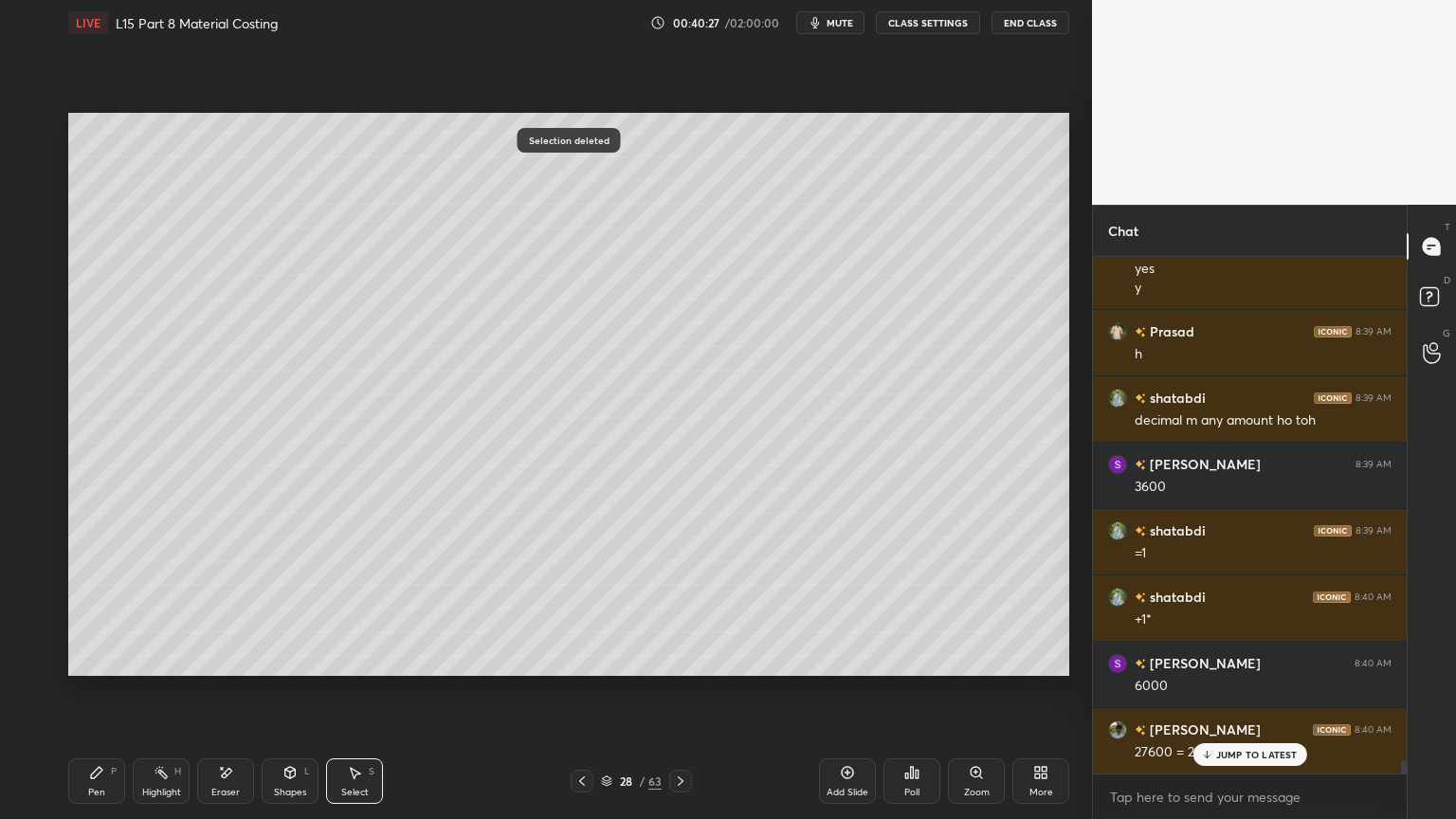click on "Pen P" at bounding box center (97, 781) 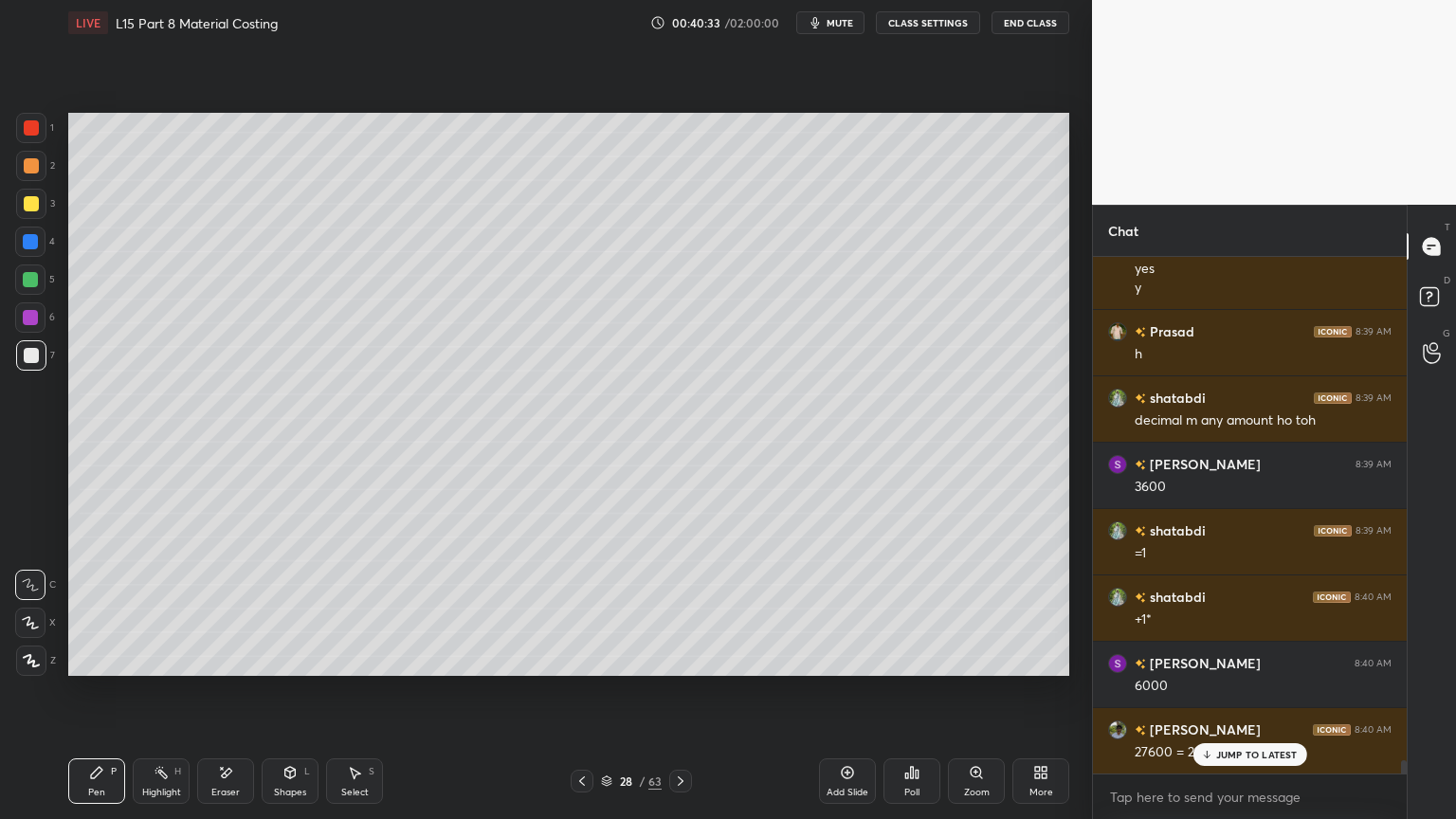 click at bounding box center (30, 280) 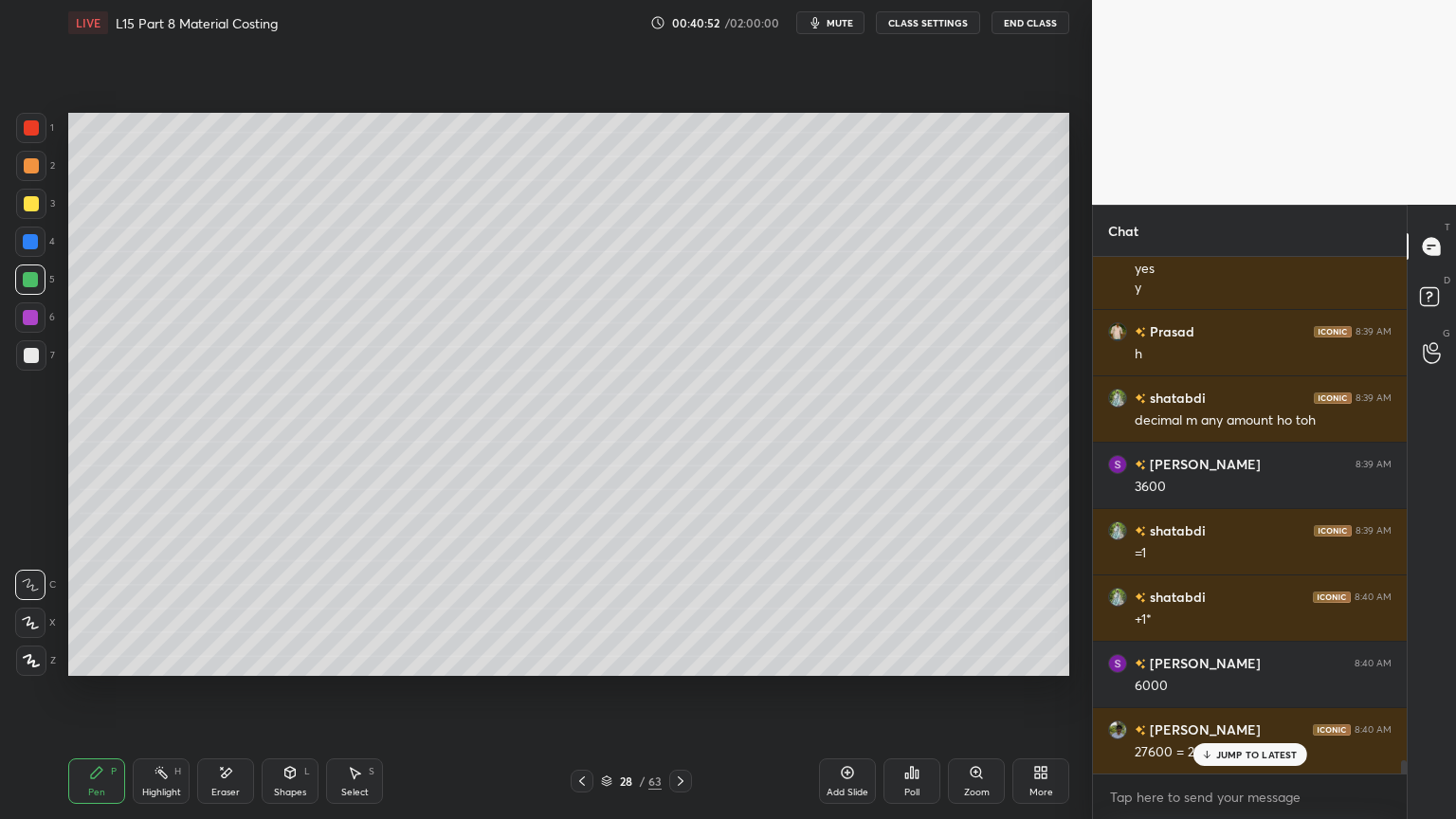 click at bounding box center (31, 355) 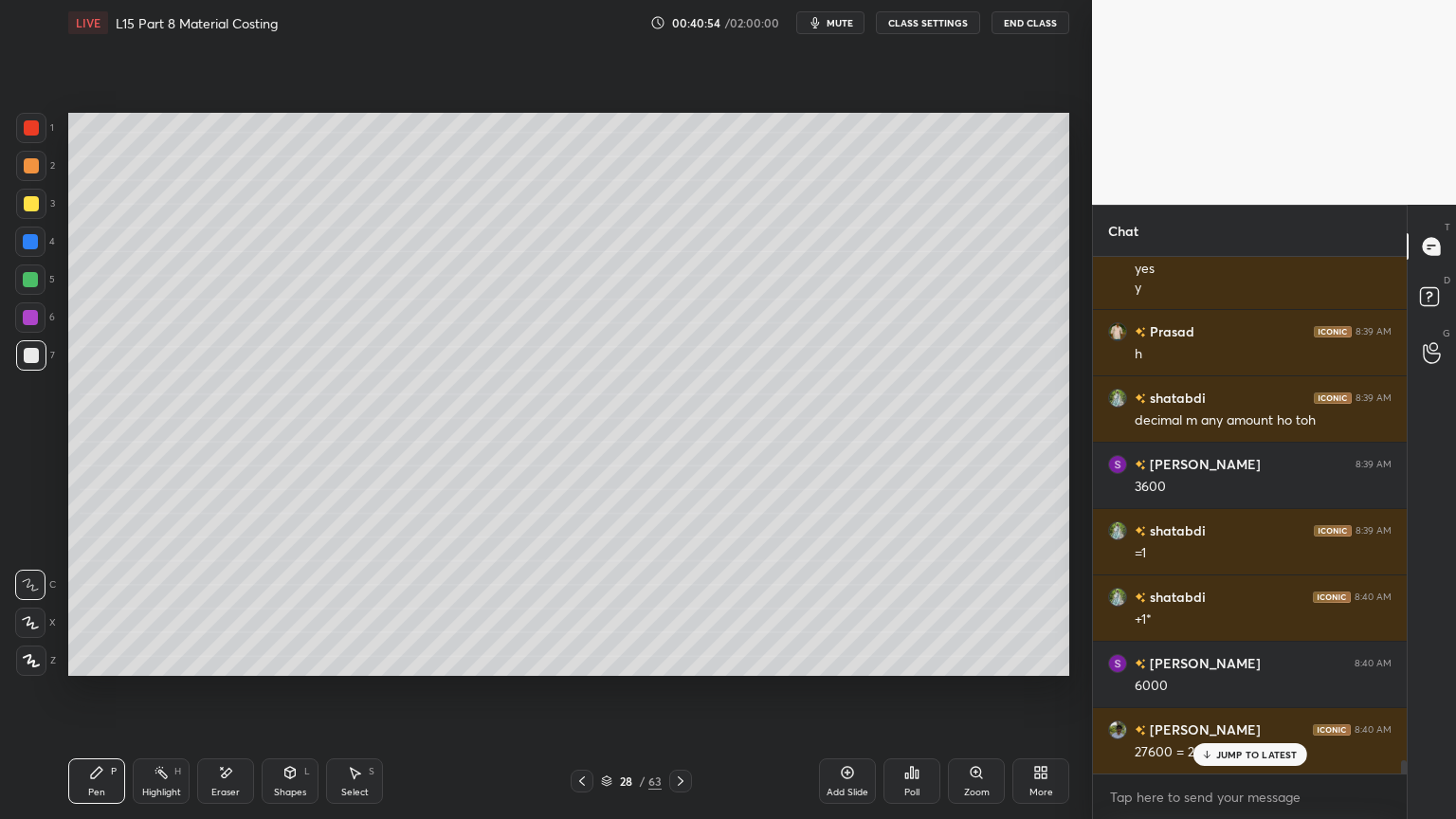 scroll, scrollTop: 19814, scrollLeft: 0, axis: vertical 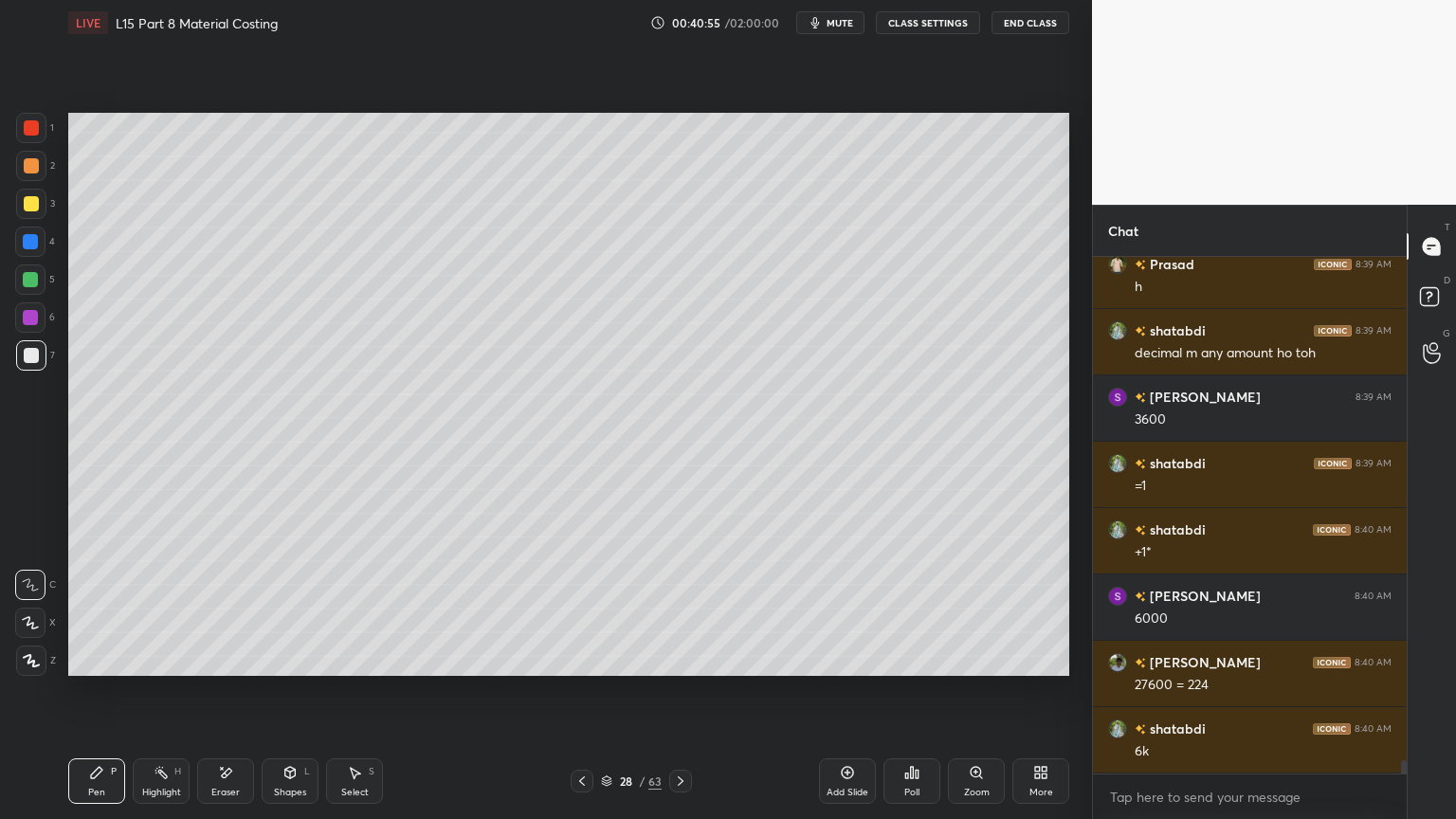 click on "Select S" at bounding box center [355, 781] 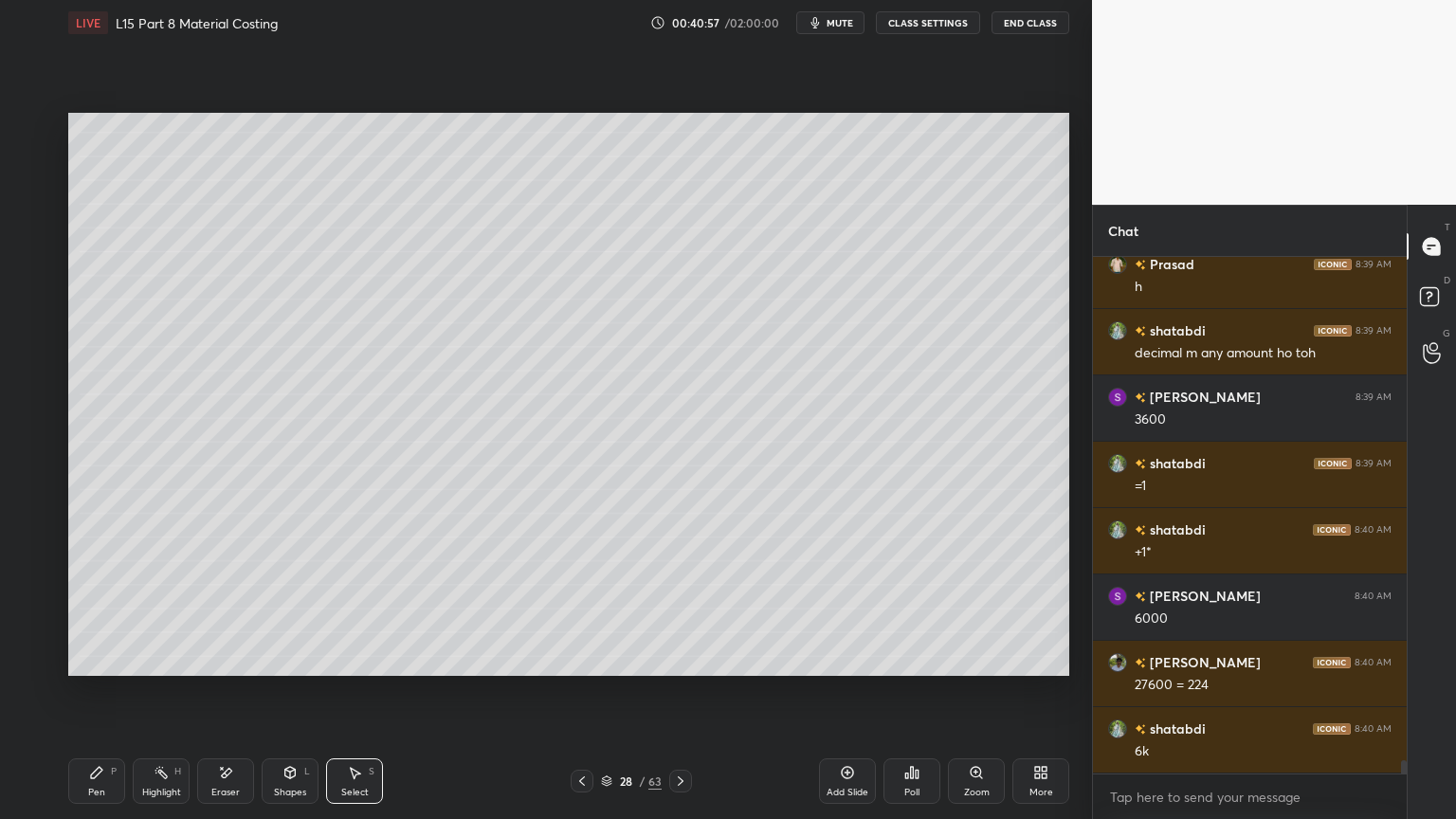 click 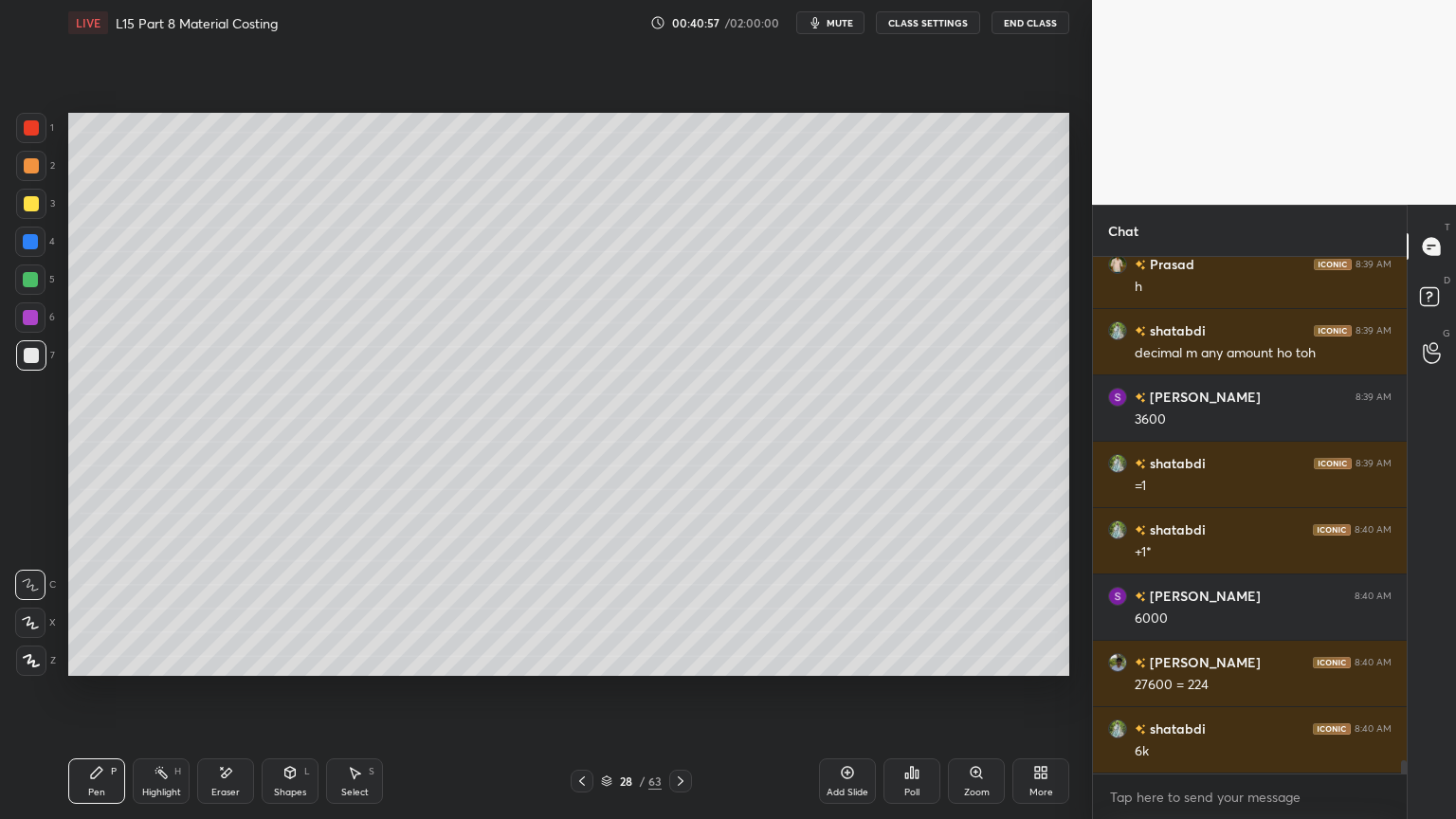 click at bounding box center [30, 280] 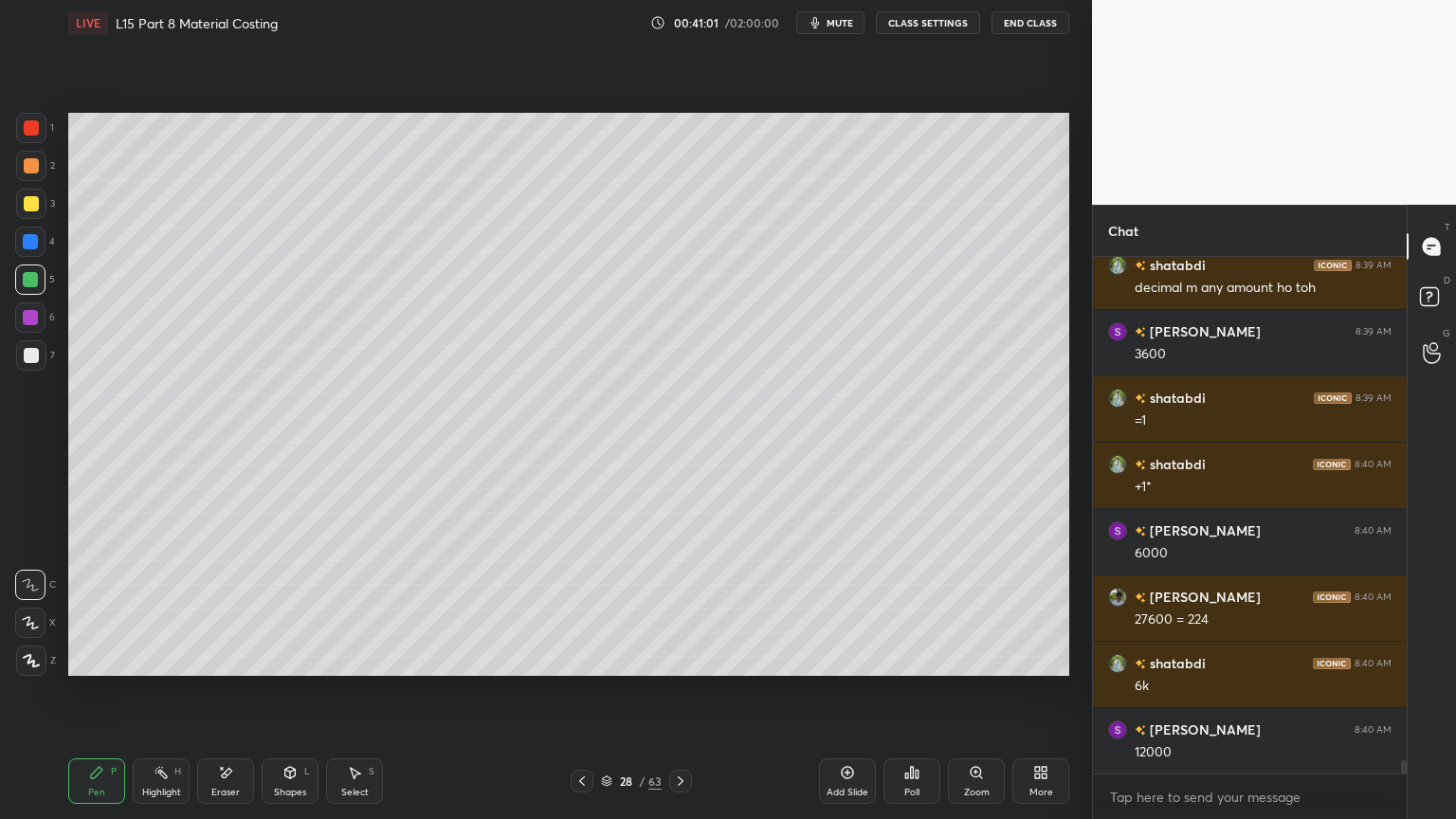 scroll, scrollTop: 19947, scrollLeft: 0, axis: vertical 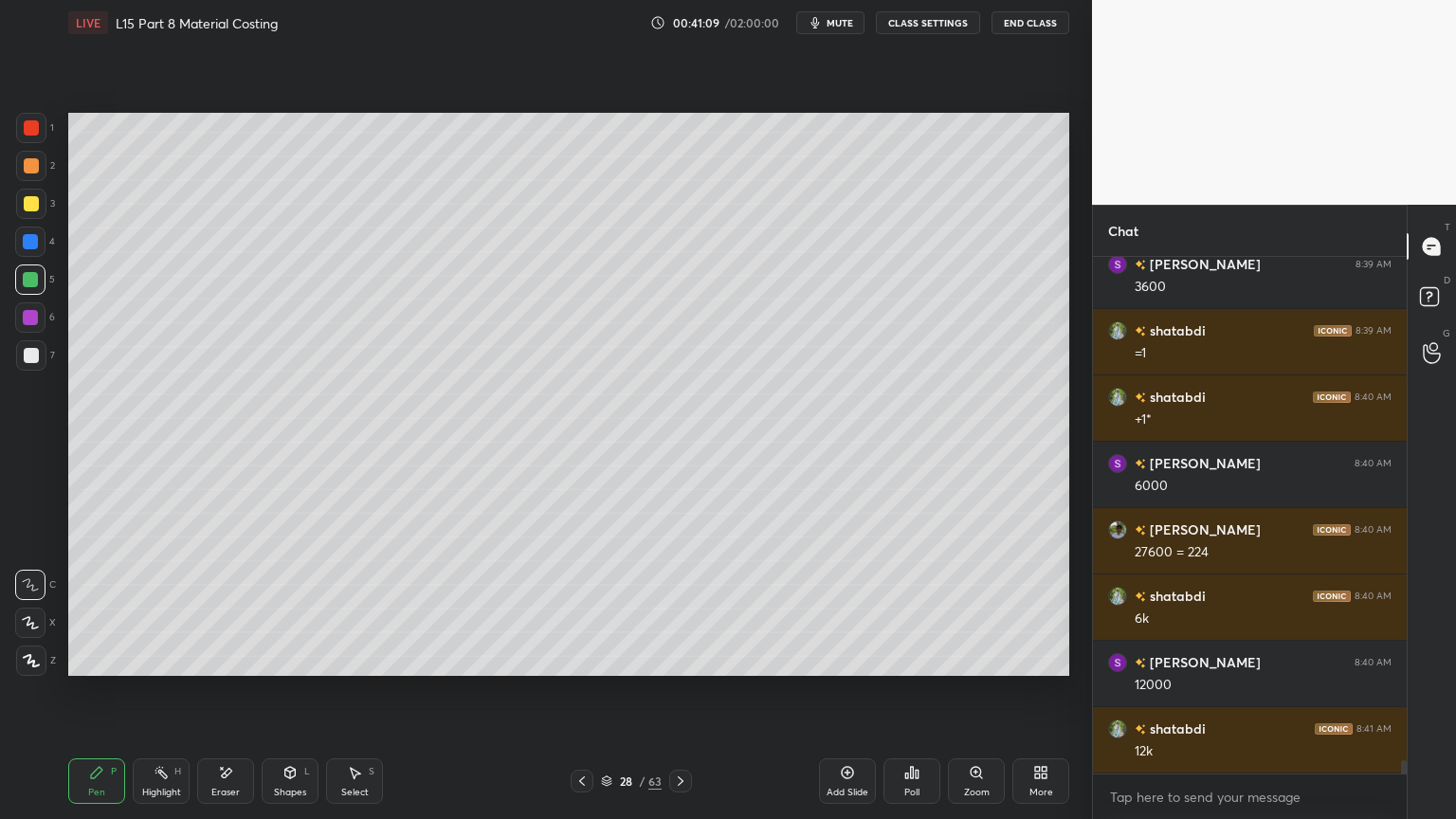 click at bounding box center (31, 355) 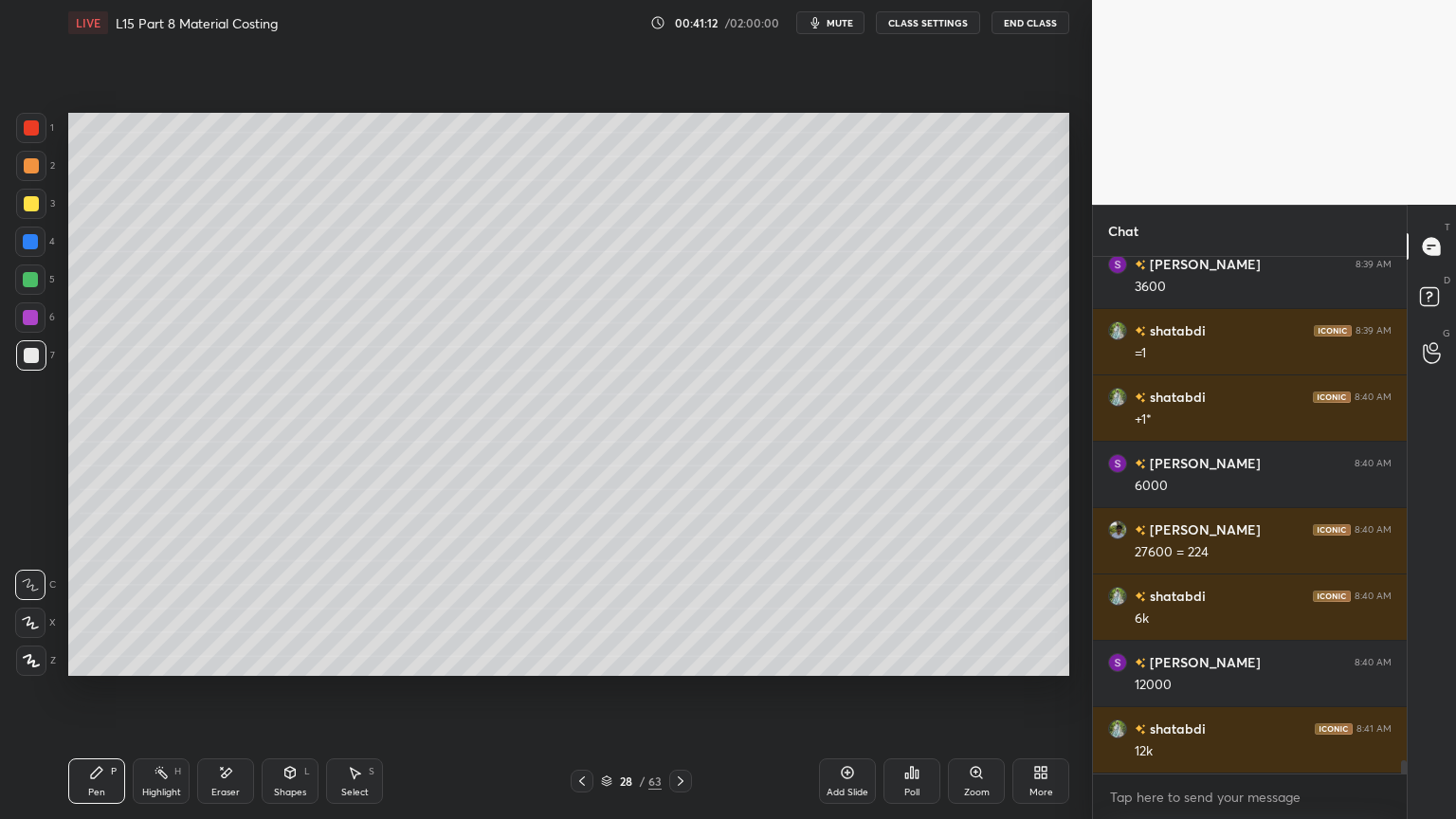 click at bounding box center (30, 280) 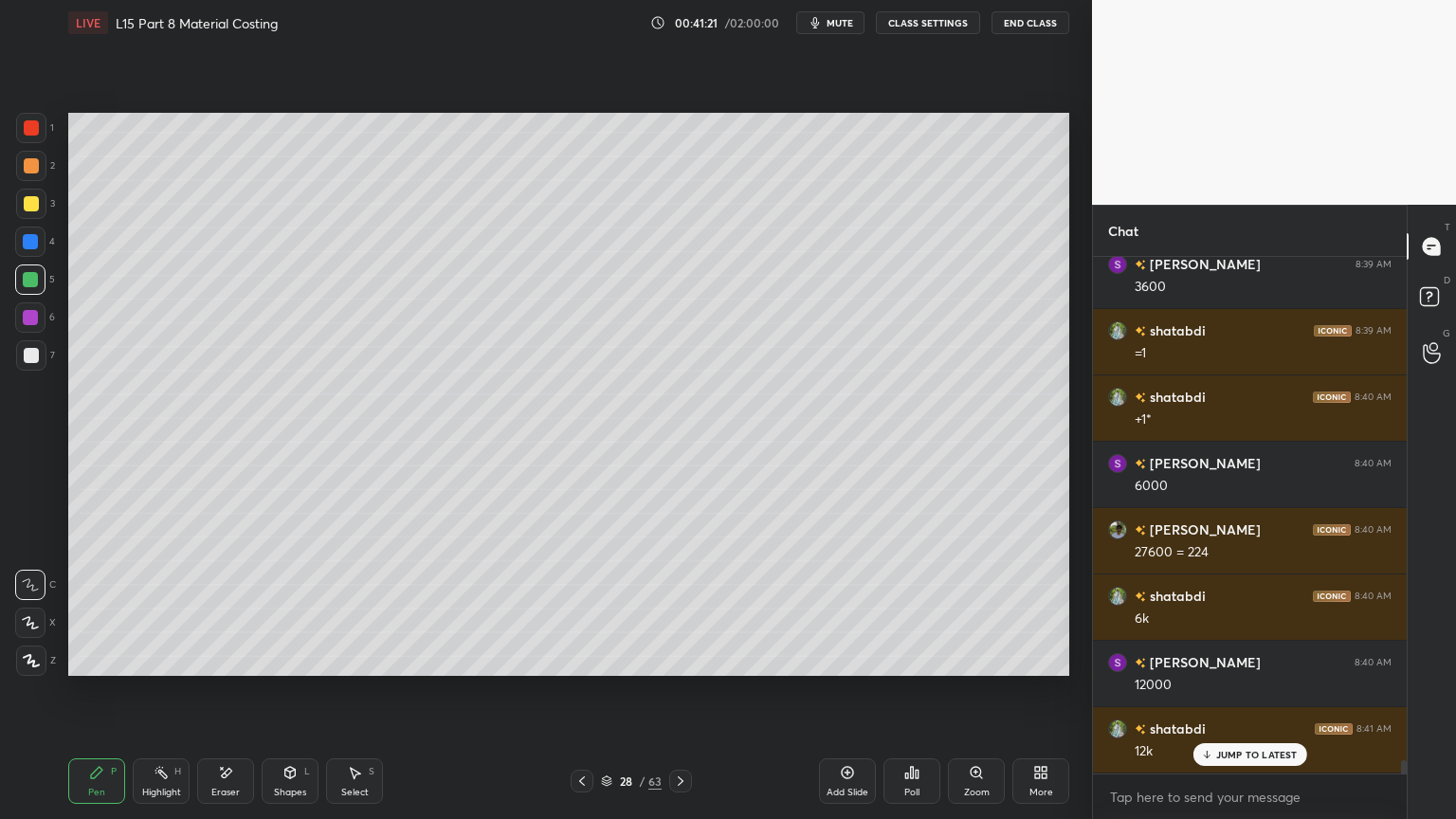 scroll, scrollTop: 20012, scrollLeft: 0, axis: vertical 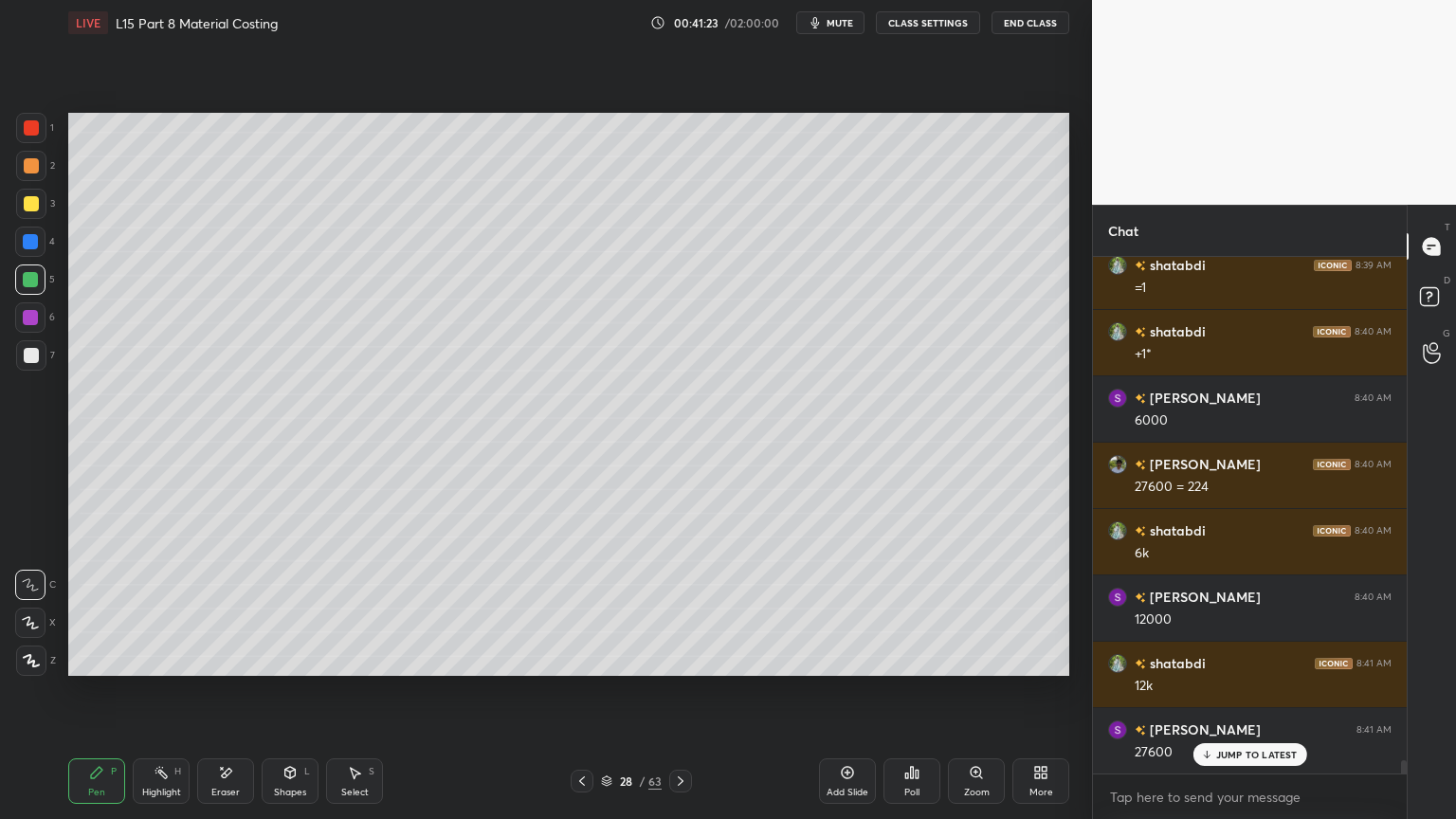 click at bounding box center [31, 355] 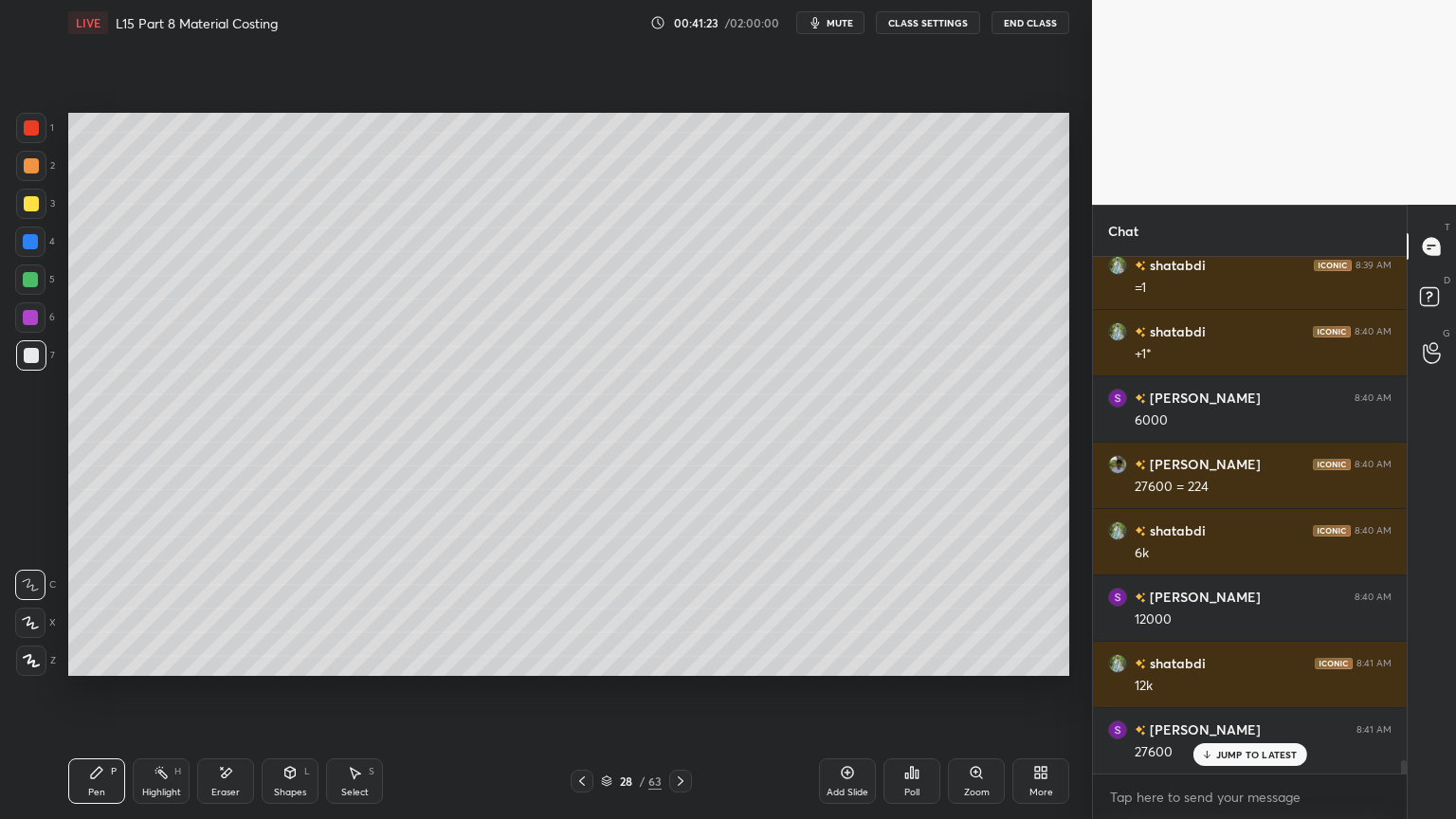 click at bounding box center (30, 280) 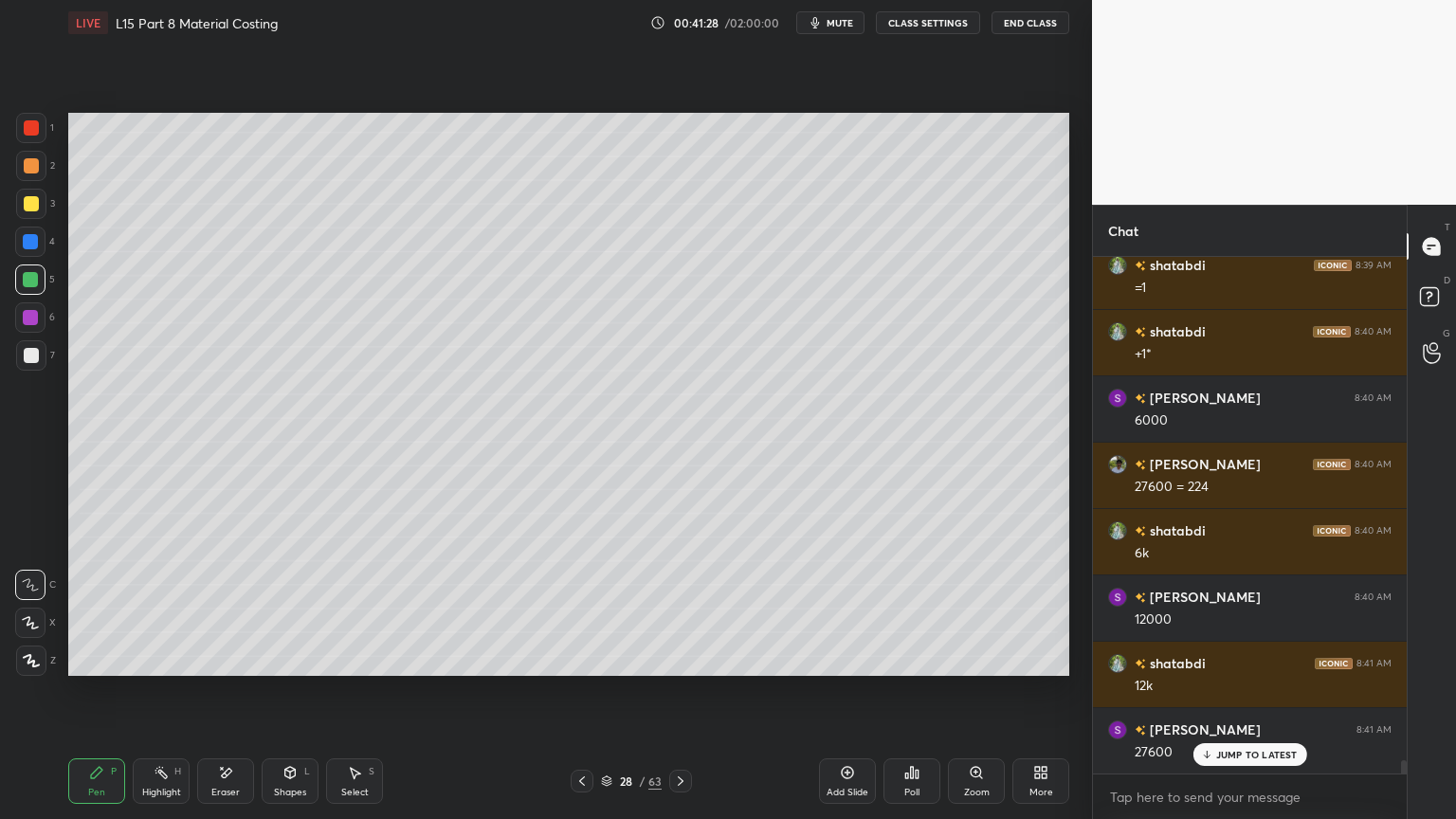 click at bounding box center [31, 355] 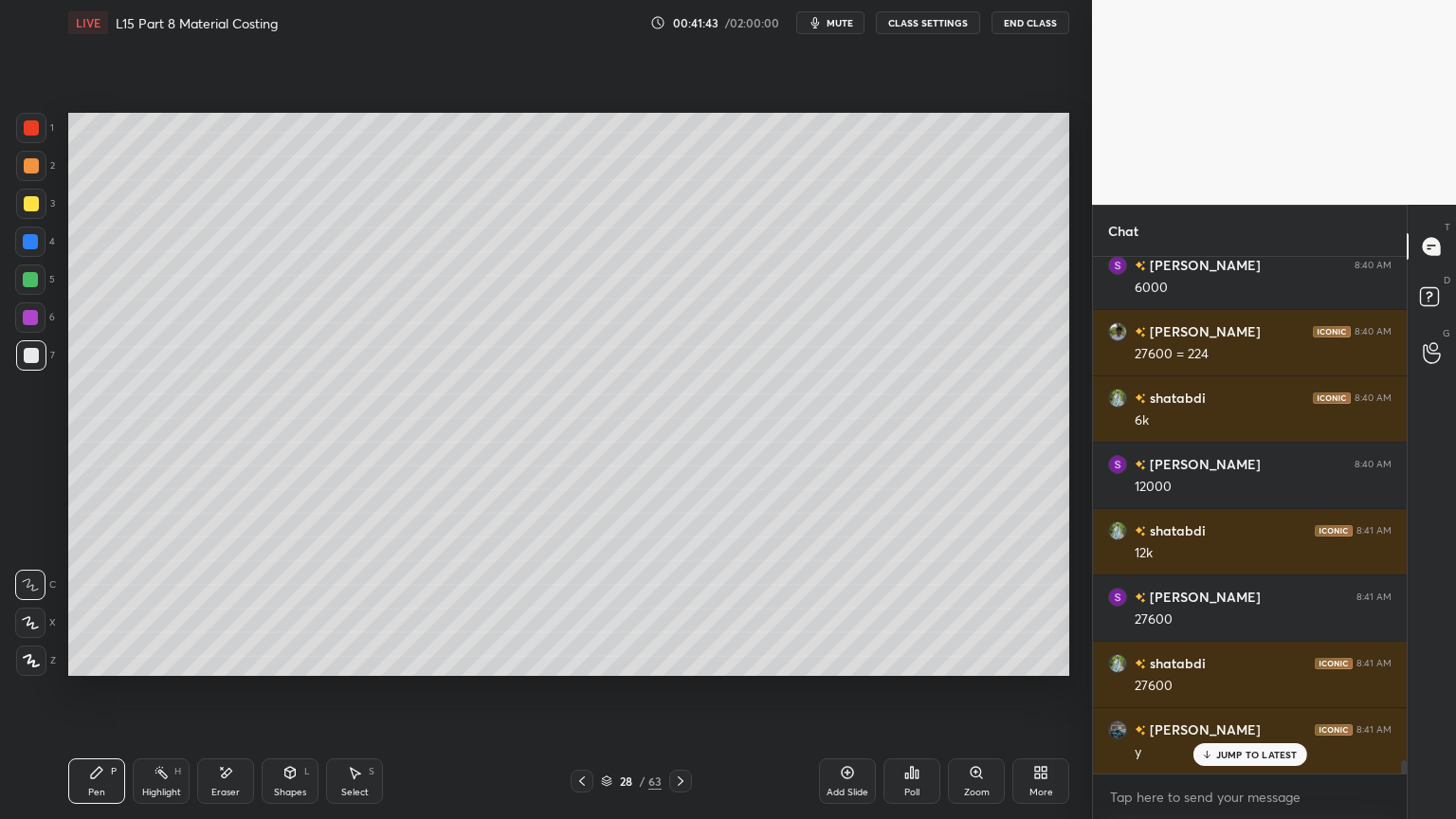 scroll, scrollTop: 20212, scrollLeft: 0, axis: vertical 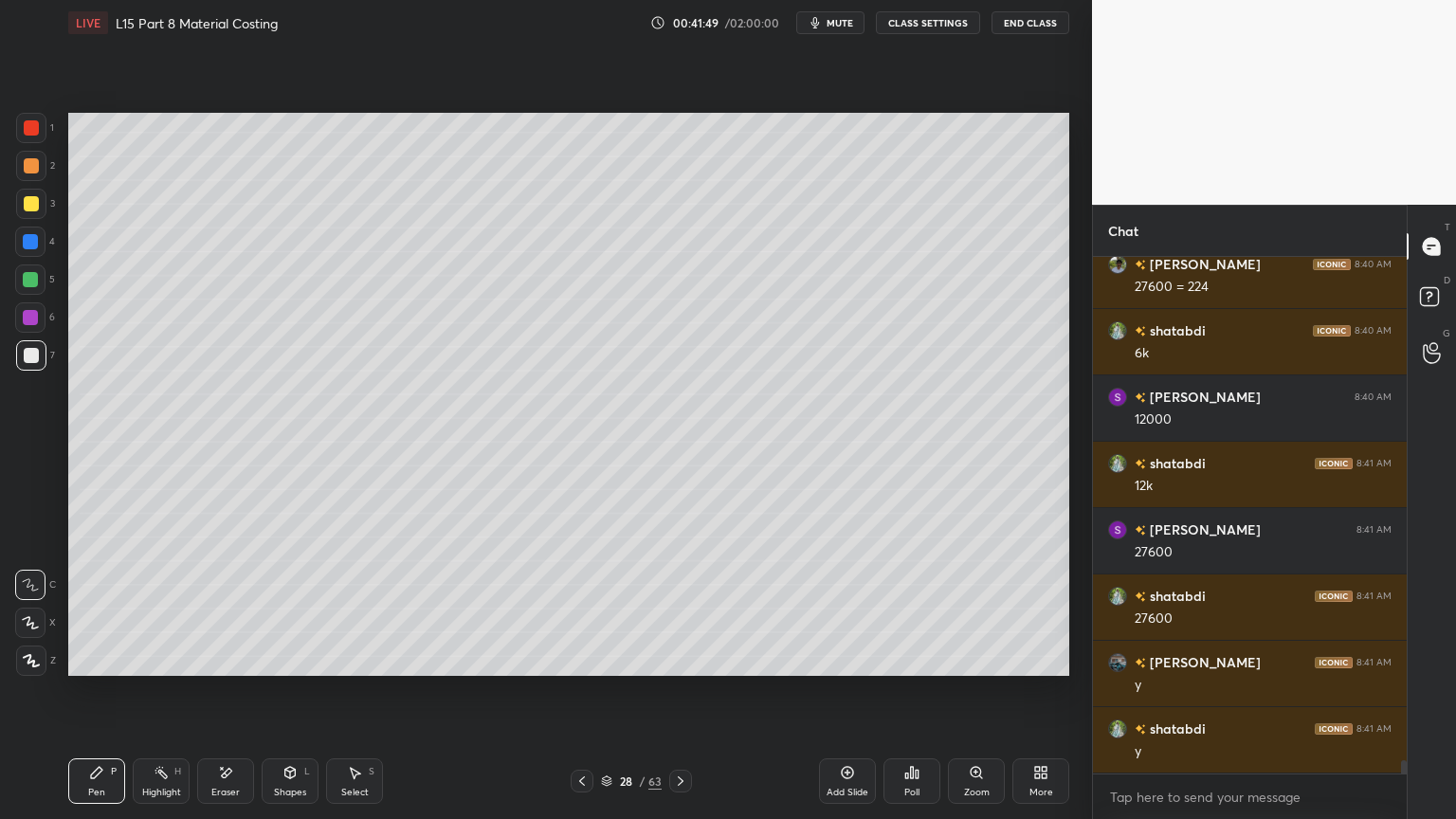 click at bounding box center (30, 280) 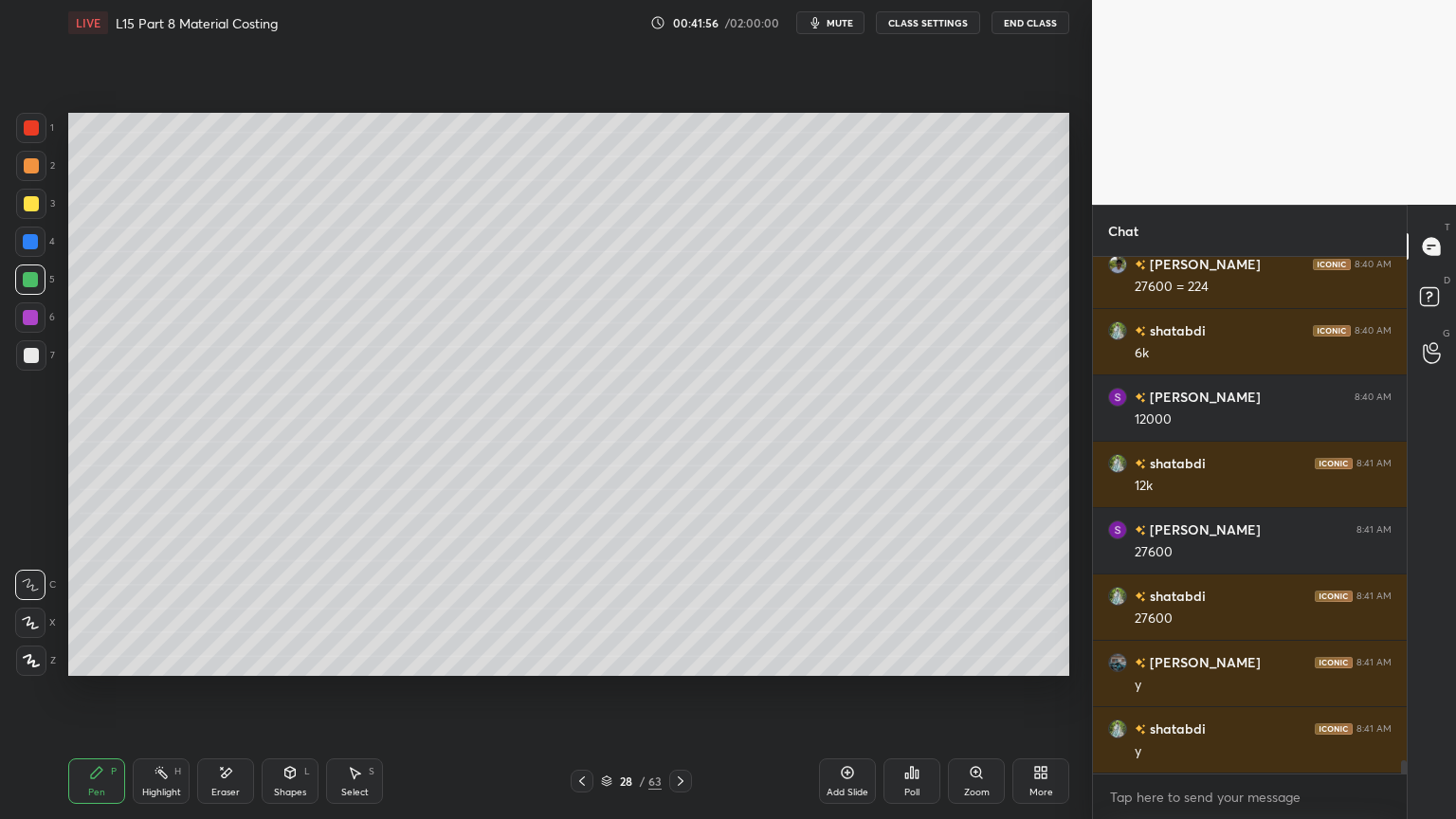 scroll, scrollTop: 20231, scrollLeft: 0, axis: vertical 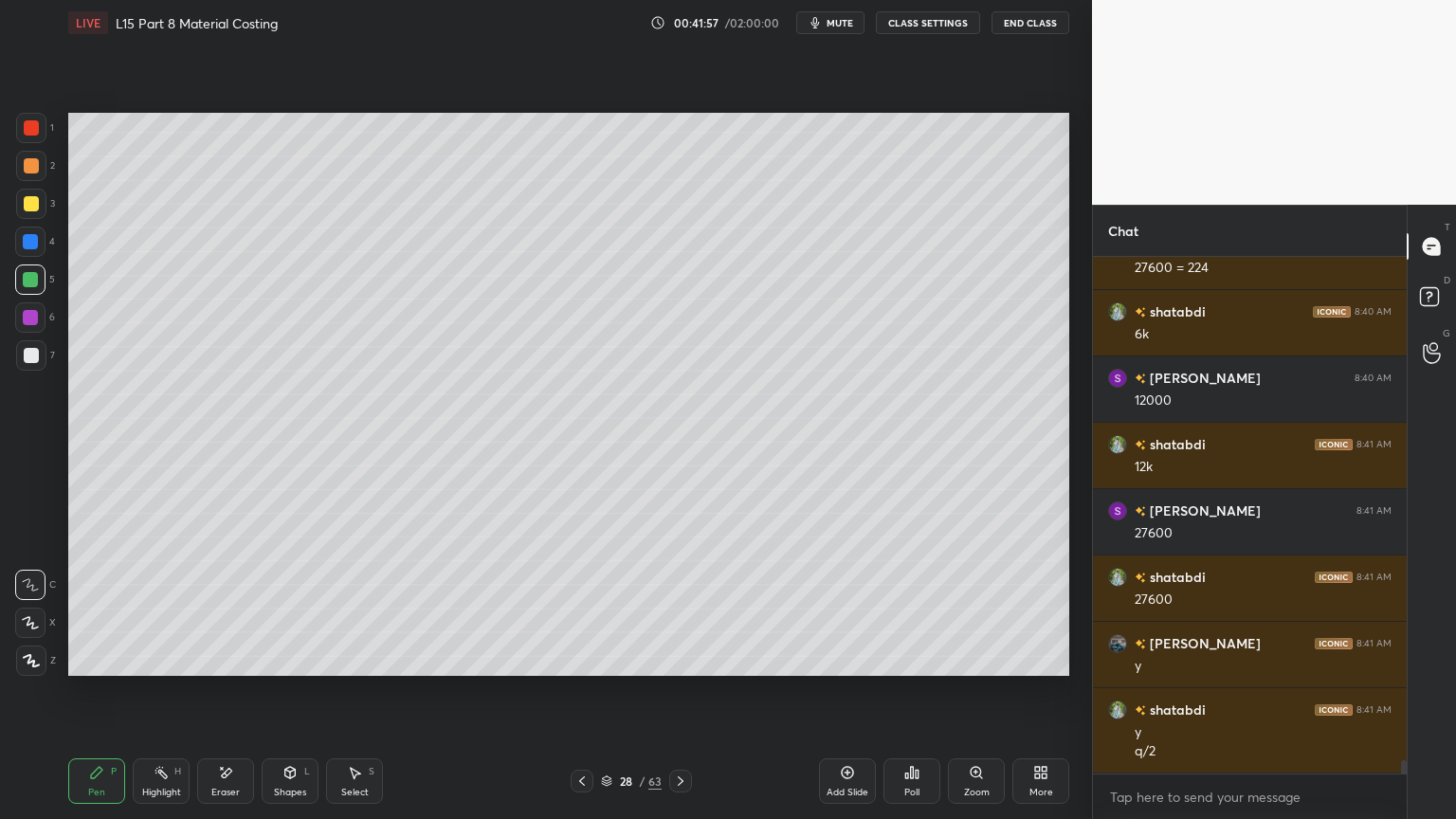 click 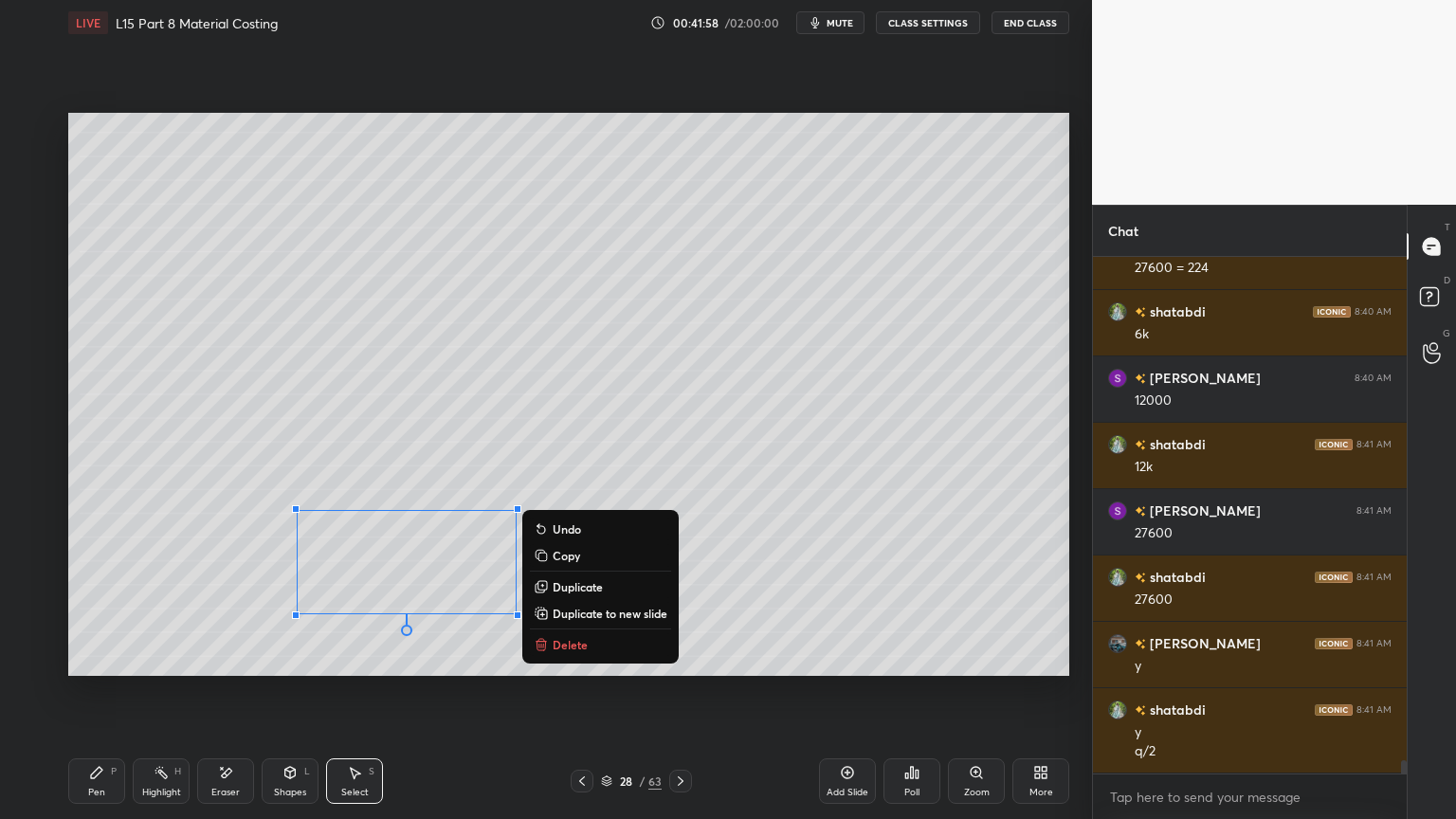 click on "Delete" at bounding box center (570, 645) 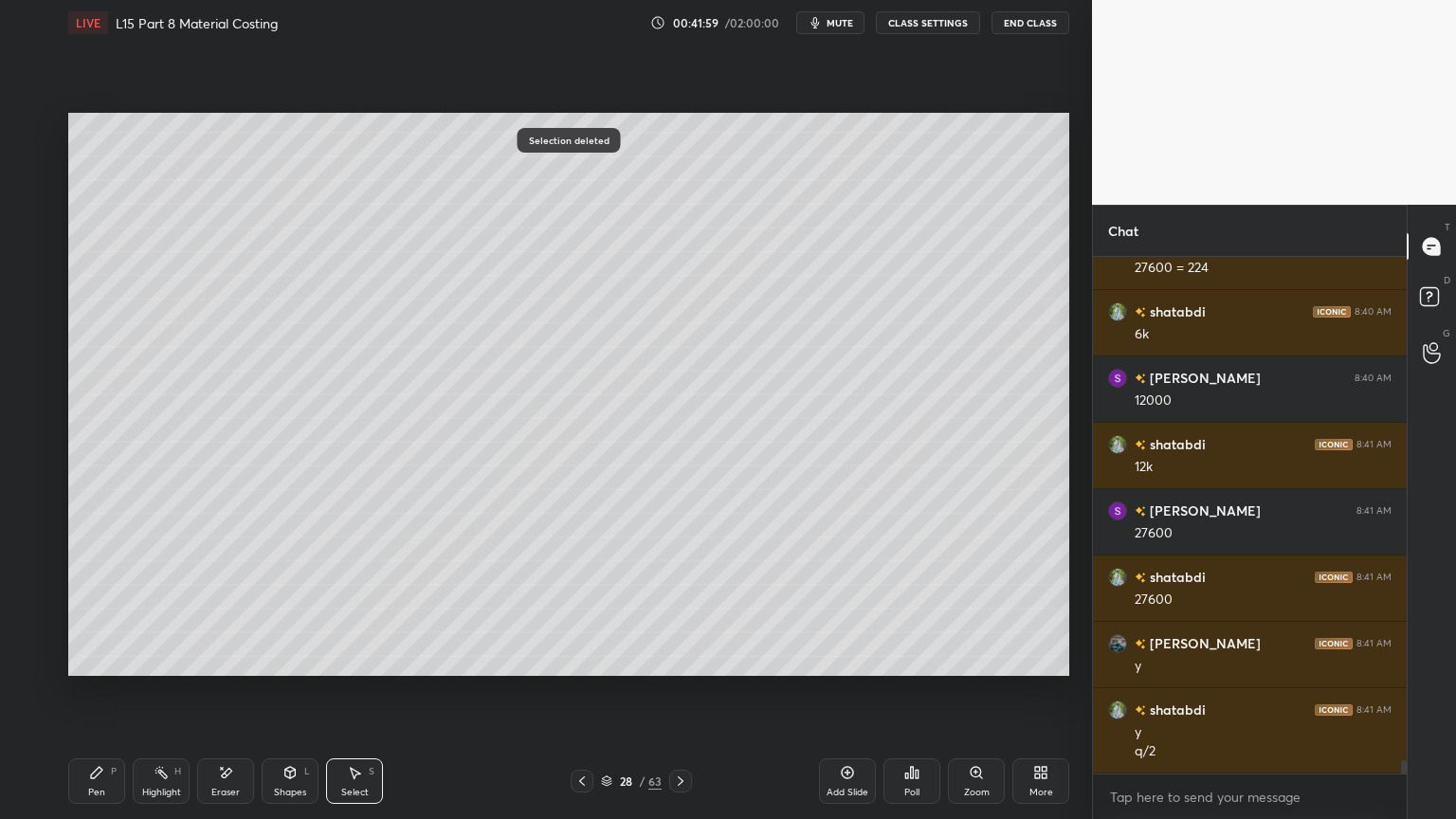 click on "Pen P" at bounding box center (97, 781) 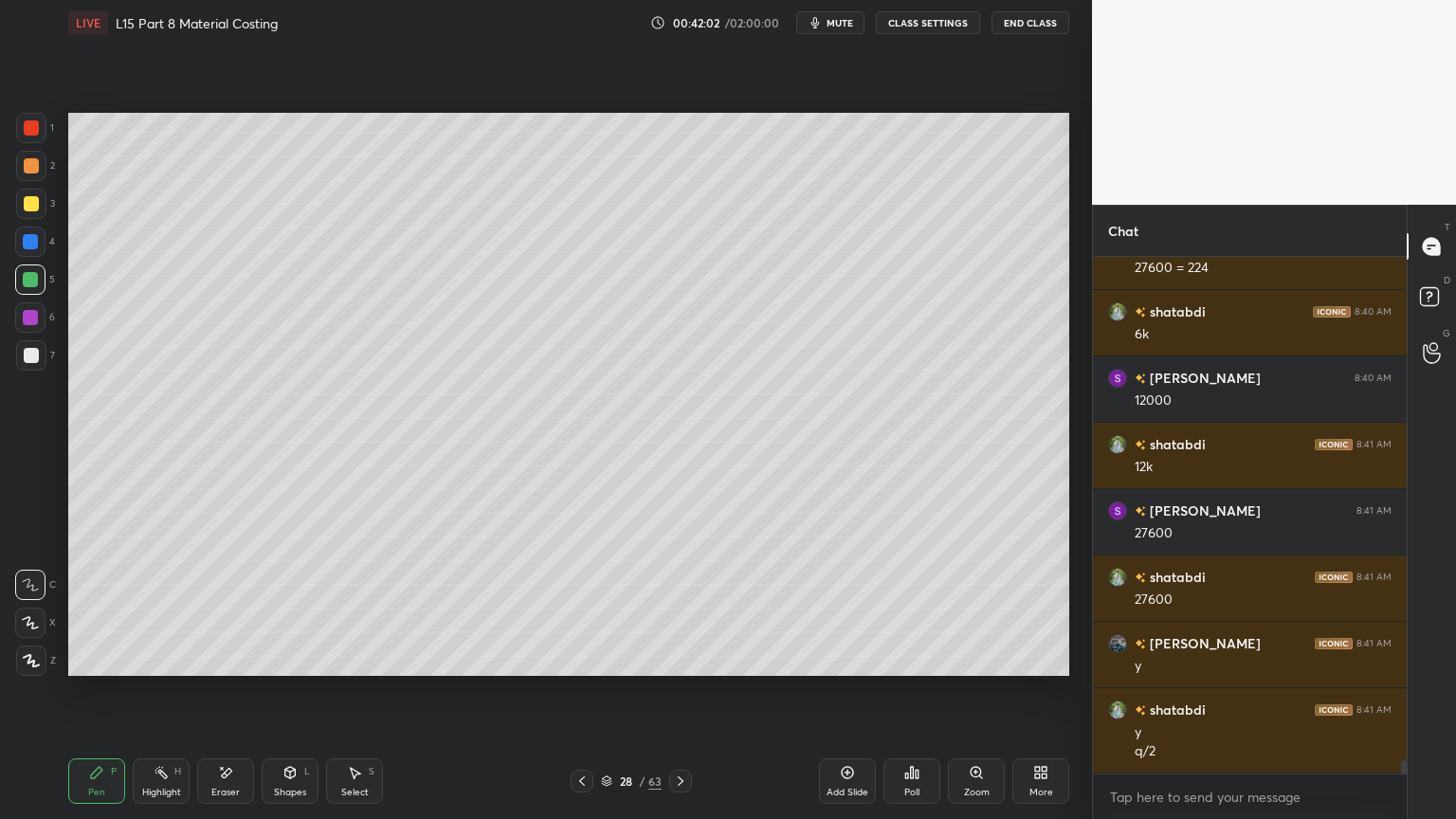 scroll, scrollTop: 20297, scrollLeft: 0, axis: vertical 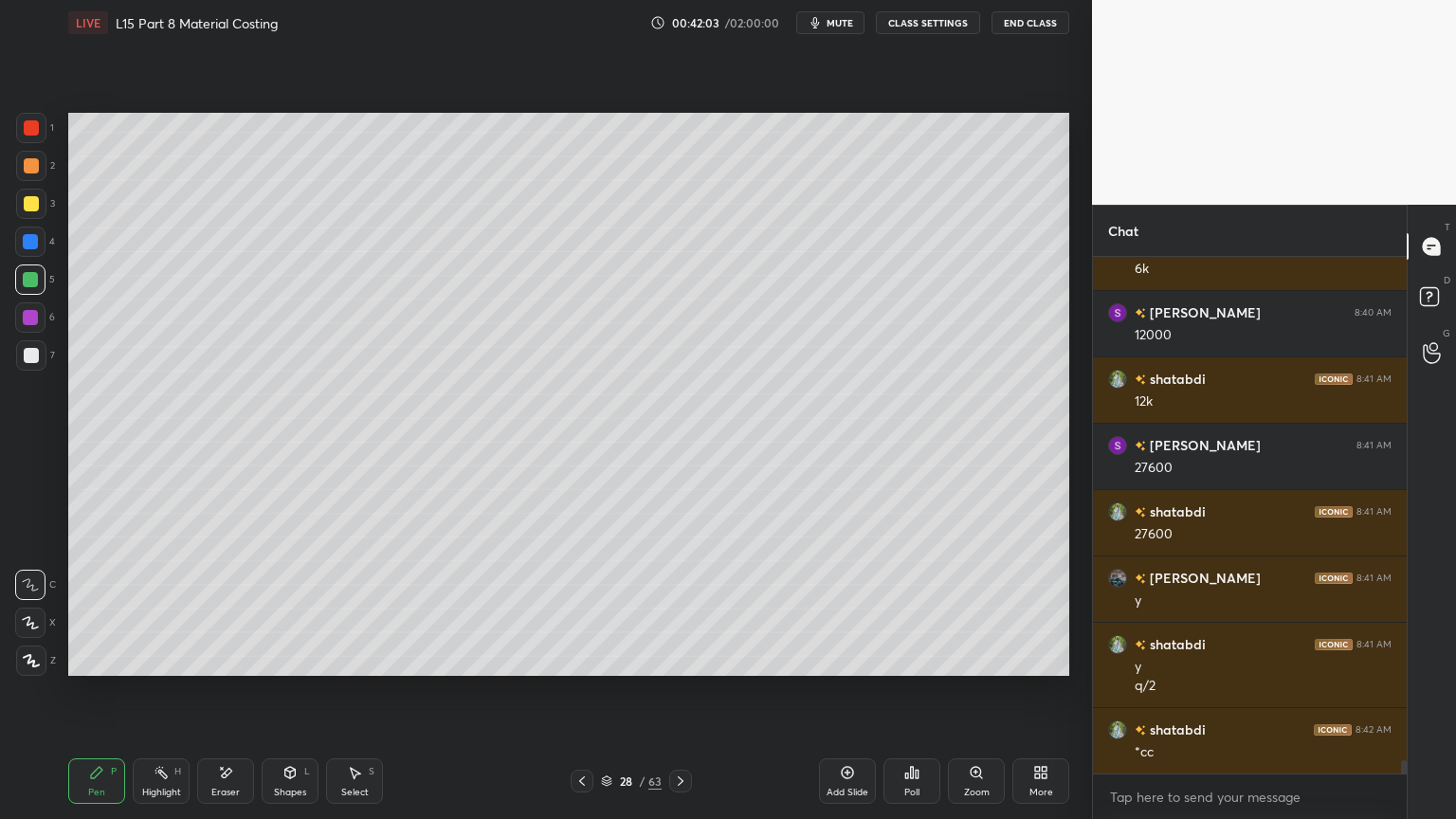 click on "7" at bounding box center [35, 355] 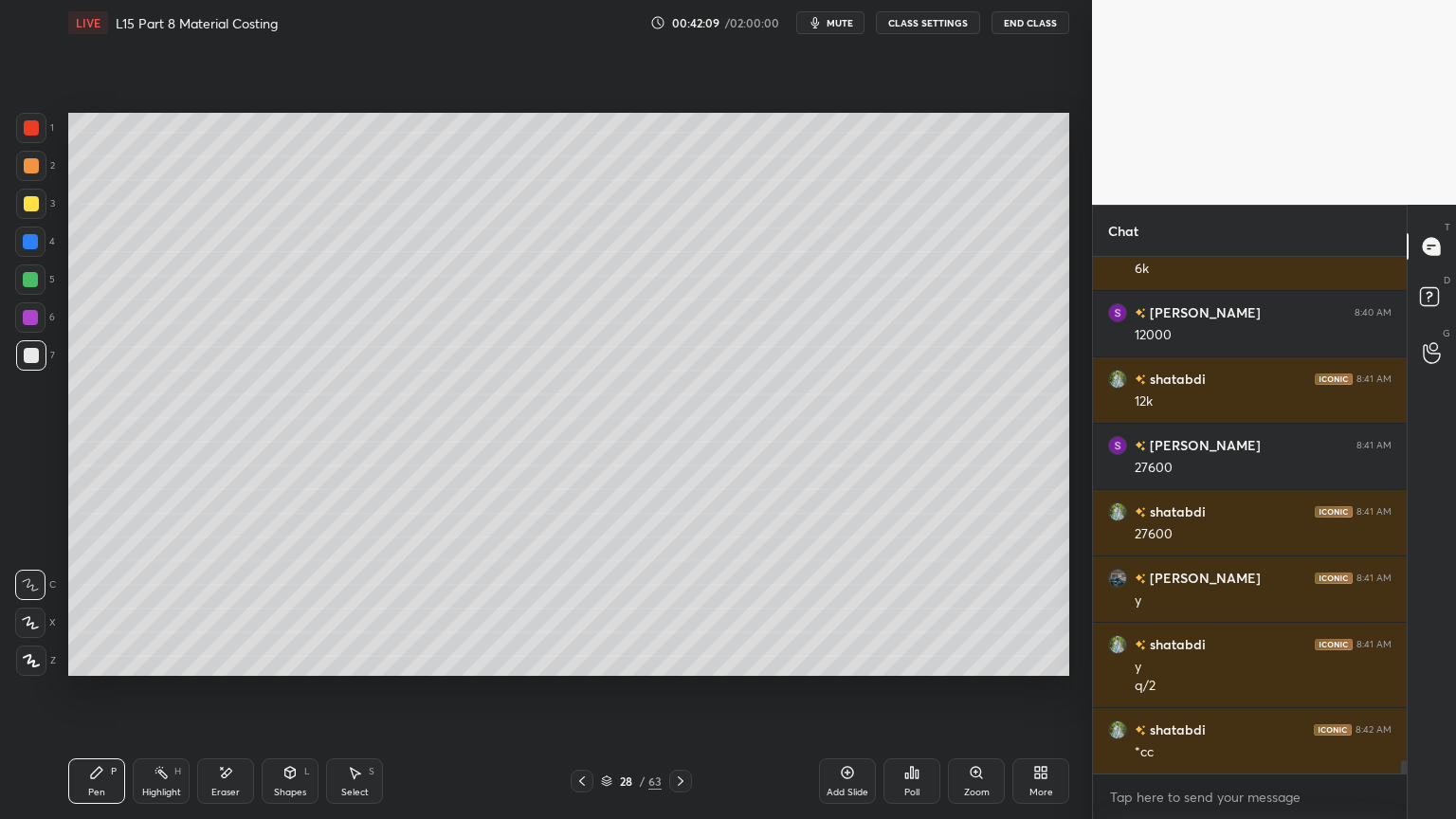 click at bounding box center [30, 280] 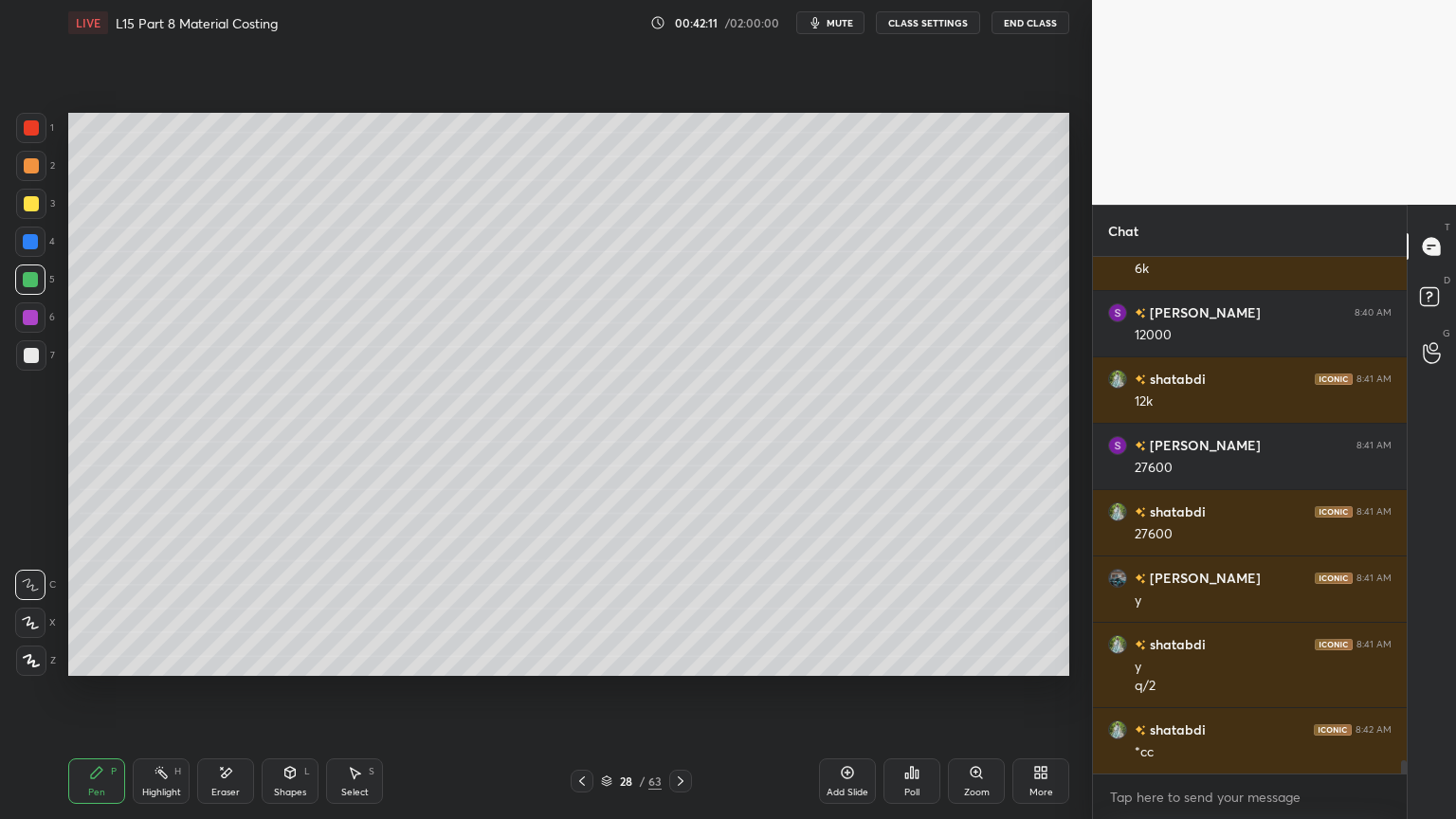 scroll, scrollTop: 20364, scrollLeft: 0, axis: vertical 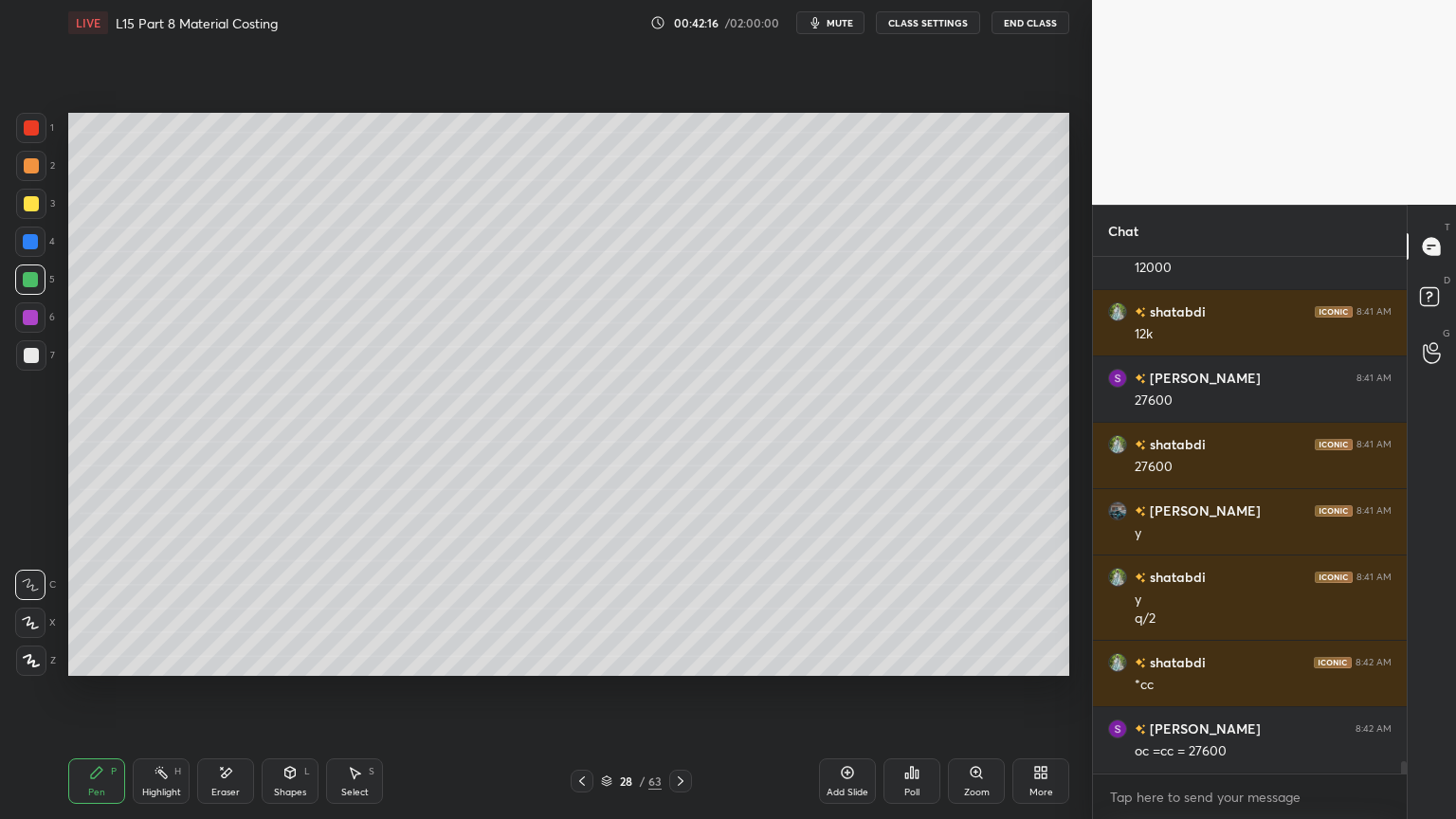 click 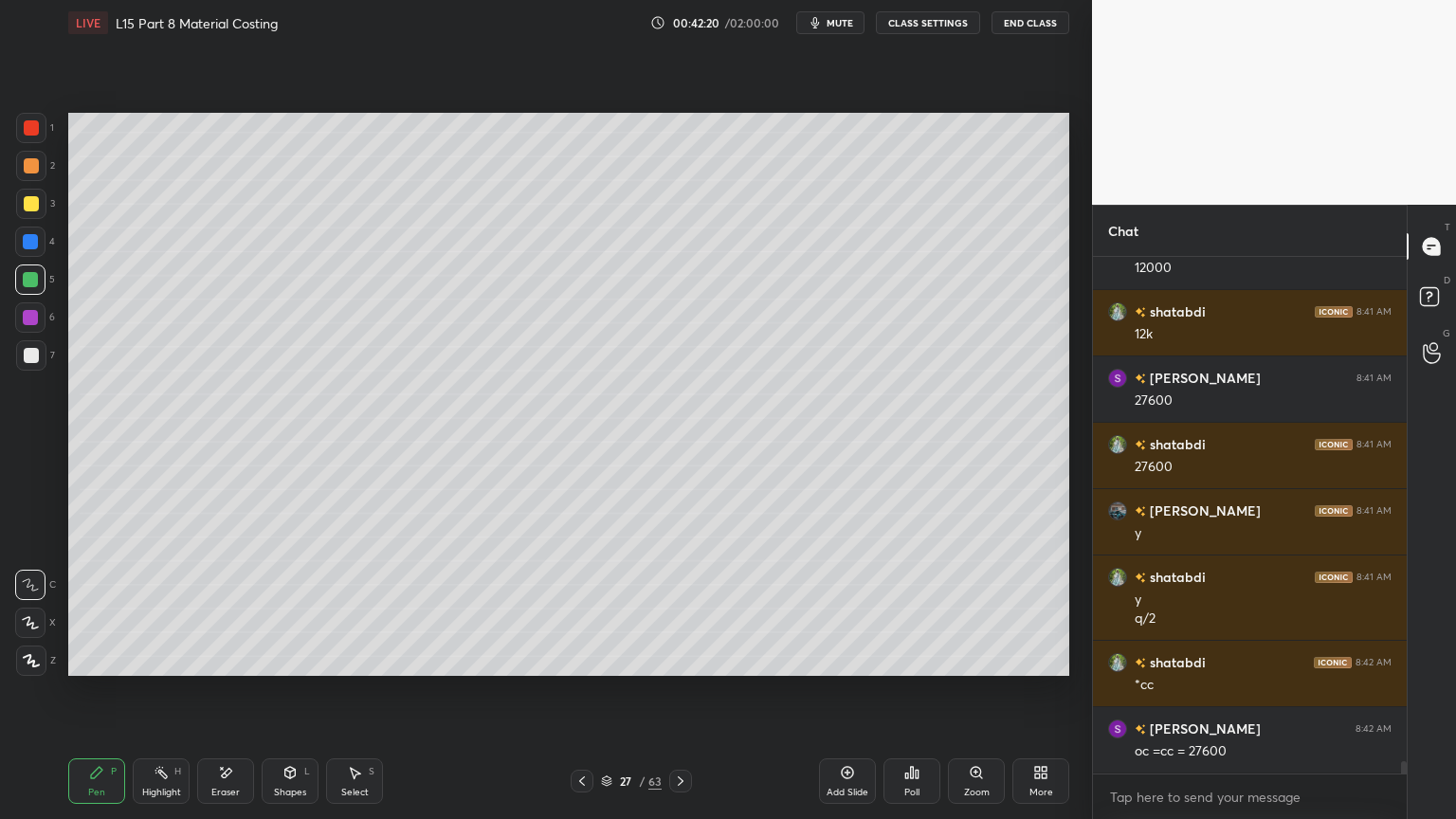 click 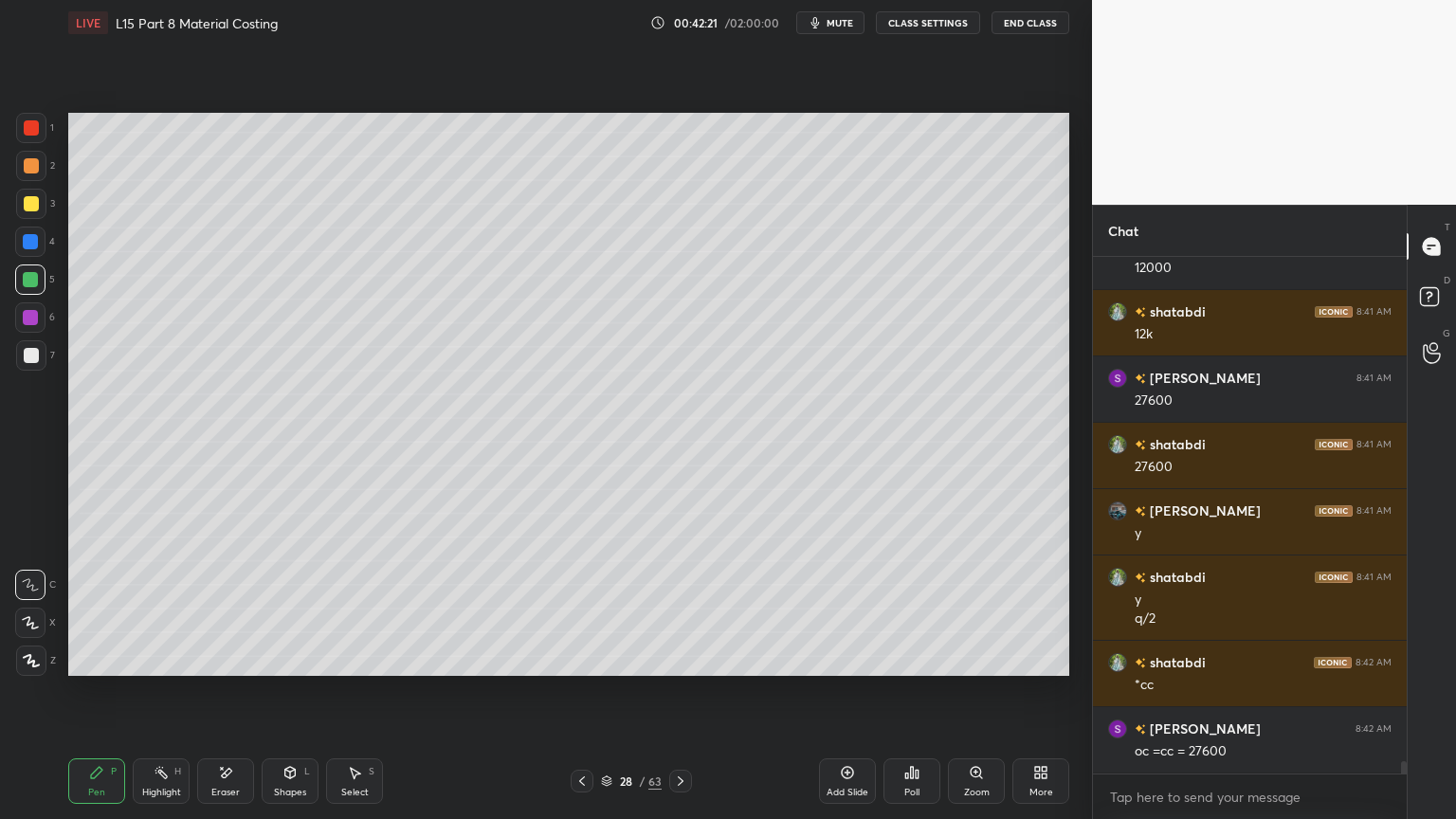 scroll, scrollTop: 20430, scrollLeft: 0, axis: vertical 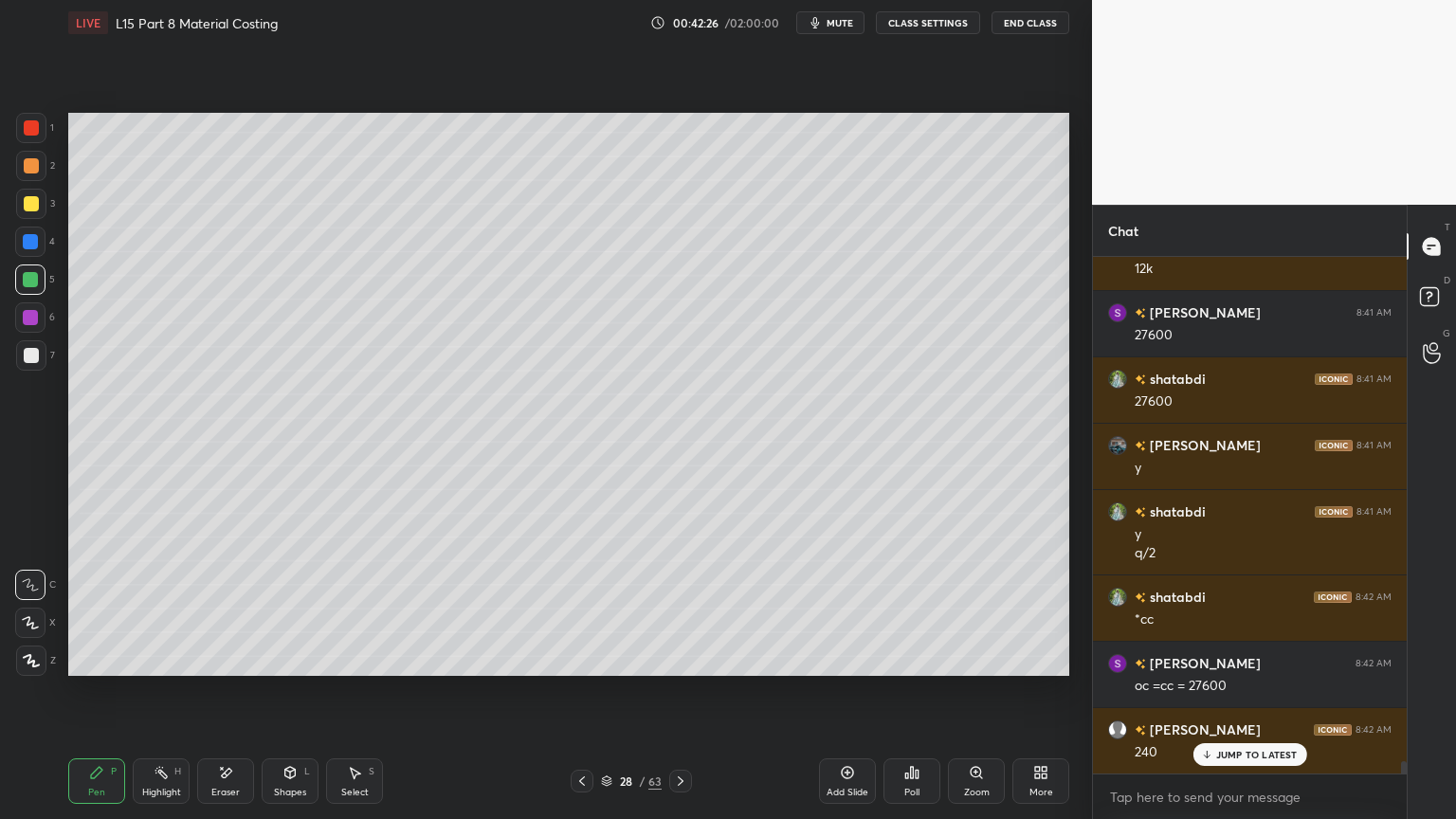click on "1 2 3 4 5 6 7 C X Z E E Erase all   H H" at bounding box center (30, 394) 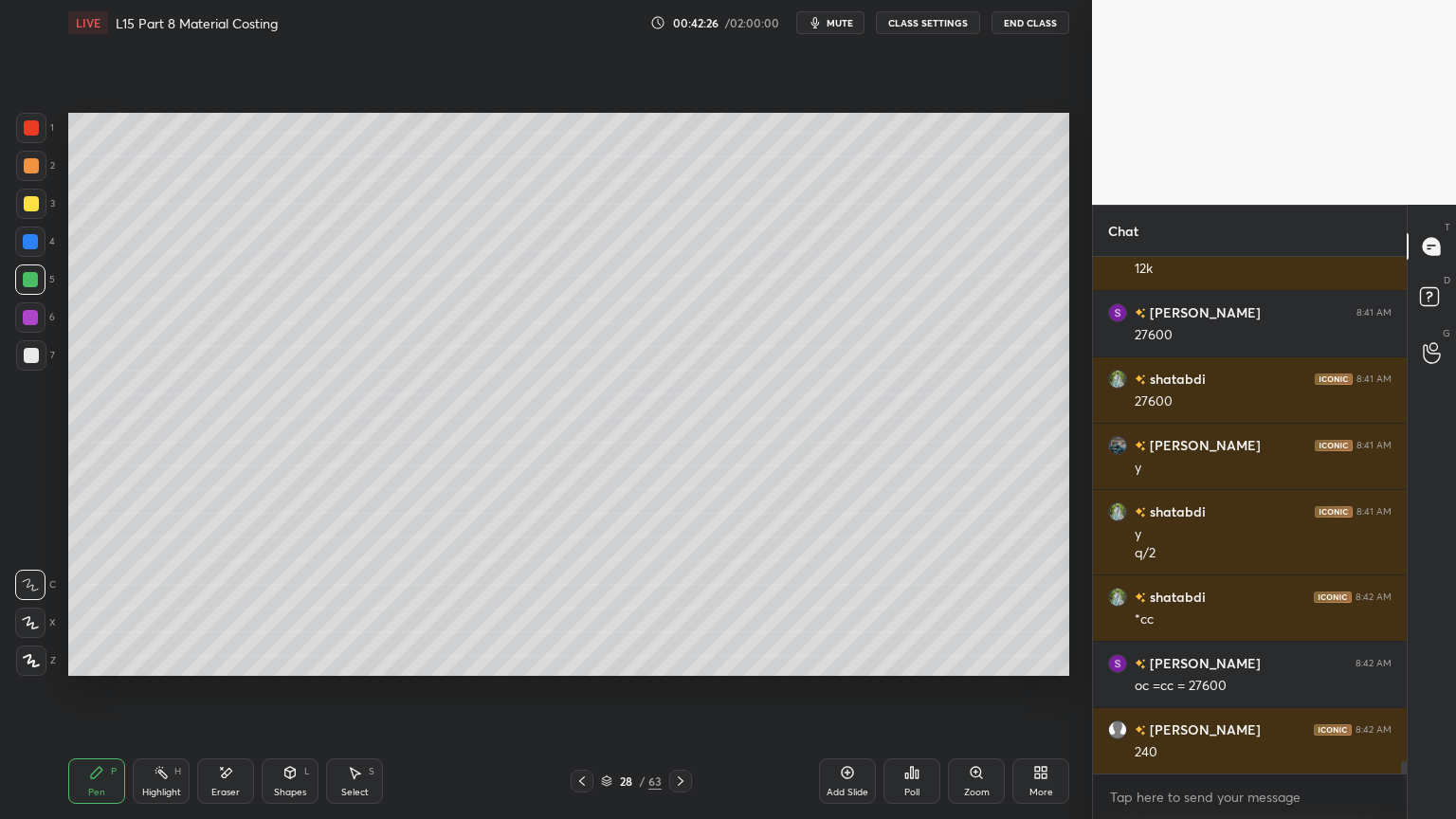 scroll, scrollTop: 20497, scrollLeft: 0, axis: vertical 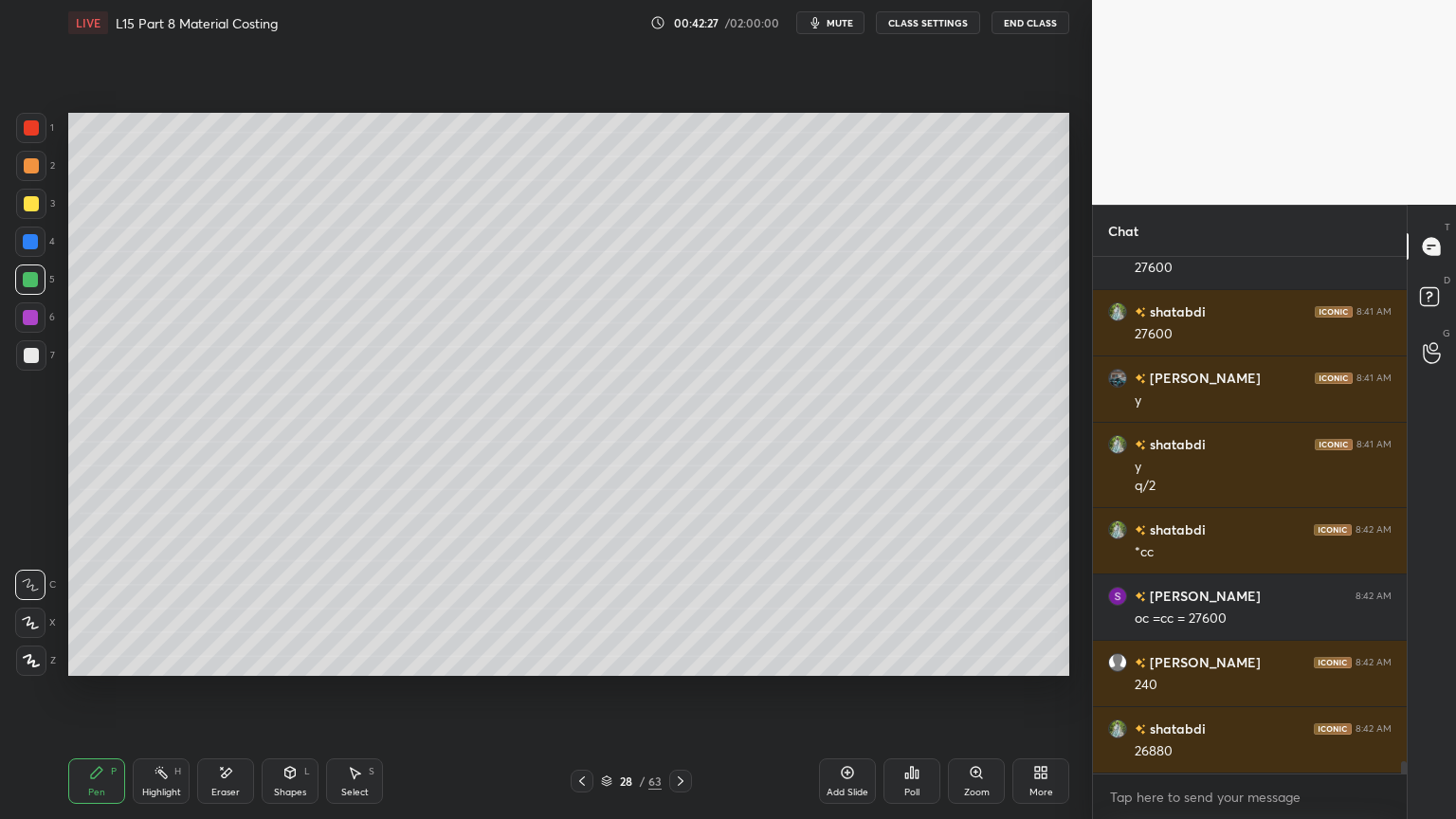 click on "7" at bounding box center (35, 359) 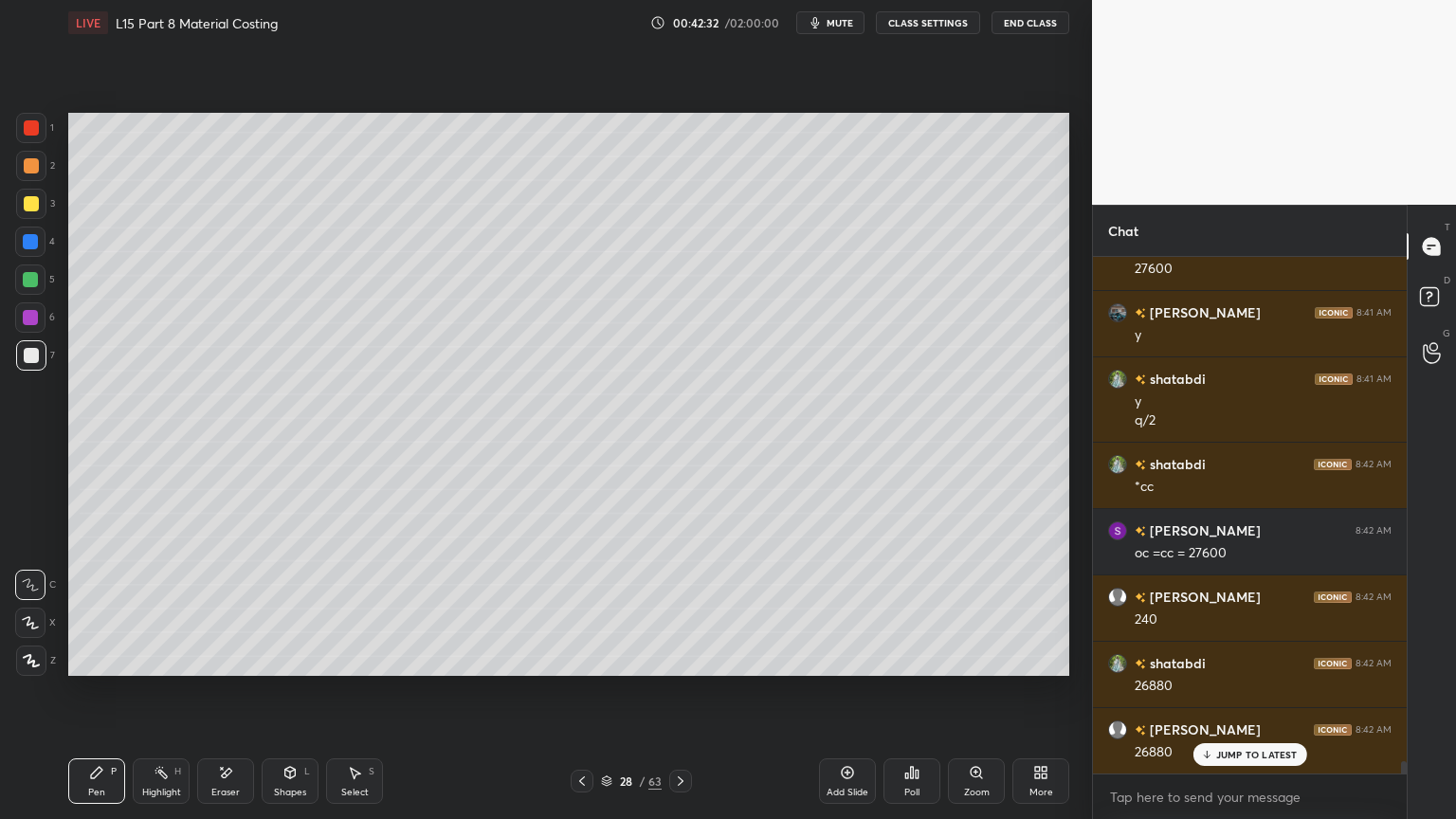 scroll, scrollTop: 20630, scrollLeft: 0, axis: vertical 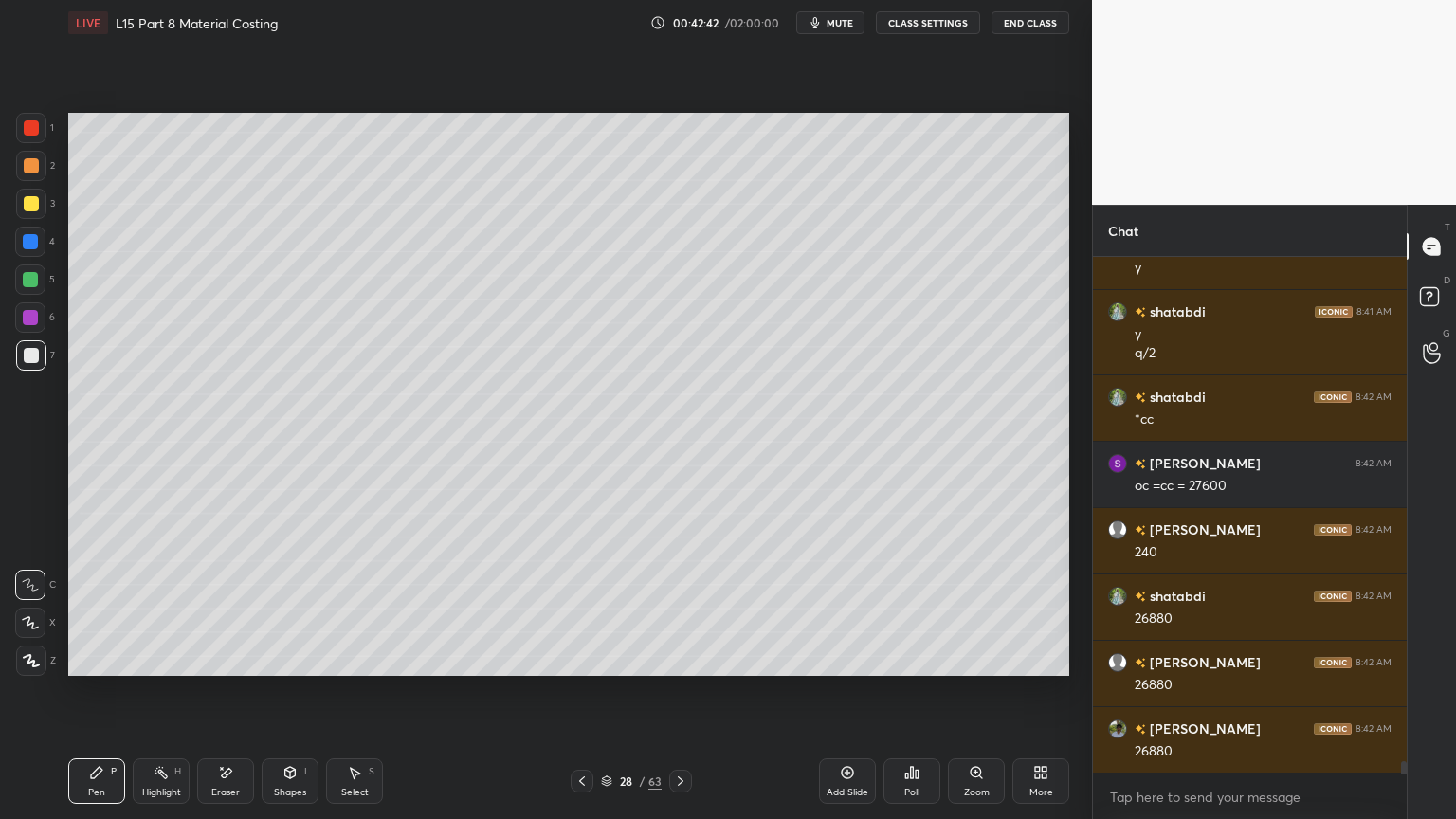 click on "5" at bounding box center (35, 280) 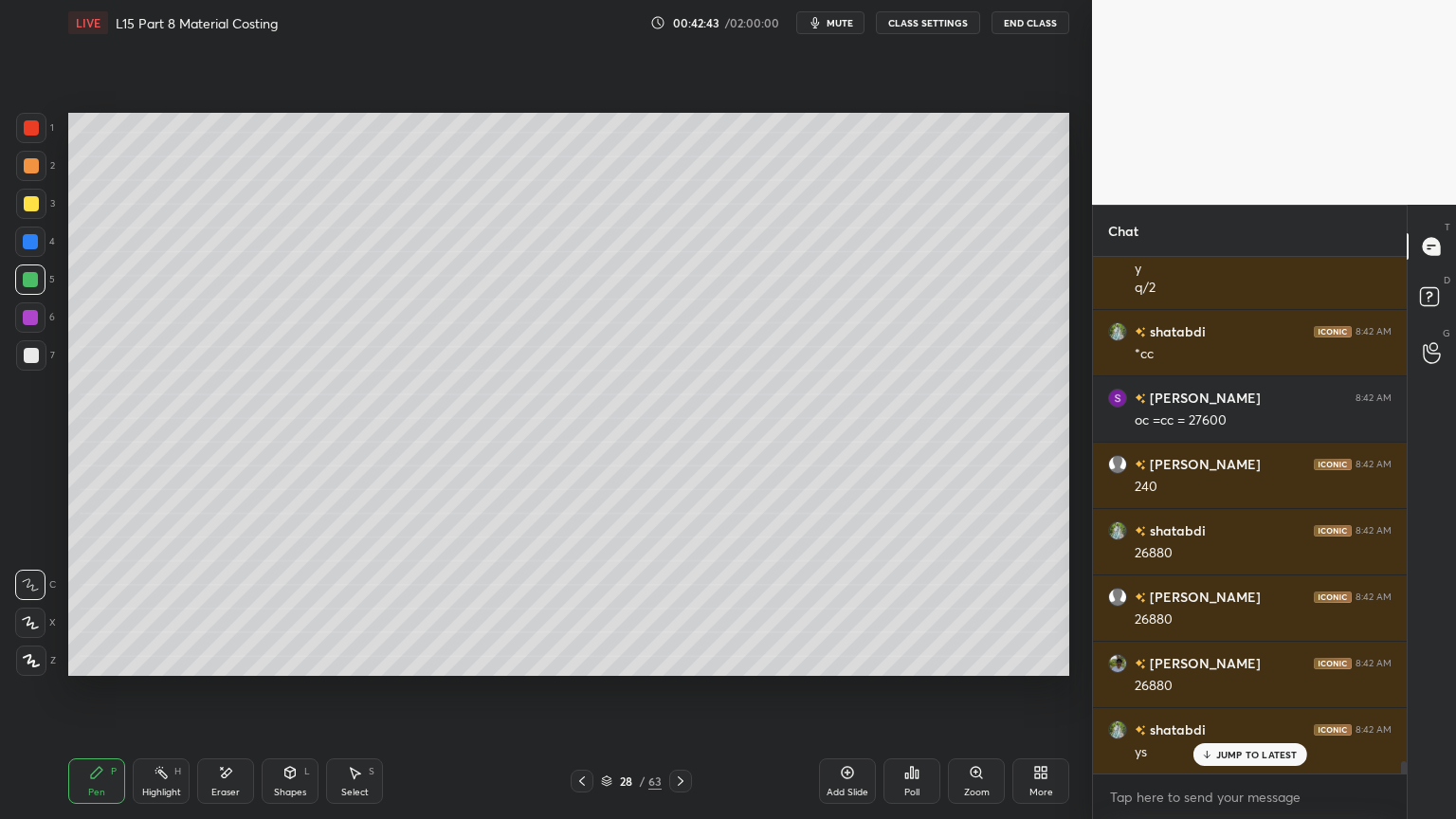 scroll, scrollTop: 20762, scrollLeft: 0, axis: vertical 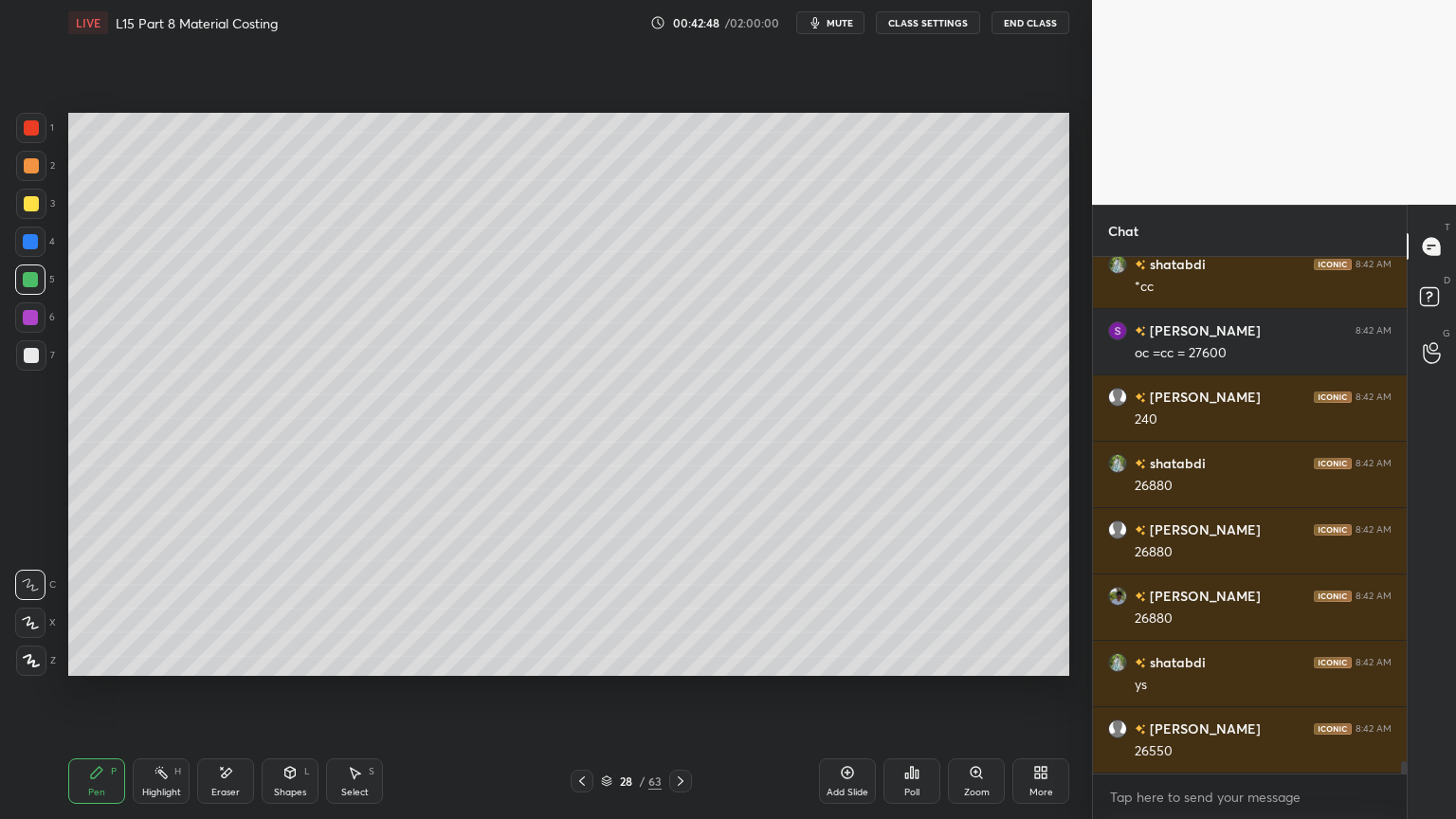 click 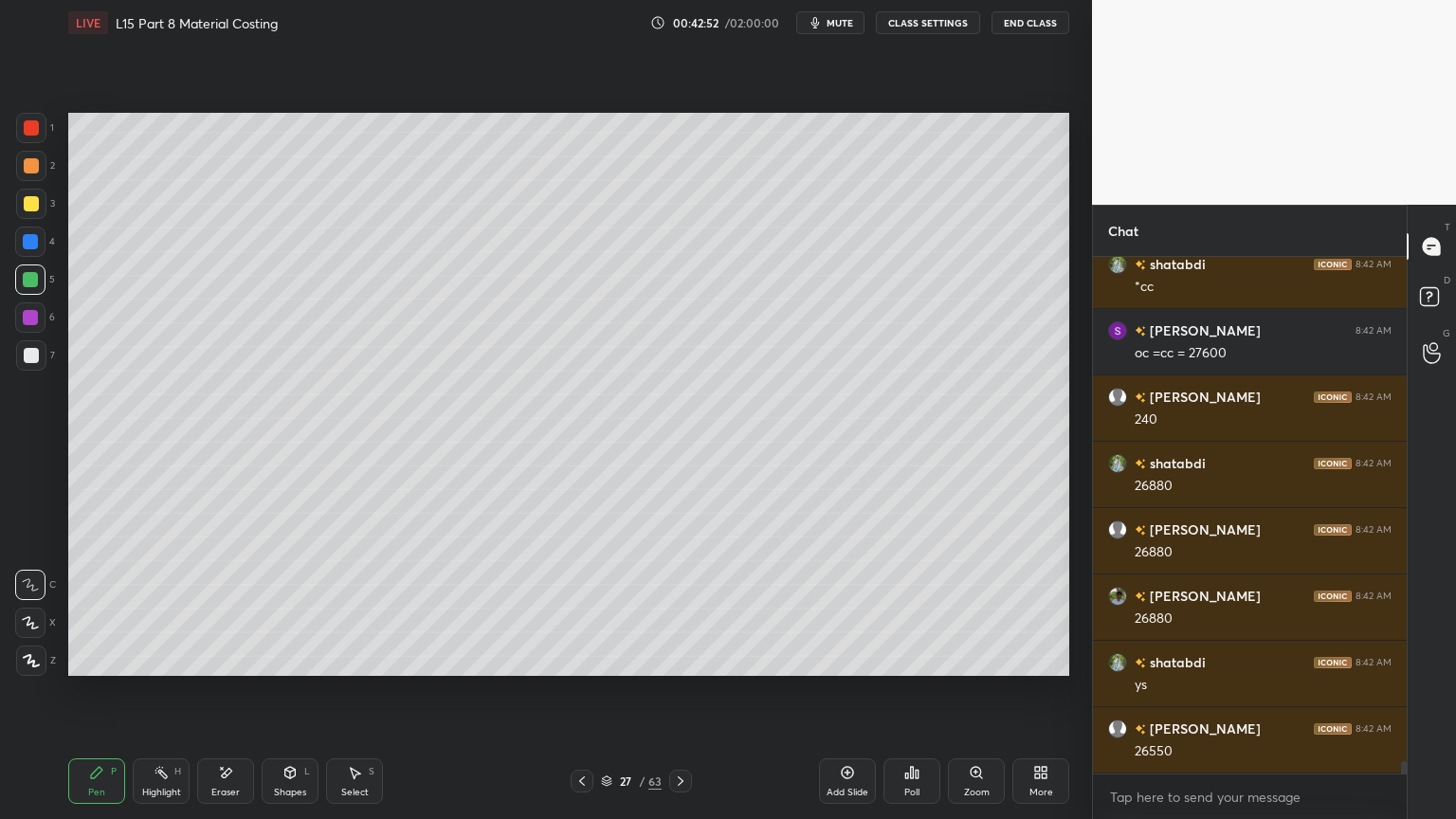 click 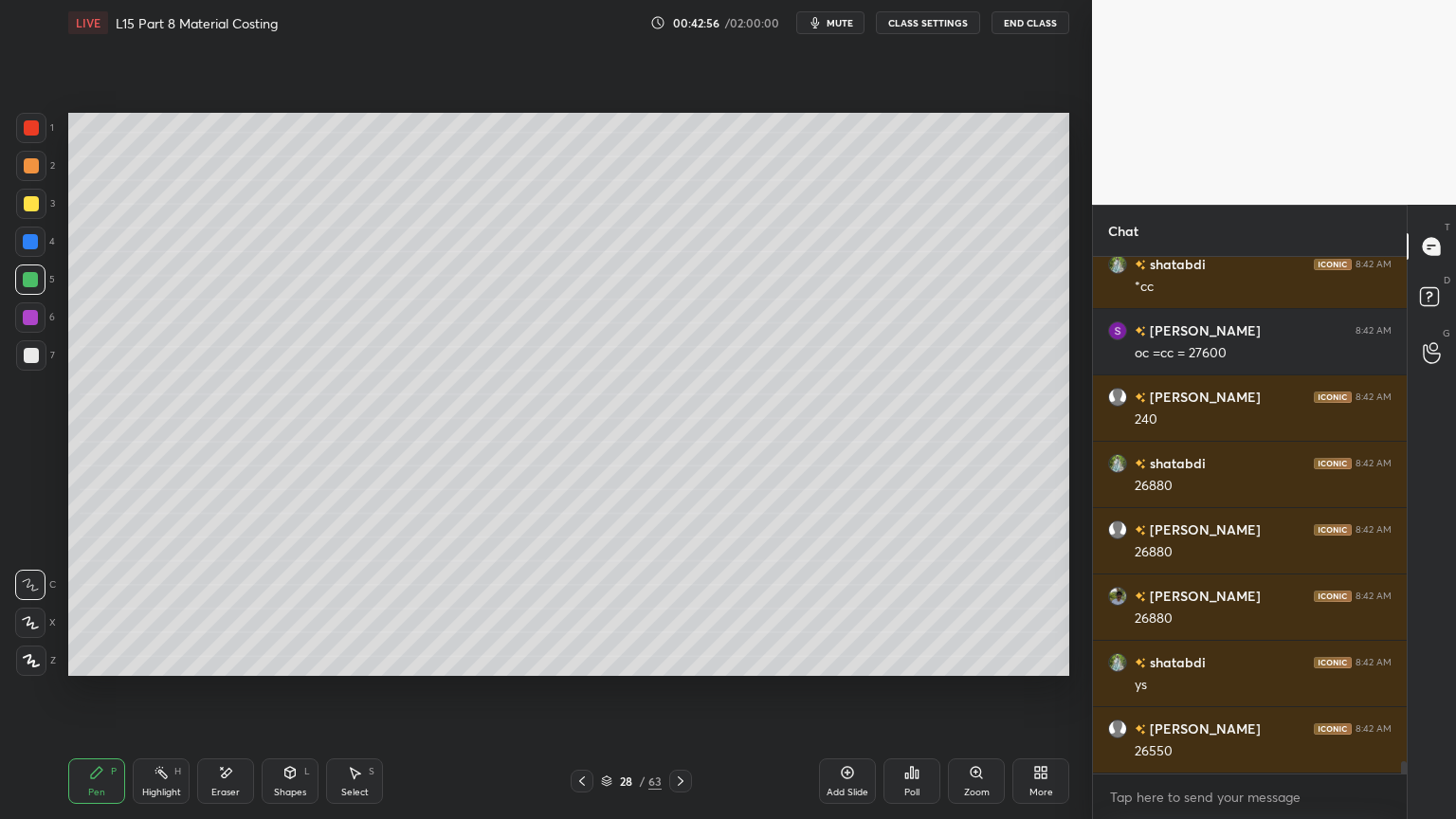 scroll, scrollTop: 20828, scrollLeft: 0, axis: vertical 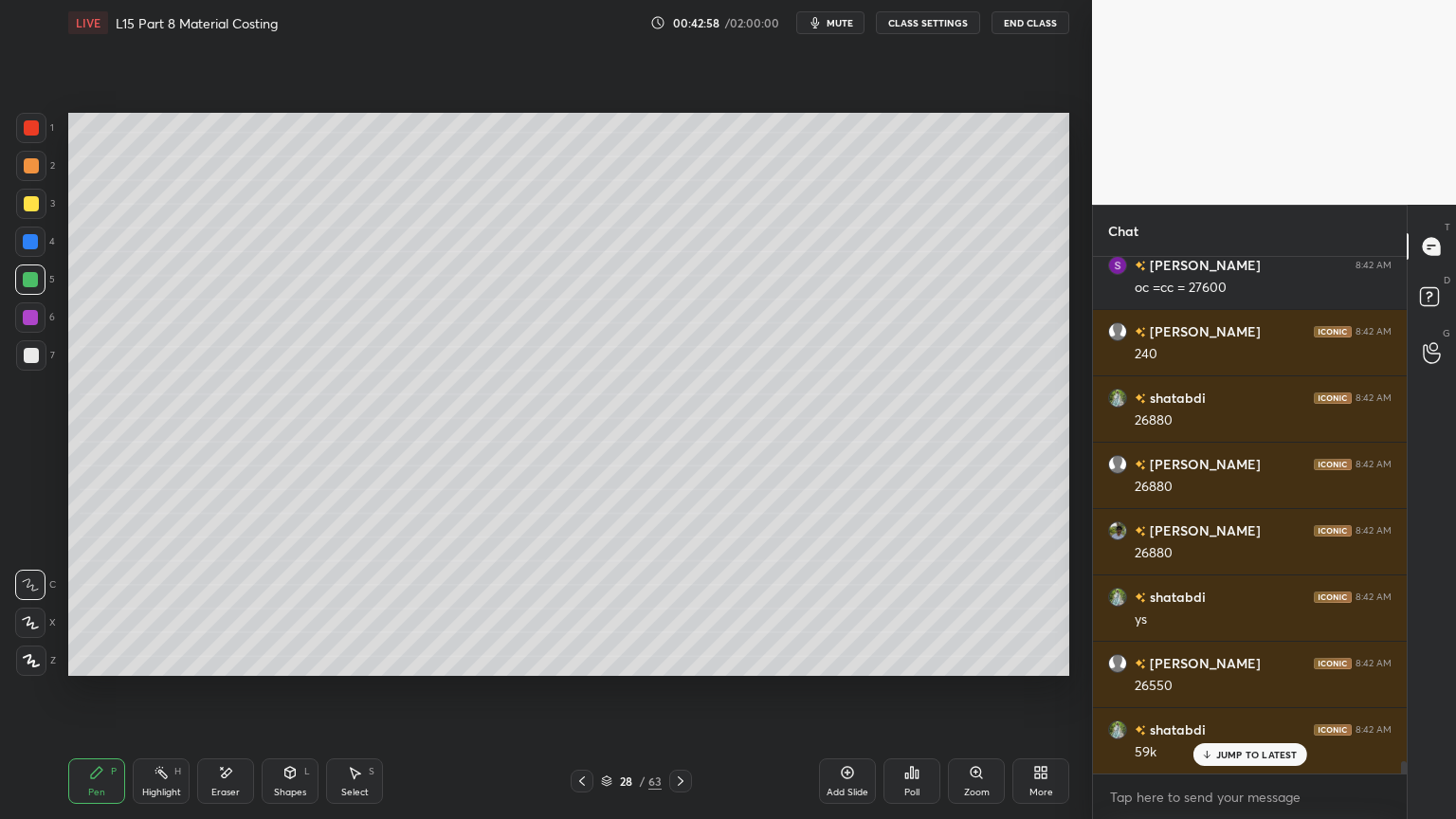 click at bounding box center (31, 355) 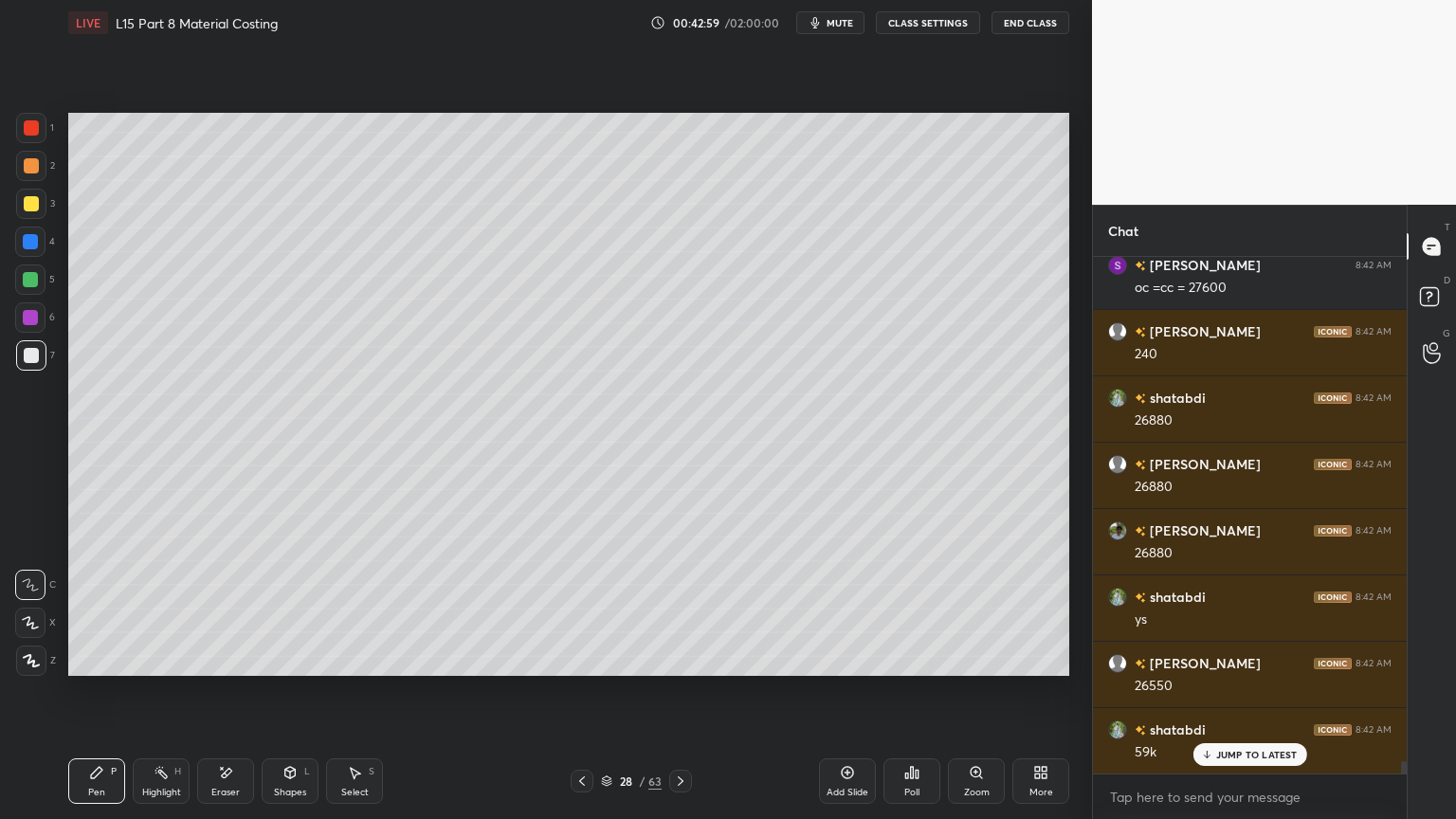 scroll, scrollTop: 20895, scrollLeft: 0, axis: vertical 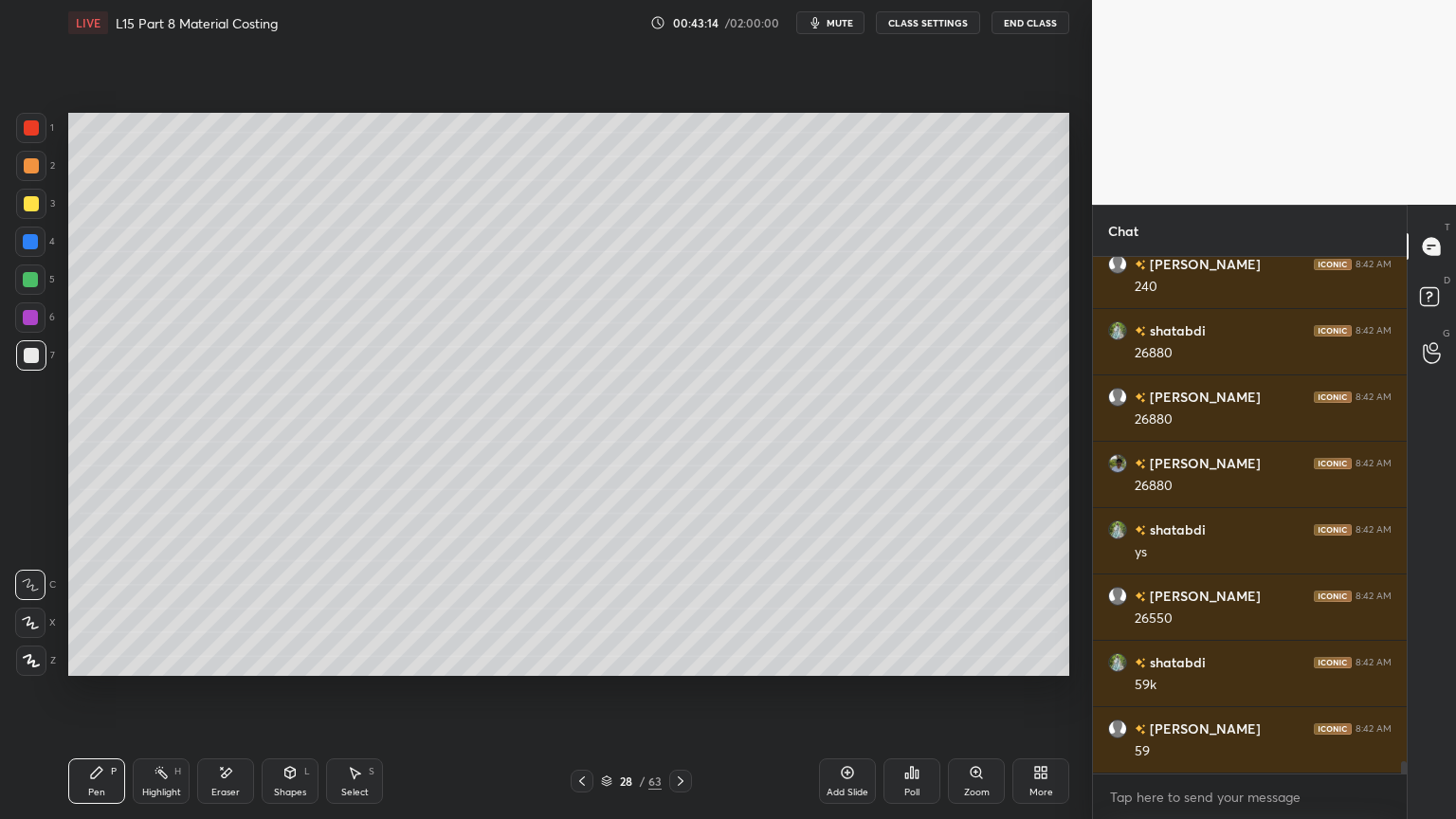 click at bounding box center (30, 280) 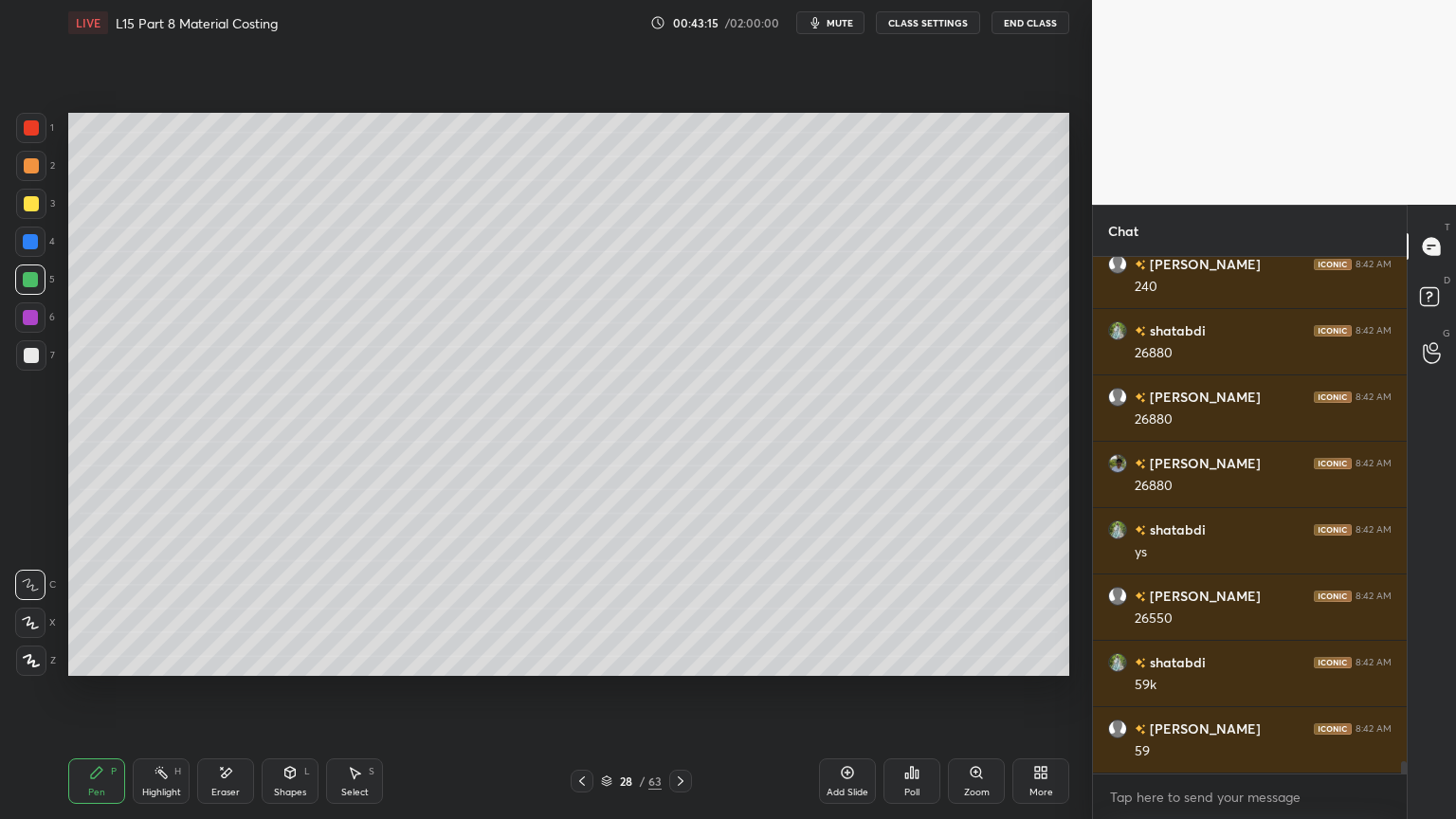 scroll, scrollTop: 20960, scrollLeft: 0, axis: vertical 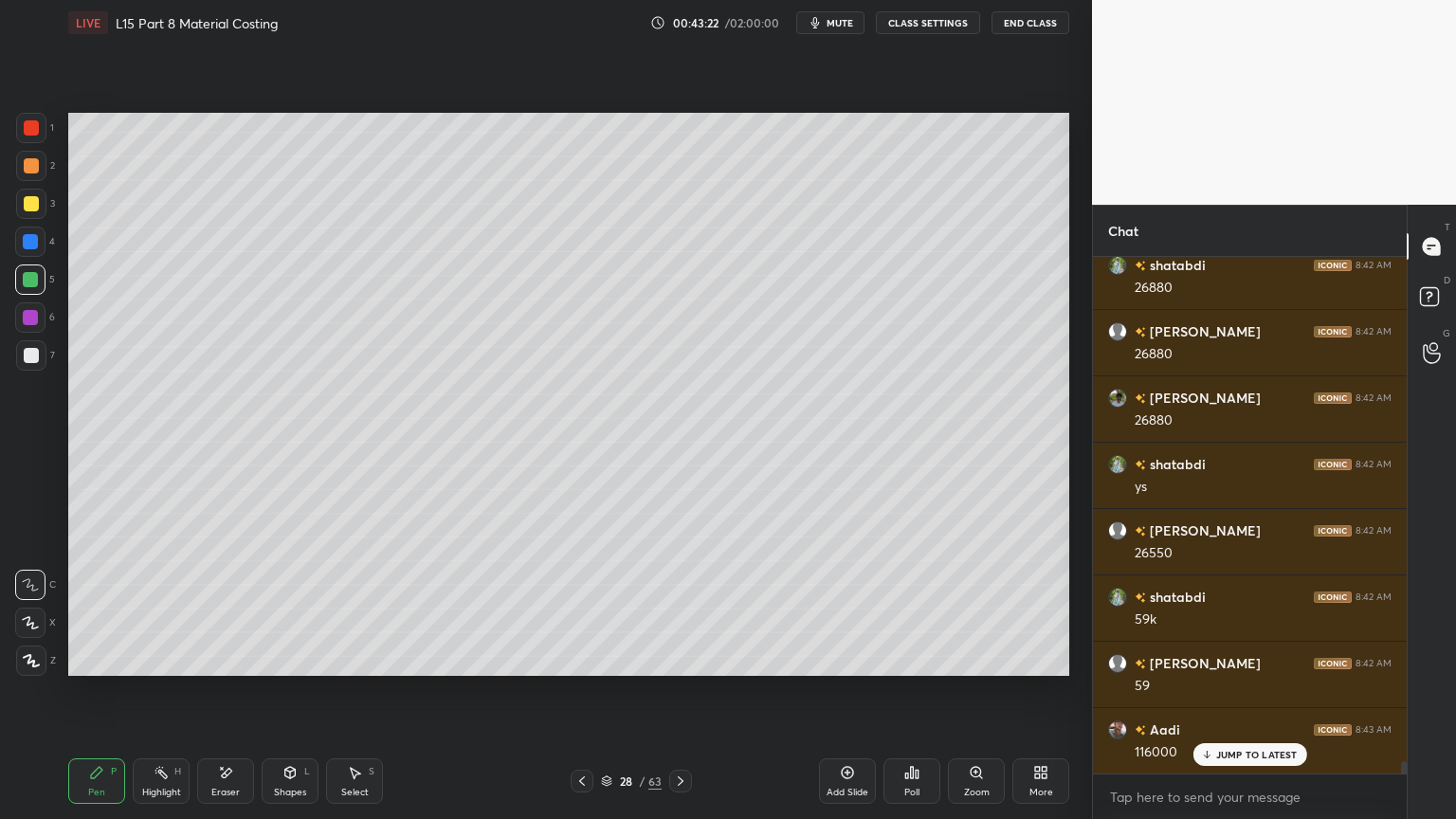 click at bounding box center (582, 781) 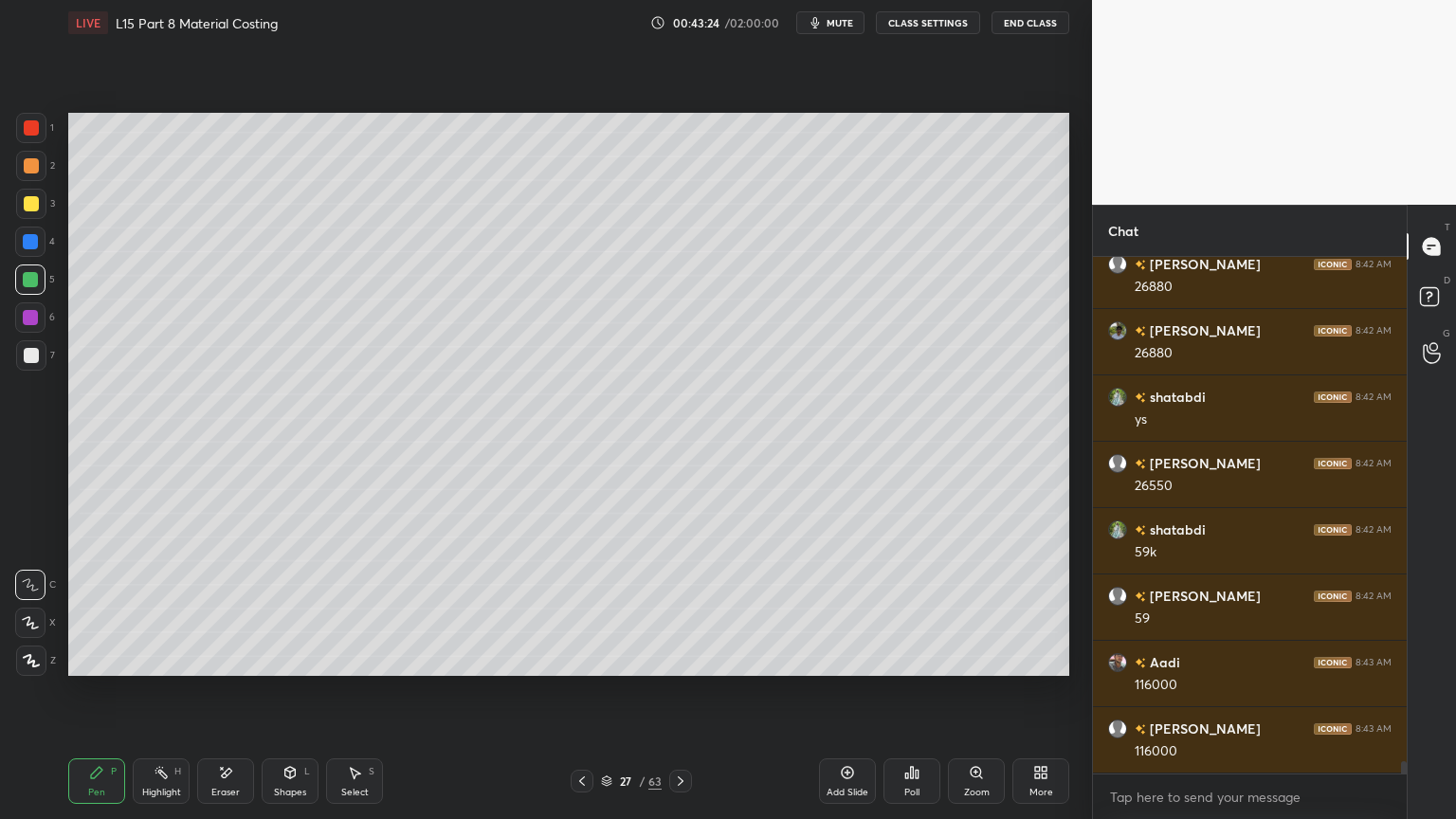 scroll, scrollTop: 21093, scrollLeft: 0, axis: vertical 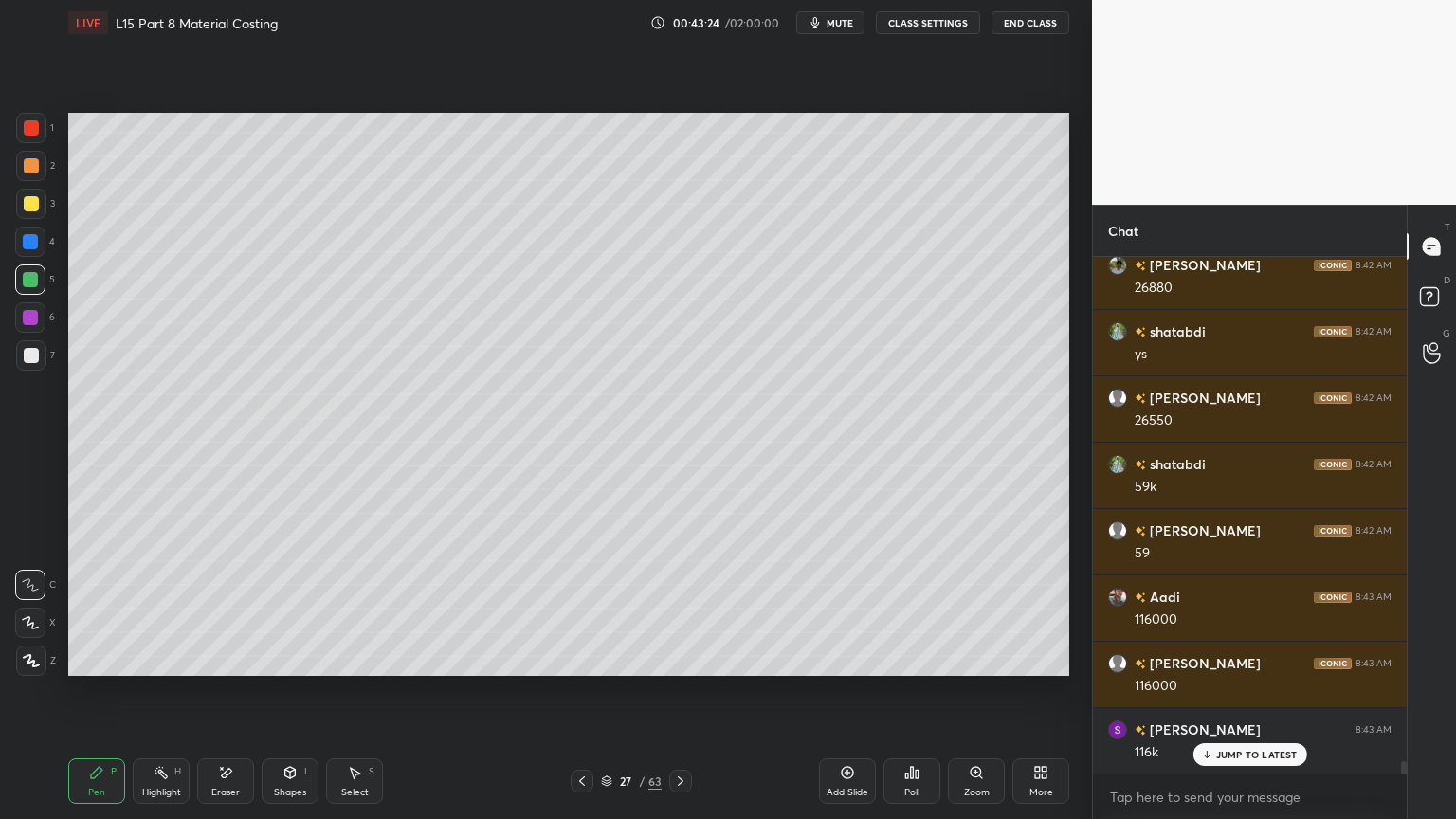 click at bounding box center [681, 781] 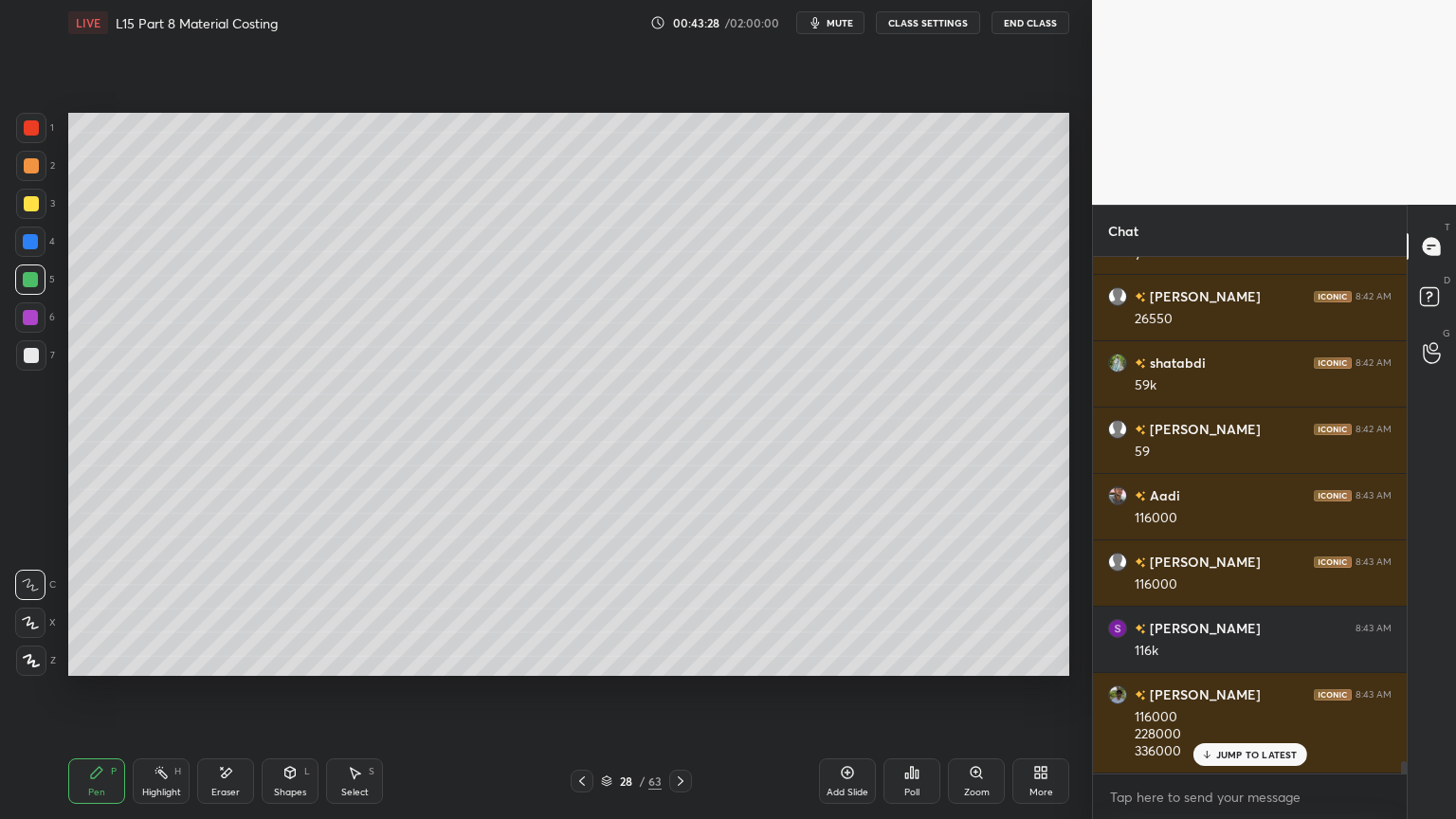 scroll, scrollTop: 21260, scrollLeft: 0, axis: vertical 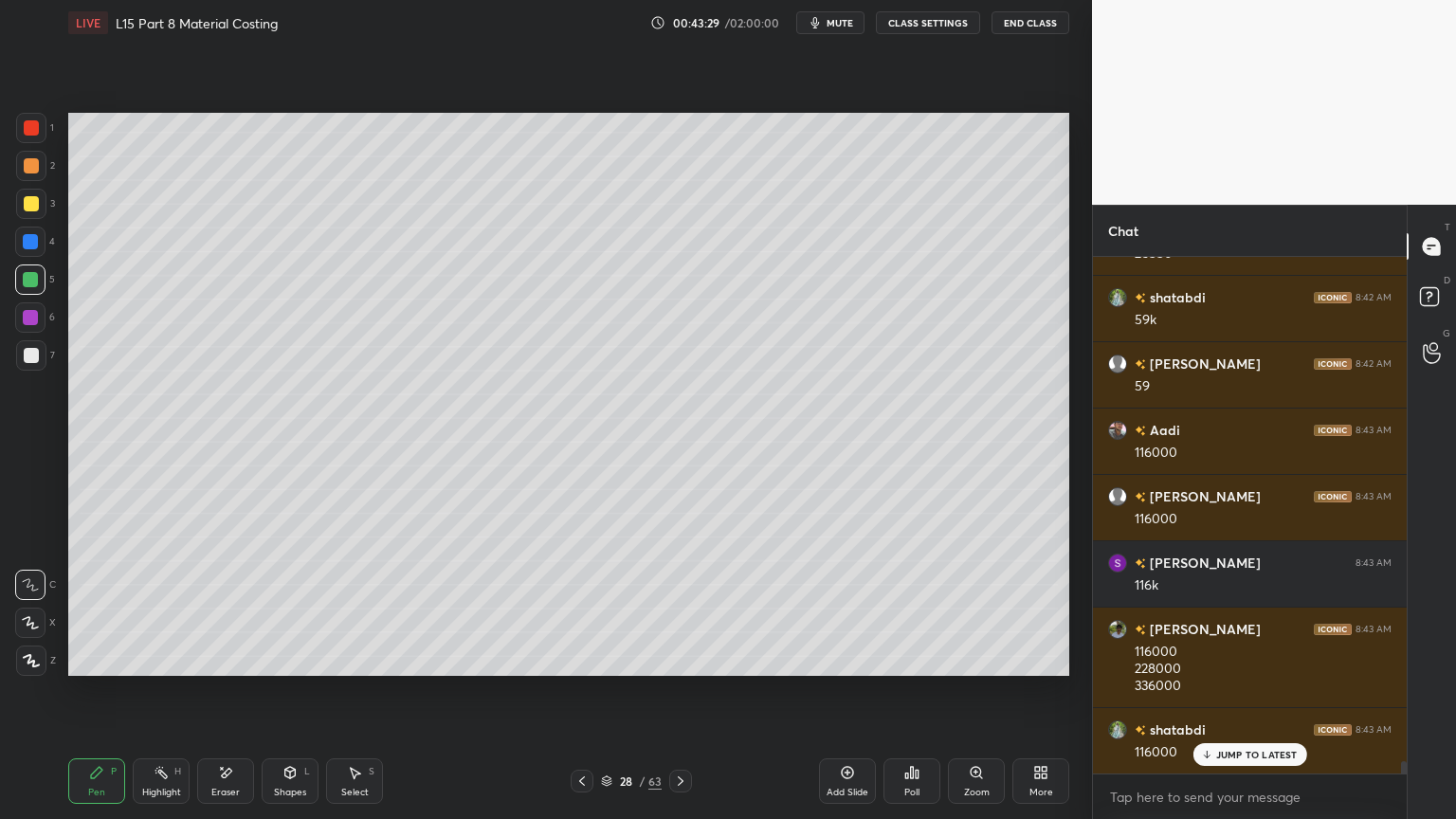 click at bounding box center [31, 355] 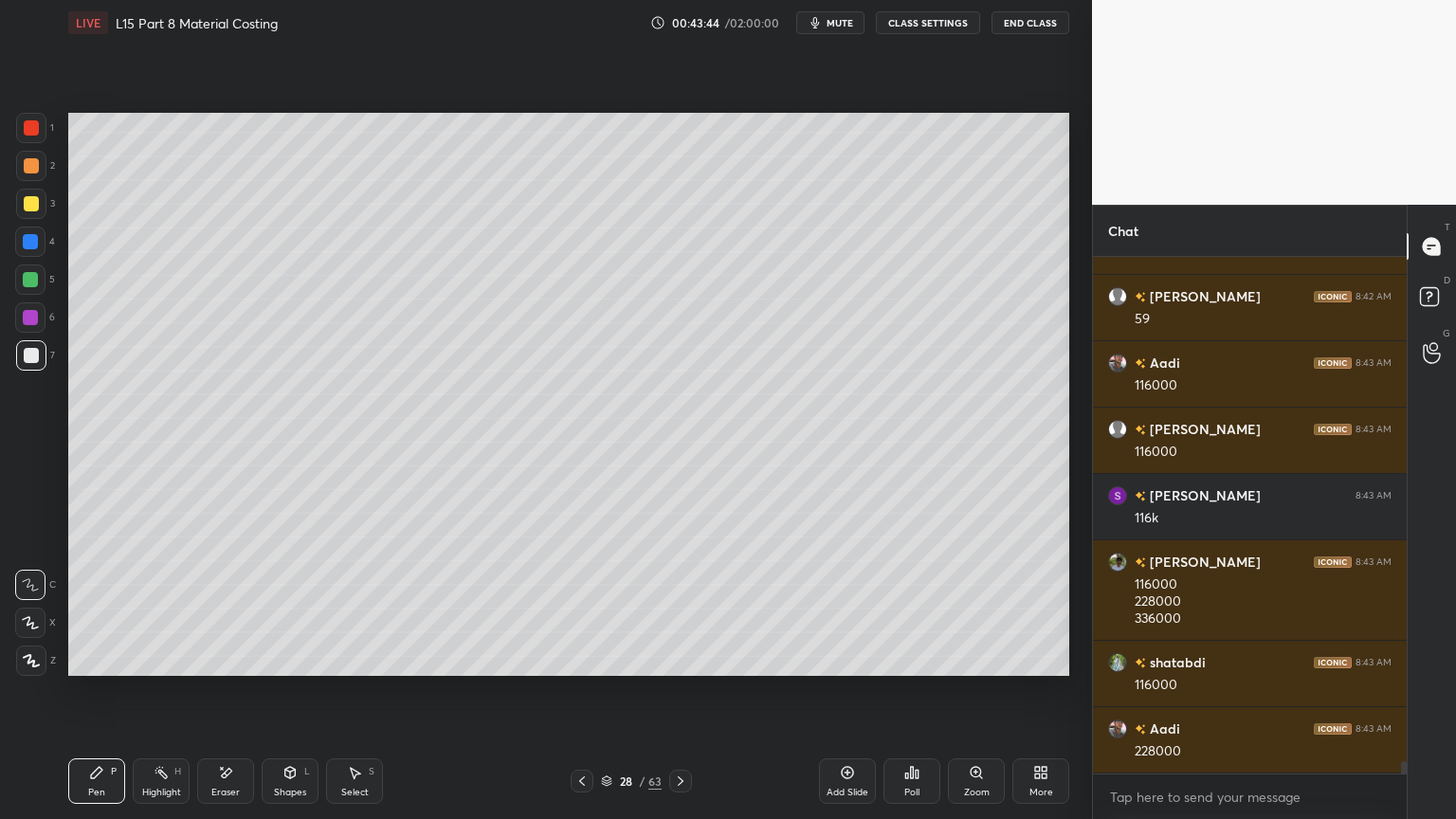 scroll, scrollTop: 21393, scrollLeft: 0, axis: vertical 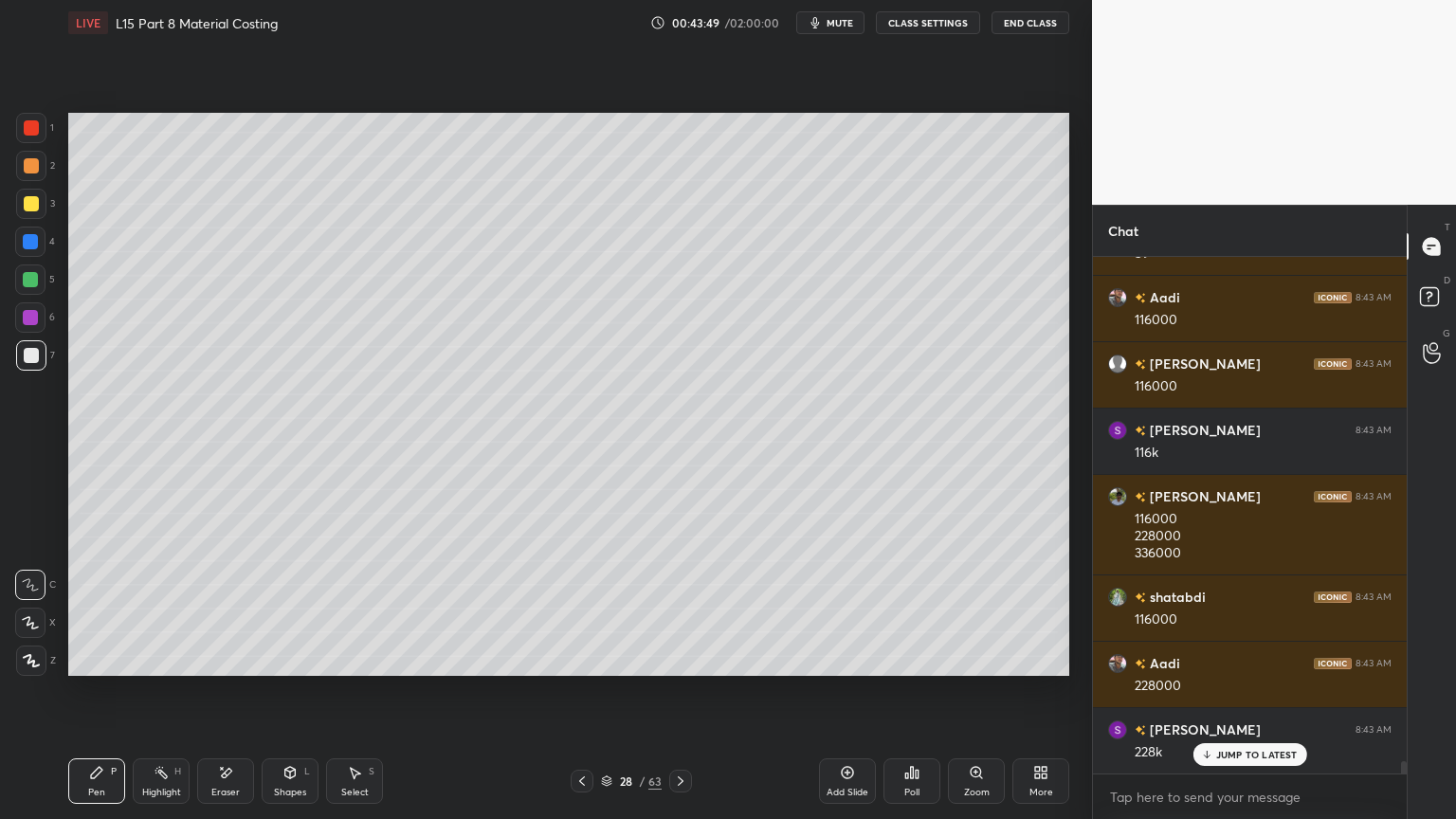 click at bounding box center [30, 280] 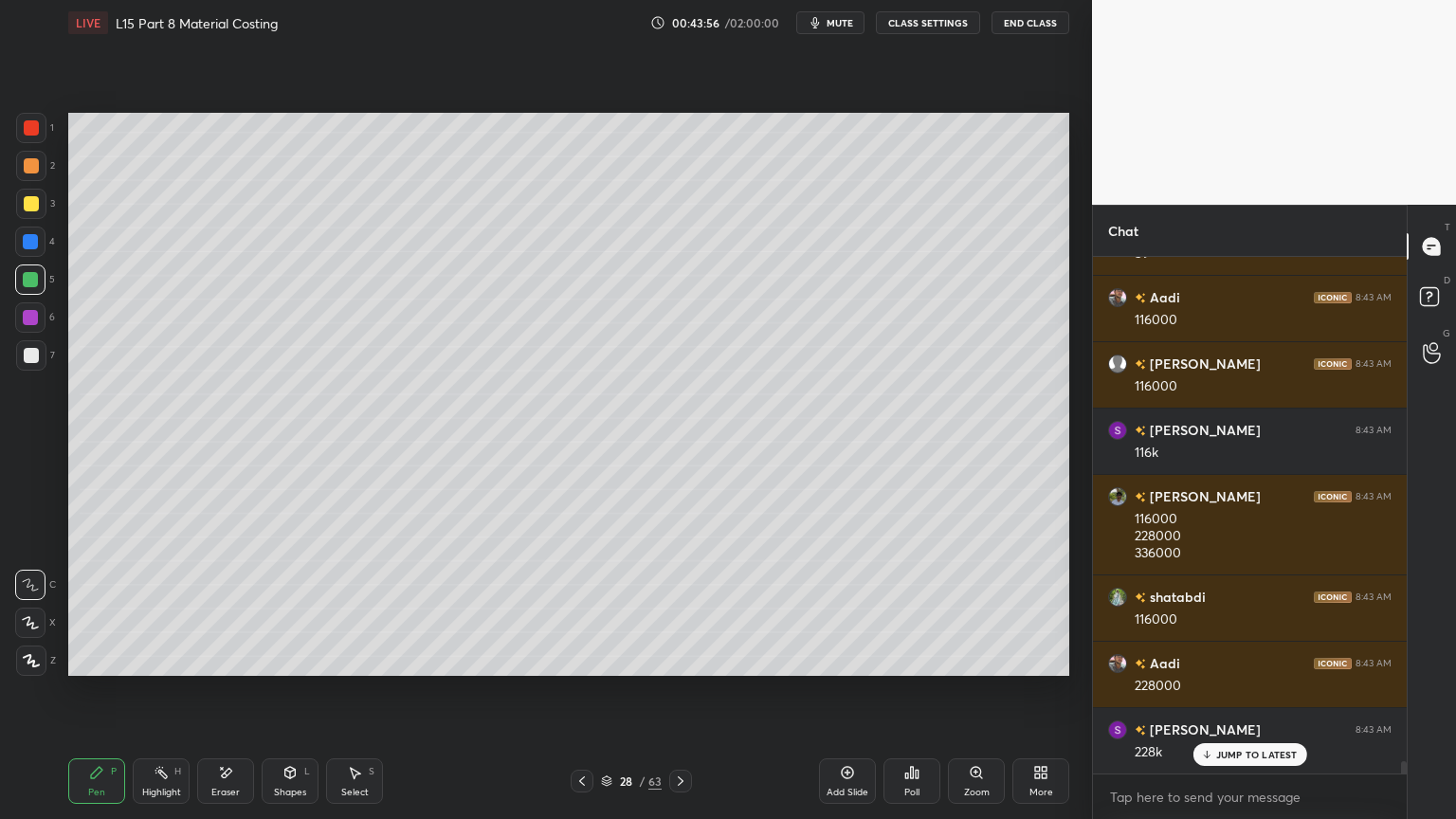 click 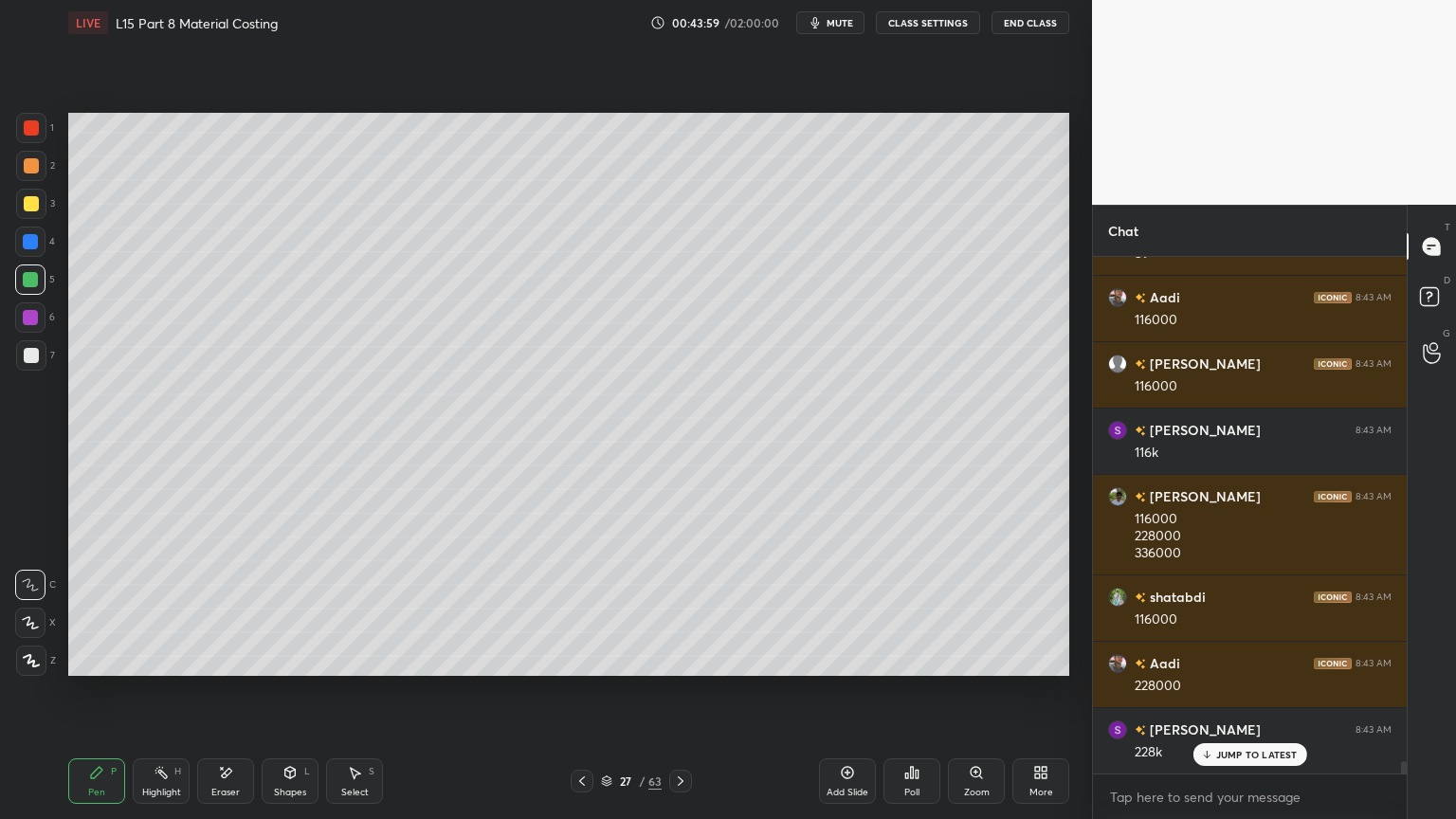 click 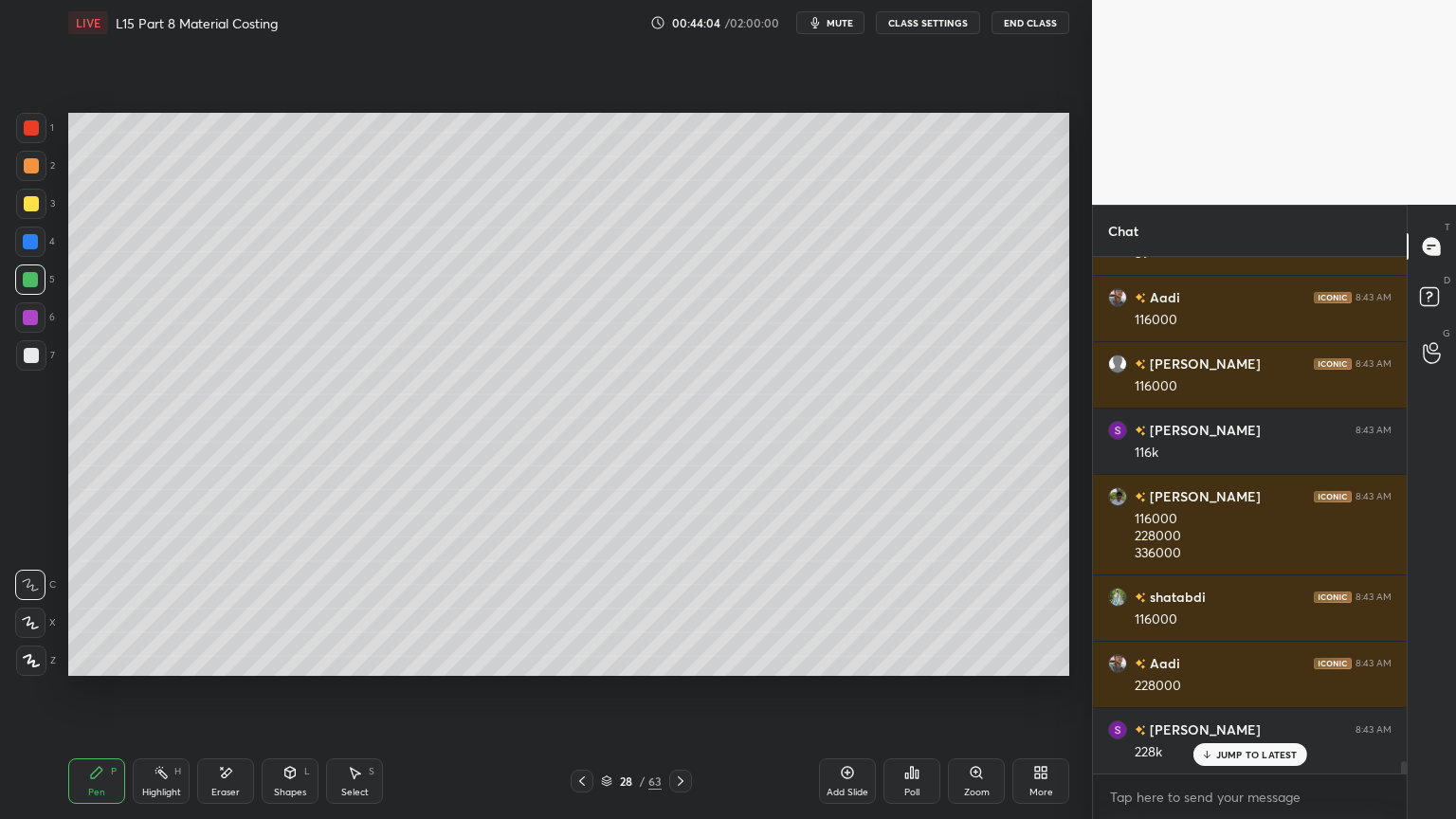 click at bounding box center (31, 355) 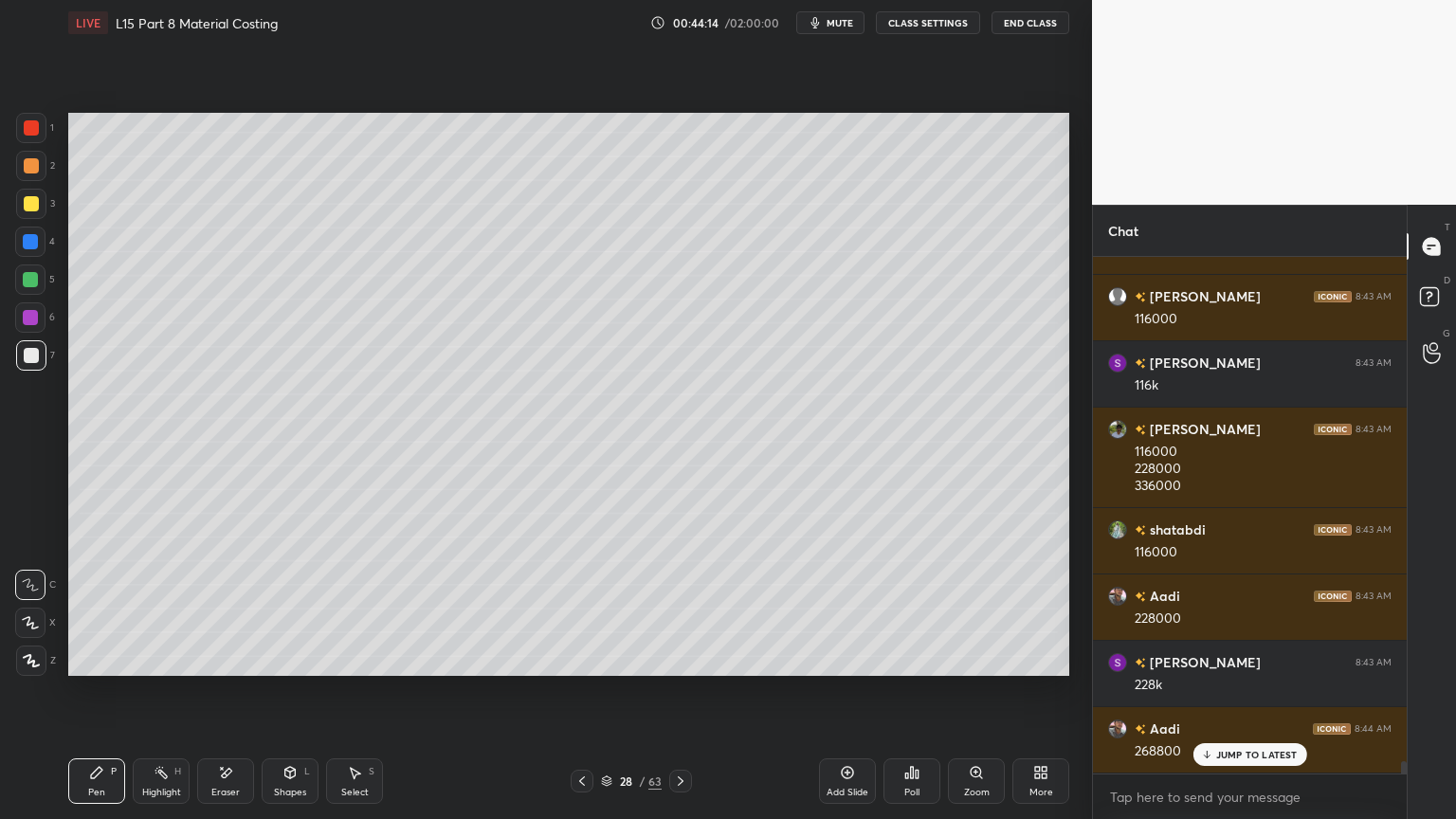 scroll, scrollTop: 21525, scrollLeft: 0, axis: vertical 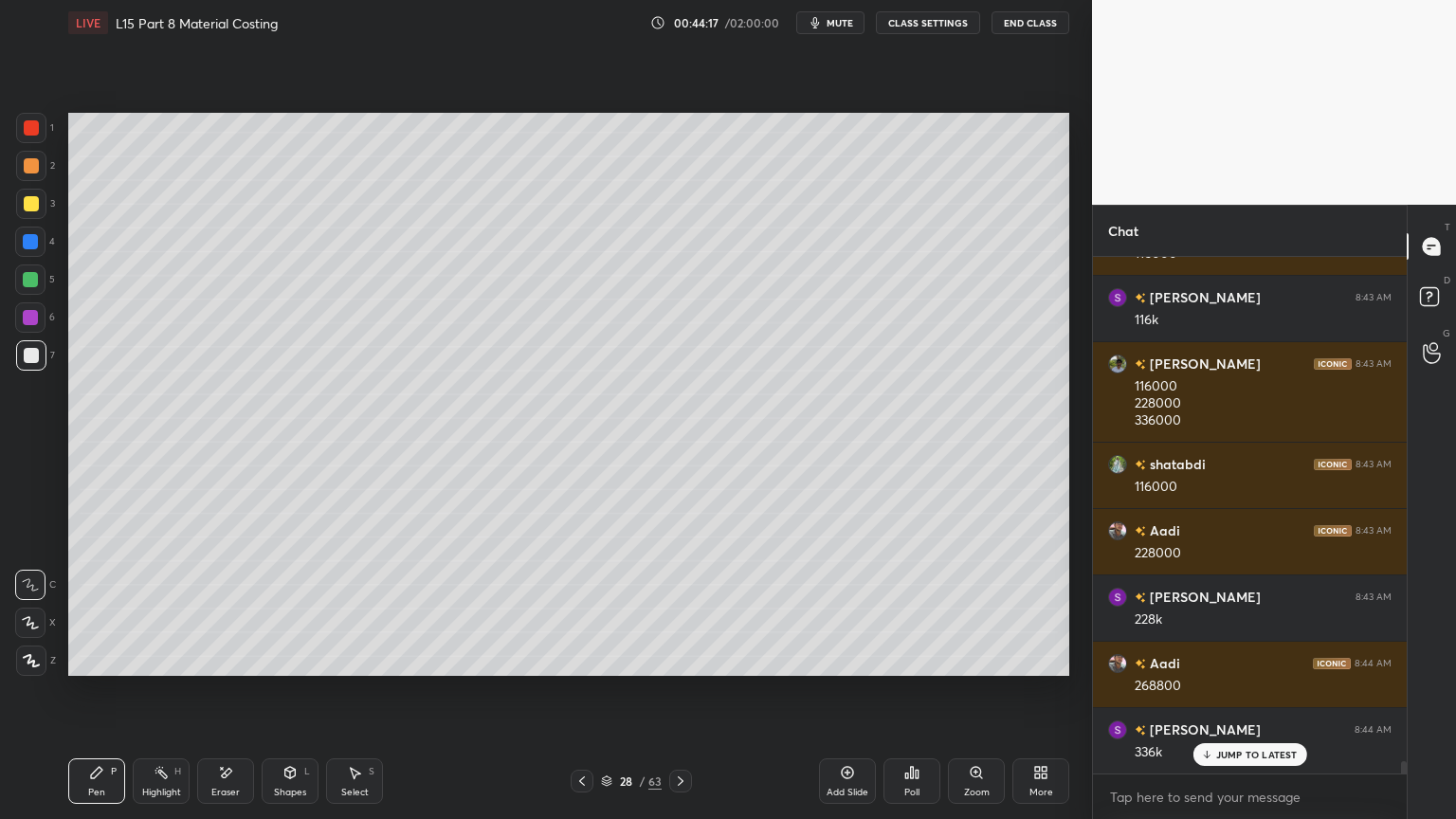 click at bounding box center (30, 280) 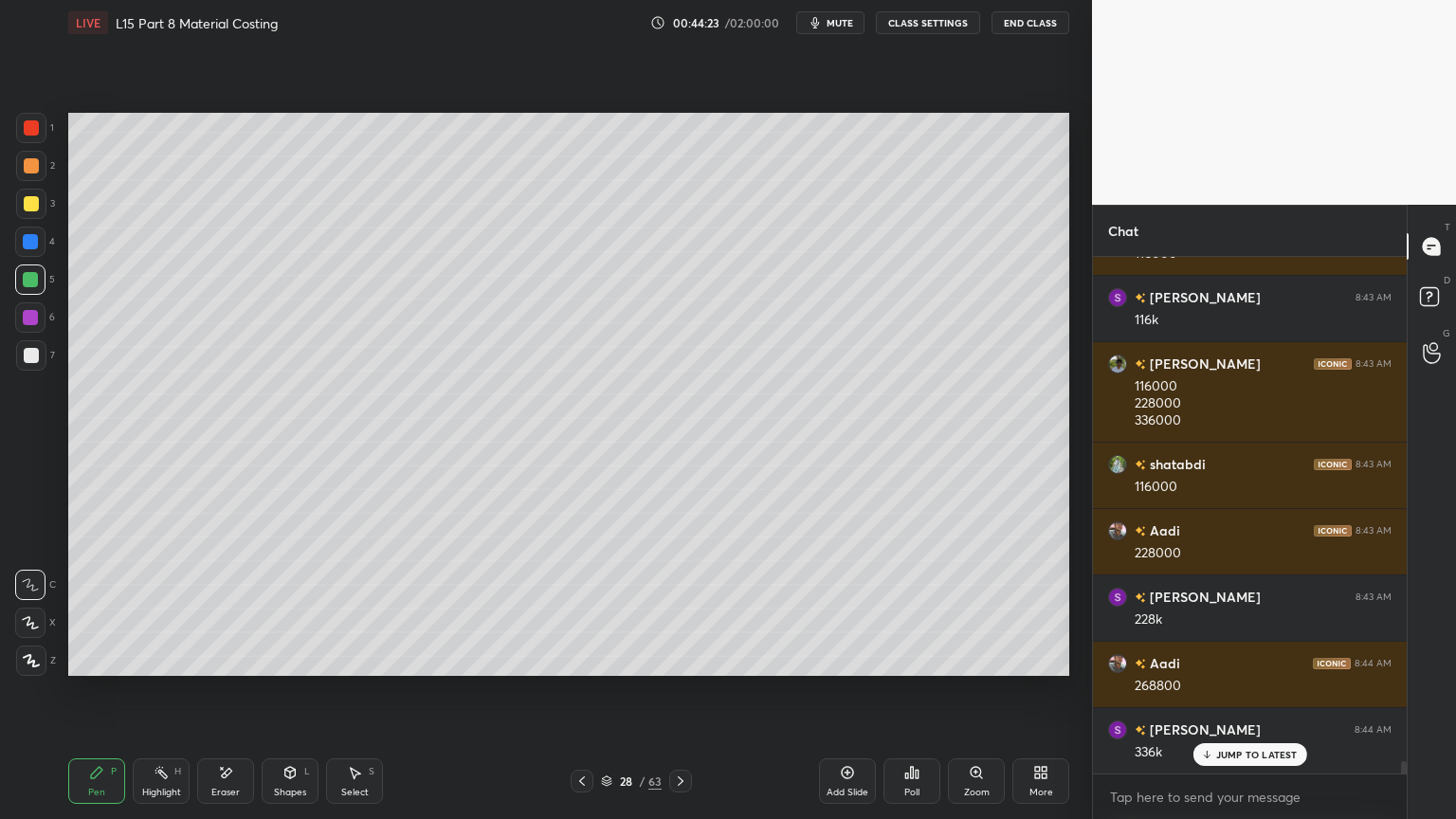 click at bounding box center (582, 781) 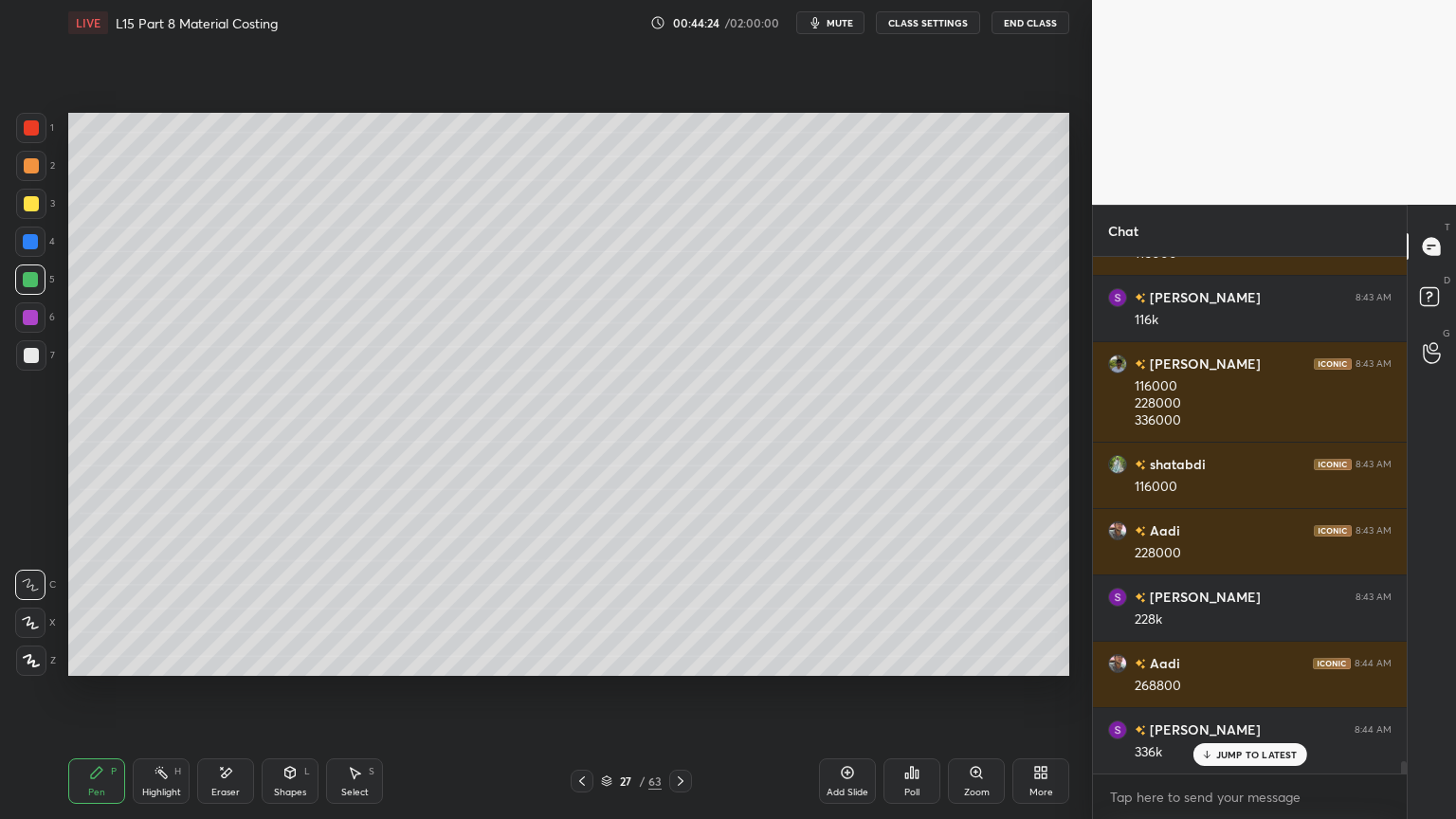 click 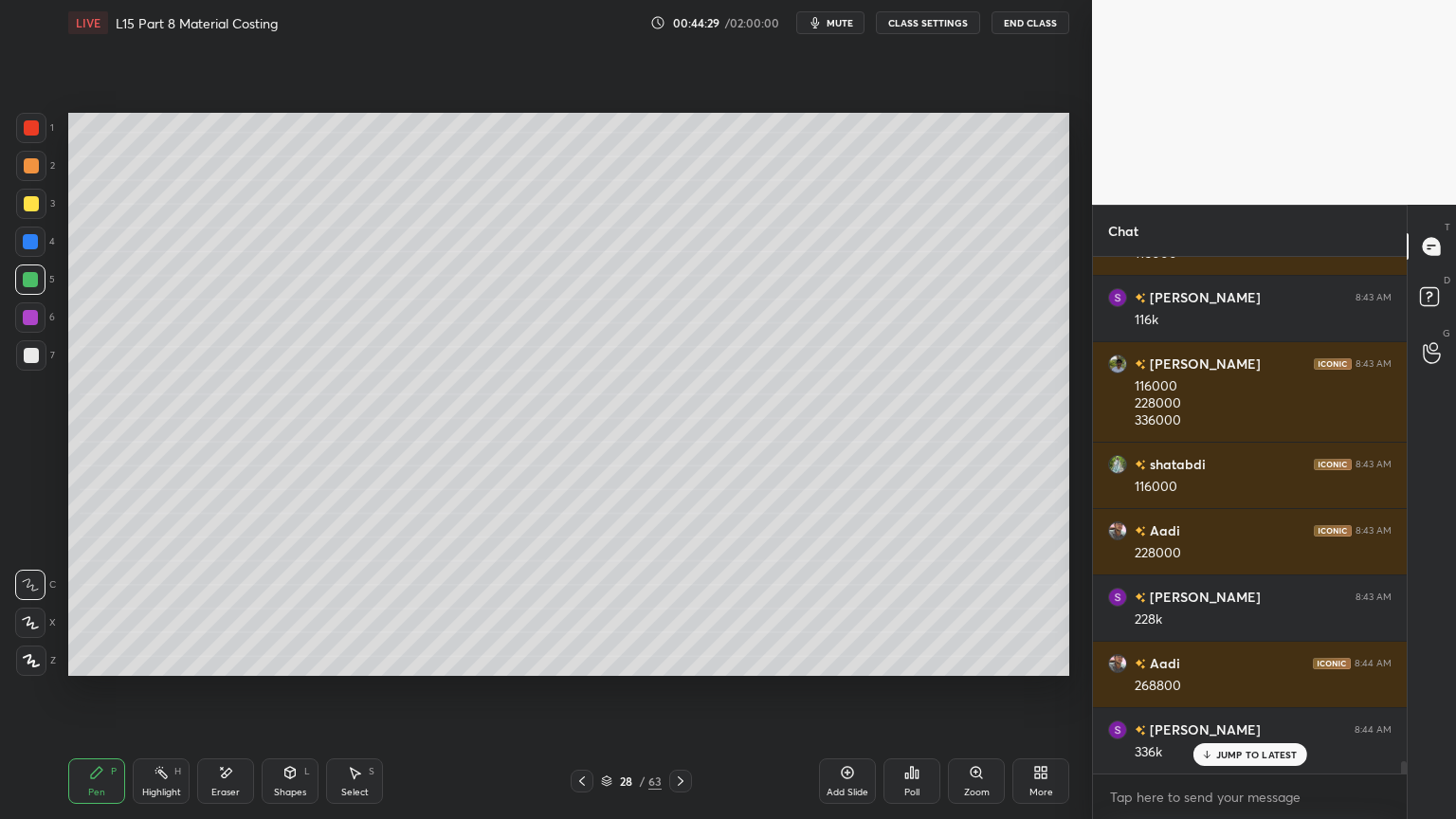 click at bounding box center [31, 355] 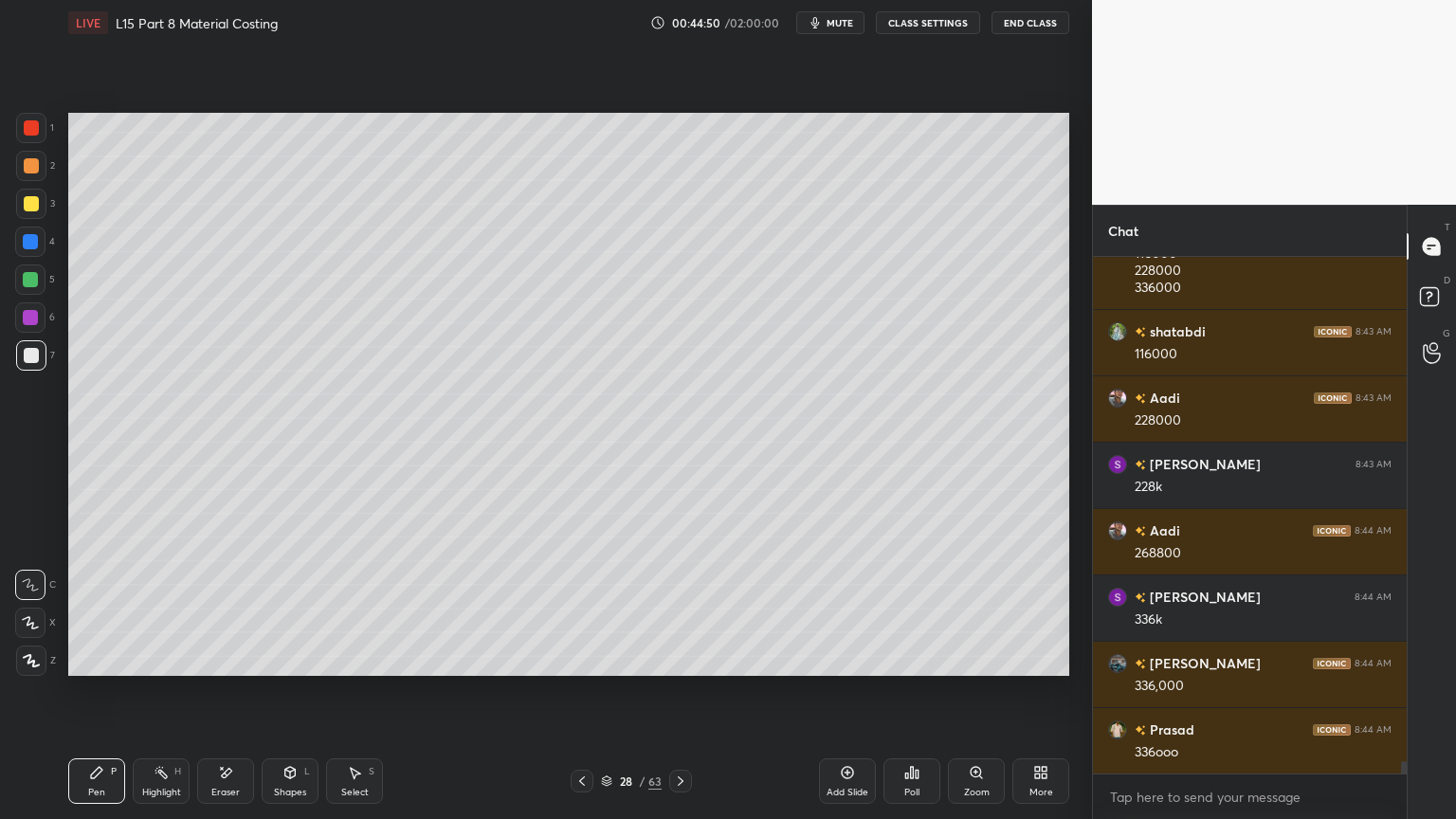 scroll, scrollTop: 21725, scrollLeft: 0, axis: vertical 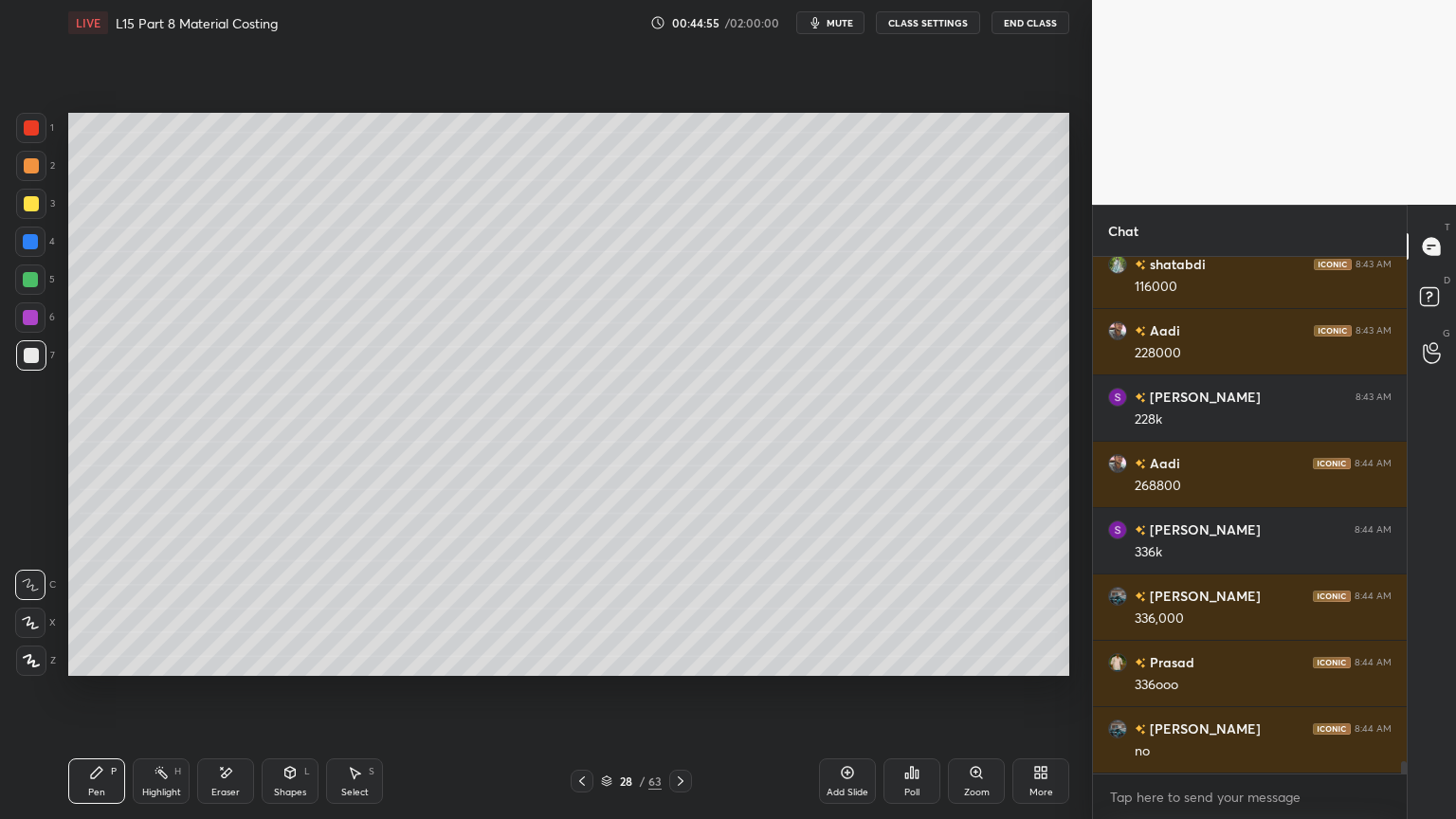 click at bounding box center (30, 242) 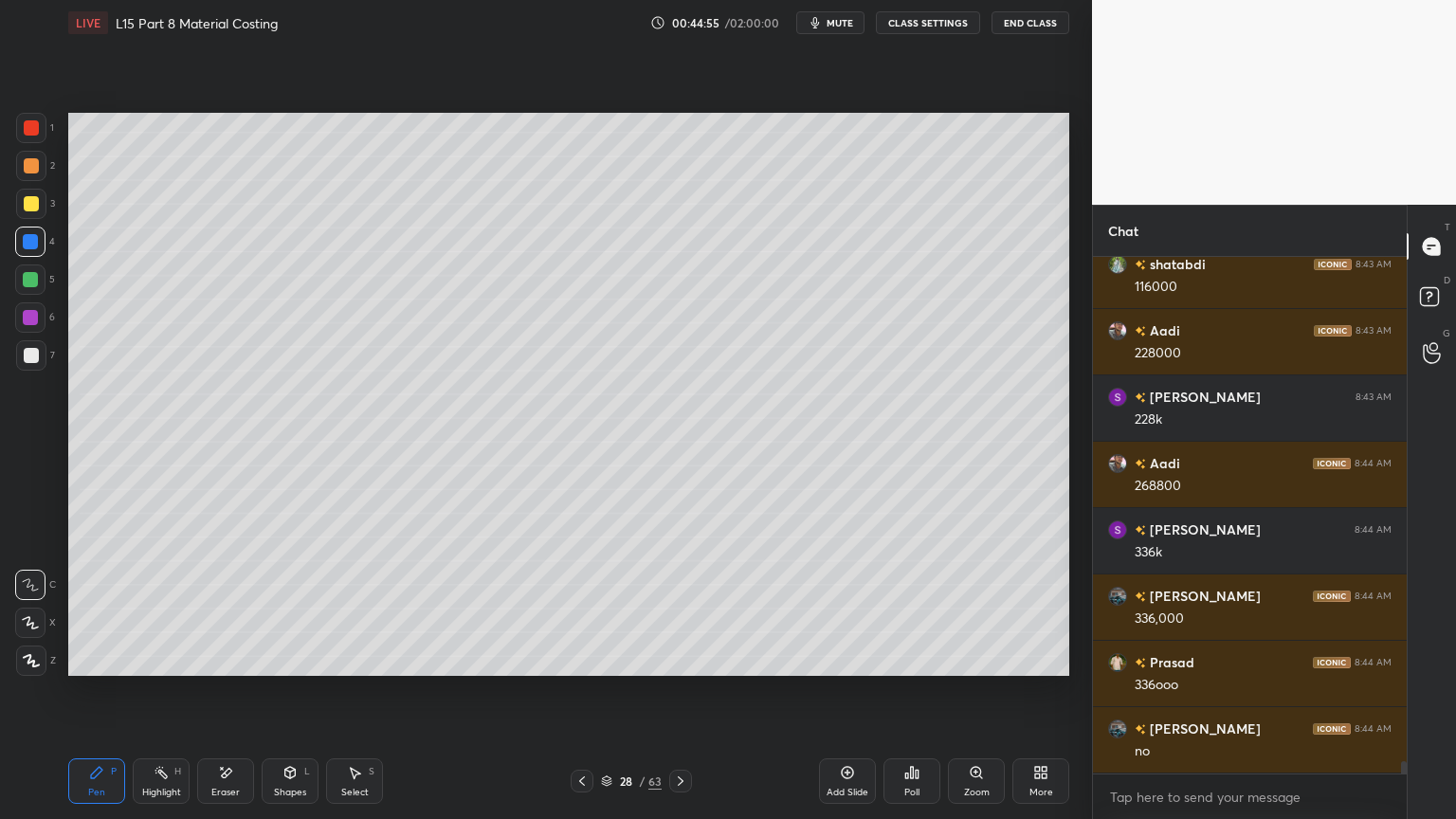 scroll, scrollTop: 21791, scrollLeft: 0, axis: vertical 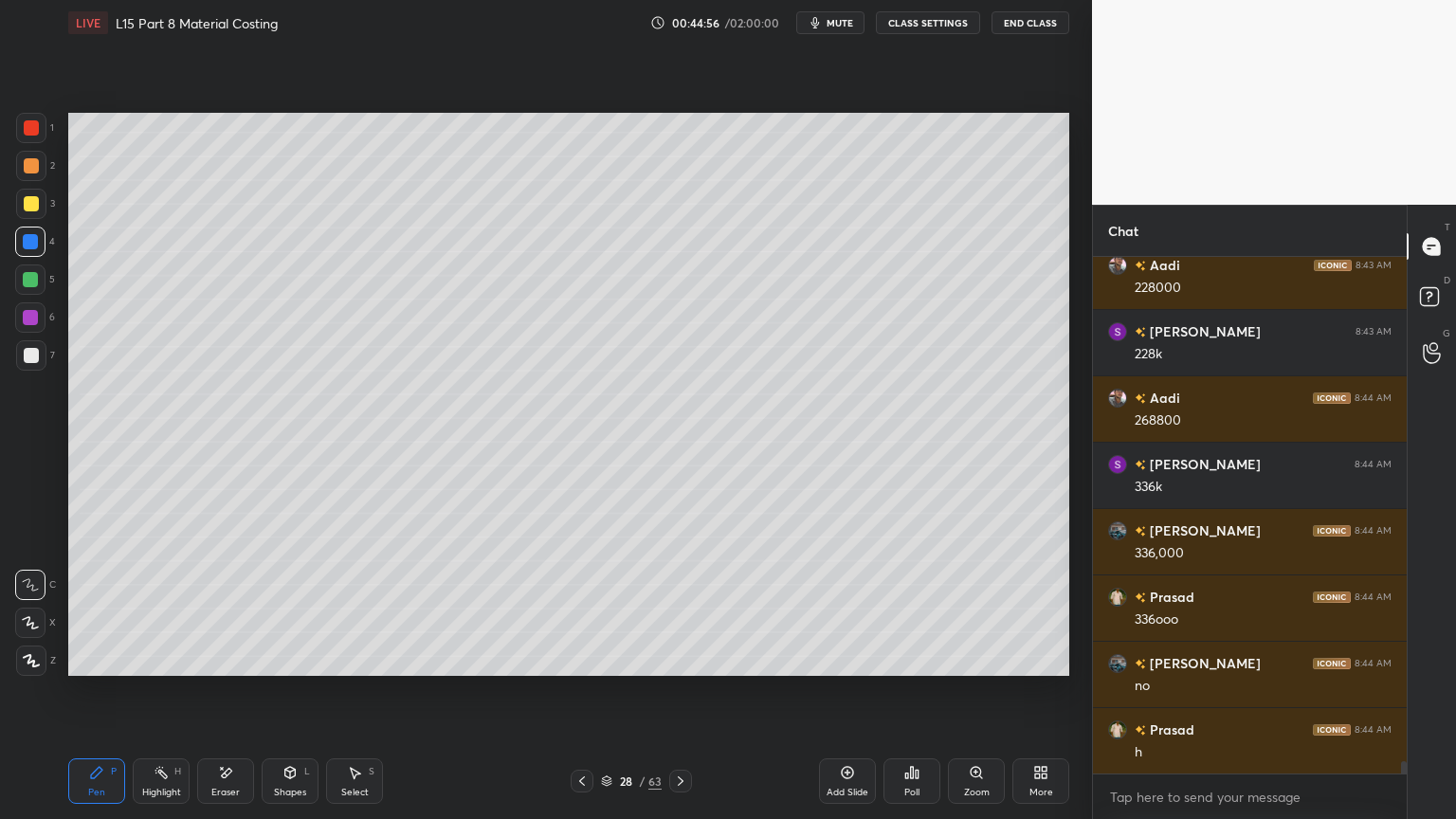 click 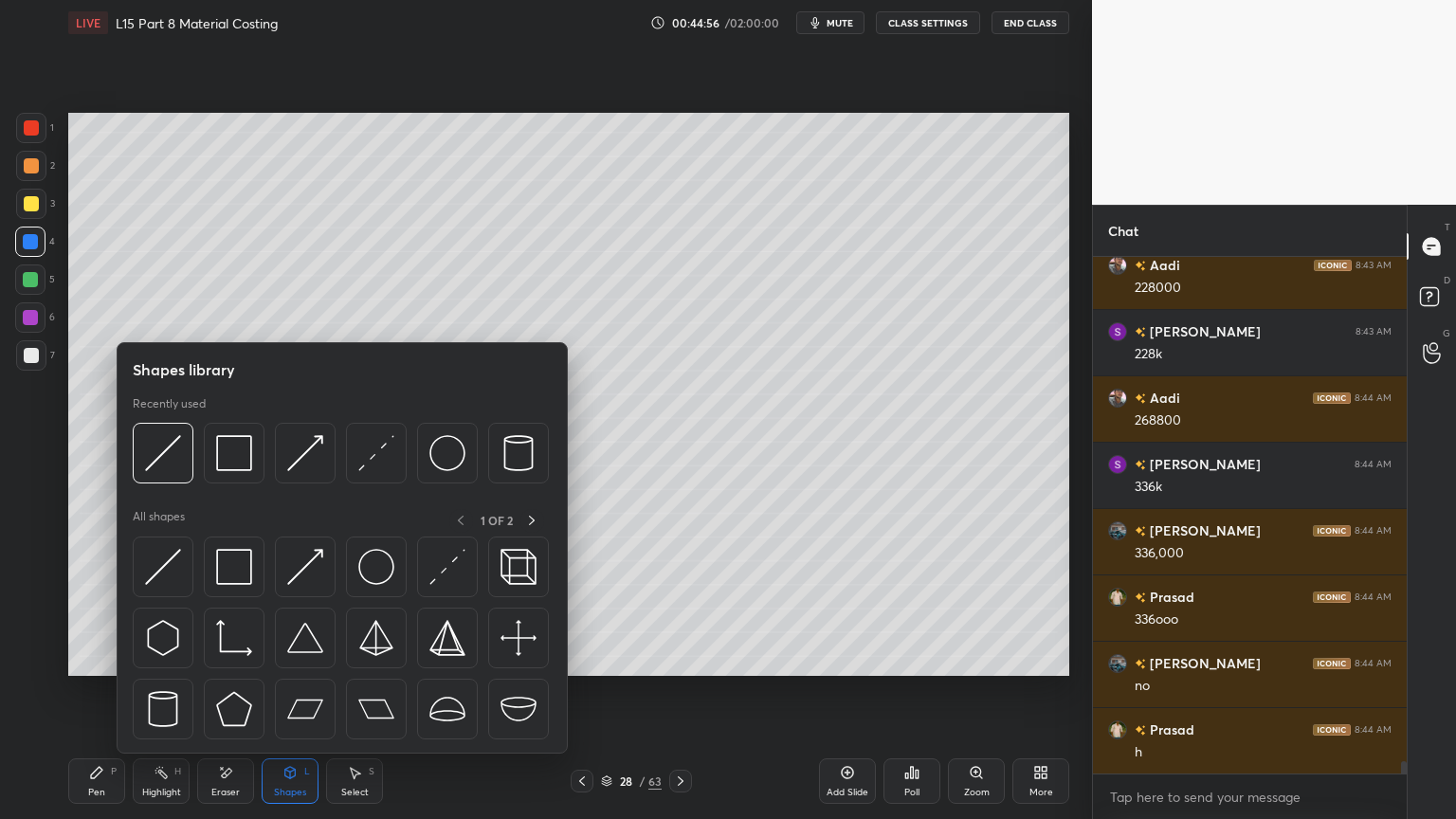 click at bounding box center (163, 453) 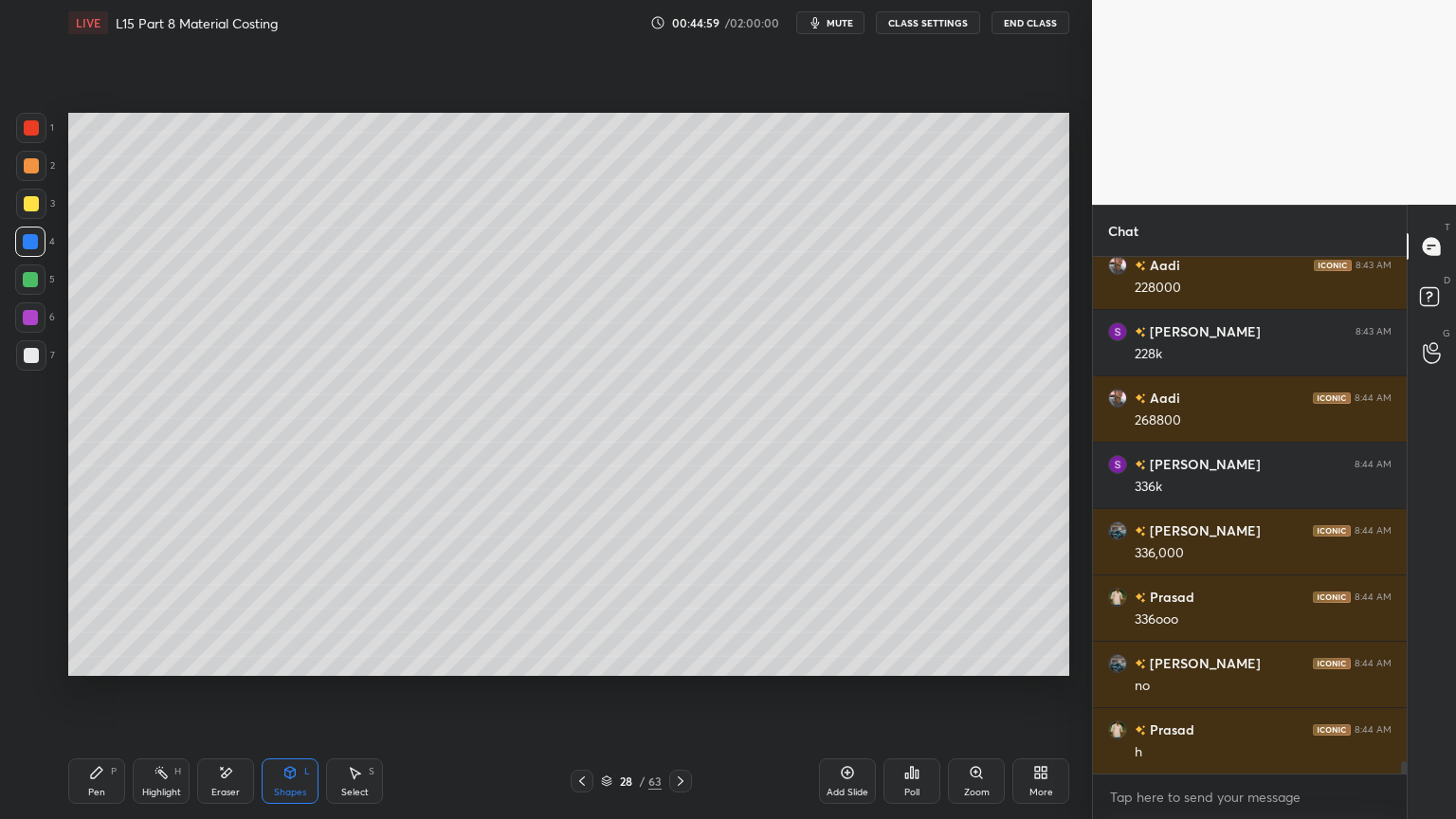 click on "Pen" at bounding box center [97, 792] 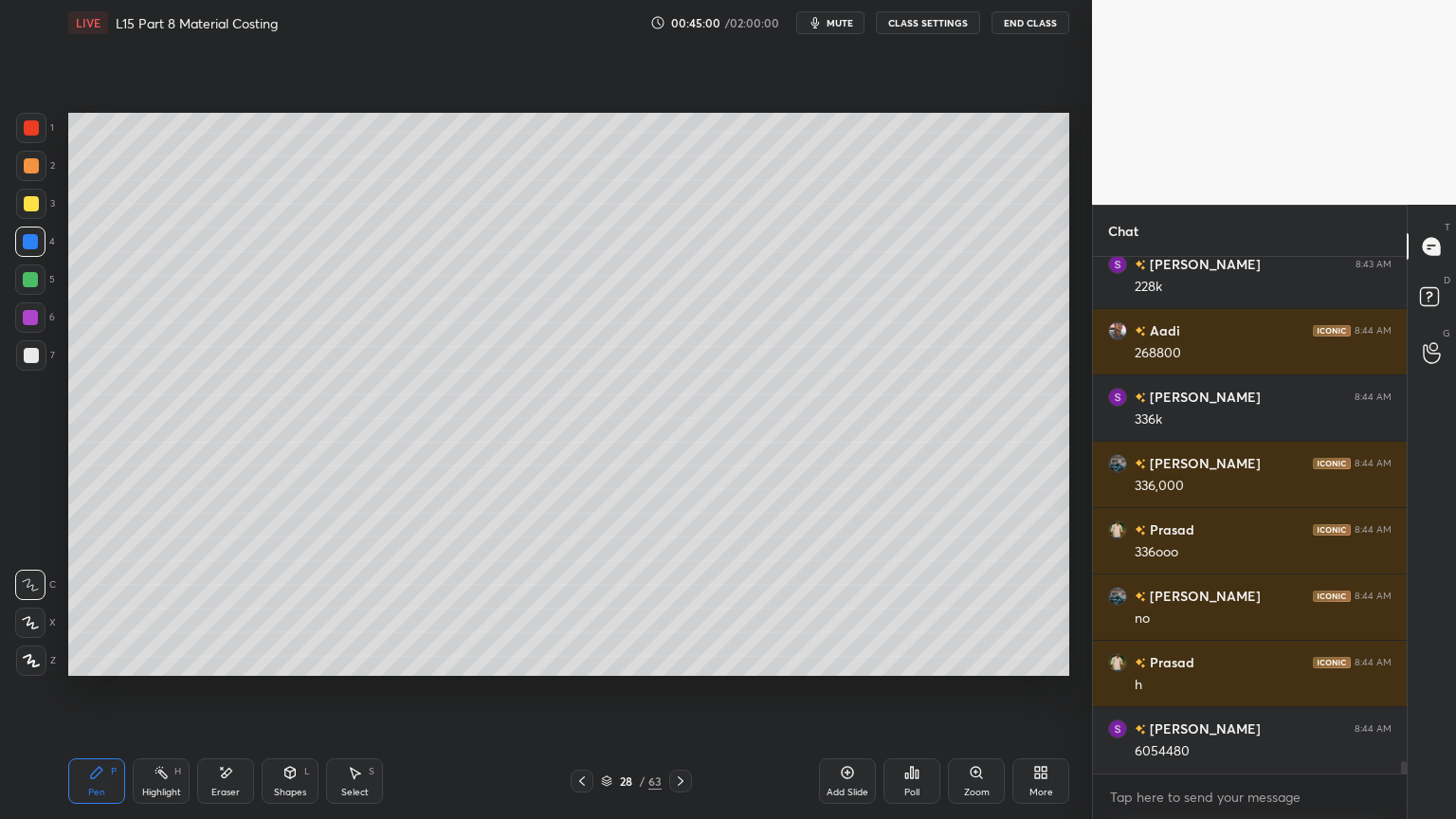 click at bounding box center (31, 355) 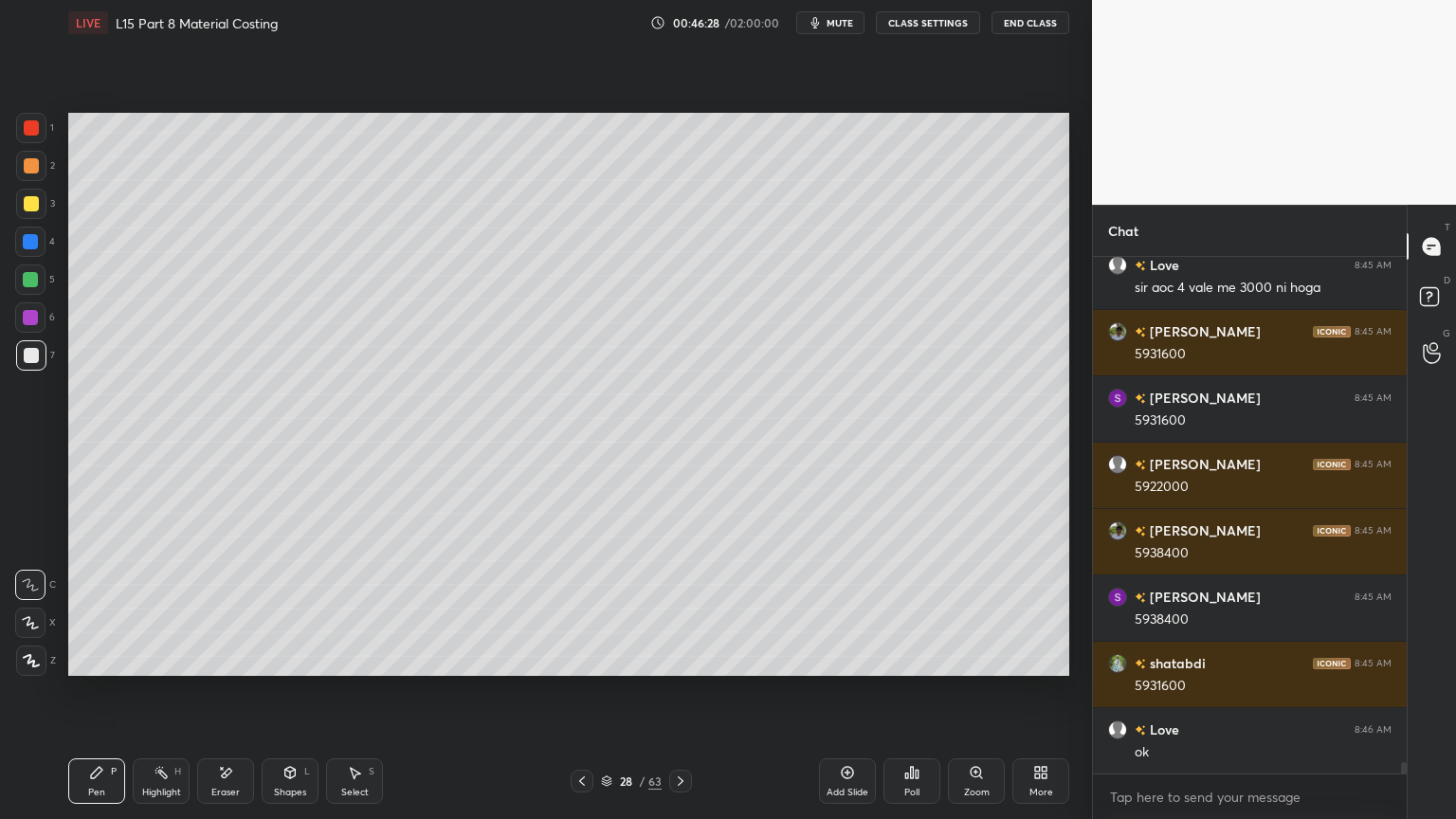 scroll, scrollTop: 23052, scrollLeft: 0, axis: vertical 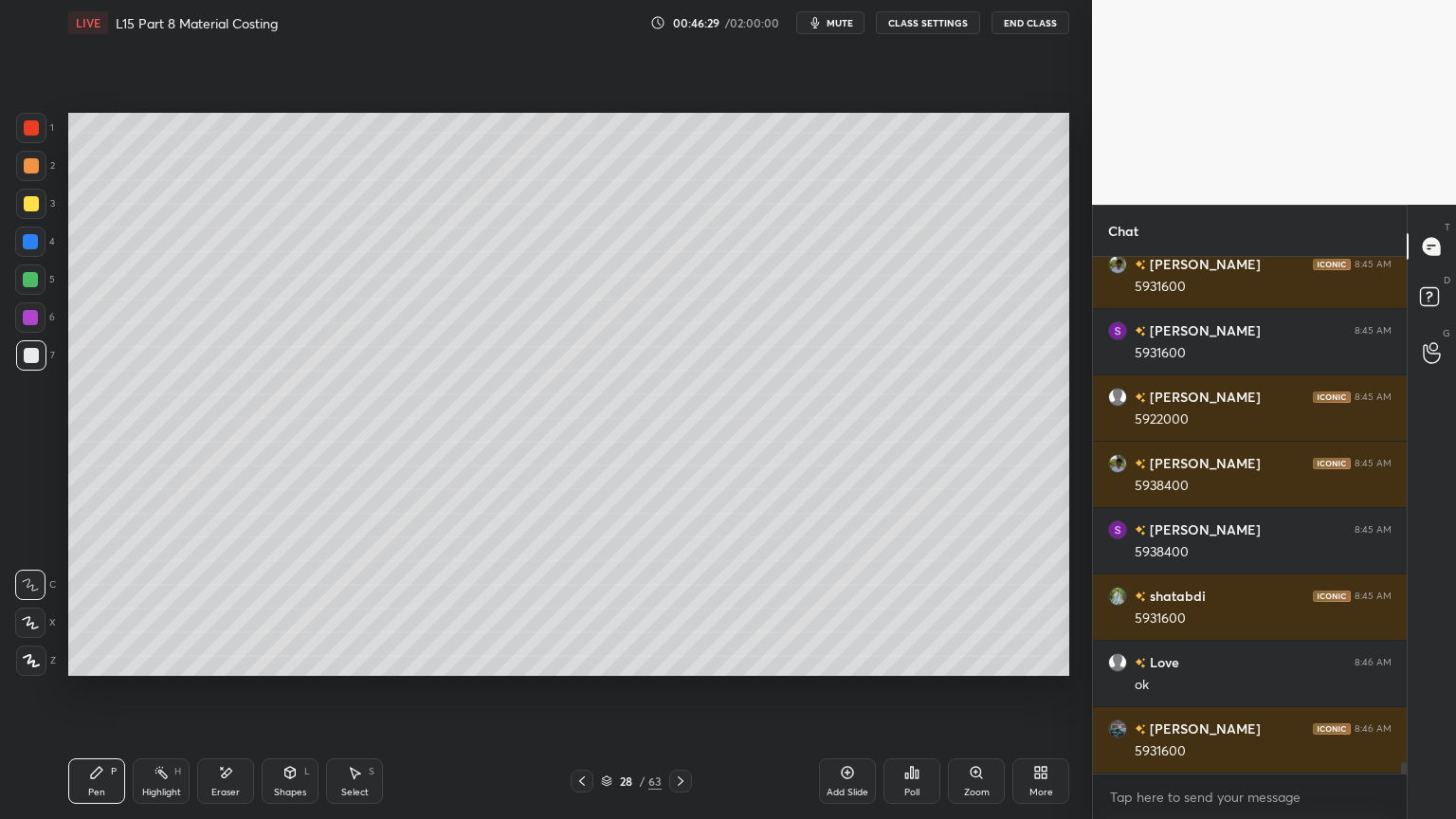 click on "Select S" at bounding box center [355, 781] 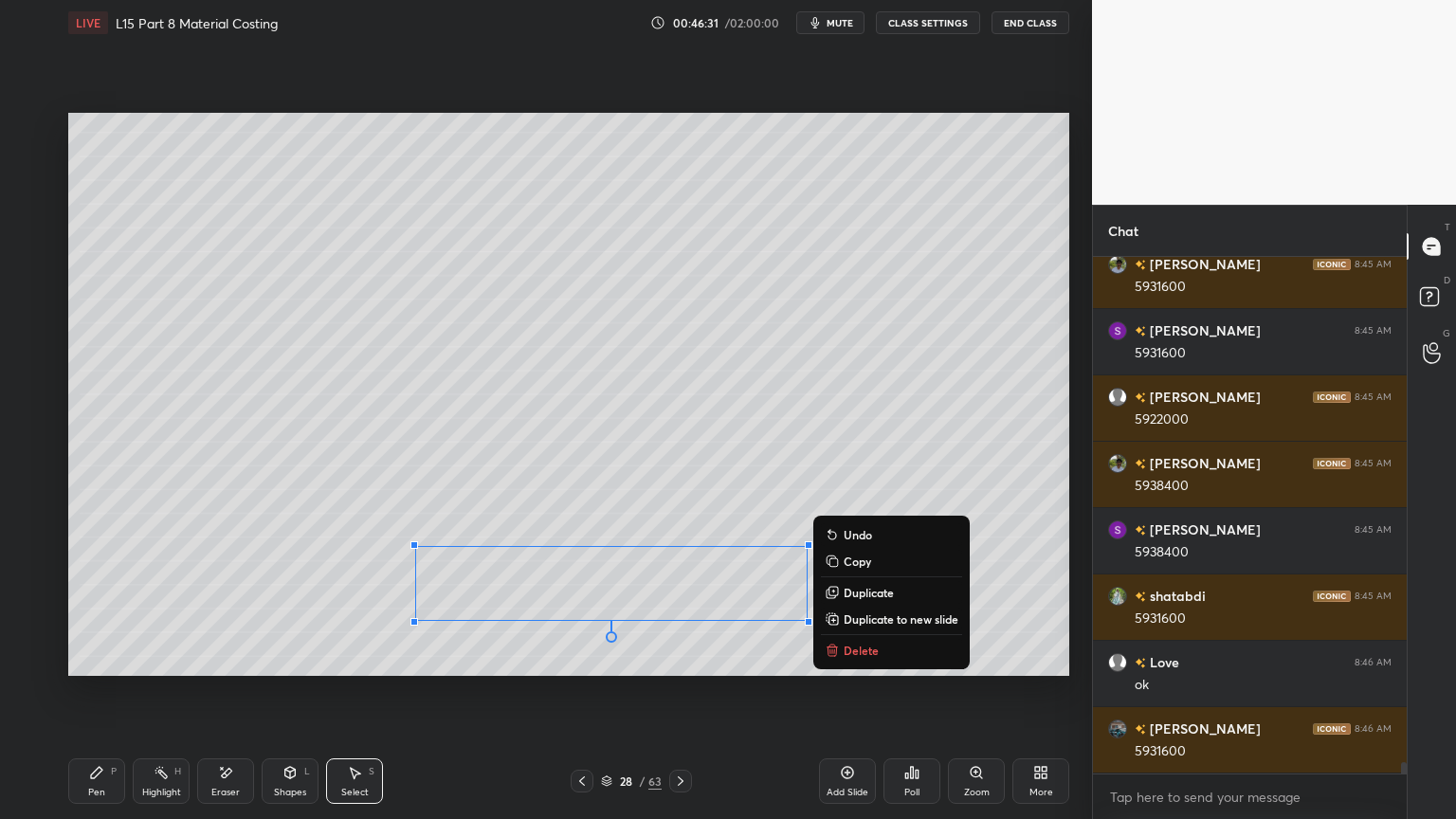 click on "Delete" at bounding box center (861, 650) 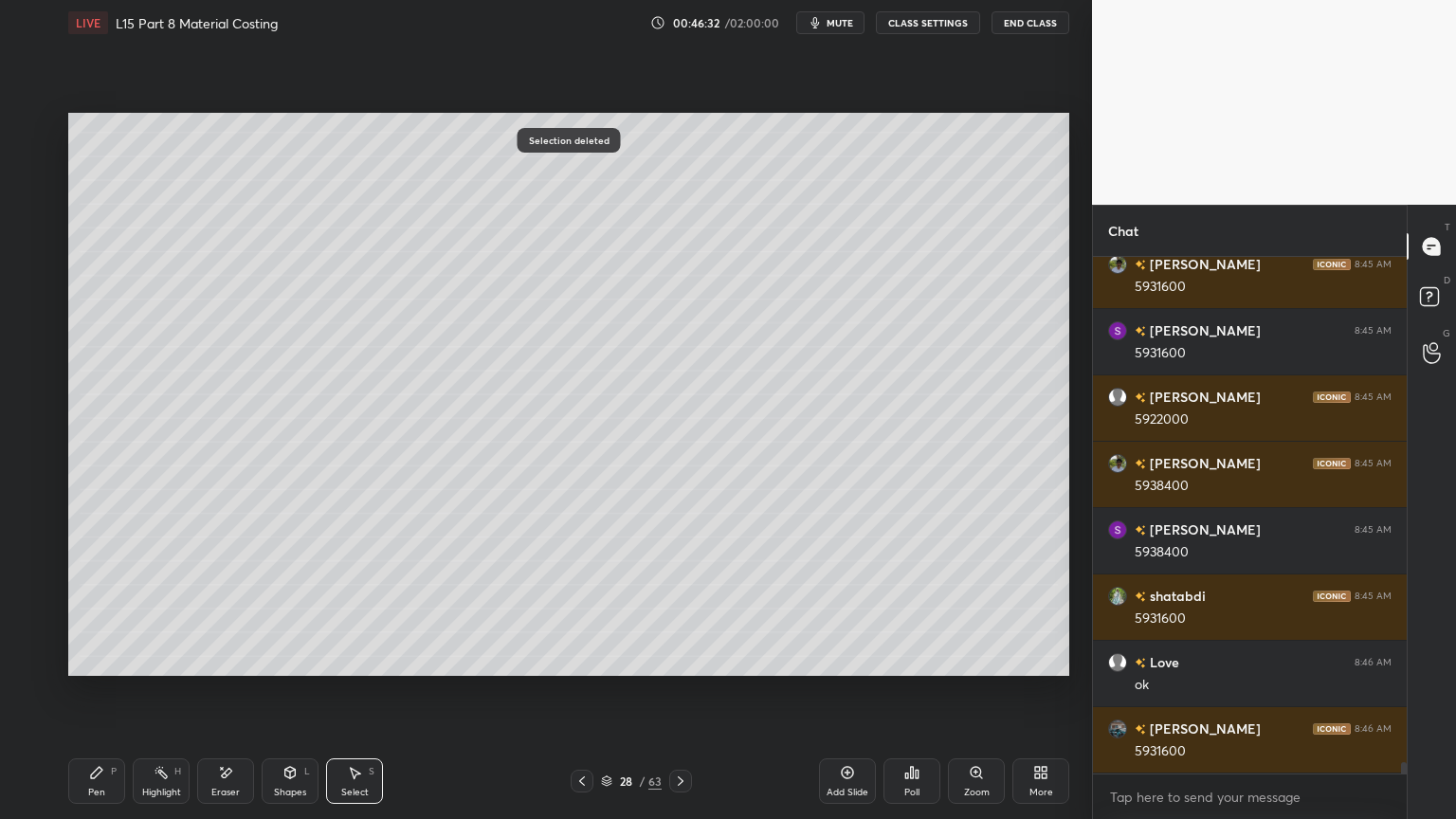 click 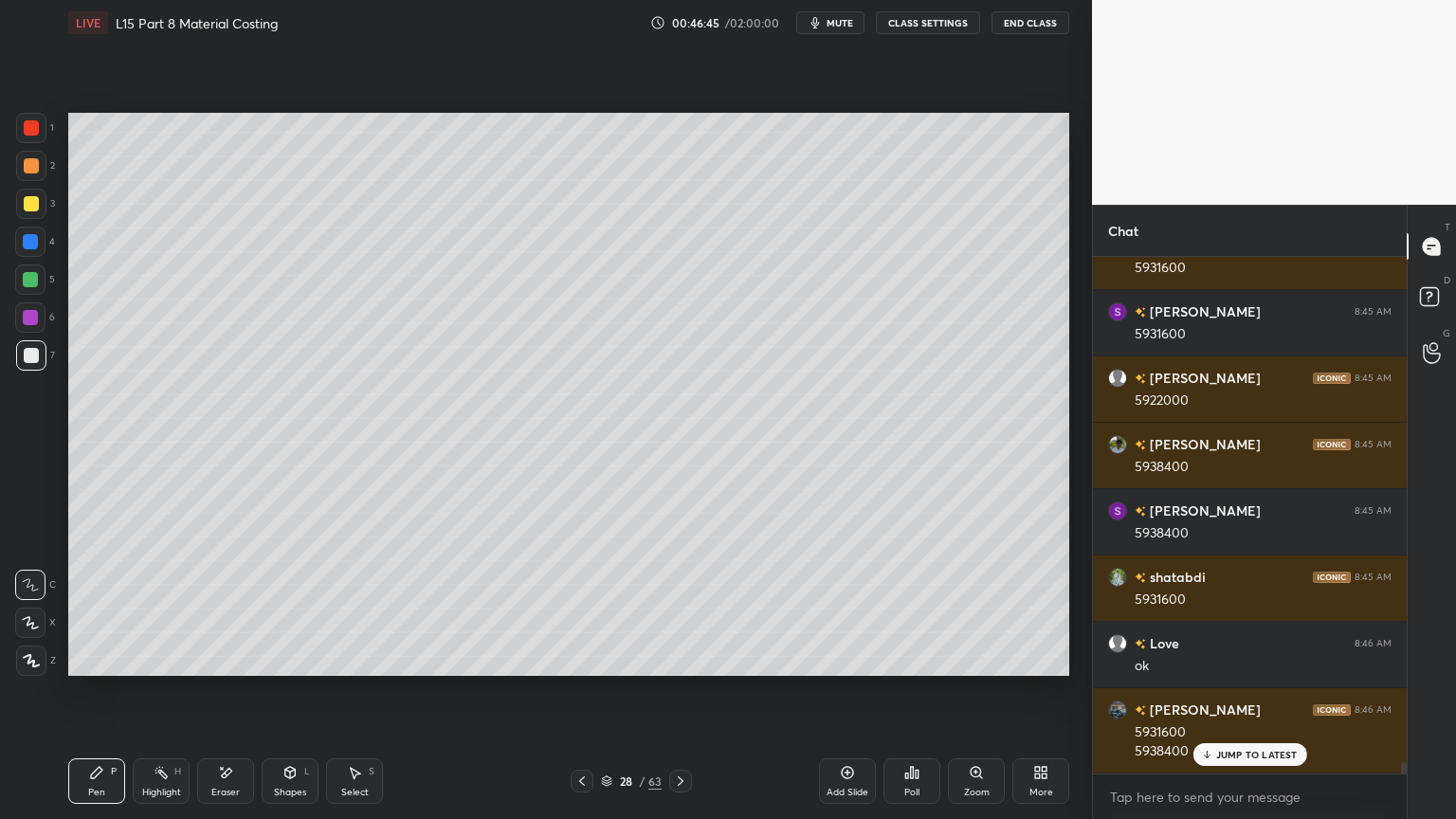 scroll, scrollTop: 23137, scrollLeft: 0, axis: vertical 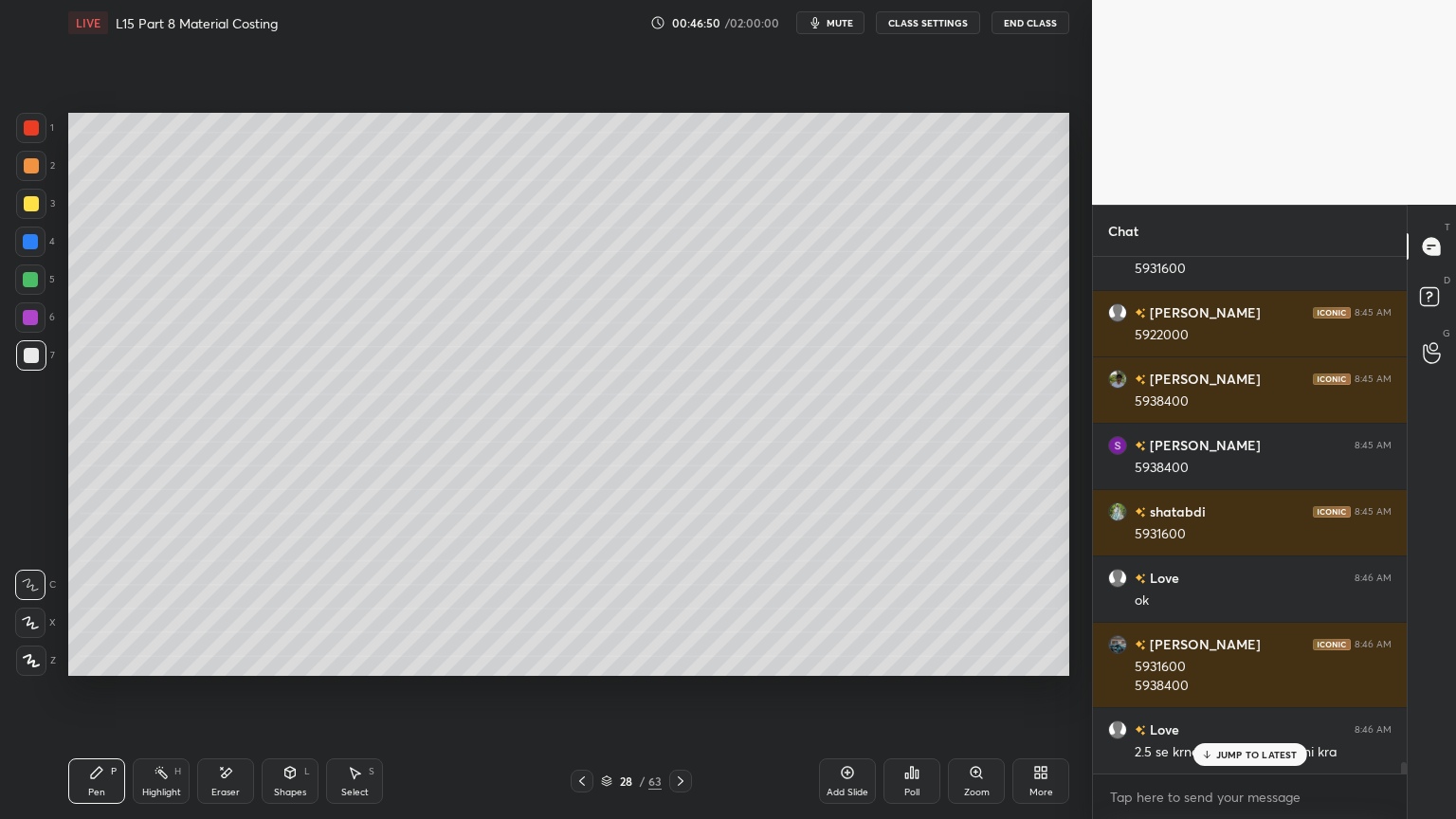click on "[PERSON_NAME] 8:45 AM 5971k [PERSON_NAME] 8:45 AM 5971000 [PERSON_NAME] 8:45 AM 6054480 shatabdi 8:45 AM 5971000 [PERSON_NAME] 8:45 AM 5922000 [PERSON_NAME] 8:45 AM 5922k [PERSON_NAME] 8:45 AM 5971000 shatabdi 8:45 AM 5922000 Love 8:45 AM sir aoc 4 vale me 3000 ni hoga [PERSON_NAME] 8:45 AM 5931600 [PERSON_NAME] 8:45 AM 5931600 [PERSON_NAME] 8:45 AM 5922000 [PERSON_NAME] 8:45 AM 5938400 [PERSON_NAME] 8:45 AM 5938400 shatabdi 8:45 AM 5931600 Love 8:46 AM ok [PERSON_NAME] 8:46 AM 5931600 5938400 Love 8:46 AM 2.5 se krne lg gya round off ni kra" at bounding box center [1249, 515] 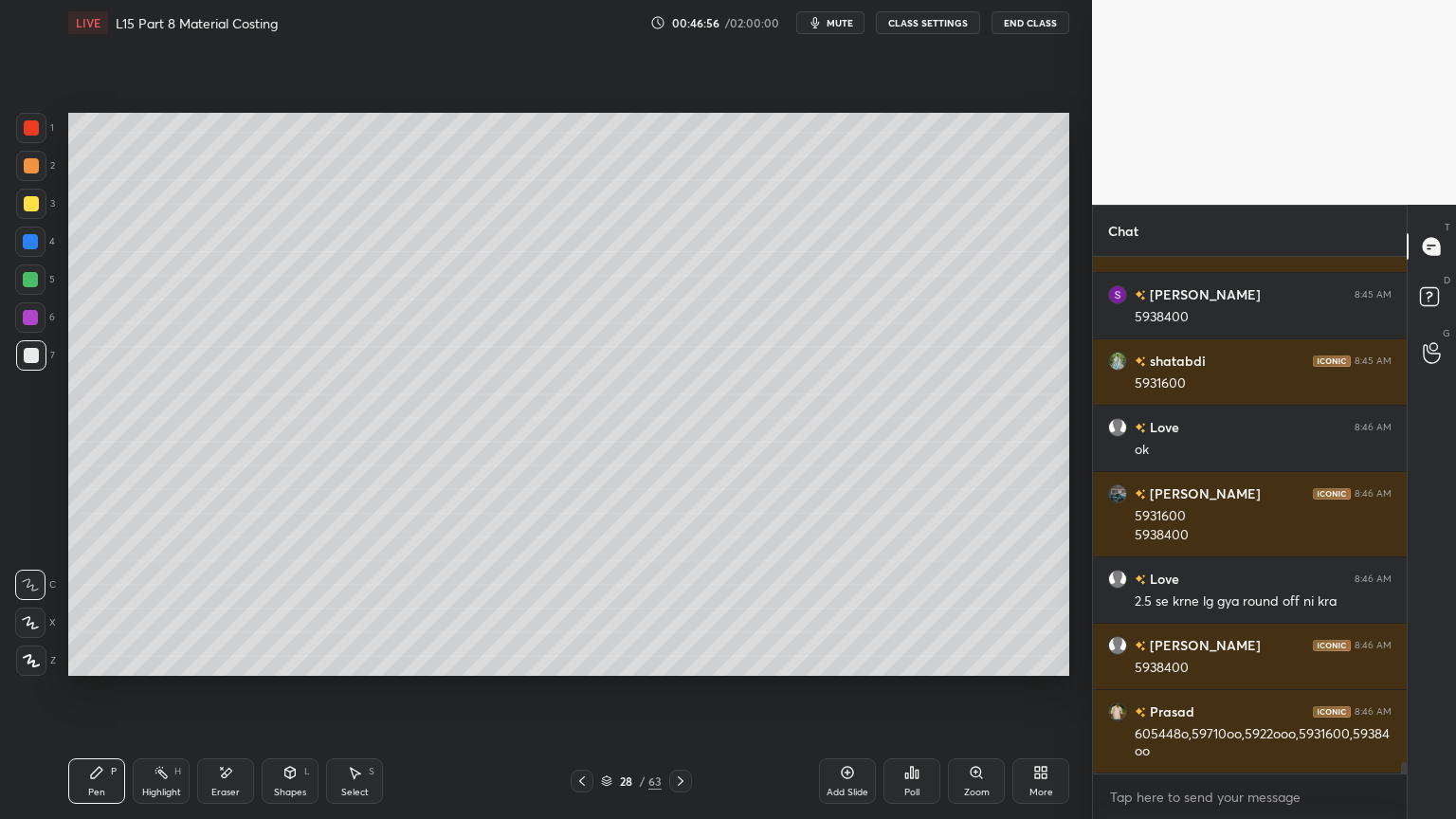 scroll, scrollTop: 23353, scrollLeft: 0, axis: vertical 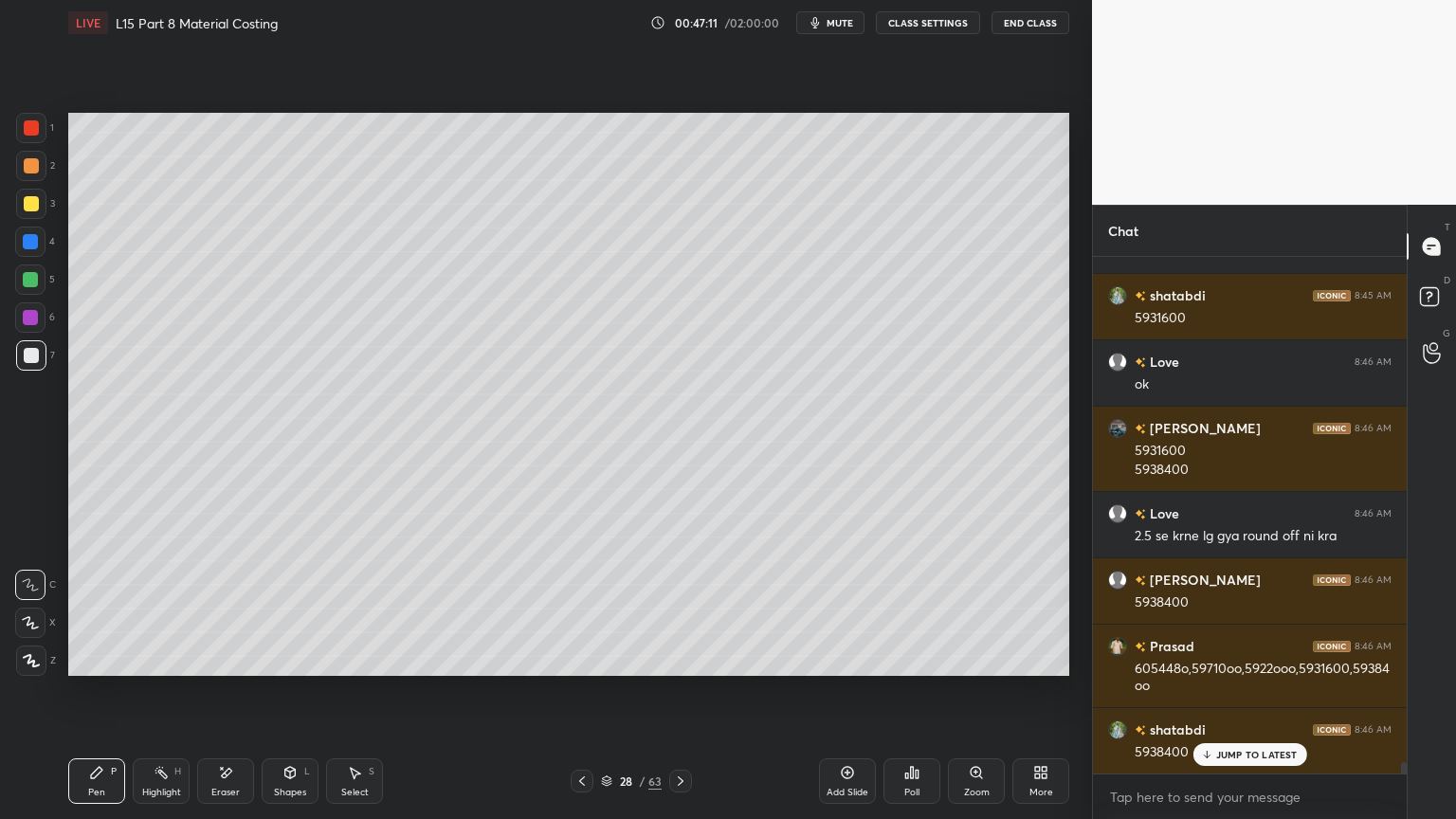 click on "Eraser" at bounding box center [226, 781] 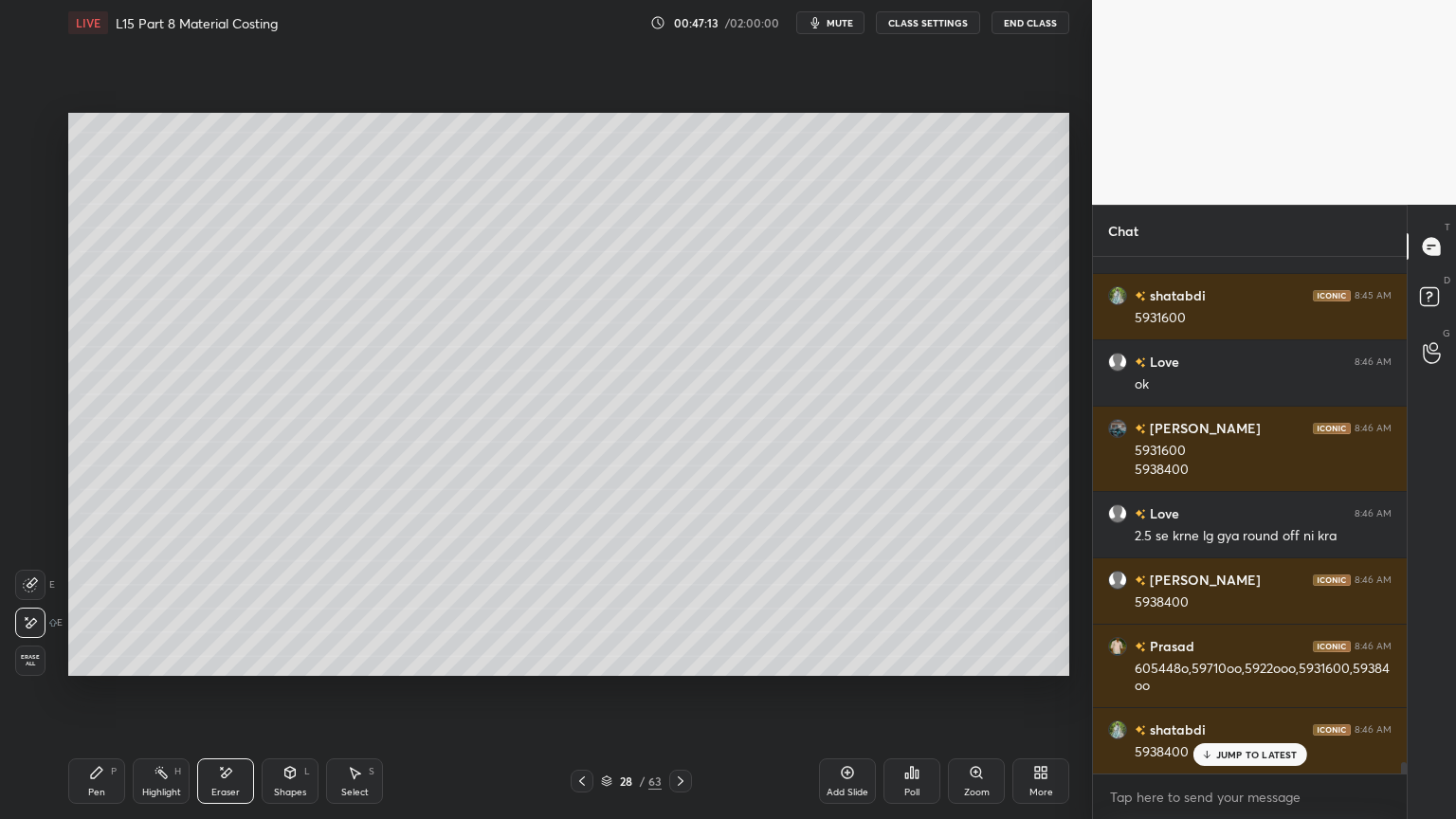 click on "Pen" at bounding box center (97, 792) 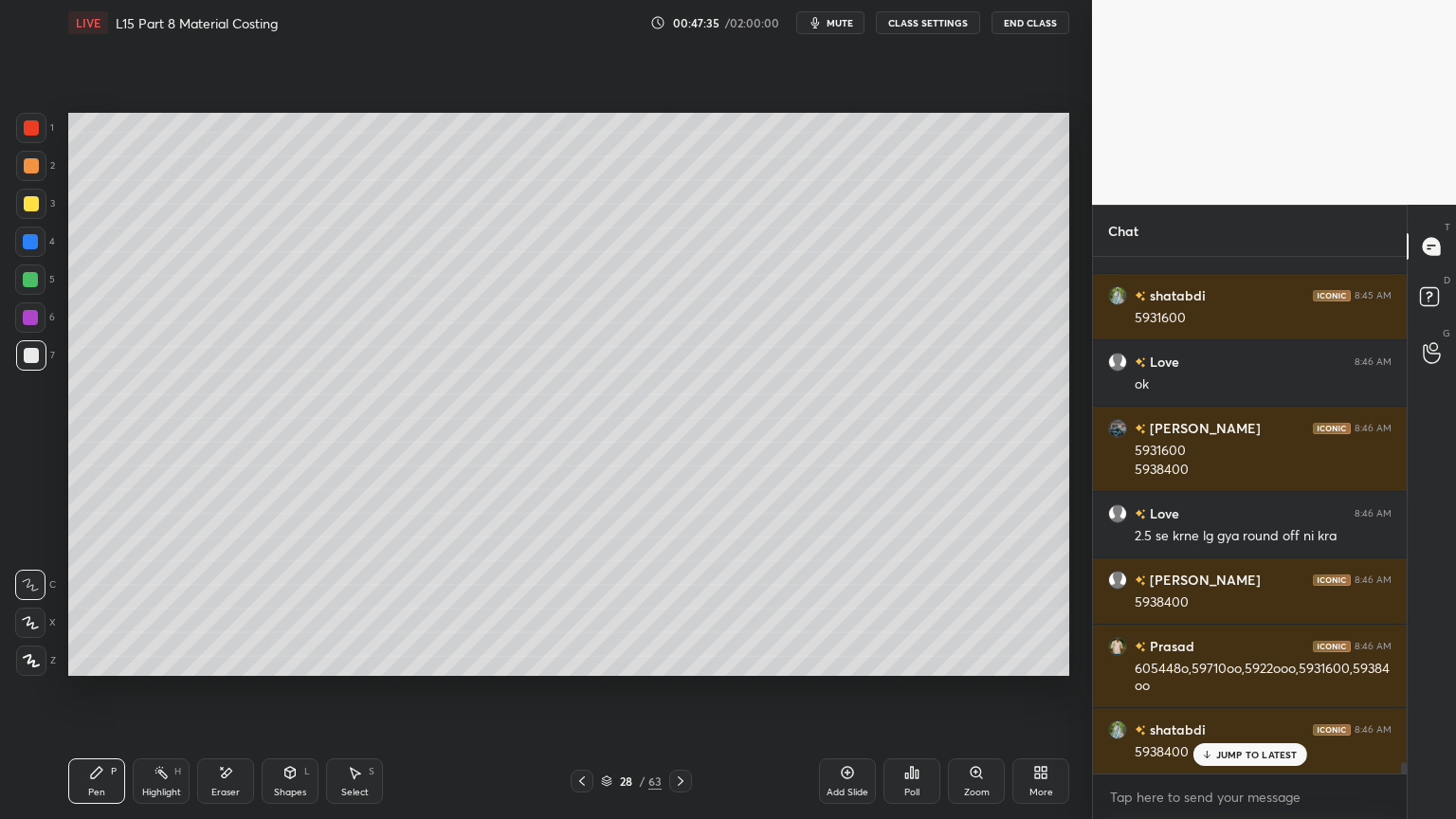 scroll, scrollTop: 23420, scrollLeft: 0, axis: vertical 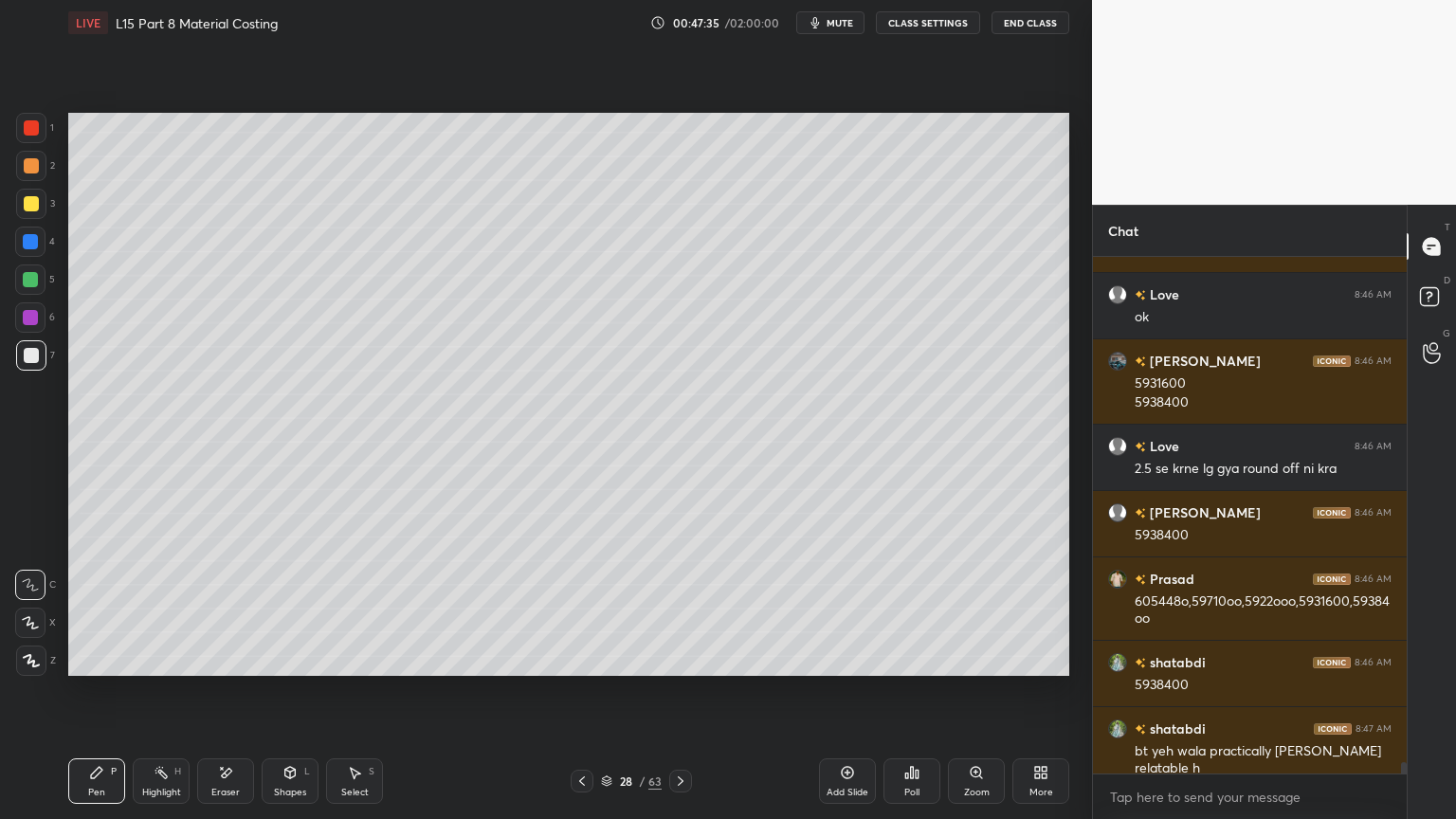click on "Shapes" at bounding box center [290, 792] 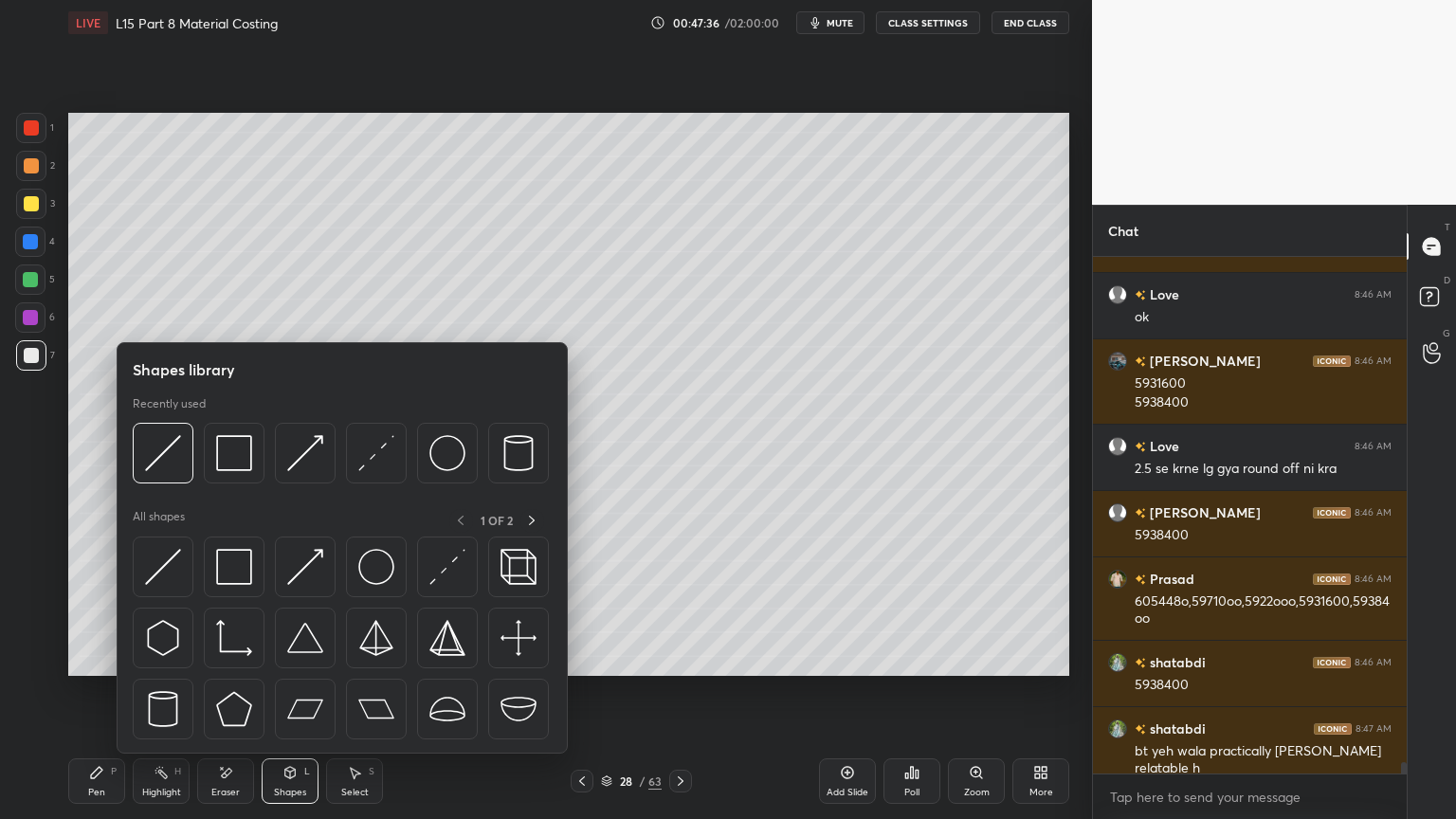 click at bounding box center (234, 453) 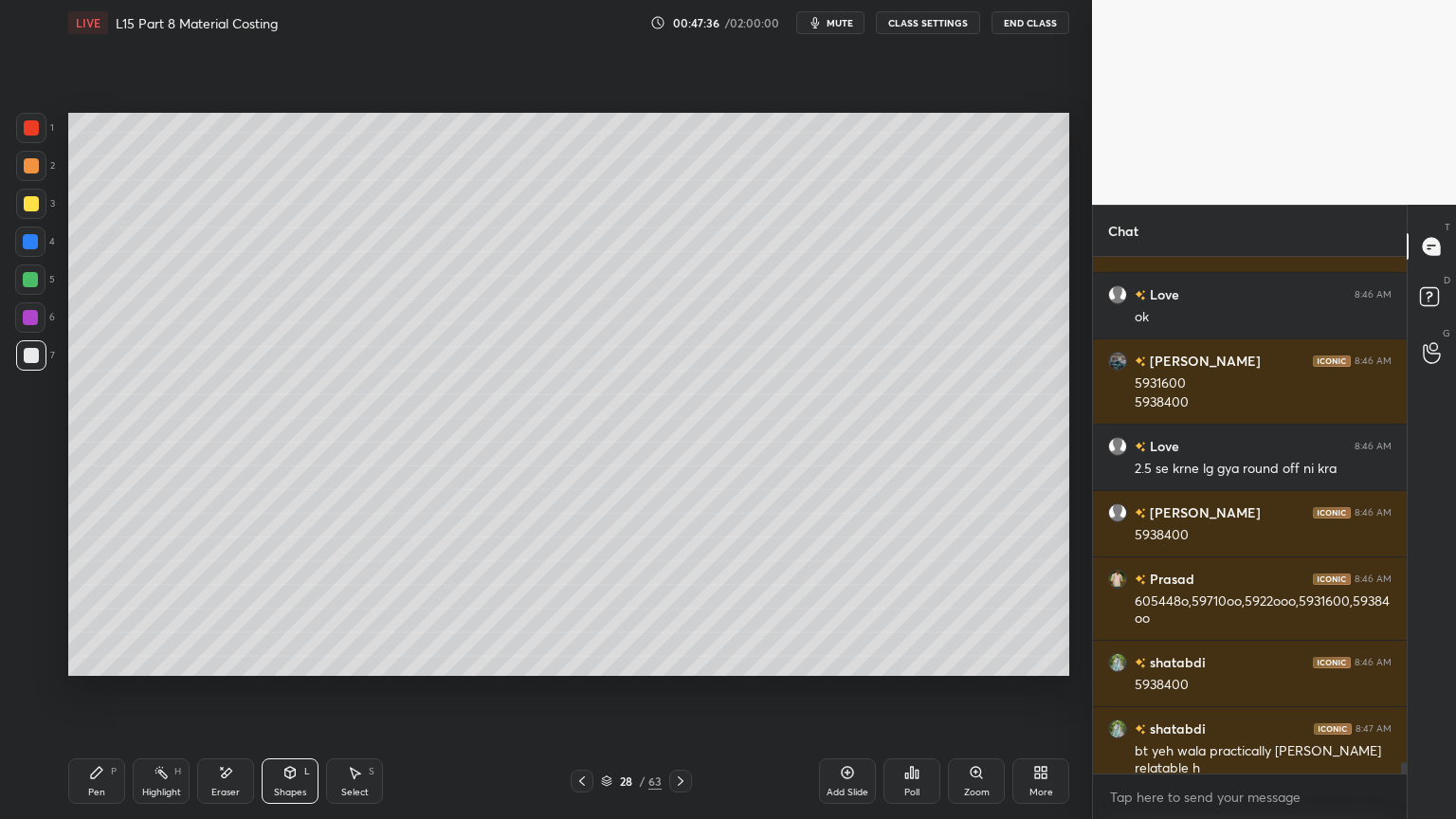 click on "1 2 3 4 5 6 7 C X Z E E Erase all   H H LIVE L15 Part 8 Material Costing 00:47:36 /  02:00:00 mute CLASS SETTINGS End Class Setting up your live class Poll for   secs No correct answer Start poll Back L15 Part 8 Material Costing • L15 of Costing Regular Course For [DATE] & [DATE] [PERSON_NAME] Pen P Highlight H Eraser Shapes L Select S 28 / 63 Add Slide Poll Zoom More" at bounding box center (538, 410) 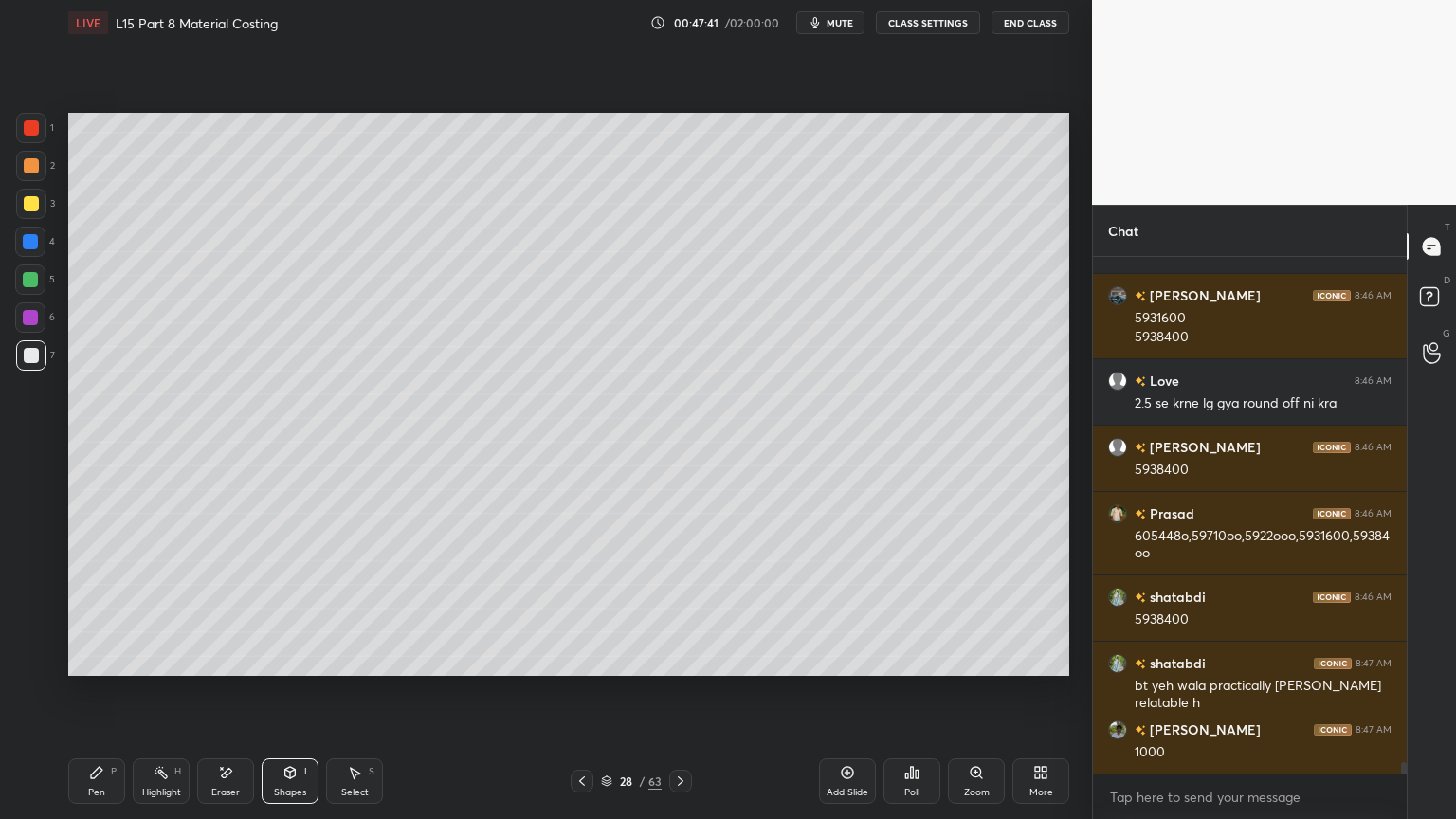 scroll, scrollTop: 23553, scrollLeft: 0, axis: vertical 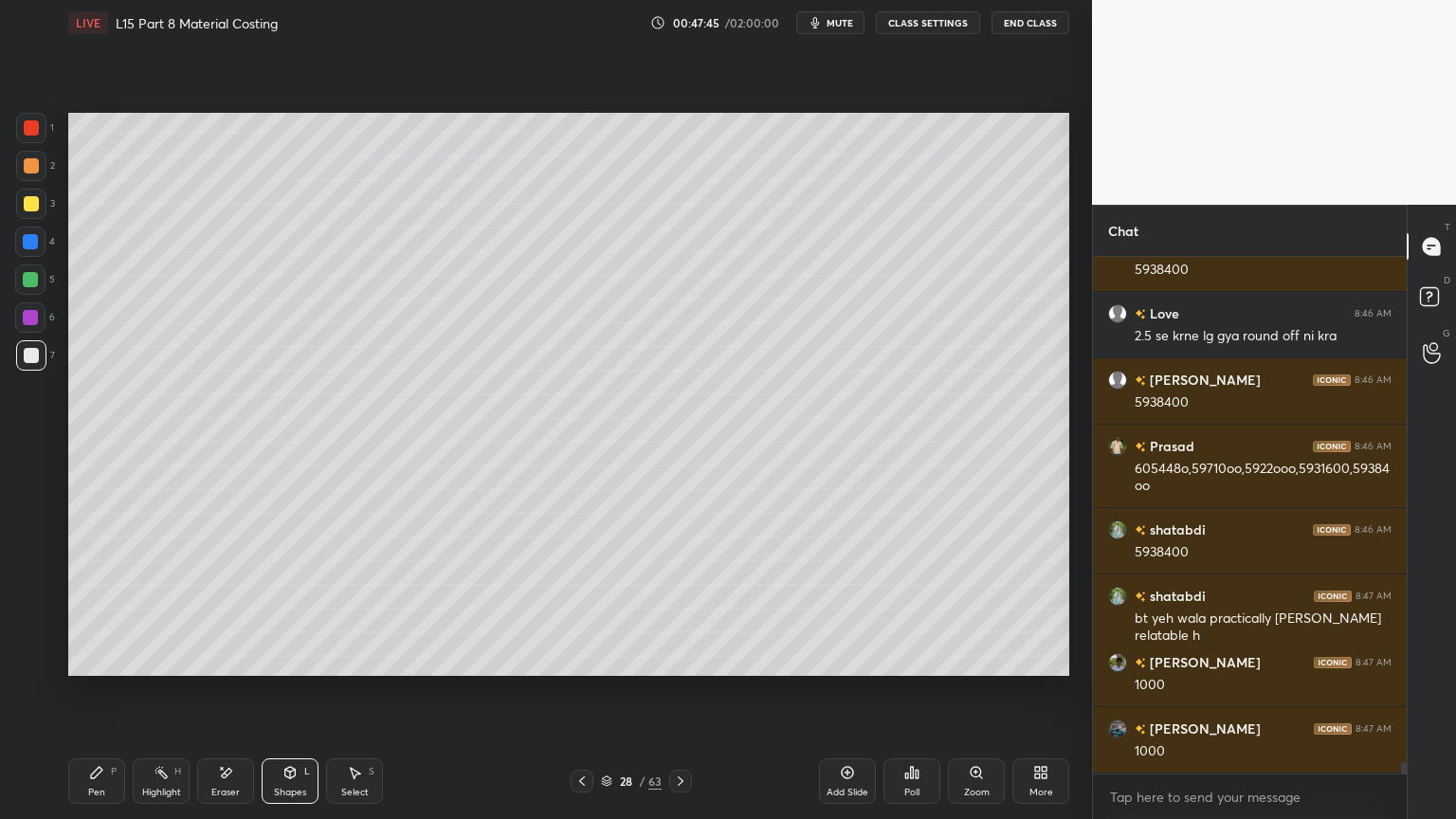 click at bounding box center [31, 128] 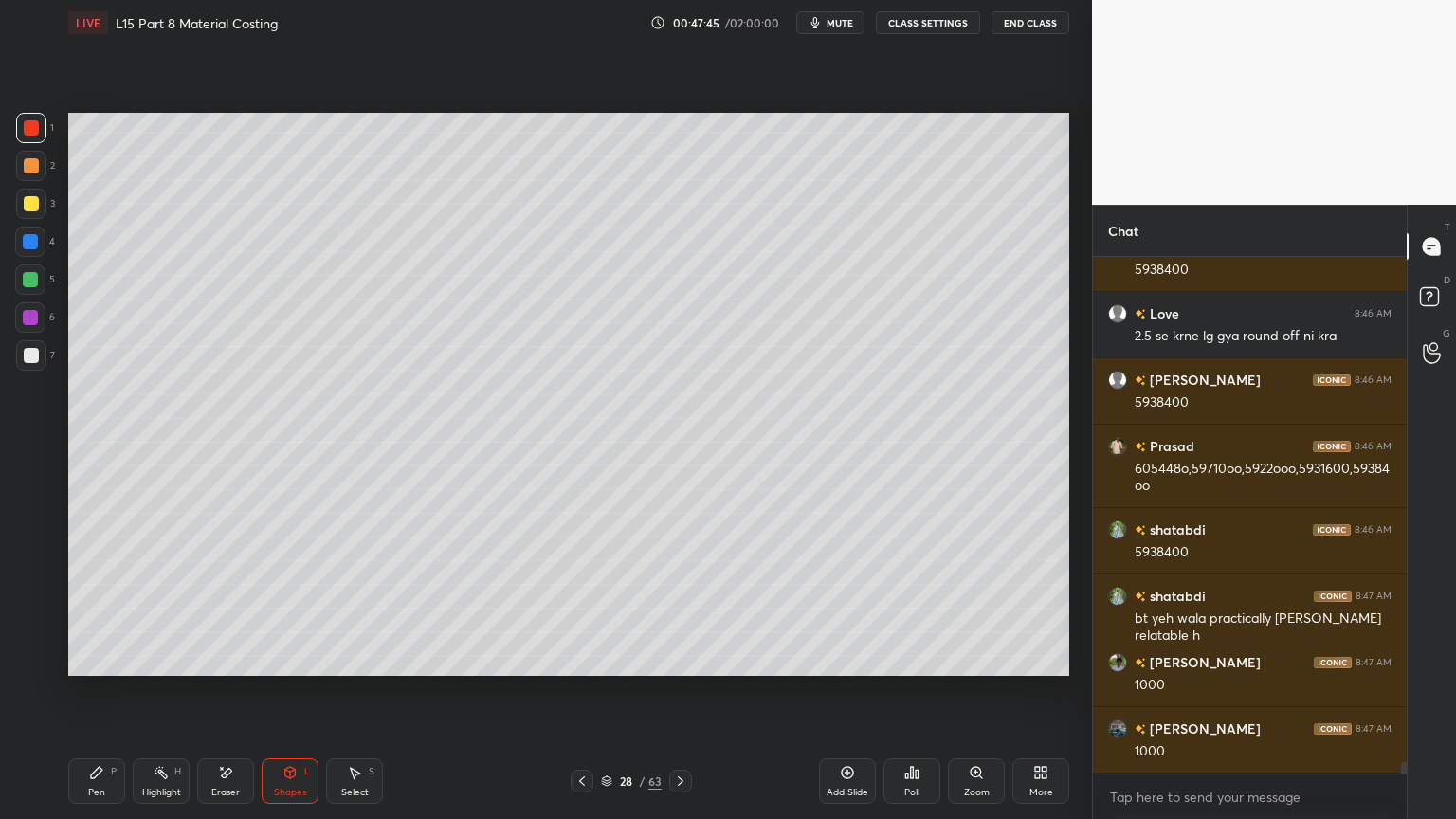 click on "Shapes L" at bounding box center (290, 781) 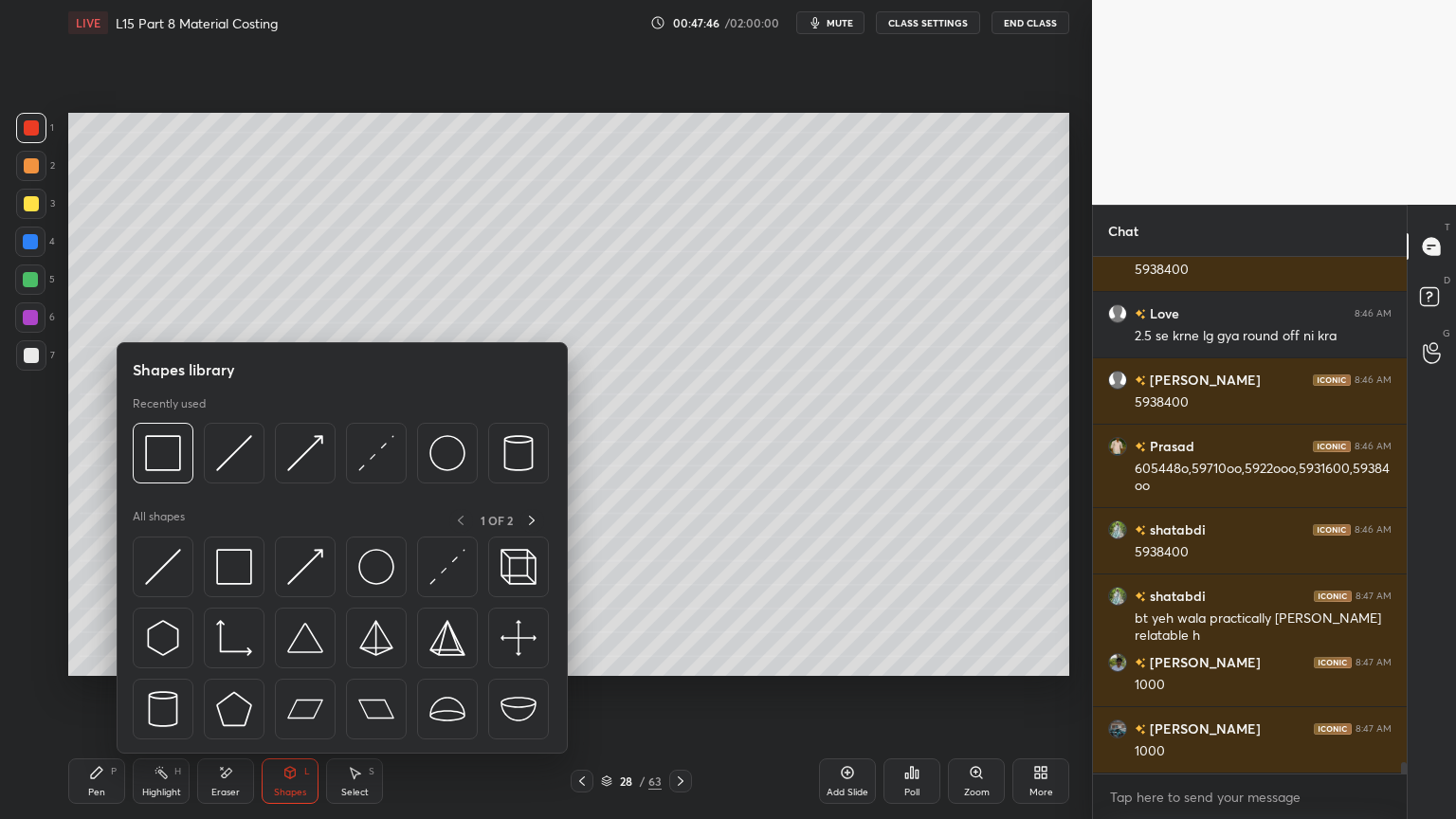 click at bounding box center [163, 453] 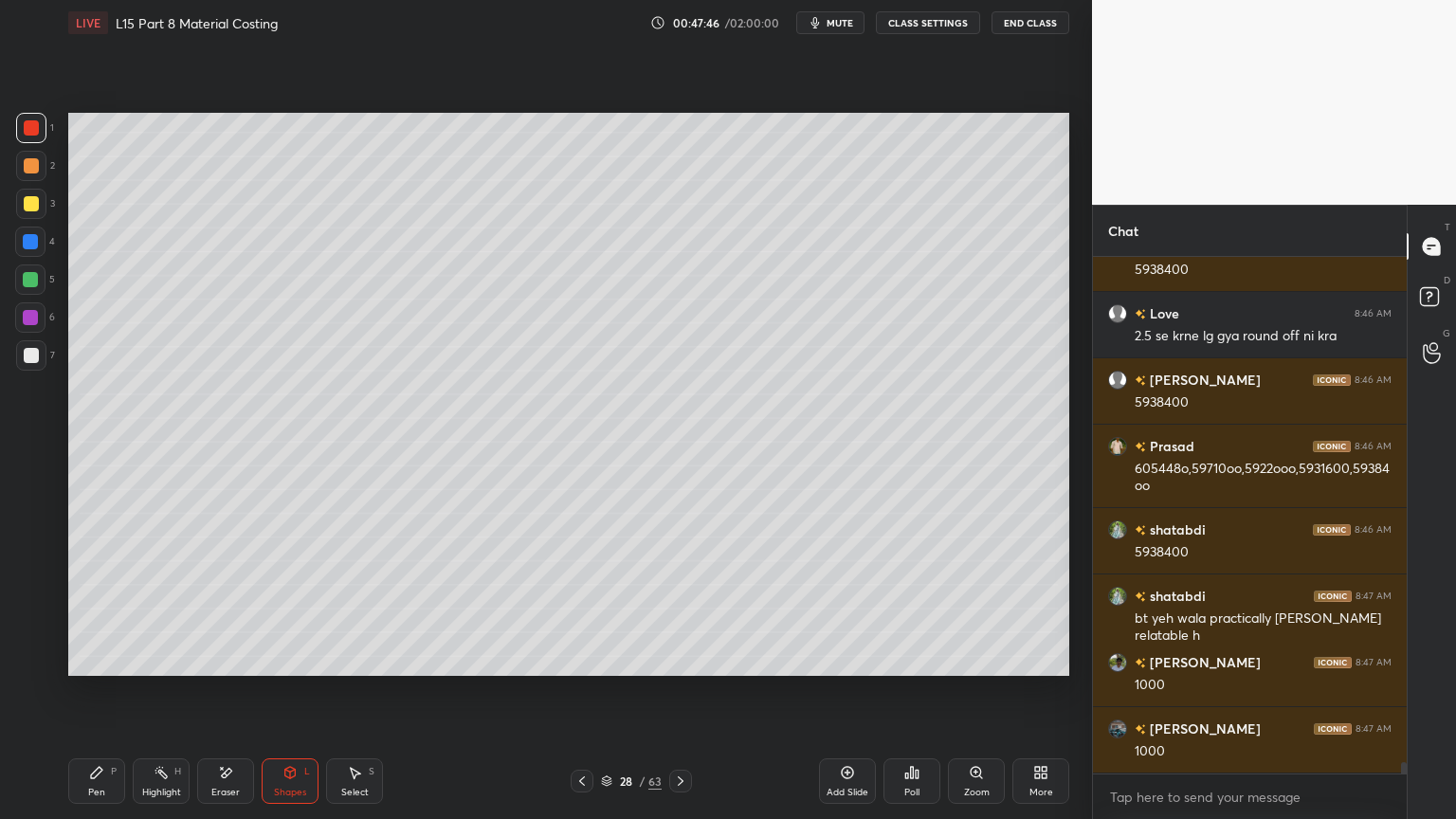 scroll, scrollTop: 23618, scrollLeft: 0, axis: vertical 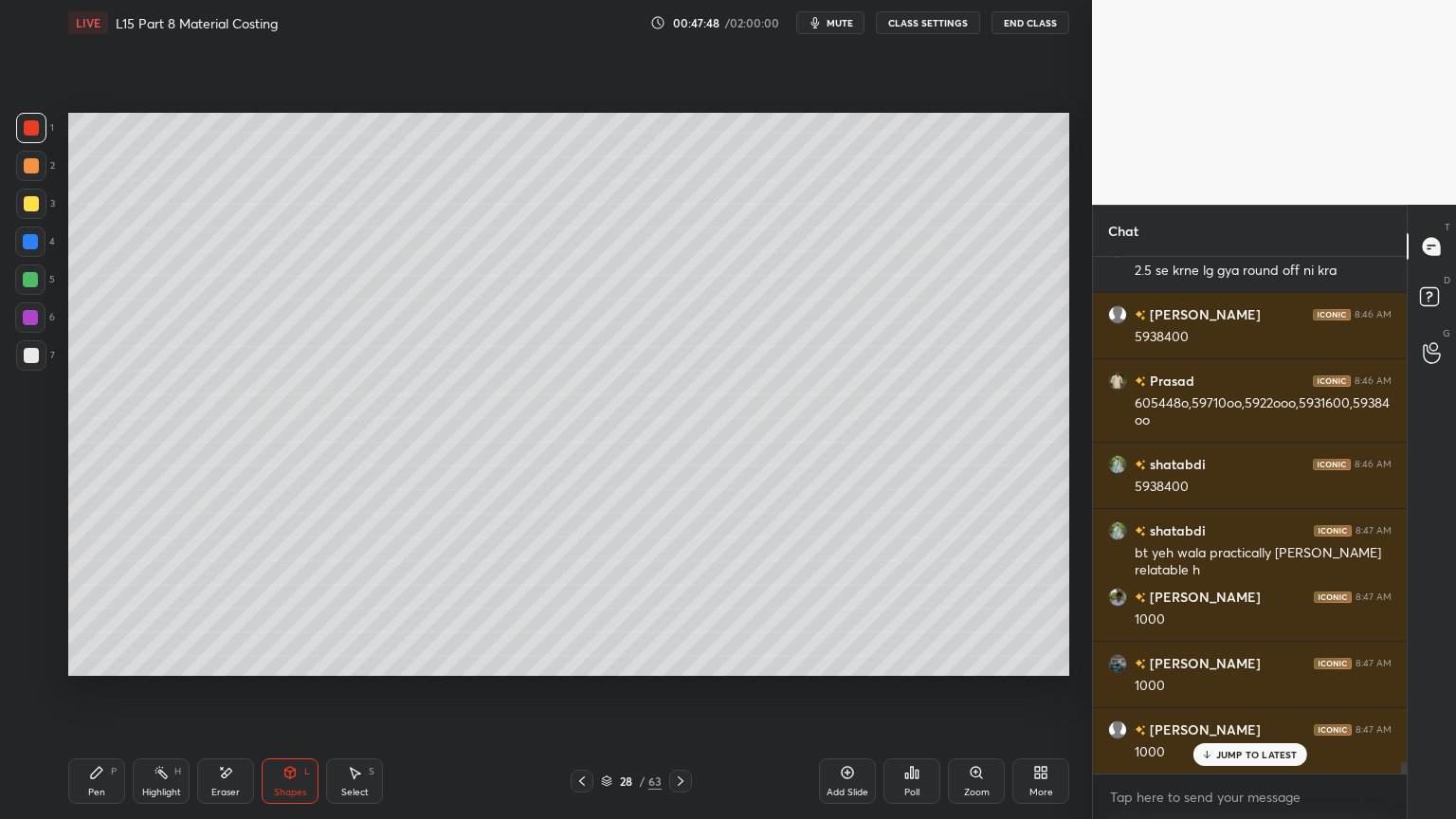click at bounding box center (31, 355) 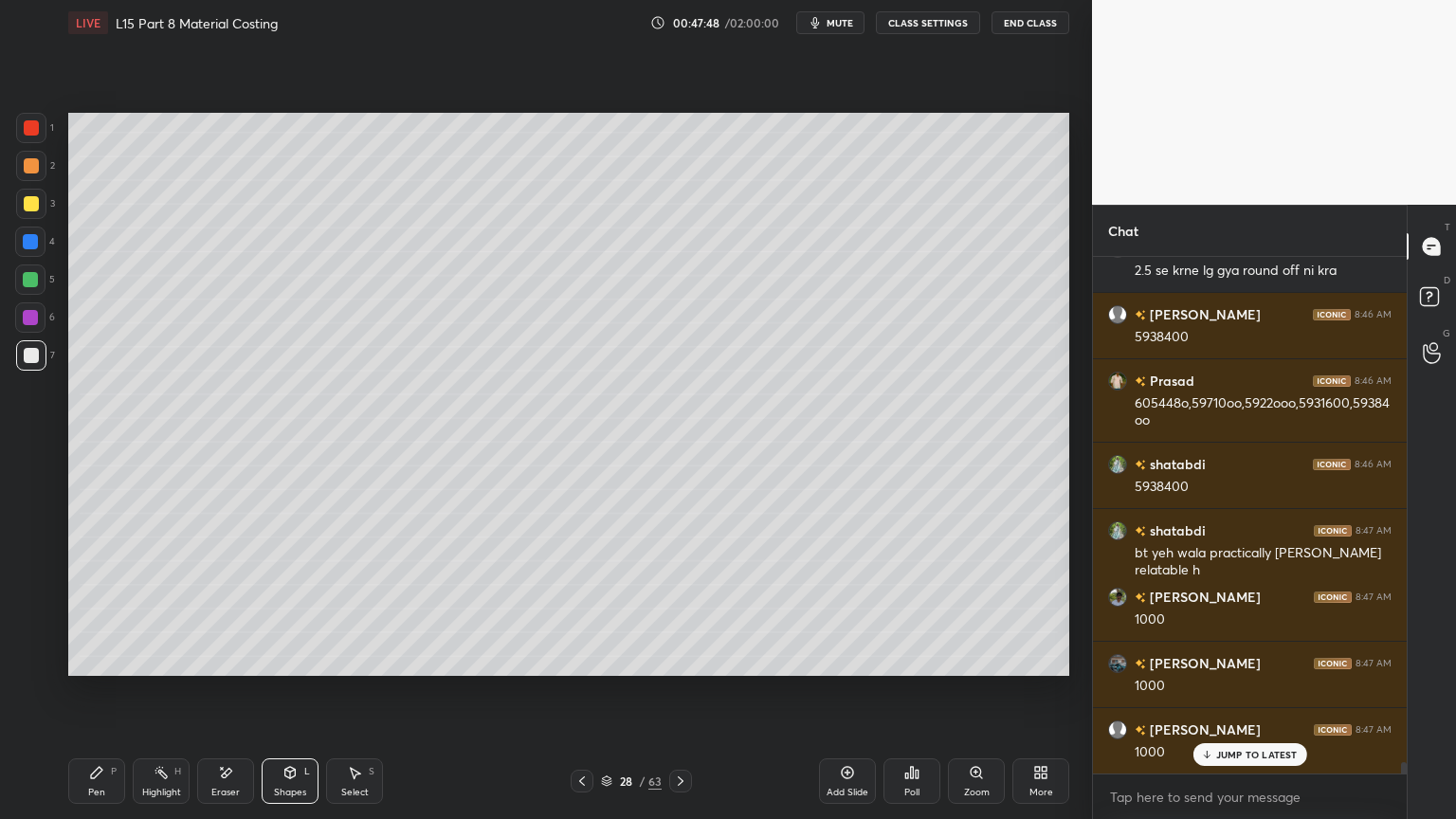 click on "Pen P" at bounding box center (97, 781) 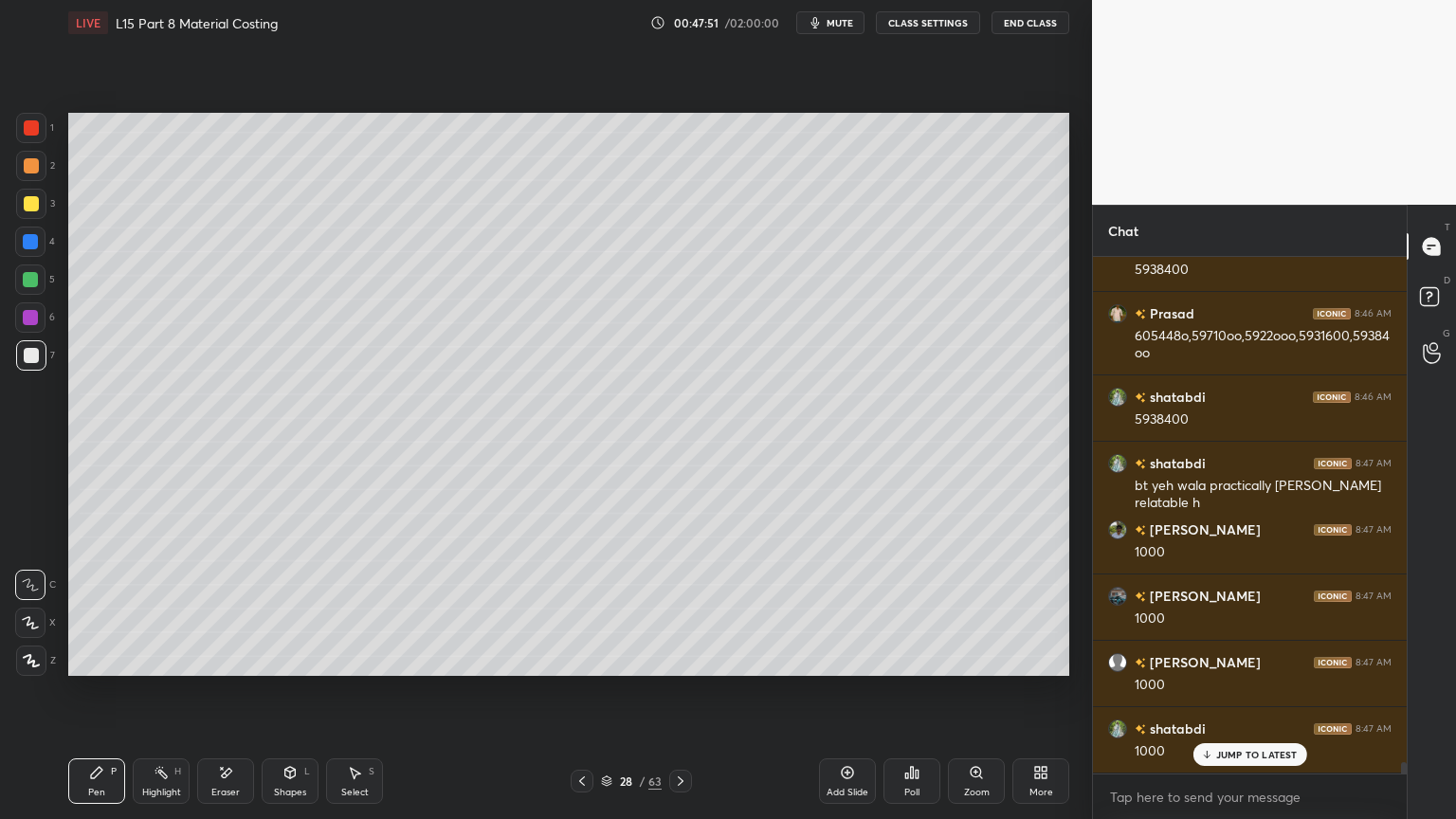 scroll, scrollTop: 23751, scrollLeft: 0, axis: vertical 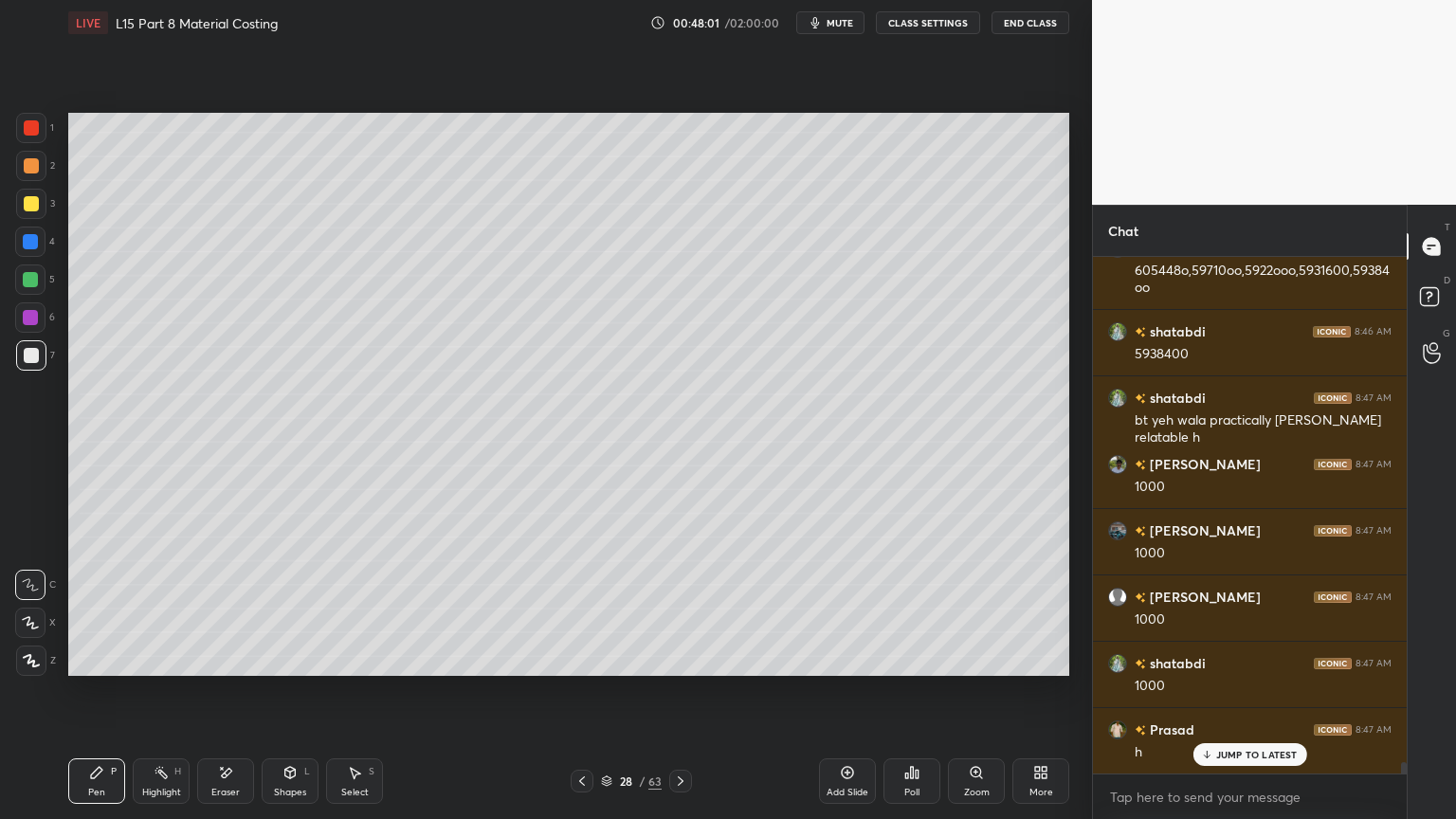 click at bounding box center (31, 128) 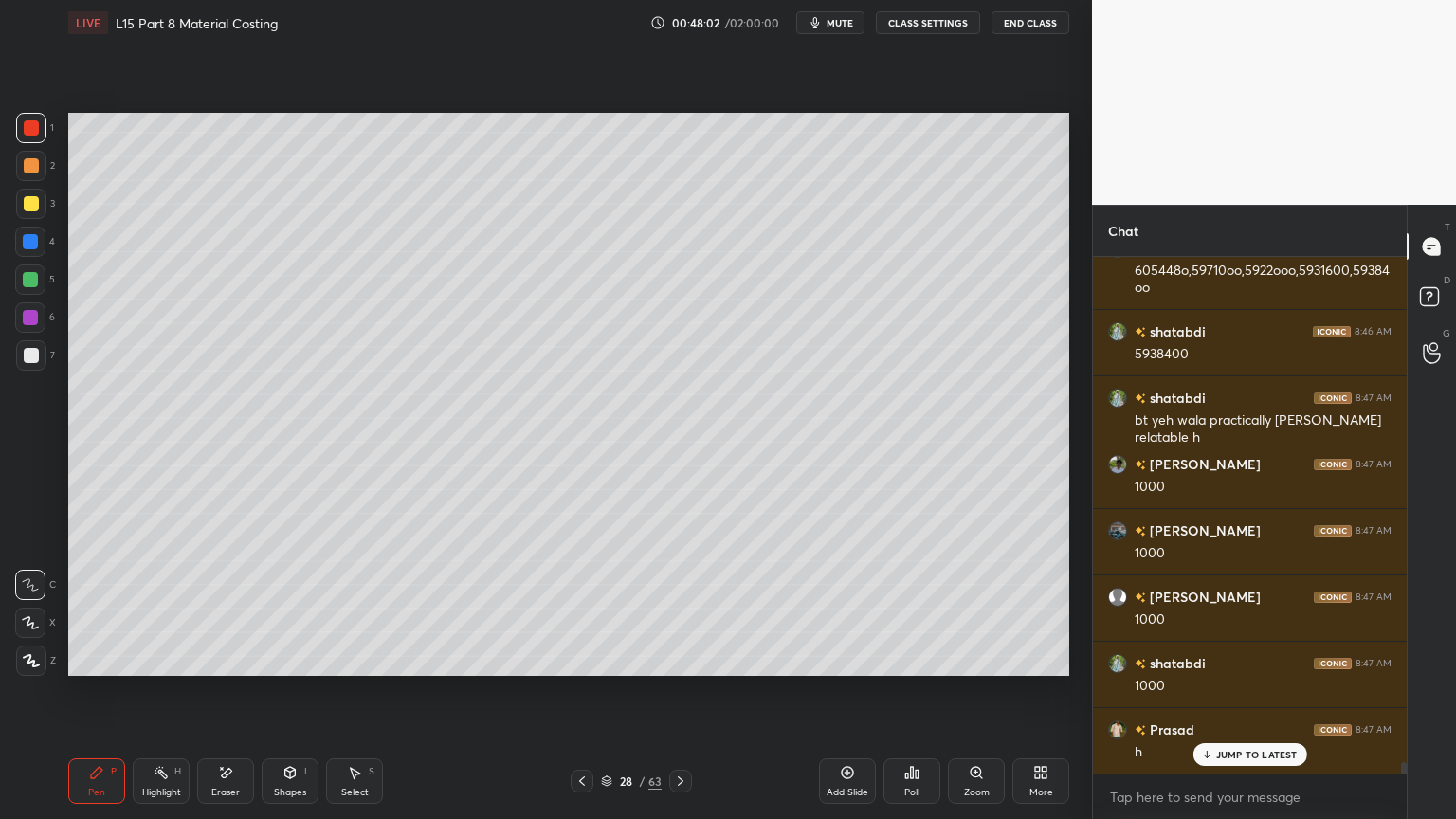 click at bounding box center (31, 204) 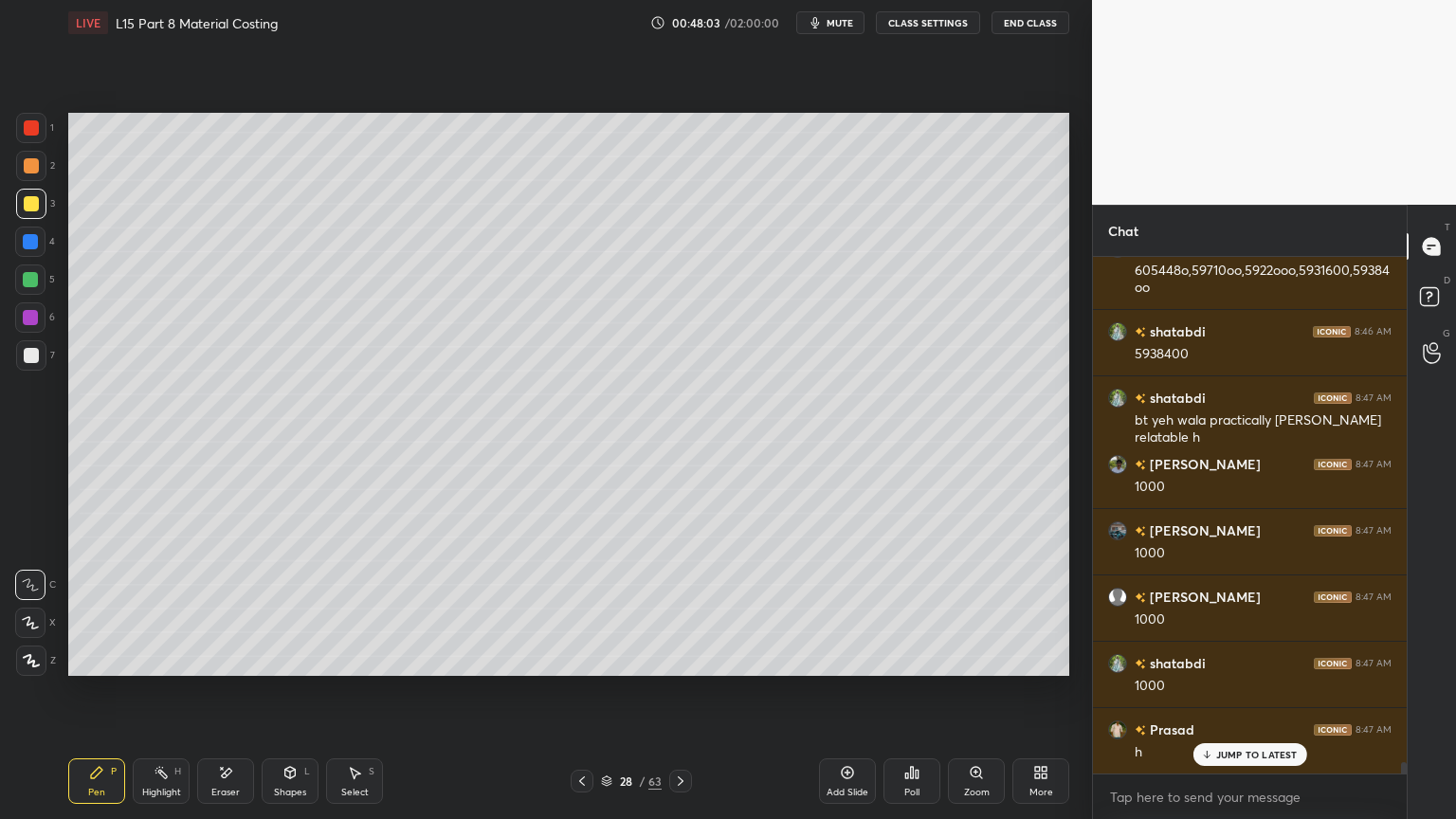 click at bounding box center [31, 128] 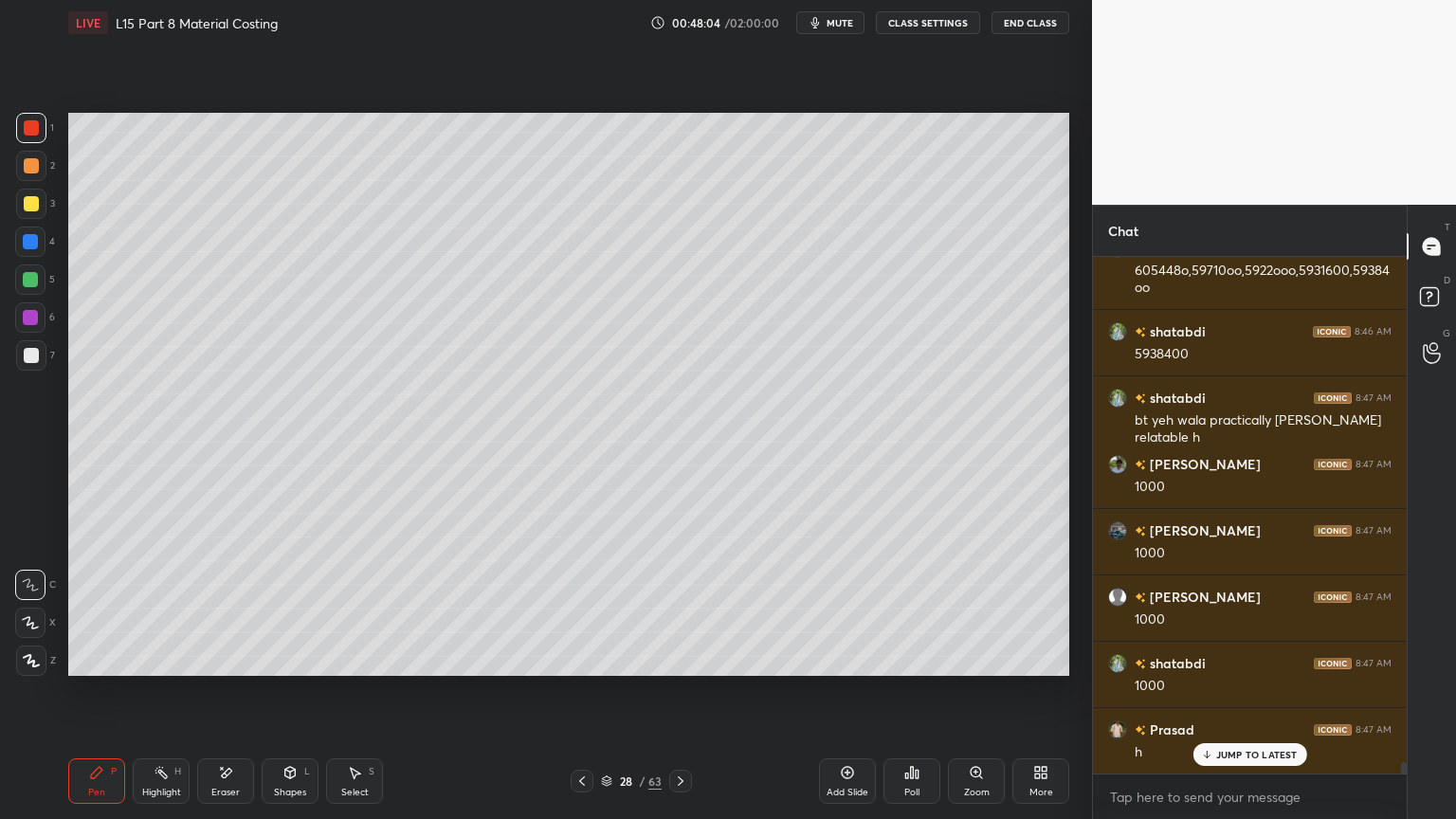 click on "Pen P" at bounding box center [97, 781] 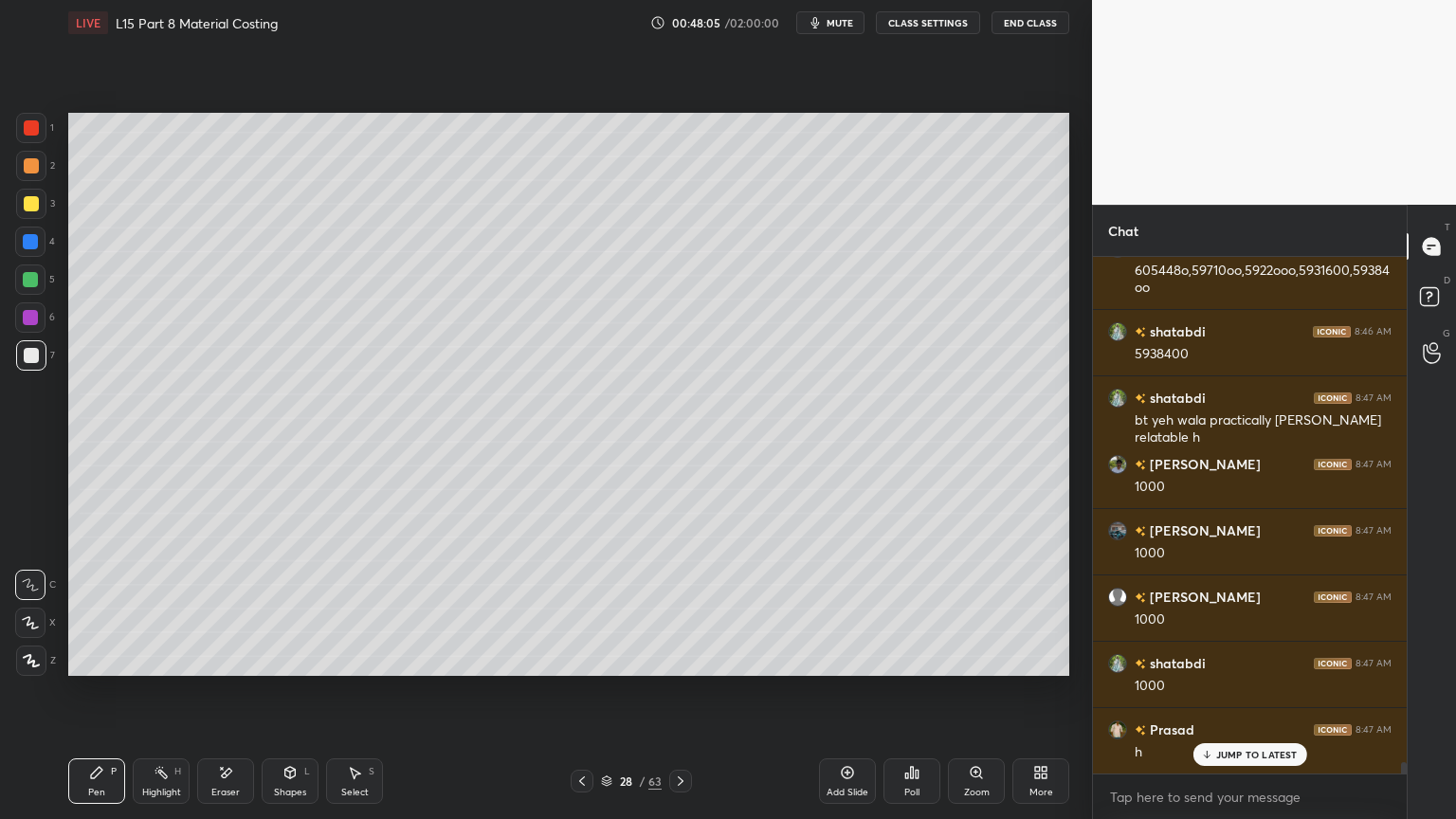 click at bounding box center (31, 204) 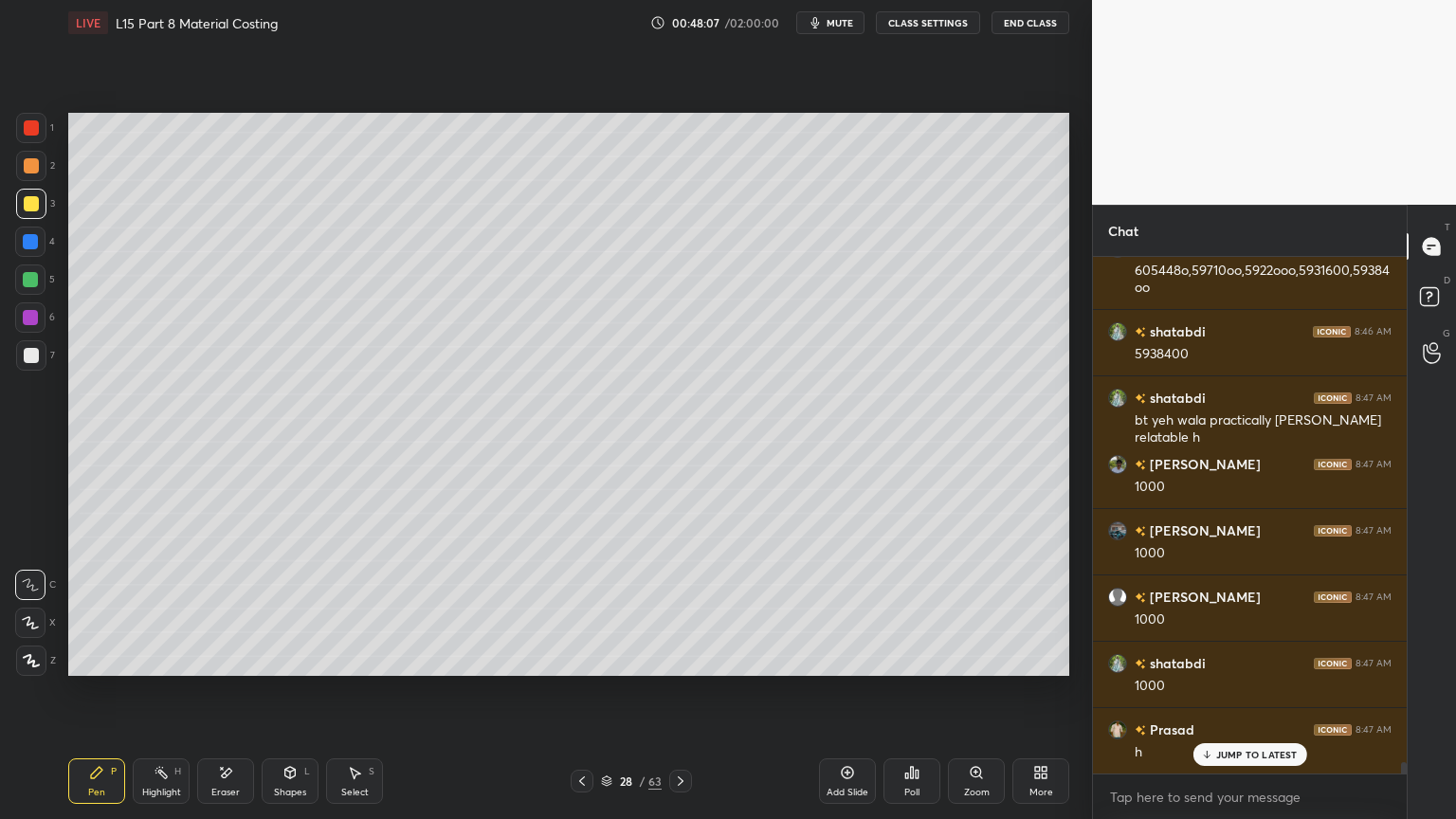 click at bounding box center [31, 355] 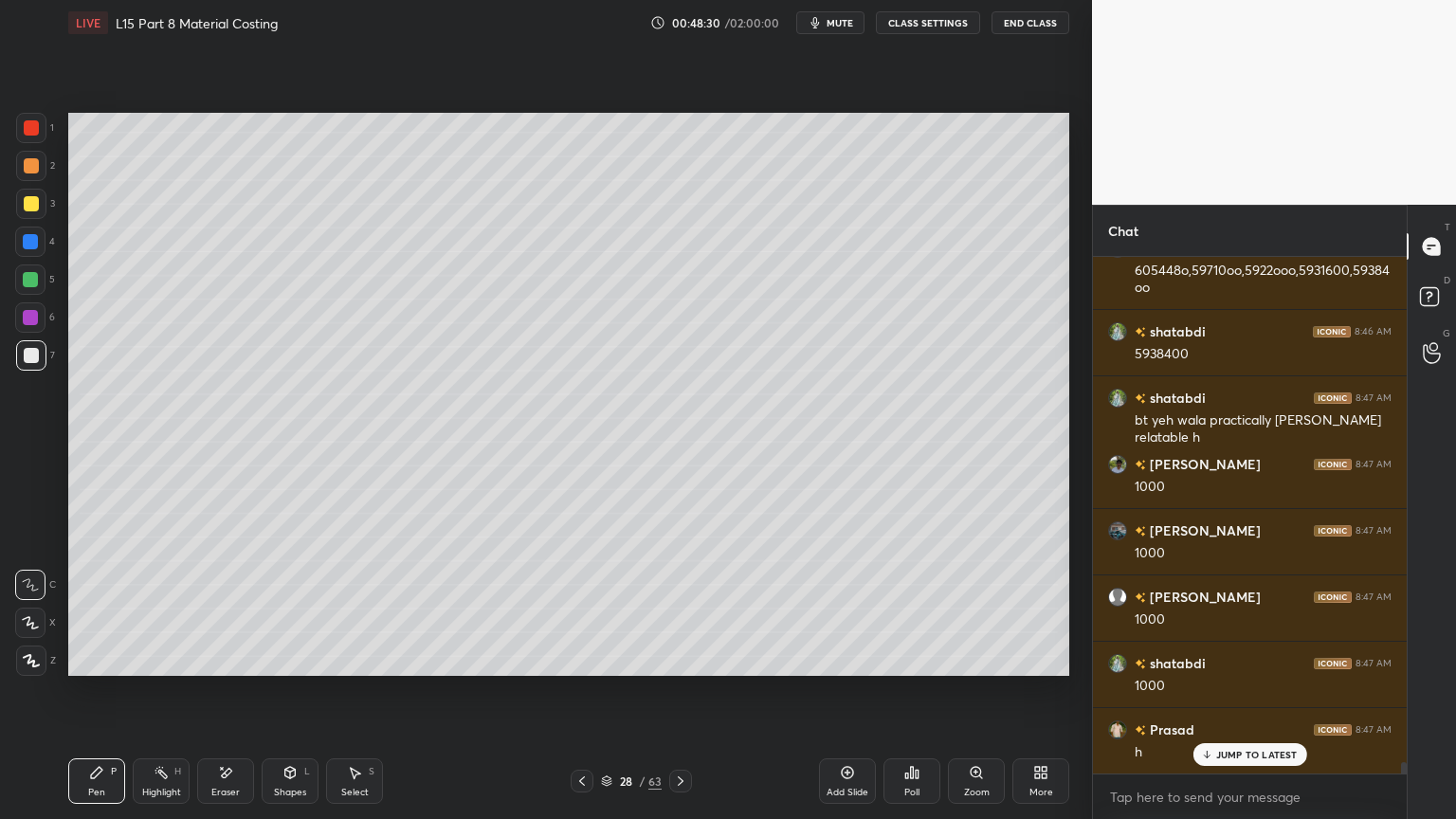 click at bounding box center [31, 128] 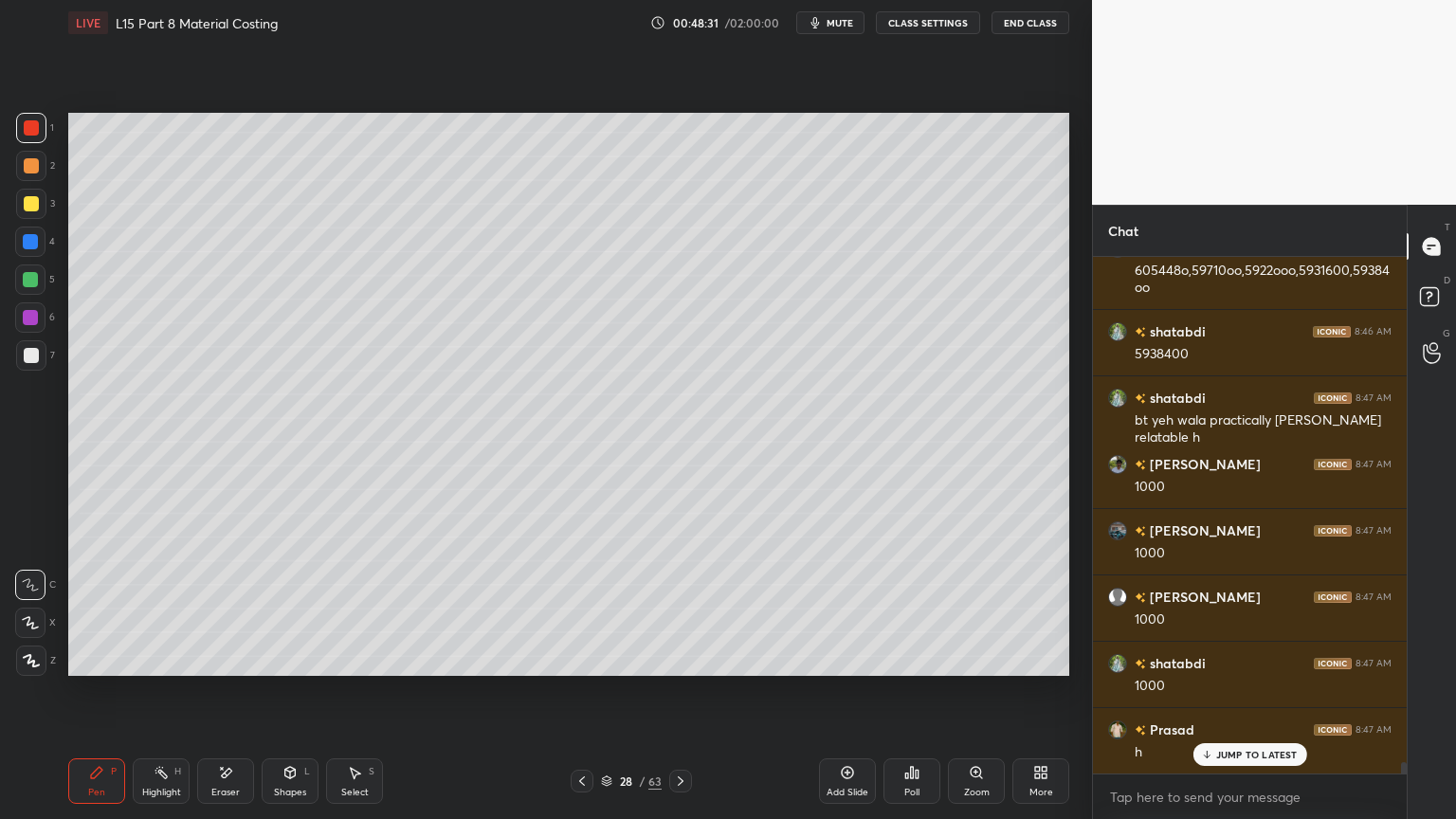 click on "Shapes L" at bounding box center [290, 781] 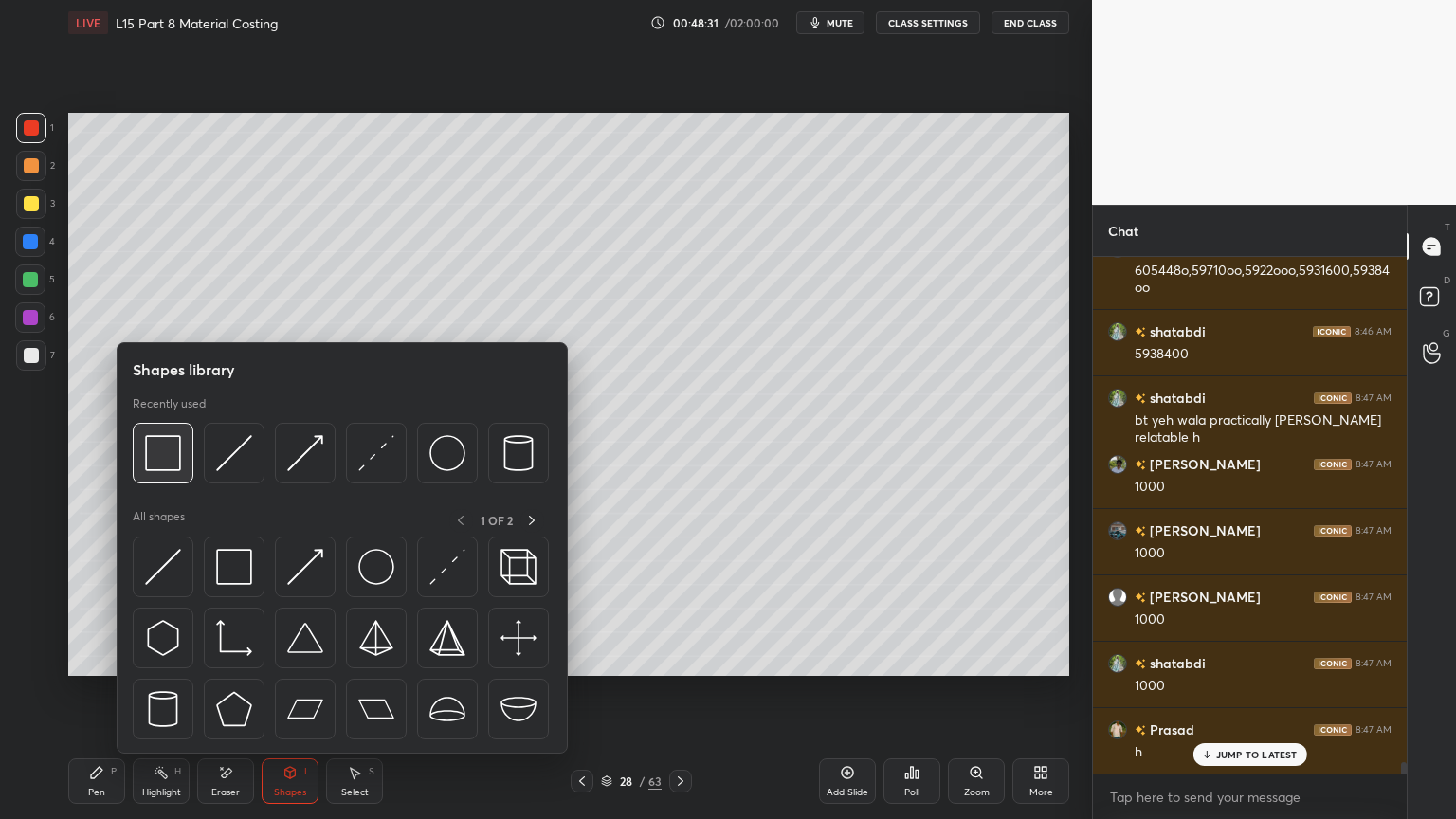 click at bounding box center (163, 453) 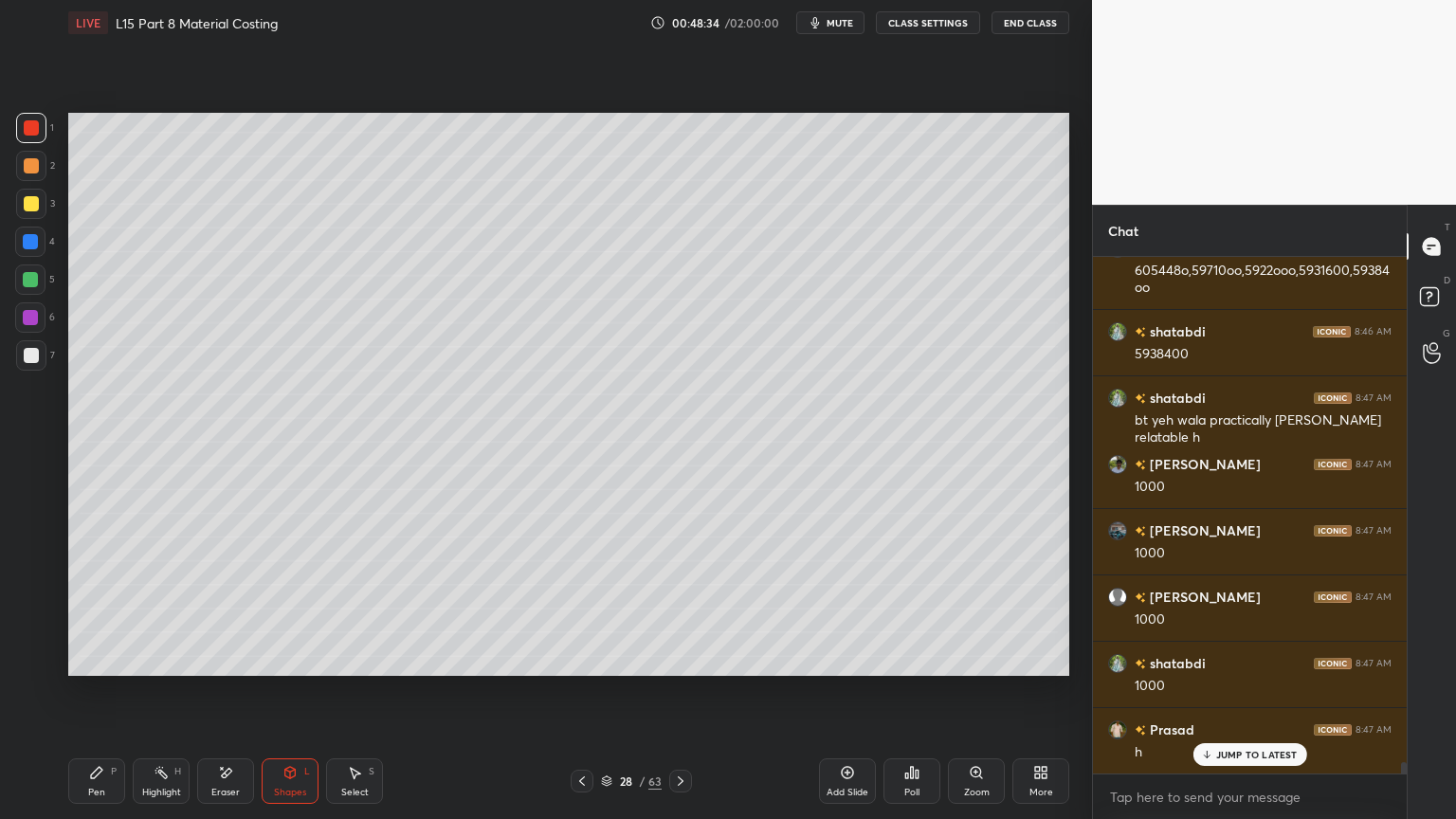 click at bounding box center [31, 355] 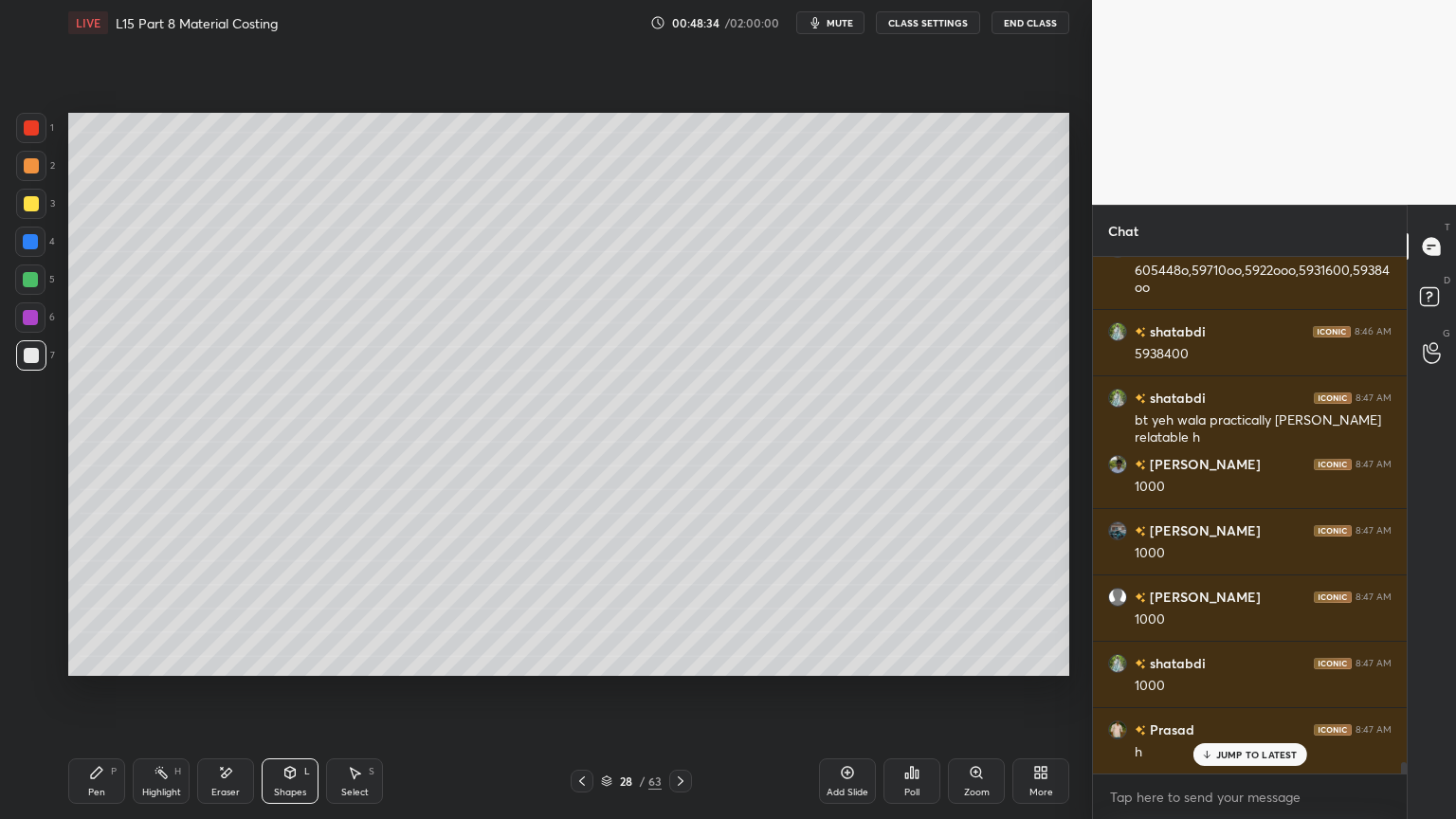 click on "Pen P Highlight H Eraser Shapes L Select S 28 / 63 Add Slide Poll Zoom More" at bounding box center (569, 781) 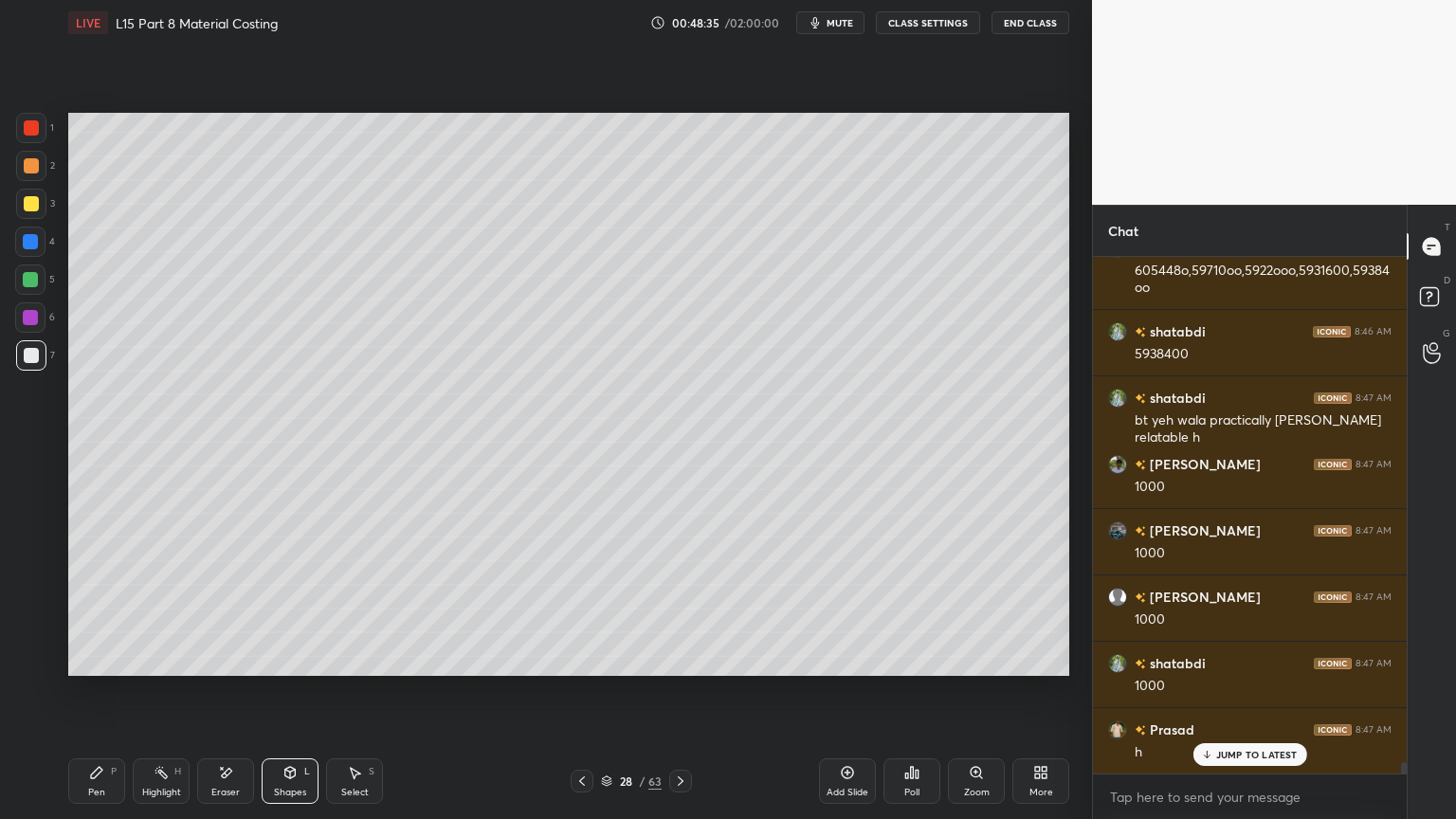 scroll, scrollTop: 23818, scrollLeft: 0, axis: vertical 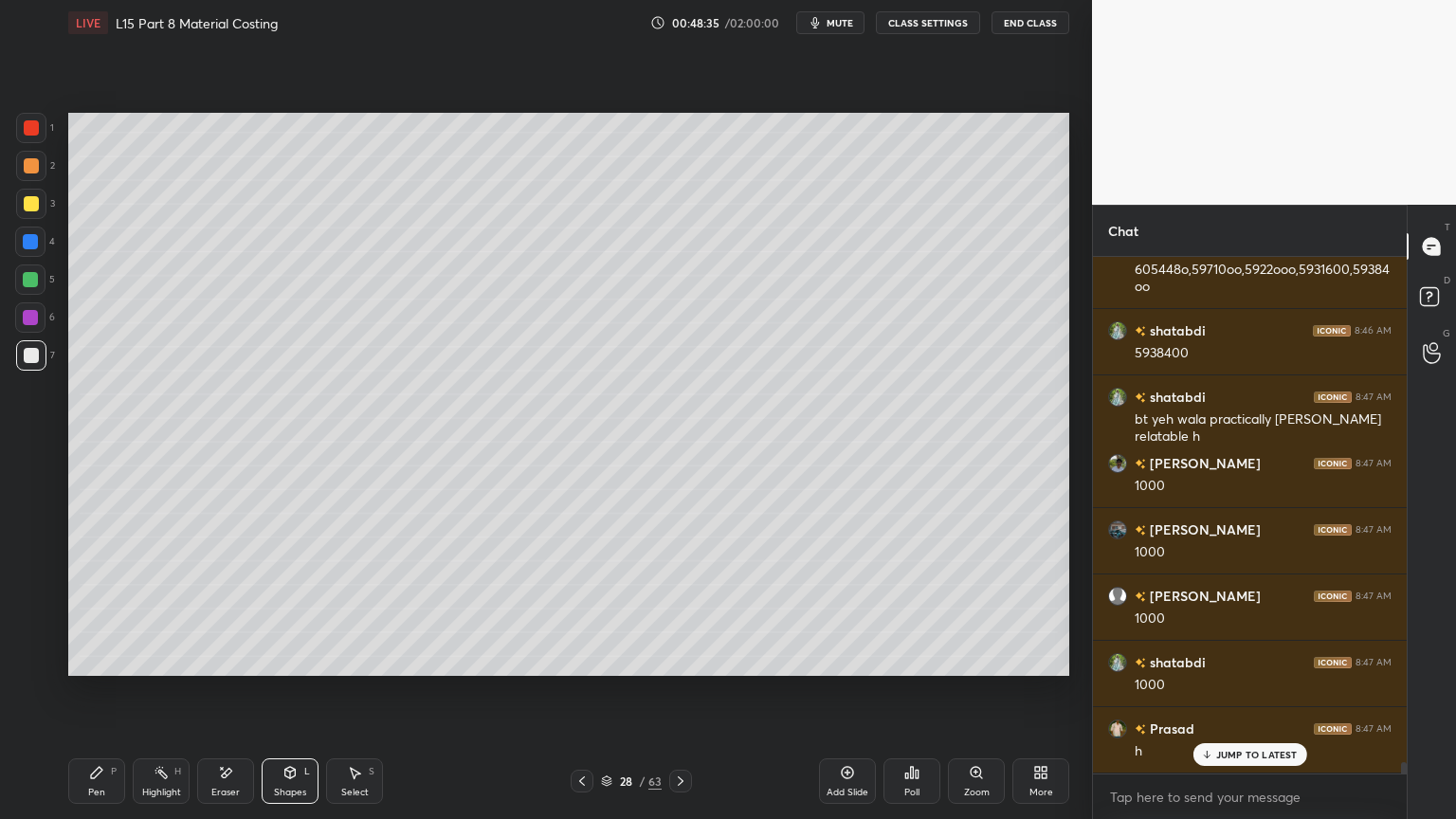 click on "Pen P" at bounding box center (97, 781) 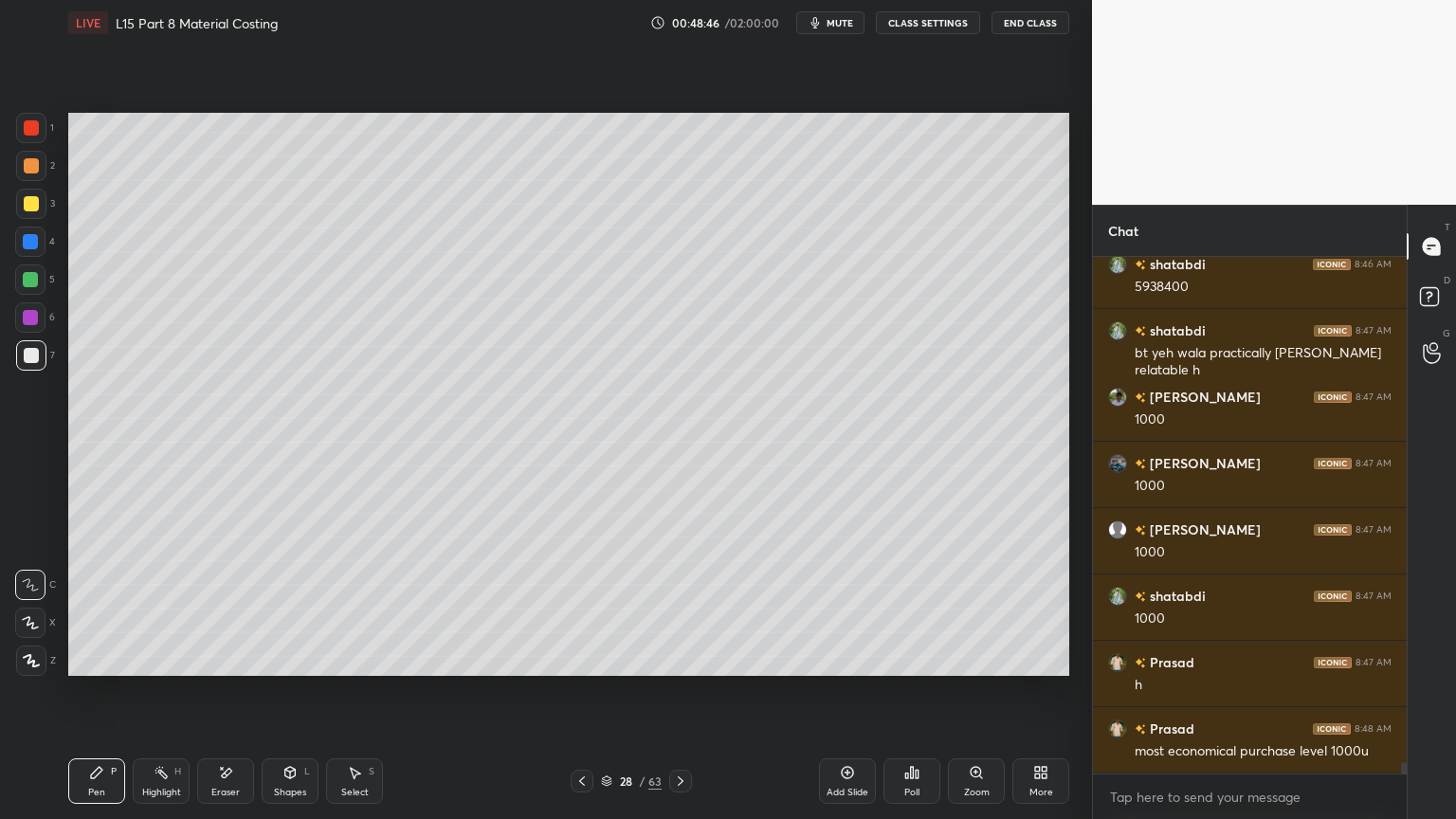 click 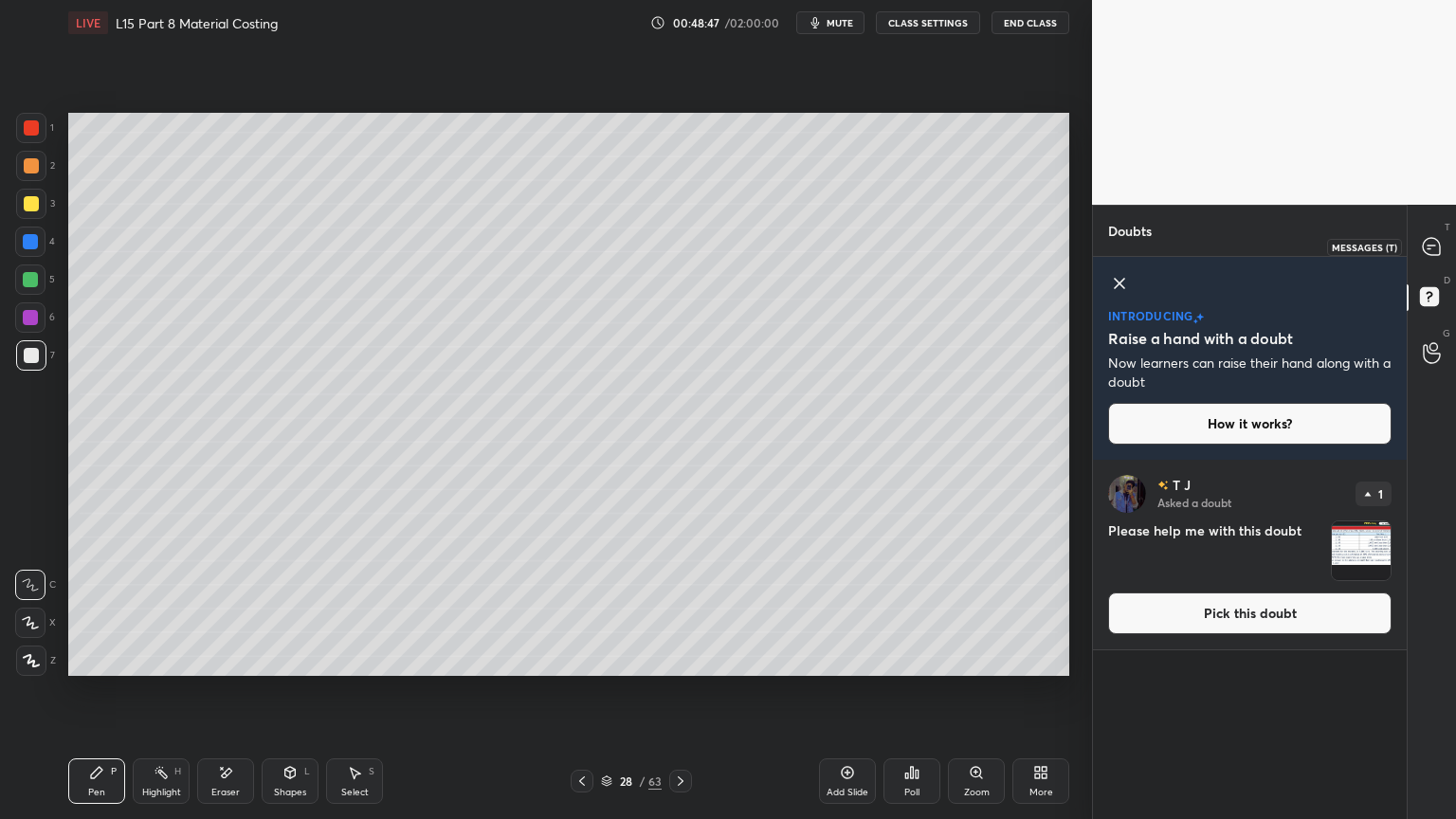 click 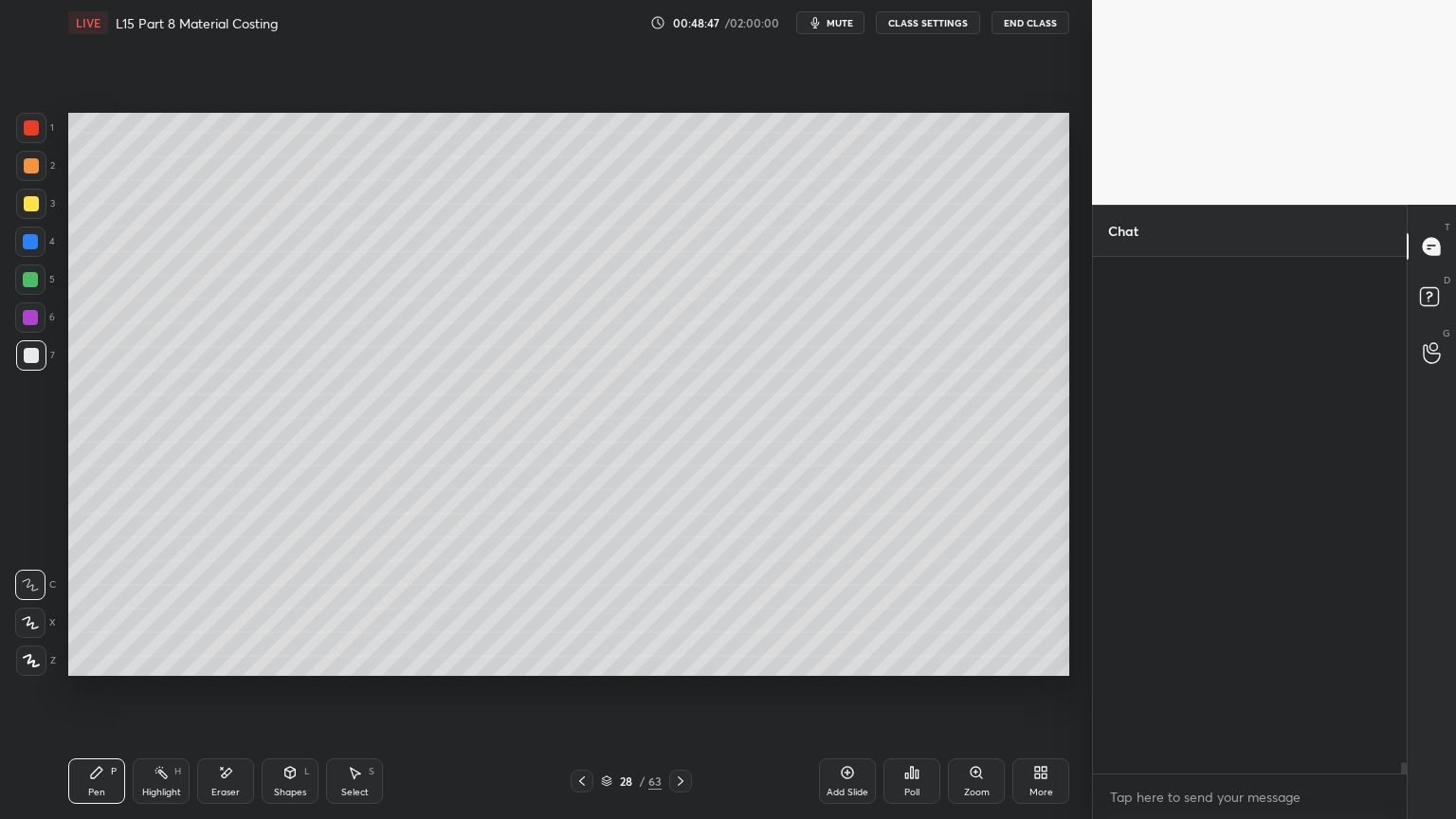 scroll, scrollTop: 23818, scrollLeft: 0, axis: vertical 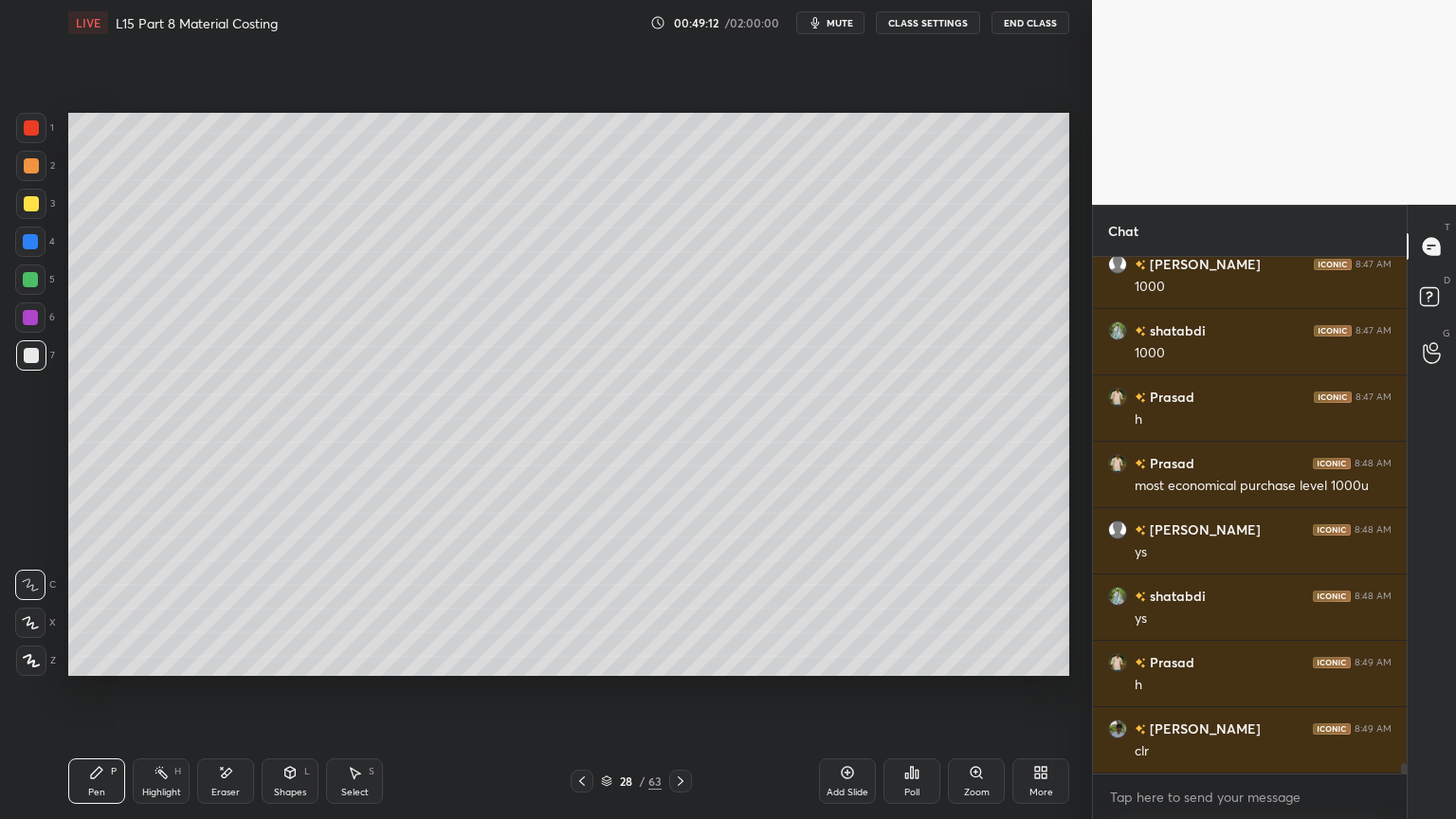 click at bounding box center (582, 781) 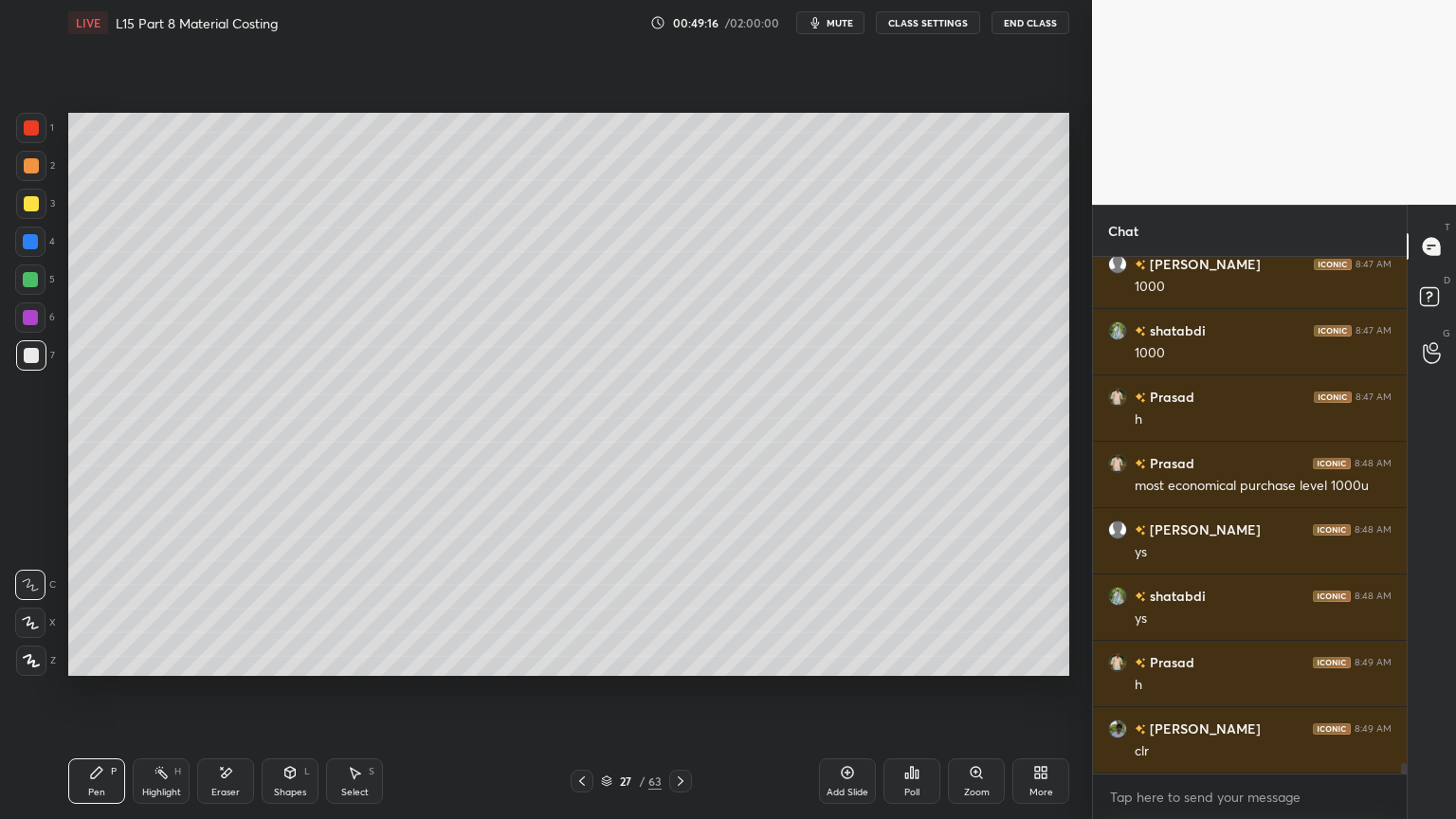 click at bounding box center [30, 280] 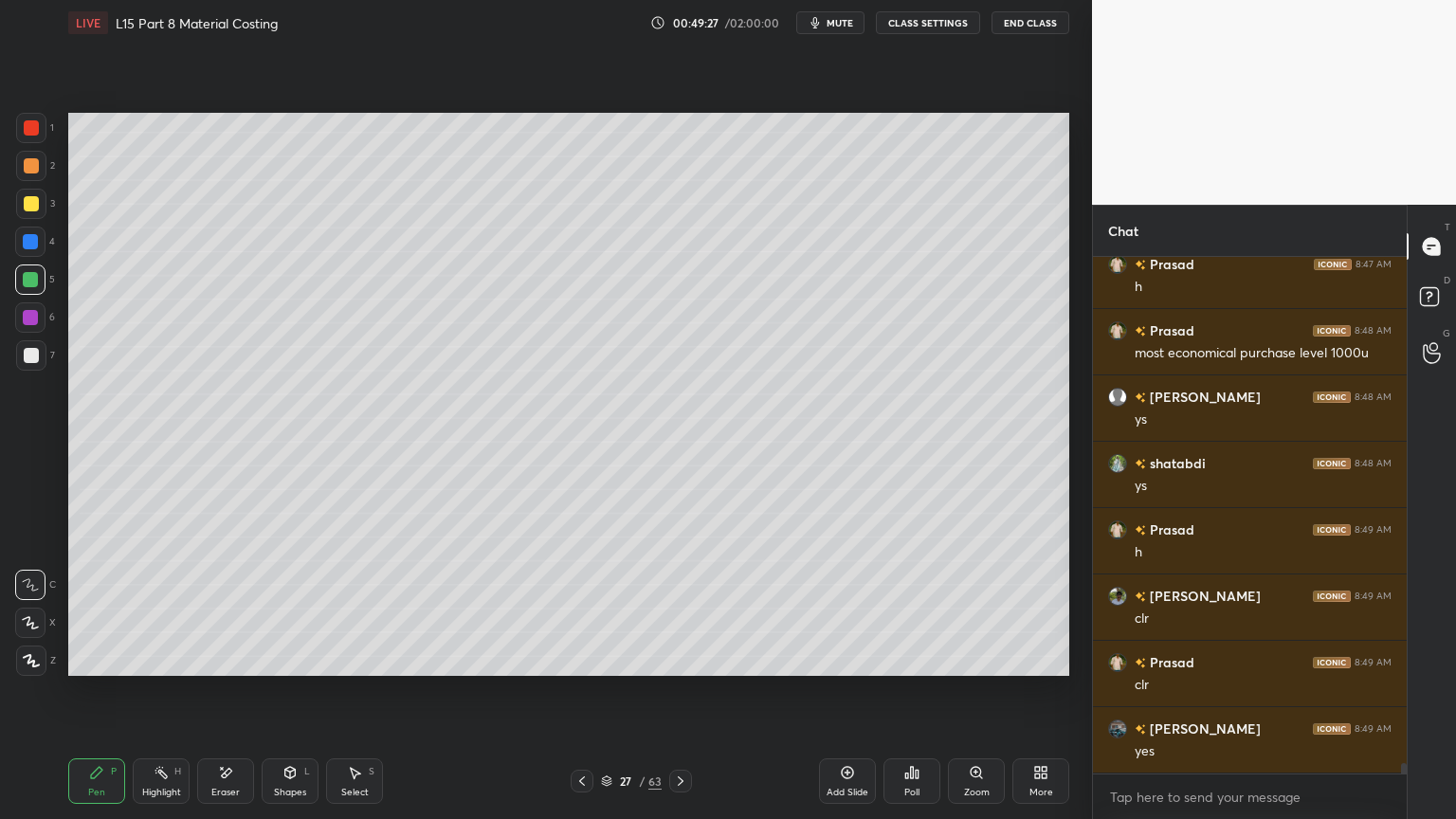 scroll, scrollTop: 24282, scrollLeft: 0, axis: vertical 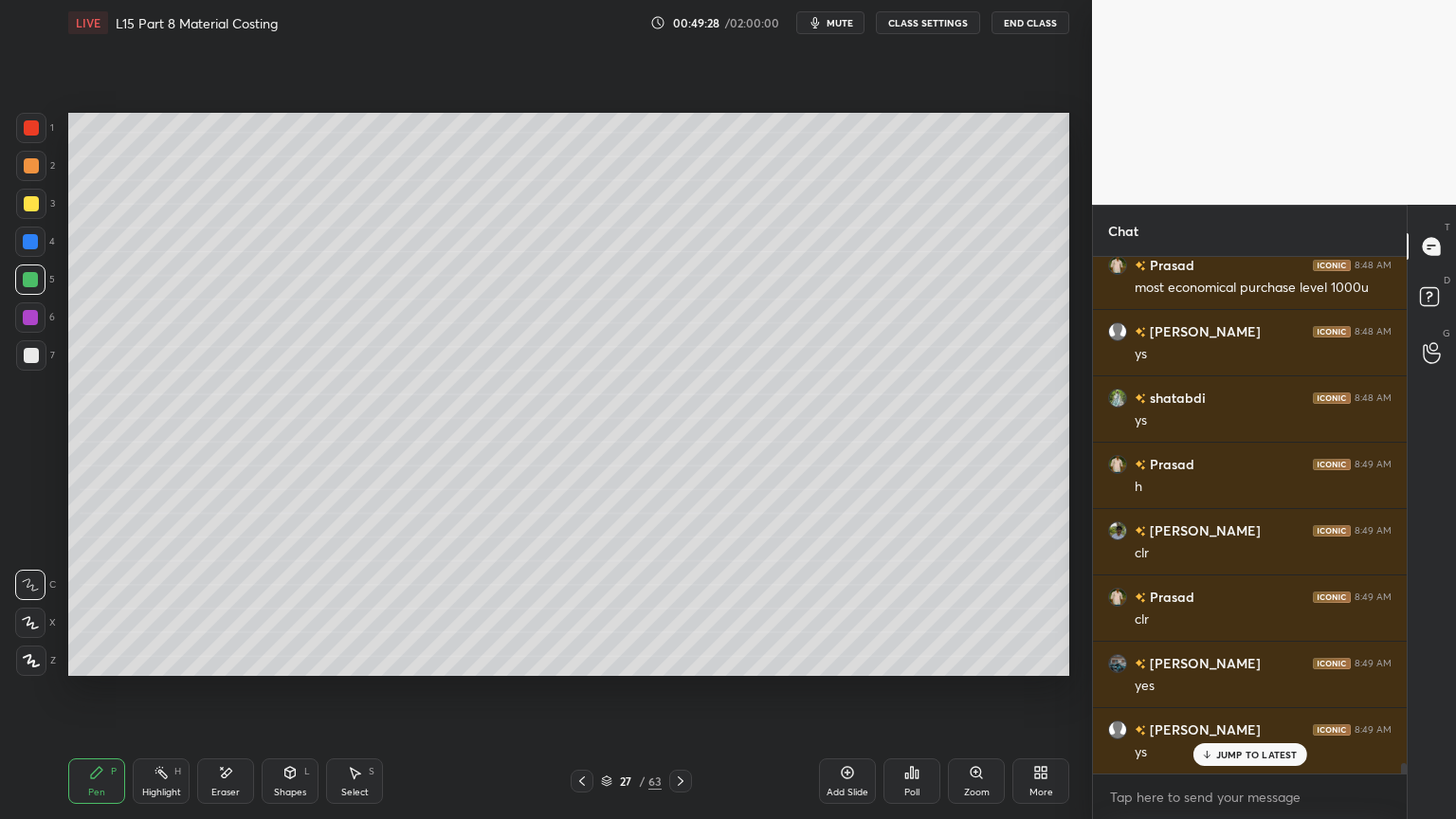 click 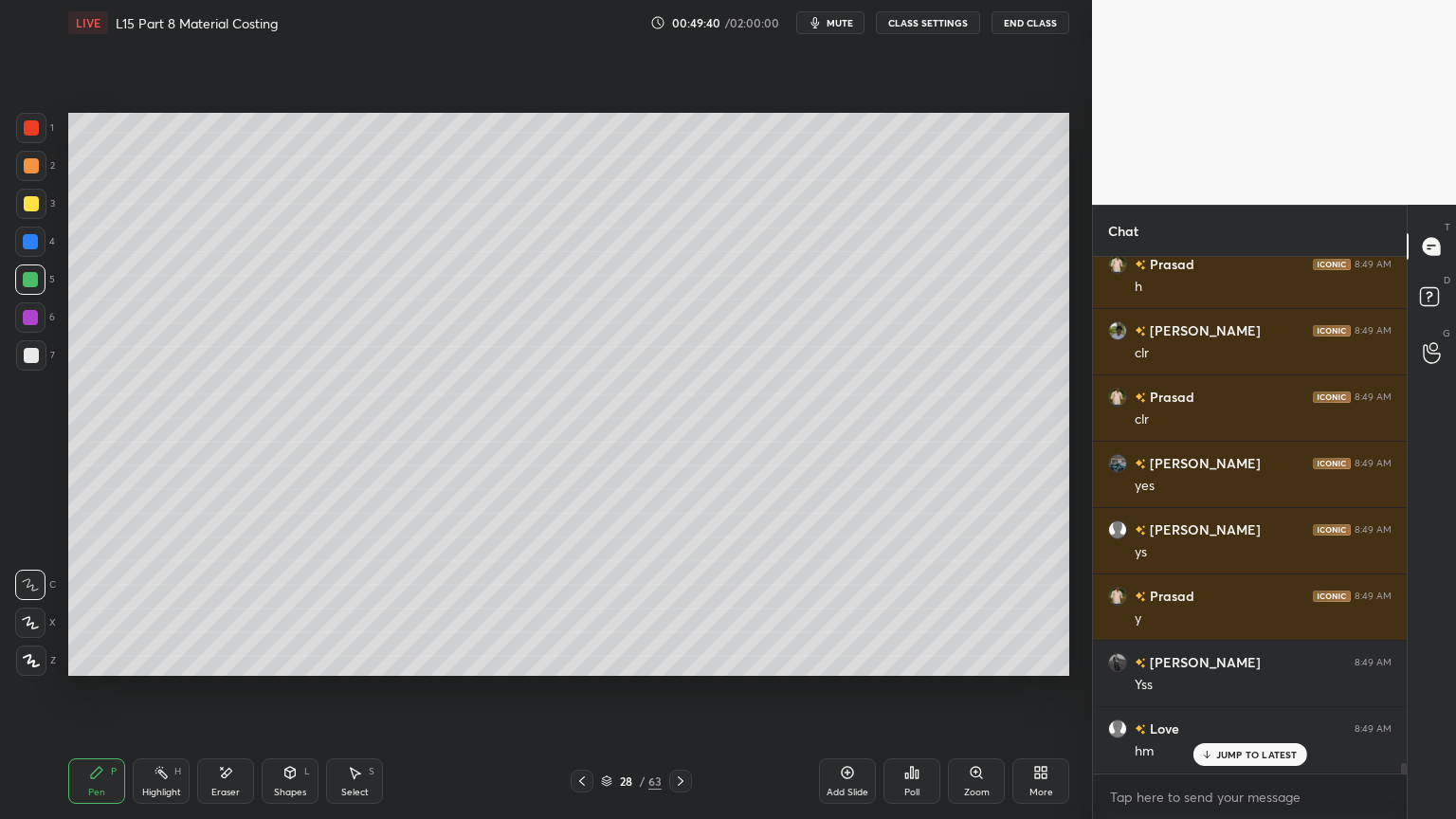 scroll, scrollTop: 24547, scrollLeft: 0, axis: vertical 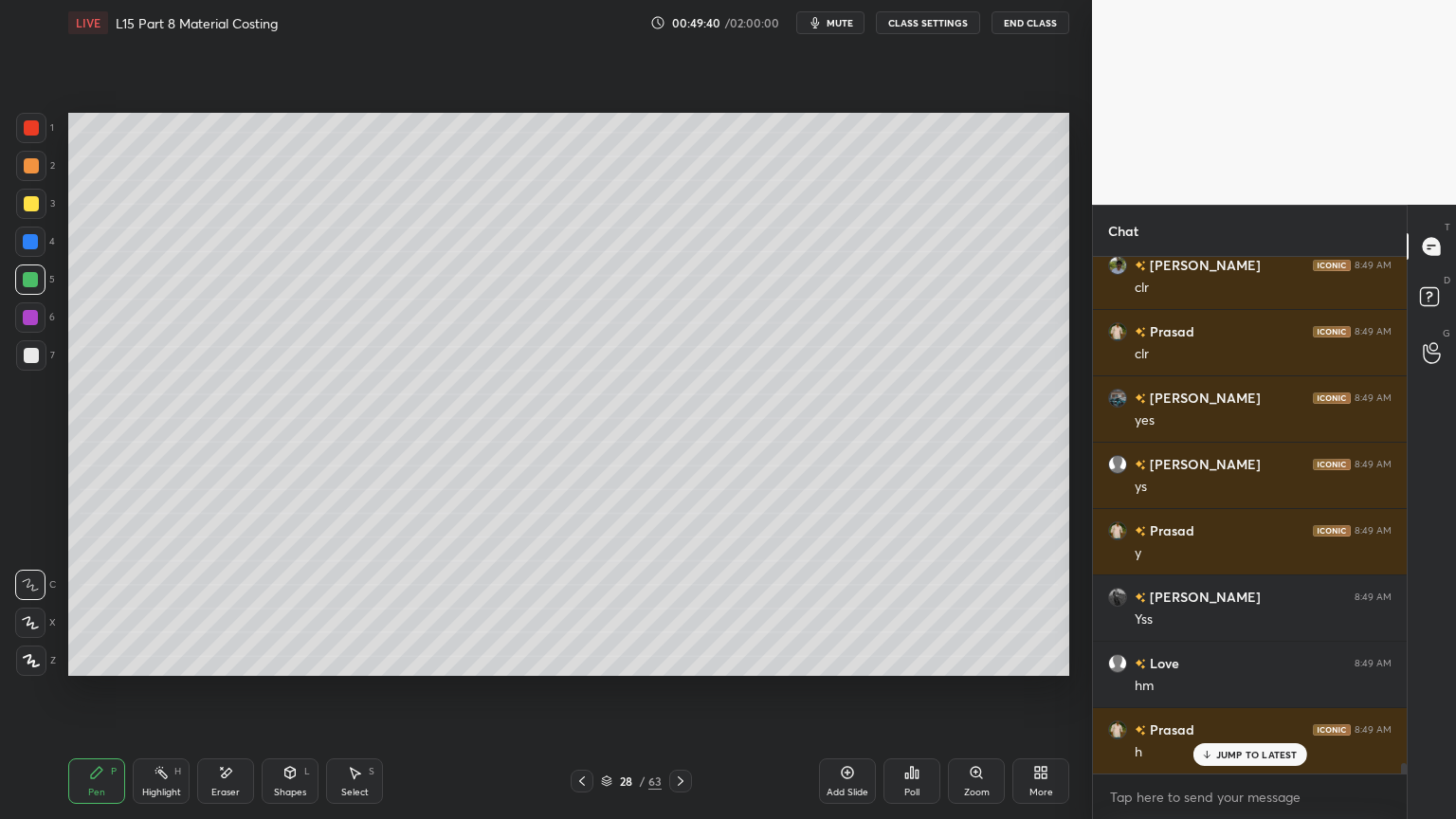 click at bounding box center (582, 781) 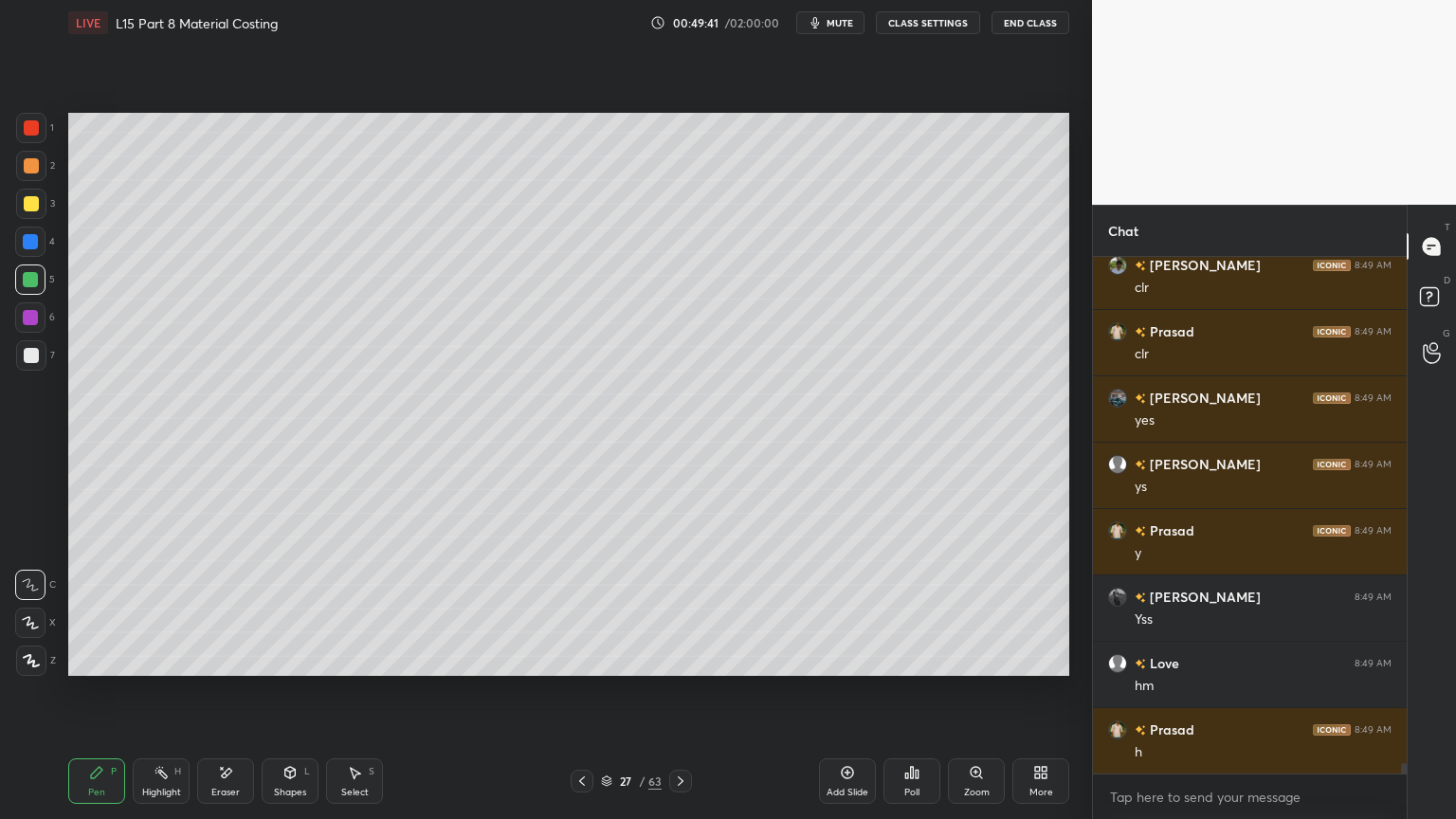 scroll, scrollTop: 24615, scrollLeft: 0, axis: vertical 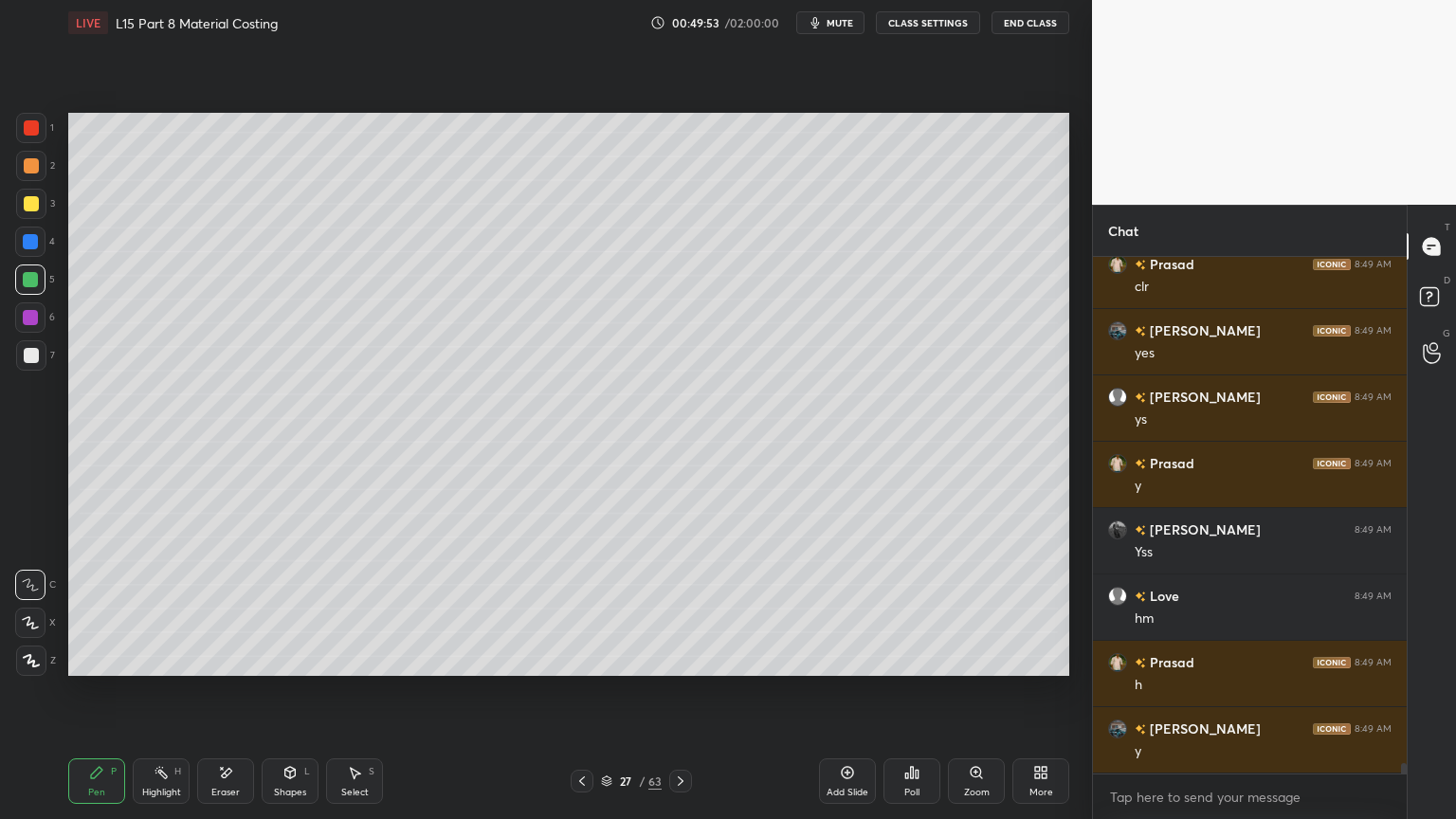 click 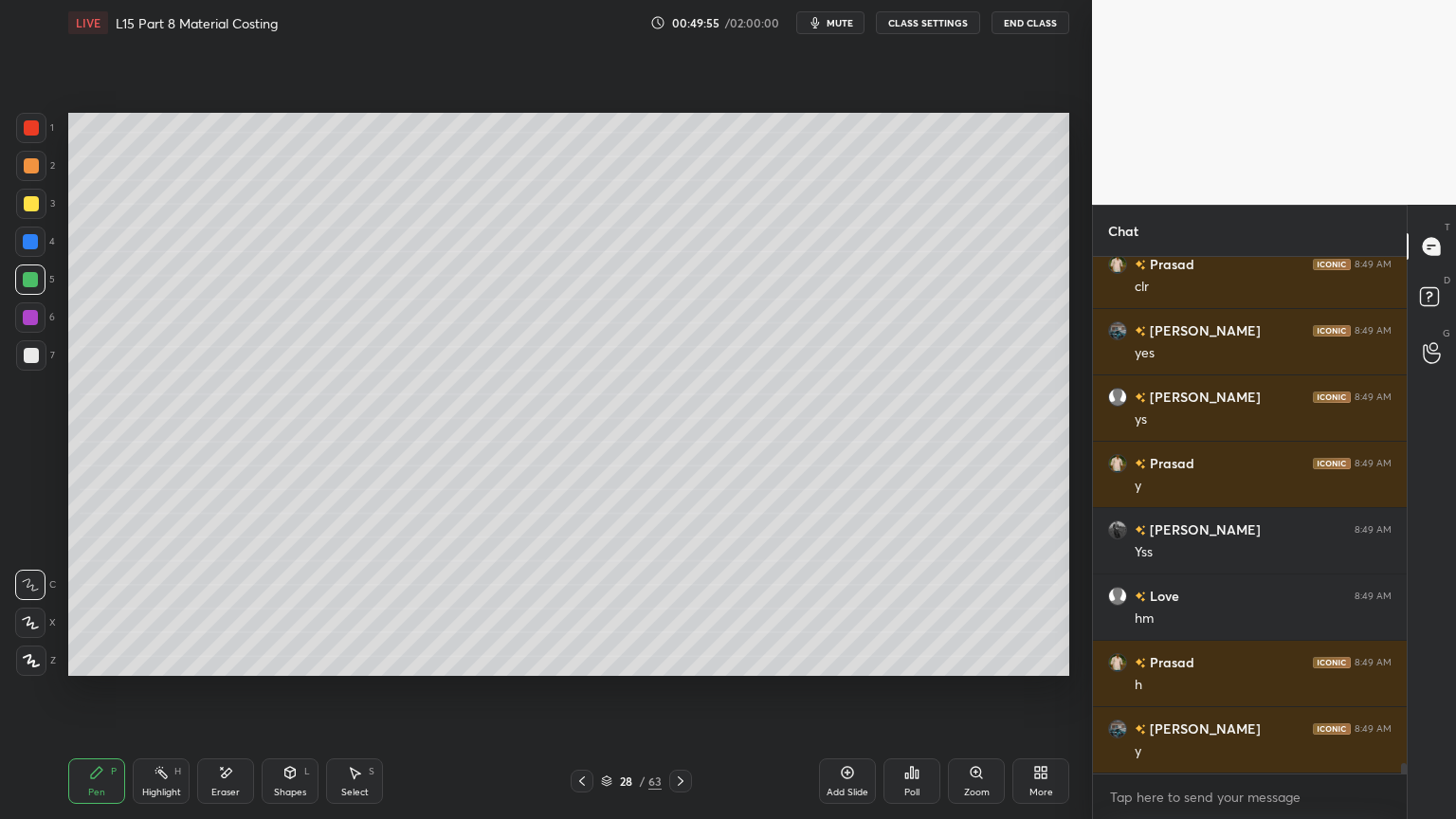 click 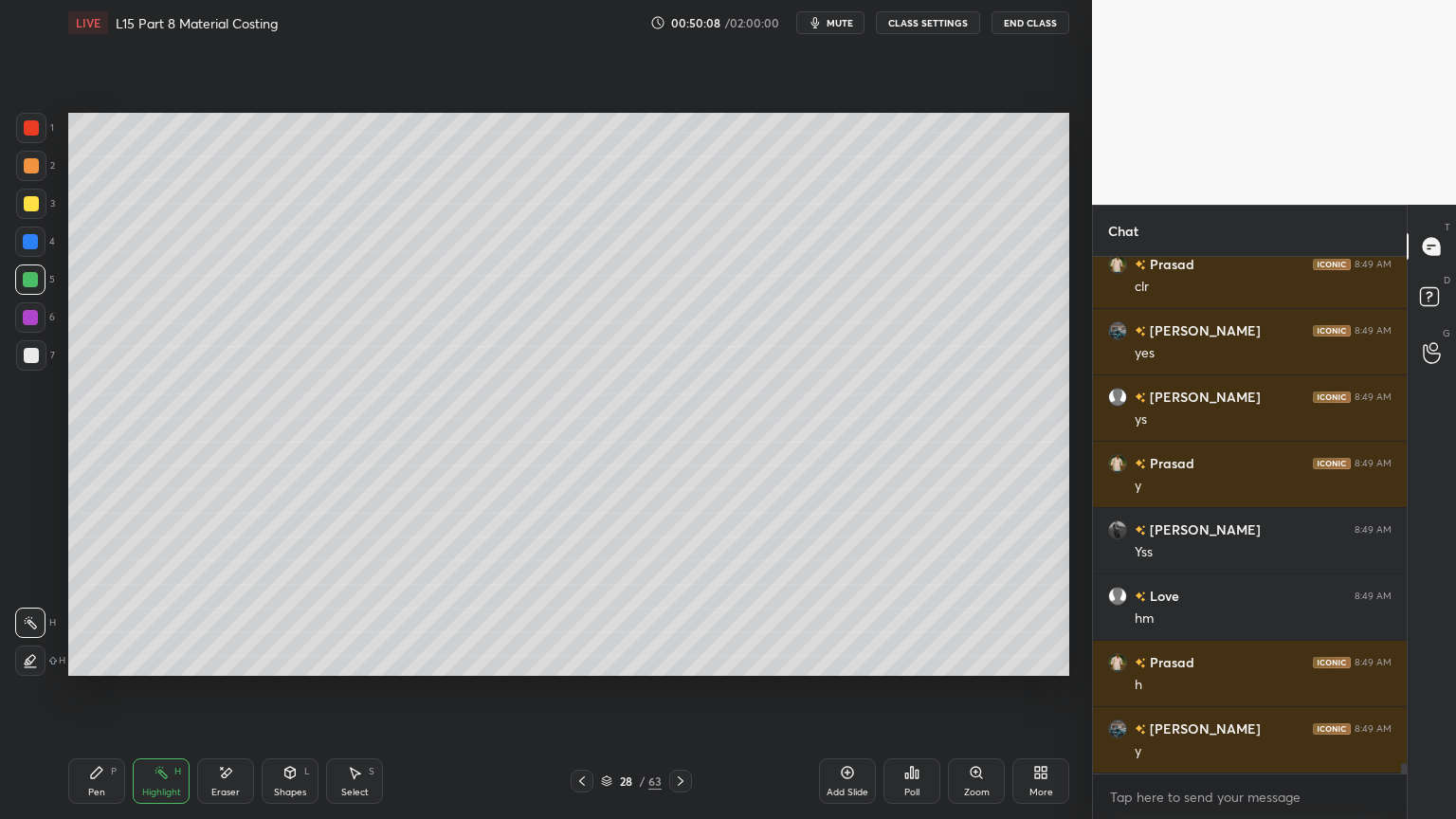 click at bounding box center [31, 355] 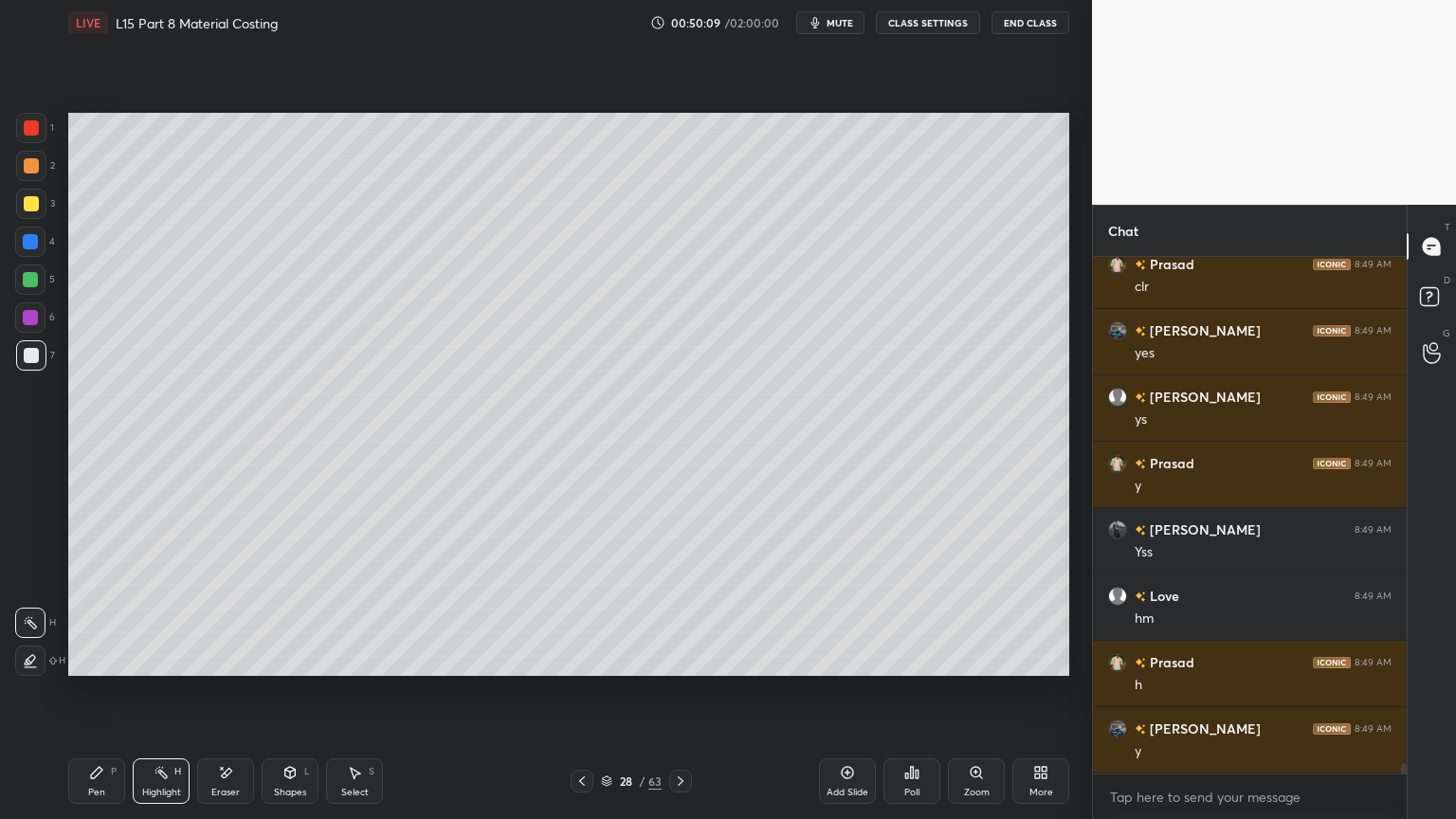 click on "Pen P" at bounding box center (97, 781) 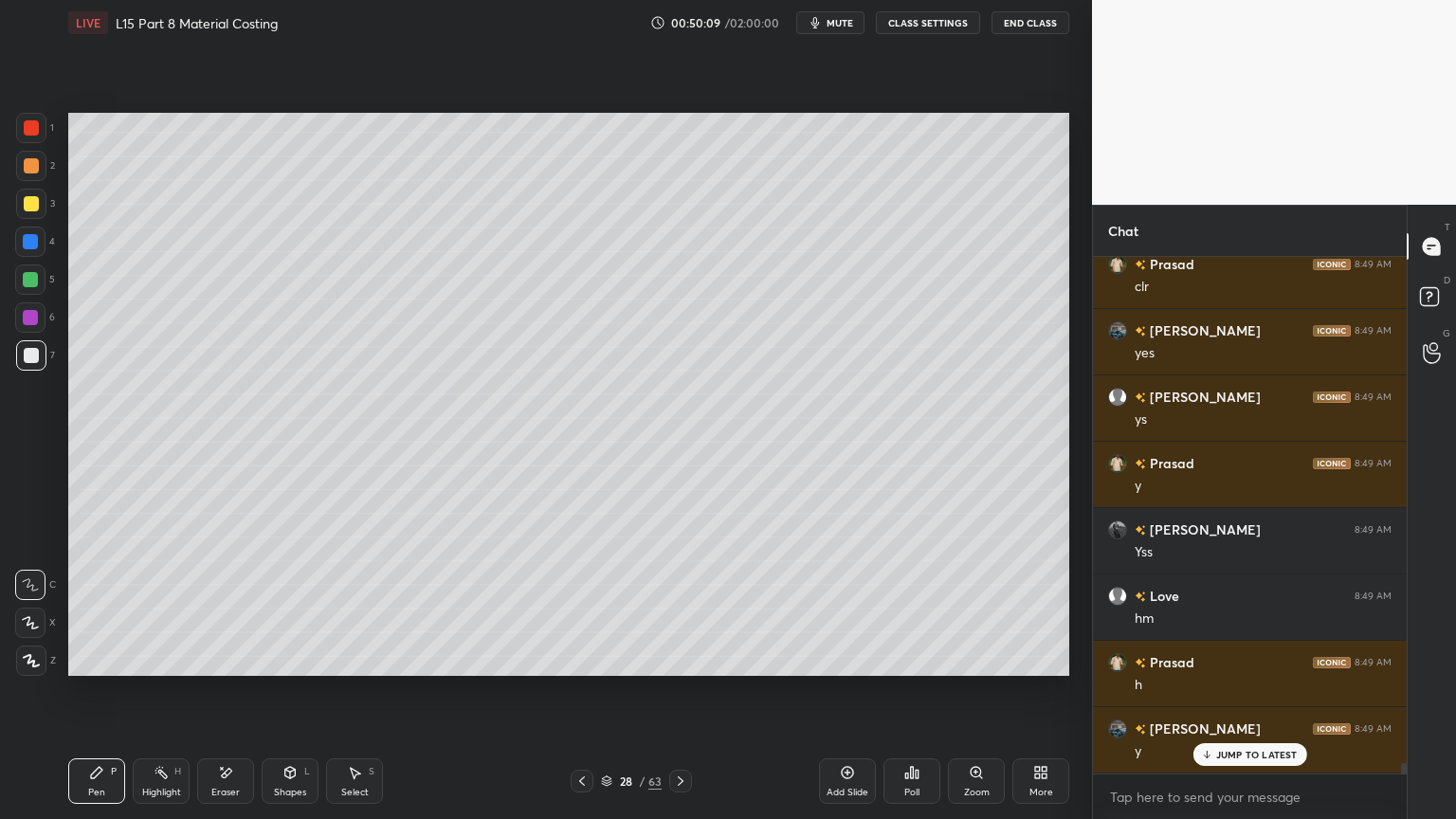 scroll, scrollTop: 24680, scrollLeft: 0, axis: vertical 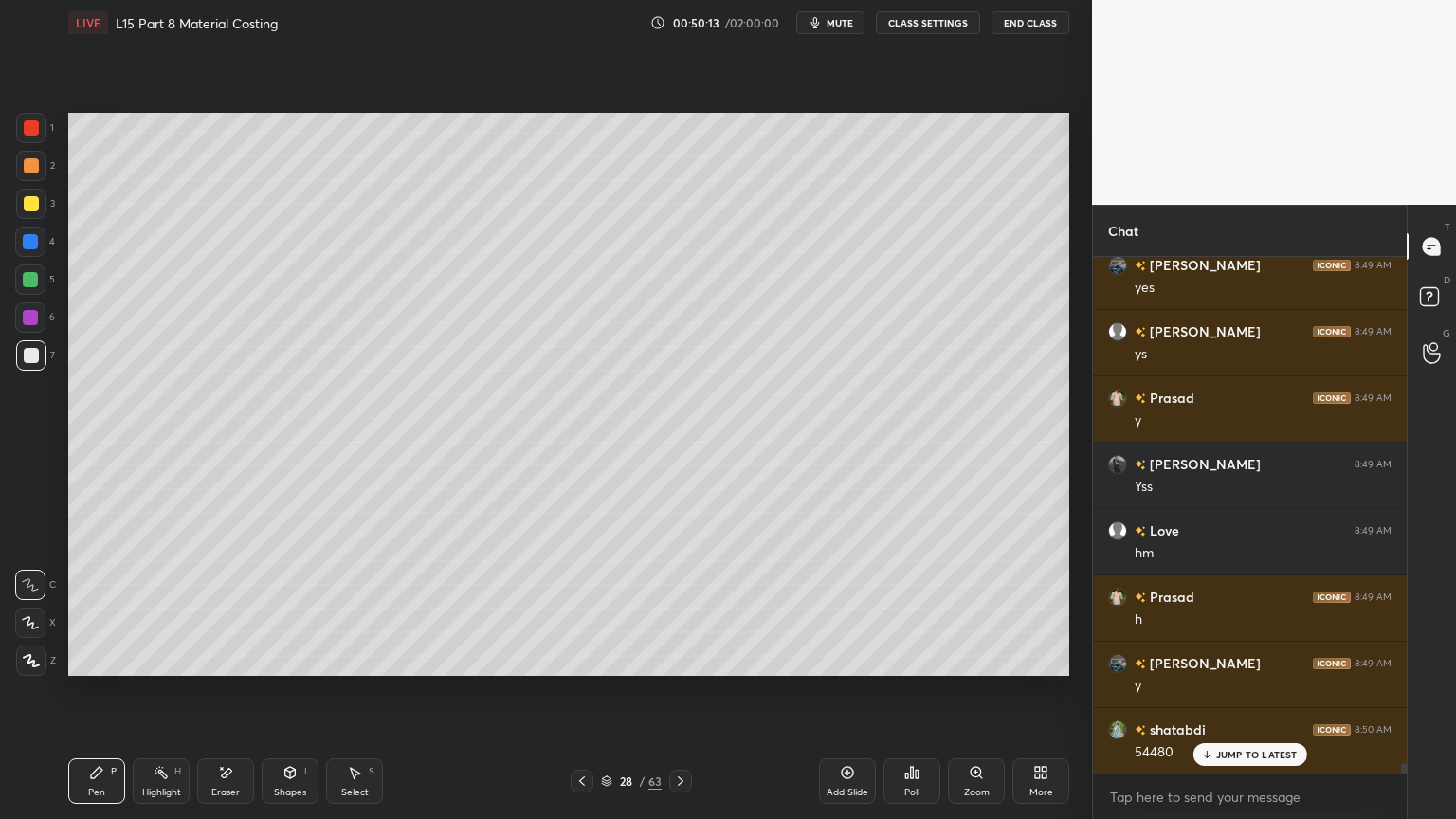 click 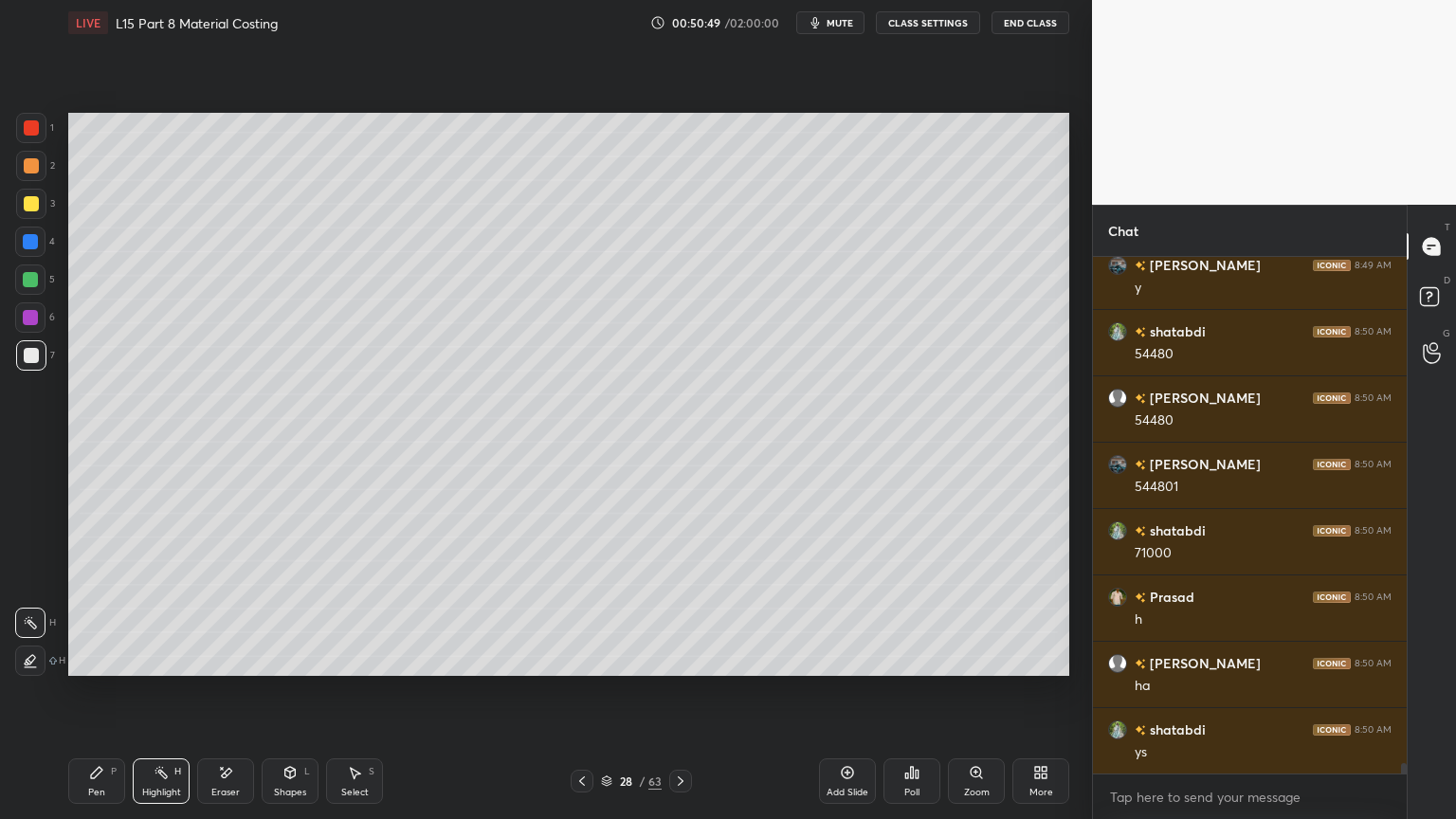 scroll, scrollTop: 25145, scrollLeft: 0, axis: vertical 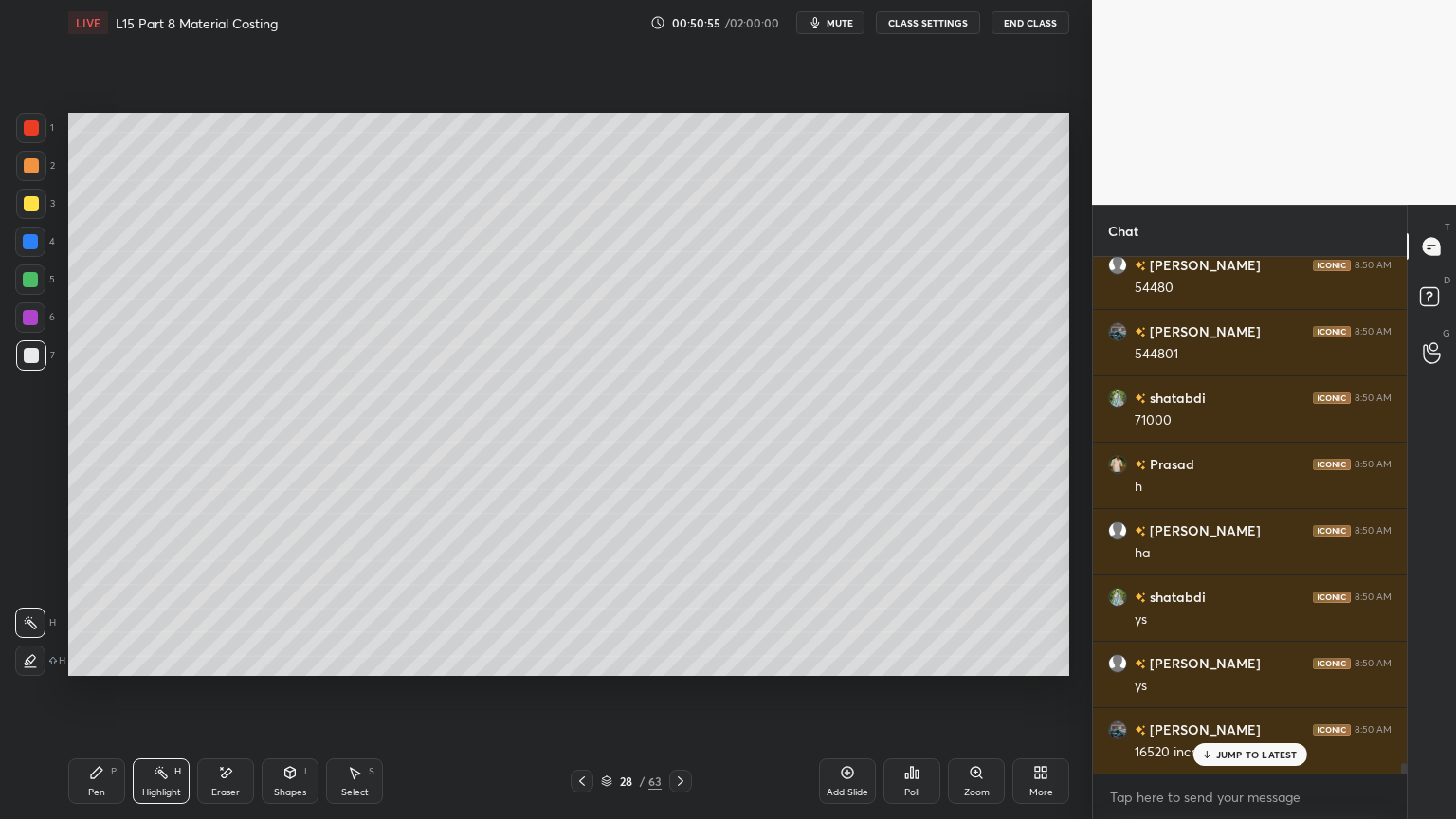 click at bounding box center [31, 204] 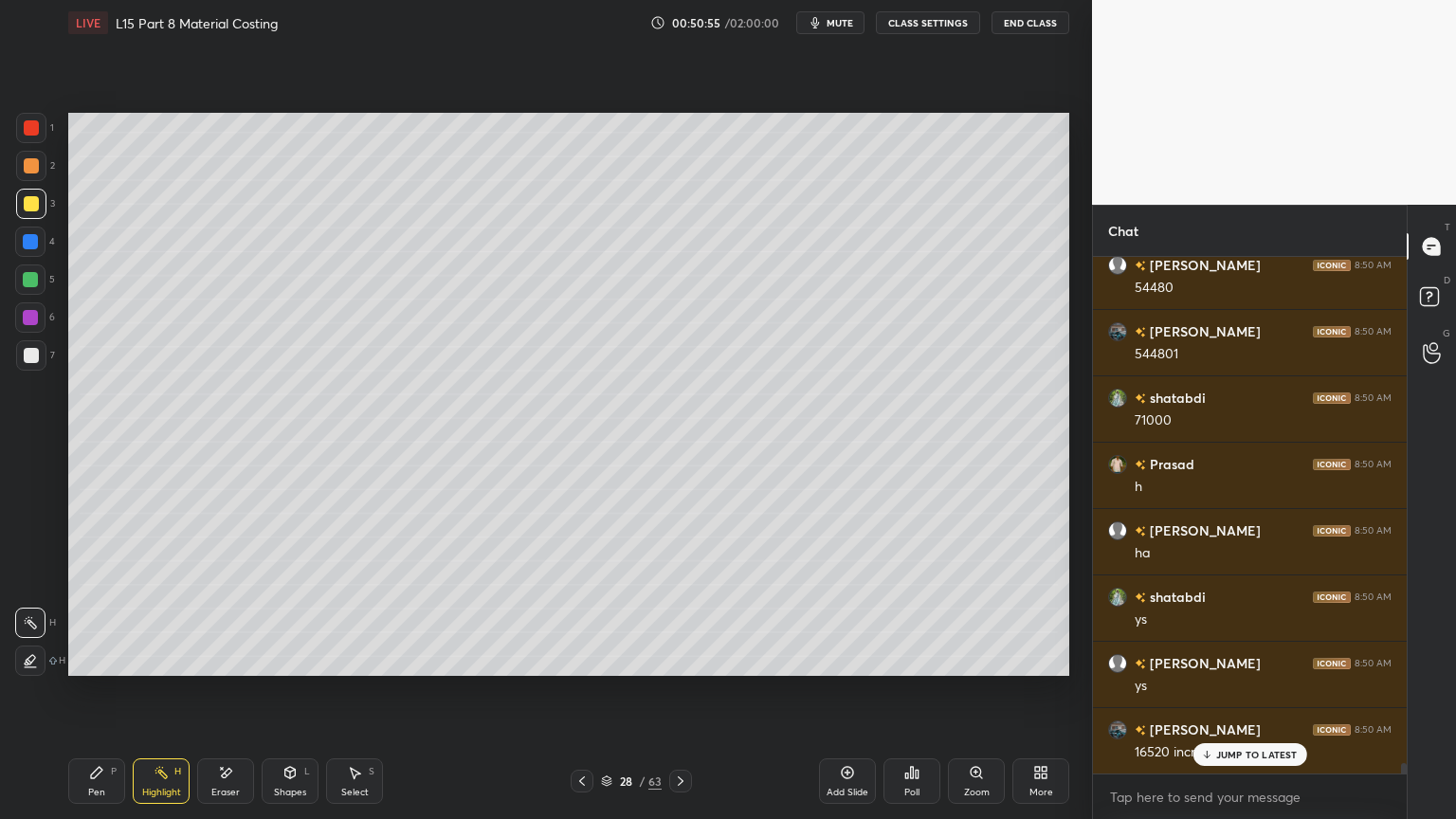 click on "Pen P" at bounding box center [97, 781] 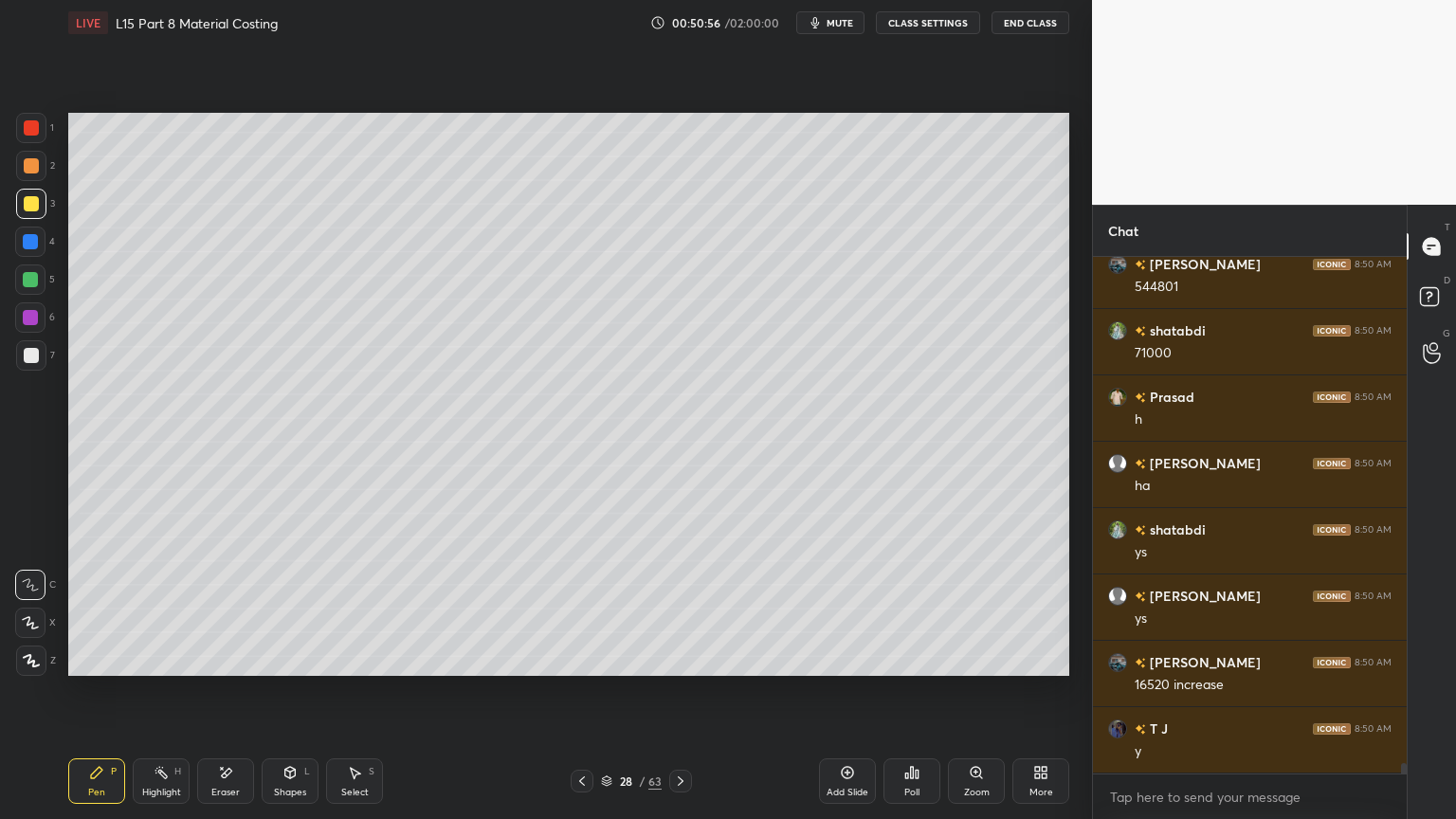 scroll, scrollTop: 25344, scrollLeft: 0, axis: vertical 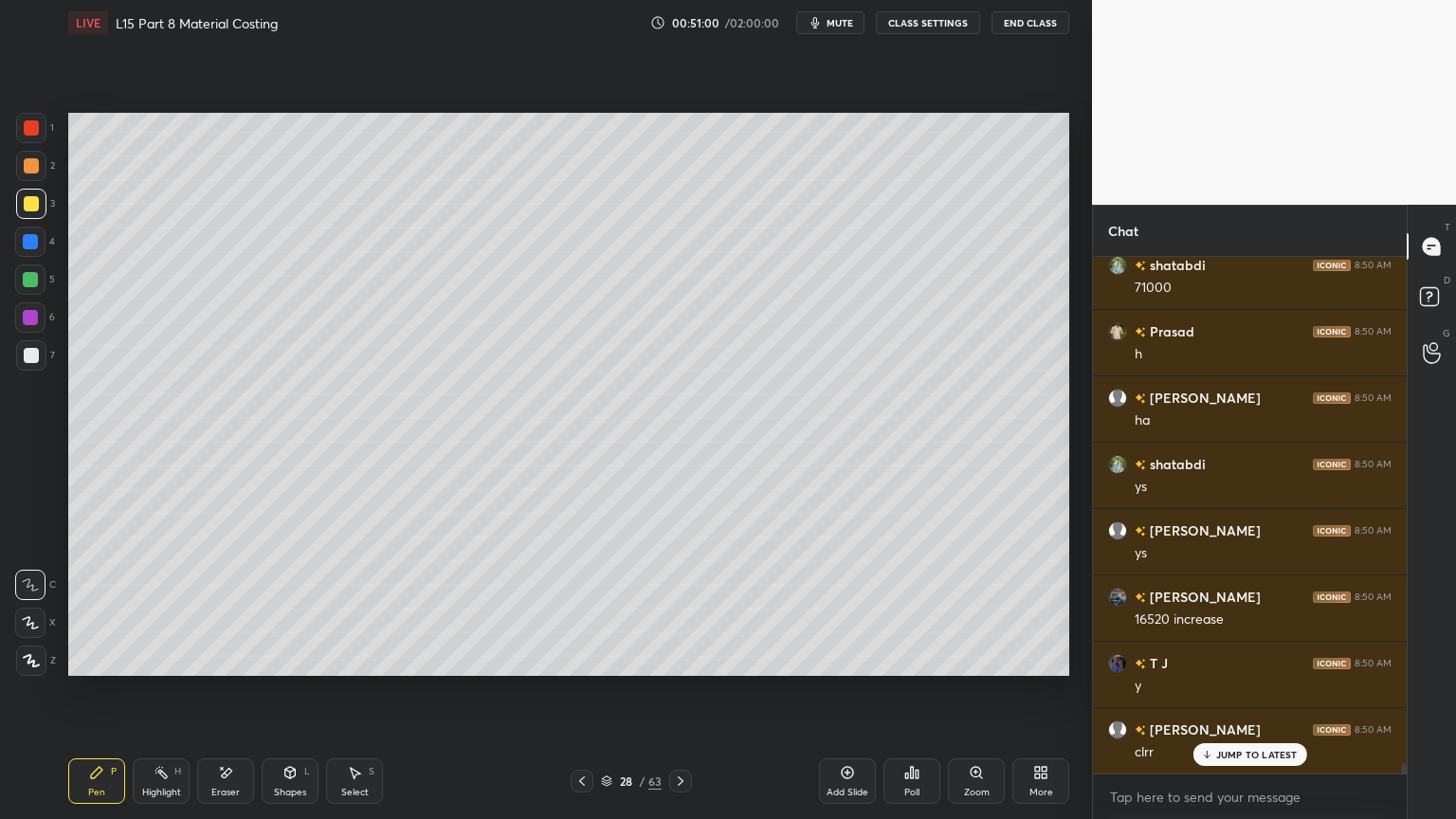 click on "28 / 63" at bounding box center [631, 781] 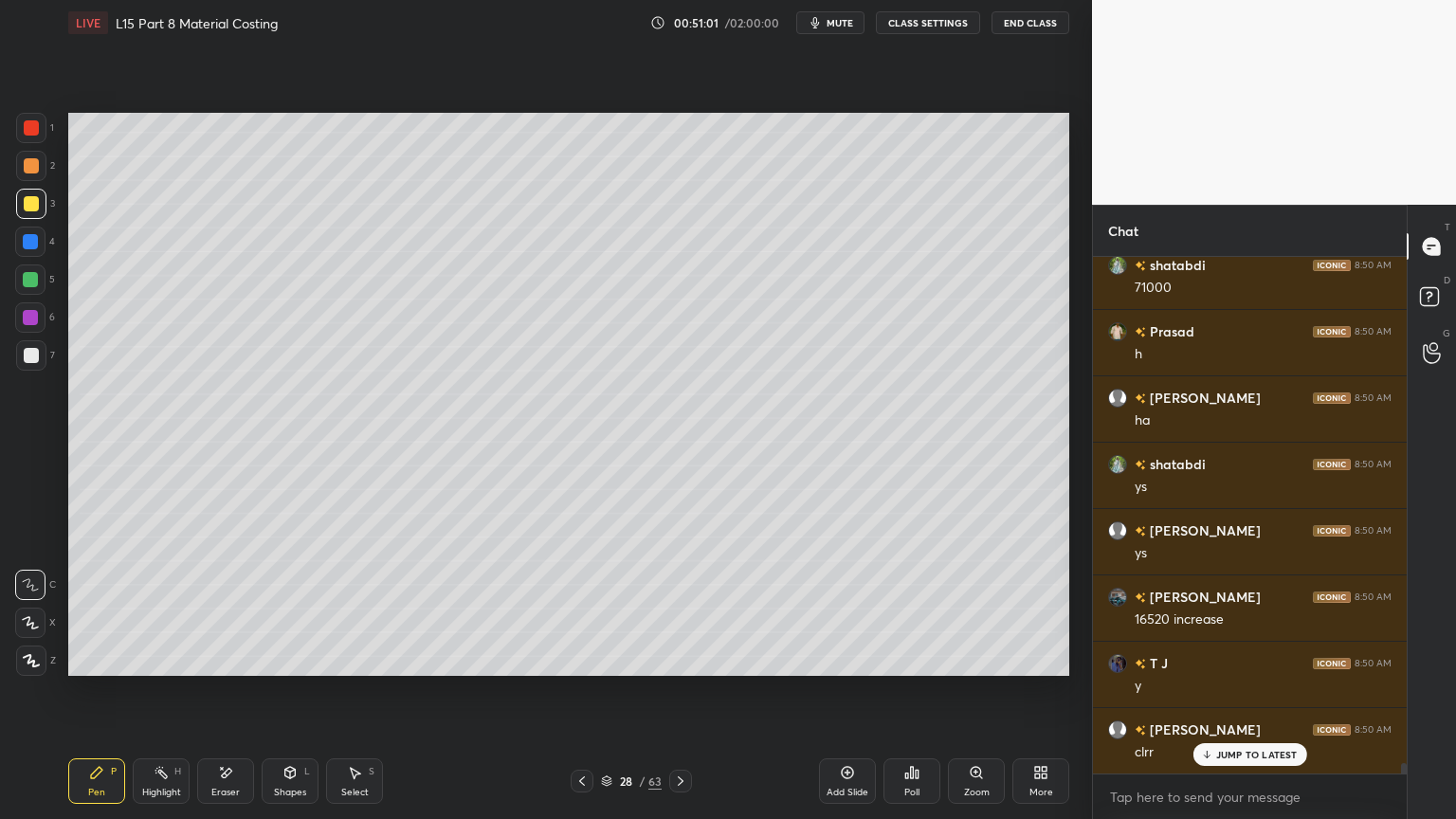 click 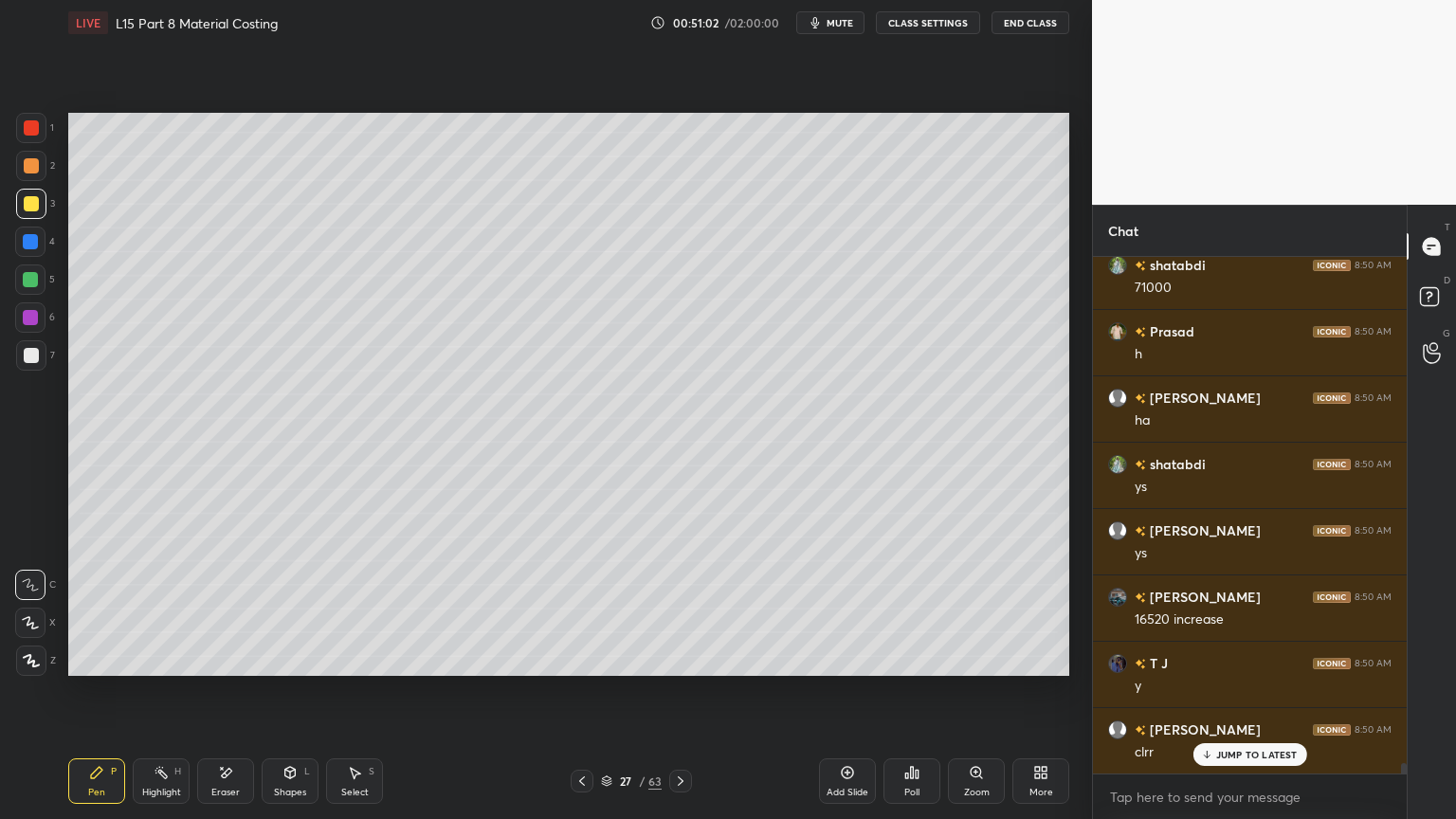 click on "27 / 63" at bounding box center [631, 781] 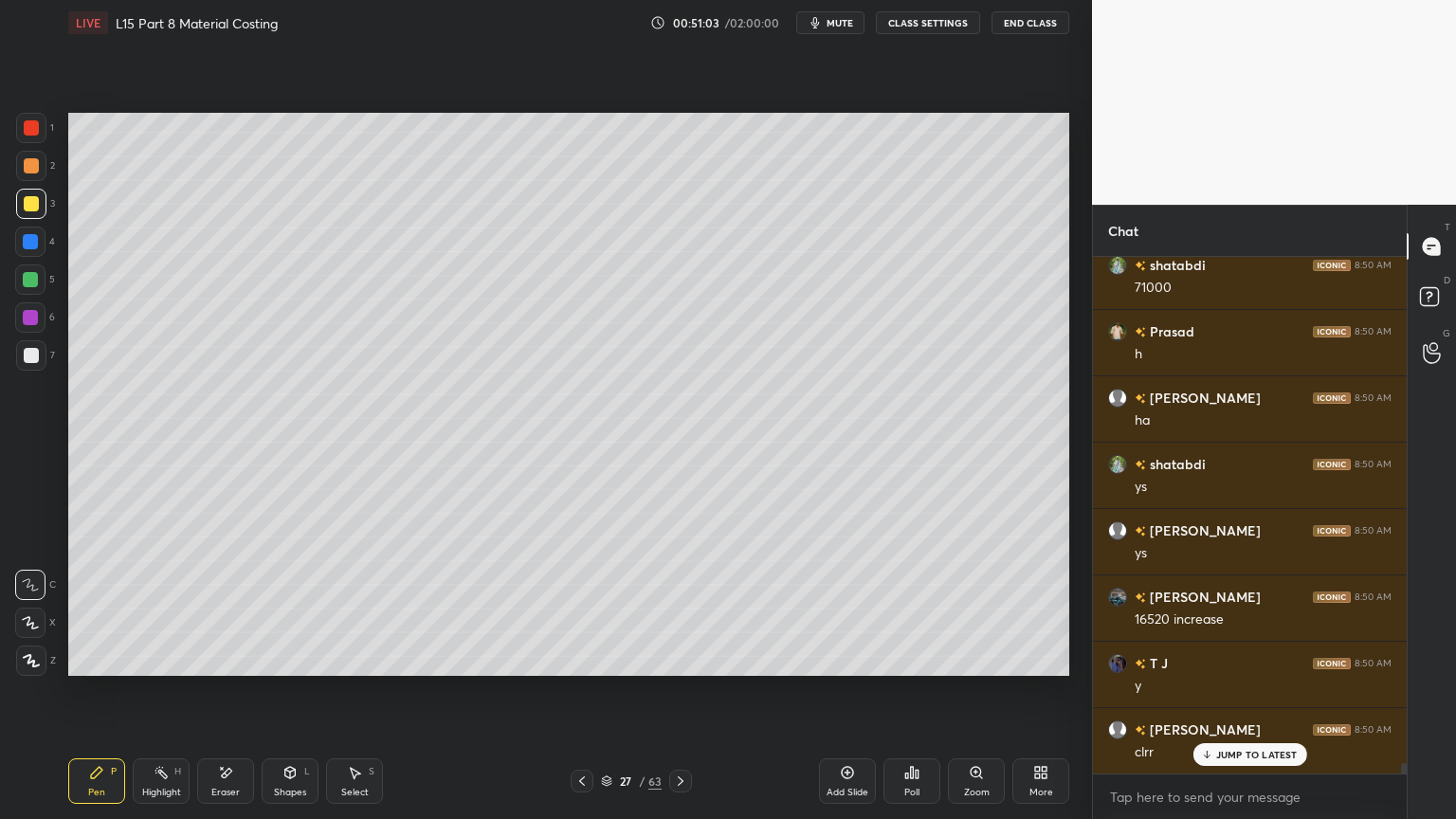 click 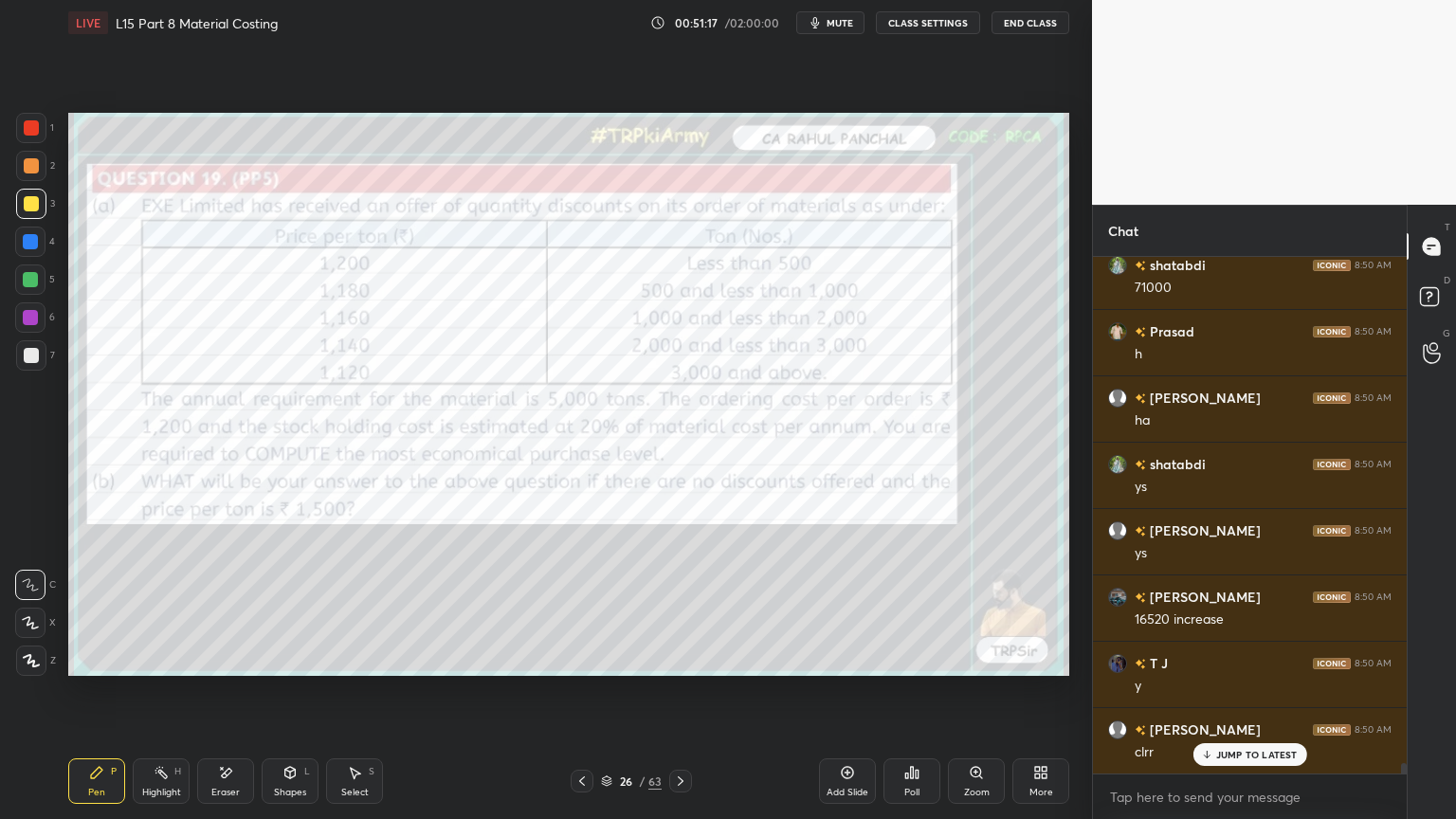 click at bounding box center [30, 623] 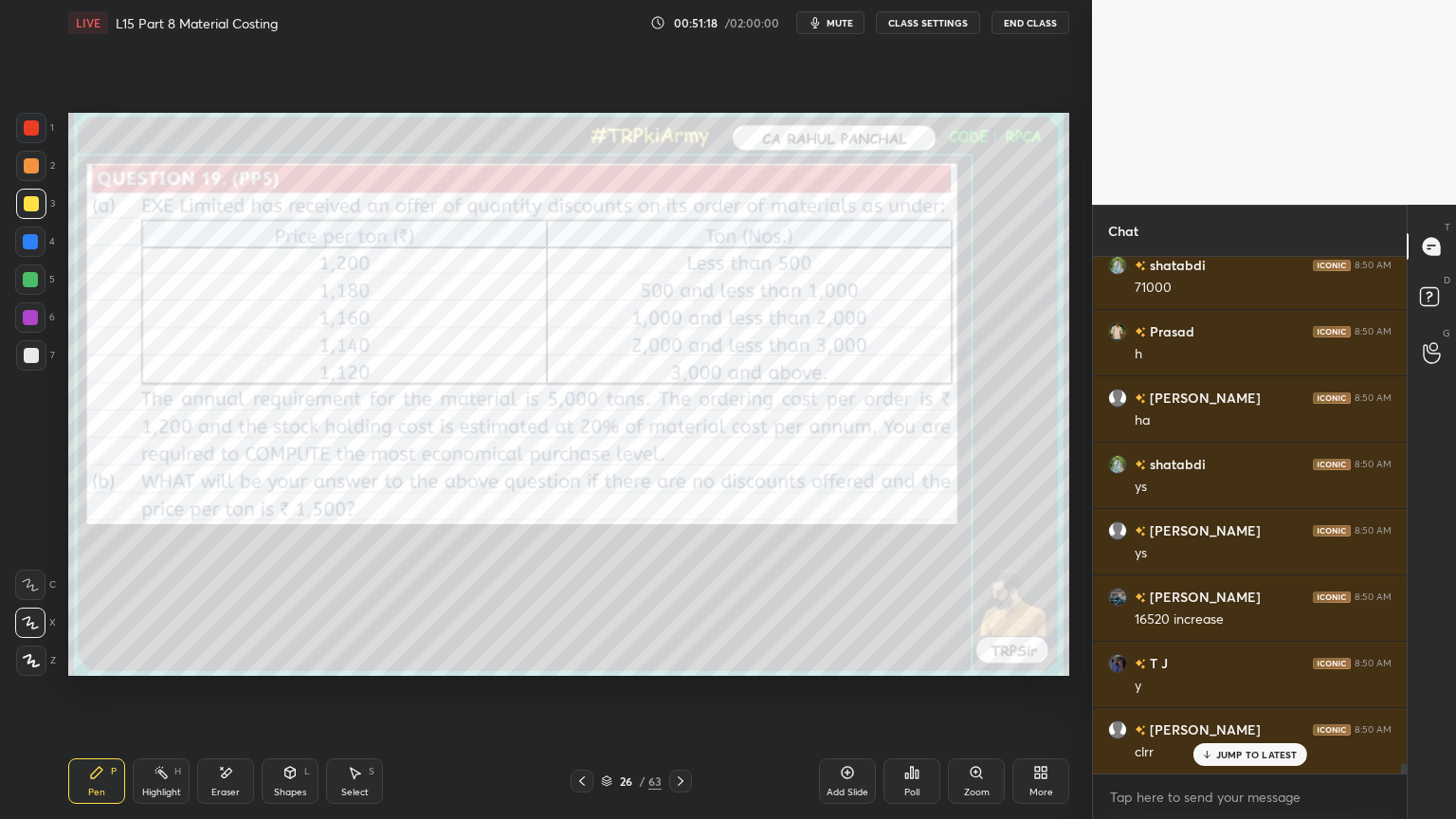 click at bounding box center [31, 128] 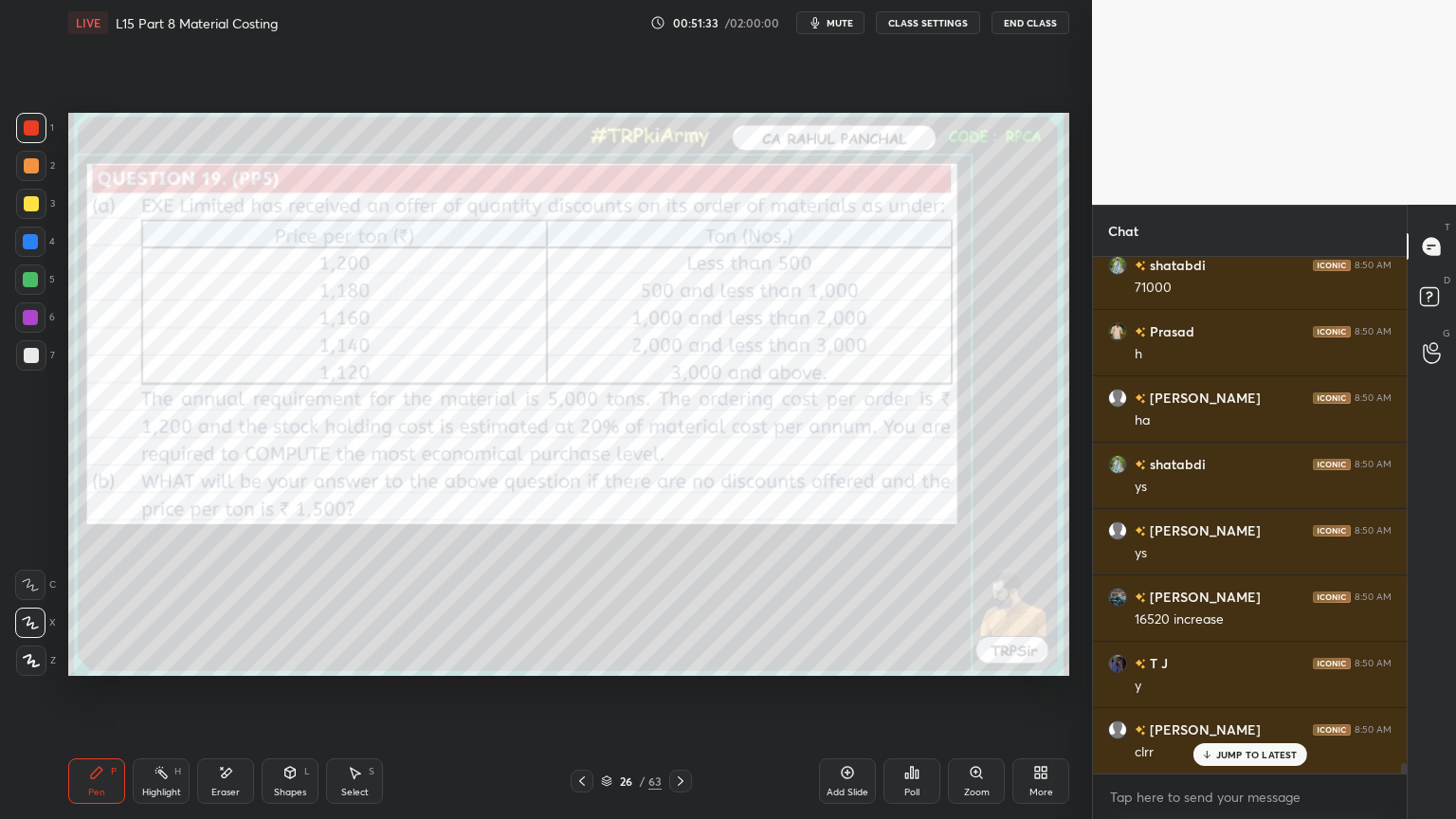 click 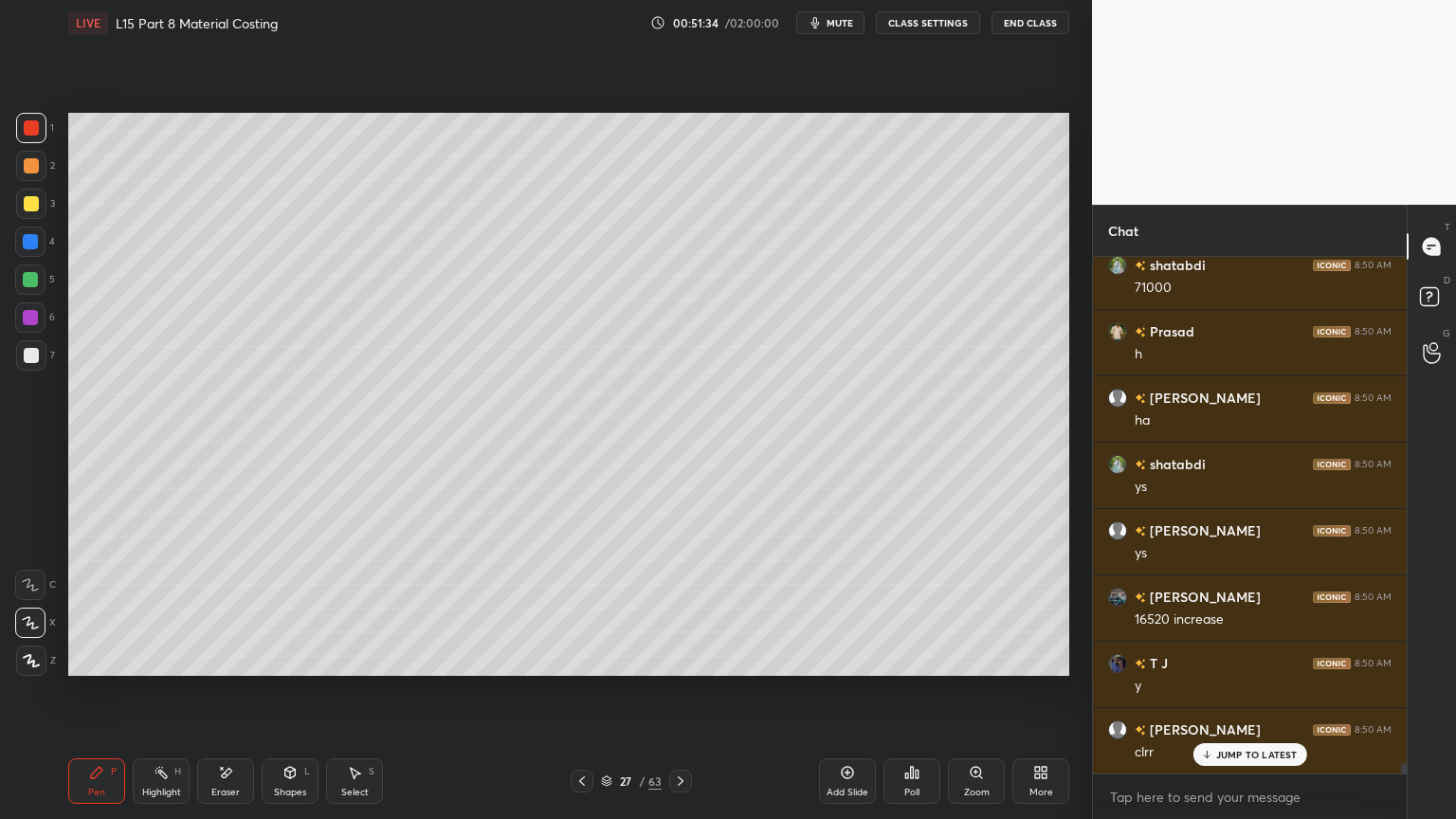 click 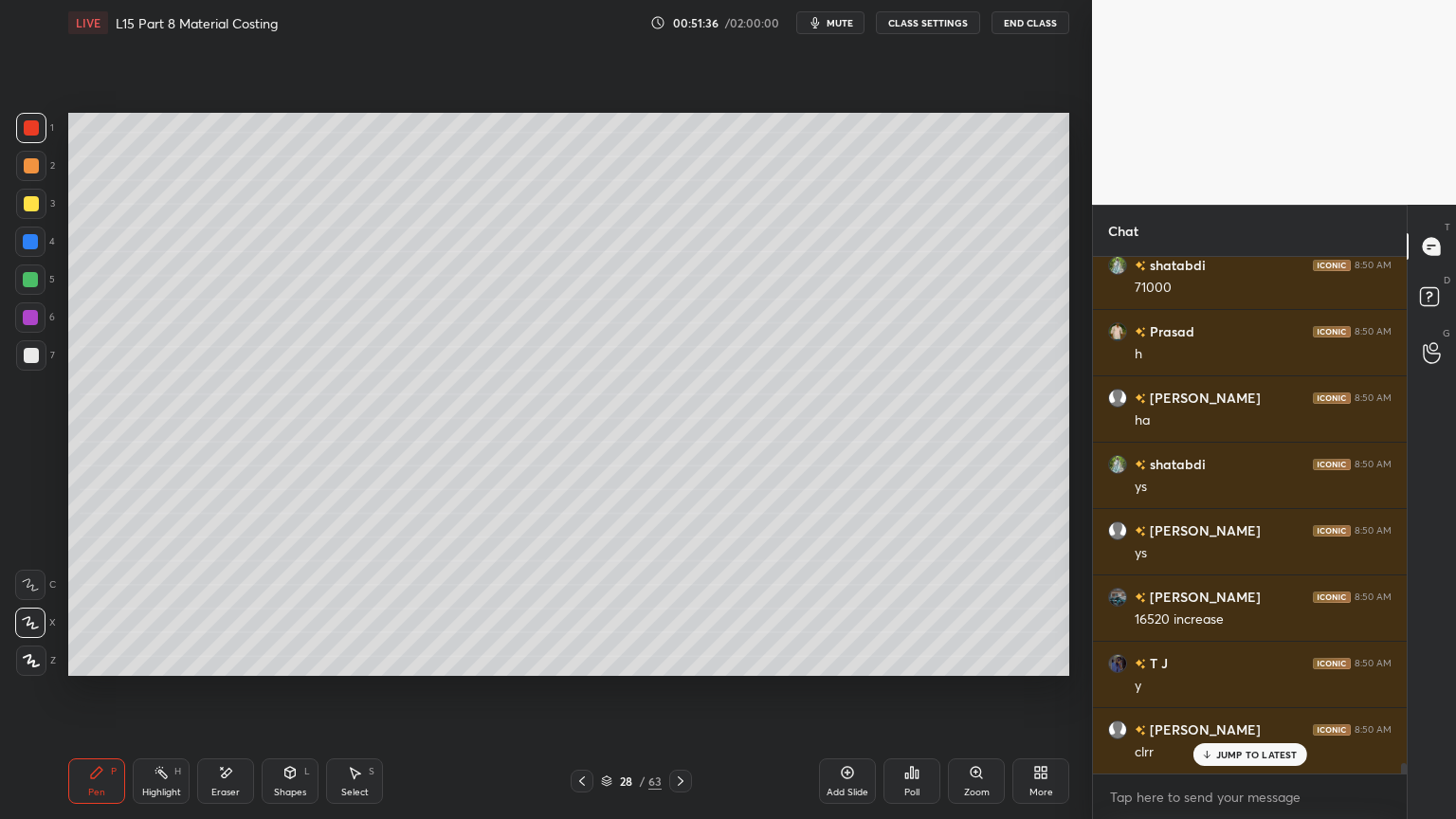 click at bounding box center (31, 204) 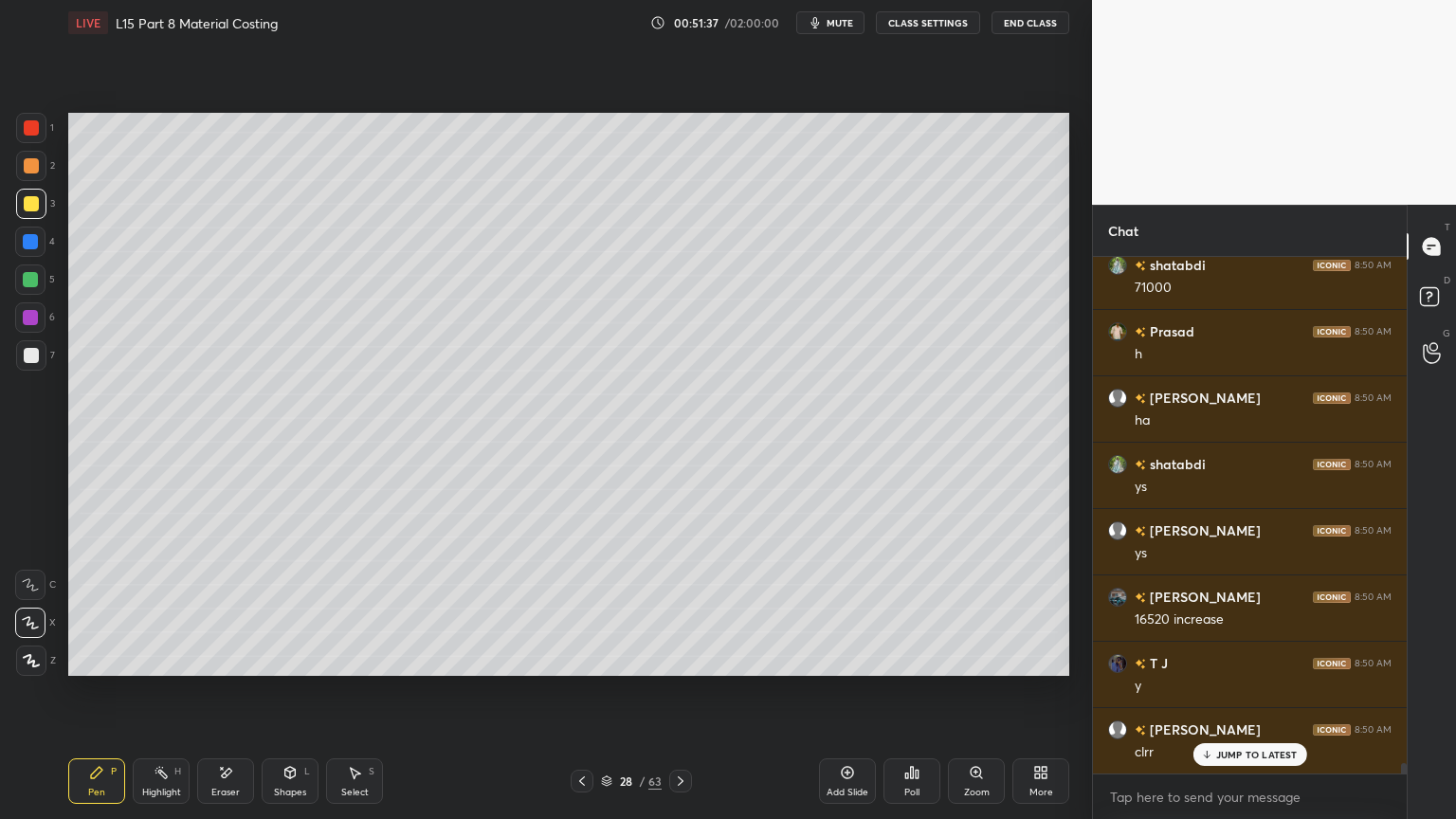 scroll, scrollTop: 25411, scrollLeft: 0, axis: vertical 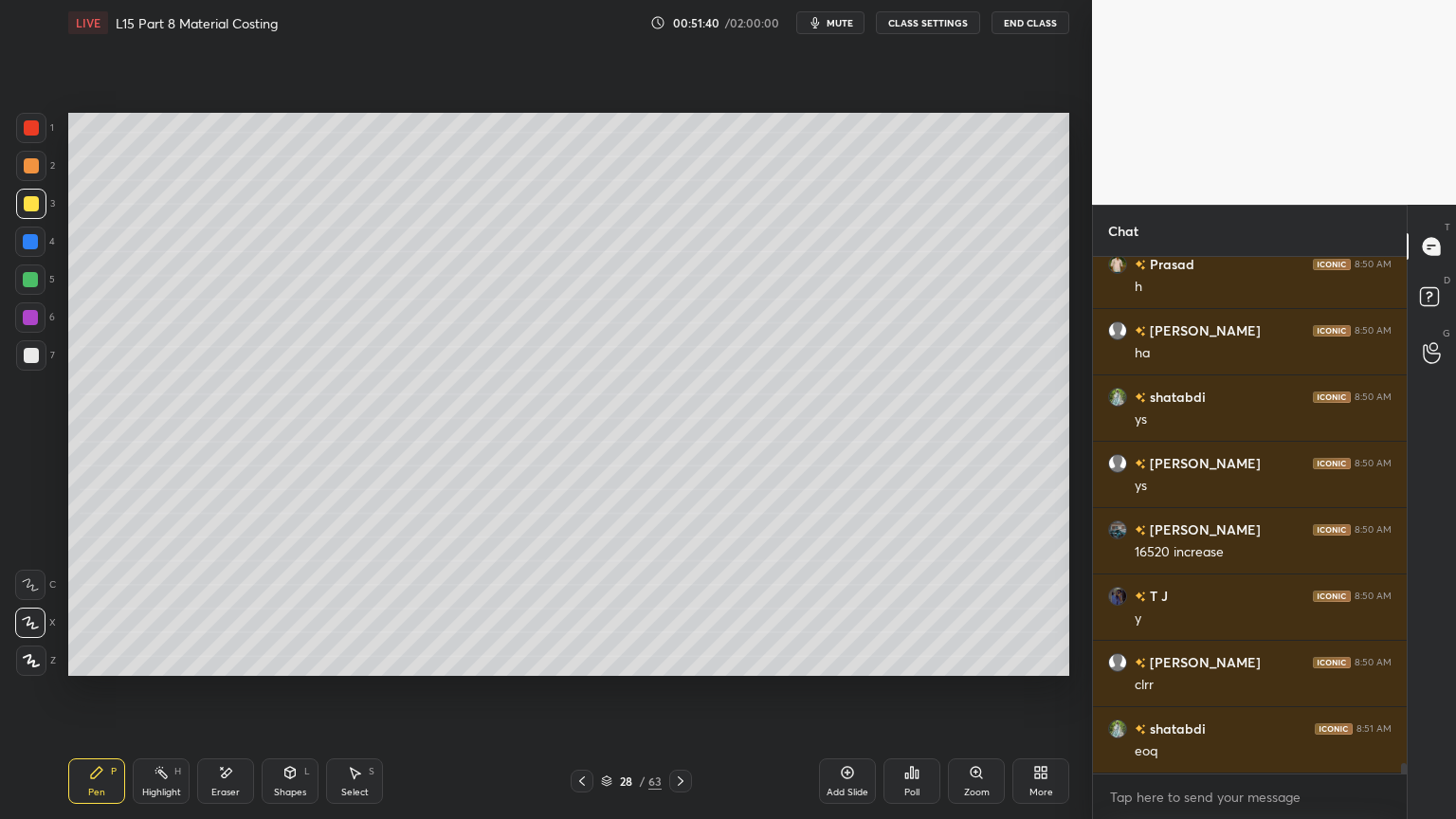 click at bounding box center (31, 355) 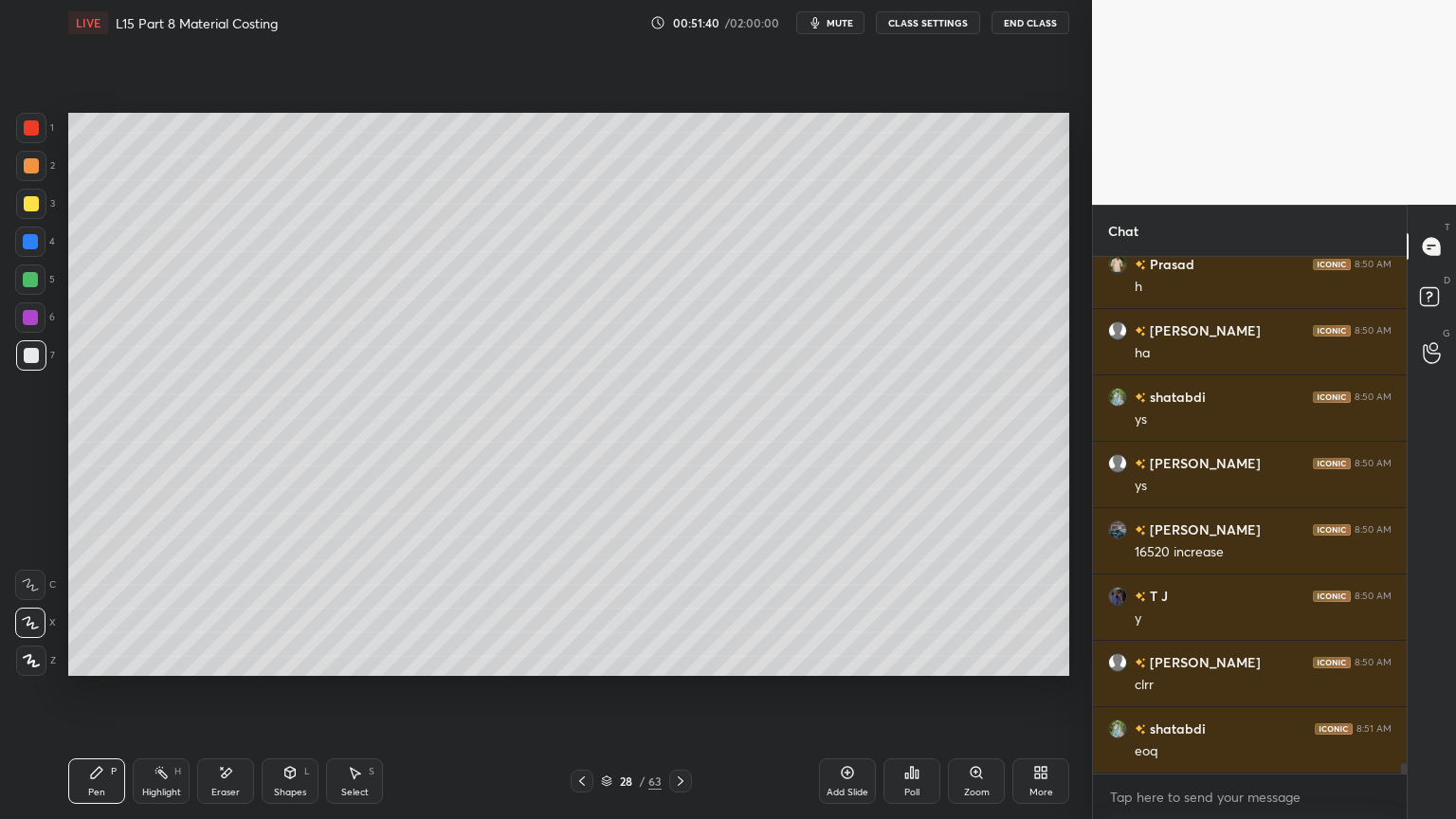 click on "Pen" at bounding box center (97, 792) 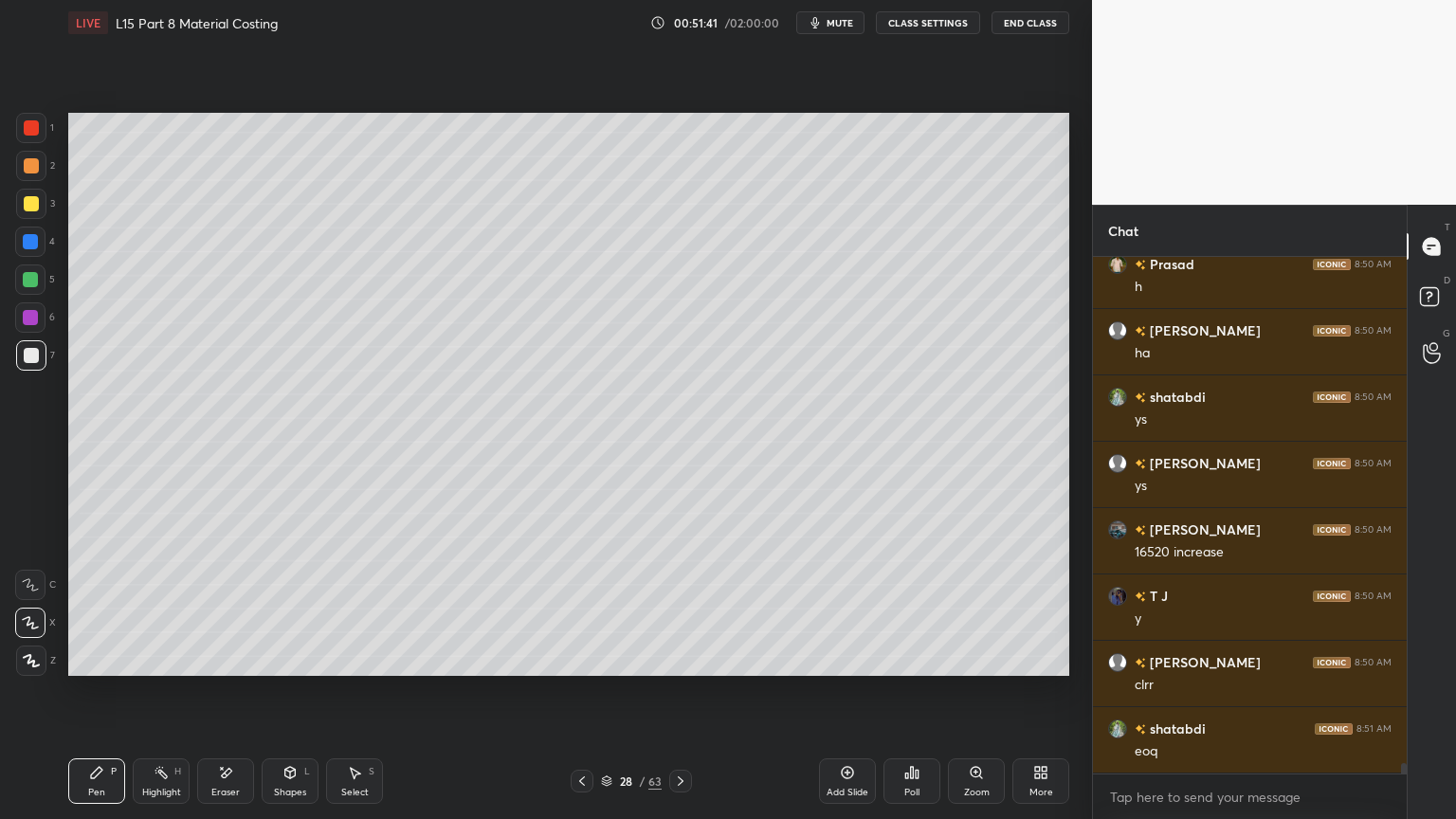 click at bounding box center [30, 280] 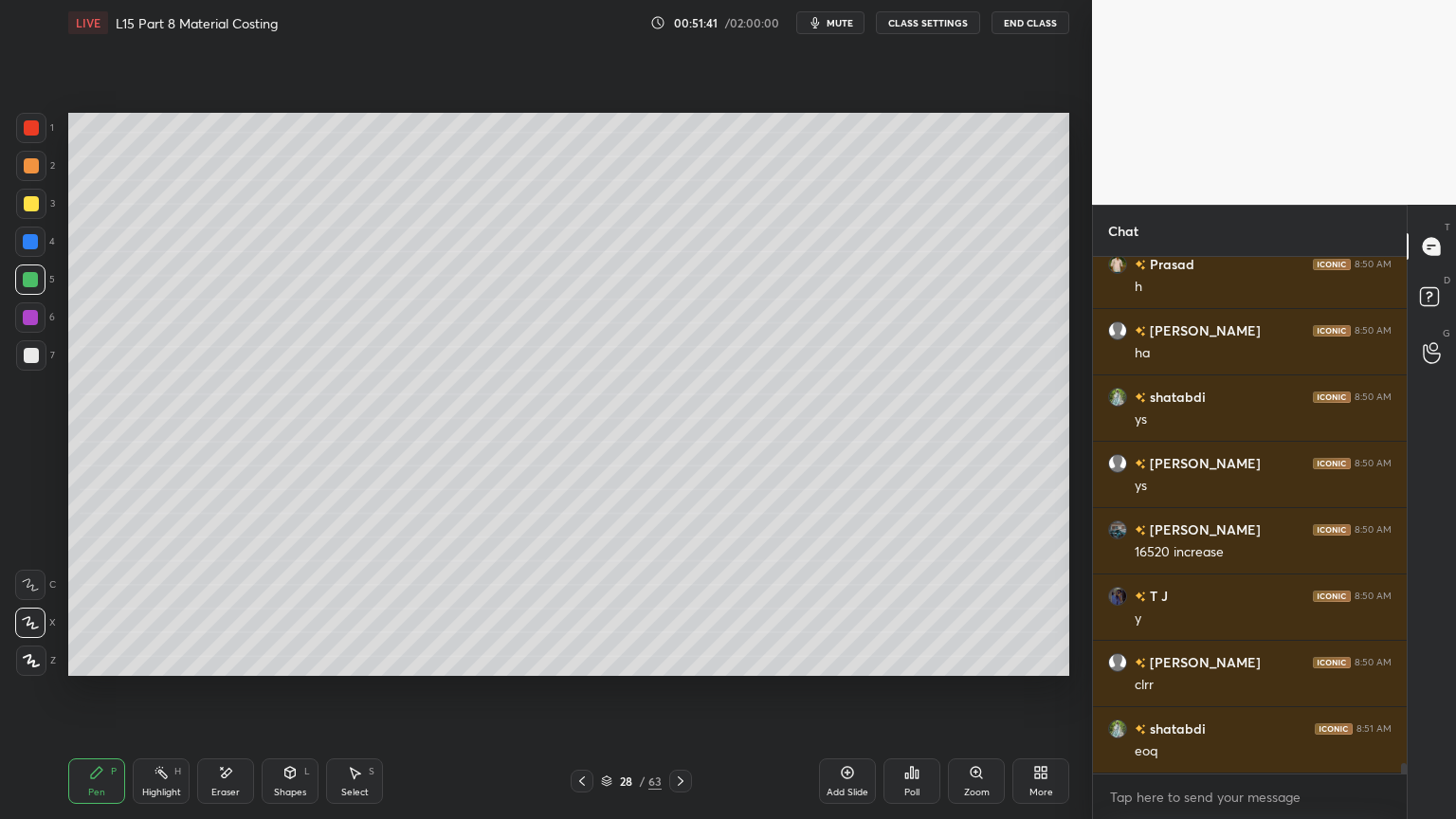 click at bounding box center (31, 204) 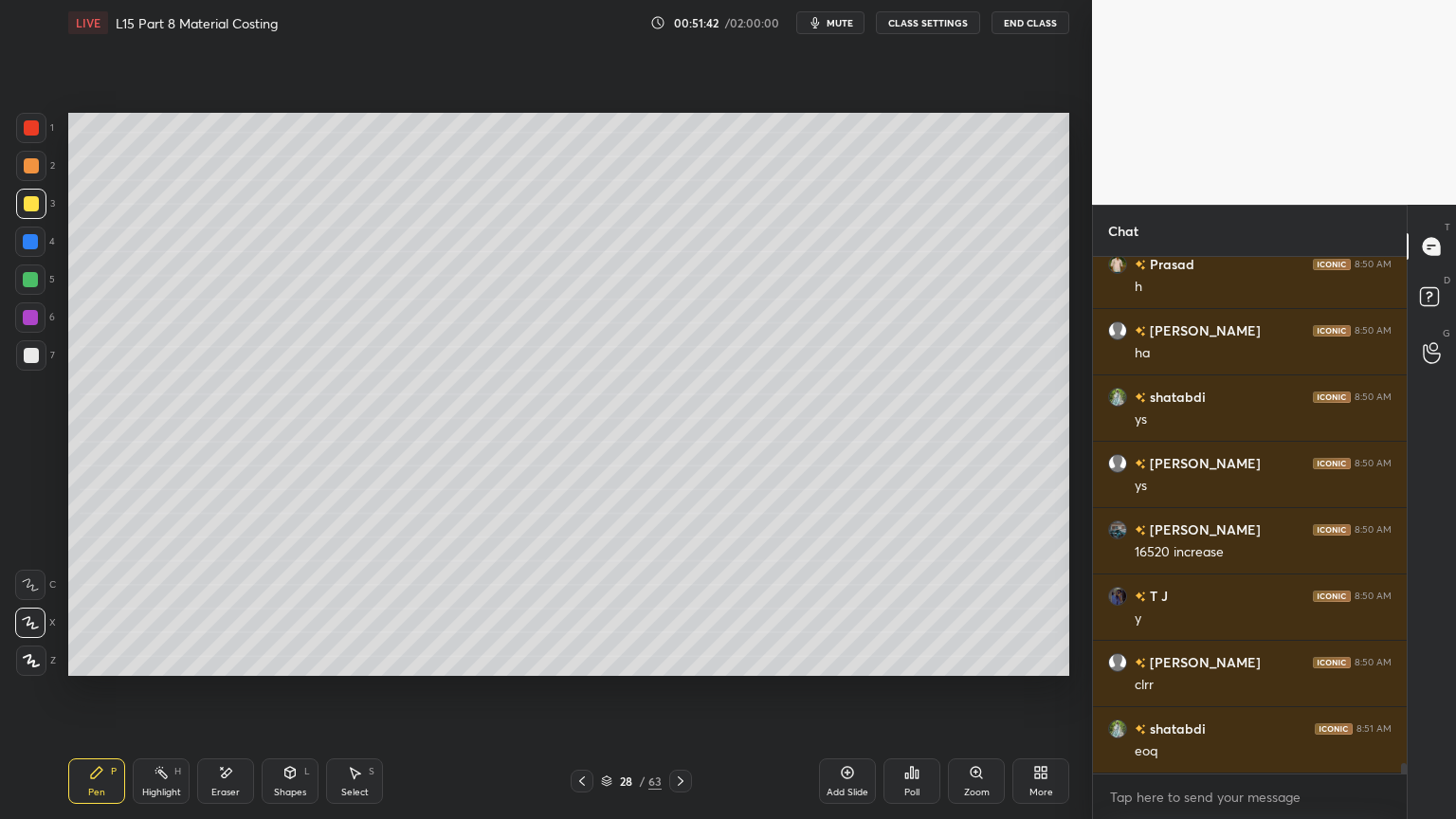 click at bounding box center (31, 128) 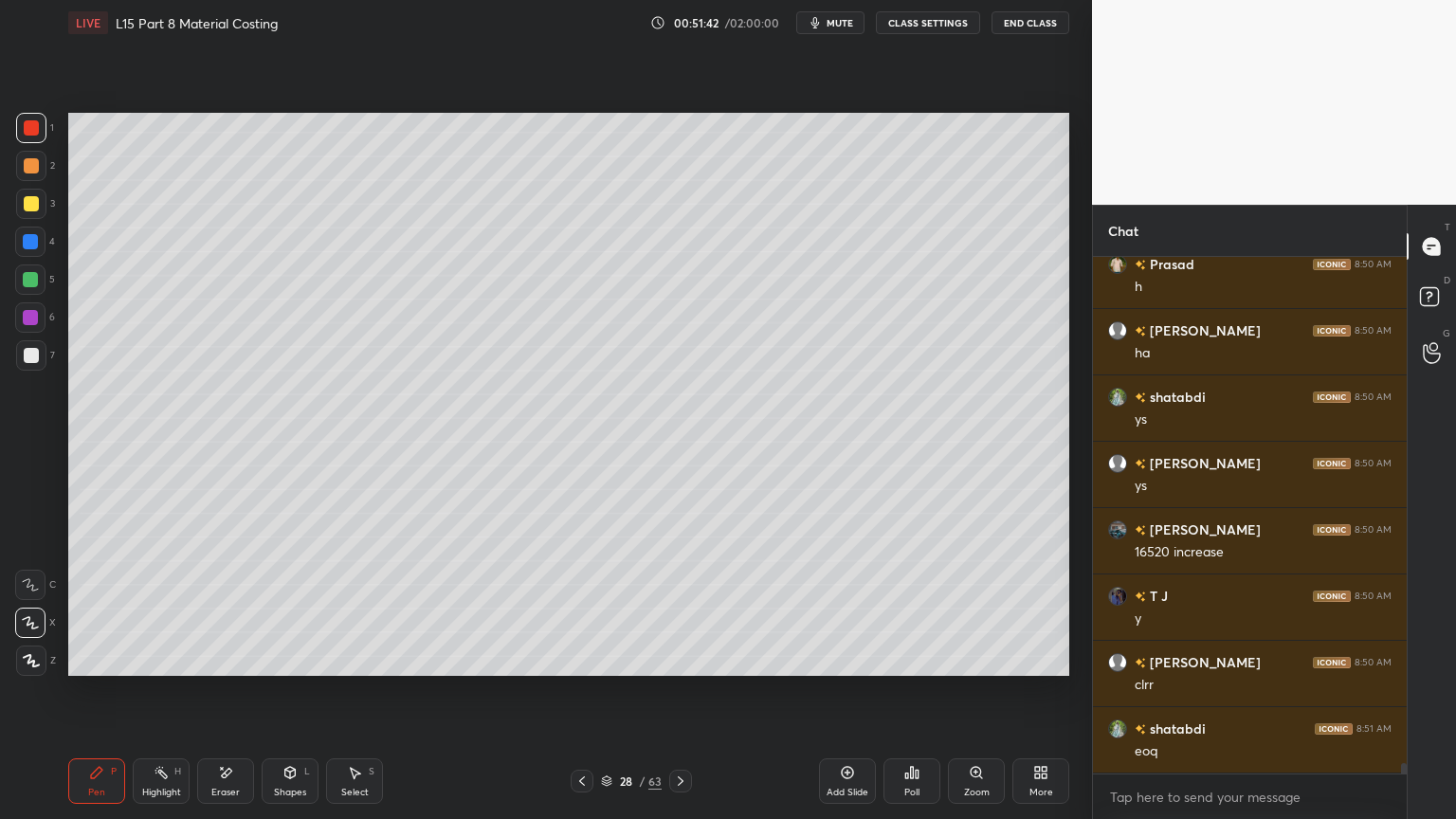 click at bounding box center [31, 204] 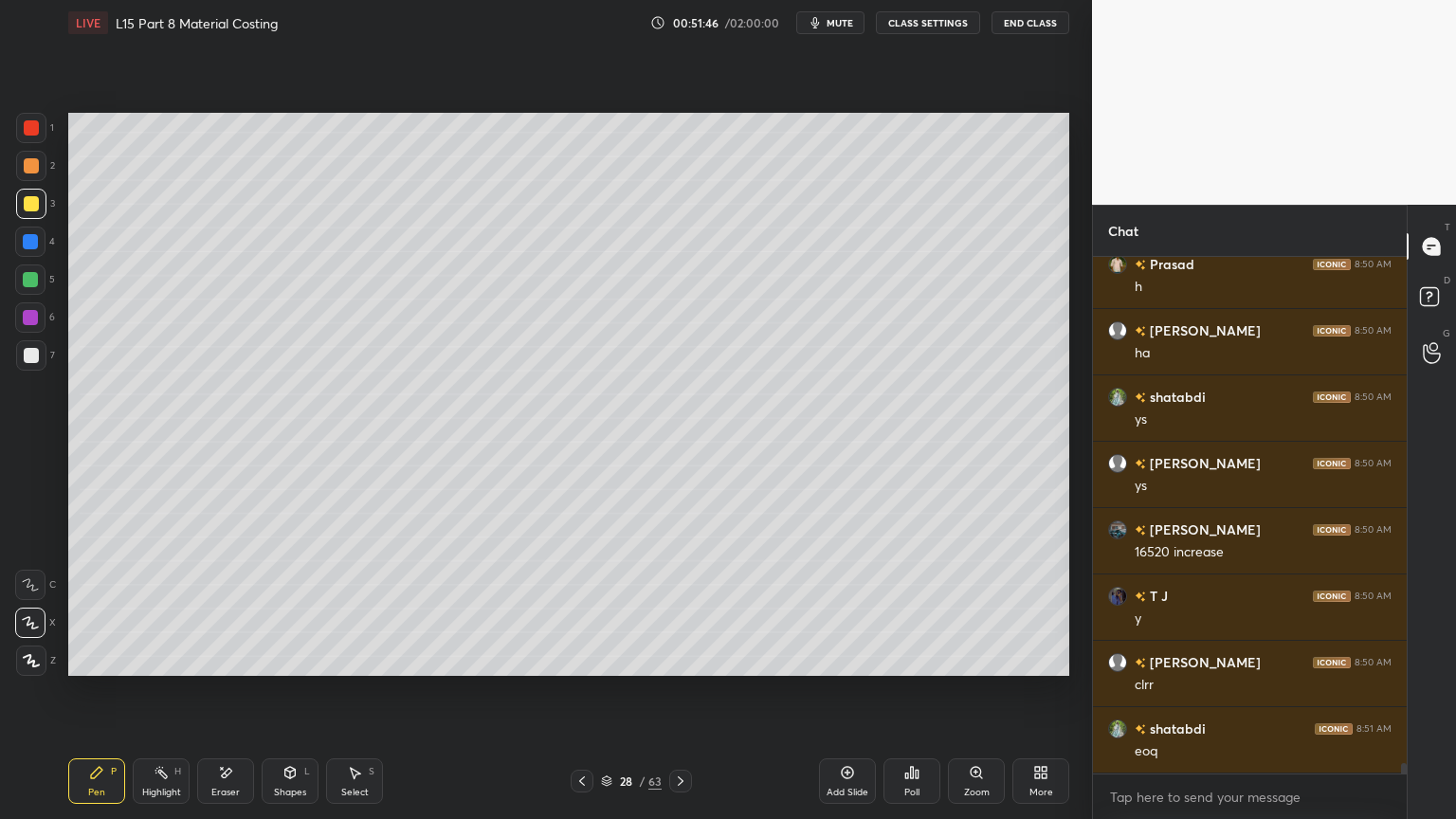 click at bounding box center (30, 585) 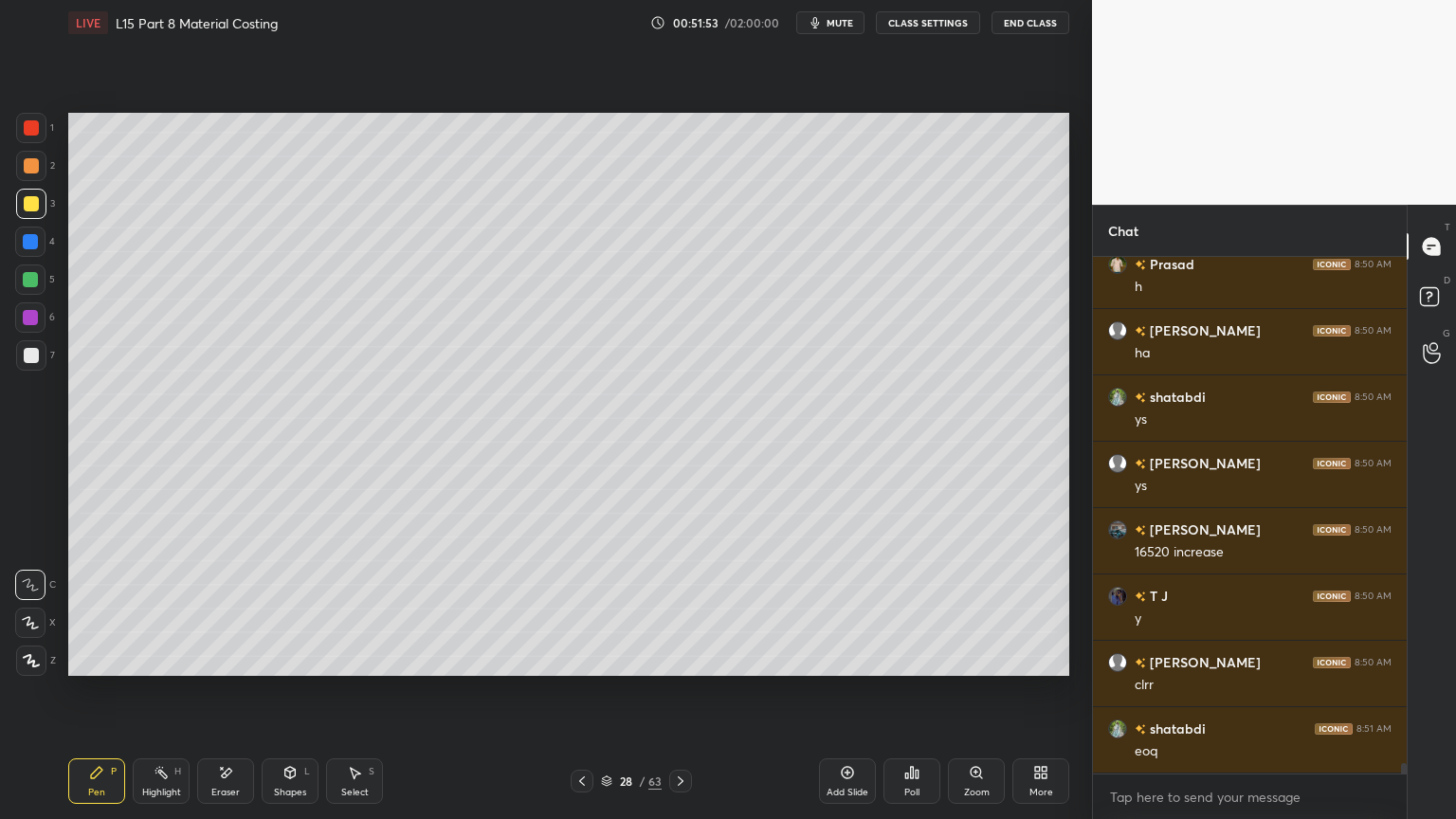 click on "Shapes L" at bounding box center [290, 781] 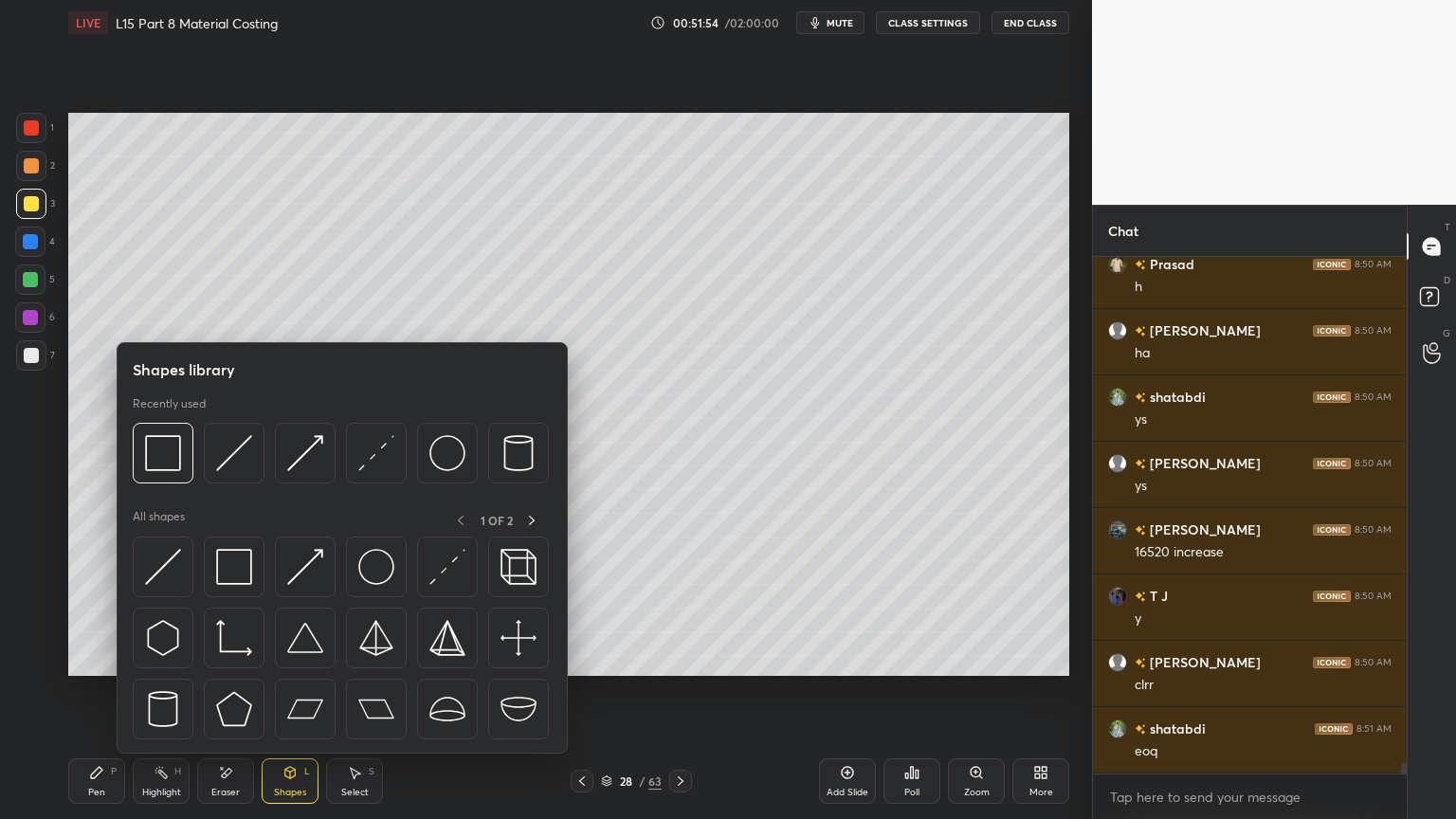 click at bounding box center (234, 453) 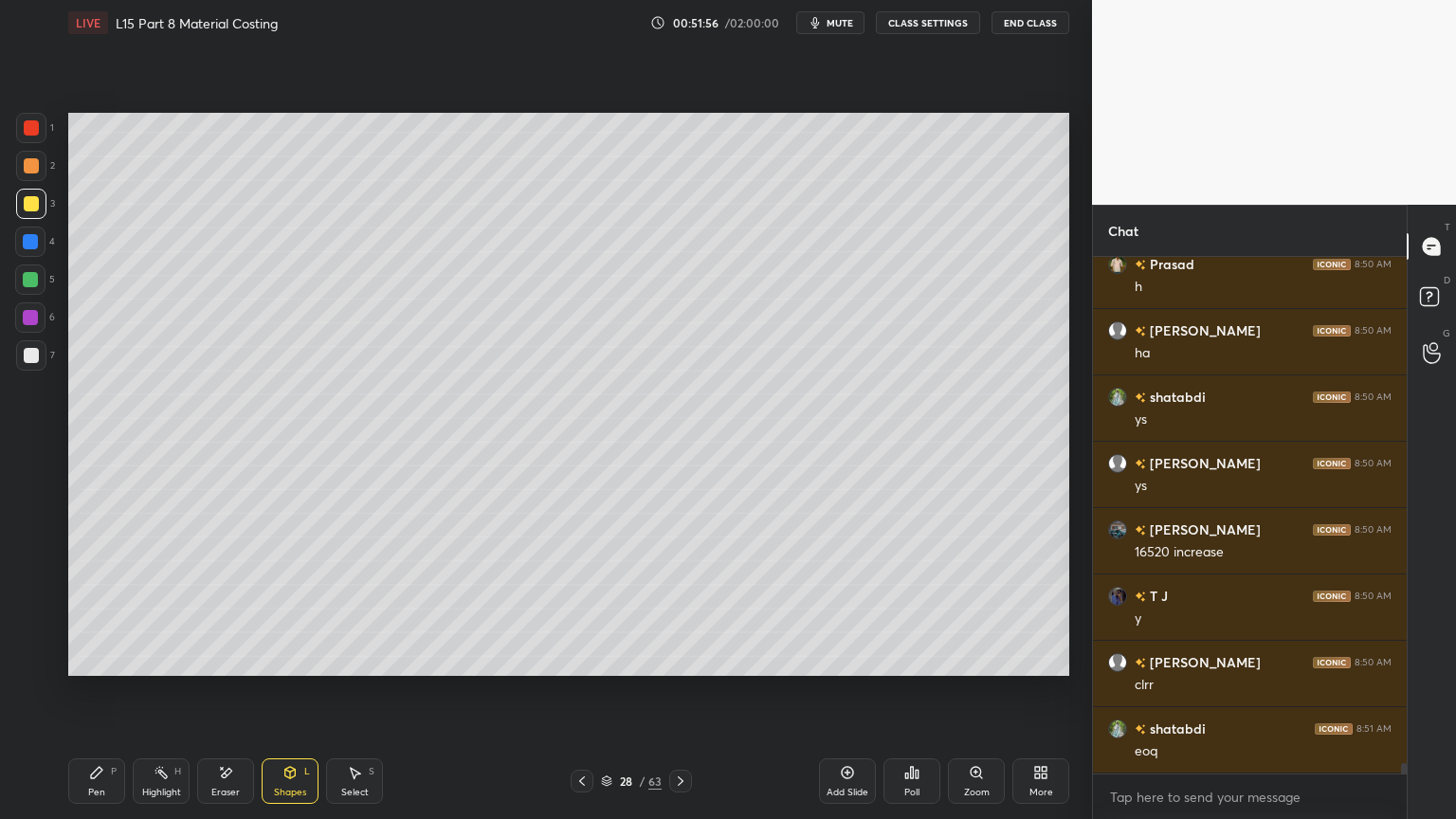 click at bounding box center (30, 280) 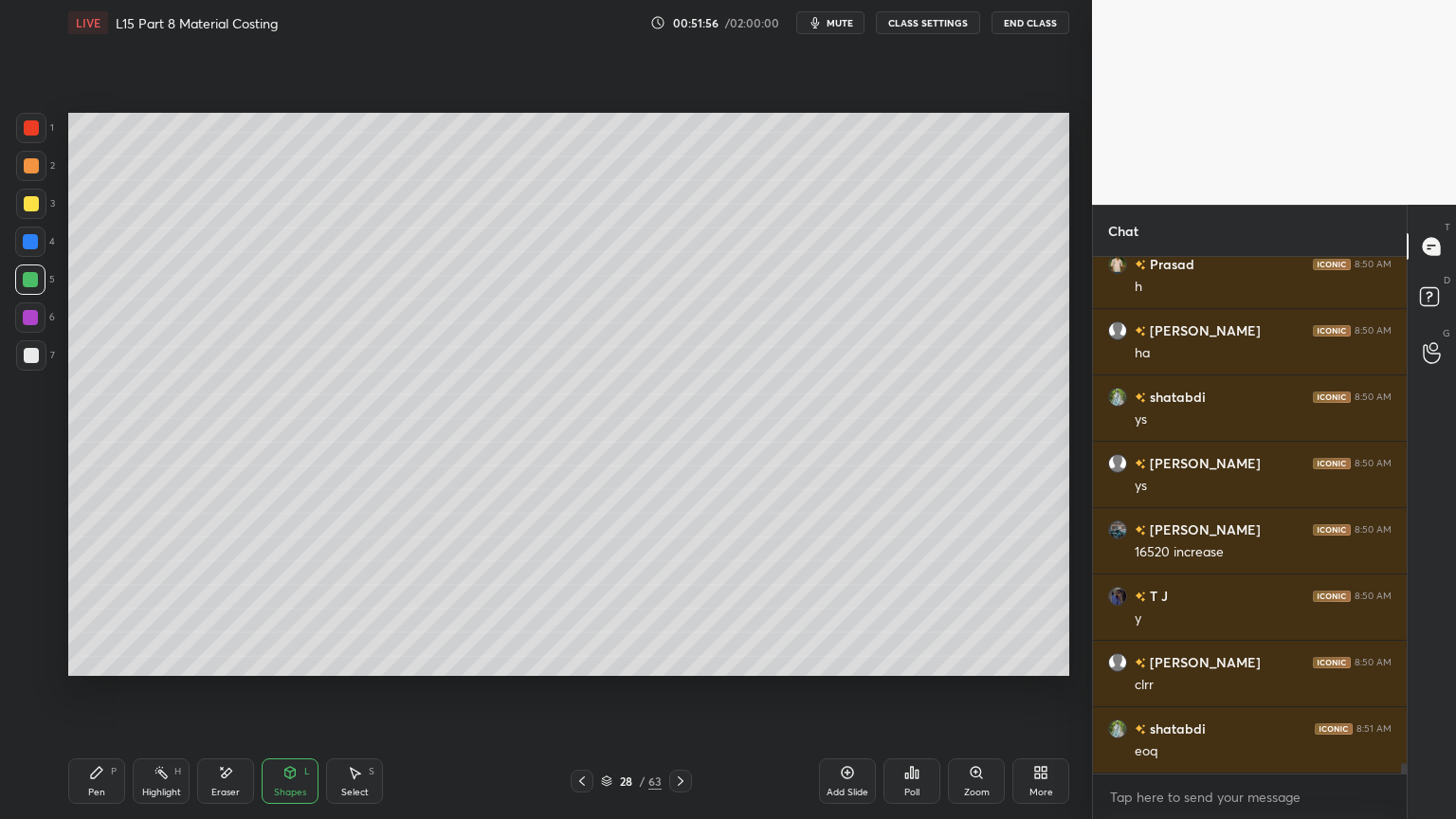 click at bounding box center (31, 166) 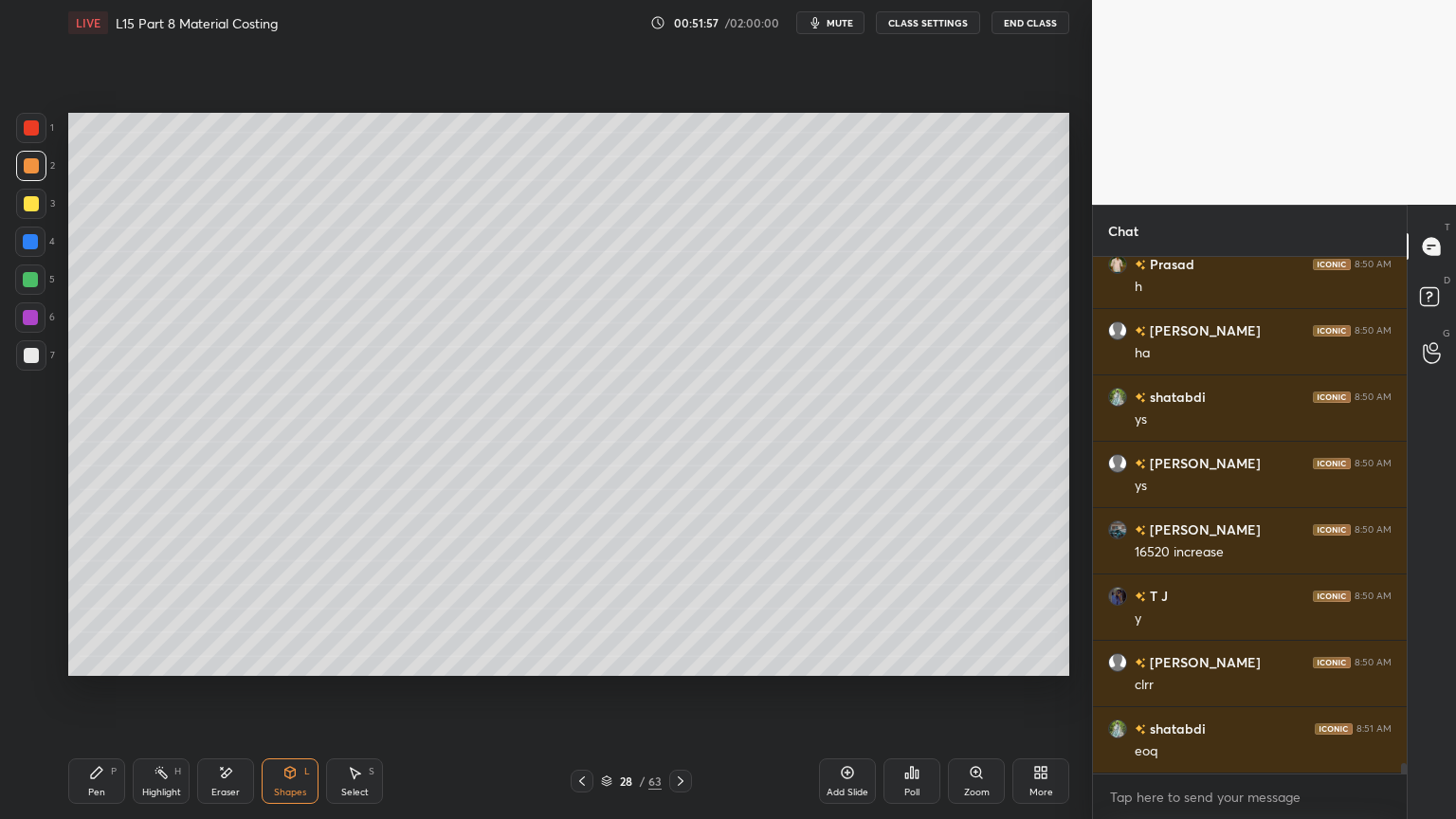 click on "Pen P" at bounding box center [97, 781] 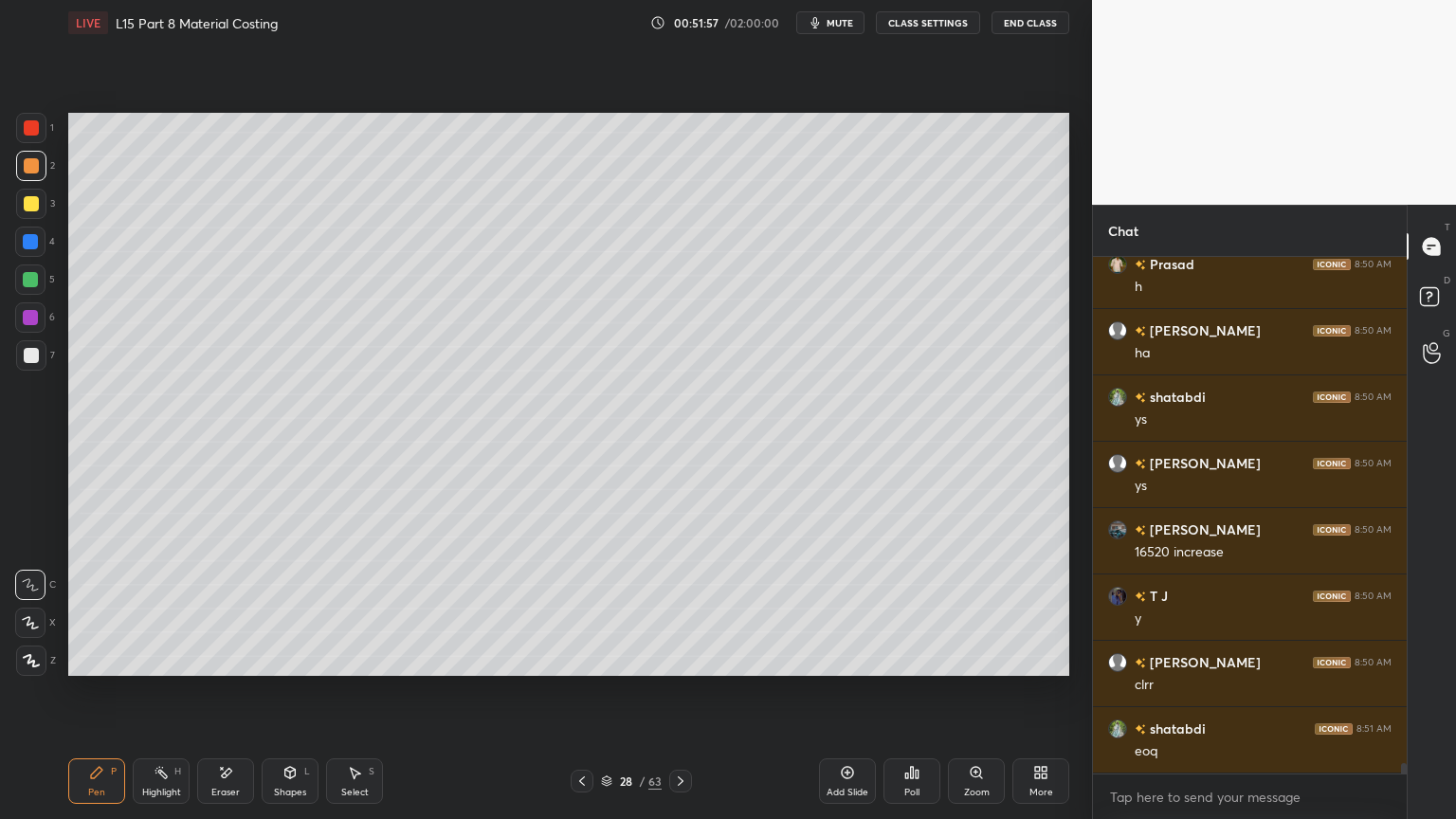 click at bounding box center (31, 355) 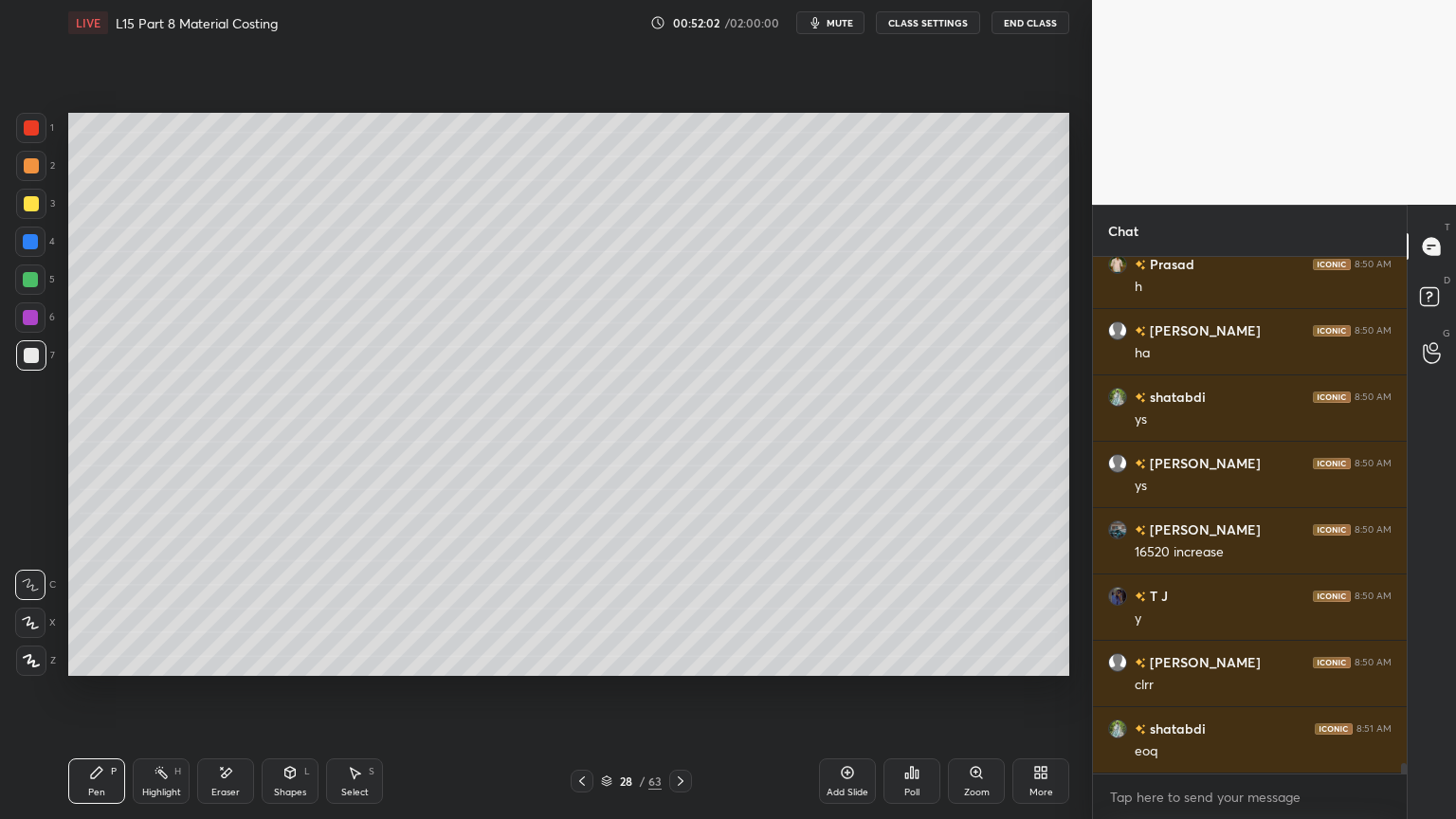 click 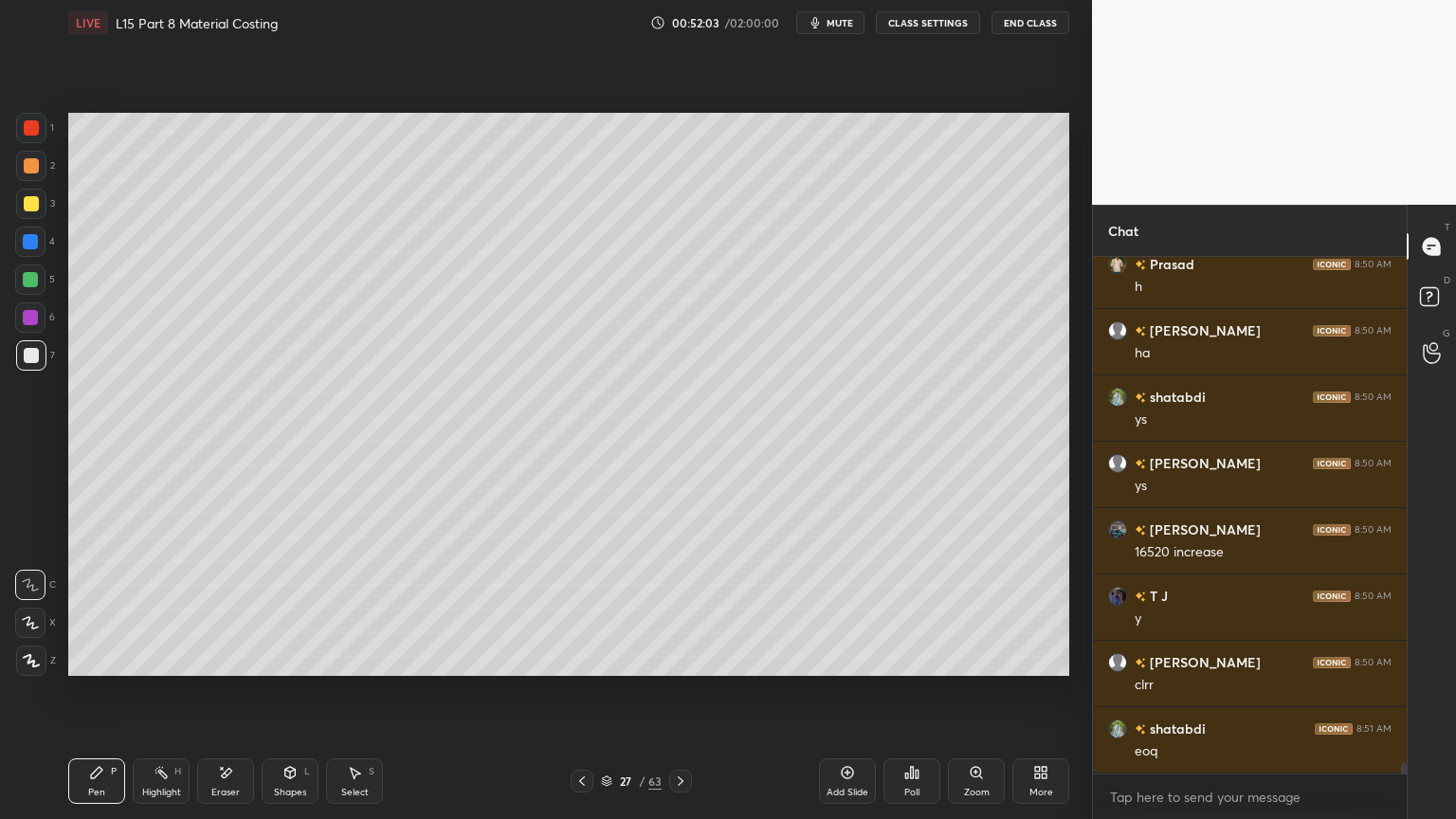 click 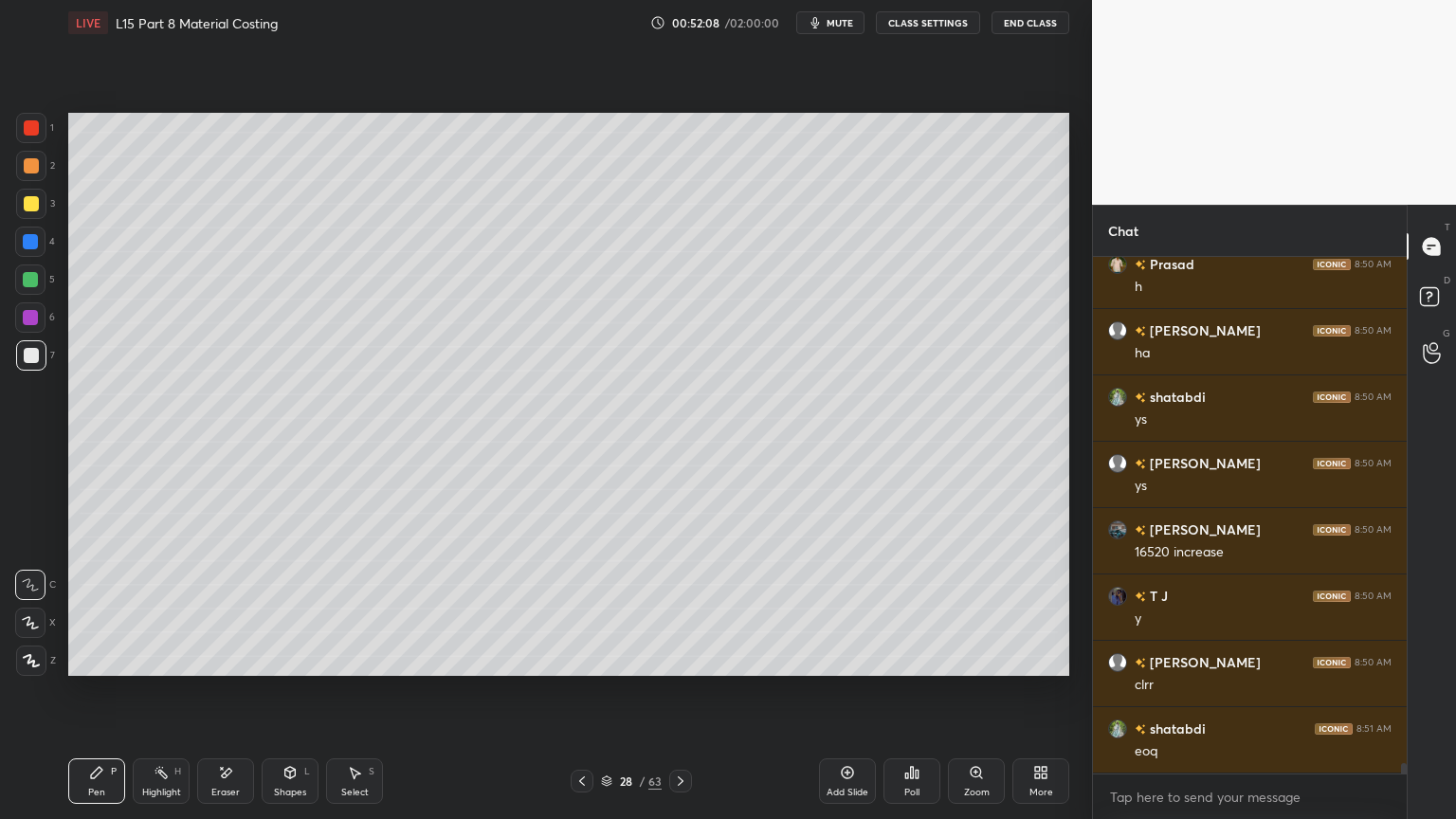 scroll, scrollTop: 25476, scrollLeft: 0, axis: vertical 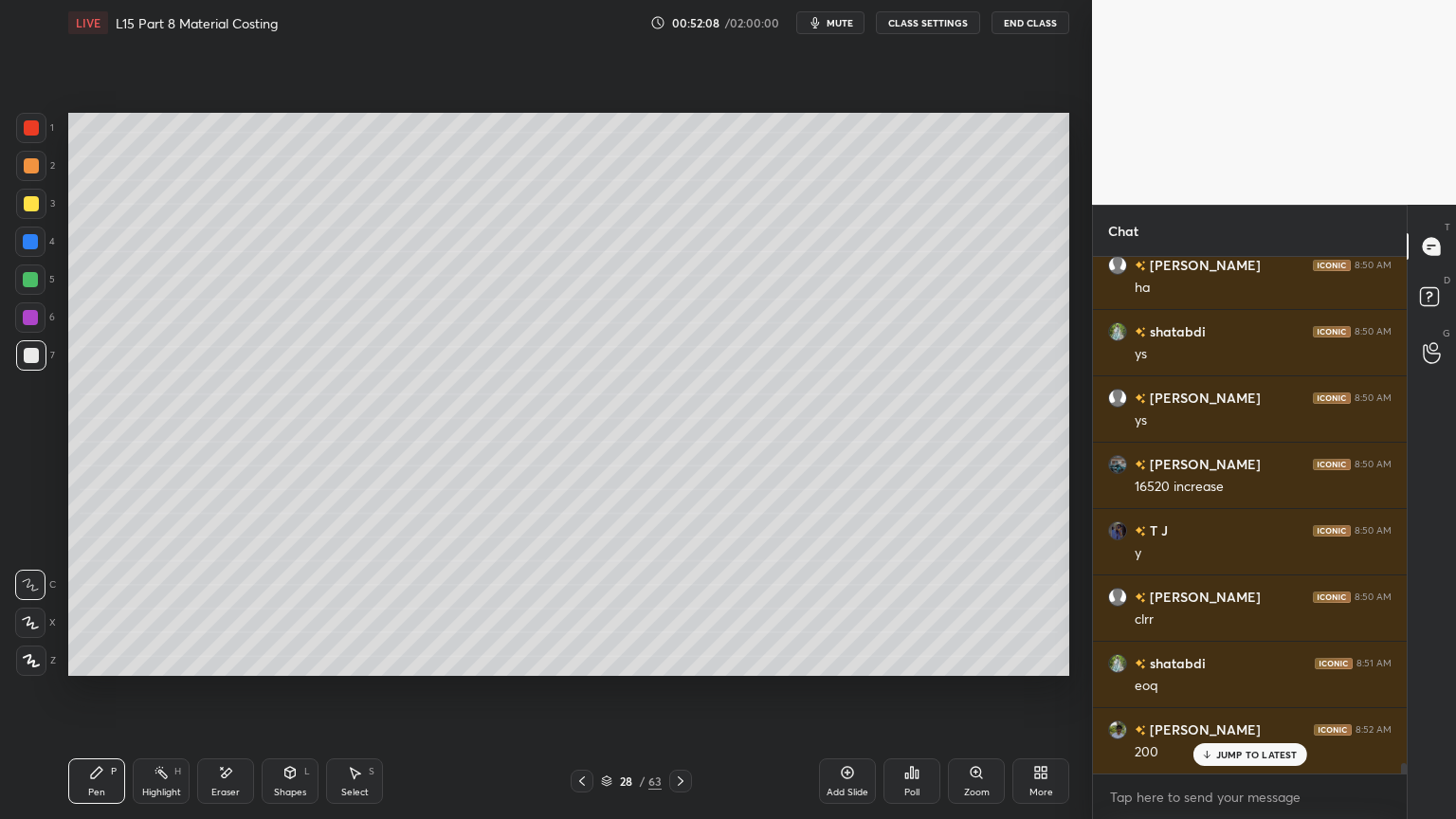 click on "Shapes L" at bounding box center [290, 781] 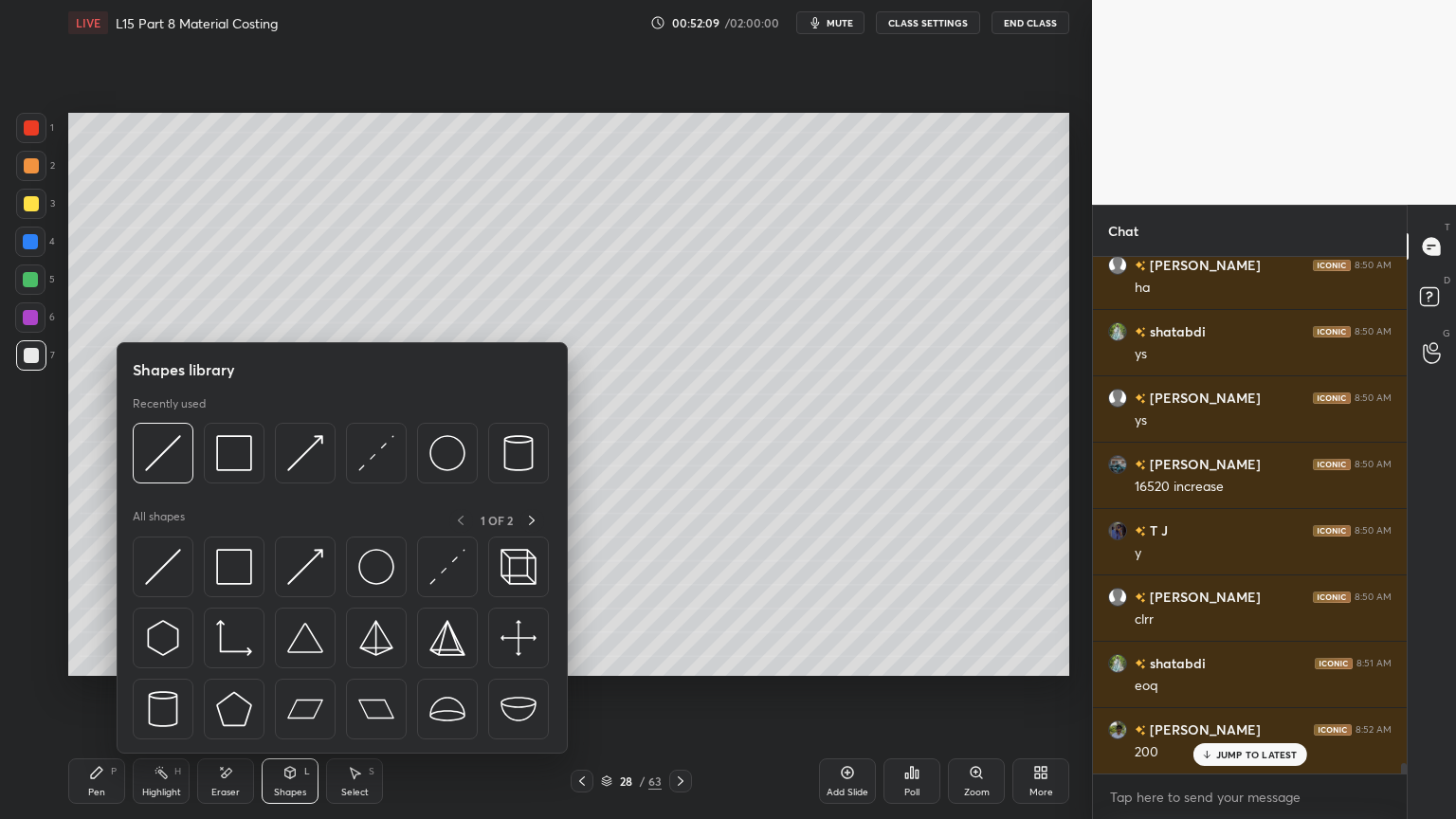 click at bounding box center [163, 453] 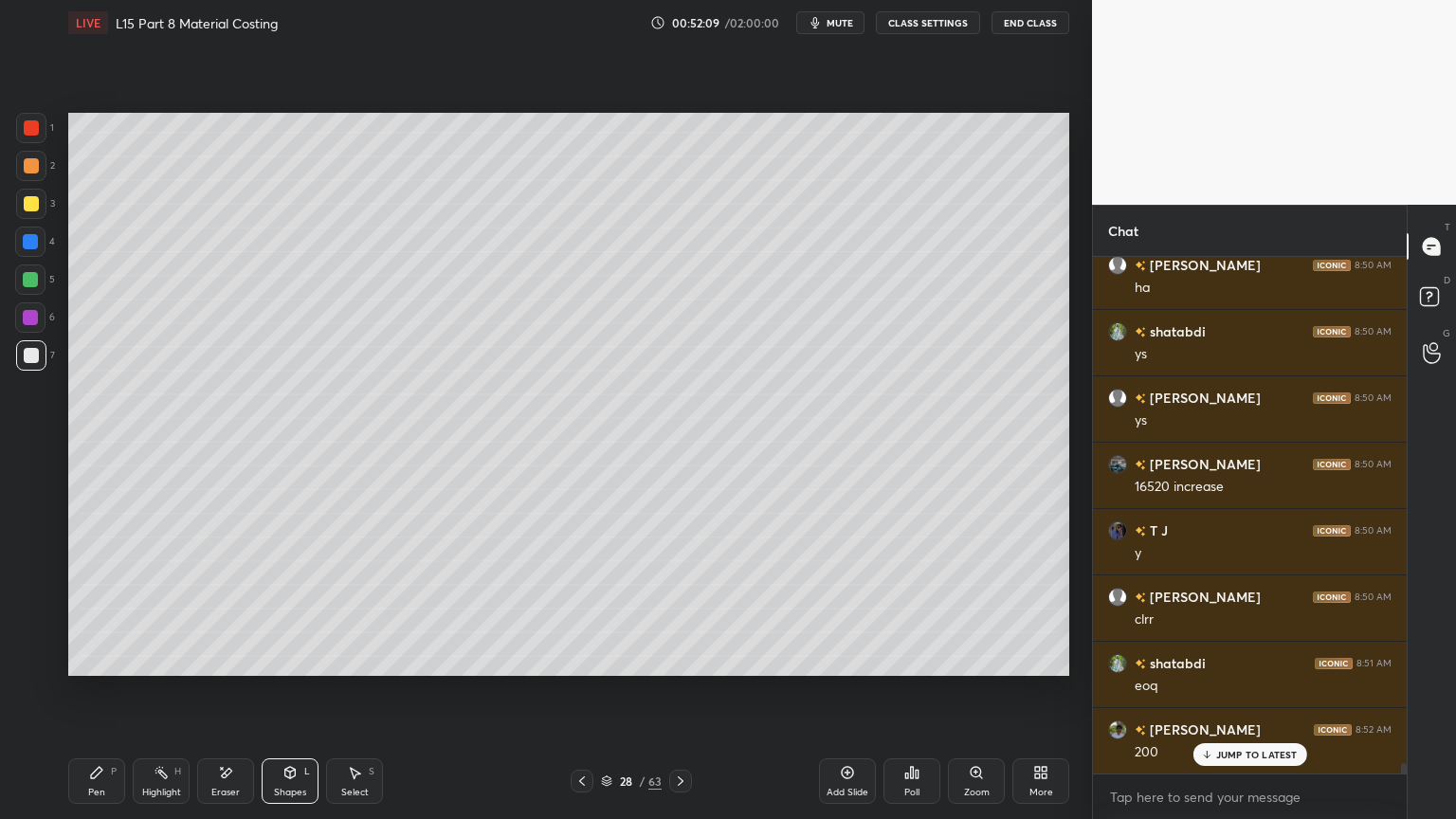 scroll, scrollTop: 25560, scrollLeft: 0, axis: vertical 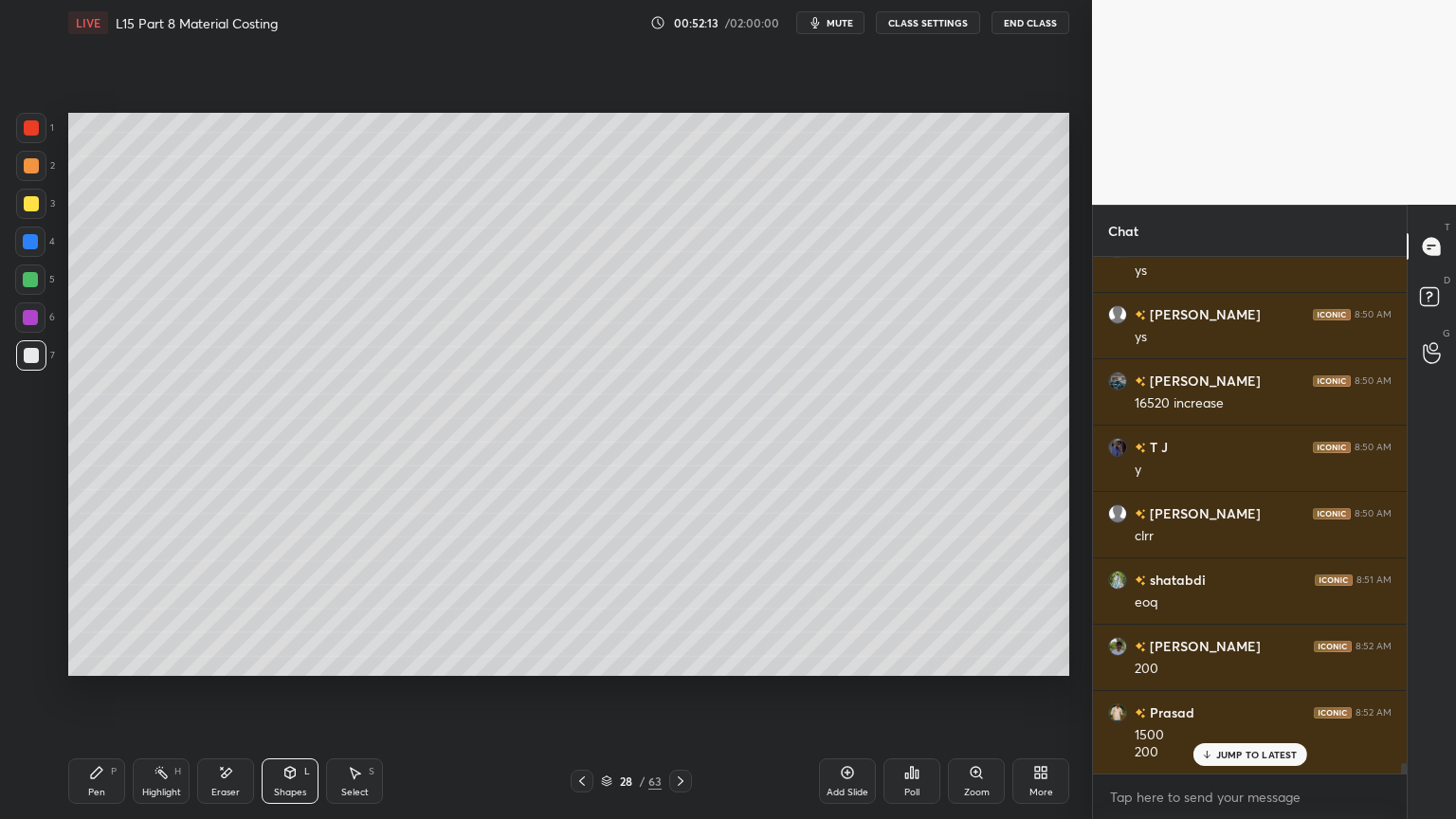 click on "Pen P" at bounding box center (97, 781) 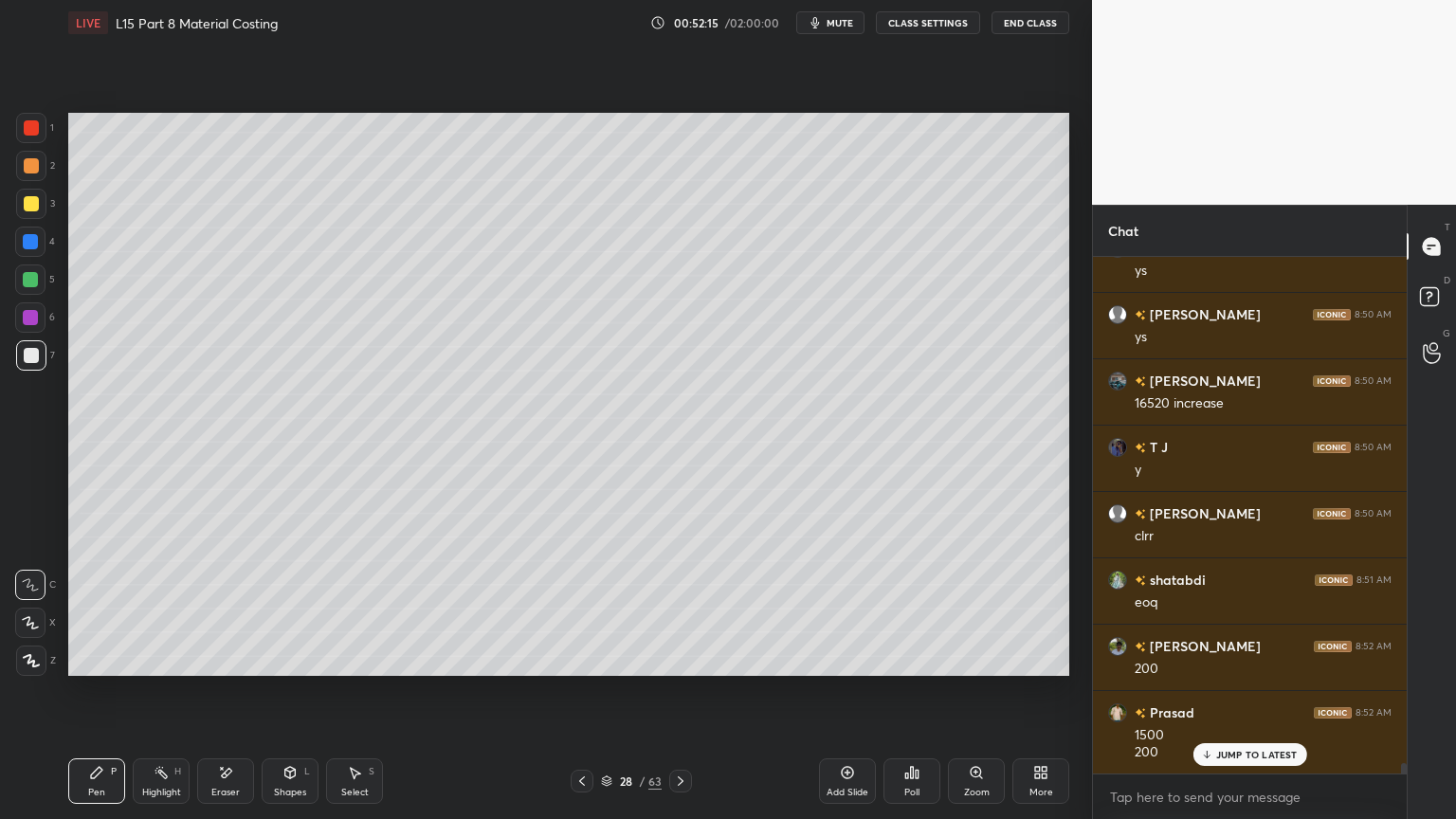 click 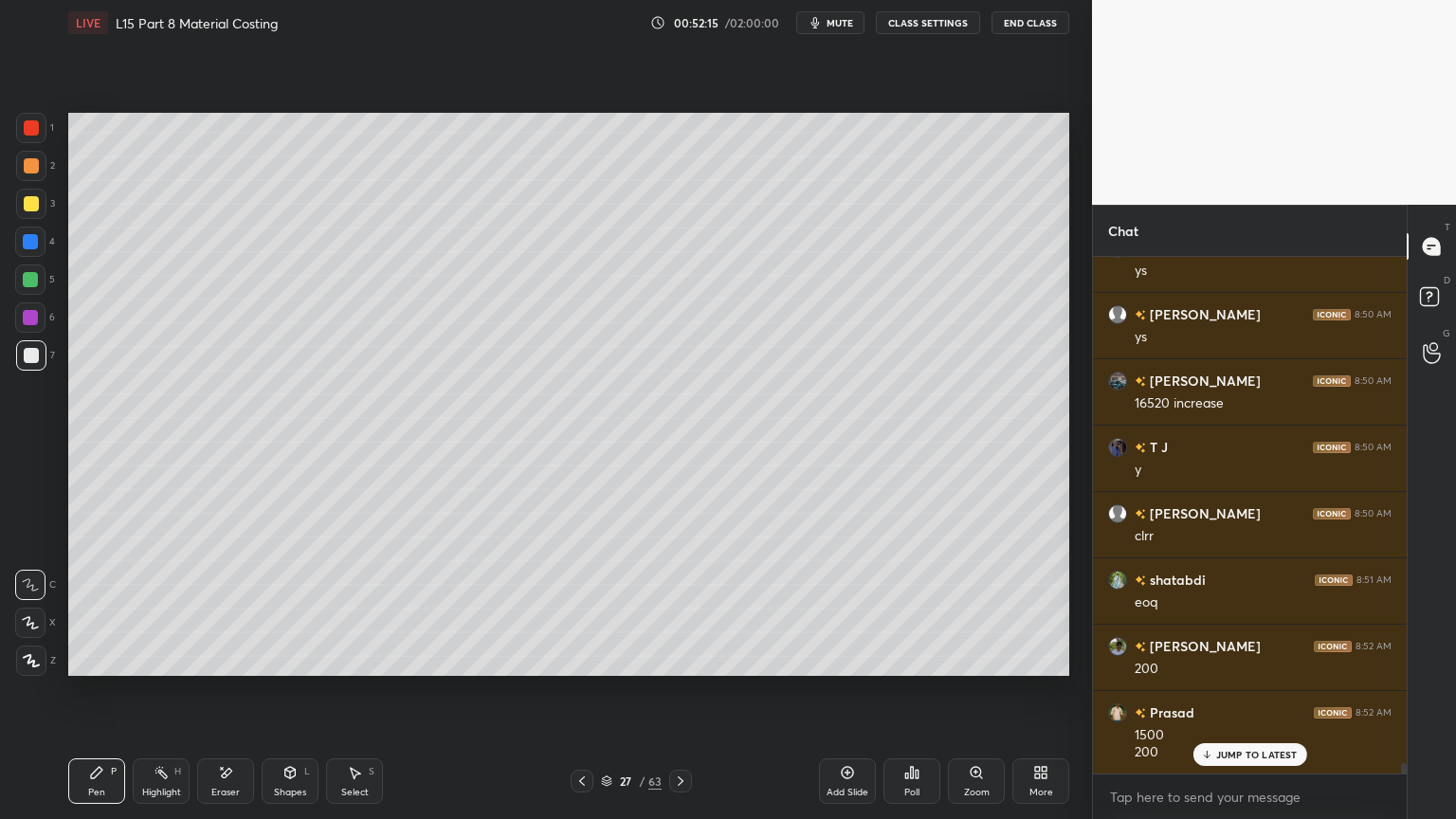 click 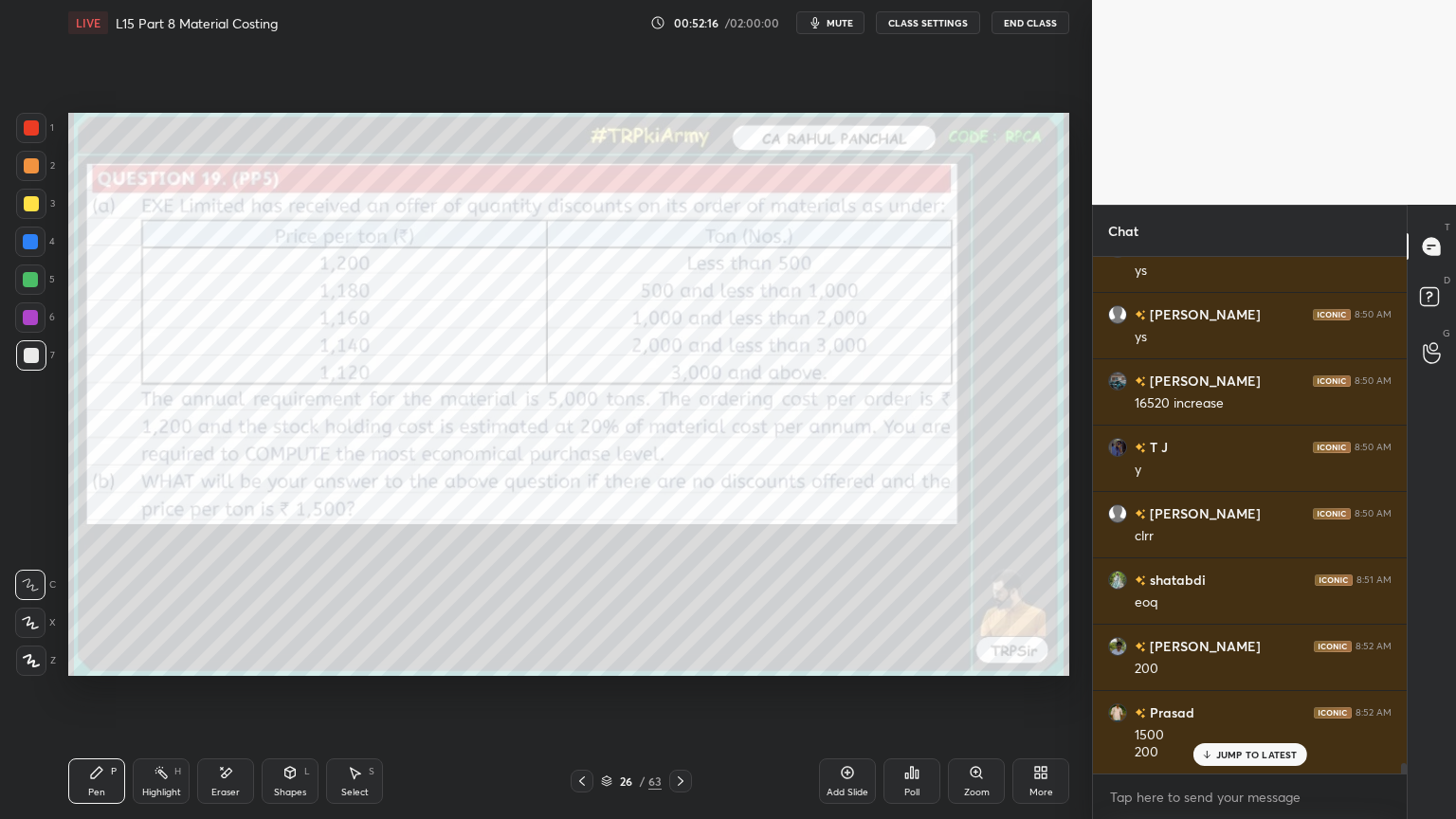 scroll, scrollTop: 25627, scrollLeft: 0, axis: vertical 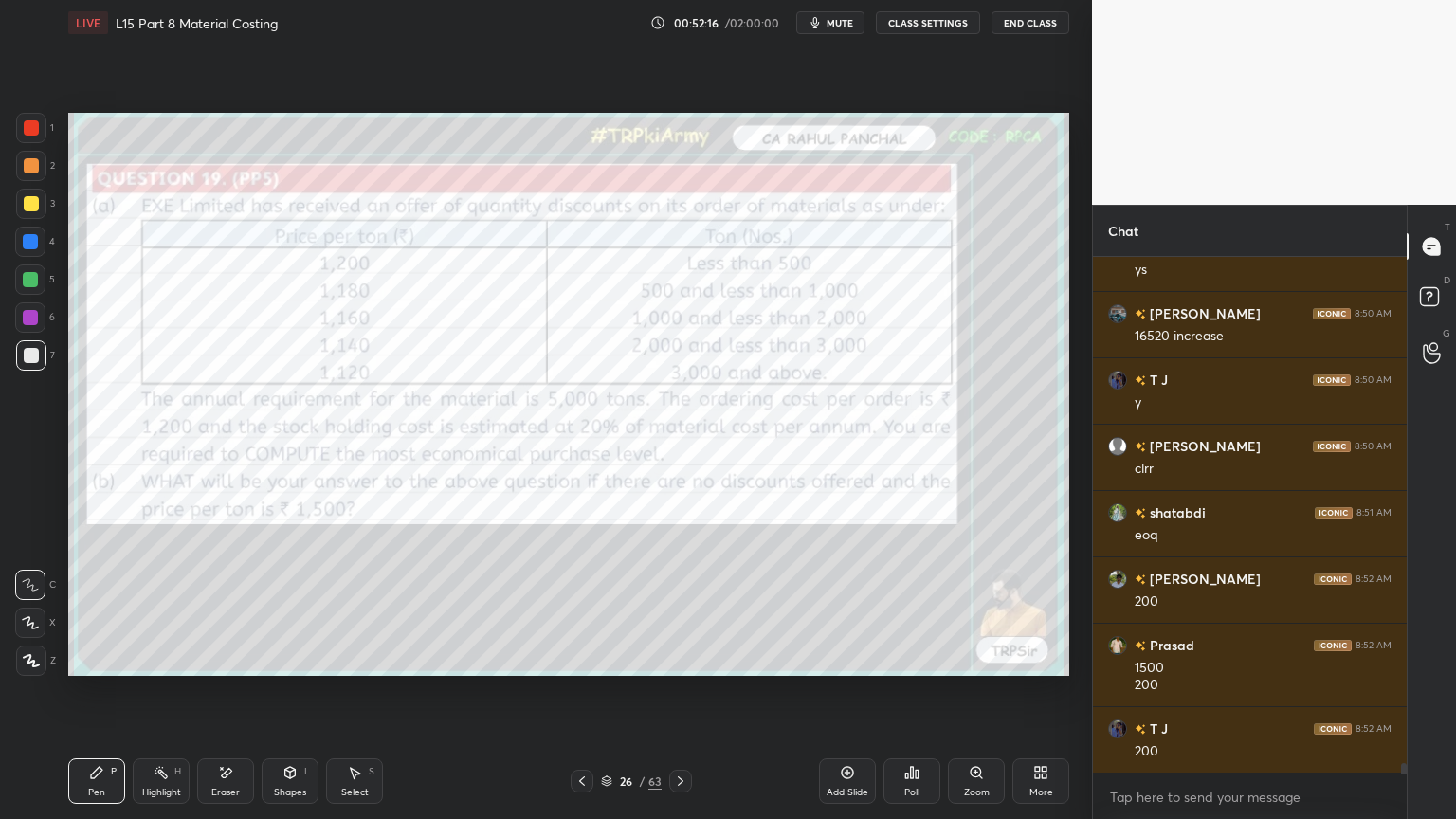 click 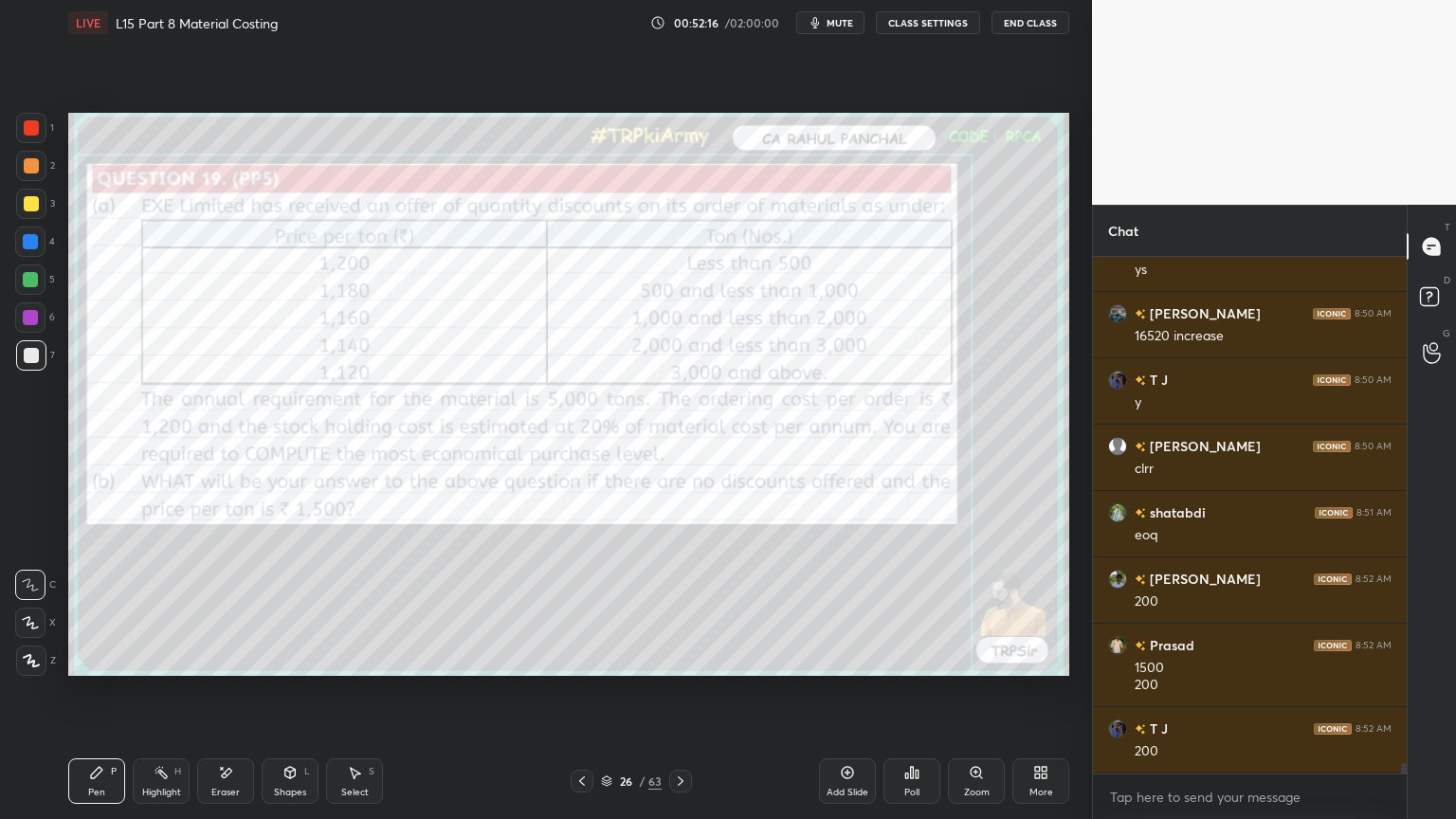 click 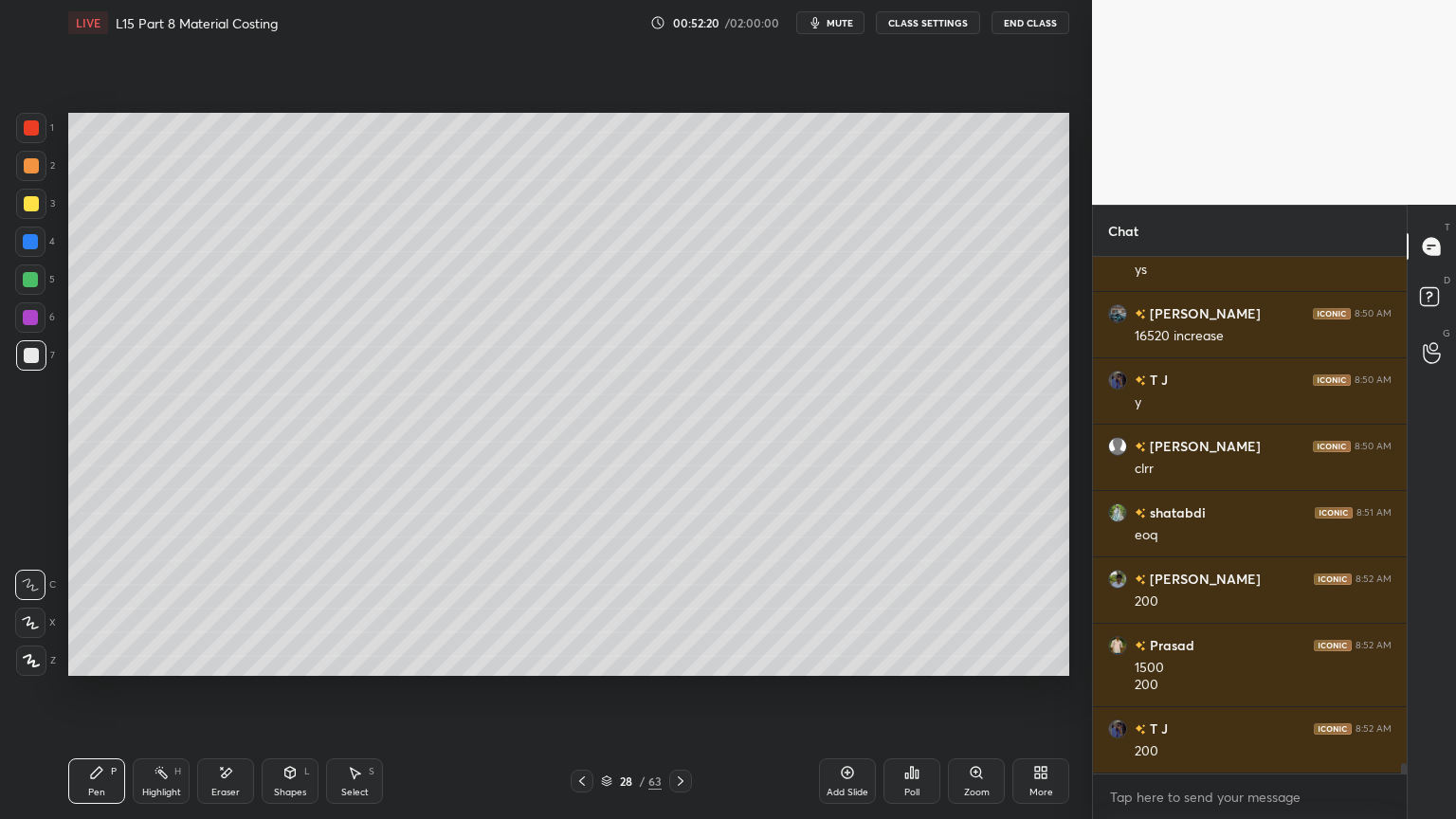 click 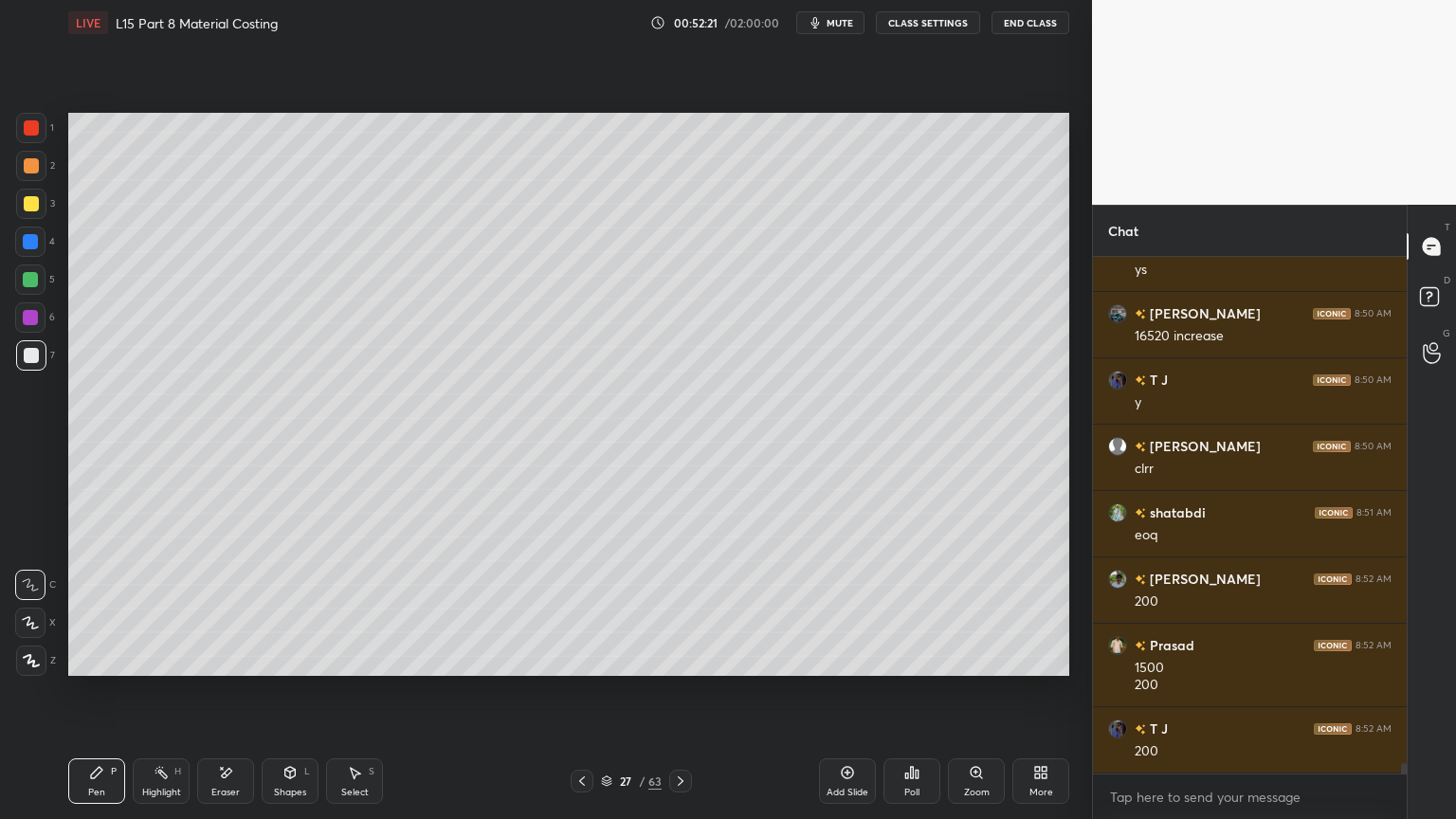 scroll, scrollTop: 25692, scrollLeft: 0, axis: vertical 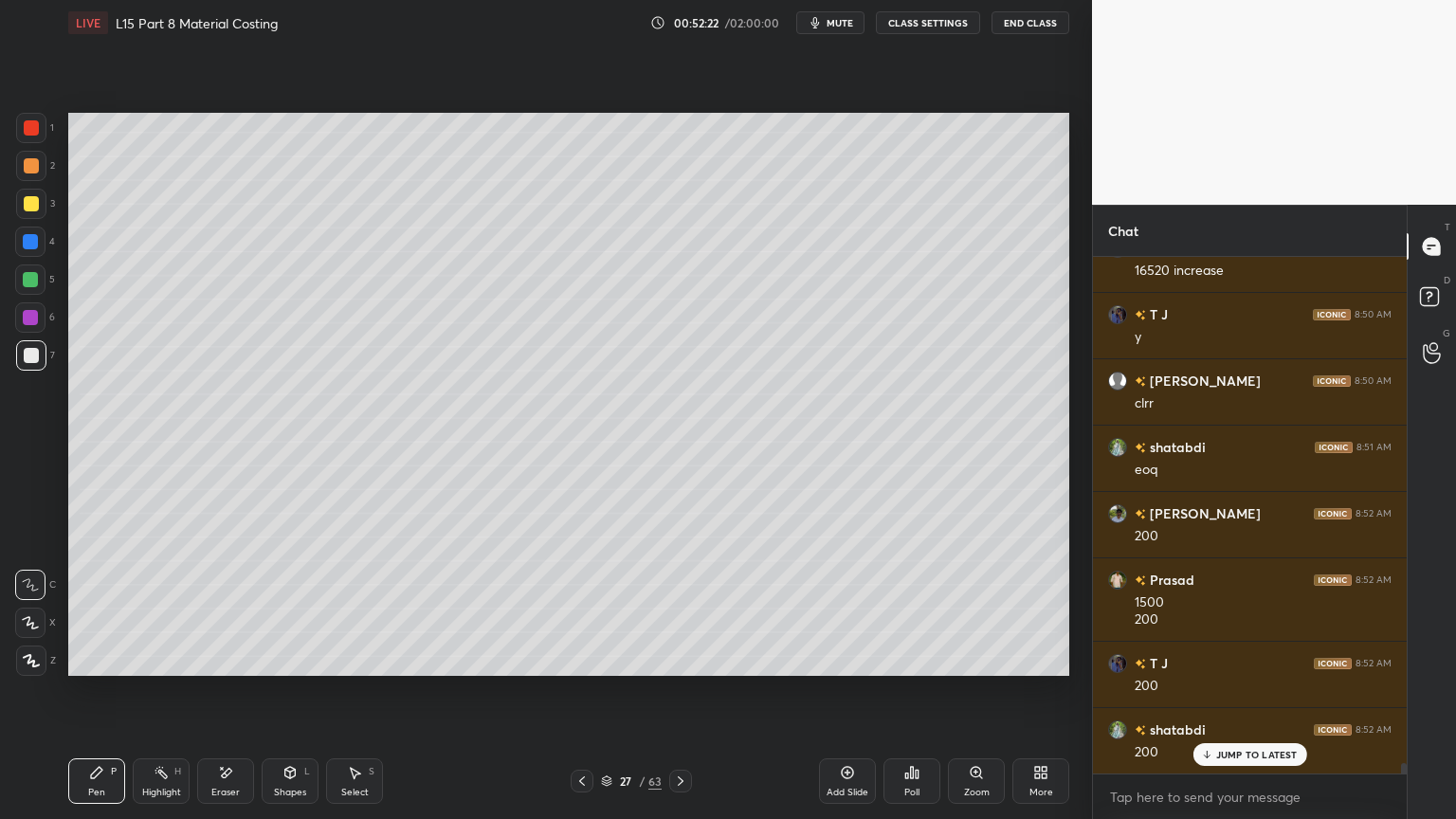 click at bounding box center (681, 781) 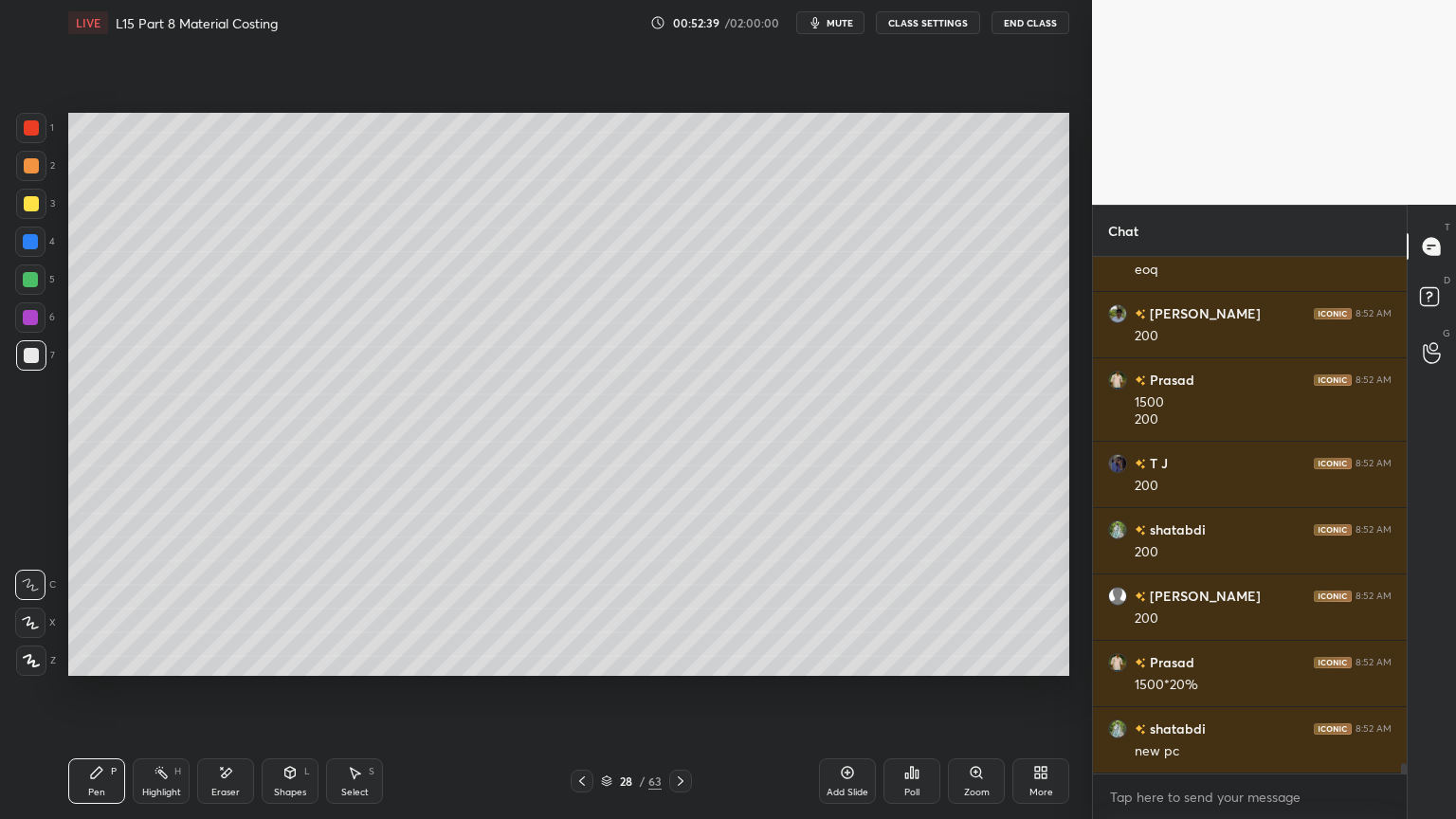 scroll, scrollTop: 25958, scrollLeft: 0, axis: vertical 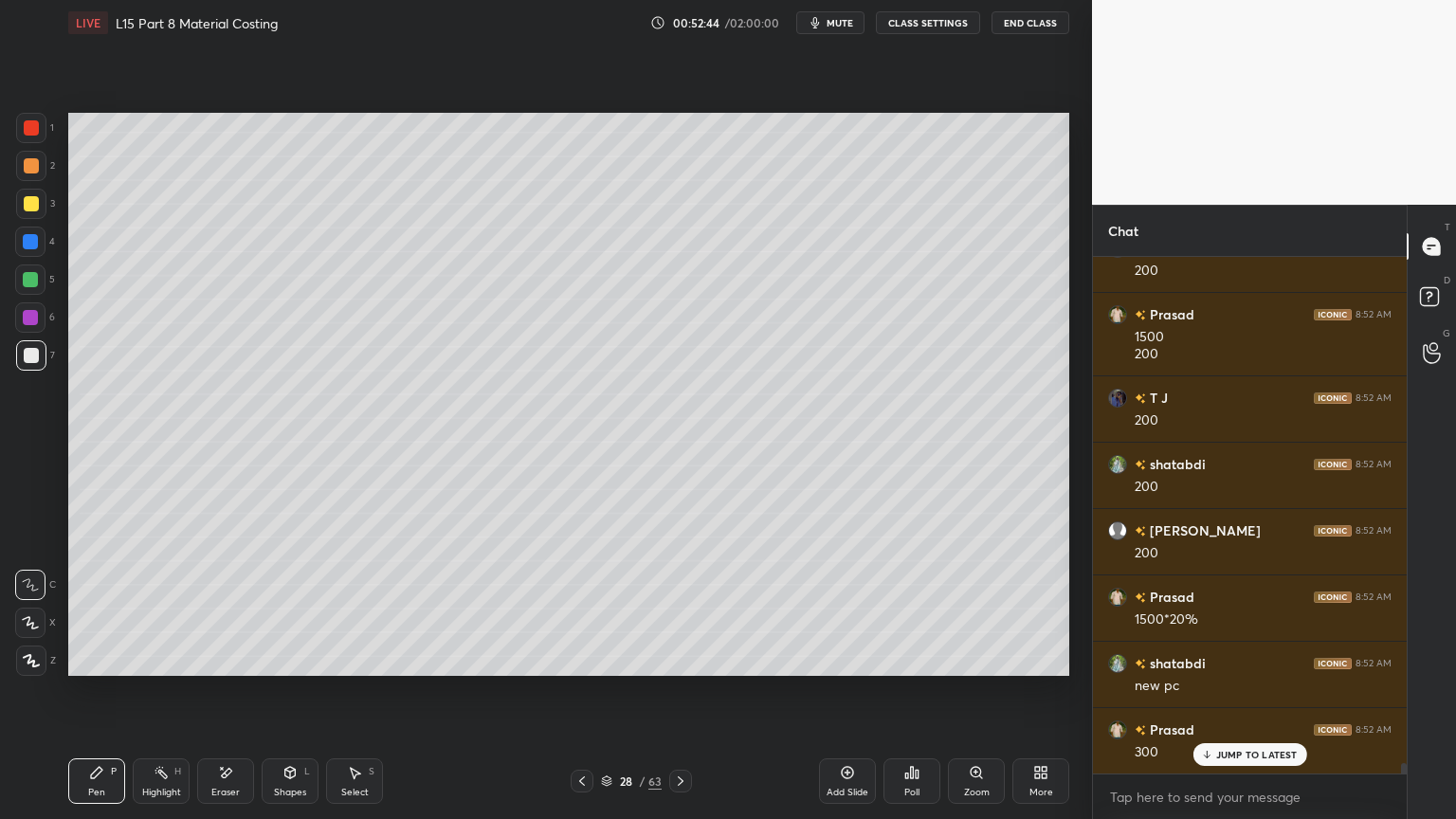 click at bounding box center [31, 128] 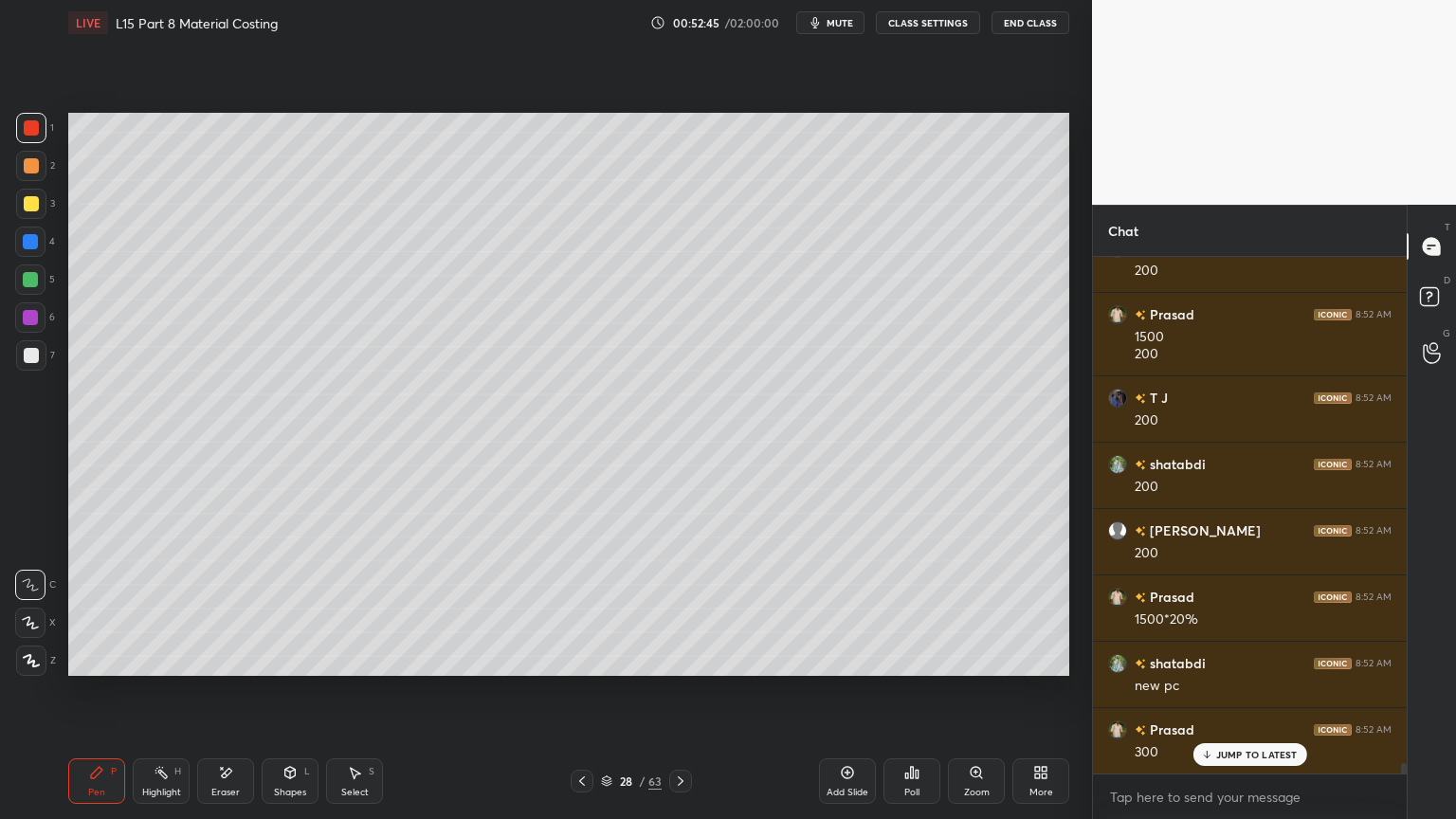 click 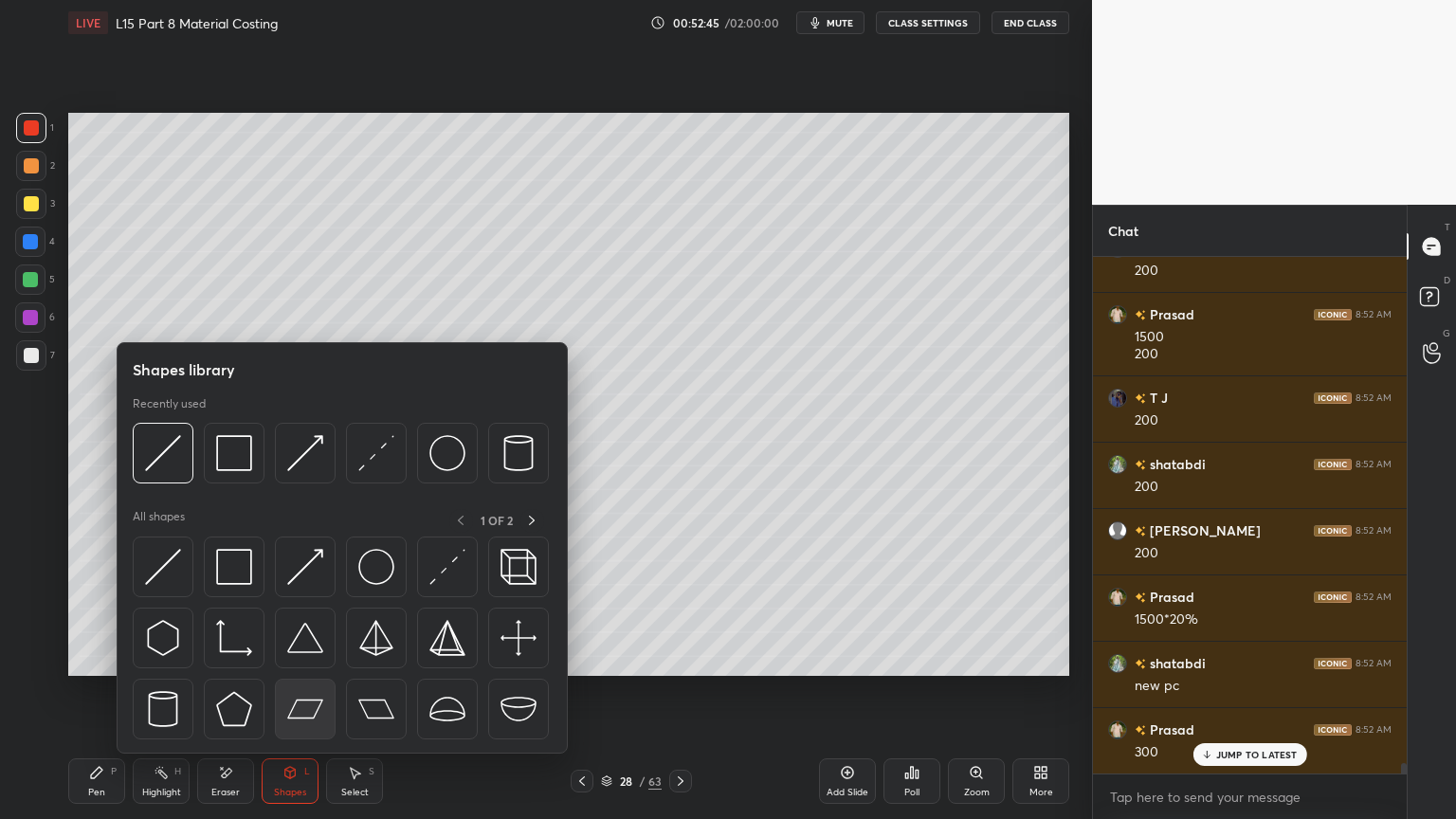scroll, scrollTop: 26025, scrollLeft: 0, axis: vertical 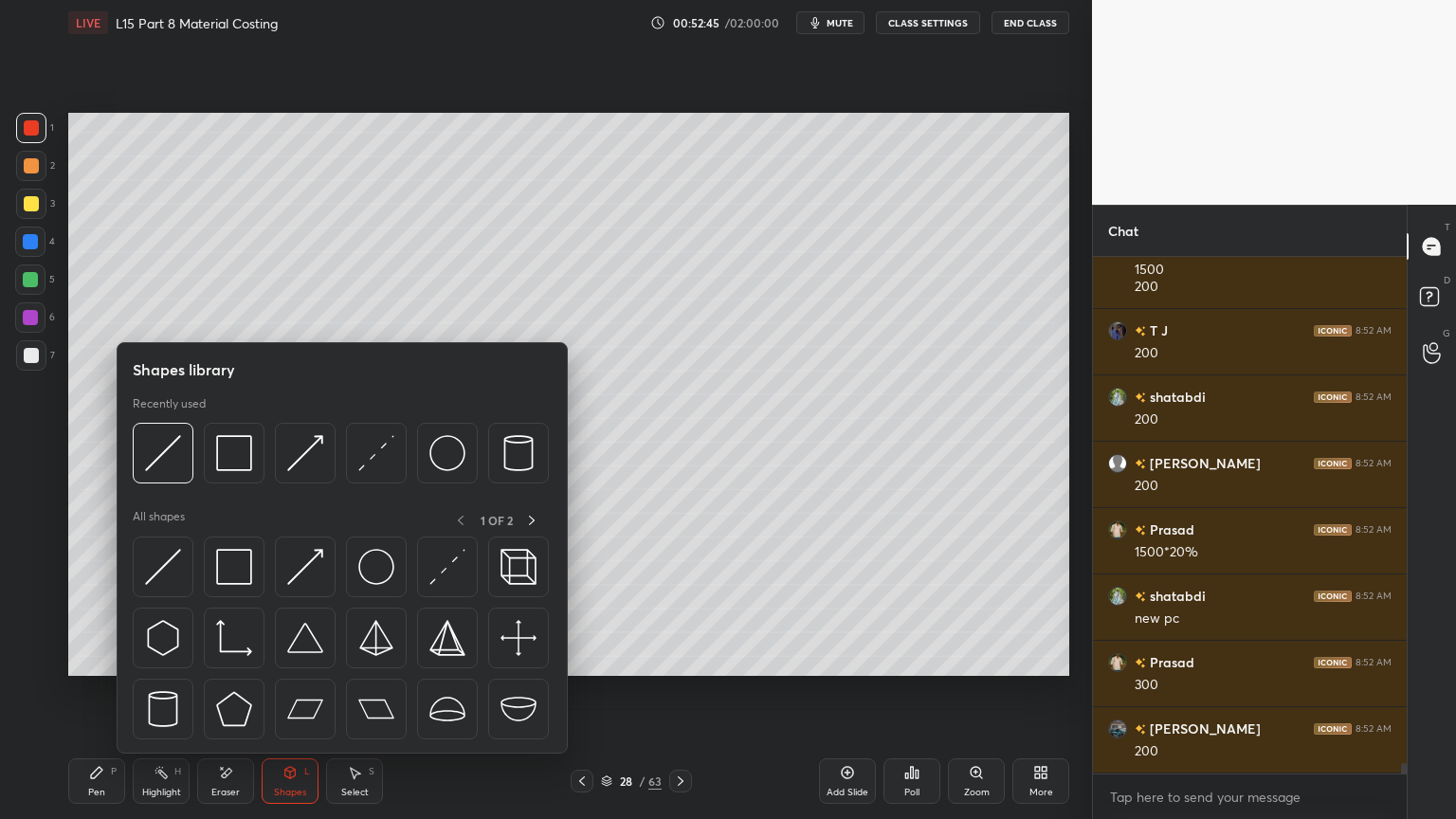 click at bounding box center (234, 453) 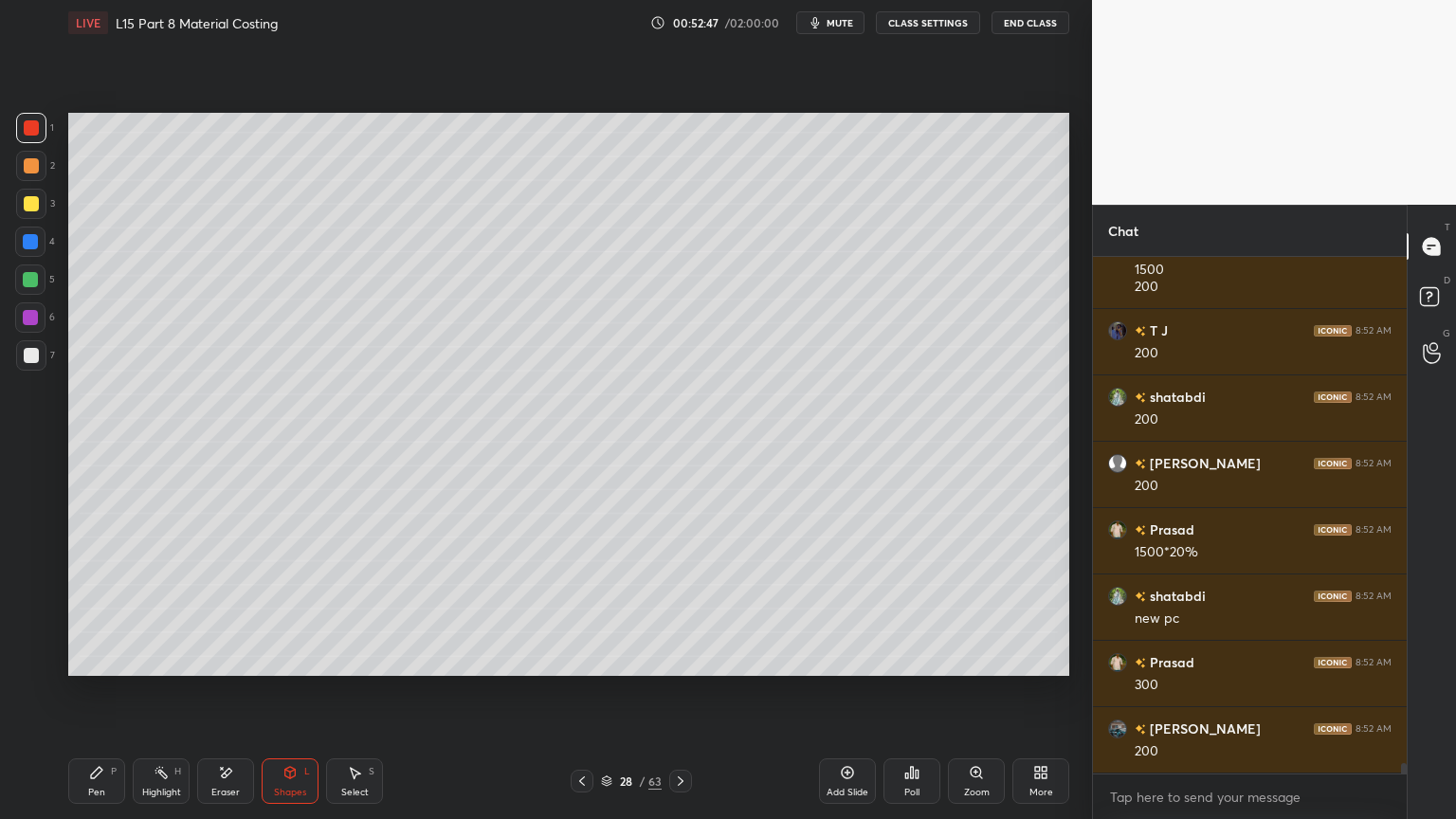 click at bounding box center (31, 355) 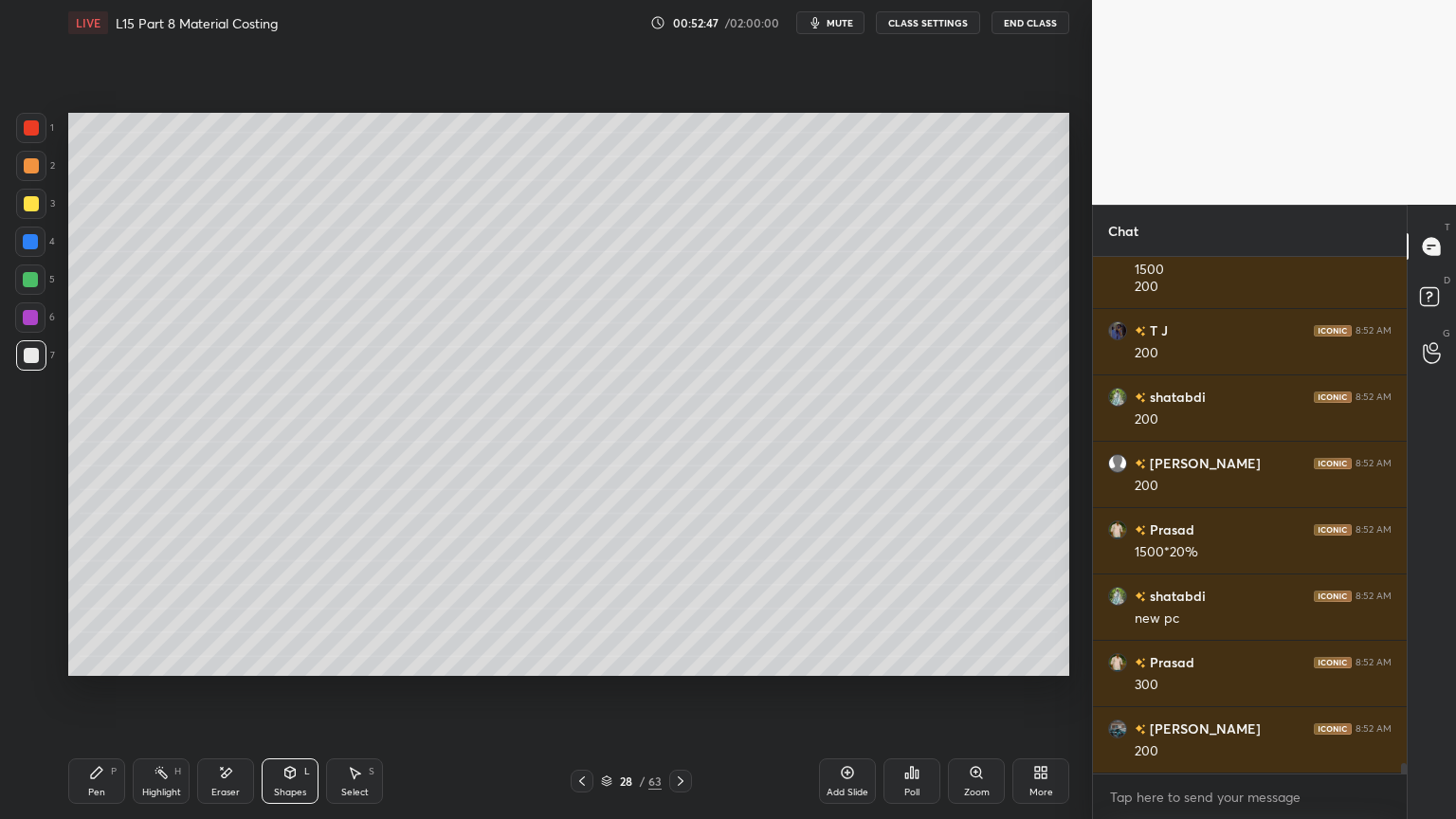 click on "Pen P" at bounding box center [97, 781] 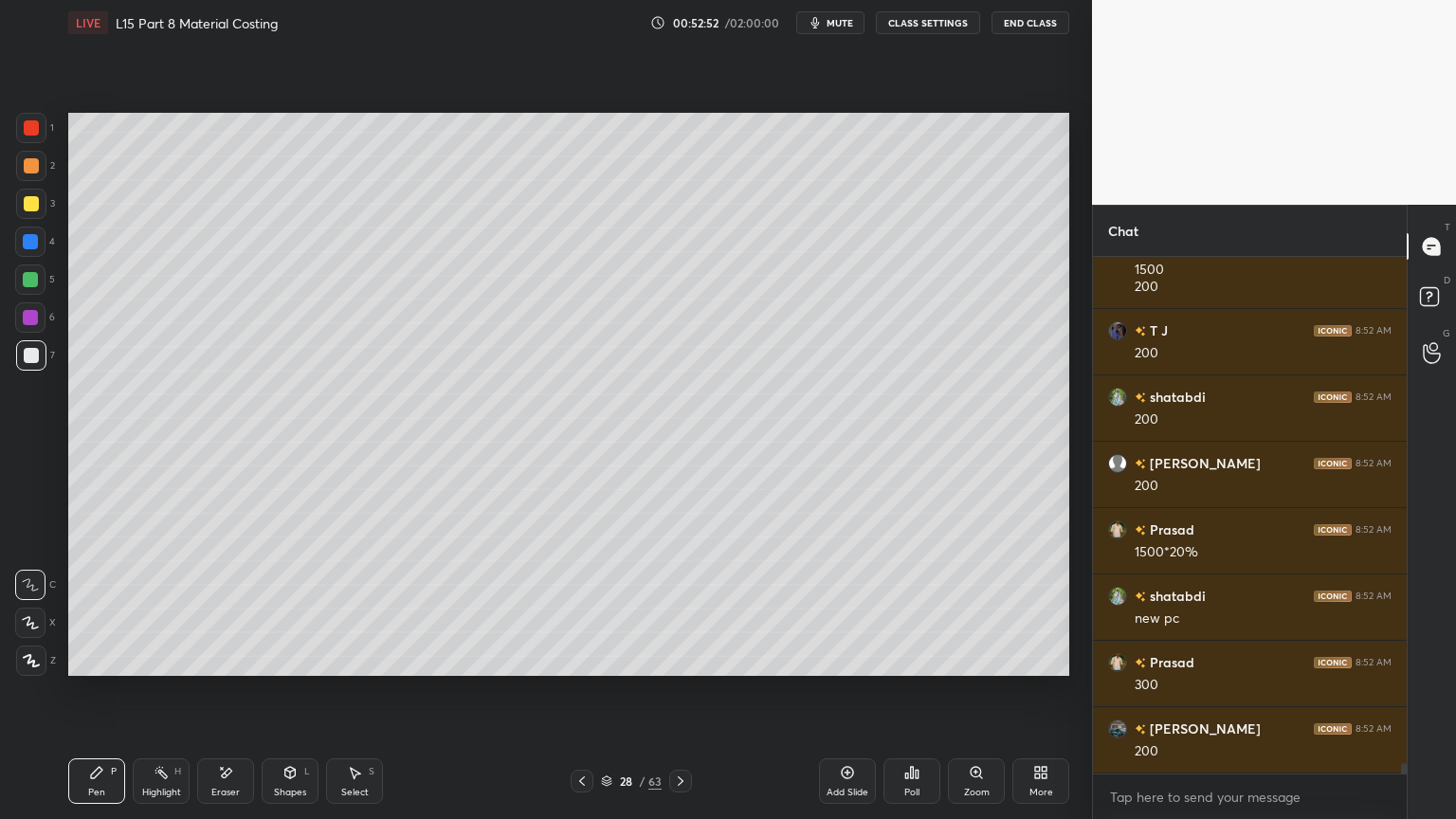 click 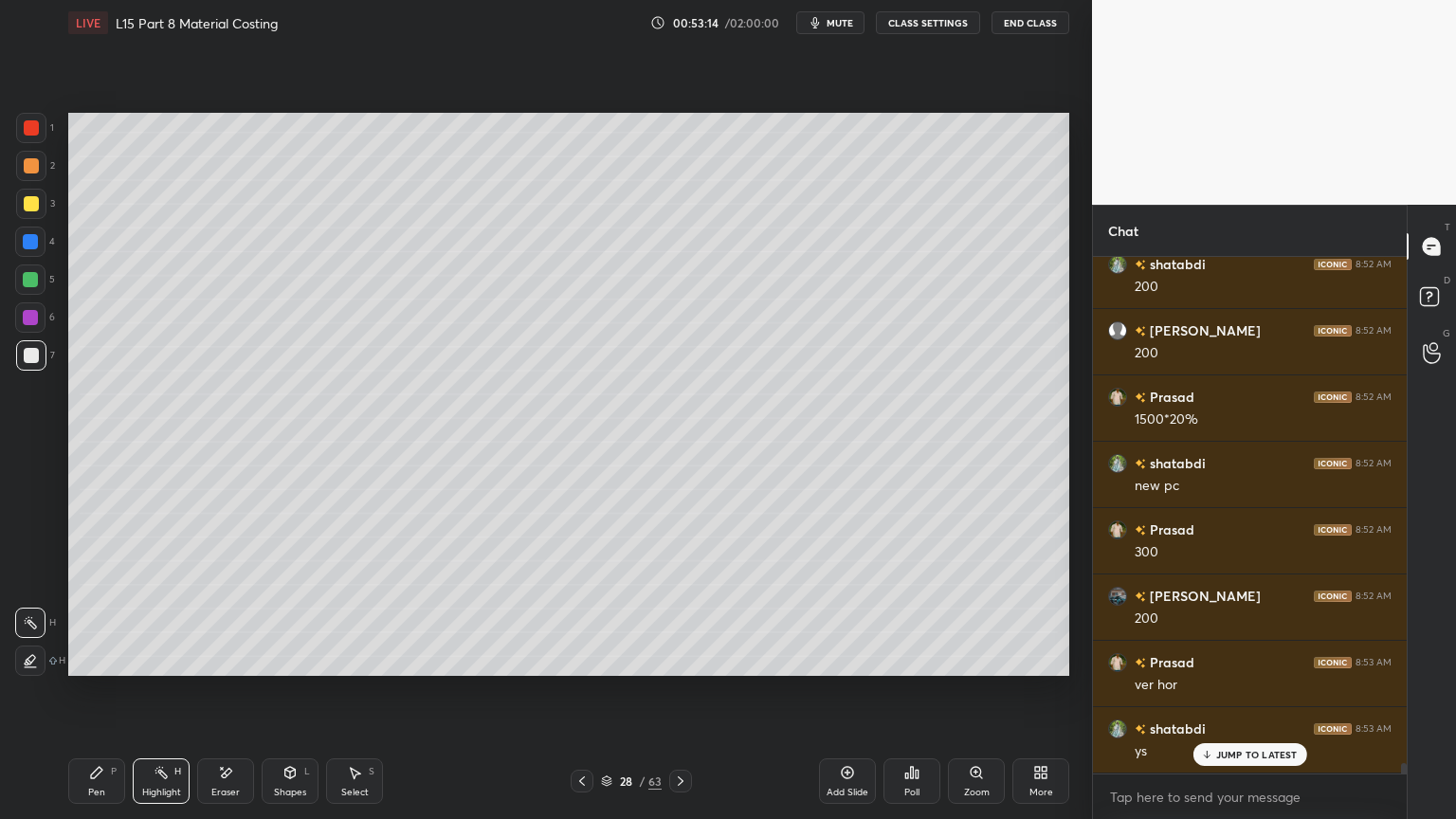 scroll, scrollTop: 26223, scrollLeft: 0, axis: vertical 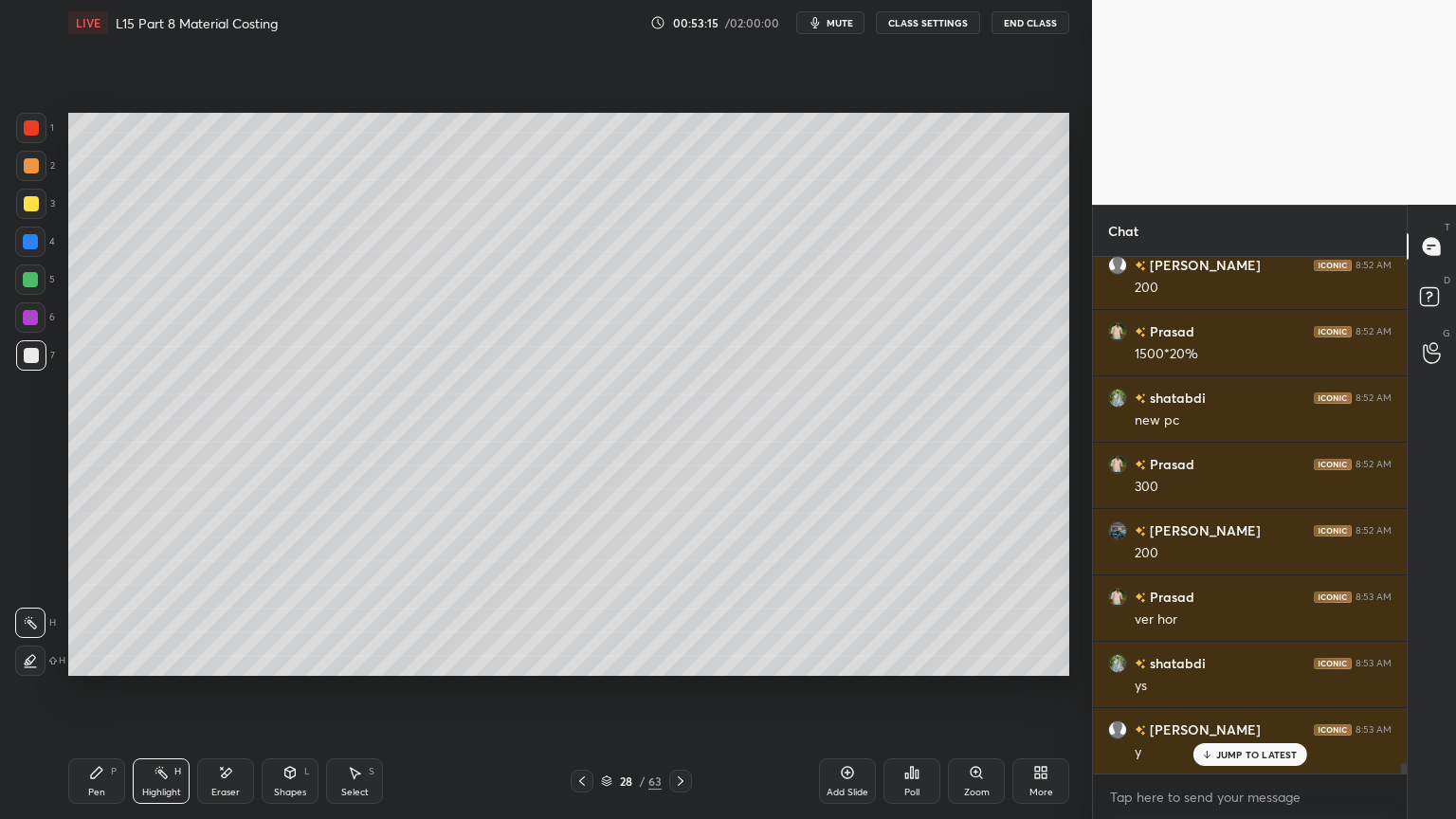 click on "28 / 63" at bounding box center [631, 781] 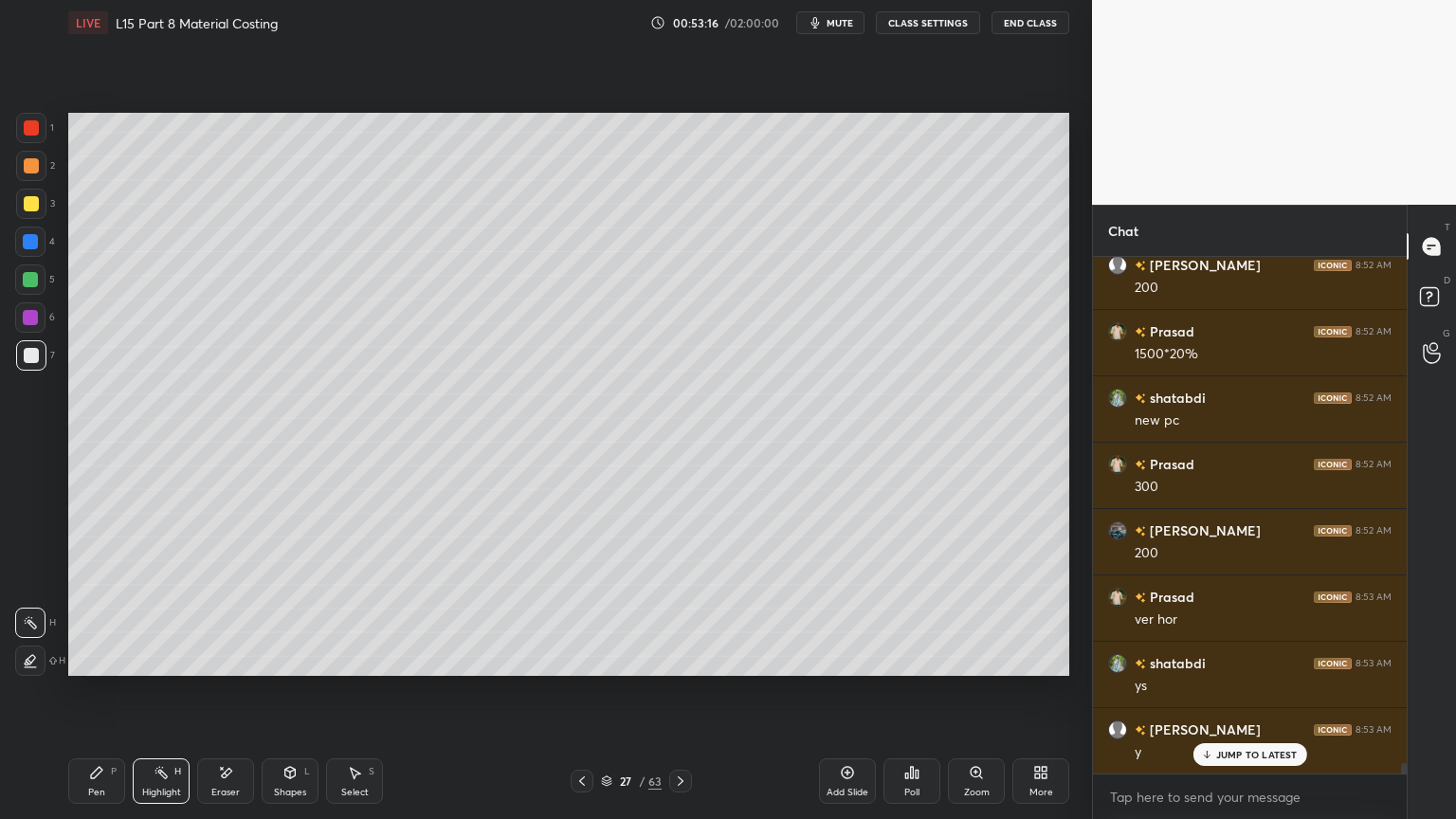 click 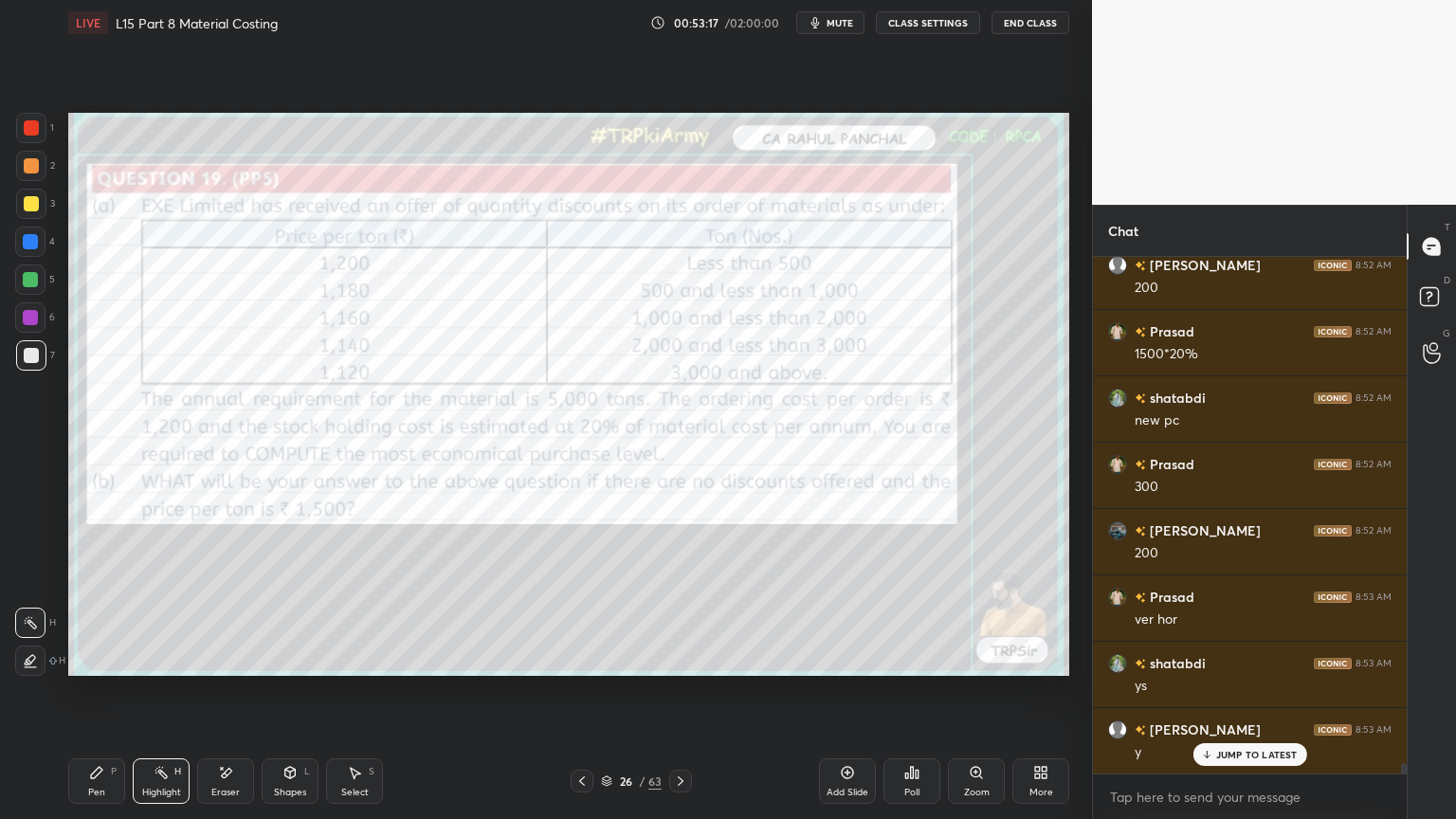 click 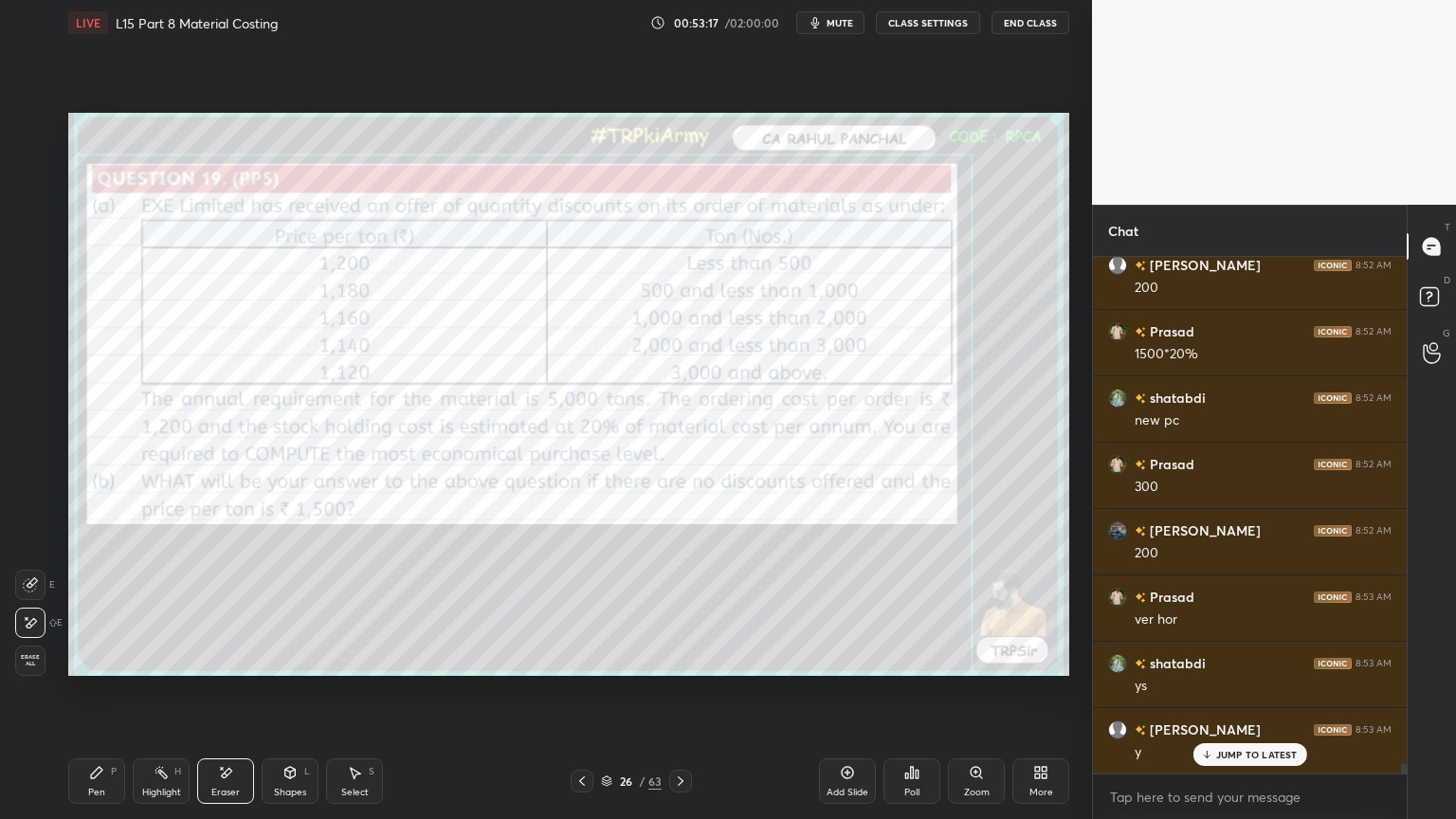 click on "Erase all" at bounding box center [30, 661] 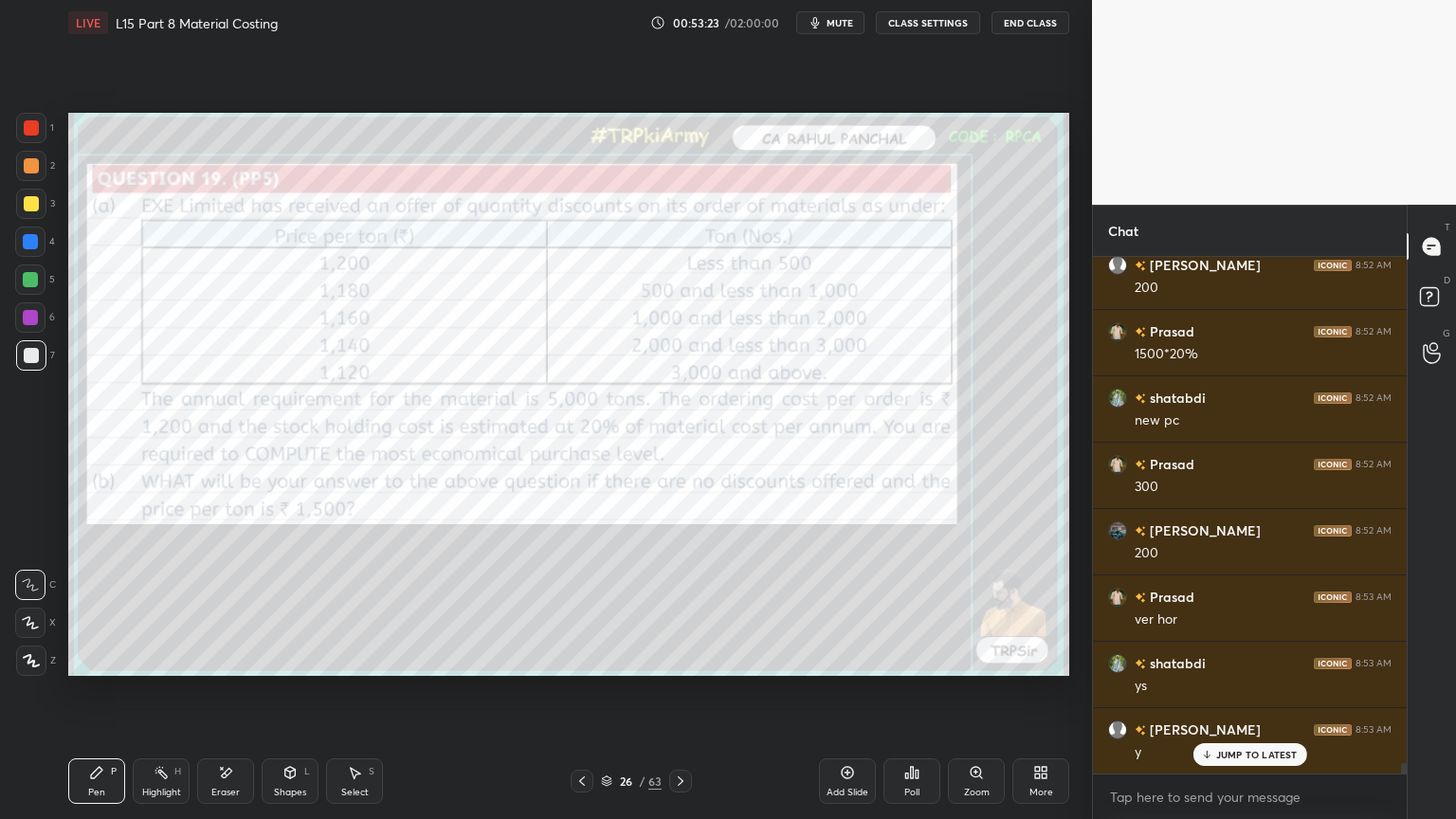 scroll, scrollTop: 26290, scrollLeft: 0, axis: vertical 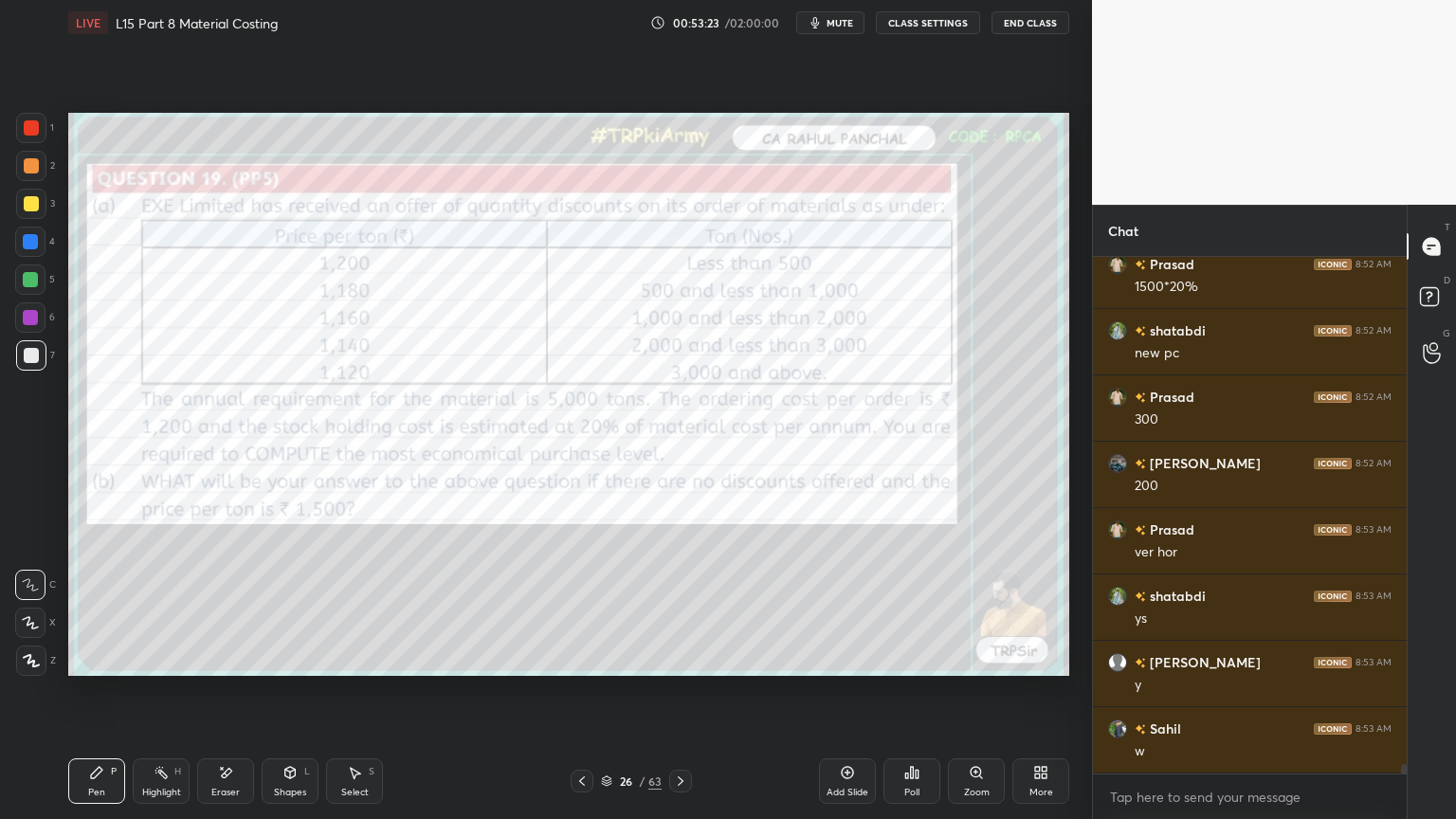 click on "Setting up your live class Poll for   secs No correct answer Start poll" at bounding box center [569, 394] 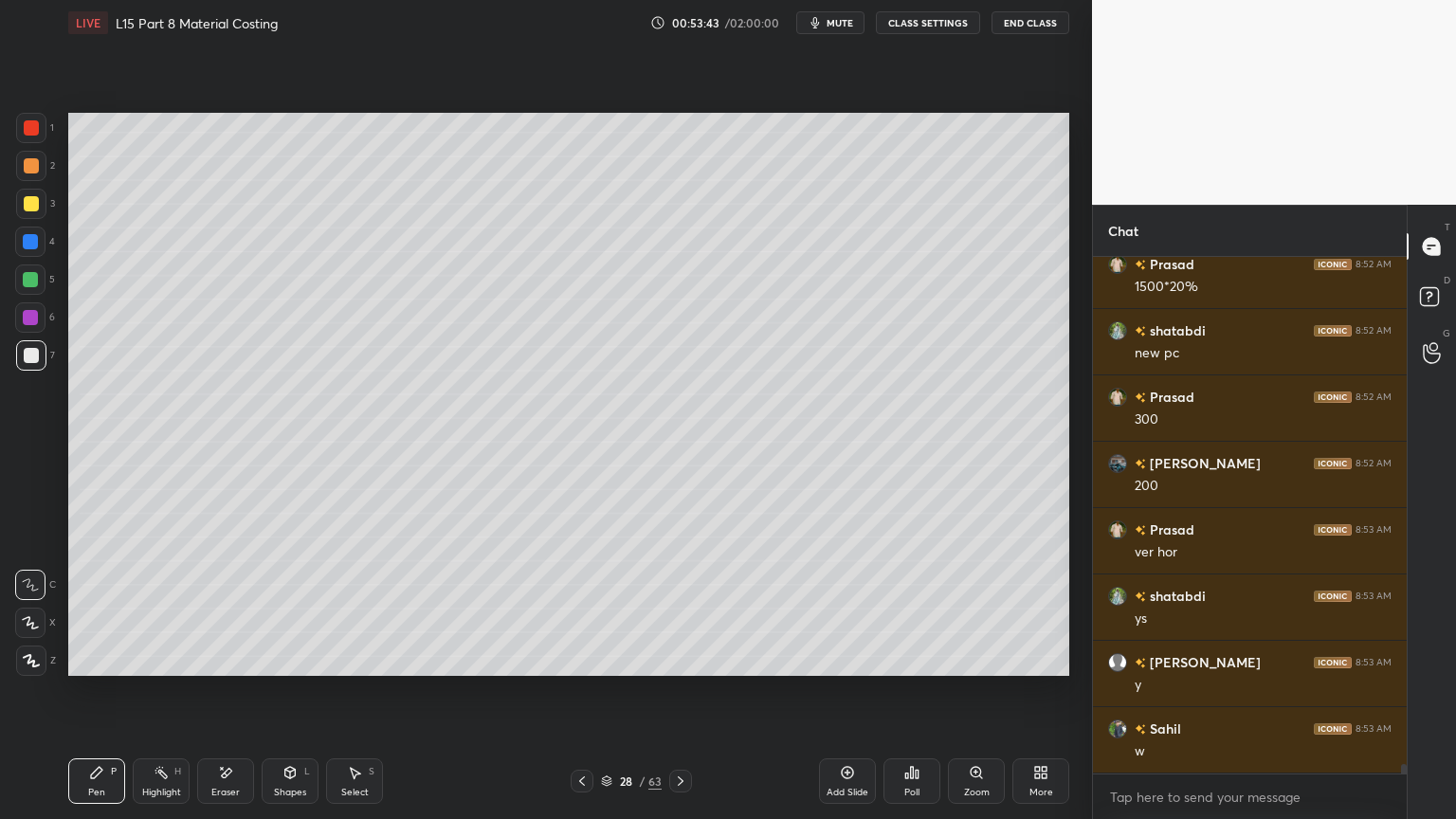 click 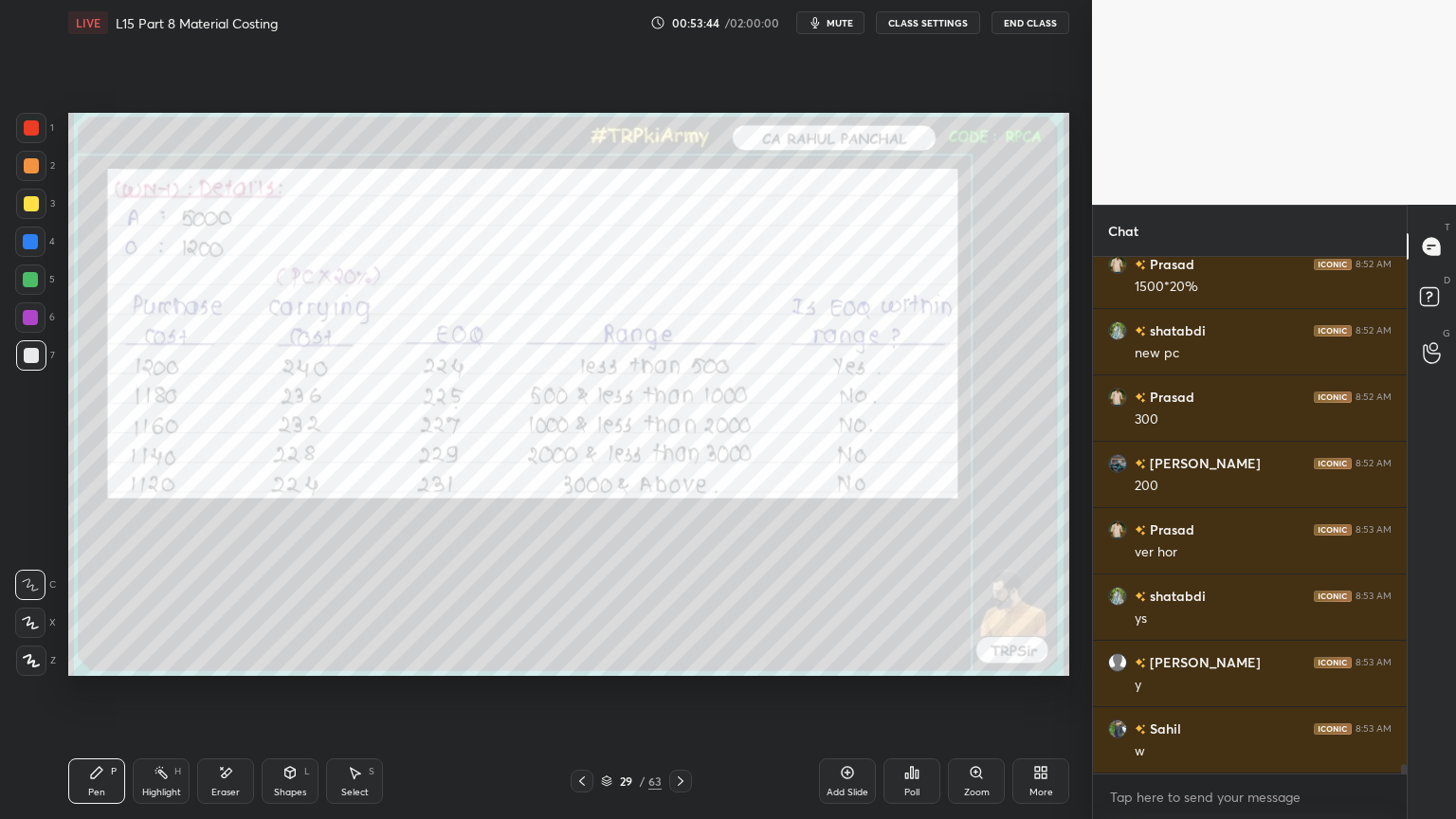 click 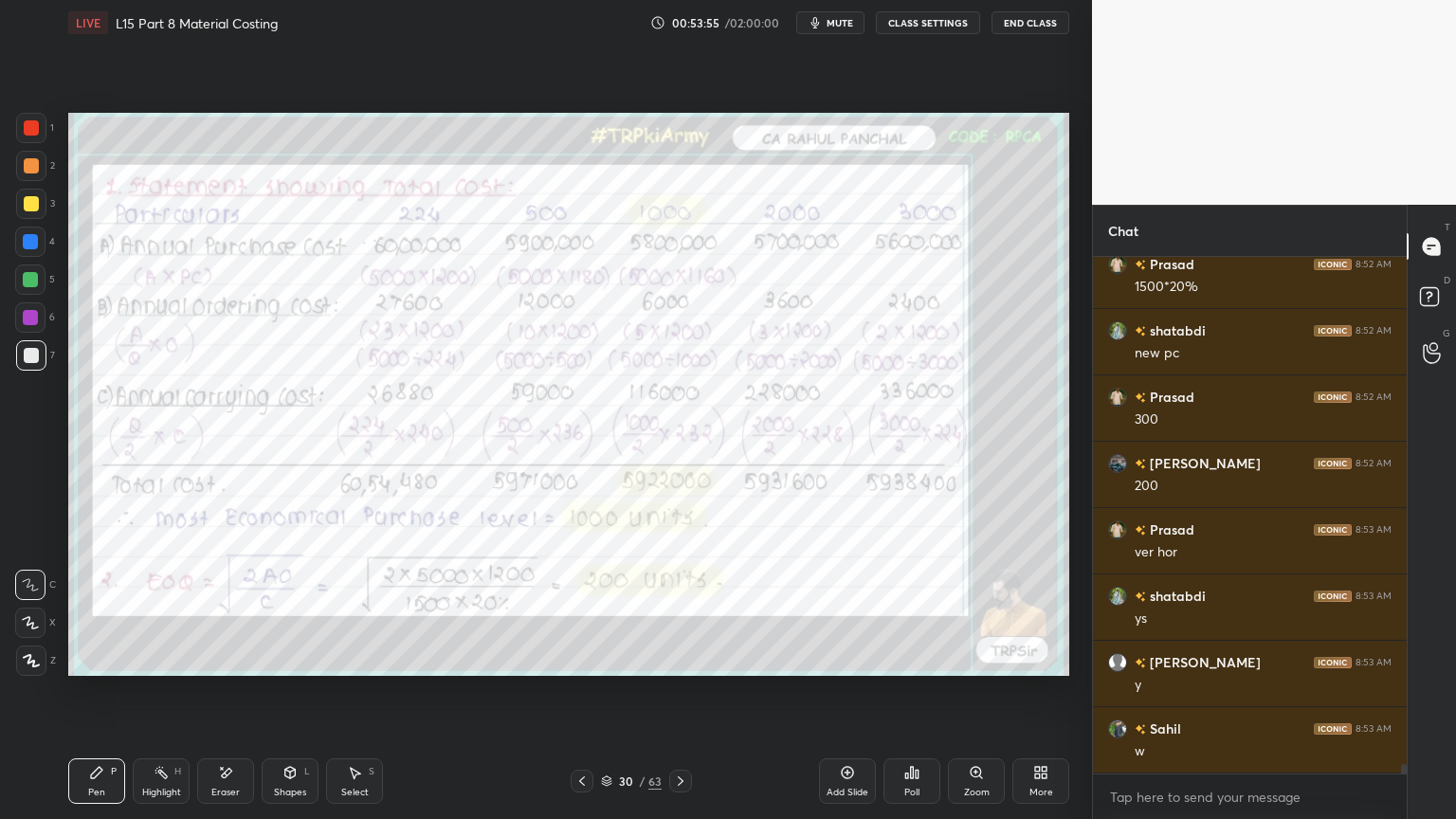click 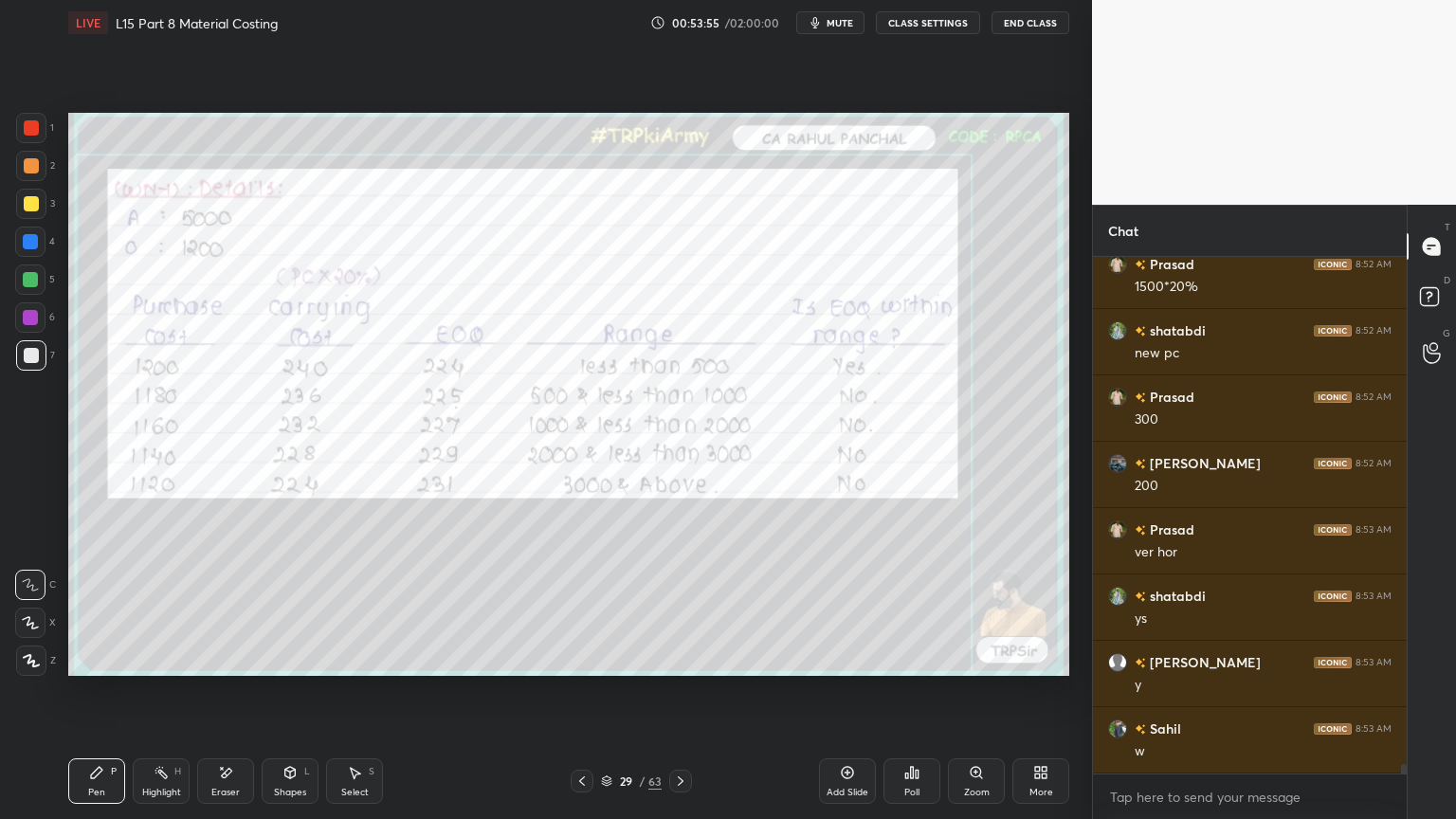 click 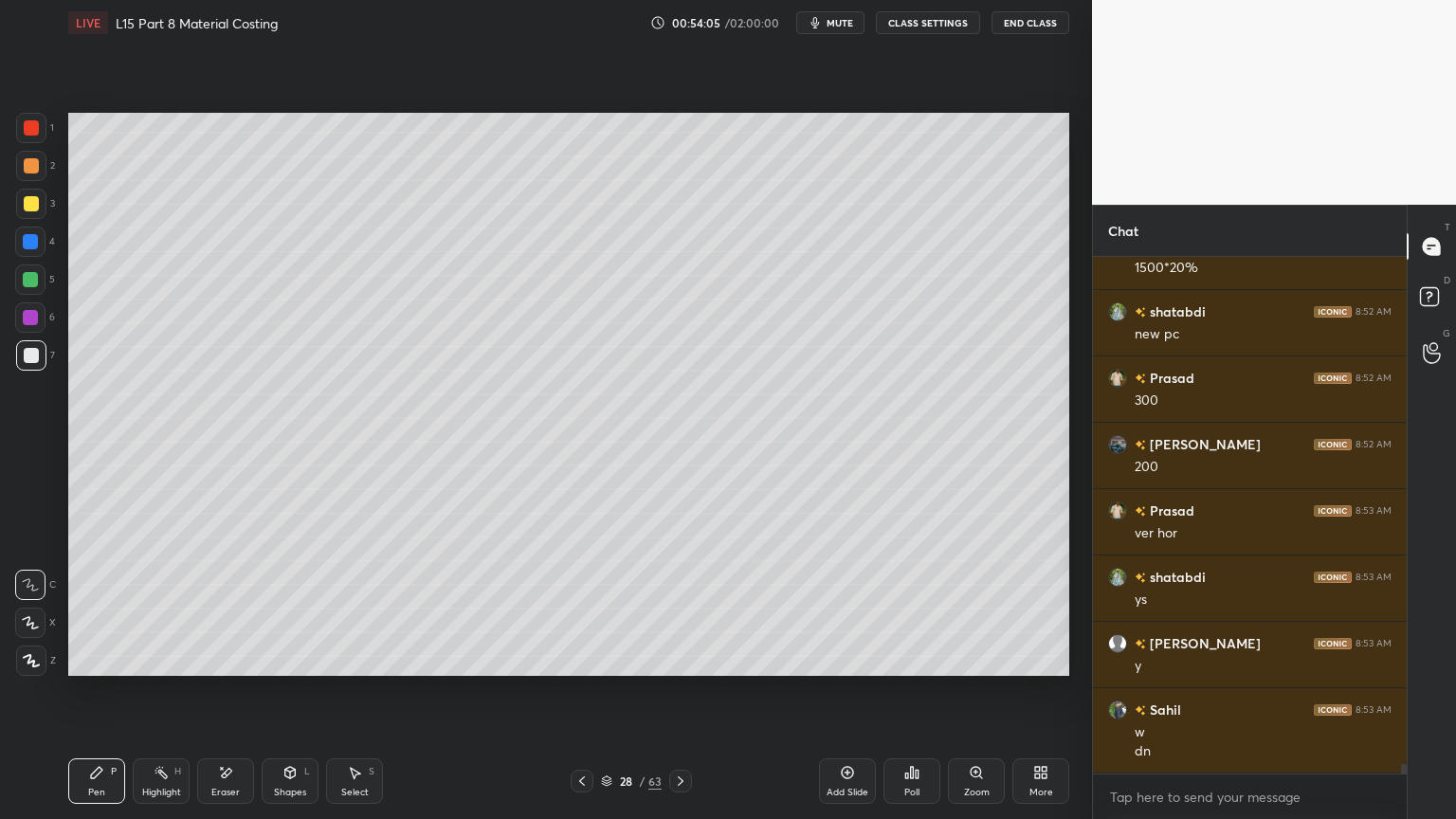 scroll, scrollTop: 26375, scrollLeft: 0, axis: vertical 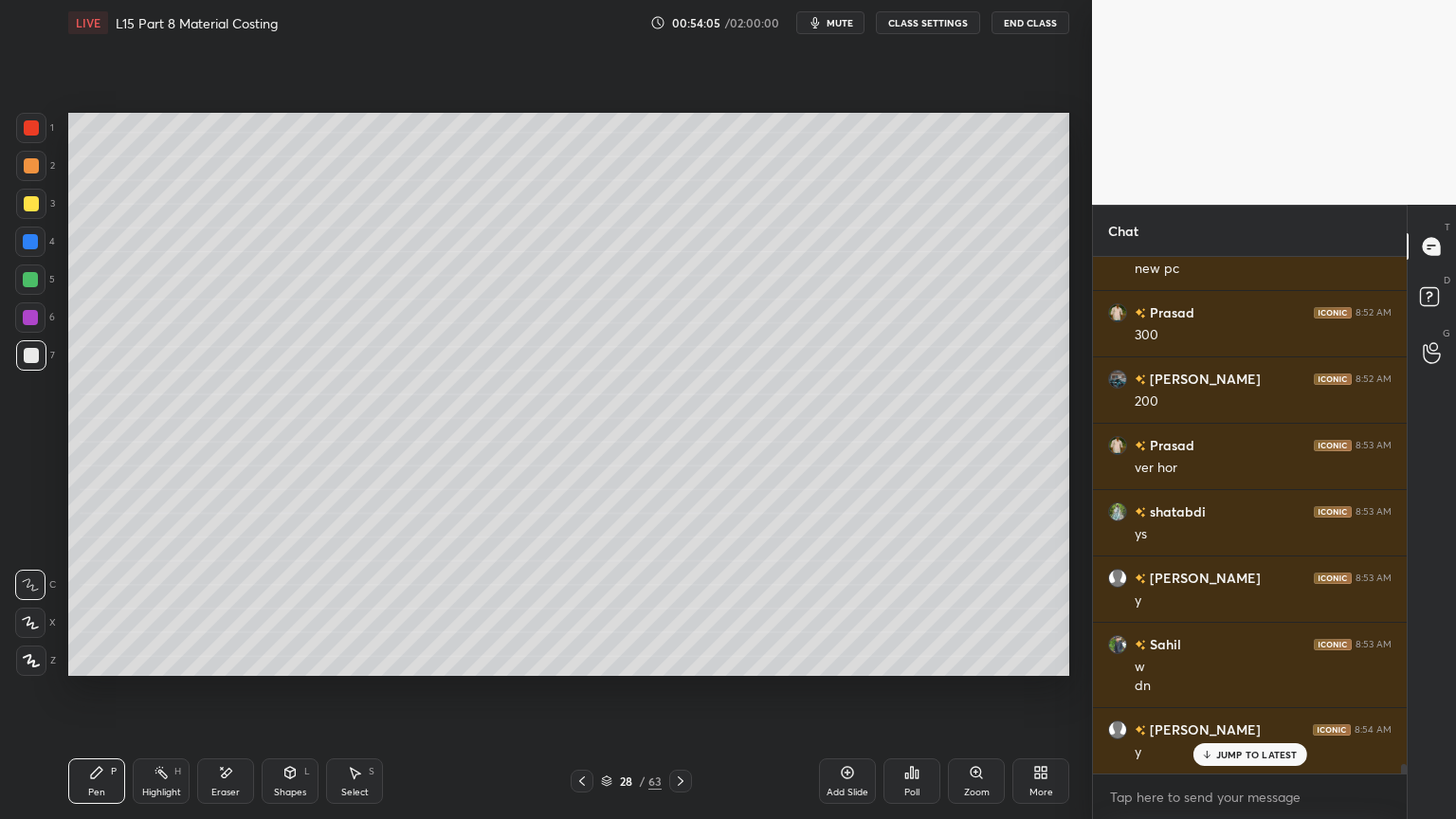 click 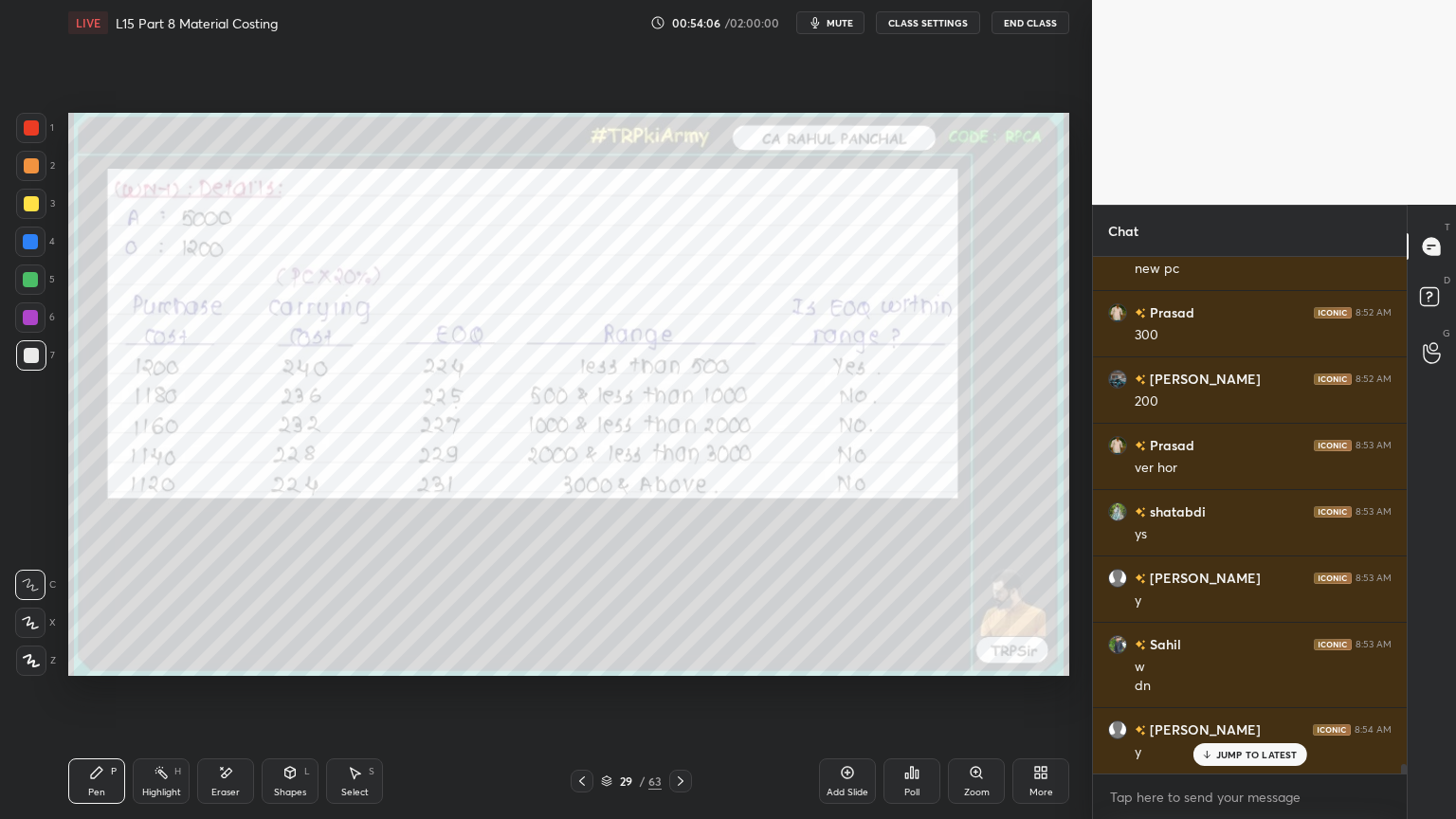 click 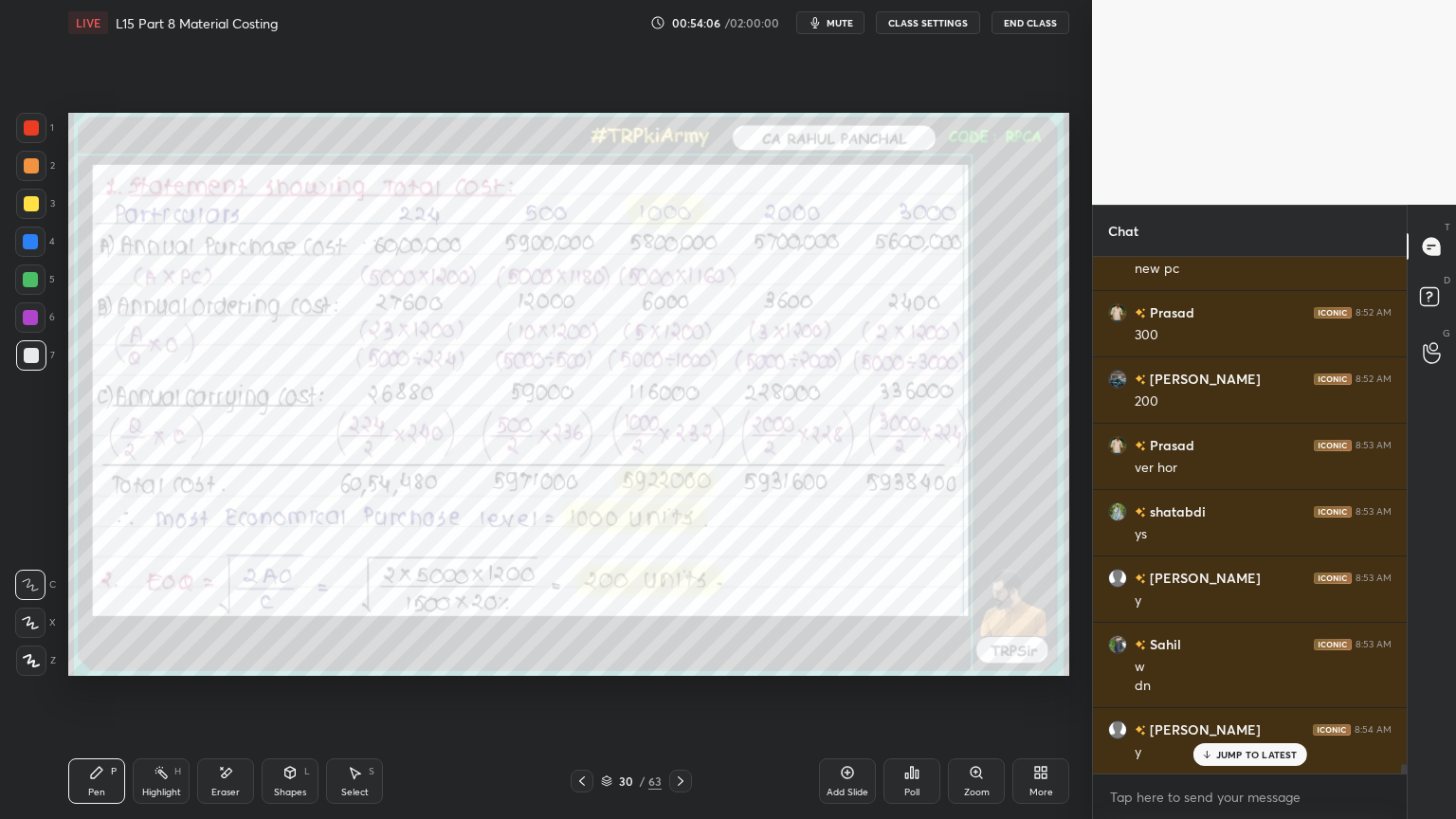 click 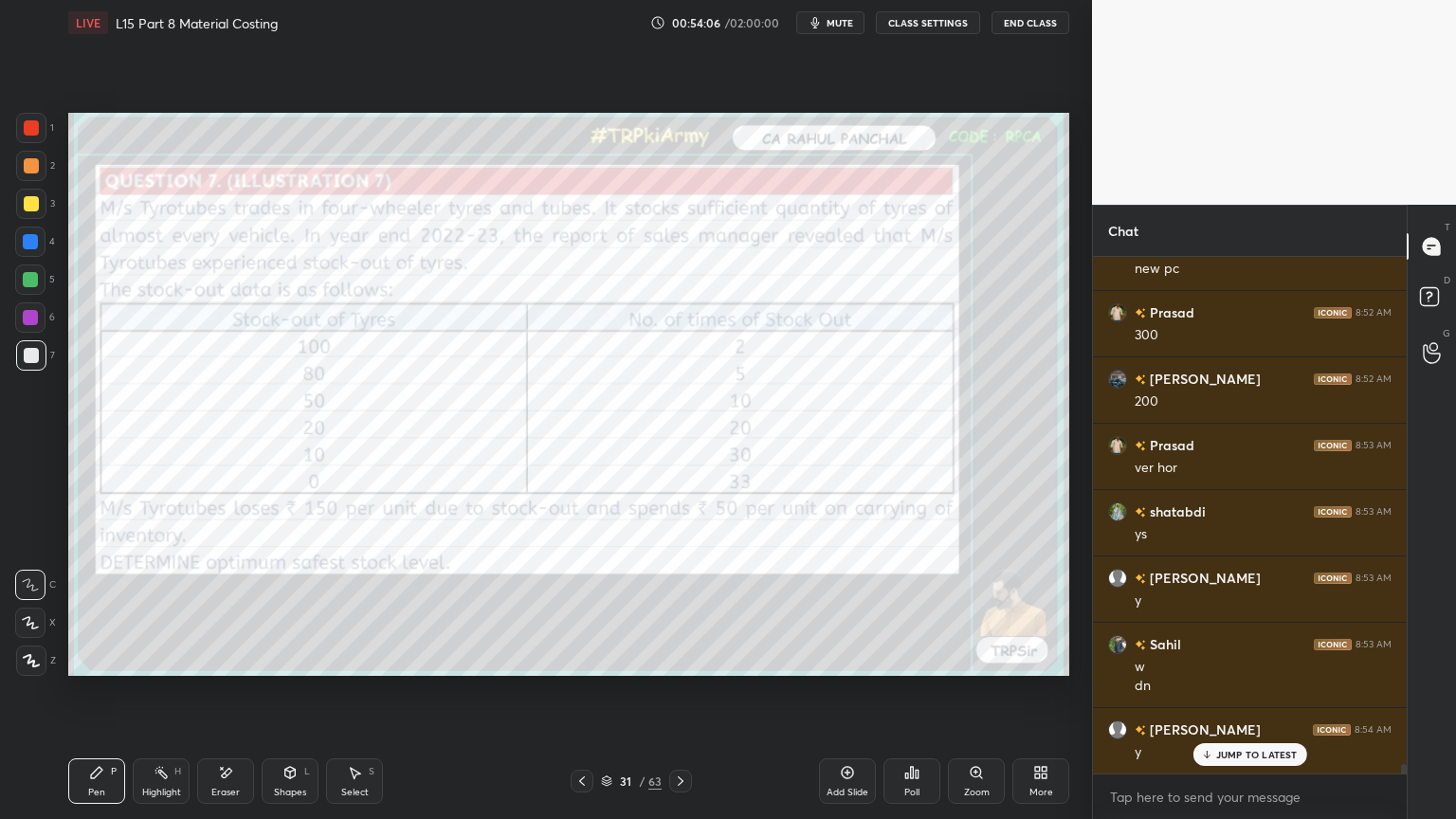 click 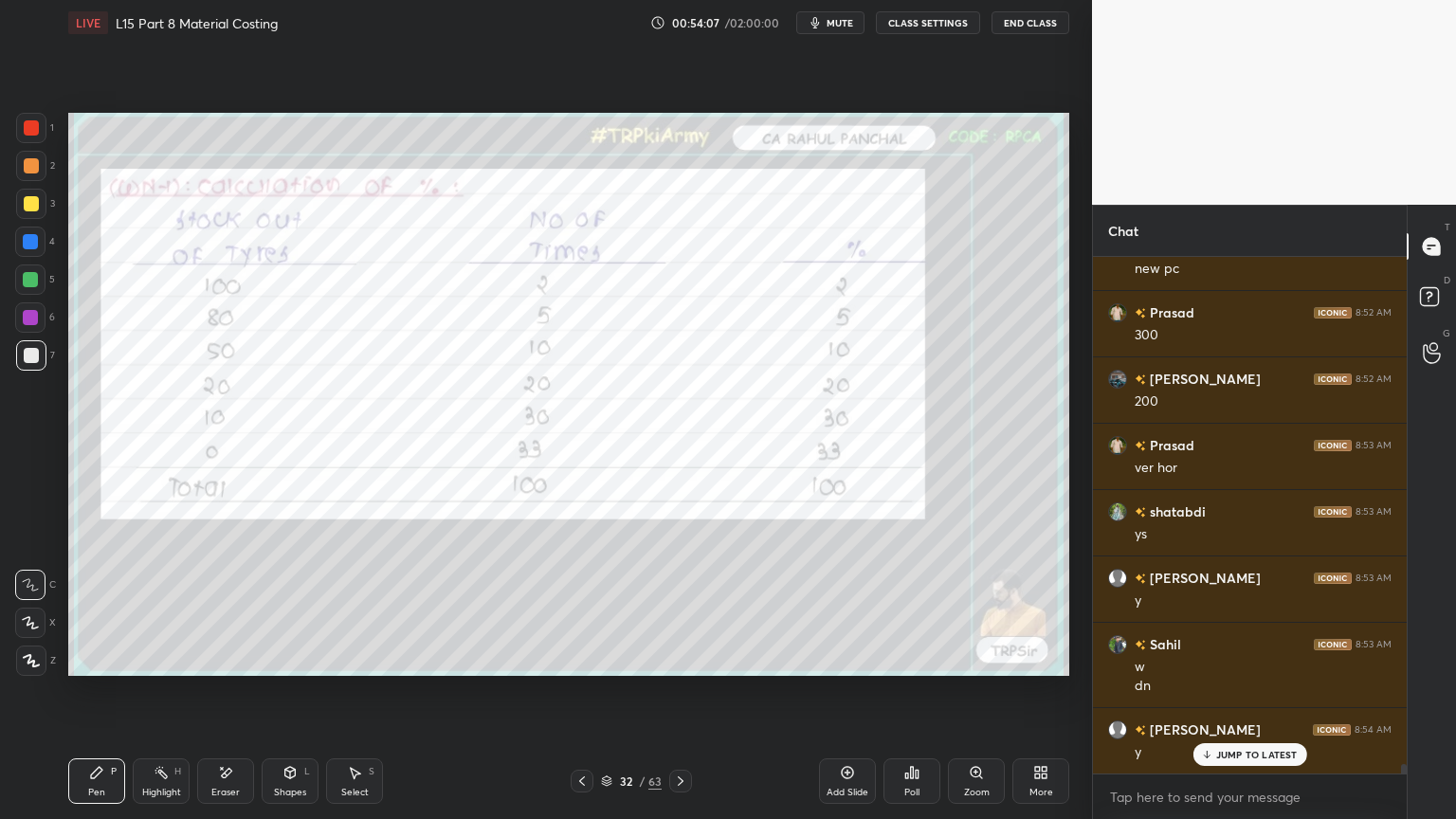 click 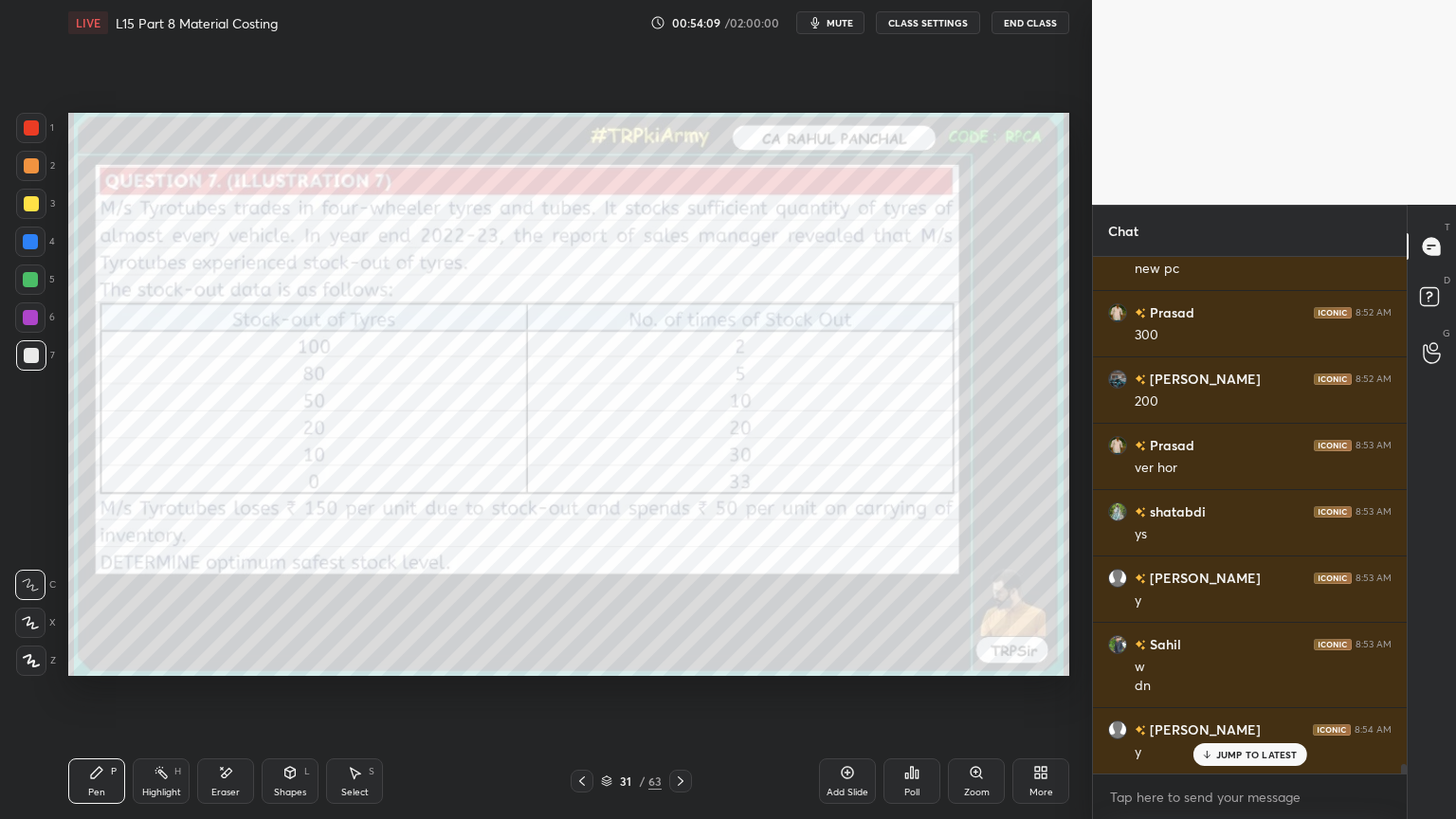 scroll, scrollTop: 26442, scrollLeft: 0, axis: vertical 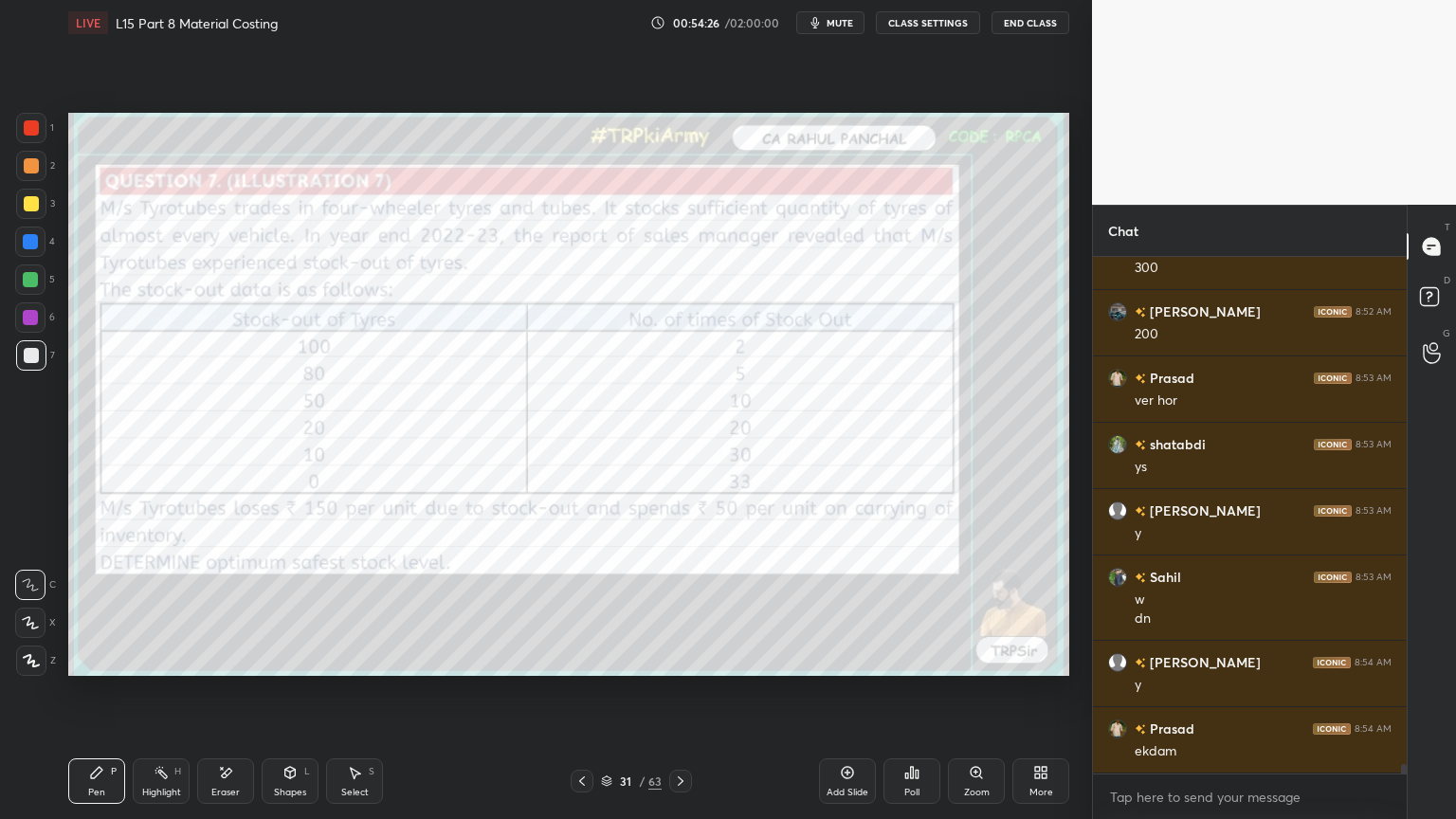 click 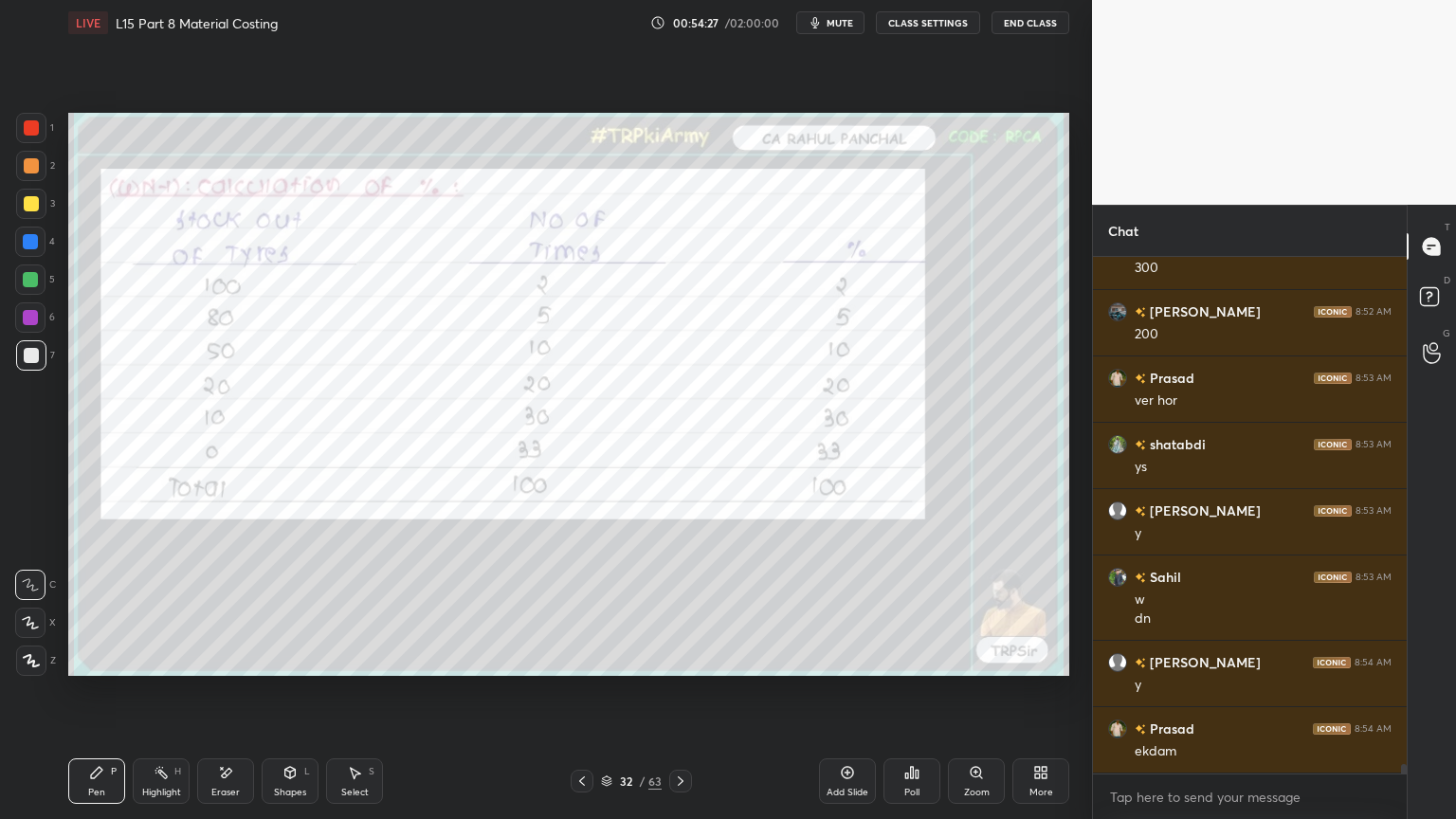 click at bounding box center (681, 781) 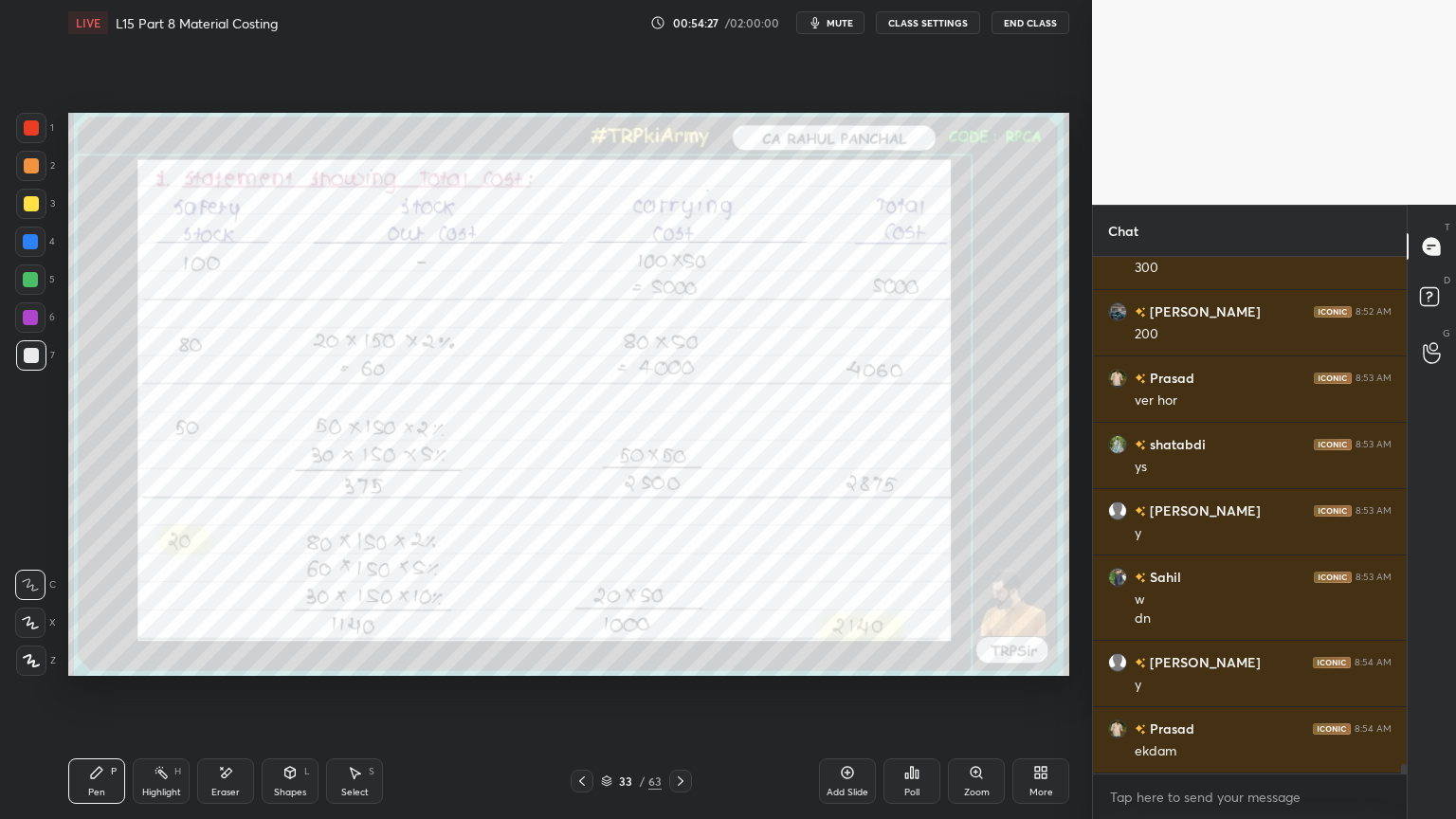 click at bounding box center (681, 781) 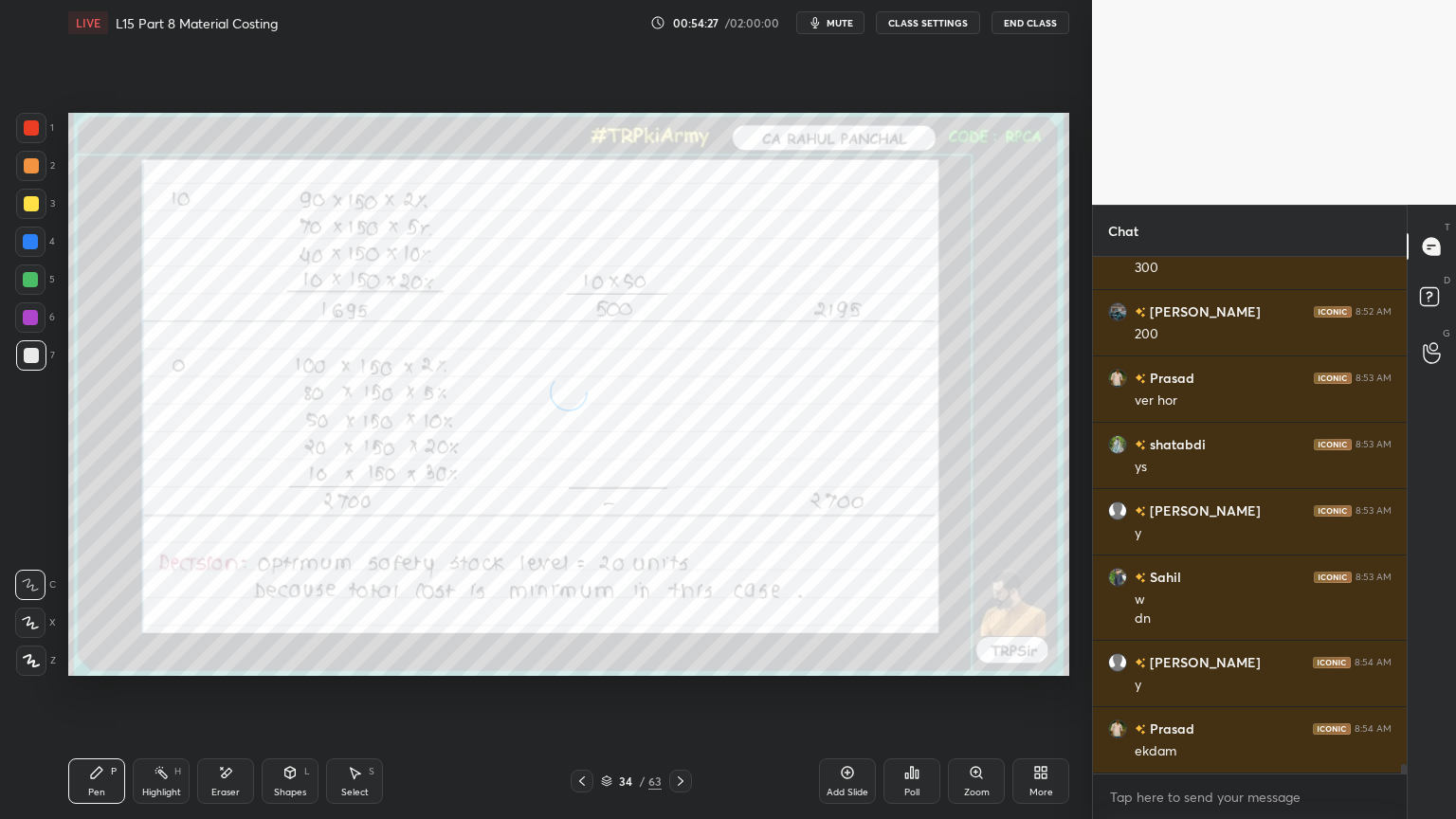 click at bounding box center (681, 781) 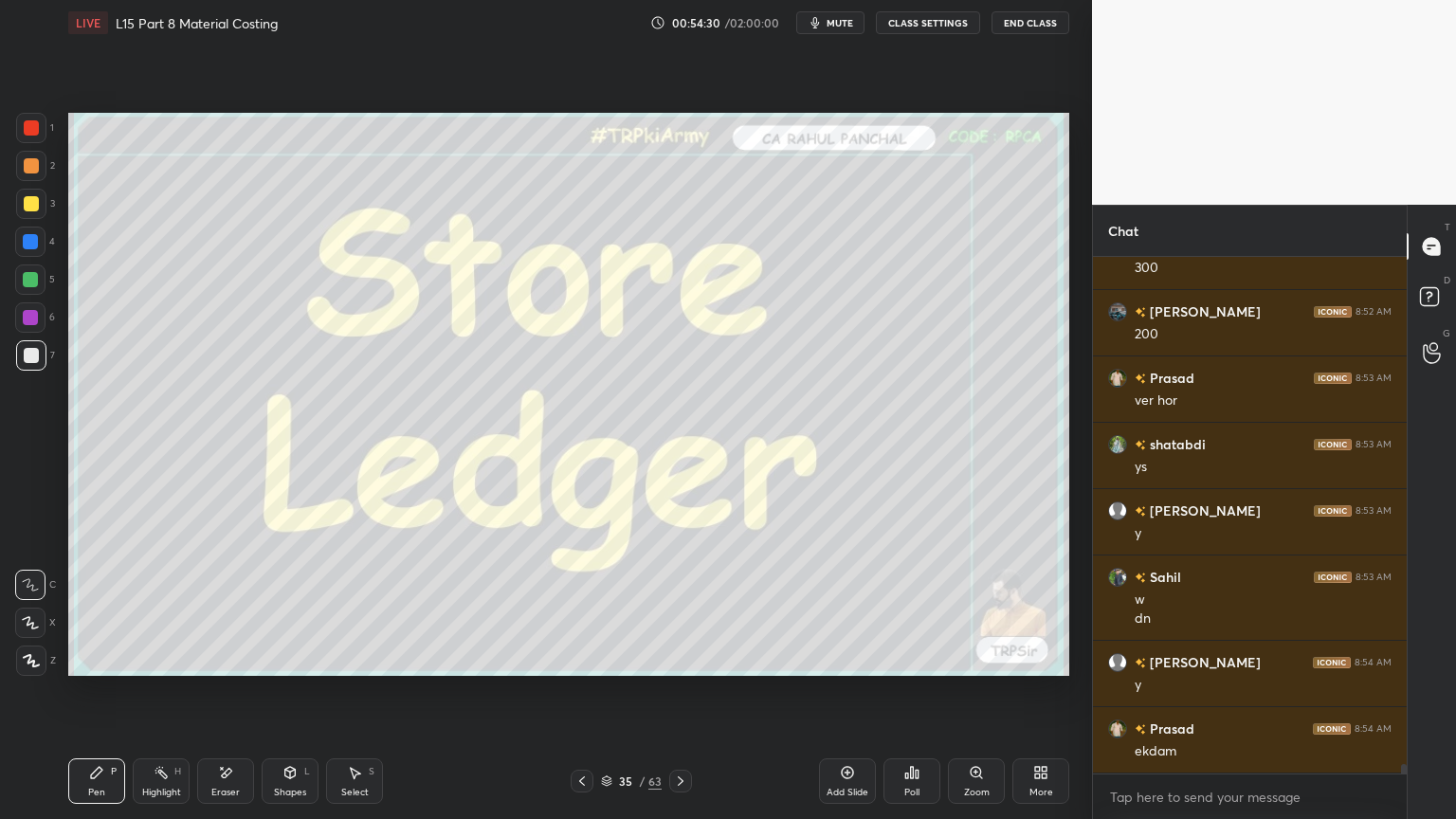scroll, scrollTop: 26508, scrollLeft: 0, axis: vertical 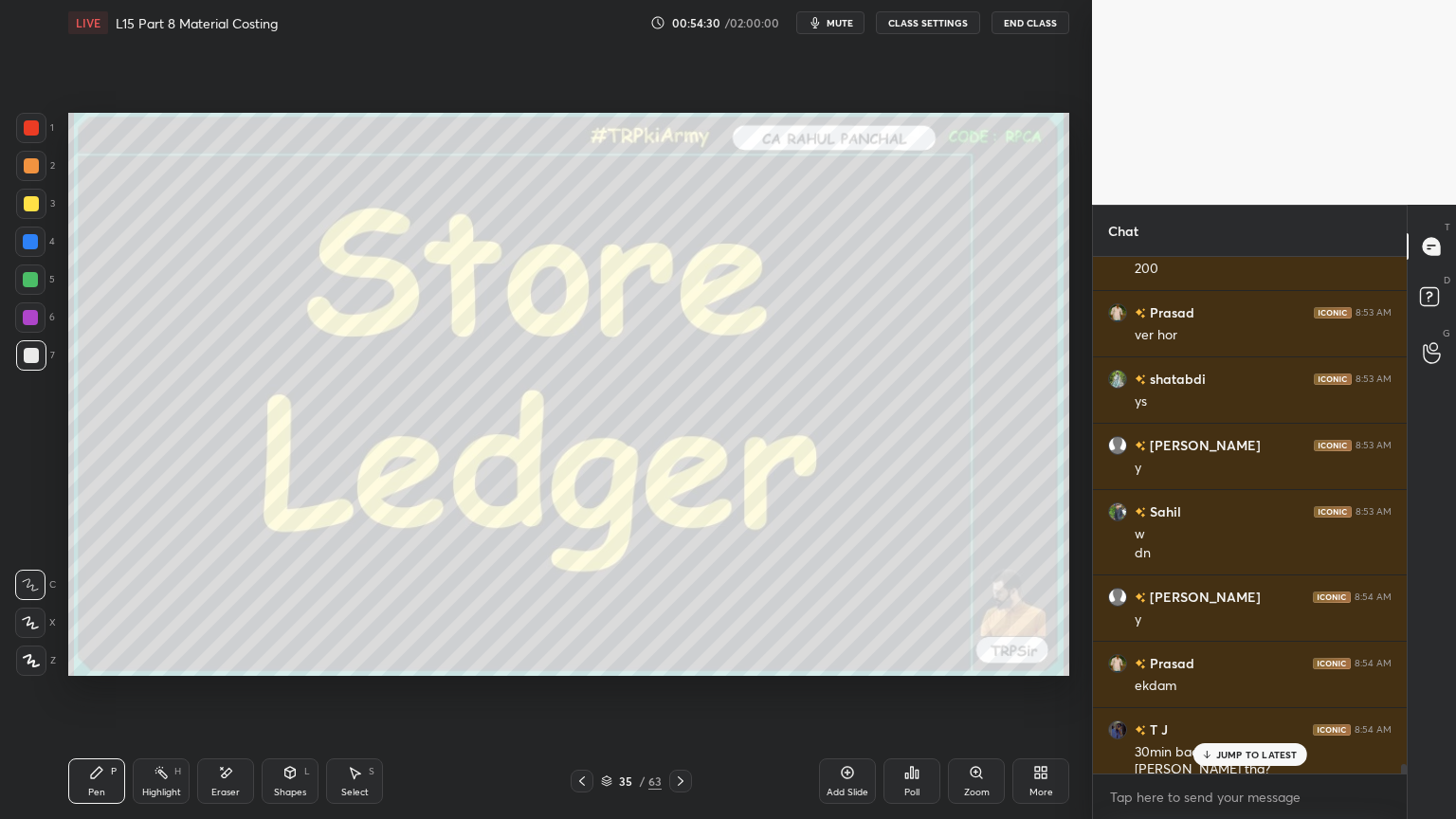 click 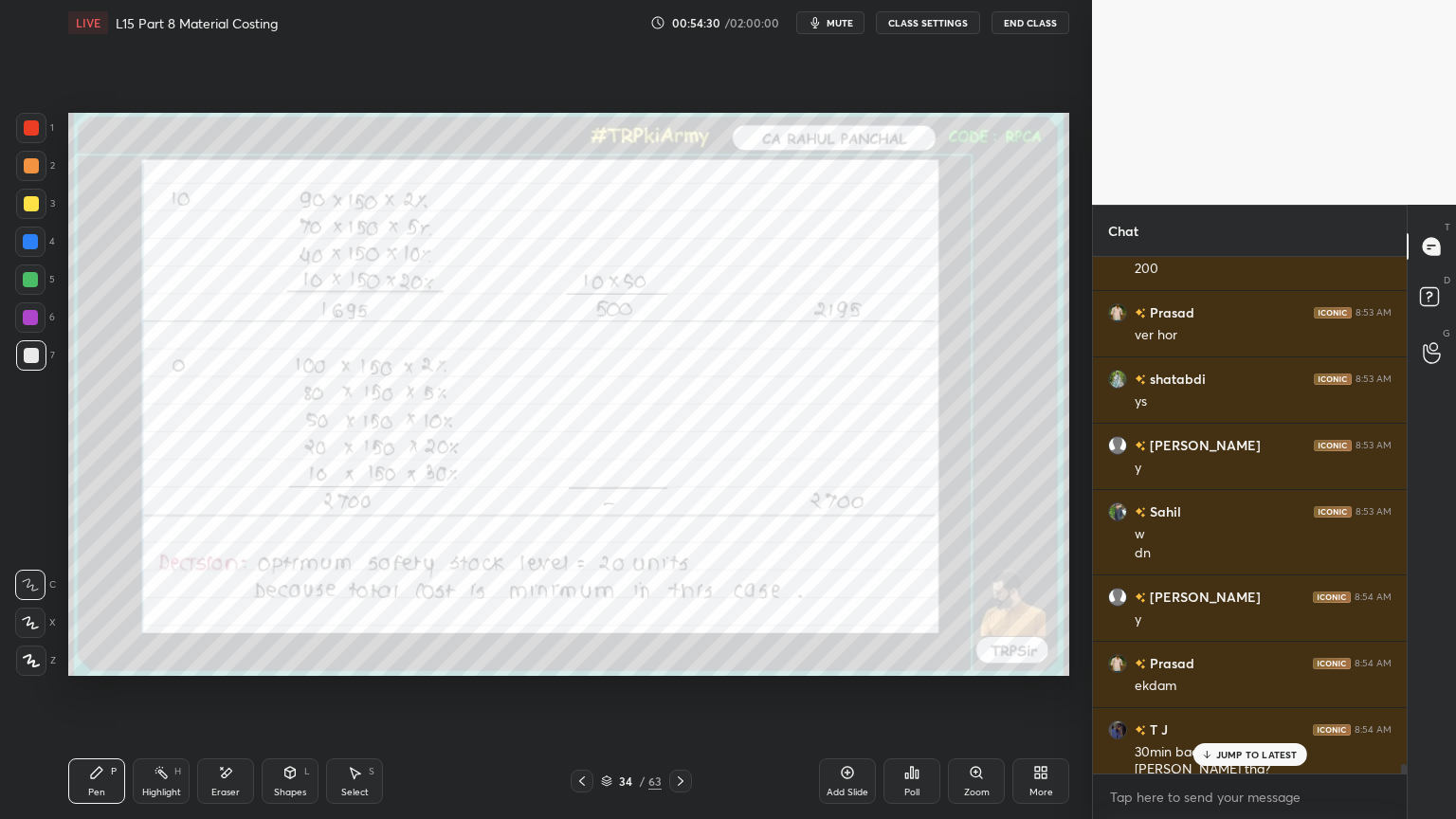 click 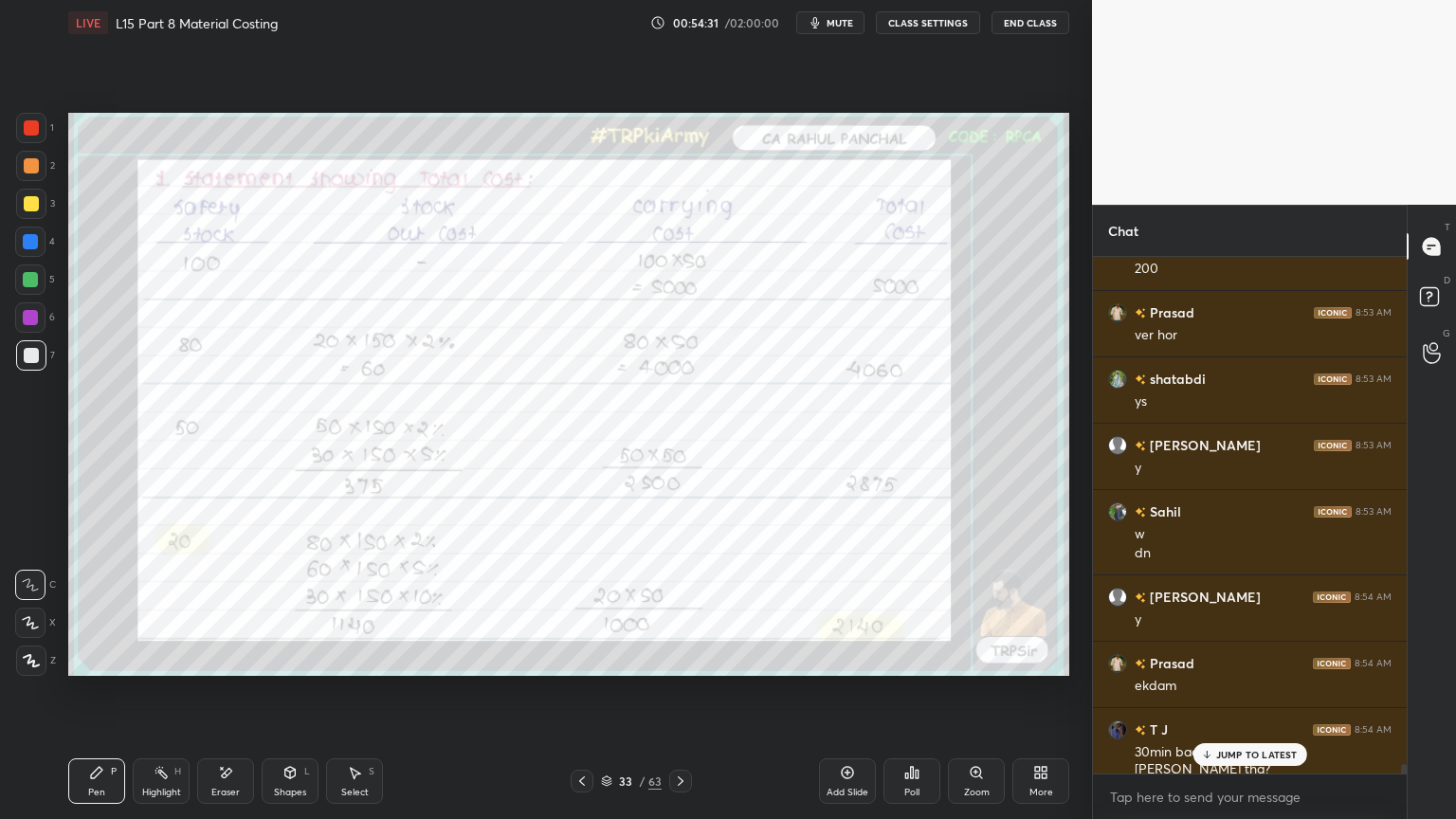 click 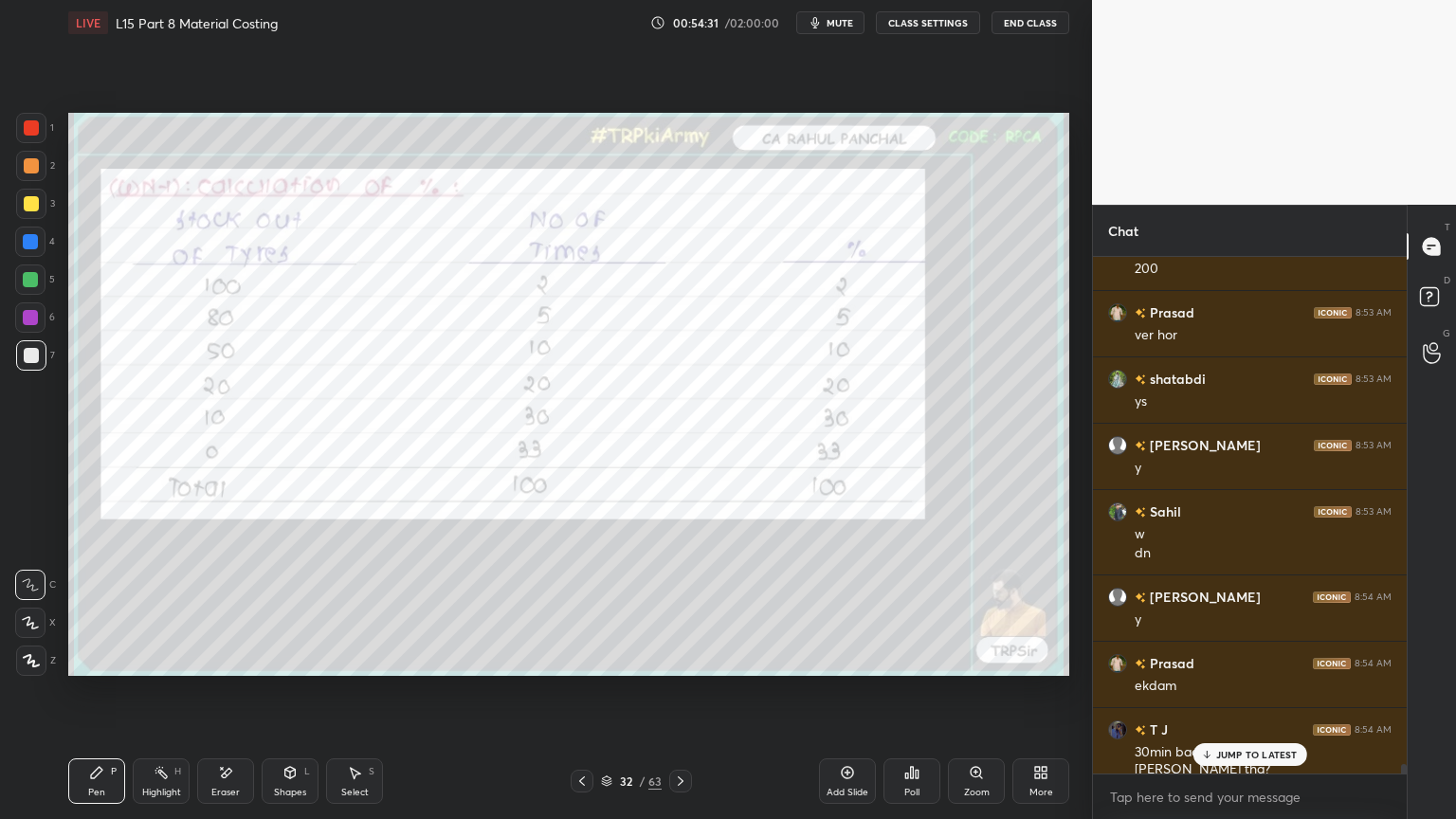 click 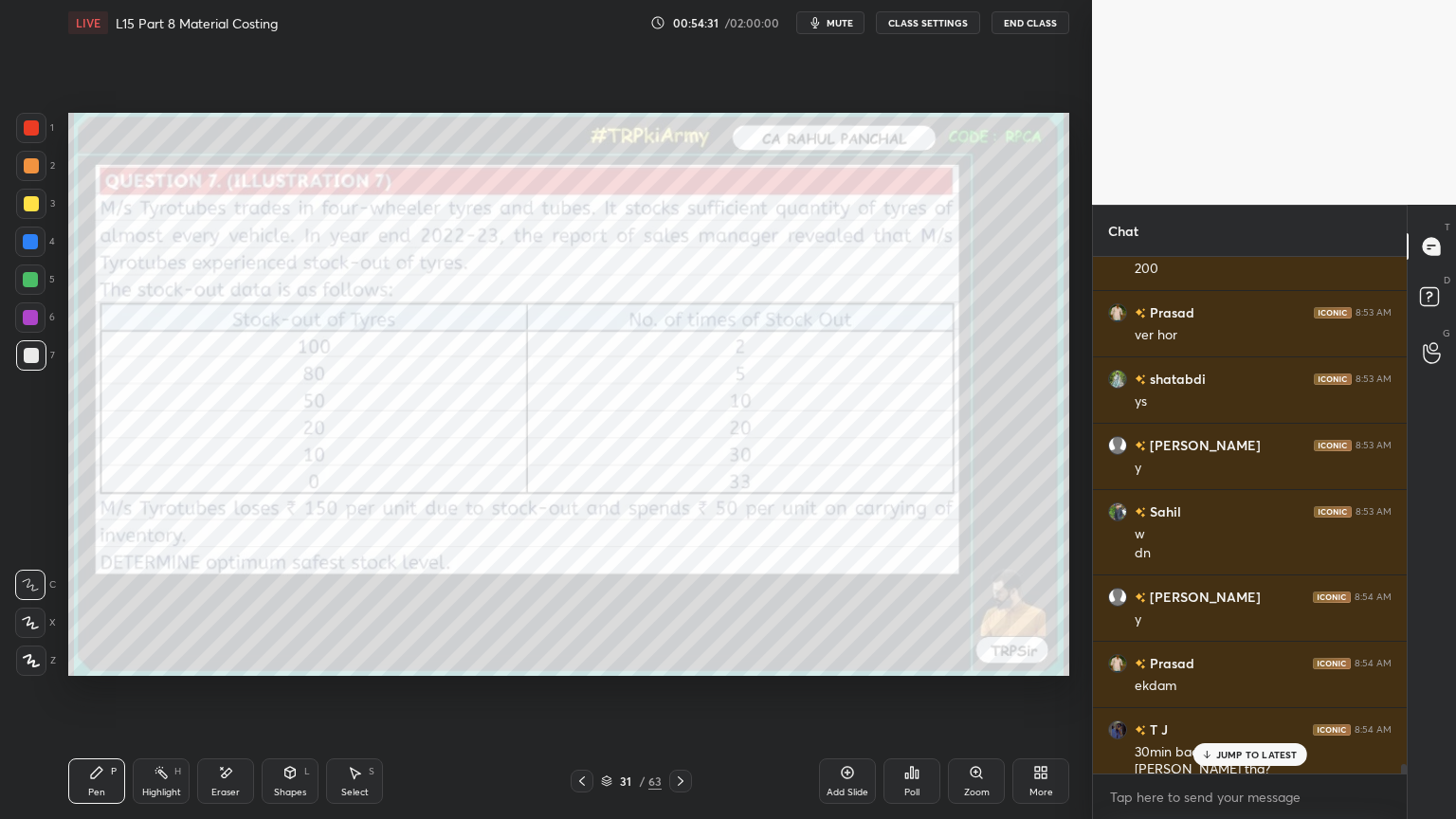 click 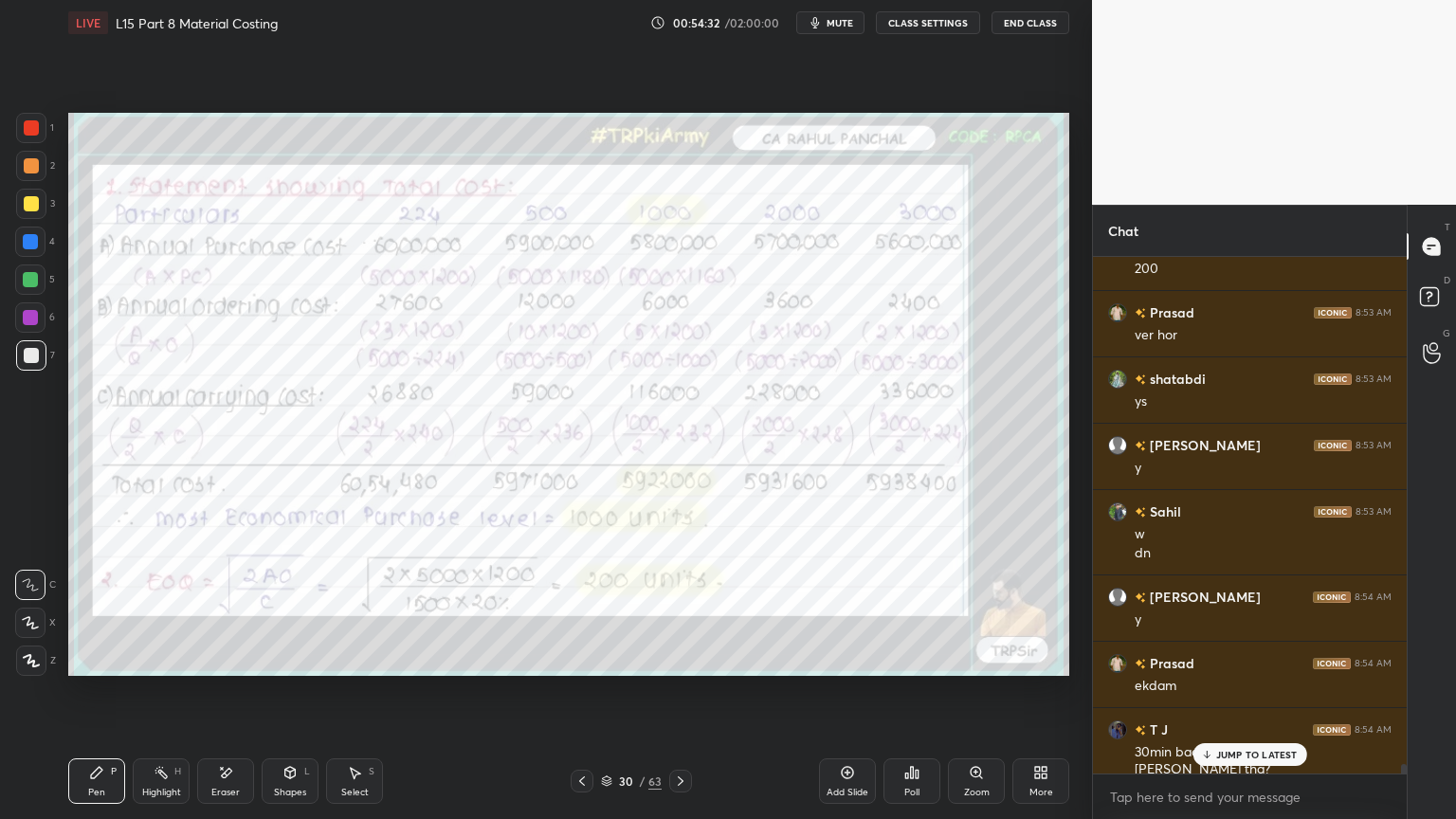 click 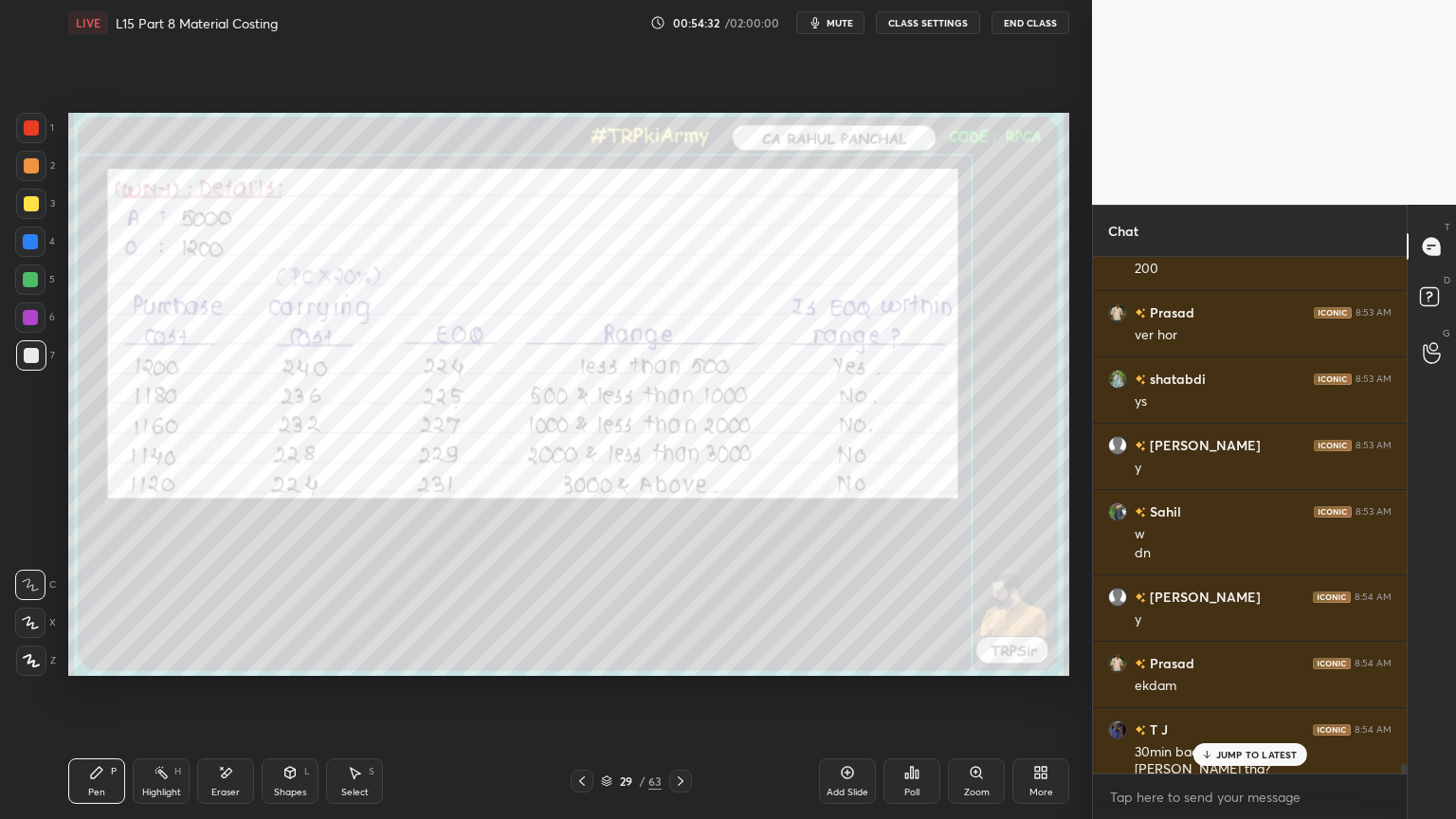 click 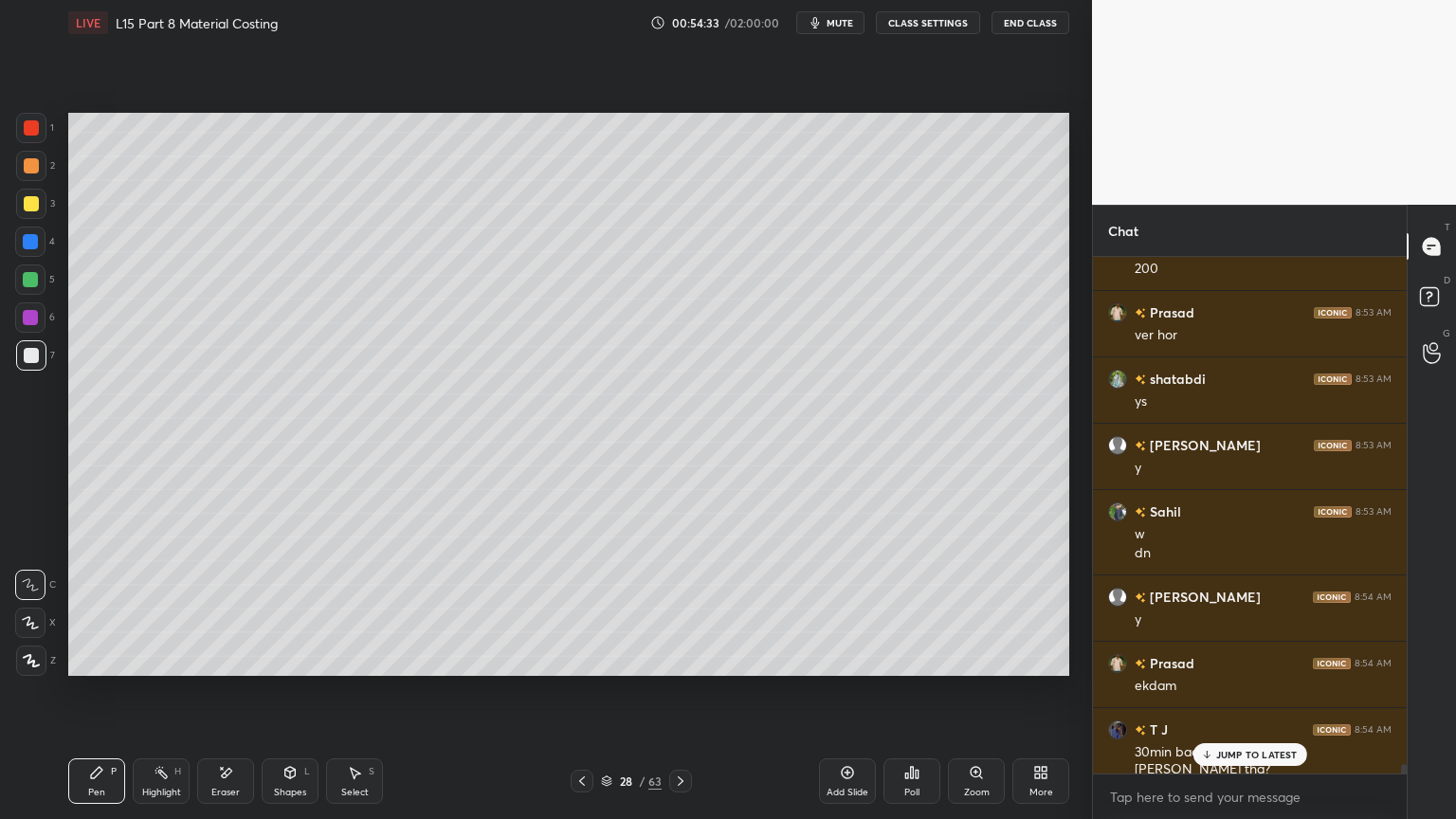 click 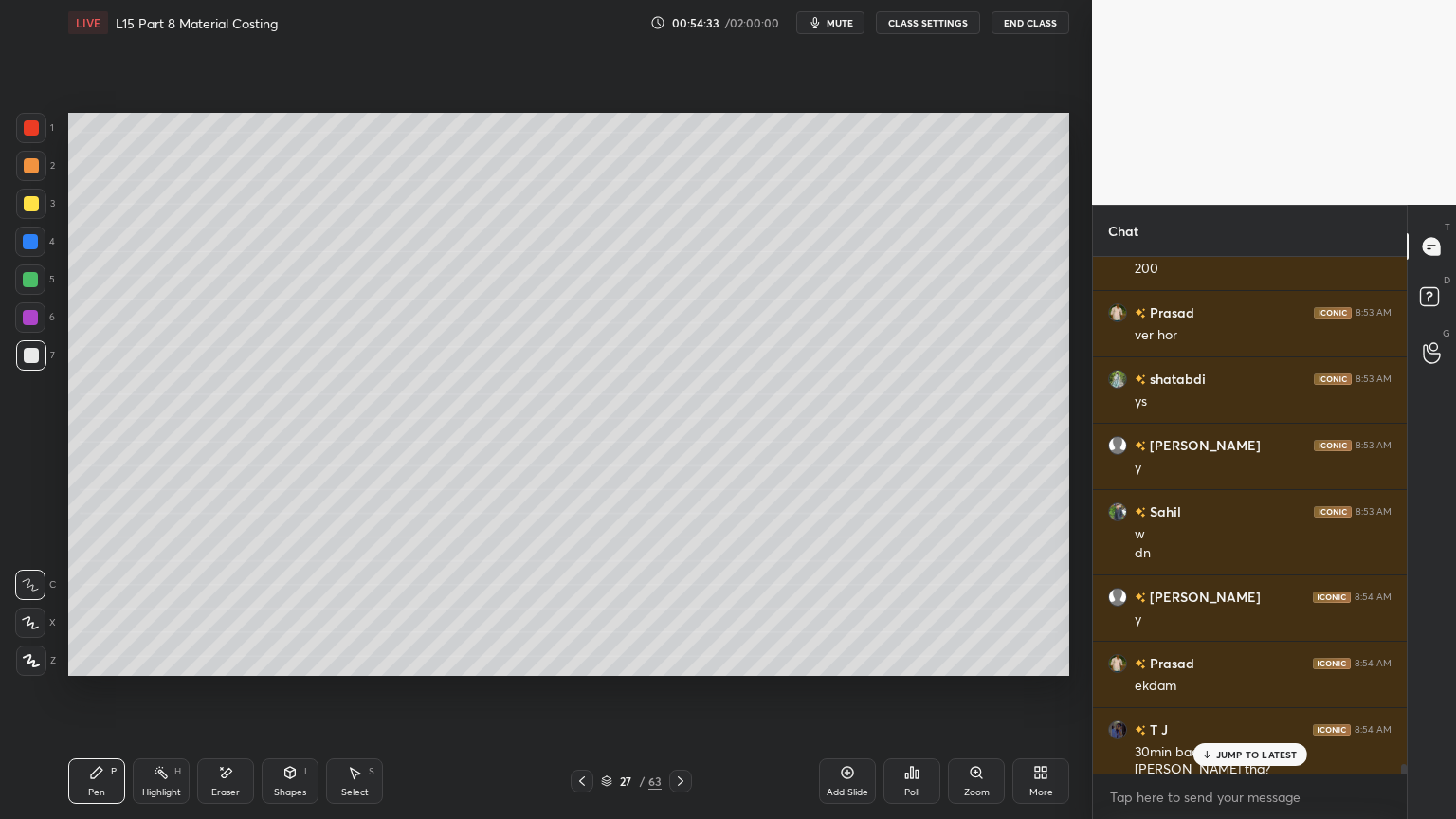 click 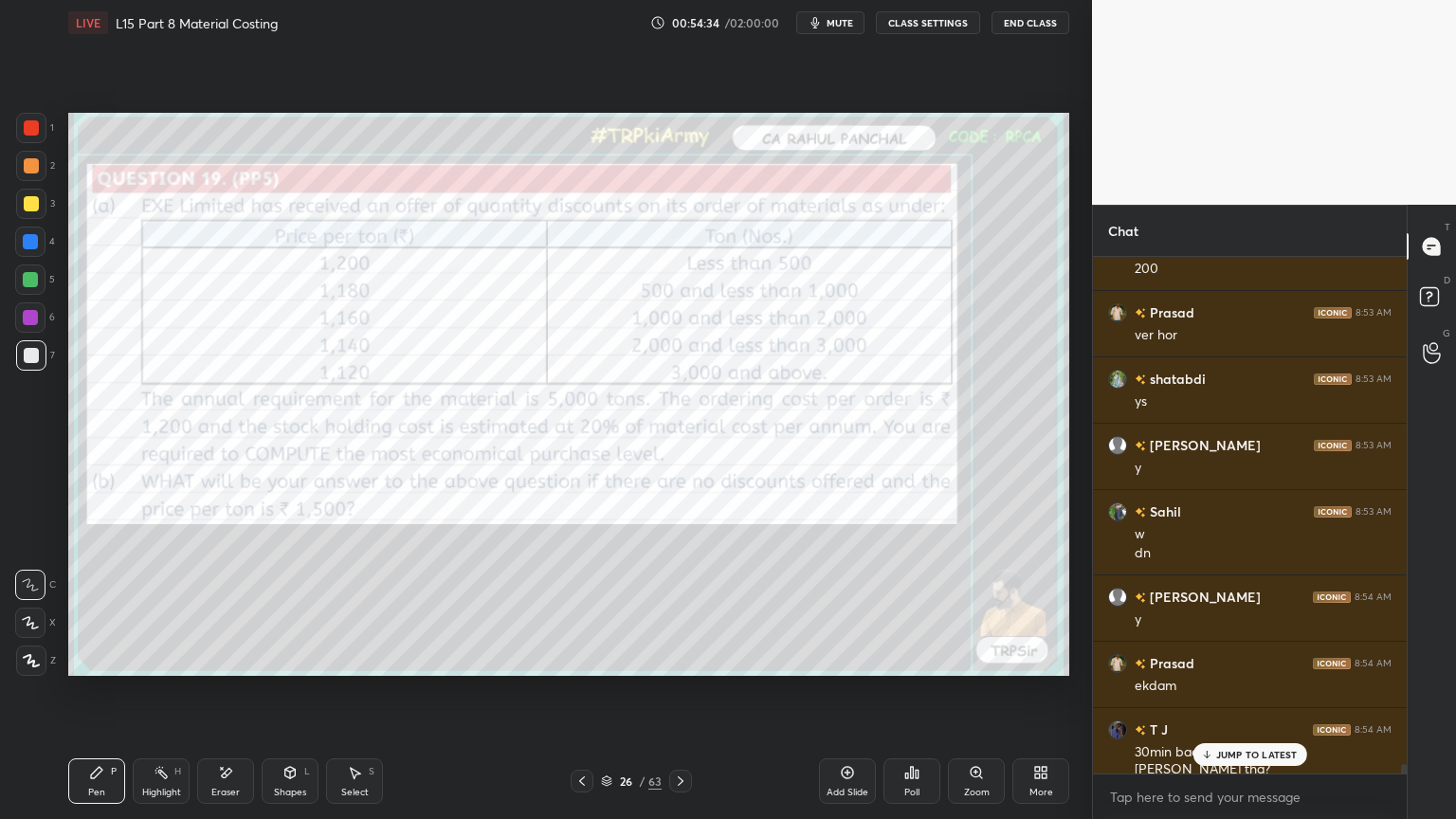 click 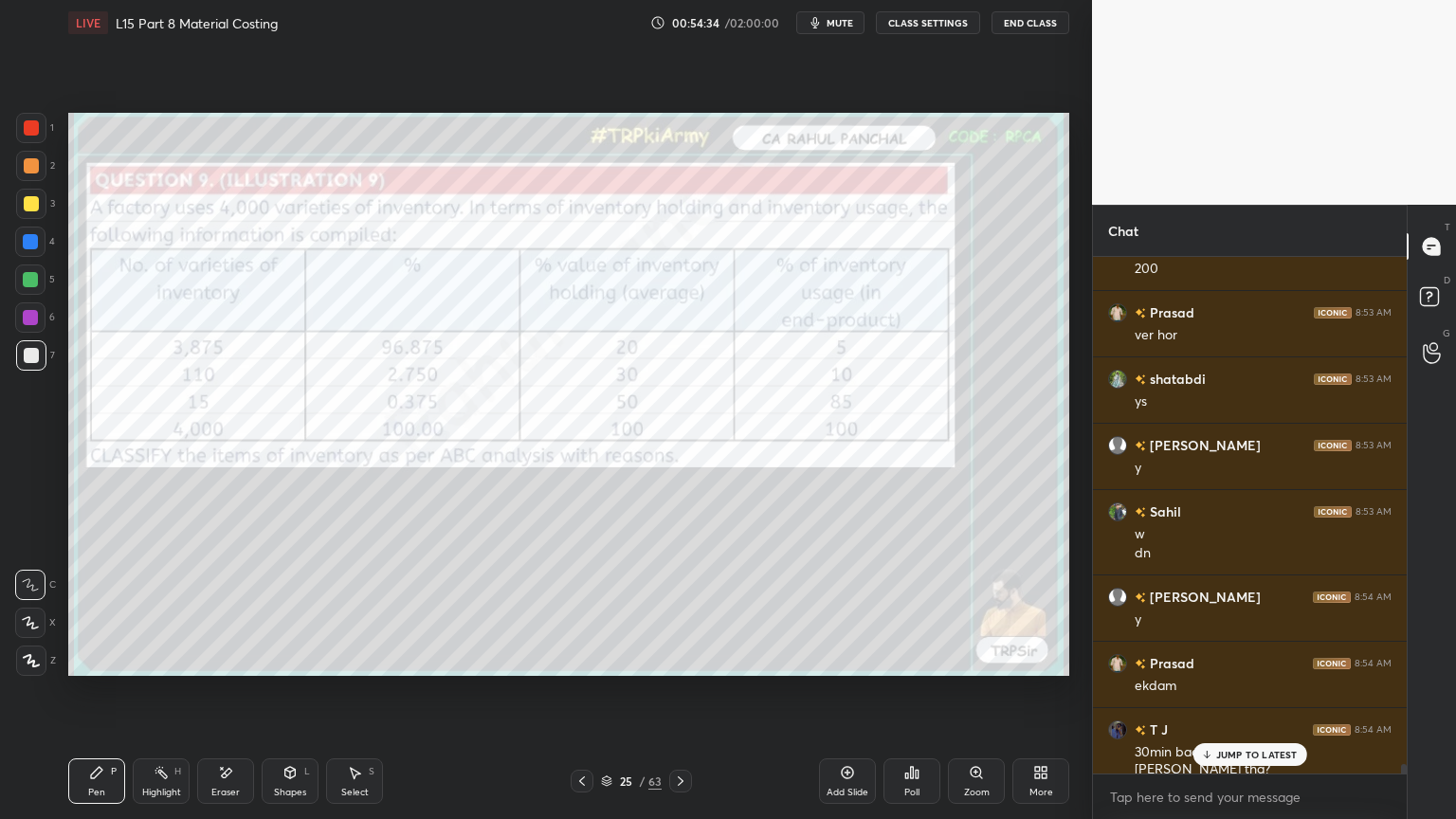 click 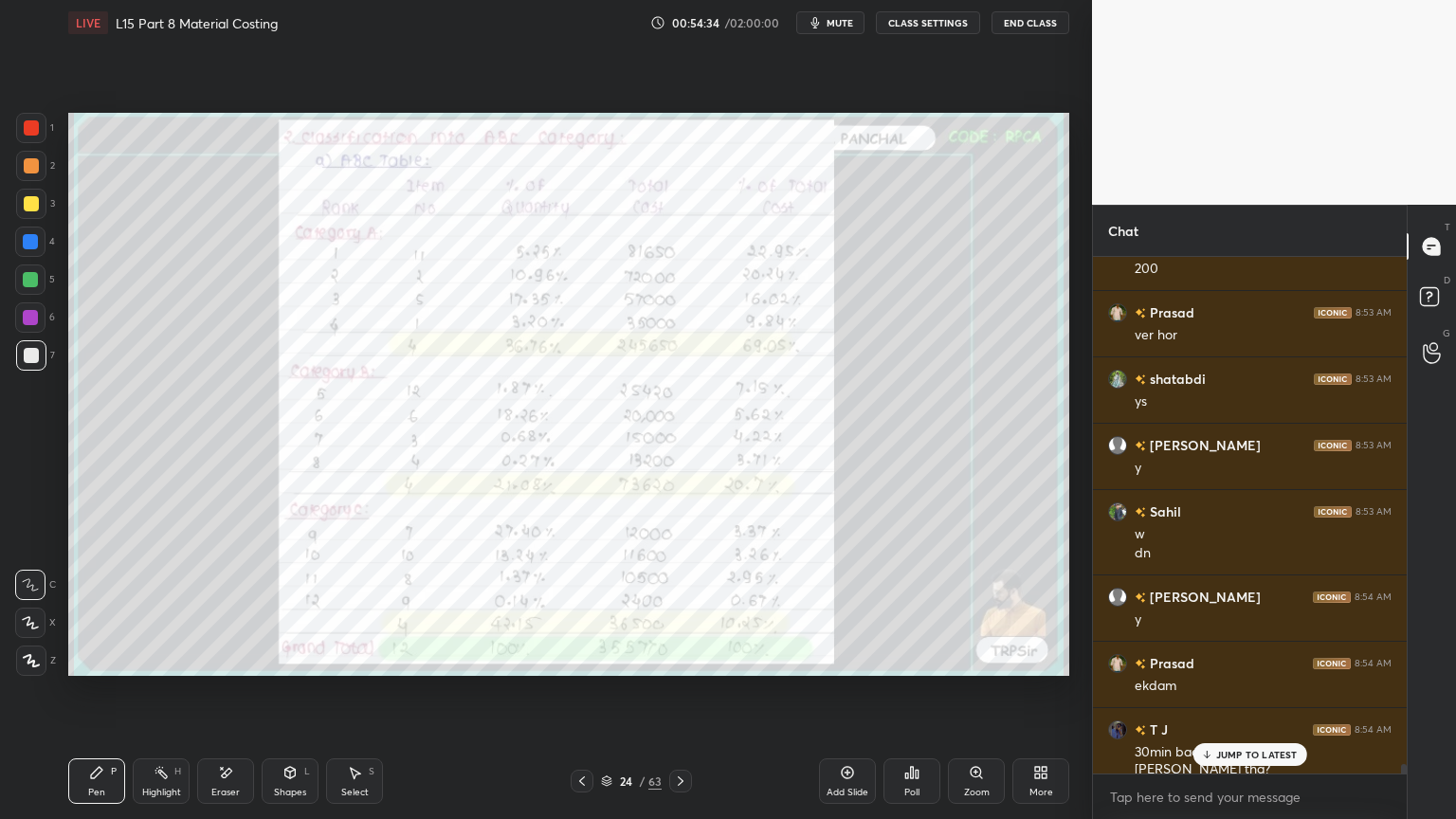 click 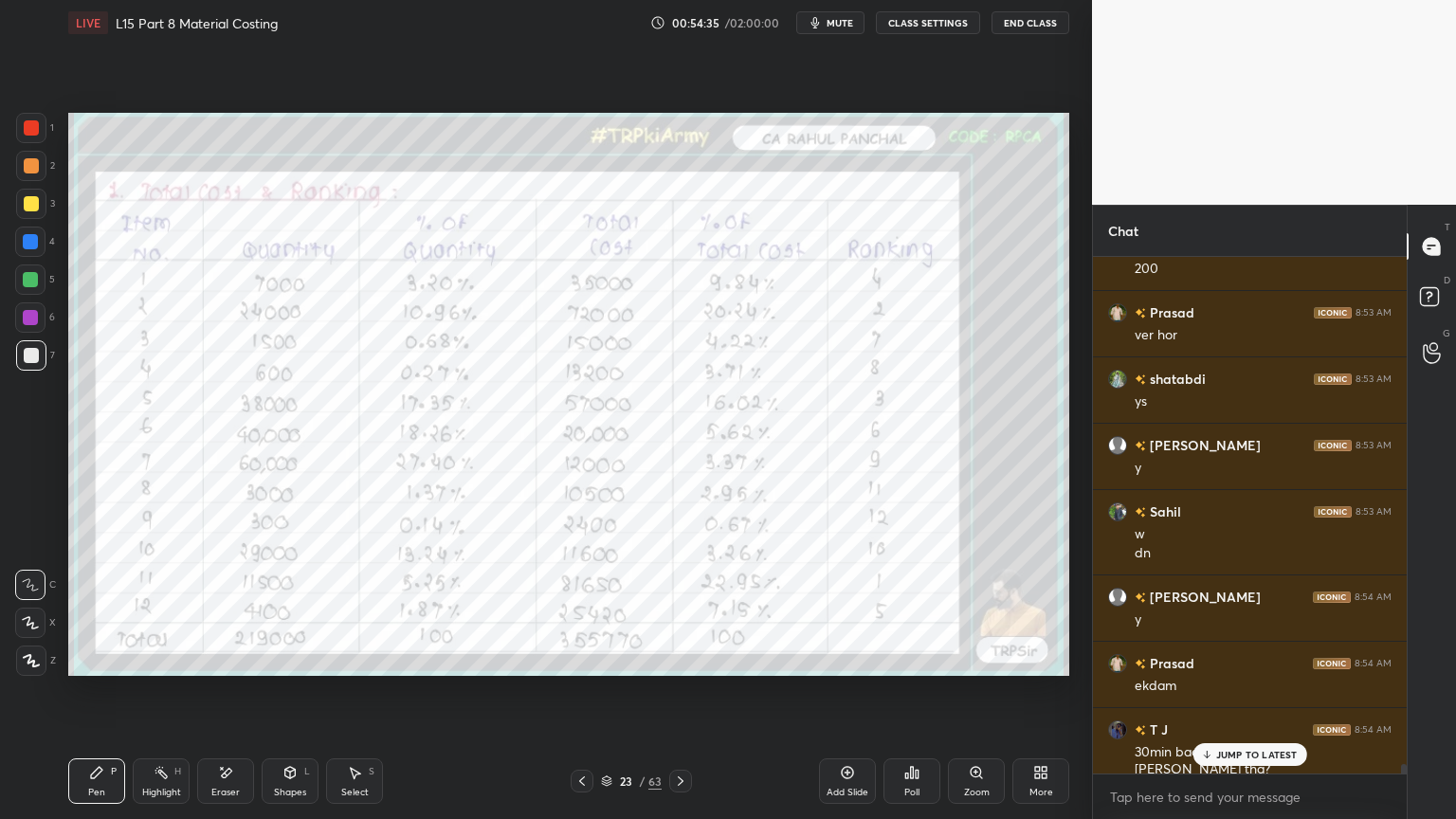 click 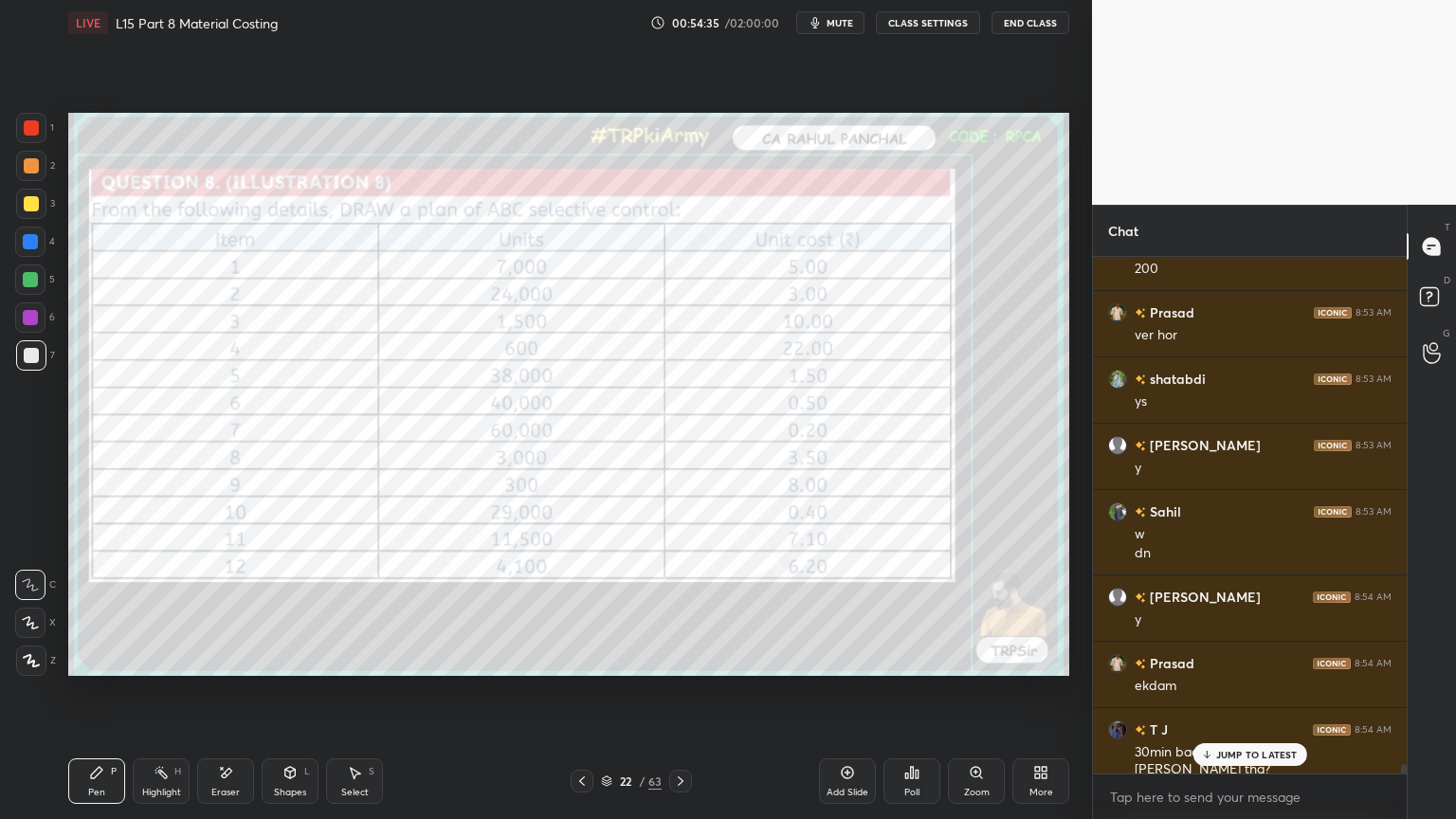 click 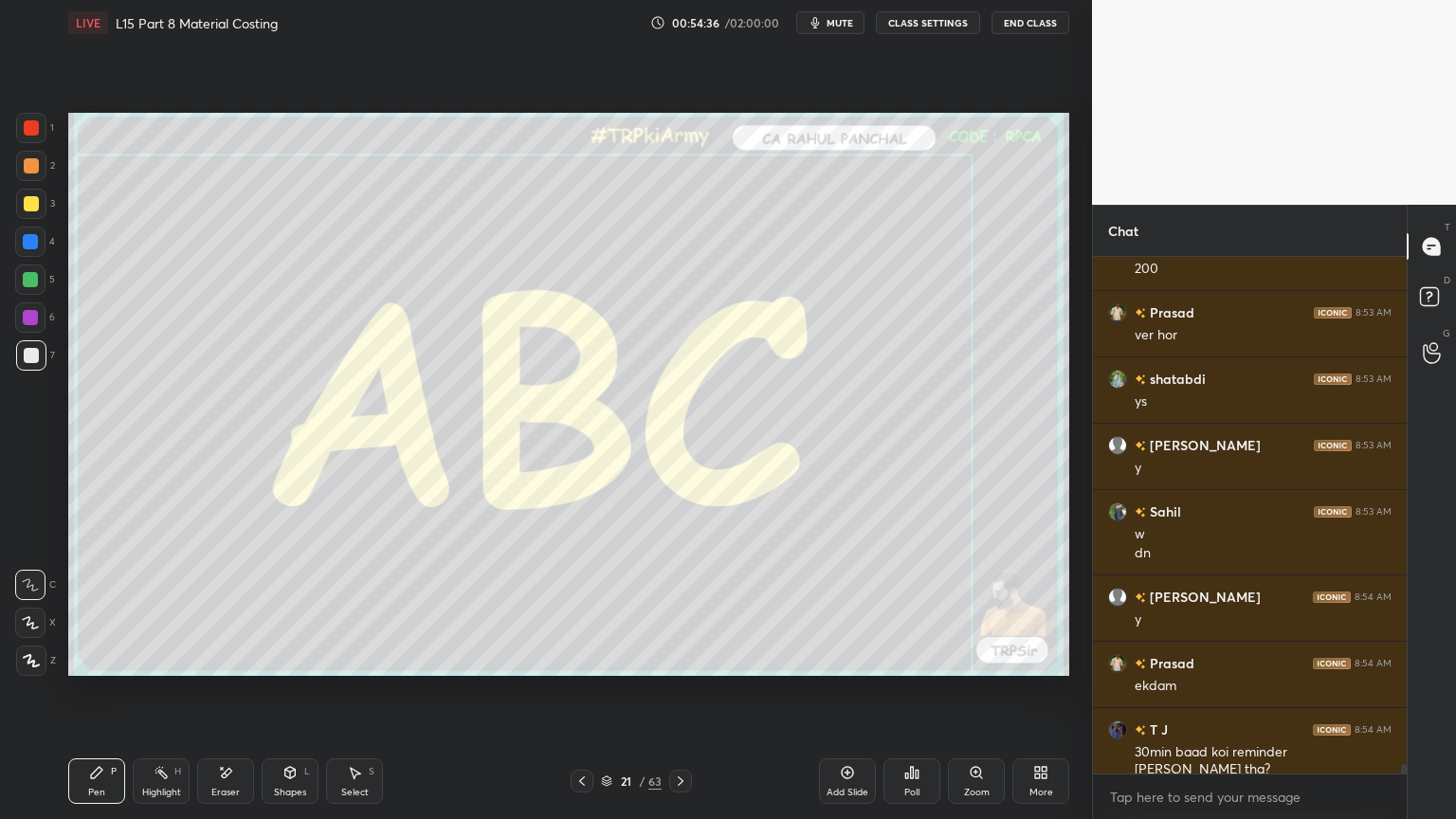 scroll, scrollTop: 26575, scrollLeft: 0, axis: vertical 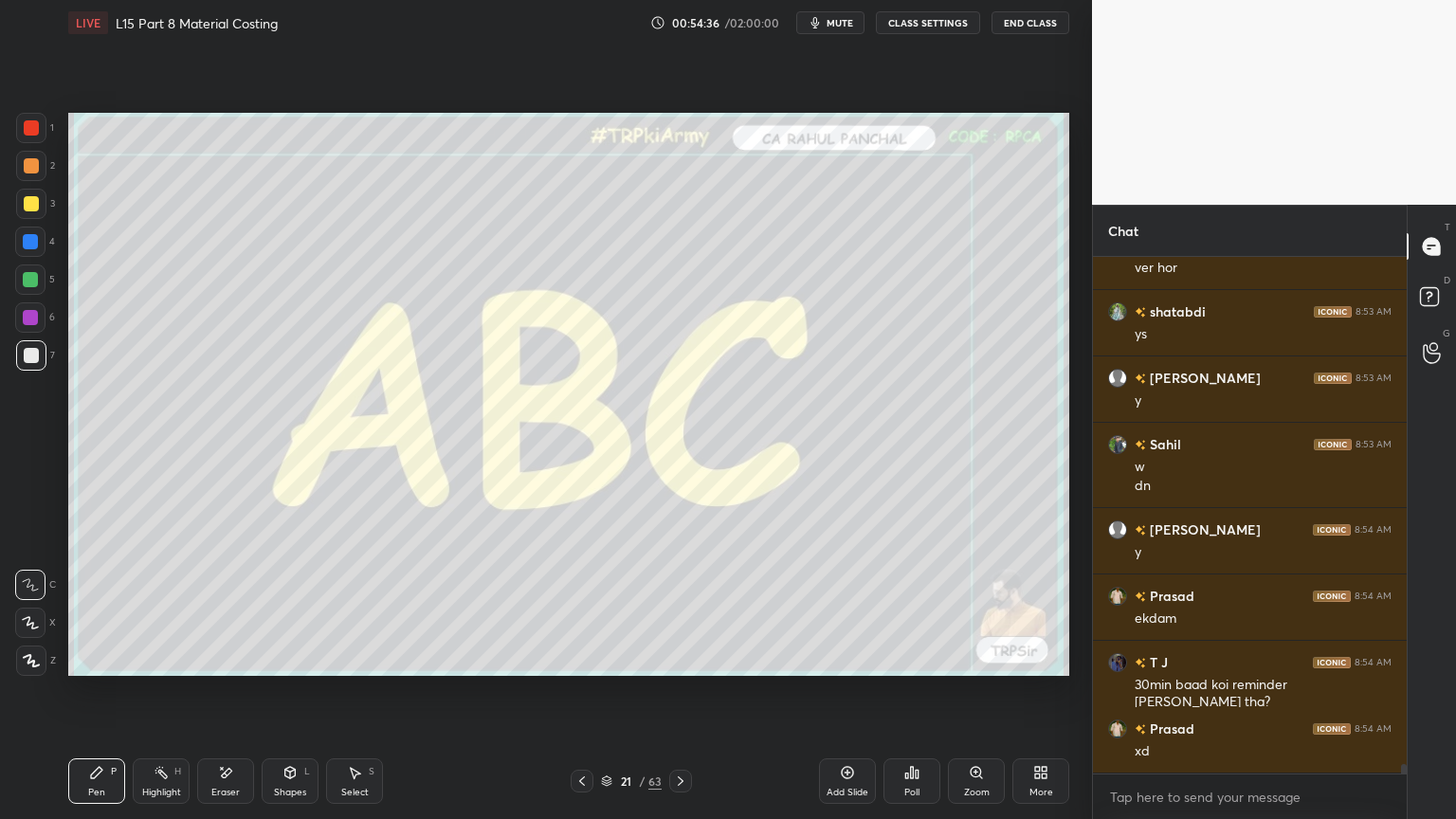 click 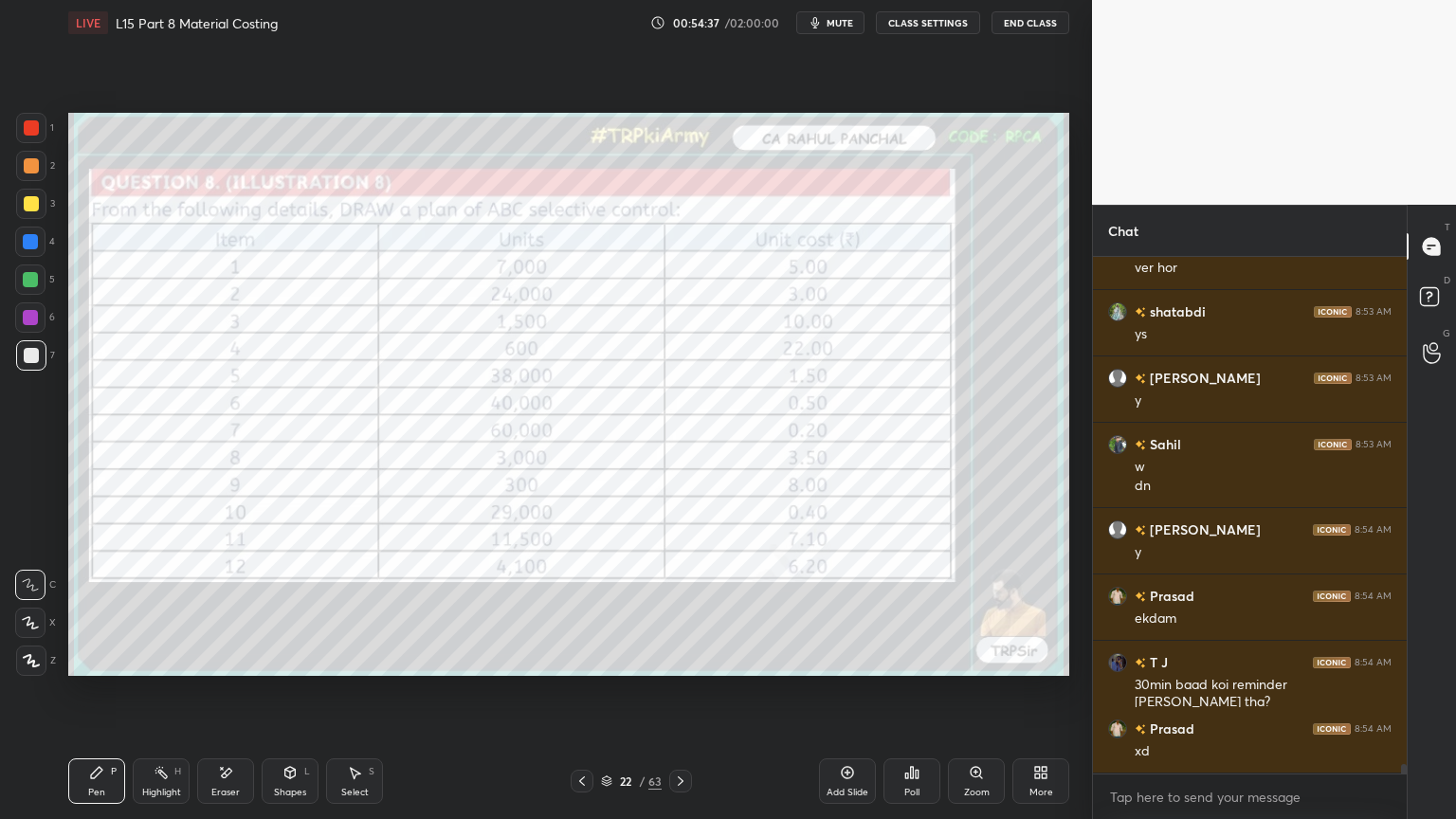 click 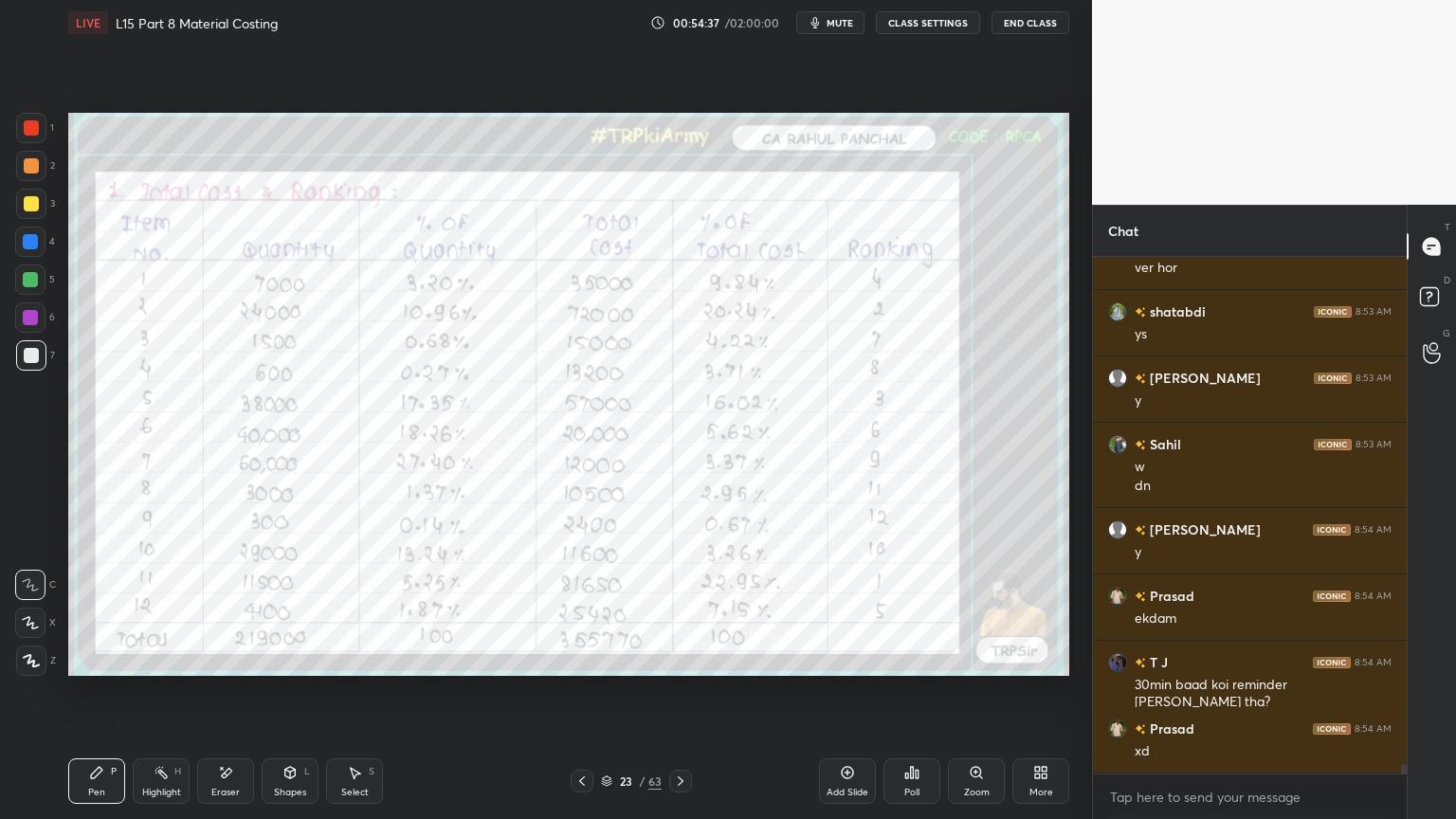 click 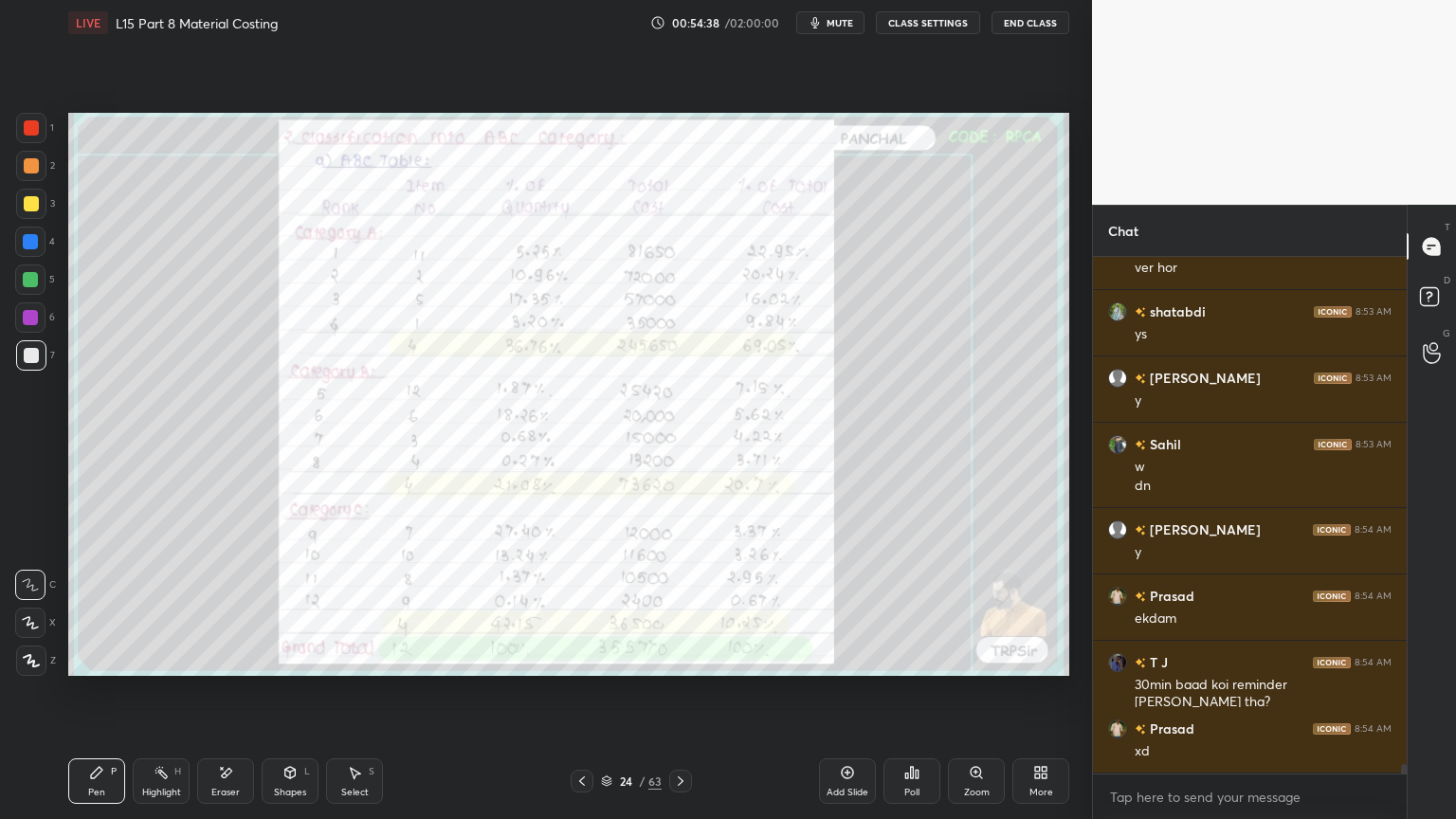 click on "24 / 63" at bounding box center [631, 781] 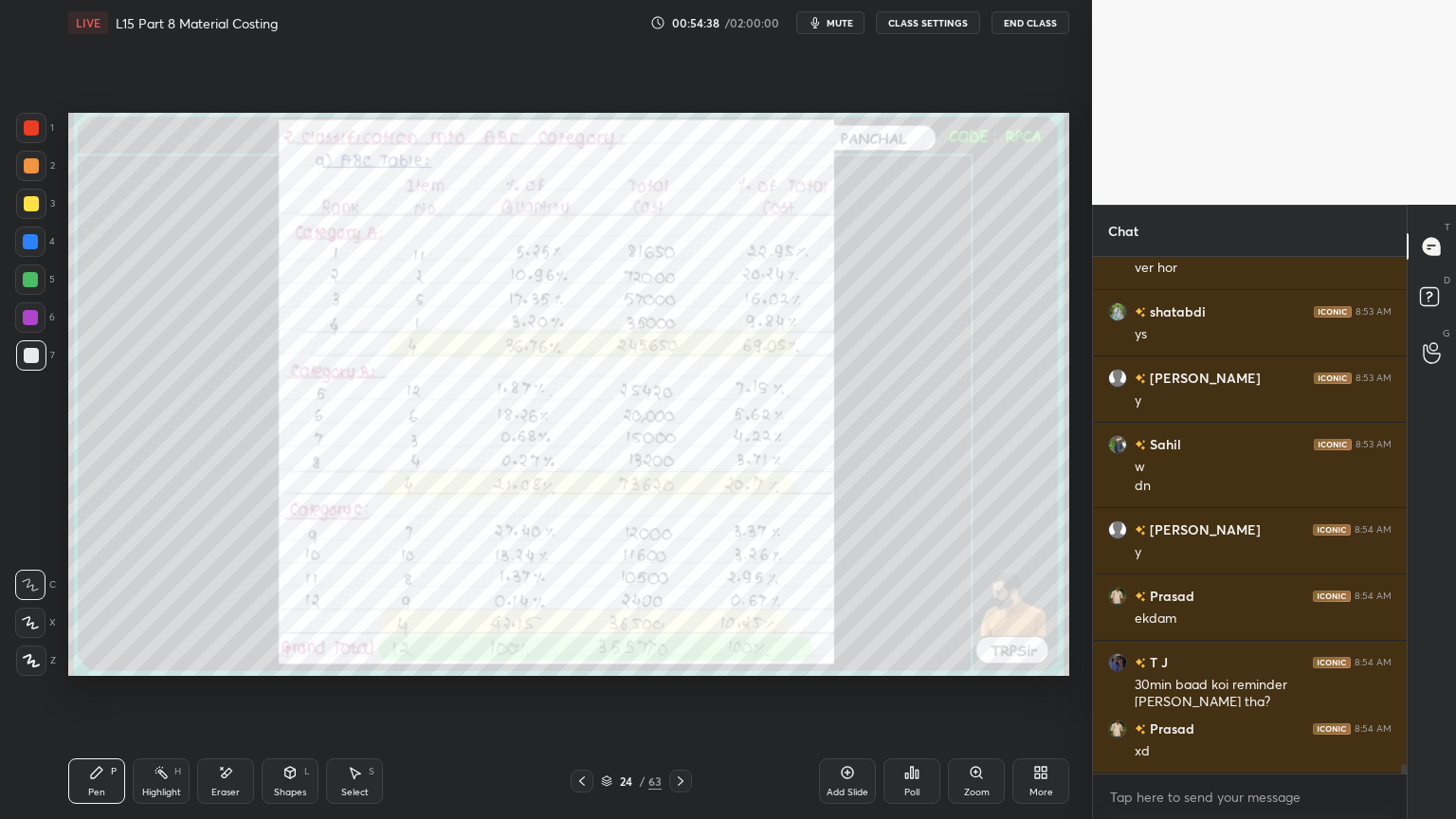 click on "24 / 63" at bounding box center (631, 781) 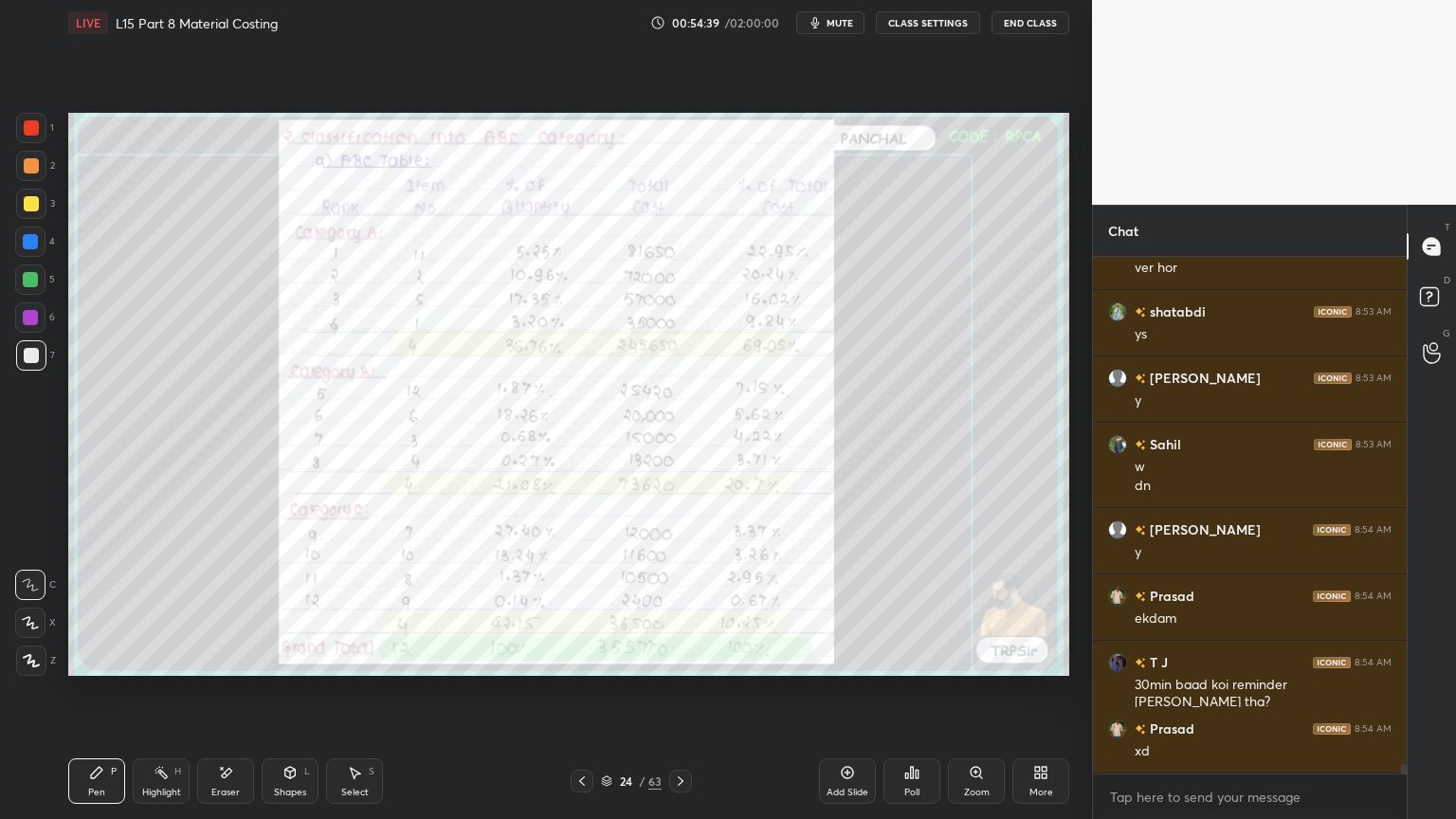 click 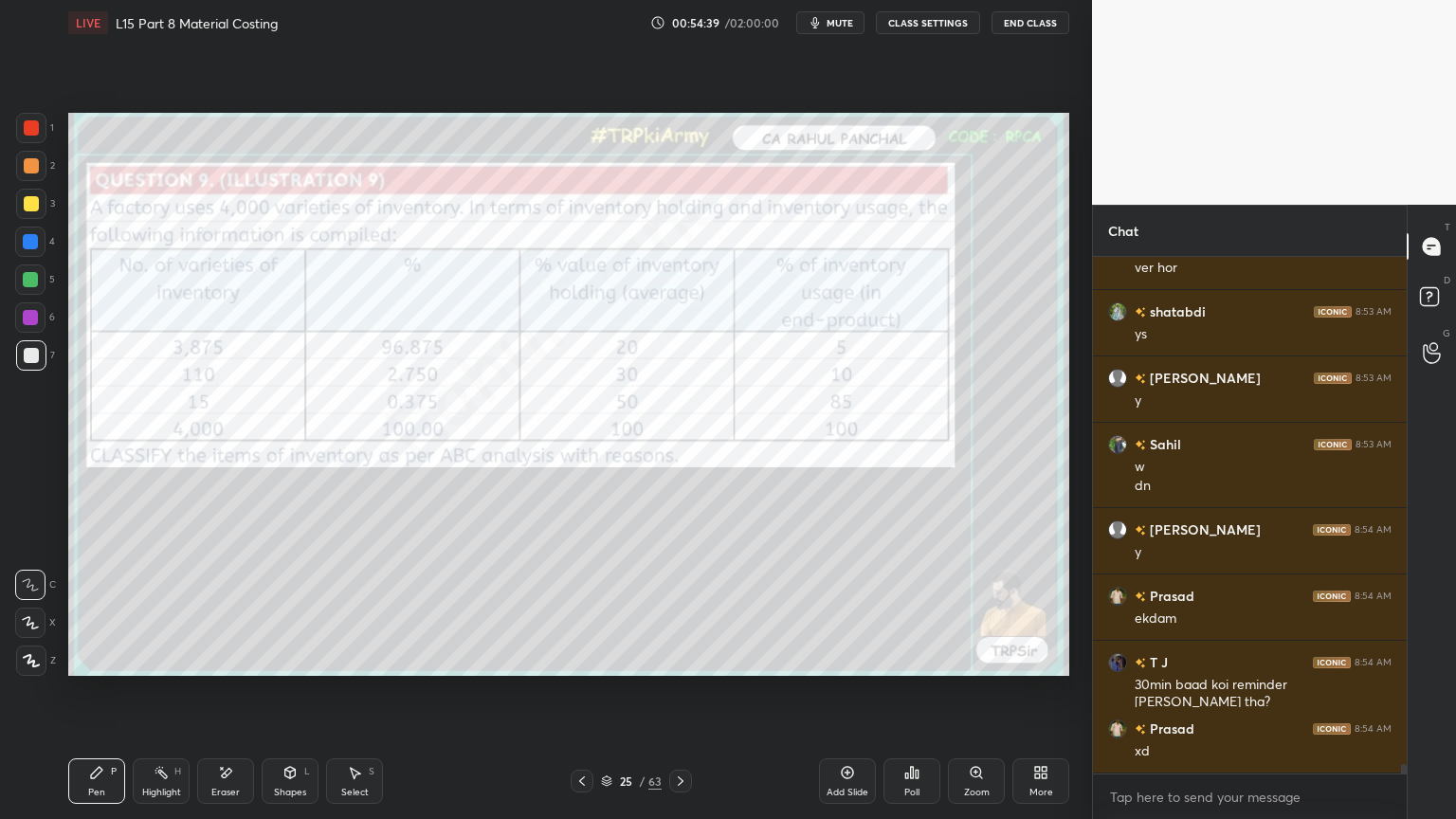 click at bounding box center [681, 781] 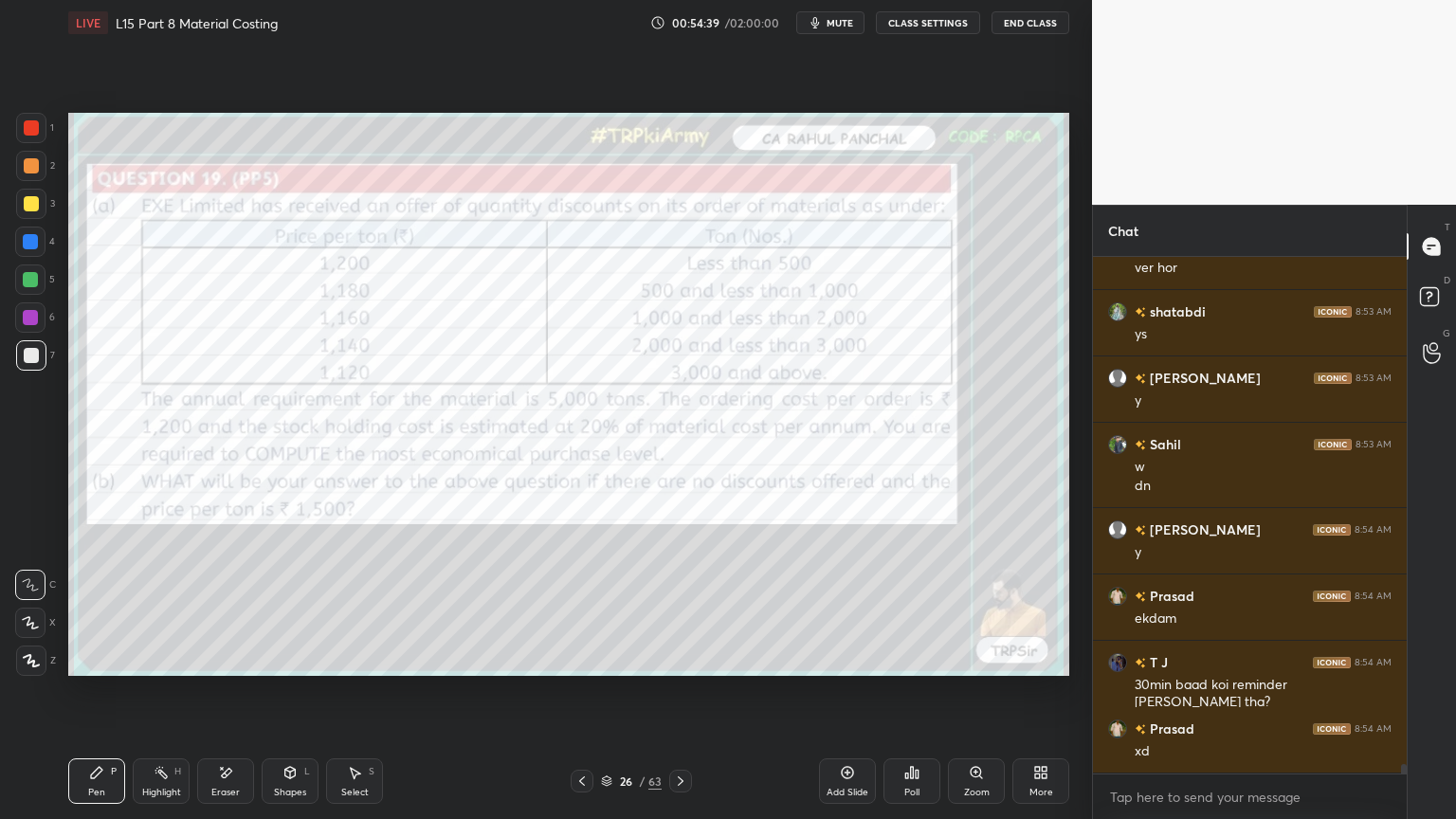 click 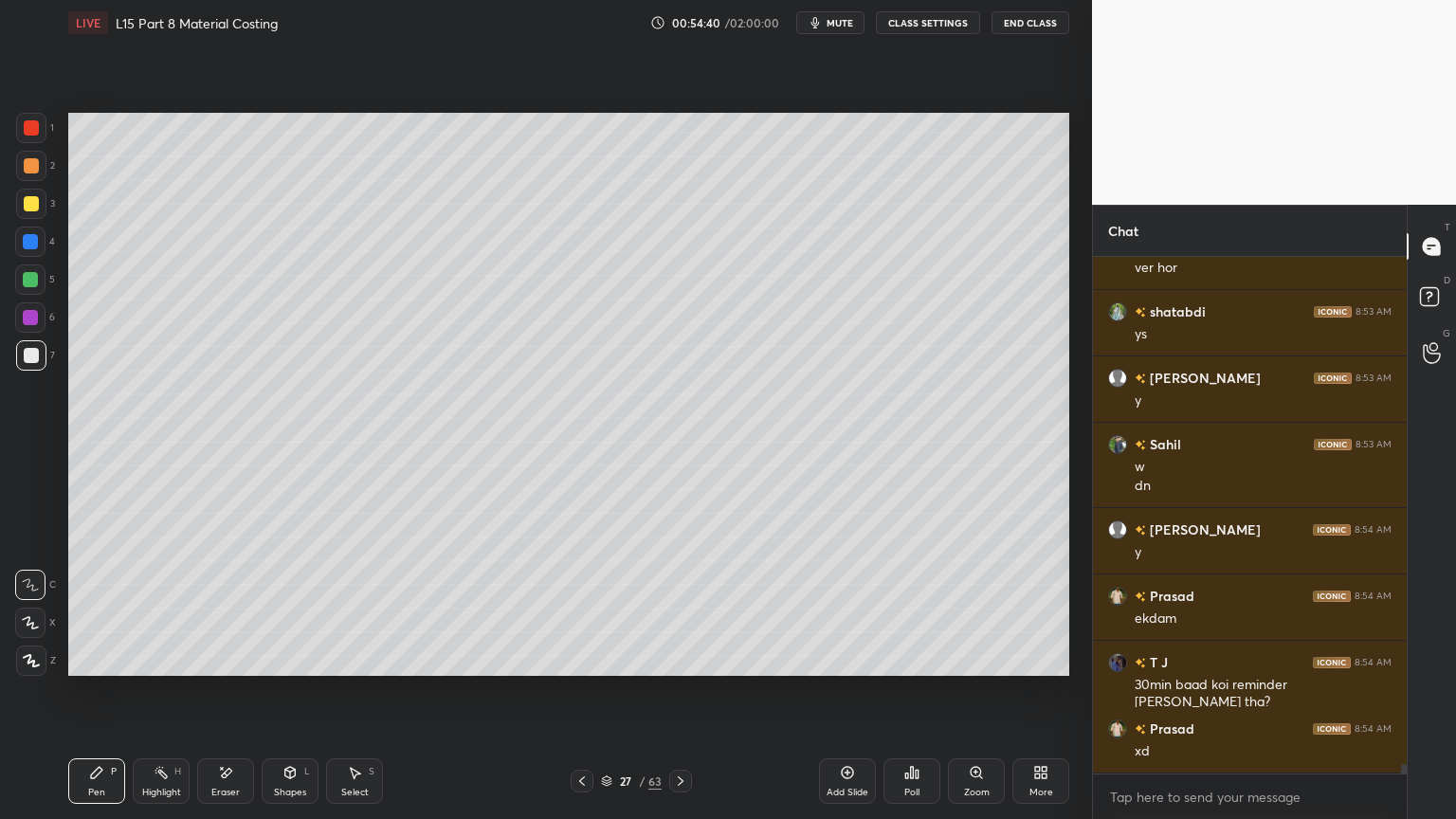 click 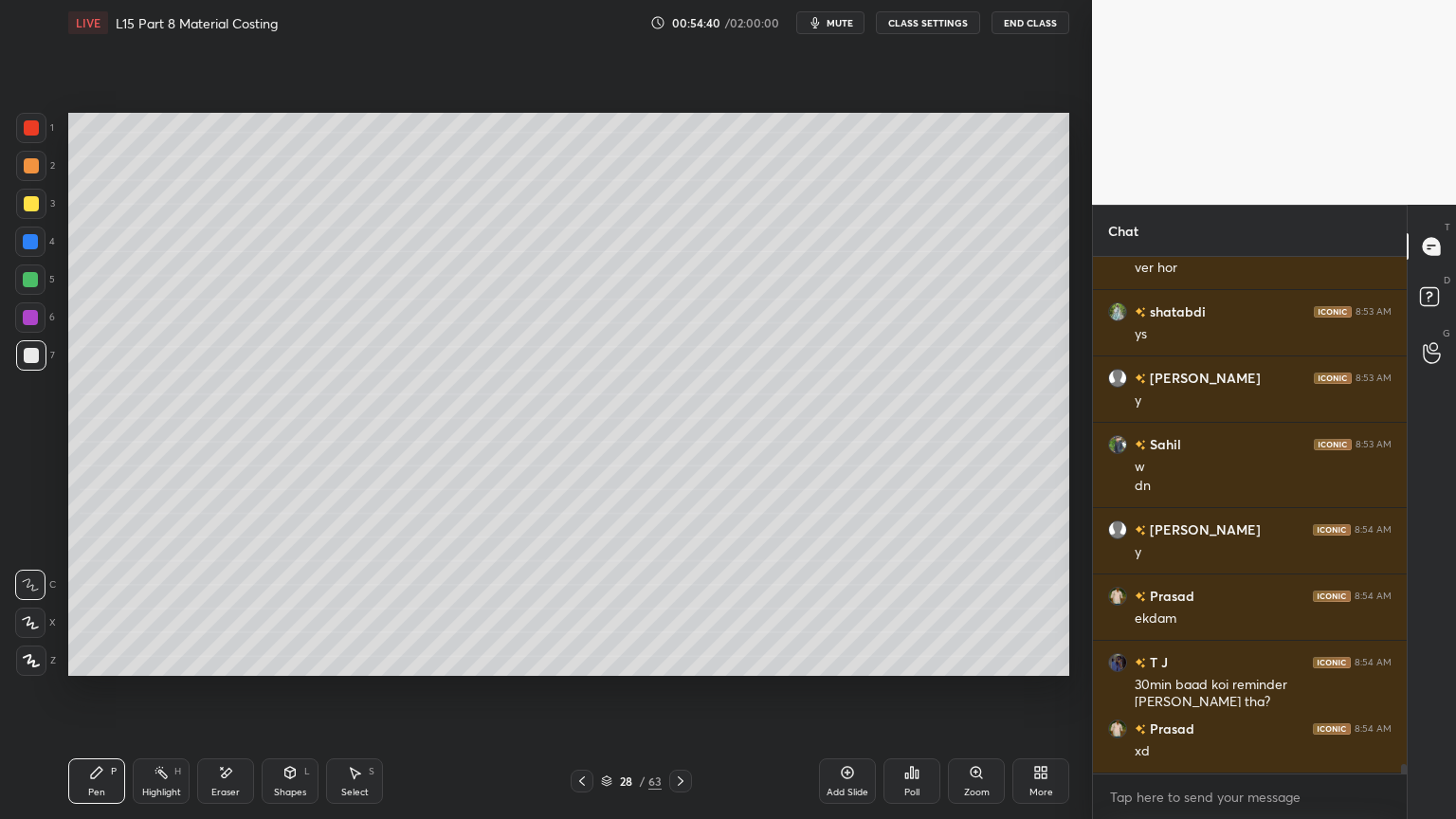 click 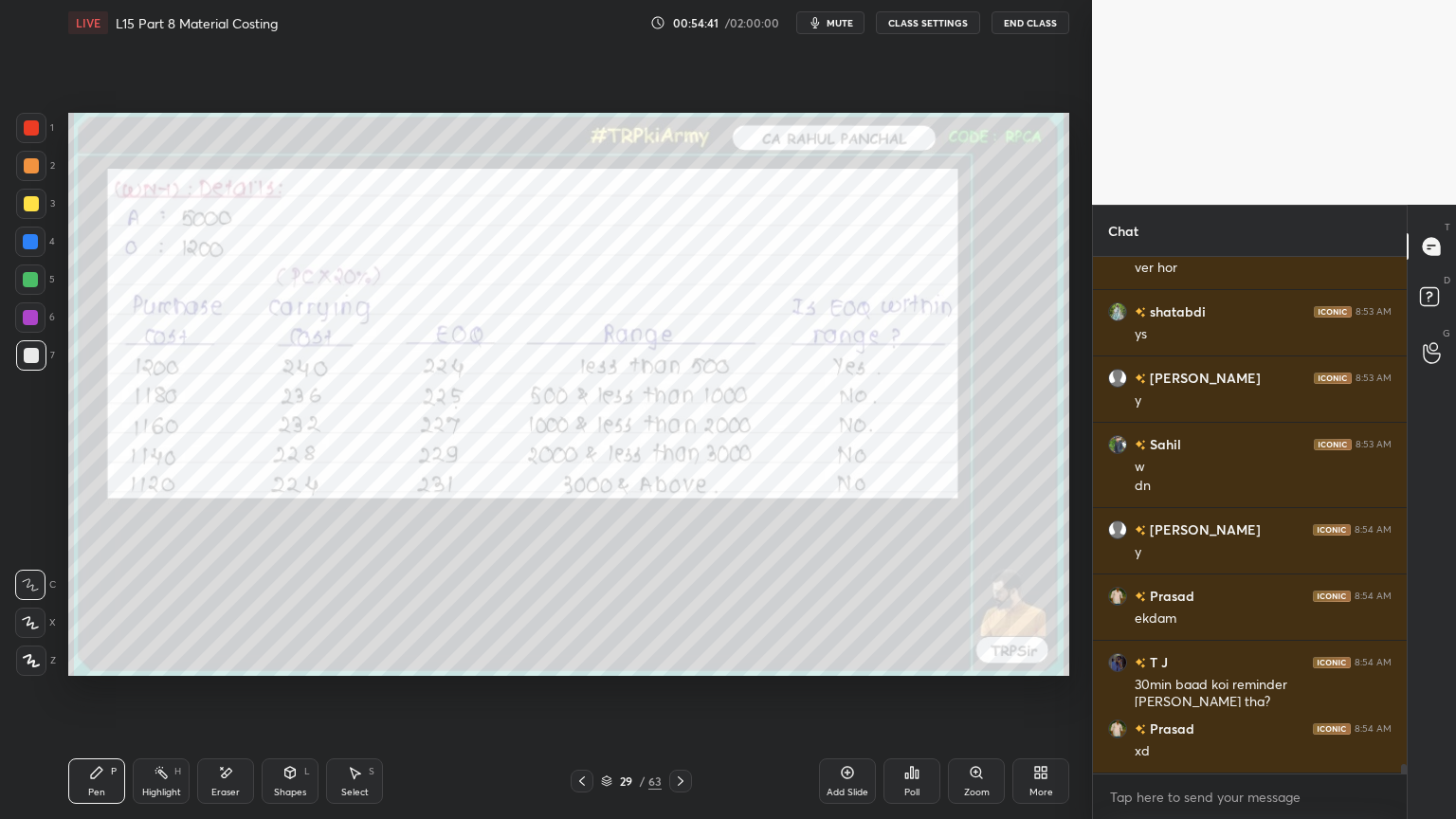 click 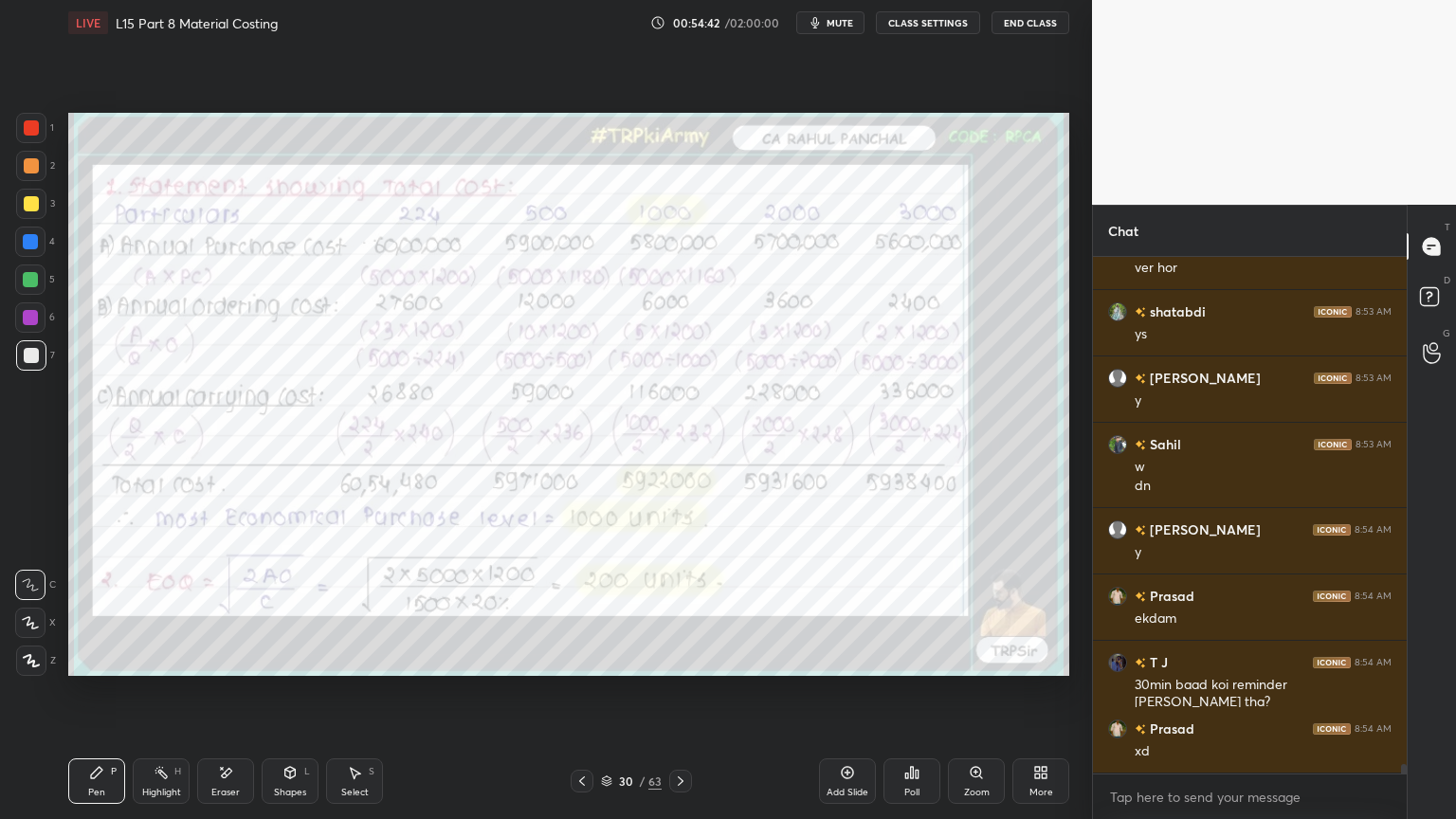click 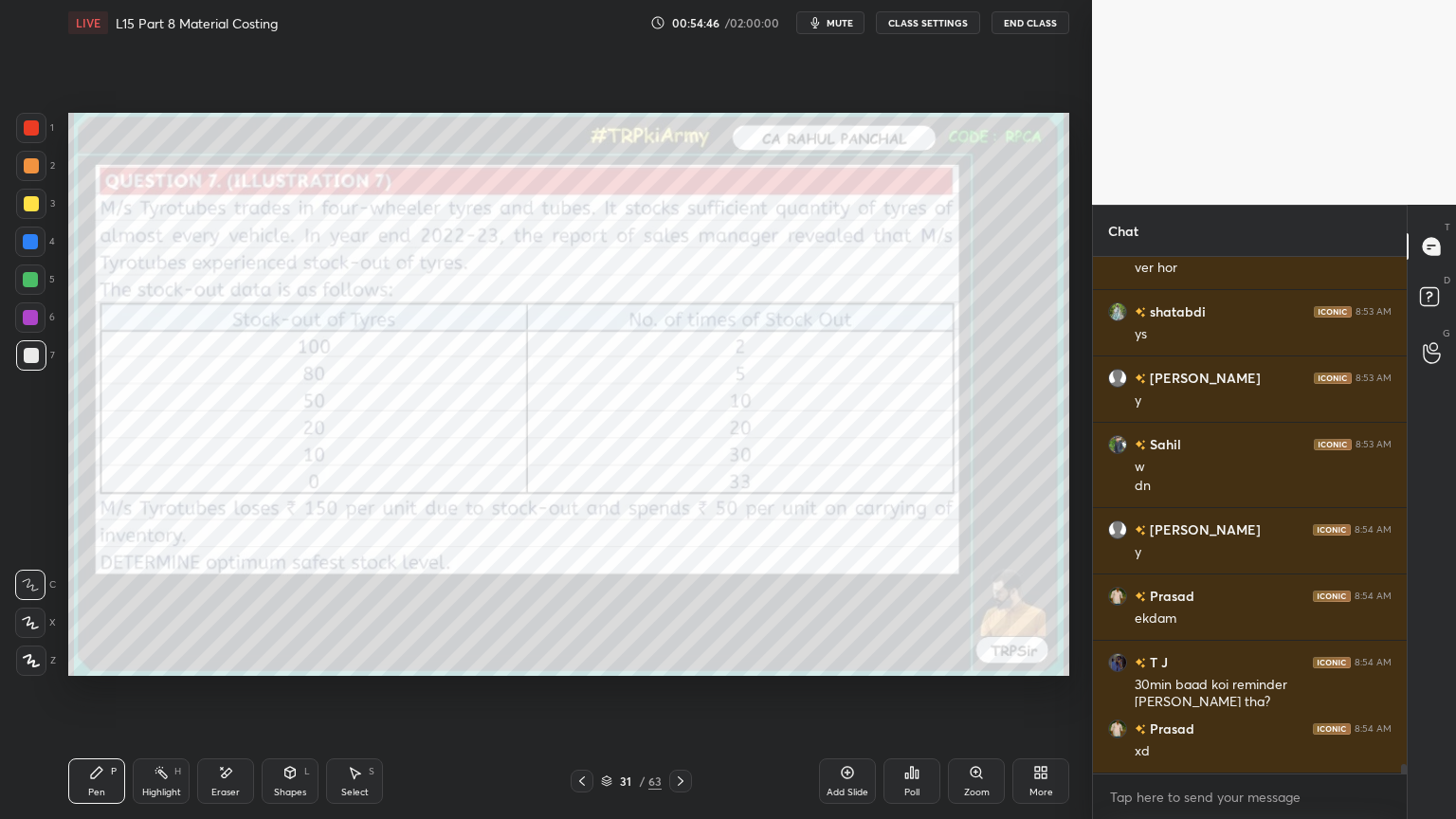 click 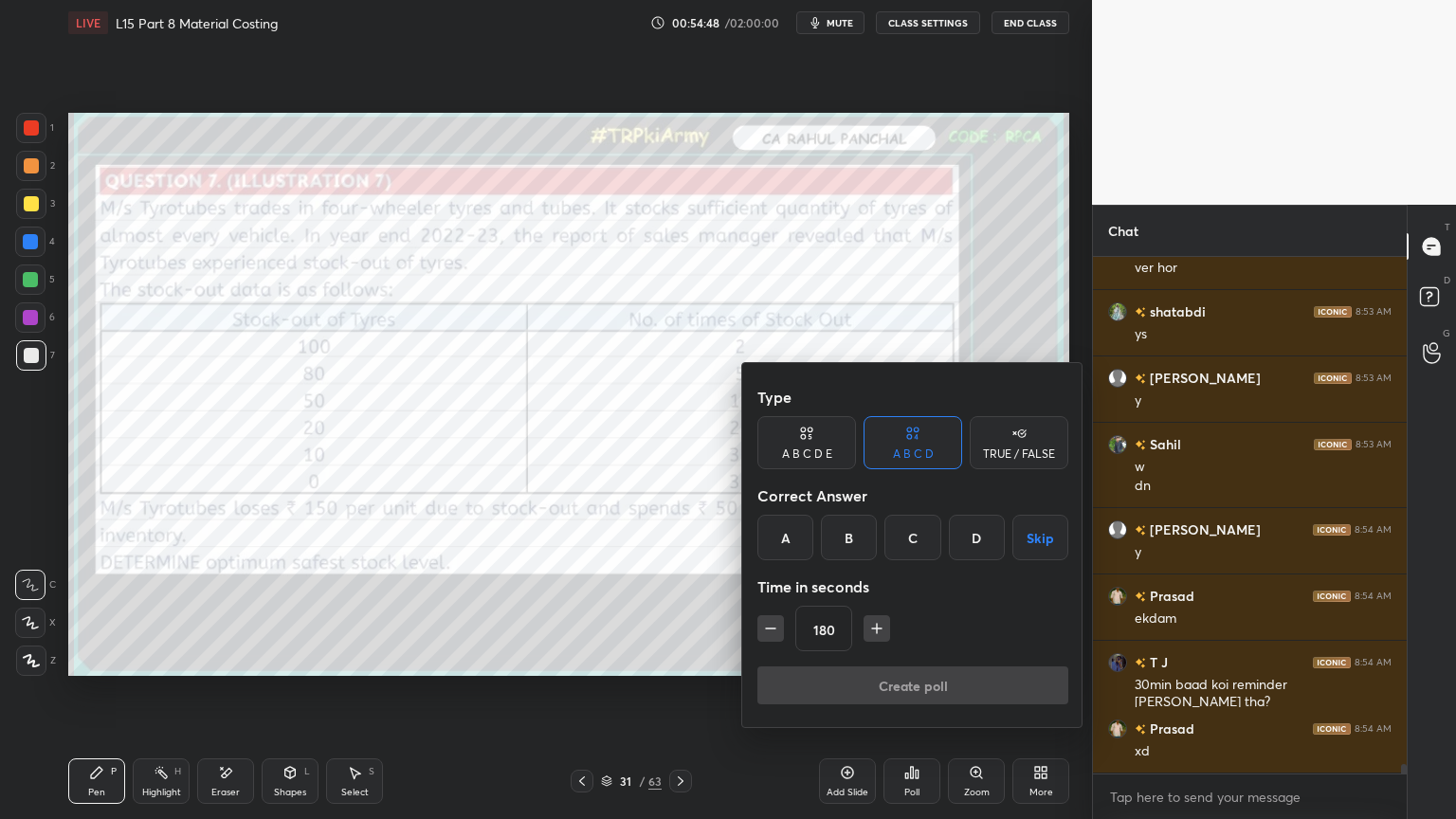 scroll, scrollTop: 26594, scrollLeft: 0, axis: vertical 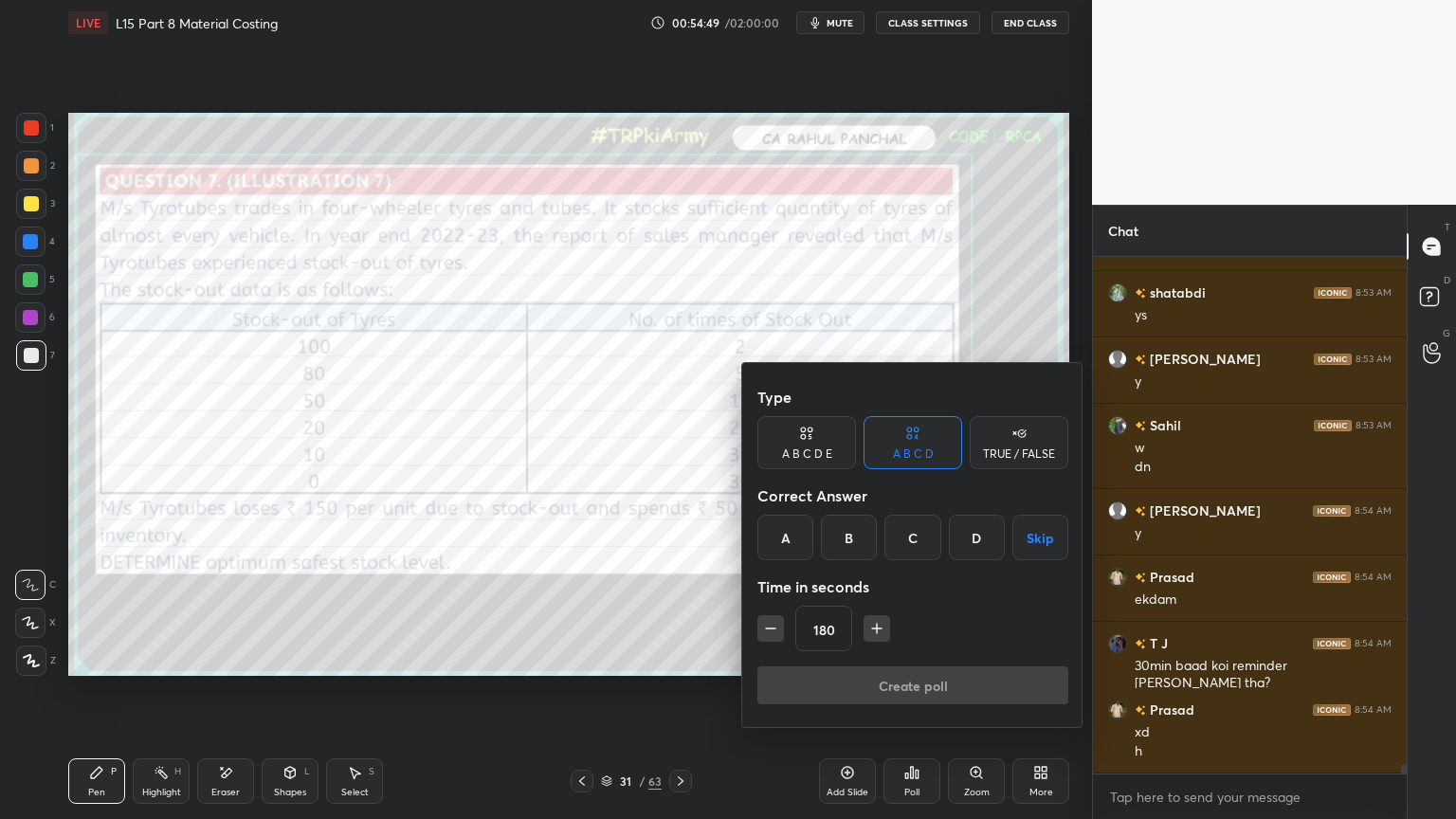 click on "C" at bounding box center (912, 537) 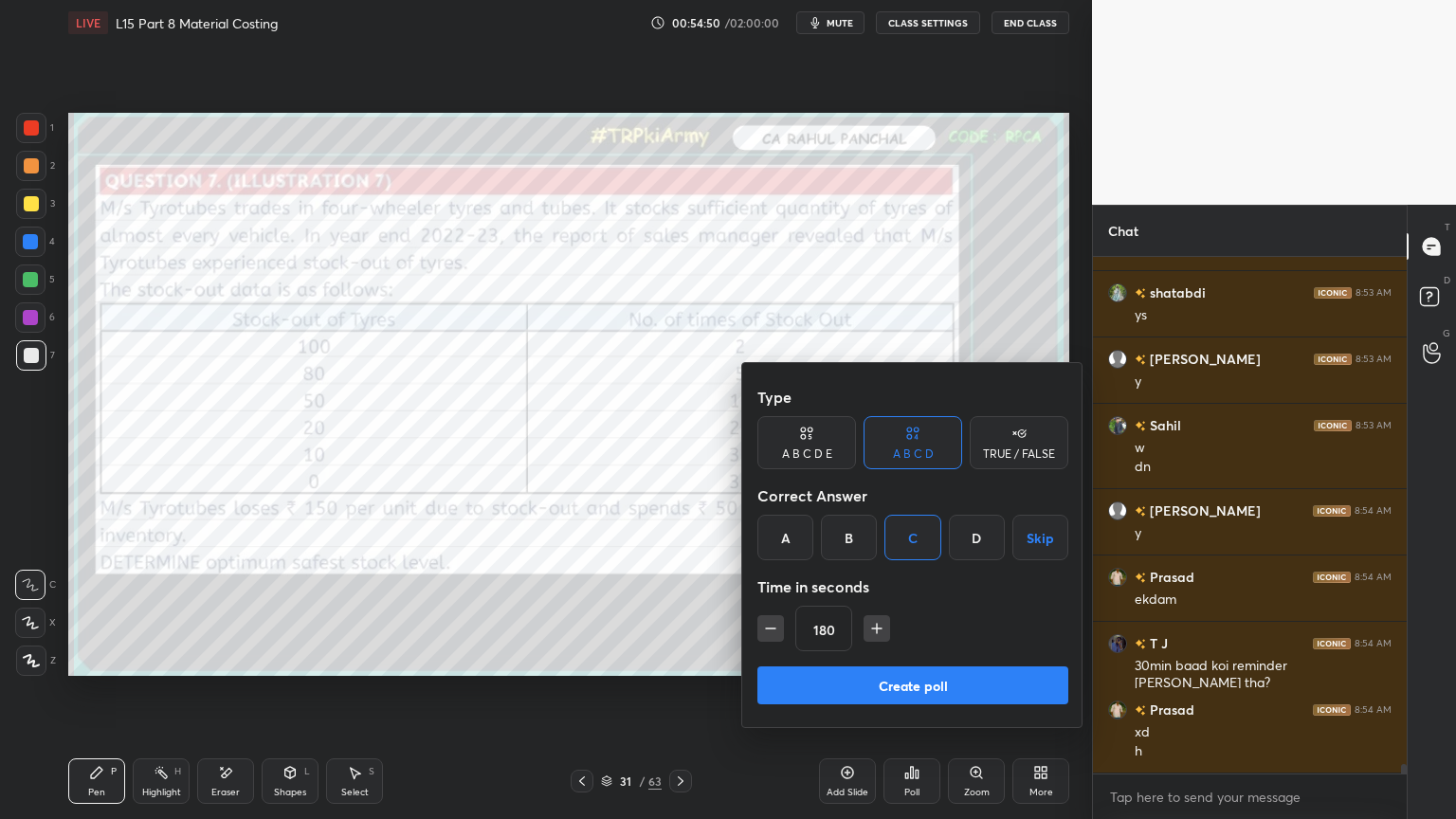 click on "Create poll" at bounding box center (913, 685) 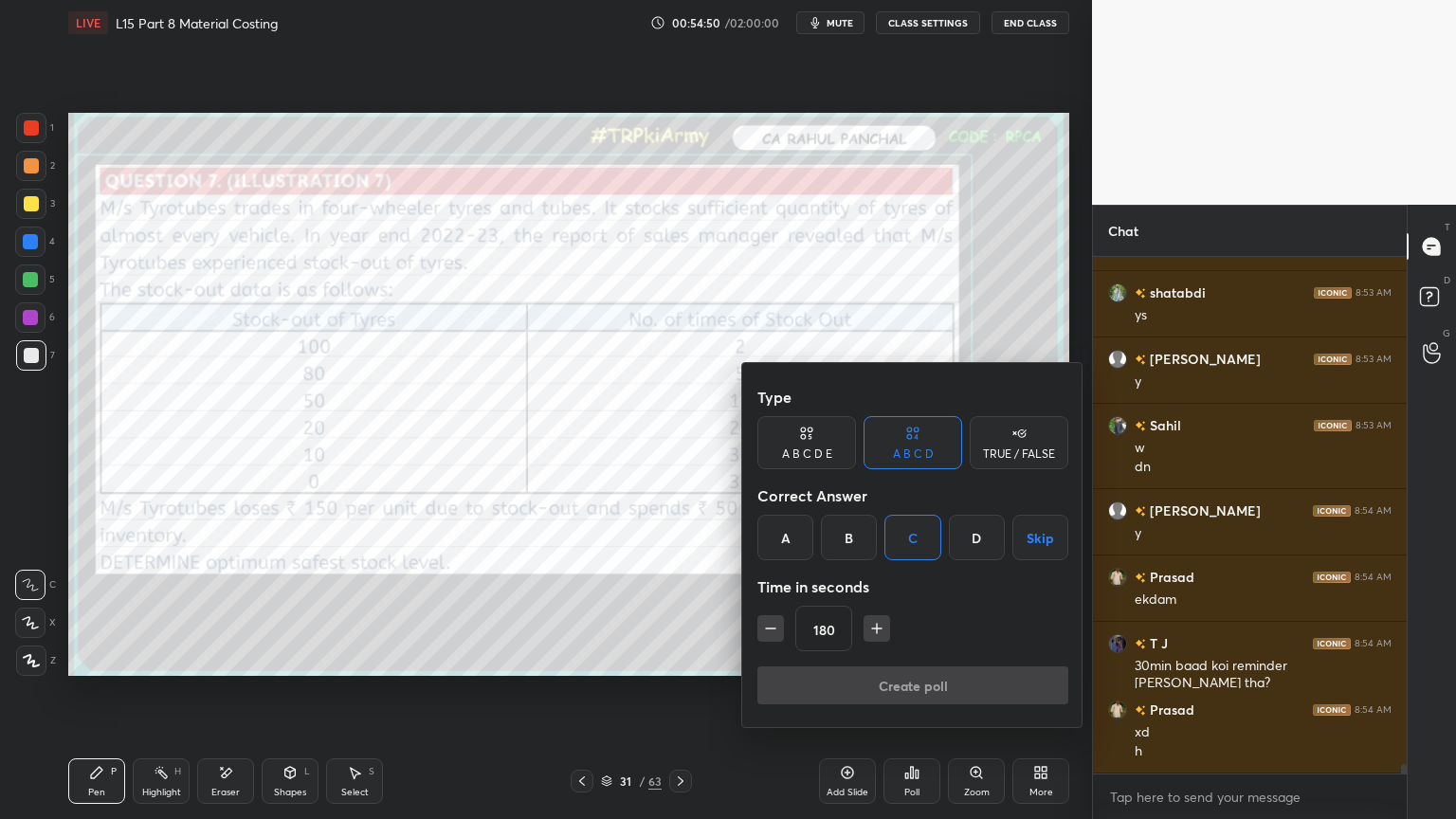 scroll, scrollTop: 315, scrollLeft: 308, axis: both 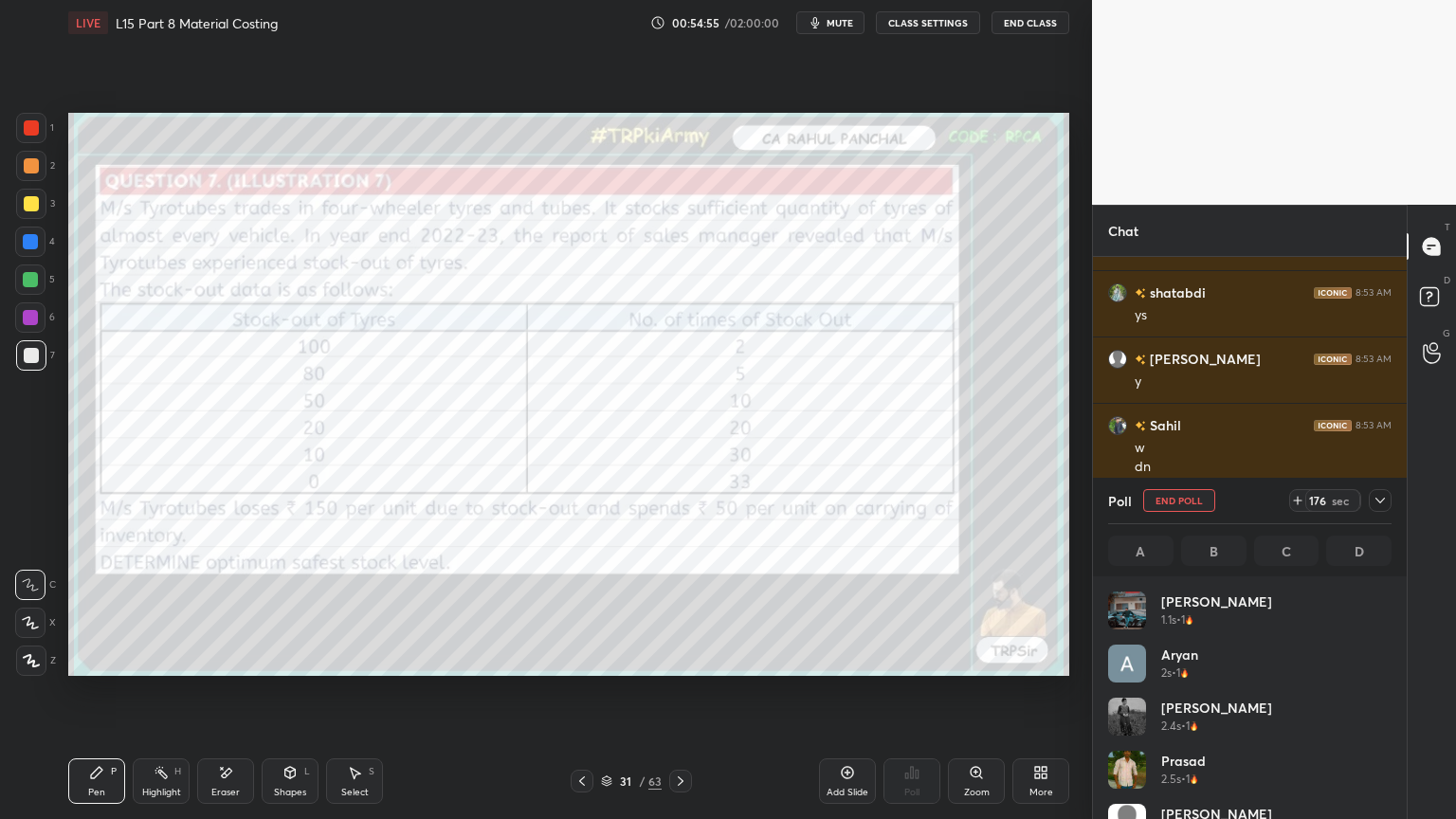 click 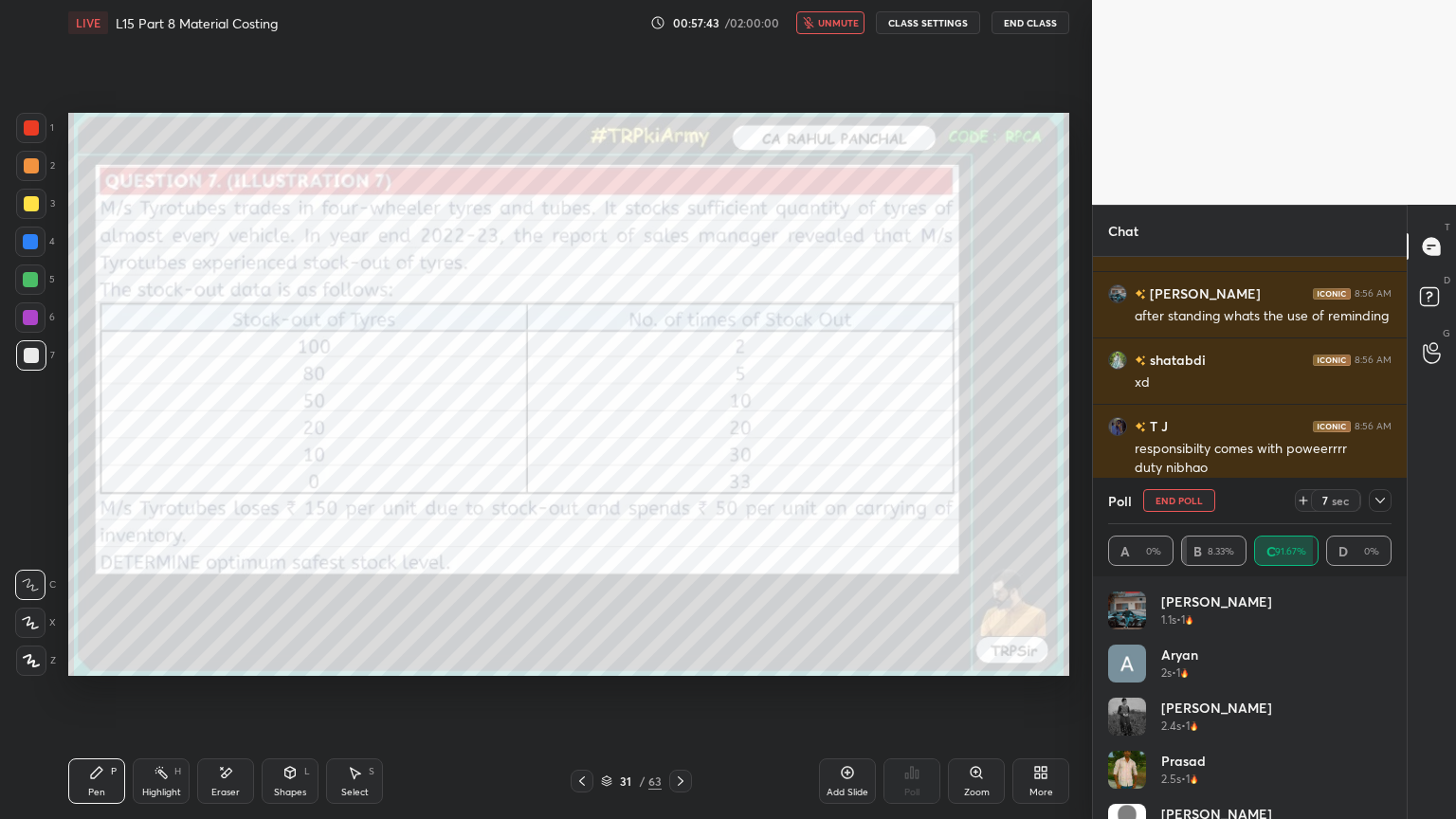 scroll, scrollTop: 27330, scrollLeft: 0, axis: vertical 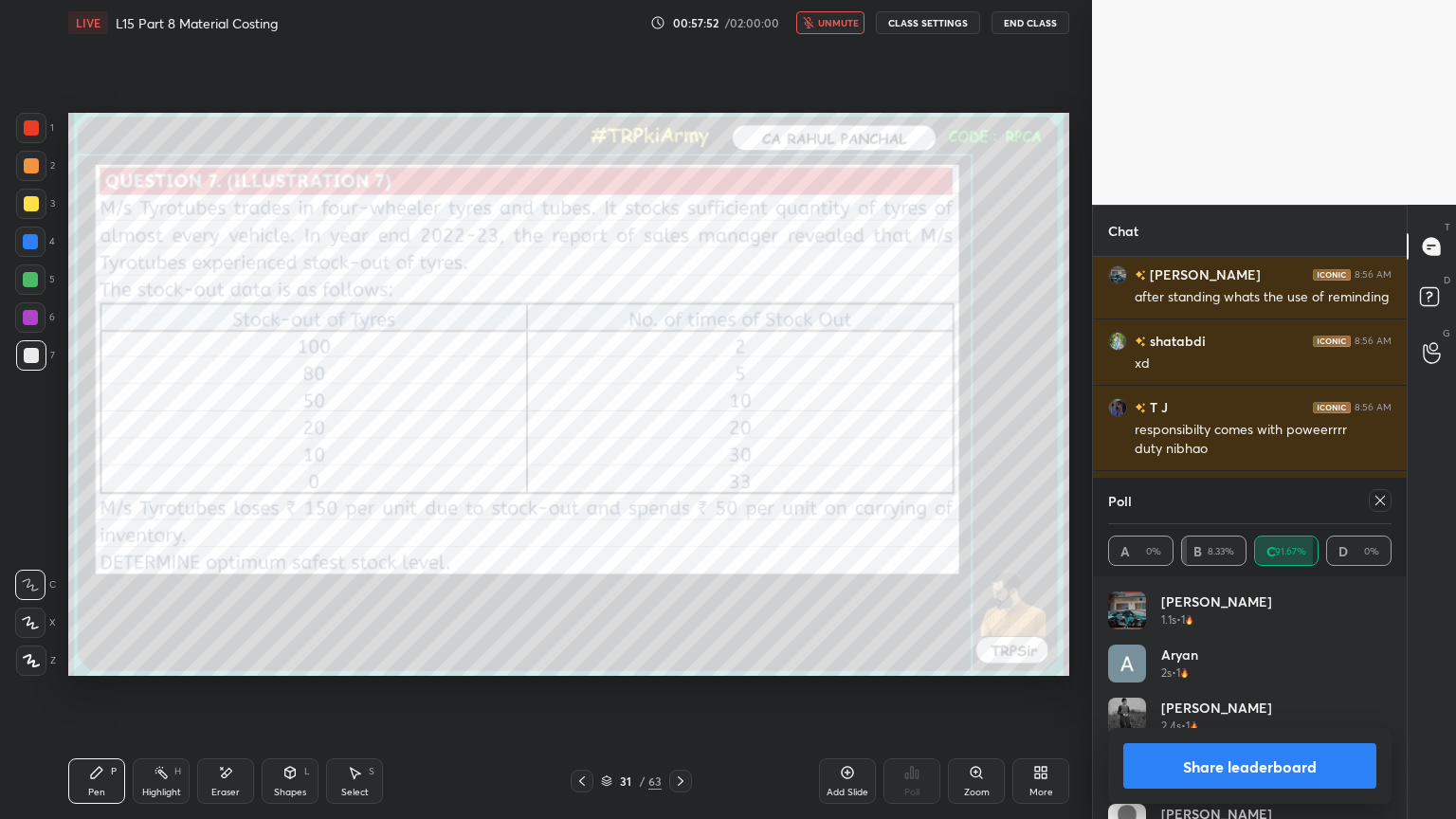 click on "Share leaderboard" at bounding box center (1249, 766) 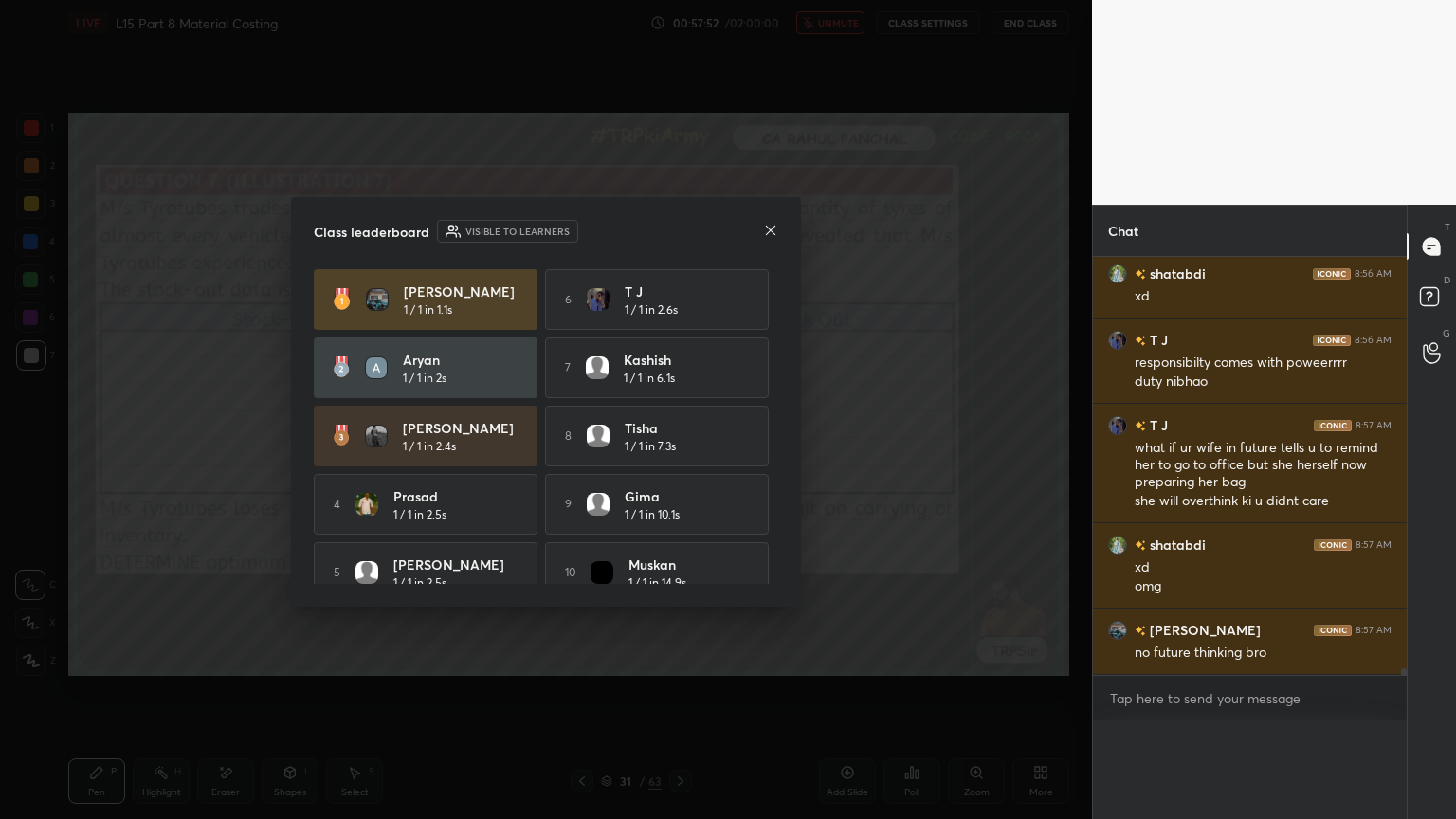 scroll, scrollTop: 0, scrollLeft: 0, axis: both 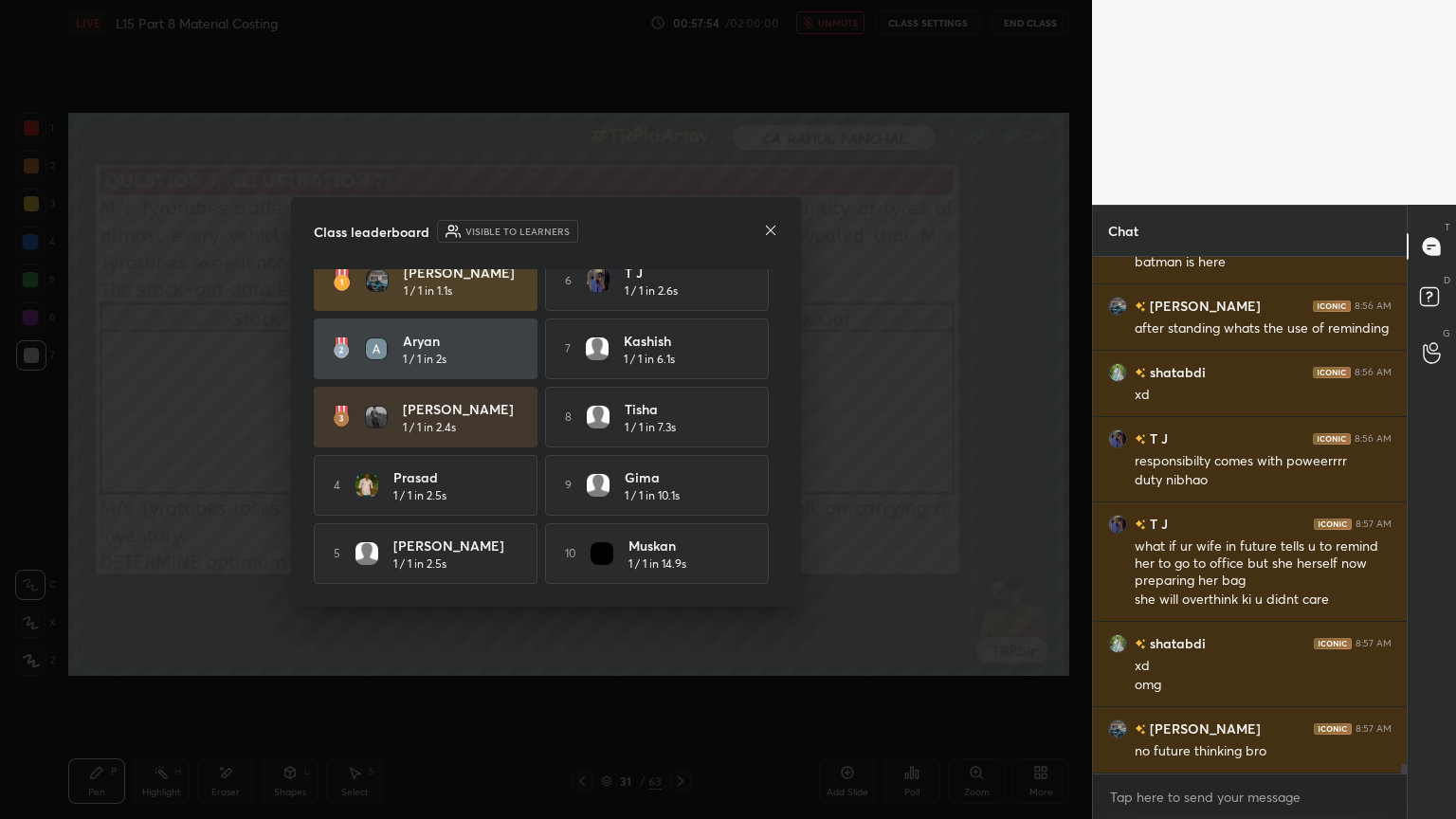 click 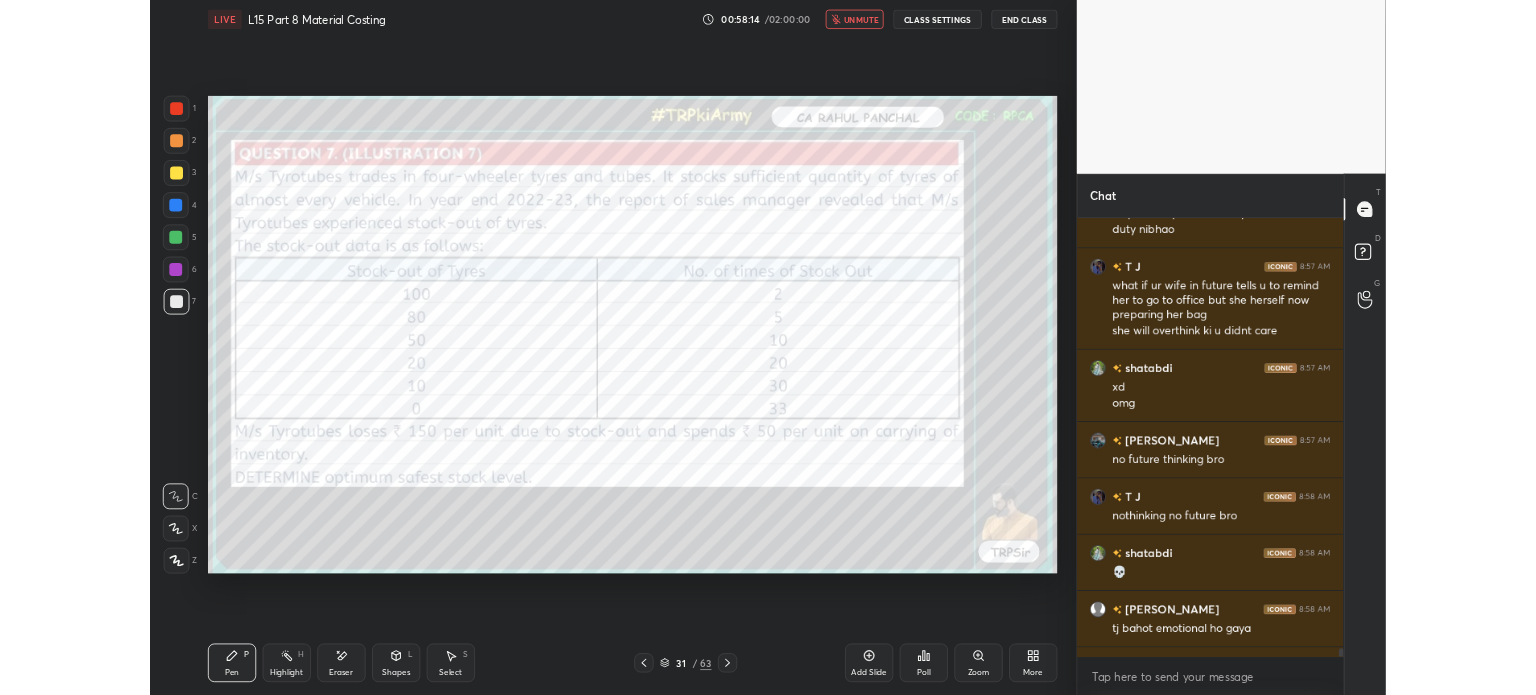 scroll, scrollTop: 29079, scrollLeft: 0, axis: vertical 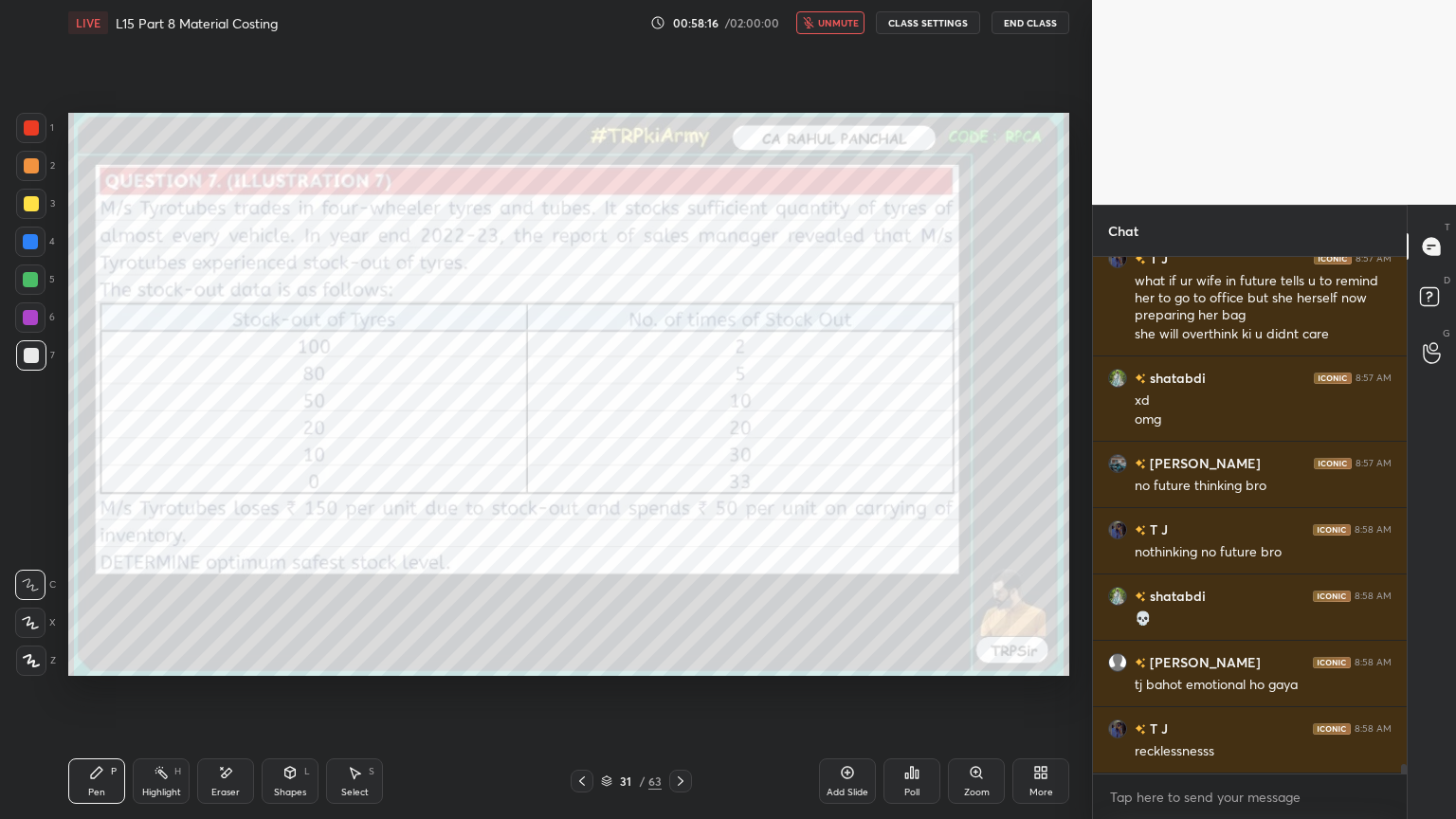 click on "More" at bounding box center (1041, 781) 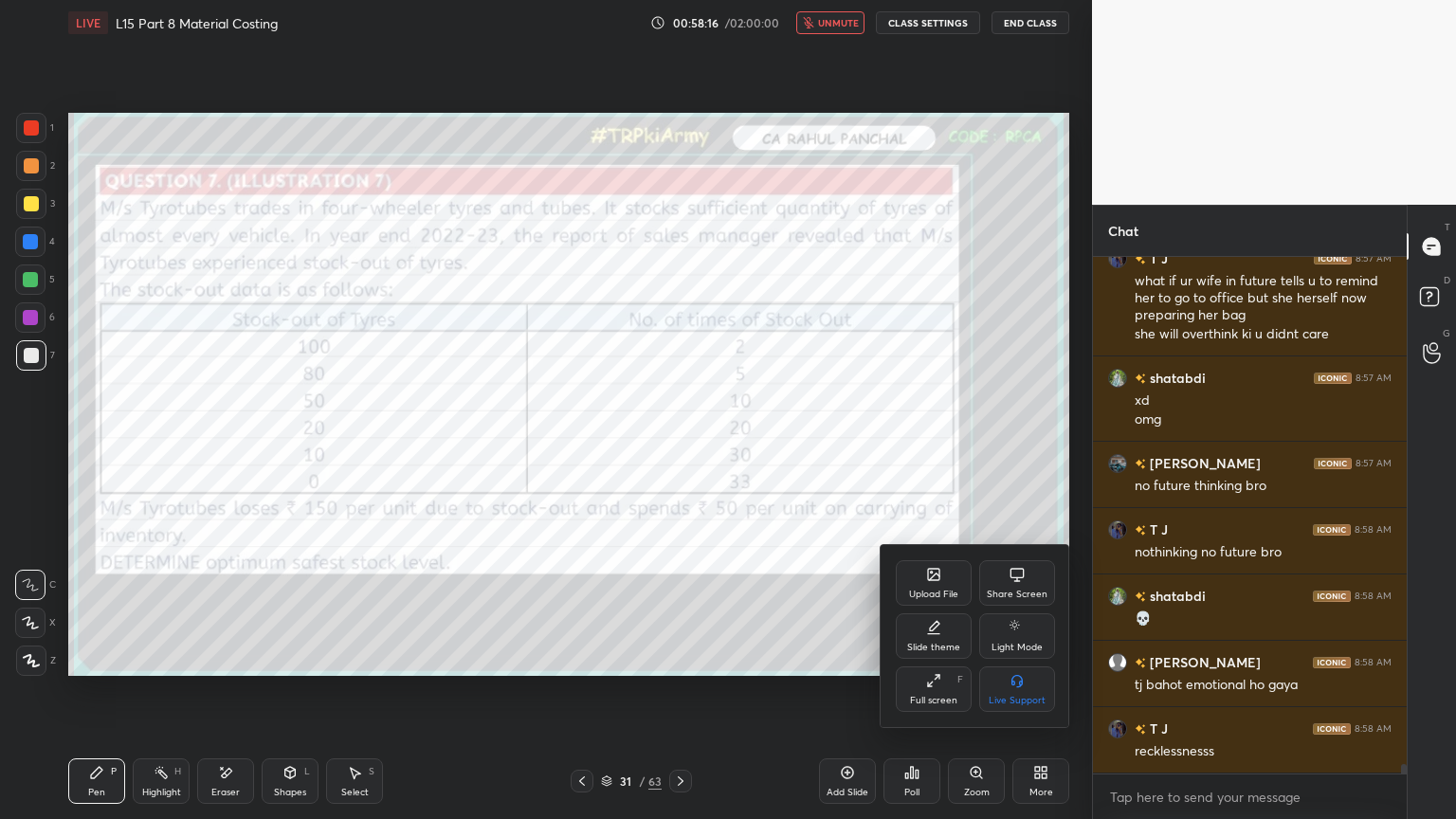click 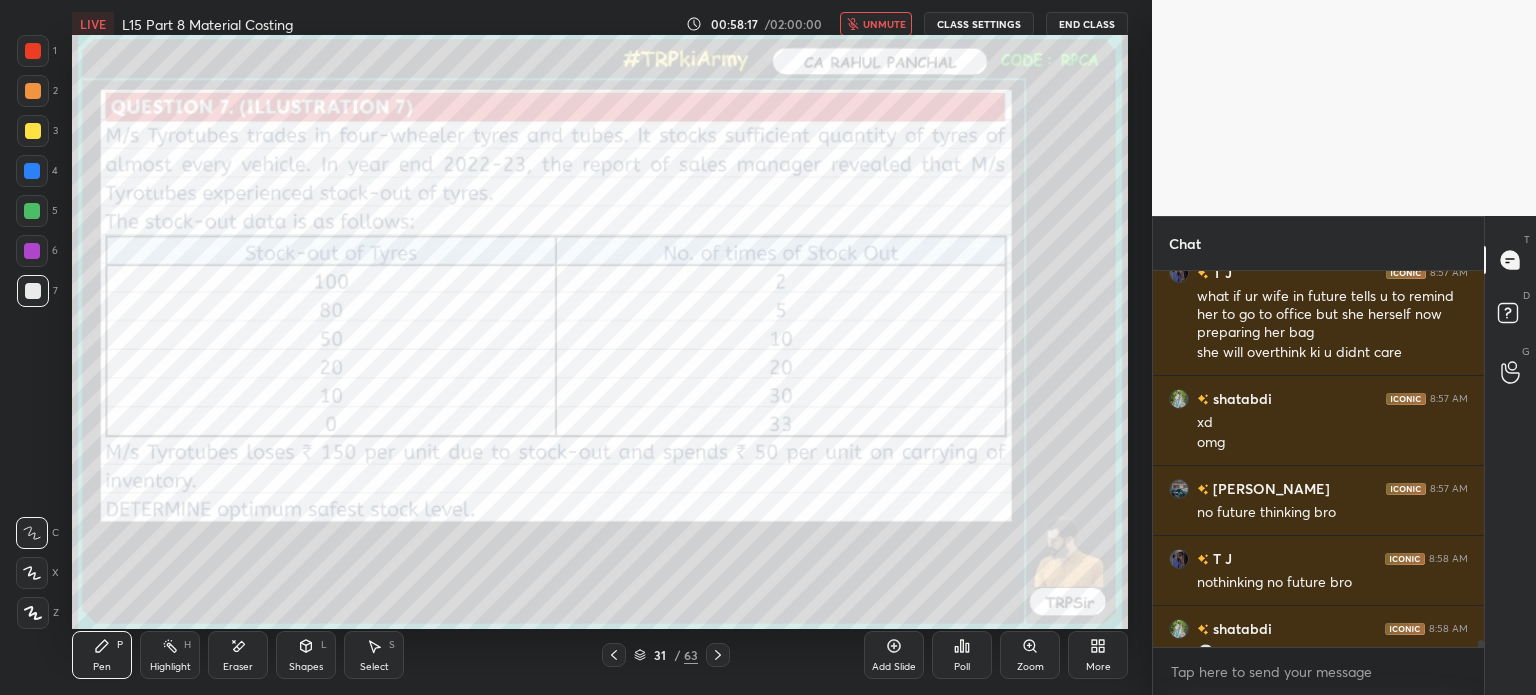 scroll, scrollTop: 567, scrollLeft: 1072, axis: both 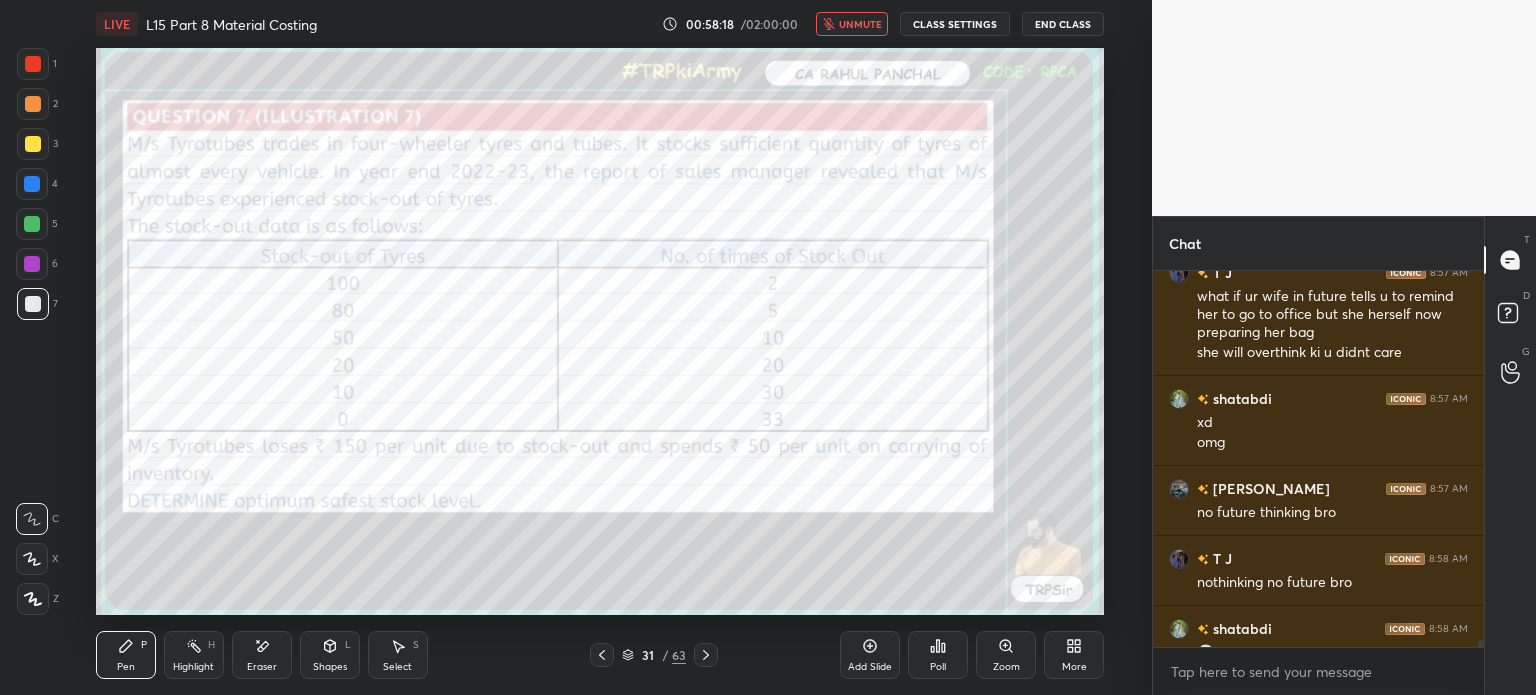 click on "More" at bounding box center (1074, 655) 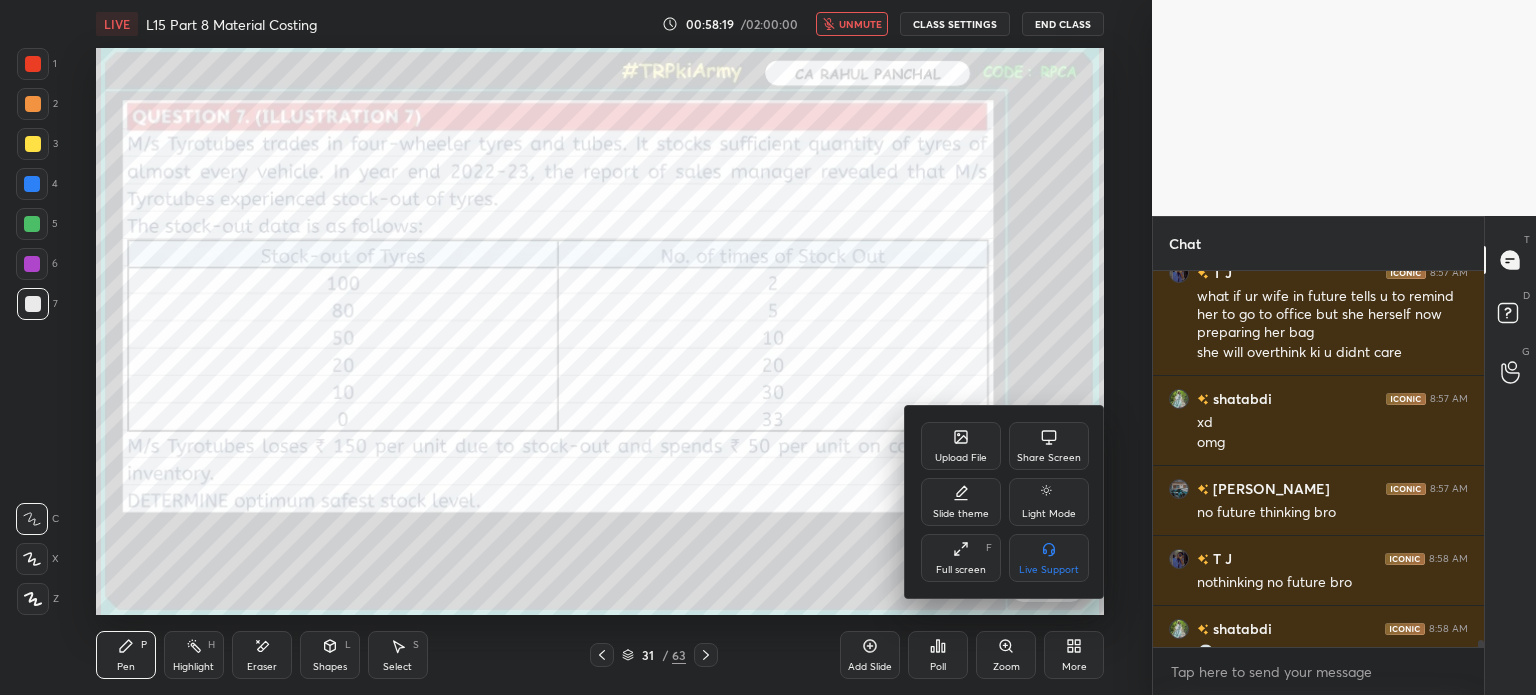 click 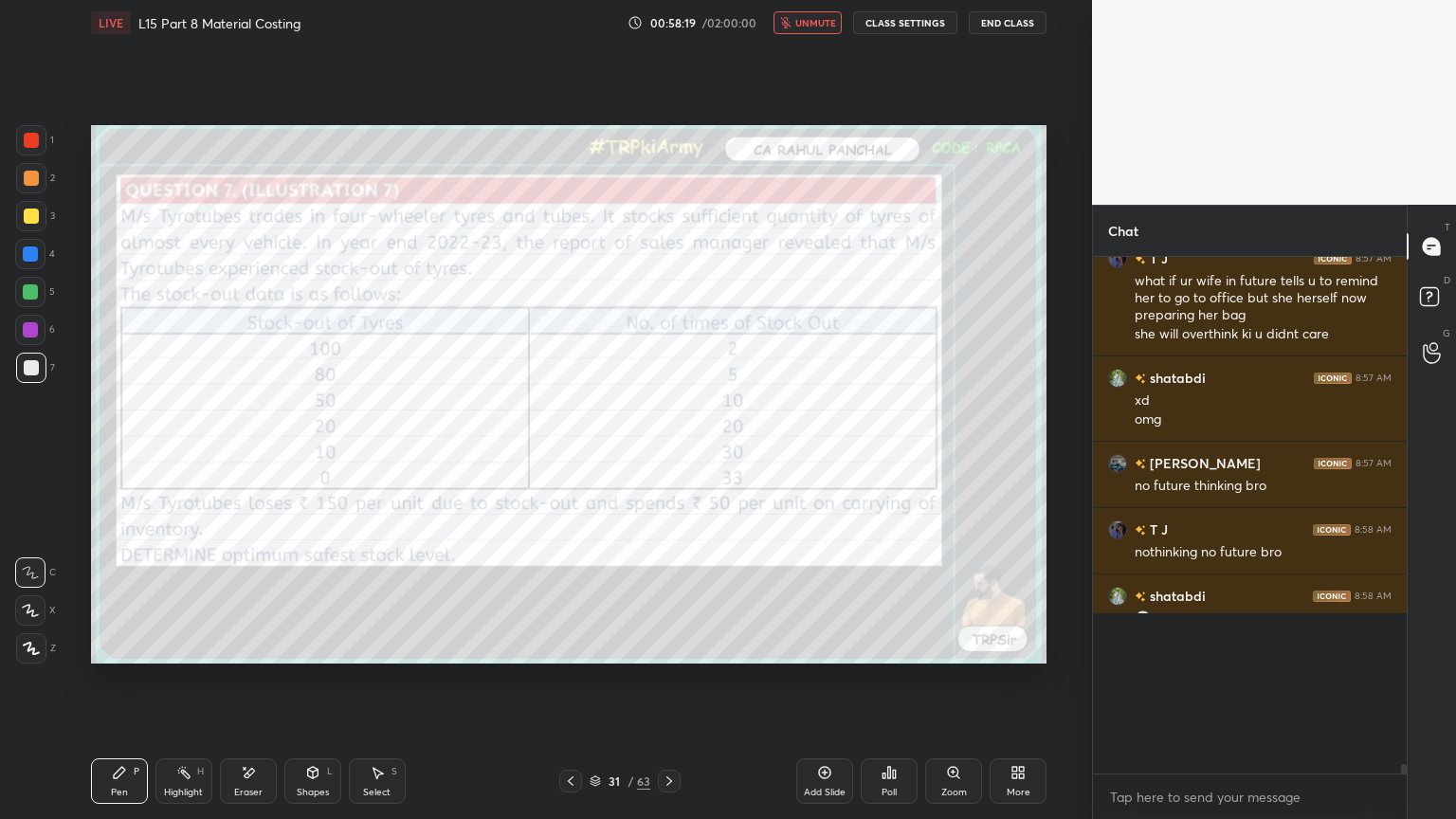 scroll, scrollTop: 94094, scrollLeft: 93776, axis: both 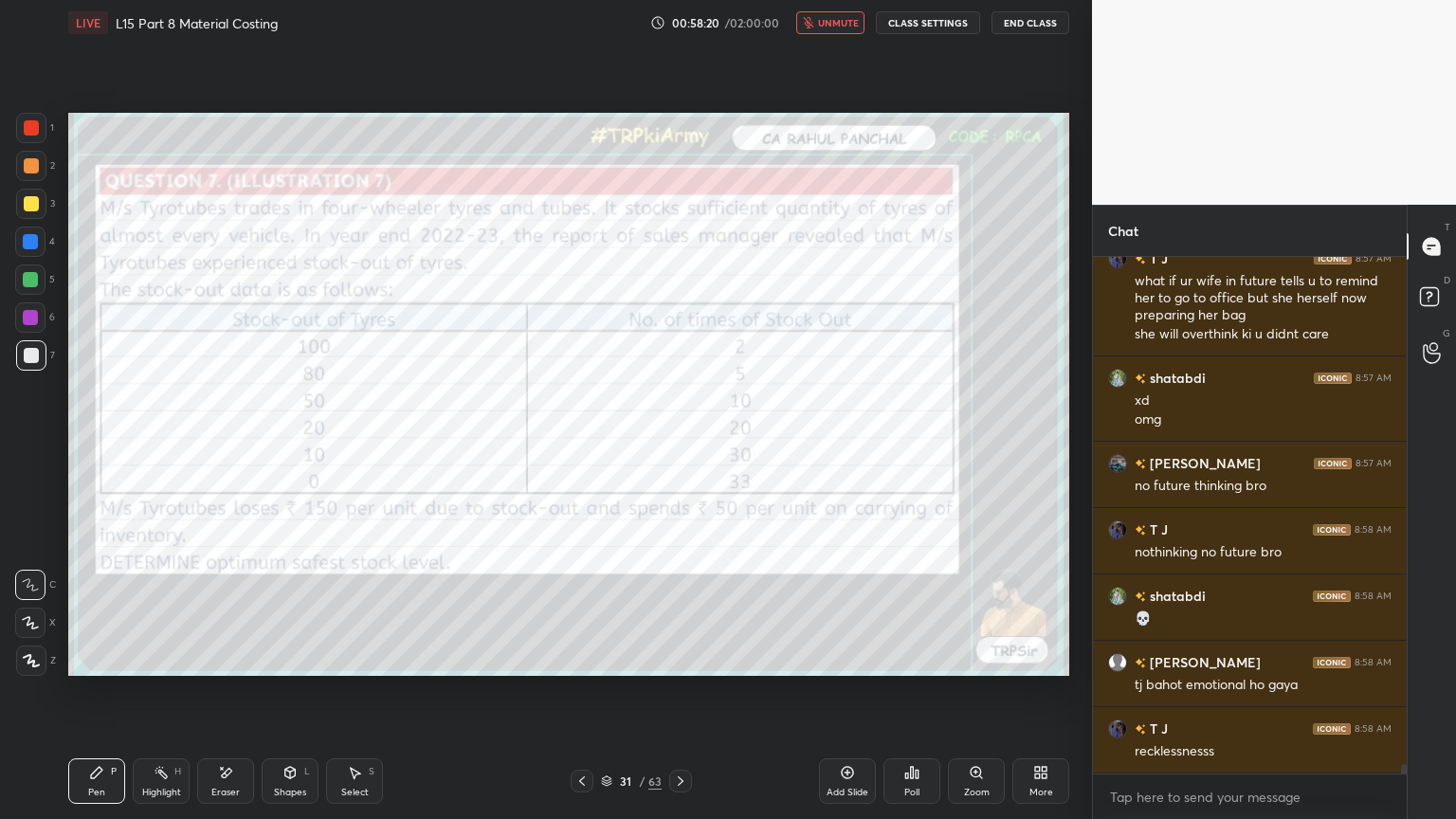 click on "unmute" at bounding box center [838, 23] 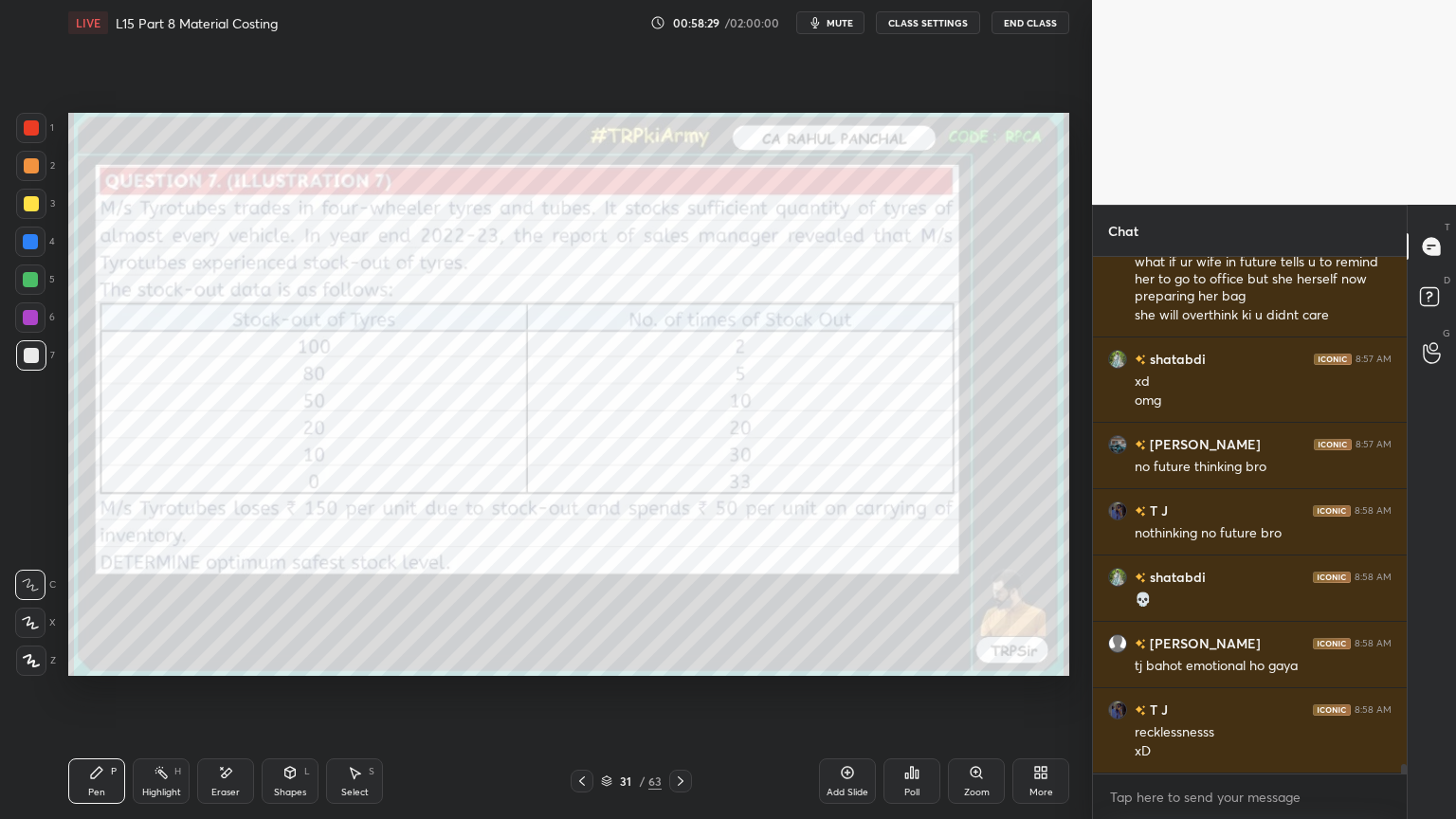 click at bounding box center (31, 128) 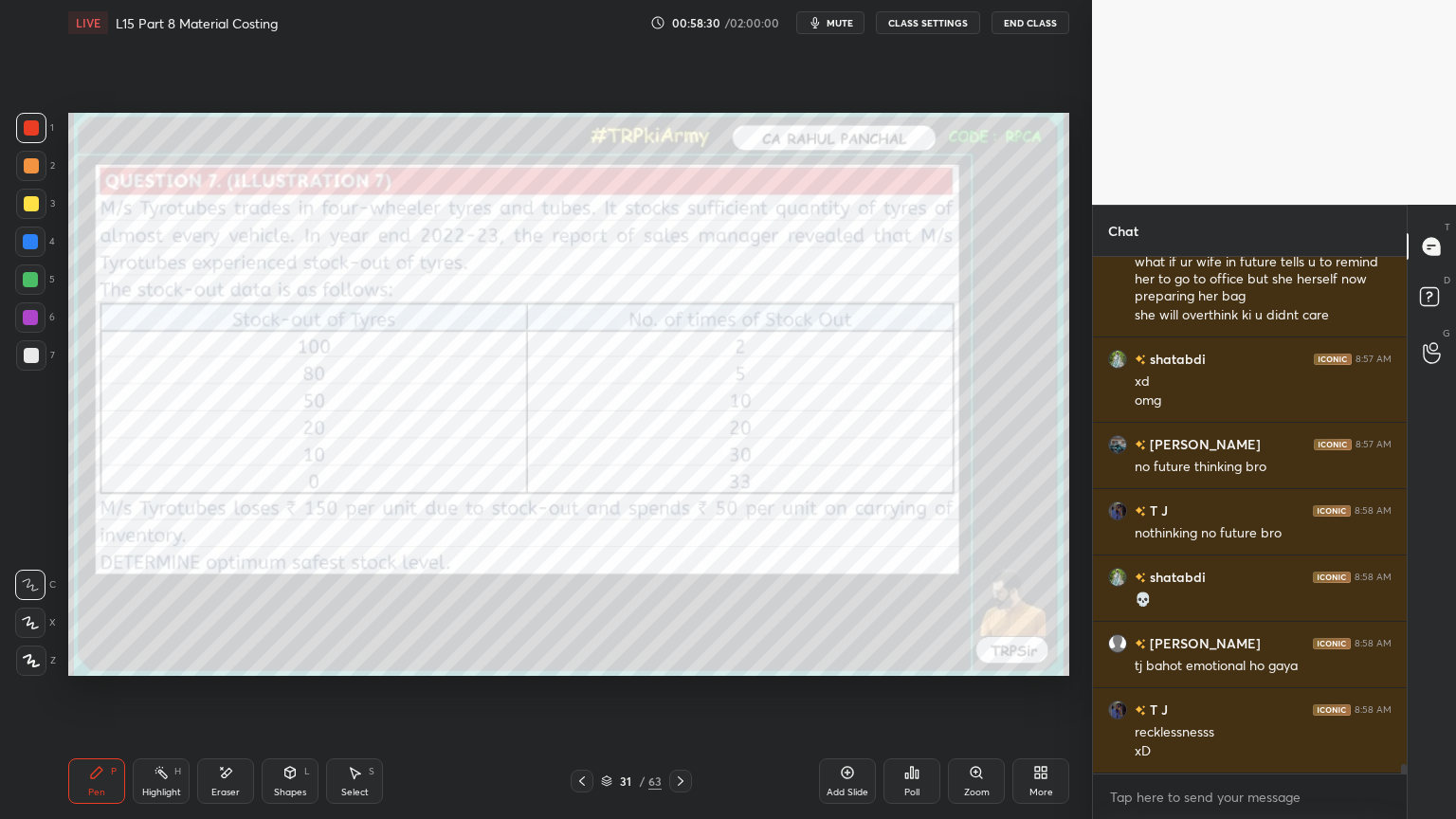 click 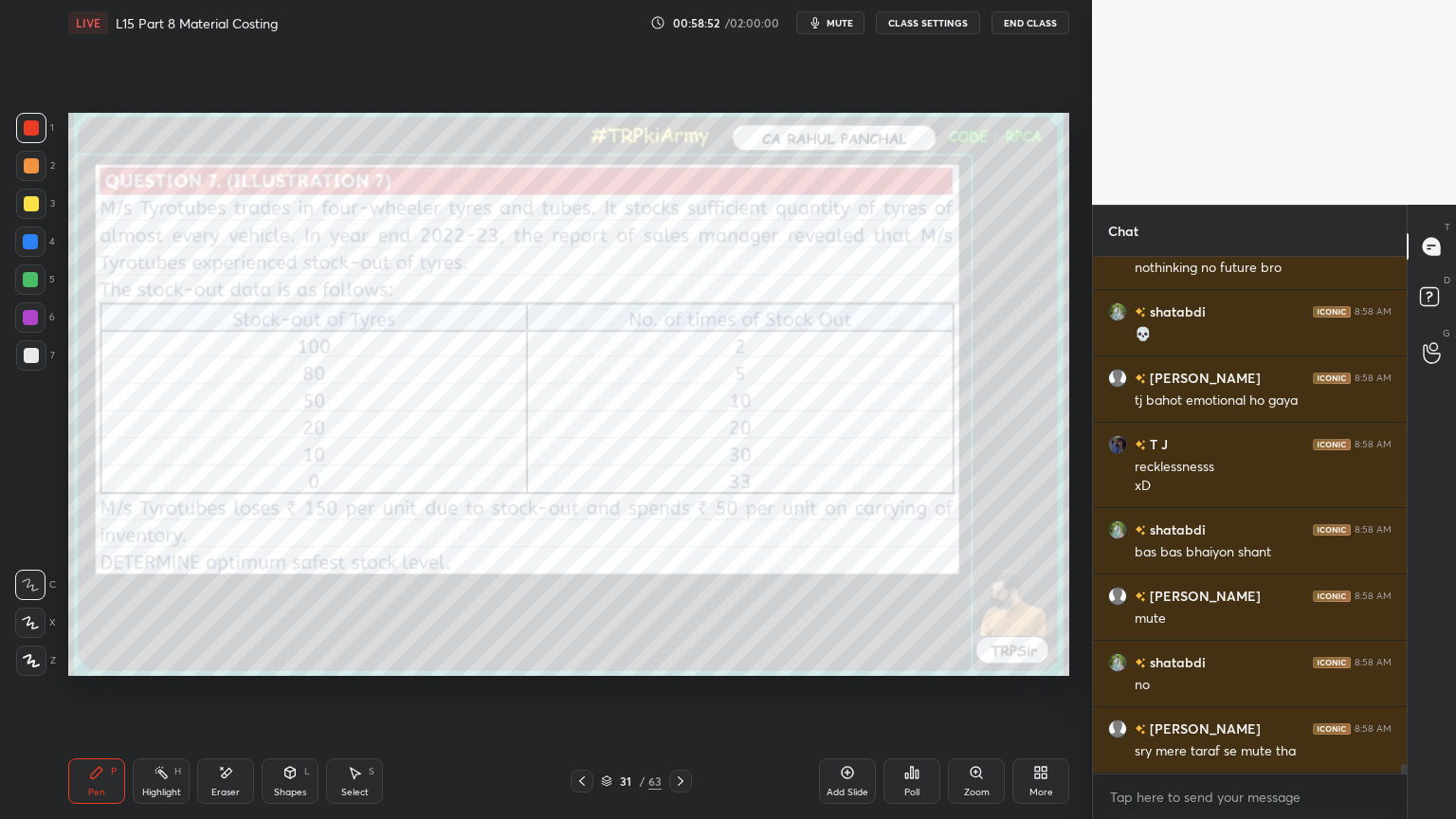 scroll, scrollTop: 27914, scrollLeft: 0, axis: vertical 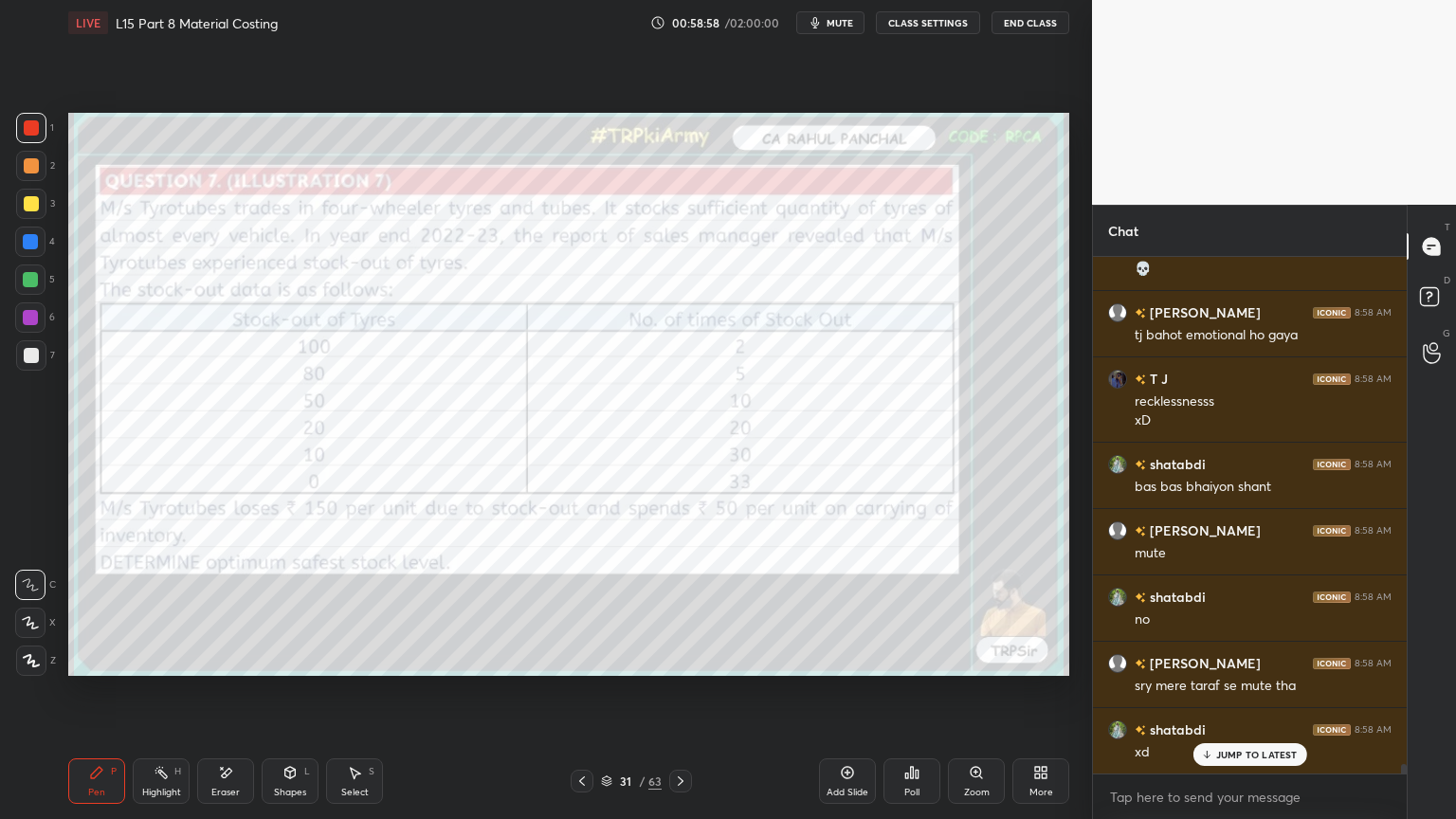 click 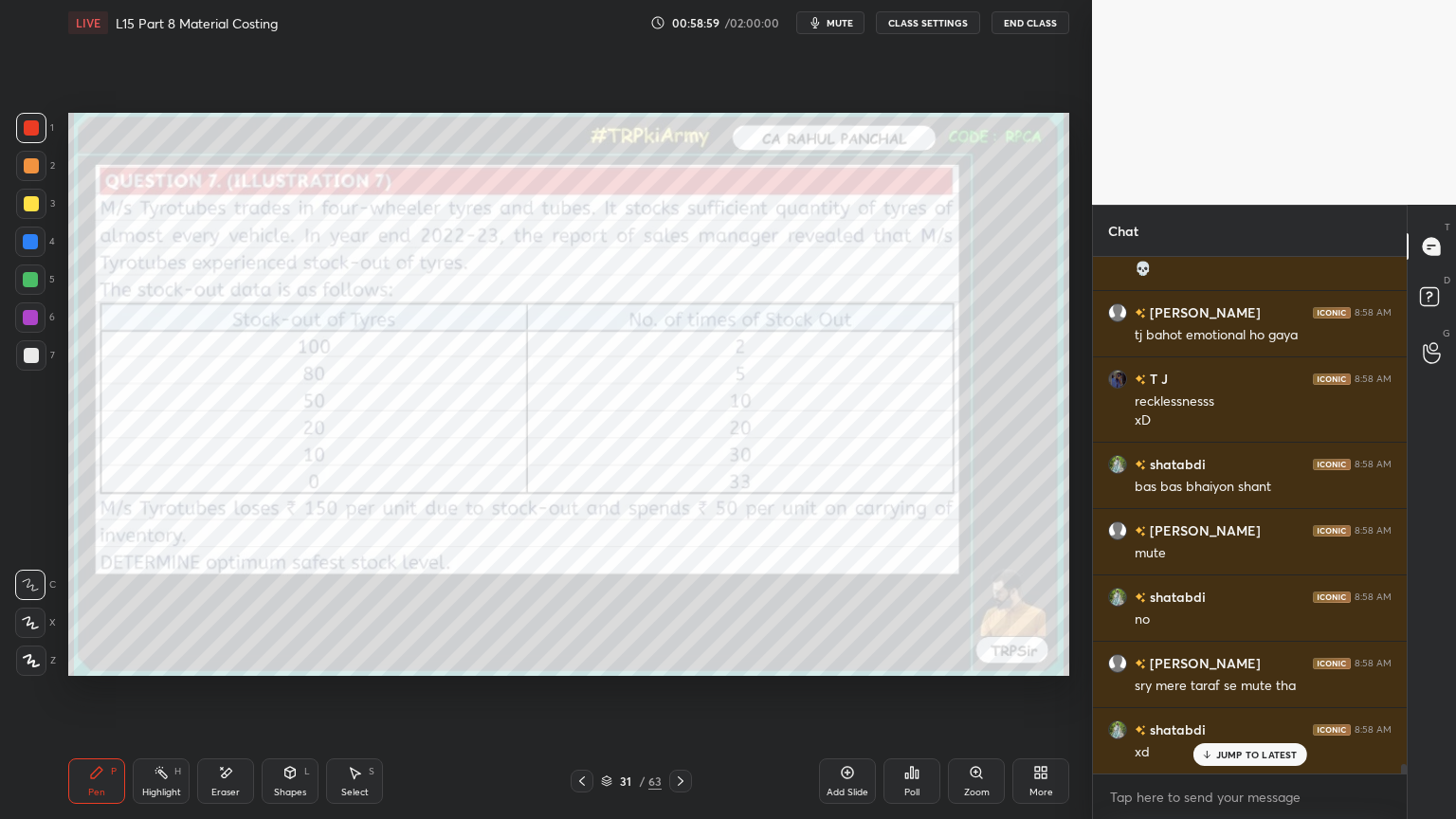click 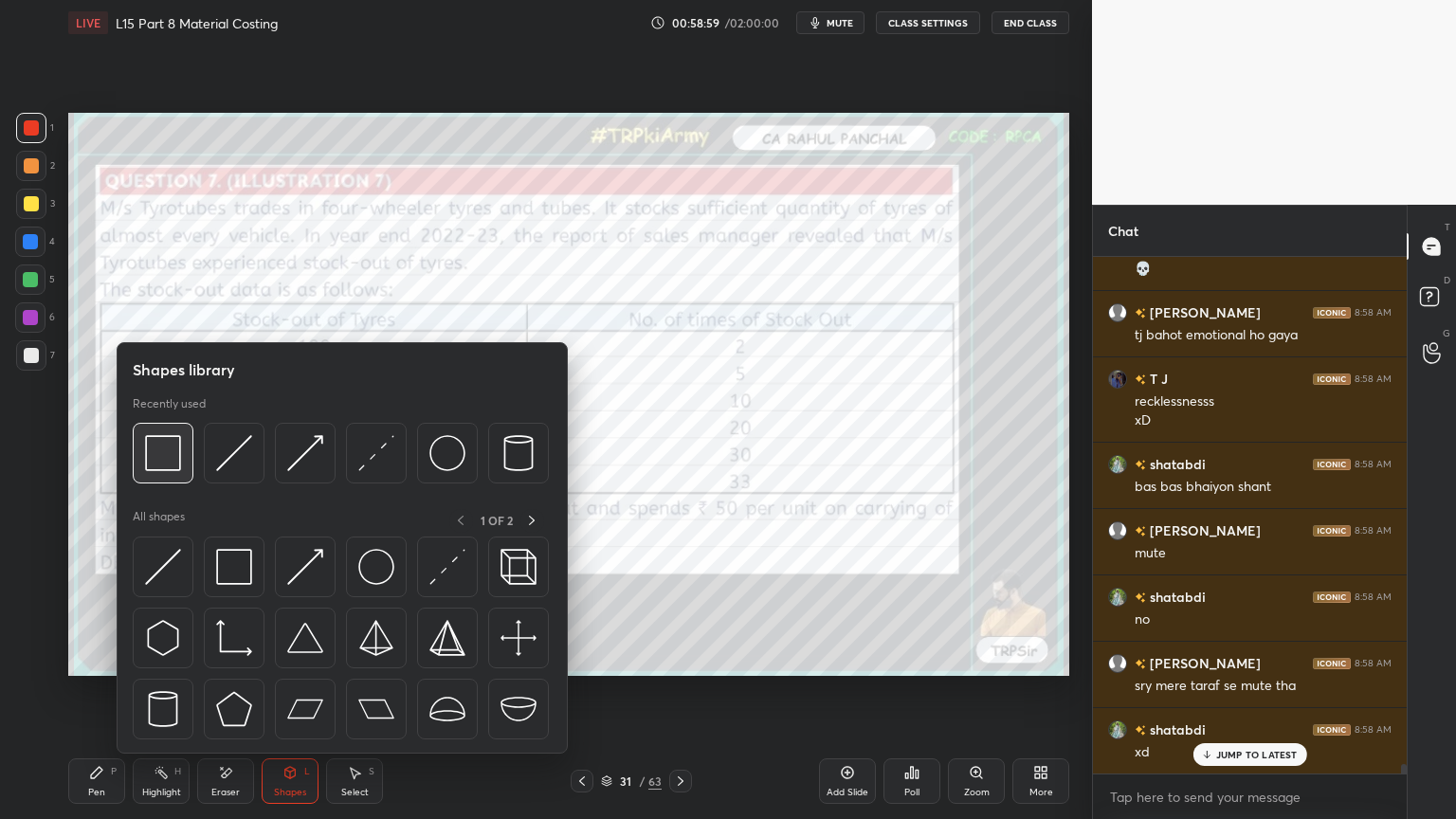 click at bounding box center [163, 453] 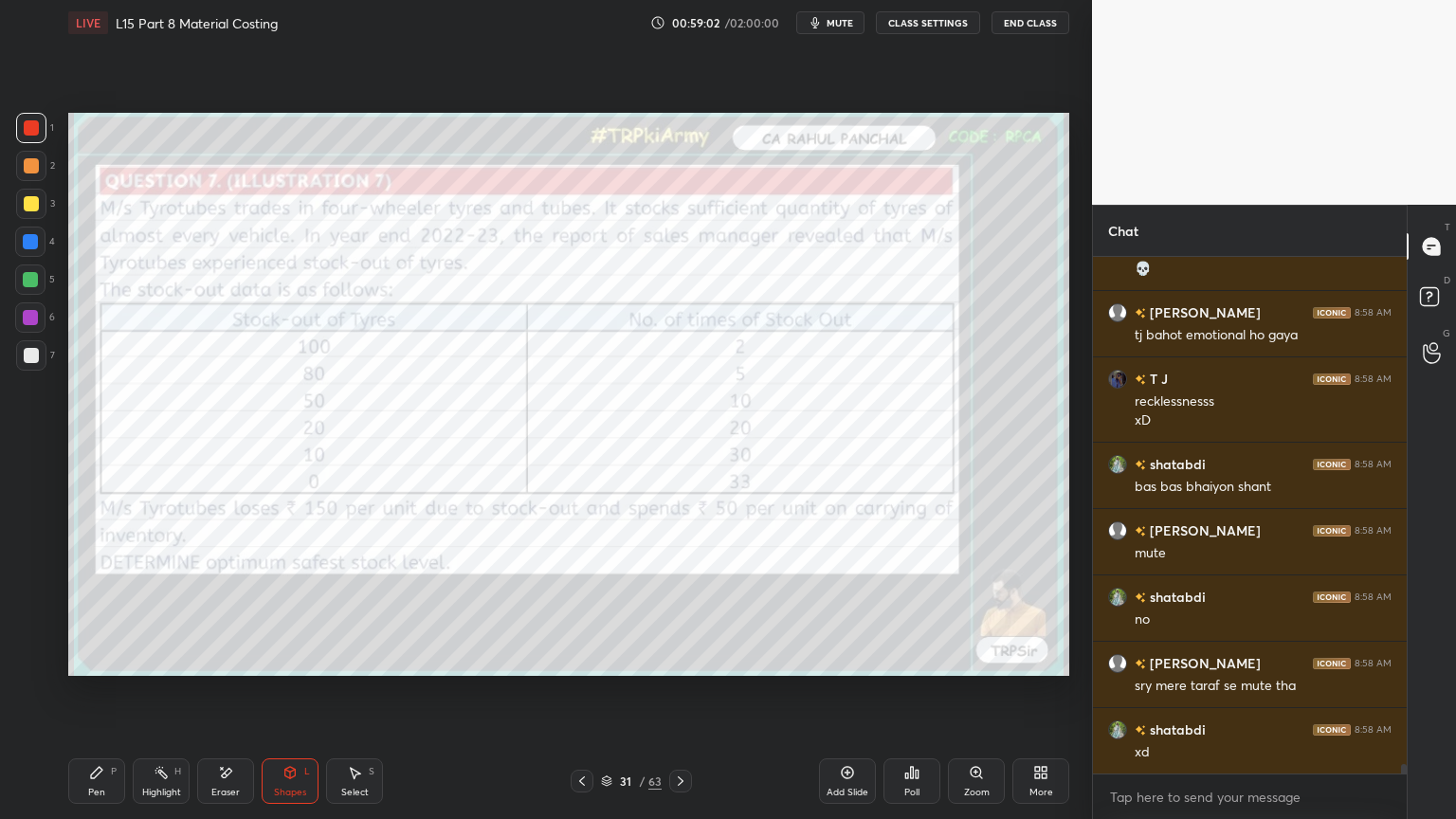 scroll, scrollTop: 27982, scrollLeft: 0, axis: vertical 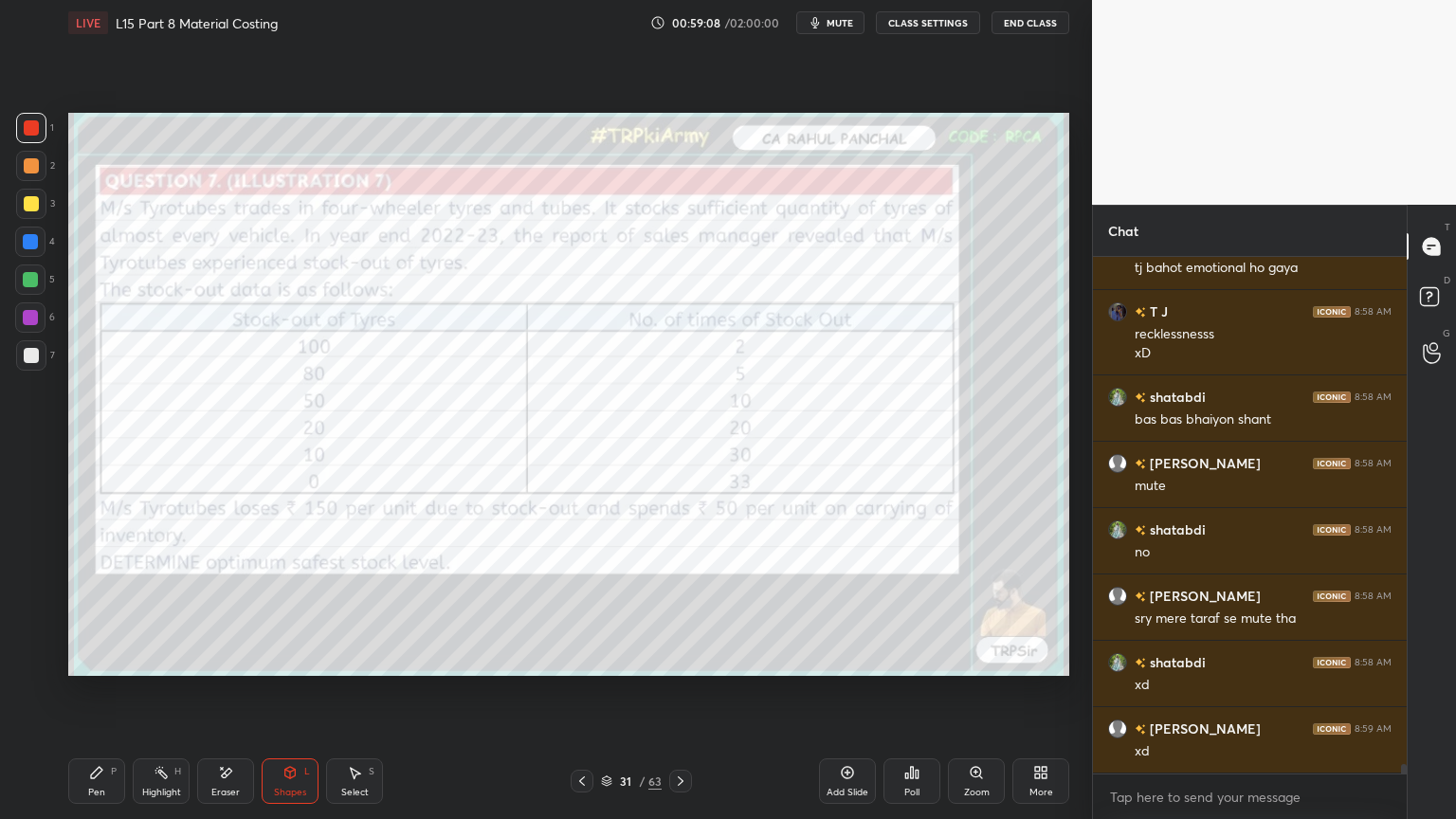 click 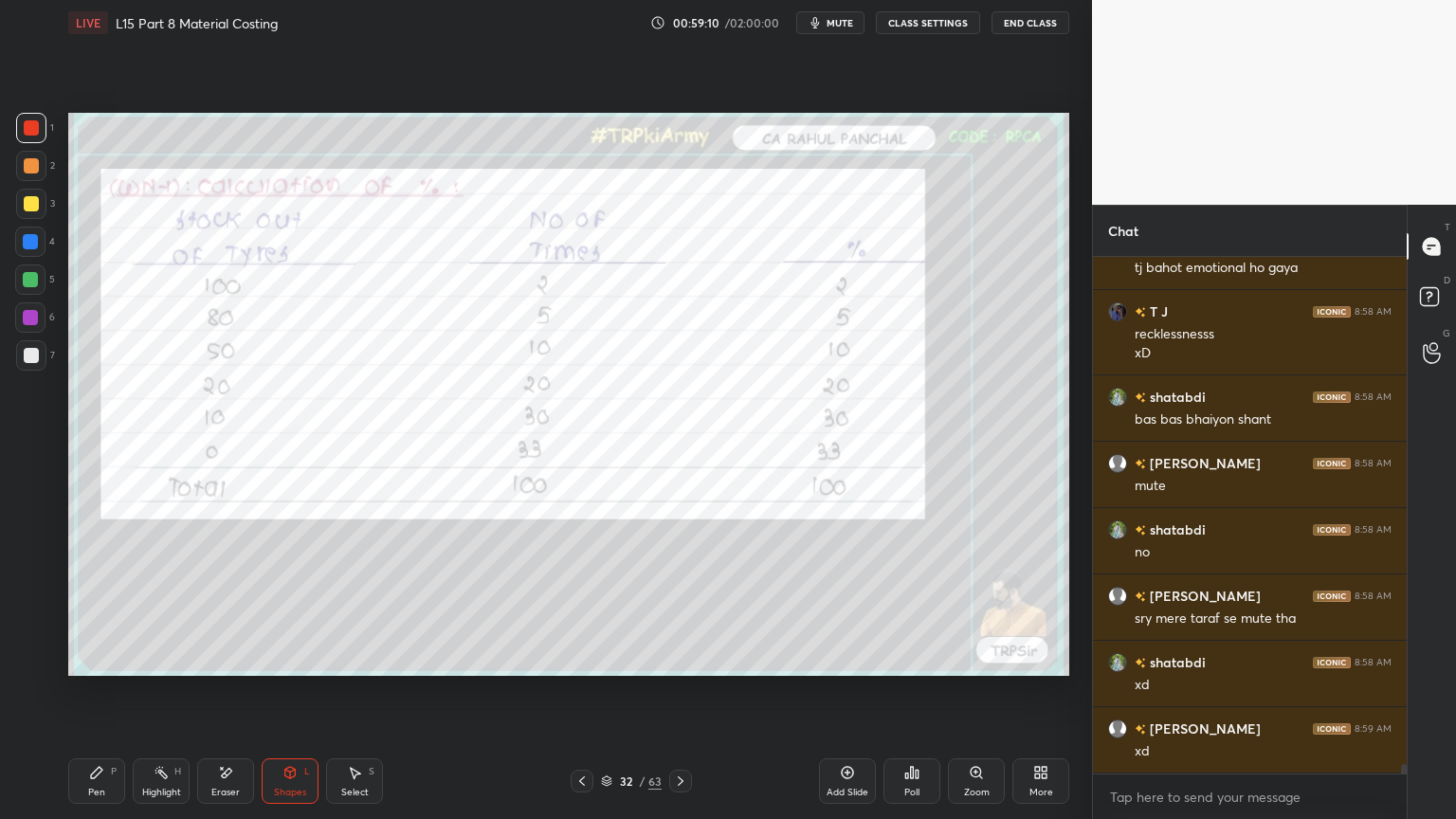 click at bounding box center (582, 781) 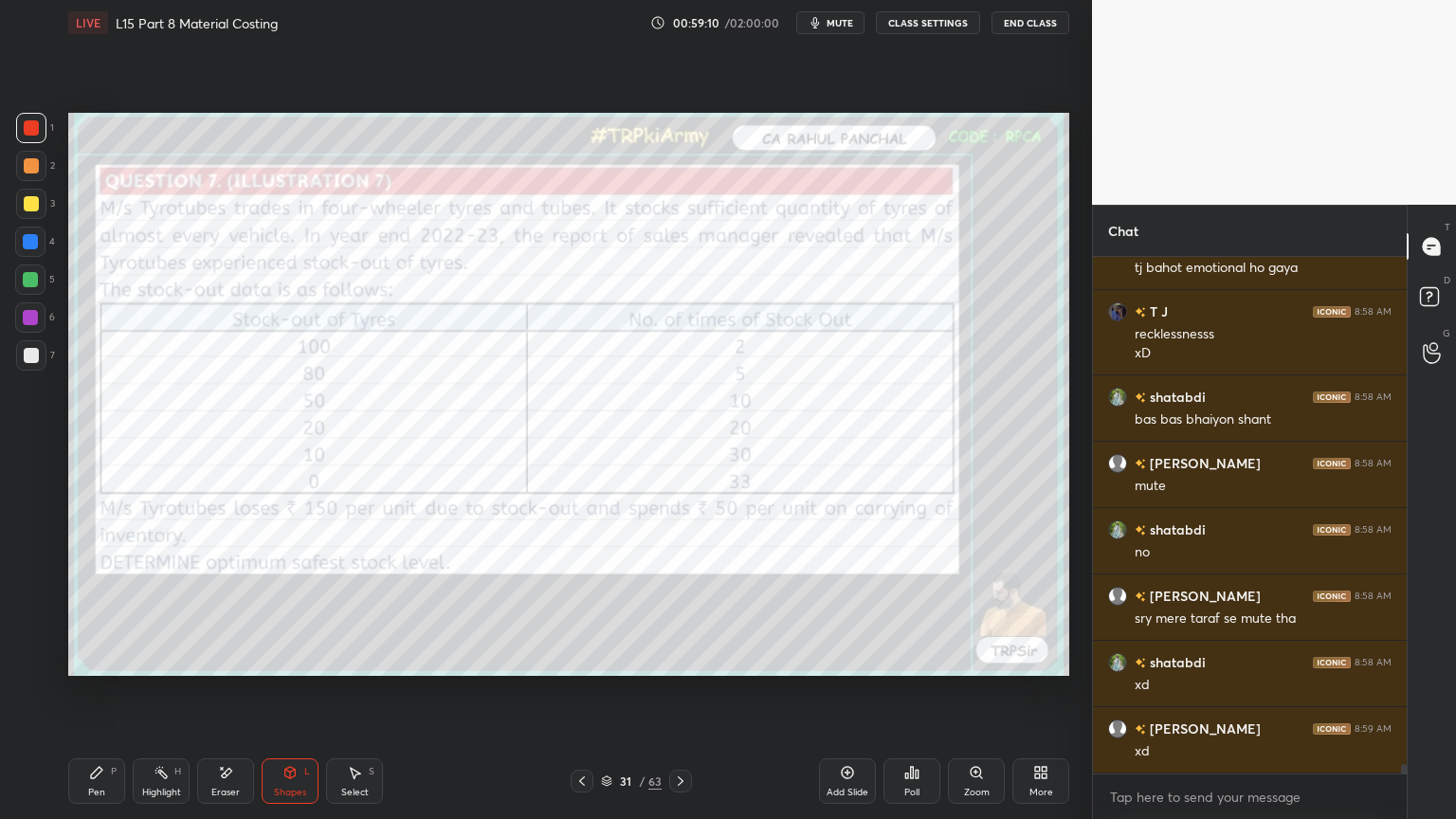 click 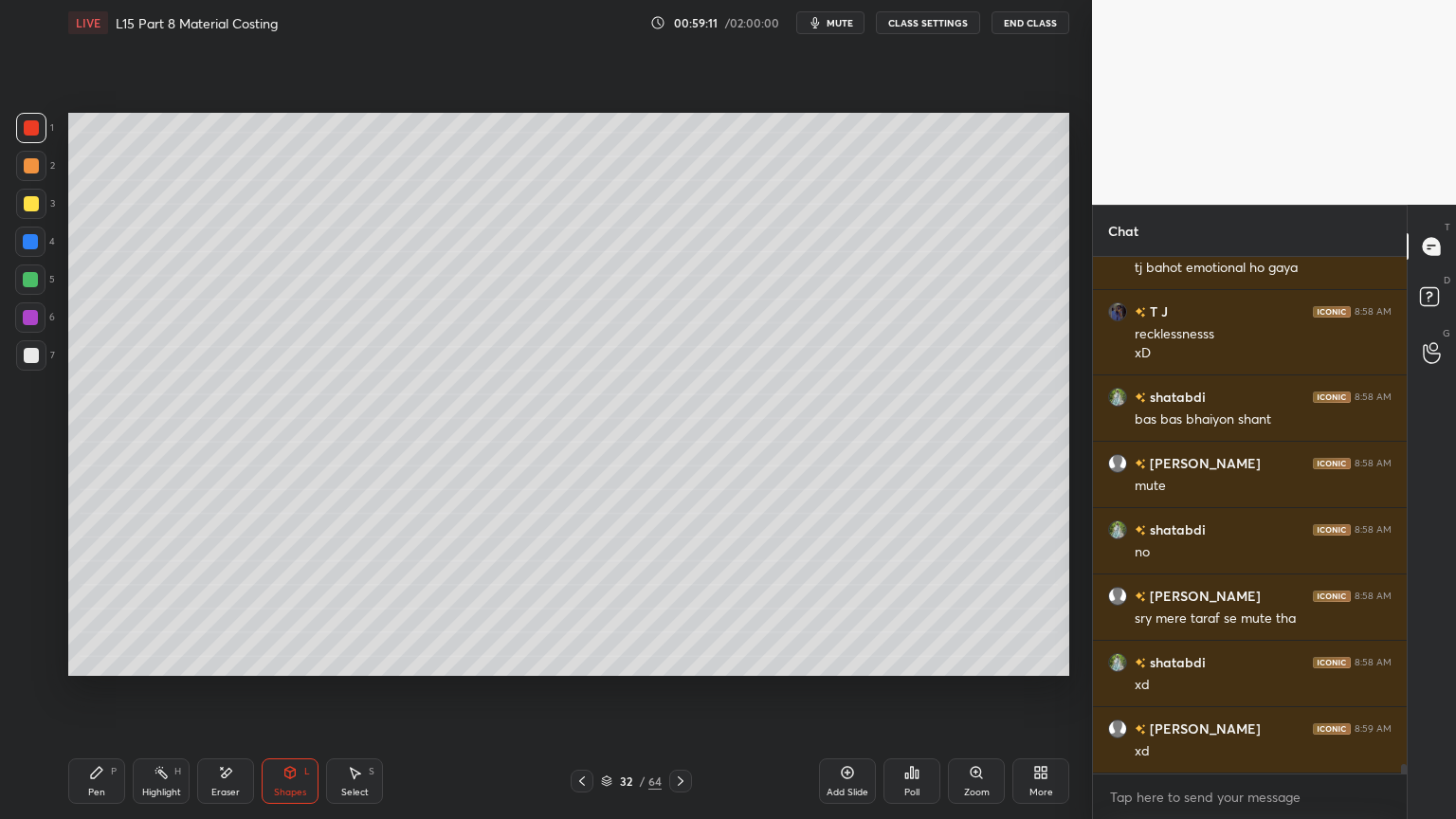 click at bounding box center [30, 242] 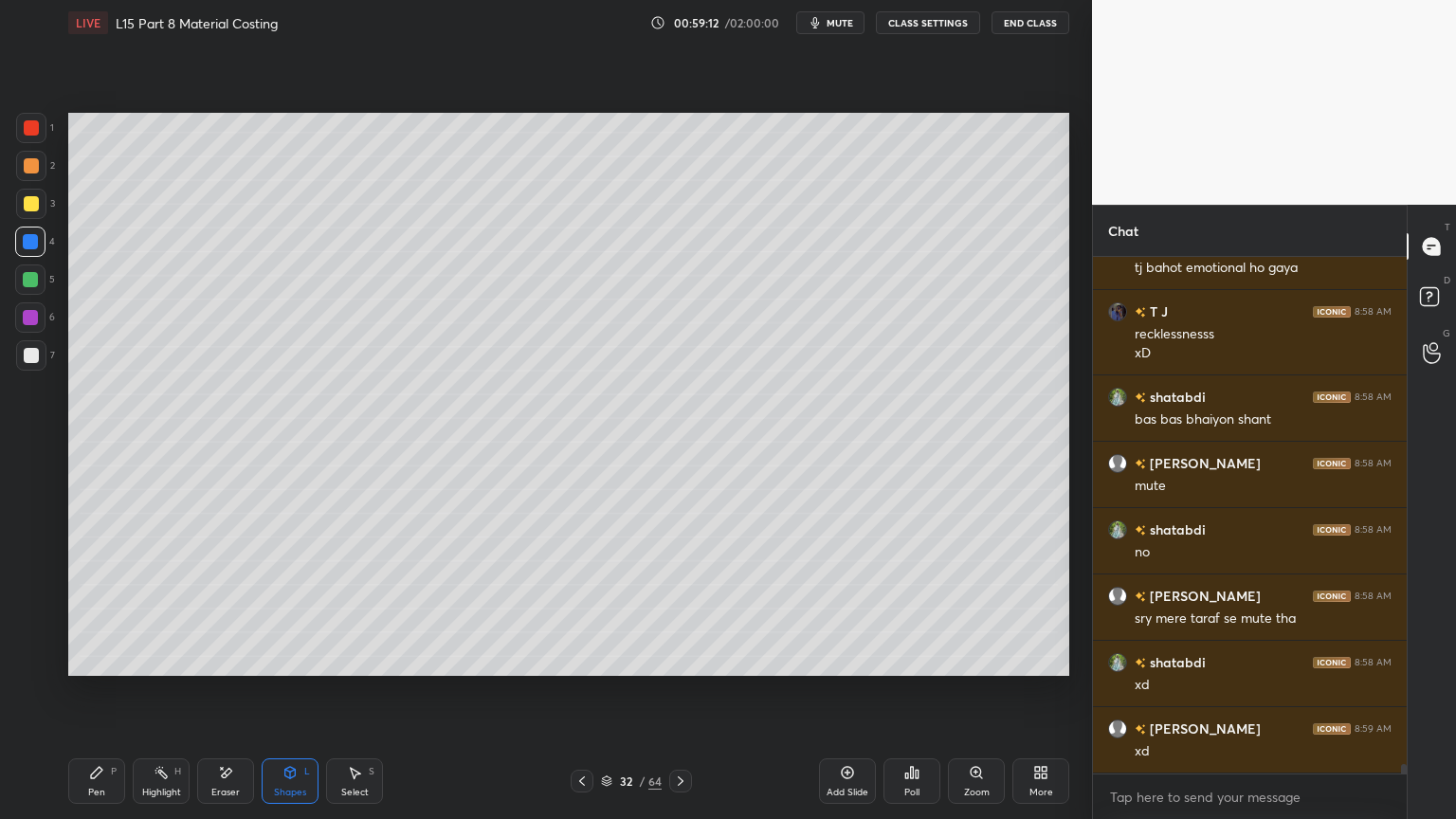 click on "Shapes L" at bounding box center [290, 781] 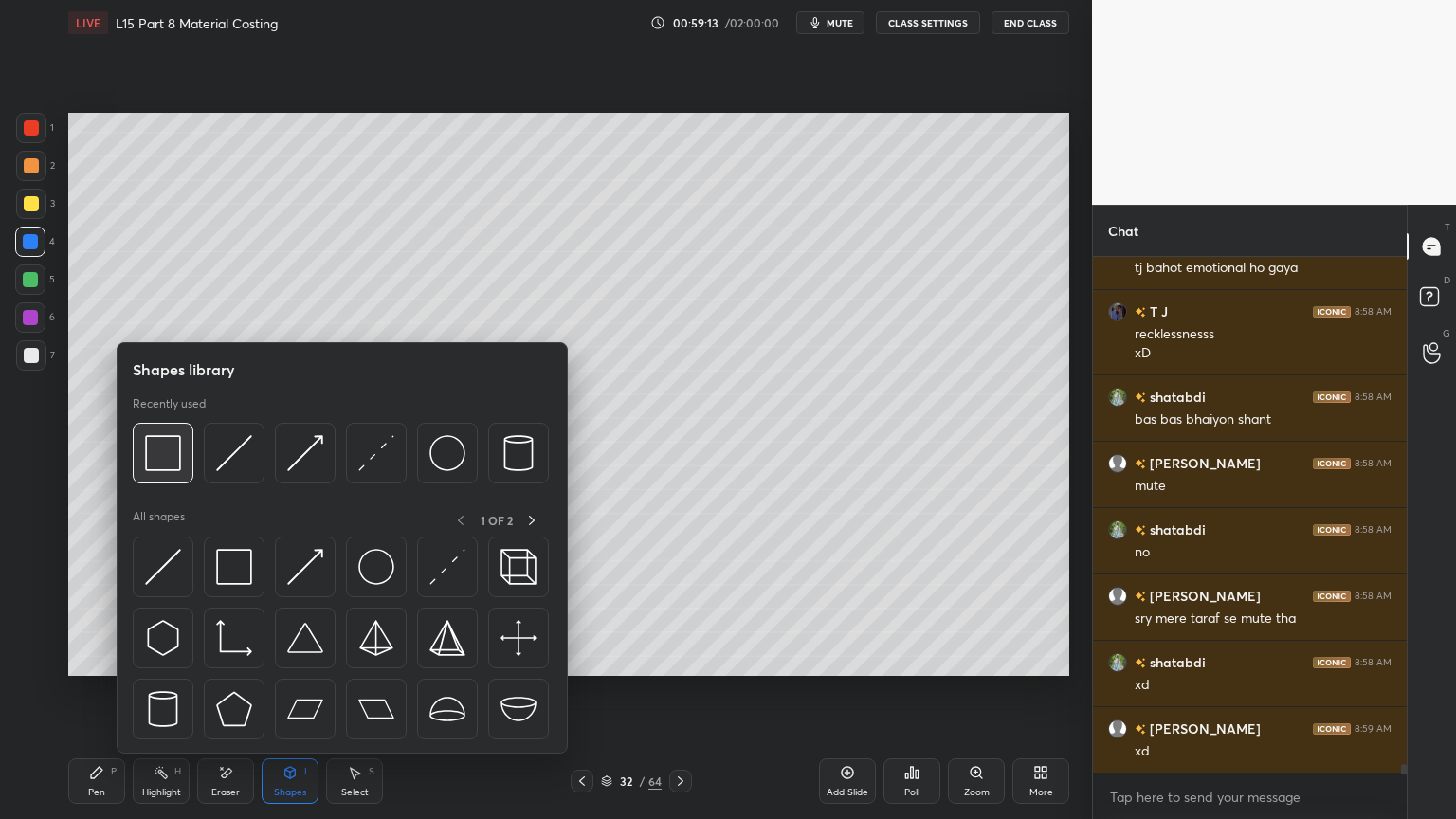 click at bounding box center [163, 453] 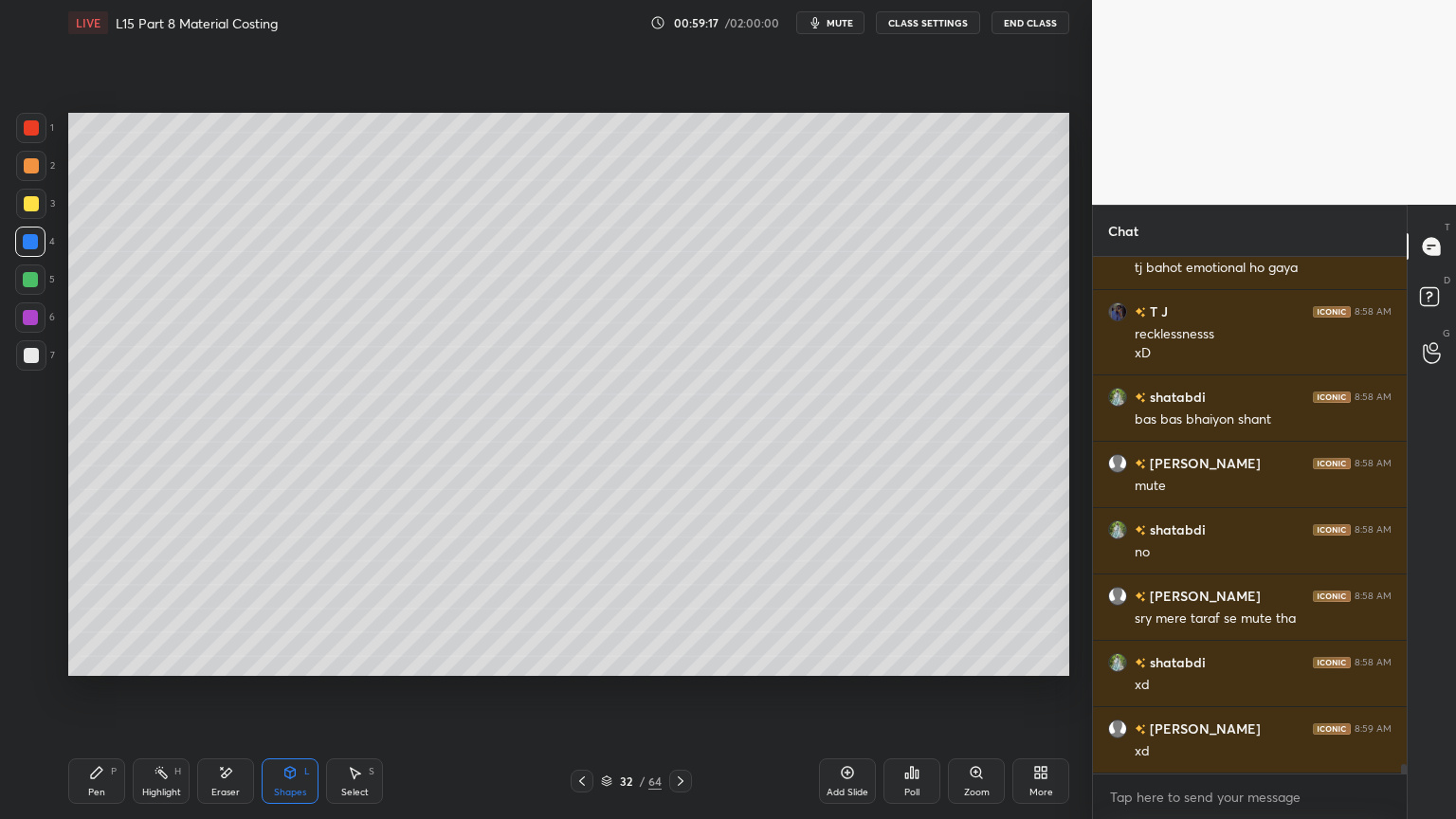 click on "Pen P" at bounding box center [97, 781] 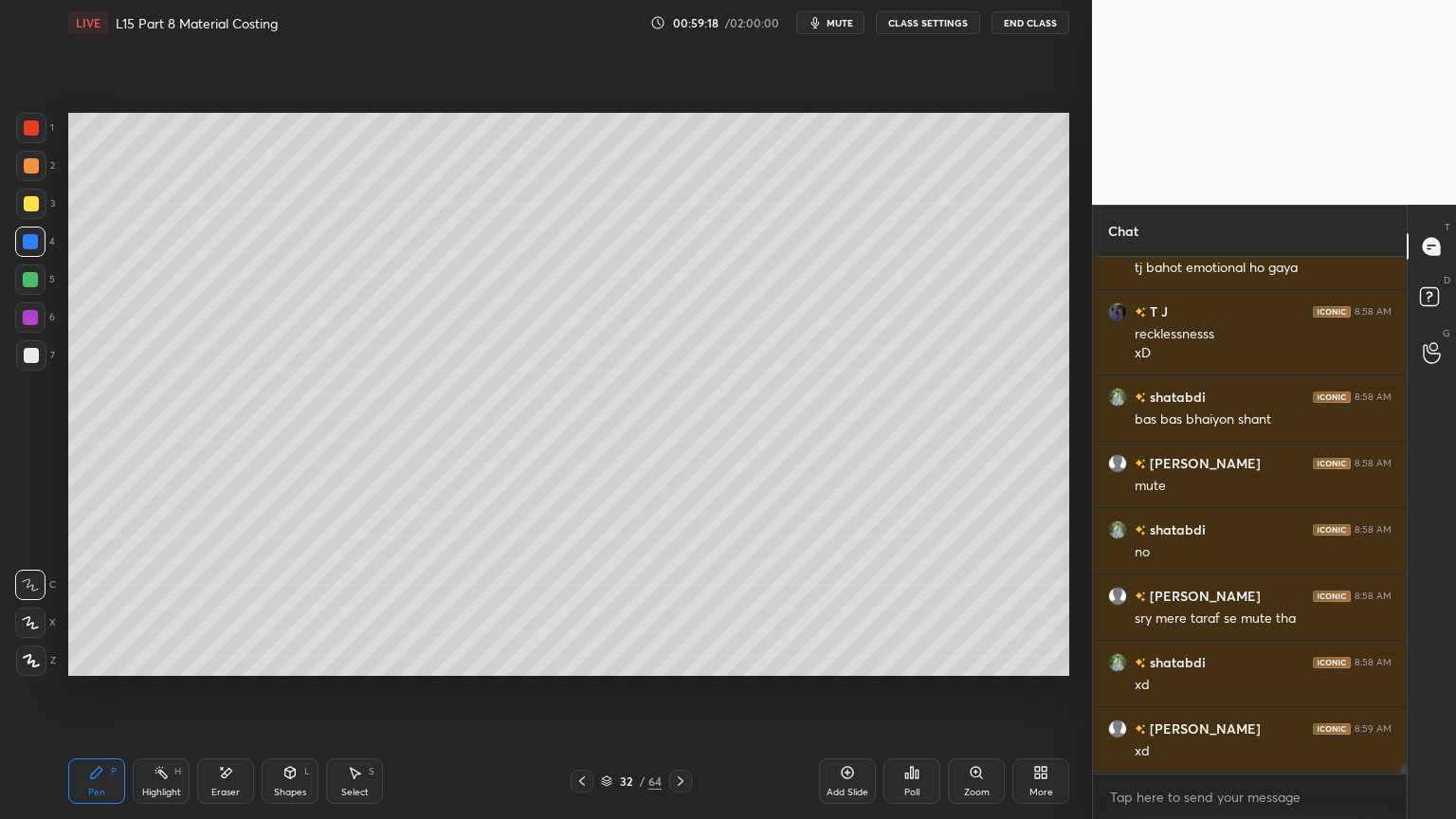 click at bounding box center (31, 204) 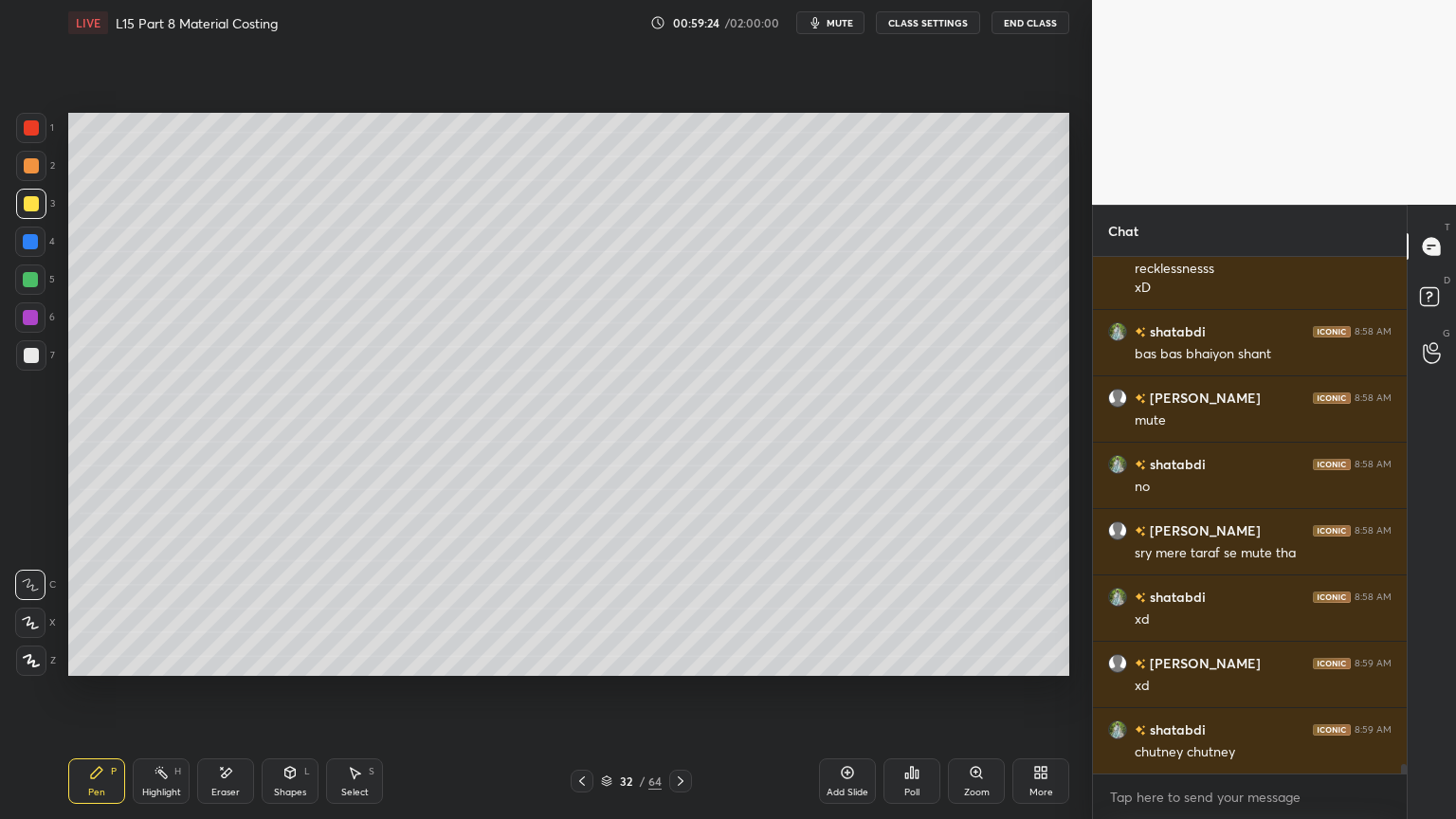 scroll, scrollTop: 28114, scrollLeft: 0, axis: vertical 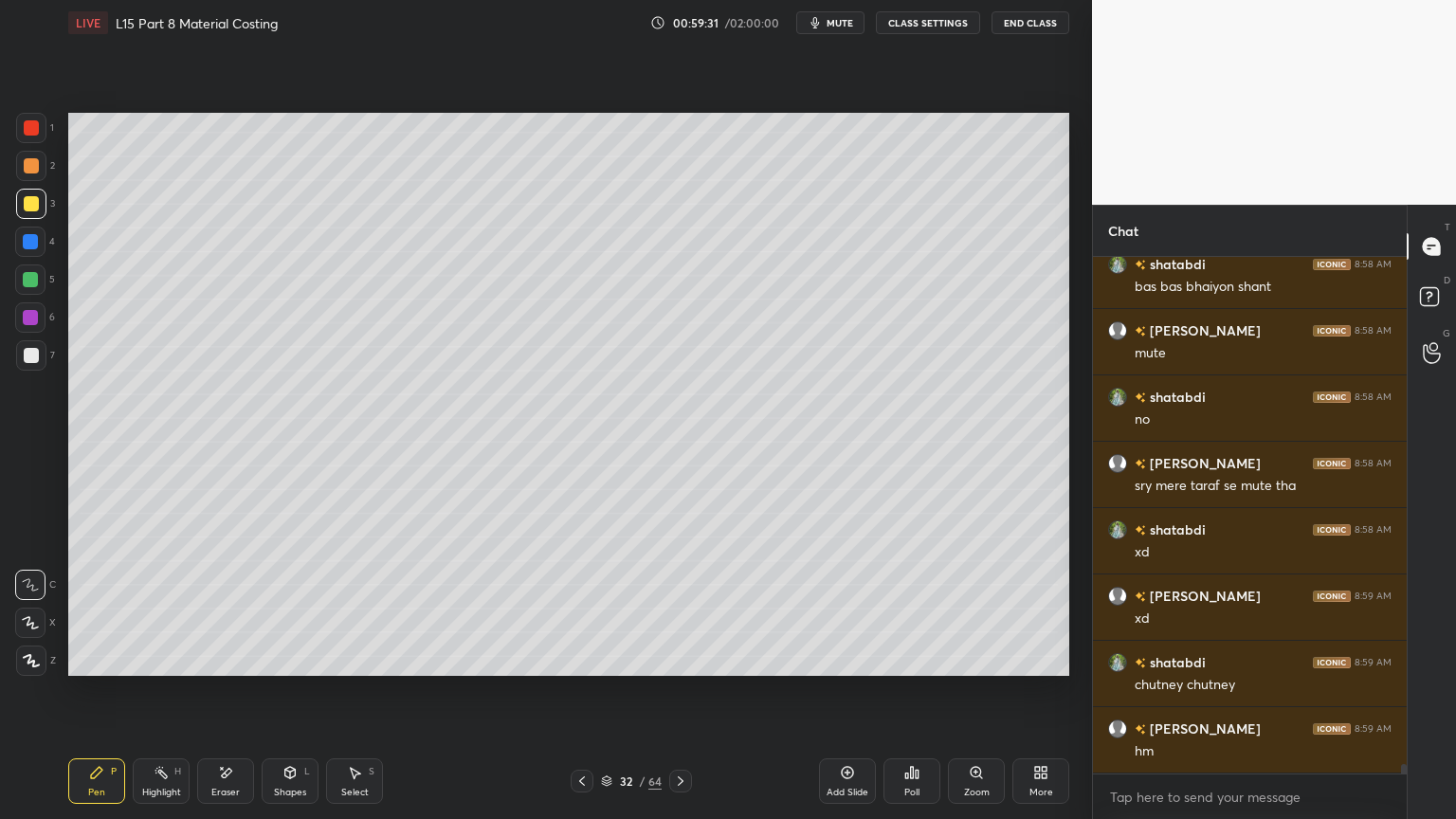 click 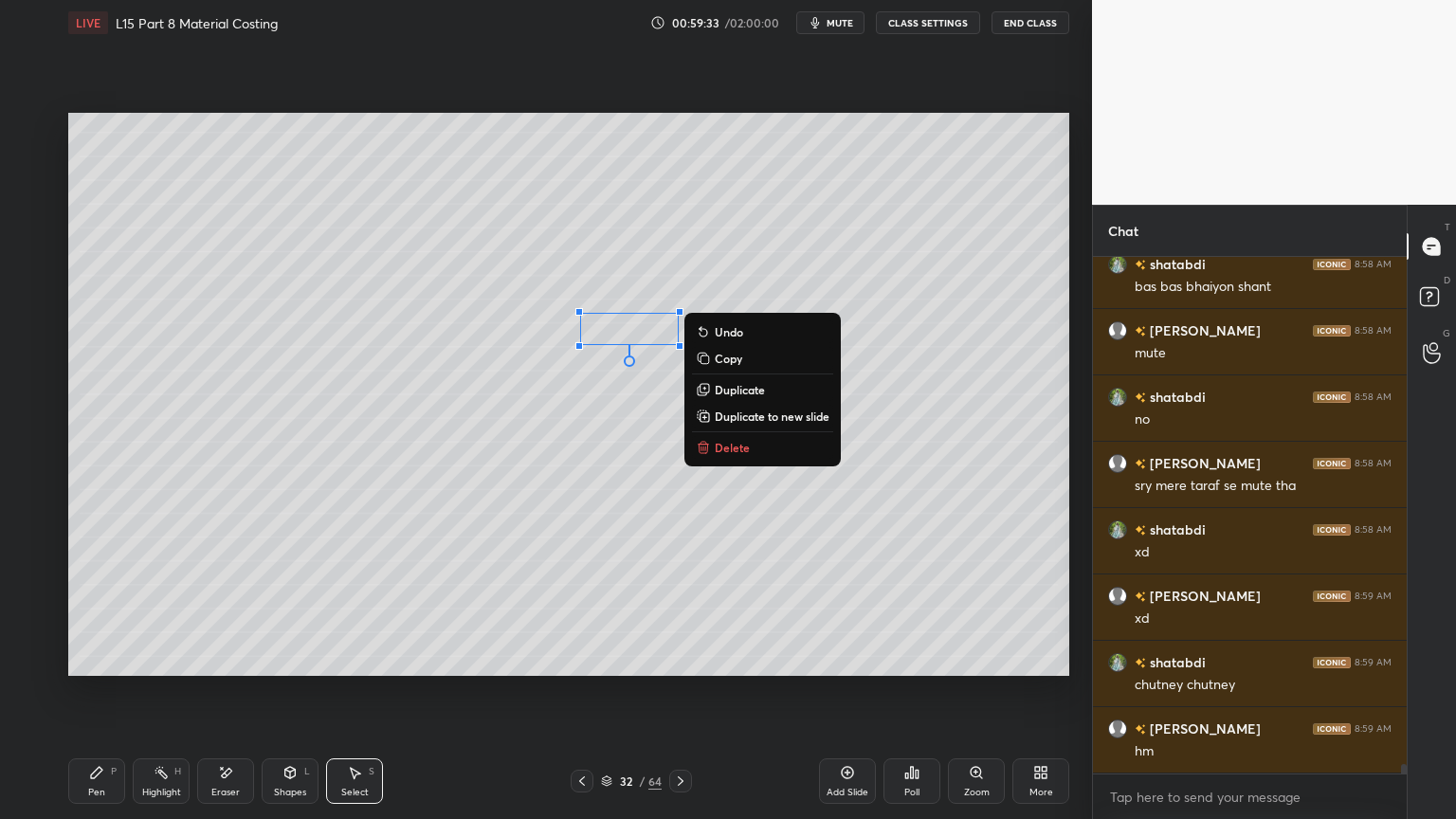 click on "Duplicate" at bounding box center [739, 390] 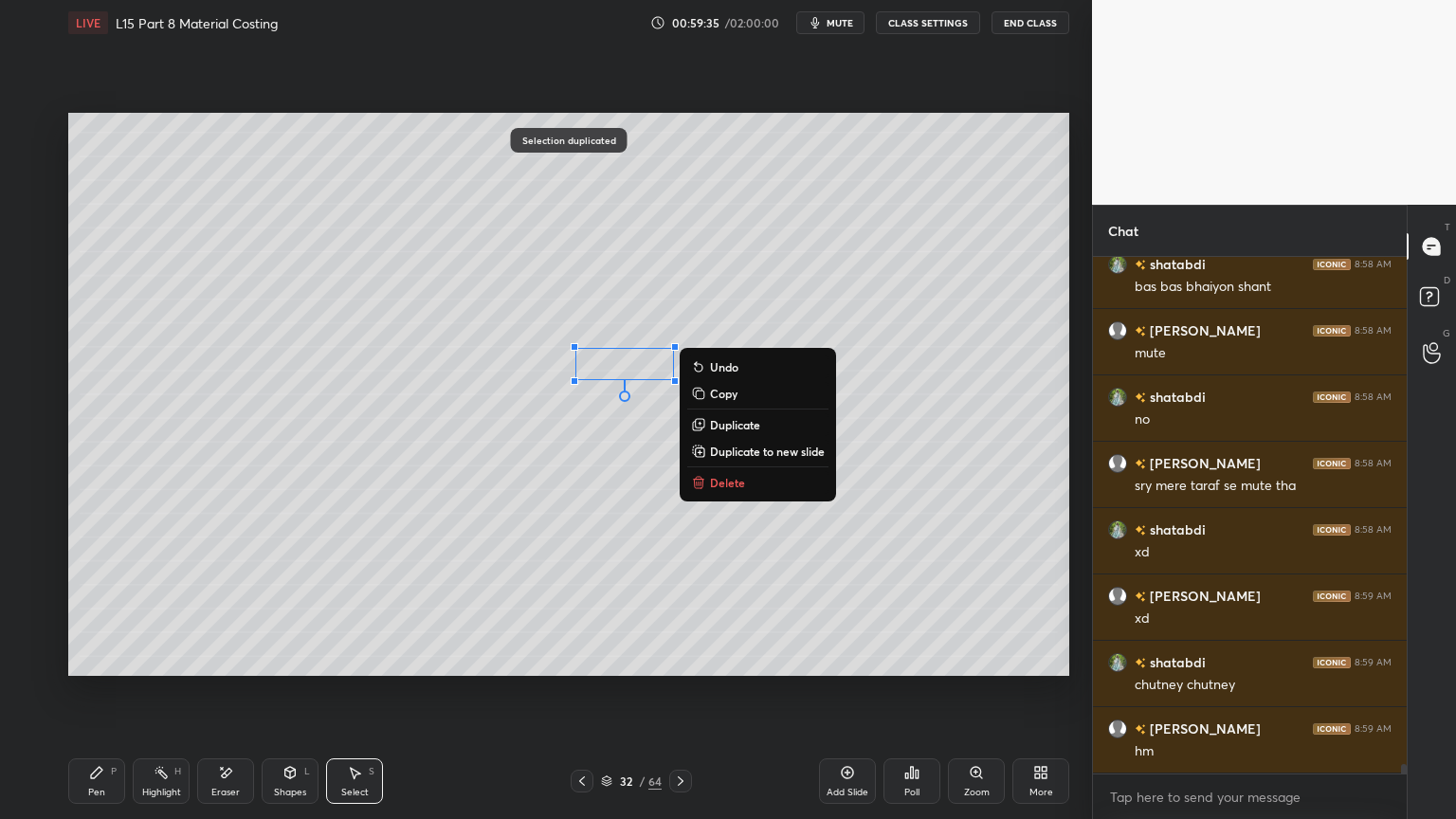 click on "0 ° Undo Copy Duplicate Duplicate to new slide Delete" at bounding box center [569, 394] 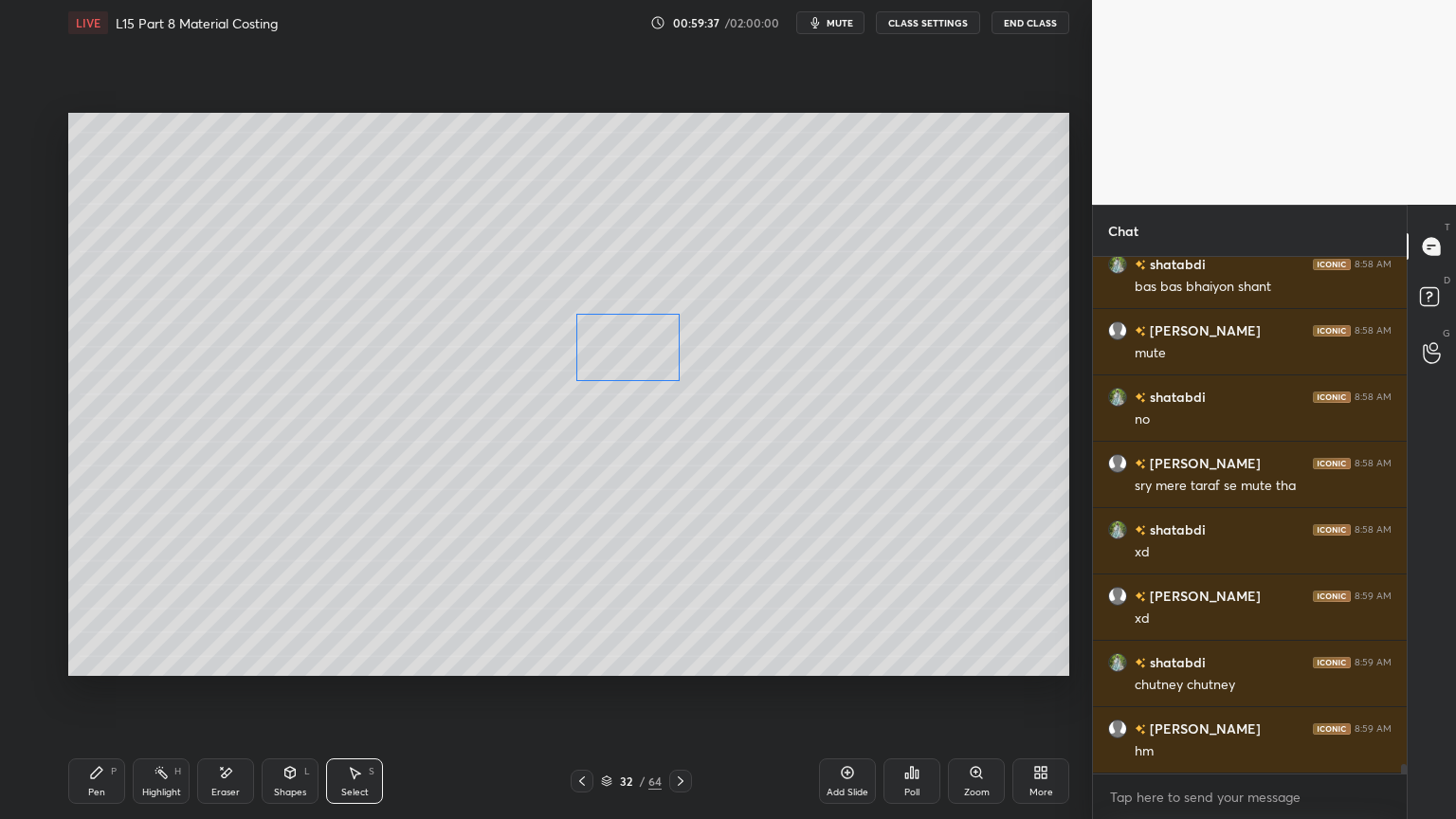 click on "0 ° Undo Copy Duplicate Duplicate to new slide Delete" at bounding box center (569, 394) 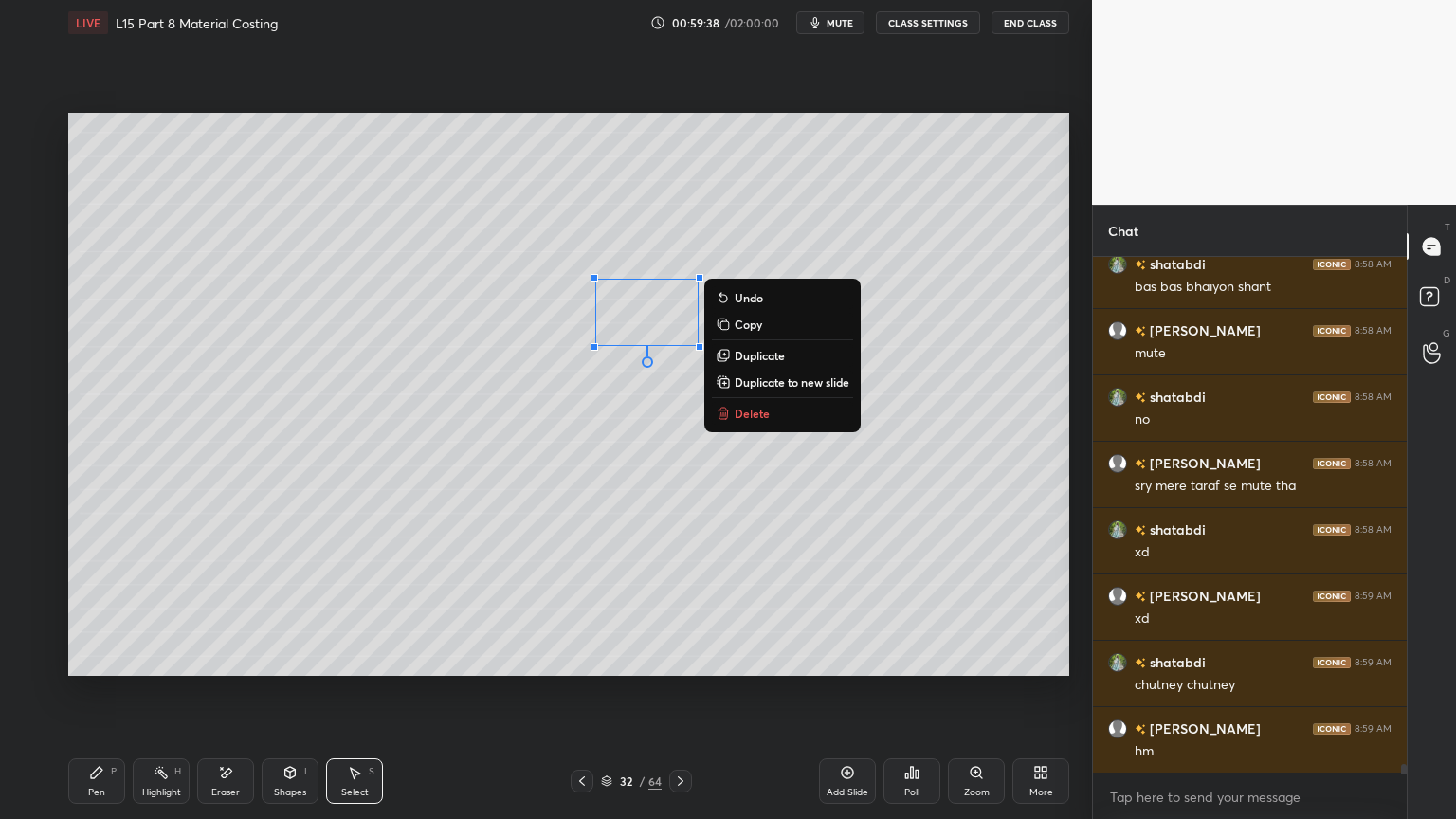 click on "Duplicate" at bounding box center [759, 355] 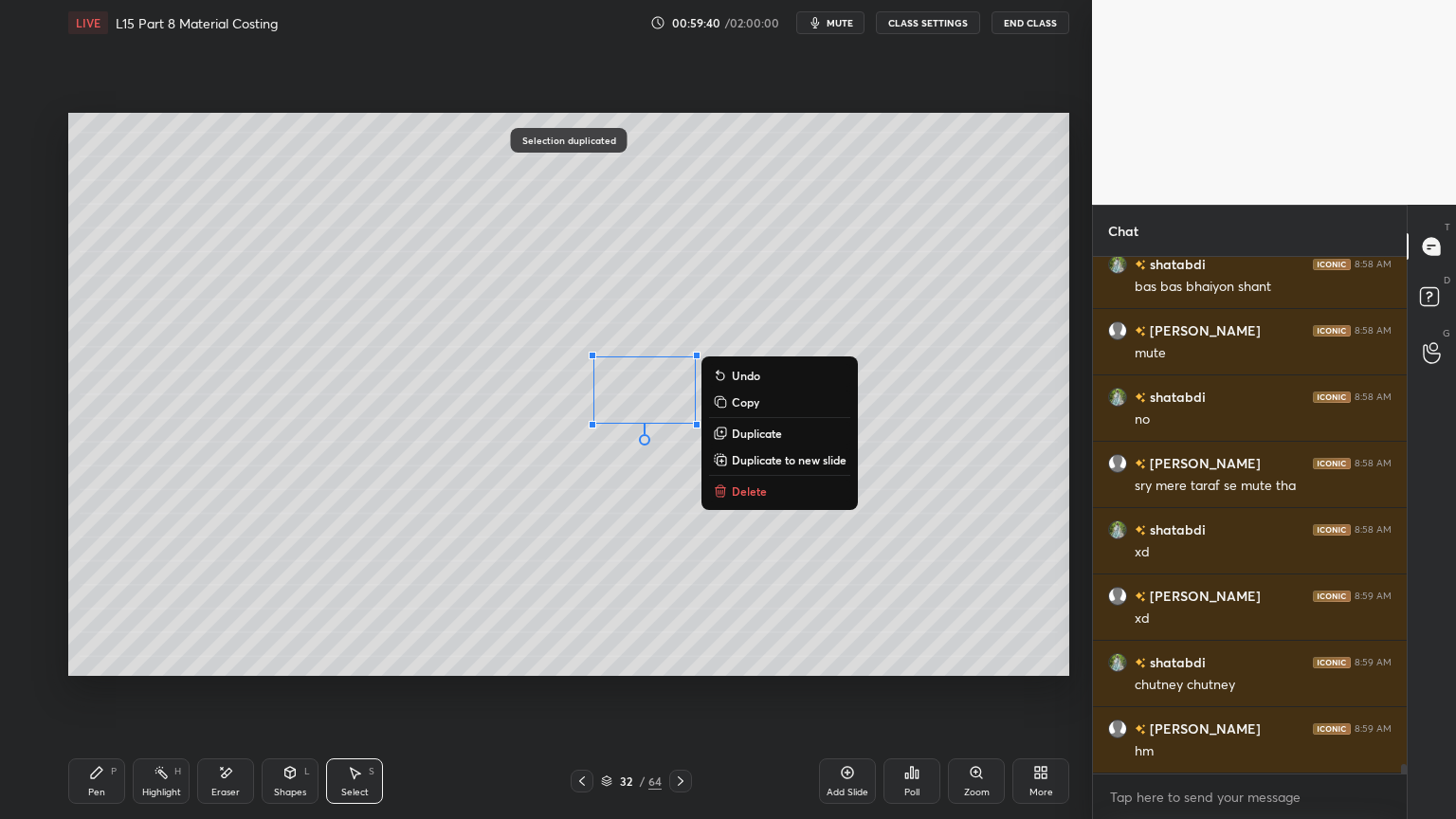 click on "0 ° Undo Copy Duplicate Duplicate to new slide Delete" at bounding box center (569, 394) 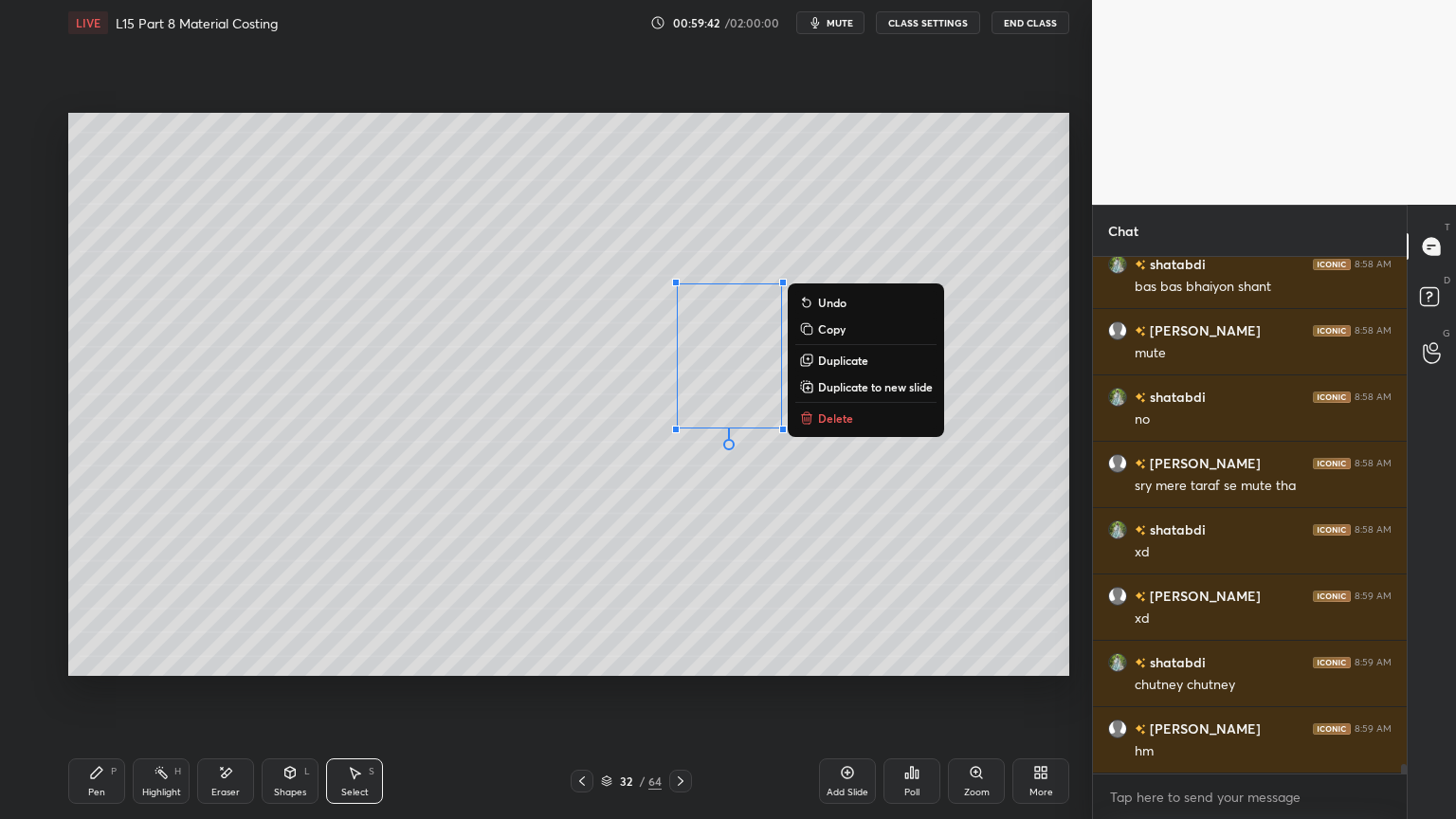 click on "Pen P" at bounding box center (97, 781) 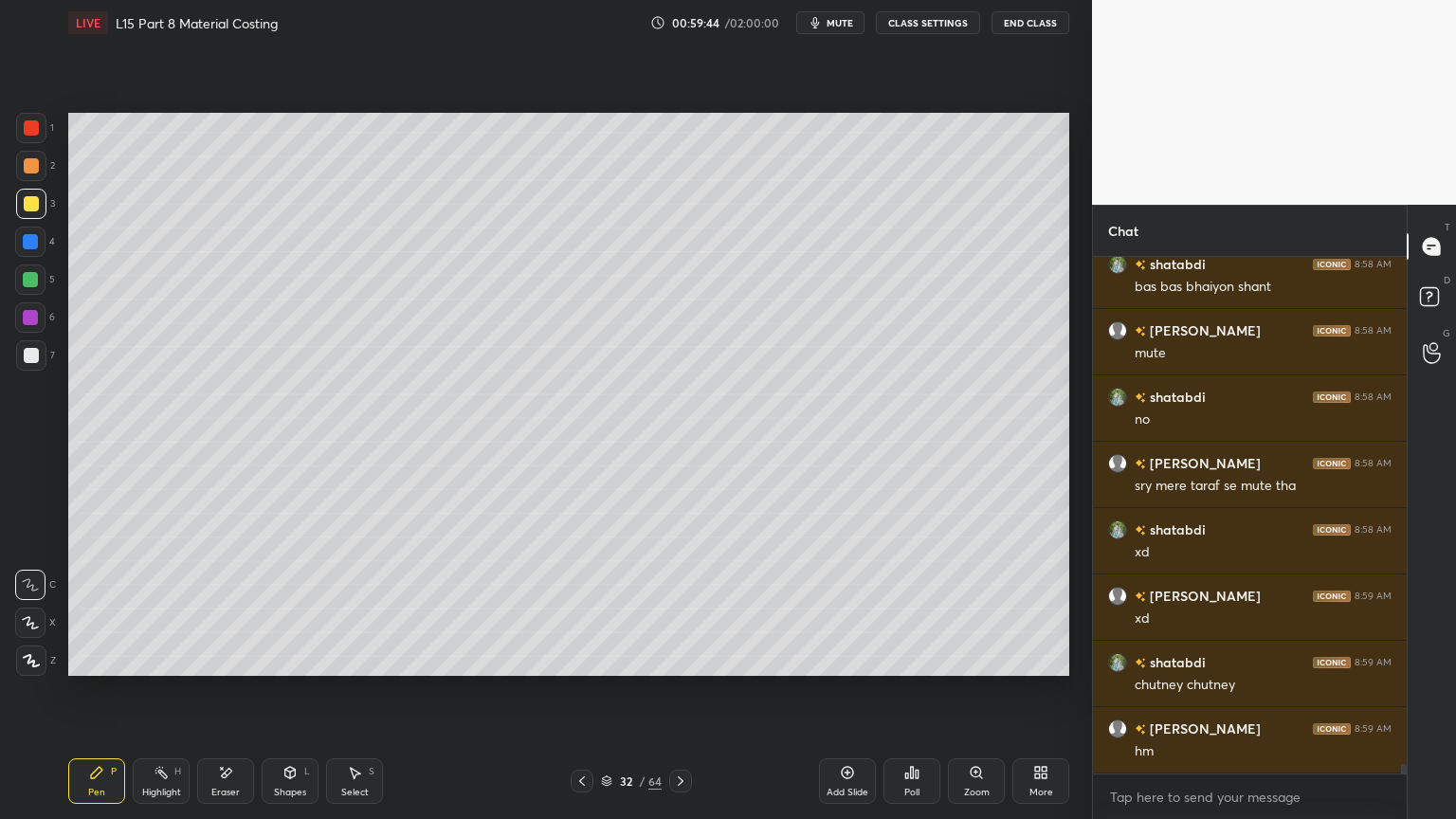 click at bounding box center [30, 280] 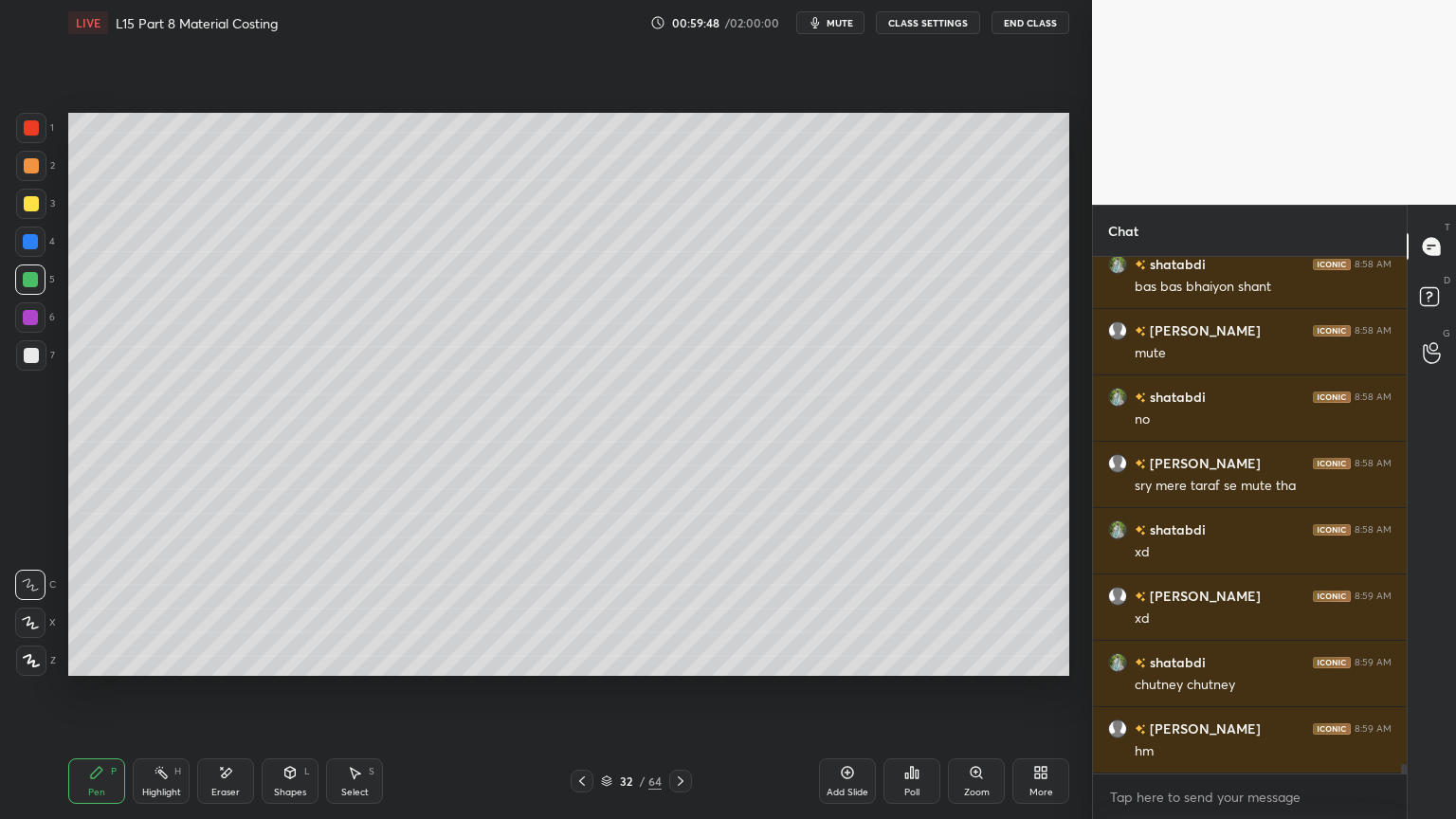 click at bounding box center [31, 355] 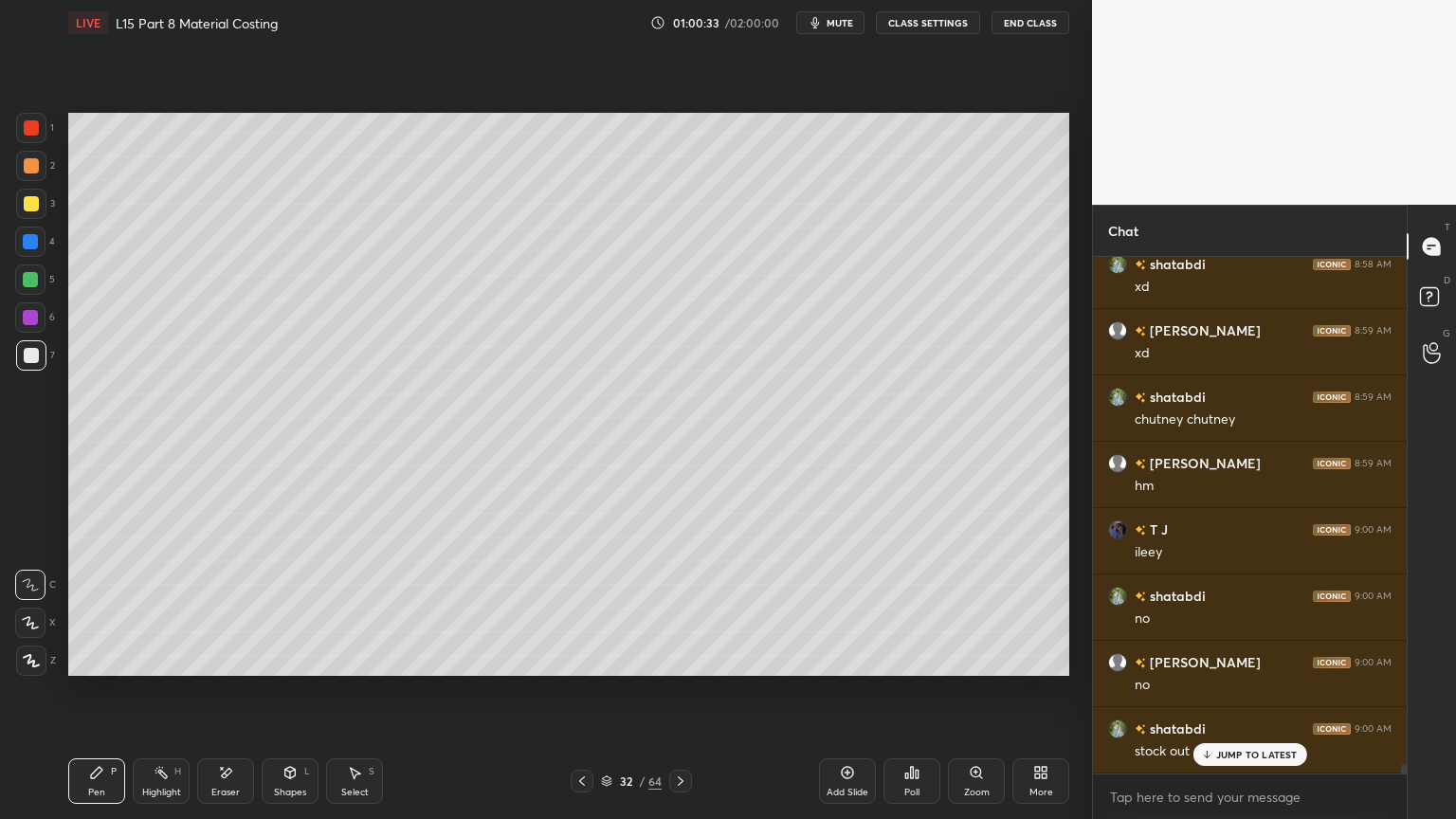 scroll, scrollTop: 28445, scrollLeft: 0, axis: vertical 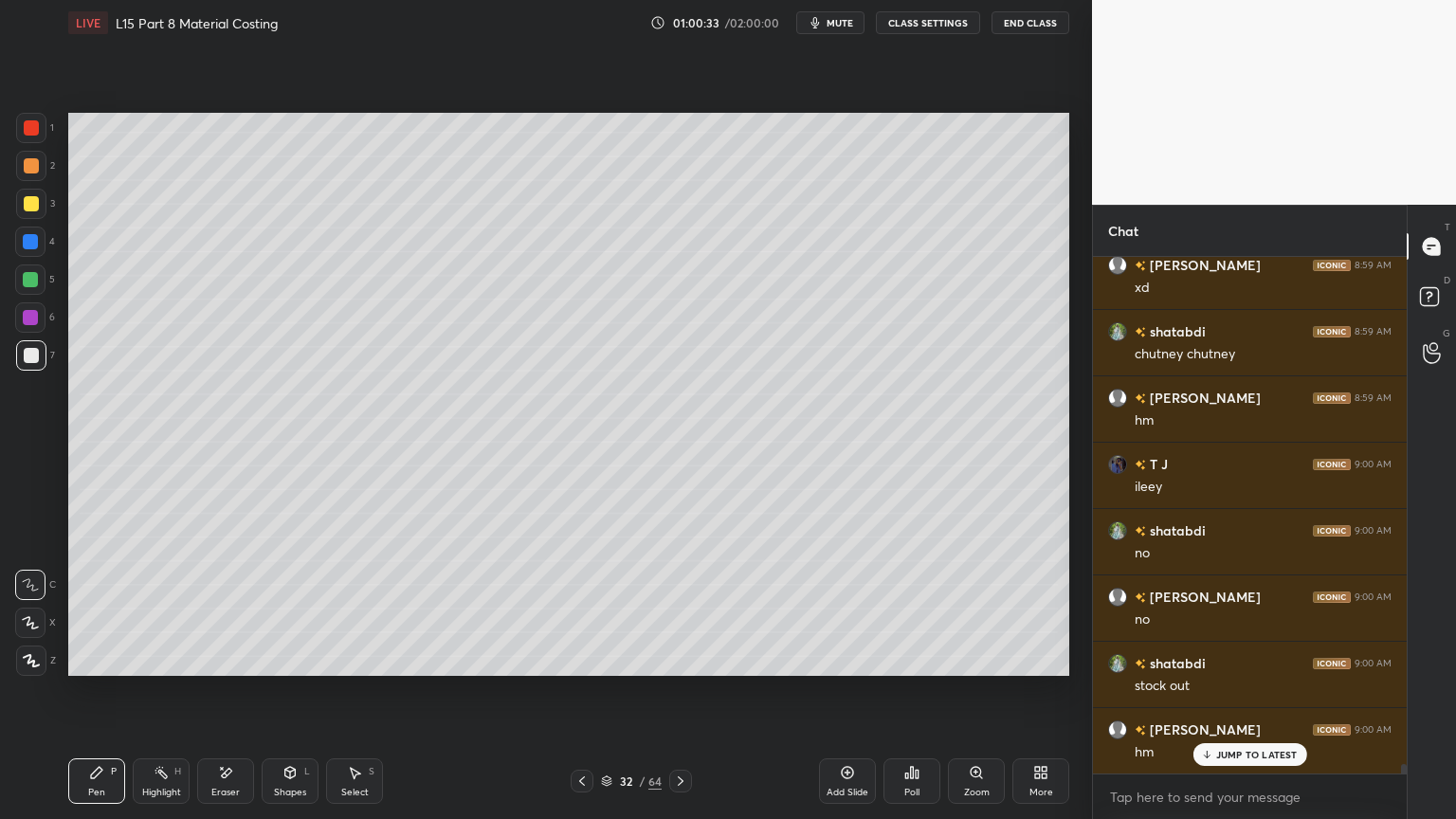 click at bounding box center (31, 128) 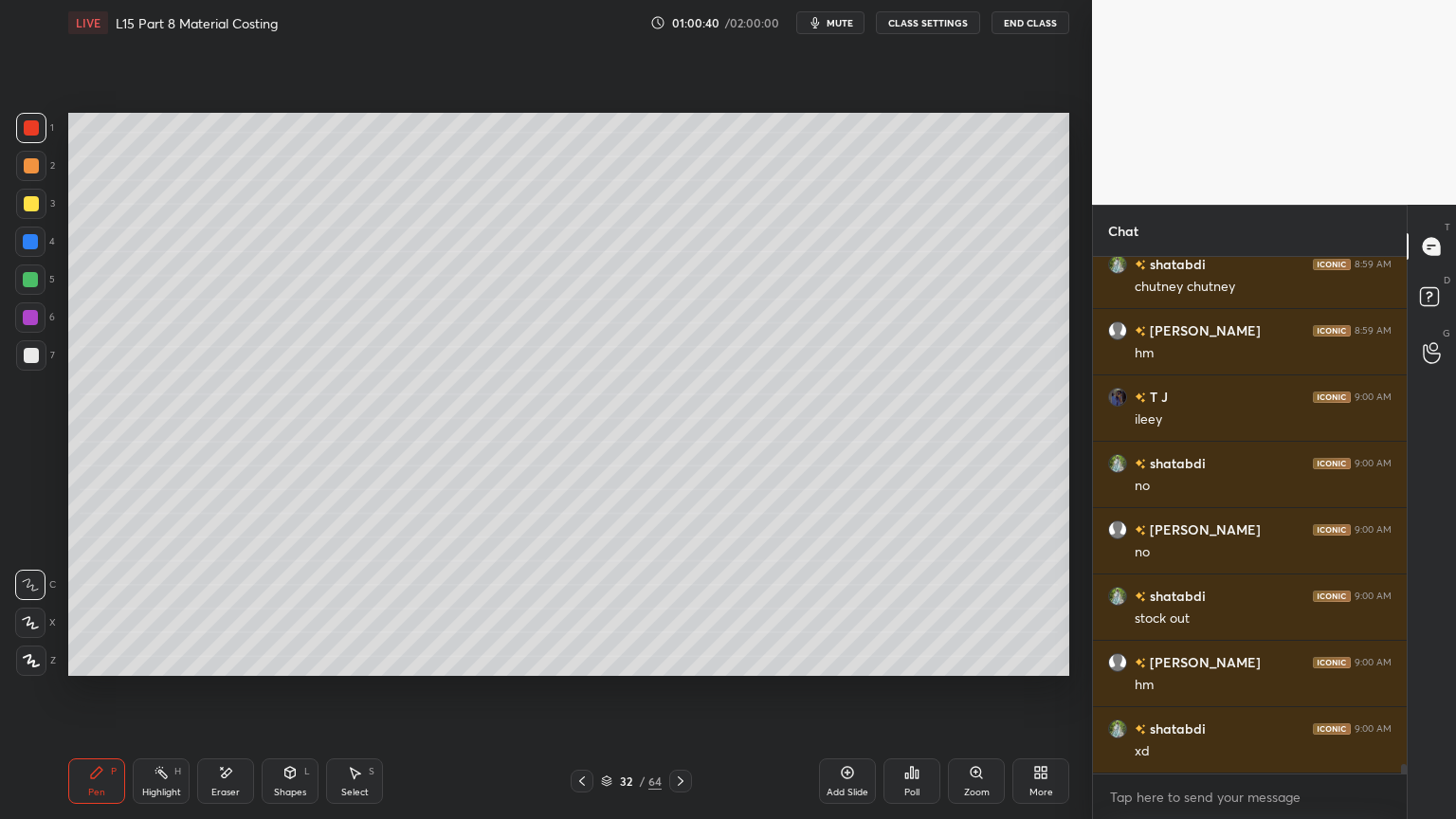 scroll, scrollTop: 28578, scrollLeft: 0, axis: vertical 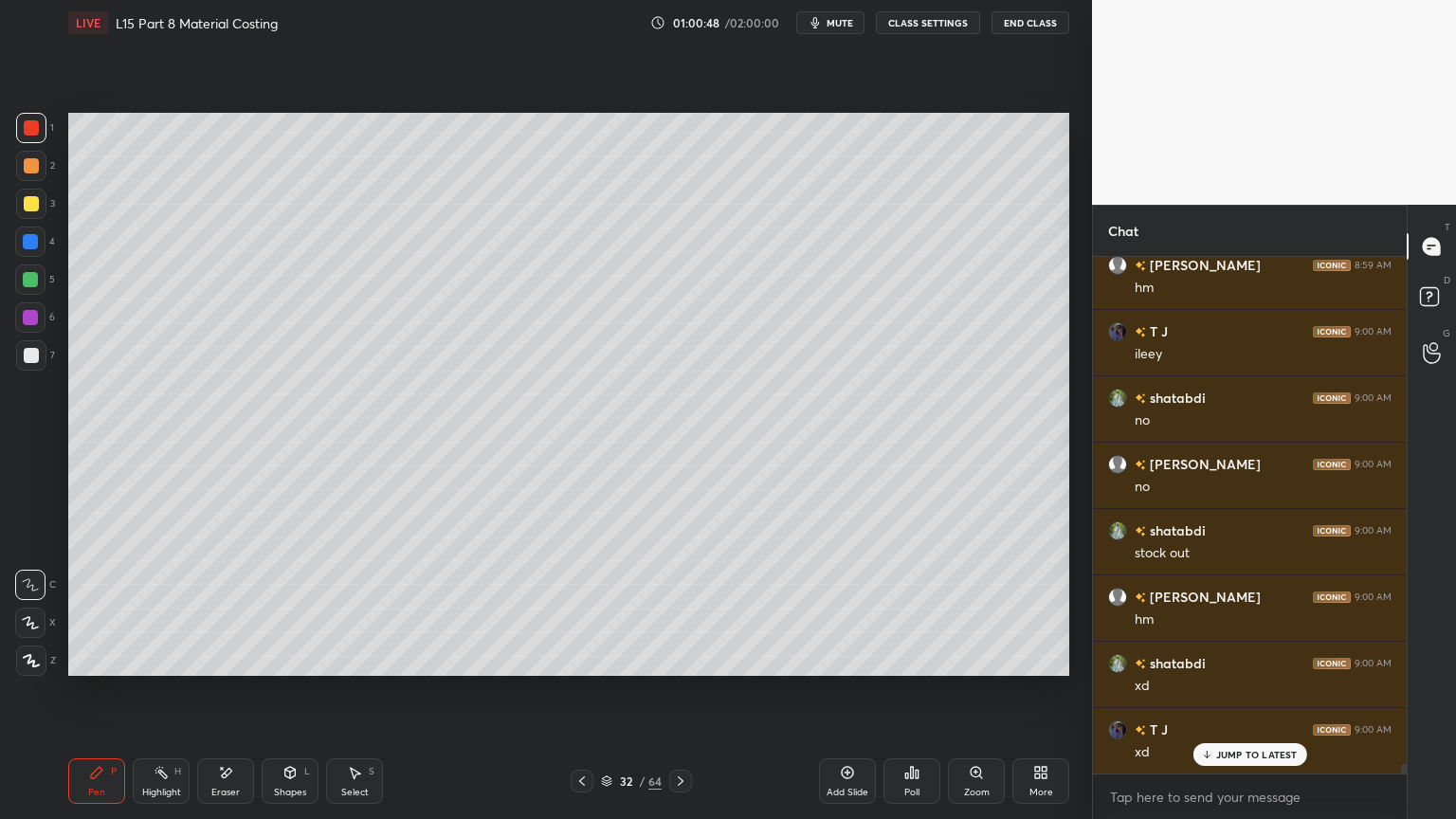click on "5" at bounding box center [35, 283] 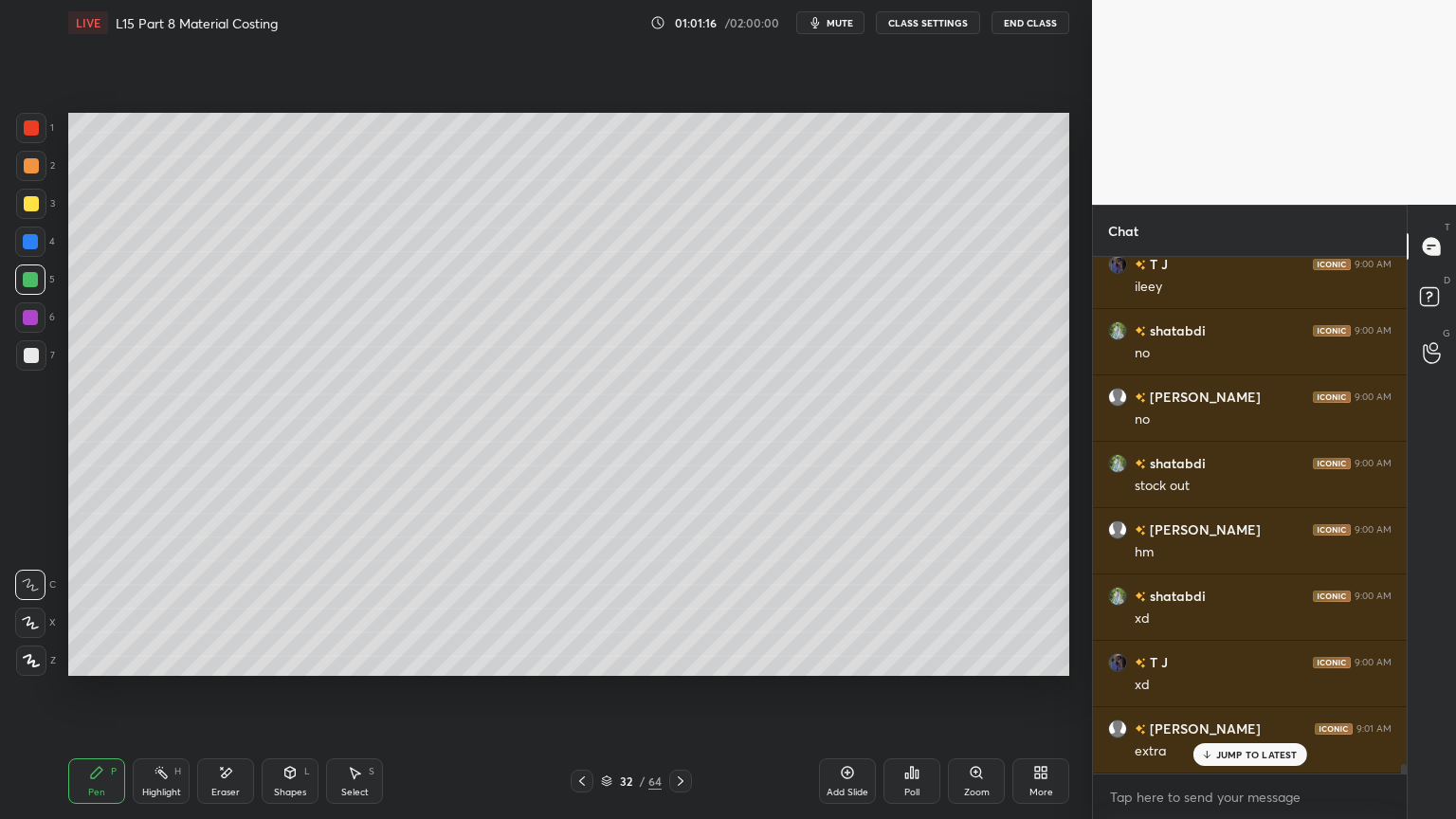 scroll, scrollTop: 28710, scrollLeft: 0, axis: vertical 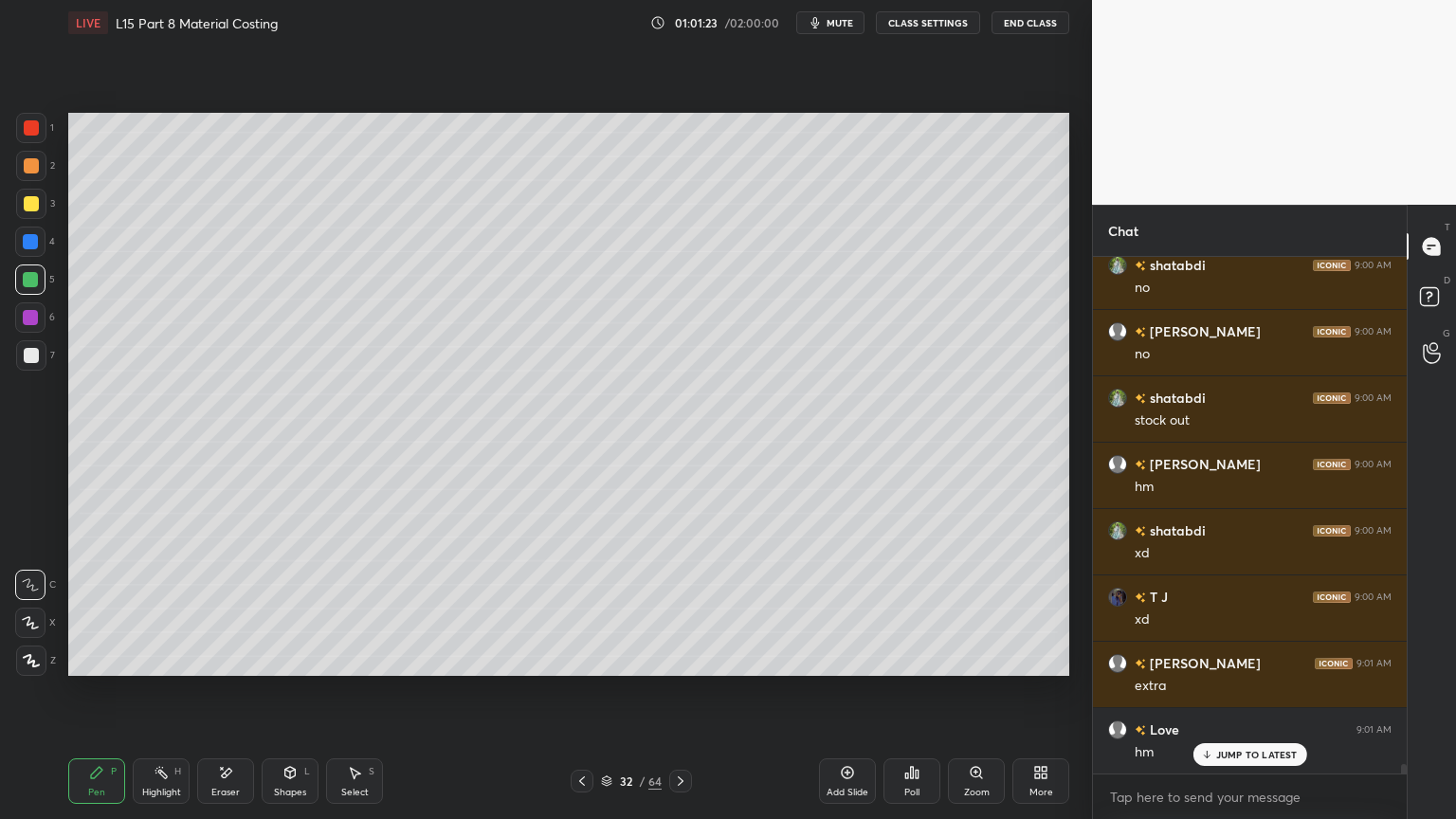 click on "Select S" at bounding box center [355, 781] 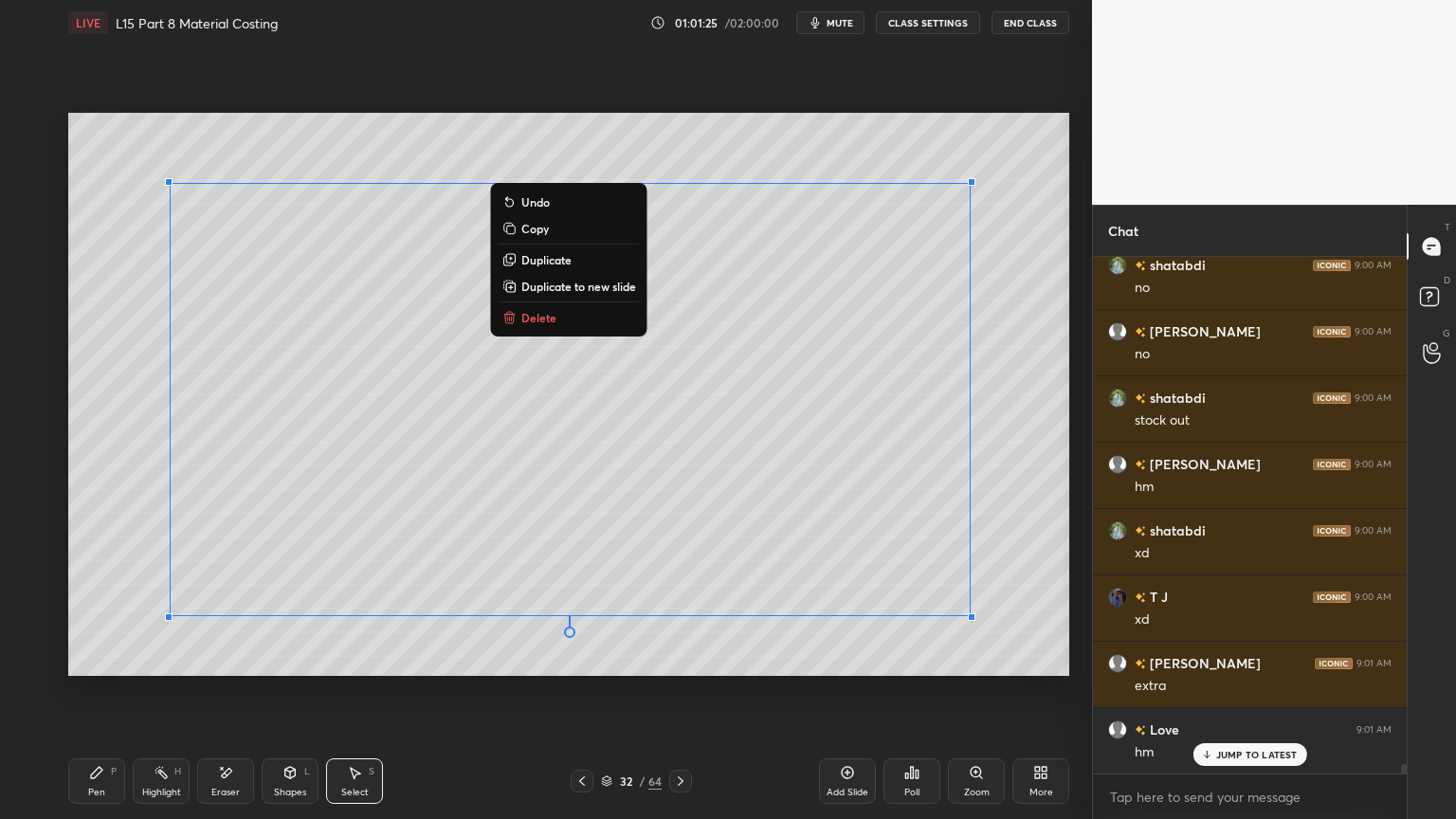 click on "Delete" at bounding box center [538, 318] 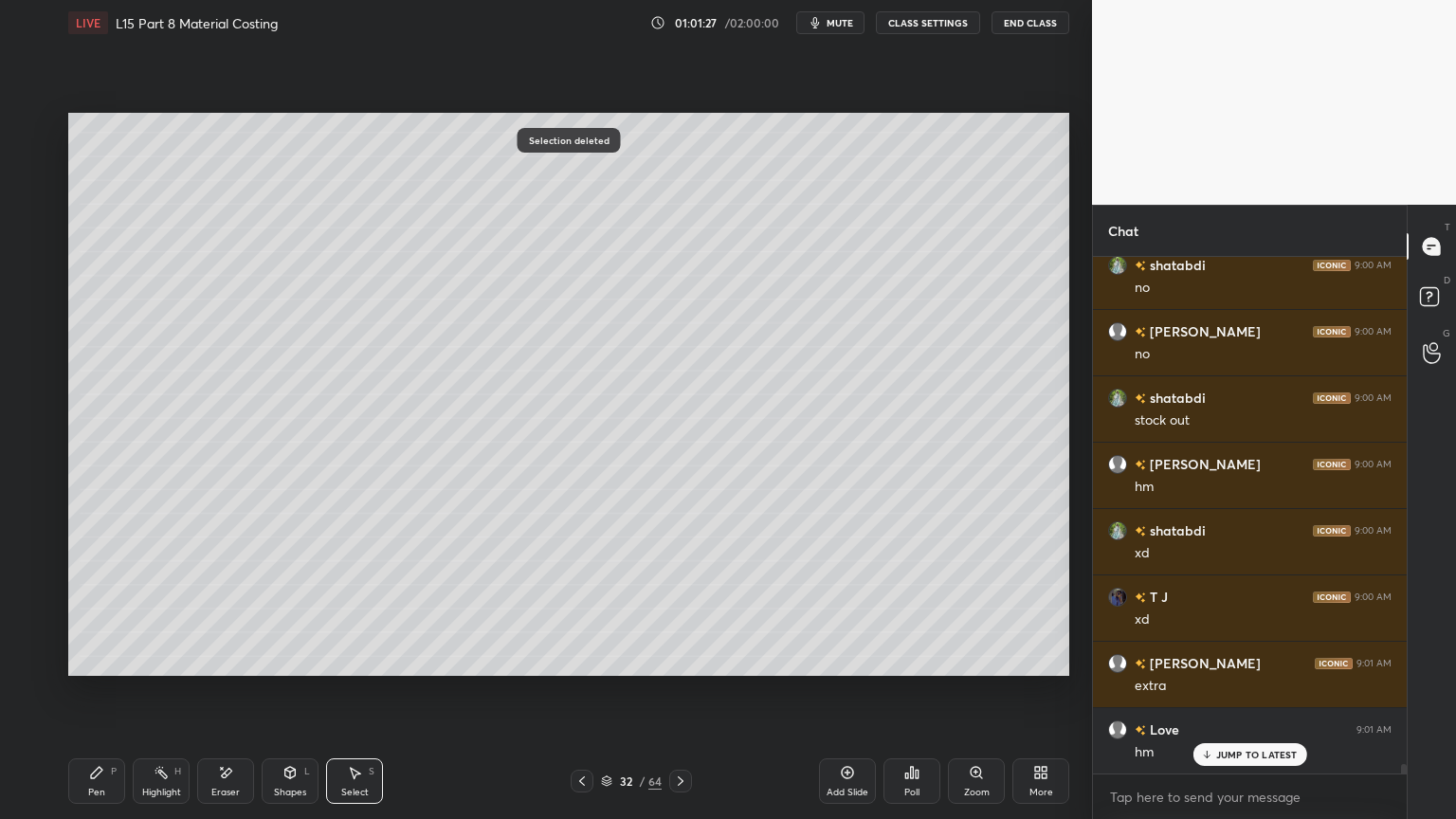 click 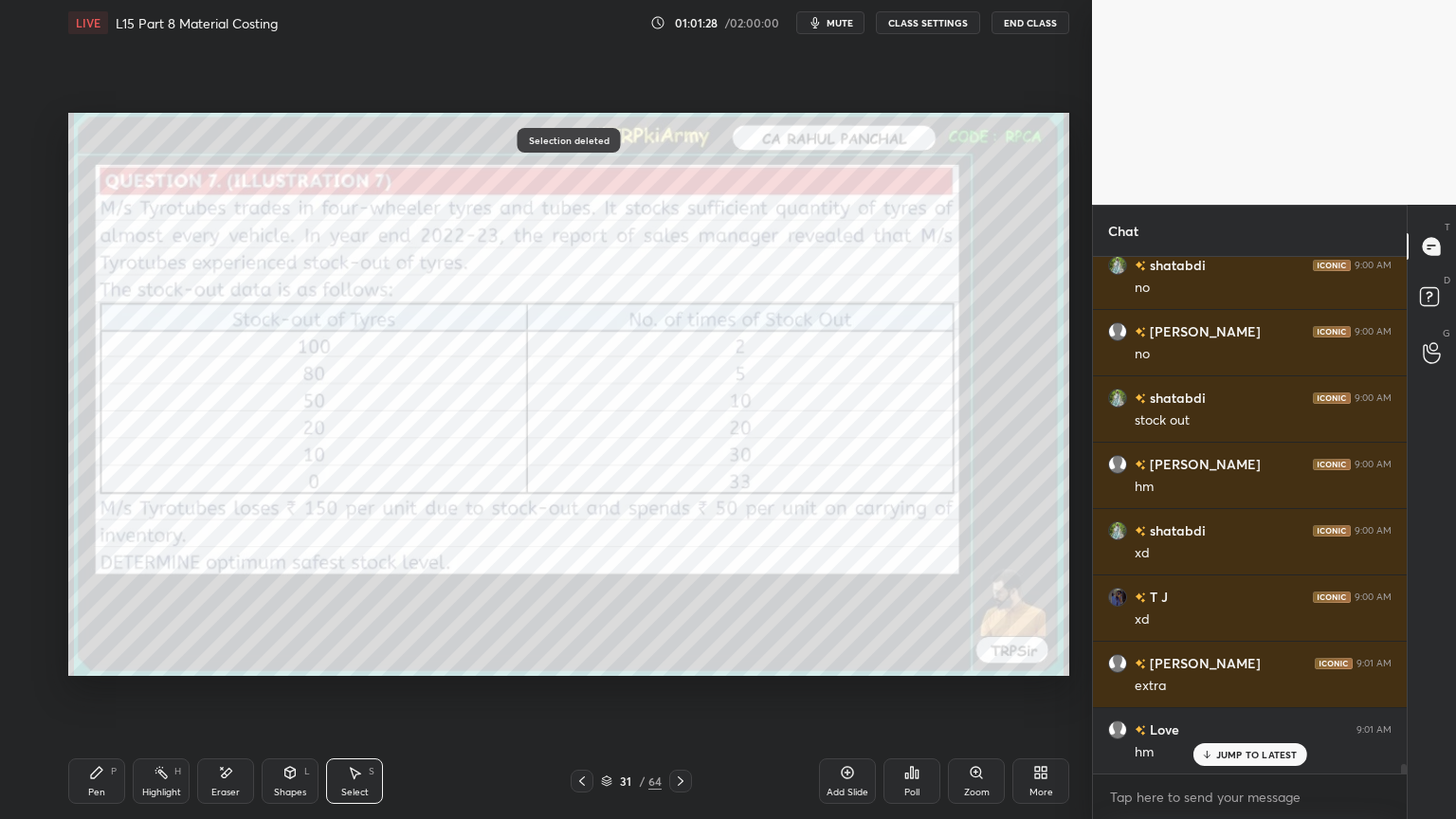 click on "Pen" at bounding box center (97, 792) 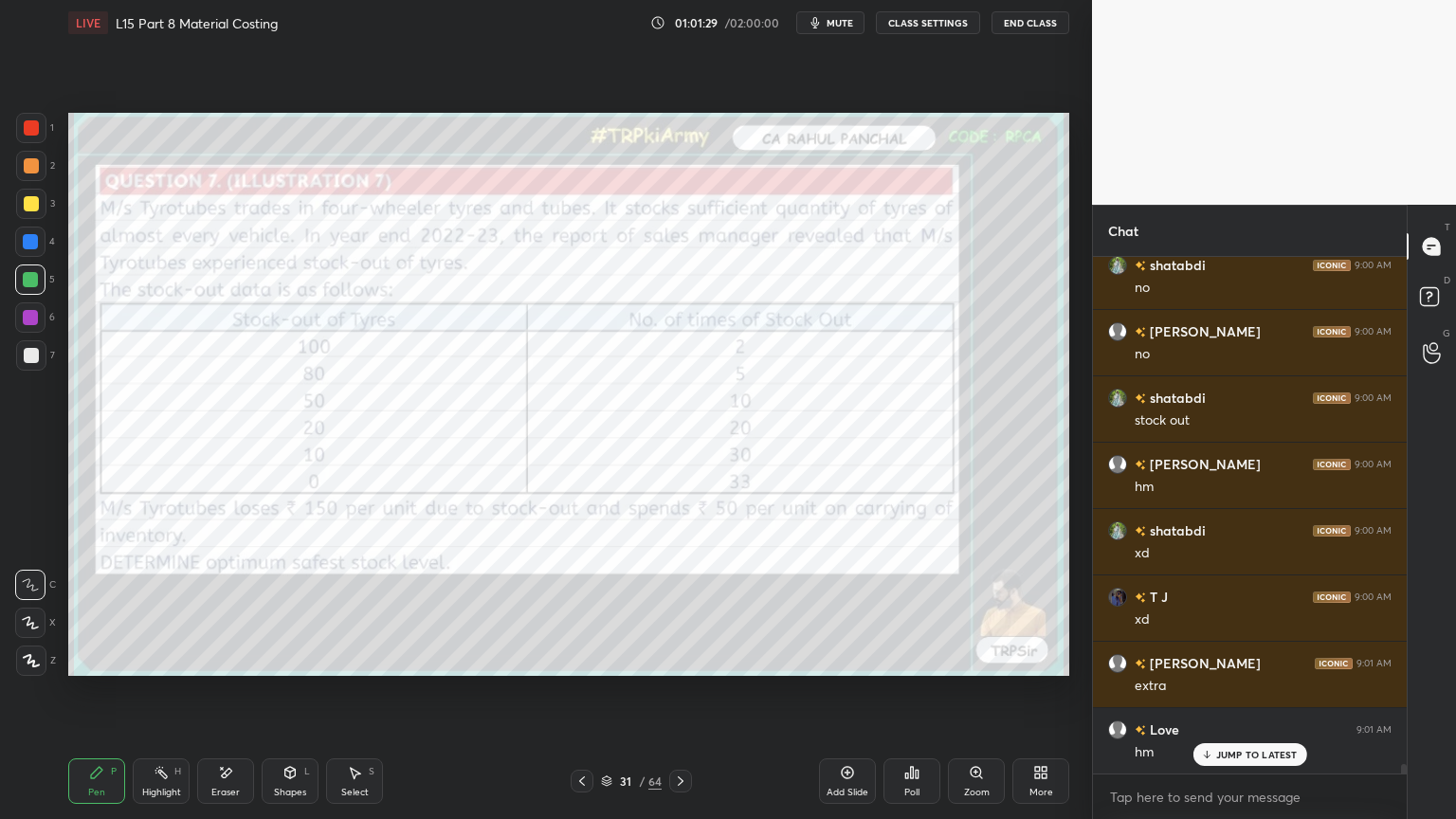 click on "1" at bounding box center (35, 132) 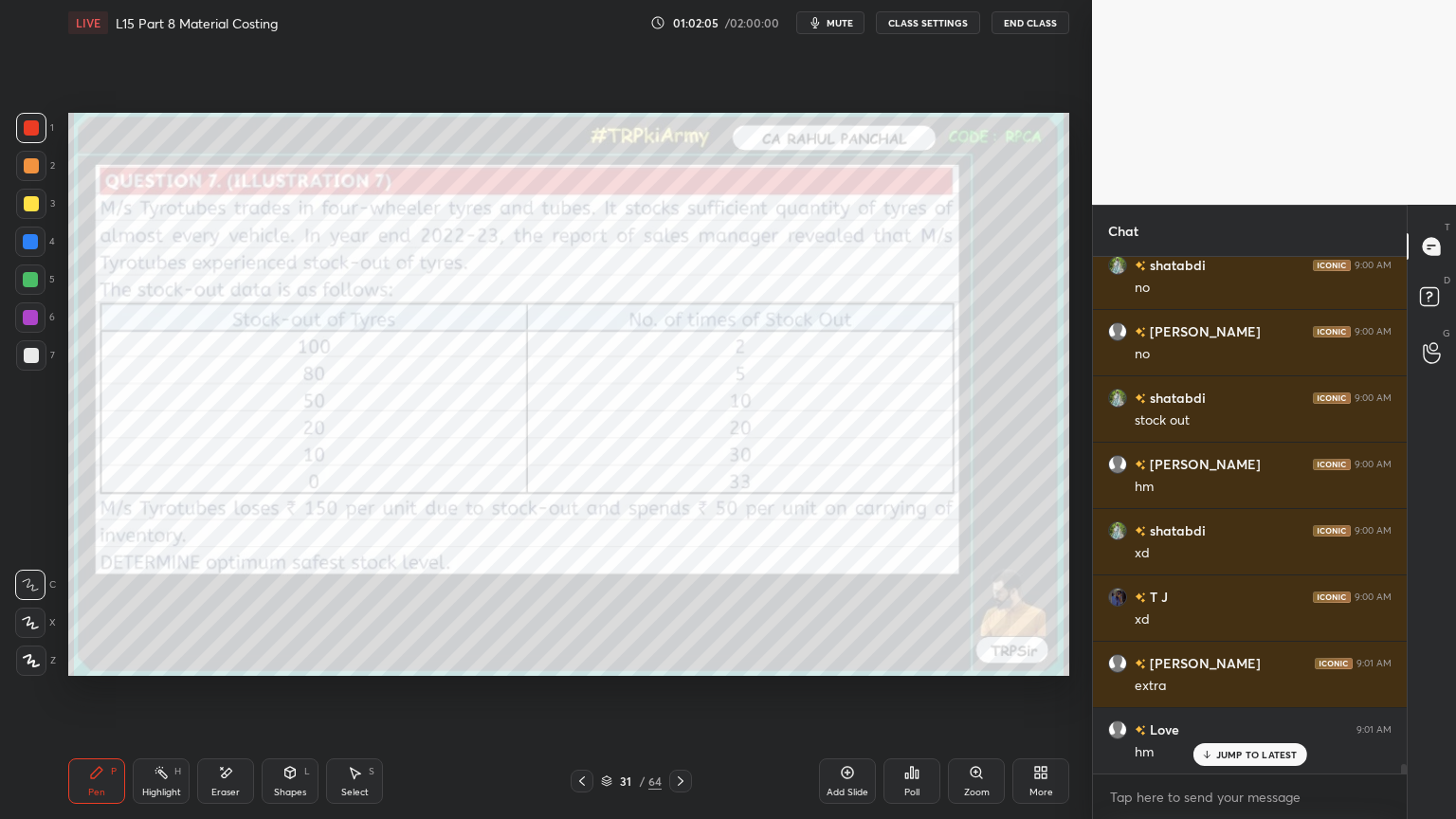 scroll, scrollTop: 28778, scrollLeft: 0, axis: vertical 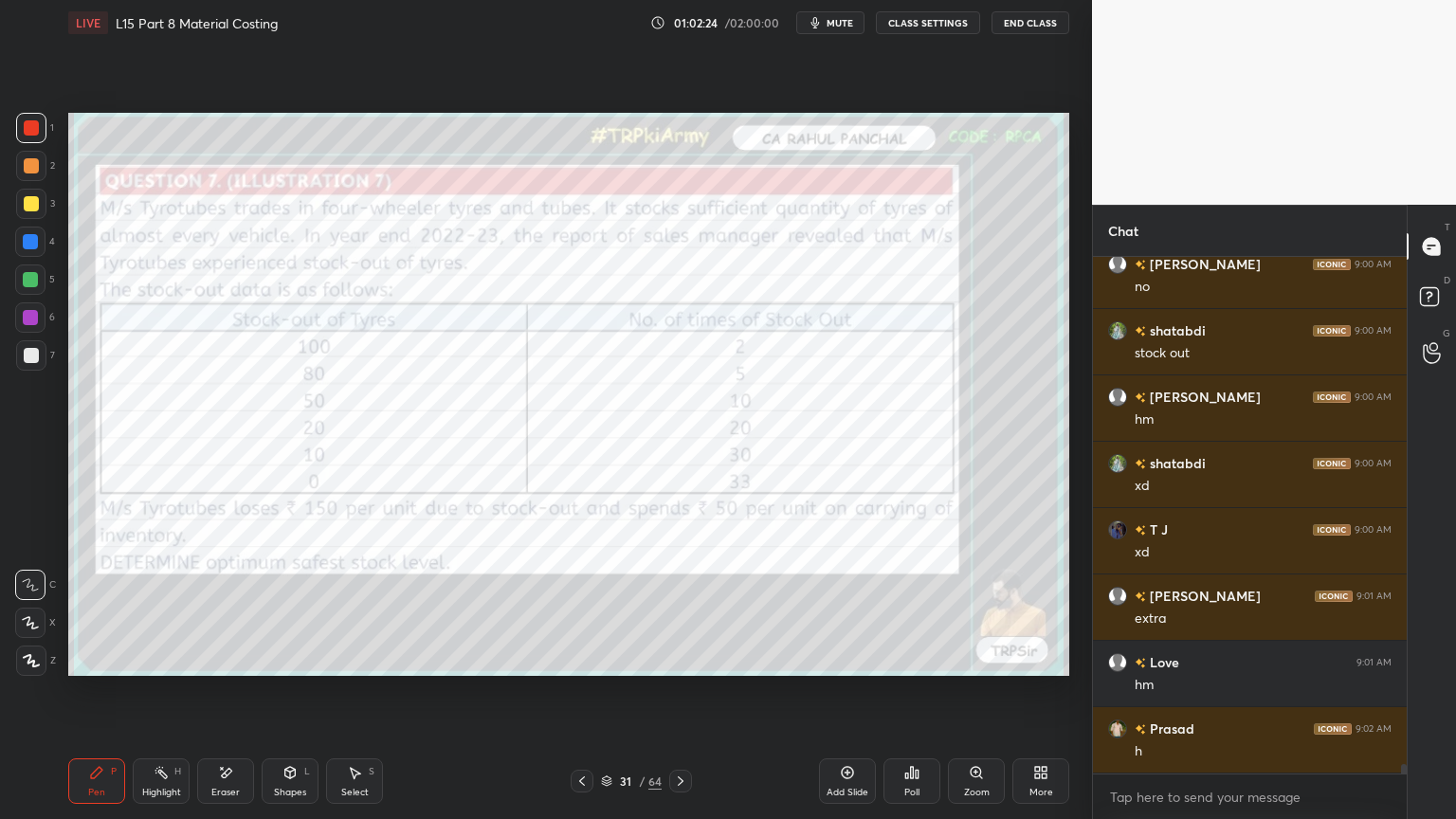 click on "Shapes L" at bounding box center [290, 781] 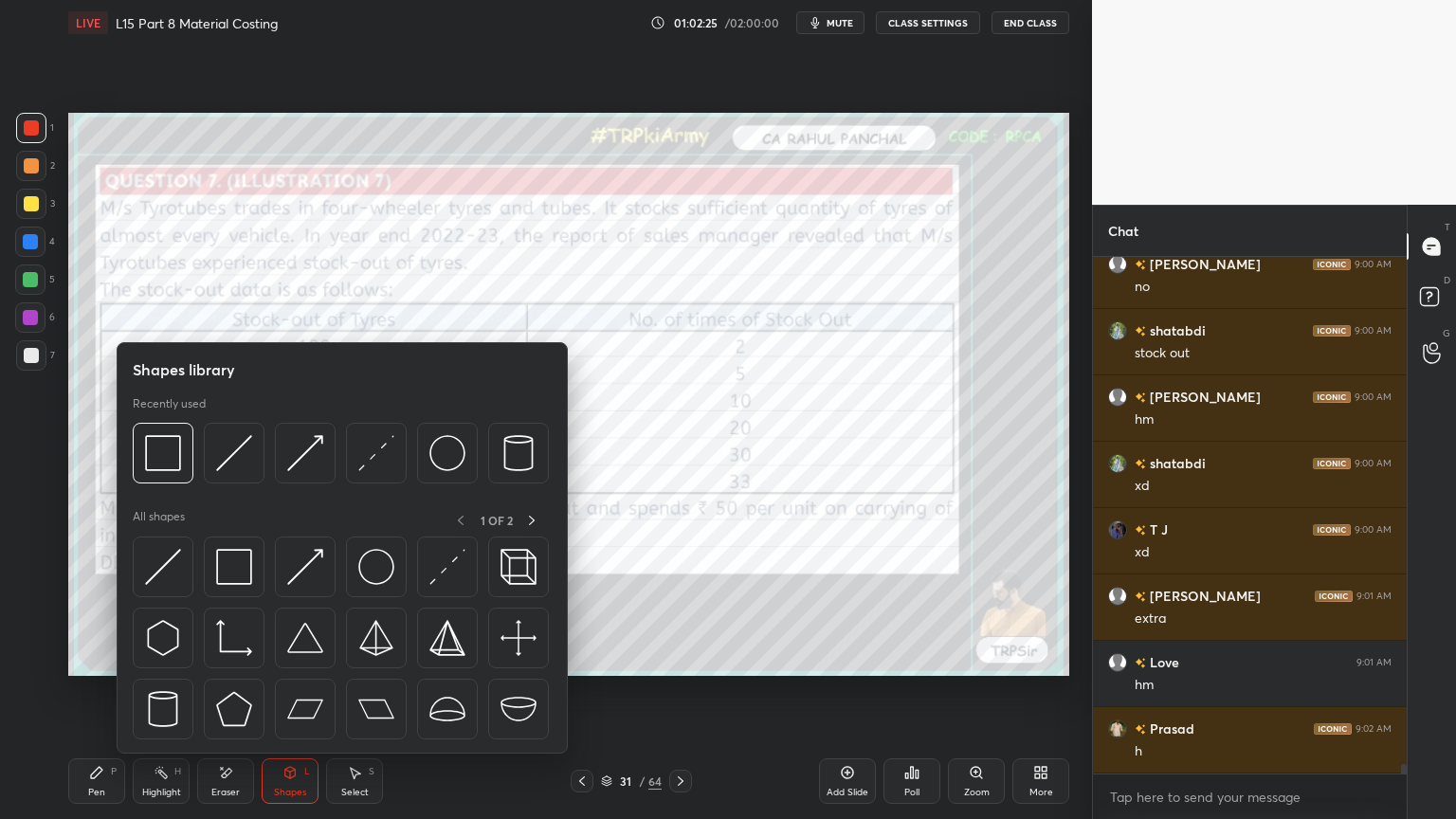 click at bounding box center (163, 453) 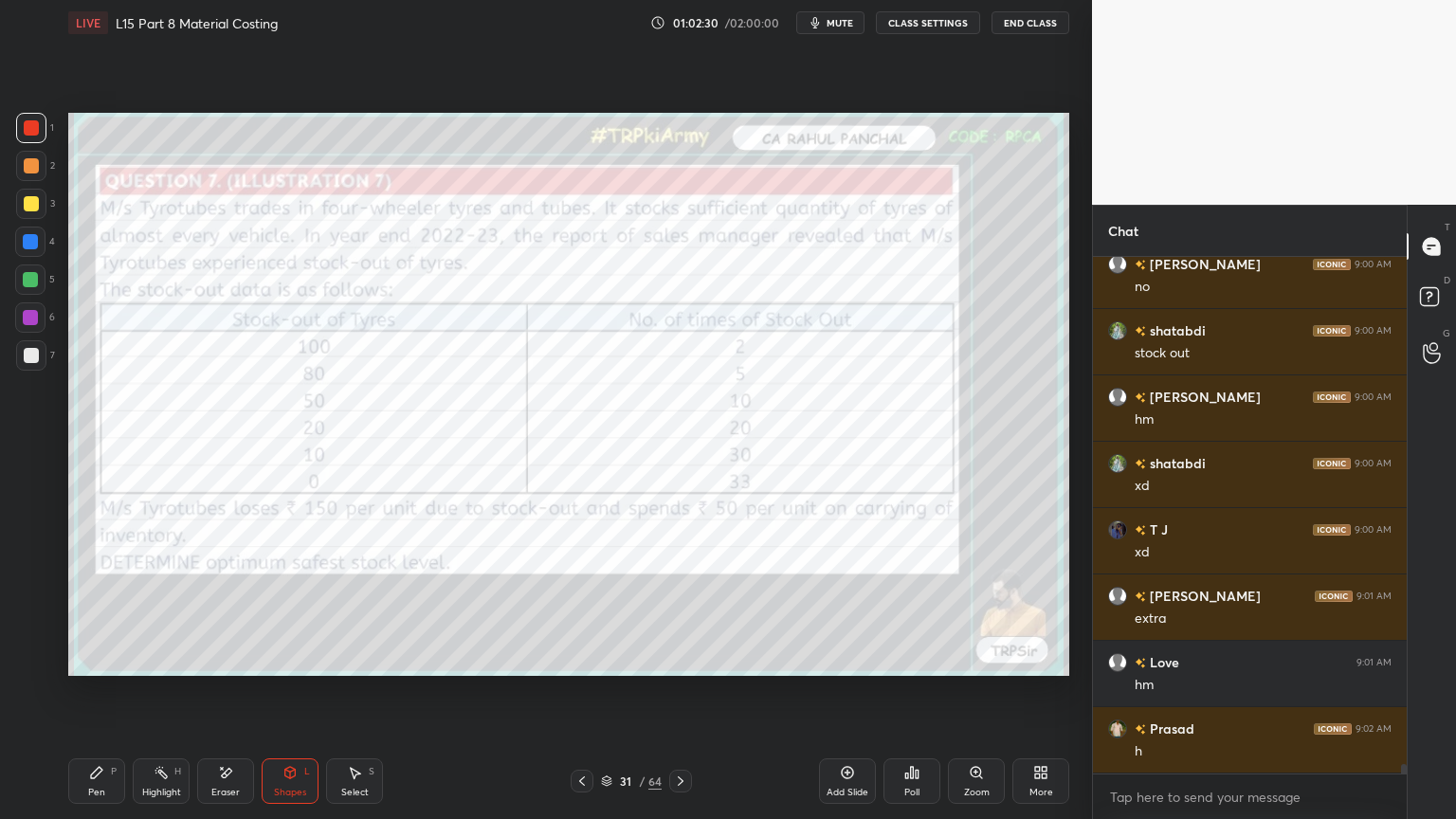click on "Pen P" at bounding box center [97, 781] 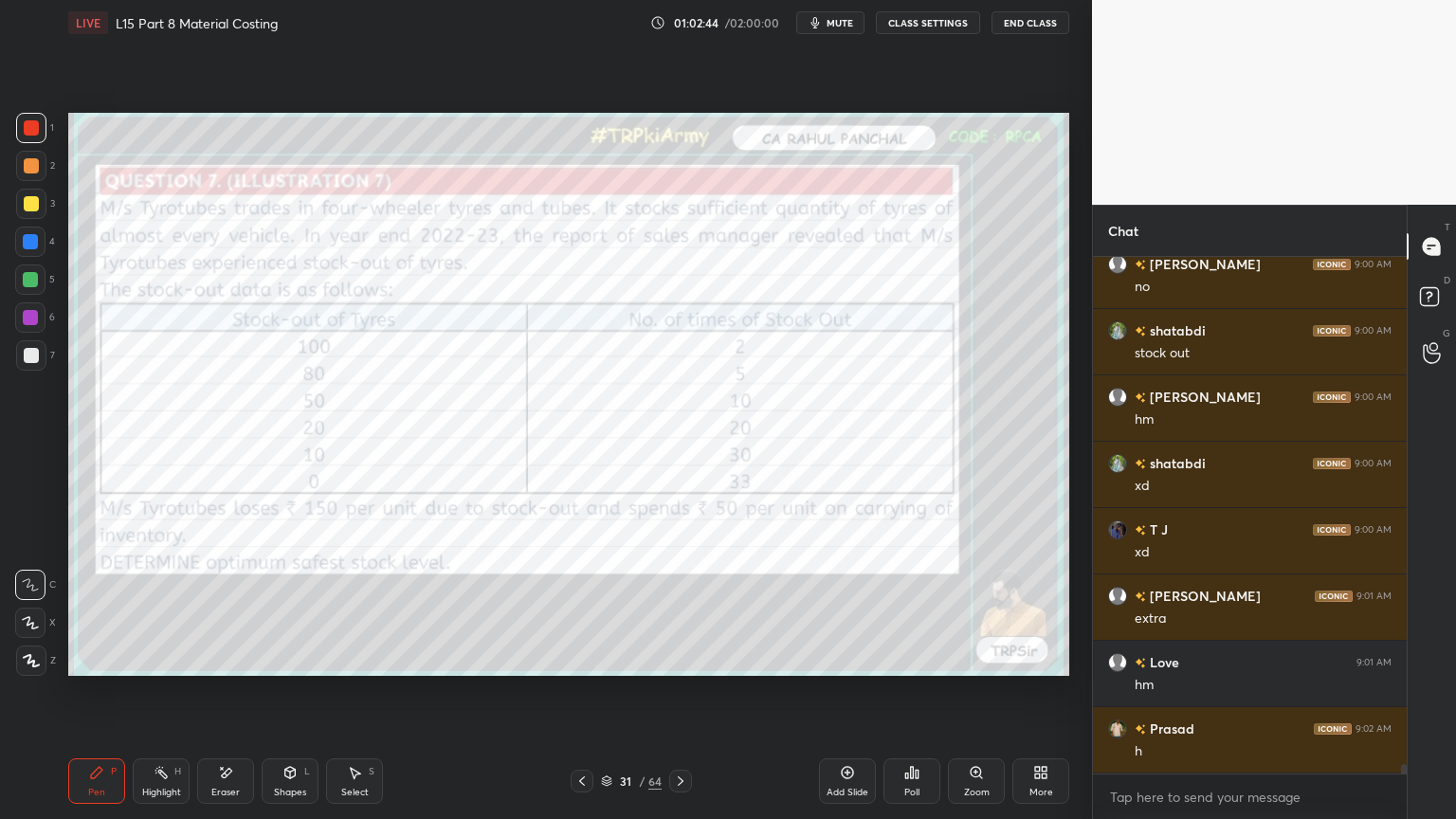 click on "Select S" at bounding box center (355, 781) 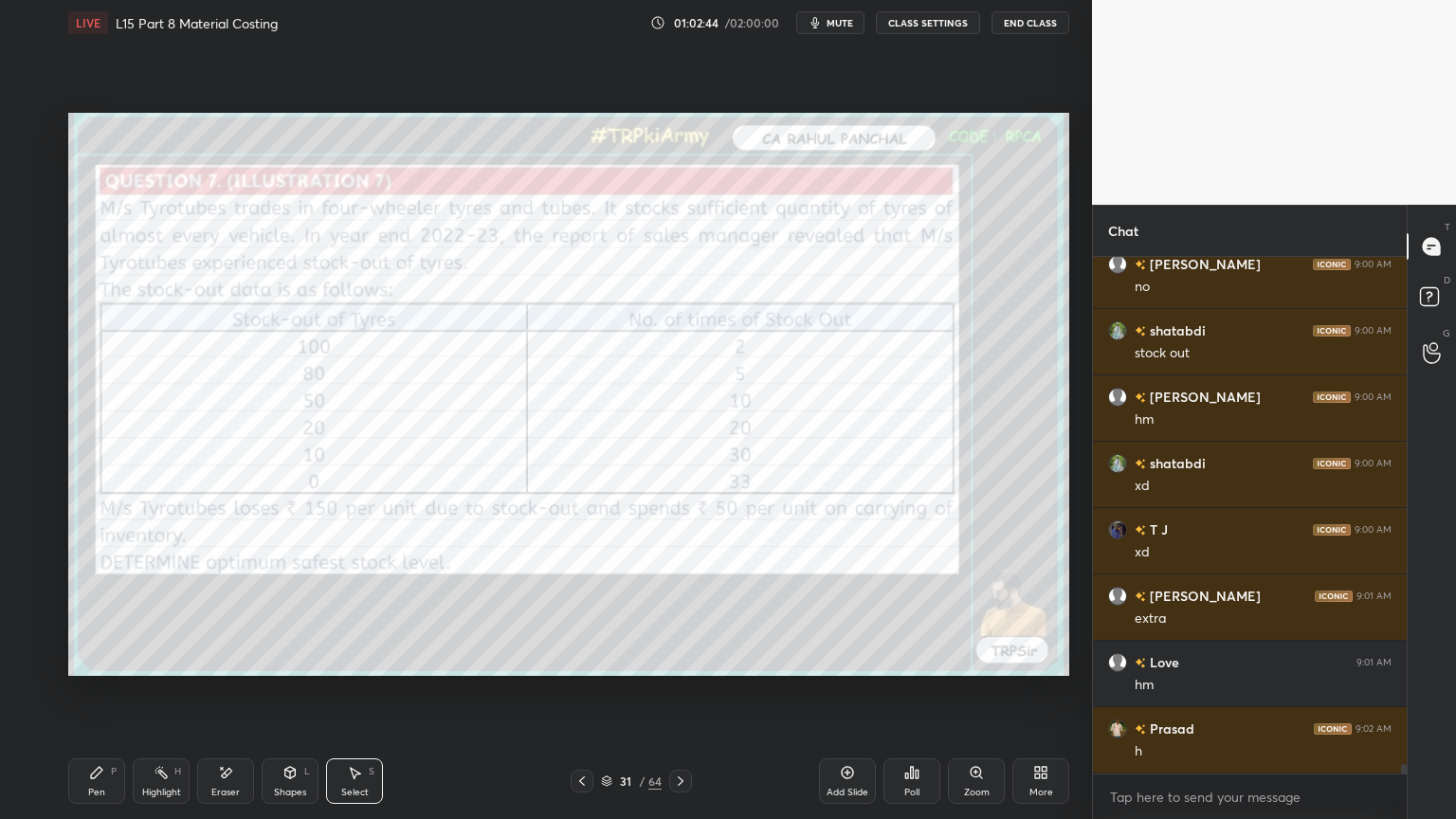 click 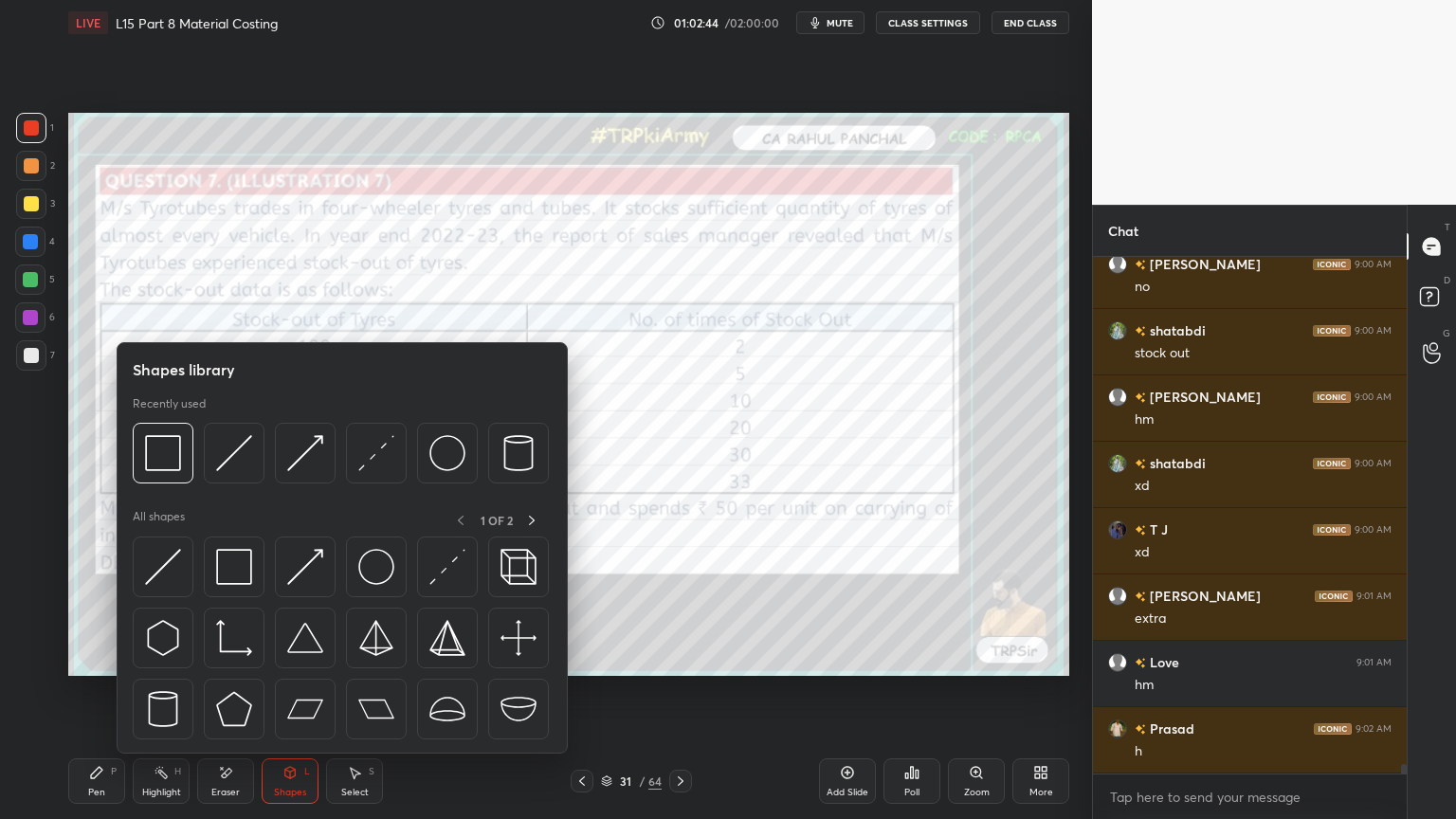 click at bounding box center (163, 453) 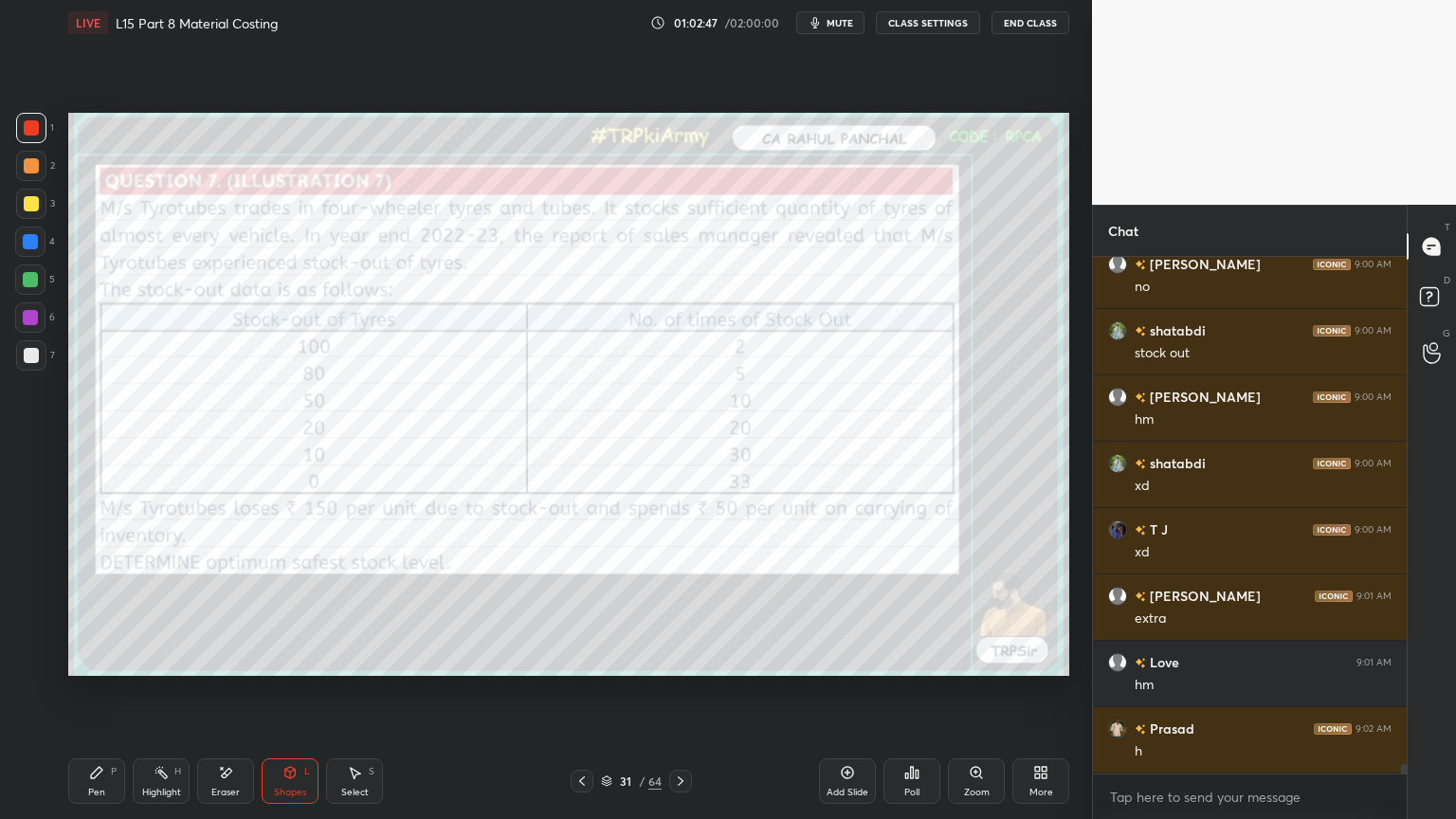 click 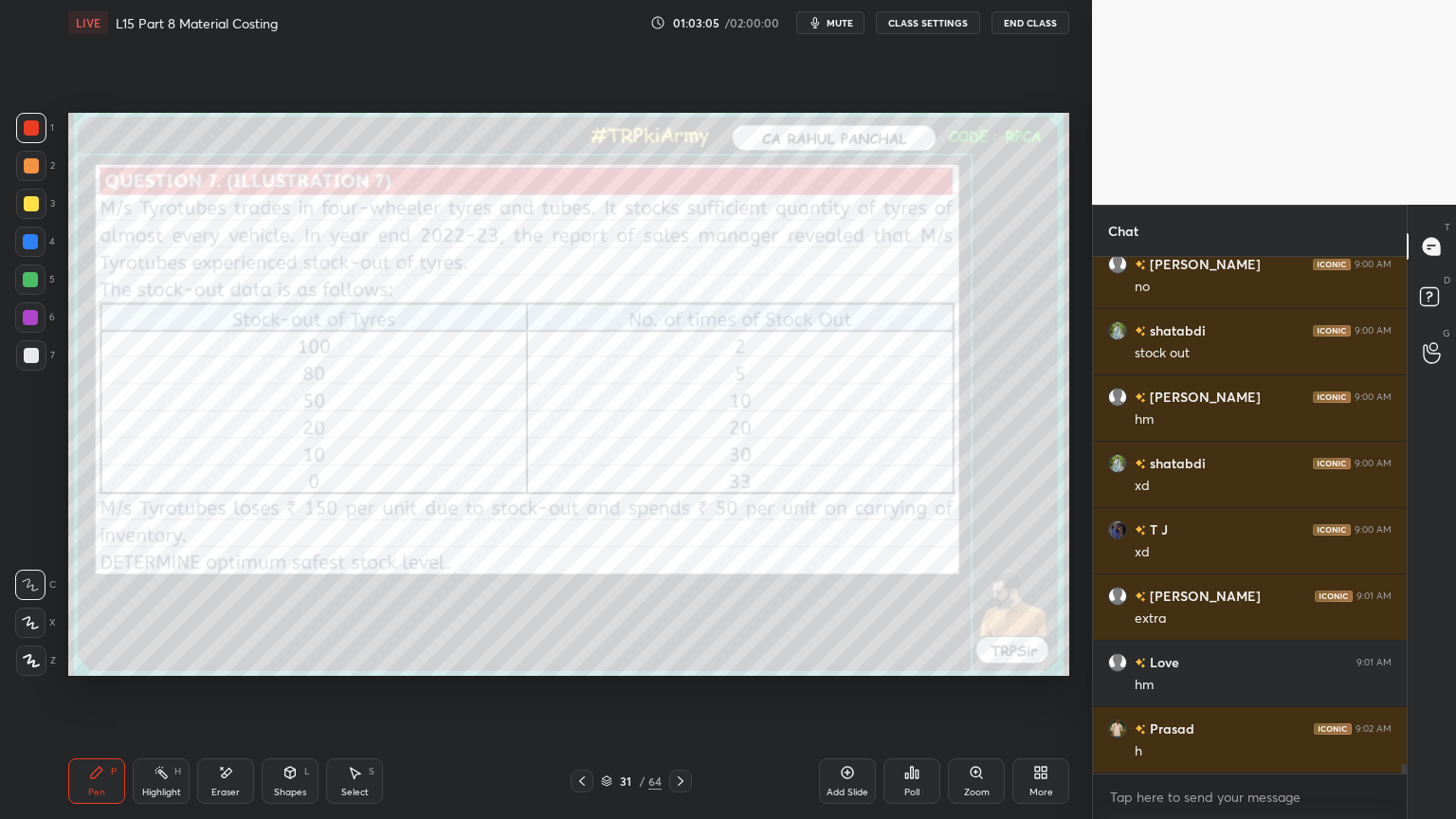 scroll, scrollTop: 28843, scrollLeft: 0, axis: vertical 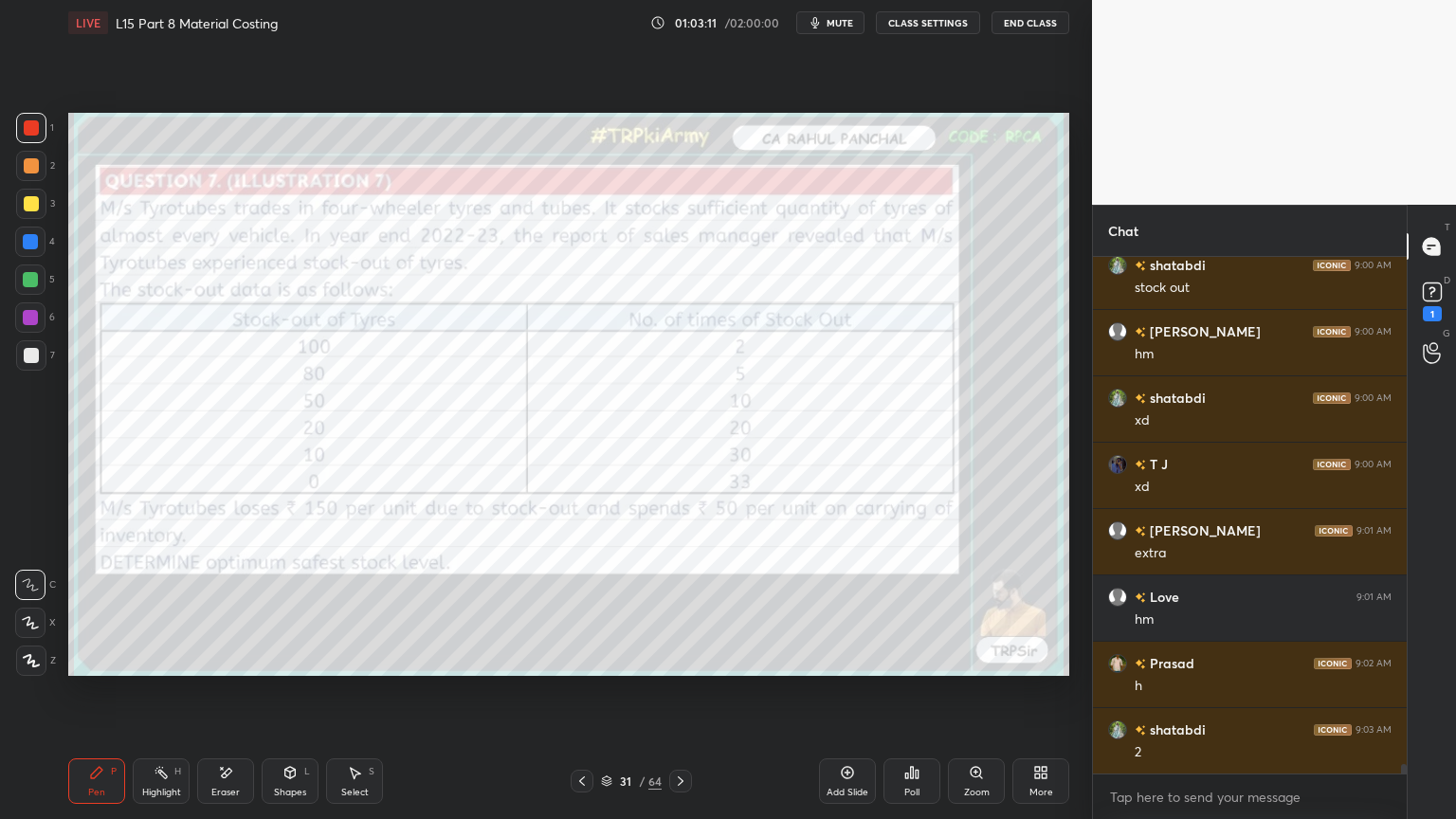 click 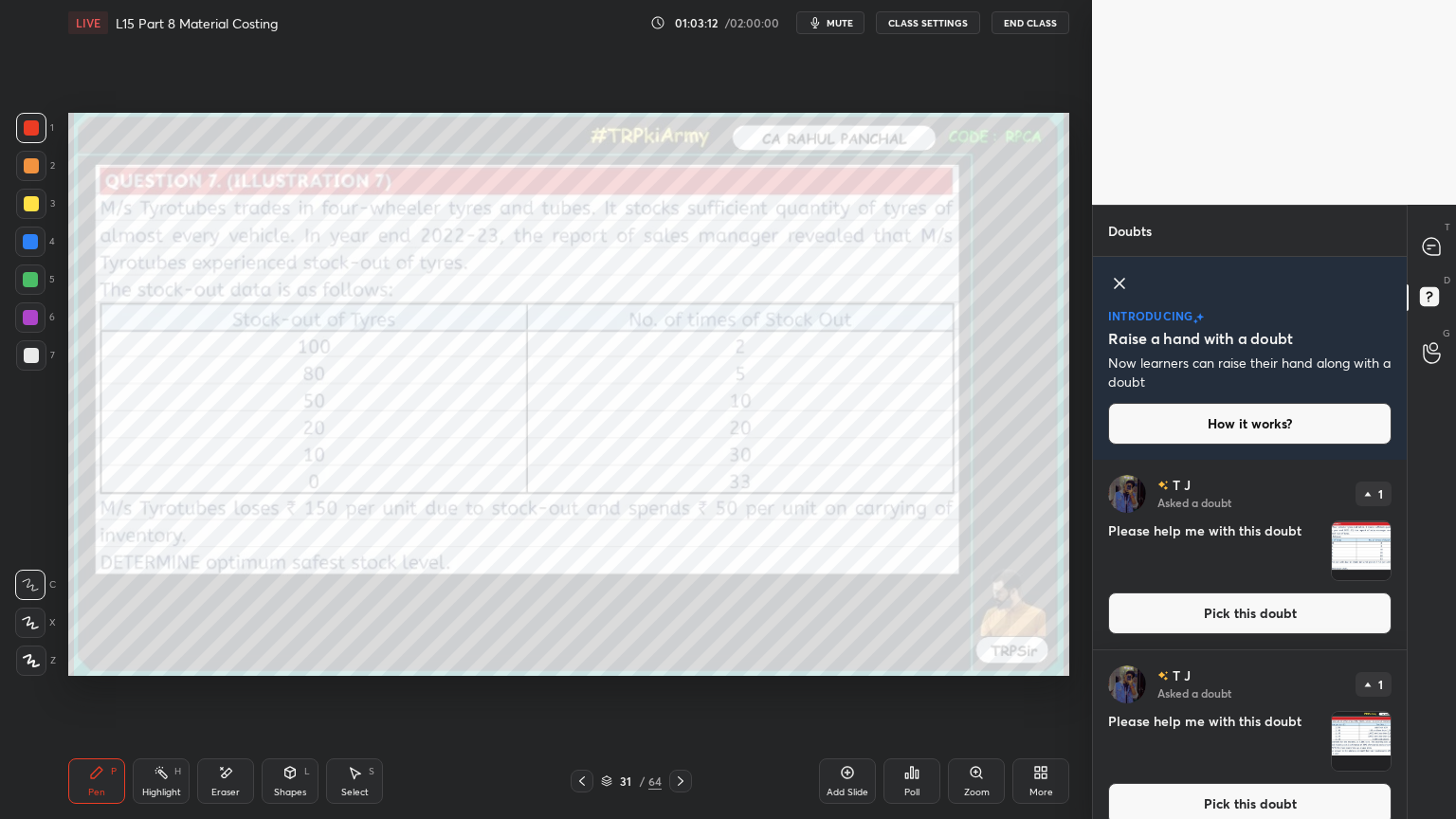click at bounding box center [1361, 741] 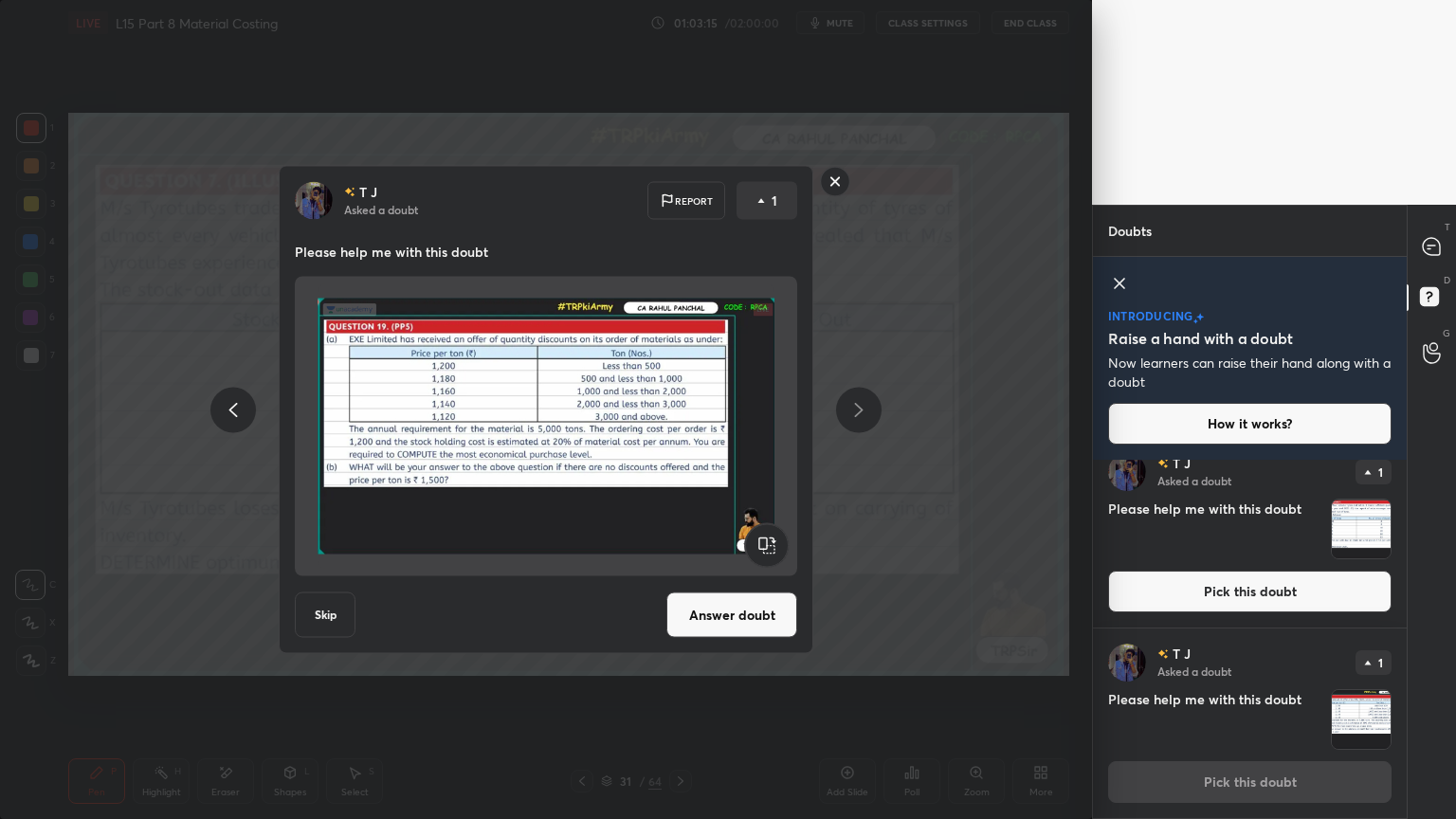 click on "Skip" at bounding box center [325, 615] 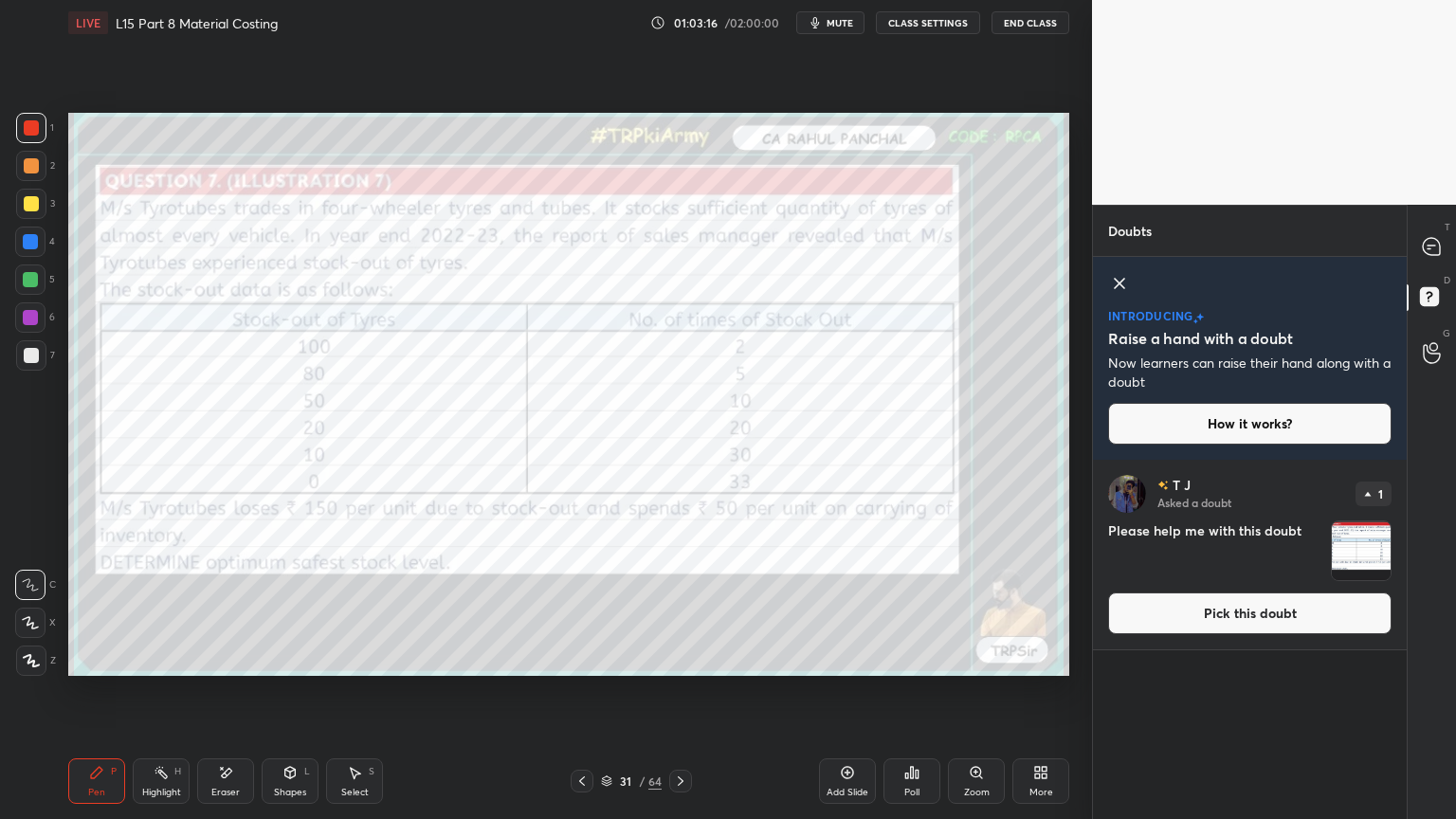 click 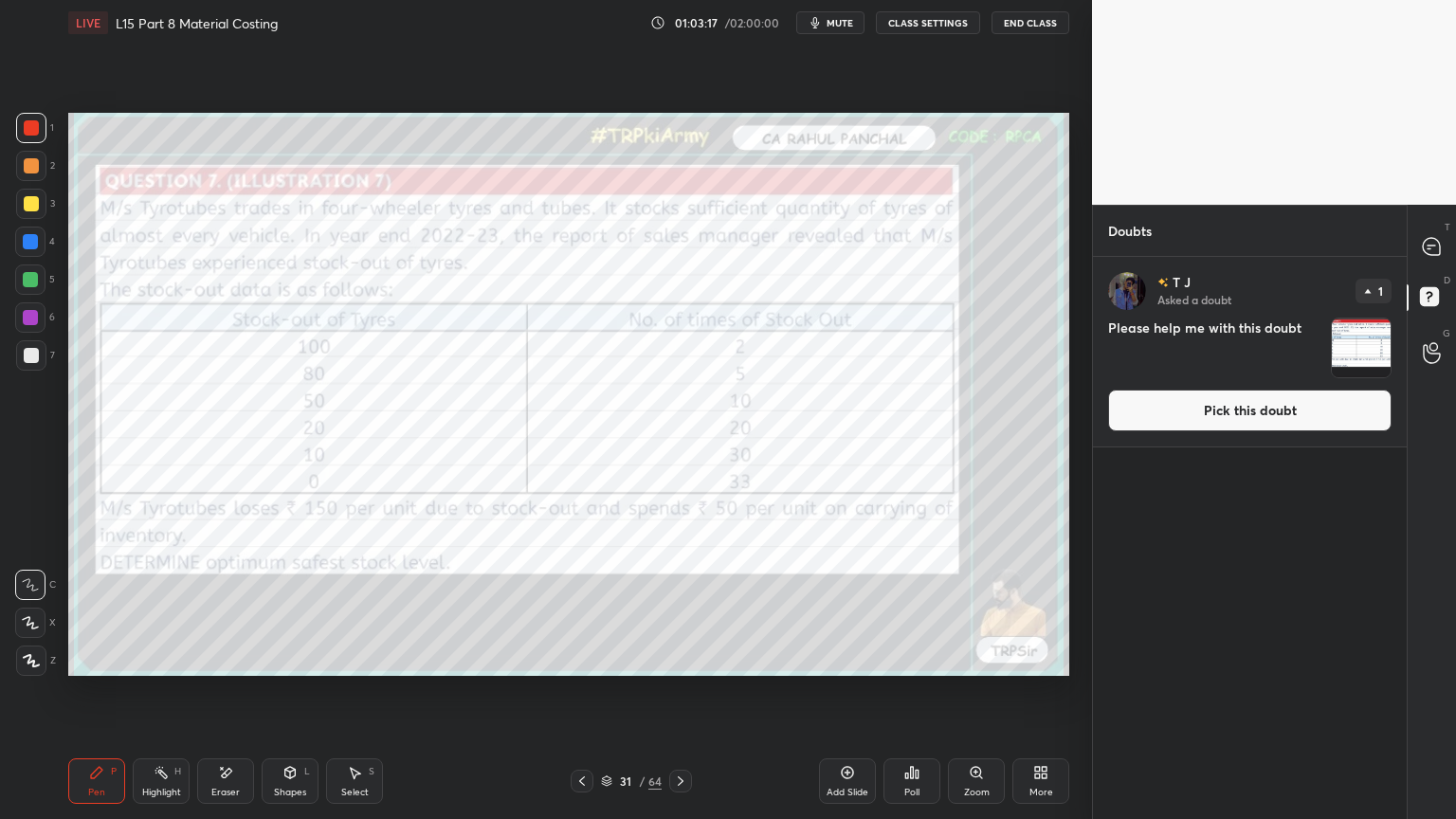 click 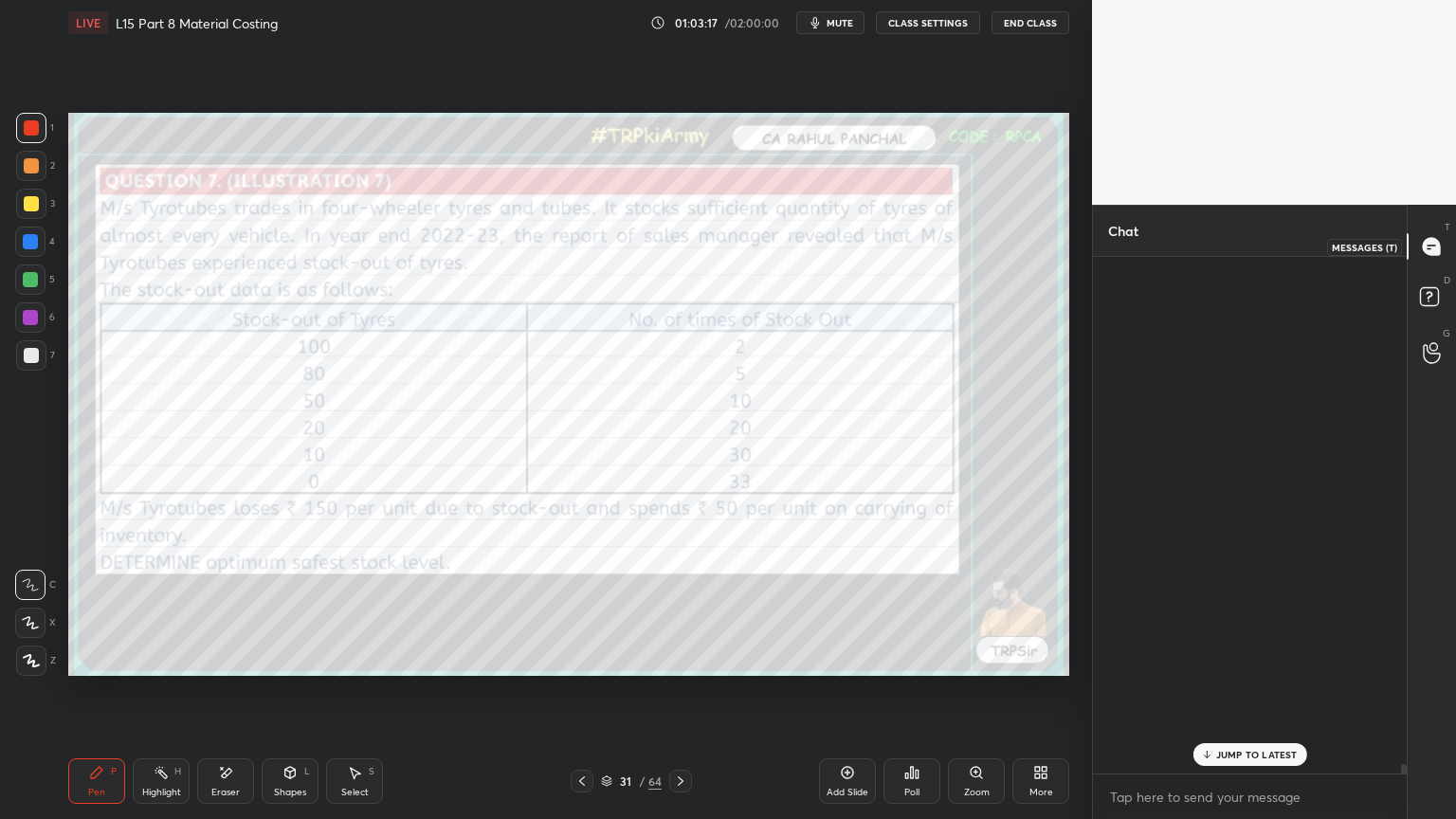 scroll, scrollTop: 28938, scrollLeft: 0, axis: vertical 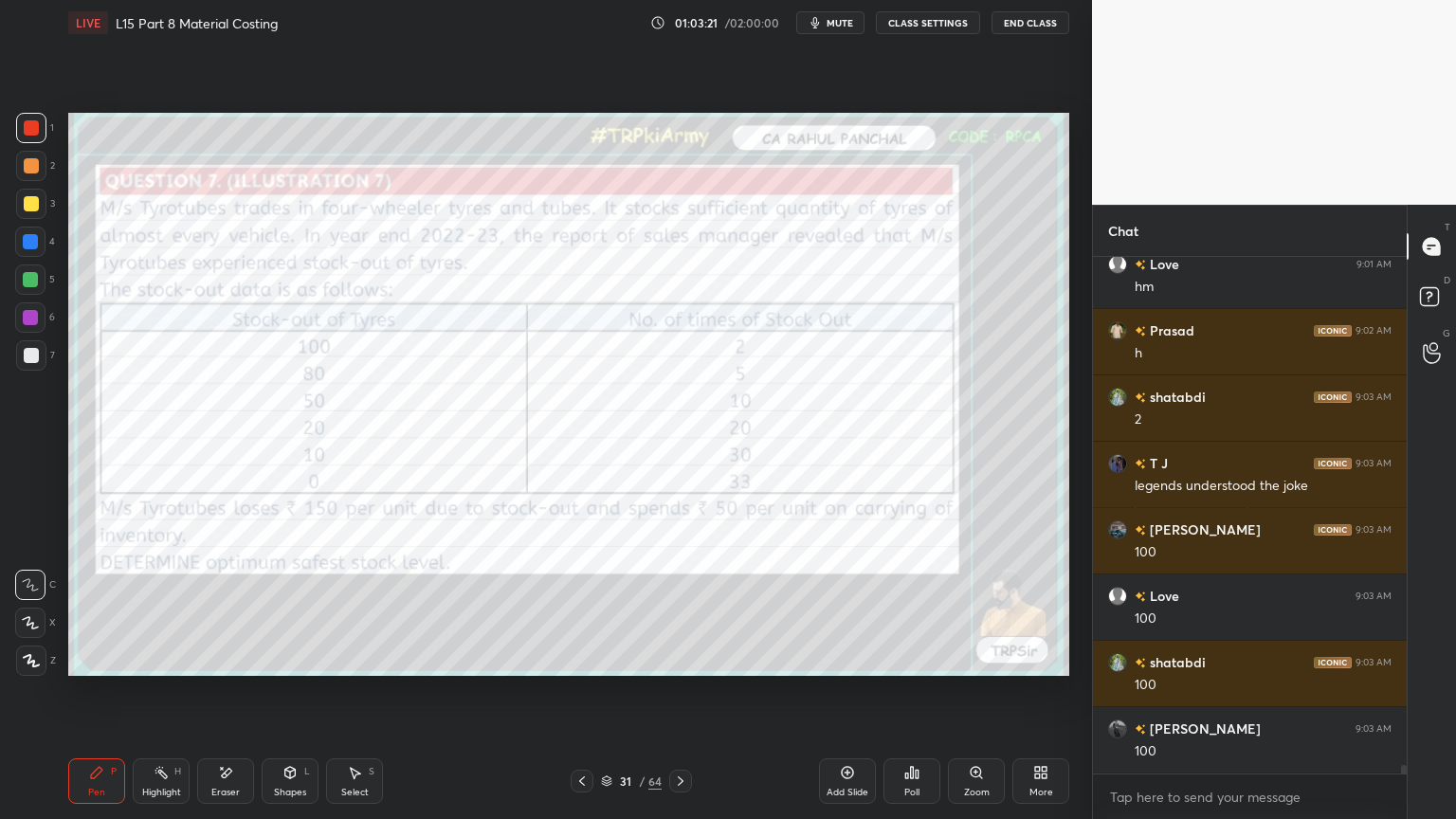 click on "Pen P" at bounding box center [97, 781] 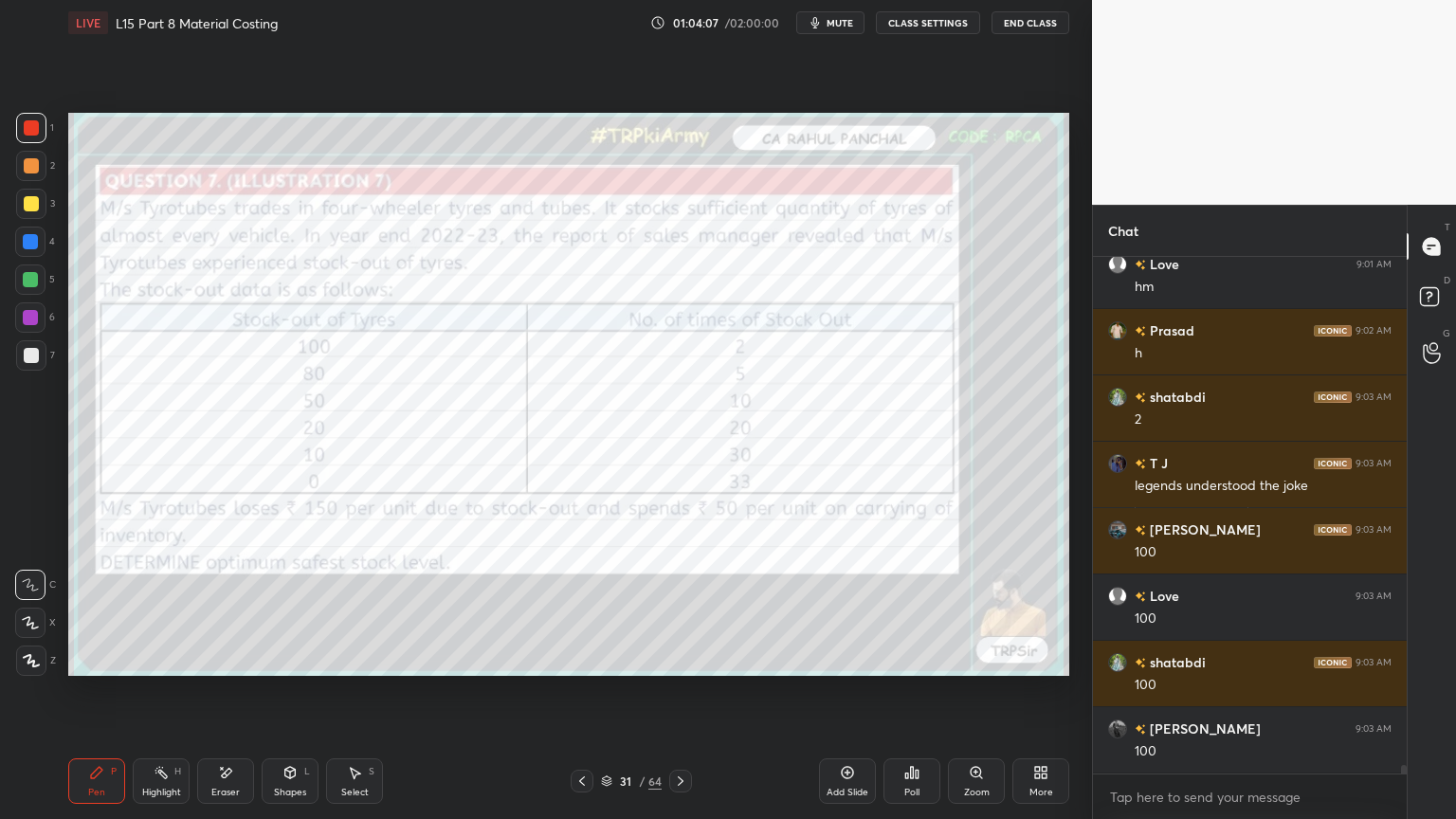 click 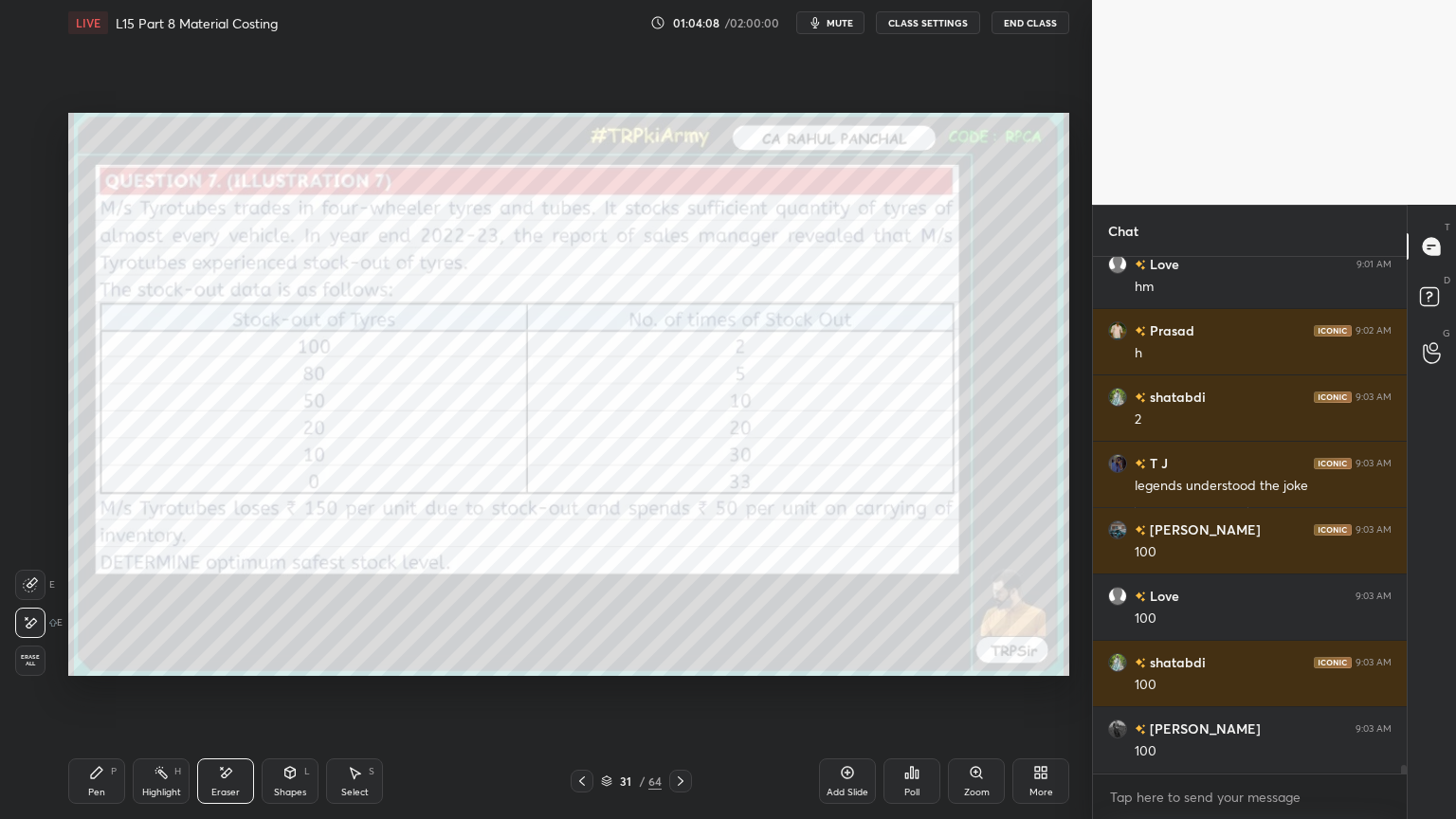 click on "Erase all" at bounding box center (30, 661) 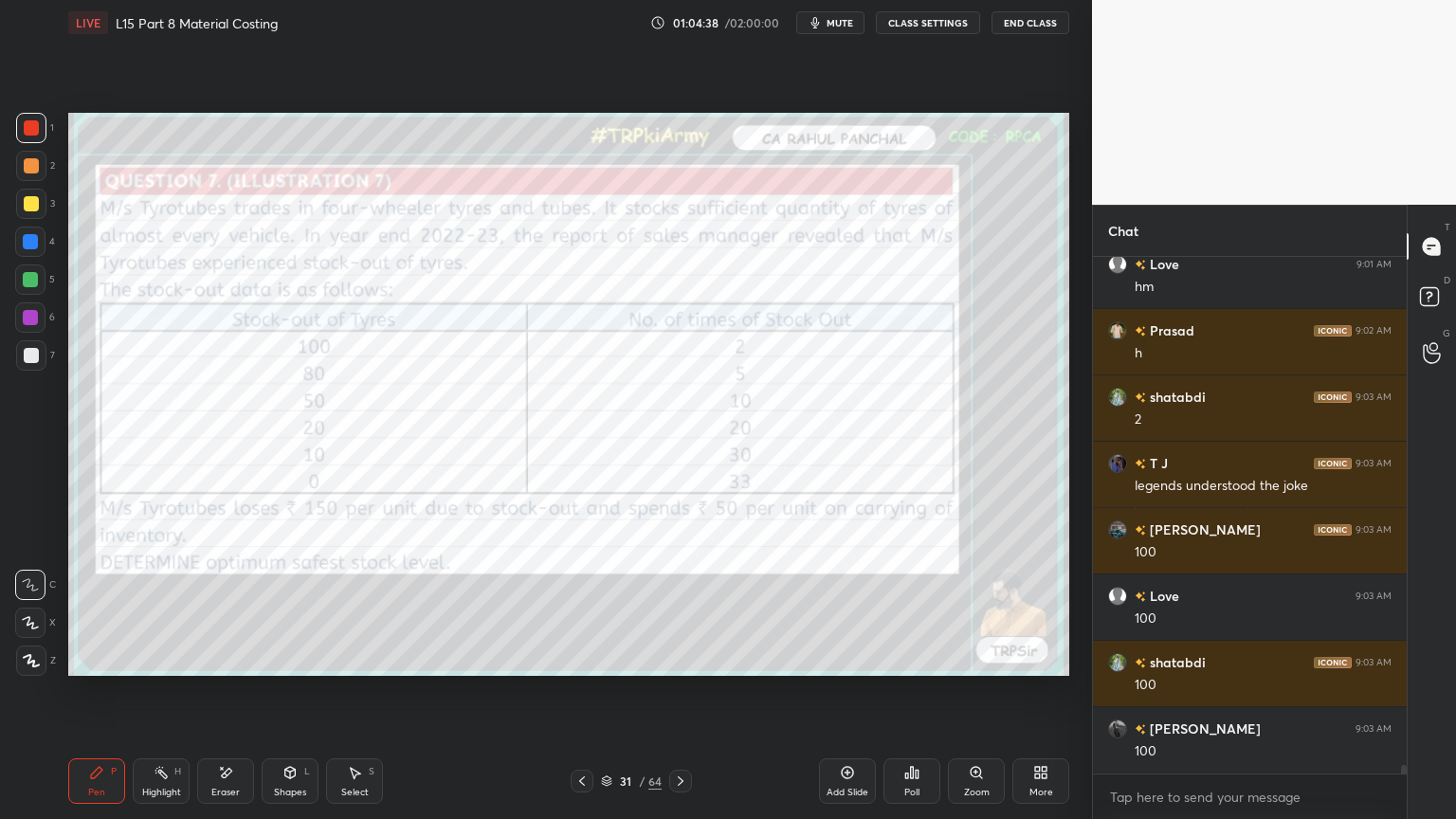 click 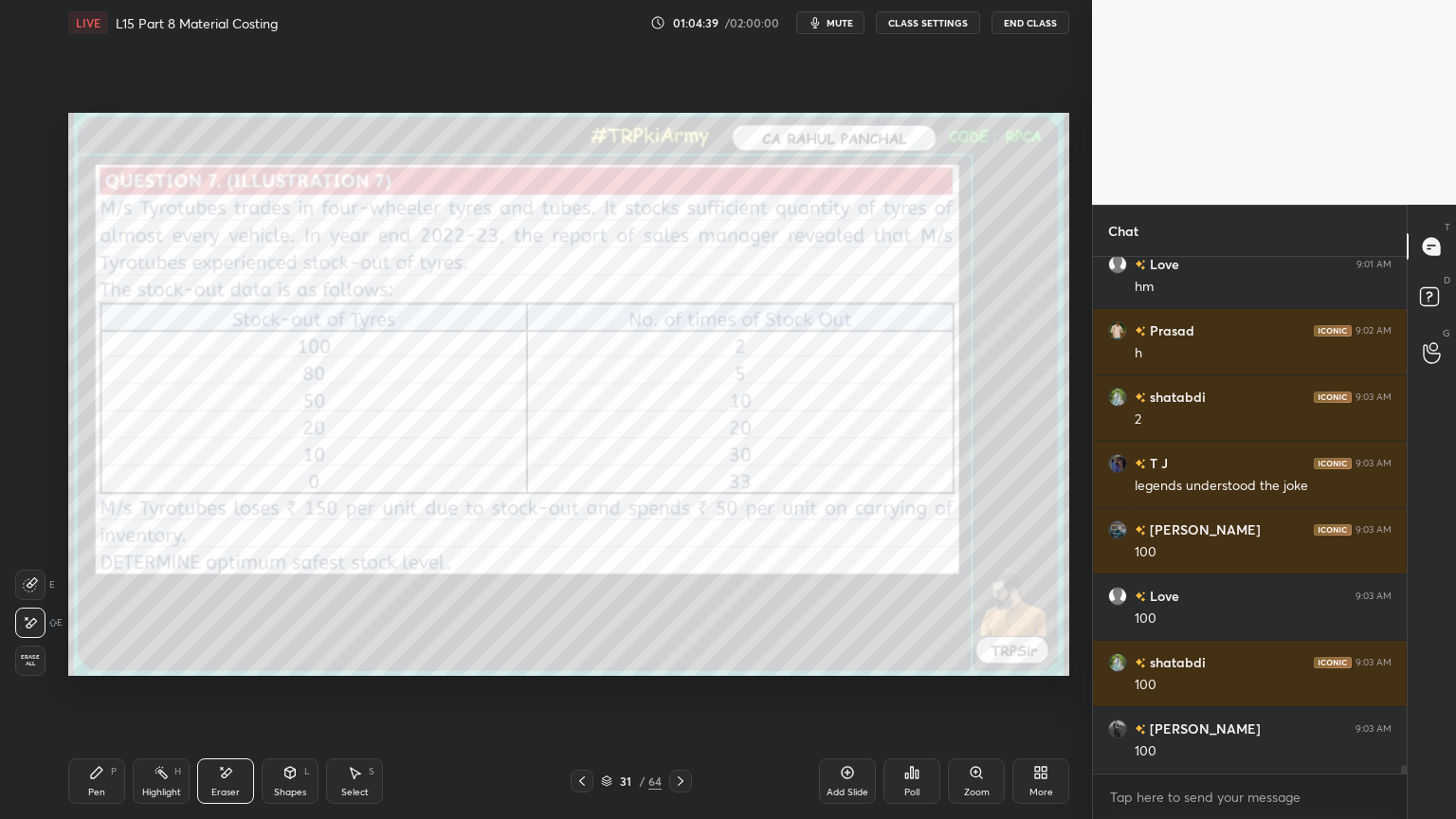click on "Erase all" at bounding box center (30, 661) 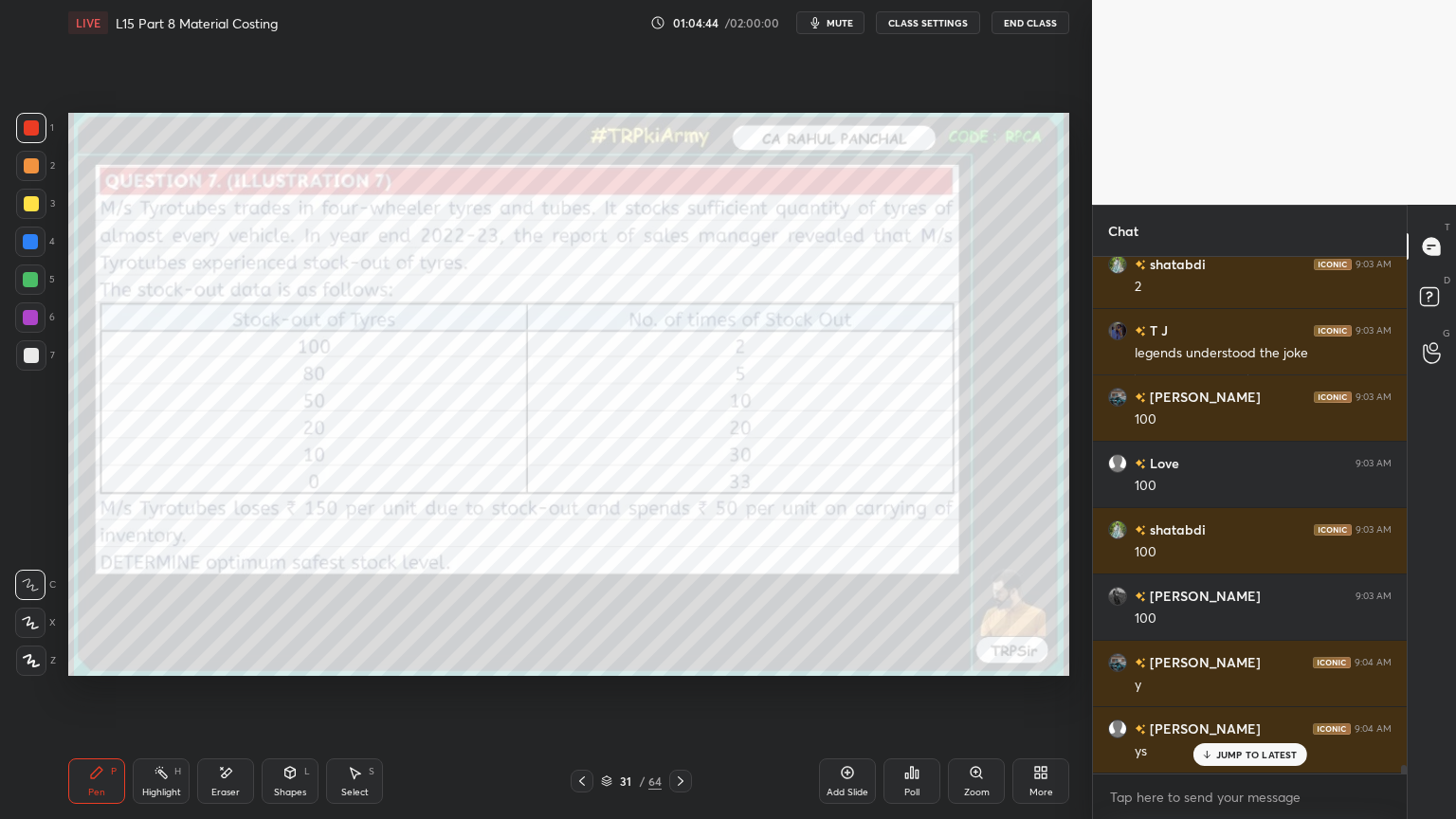 scroll, scrollTop: 29374, scrollLeft: 0, axis: vertical 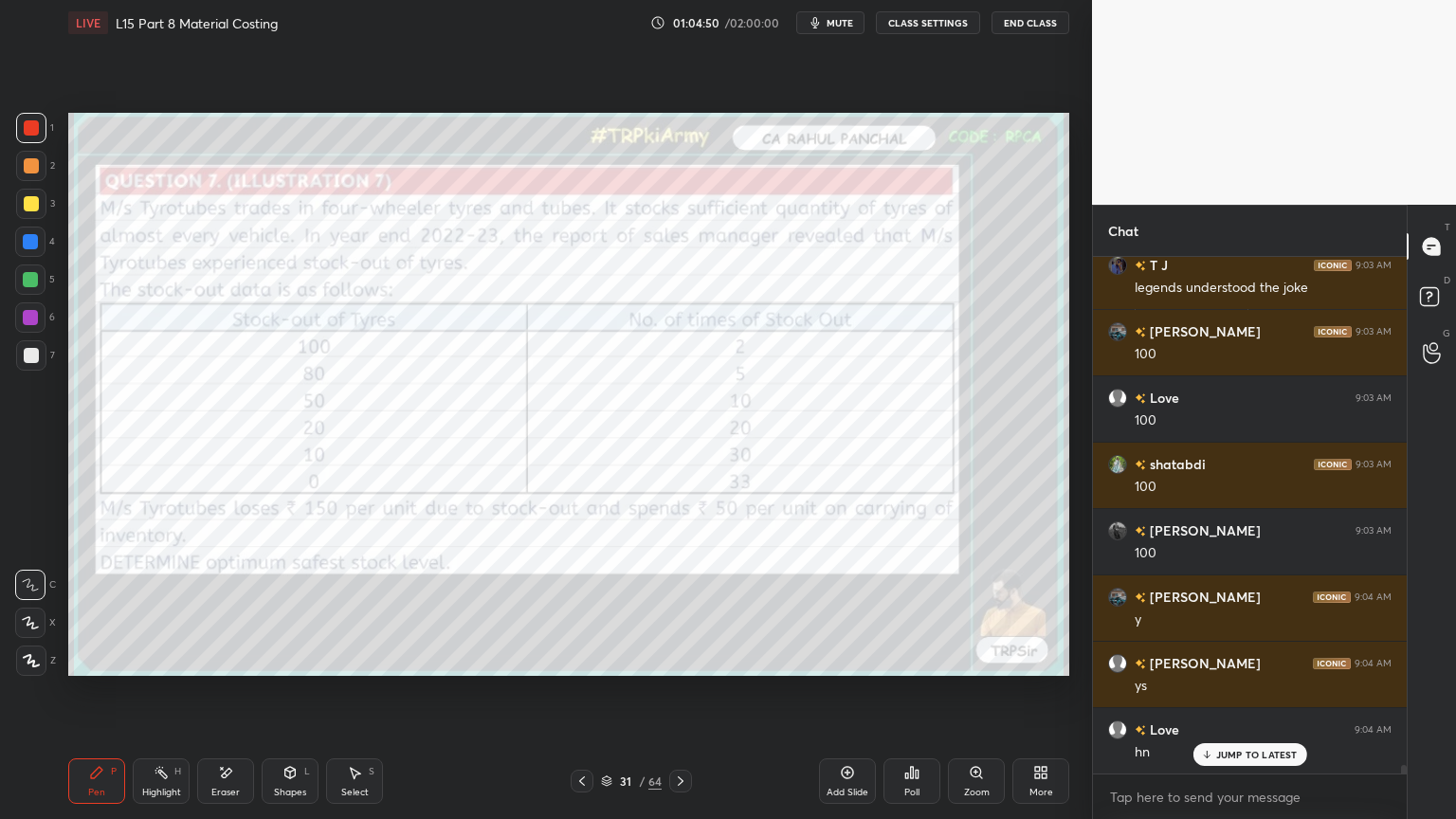 click at bounding box center [31, 128] 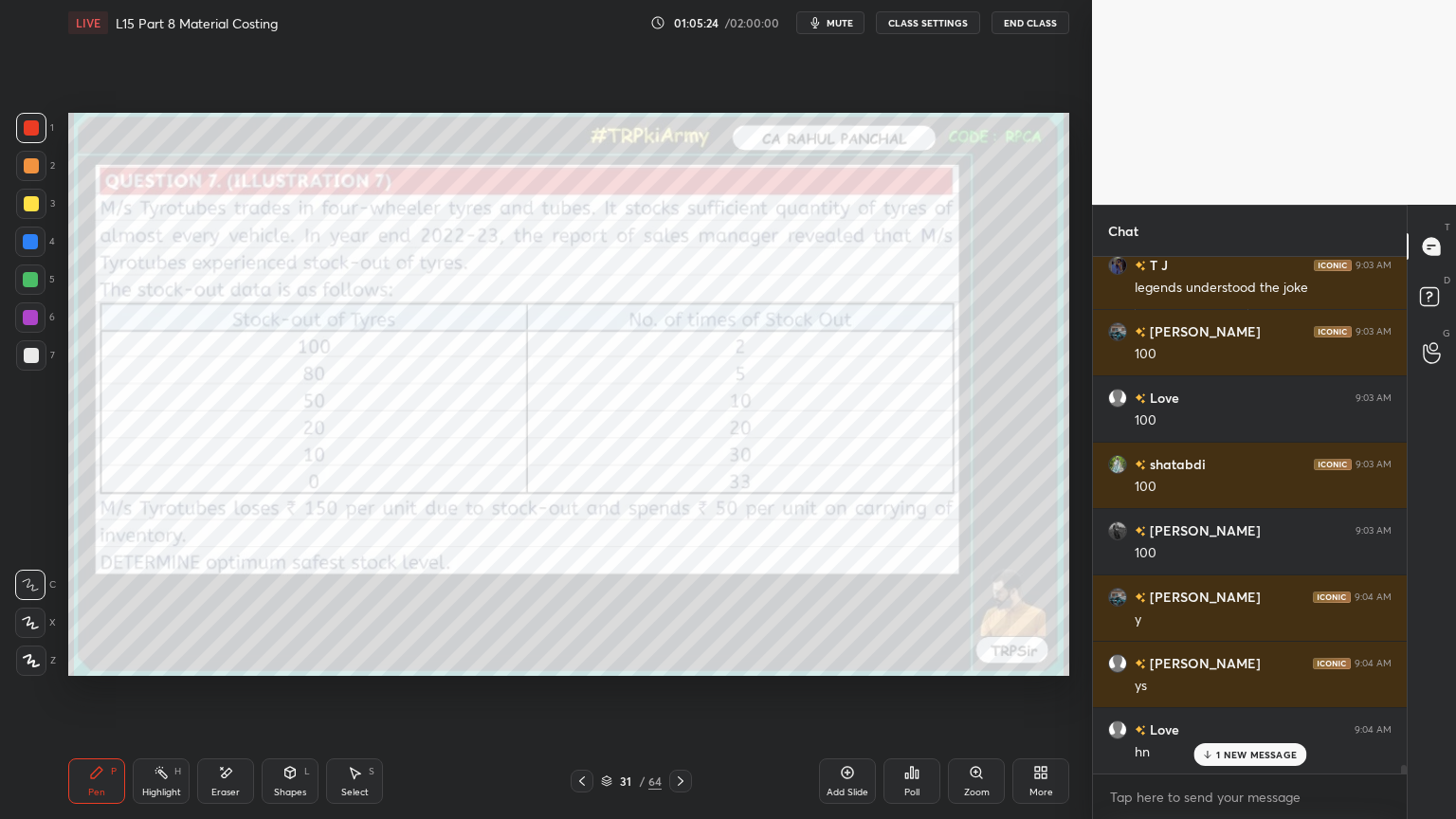 scroll, scrollTop: 29441, scrollLeft: 0, axis: vertical 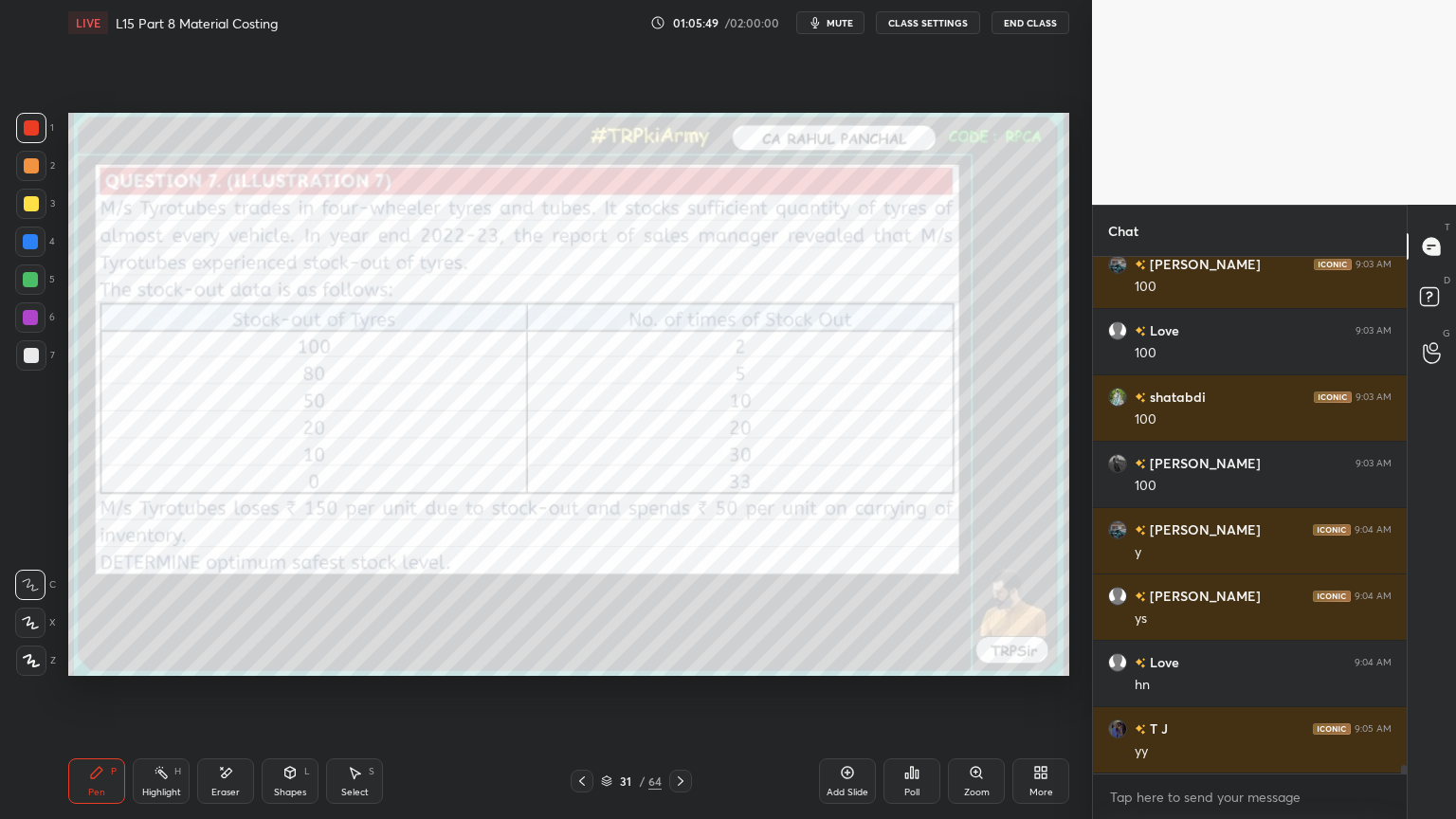 click on "Eraser" at bounding box center [226, 792] 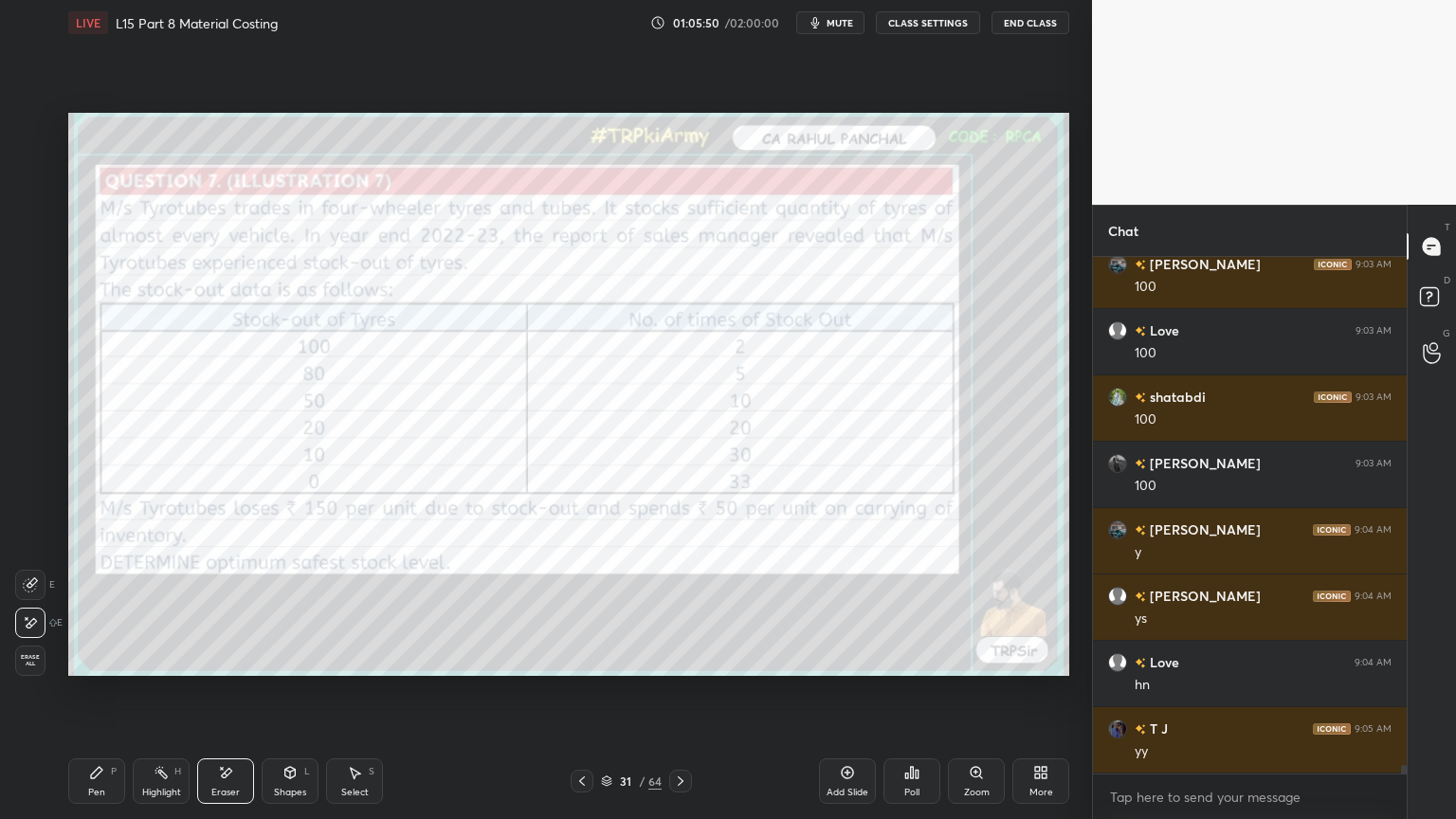 click on "Erase all" at bounding box center (30, 661) 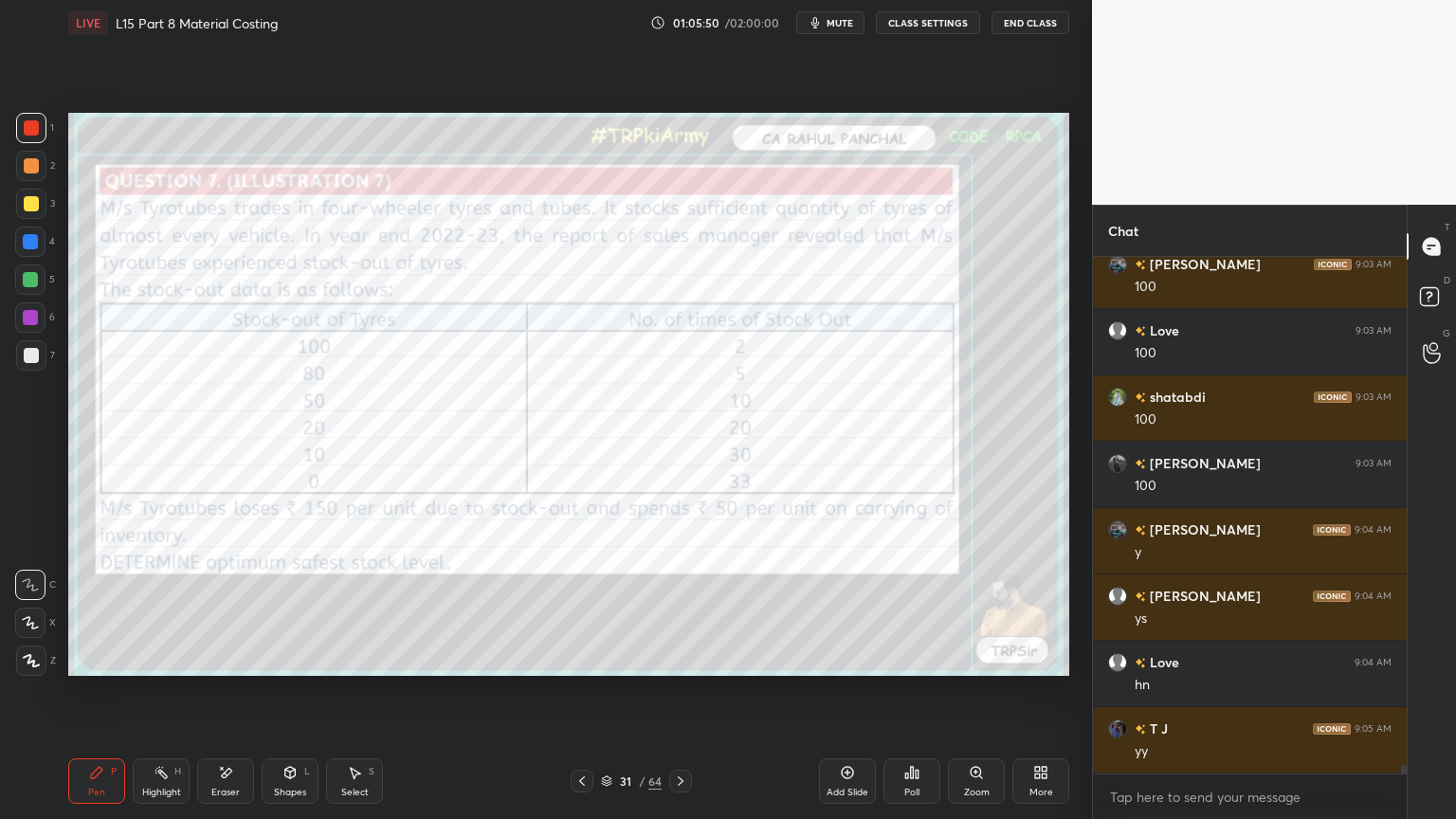 click on "LIVE L15 Part 8 Material Costing 01:05:50 /  02:00:00 mute CLASS SETTINGS End Class Setting up your live class Poll for   secs No correct answer Start poll Back L15 Part 8 Material Costing • L15 of Costing Regular Course For [DATE] & [DATE] [PERSON_NAME] Pen P Highlight H Eraser Shapes L Select S 31 / 64 Add Slide Poll Zoom More" at bounding box center (569, 410) 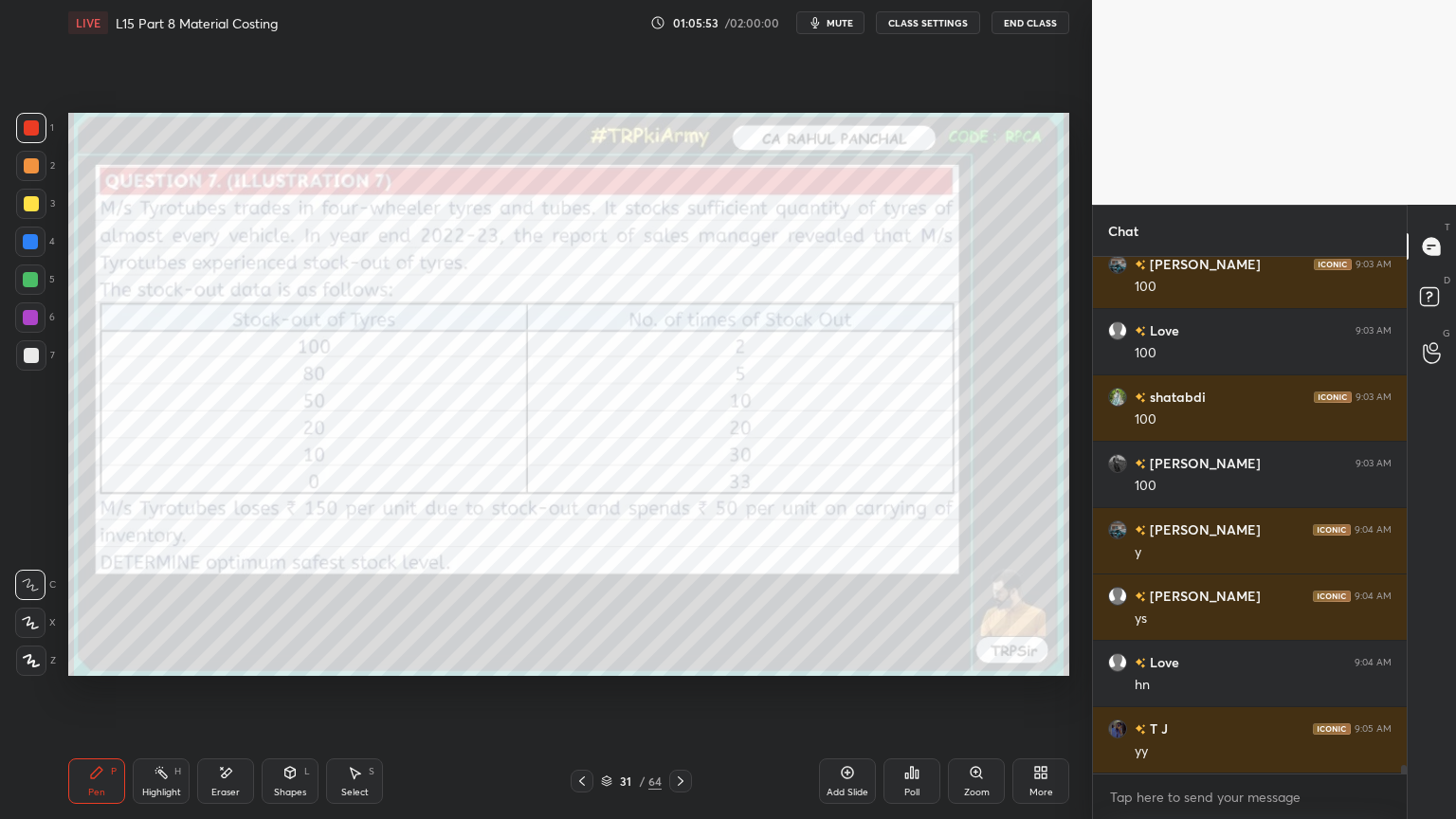 click 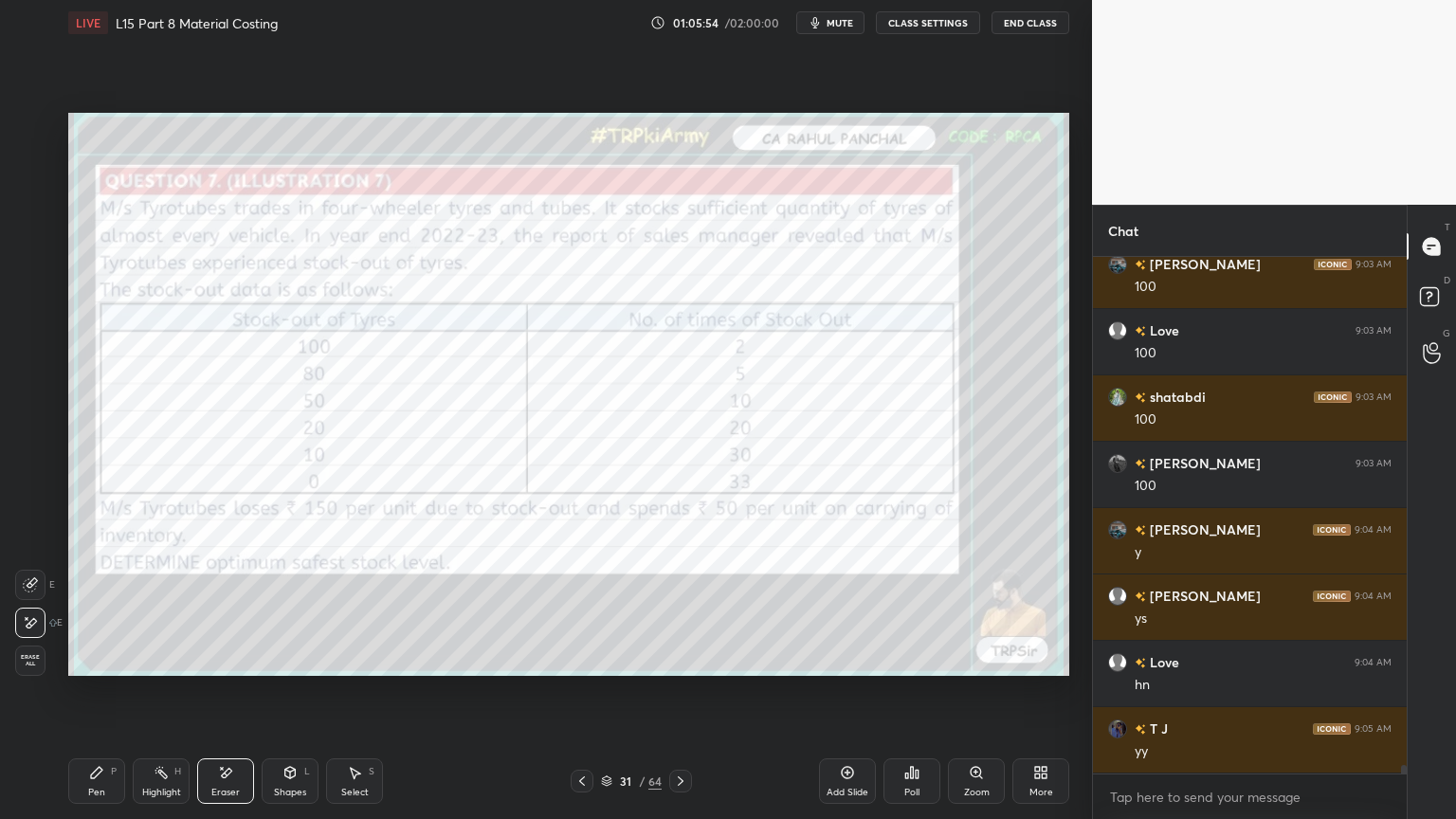 click on "Erase all" at bounding box center (30, 661) 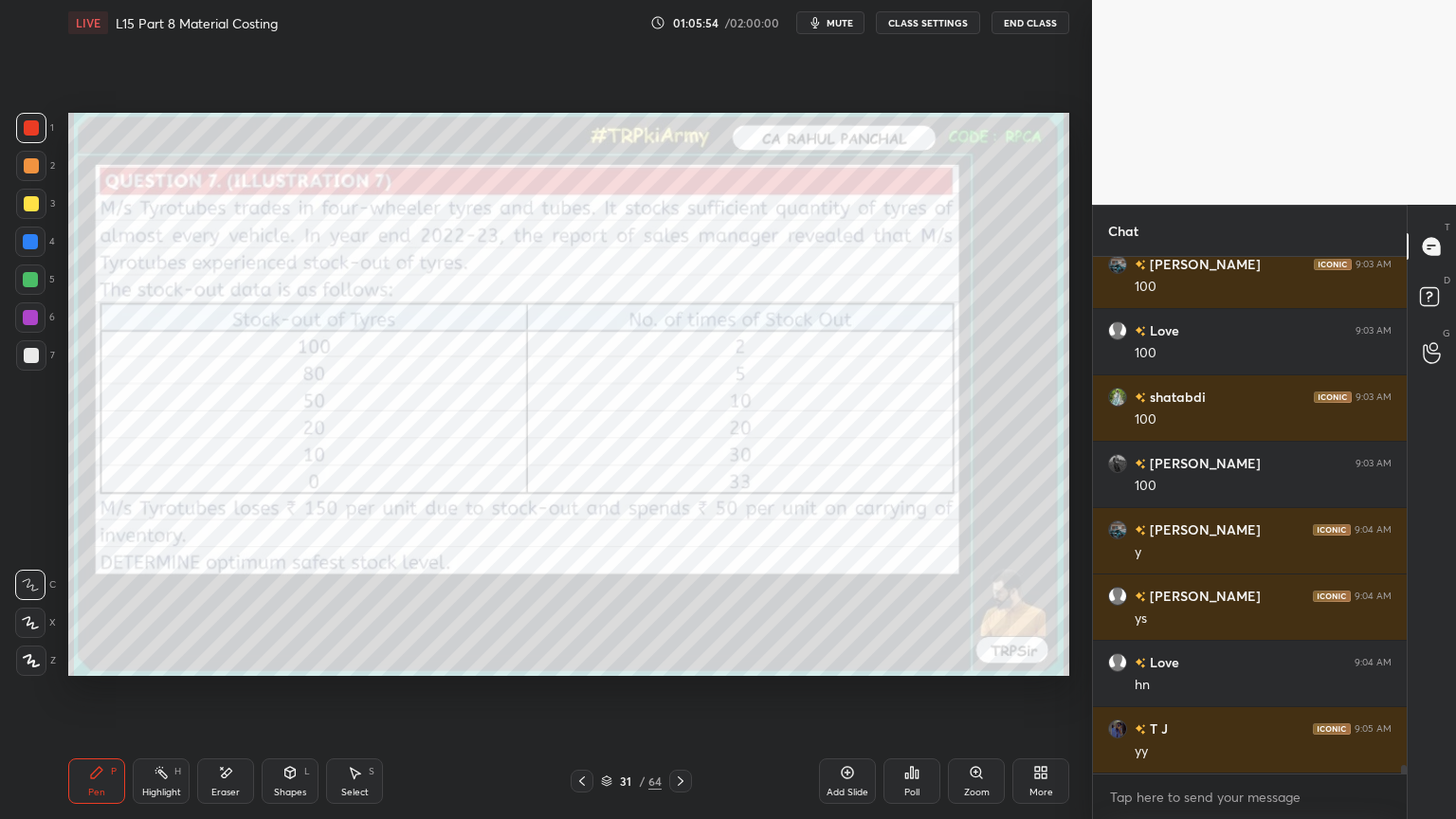 click 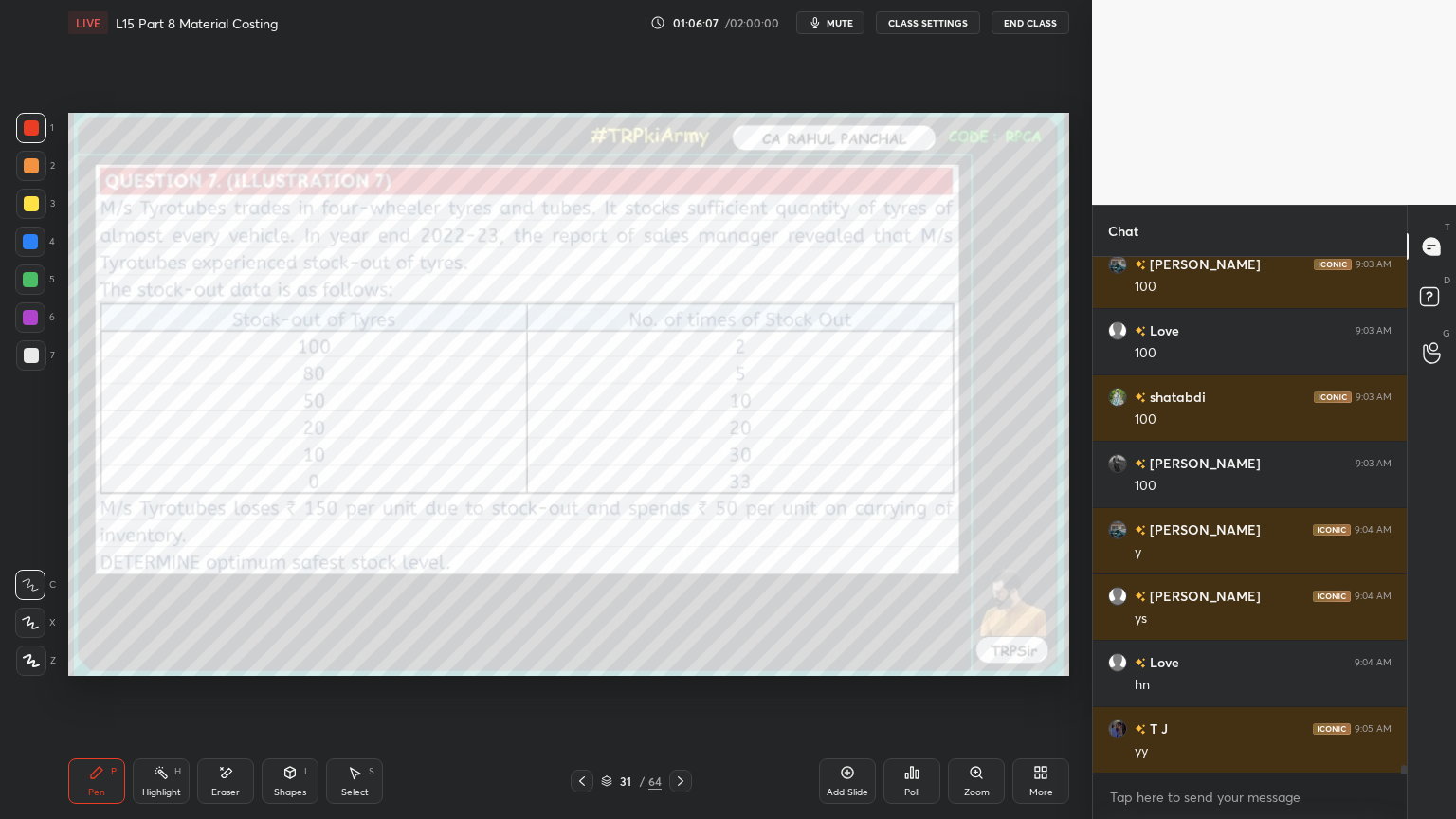 click 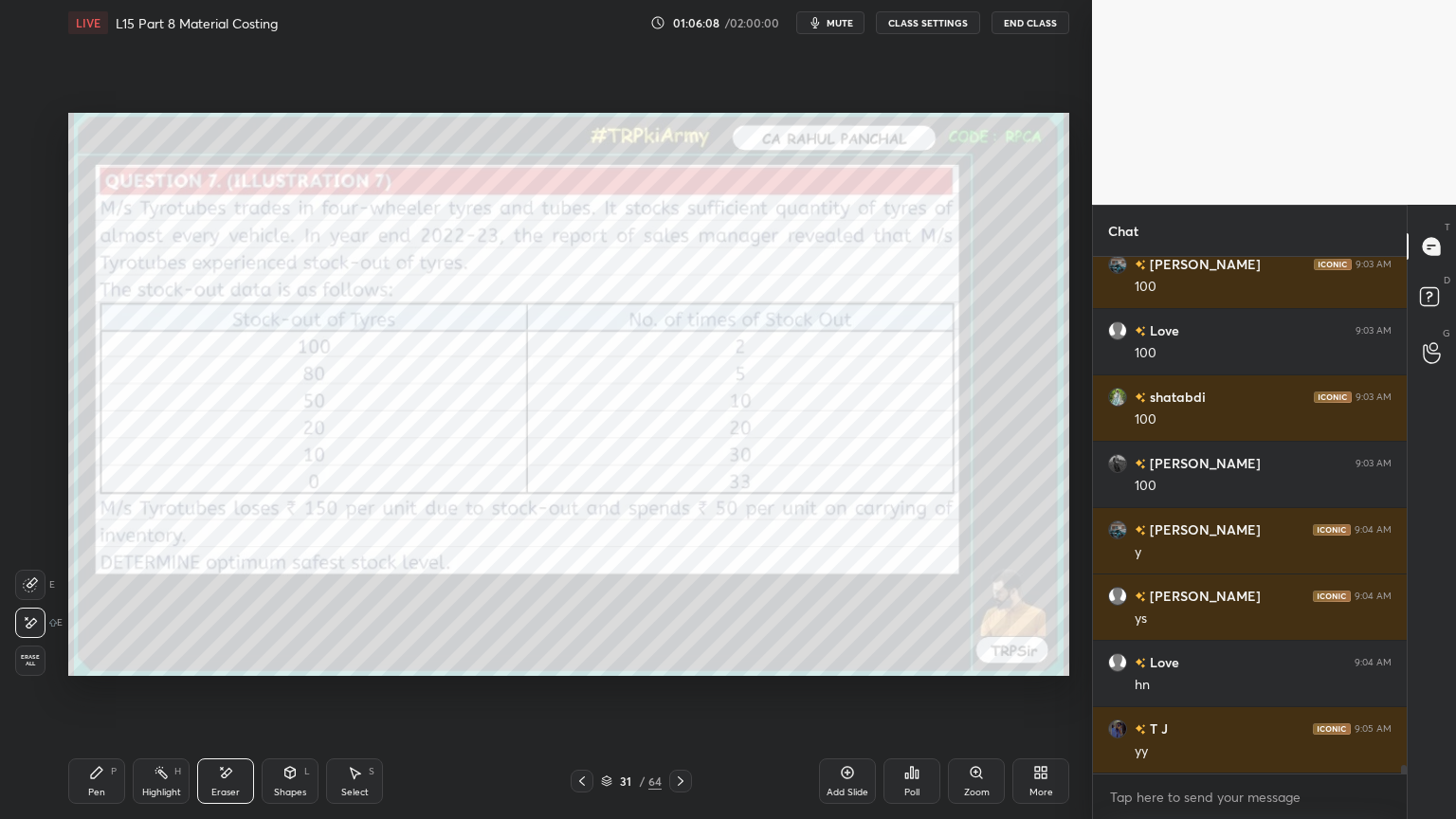 click on "Erase all" at bounding box center (30, 661) 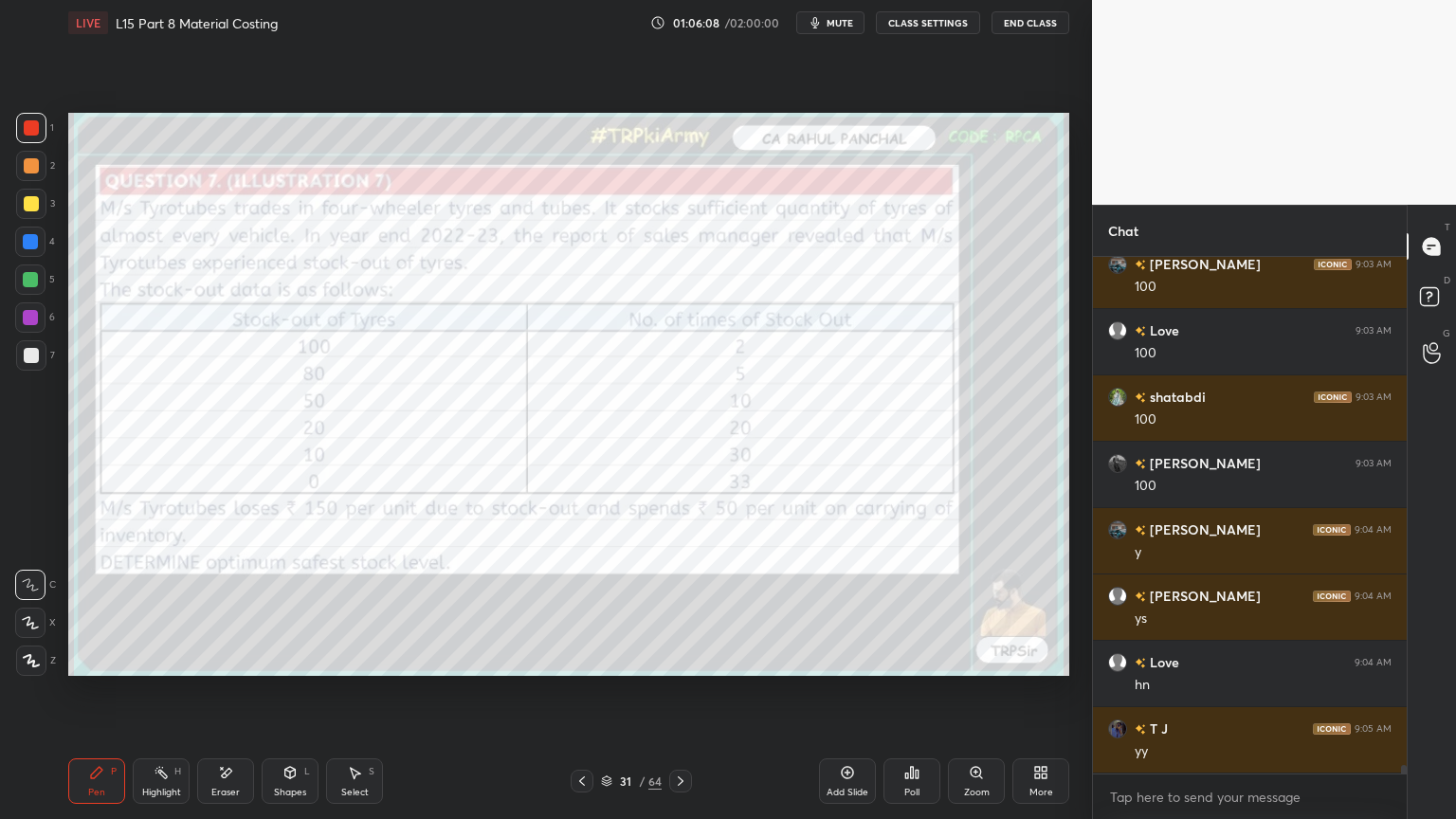 click on "Setting up your live class Poll for   secs No correct answer Start poll" at bounding box center [569, 394] 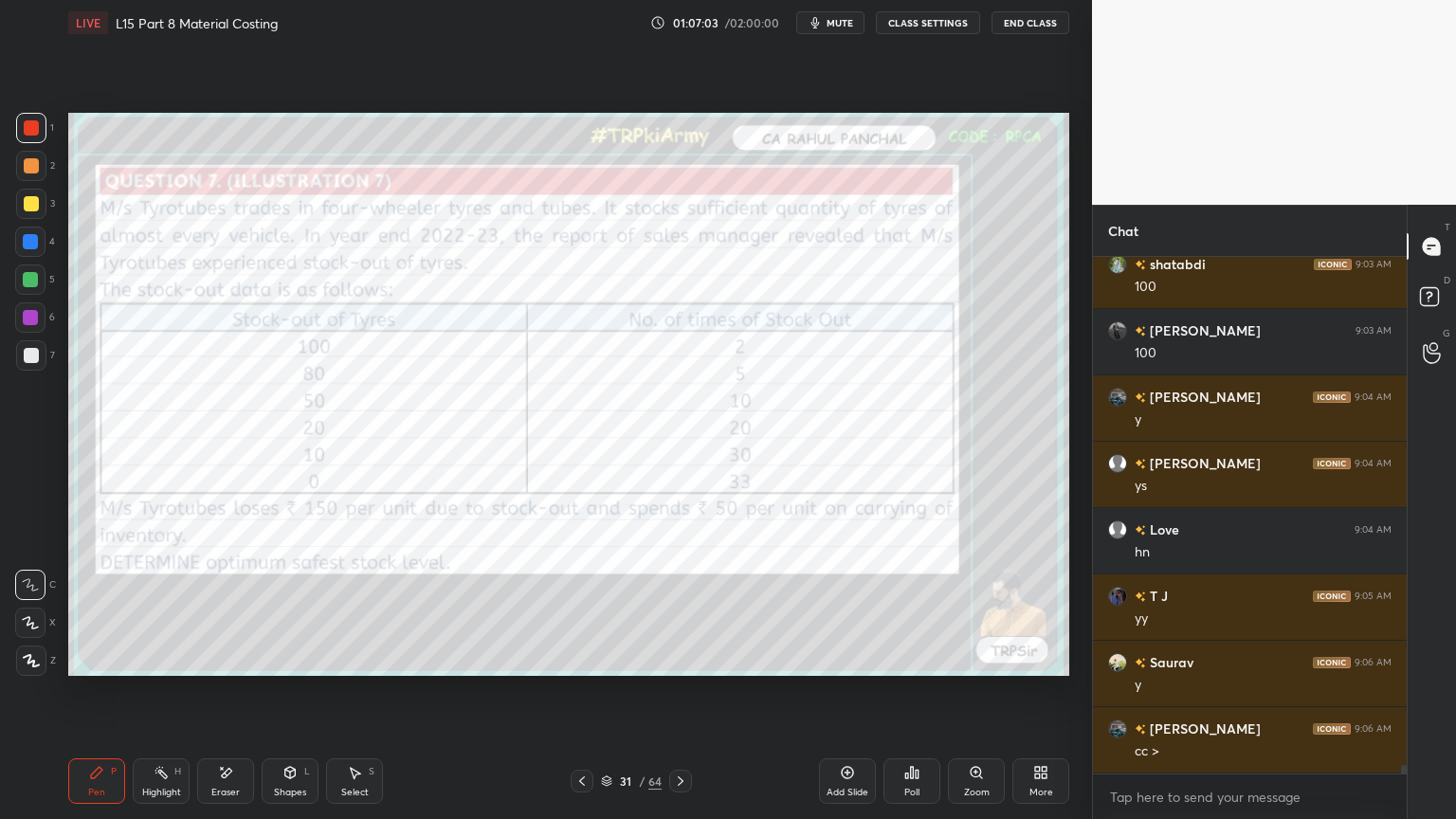 scroll, scrollTop: 29639, scrollLeft: 0, axis: vertical 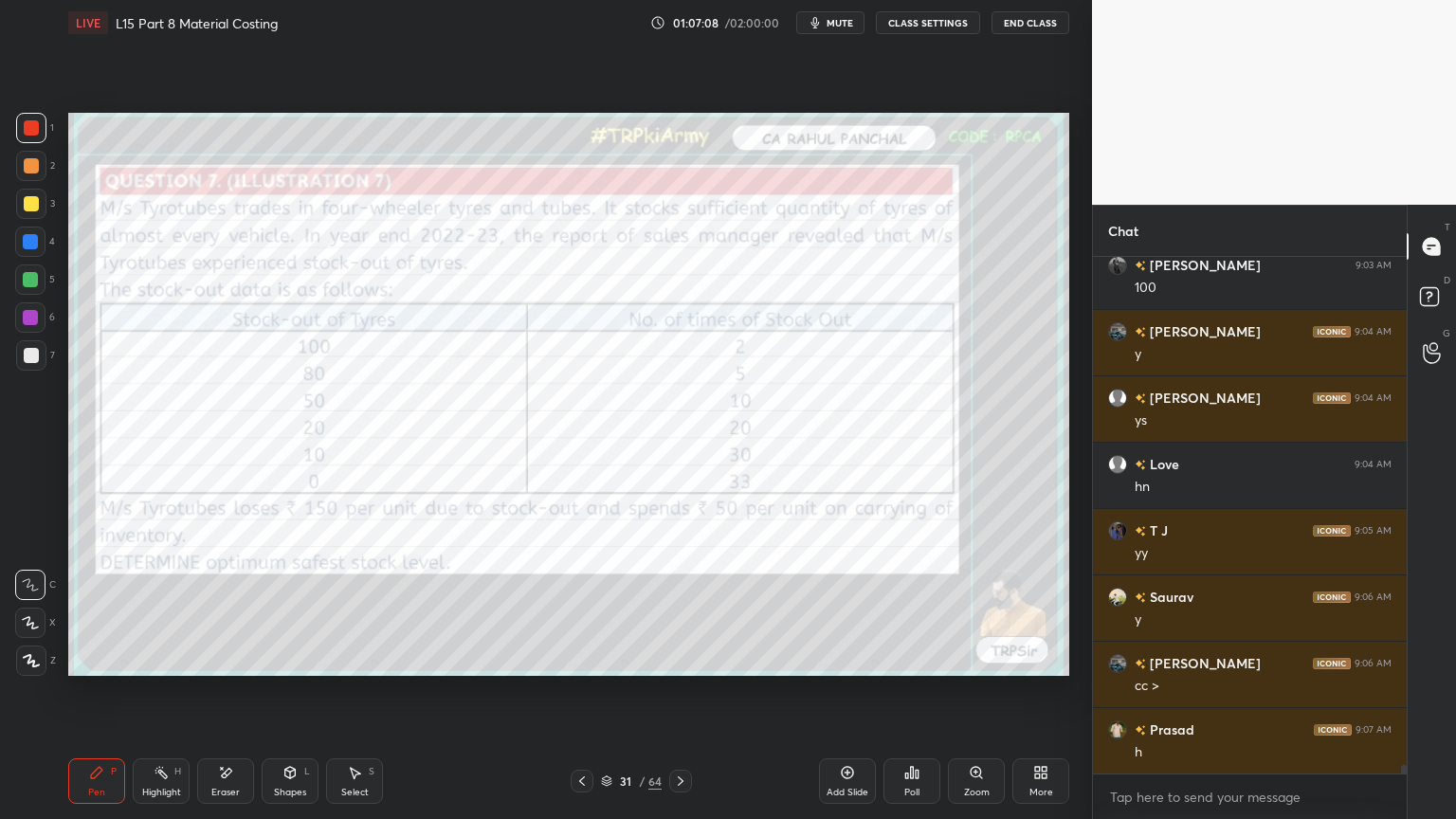 click on "Eraser" at bounding box center [226, 781] 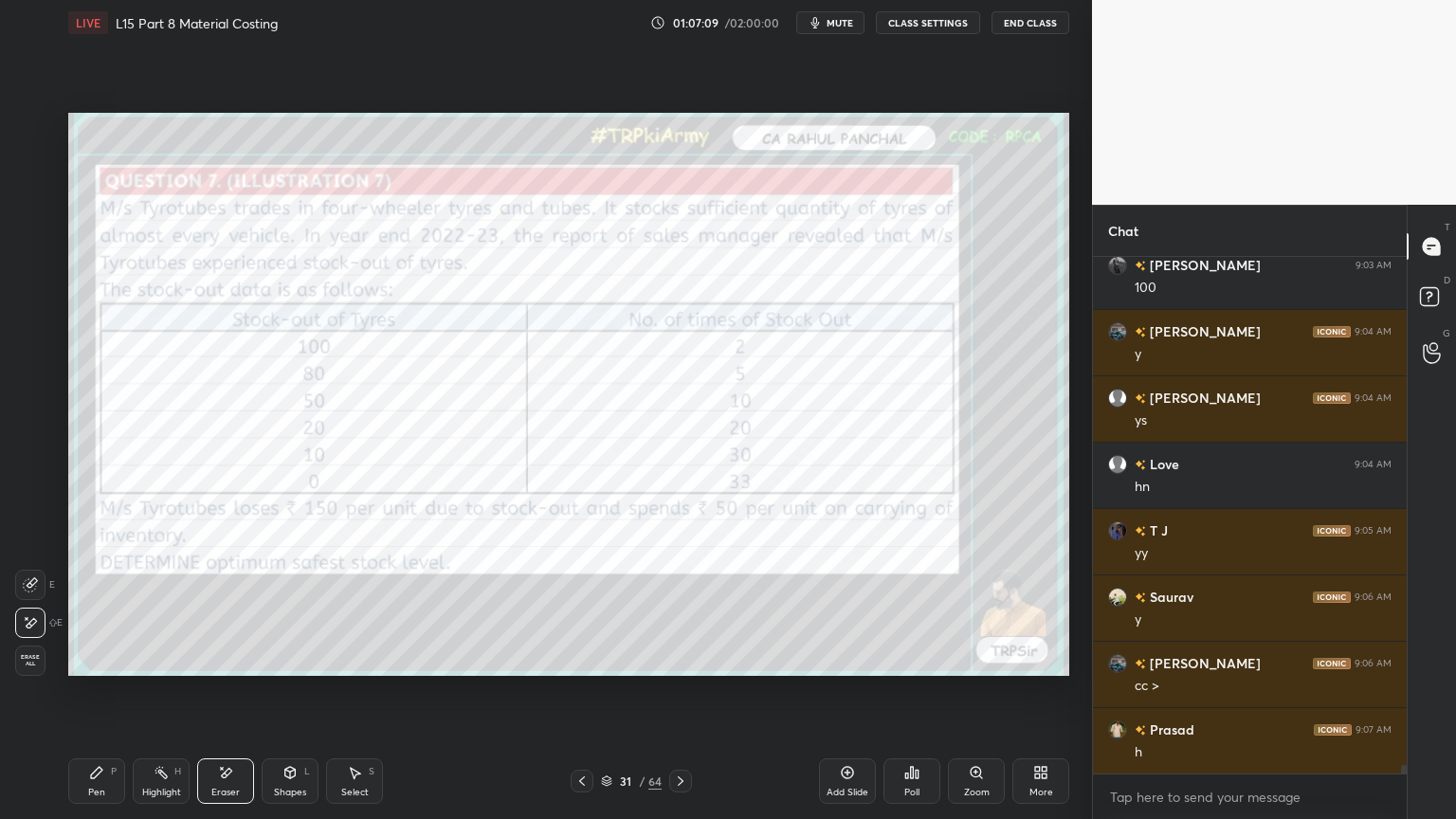 click on "Erase all" at bounding box center (30, 661) 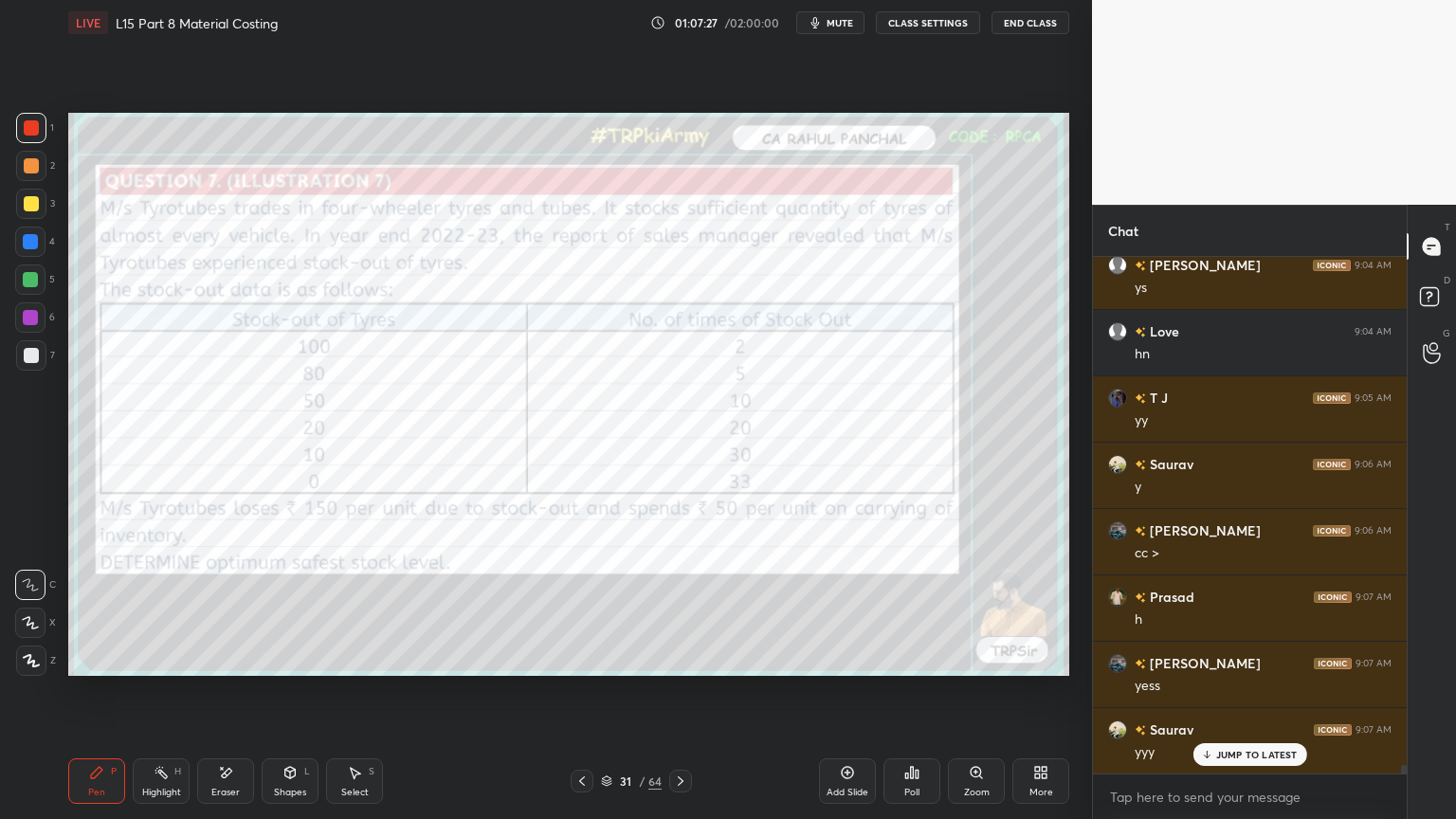 scroll, scrollTop: 29839, scrollLeft: 0, axis: vertical 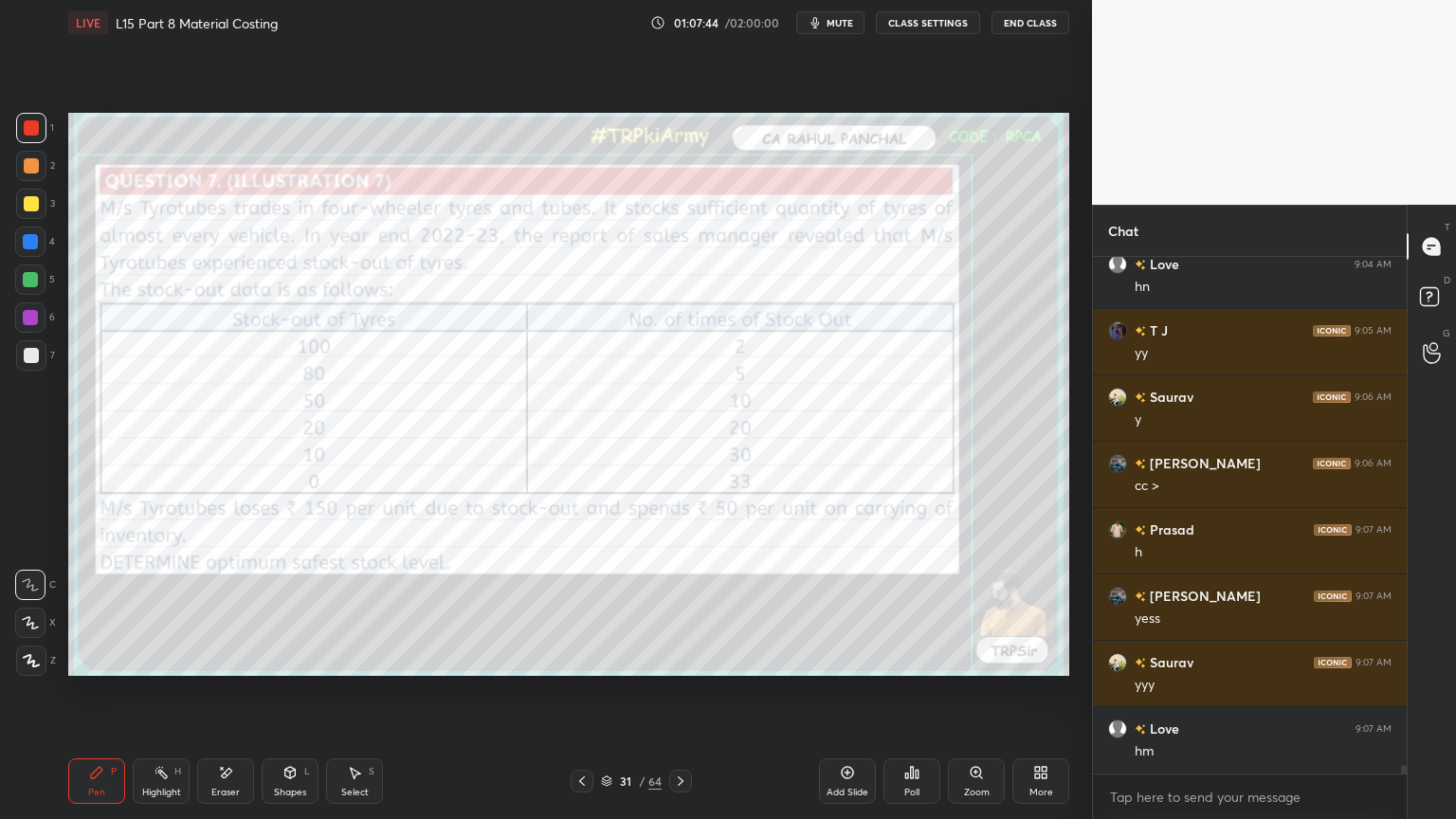 click on "Eraser" at bounding box center (226, 781) 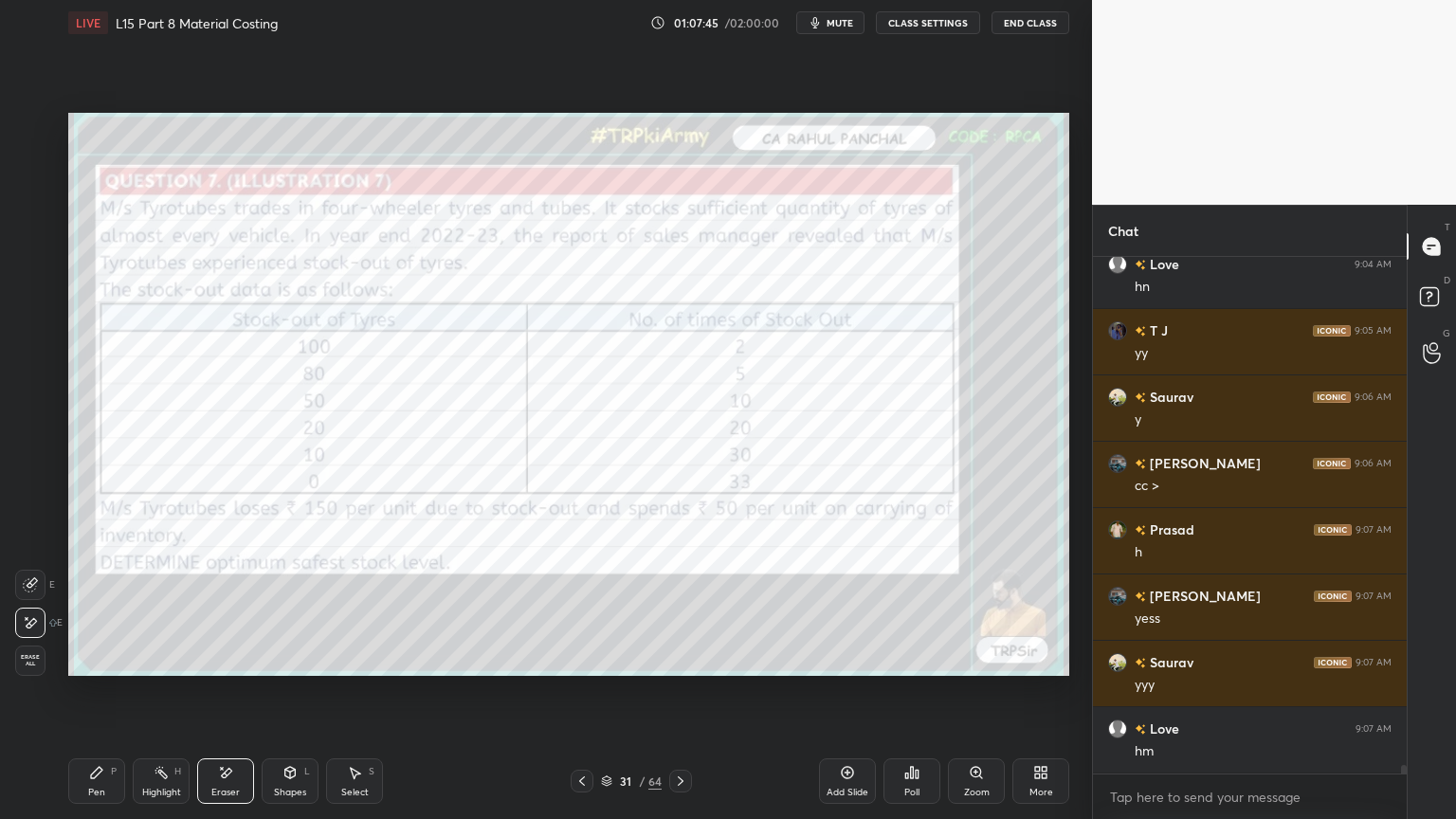 click on "Erase all" at bounding box center (30, 661) 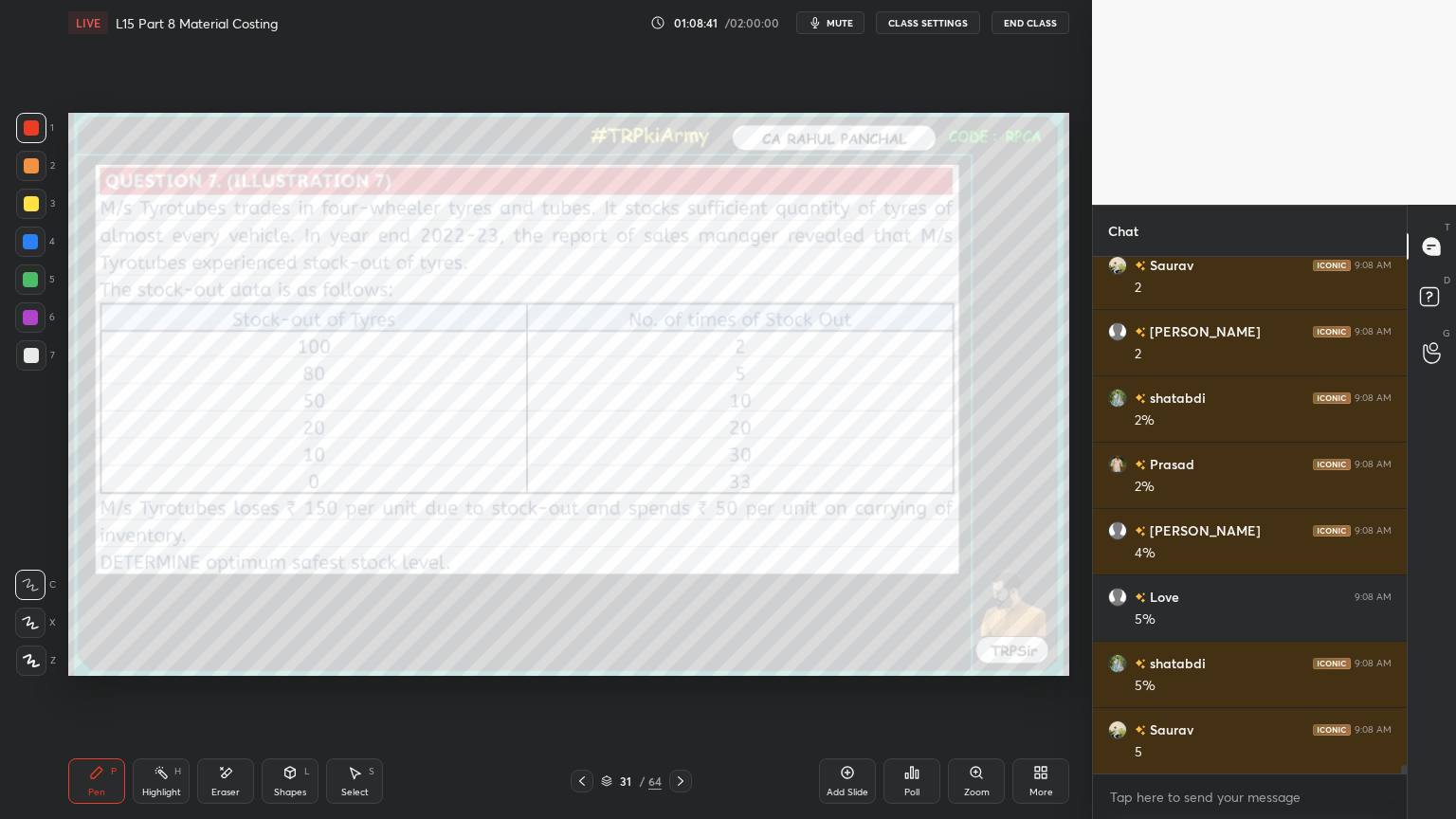 scroll, scrollTop: 30636, scrollLeft: 0, axis: vertical 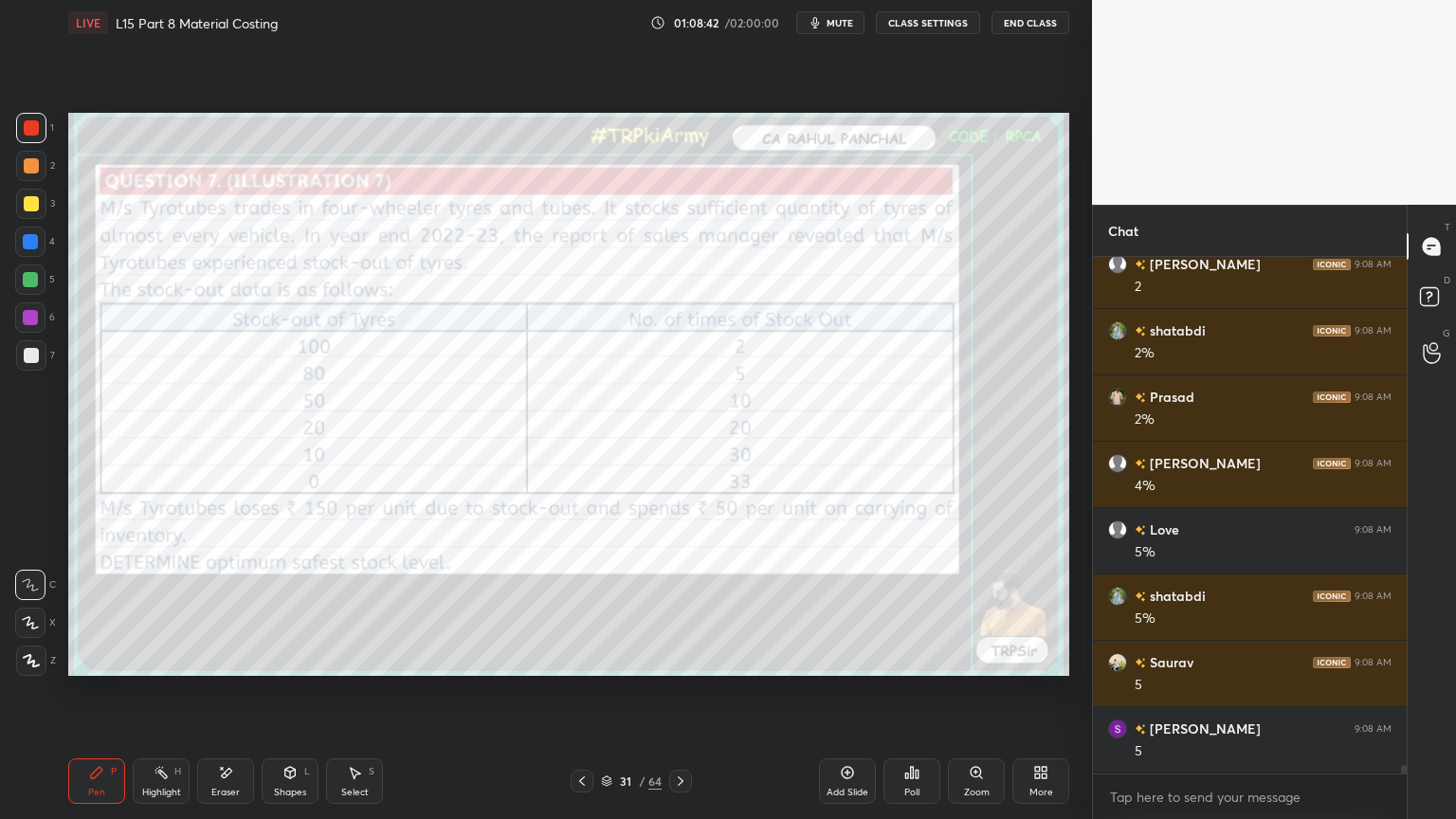 click 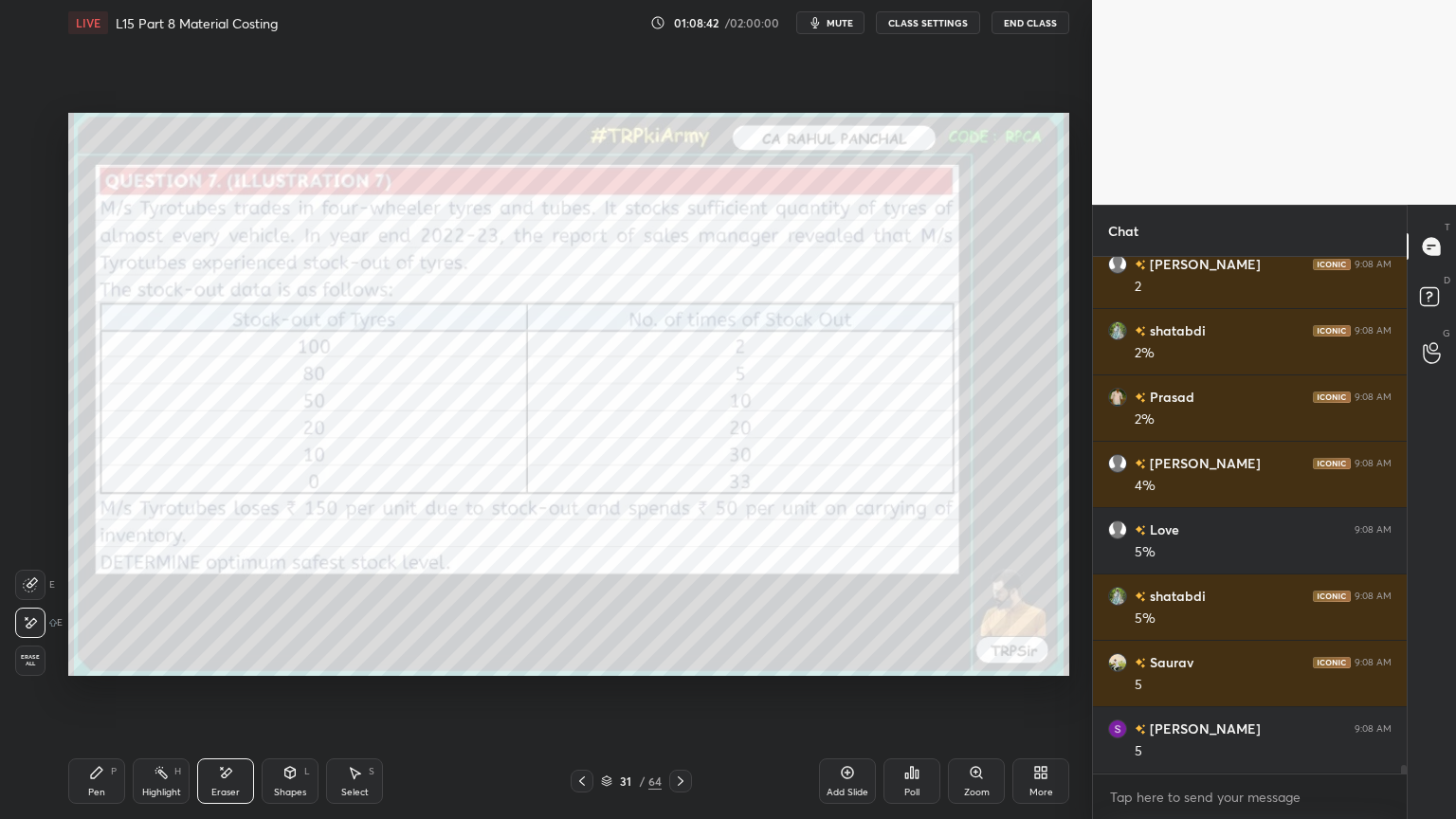 scroll, scrollTop: 30701, scrollLeft: 0, axis: vertical 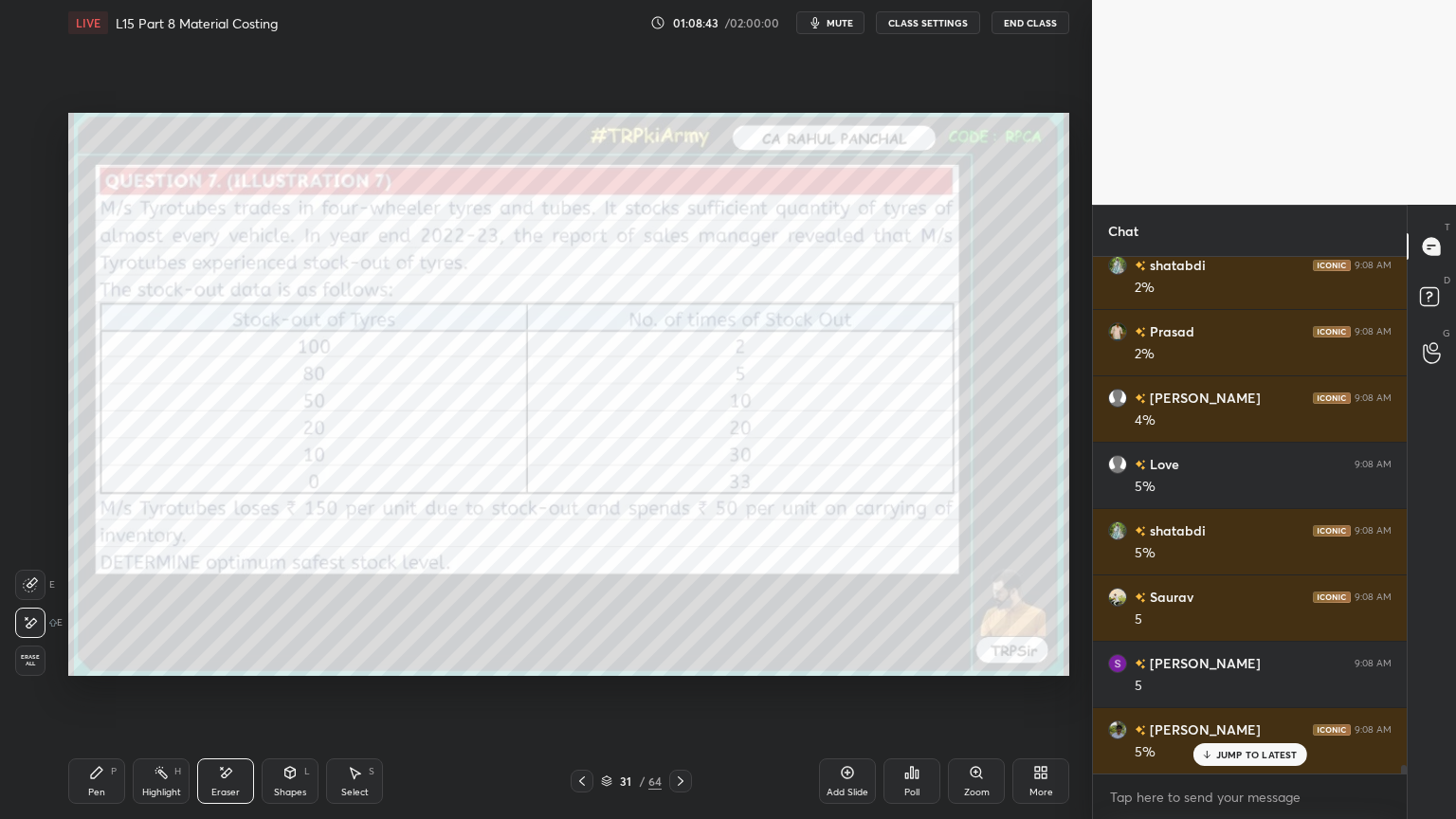 click on "Erase all" at bounding box center (30, 661) 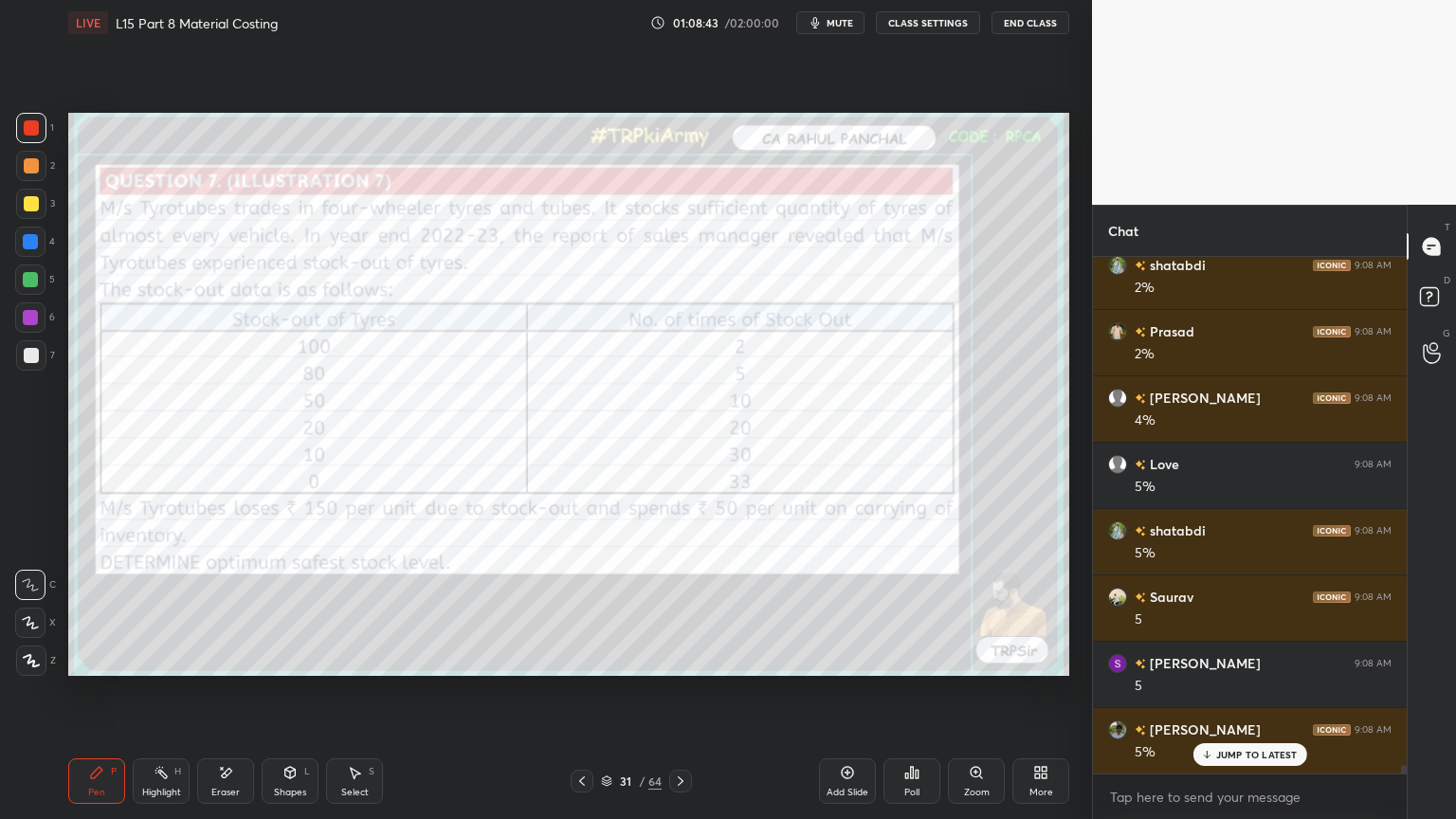 click on "Pen P Highlight H Eraser Shapes L Select S 31 / 64 Add Slide Poll Zoom More" at bounding box center [569, 781] 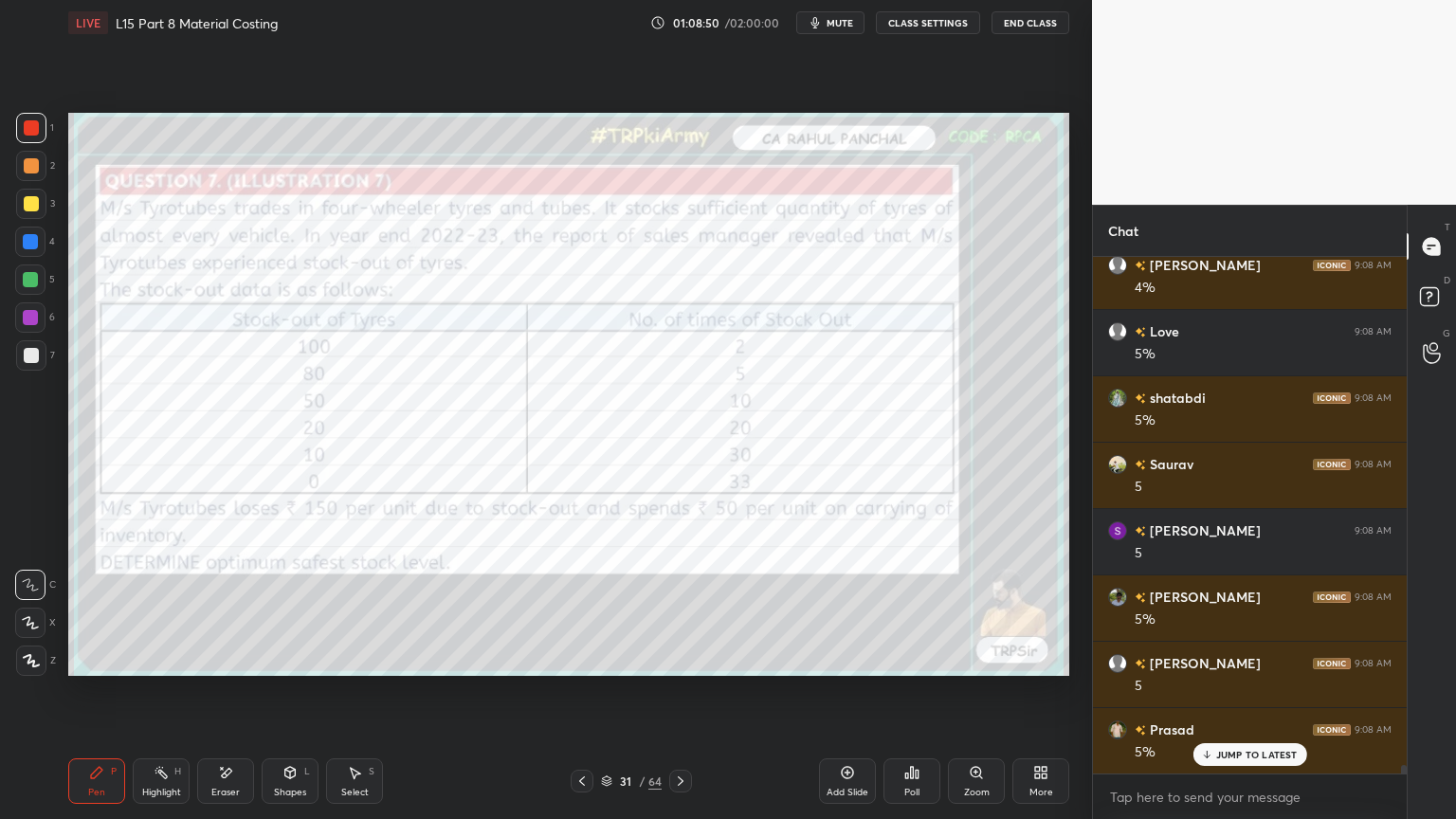 scroll, scrollTop: 30901, scrollLeft: 0, axis: vertical 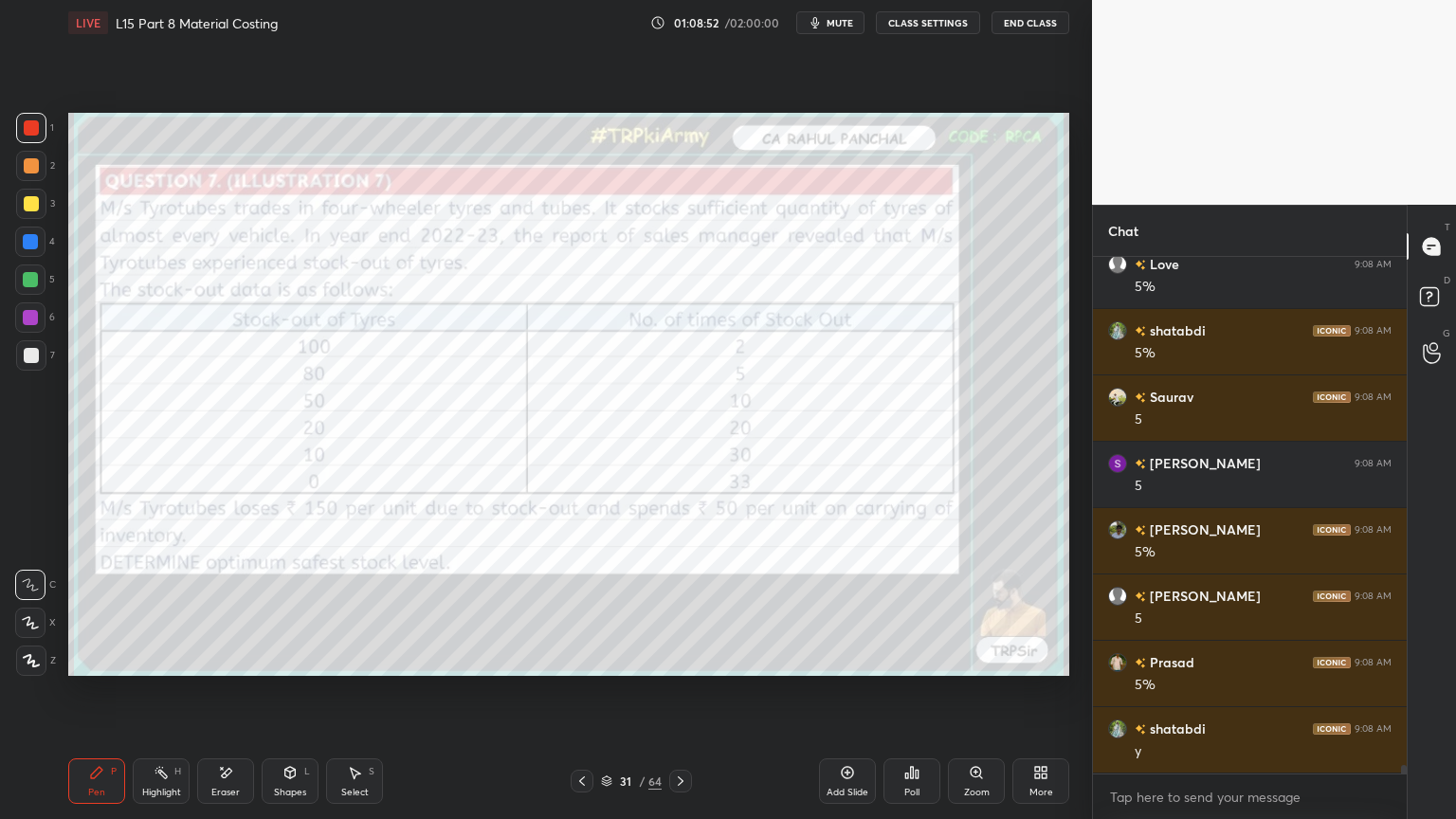 click 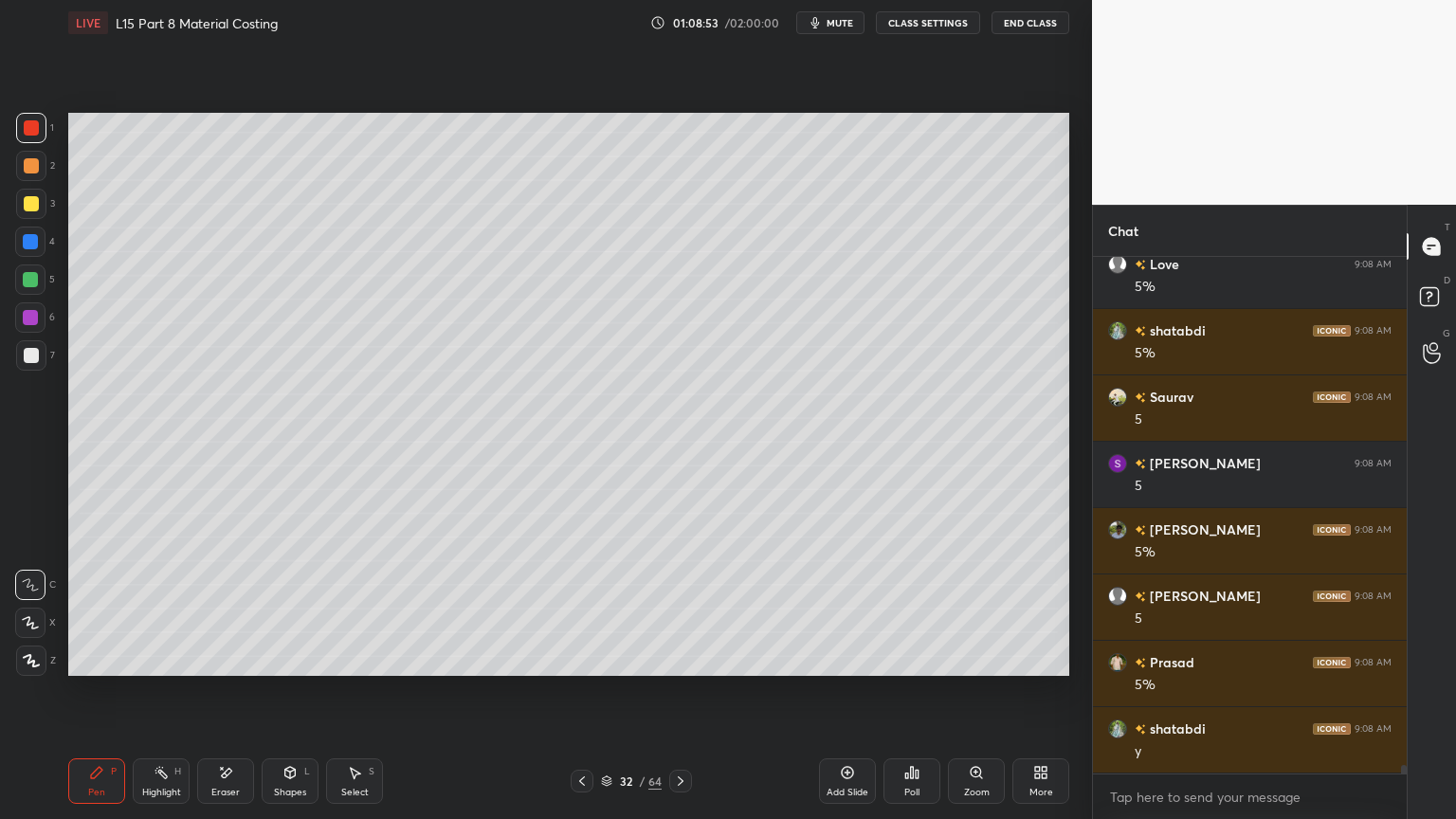 click at bounding box center [31, 204] 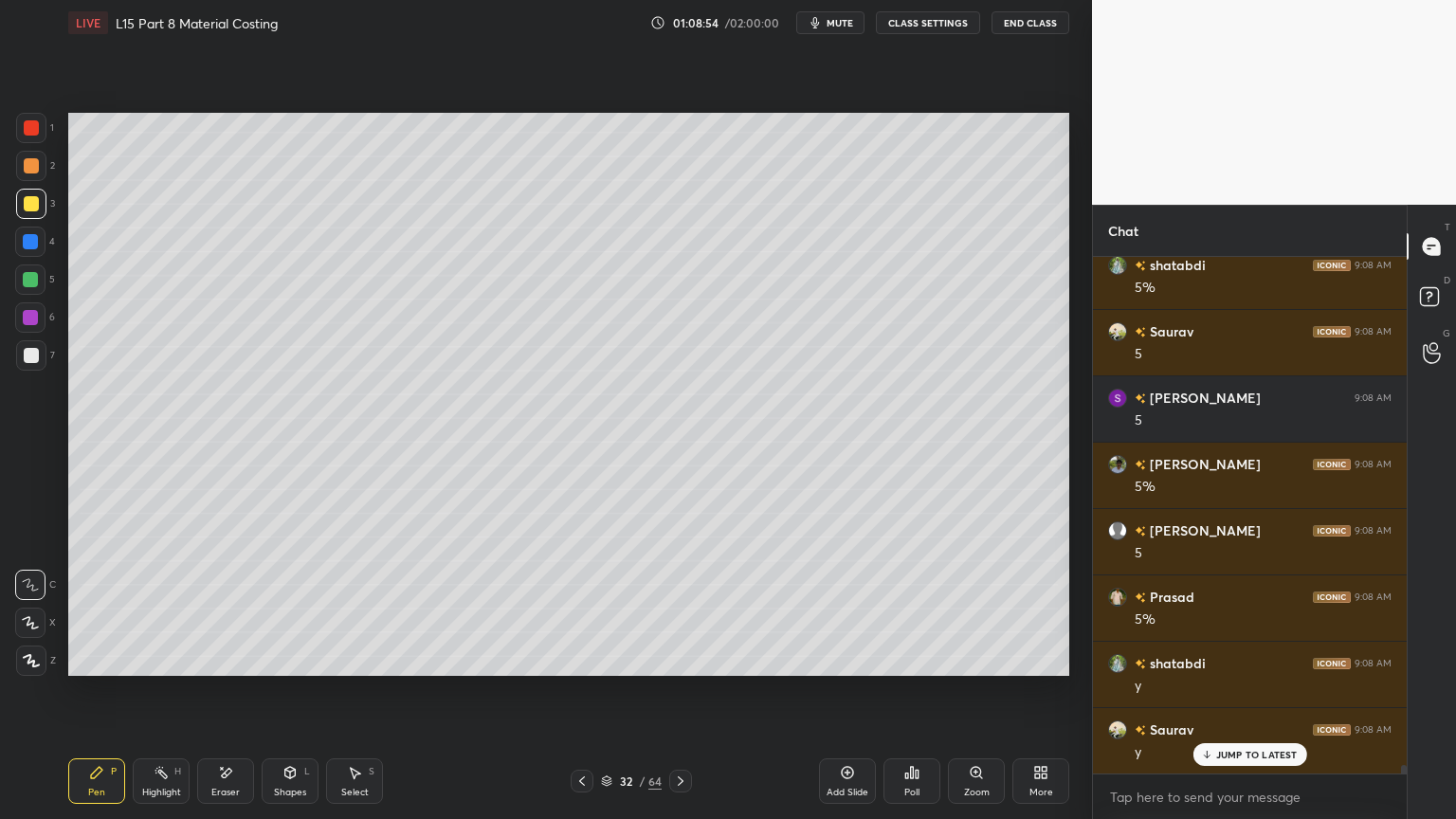 scroll, scrollTop: 31034, scrollLeft: 0, axis: vertical 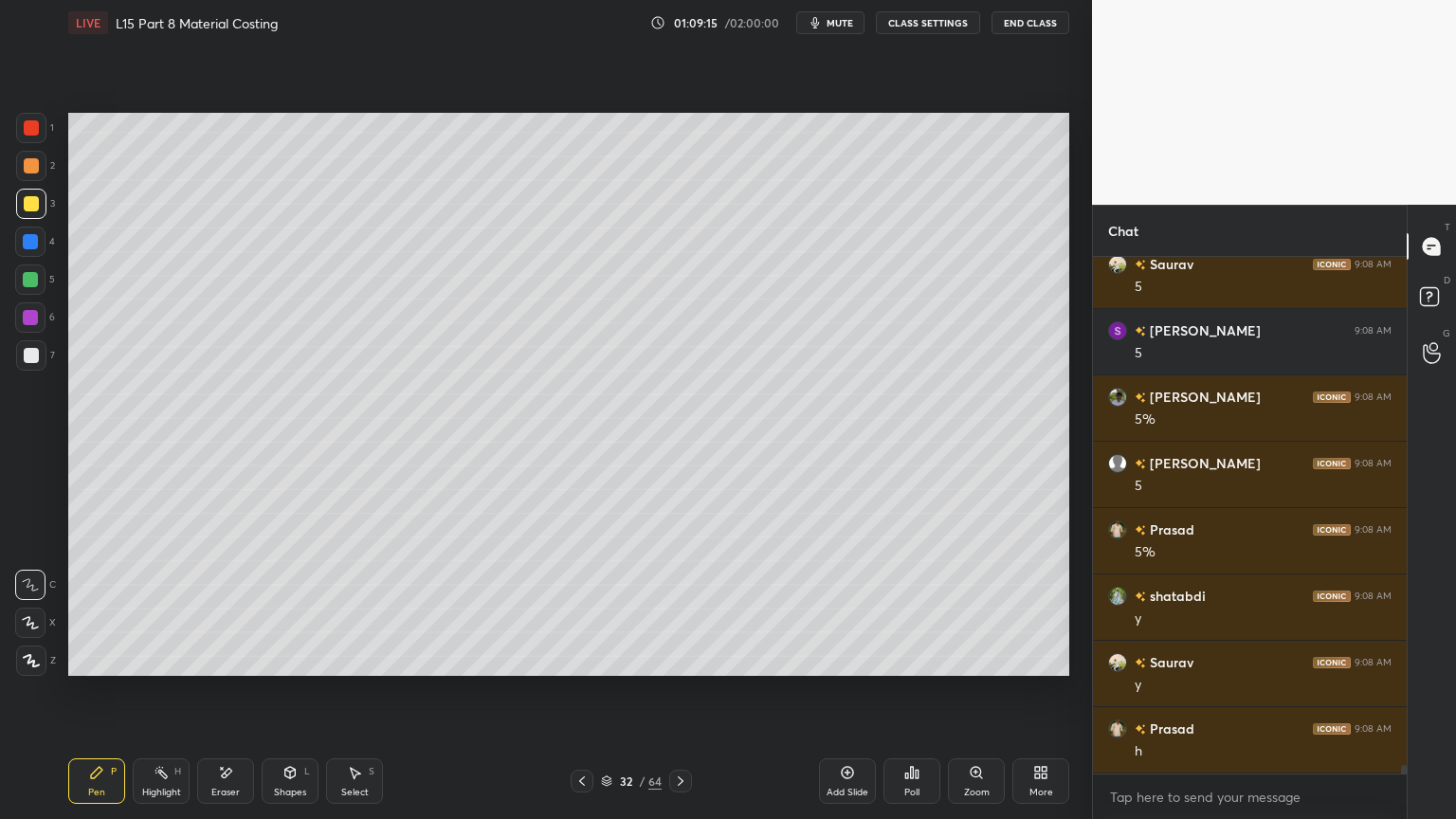 click on "mute" at bounding box center (840, 23) 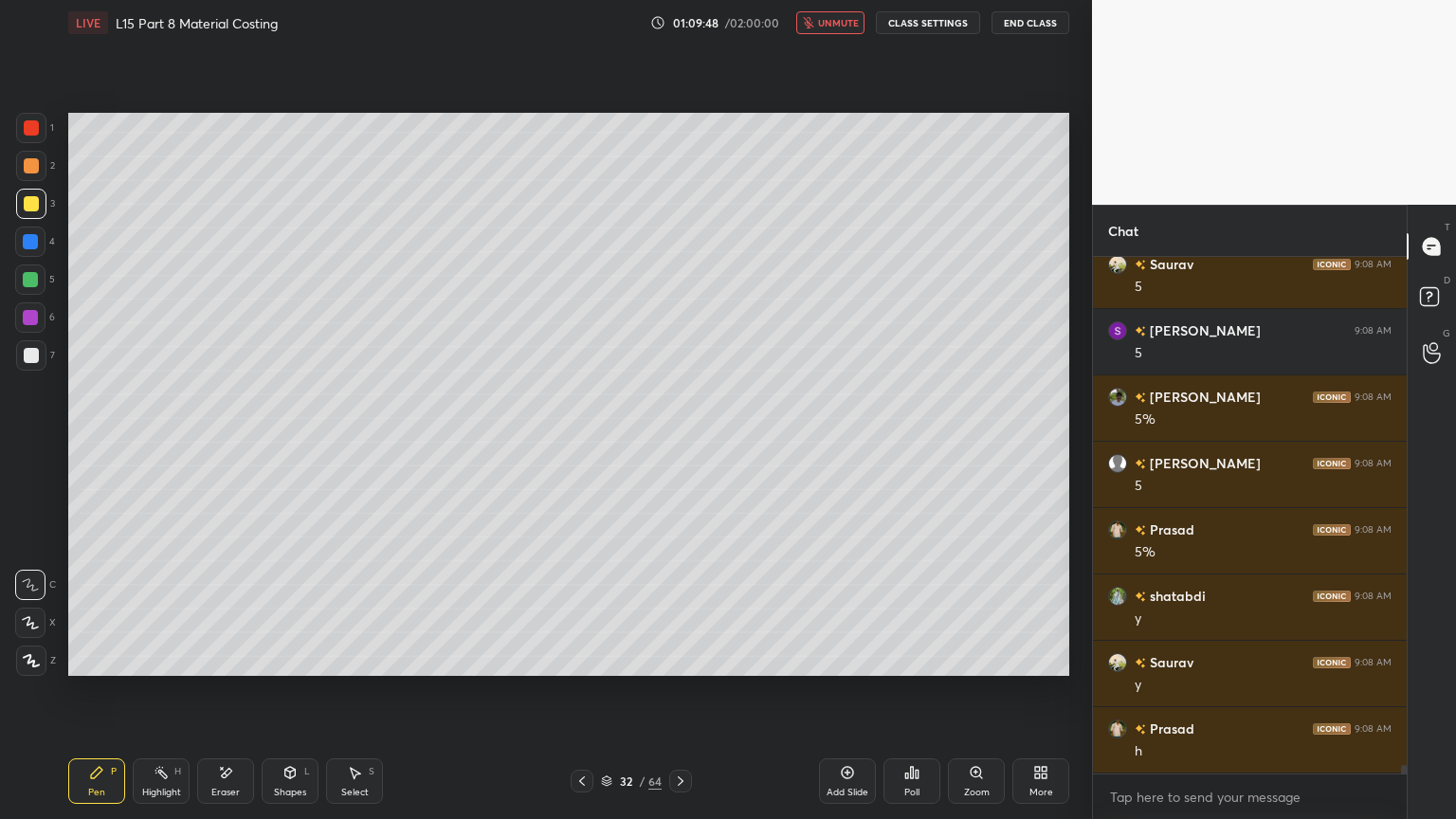 click 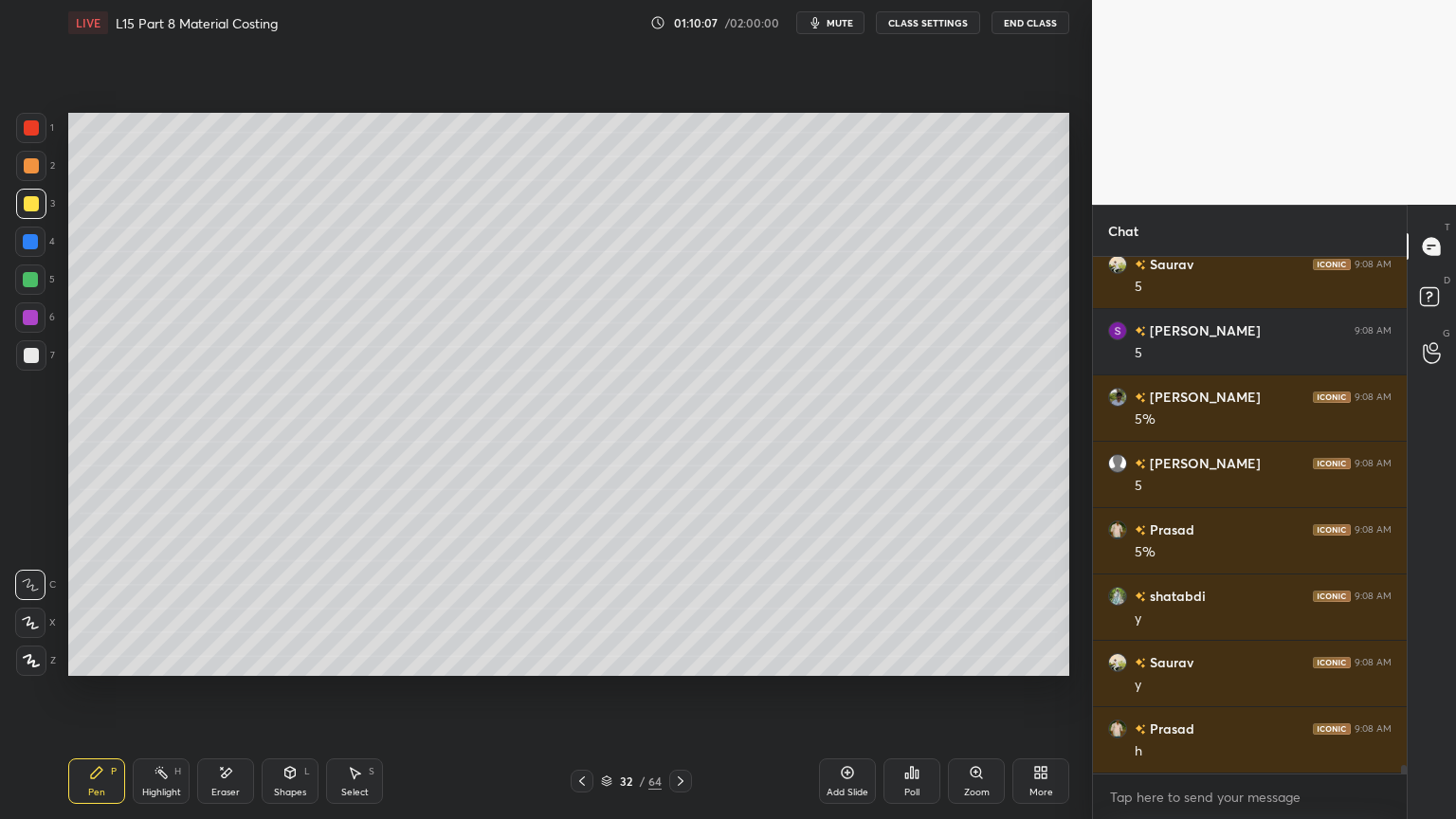 click at bounding box center (31, 355) 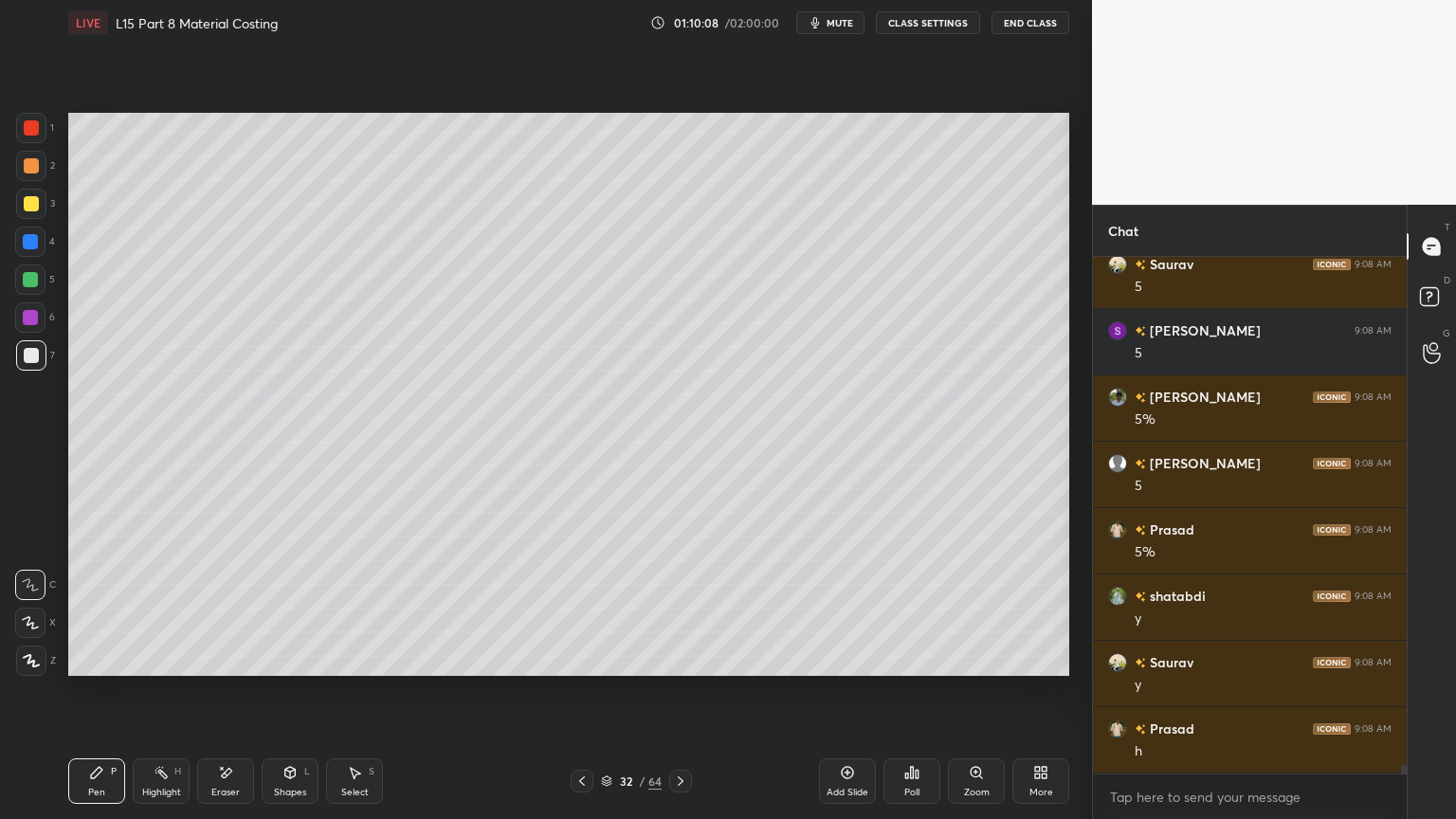 scroll, scrollTop: 31099, scrollLeft: 0, axis: vertical 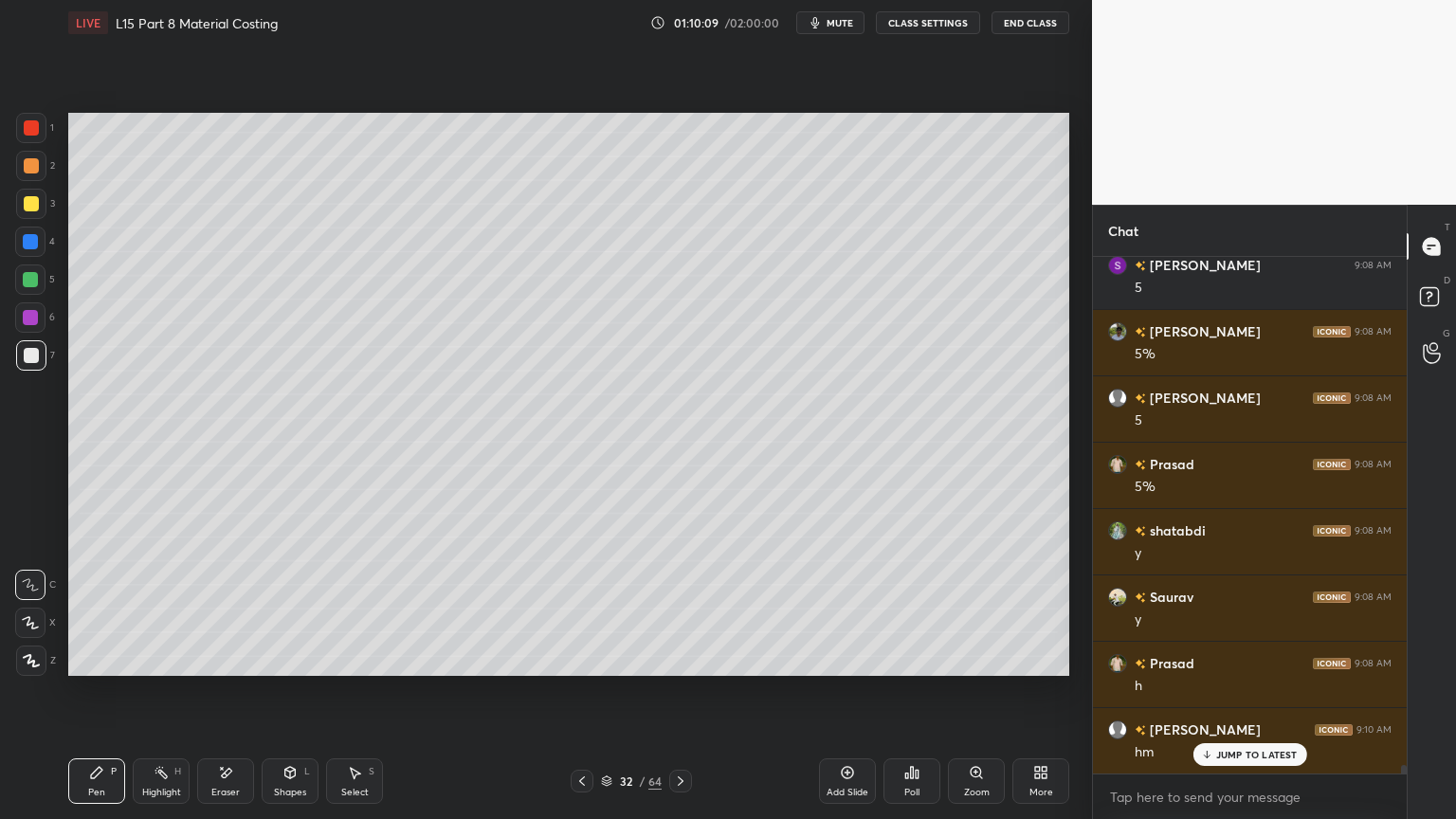click 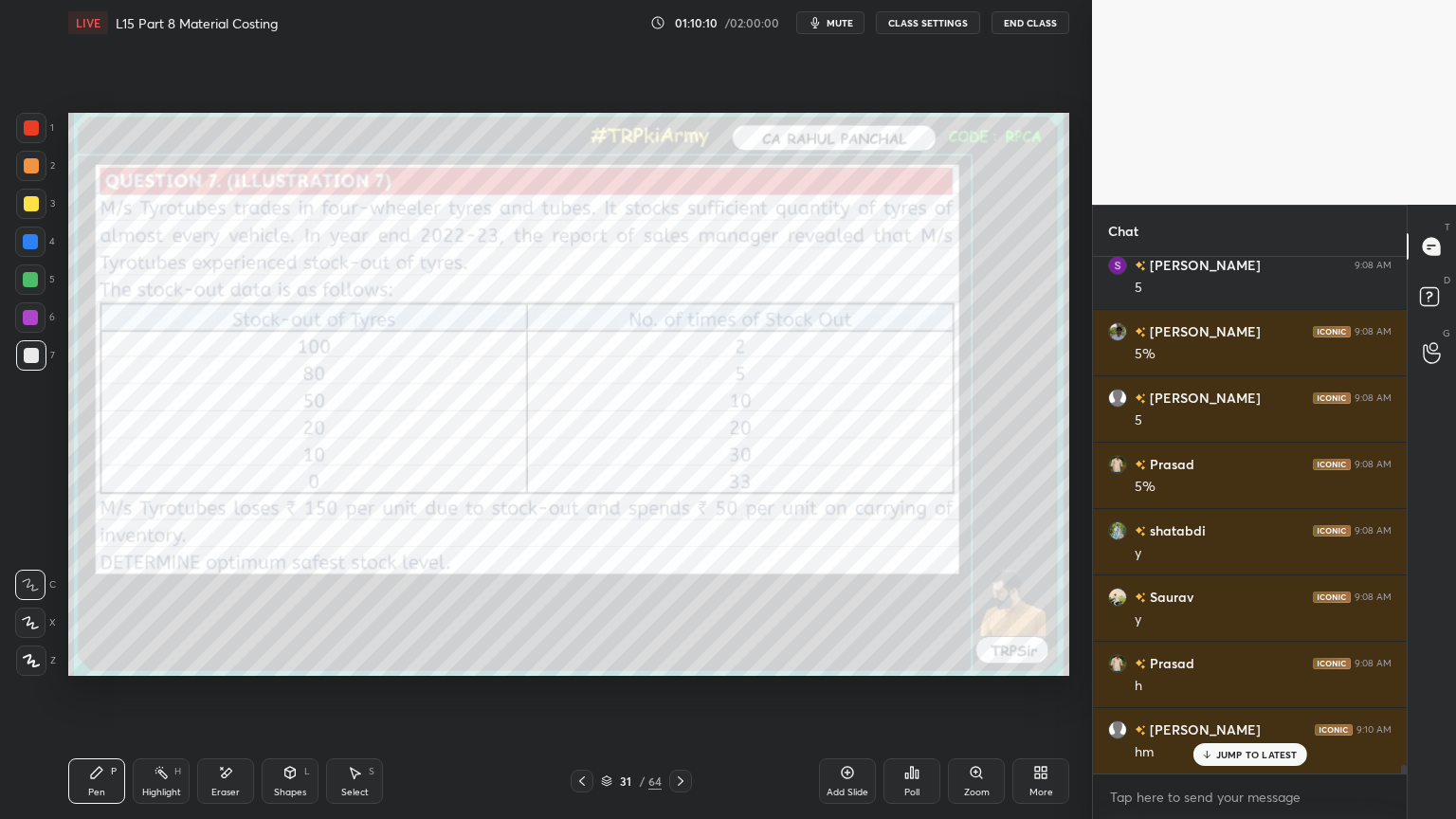click 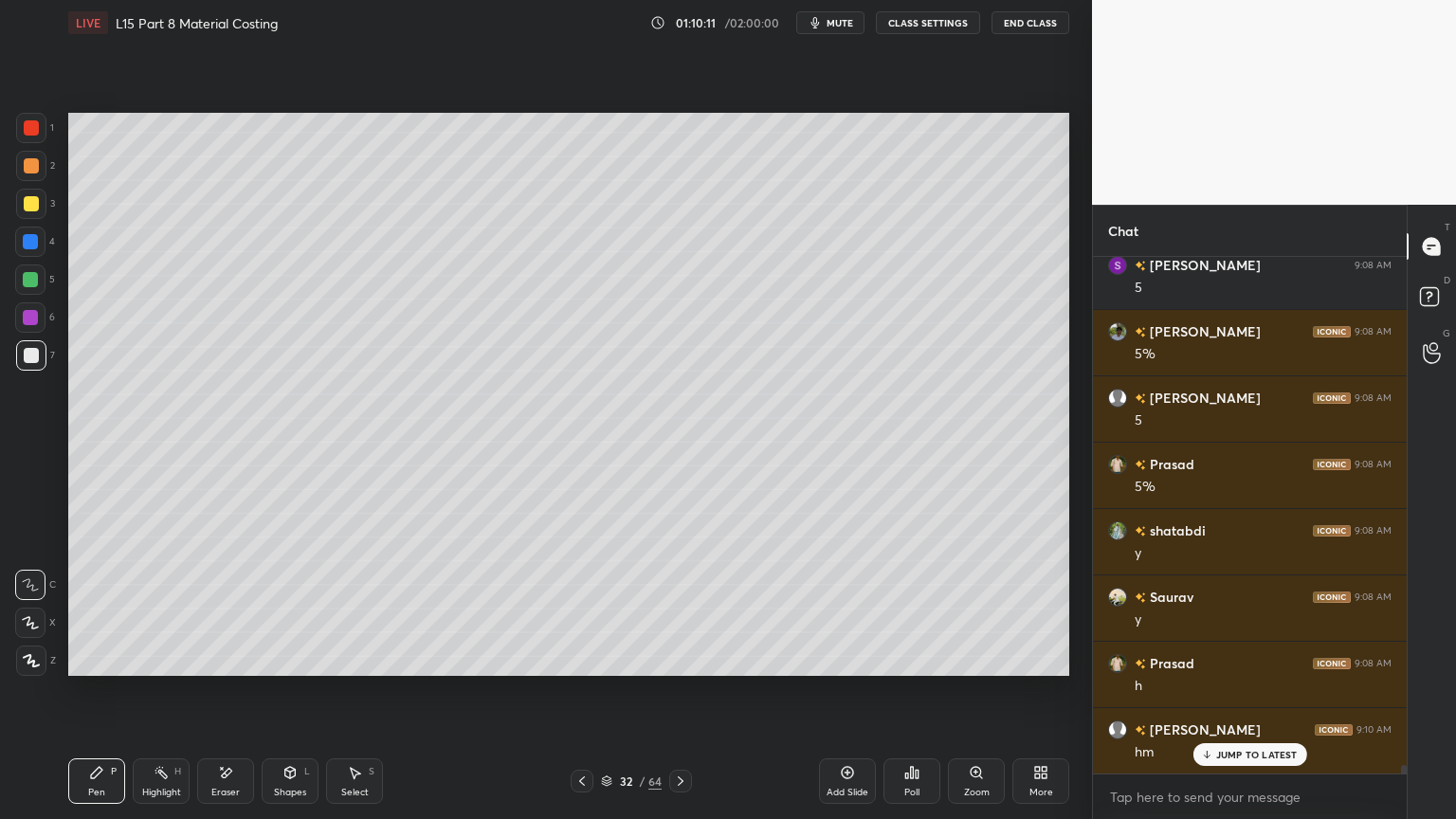 click at bounding box center (31, 204) 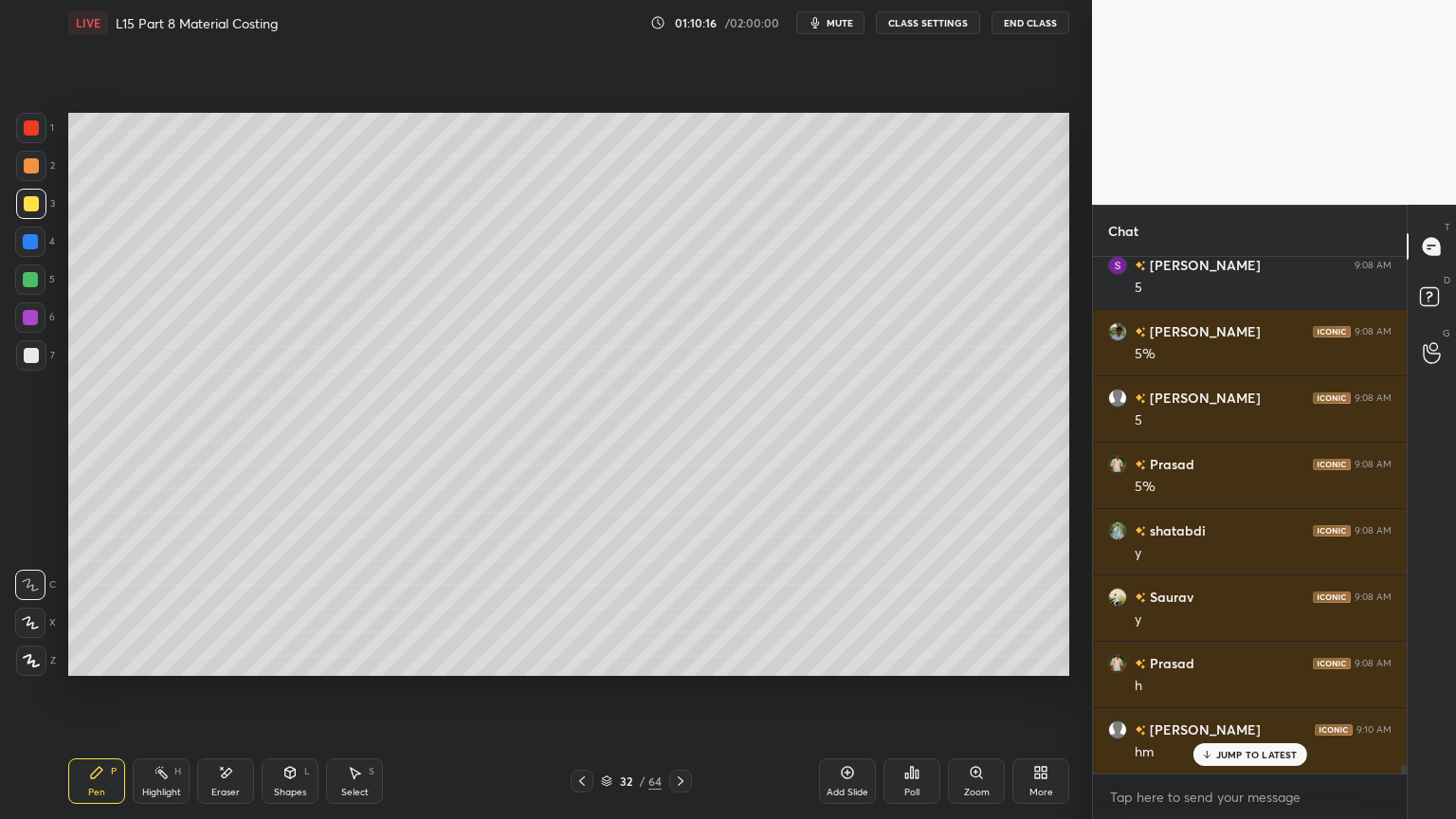 click at bounding box center [582, 781] 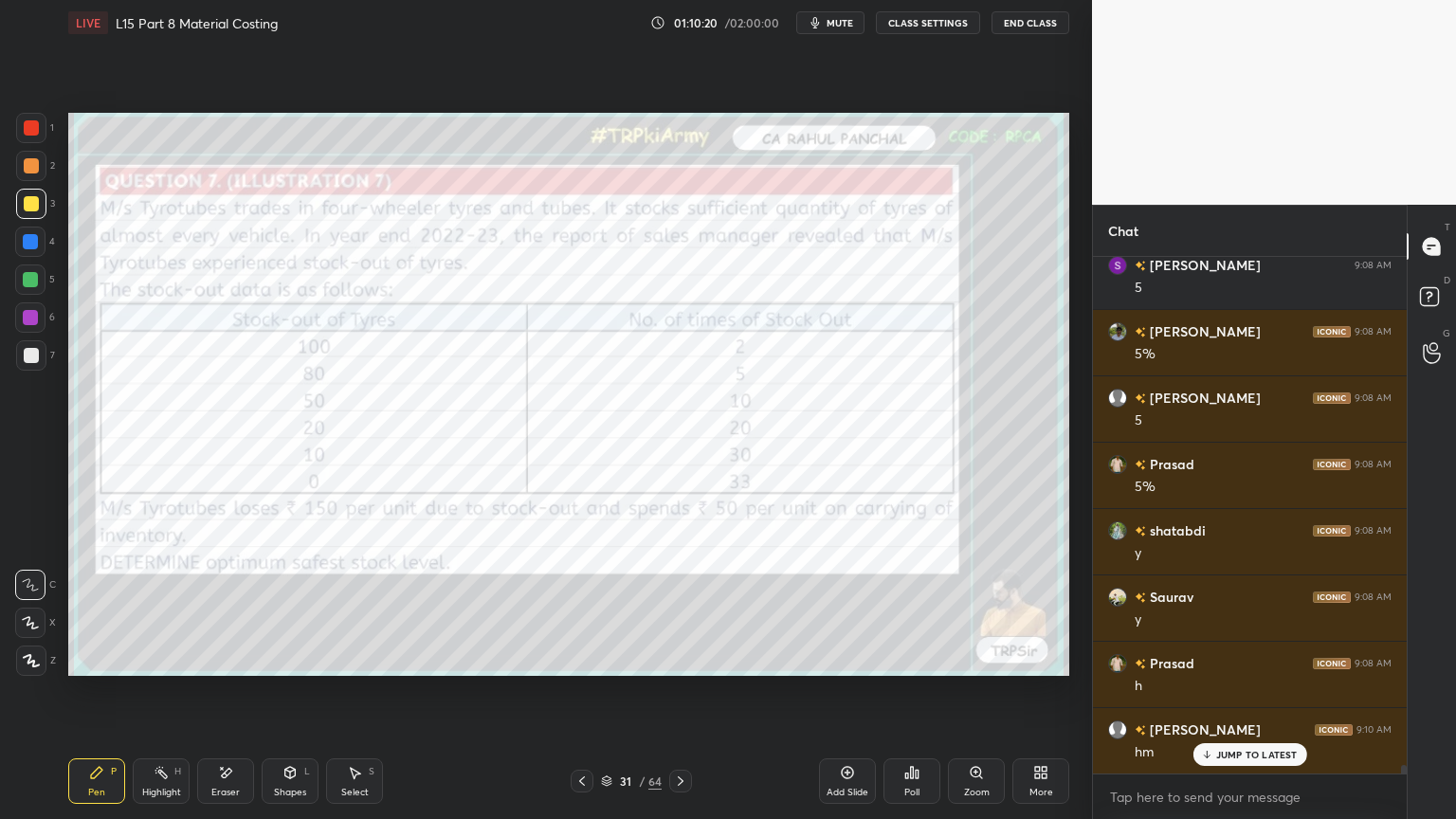 click 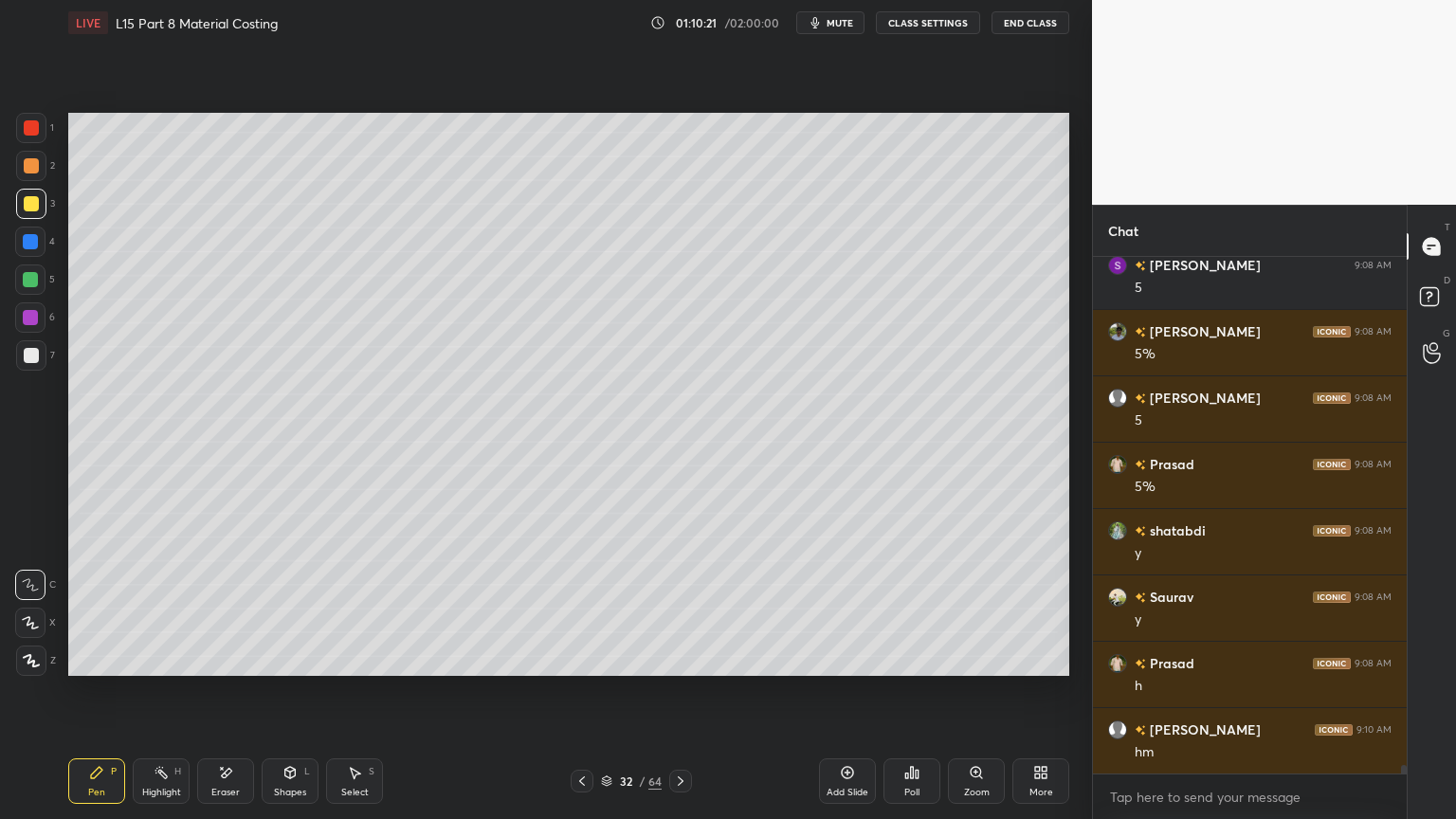 scroll, scrollTop: 31167, scrollLeft: 0, axis: vertical 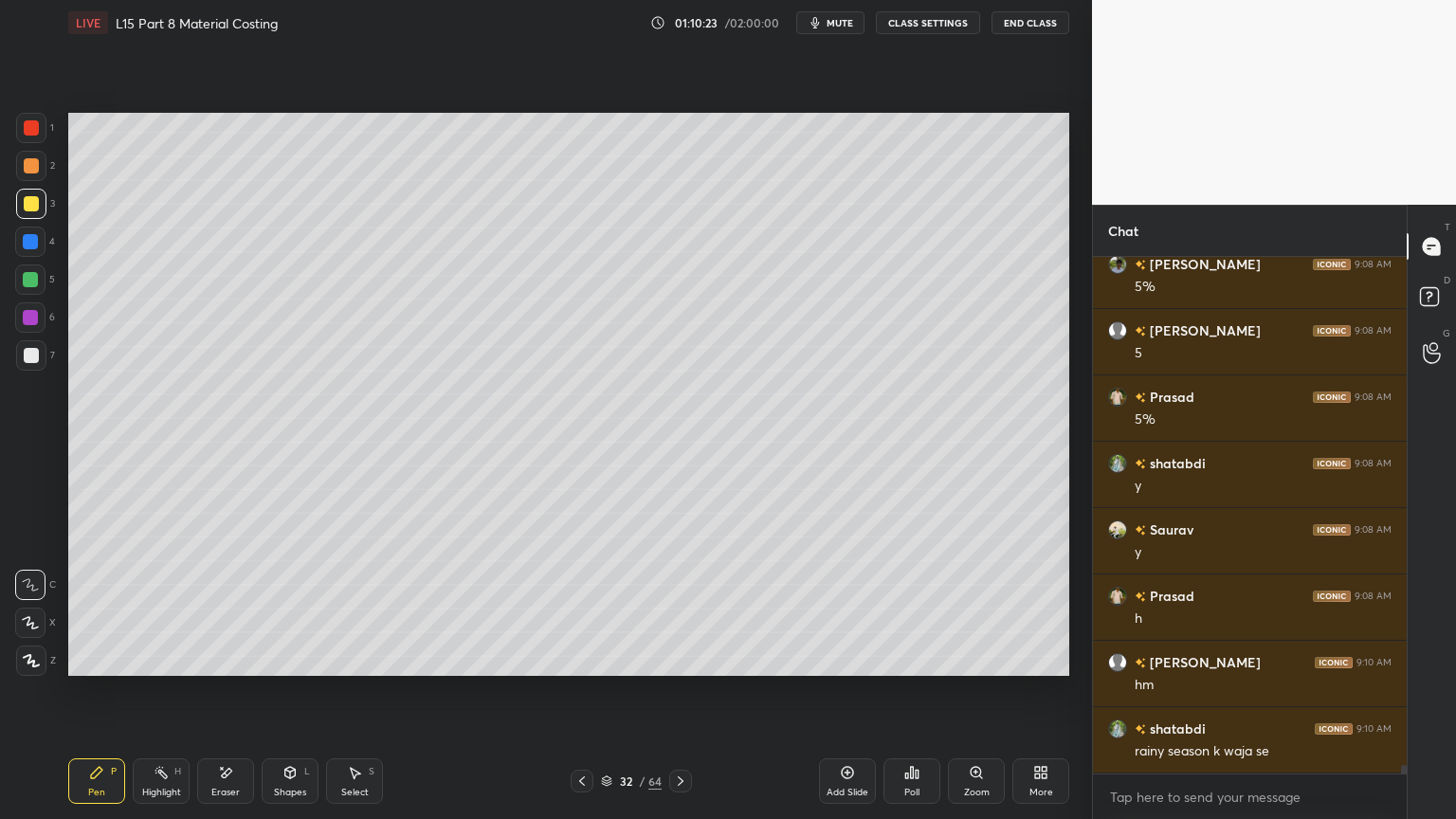 click at bounding box center (31, 128) 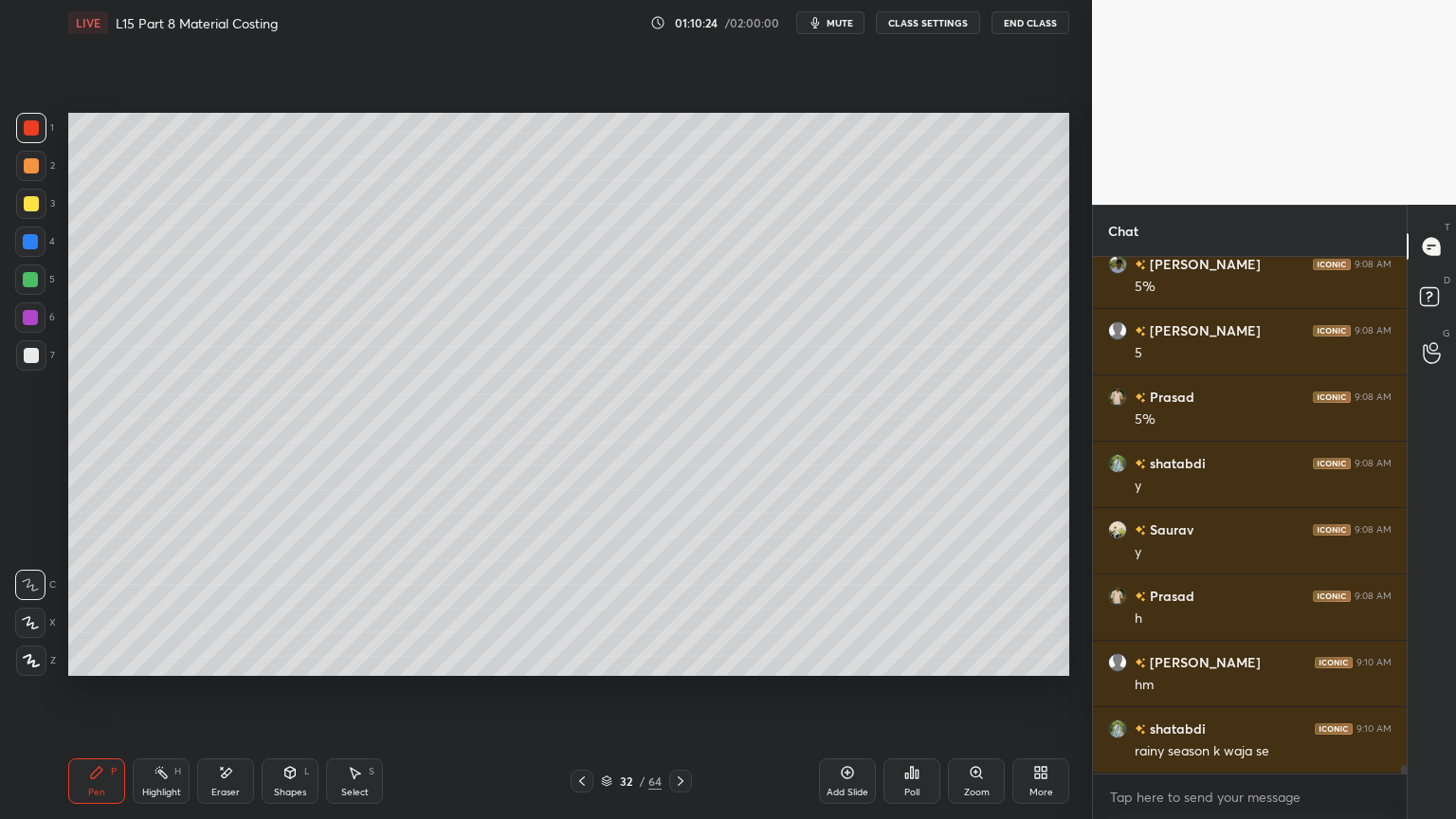 click on "Shapes L" at bounding box center [290, 781] 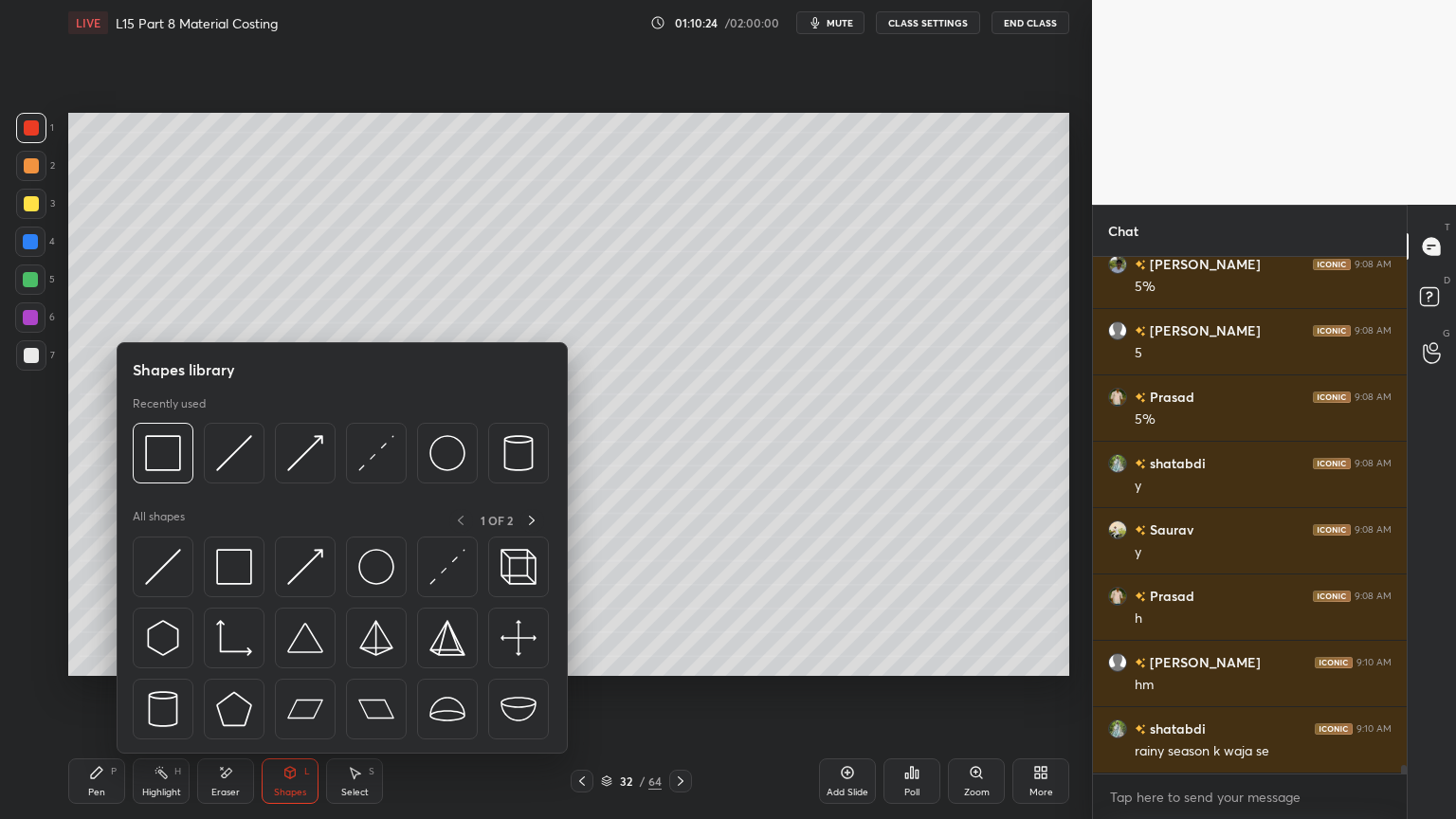 click at bounding box center (163, 453) 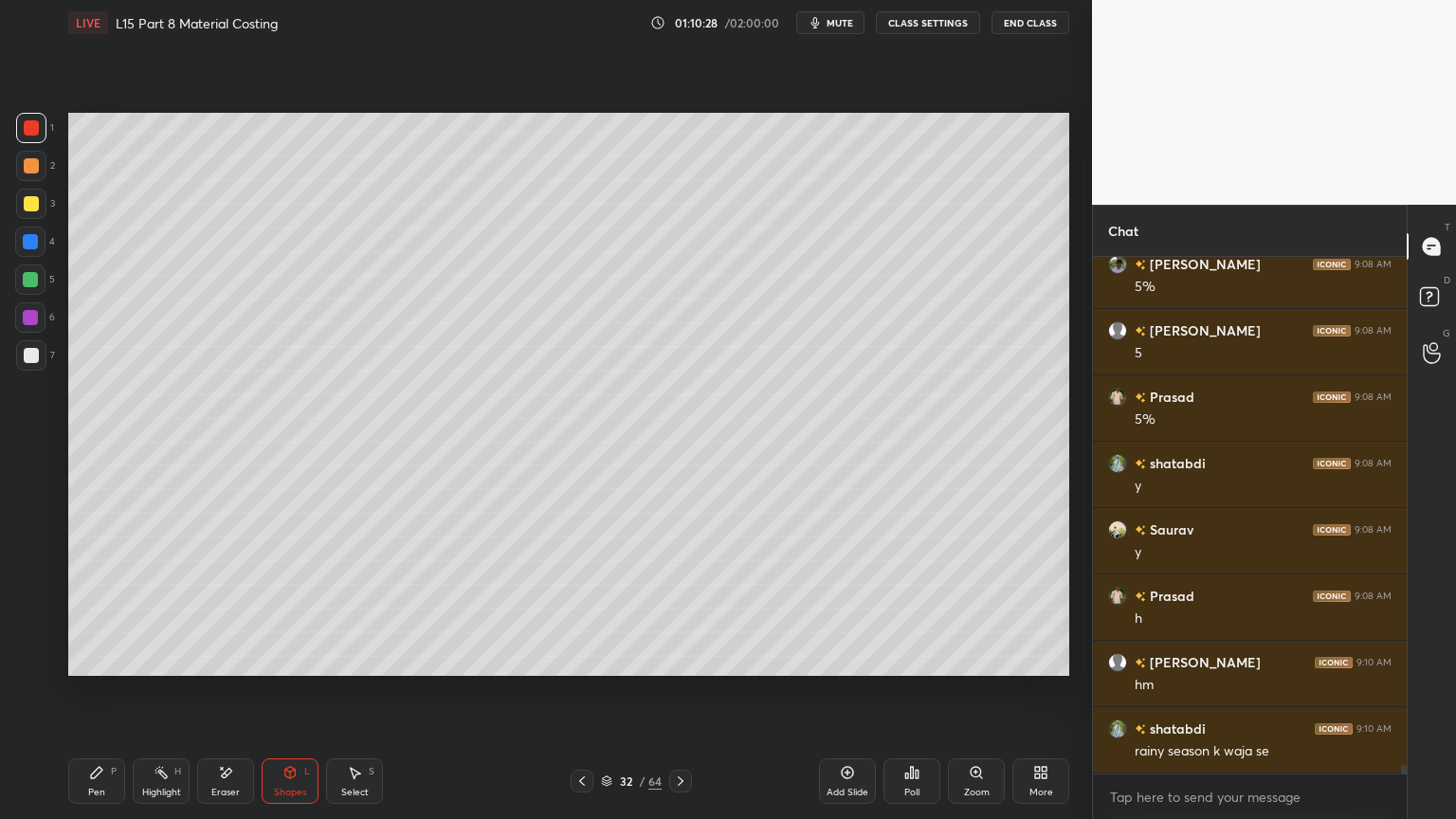 click at bounding box center (31, 204) 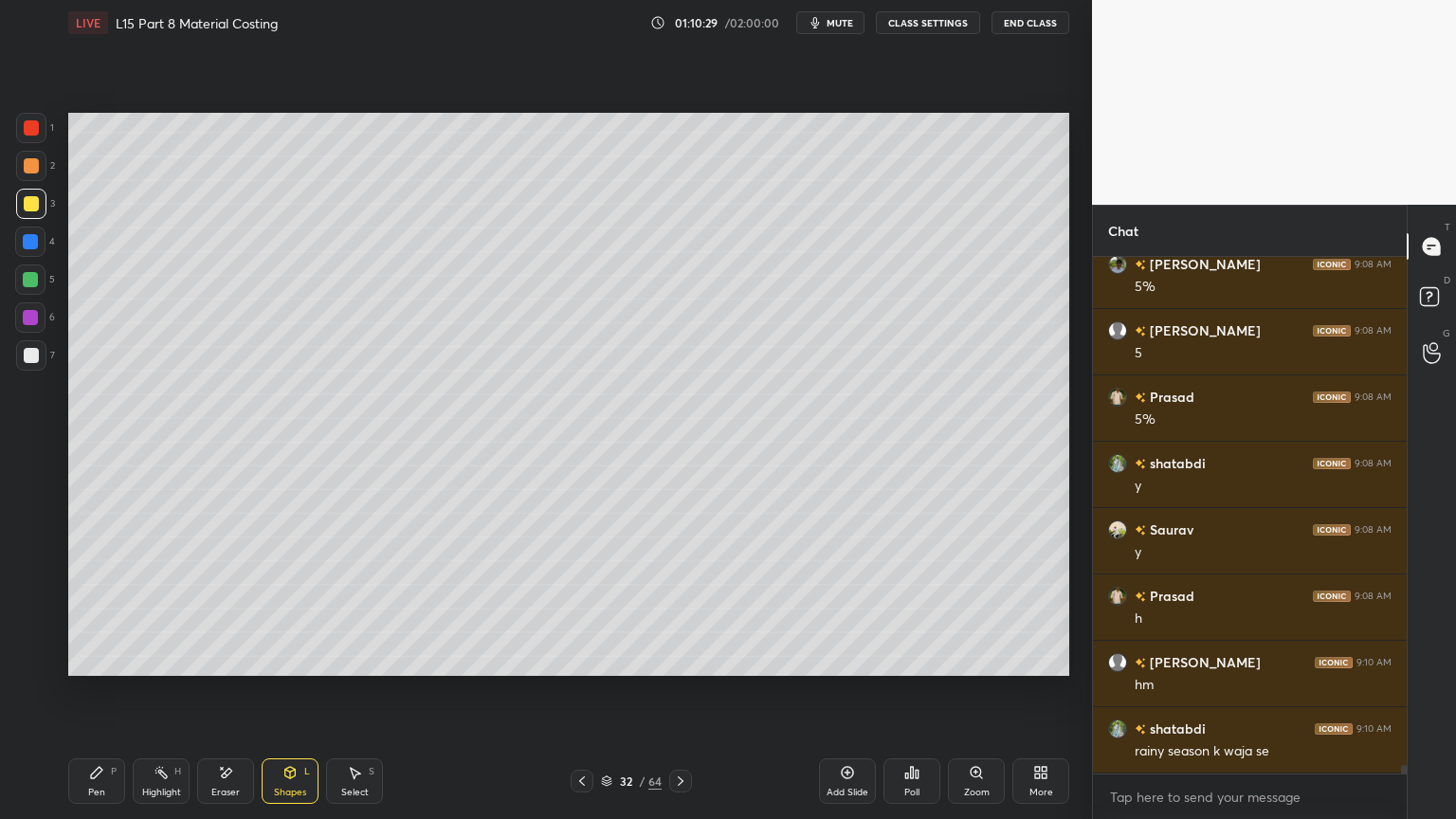 click 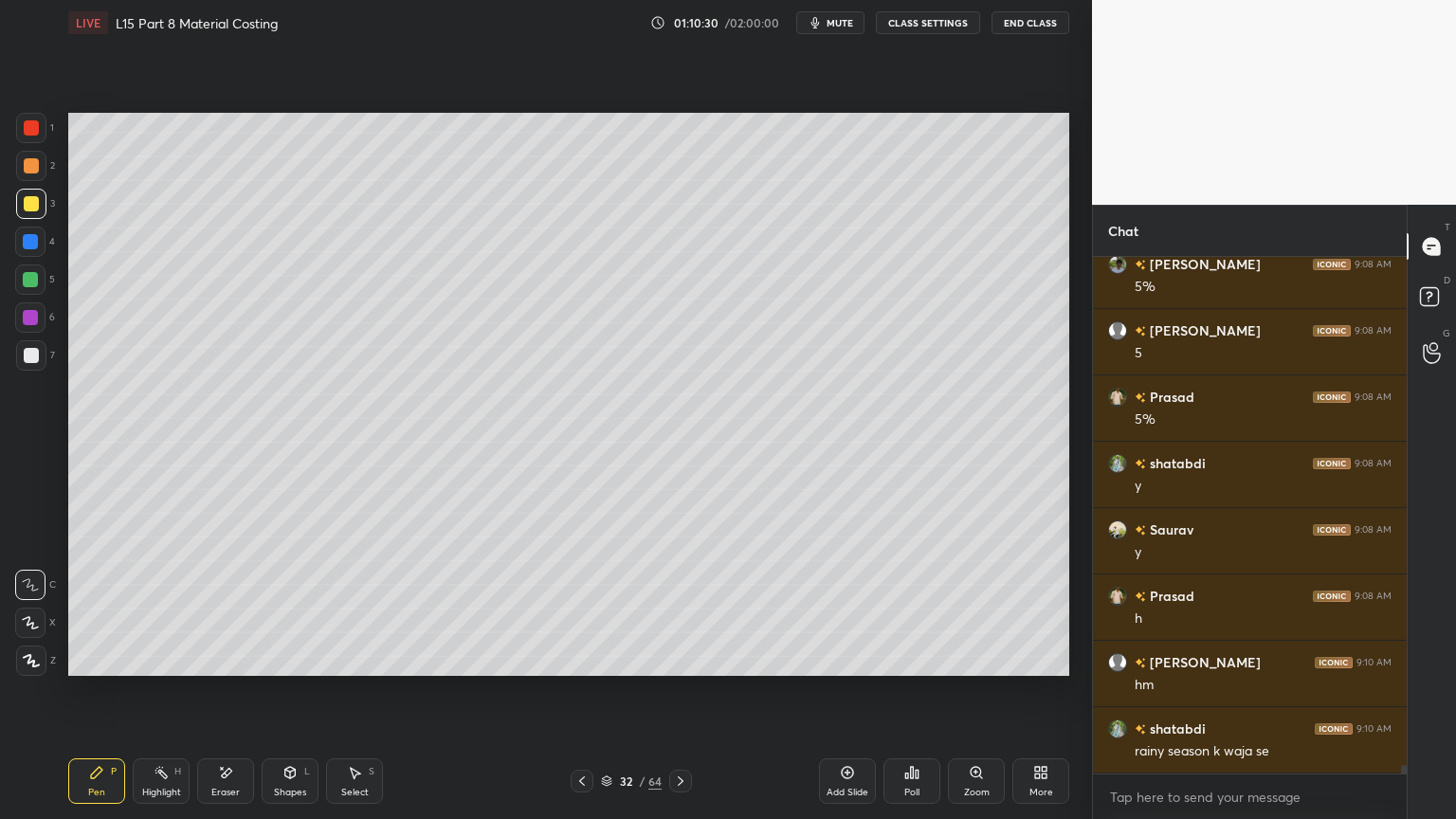 click at bounding box center (582, 781) 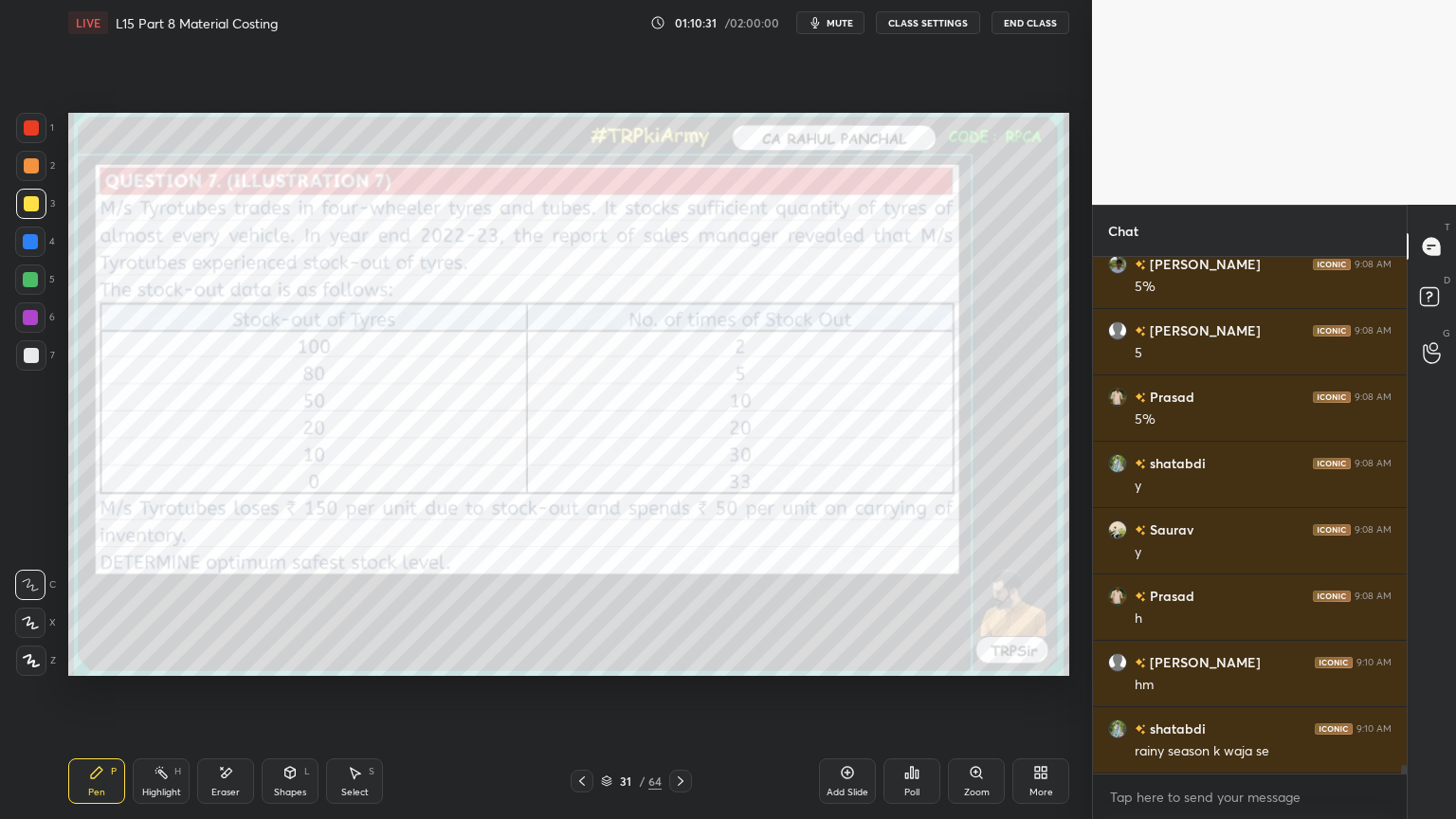 click 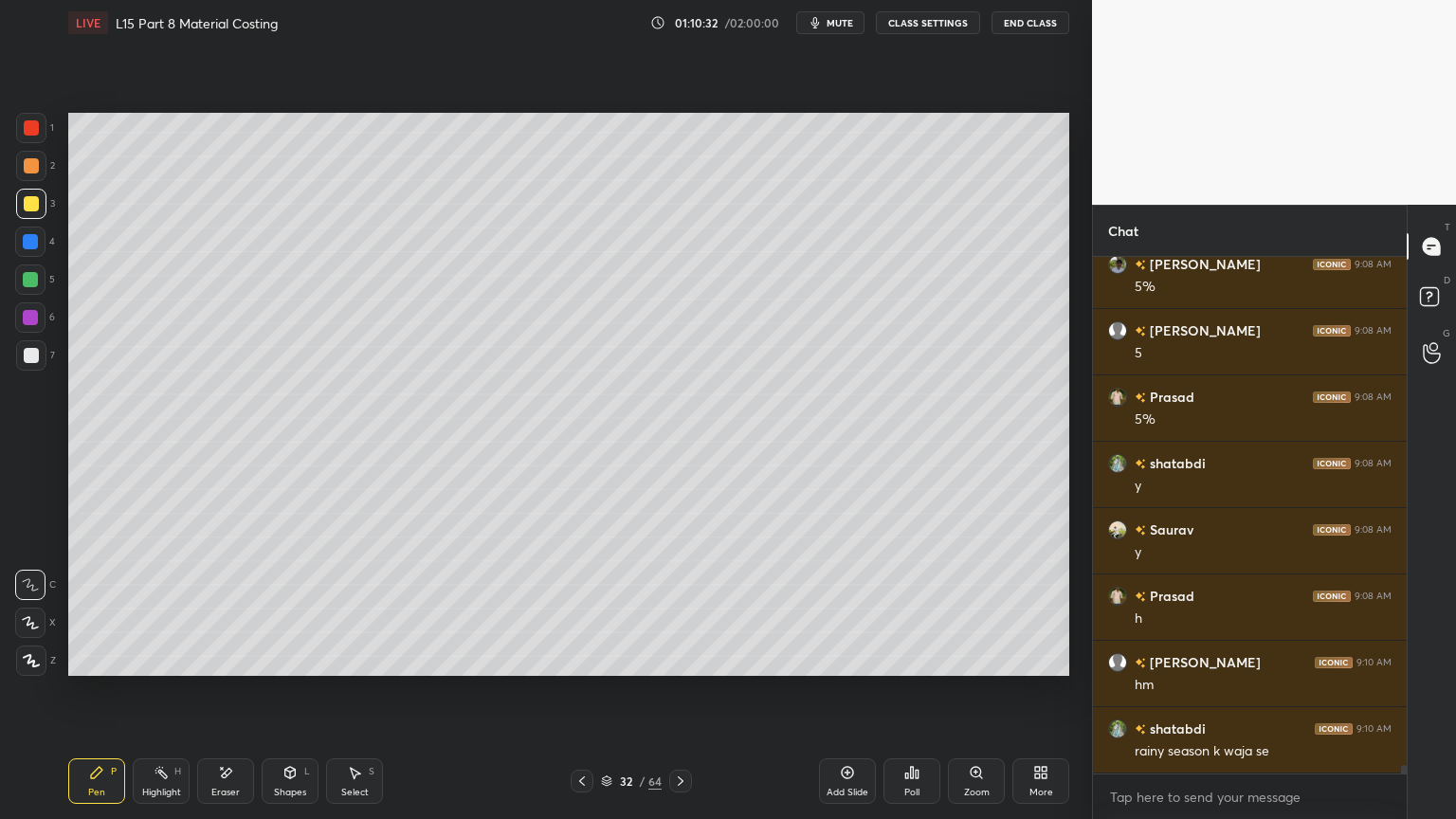 click at bounding box center [30, 280] 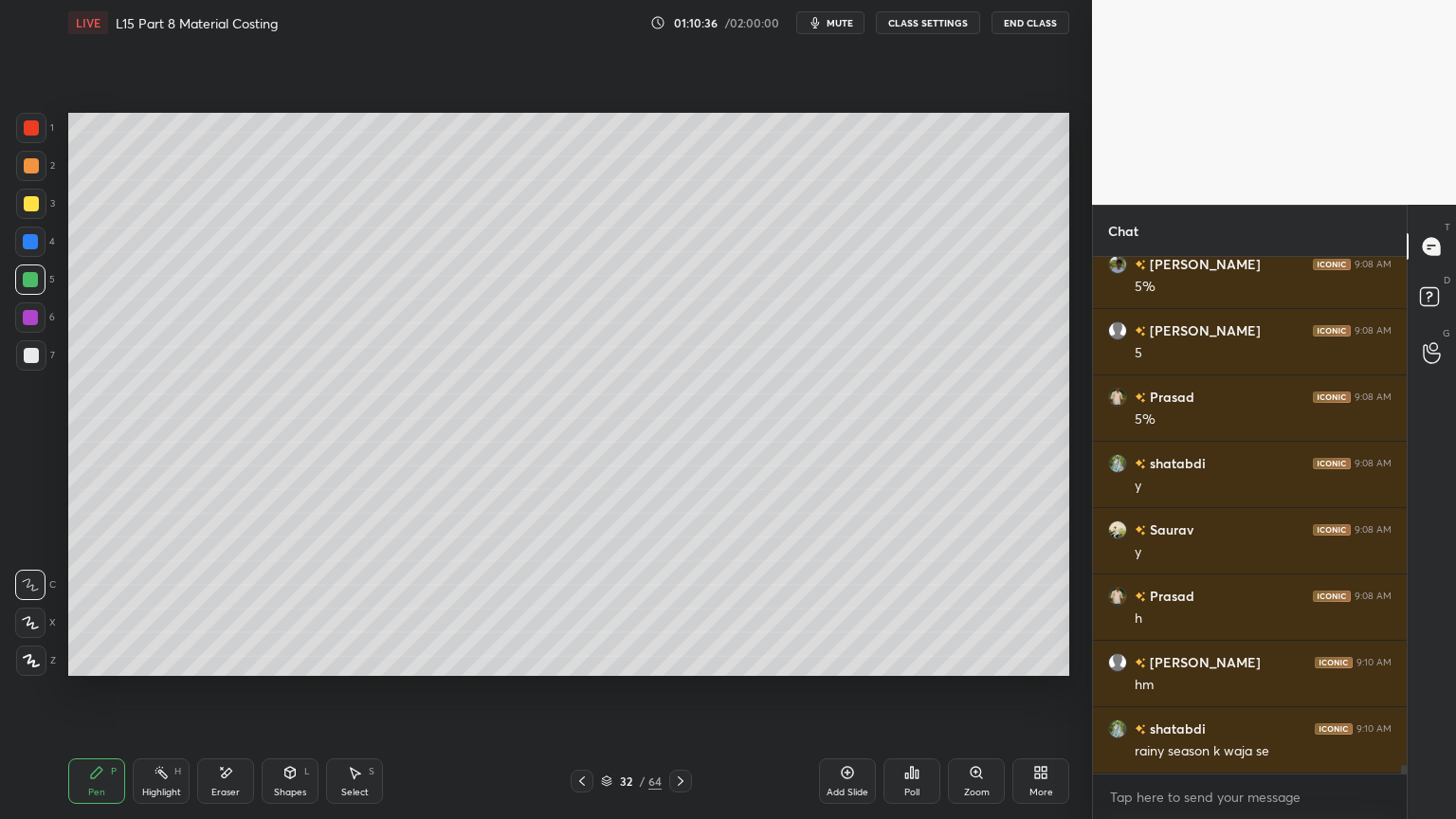 click 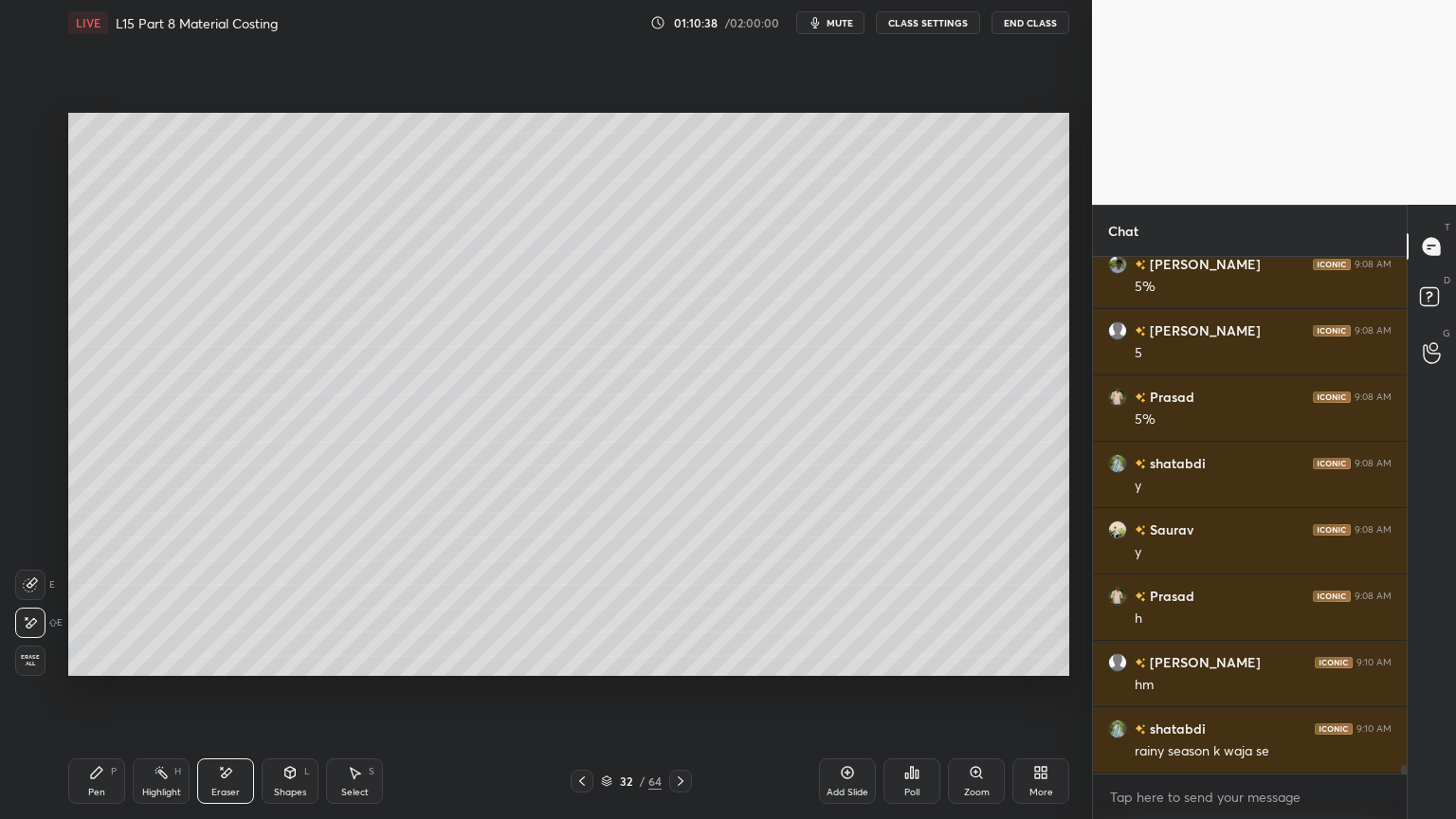 click on "Pen P" at bounding box center (97, 781) 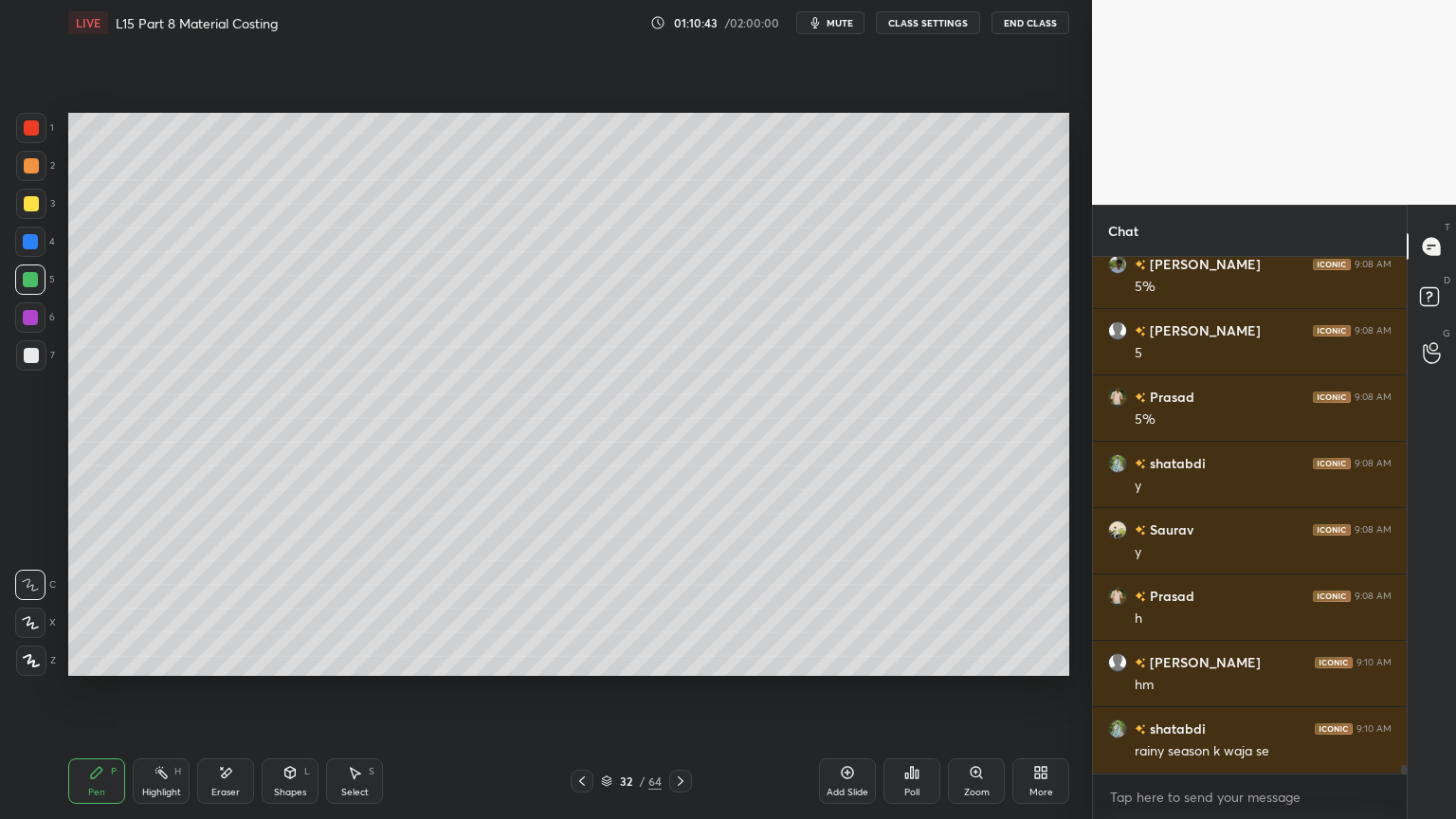 click on "Pen" at bounding box center (97, 792) 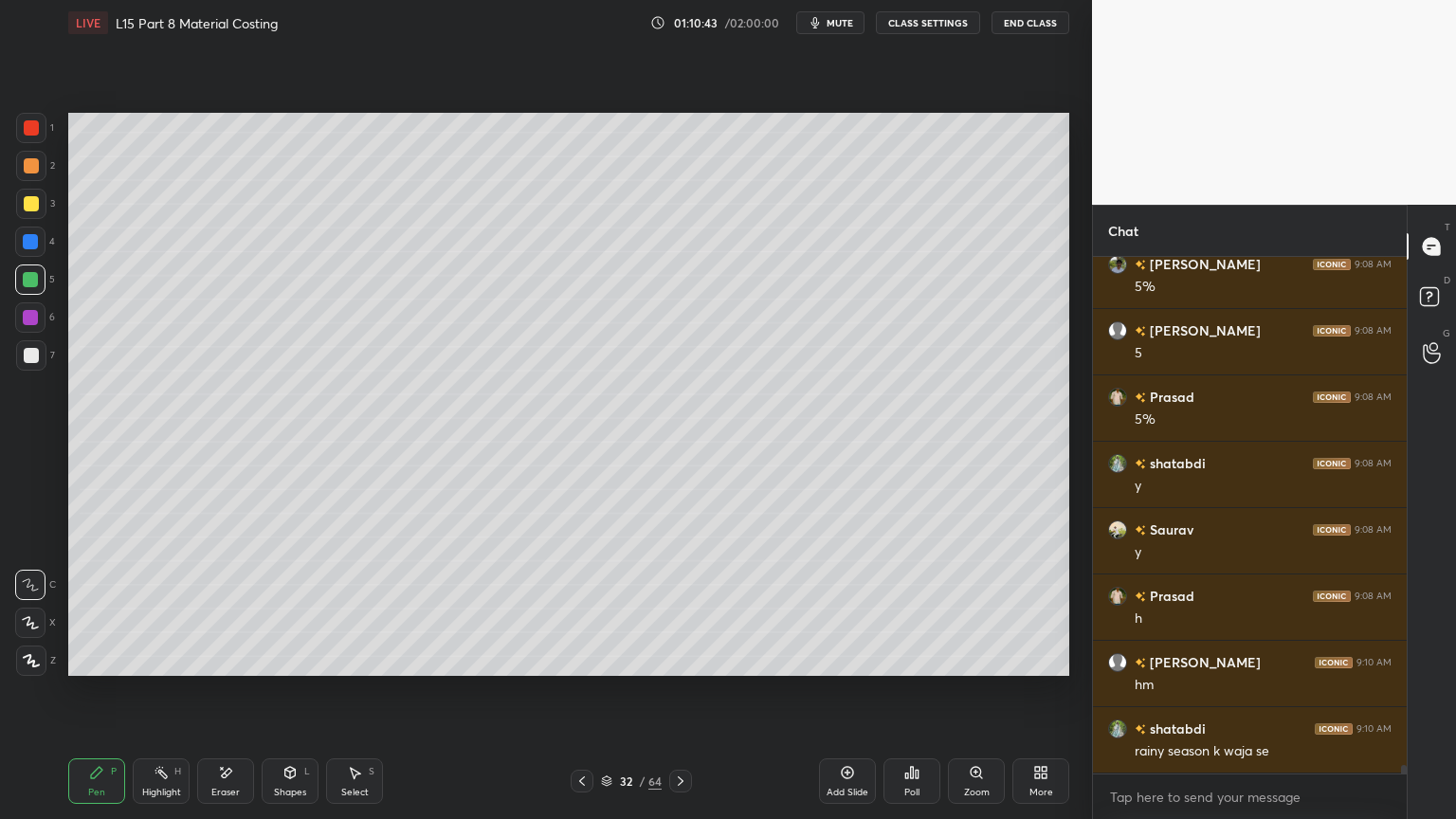 click on "3" at bounding box center (35, 208) 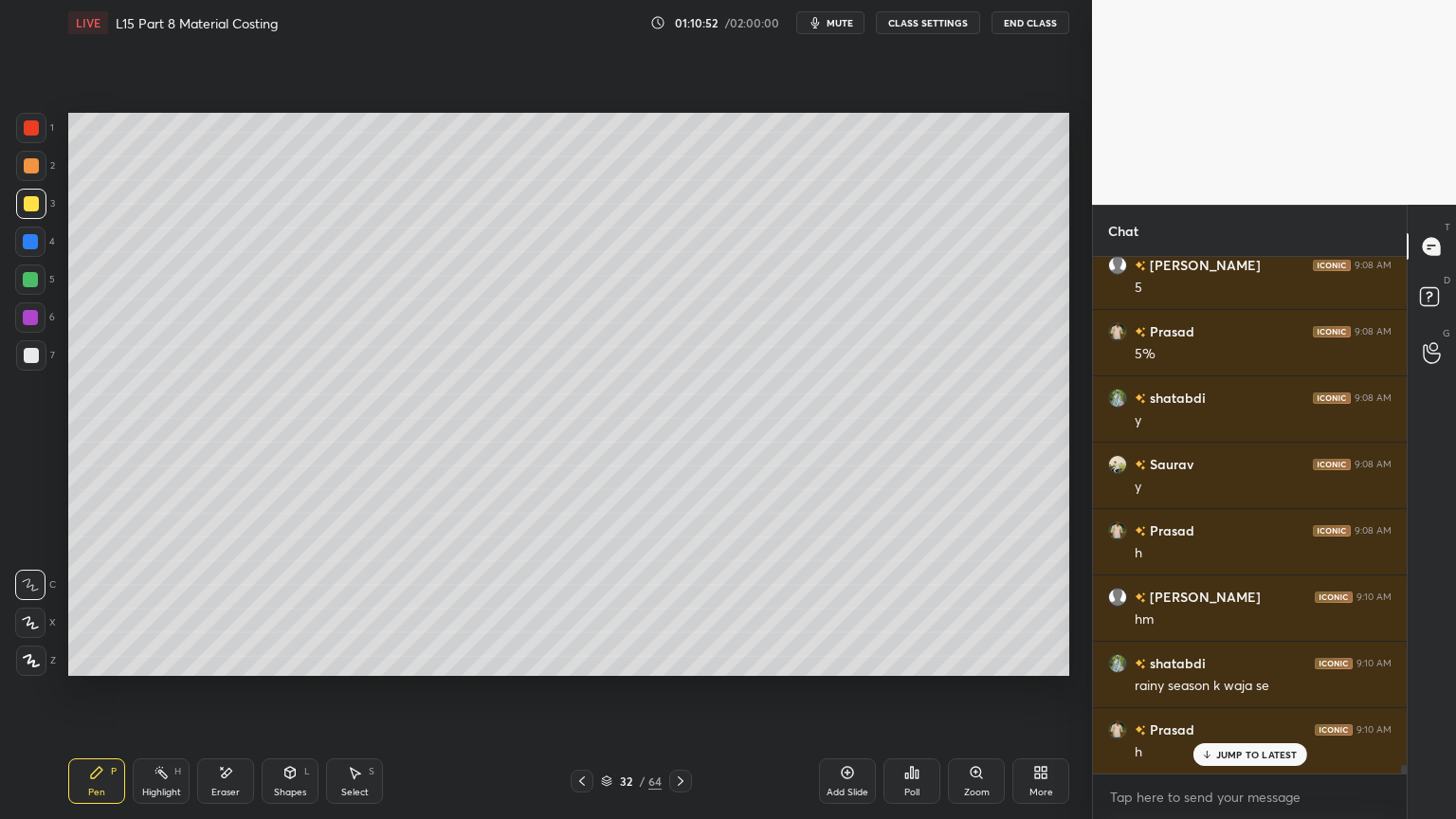 scroll, scrollTop: 31299, scrollLeft: 0, axis: vertical 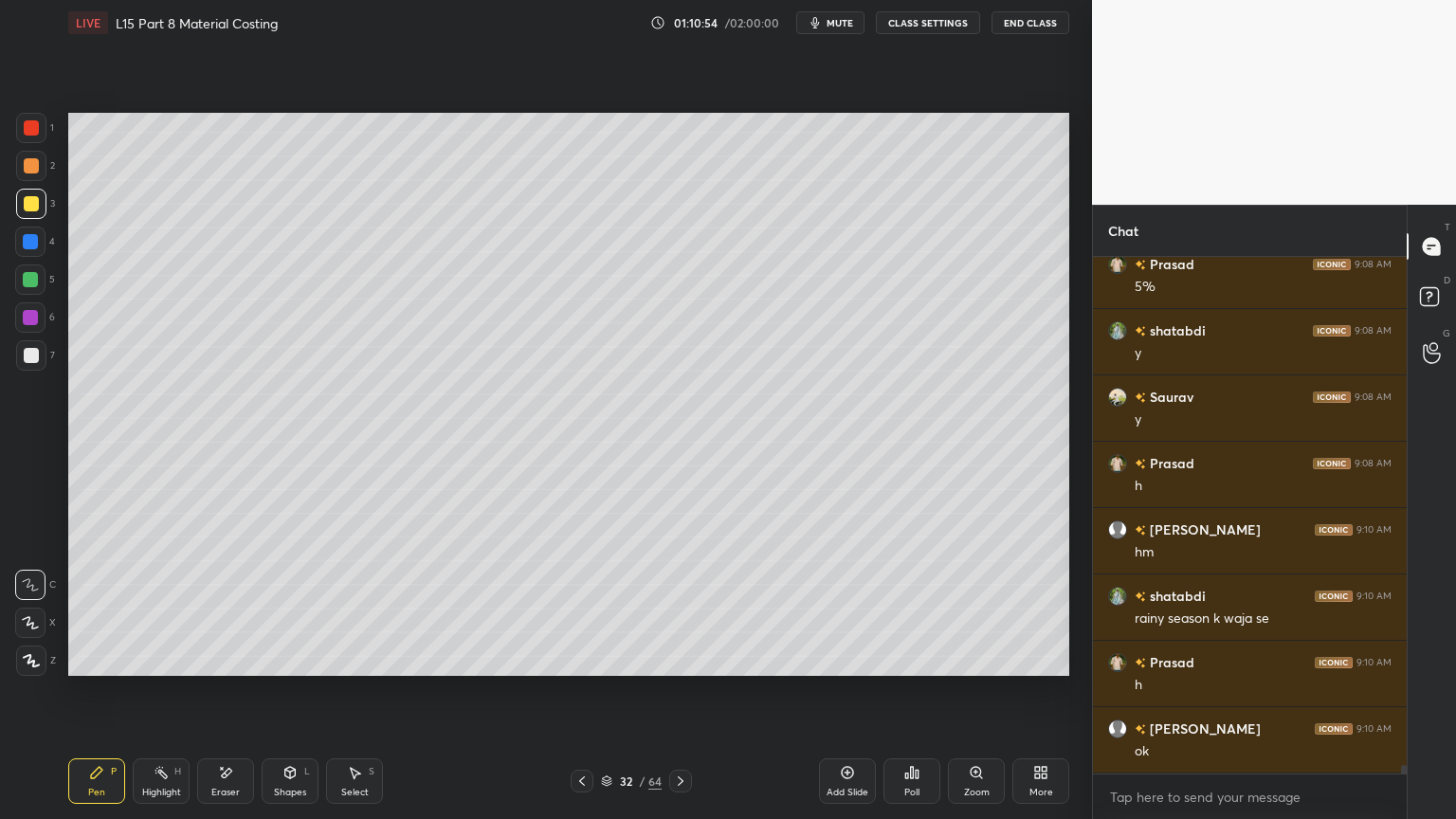 click at bounding box center [30, 280] 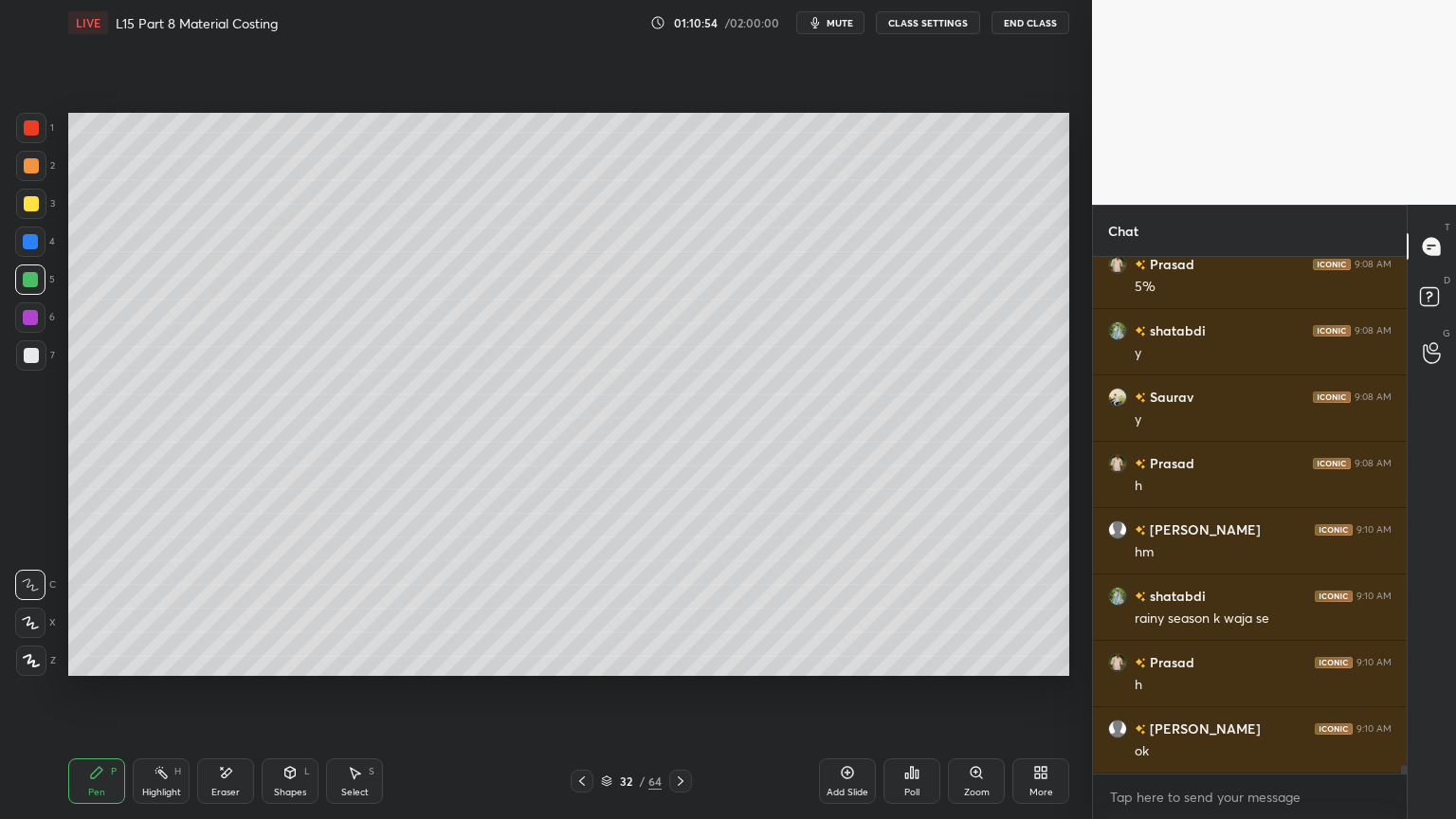 click on "2" at bounding box center [35, 166] 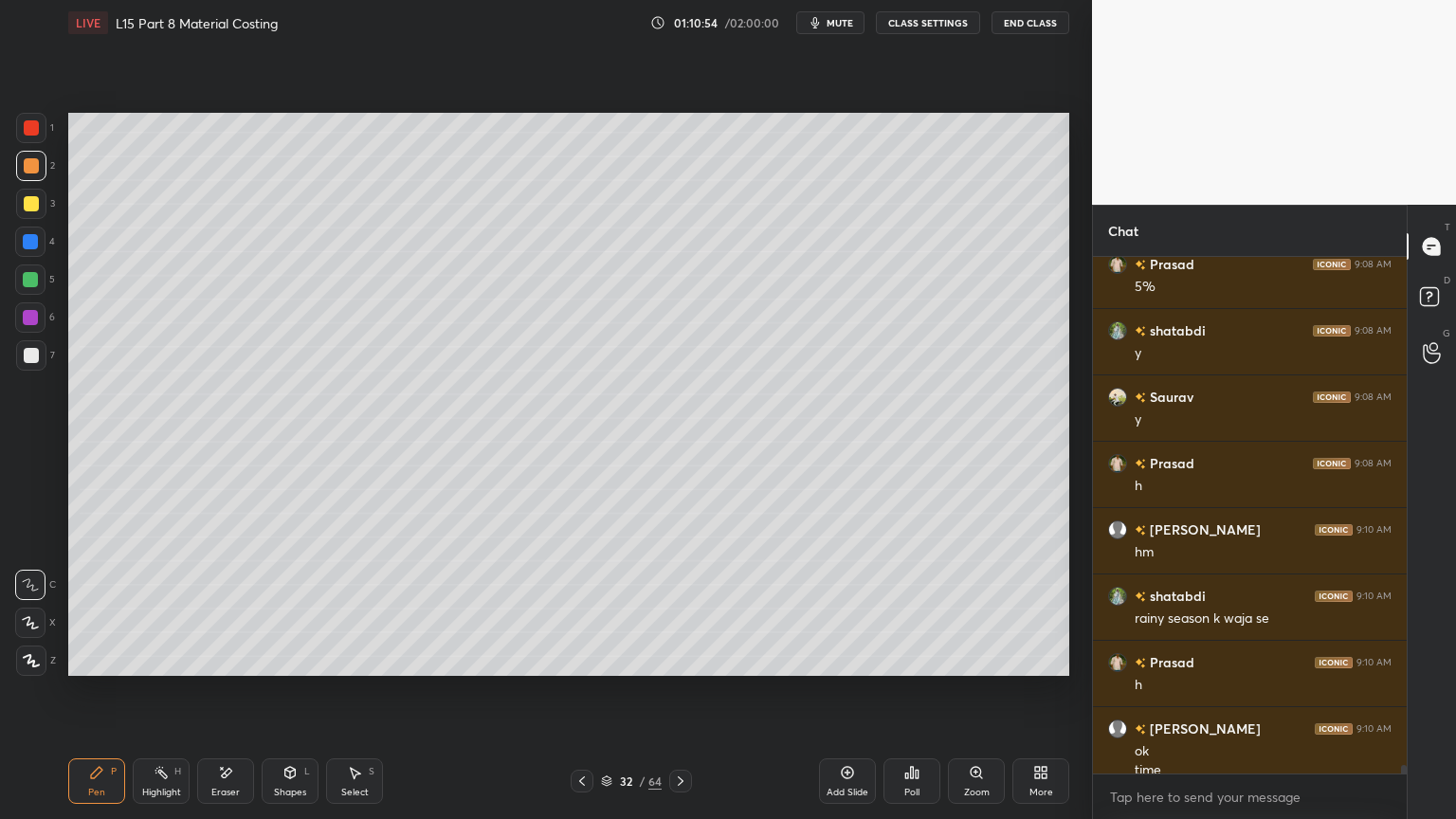 scroll, scrollTop: 31318, scrollLeft: 0, axis: vertical 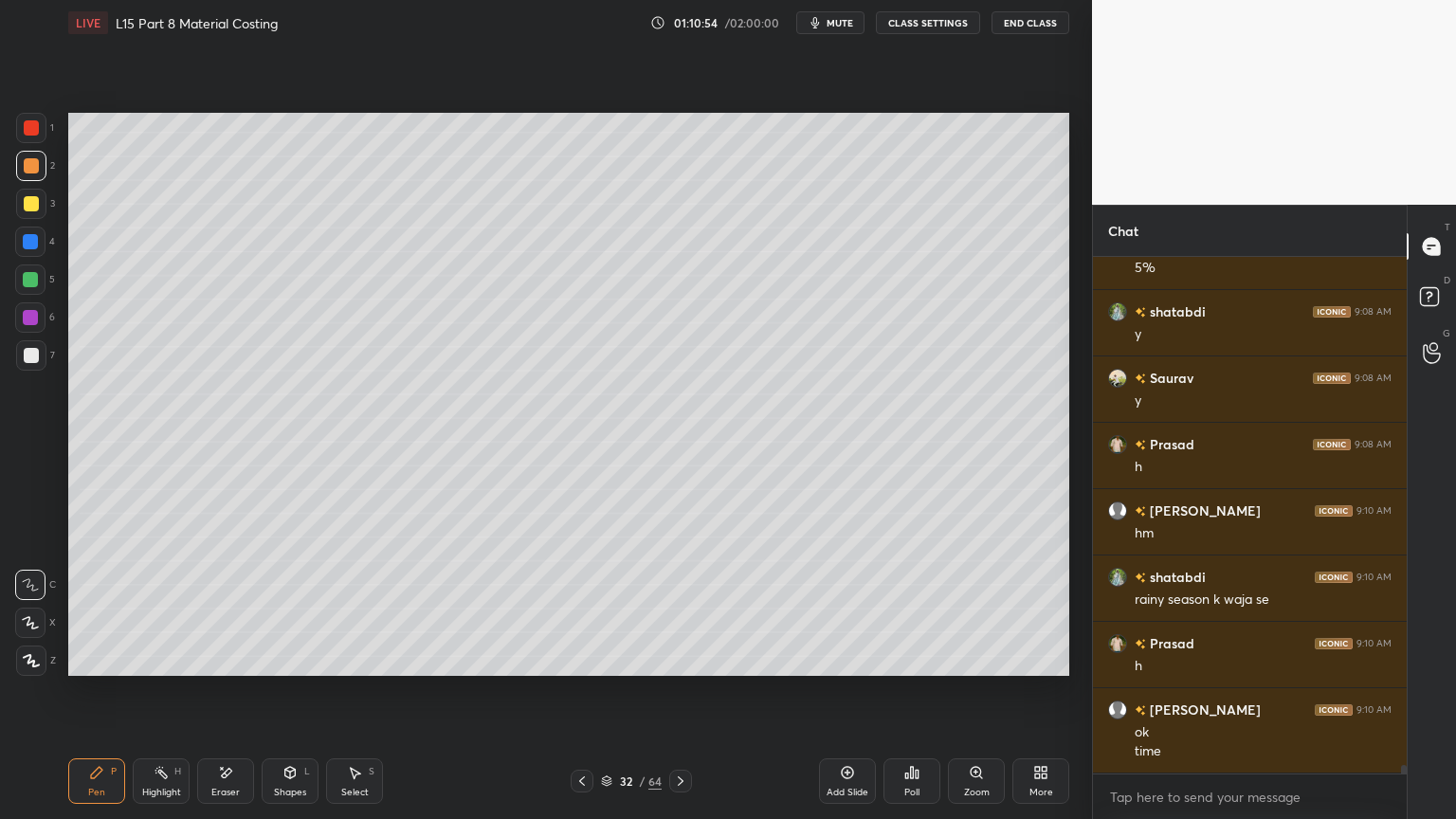 click at bounding box center (31, 204) 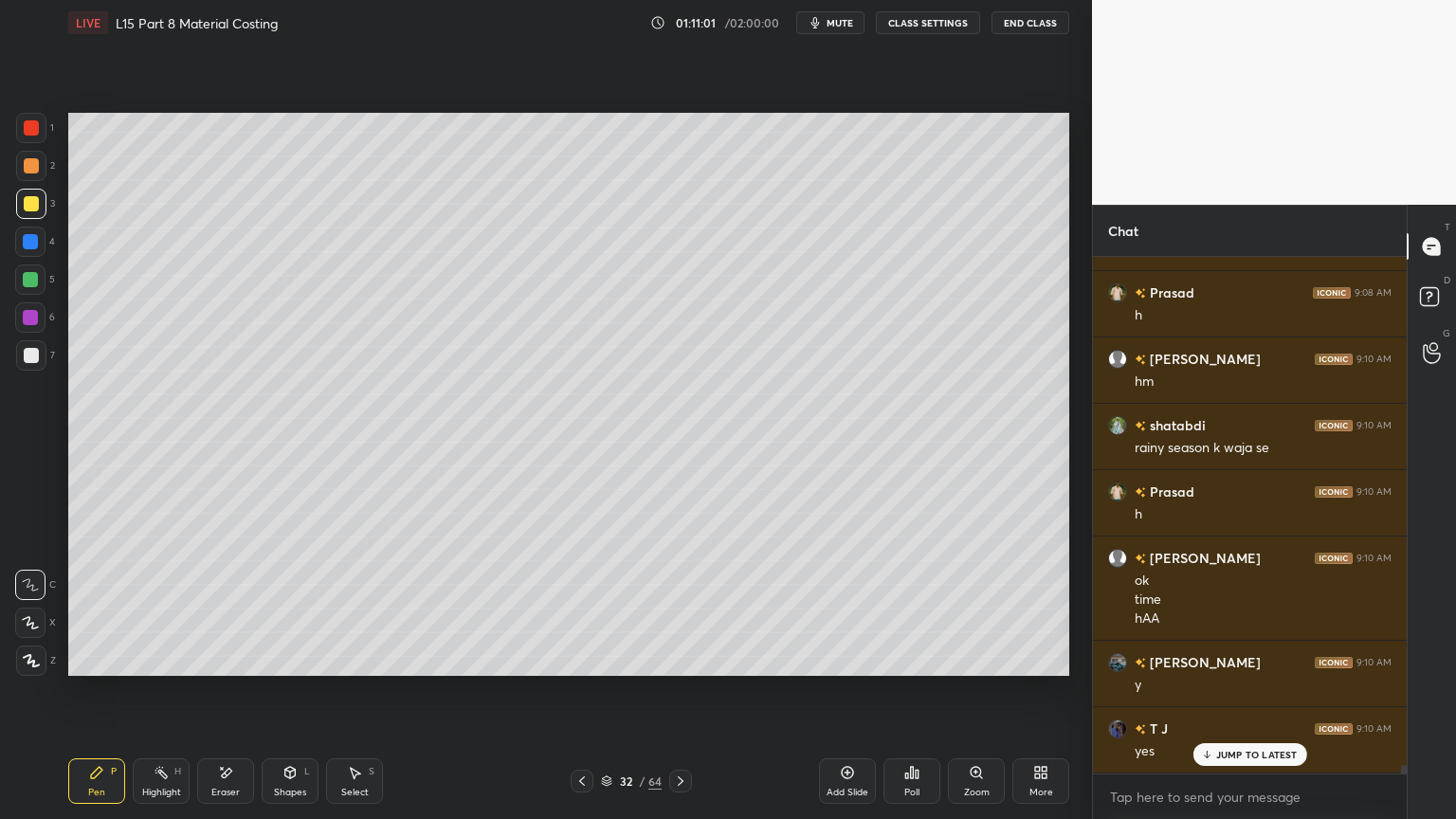 scroll, scrollTop: 31535, scrollLeft: 0, axis: vertical 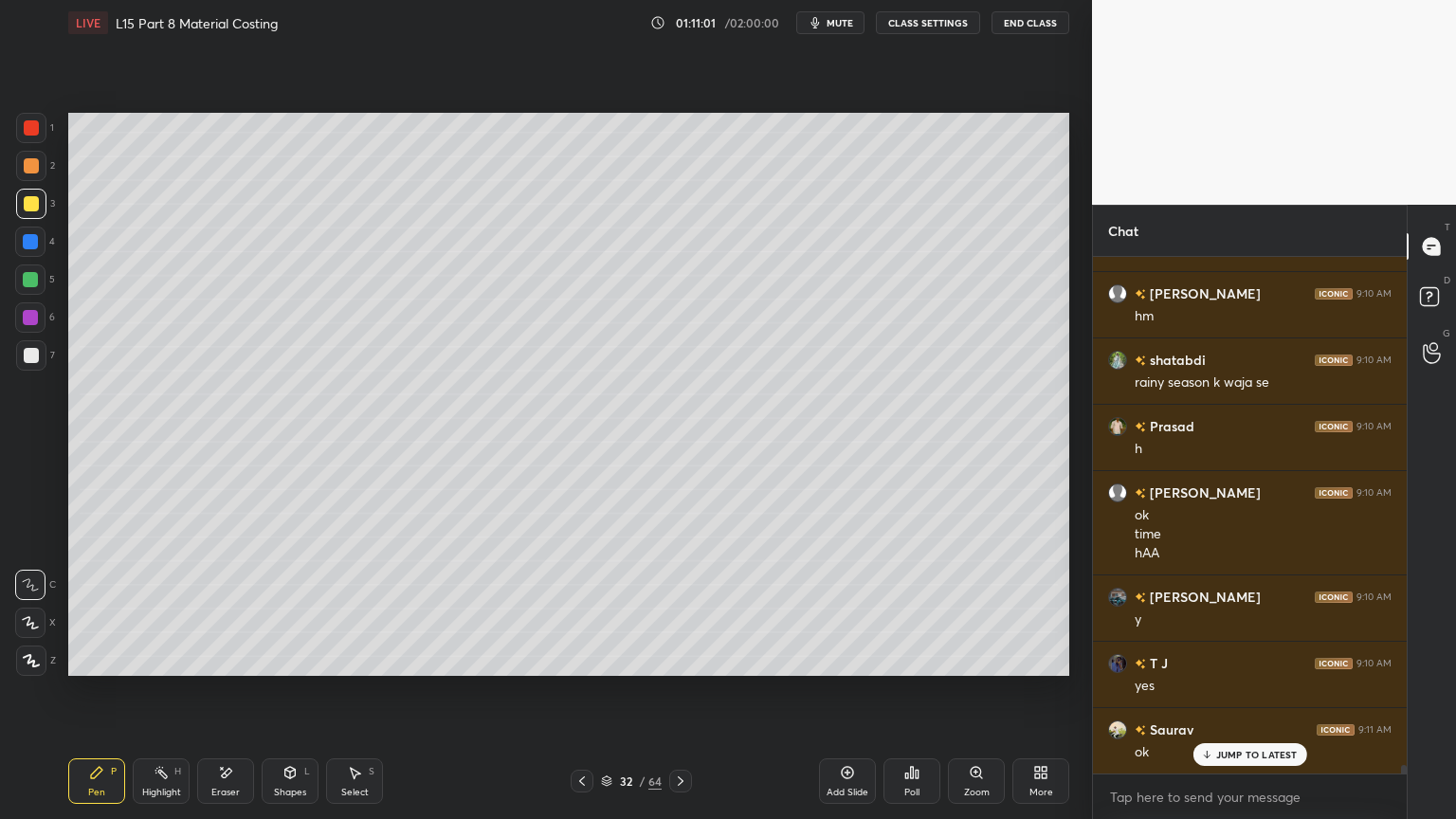 click 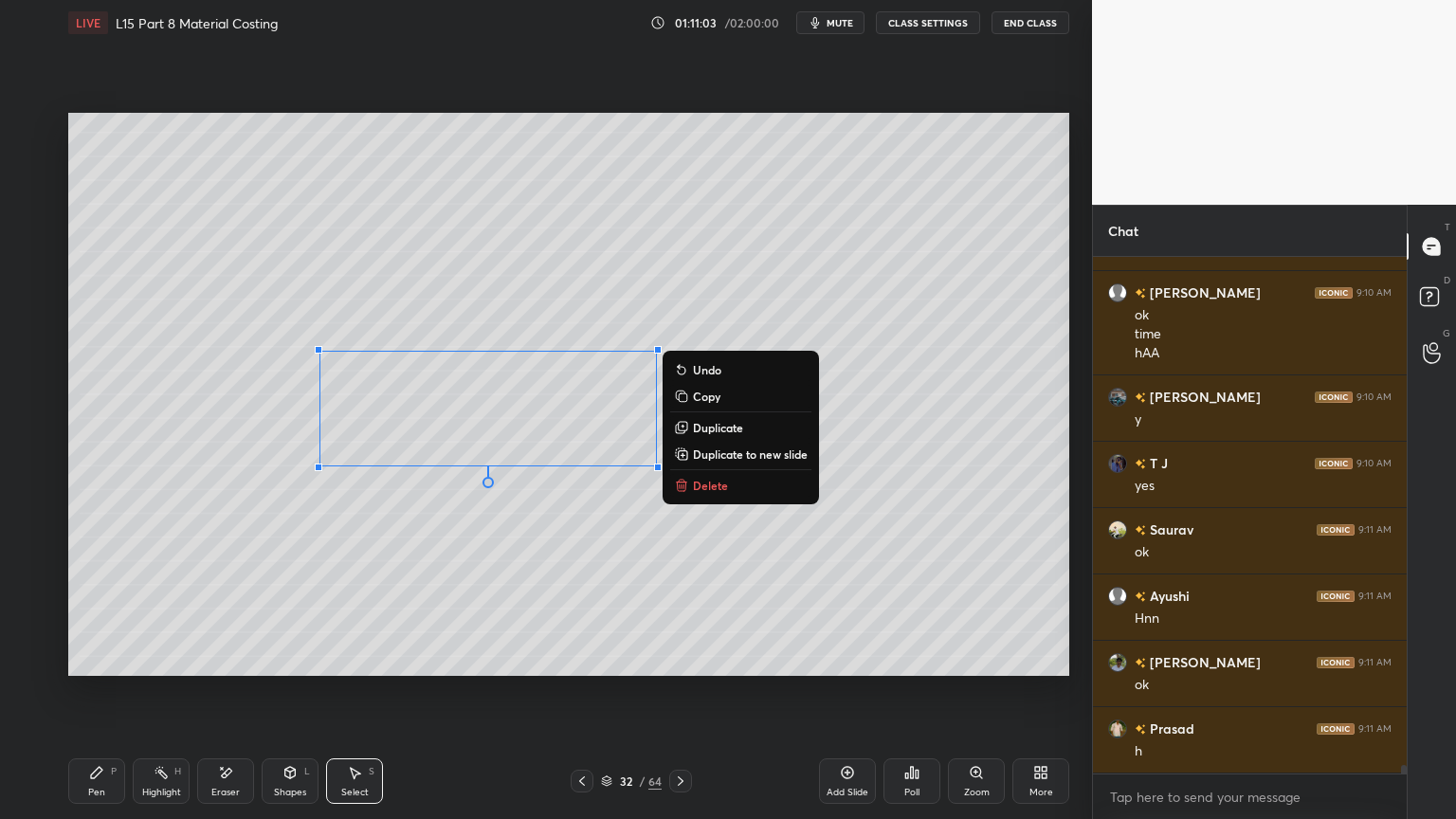 scroll, scrollTop: 31801, scrollLeft: 0, axis: vertical 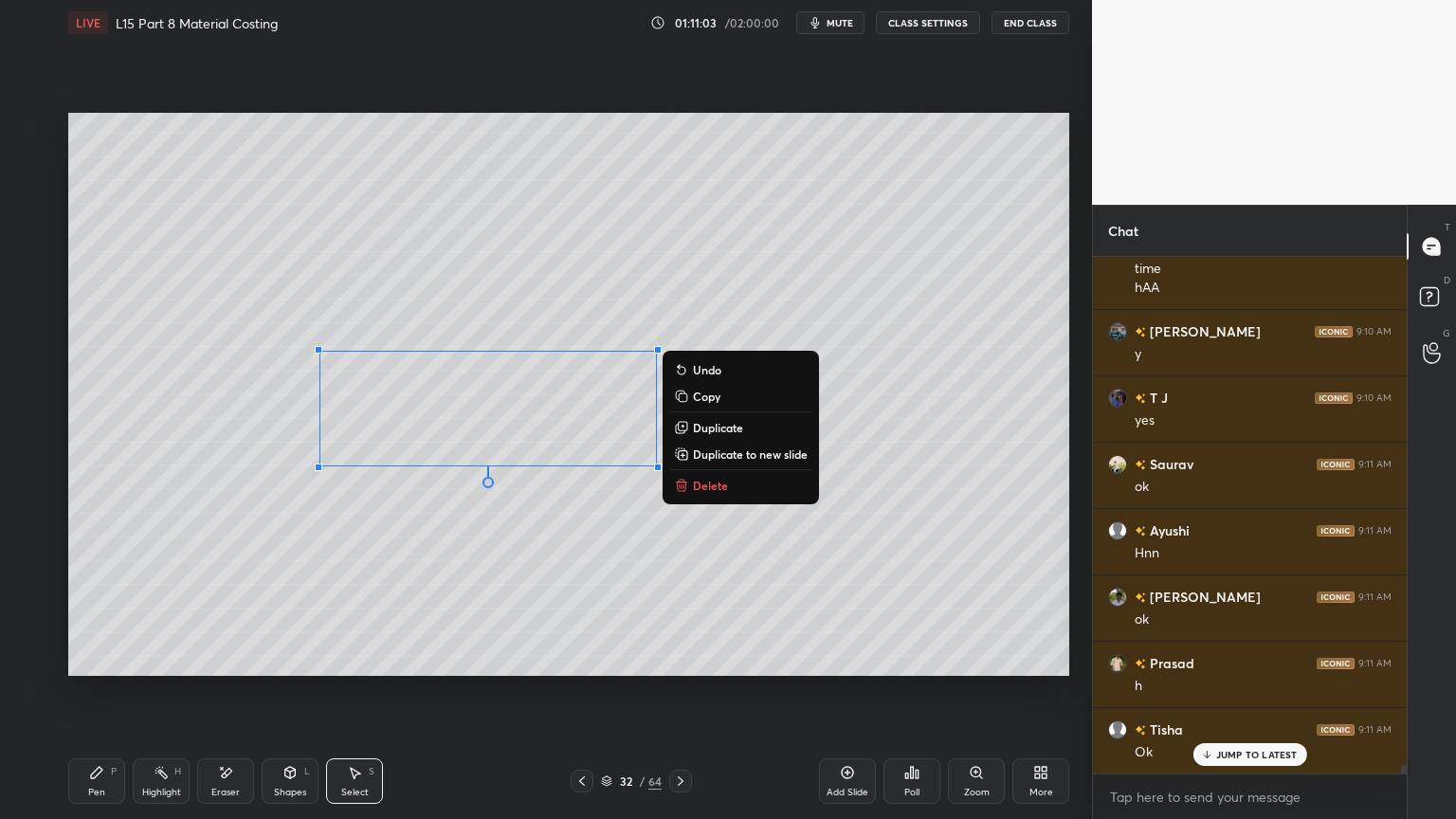 click on "Delete" at bounding box center [710, 485] 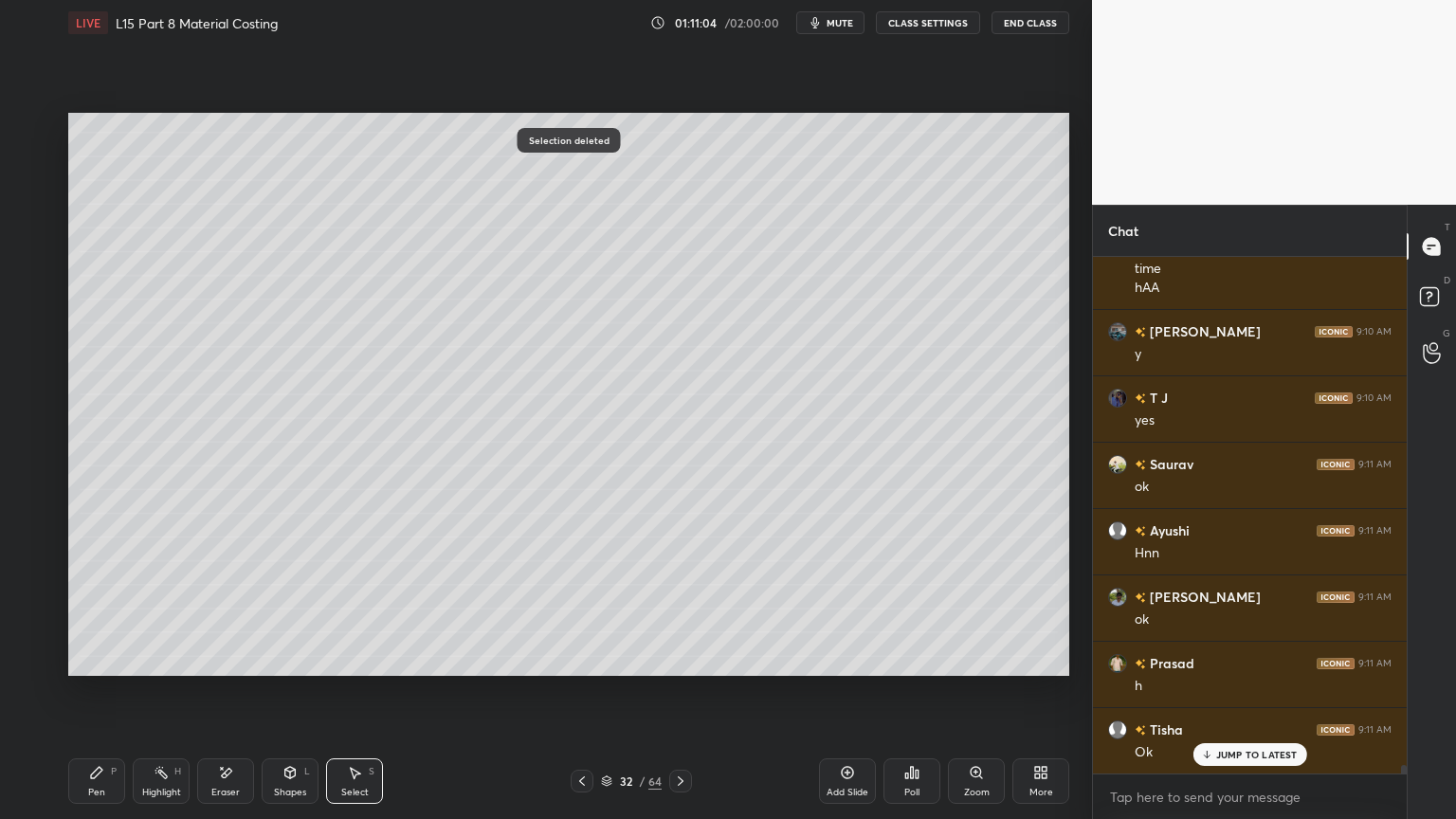 click 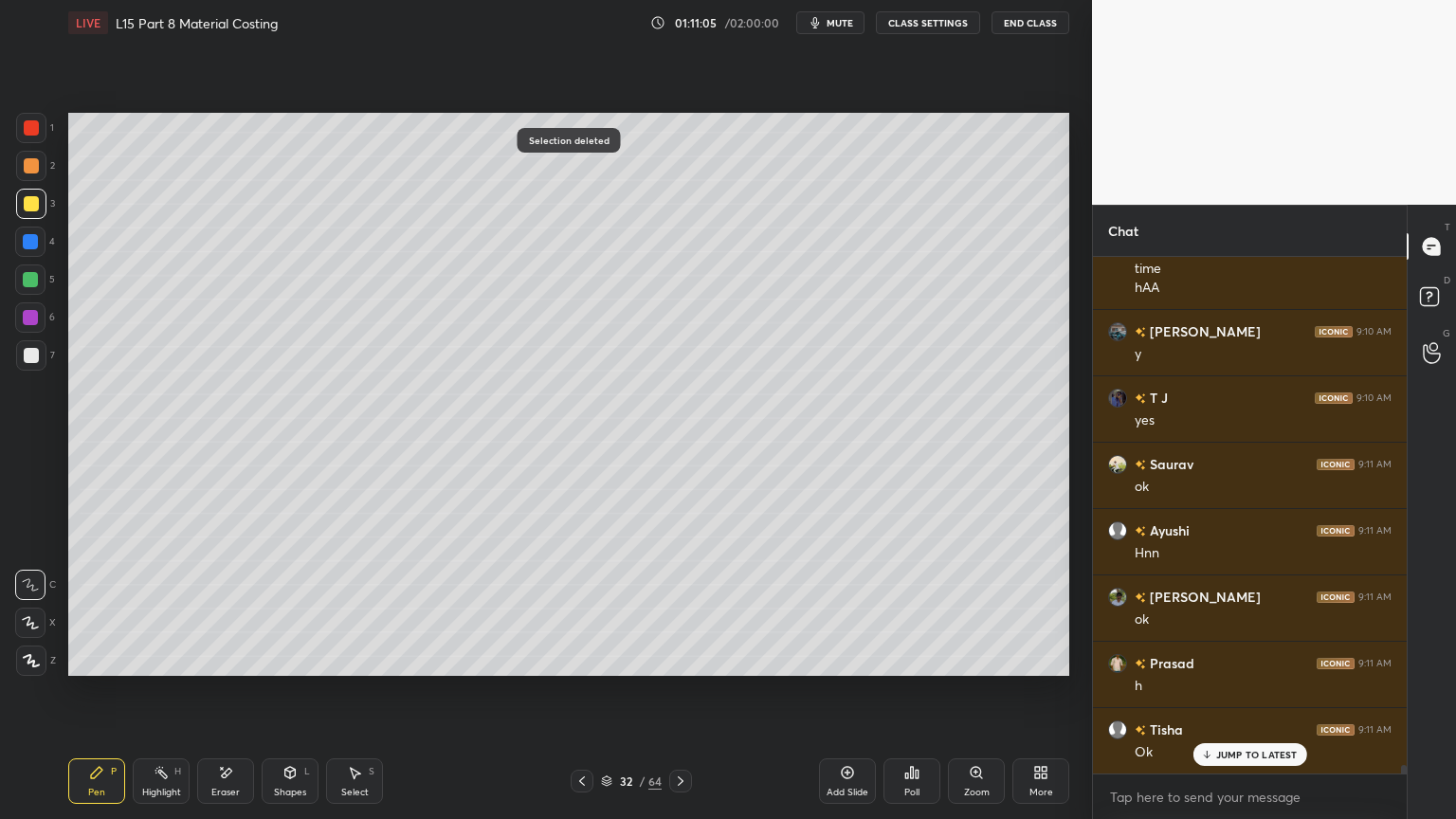 click at bounding box center (30, 280) 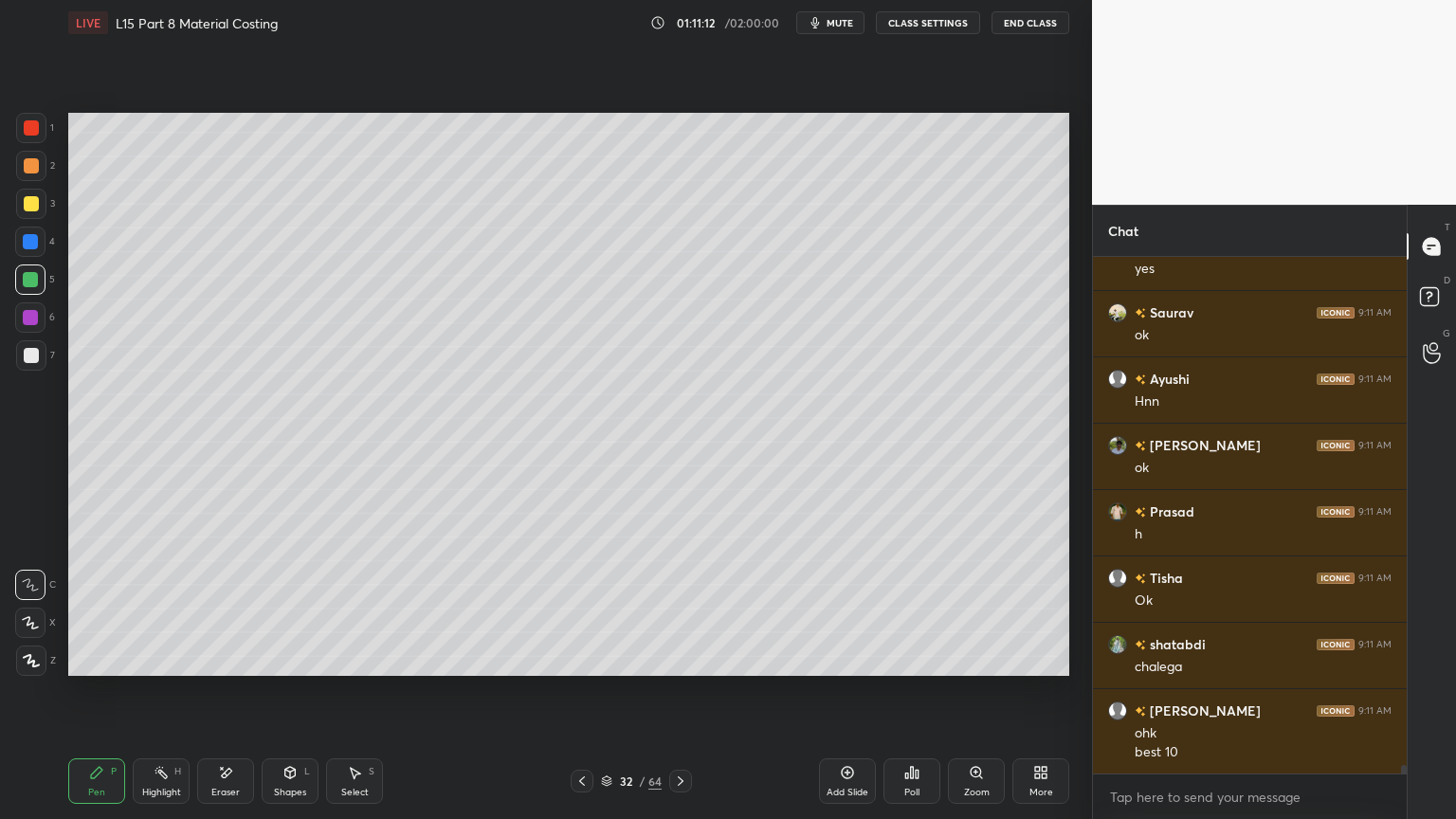 scroll, scrollTop: 32020, scrollLeft: 0, axis: vertical 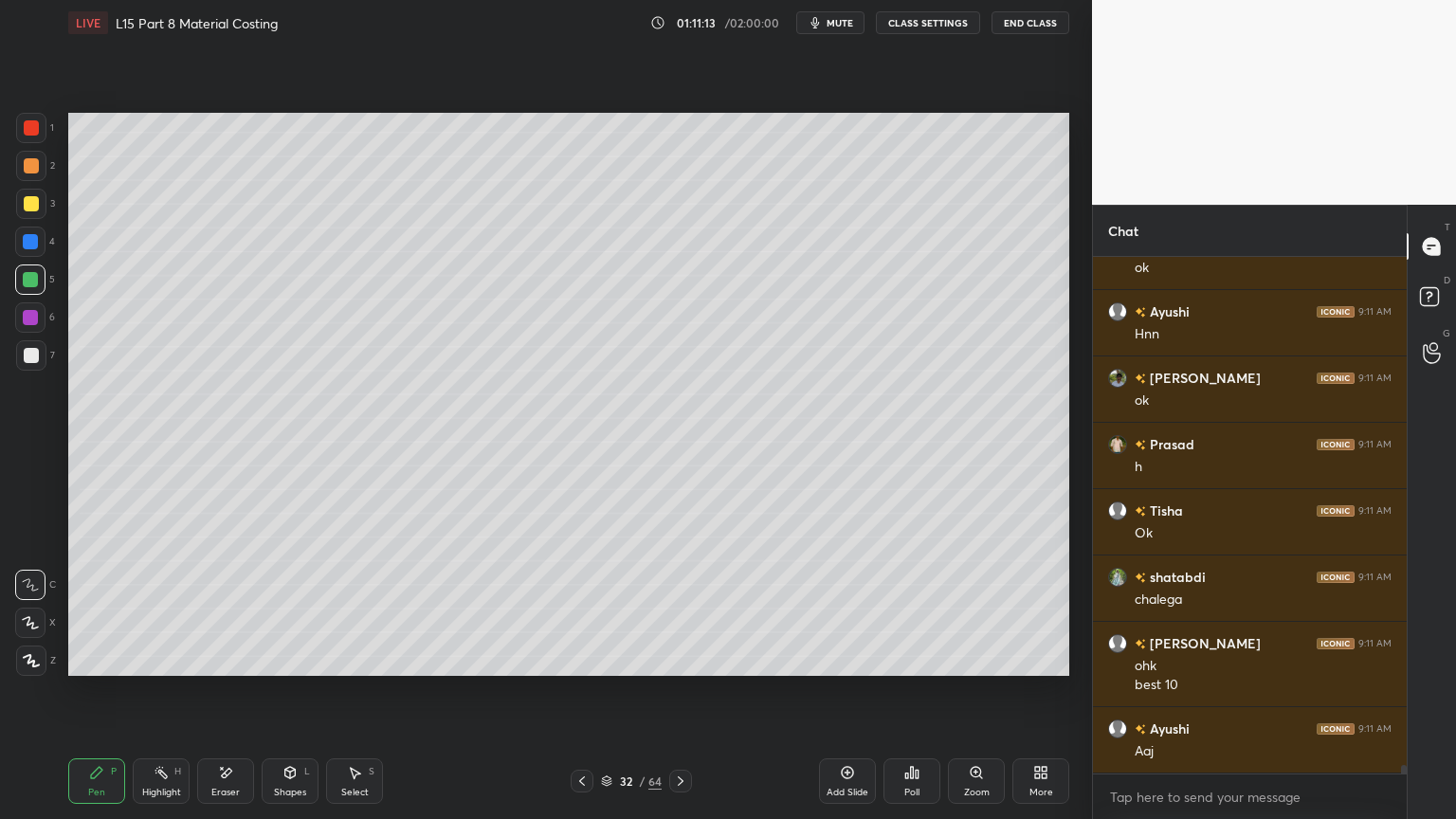 click on "Select S" at bounding box center [355, 781] 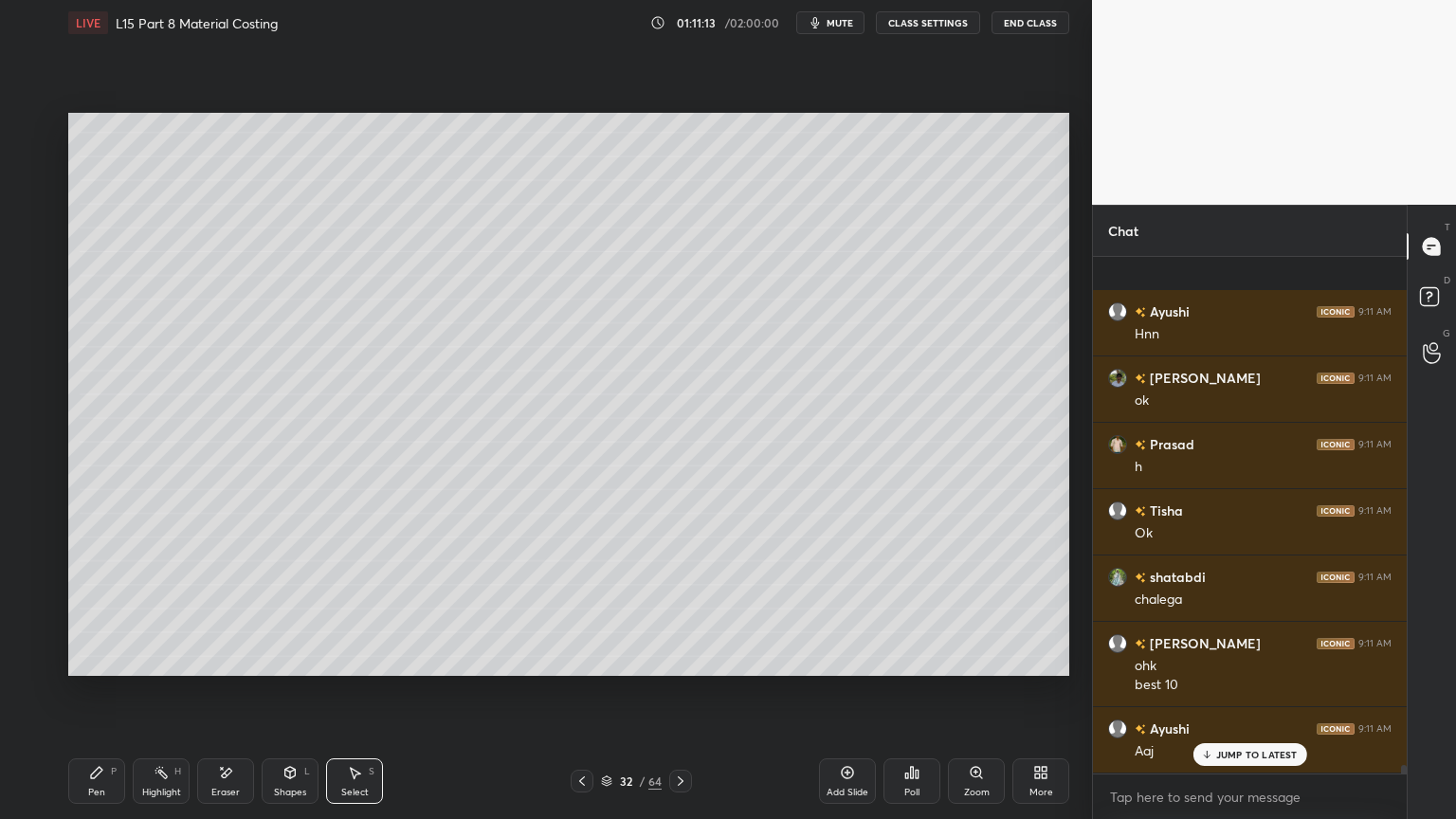 scroll, scrollTop: 32152, scrollLeft: 0, axis: vertical 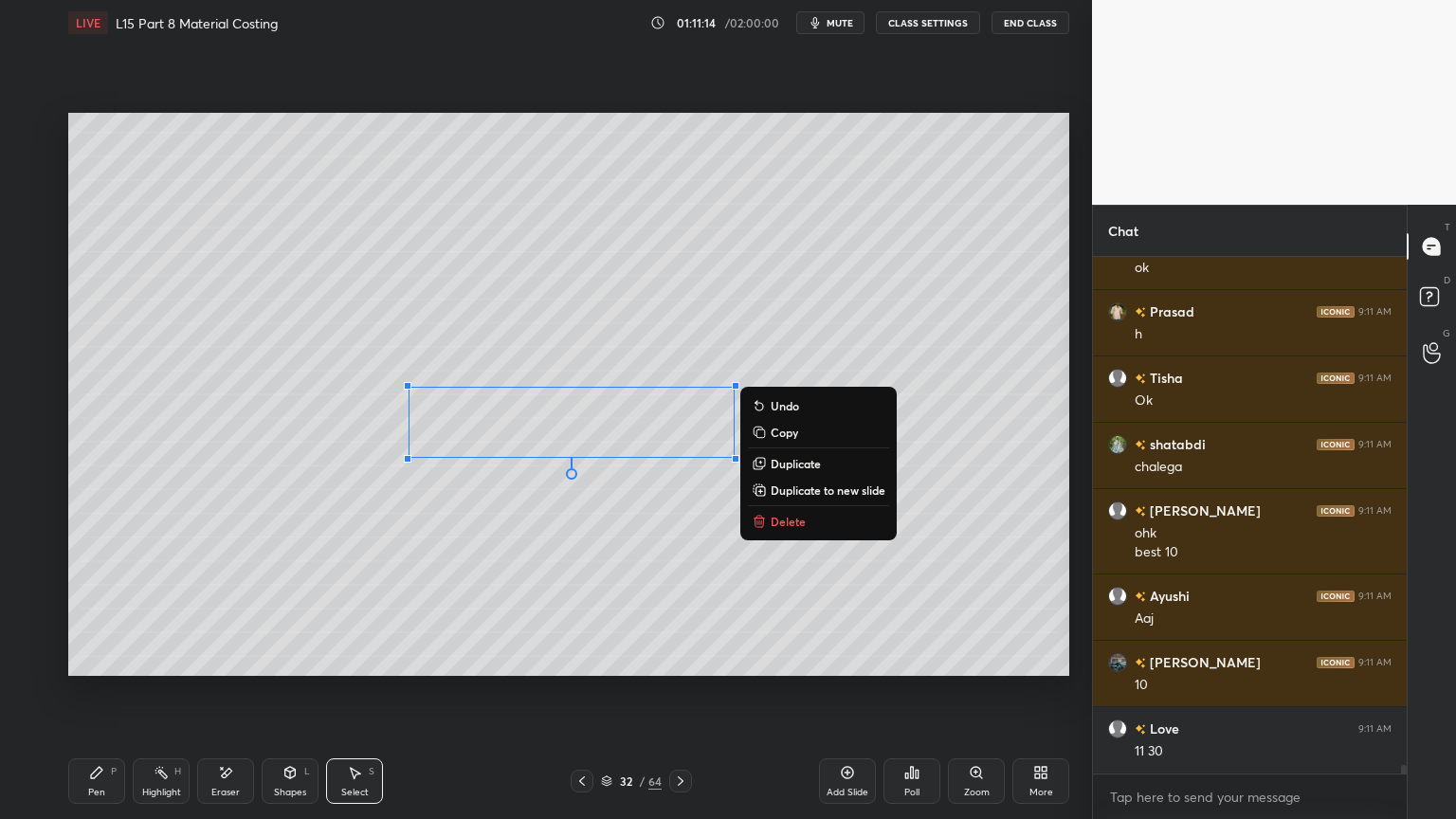 click on "Delete" at bounding box center (818, 521) 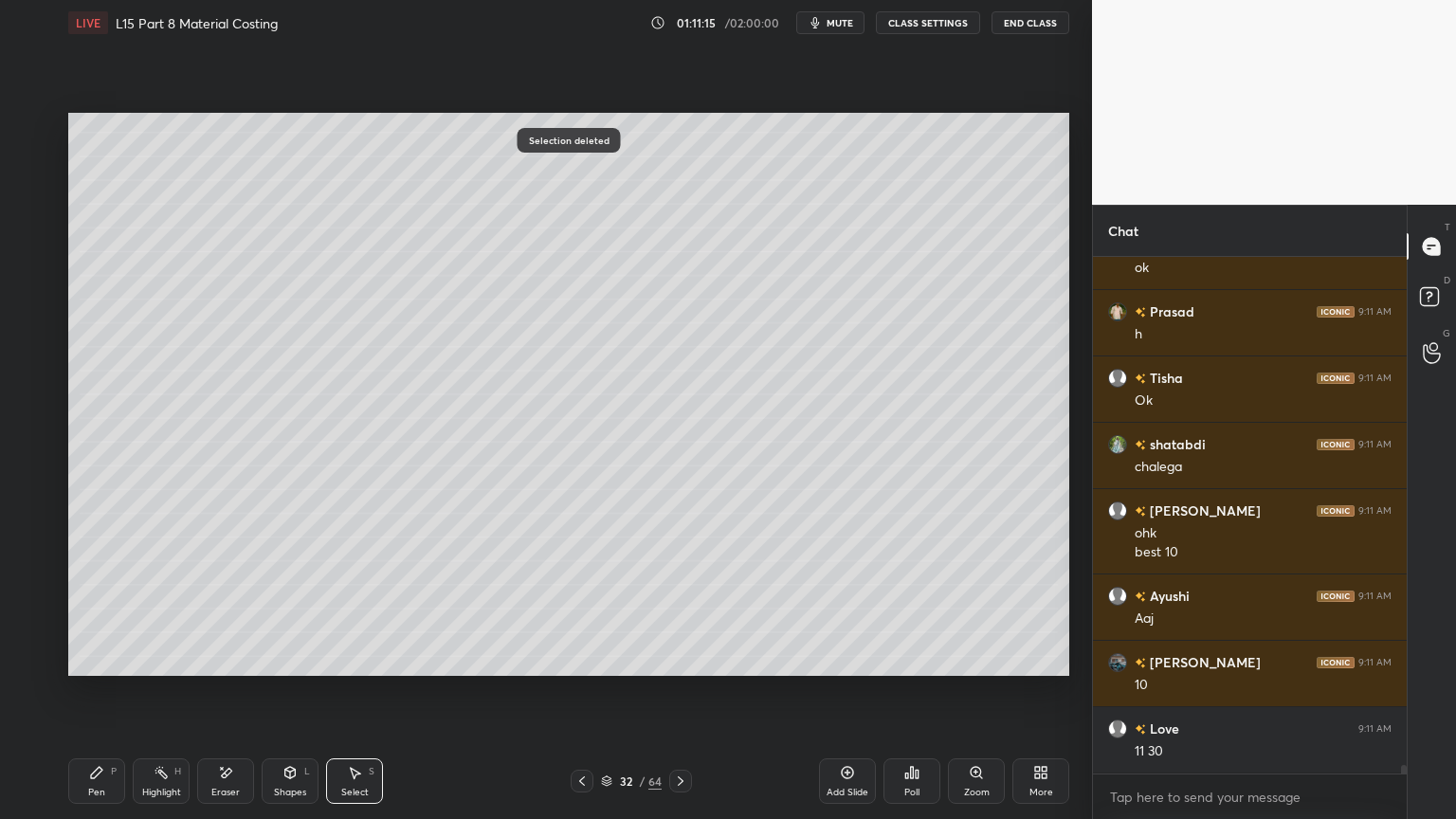 click 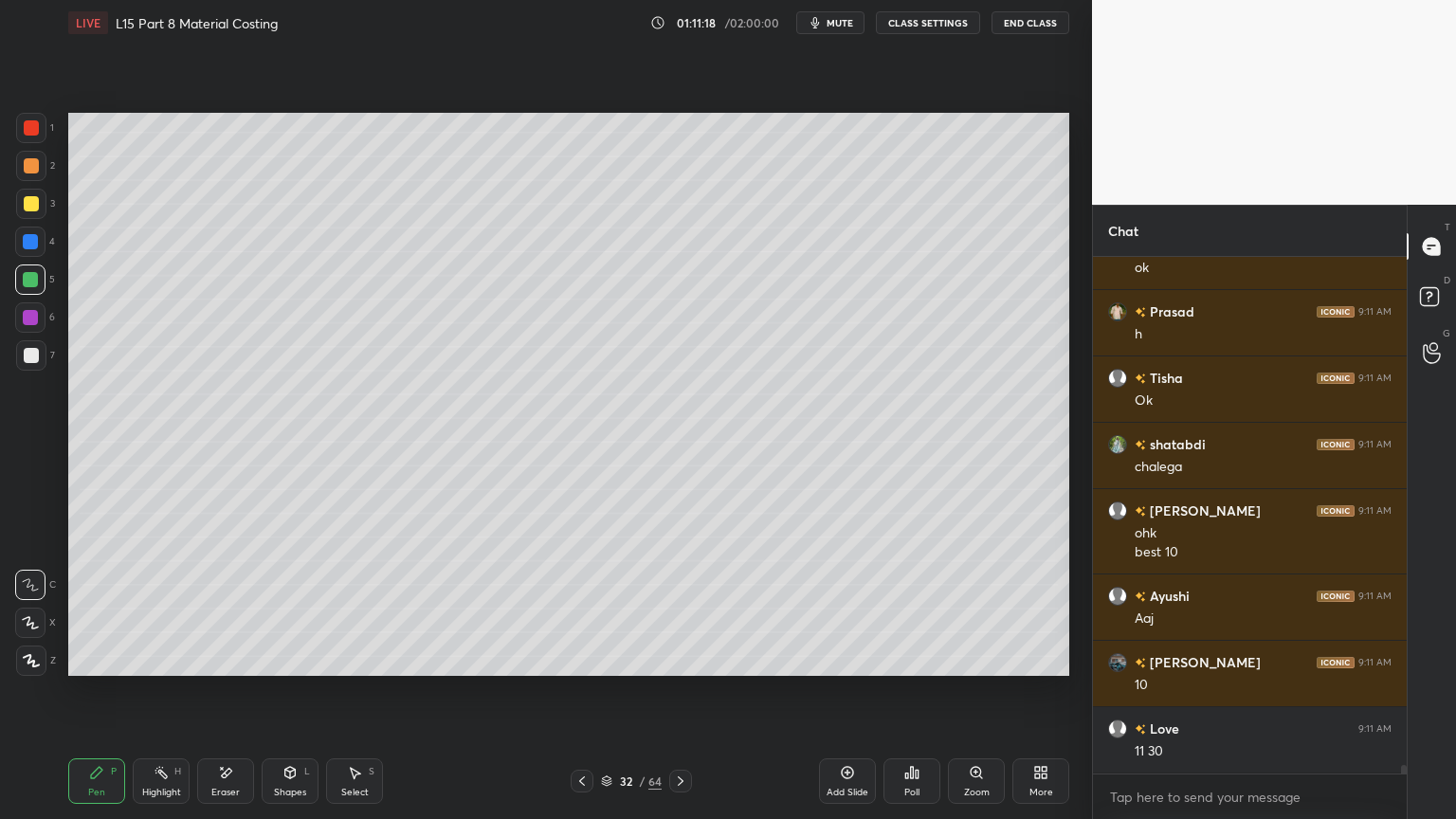 scroll, scrollTop: 32218, scrollLeft: 0, axis: vertical 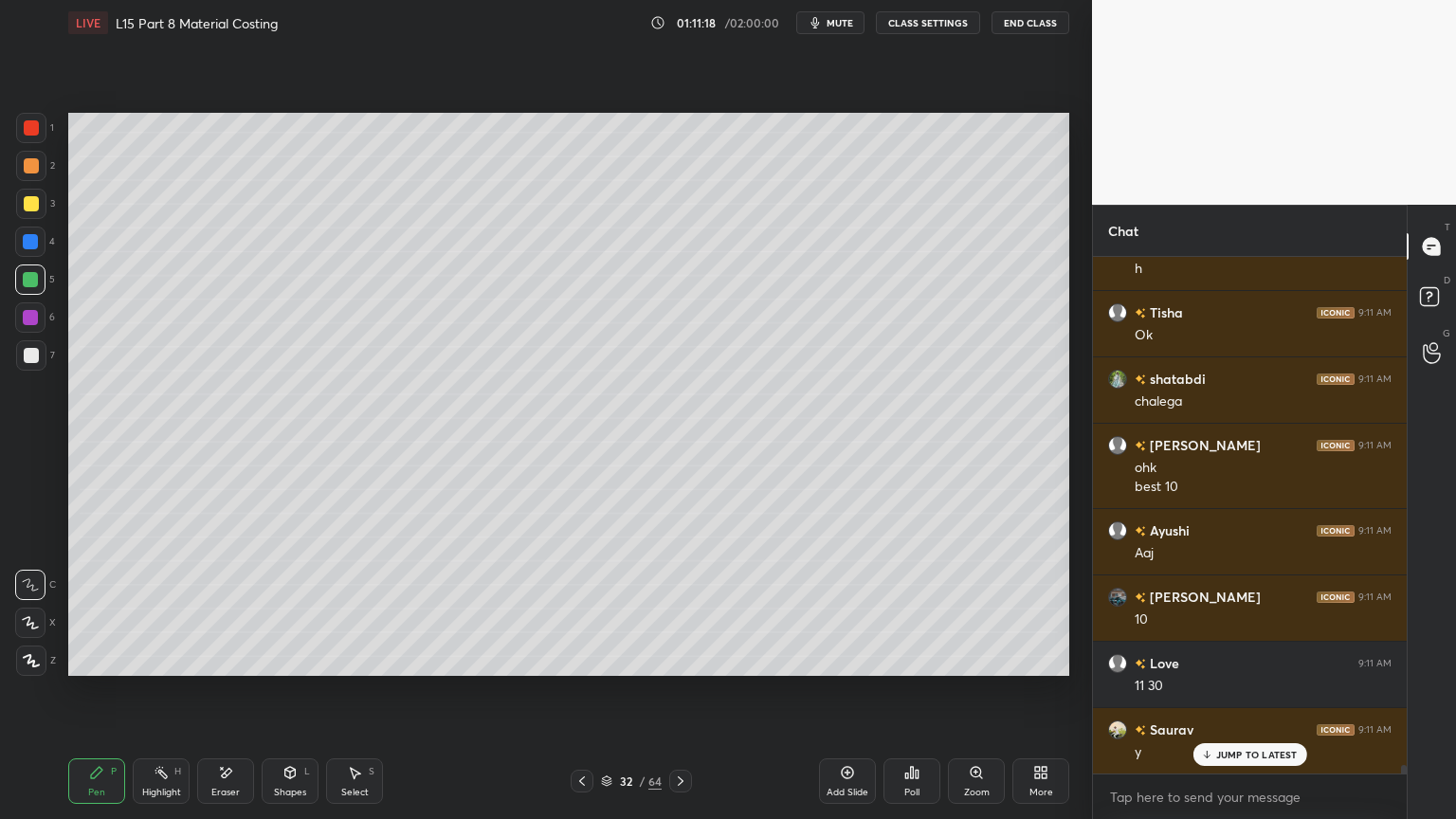 click at bounding box center [30, 318] 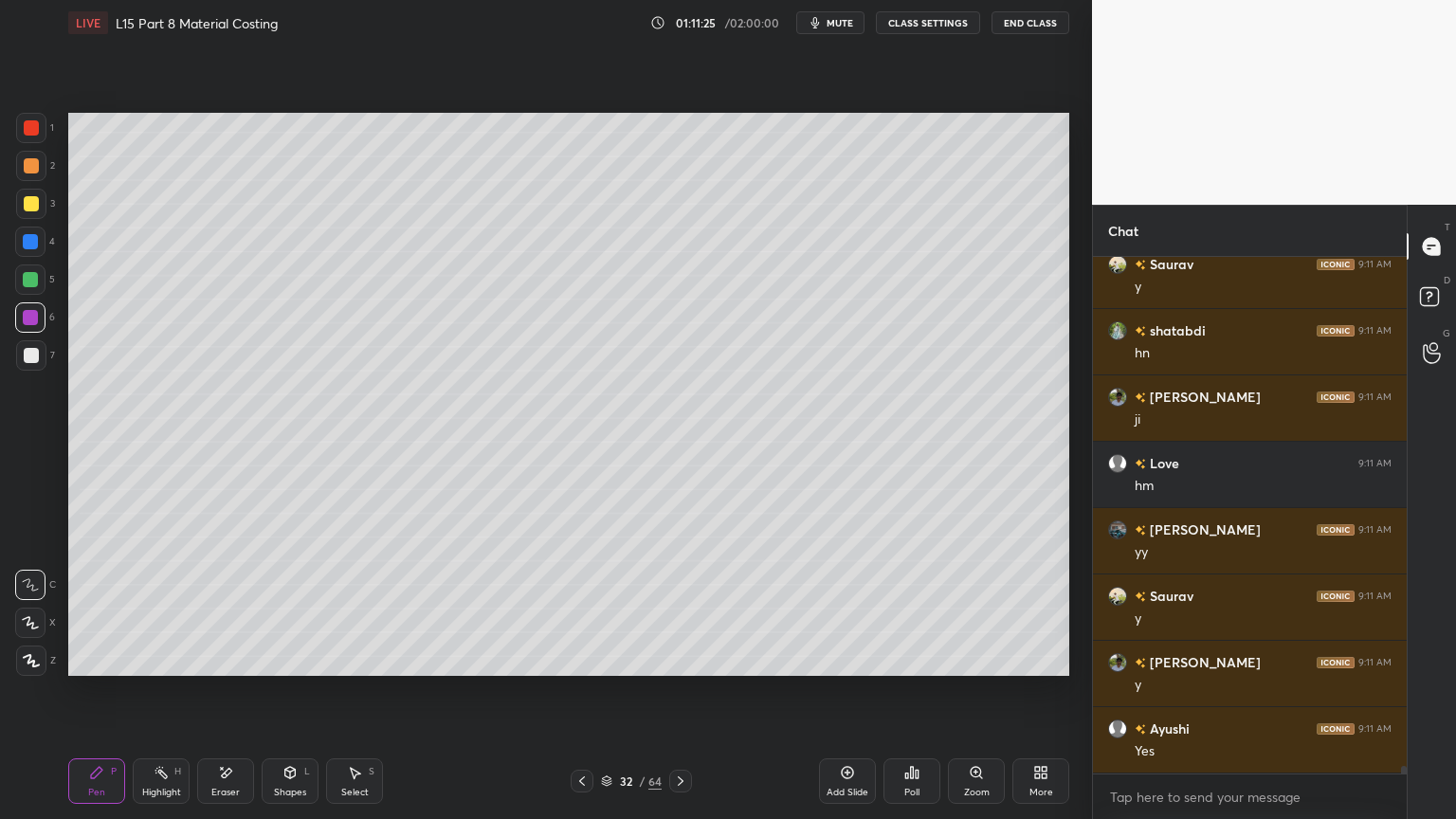 scroll, scrollTop: 32749, scrollLeft: 0, axis: vertical 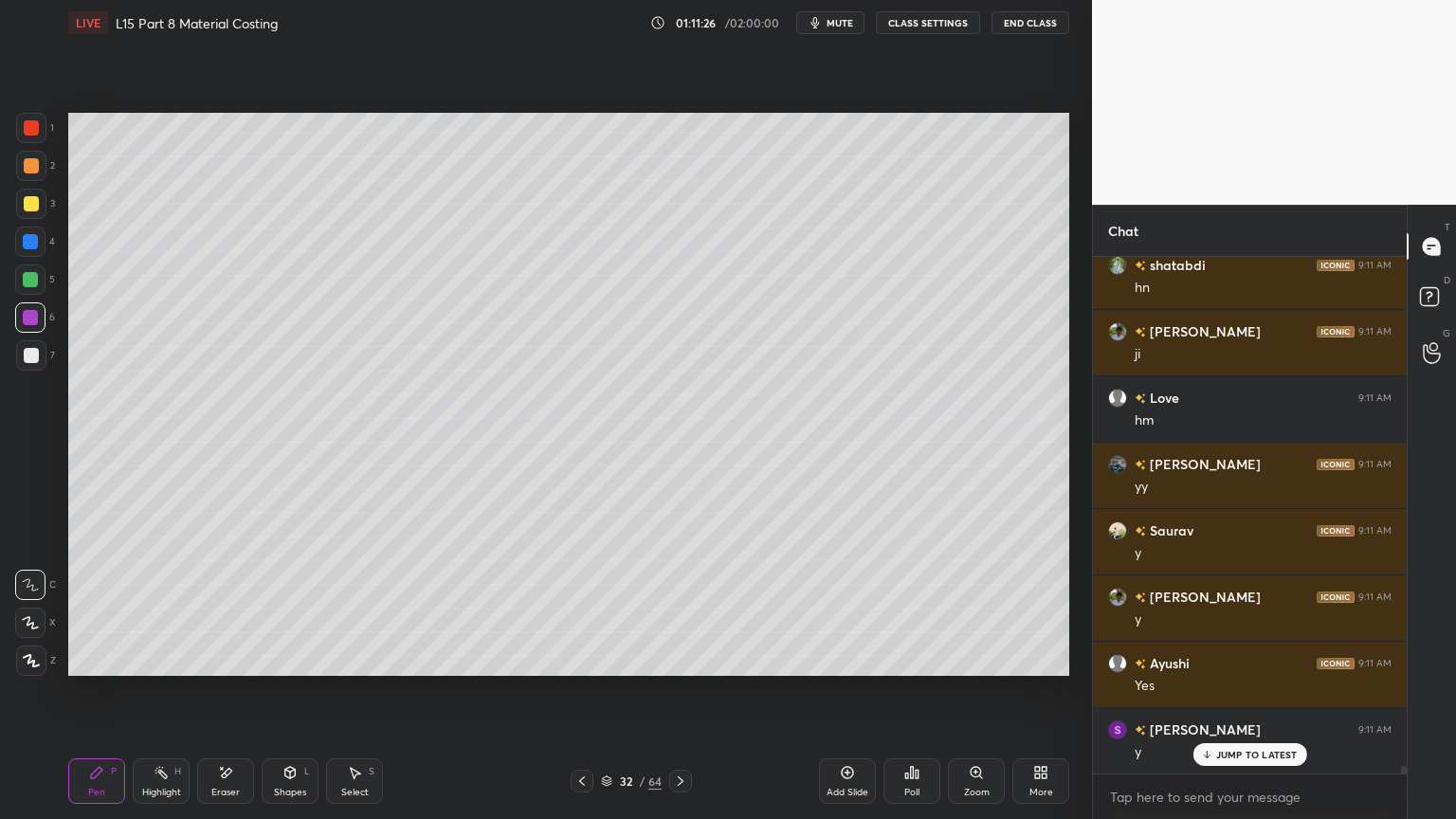 click on "Select S" at bounding box center [355, 781] 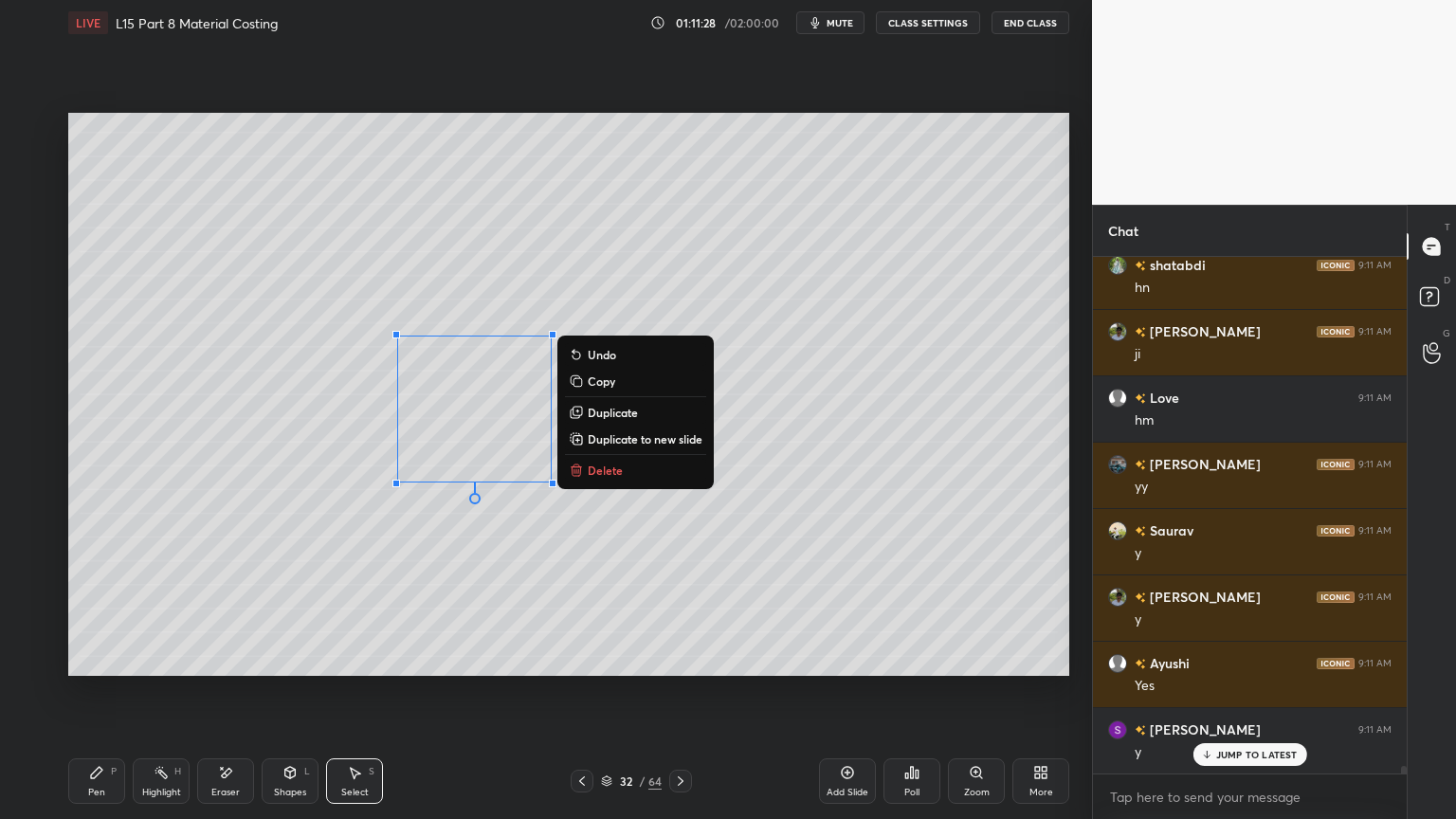 scroll, scrollTop: 32816, scrollLeft: 0, axis: vertical 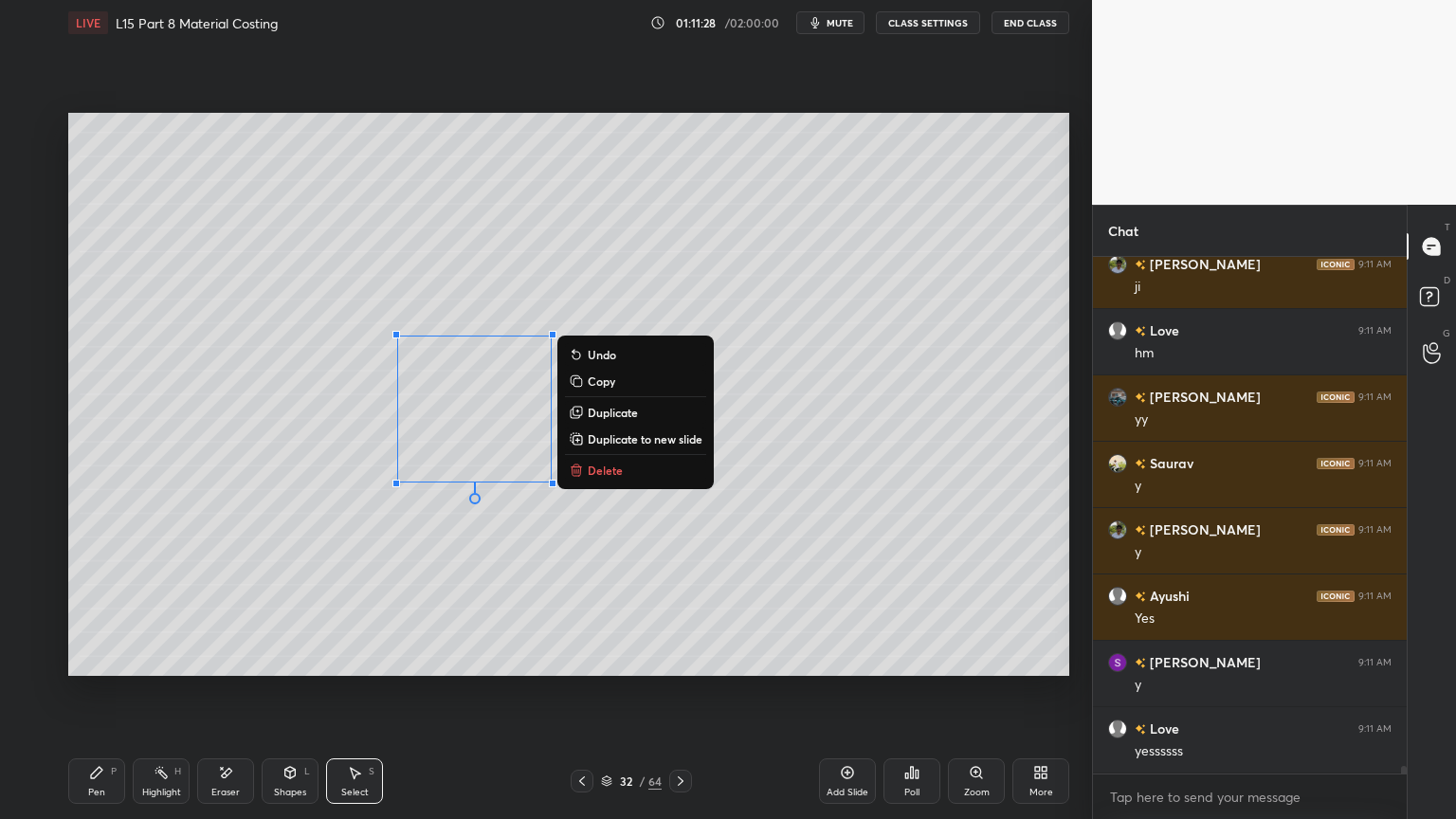 click on "Delete" at bounding box center [605, 470] 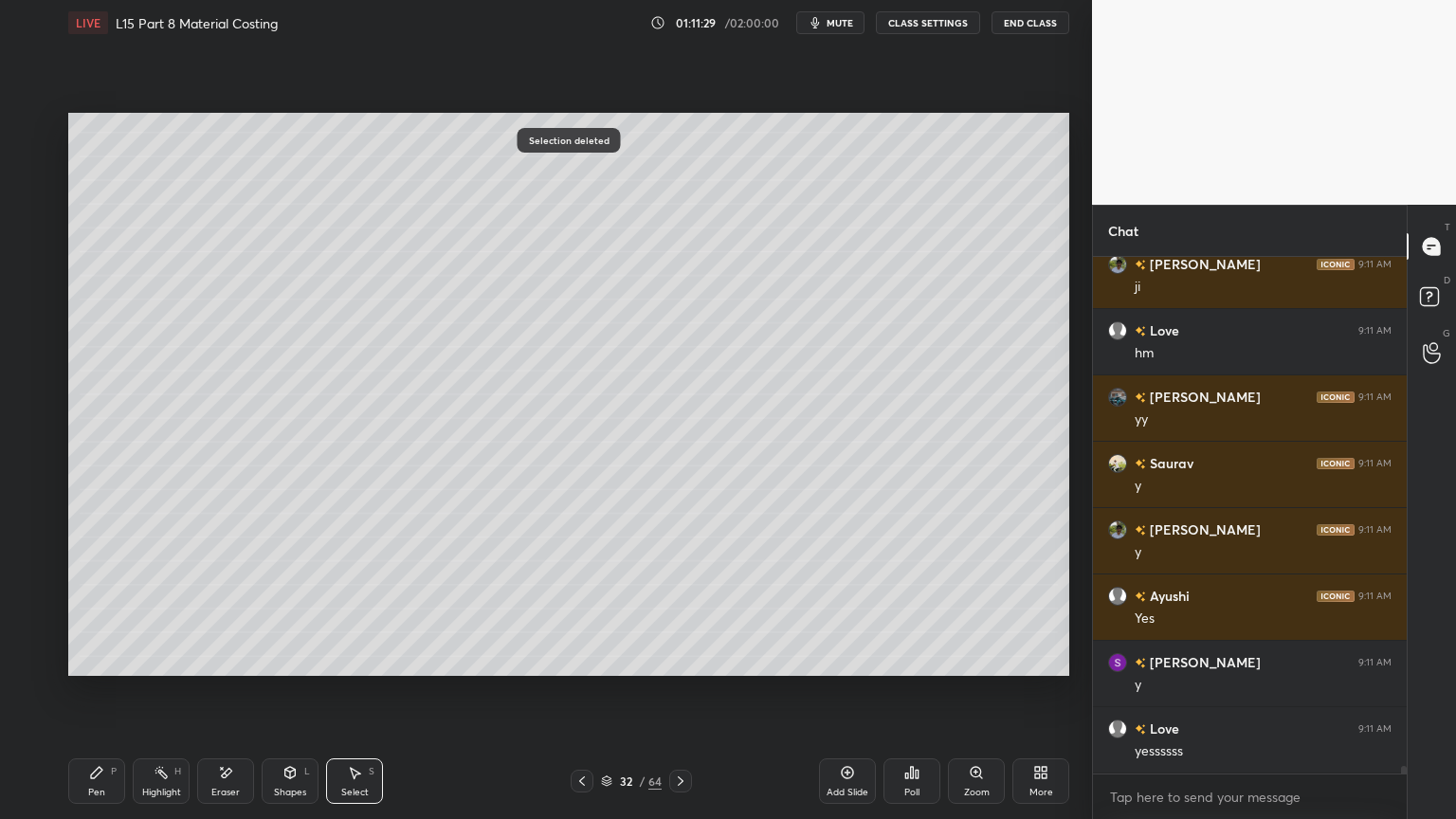 click on "Pen" at bounding box center [97, 792] 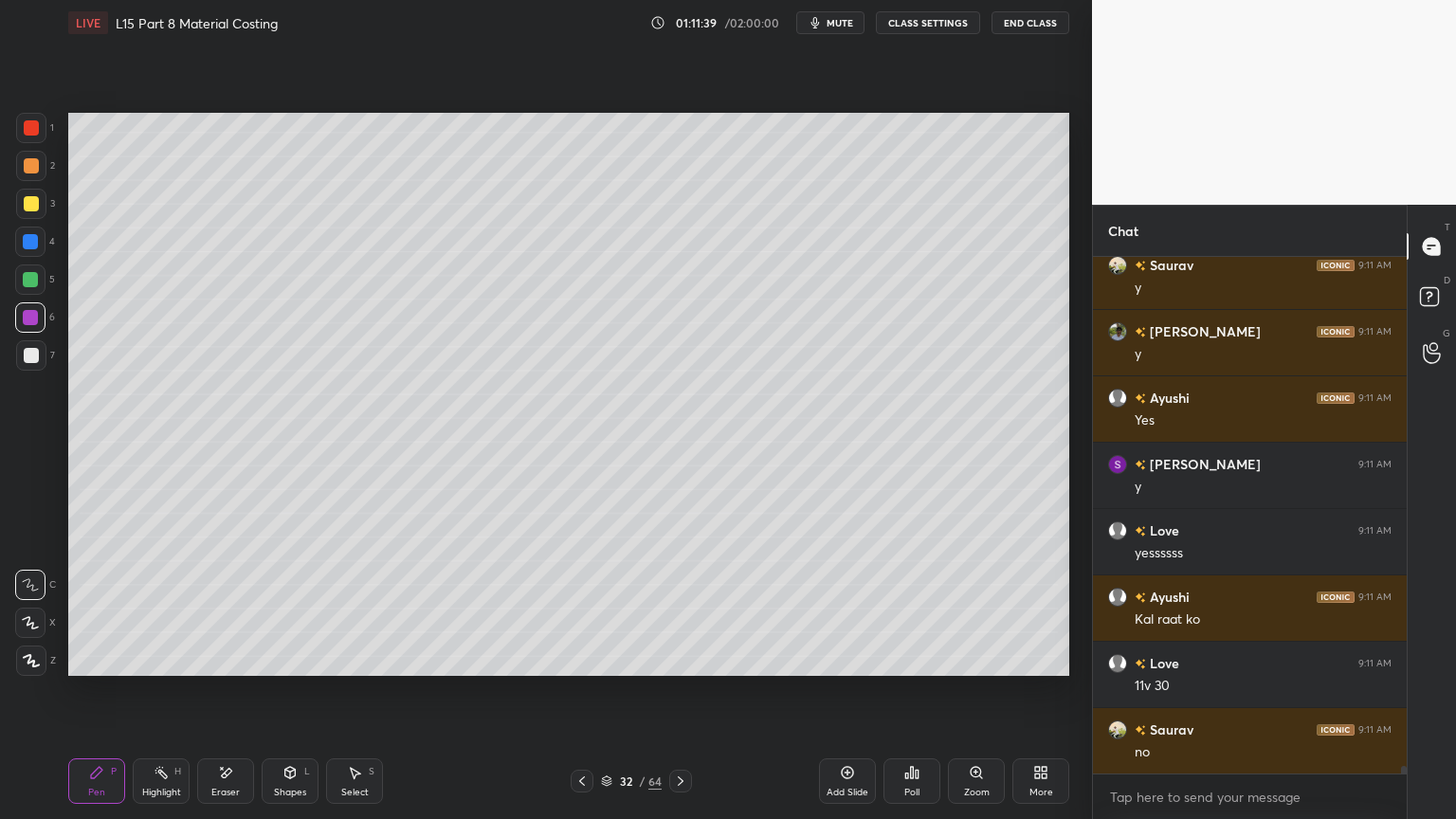 scroll, scrollTop: 33081, scrollLeft: 0, axis: vertical 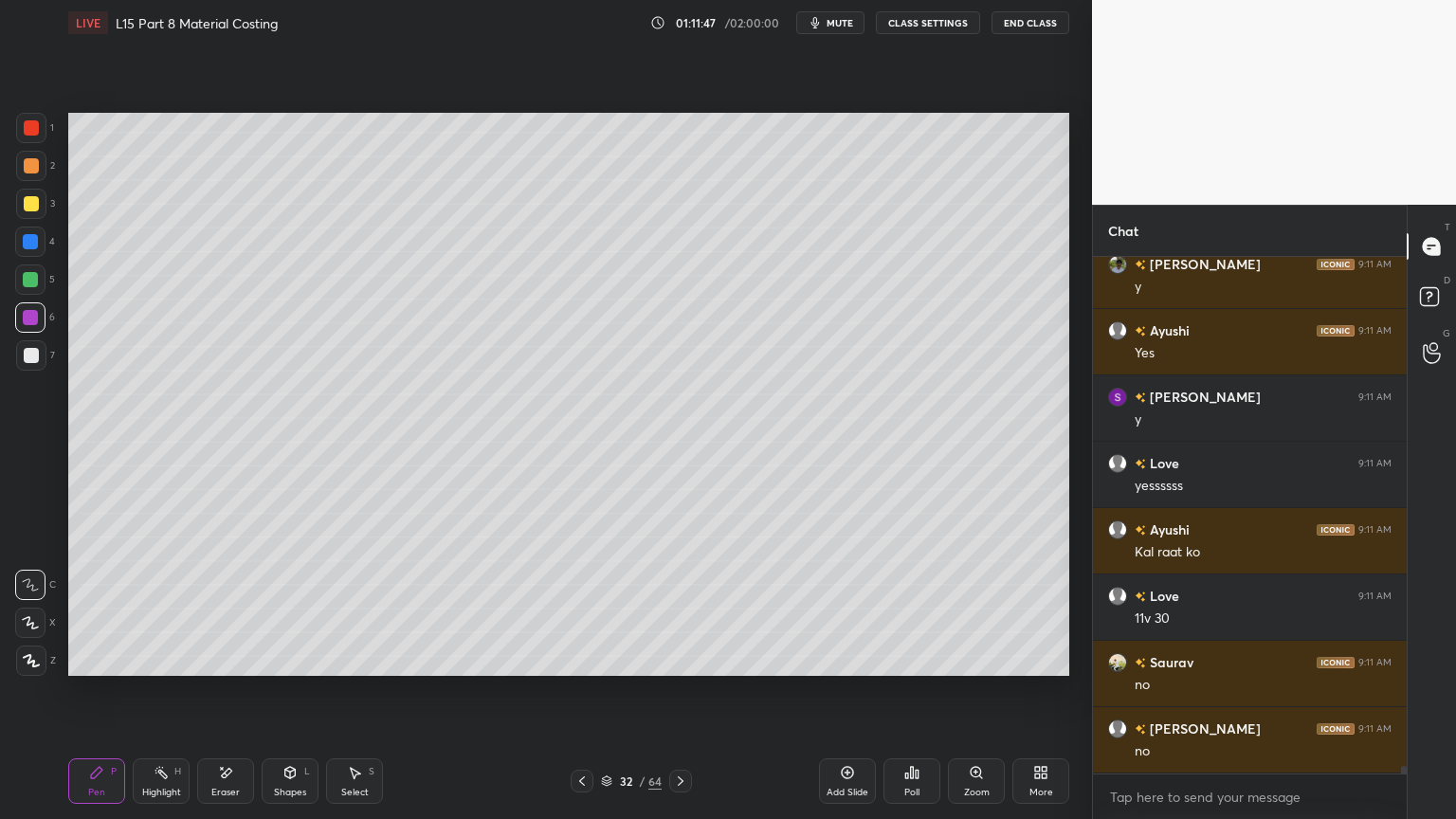 click on "3" at bounding box center (35, 208) 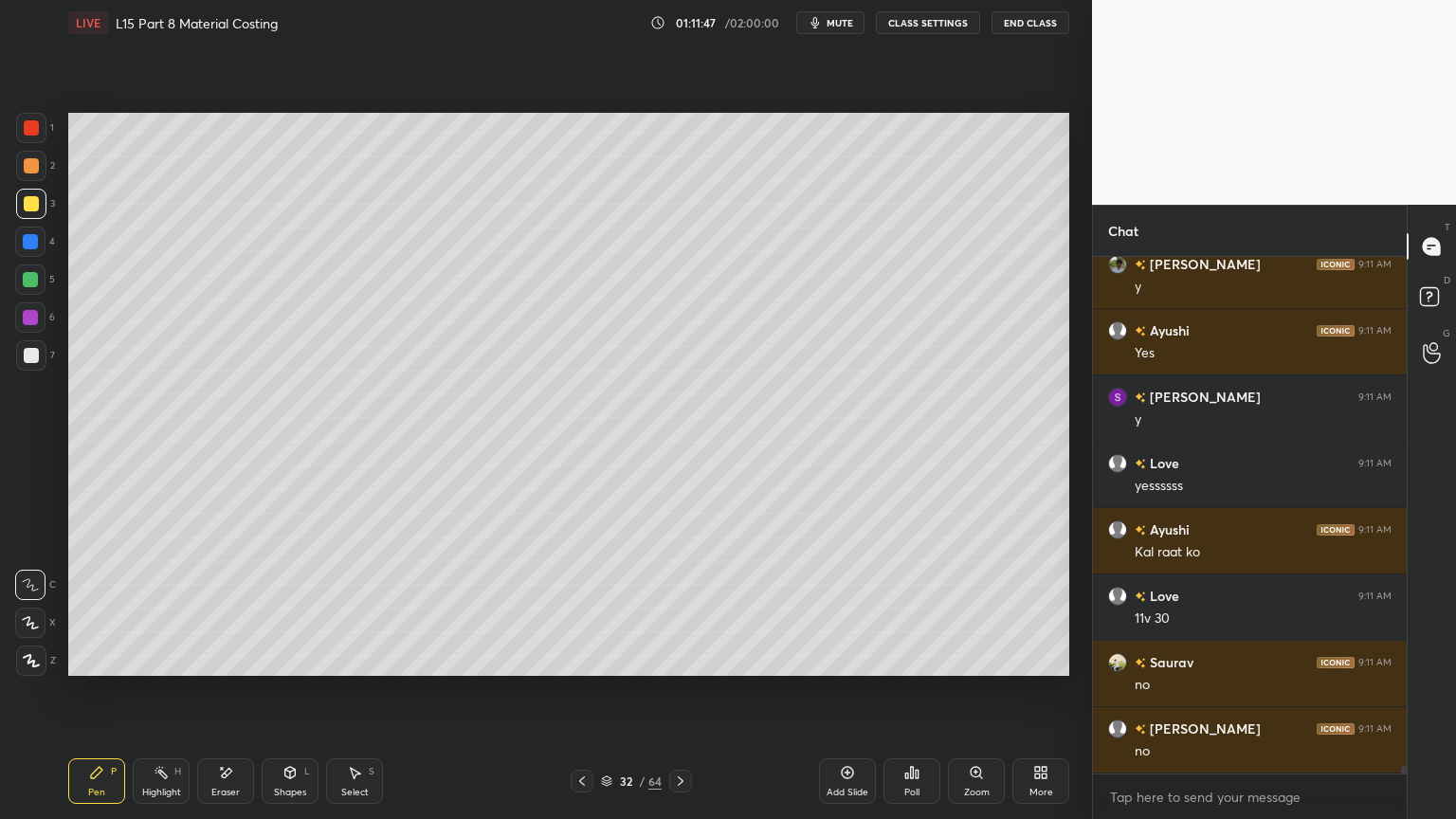 click on "Pen P Highlight H Eraser Shapes L Select S 32 / 64 Add Slide Poll Zoom More" at bounding box center (569, 781) 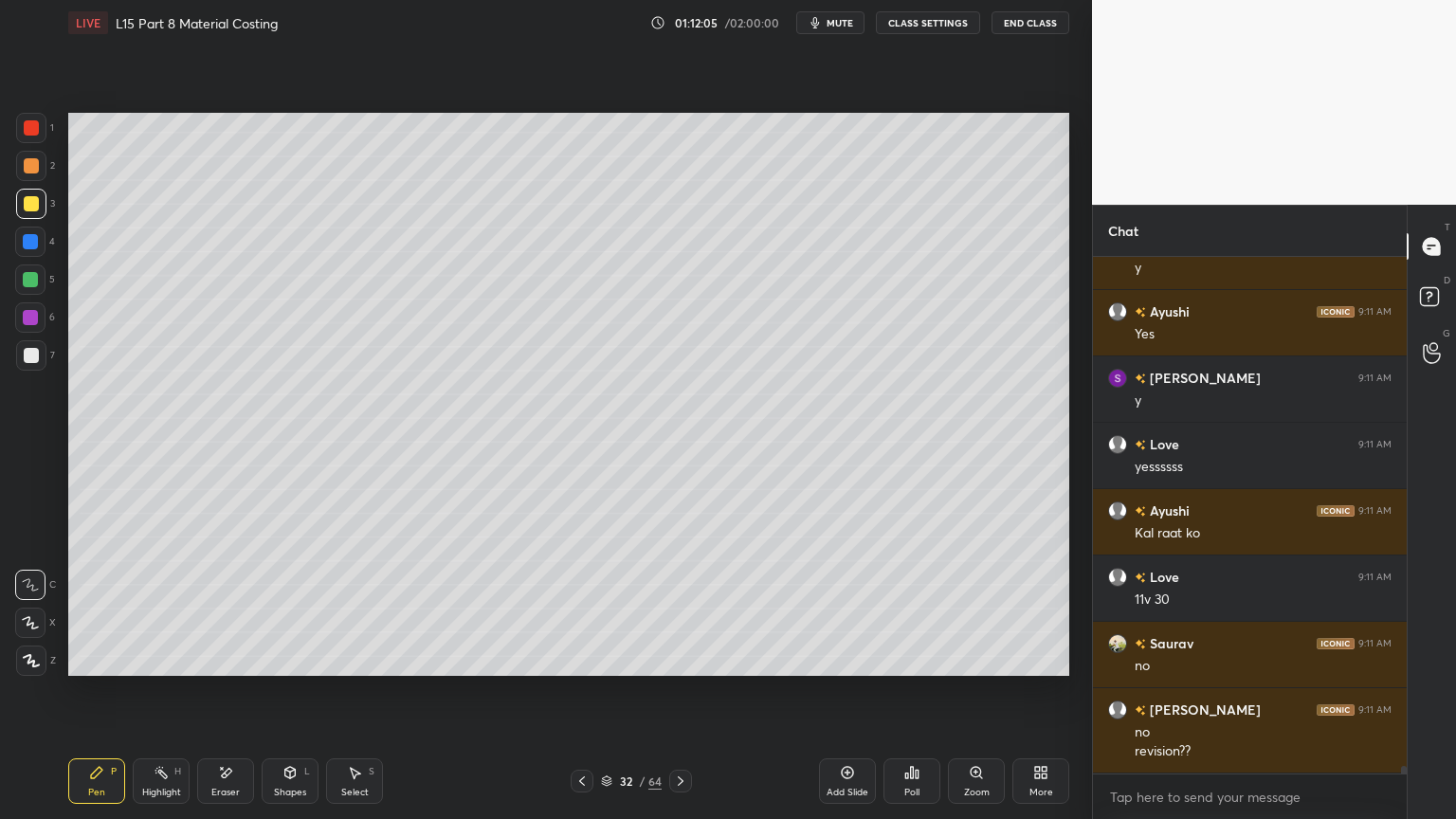 scroll, scrollTop: 33166, scrollLeft: 0, axis: vertical 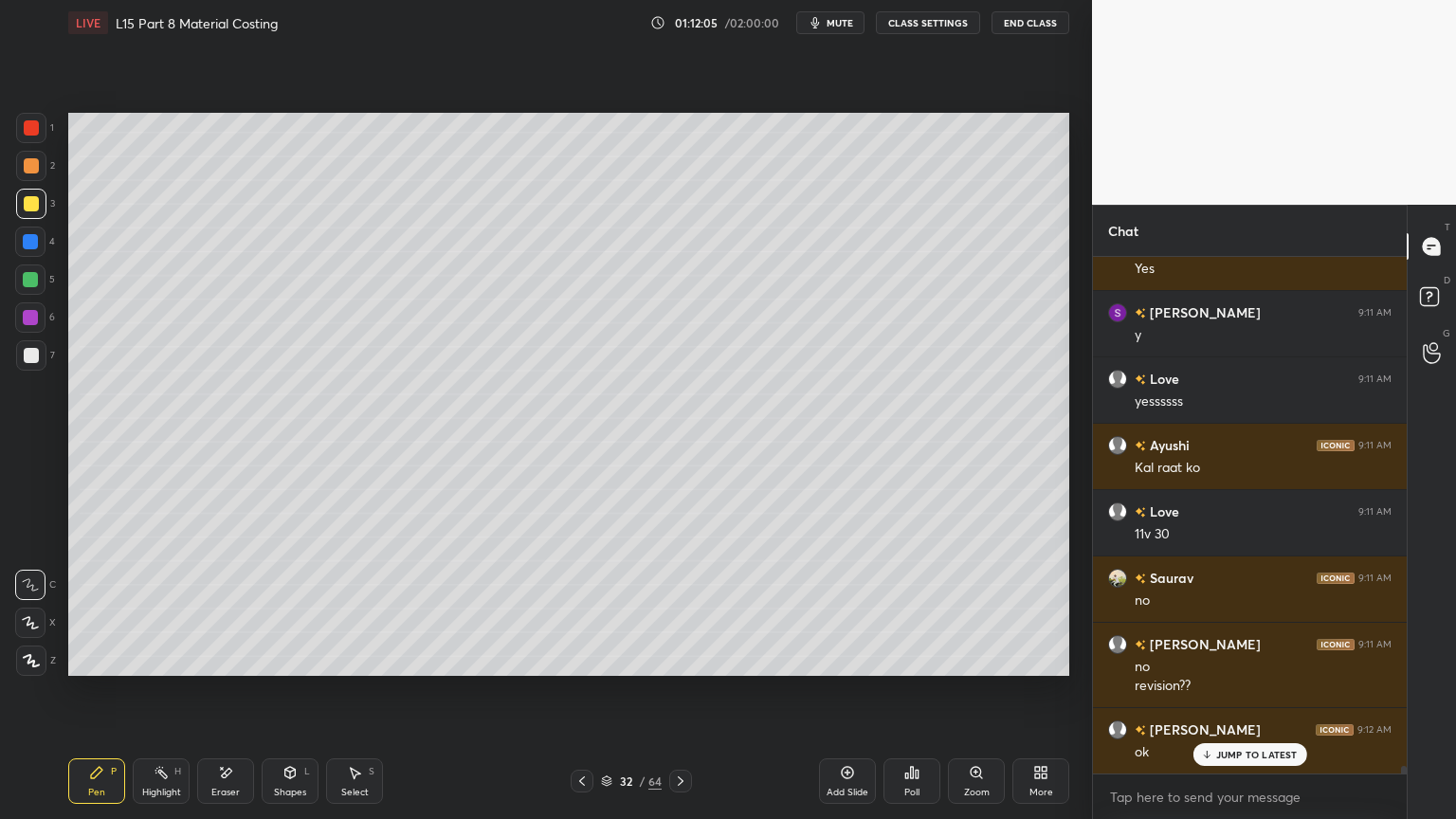 click on "Pen P" at bounding box center [97, 781] 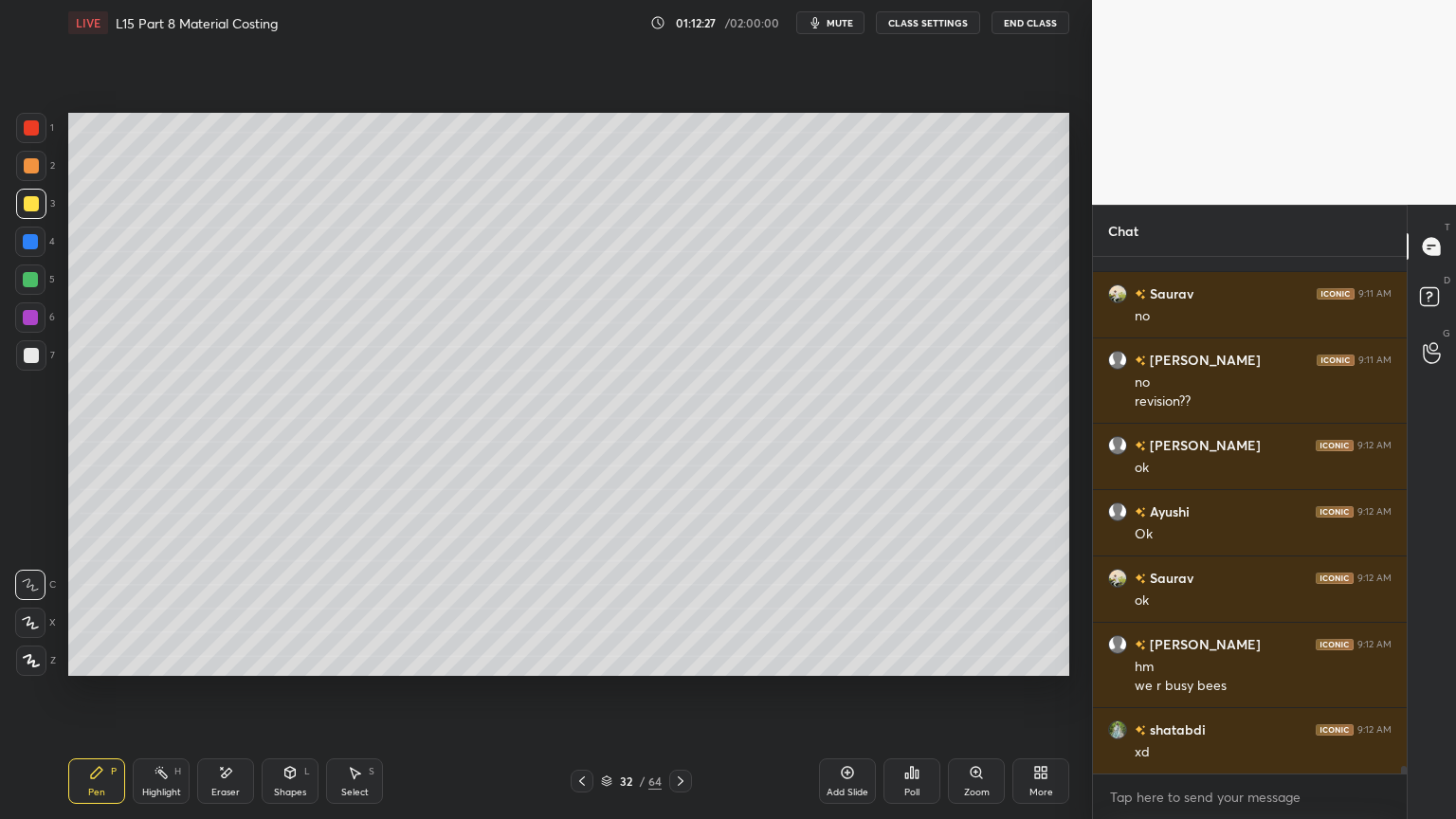 scroll, scrollTop: 33517, scrollLeft: 0, axis: vertical 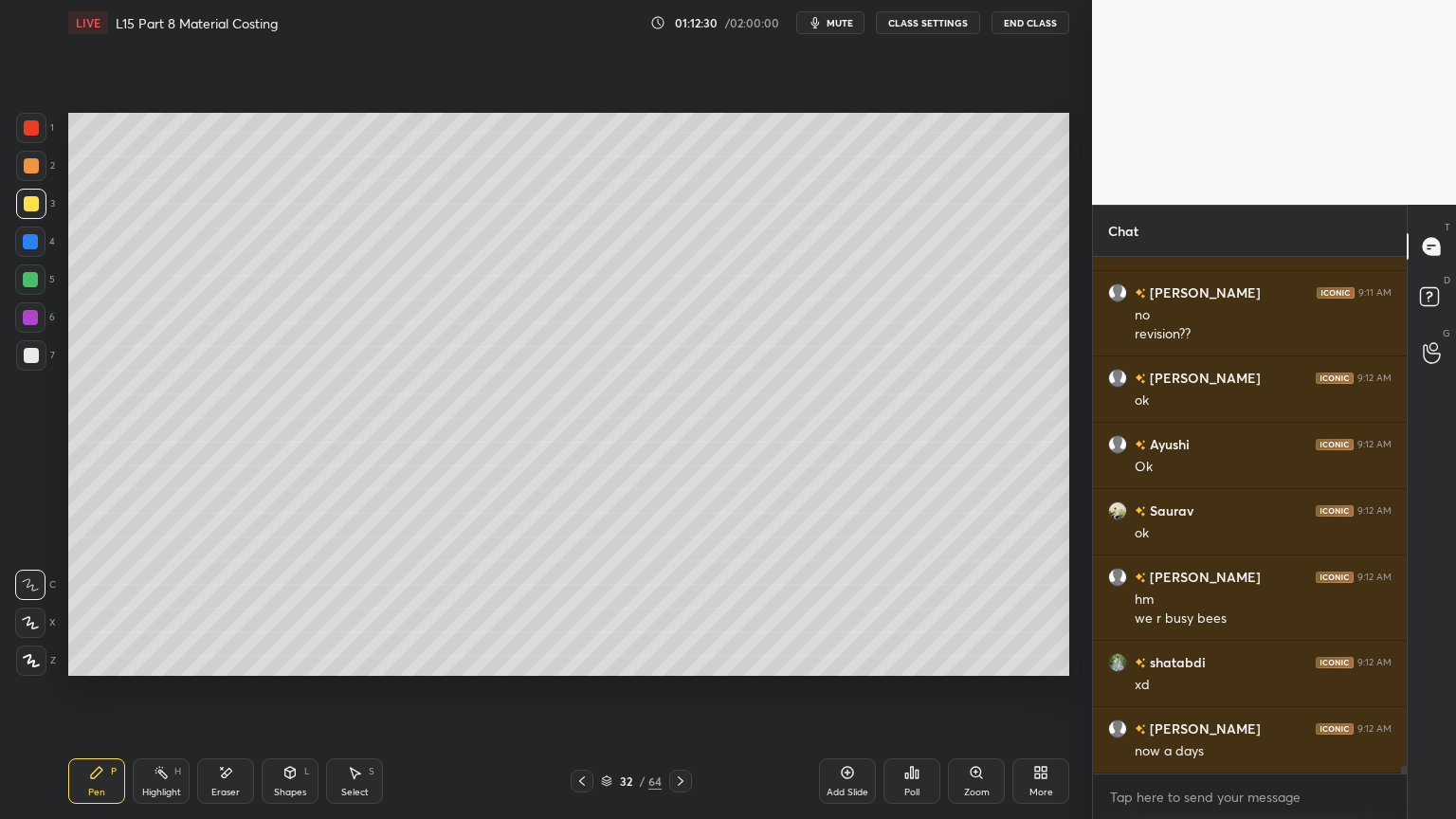 click on "Shapes L" at bounding box center (290, 781) 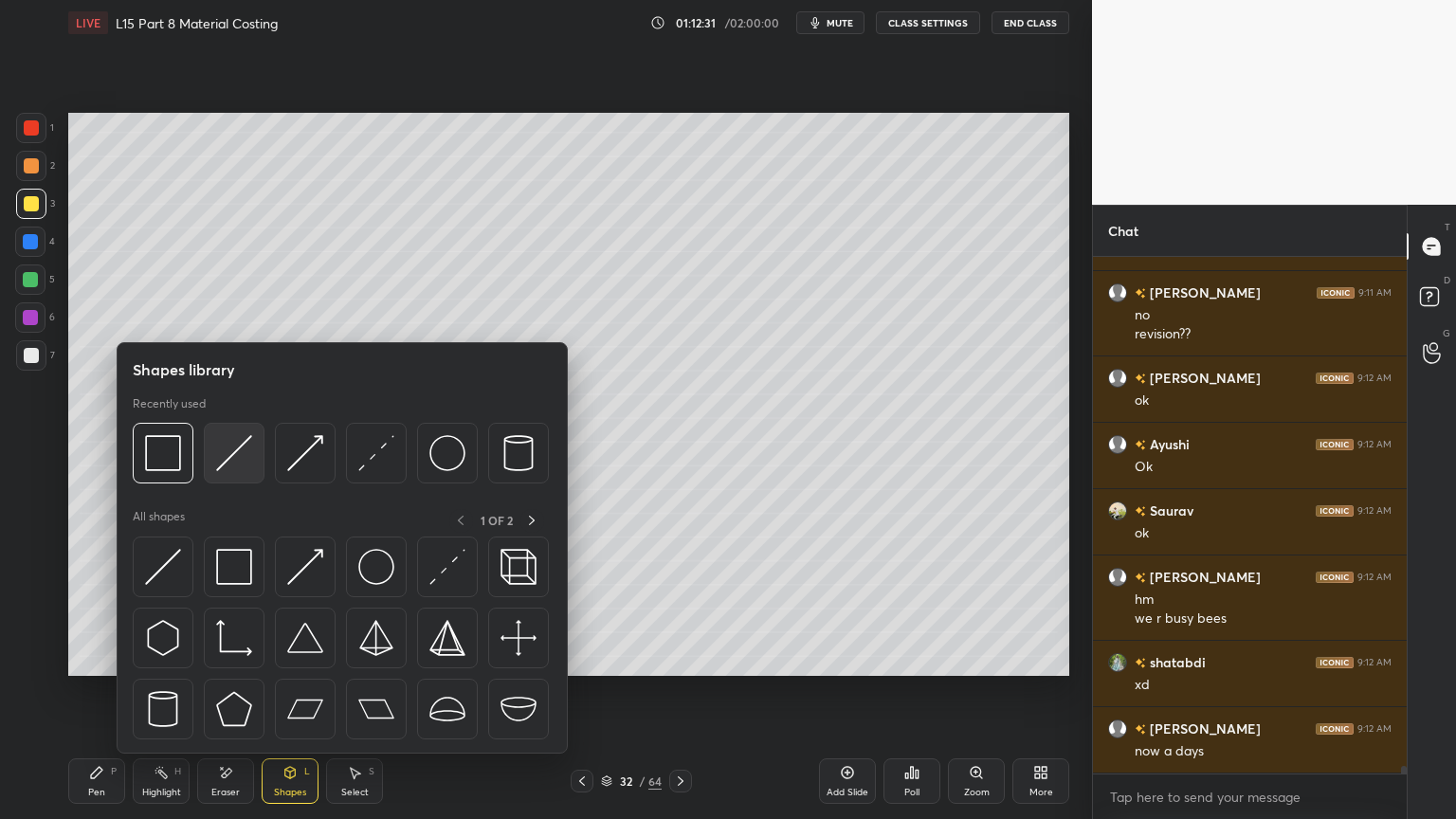 click at bounding box center (234, 453) 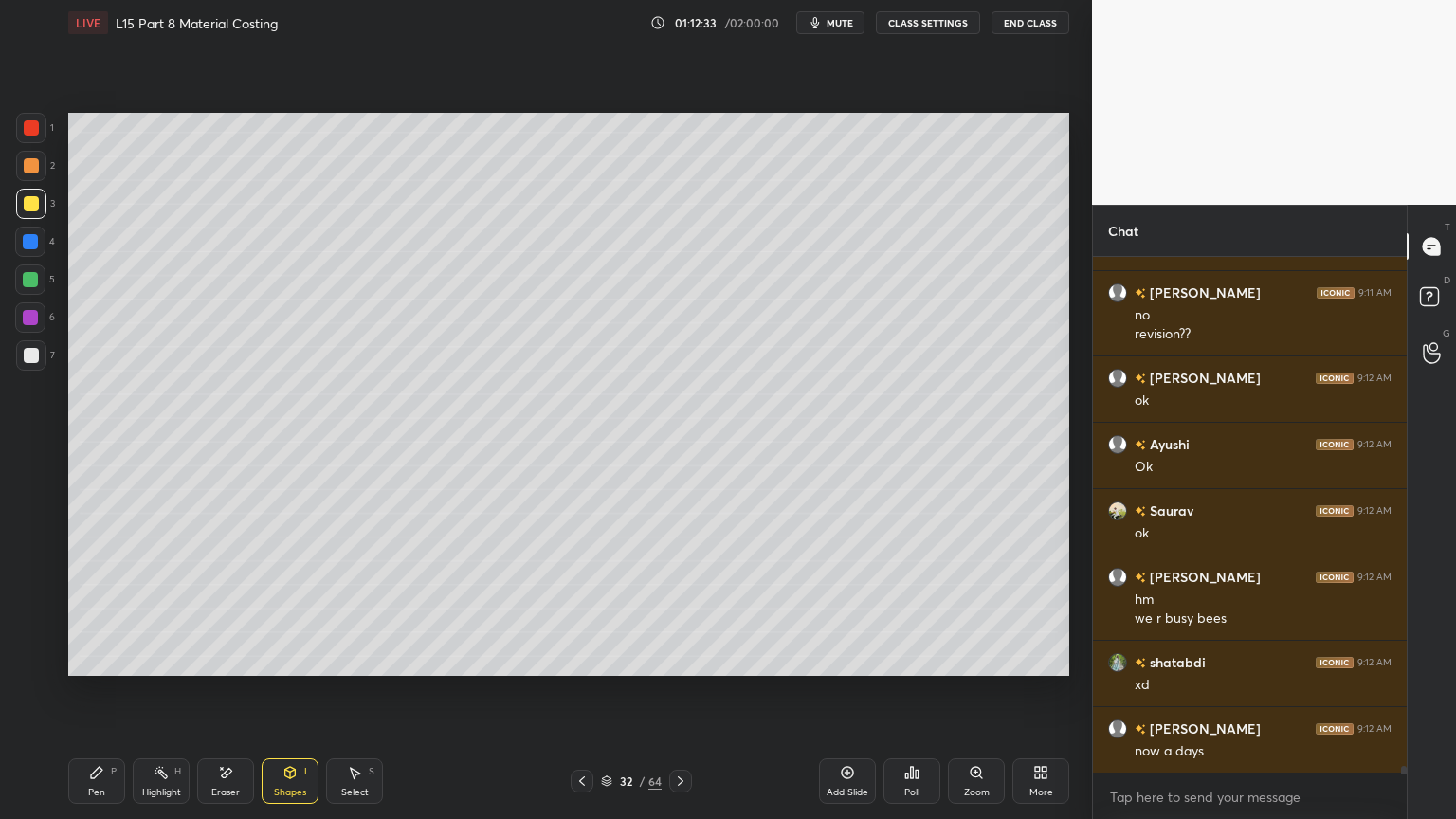 click at bounding box center [31, 166] 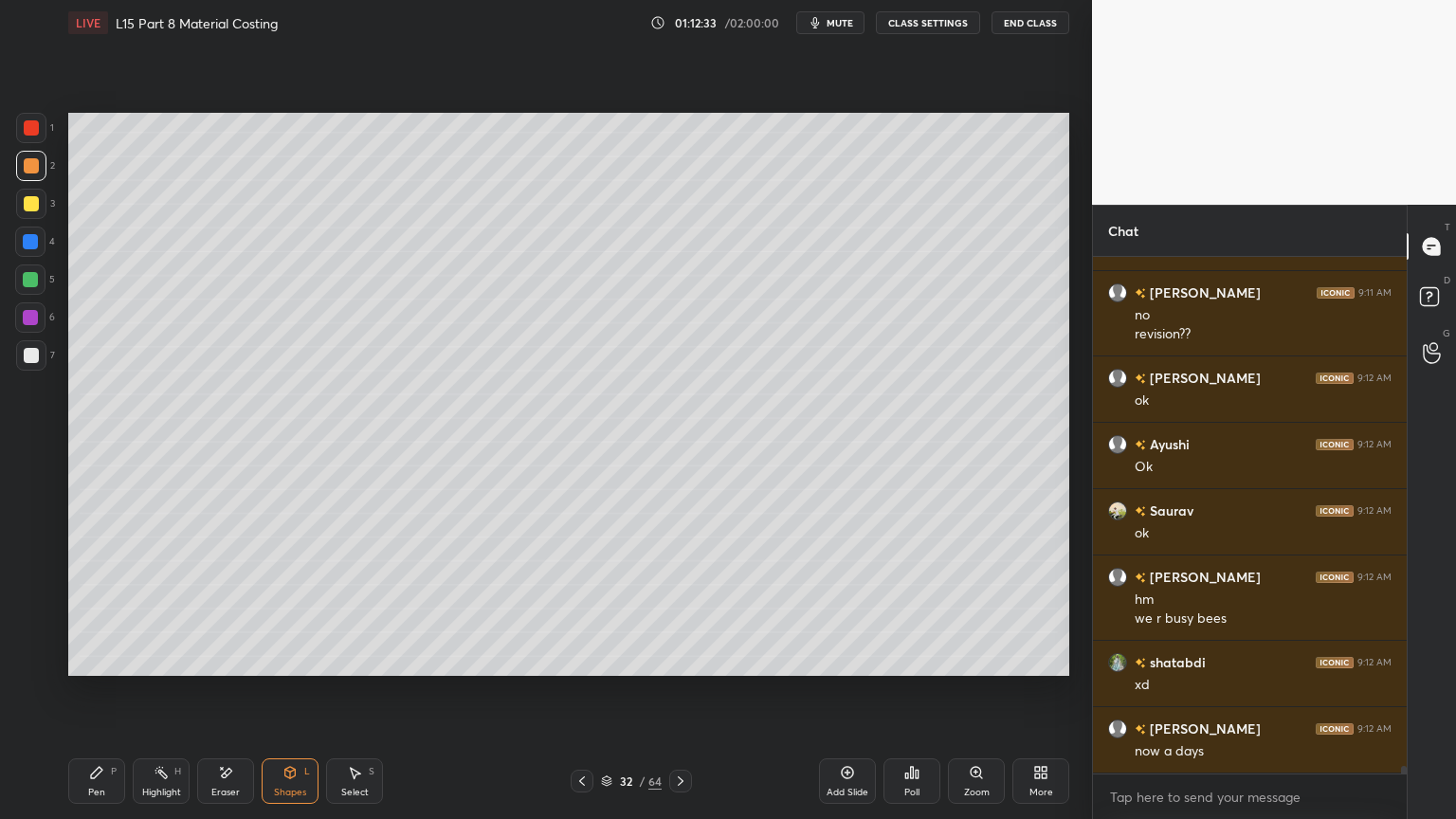 click on "Shapes L" at bounding box center (290, 781) 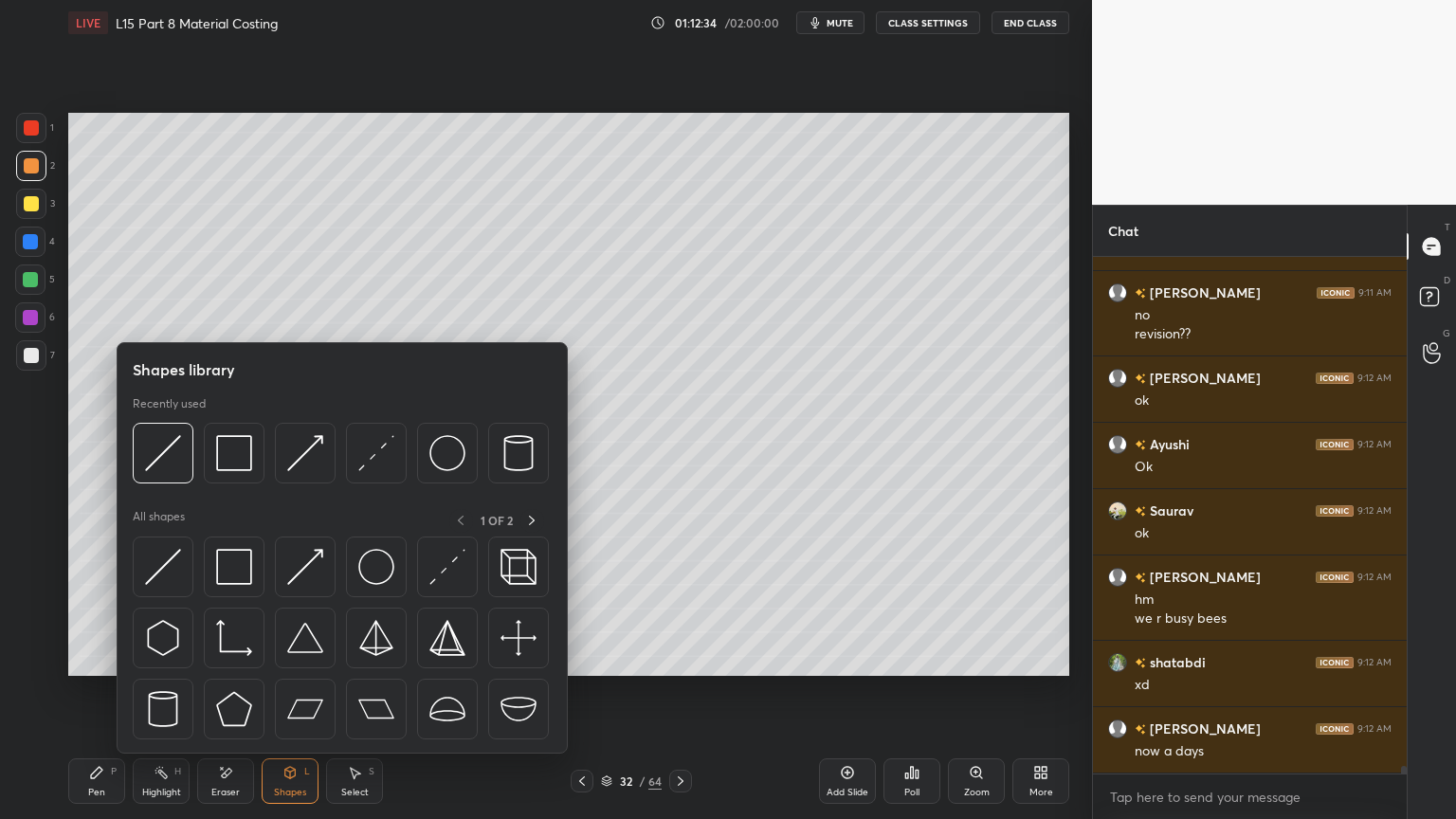 click at bounding box center (163, 453) 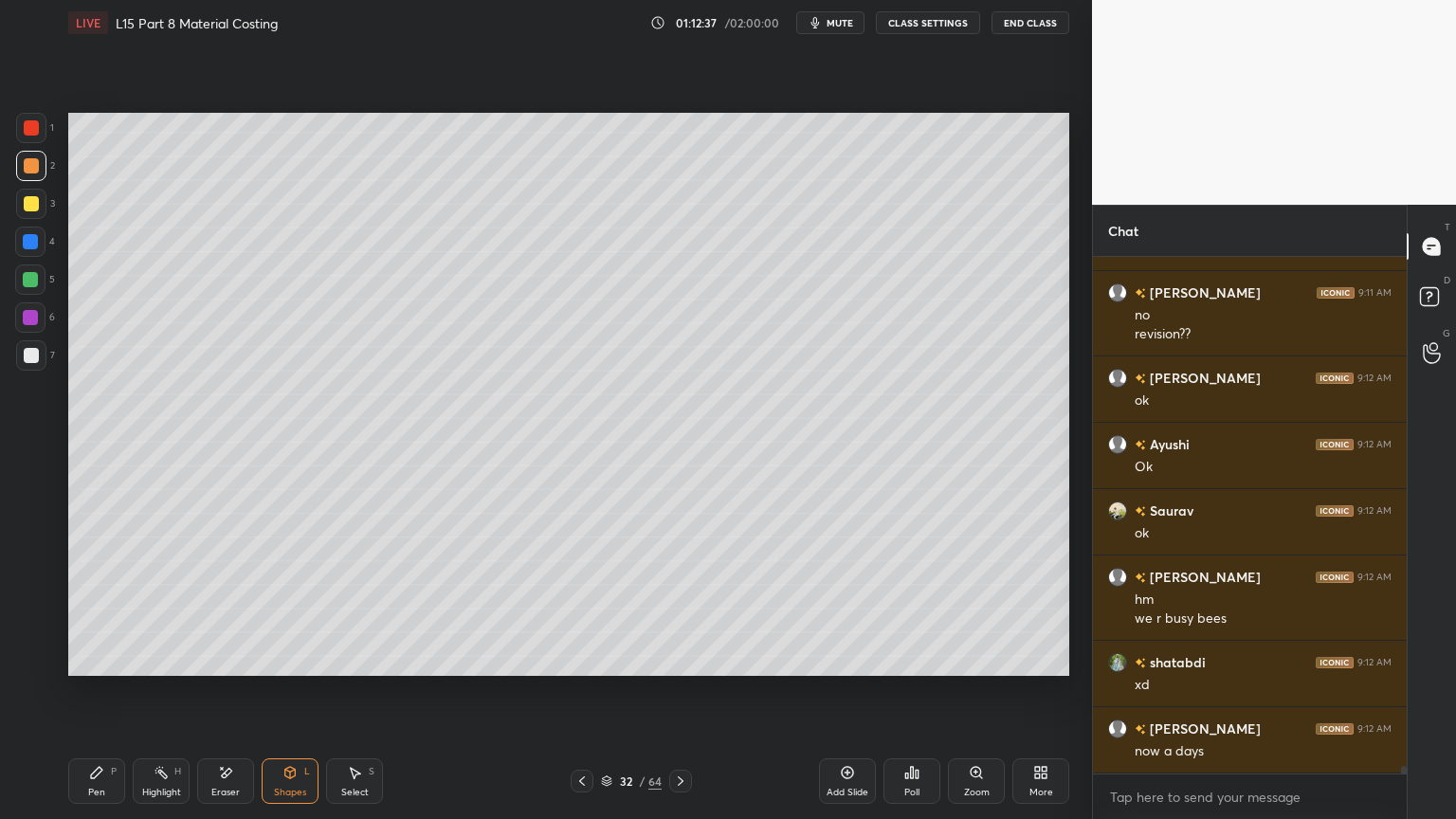 click on "Pen P" at bounding box center (97, 781) 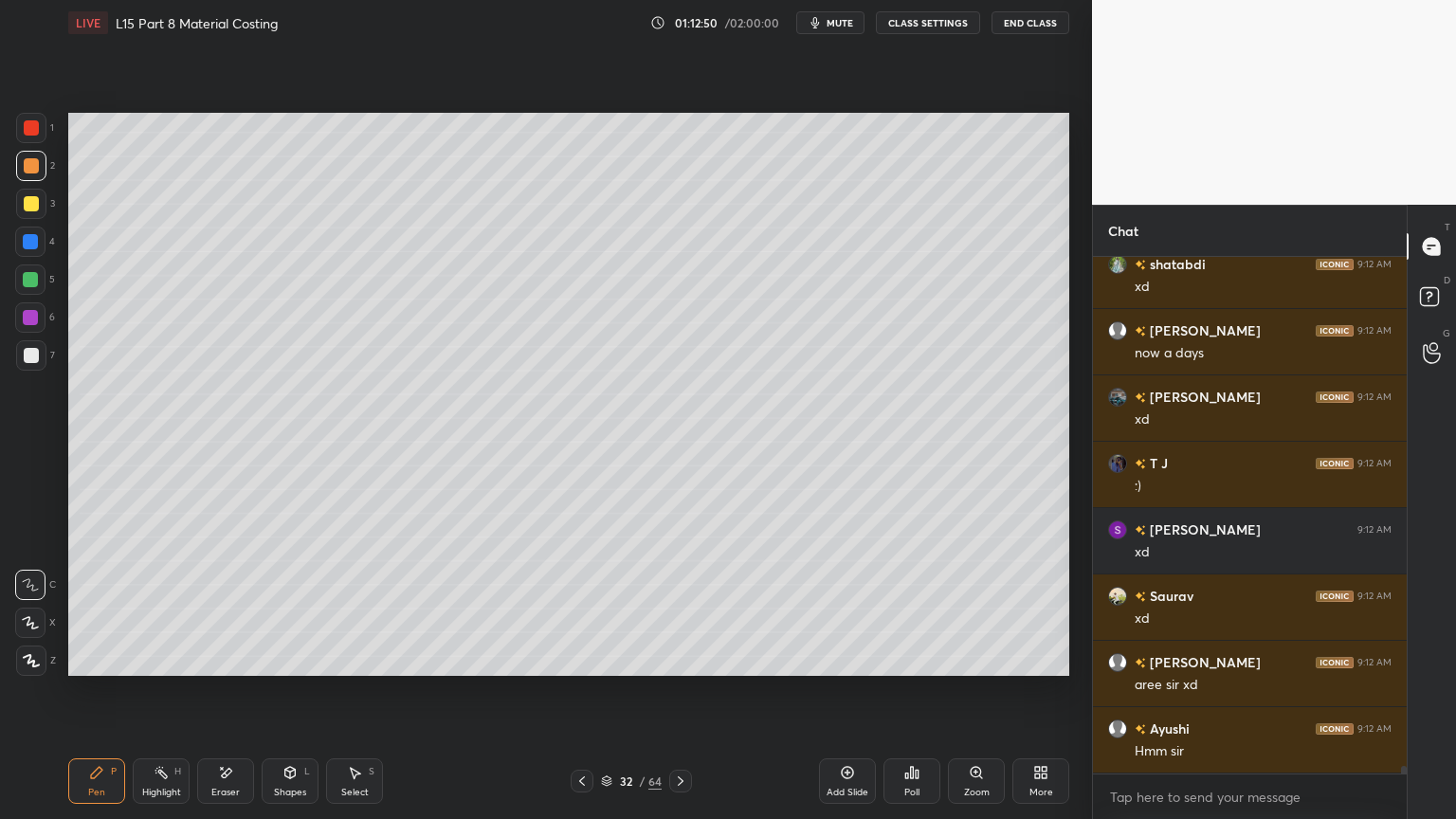 scroll, scrollTop: 33981, scrollLeft: 0, axis: vertical 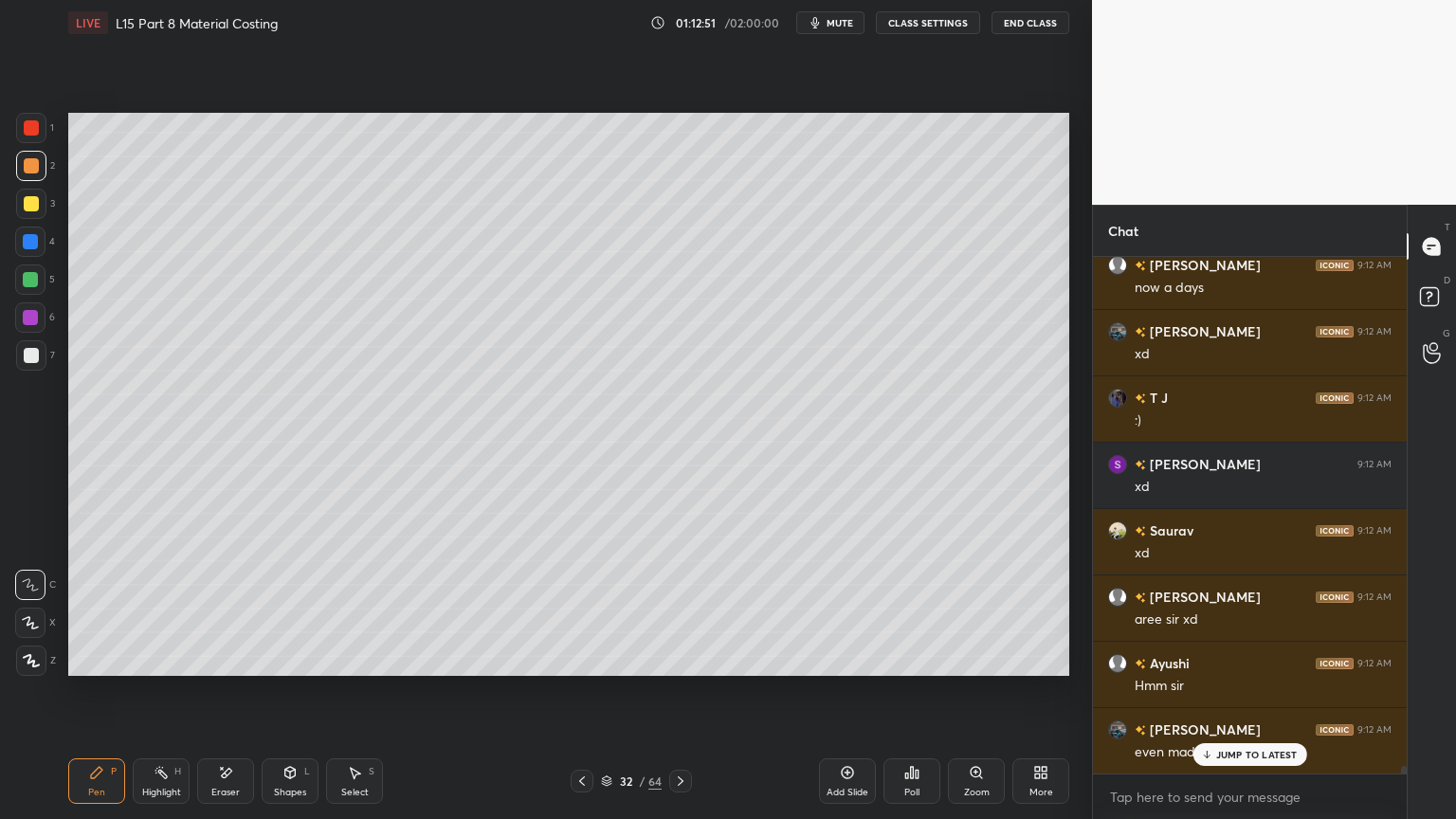 click at bounding box center [582, 781] 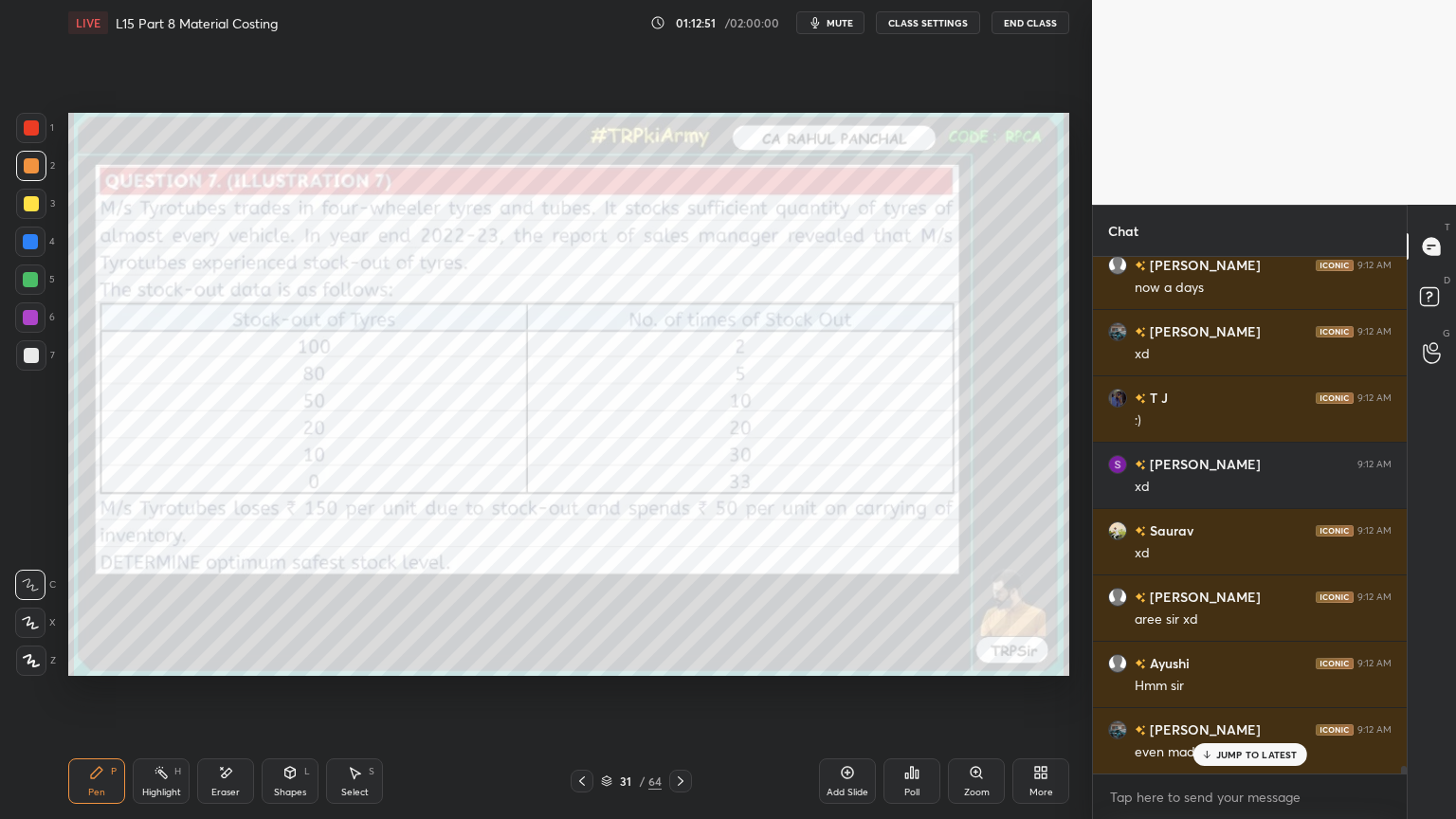 click 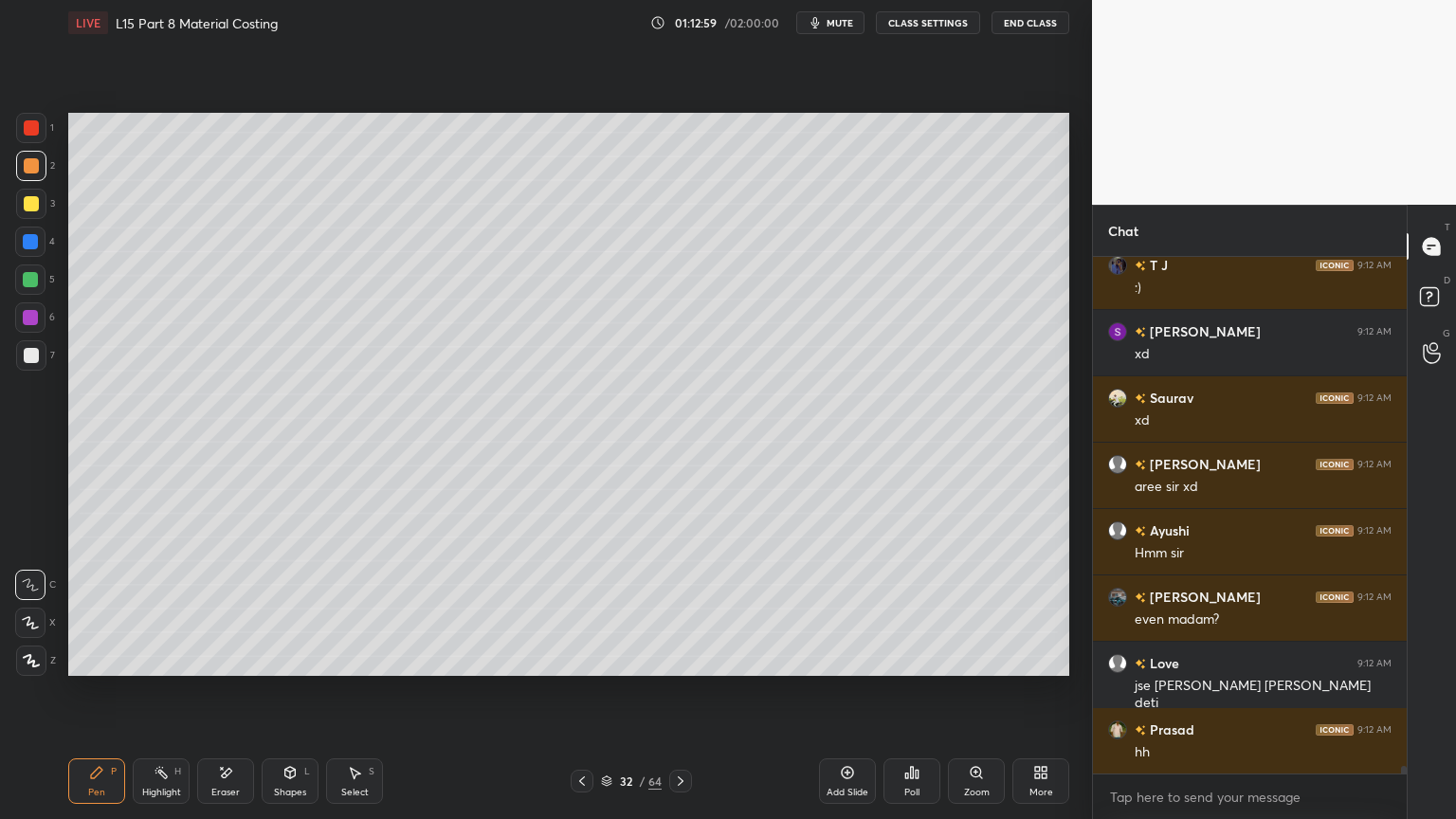 scroll, scrollTop: 34133, scrollLeft: 0, axis: vertical 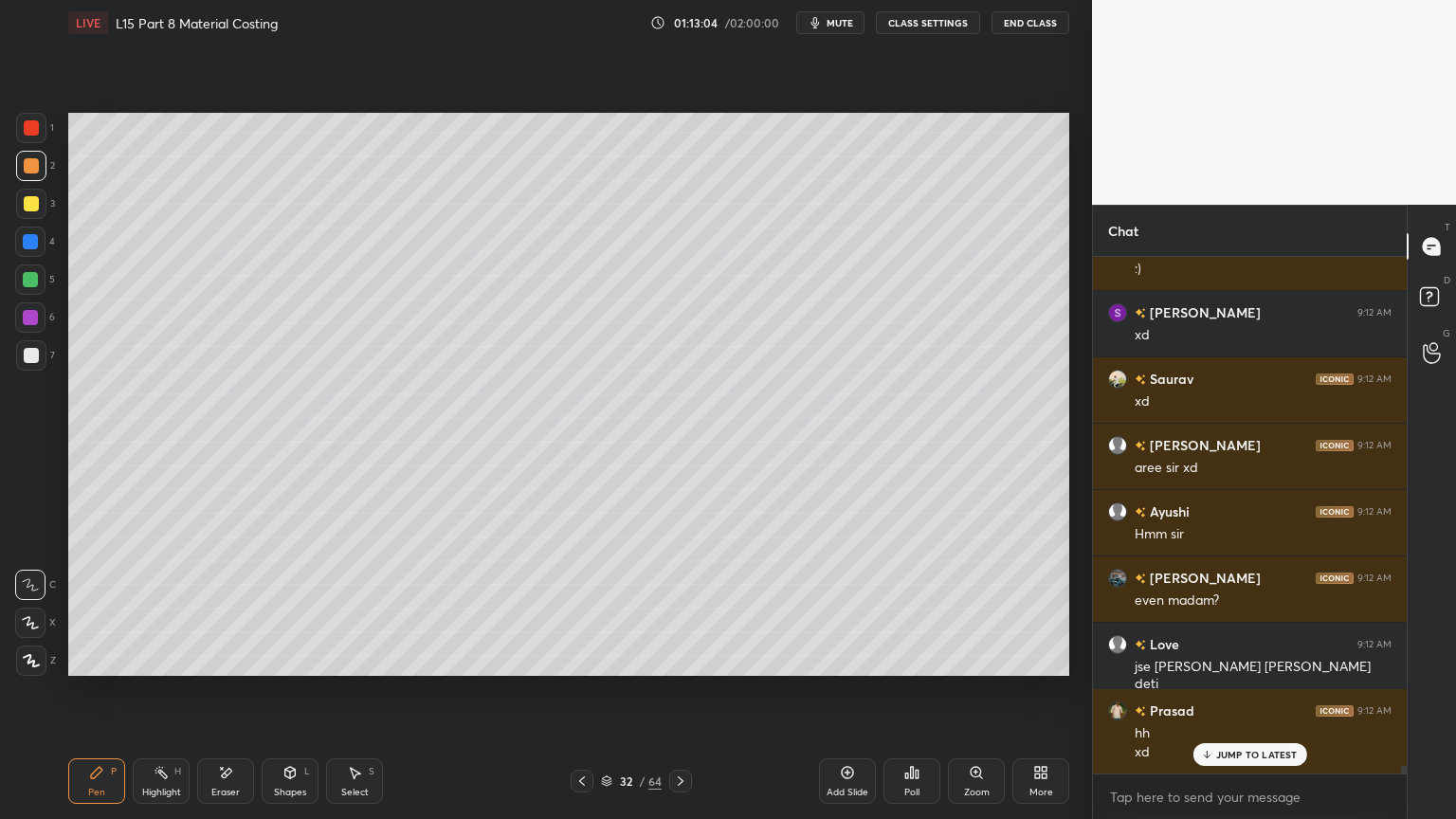 click 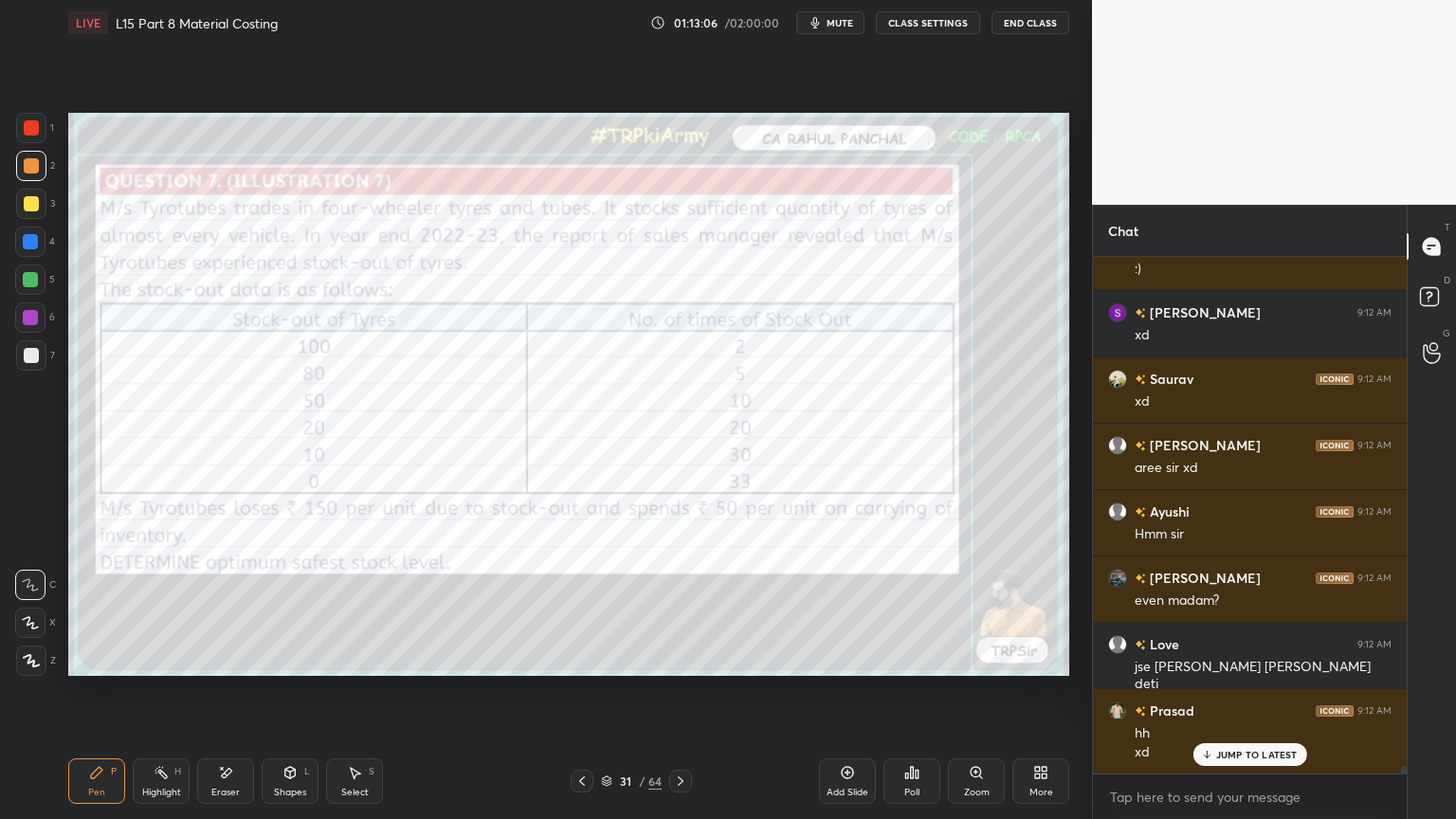 click 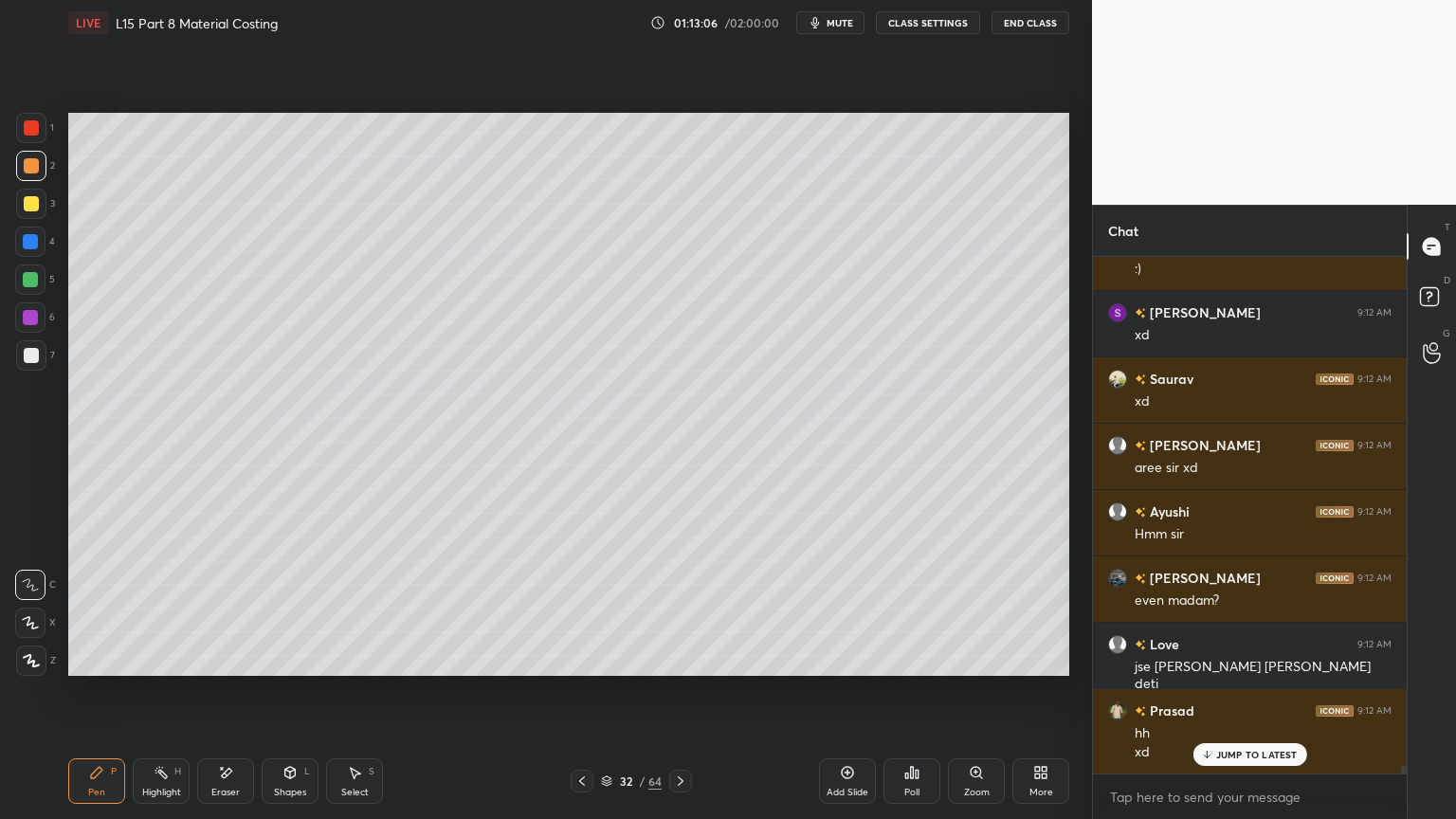 click 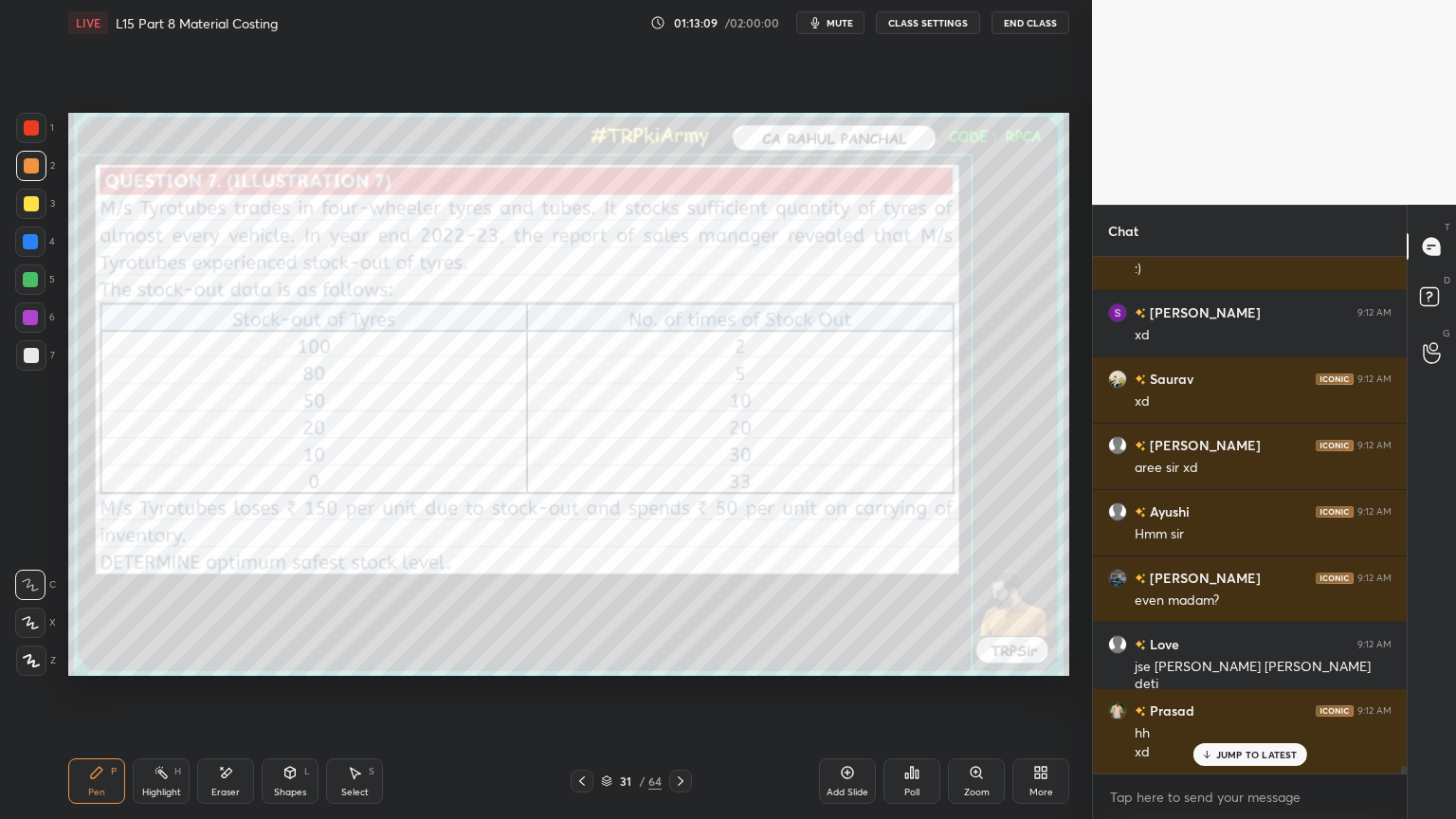 click 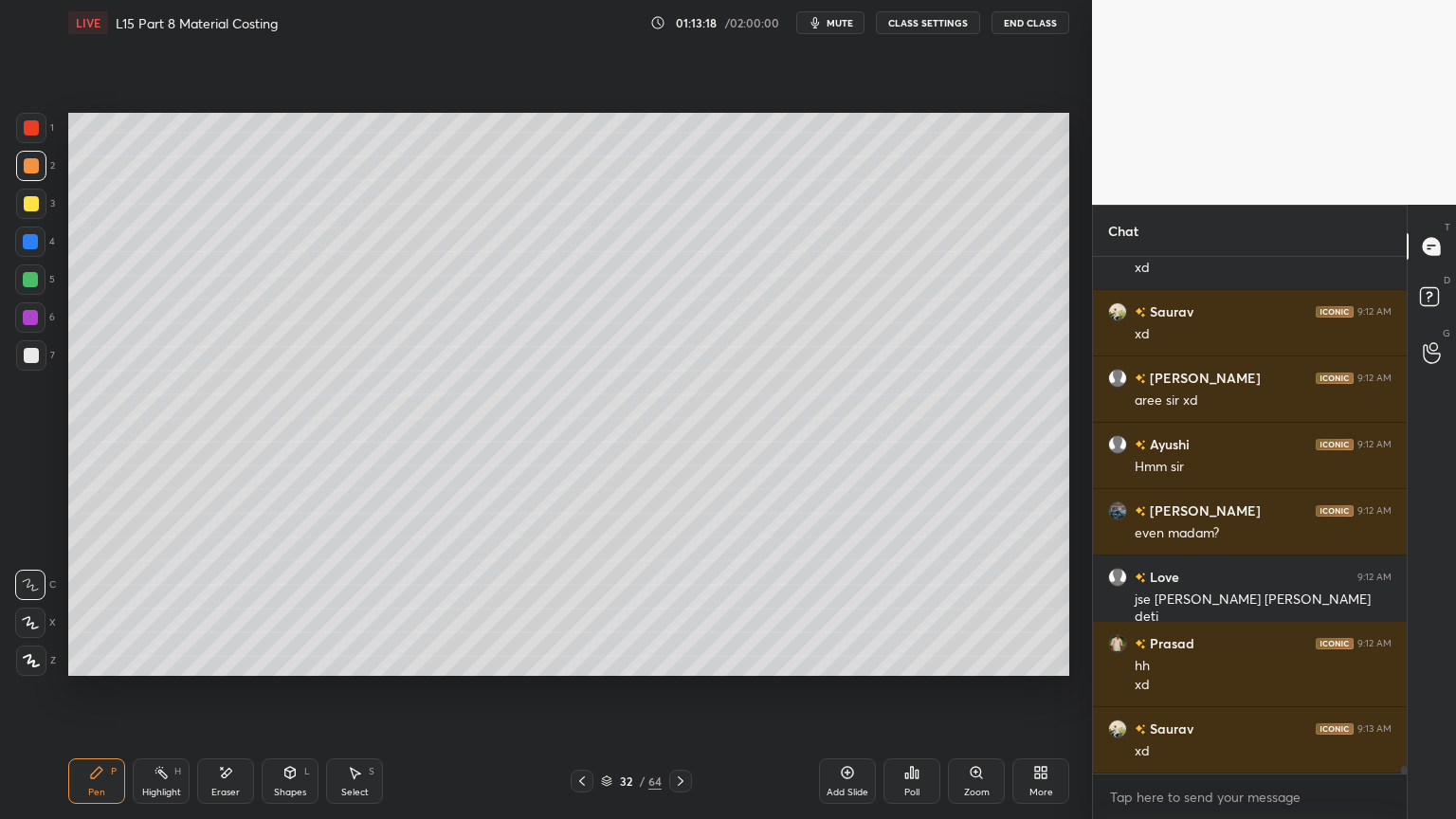 scroll, scrollTop: 34265, scrollLeft: 0, axis: vertical 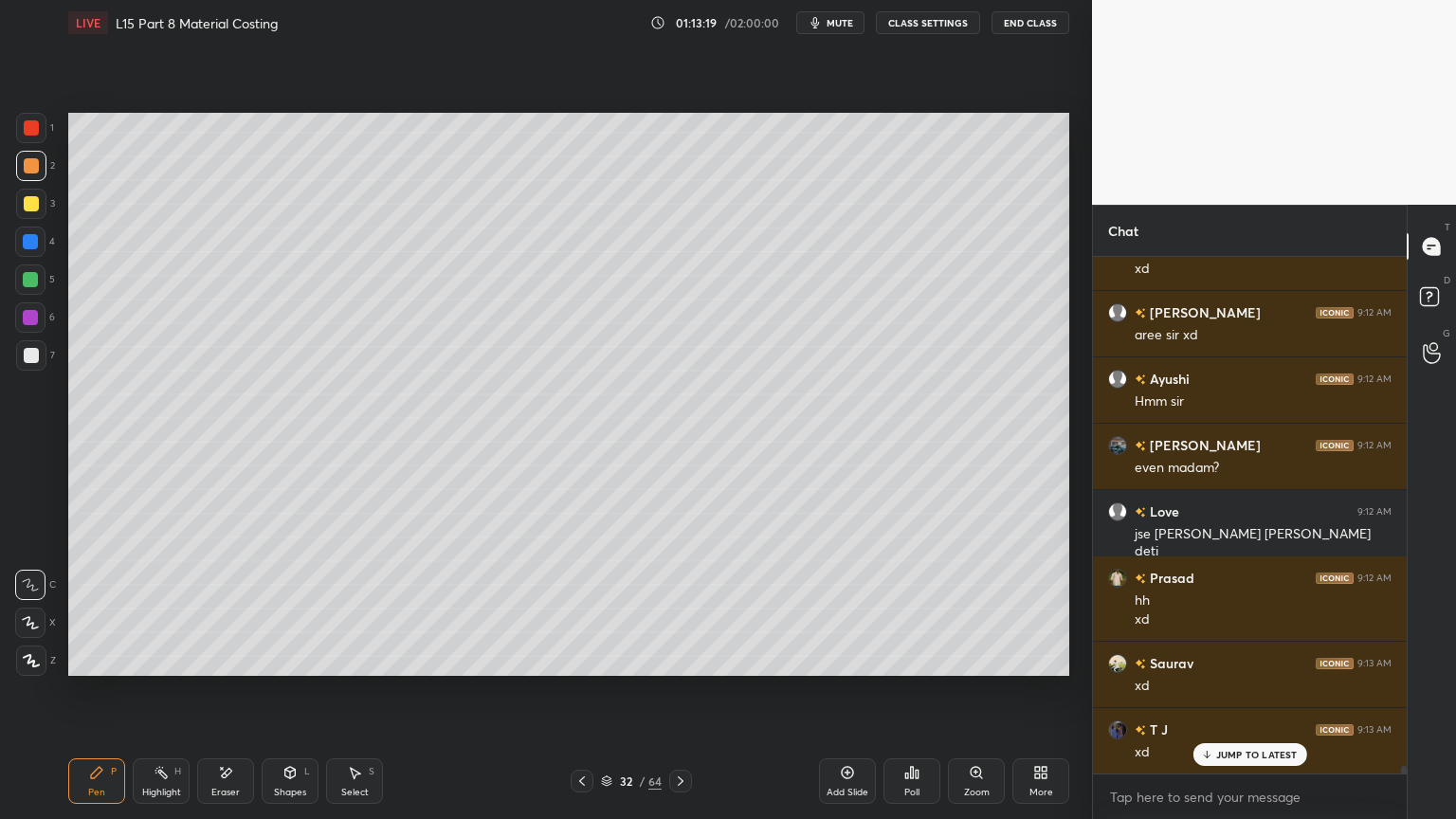 click at bounding box center [31, 355] 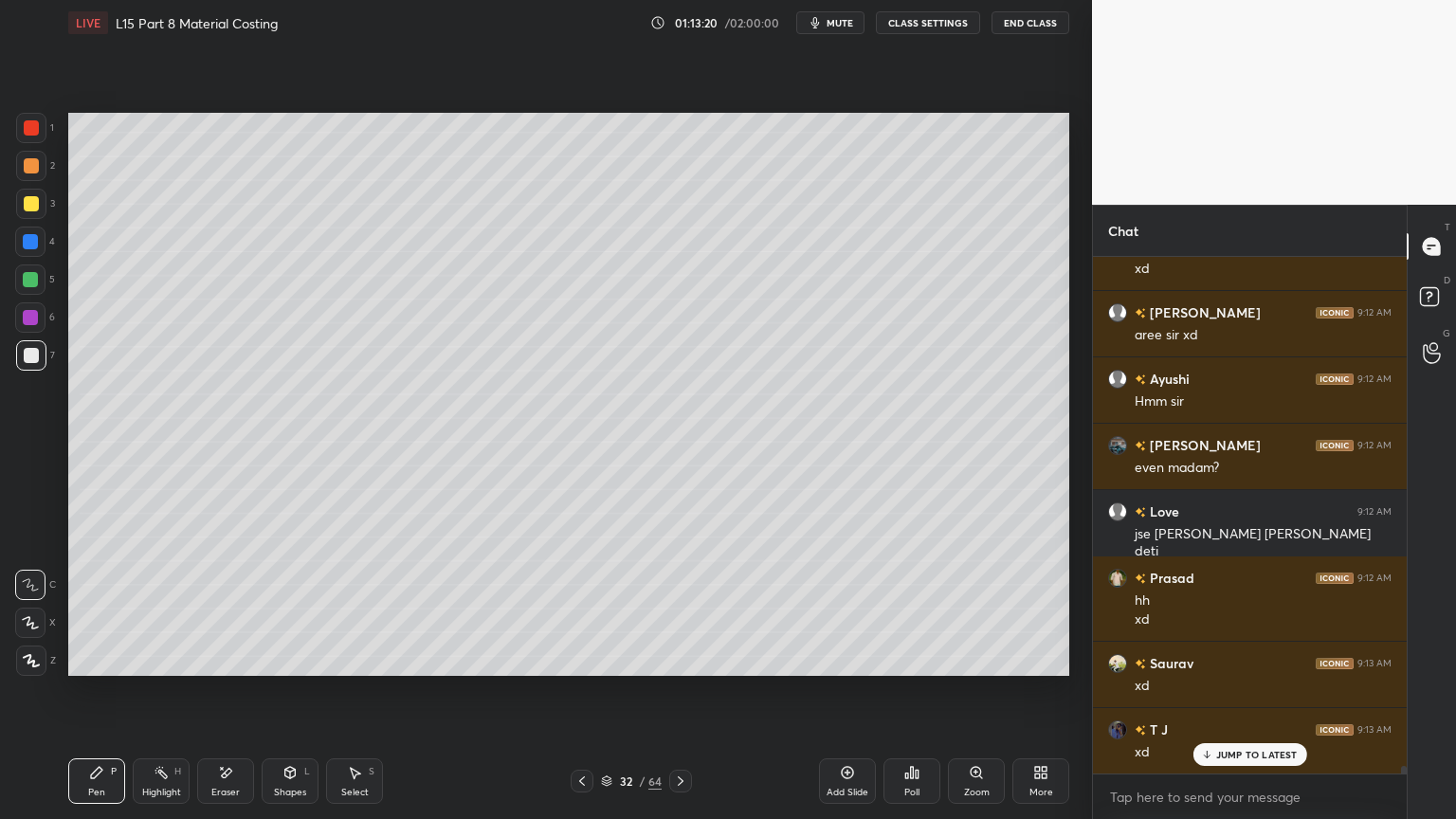 click 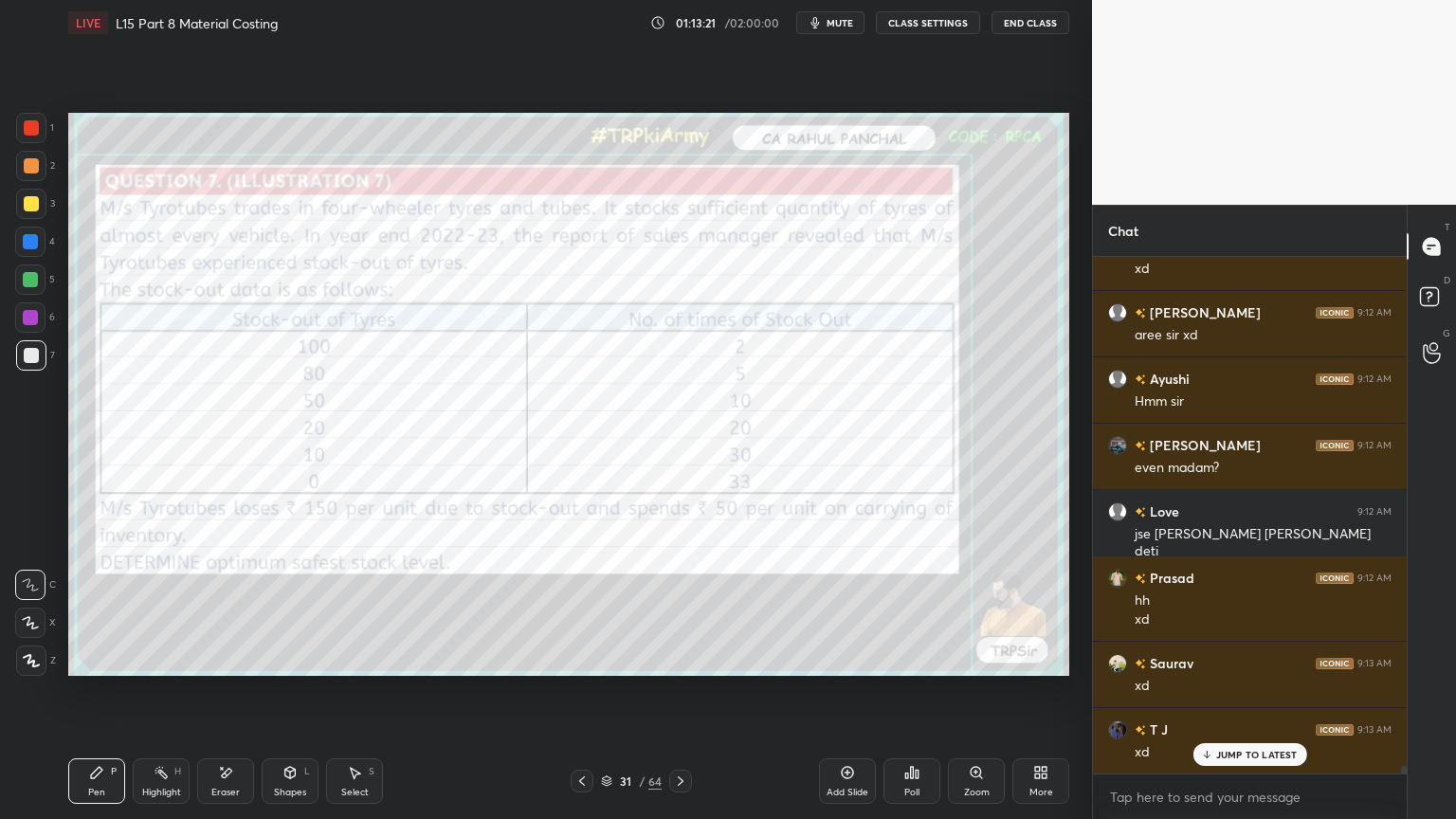 click at bounding box center [681, 781] 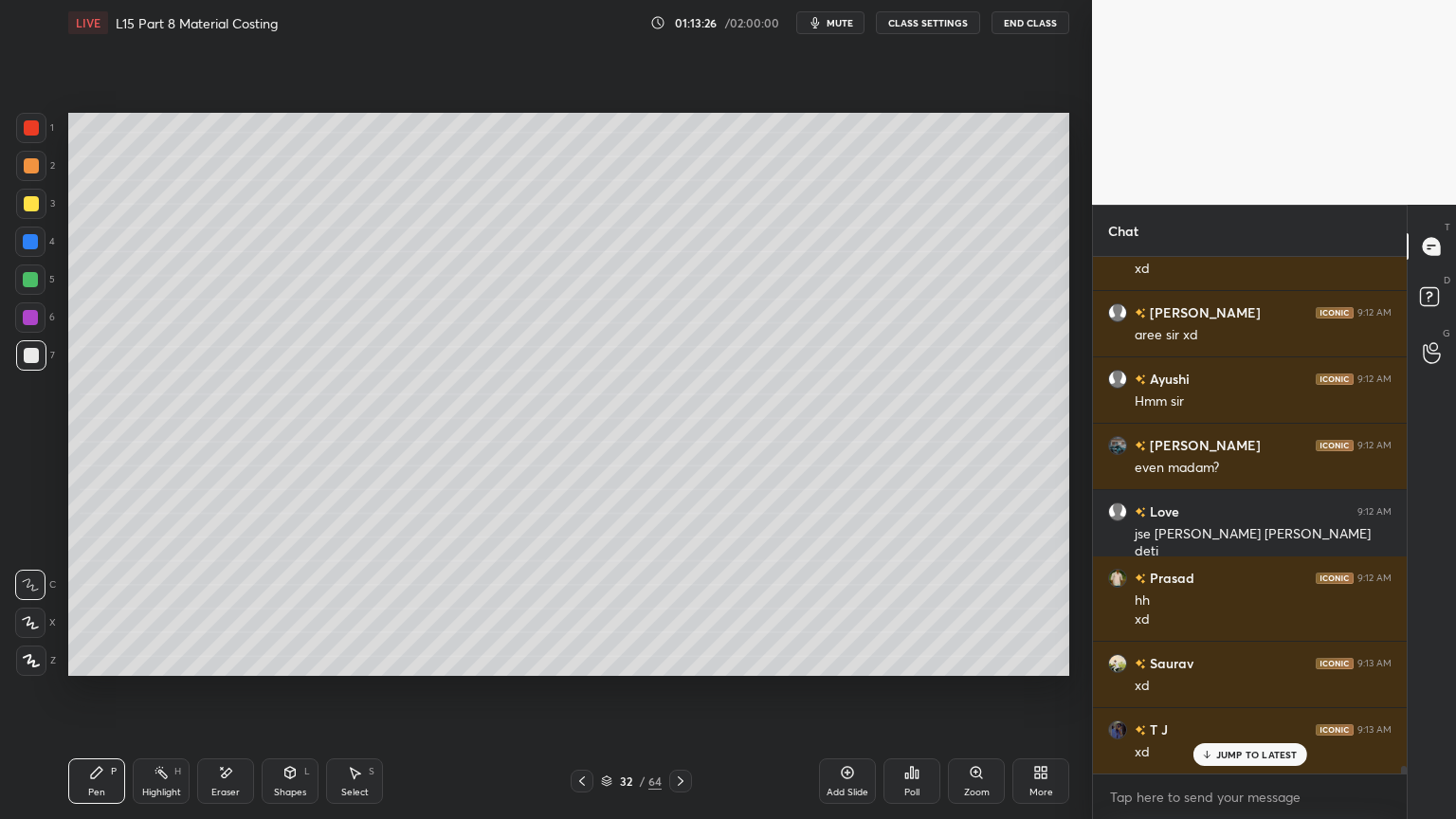 click at bounding box center (582, 781) 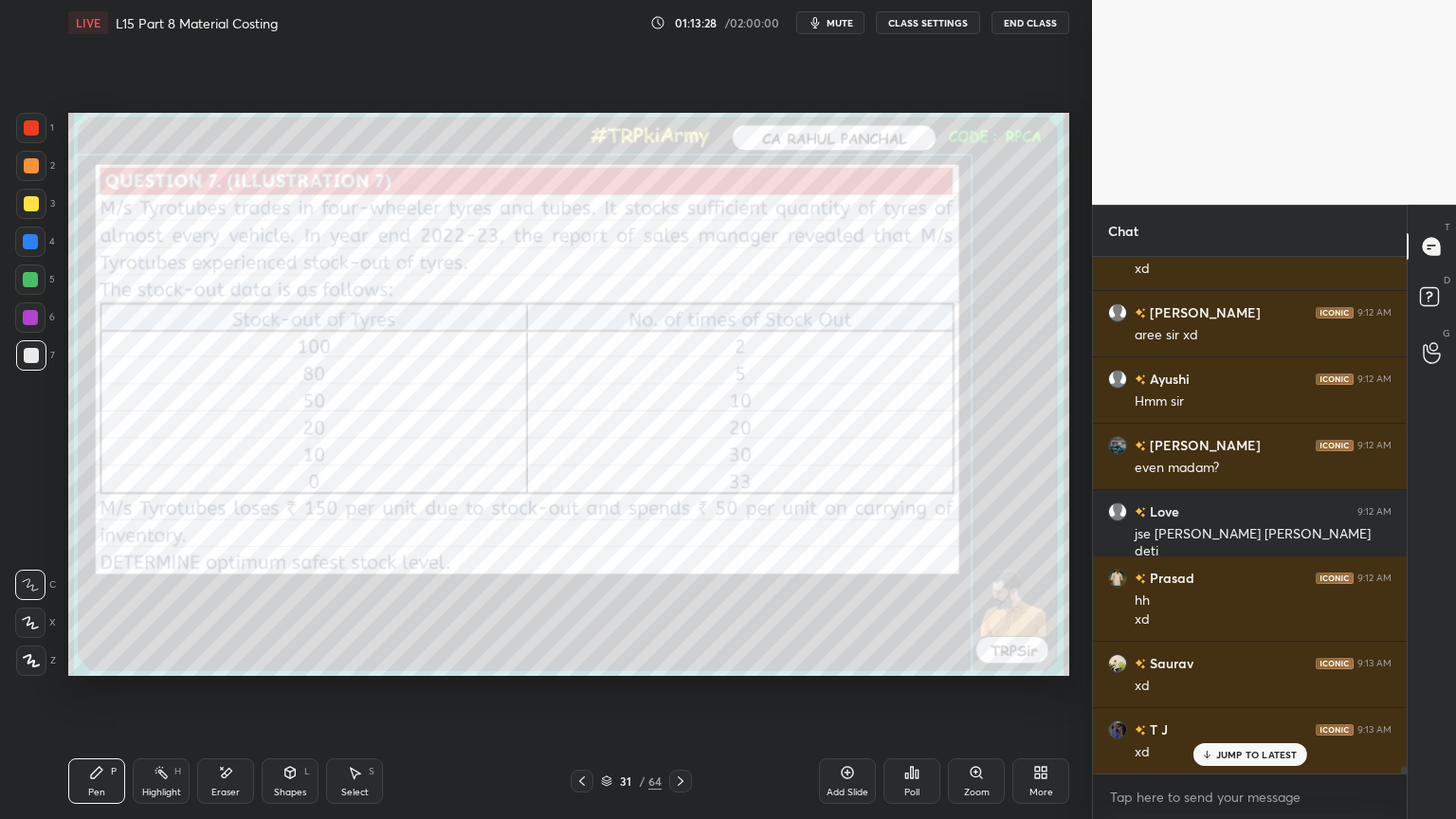 click 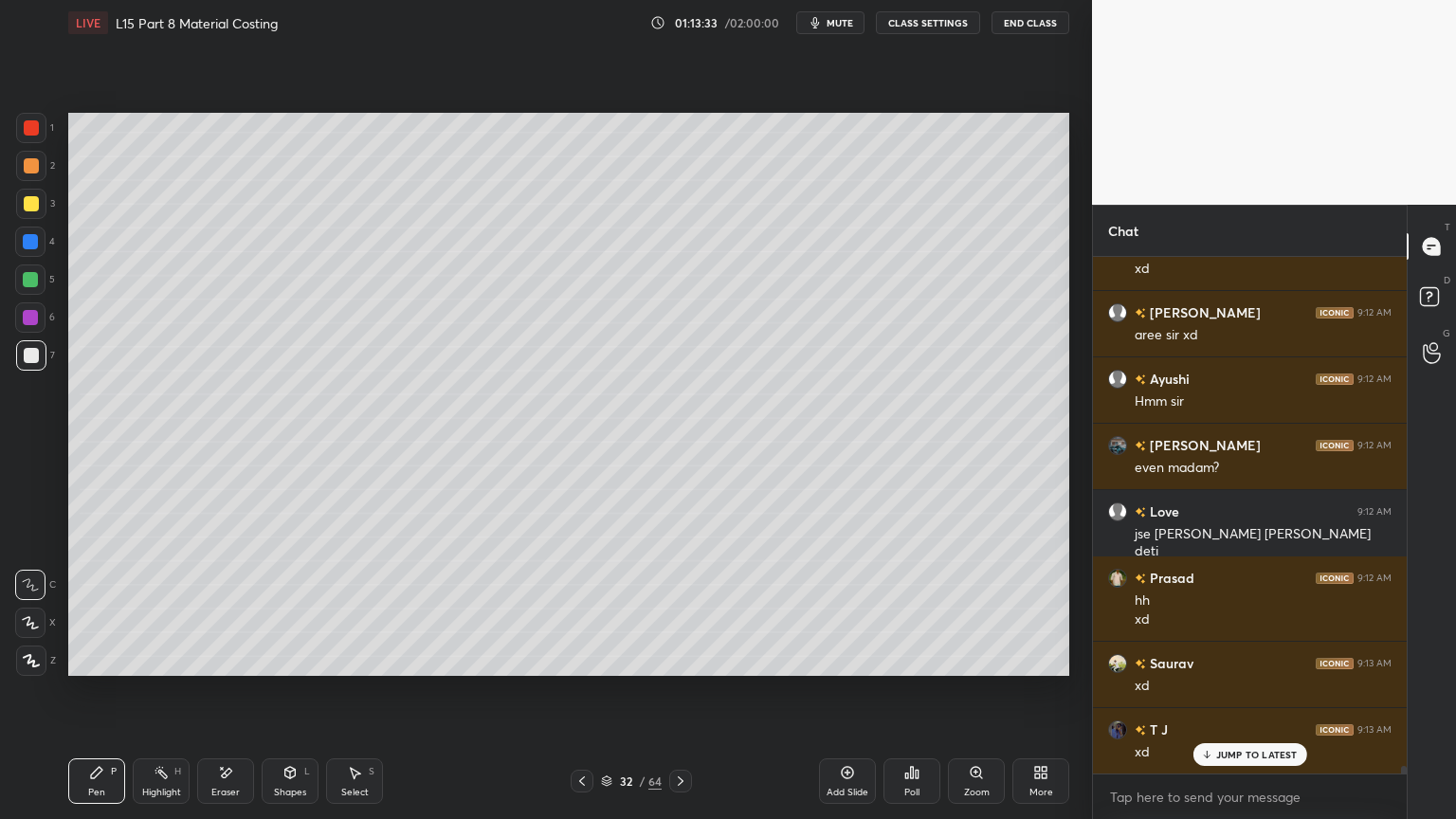 click 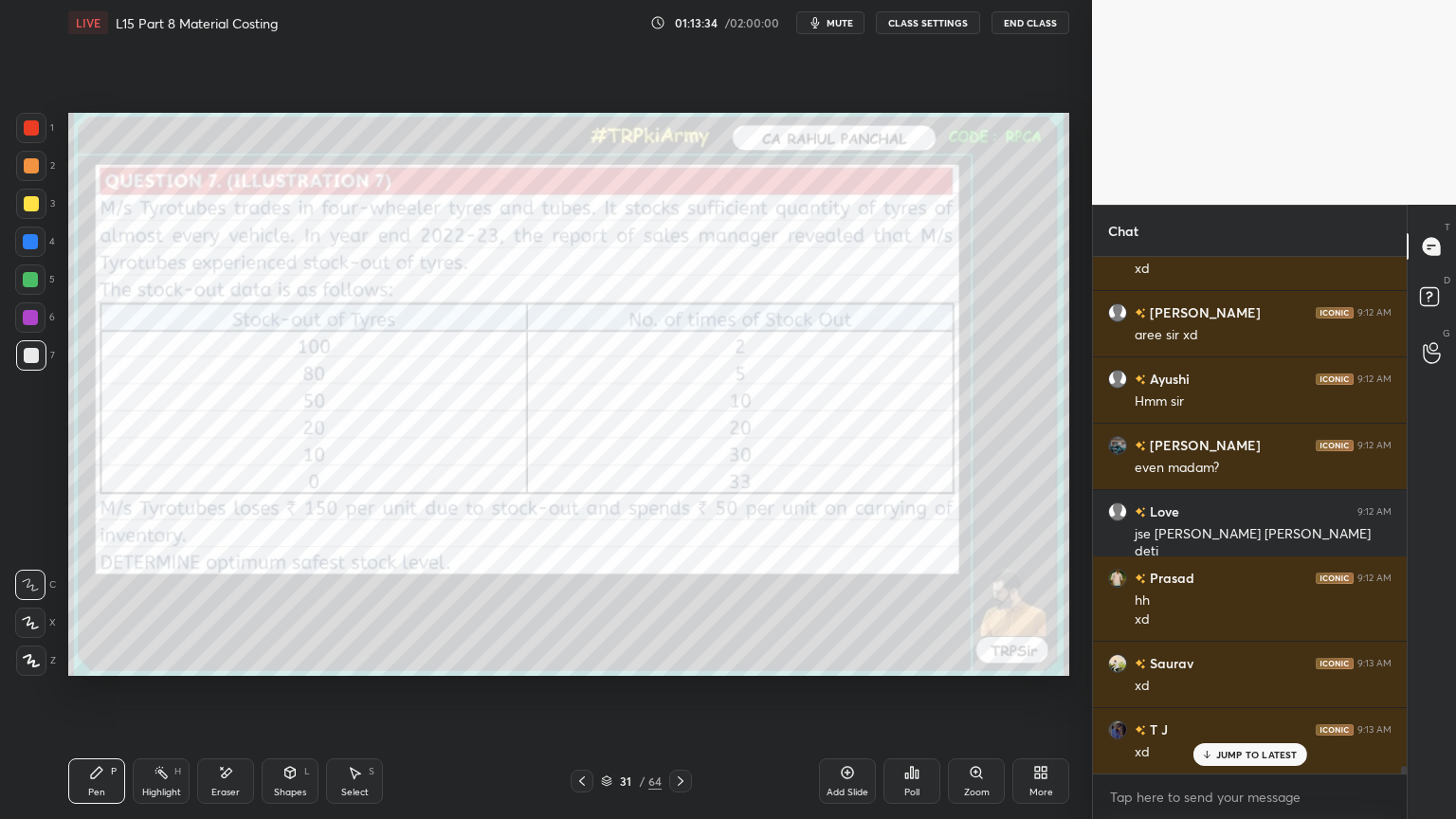click 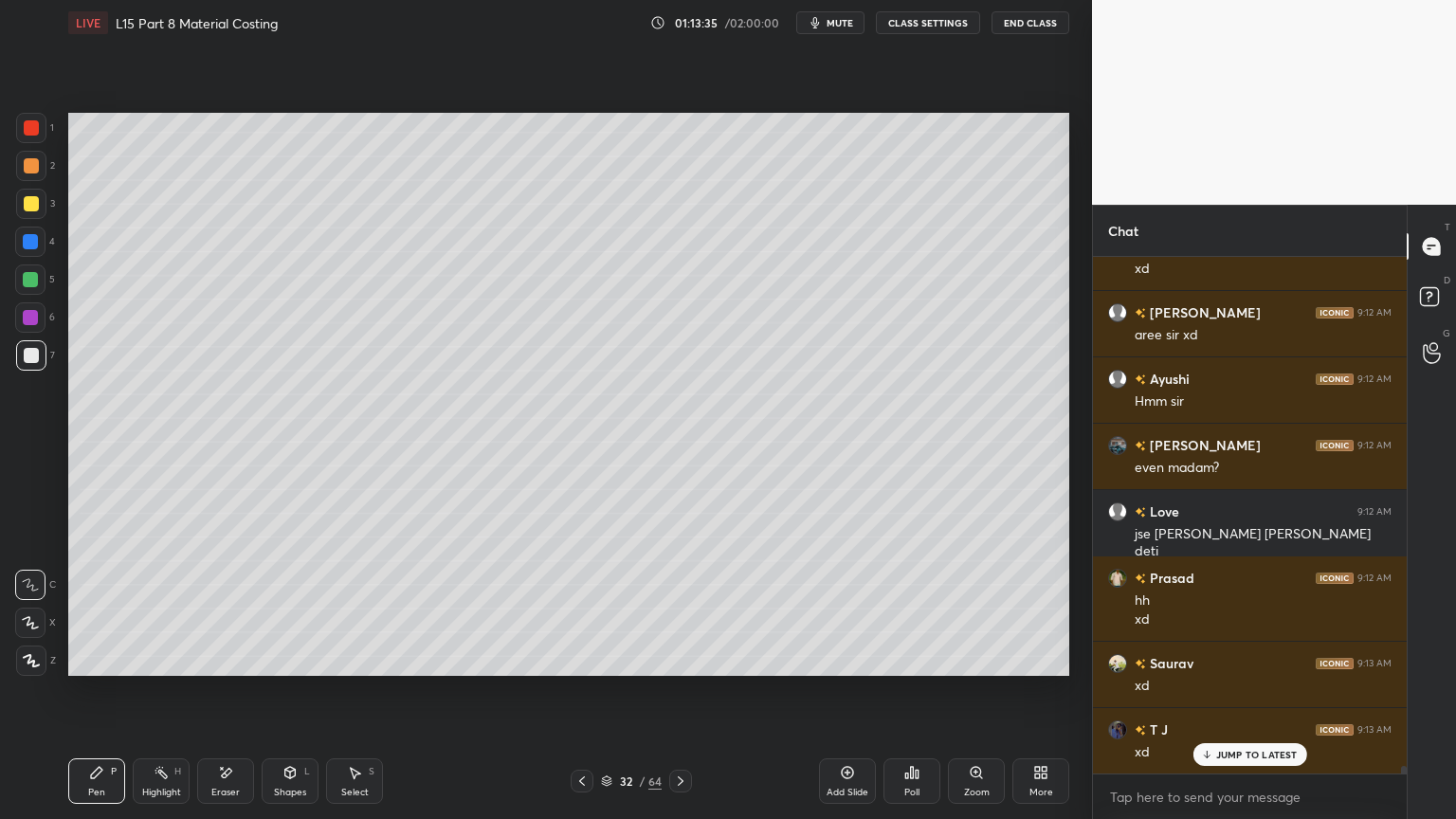 click at bounding box center (30, 242) 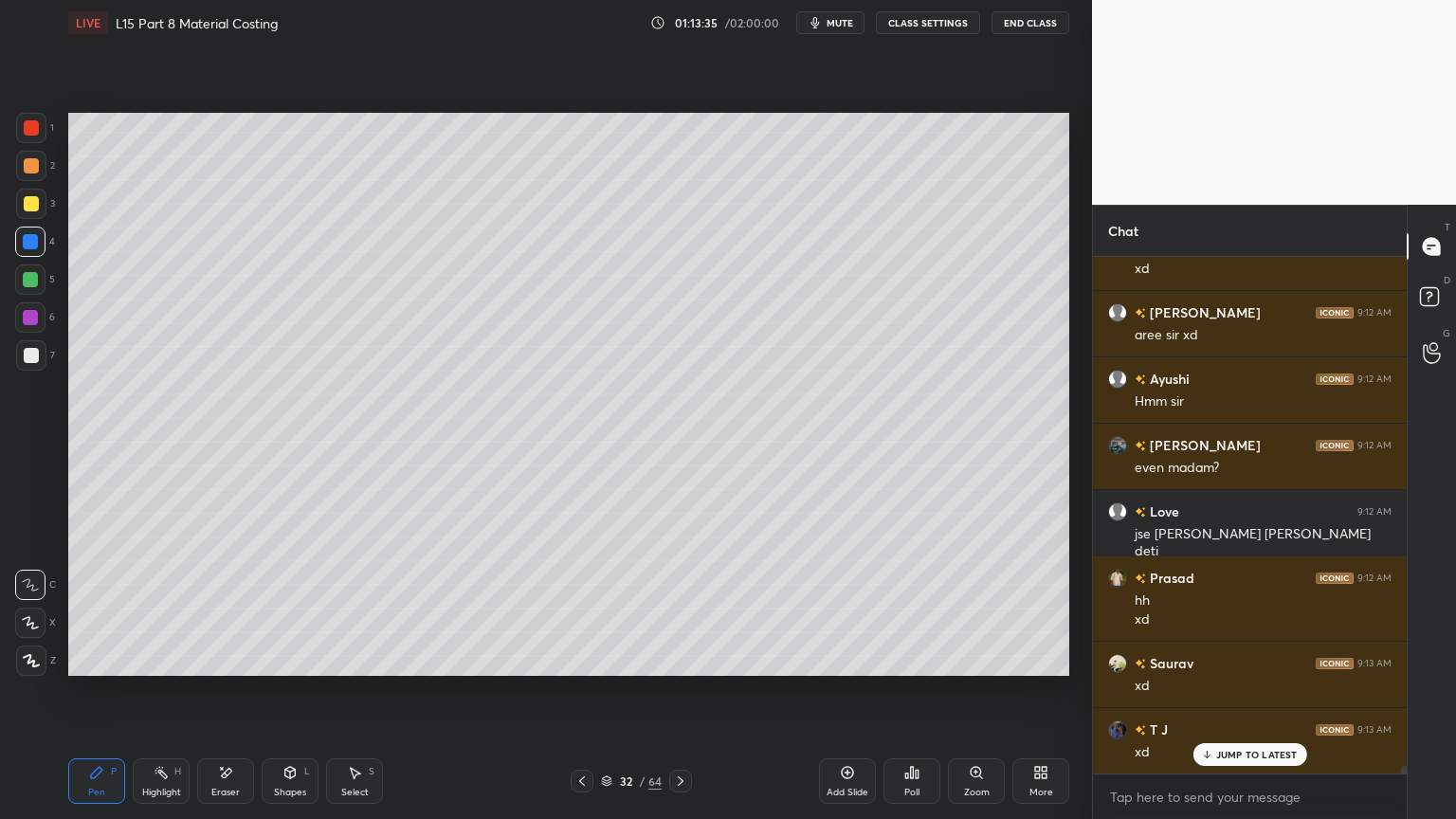 click on "Shapes L" at bounding box center [290, 781] 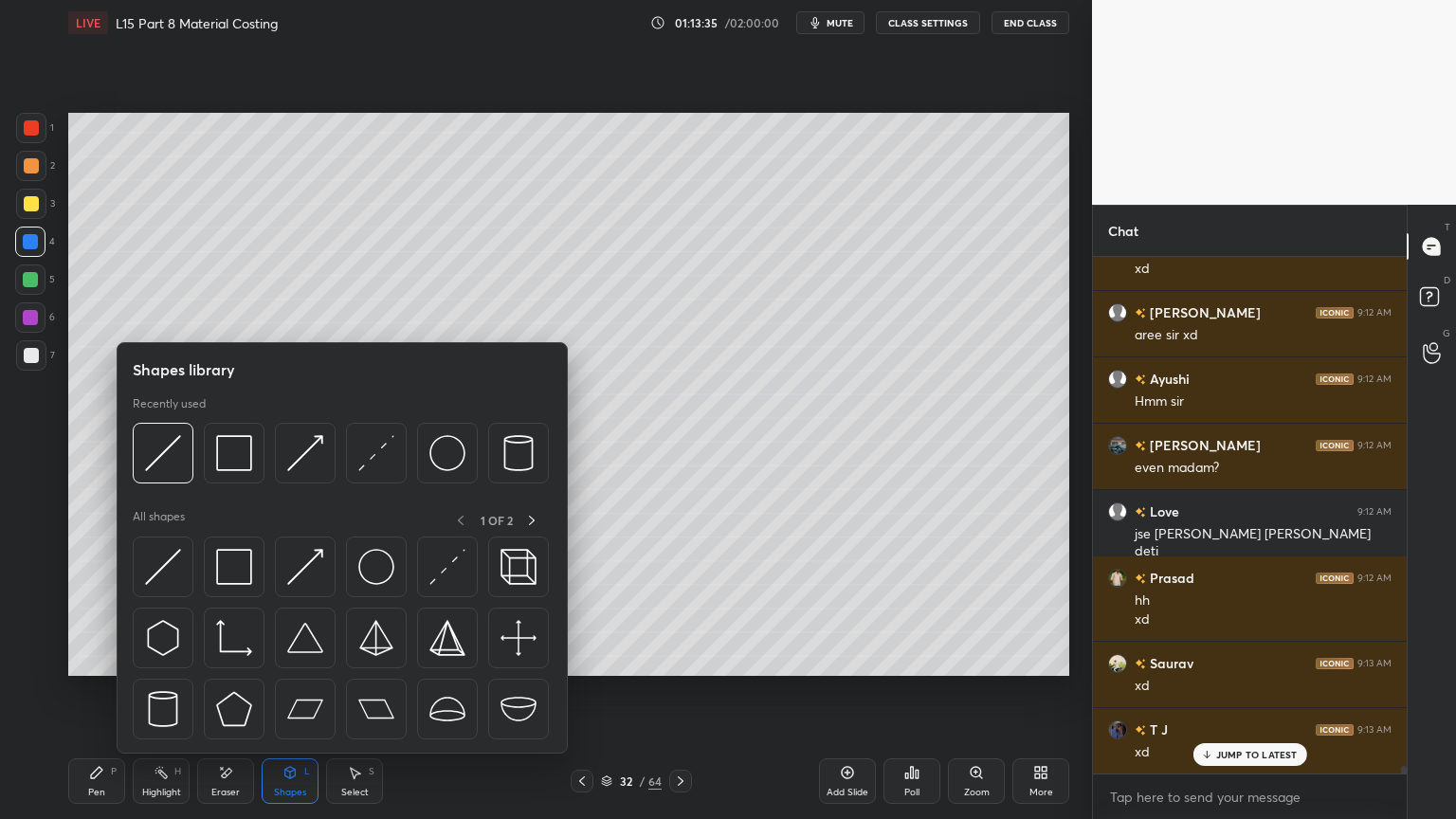 click at bounding box center (163, 453) 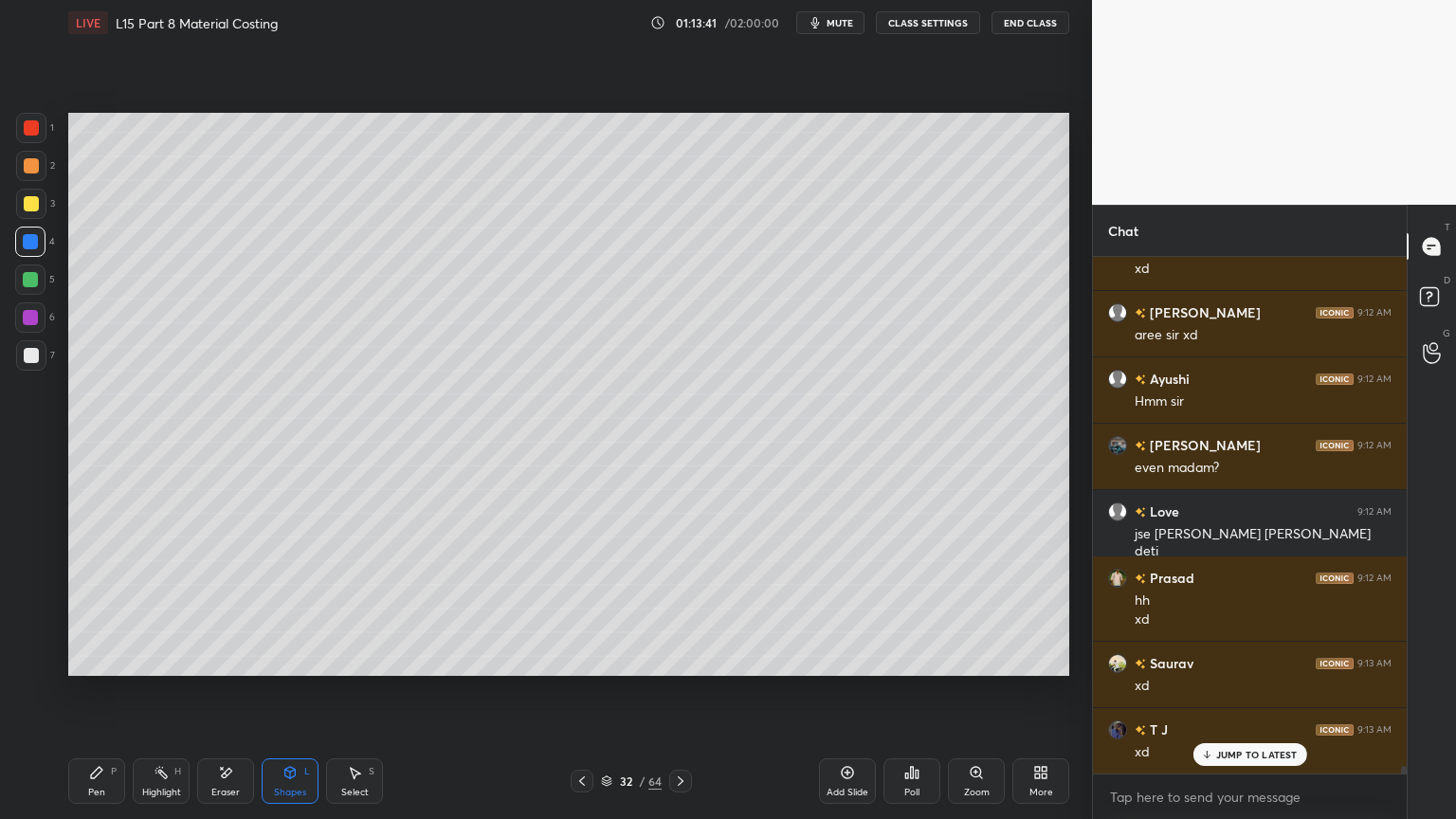 click at bounding box center (31, 355) 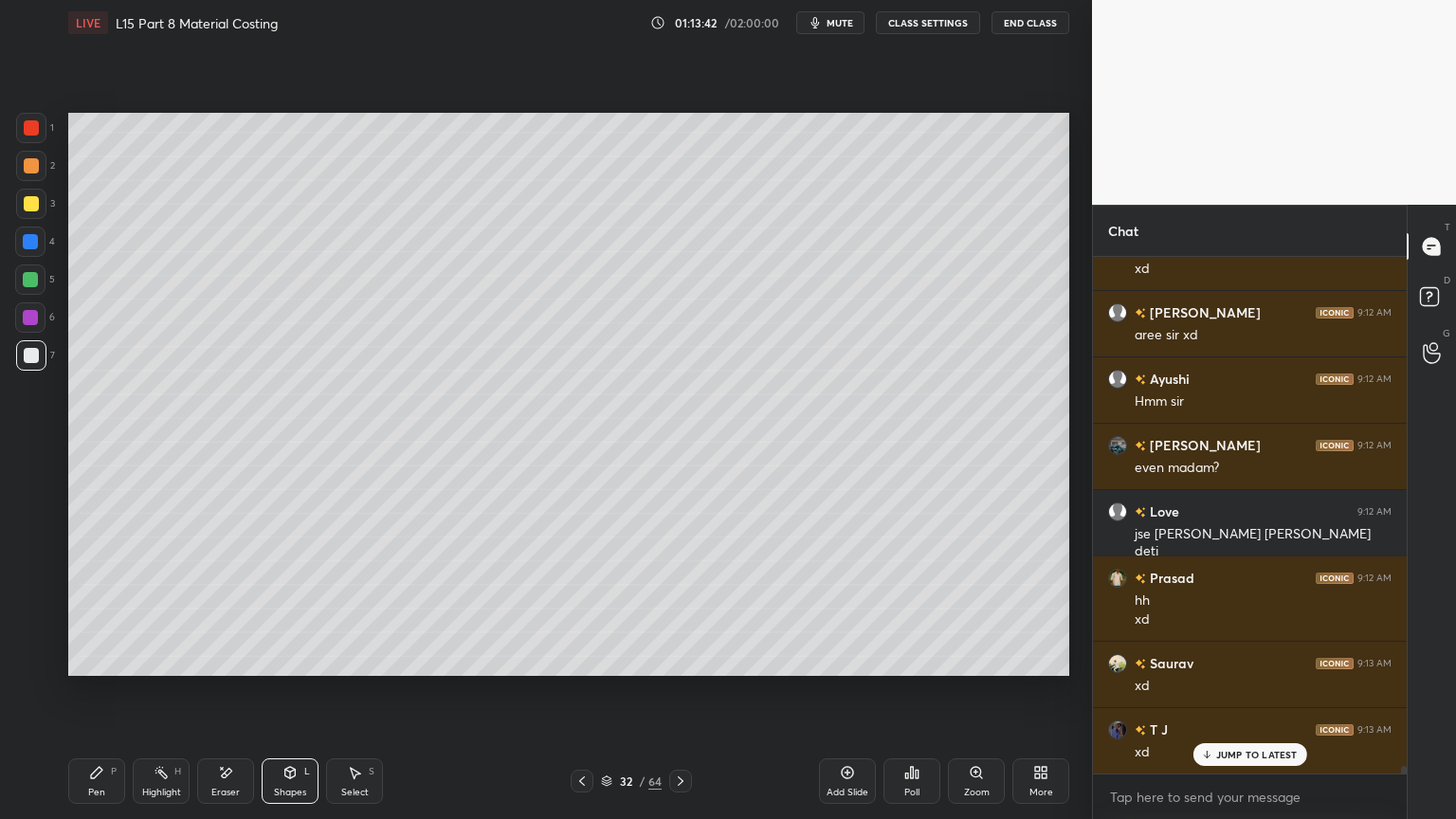 click on "Pen P" at bounding box center [97, 781] 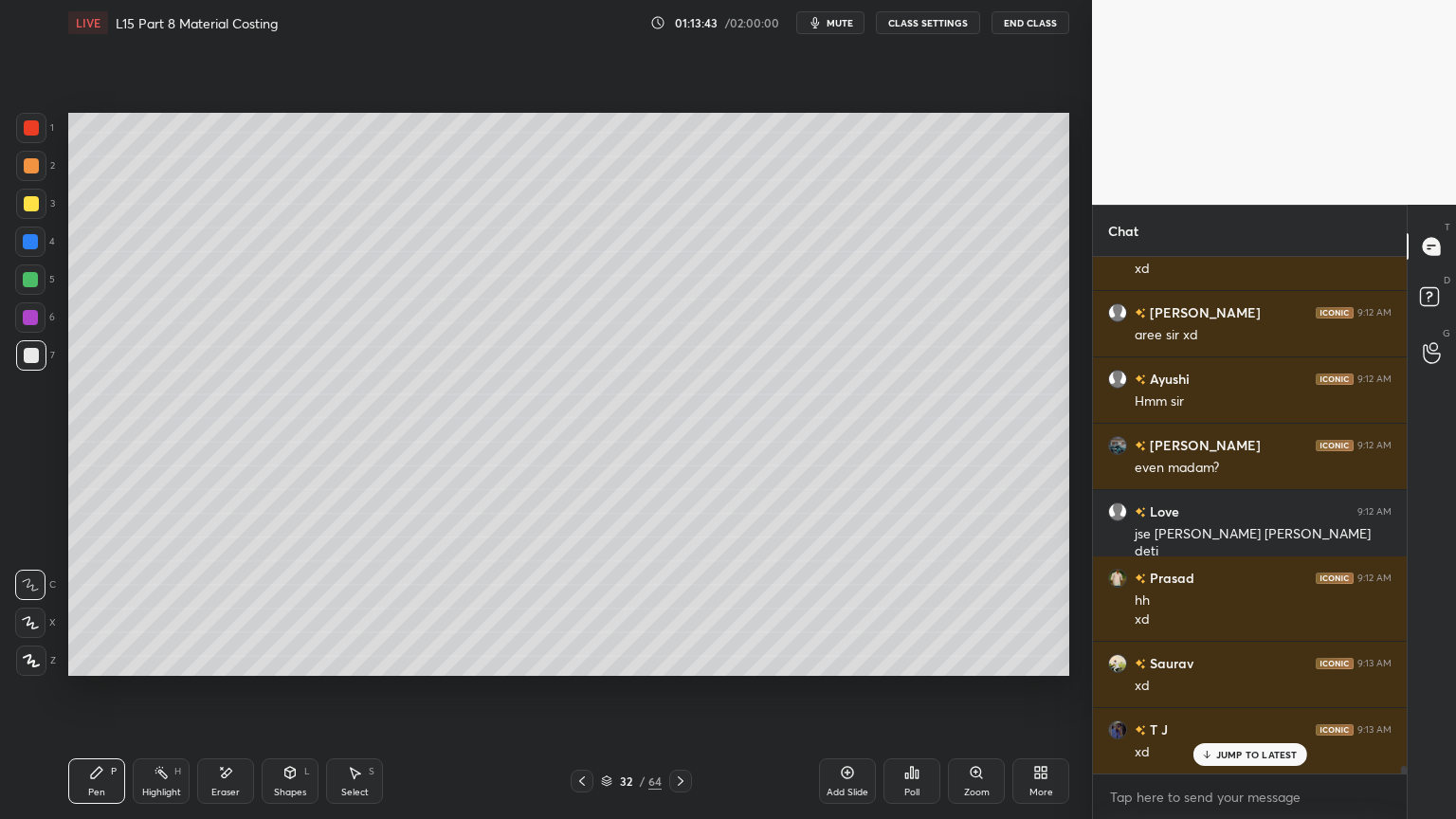 click at bounding box center (582, 781) 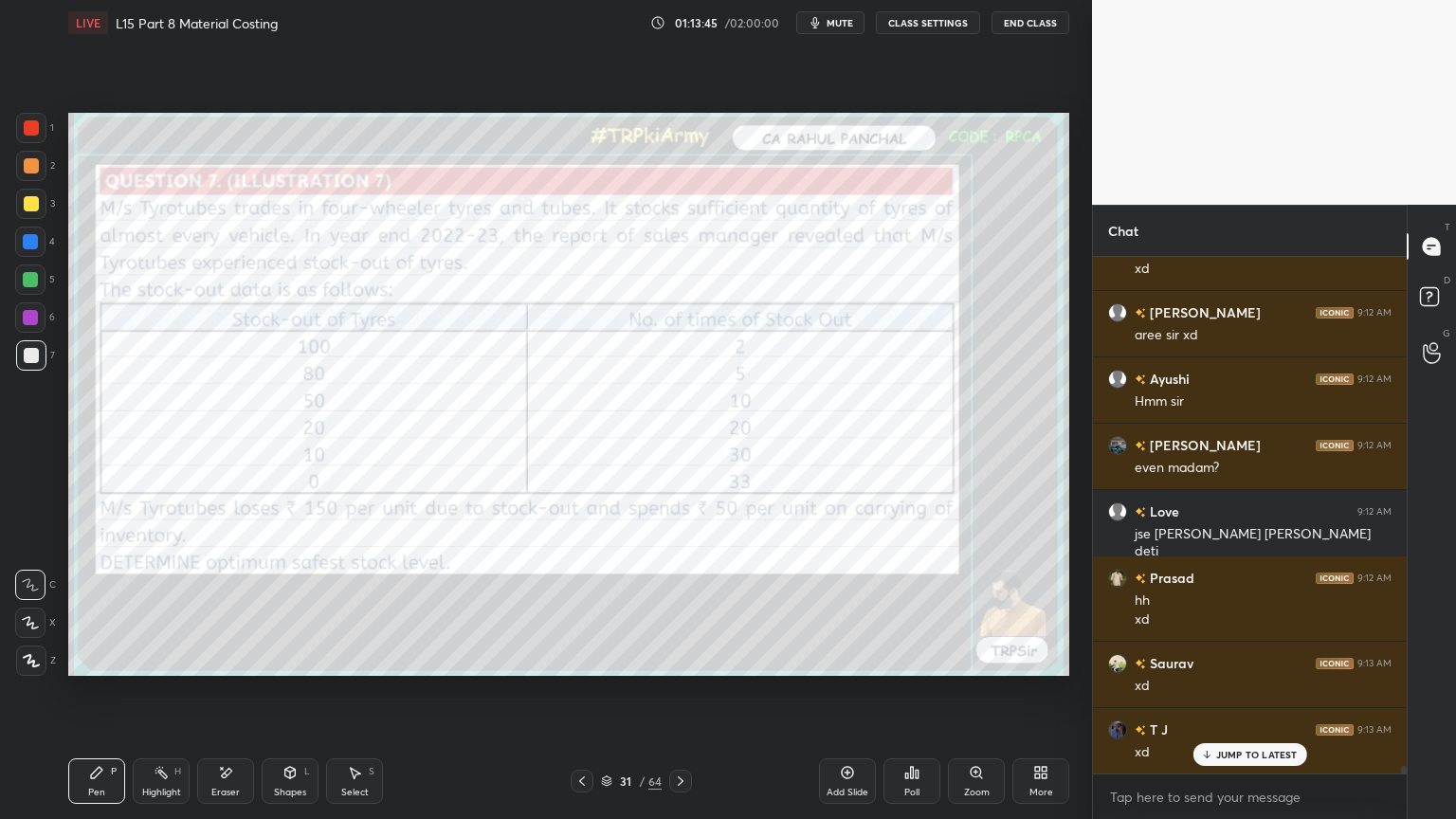 click 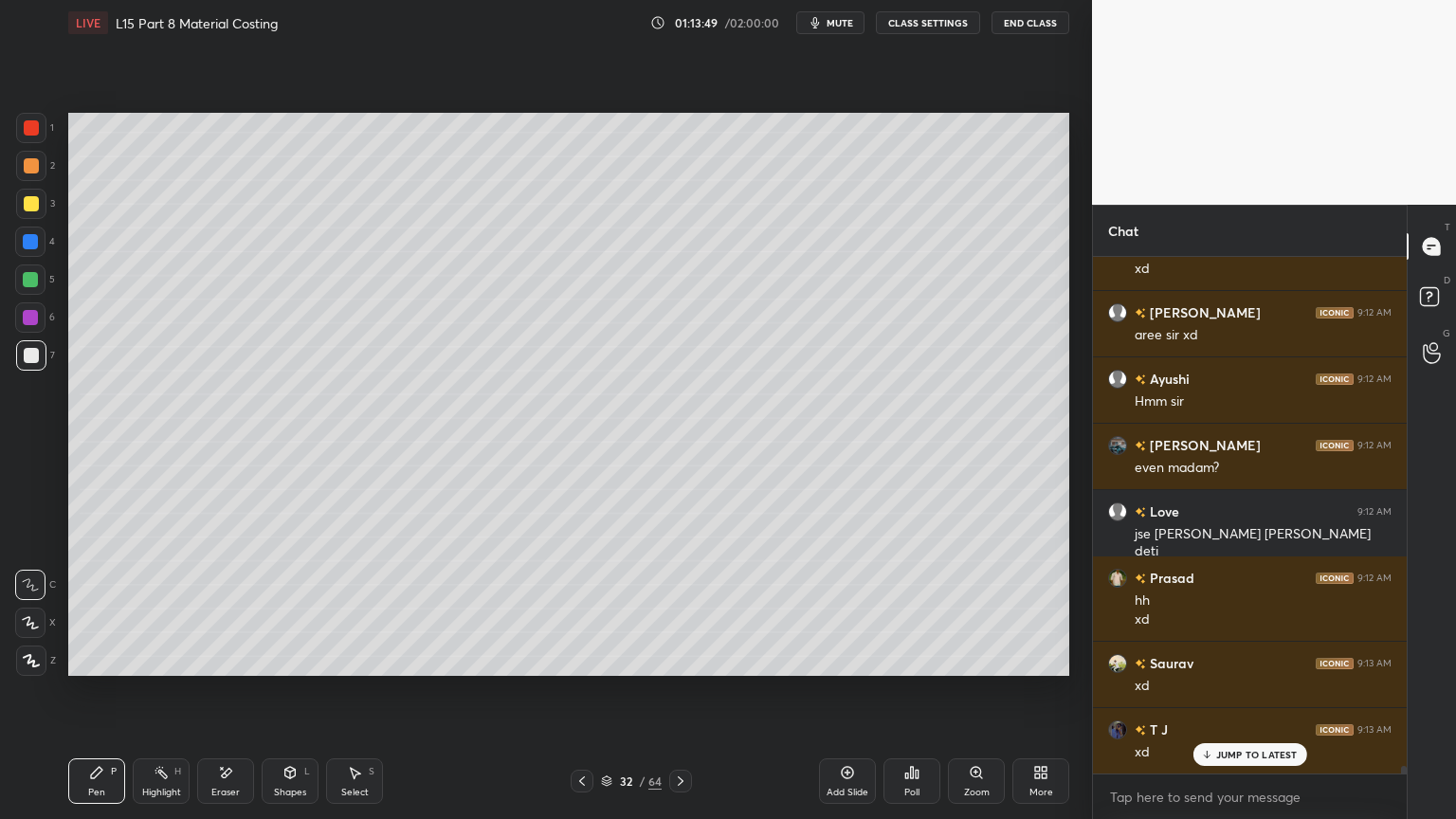 click at bounding box center (582, 781) 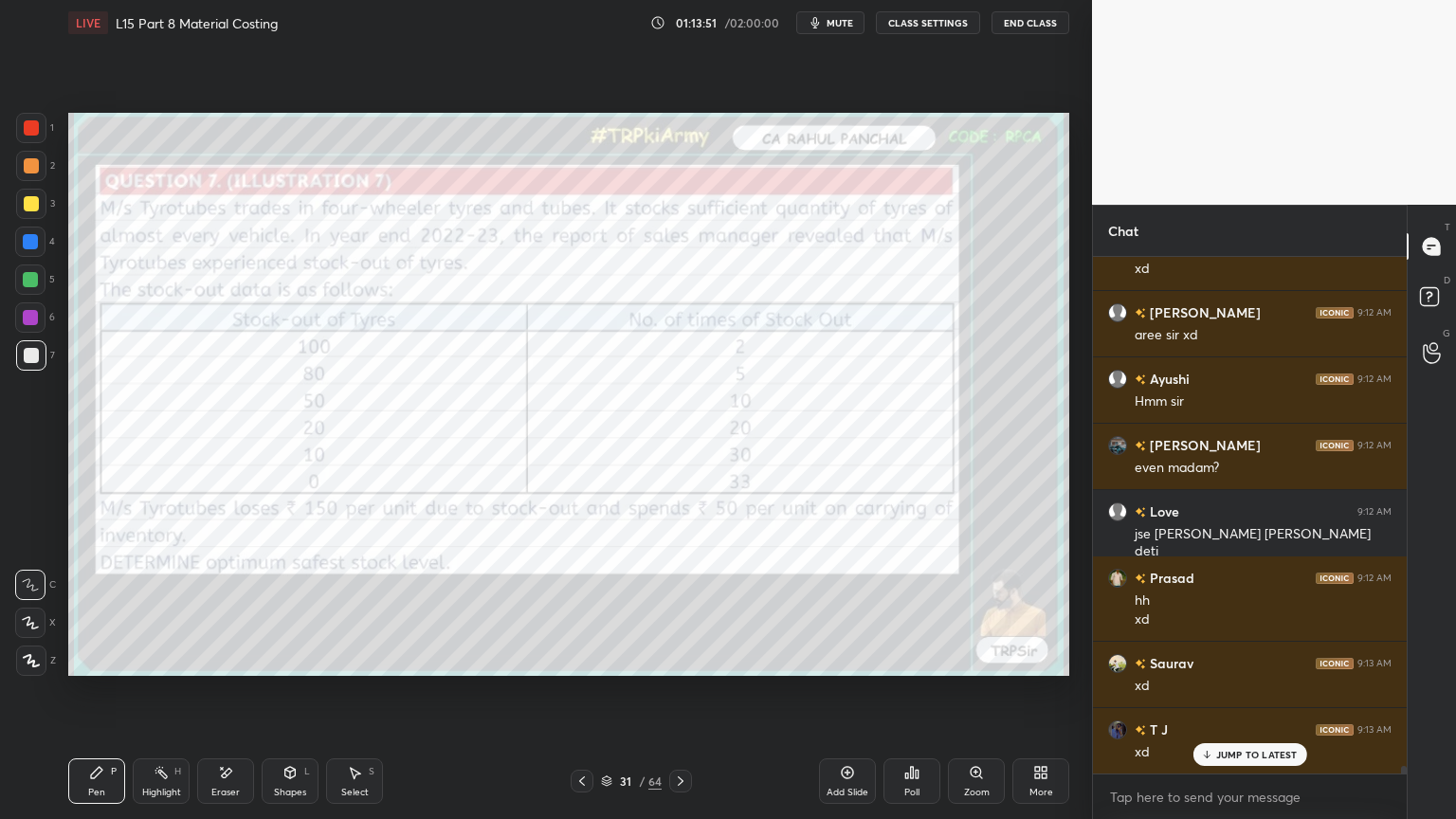 click 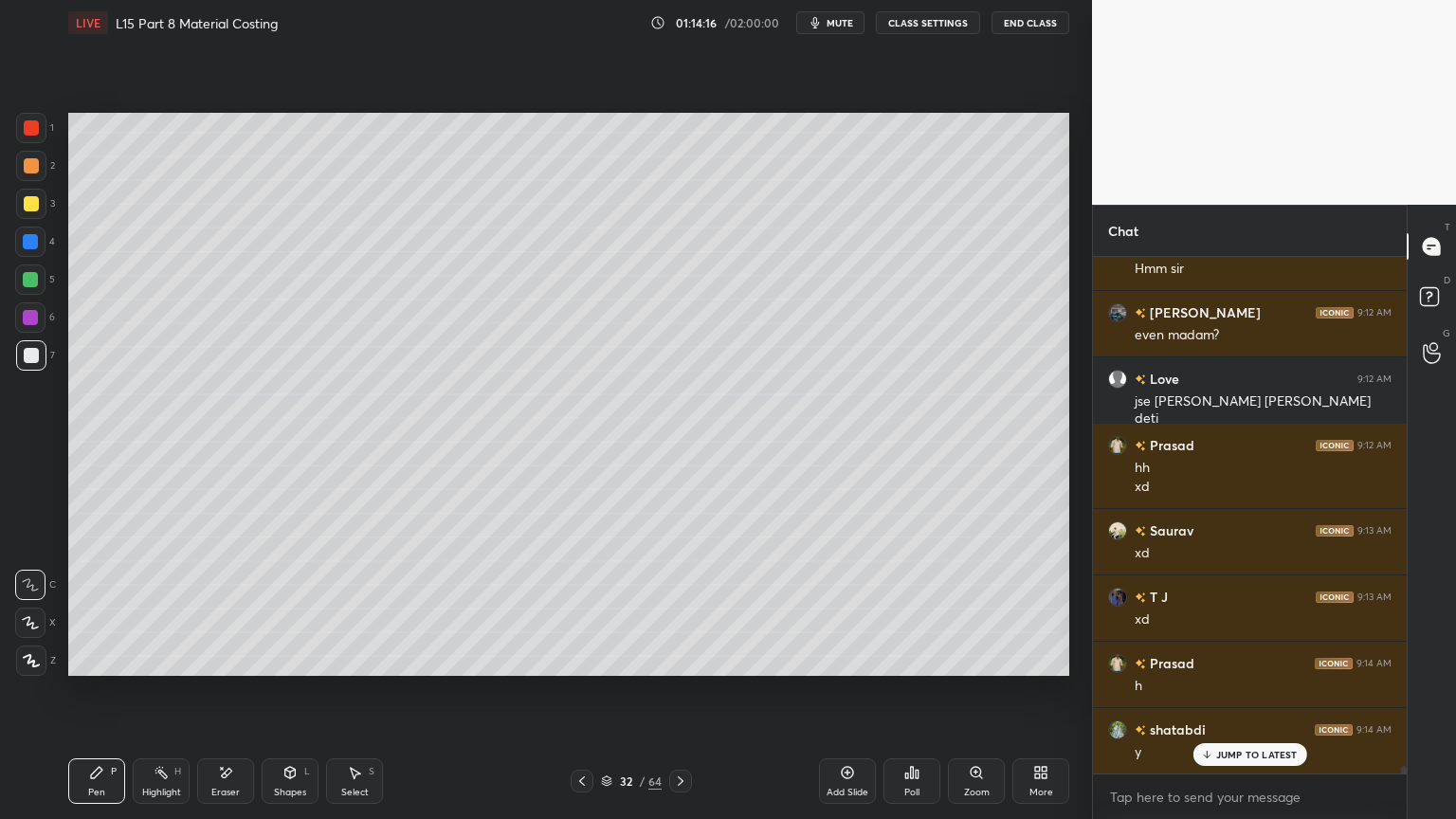 scroll, scrollTop: 34465, scrollLeft: 0, axis: vertical 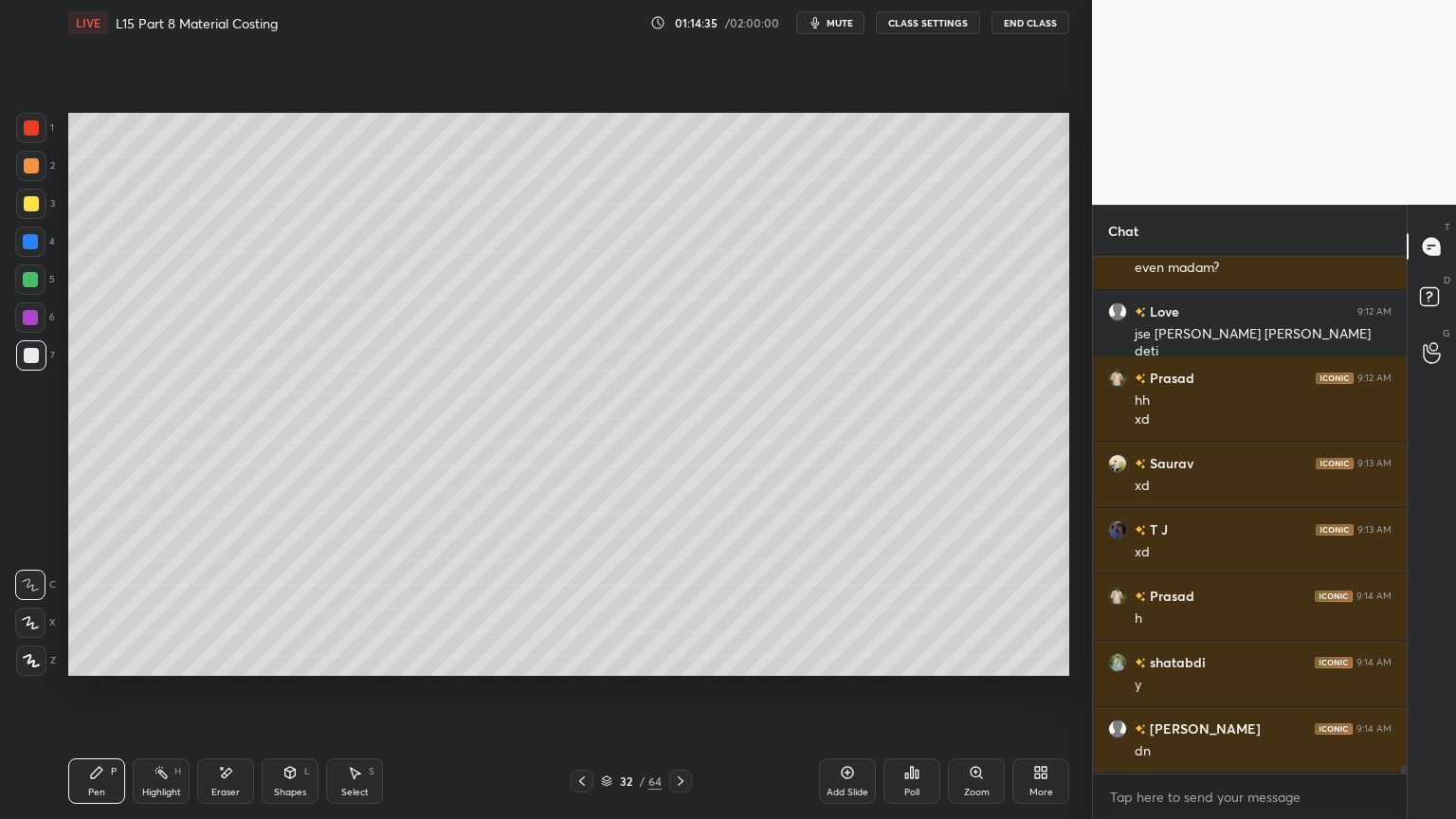 click at bounding box center [30, 242] 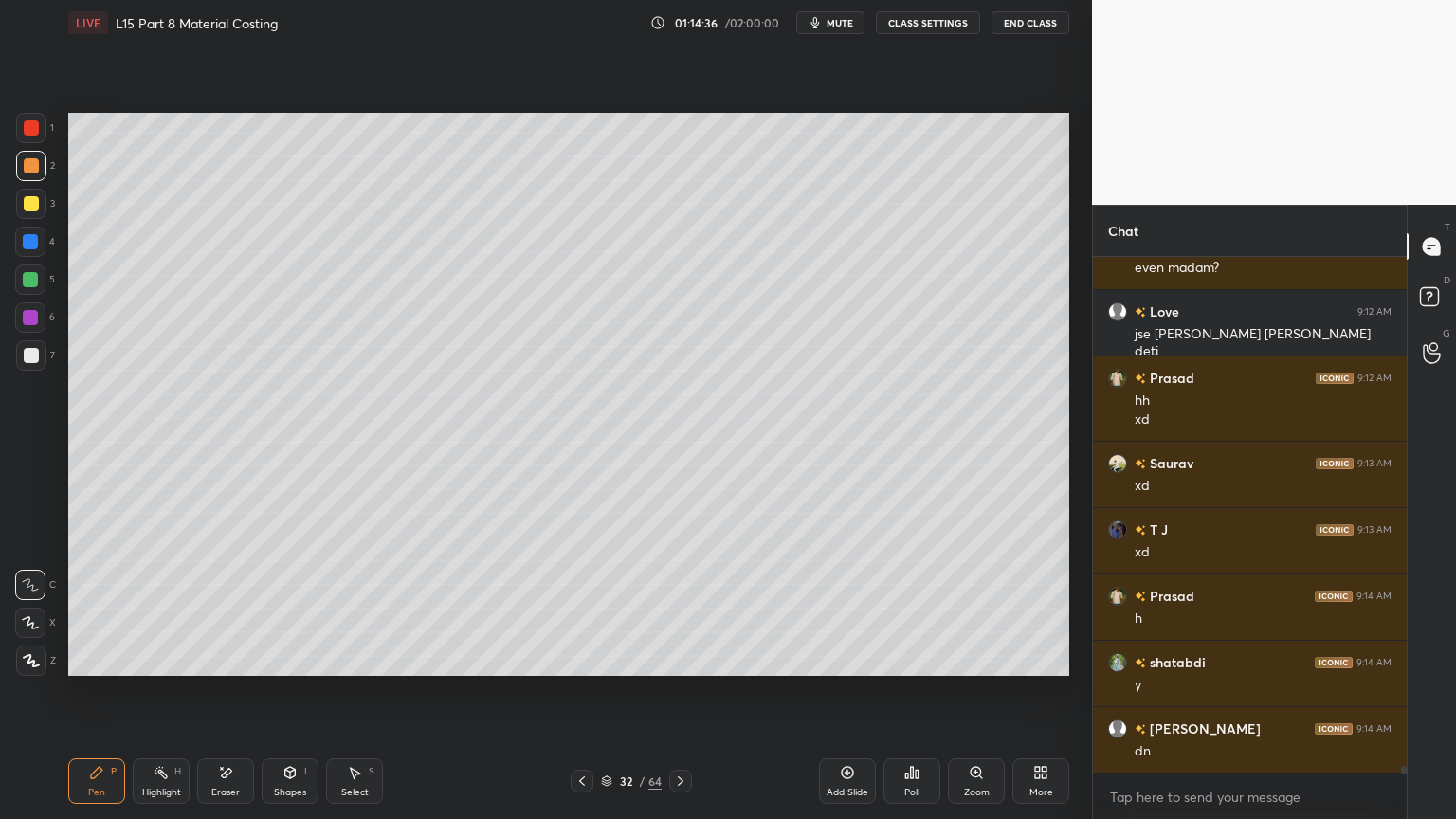click at bounding box center [31, 128] 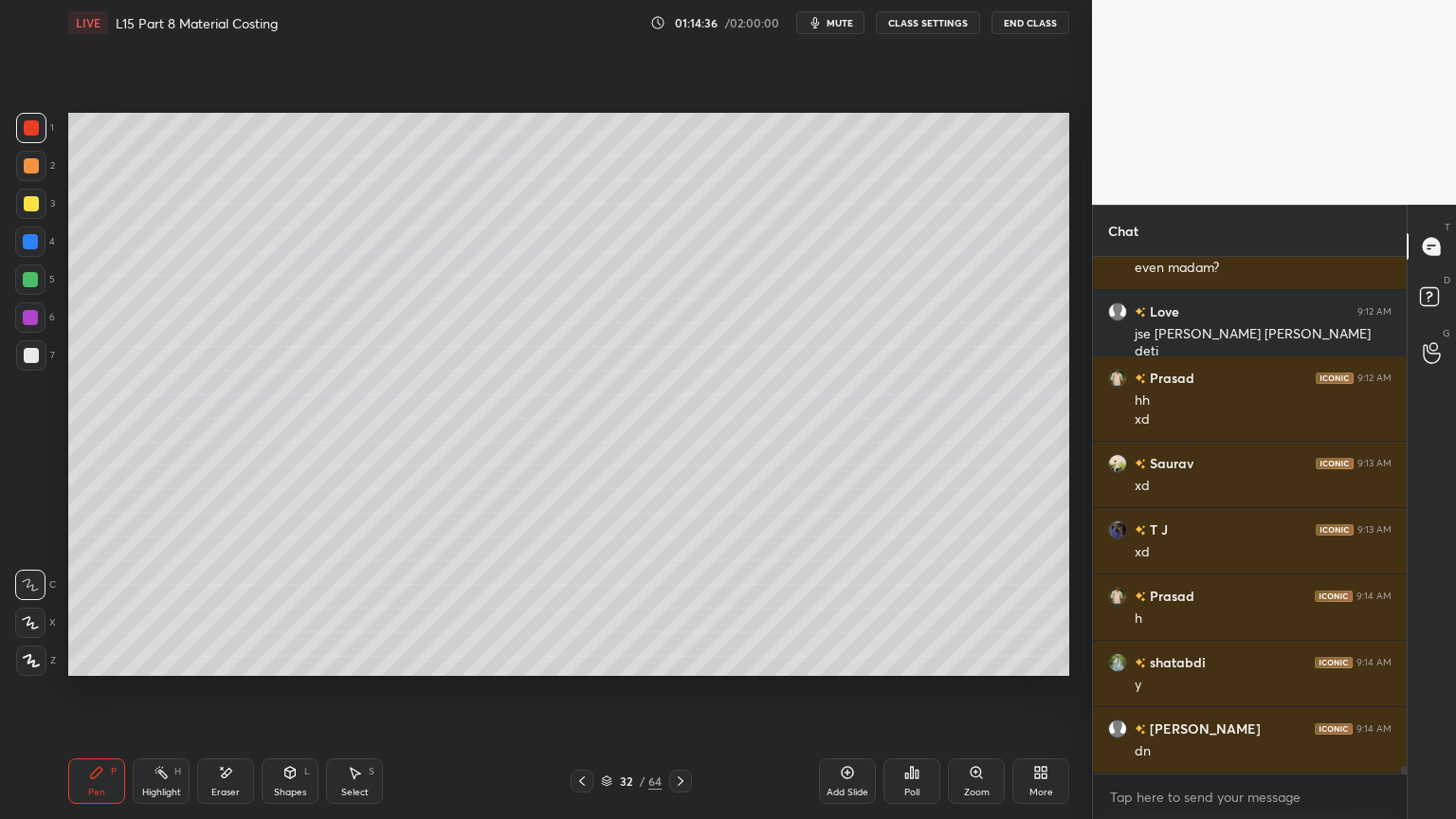 click at bounding box center [31, 166] 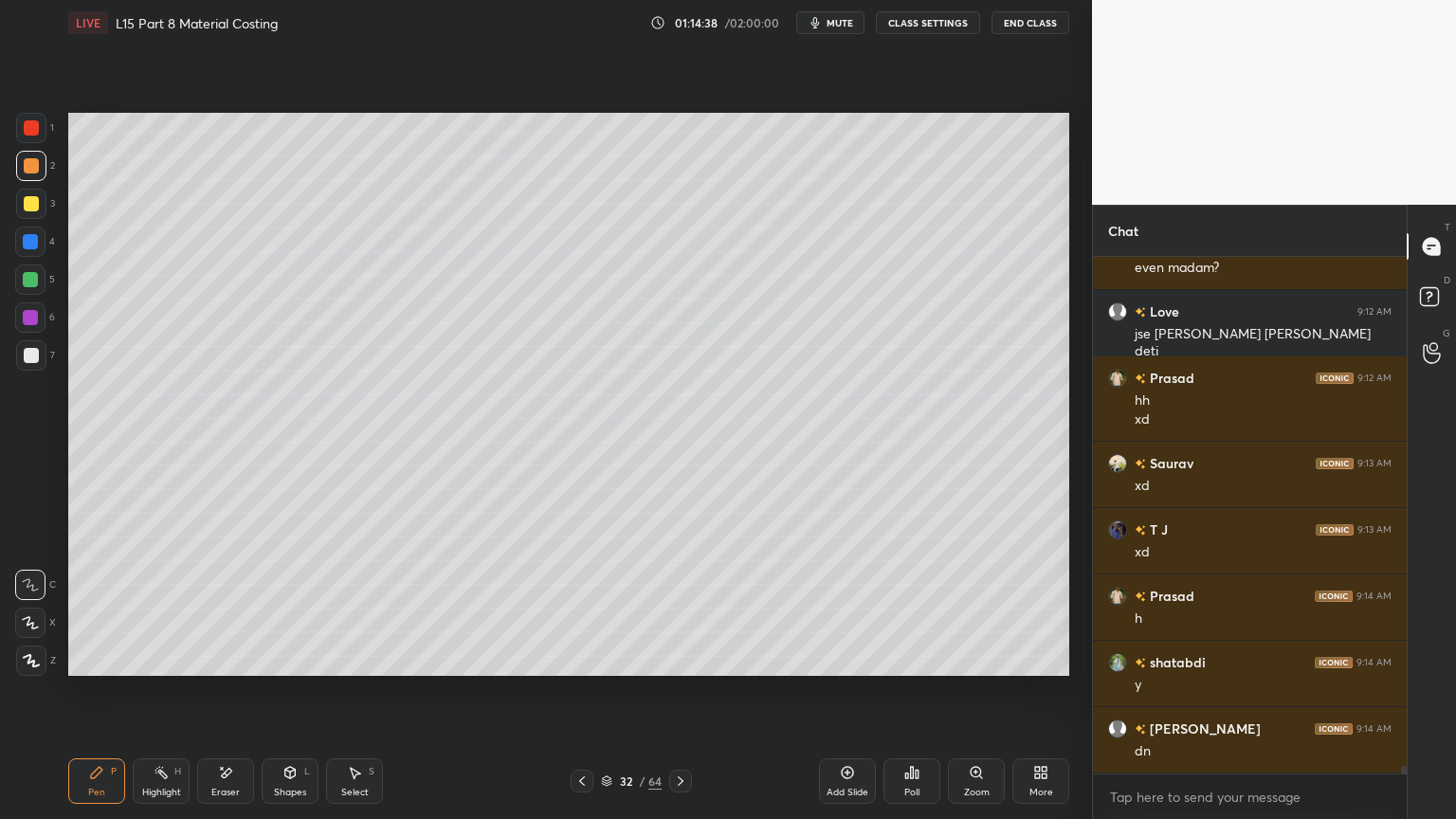 click at bounding box center [30, 280] 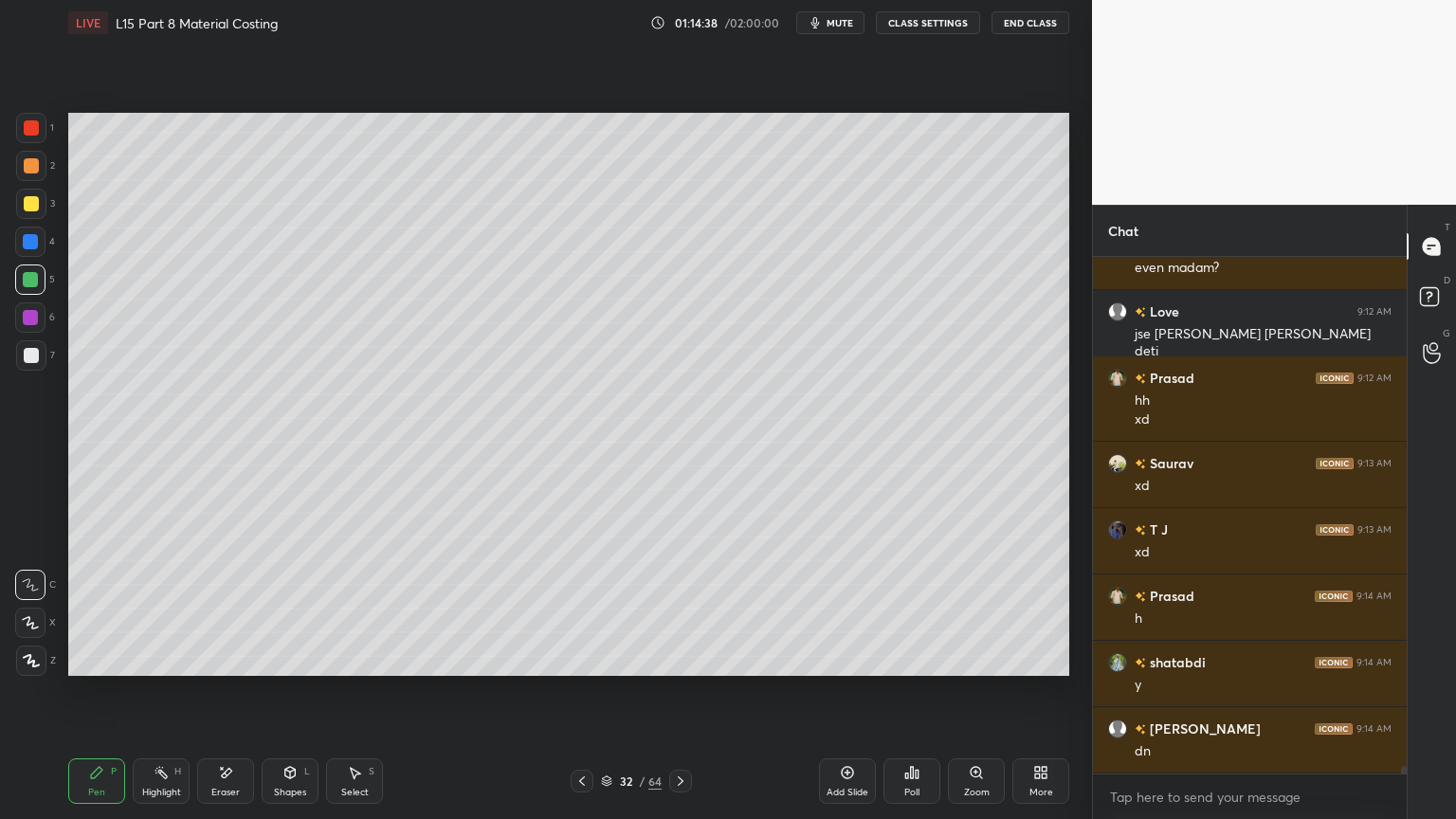 click 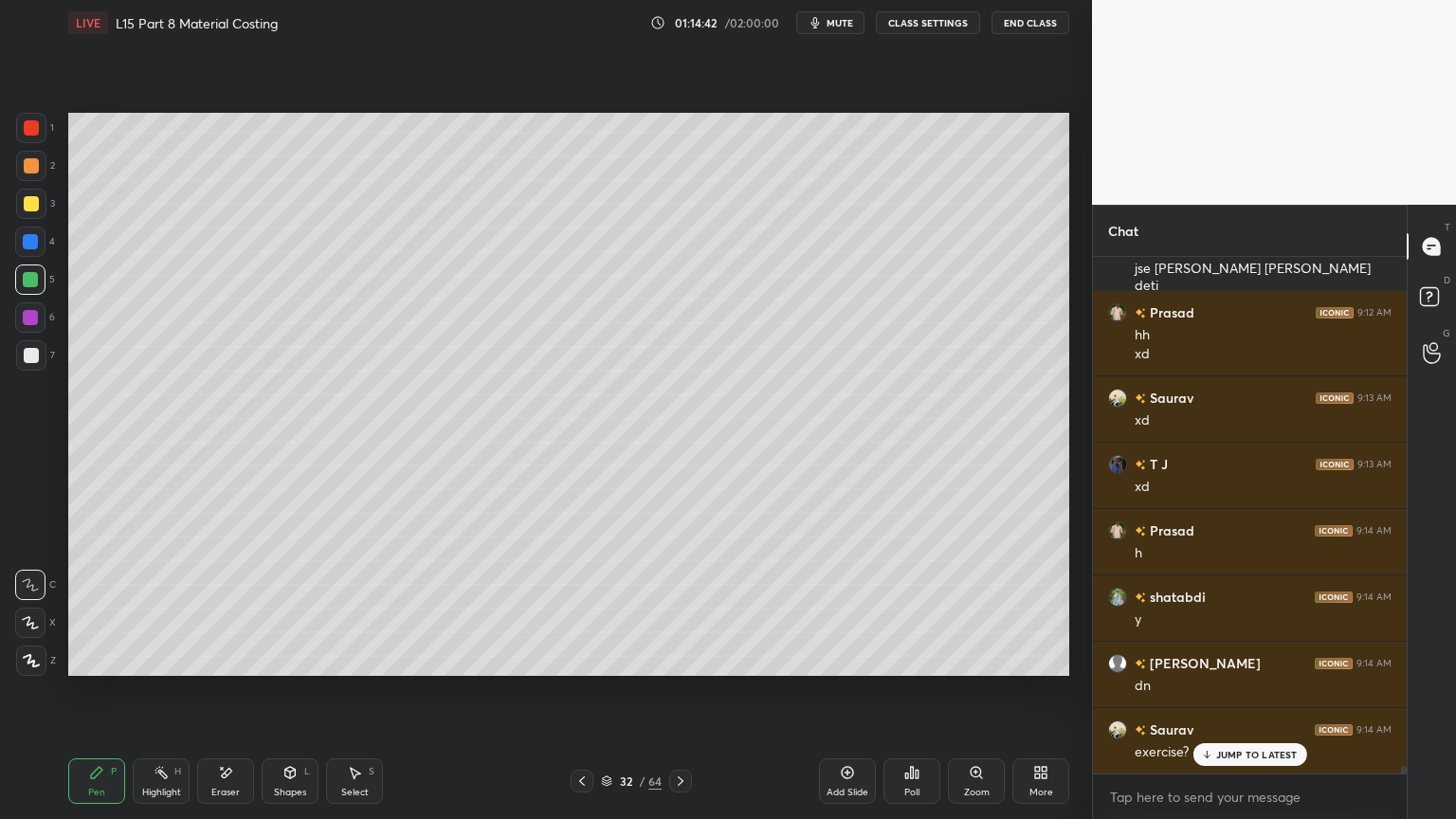 scroll, scrollTop: 34663, scrollLeft: 0, axis: vertical 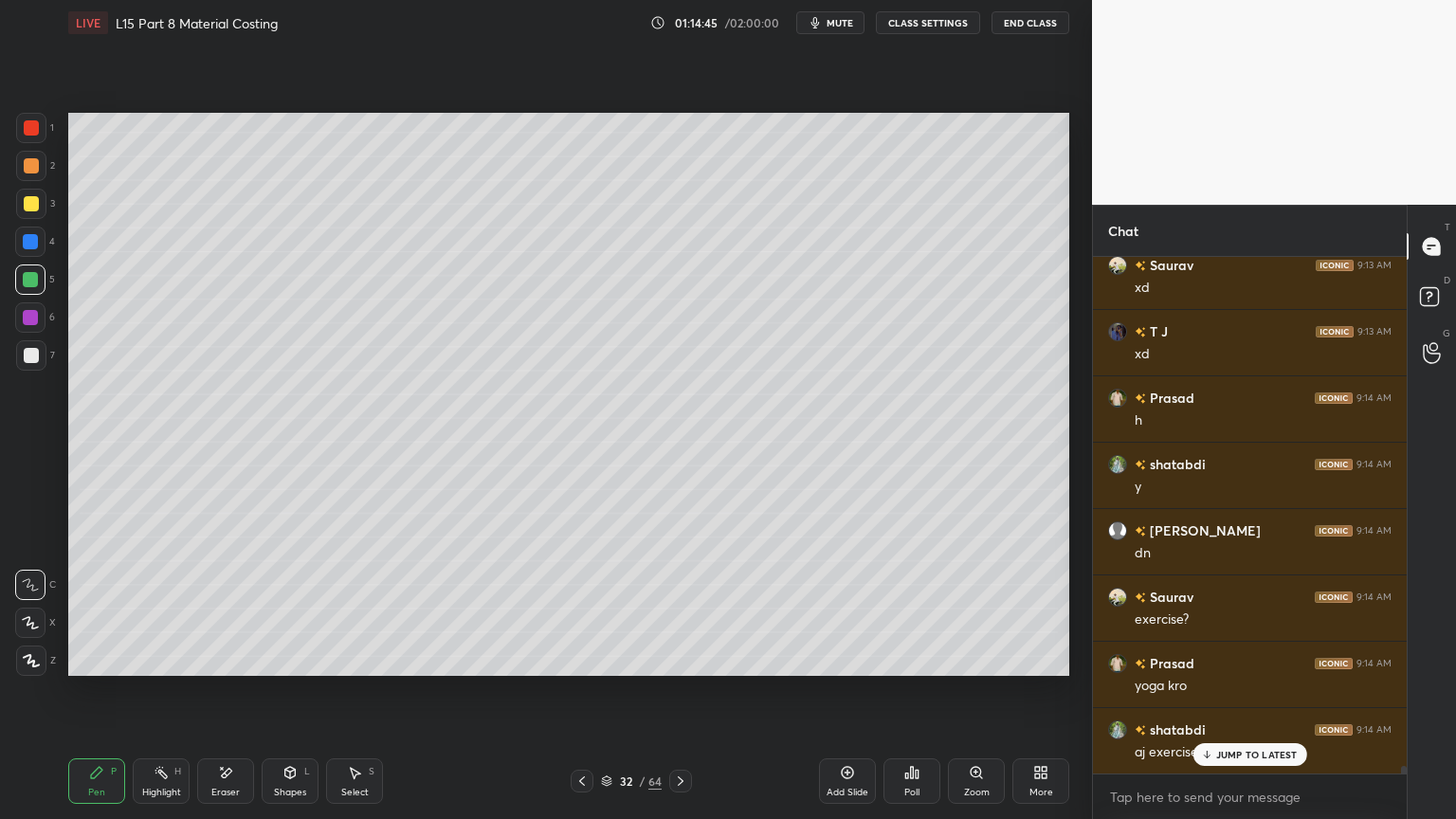 click 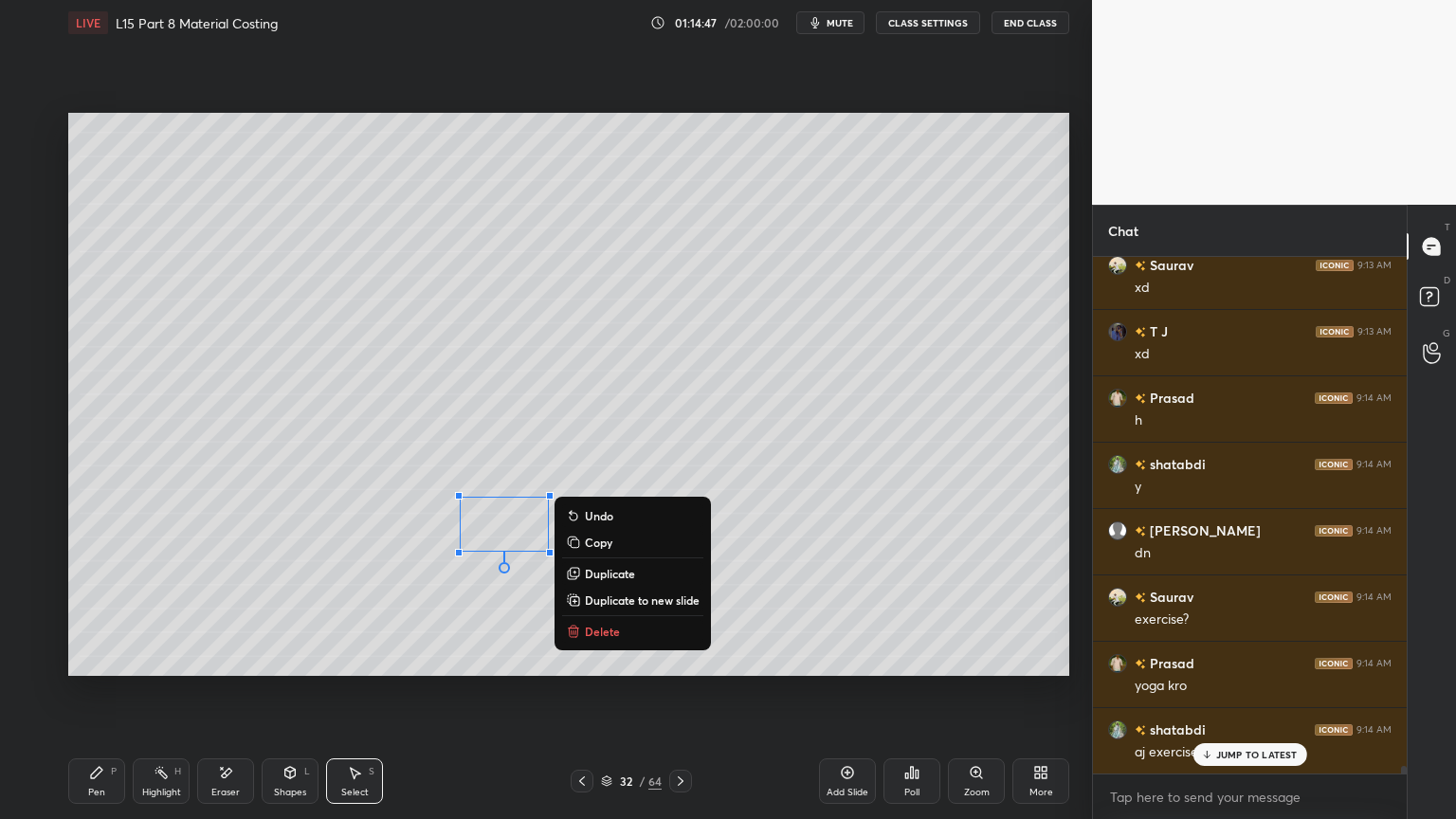 click on "Delete" at bounding box center [632, 631] 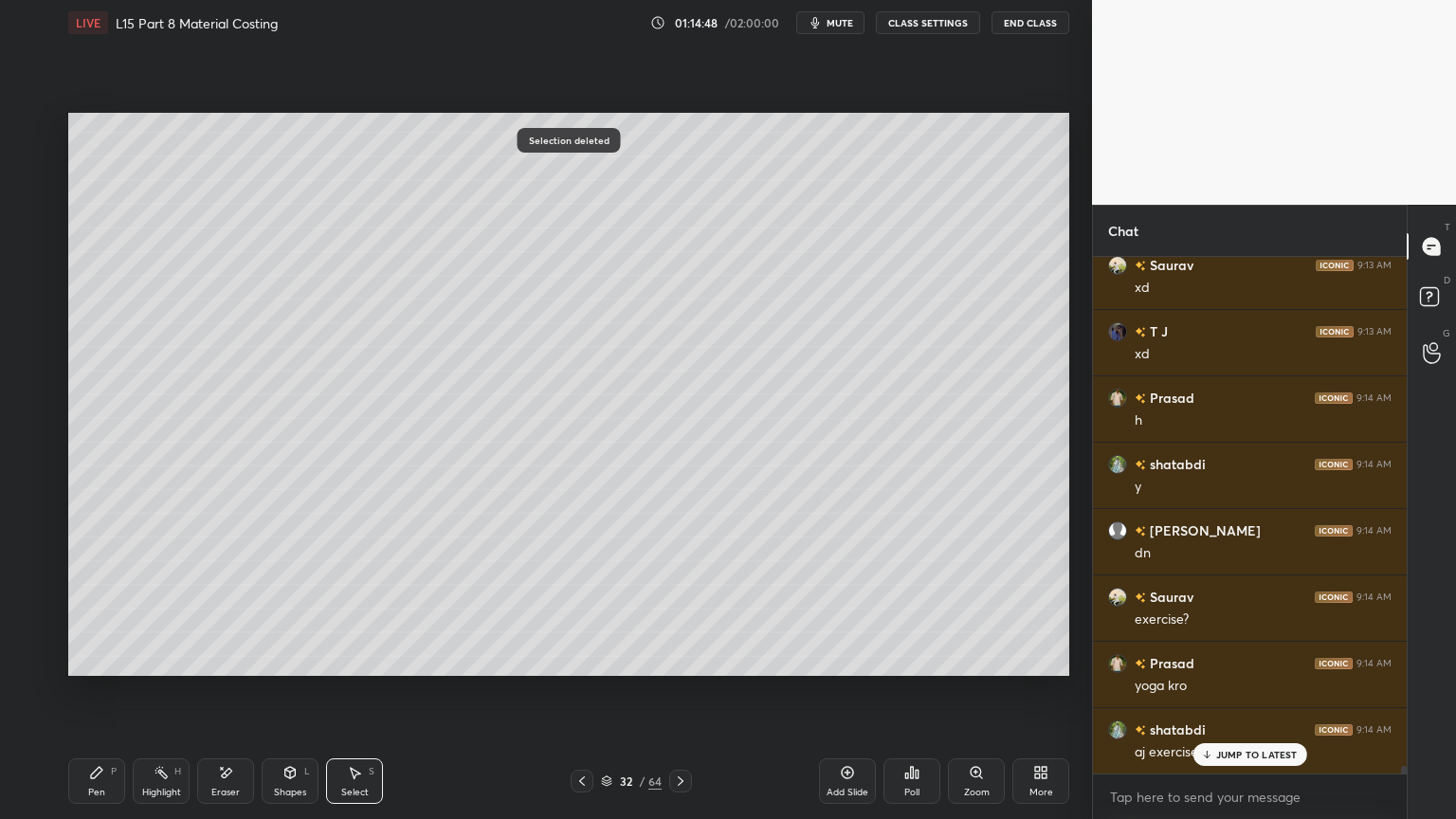 click on "Pen P" at bounding box center (97, 781) 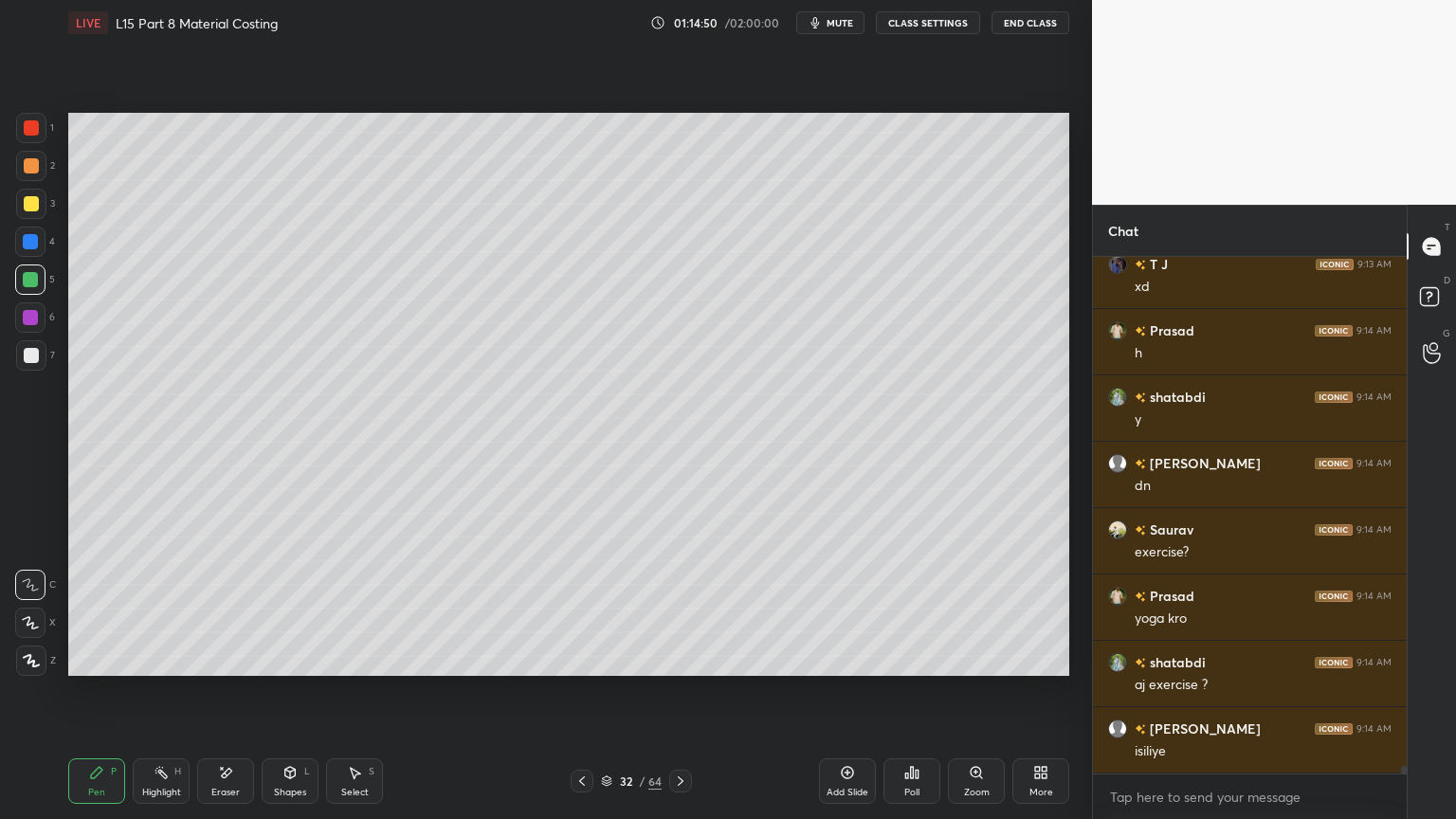scroll, scrollTop: 34863, scrollLeft: 0, axis: vertical 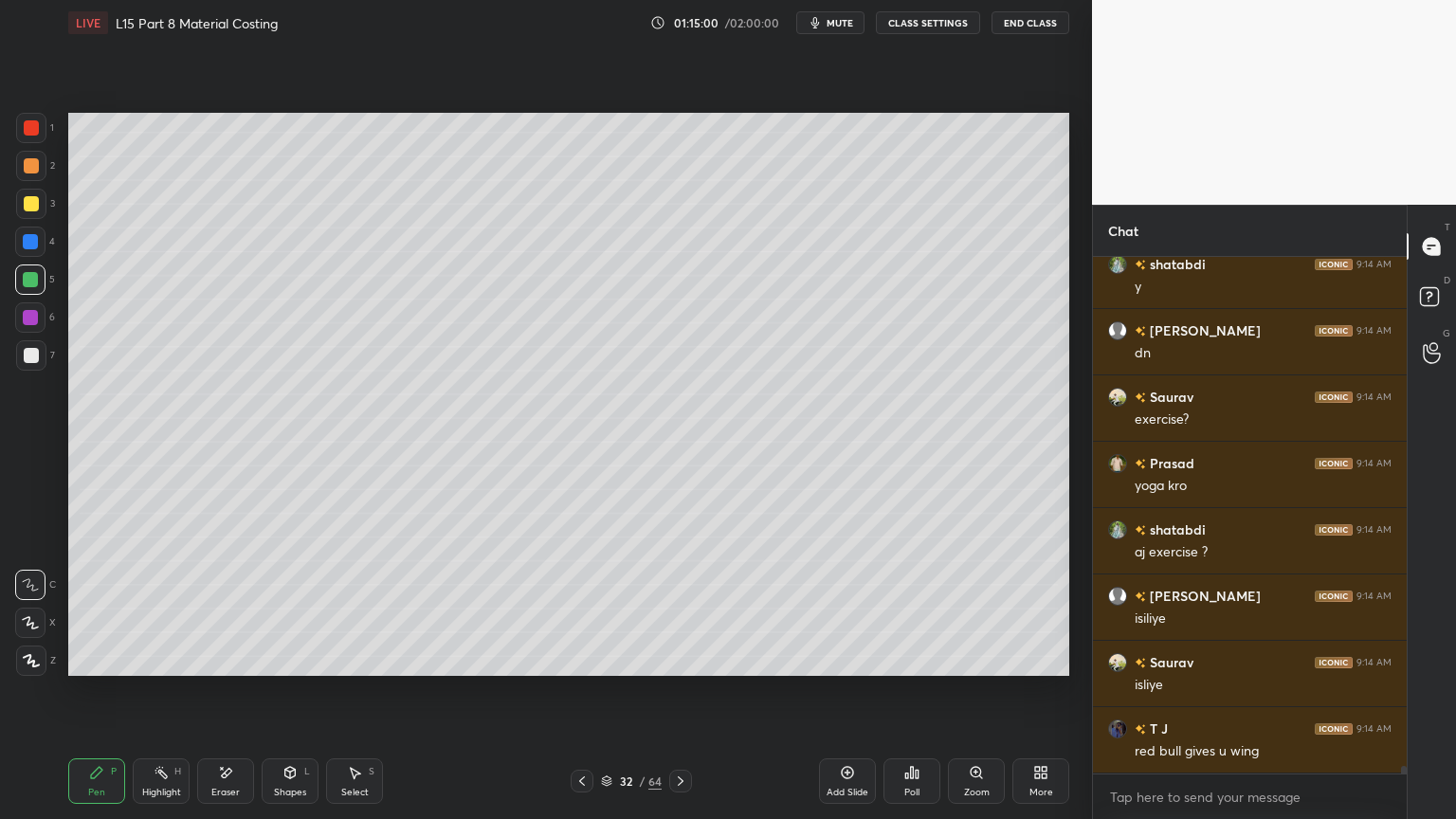click on "6" at bounding box center (35, 321) 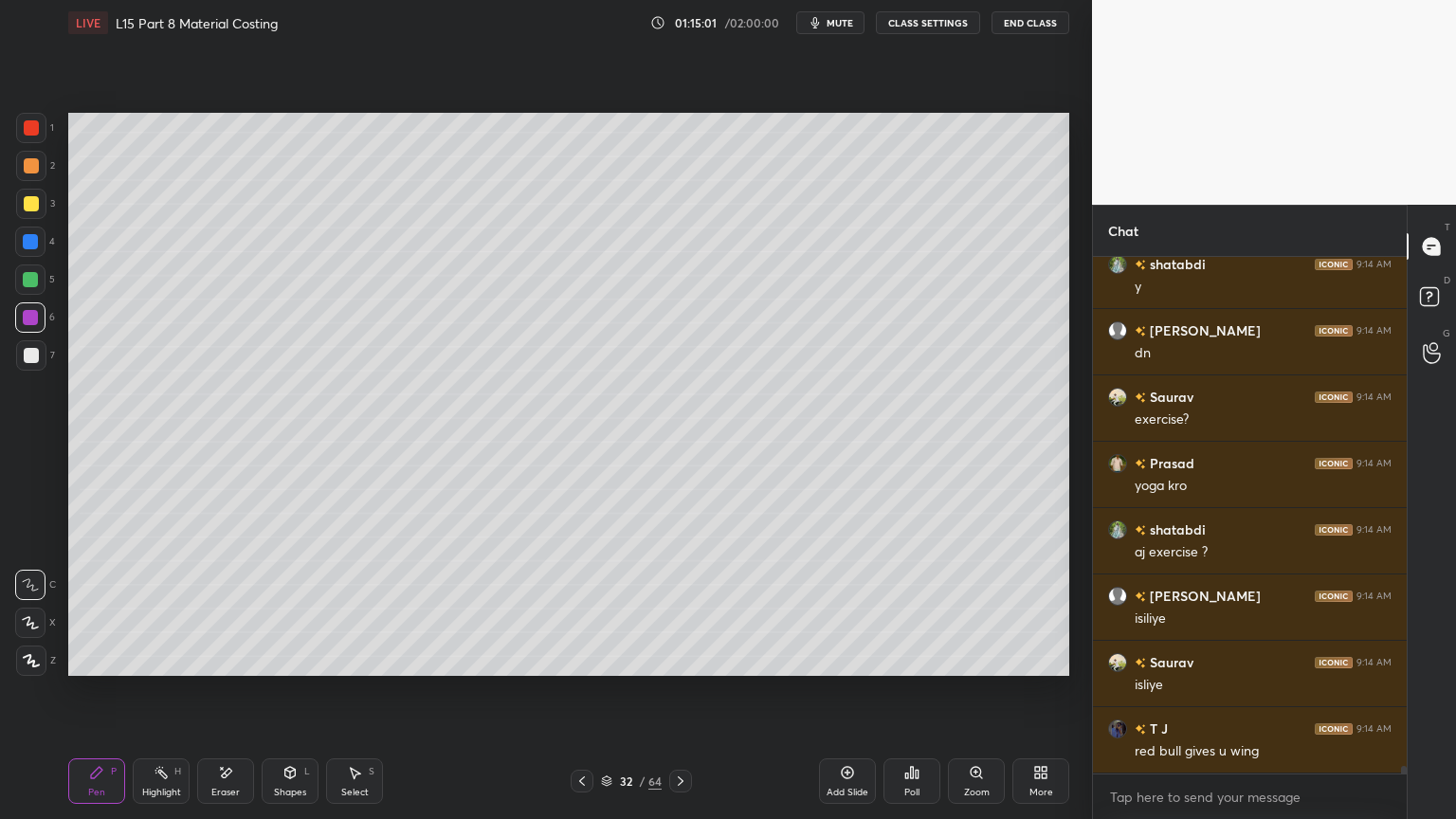 click at bounding box center (30, 280) 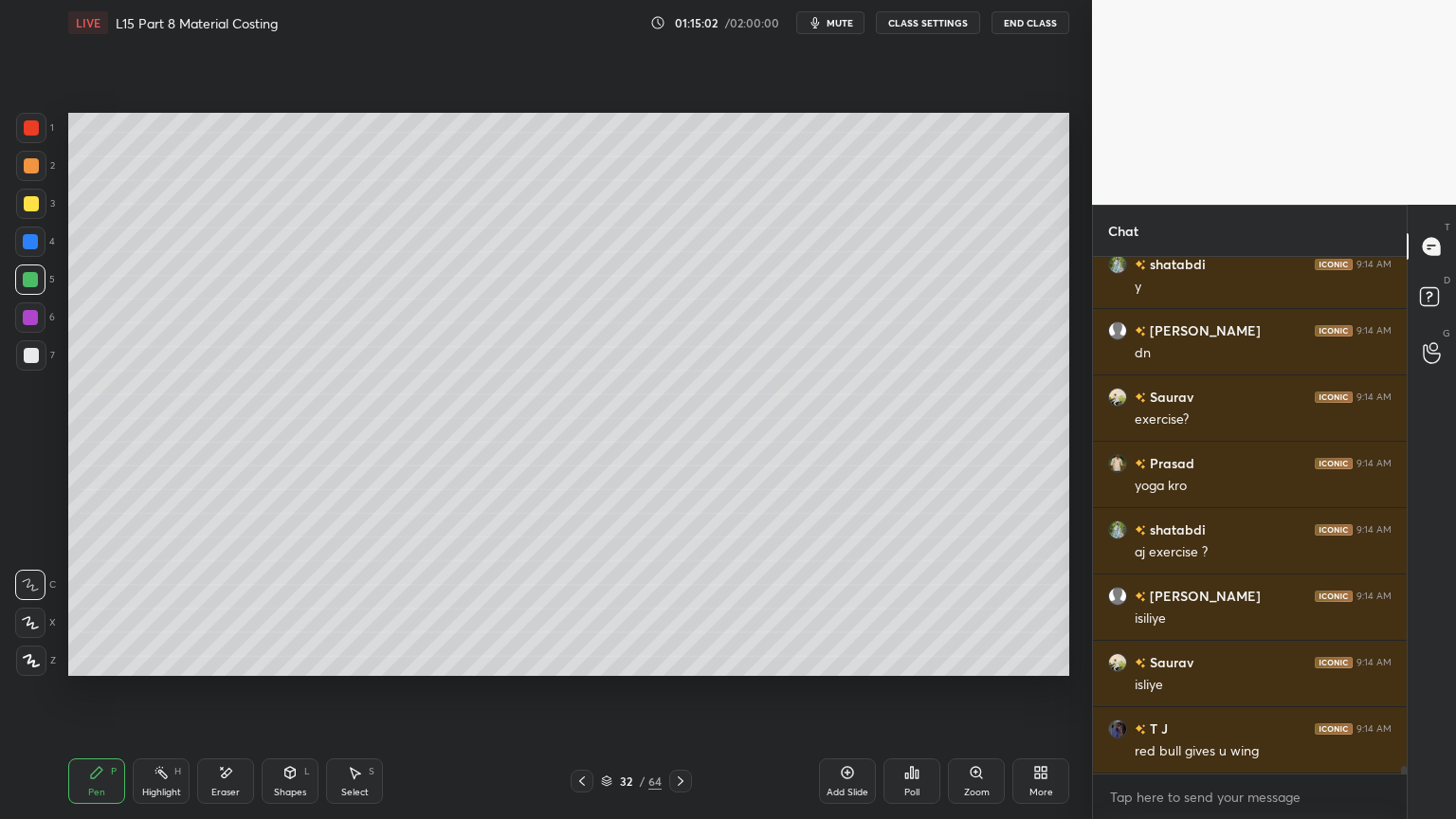 click at bounding box center (31, 355) 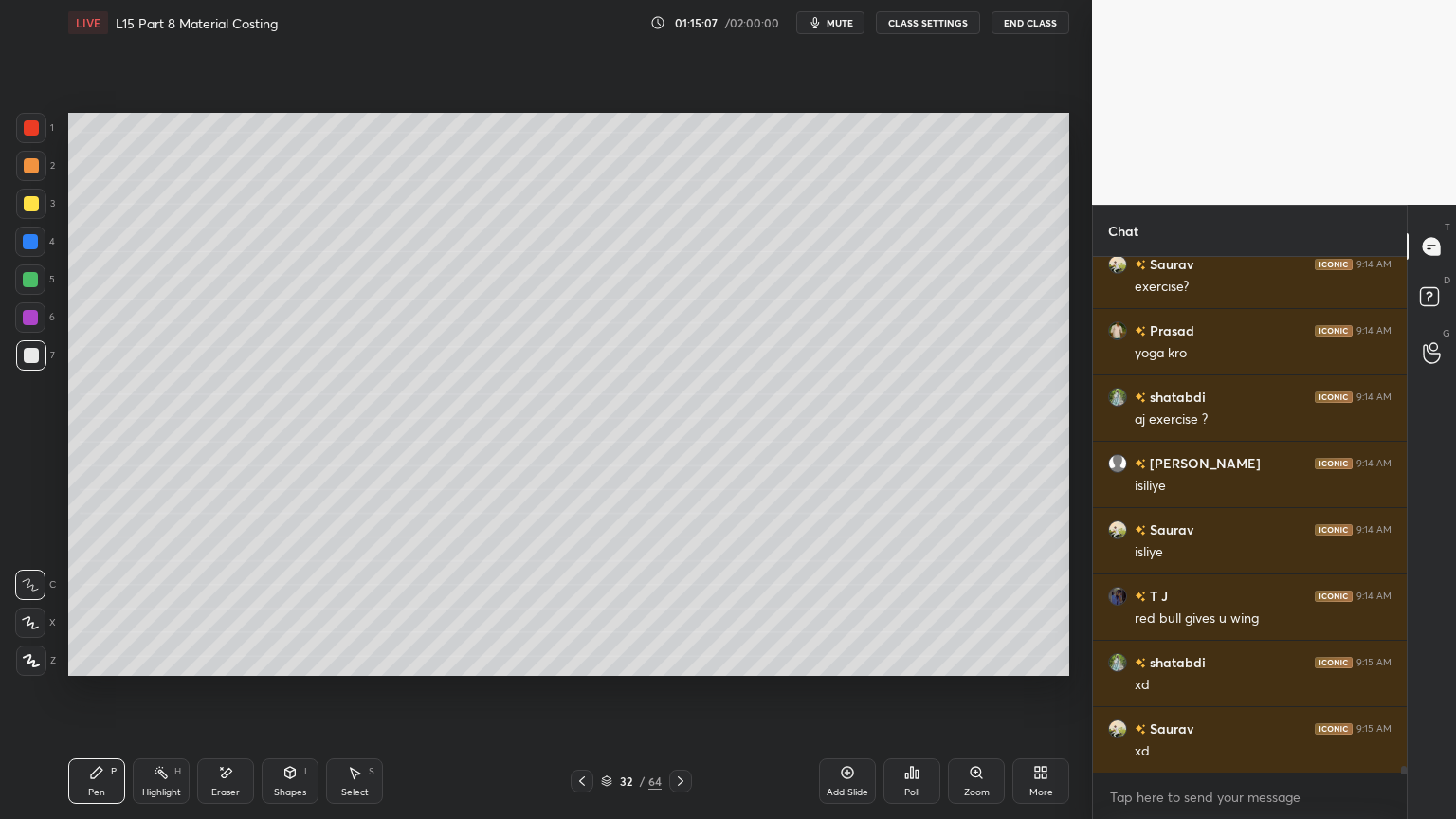 scroll, scrollTop: 35062, scrollLeft: 0, axis: vertical 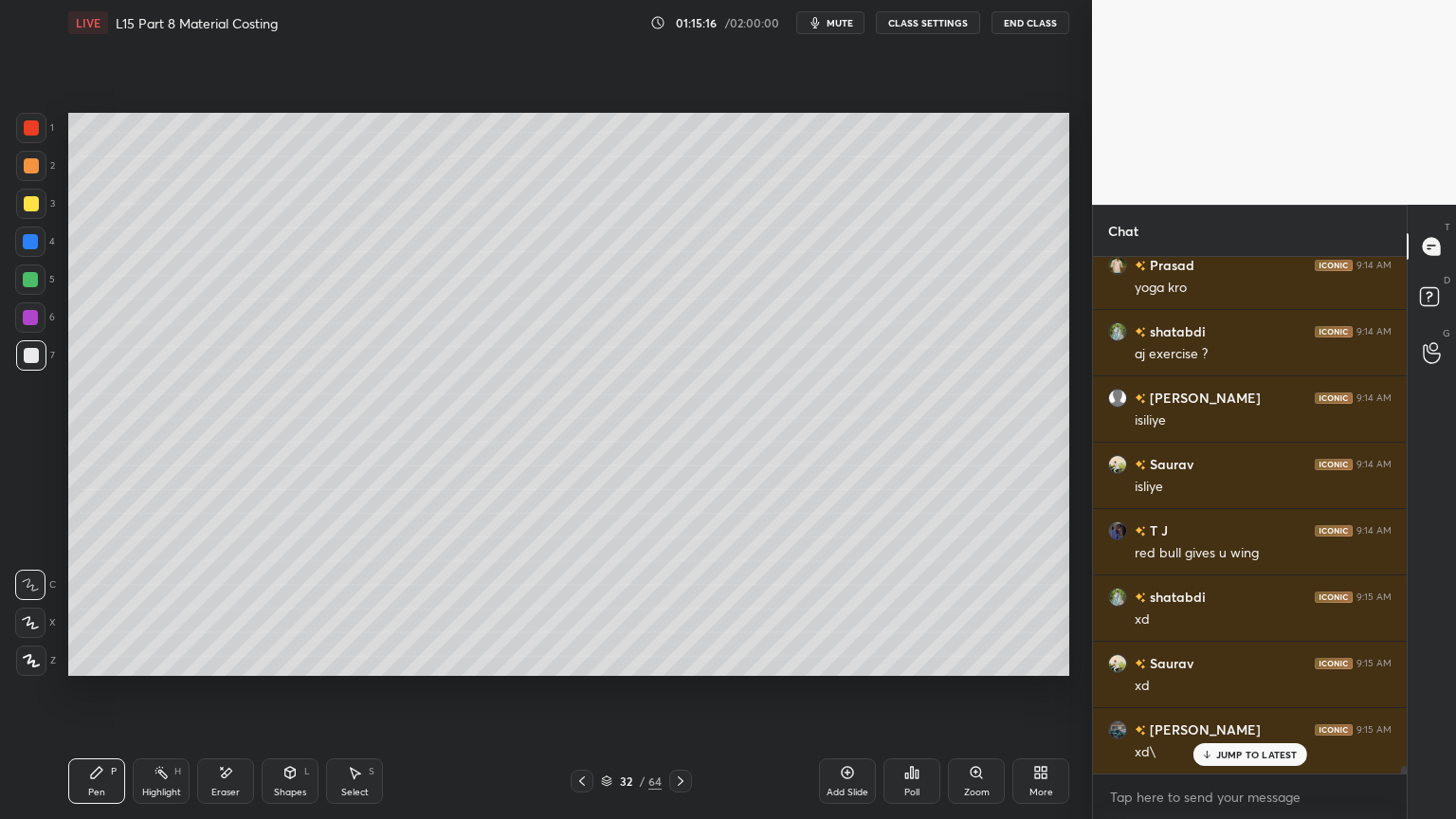 click at bounding box center [30, 280] 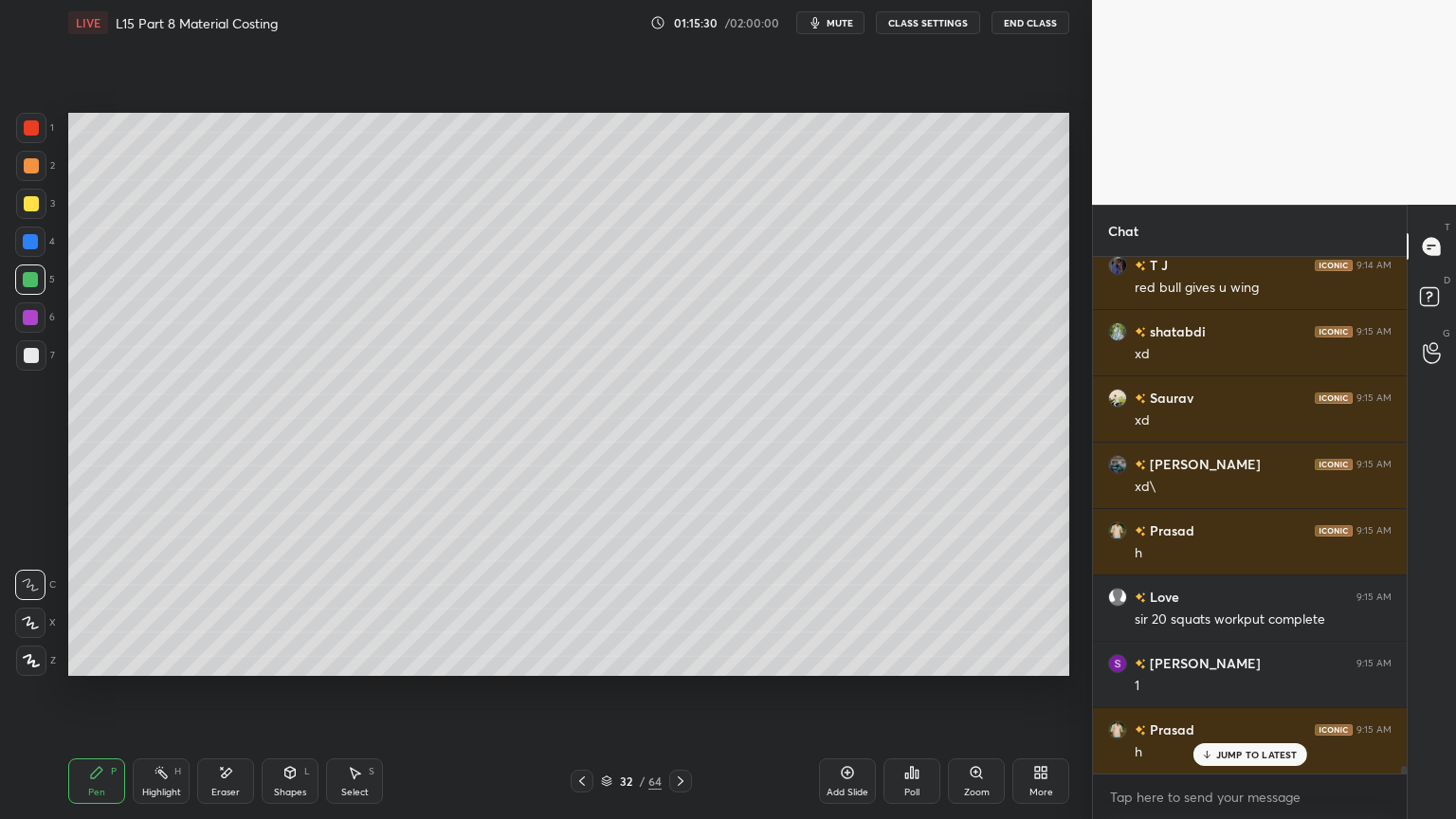 scroll, scrollTop: 35394, scrollLeft: 0, axis: vertical 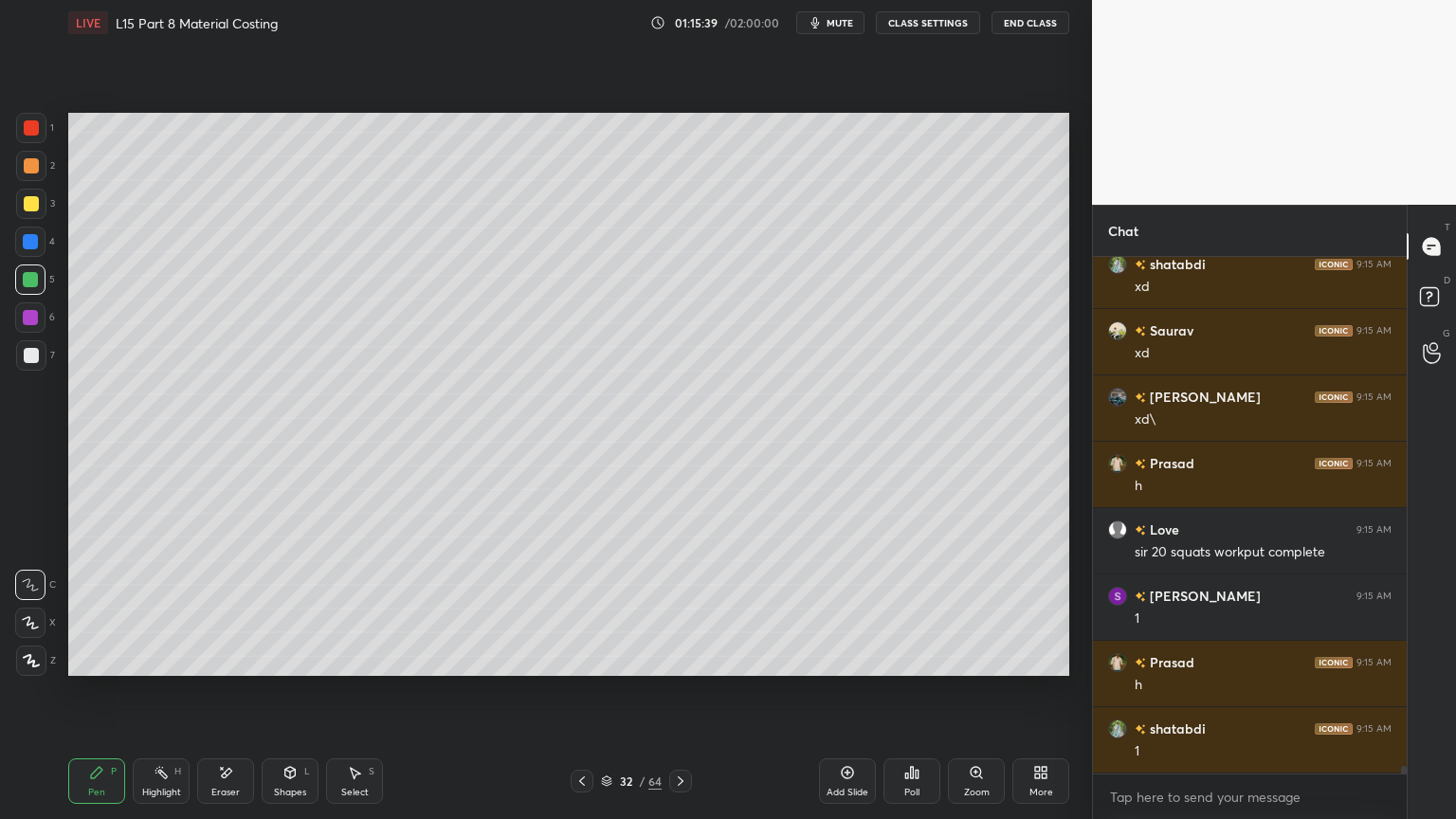 click on "Pen P" at bounding box center [97, 781] 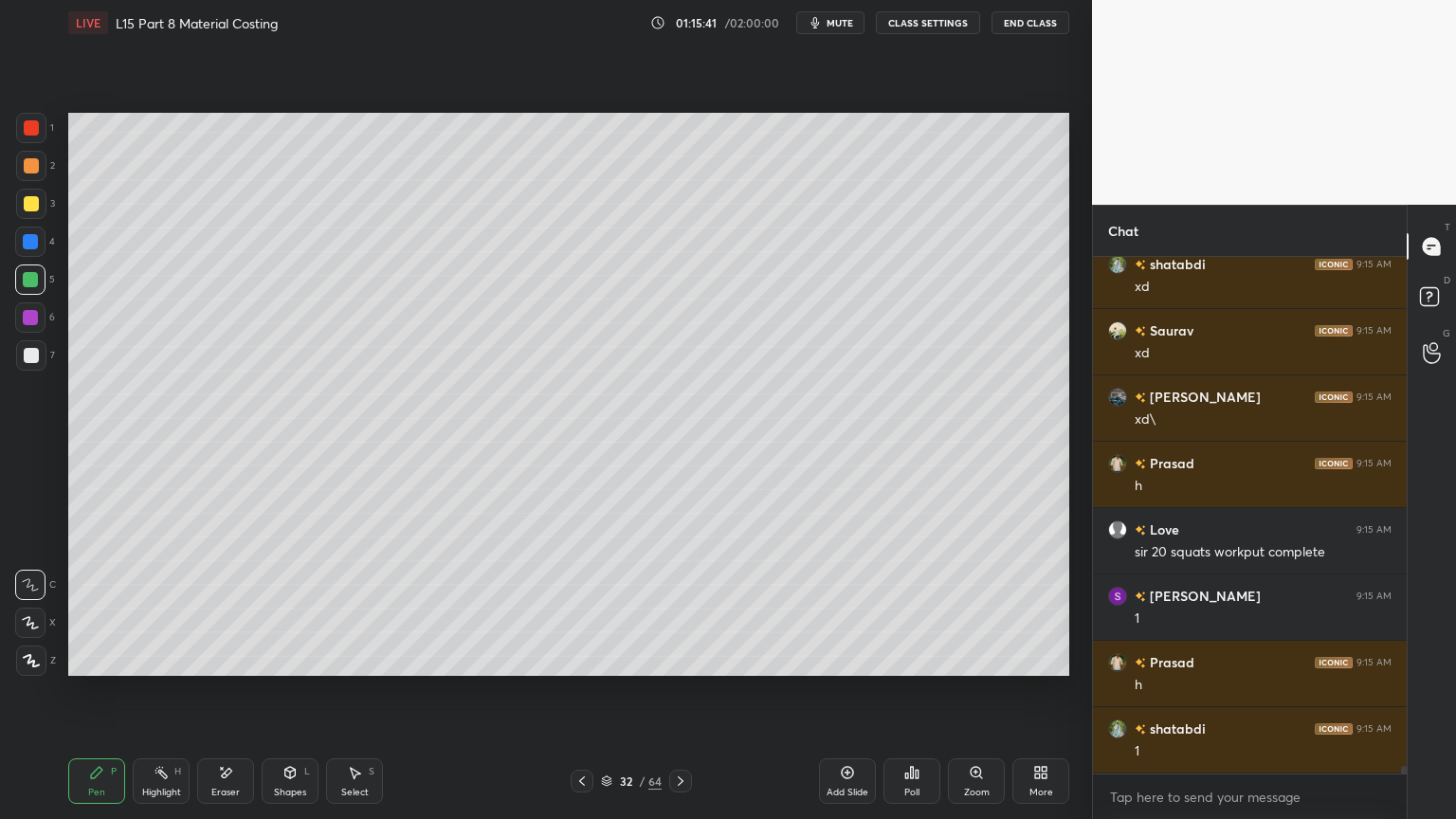 click at bounding box center [31, 355] 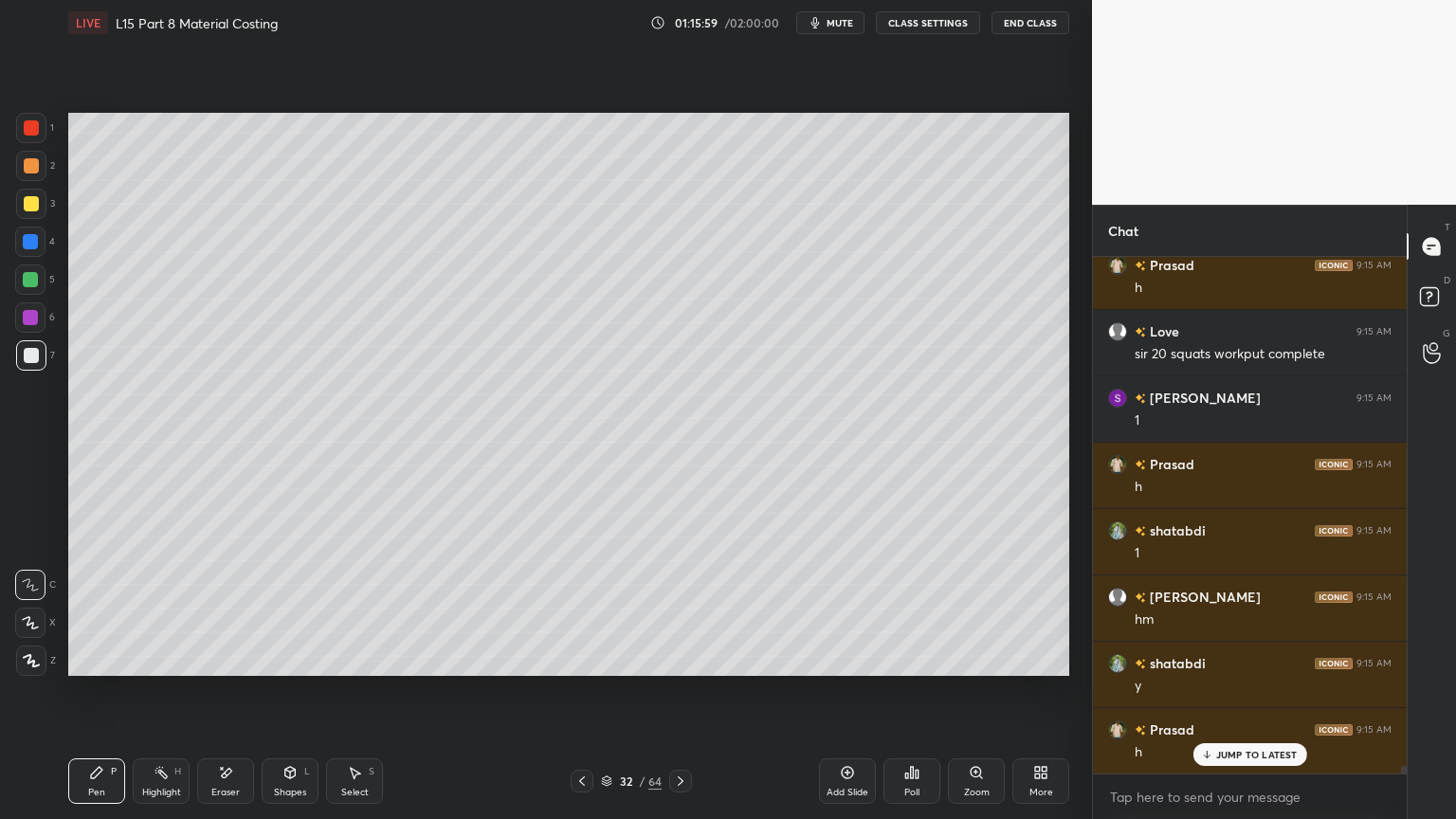 scroll, scrollTop: 35660, scrollLeft: 0, axis: vertical 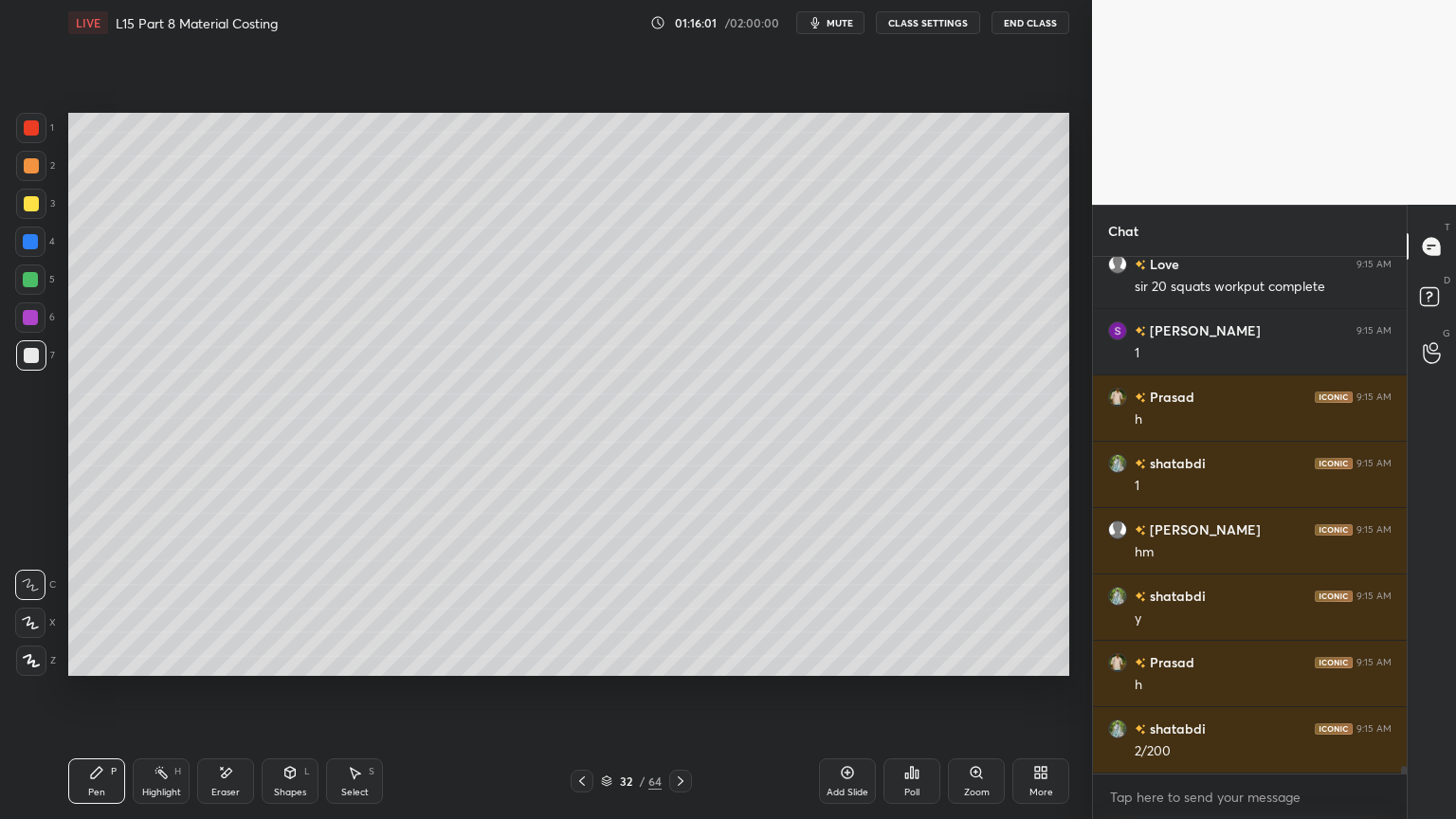click on "S" at bounding box center [372, 772] 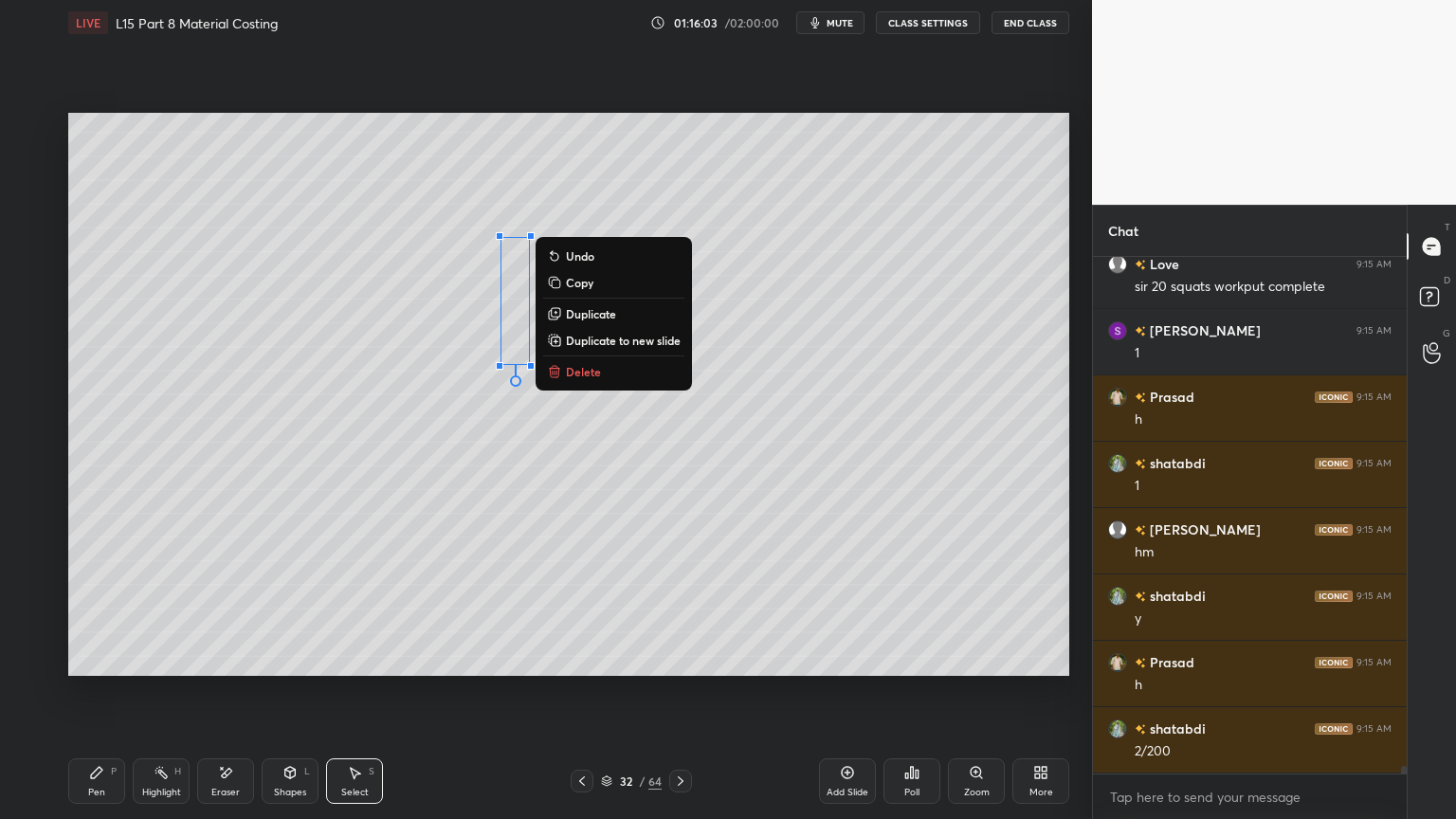 scroll, scrollTop: 35725, scrollLeft: 0, axis: vertical 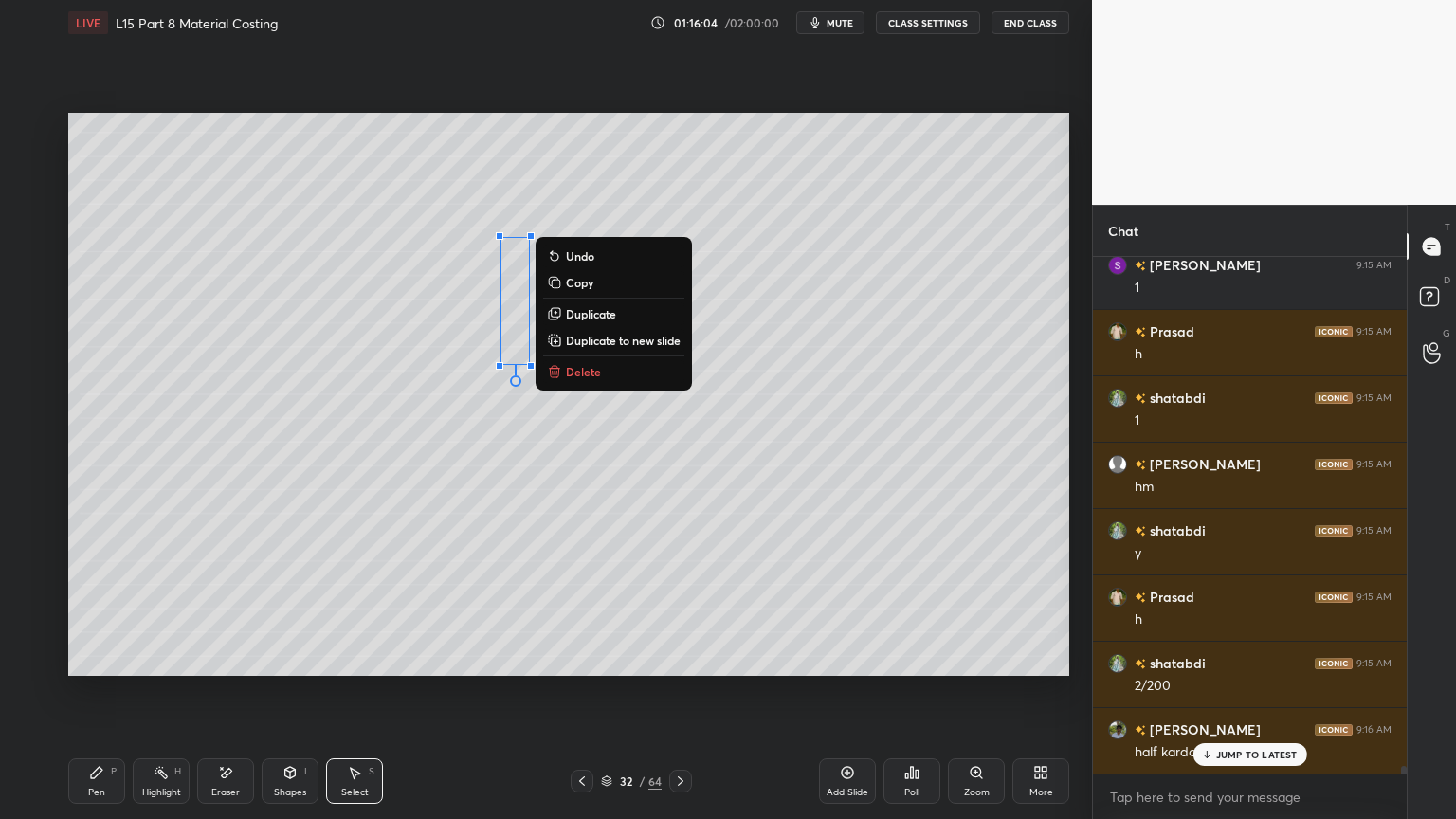 click on "Duplicate" at bounding box center [591, 314] 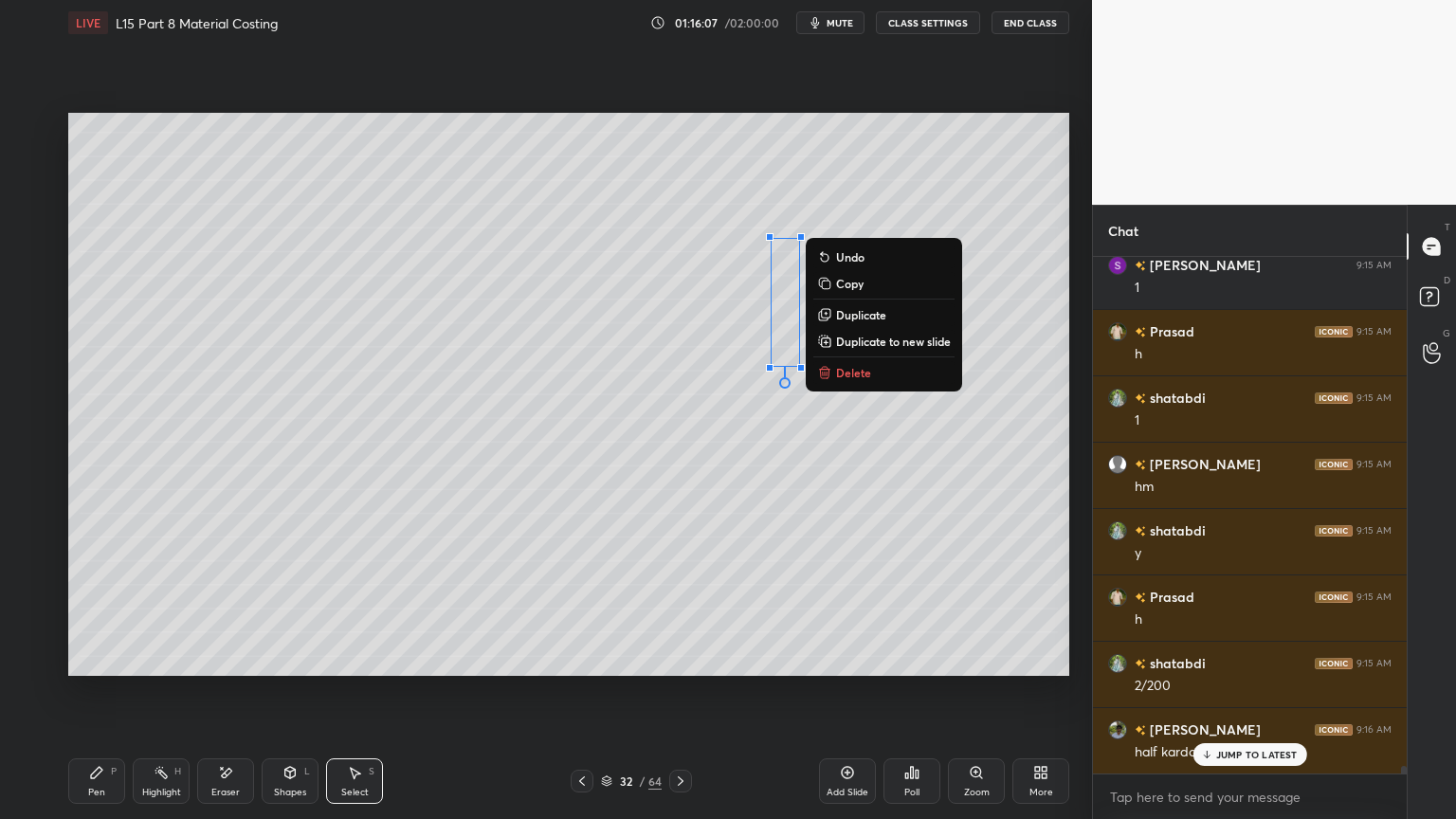 click 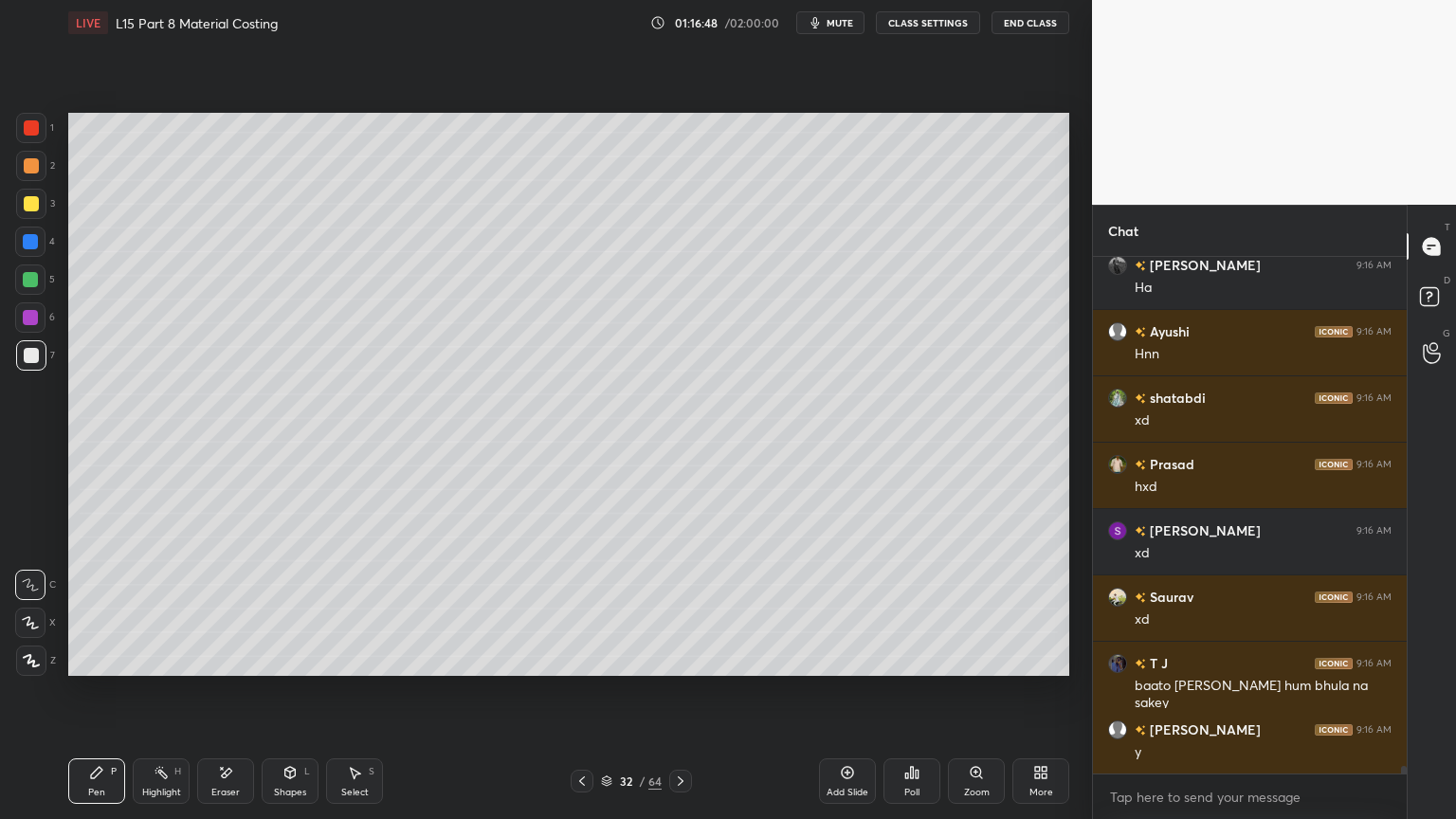 scroll, scrollTop: 36589, scrollLeft: 0, axis: vertical 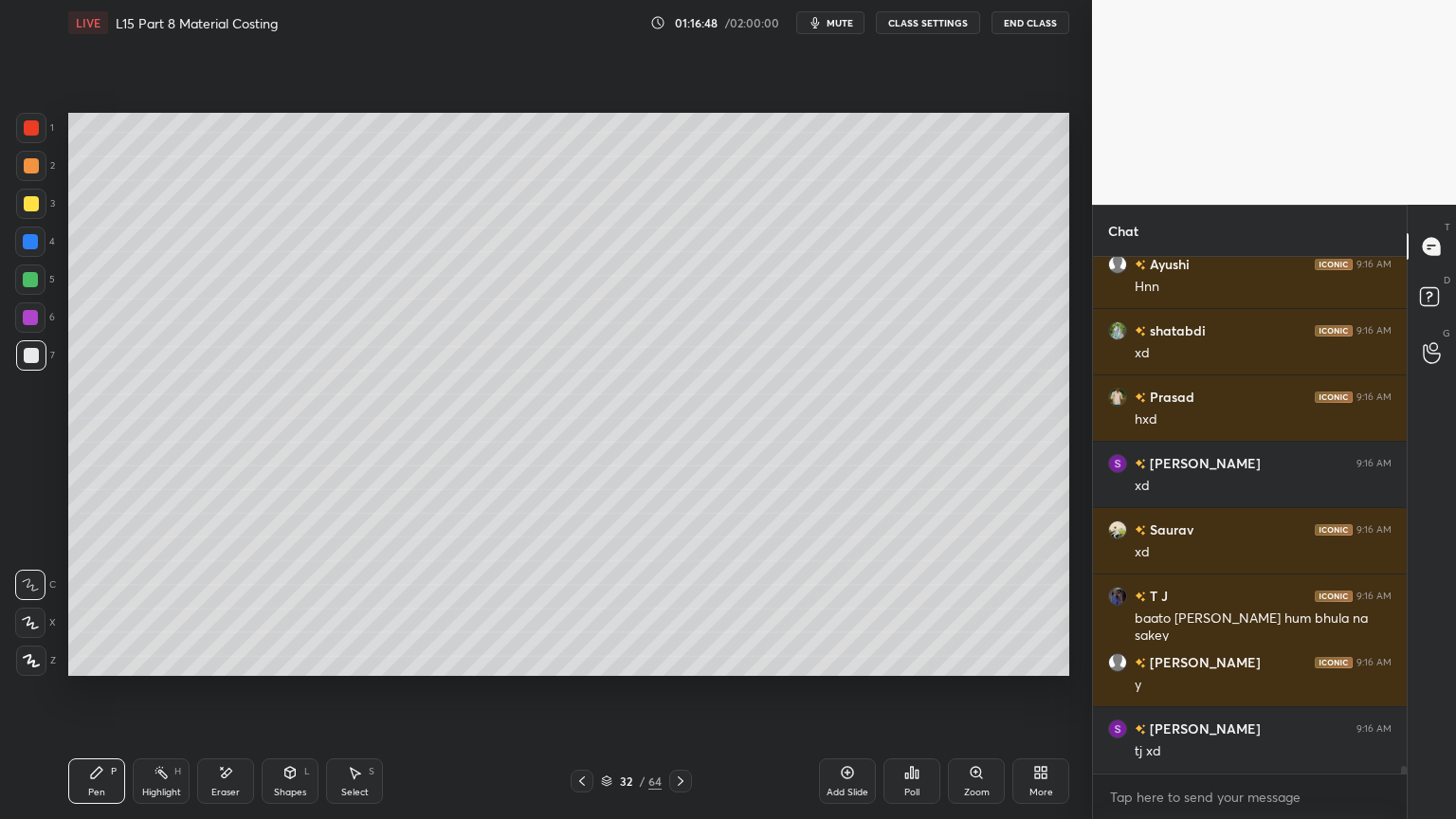 click on "3" at bounding box center (35, 208) 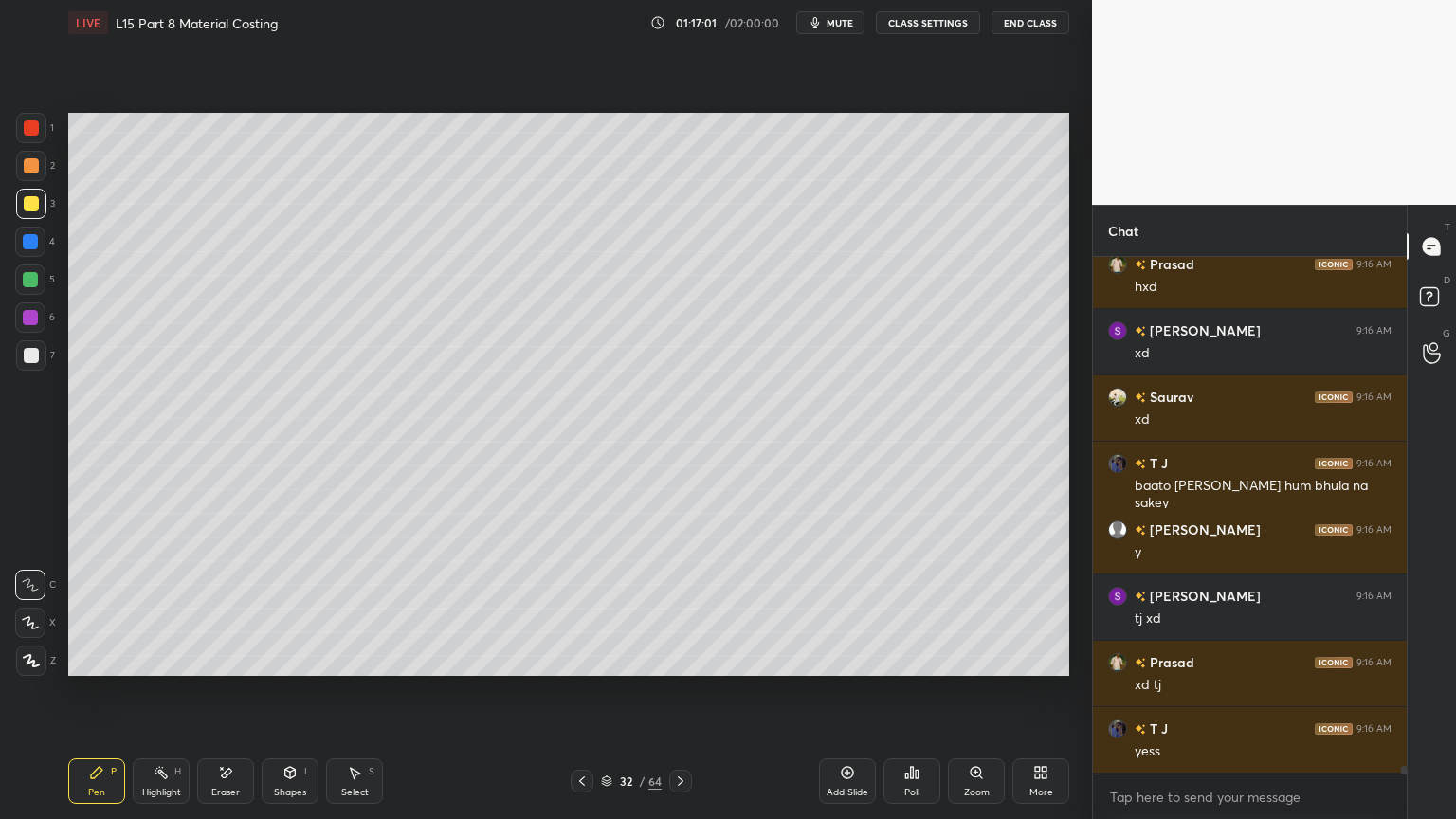 scroll, scrollTop: 36787, scrollLeft: 0, axis: vertical 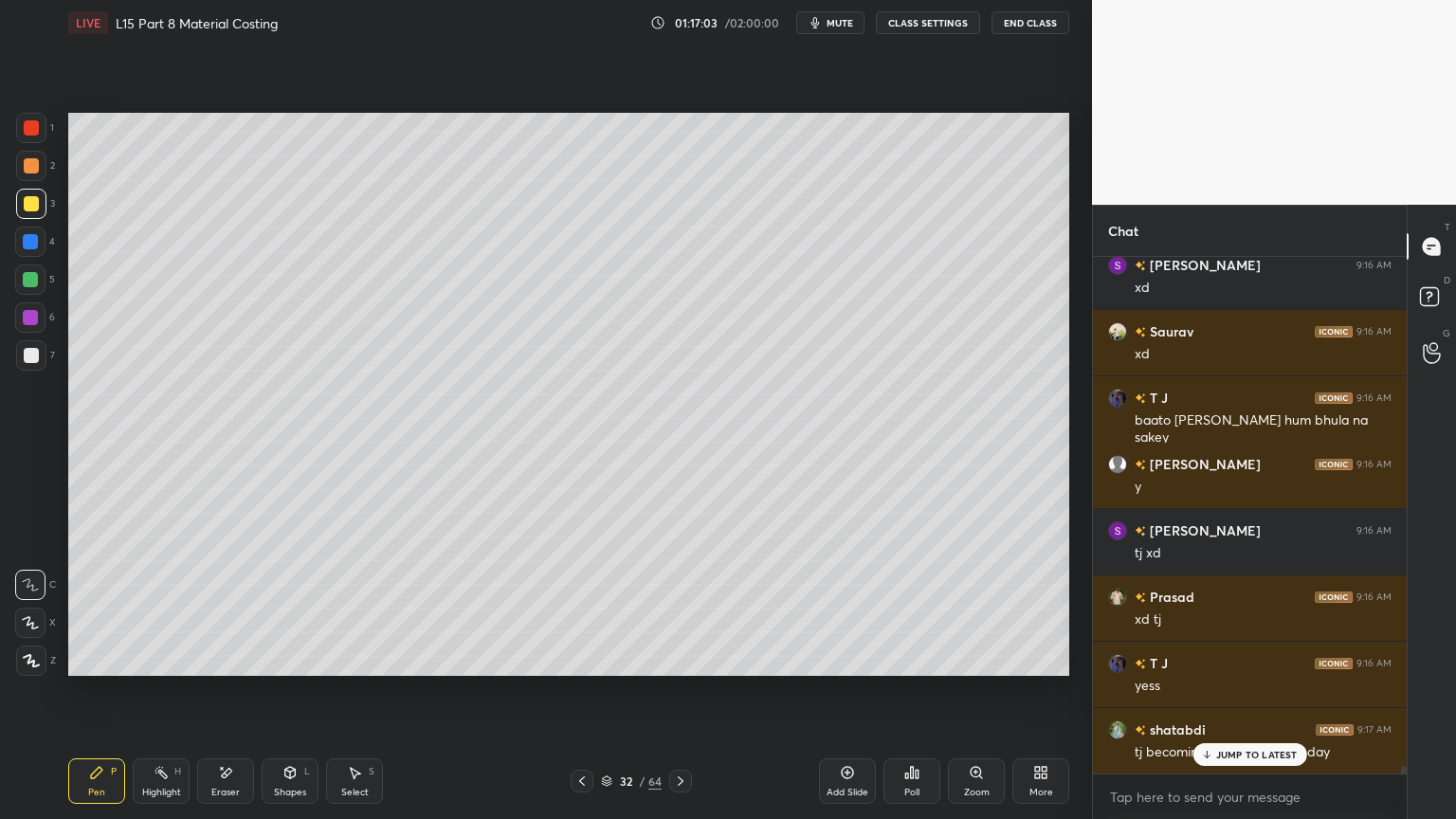 click on "Shapes L" at bounding box center (290, 781) 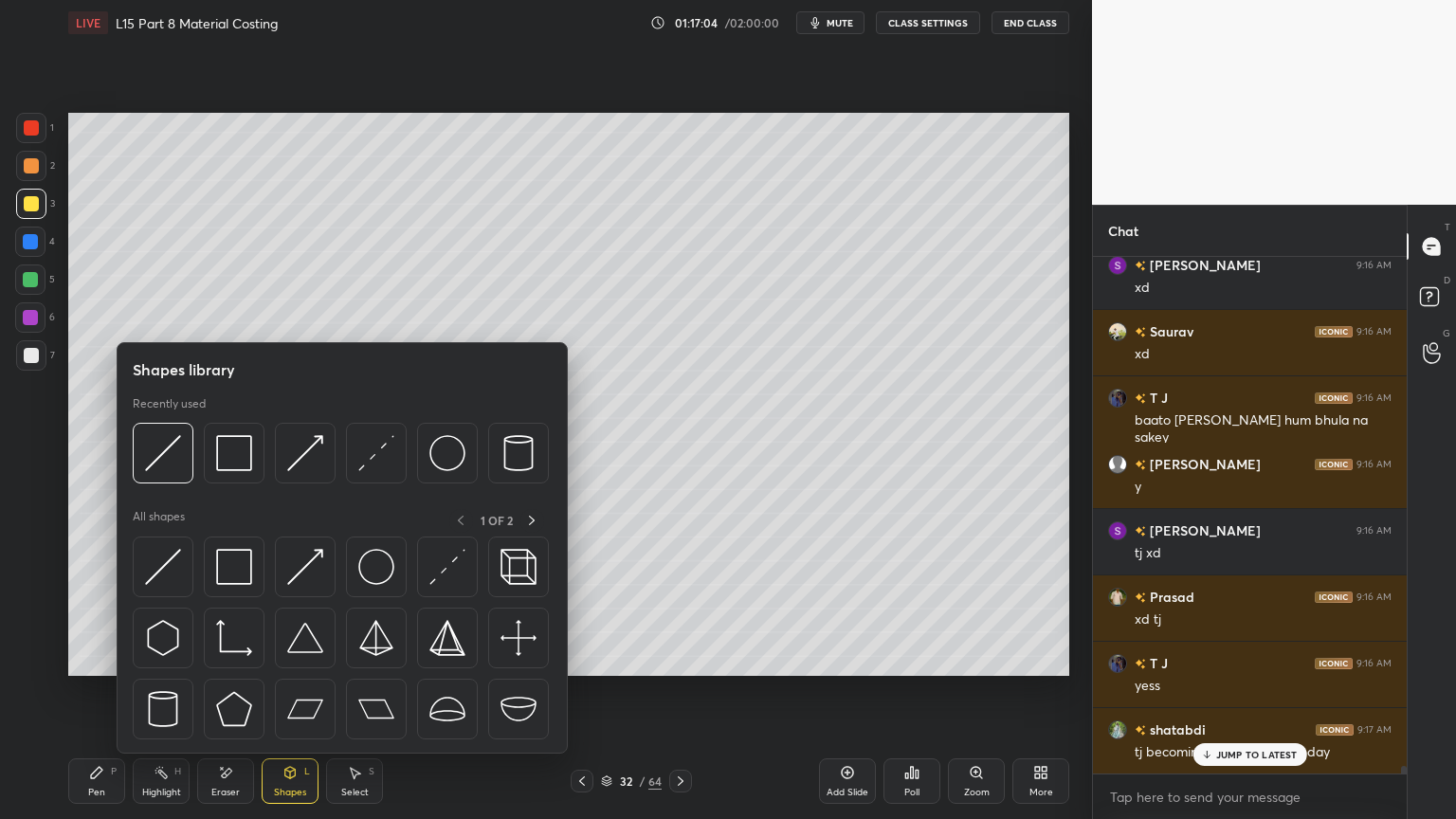 click at bounding box center (163, 453) 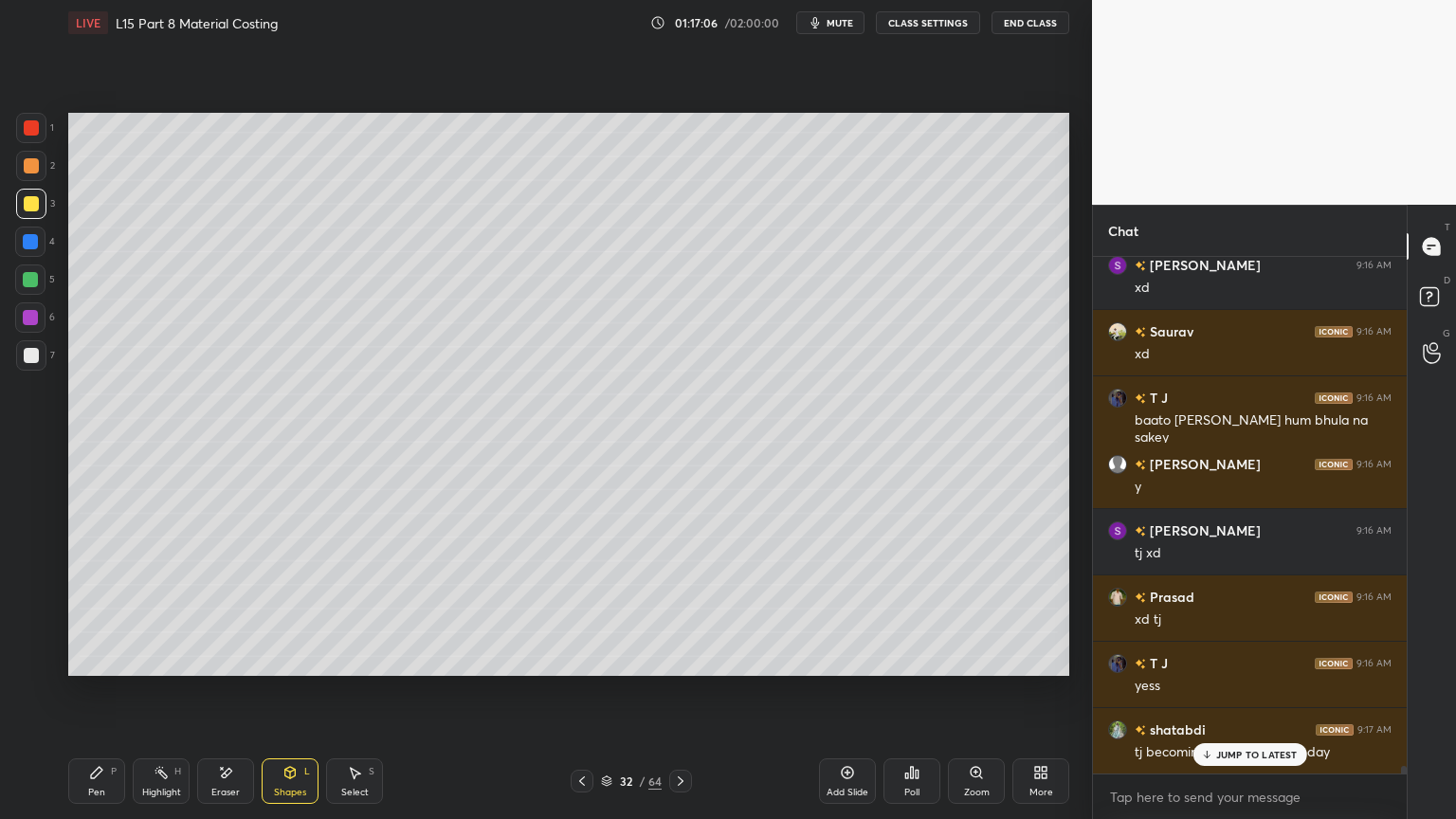 click on "2" at bounding box center (35, 170) 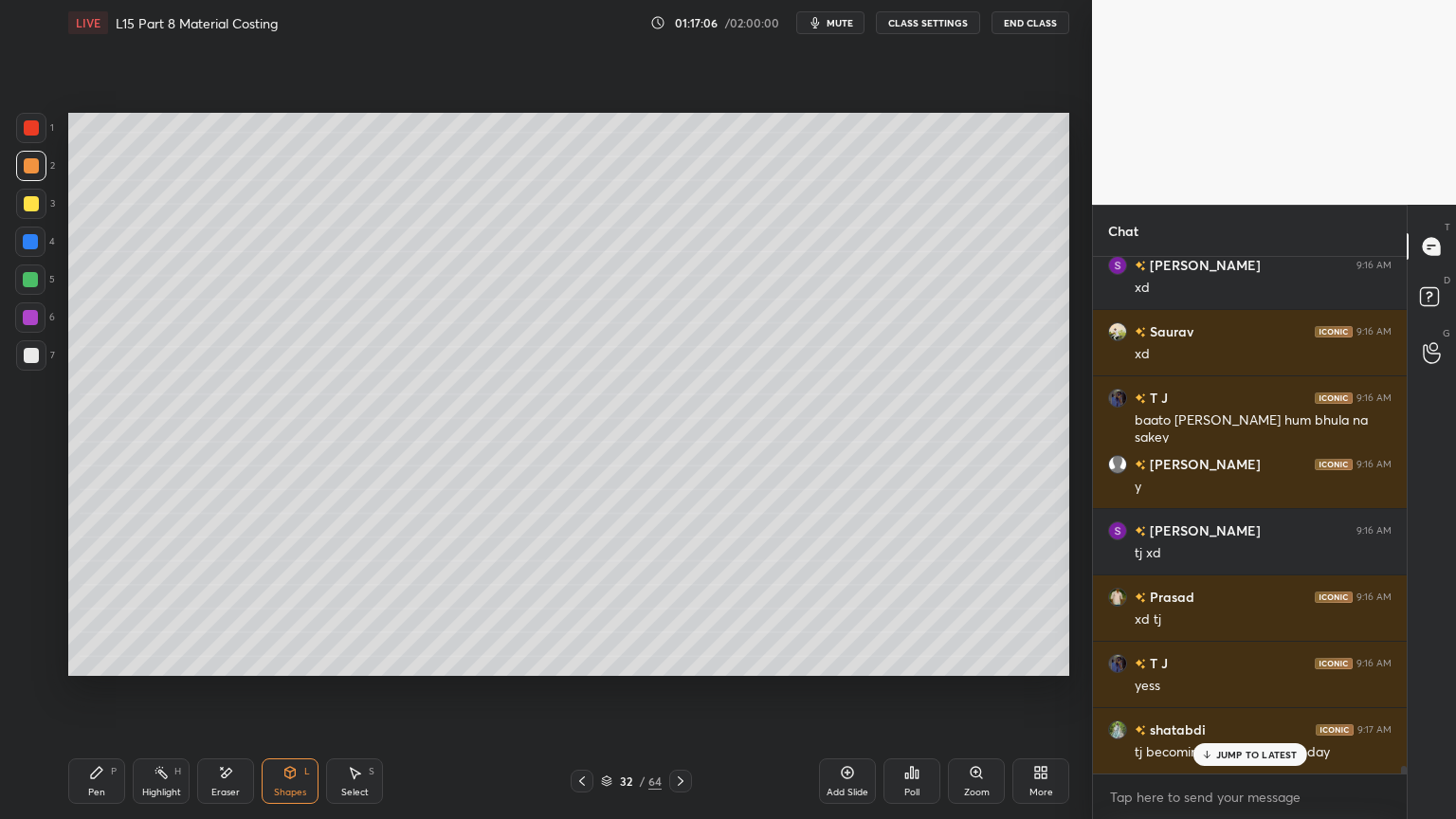 click 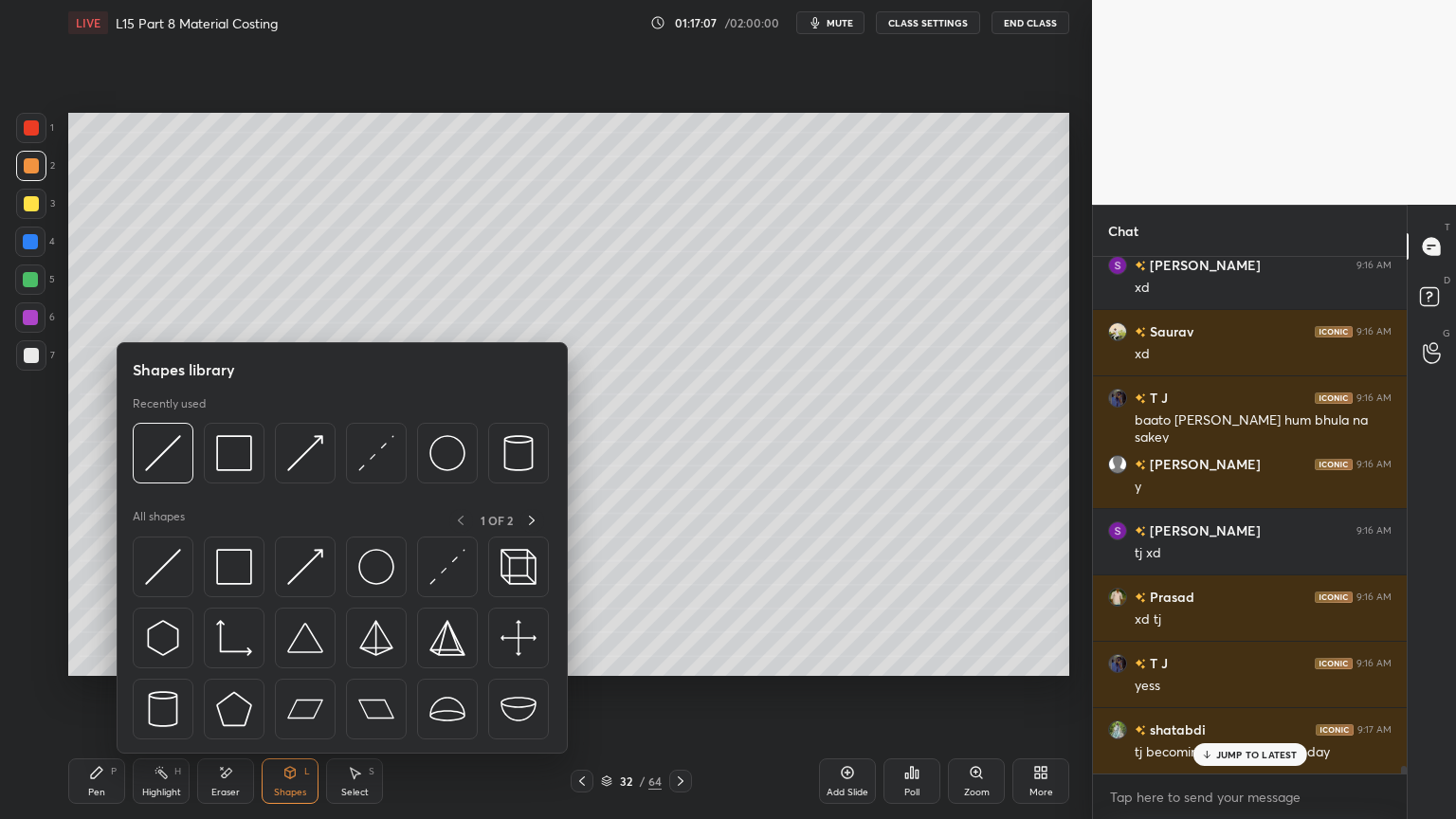 click at bounding box center (163, 453) 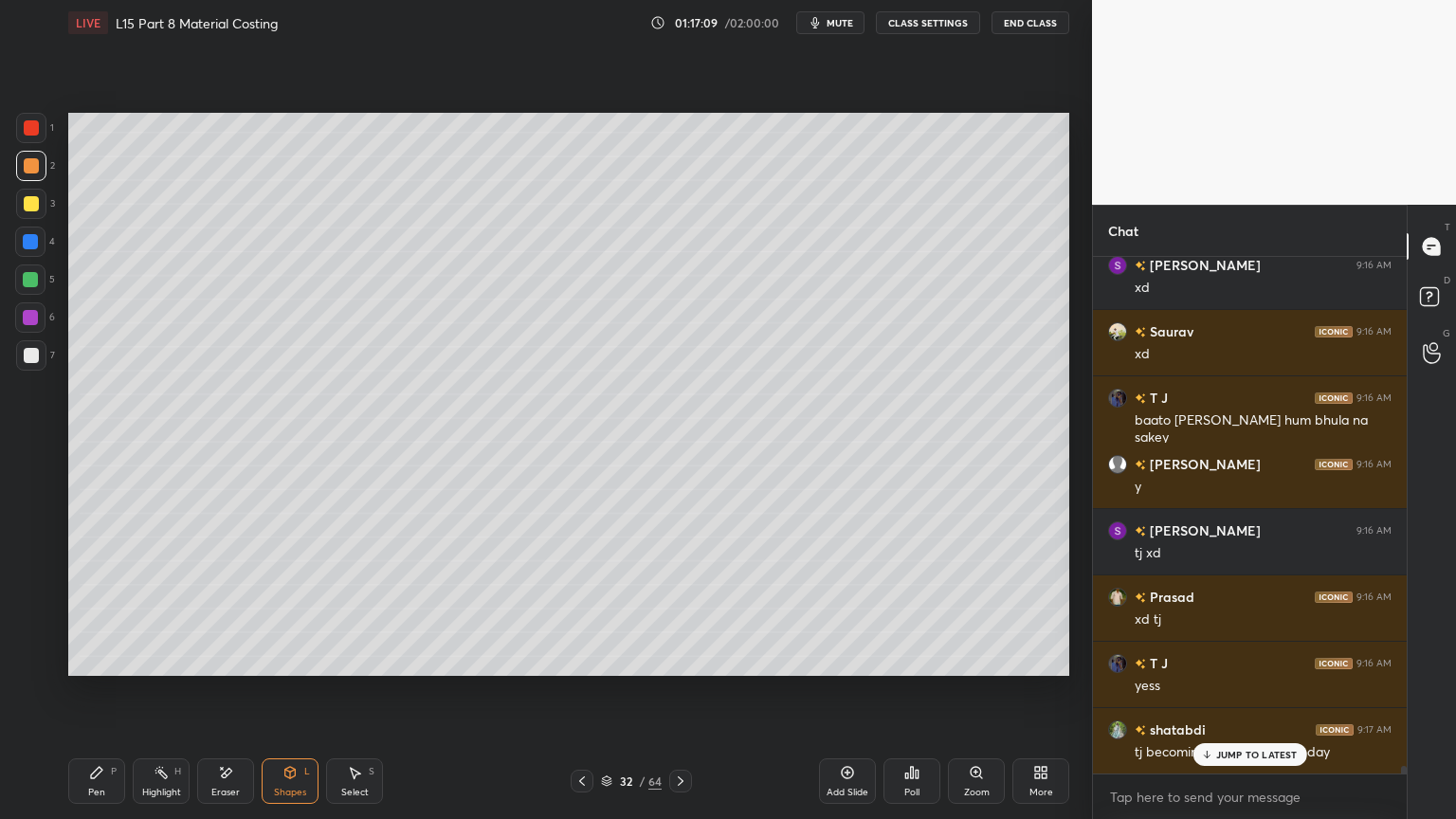 click on "Pen P" at bounding box center (97, 781) 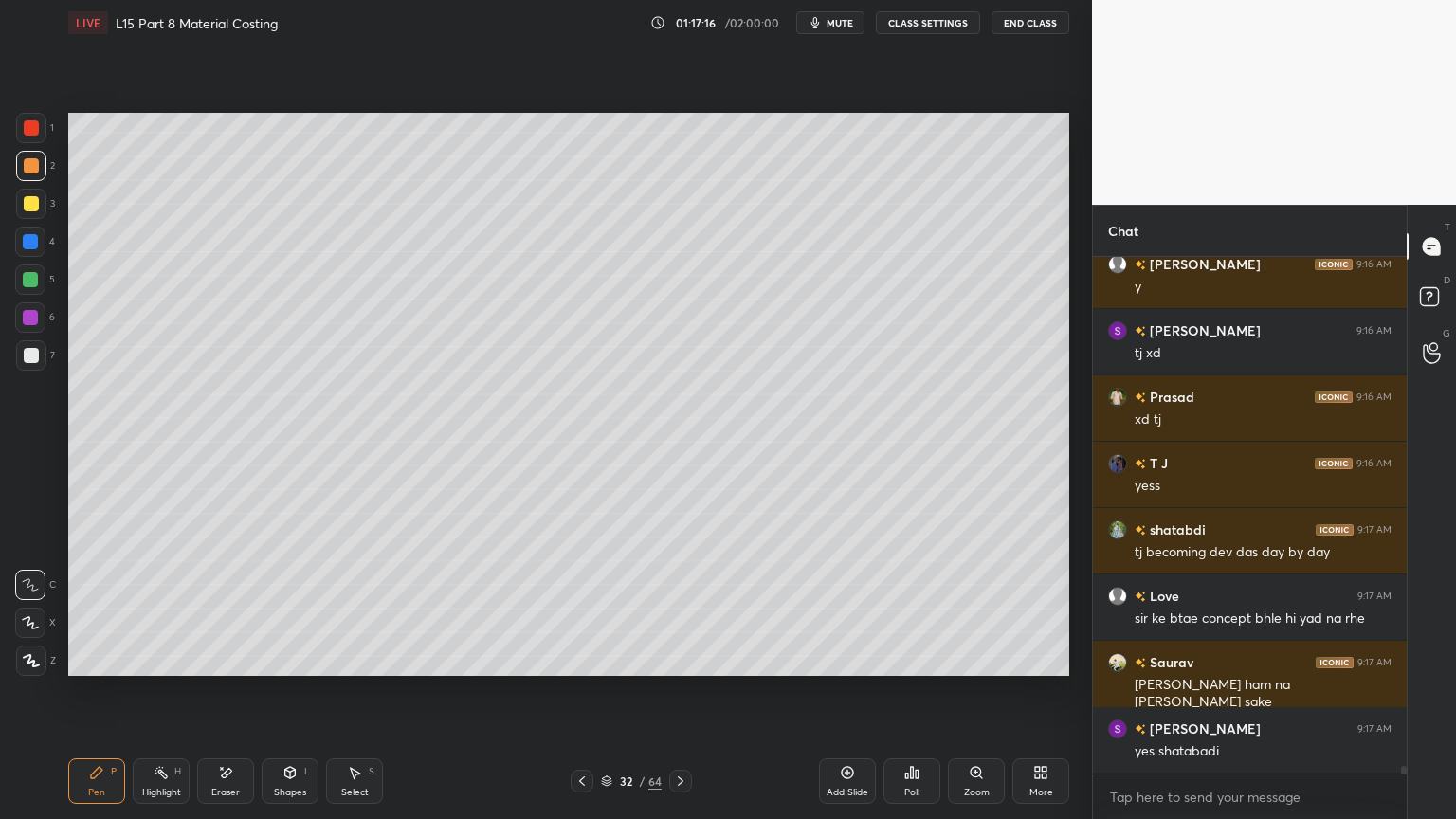 scroll, scrollTop: 37052, scrollLeft: 0, axis: vertical 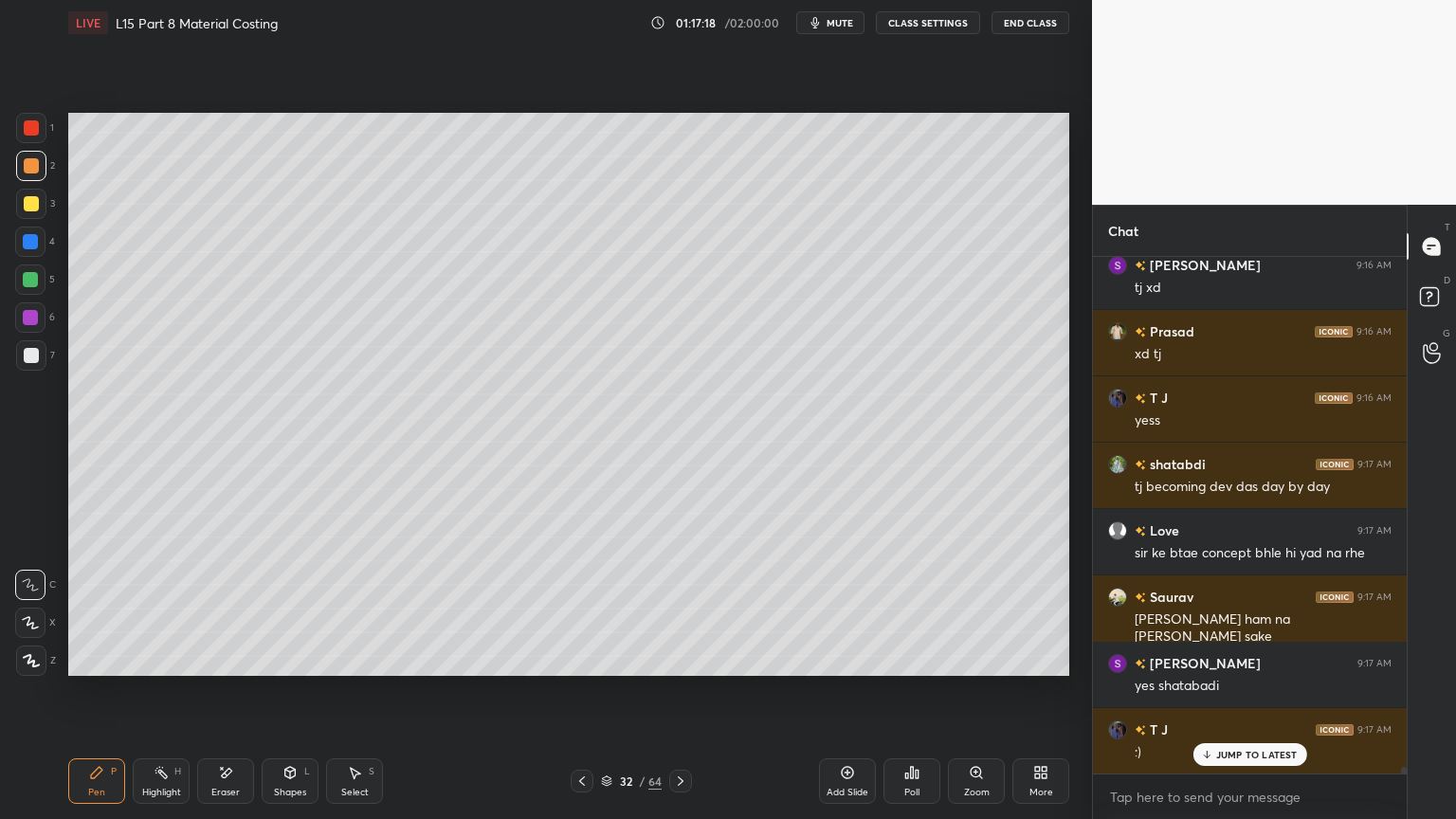 click on "Eraser" at bounding box center (226, 792) 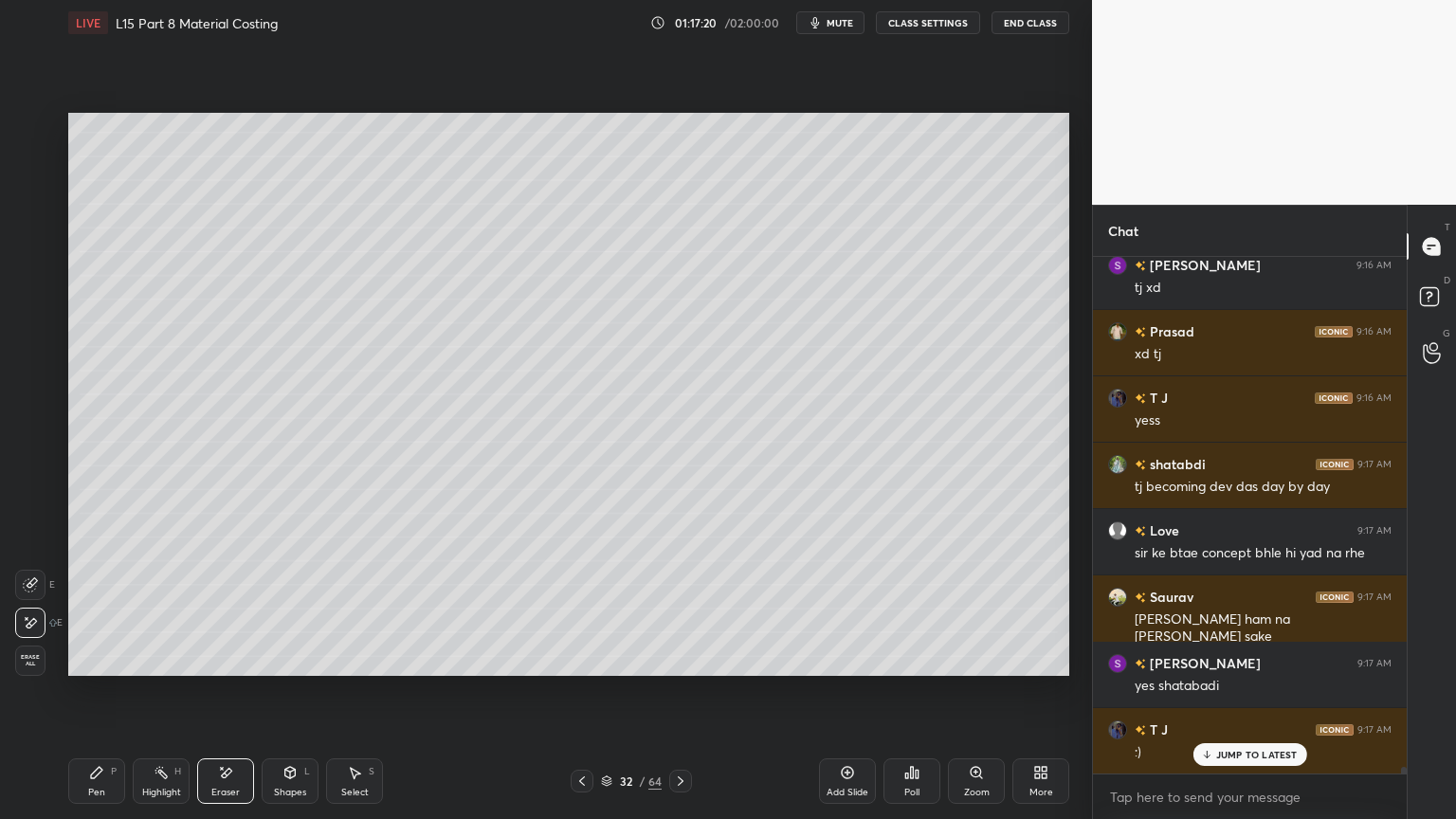 click on "Pen P" at bounding box center (97, 781) 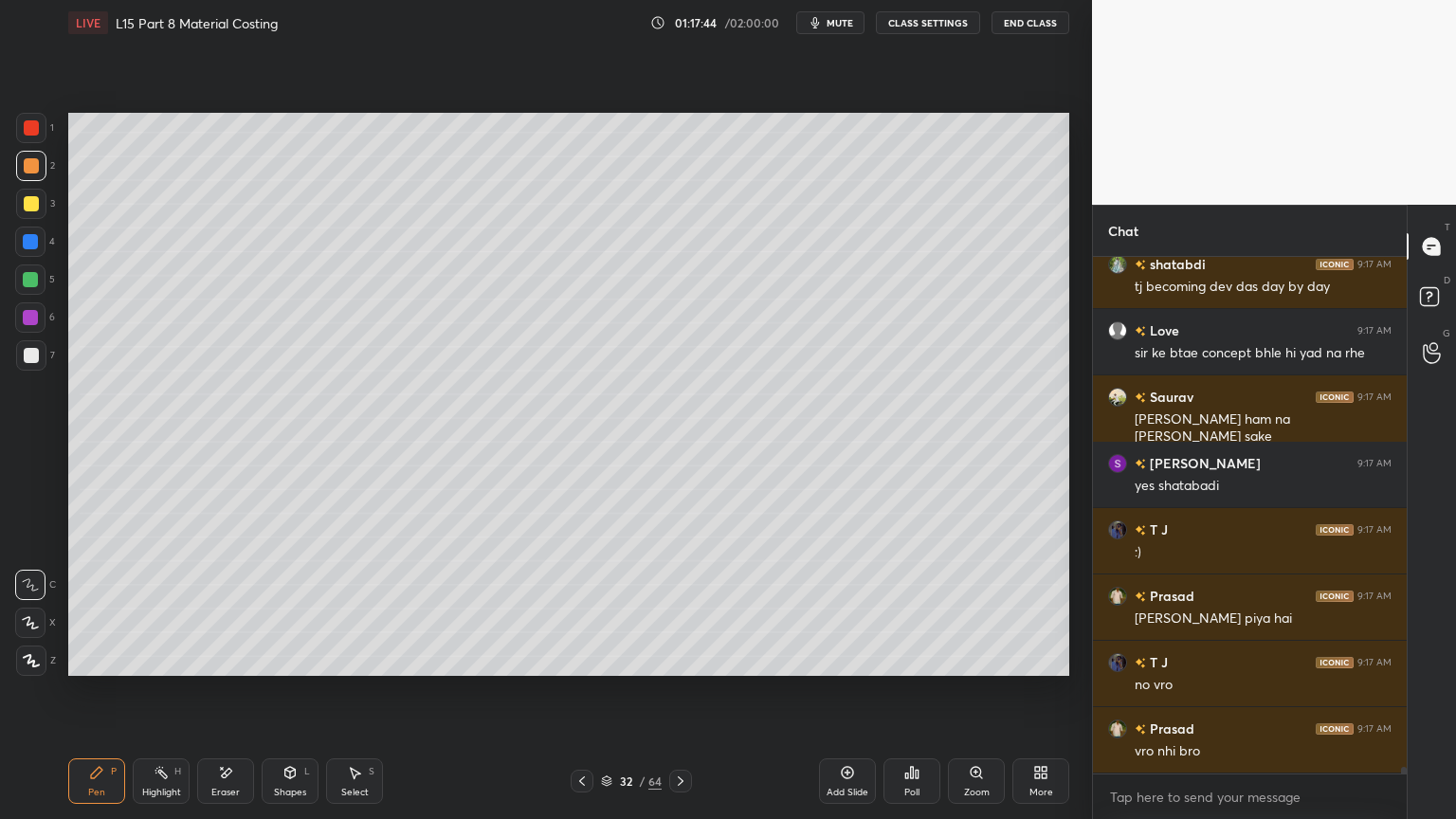 scroll, scrollTop: 37318, scrollLeft: 0, axis: vertical 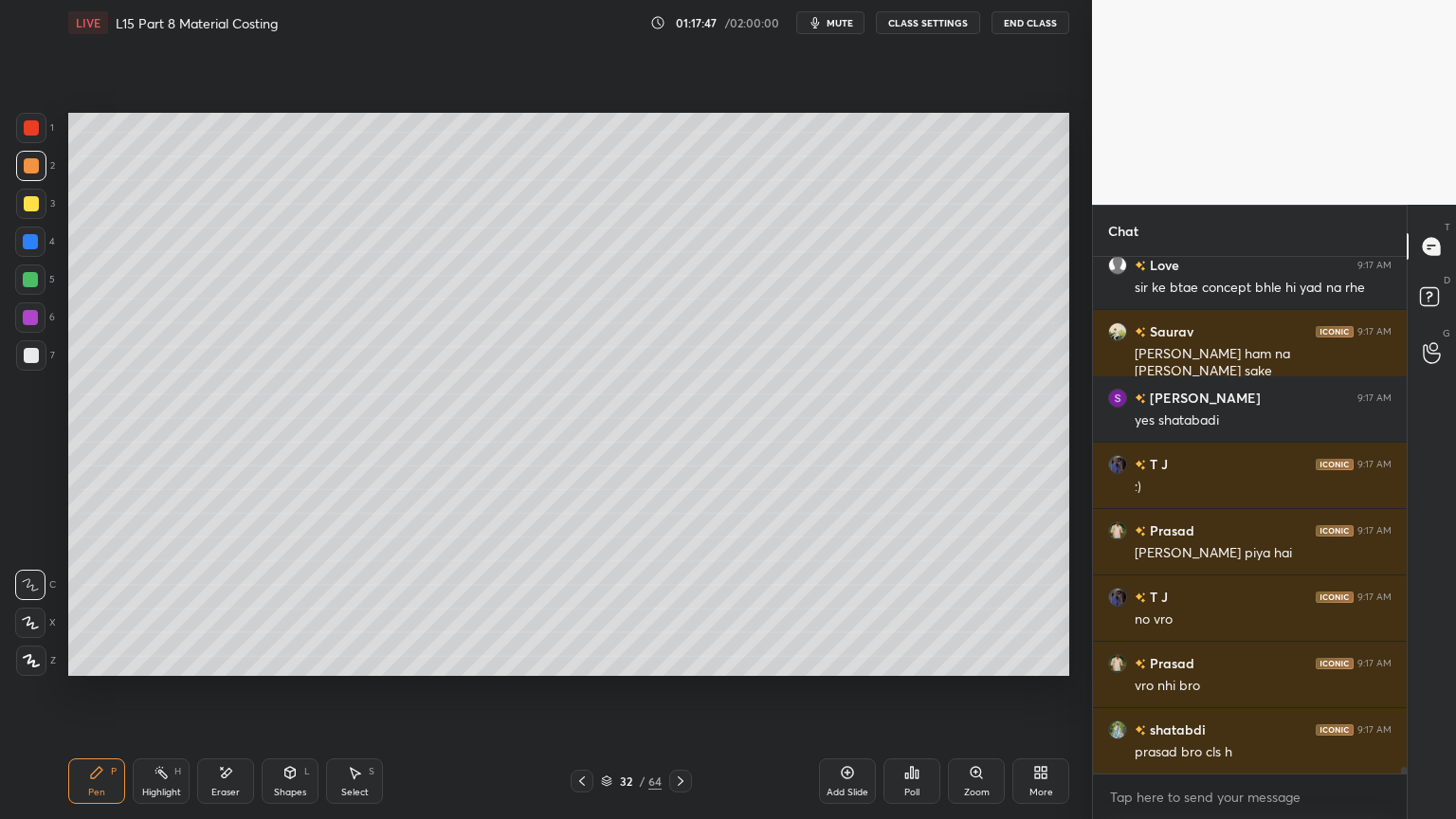 click on "Shapes" at bounding box center (290, 792) 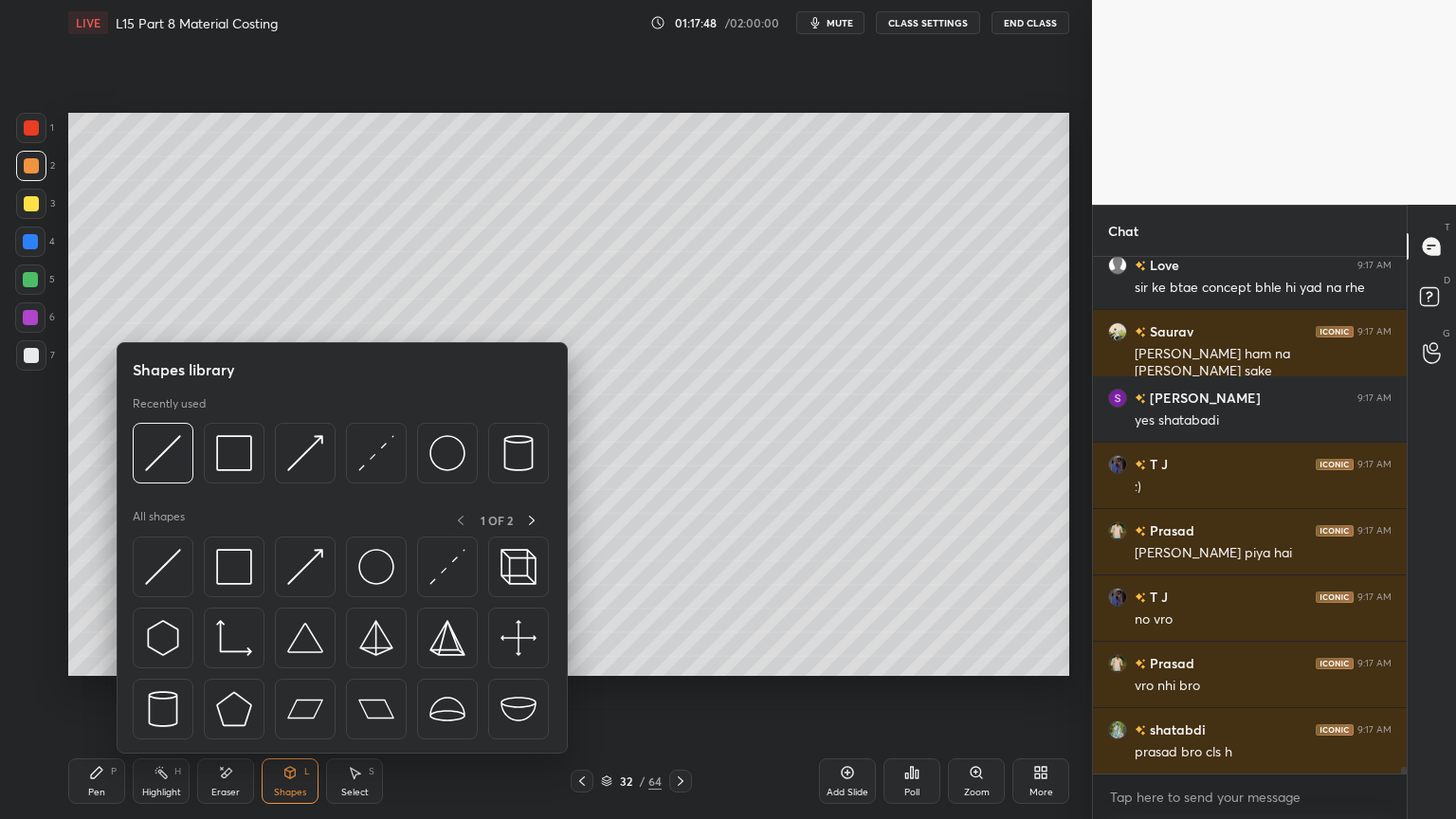 click at bounding box center (163, 453) 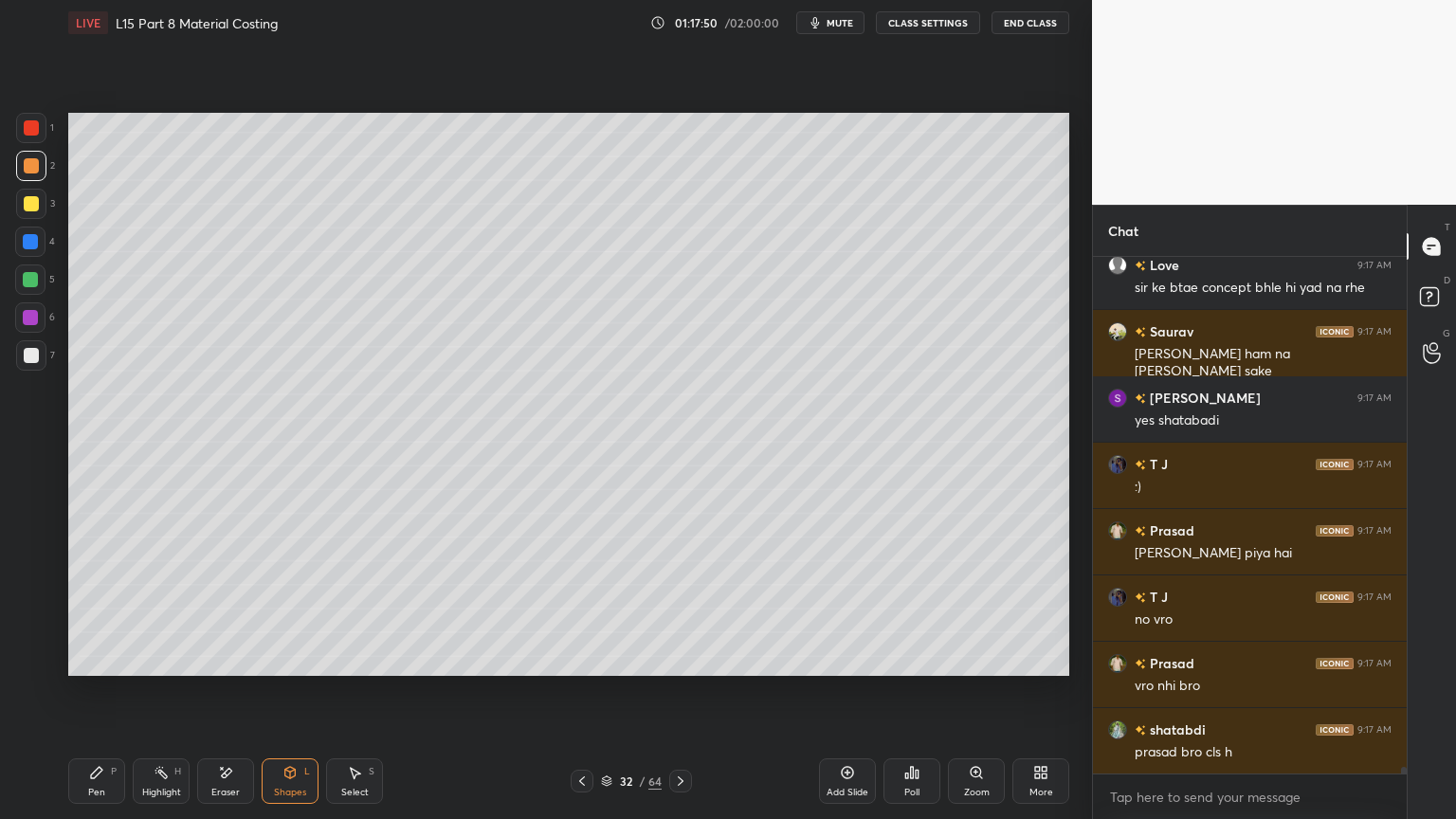 click 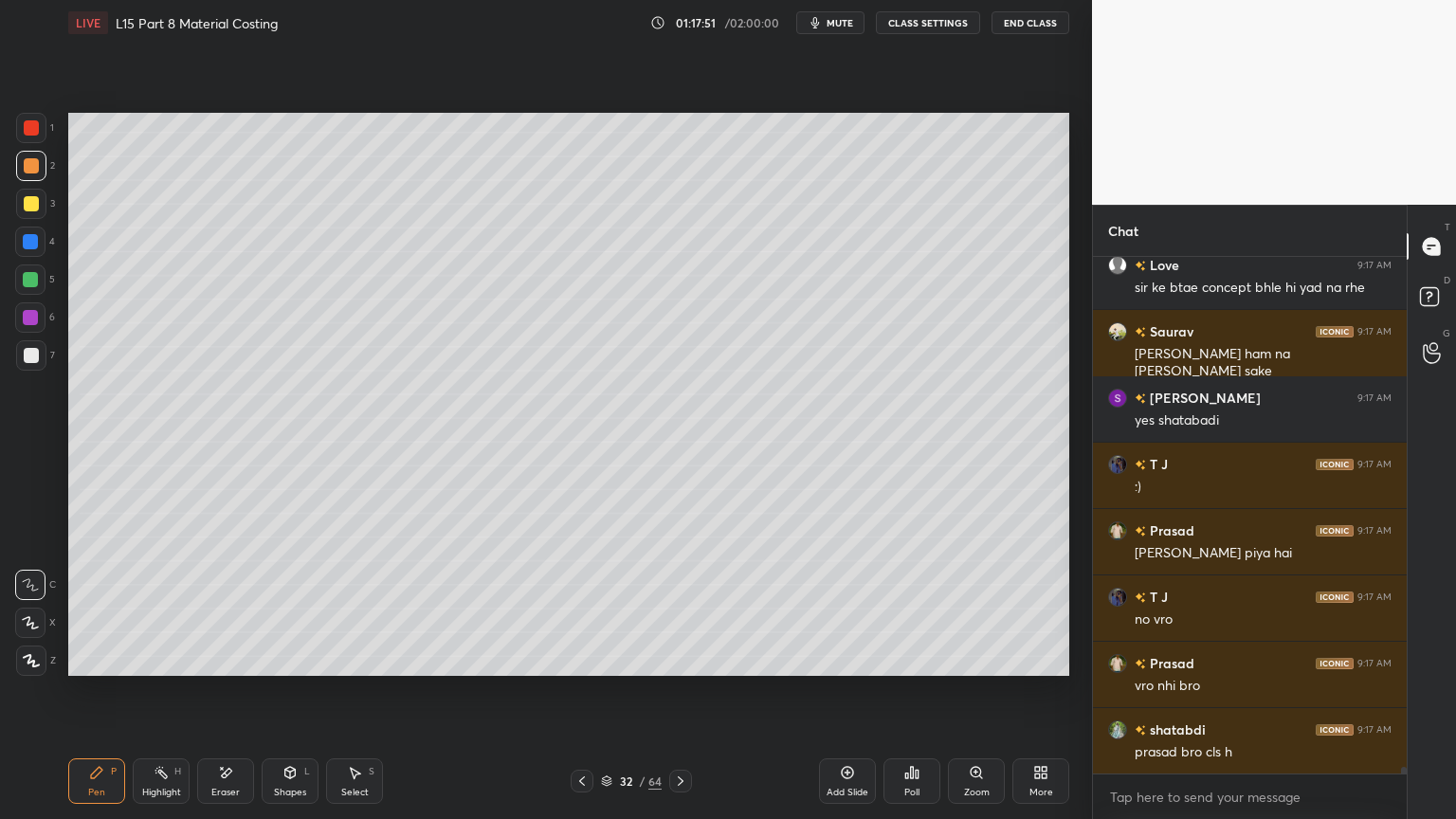 click on "7" at bounding box center (35, 355) 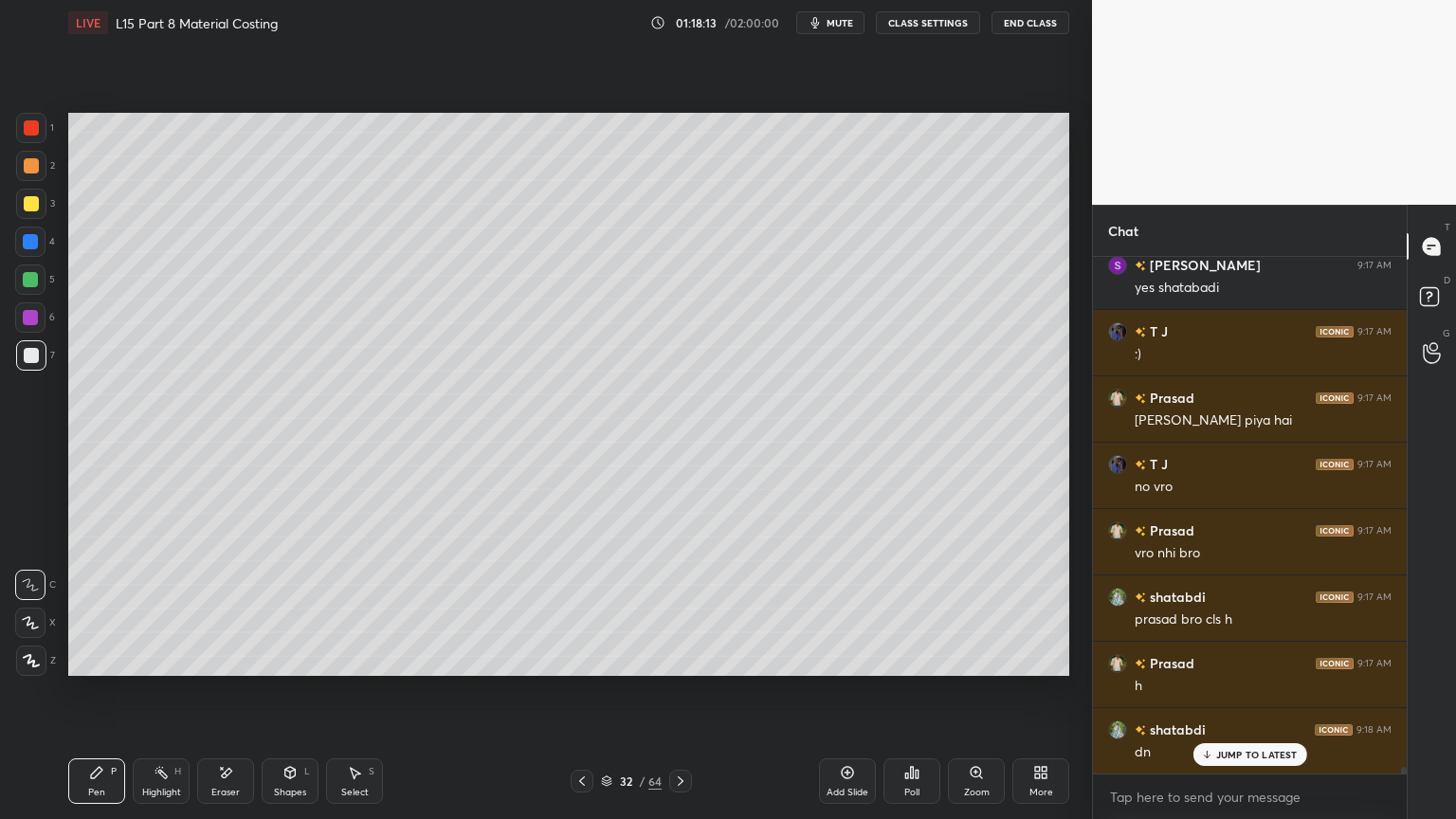 scroll, scrollTop: 37518, scrollLeft: 0, axis: vertical 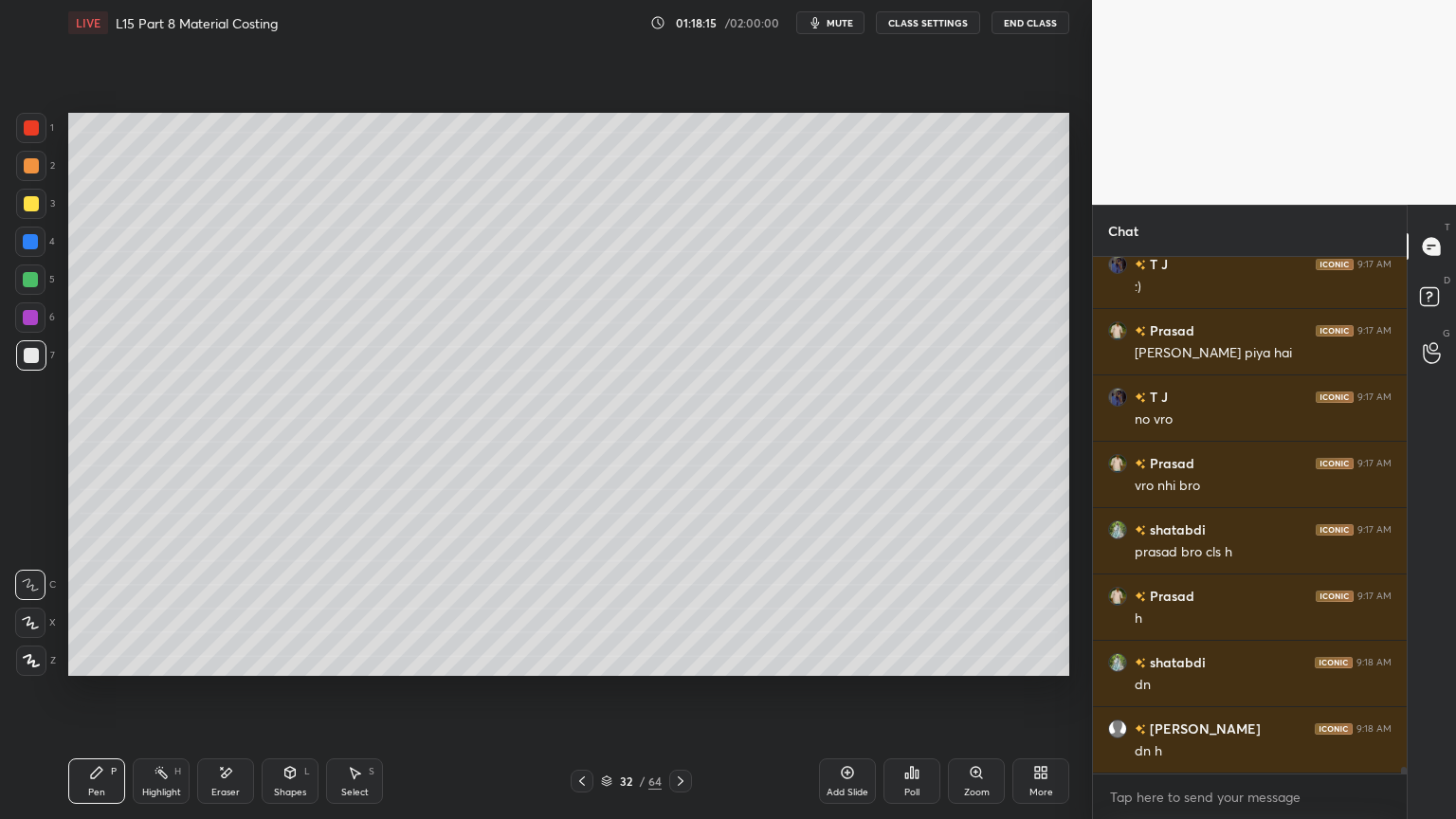 click 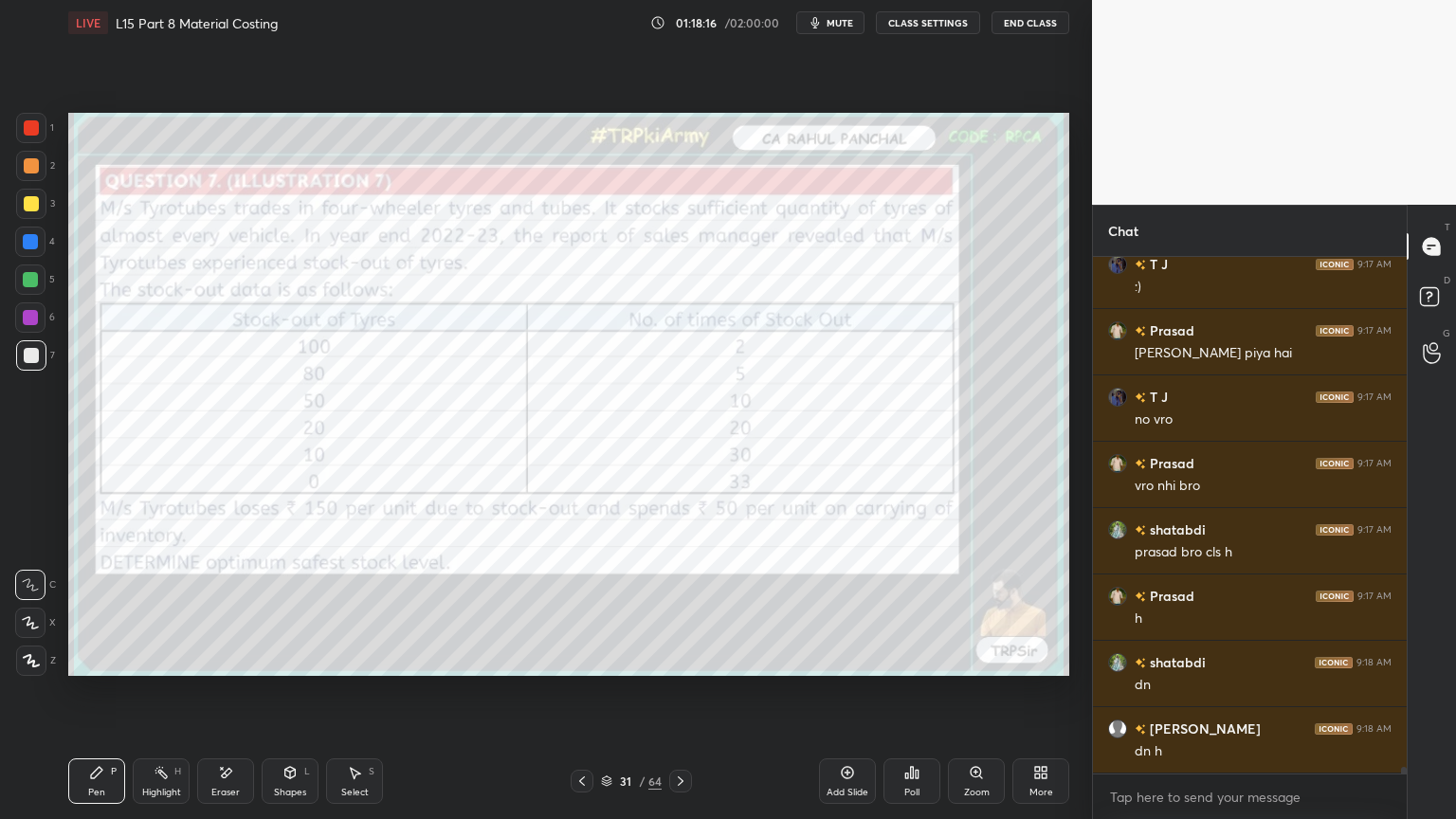 click on "LIVE L15 Part 8 Material Costing 01:18:16 /  02:00:00 mute CLASS SETTINGS End Class Setting up your live class Poll for   secs No correct answer Start poll Back L15 Part 8 Material Costing • L15 of Costing Regular Course For [DATE] & [DATE] [PERSON_NAME] Pen P Highlight H Eraser Shapes L Select S 31 / 64 Add Slide Poll Zoom More" at bounding box center [569, 410] 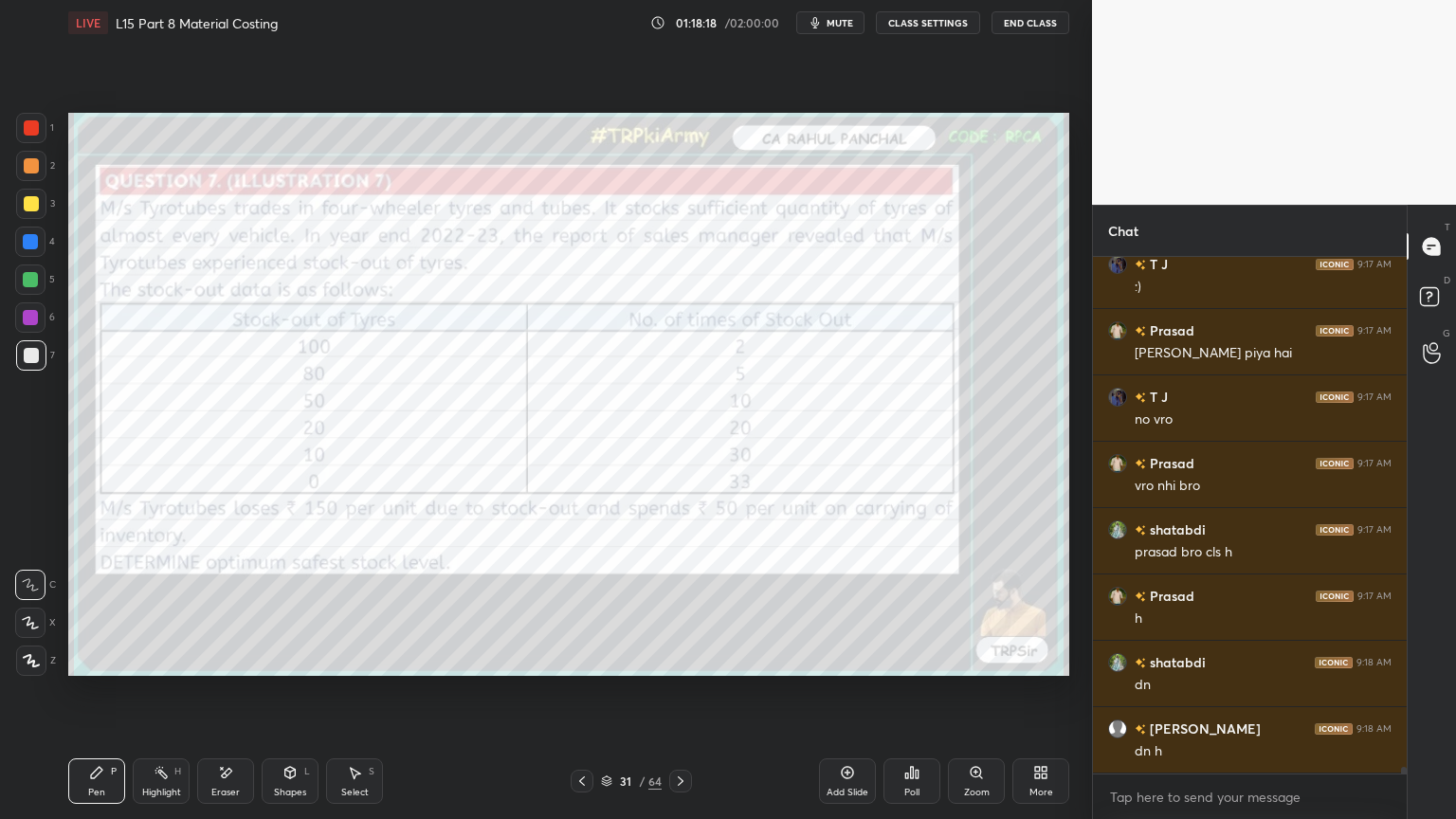 click at bounding box center [31, 128] 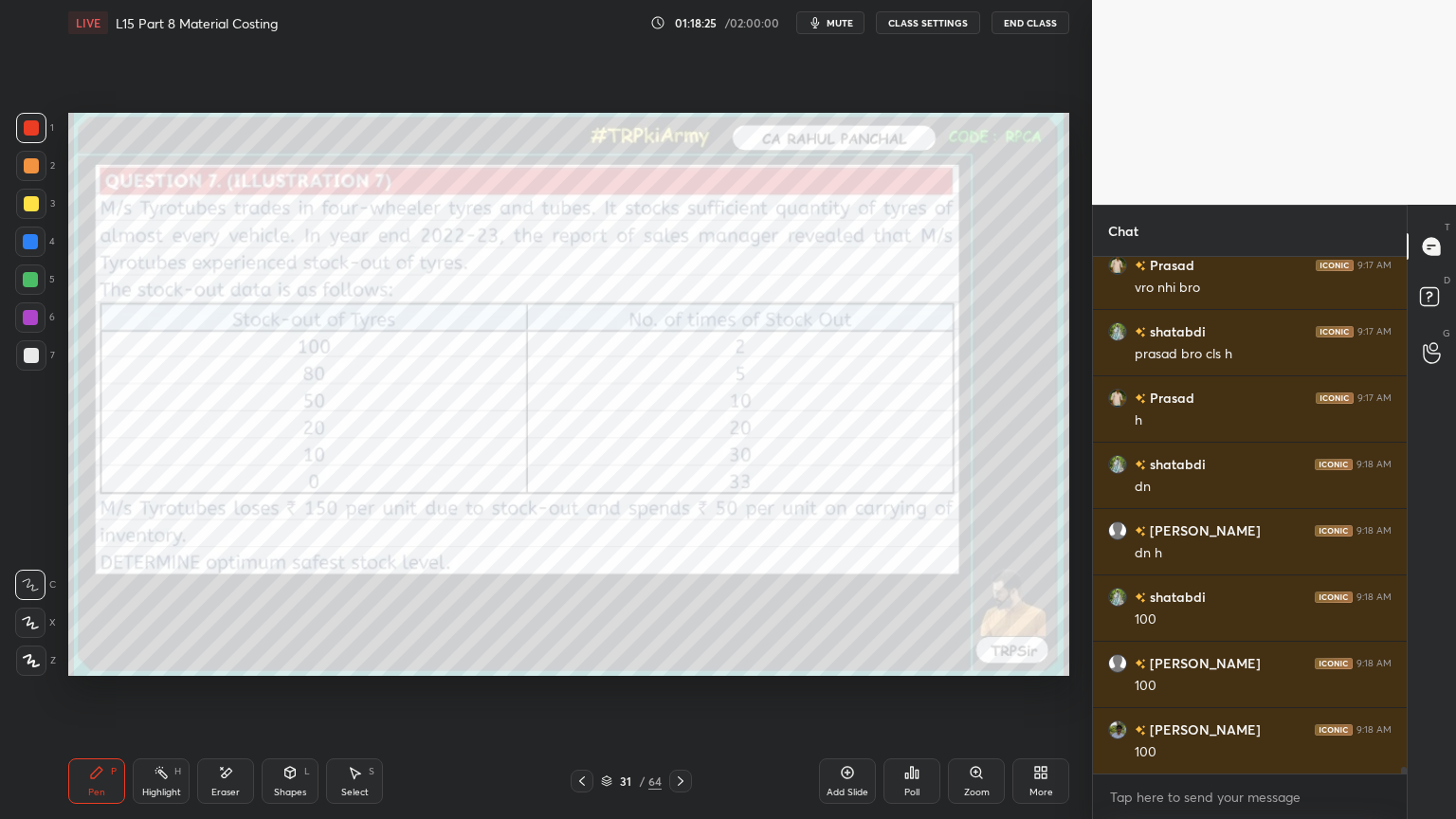 scroll, scrollTop: 37783, scrollLeft: 0, axis: vertical 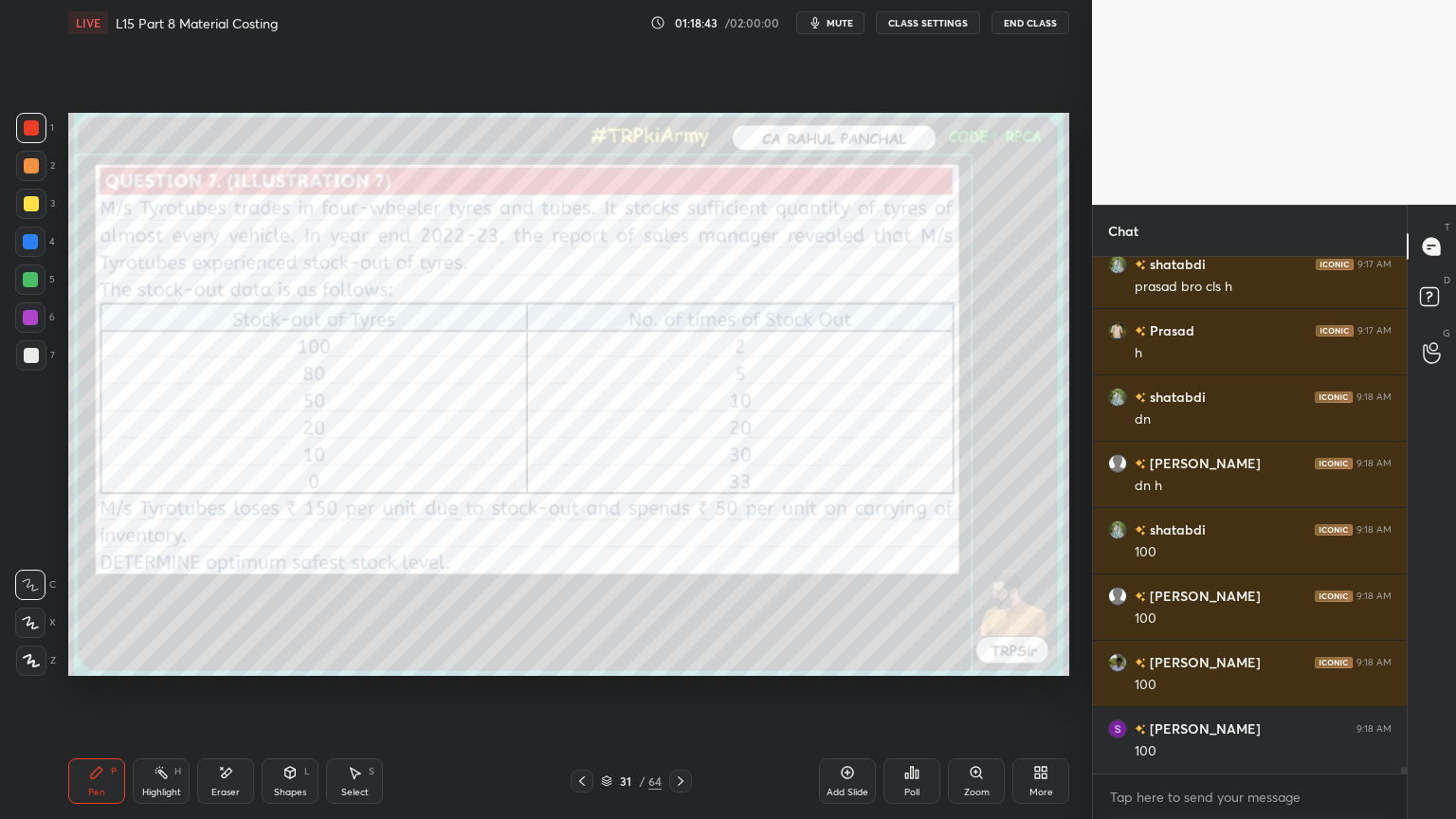 click 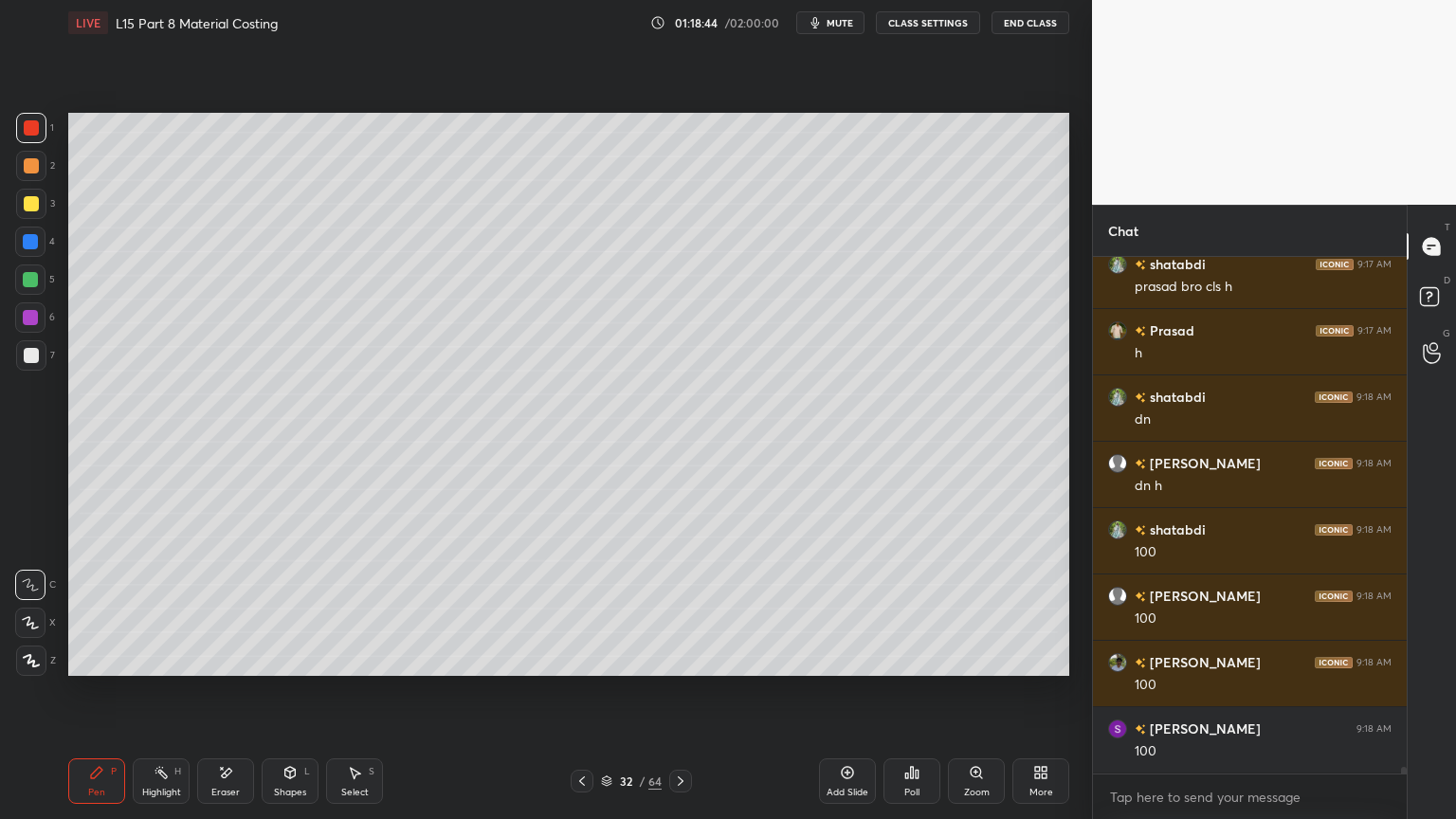 click at bounding box center (31, 355) 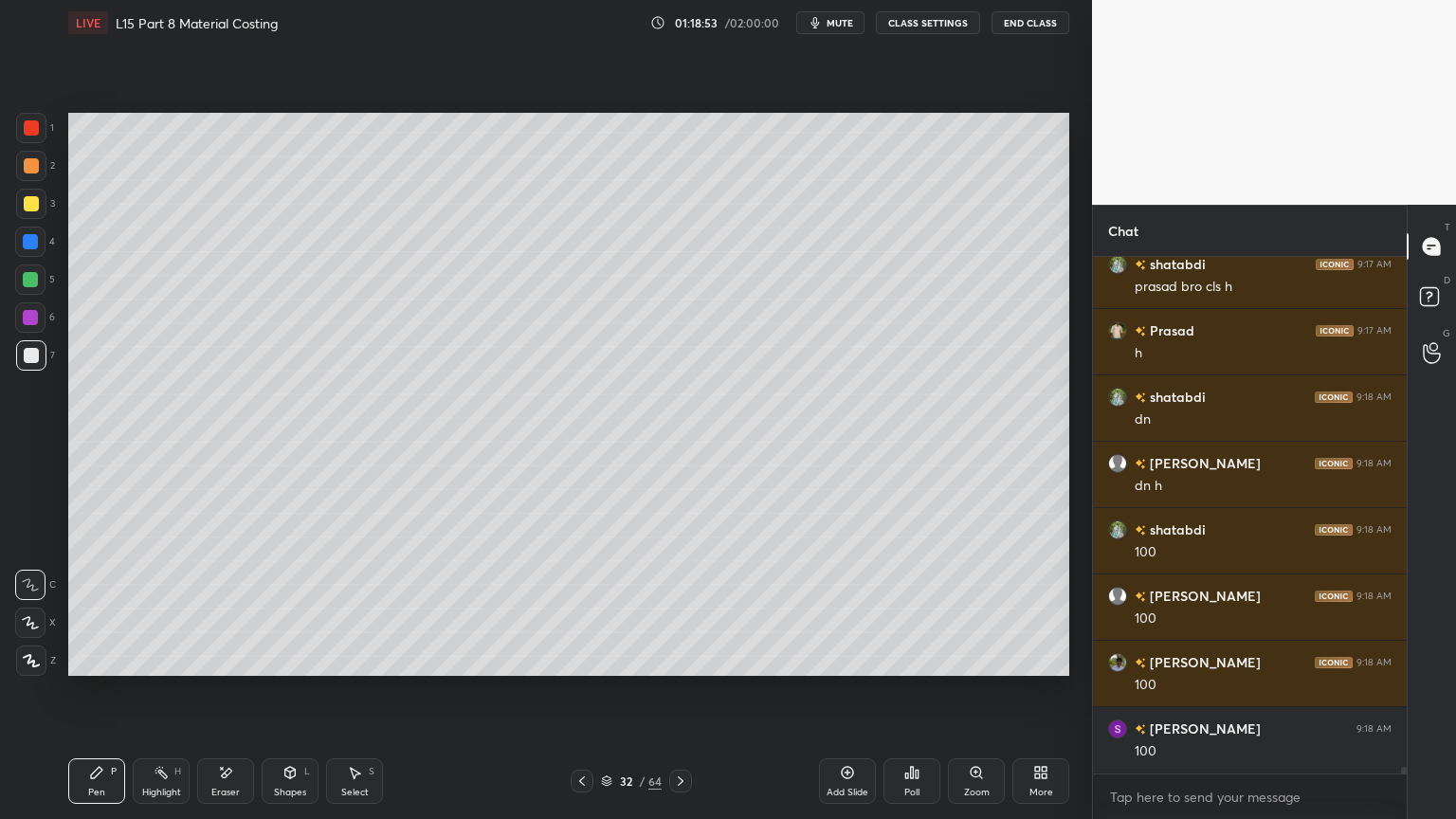 scroll, scrollTop: 37848, scrollLeft: 0, axis: vertical 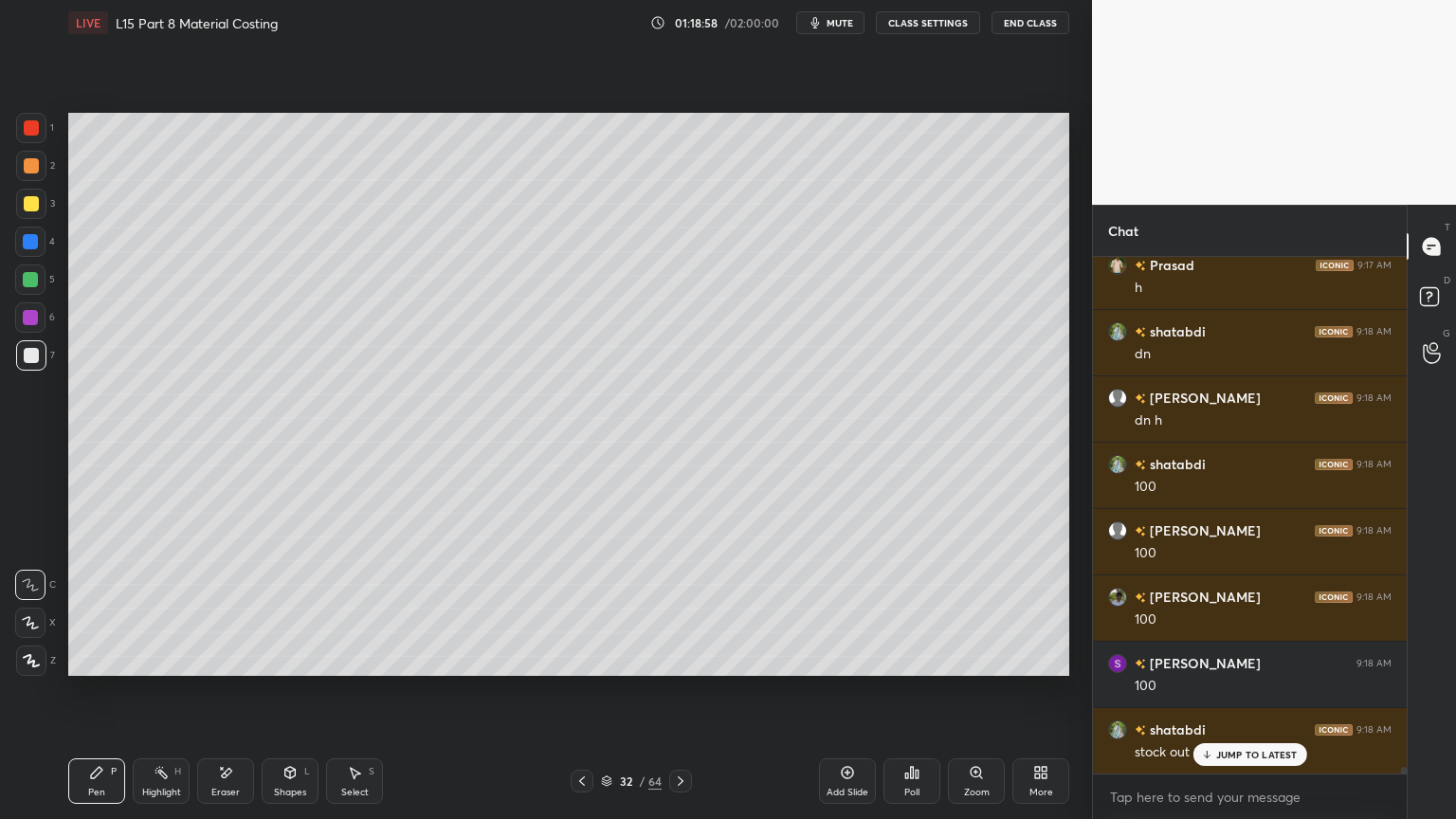 click at bounding box center (582, 781) 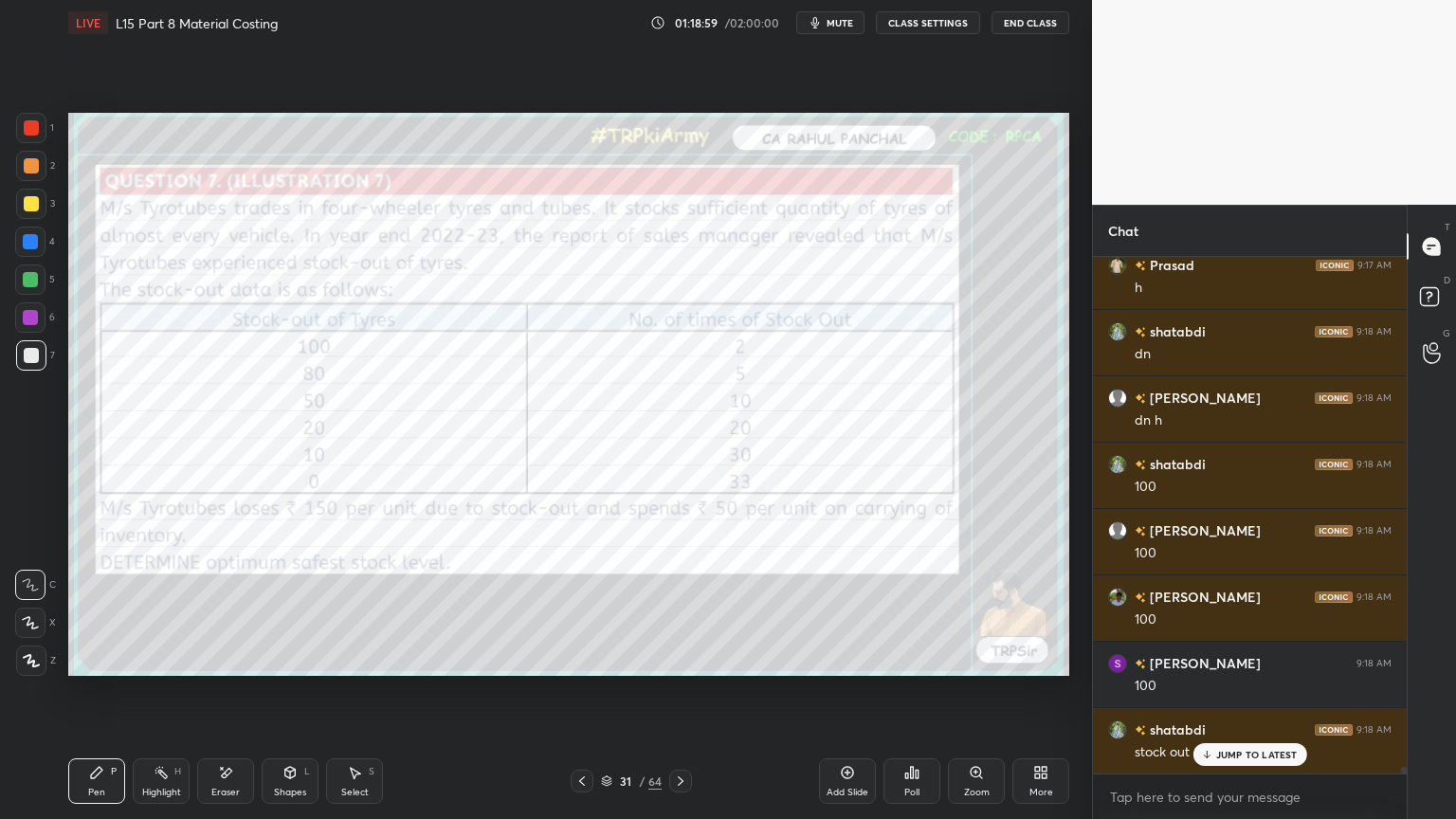 click on "Eraser" at bounding box center [226, 781] 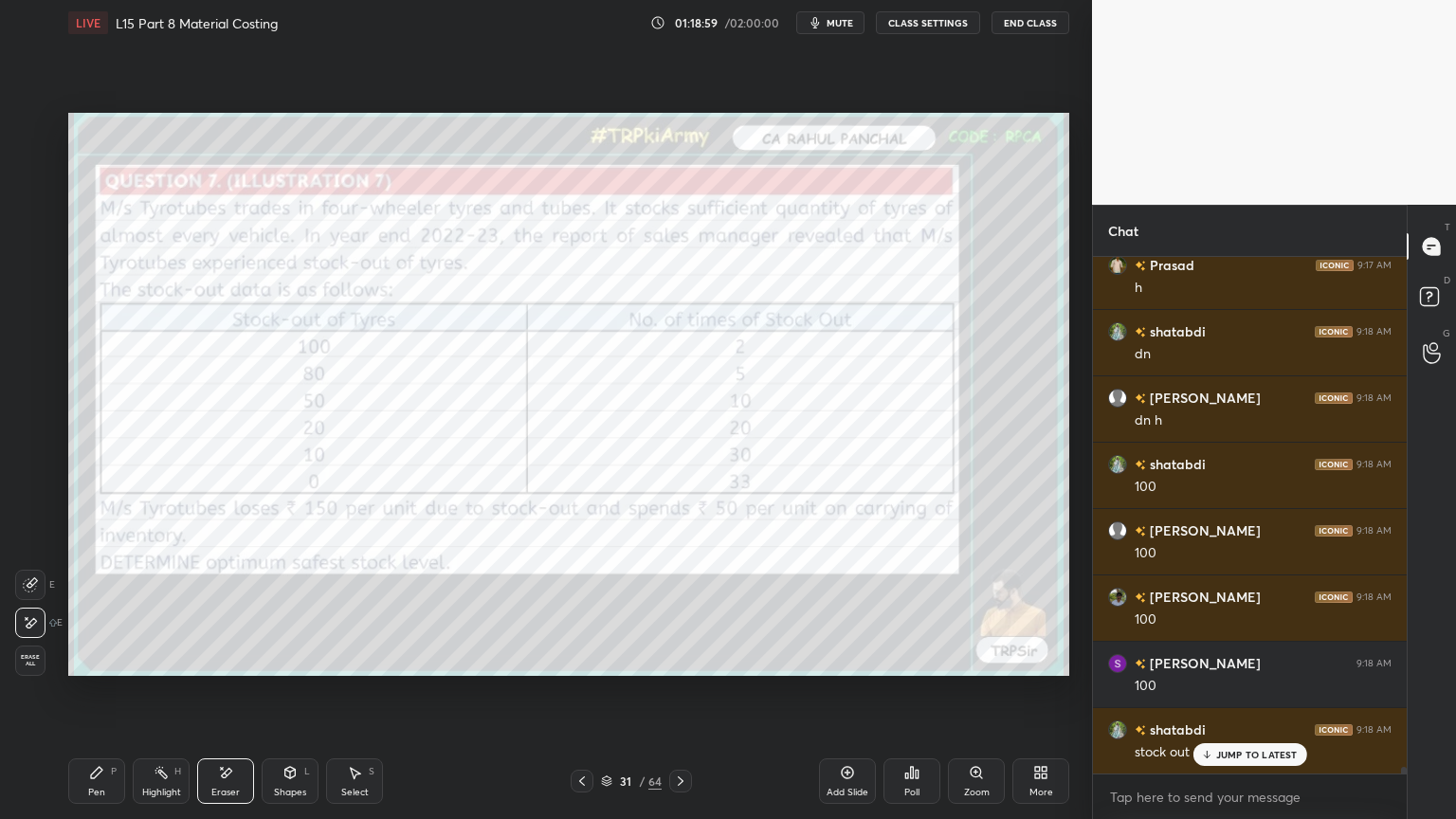click on "Erase all" at bounding box center (30, 661) 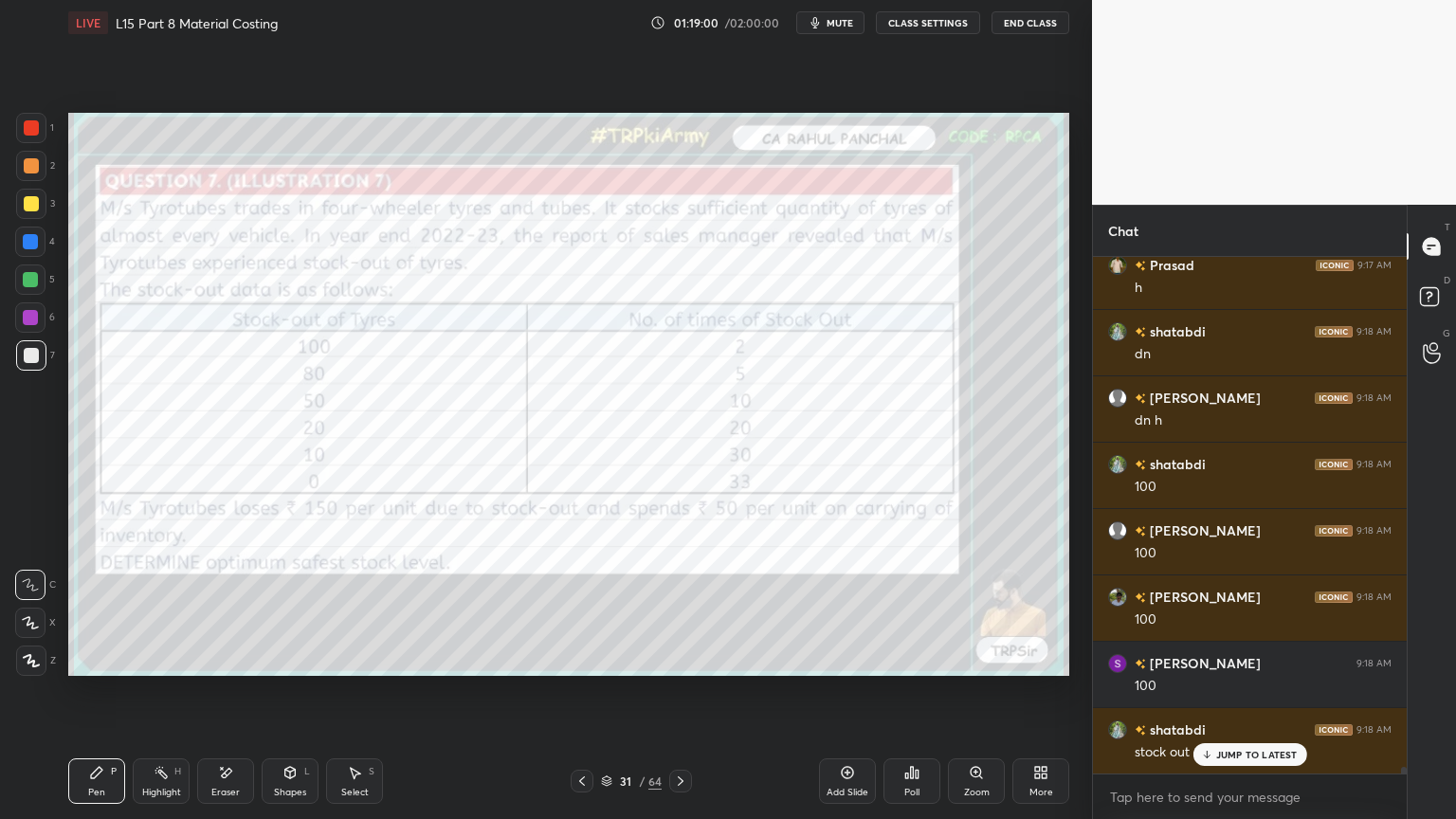 click on "Pen P Highlight H Eraser Shapes L Select S 31 / 64 Add Slide Poll Zoom More" at bounding box center (569, 781) 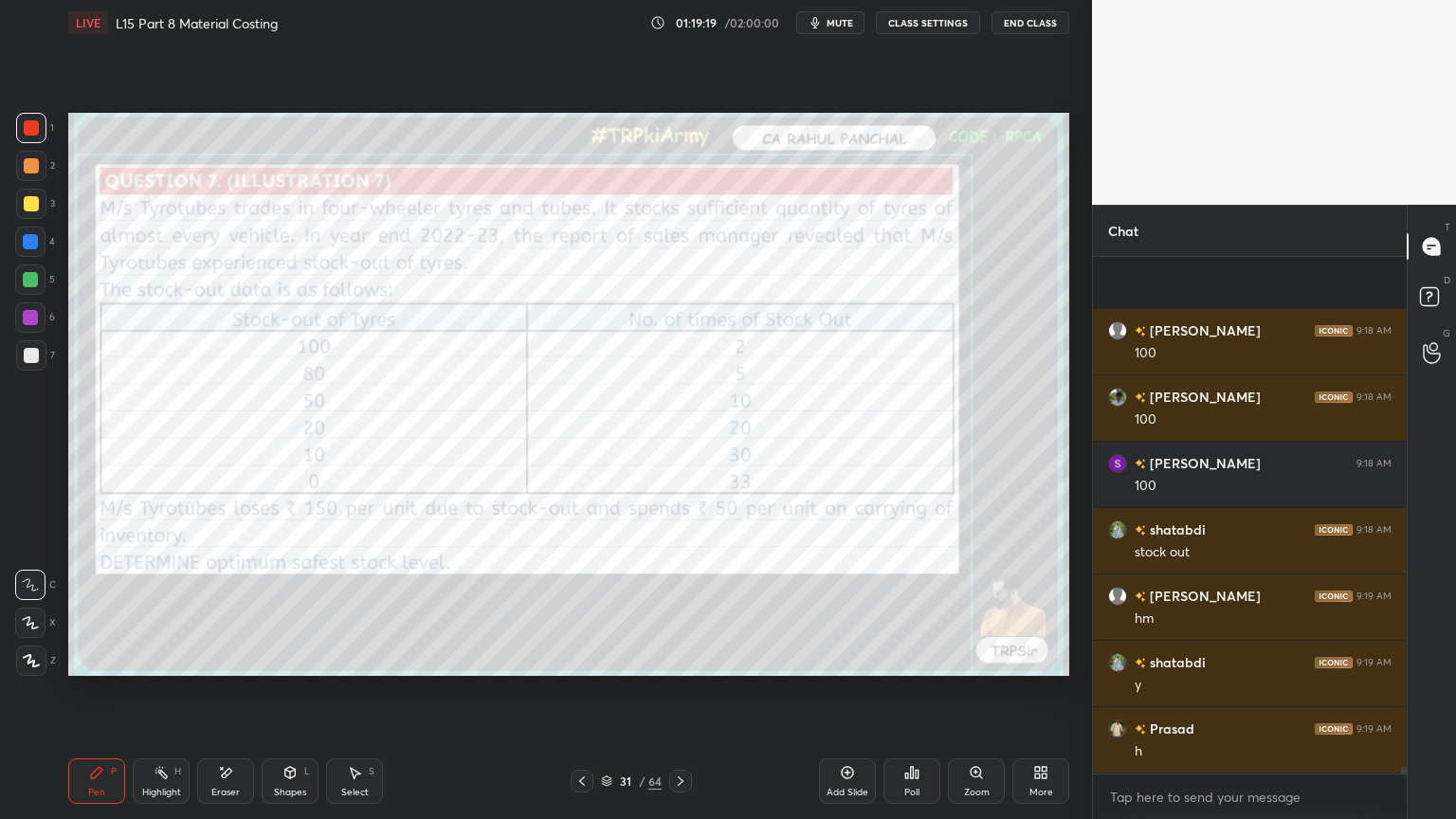 scroll, scrollTop: 38181, scrollLeft: 0, axis: vertical 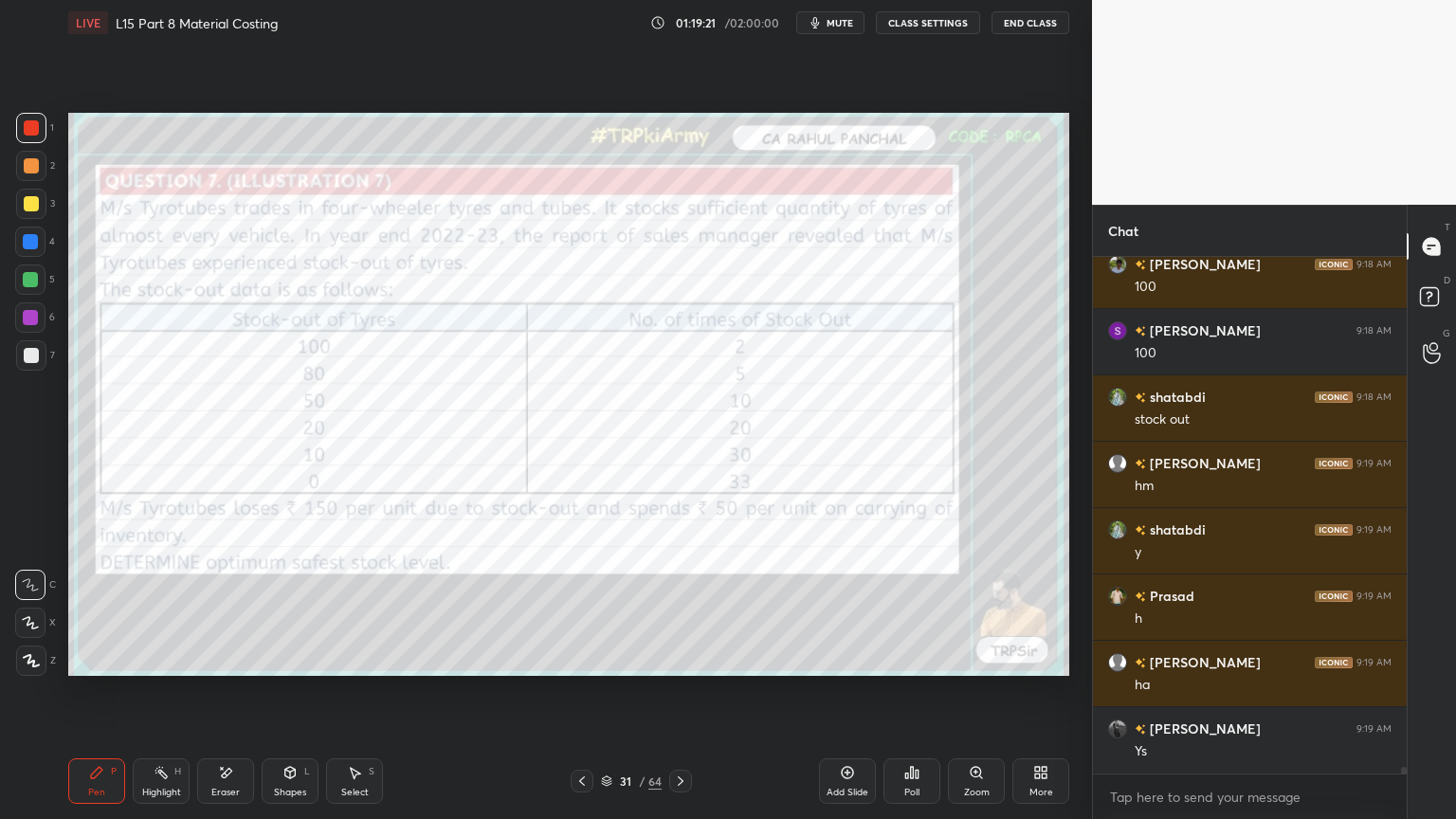 click 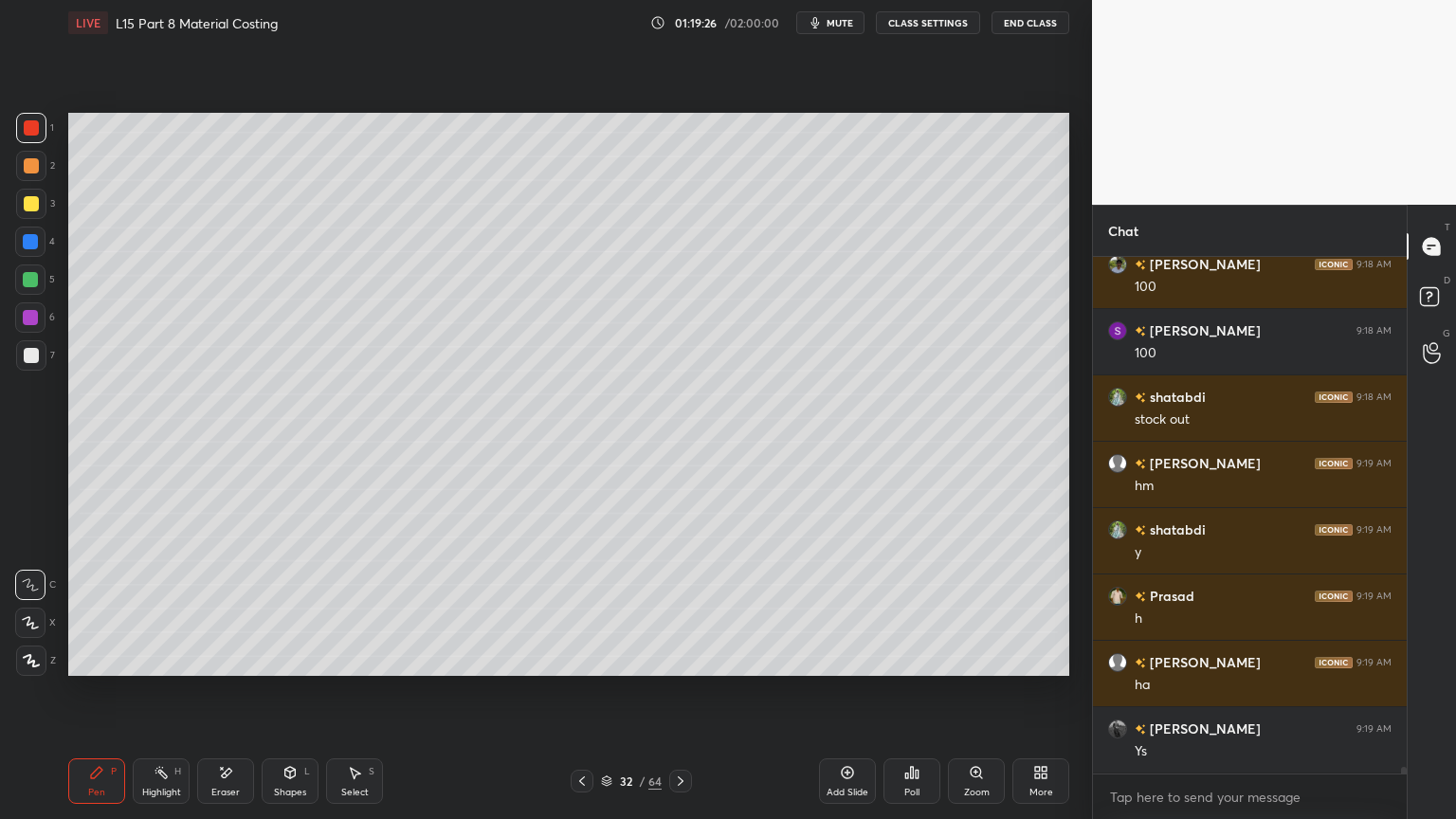 click at bounding box center [31, 355] 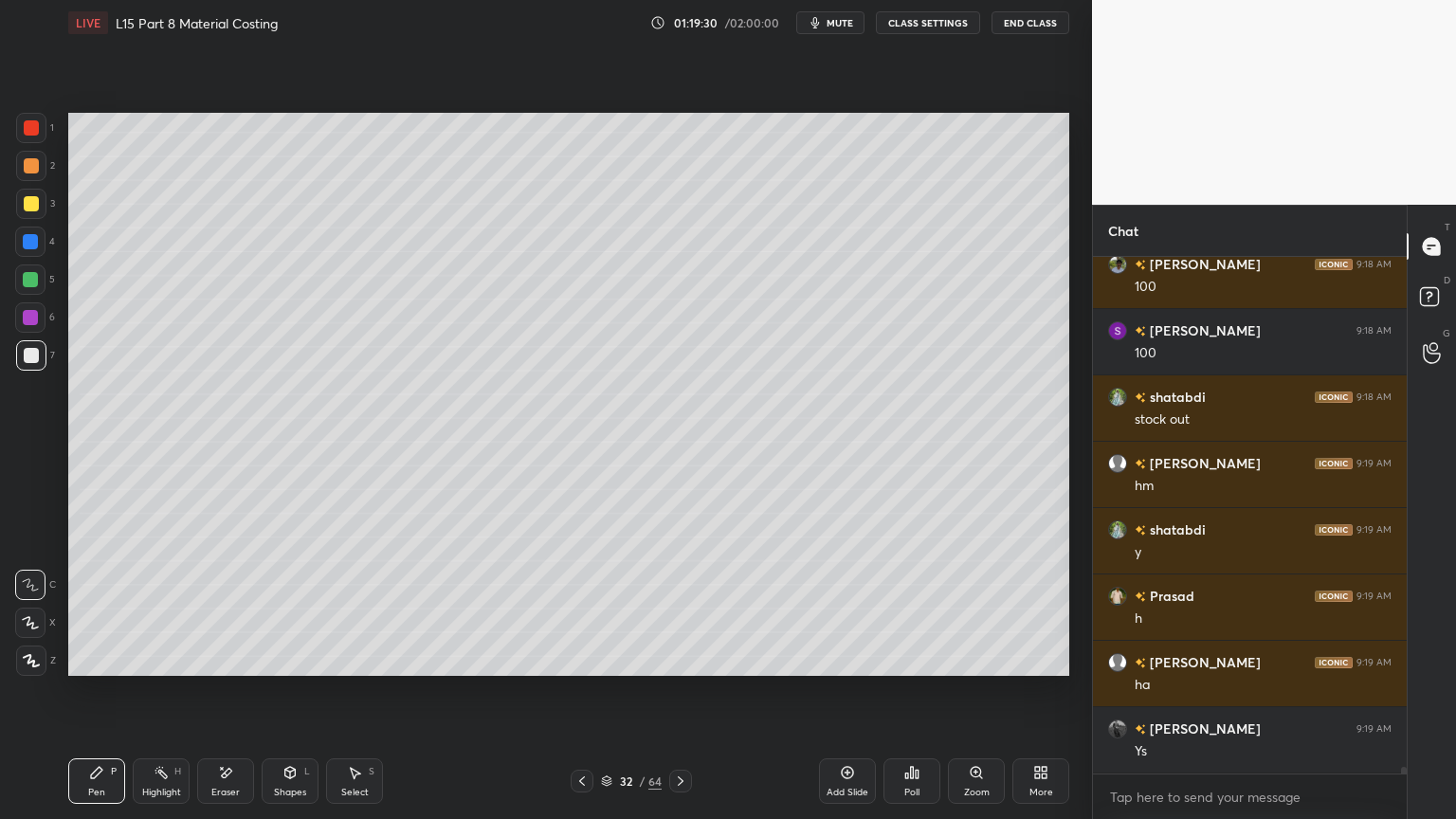 click 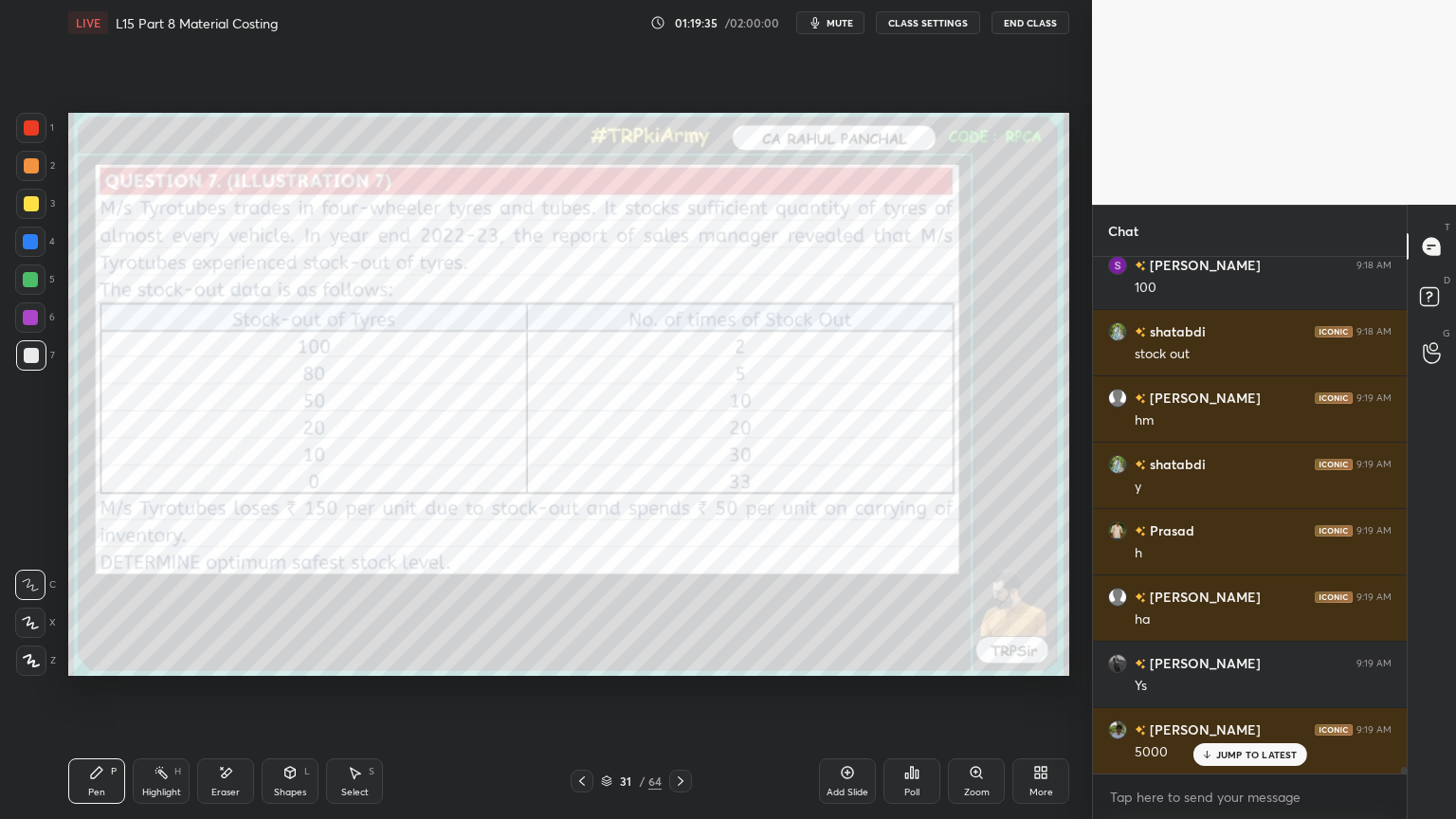 scroll, scrollTop: 38314, scrollLeft: 0, axis: vertical 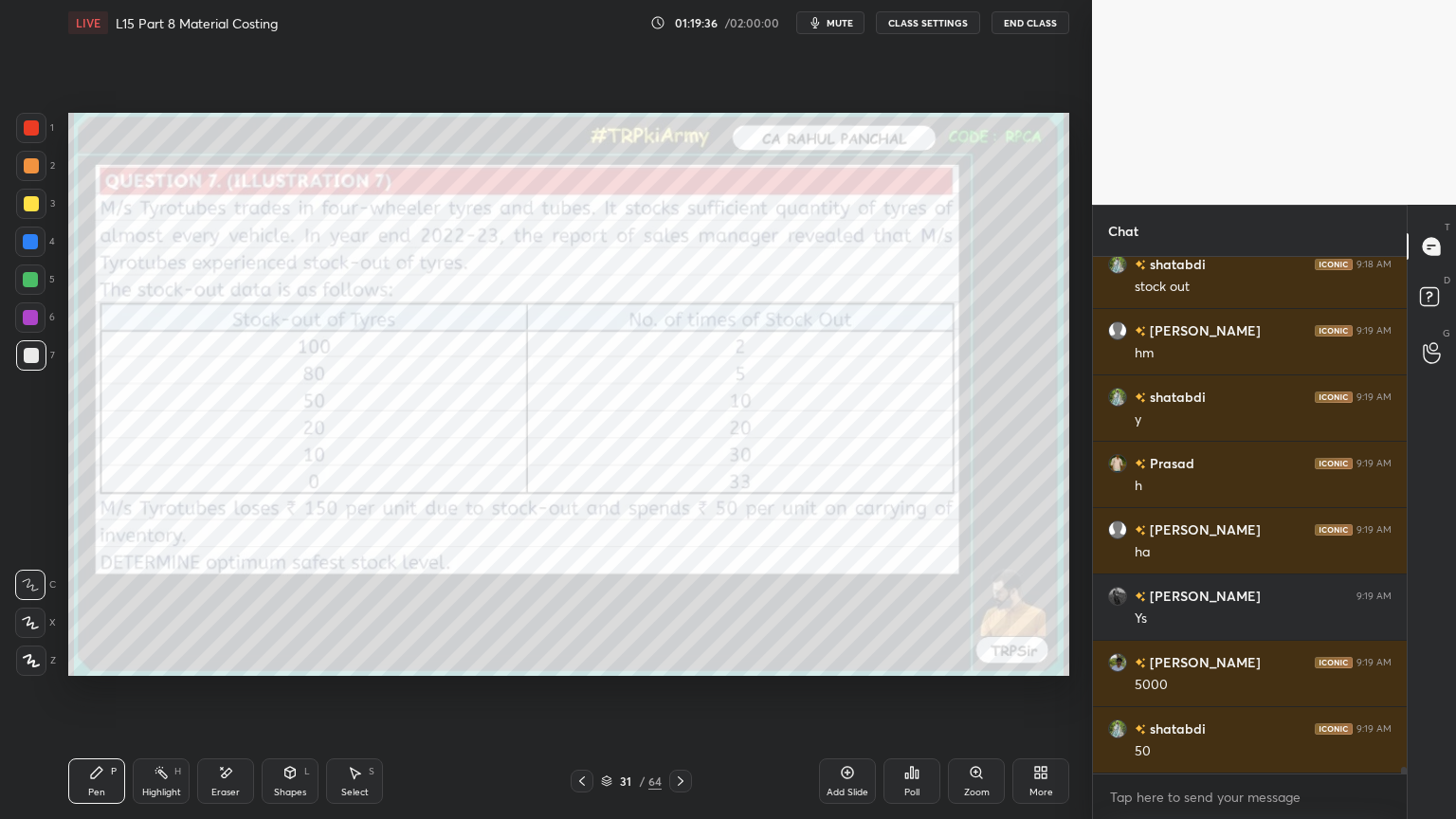click 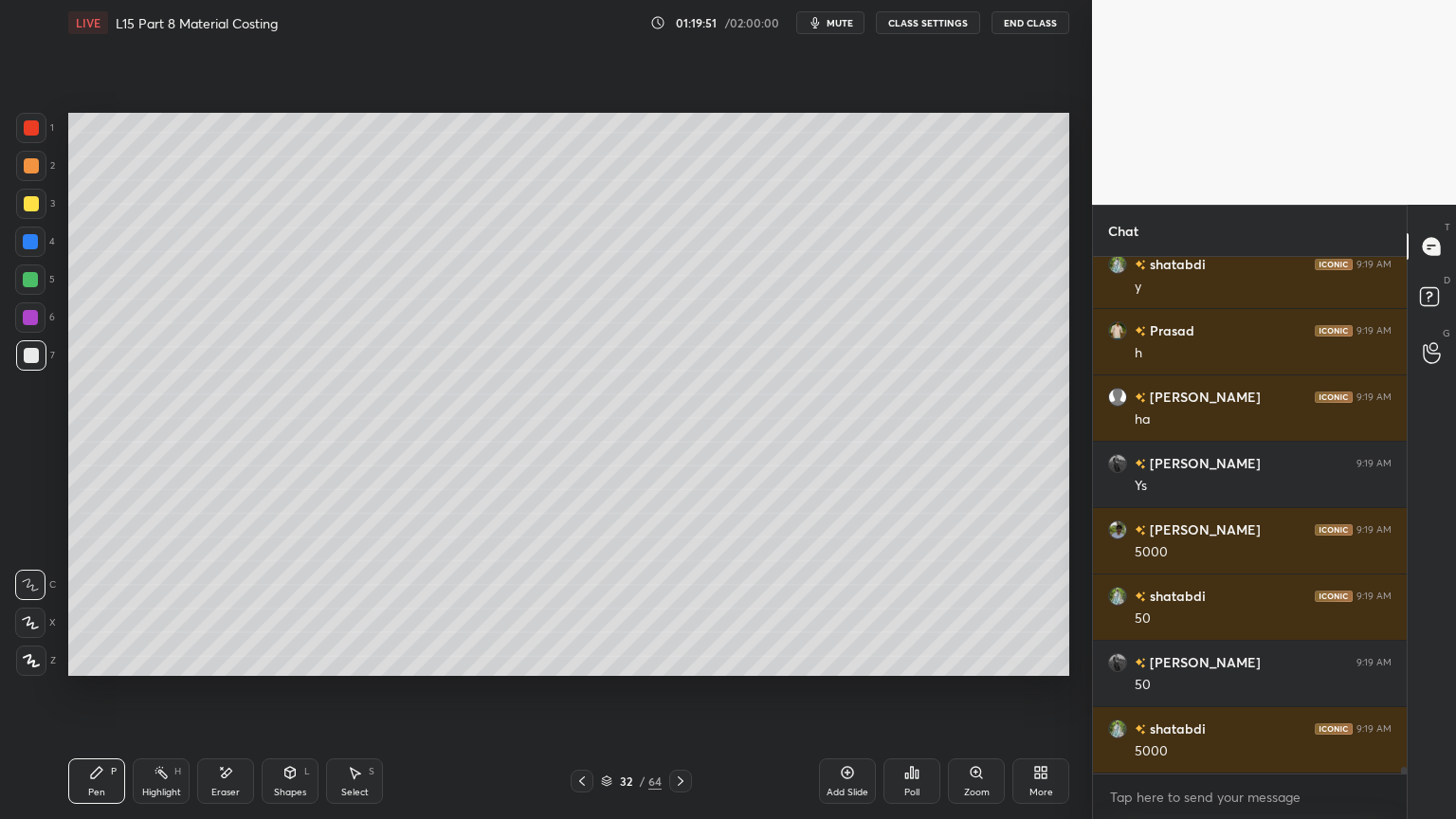 scroll, scrollTop: 38512, scrollLeft: 0, axis: vertical 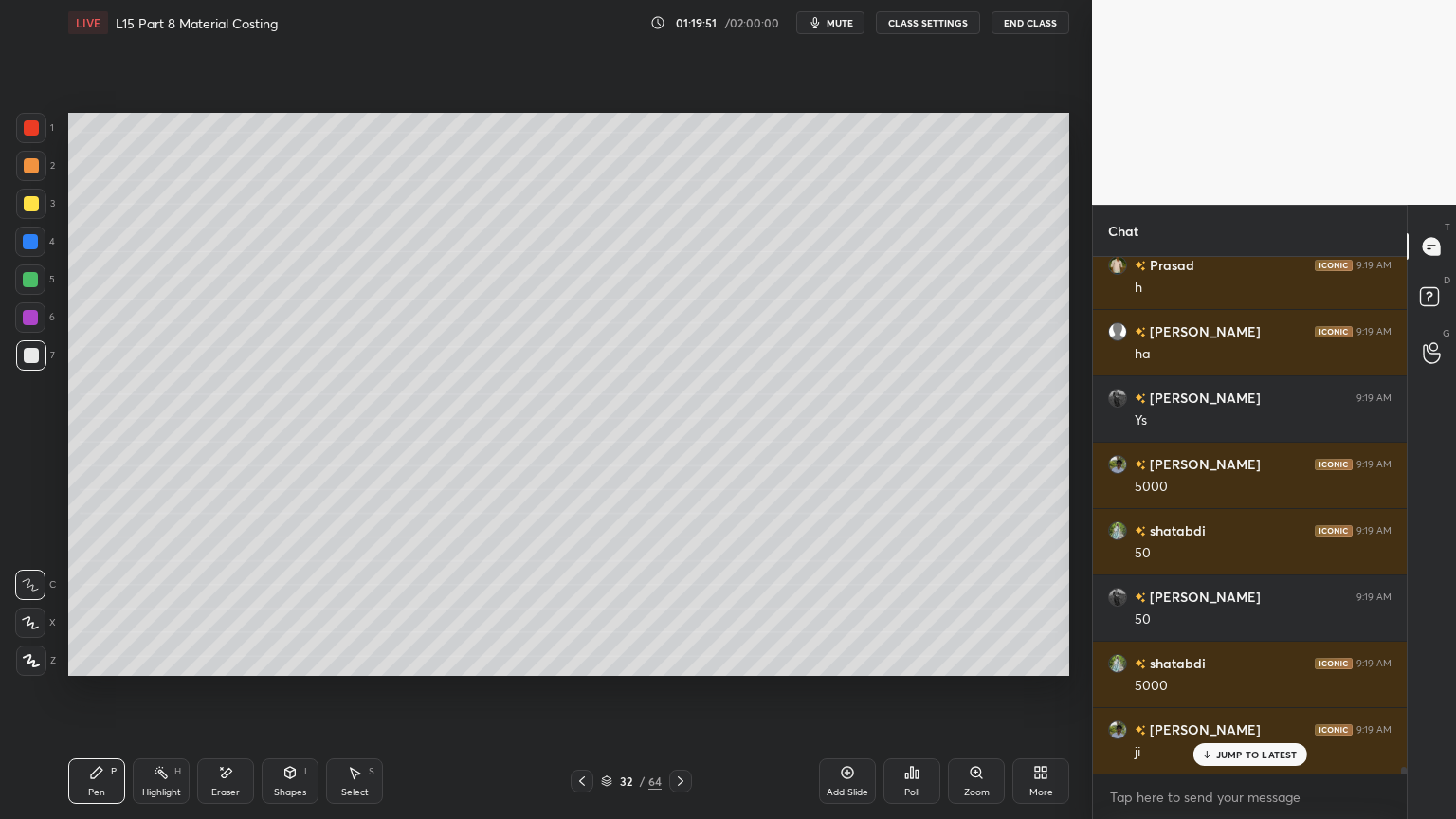 click 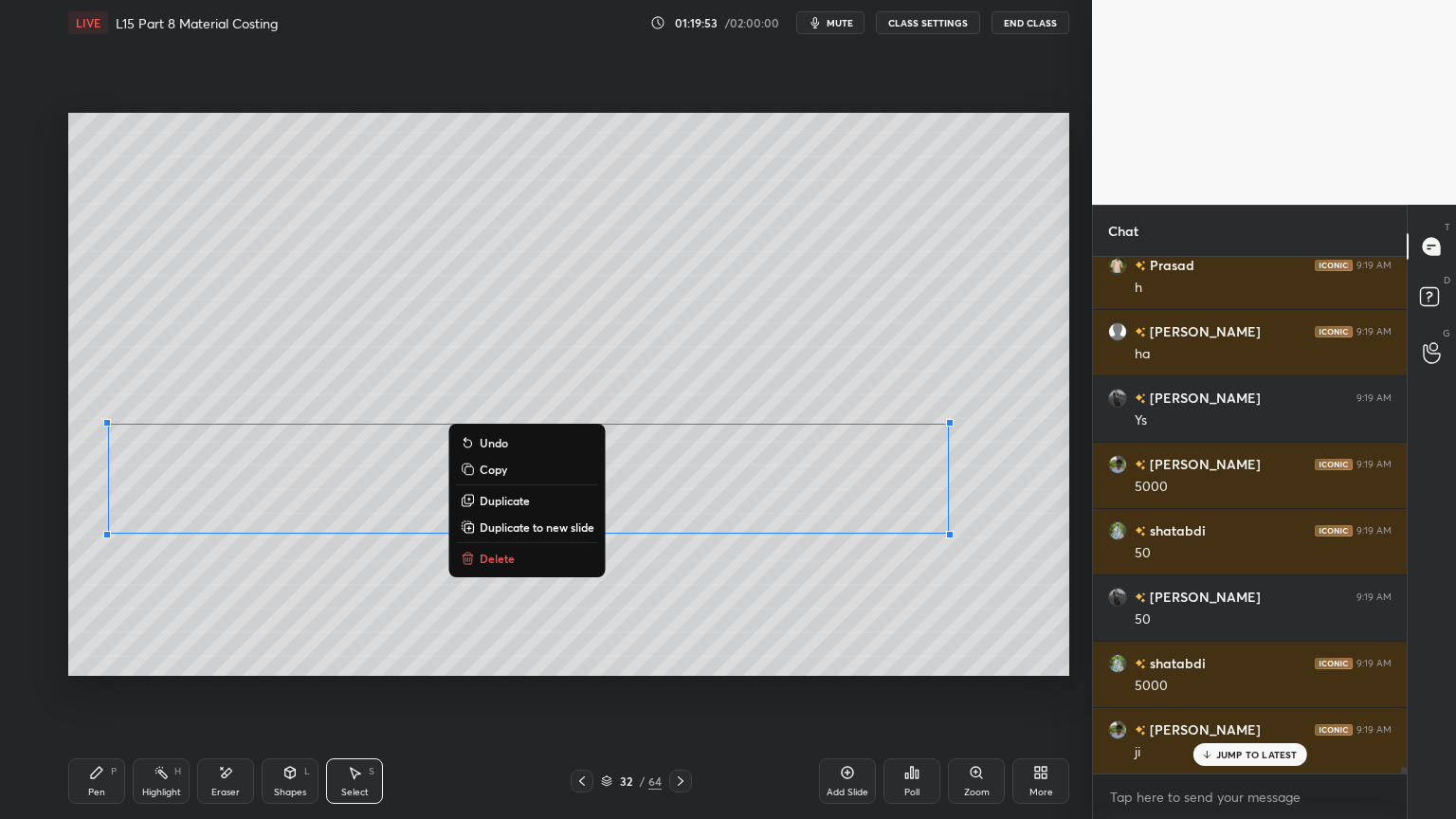 scroll, scrollTop: 38579, scrollLeft: 0, axis: vertical 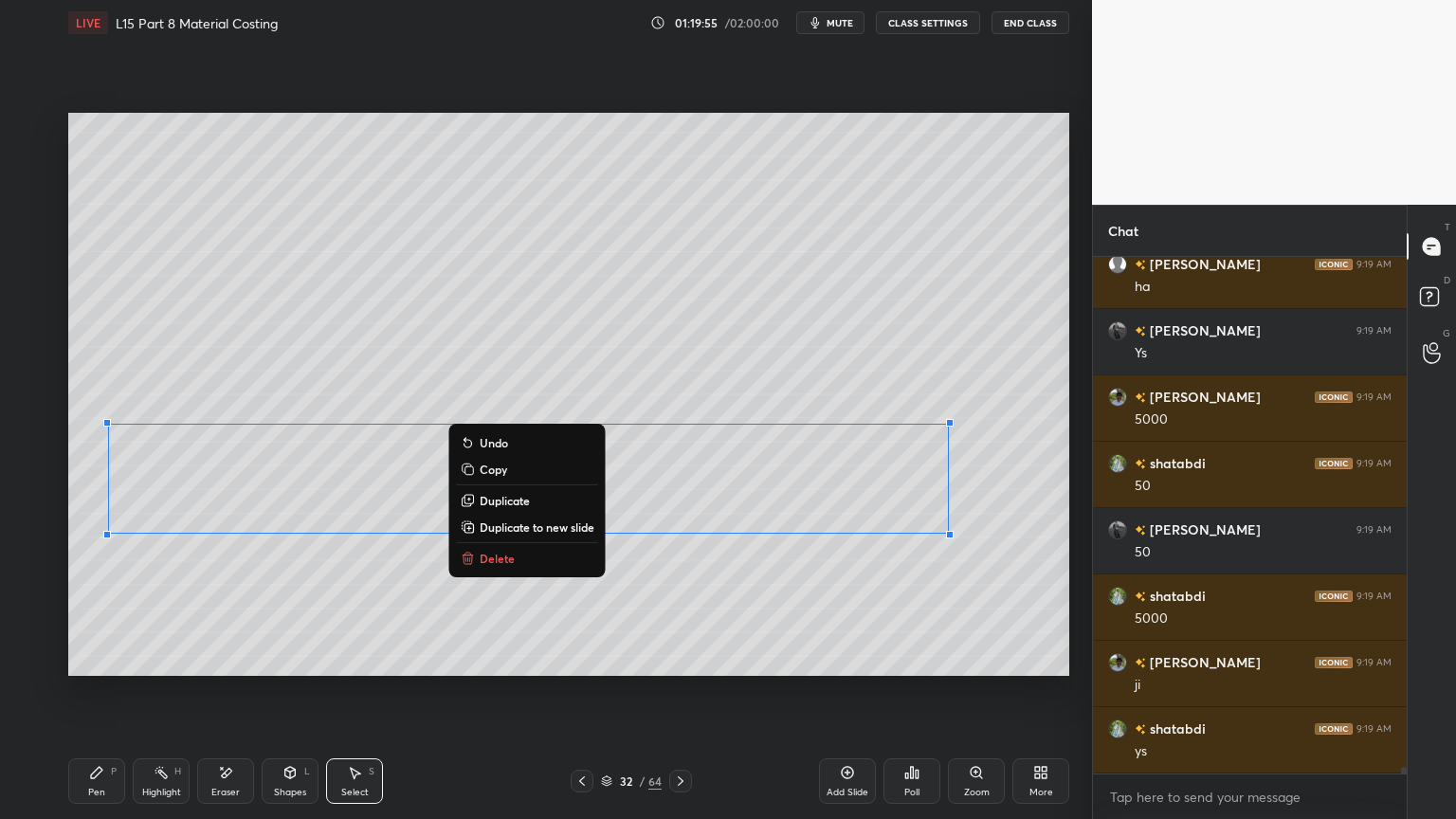 click 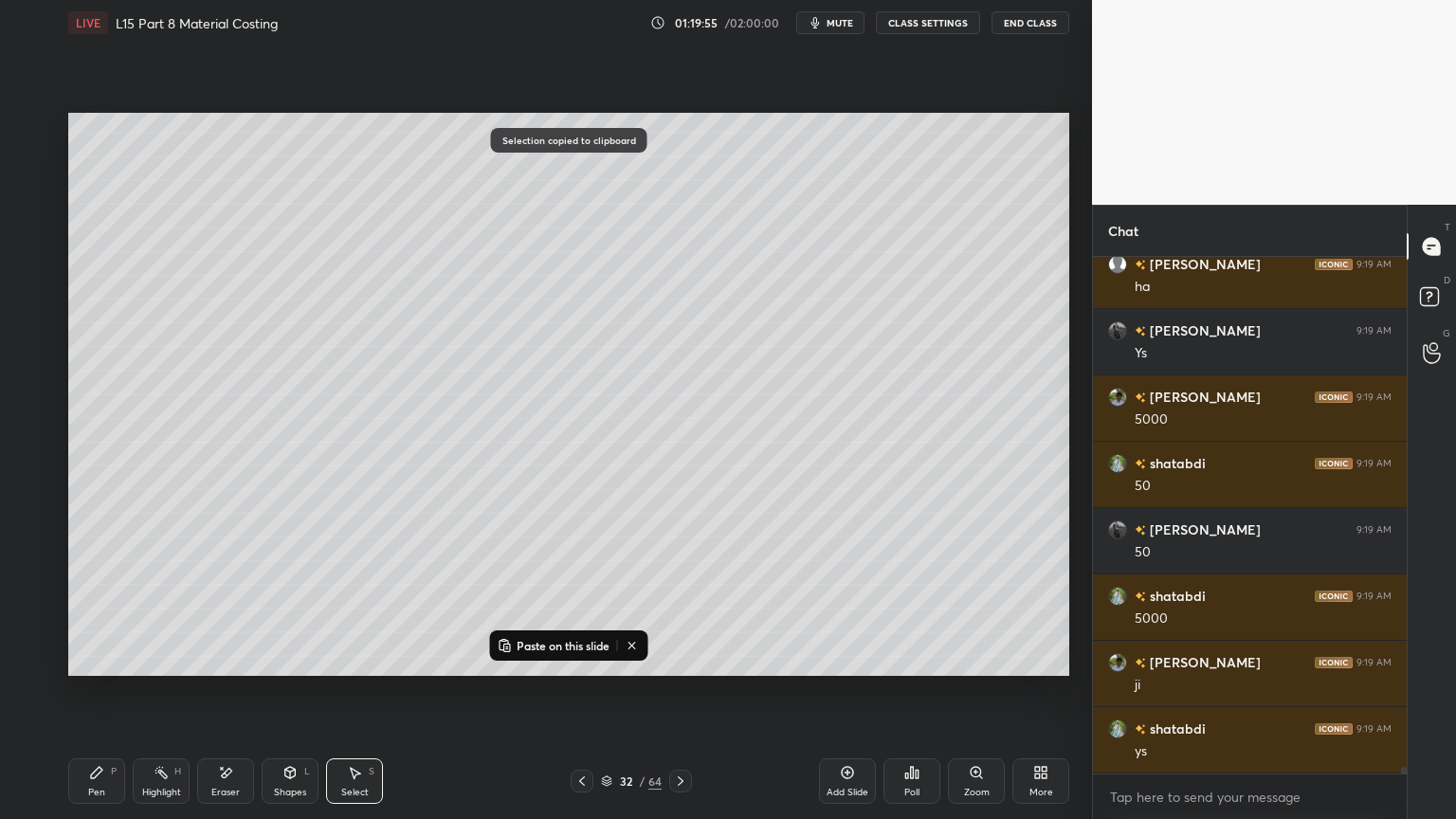 scroll, scrollTop: 38645, scrollLeft: 0, axis: vertical 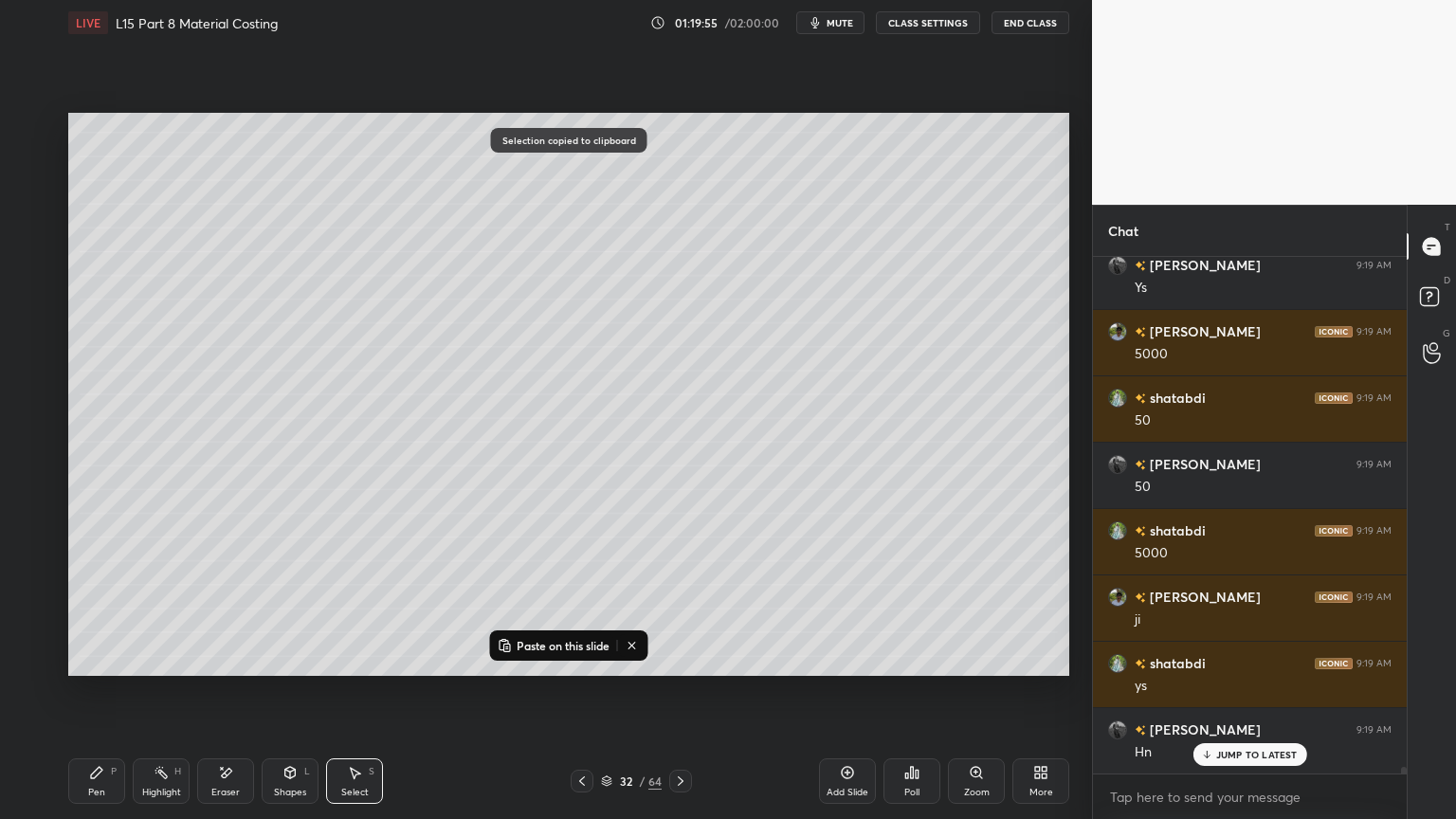 click on "Add Slide" at bounding box center (847, 781) 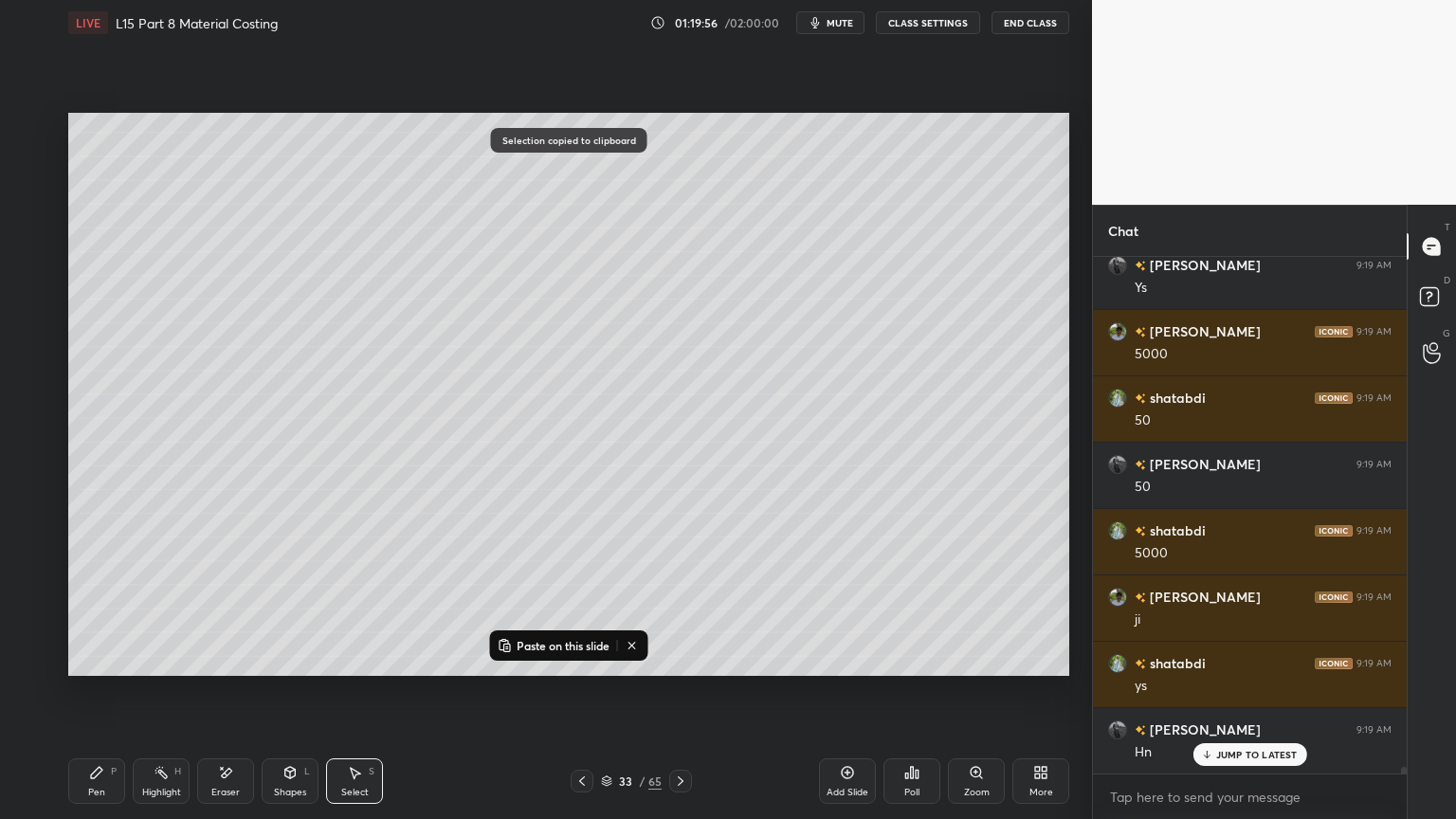 click 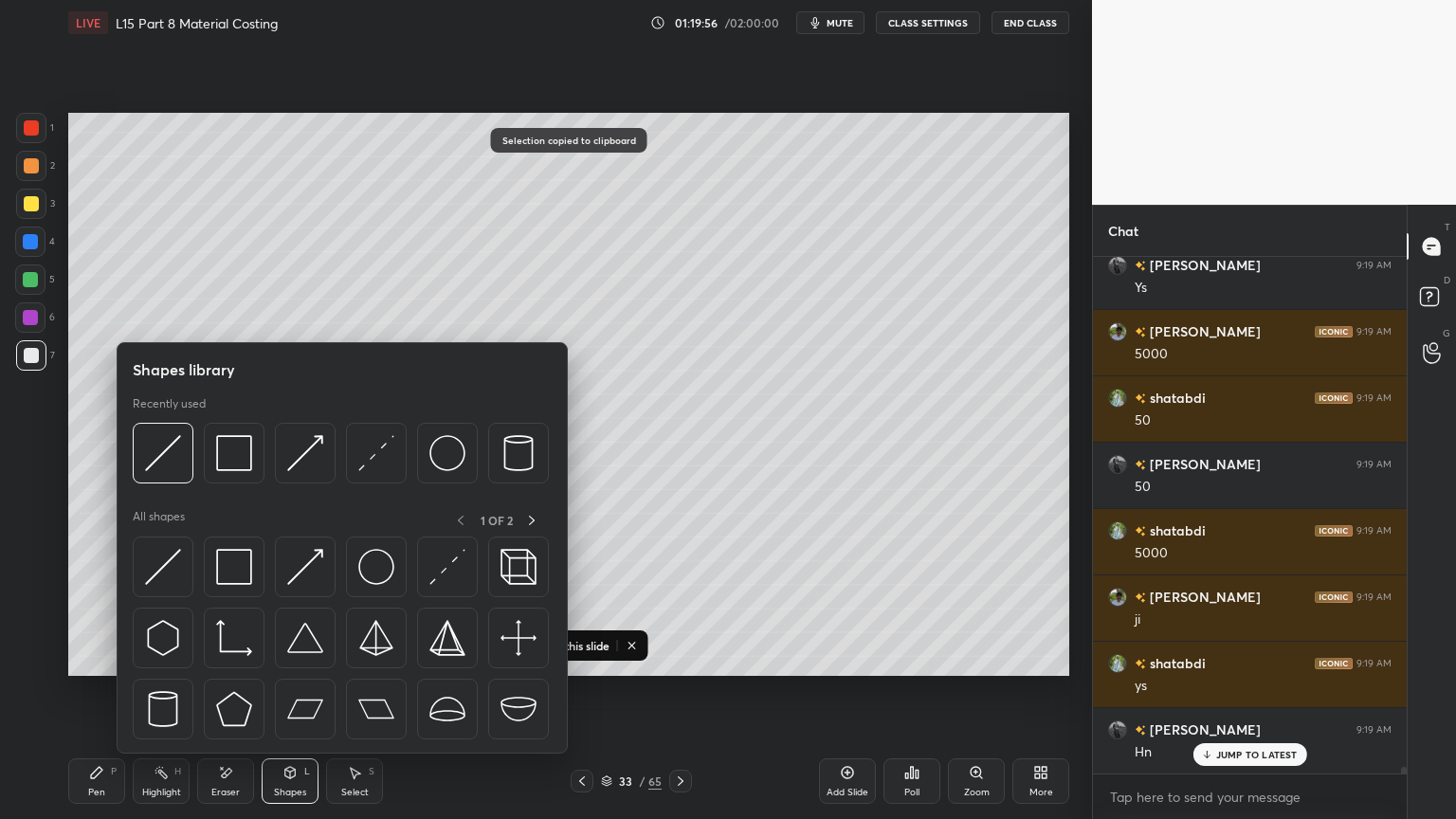 click at bounding box center (234, 453) 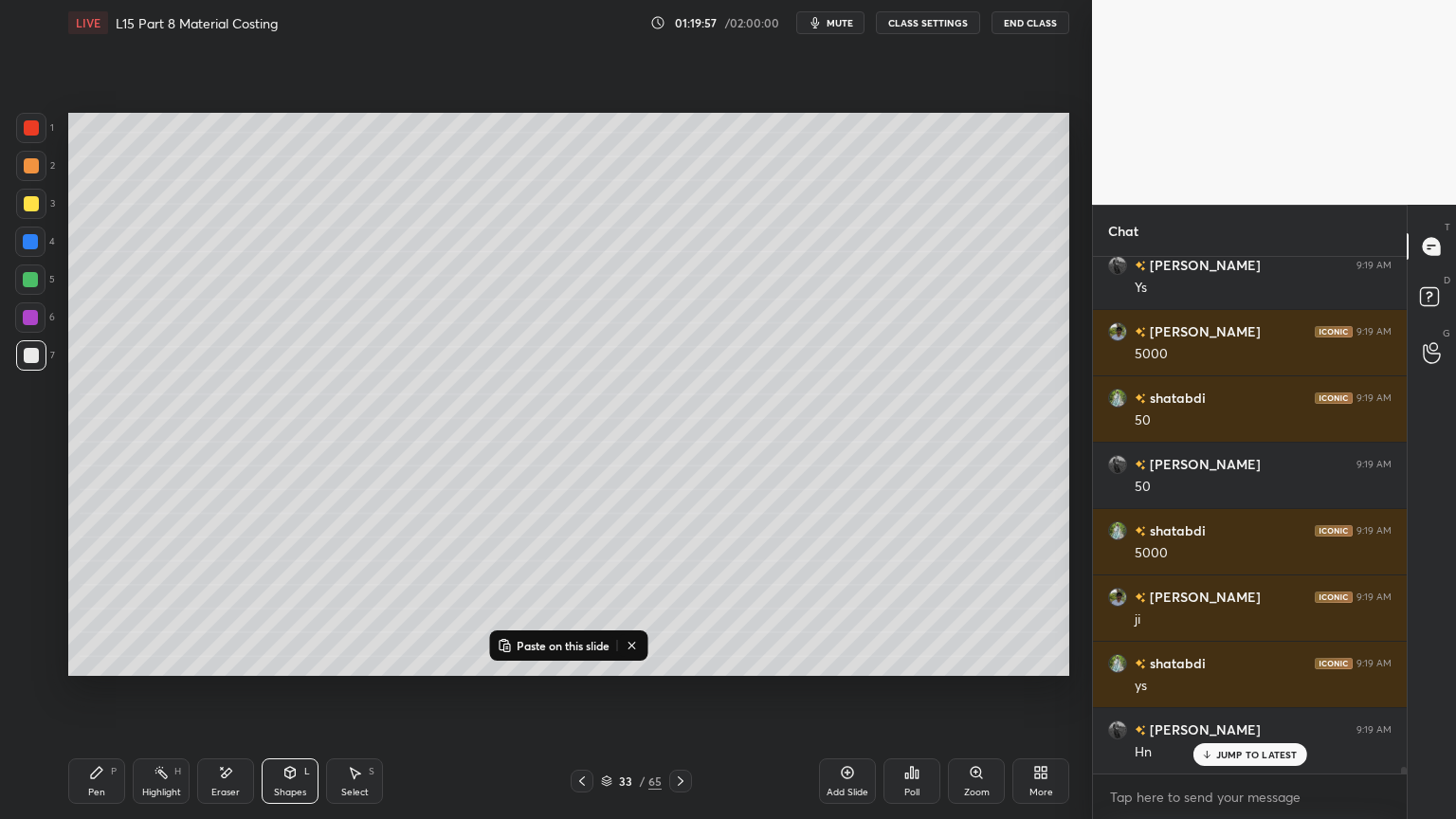 click at bounding box center (30, 242) 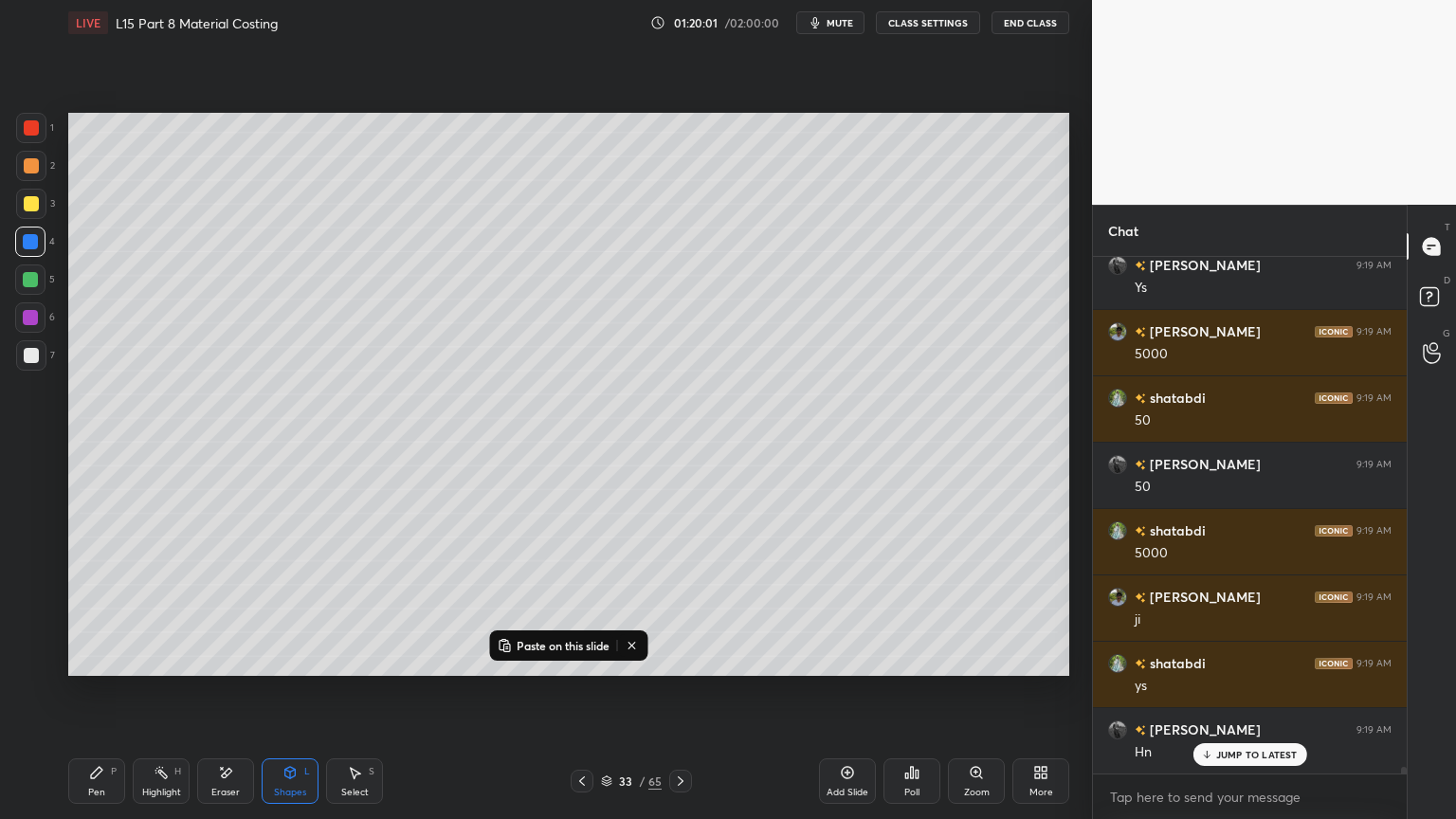 click on "Paste on this slide" at bounding box center (563, 646) 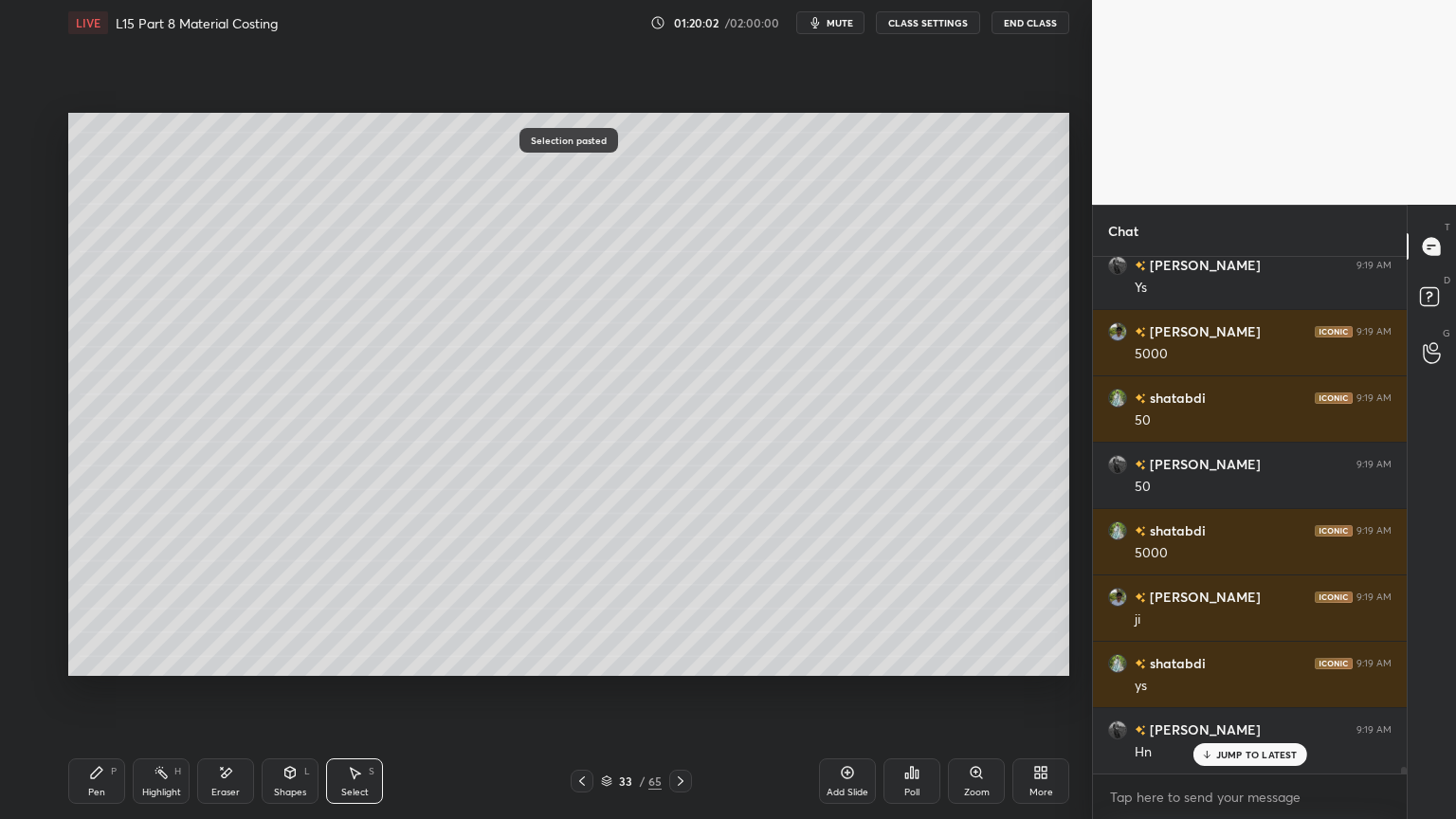 click 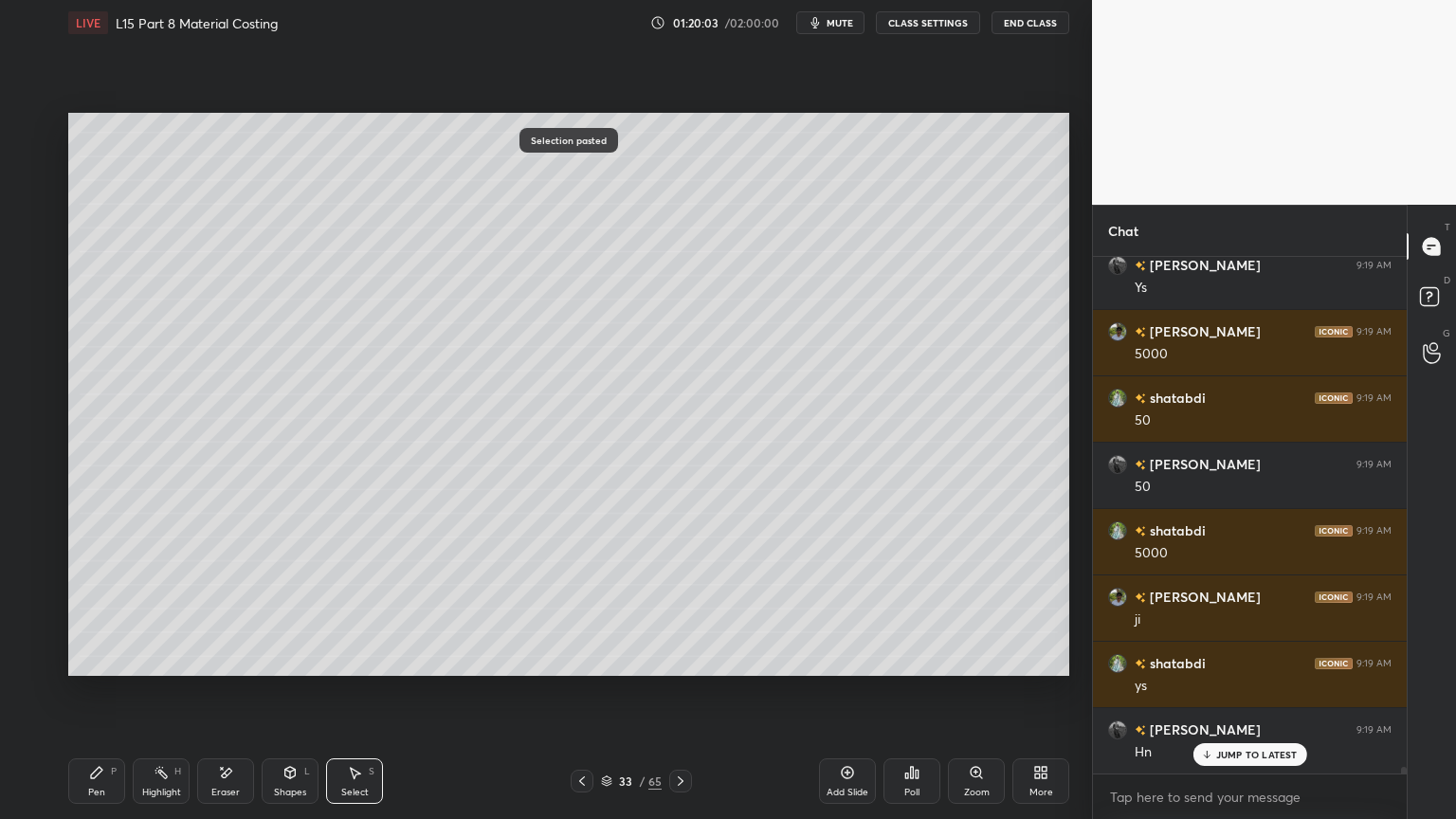 click on "Pen P" at bounding box center [97, 781] 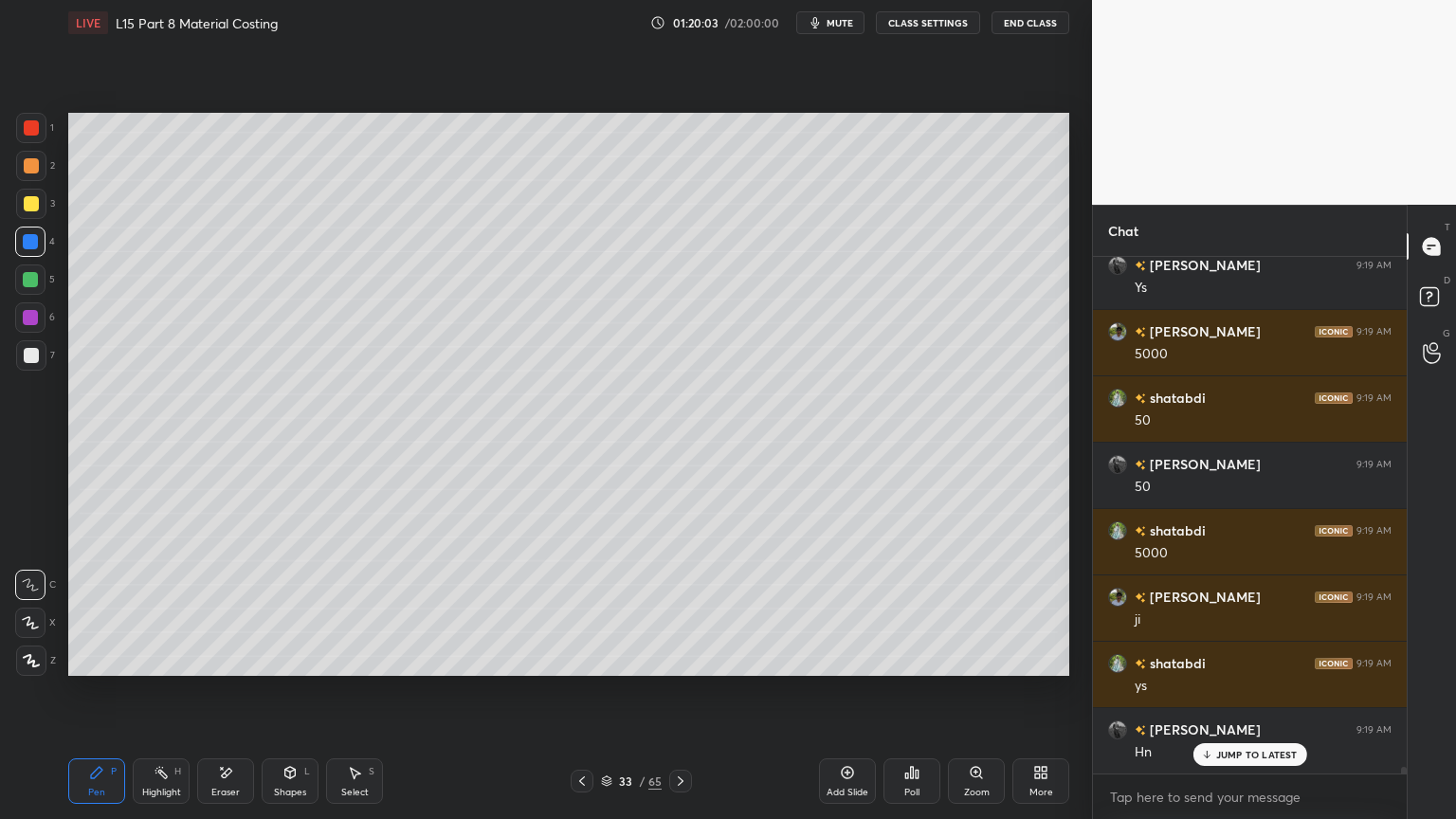 click on "Select S" at bounding box center [355, 781] 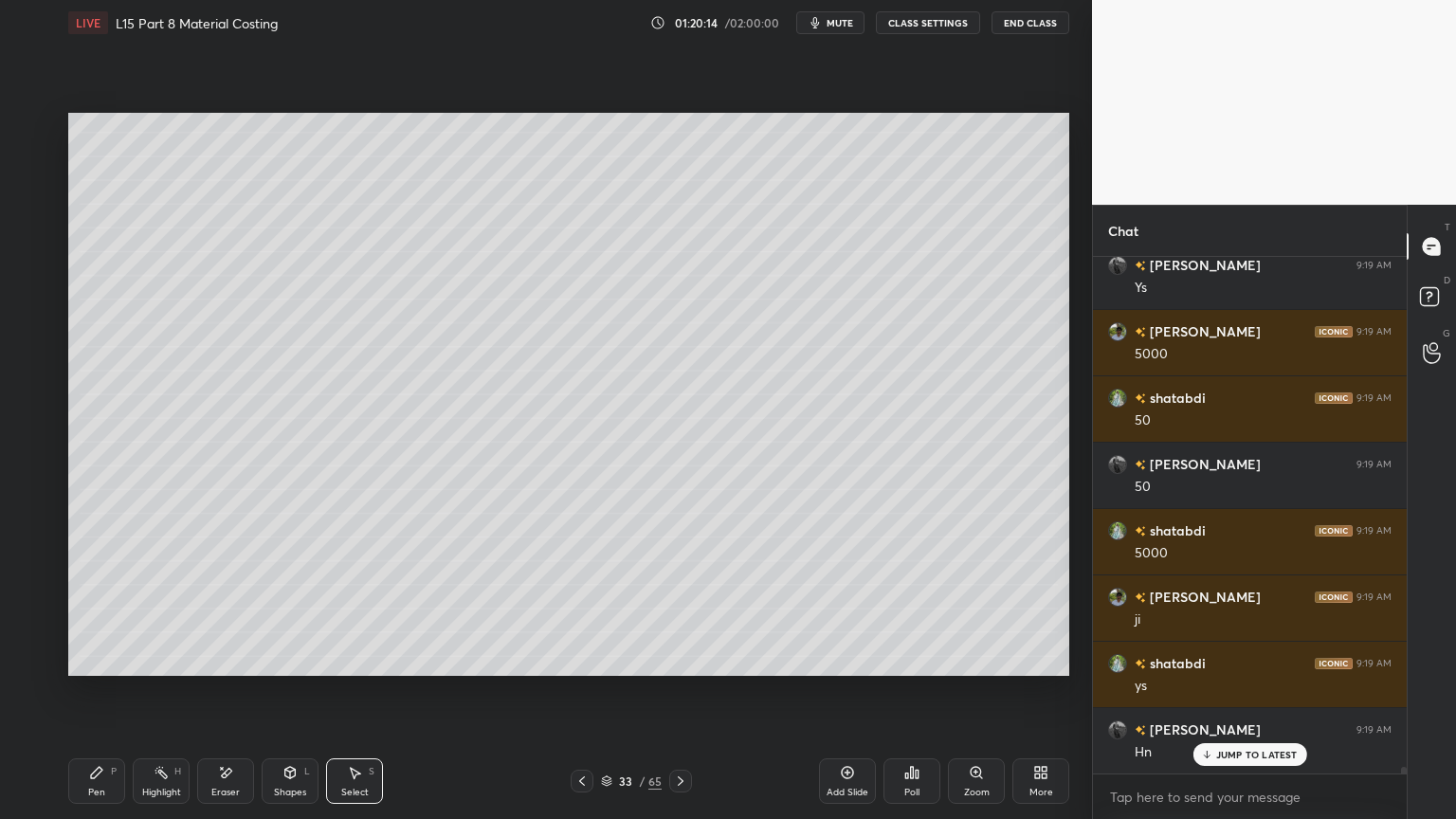 click 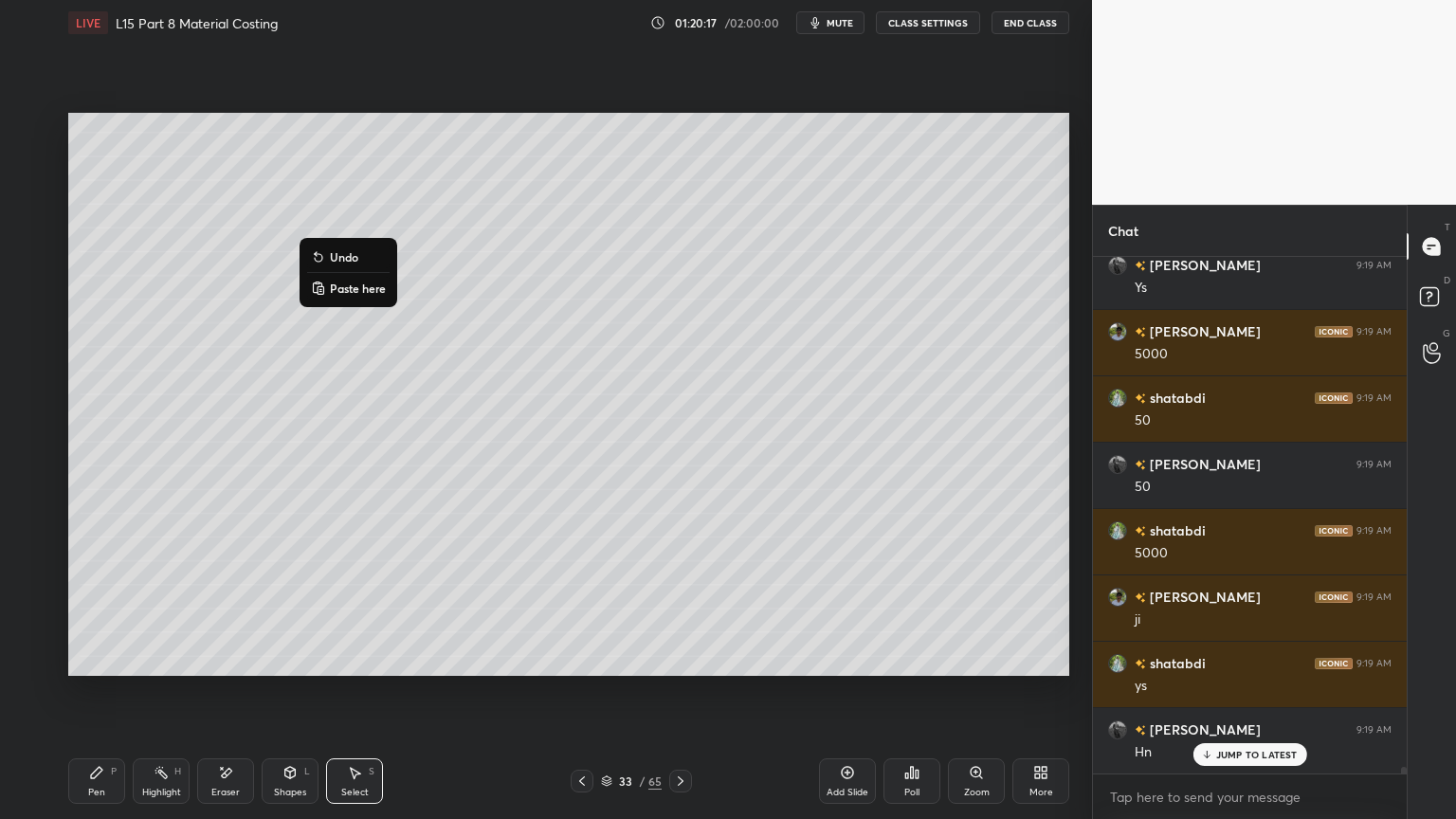 click on "0 ° Undo Copy Paste here Duplicate Duplicate to new slide Delete" at bounding box center [569, 394] 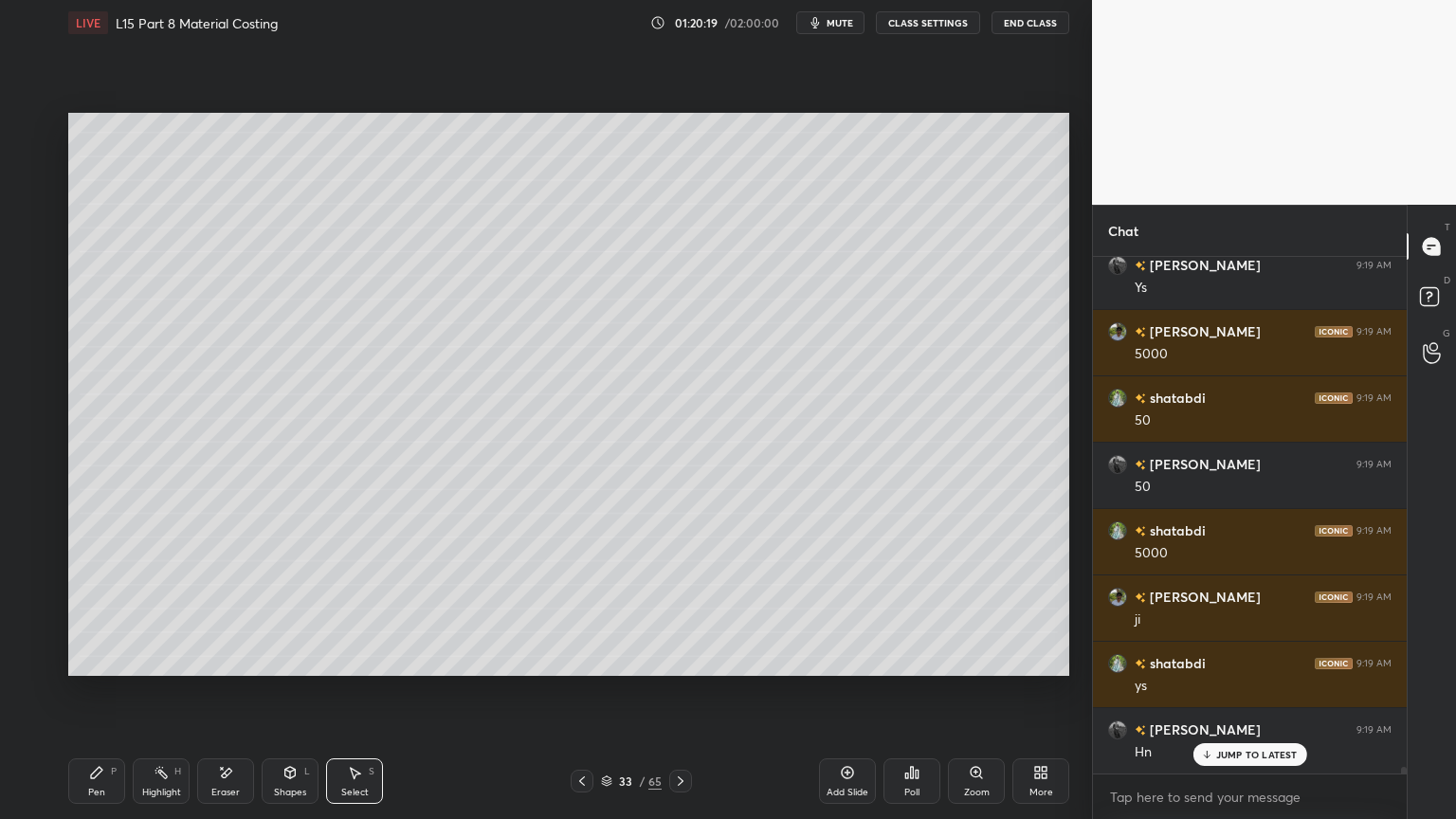 click on "Pen P" at bounding box center (97, 781) 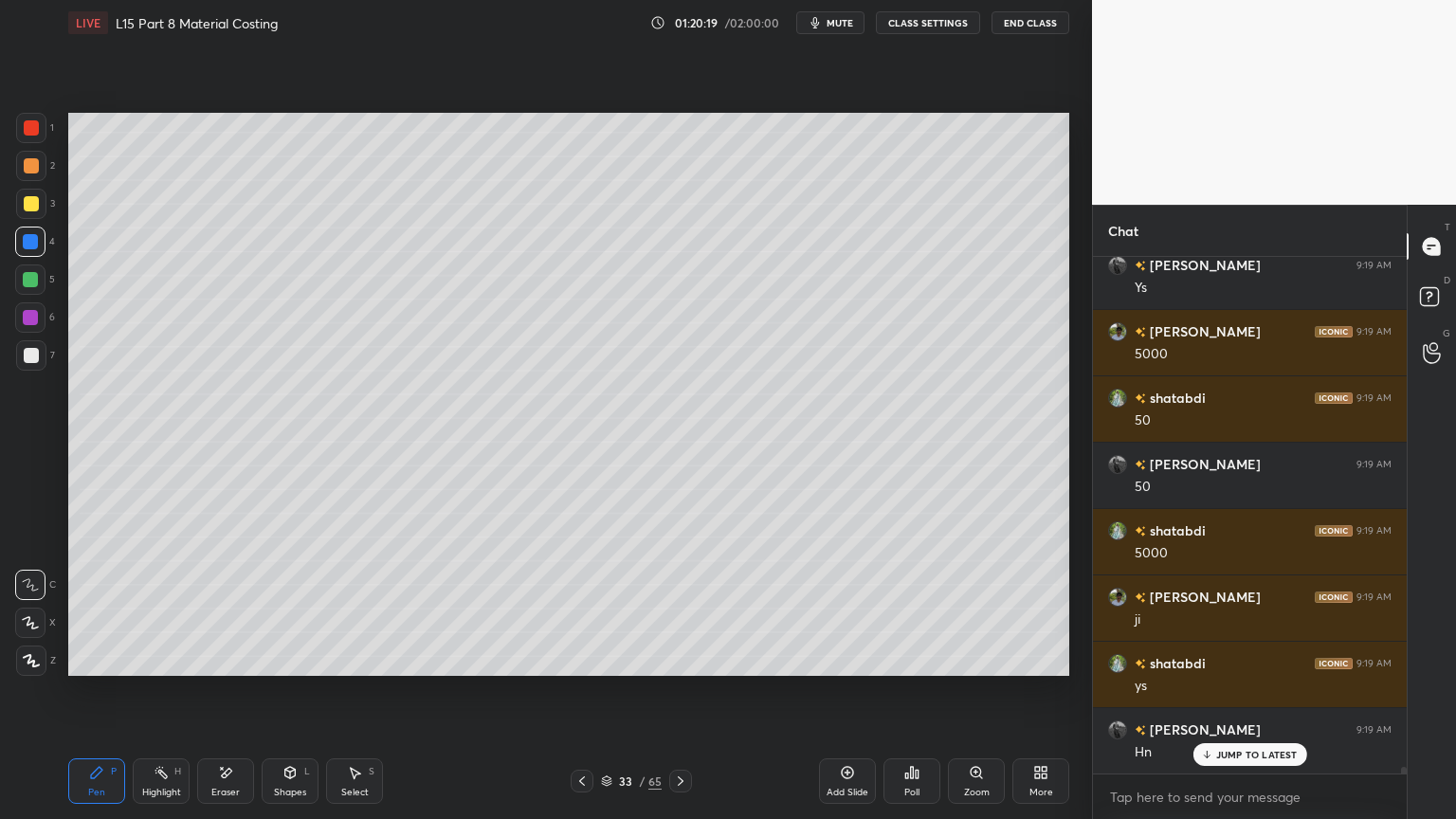 click at bounding box center [31, 355] 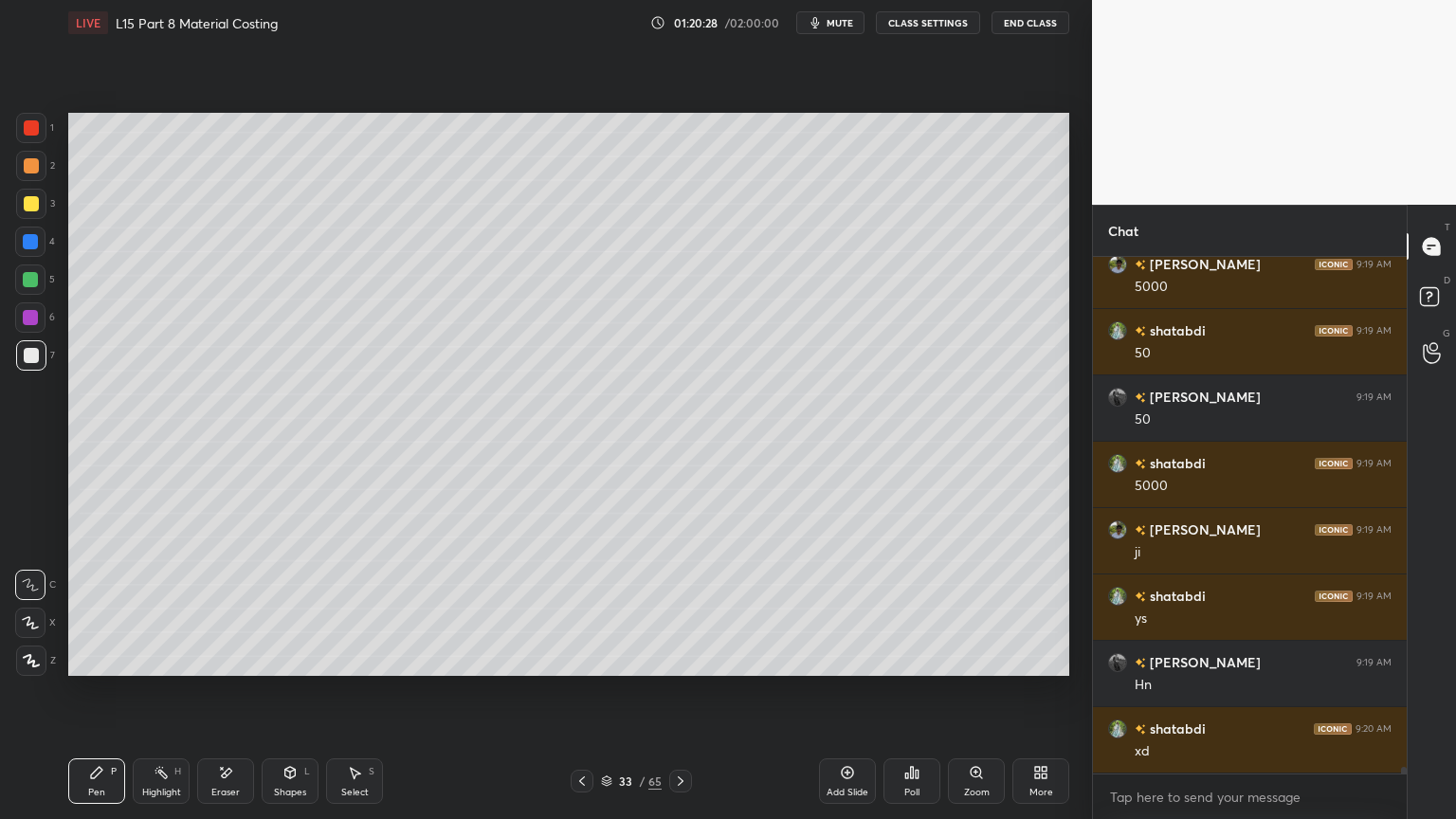 scroll, scrollTop: 38777, scrollLeft: 0, axis: vertical 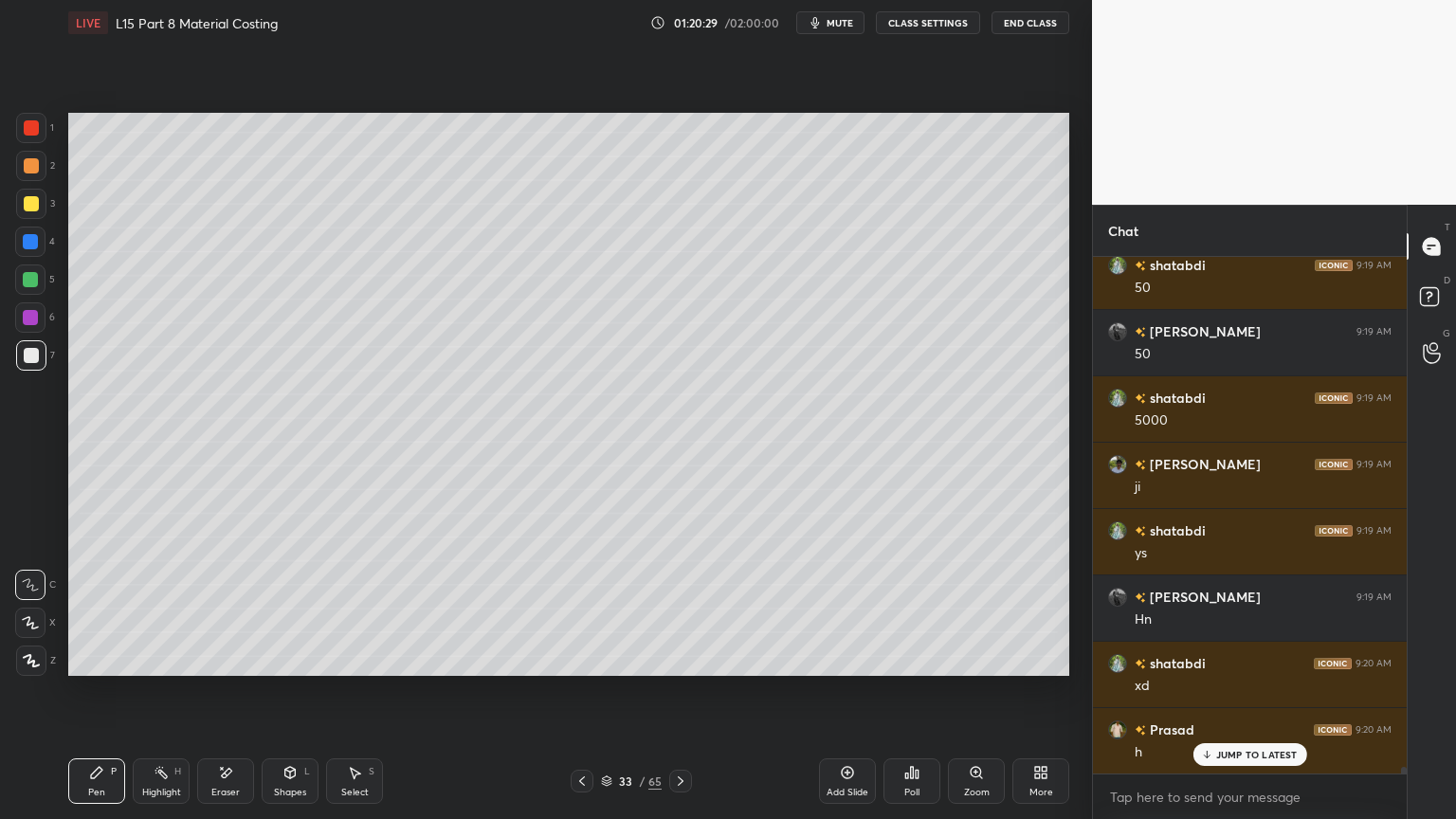 click 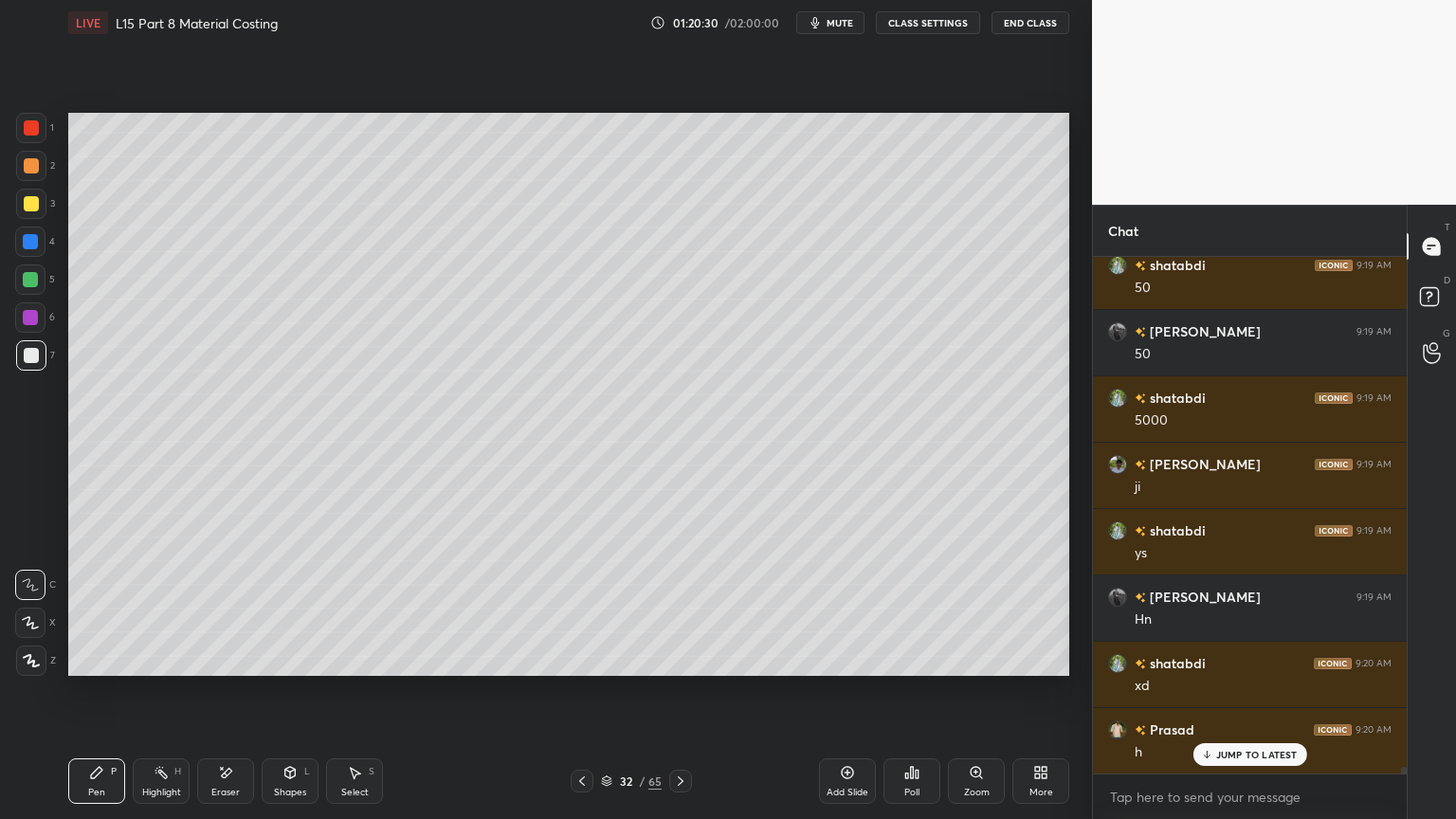 click at bounding box center (582, 781) 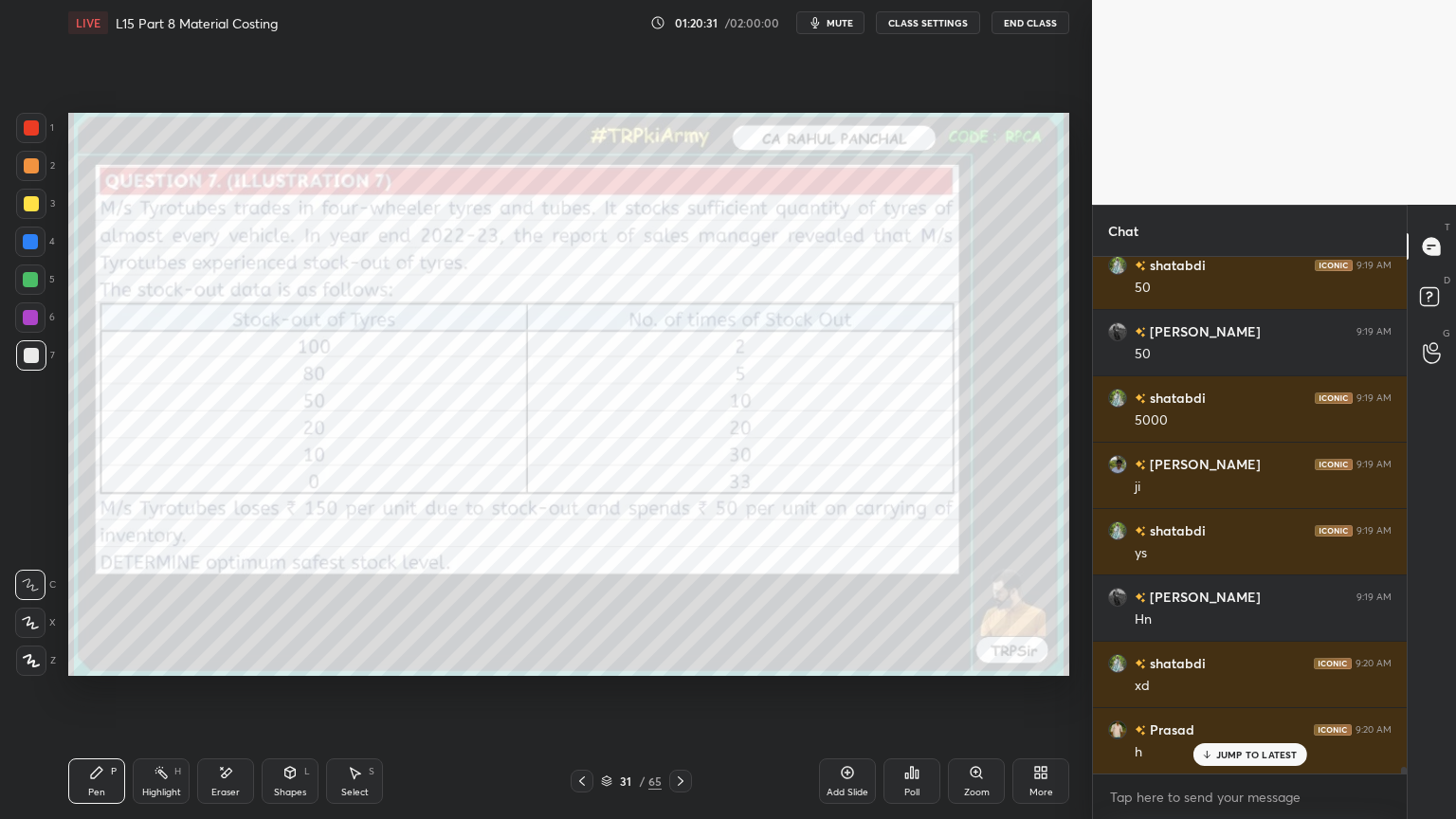 click 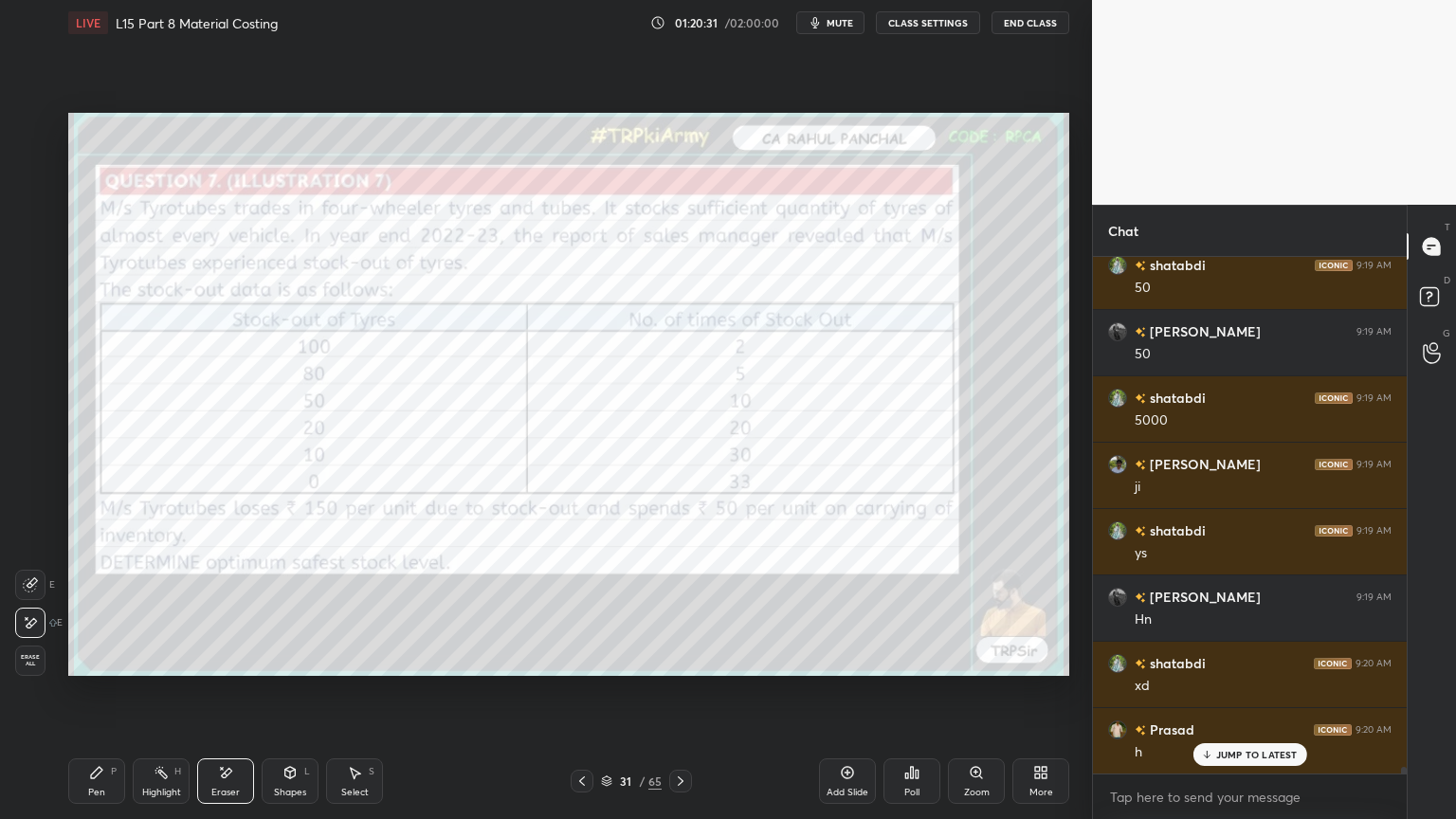 click on "Erase all" at bounding box center (30, 661) 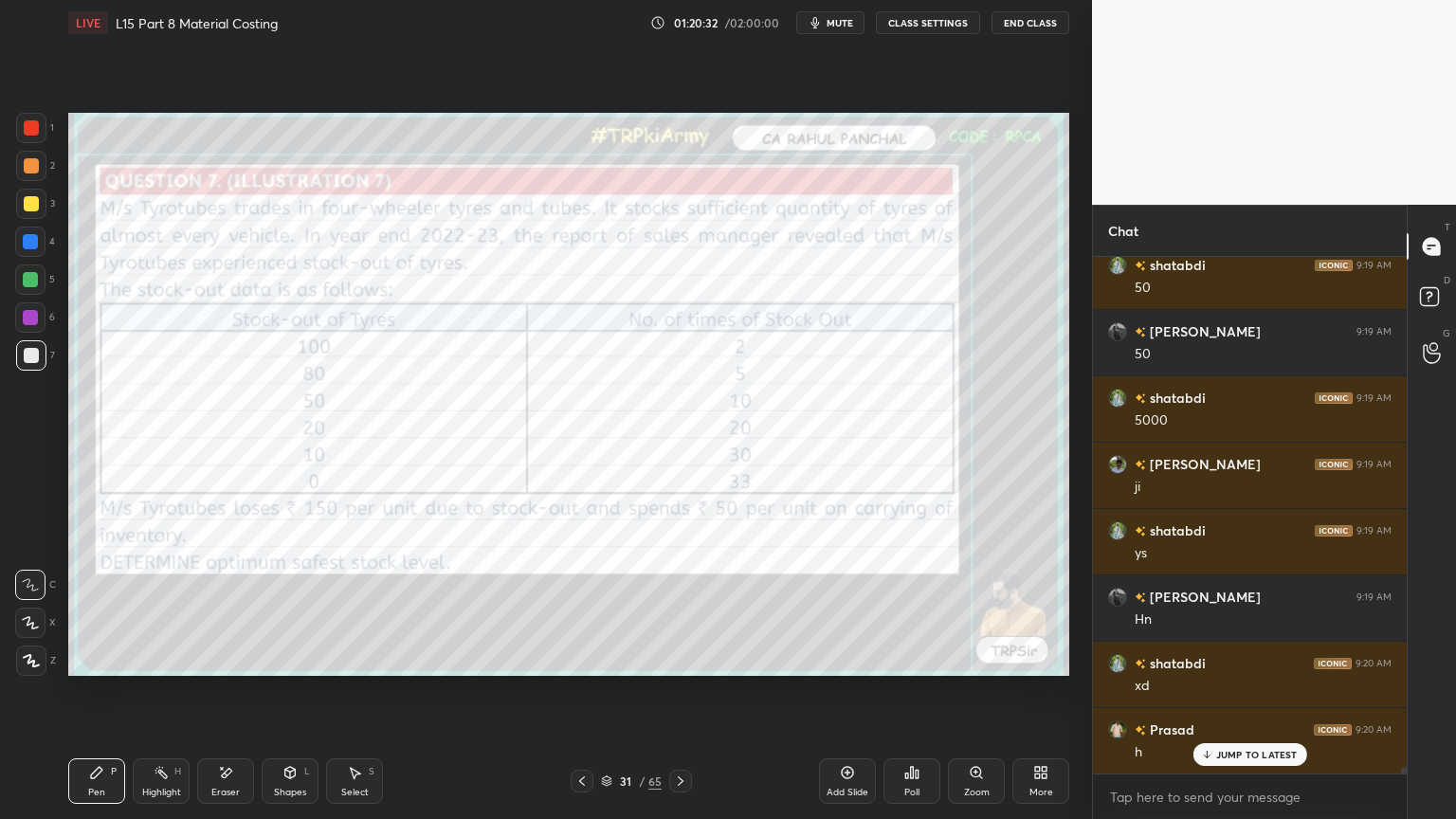 click on "Setting up your live class Poll for   secs No correct answer Start poll" at bounding box center [569, 394] 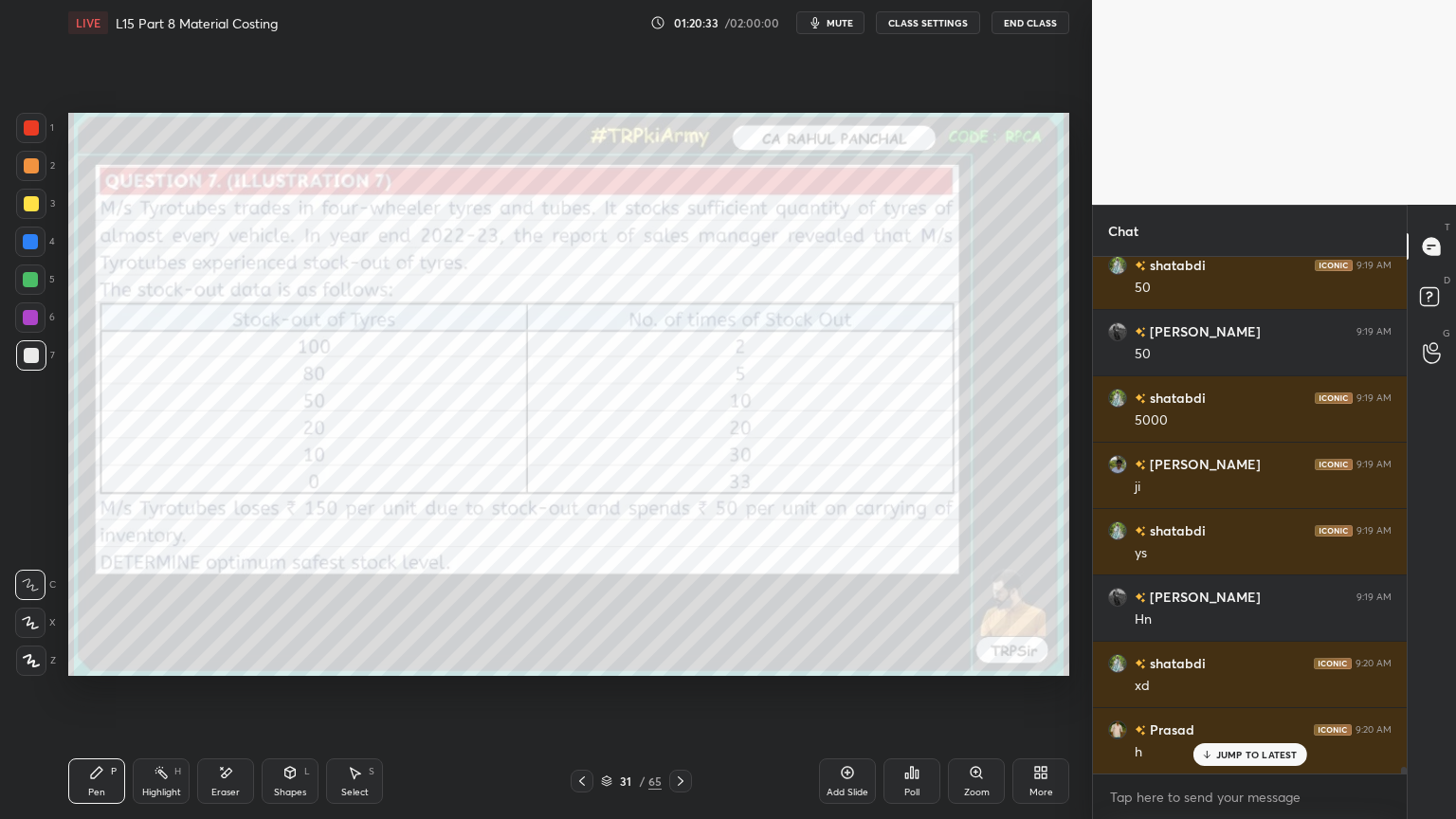 click at bounding box center (31, 128) 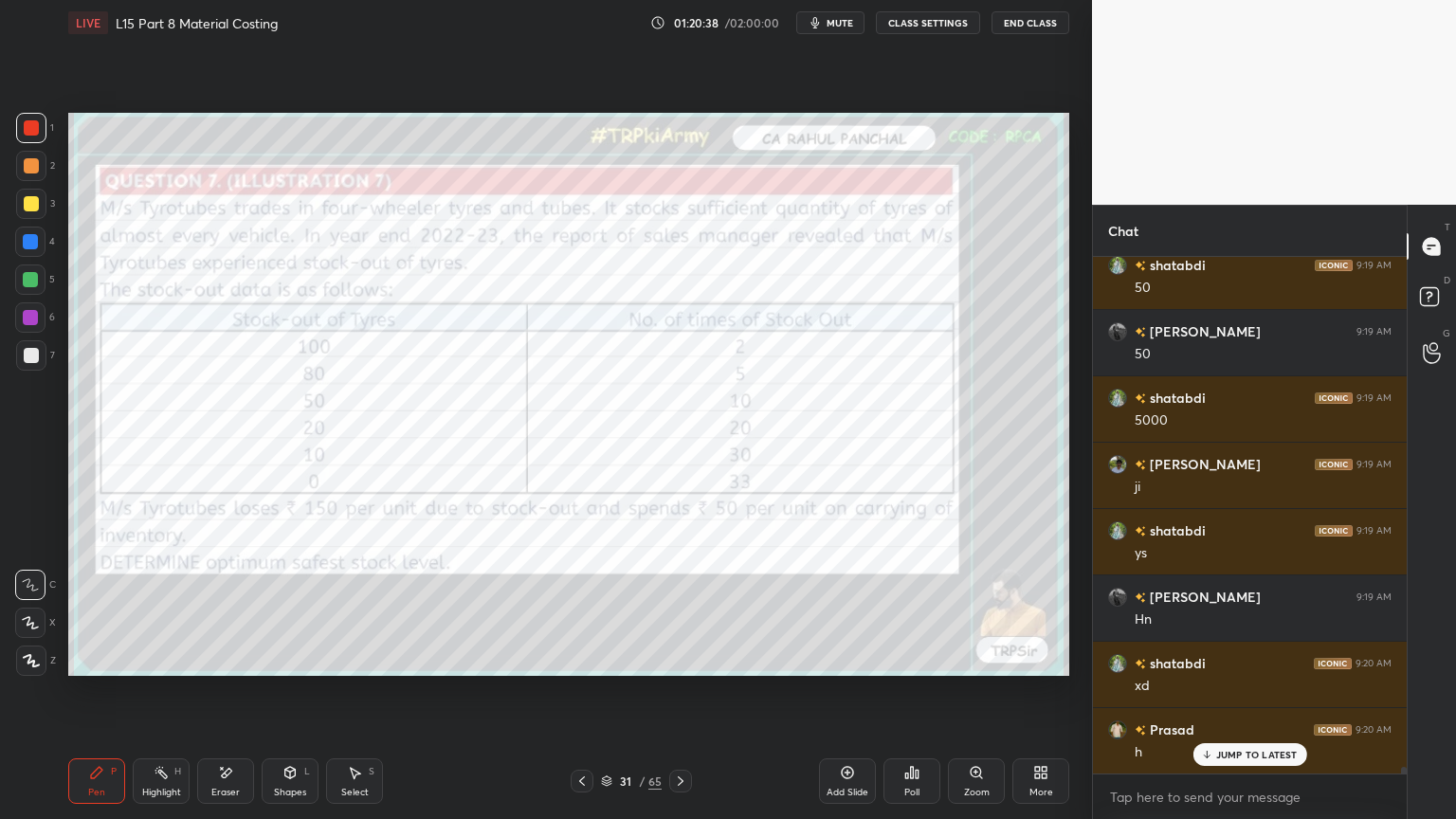 scroll, scrollTop: 38845, scrollLeft: 0, axis: vertical 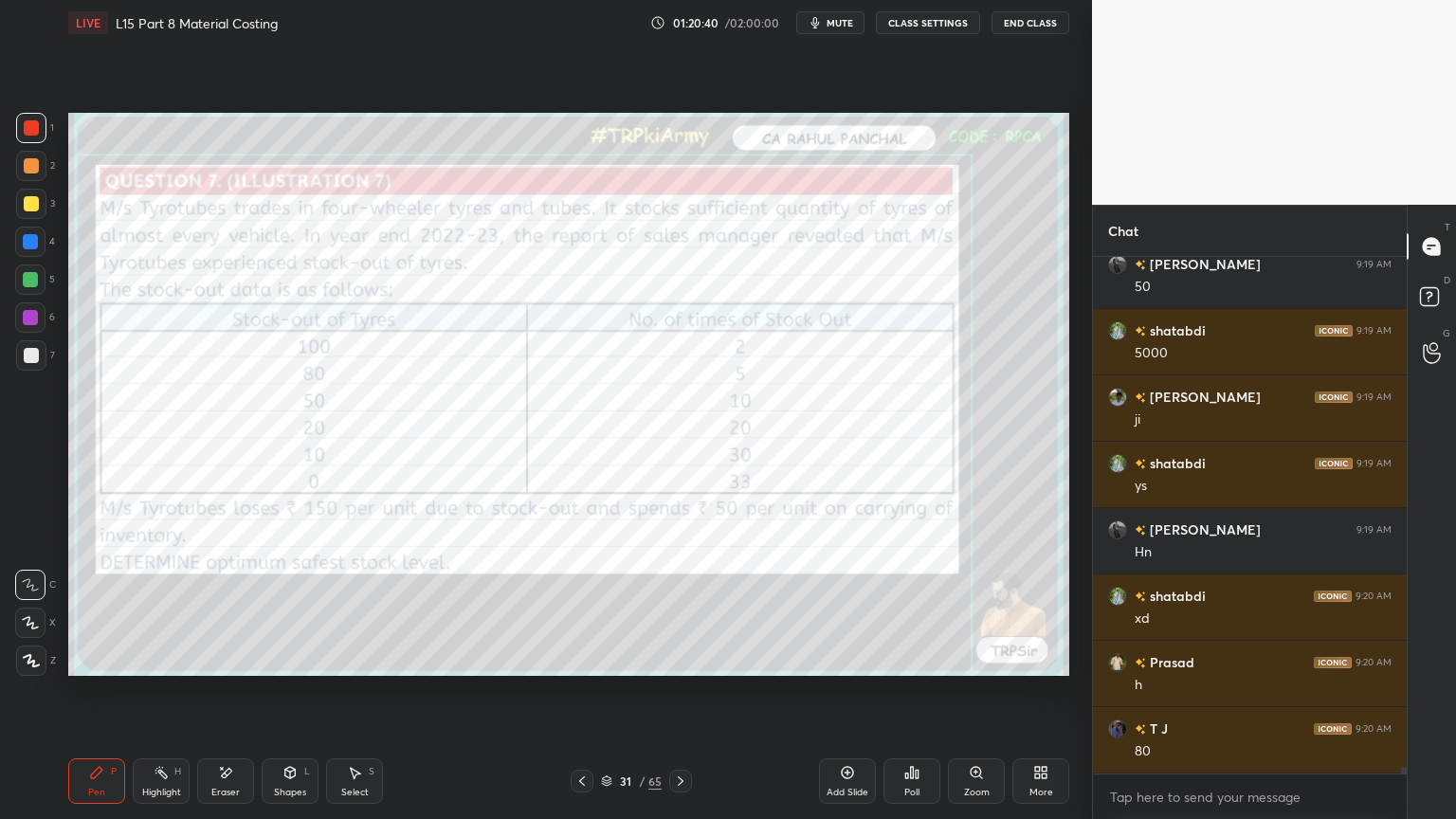 click 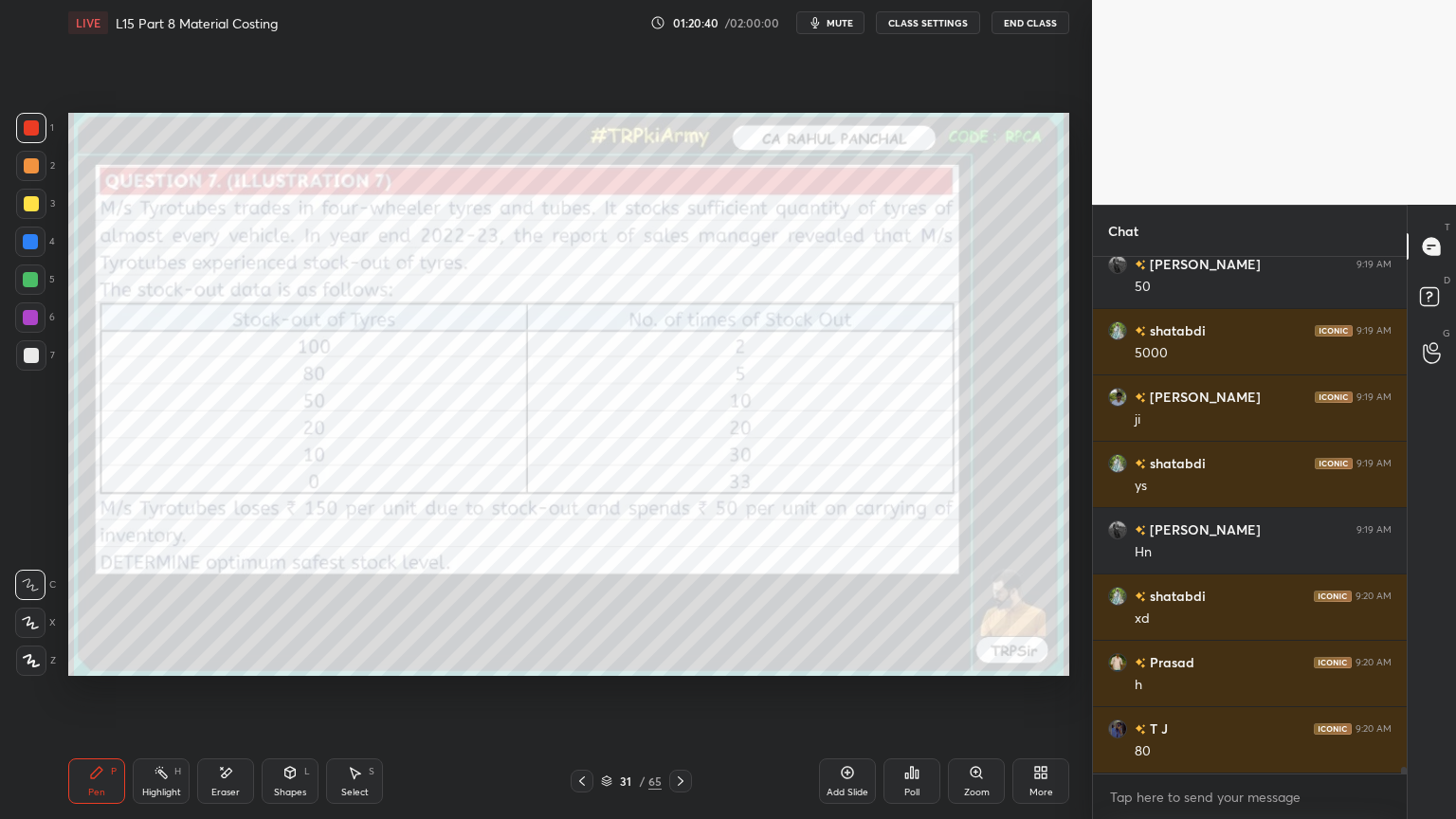 scroll, scrollTop: 38910, scrollLeft: 0, axis: vertical 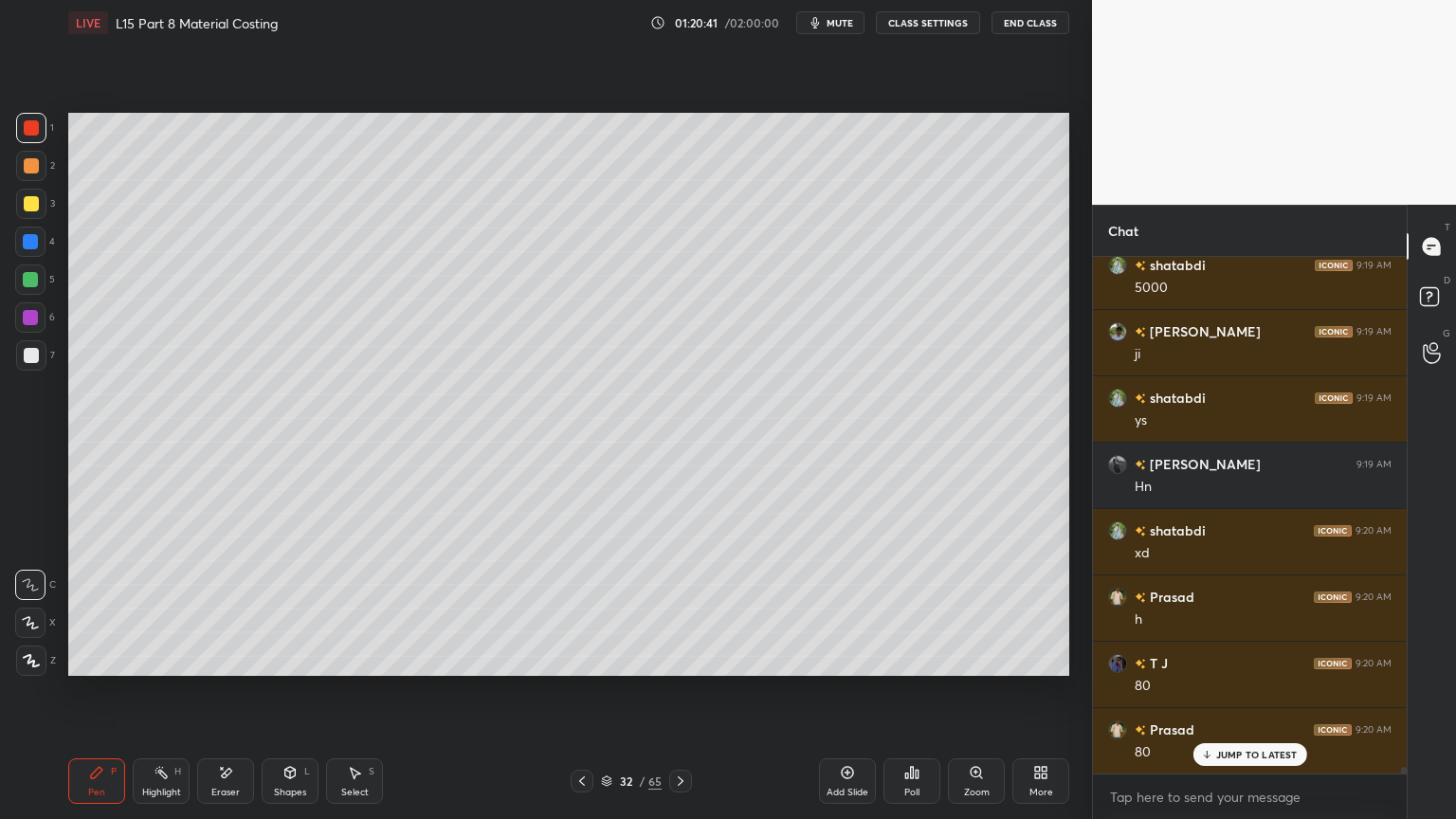click 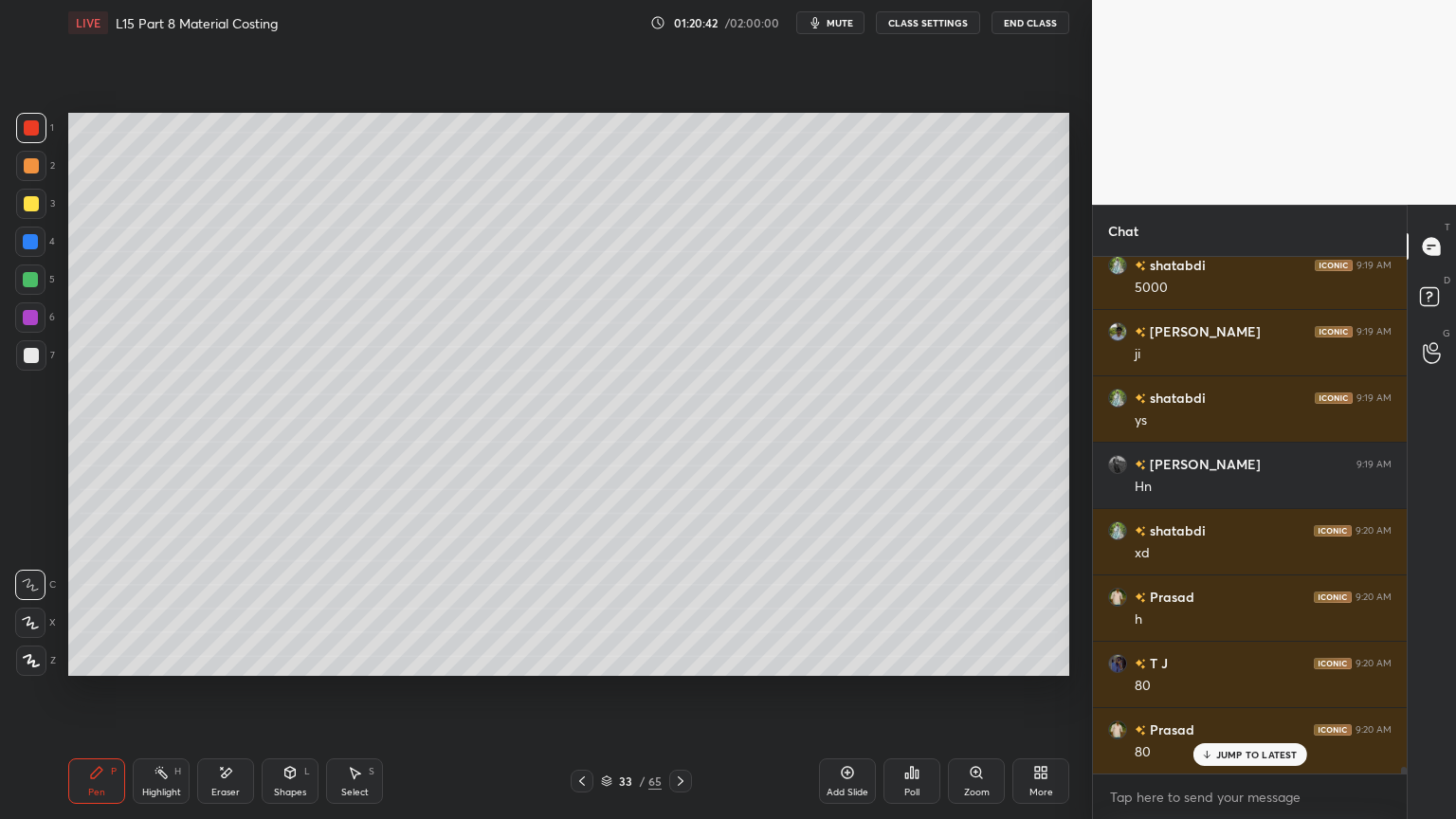 click at bounding box center (31, 355) 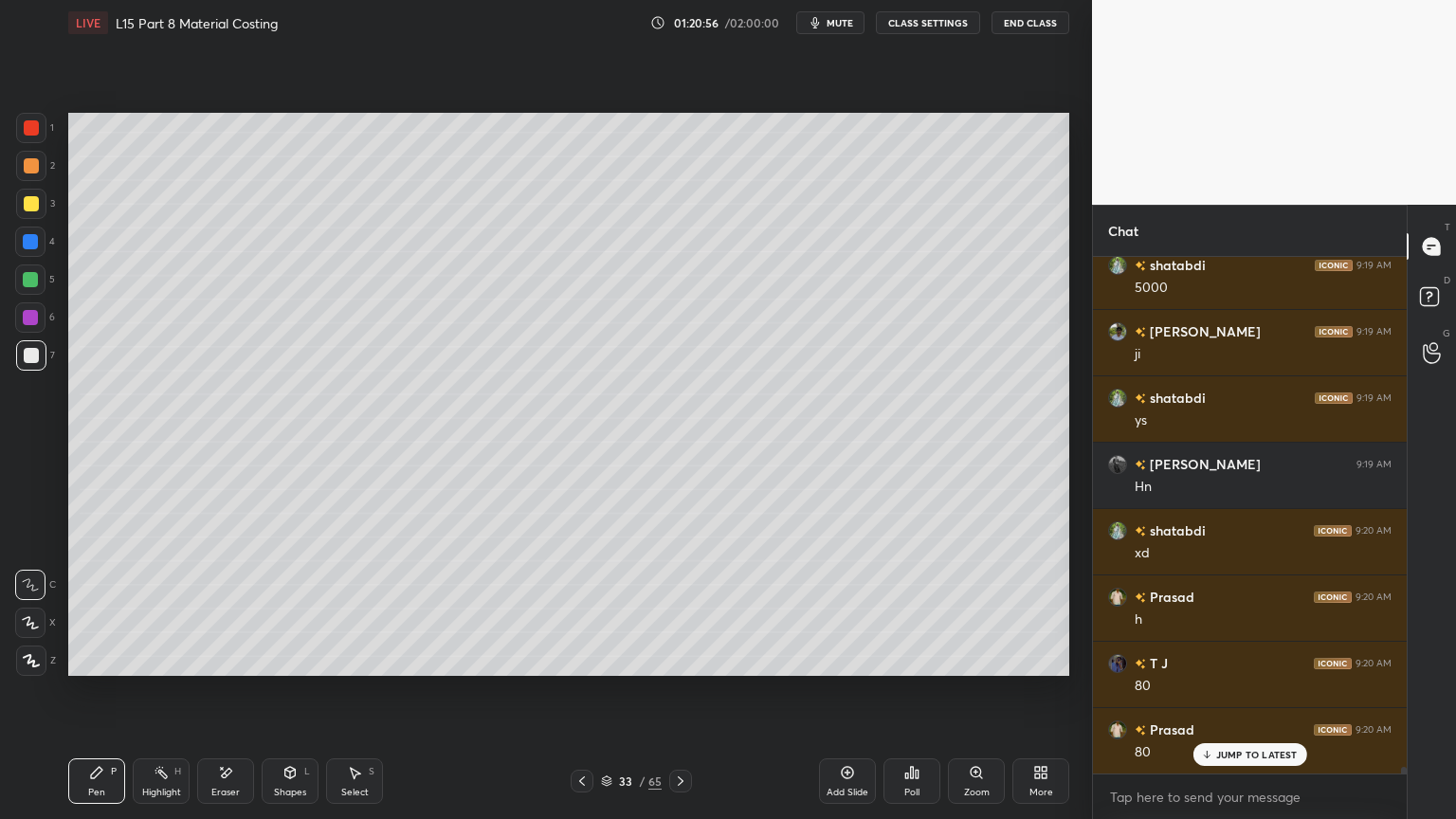 scroll, scrollTop: 38977, scrollLeft: 0, axis: vertical 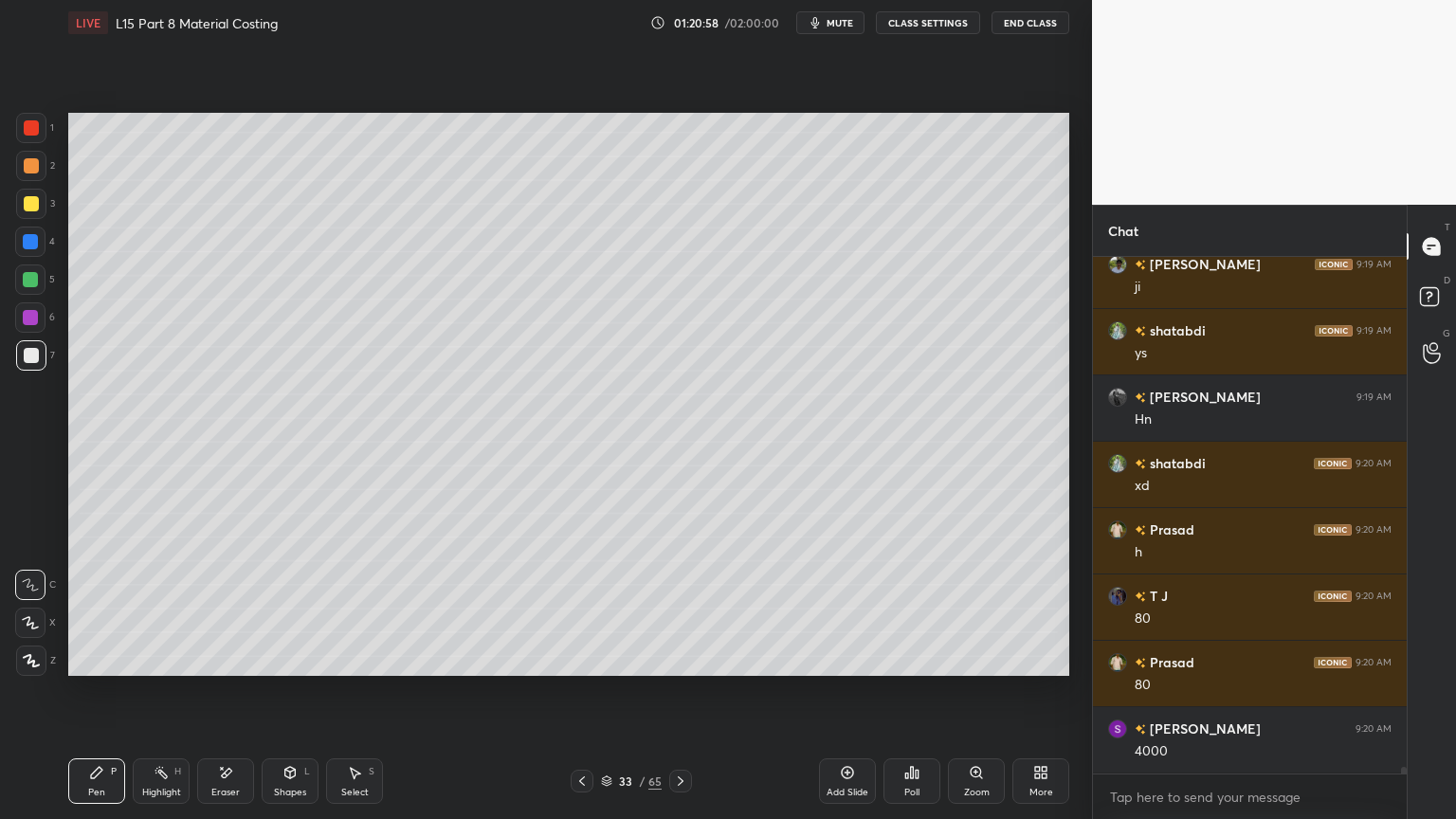 click 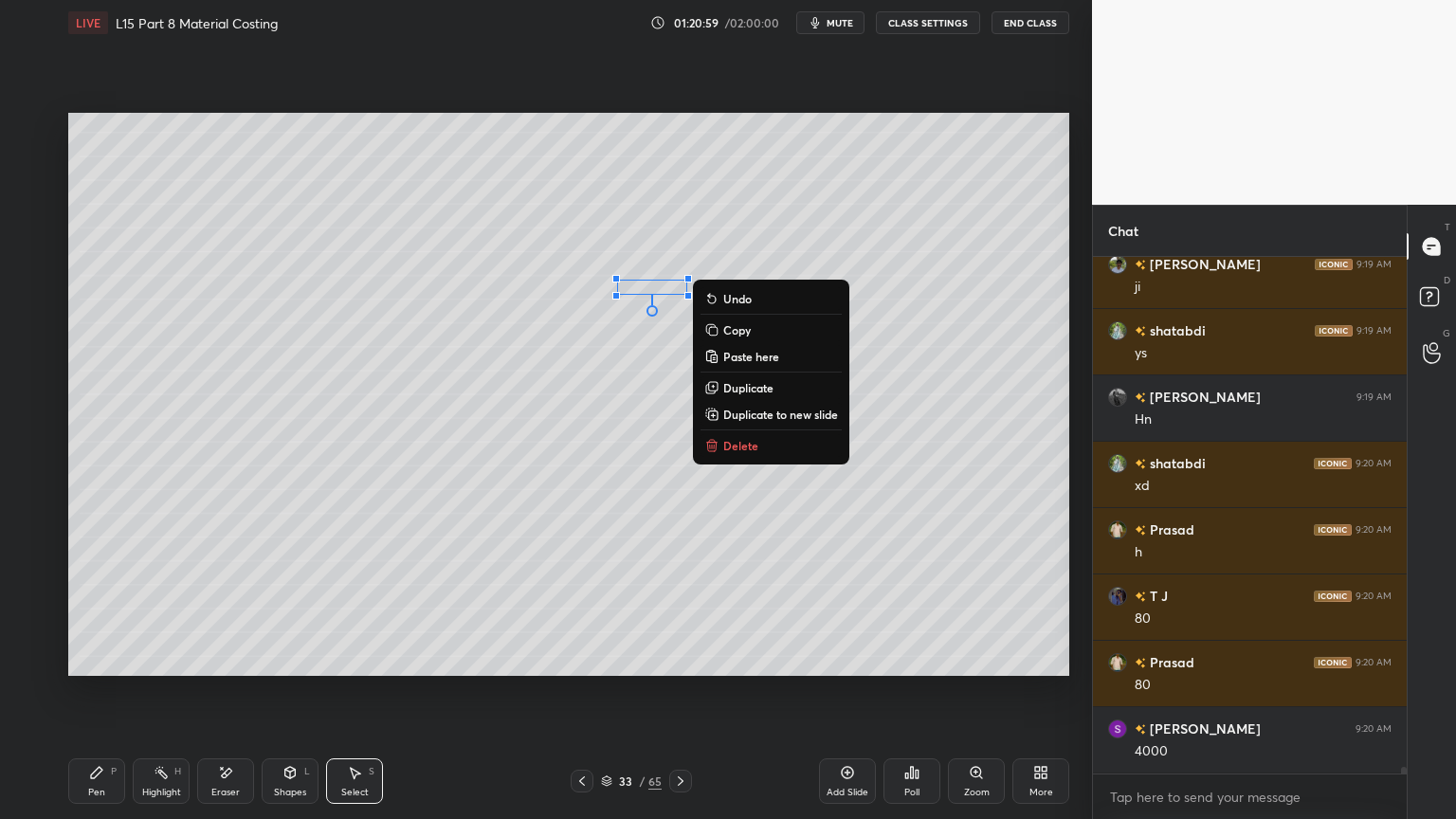 click on "Delete" at bounding box center [740, 446] 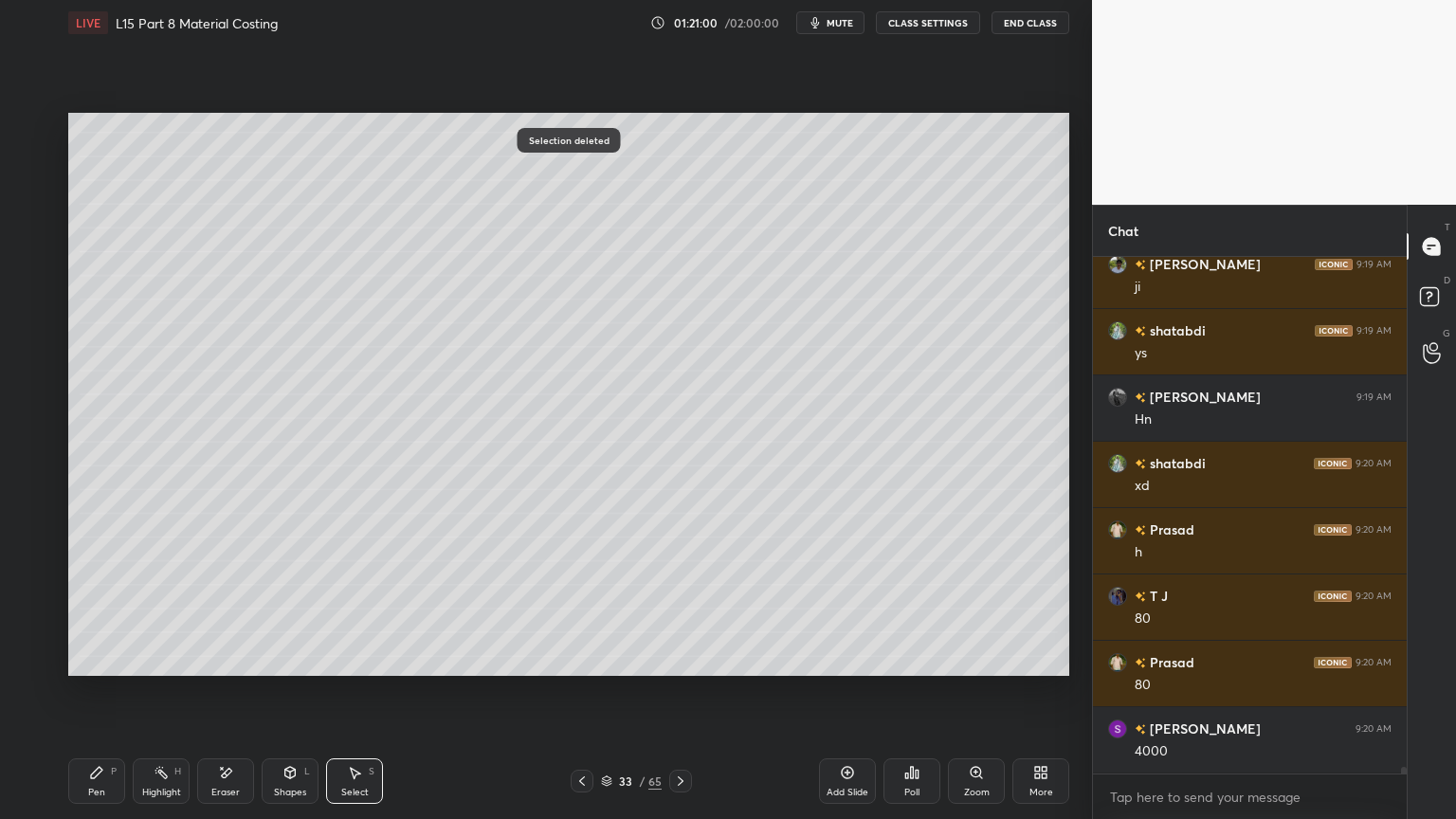 click on "P" at bounding box center (114, 772) 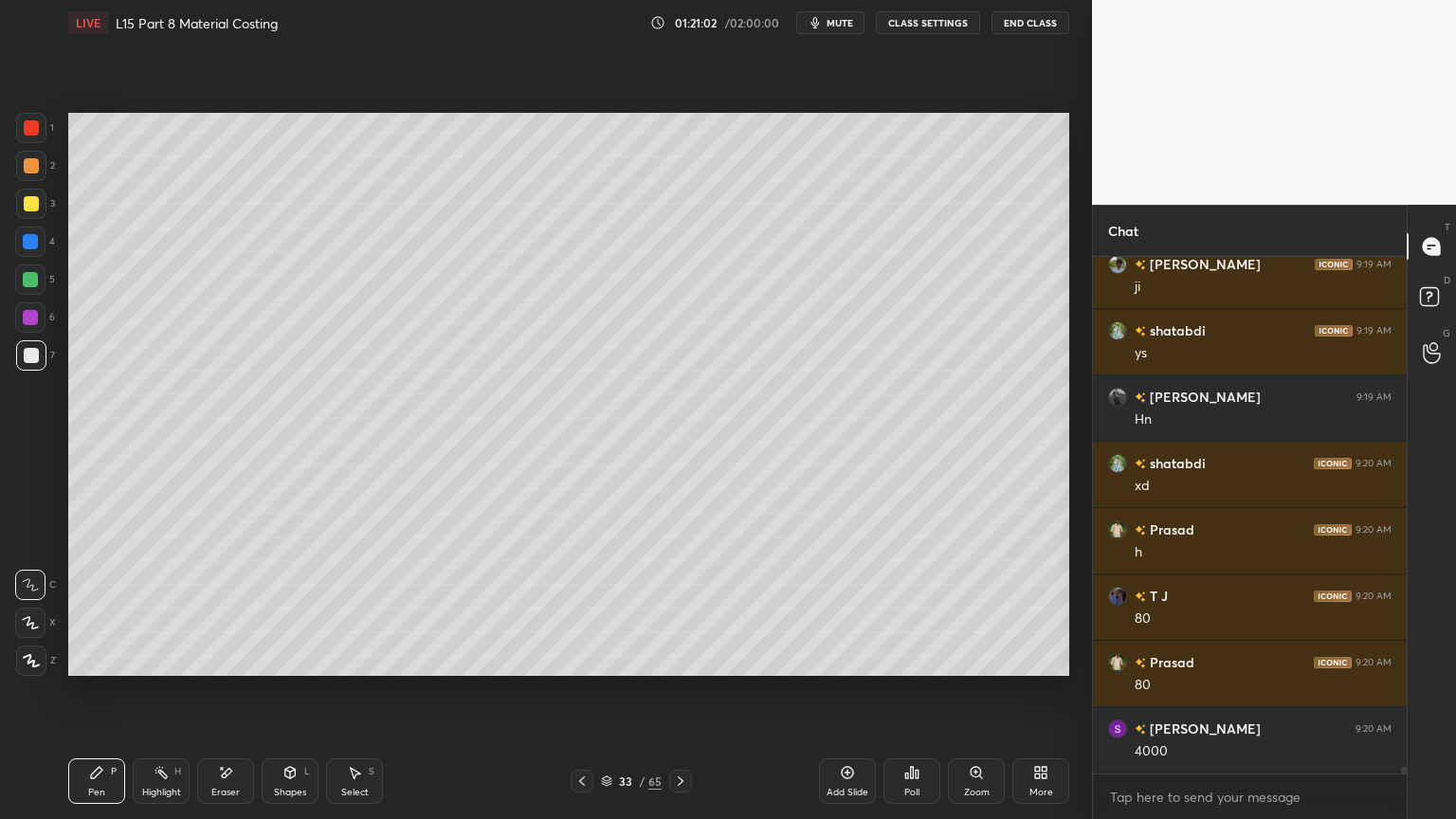 scroll, scrollTop: 39043, scrollLeft: 0, axis: vertical 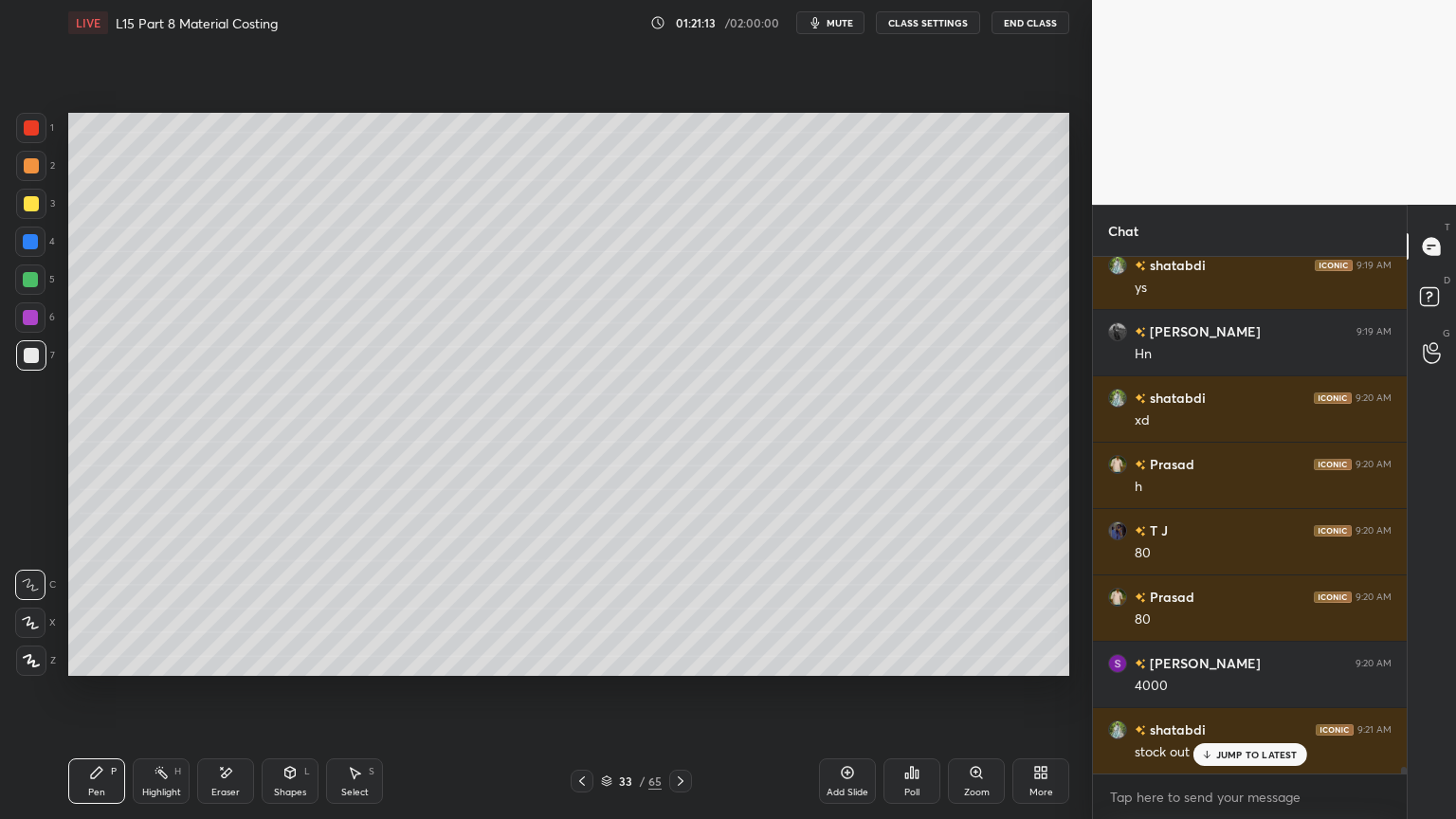 click on "Eraser" at bounding box center (226, 781) 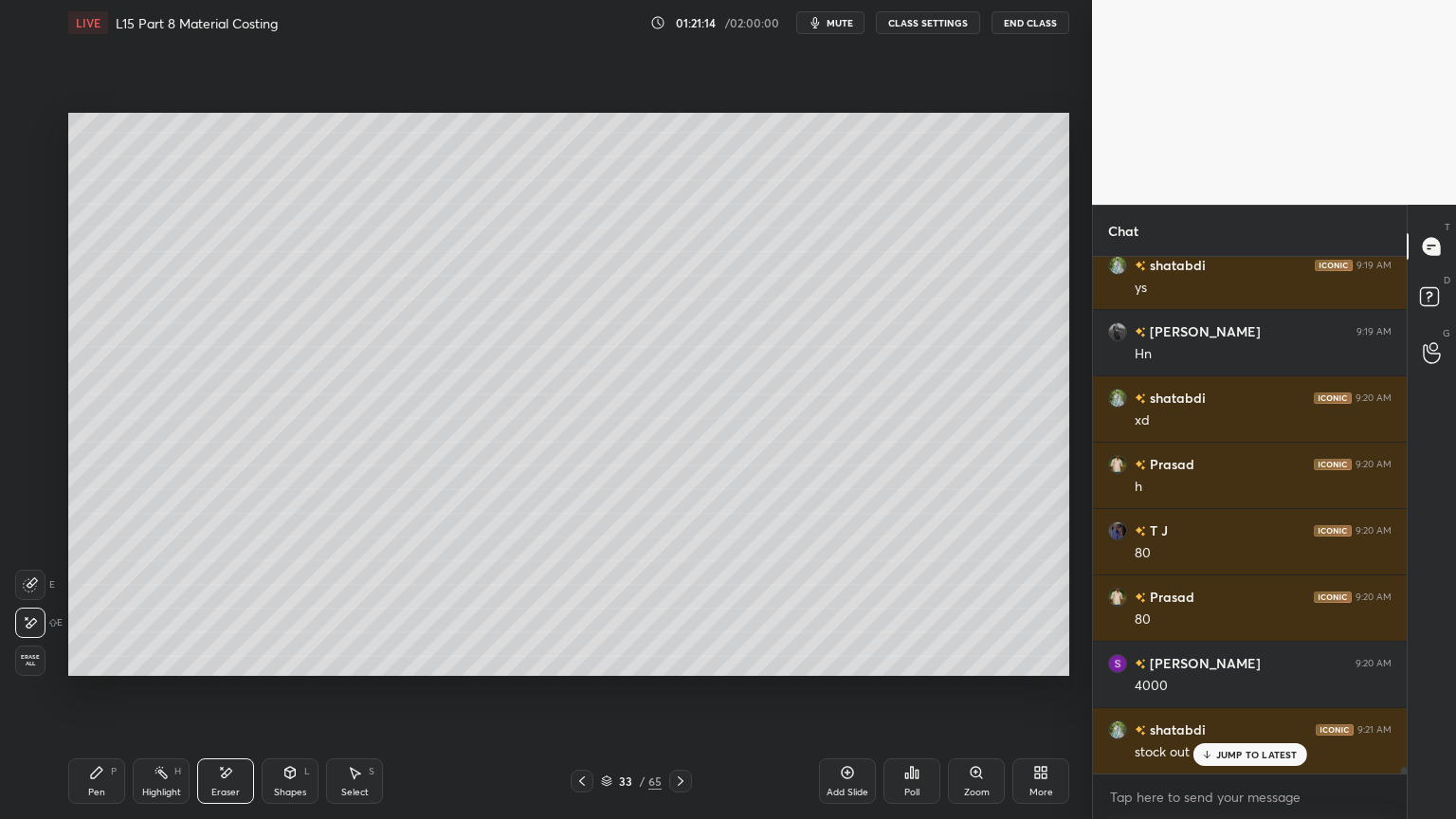 click on "Pen P" at bounding box center [97, 781] 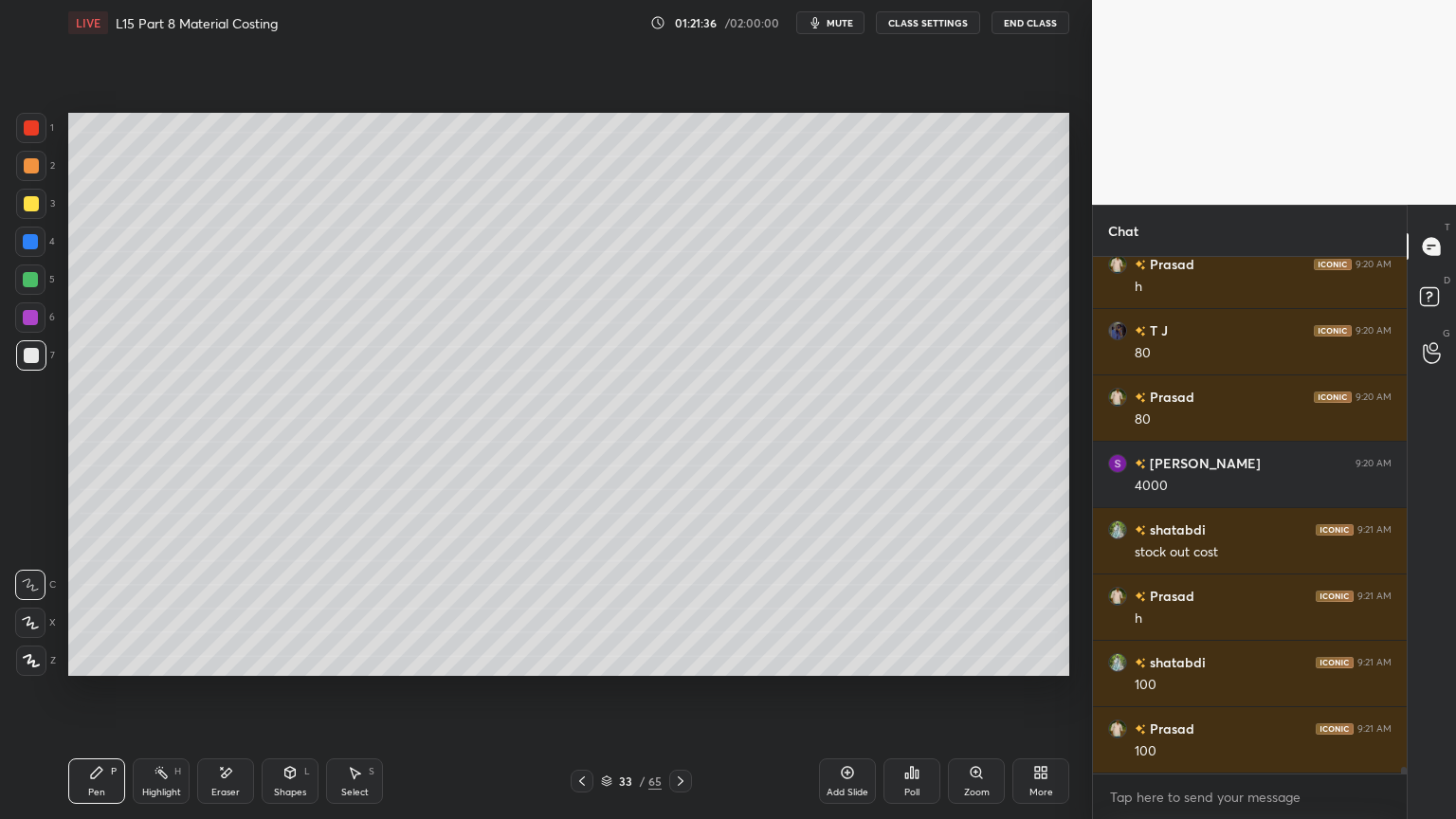 scroll, scrollTop: 39308, scrollLeft: 0, axis: vertical 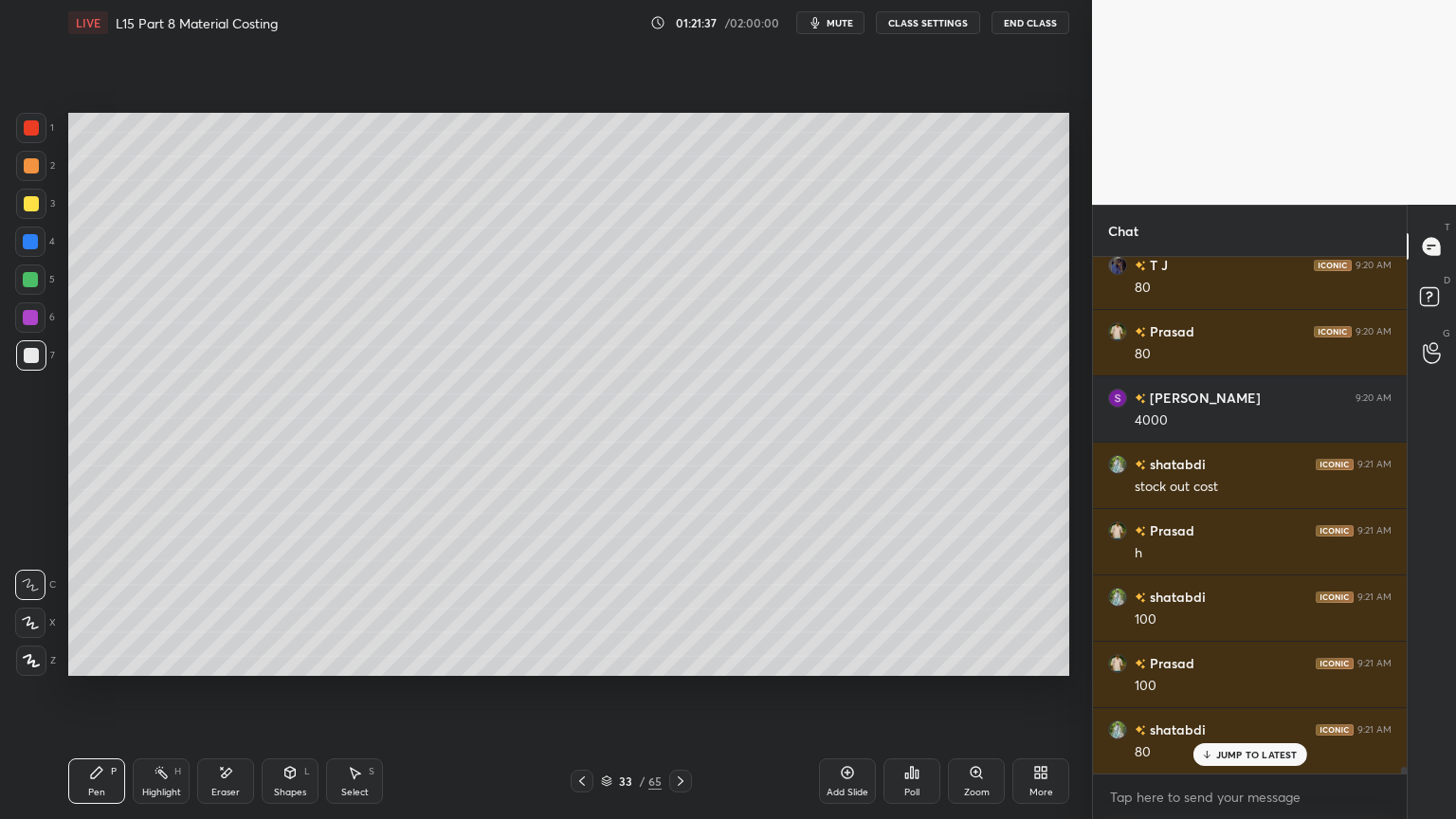 click 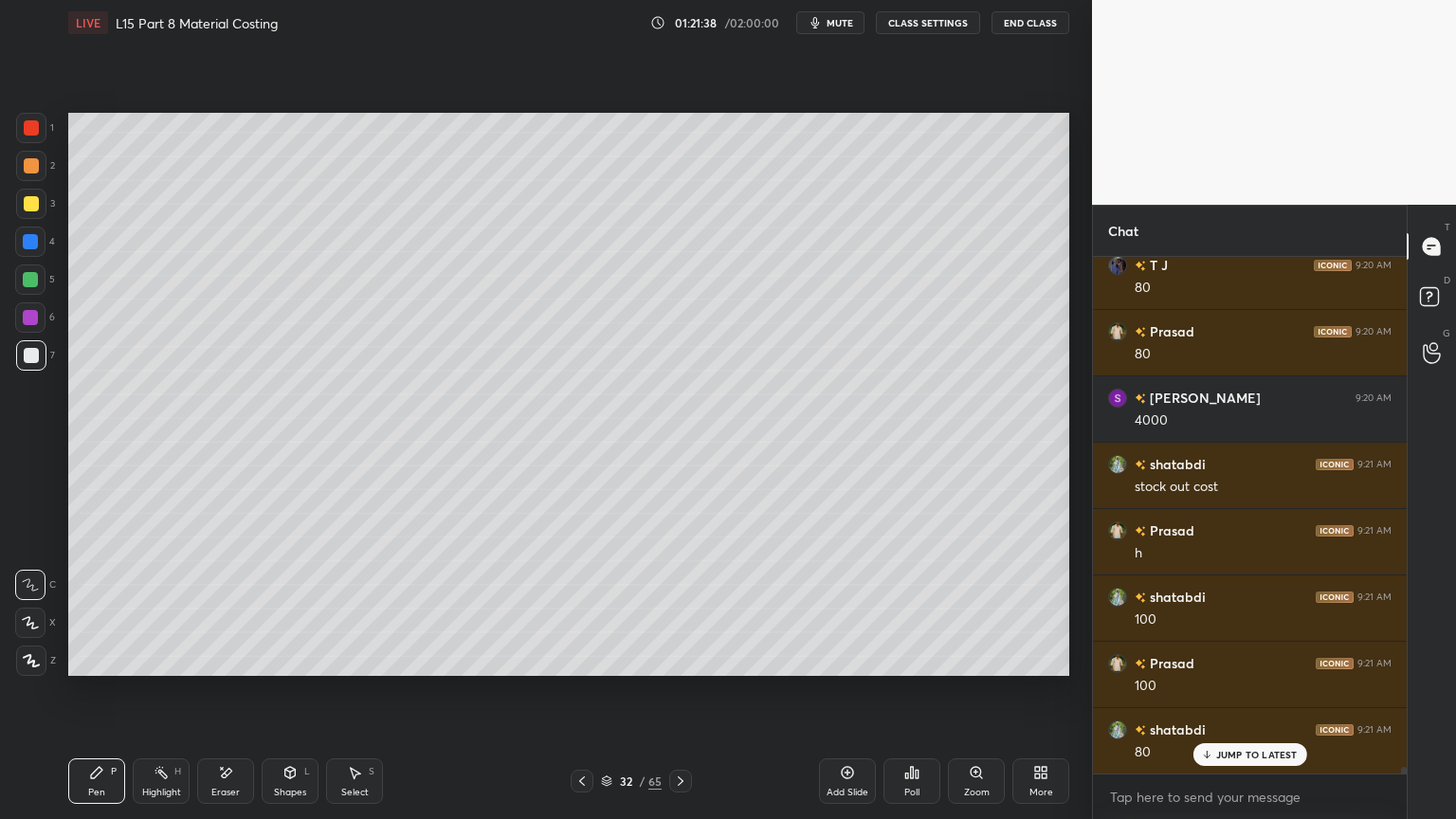 click 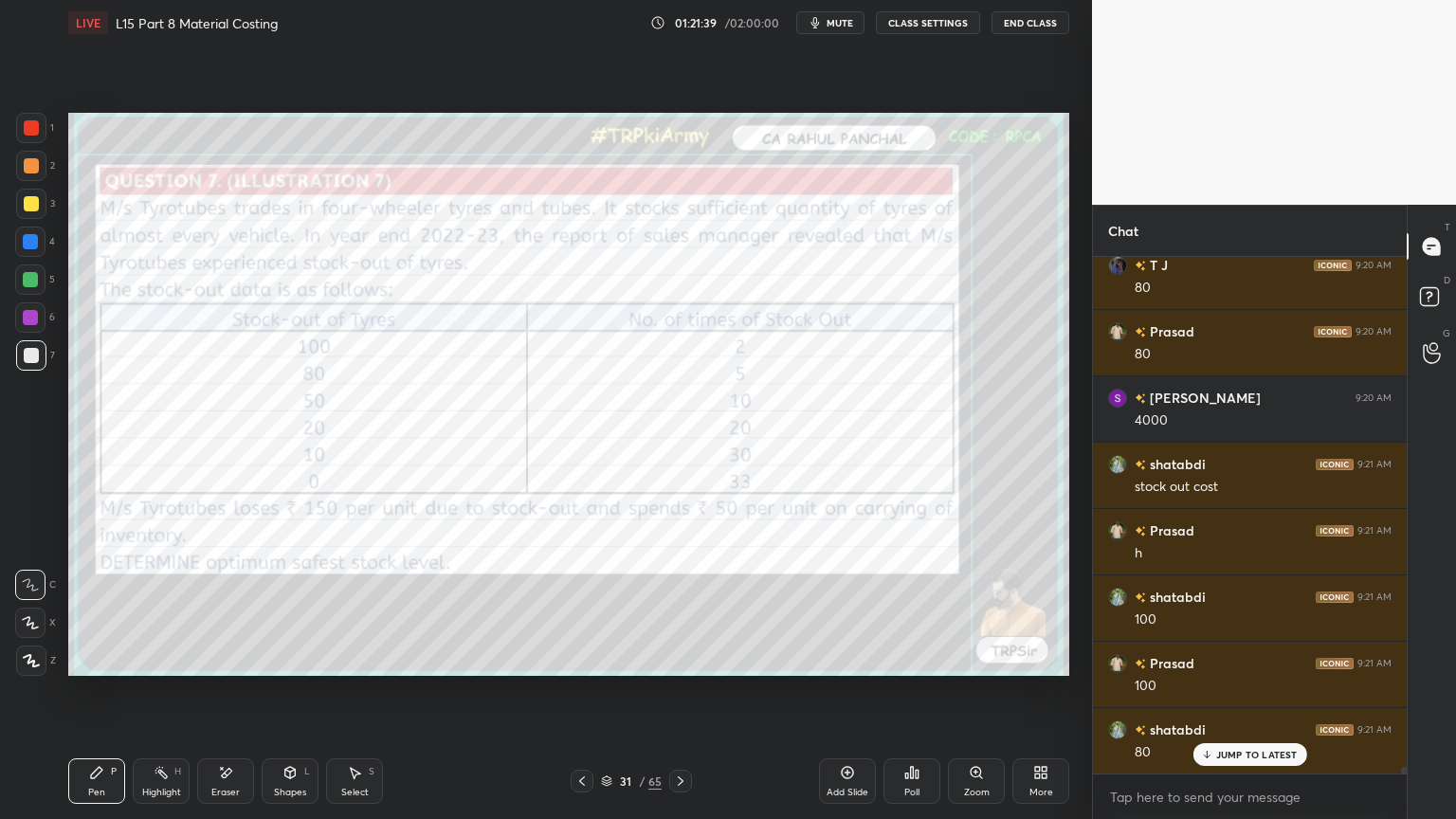 click at bounding box center [31, 128] 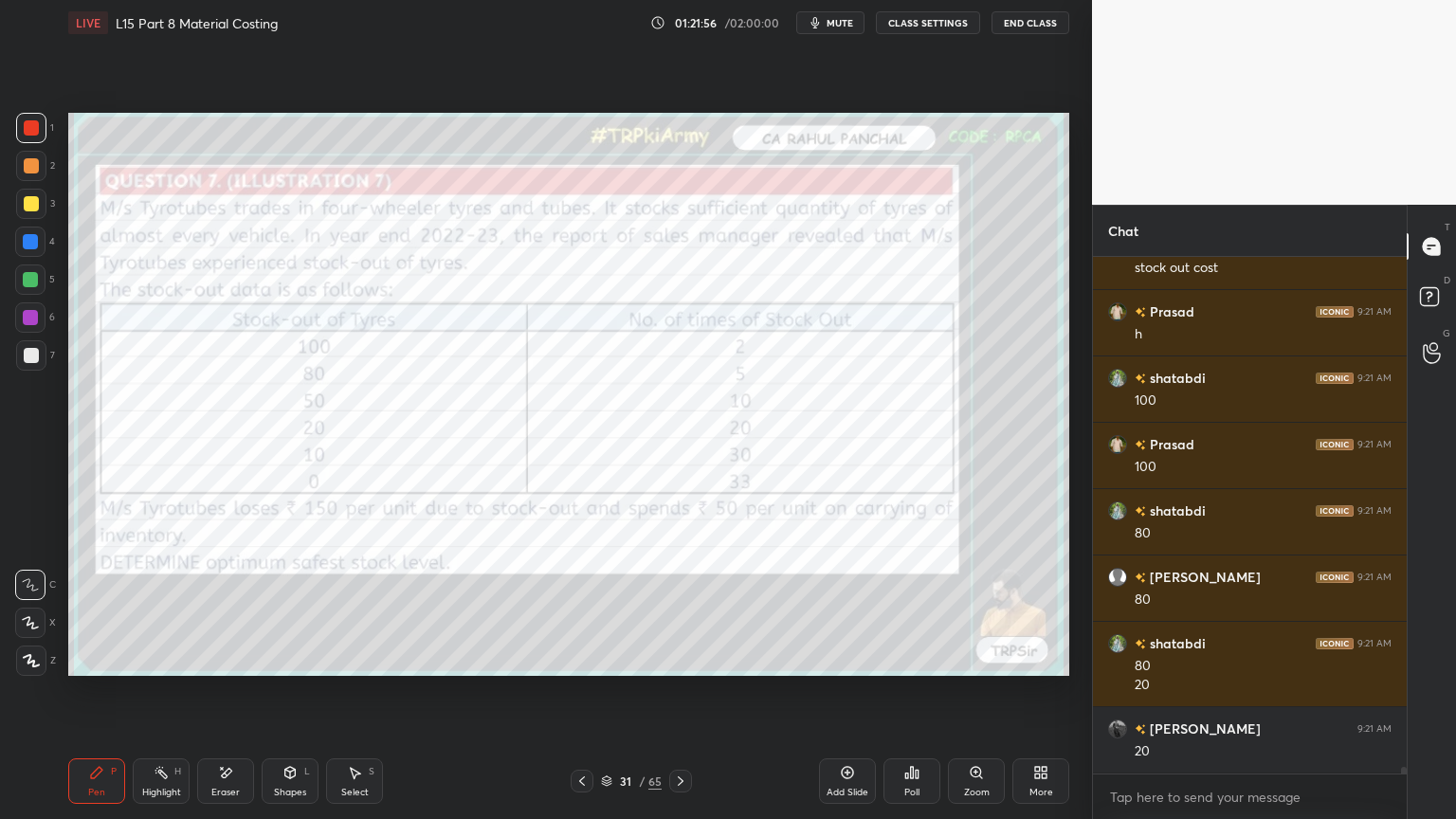 scroll, scrollTop: 39593, scrollLeft: 0, axis: vertical 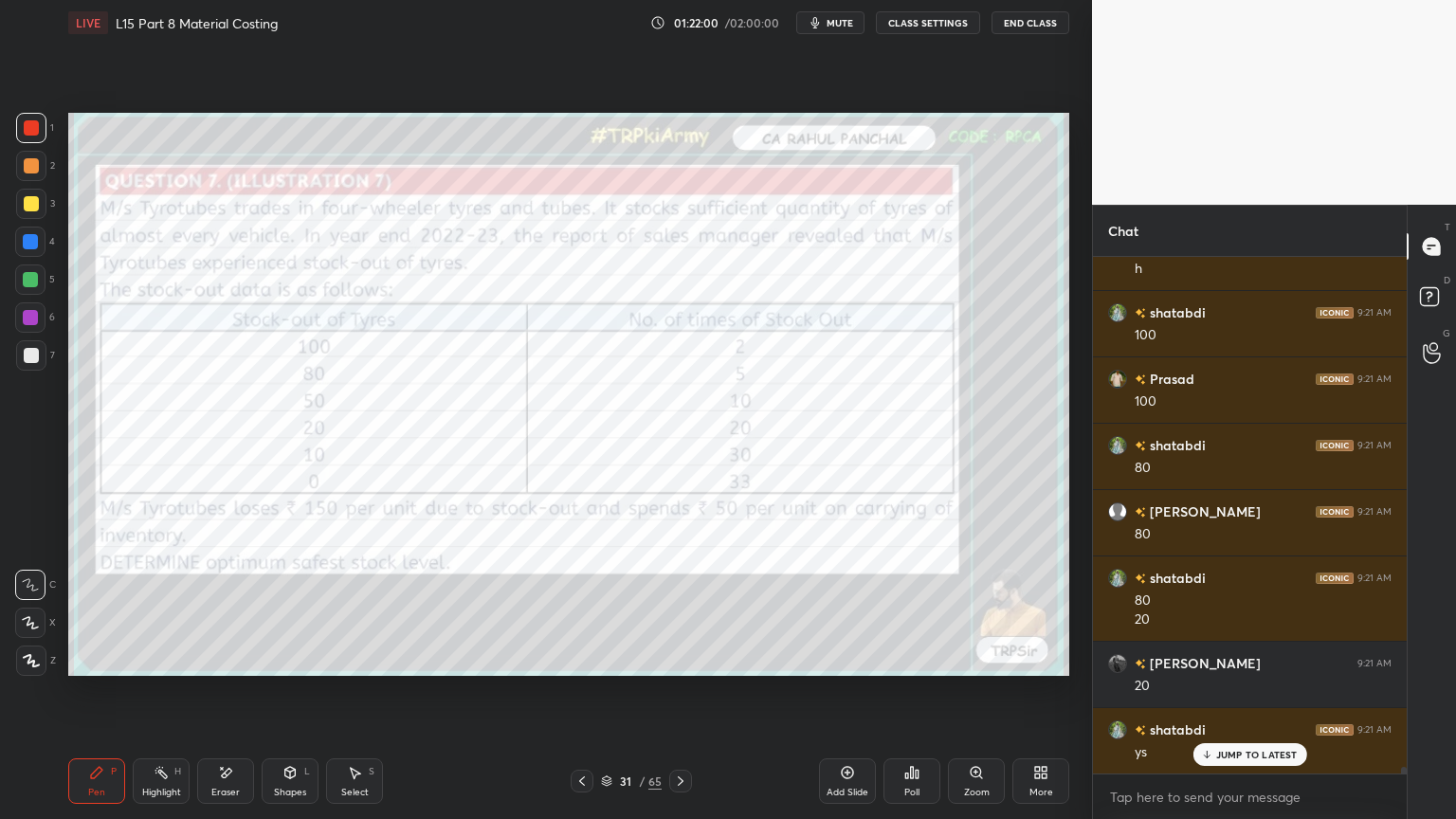 click at bounding box center (681, 781) 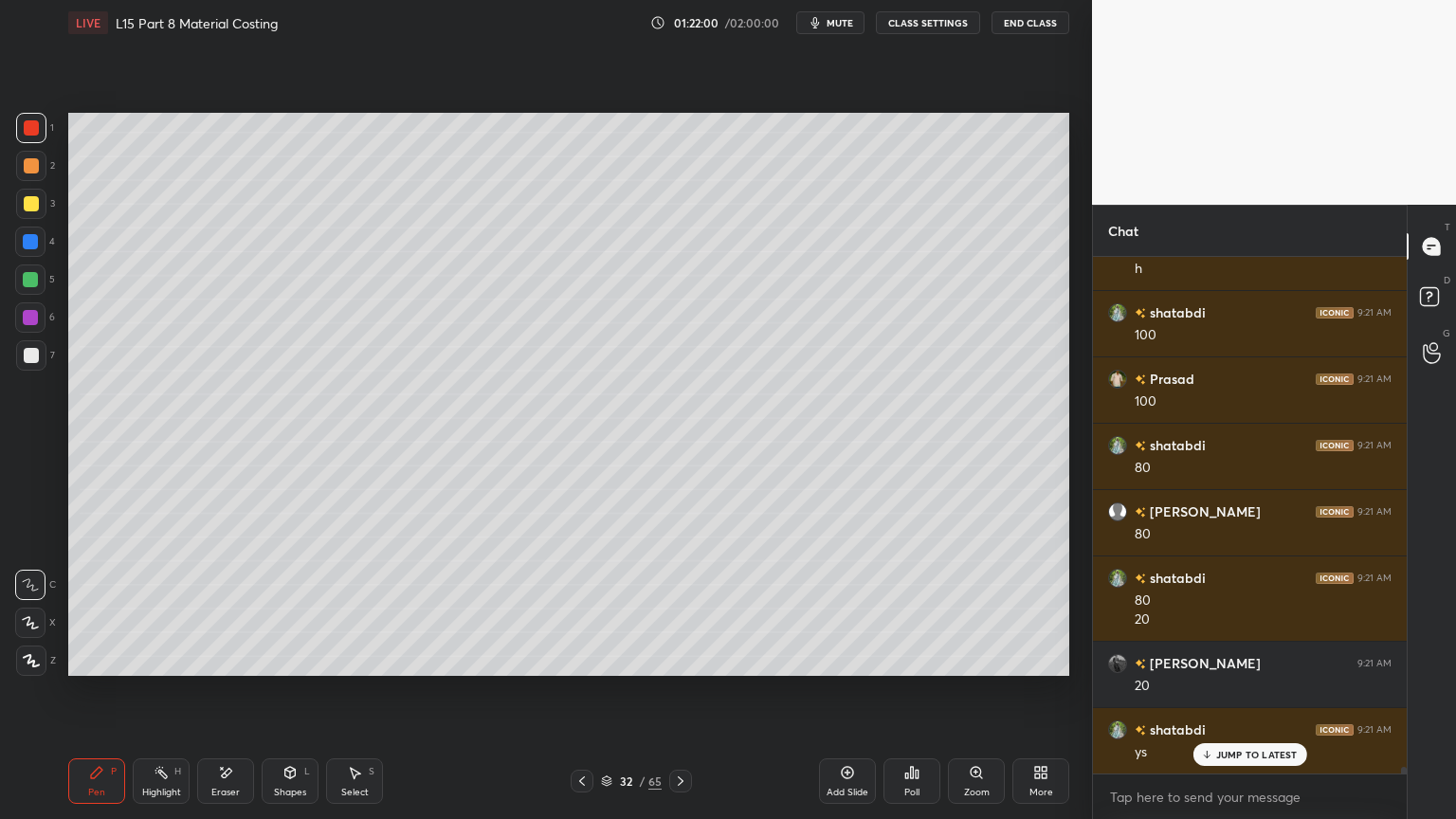 scroll, scrollTop: 39660, scrollLeft: 0, axis: vertical 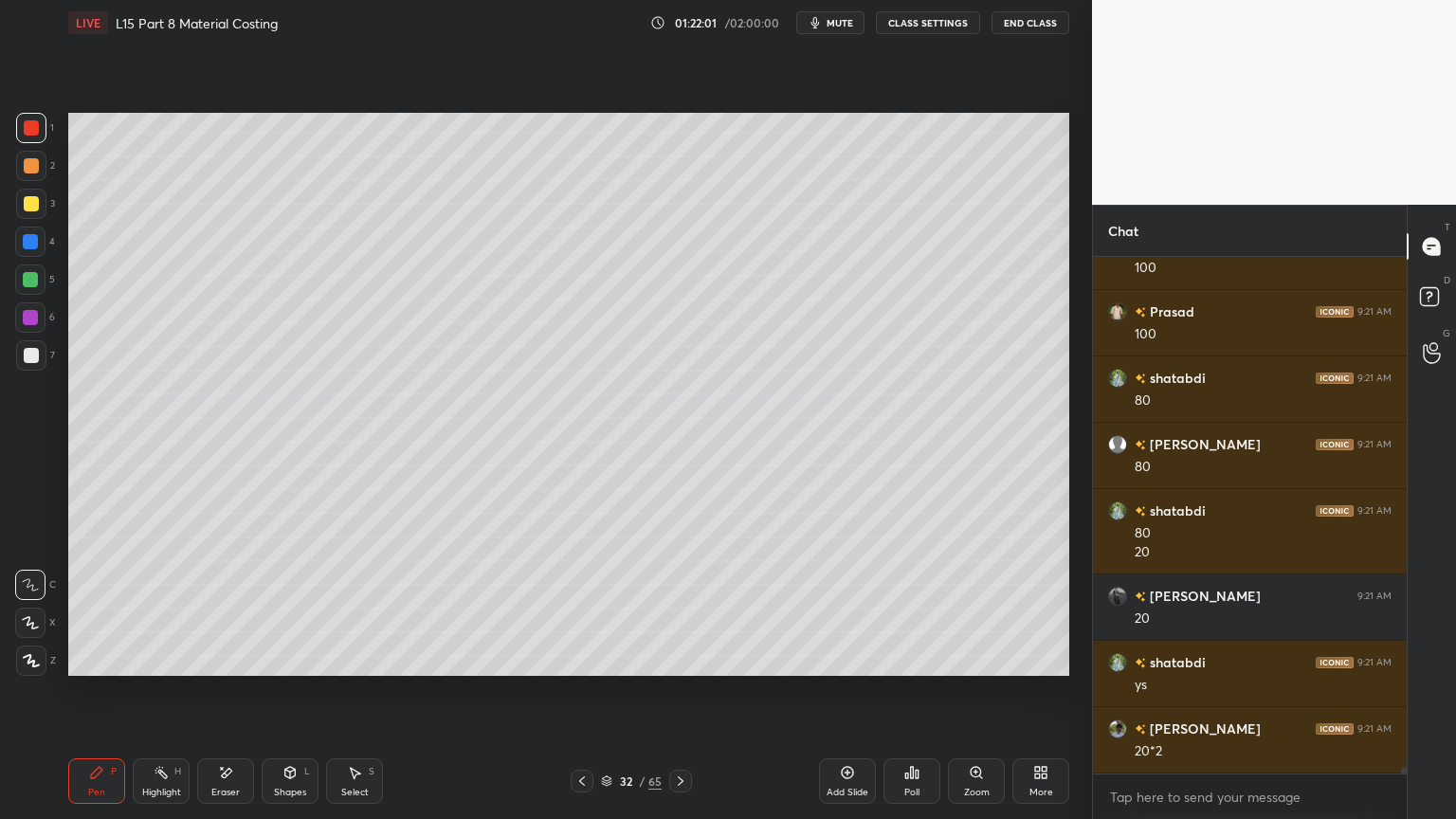 click 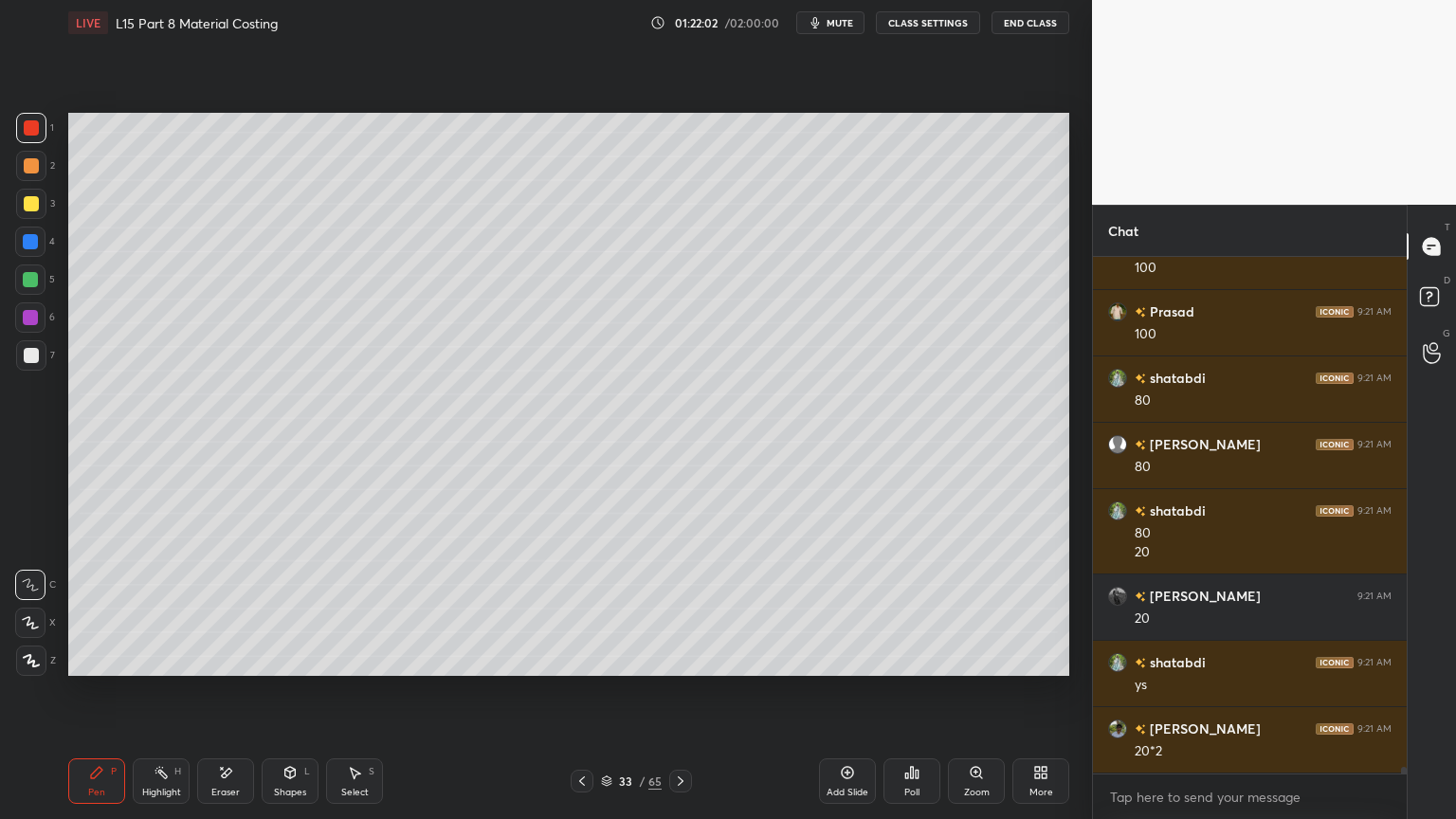 click at bounding box center (31, 355) 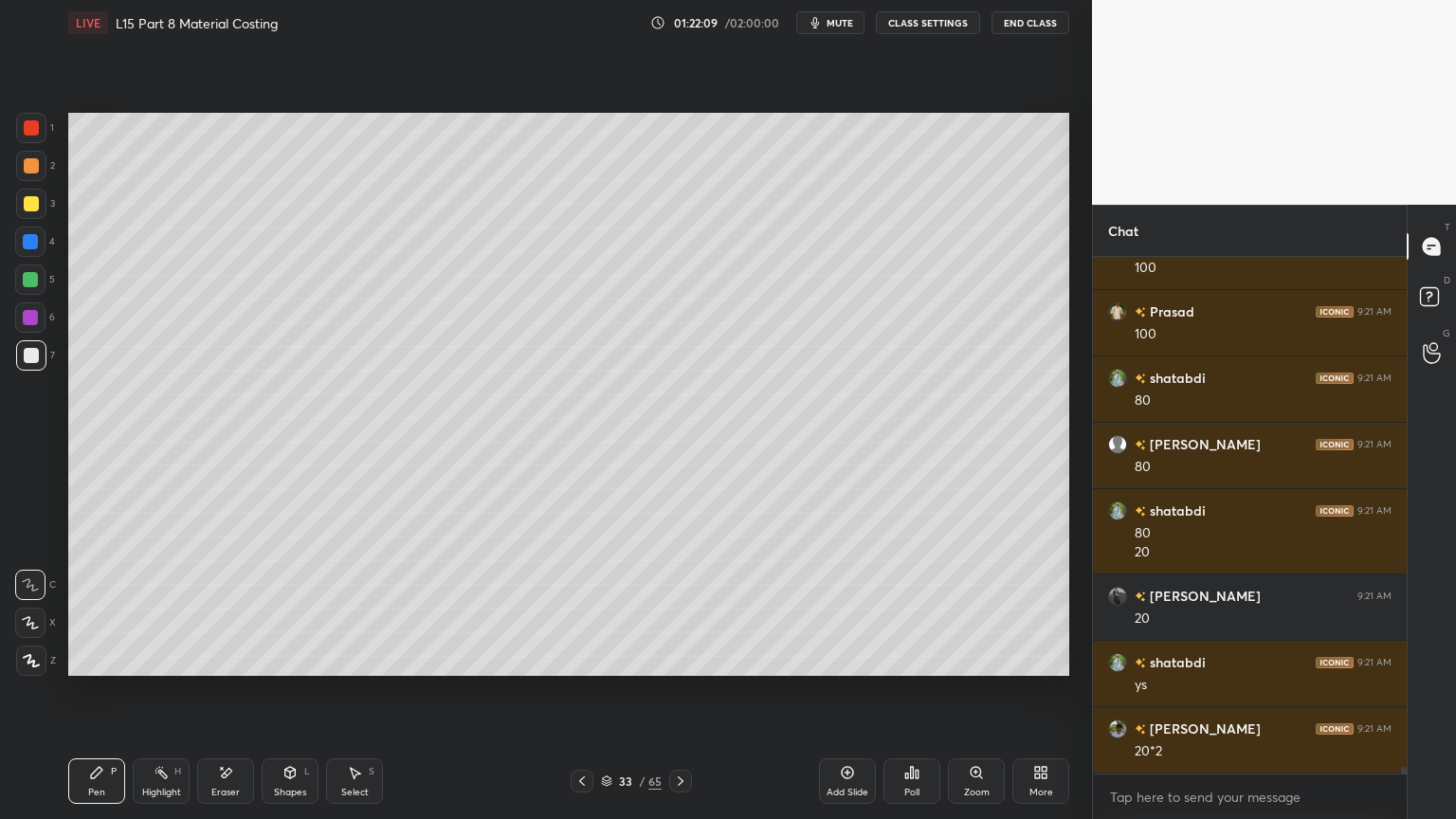 click 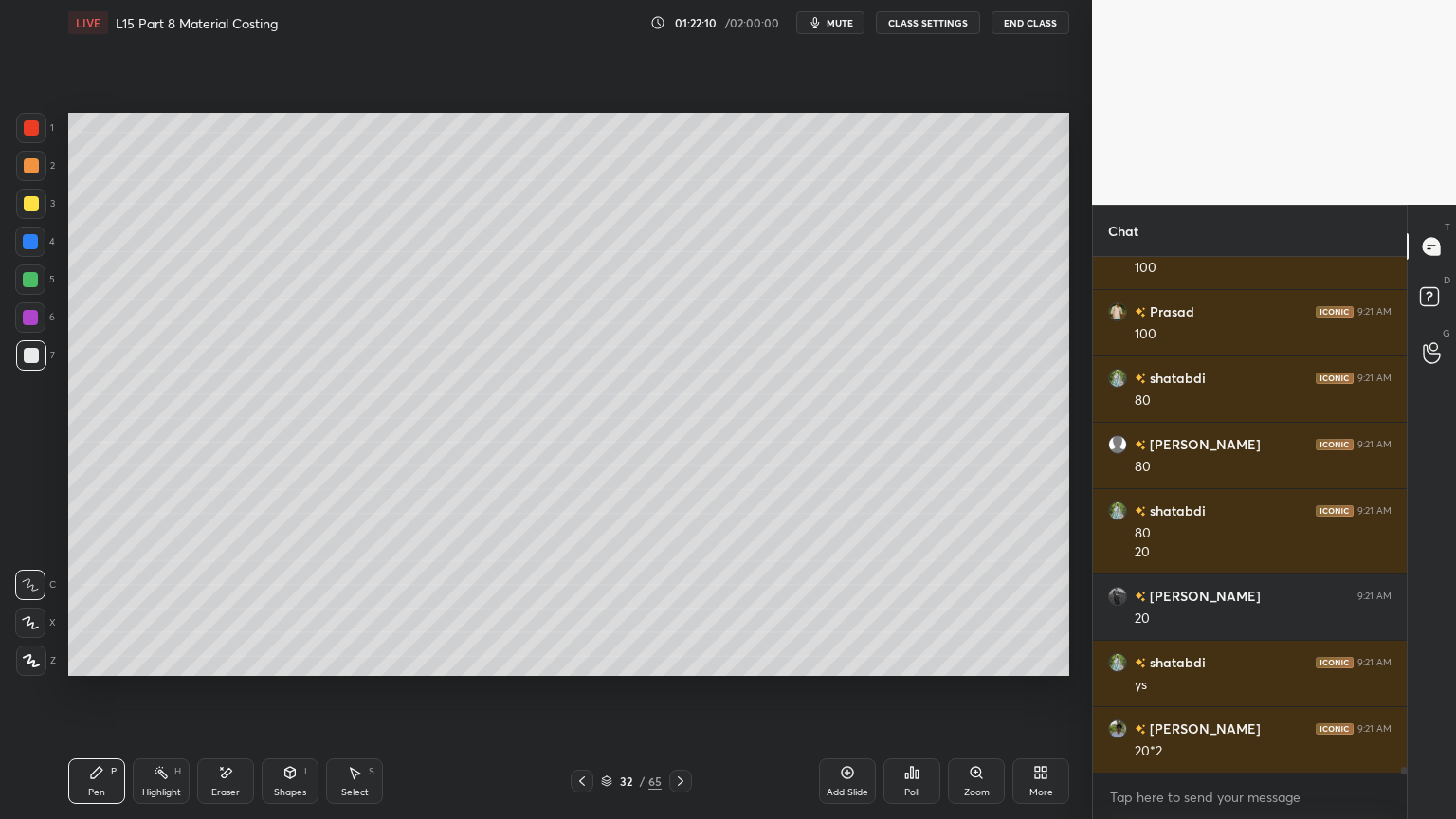 click 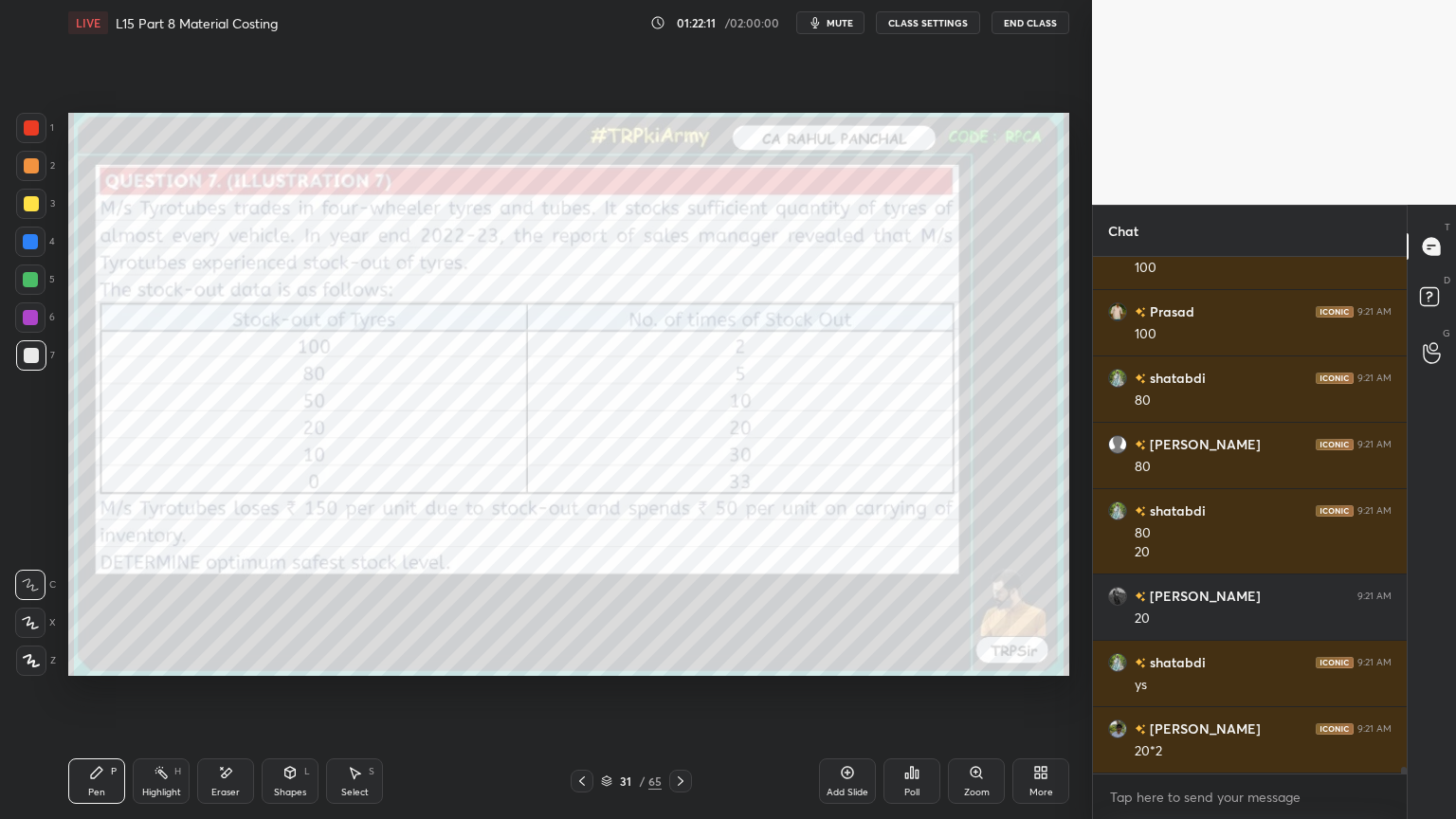 click 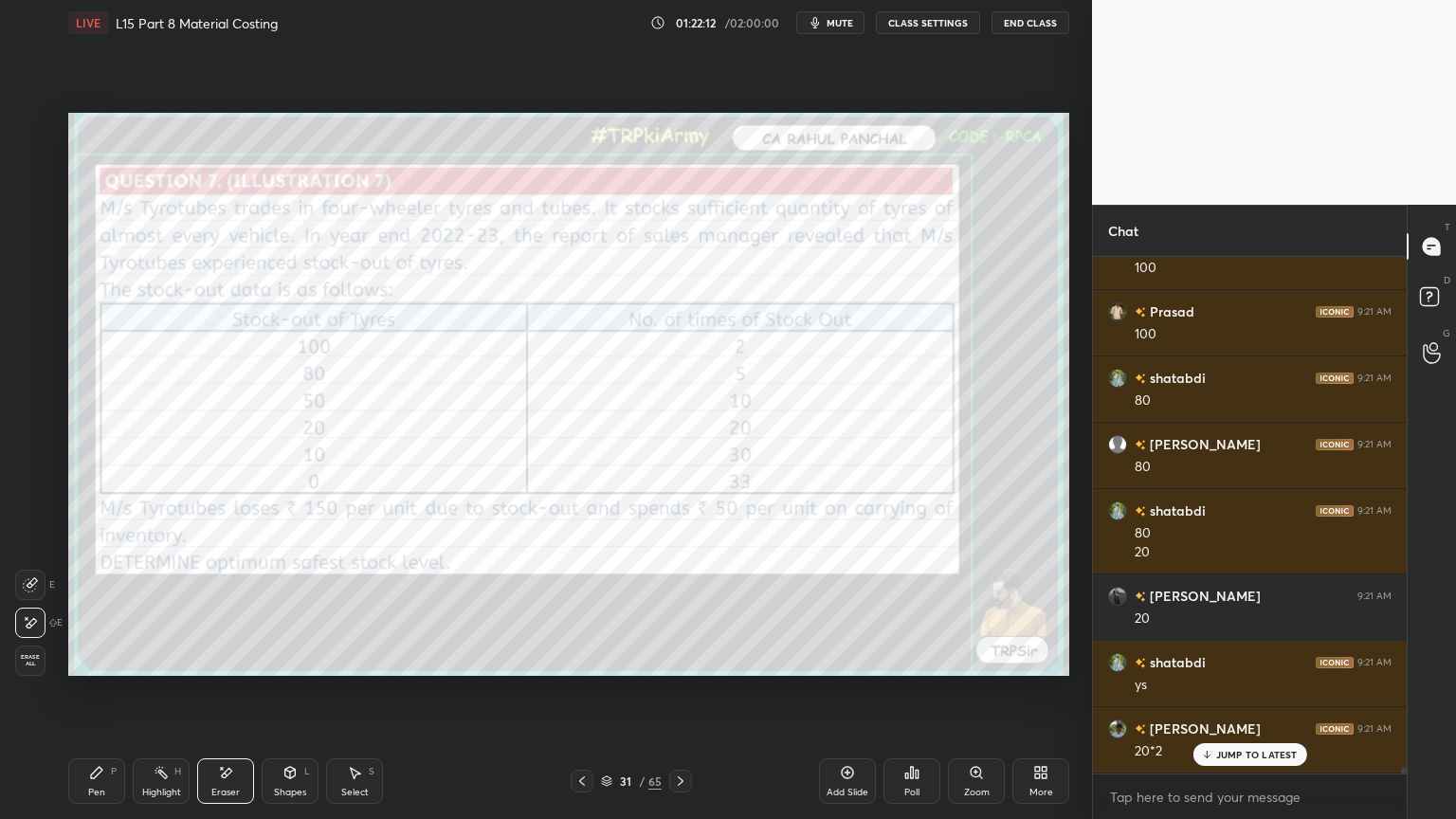 scroll, scrollTop: 39725, scrollLeft: 0, axis: vertical 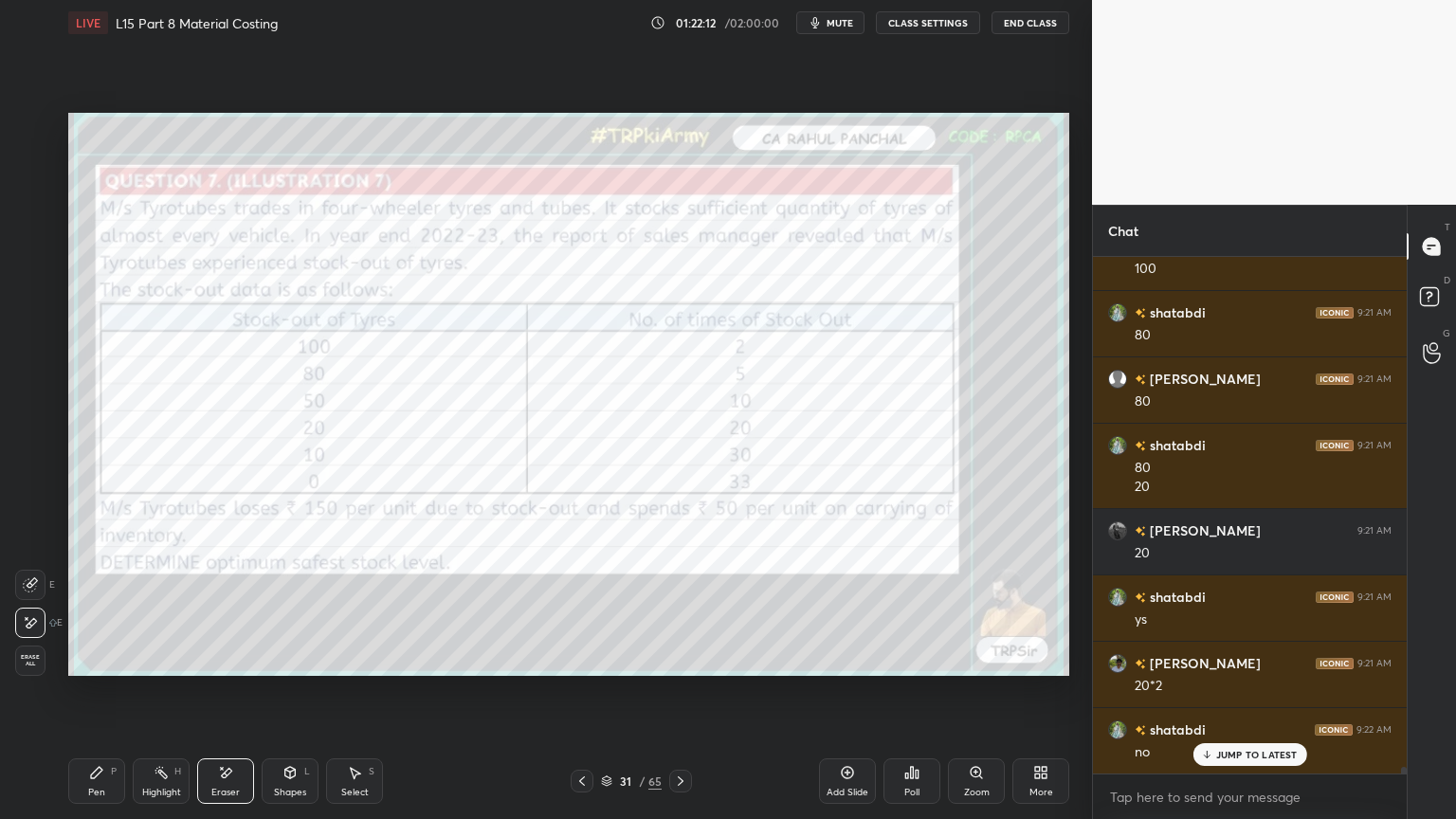 click on "Erase all" at bounding box center [30, 661] 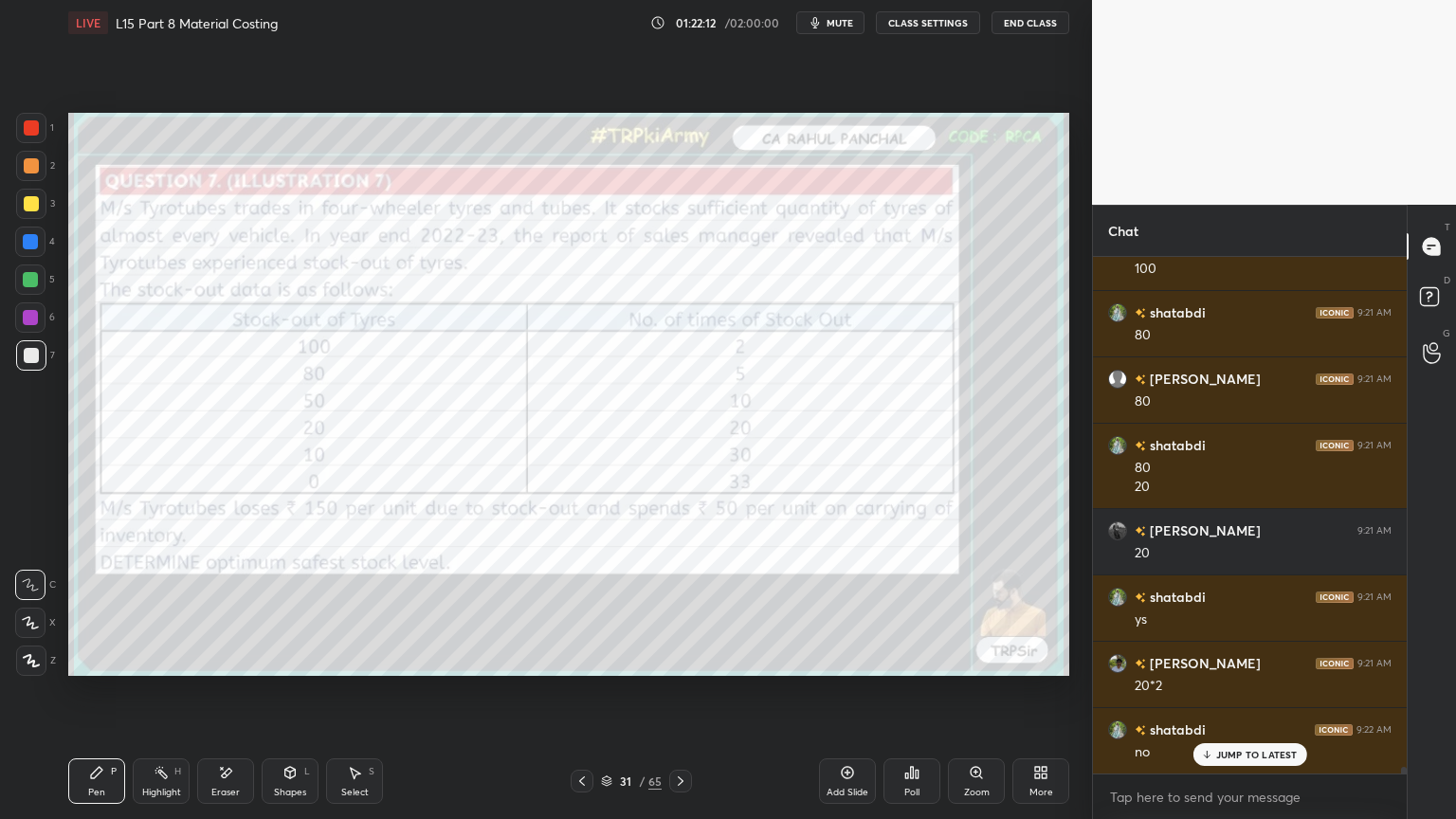 click on "Pen P Highlight H Eraser Shapes L Select S 31 / 65 Add Slide Poll Zoom More" at bounding box center (569, 781) 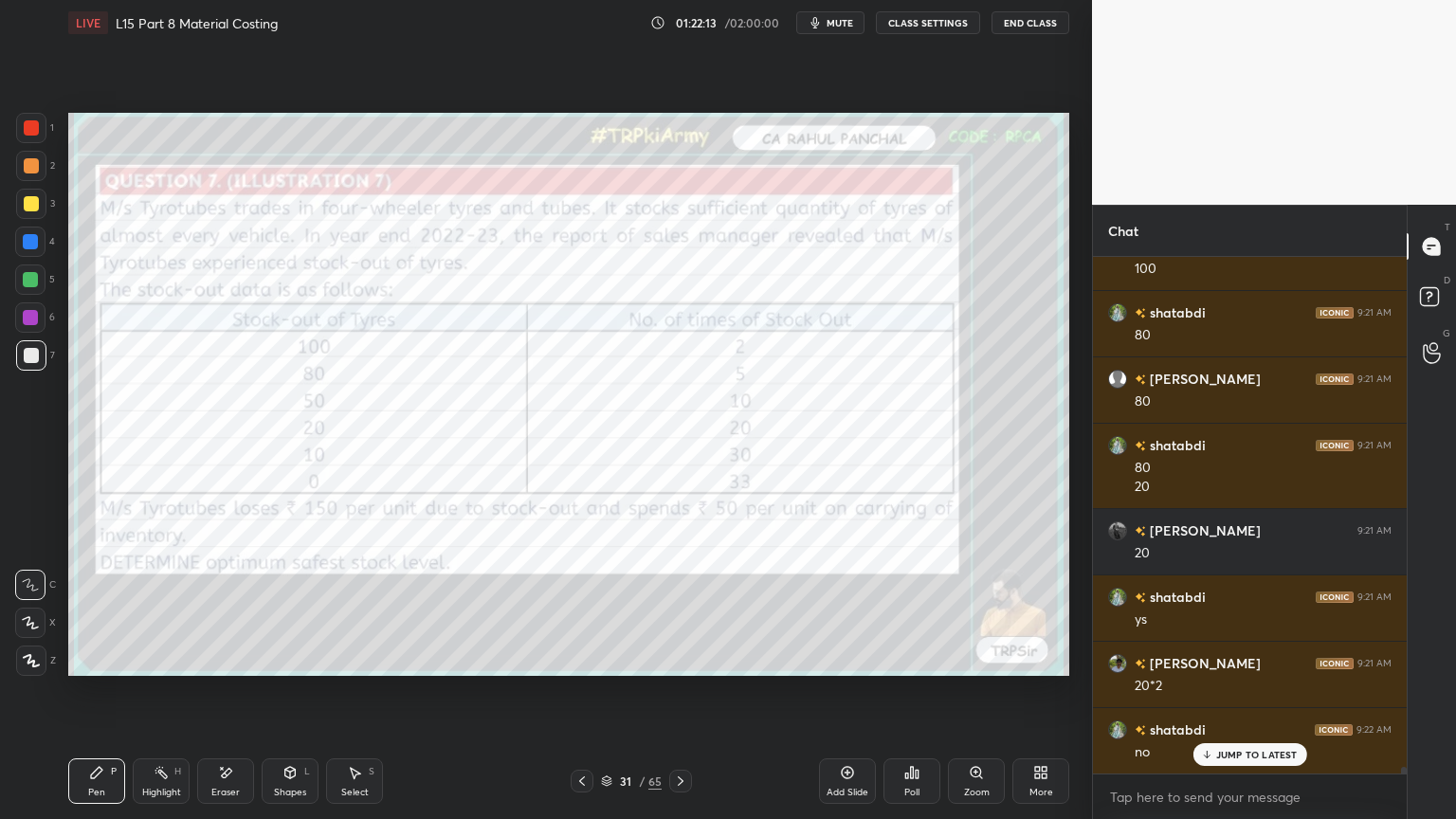 scroll, scrollTop: 39793, scrollLeft: 0, axis: vertical 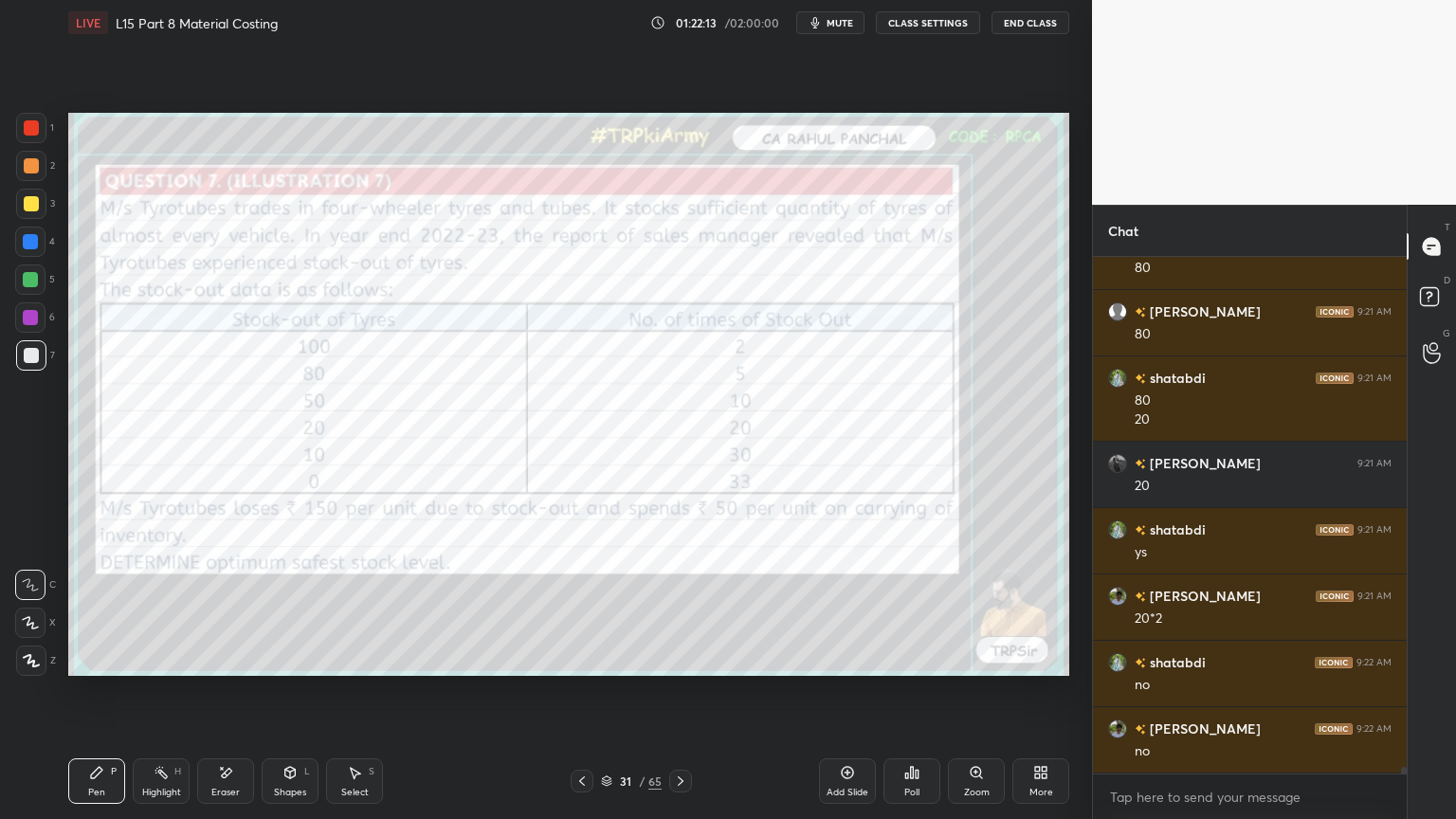 click at bounding box center [31, 128] 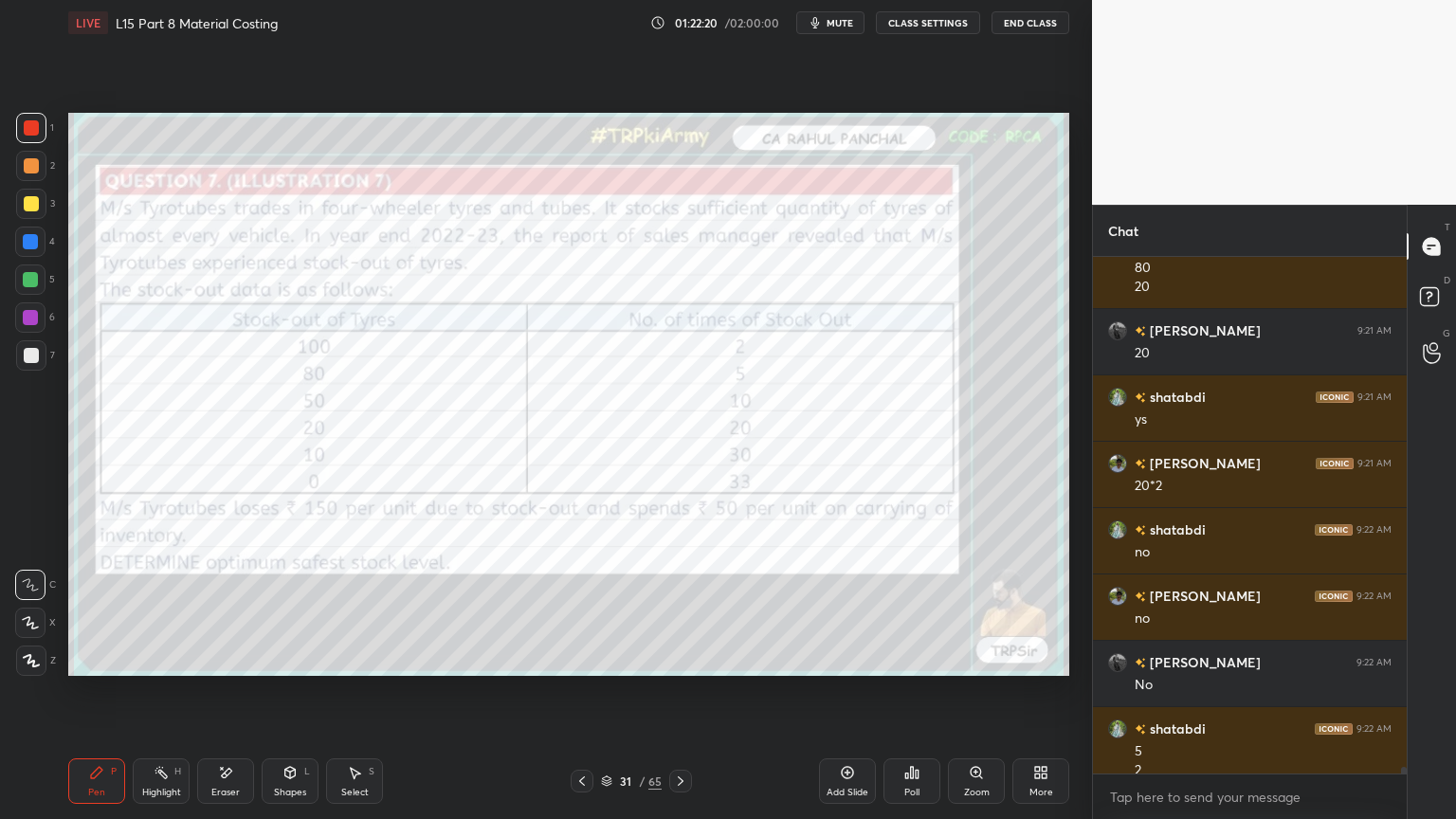 scroll, scrollTop: 39944, scrollLeft: 0, axis: vertical 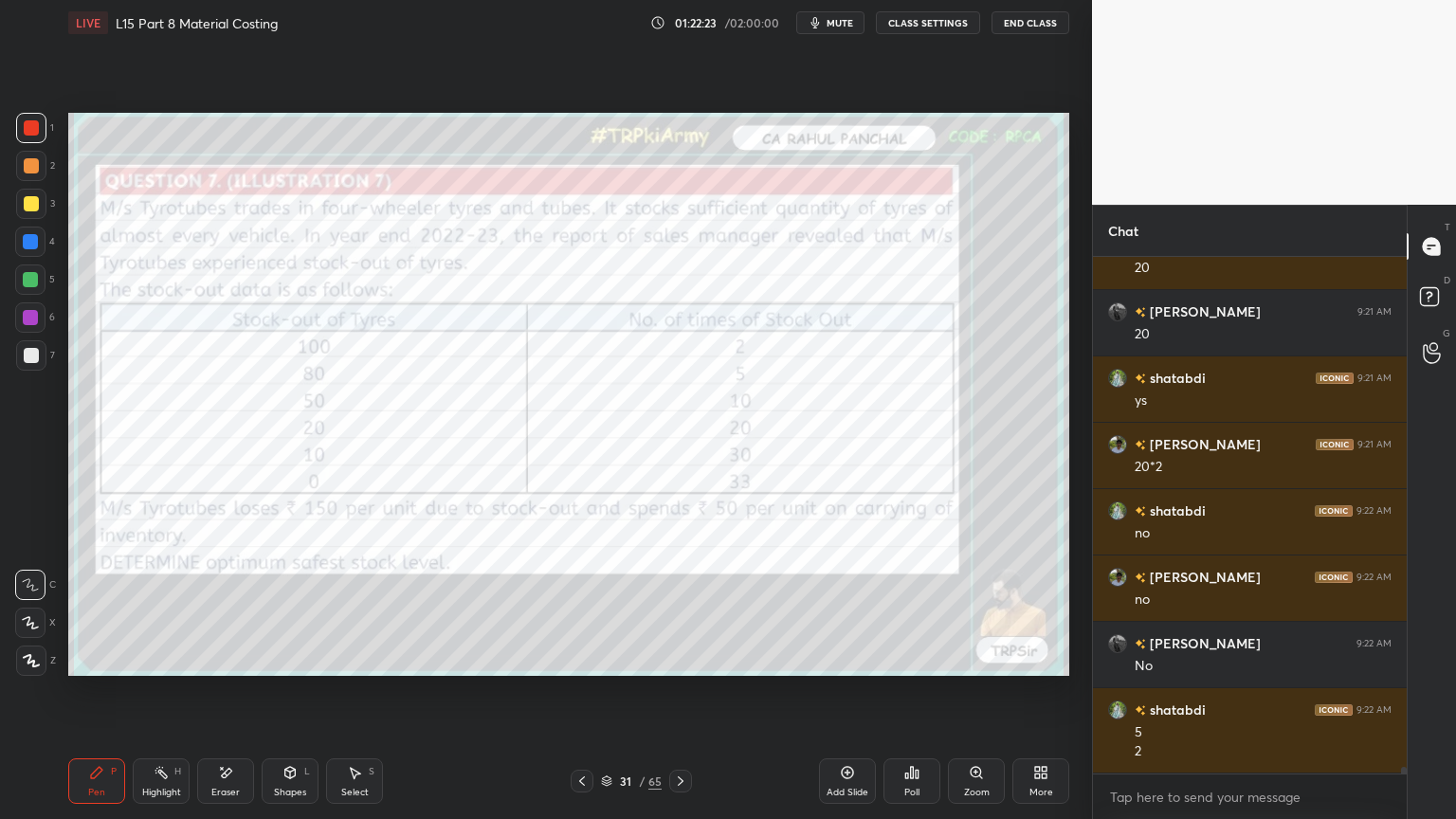 click 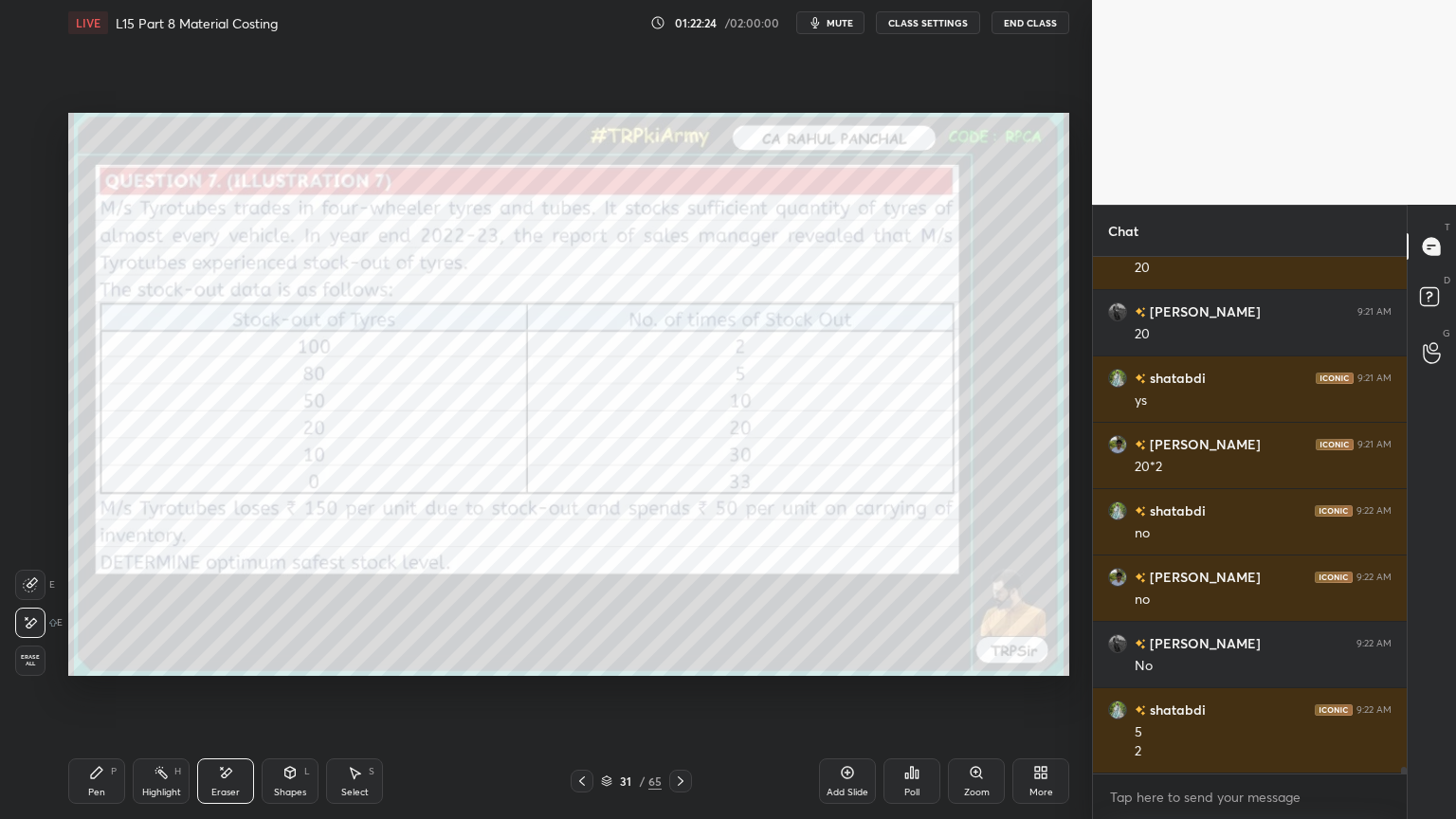 click on "Erase all" at bounding box center (30, 661) 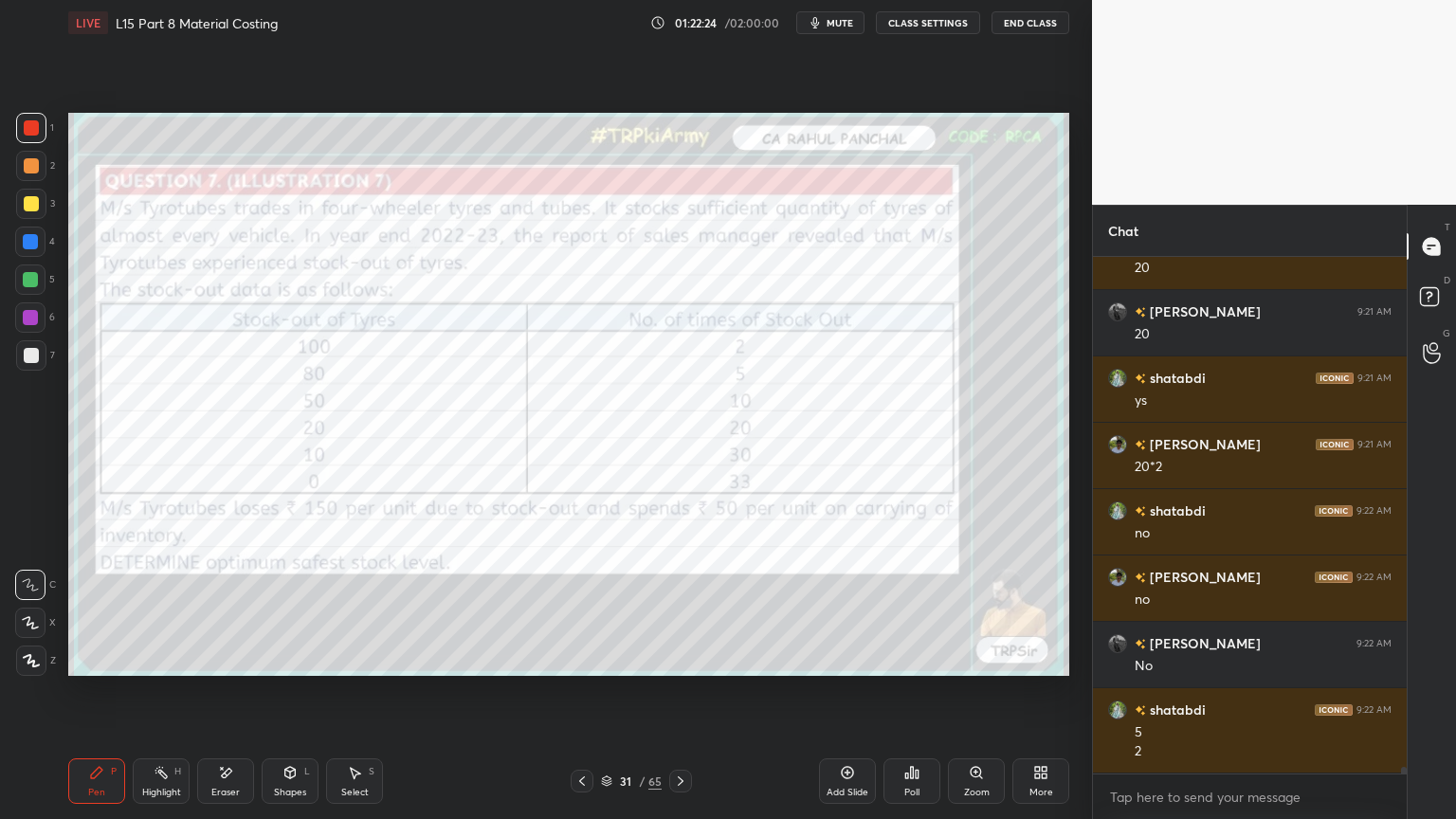 click on "Pen P Highlight H Eraser Shapes L Select S 31 / 65 Add Slide Poll Zoom More" at bounding box center [569, 781] 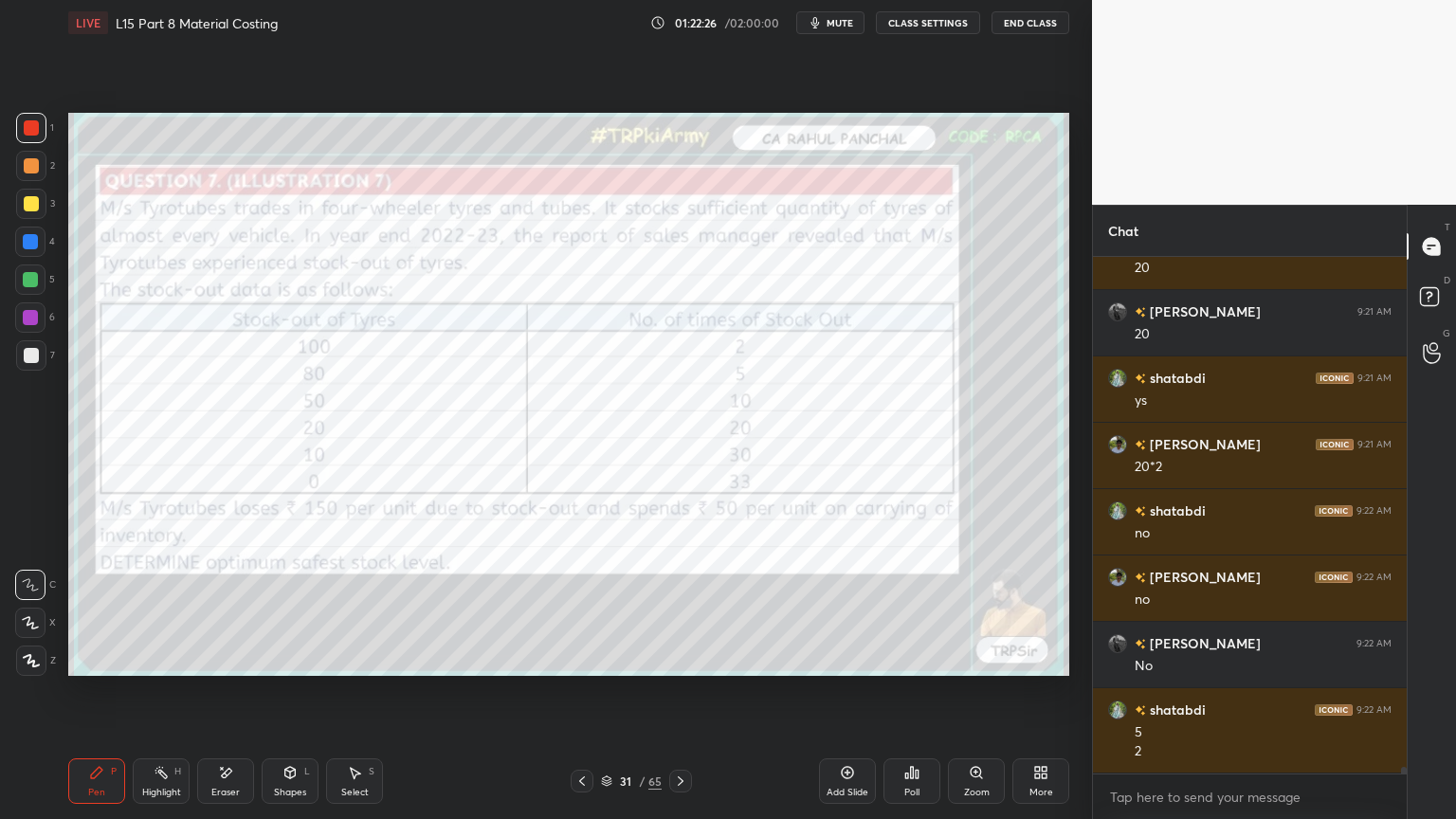 scroll, scrollTop: 40010, scrollLeft: 0, axis: vertical 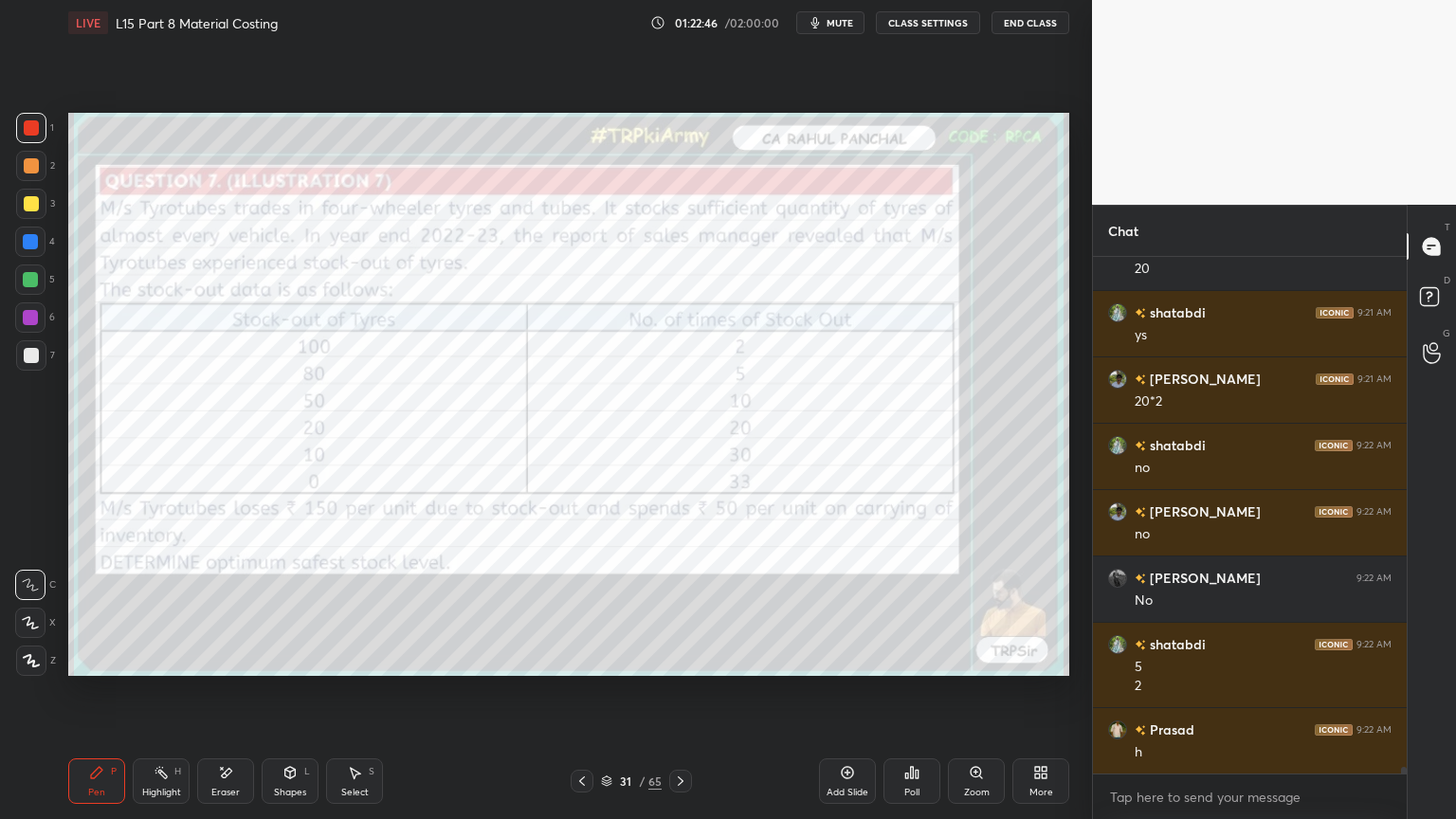 click at bounding box center [31, 204] 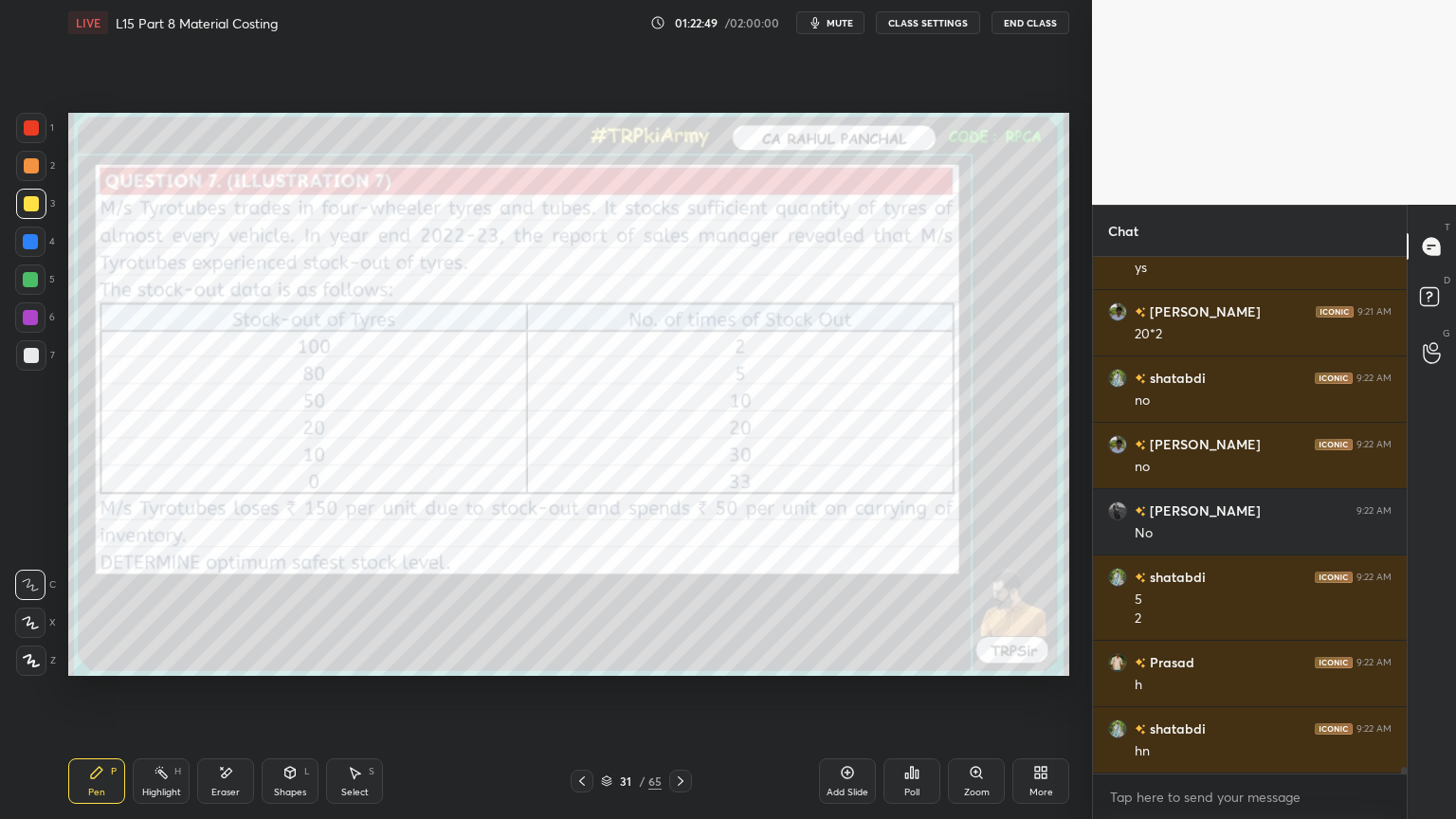 scroll, scrollTop: 40142, scrollLeft: 0, axis: vertical 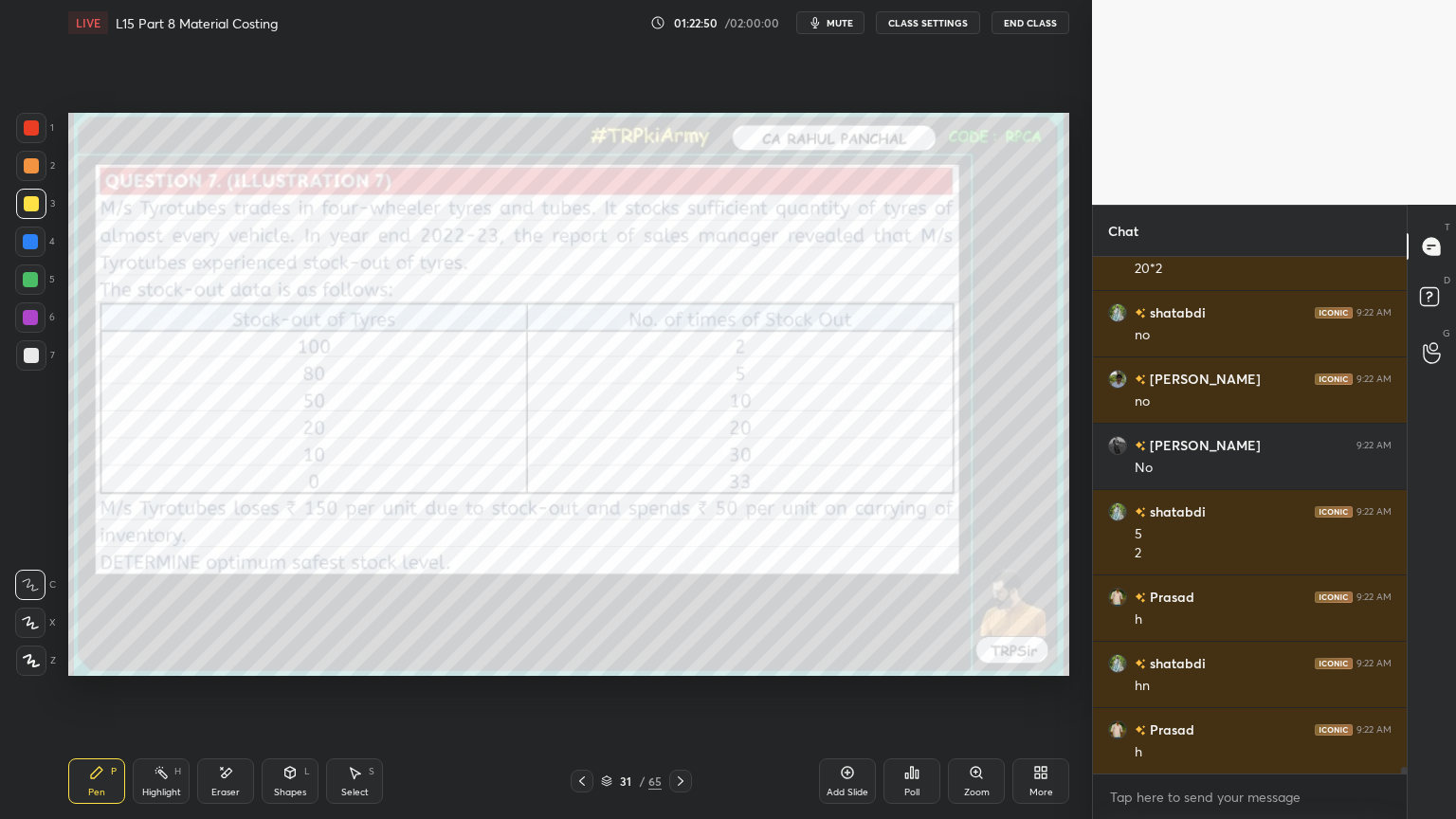 click on "Eraser" at bounding box center [226, 781] 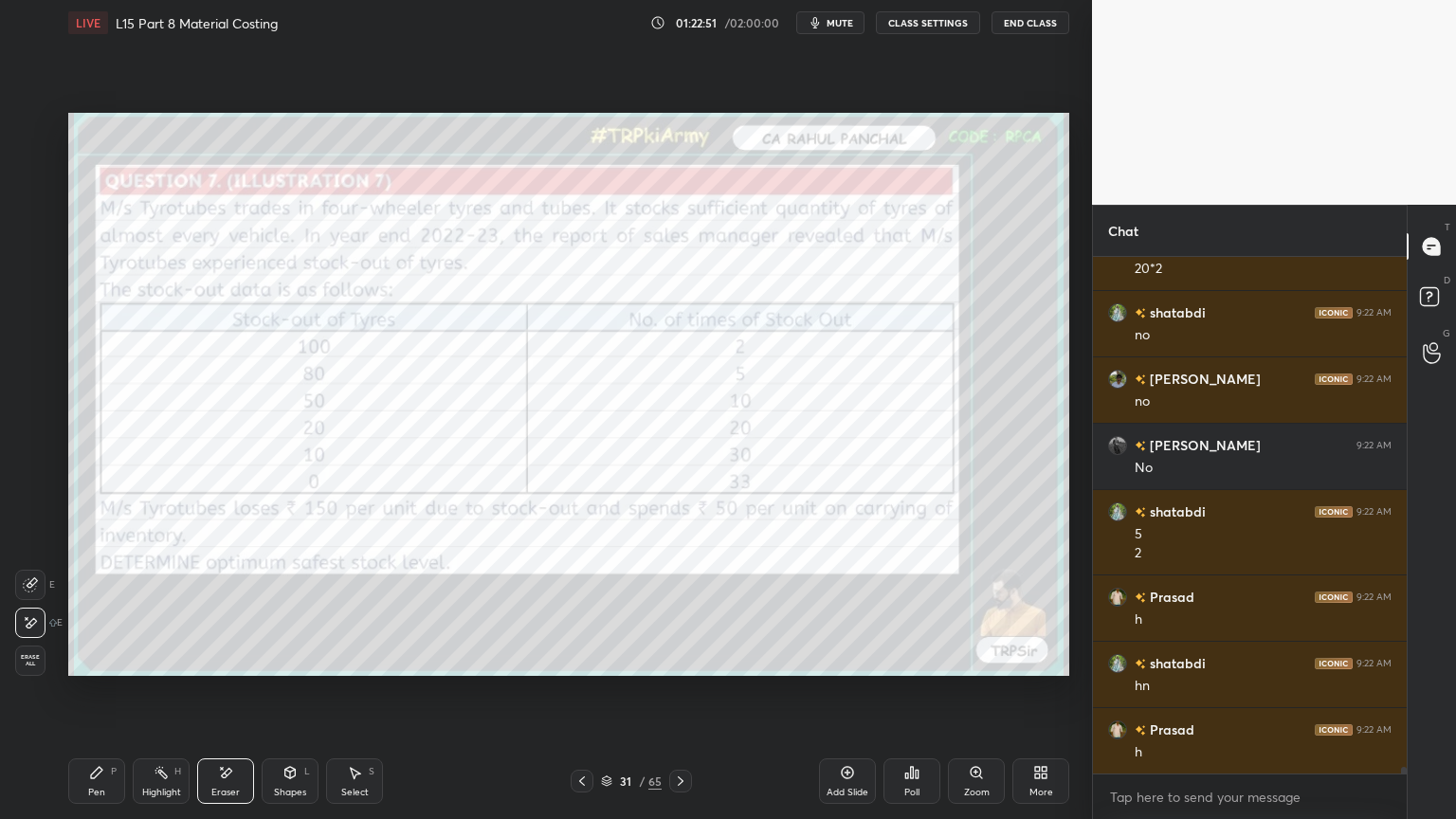 click on "Highlight H" at bounding box center (161, 781) 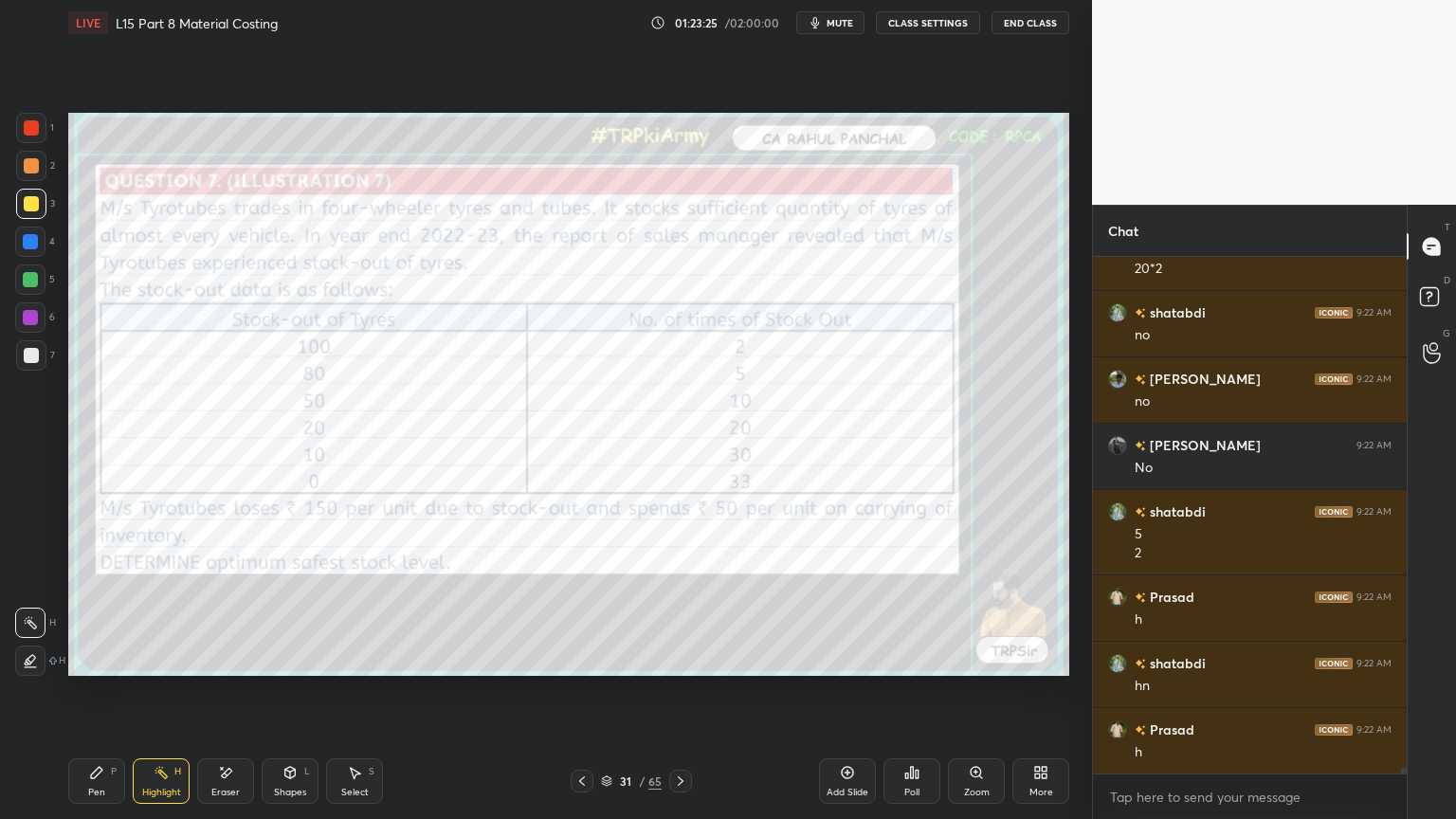 click on "LIVE L15 Part 8 Material Costing 01:23:25 /  02:00:00 mute CLASS SETTINGS End Class Setting up your live class Poll for   secs No correct answer Start poll Back L15 Part 8 Material Costing • L15 of Costing Regular Course For [DATE] & [DATE] [PERSON_NAME] Pen P Highlight H Eraser Shapes L Select S 31 / 65 Add Slide Poll Zoom More" at bounding box center [569, 410] 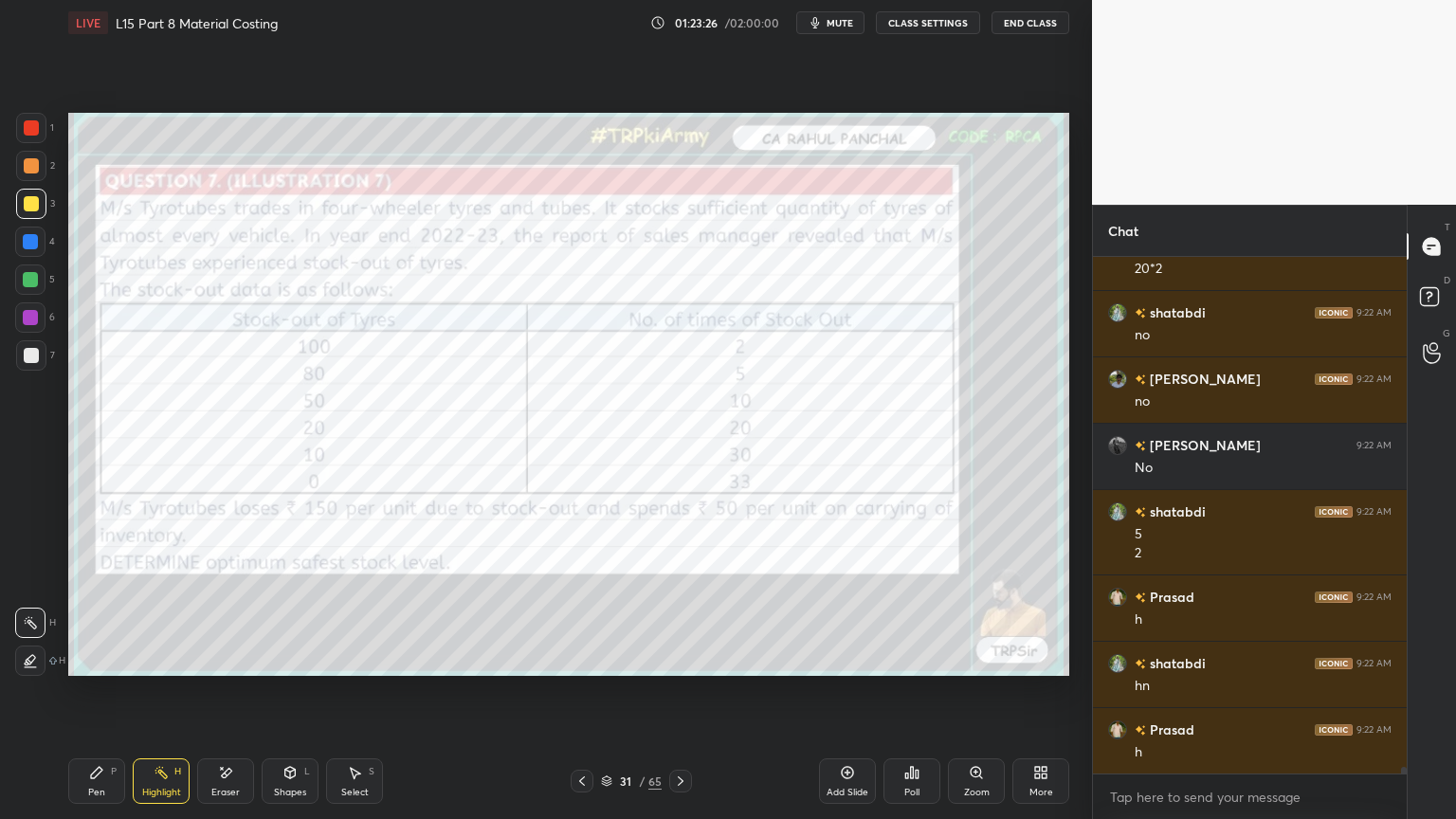 click on "Eraser" at bounding box center (226, 792) 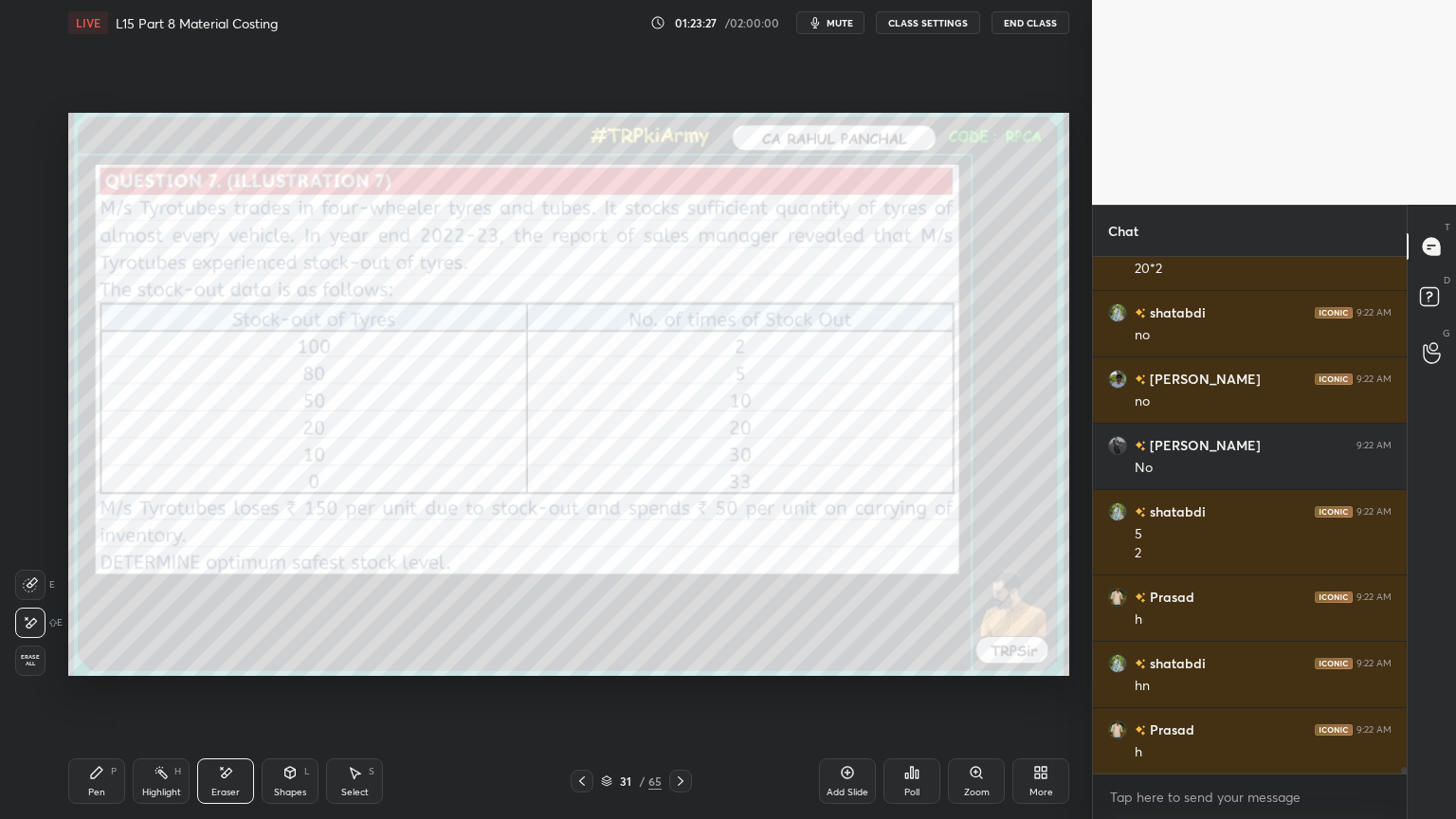 click on "Pen P" at bounding box center (97, 781) 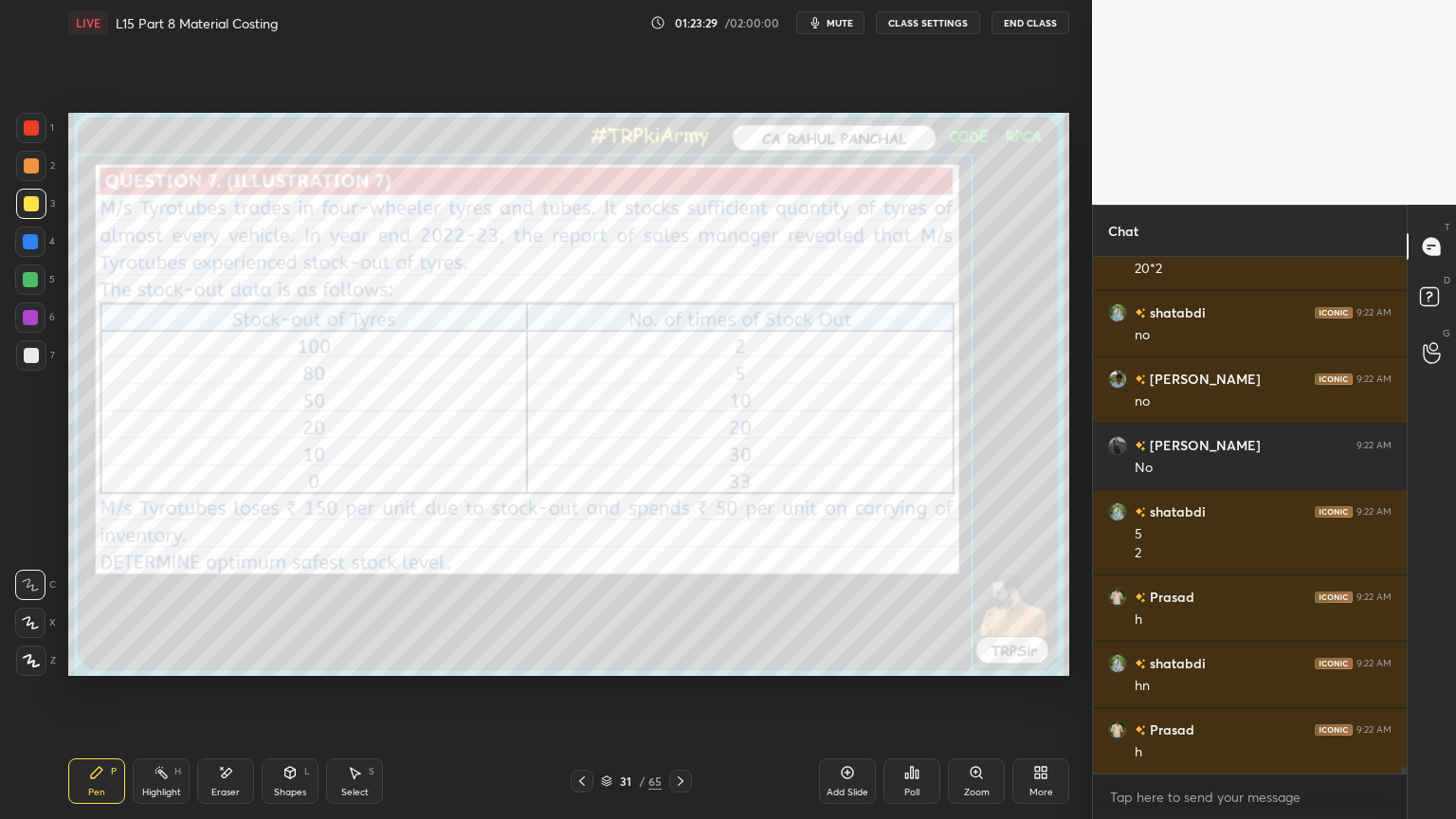 click on "Setting up your live class Poll for   secs No correct answer Start poll" at bounding box center [569, 394] 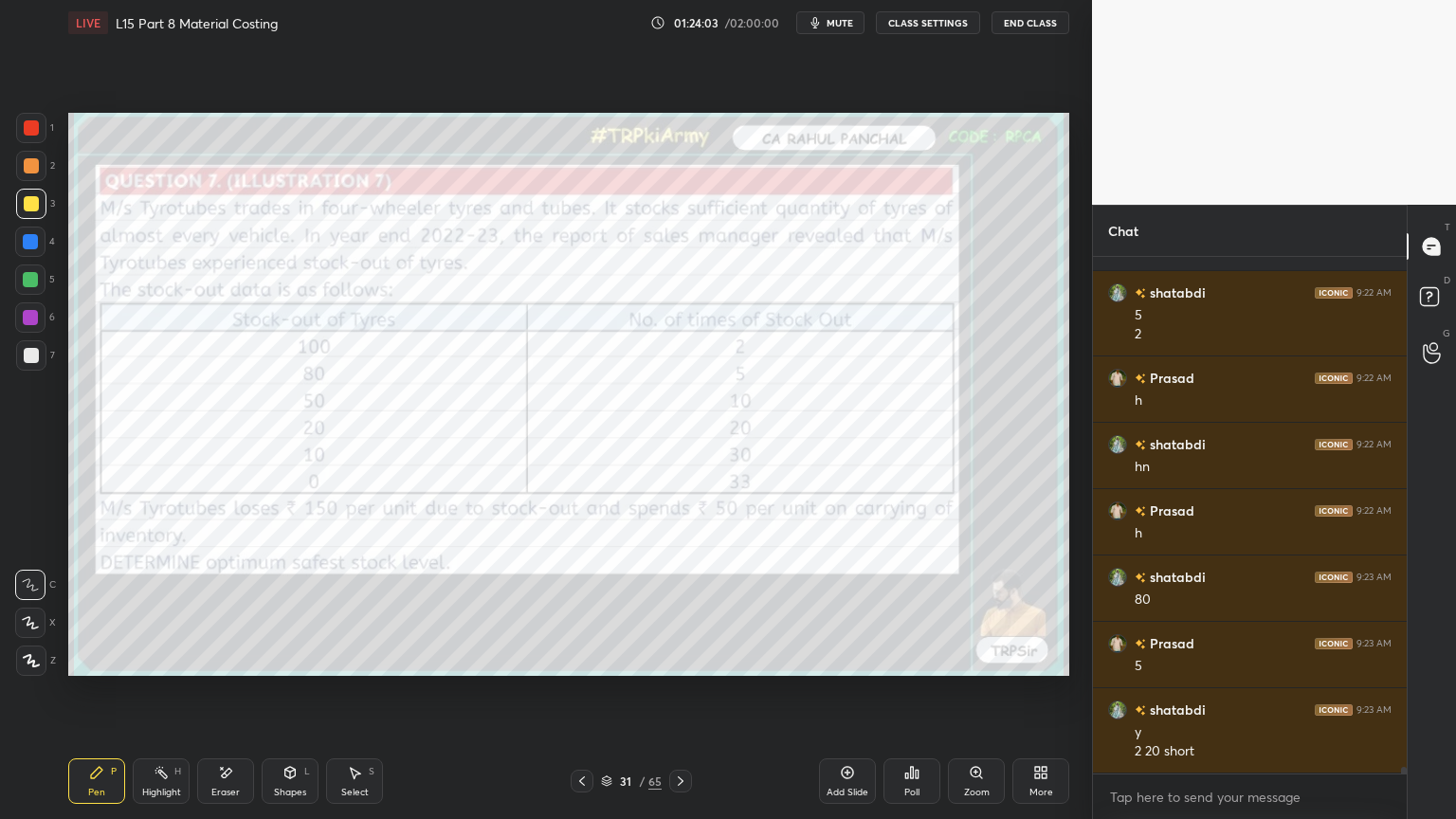 scroll, scrollTop: 40427, scrollLeft: 0, axis: vertical 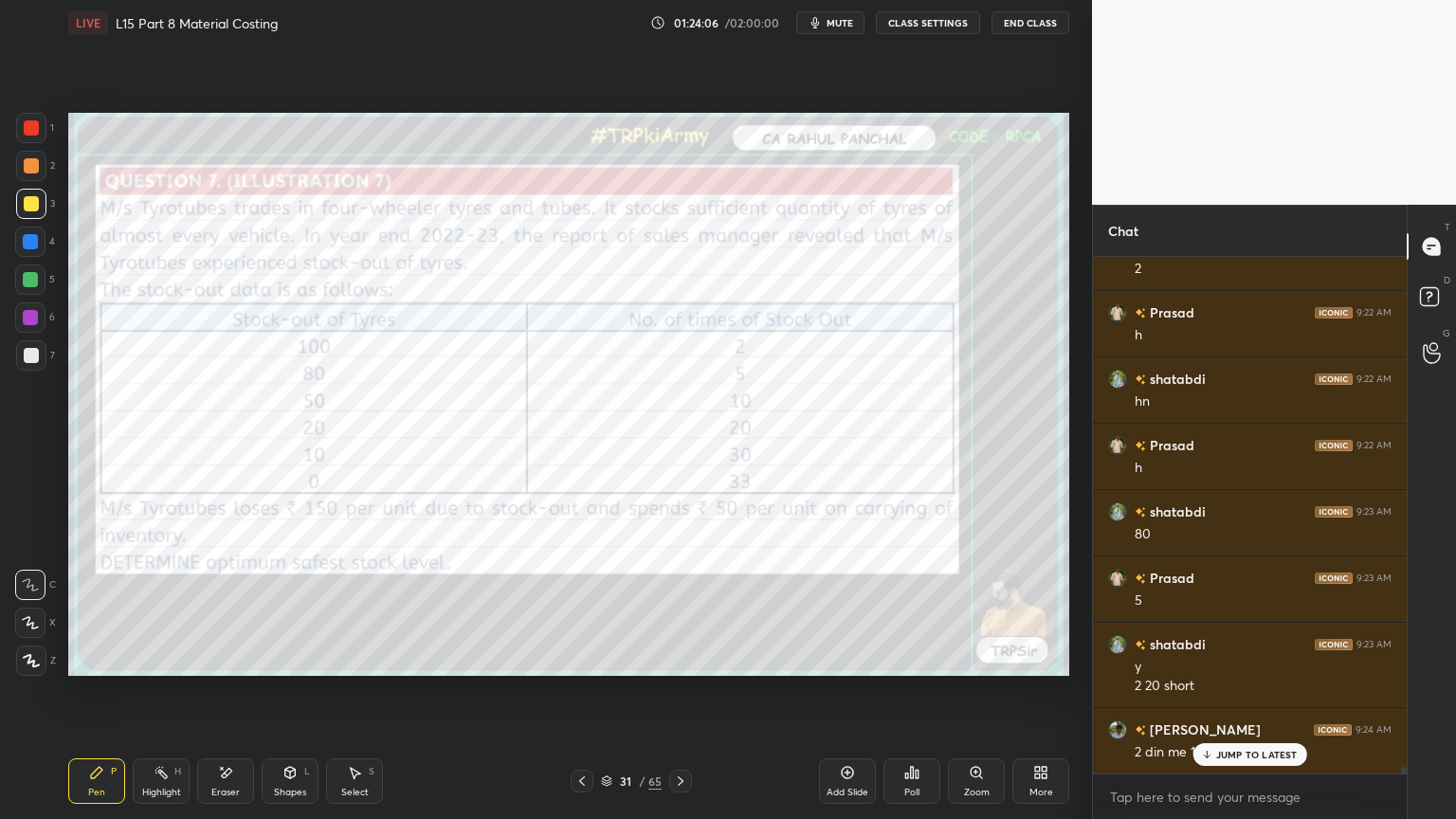 click at bounding box center (681, 781) 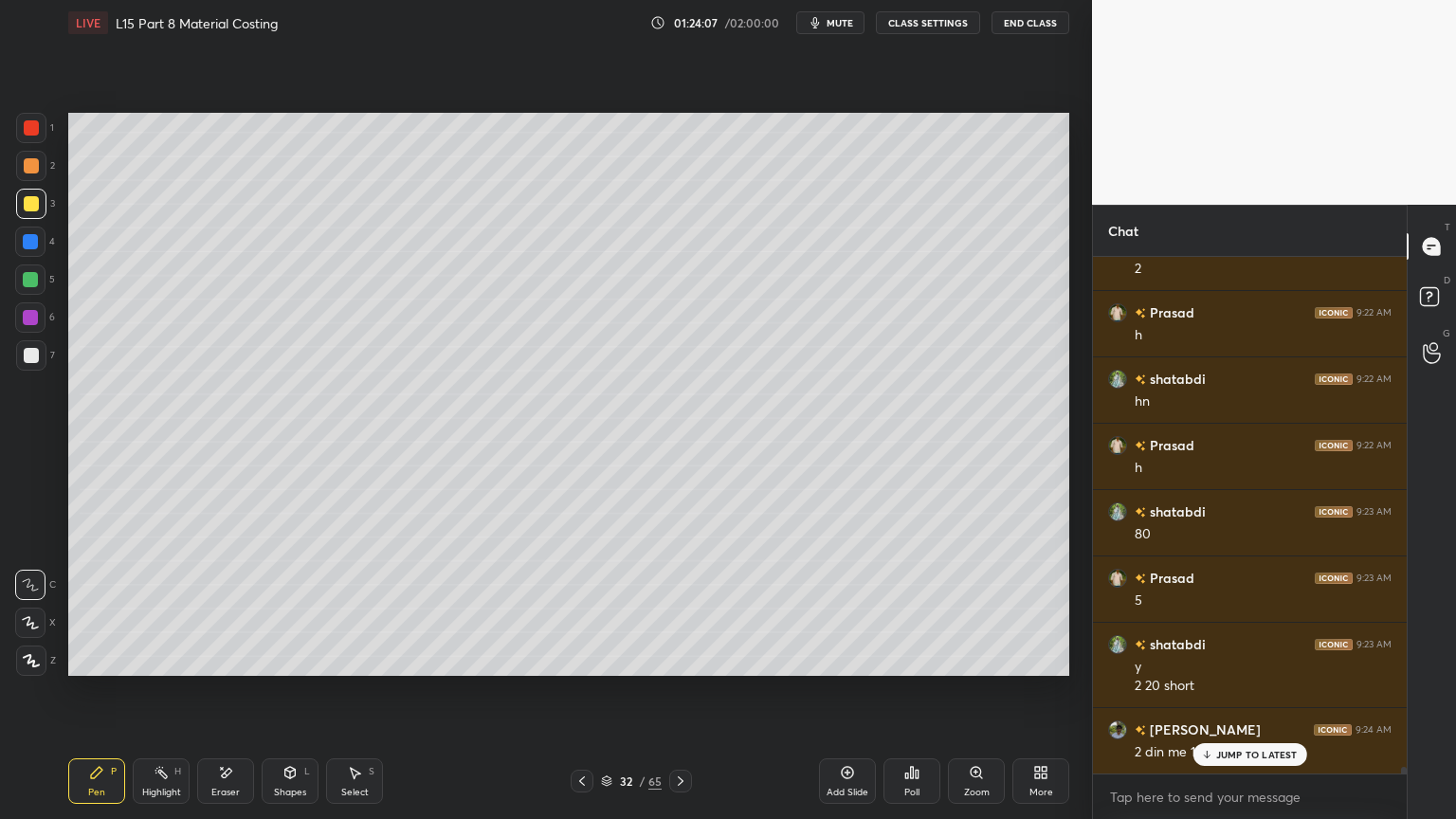 scroll, scrollTop: 40446, scrollLeft: 0, axis: vertical 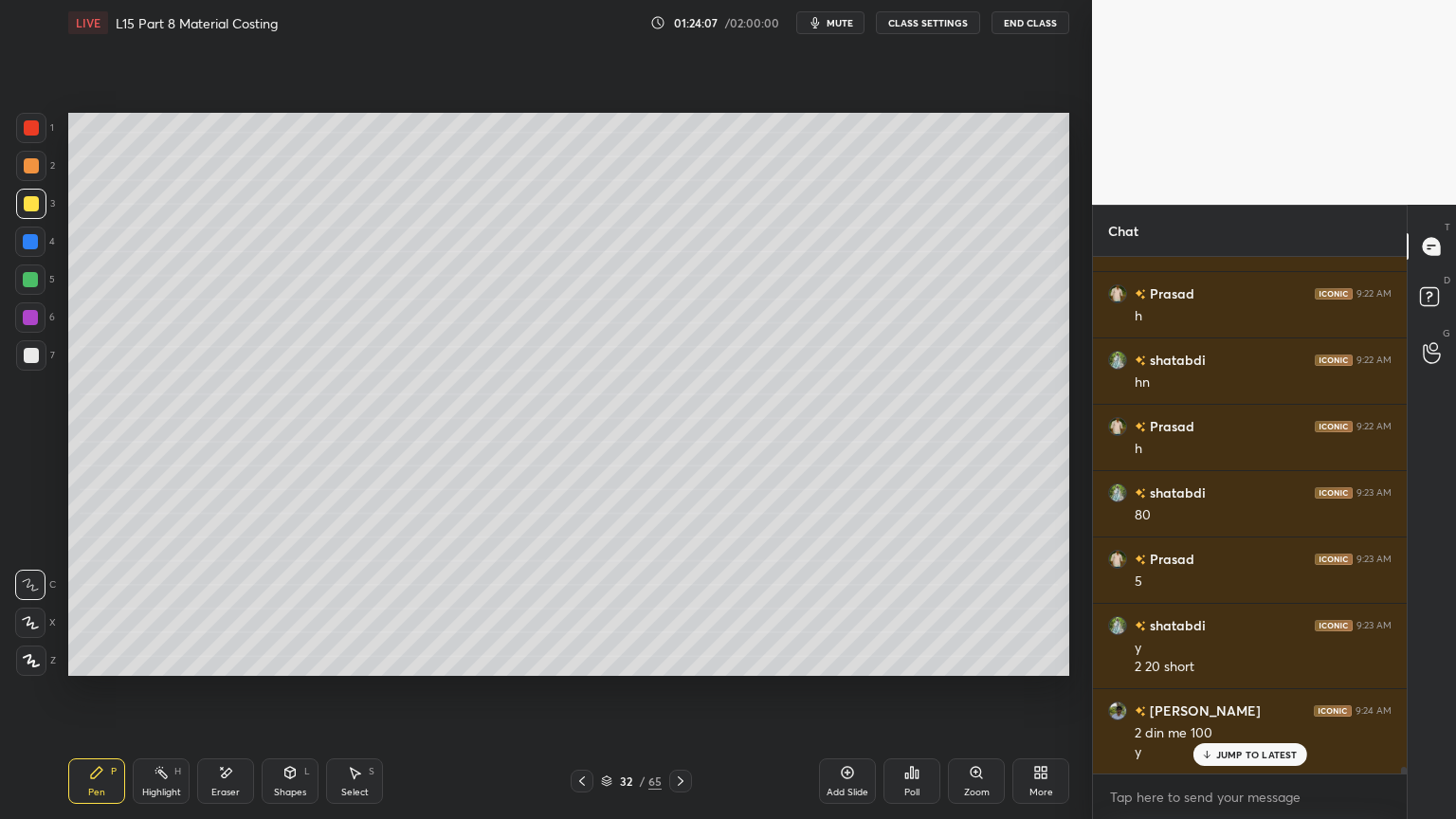 click 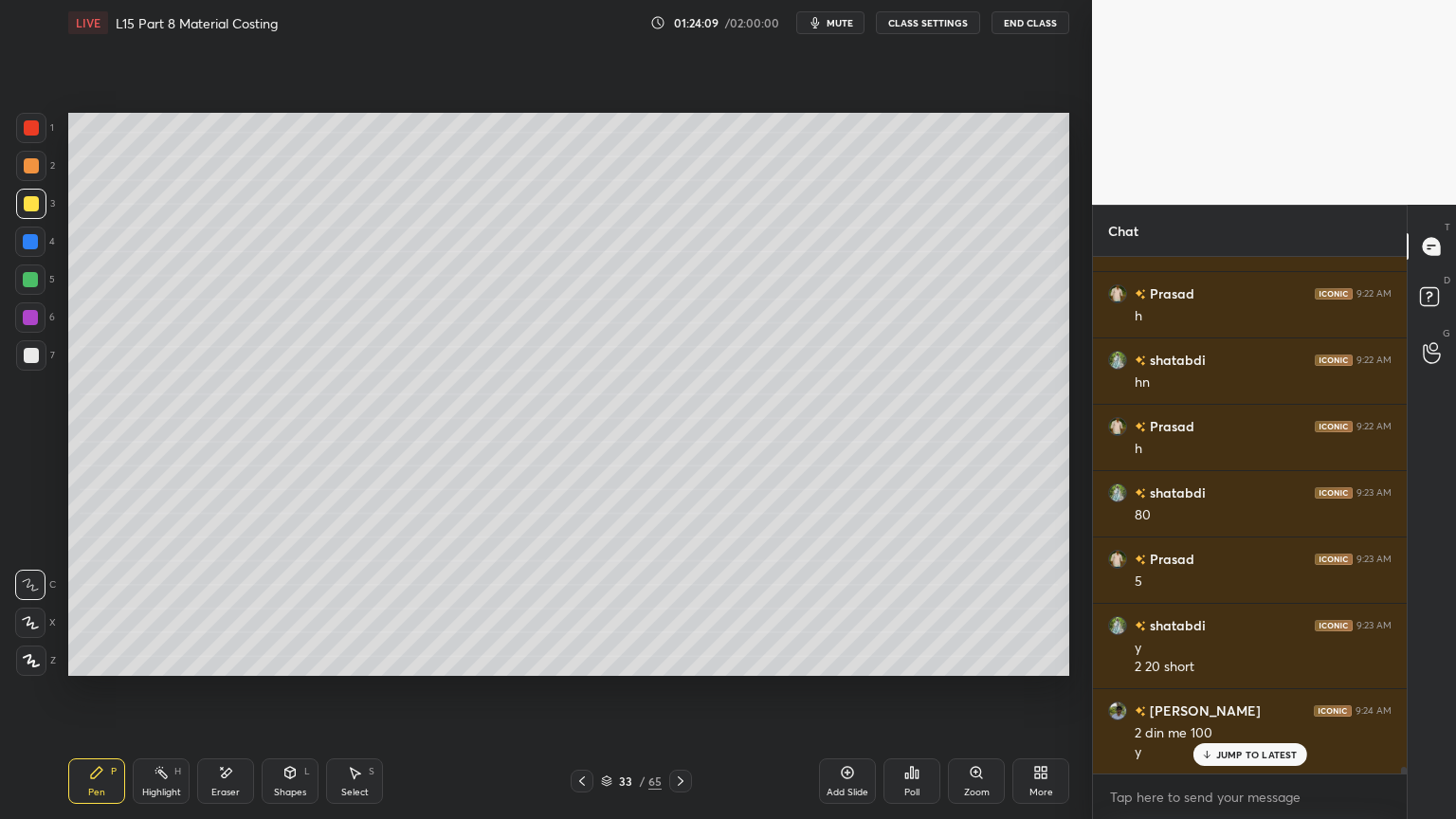 click at bounding box center [582, 781] 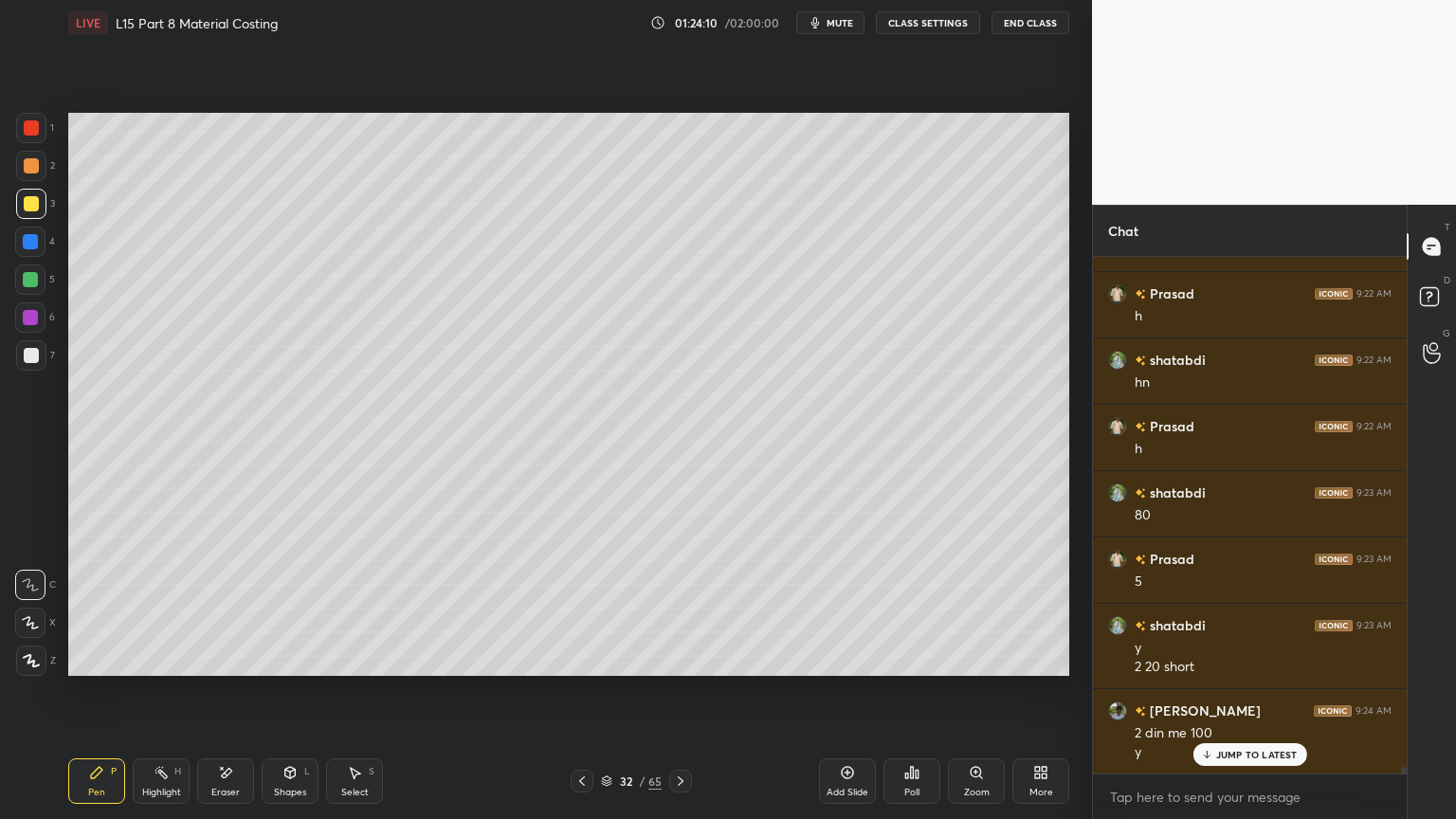 scroll, scrollTop: 40513, scrollLeft: 0, axis: vertical 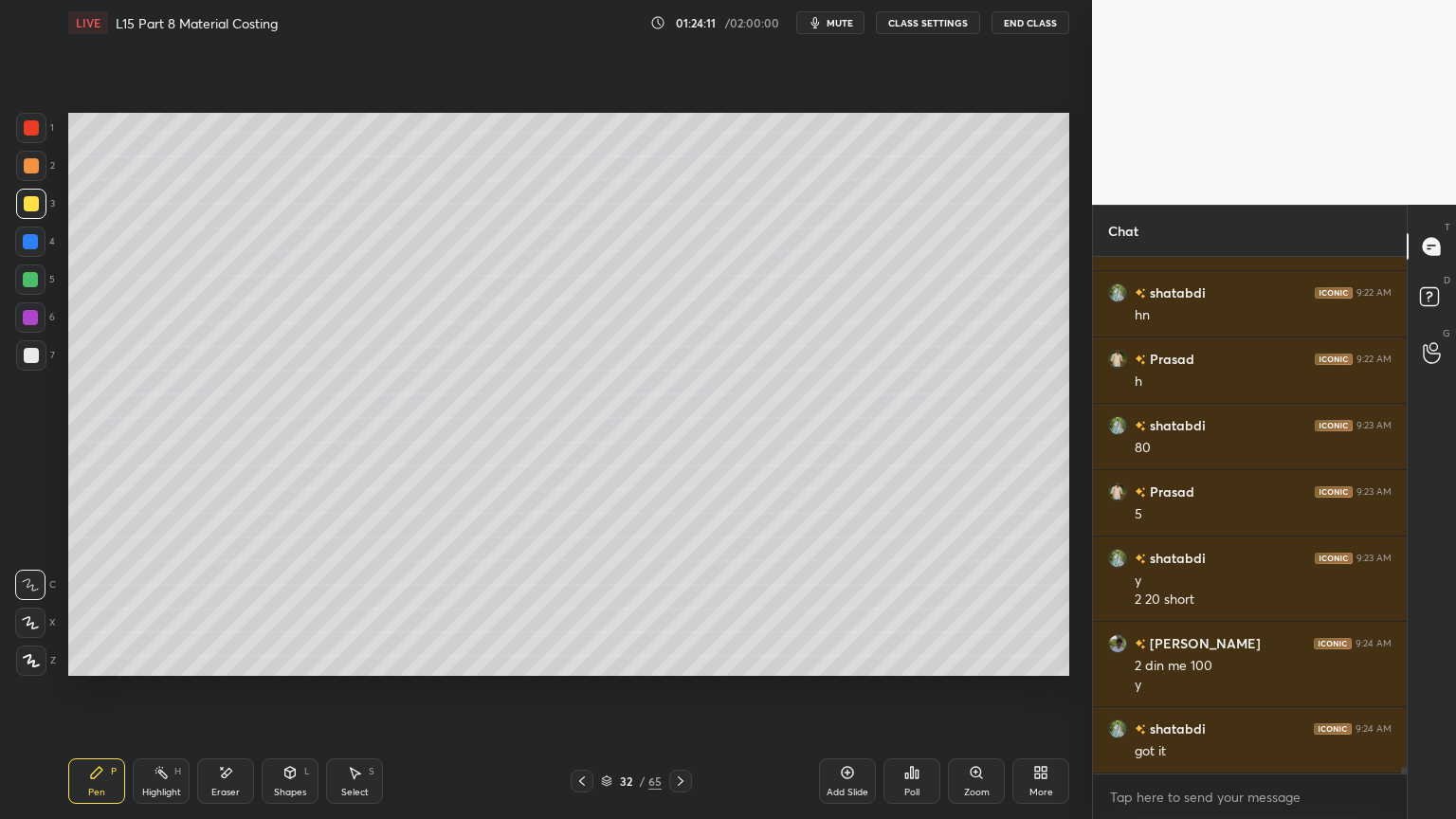 click 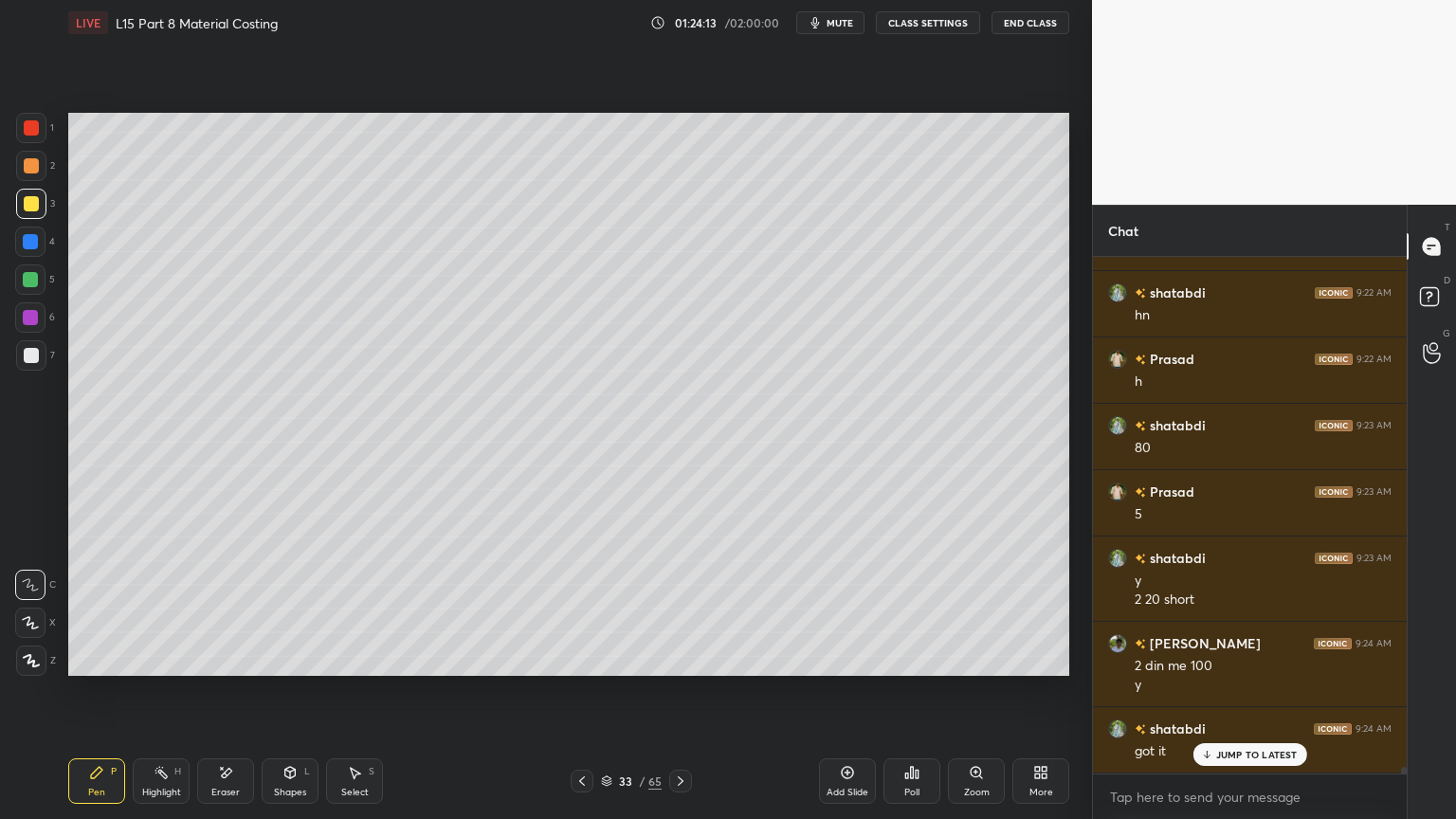 scroll, scrollTop: 40578, scrollLeft: 0, axis: vertical 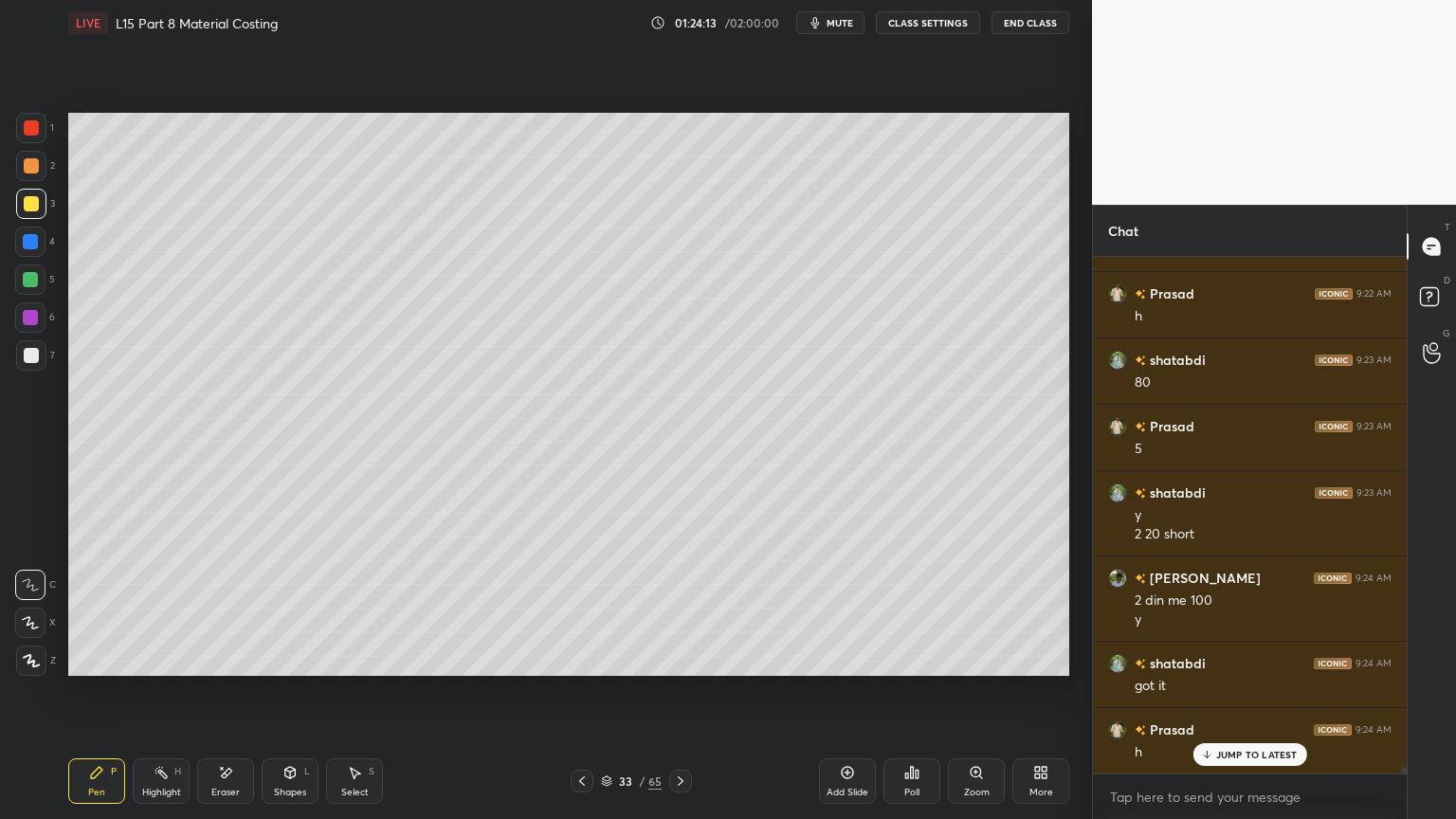 click on "Select S" at bounding box center [355, 781] 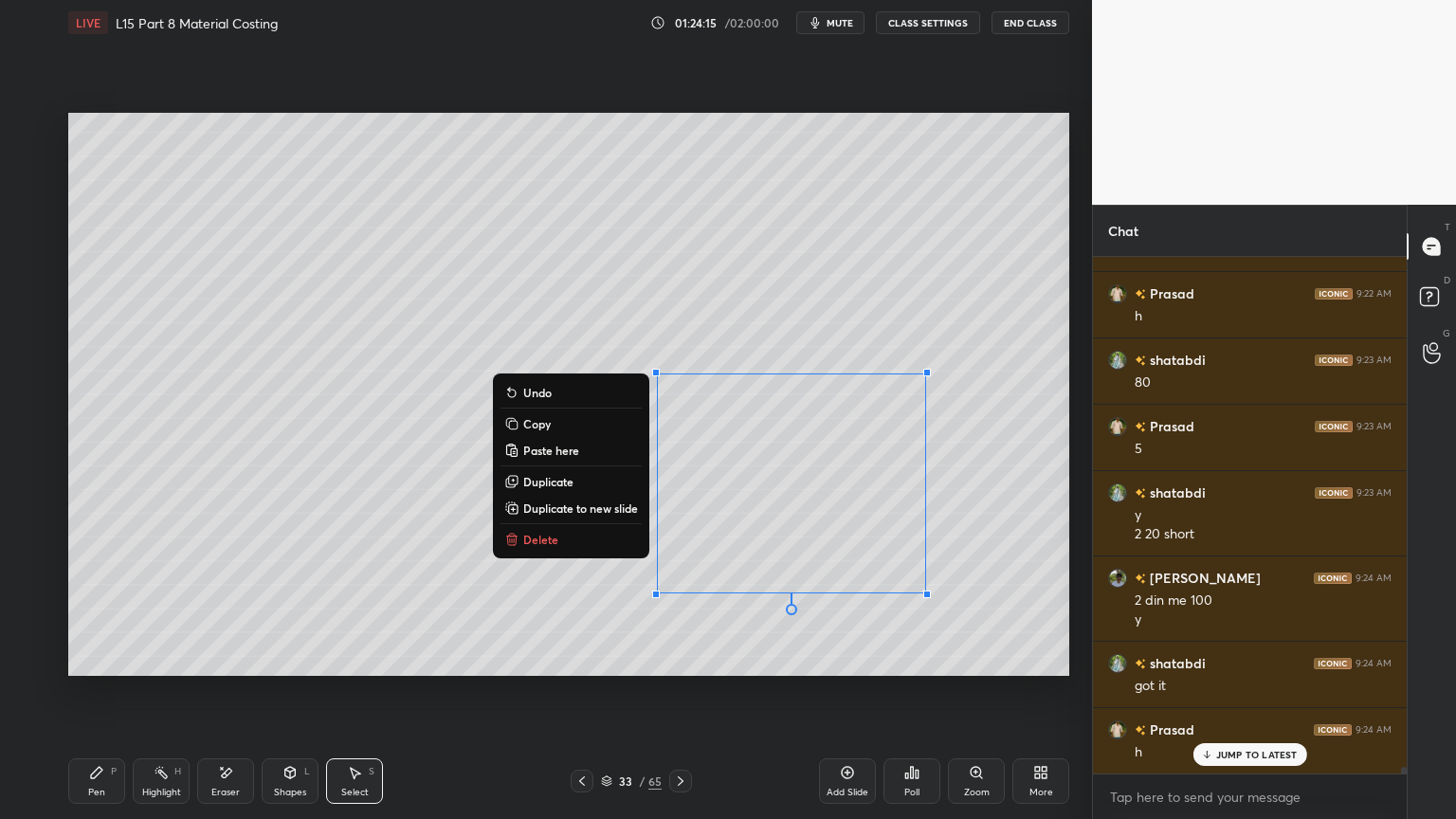 click on "Delete" at bounding box center (540, 539) 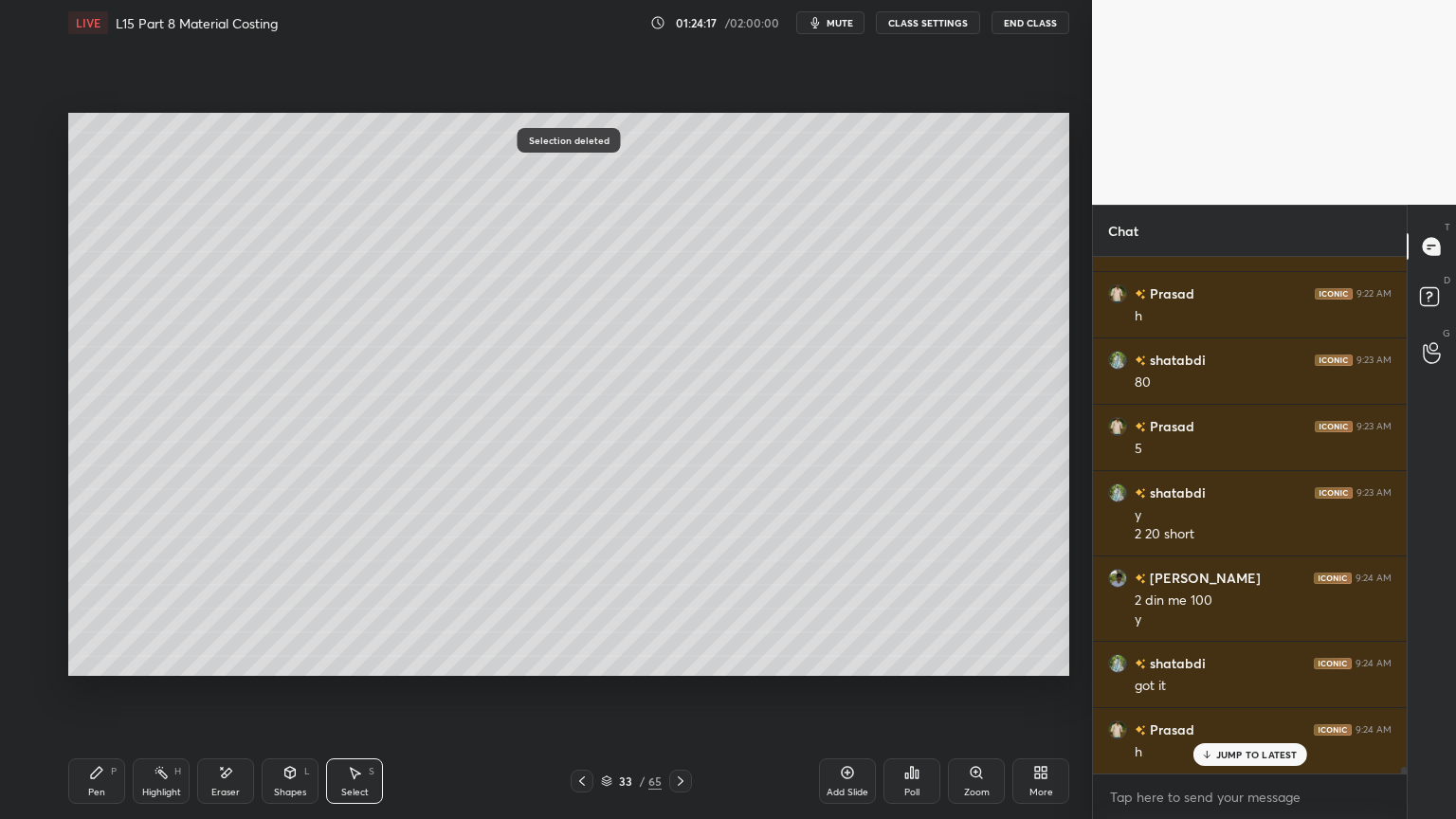 click 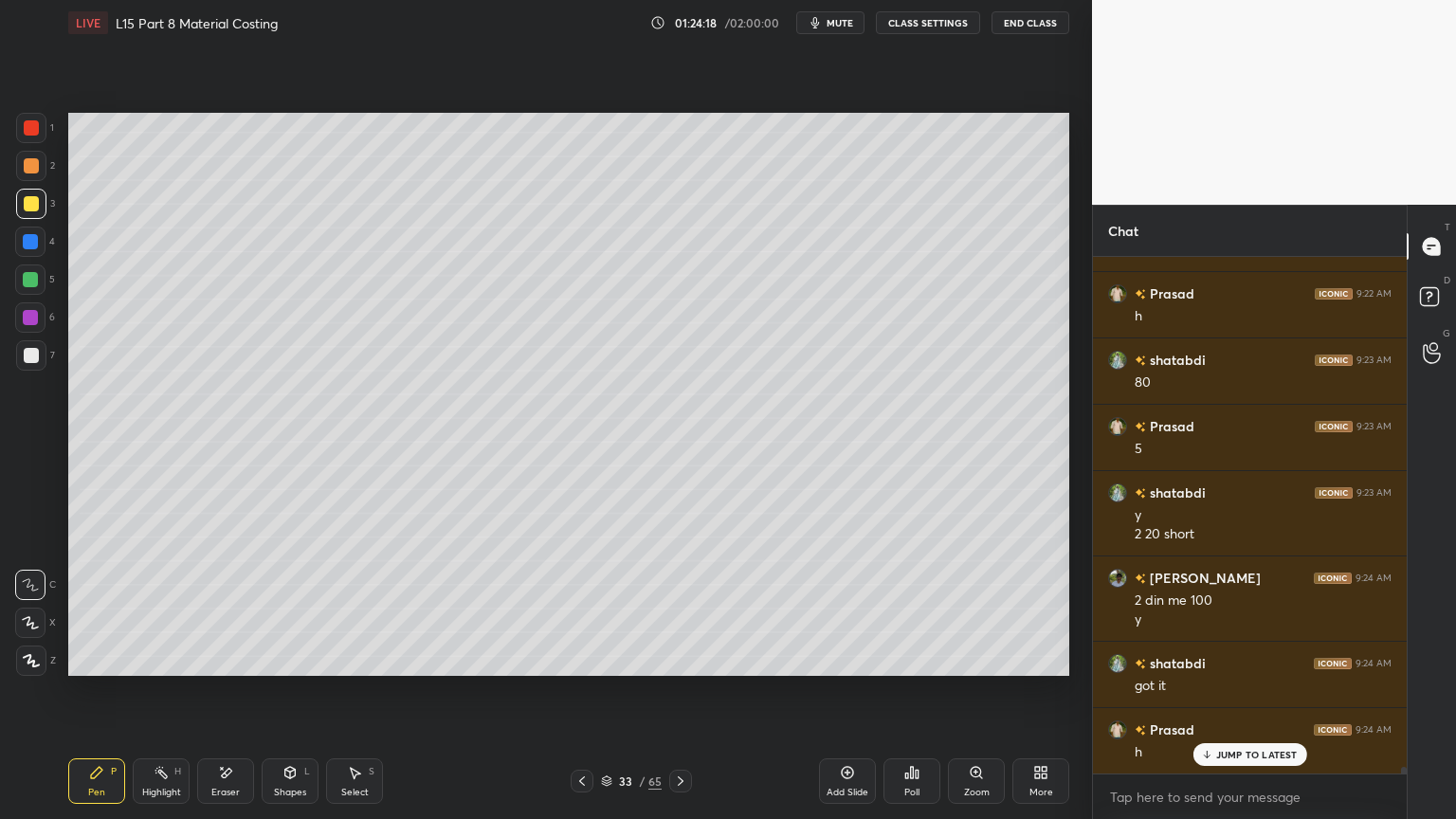 click at bounding box center [31, 355] 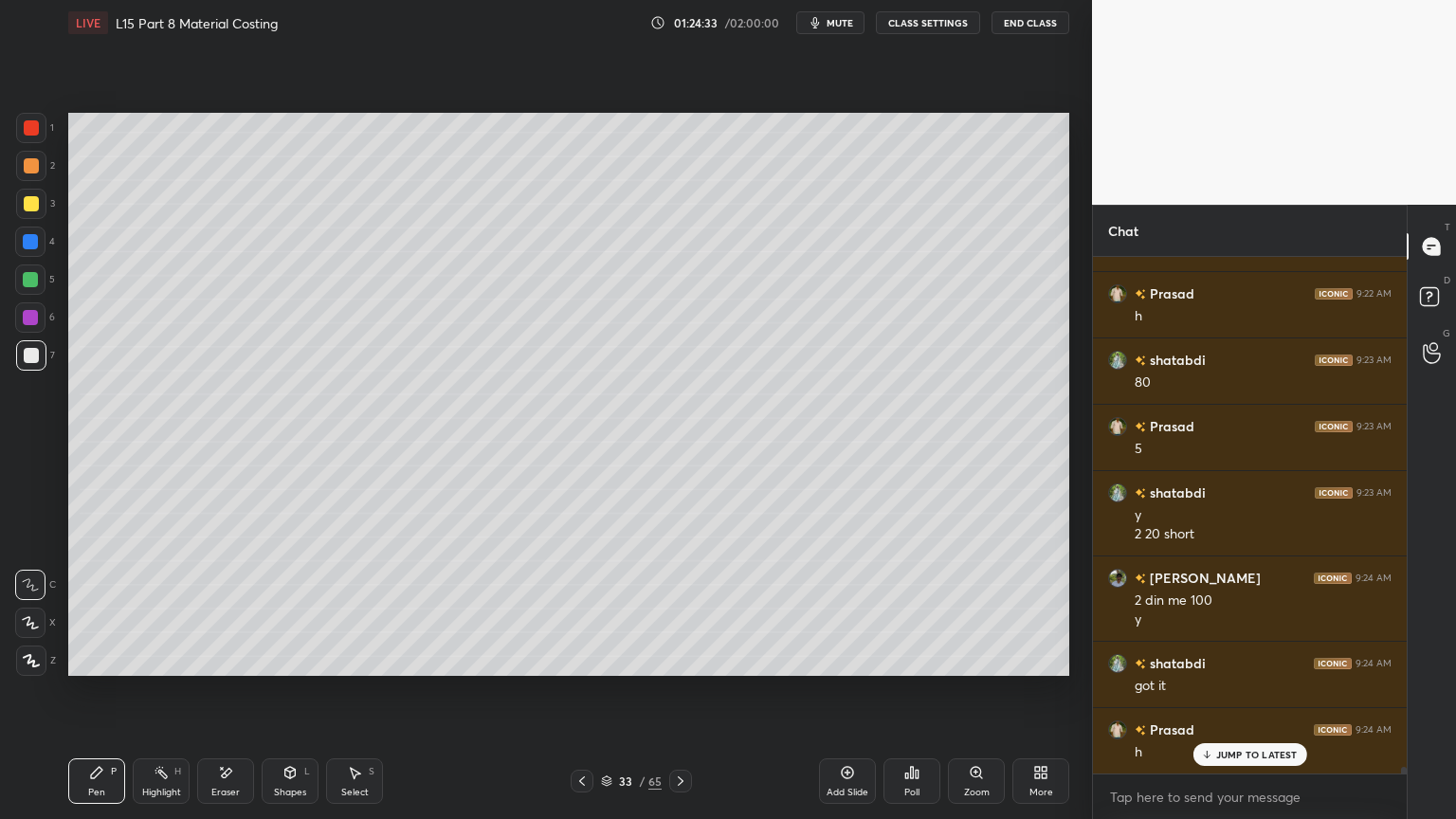 click 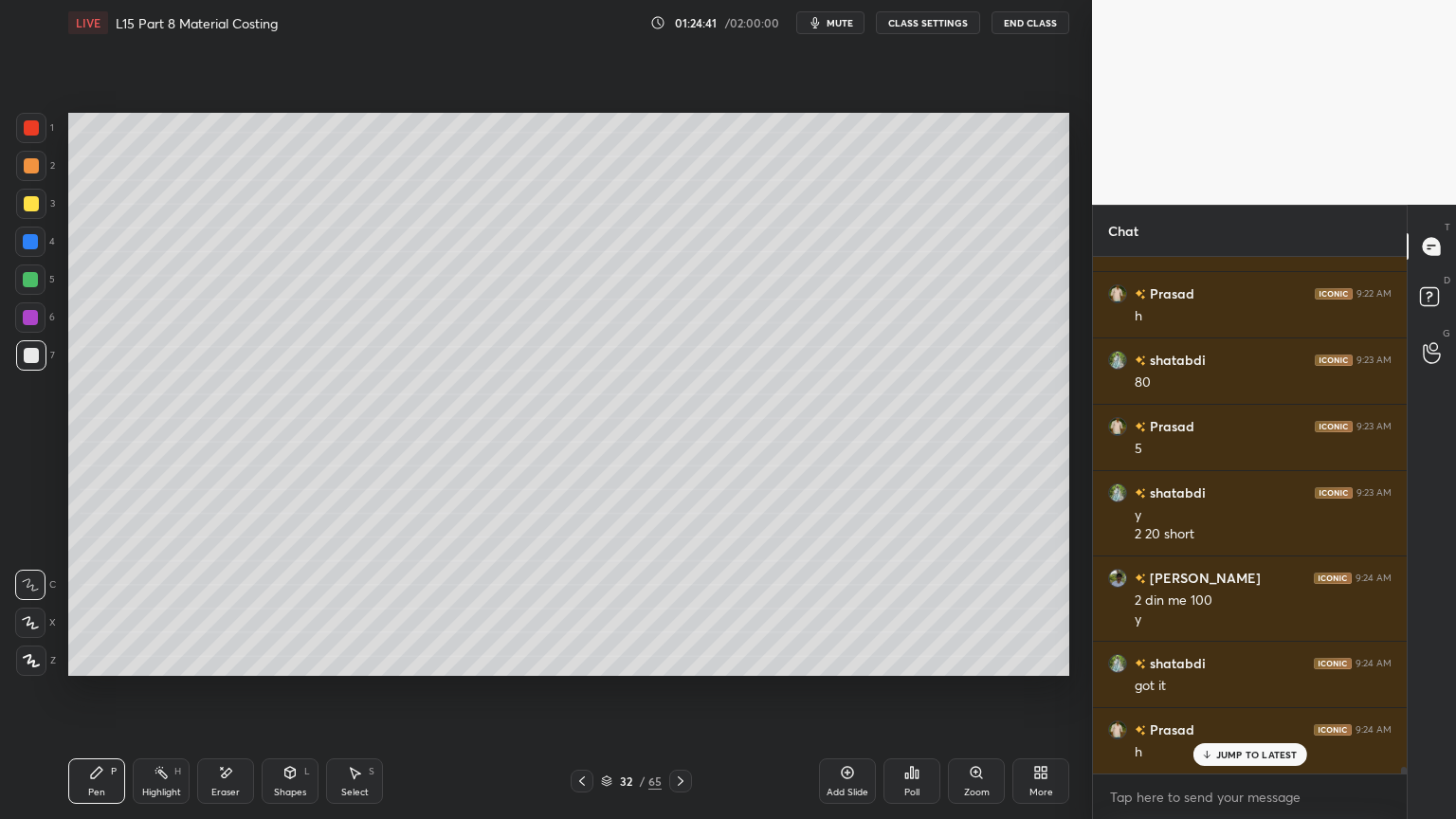 click 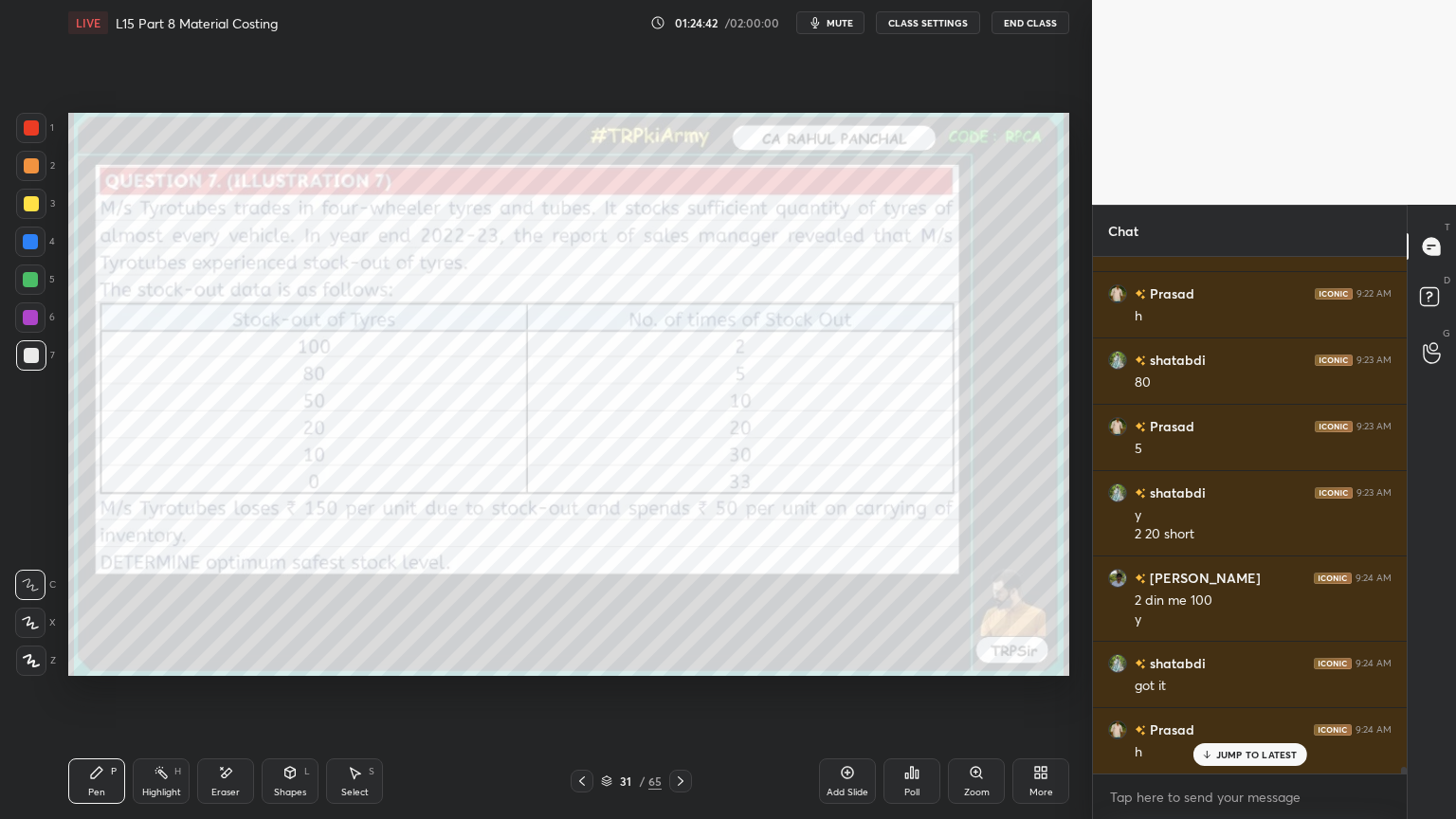click 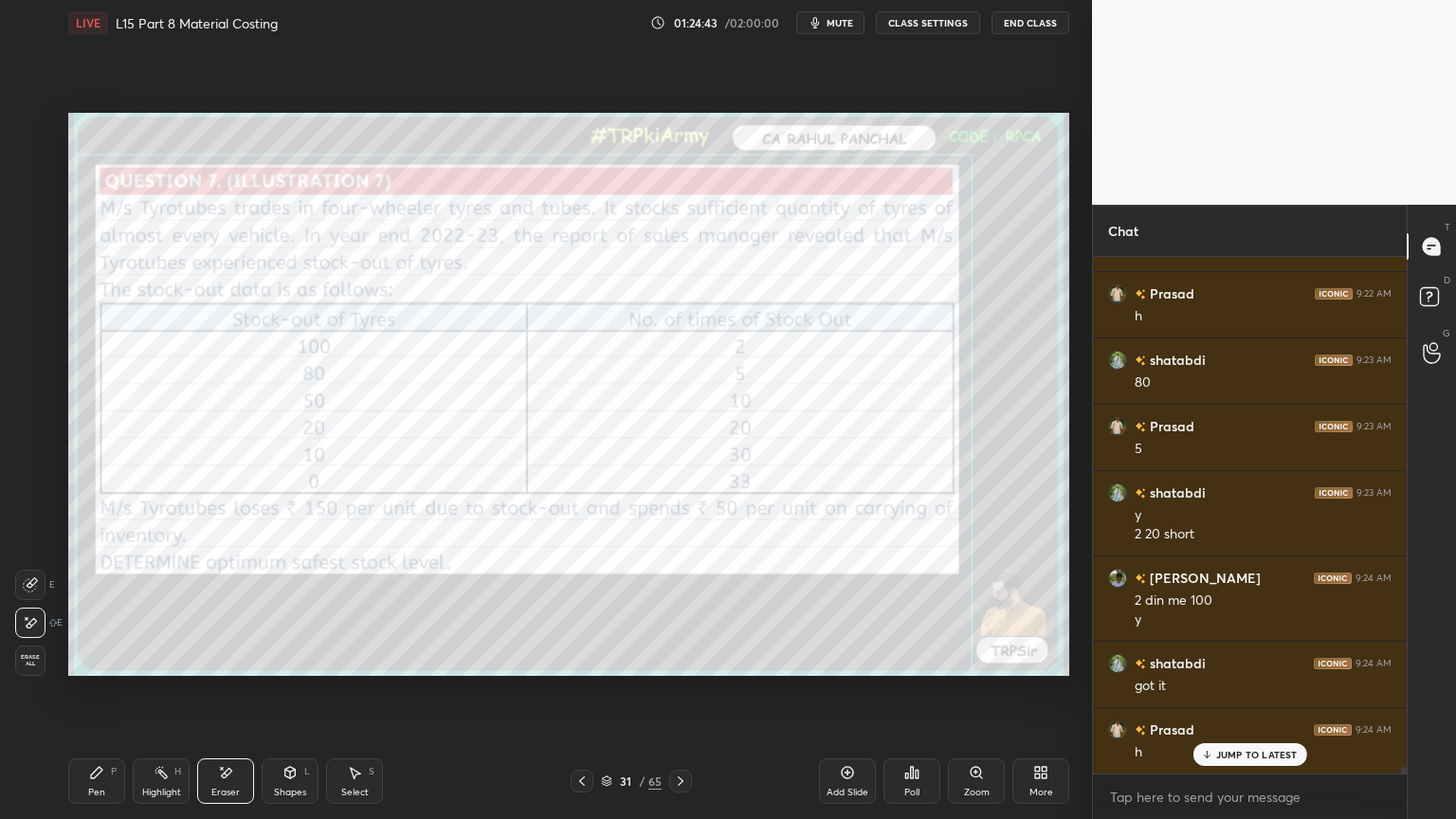 click on "Erase all" at bounding box center [30, 661] 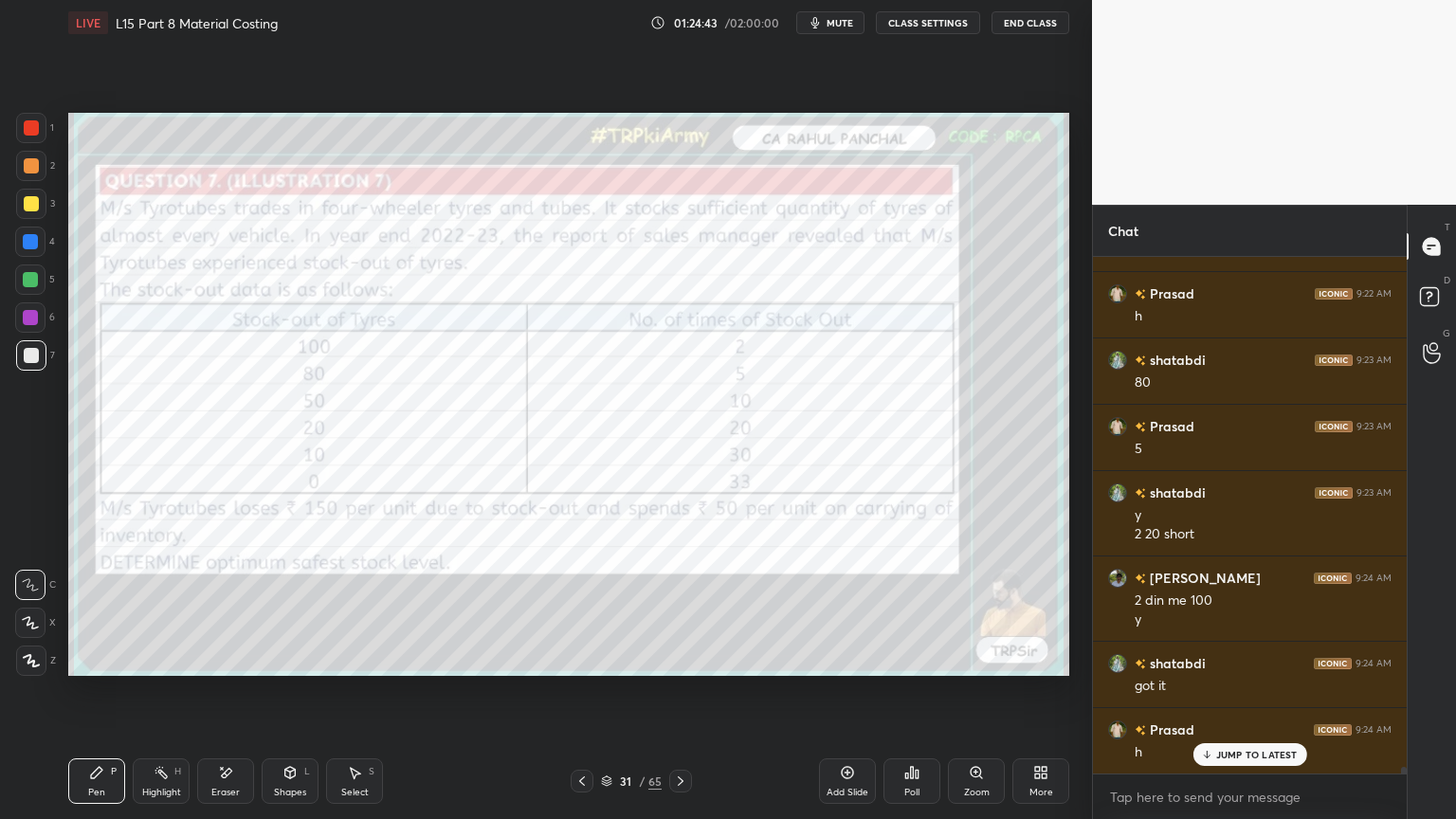 click on "Pen P" at bounding box center [97, 781] 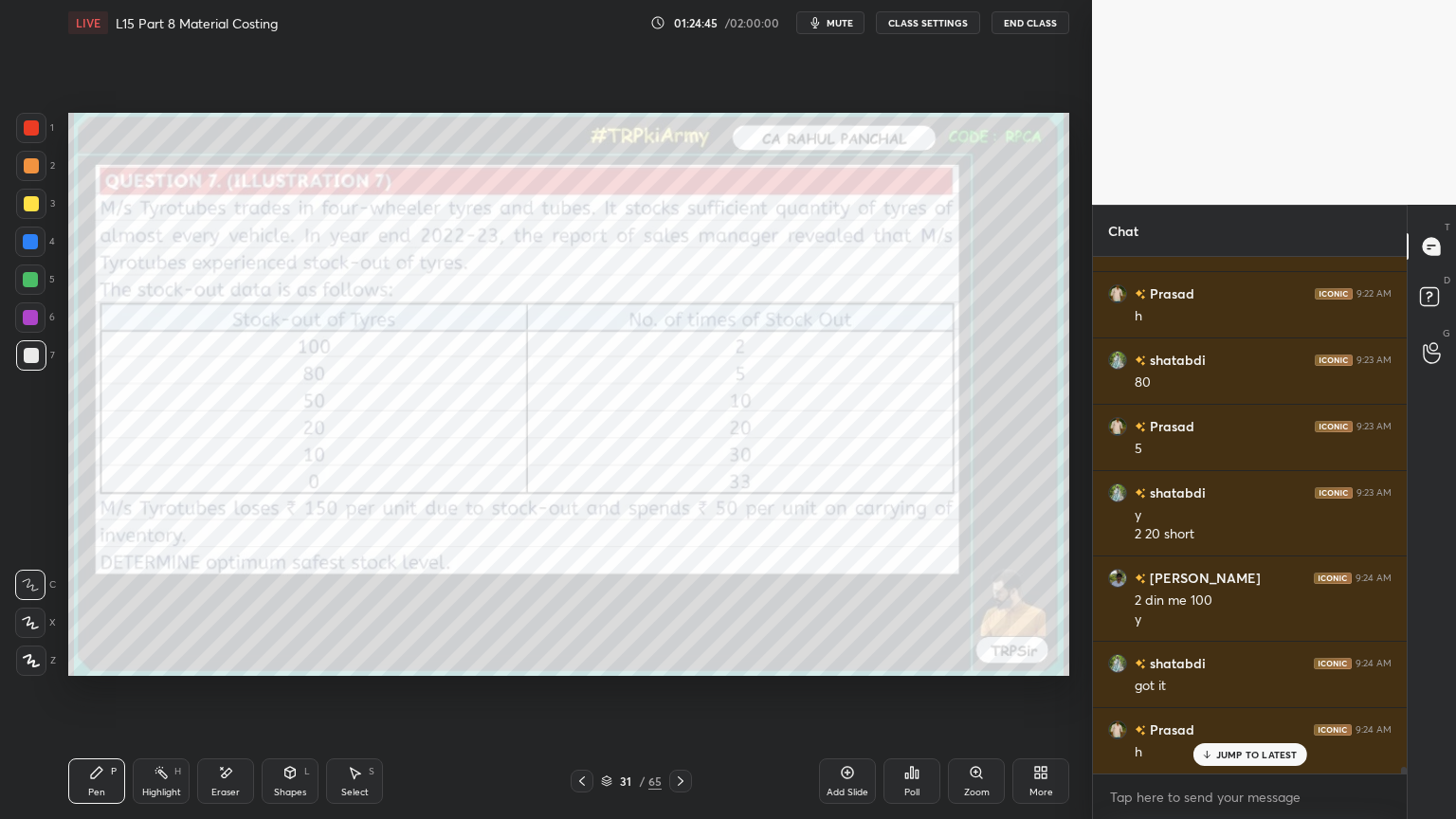 click on "1" at bounding box center [35, 132] 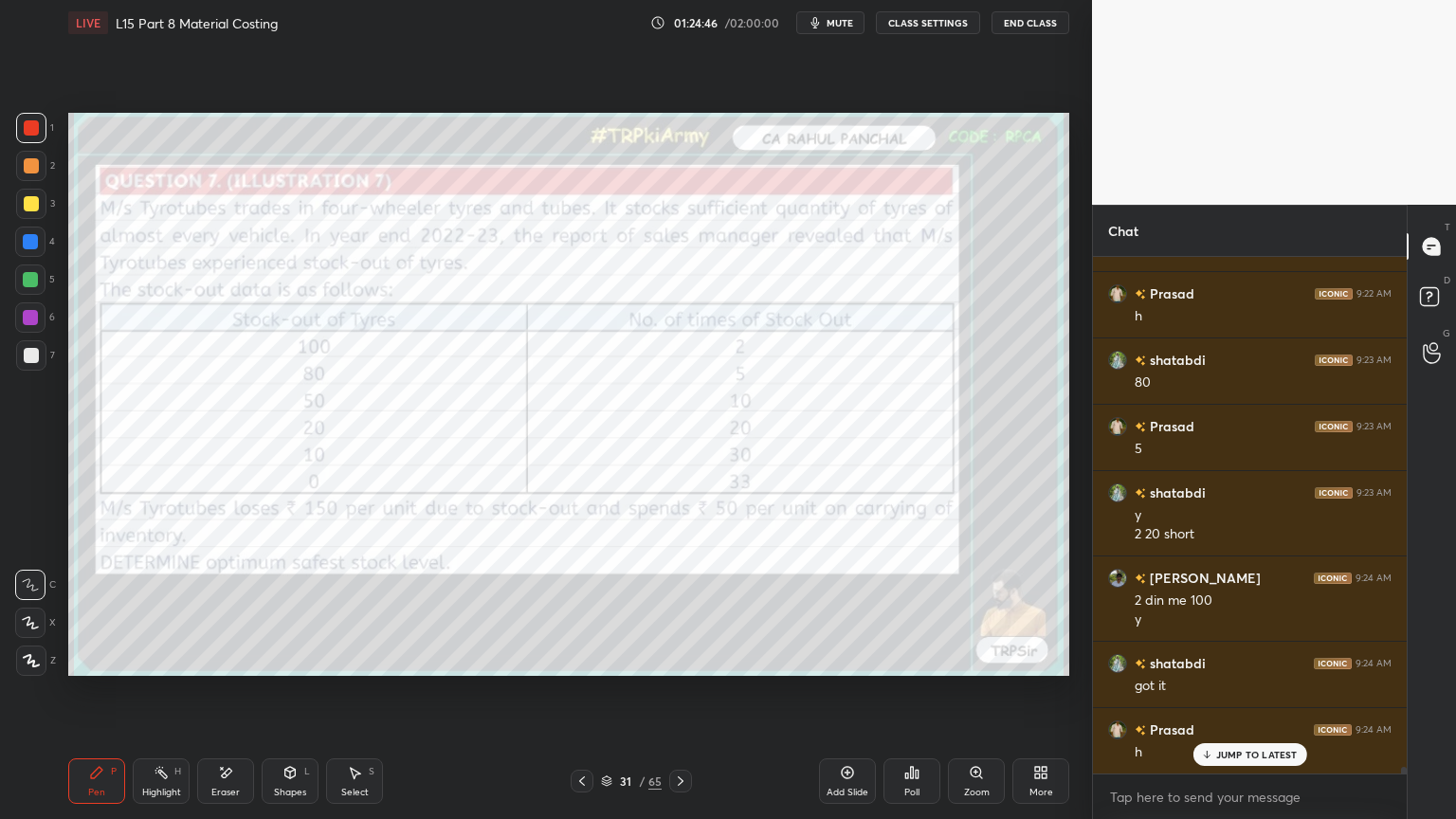 scroll, scrollTop: 40646, scrollLeft: 0, axis: vertical 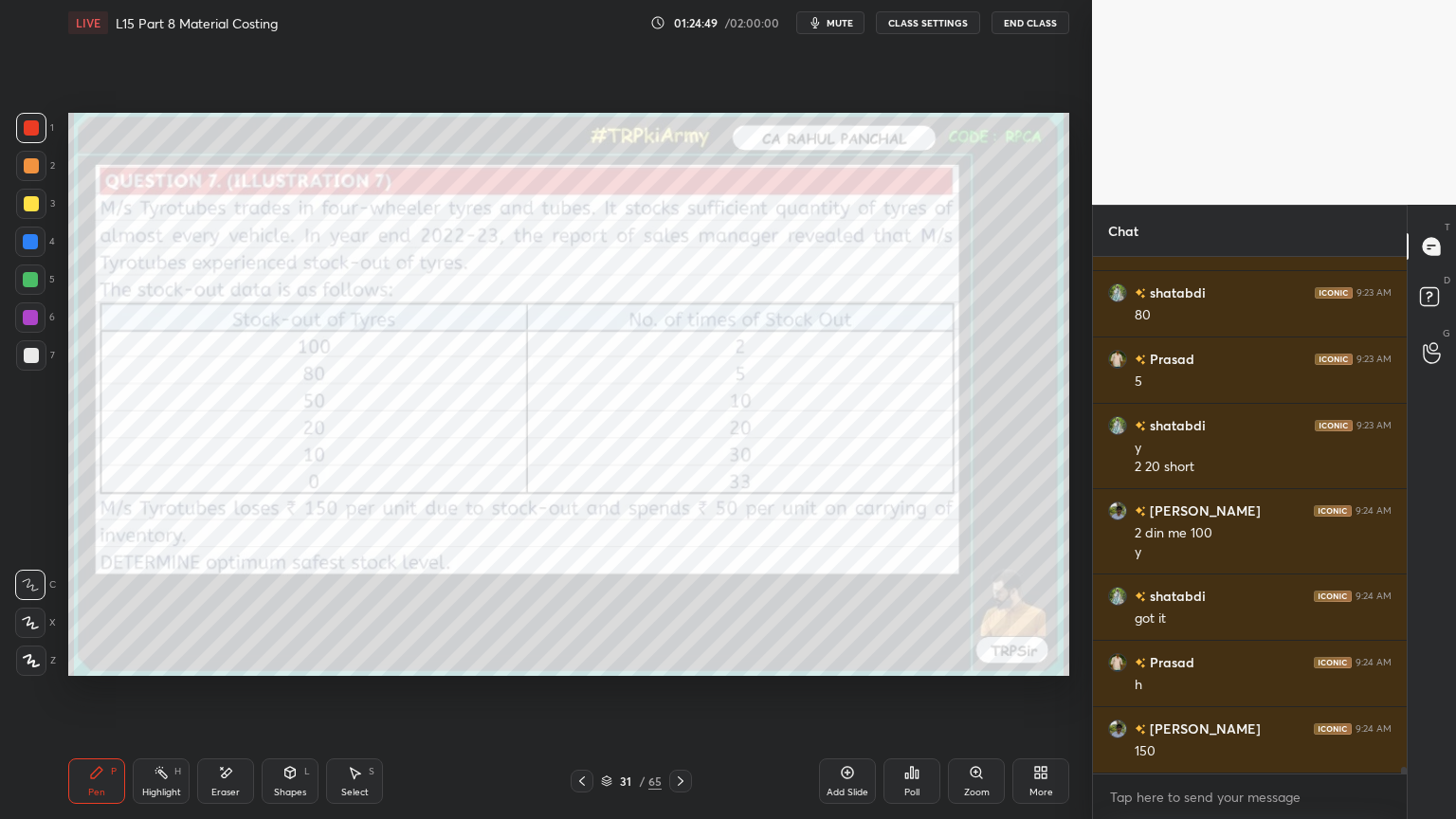 click 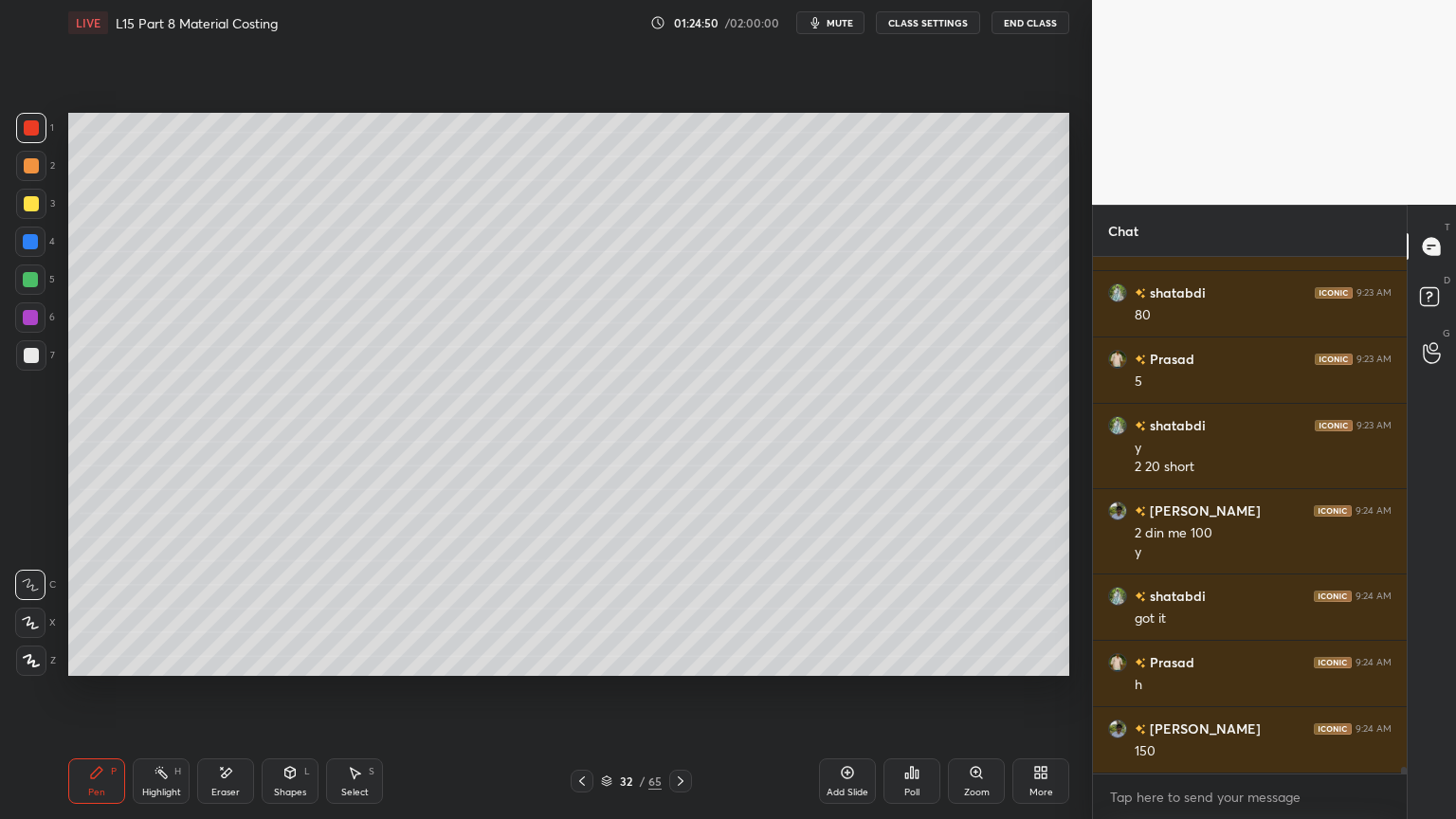 click 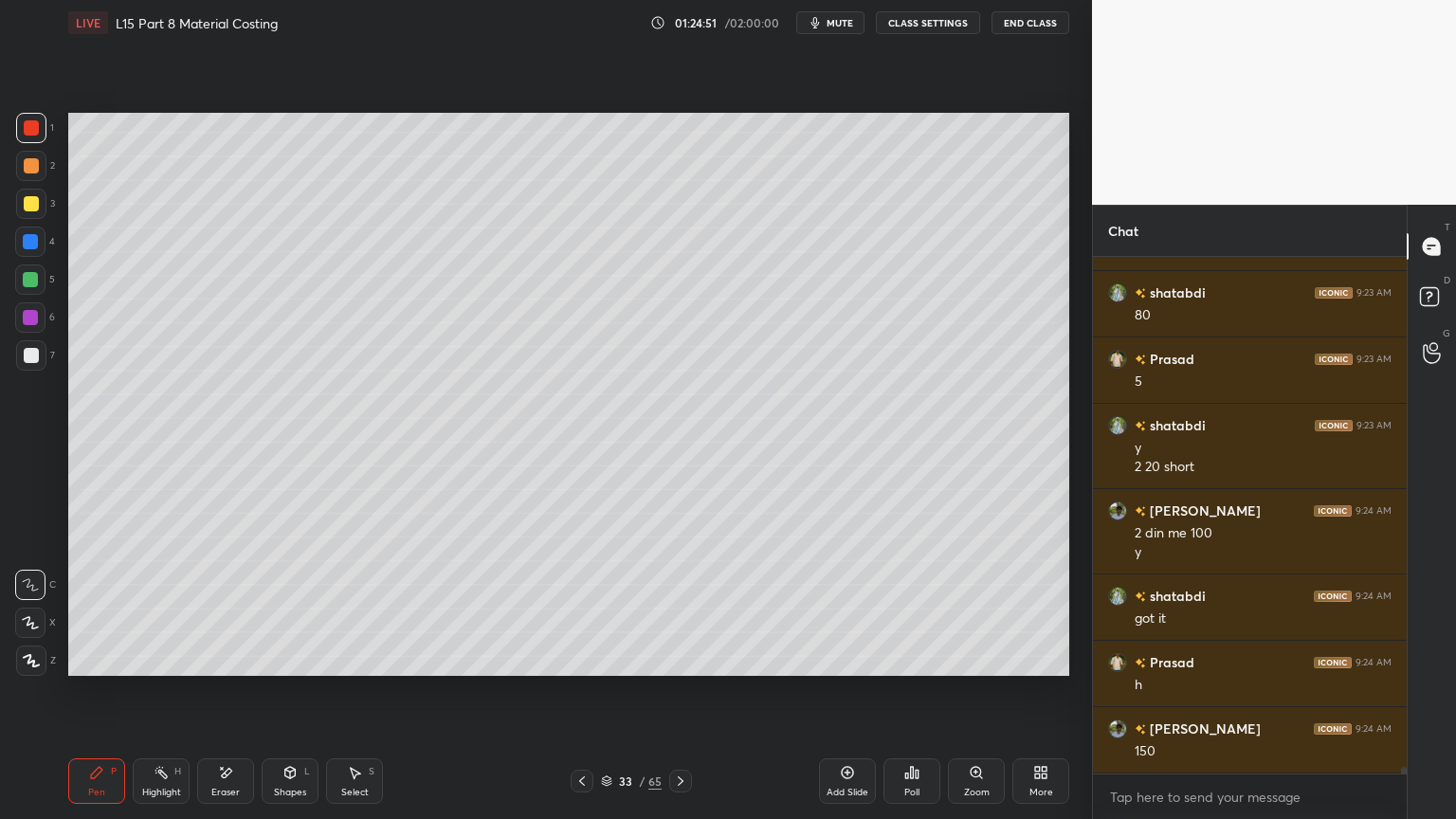 click at bounding box center (31, 355) 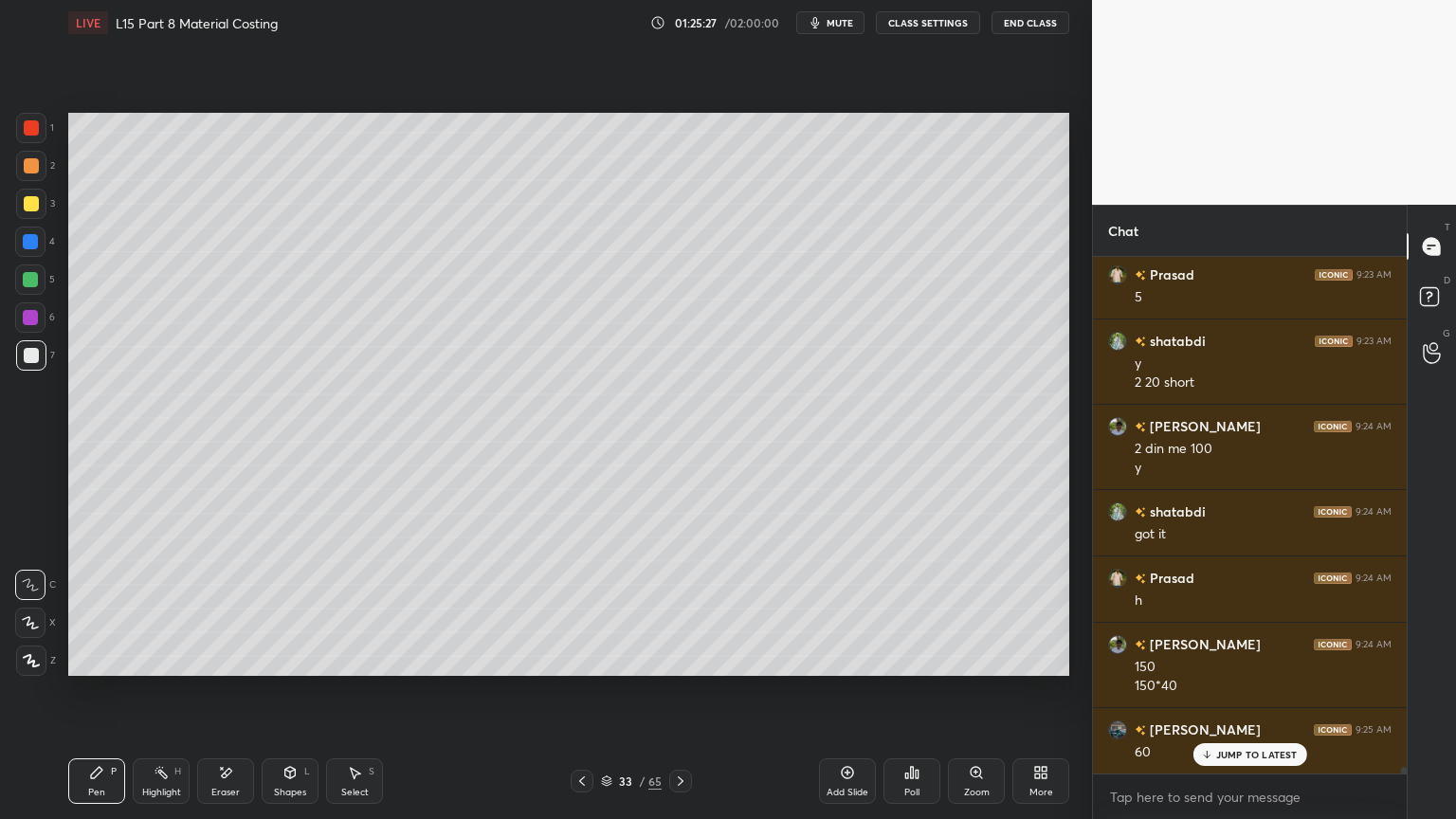 scroll, scrollTop: 40797, scrollLeft: 0, axis: vertical 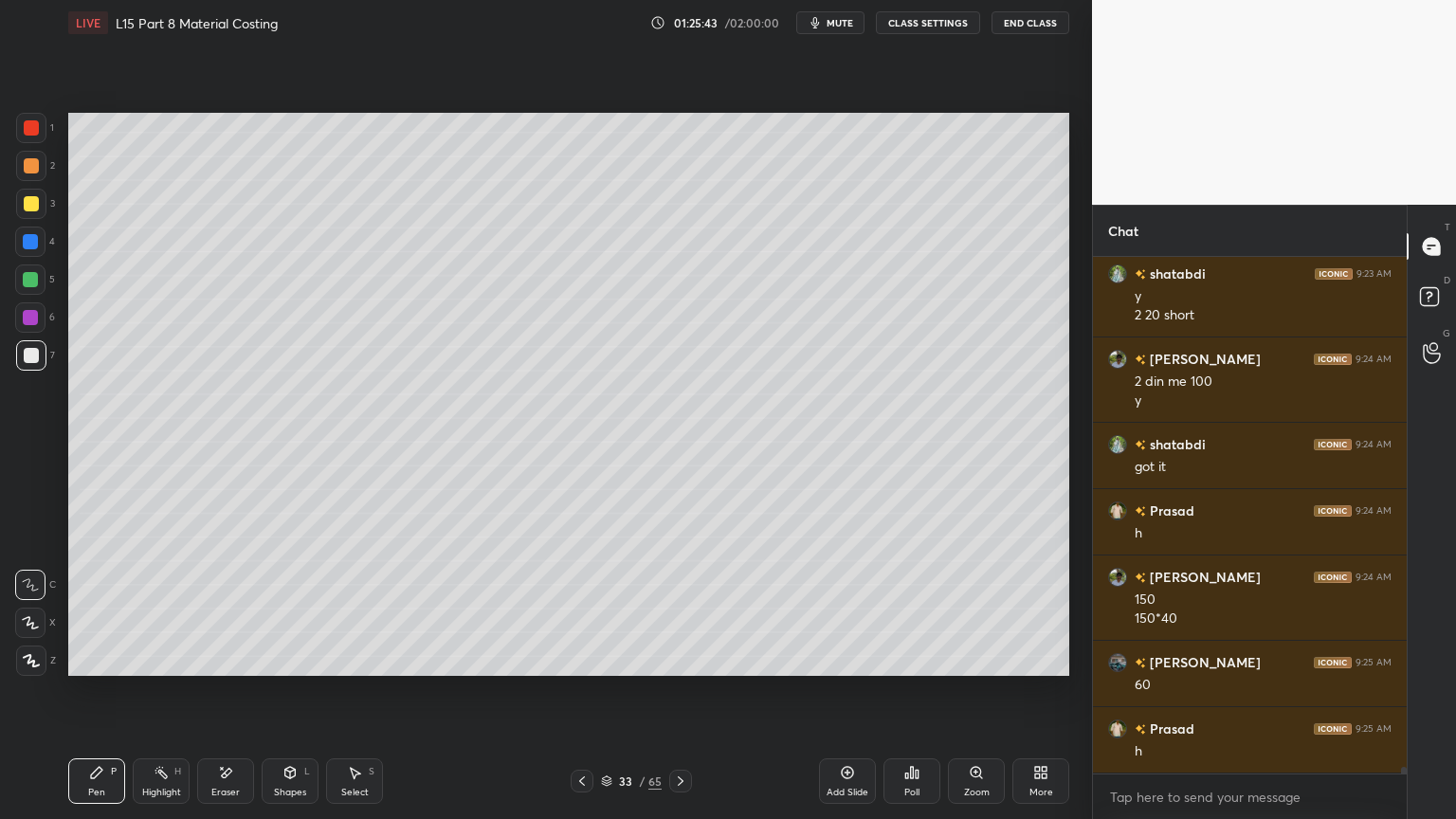 click 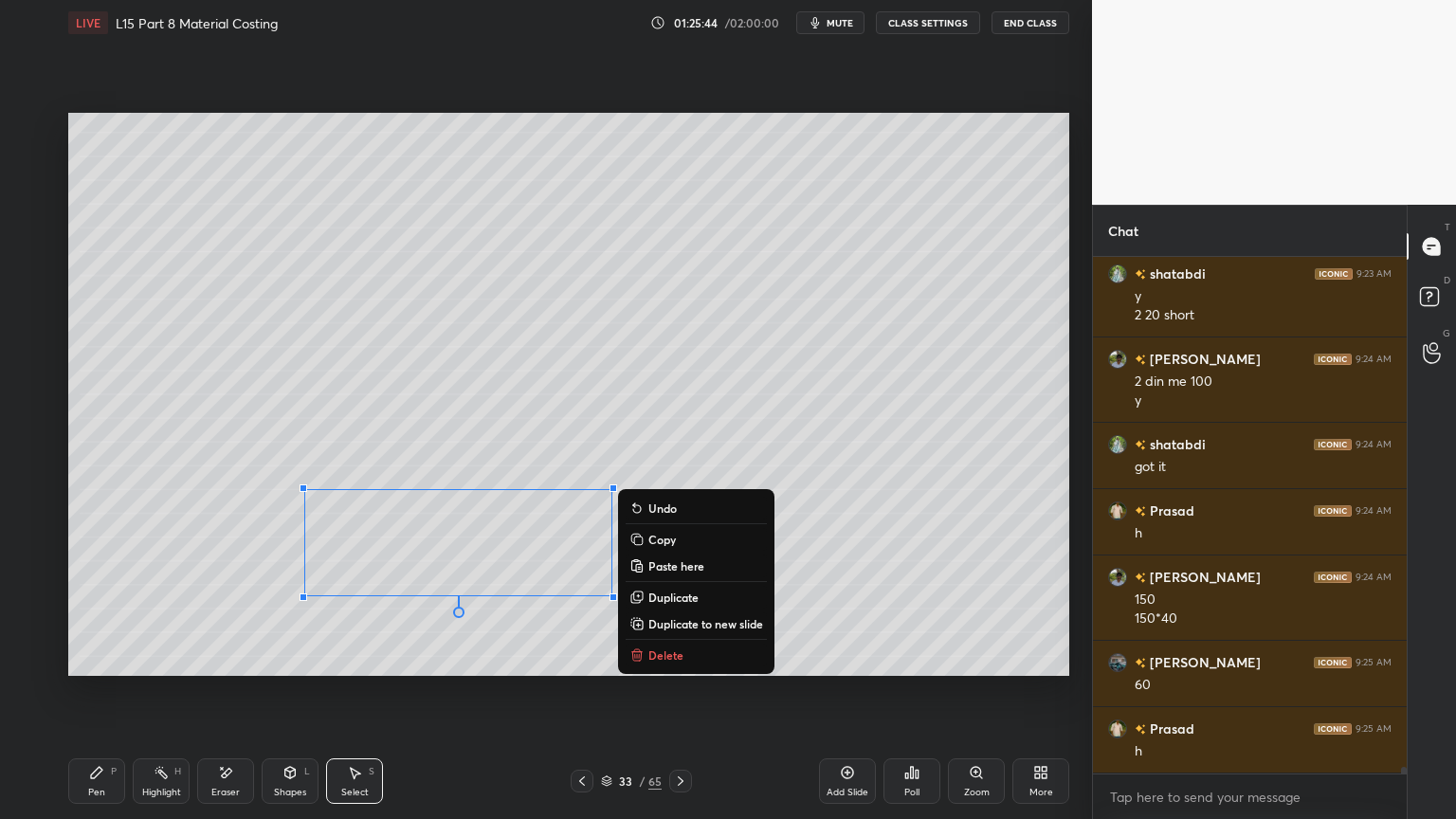 click on "Delete" at bounding box center (696, 655) 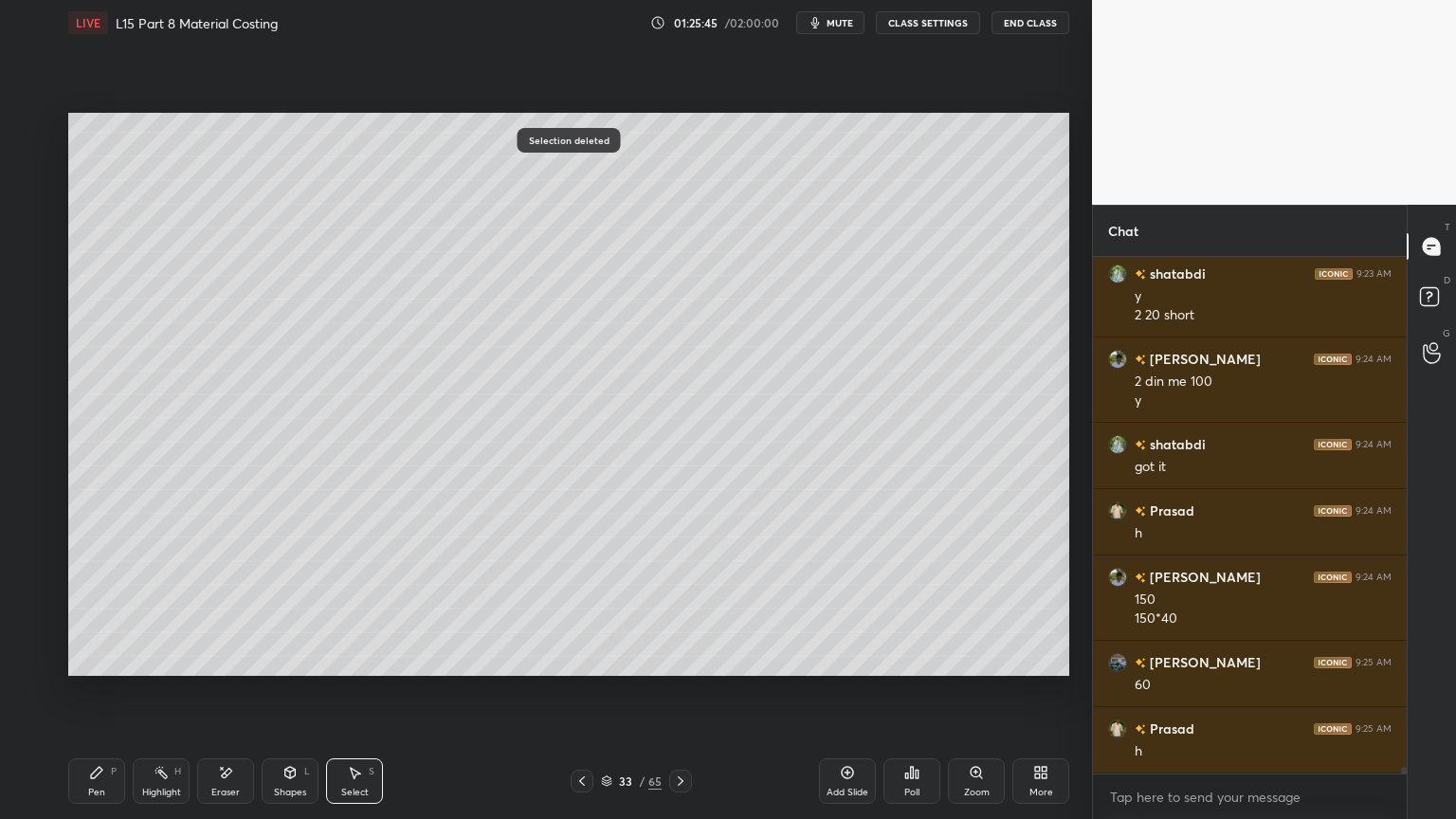 click 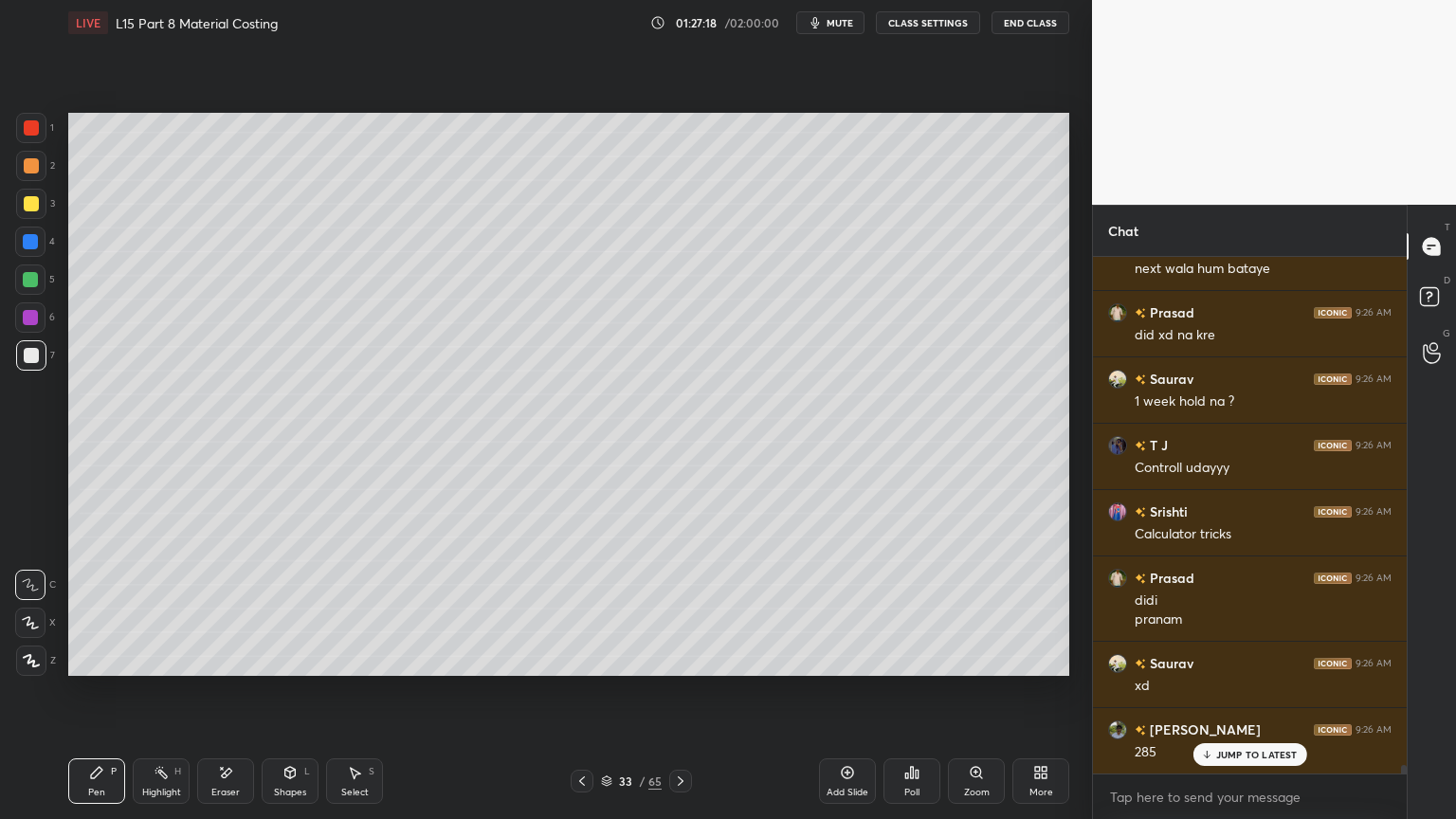 scroll, scrollTop: 29673, scrollLeft: 0, axis: vertical 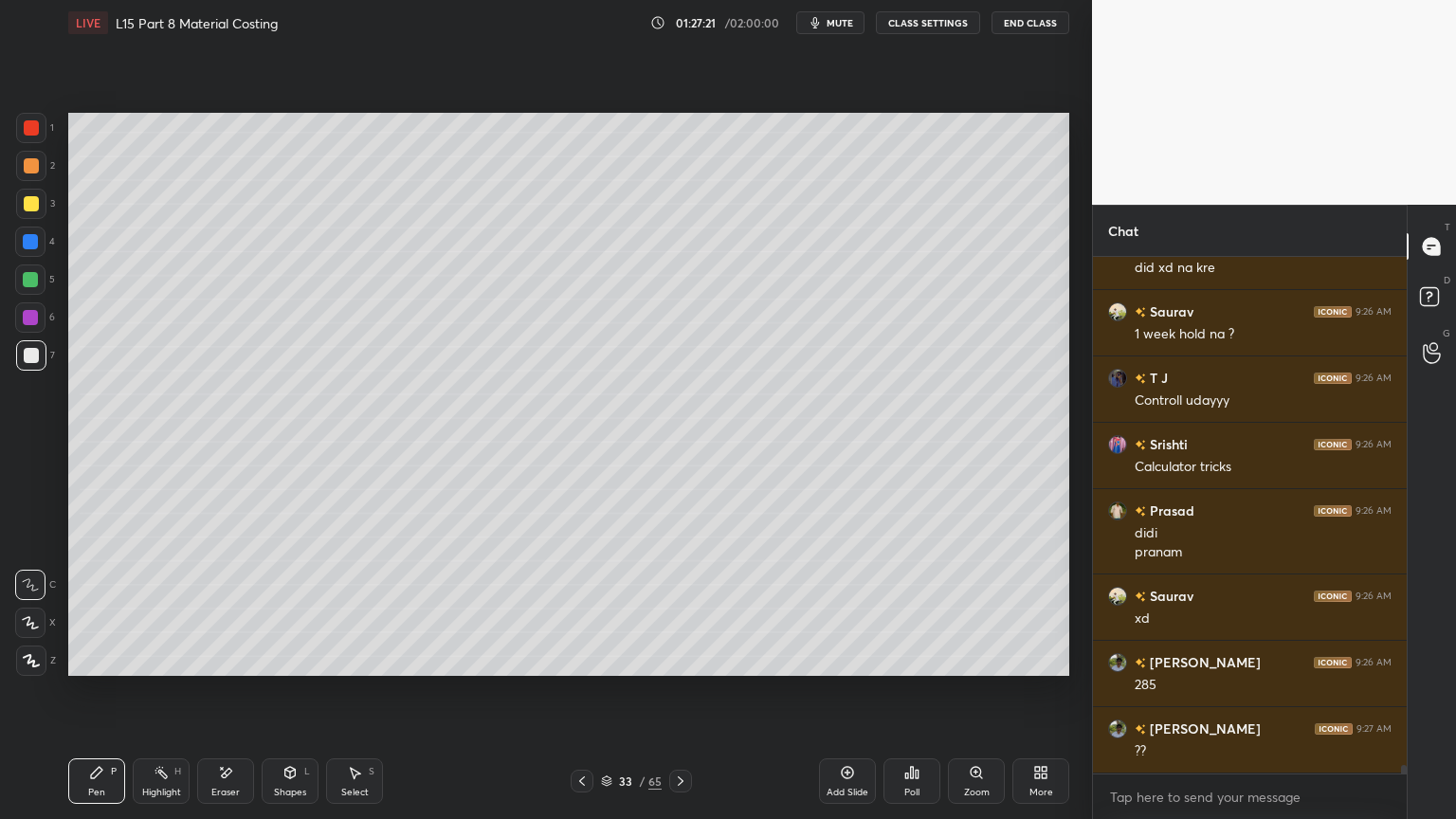 click at bounding box center (30, 242) 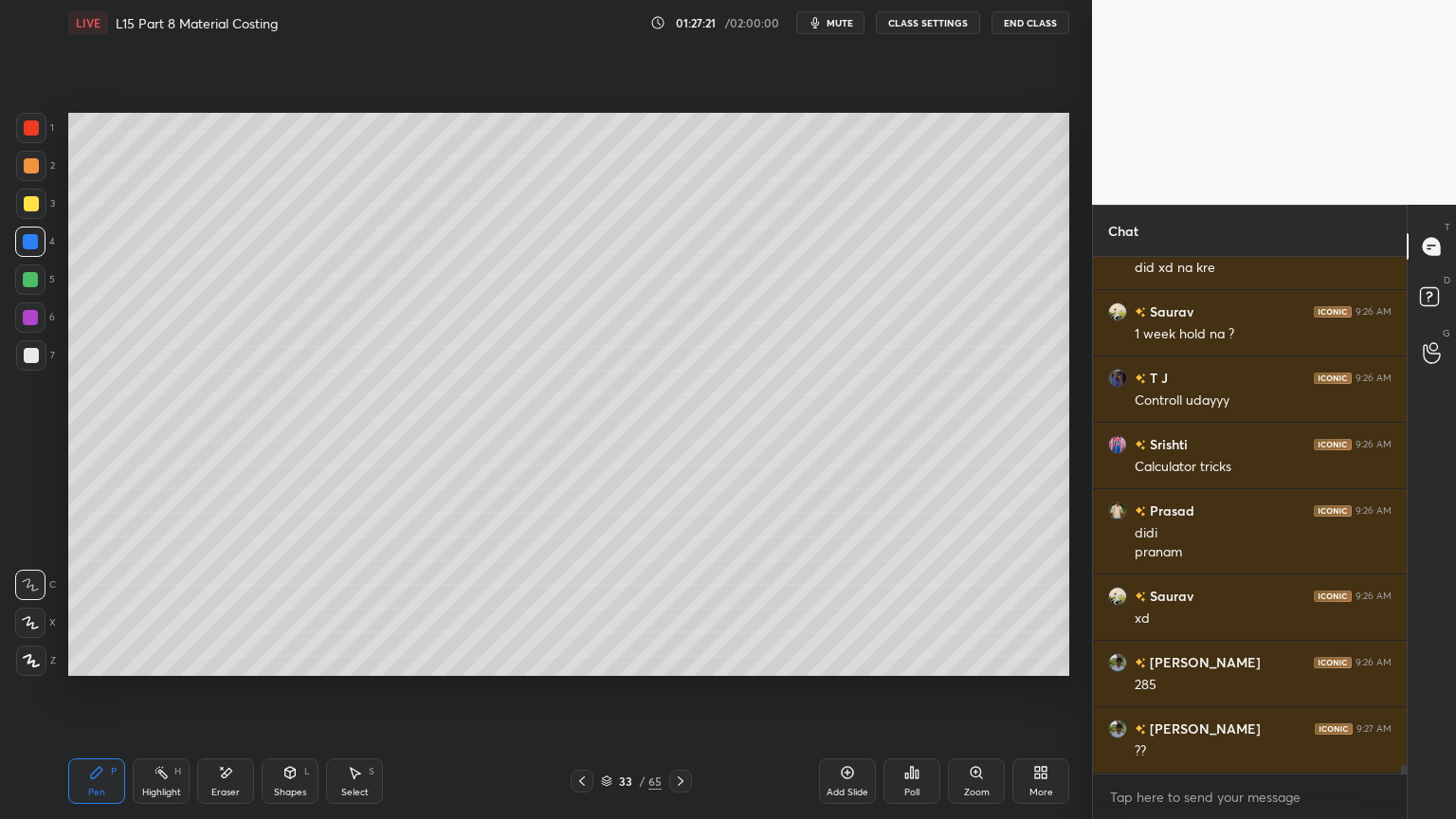 click 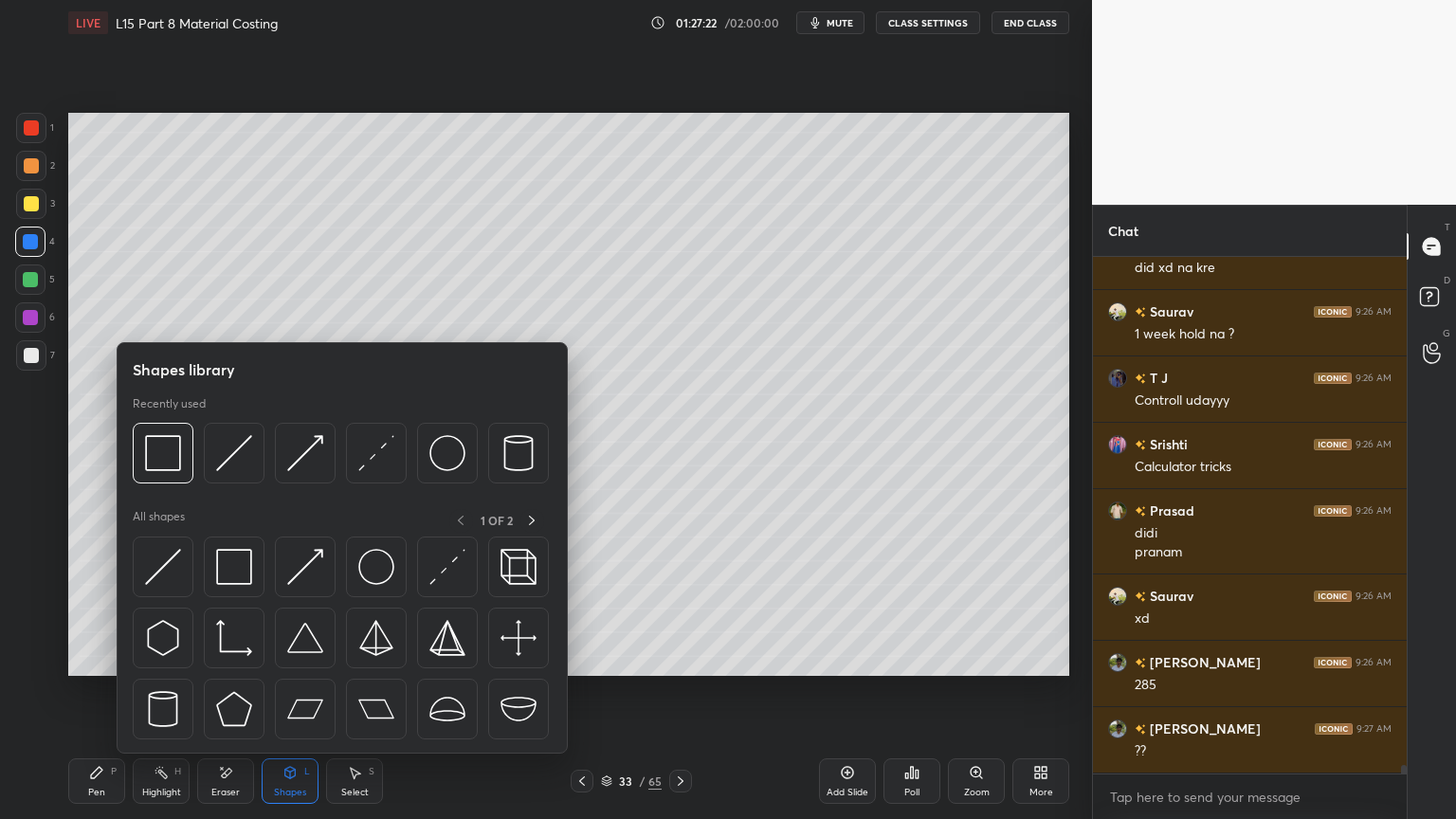click at bounding box center [234, 453] 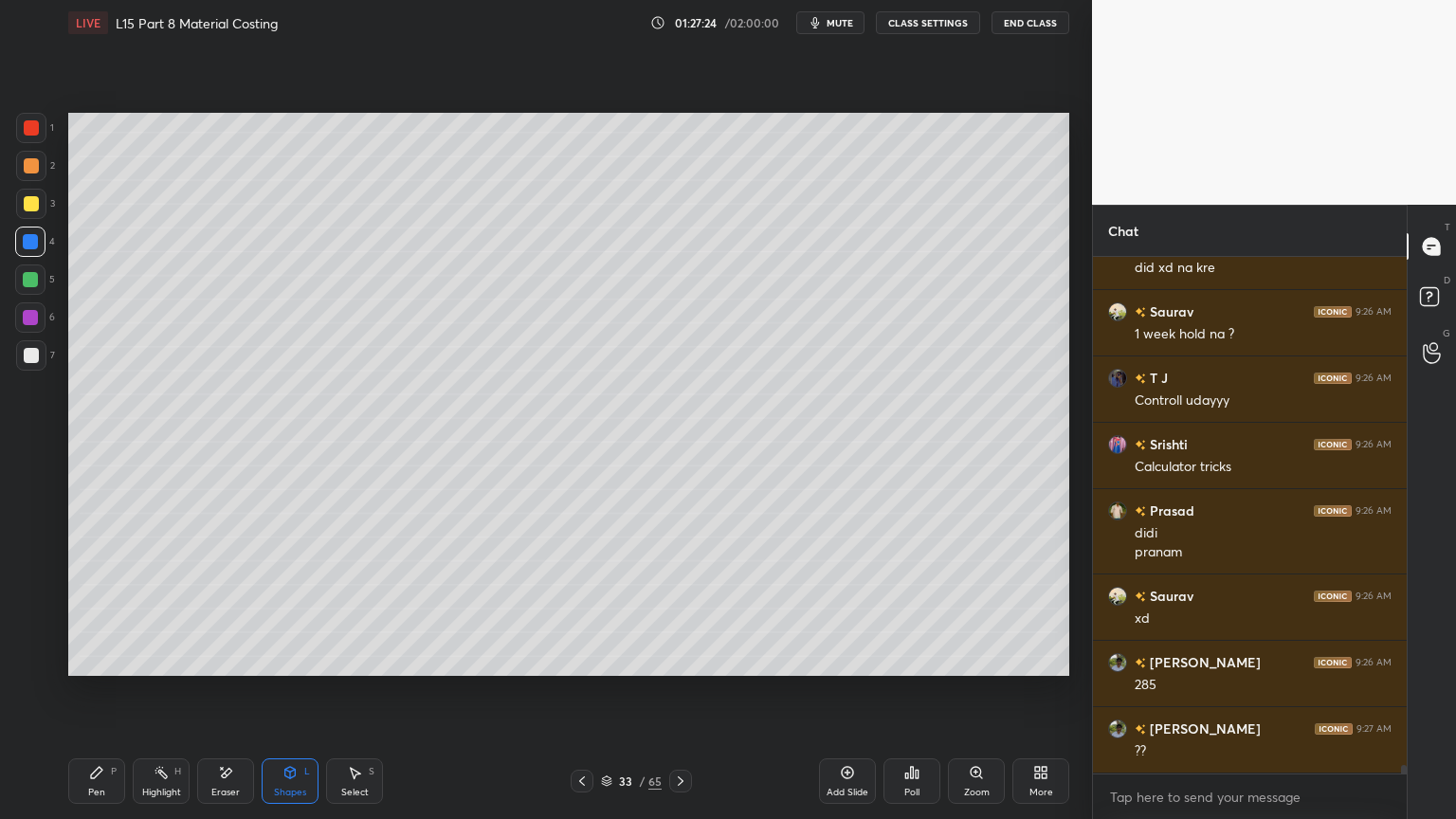 scroll, scrollTop: 29738, scrollLeft: 0, axis: vertical 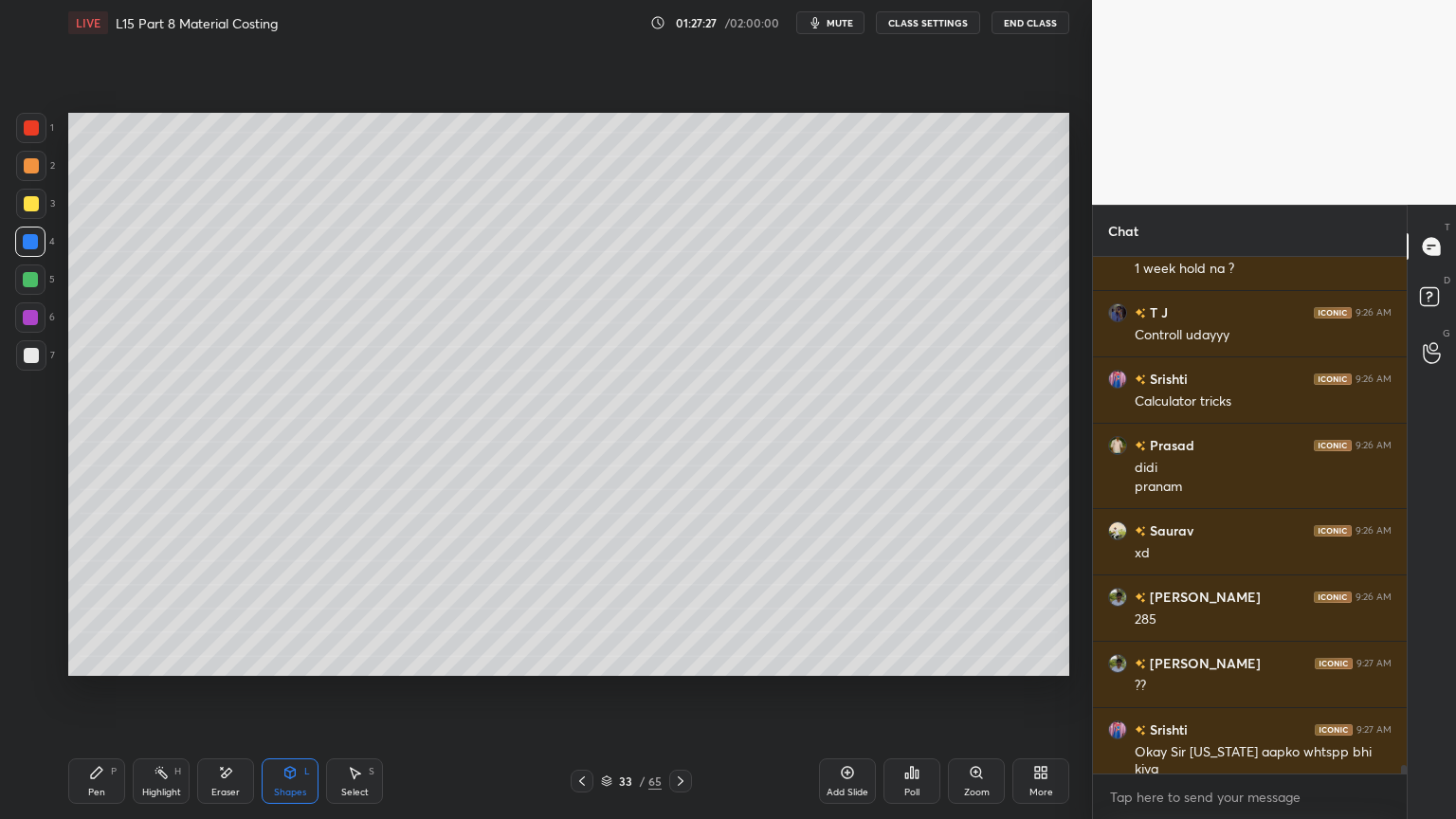 click on "Pen P" at bounding box center [97, 781] 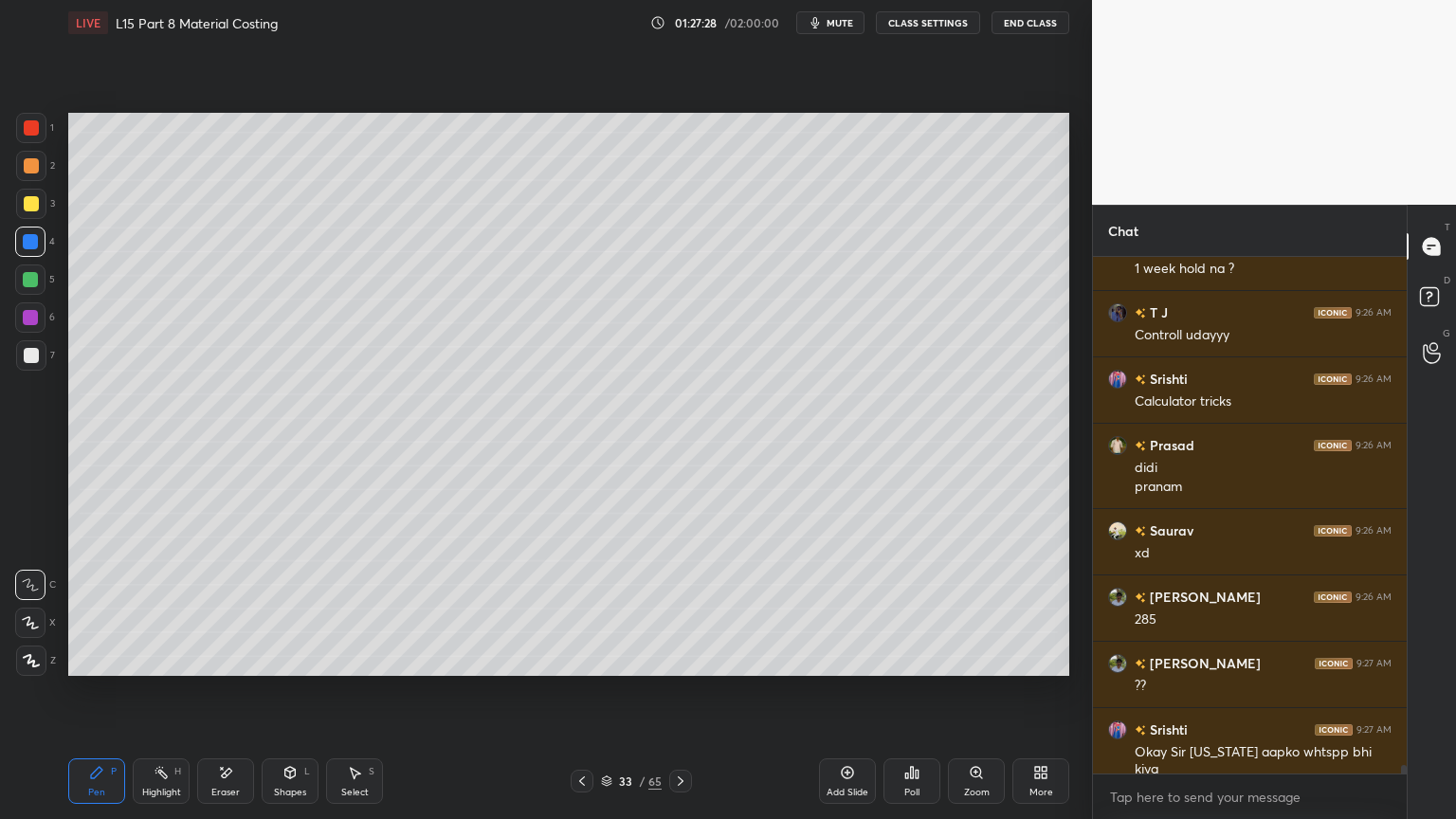 click at bounding box center [31, 355] 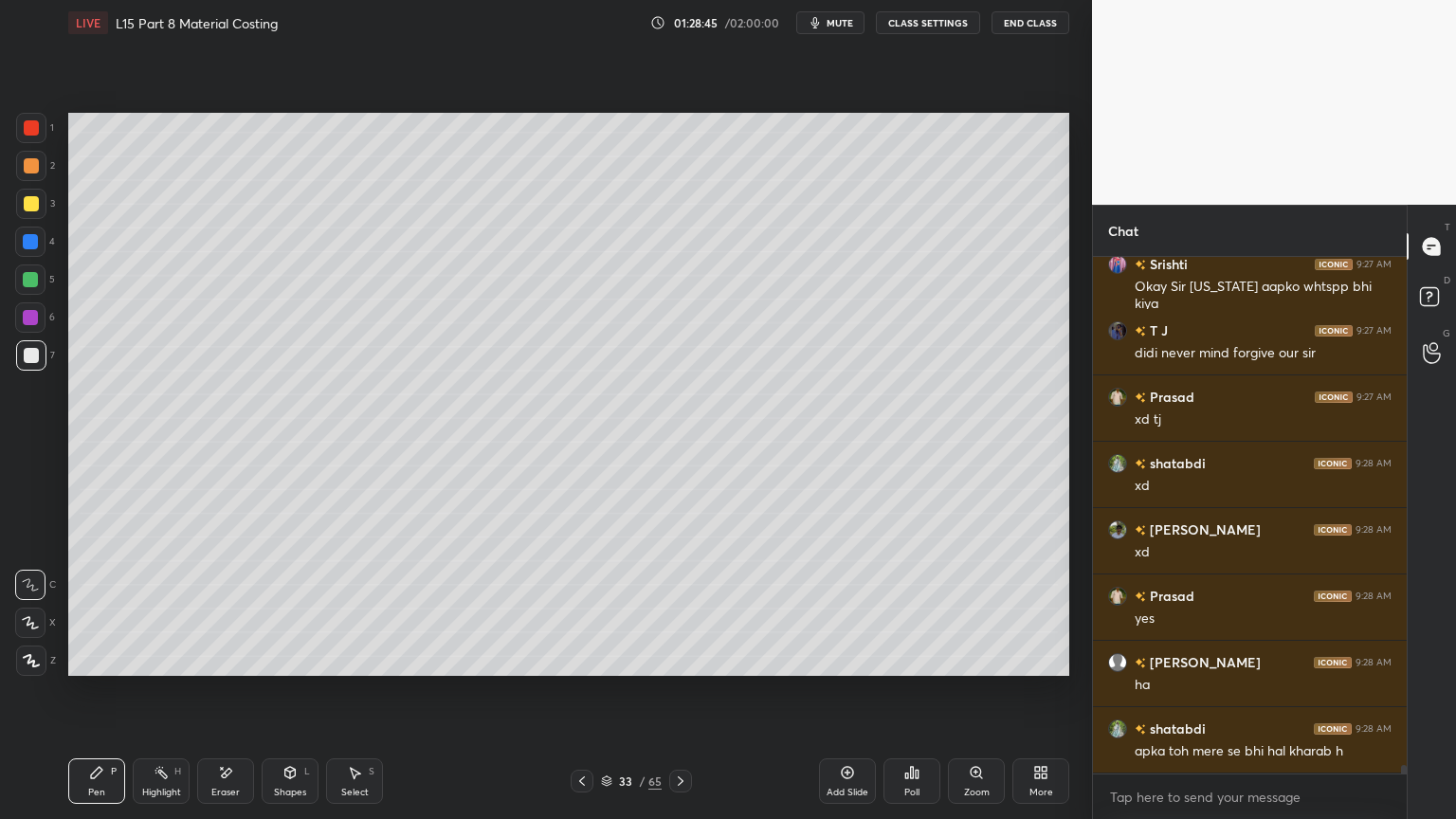 scroll, scrollTop: 30269, scrollLeft: 0, axis: vertical 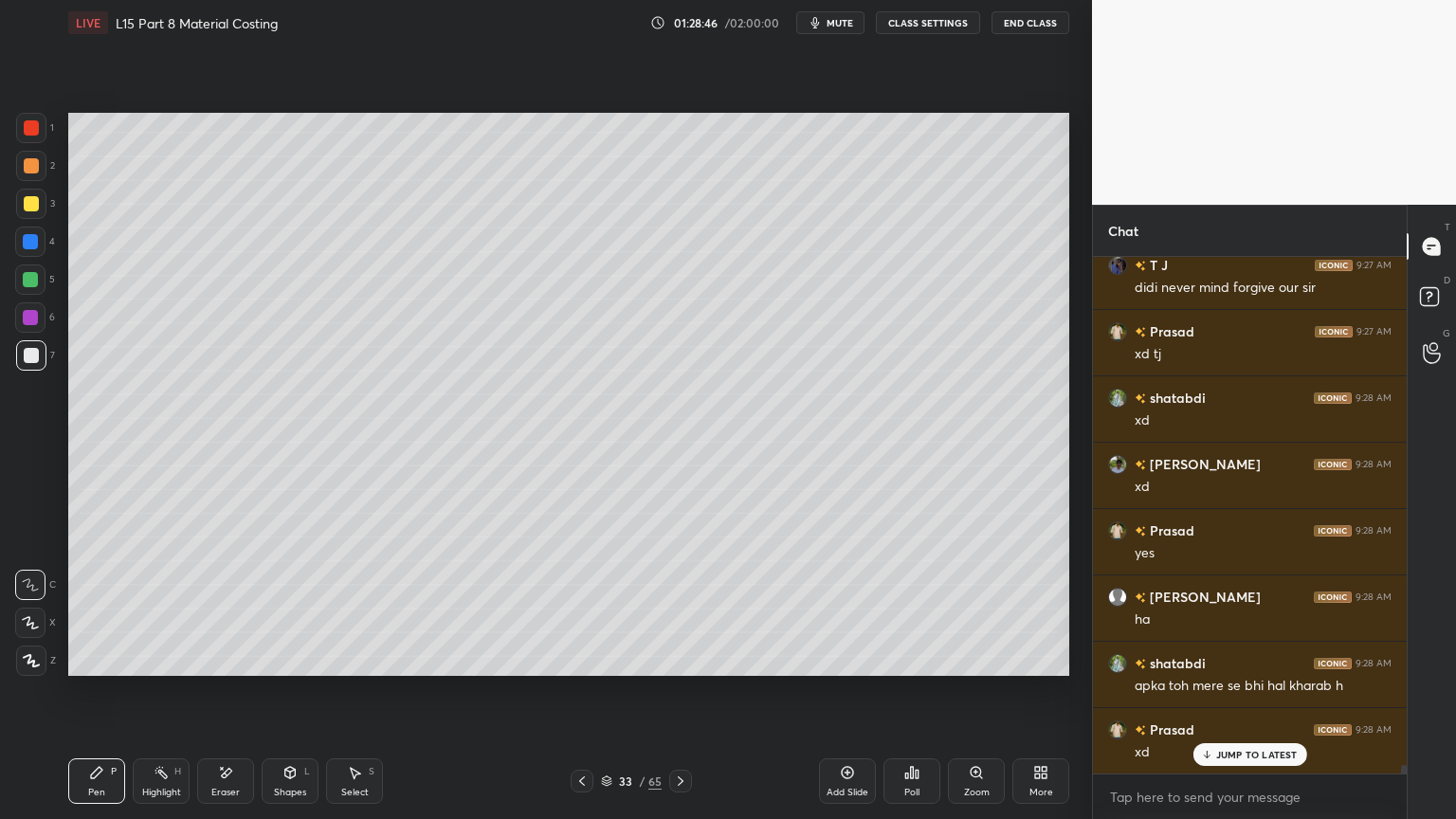 click 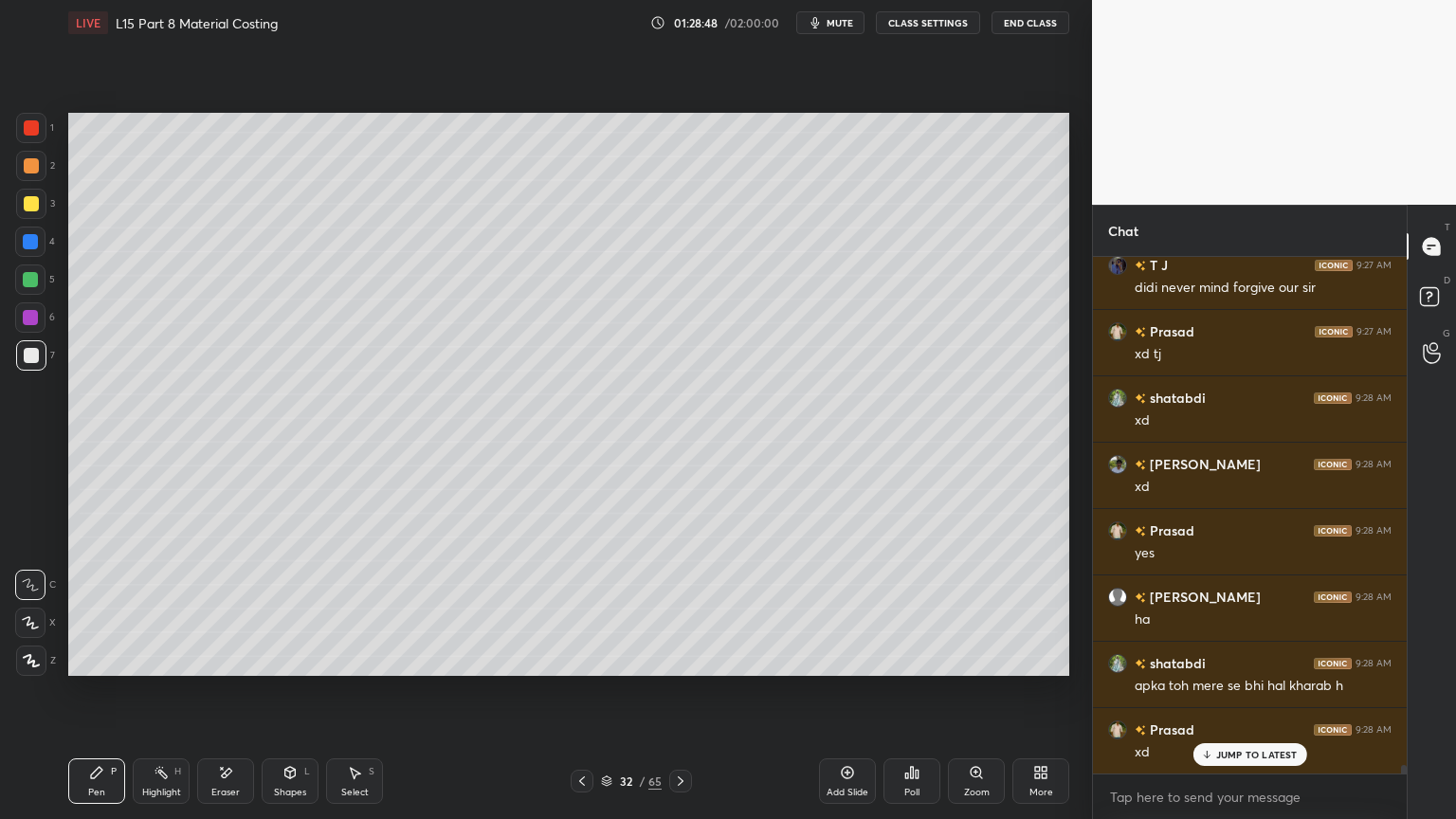 click at bounding box center (582, 781) 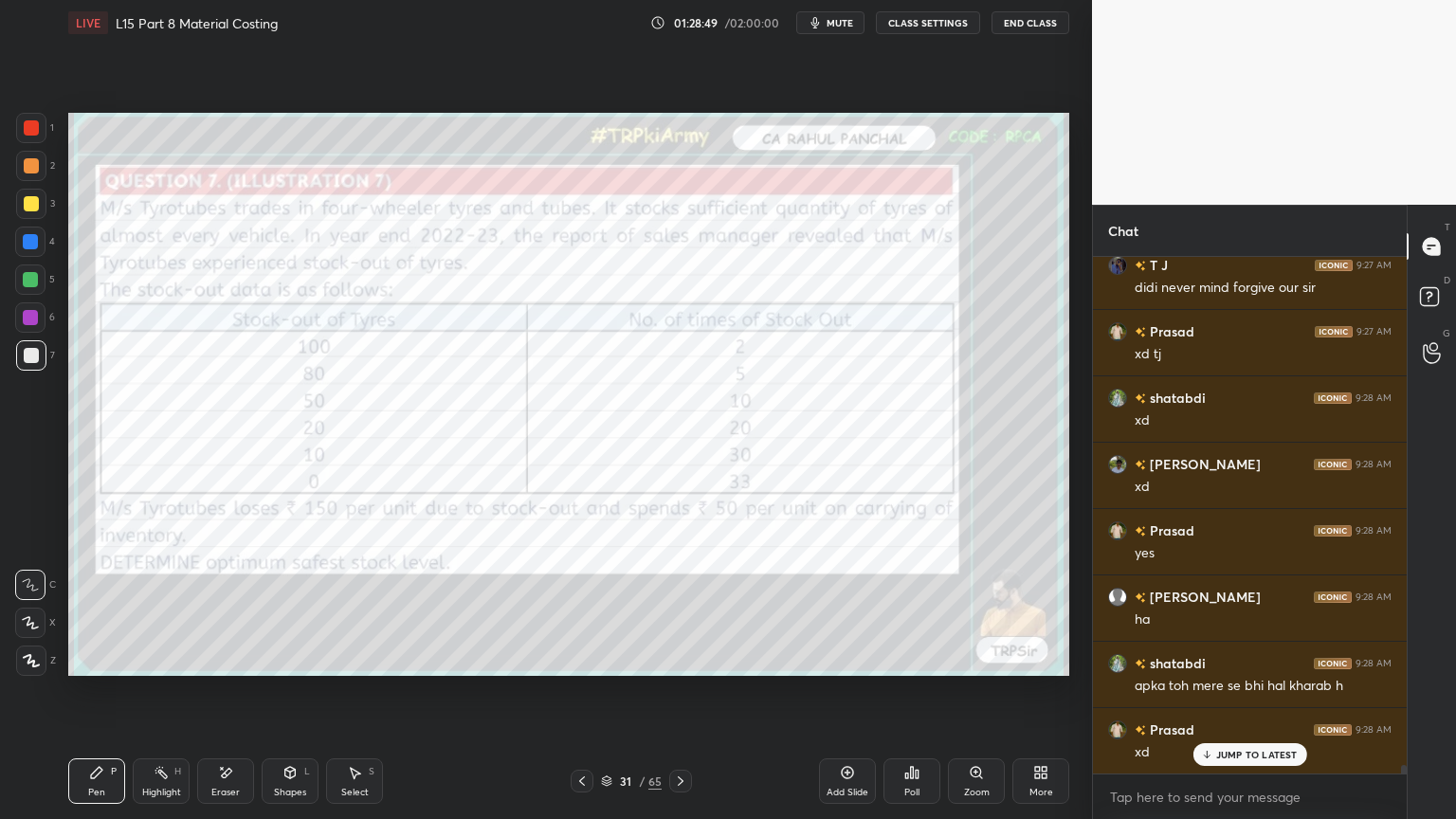 click 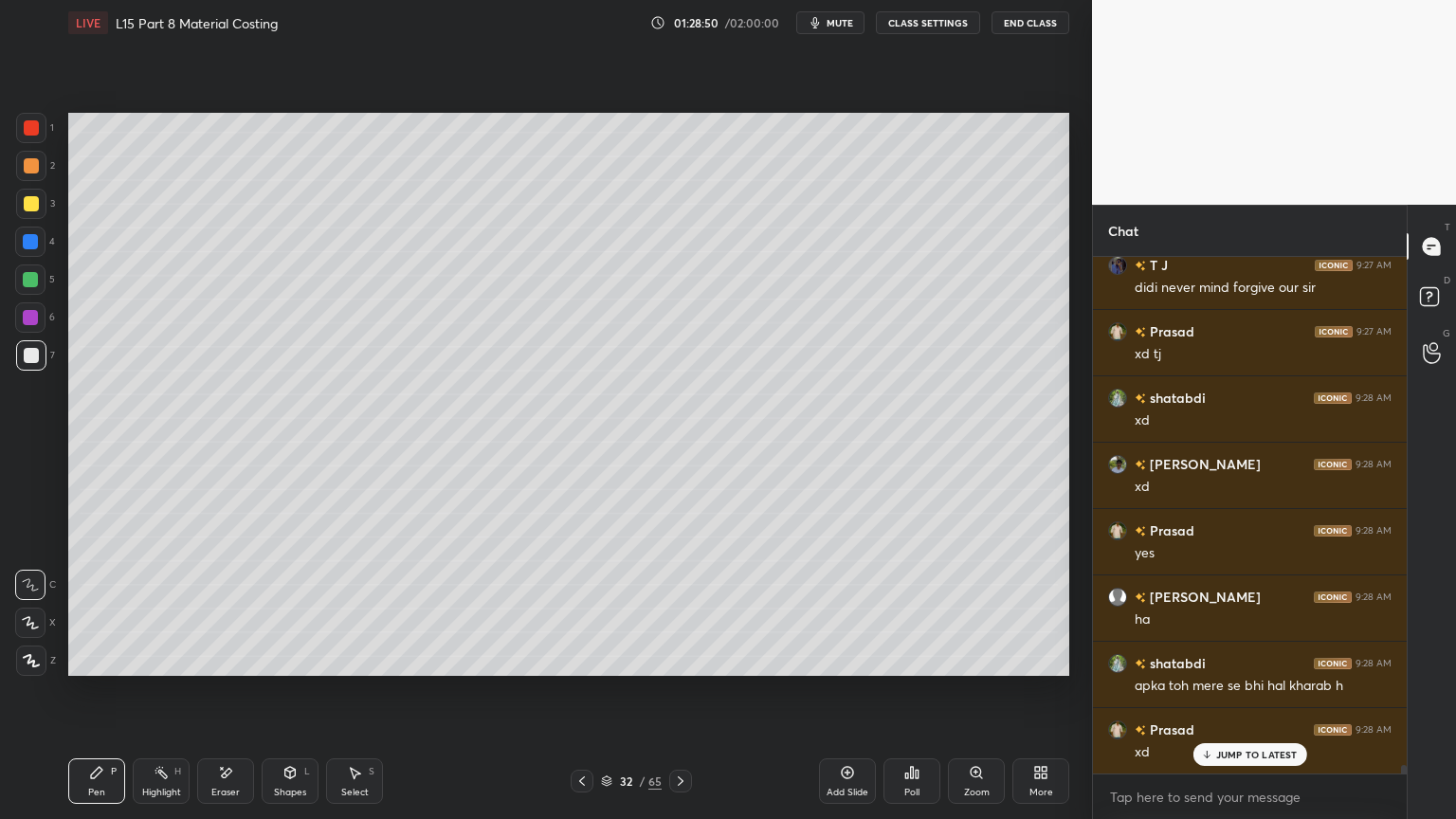 click on "Select S" at bounding box center (355, 781) 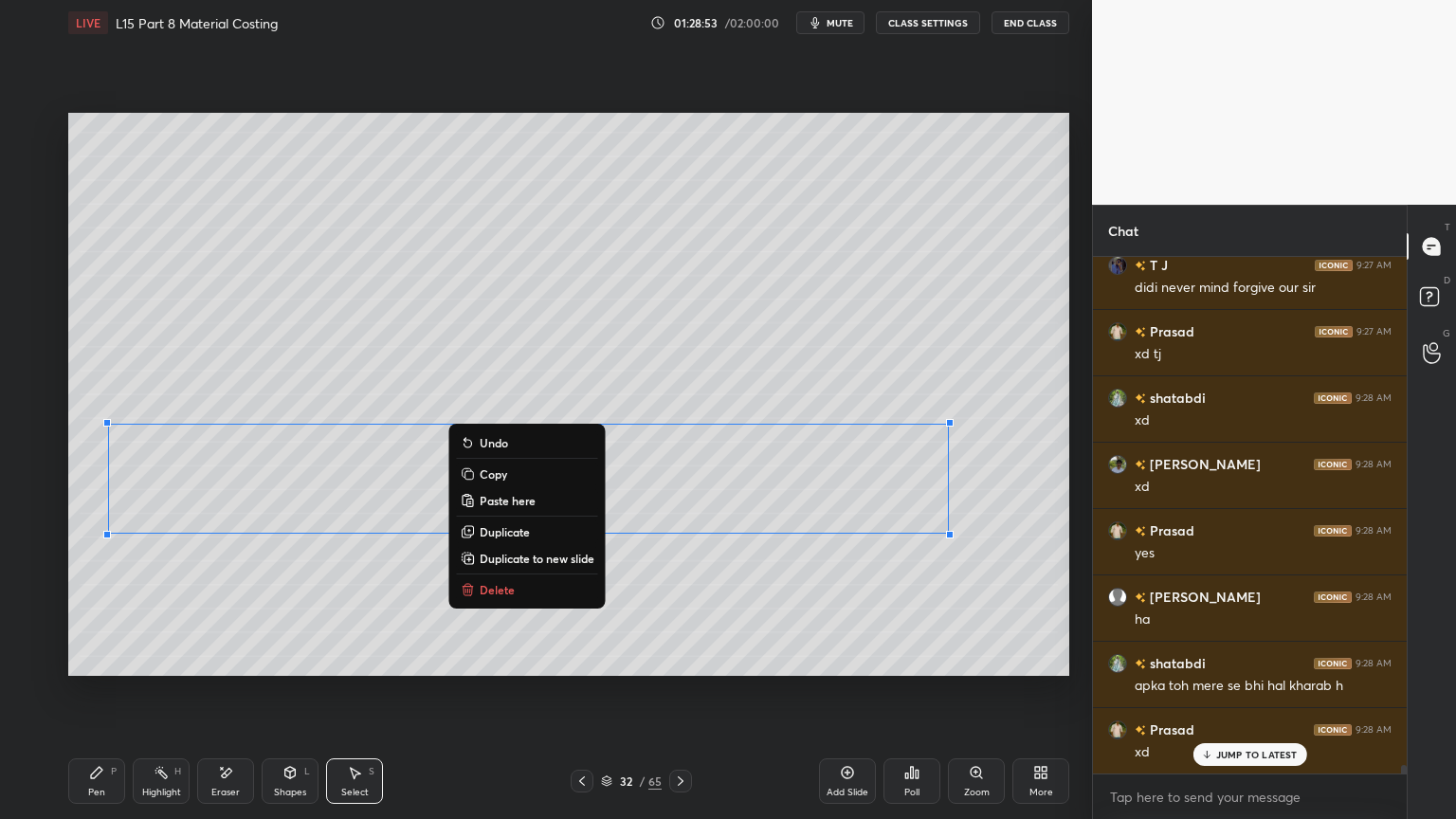 click on "Delete" at bounding box center (497, 590) 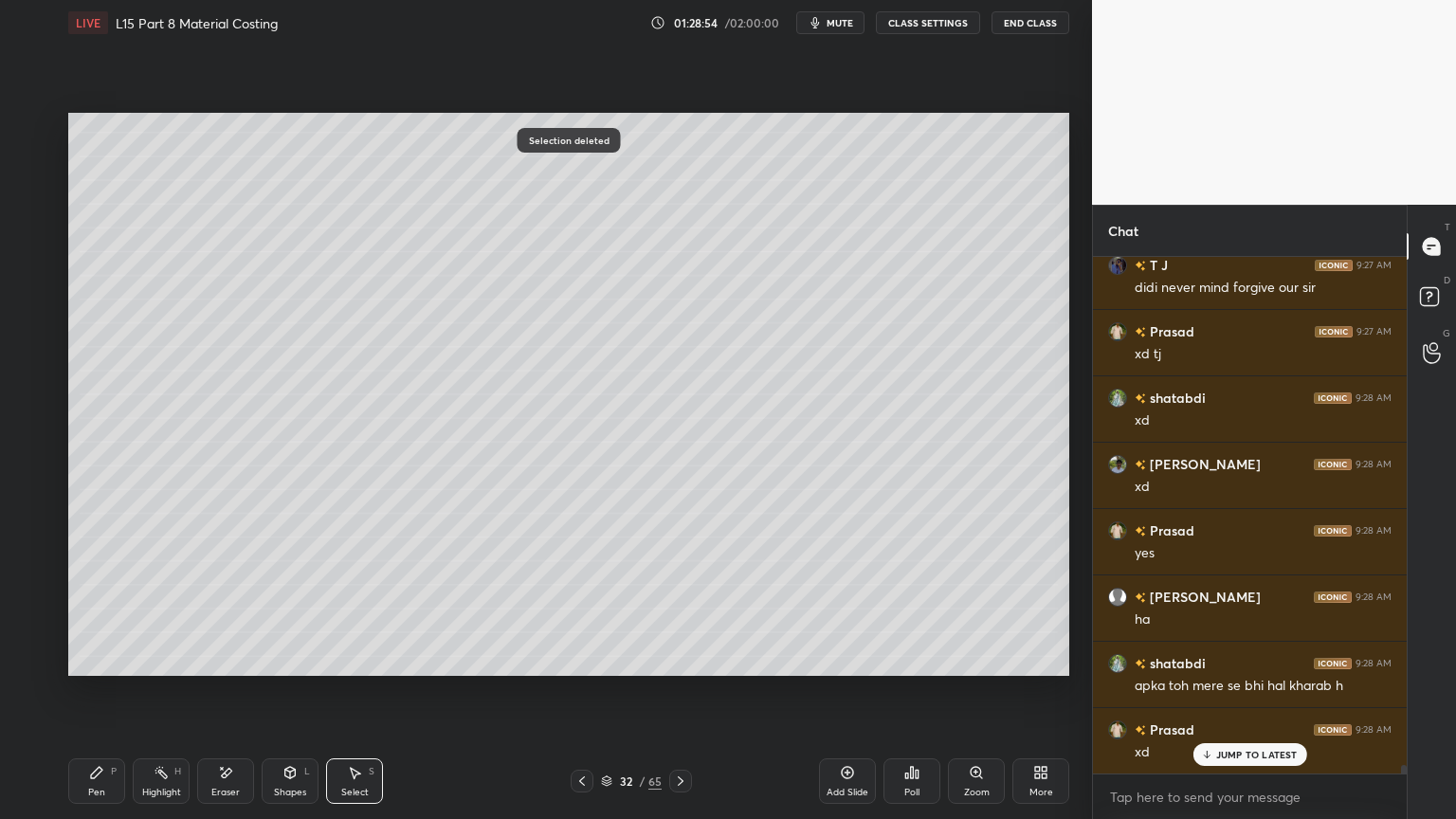 click on "Pen" at bounding box center (97, 792) 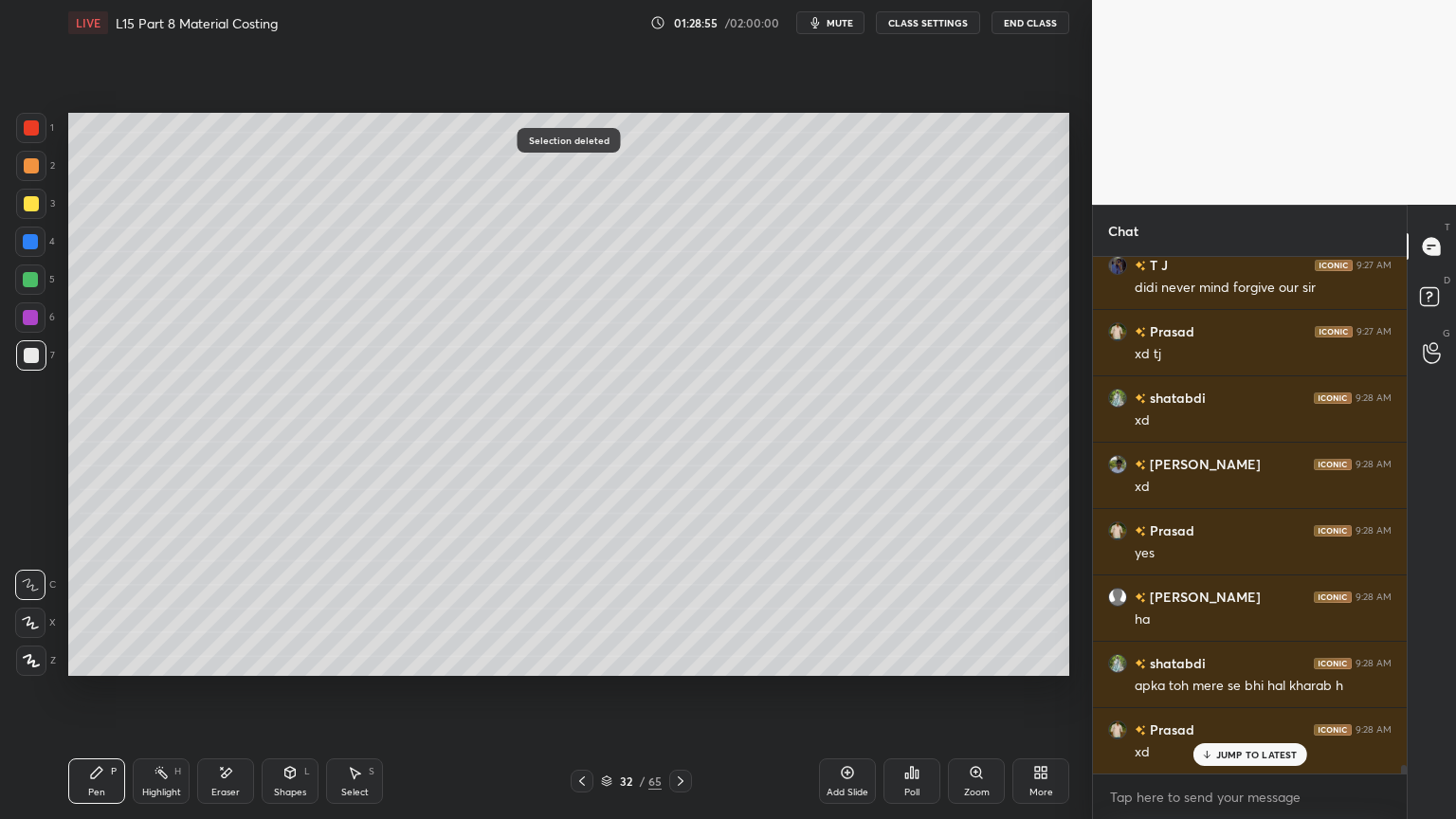 click 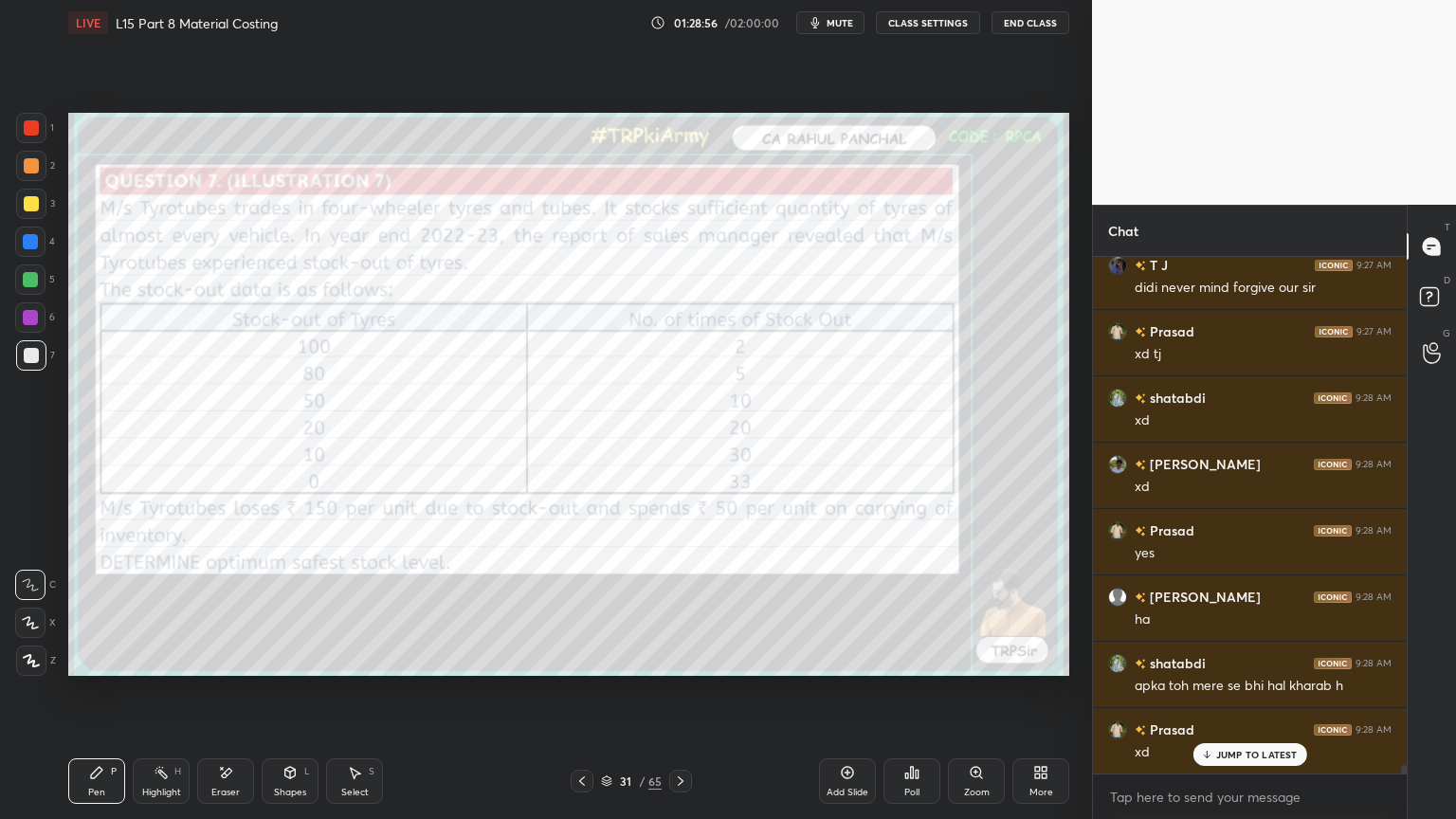click on "Select S" at bounding box center [355, 781] 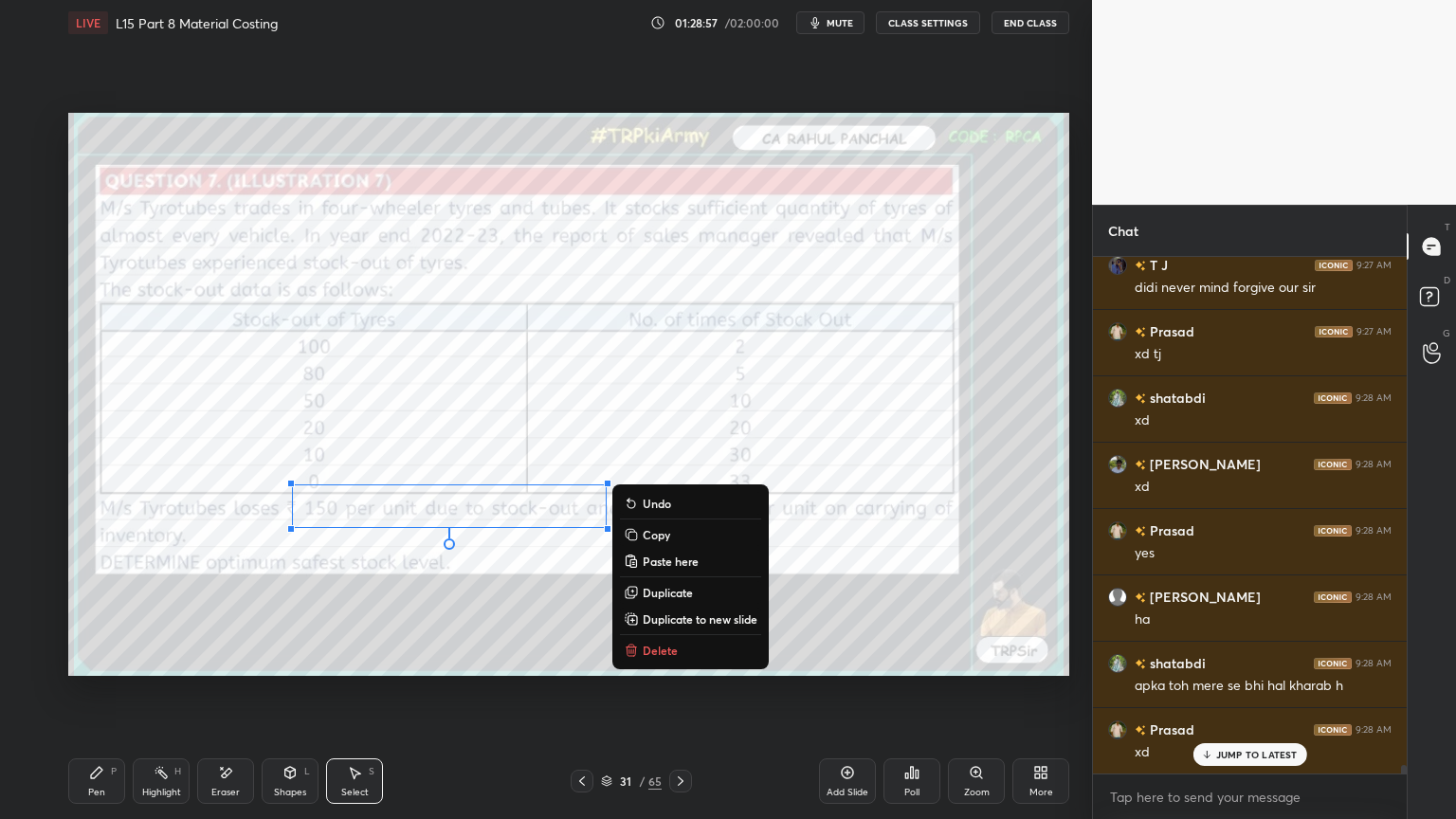 click on "Delete" at bounding box center (690, 650) 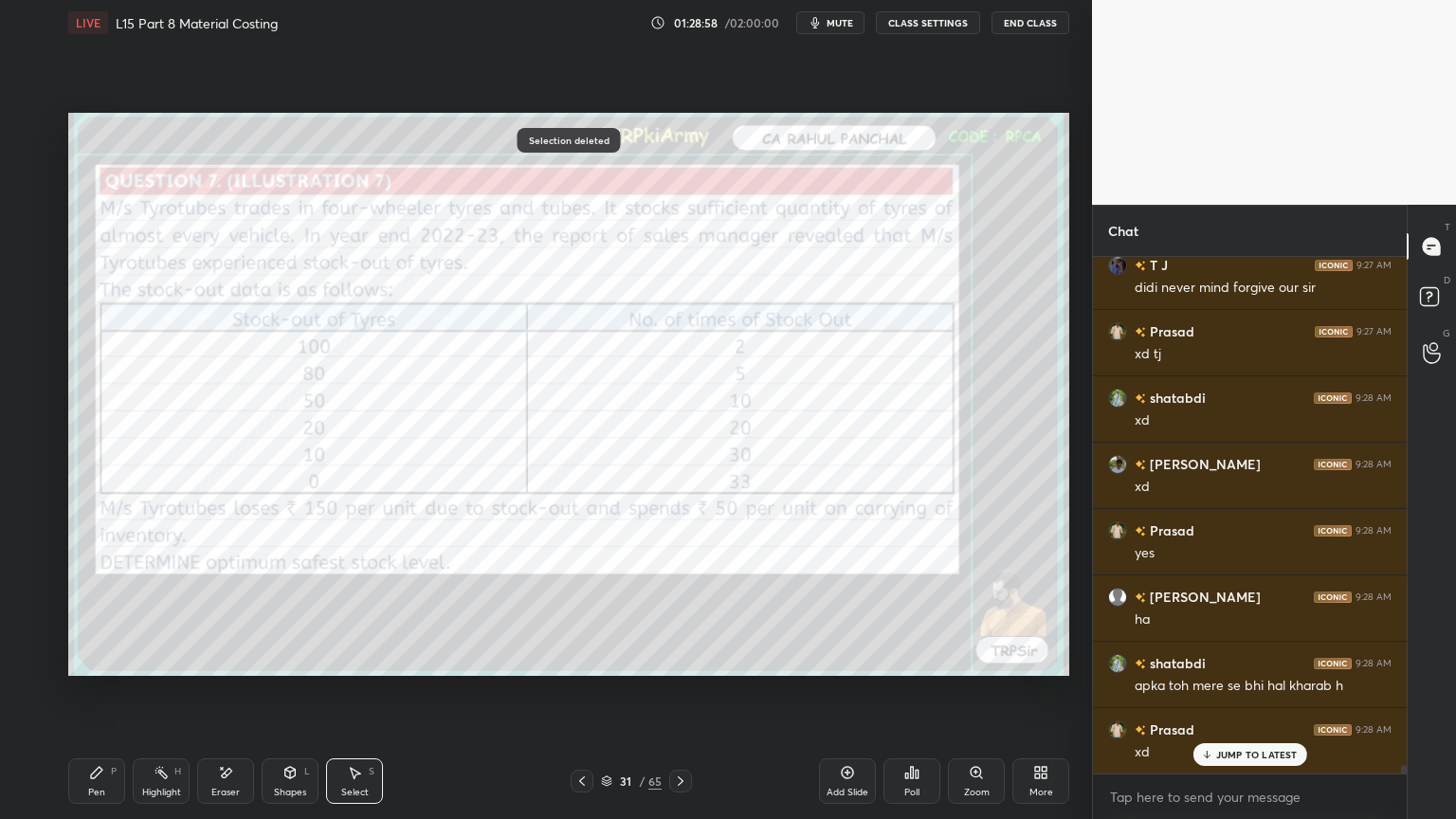 click on "Pen" at bounding box center (97, 792) 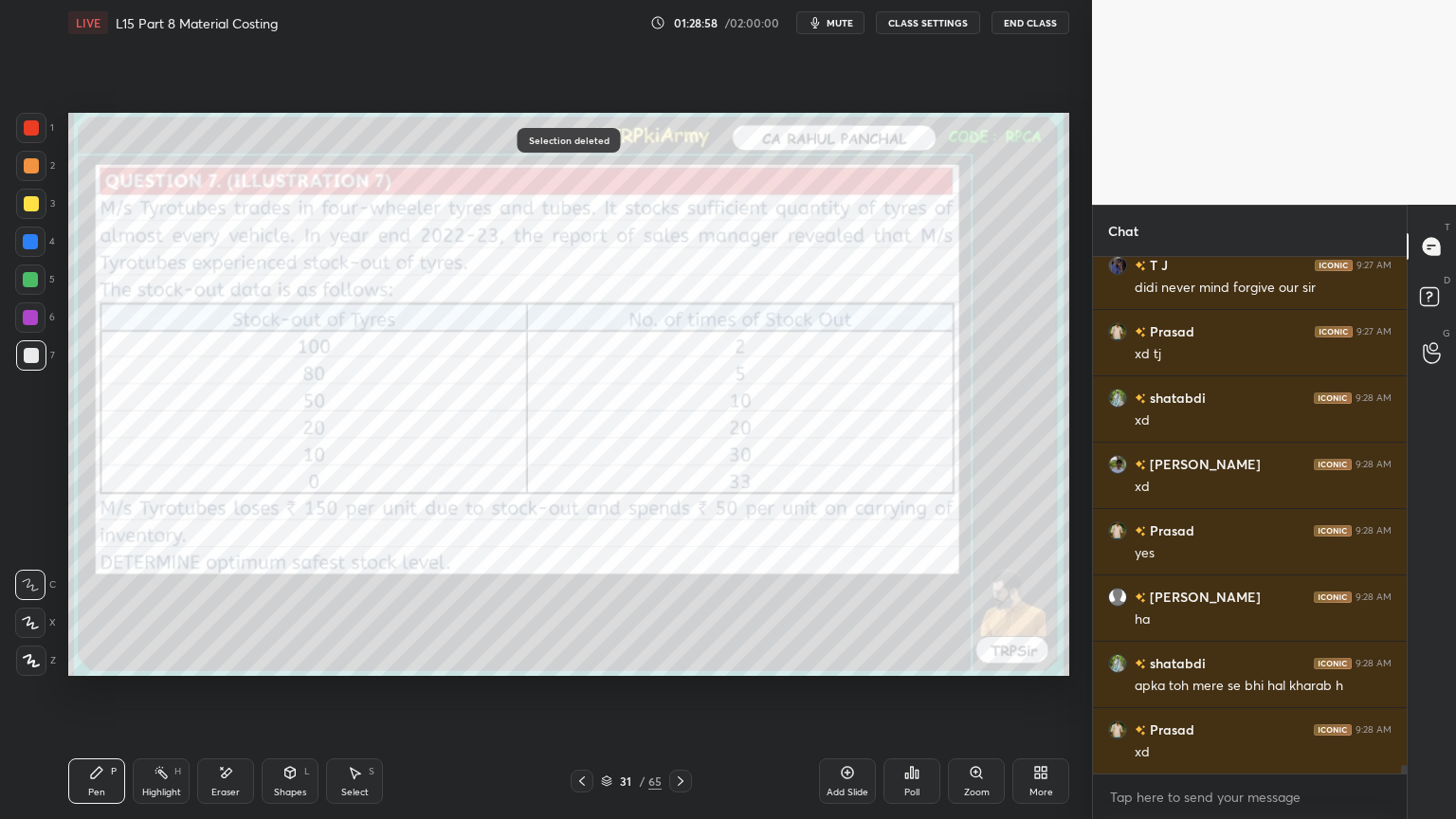 scroll, scrollTop: 30336, scrollLeft: 0, axis: vertical 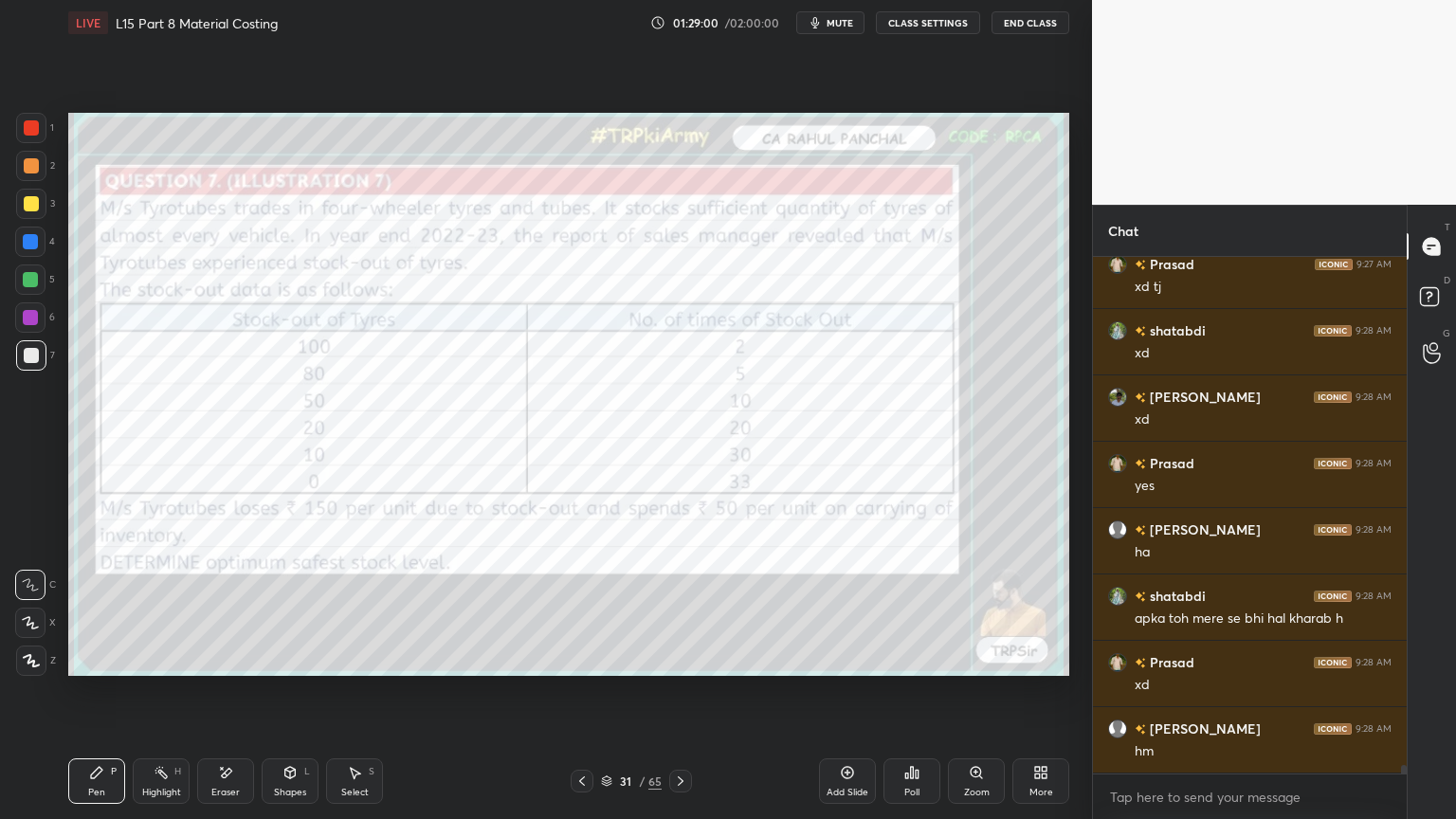 click at bounding box center [31, 128] 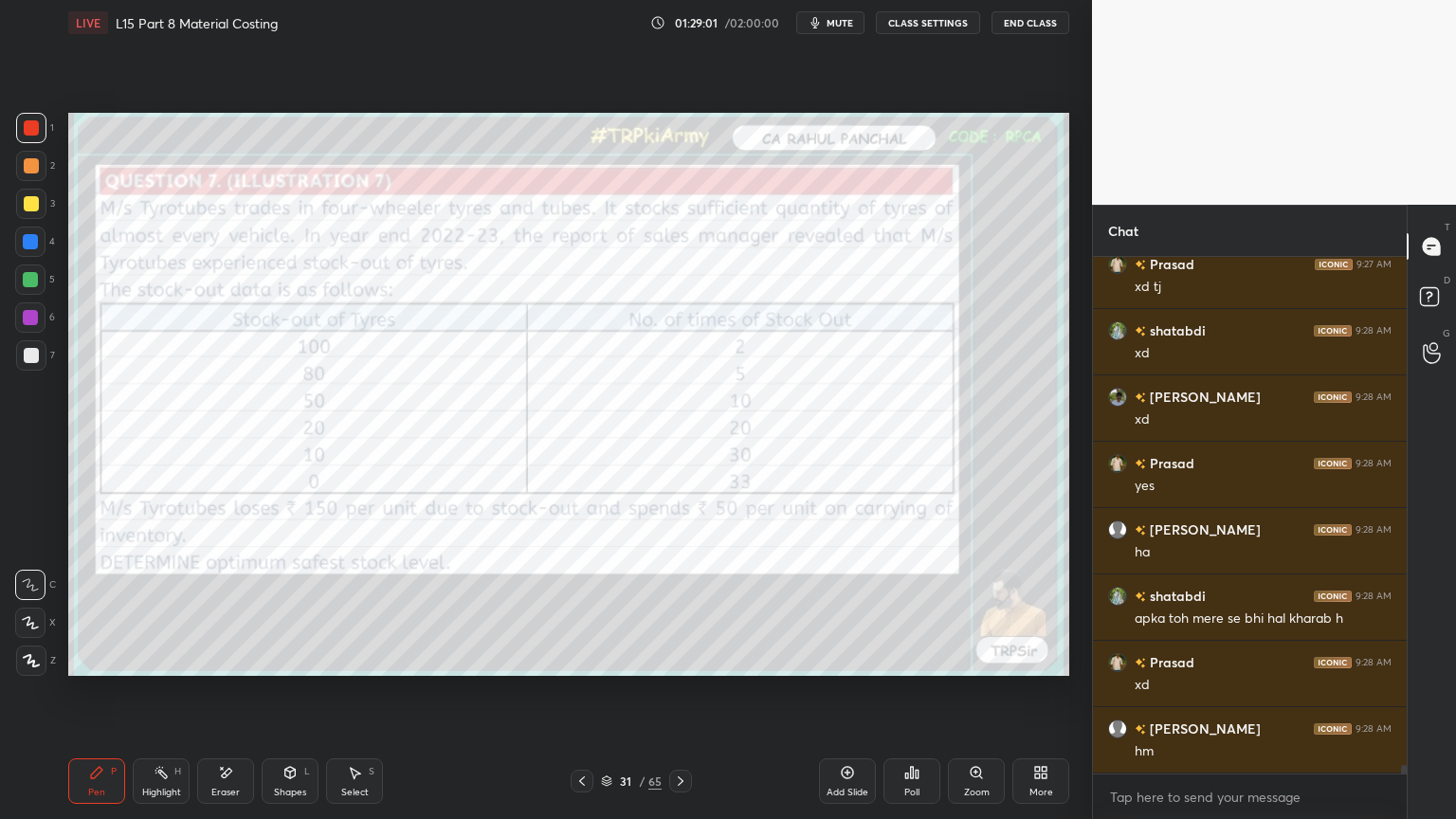 click on "Shapes L" at bounding box center [290, 781] 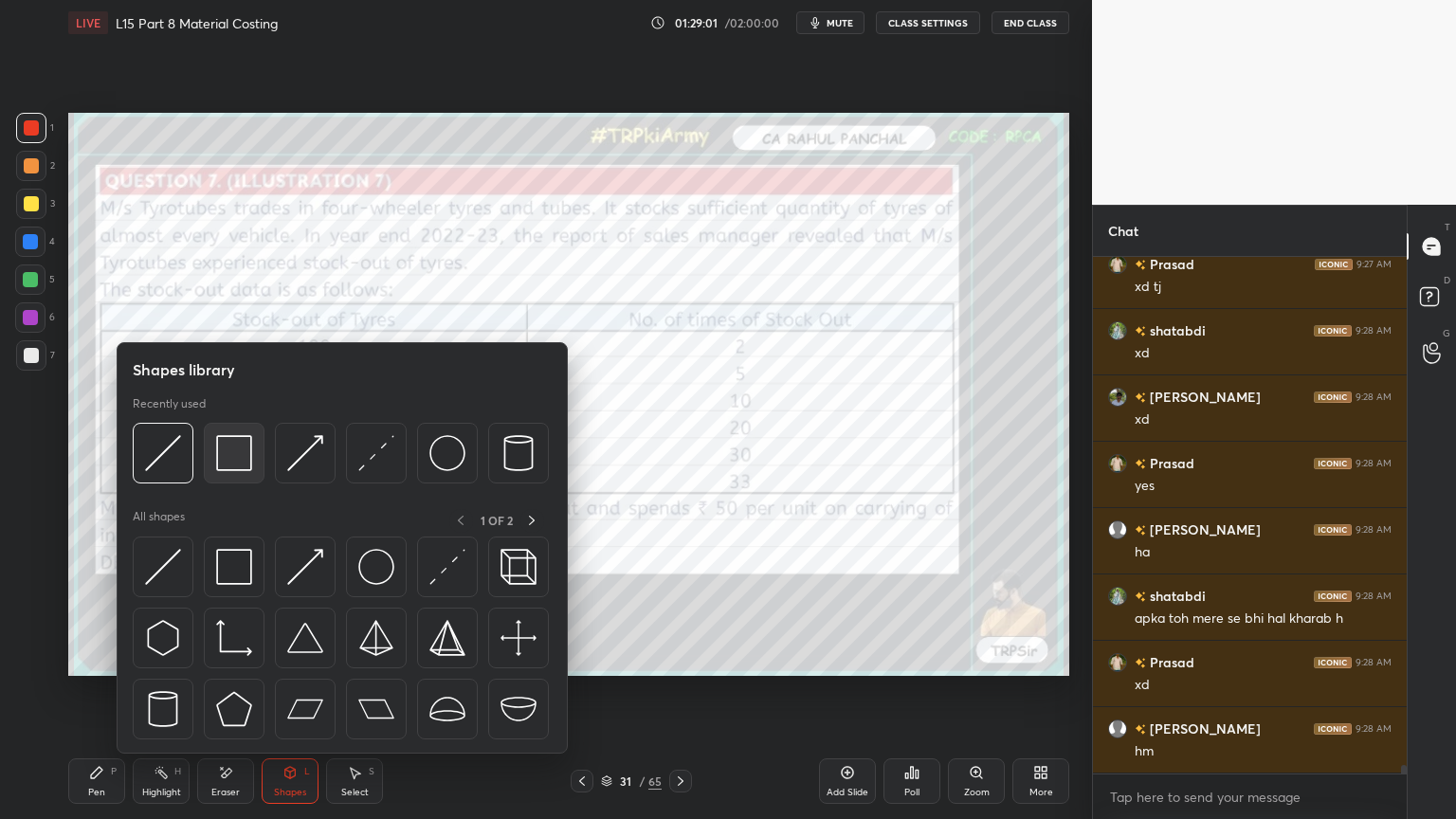 click at bounding box center (234, 453) 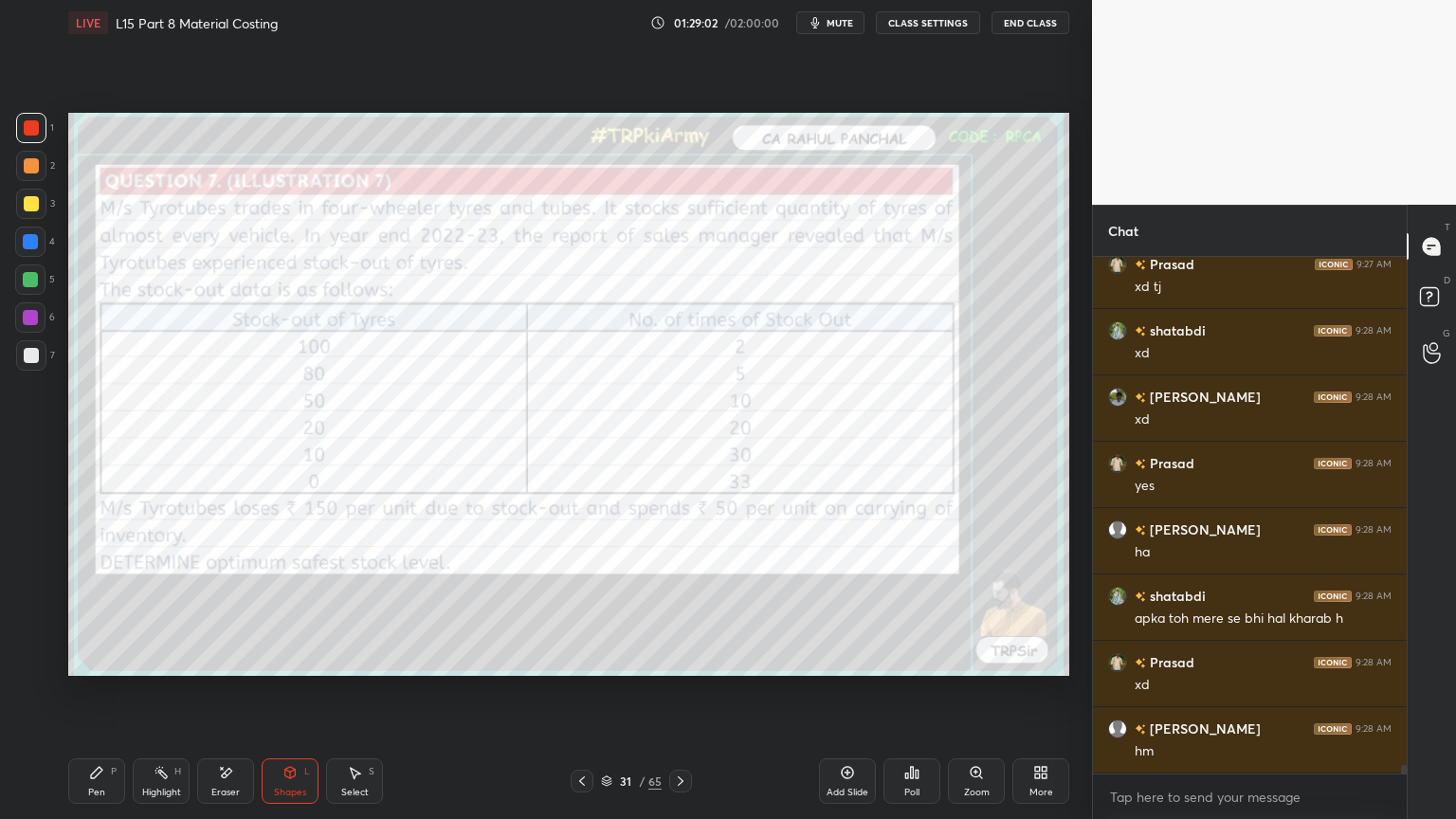 click 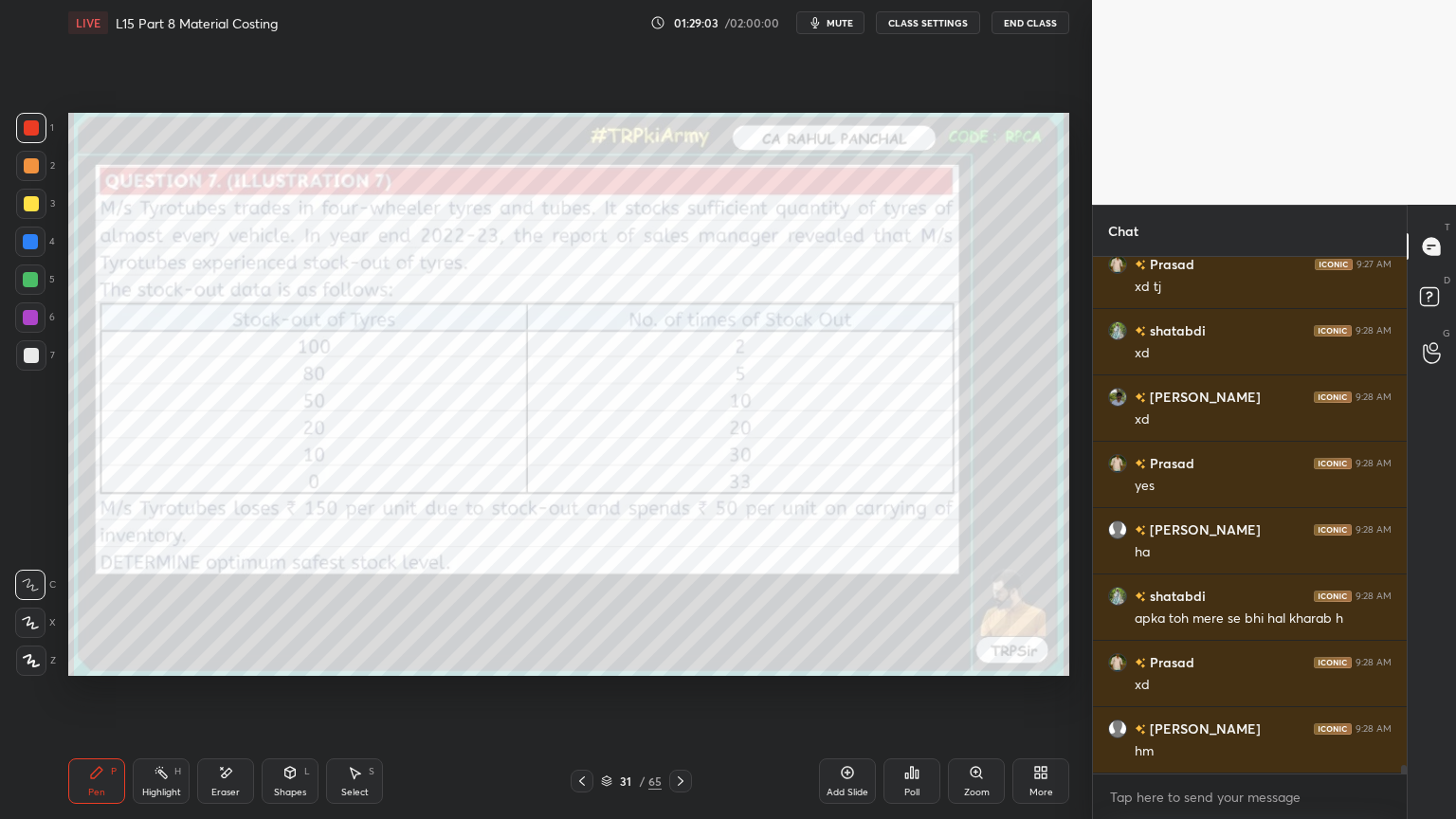 click 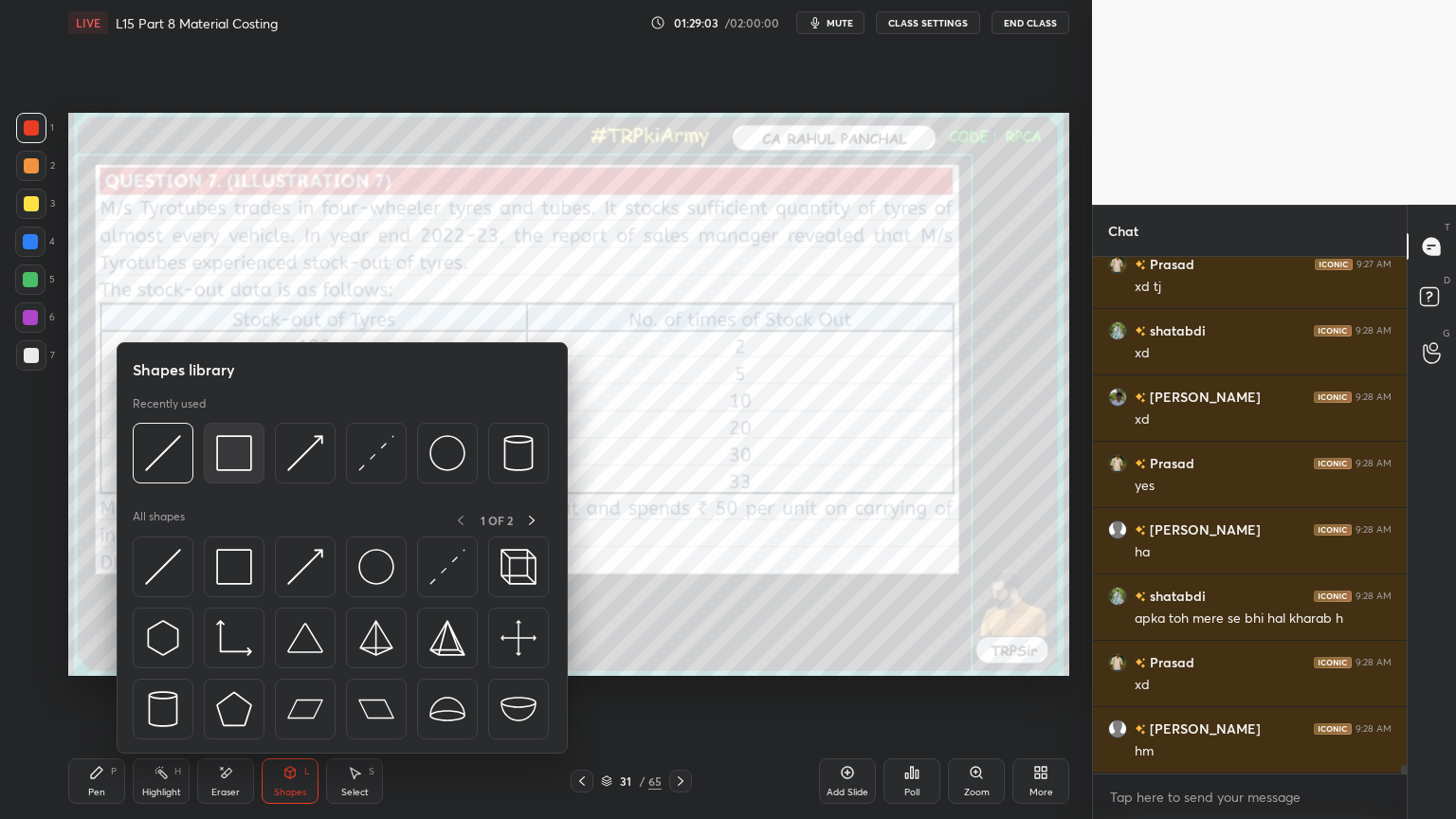 click at bounding box center (234, 453) 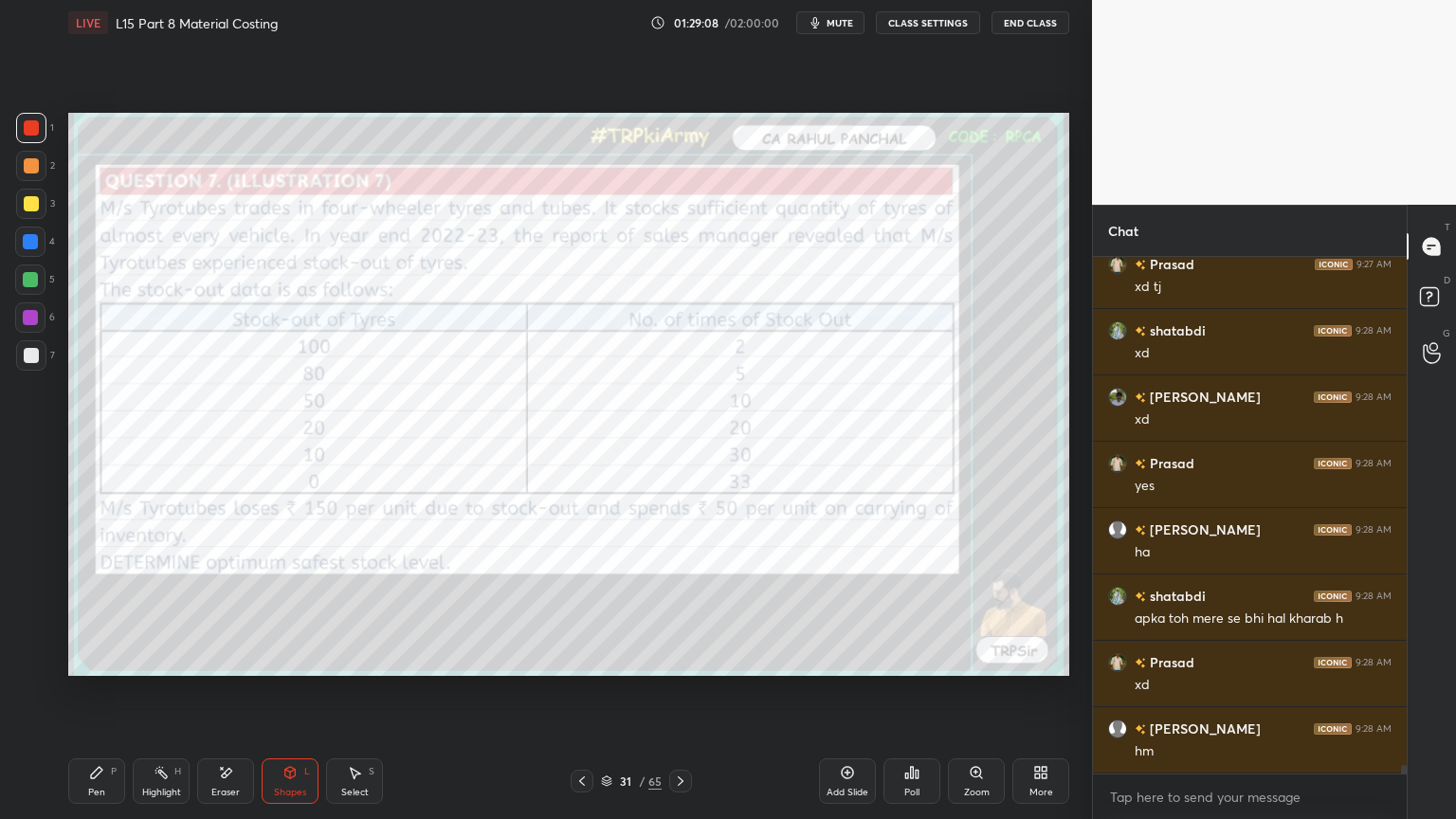 scroll, scrollTop: 30402, scrollLeft: 0, axis: vertical 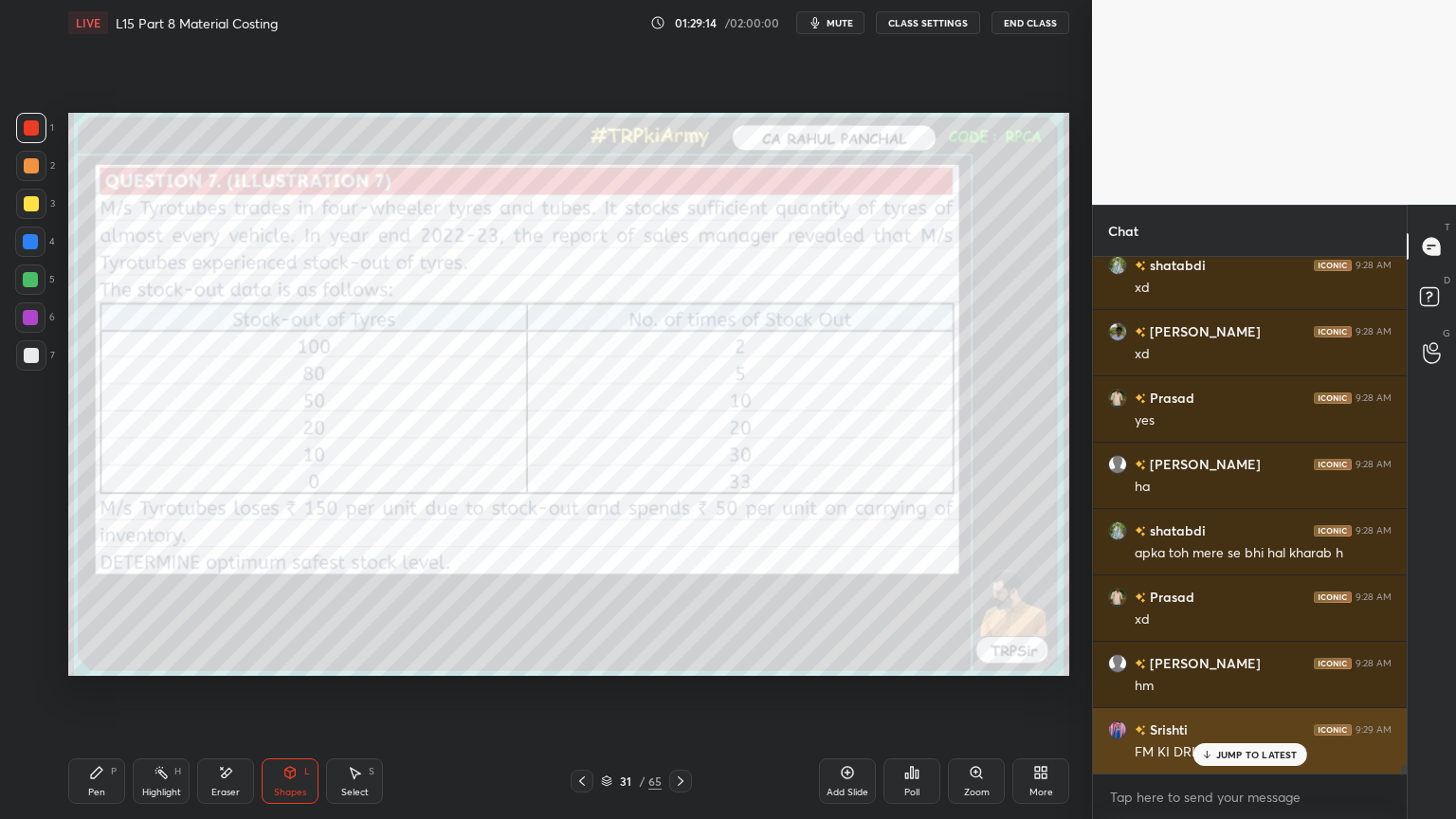 click on "JUMP TO LATEST" at bounding box center [1257, 755] 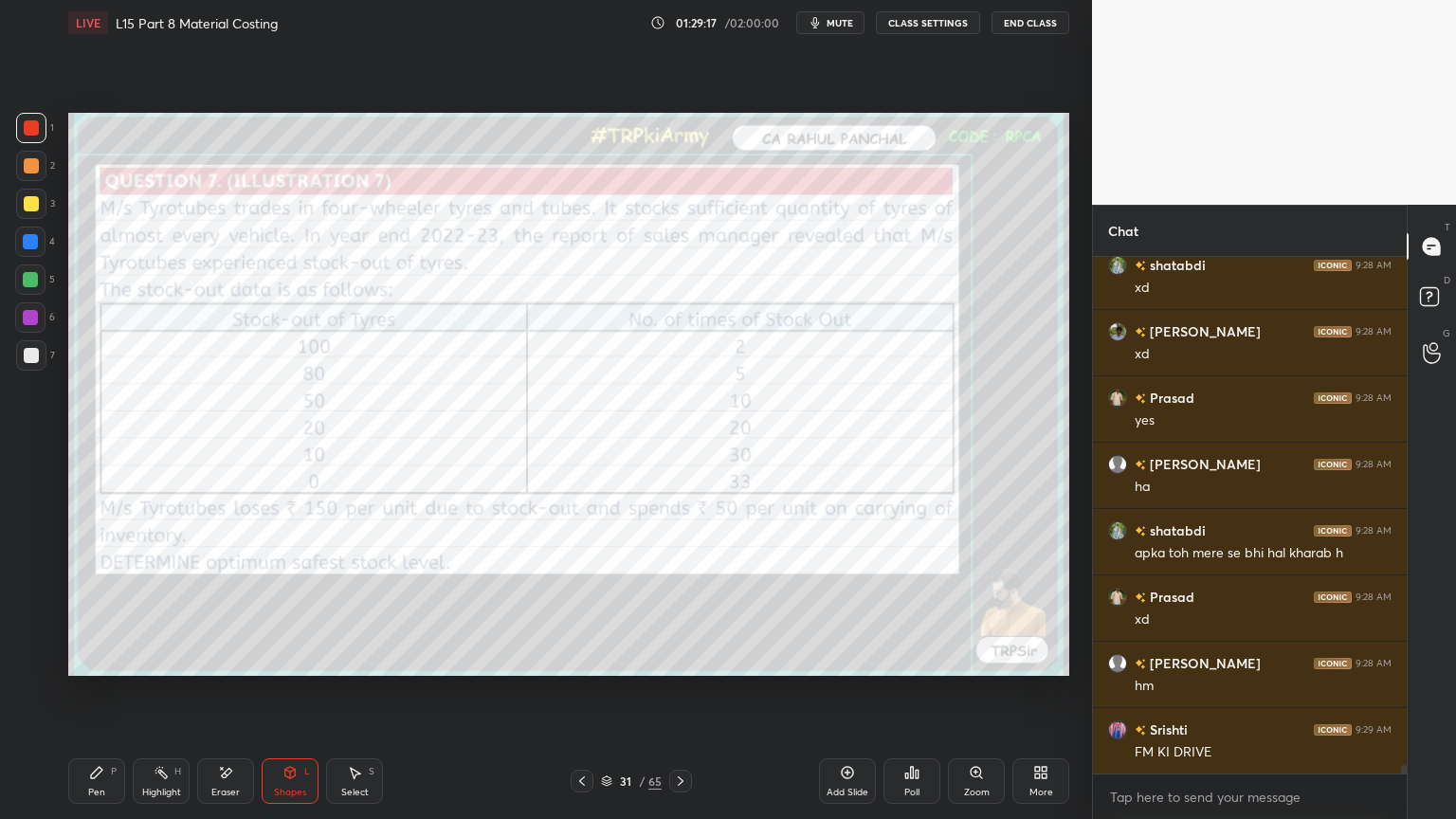 scroll, scrollTop: 30421, scrollLeft: 0, axis: vertical 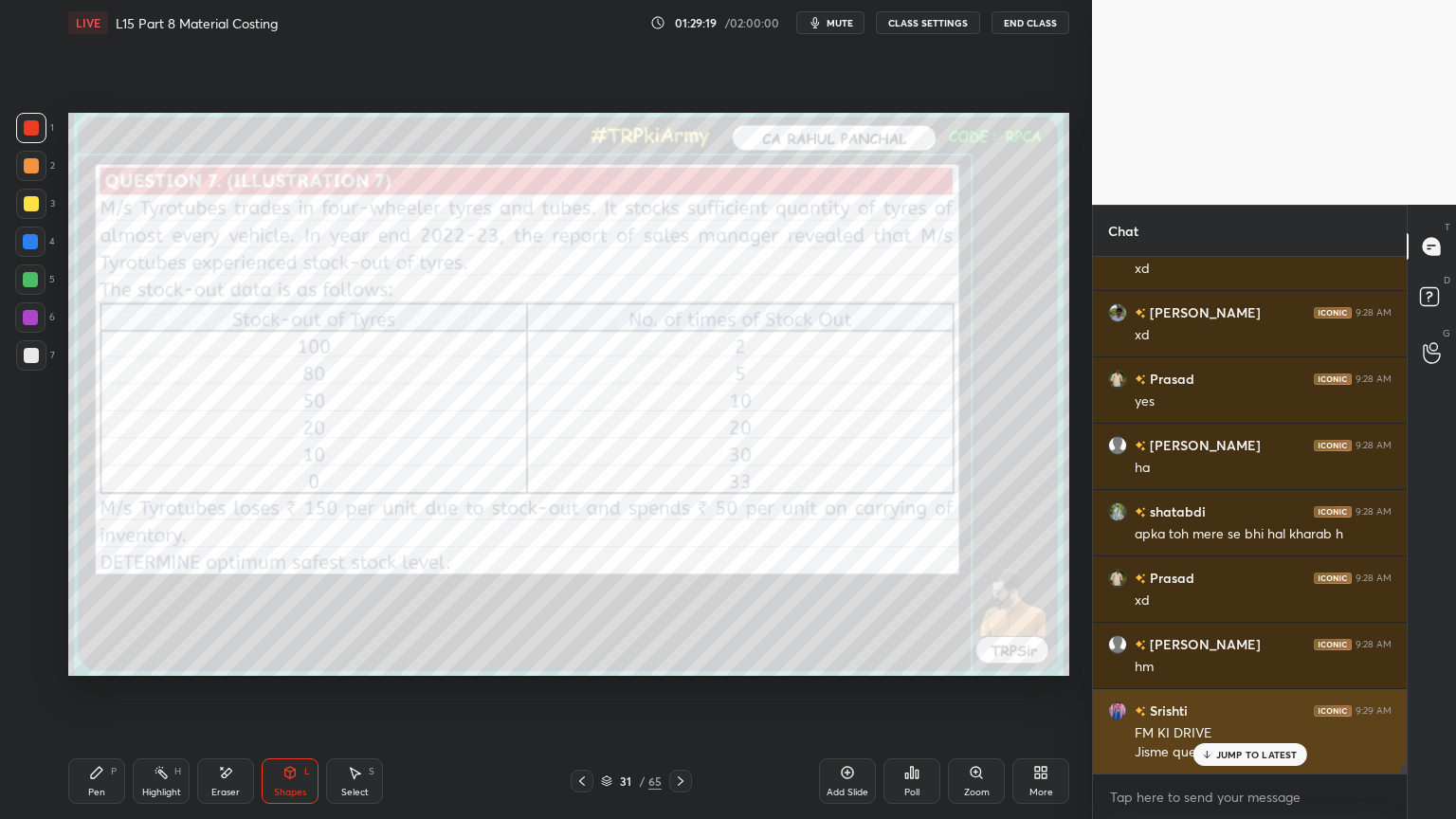 click on "JUMP TO LATEST" at bounding box center [1249, 755] 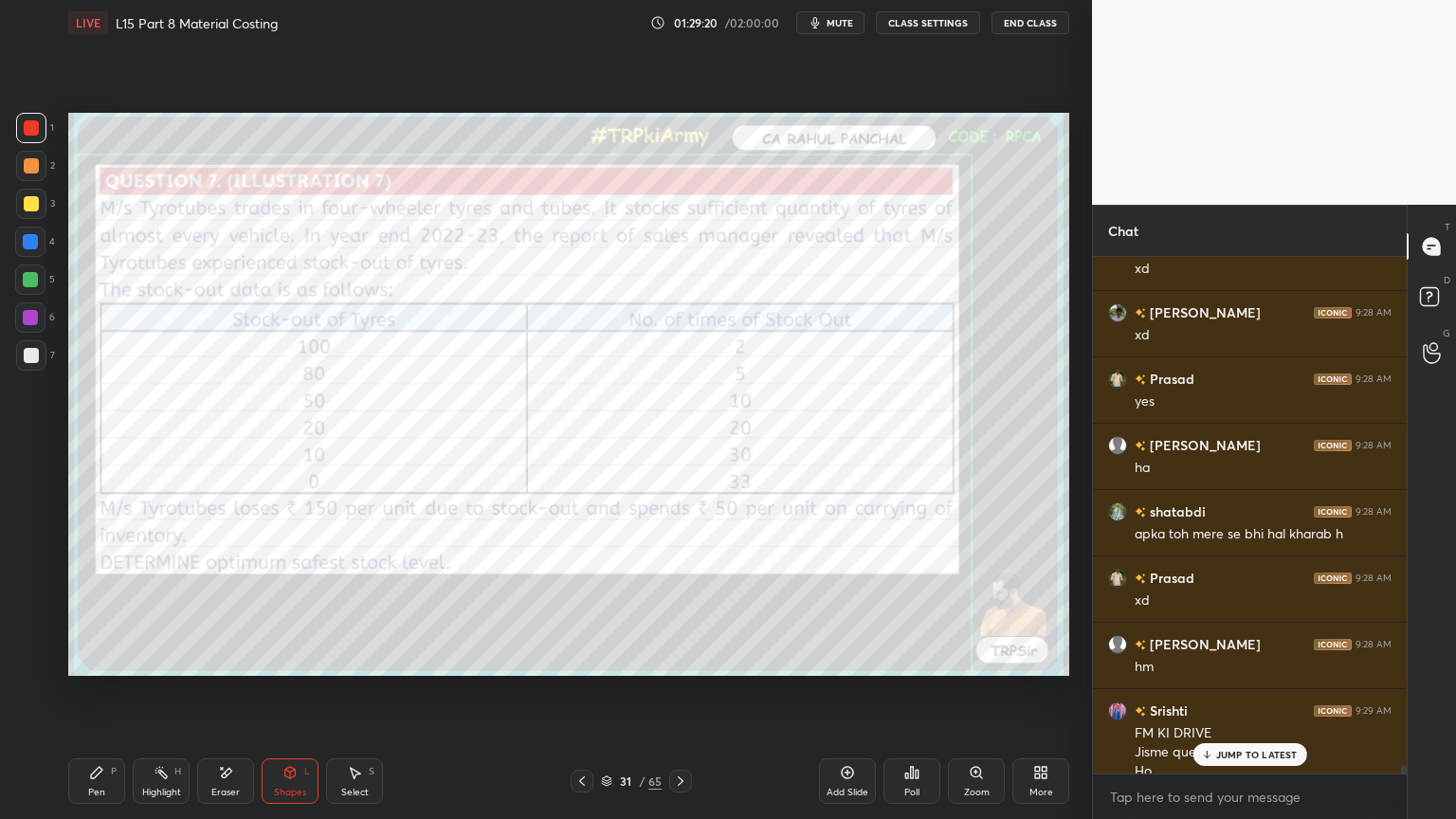 scroll, scrollTop: 30440, scrollLeft: 0, axis: vertical 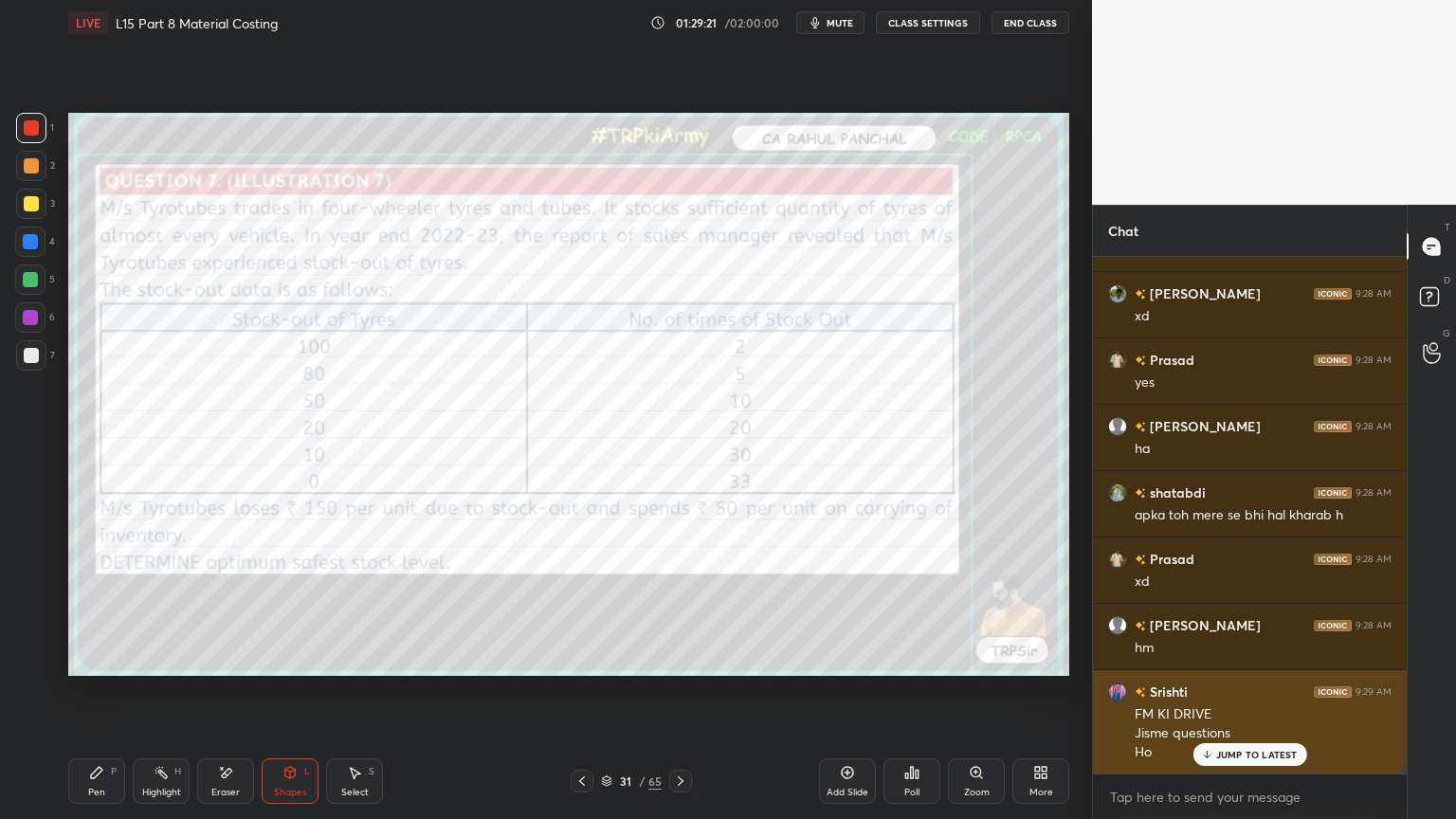 click on "JUMP TO LATEST" at bounding box center [1257, 755] 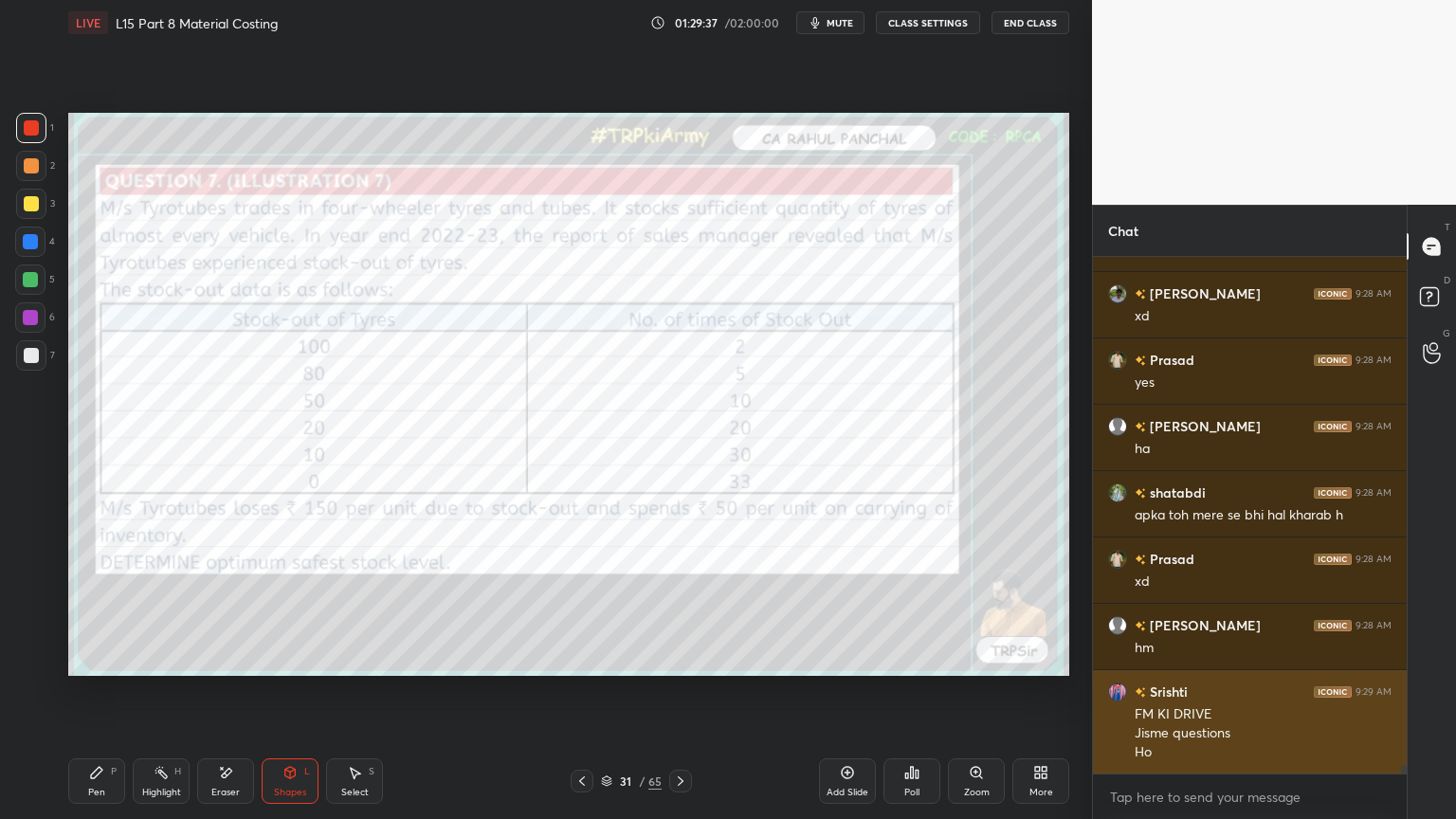 scroll, scrollTop: 30507, scrollLeft: 0, axis: vertical 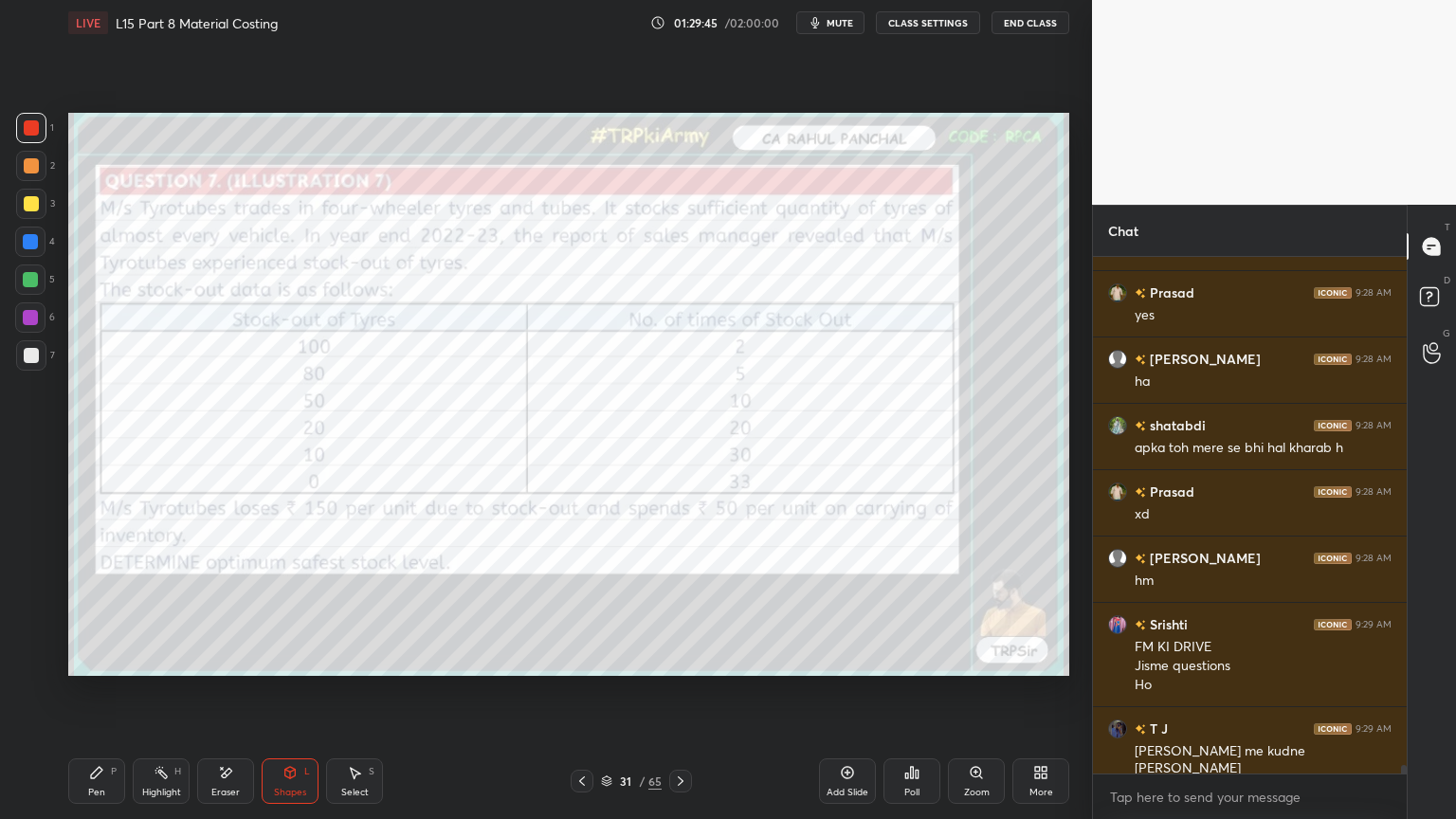click on "Pen P Highlight H Eraser Shapes L Select S 31 / 65 Add Slide Poll Zoom More" at bounding box center (569, 781) 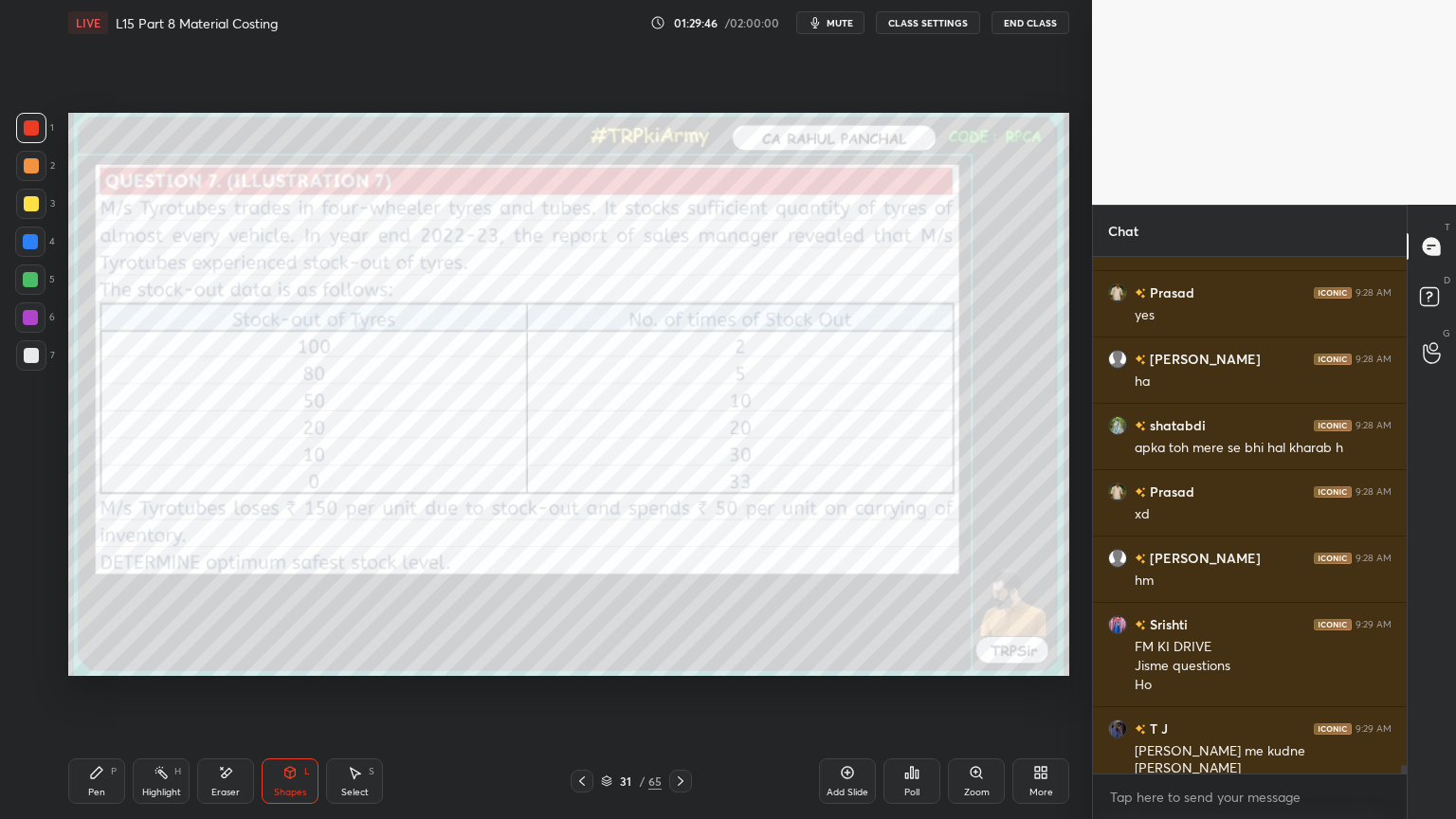 click on "1 2 3 4 5 6 7 C X Z E E Erase all   H H LIVE L15 Part 8 Material Costing 01:29:46 /  02:00:00 mute CLASS SETTINGS End Class Setting up your live class Poll for   secs No correct answer Start poll Back L15 Part 8 Material Costing • L15 of Costing Regular Course For [DATE] & [DATE] [PERSON_NAME] Pen P Highlight H Eraser Shapes L Select S 31 / 65 Add Slide Poll Zoom More" at bounding box center [538, 410] 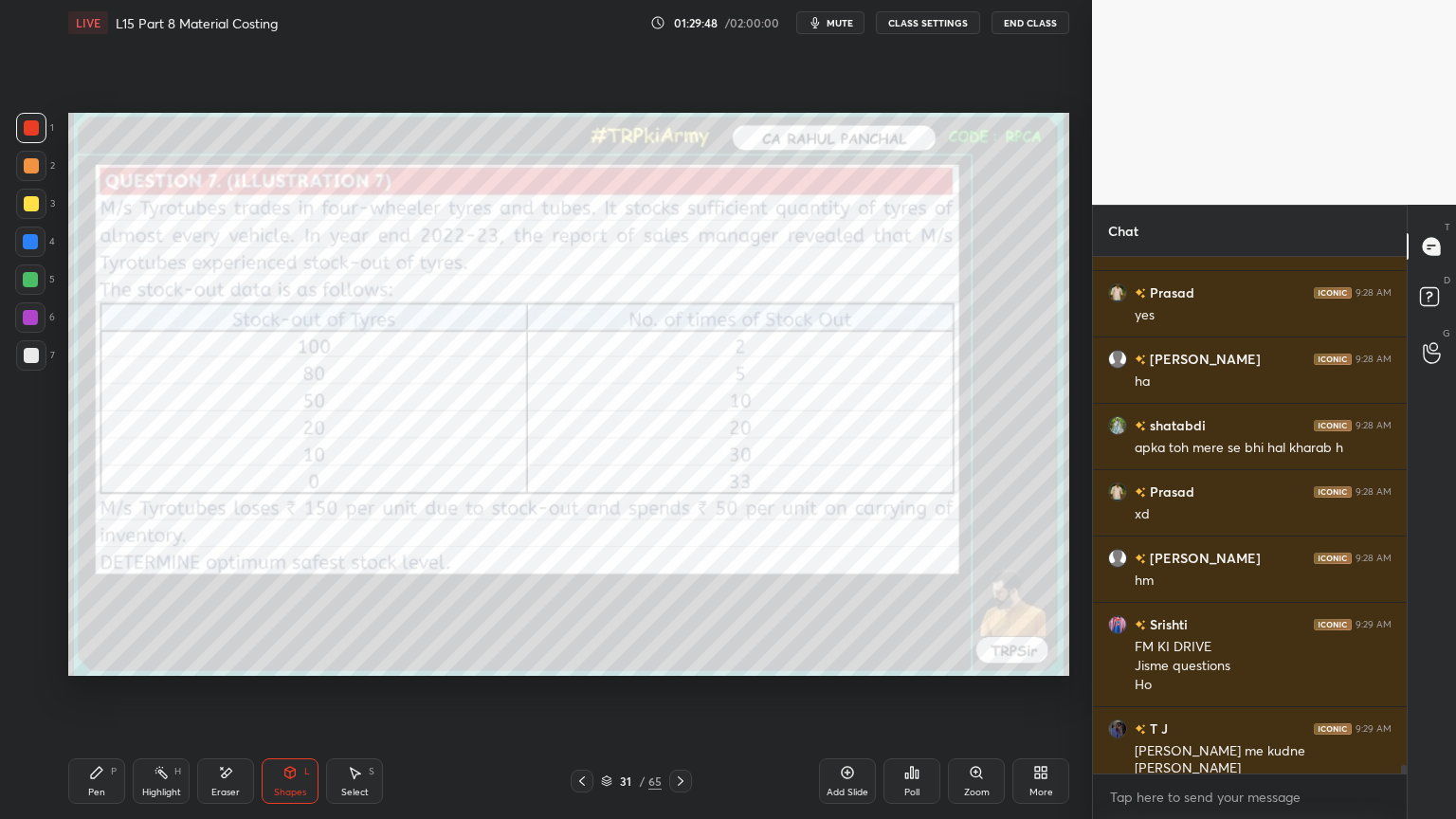 click on "Eraser" at bounding box center [226, 781] 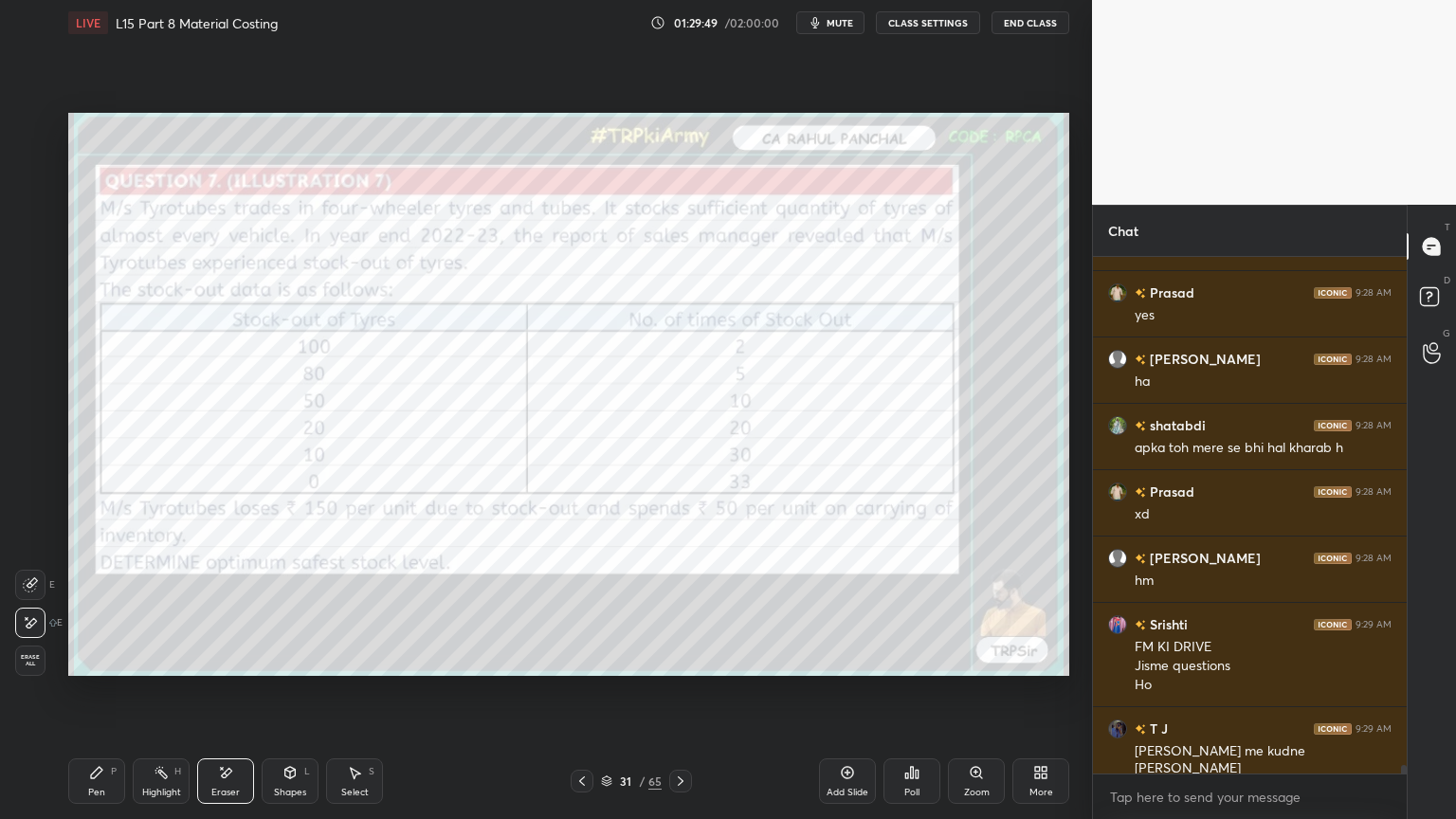 click on "Erase all" at bounding box center [30, 661] 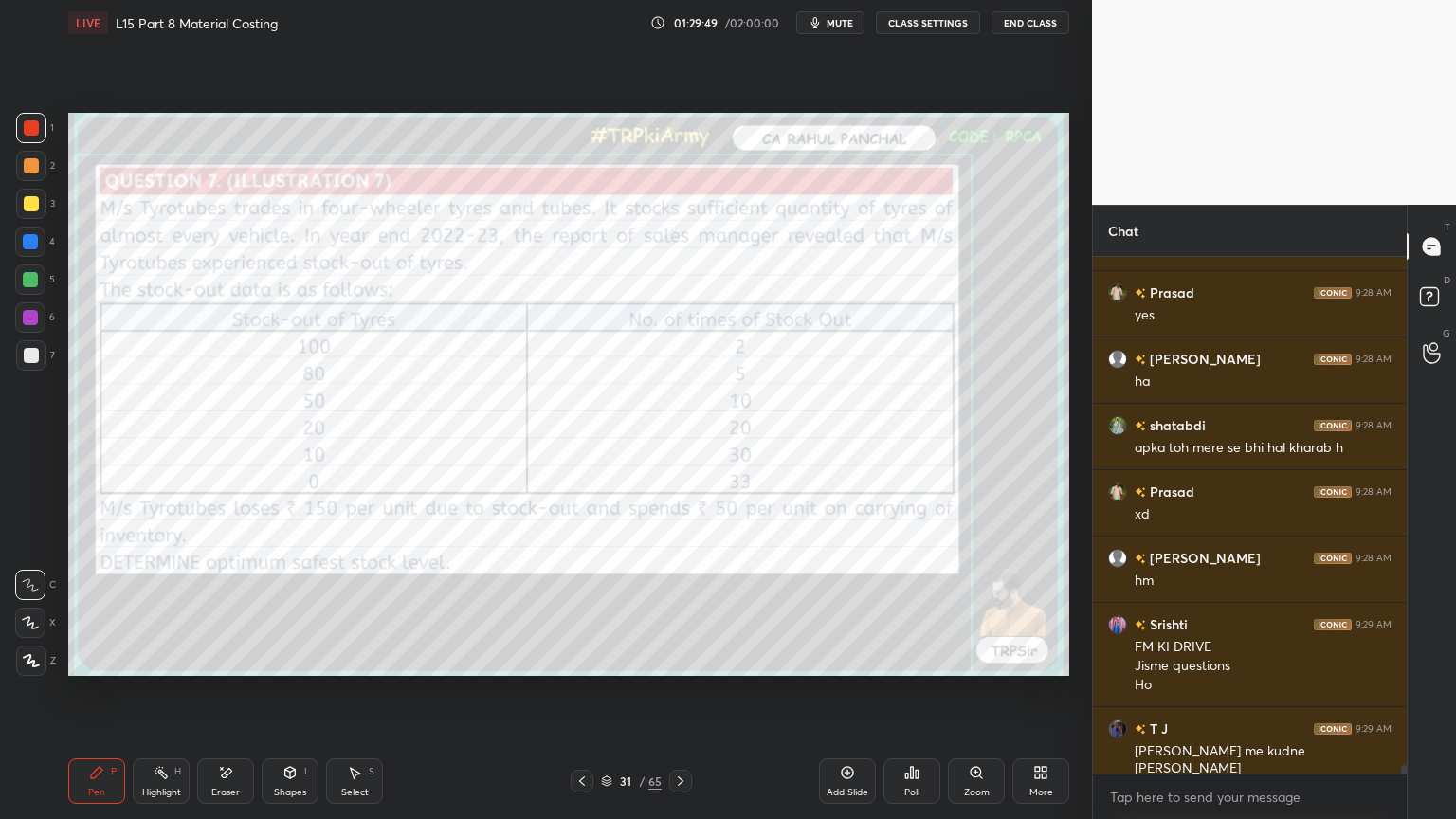 click on "Pen P Highlight H Eraser Shapes L Select S 31 / 65 Add Slide Poll Zoom More" at bounding box center [569, 781] 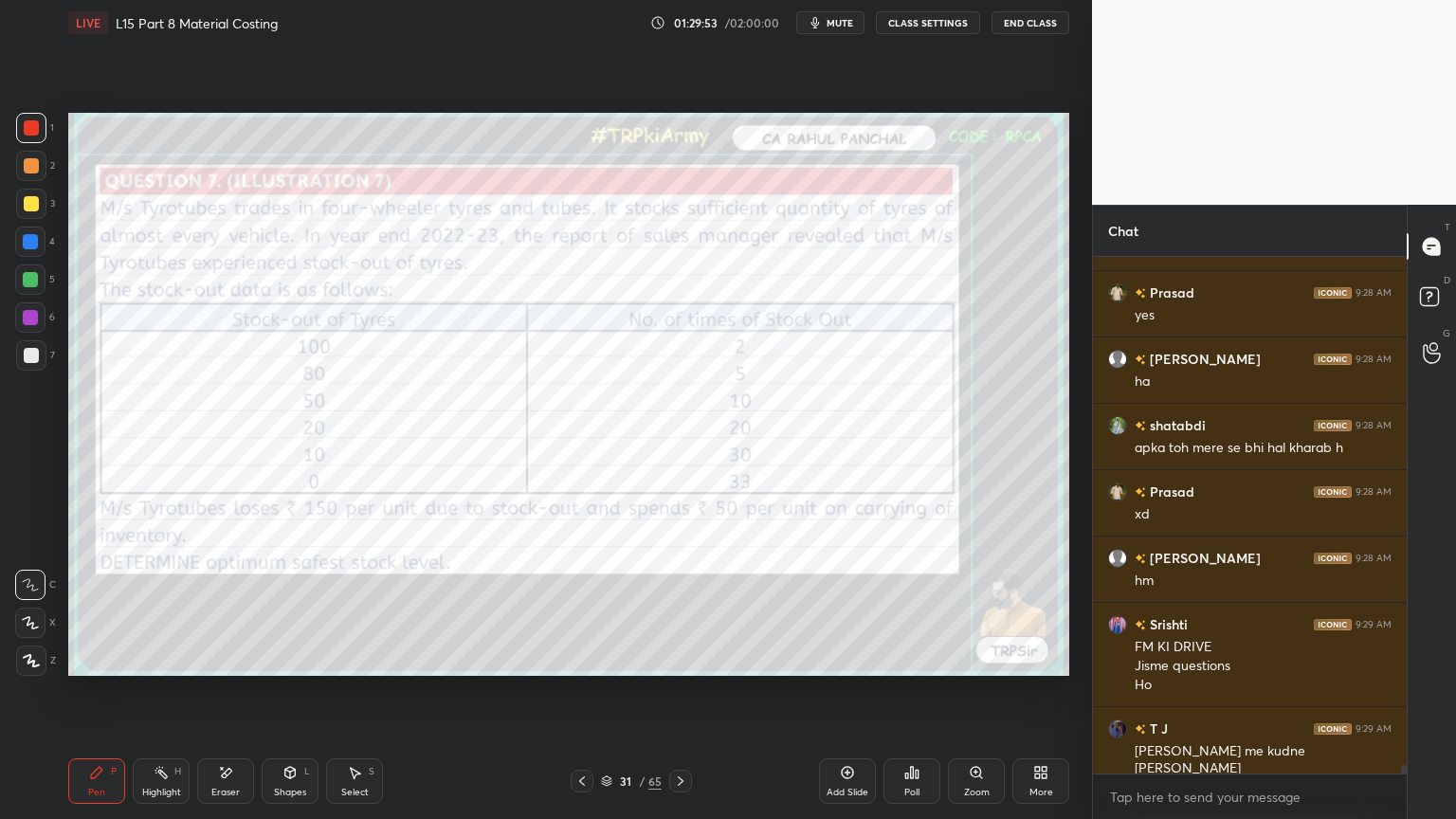 click 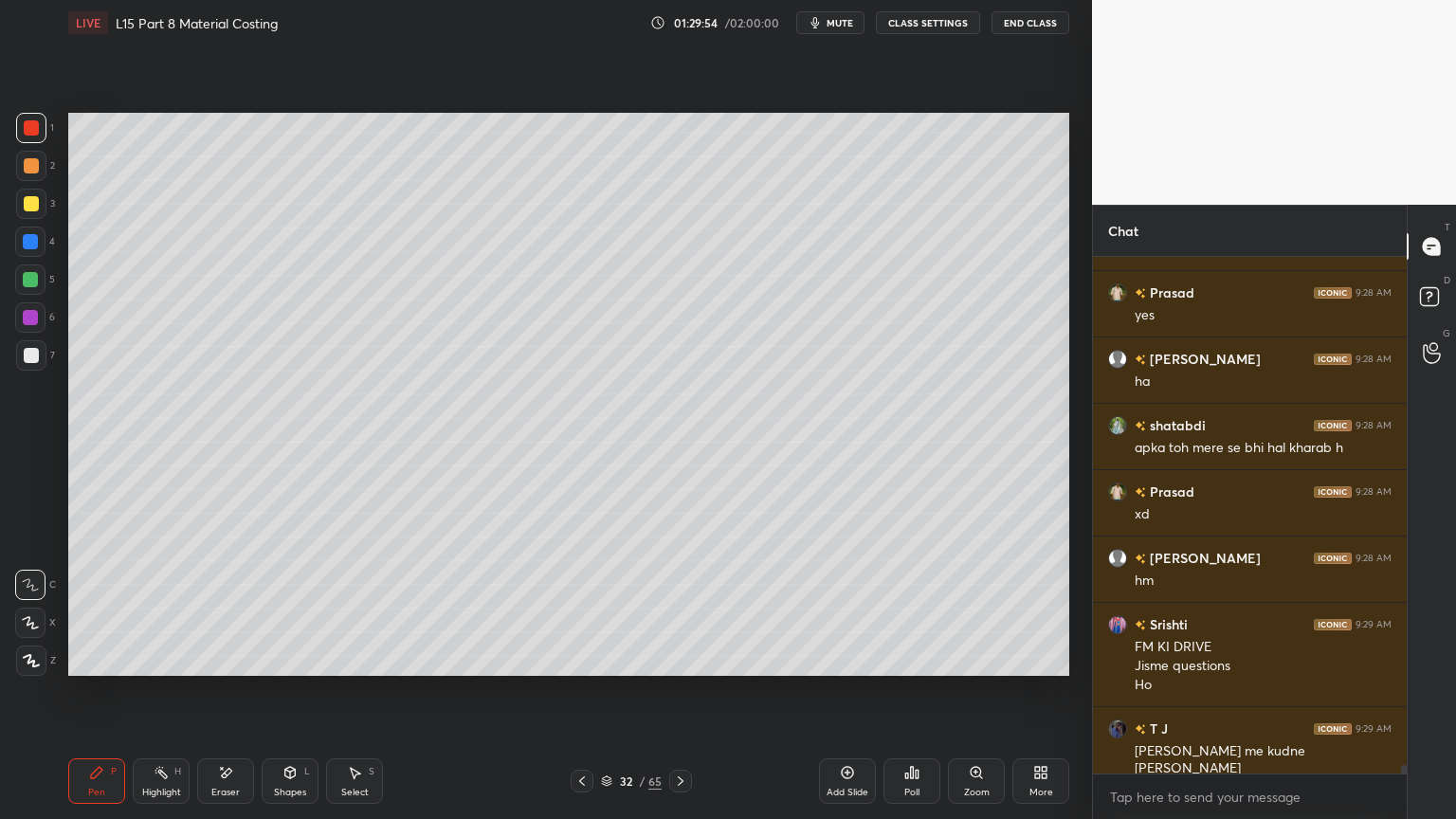 click 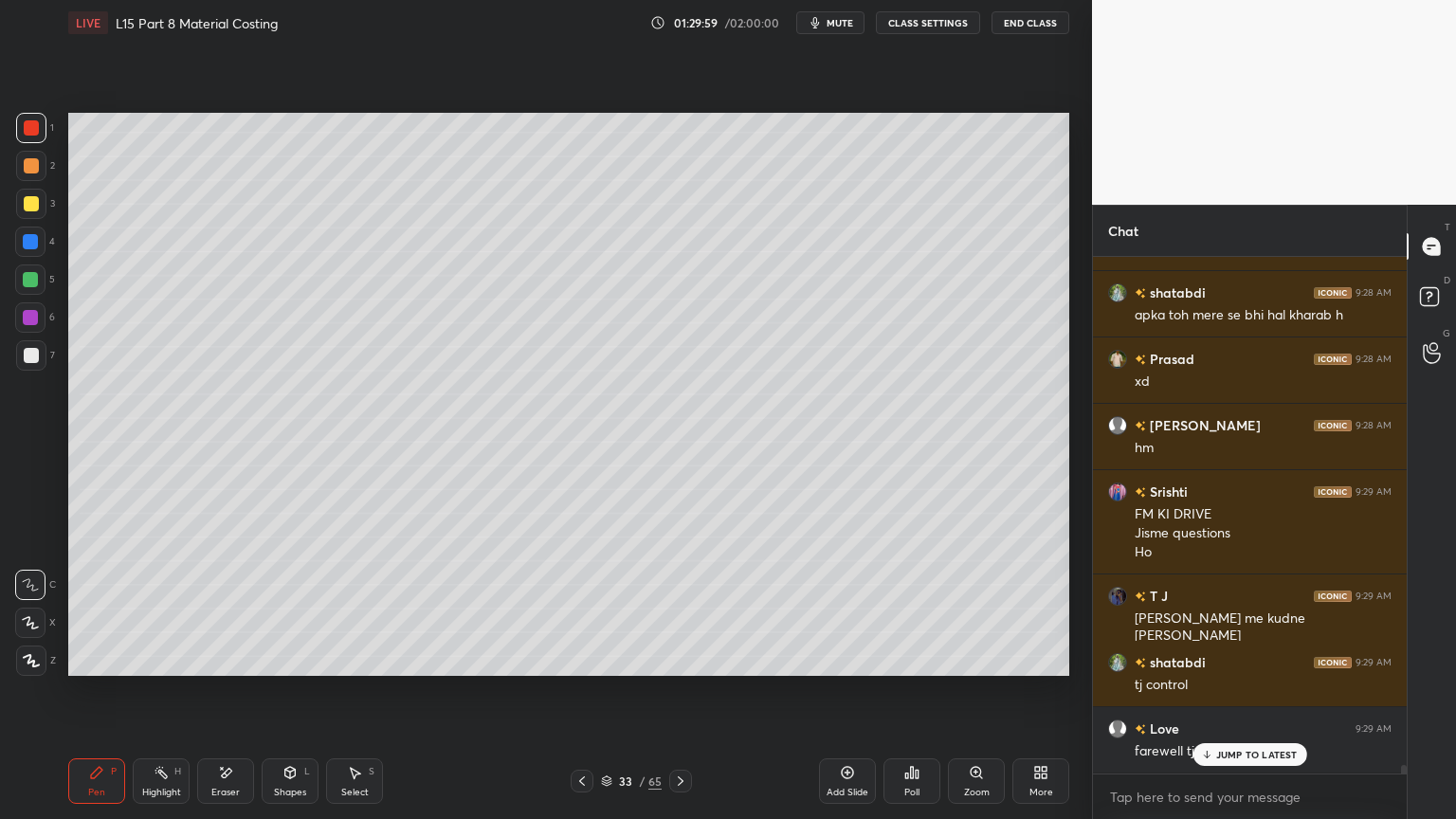 scroll, scrollTop: 30705, scrollLeft: 0, axis: vertical 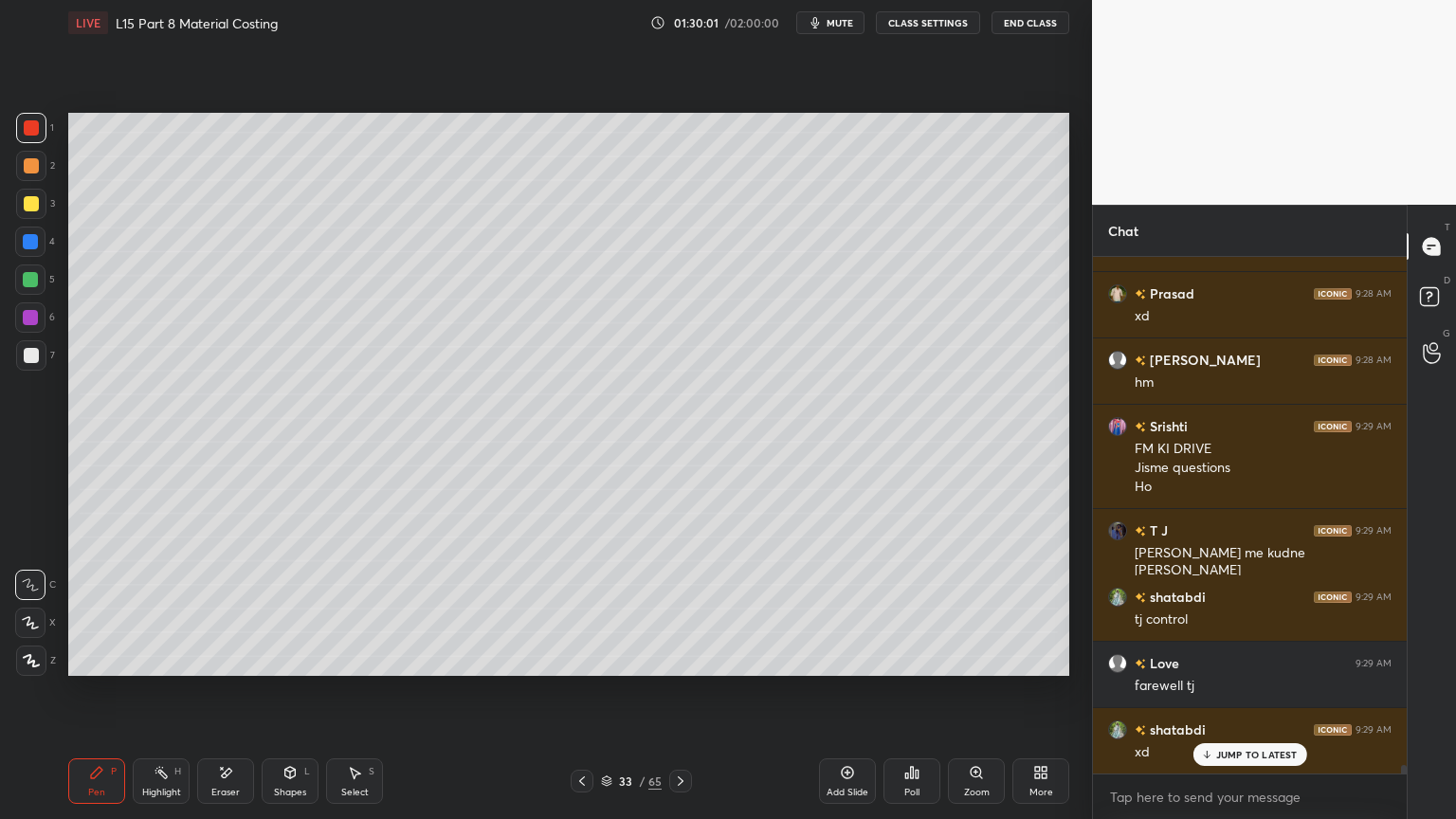 click on "6" at bounding box center [35, 321] 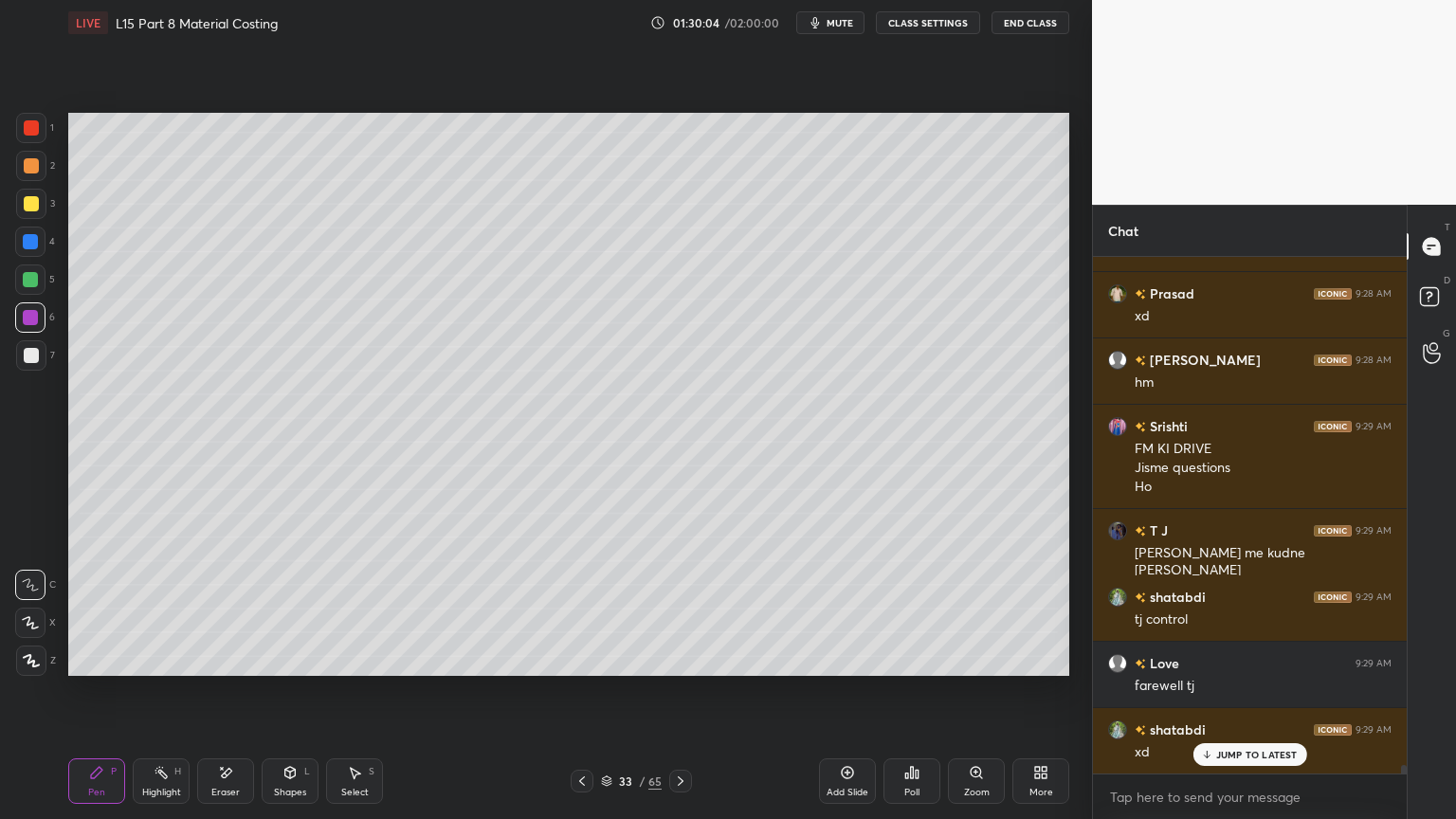 click 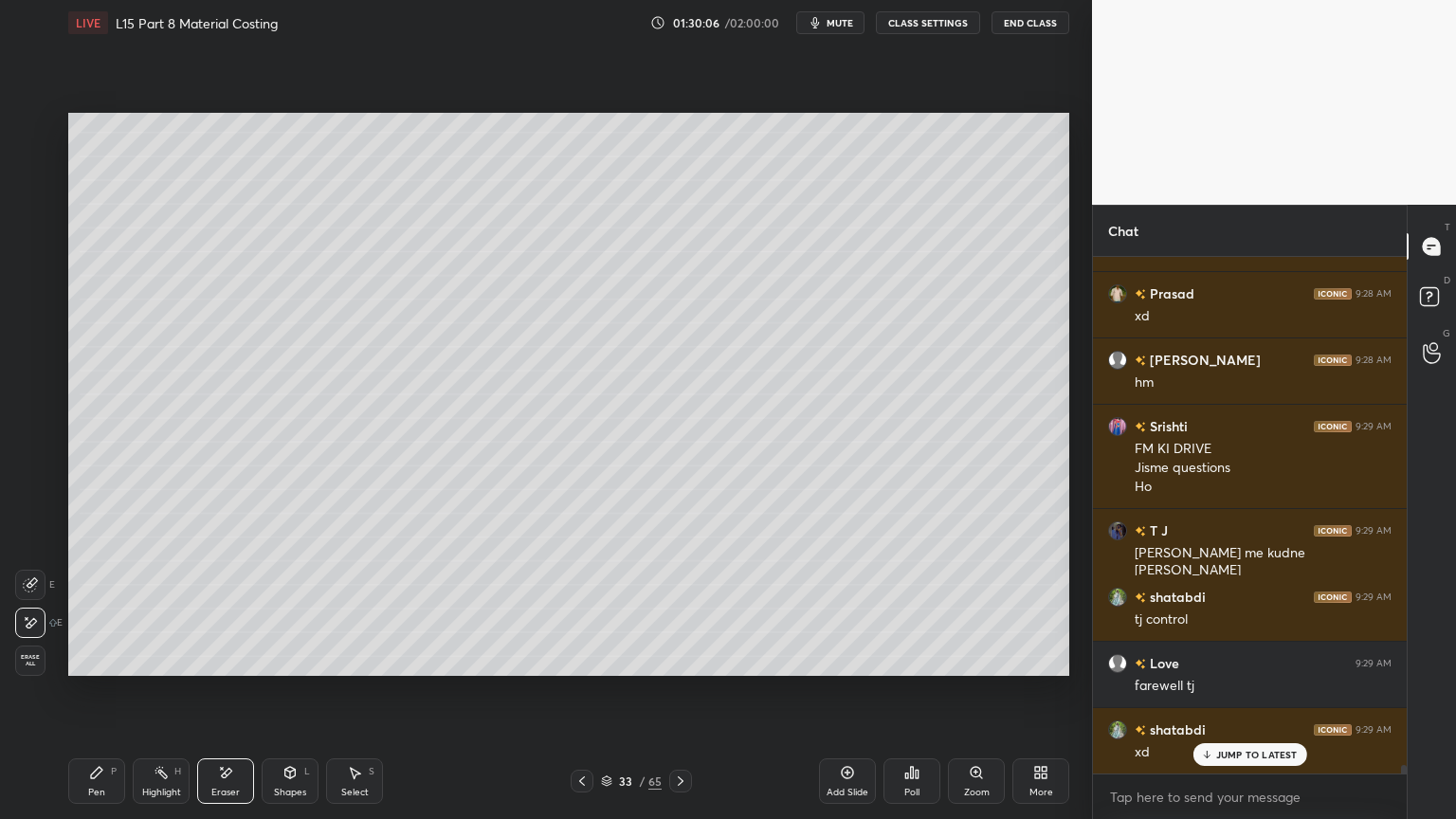click on "Pen P" at bounding box center (97, 781) 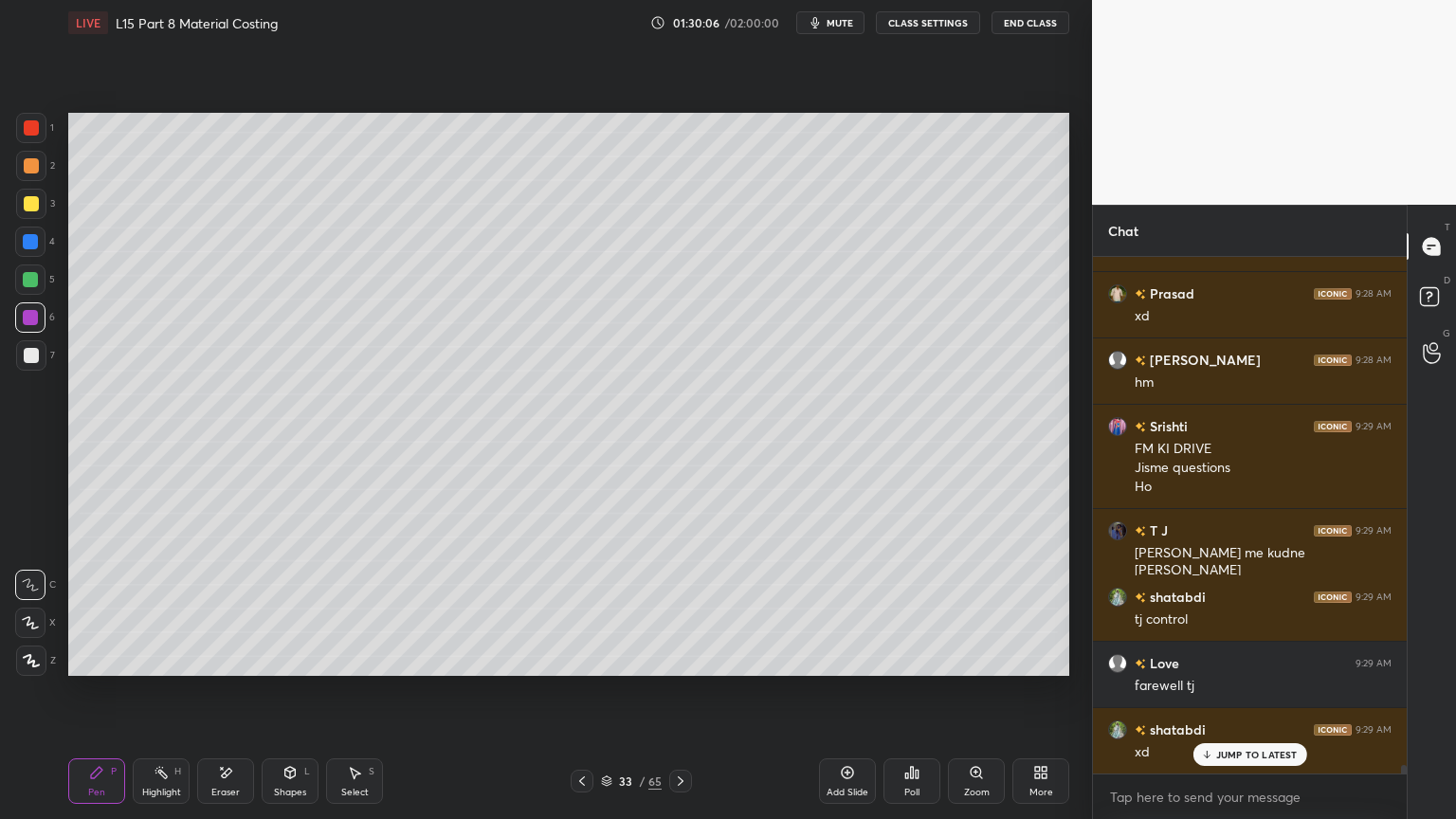 click at bounding box center [582, 781] 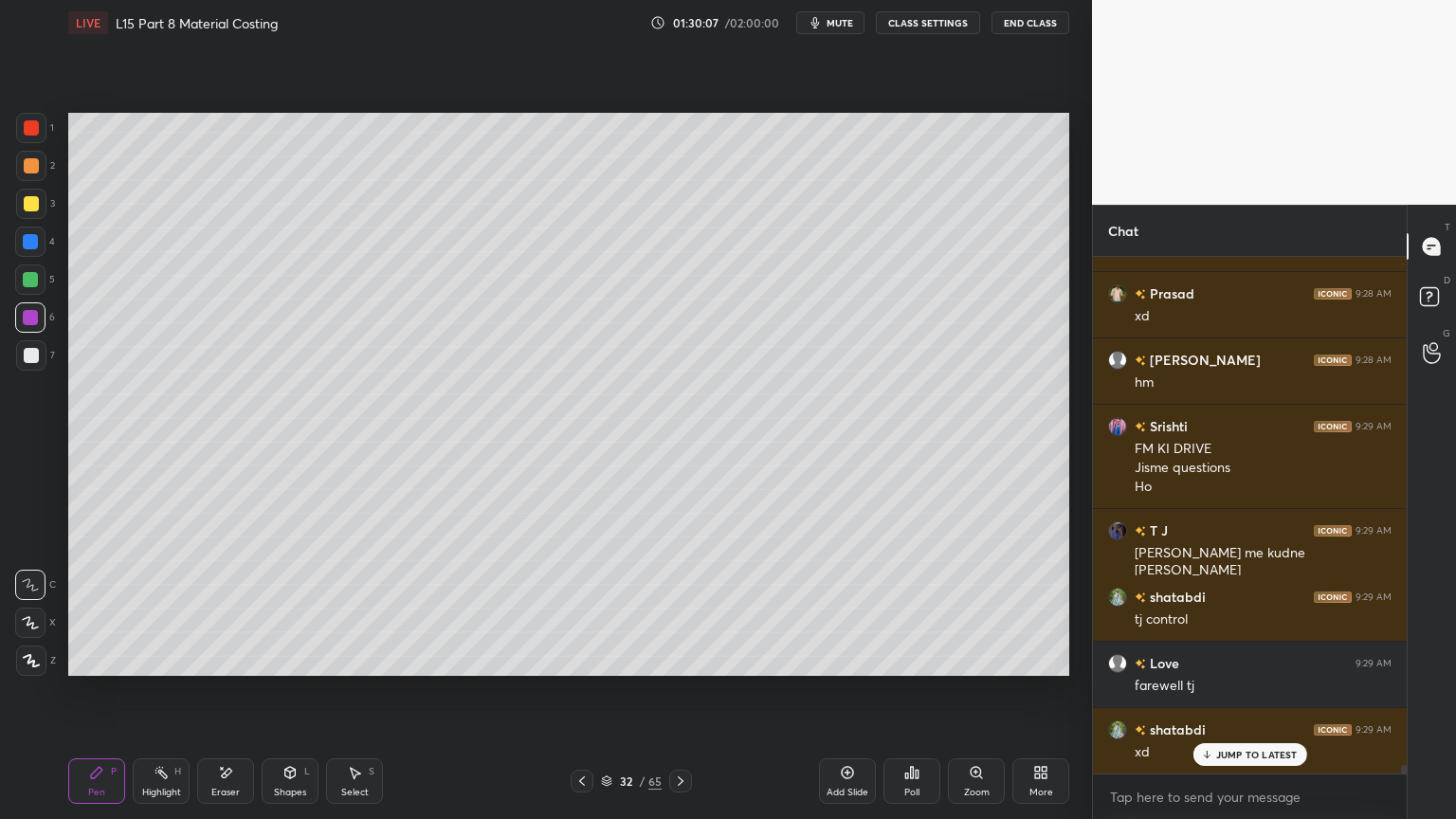 click 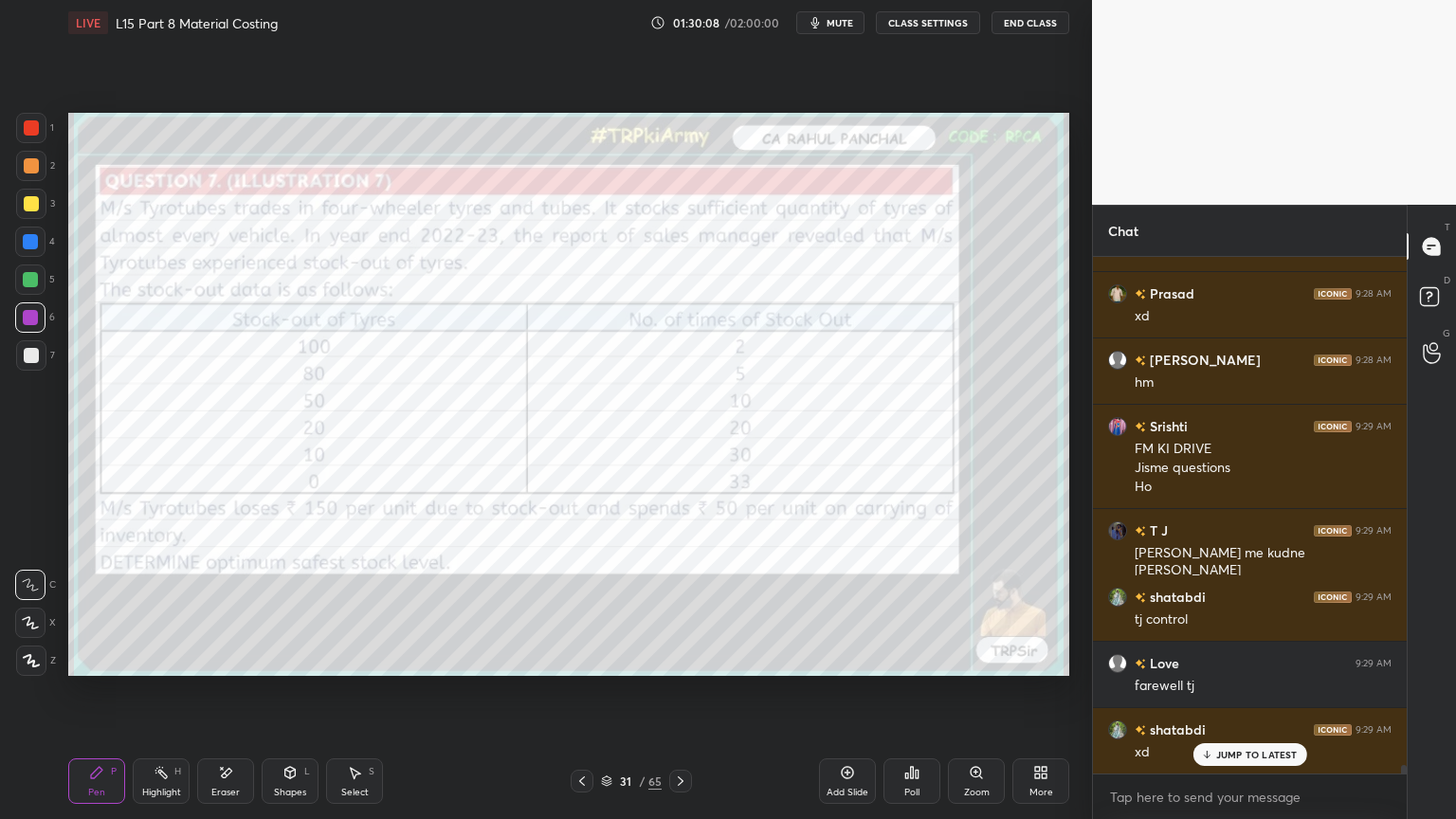 click on "Eraser" at bounding box center (226, 781) 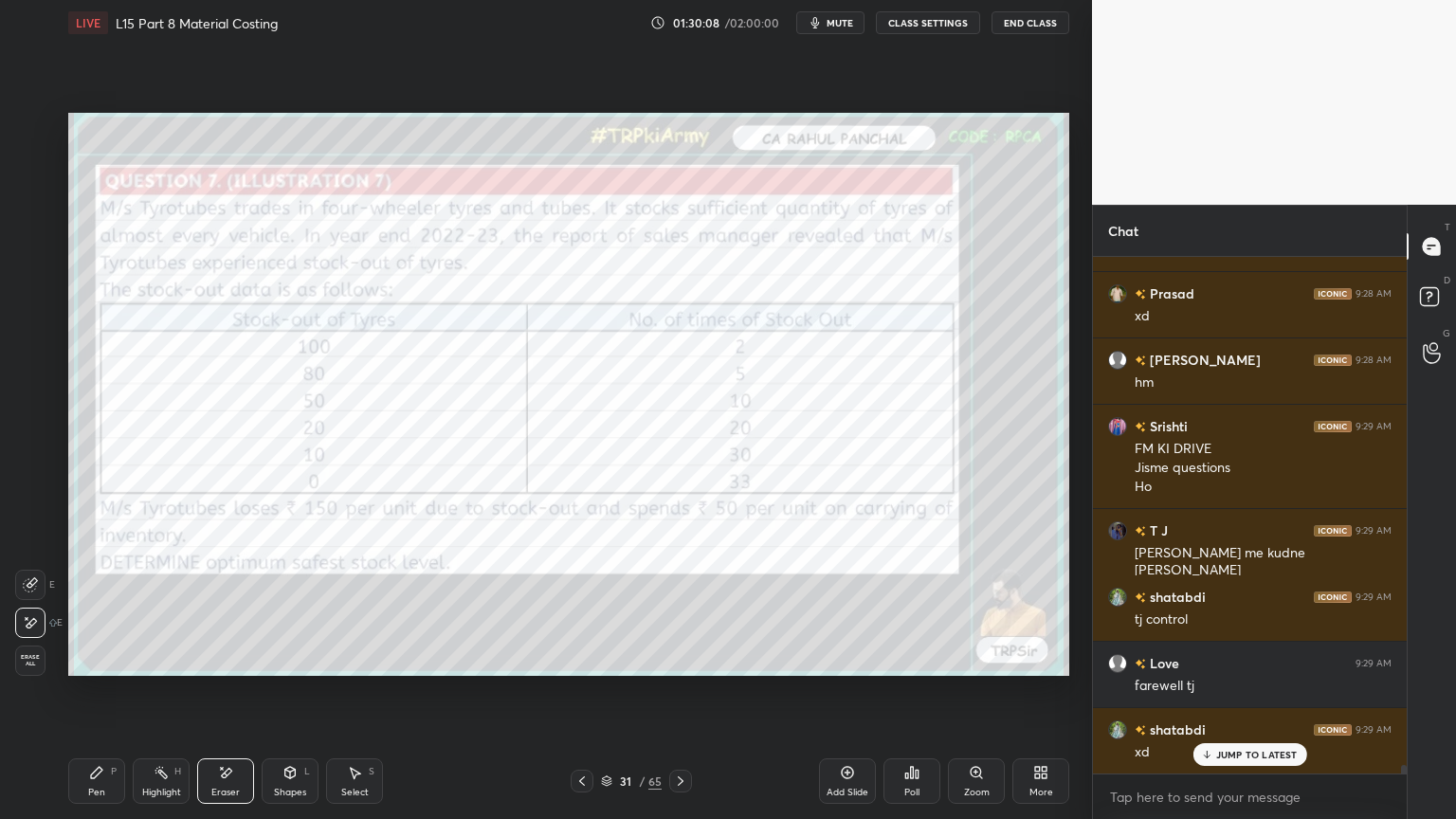 click on "Erase all" at bounding box center (30, 661) 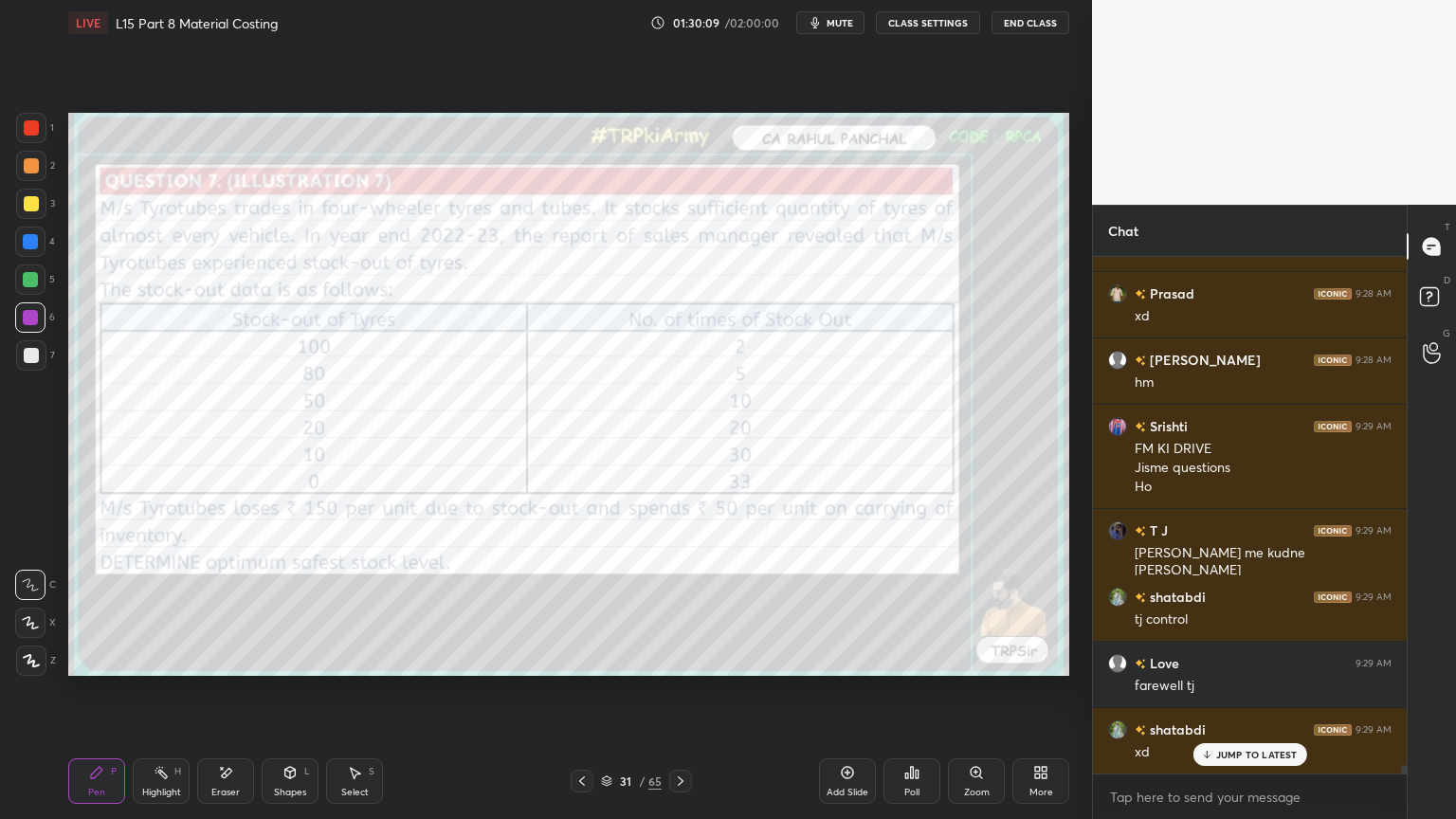 click on "Pen P" at bounding box center (97, 781) 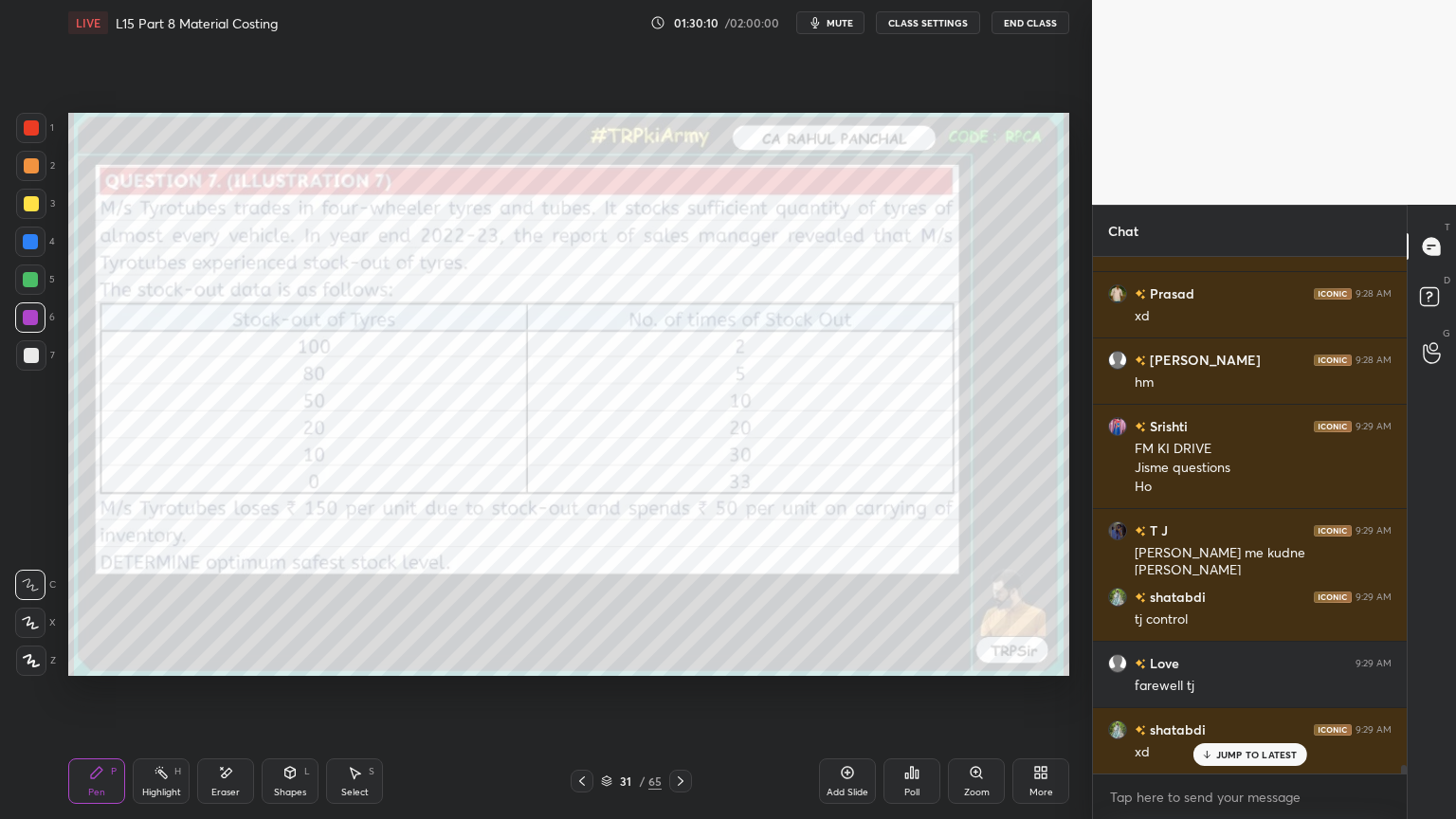 click at bounding box center [31, 128] 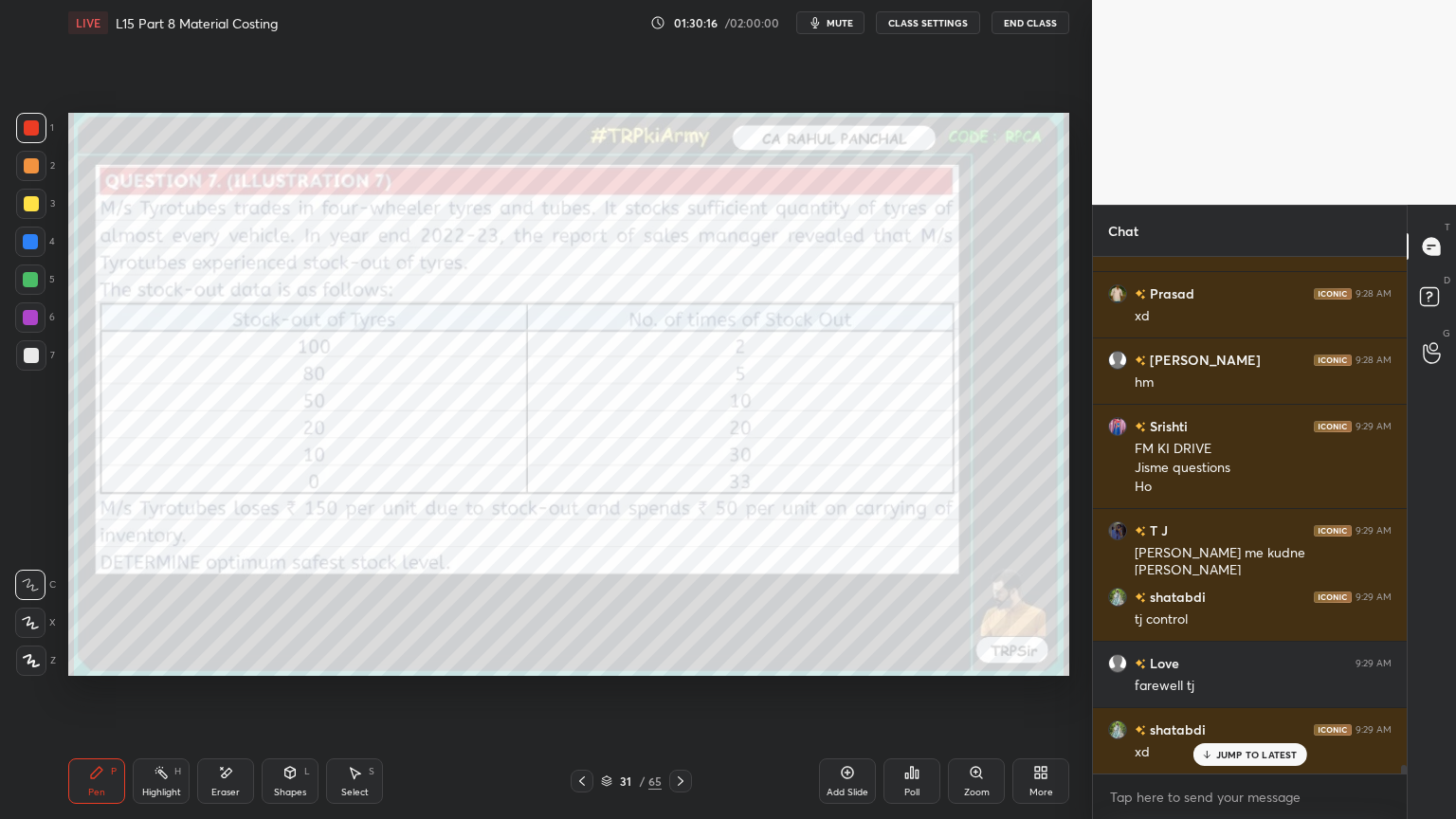 scroll, scrollTop: 30772, scrollLeft: 0, axis: vertical 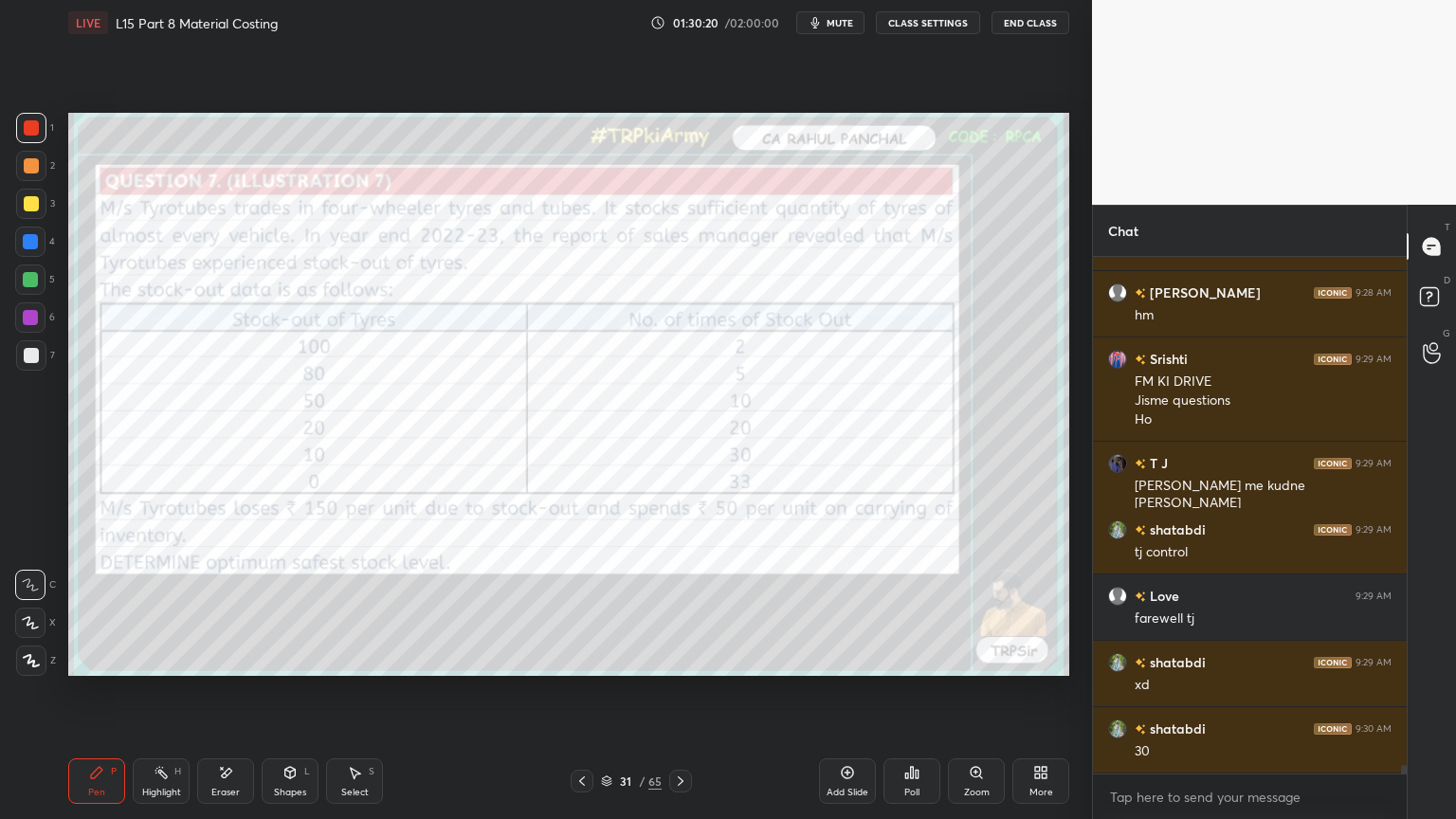 click on "7" at bounding box center [35, 359] 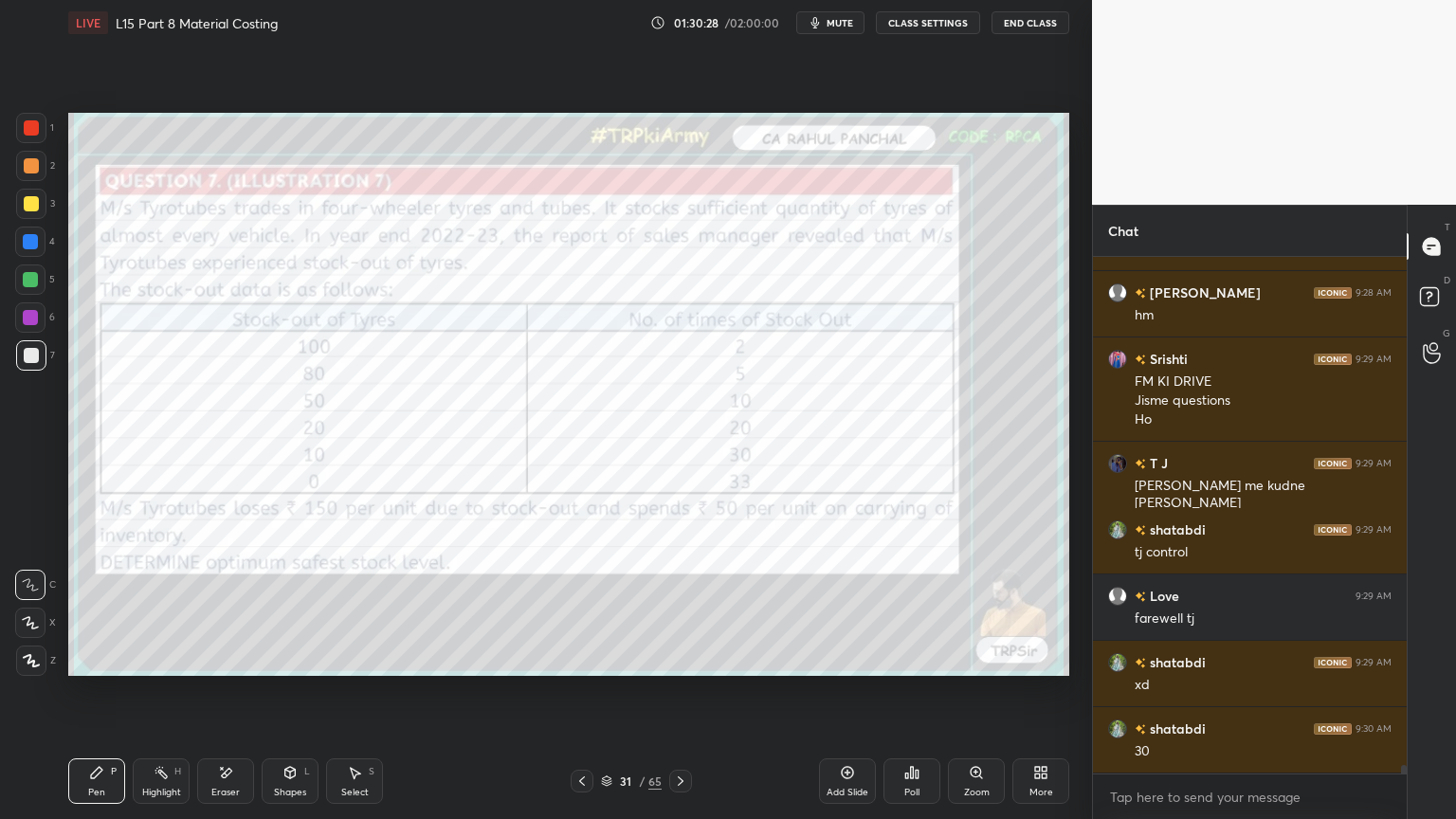 click 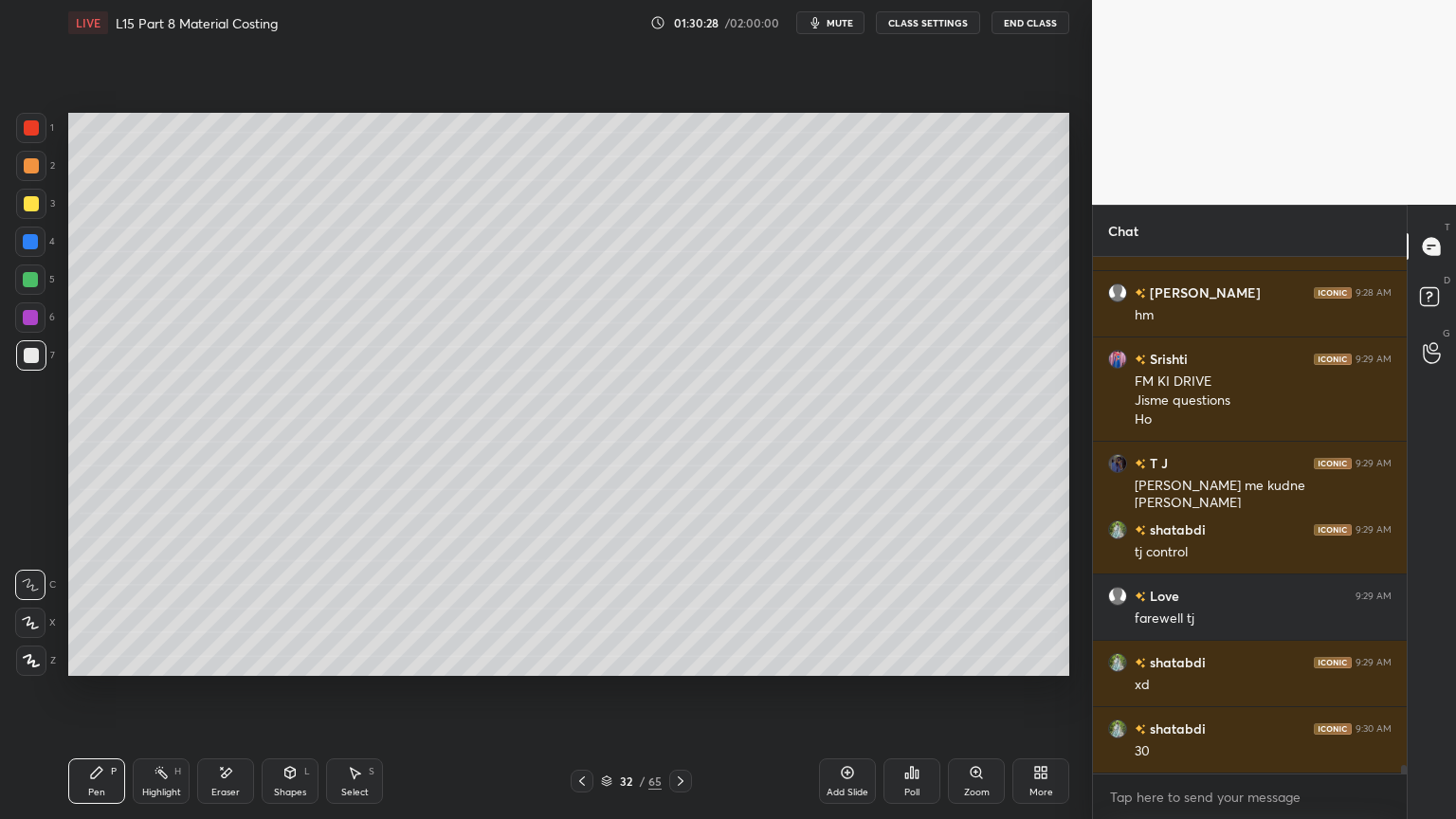 click 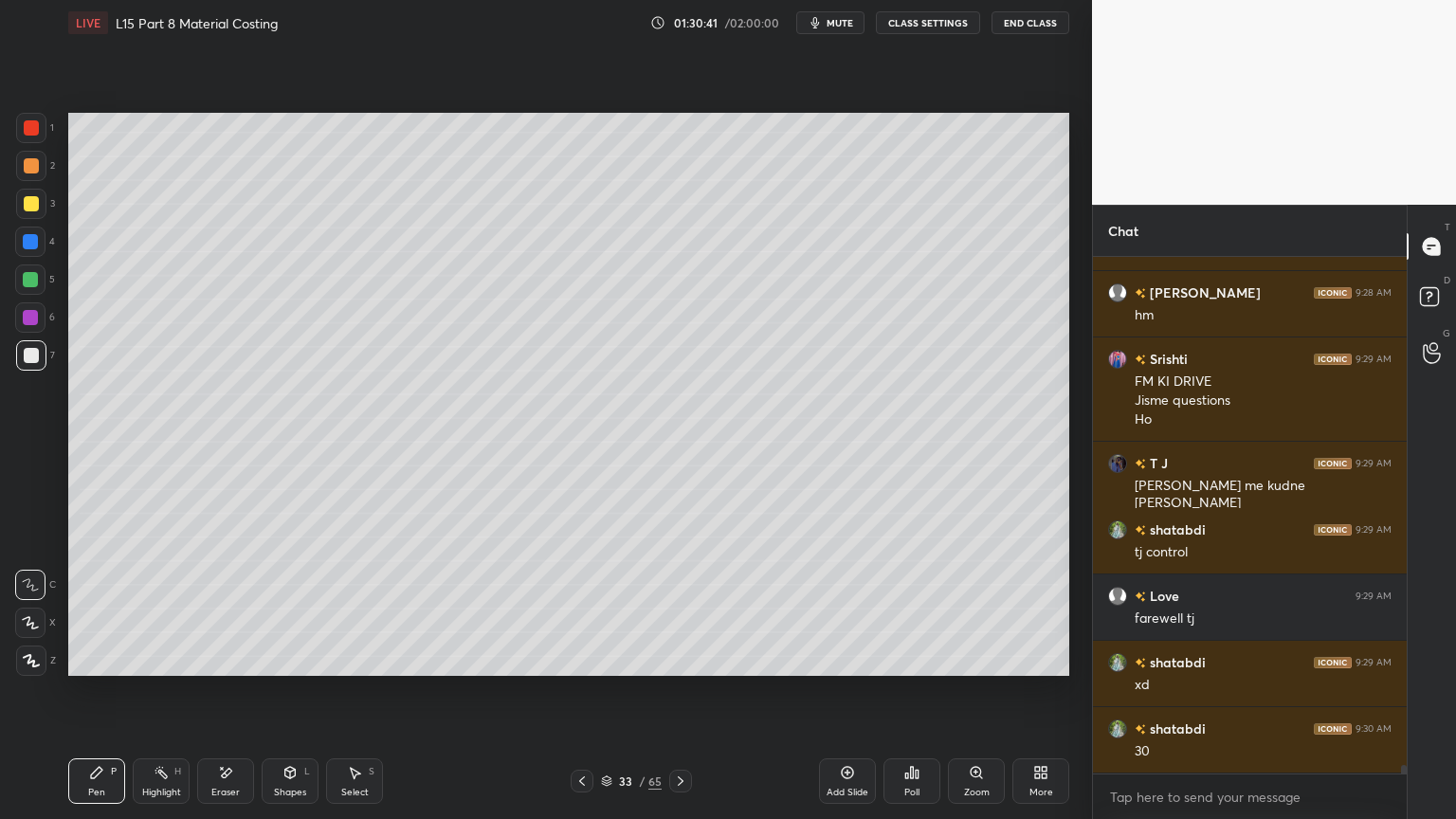click 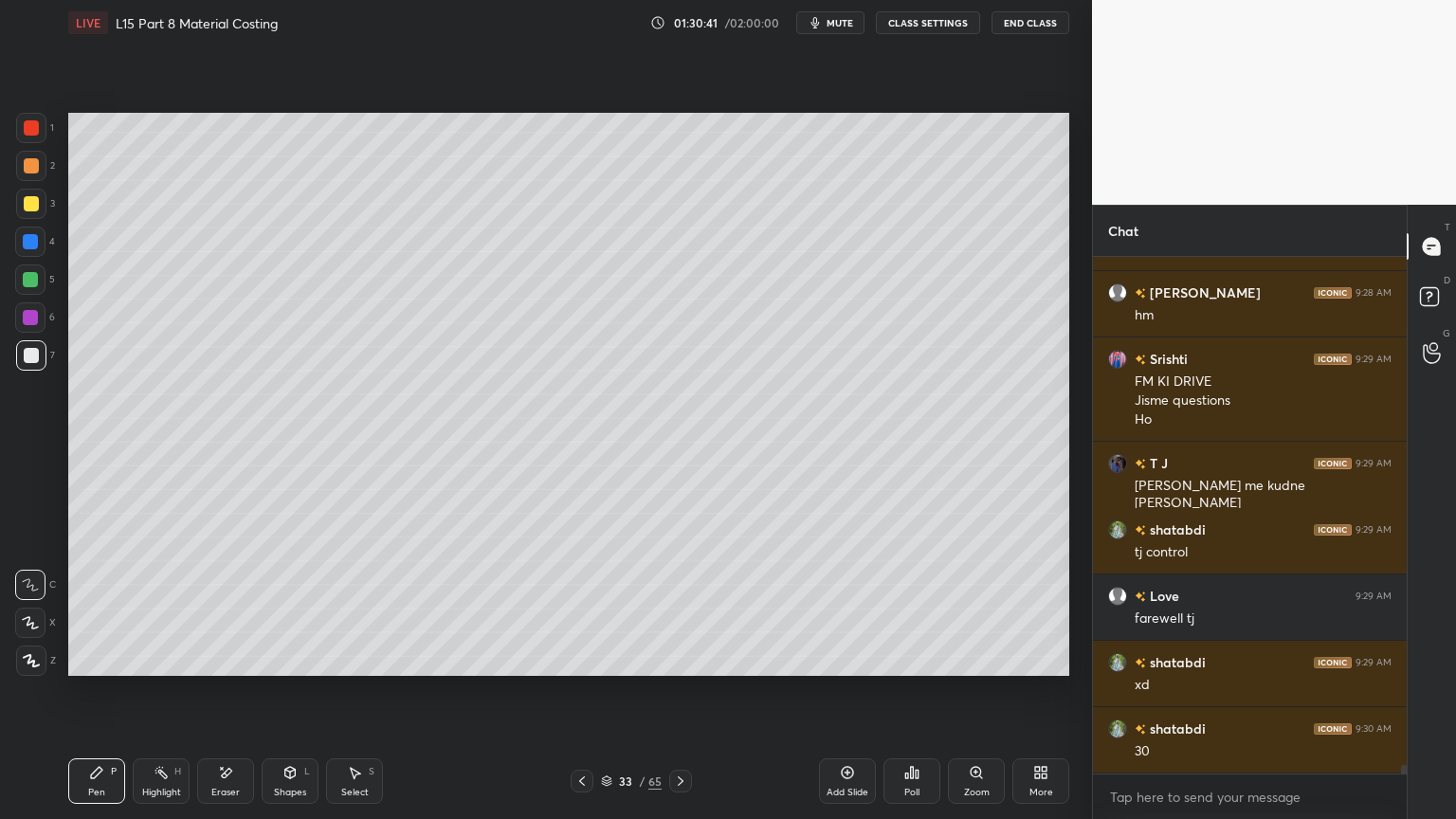 click 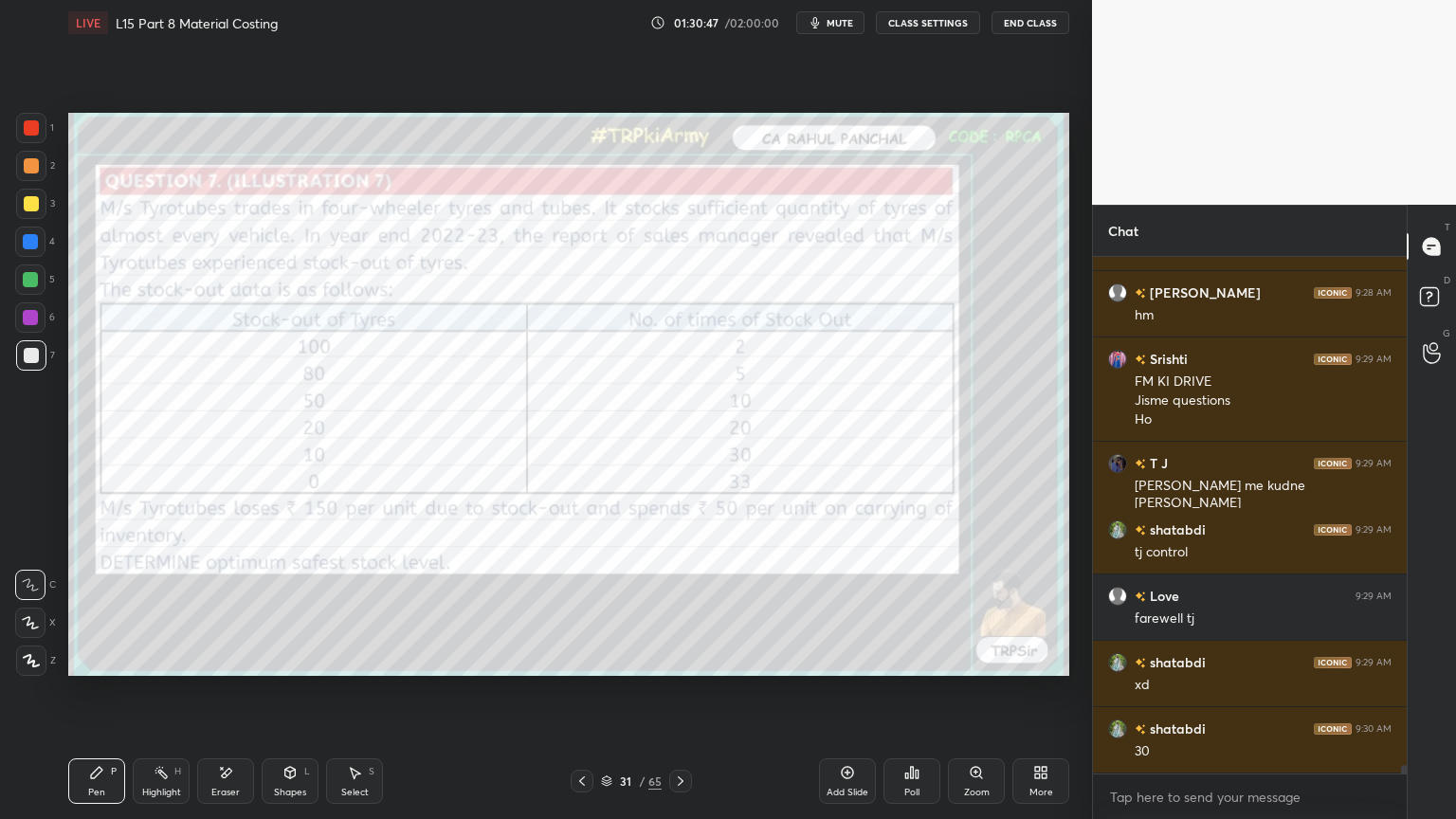 click 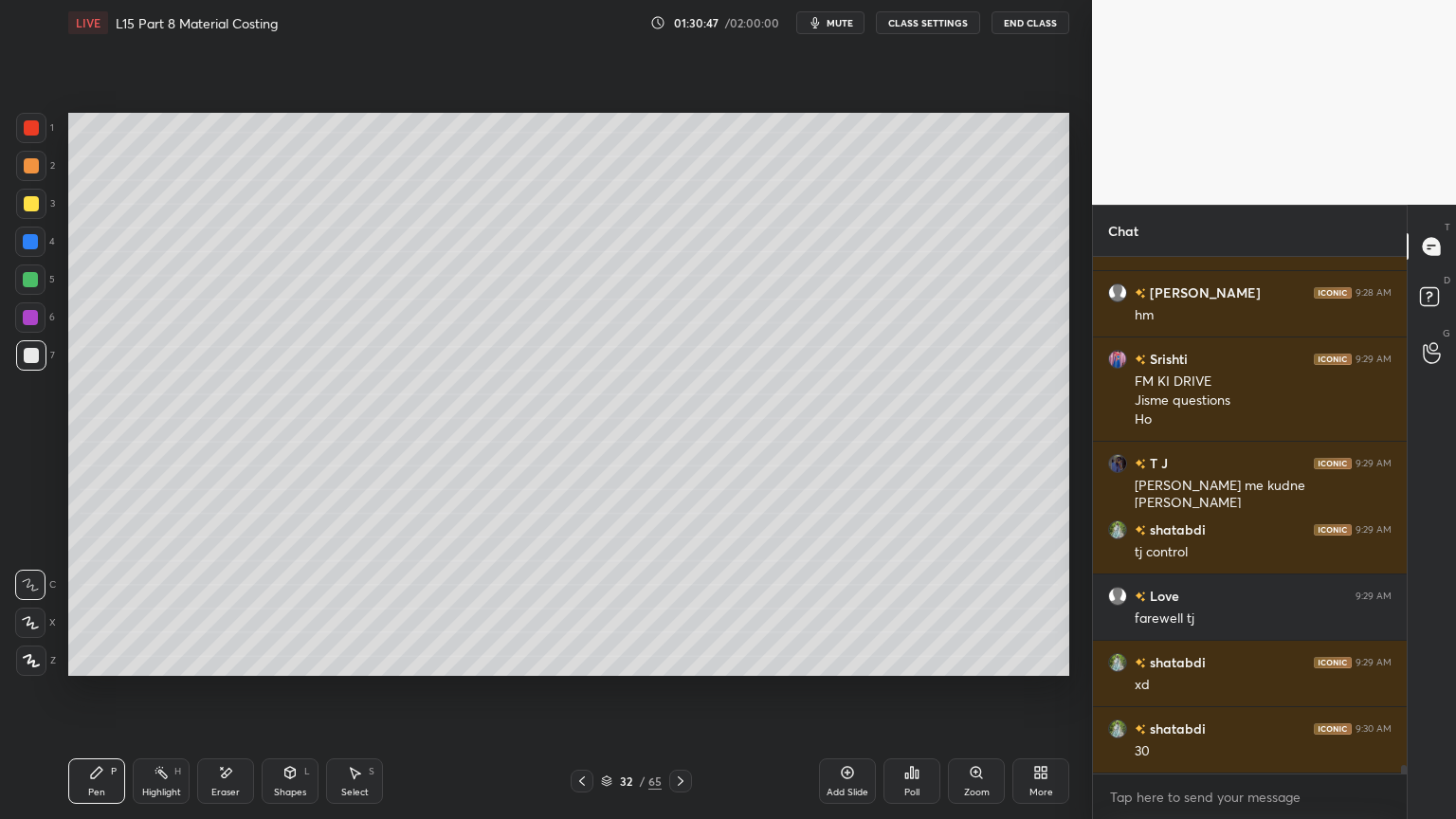 click 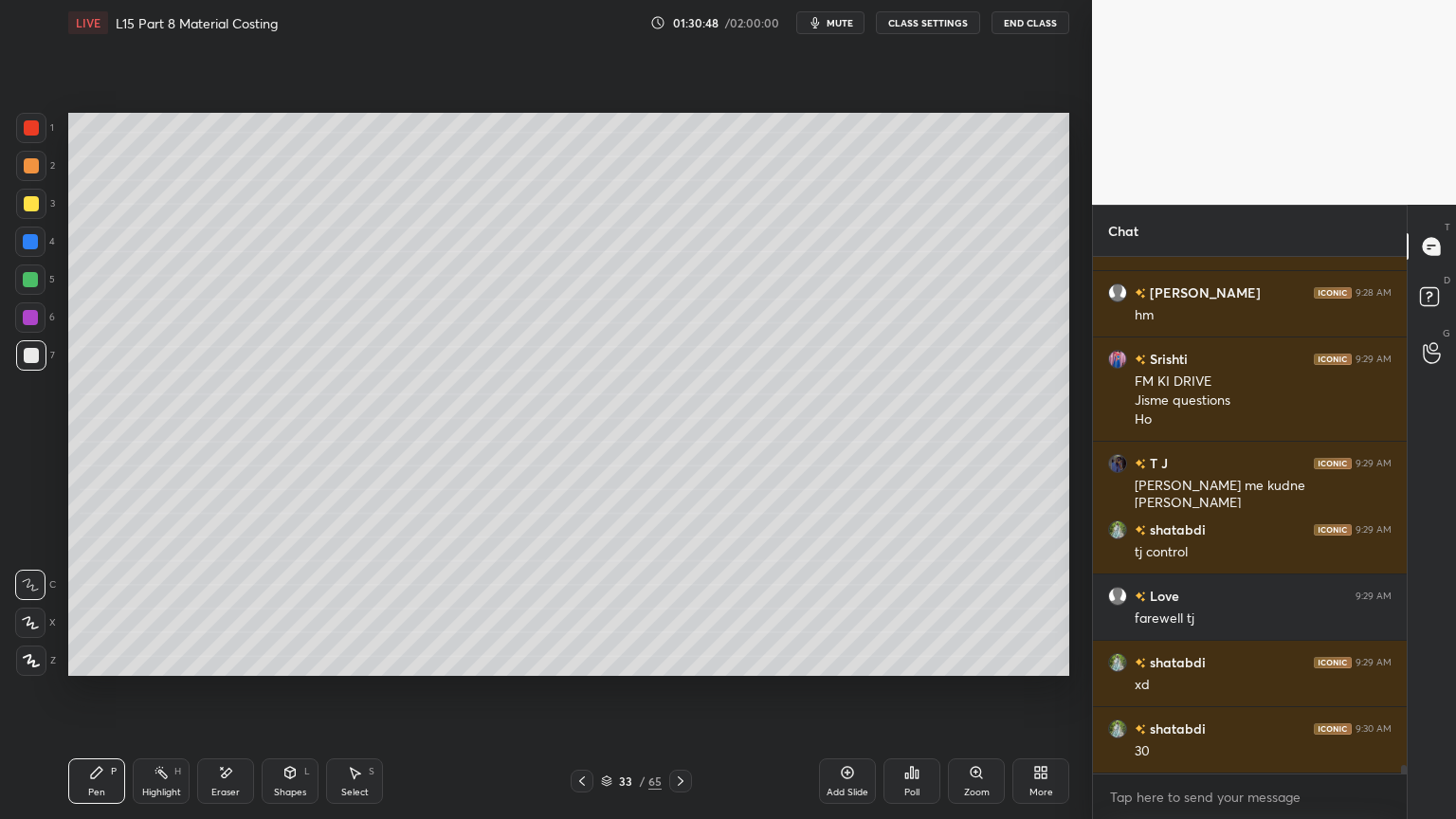 scroll, scrollTop: 30791, scrollLeft: 0, axis: vertical 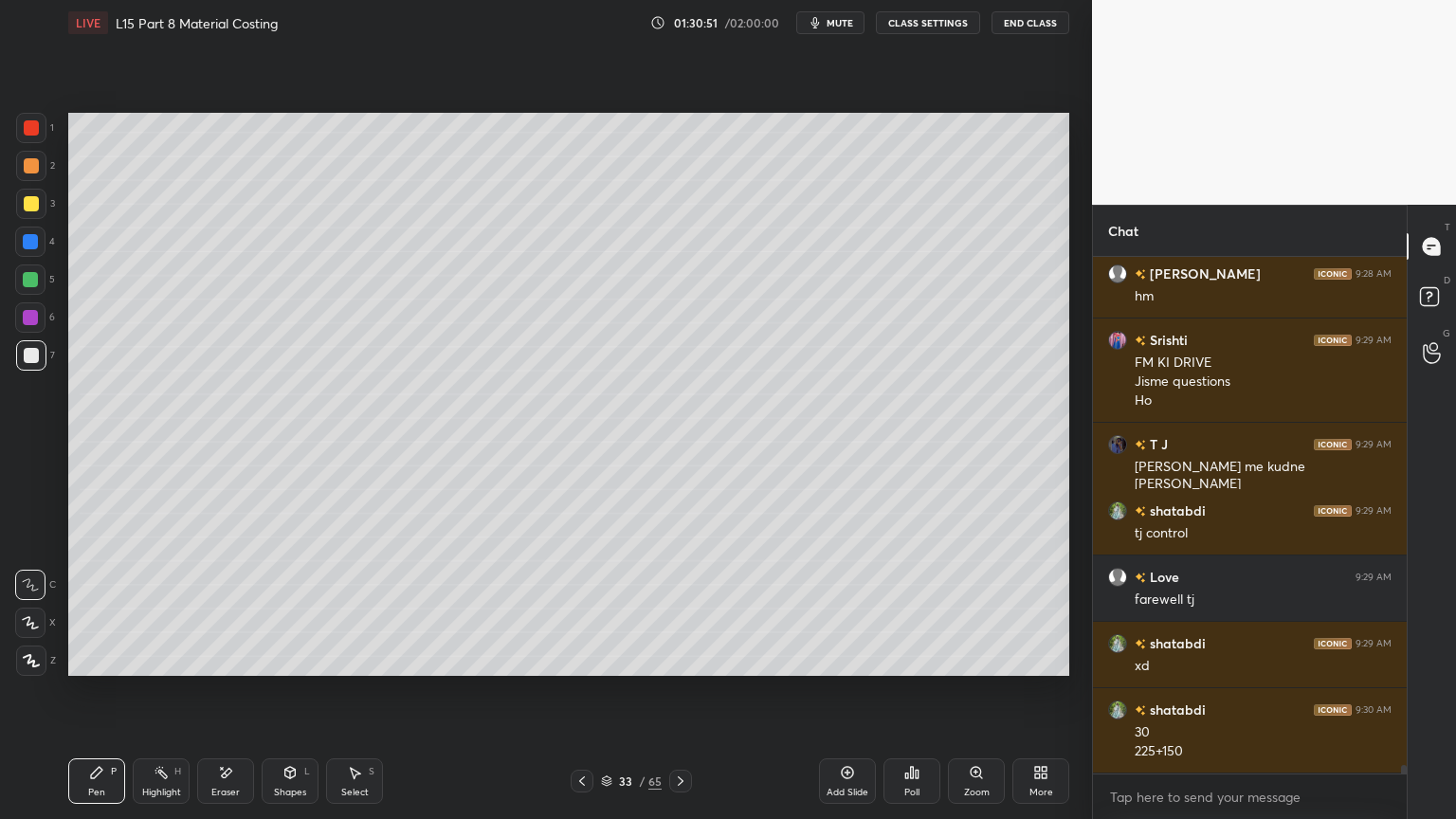 click 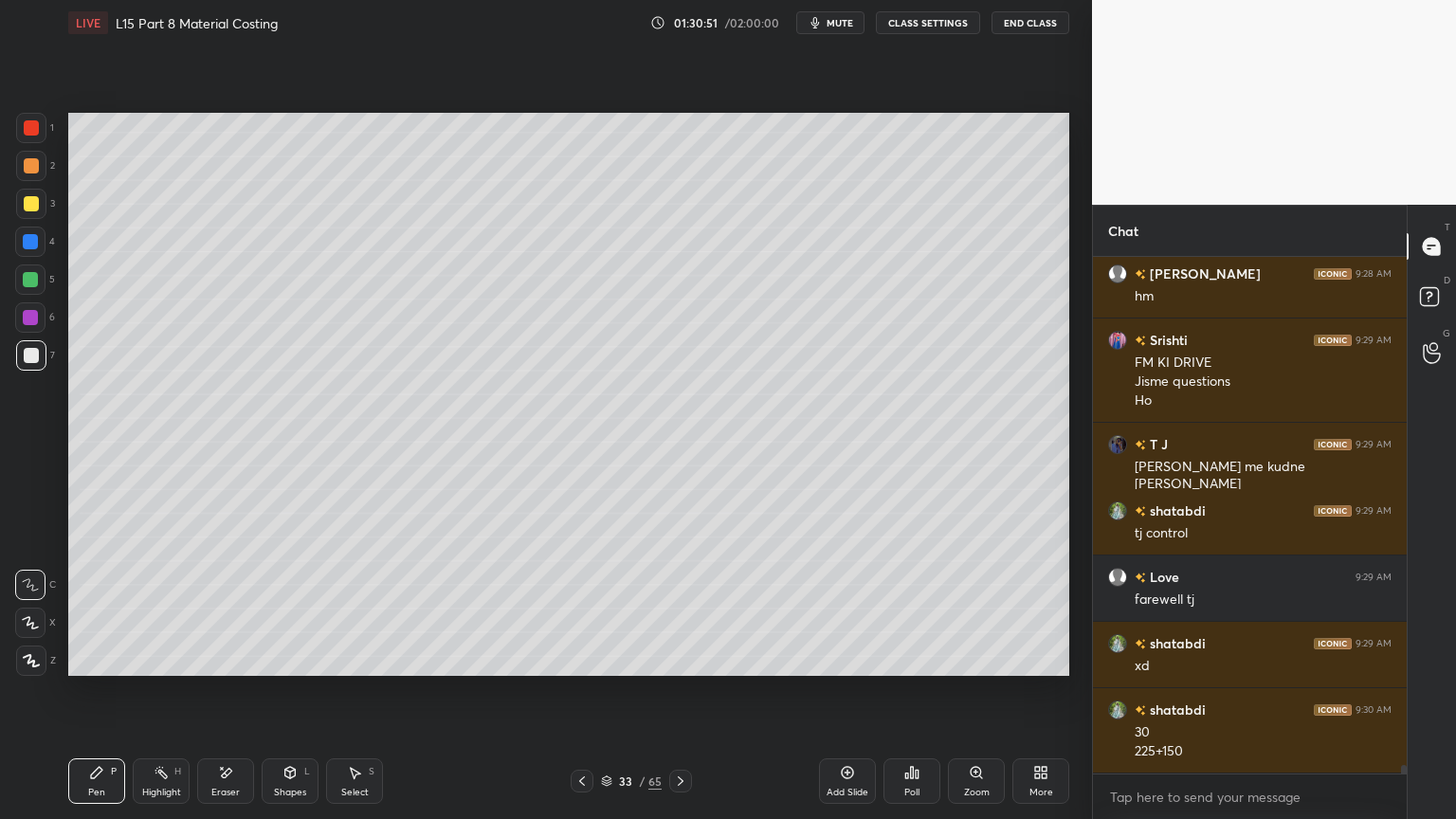click 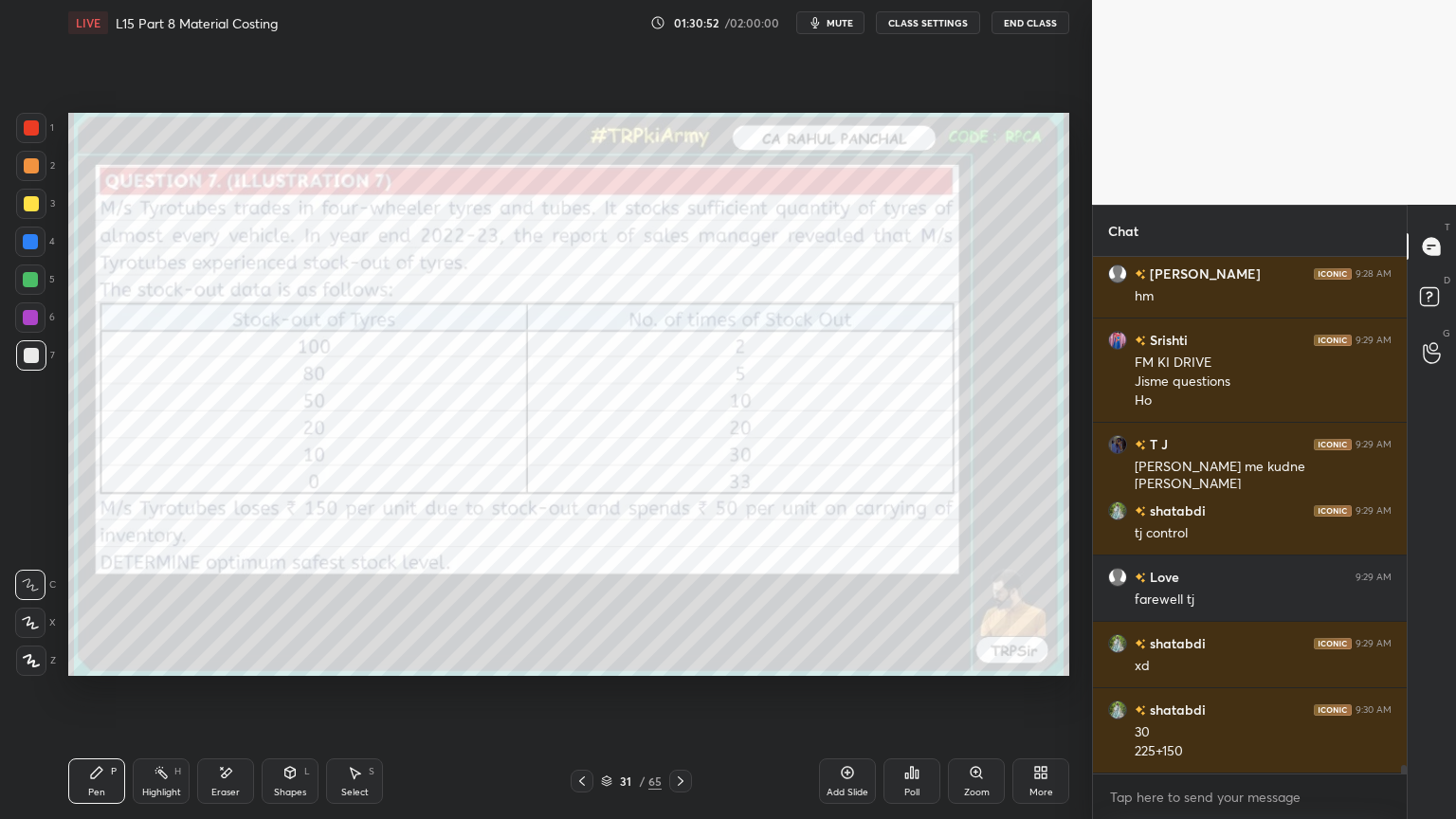 click 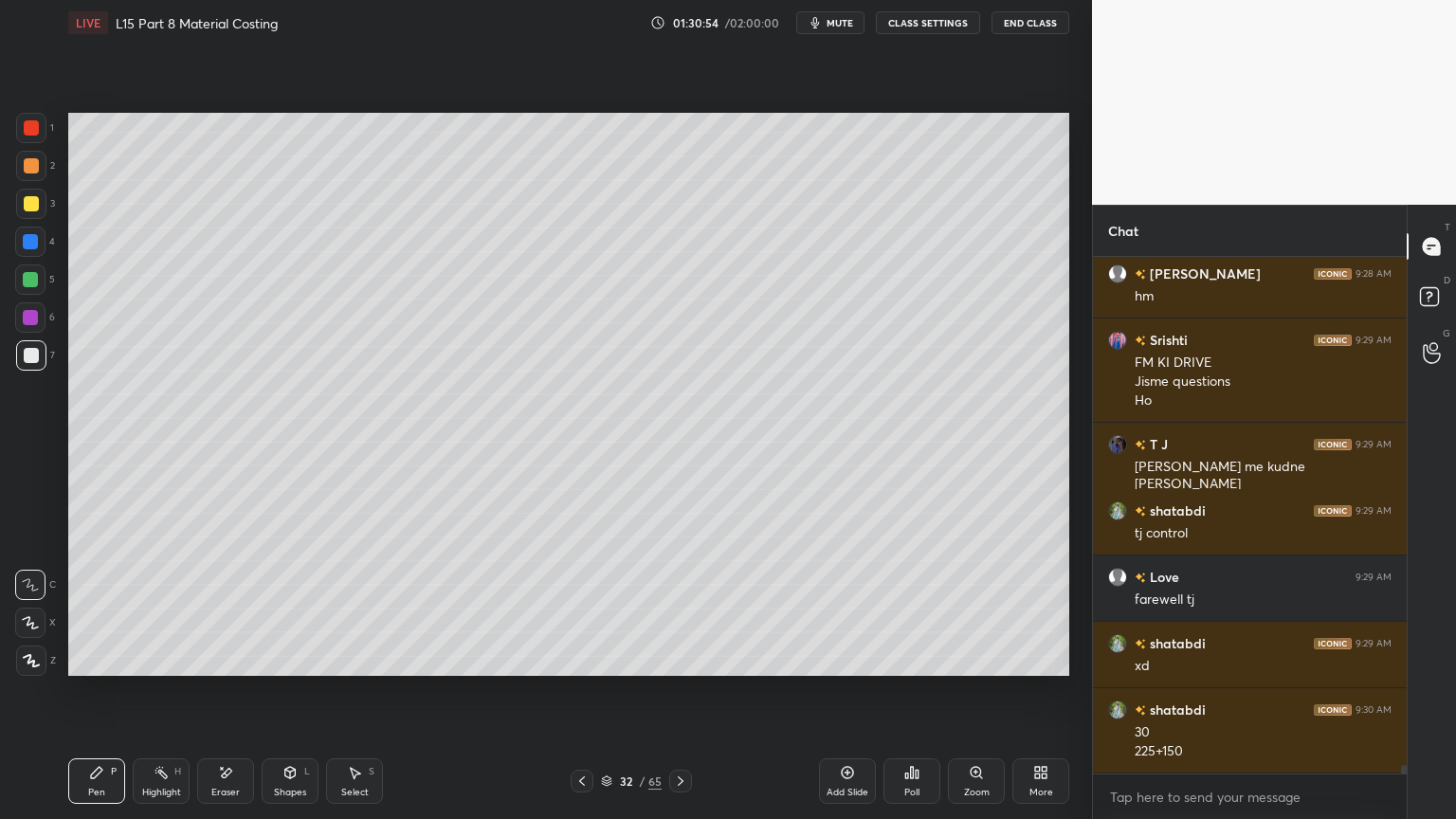 click 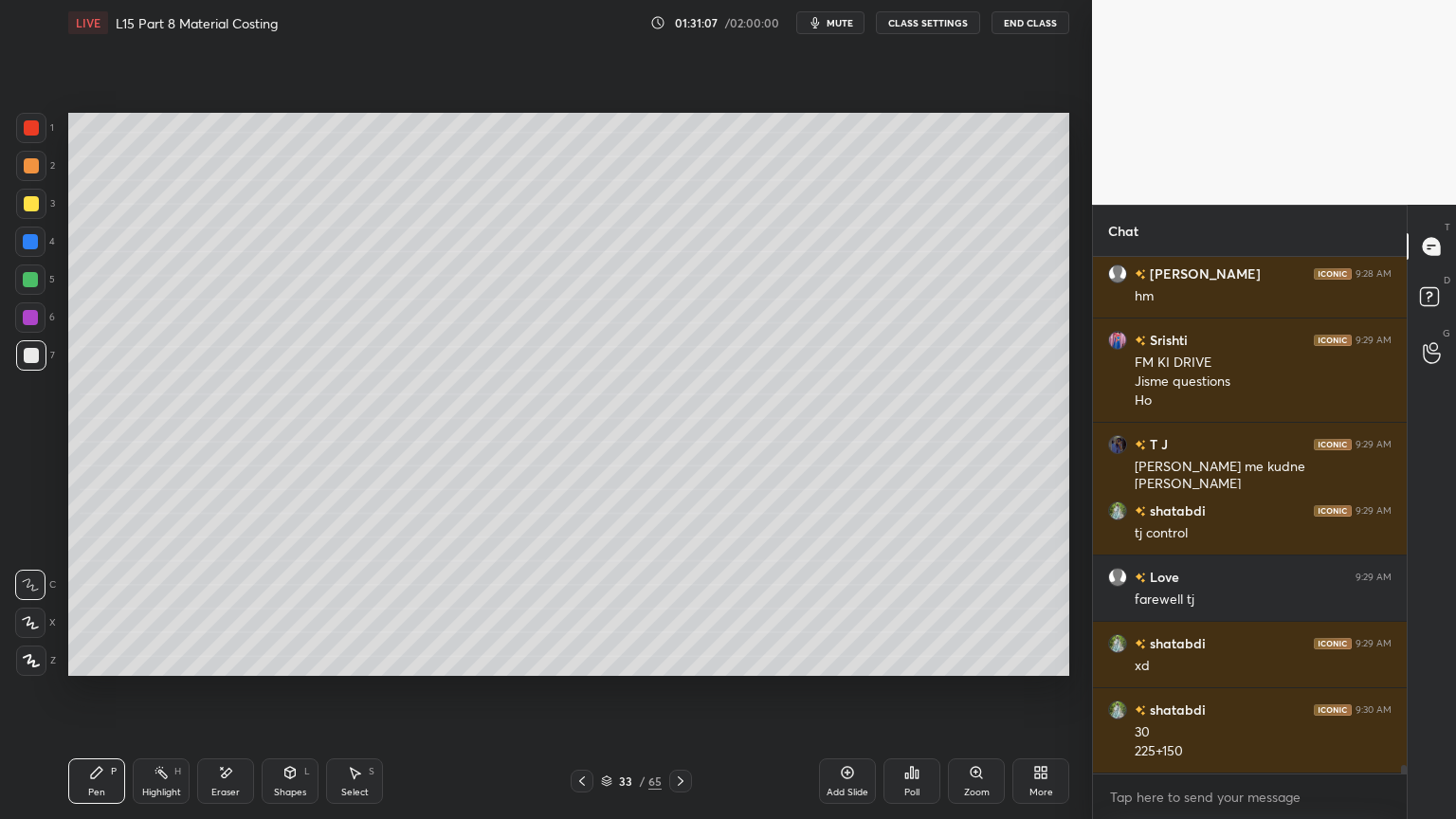 click 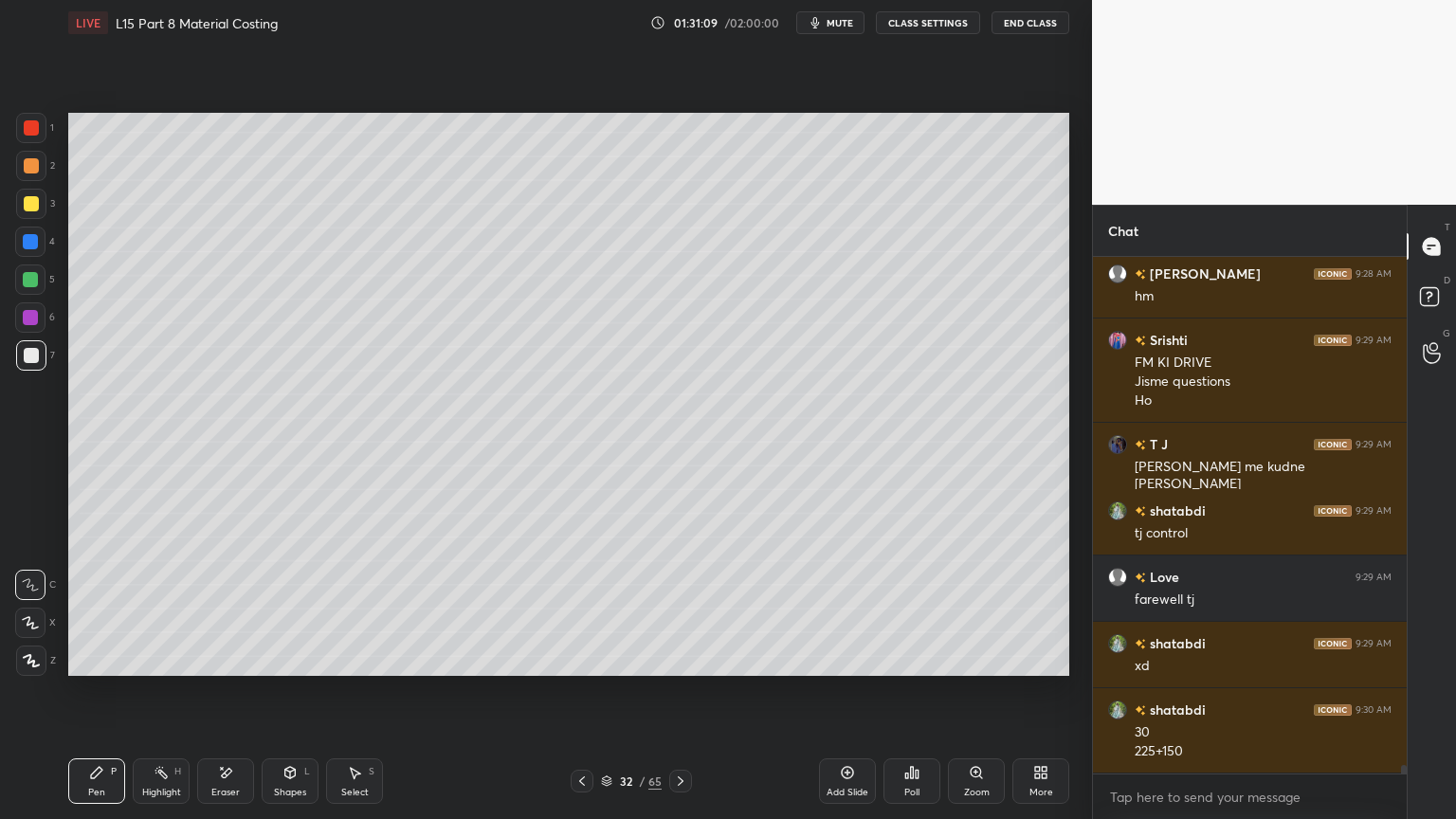 click 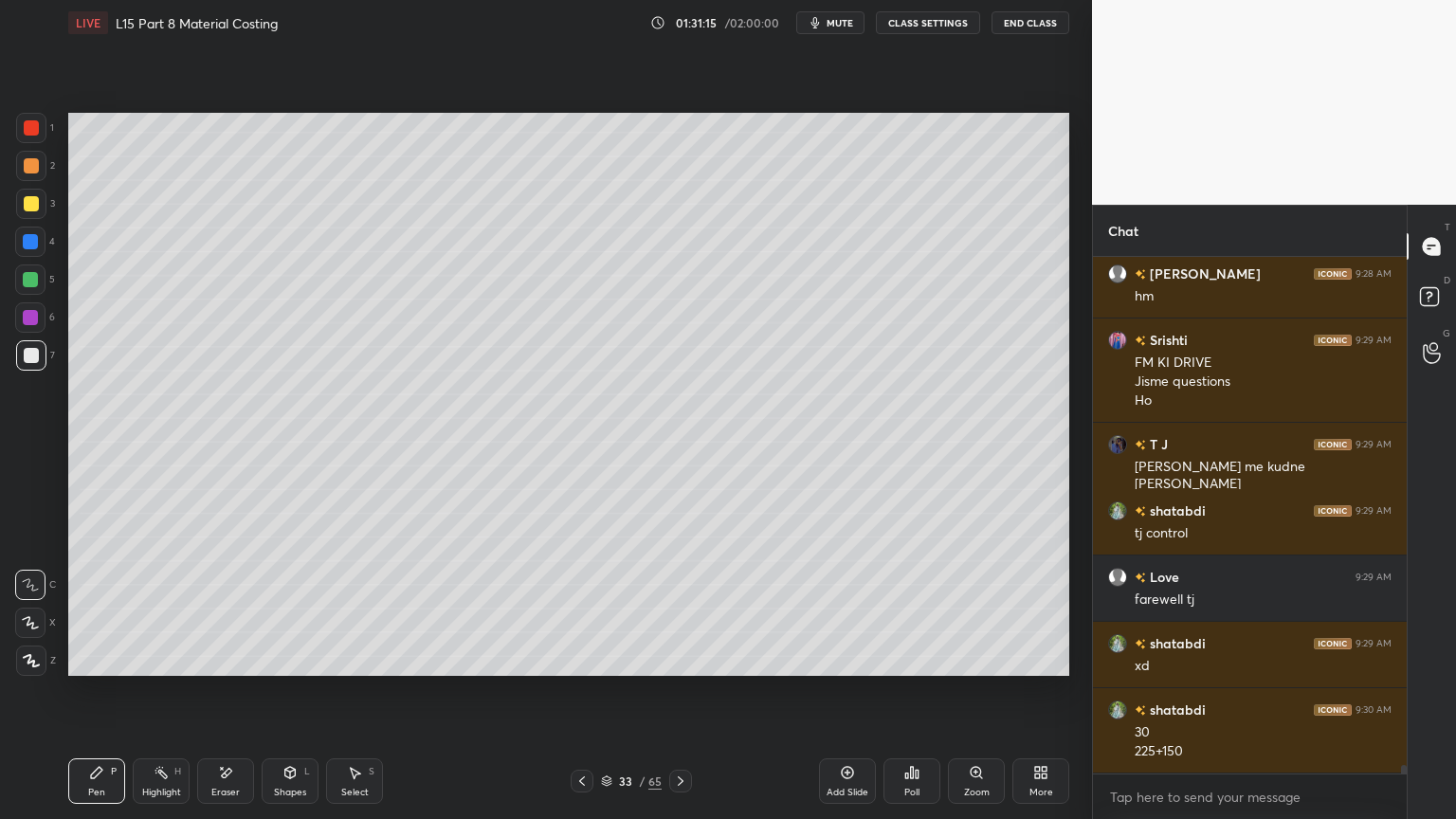 click on "L" at bounding box center [307, 772] 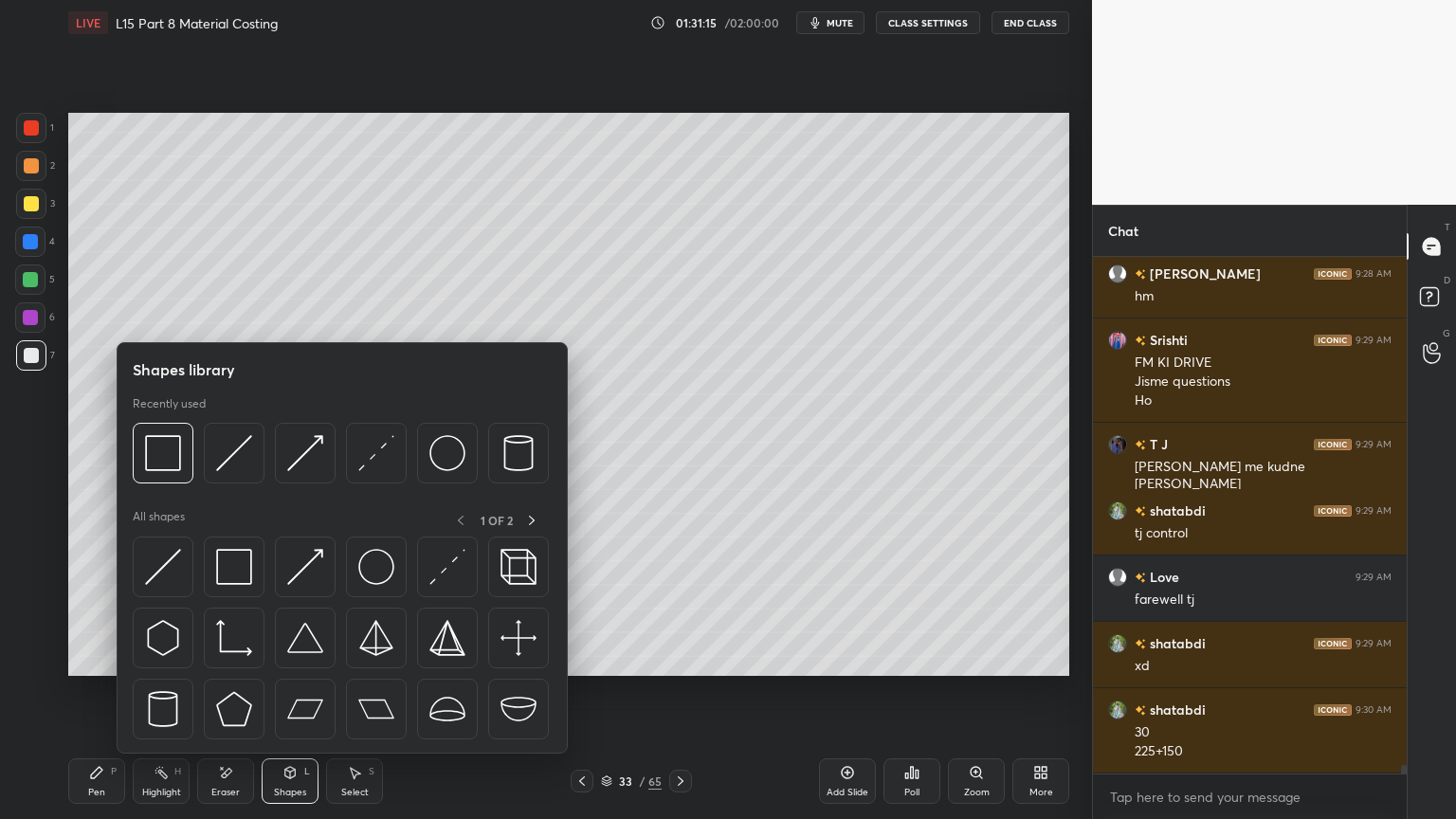 click at bounding box center [234, 453] 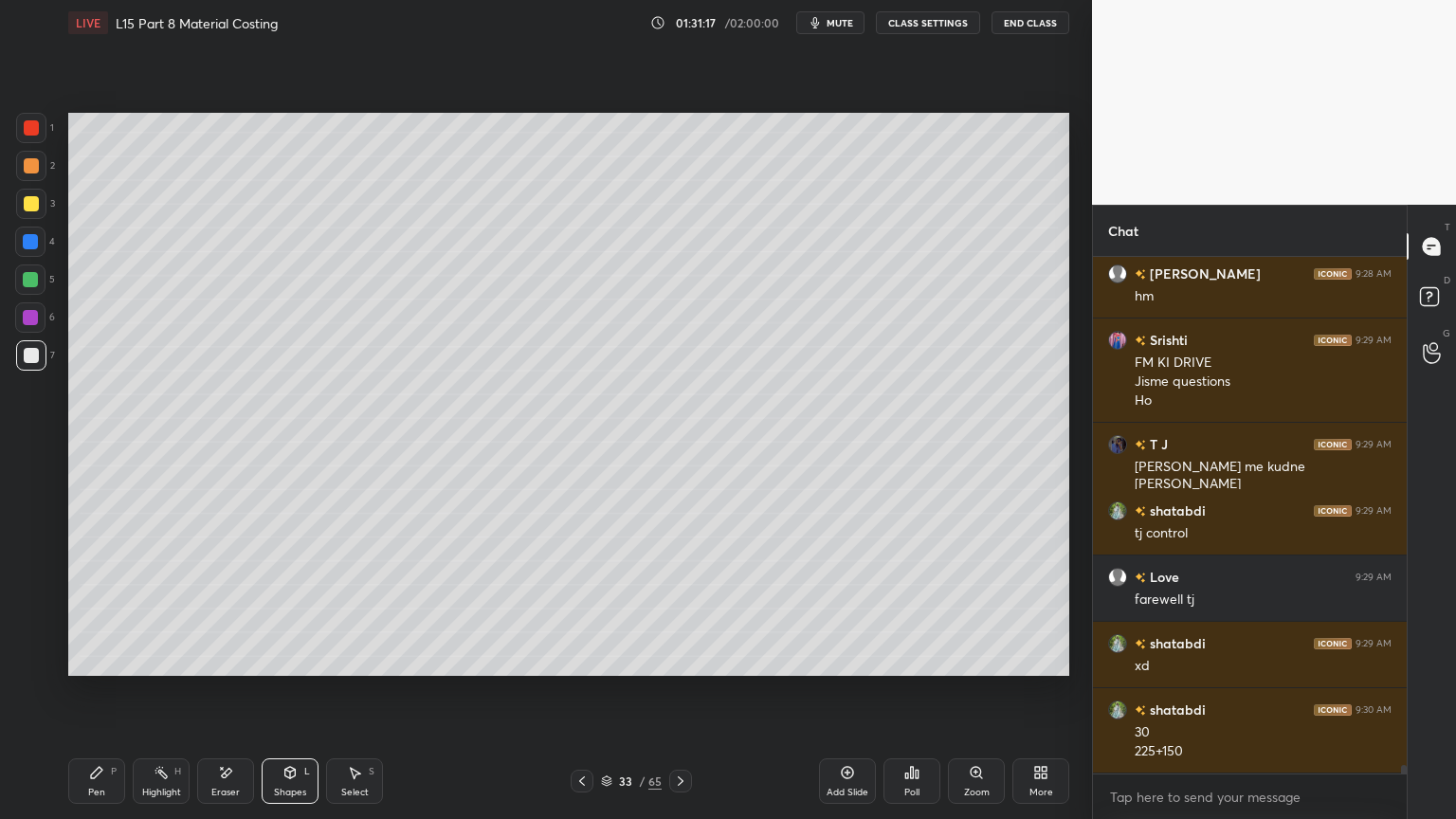 click on "Pen P" at bounding box center (97, 781) 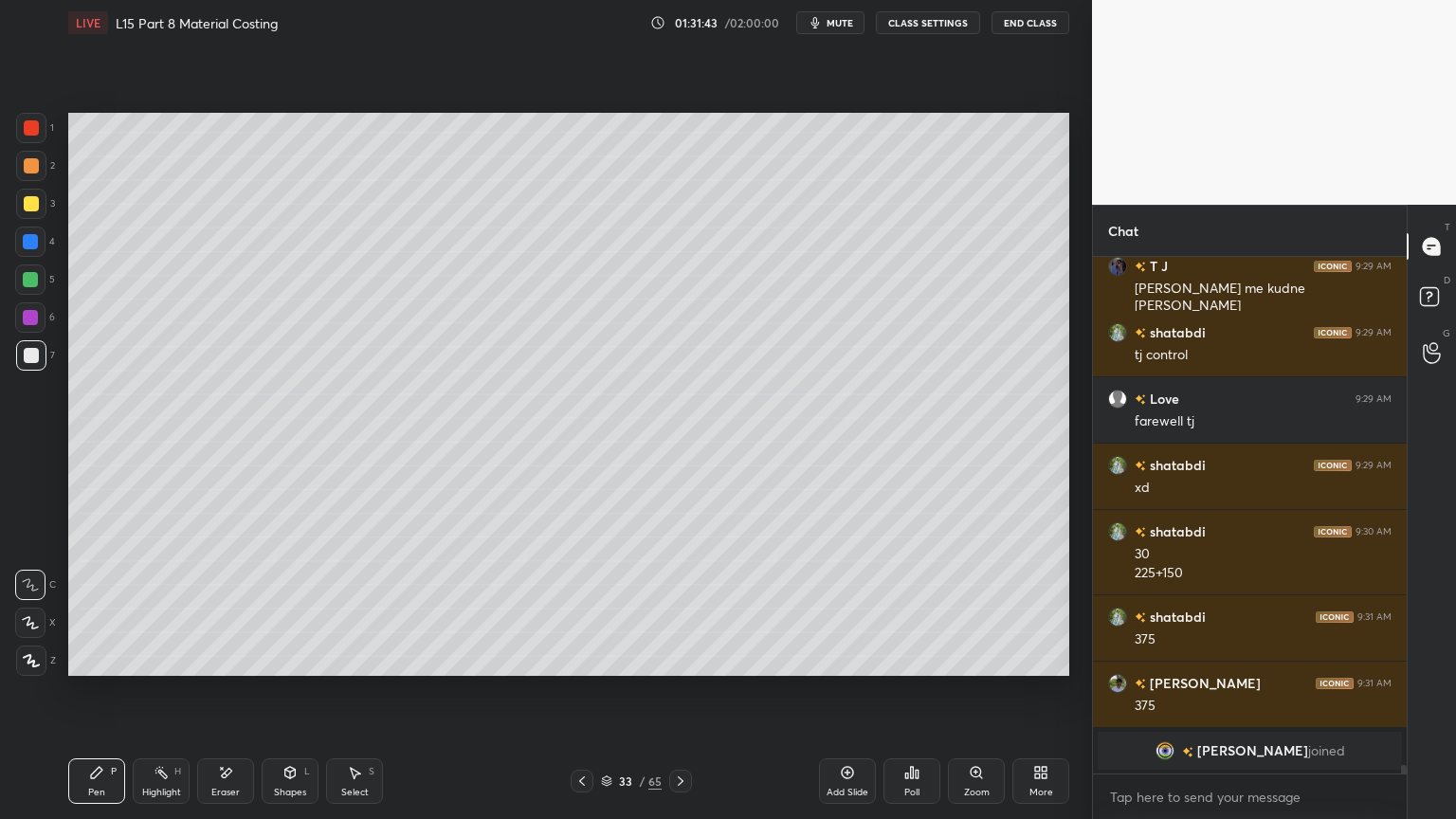 scroll, scrollTop: 30393, scrollLeft: 0, axis: vertical 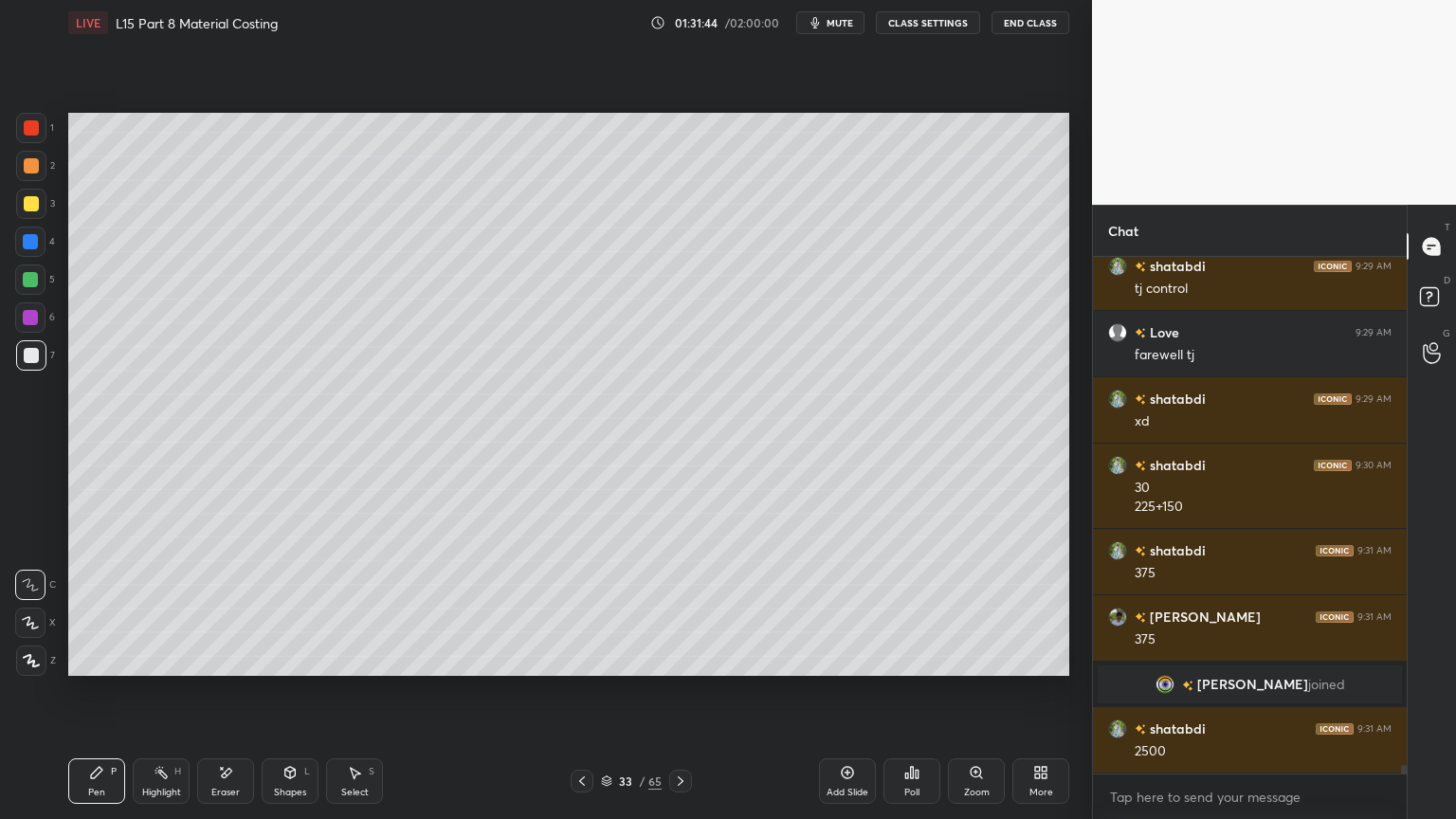 click on "Shapes L" at bounding box center (290, 781) 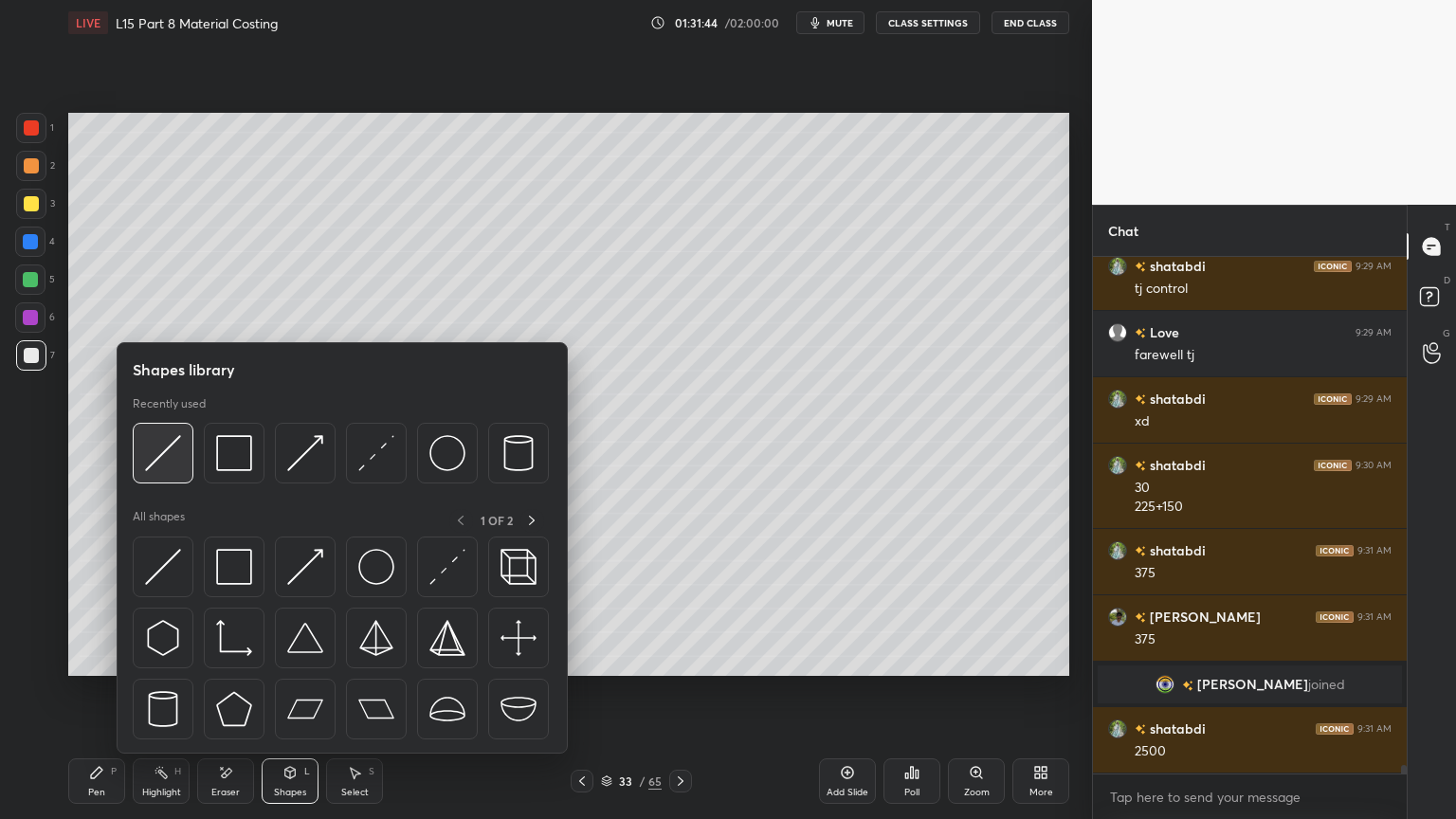 click at bounding box center [163, 453] 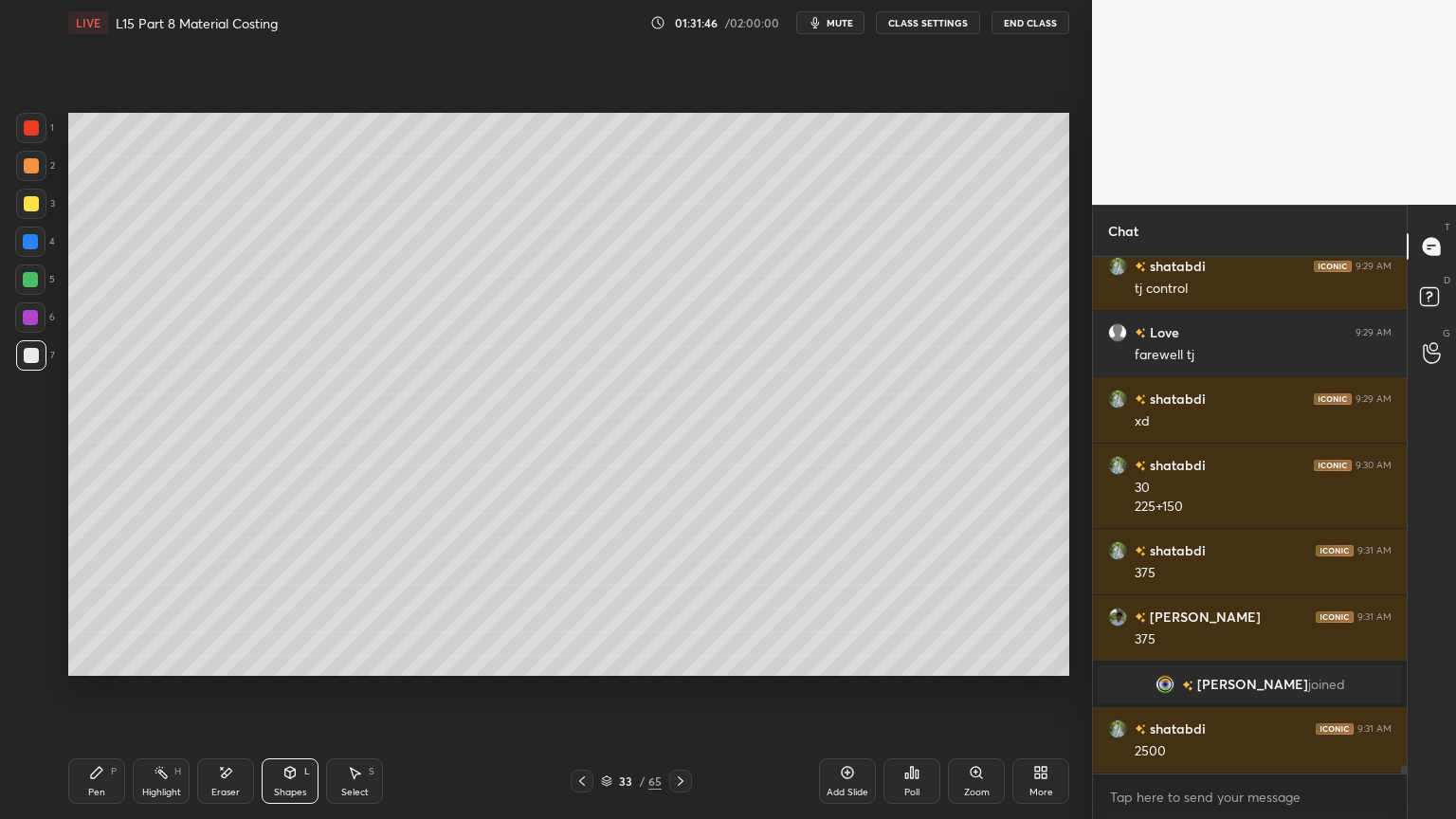 click on "Pen P" at bounding box center (97, 781) 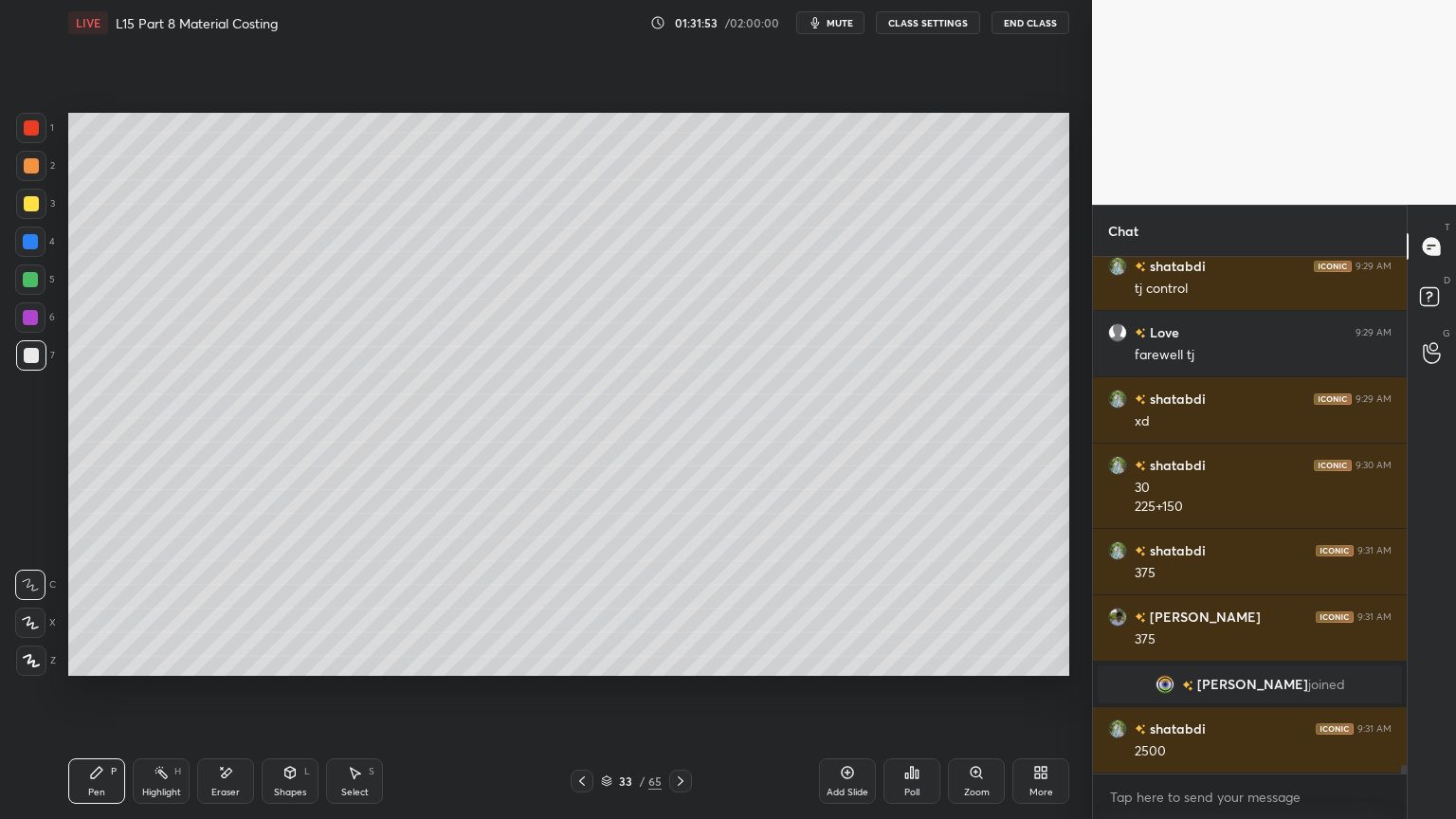 click at bounding box center (30, 242) 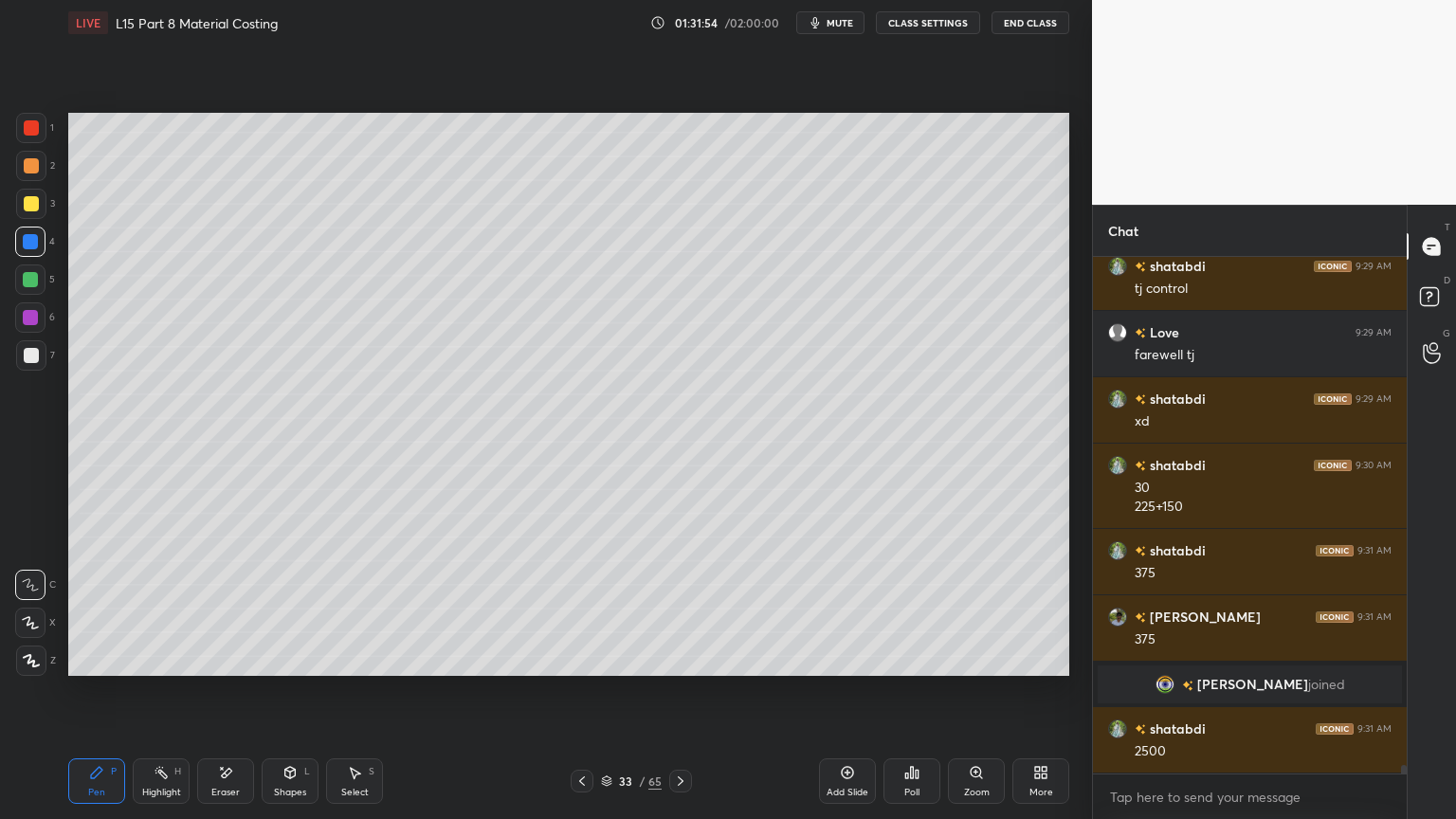 click 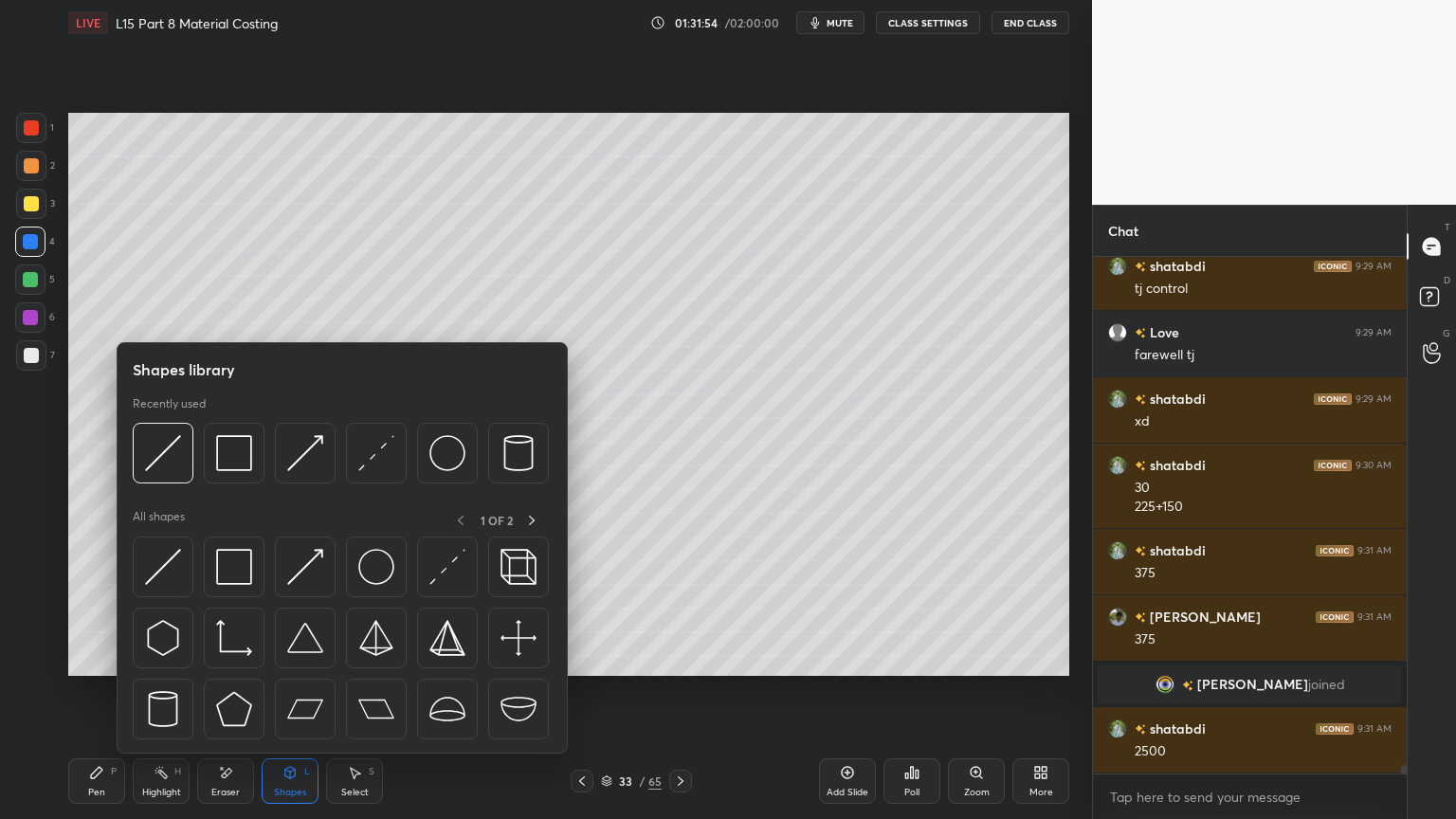 click at bounding box center (163, 453) 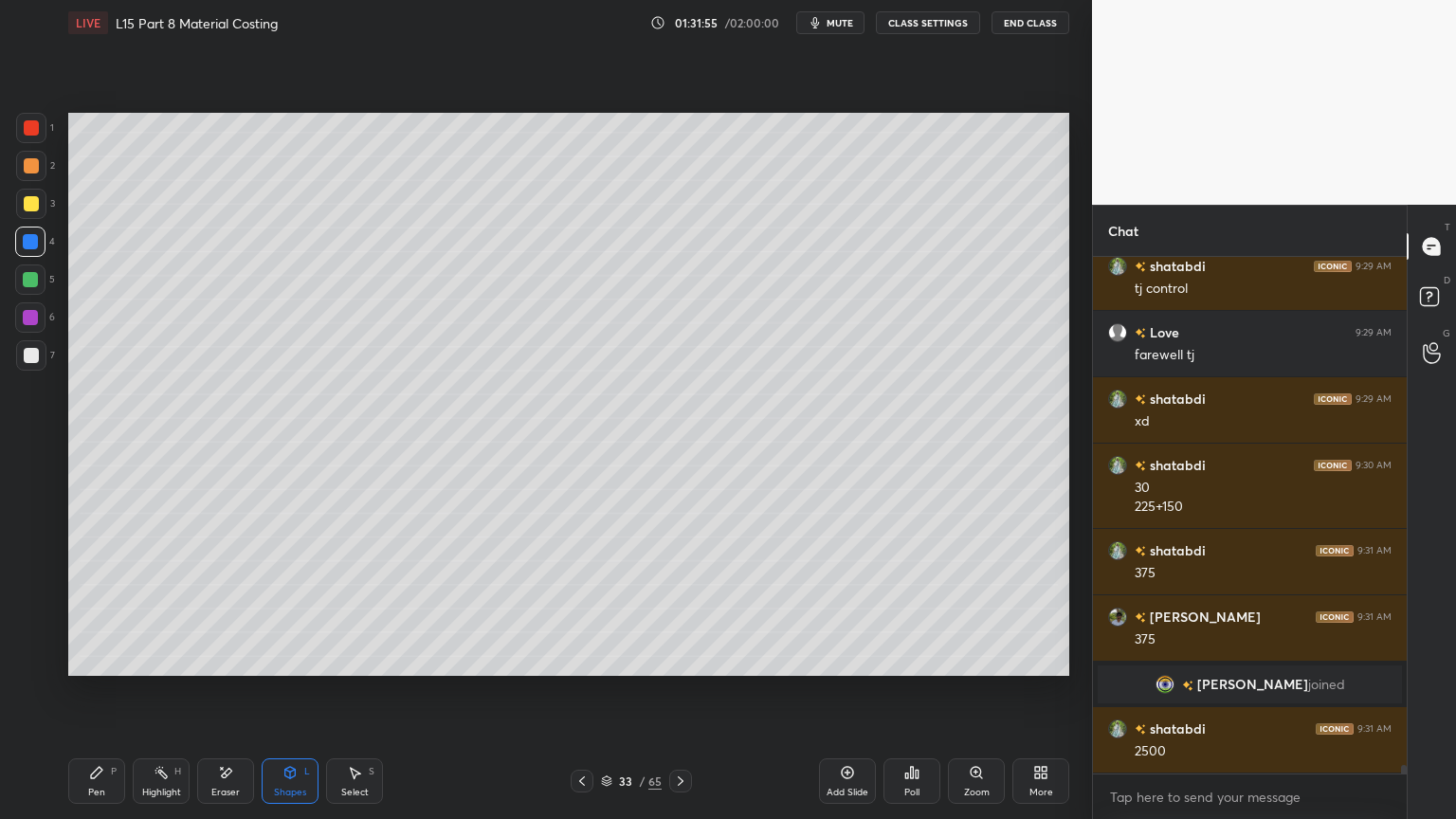 scroll, scrollTop: 30412, scrollLeft: 0, axis: vertical 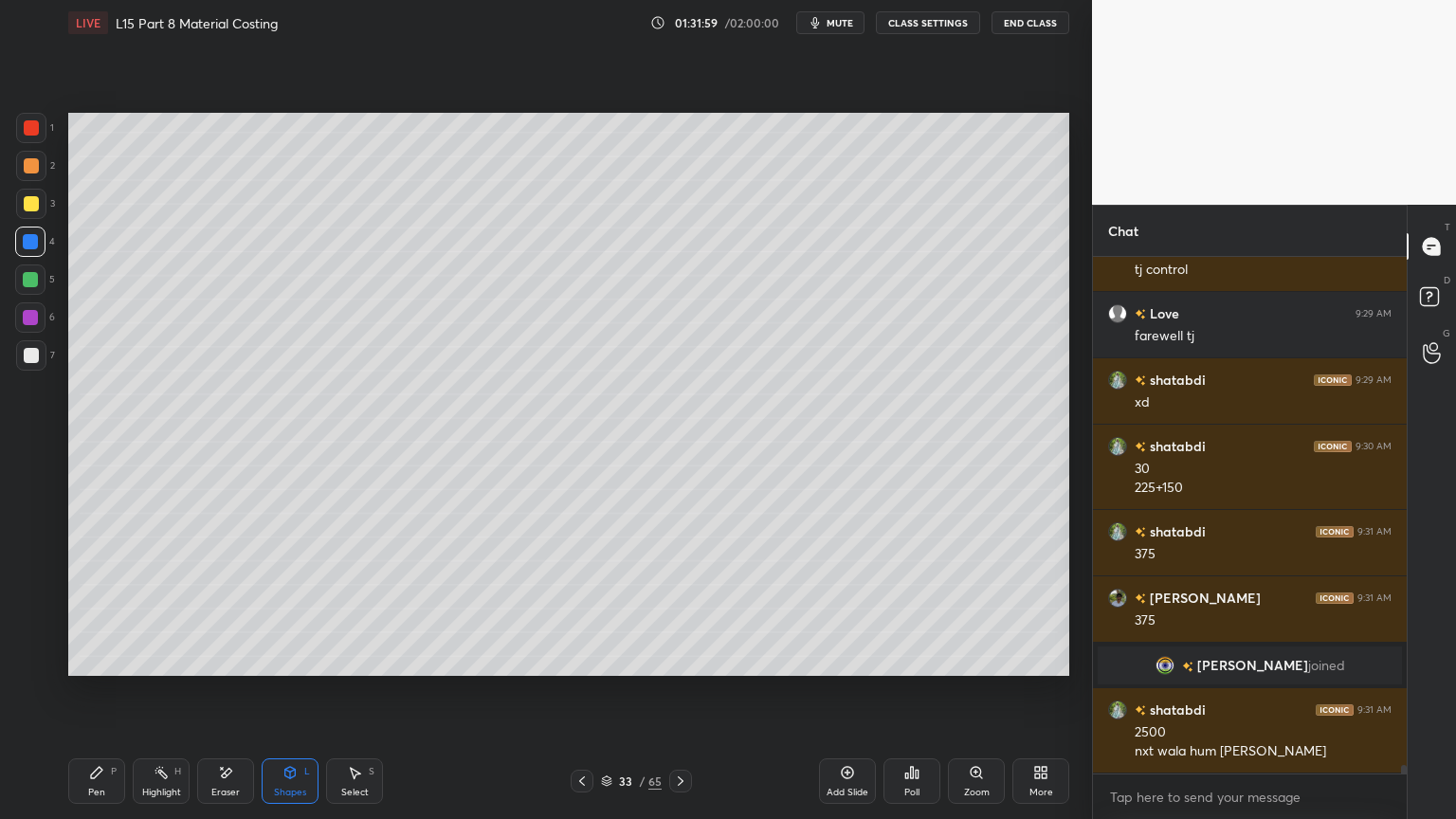 click on "LIVE L15 Part 8 Material Costing 01:31:59 /  02:00:00 mute CLASS SETTINGS End Class Setting up your live class Poll for   secs No correct answer Start poll Back L15 Part 8 Material Costing • L15 of Costing Regular Course For [DATE] & [DATE] [PERSON_NAME] Pen P Highlight H Eraser Shapes L Select S 33 / 65 Add Slide Poll Zoom More" at bounding box center [569, 410] 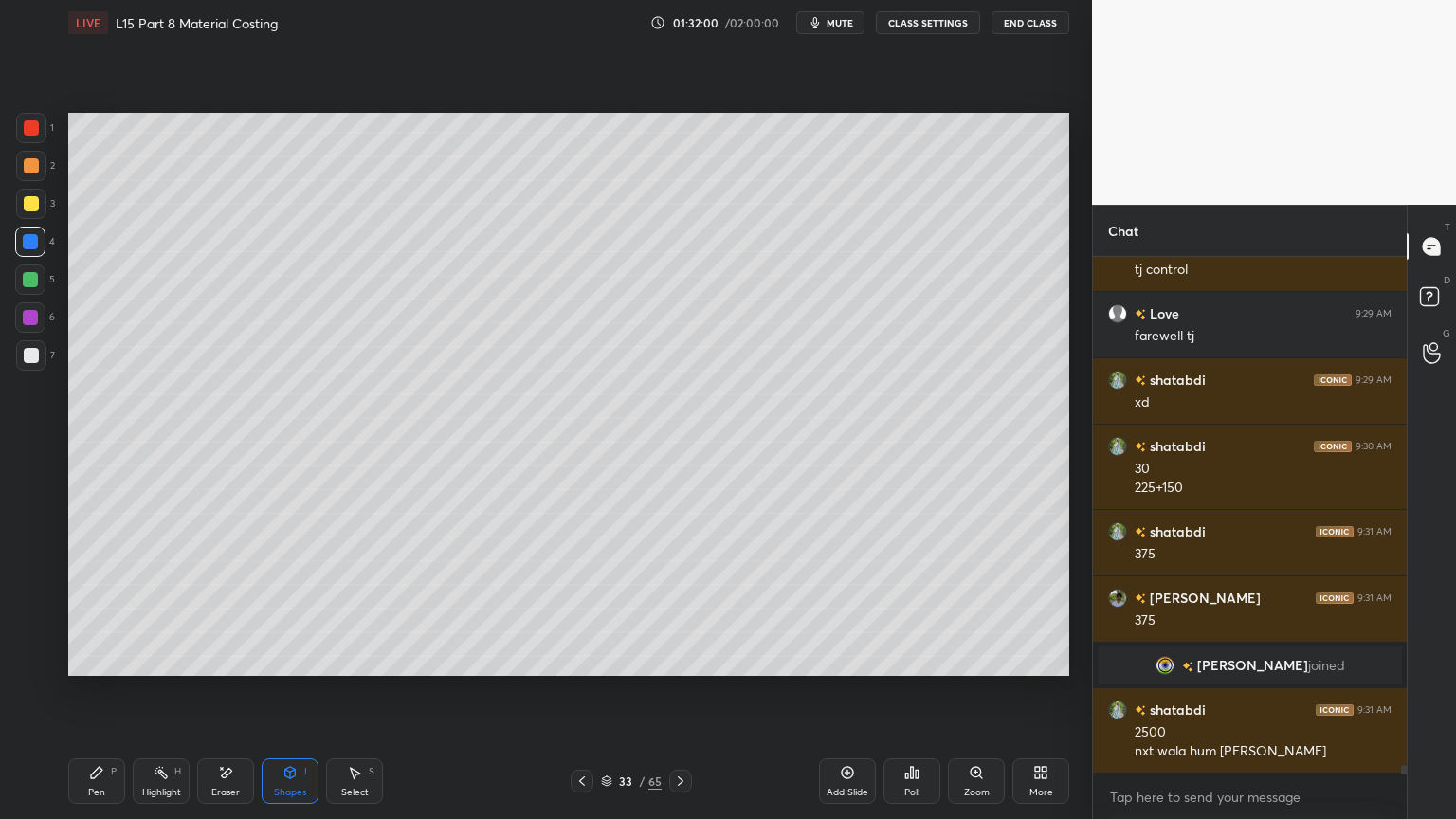 click at bounding box center [31, 355] 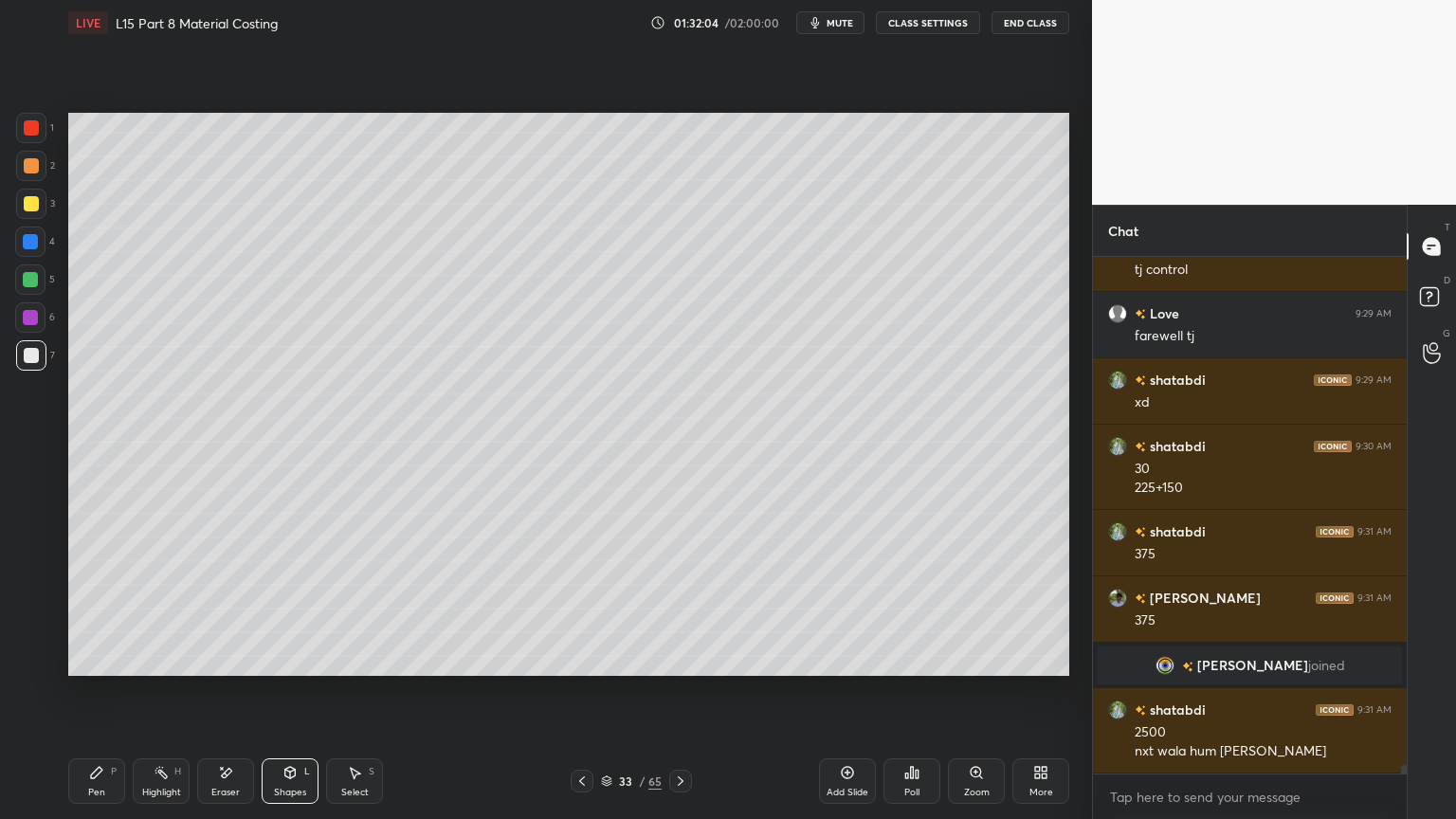 click 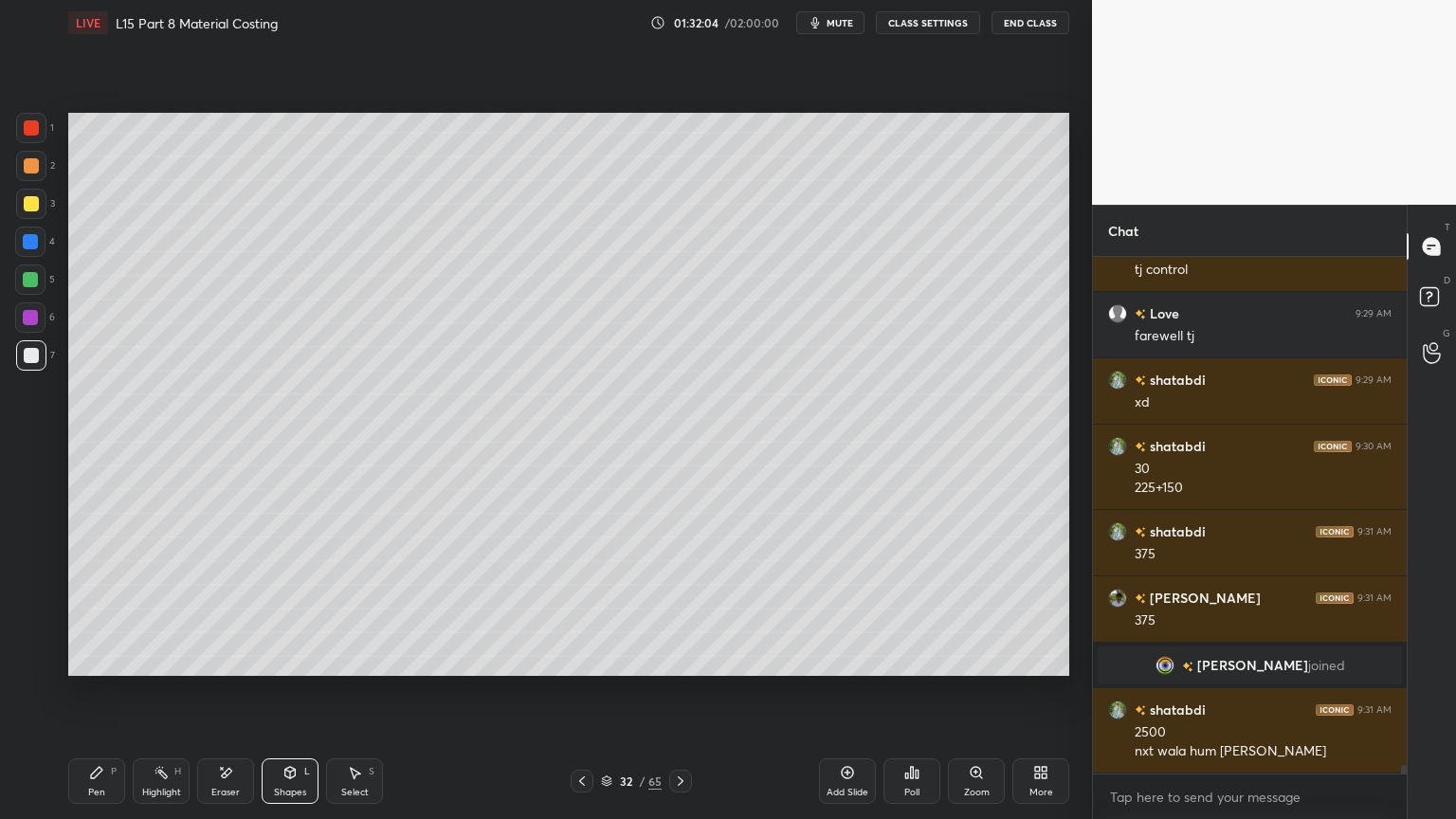 click 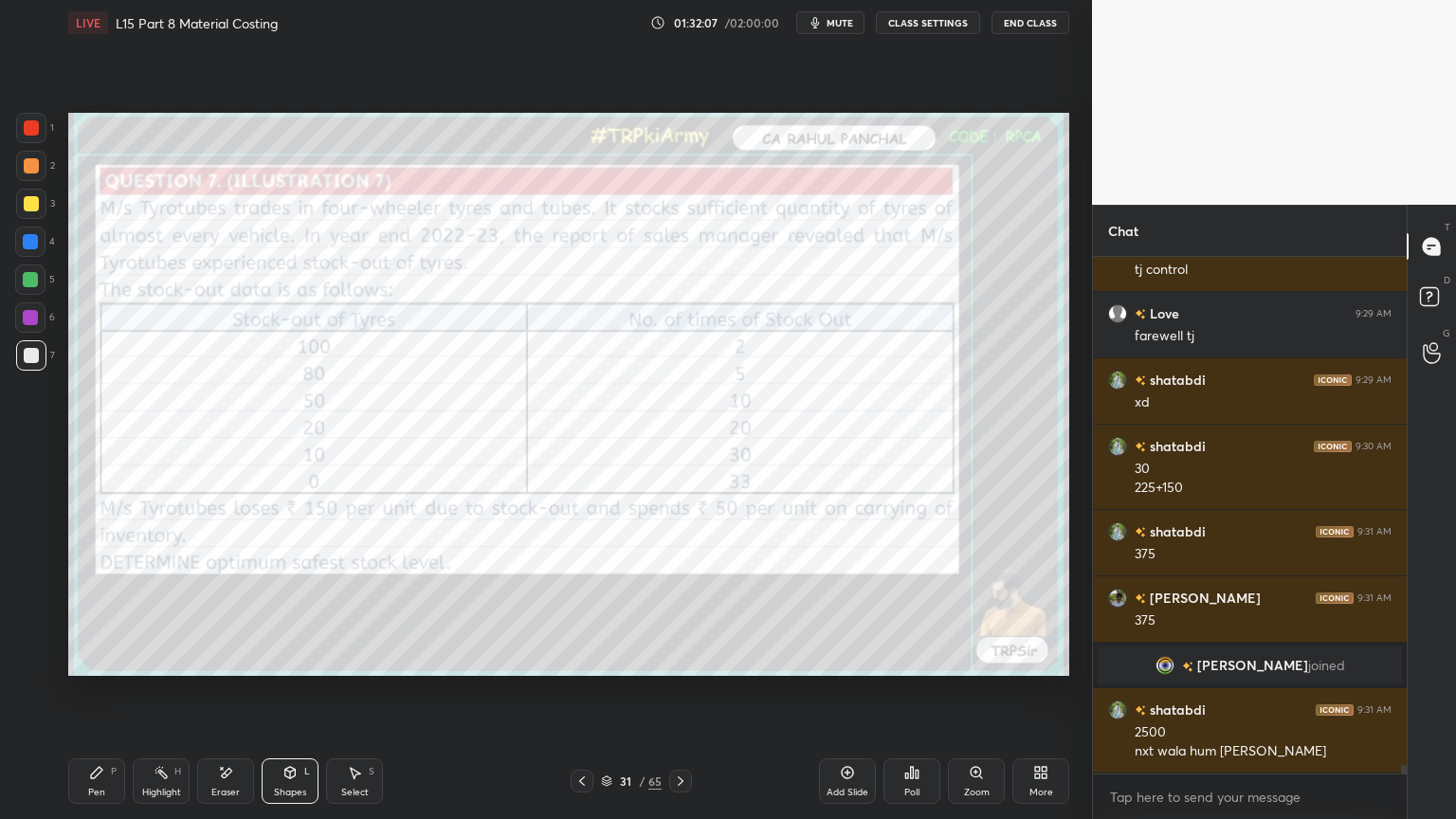click on "31 / 65" at bounding box center (631, 781) 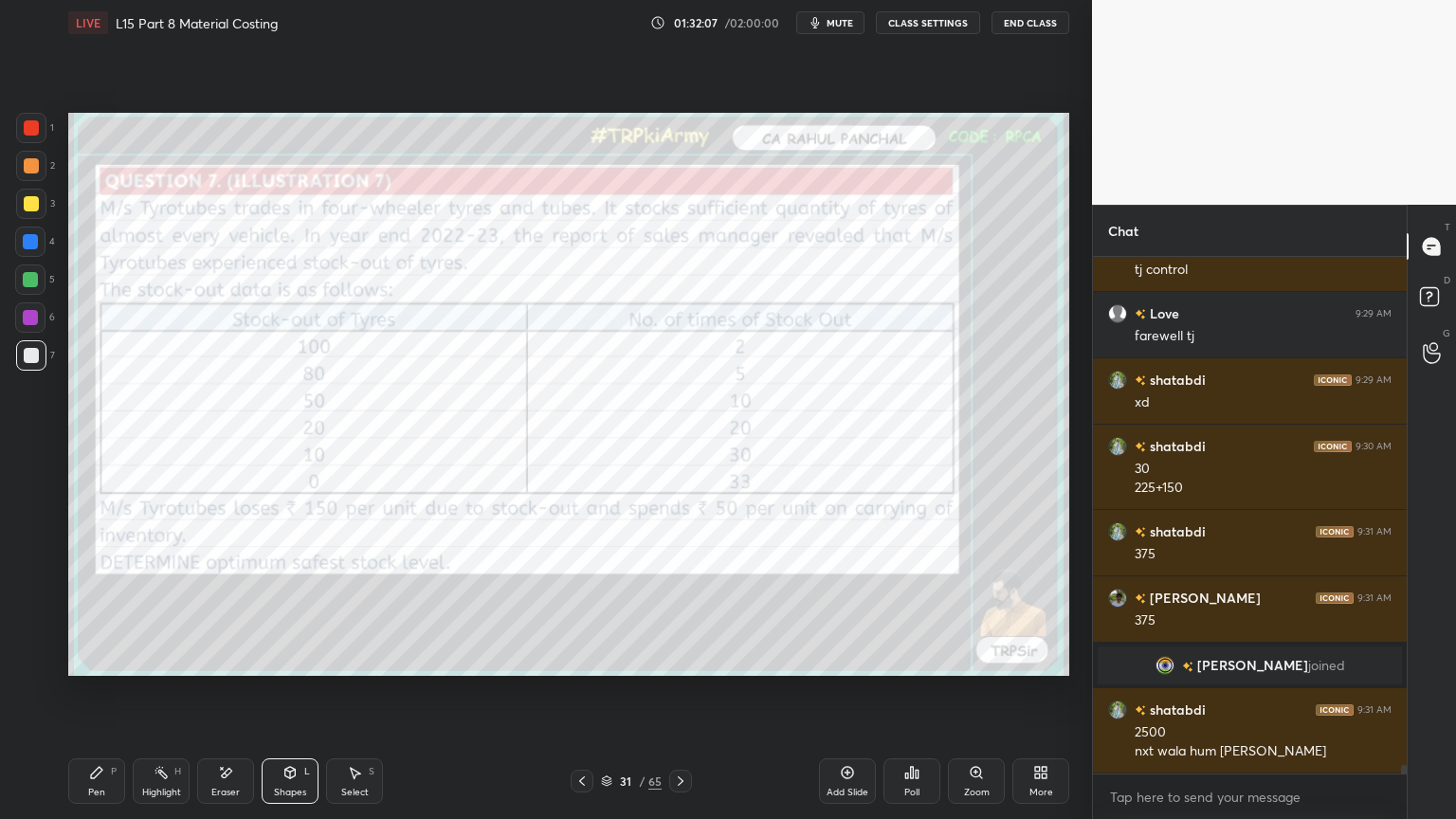 click 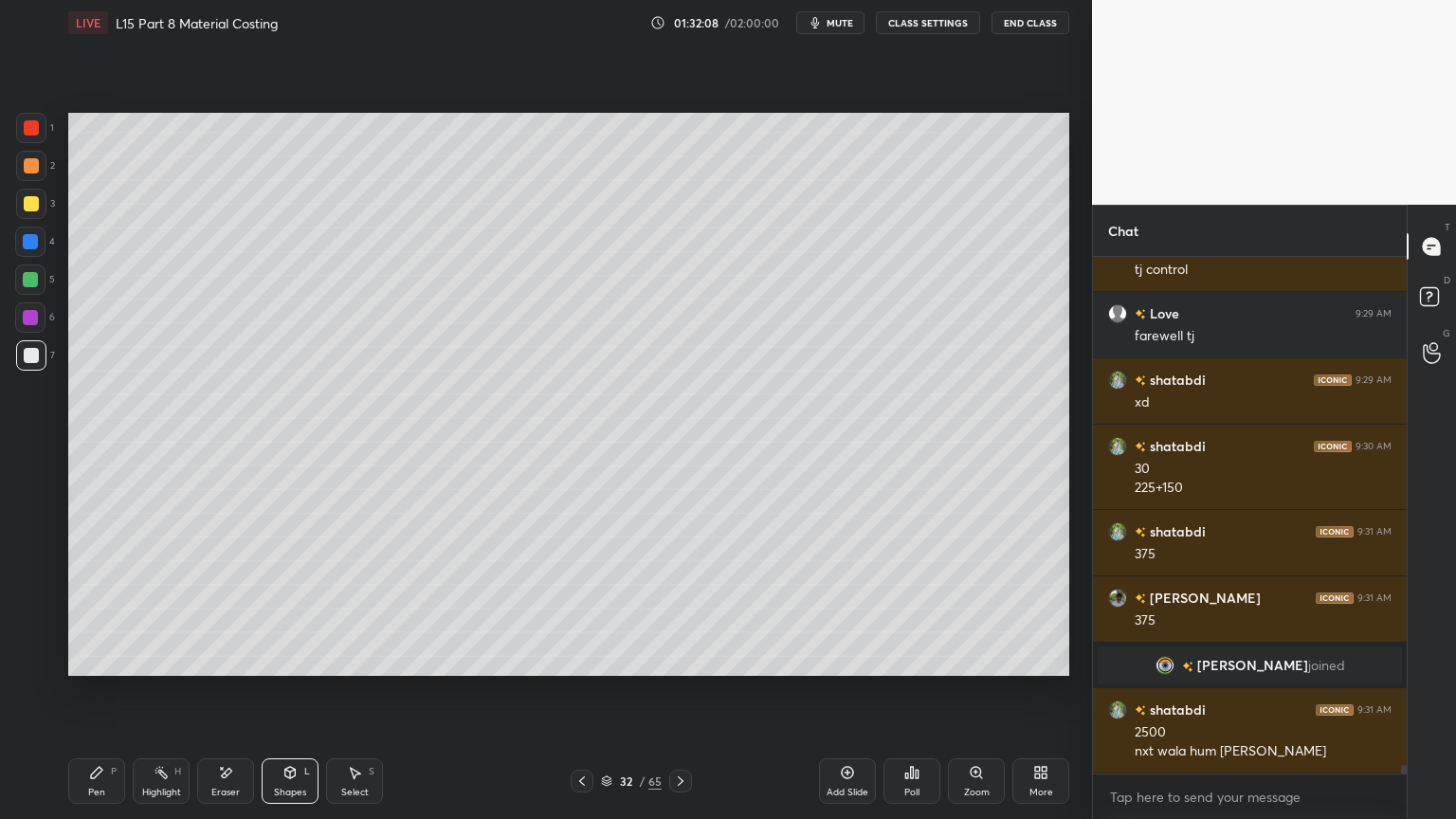click on "32 / 65" at bounding box center [631, 781] 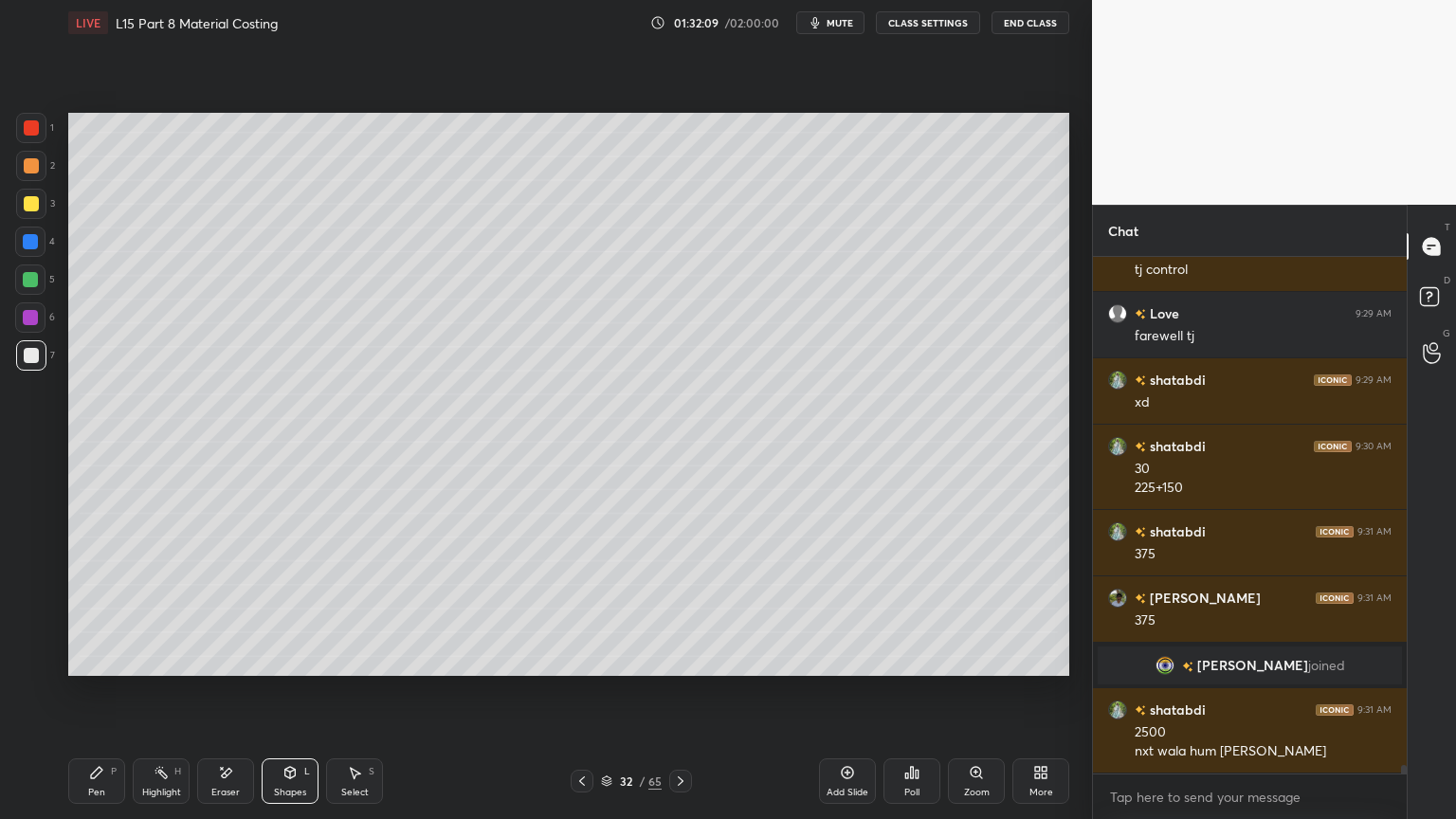 scroll, scrollTop: 30495, scrollLeft: 0, axis: vertical 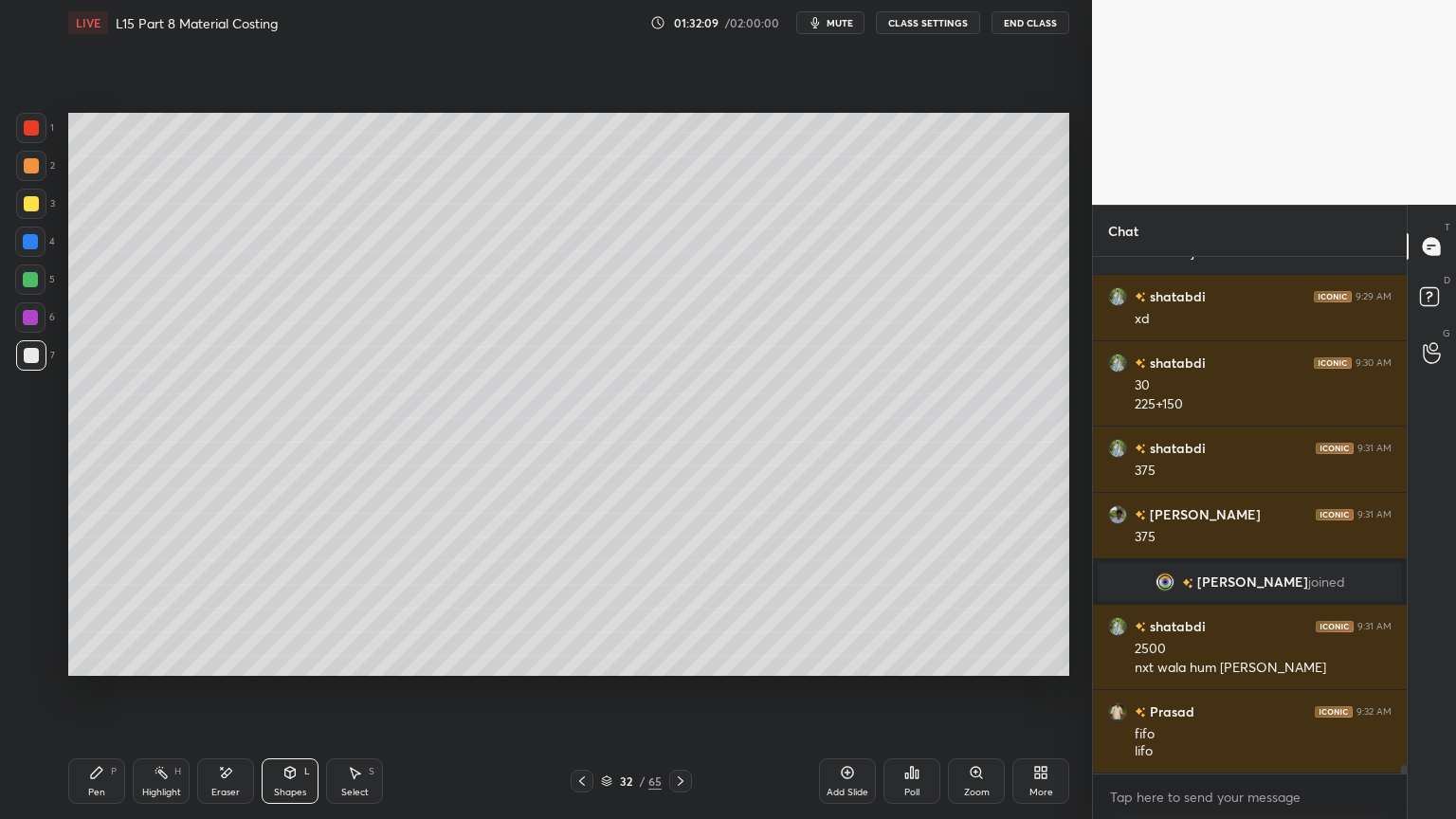 click 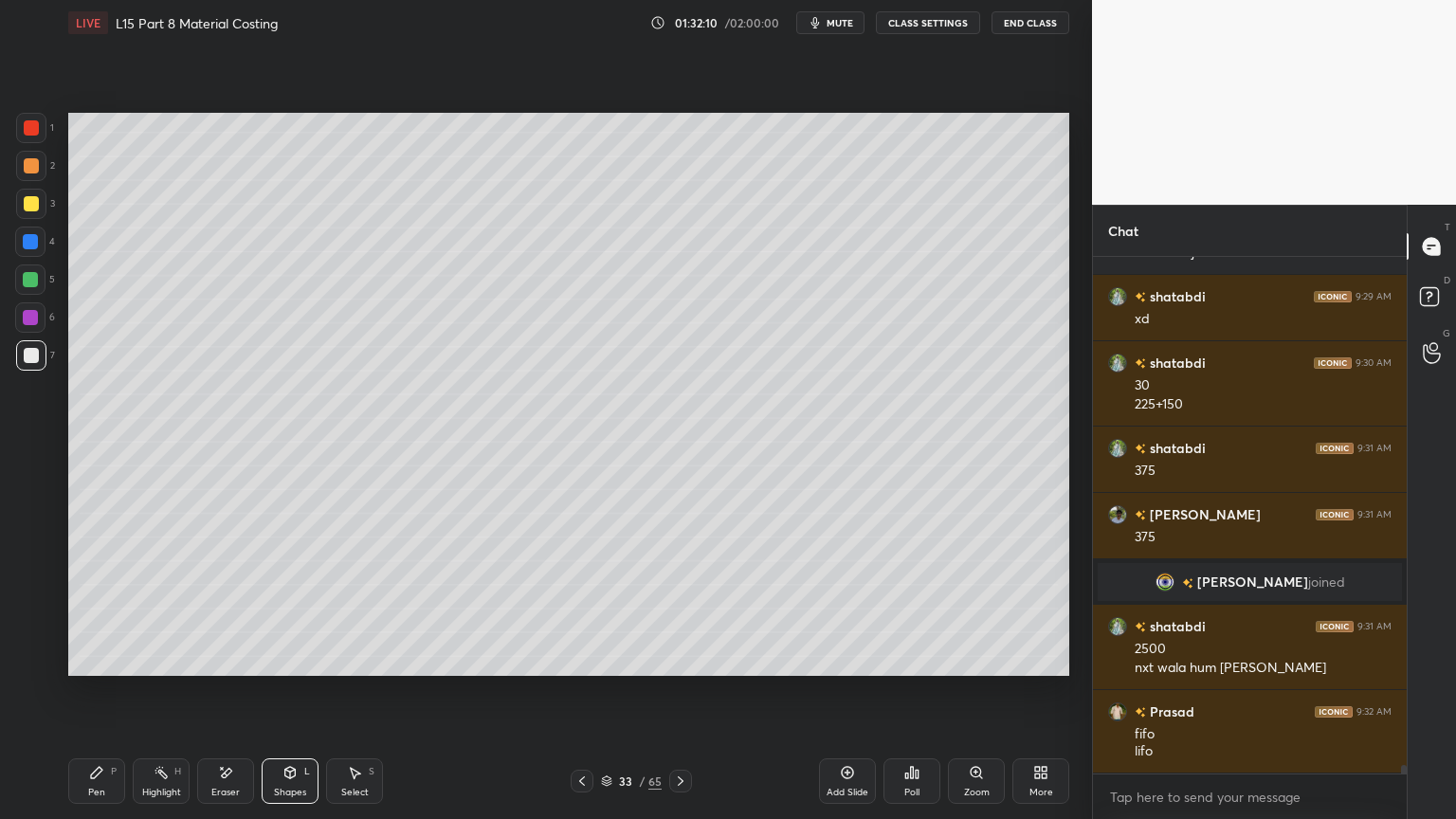click 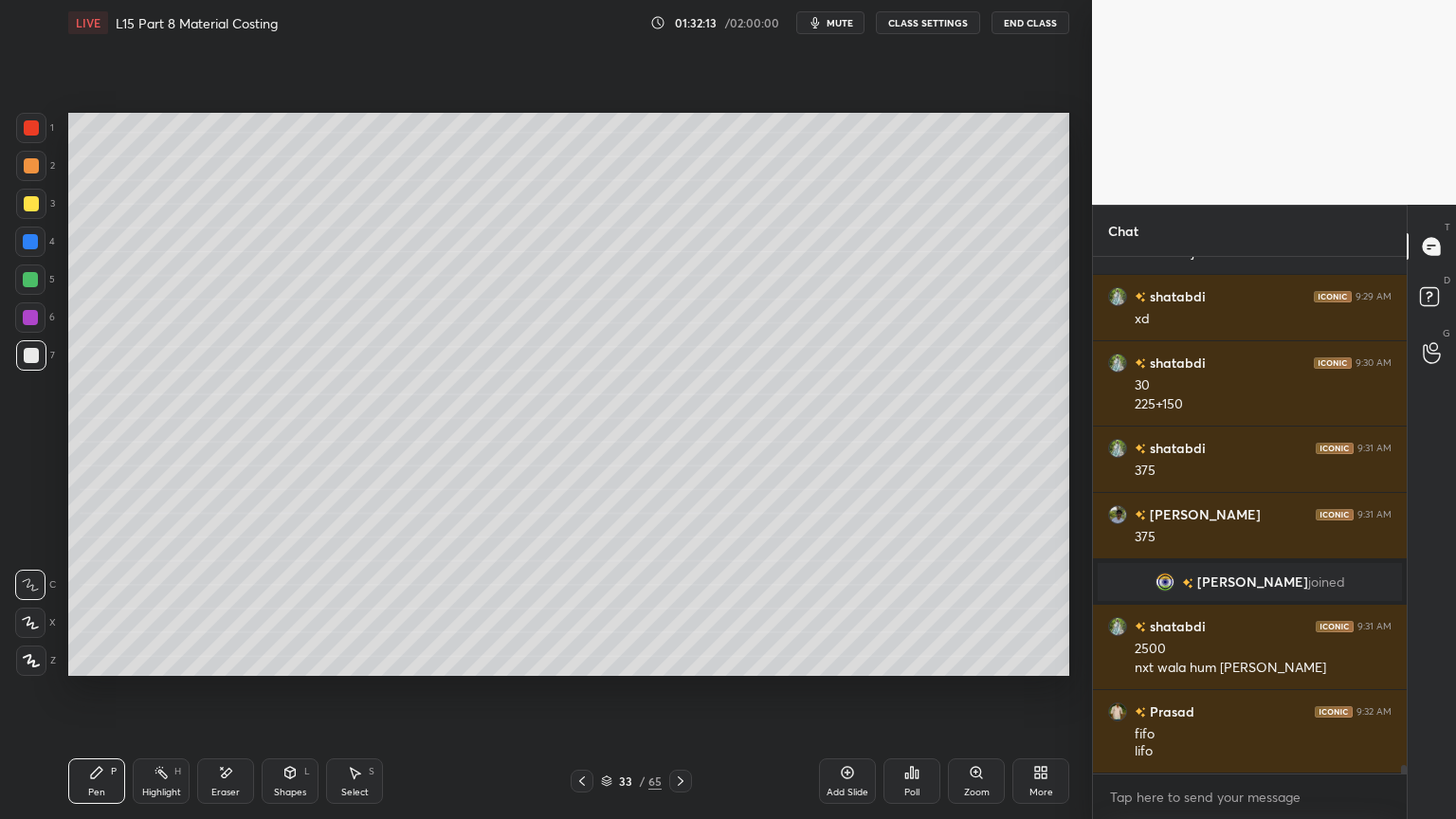 click 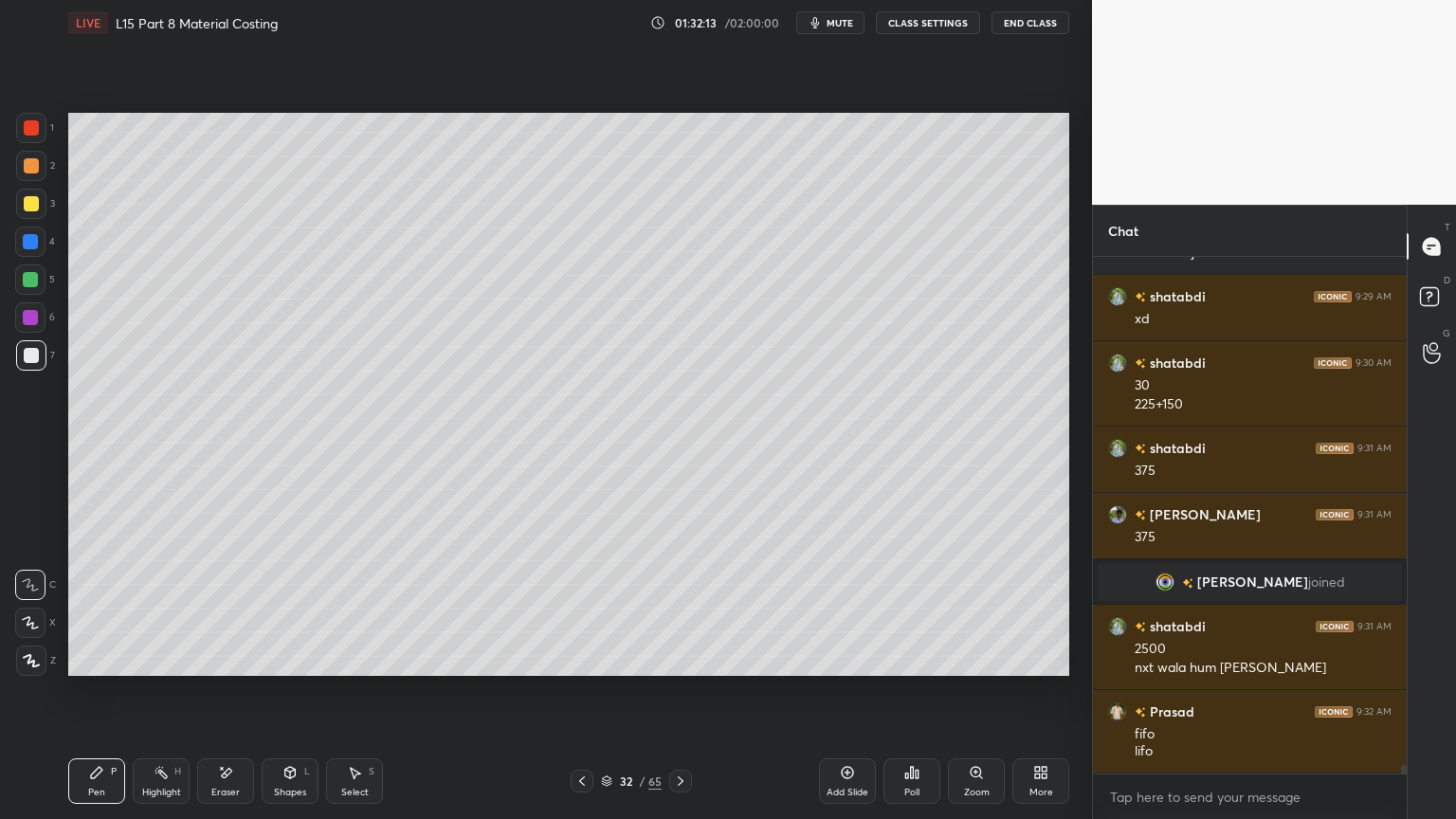 click 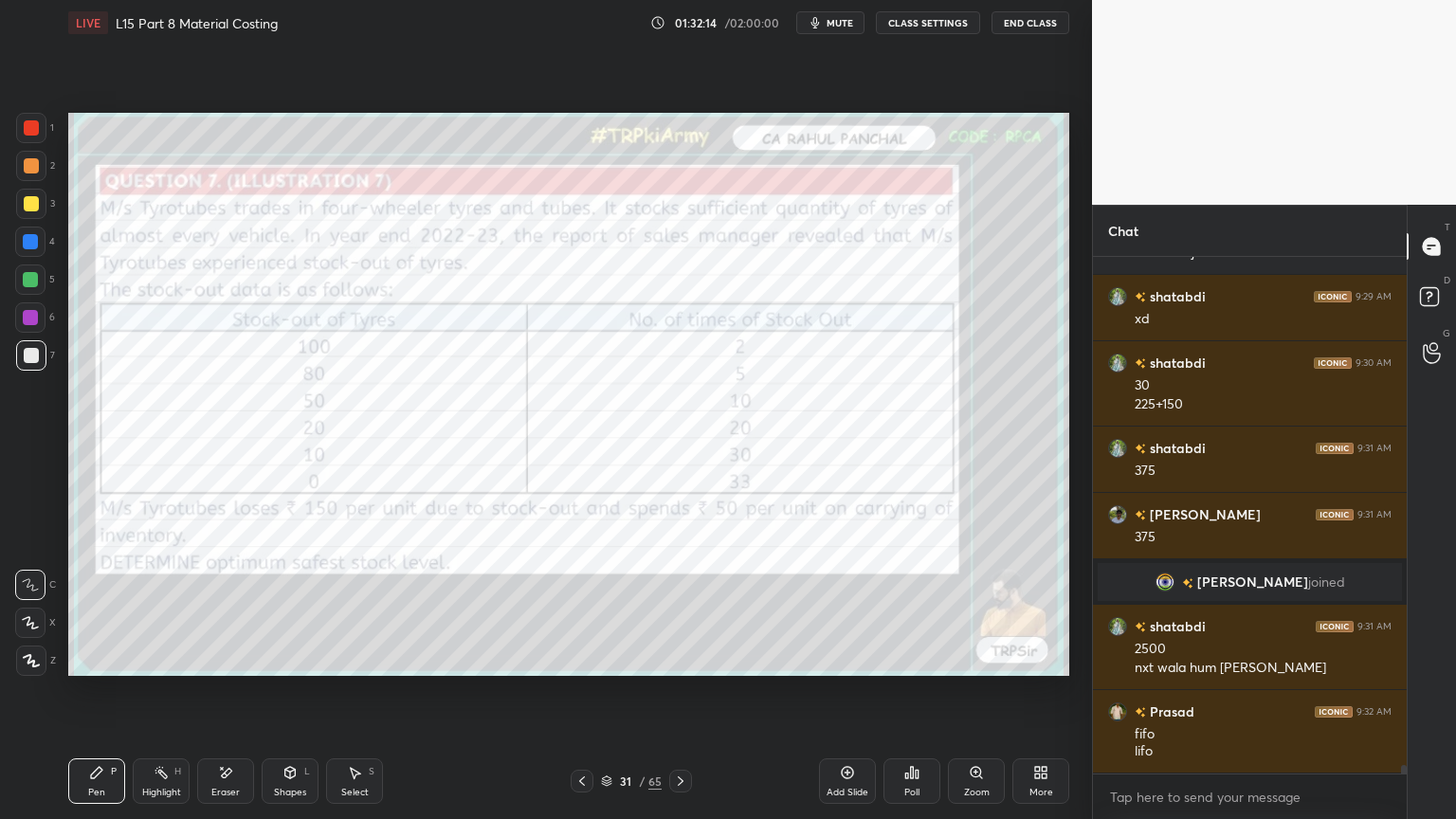 click 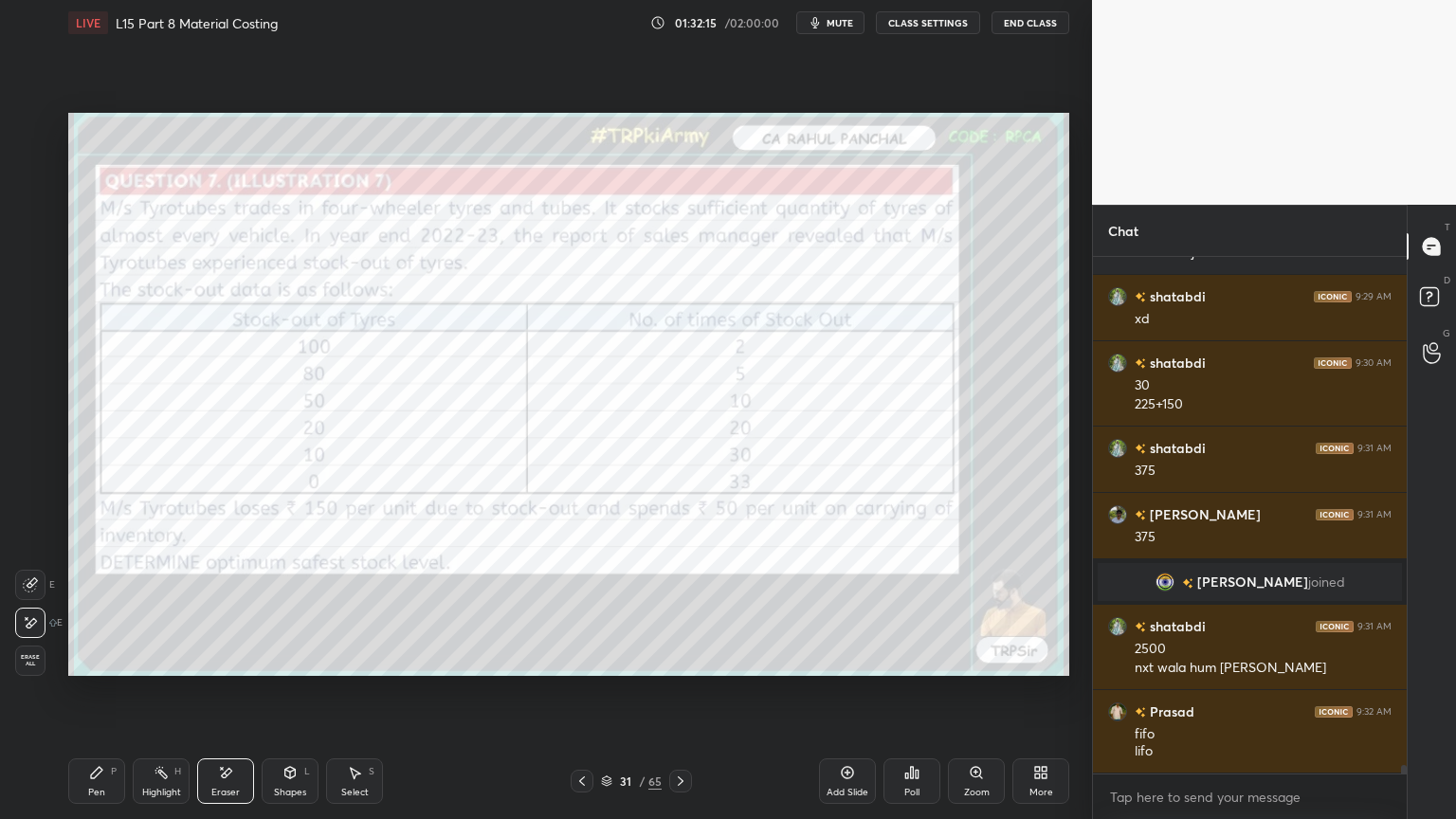 click on "Erase all" at bounding box center [30, 661] 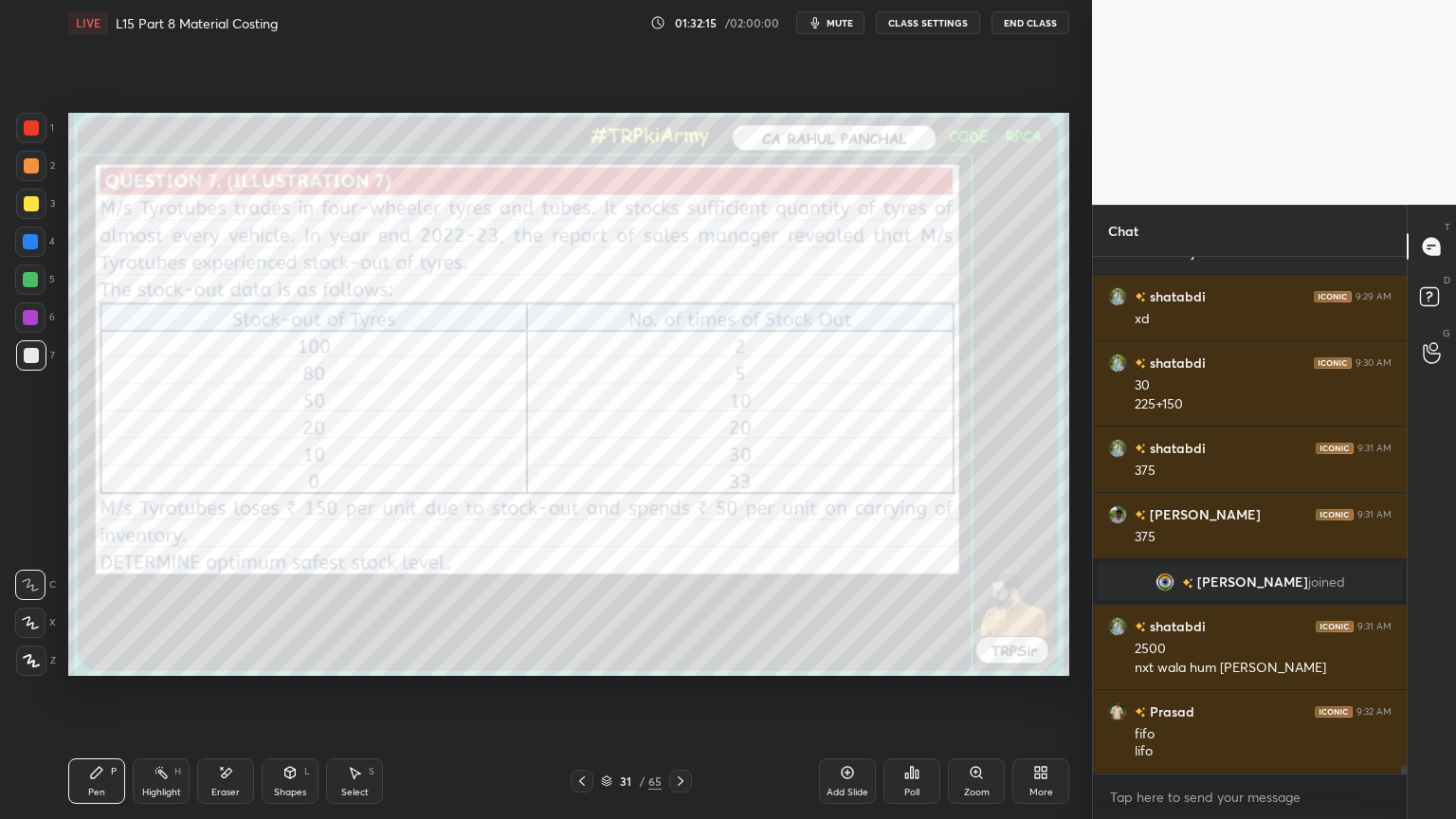 click on "Pen P Highlight H Eraser Shapes L Select S 31 / 65 Add Slide Poll Zoom More" at bounding box center [569, 781] 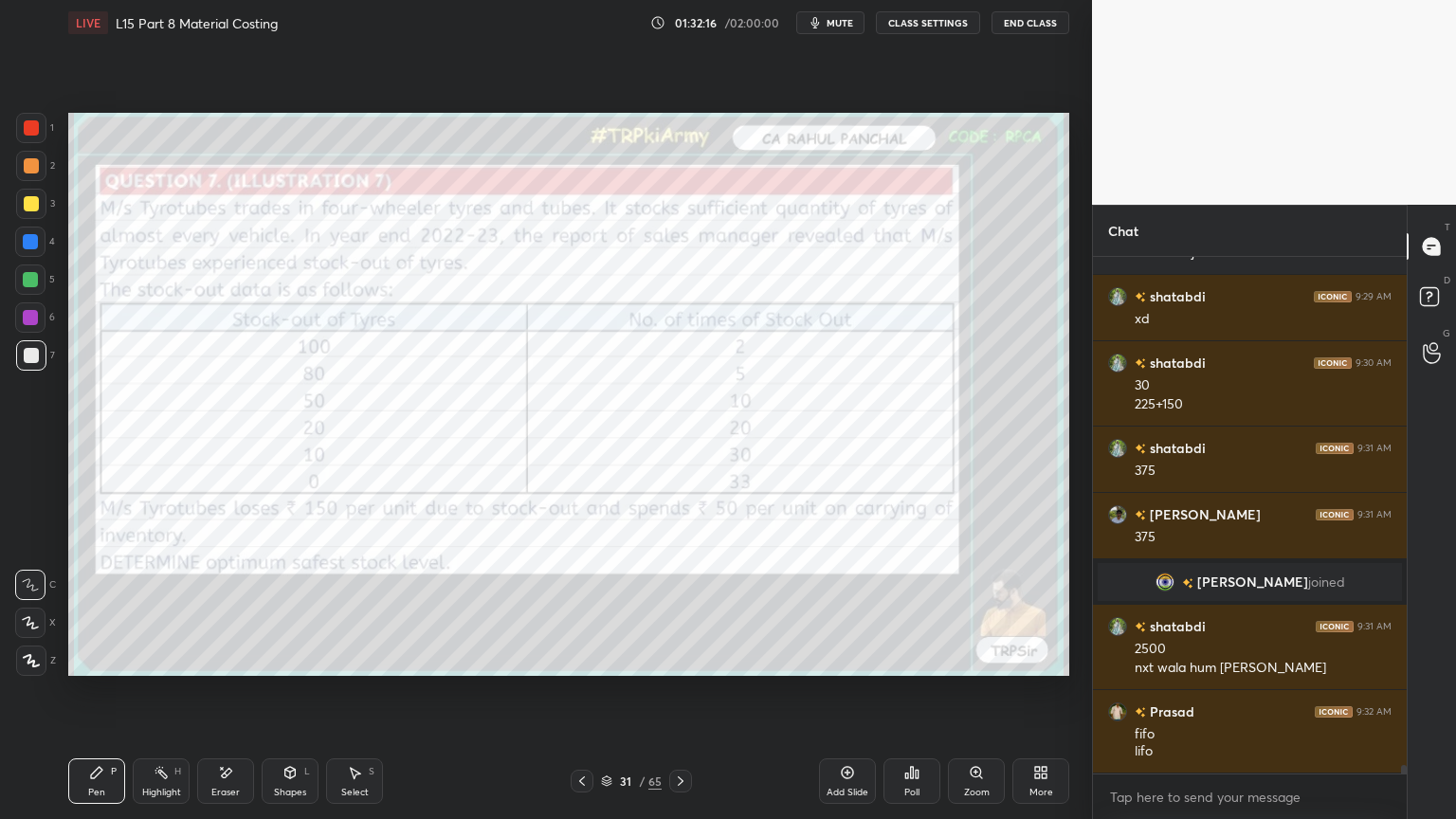 click at bounding box center [31, 128] 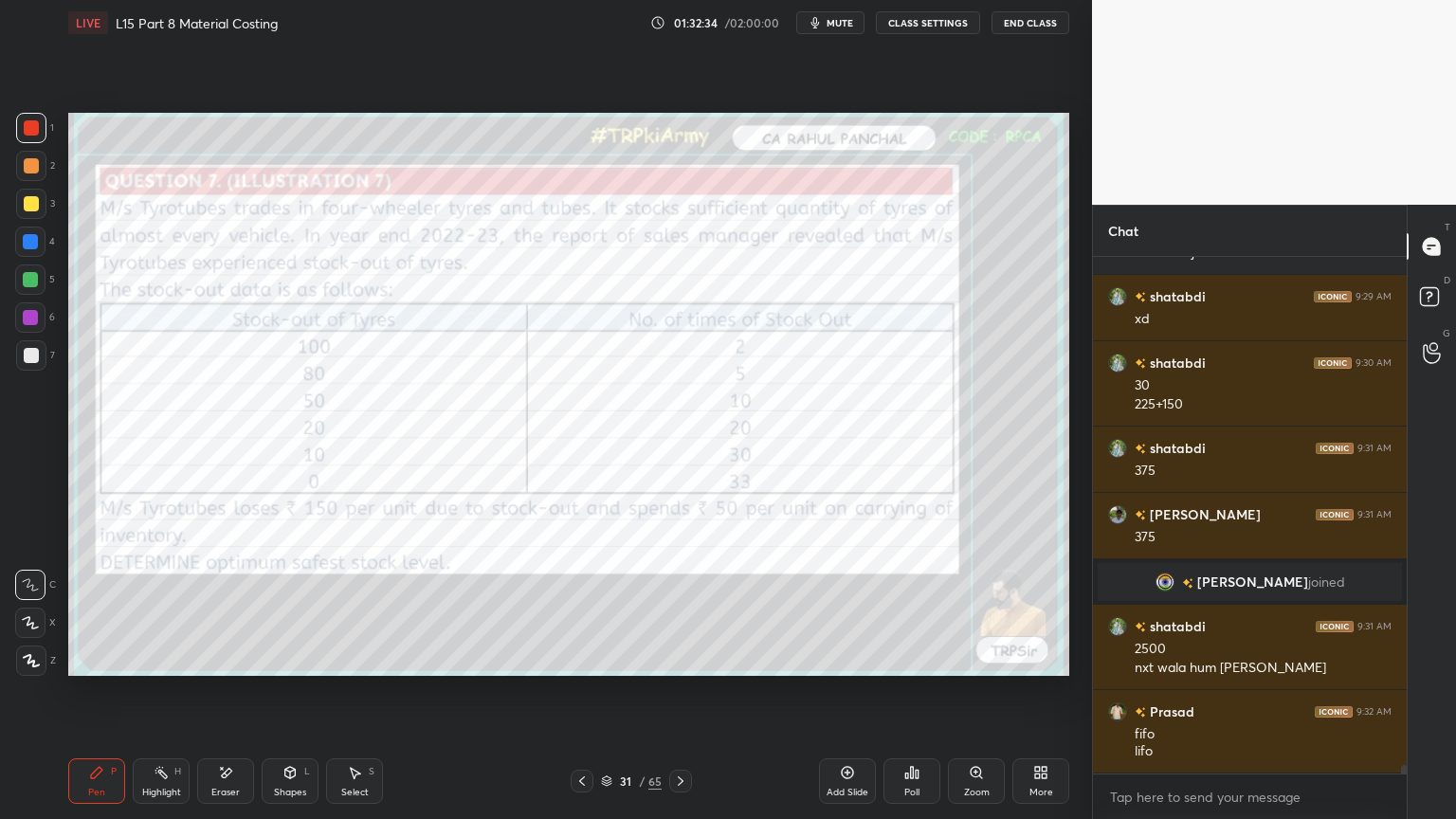 click at bounding box center (681, 781) 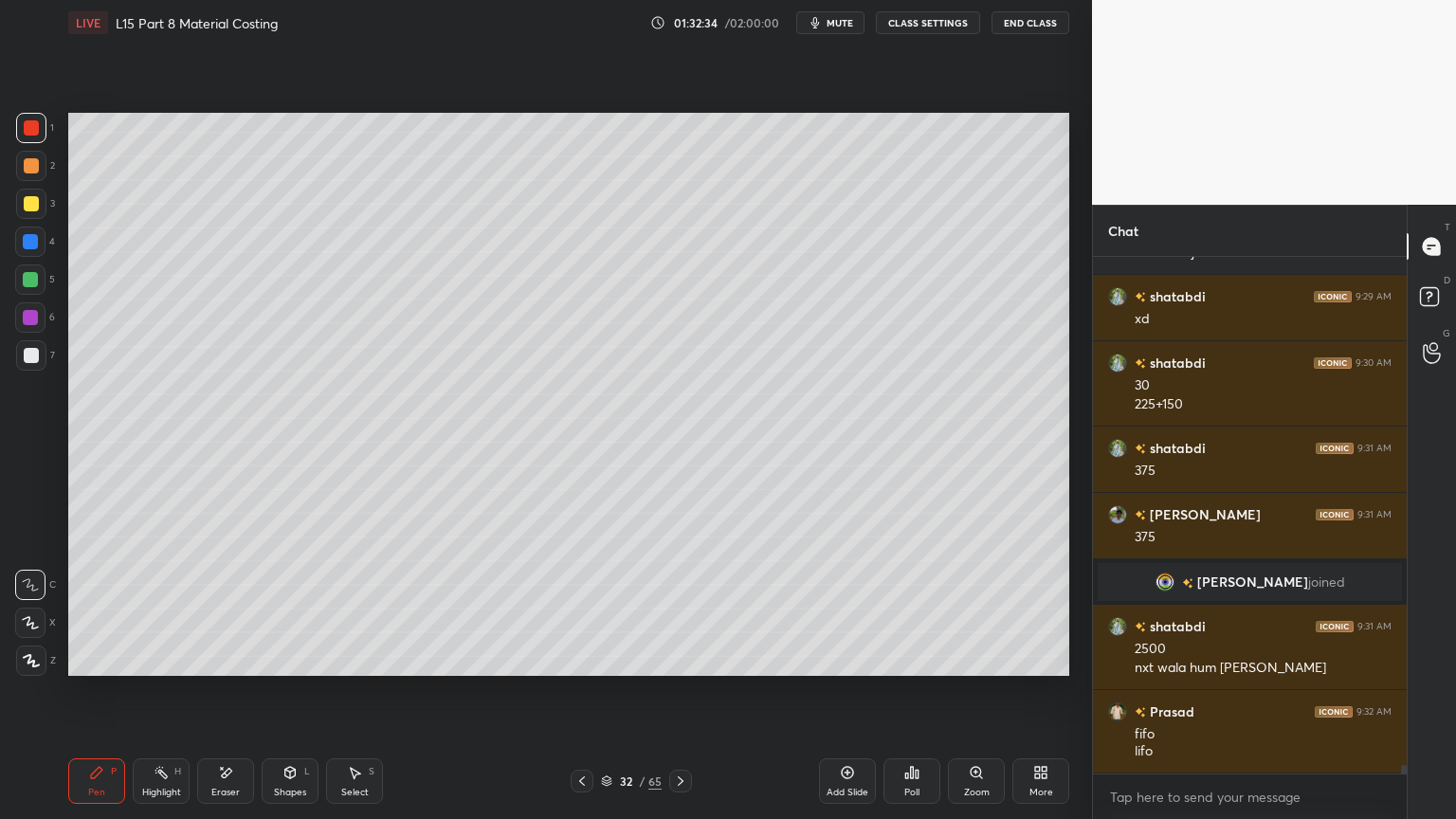 click 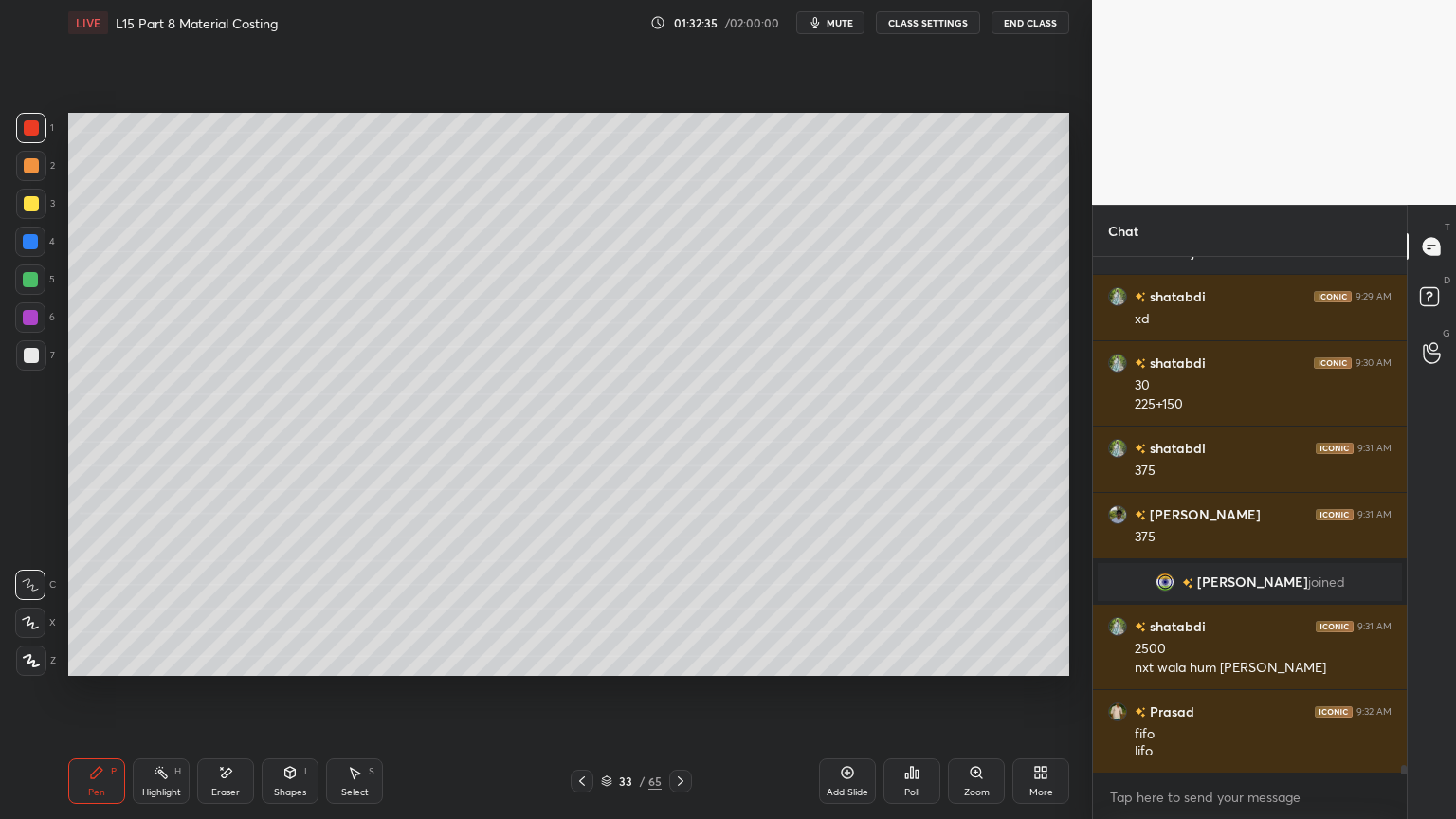 click at bounding box center (31, 355) 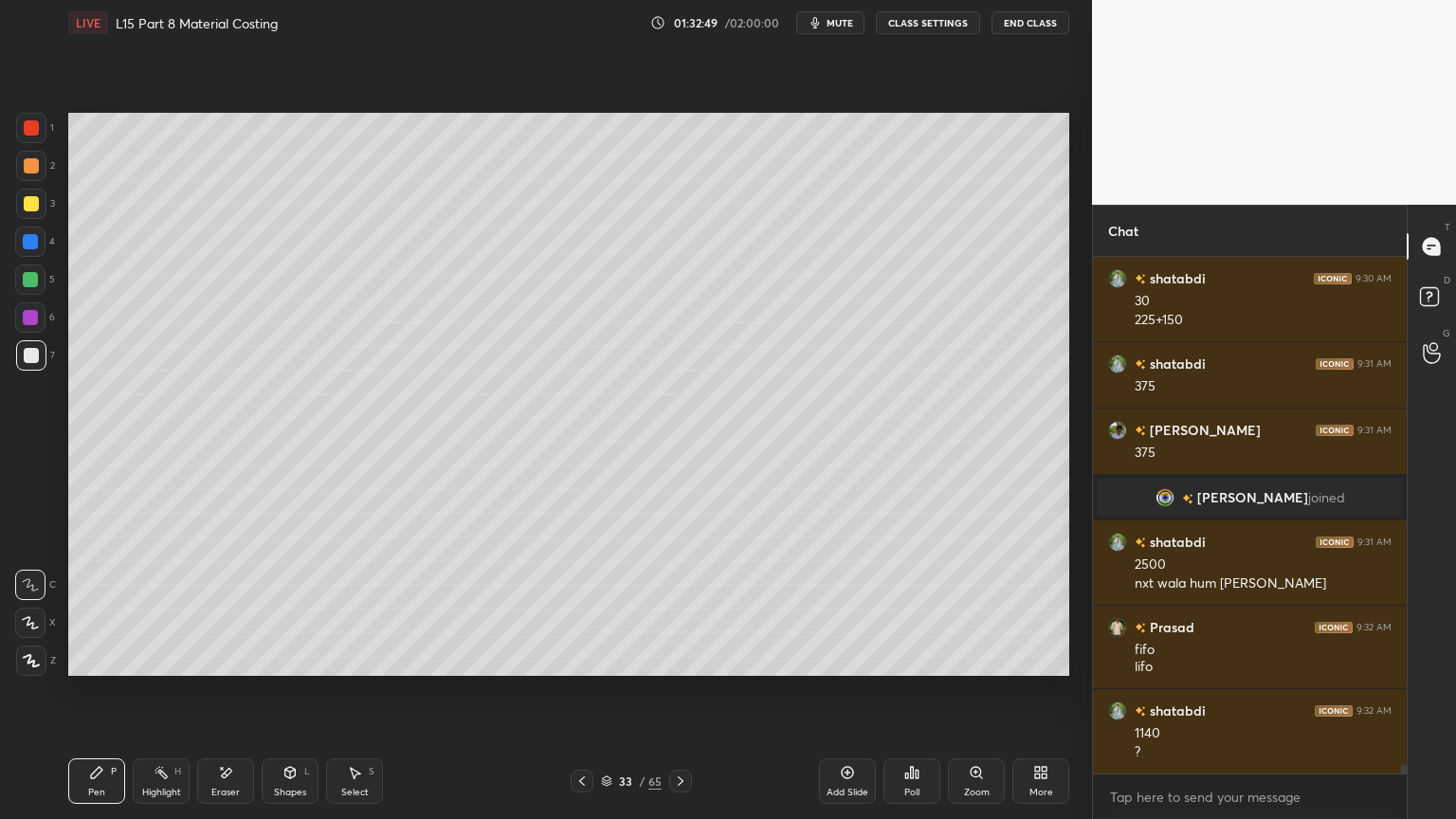 scroll, scrollTop: 30647, scrollLeft: 0, axis: vertical 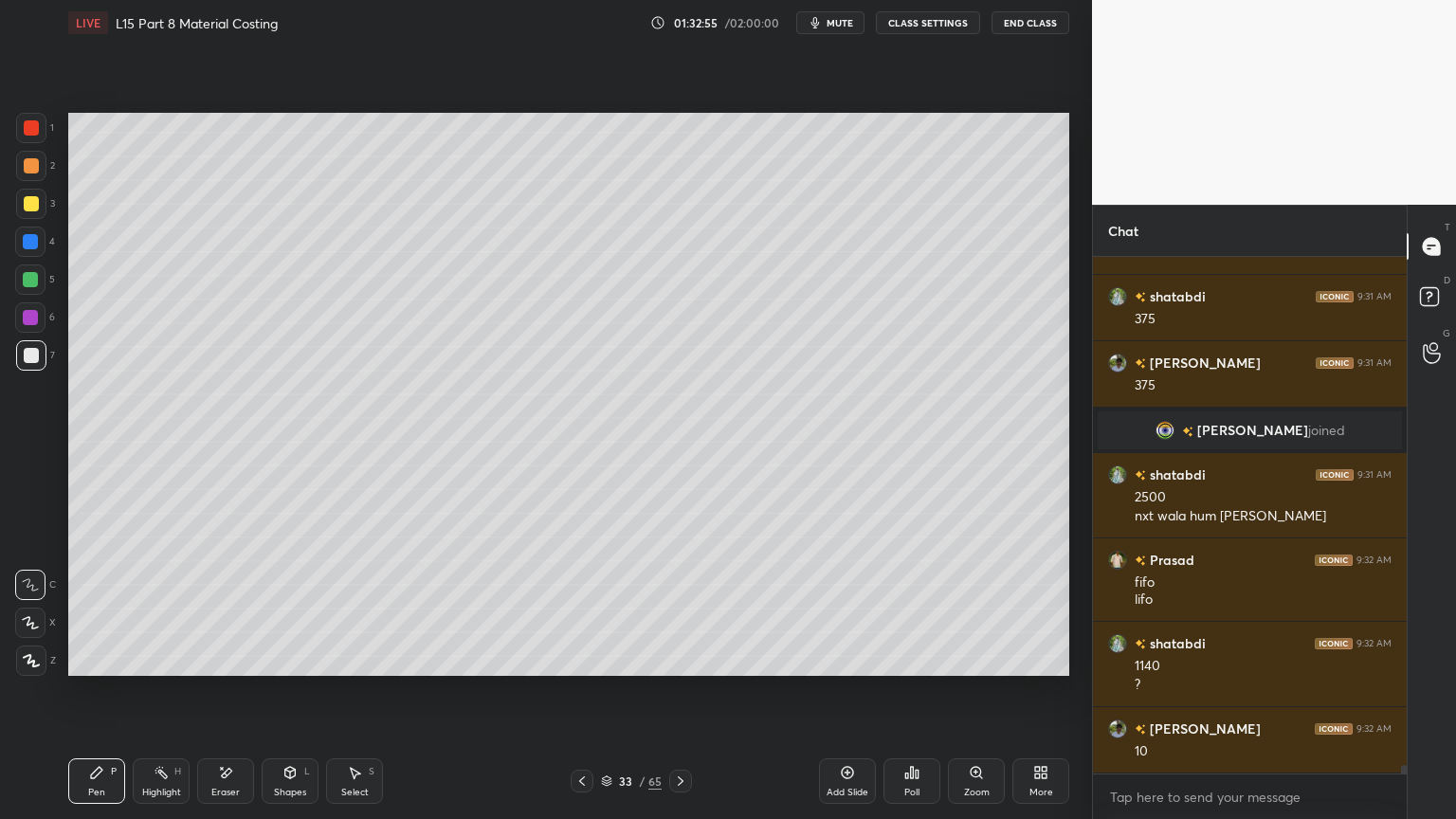 click 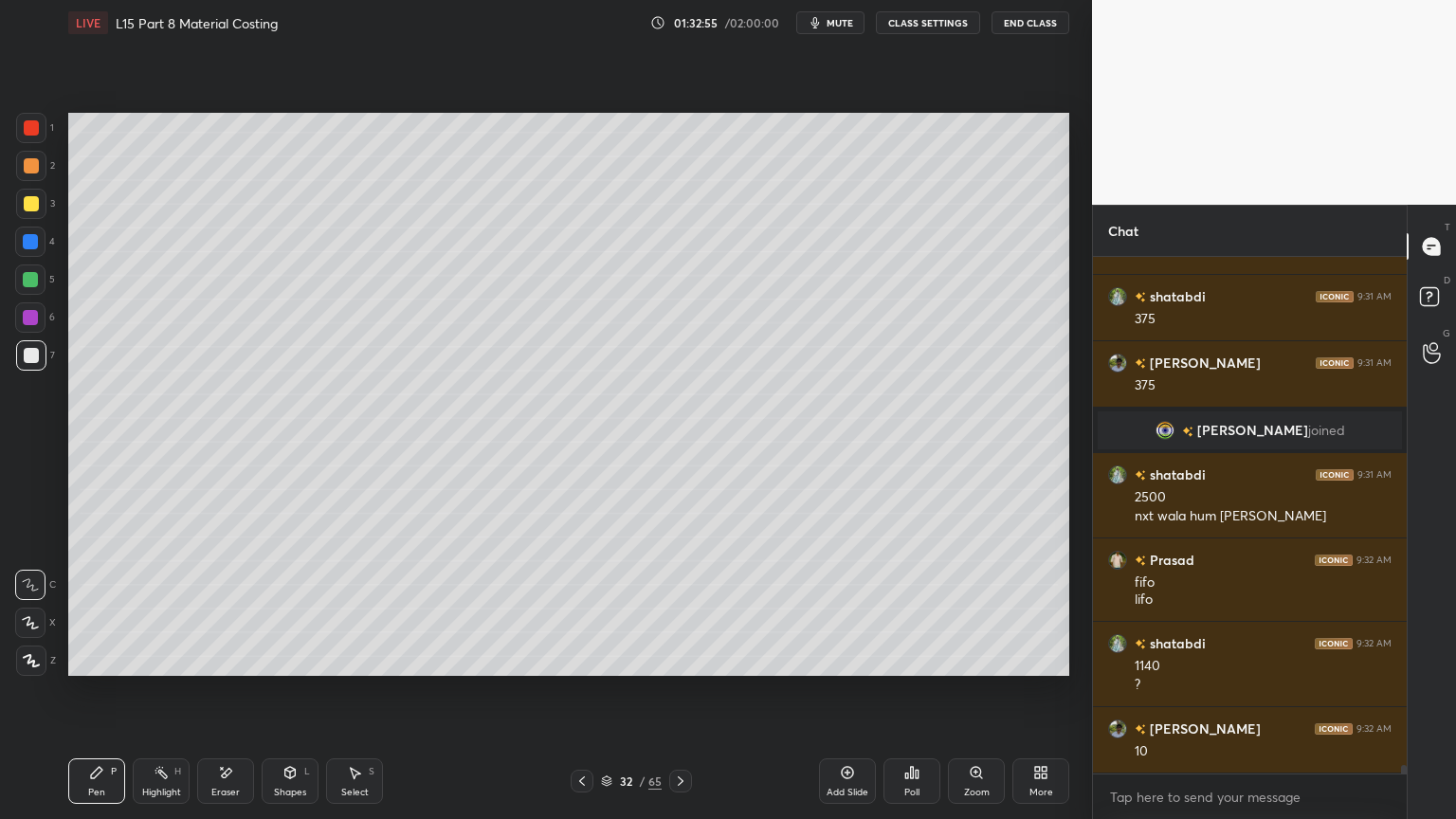 click 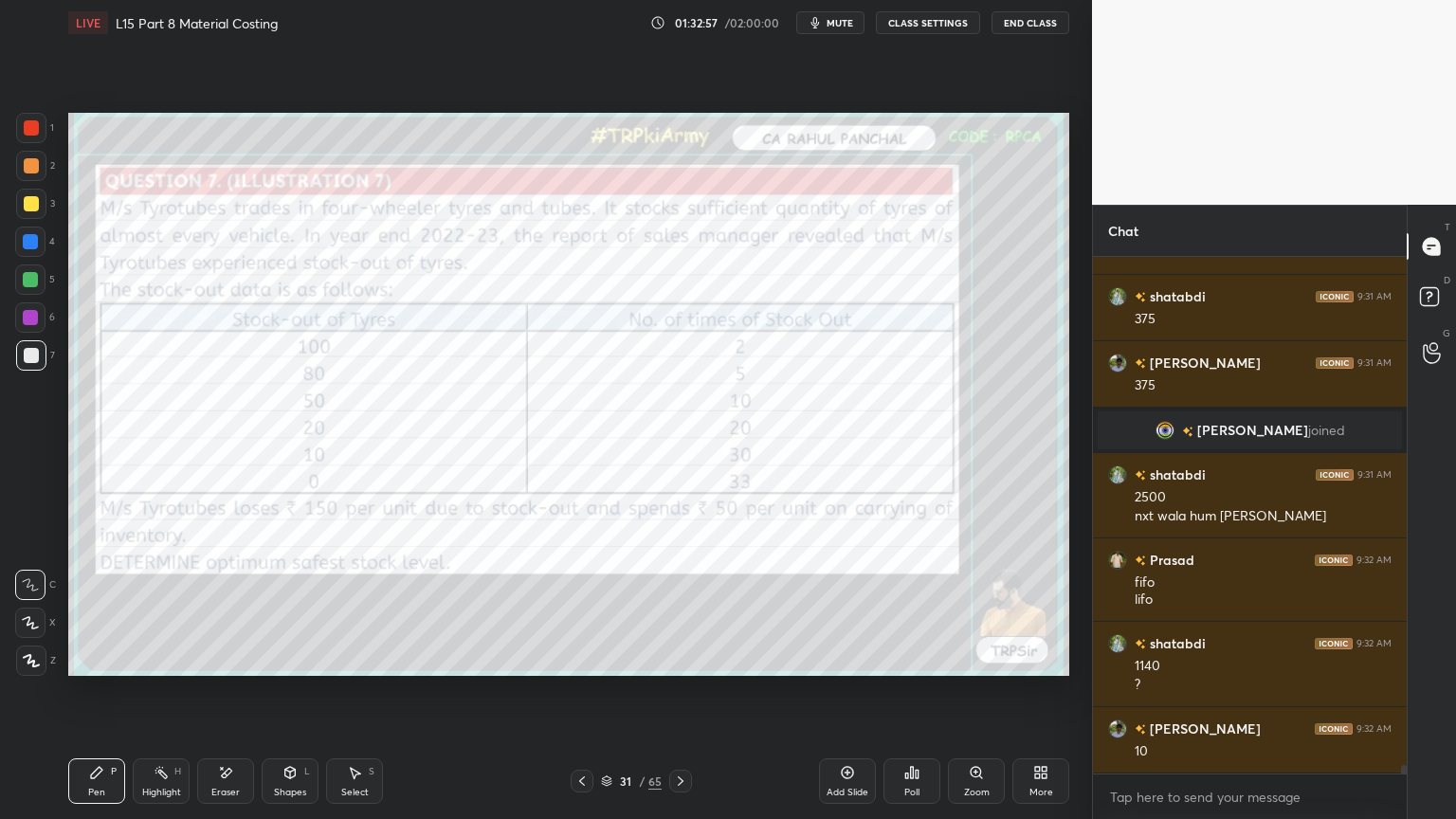 click 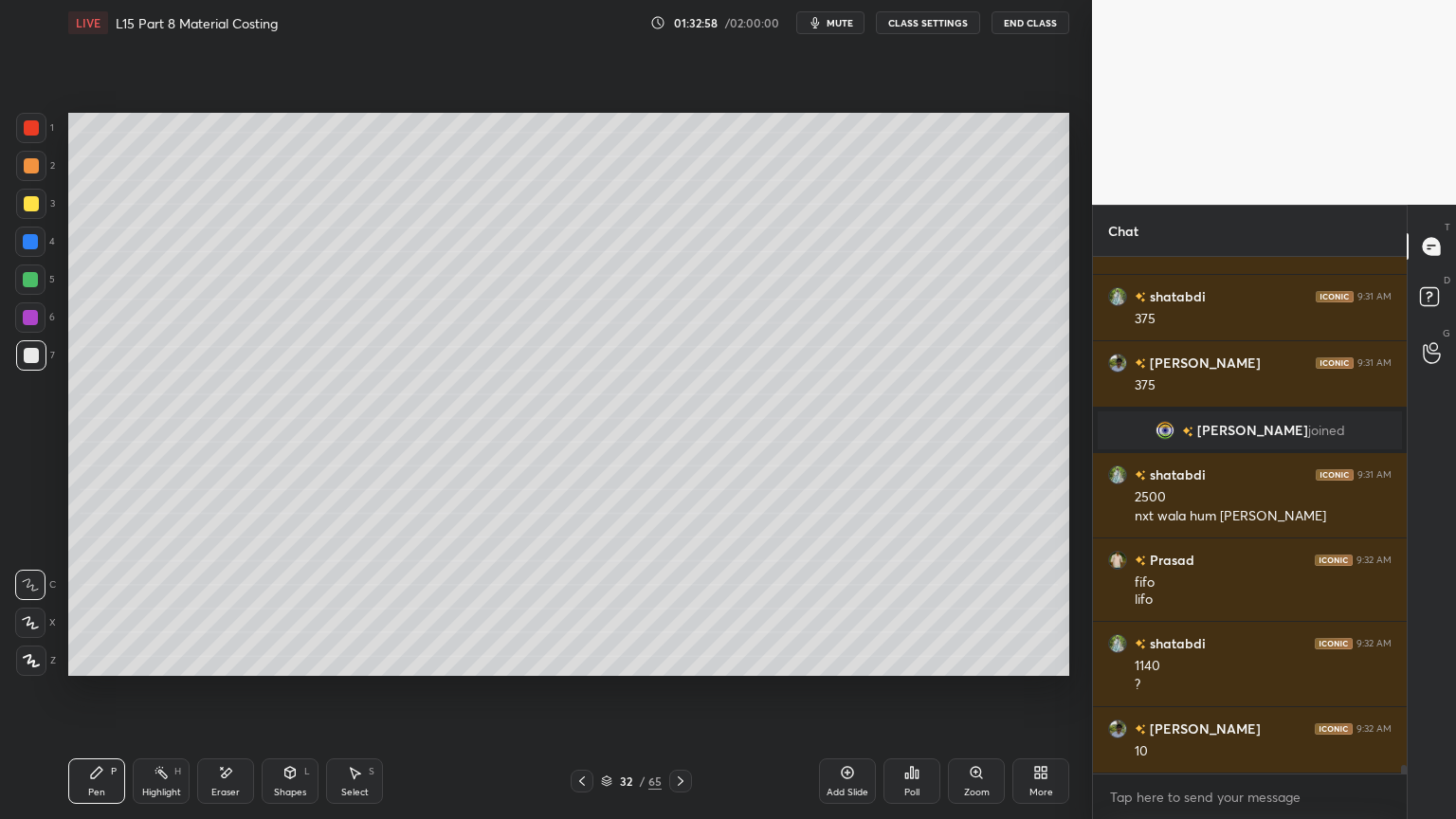 click 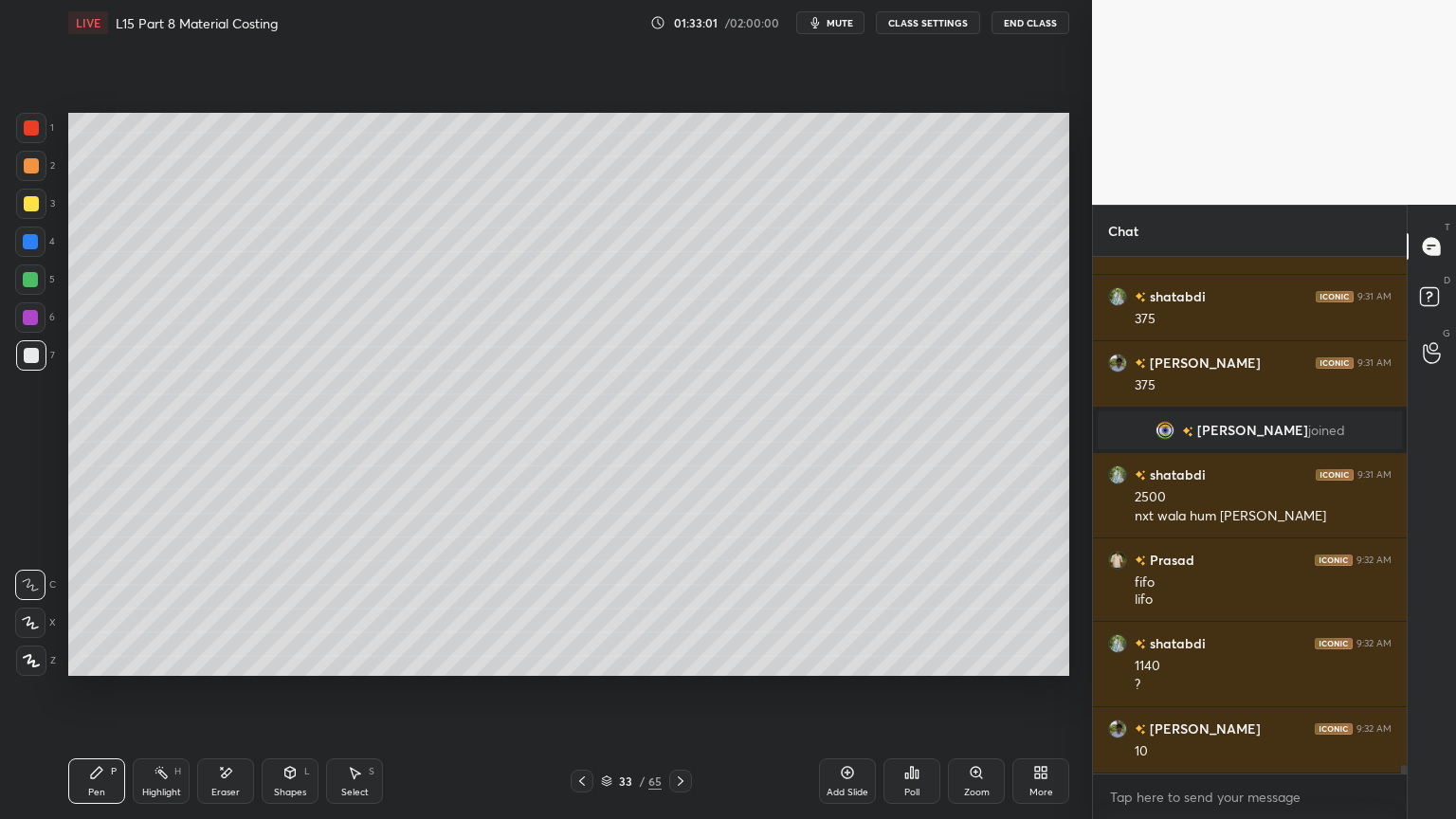 click at bounding box center (582, 781) 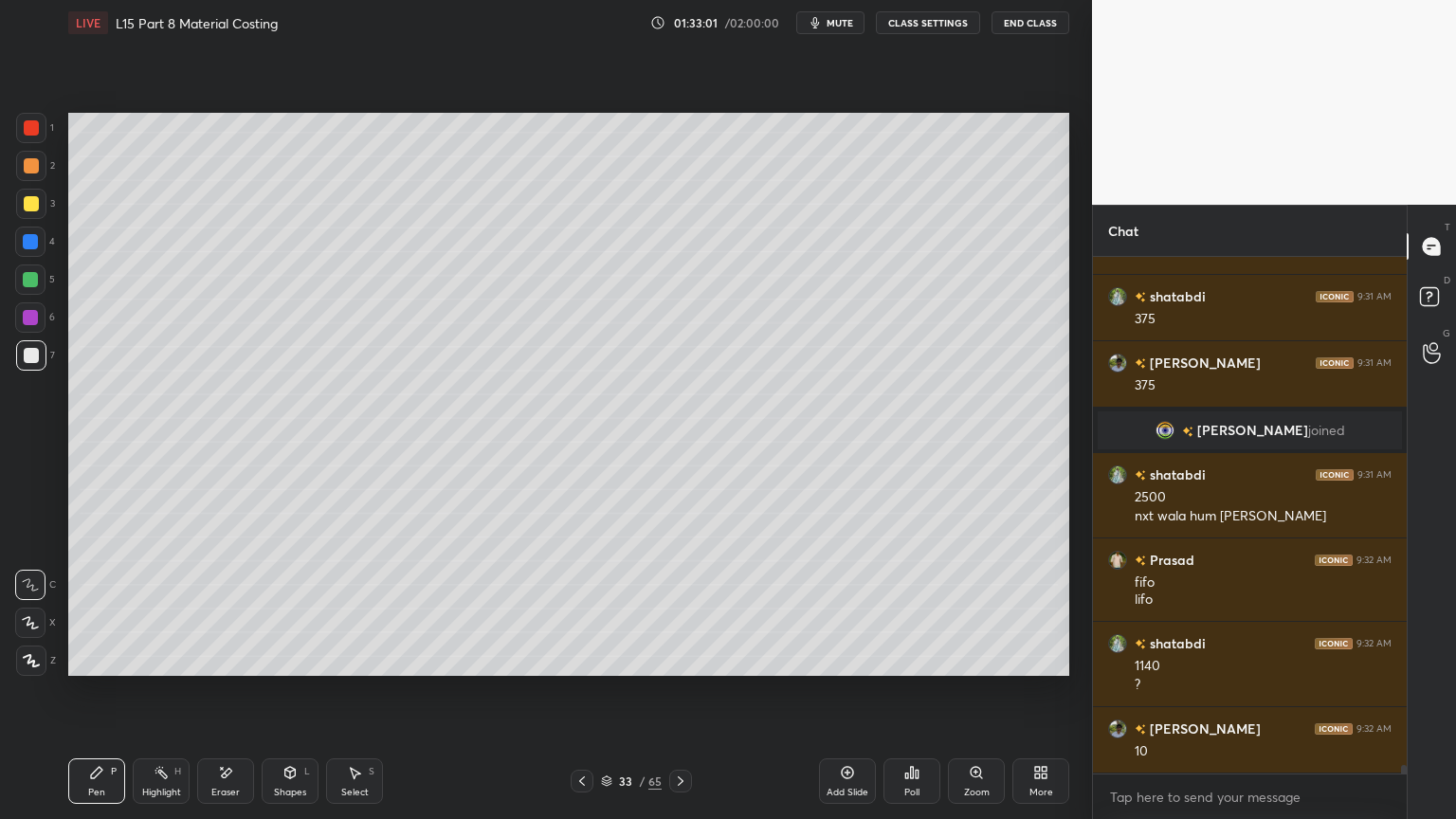 click 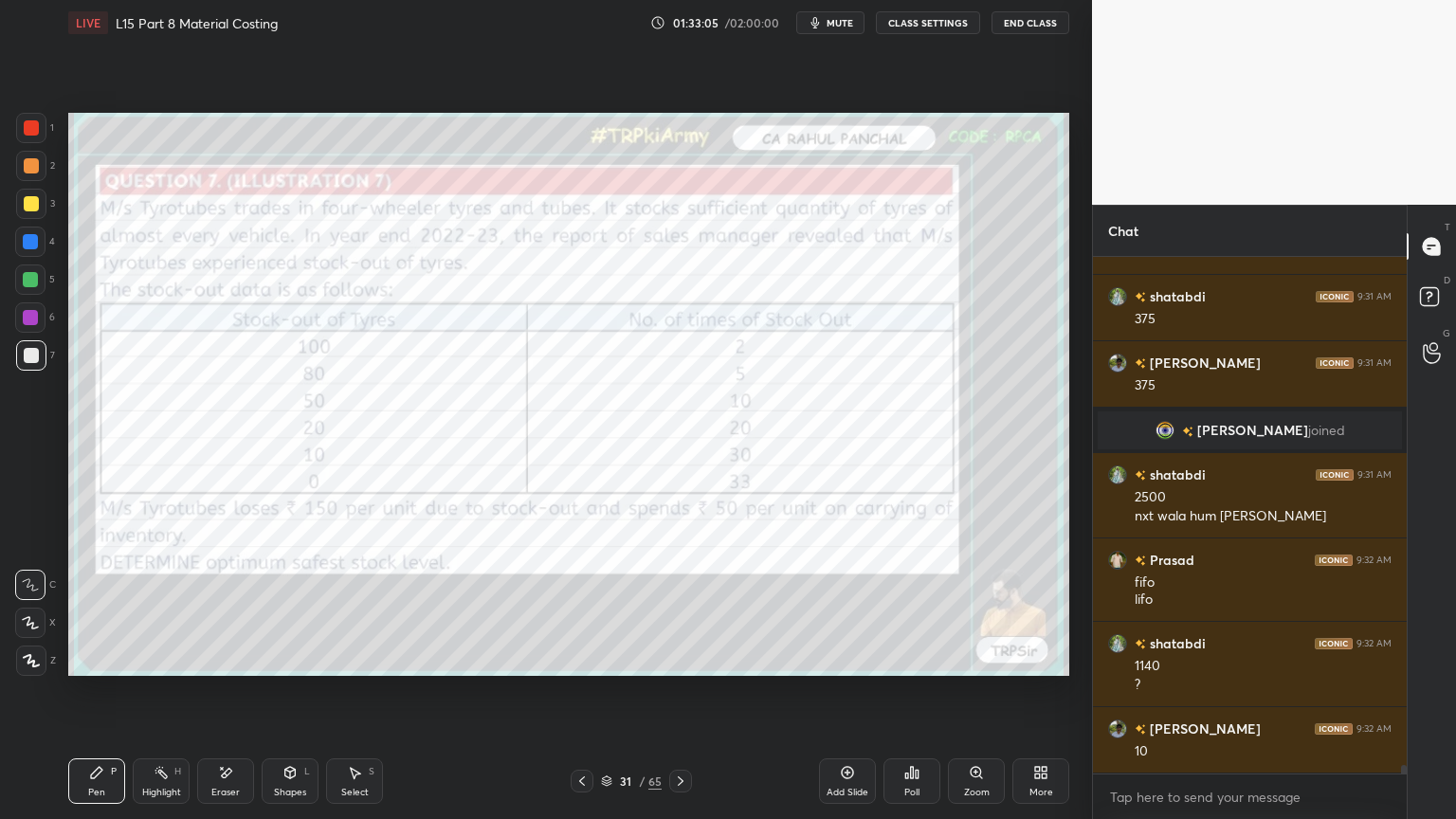 click 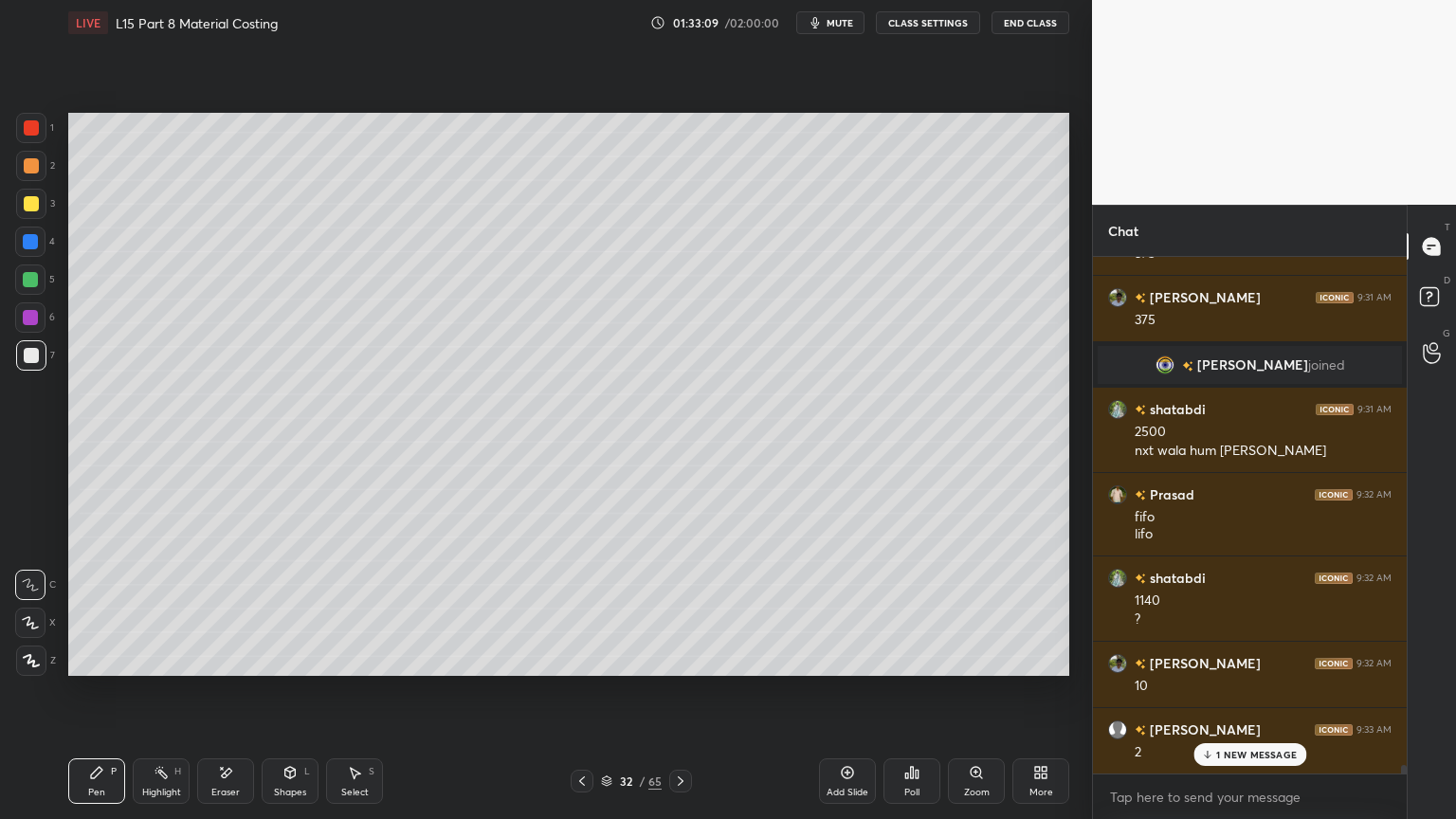 scroll, scrollTop: 30780, scrollLeft: 0, axis: vertical 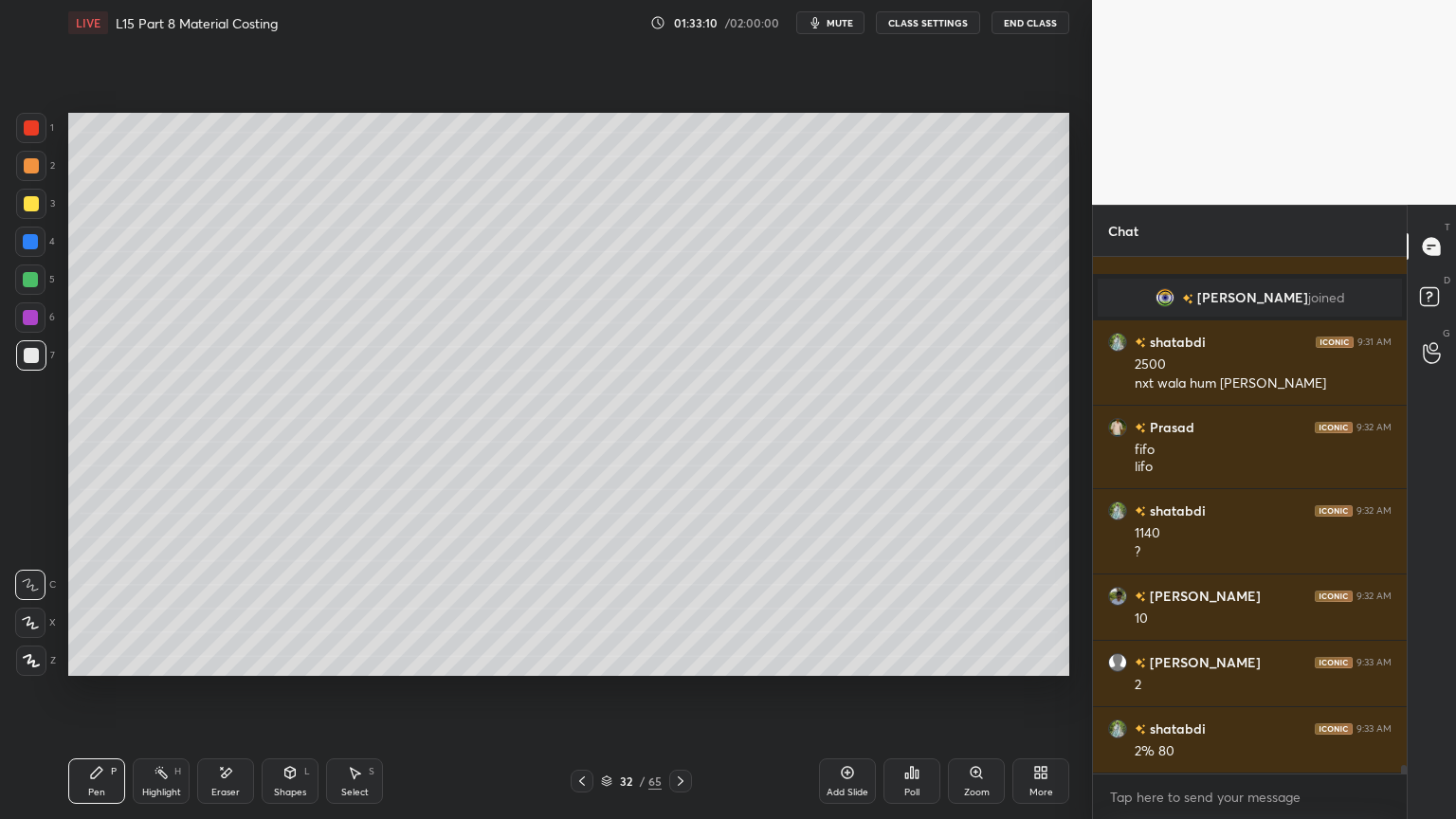 click 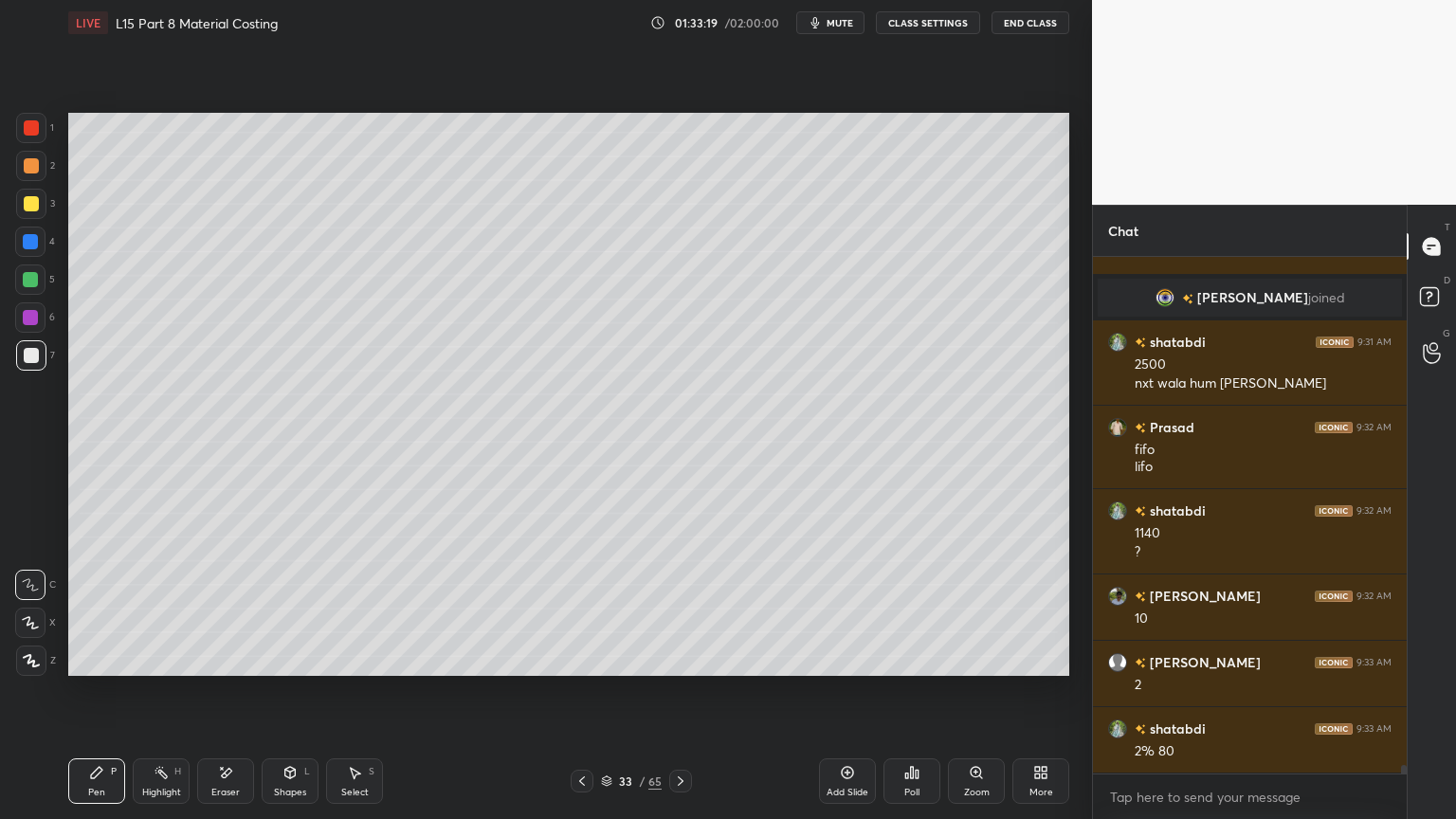 scroll, scrollTop: 30799, scrollLeft: 0, axis: vertical 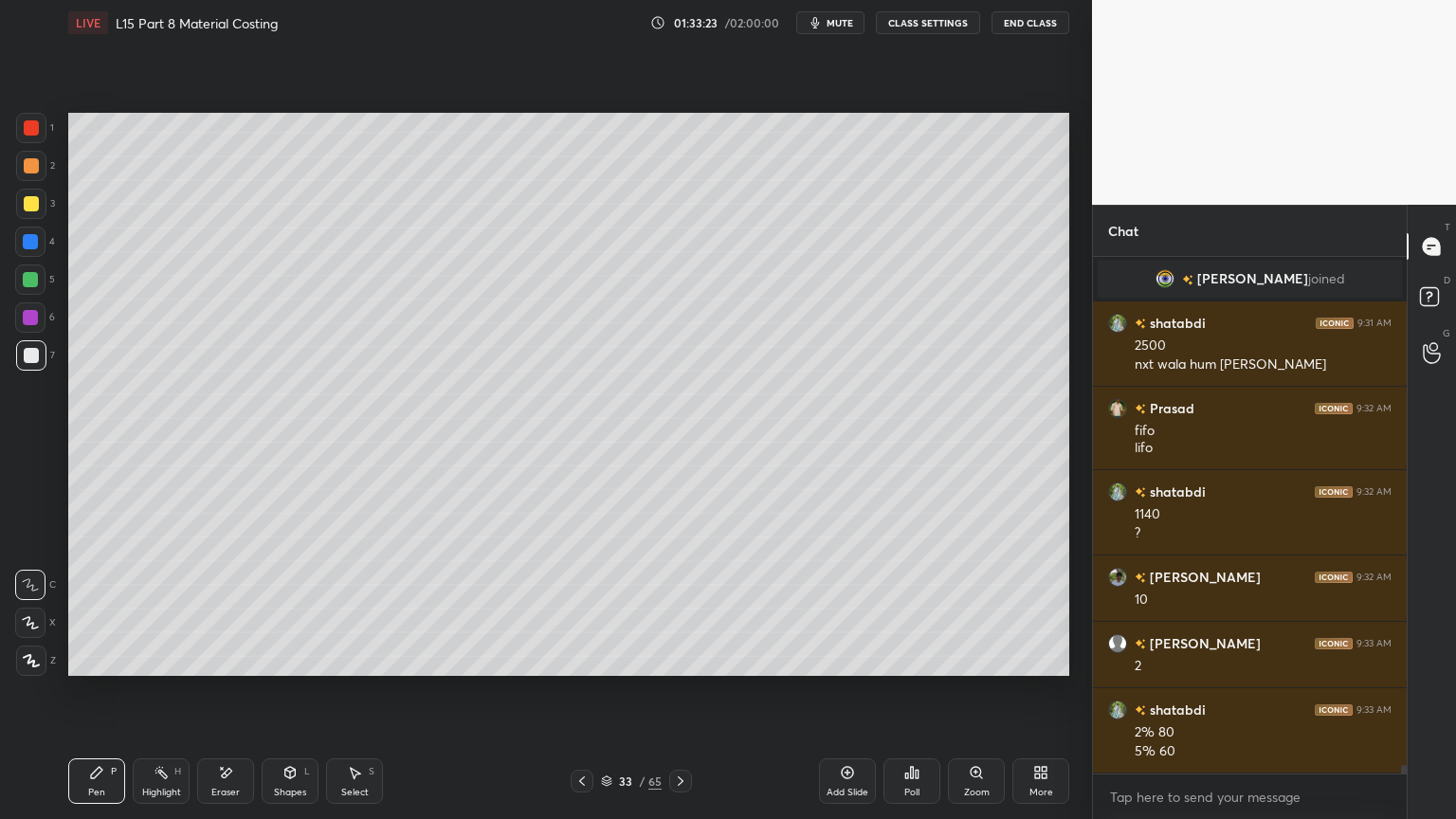 click on "Shapes" at bounding box center [290, 792] 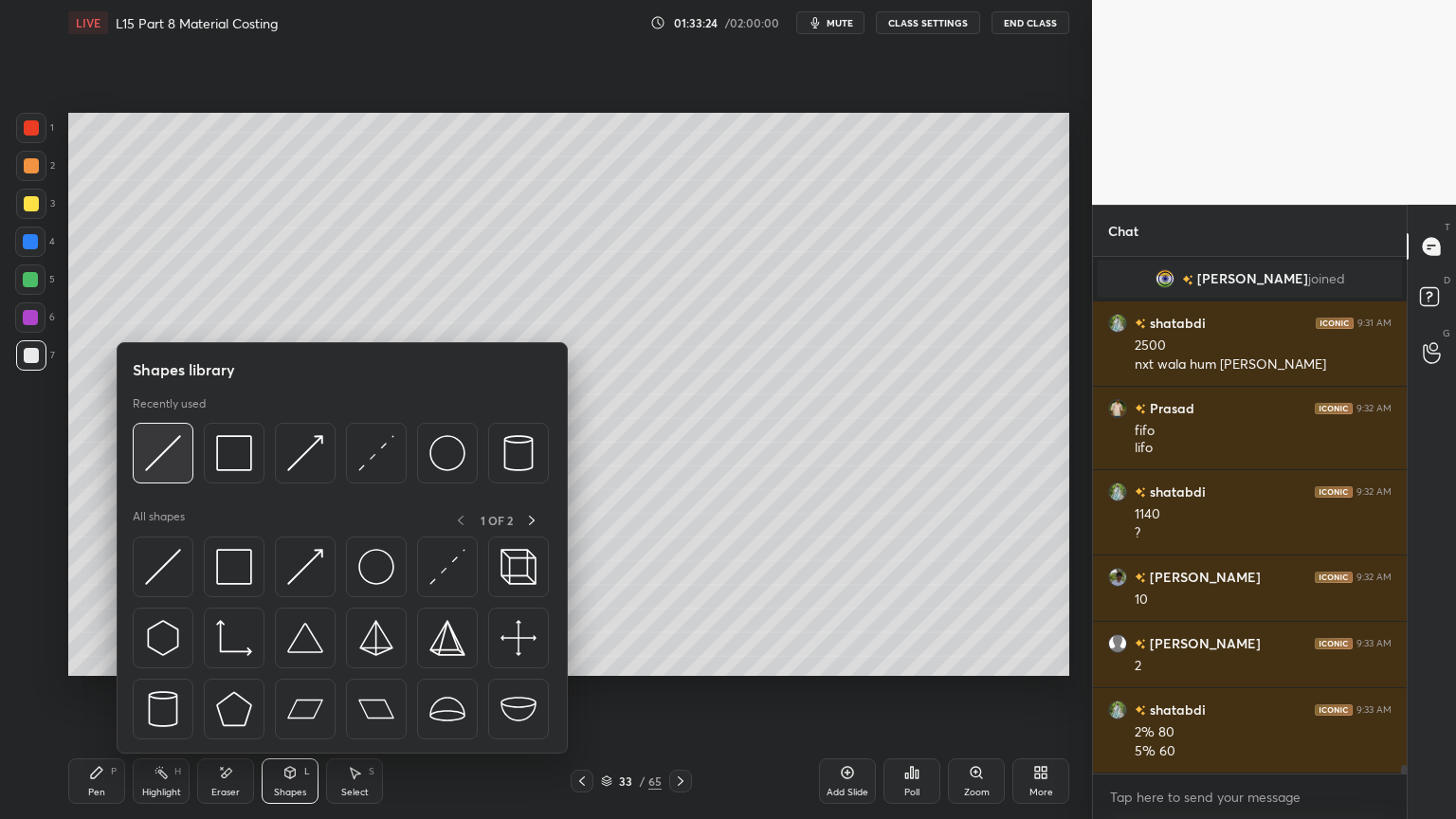 click at bounding box center (163, 453) 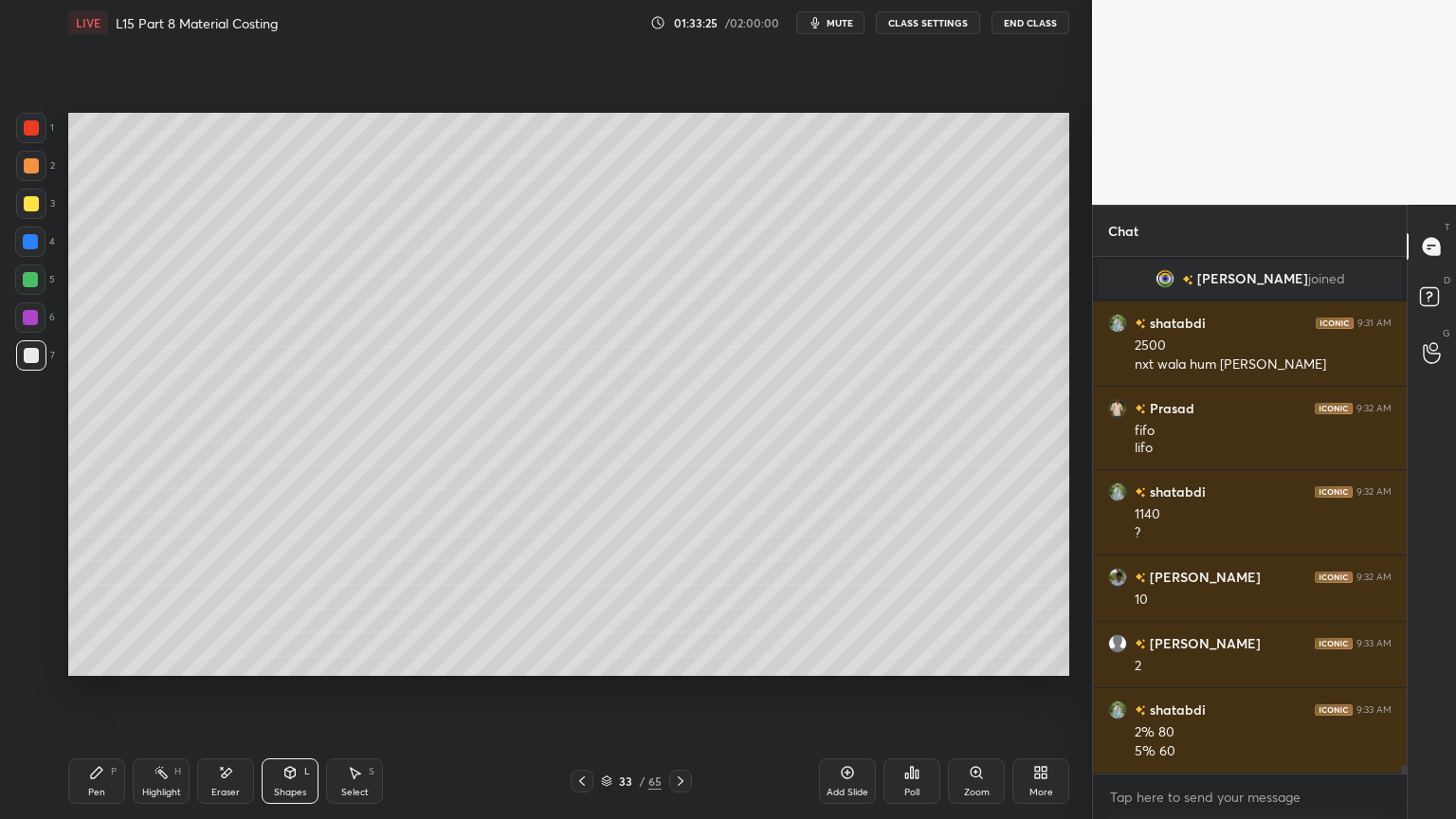 click on "Pen P Highlight H Eraser Shapes L Select S 33 / 65 Add Slide Poll Zoom More" at bounding box center [569, 781] 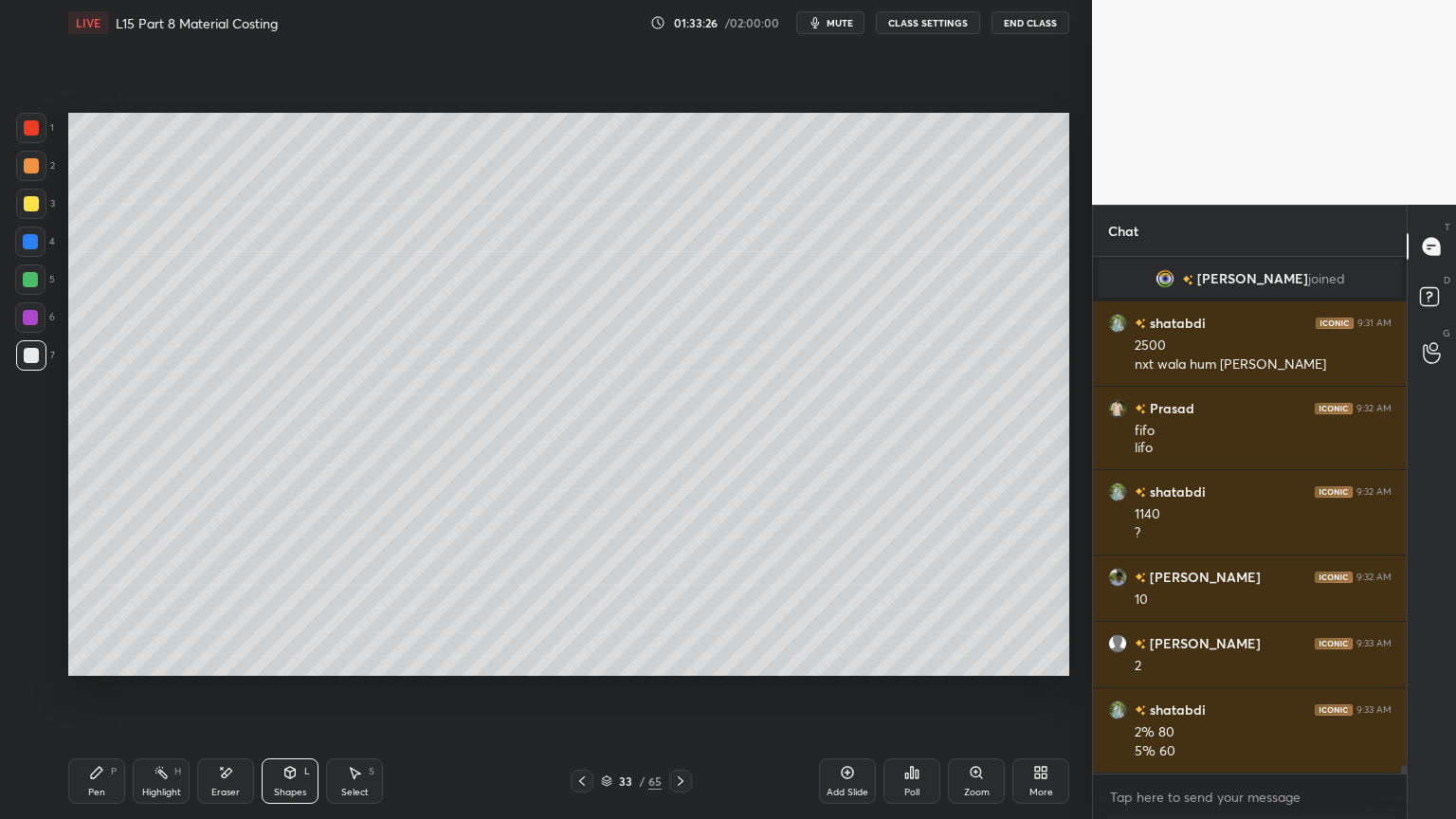 click on "Pen P Highlight H Eraser Shapes L Select S 33 / 65 Add Slide Poll Zoom More" at bounding box center [569, 781] 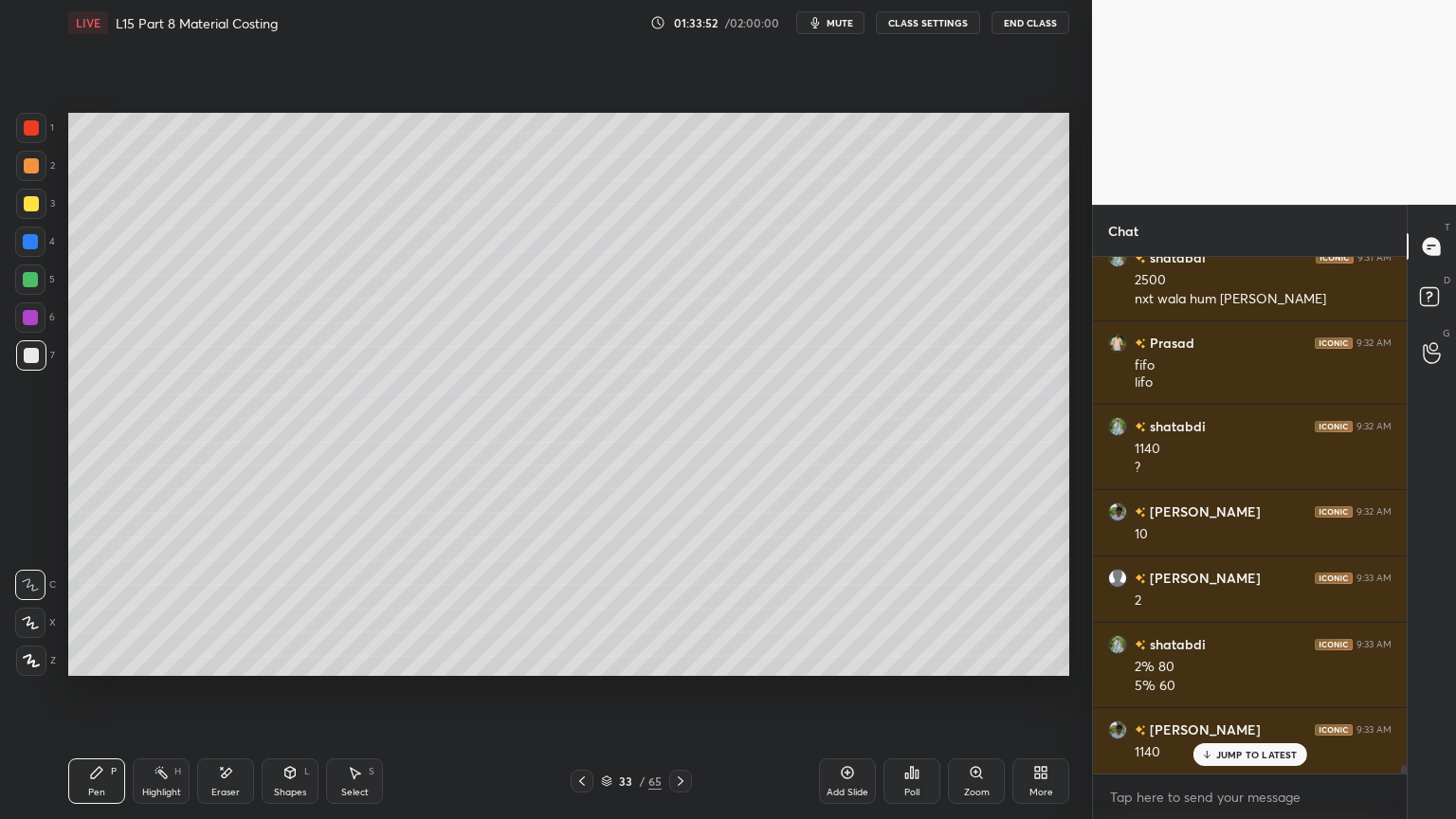 scroll, scrollTop: 30931, scrollLeft: 0, axis: vertical 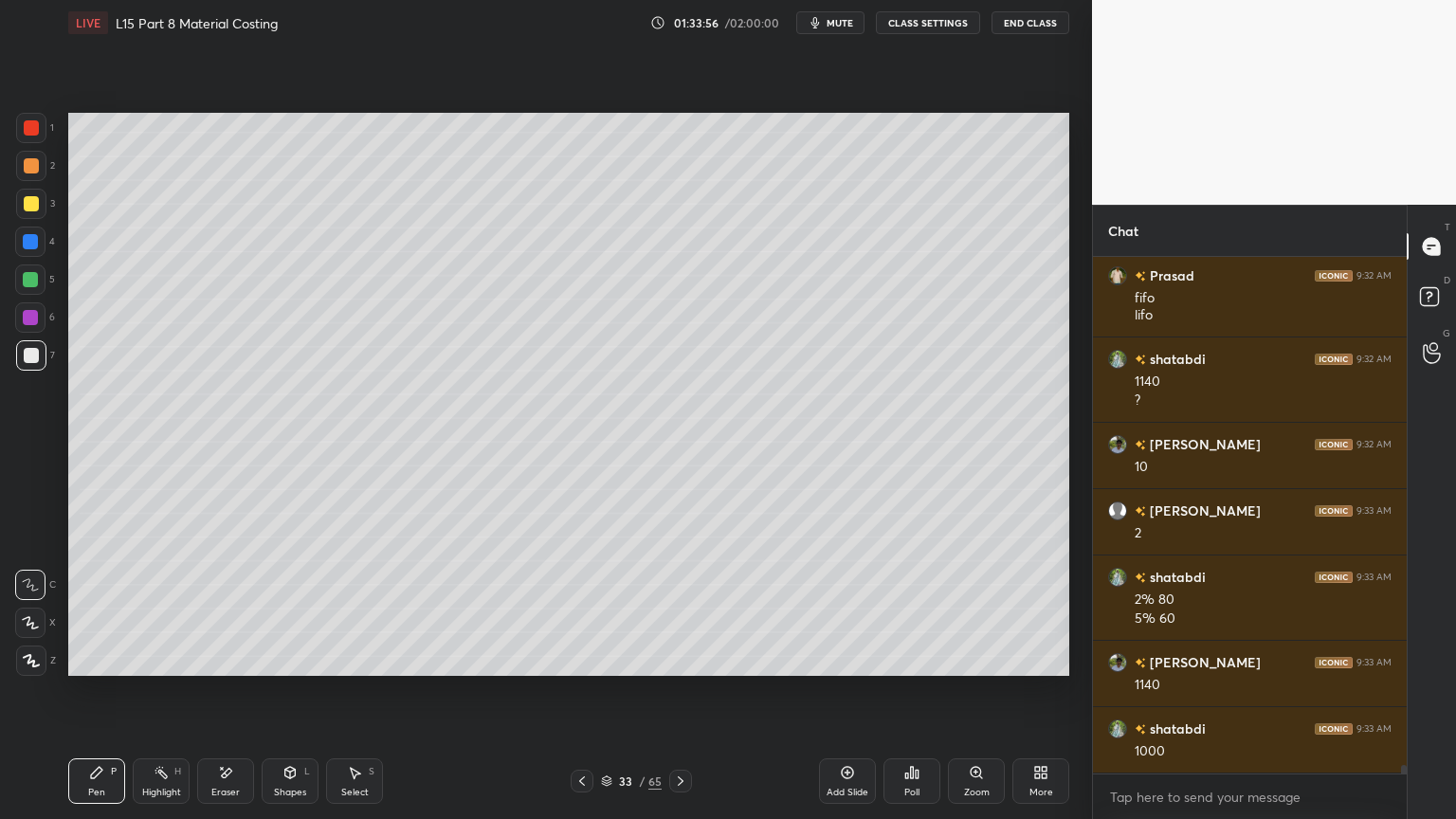 click on "Shapes L" at bounding box center [290, 781] 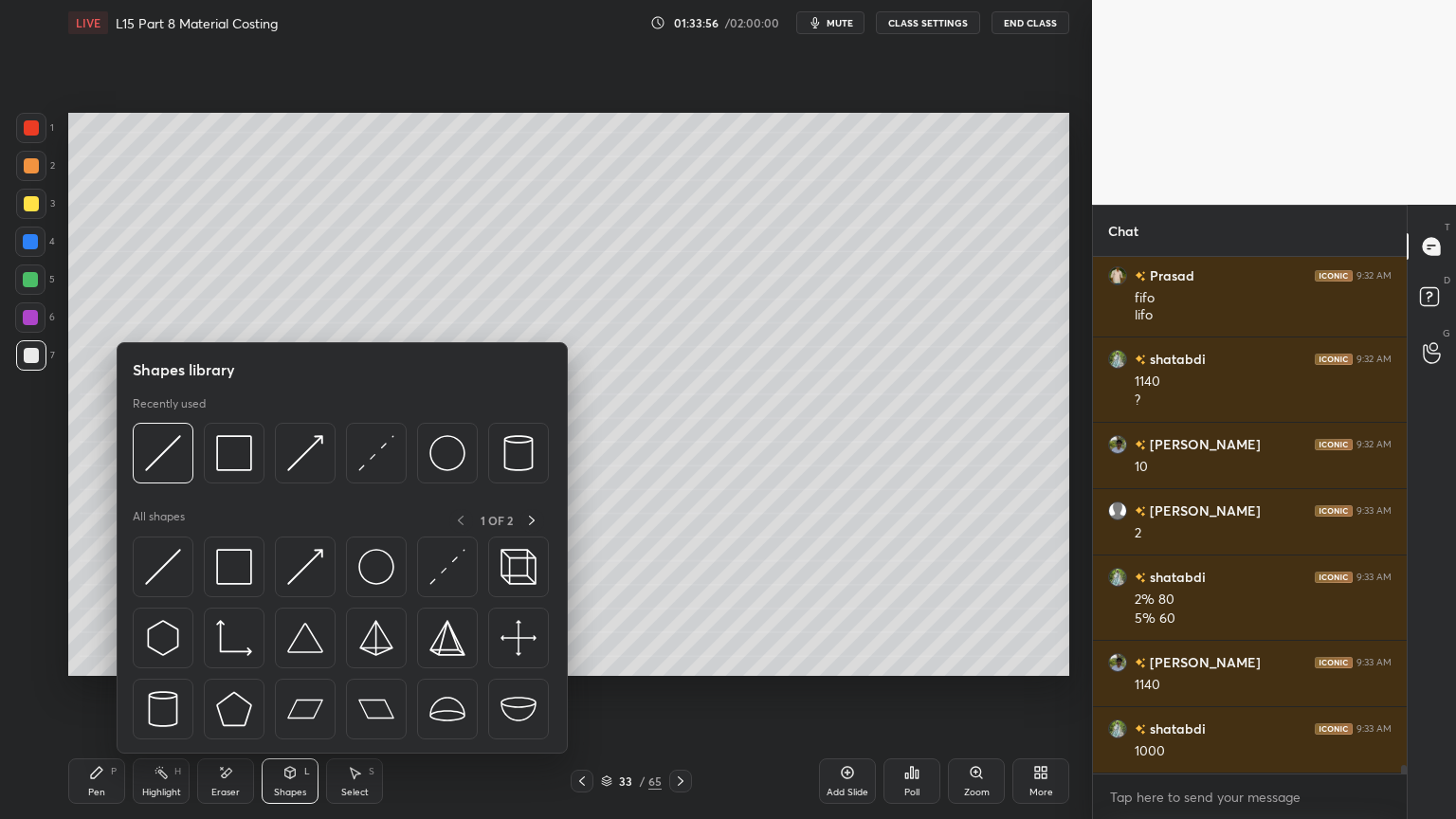 click at bounding box center [163, 453] 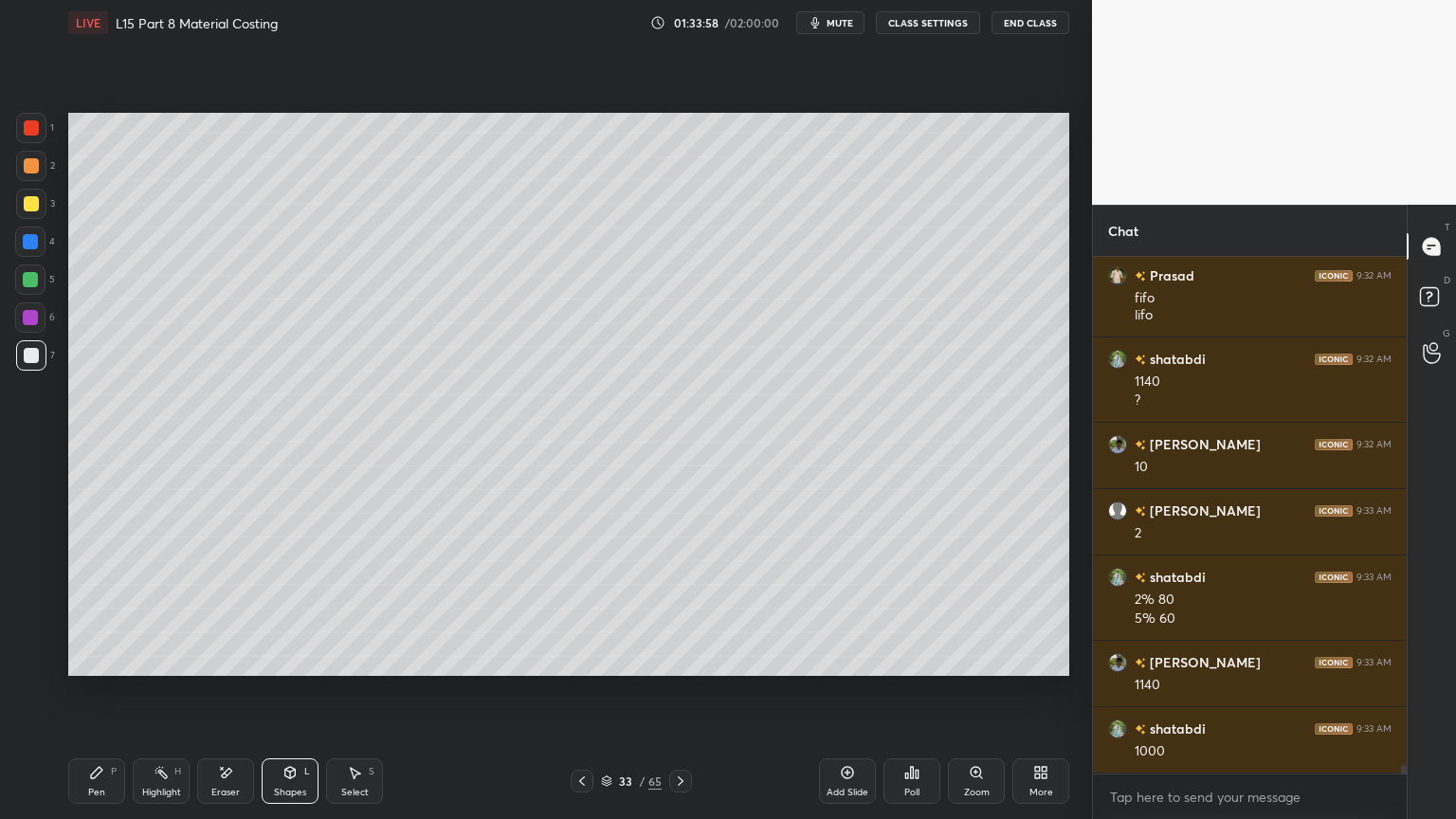 click at bounding box center (30, 242) 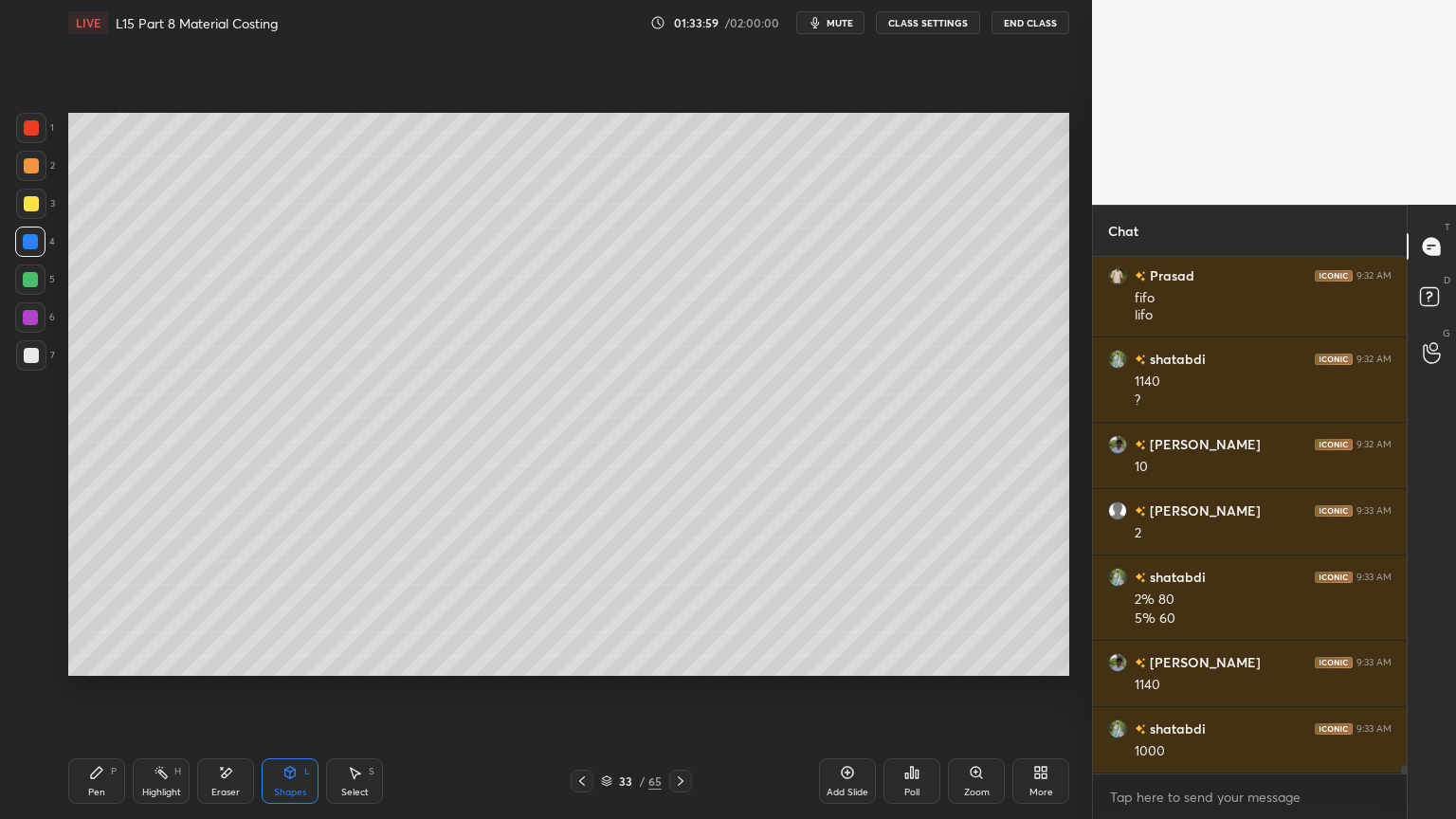 click on "Shapes L" at bounding box center (290, 781) 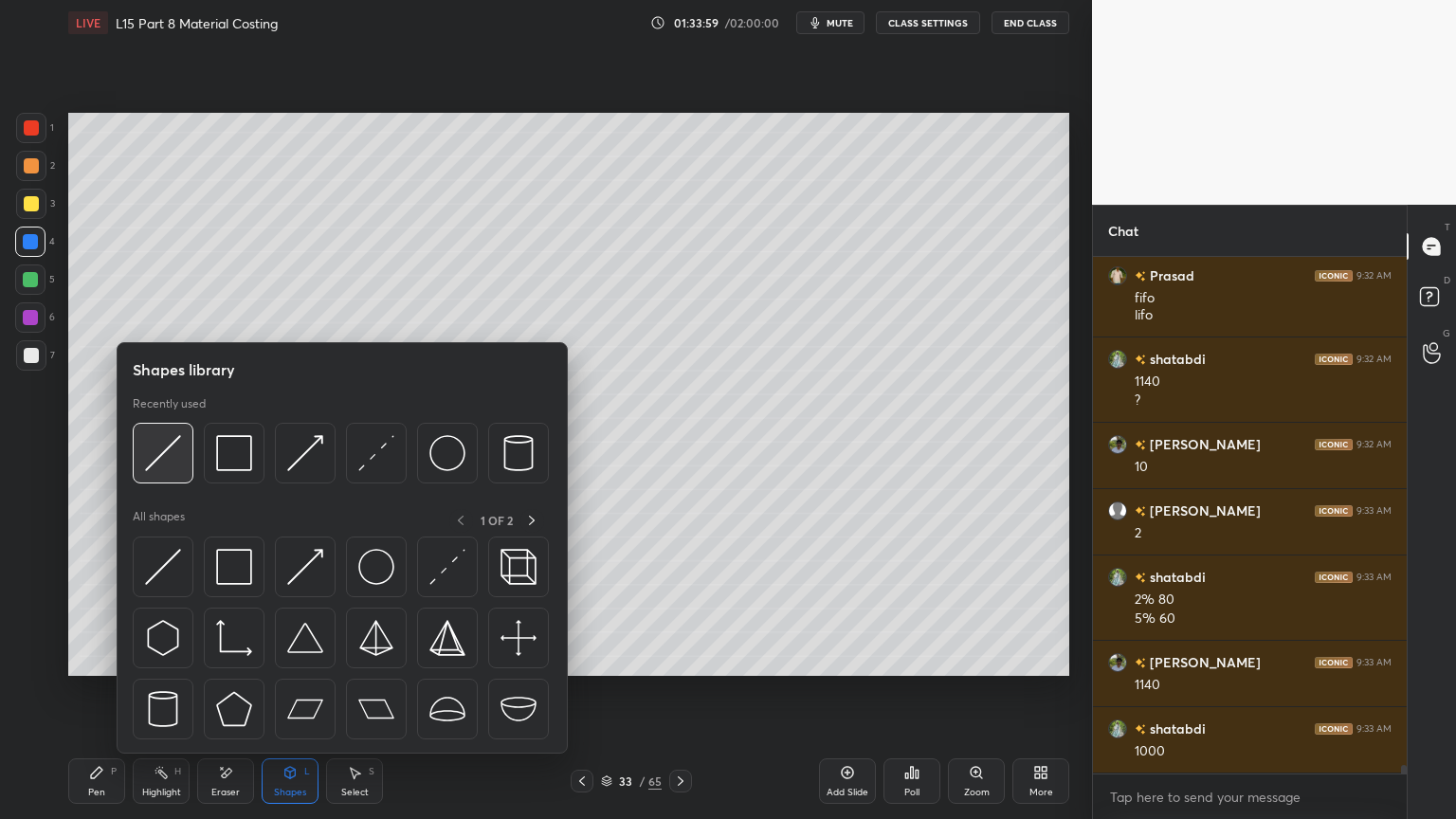 click at bounding box center [163, 453] 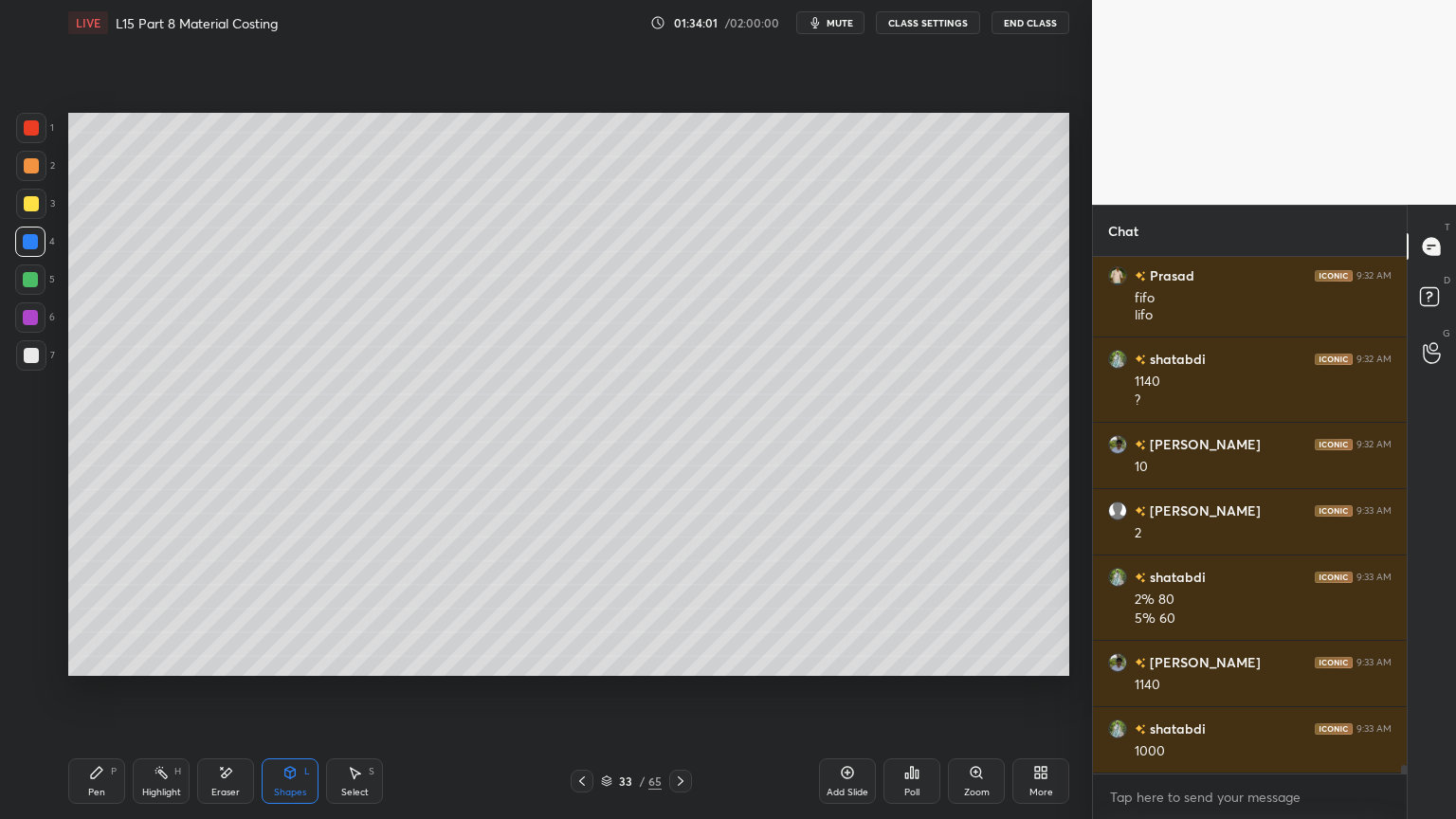 click on "Pen" at bounding box center (97, 792) 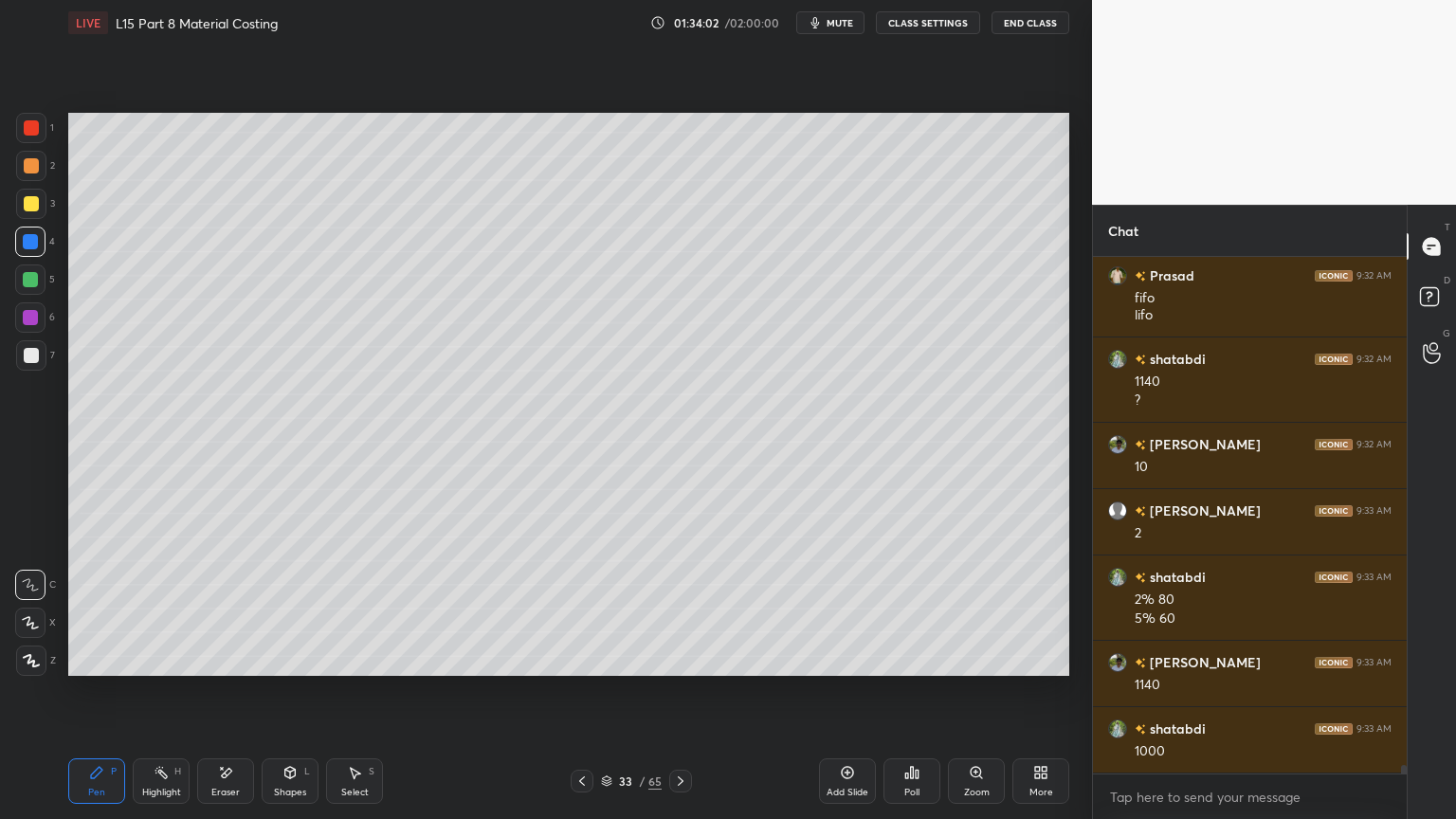 click on "1 2 3 4 5 6 7 C X Z E E Erase all   H H" at bounding box center (30, 394) 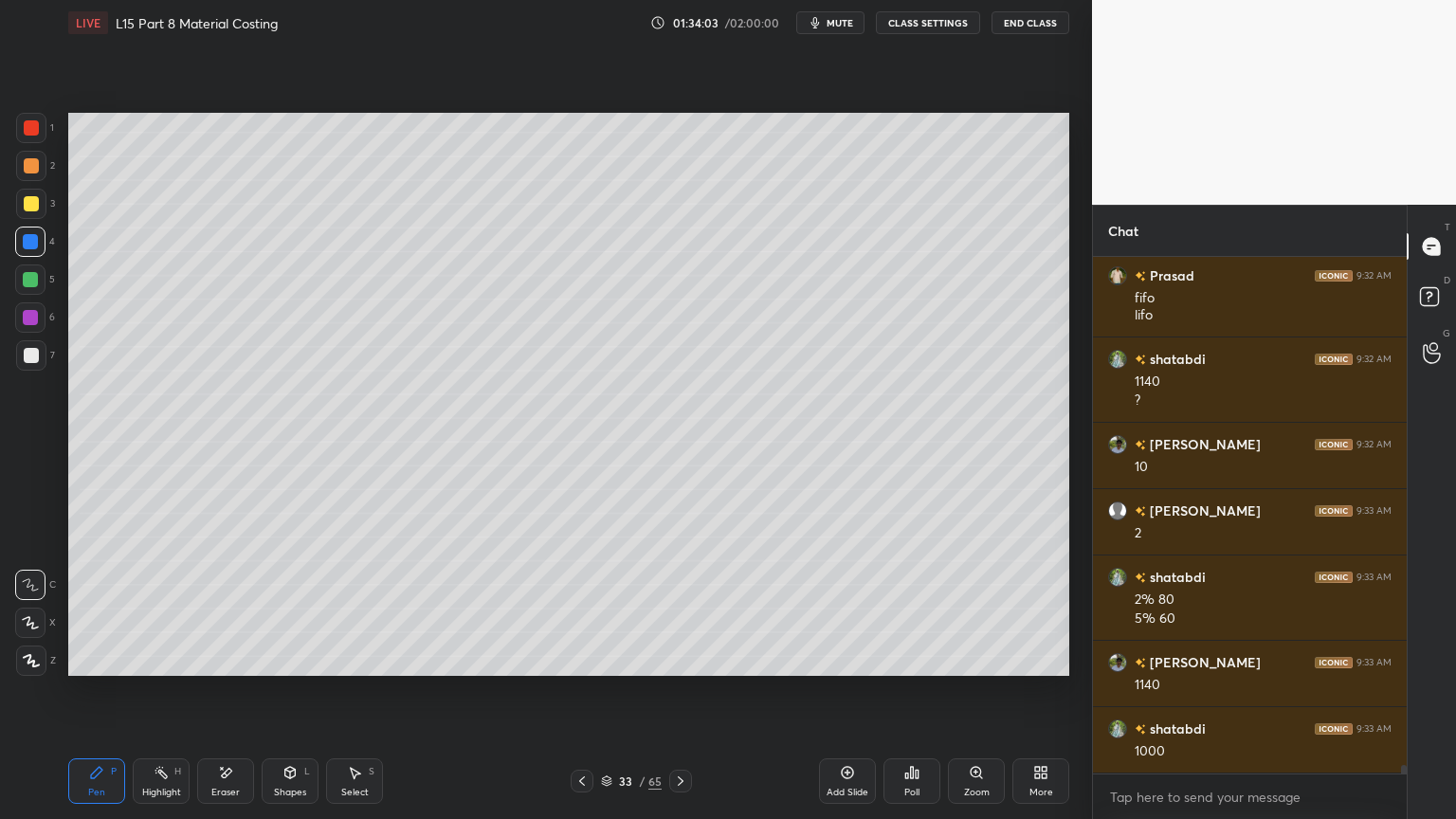 click on "7" at bounding box center (35, 359) 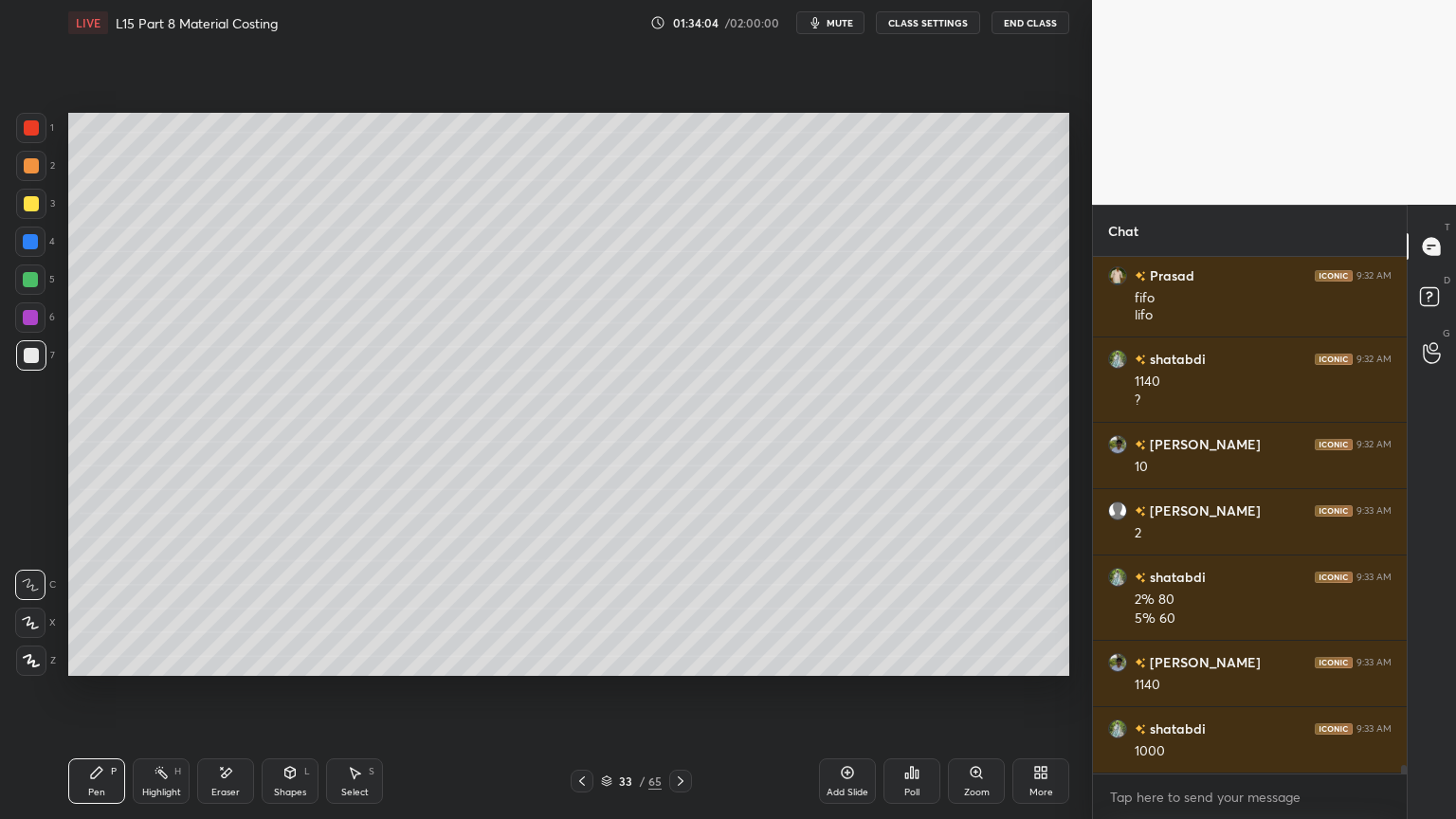 scroll, scrollTop: 30997, scrollLeft: 0, axis: vertical 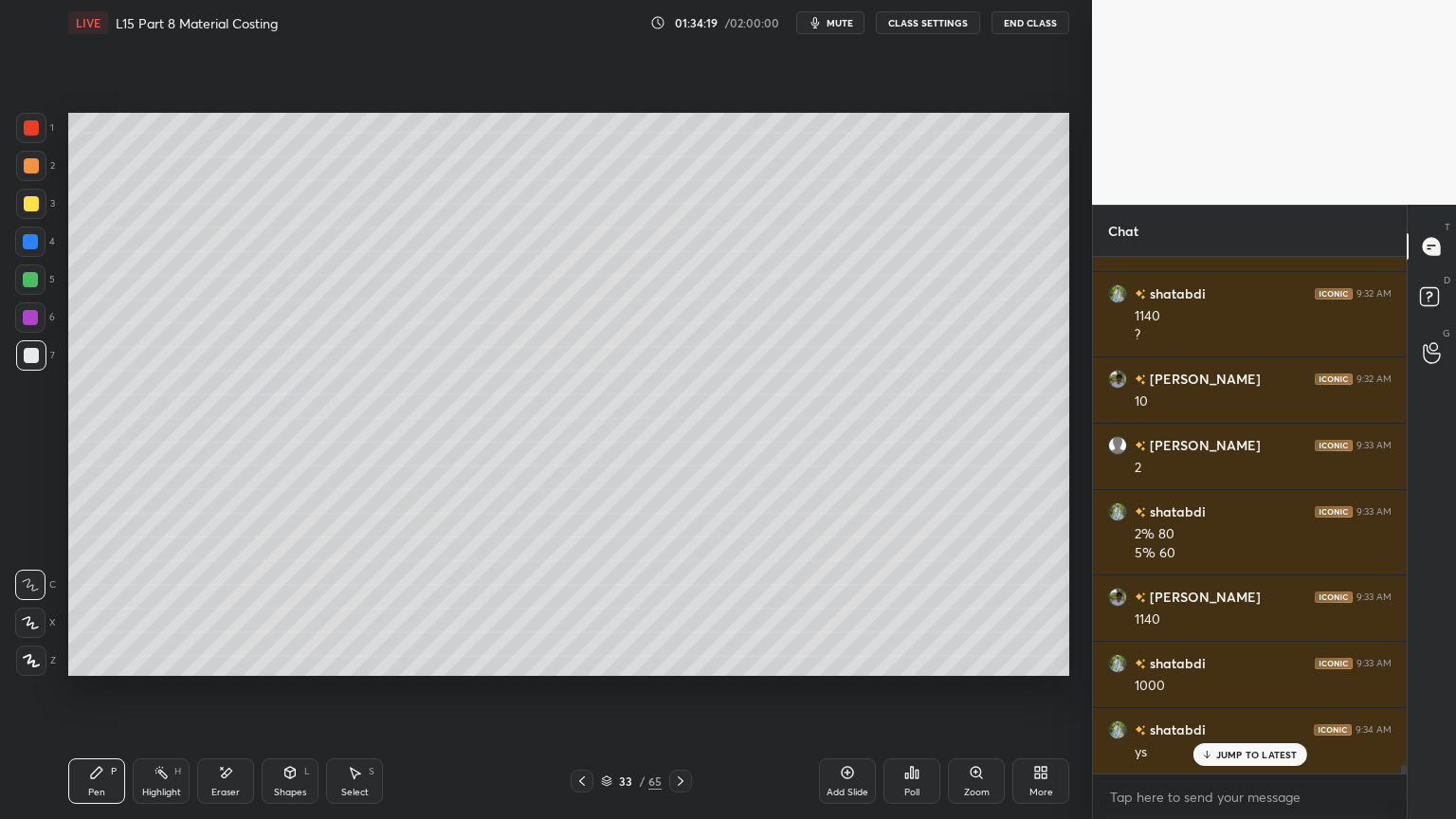 click 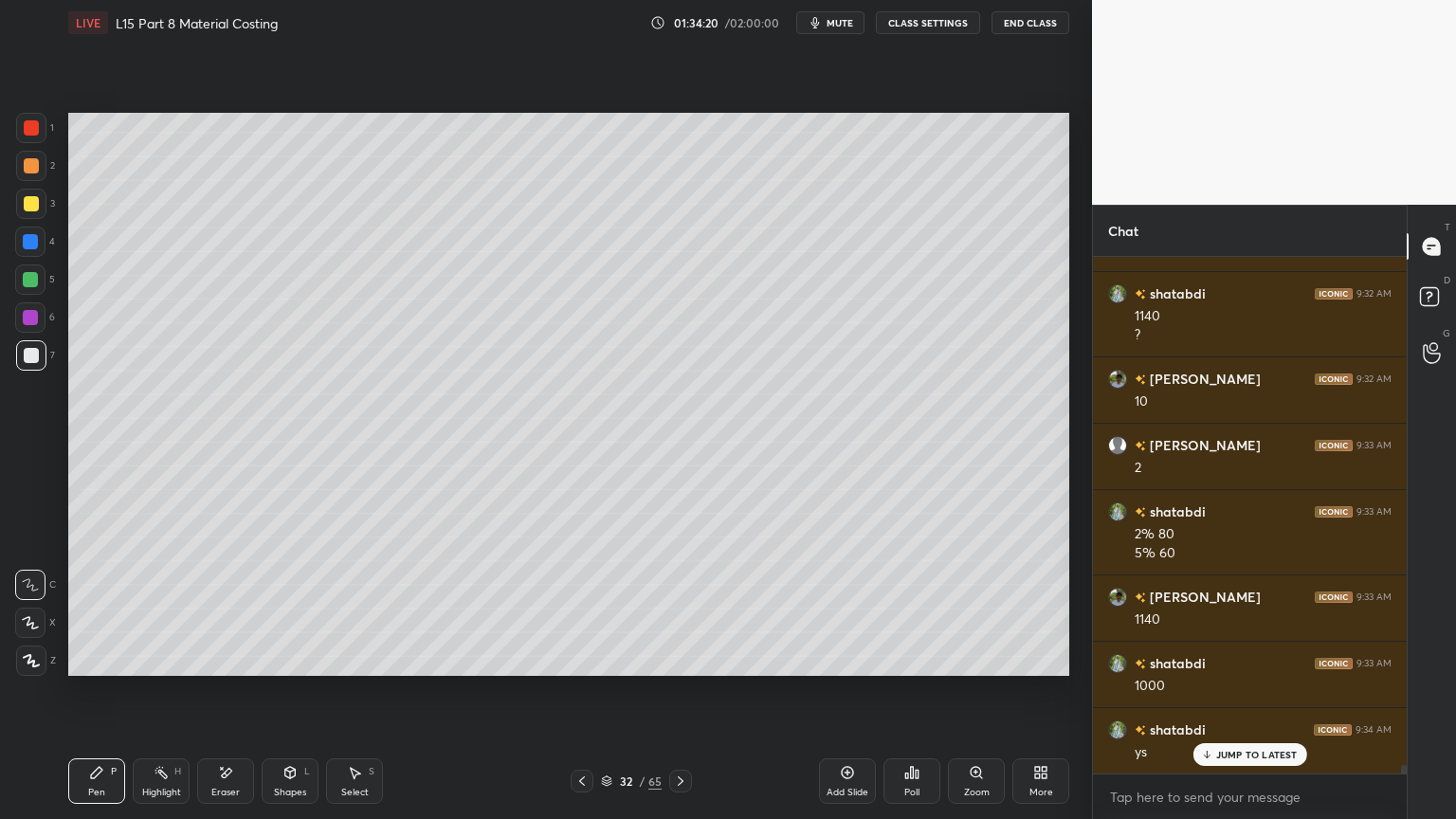 click 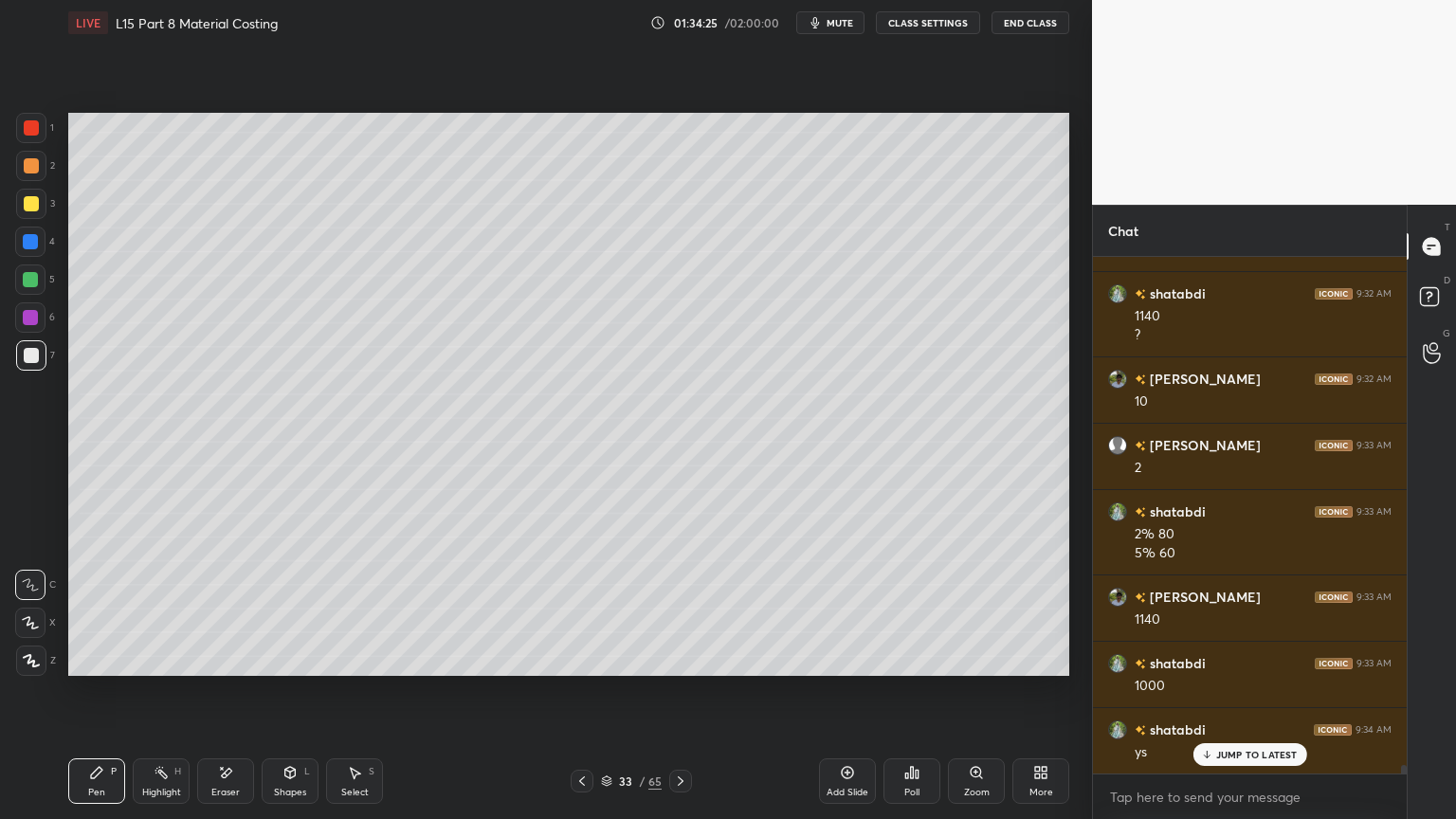 click on "Pen P Highlight H Eraser Shapes L Select S 33 / 65 Add Slide Poll Zoom More" at bounding box center (569, 781) 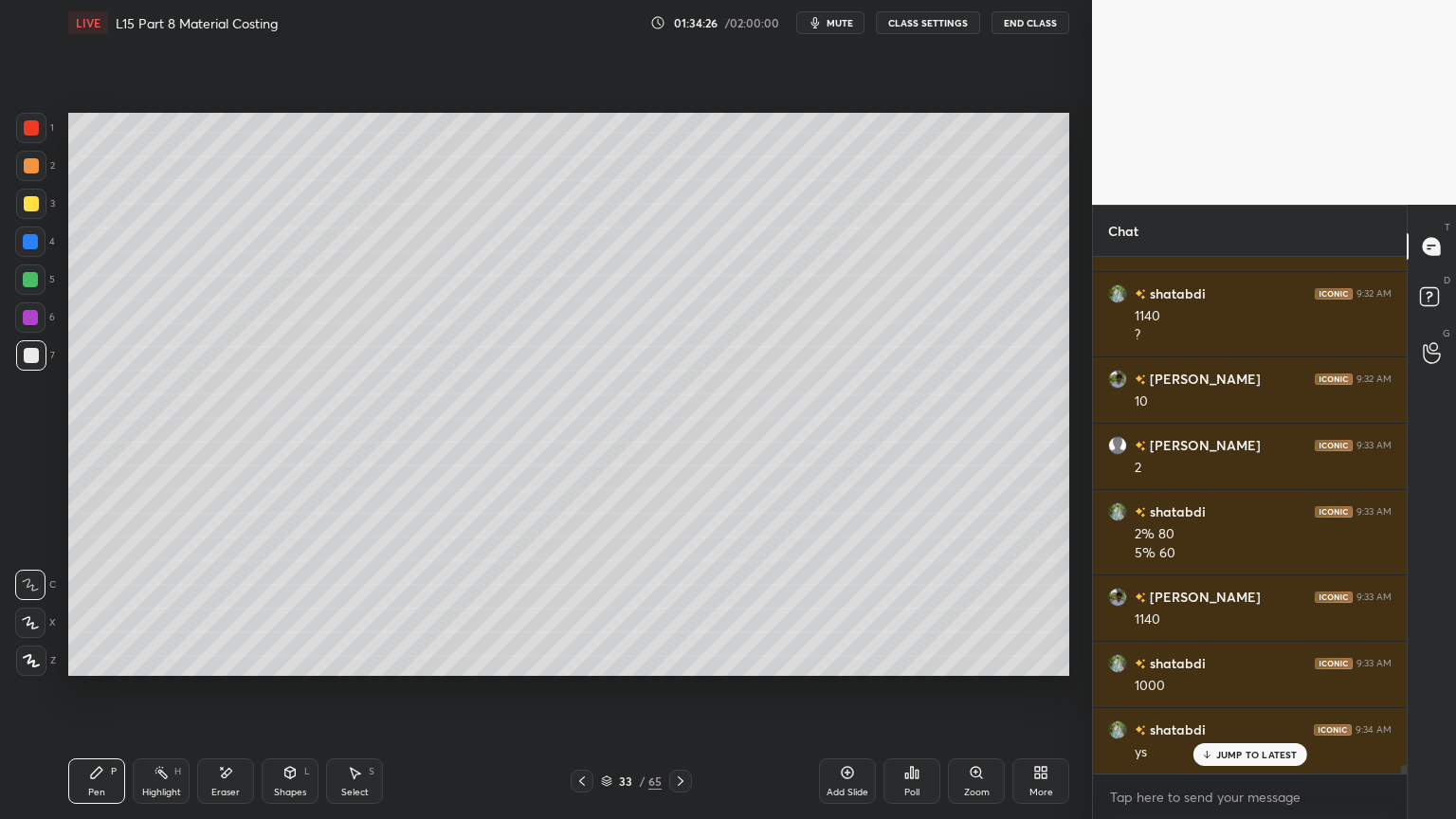 click on "Add Slide" at bounding box center (847, 792) 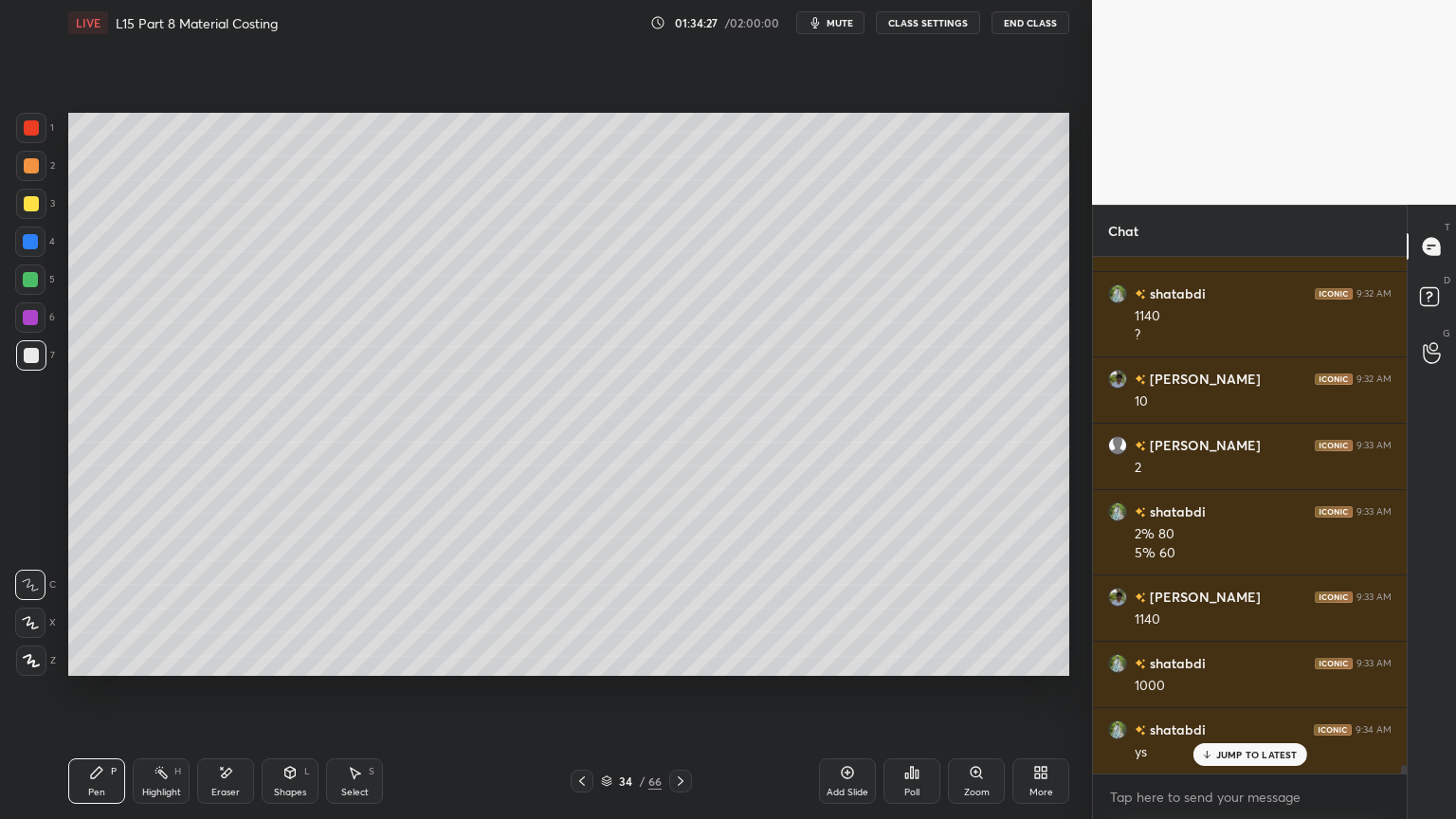 click at bounding box center (30, 242) 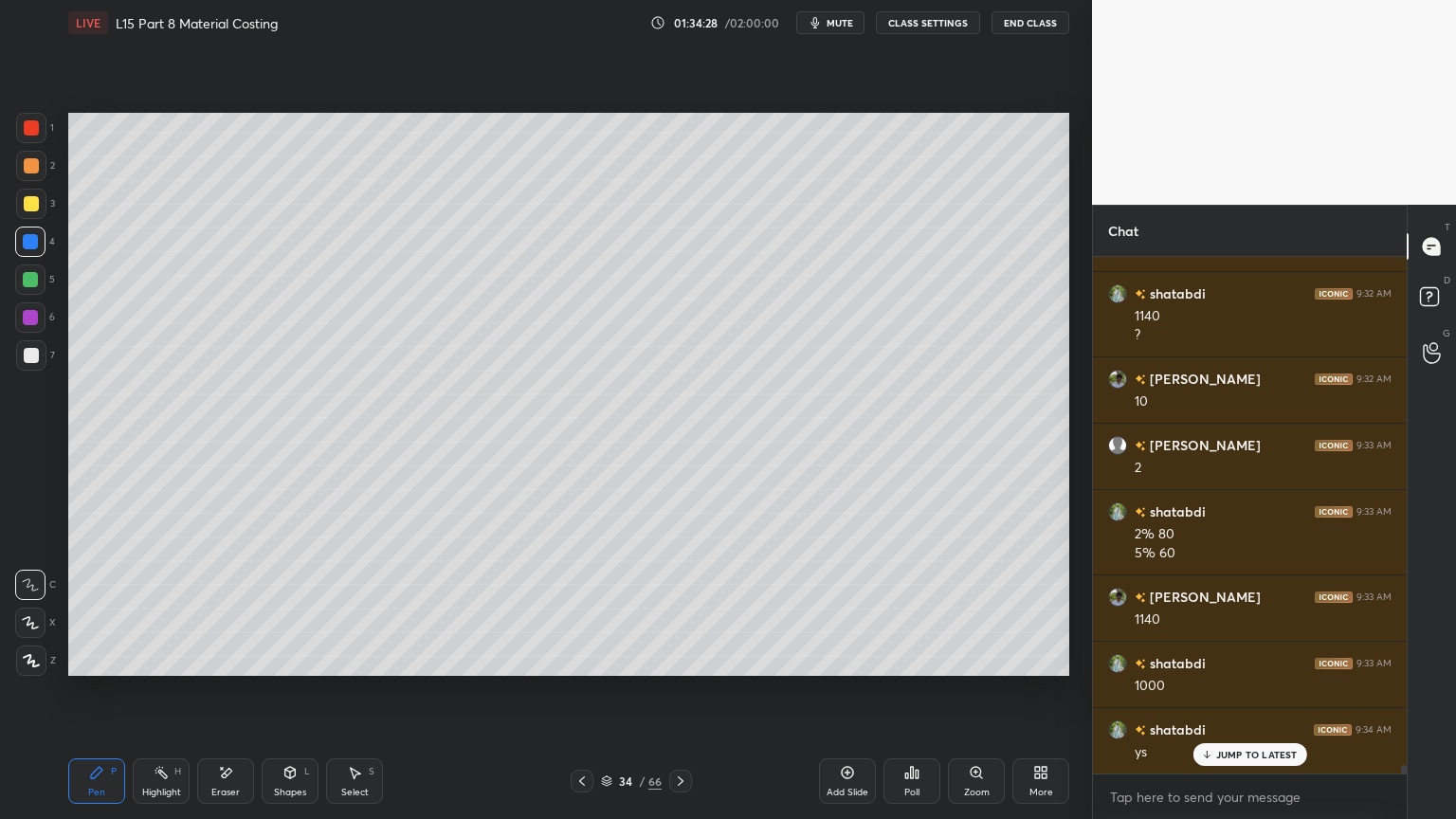 click on "Shapes" at bounding box center (290, 792) 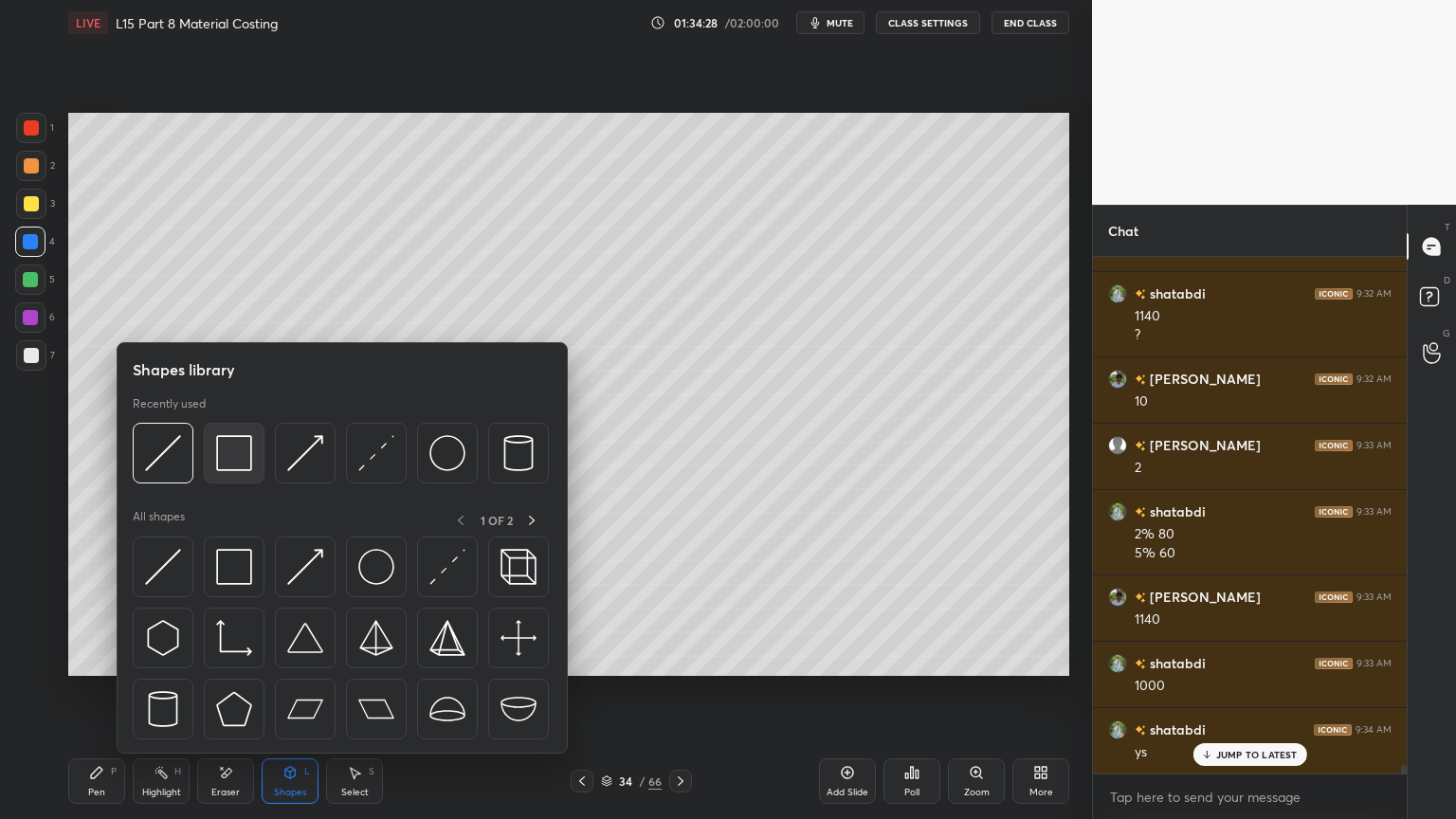 click at bounding box center (234, 453) 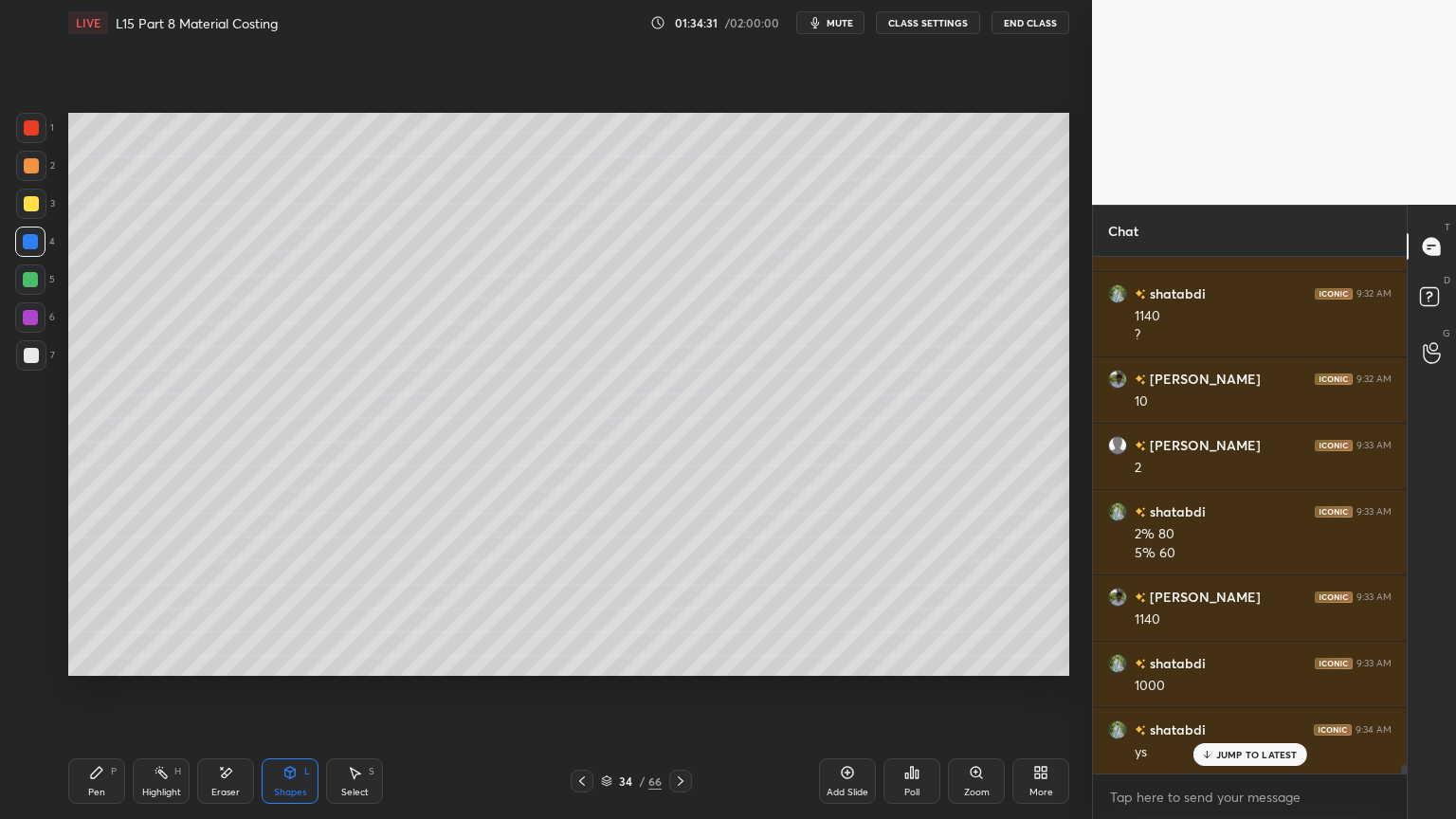 click 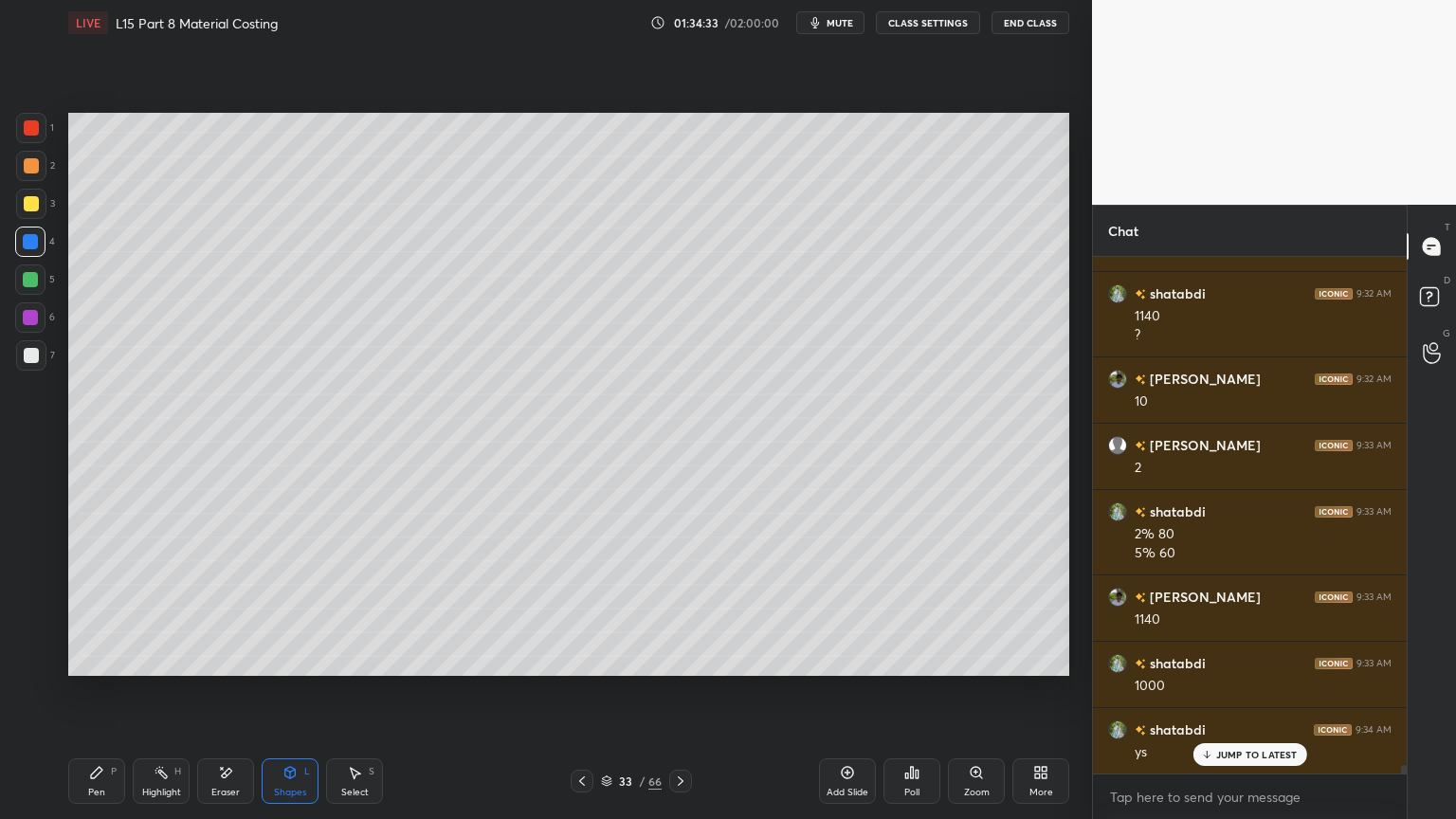 click 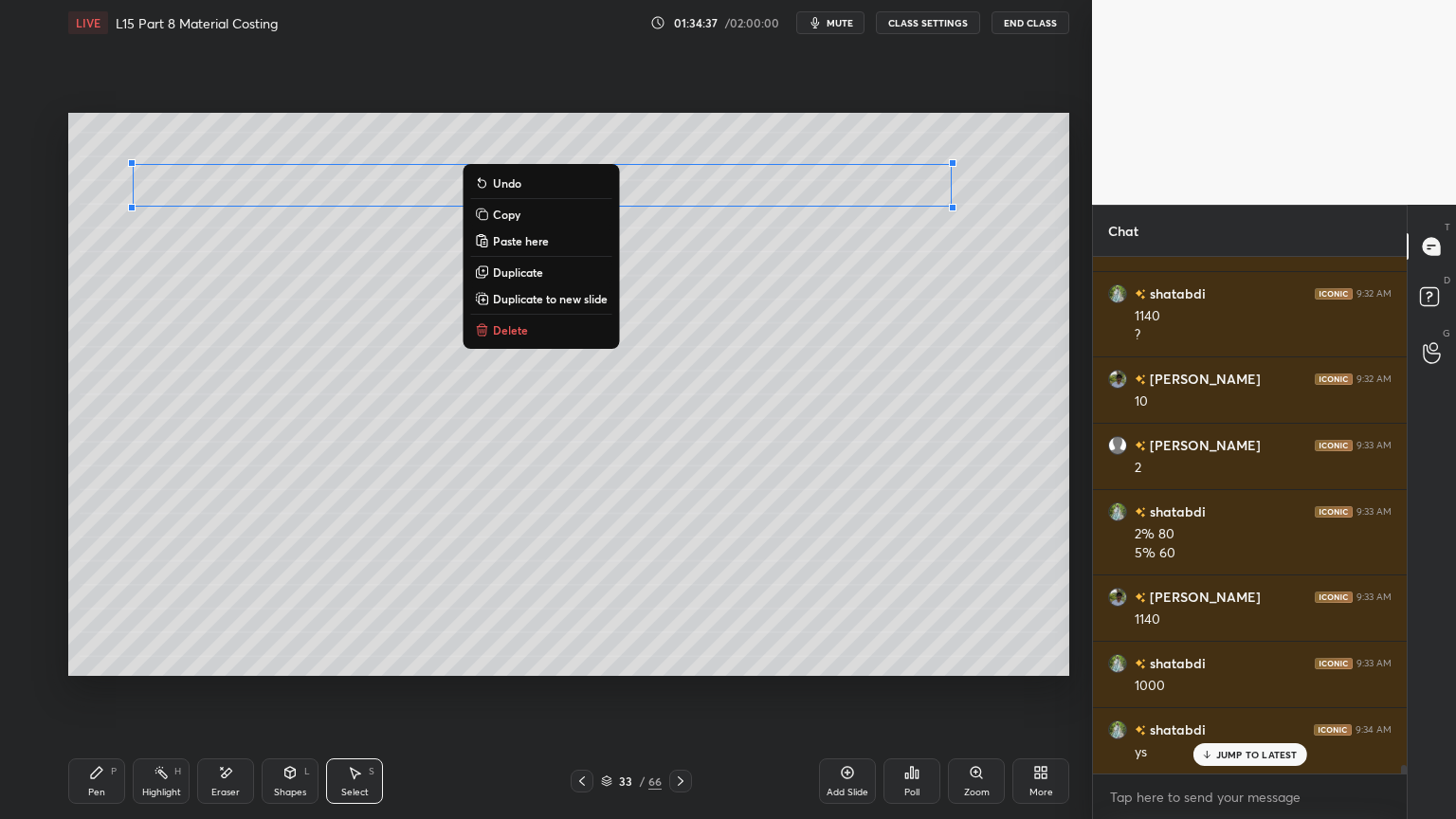 click 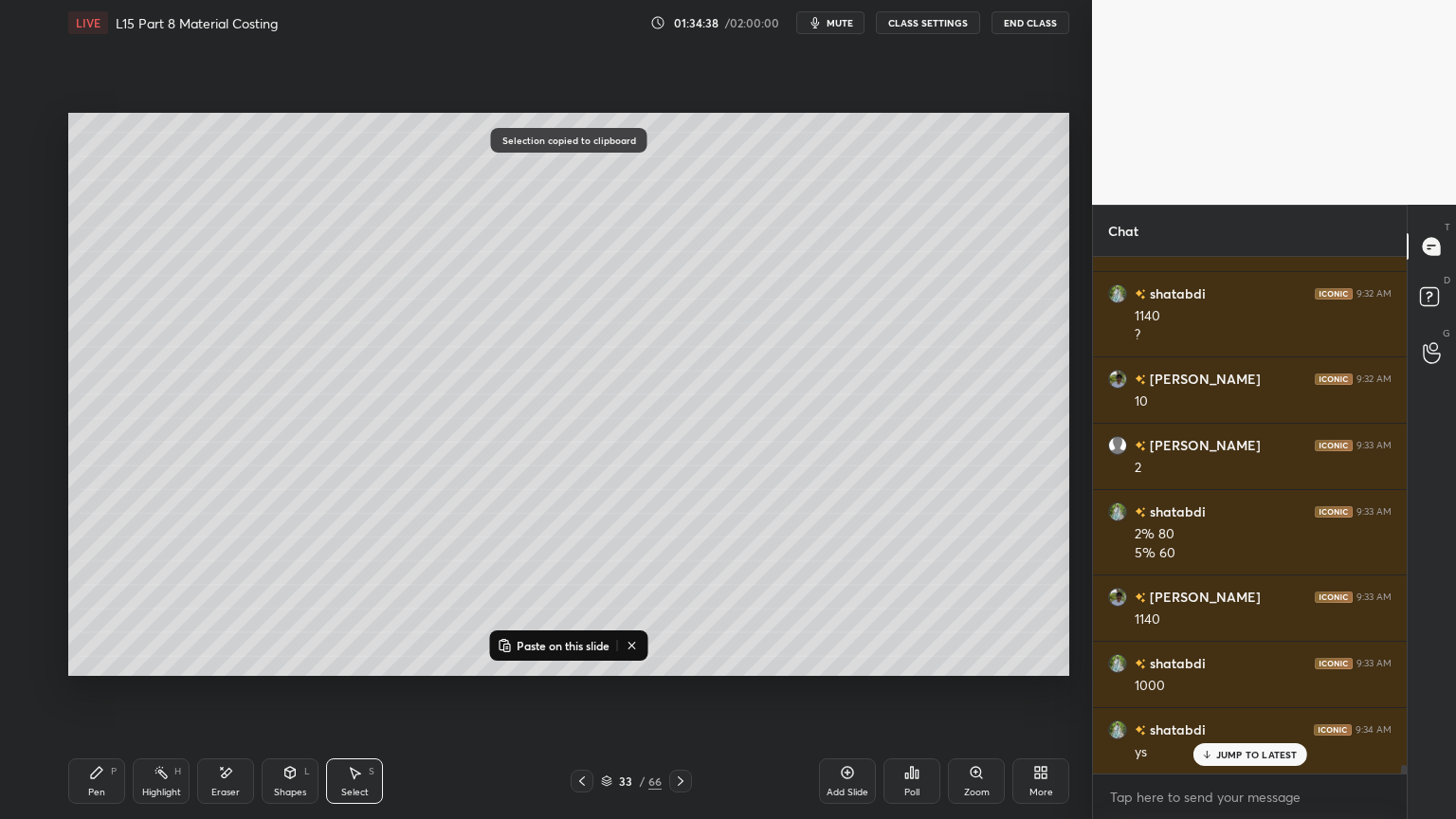 click at bounding box center [681, 781] 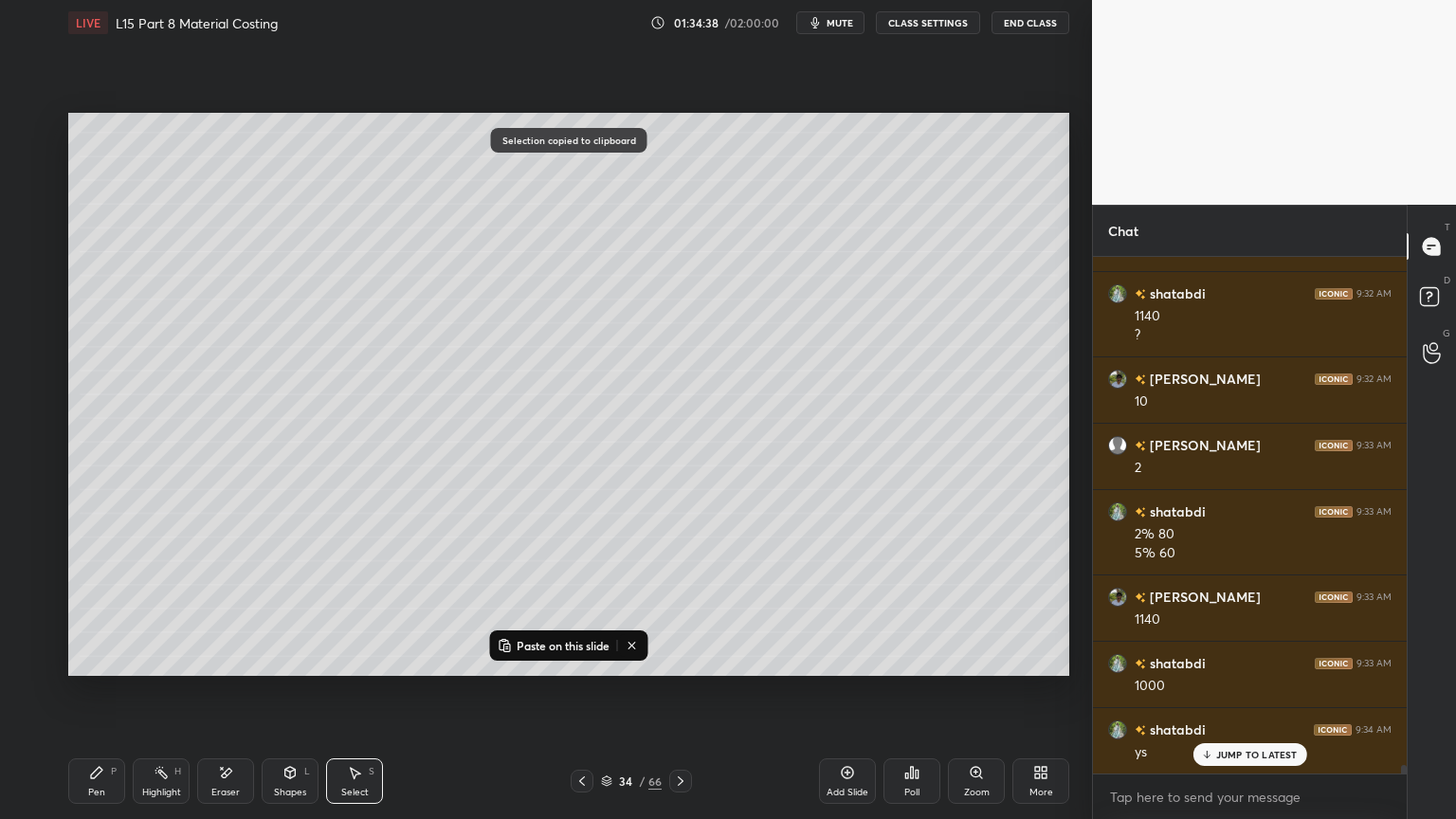 click on "Paste on this slide" at bounding box center [563, 646] 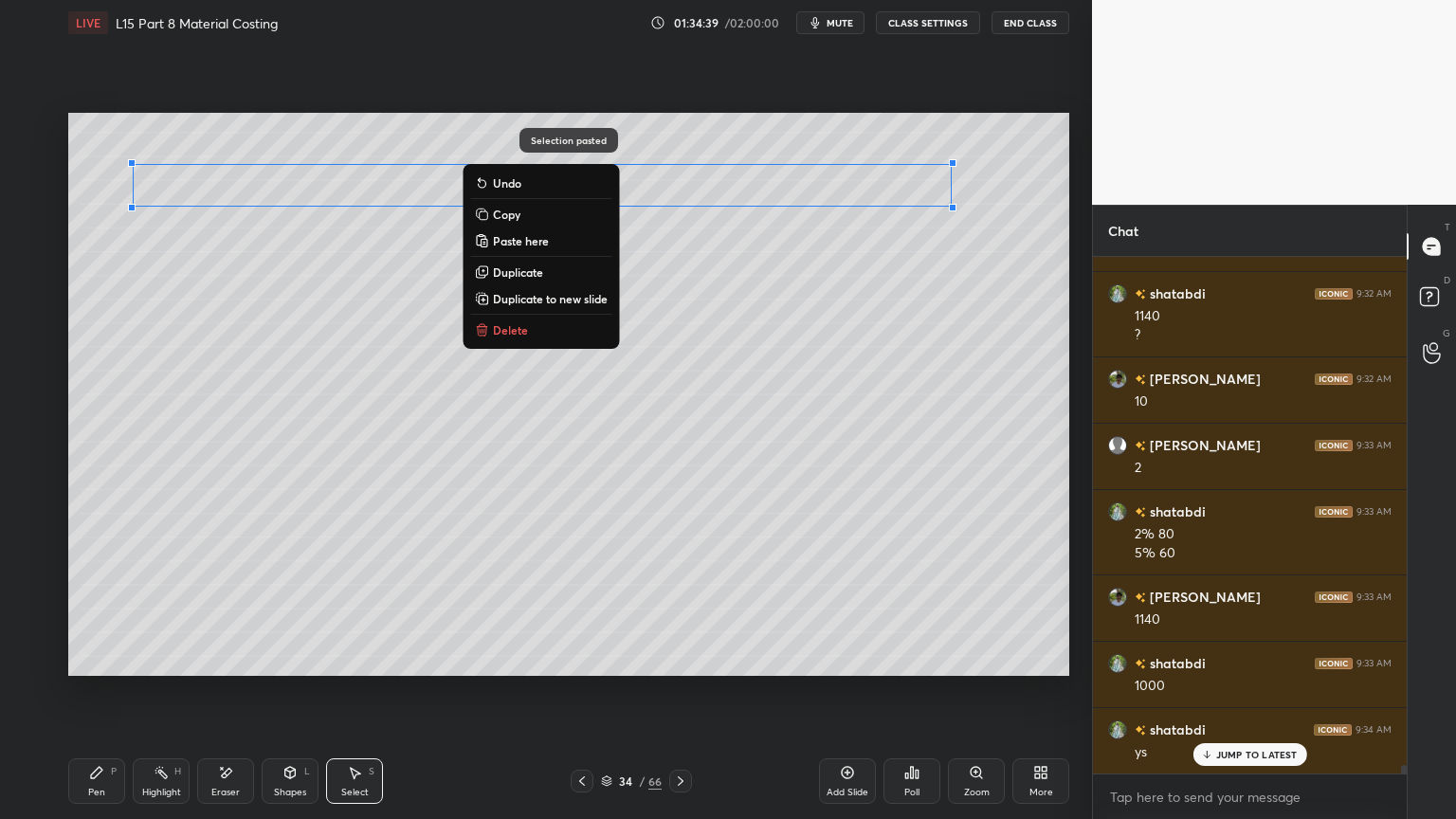 click on "0 ° Undo Copy Paste here Duplicate Duplicate to new slide Delete" at bounding box center (569, 394) 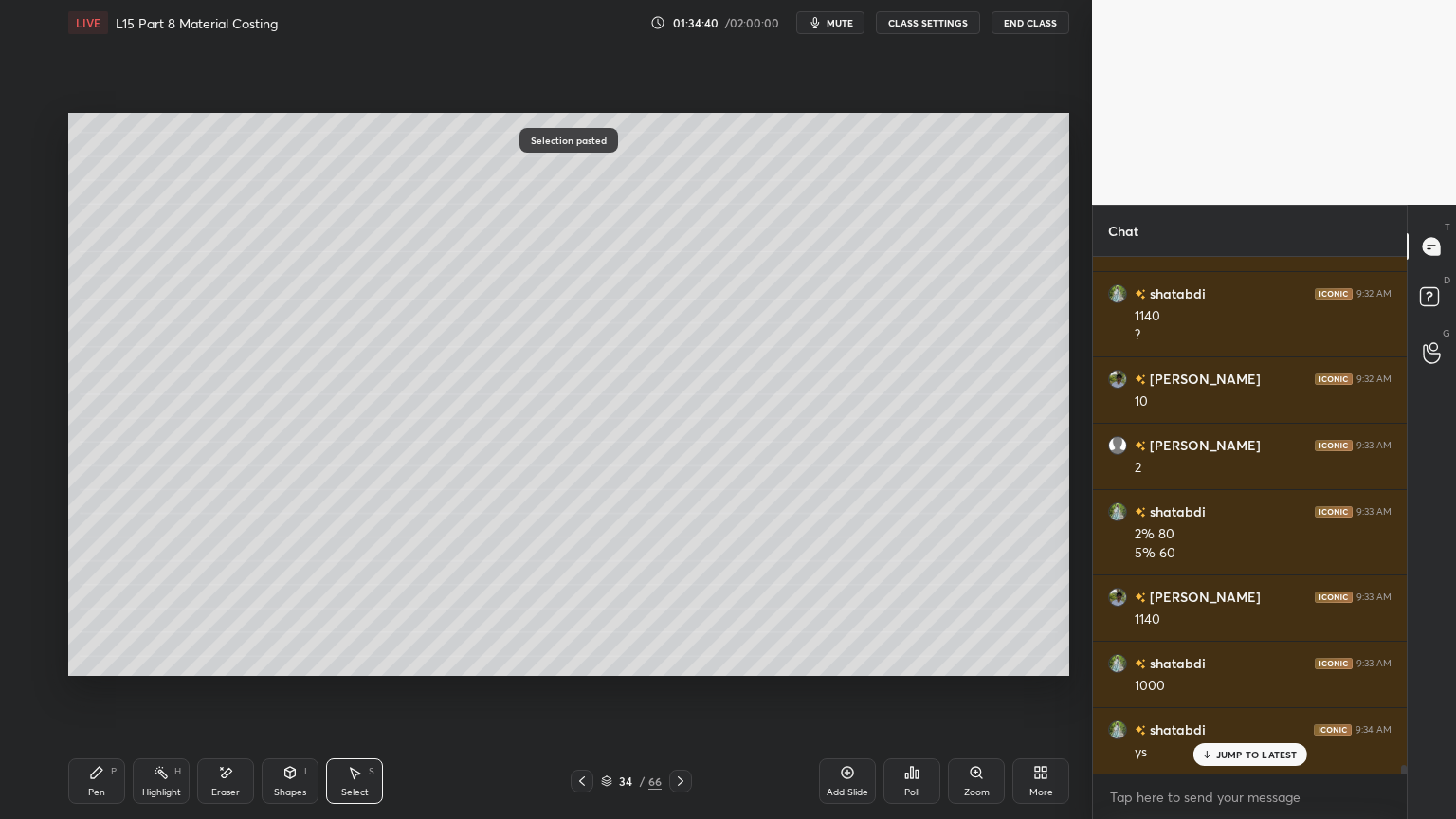 click on "Pen P" at bounding box center (97, 781) 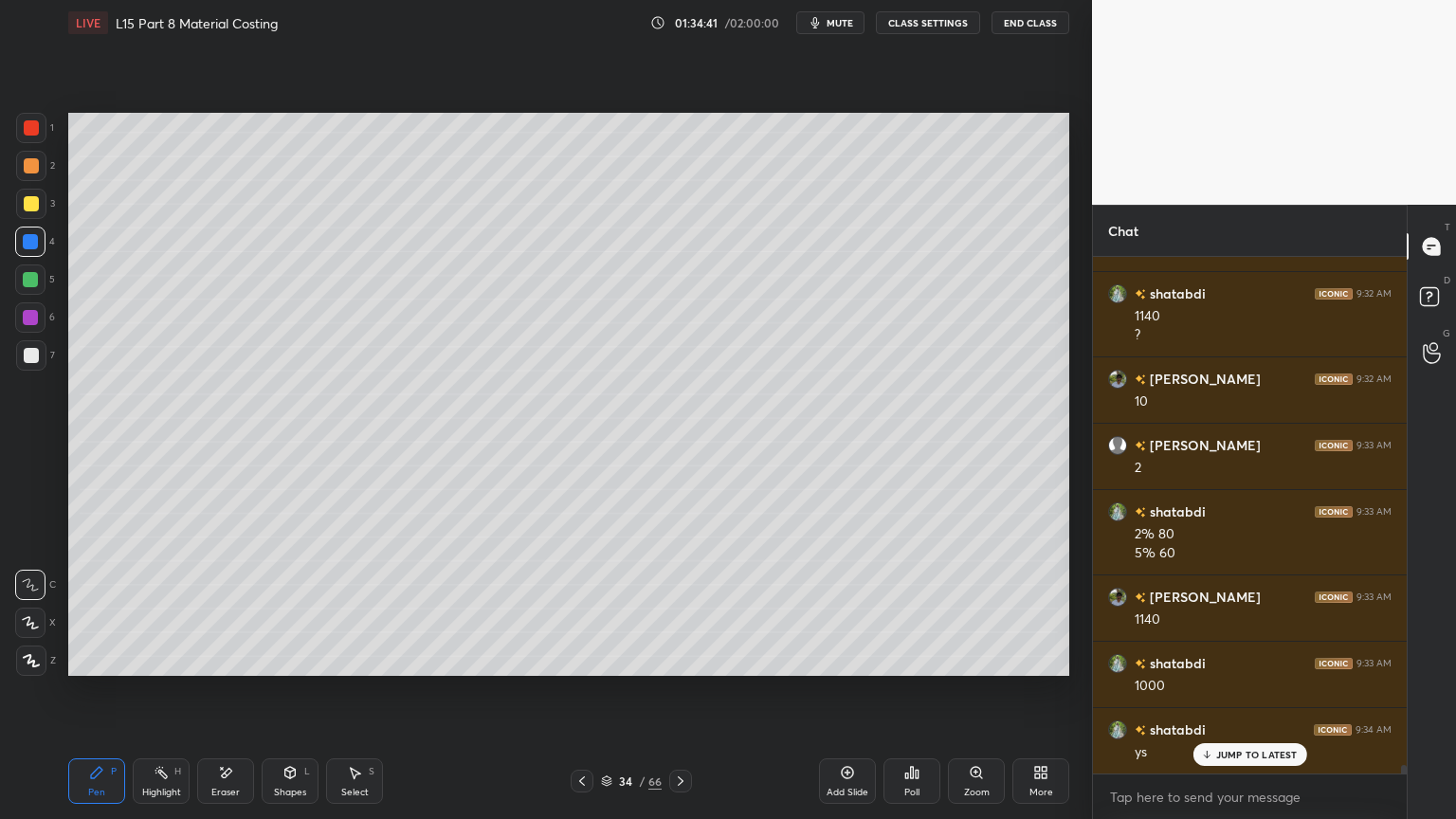 click at bounding box center [31, 355] 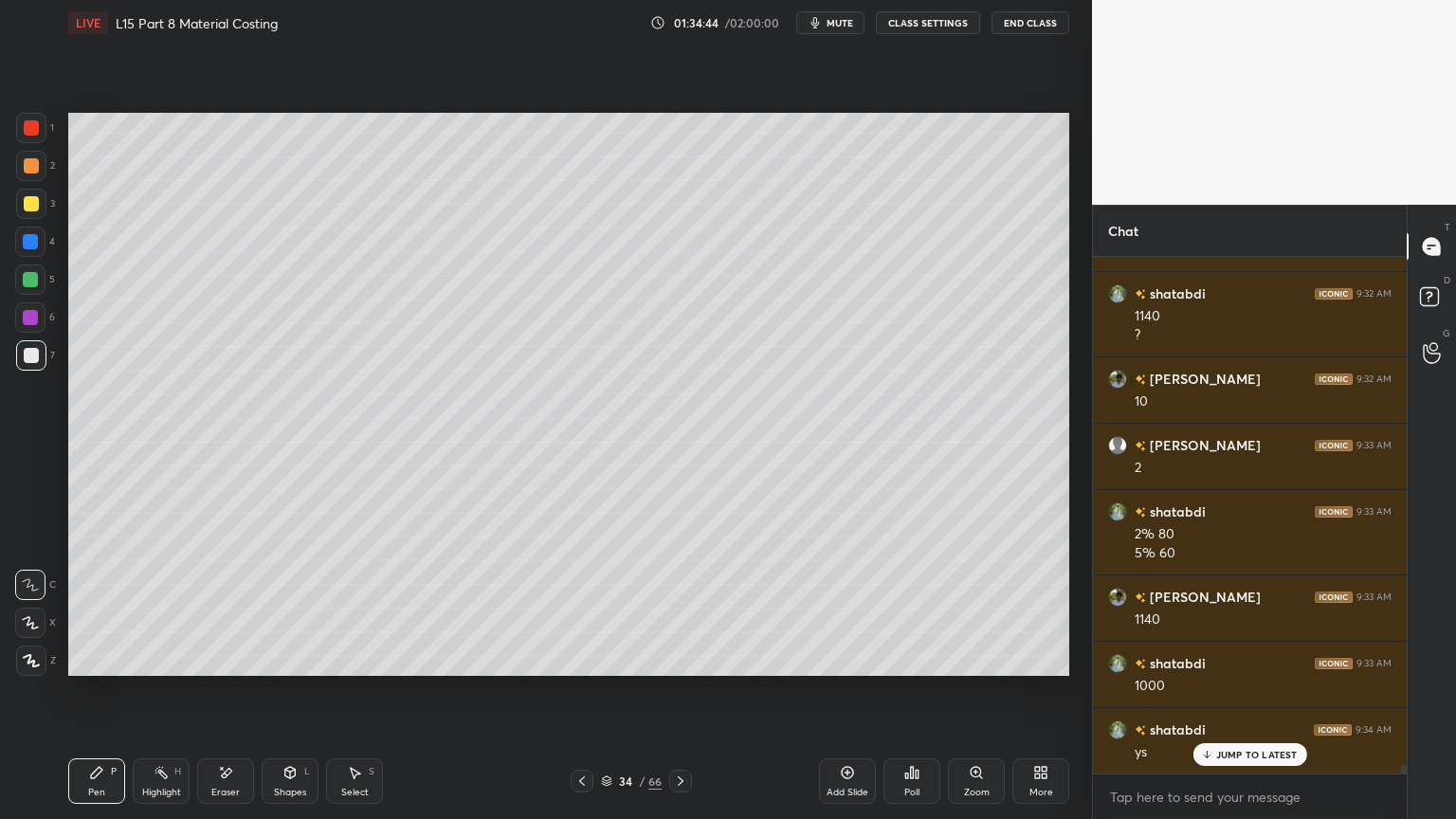 click 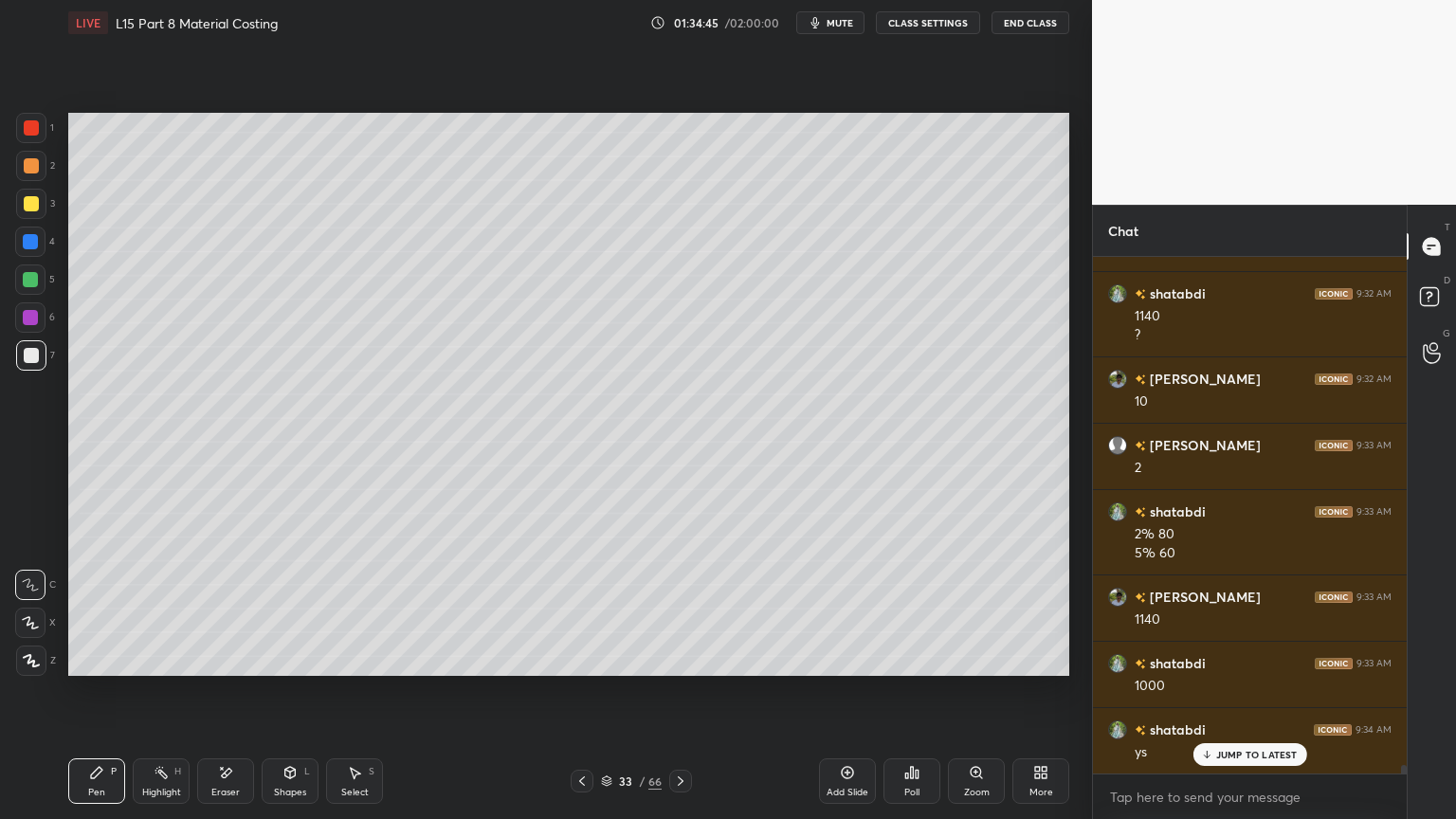 click 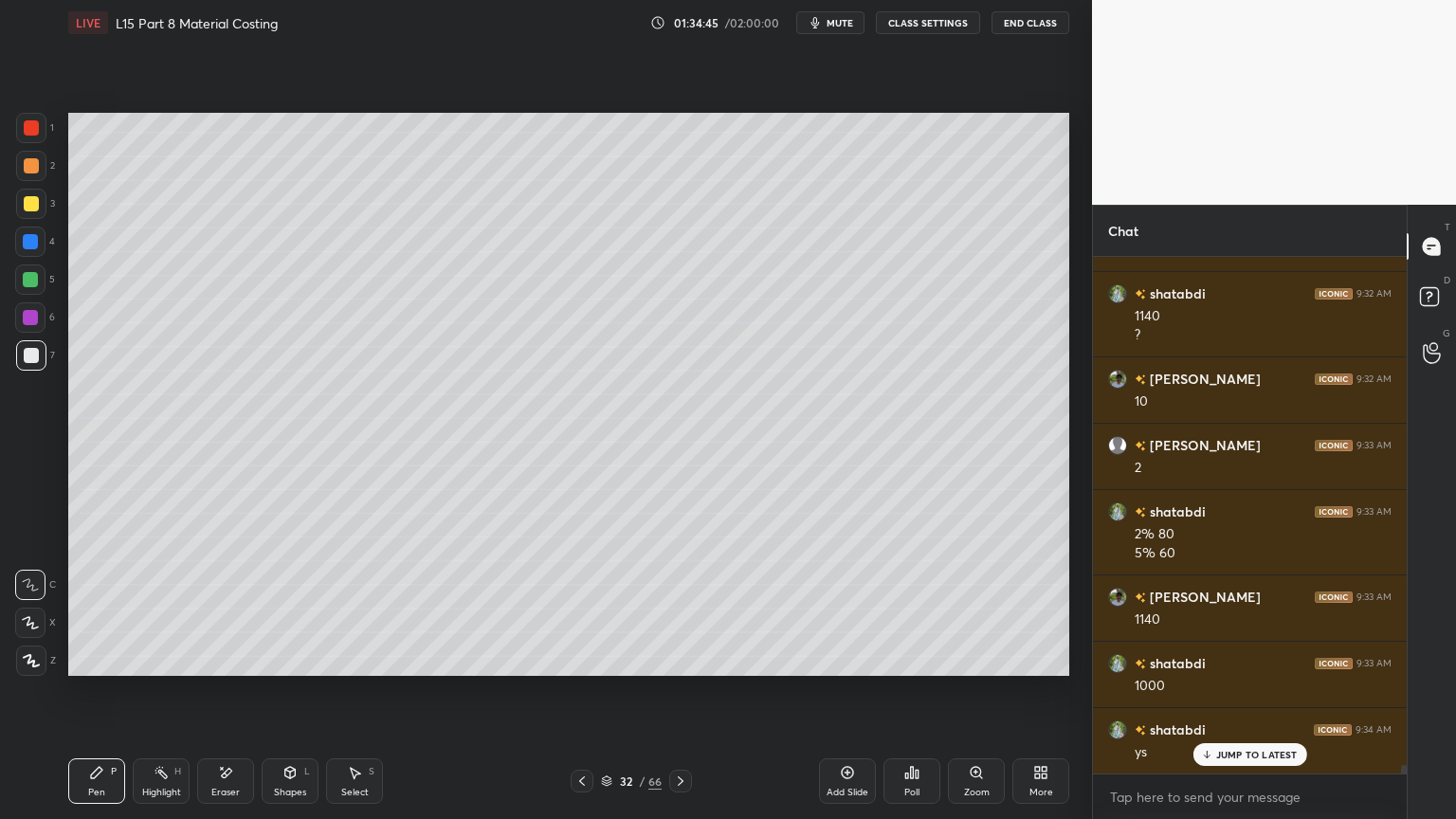 click 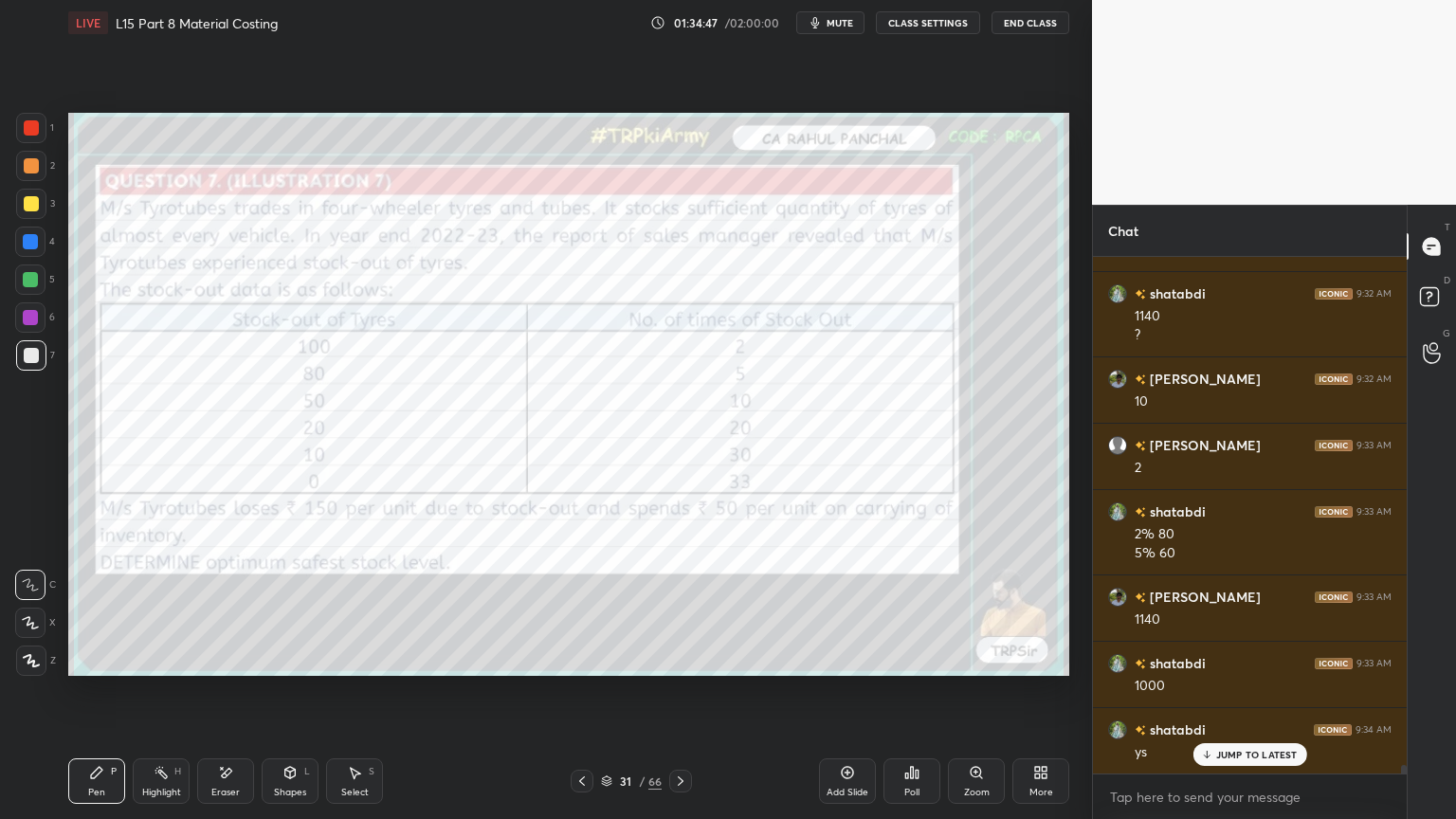 click 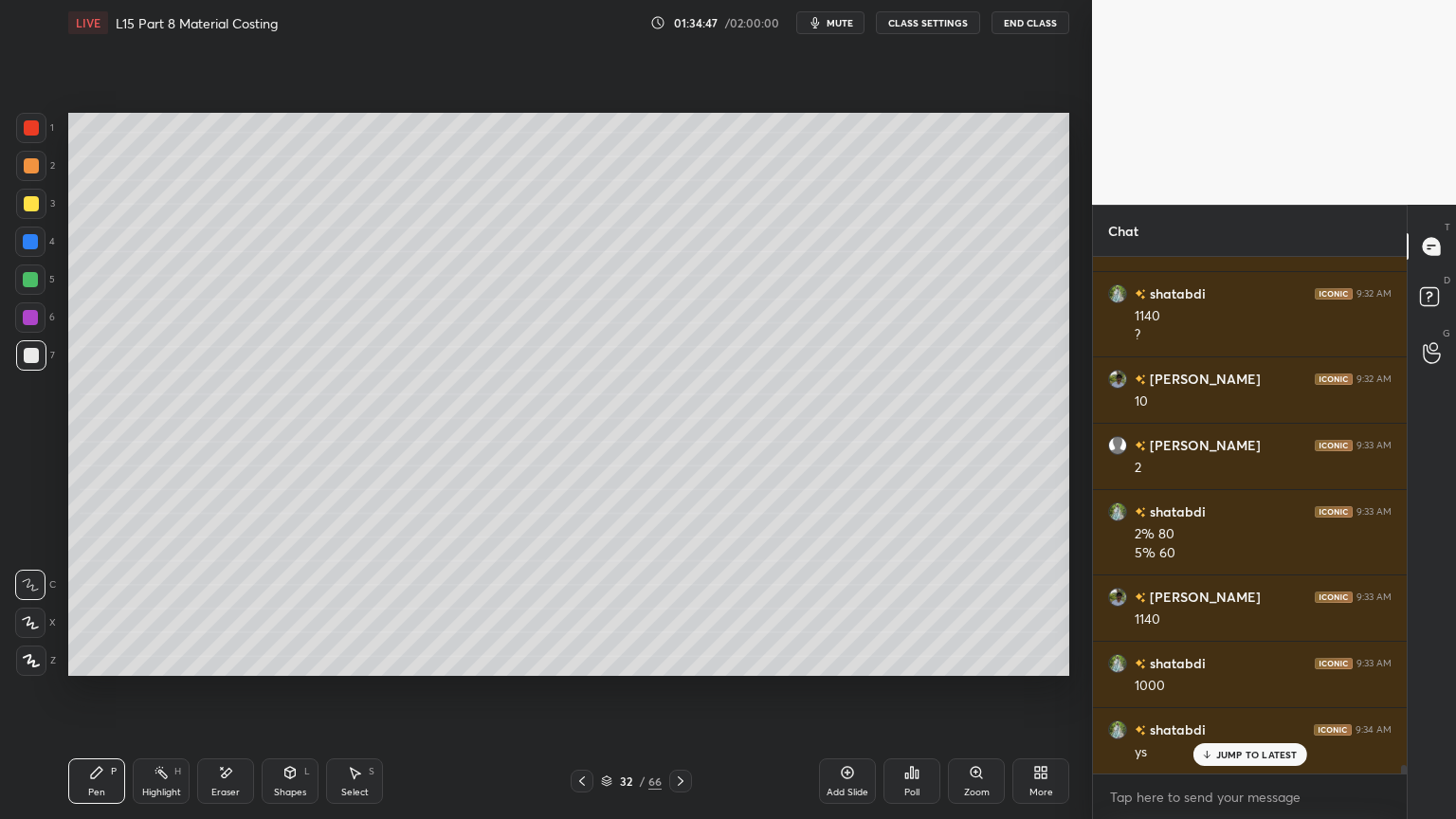 click 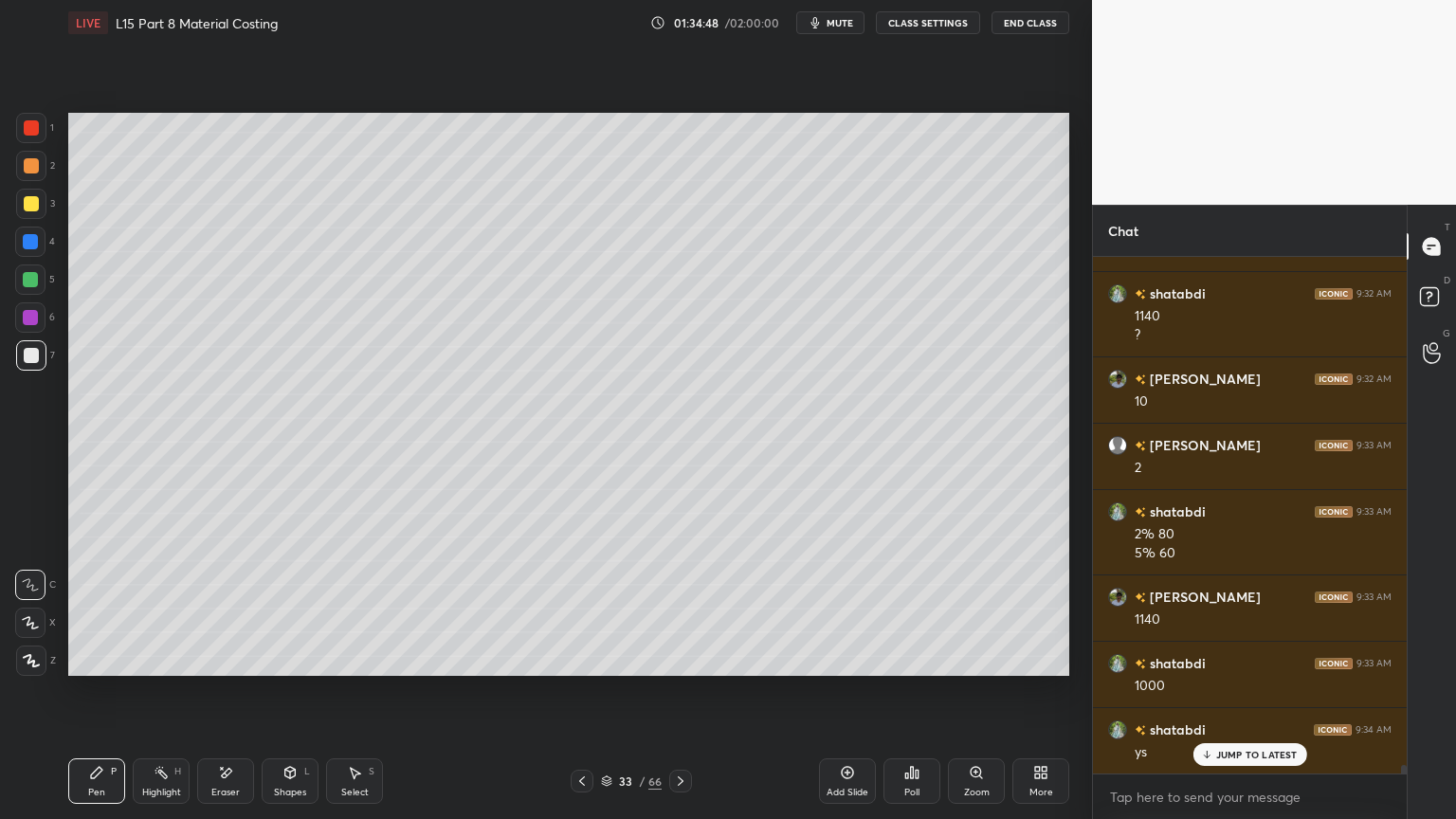 scroll, scrollTop: 31016, scrollLeft: 0, axis: vertical 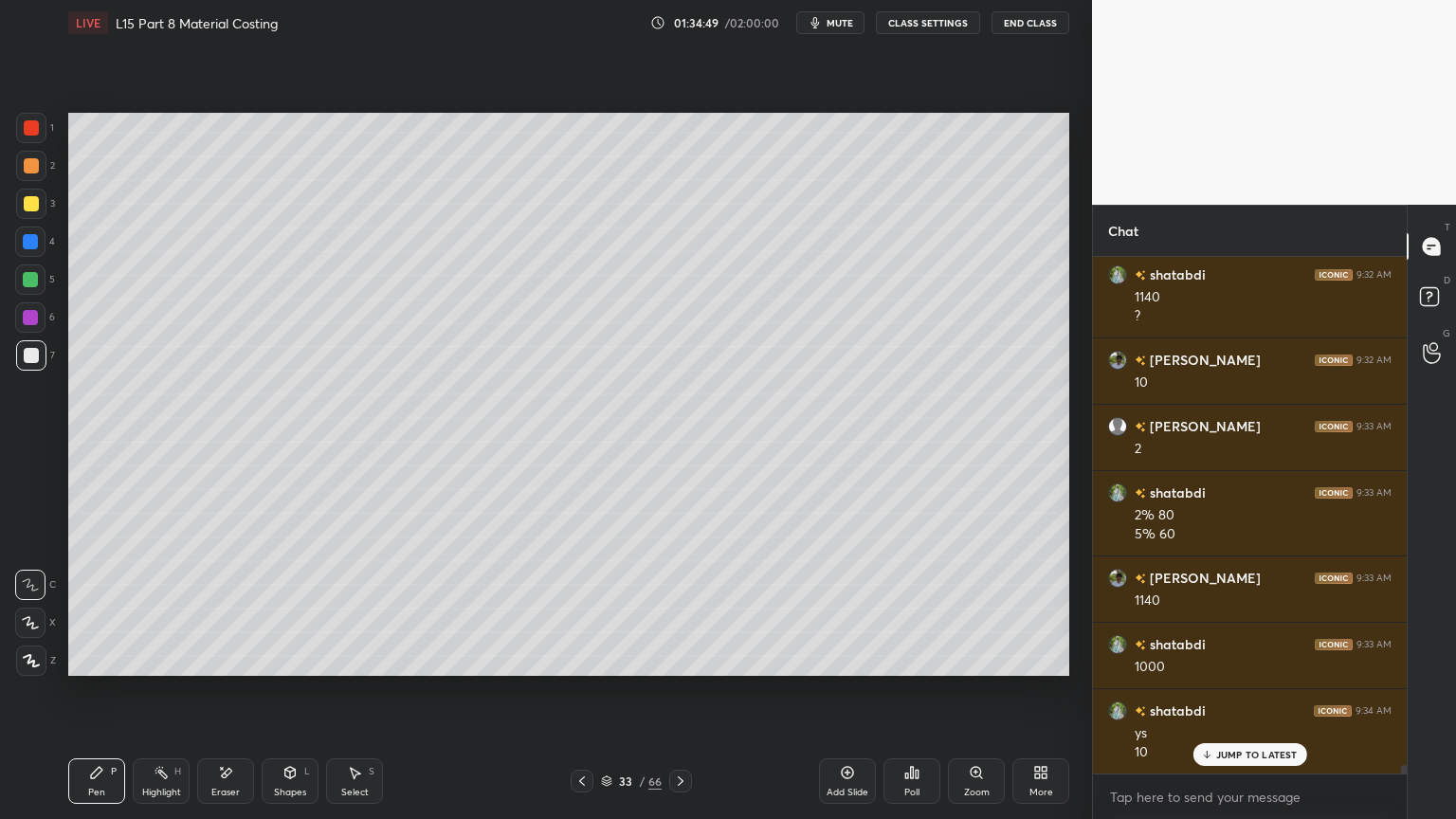click 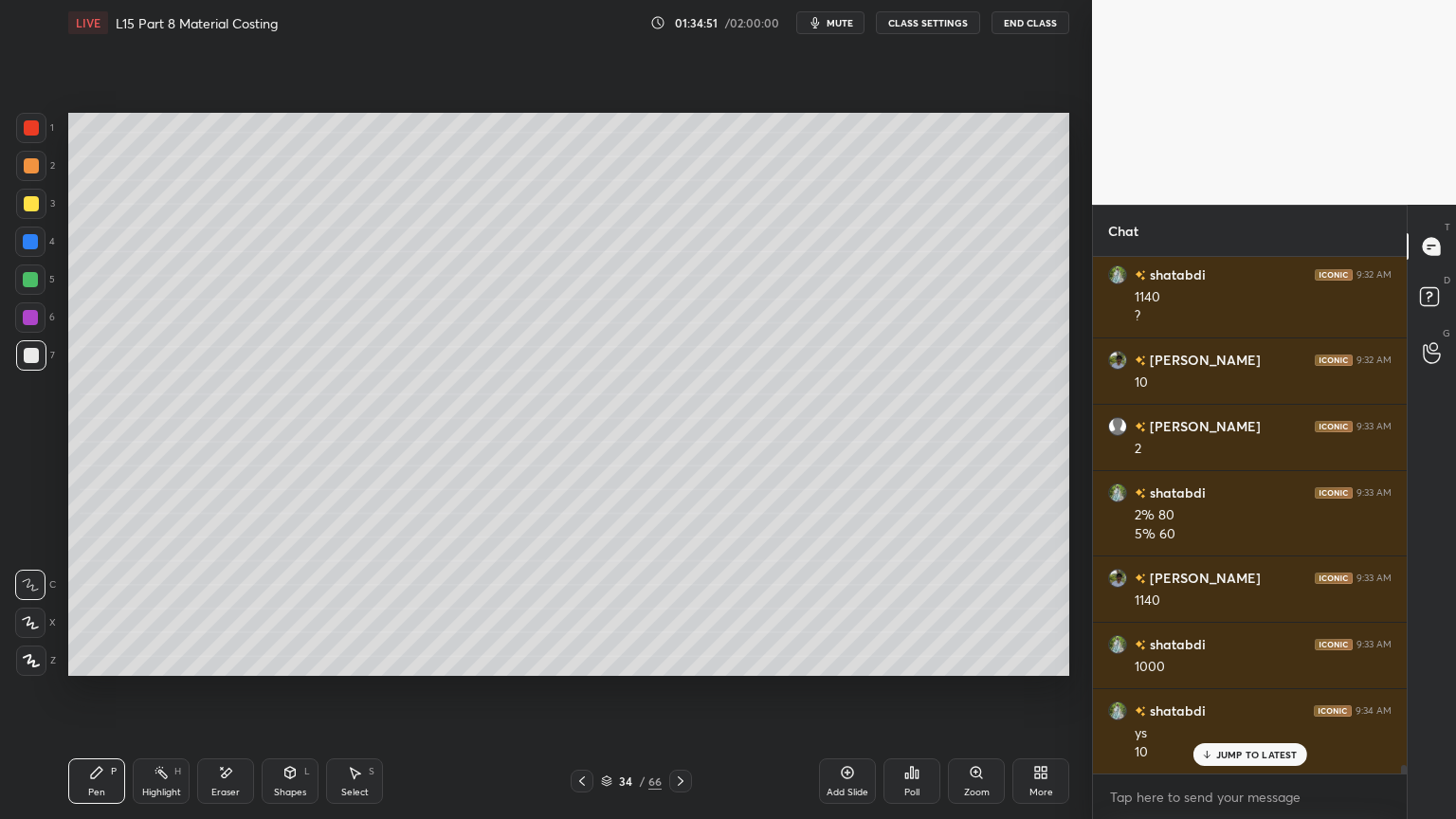 click 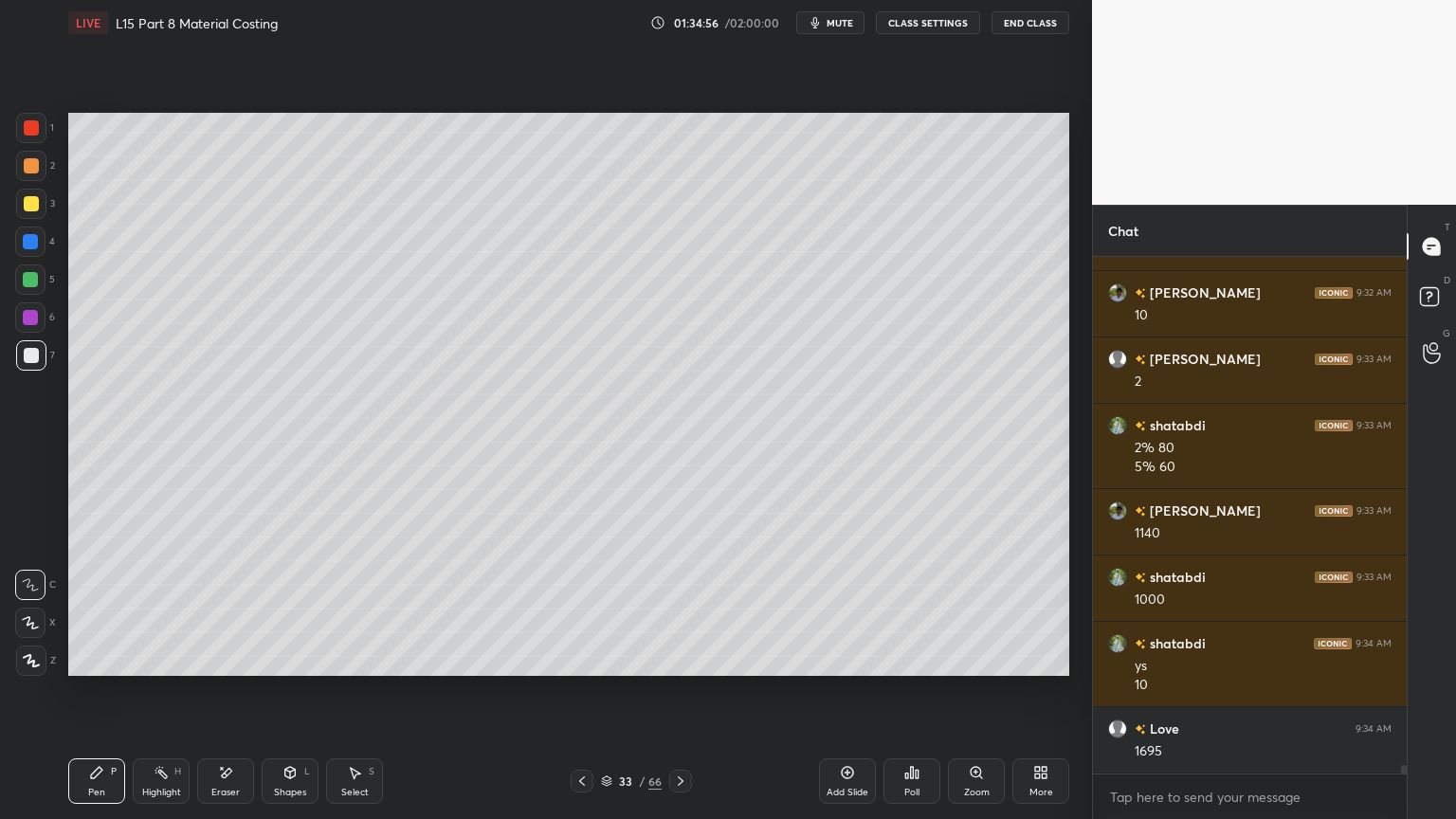 scroll, scrollTop: 31216, scrollLeft: 0, axis: vertical 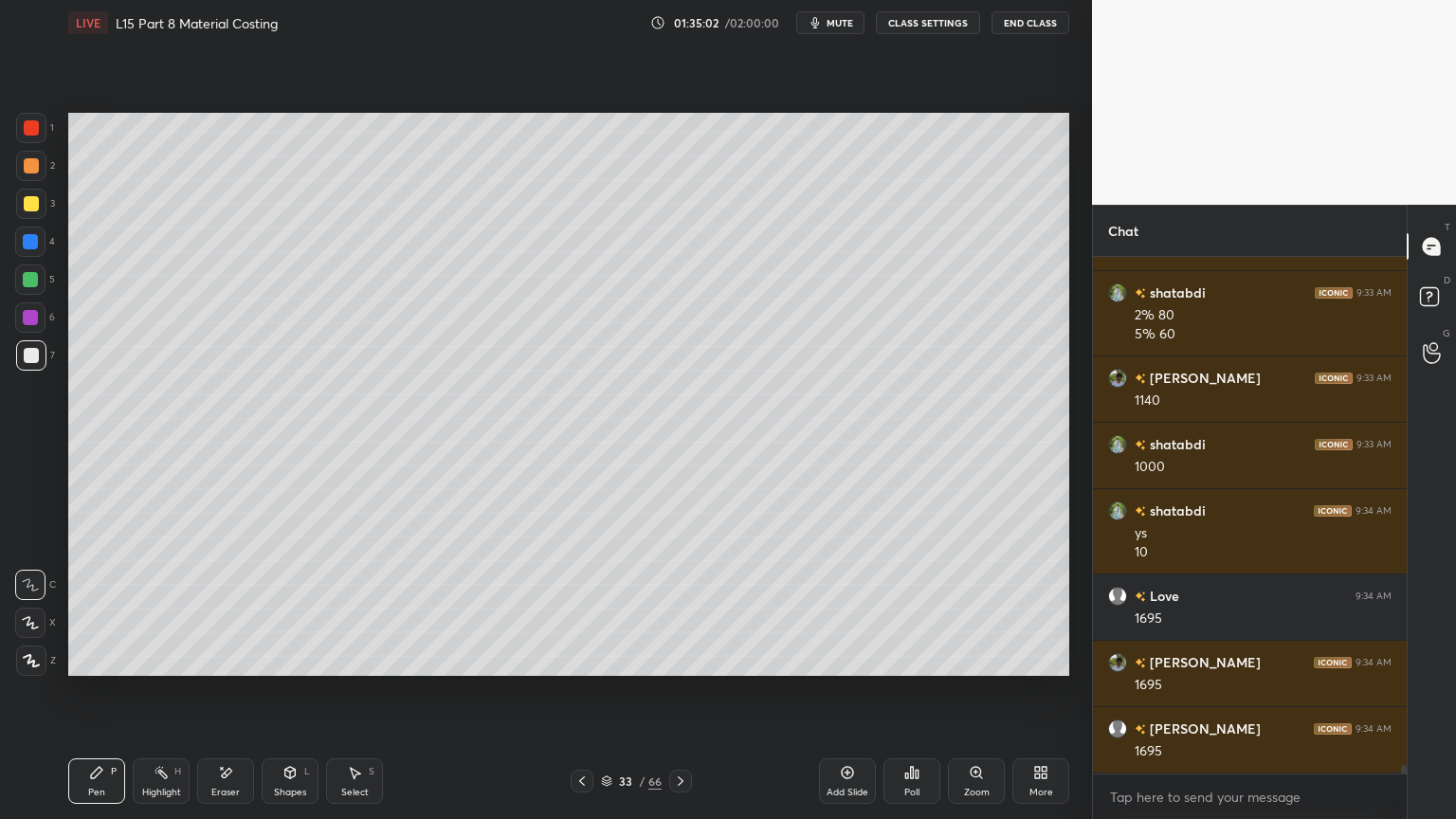 click 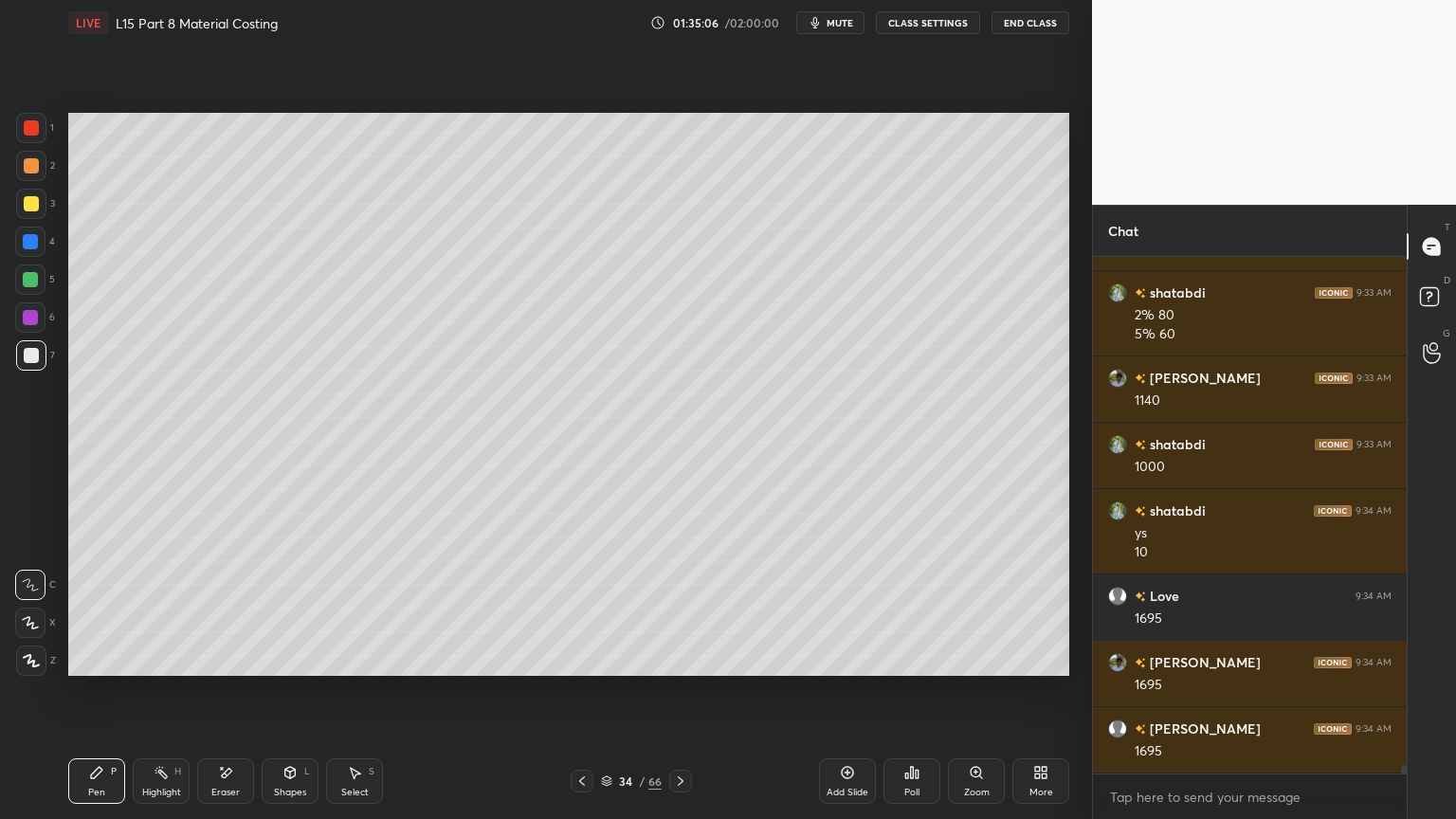 click 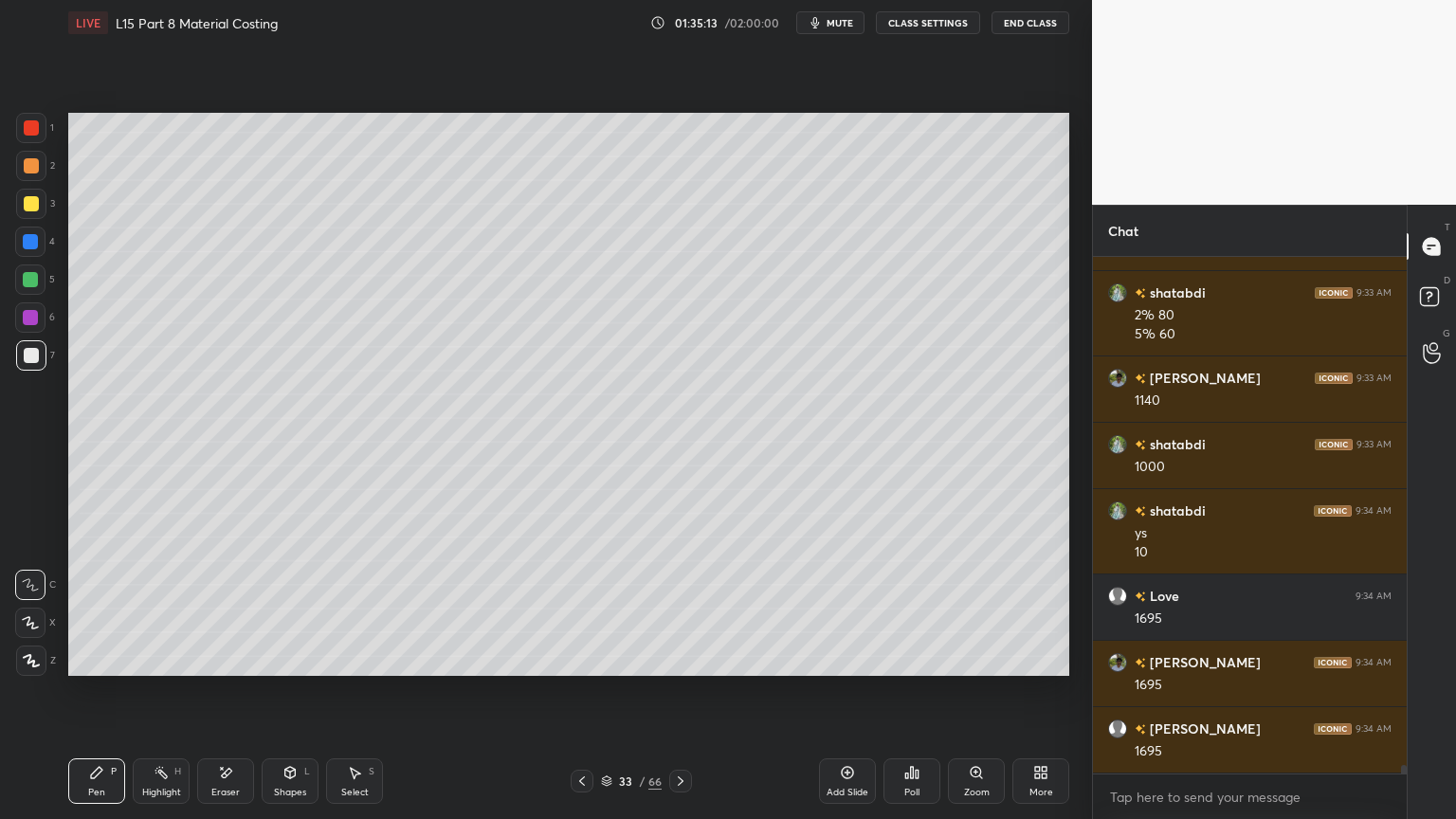 scroll, scrollTop: 31281, scrollLeft: 0, axis: vertical 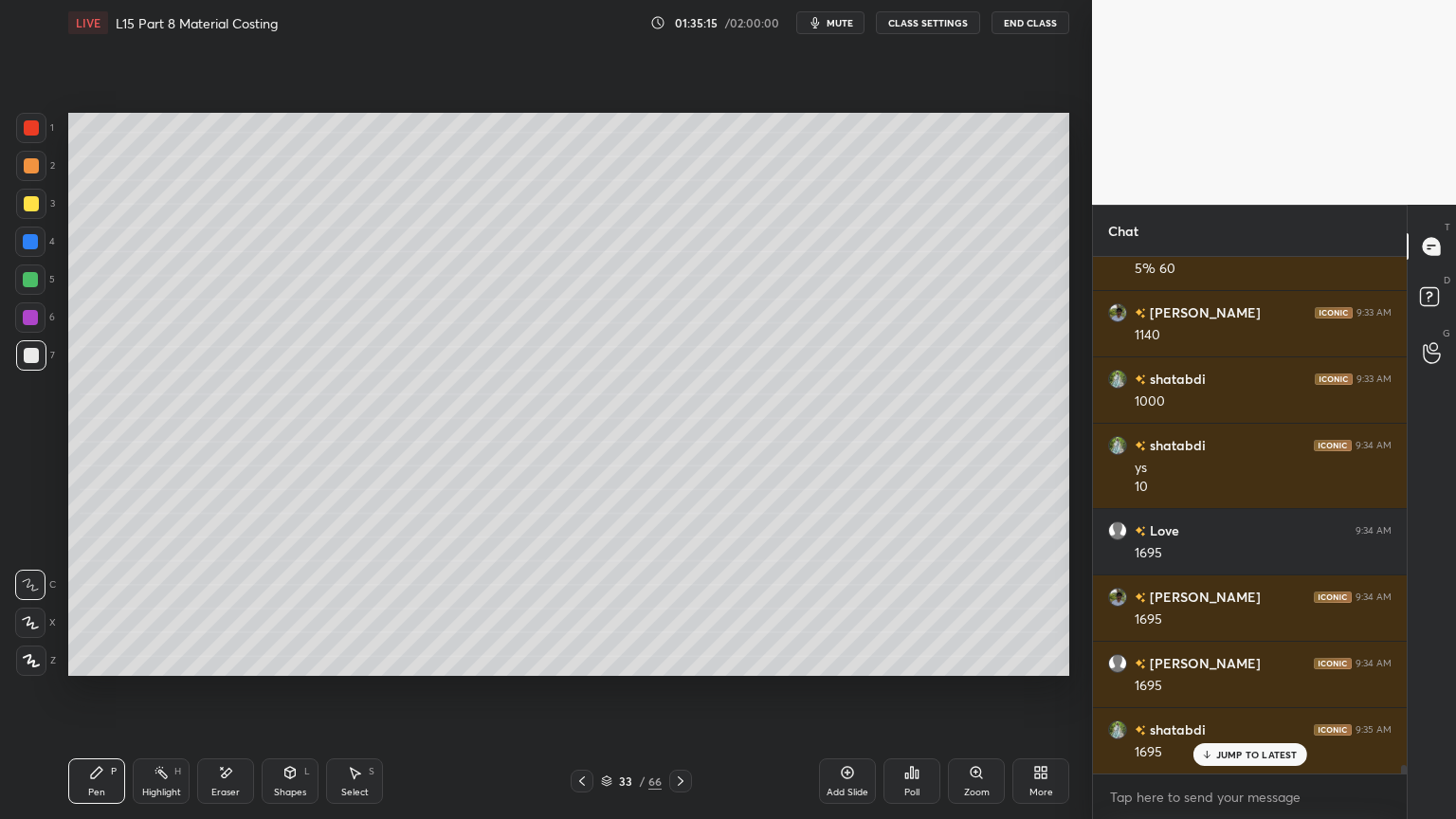 click 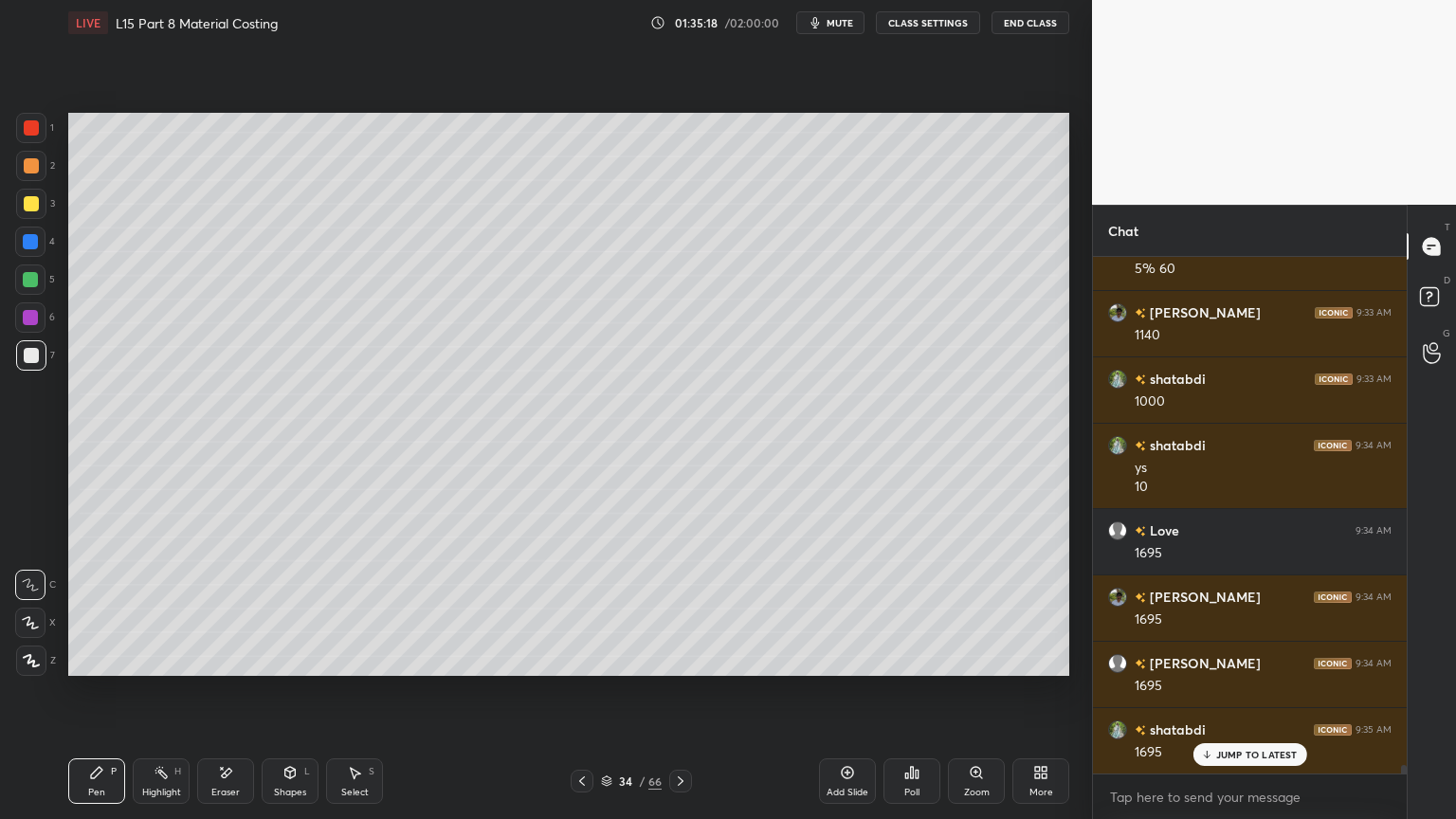 click 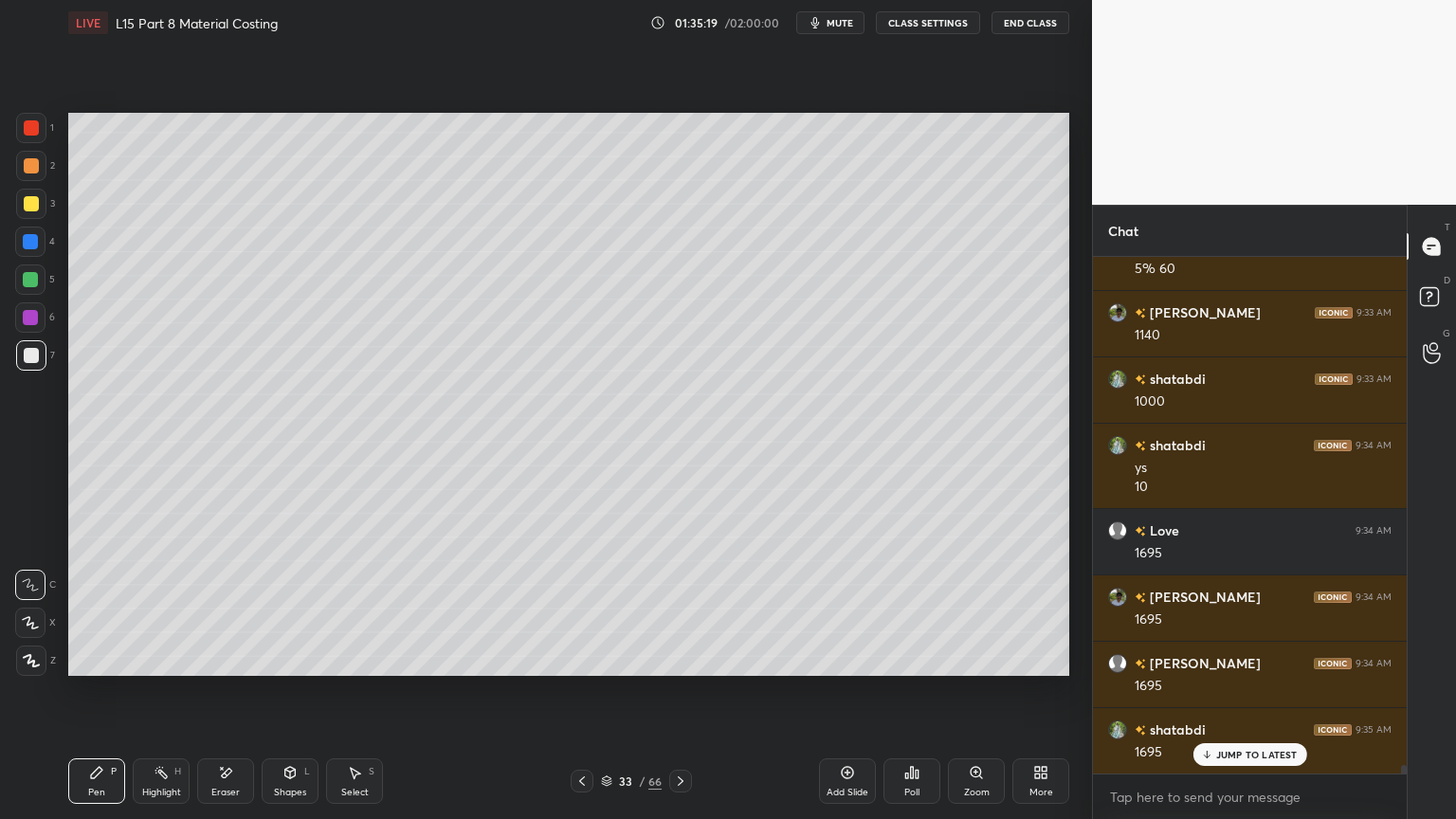click 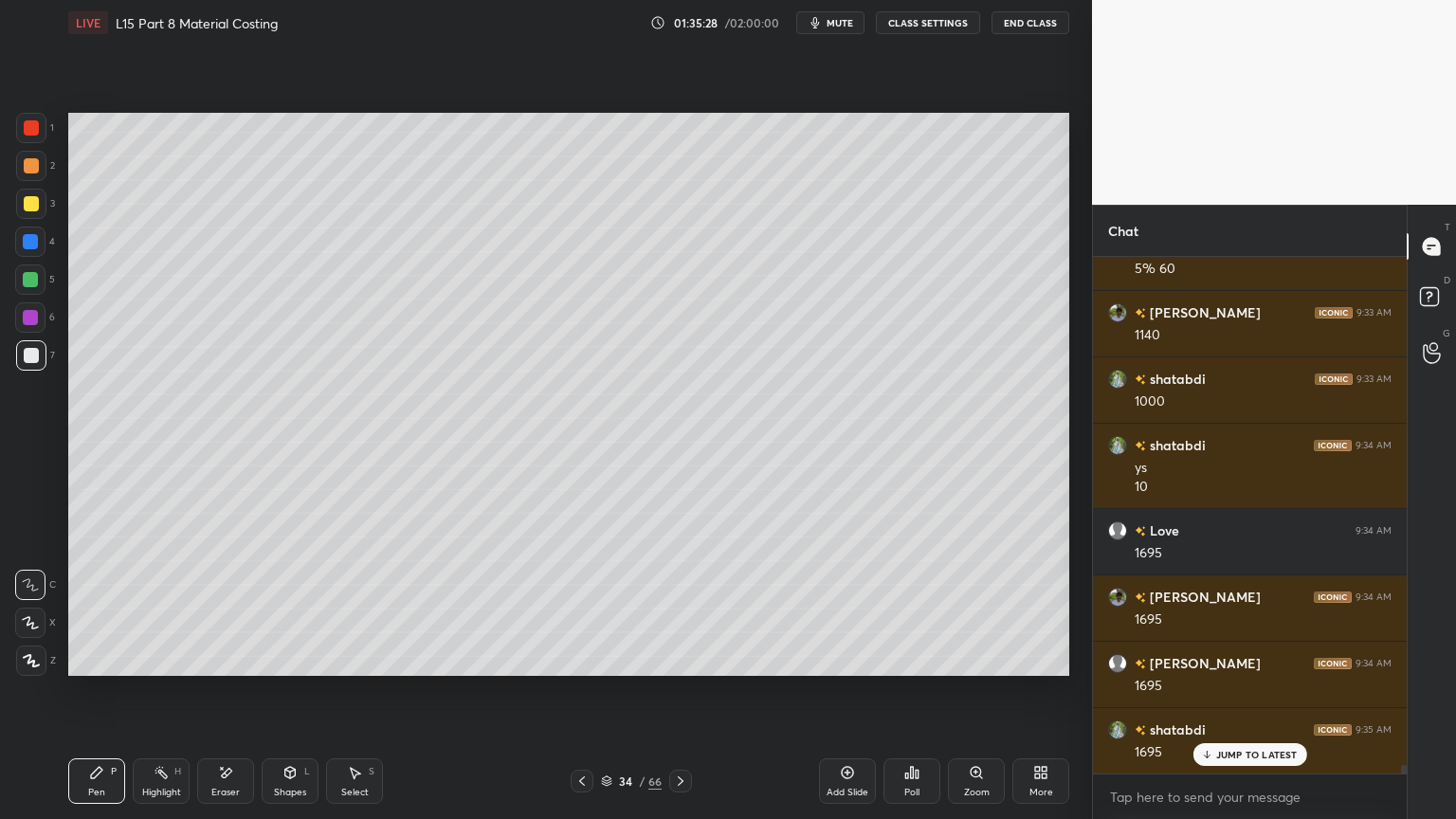 click 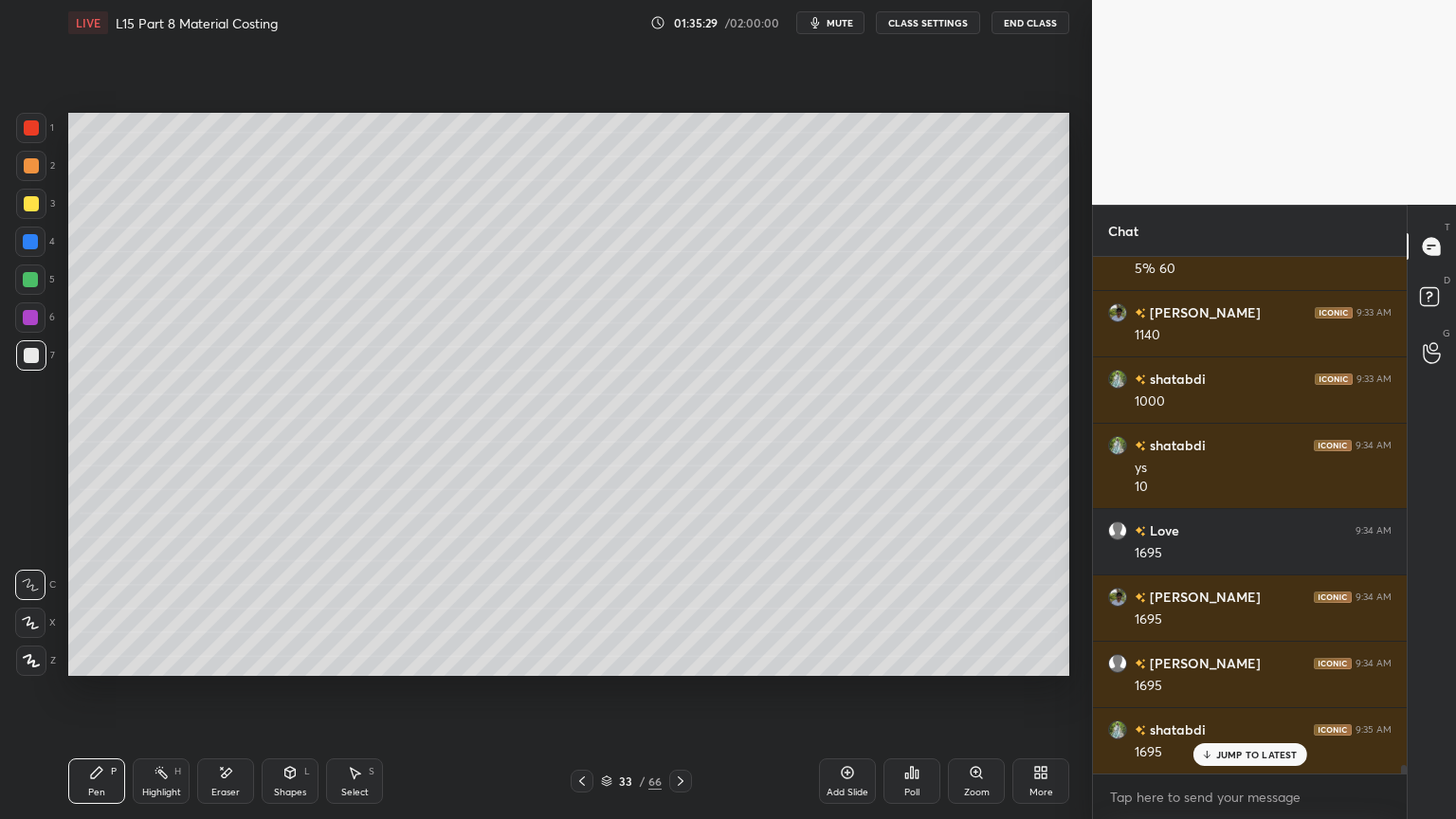 click 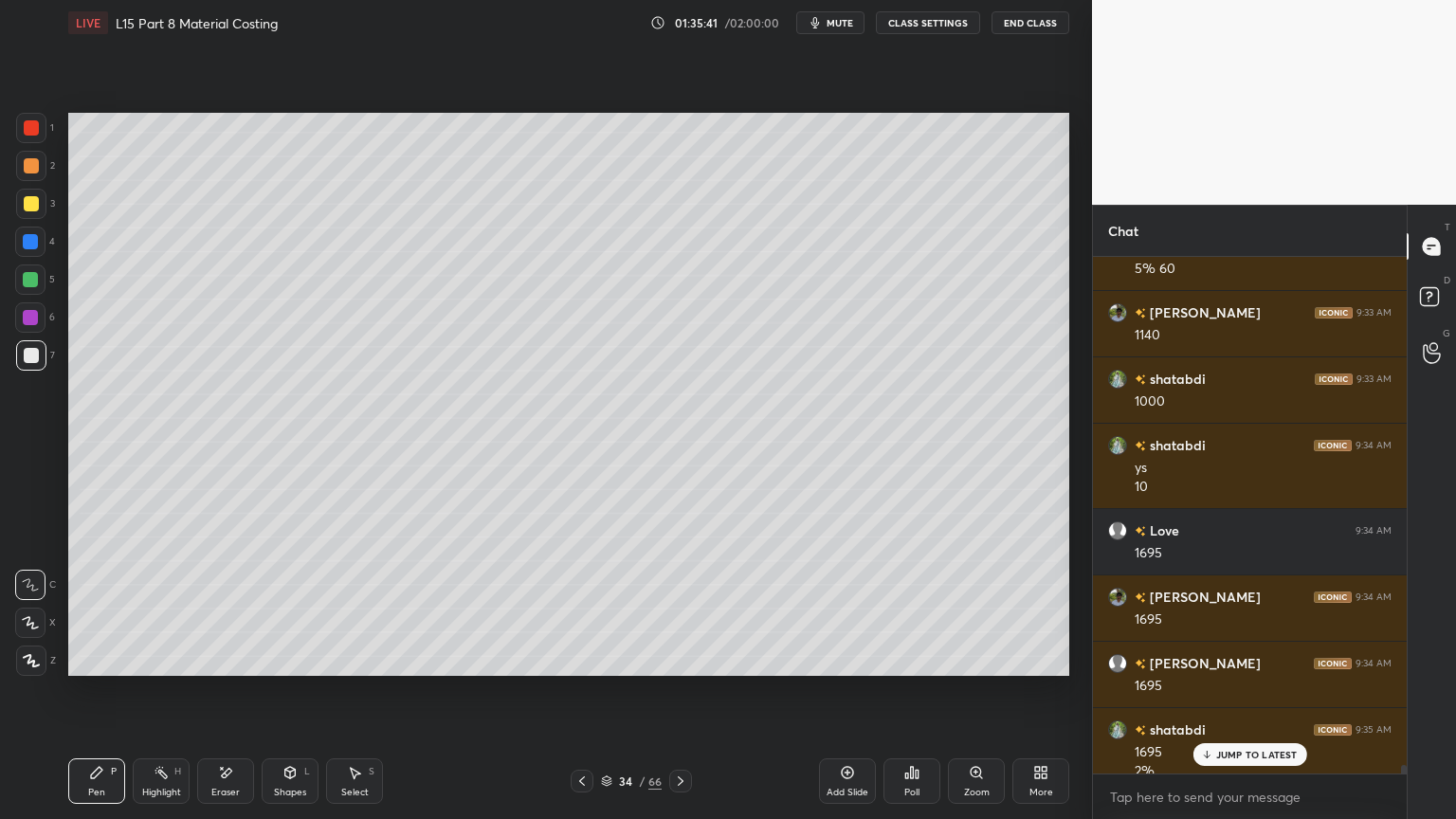 scroll, scrollTop: 31300, scrollLeft: 0, axis: vertical 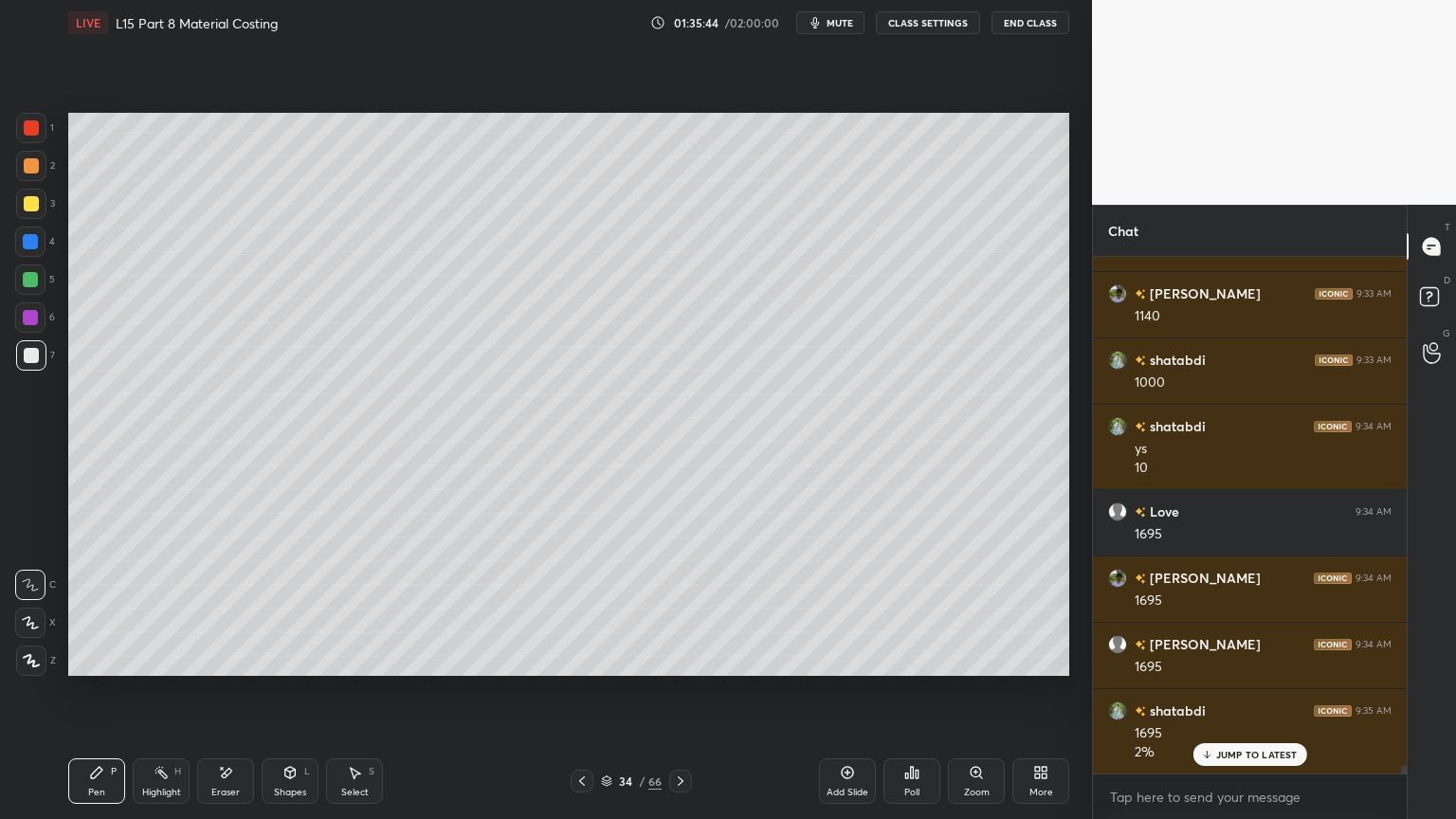 click 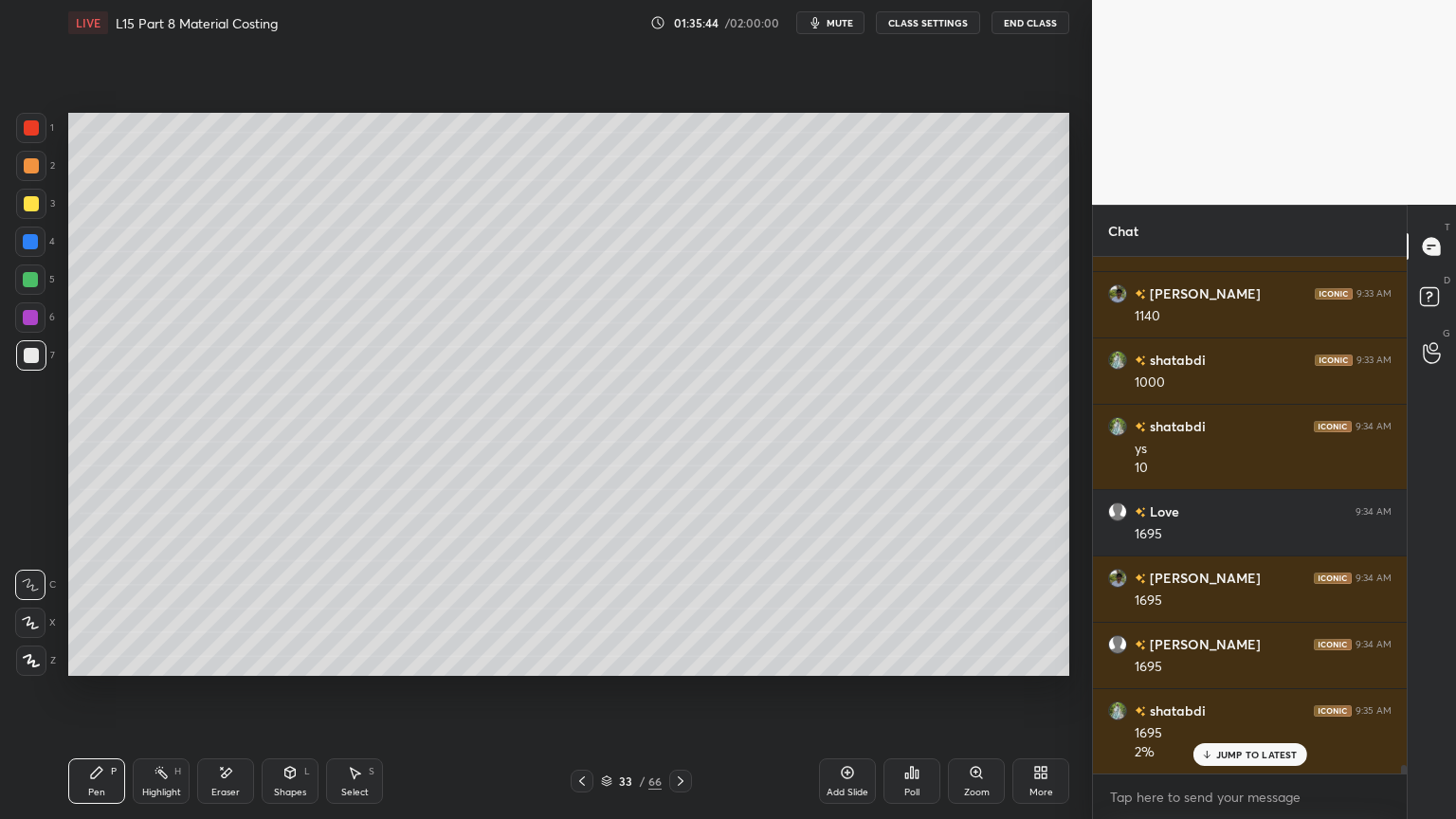 click 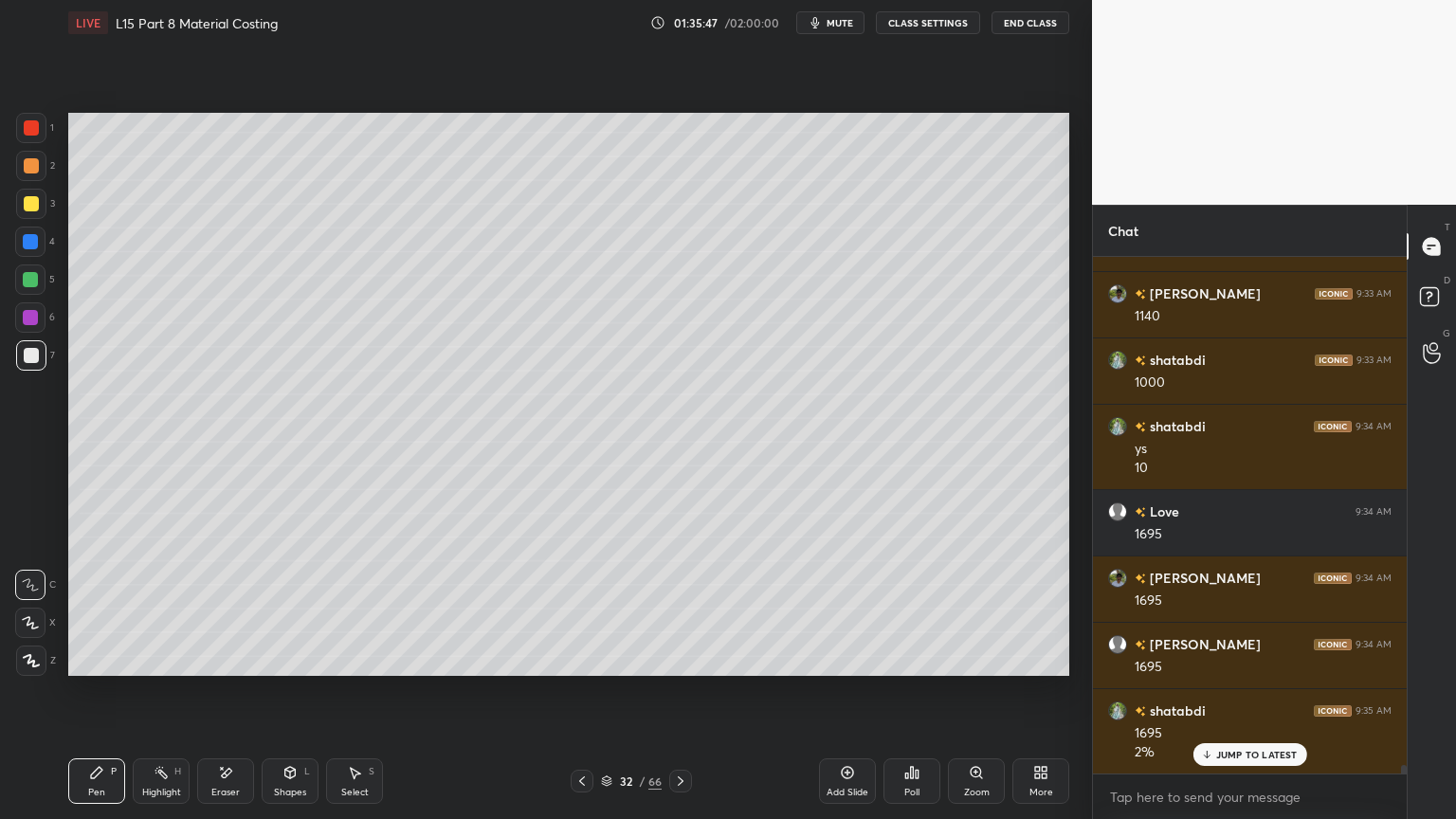 click 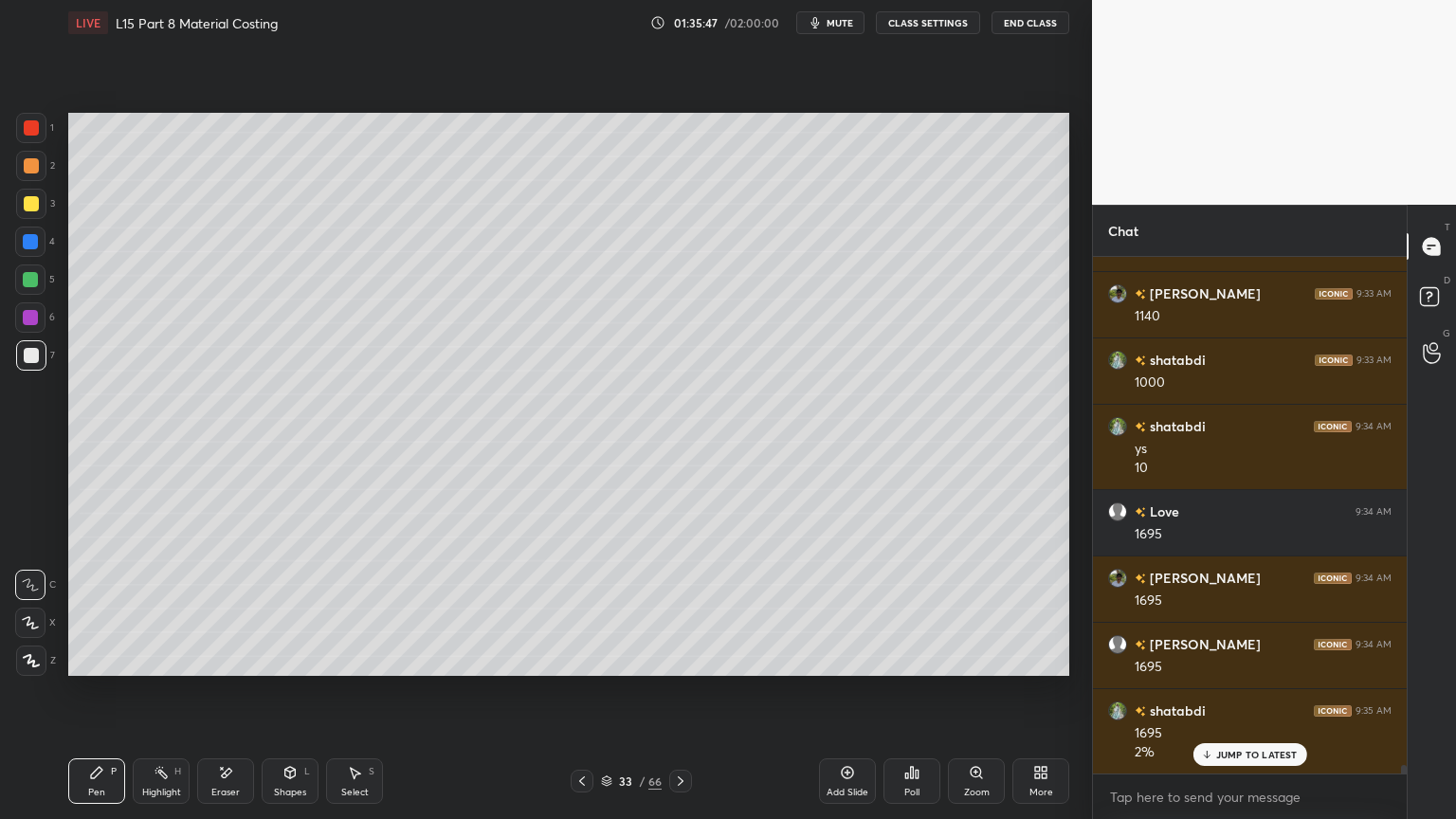 click 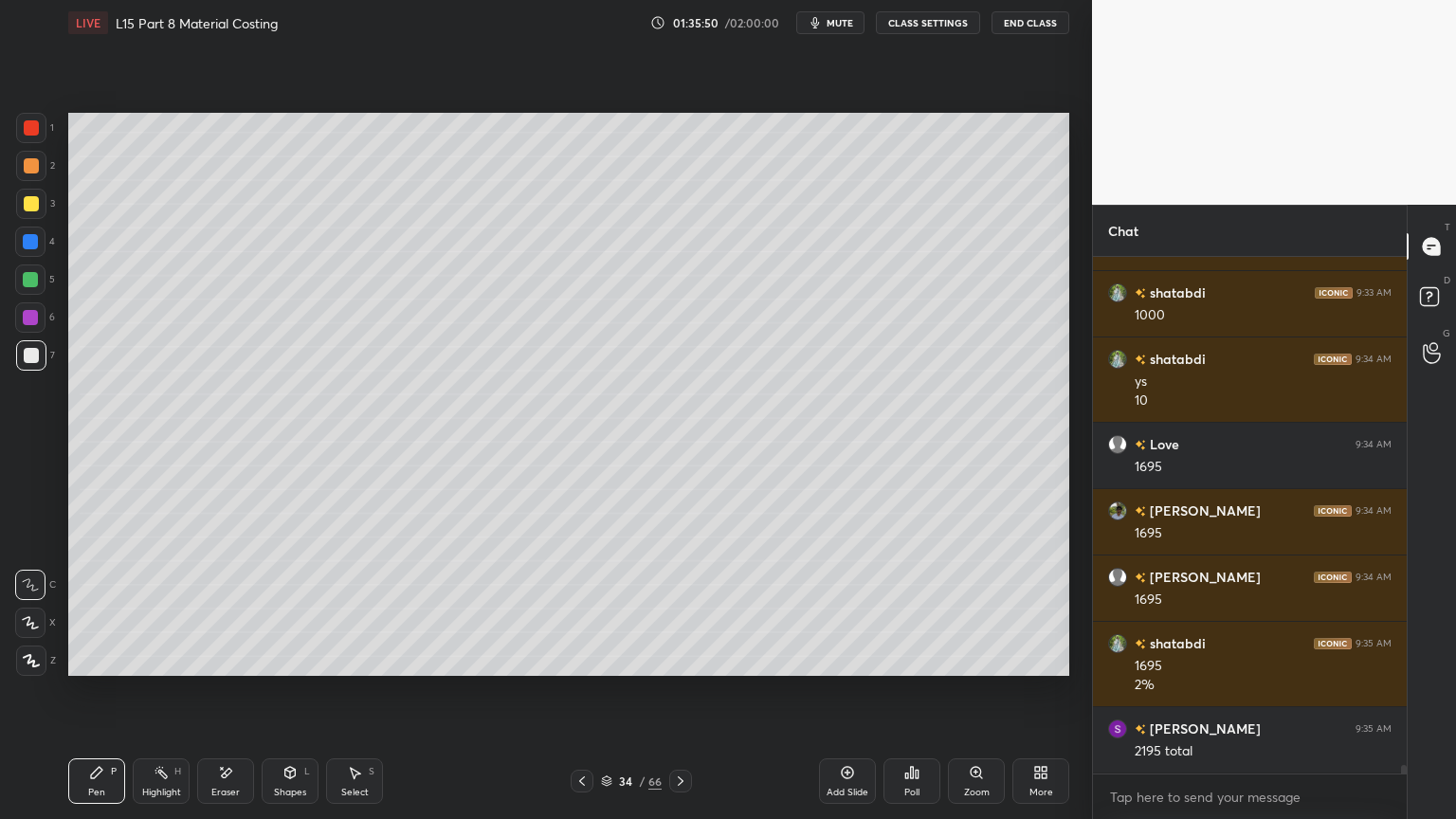 scroll, scrollTop: 31433, scrollLeft: 0, axis: vertical 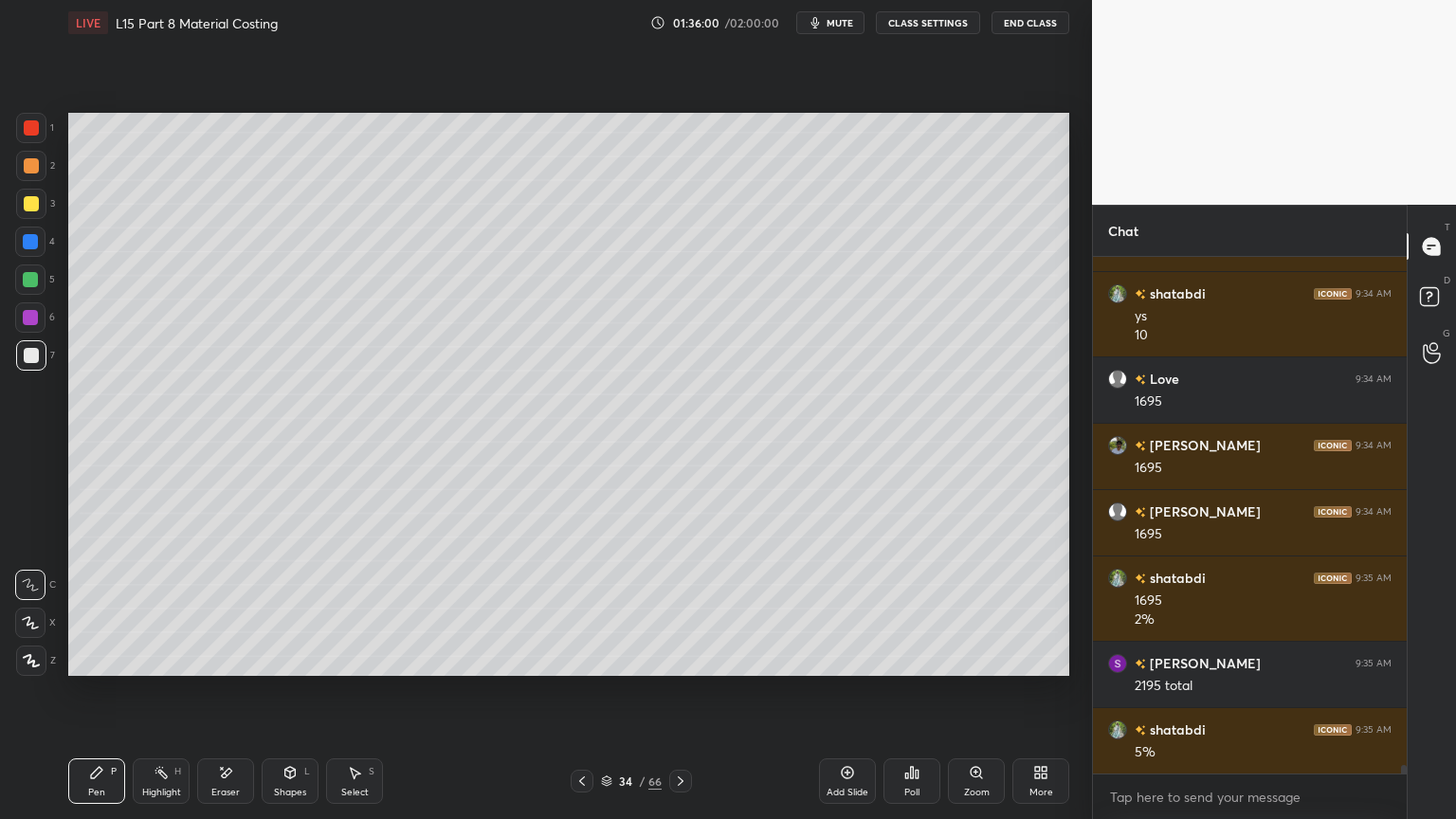 click 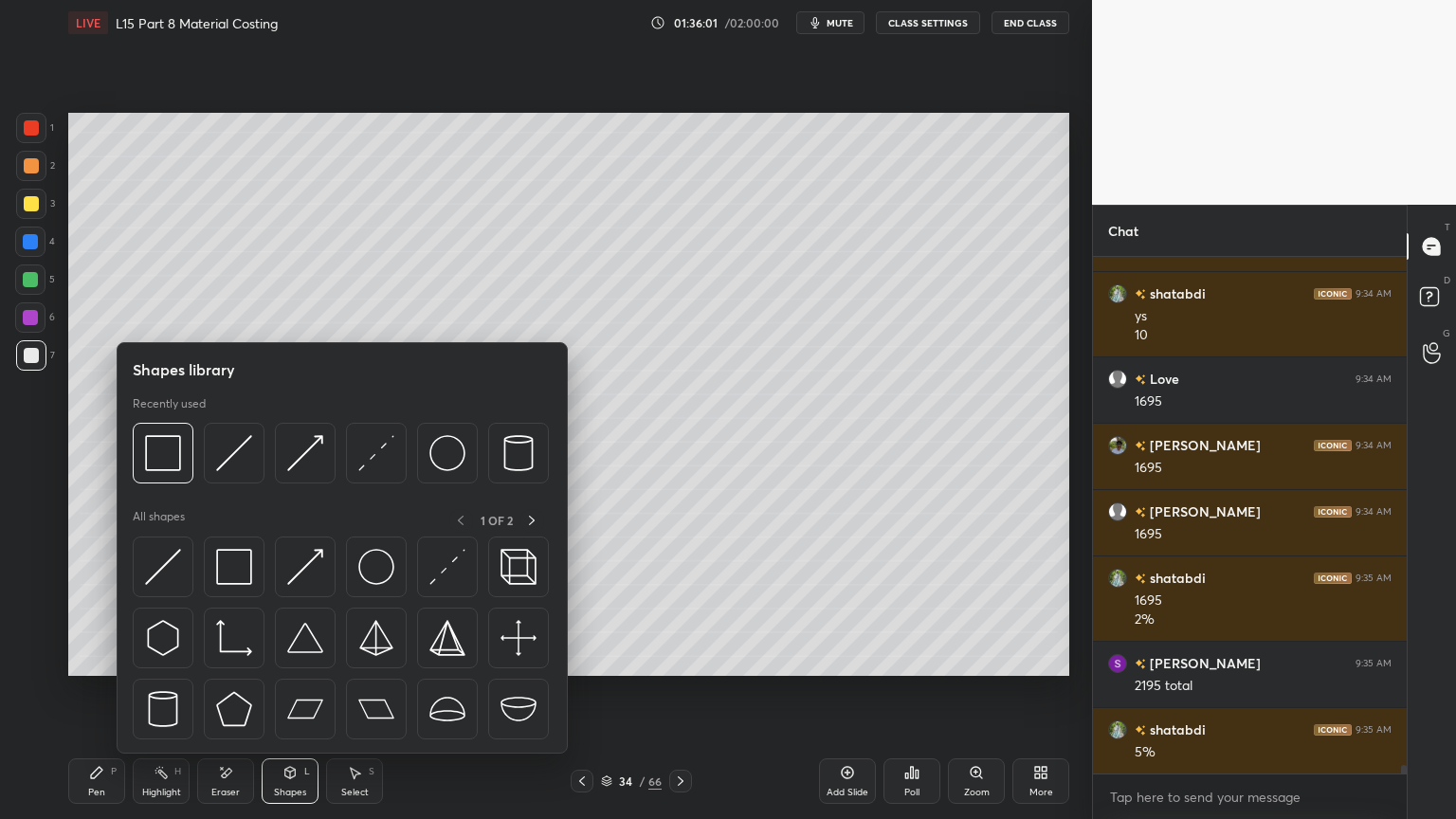 click at bounding box center [163, 453] 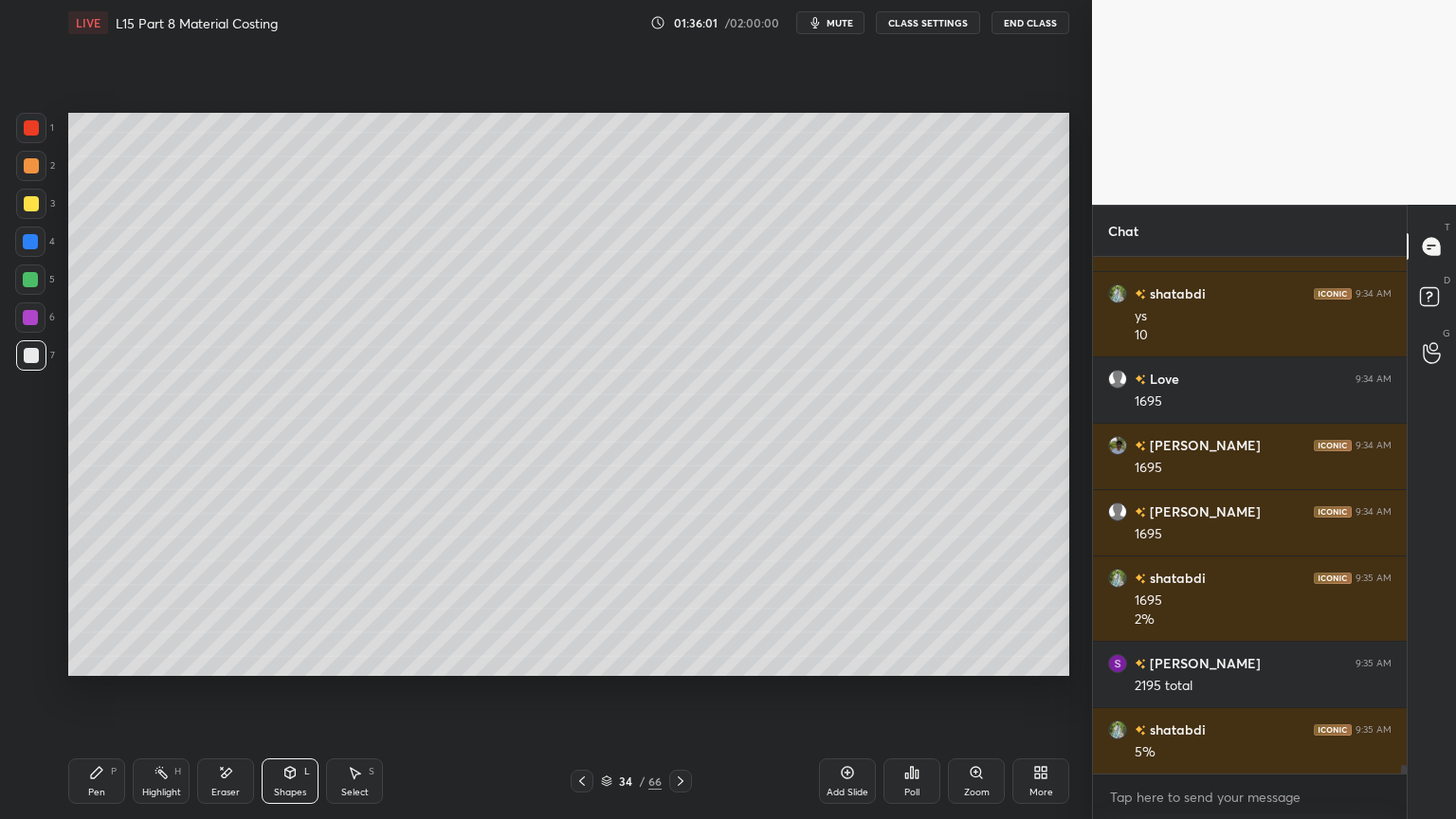 click 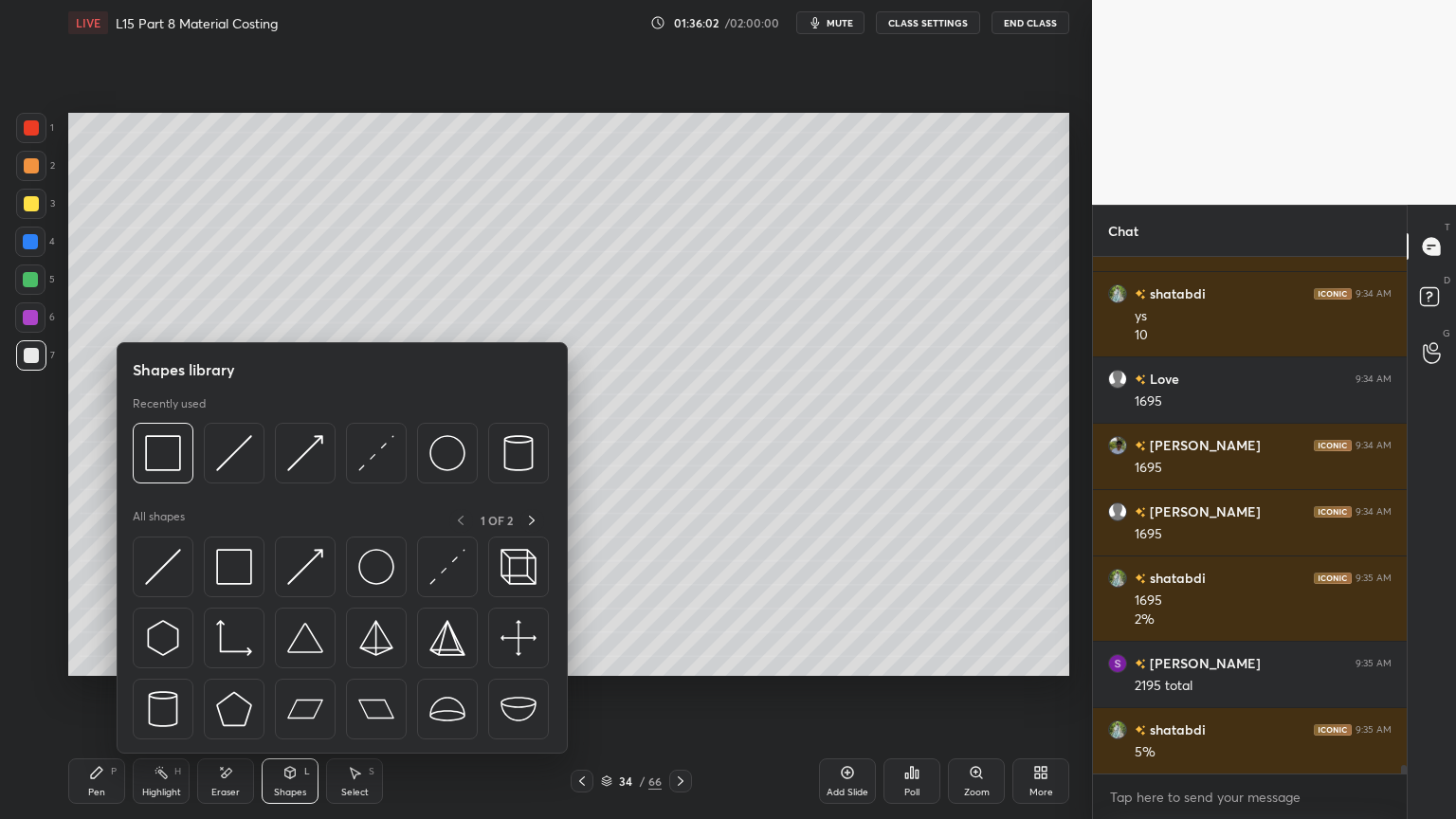 click at bounding box center [234, 453] 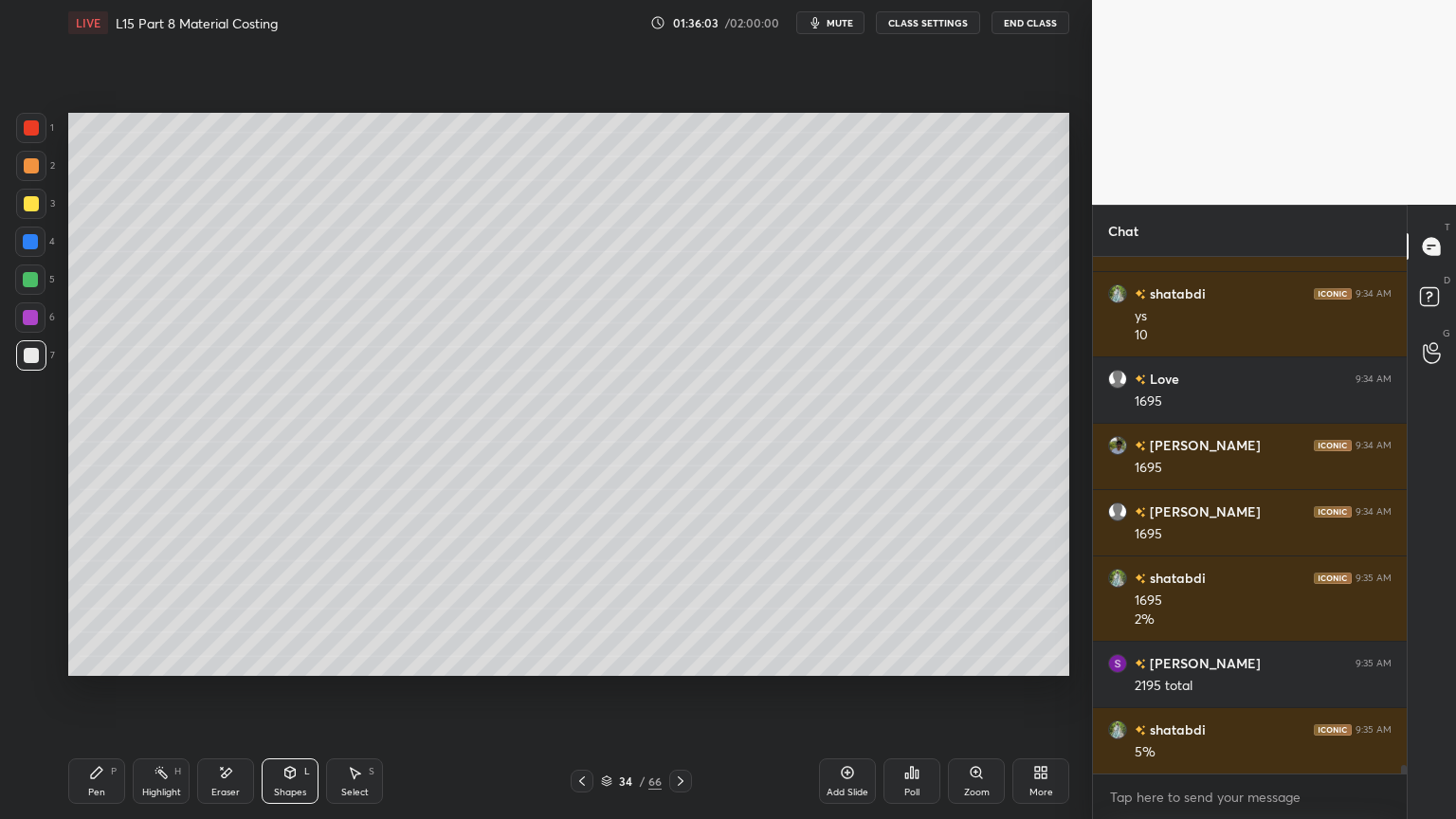 click on "Pen P" at bounding box center [97, 781] 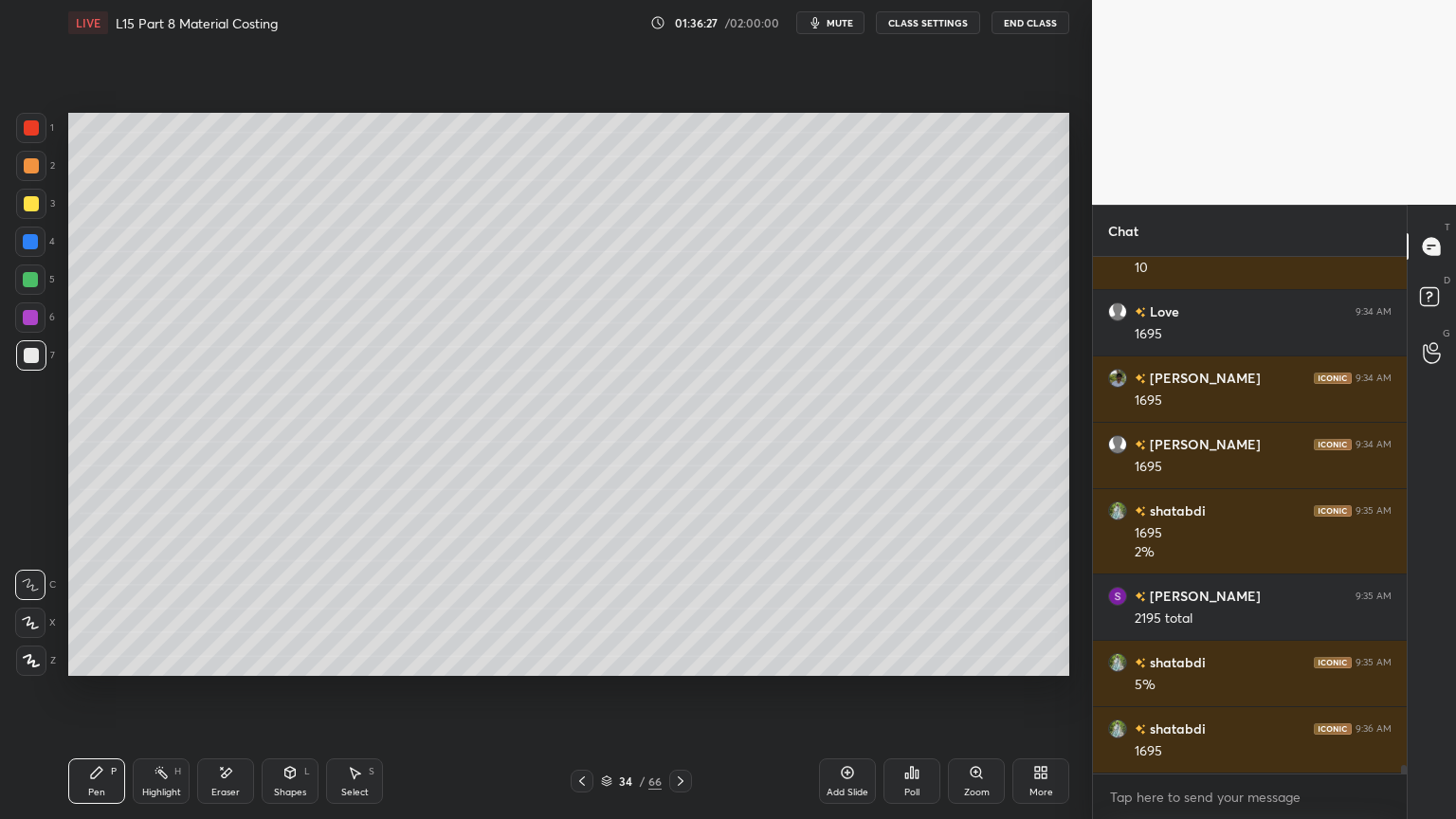 scroll, scrollTop: 31566, scrollLeft: 0, axis: vertical 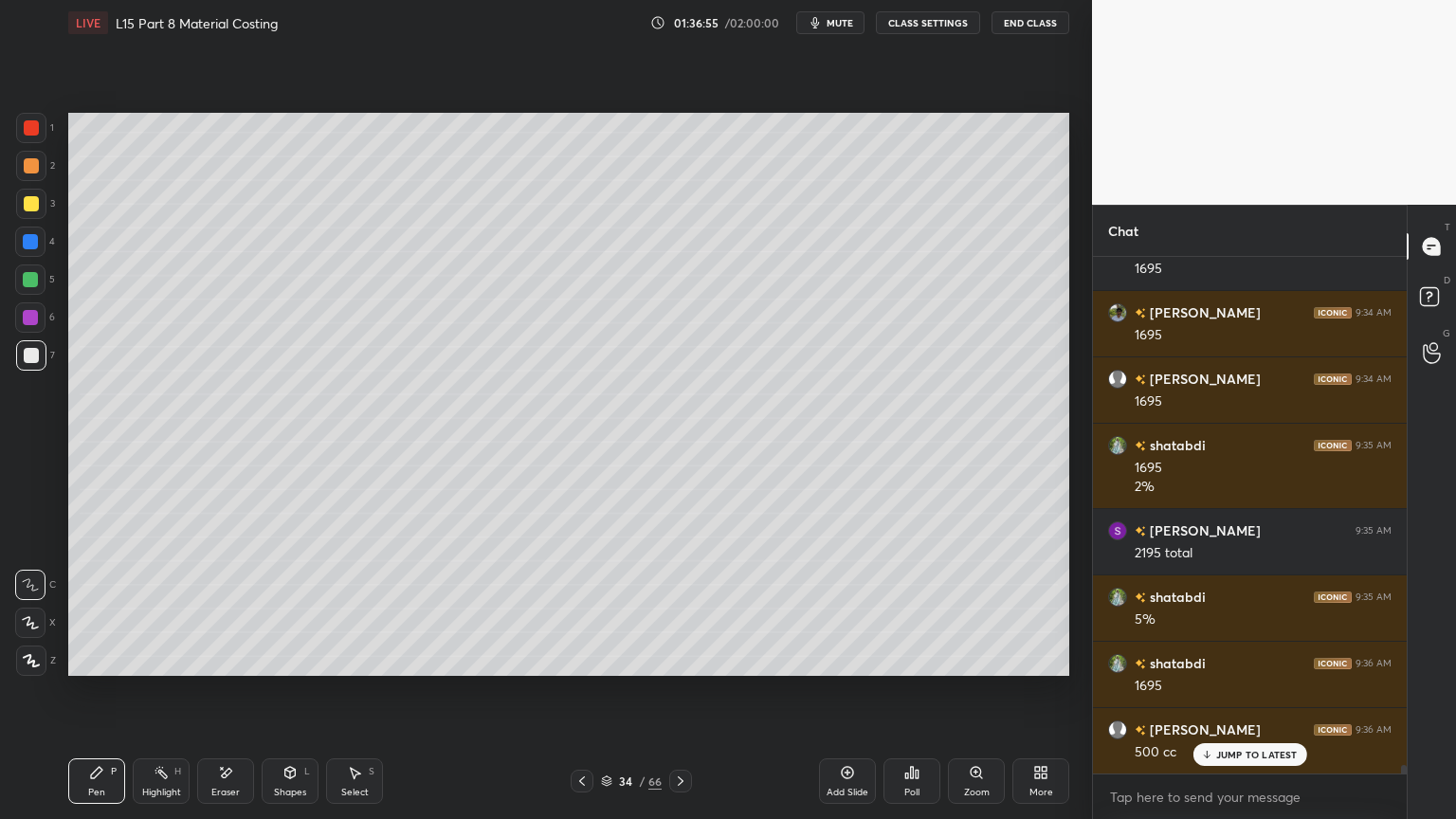 click 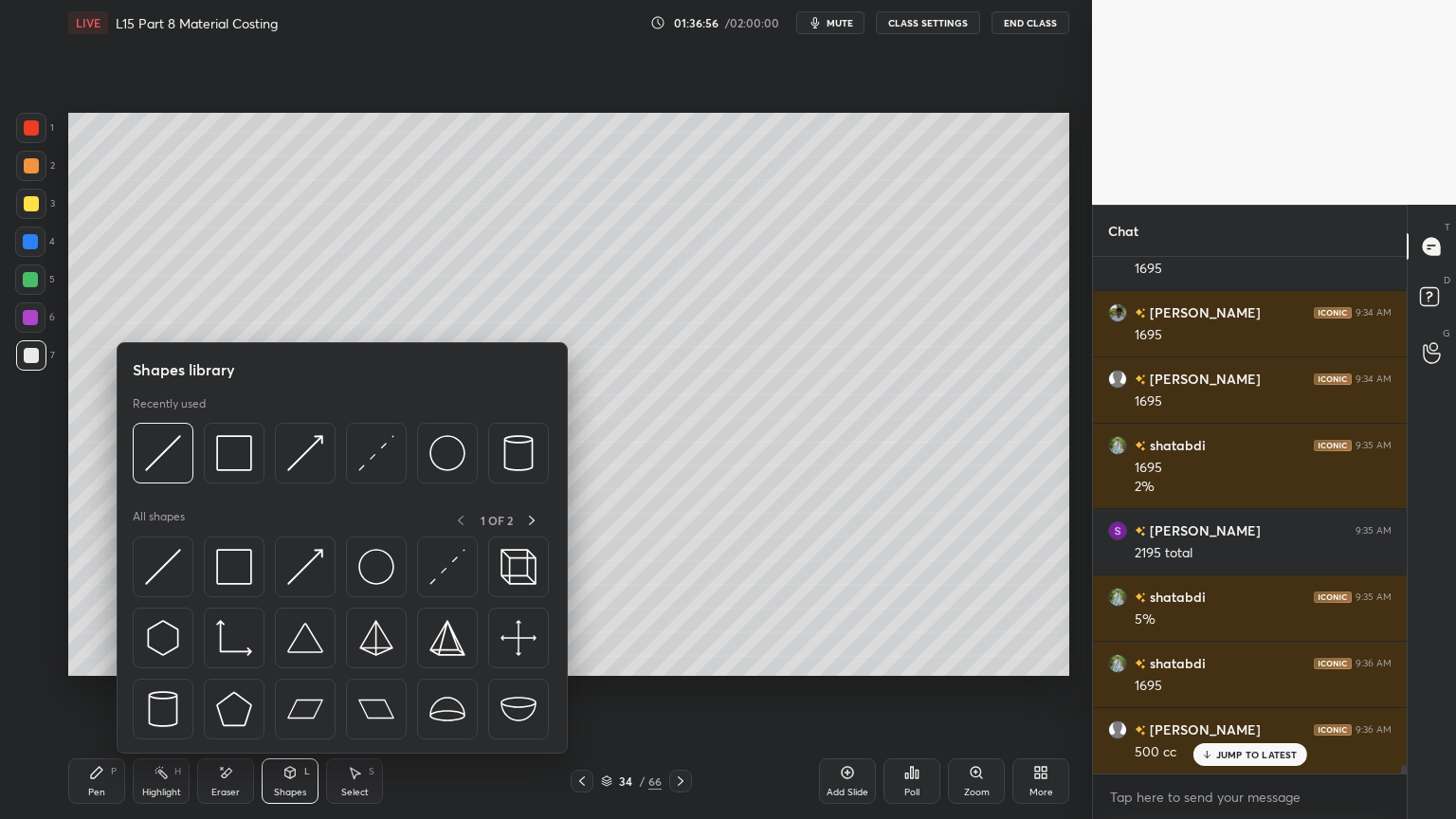 click at bounding box center (163, 453) 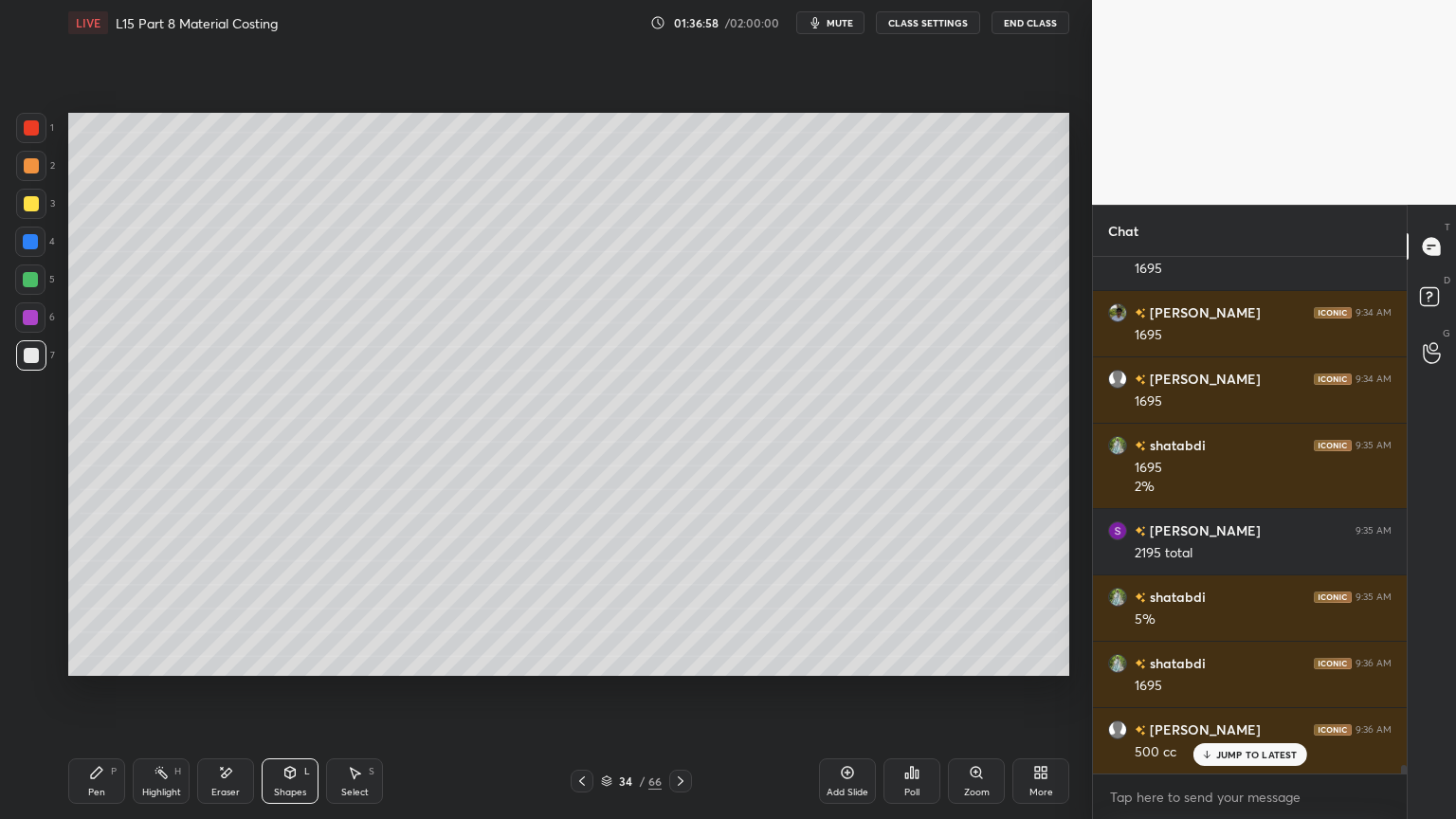 click on "Pen P" at bounding box center [97, 781] 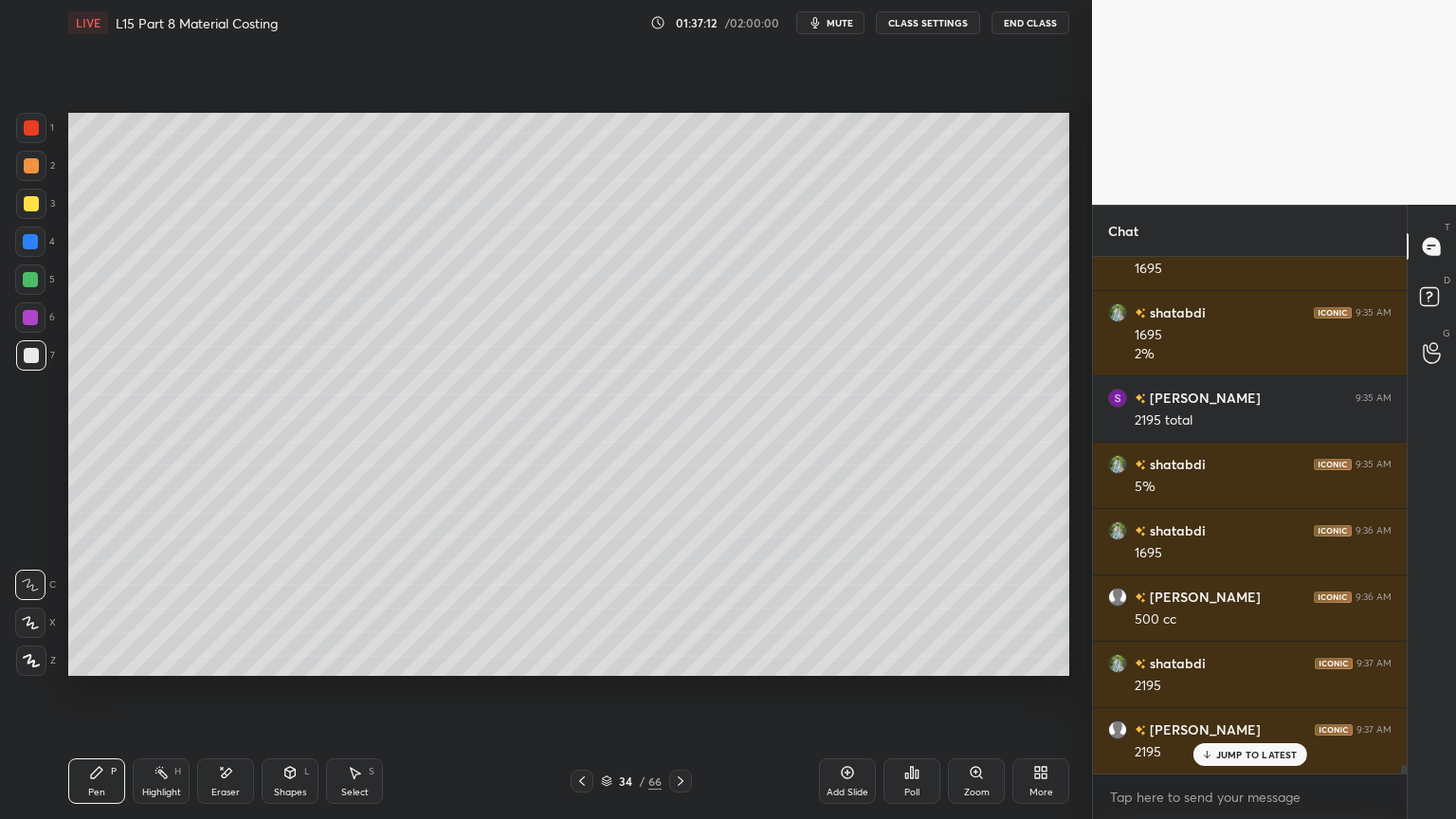 scroll, scrollTop: 31717, scrollLeft: 0, axis: vertical 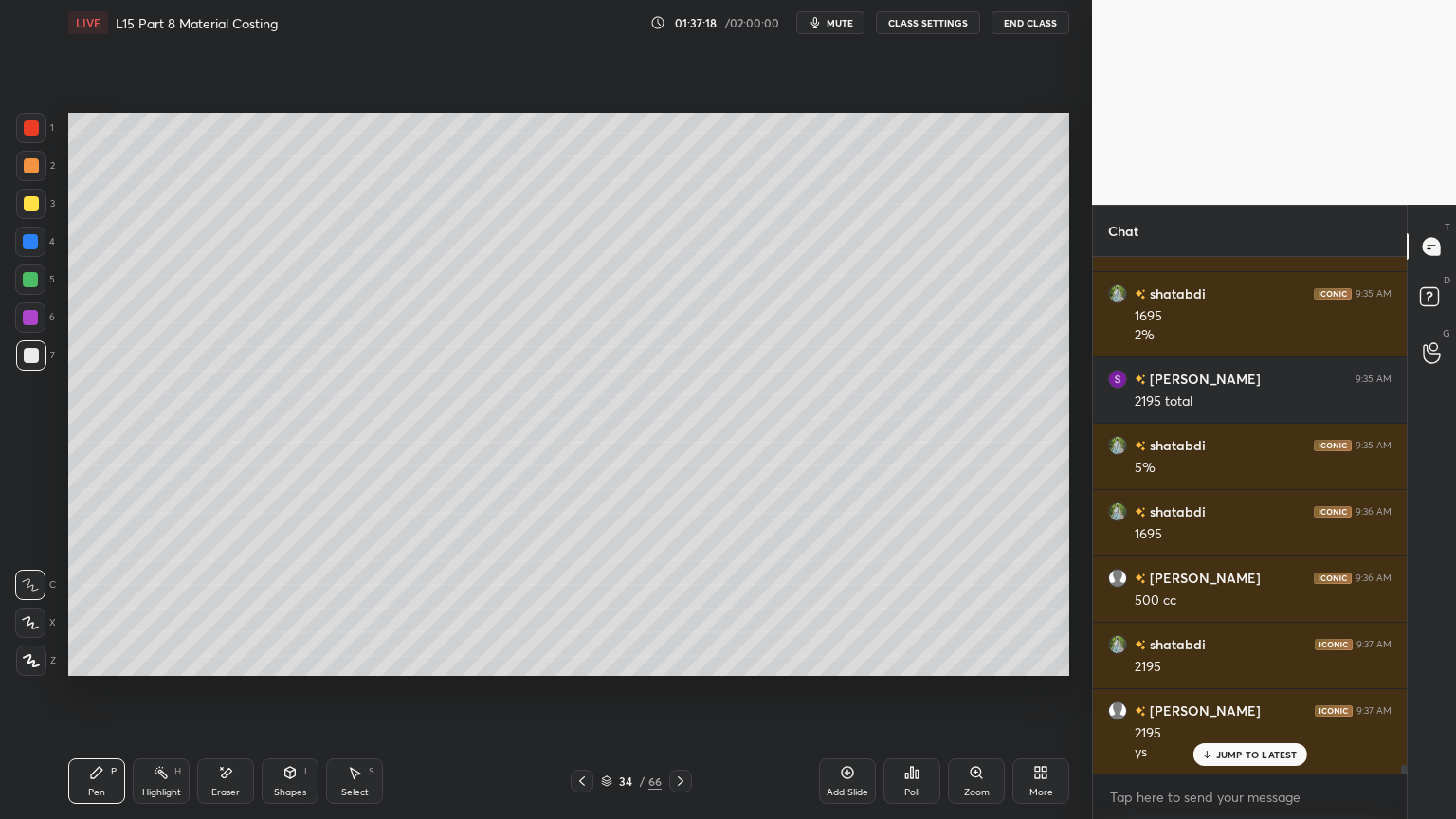 click at bounding box center (30, 242) 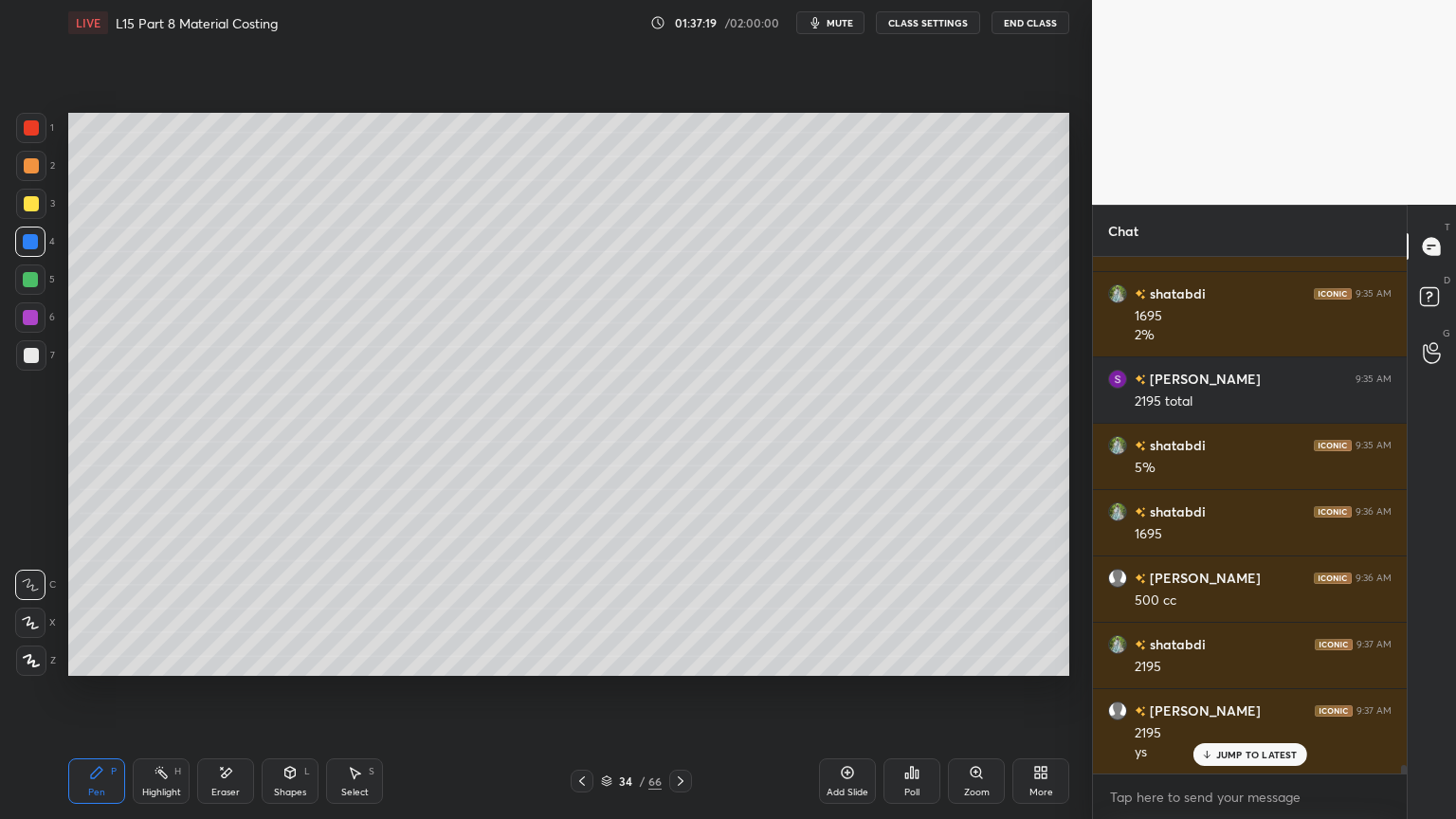 click 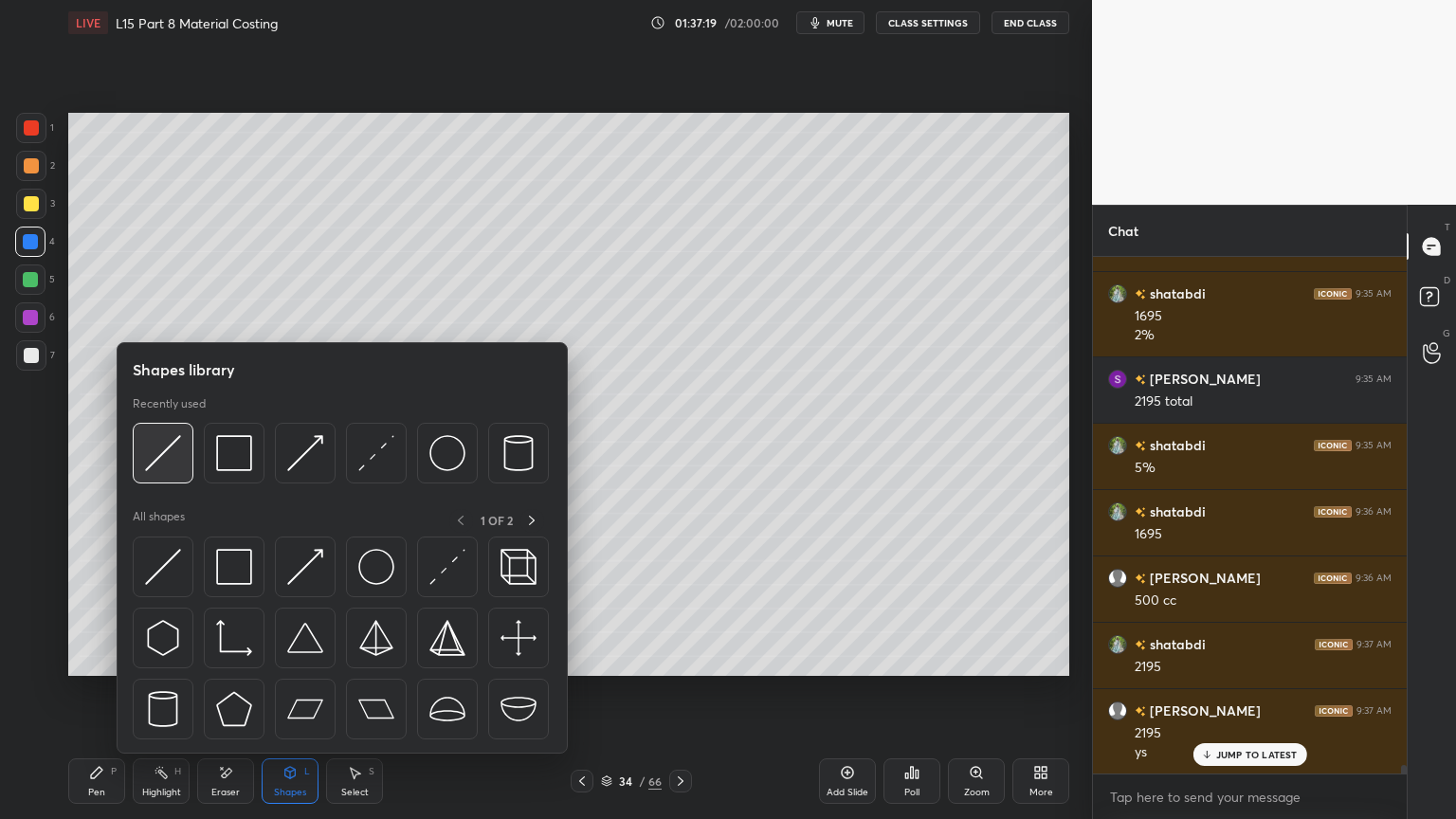 click at bounding box center (163, 453) 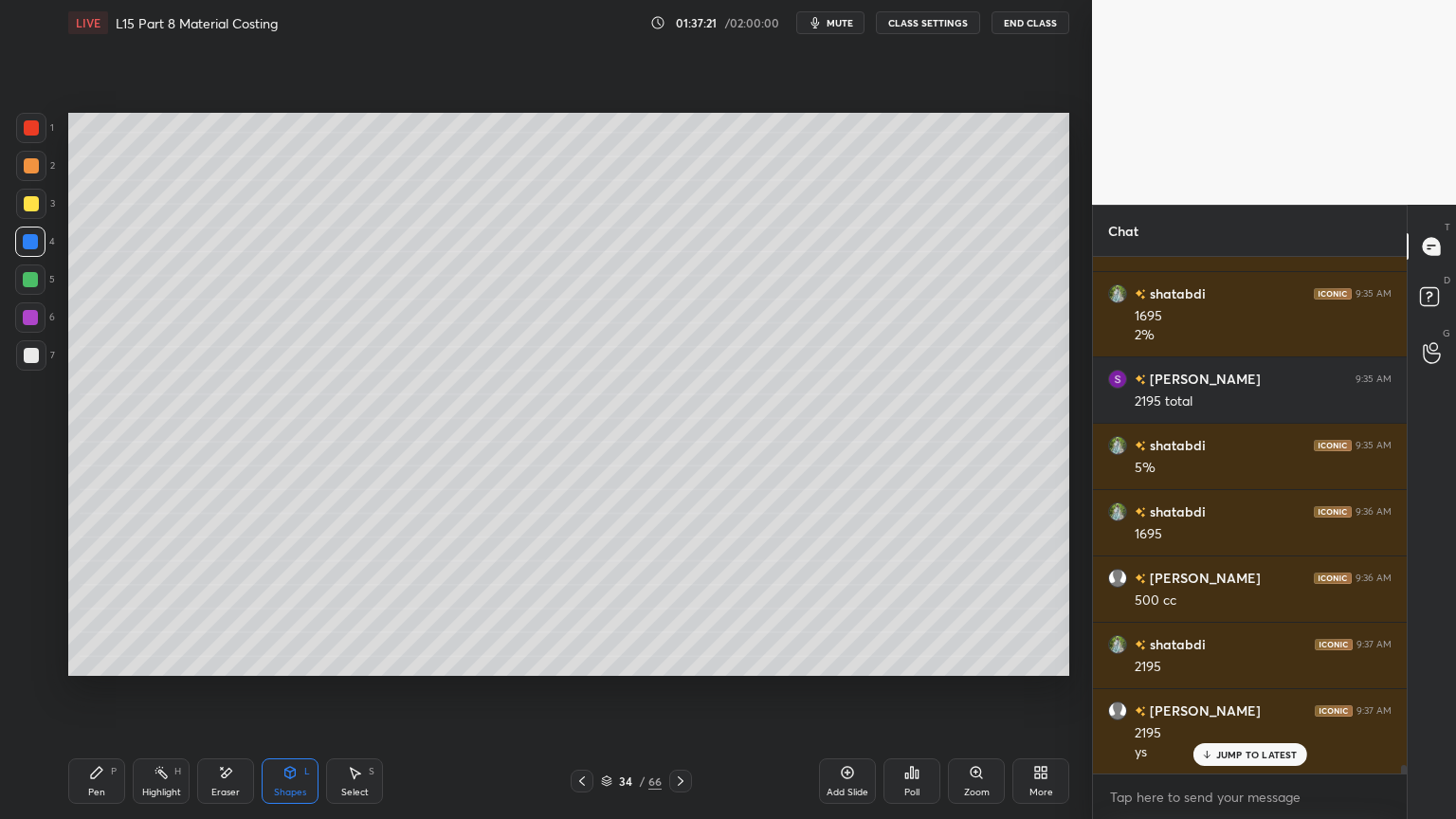 click on "Pen P" at bounding box center (97, 781) 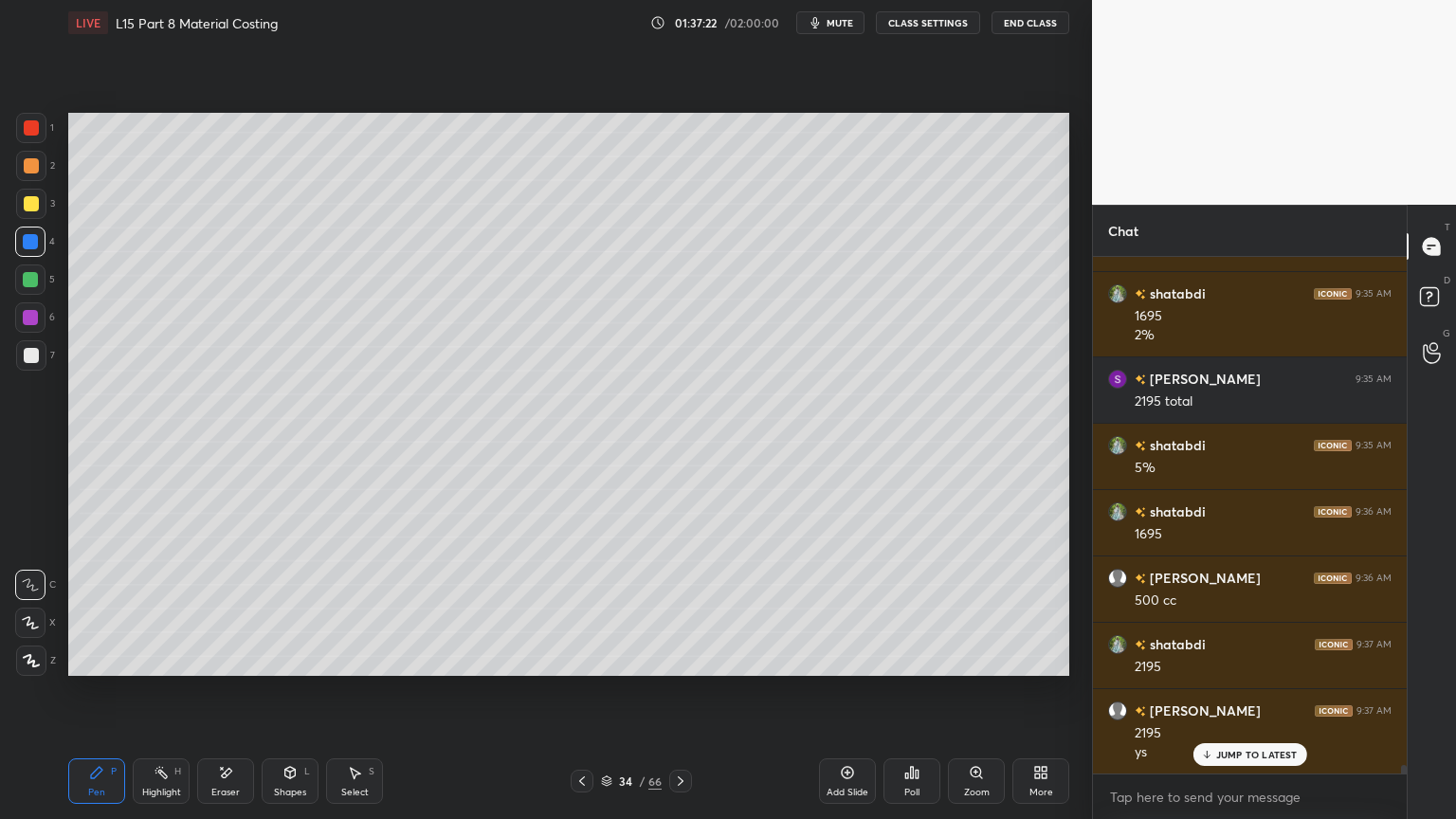 click at bounding box center [31, 355] 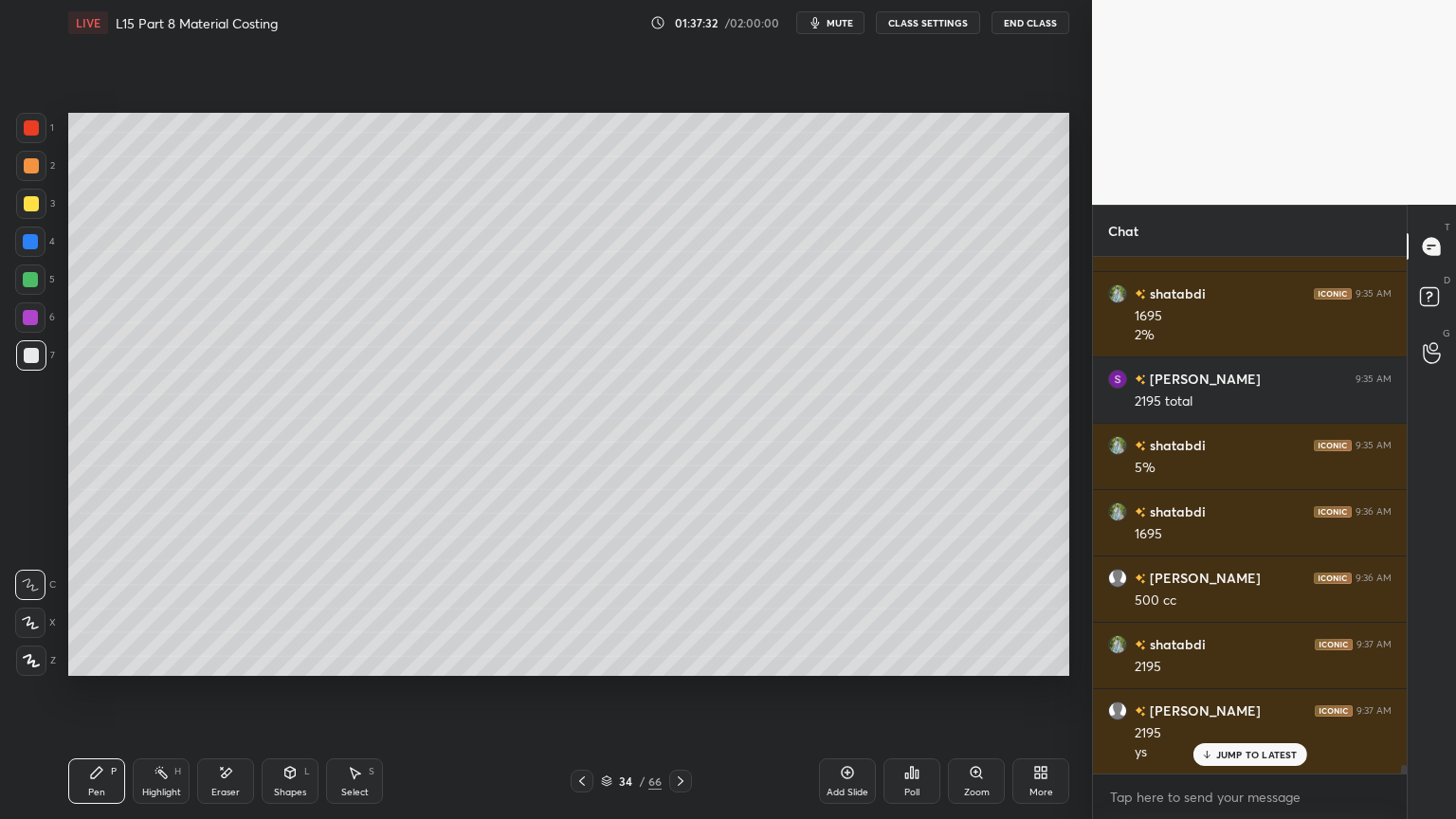 click 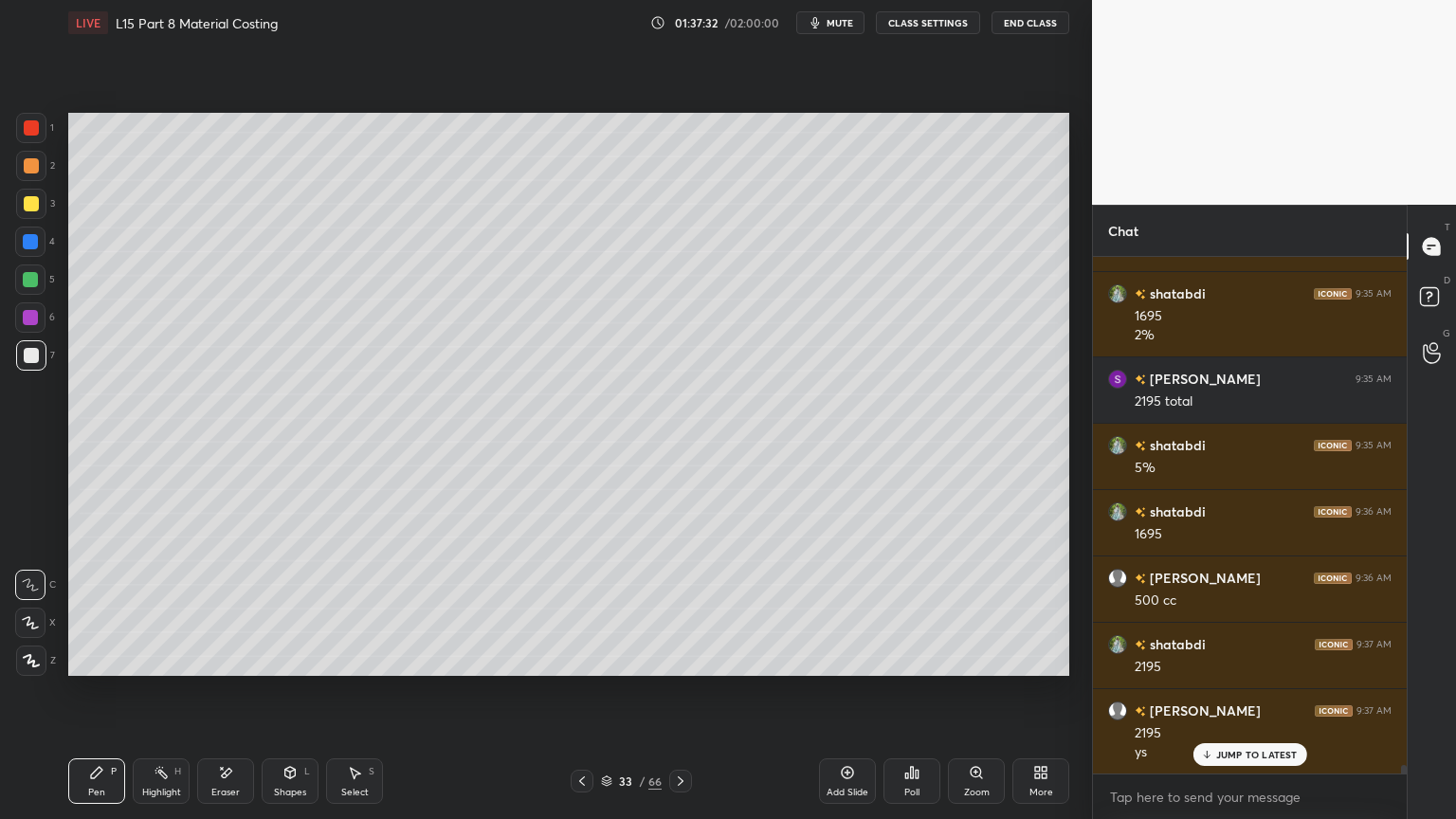 click 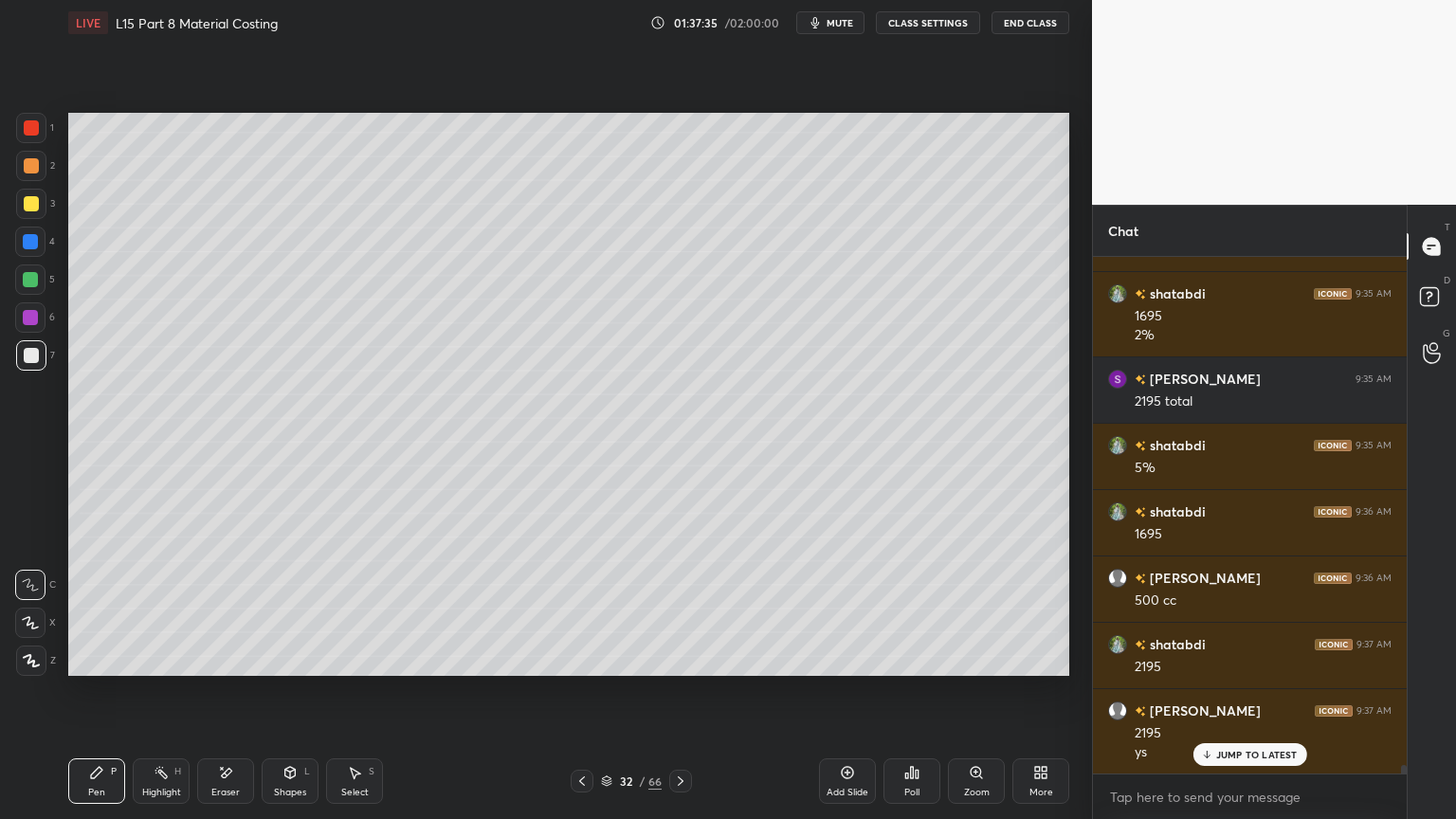 click 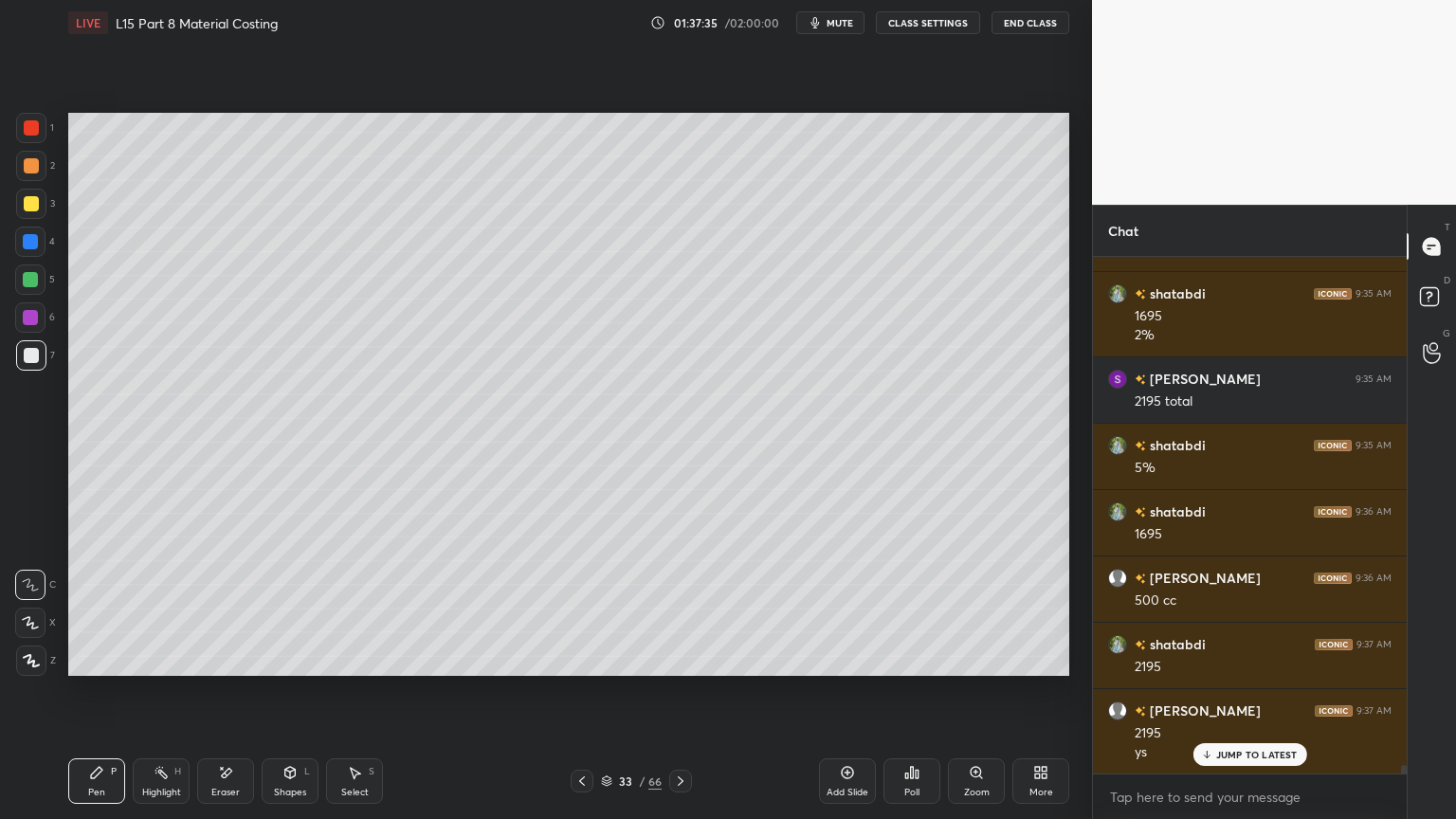 click 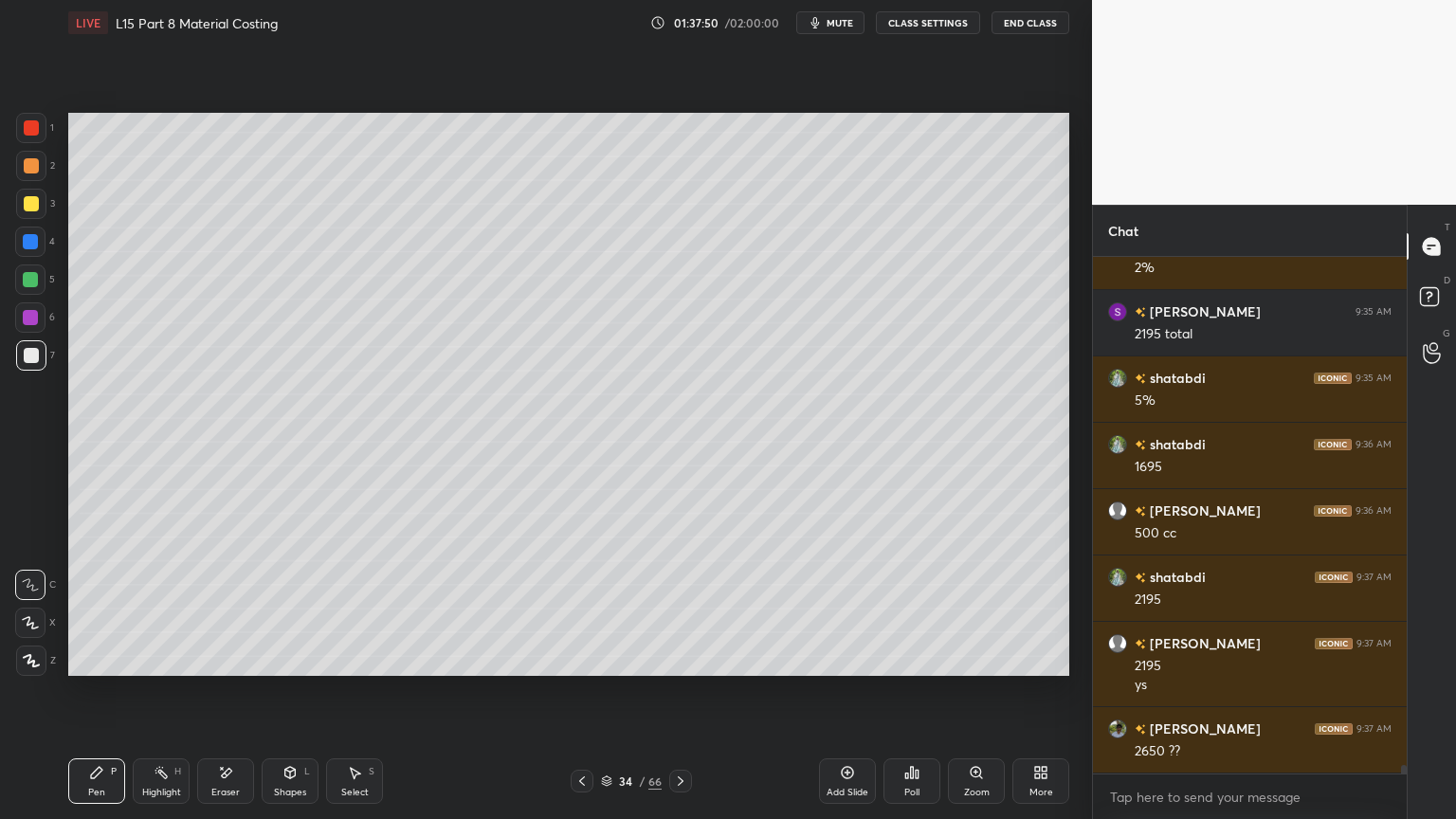 scroll, scrollTop: 31850, scrollLeft: 0, axis: vertical 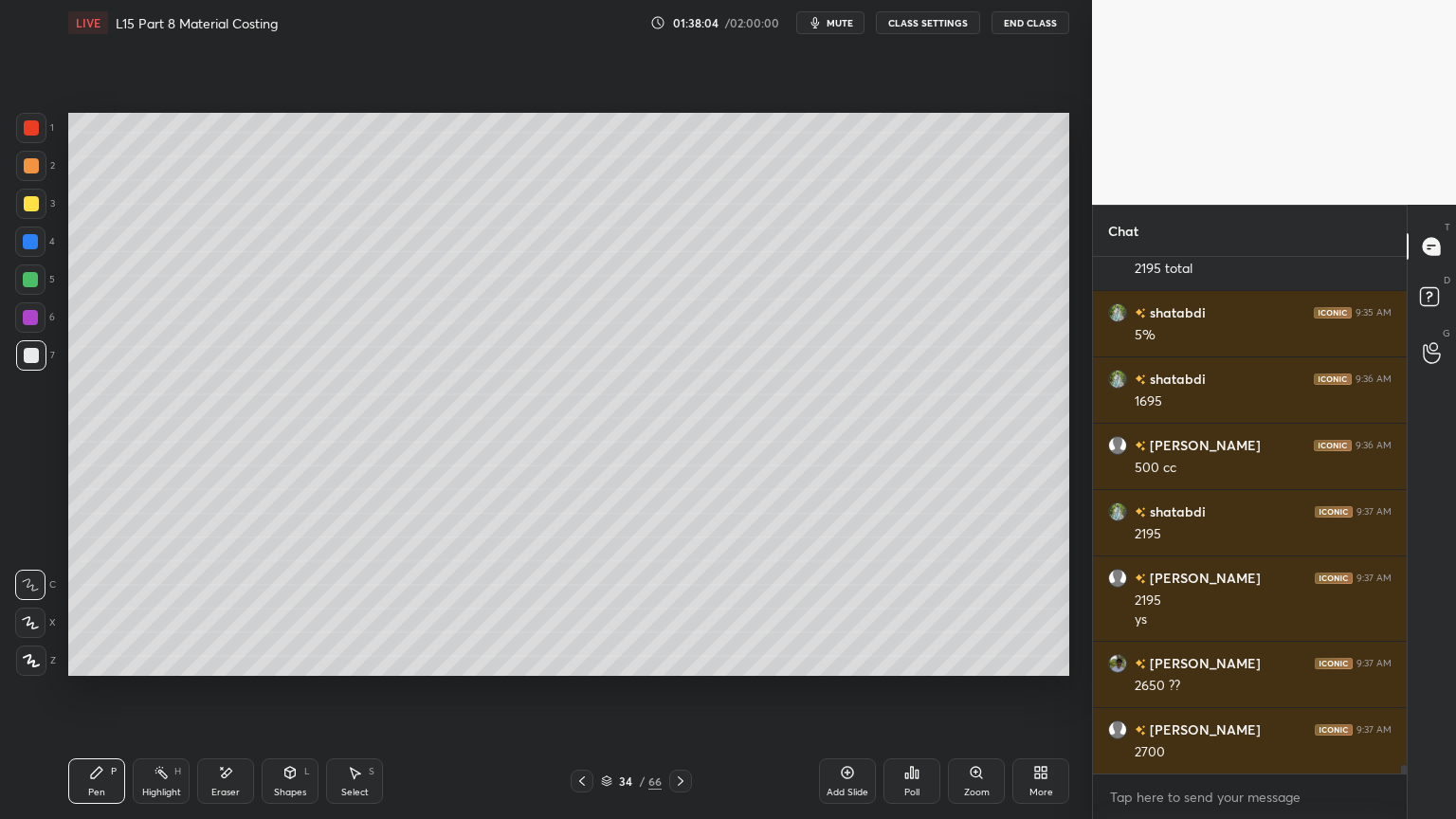 click at bounding box center (582, 781) 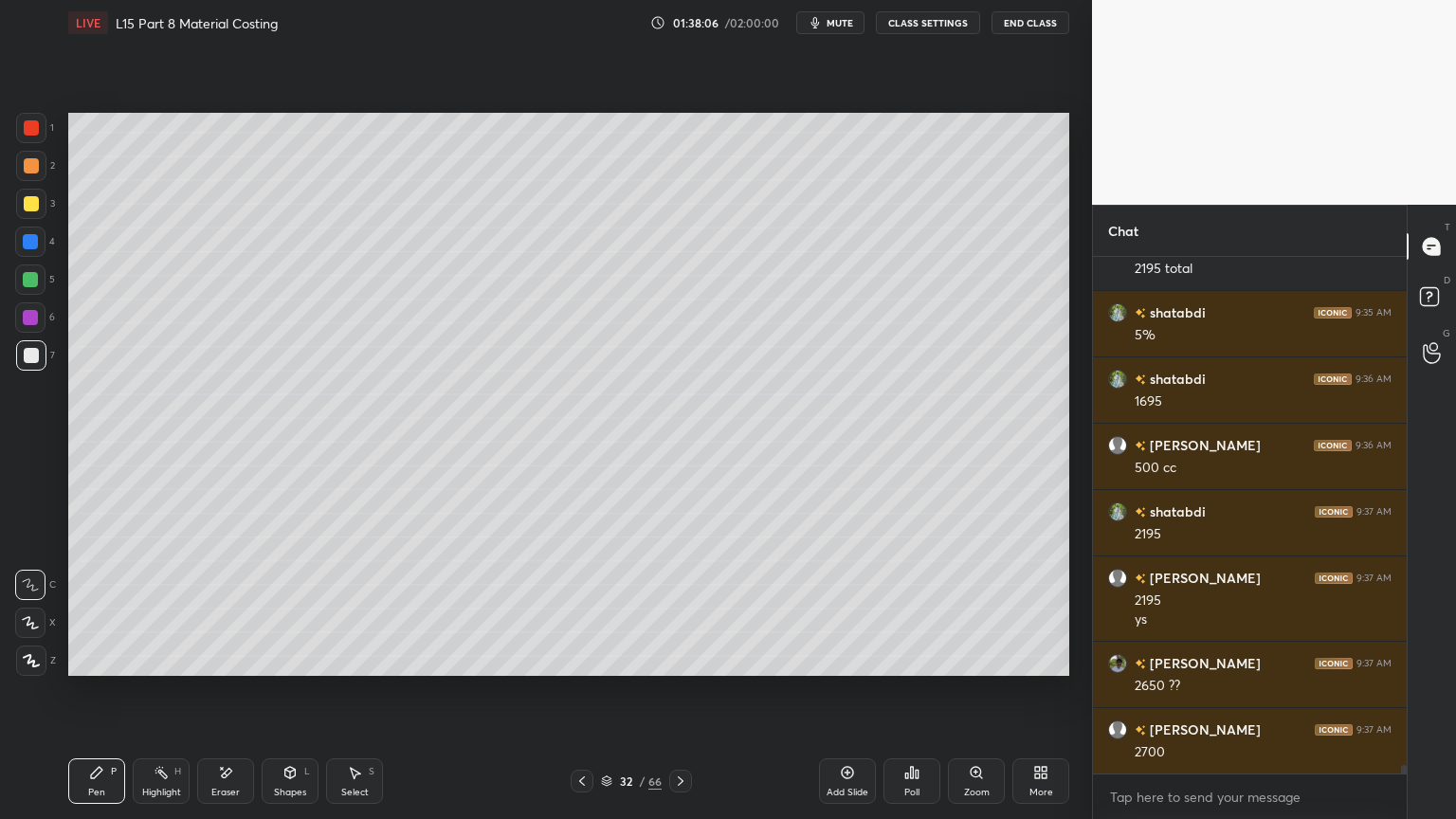 click 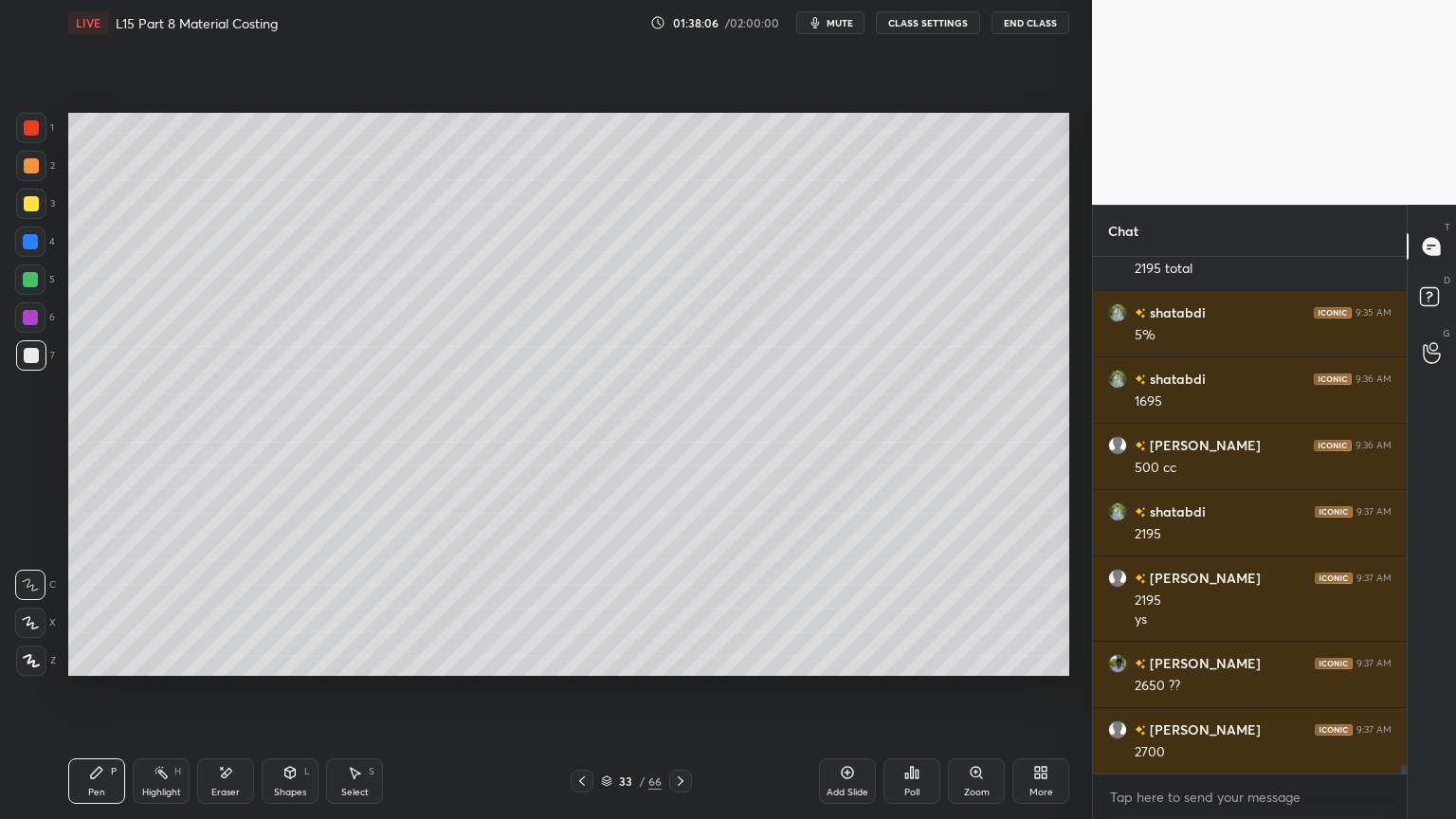 click 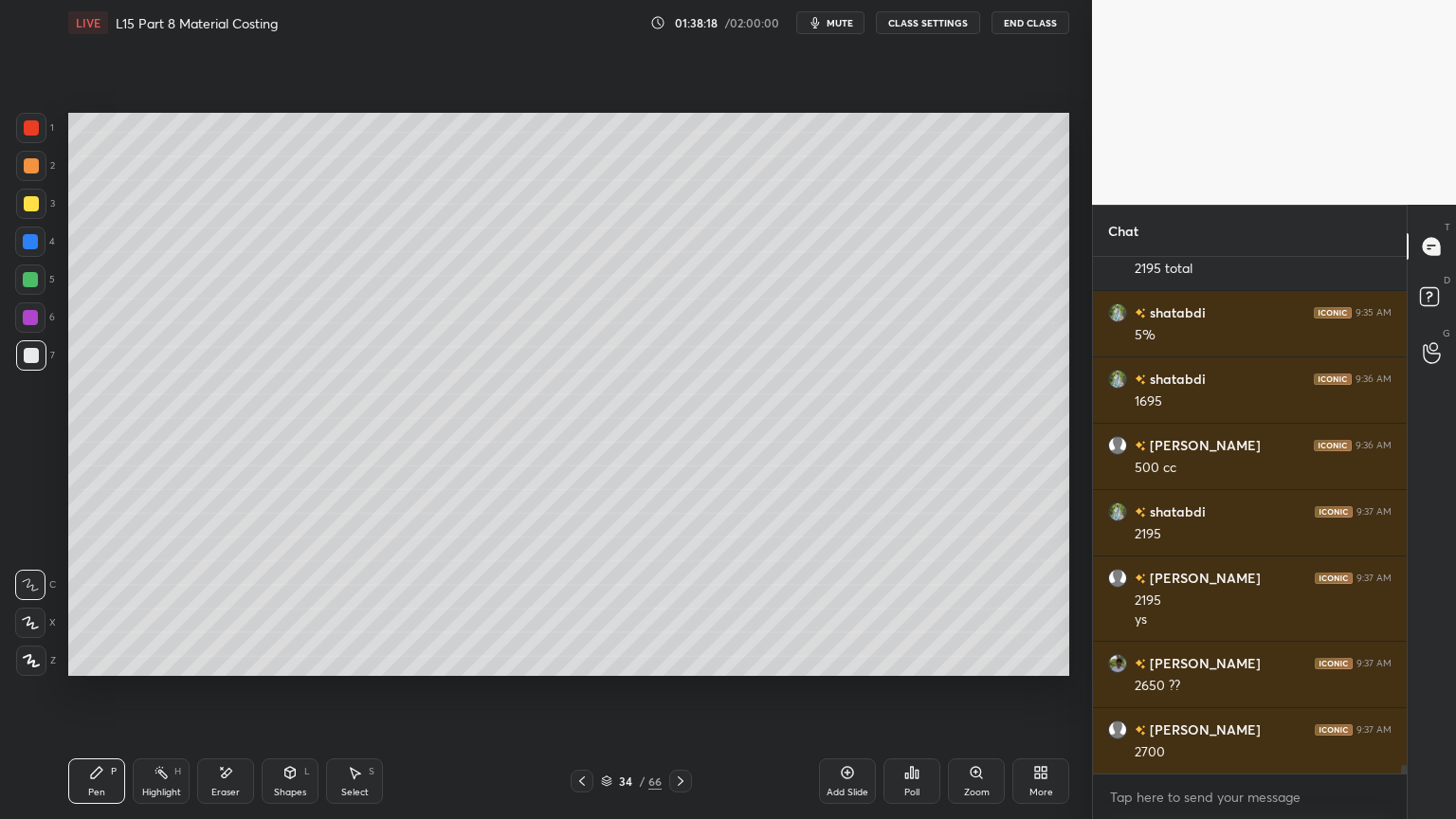 click at bounding box center (30, 242) 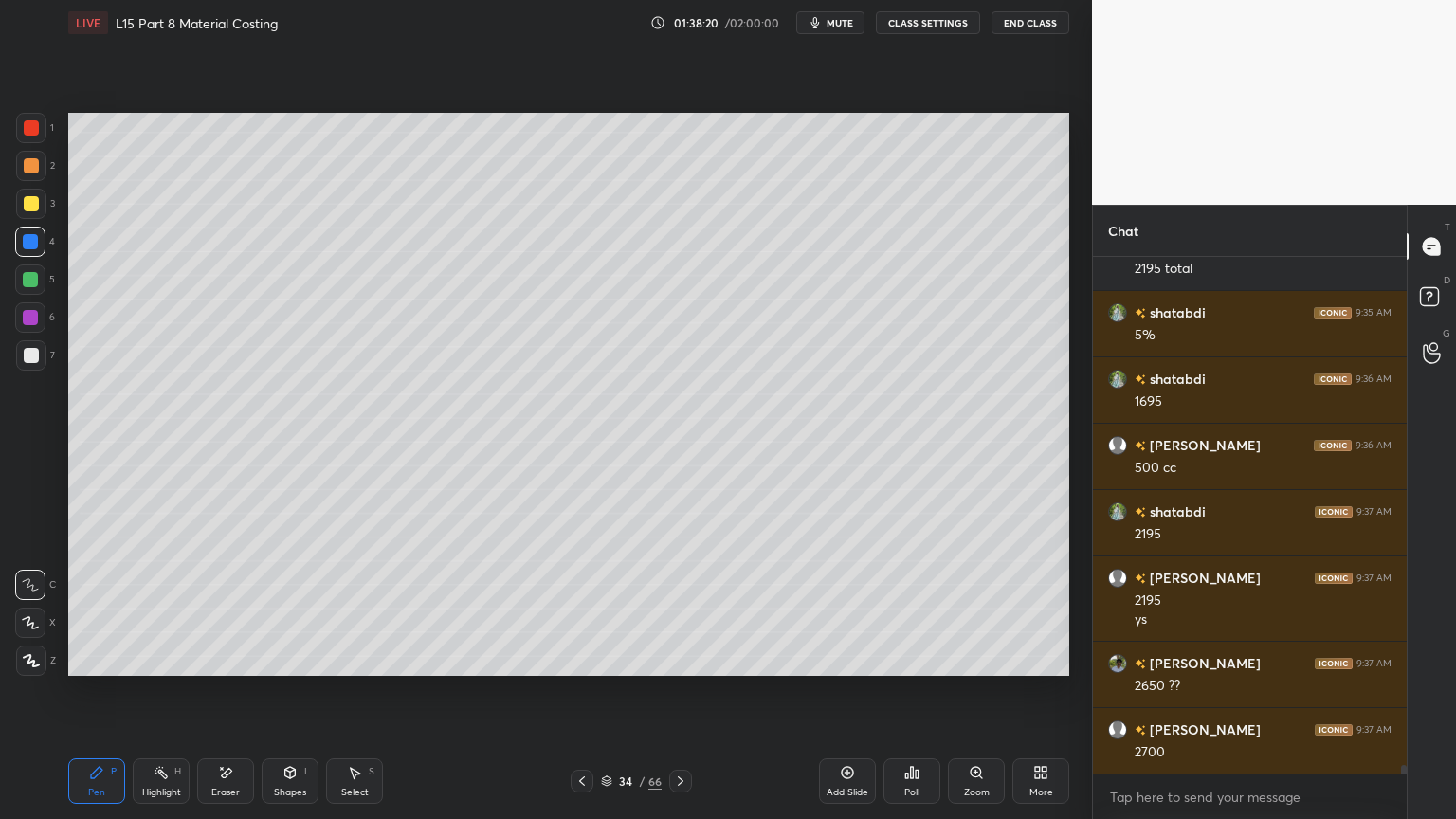 click 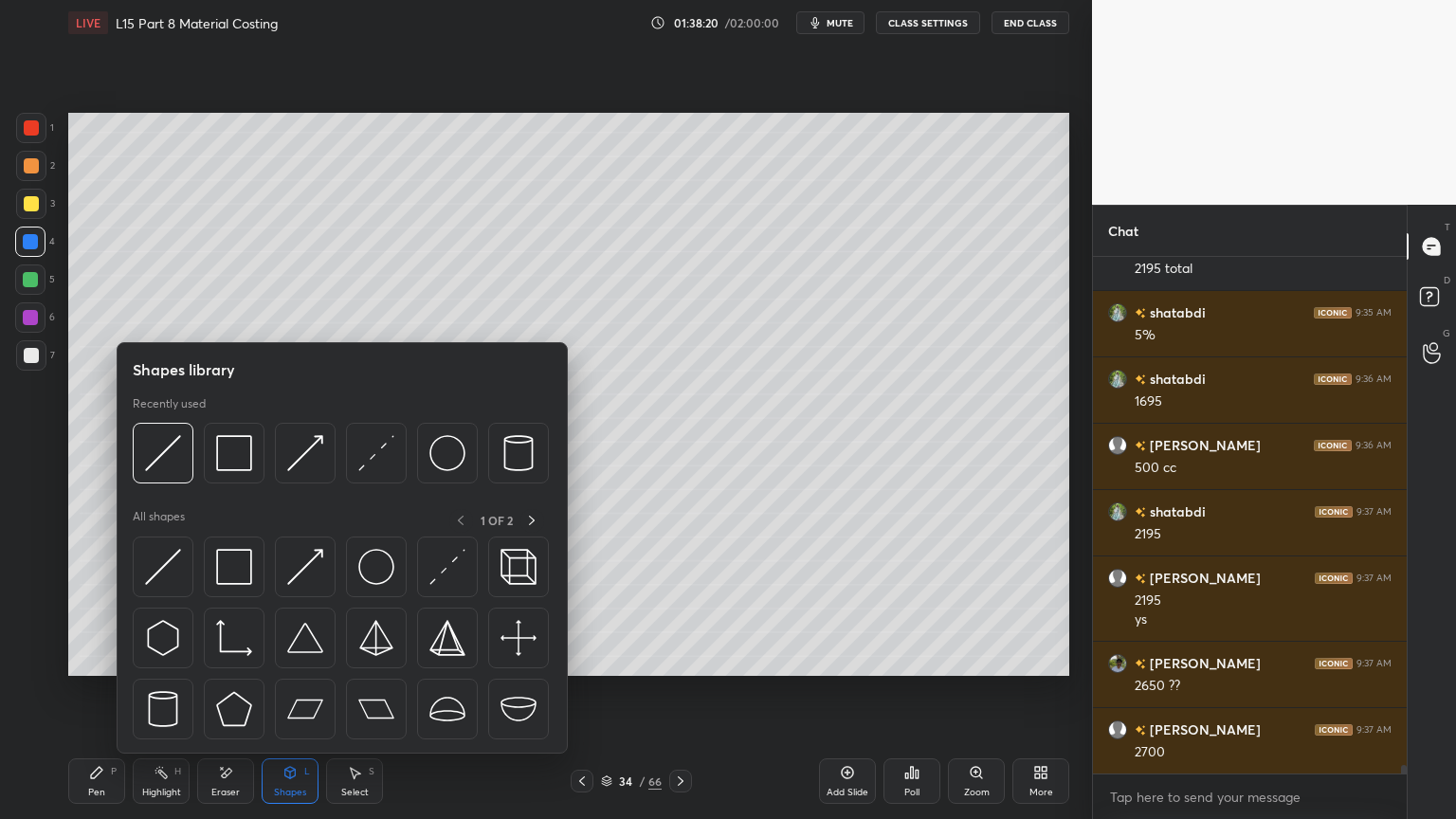 click at bounding box center [163, 453] 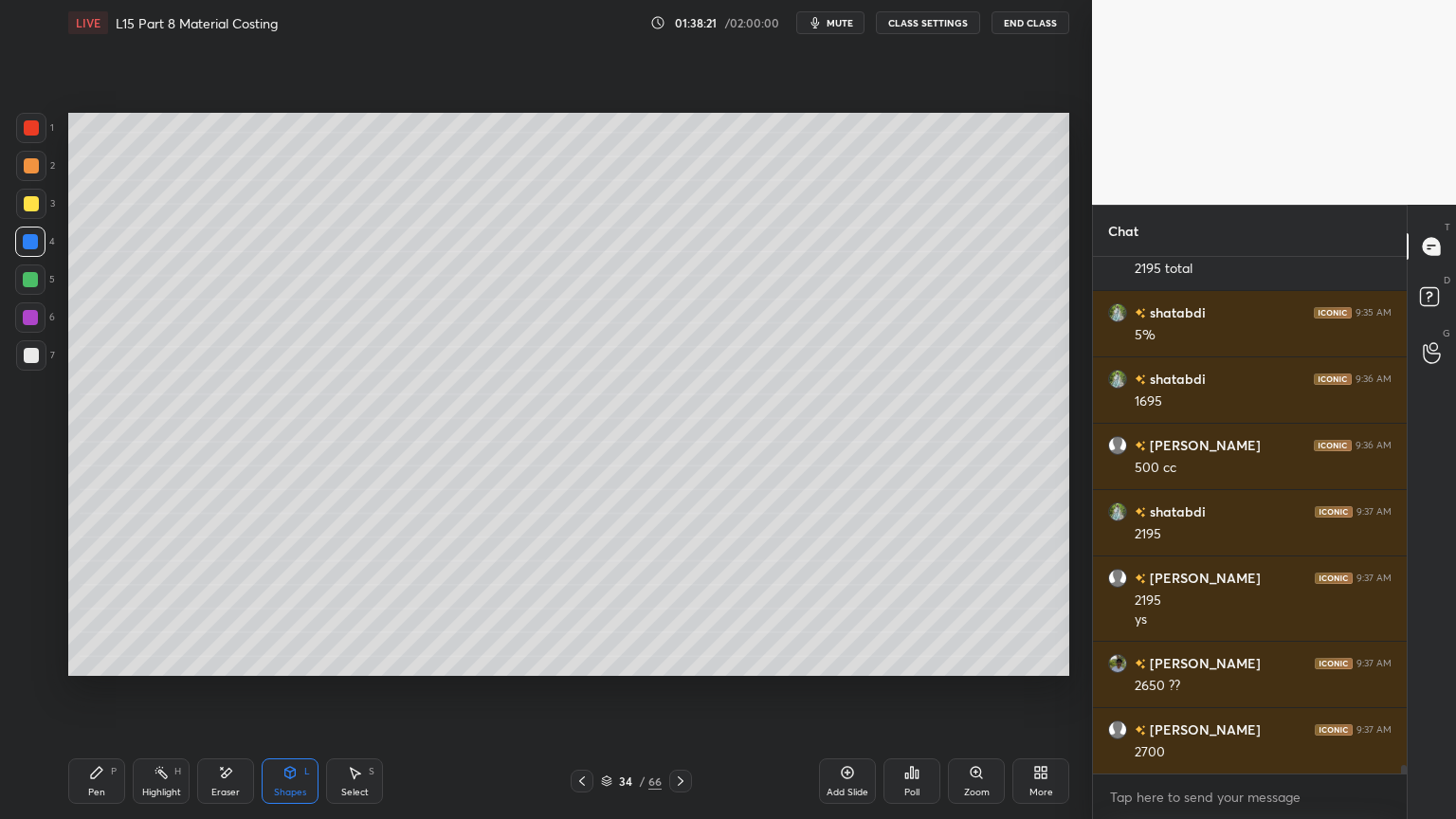 click at bounding box center (31, 355) 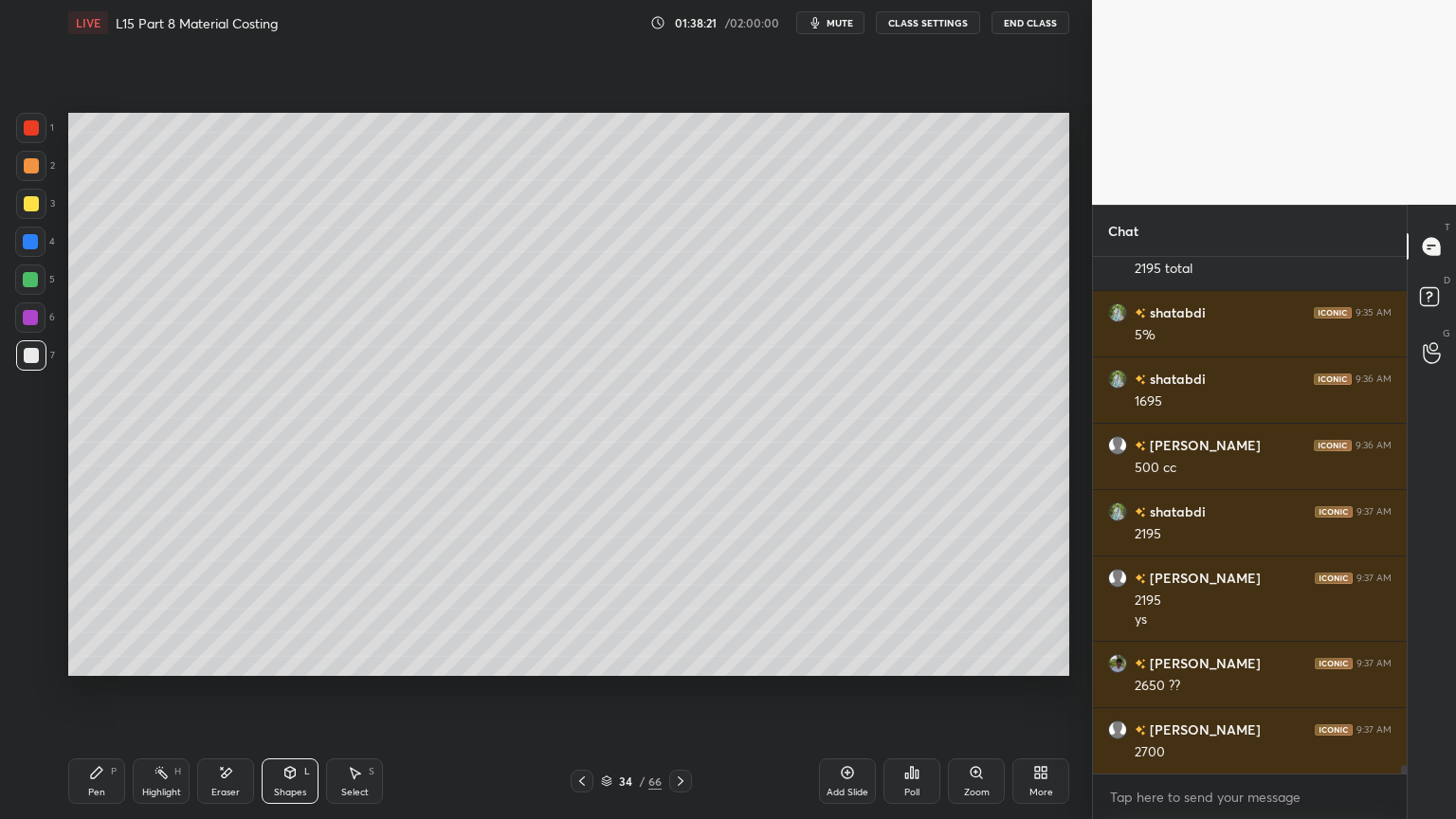 scroll, scrollTop: 31917, scrollLeft: 0, axis: vertical 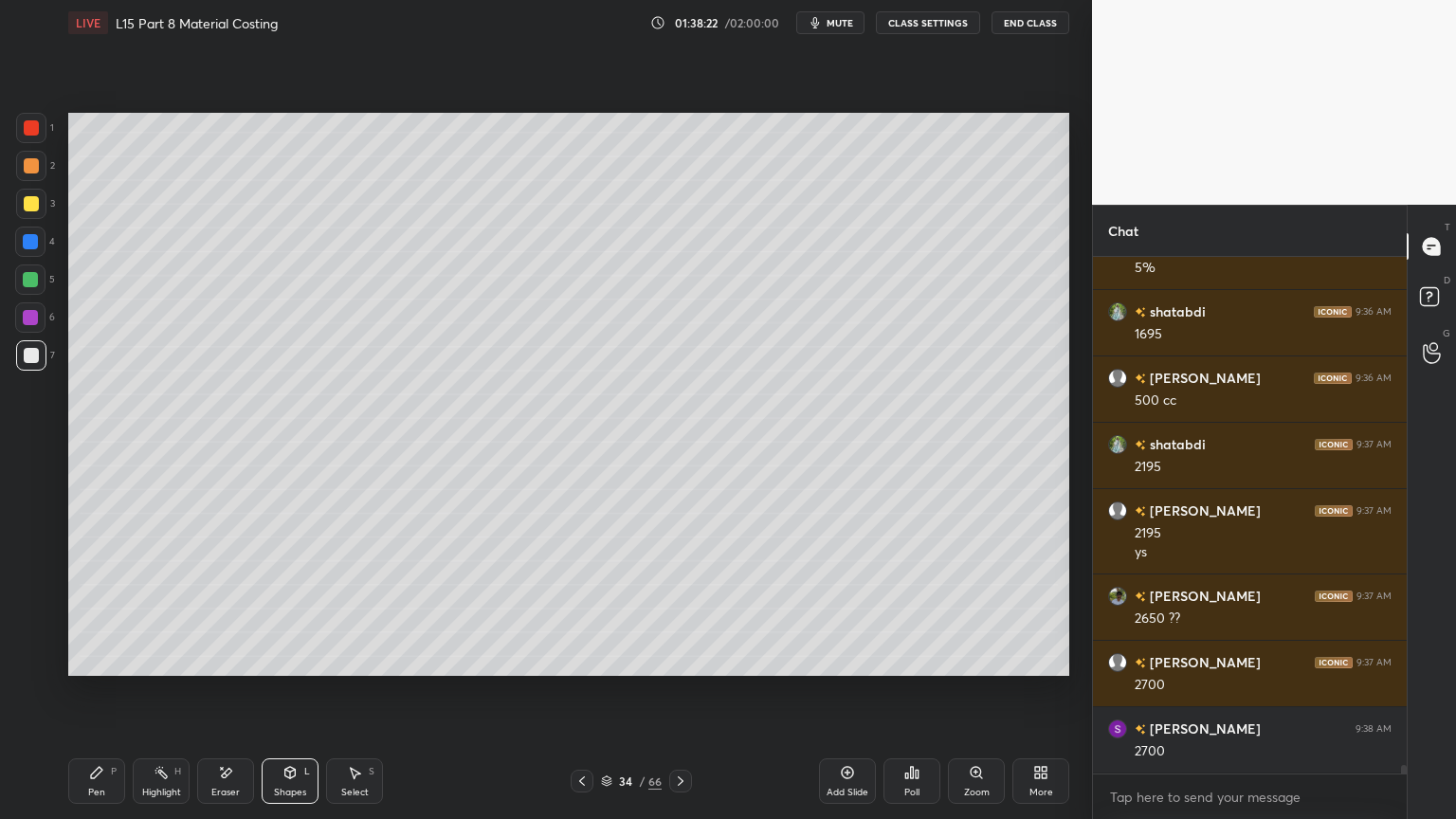 click 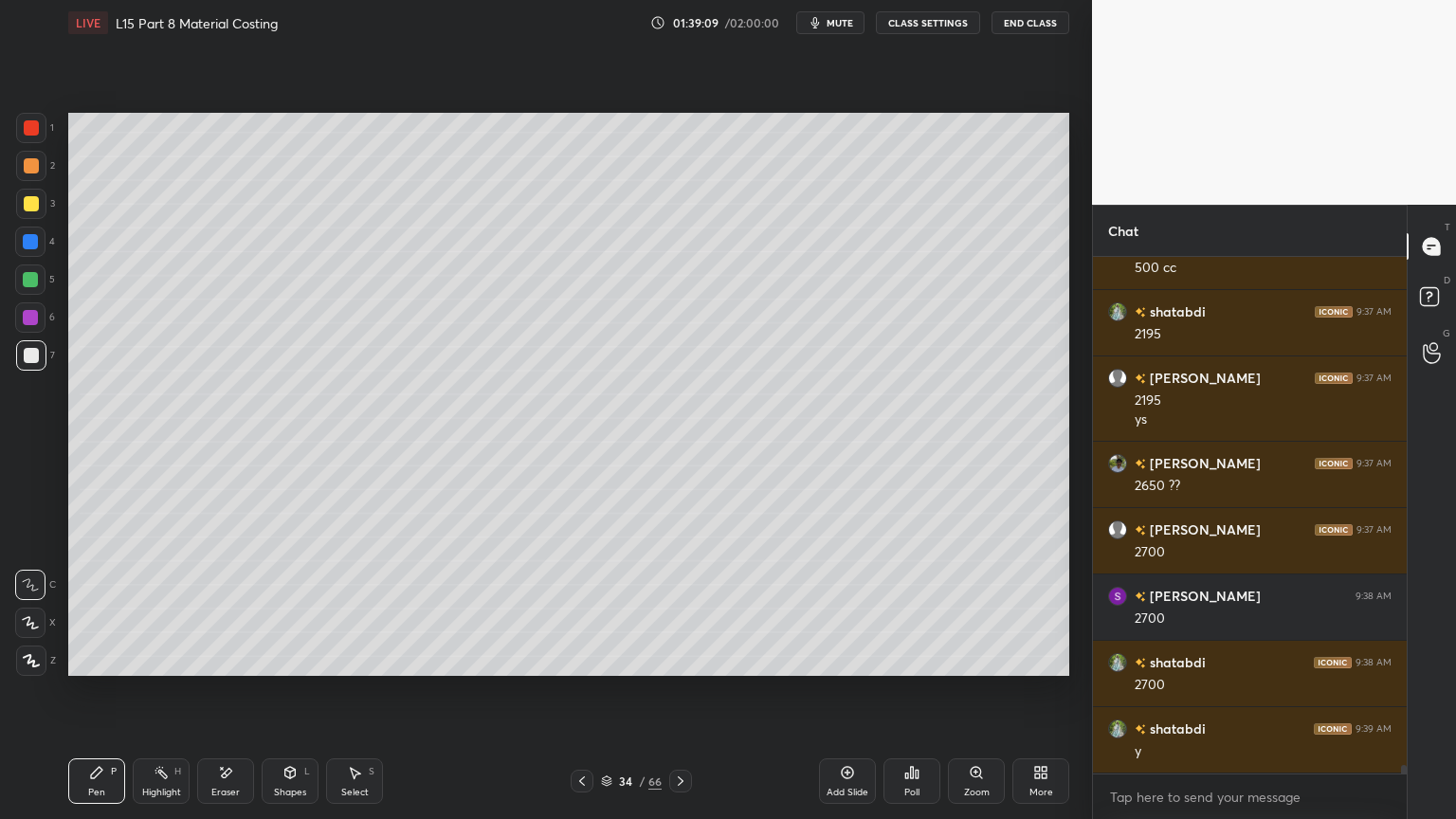 scroll, scrollTop: 32115, scrollLeft: 0, axis: vertical 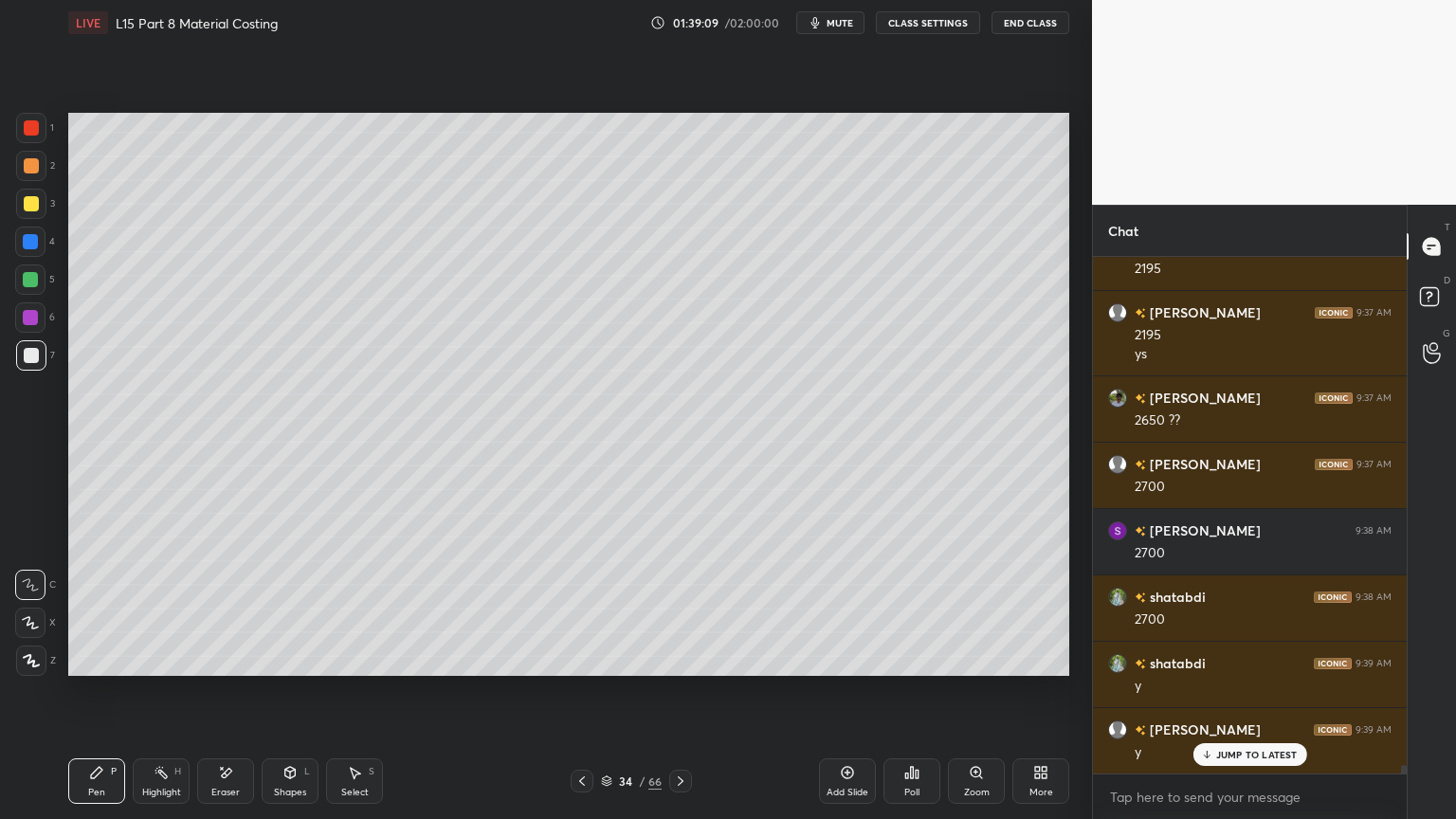 click at bounding box center [31, 128] 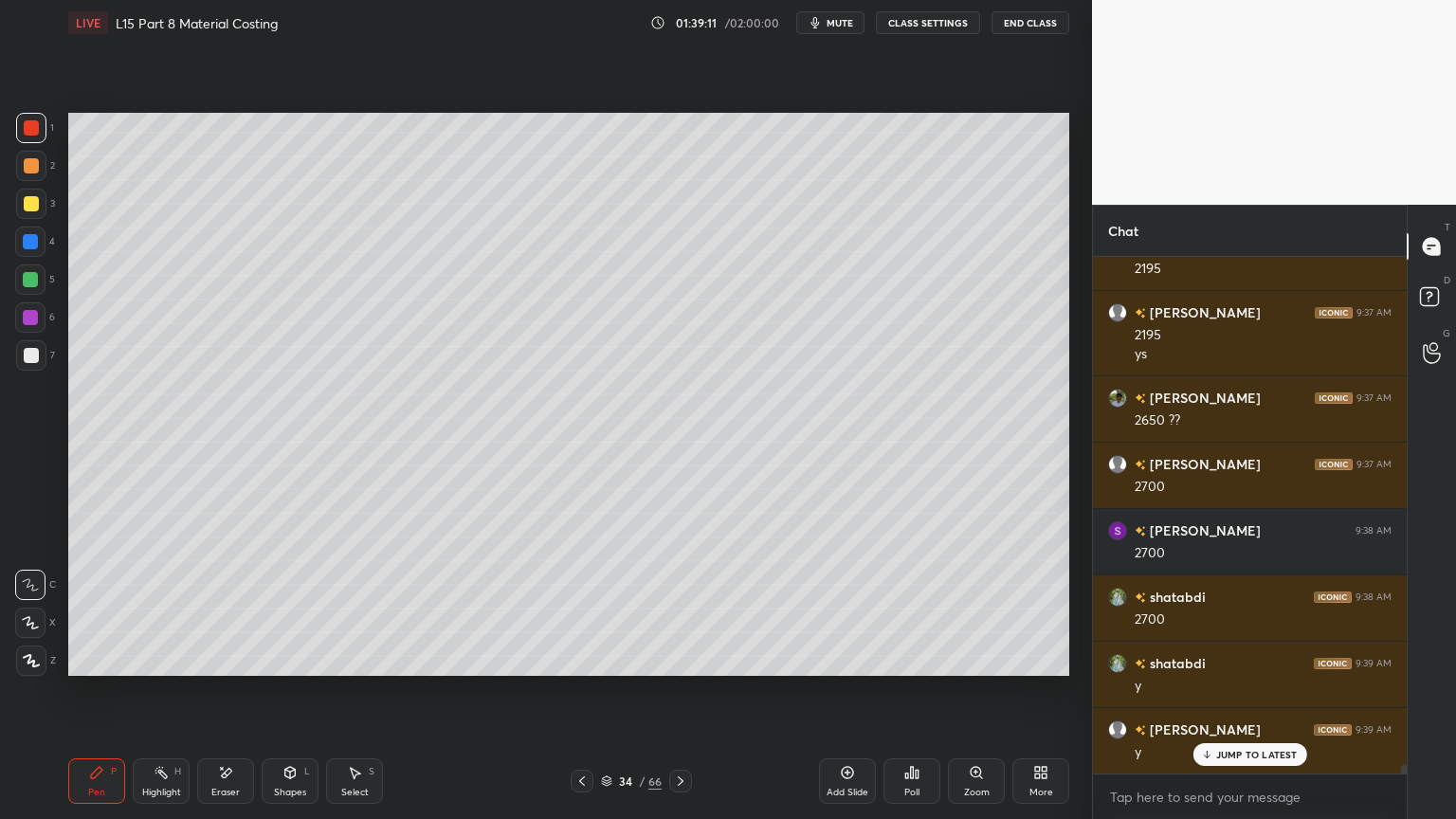 click 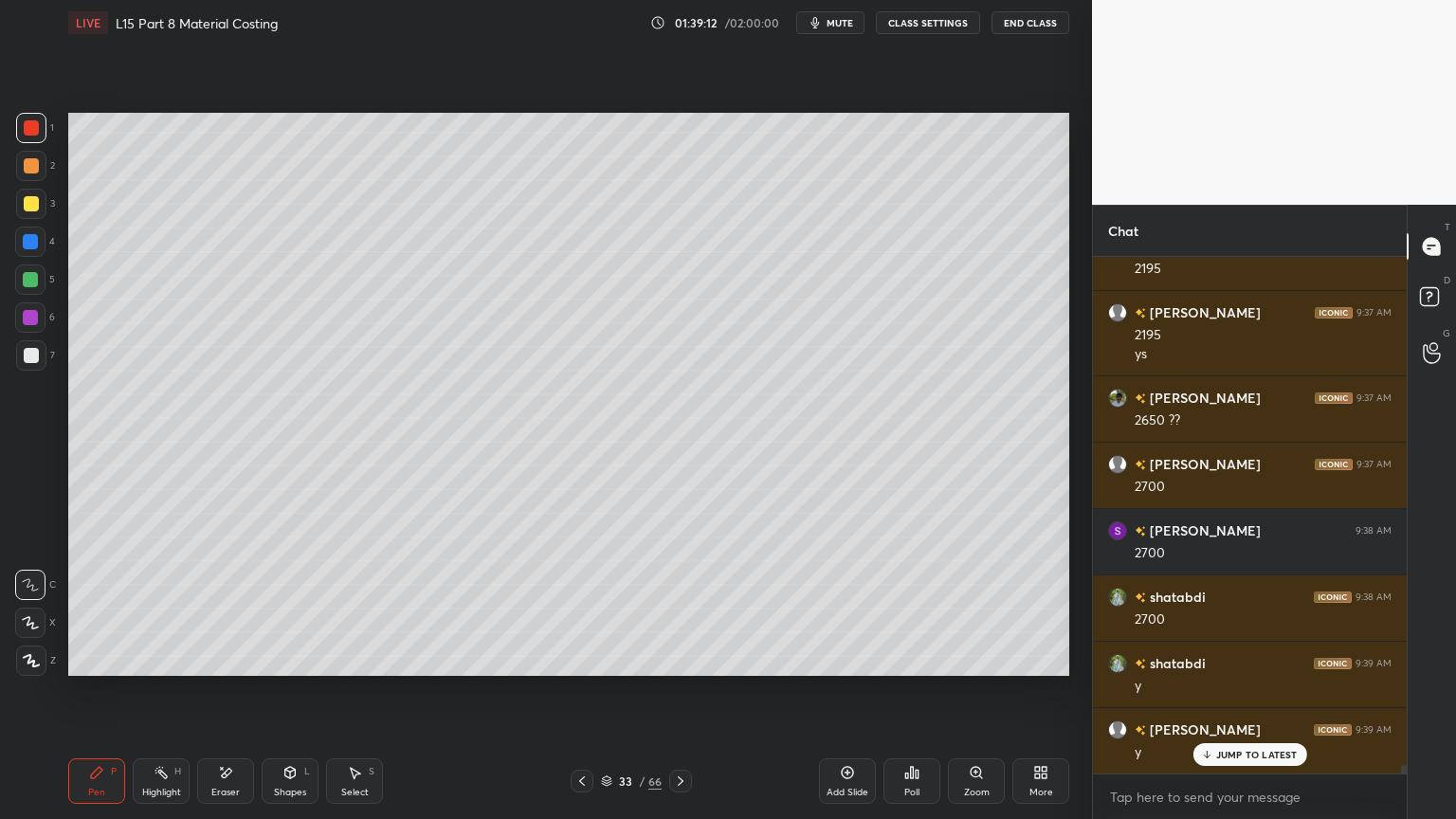 click on "Shapes L" at bounding box center [290, 781] 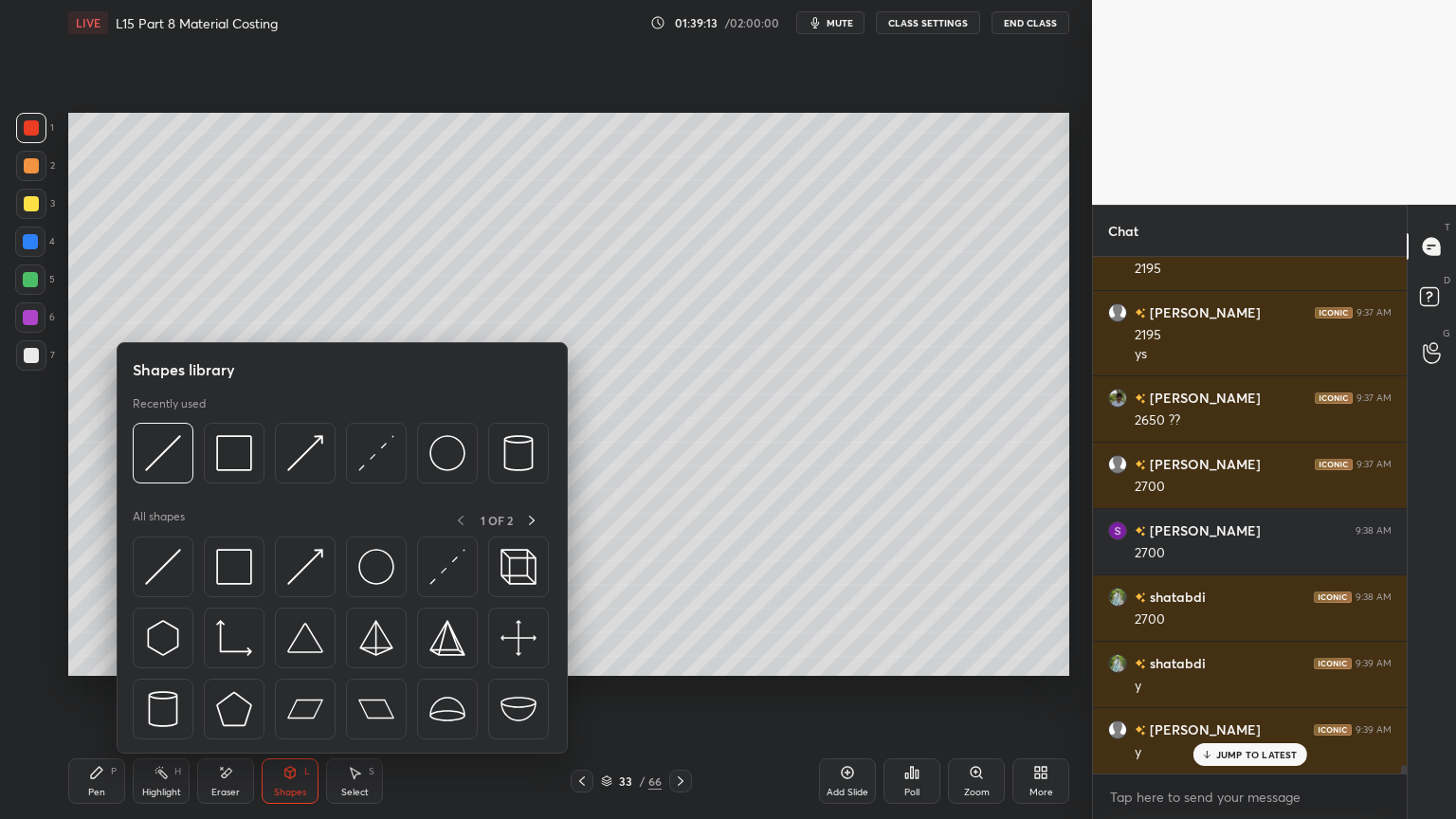 click at bounding box center (234, 453) 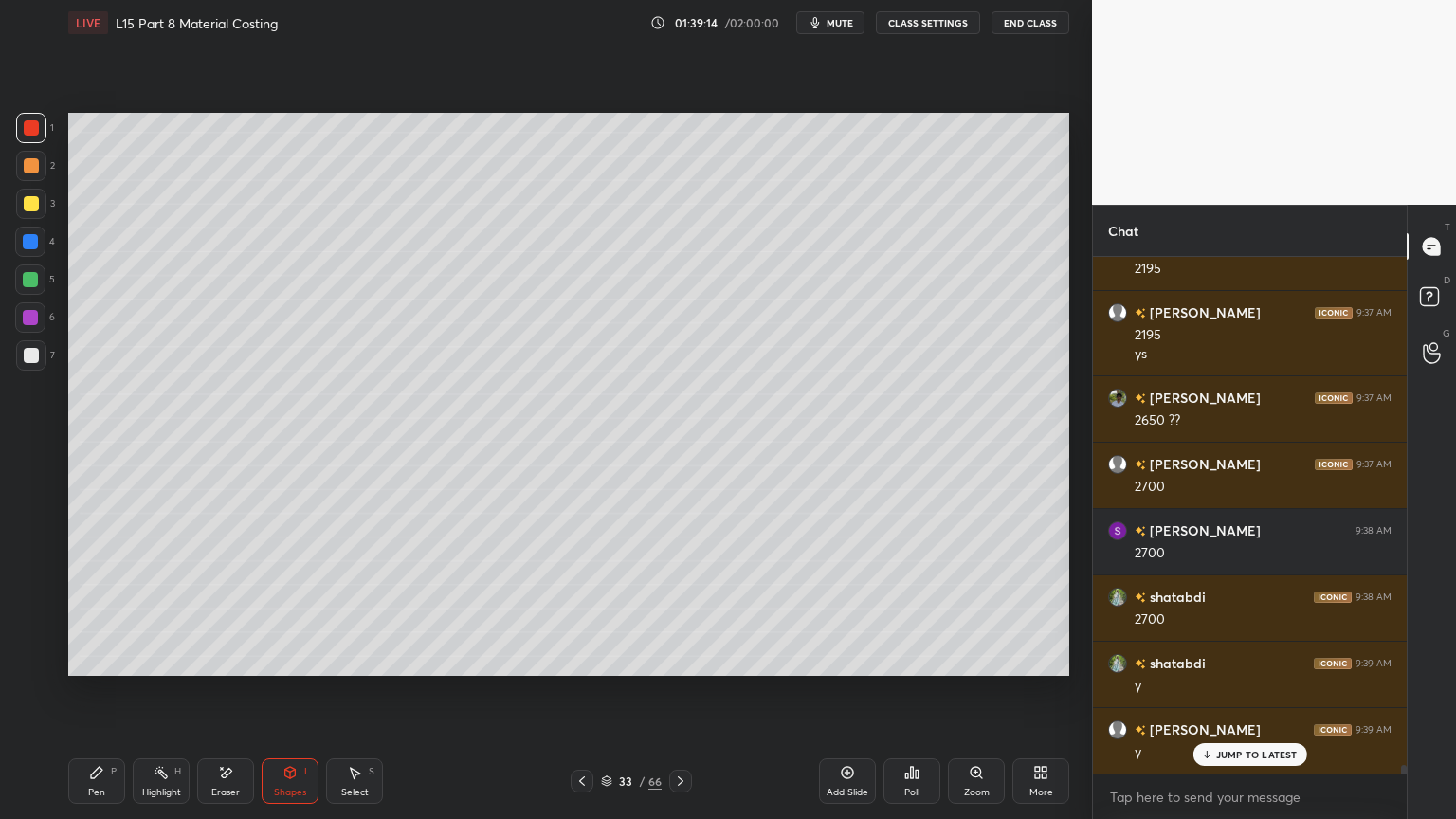 click 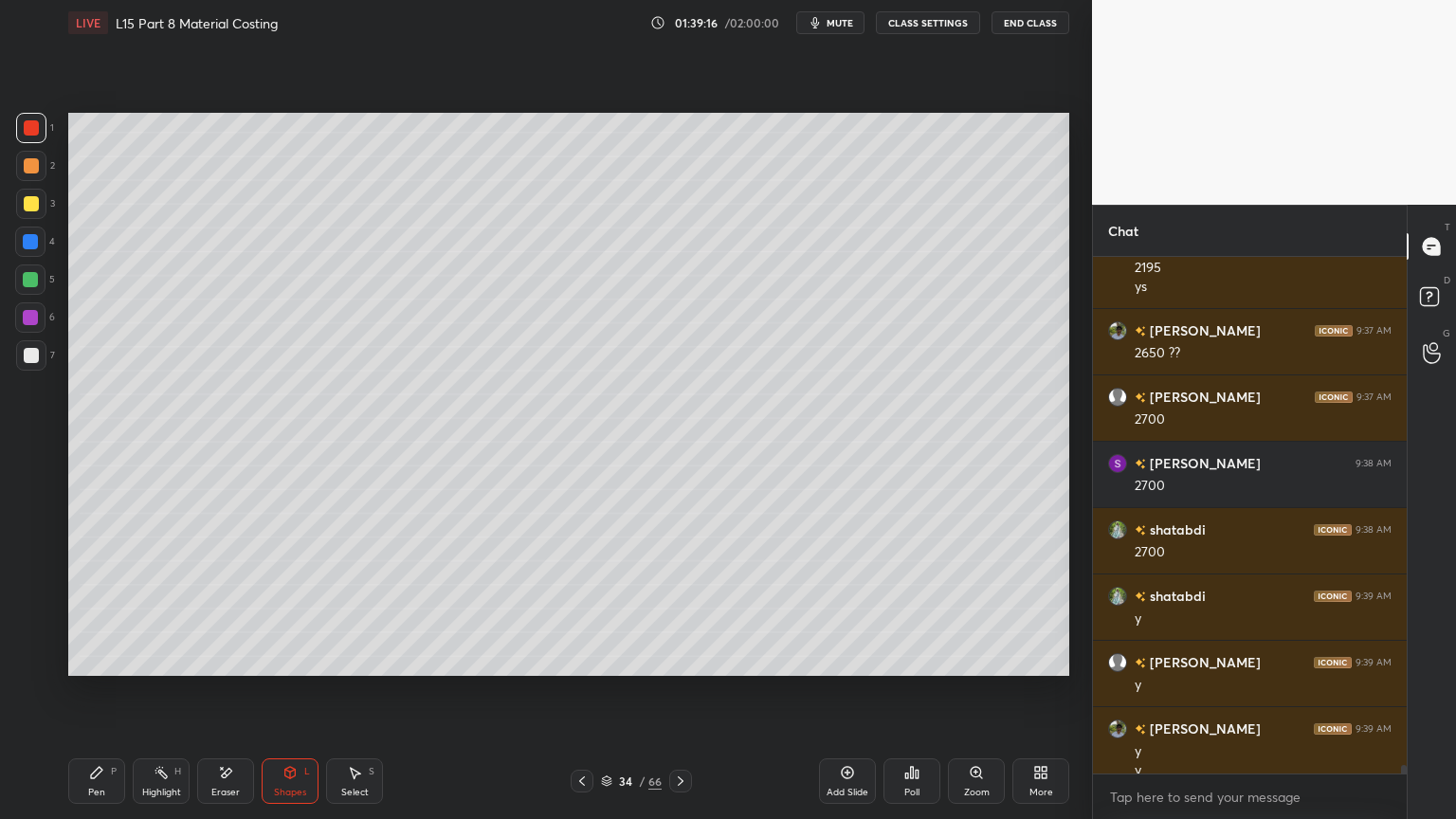 scroll, scrollTop: 32202, scrollLeft: 0, axis: vertical 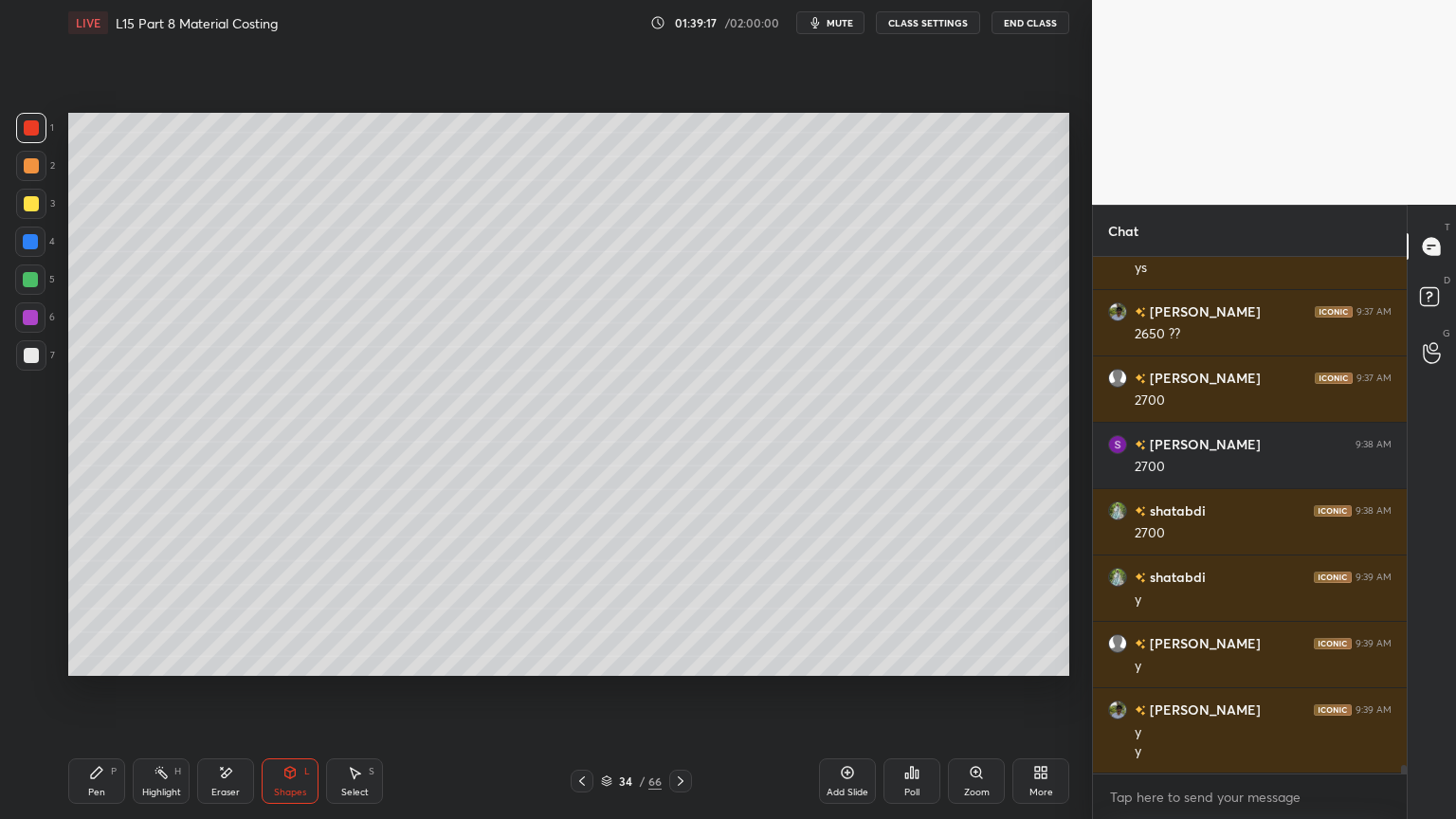 click 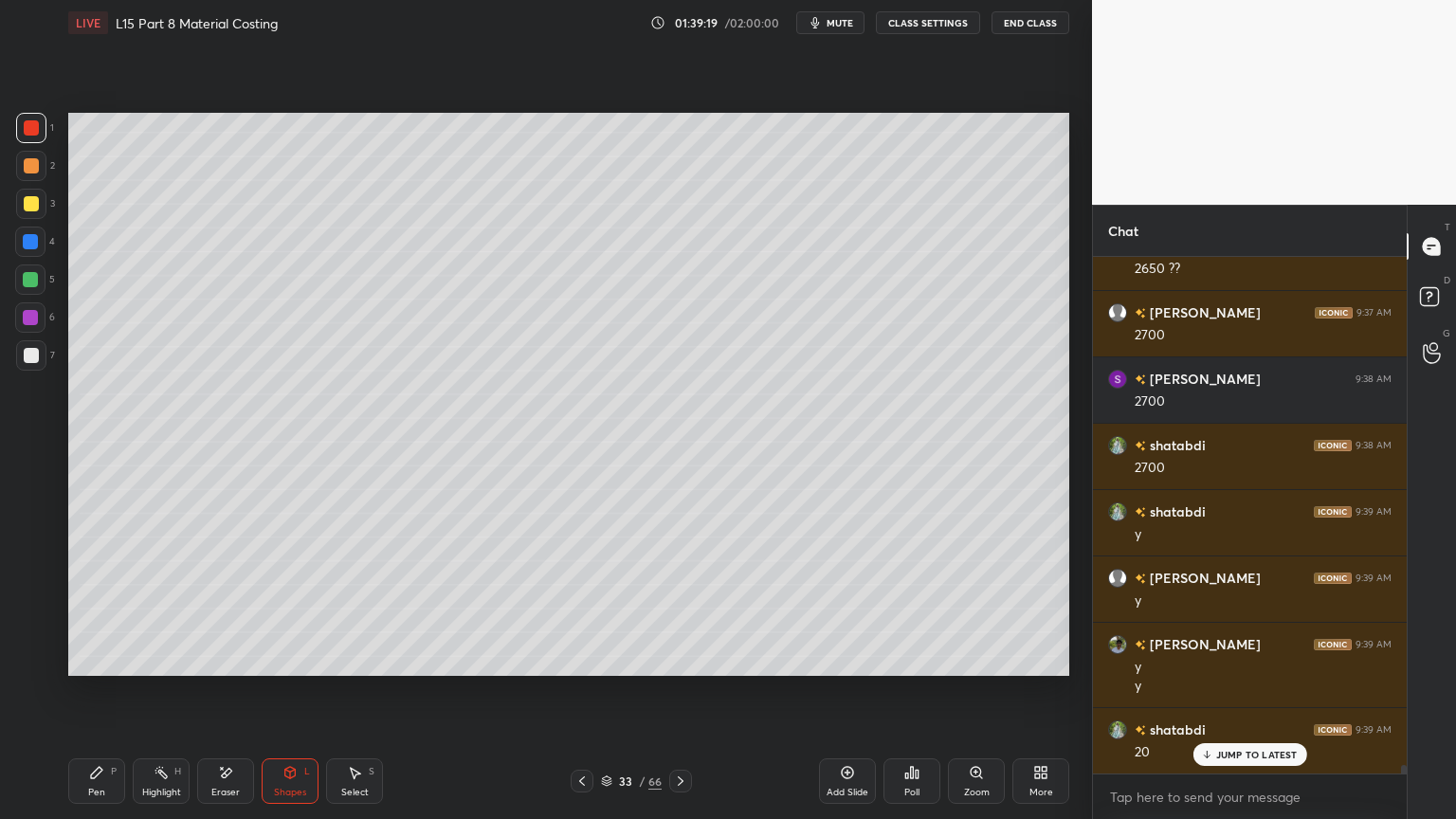 scroll, scrollTop: 32334, scrollLeft: 0, axis: vertical 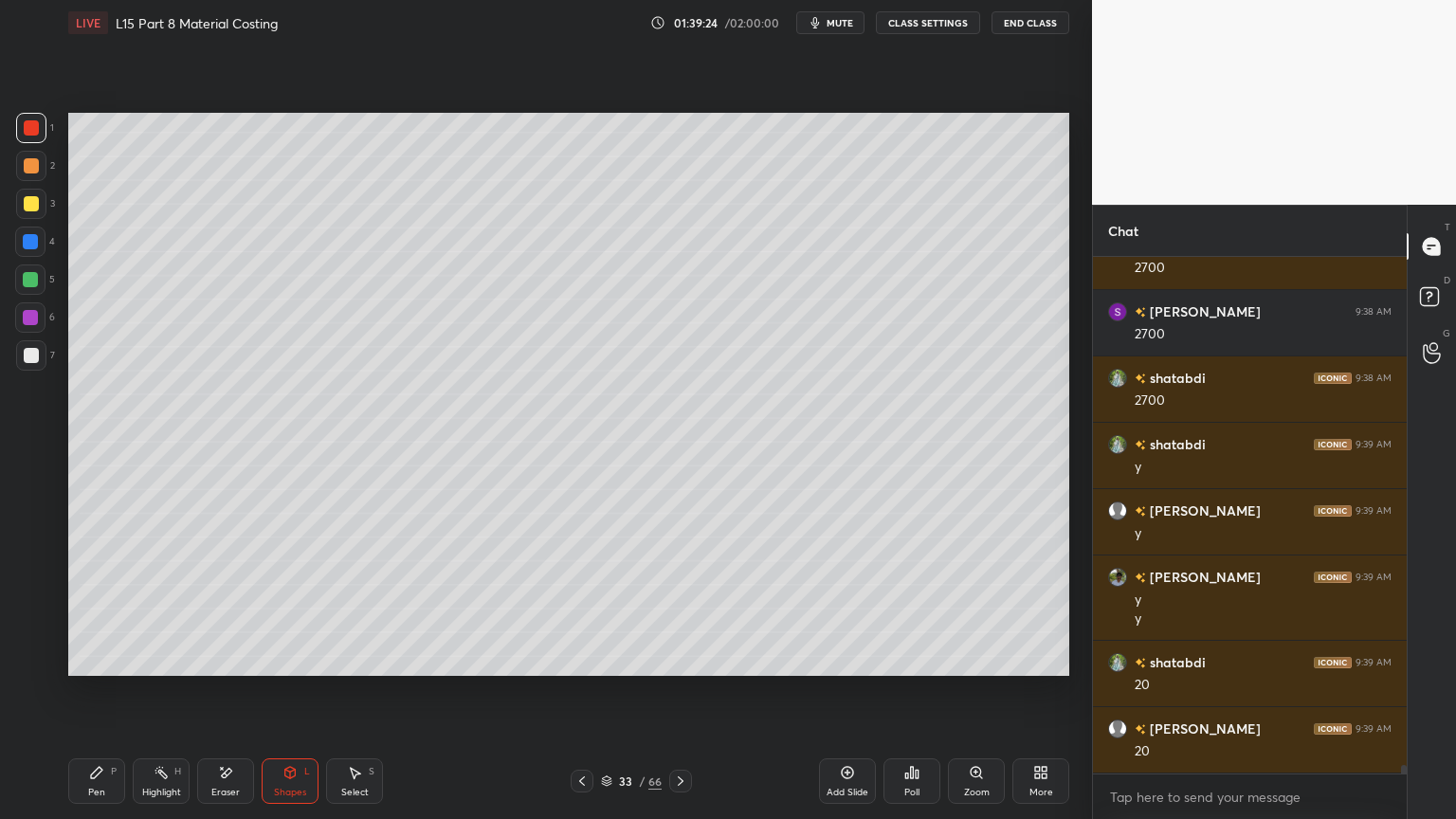 click 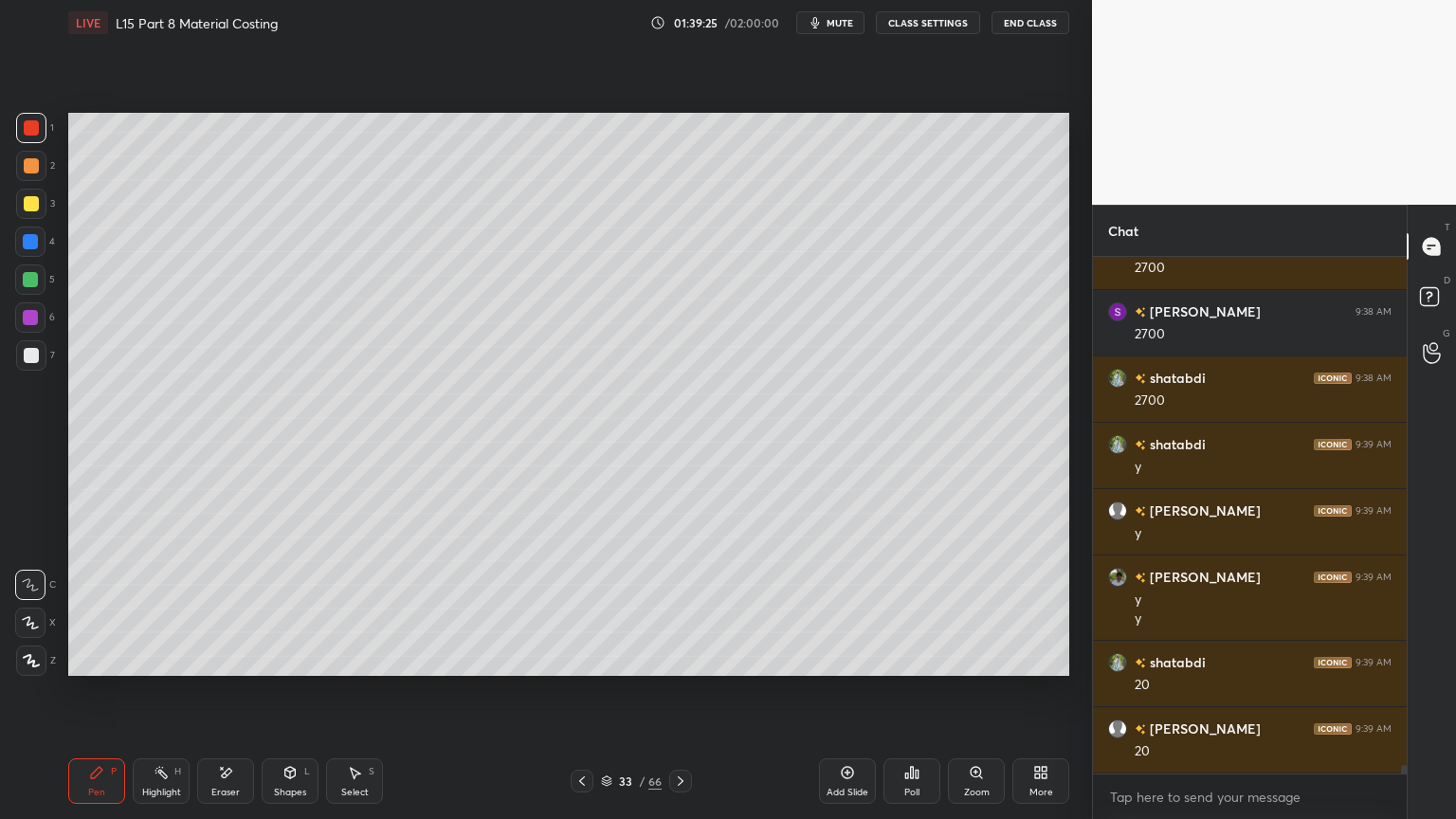 click at bounding box center (31, 355) 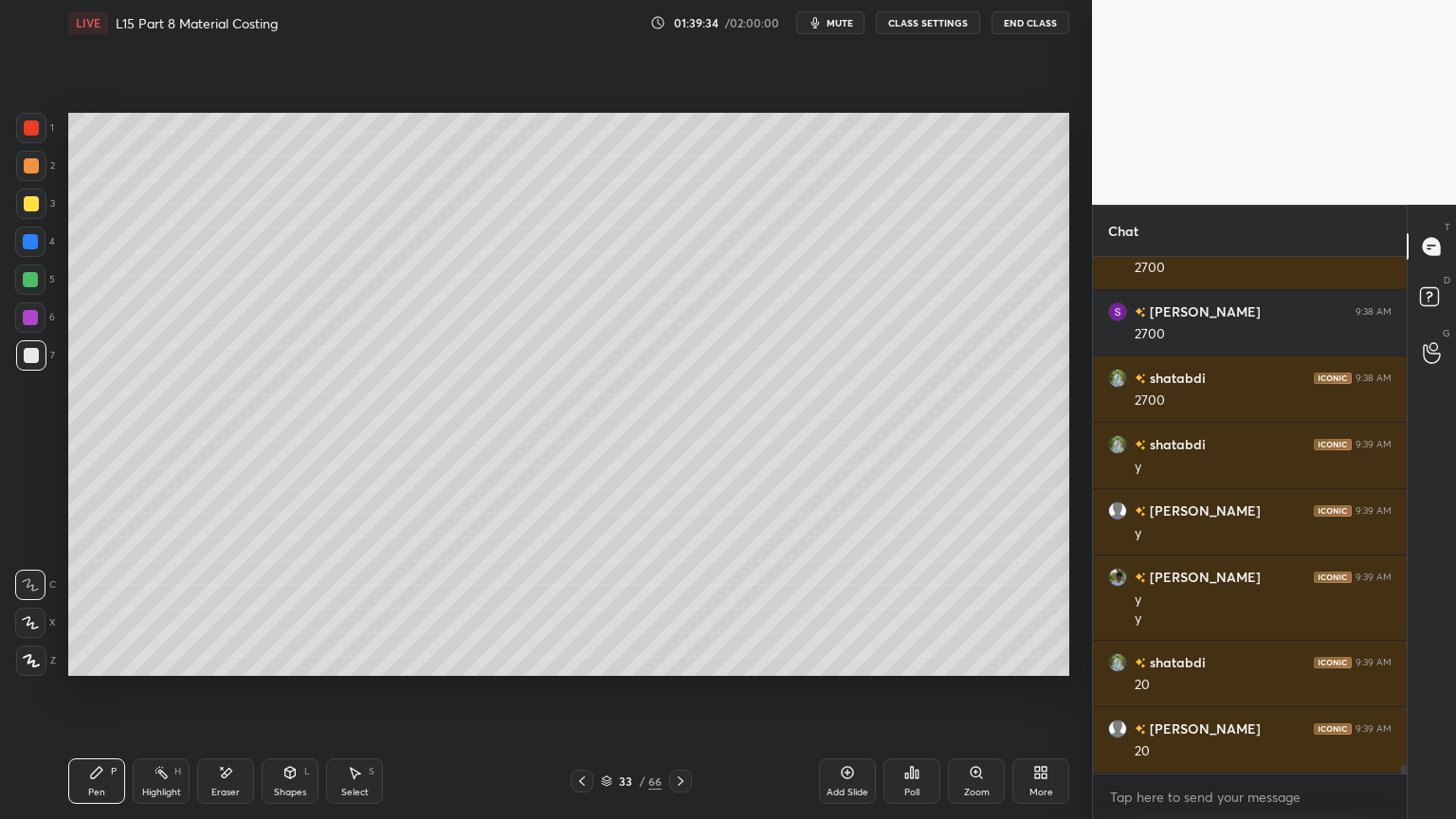 click 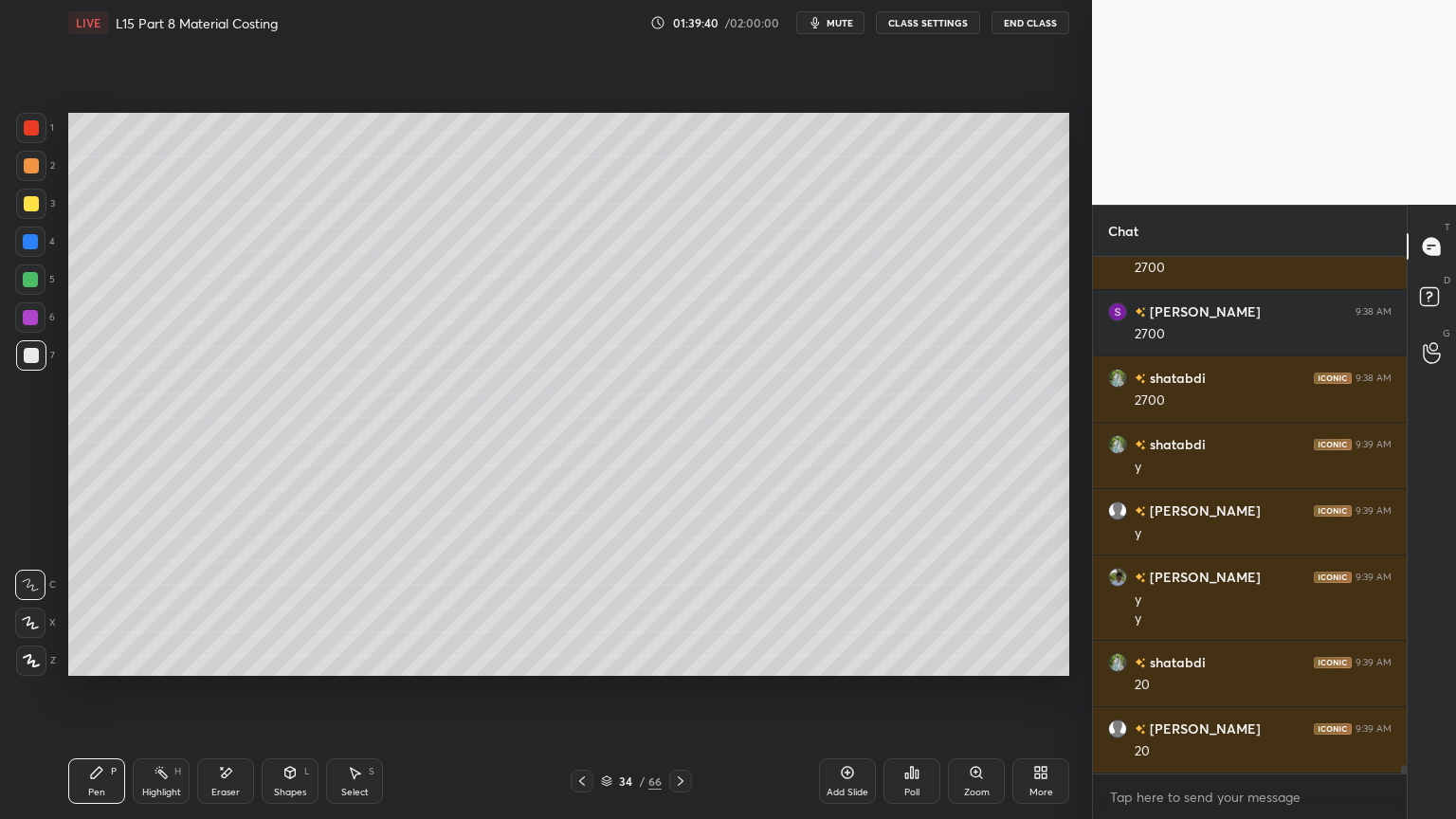 click 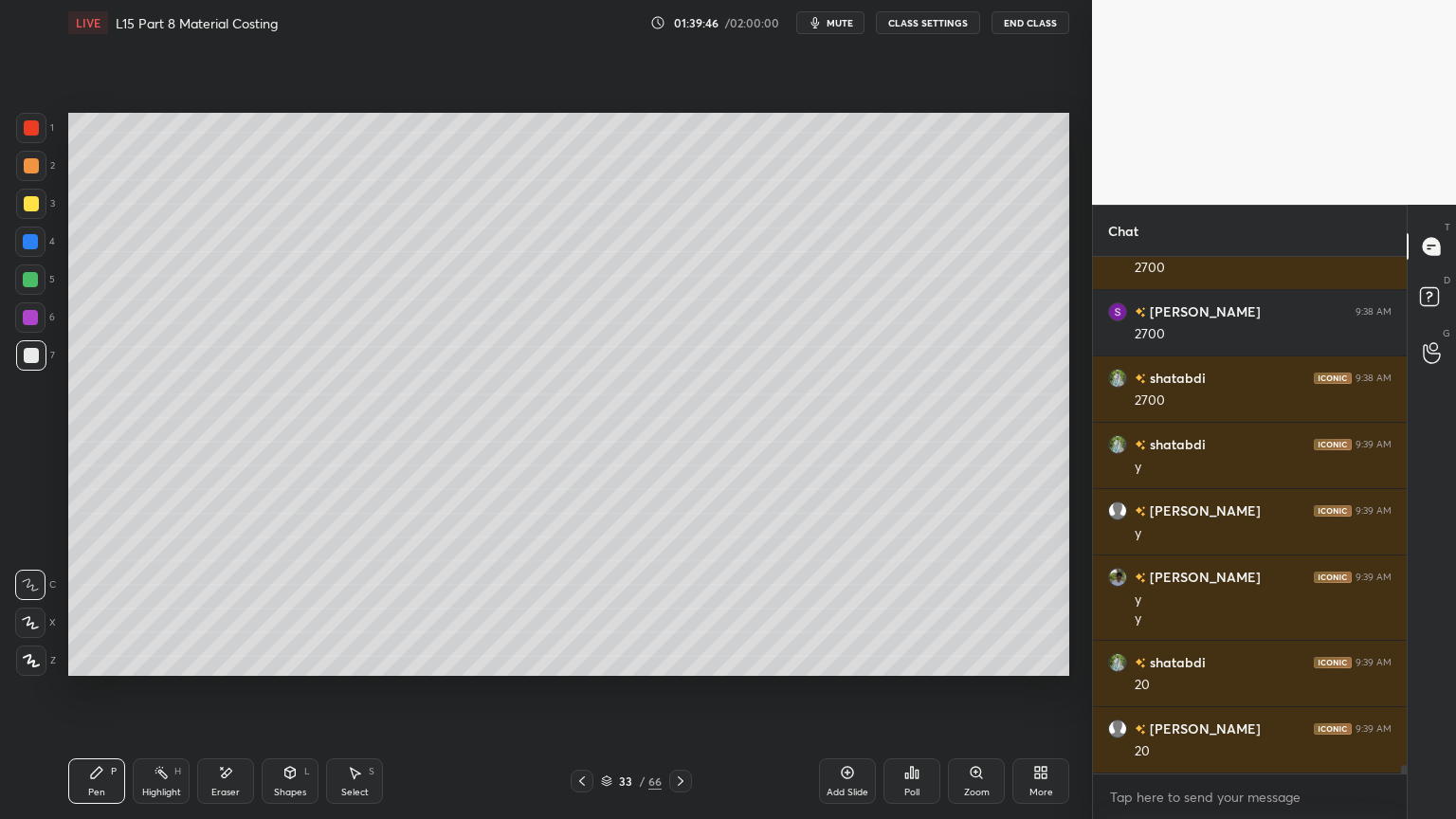 click on "3" at bounding box center (35, 208) 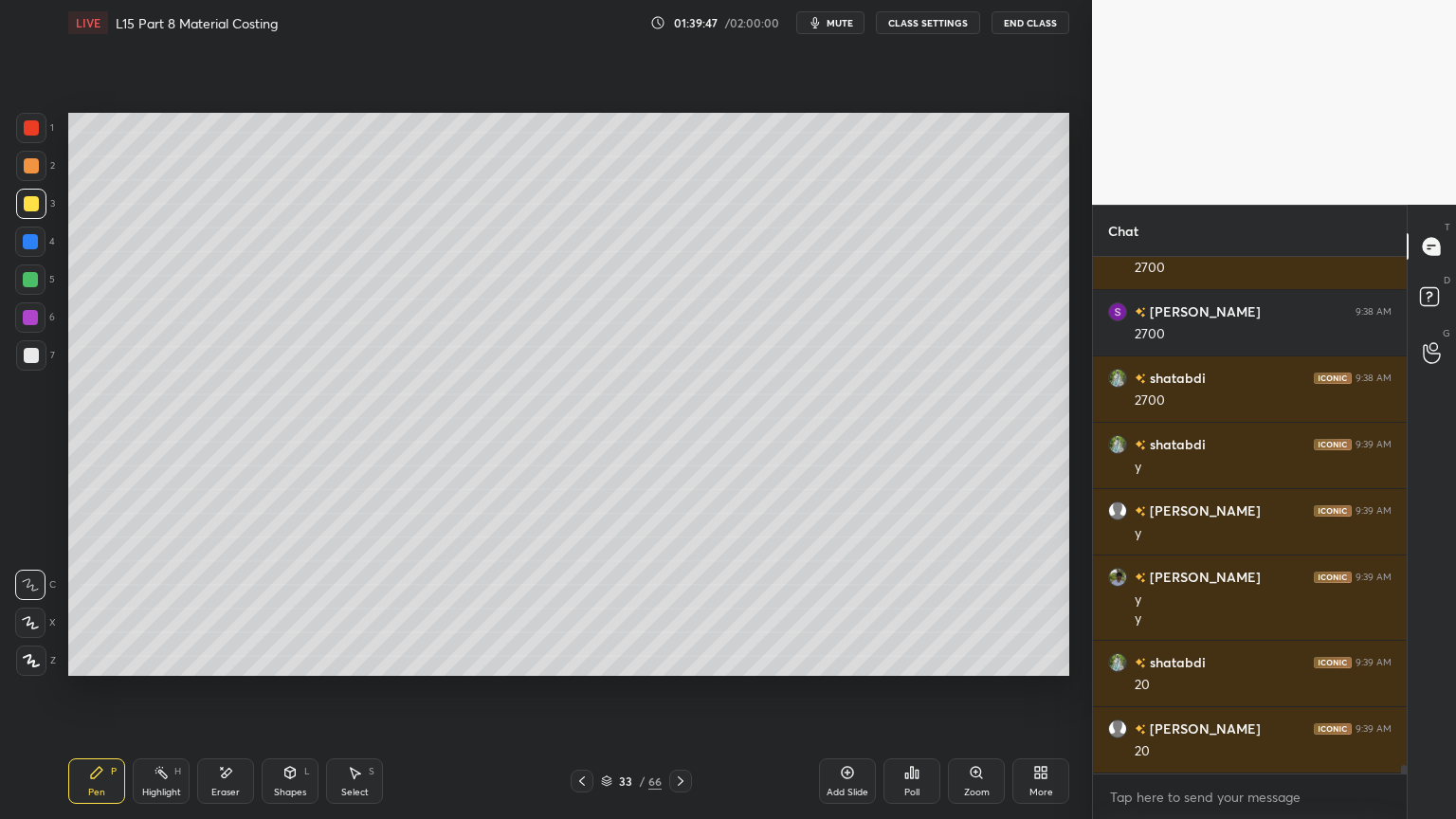 click 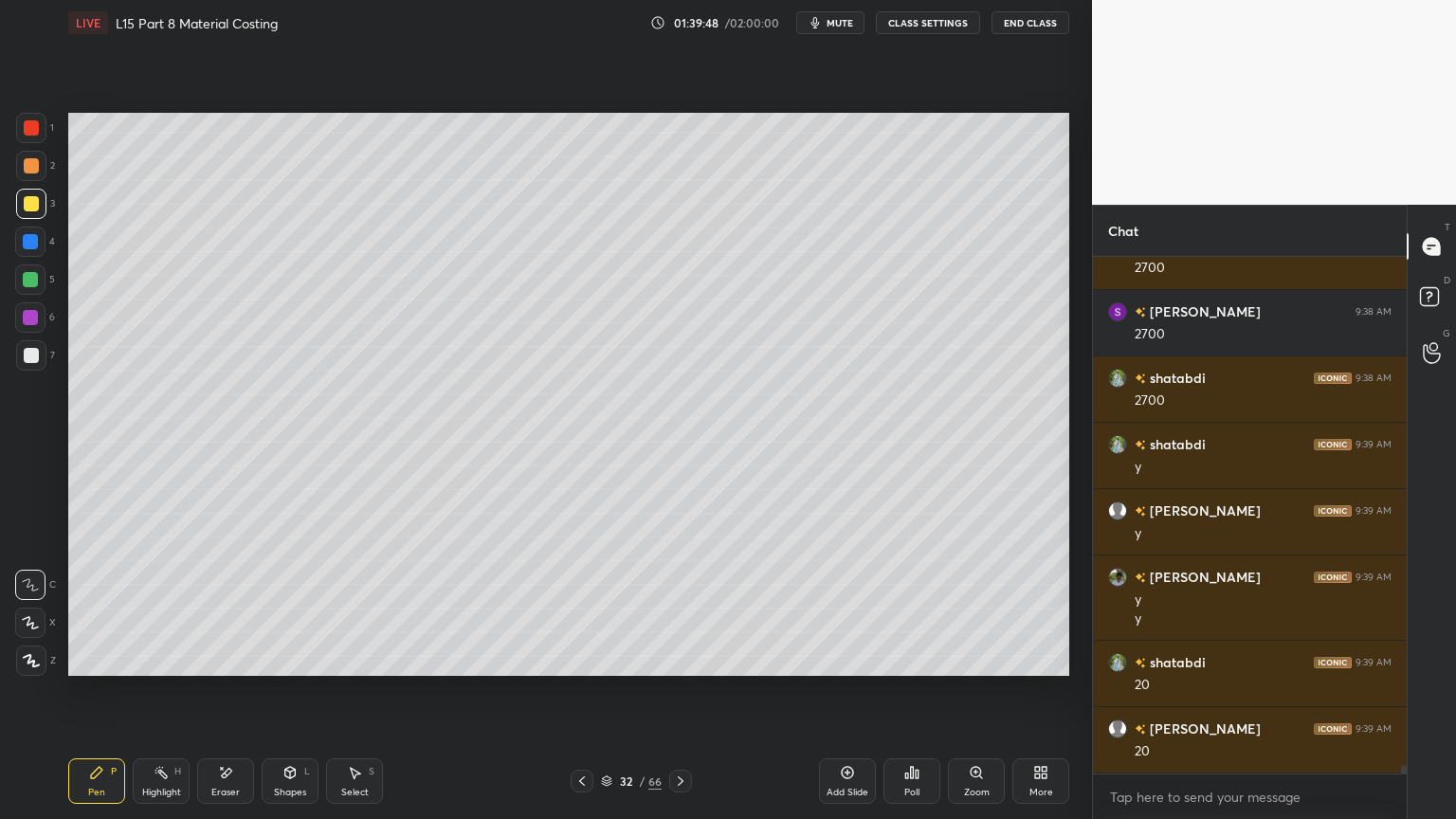 click 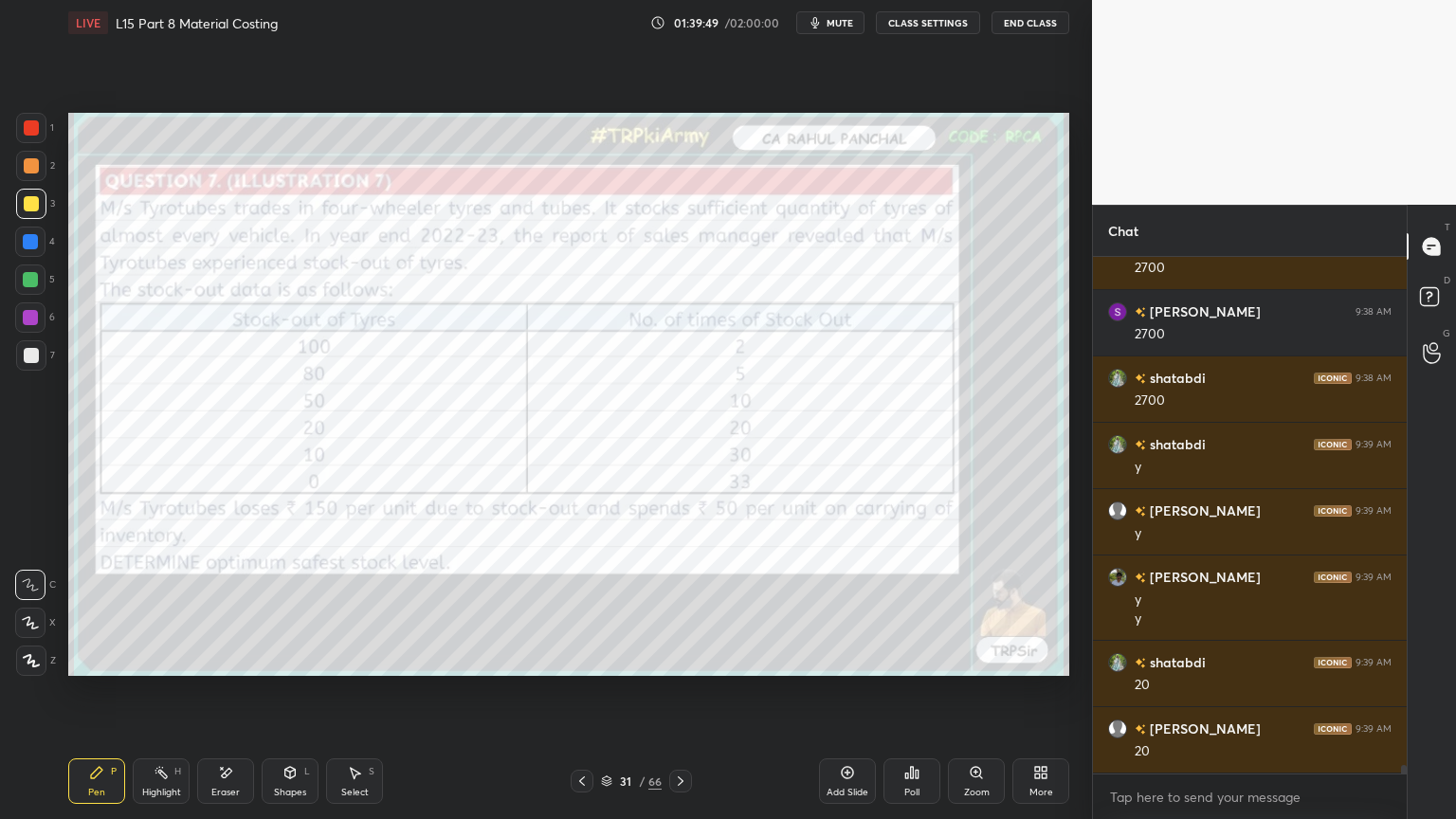 click at bounding box center (681, 781) 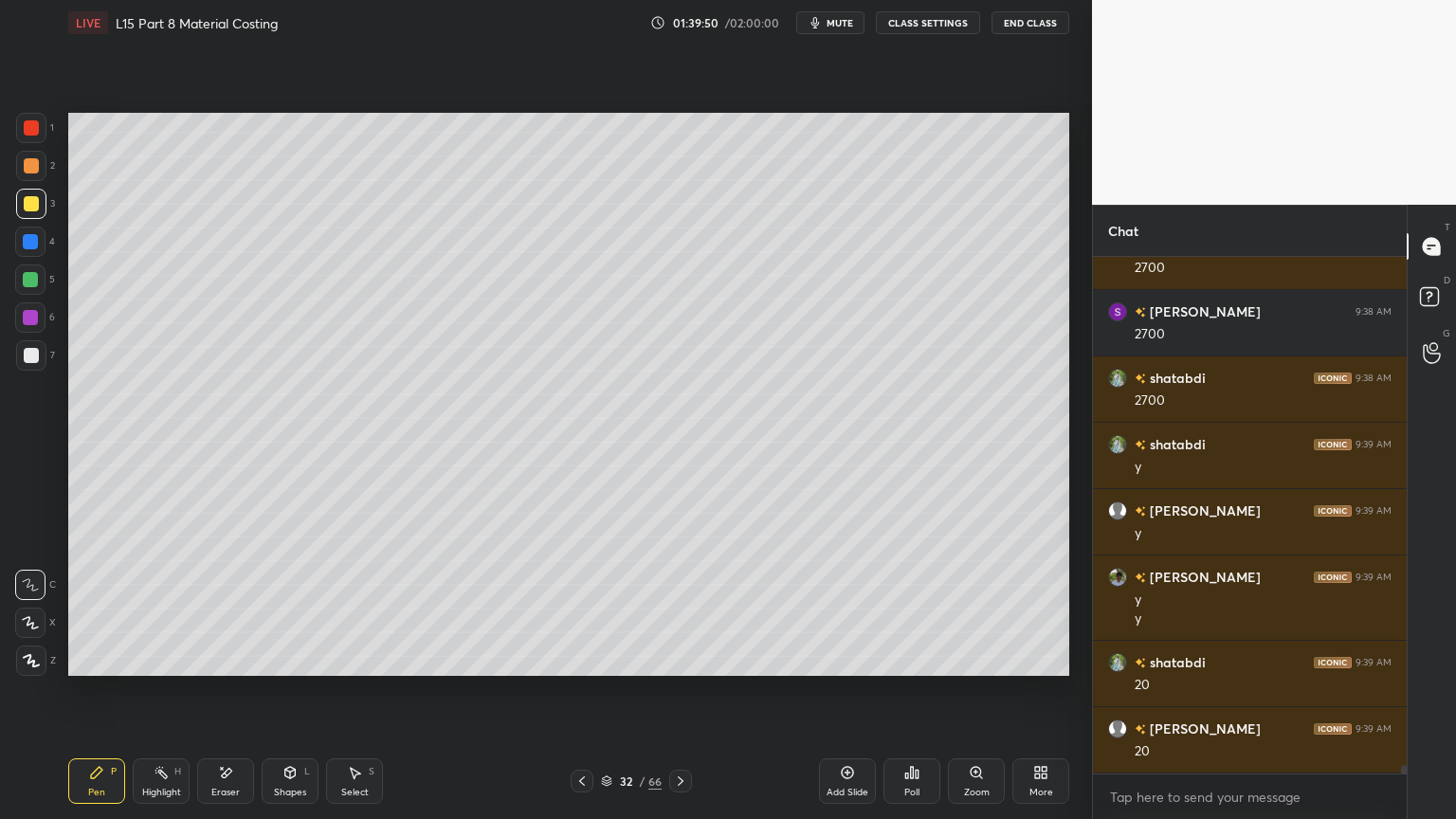 click 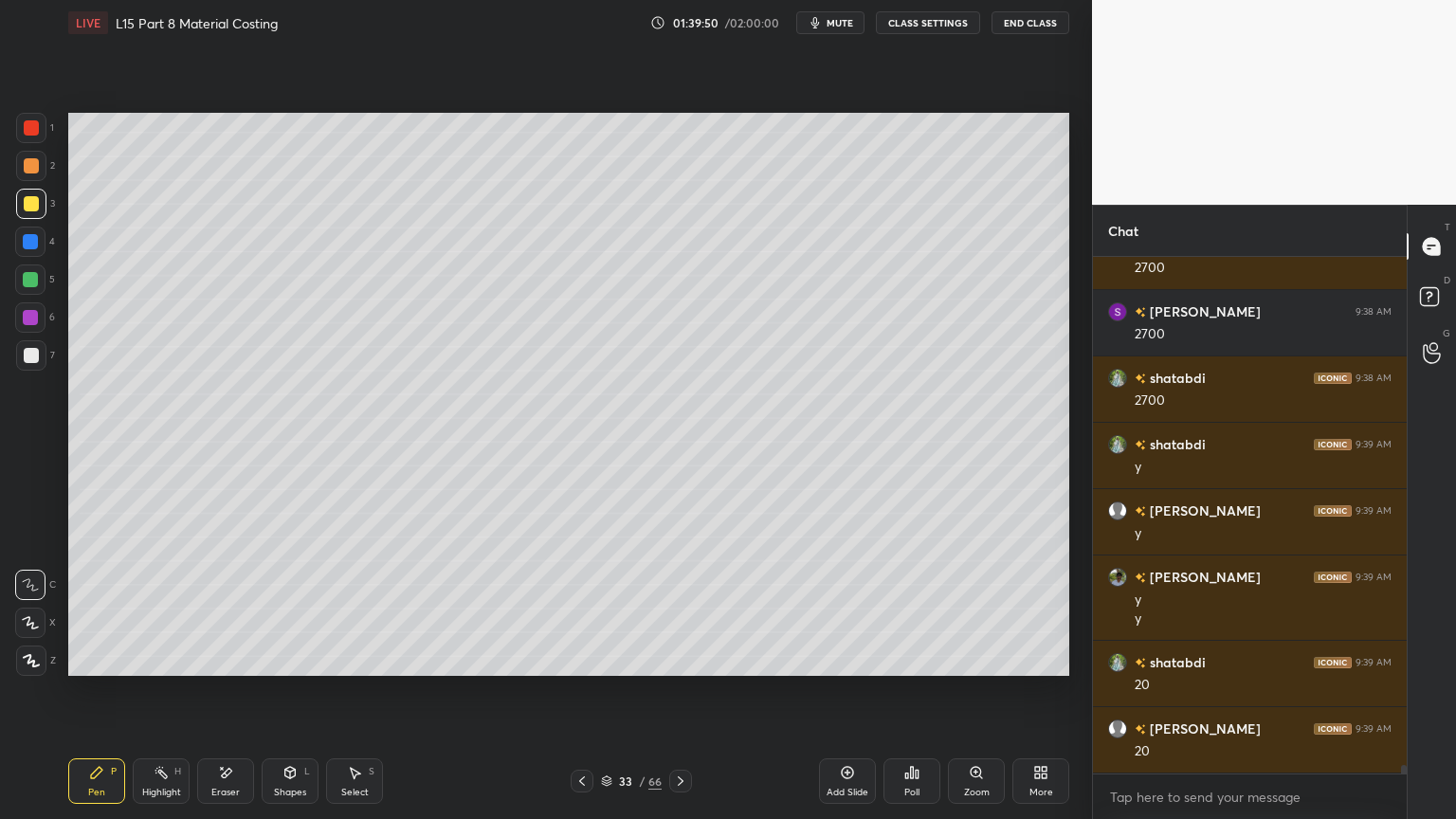 click 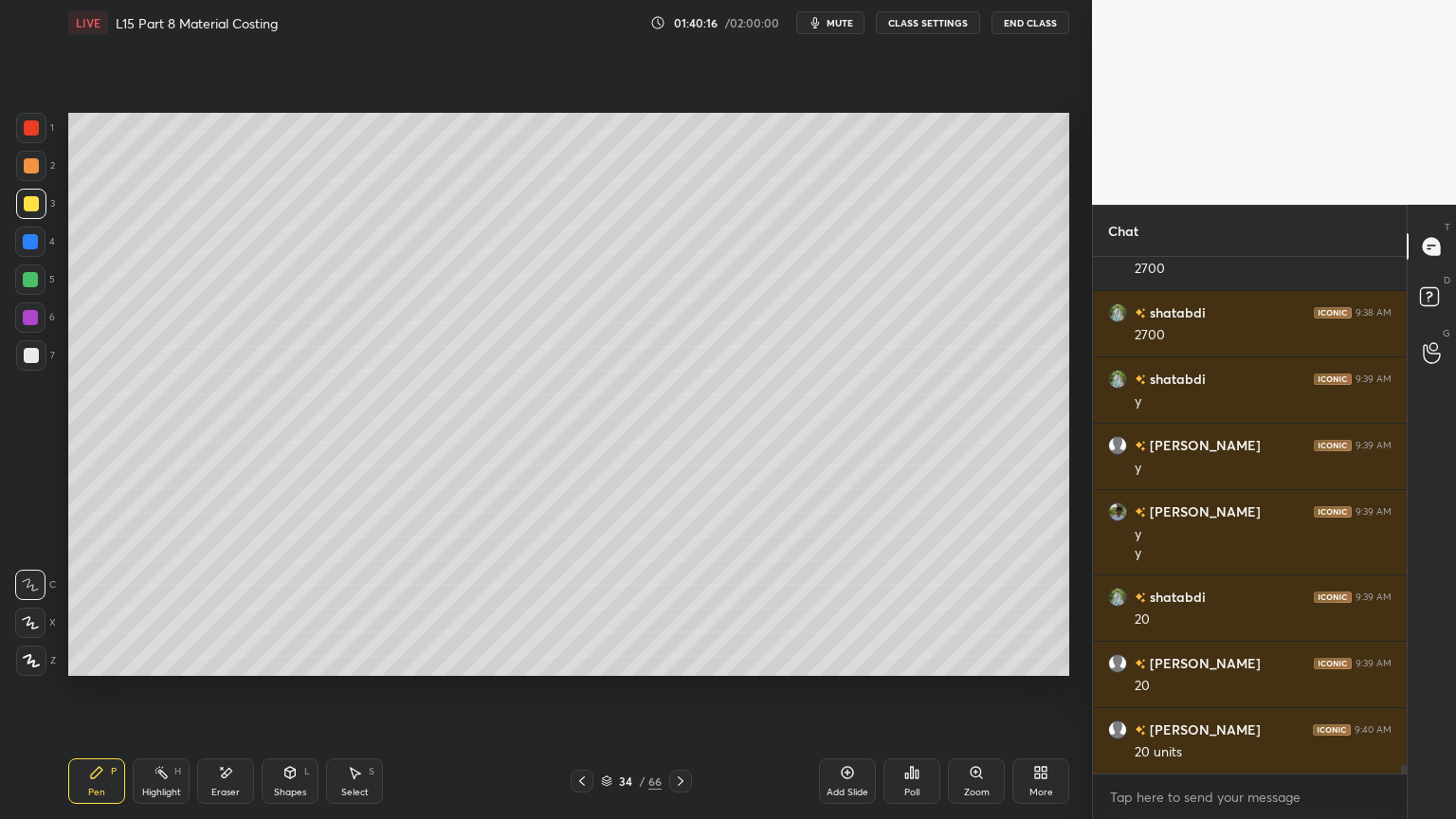 scroll, scrollTop: 32467, scrollLeft: 0, axis: vertical 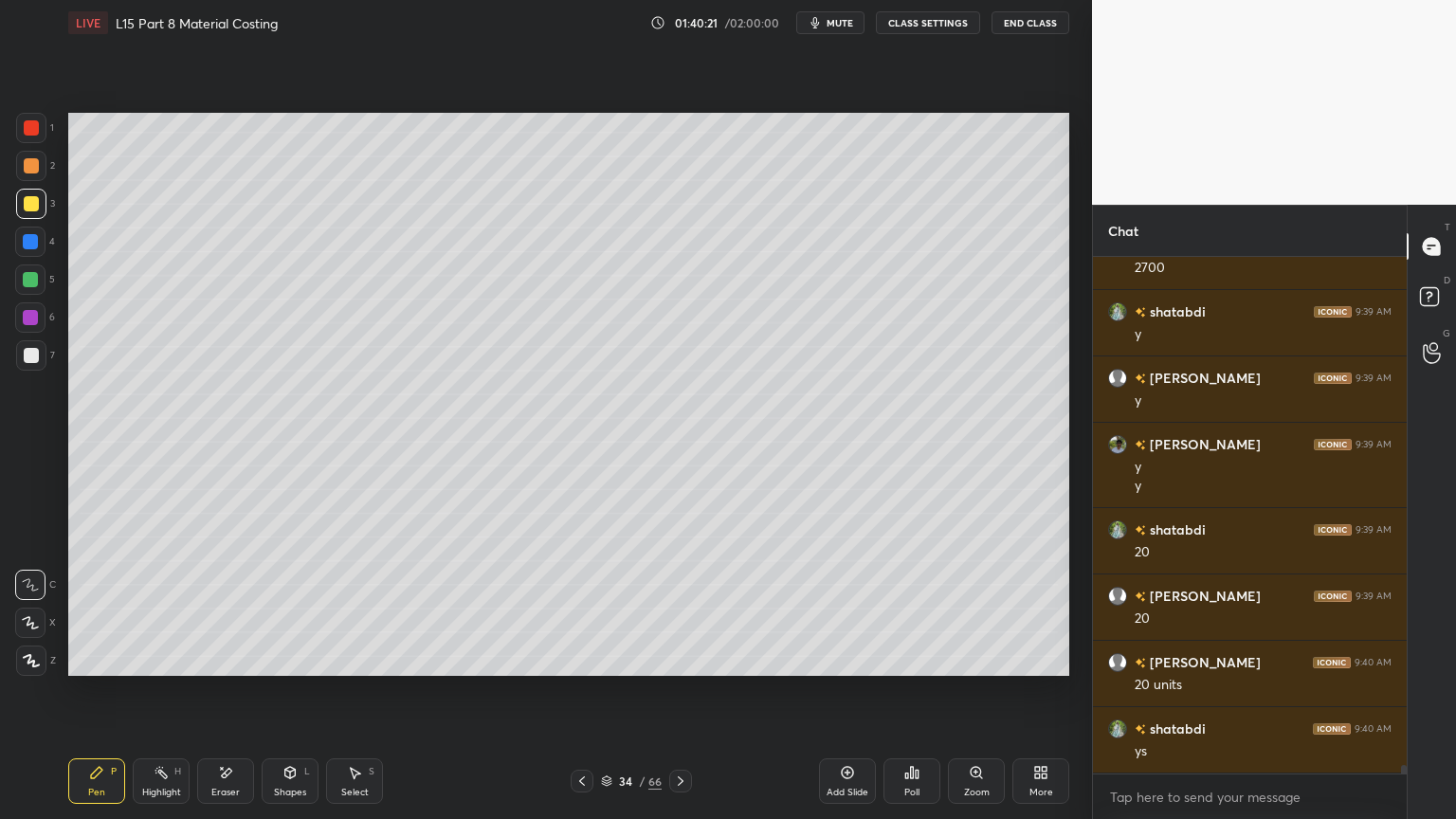 click 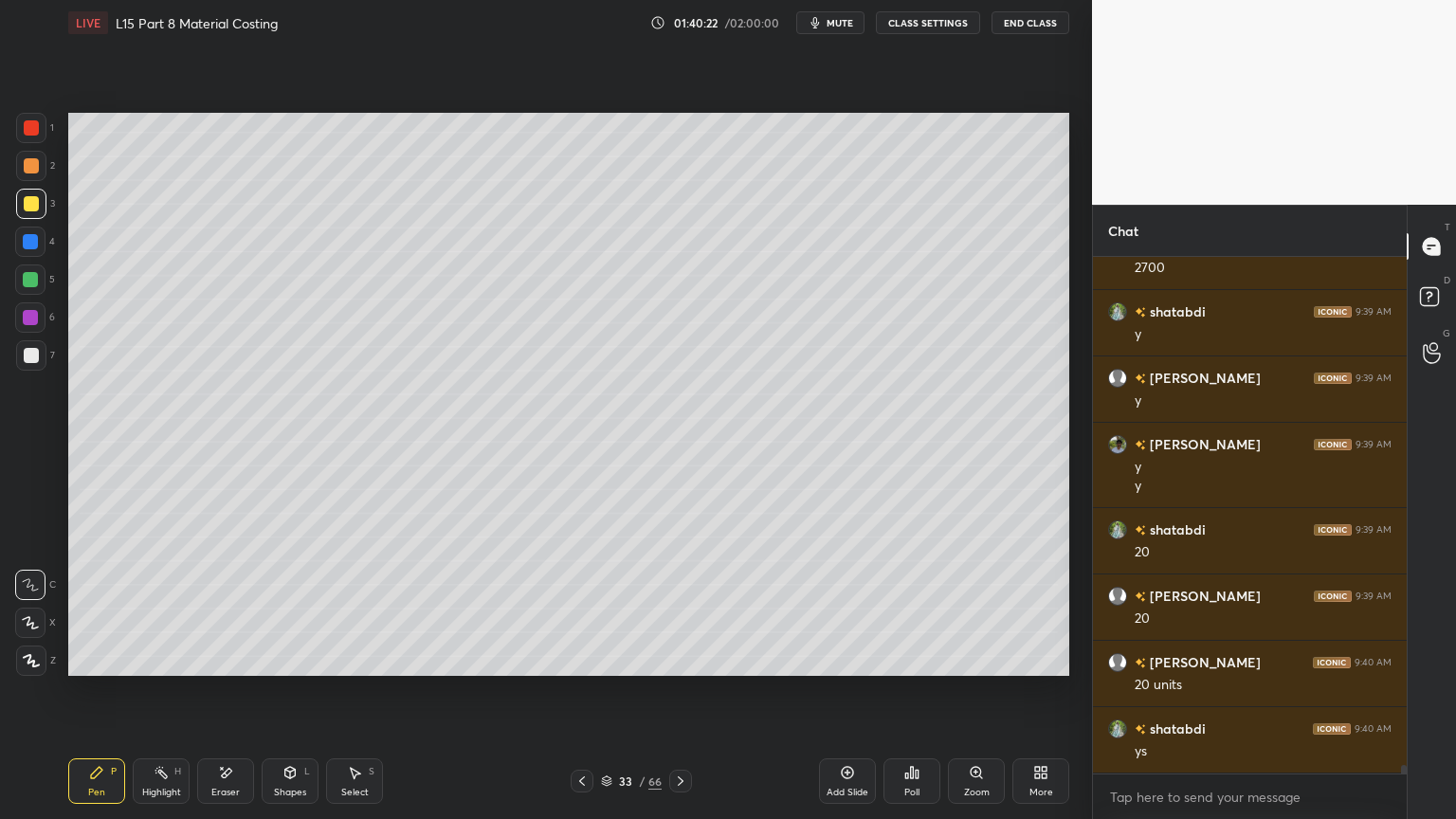click 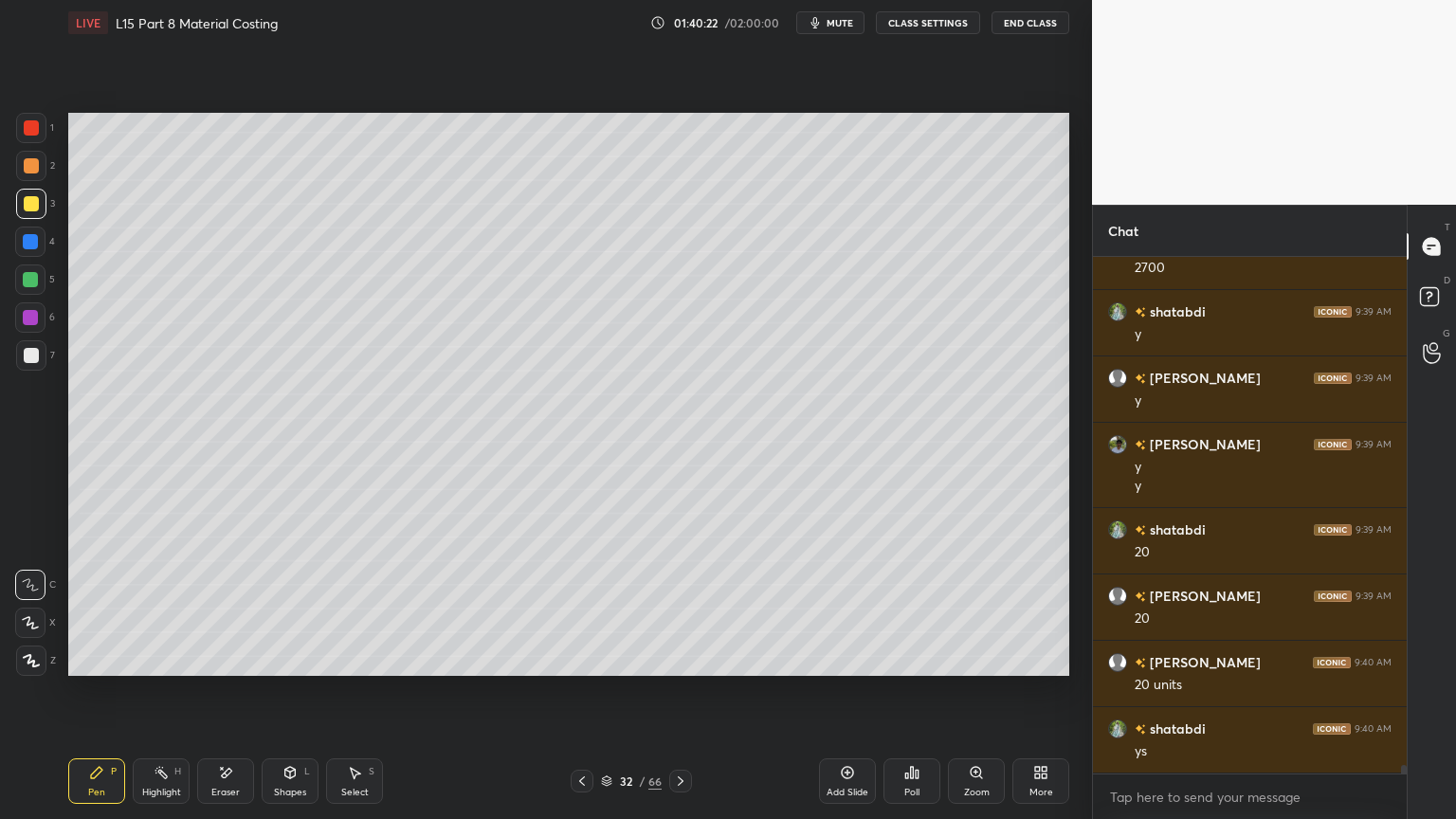 click 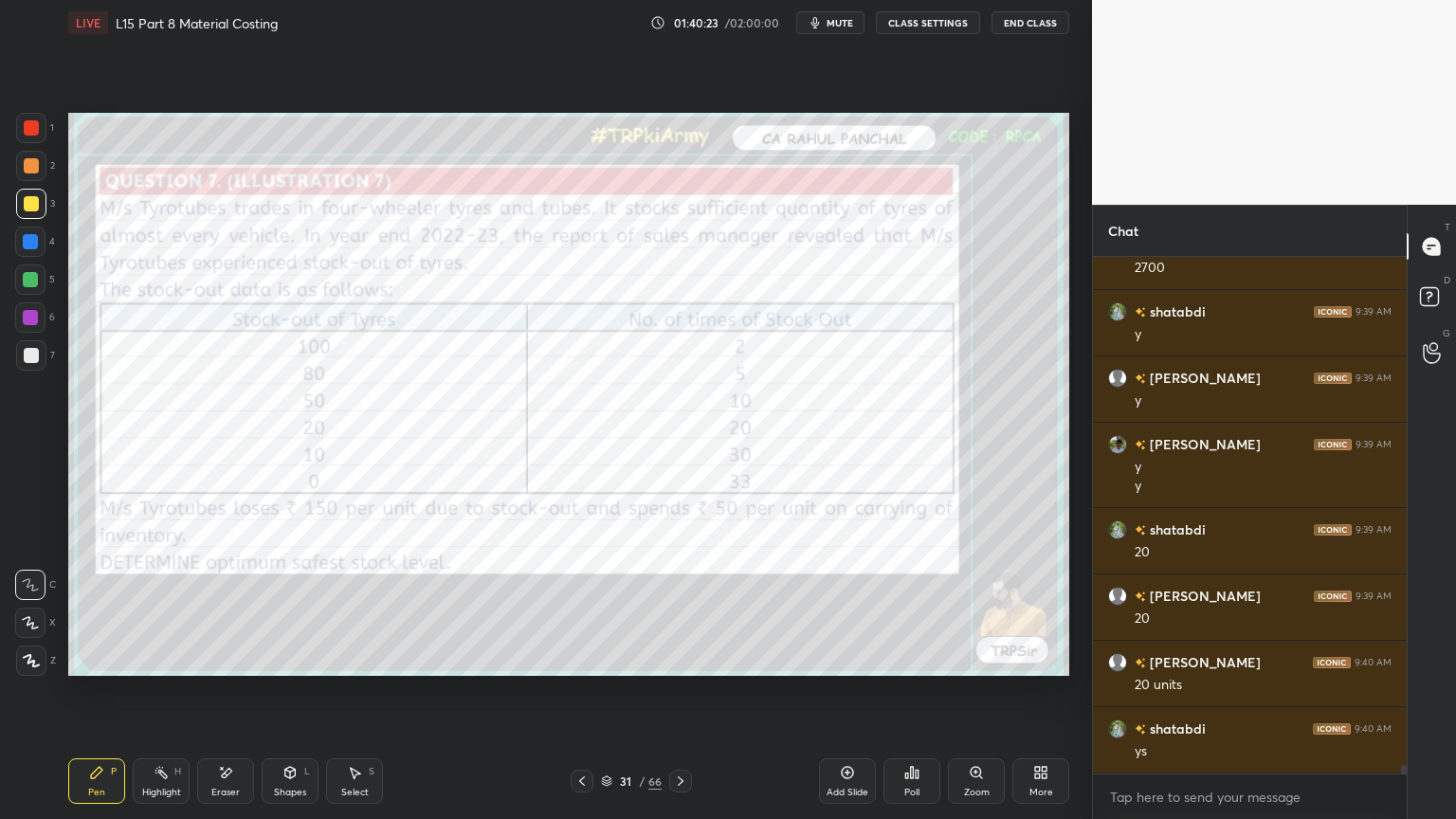 click 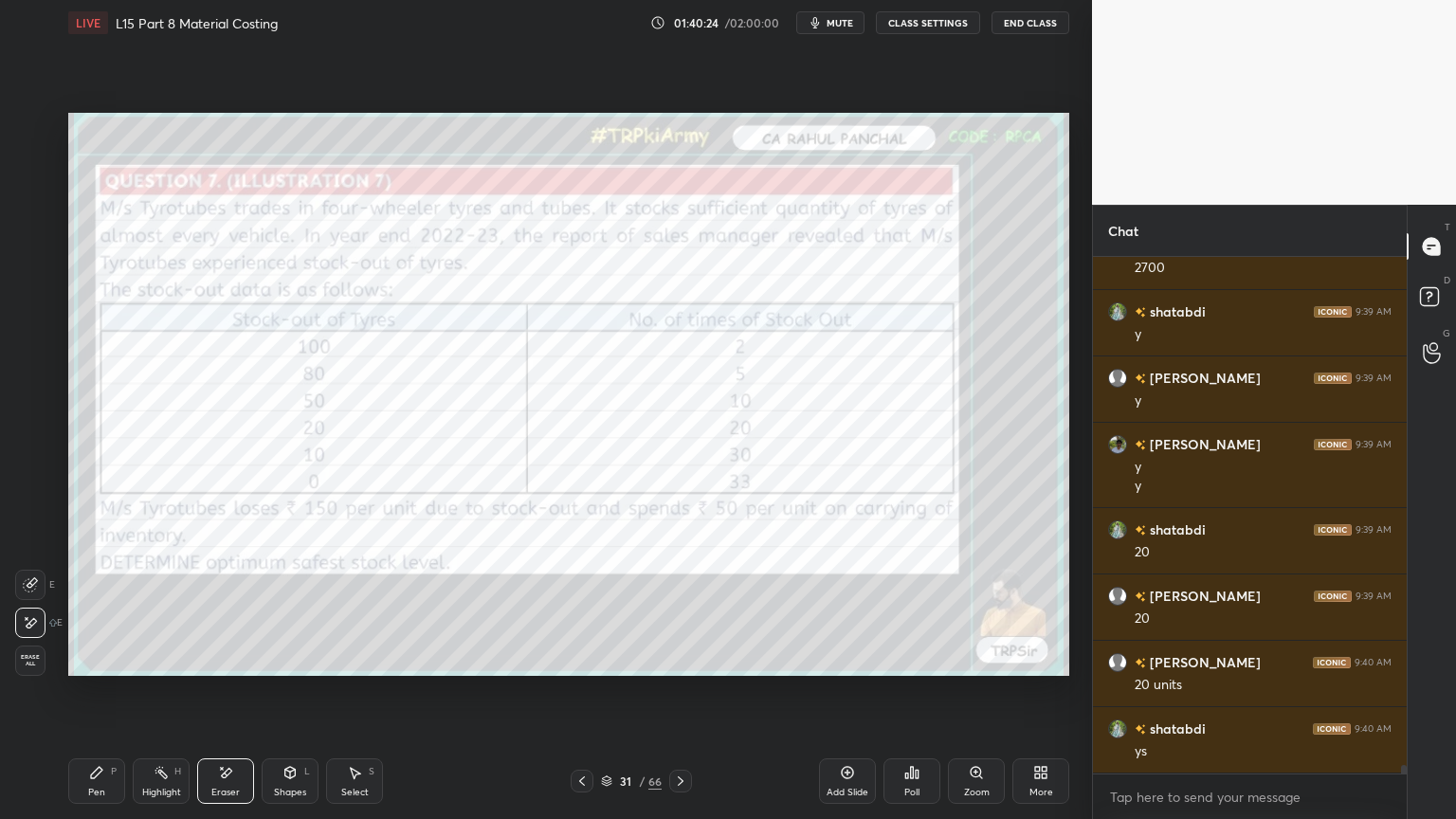 click on "Erase all" at bounding box center (32, 661) 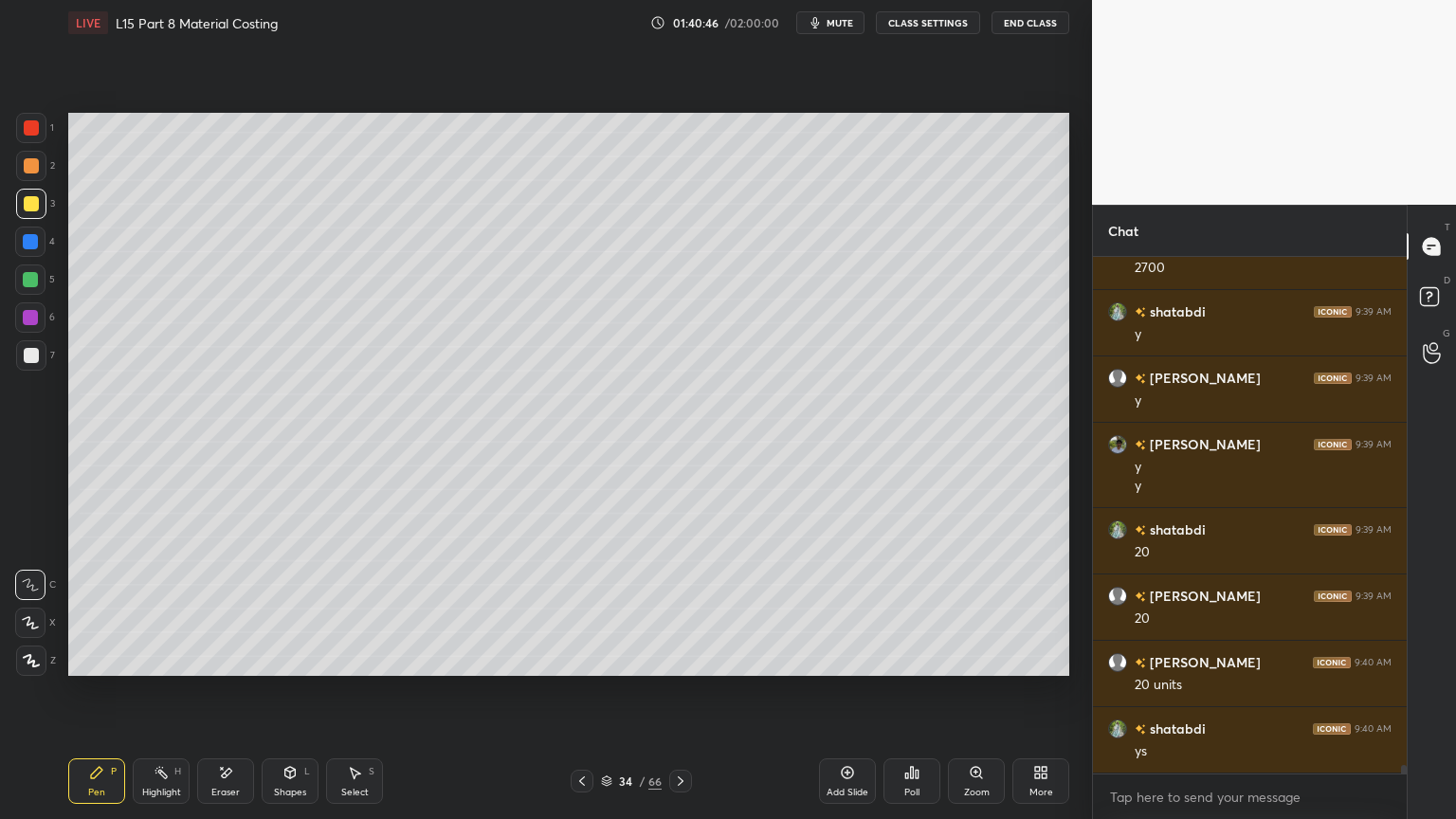 click on "Setting up your live class Poll for   secs No correct answer Start poll" at bounding box center (569, 394) 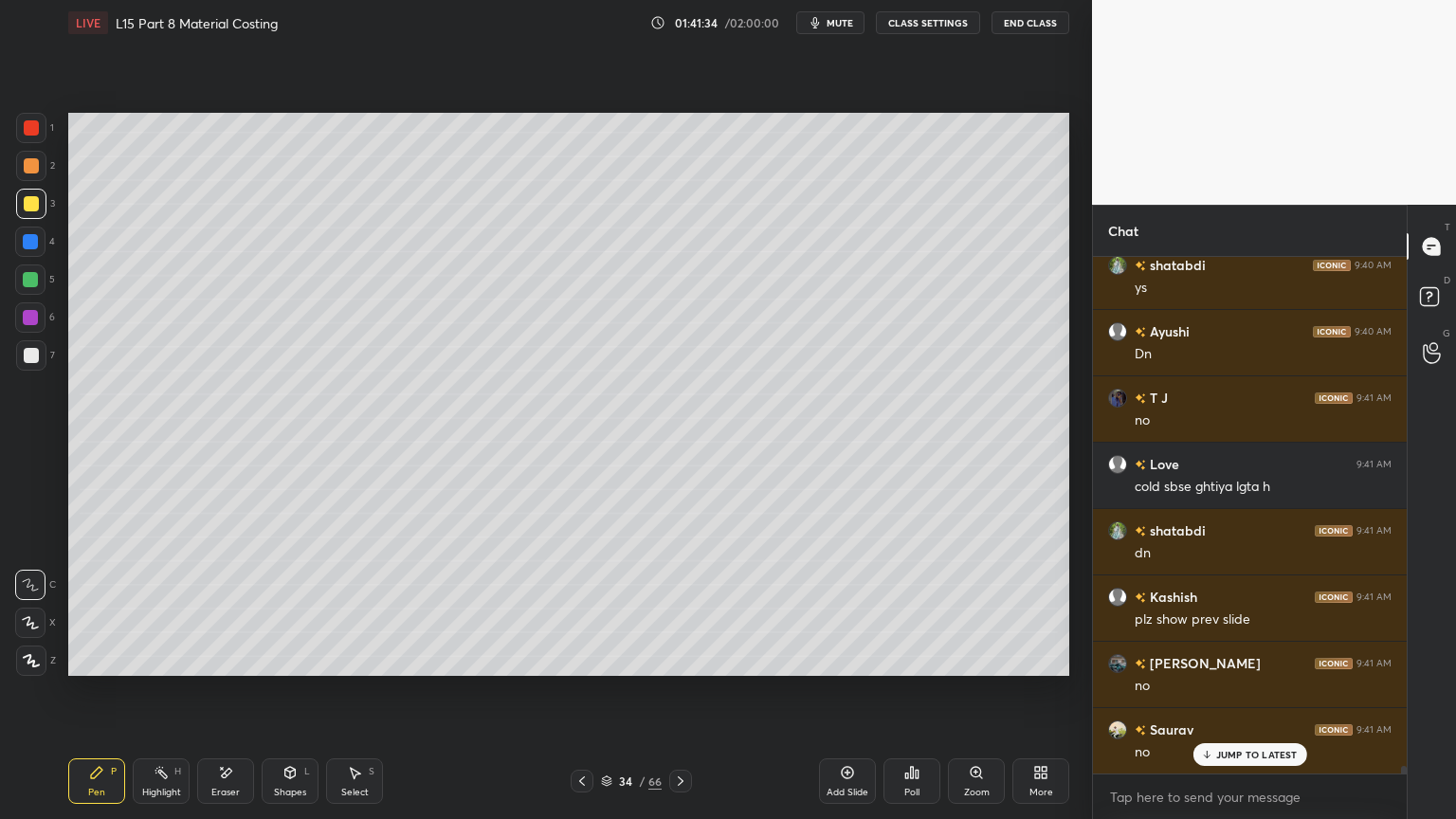 scroll, scrollTop: 33131, scrollLeft: 0, axis: vertical 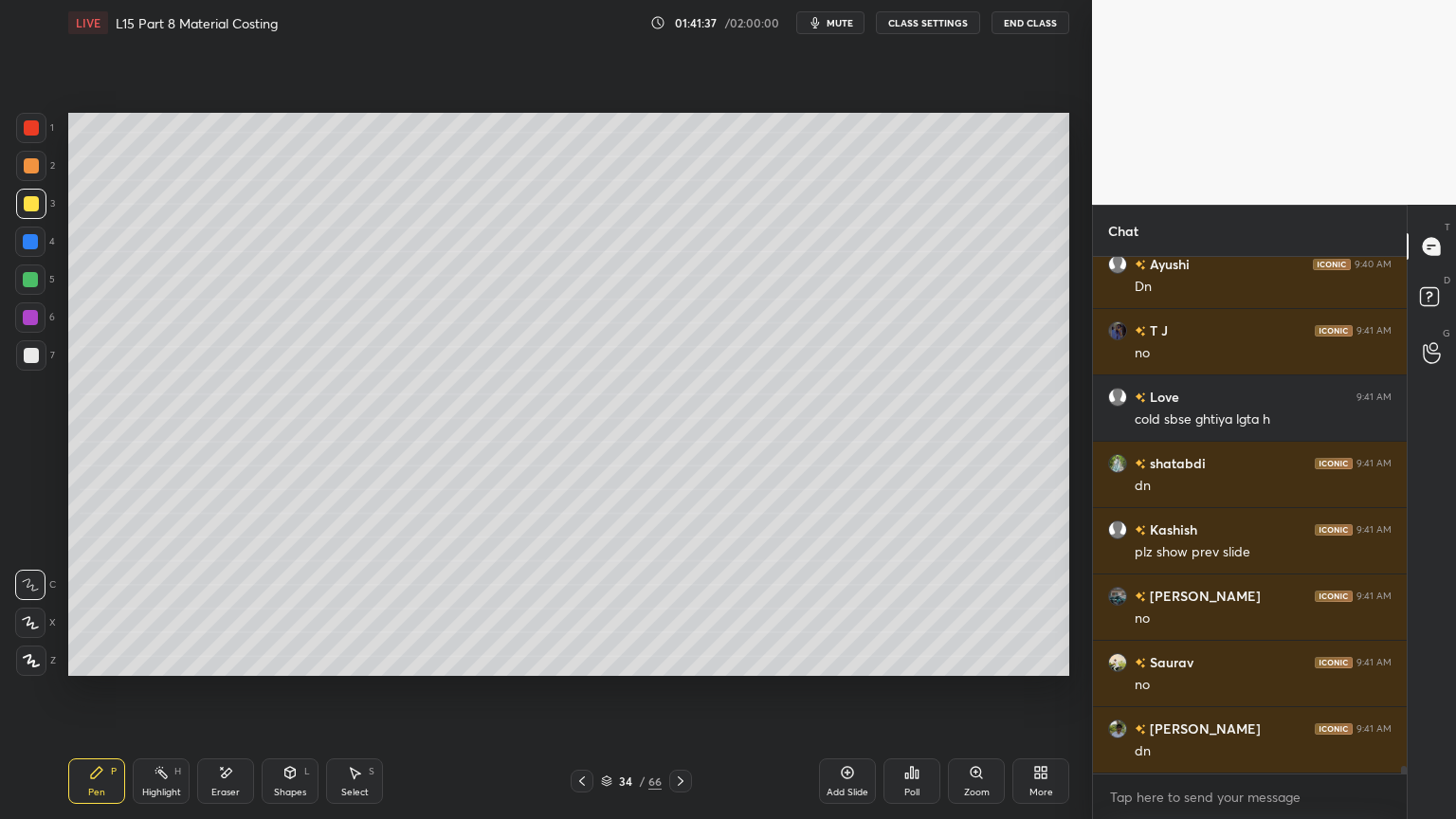 click at bounding box center [582, 781] 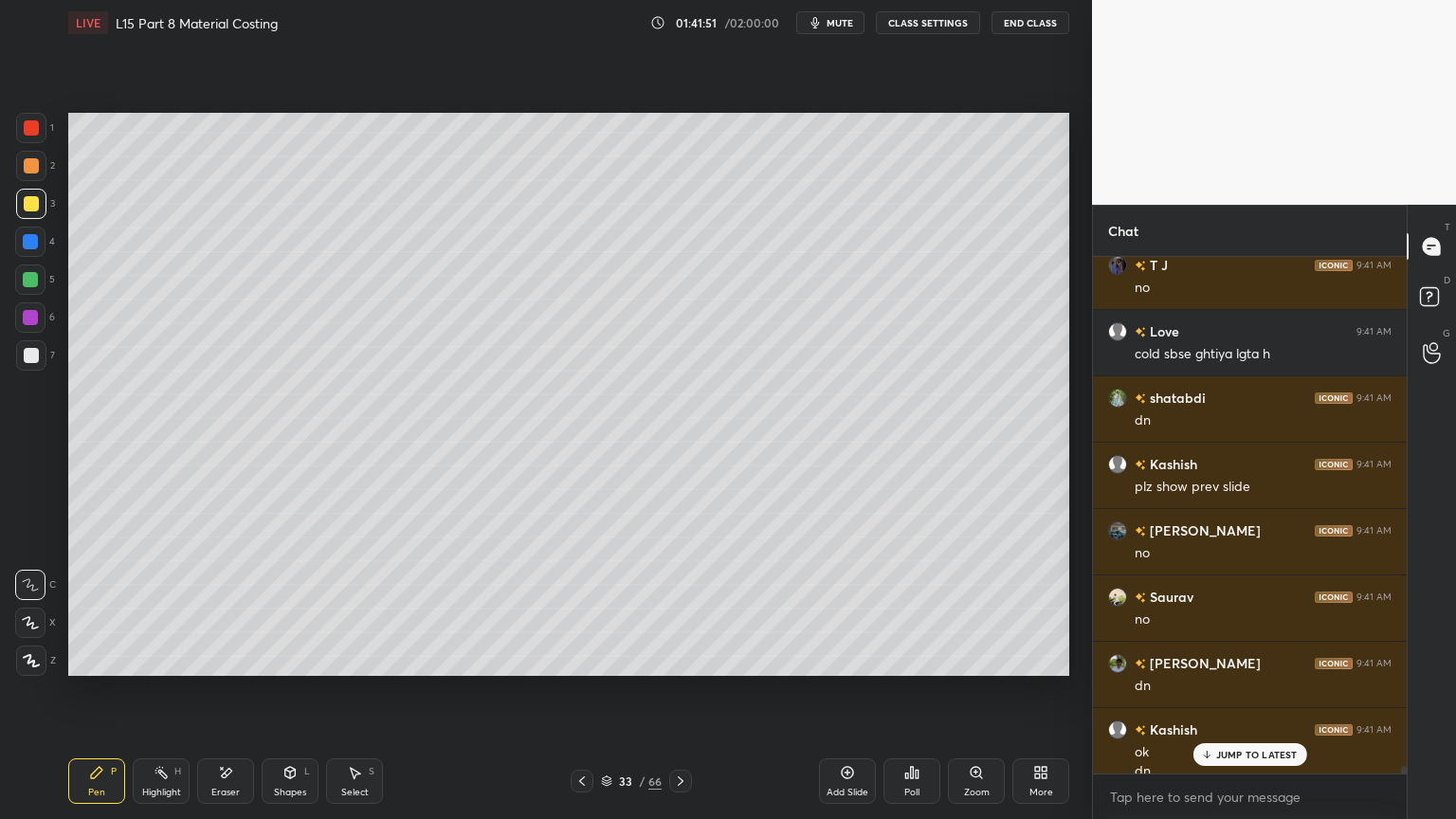 scroll, scrollTop: 33215, scrollLeft: 0, axis: vertical 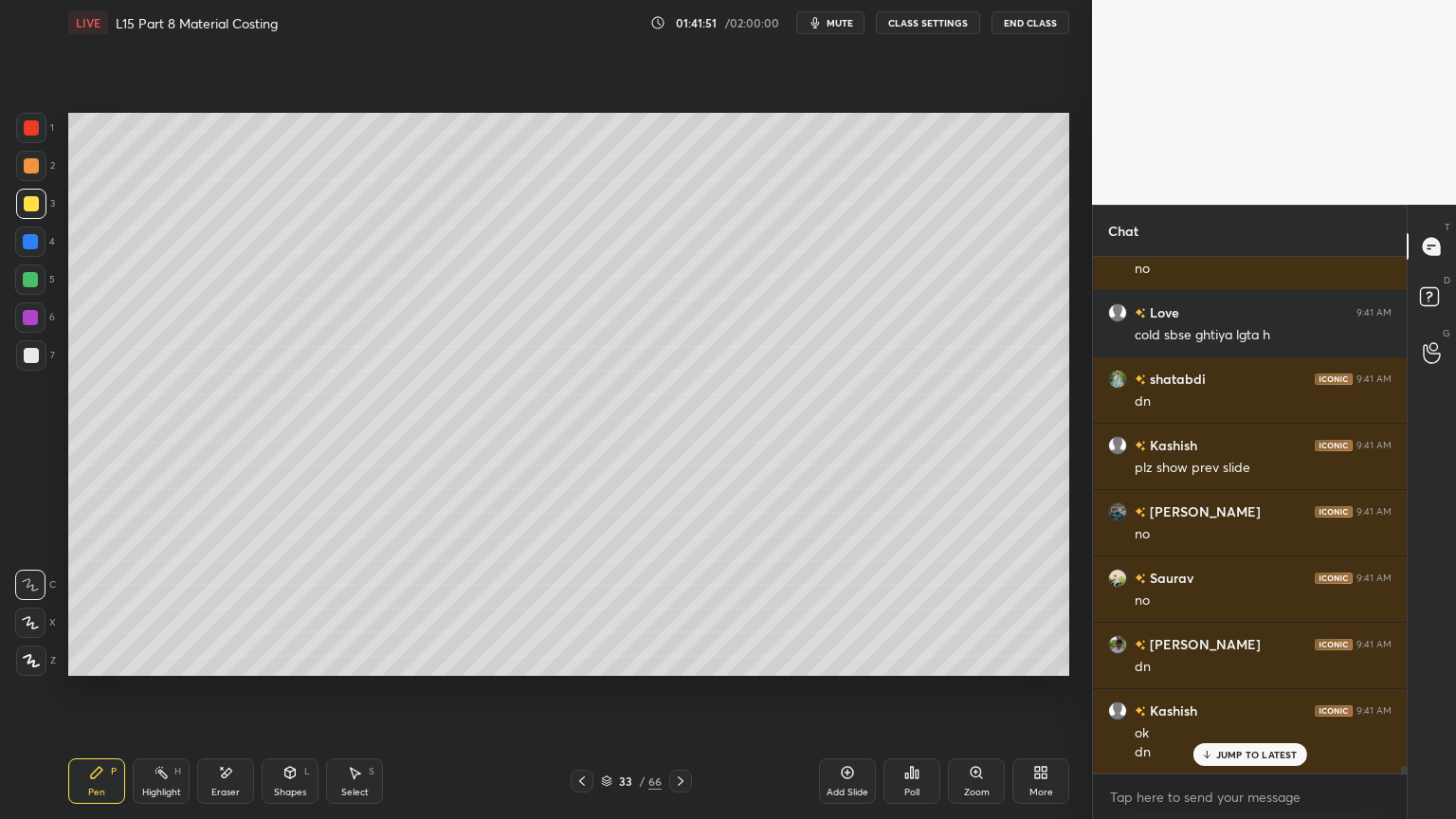 click on "33 / 66" at bounding box center [631, 781] 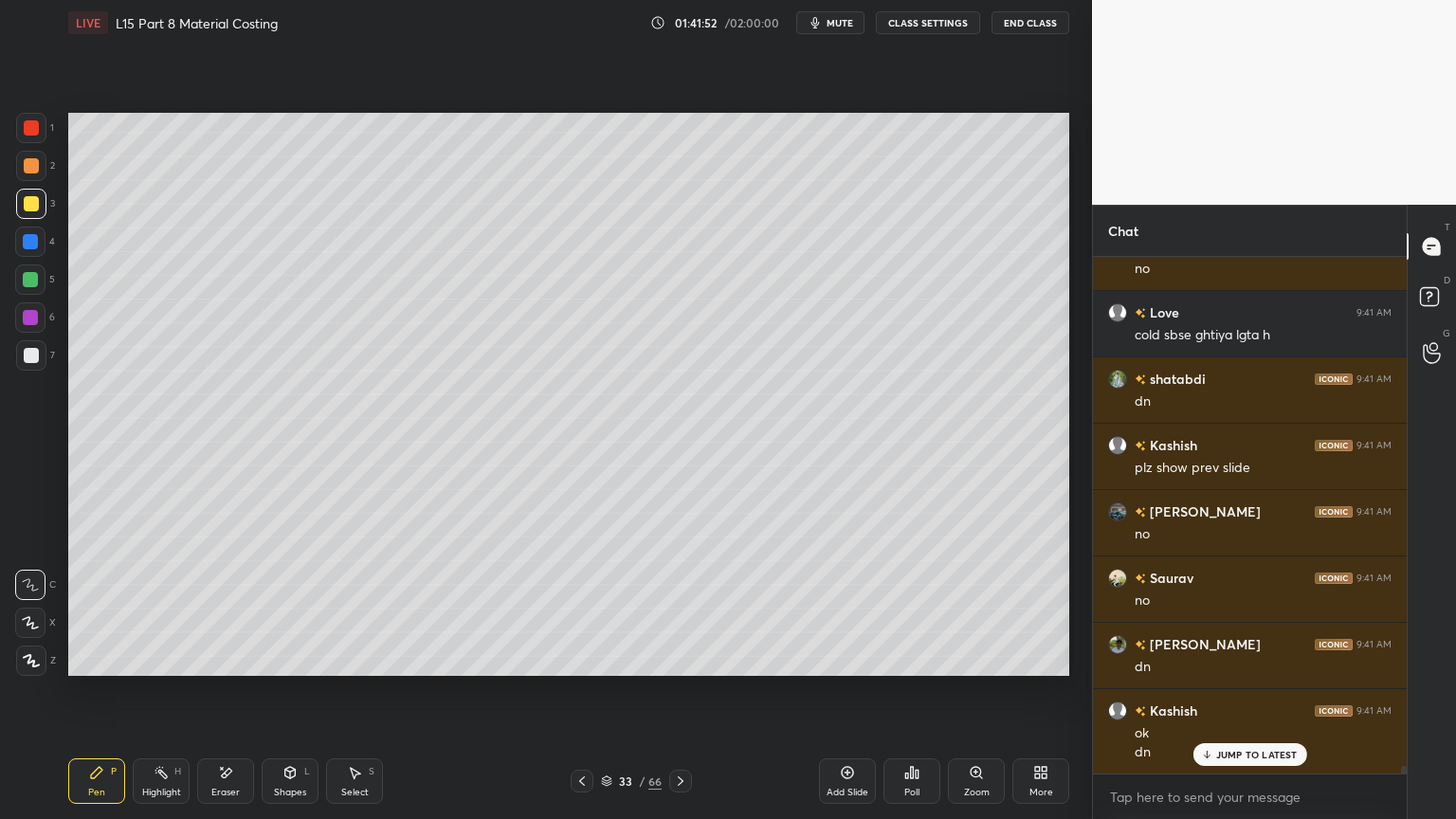 click 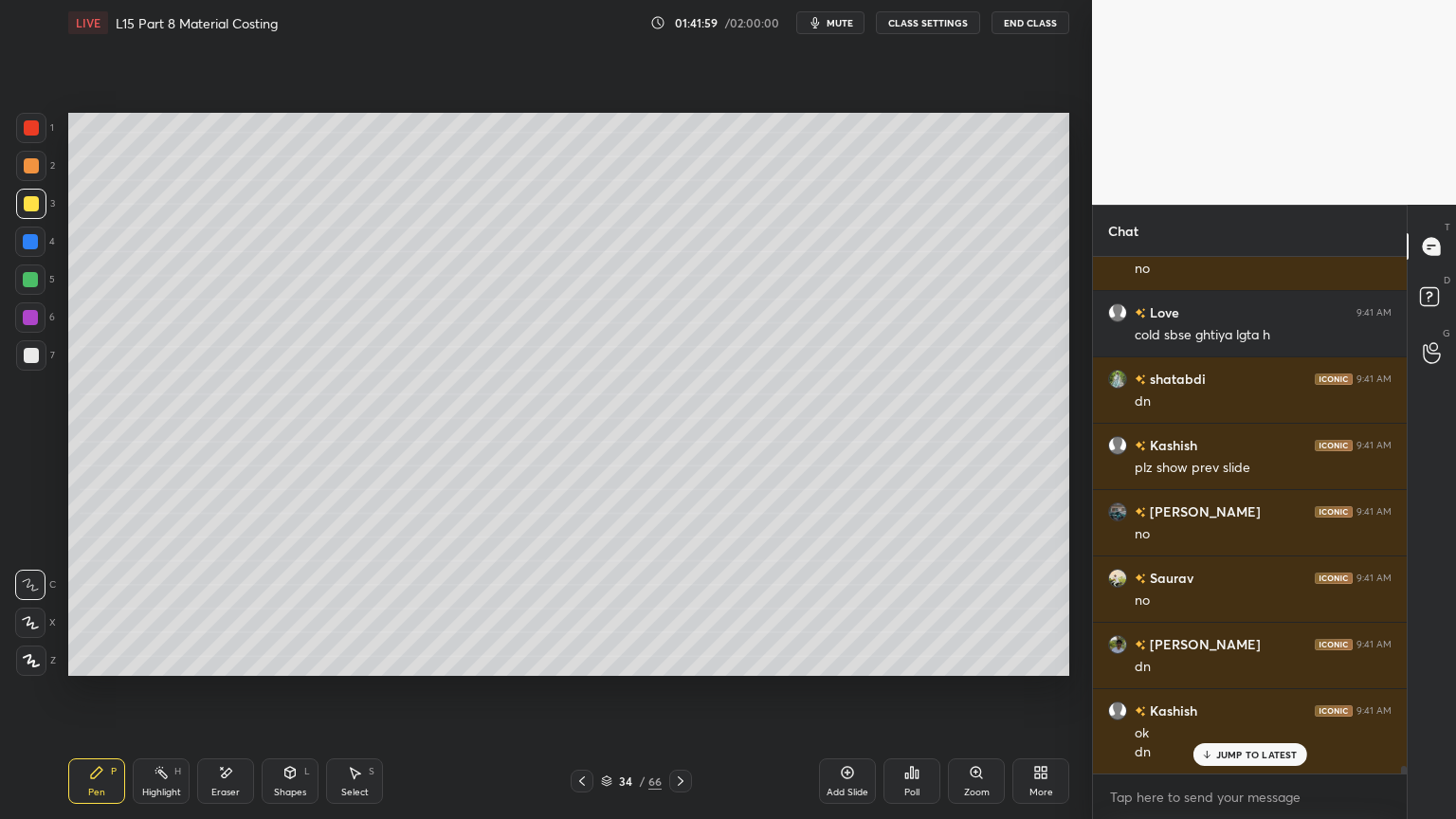 scroll, scrollTop: 33282, scrollLeft: 0, axis: vertical 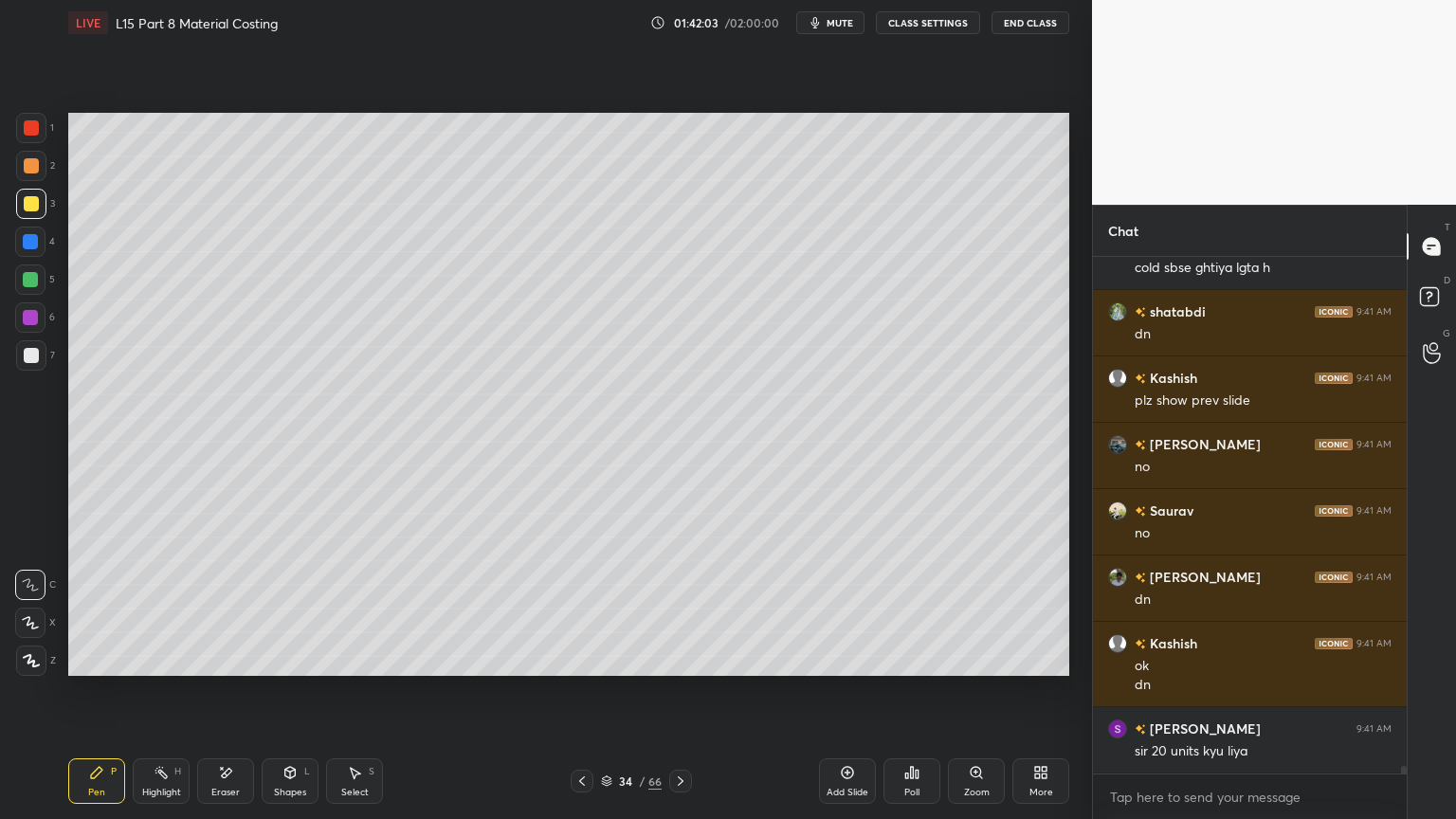 click on "1" at bounding box center (35, 128) 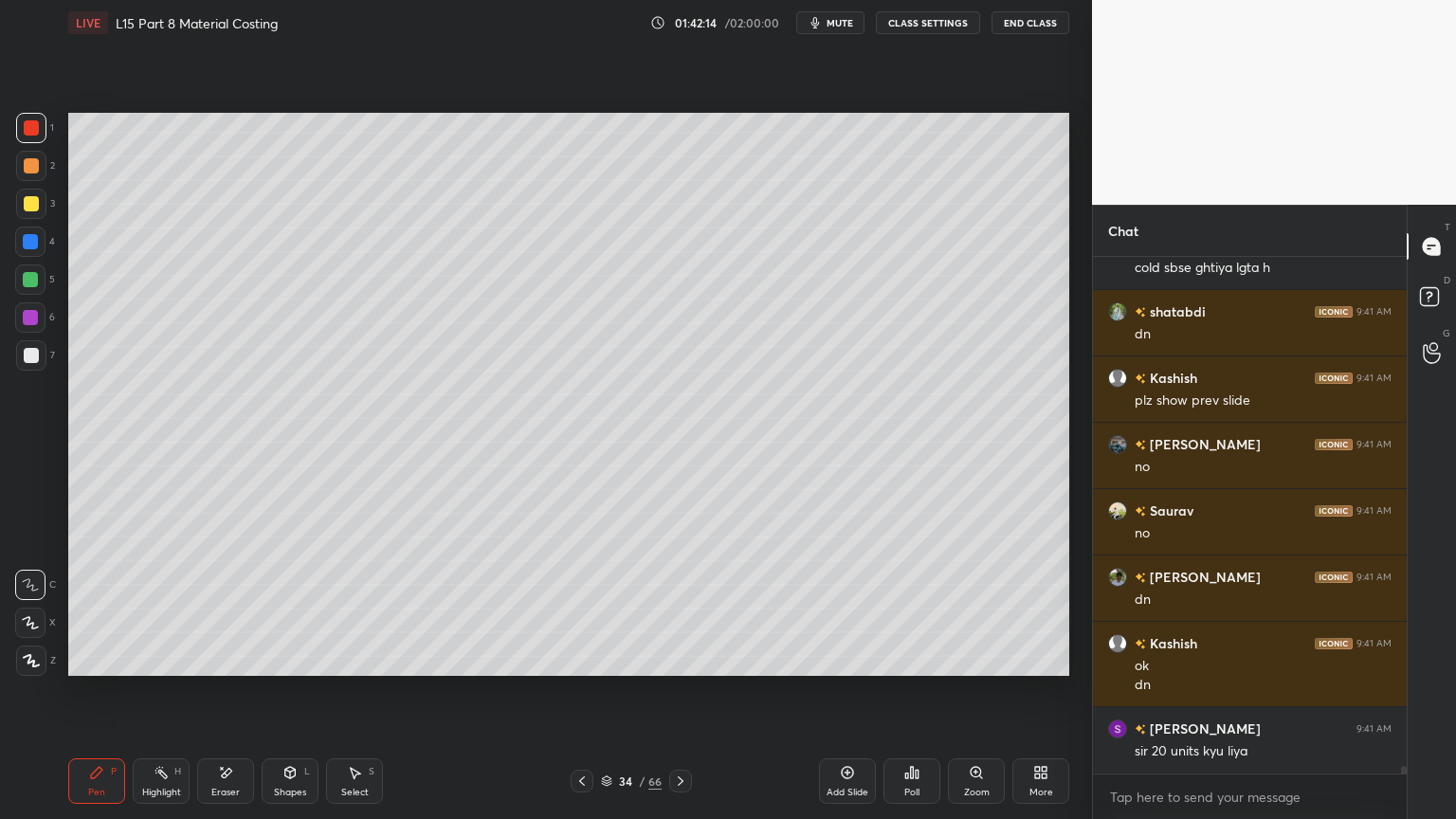 scroll, scrollTop: 33348, scrollLeft: 0, axis: vertical 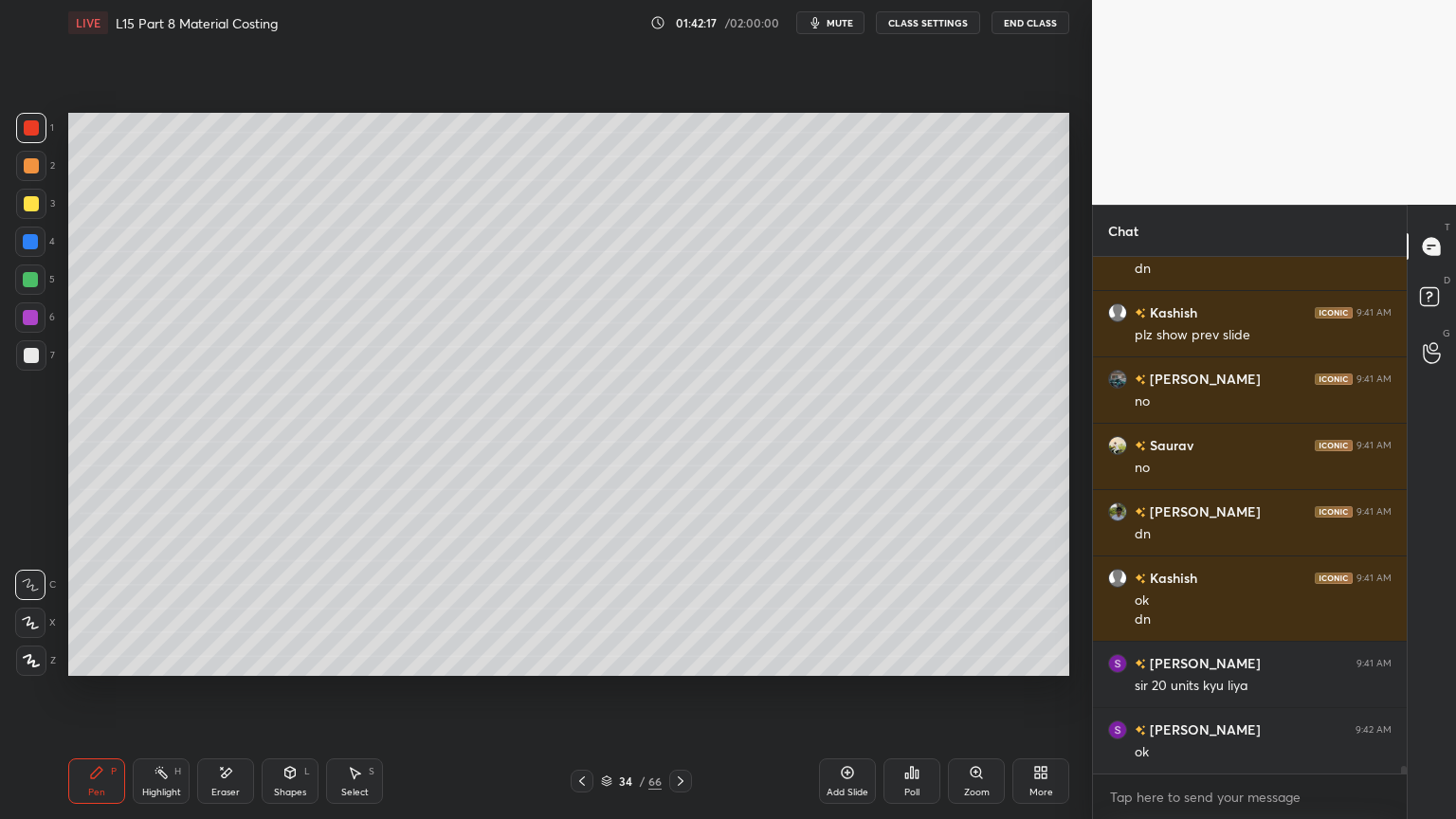 click 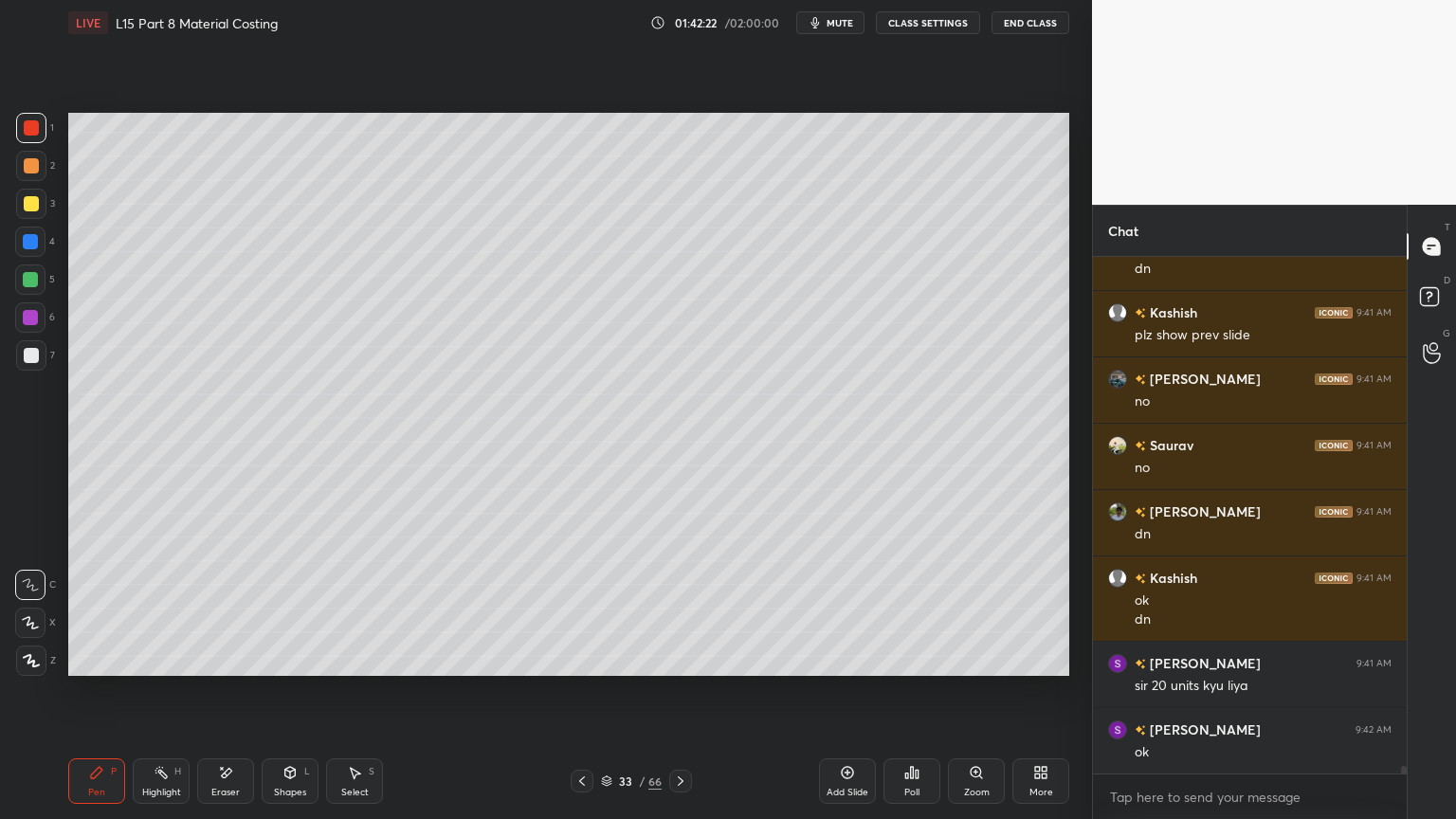 click 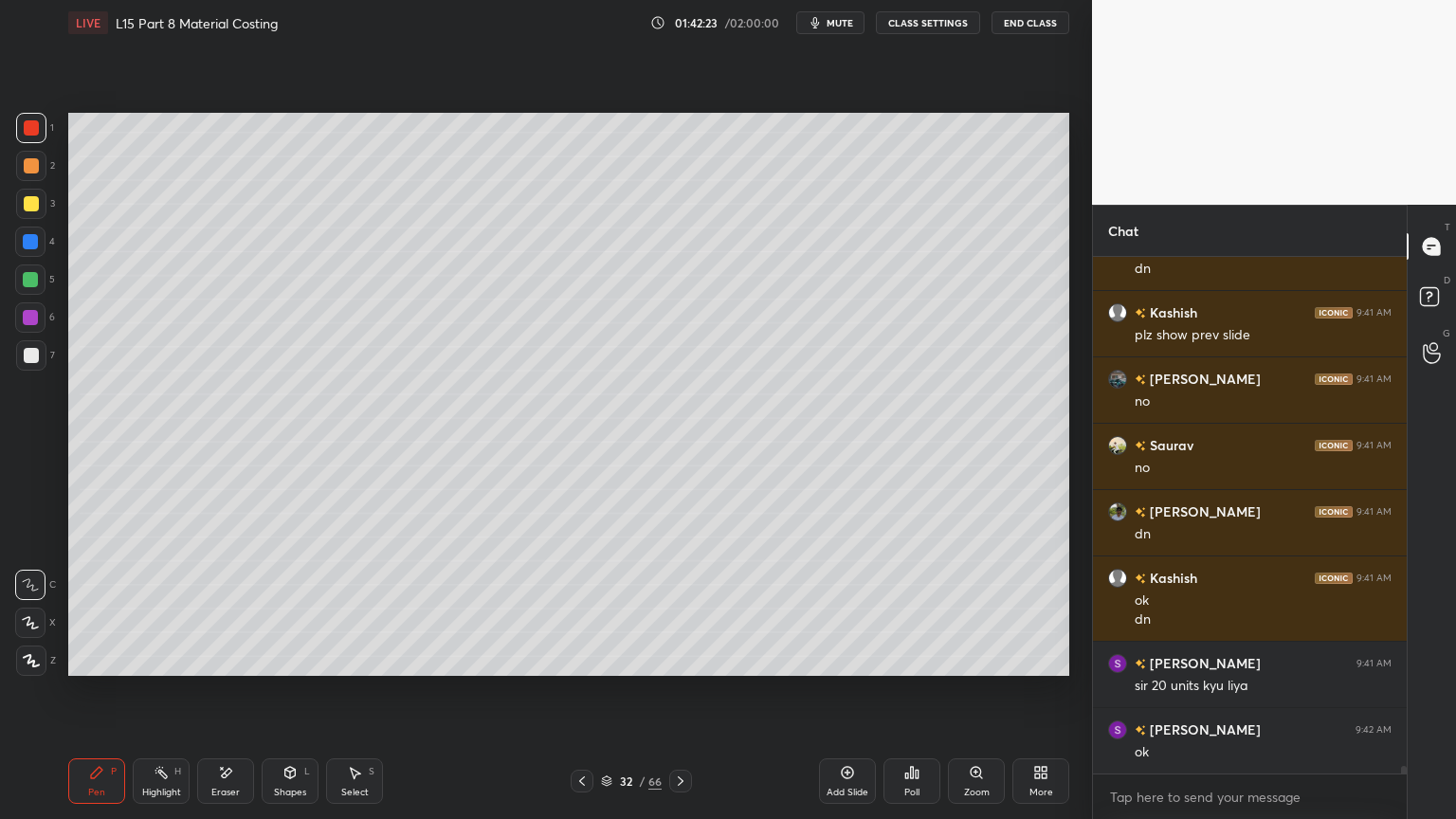 click 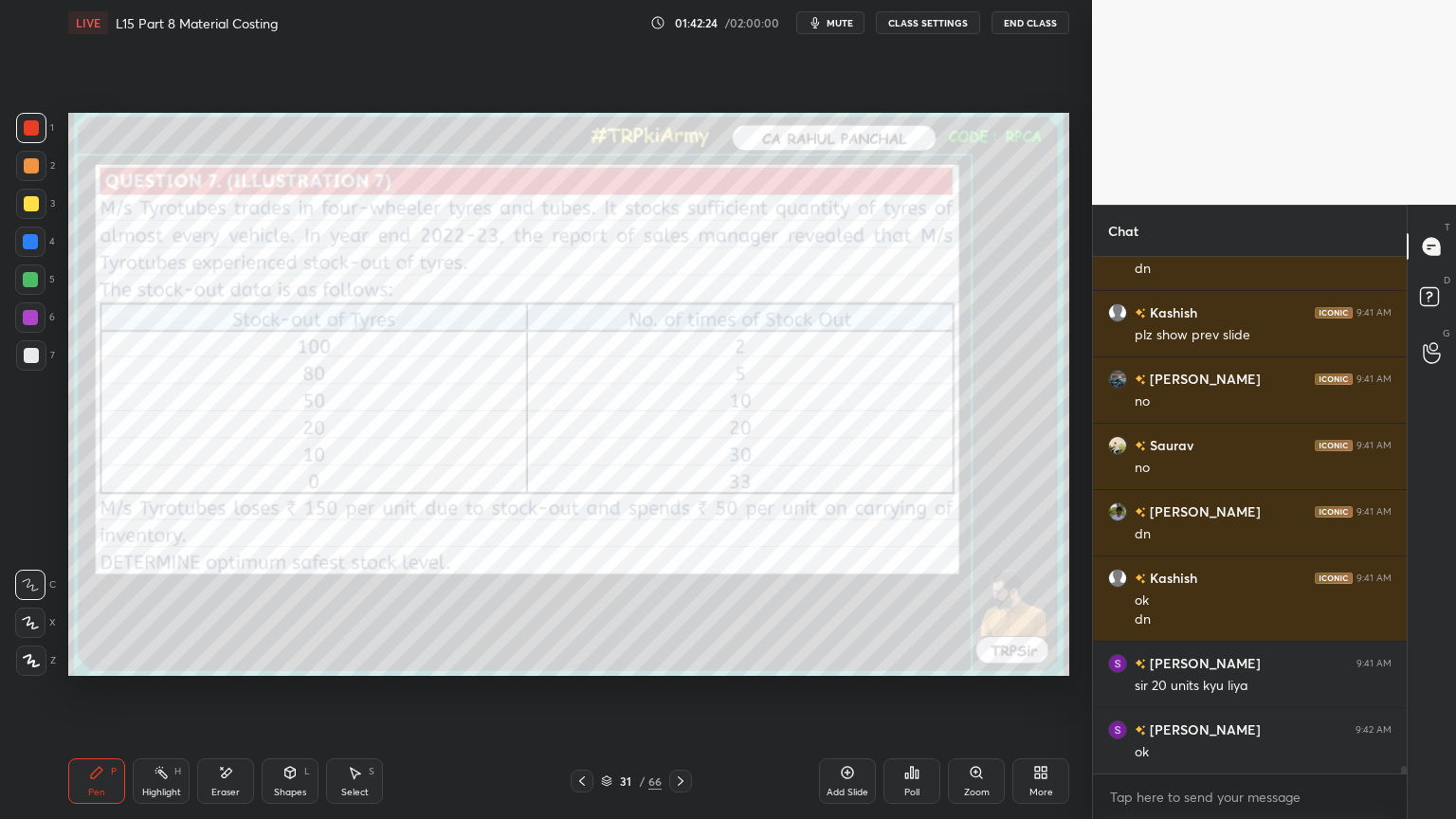 click 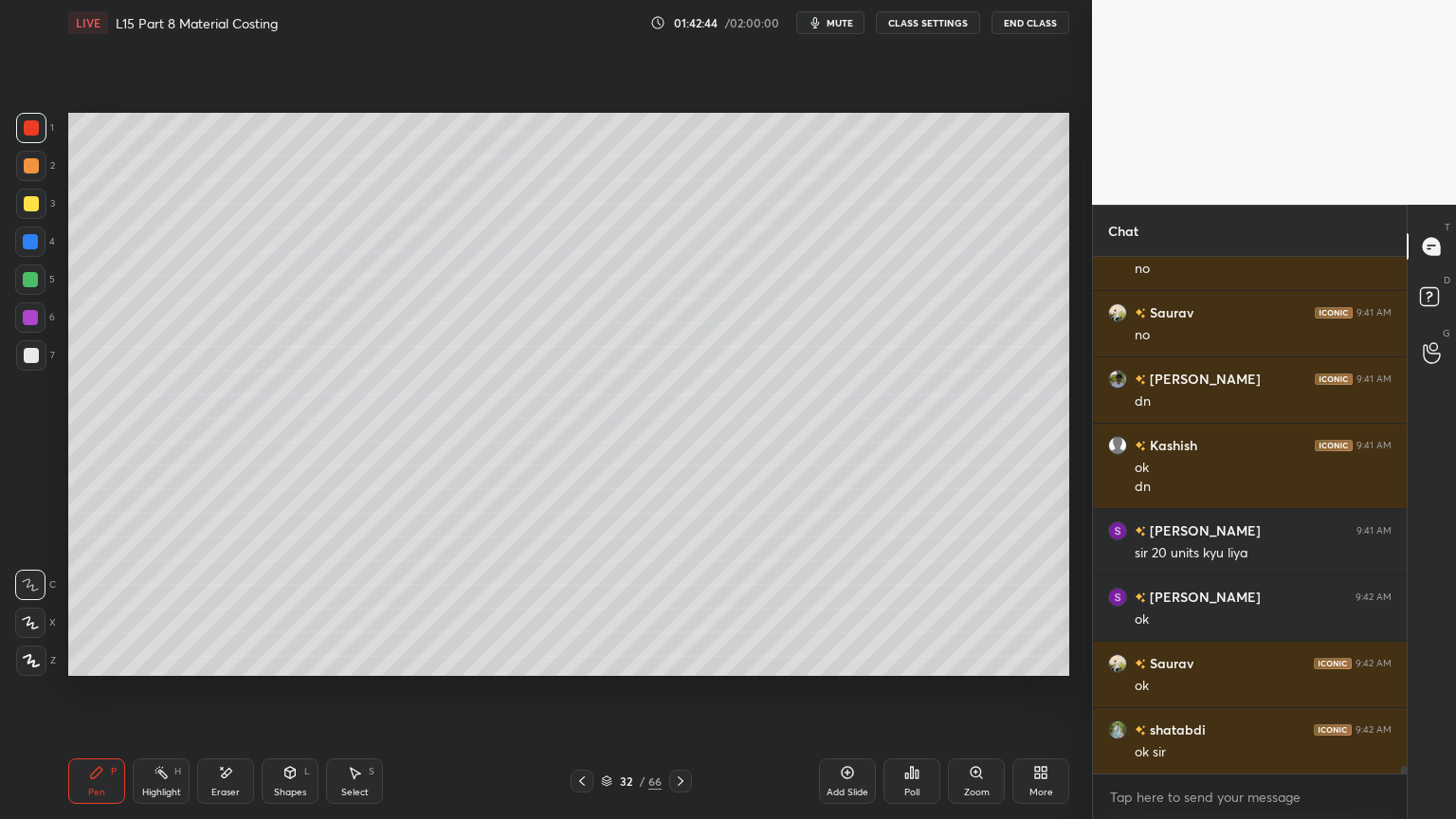 scroll, scrollTop: 33548, scrollLeft: 0, axis: vertical 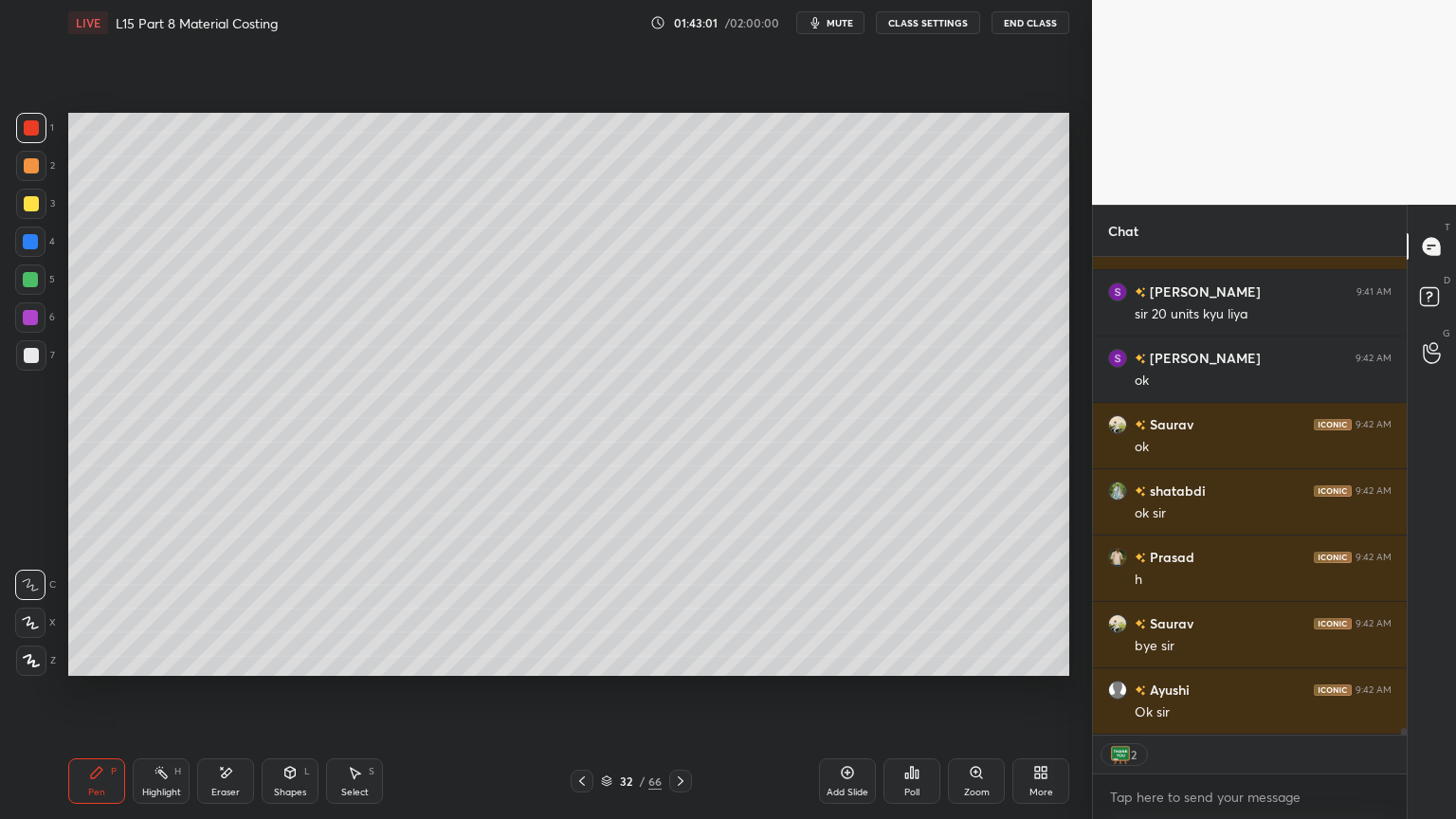 click on "LIVE L15 Part 8 Material Costing 01:43:01 /  02:00:00 mute CLASS SETTINGS End Class" at bounding box center (569, 23) 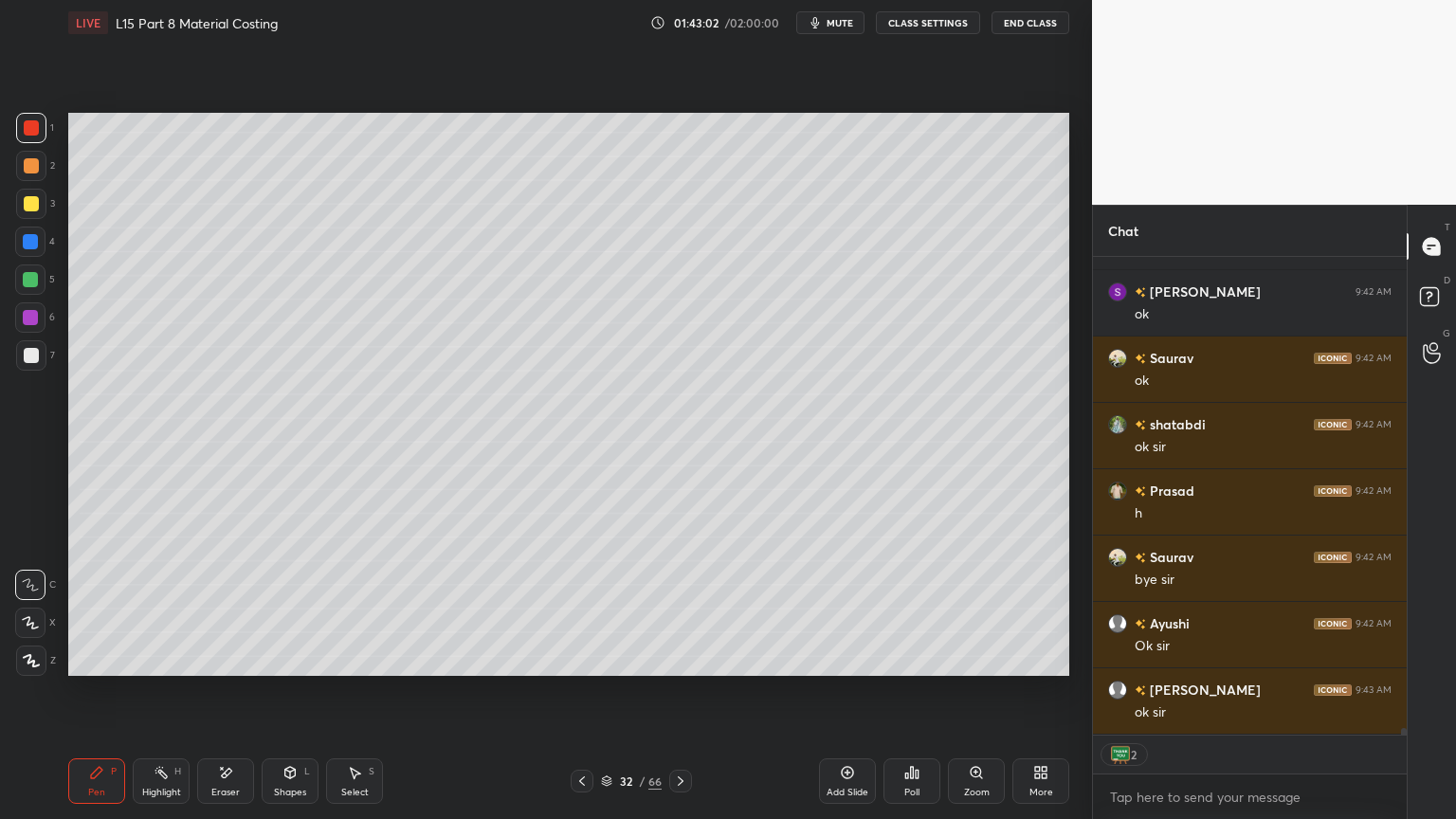 scroll, scrollTop: 33852, scrollLeft: 0, axis: vertical 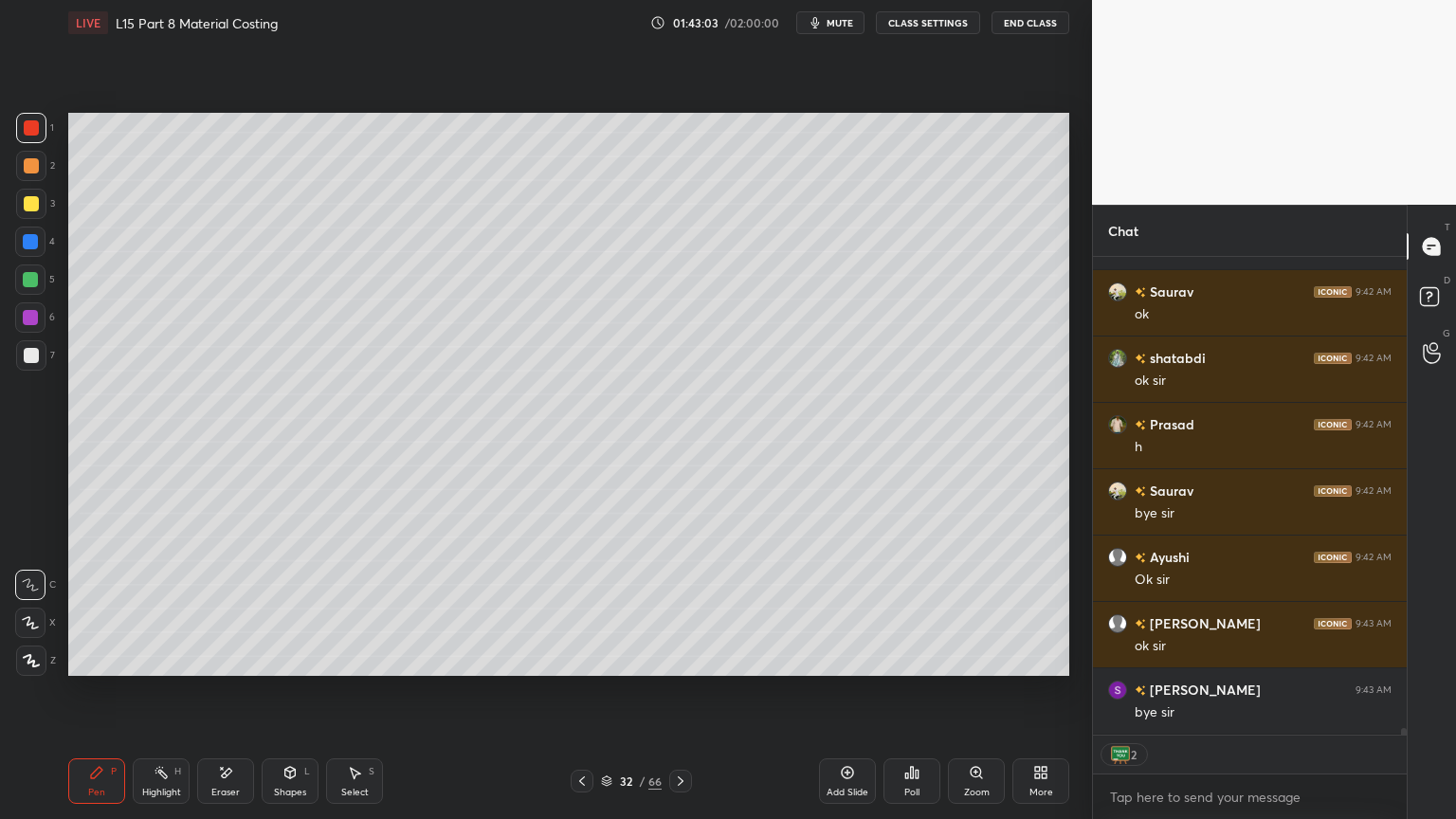 click on "End Class" at bounding box center (1030, 23) 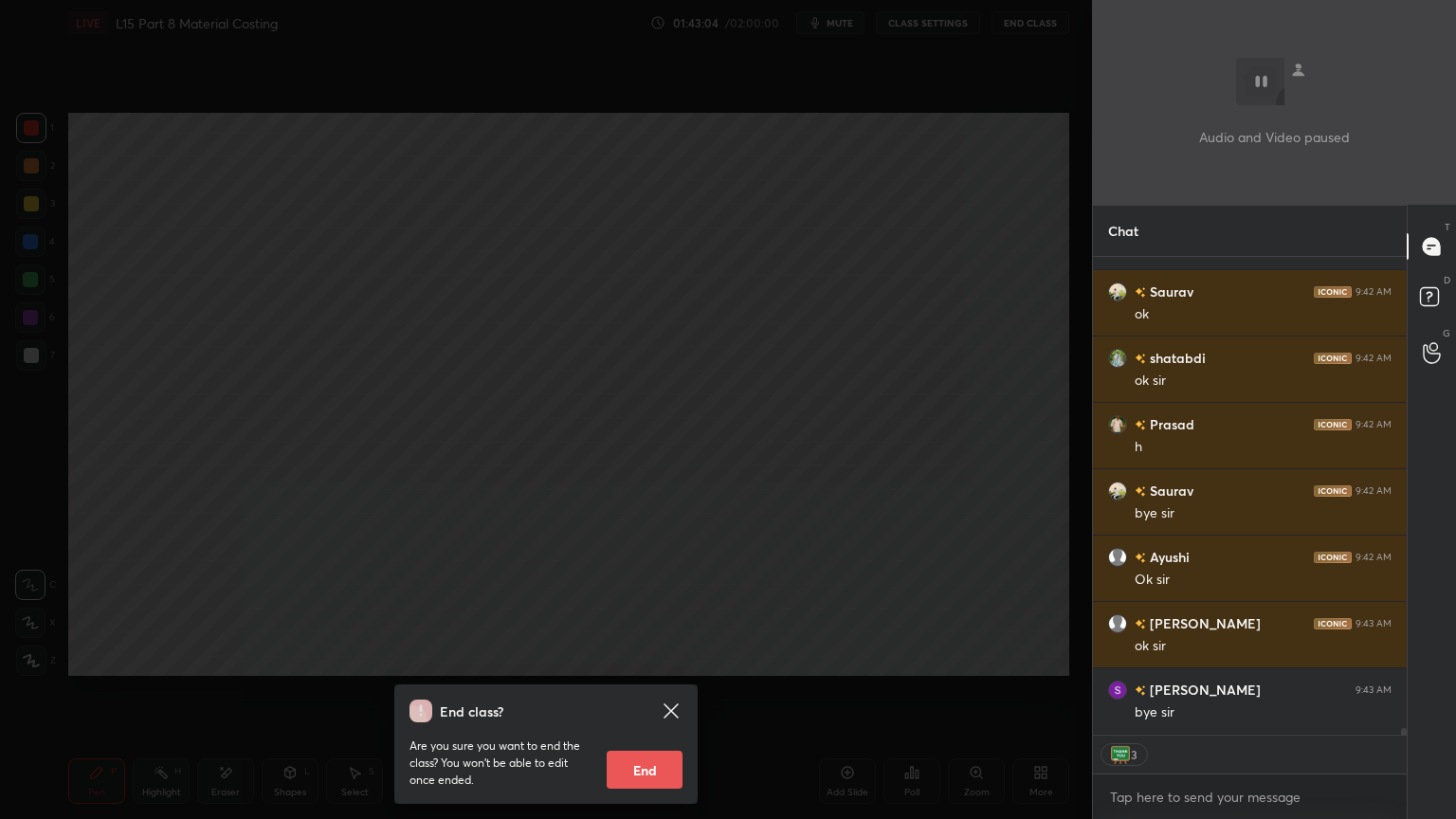 click on "End" at bounding box center (645, 770) 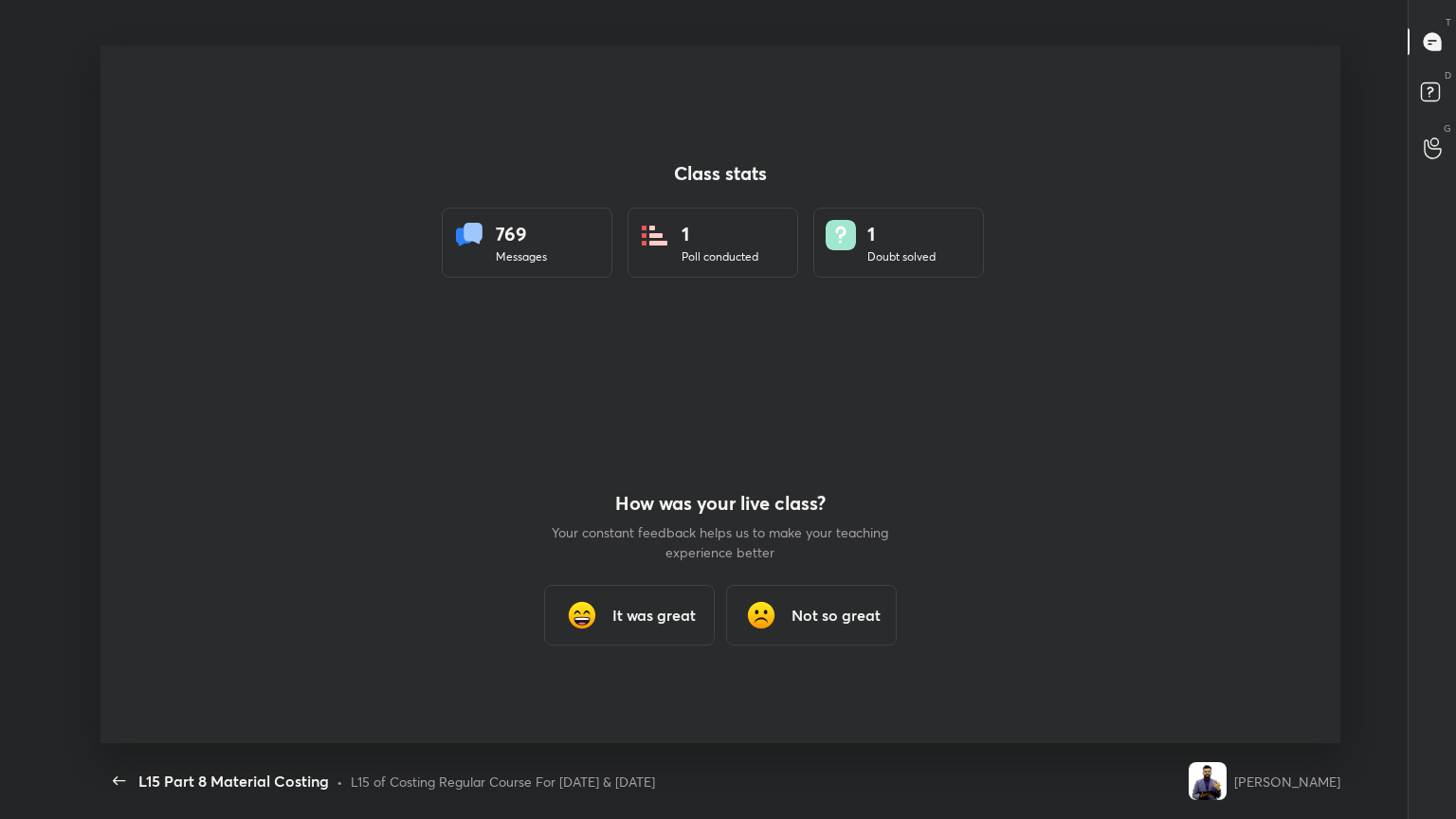 scroll, scrollTop: 94094, scrollLeft: 93428, axis: both 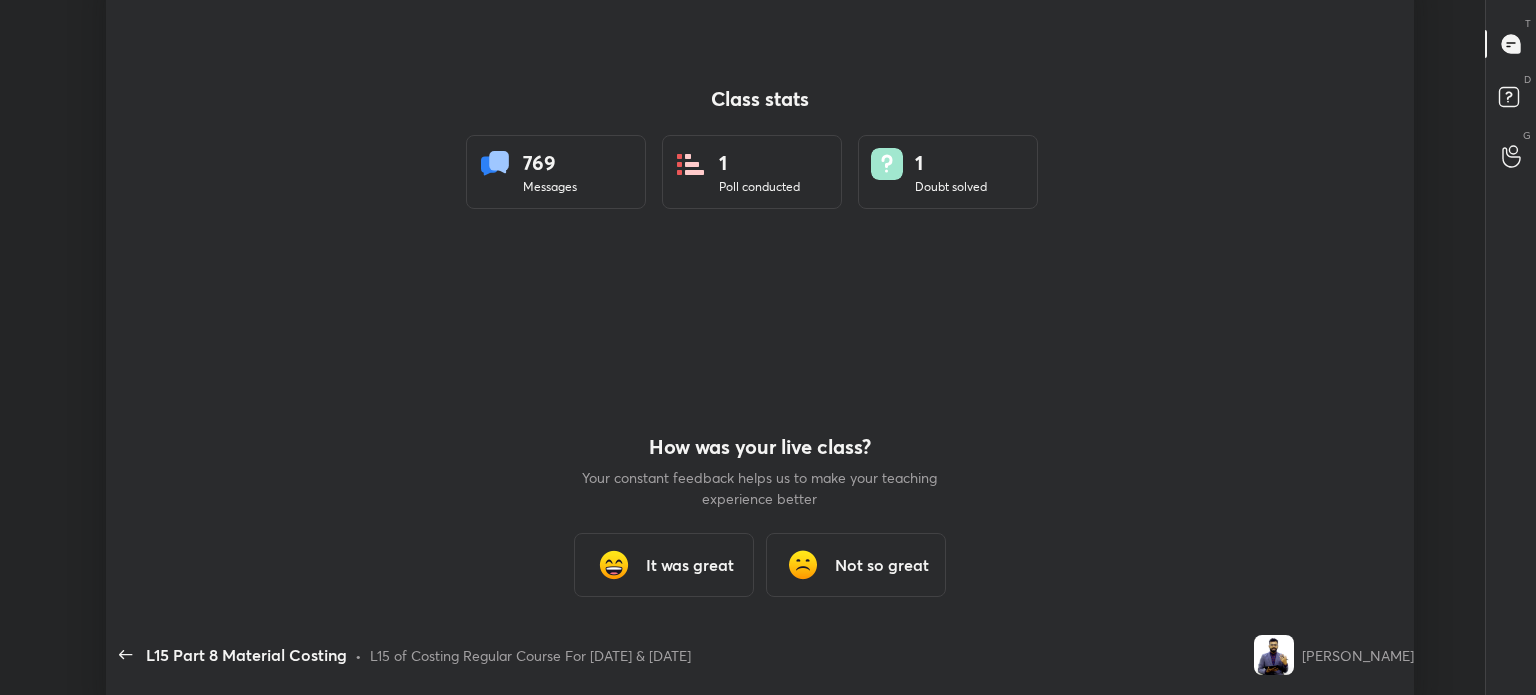 type on "x" 